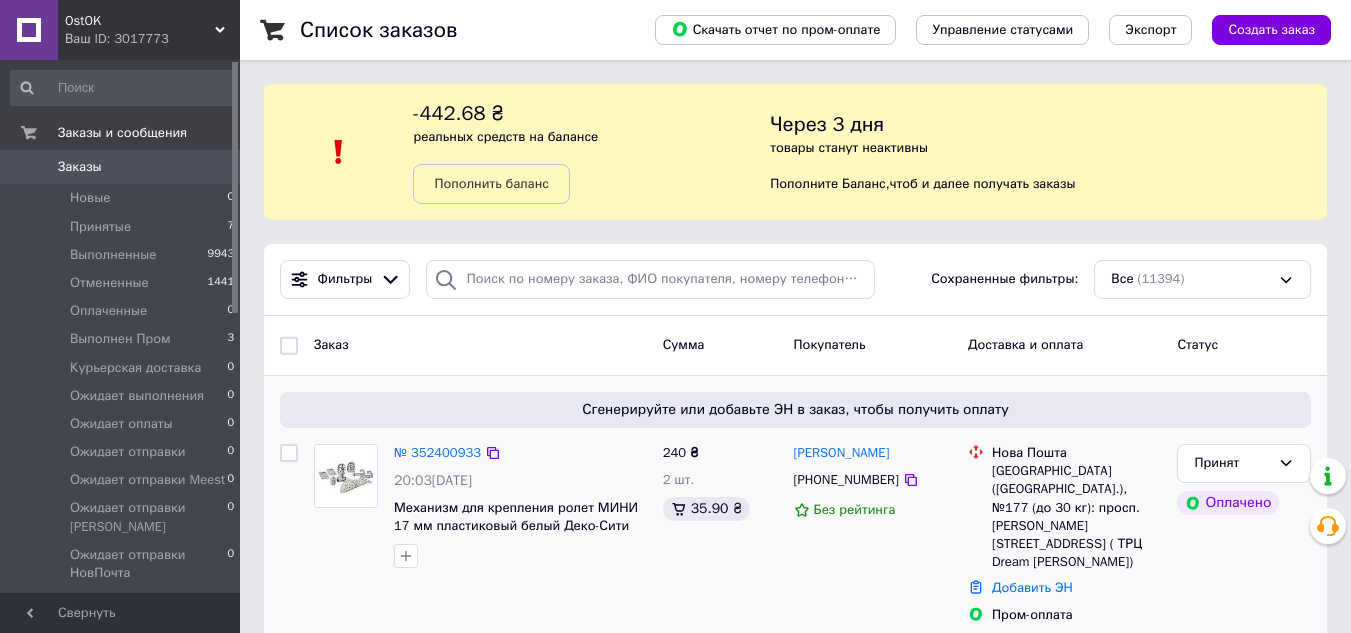 scroll, scrollTop: 200, scrollLeft: 0, axis: vertical 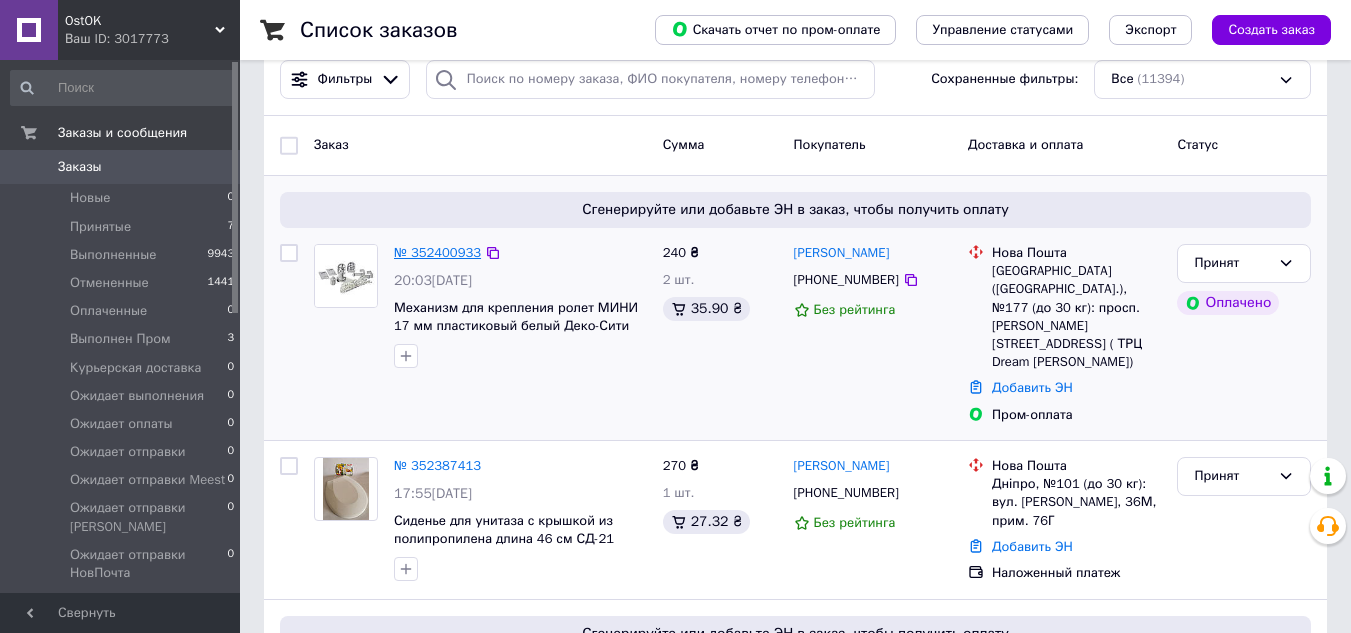 click on "№ 352400933" at bounding box center (437, 252) 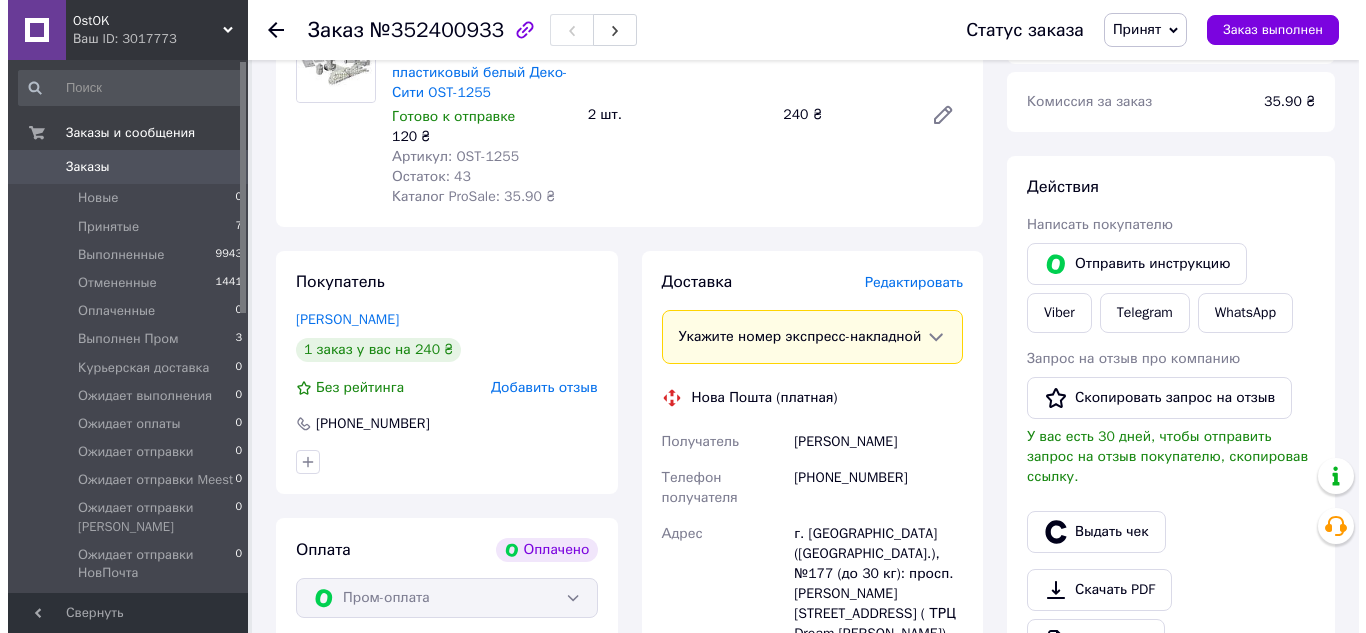 scroll, scrollTop: 800, scrollLeft: 0, axis: vertical 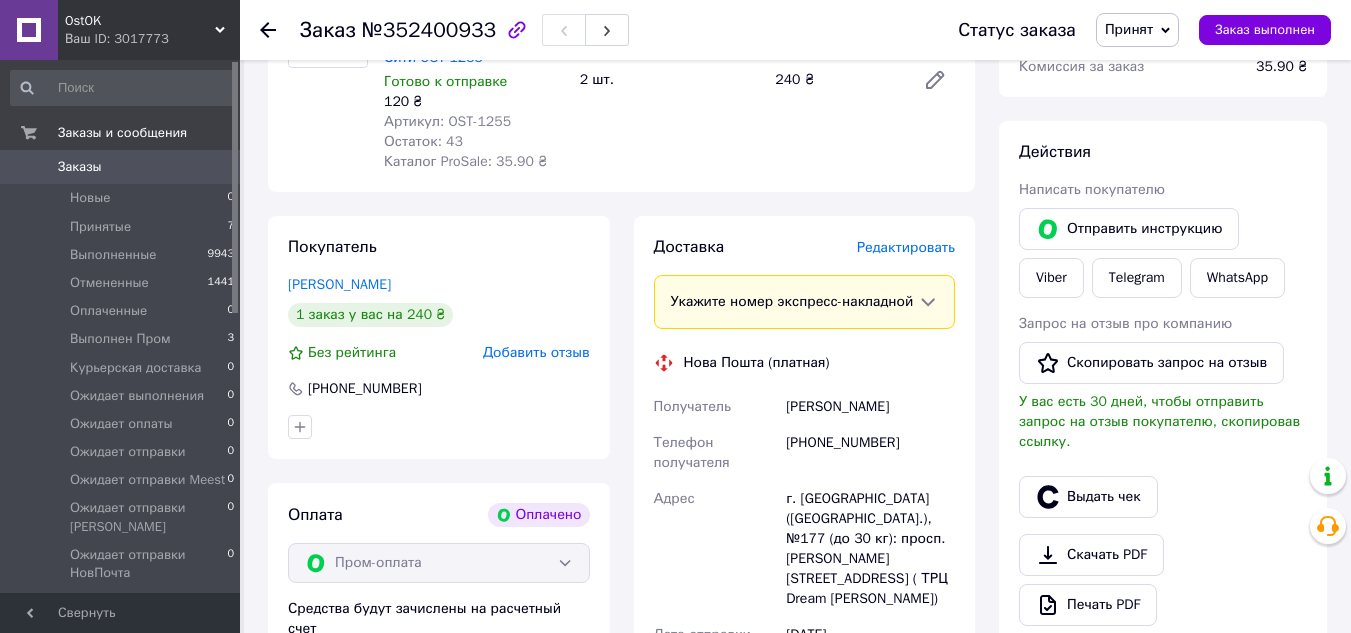 click on "Редактировать" at bounding box center (906, 247) 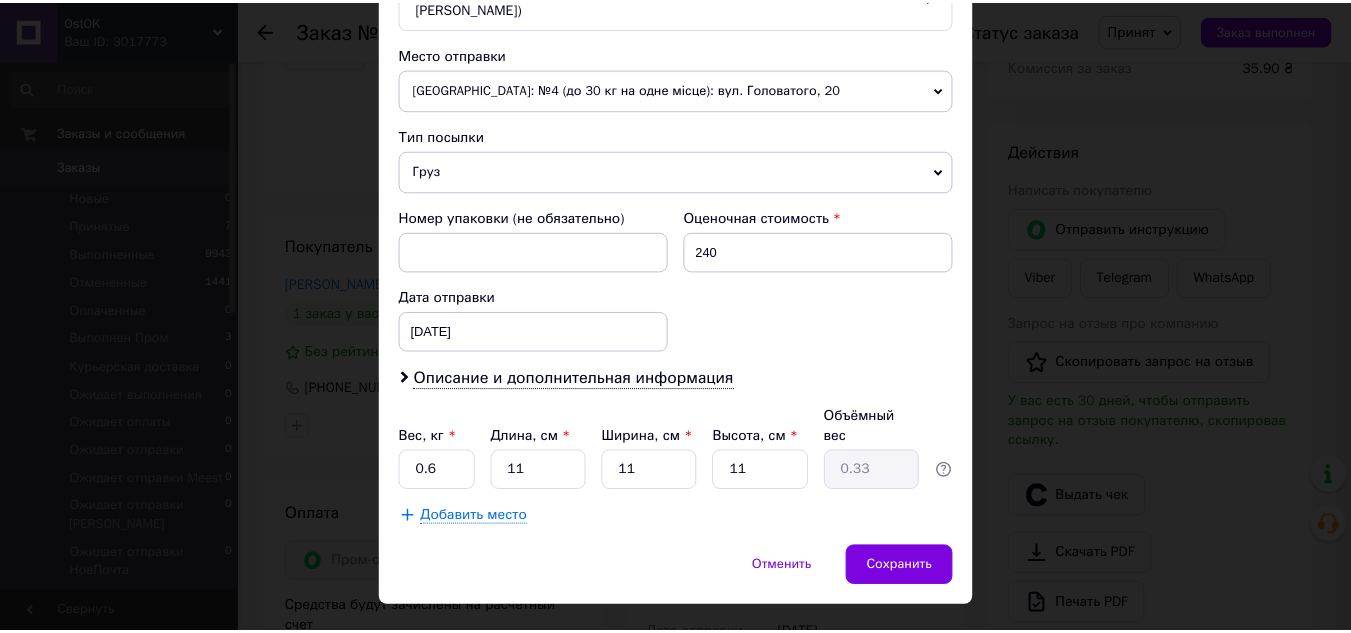 scroll, scrollTop: 695, scrollLeft: 0, axis: vertical 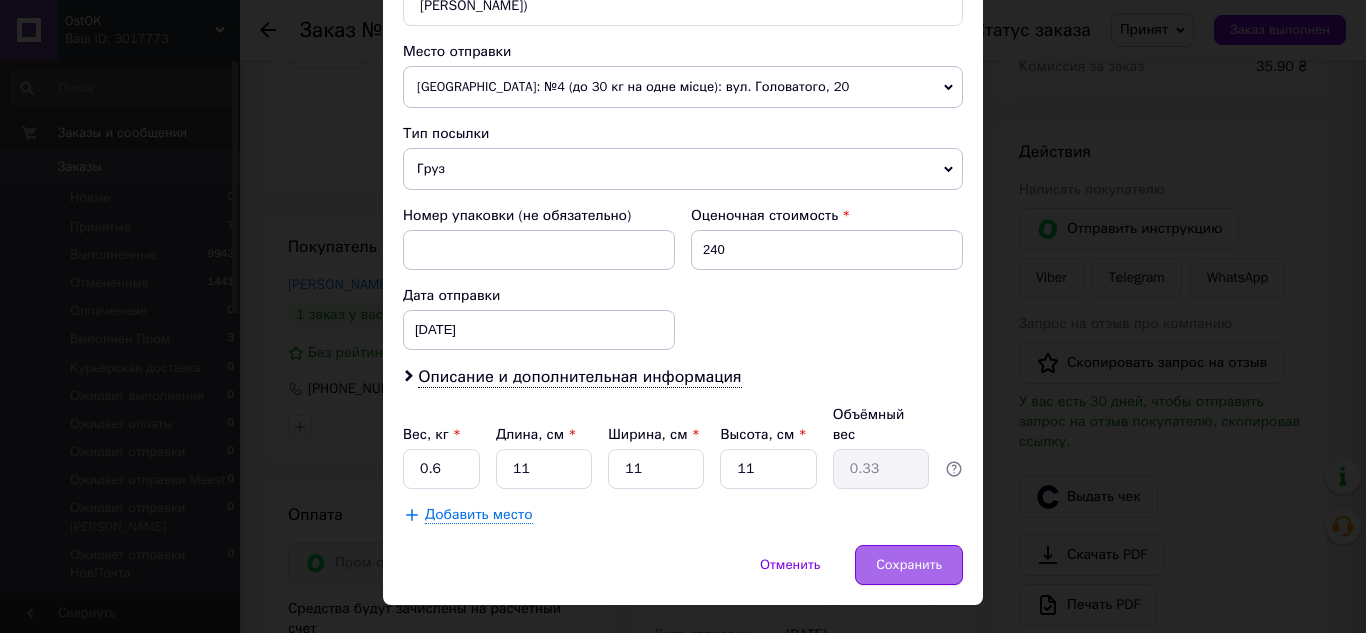 click on "Сохранить" at bounding box center (909, 565) 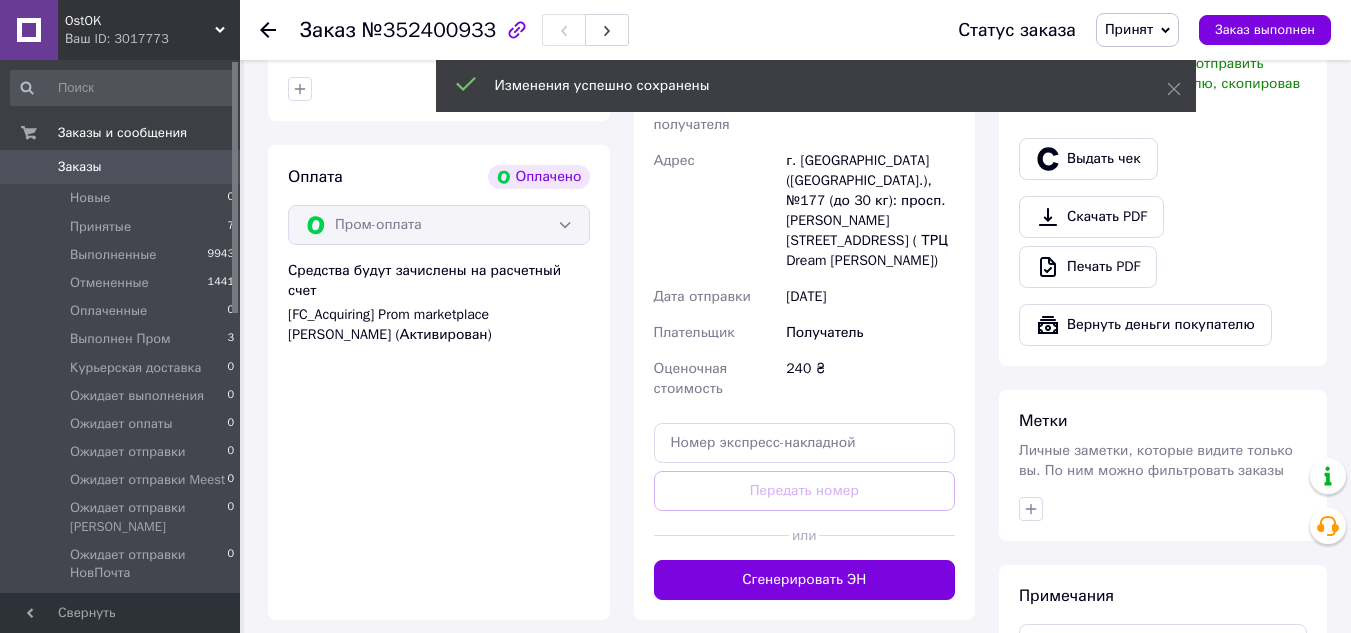 scroll, scrollTop: 1200, scrollLeft: 0, axis: vertical 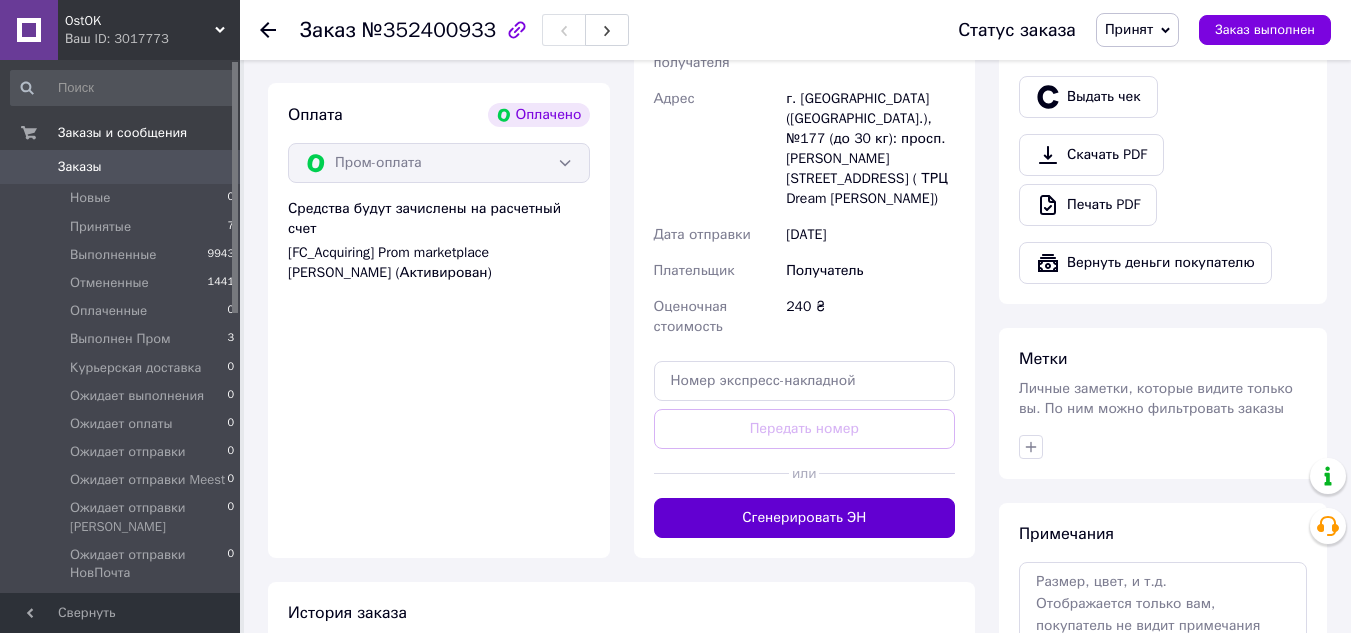 click on "Сгенерировать ЭН" at bounding box center [805, 518] 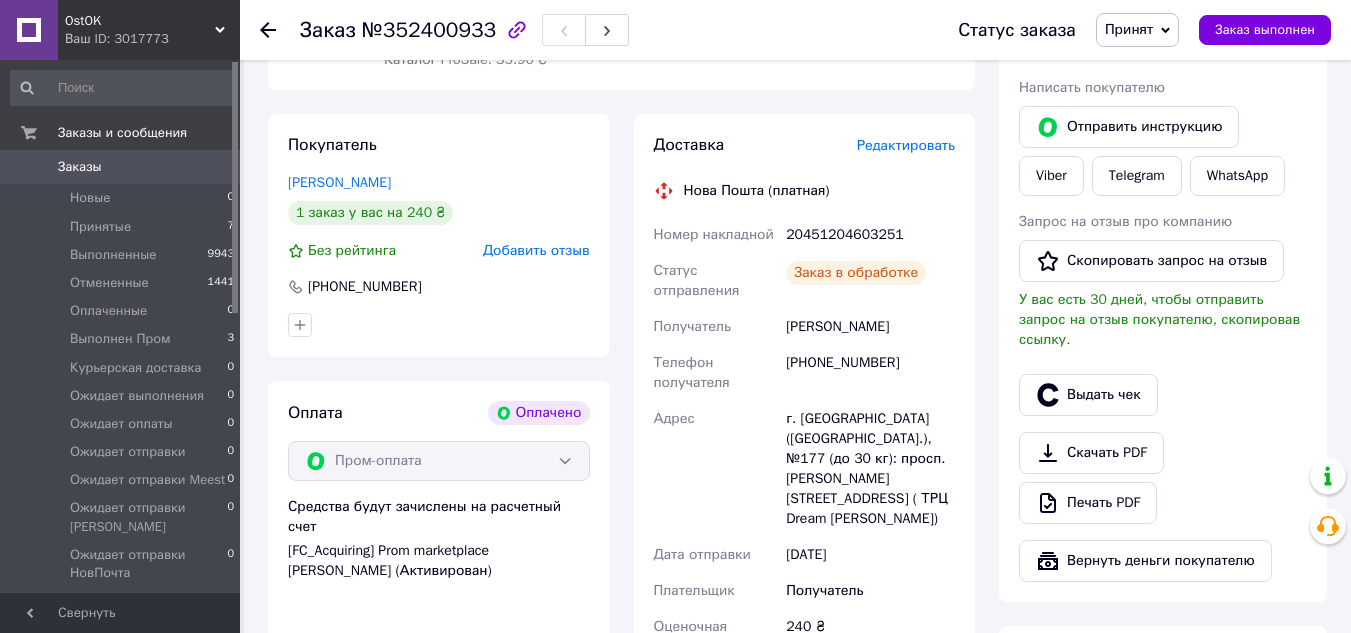 scroll, scrollTop: 900, scrollLeft: 0, axis: vertical 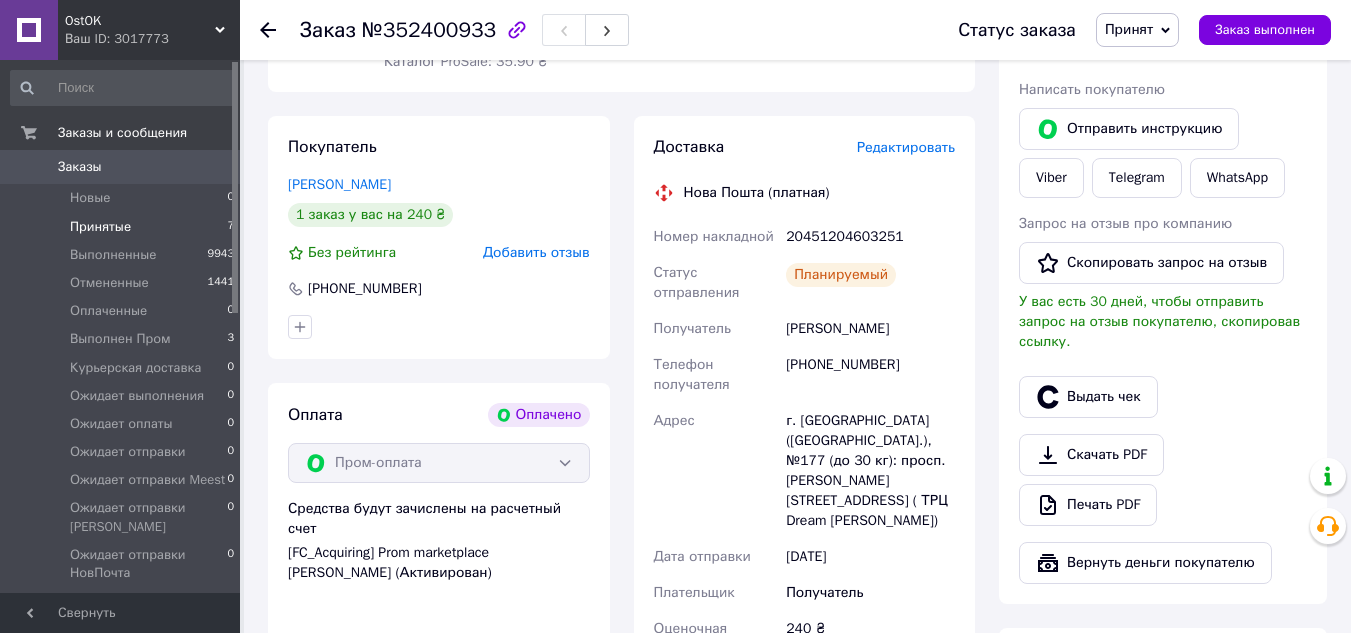 click on "Принятые" at bounding box center [100, 227] 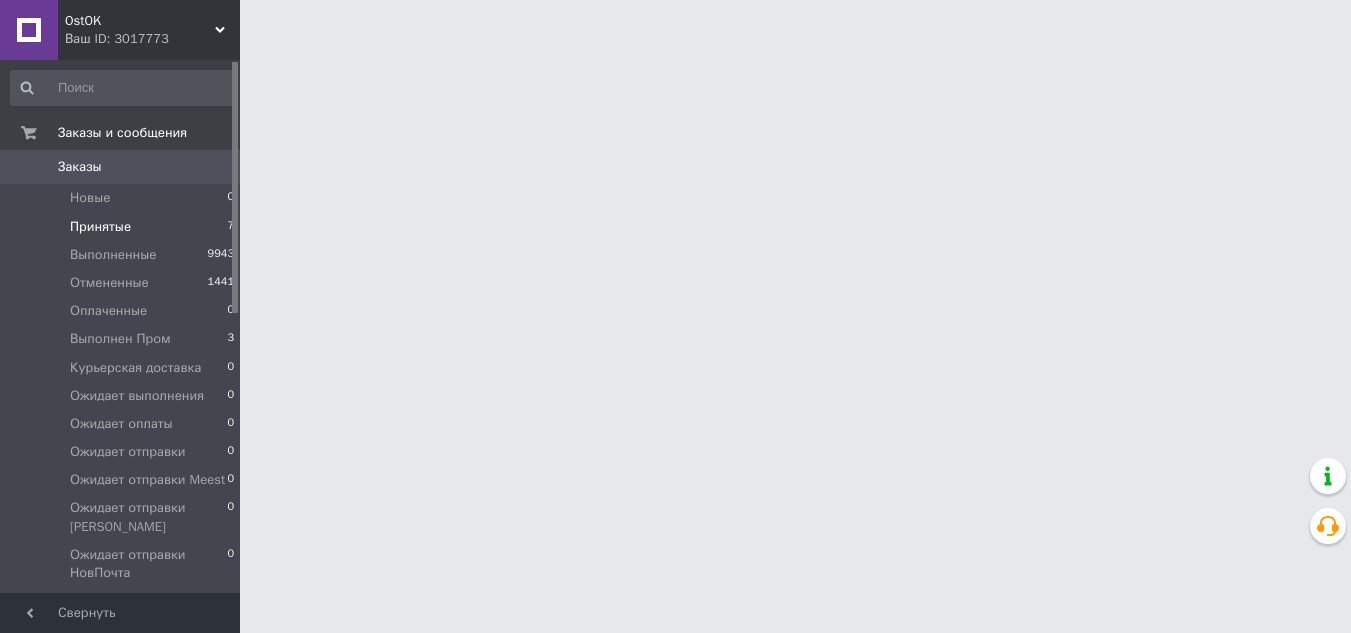 scroll, scrollTop: 0, scrollLeft: 0, axis: both 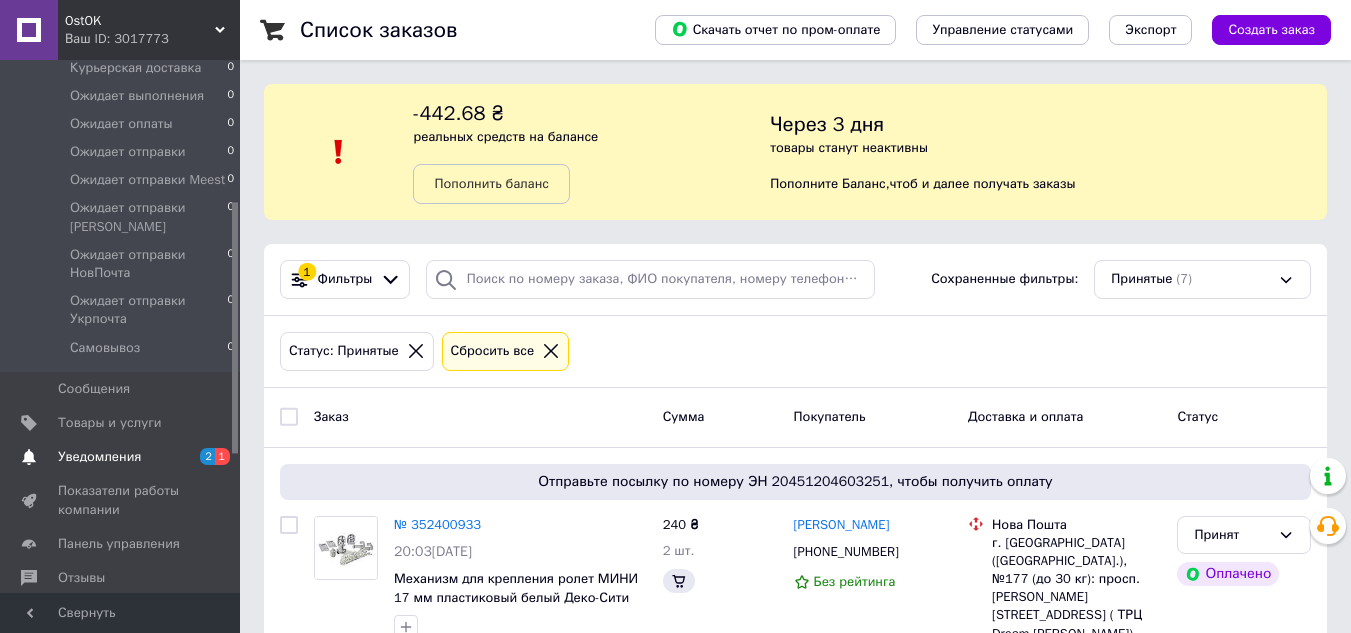click on "Уведомления" at bounding box center [99, 457] 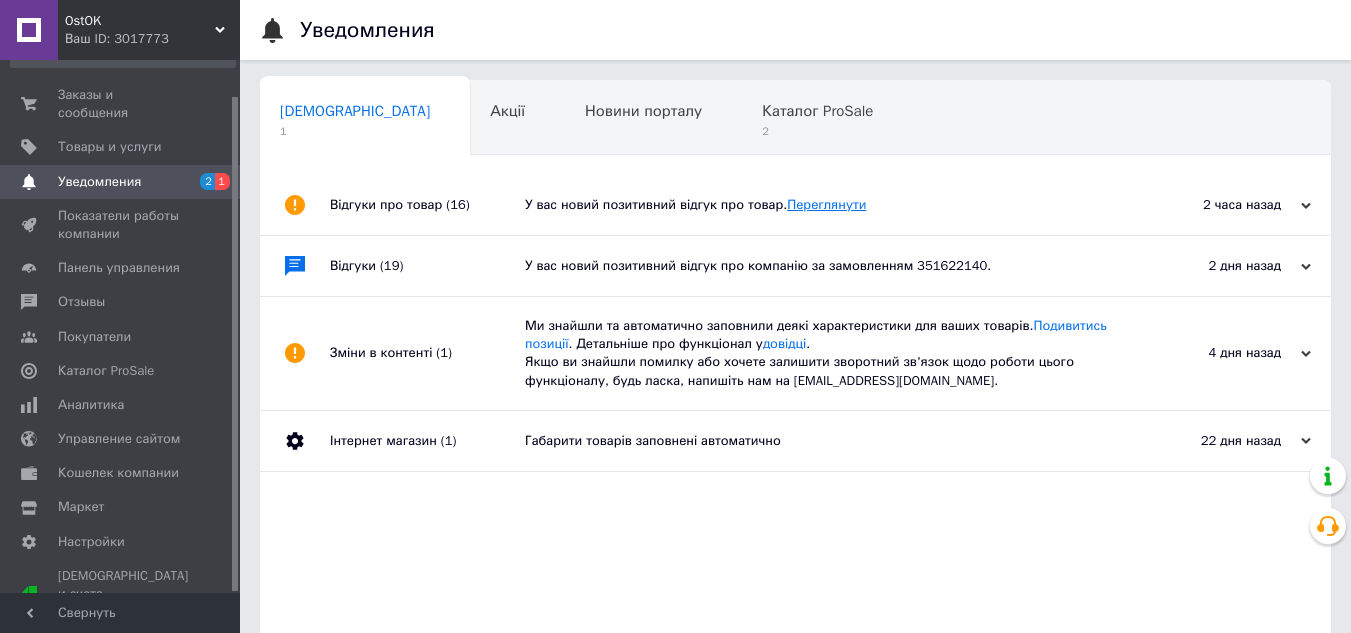click on "Переглянути" at bounding box center (826, 204) 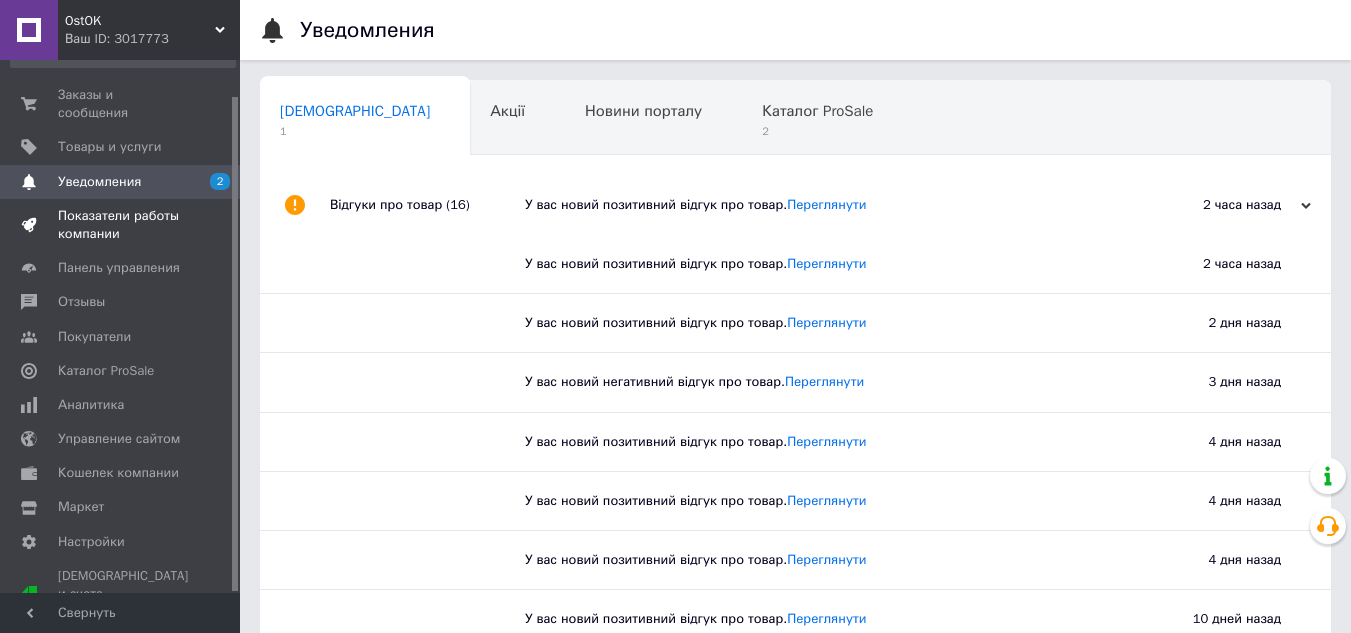 click on "Показатели работы компании" at bounding box center (121, 225) 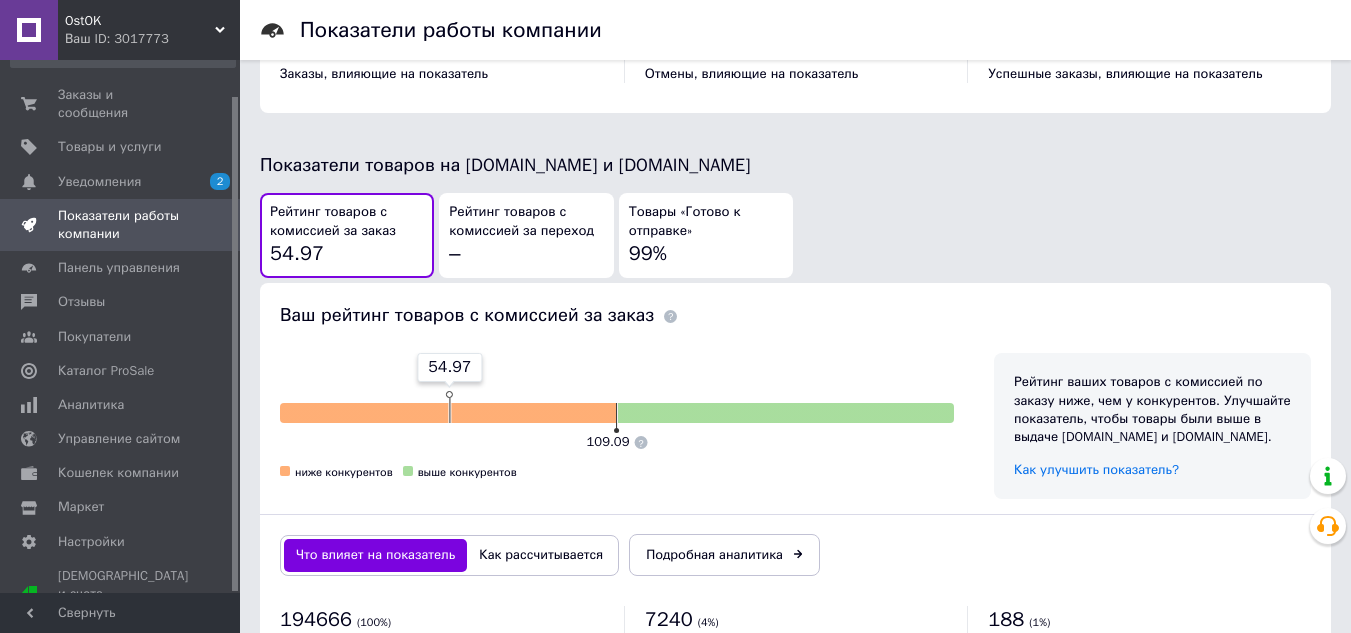 scroll, scrollTop: 1000, scrollLeft: 0, axis: vertical 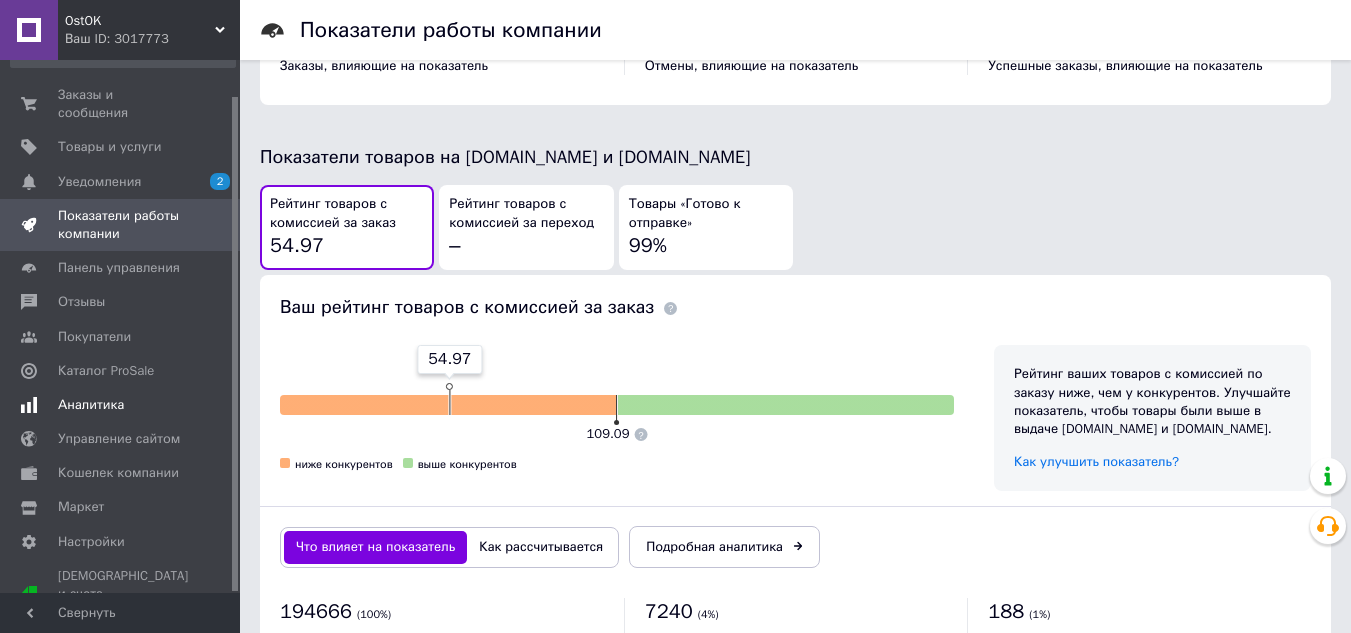 click on "Аналитика" at bounding box center (91, 405) 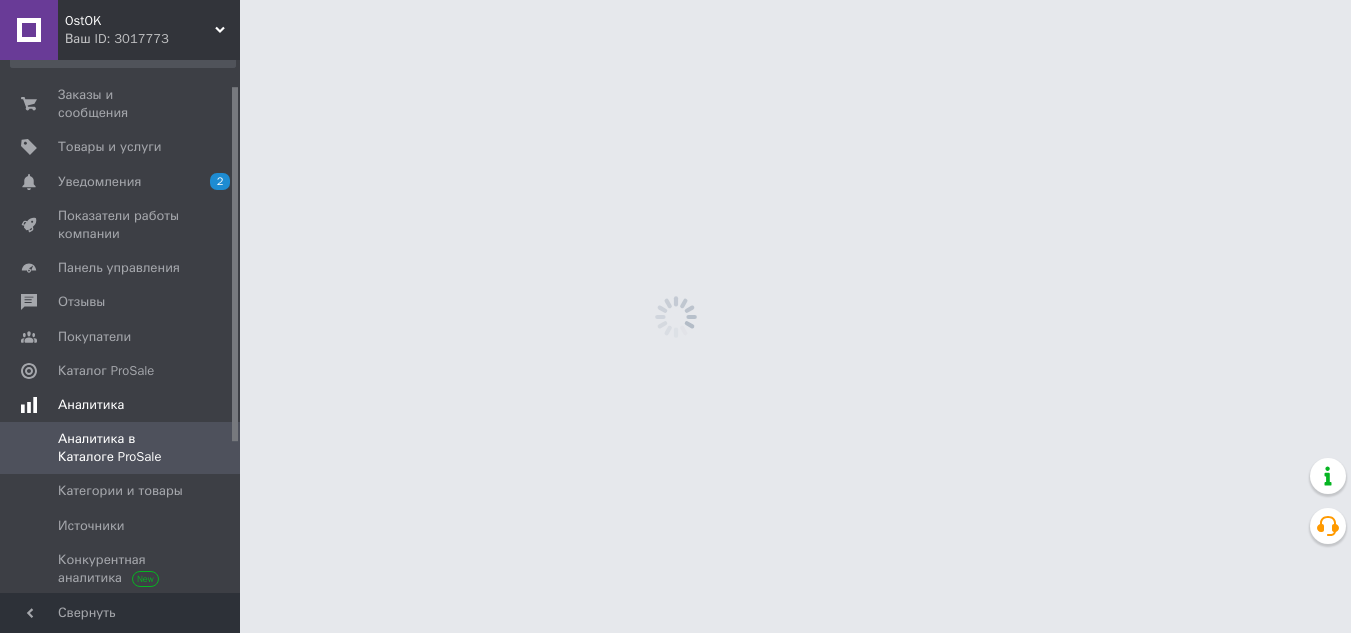 scroll, scrollTop: 0, scrollLeft: 0, axis: both 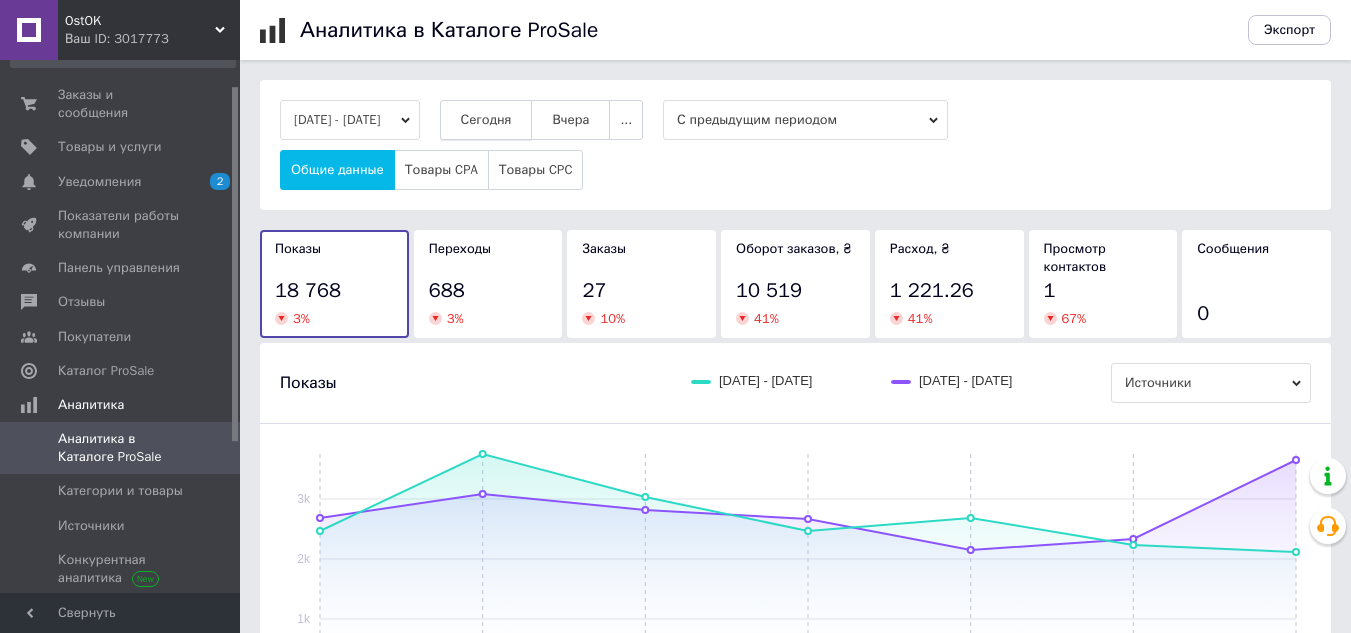 click on "Сегодня" at bounding box center (486, 120) 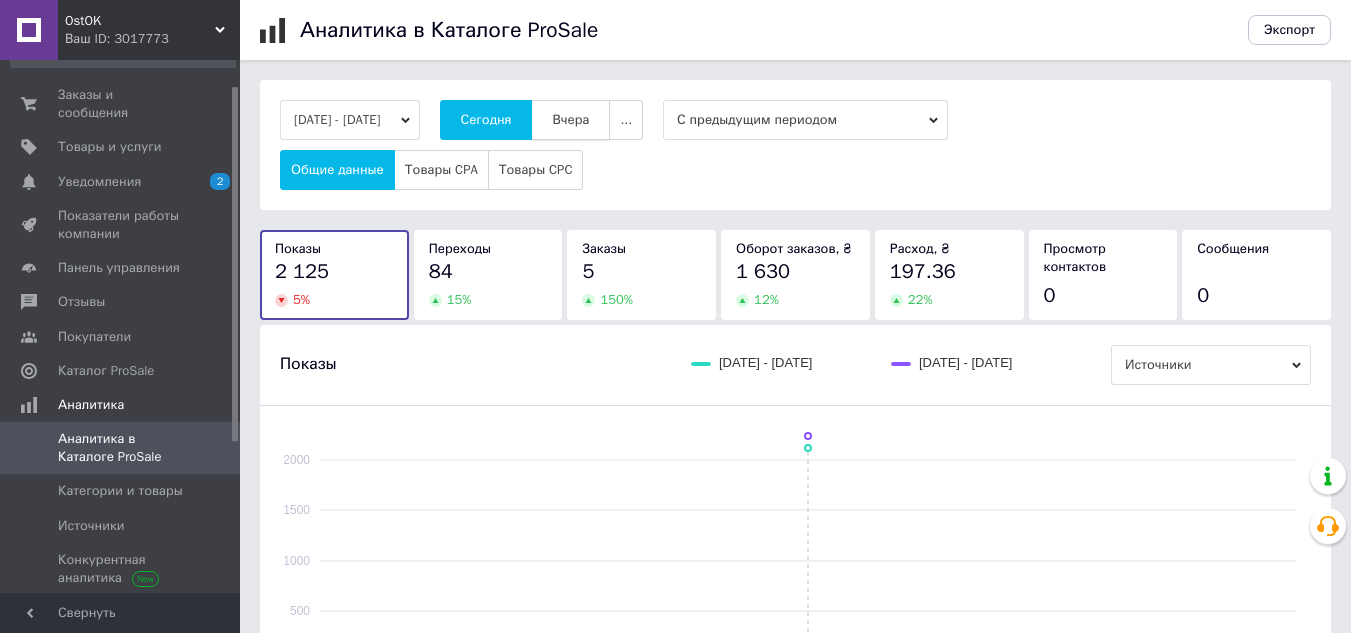 click on "Вчера" at bounding box center (570, 120) 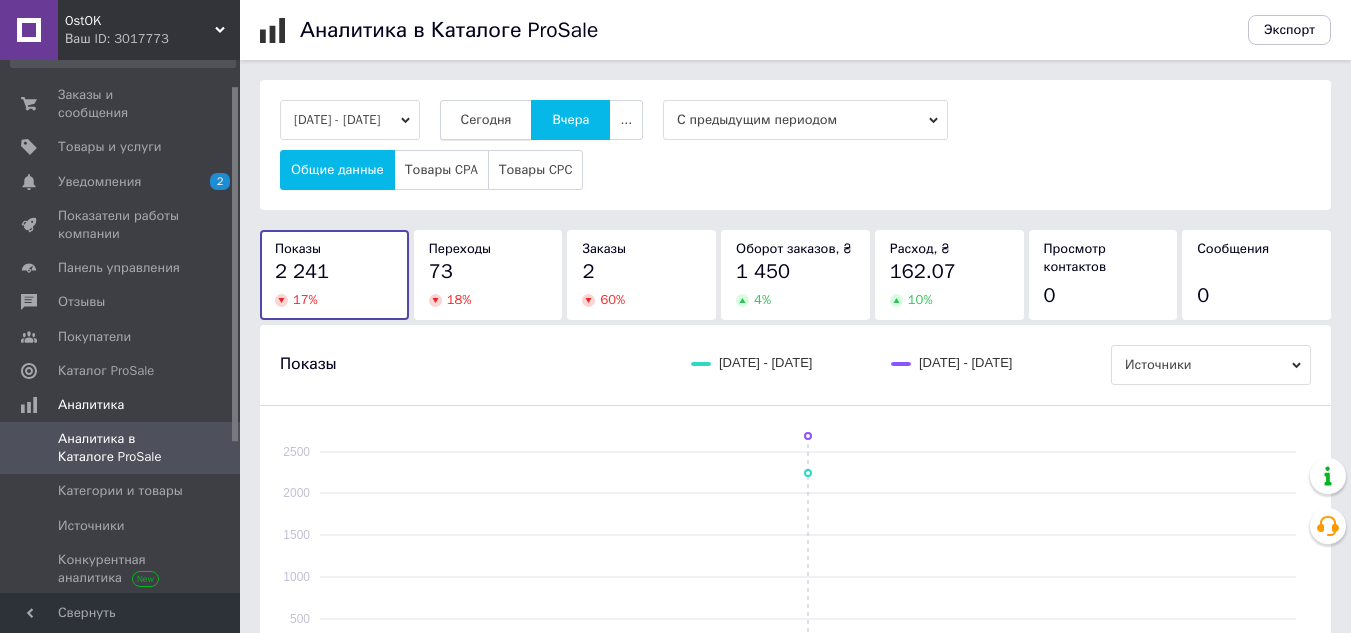click on "Сегодня" at bounding box center [486, 120] 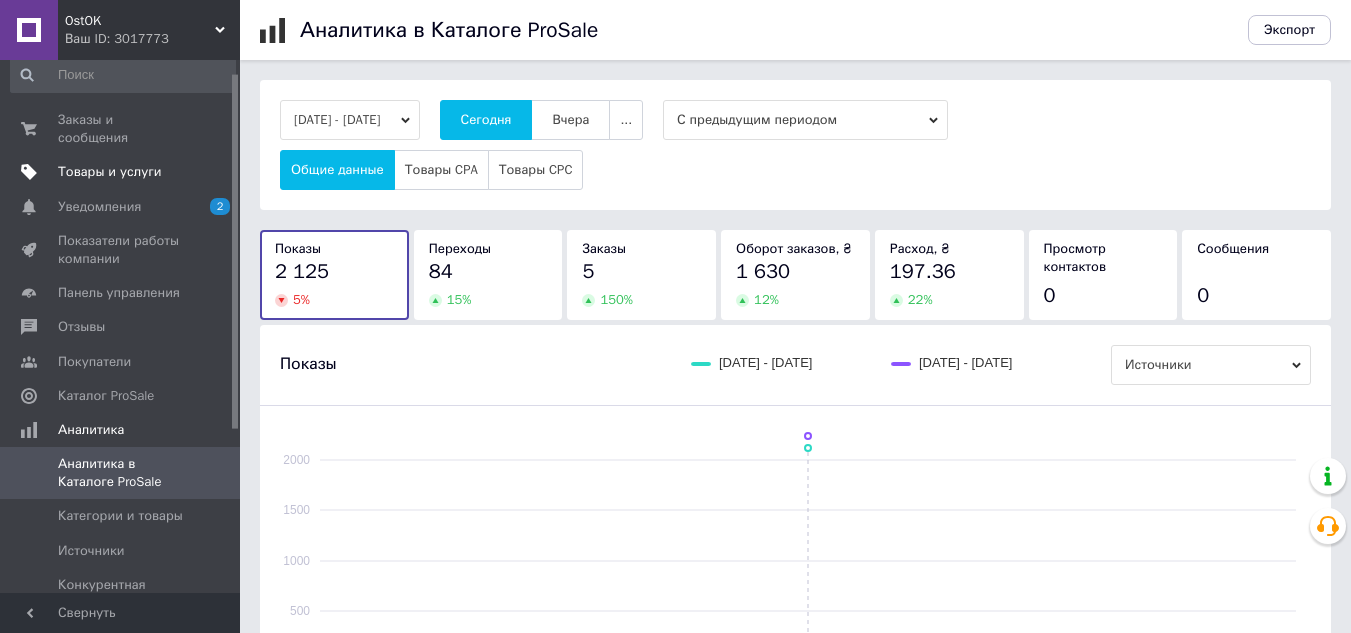 scroll, scrollTop: 0, scrollLeft: 0, axis: both 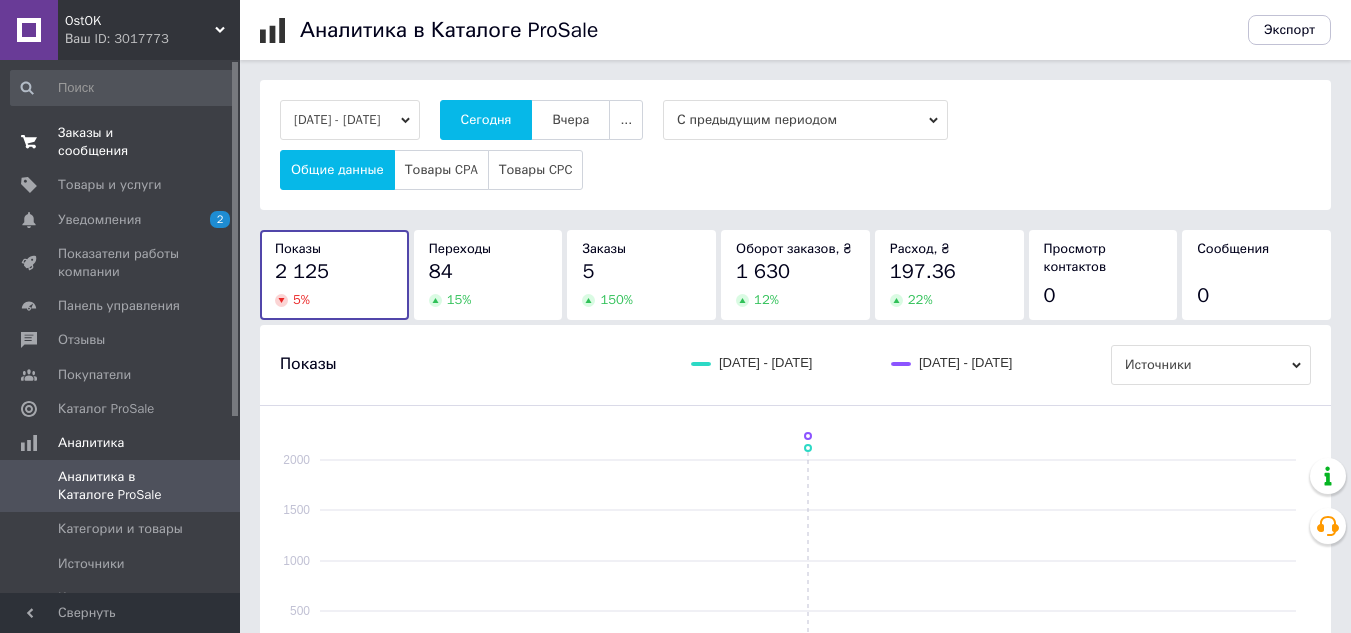 click on "Заказы и сообщения" at bounding box center [121, 142] 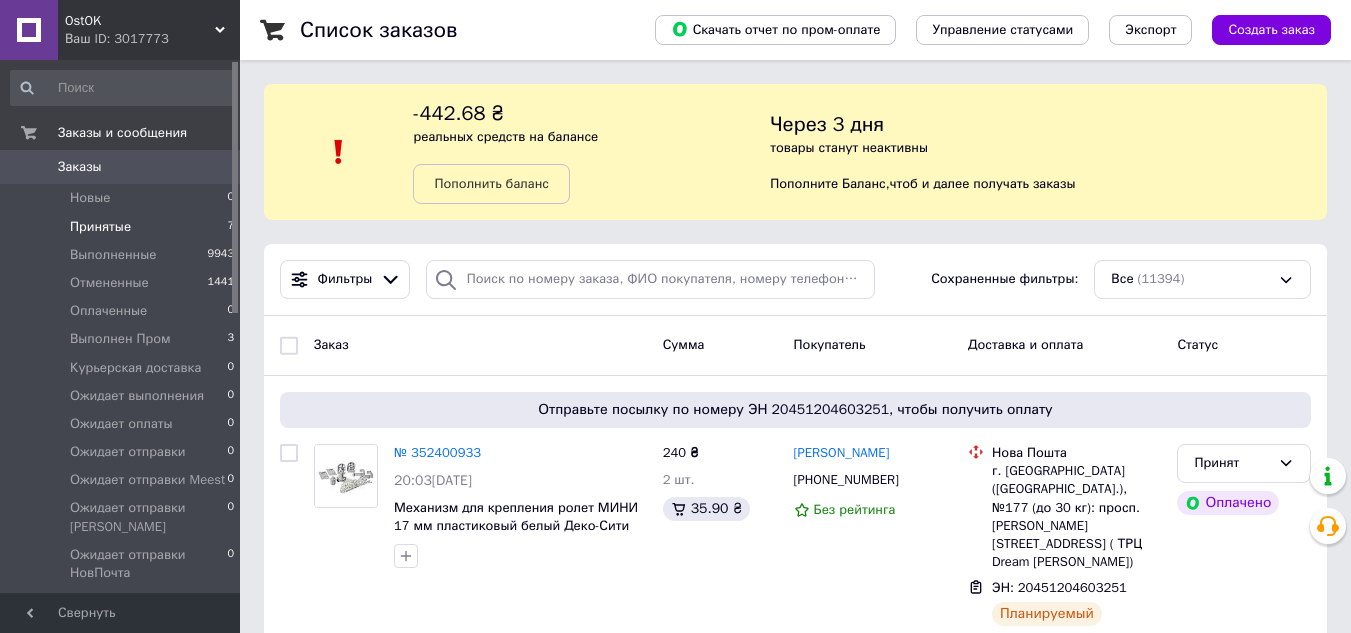 click on "Принятые" at bounding box center (100, 227) 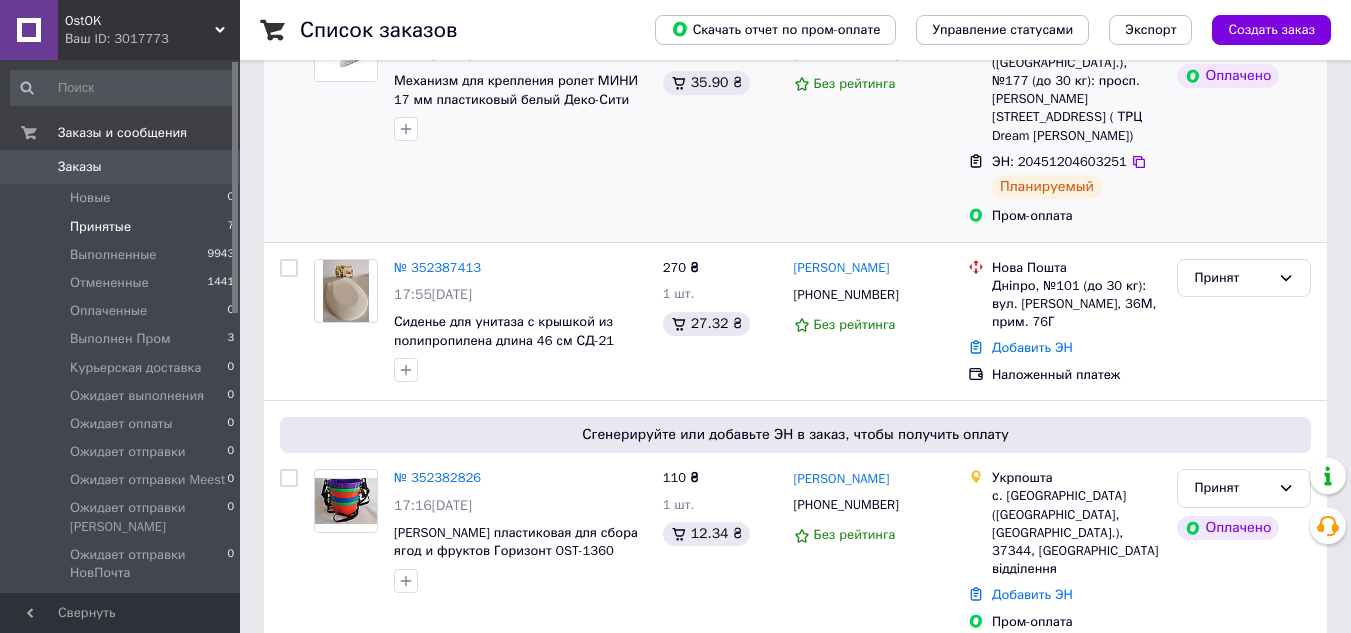 scroll, scrollTop: 500, scrollLeft: 0, axis: vertical 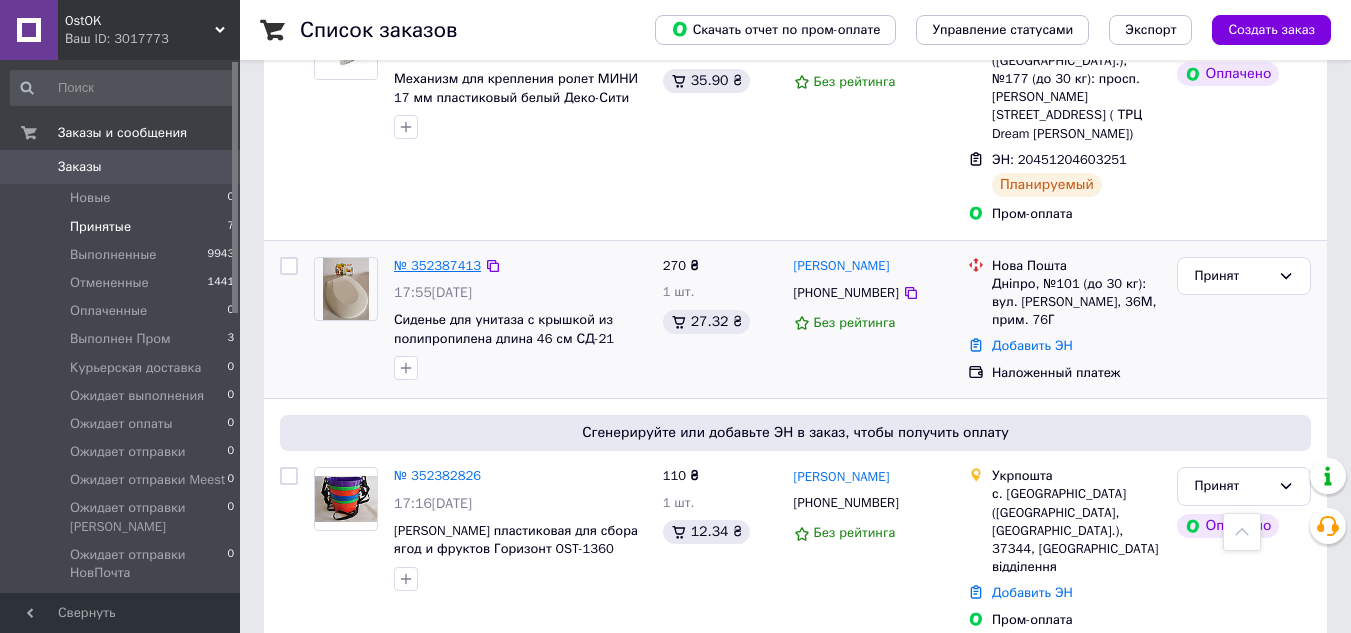 click on "№ 352387413" at bounding box center (437, 265) 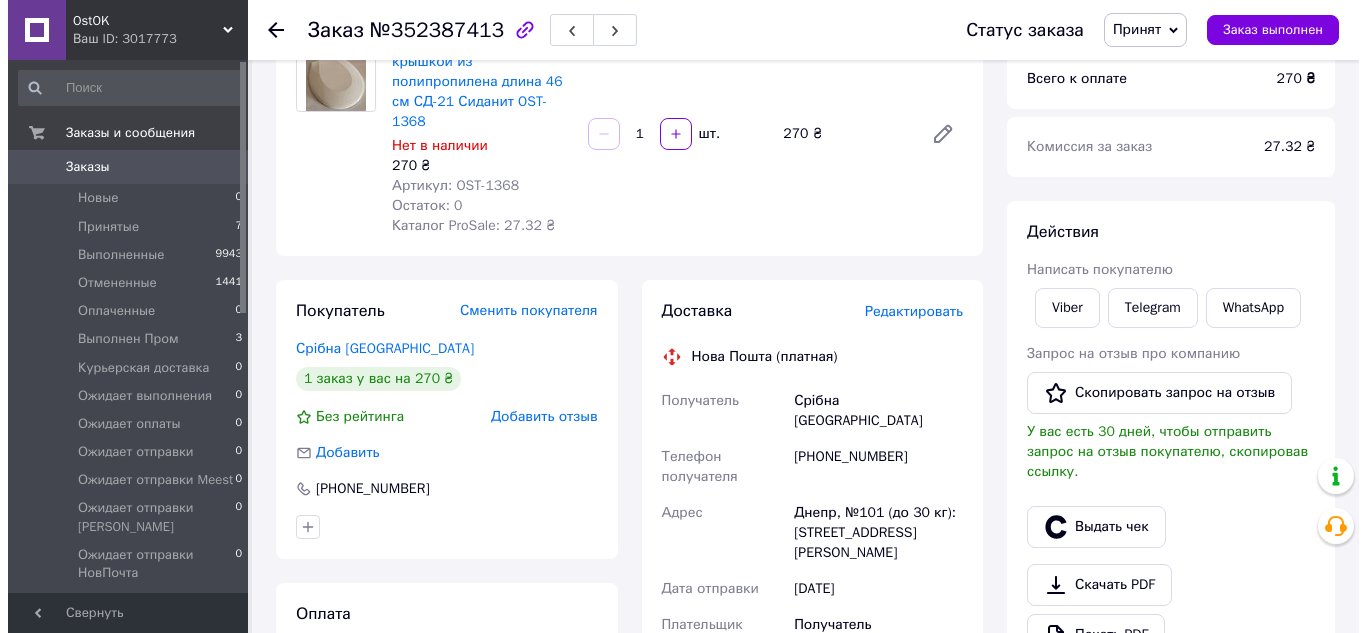 scroll, scrollTop: 200, scrollLeft: 0, axis: vertical 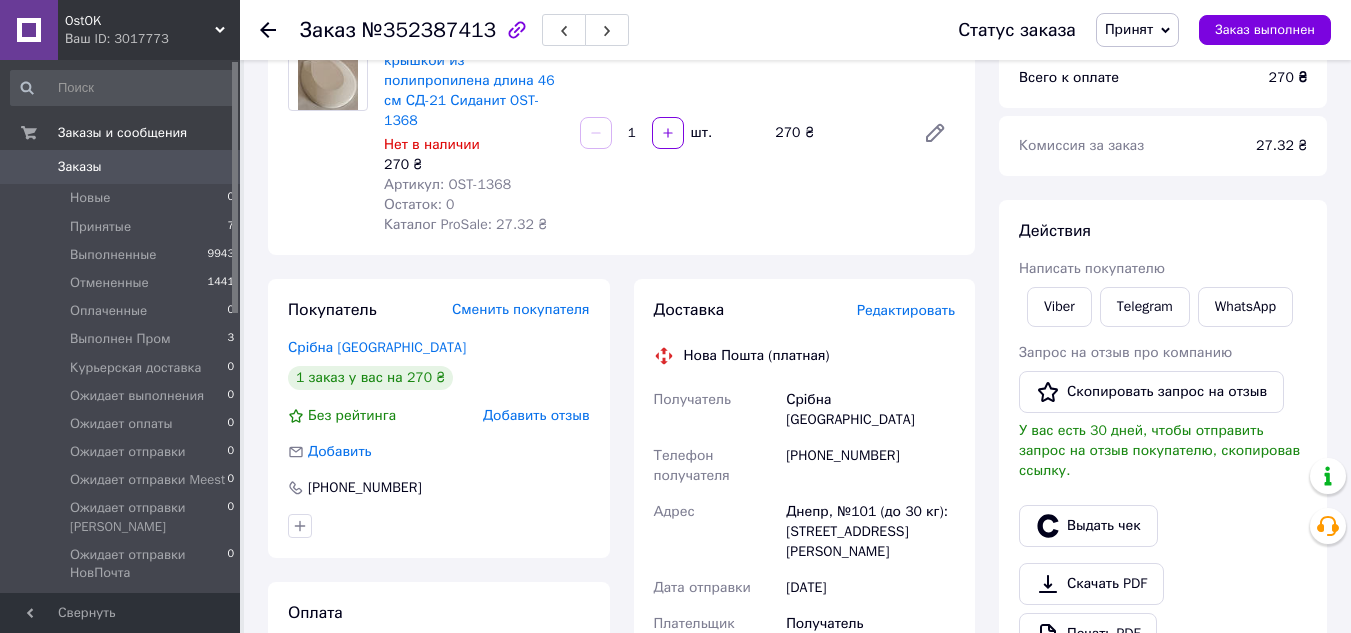 click on "Редактировать" at bounding box center [906, 310] 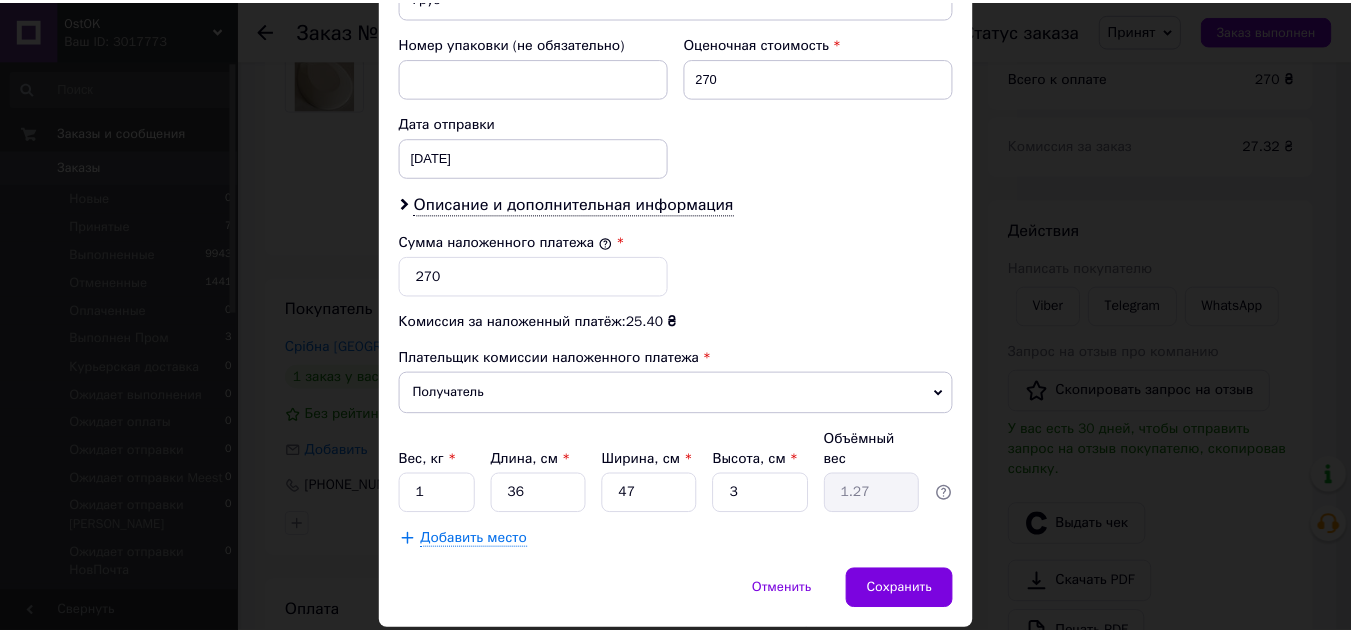 scroll, scrollTop: 893, scrollLeft: 0, axis: vertical 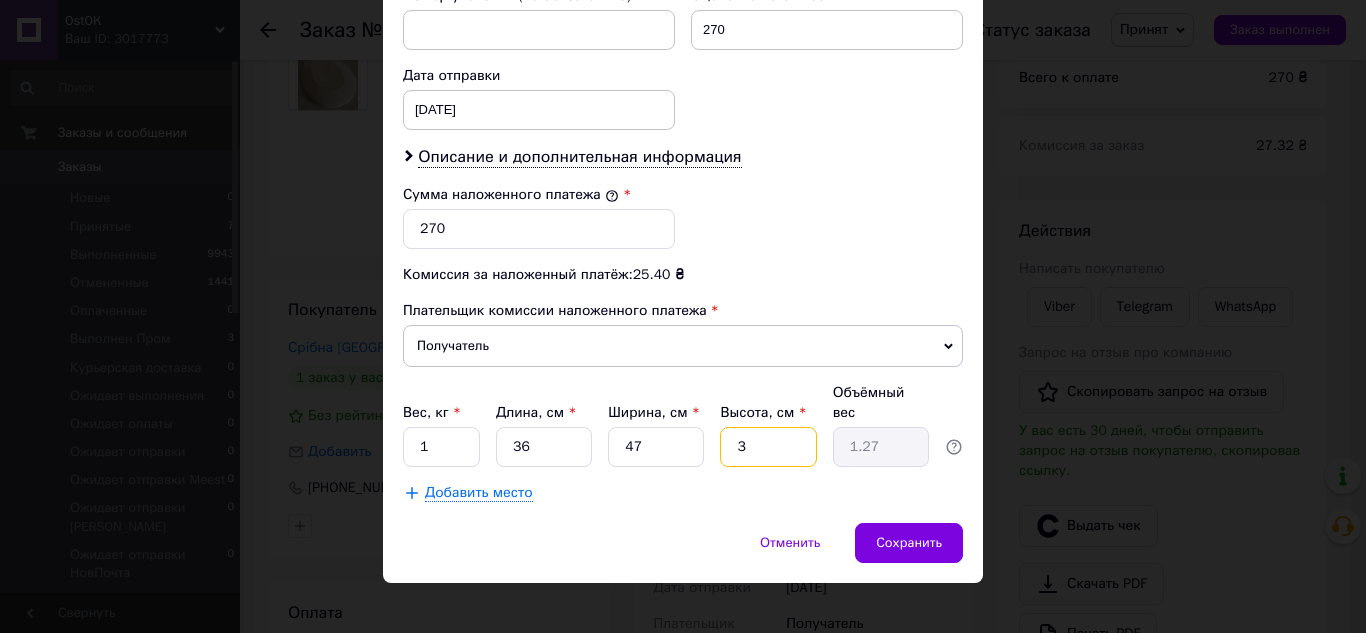 drag, startPoint x: 770, startPoint y: 437, endPoint x: 705, endPoint y: 425, distance: 66.09841 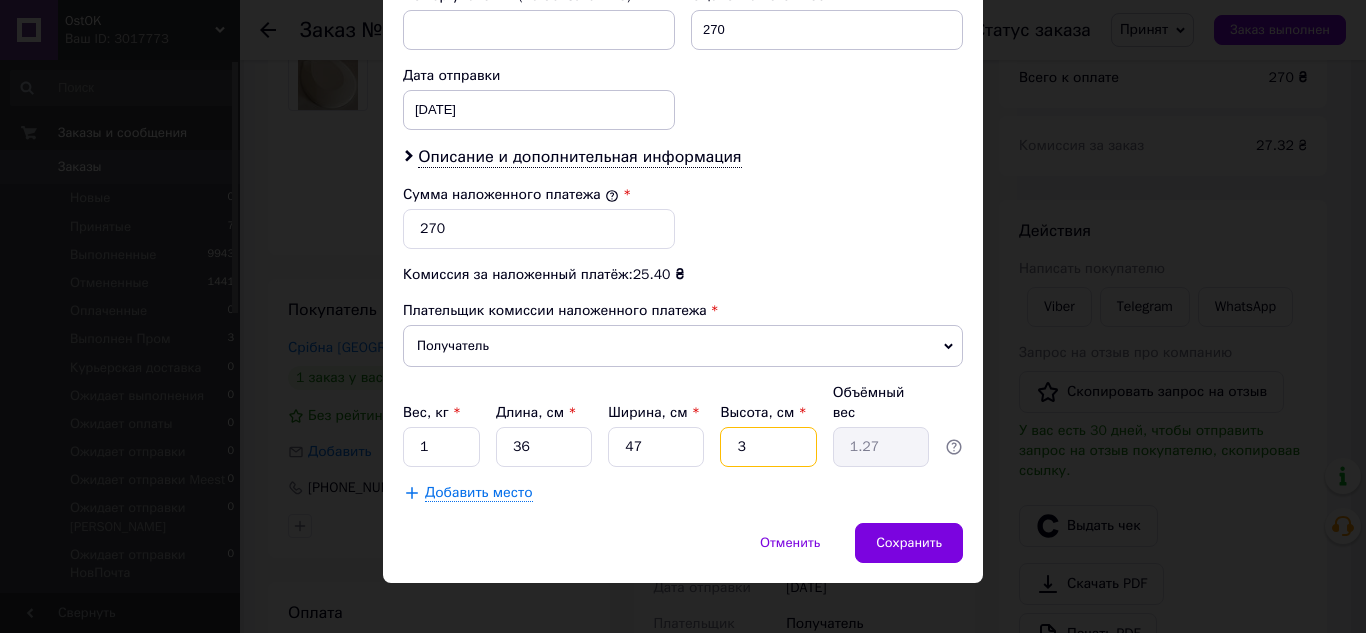 type on "5" 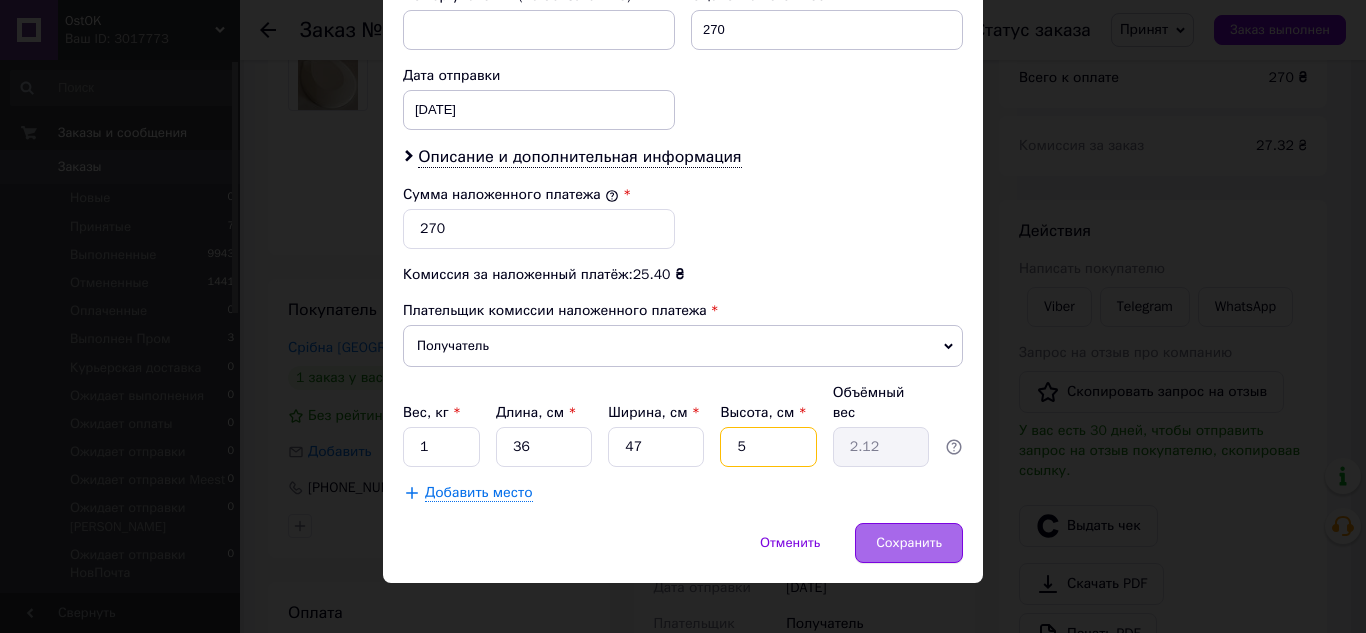 type on "5" 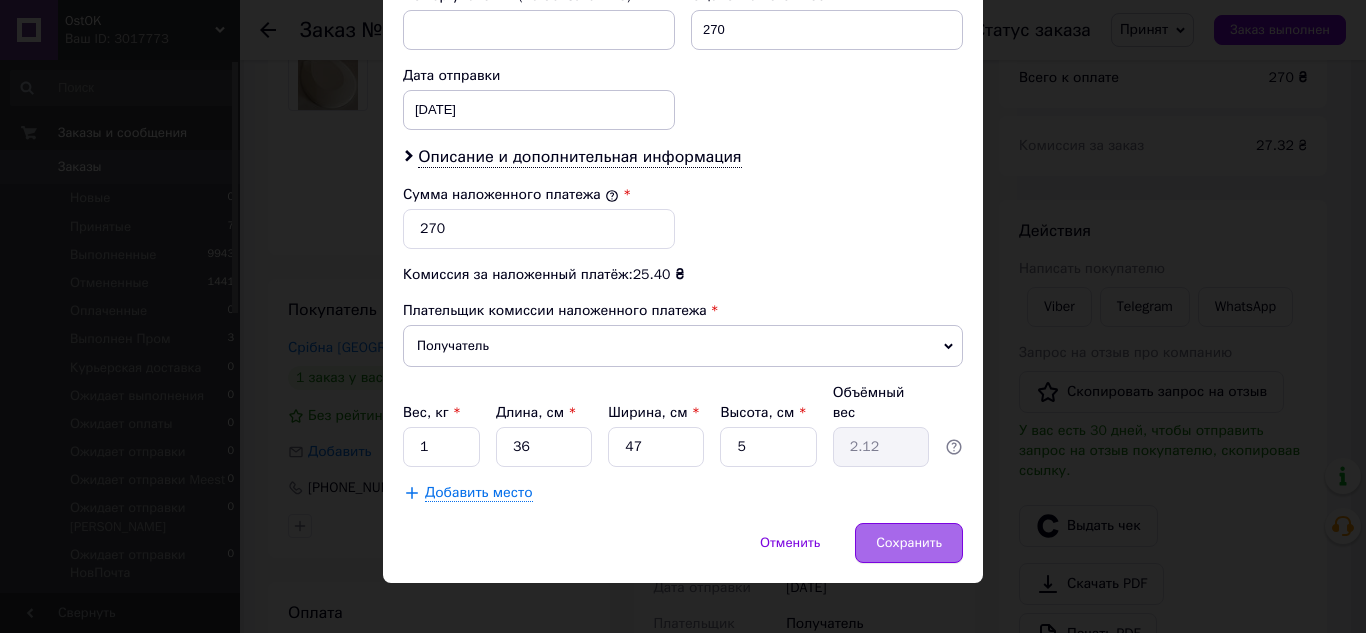 click on "Сохранить" at bounding box center (909, 543) 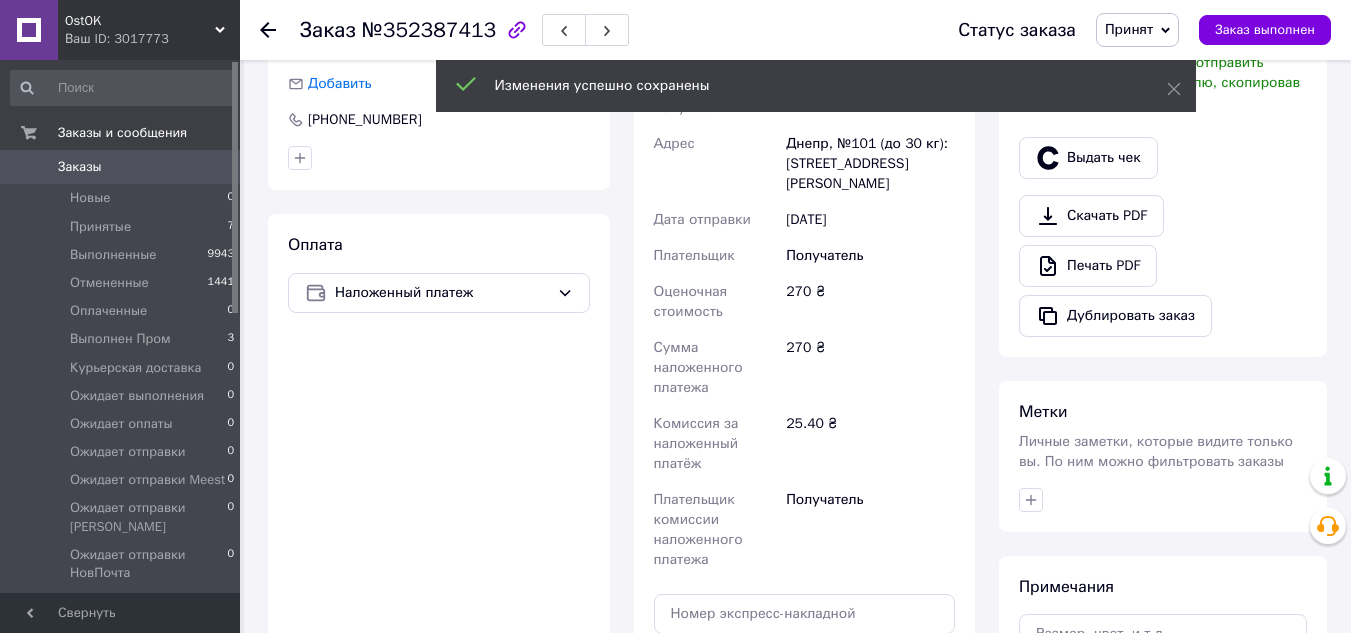 scroll, scrollTop: 800, scrollLeft: 0, axis: vertical 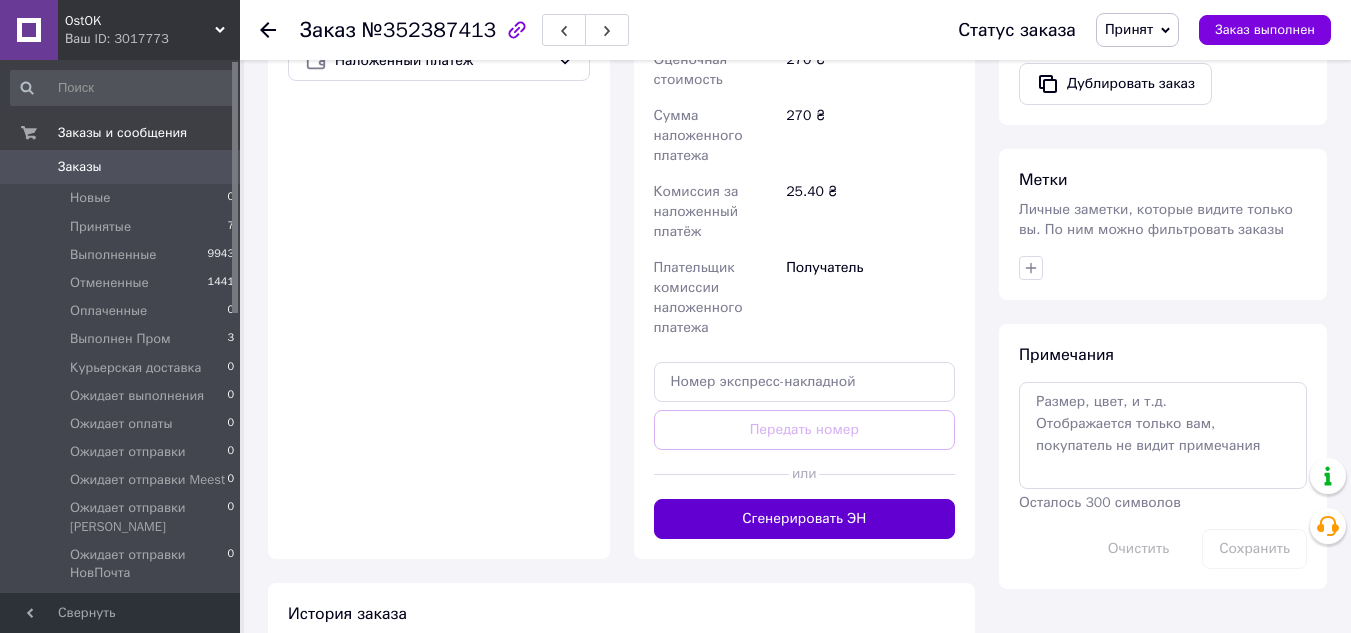 click on "Сгенерировать ЭН" at bounding box center [805, 519] 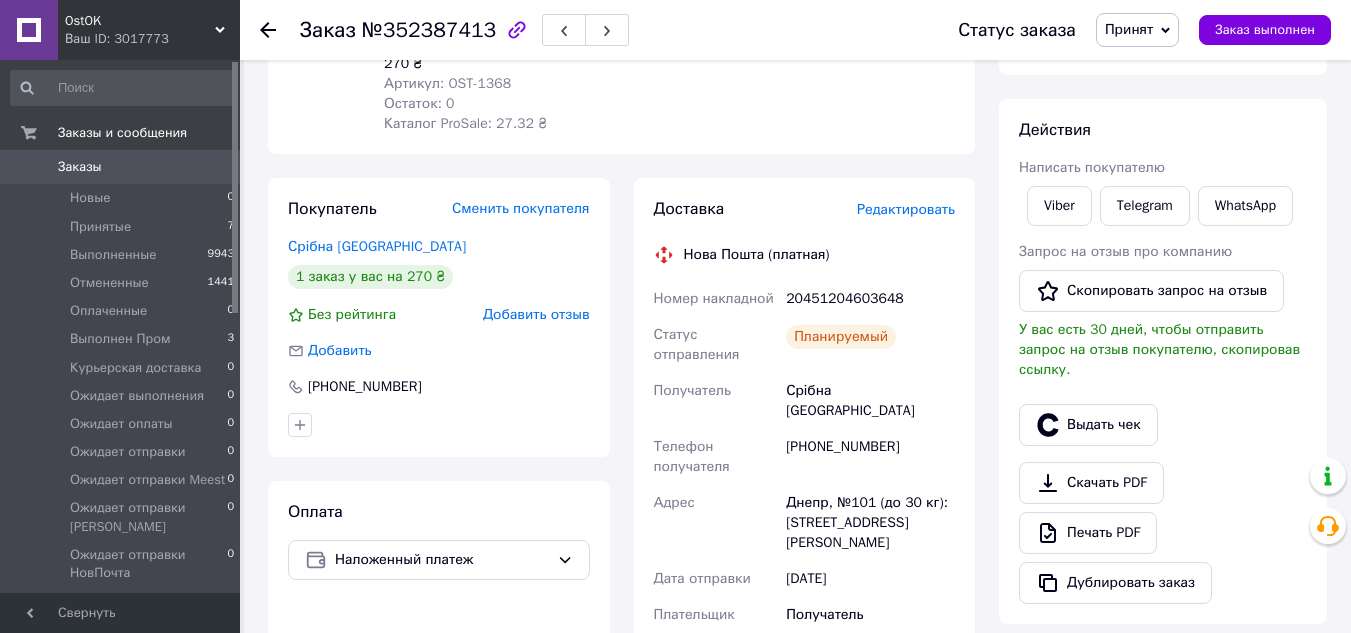 scroll, scrollTop: 300, scrollLeft: 0, axis: vertical 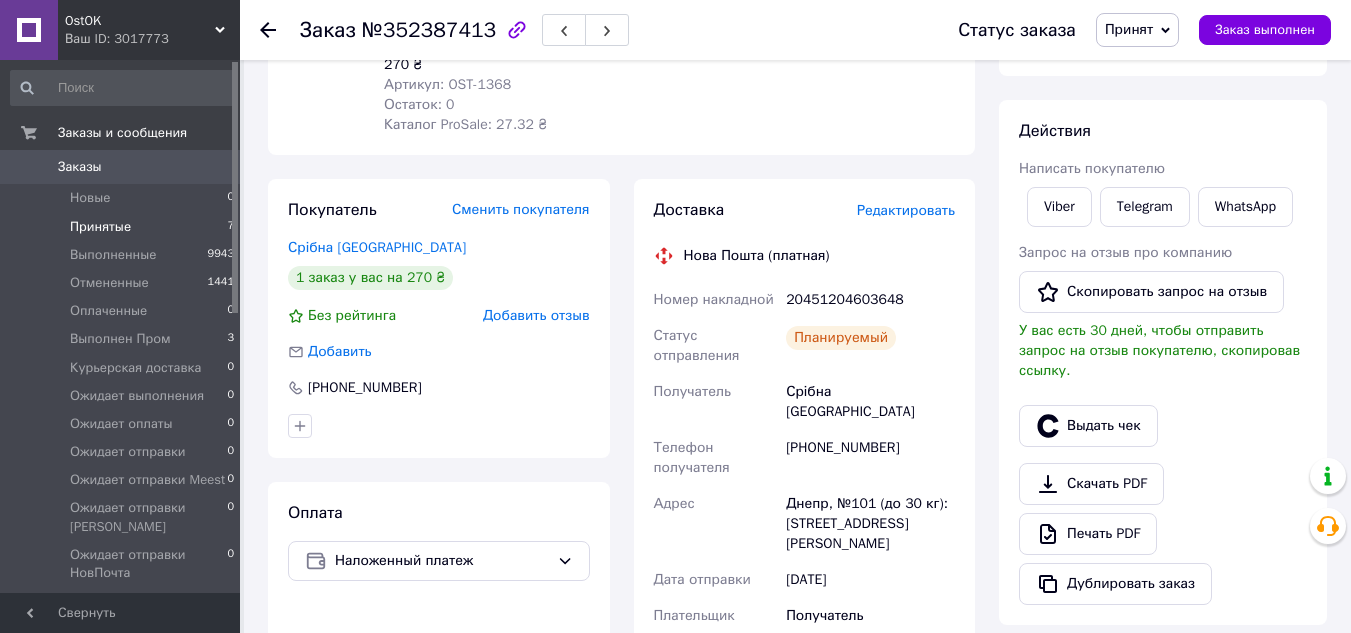 click on "Принятые" at bounding box center (100, 227) 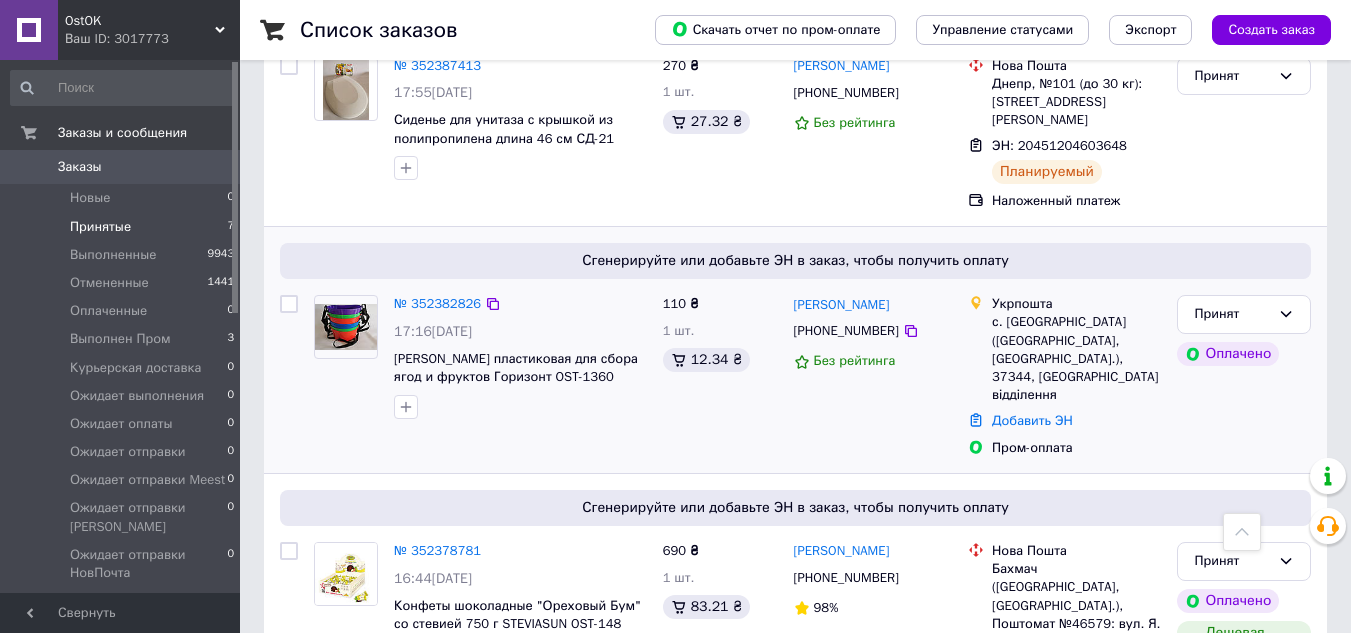scroll, scrollTop: 800, scrollLeft: 0, axis: vertical 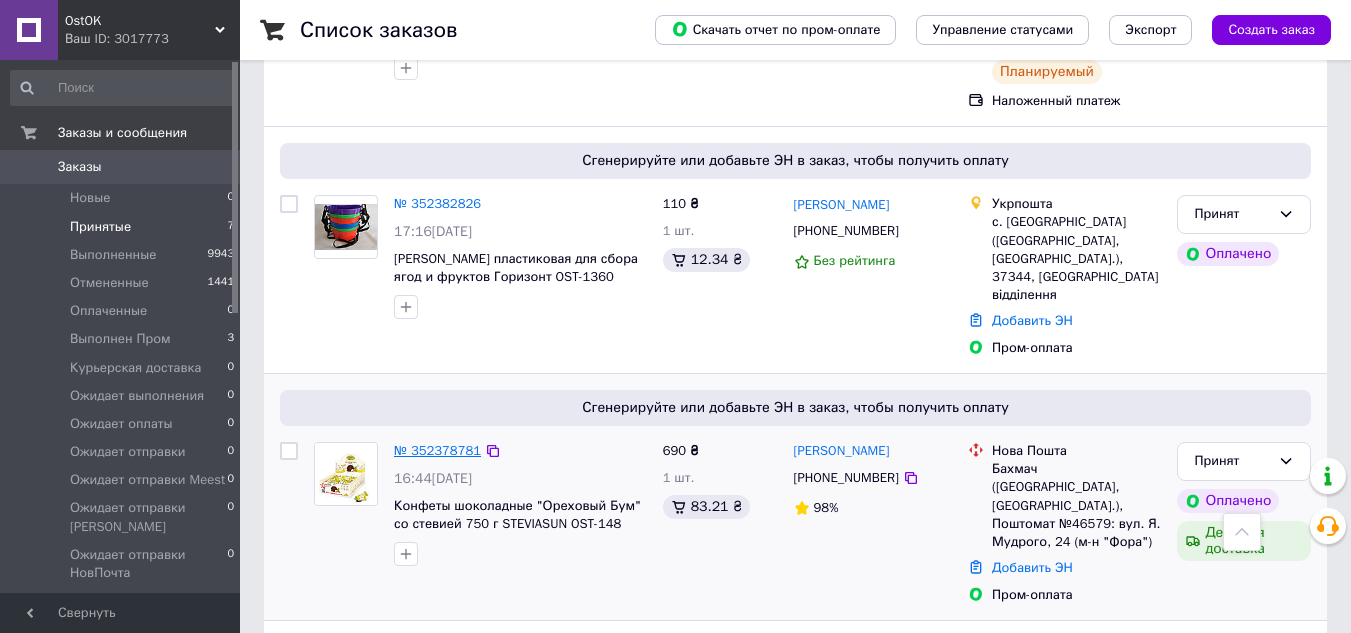 click on "№ 352378781" at bounding box center [437, 450] 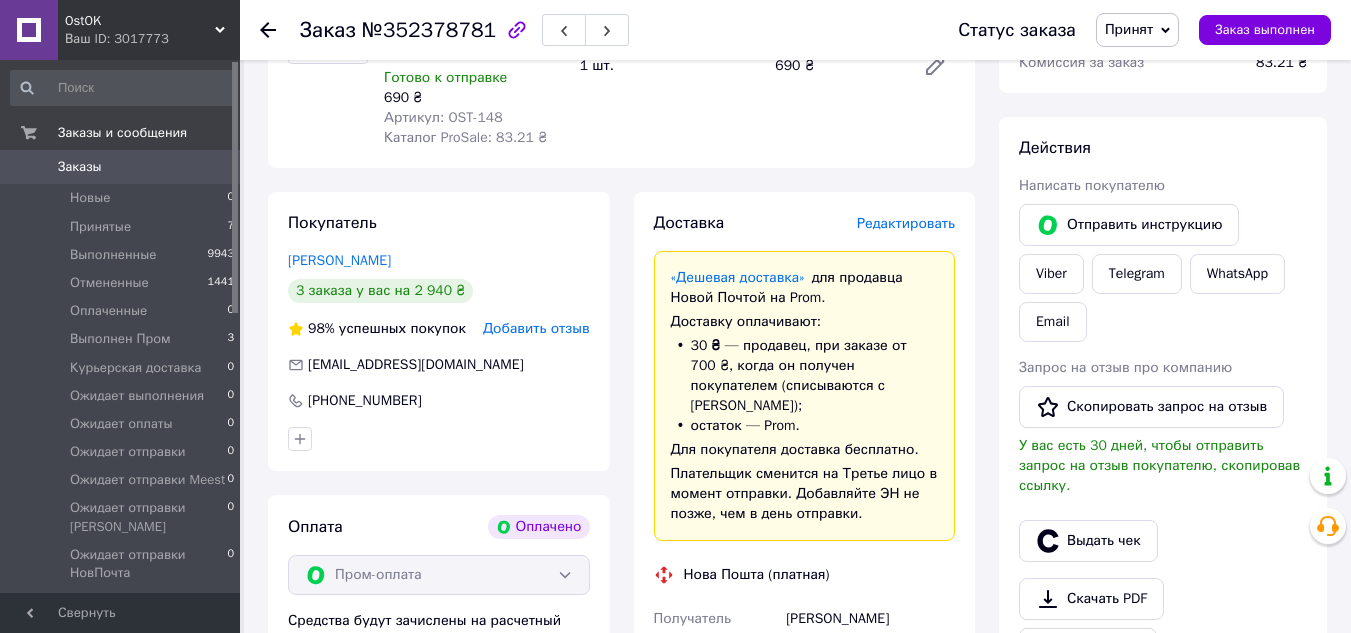 scroll, scrollTop: 800, scrollLeft: 0, axis: vertical 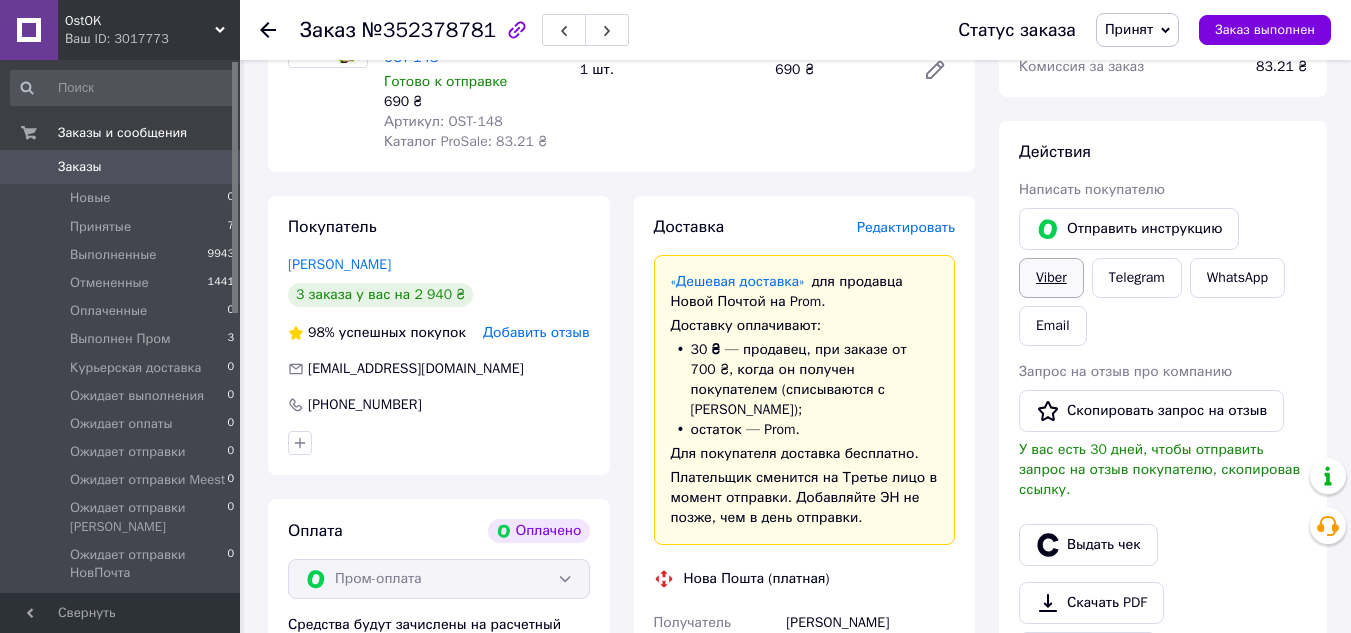 click on "Viber" at bounding box center [1051, 278] 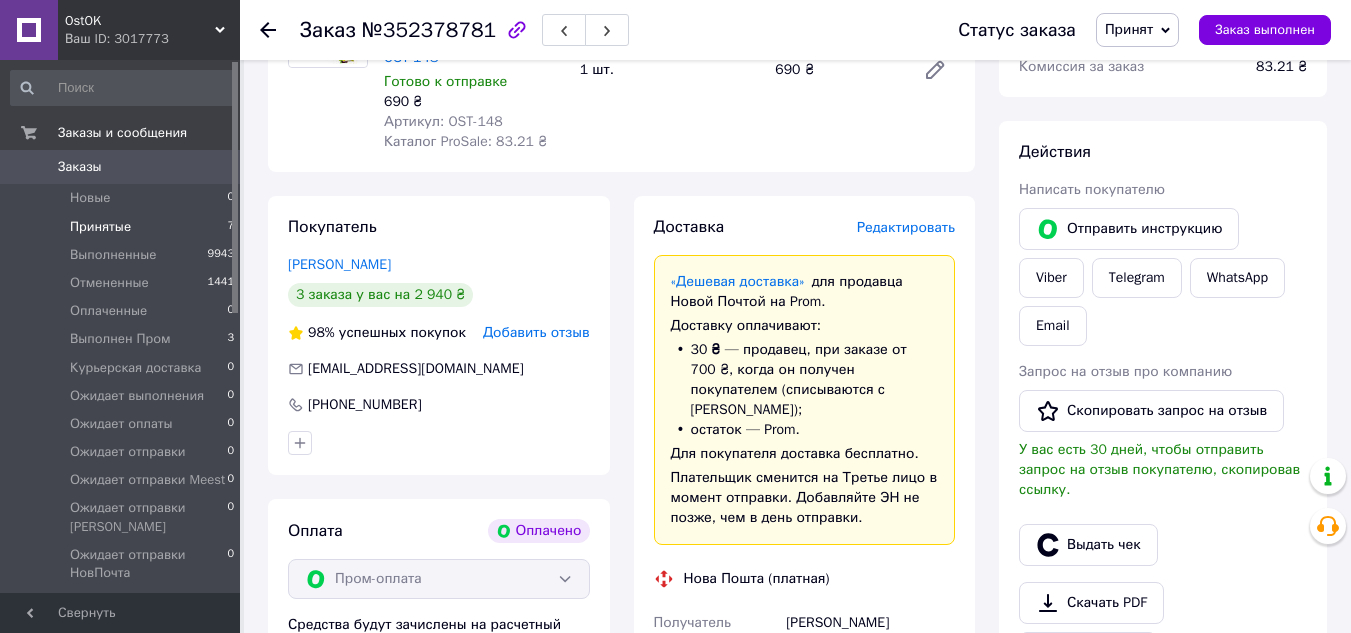click on "Принятые" at bounding box center [100, 227] 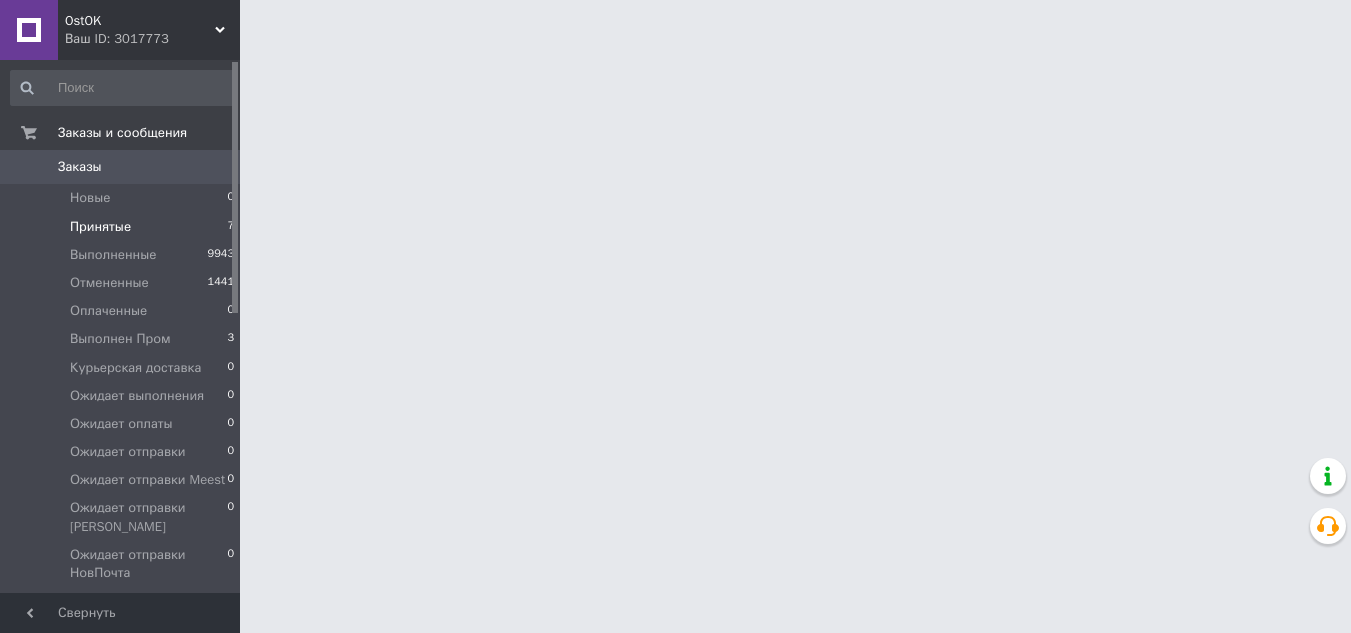 scroll, scrollTop: 0, scrollLeft: 0, axis: both 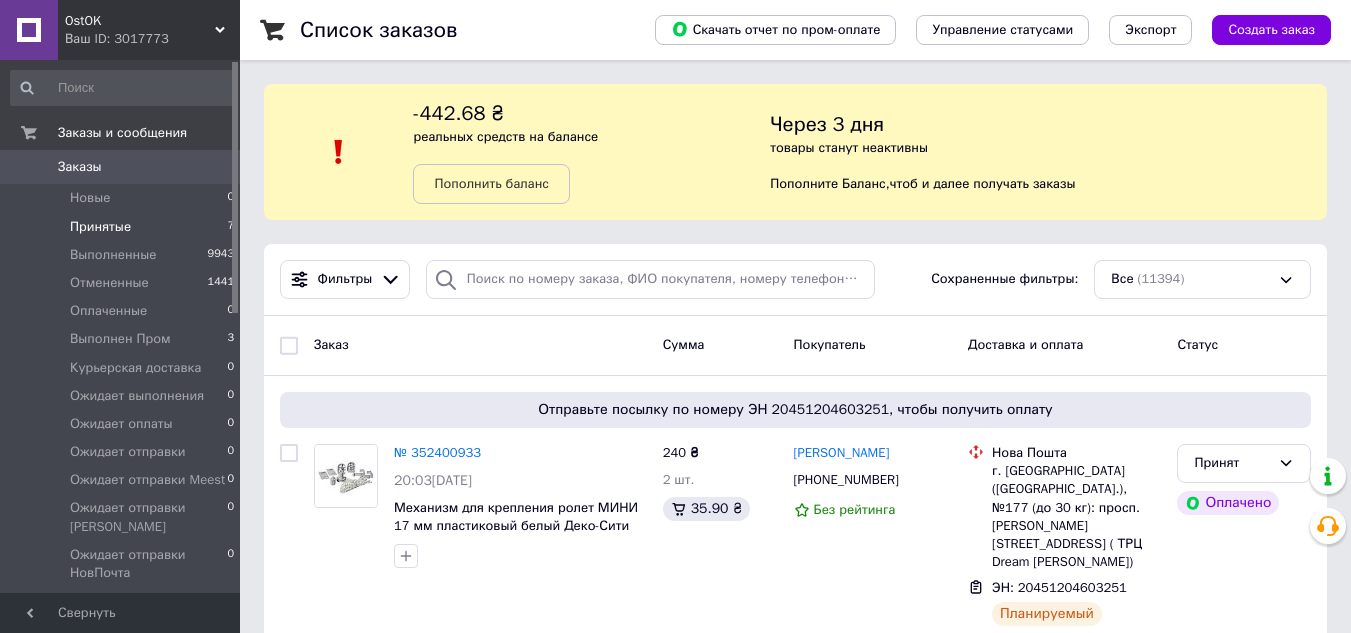 click on "Принятые" at bounding box center (100, 227) 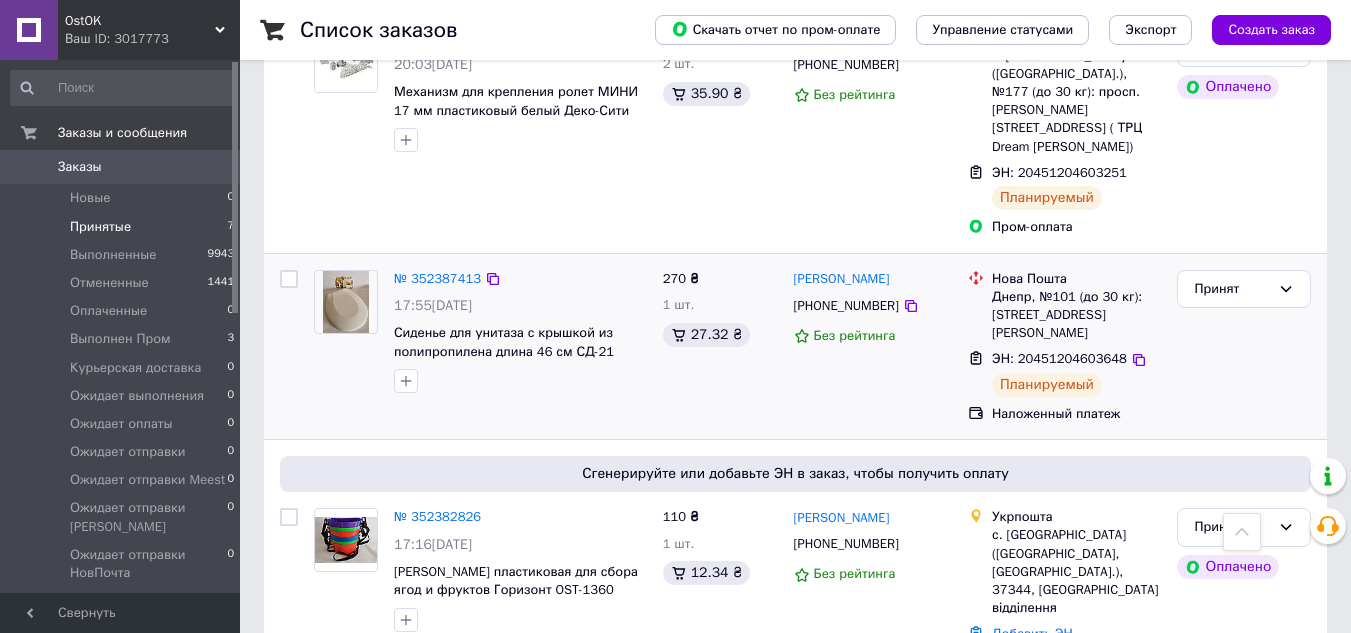 scroll, scrollTop: 600, scrollLeft: 0, axis: vertical 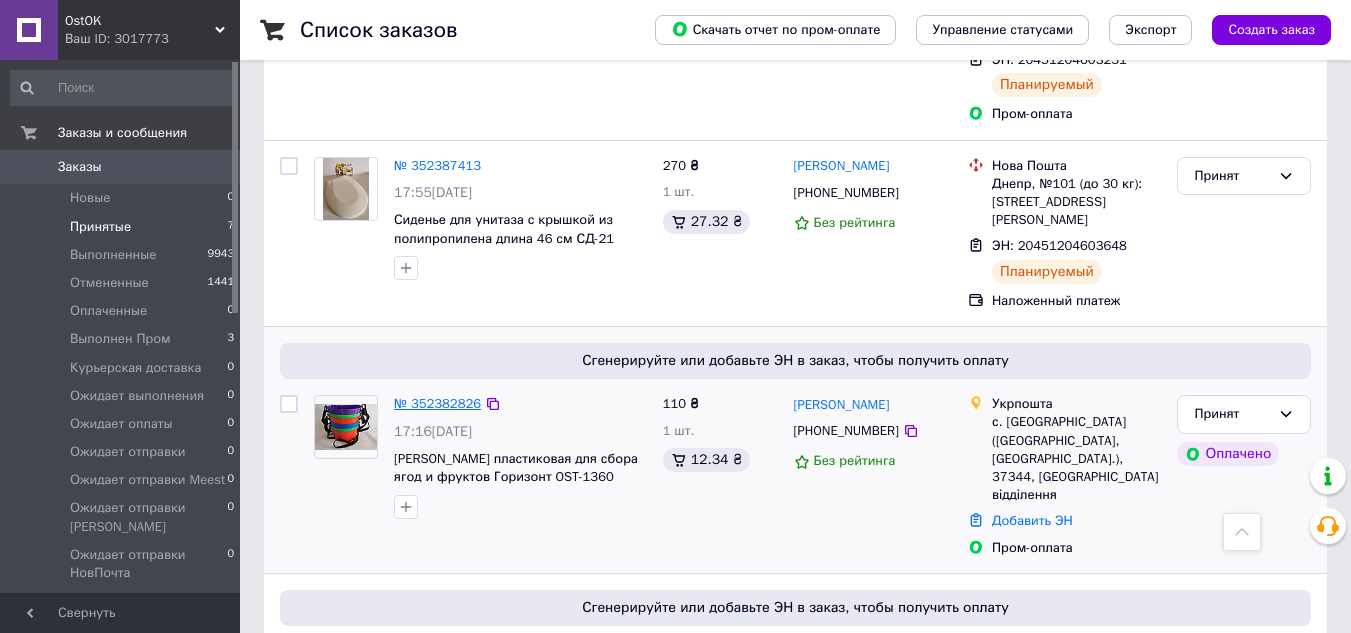 click on "№ 352382826" at bounding box center (437, 403) 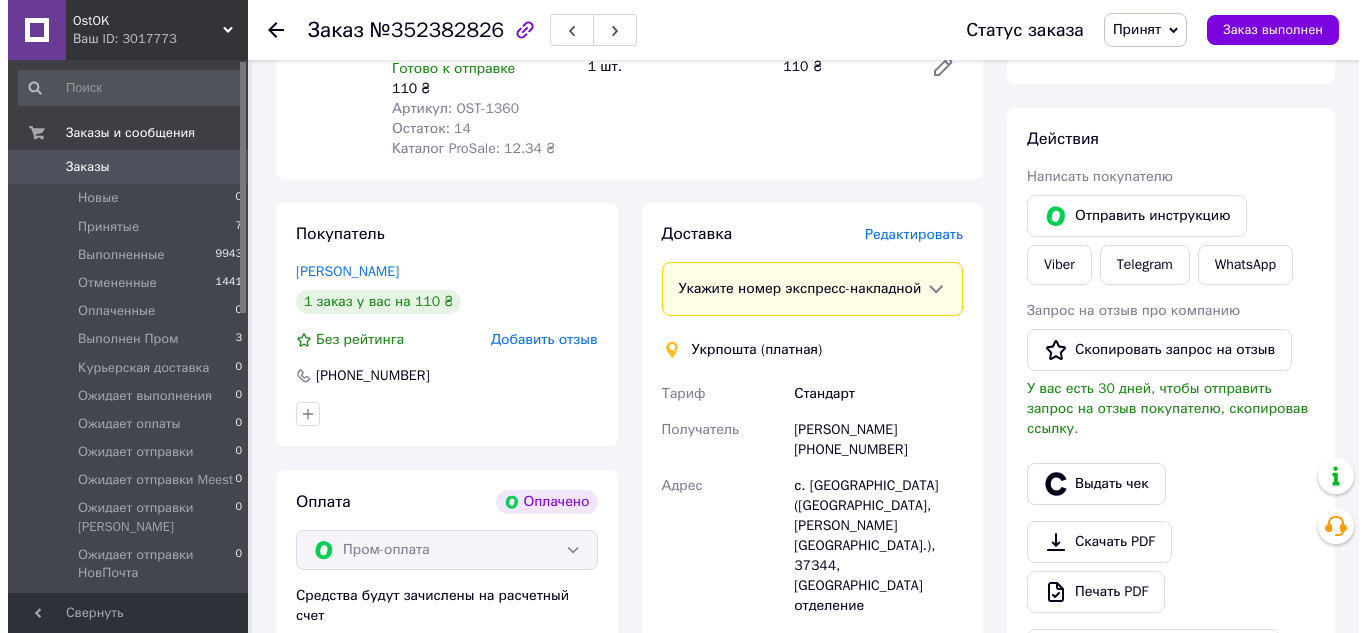 scroll, scrollTop: 900, scrollLeft: 0, axis: vertical 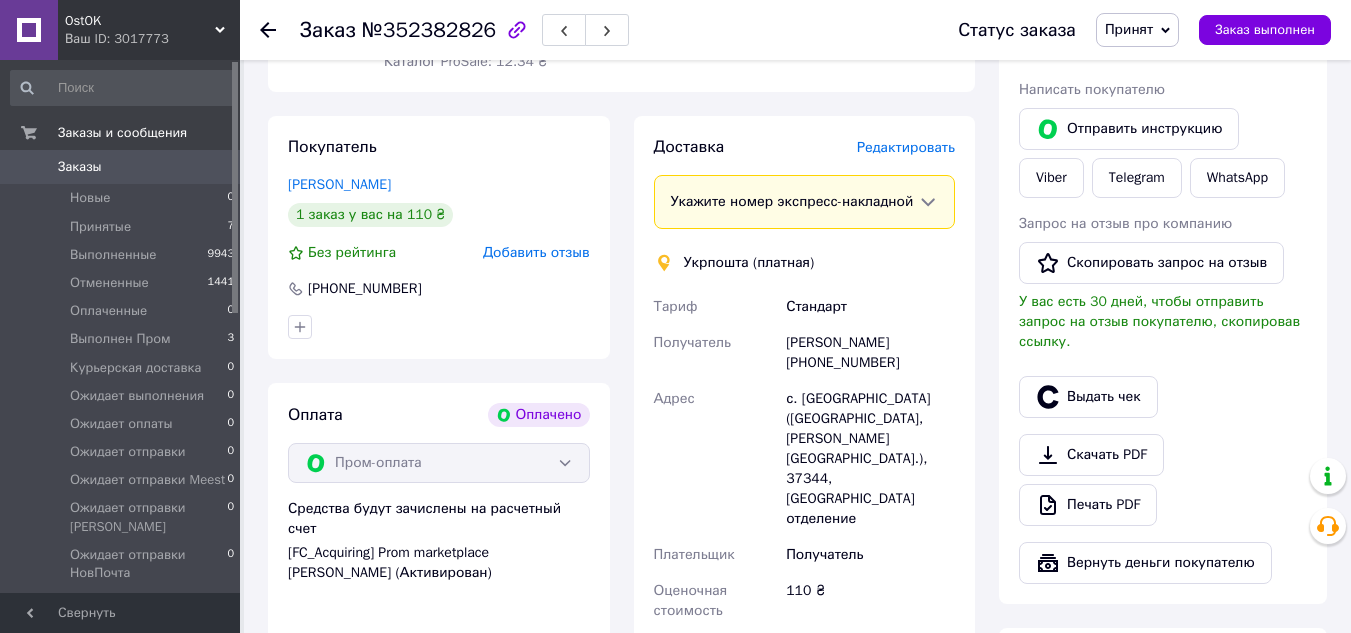 click on "Редактировать" at bounding box center (906, 147) 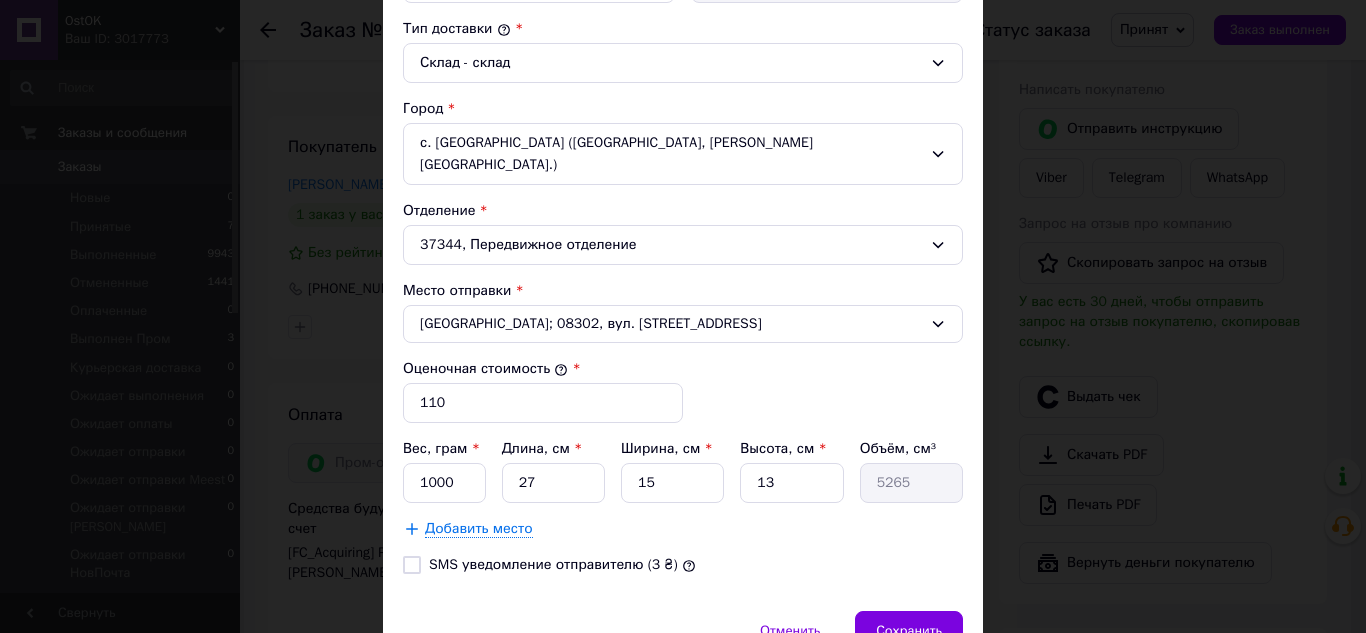 scroll, scrollTop: 600, scrollLeft: 0, axis: vertical 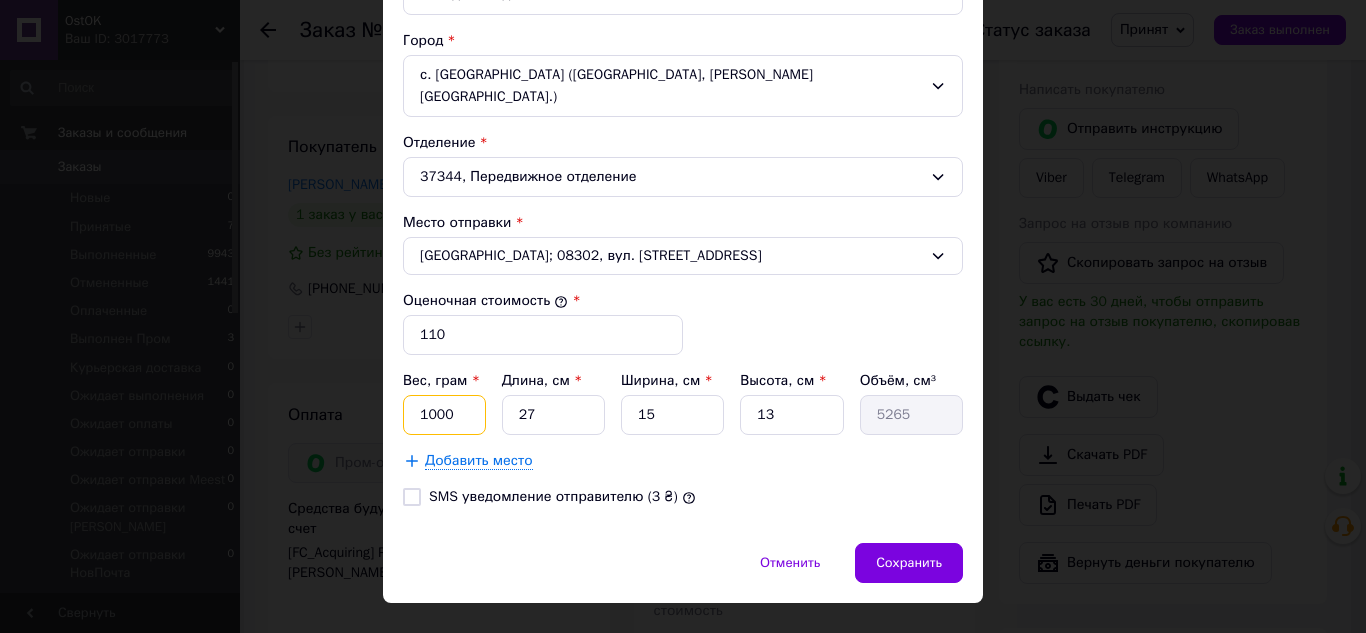 drag, startPoint x: 452, startPoint y: 390, endPoint x: 377, endPoint y: 397, distance: 75.32596 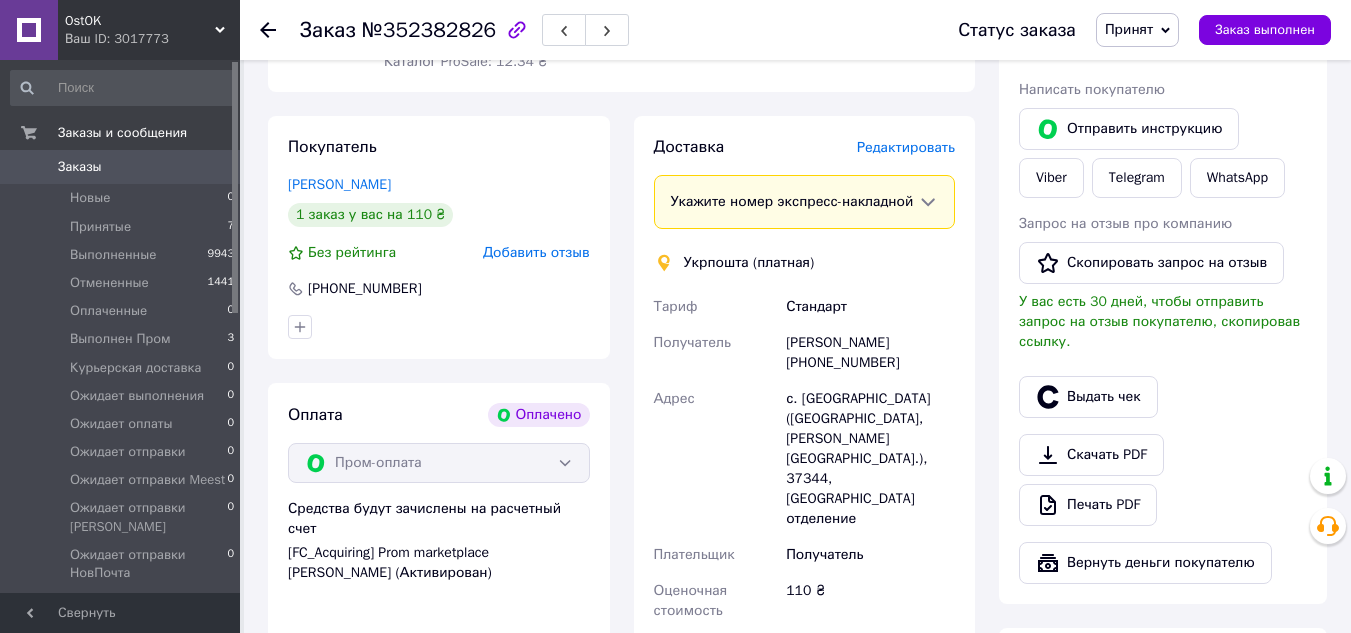 click on "Редактировать" at bounding box center [906, 147] 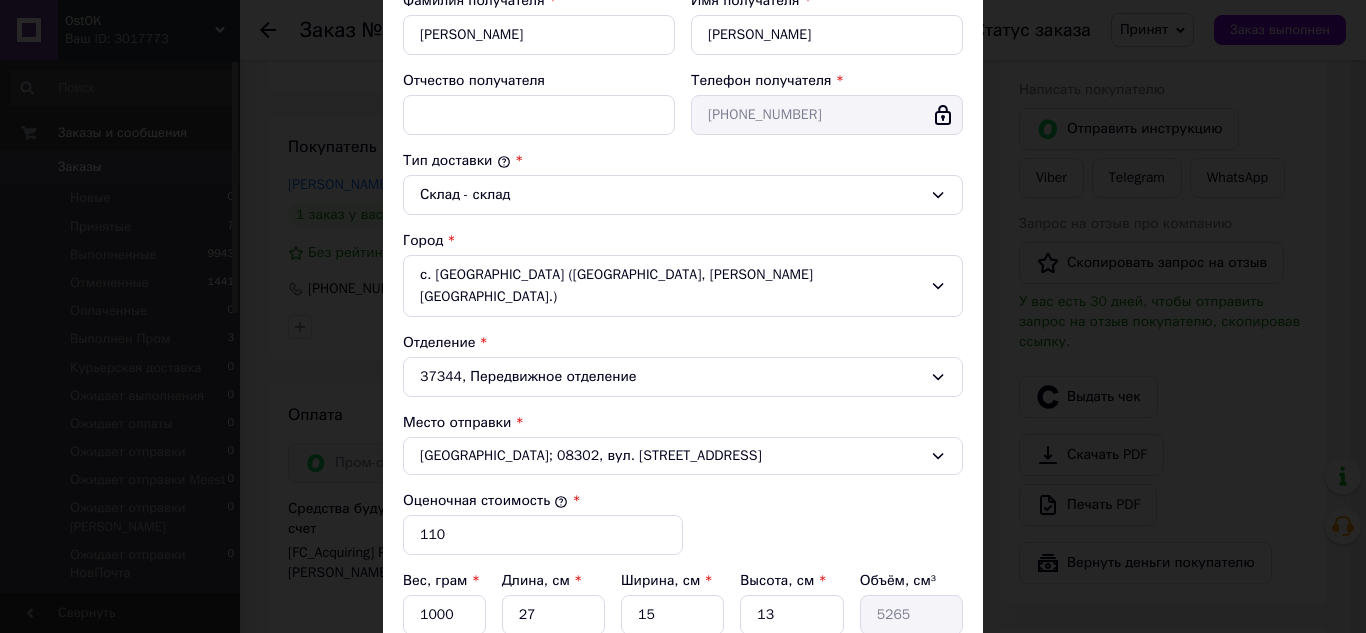 scroll, scrollTop: 500, scrollLeft: 0, axis: vertical 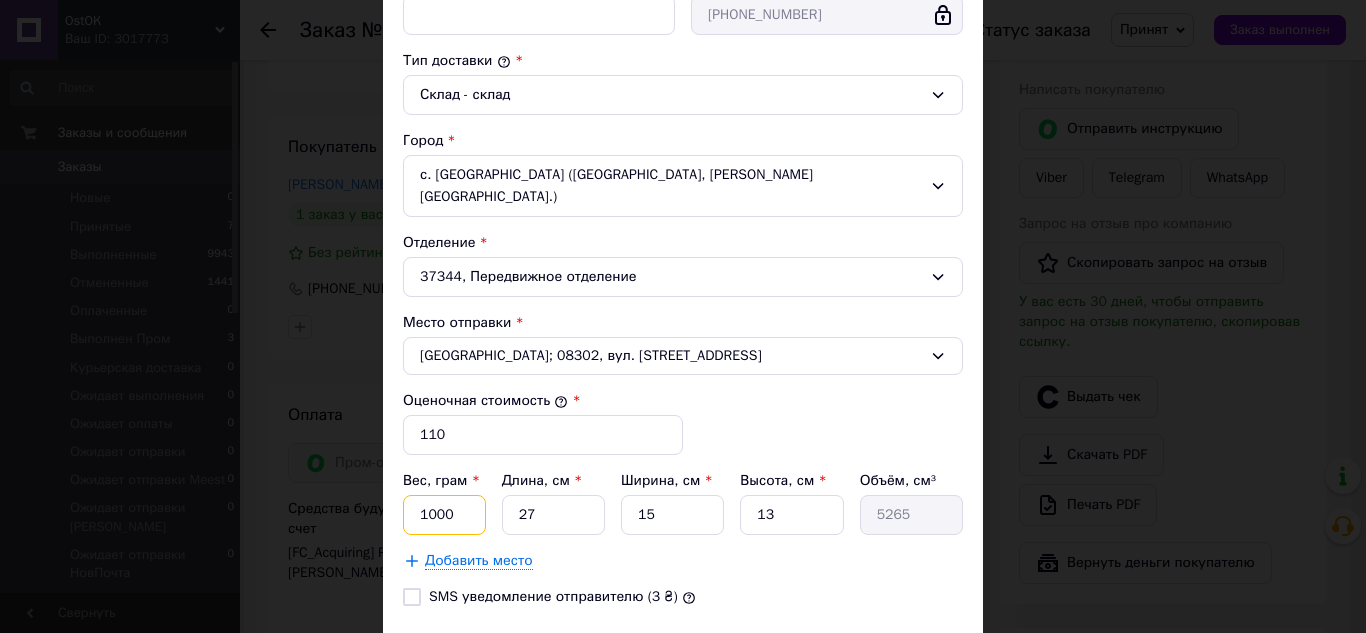 click on "1000" at bounding box center (444, 515) 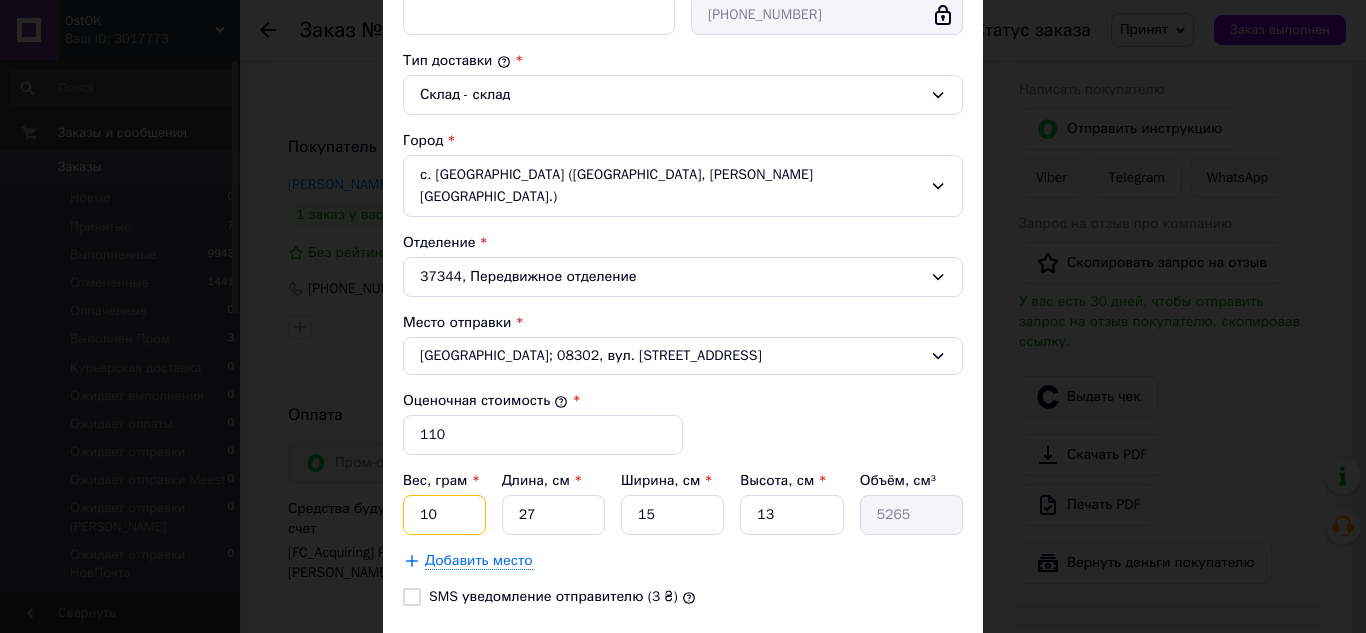 type on "1" 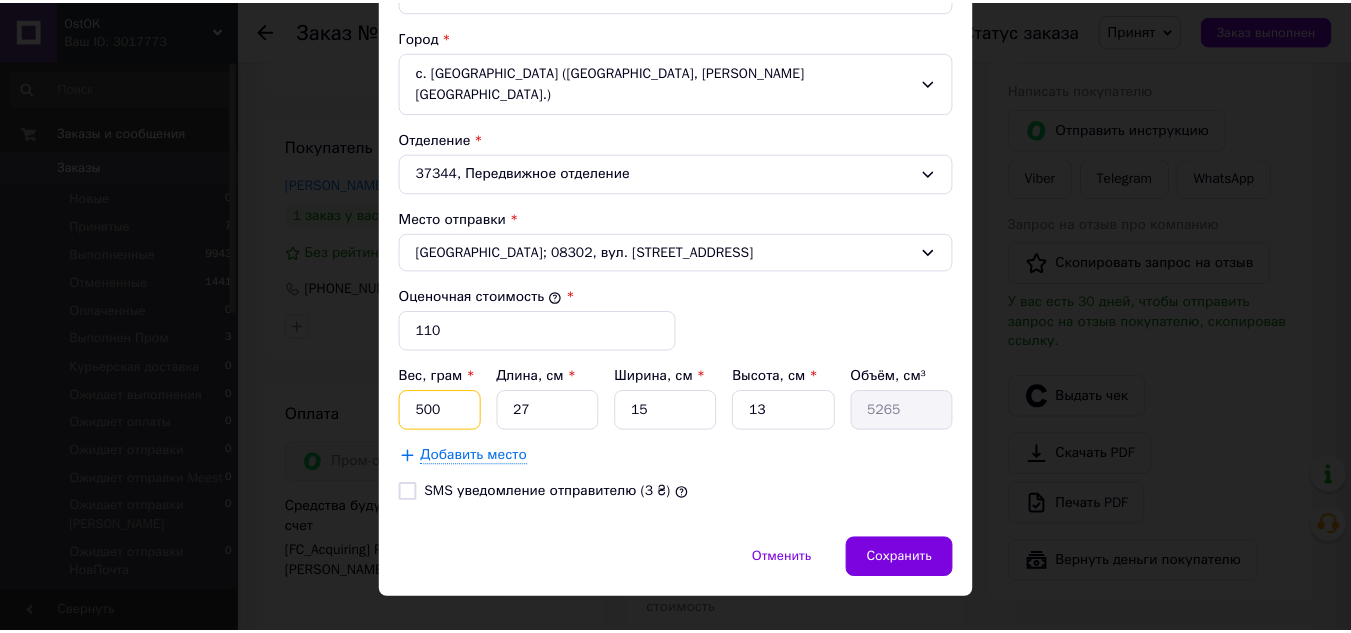 scroll, scrollTop: 618, scrollLeft: 0, axis: vertical 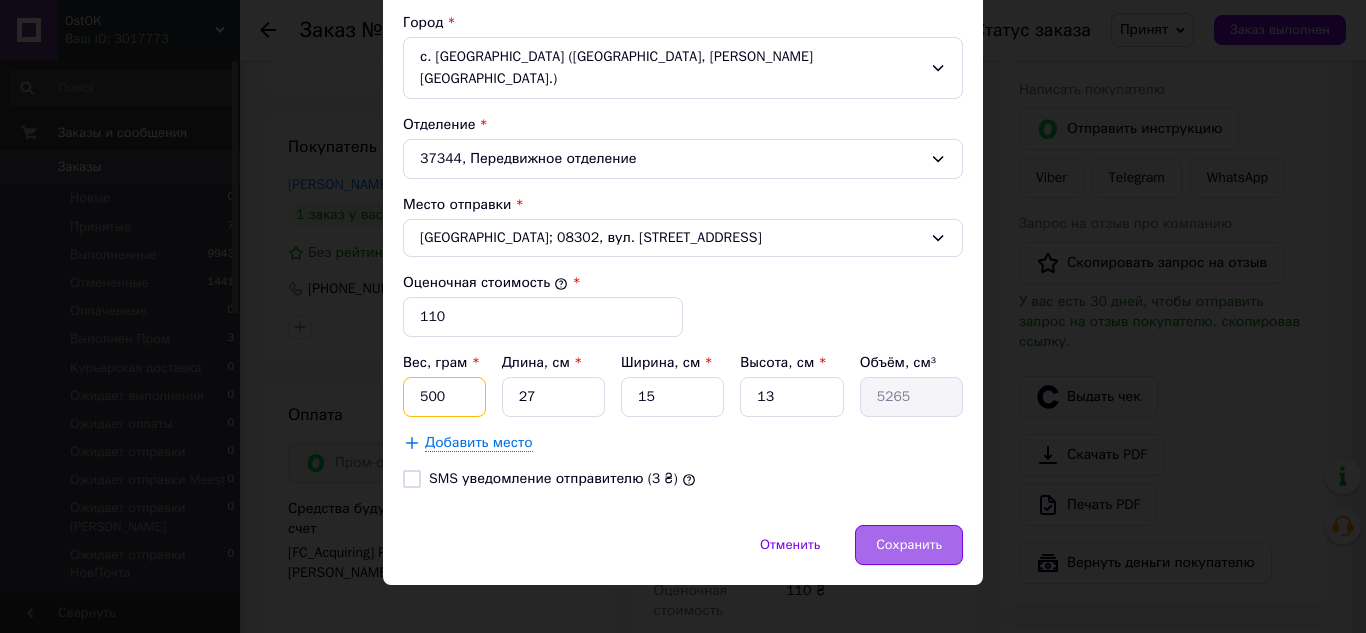 type on "500" 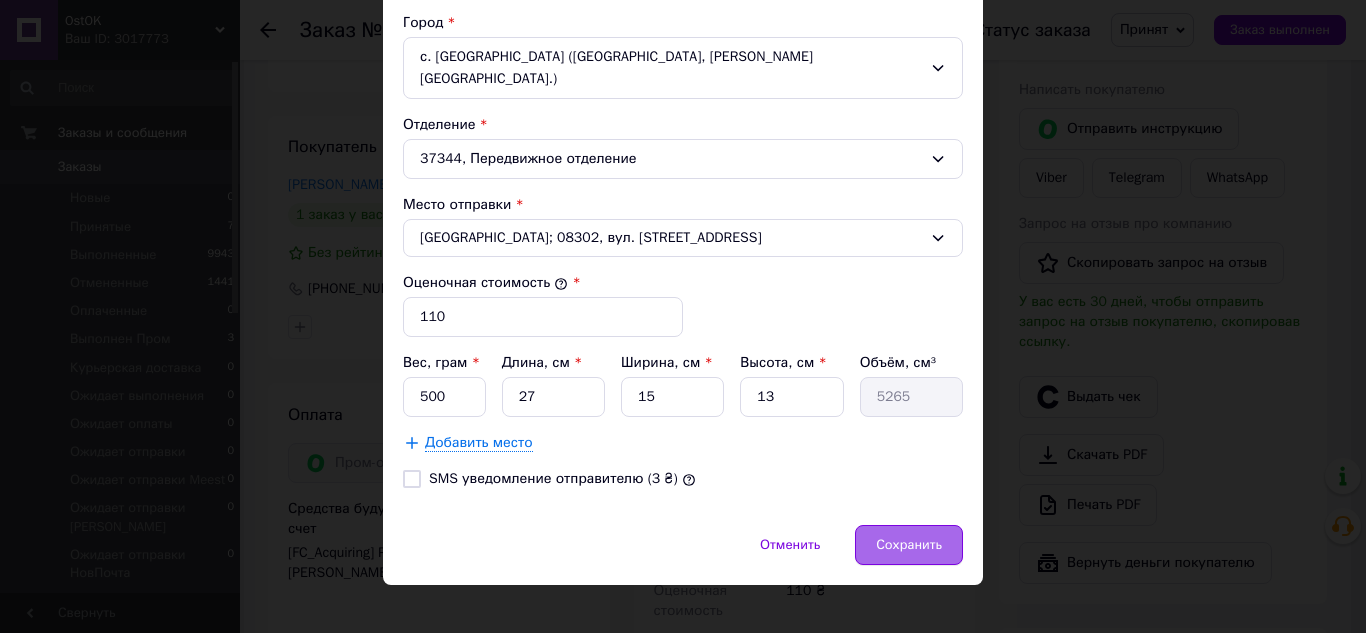 click on "Сохранить" at bounding box center (909, 545) 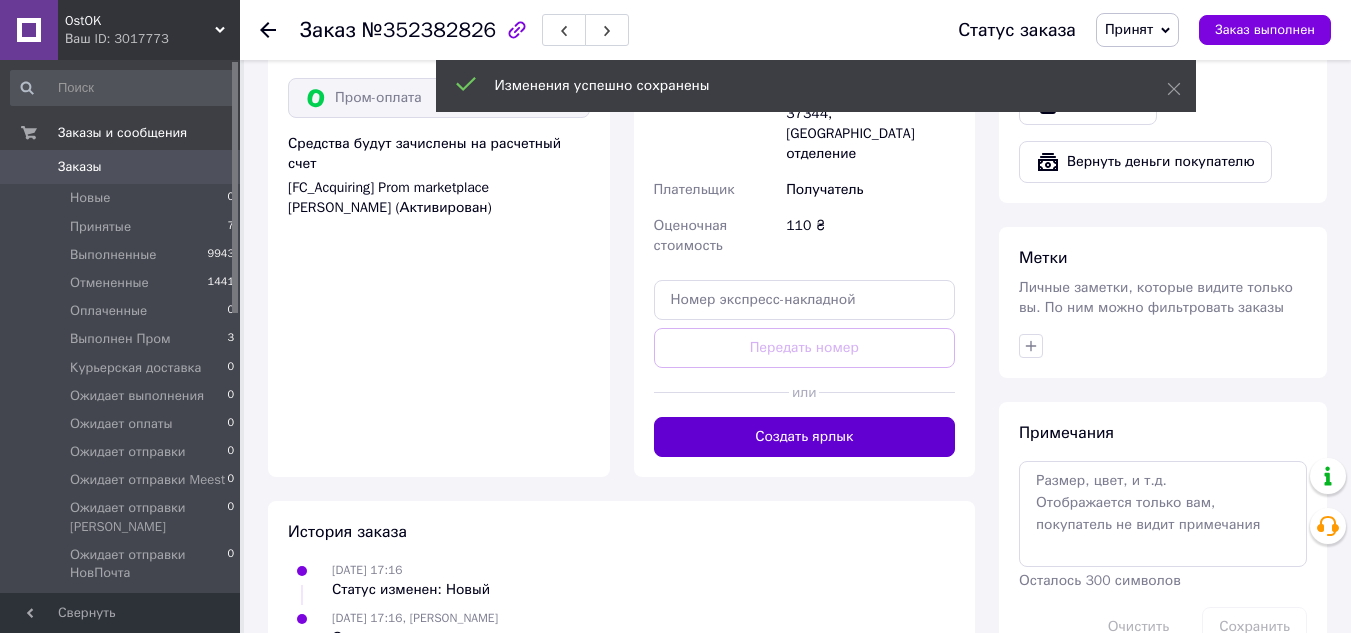 scroll, scrollTop: 1300, scrollLeft: 0, axis: vertical 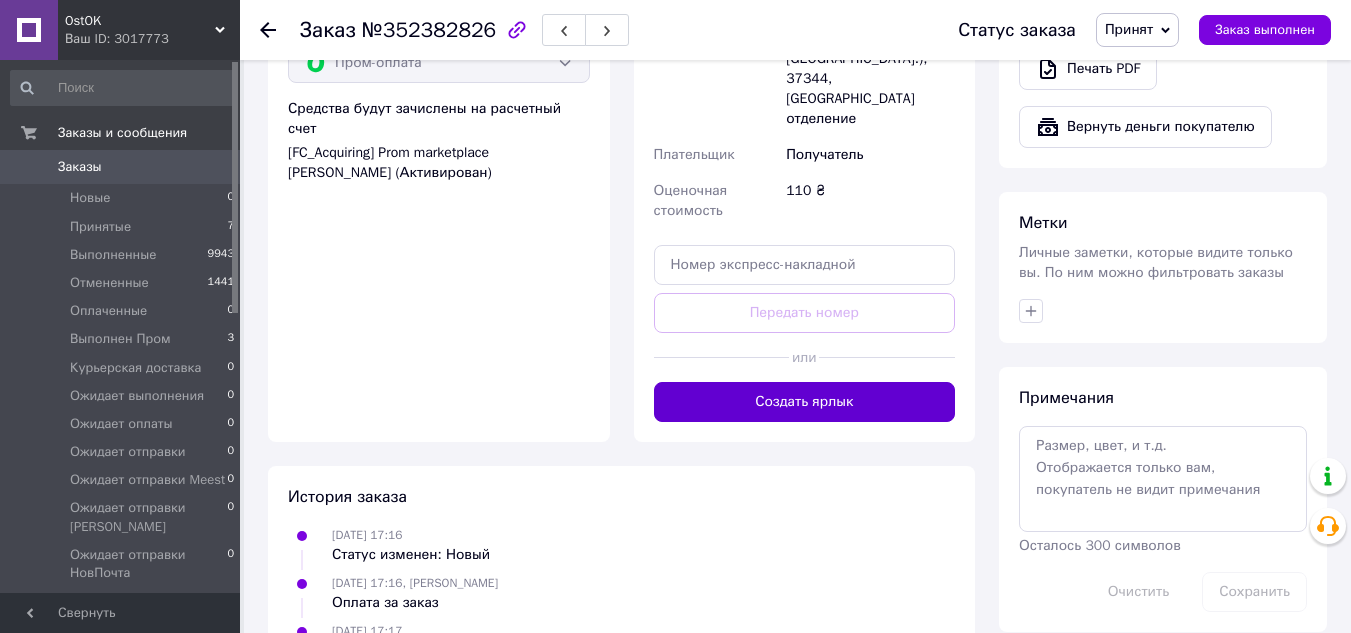 click on "Создать ярлык" at bounding box center (805, 402) 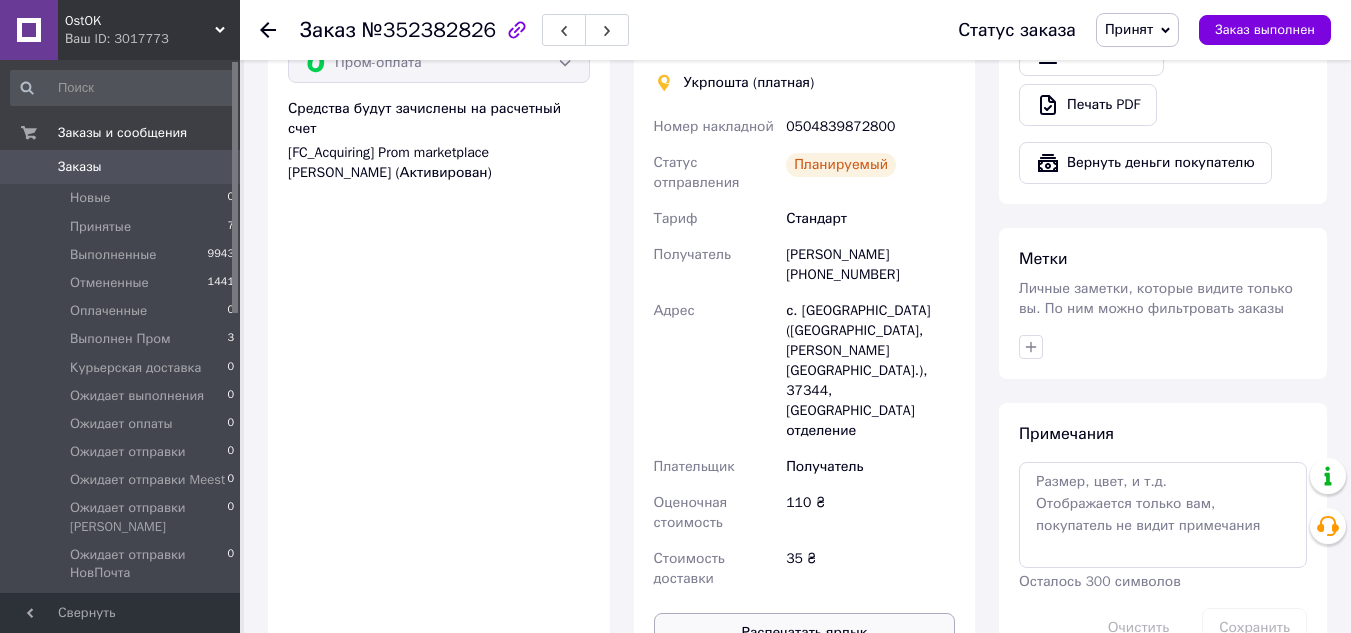 click on "Распечатать ярлык" at bounding box center [805, 633] 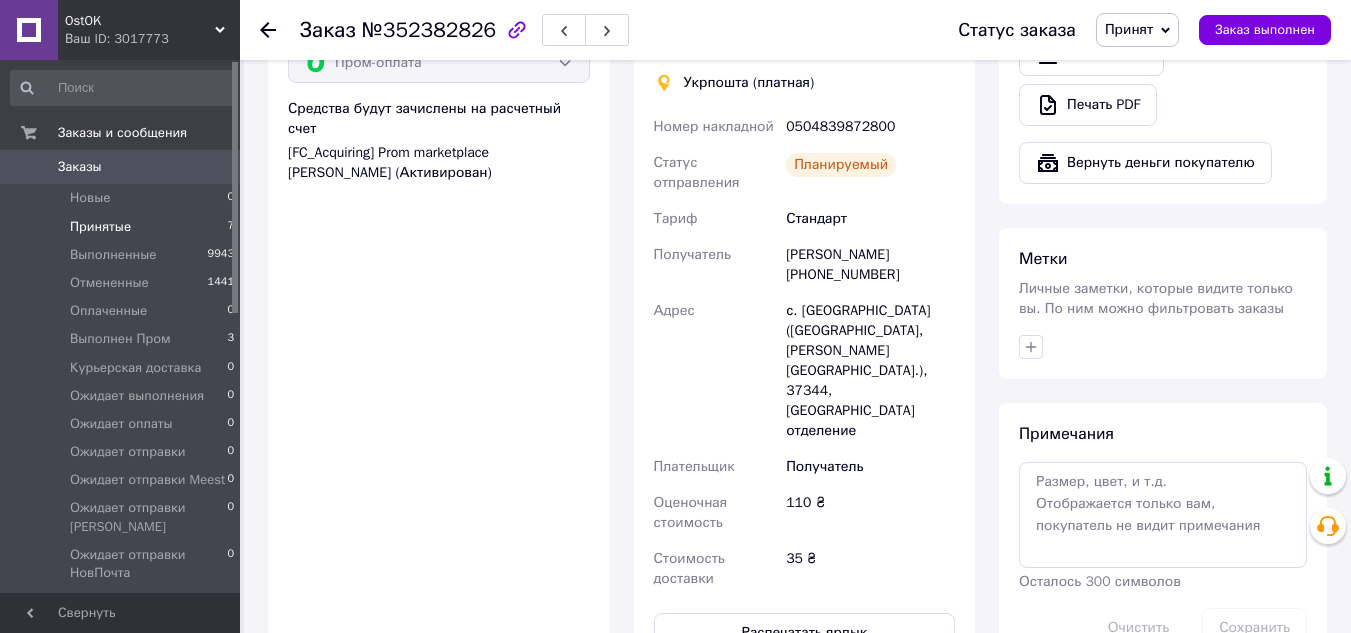 click on "Принятые" at bounding box center (100, 227) 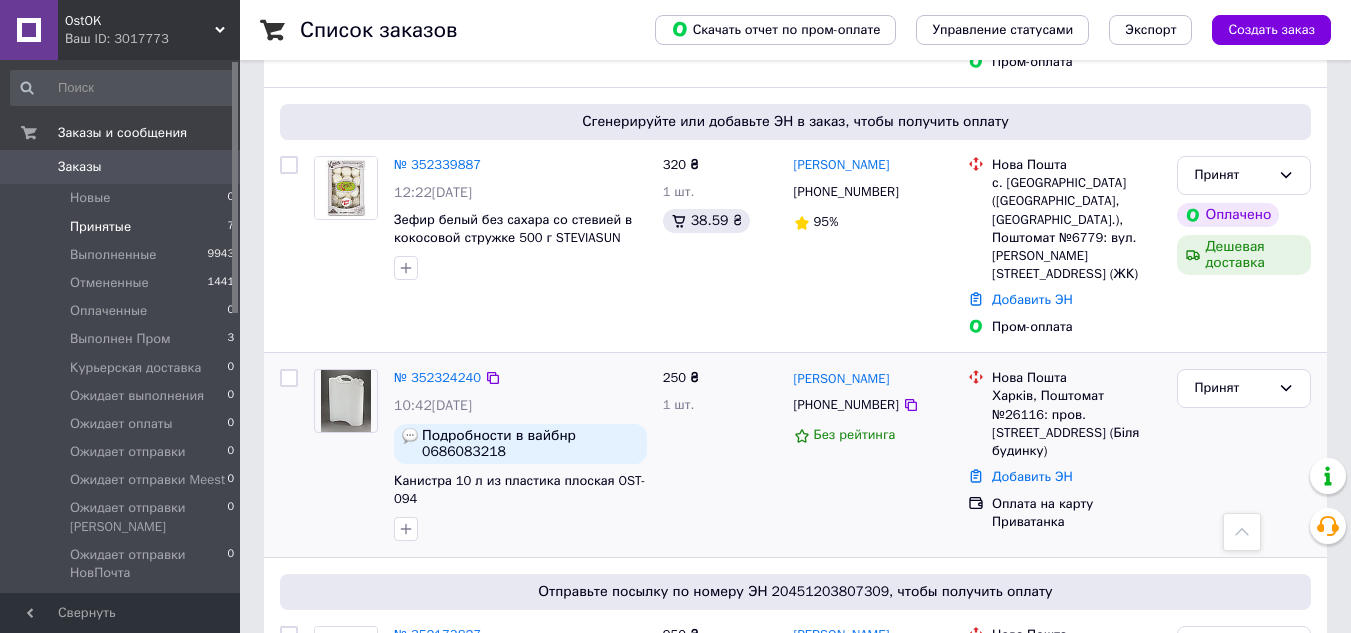scroll, scrollTop: 1400, scrollLeft: 0, axis: vertical 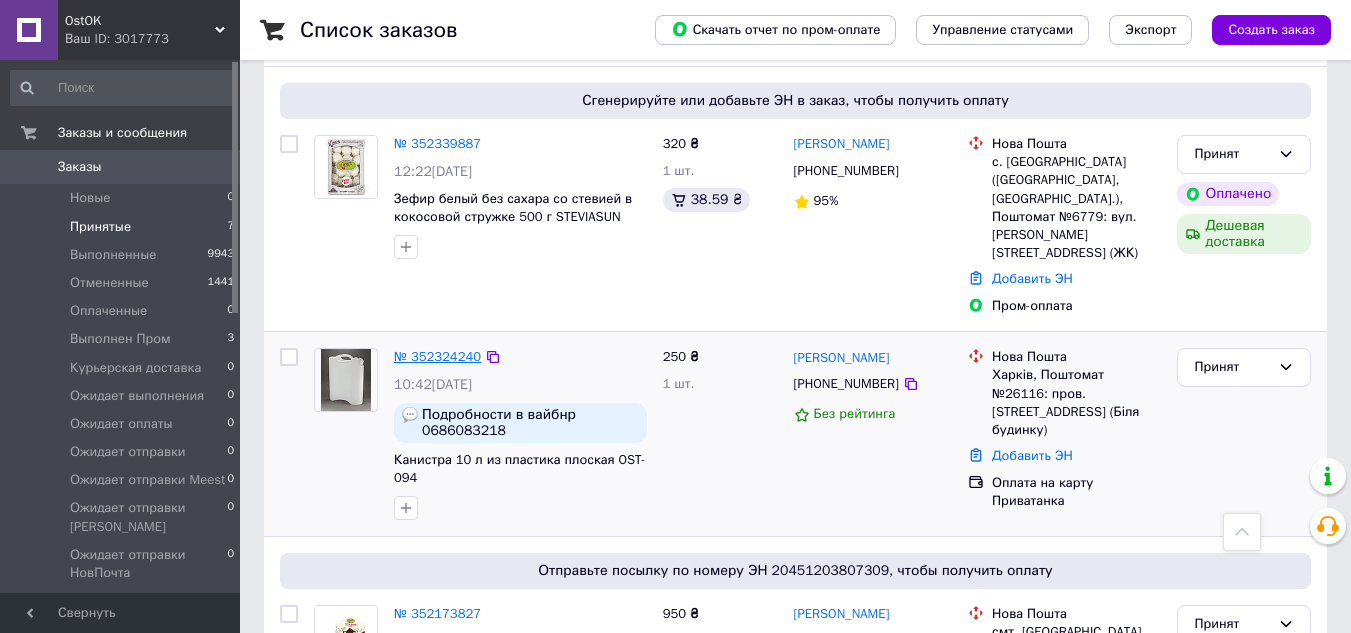 click on "№ 352324240" at bounding box center (437, 356) 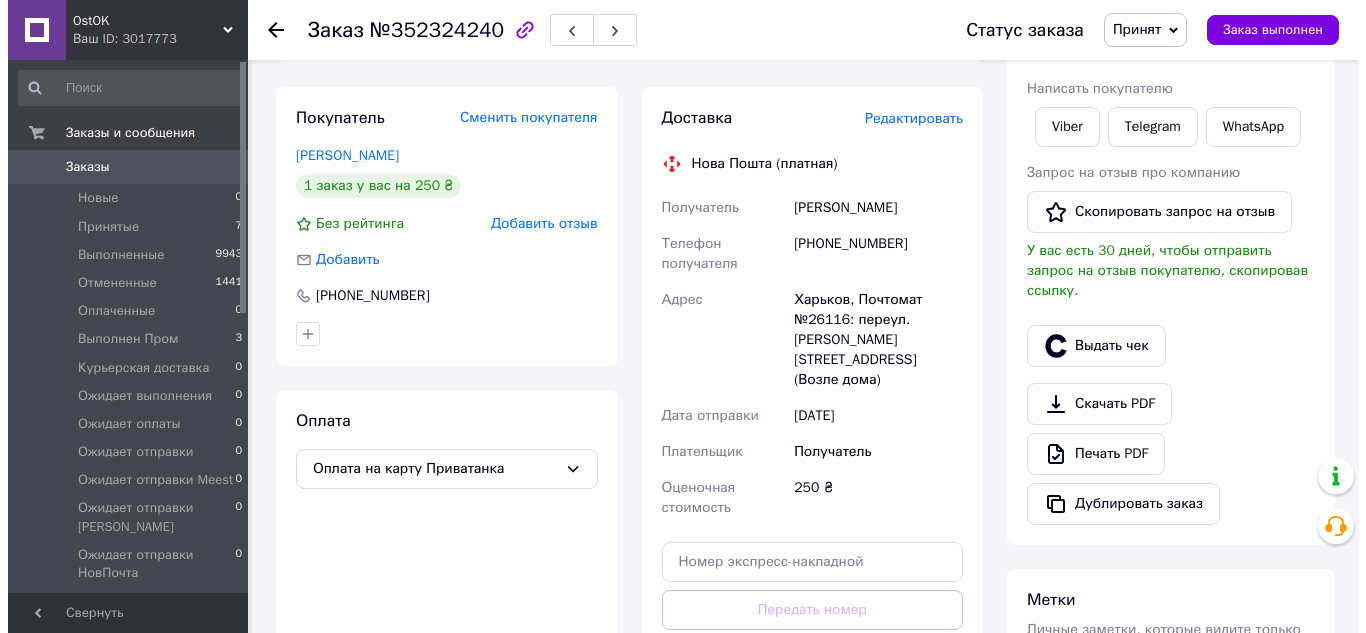 scroll, scrollTop: 292, scrollLeft: 0, axis: vertical 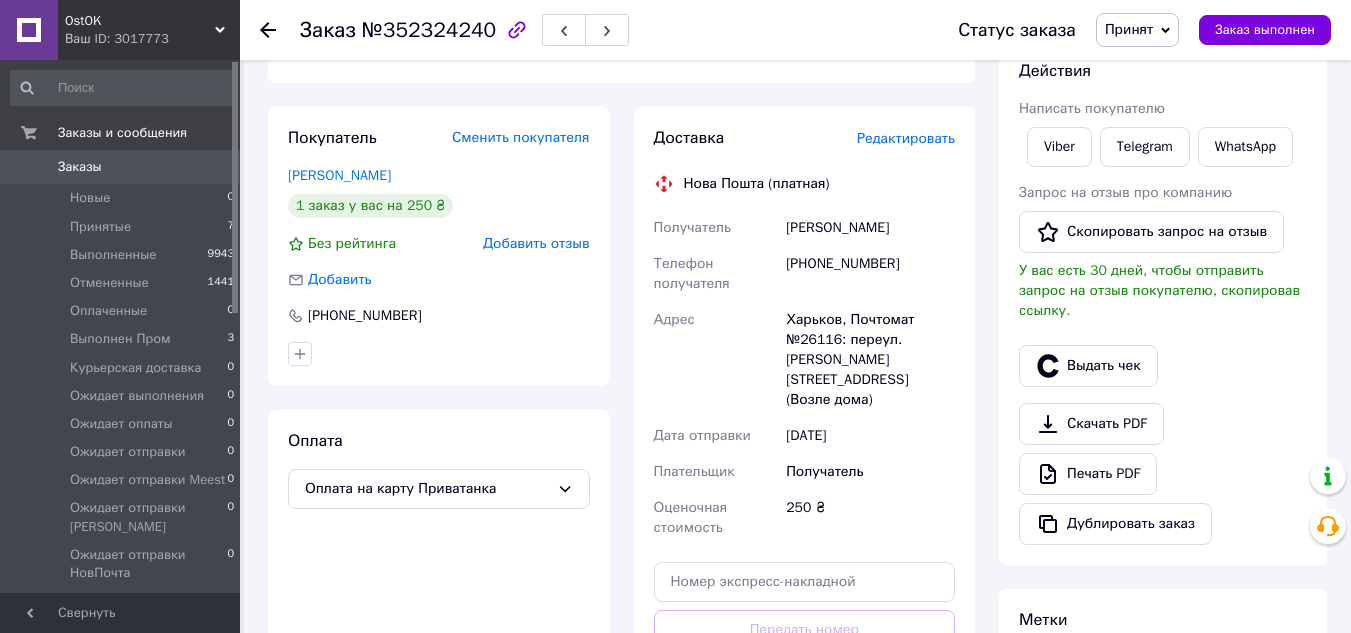 click on "Редактировать" at bounding box center (906, 138) 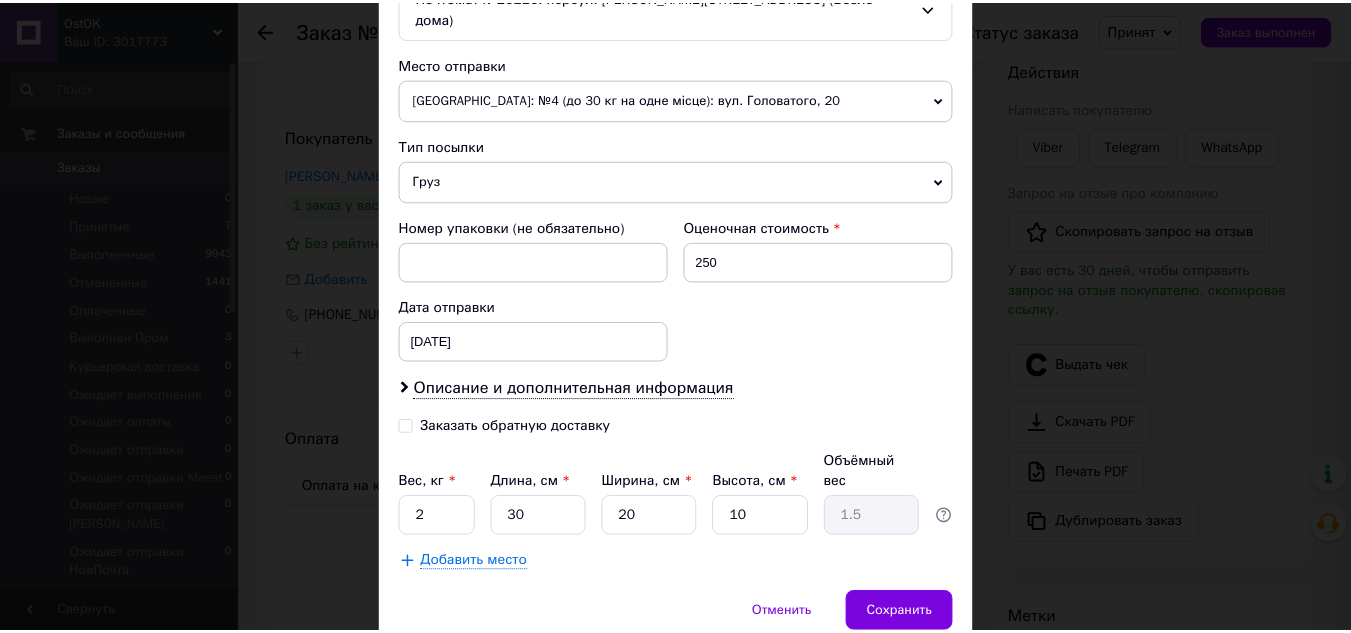 scroll, scrollTop: 731, scrollLeft: 0, axis: vertical 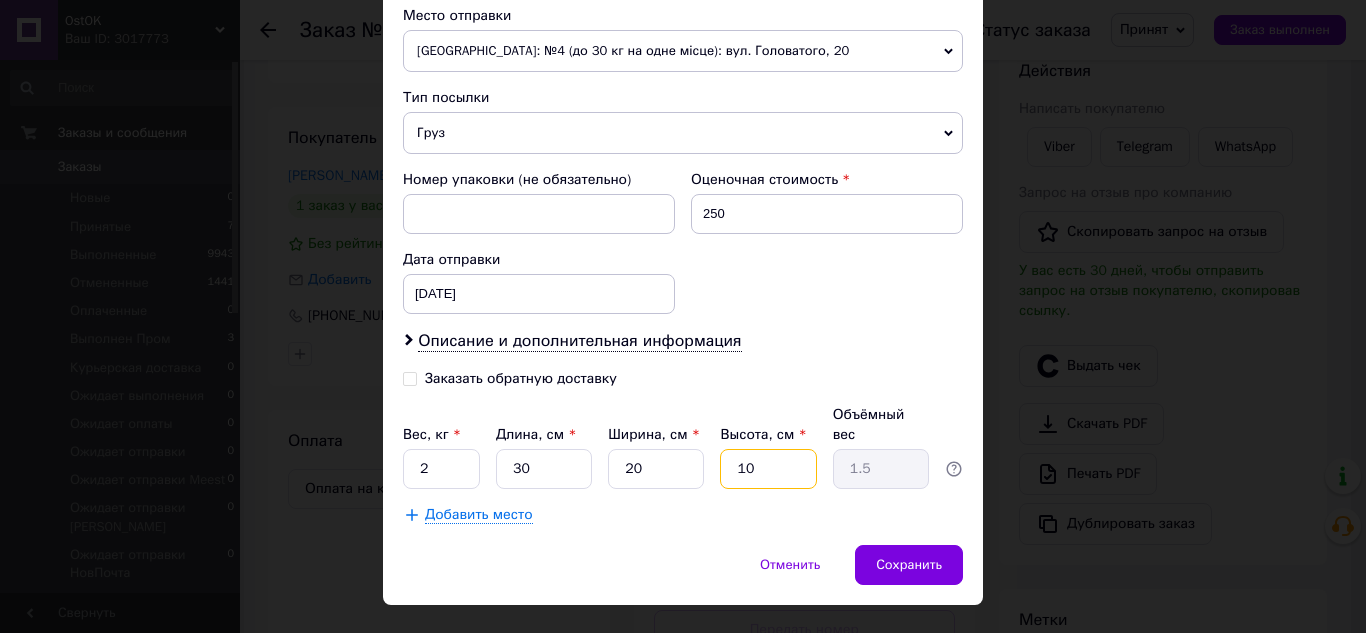 drag, startPoint x: 757, startPoint y: 423, endPoint x: 720, endPoint y: 419, distance: 37.215588 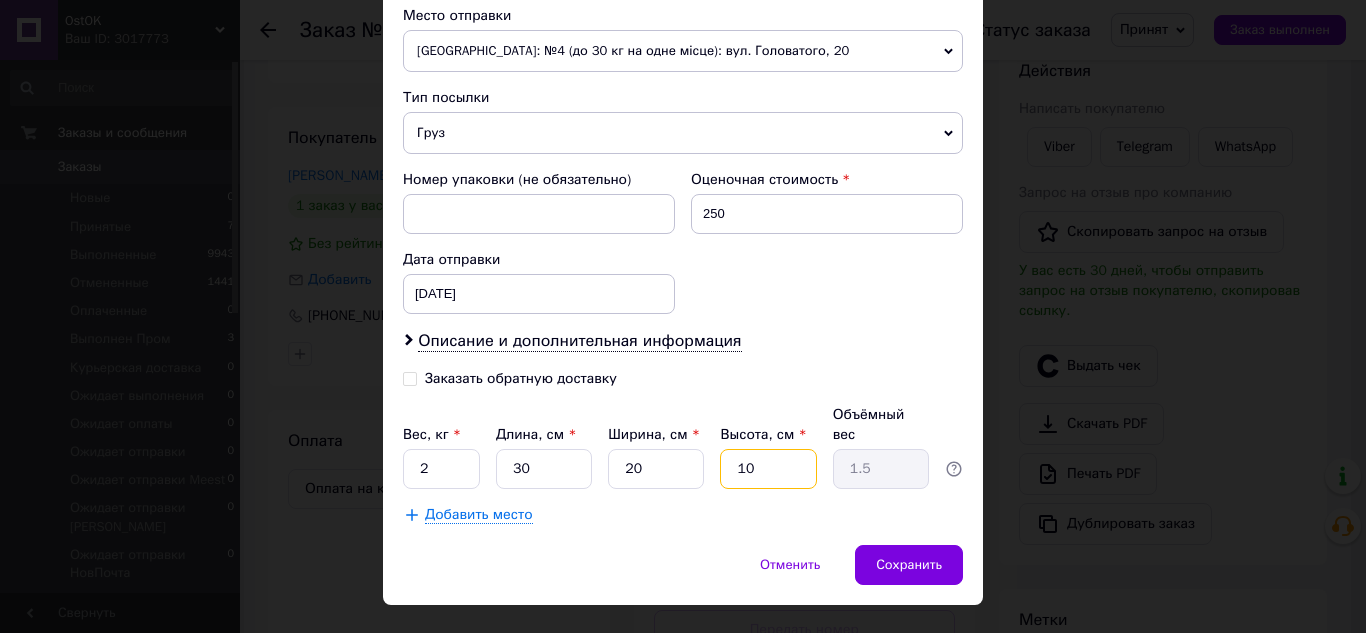 type on "1" 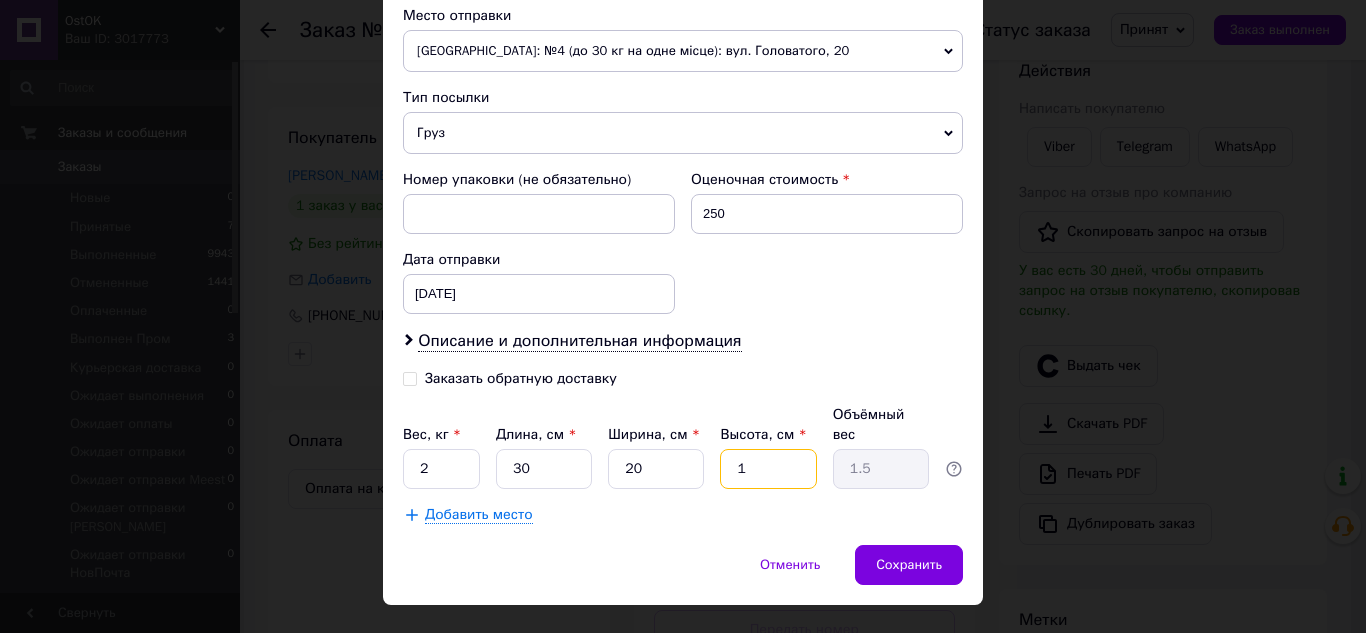 type on "0.15" 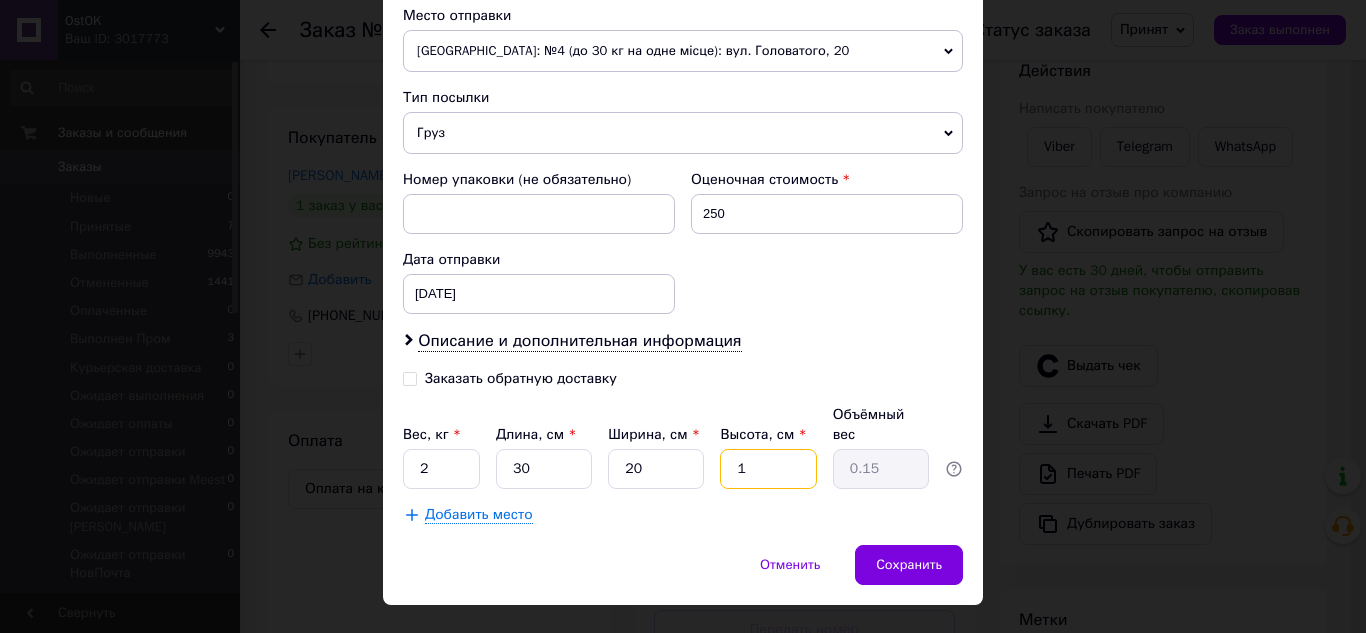 type on "15" 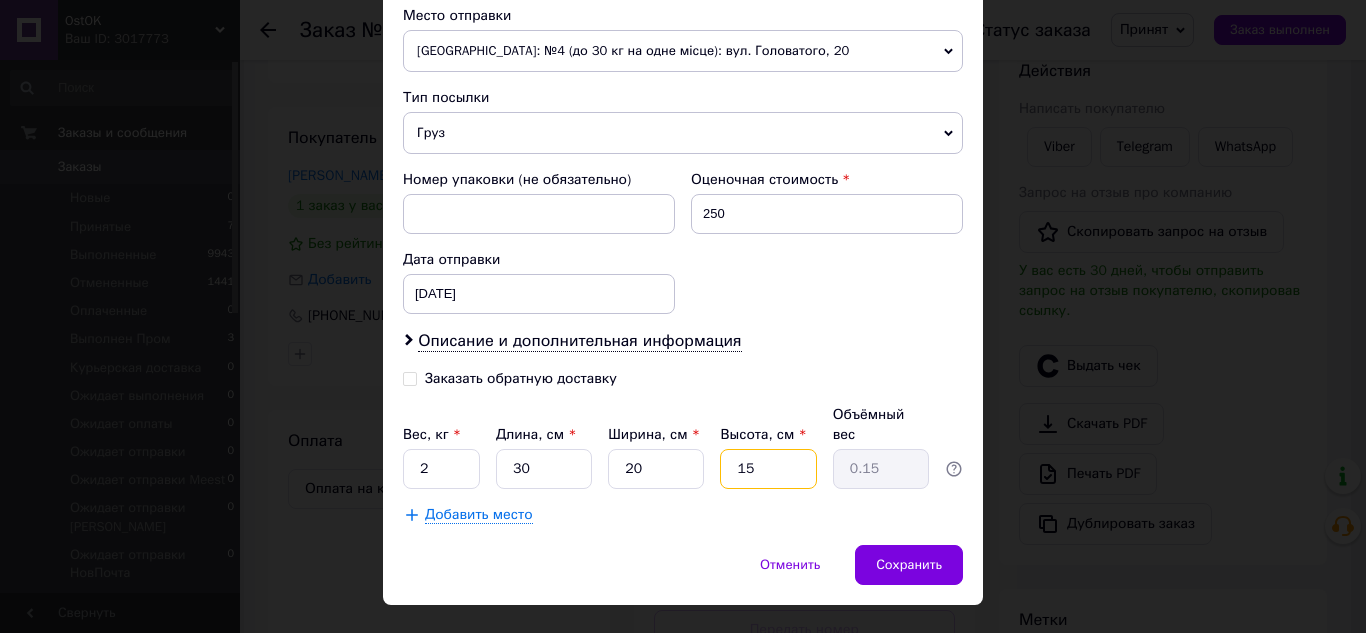 type on "2.25" 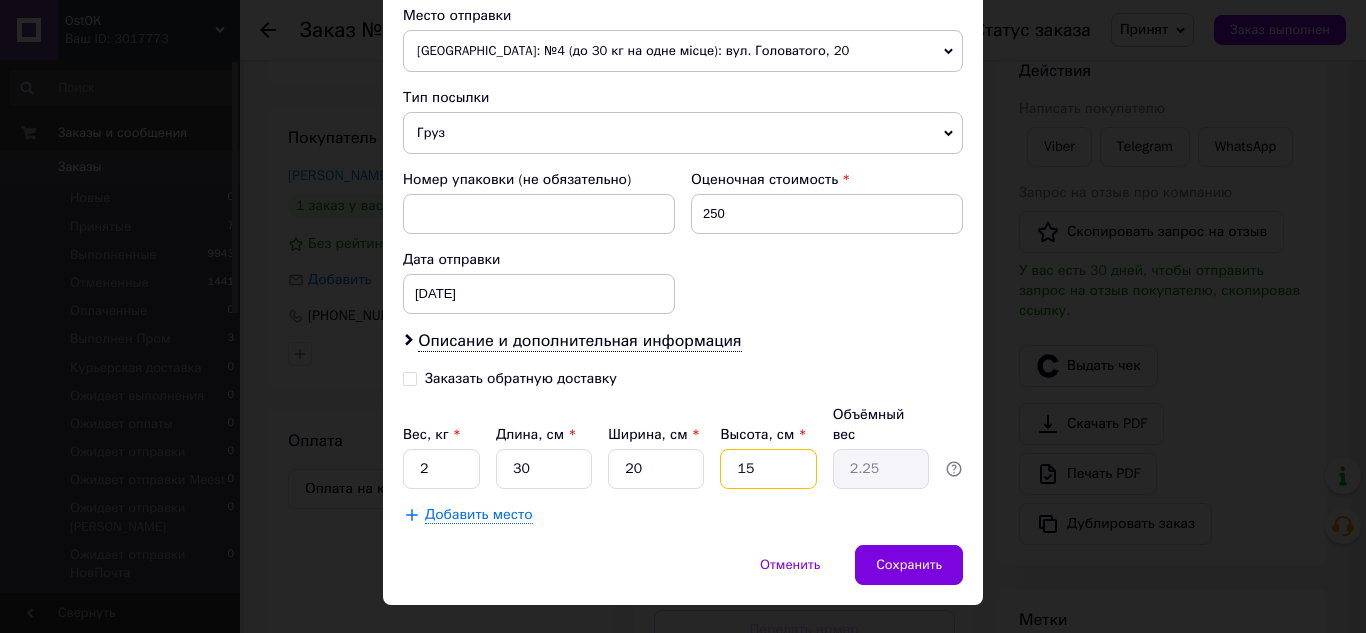 type on "15" 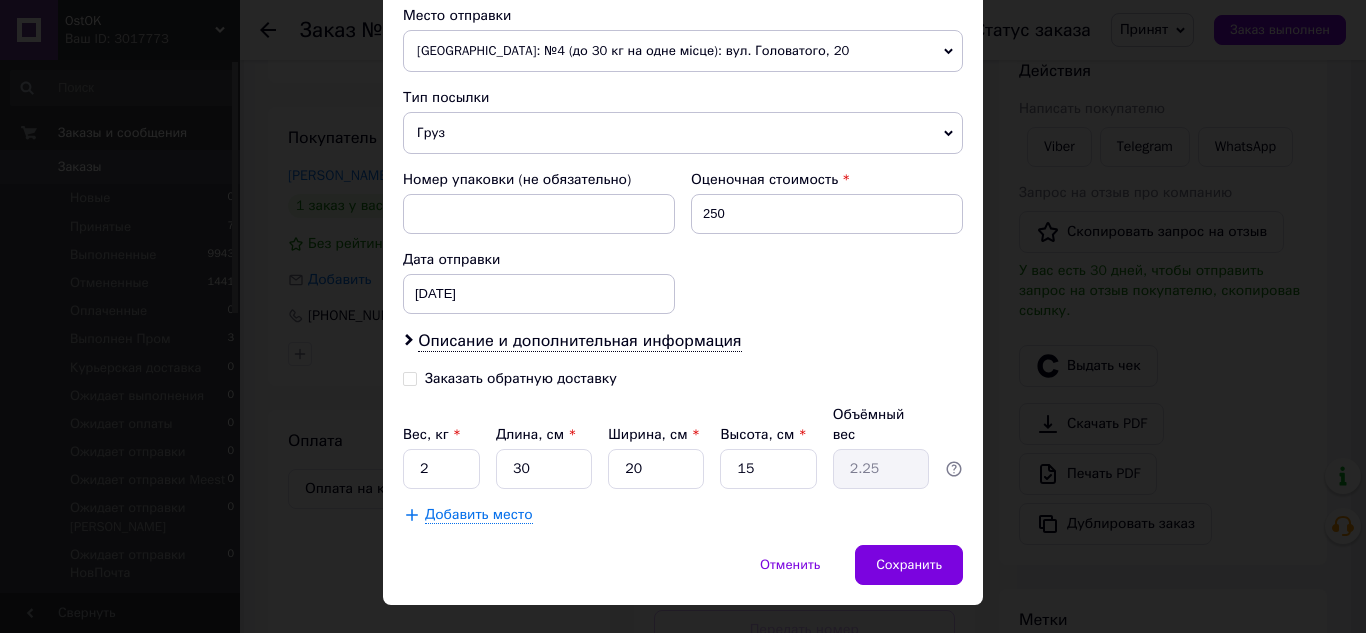 click on "Способ доставки Нова Пошта (платная) Плательщик Получатель Отправитель Фамилия получателя Пивовар Имя получателя [PERSON_NAME] Отчество получателя Телефон получателя [PHONE_NUMBER] Тип доставки В почтомате В отделении Курьером Город Харьков Почтомат Почтомат №26116: переул. [STREET_ADDRESS] (Возле дома) Место отправки [GEOGRAPHIC_DATA]: №4 (до 30 кг на одне місце): вул. [STREET_ADDRESS] Бориспіль: №1: вул. [STREET_ADDRESS]: №1: вул. Пирогівський шлях, 135 с. Старе ([GEOGRAPHIC_DATA], [GEOGRAPHIC_DATA].): №1: вул. [STREET_ADDRESS] Добавить еще место отправки Тип посылки Груз 250 <" at bounding box center [683, -28] 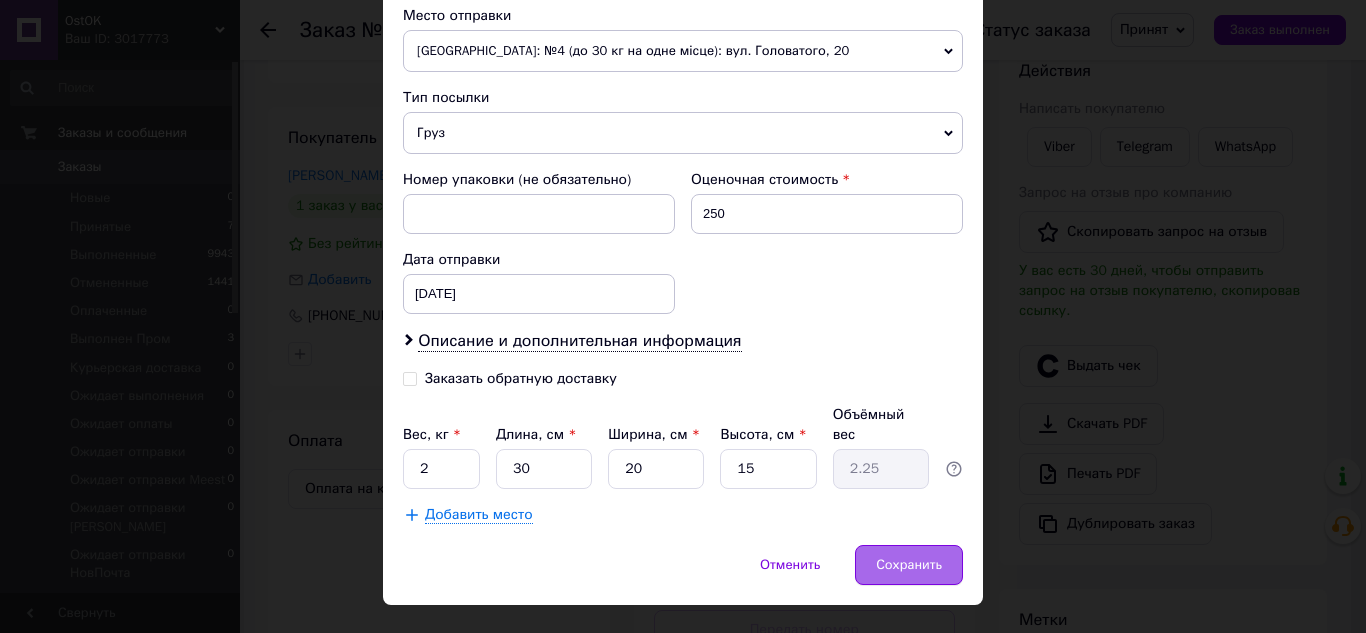 click on "Сохранить" at bounding box center [909, 565] 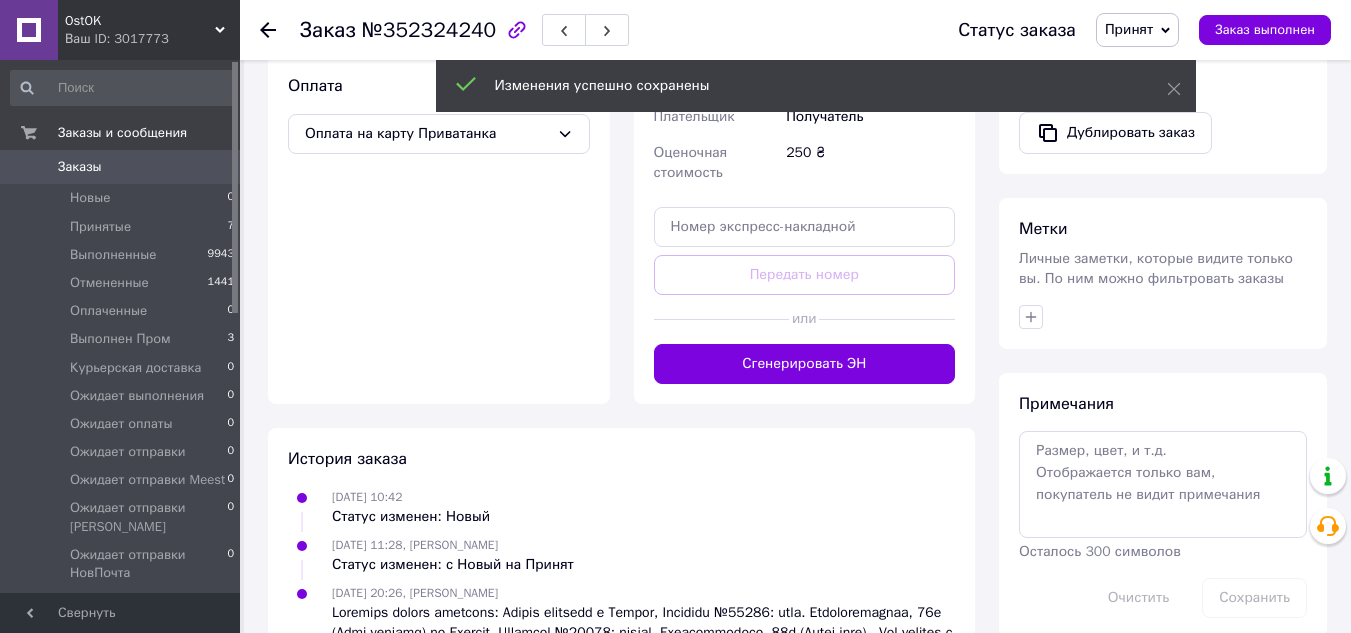 scroll, scrollTop: 692, scrollLeft: 0, axis: vertical 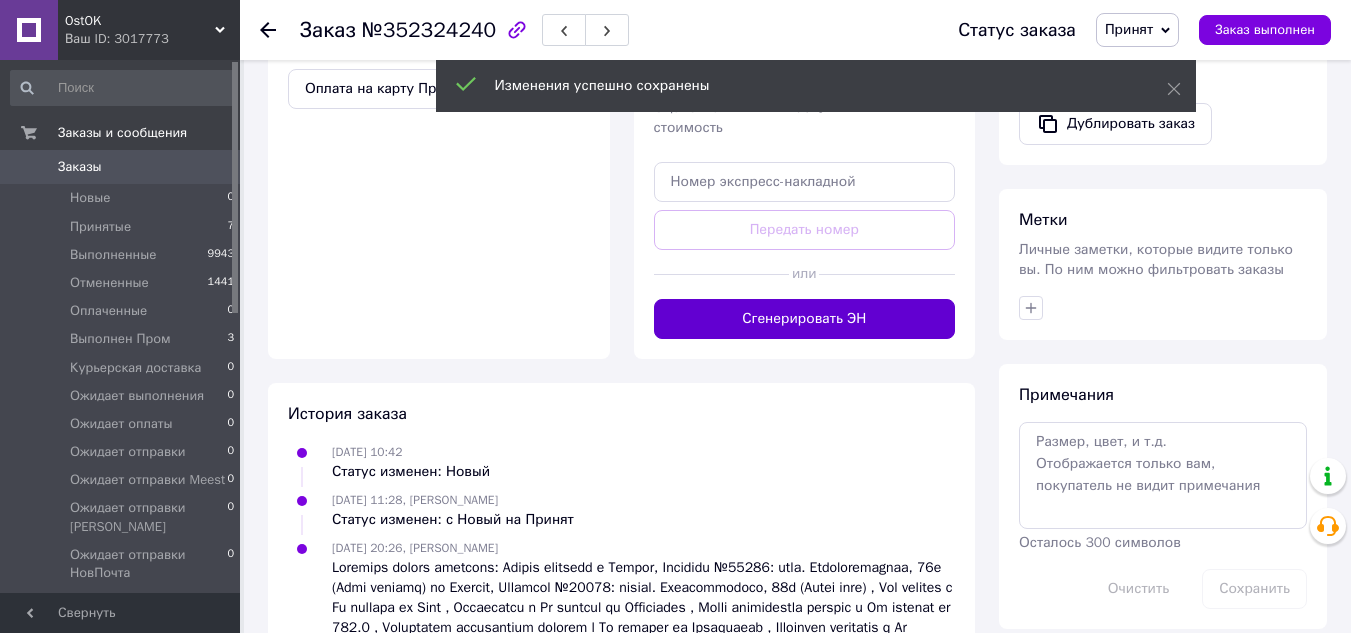 click on "Сгенерировать ЭН" at bounding box center (805, 319) 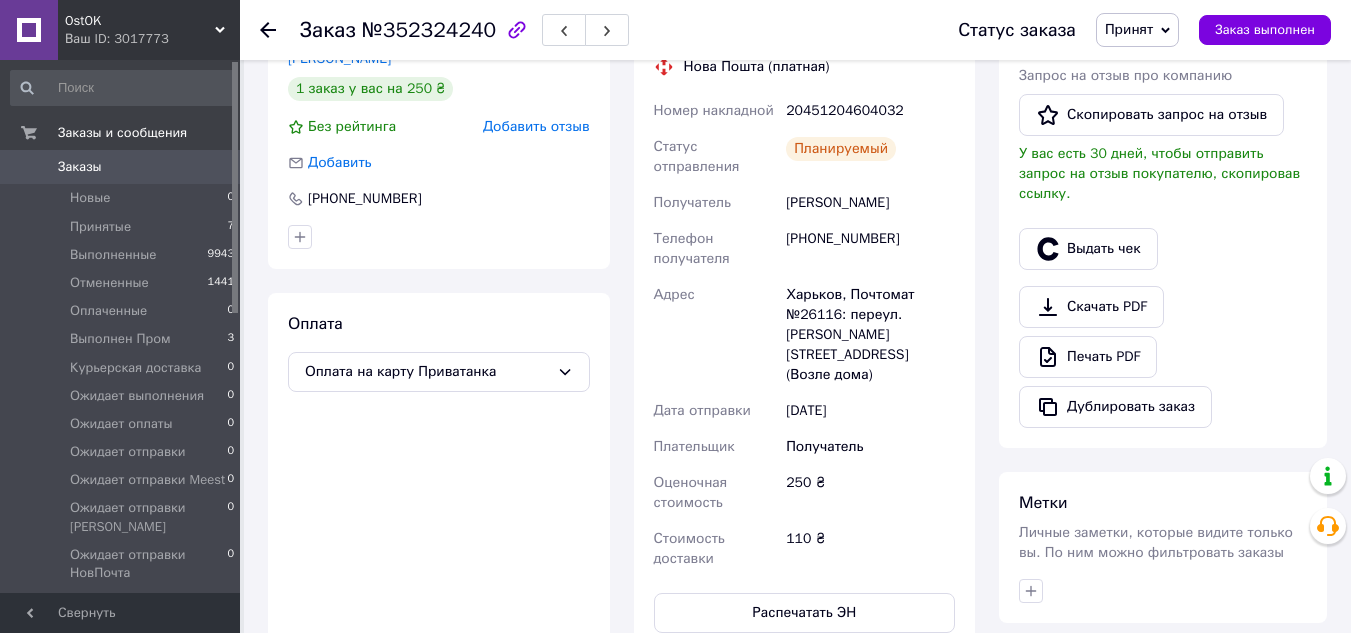 scroll, scrollTop: 392, scrollLeft: 0, axis: vertical 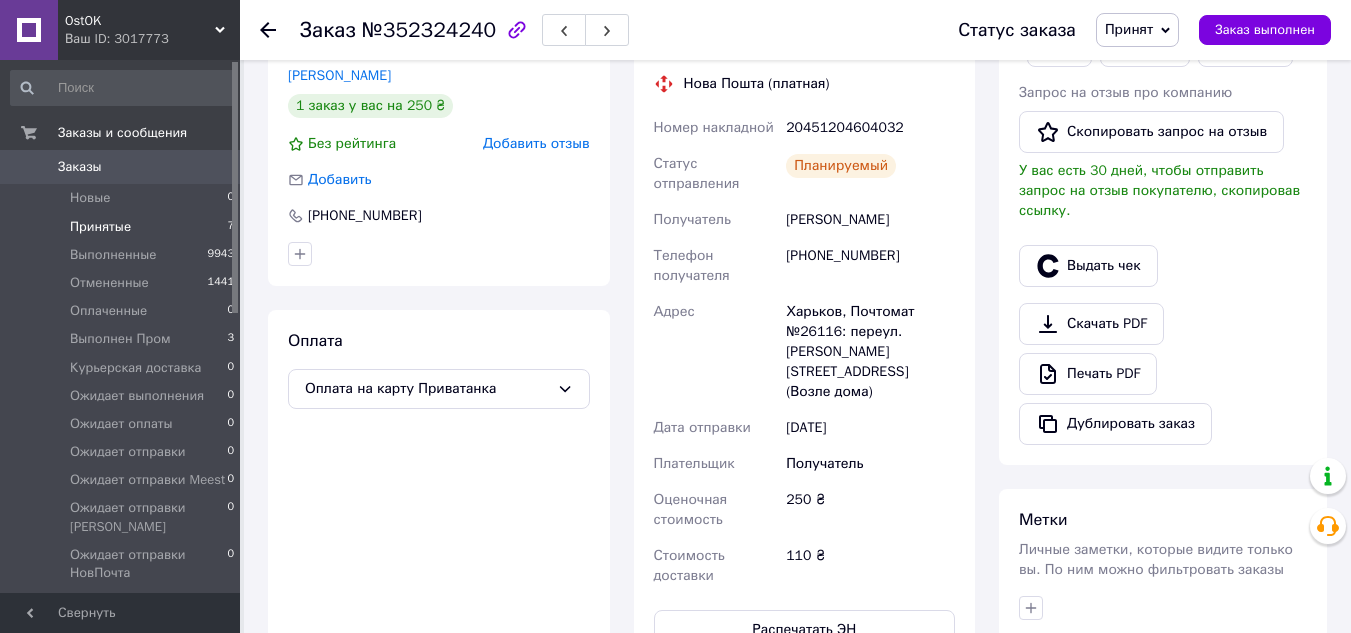 click on "Принятые" at bounding box center [100, 227] 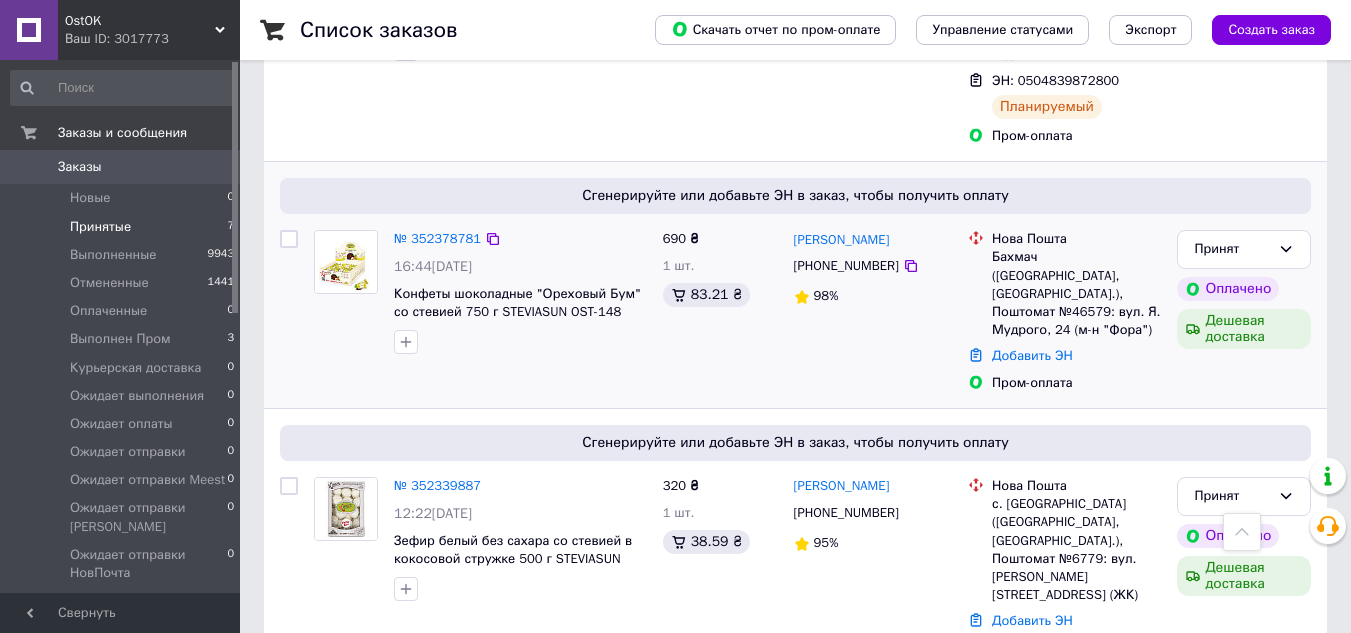 scroll, scrollTop: 858, scrollLeft: 0, axis: vertical 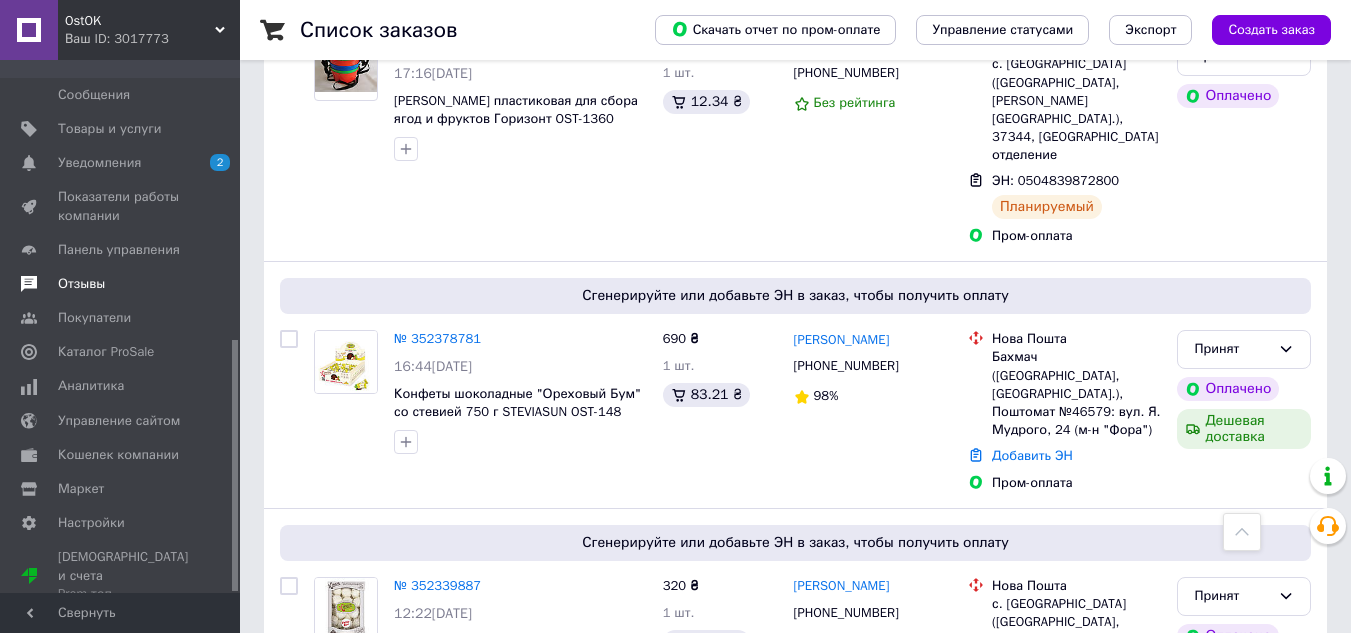 click on "Отзывы" at bounding box center (81, 284) 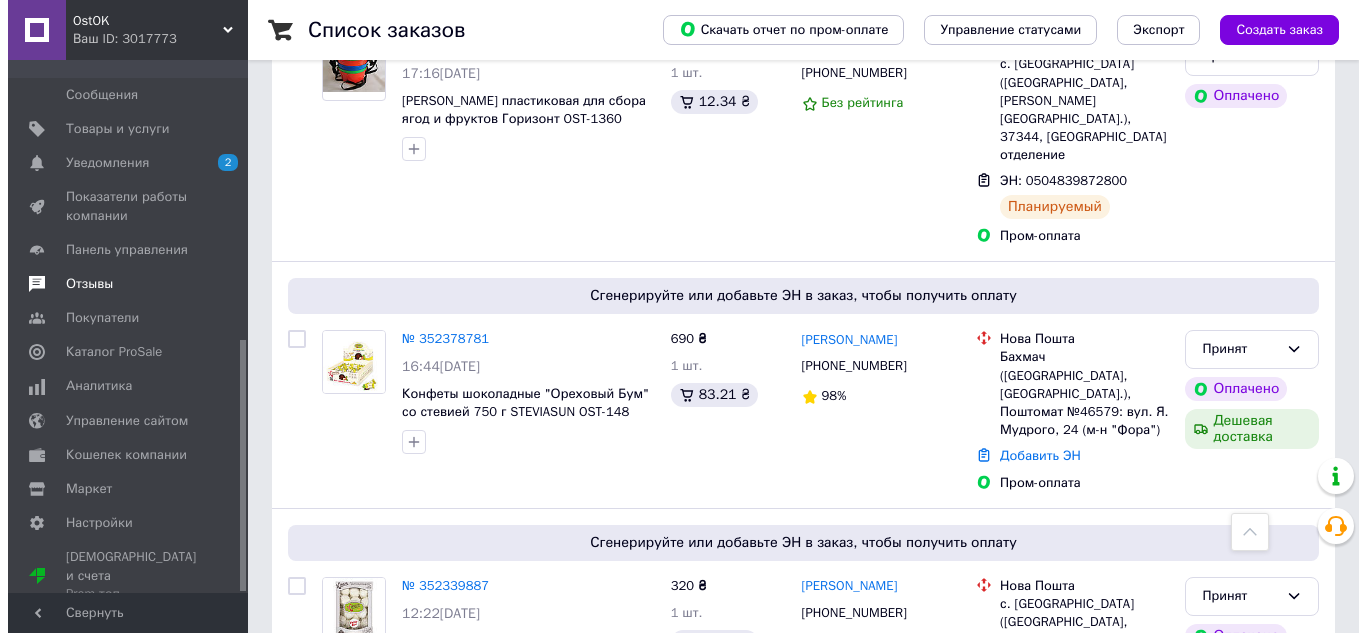 scroll, scrollTop: 0, scrollLeft: 0, axis: both 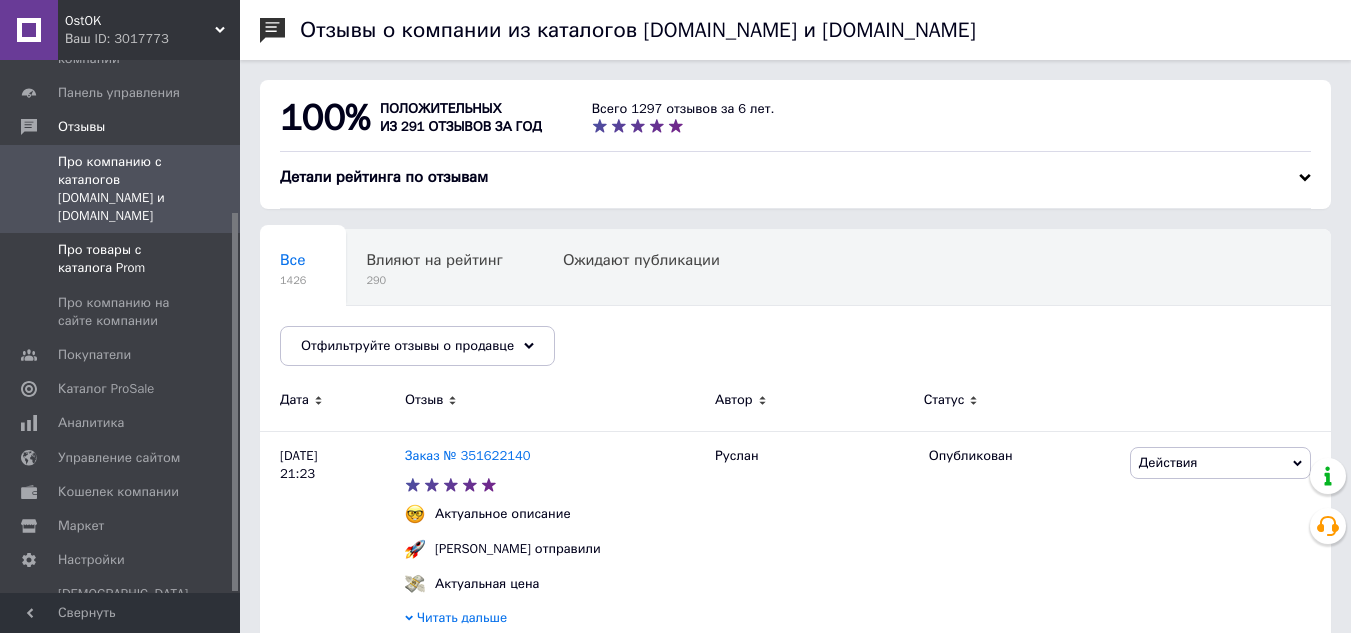 click on "Про товары с каталога Prom" at bounding box center [121, 259] 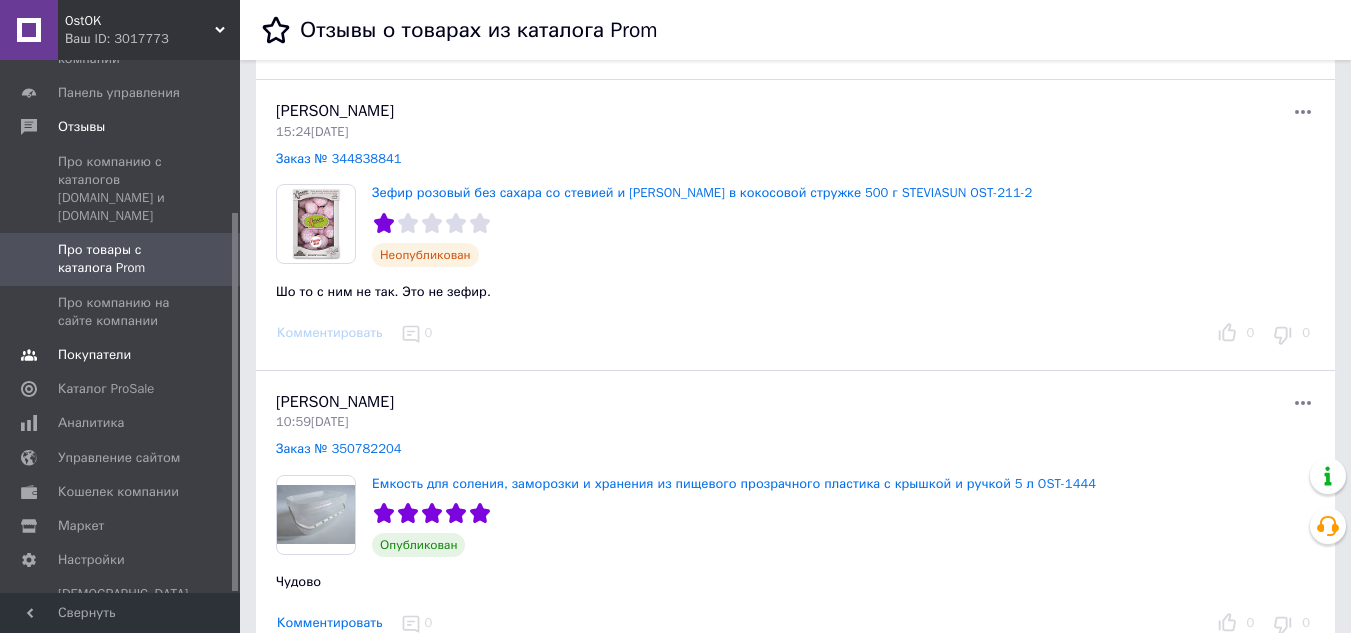 scroll, scrollTop: 700, scrollLeft: 0, axis: vertical 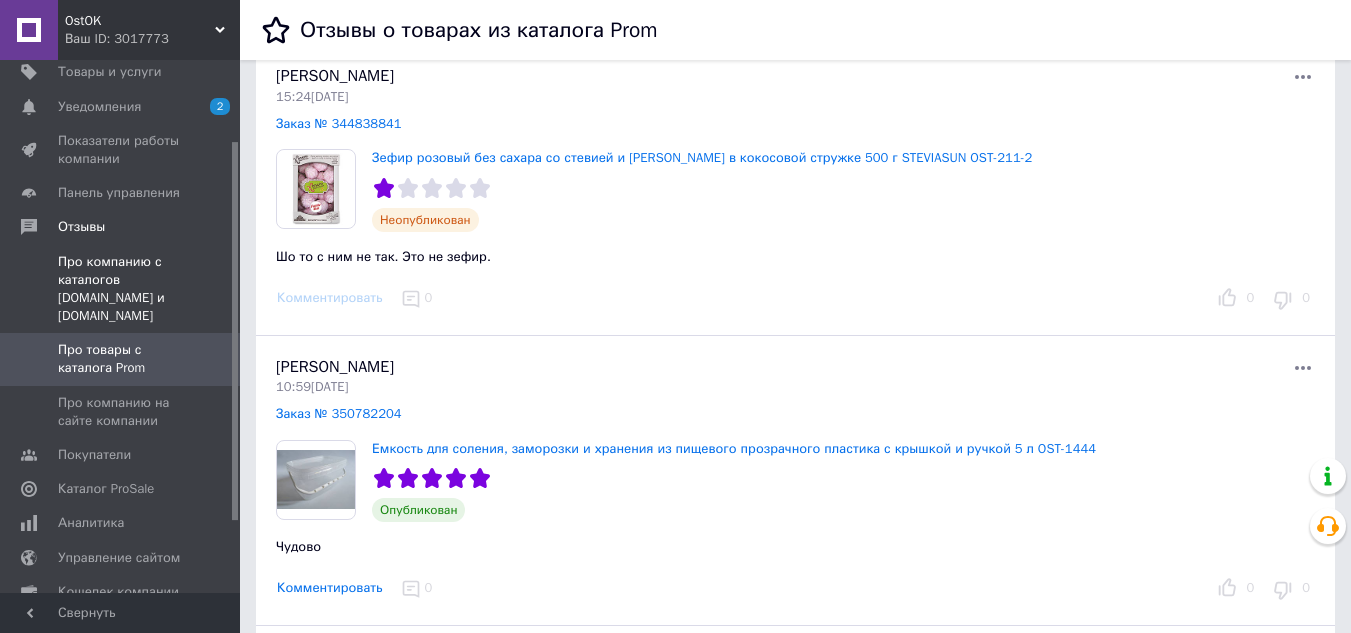 click on "Про компанию с каталогов [DOMAIN_NAME] и [DOMAIN_NAME]" at bounding box center [121, 289] 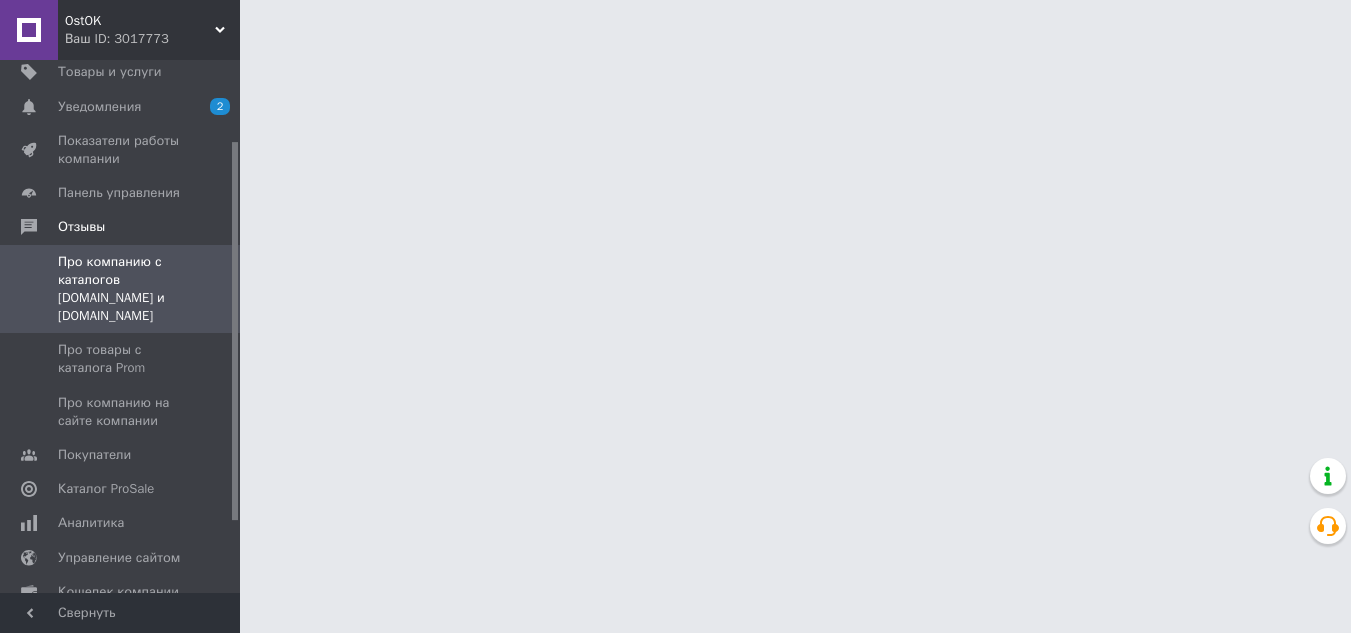 scroll, scrollTop: 0, scrollLeft: 0, axis: both 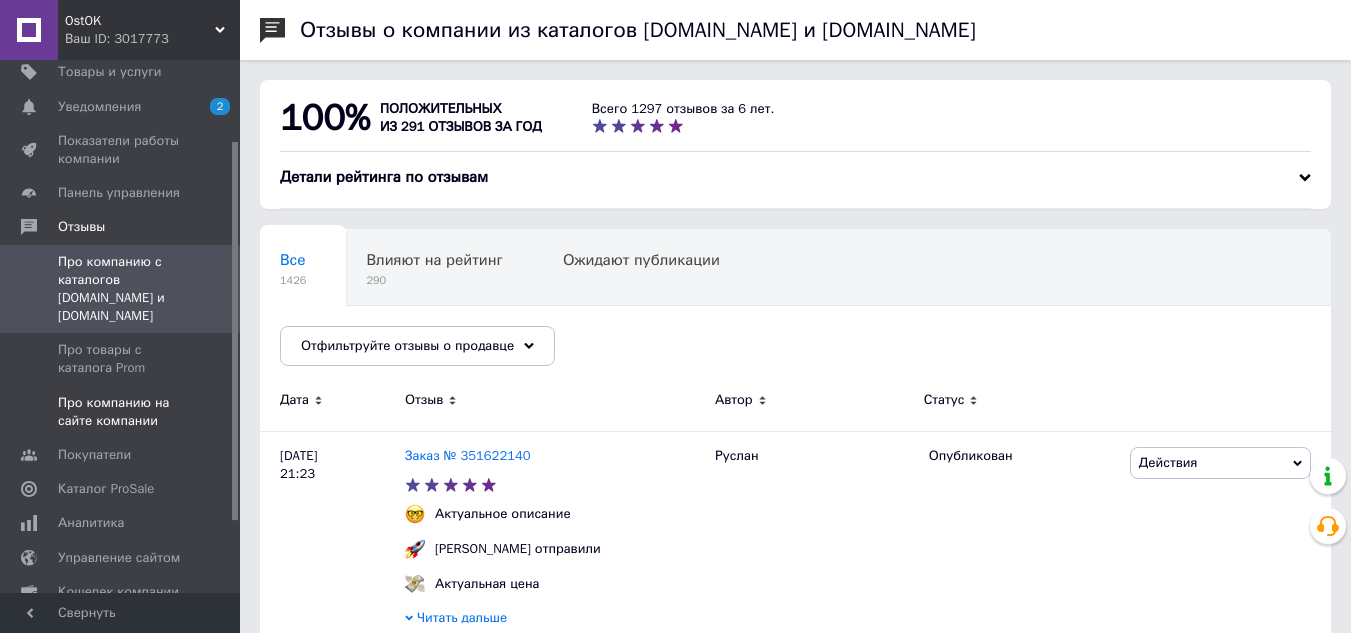 click on "Про компанию на сайте компании" at bounding box center [121, 412] 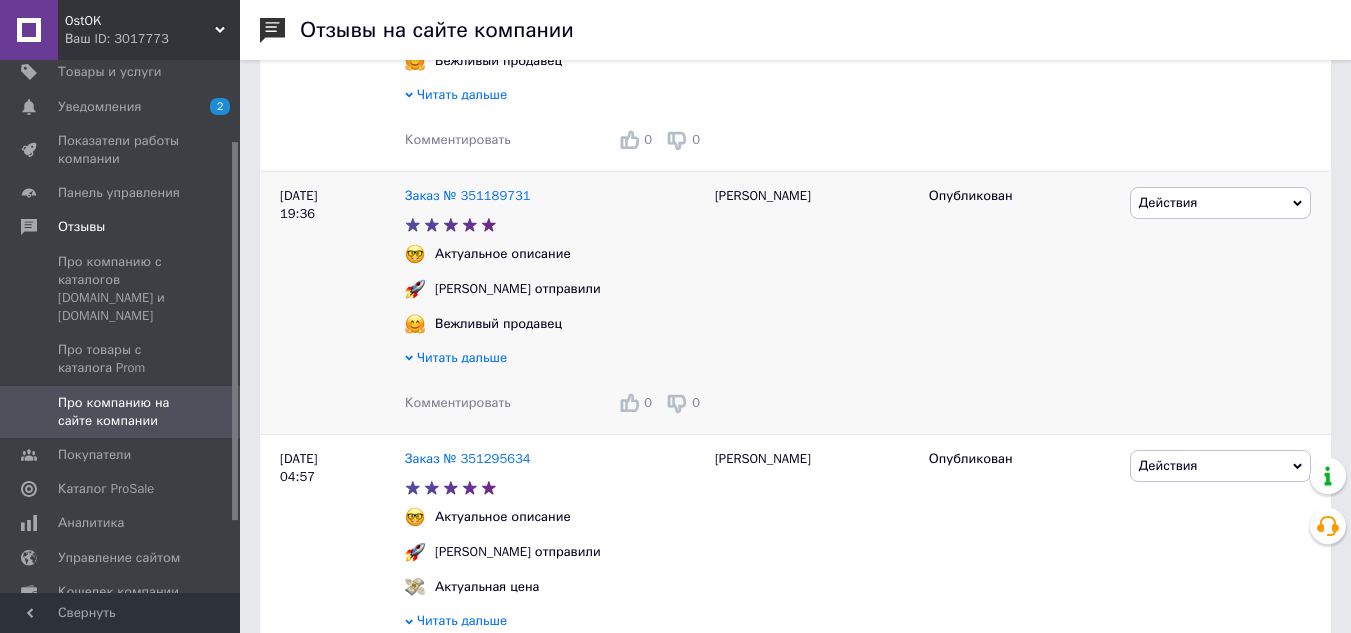 scroll, scrollTop: 1000, scrollLeft: 0, axis: vertical 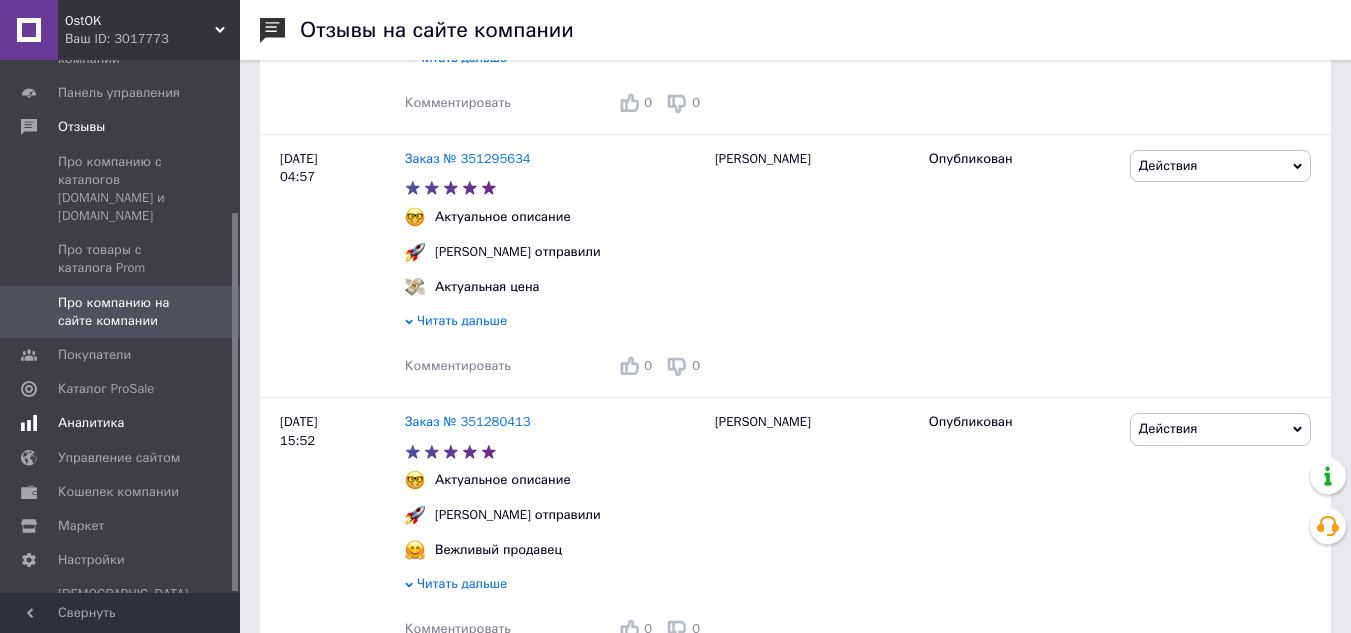 click on "Аналитика" at bounding box center (91, 423) 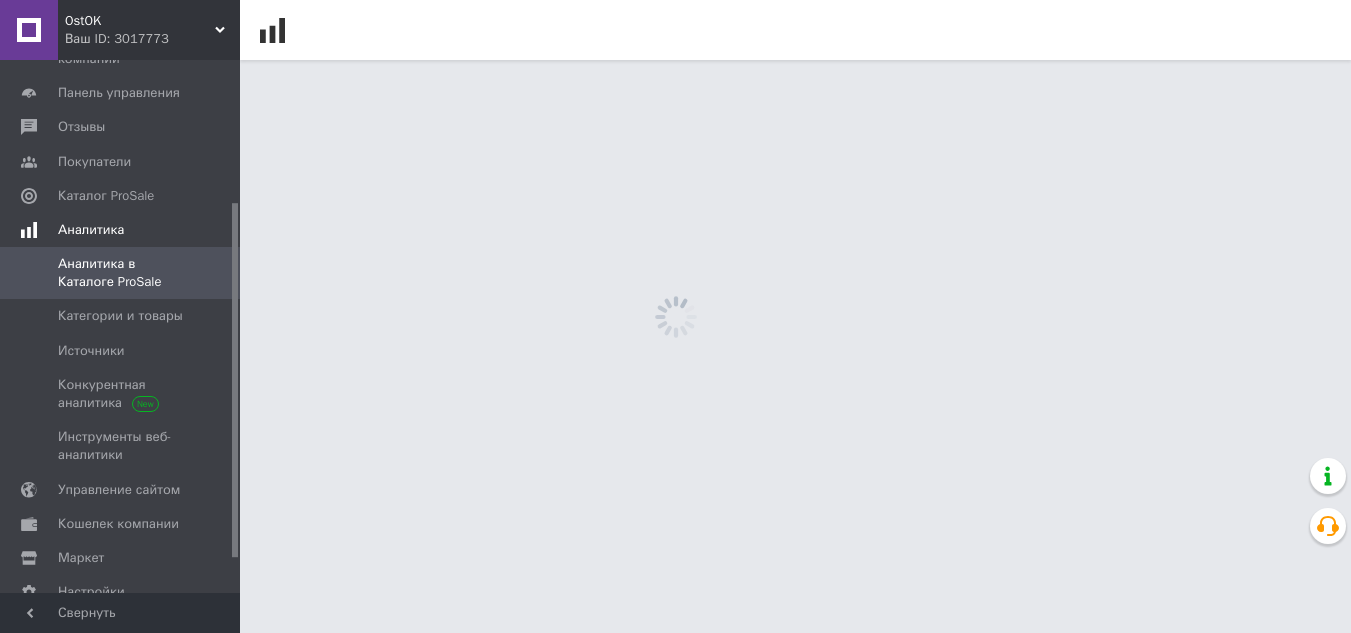 scroll, scrollTop: 0, scrollLeft: 0, axis: both 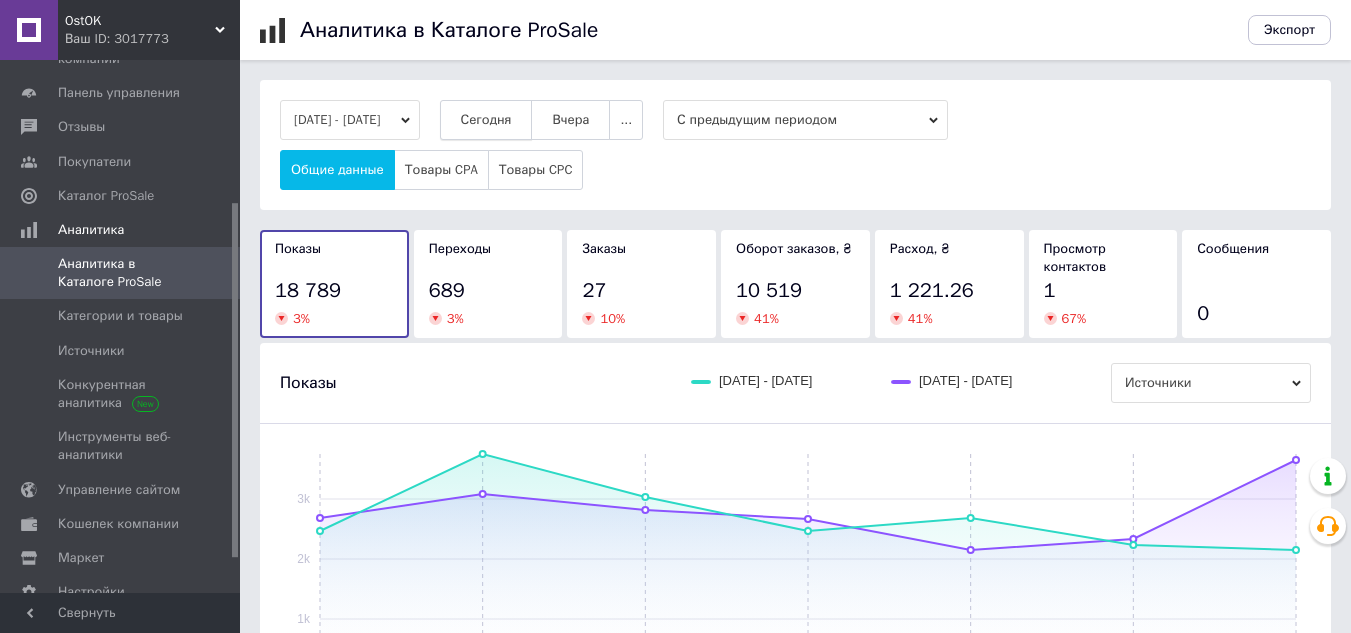 click on "Сегодня" at bounding box center [486, 120] 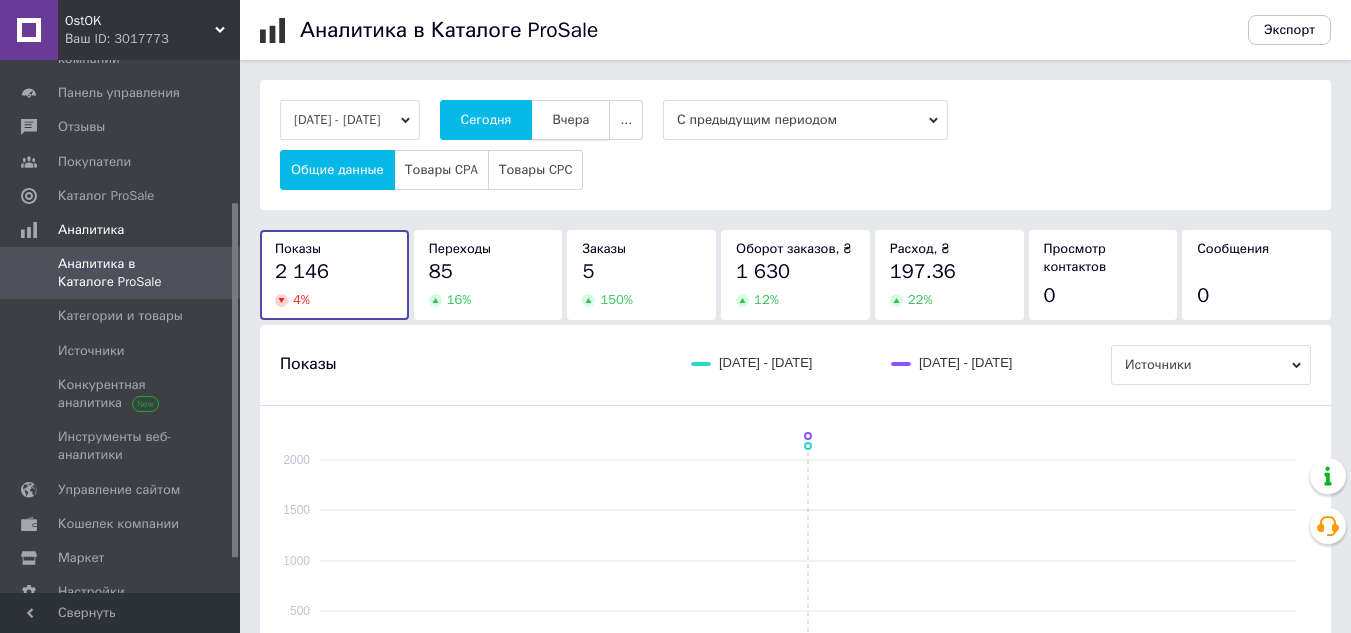 click on "Вчера" at bounding box center (570, 120) 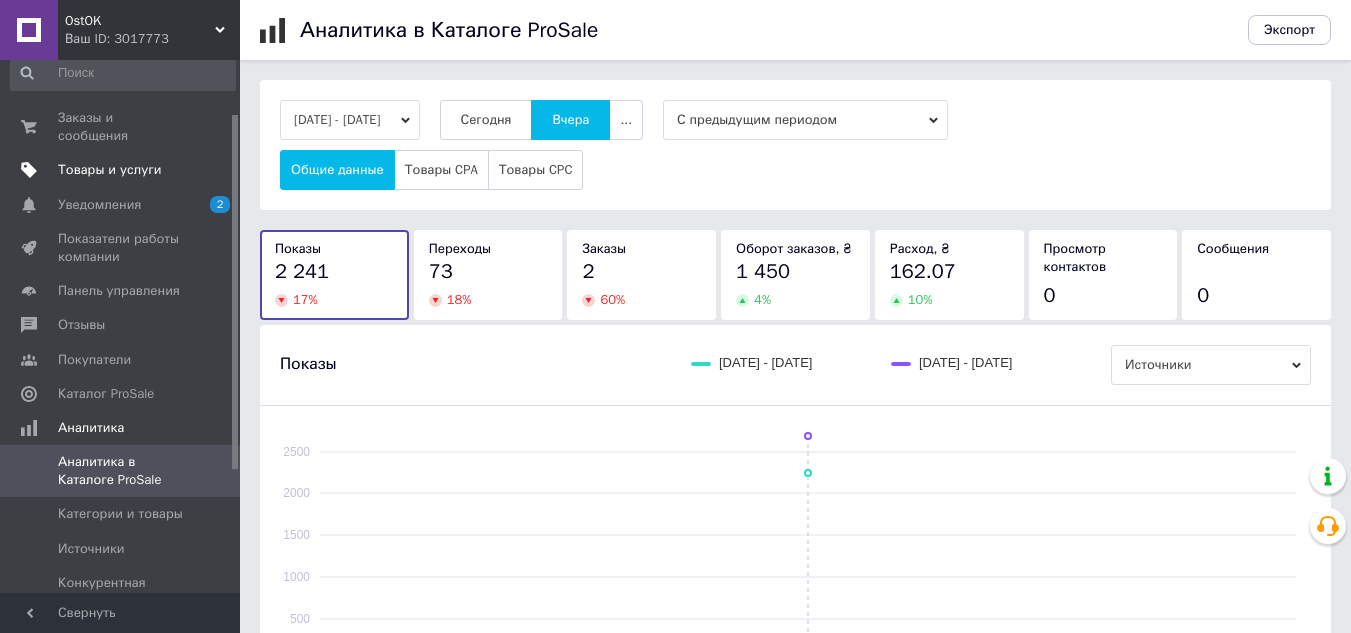 scroll, scrollTop: 0, scrollLeft: 0, axis: both 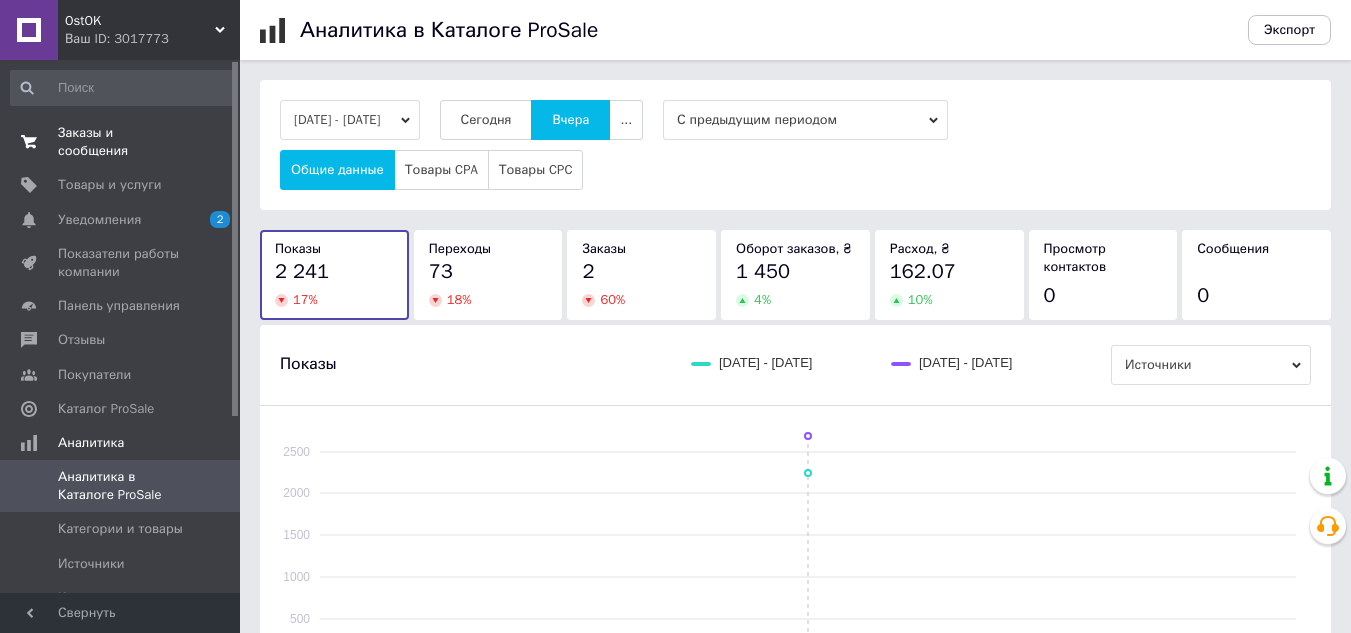 click on "Заказы и сообщения" at bounding box center (121, 142) 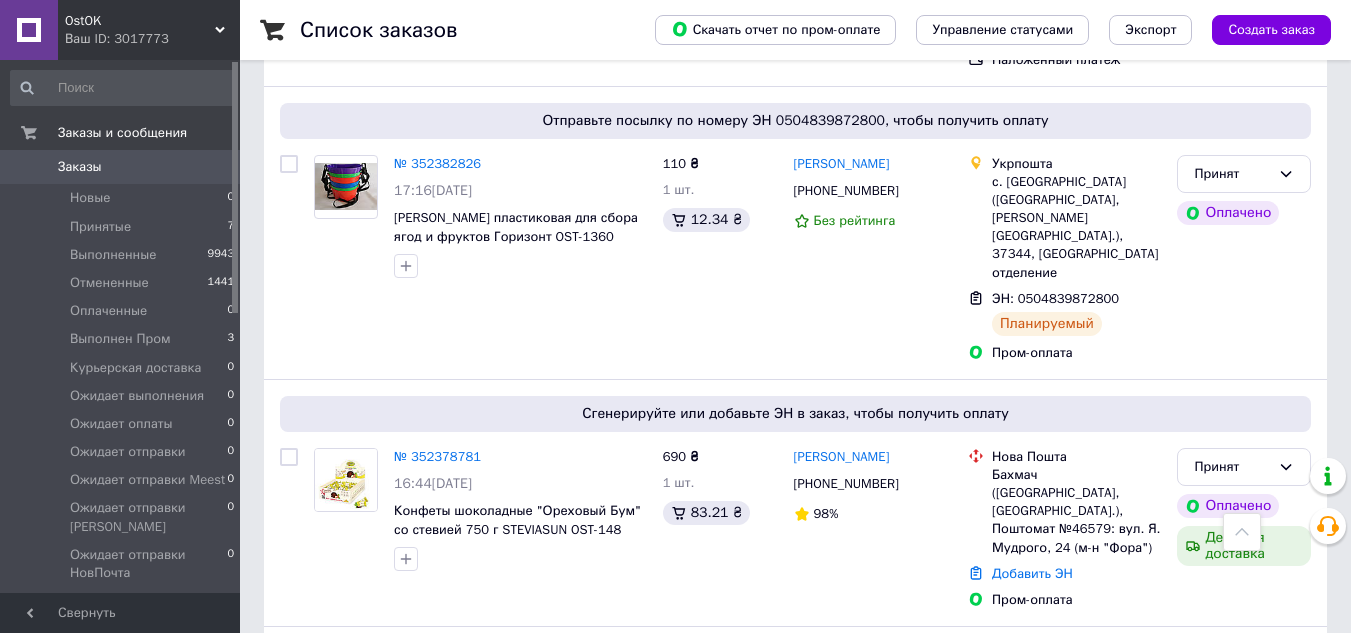 scroll, scrollTop: 800, scrollLeft: 0, axis: vertical 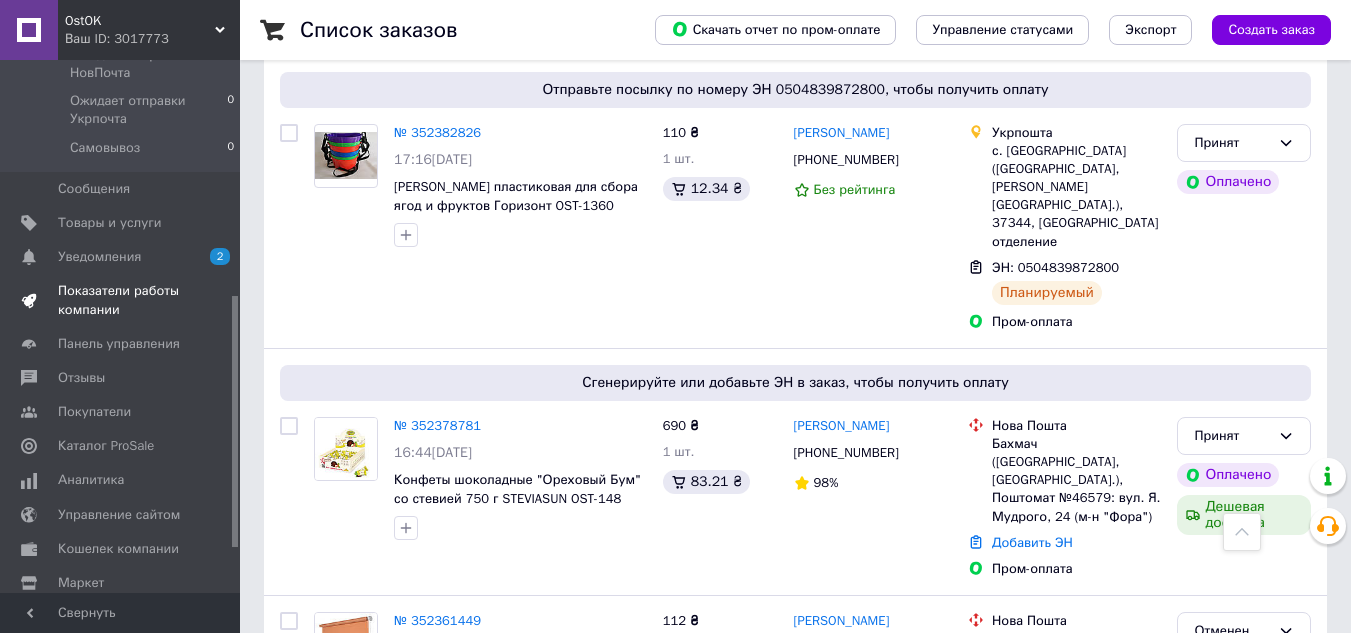 click on "Товары и услуги" at bounding box center [110, 223] 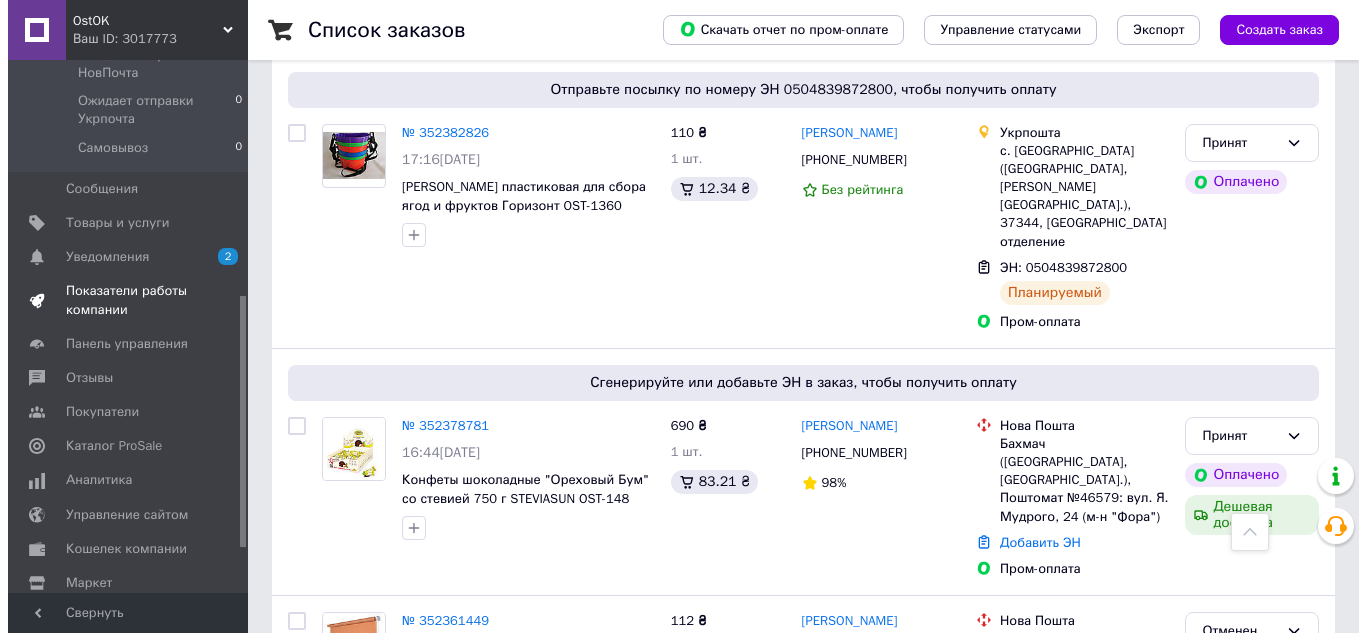 scroll, scrollTop: 0, scrollLeft: 0, axis: both 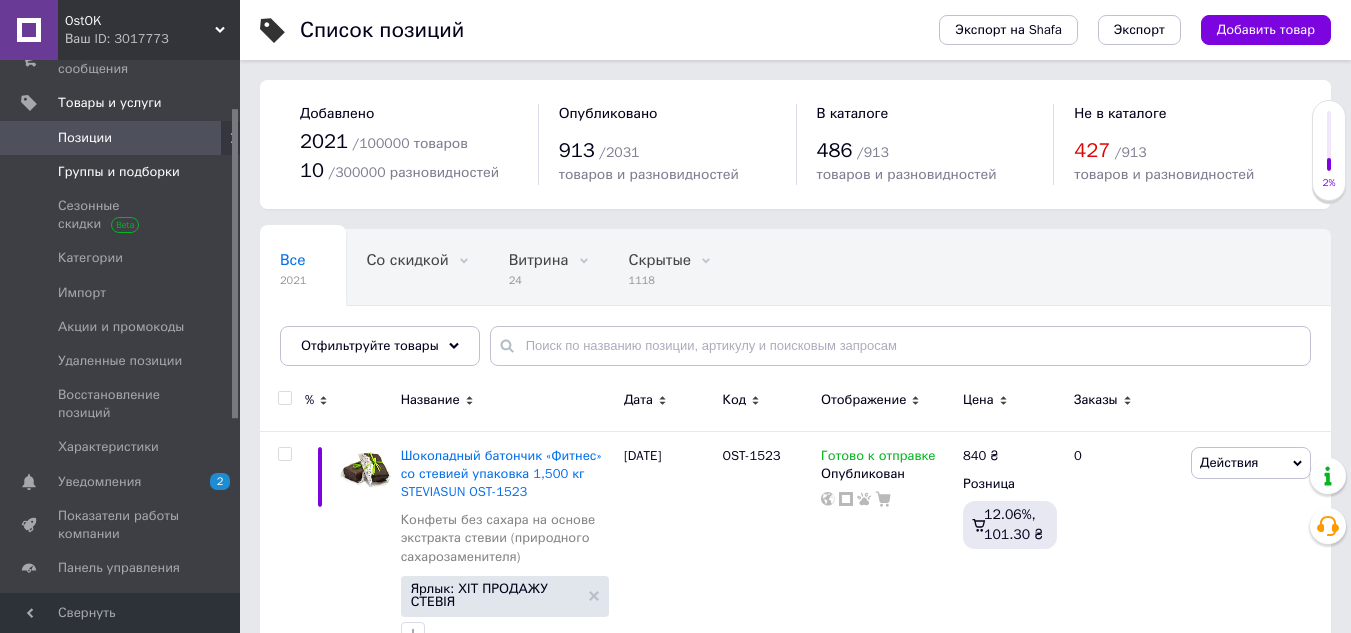 click on "Группы и подборки" at bounding box center (119, 172) 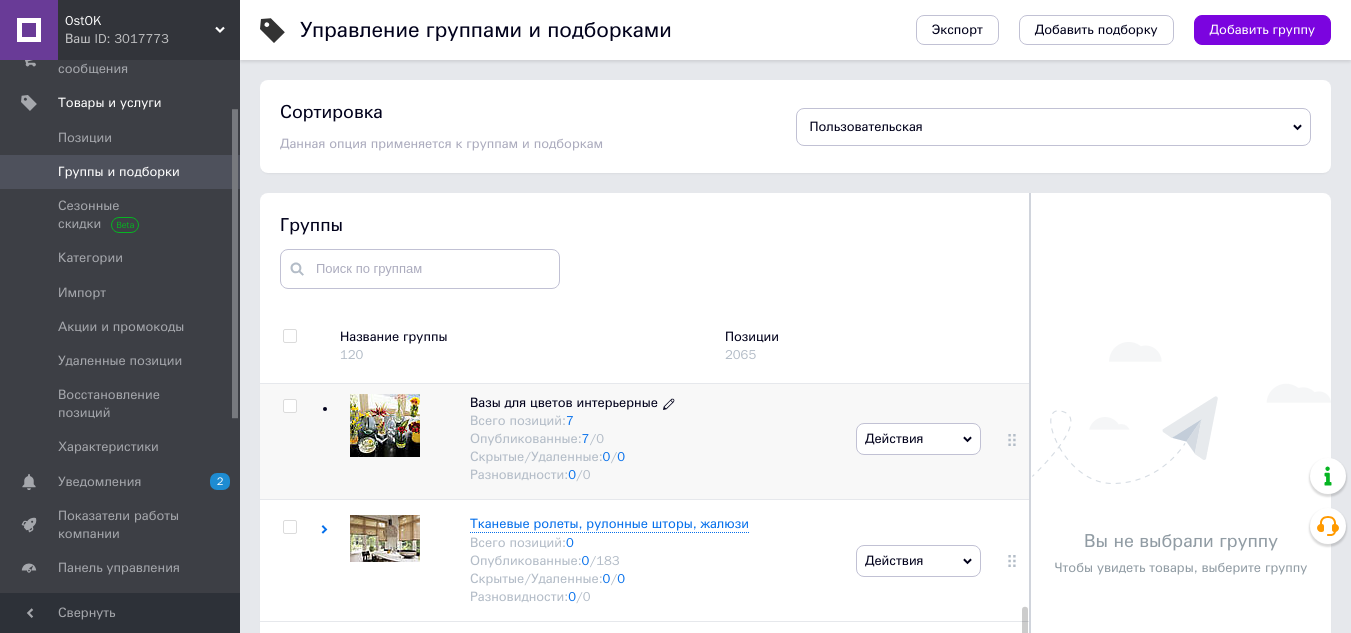 scroll, scrollTop: 1882, scrollLeft: 0, axis: vertical 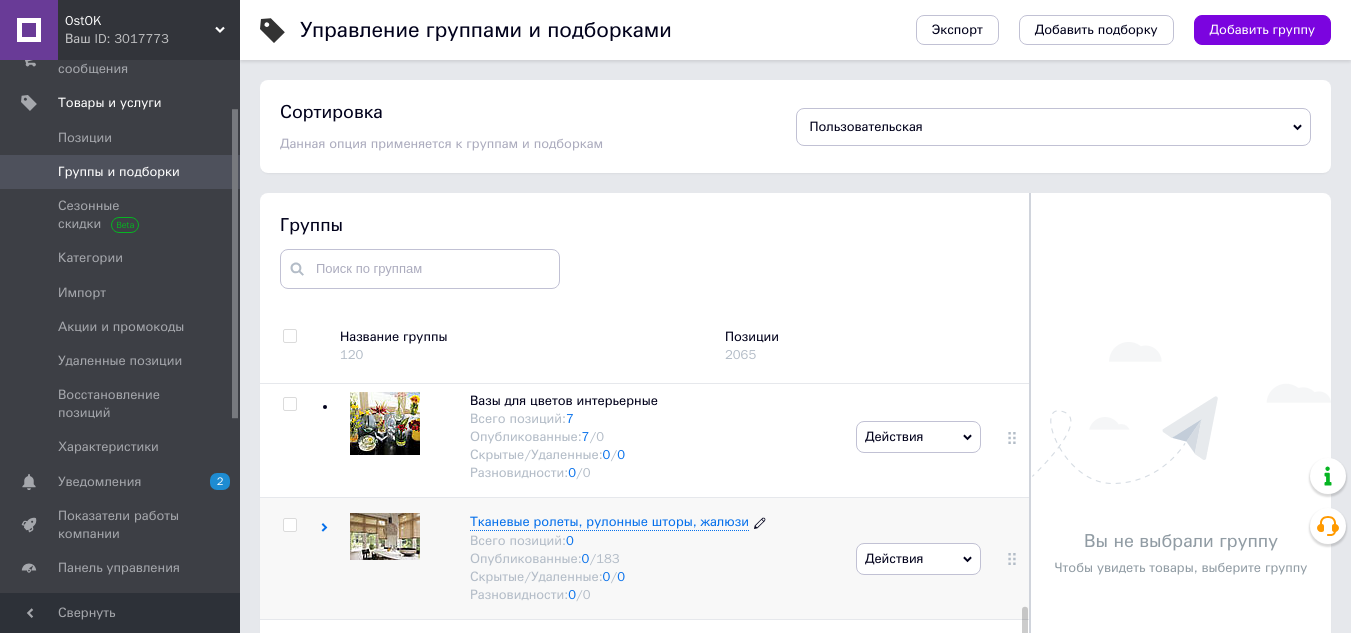 click on "Тканевые ролеты, рулонные шторы, жалюзи" at bounding box center (609, 521) 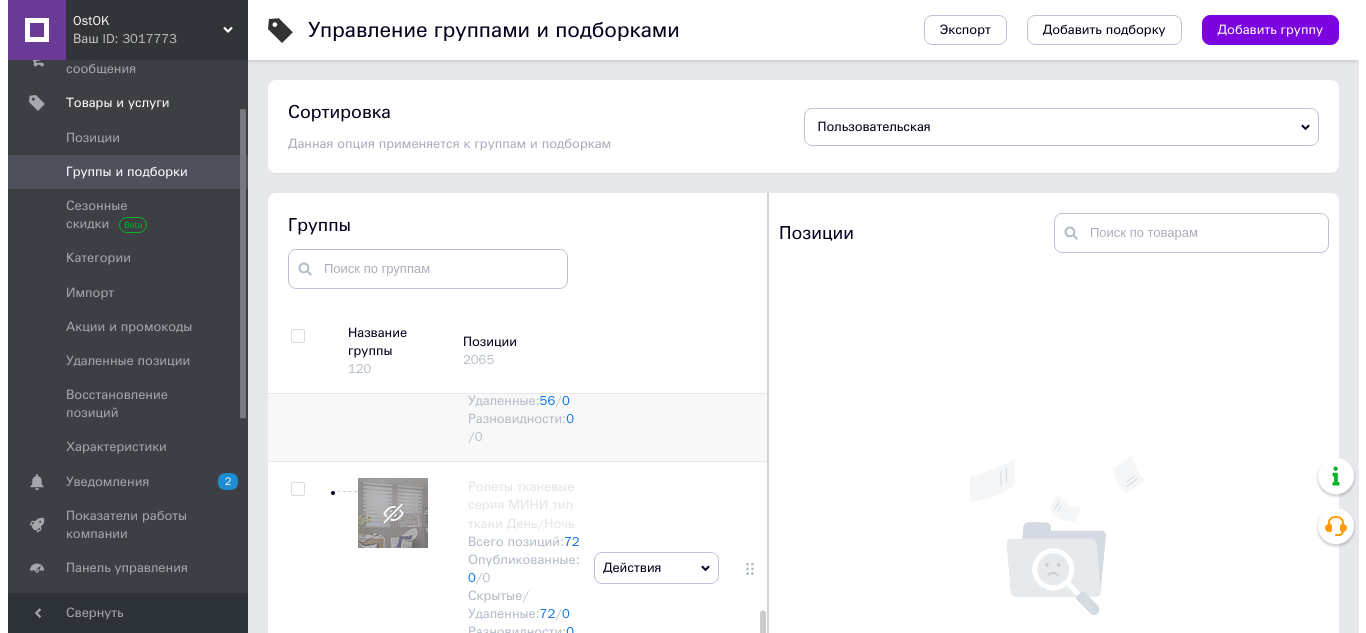 scroll, scrollTop: 5140, scrollLeft: 0, axis: vertical 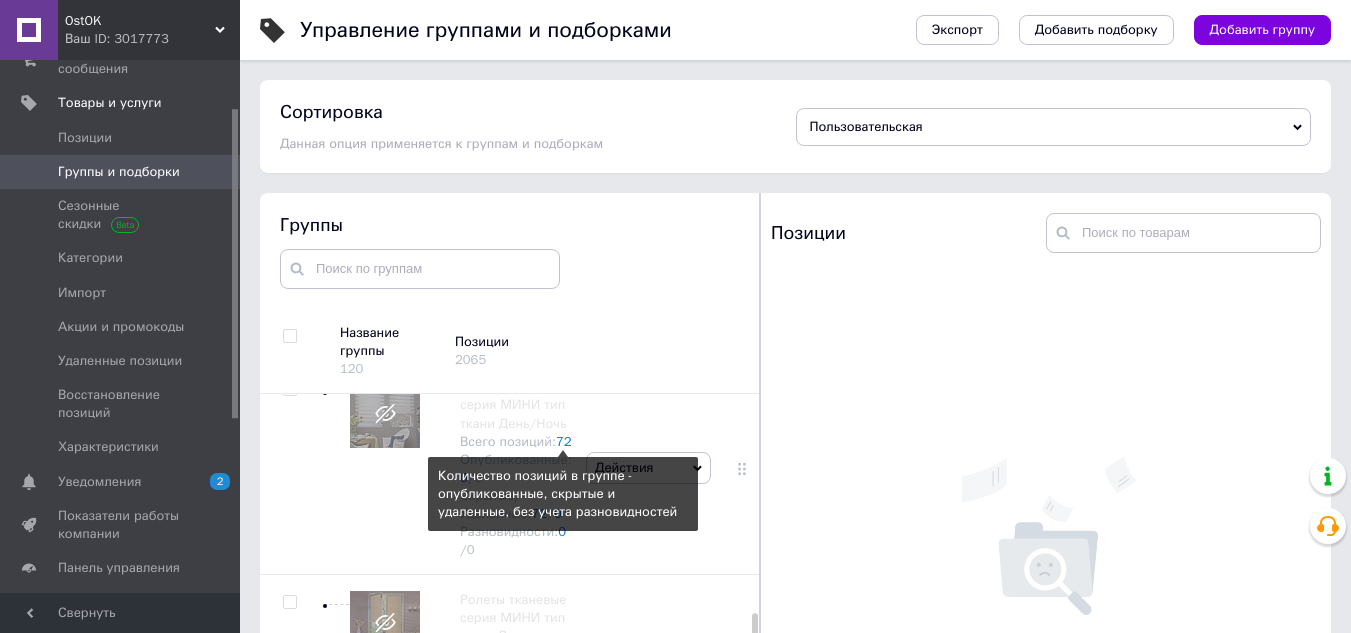 click on "72" at bounding box center (564, 441) 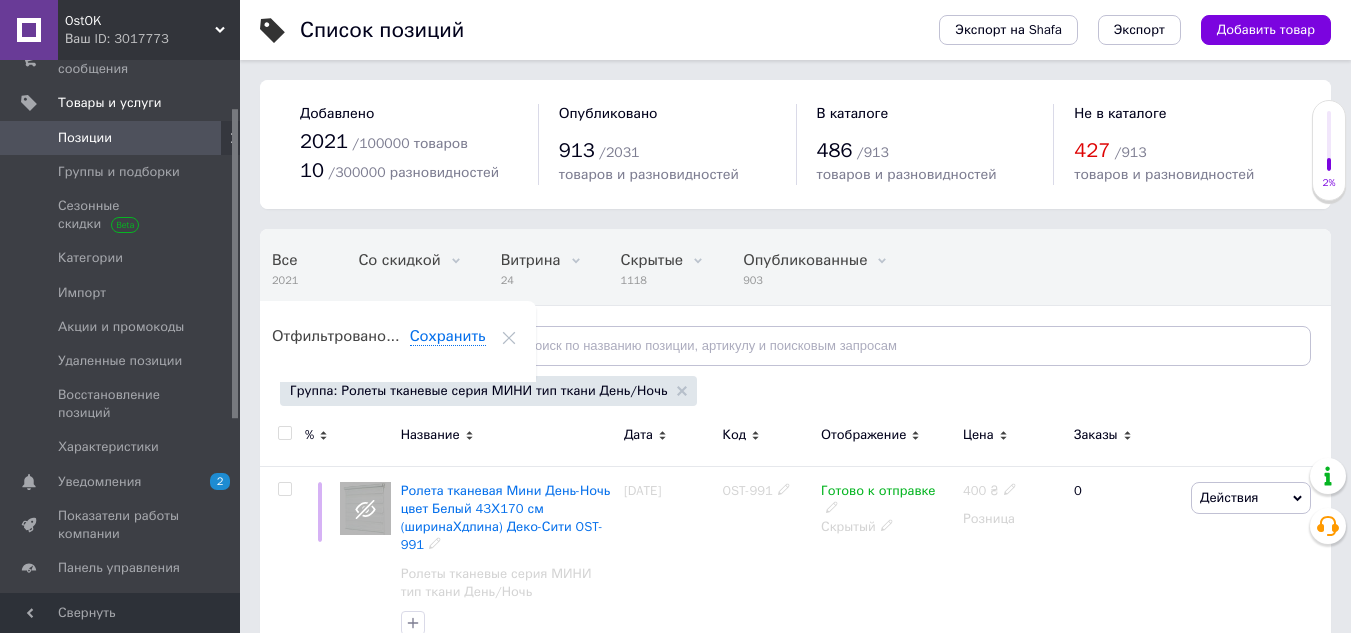 scroll, scrollTop: 0, scrollLeft: 24, axis: horizontal 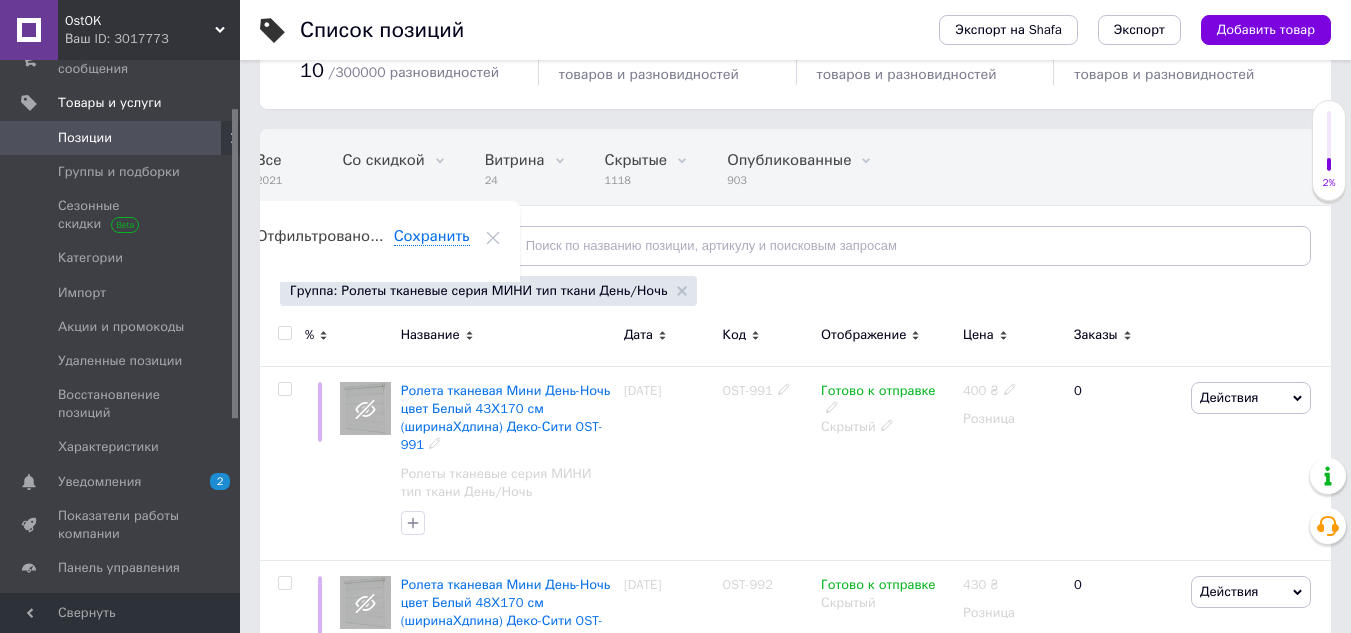 click on "Ролета тканевая Мини День-Ночь цвет Белый 43Х170 см (ширинаХдлина) Деко-Сити OST-991" at bounding box center [506, 418] 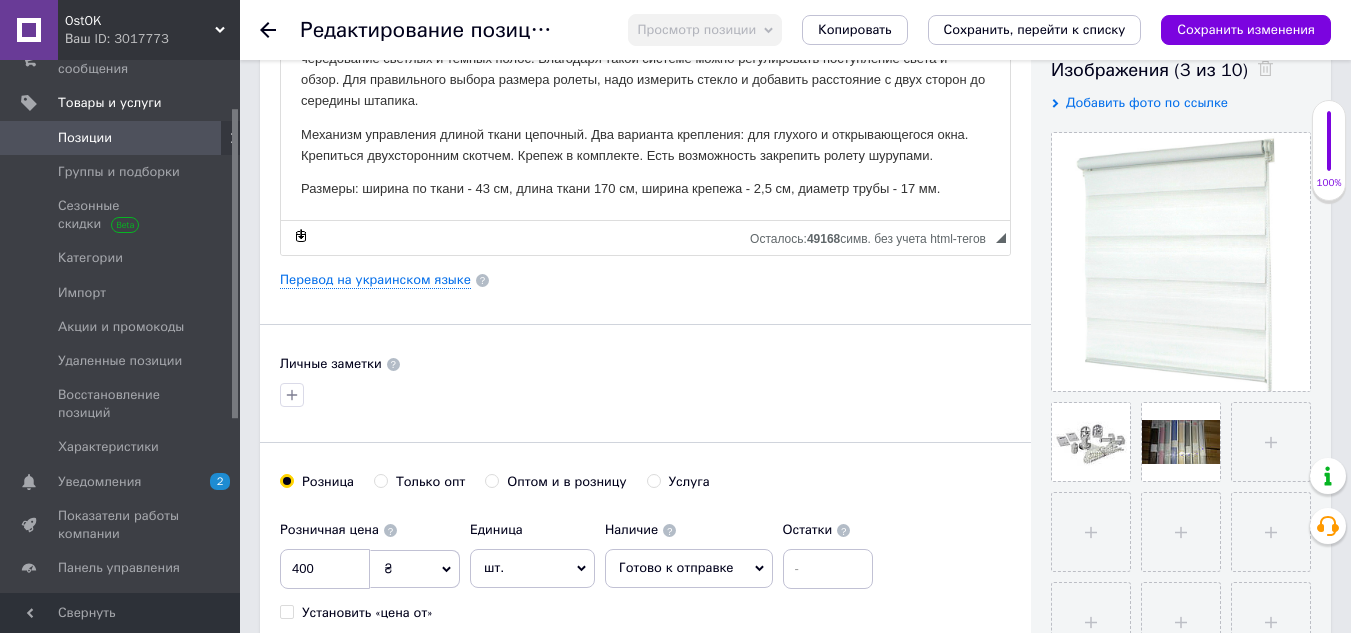 scroll, scrollTop: 400, scrollLeft: 0, axis: vertical 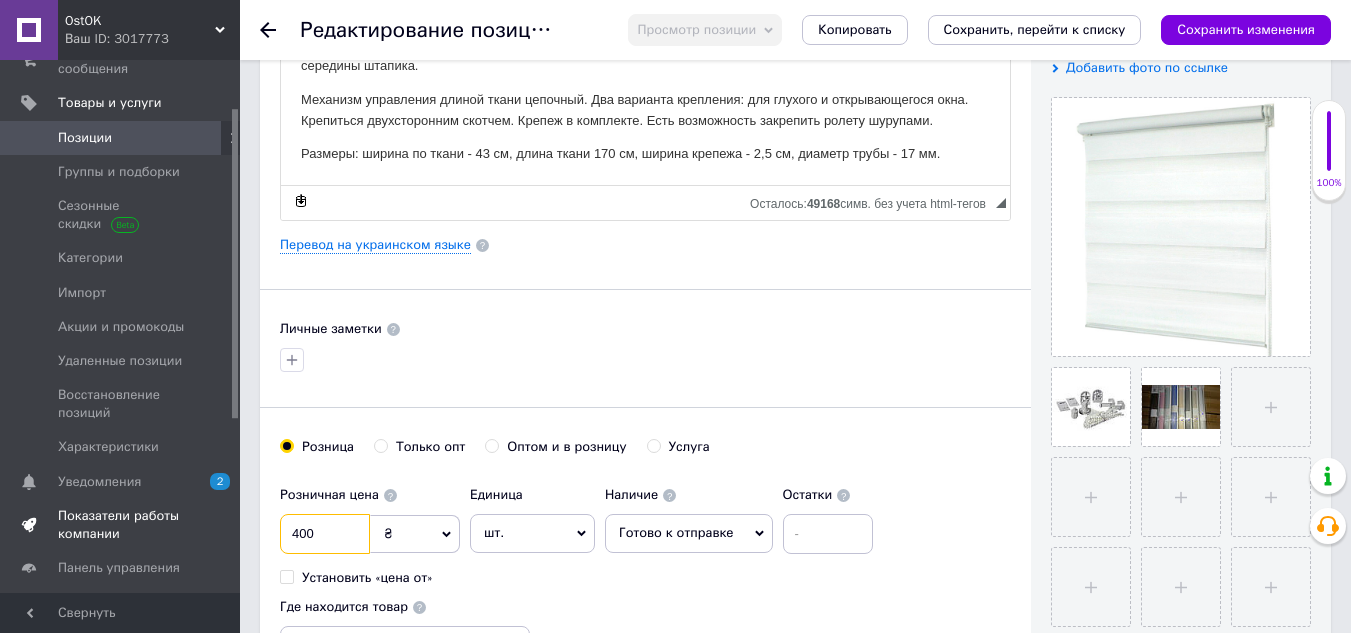 drag, startPoint x: 349, startPoint y: 530, endPoint x: 217, endPoint y: 524, distance: 132.13629 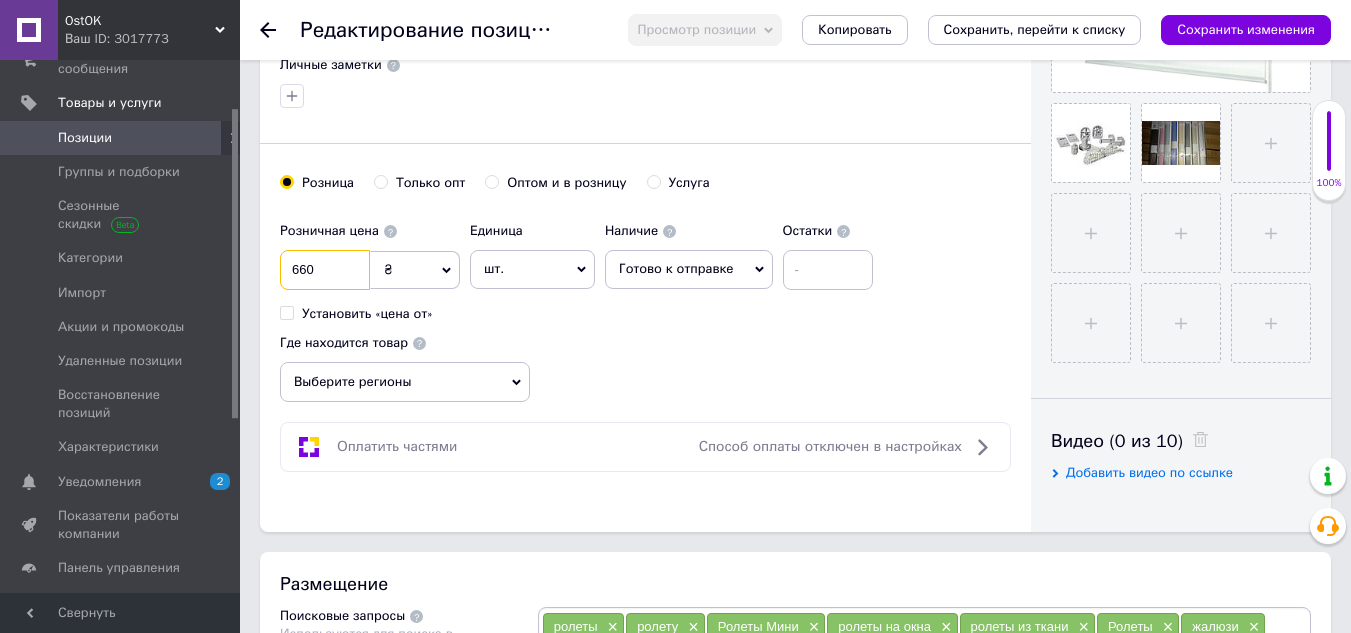 scroll, scrollTop: 700, scrollLeft: 0, axis: vertical 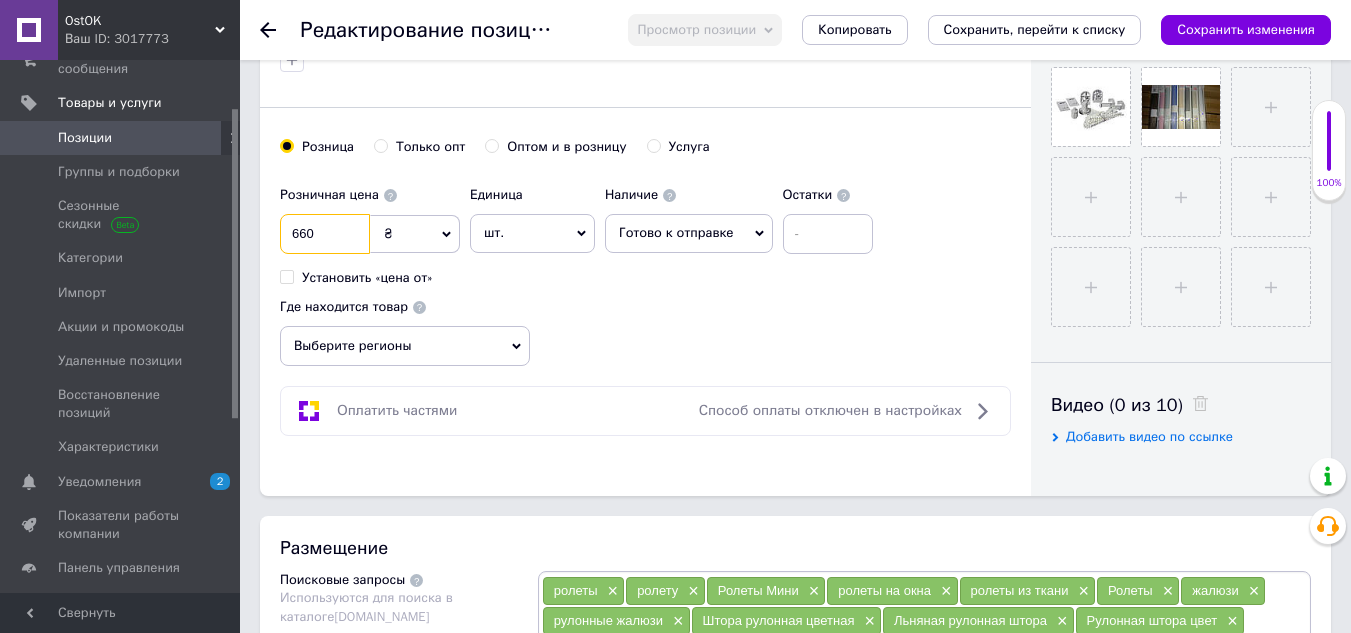 type on "660" 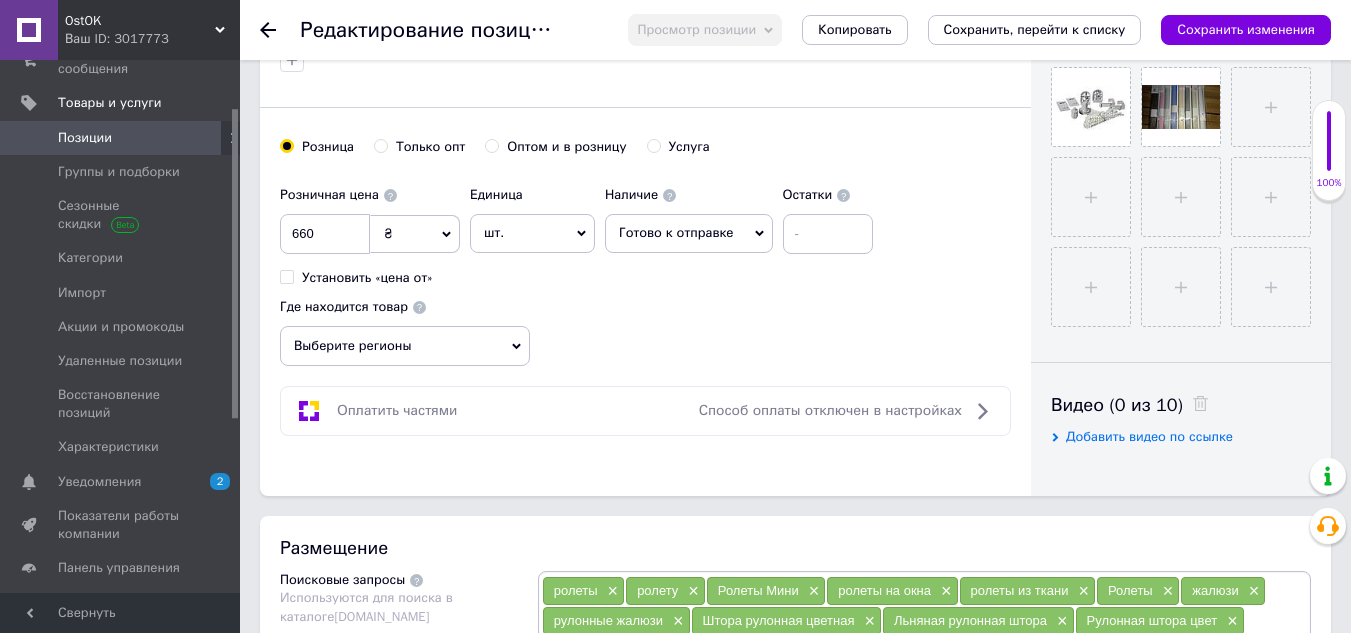 click on "Выберите регионы" at bounding box center [405, 346] 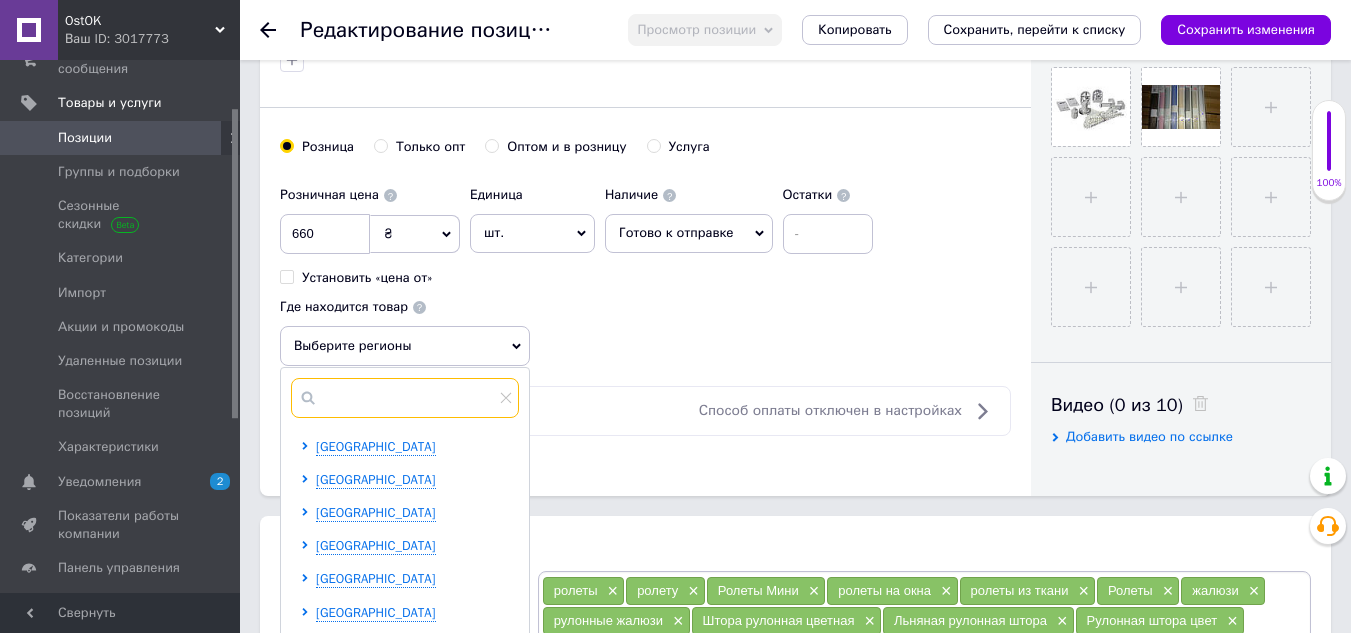 click at bounding box center [405, 398] 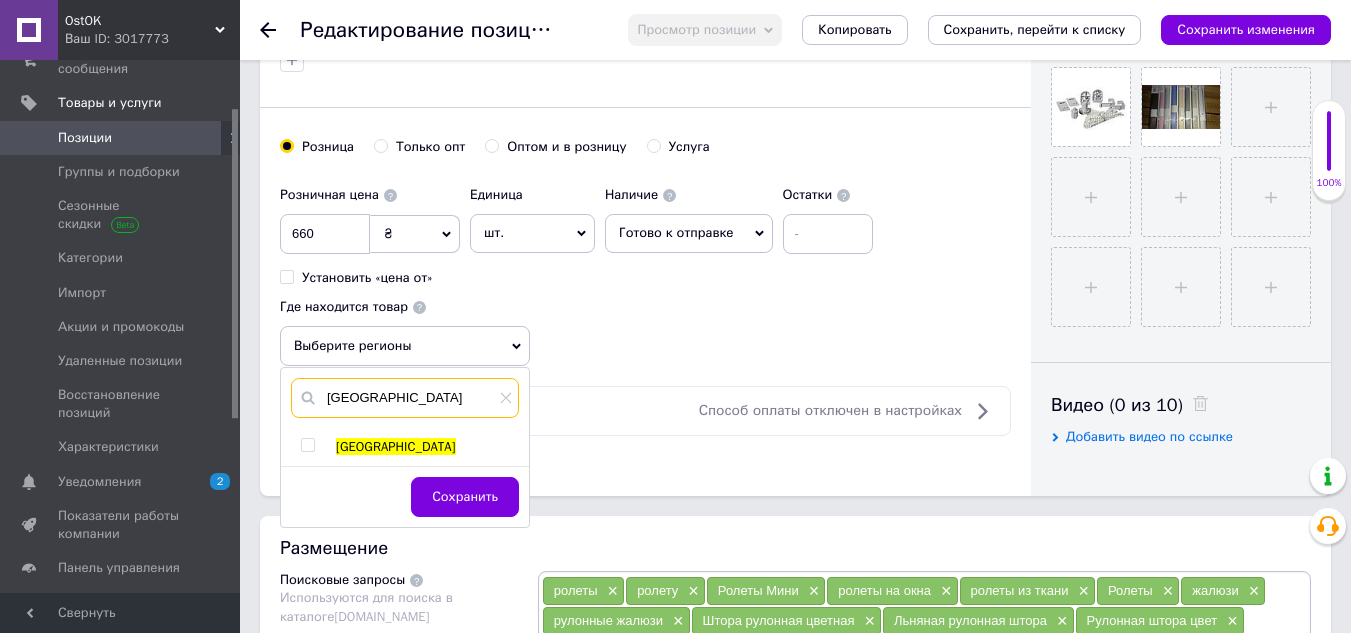 type on "[GEOGRAPHIC_DATA]" 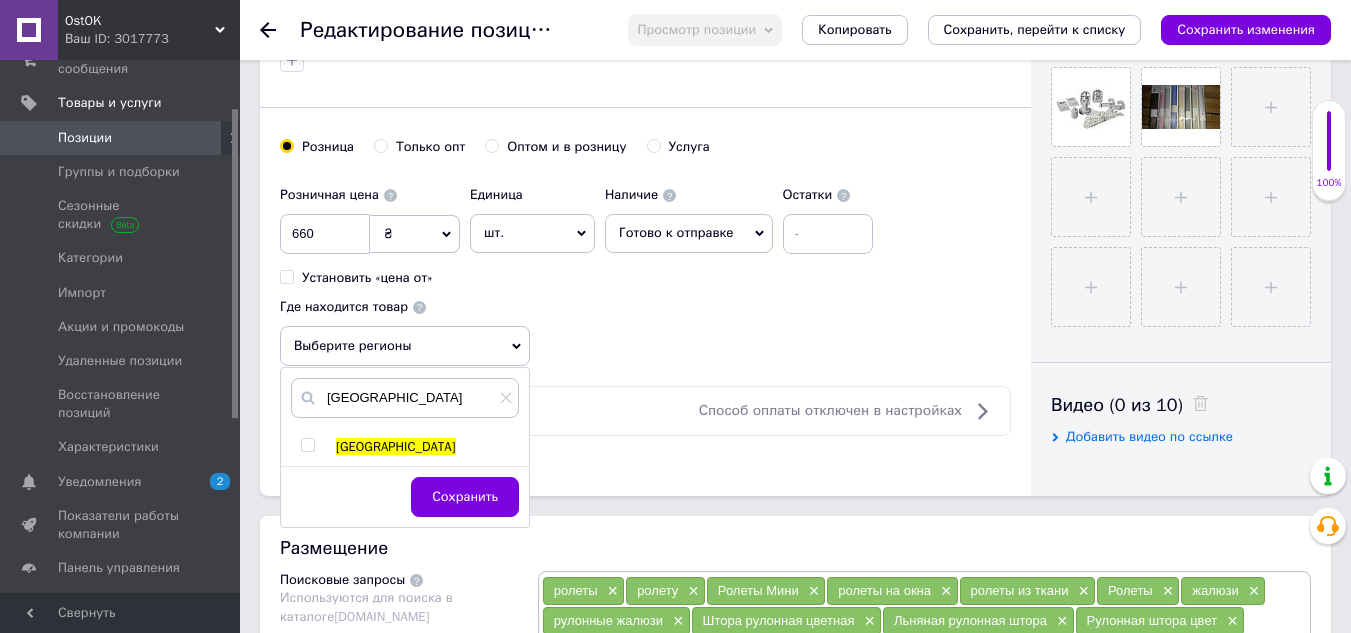 click at bounding box center (307, 445) 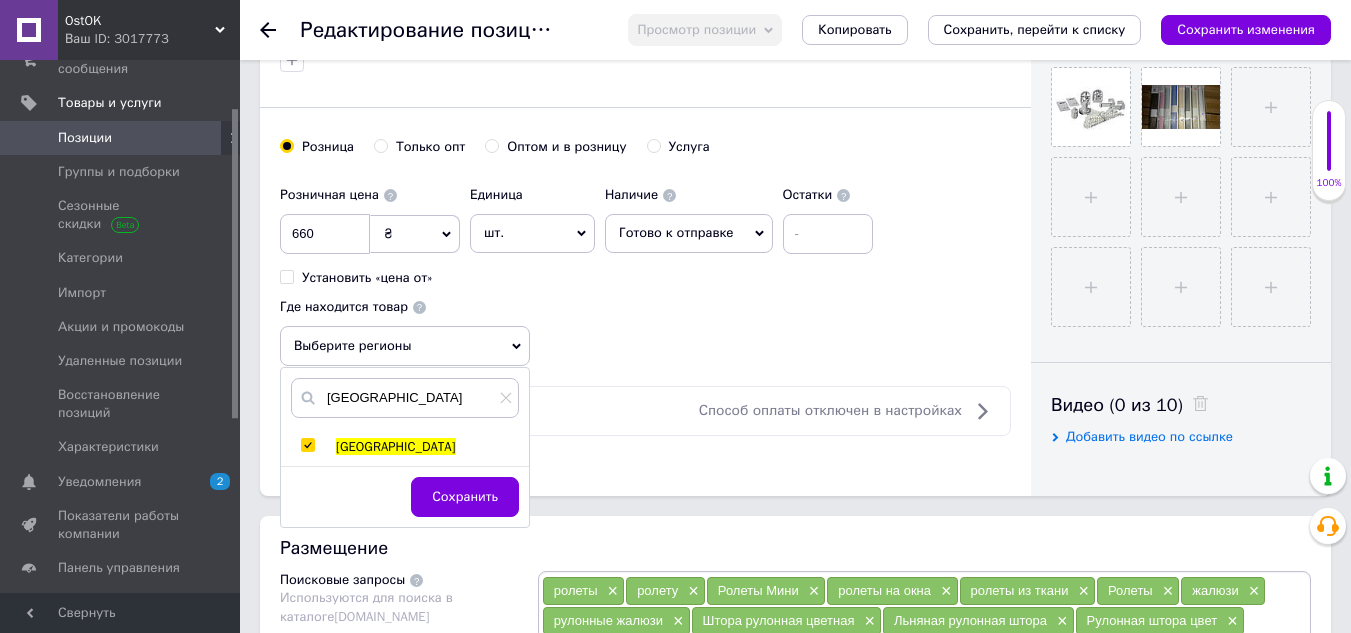 checkbox on "true" 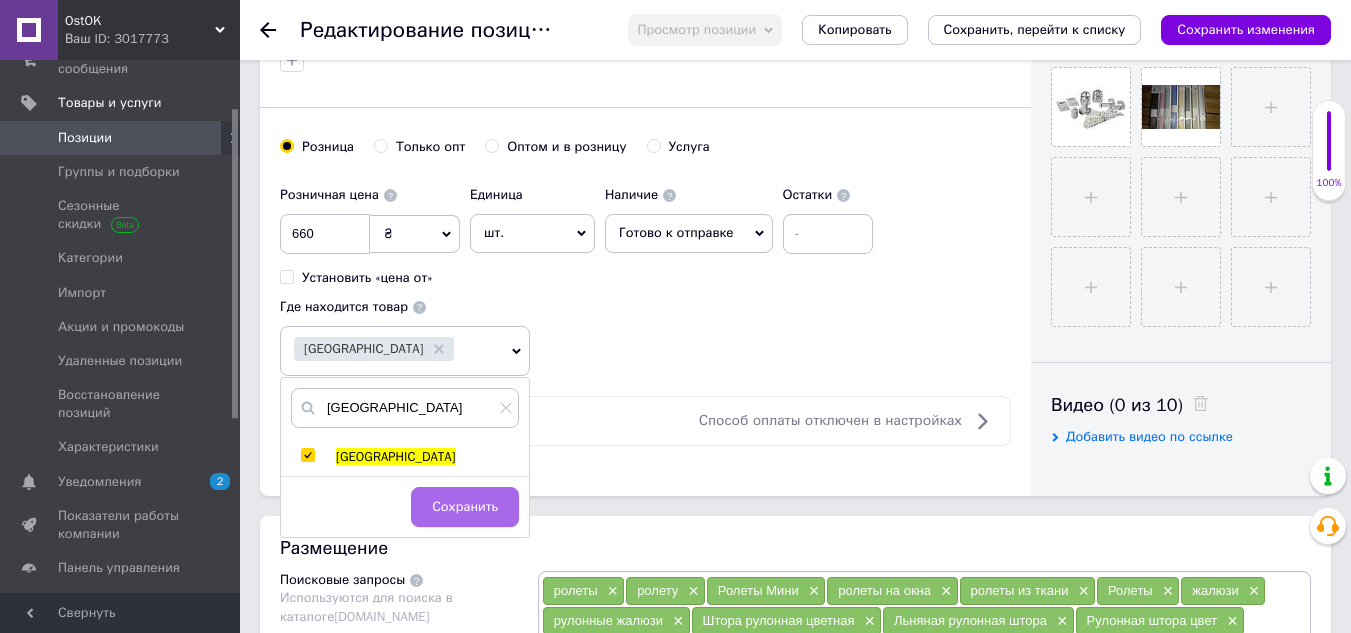 click on "Сохранить" at bounding box center [465, 507] 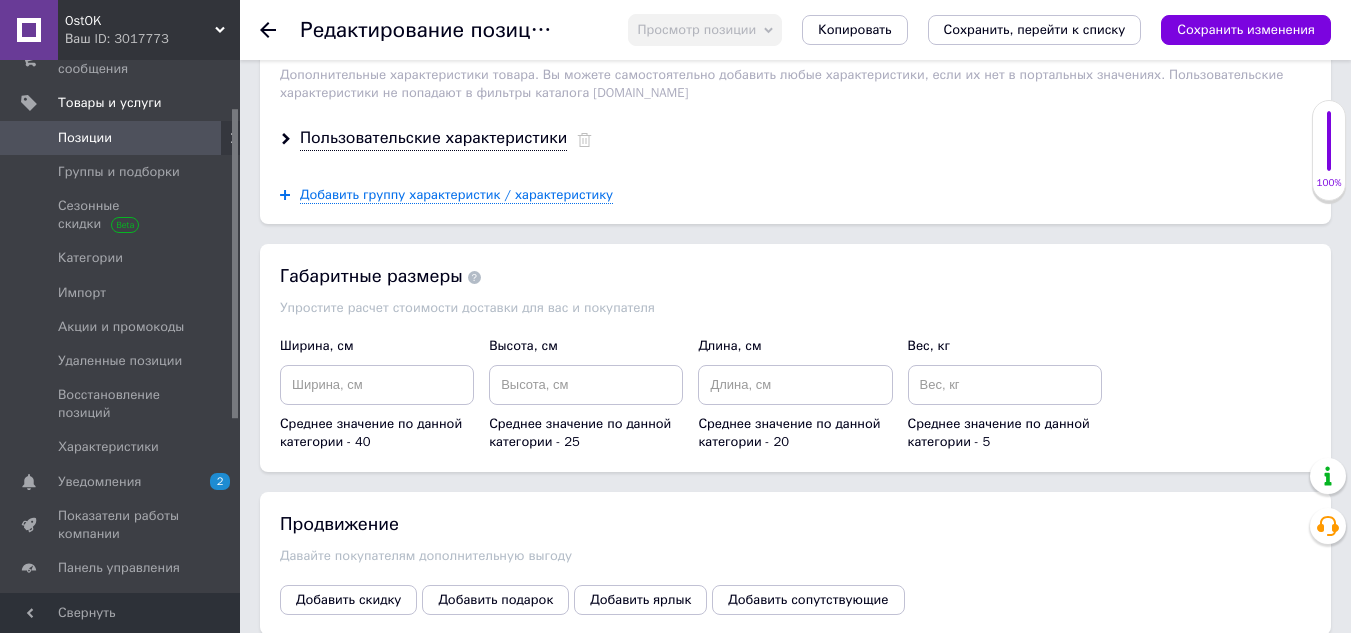 scroll, scrollTop: 2000, scrollLeft: 0, axis: vertical 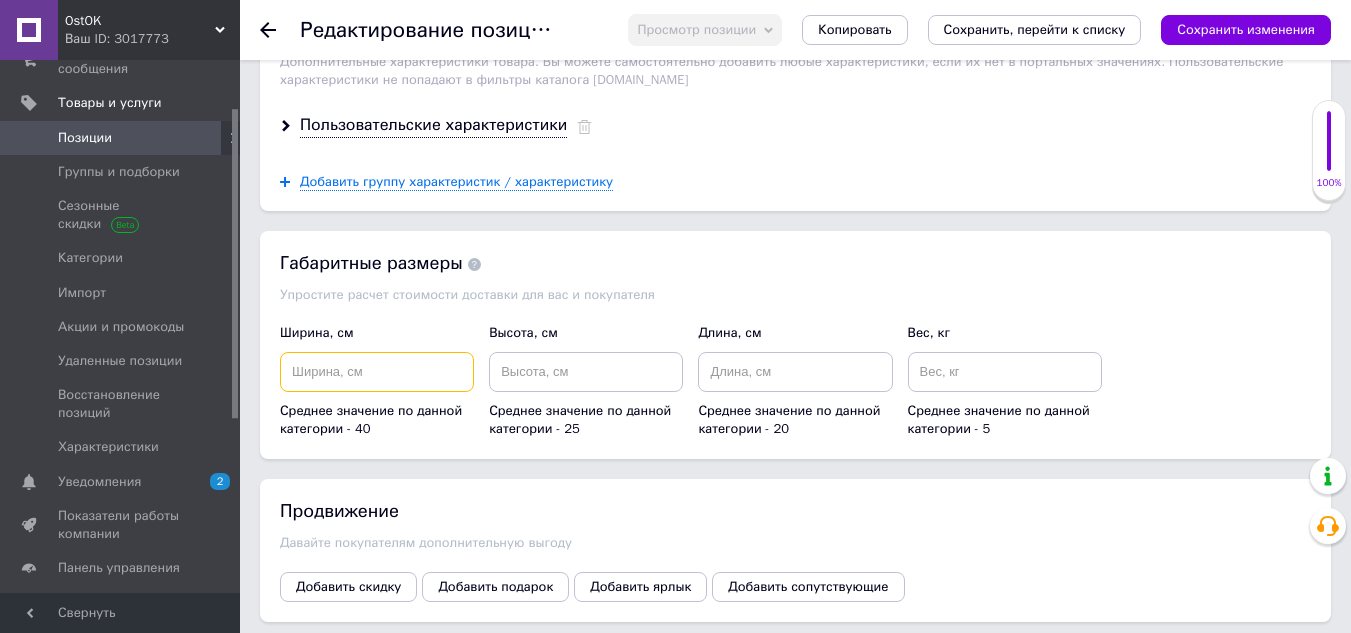 click at bounding box center [377, 372] 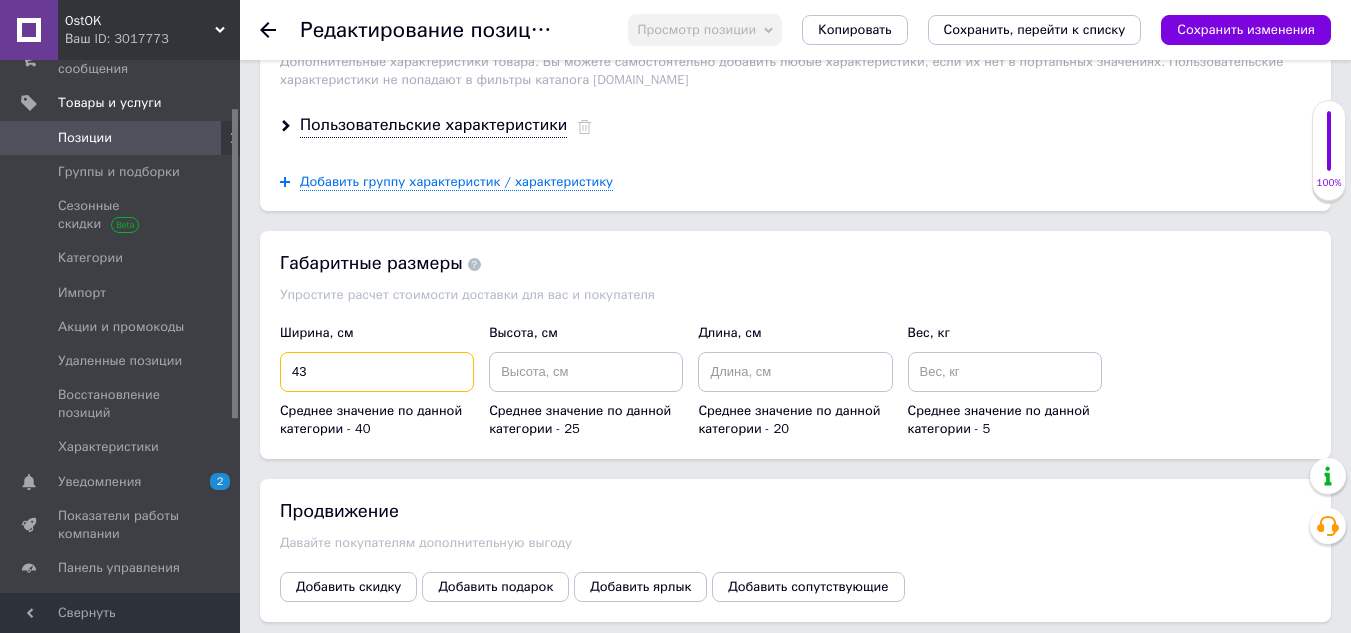type on "43" 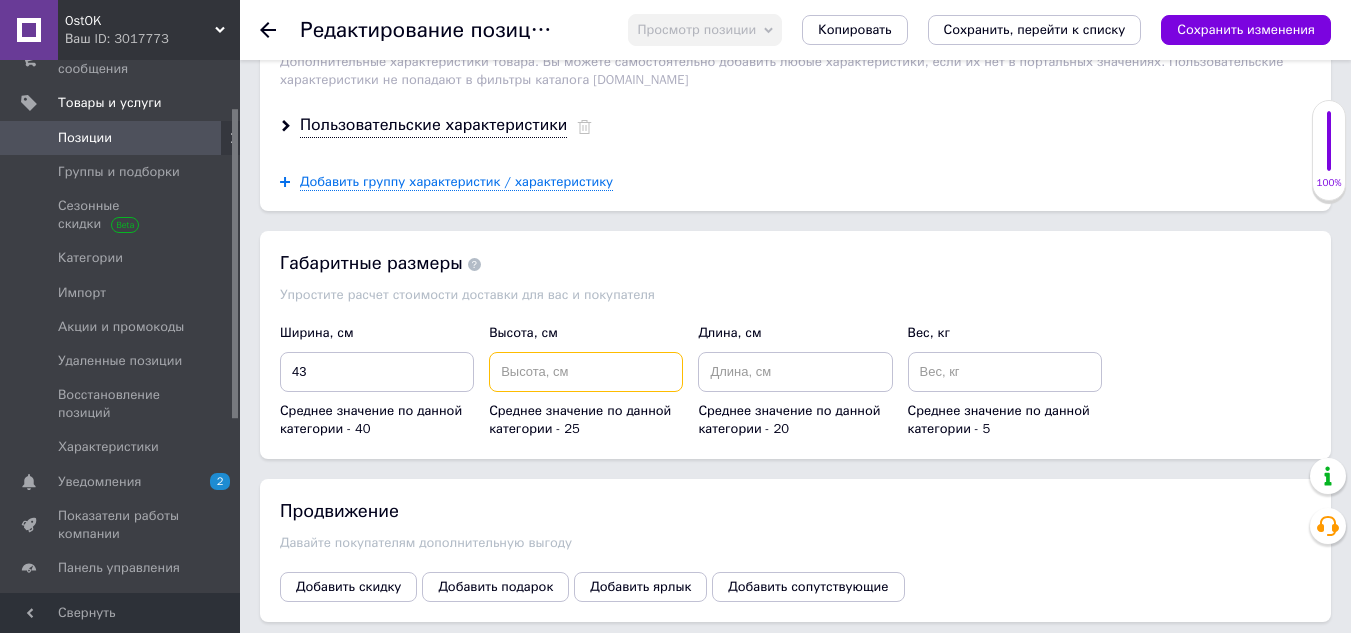click at bounding box center [586, 372] 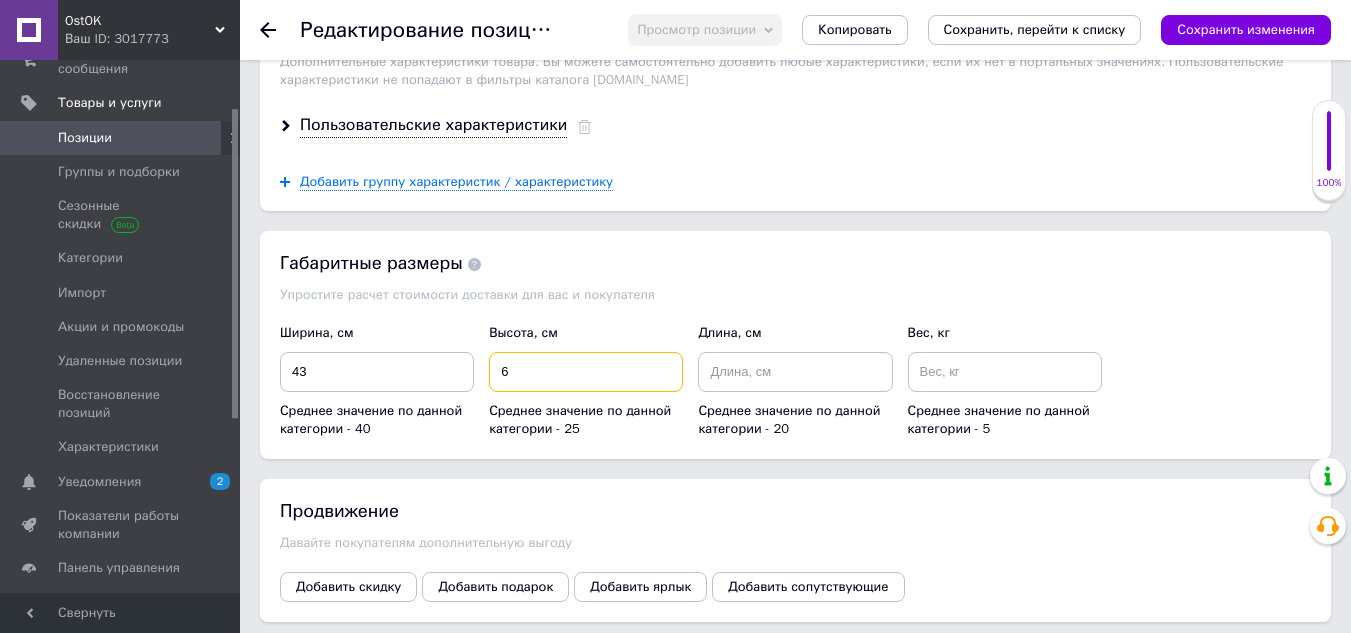 type on "6" 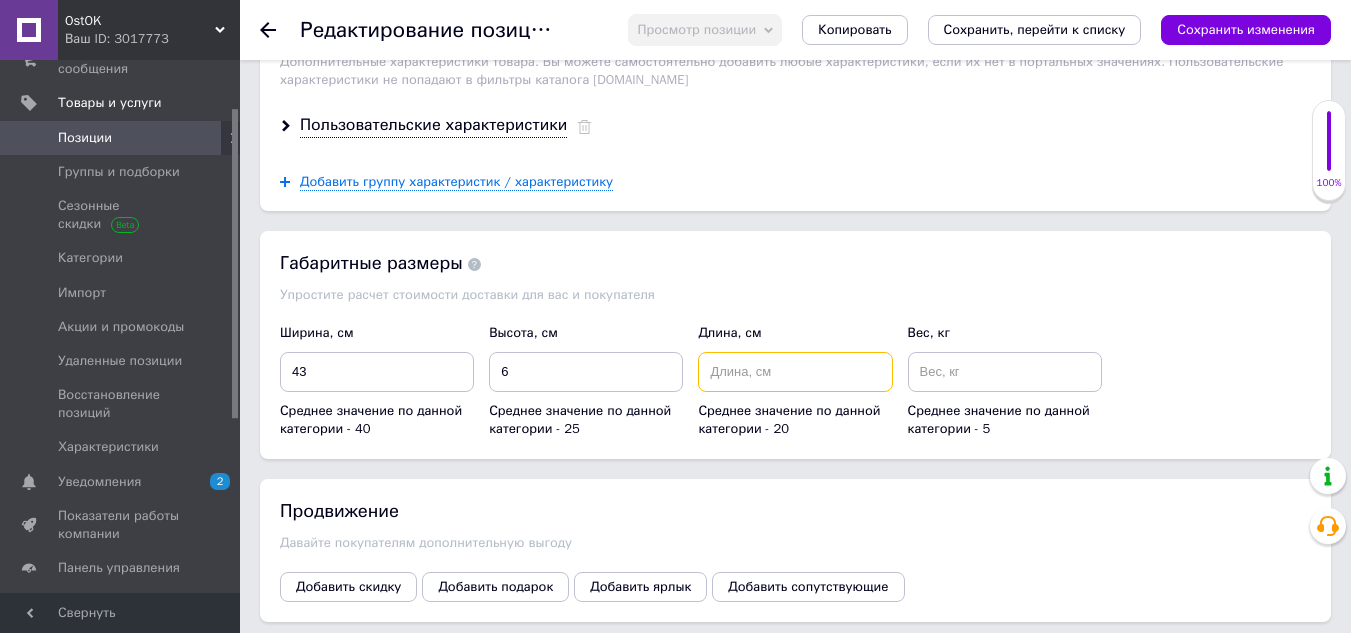 click at bounding box center [795, 372] 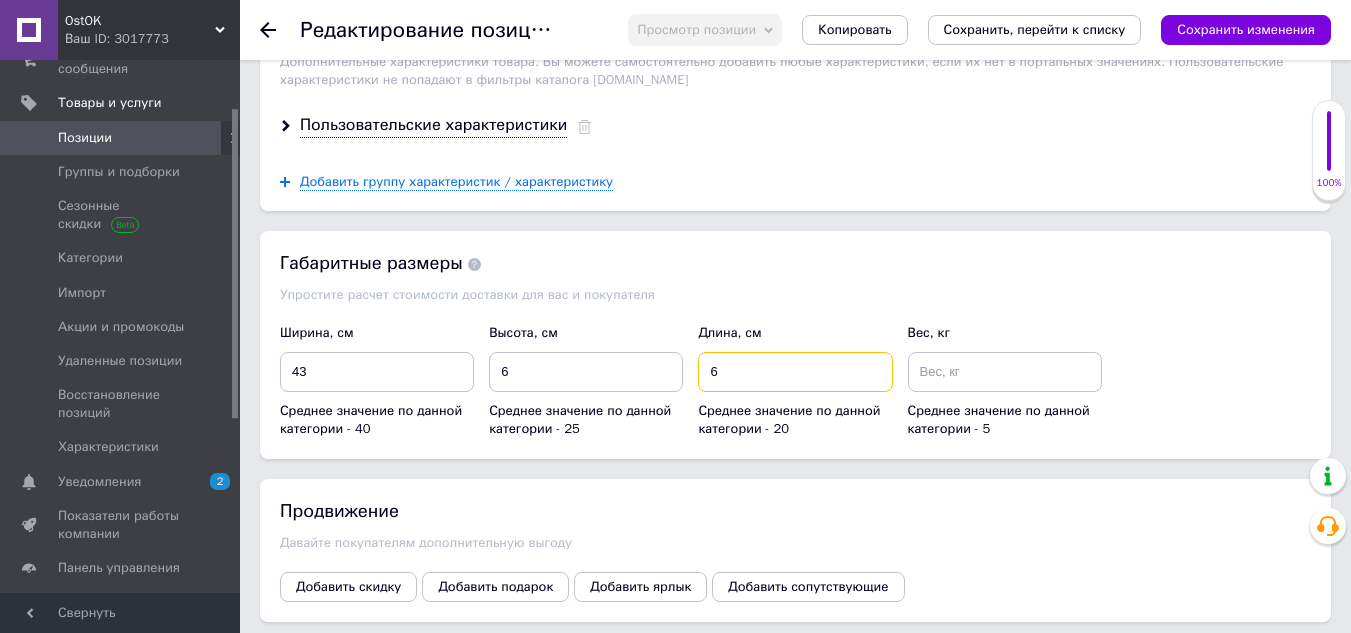 type on "6" 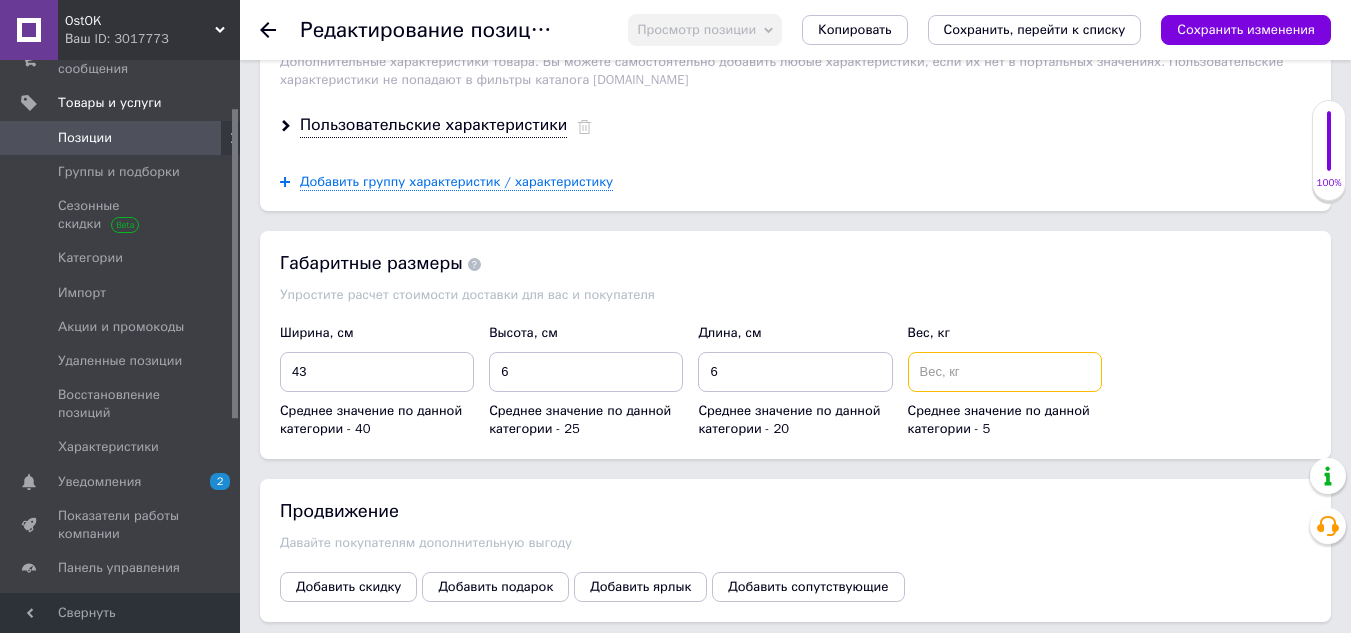 click at bounding box center [1005, 372] 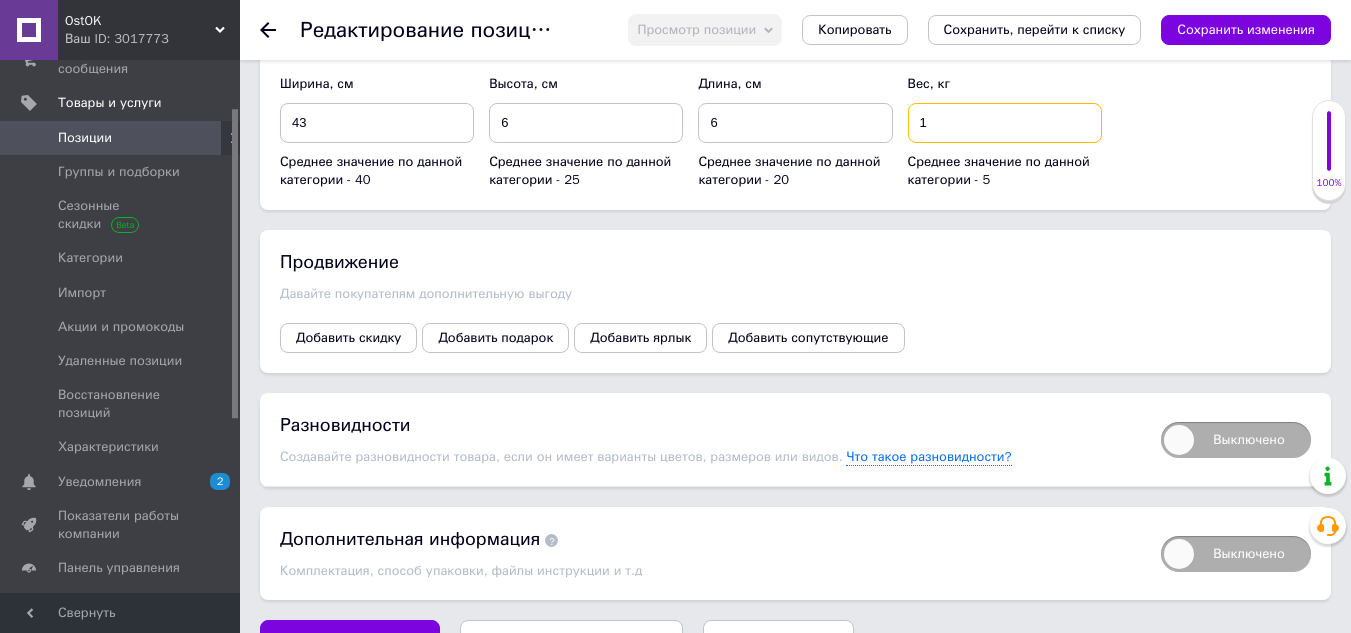 scroll, scrollTop: 2275, scrollLeft: 0, axis: vertical 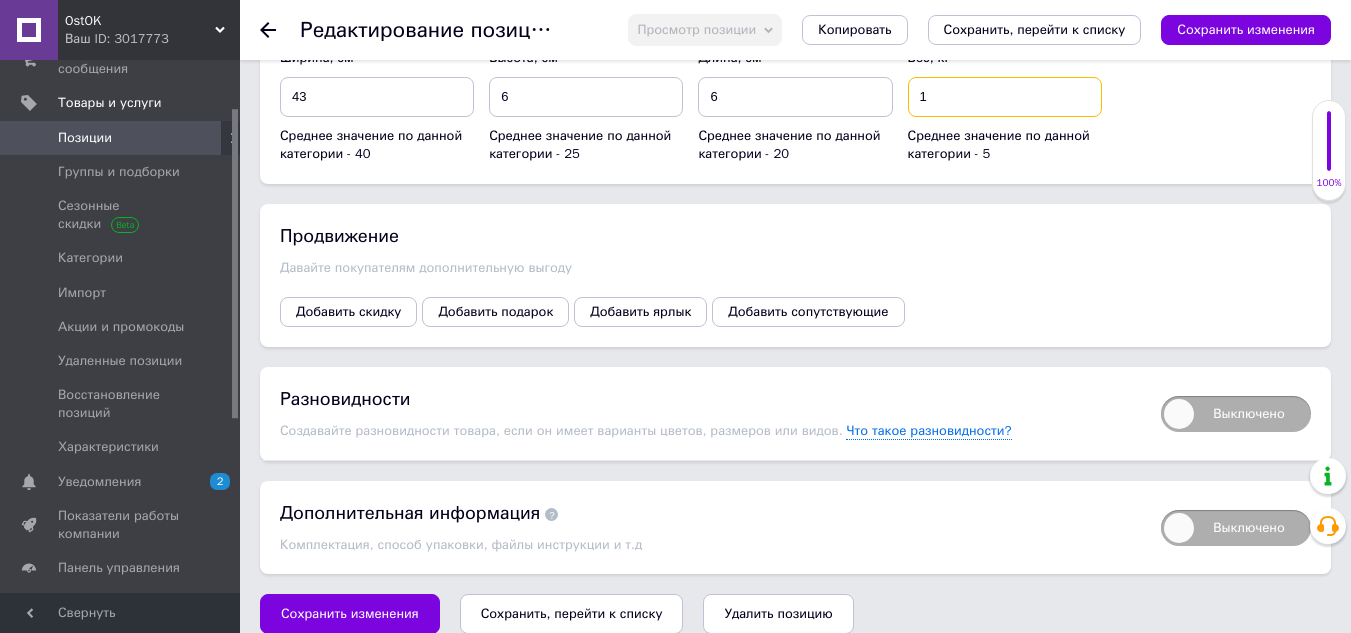 type on "1" 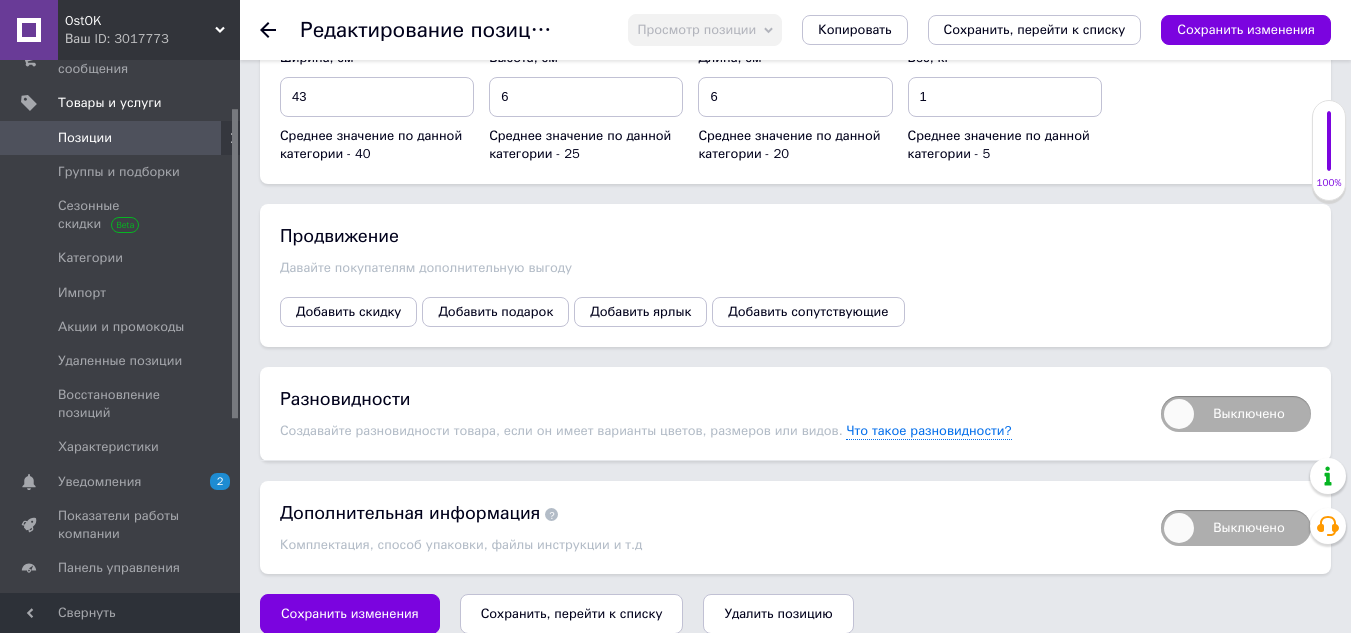 click on "Сохранить, перейти к списку" at bounding box center [572, 613] 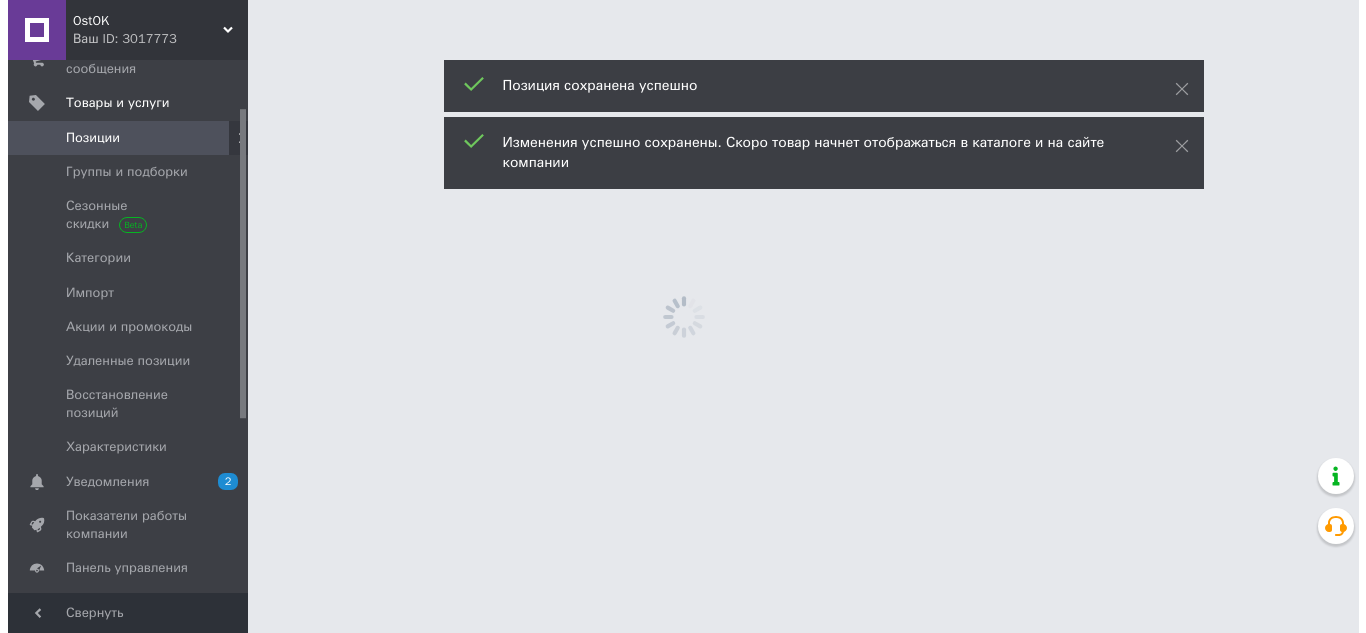 scroll, scrollTop: 0, scrollLeft: 0, axis: both 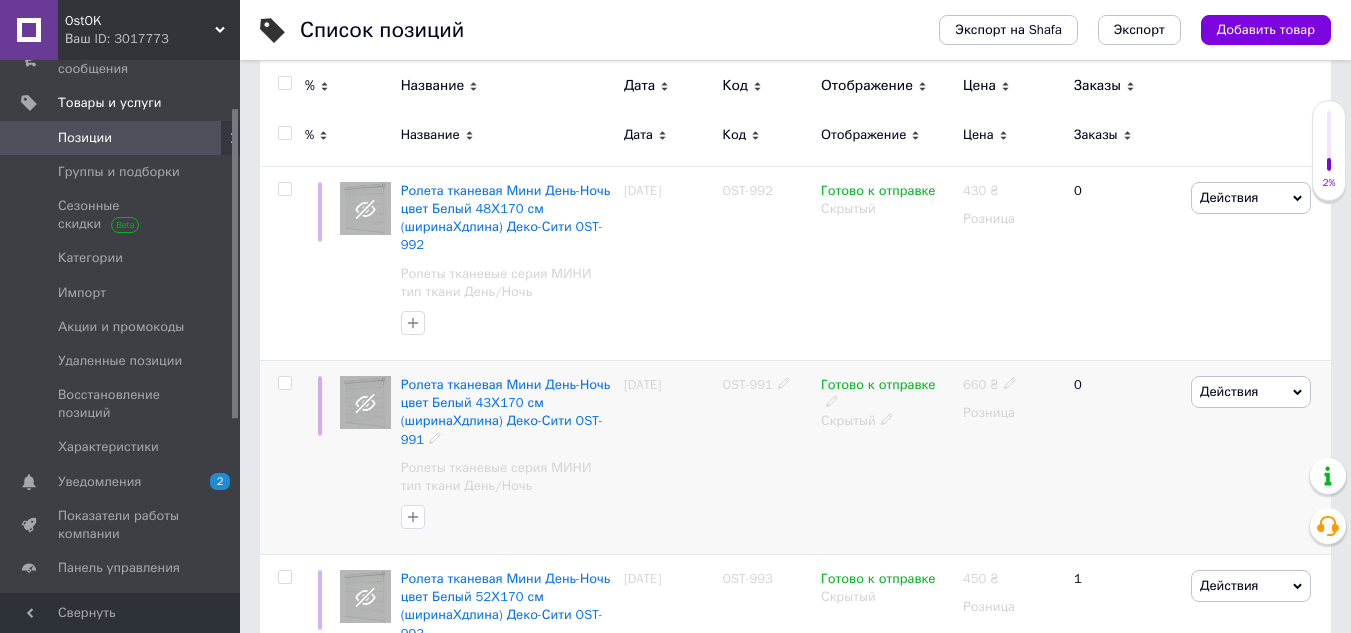 click 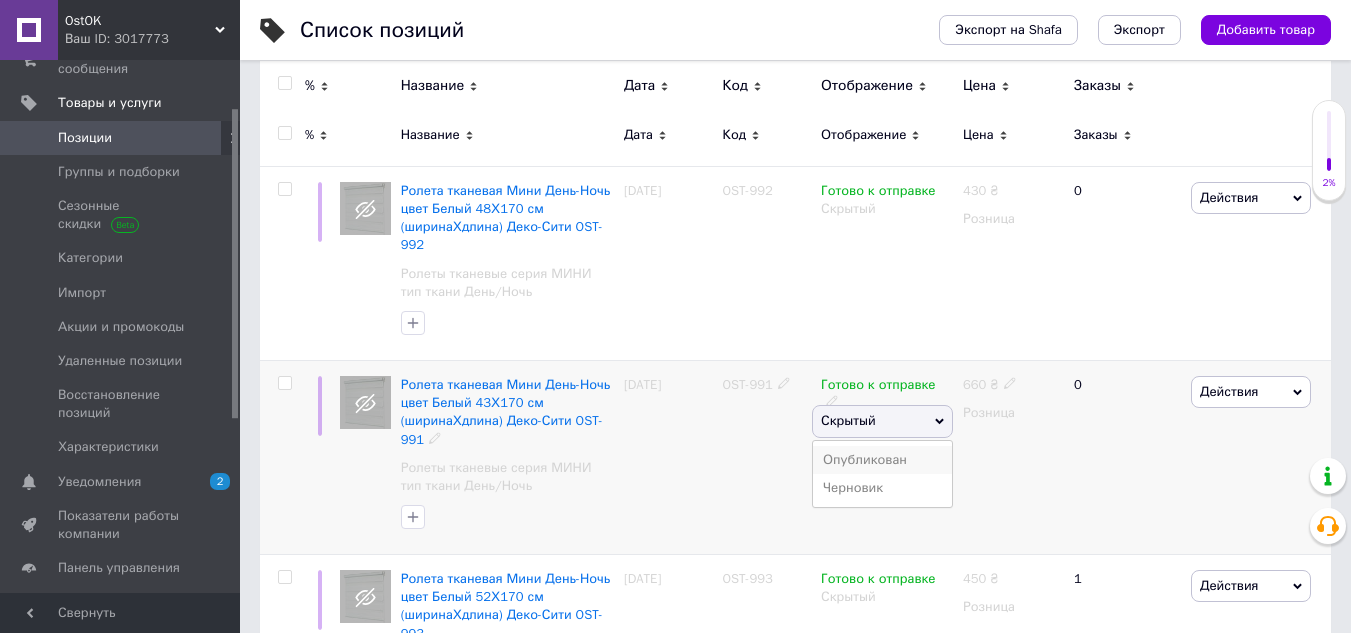 click on "Опубликован" at bounding box center [882, 460] 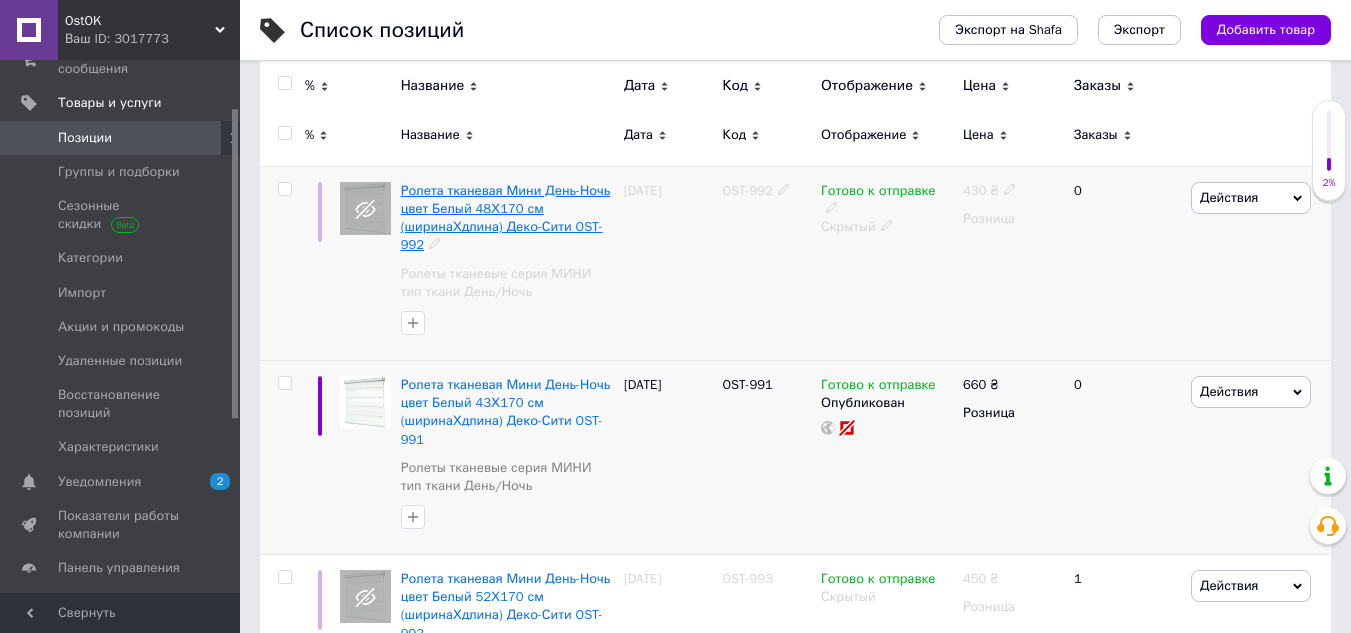 click on "Ролета тканевая Мини День-Ночь цвет Белый 48Х170 см (ширинаХдлина) Деко-Сити OST-992" at bounding box center [506, 218] 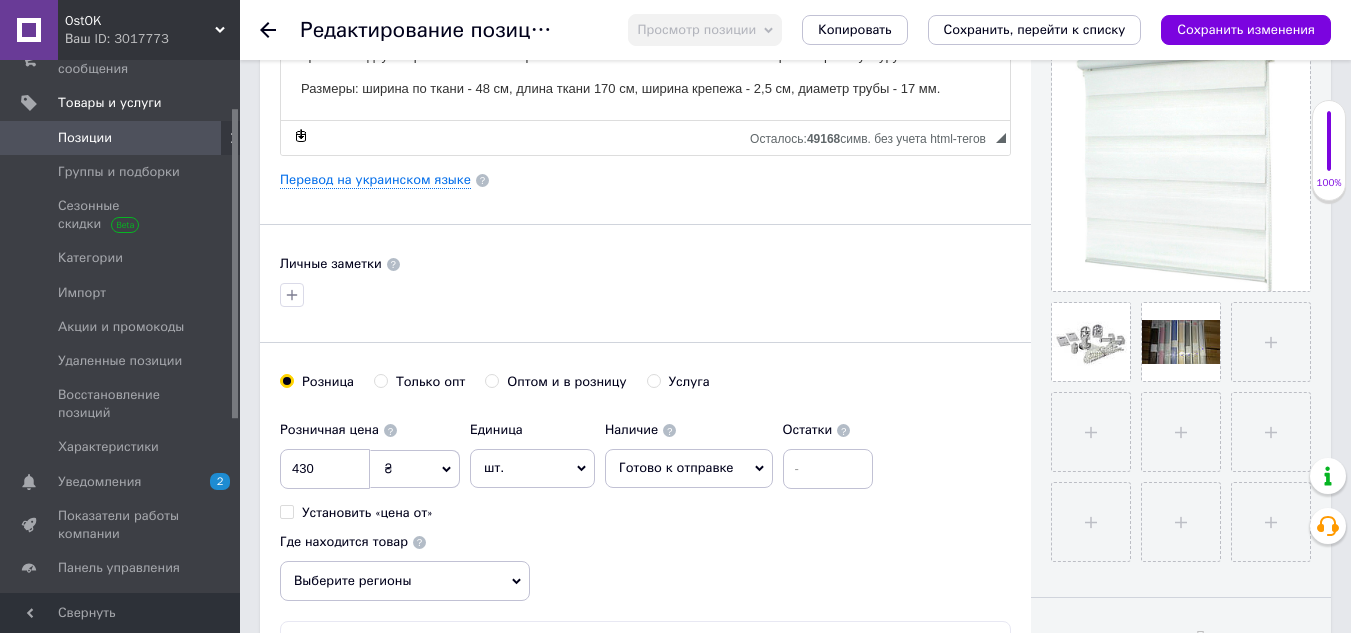 scroll, scrollTop: 500, scrollLeft: 0, axis: vertical 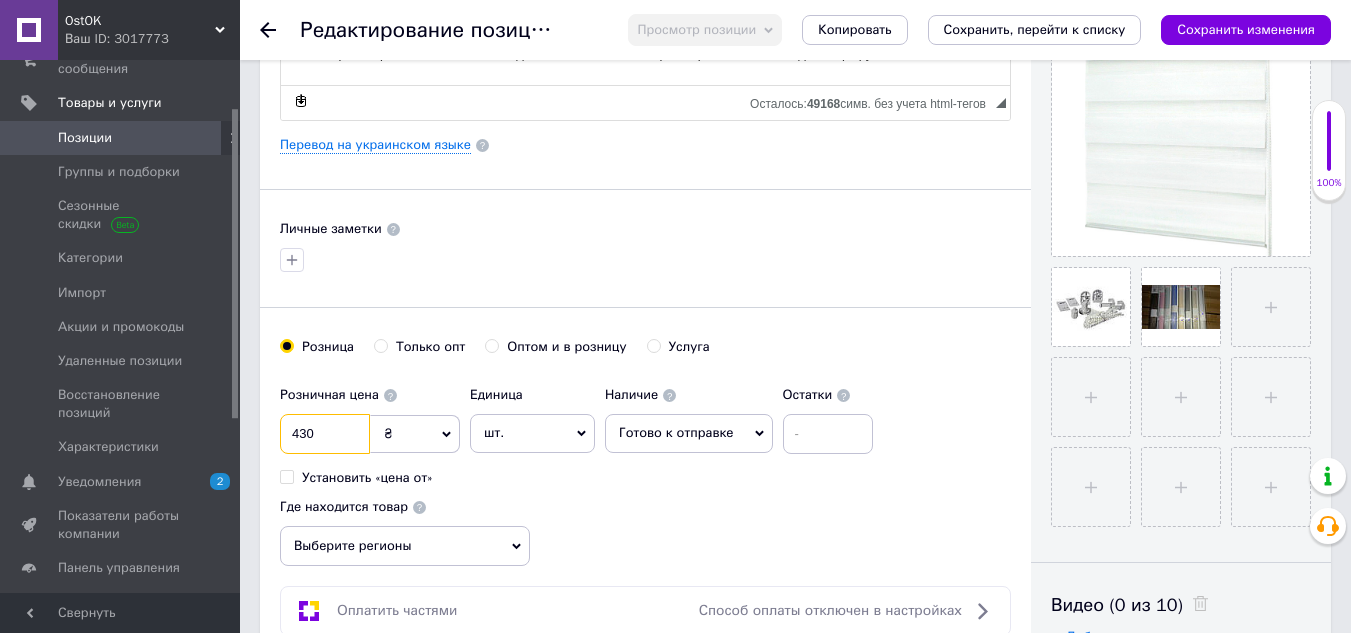 drag, startPoint x: 347, startPoint y: 440, endPoint x: 246, endPoint y: 413, distance: 104.54664 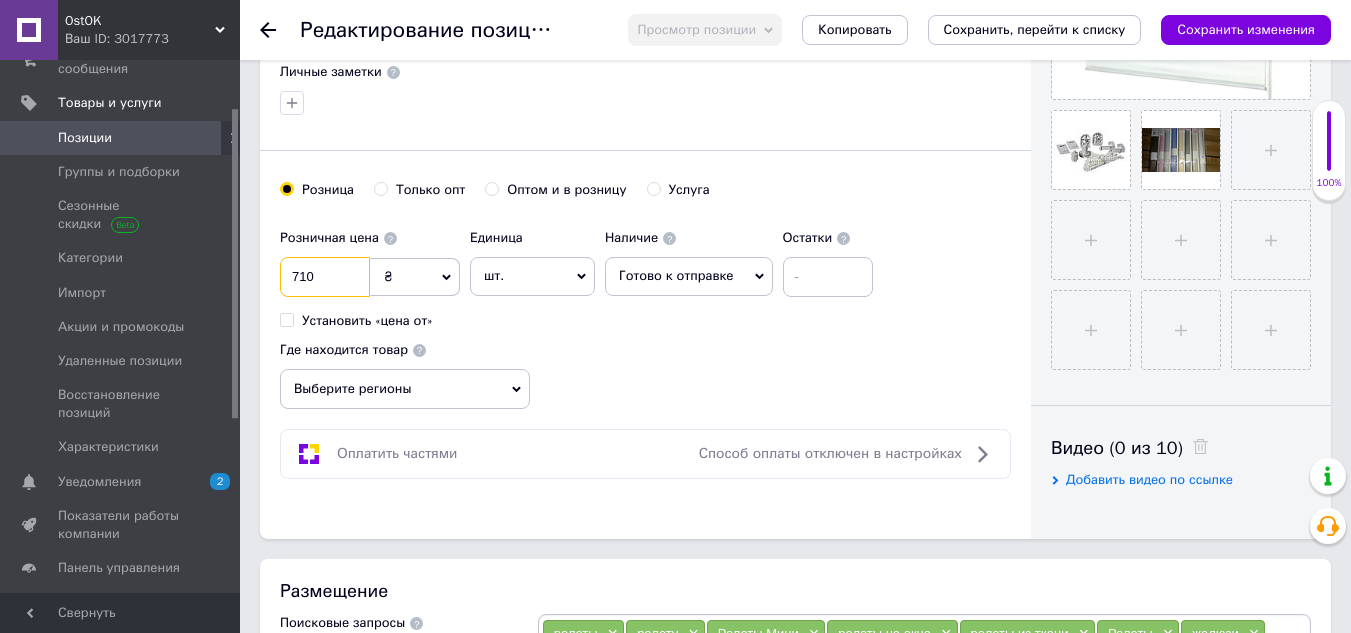 scroll, scrollTop: 700, scrollLeft: 0, axis: vertical 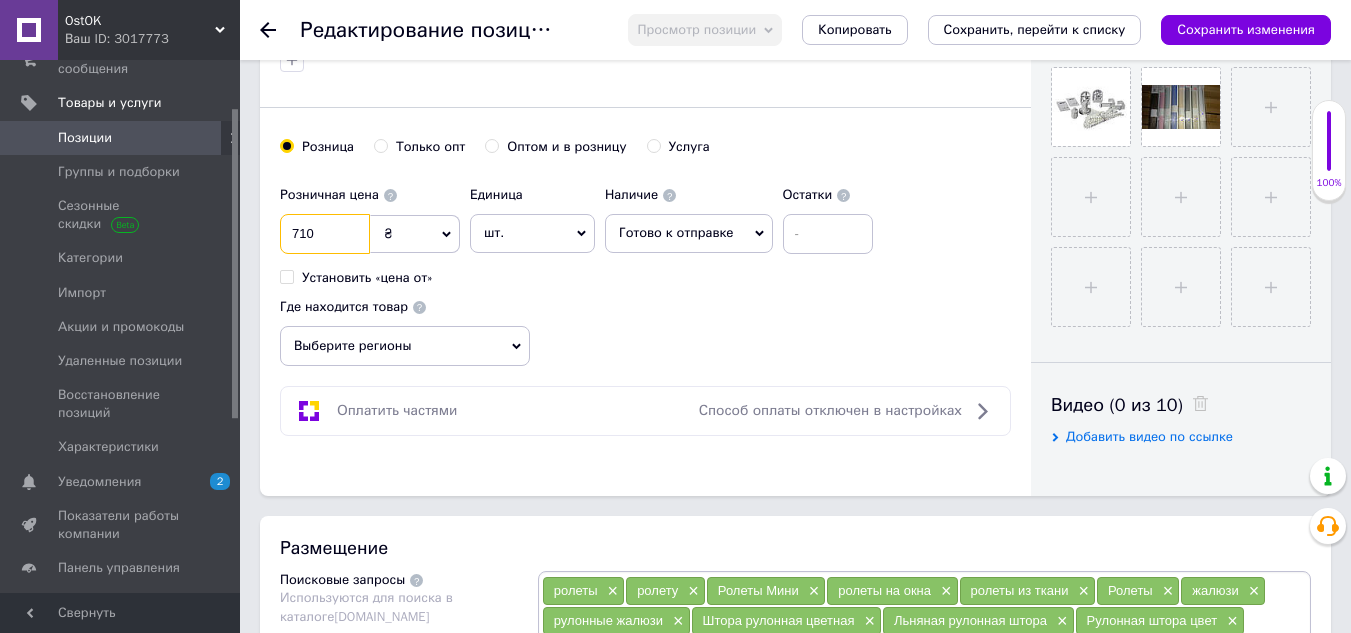 type on "710" 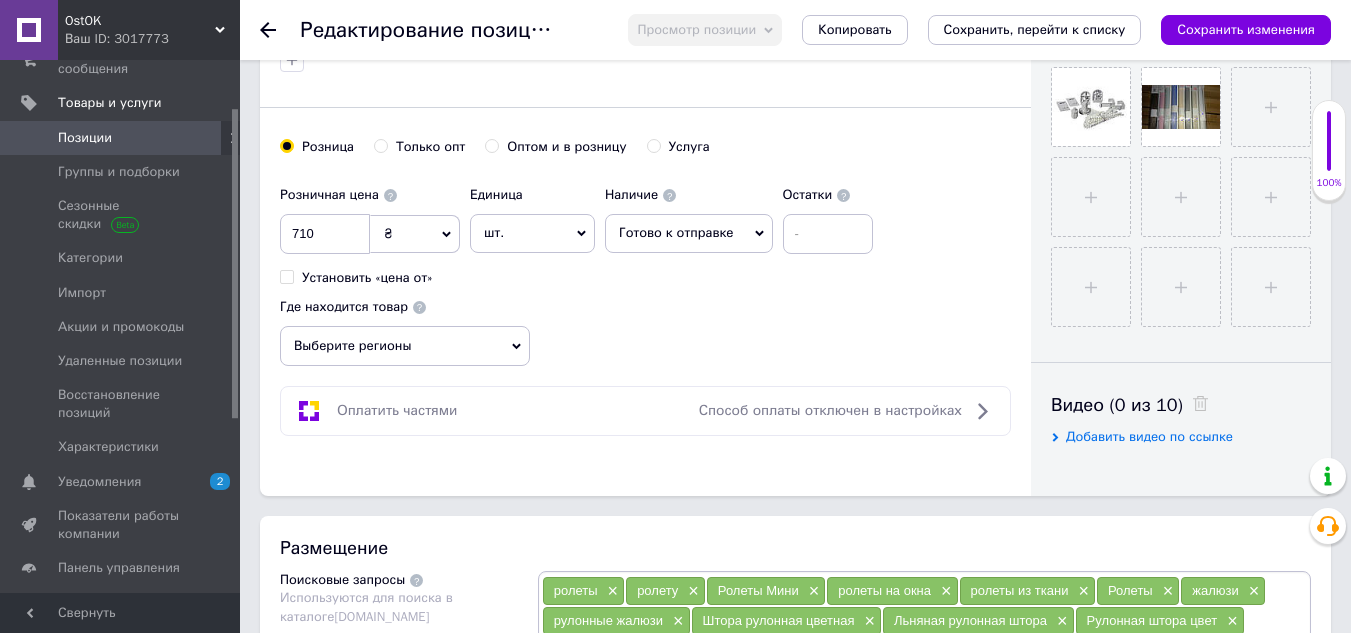 click on "Выберите регионы" at bounding box center (405, 346) 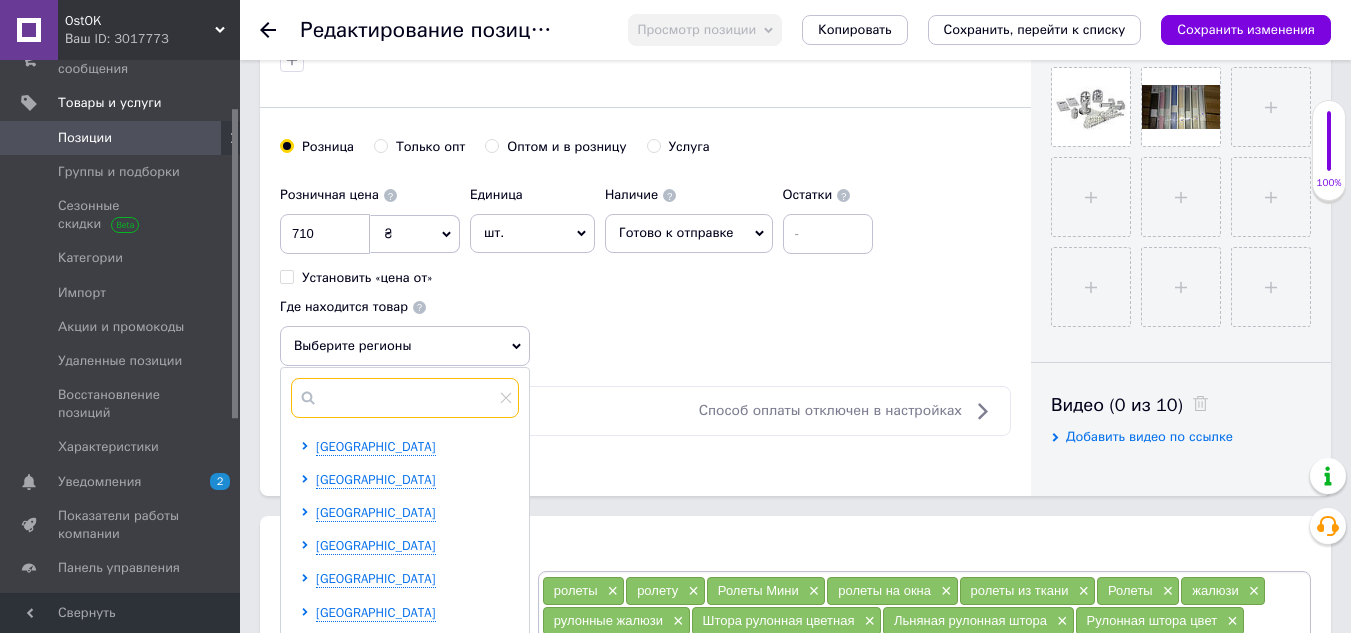 click at bounding box center [405, 398] 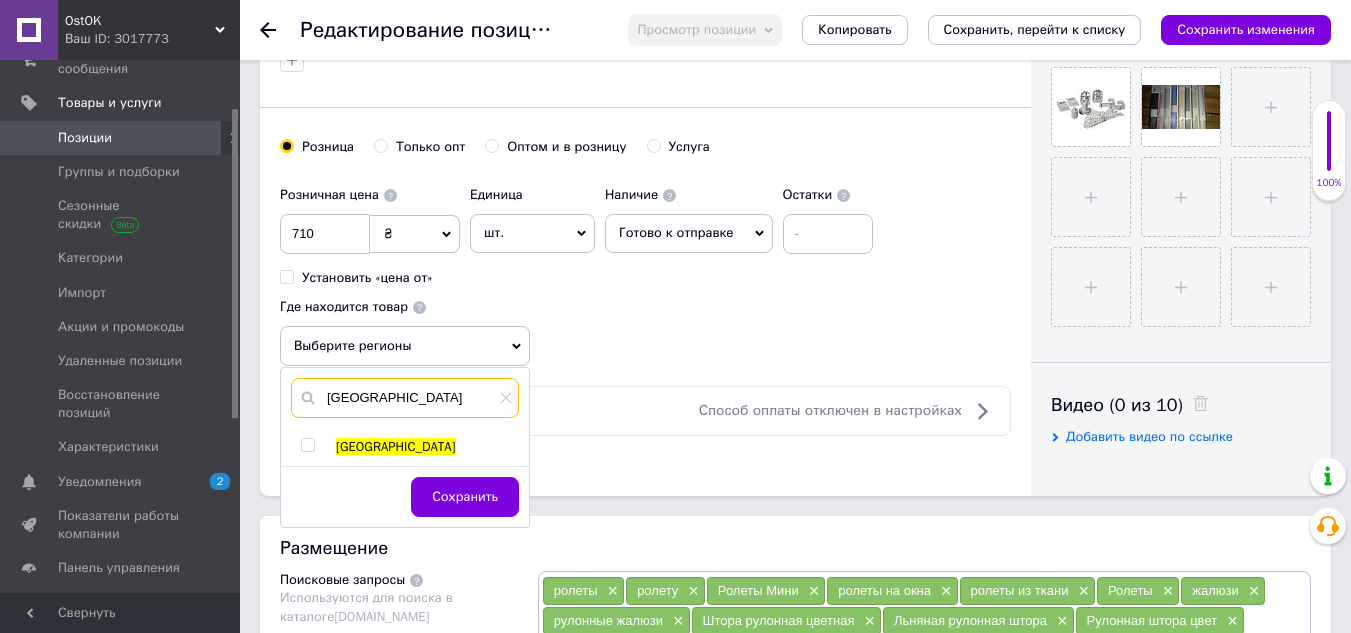 type on "[GEOGRAPHIC_DATA]" 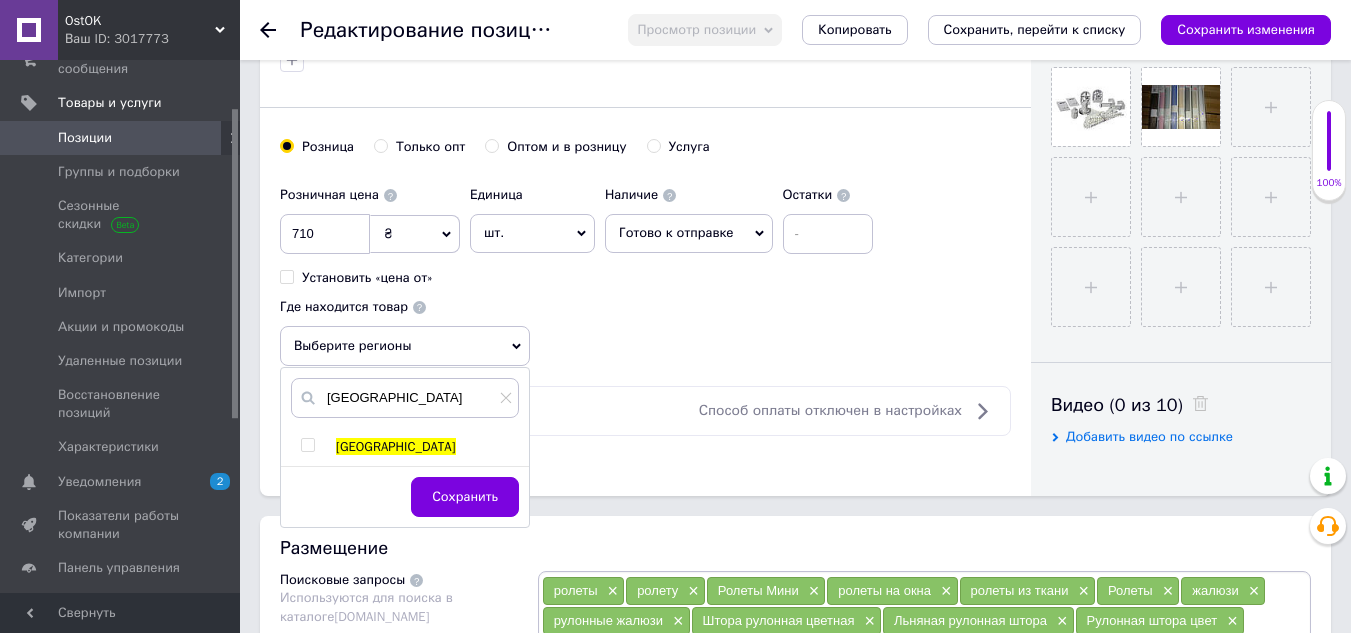 click at bounding box center [307, 445] 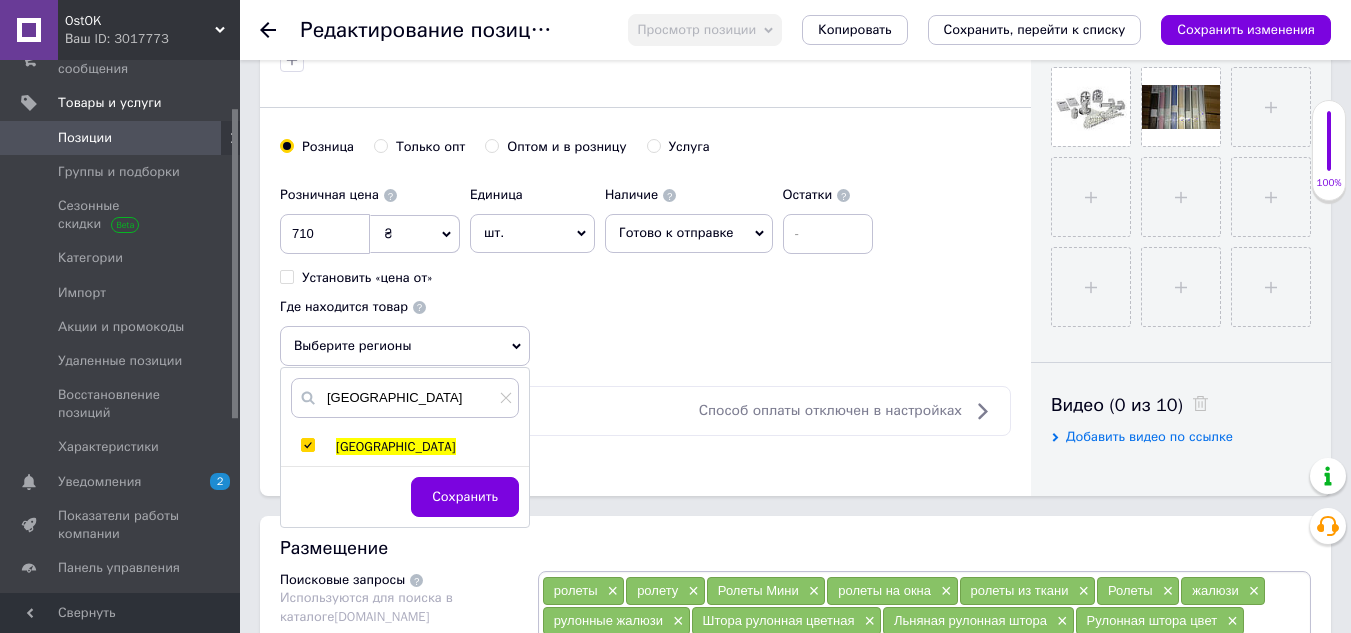 checkbox on "true" 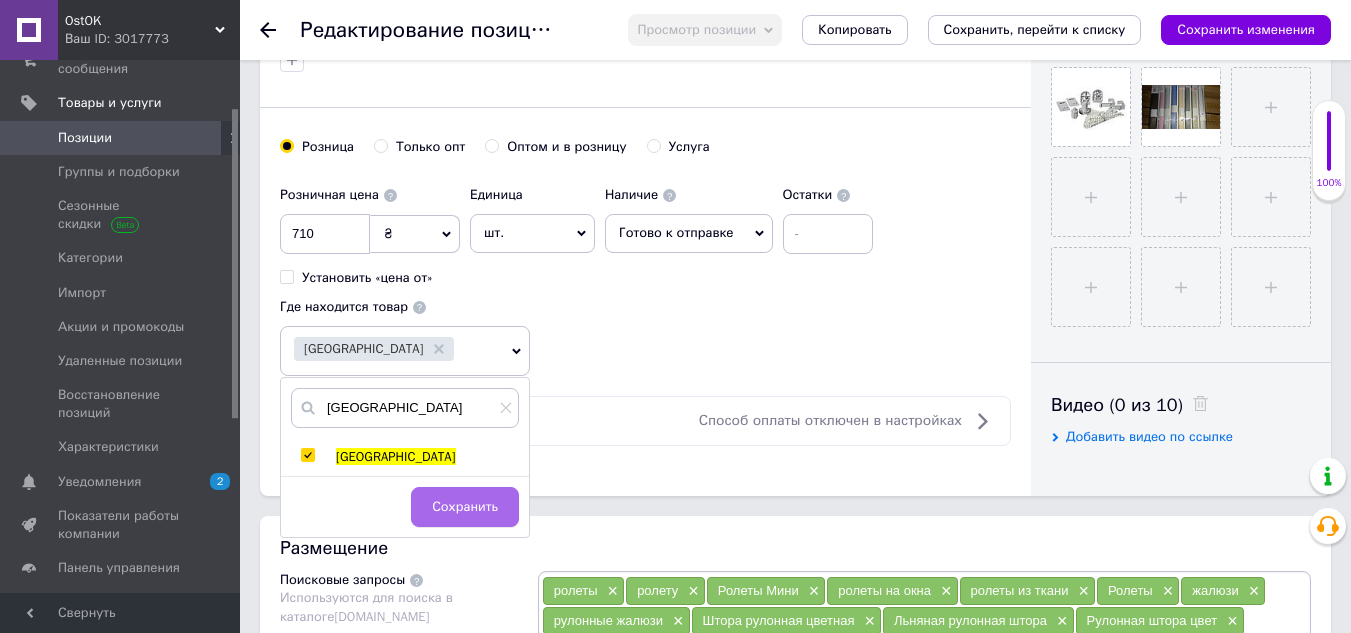 click on "Сохранить" at bounding box center (465, 507) 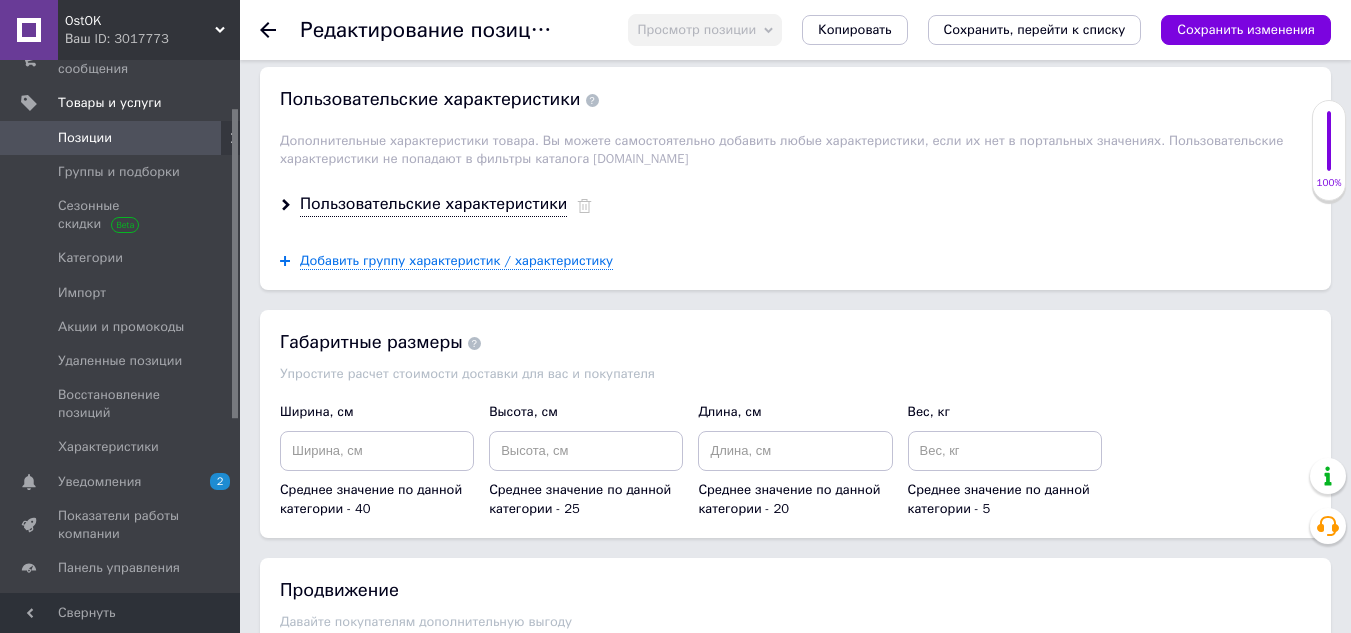 scroll, scrollTop: 2000, scrollLeft: 0, axis: vertical 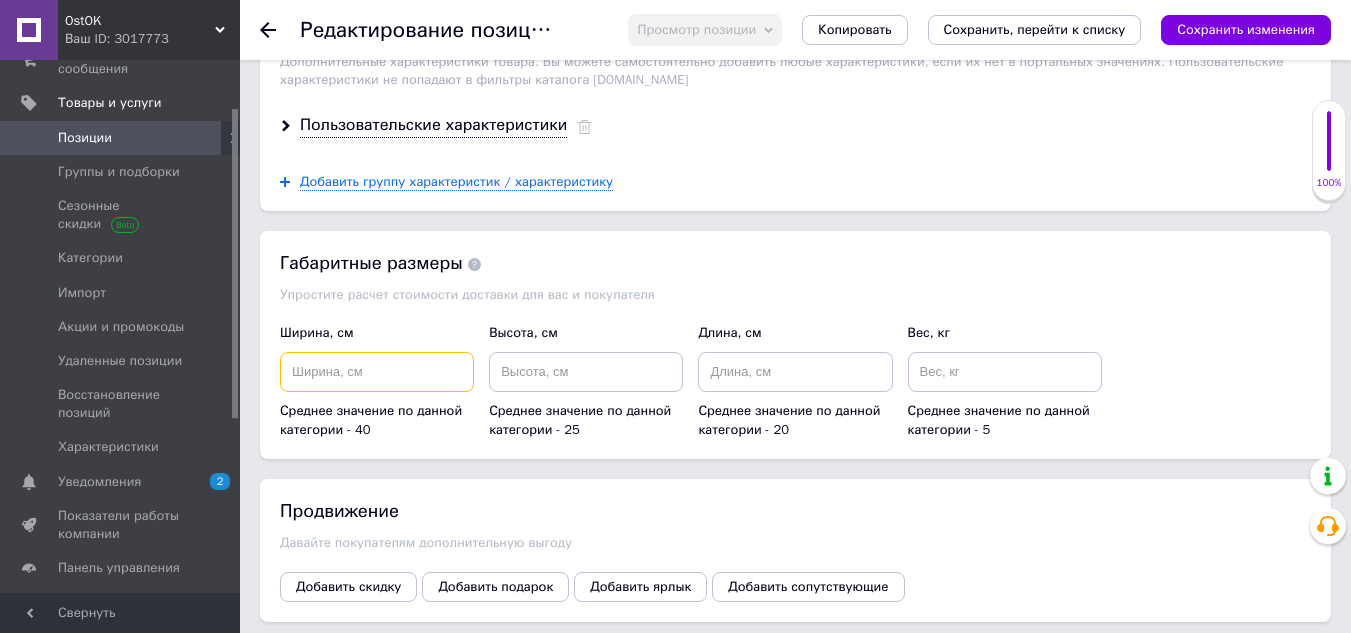 click at bounding box center [377, 372] 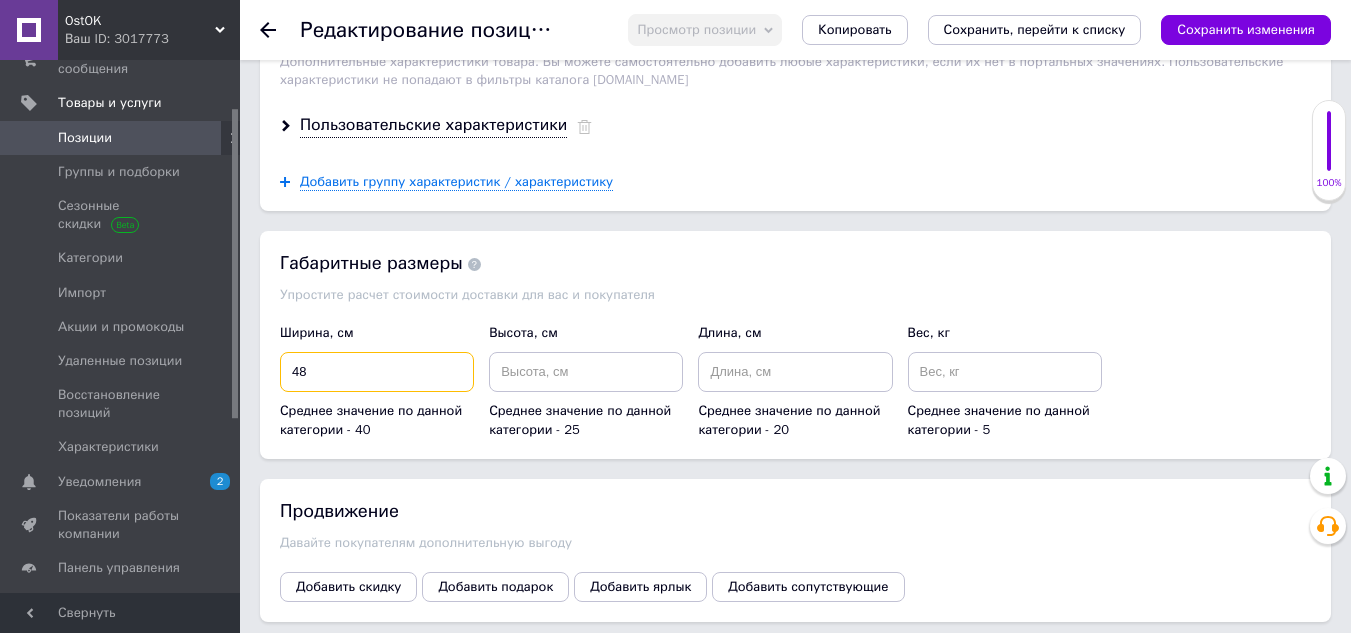 type on "48" 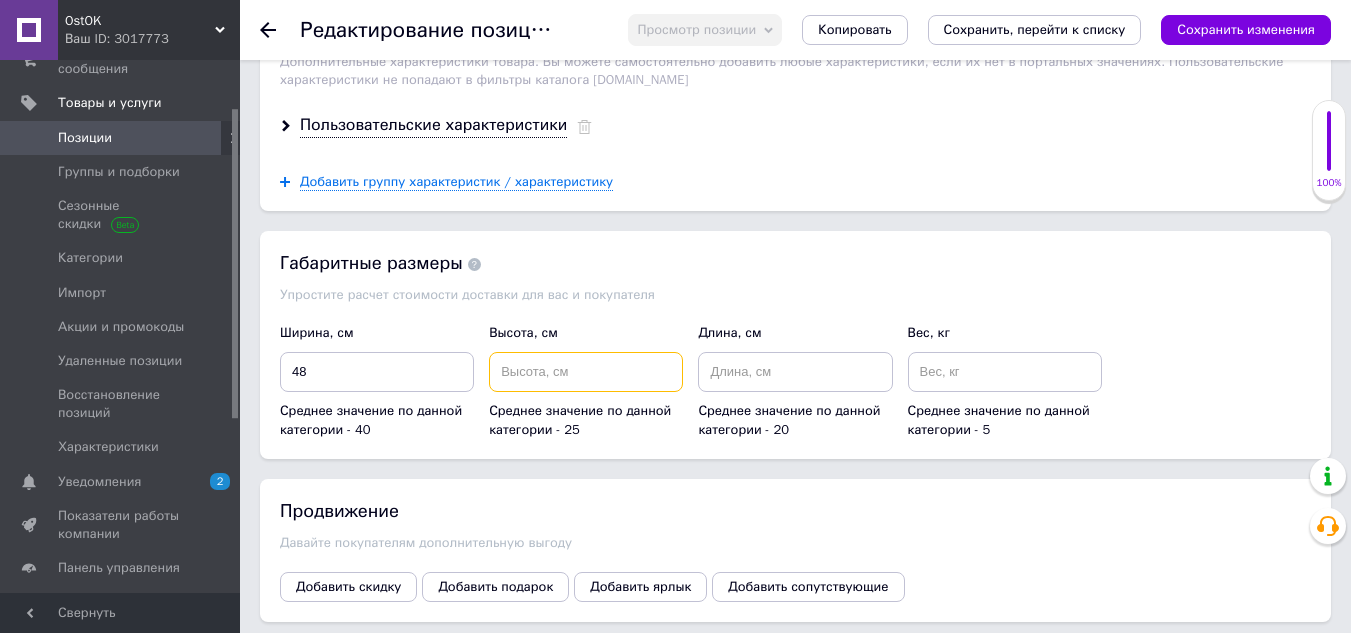 click at bounding box center [586, 372] 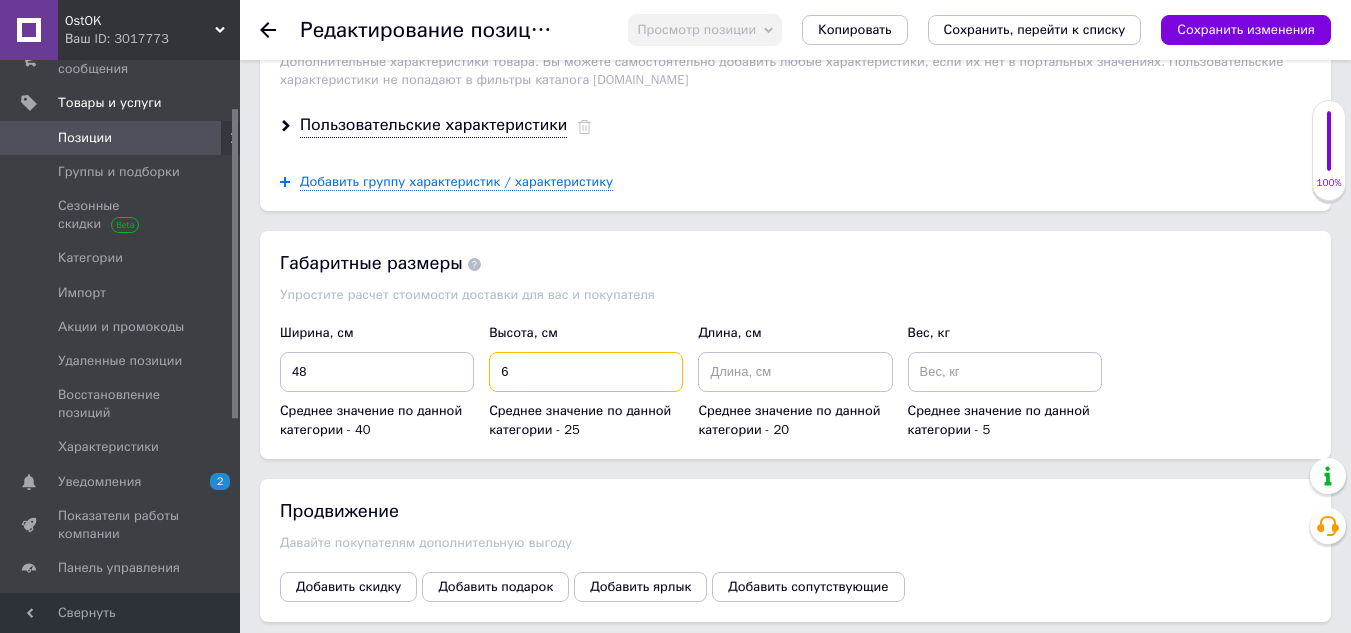 type on "6" 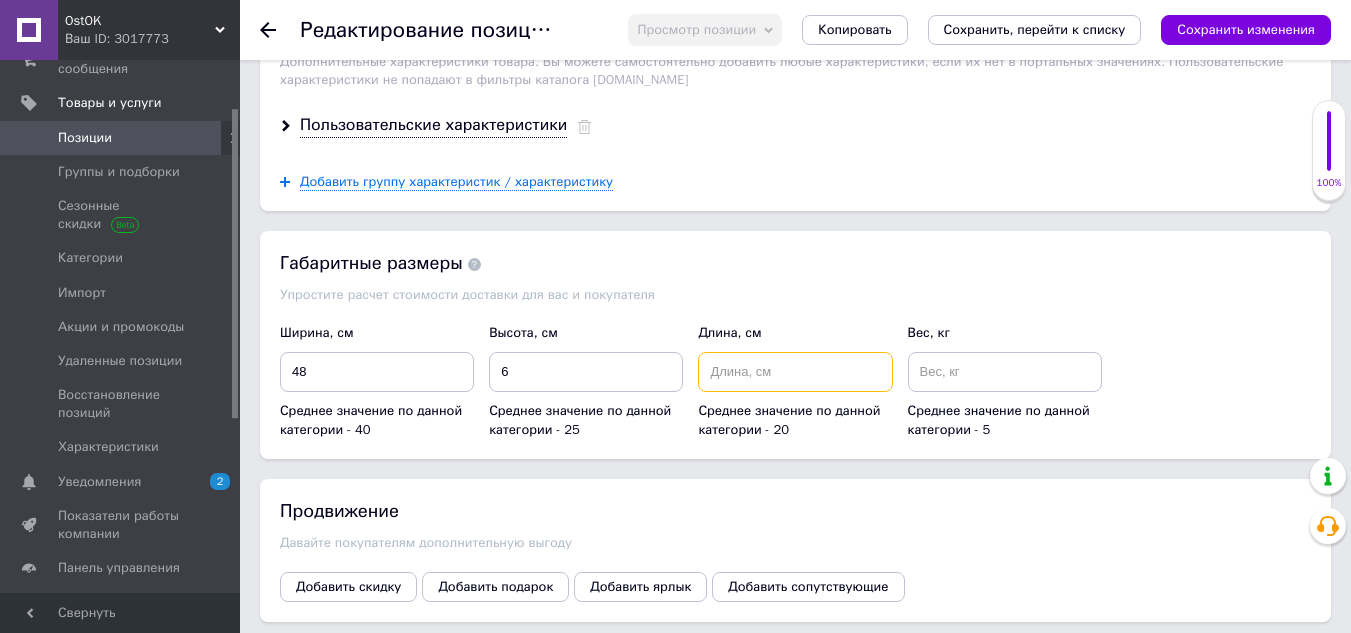 click at bounding box center (795, 372) 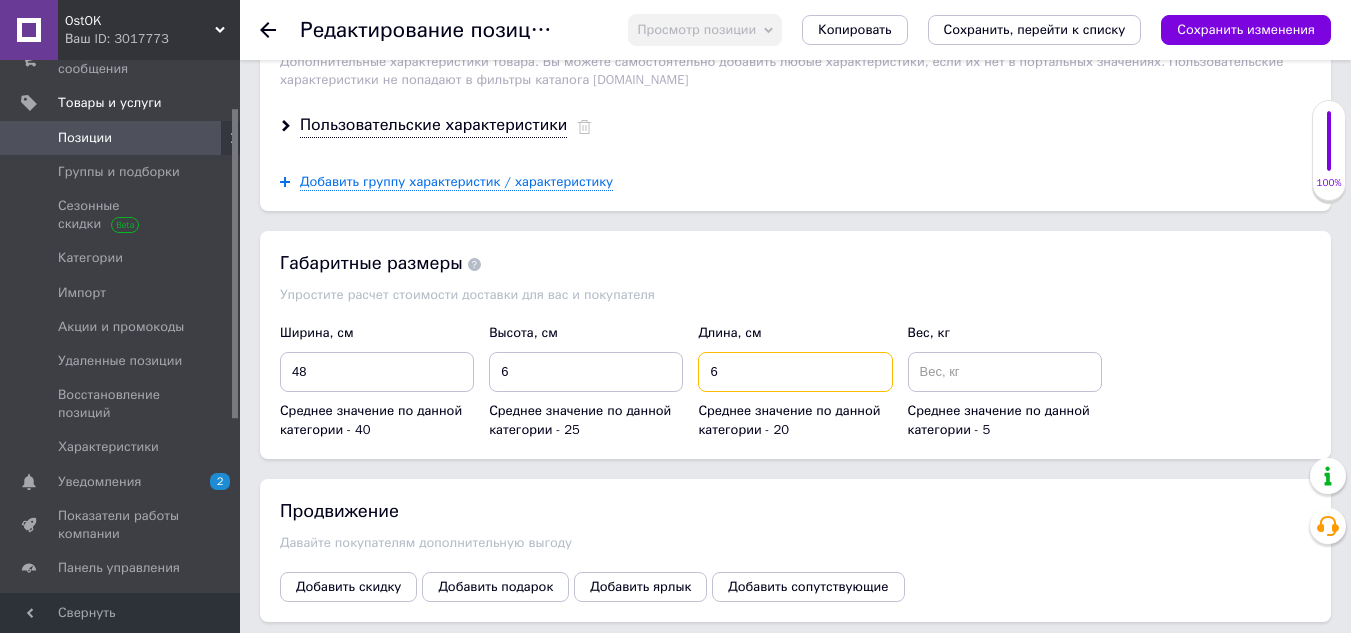 type on "6" 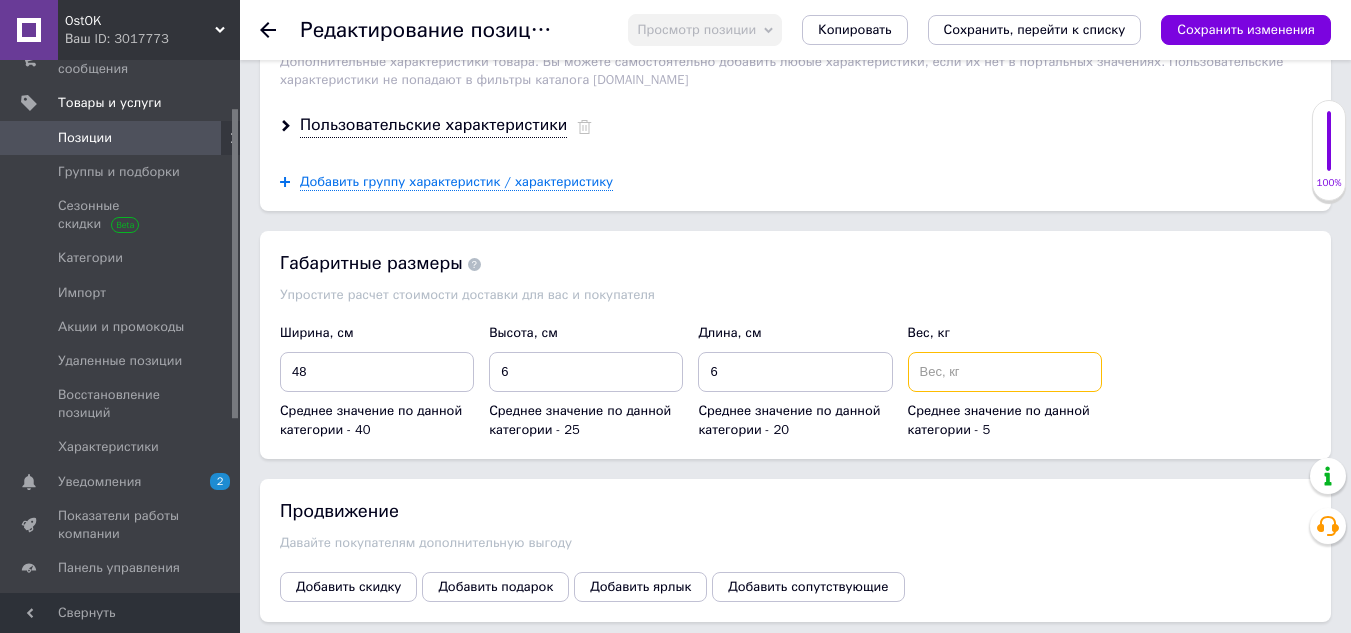 click at bounding box center (1005, 372) 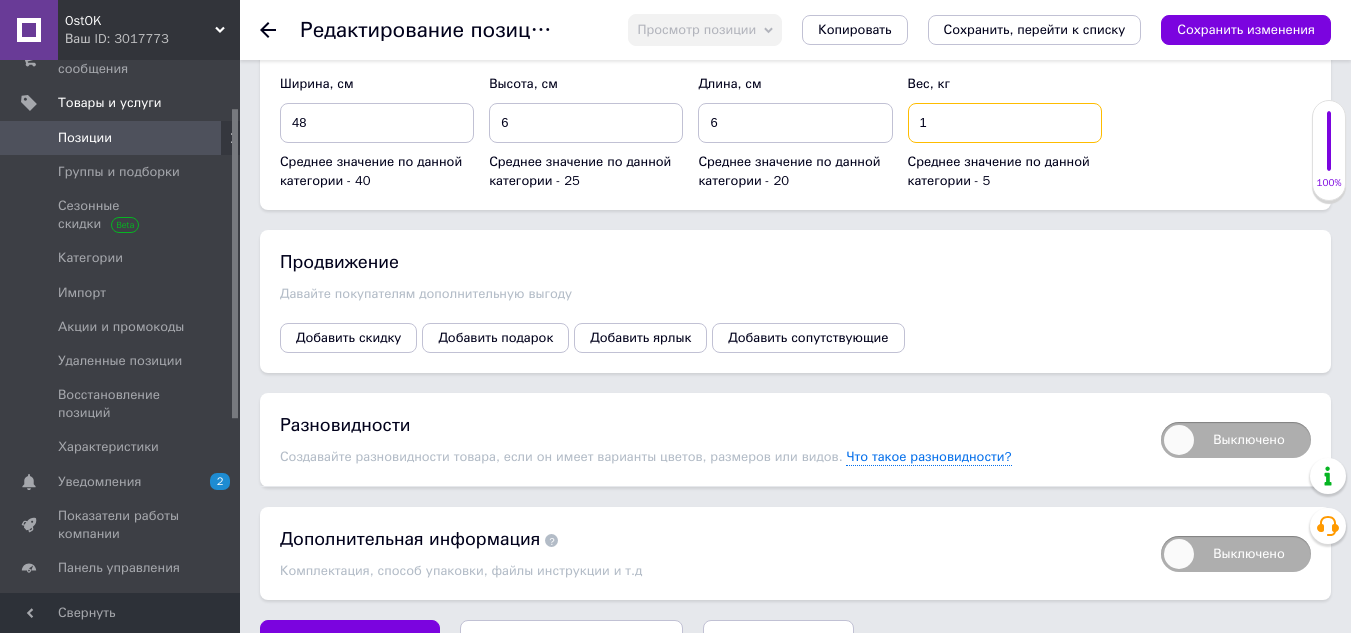 scroll, scrollTop: 2276, scrollLeft: 0, axis: vertical 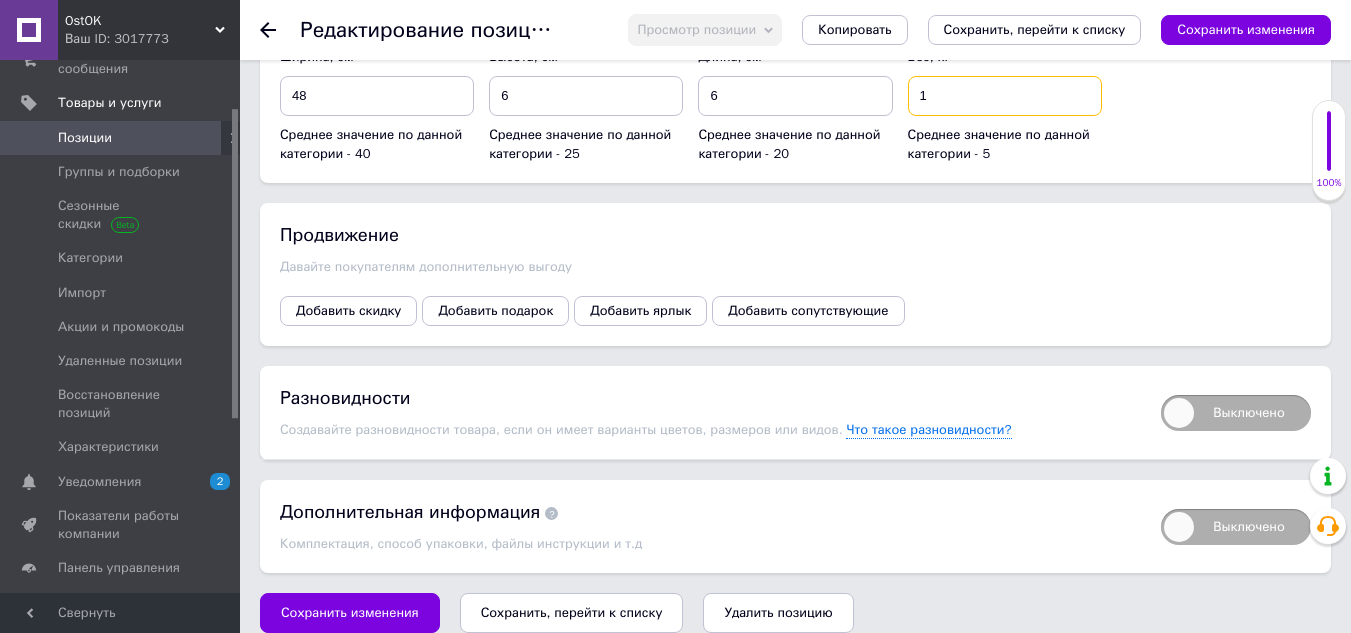 type on "1" 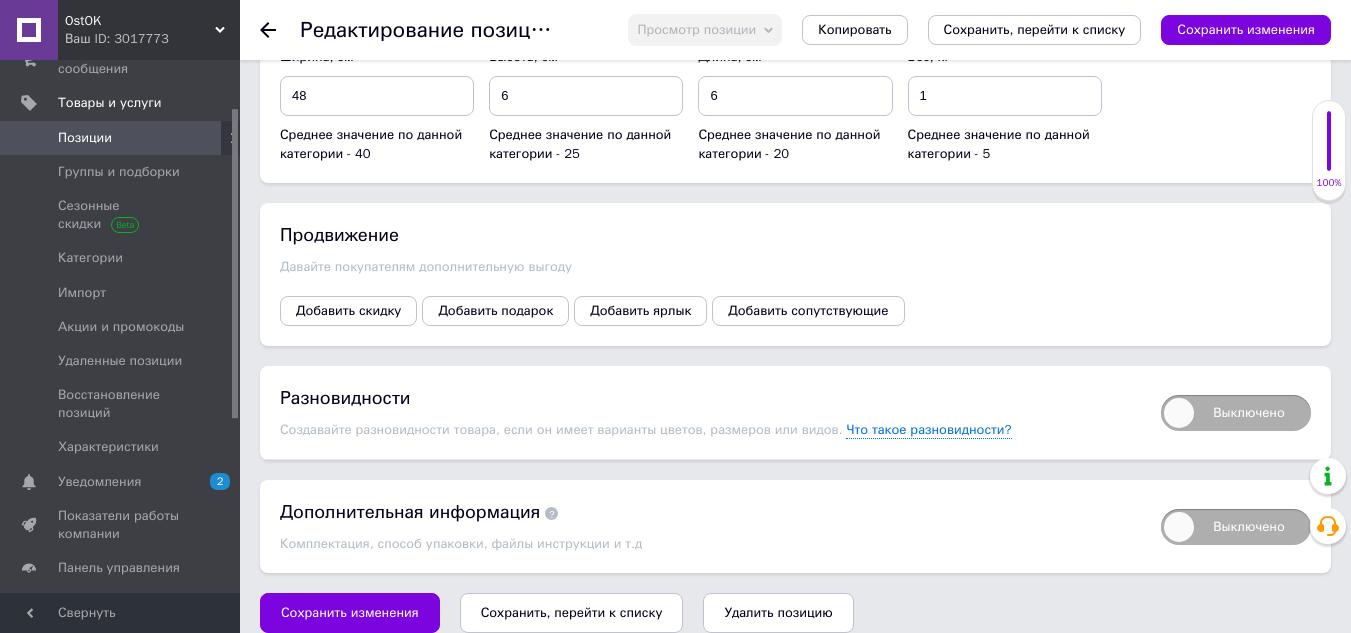 click on "Сохранить, перейти к списку" at bounding box center [572, 612] 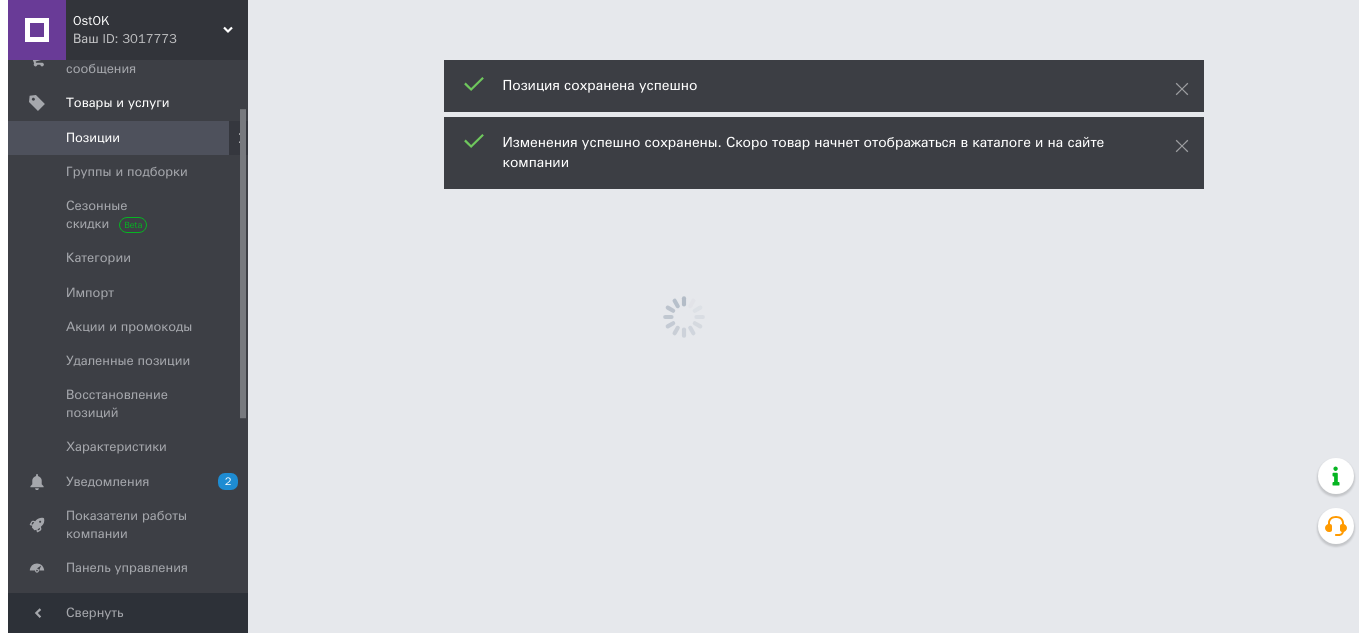 scroll, scrollTop: 0, scrollLeft: 0, axis: both 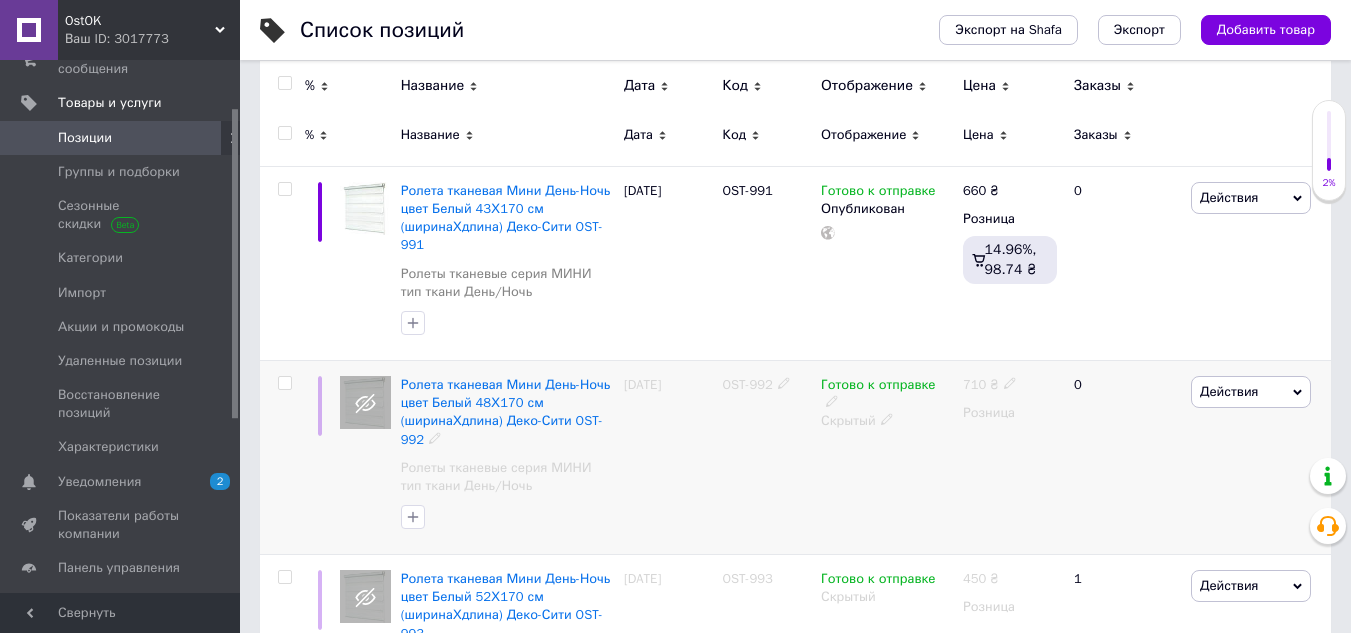 click 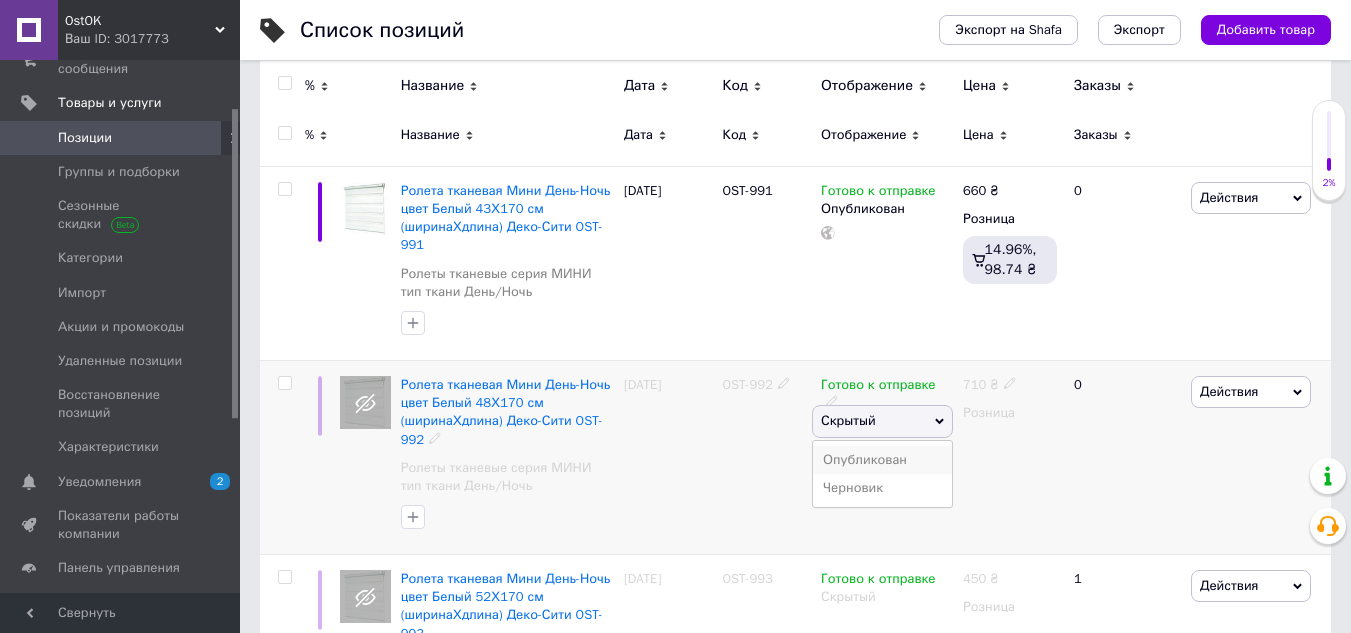 click on "Опубликован" at bounding box center [882, 460] 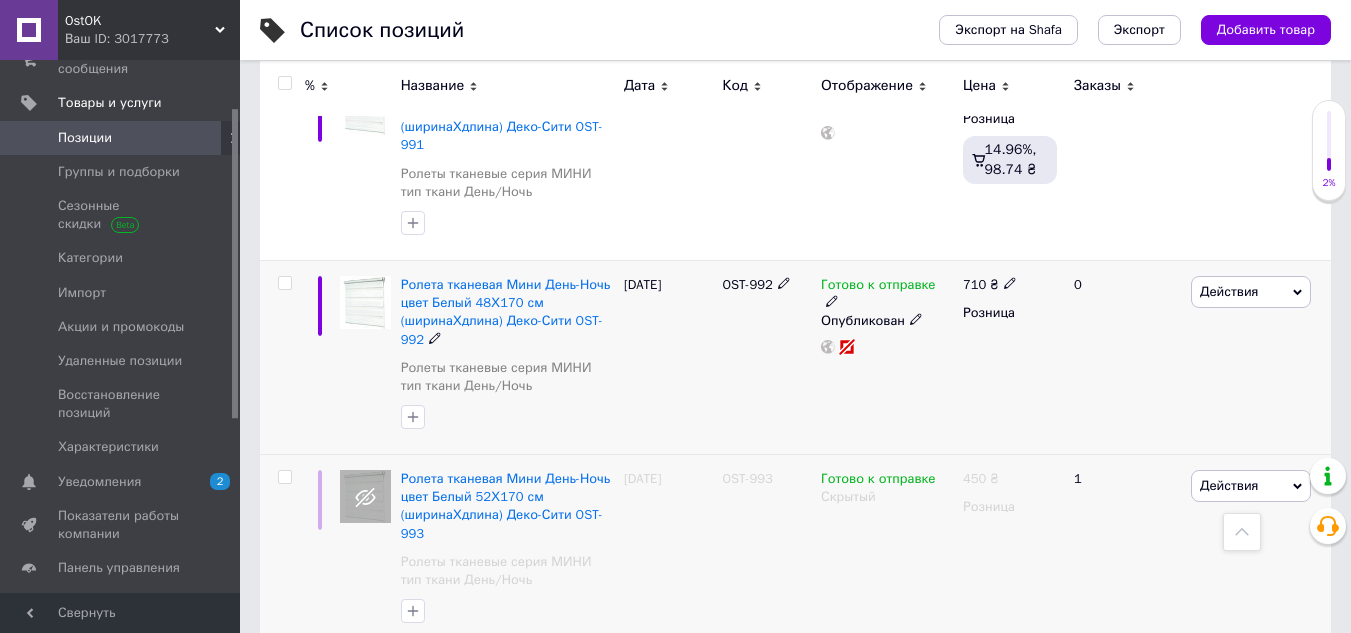 scroll, scrollTop: 500, scrollLeft: 0, axis: vertical 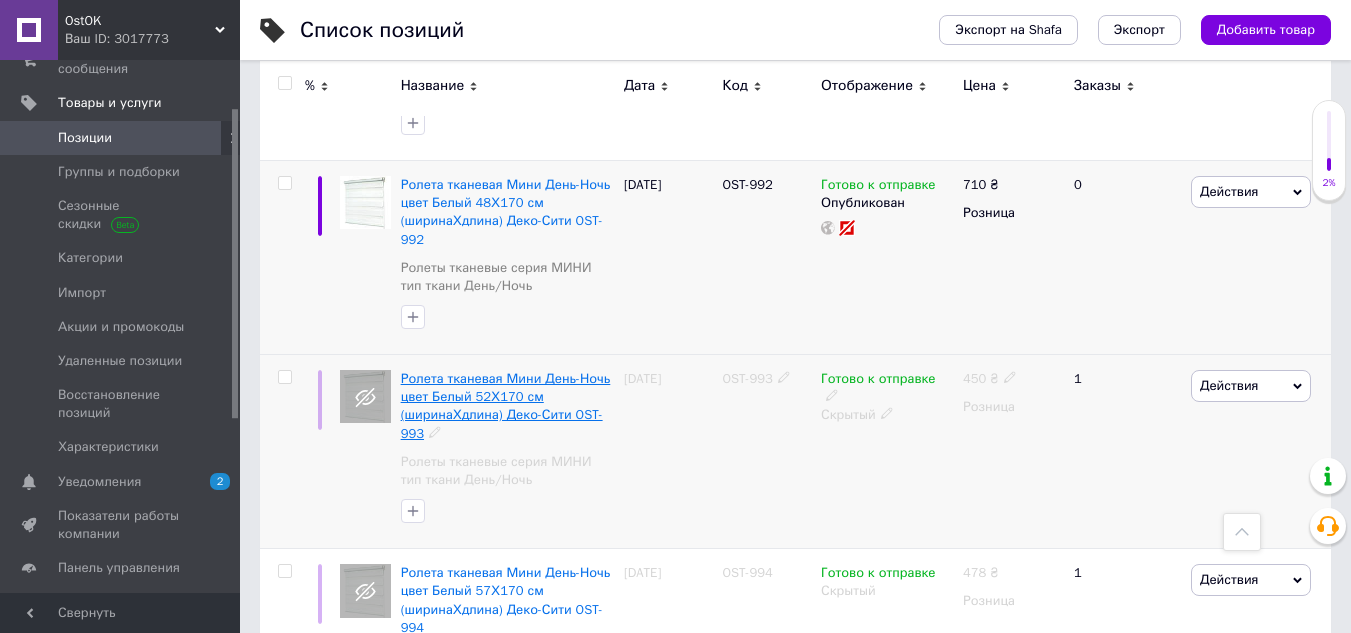 click on "Ролета тканевая Мини День-Ночь цвет Белый 52Х170 см (ширинаХдлина) Деко-Сити OST-993" at bounding box center [506, 406] 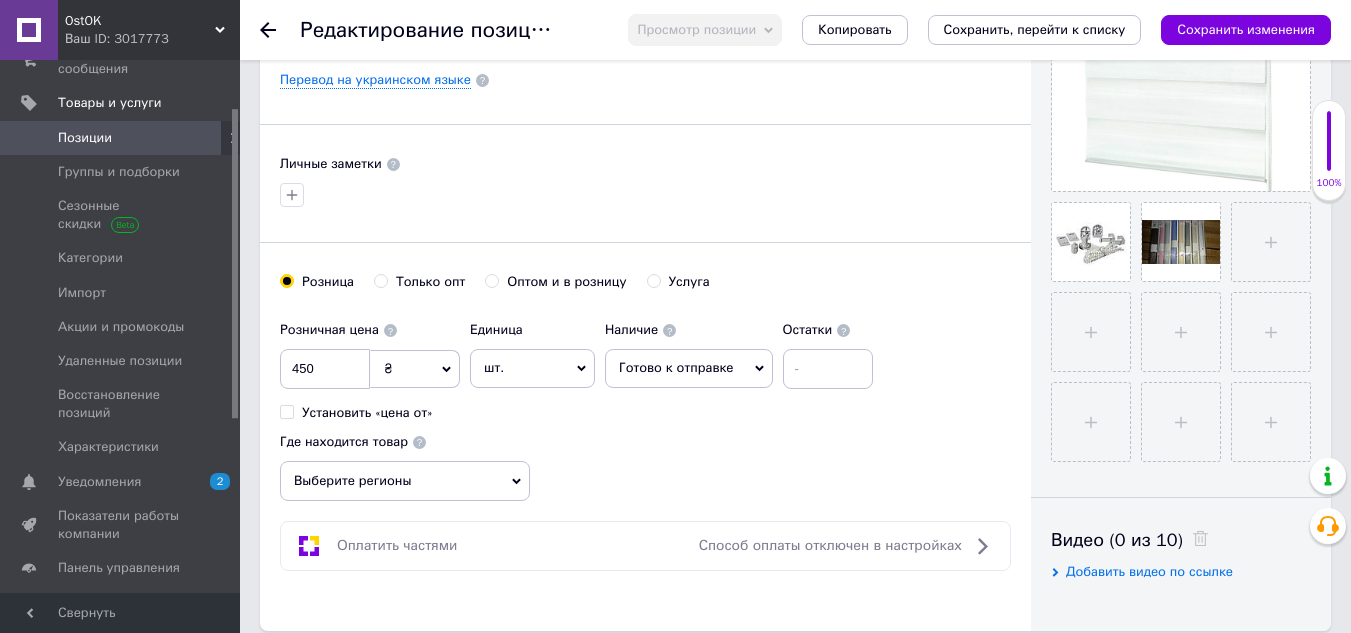 scroll, scrollTop: 600, scrollLeft: 0, axis: vertical 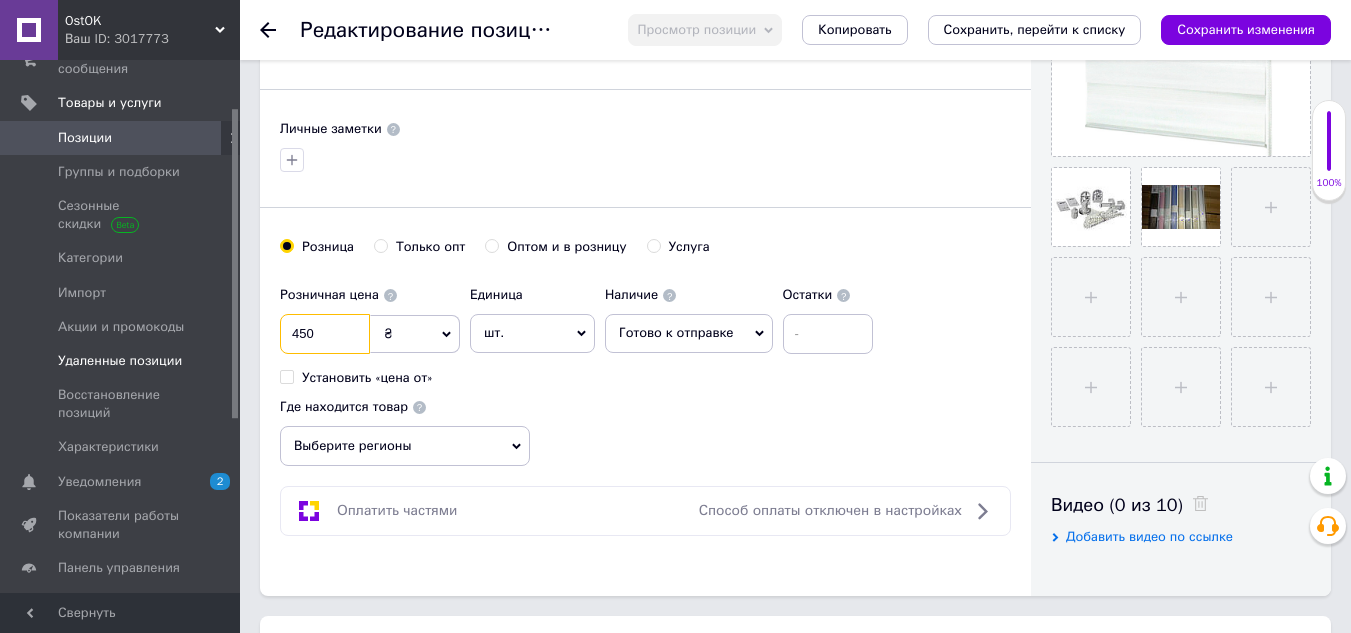 drag, startPoint x: 333, startPoint y: 329, endPoint x: 178, endPoint y: 328, distance: 155.00322 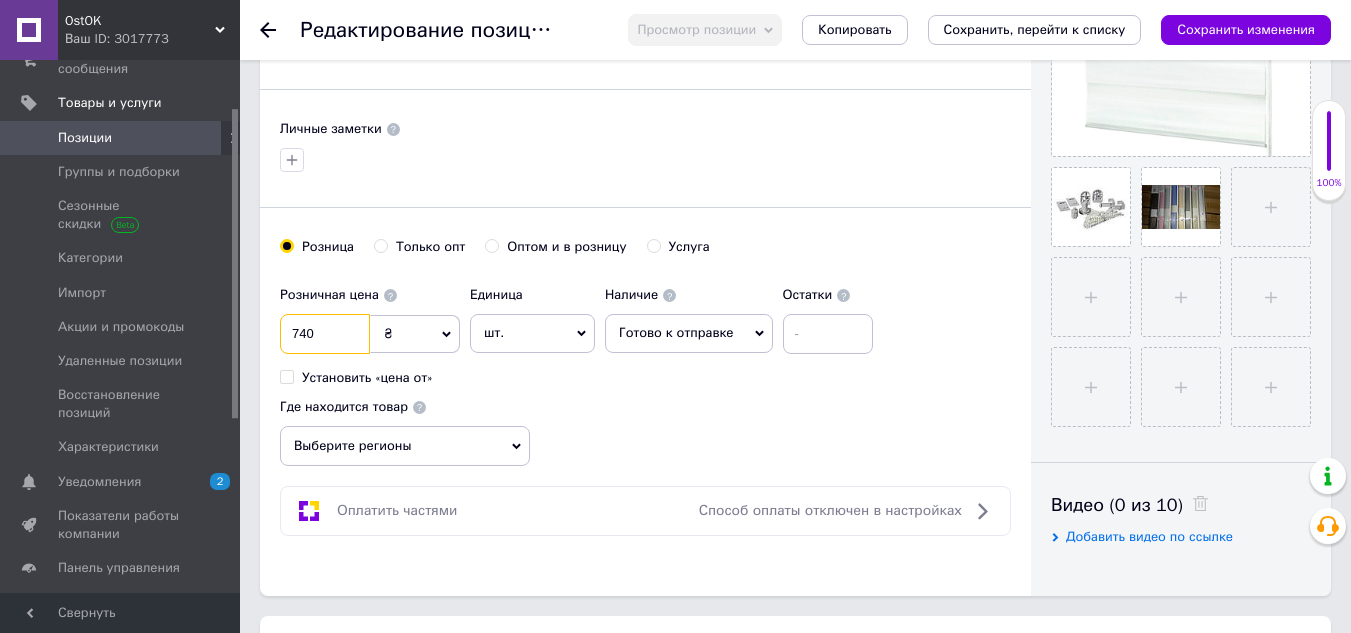 type on "740" 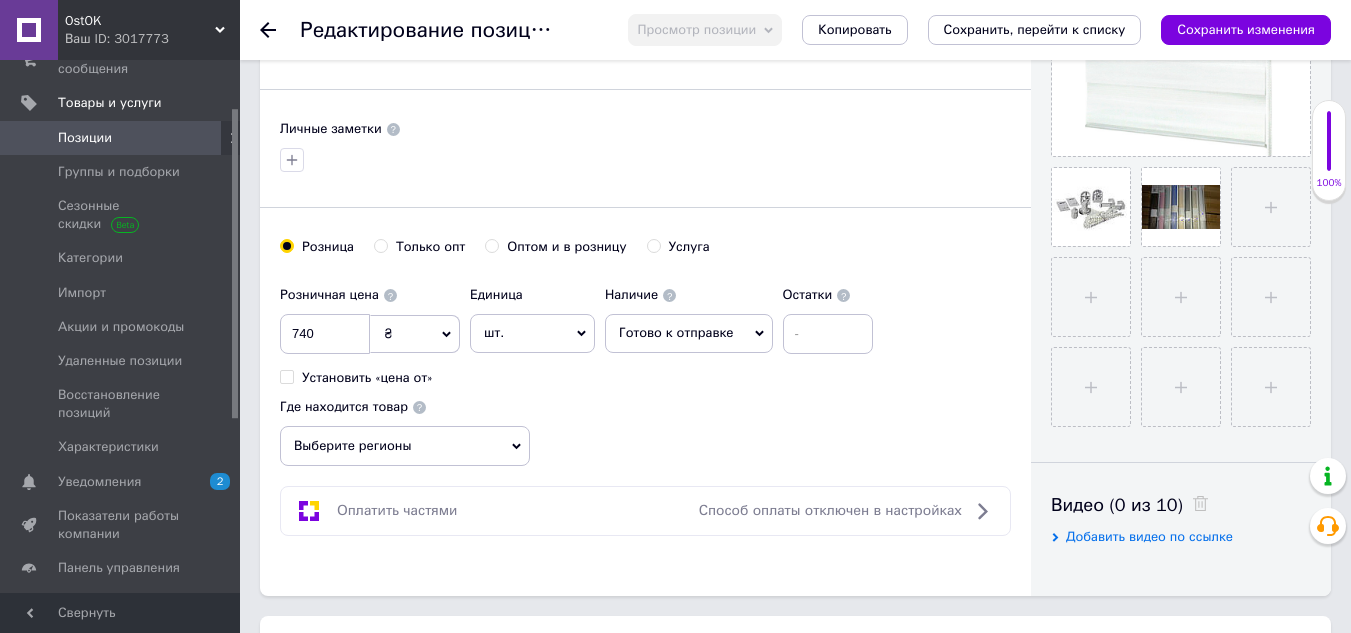 click on "Выберите регионы" at bounding box center [405, 446] 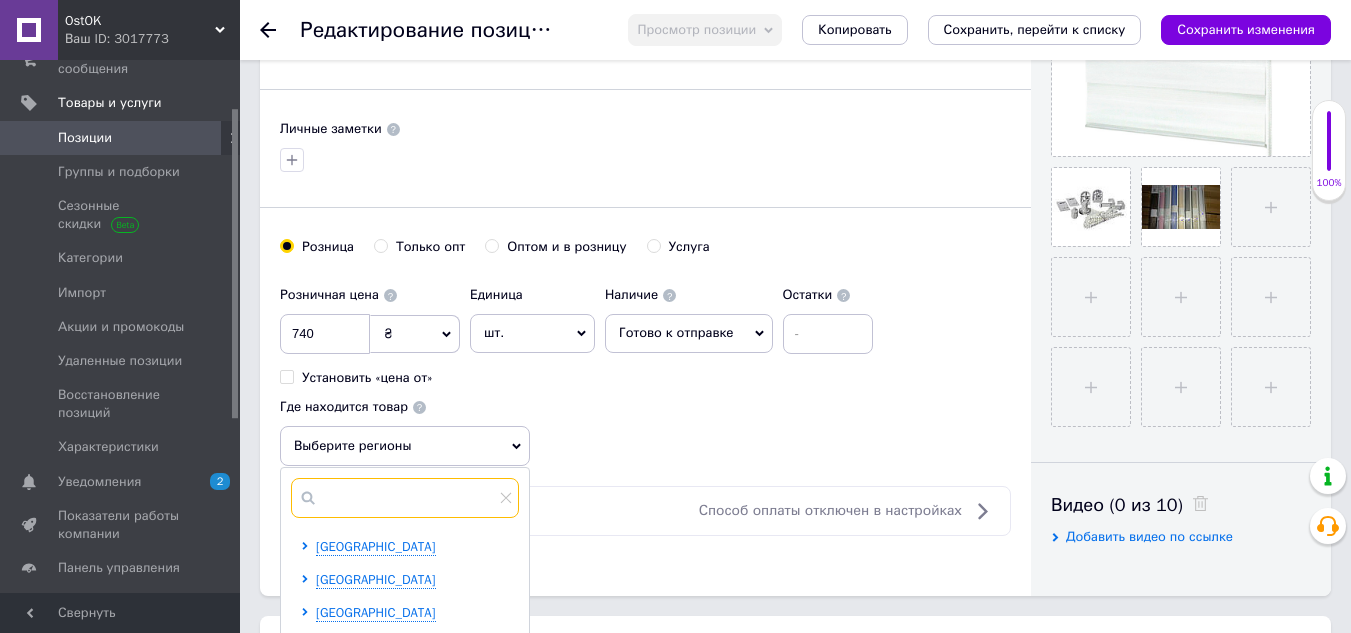 click at bounding box center [405, 498] 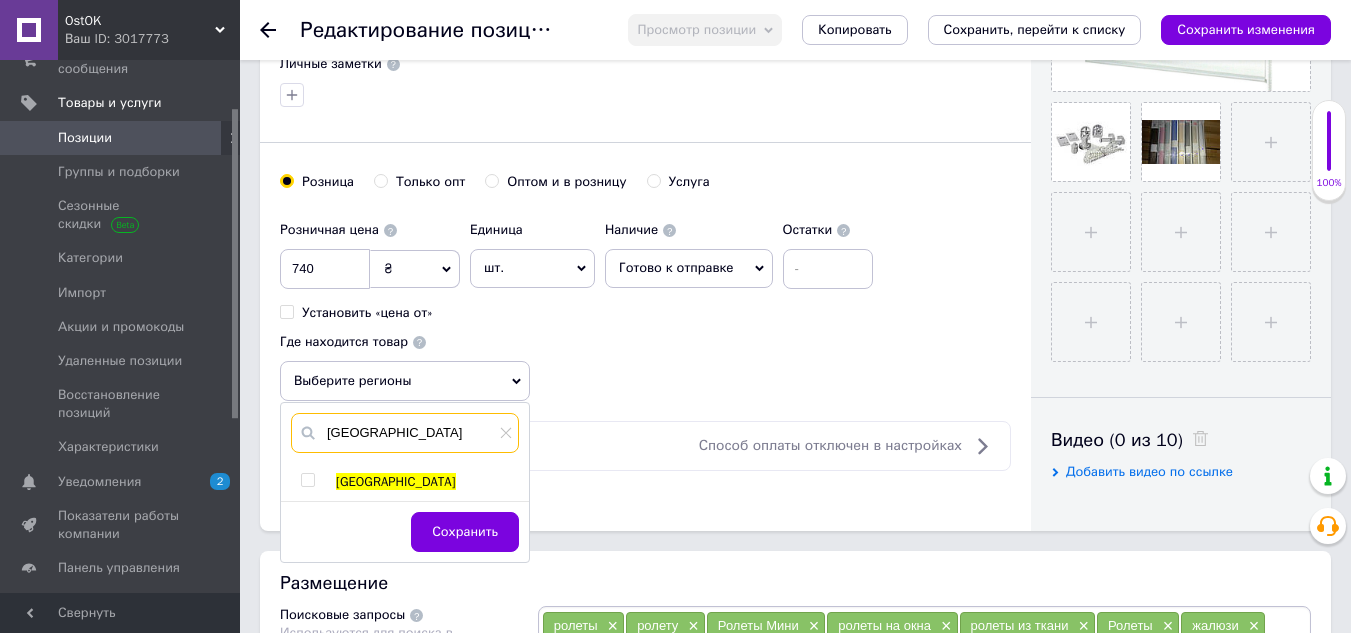 scroll, scrollTop: 700, scrollLeft: 0, axis: vertical 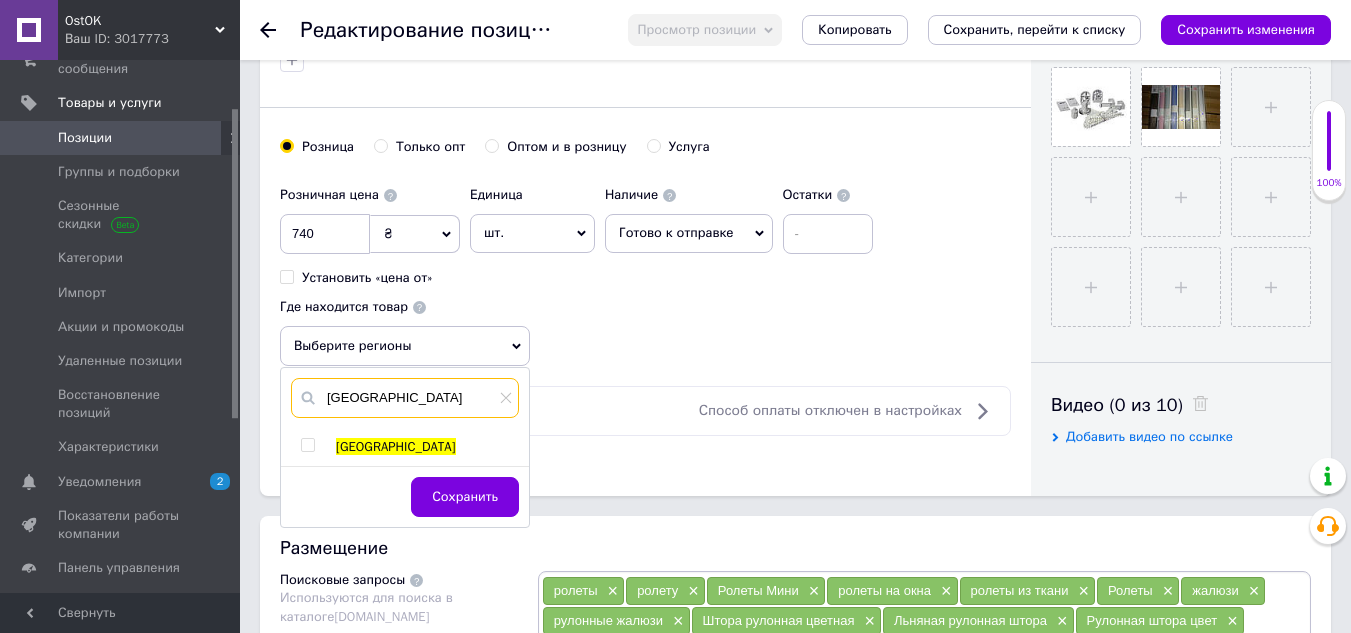 type on "[GEOGRAPHIC_DATA]" 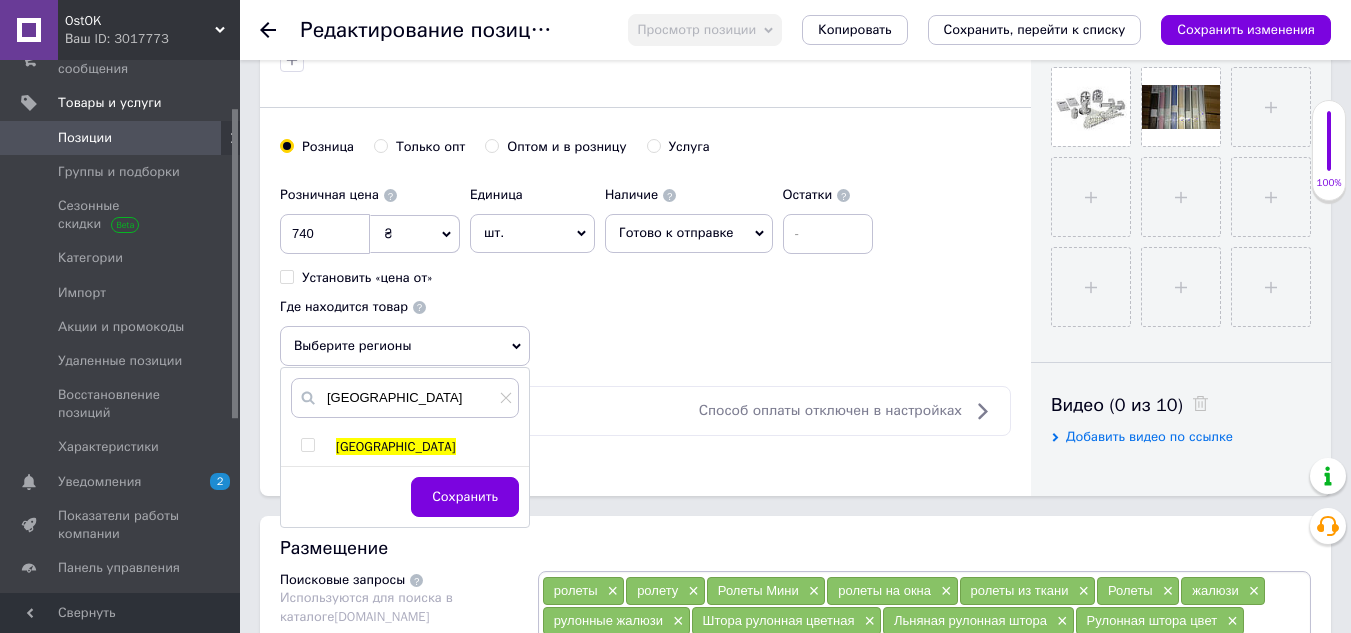 click at bounding box center [307, 445] 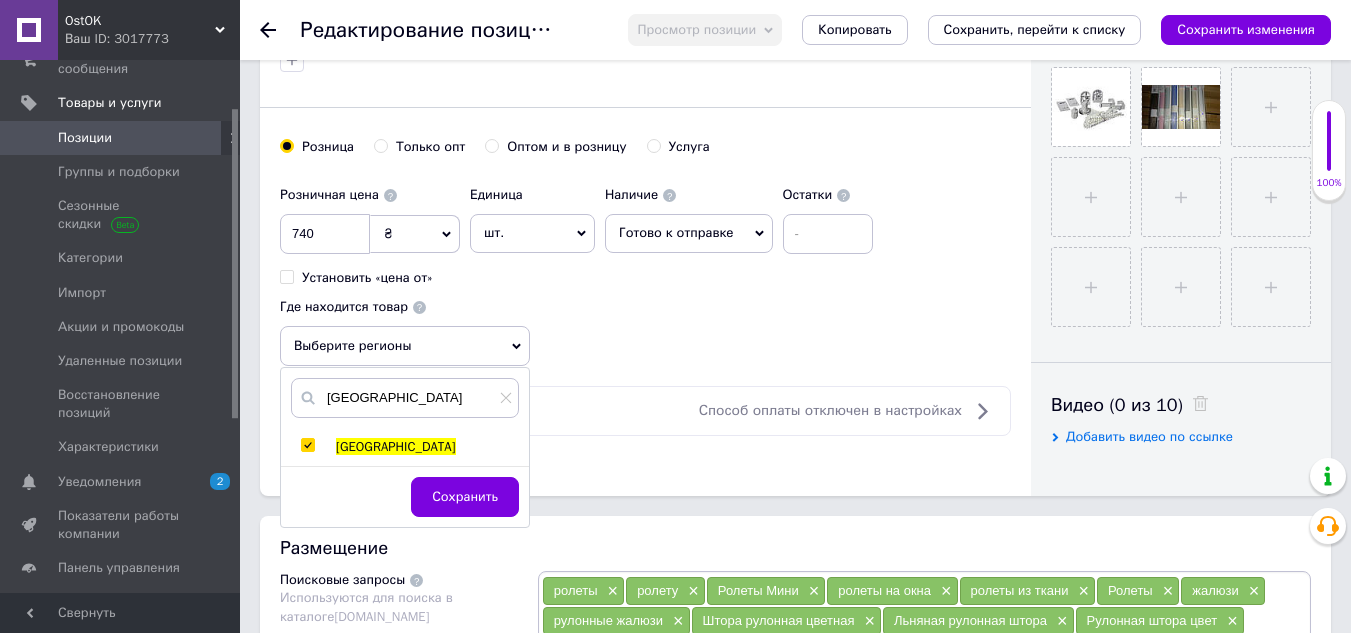 checkbox on "true" 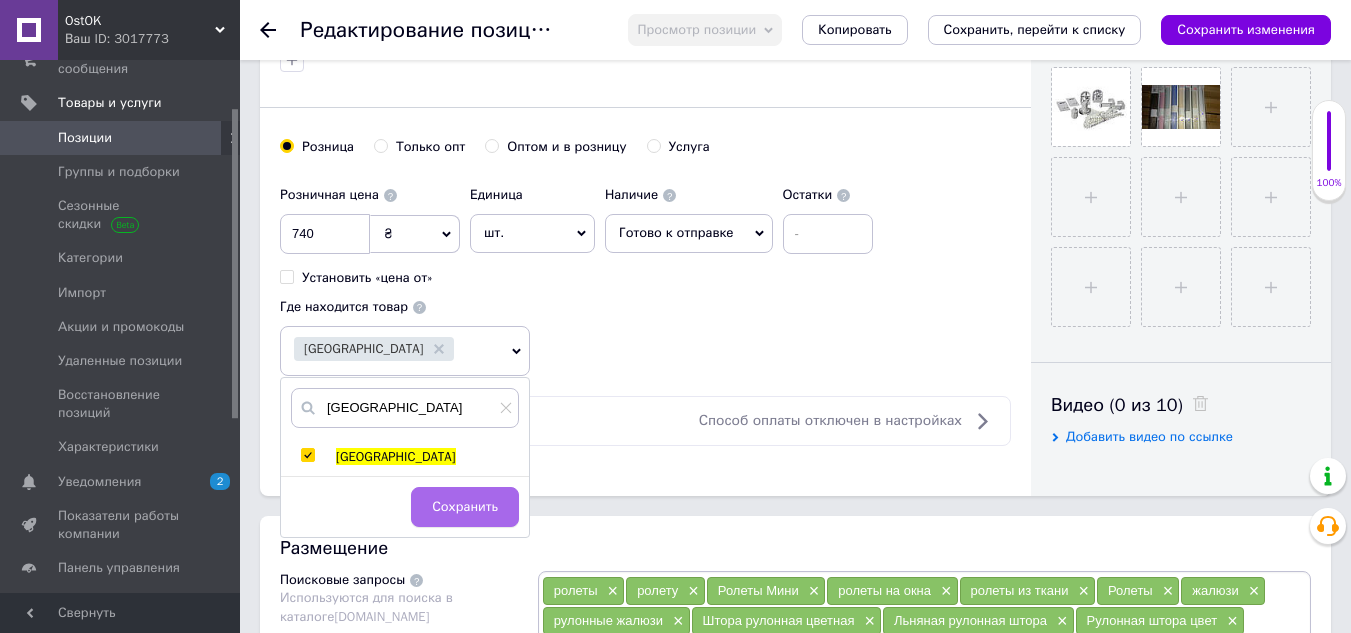 click on "Сохранить" at bounding box center (465, 507) 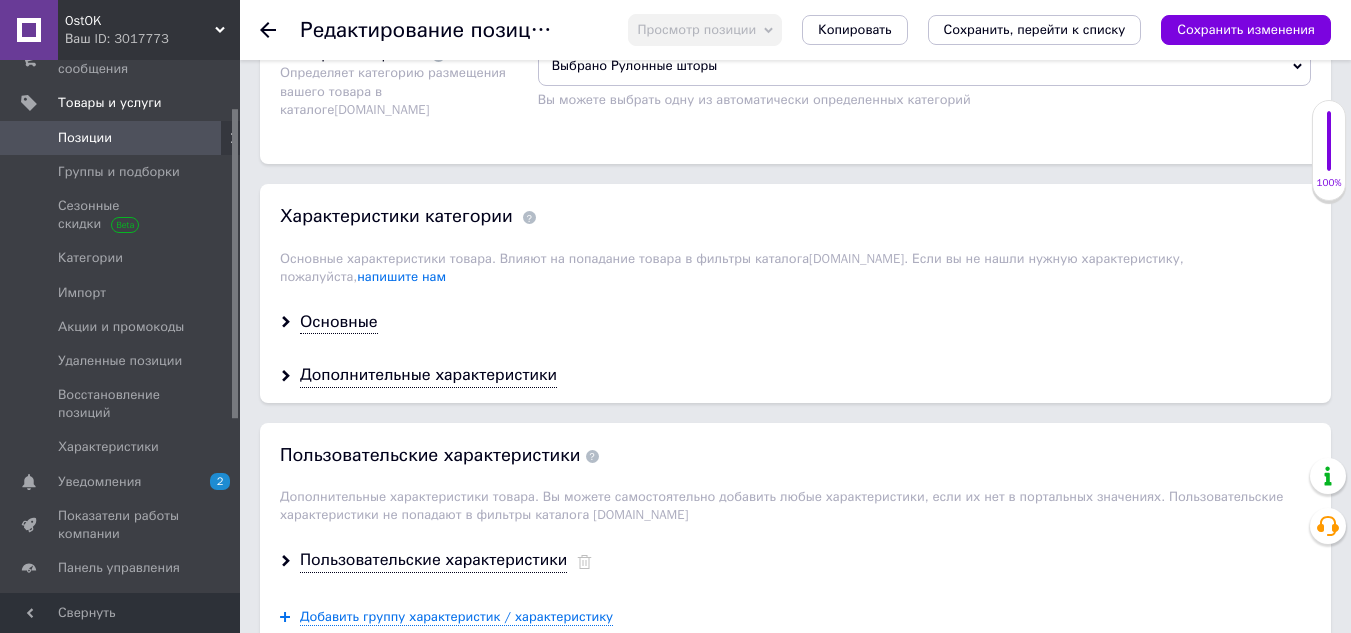 scroll, scrollTop: 1600, scrollLeft: 0, axis: vertical 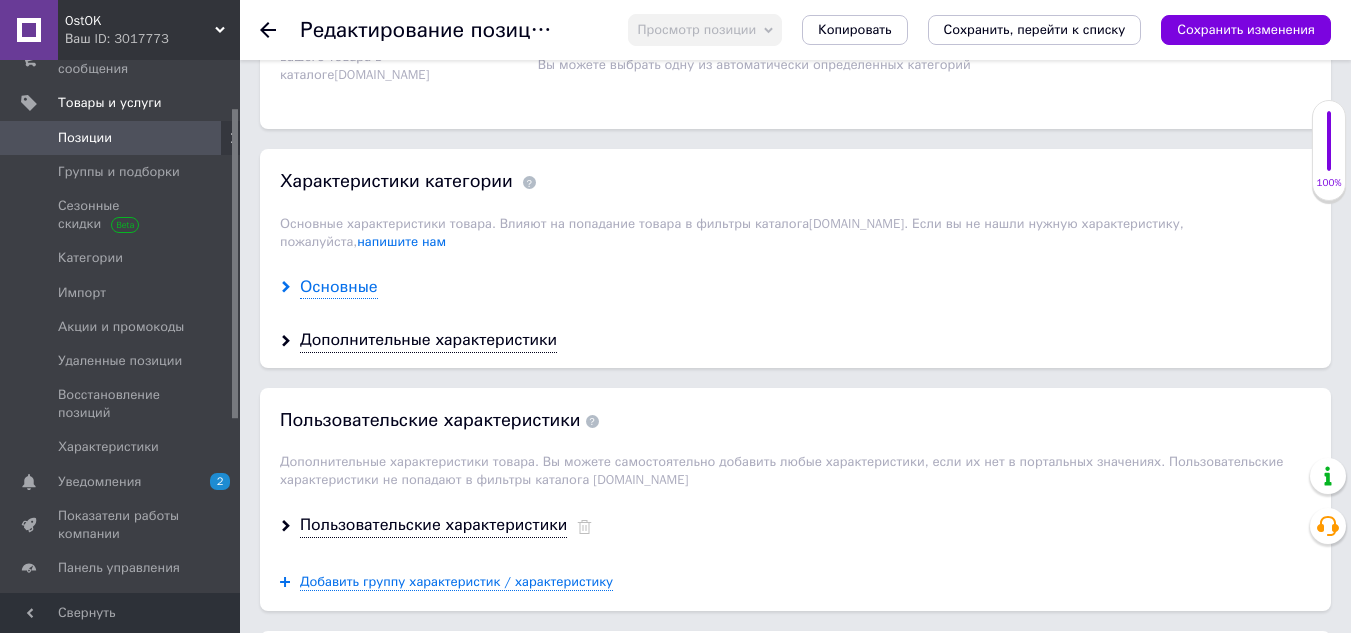 click on "Основные" at bounding box center (339, 287) 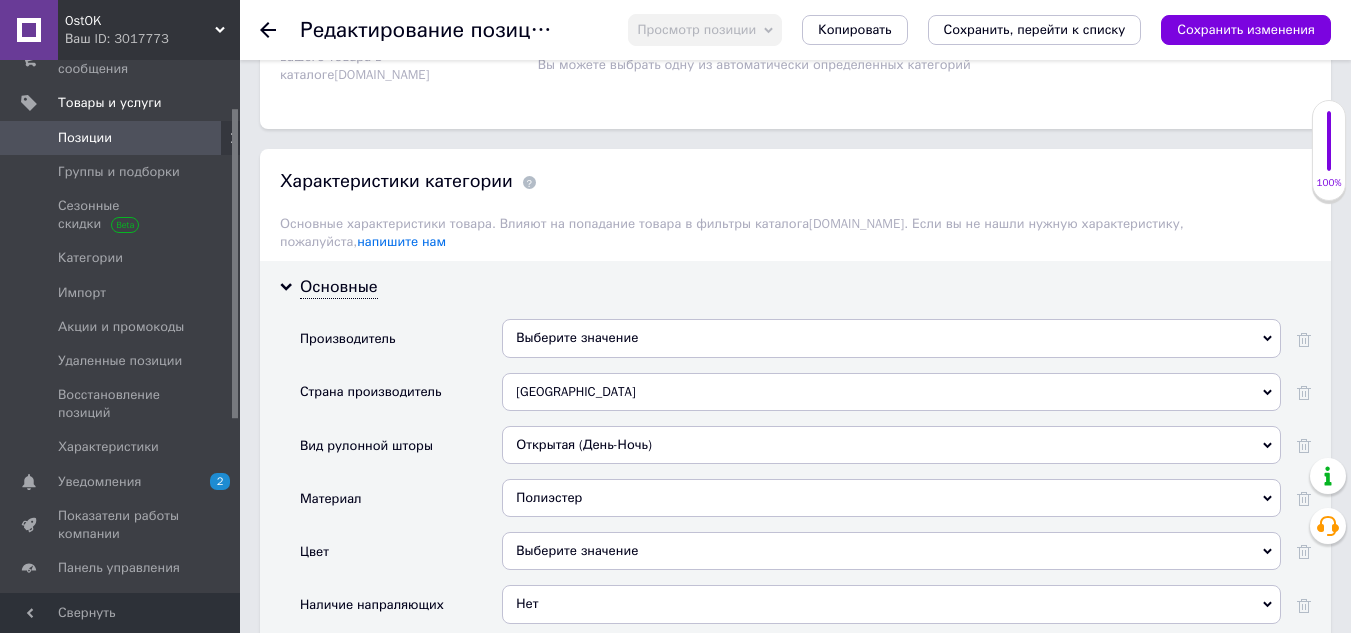 click on "Выберите значение" at bounding box center (891, 338) 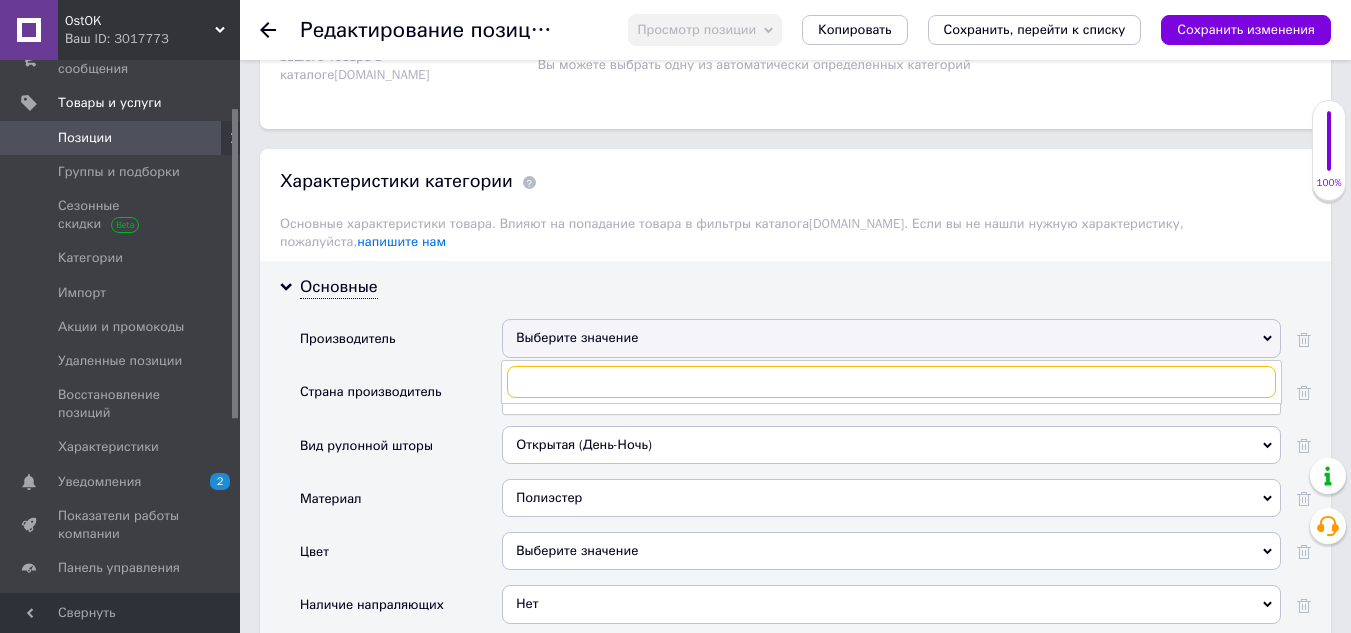 click at bounding box center (891, 382) 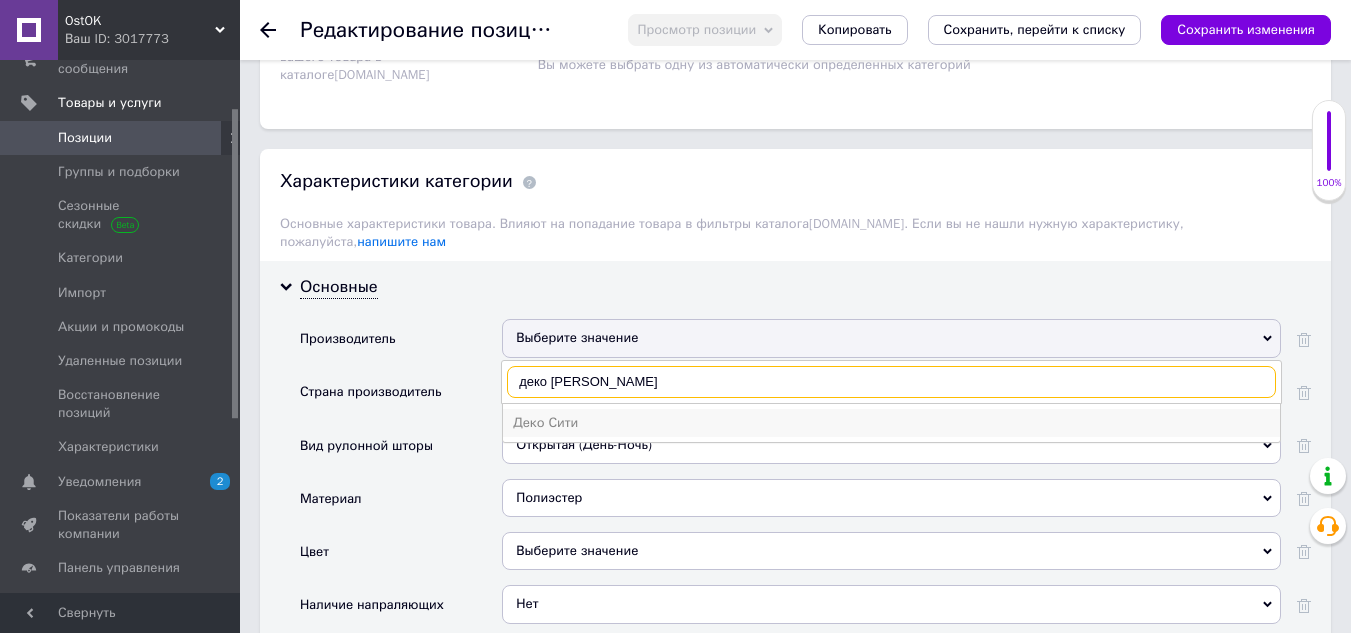 type on "деко [PERSON_NAME]" 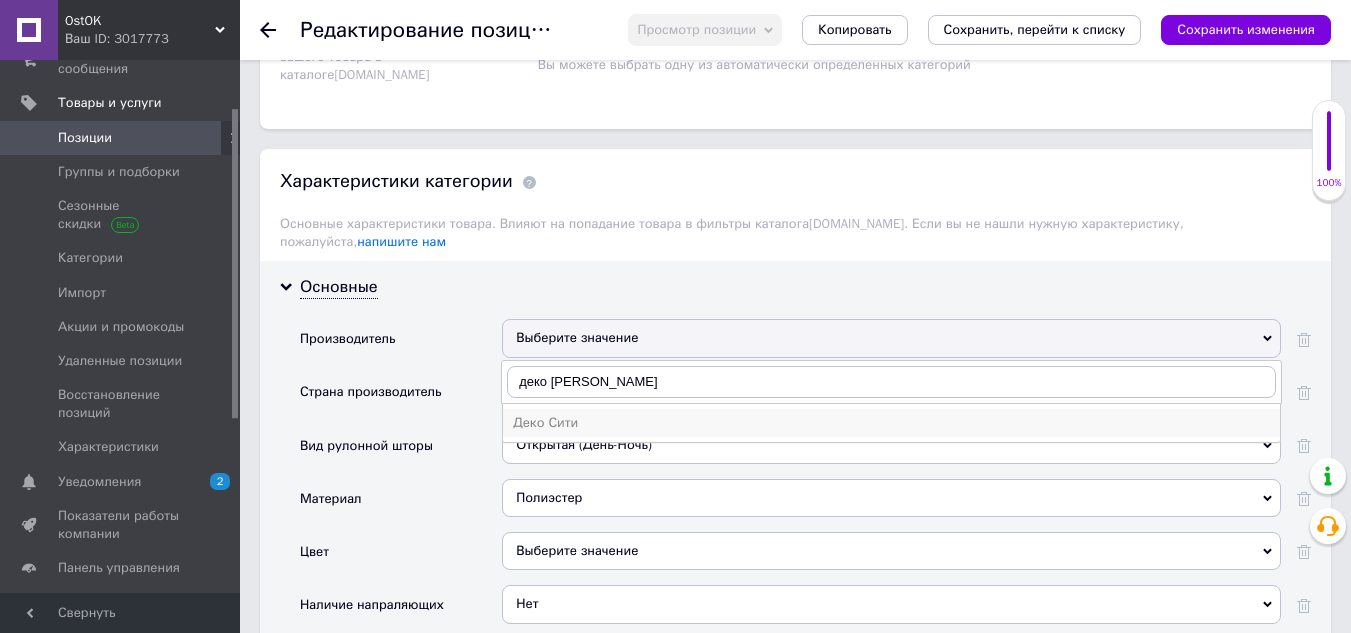 click on "Деко Сити" at bounding box center (891, 423) 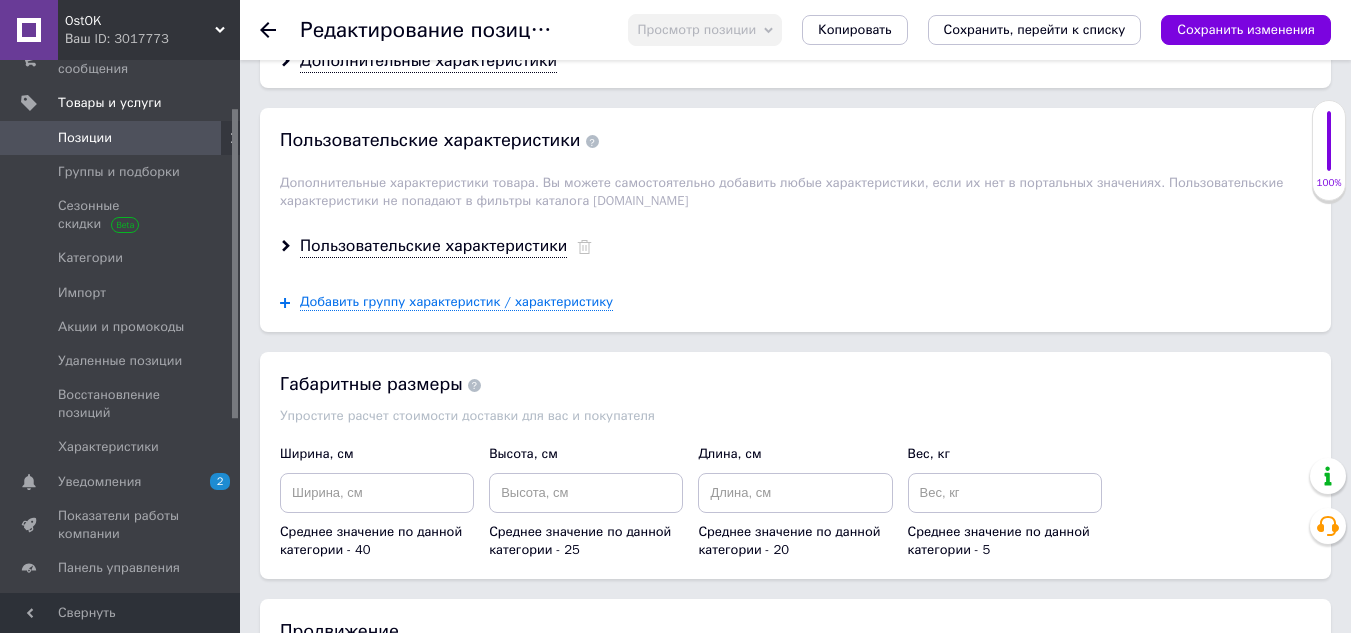 scroll, scrollTop: 2700, scrollLeft: 0, axis: vertical 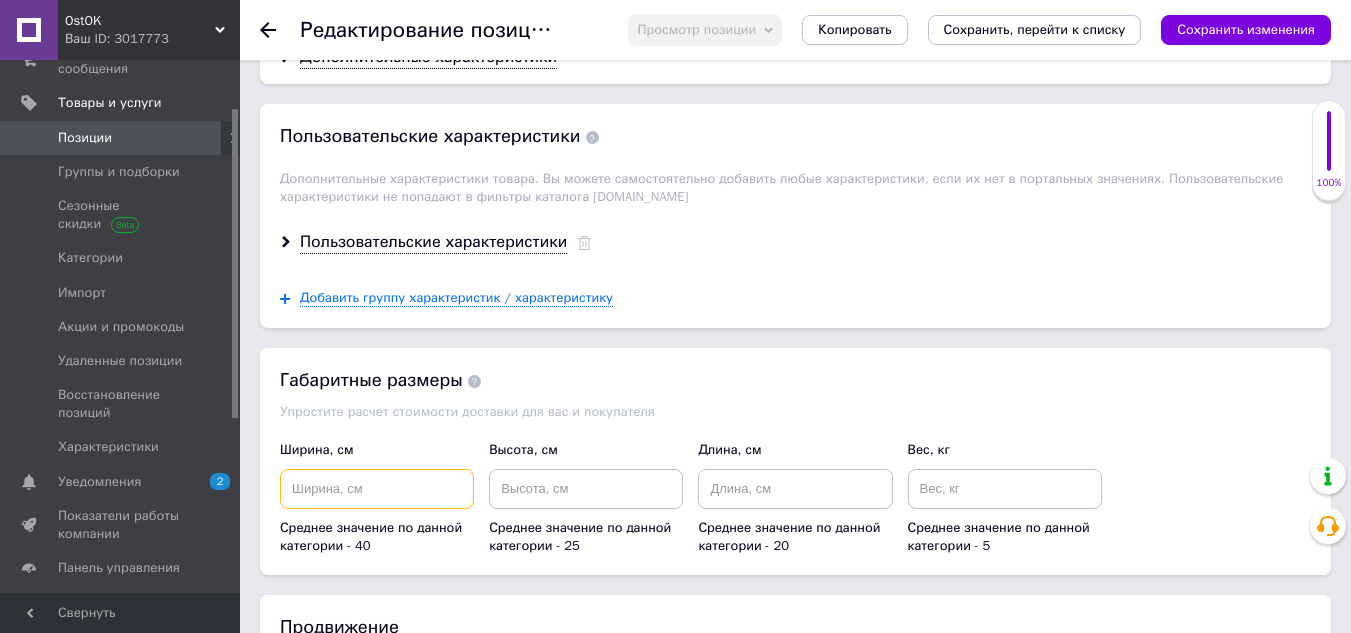 click at bounding box center [377, 489] 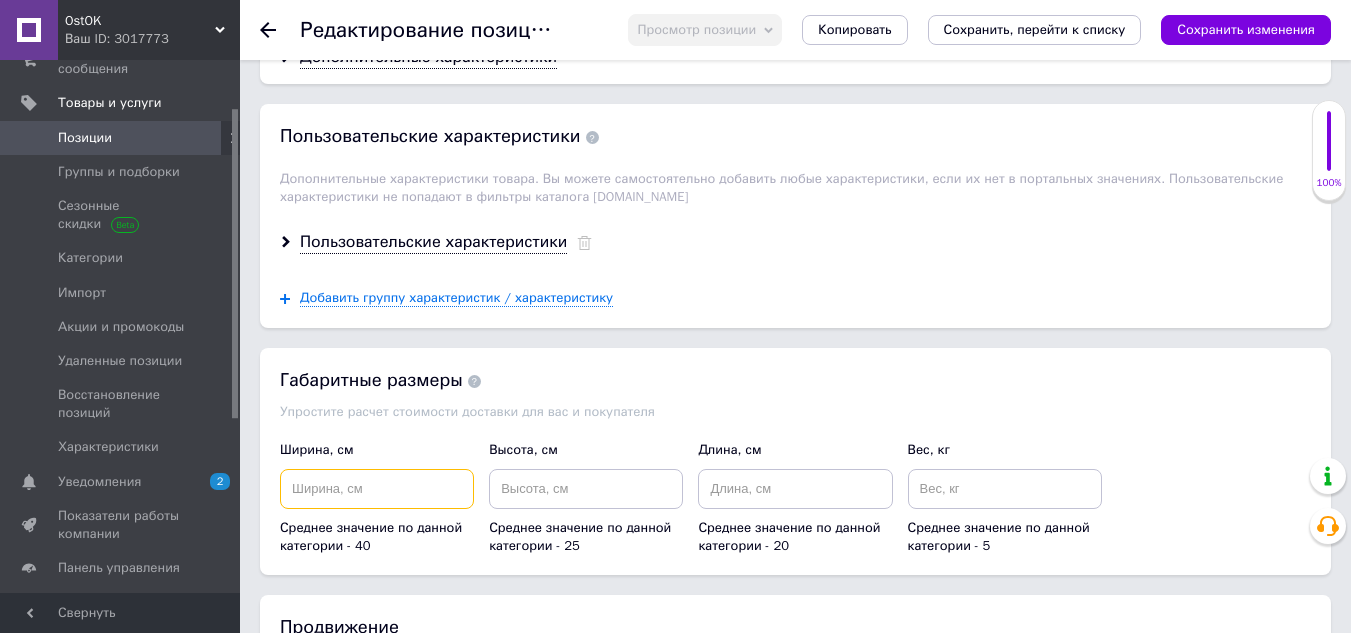 click at bounding box center [377, 489] 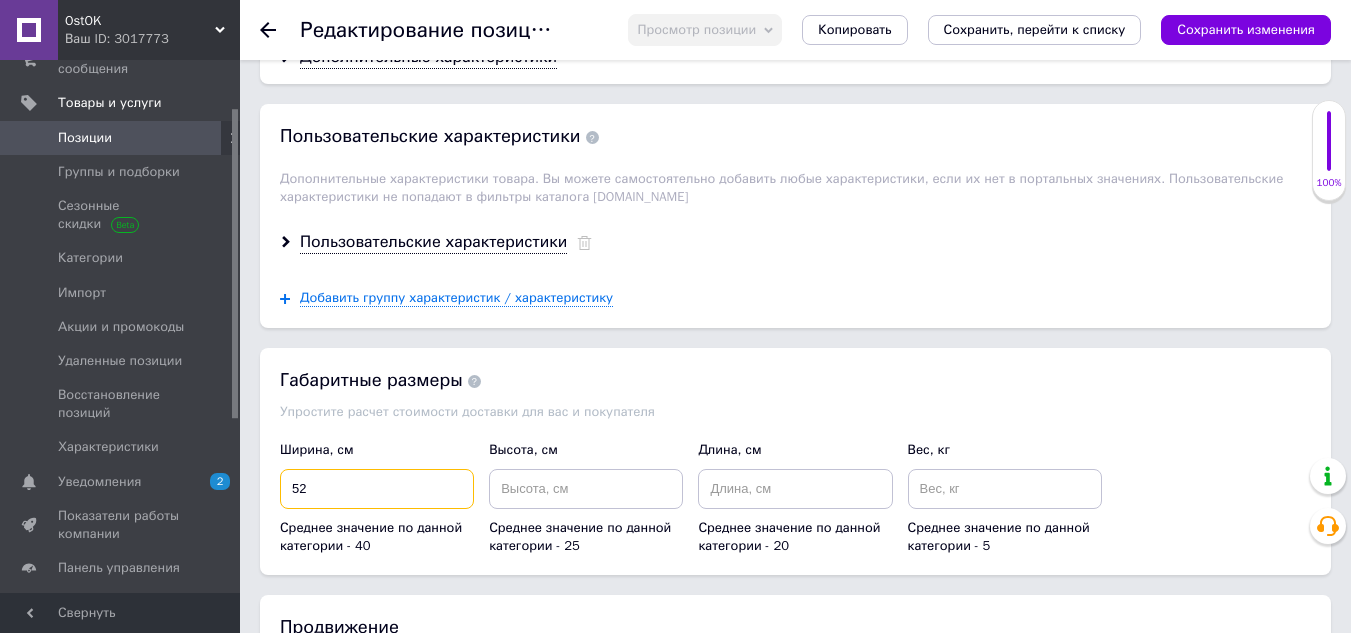 type on "52" 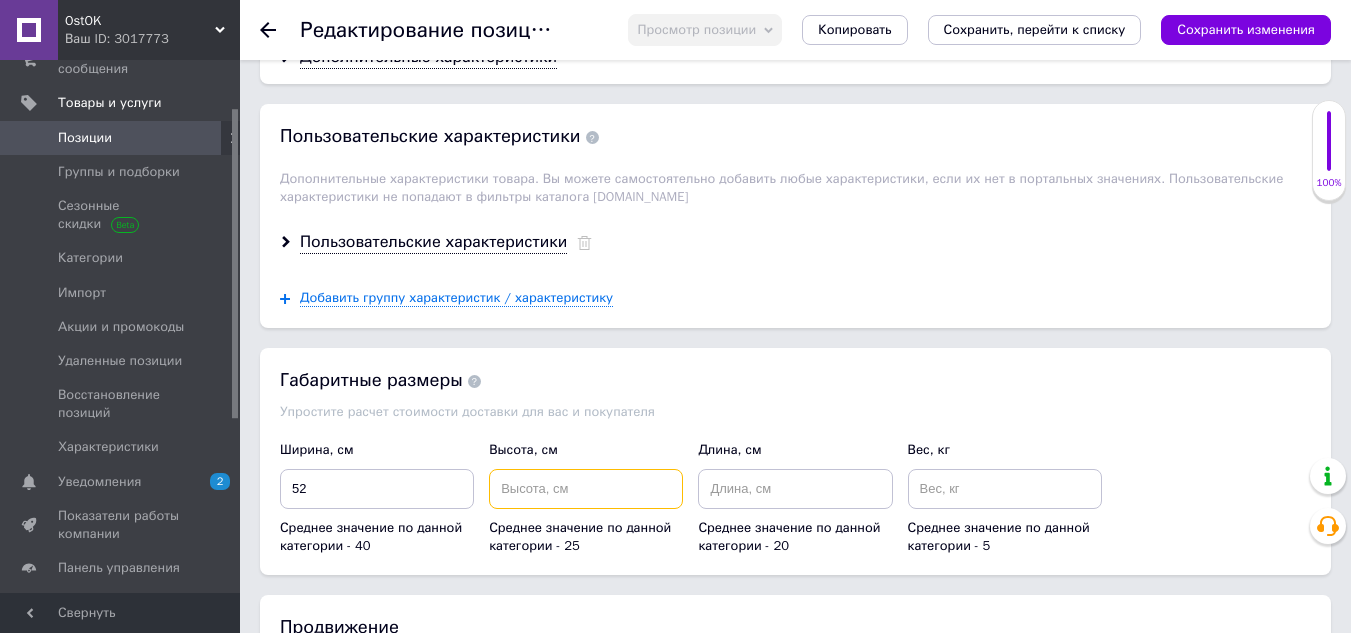 click at bounding box center [586, 489] 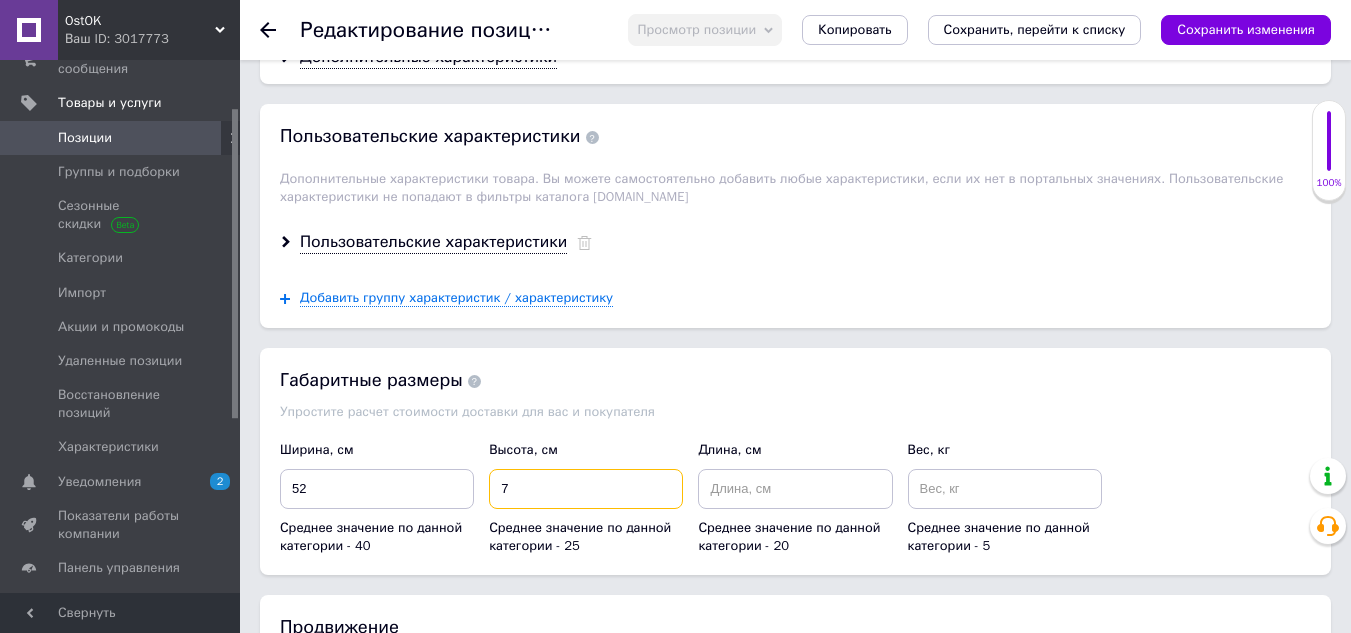 type on "7" 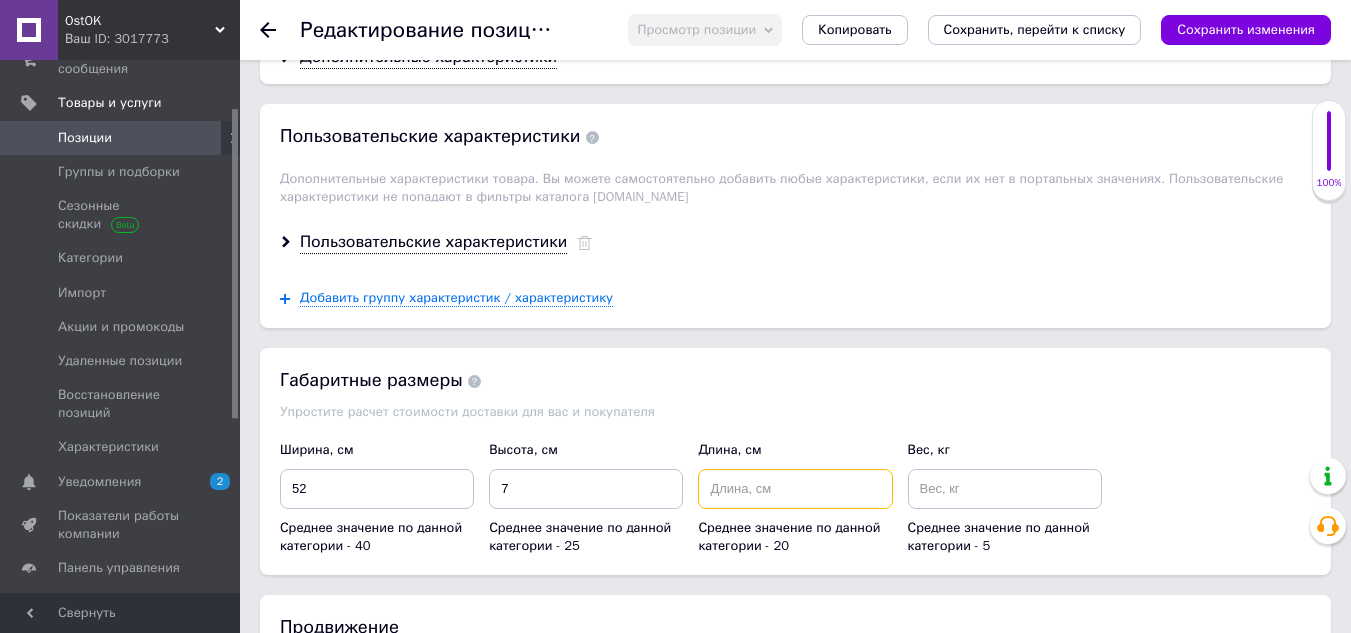 click at bounding box center (795, 489) 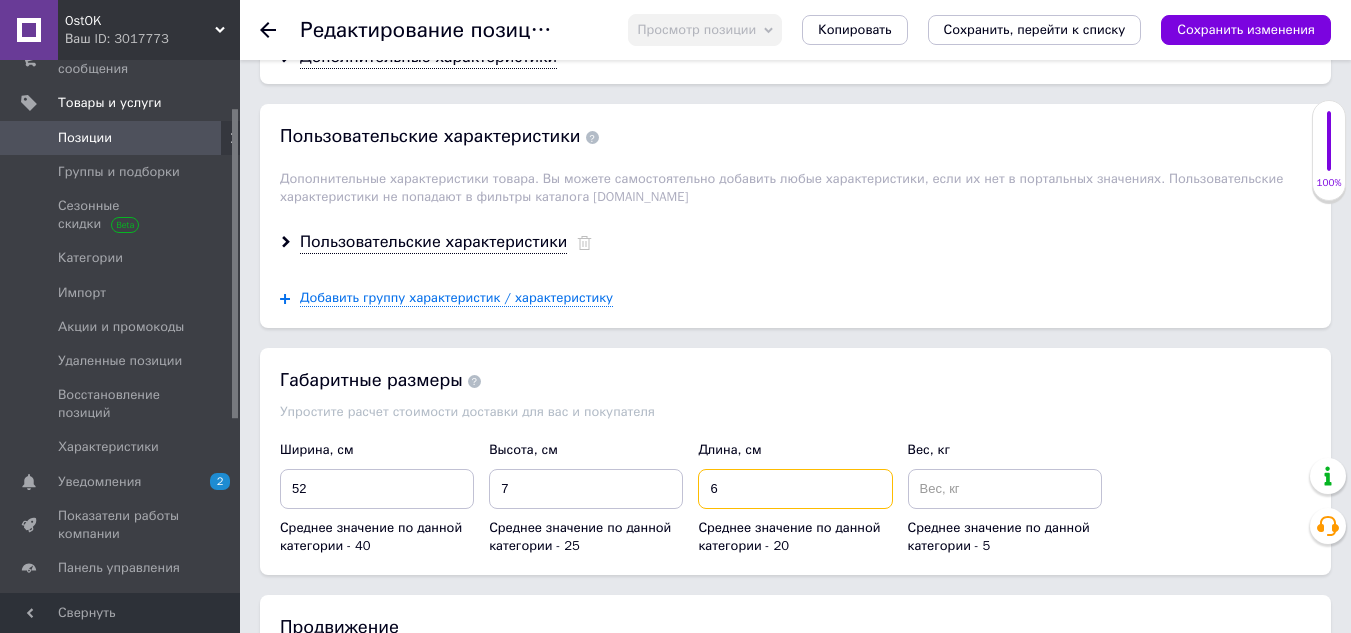 type on "6" 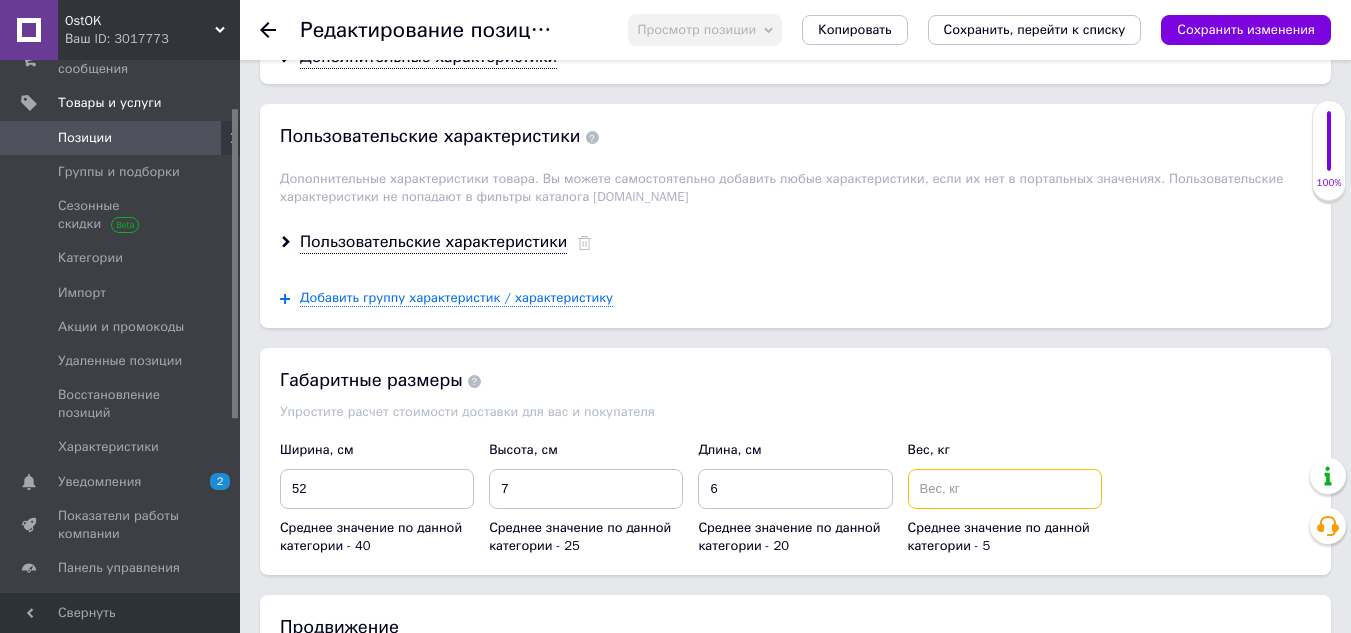 click at bounding box center (1005, 489) 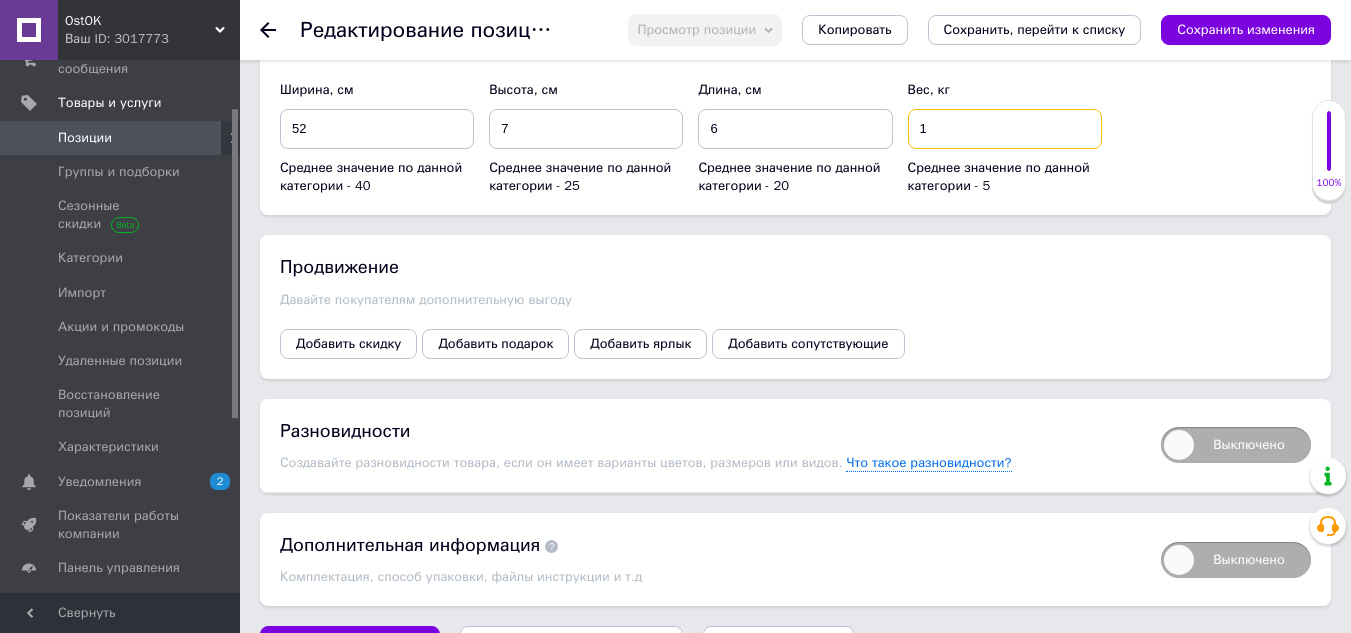 scroll, scrollTop: 3092, scrollLeft: 0, axis: vertical 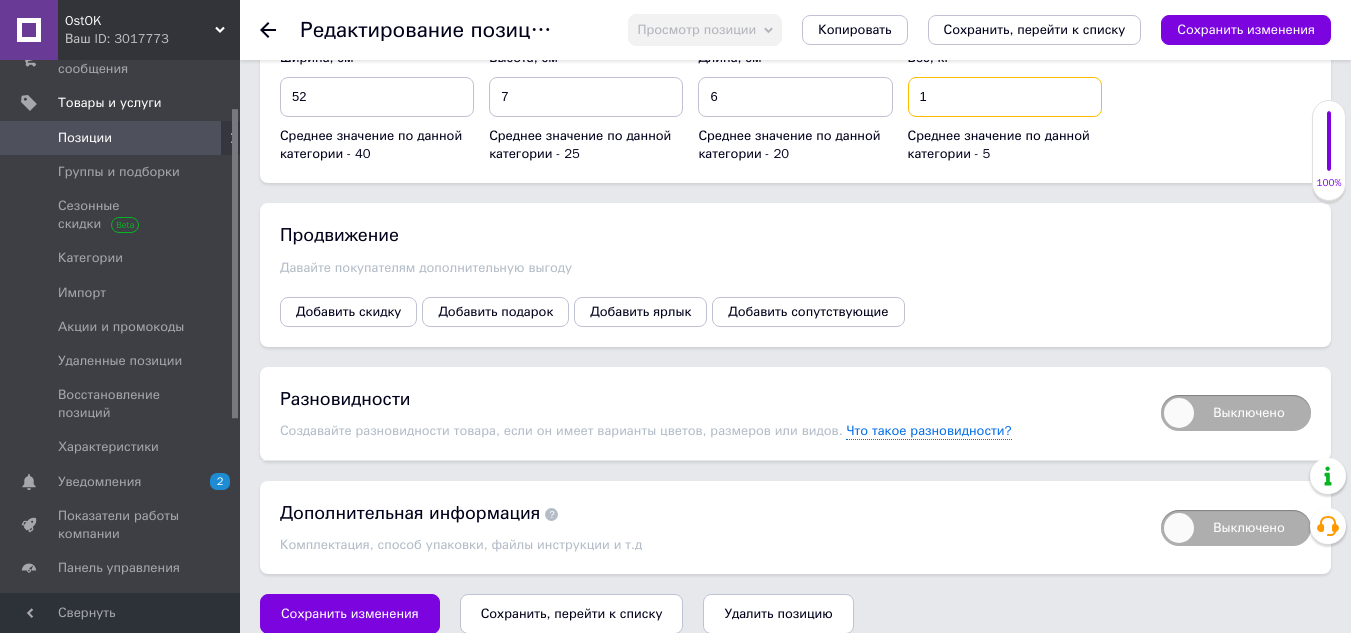 type on "1" 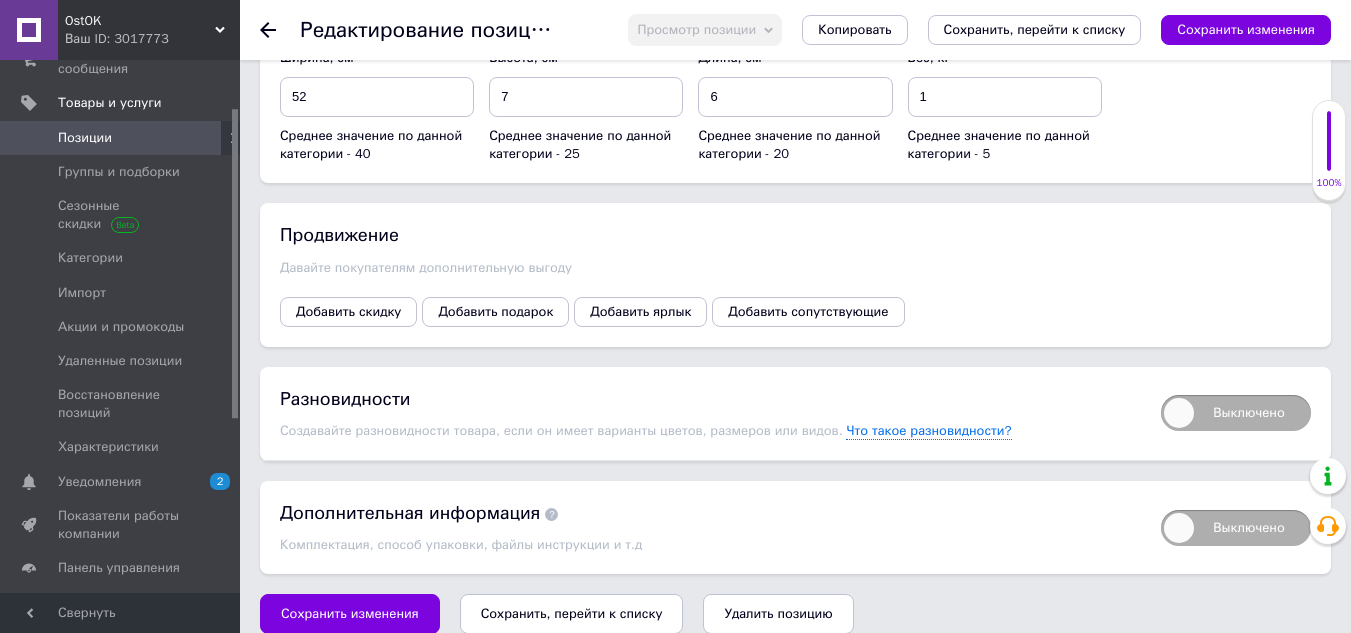 click on "Сохранить, перейти к списку" at bounding box center (572, 613) 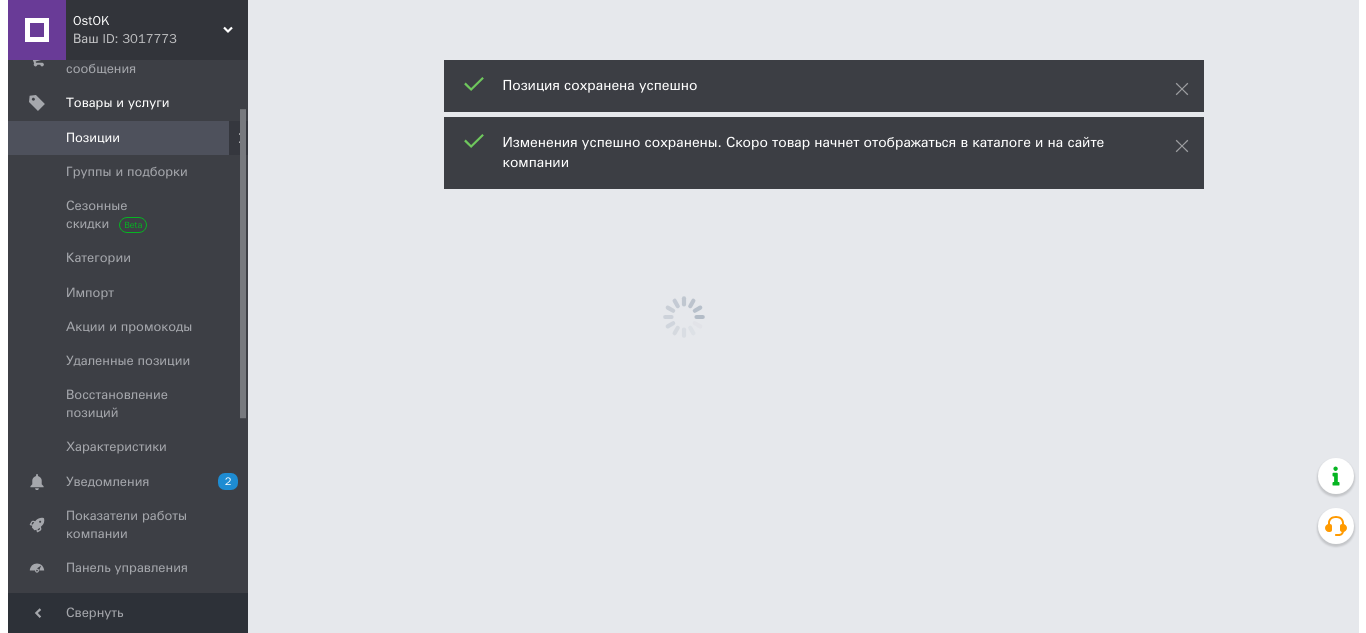 scroll, scrollTop: 0, scrollLeft: 0, axis: both 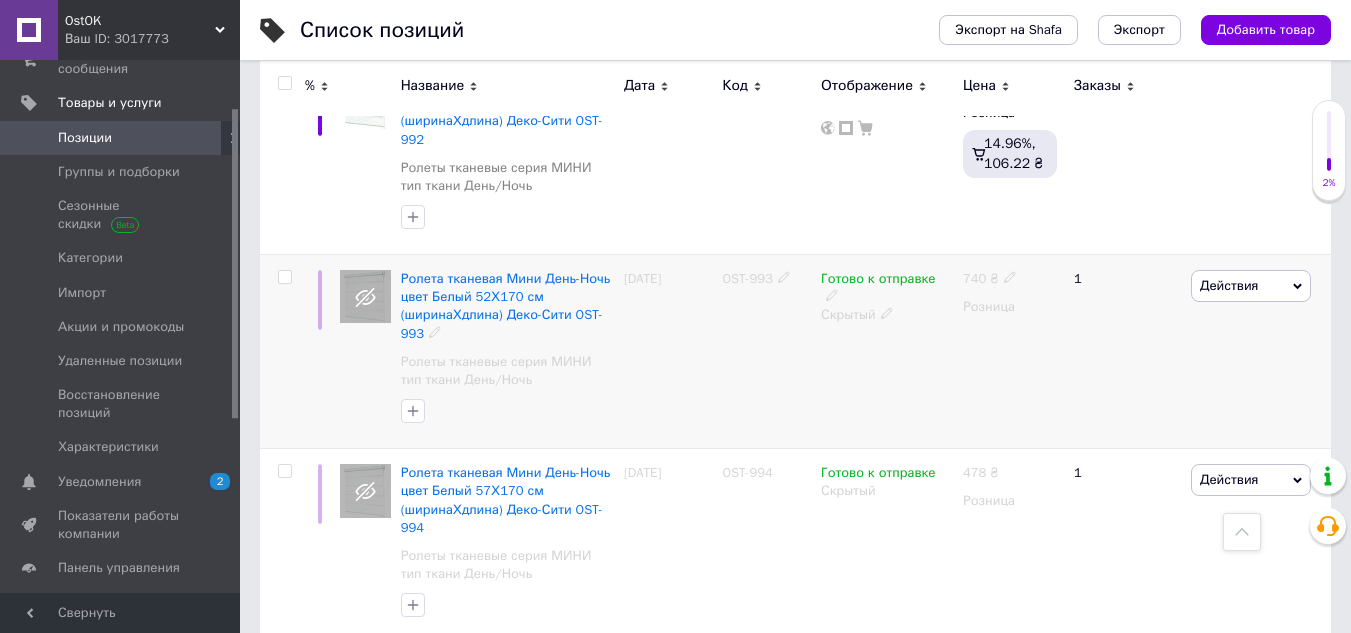 click 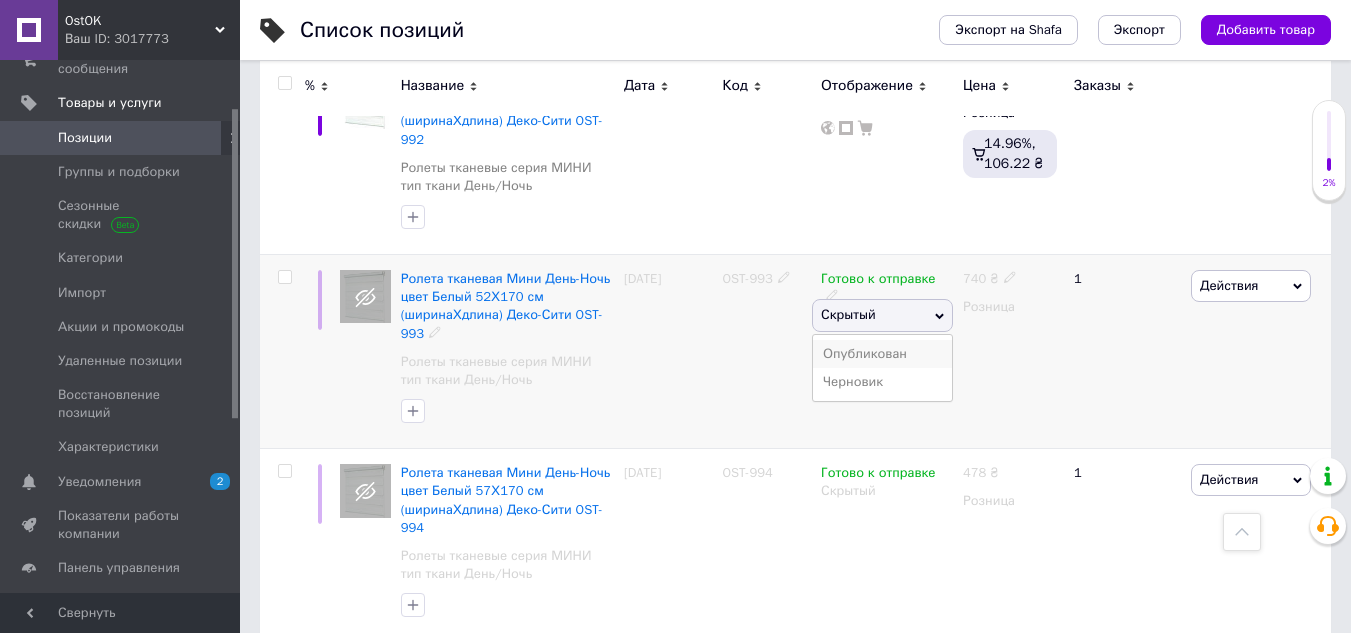 click on "Опубликован" at bounding box center [882, 354] 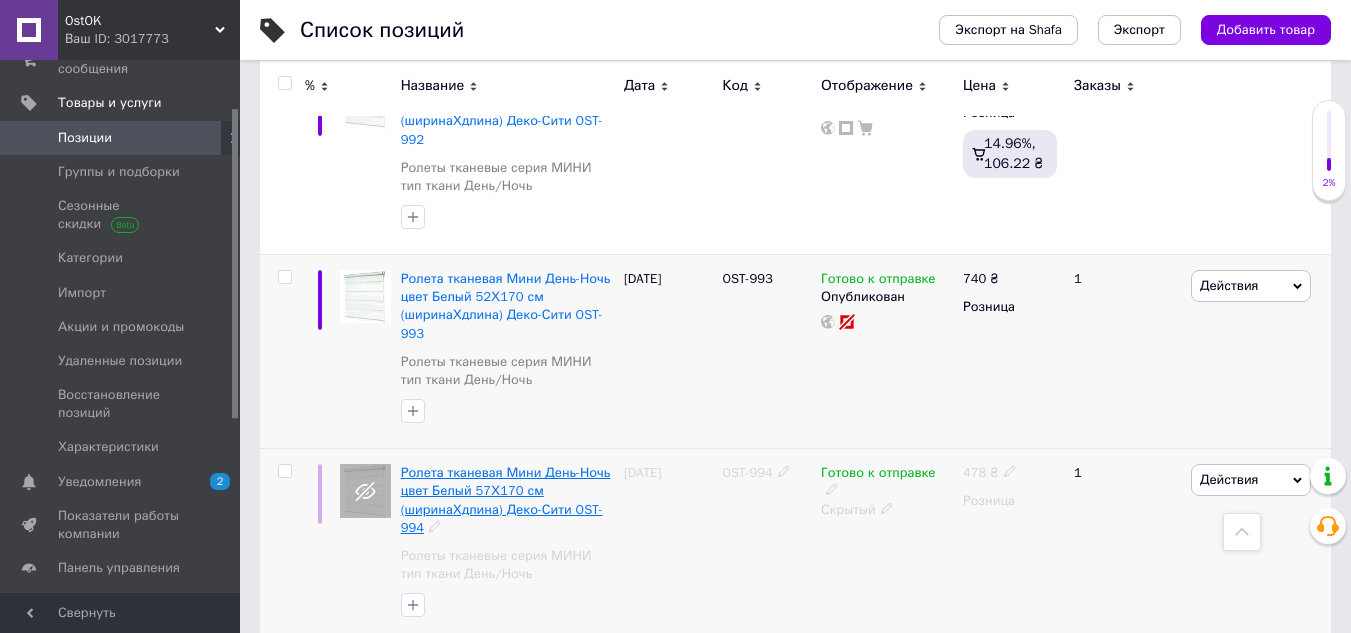 click on "Ролета тканевая Мини День-Ночь цвет Белый 57Х170 см (ширинаХдлина) Деко-Сити OST-994" at bounding box center [506, 500] 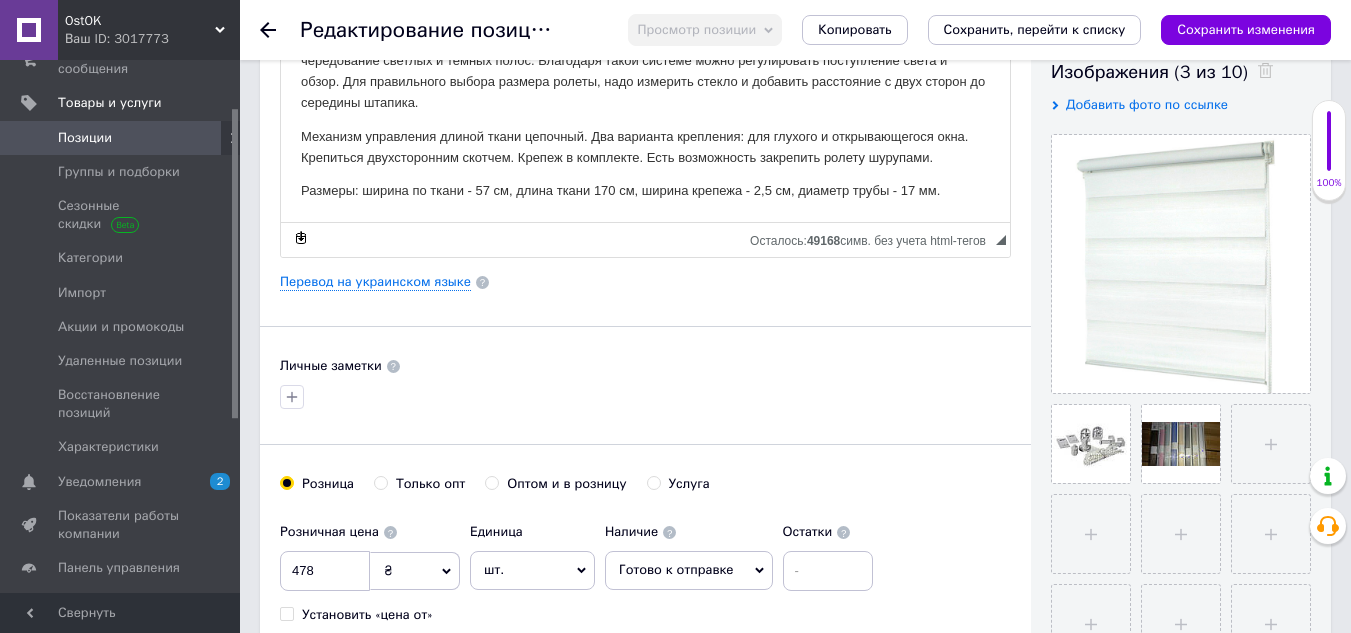 scroll, scrollTop: 400, scrollLeft: 0, axis: vertical 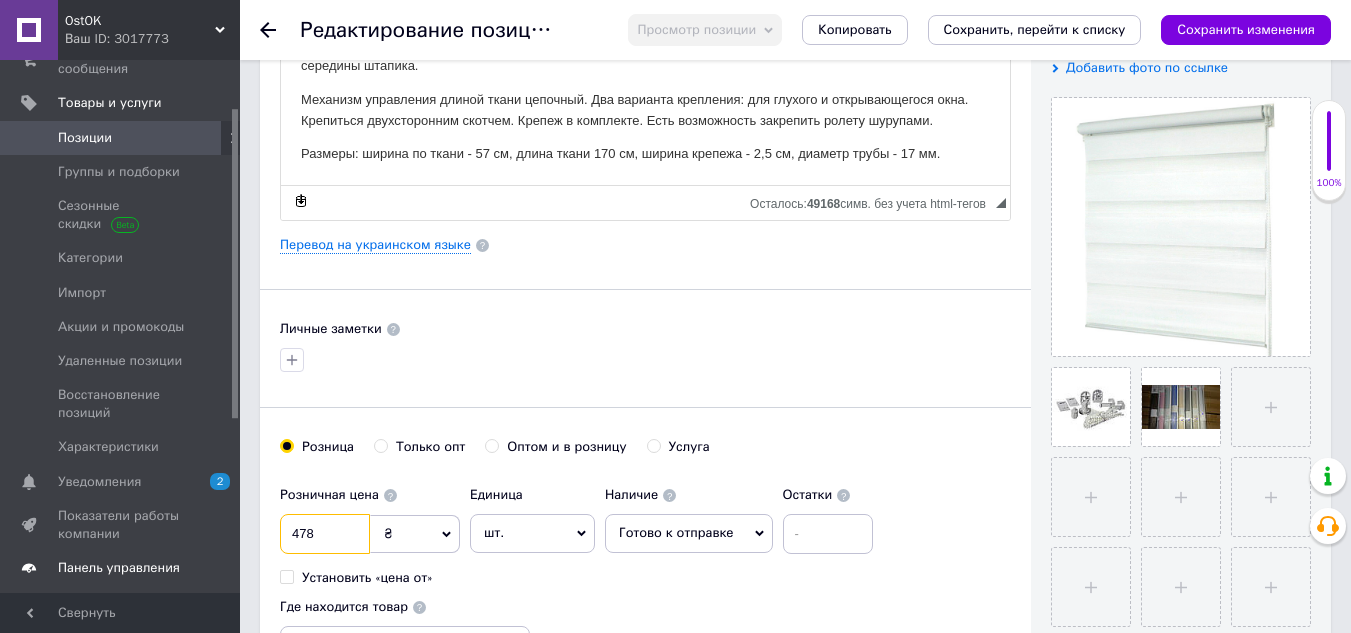 drag, startPoint x: 320, startPoint y: 540, endPoint x: 218, endPoint y: 540, distance: 102 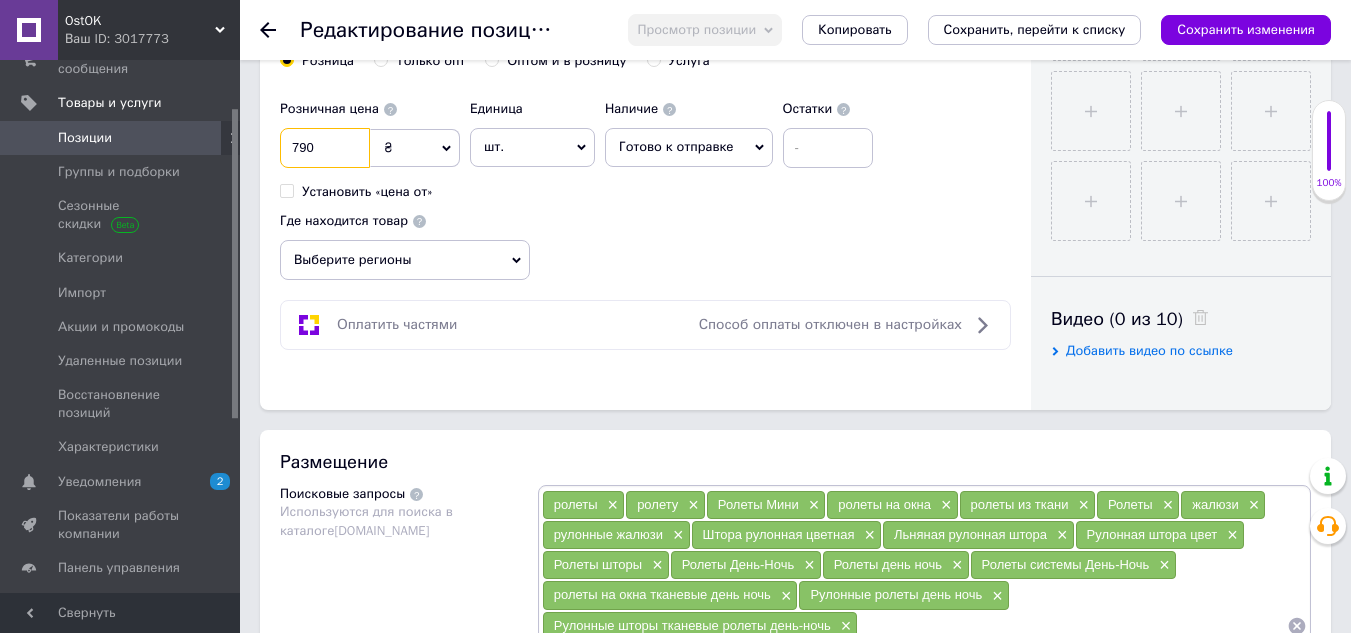 scroll, scrollTop: 800, scrollLeft: 0, axis: vertical 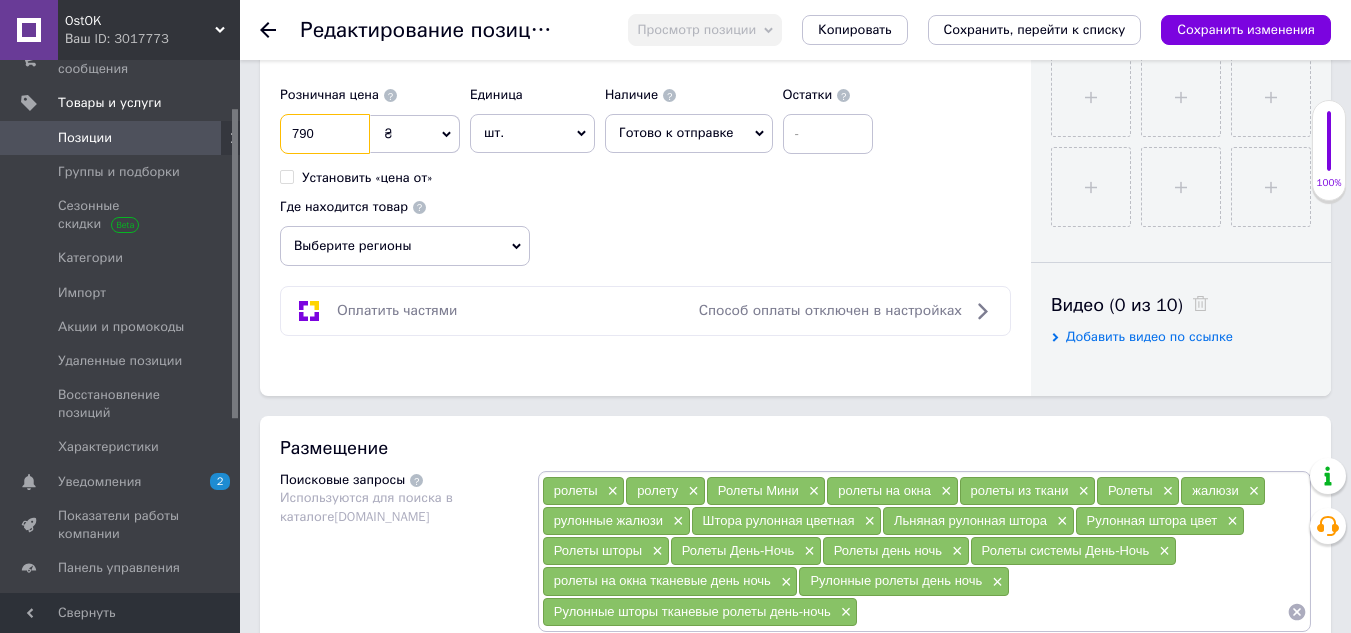 type on "790" 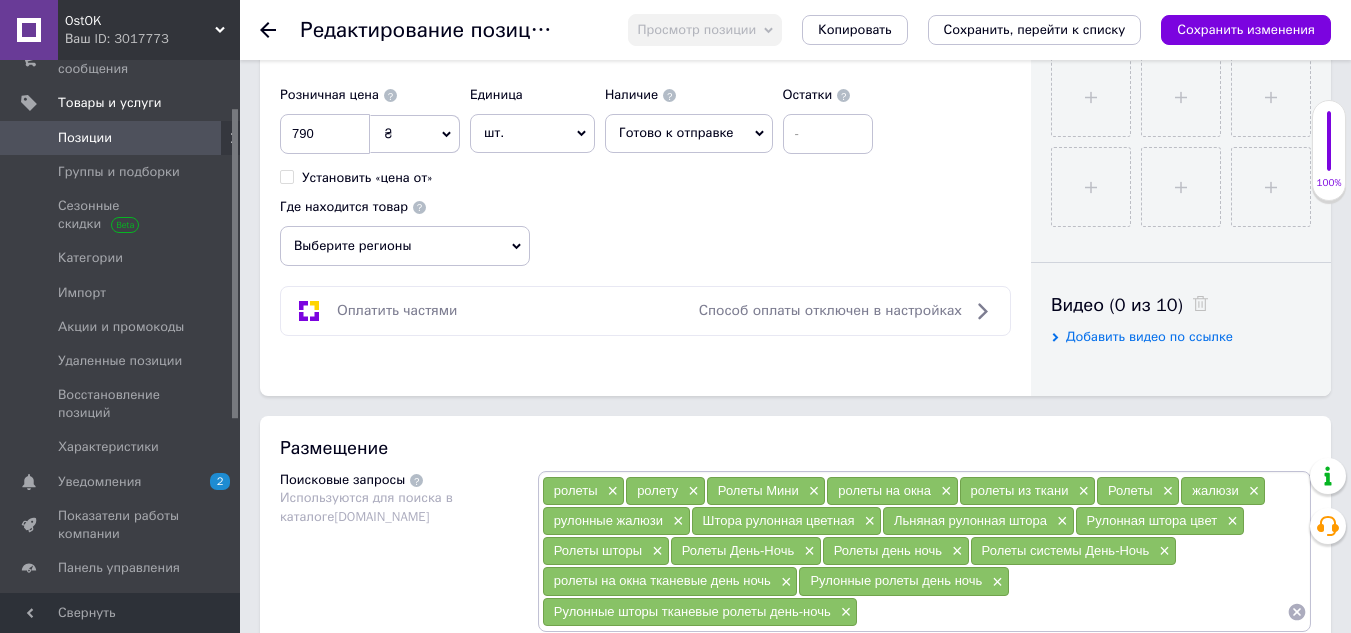click on "Выберите регионы" at bounding box center (405, 246) 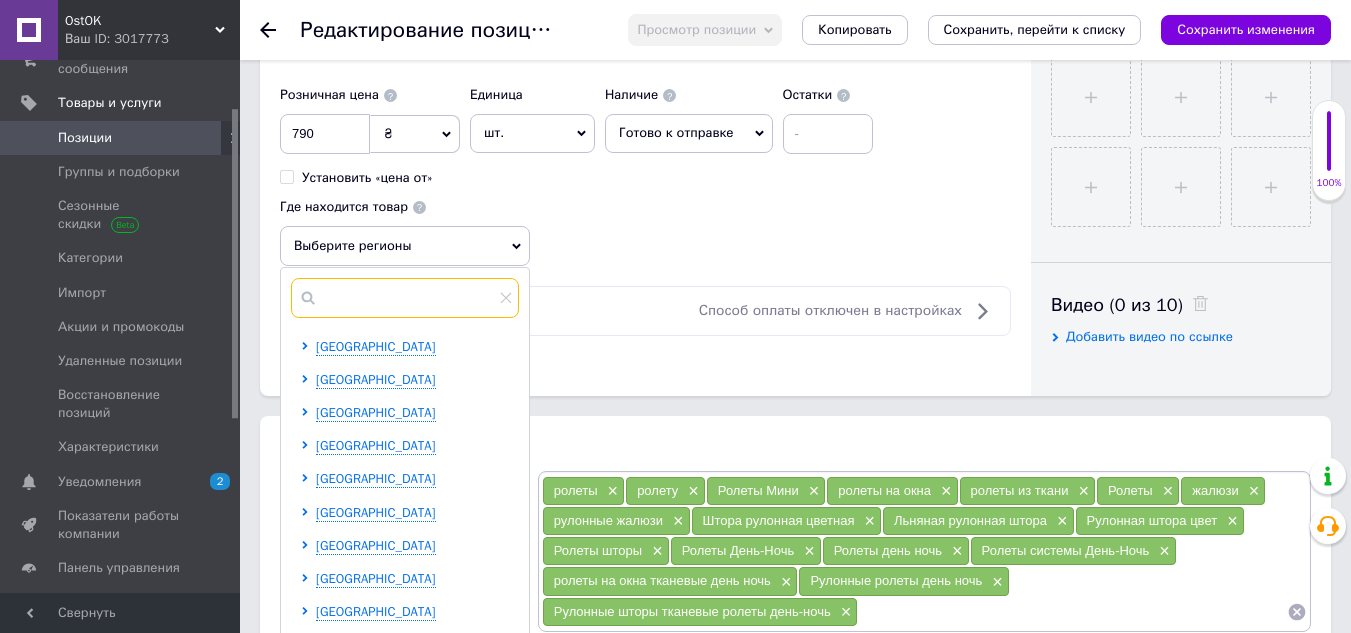 click at bounding box center [405, 298] 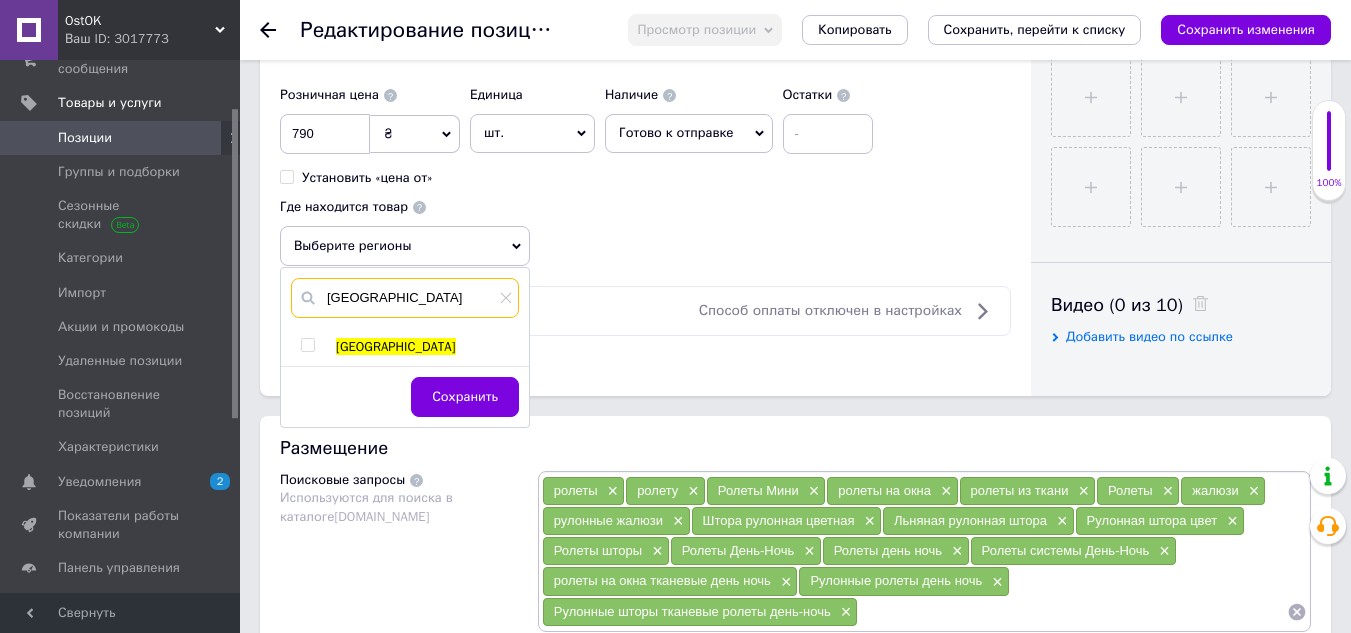 type on "[GEOGRAPHIC_DATA]" 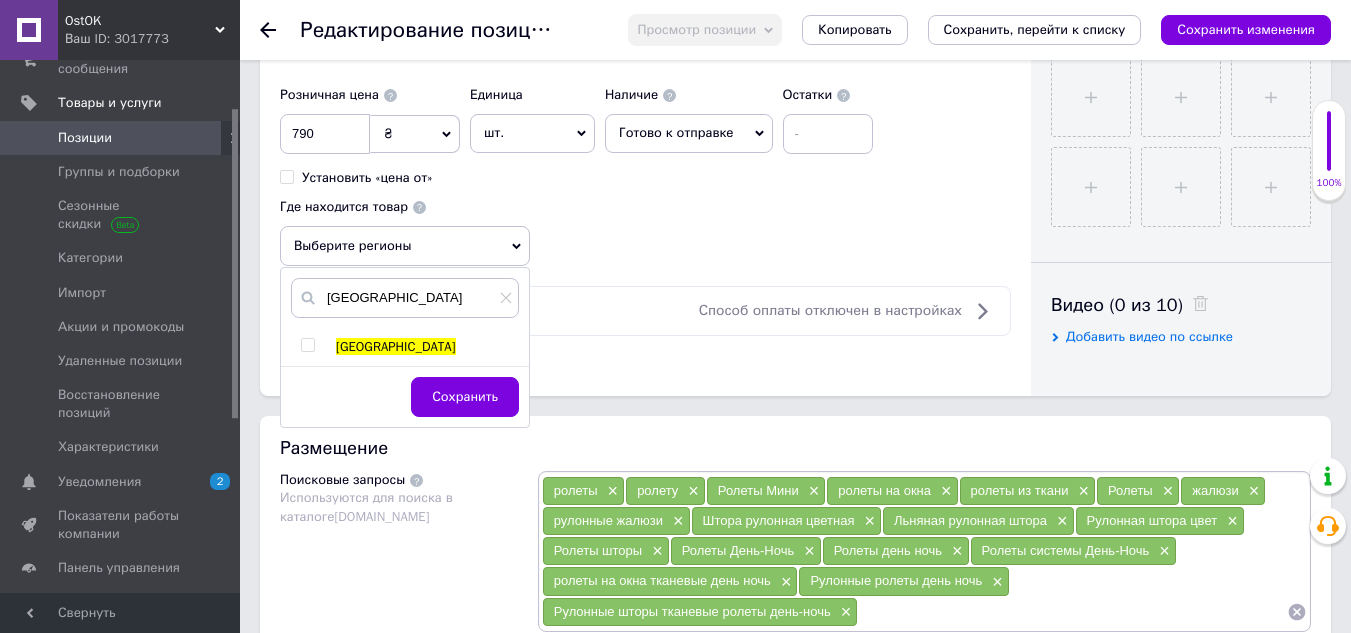 click at bounding box center [307, 345] 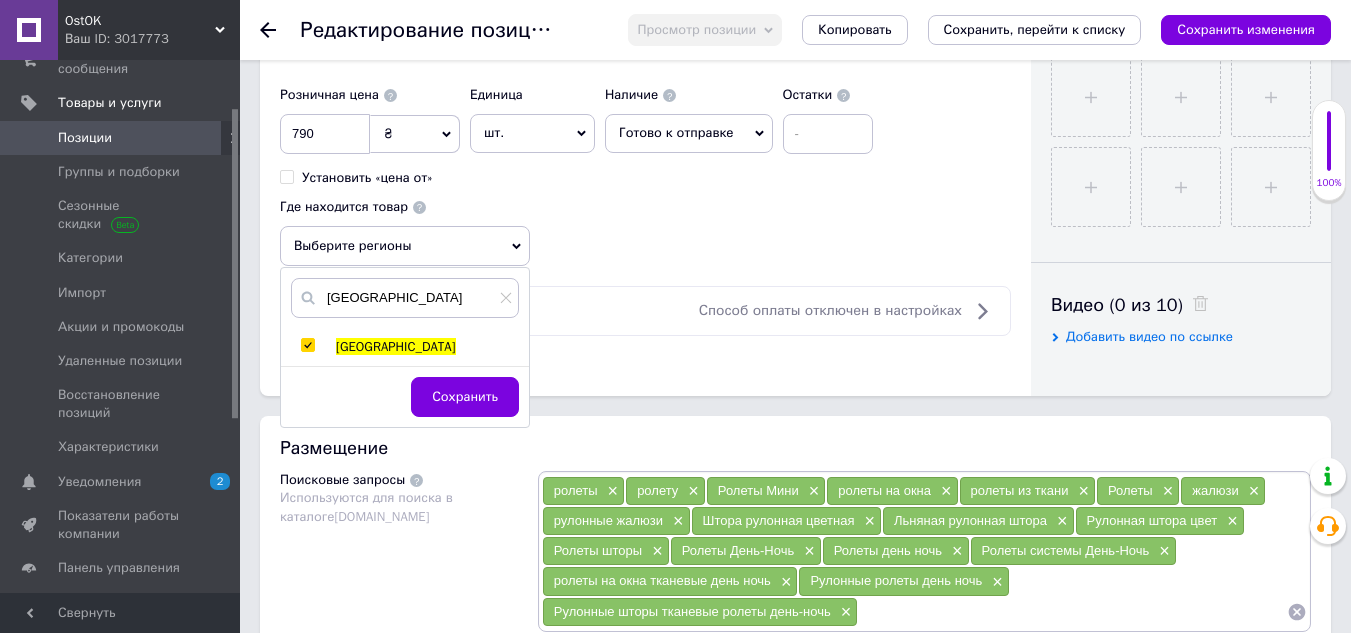 checkbox on "true" 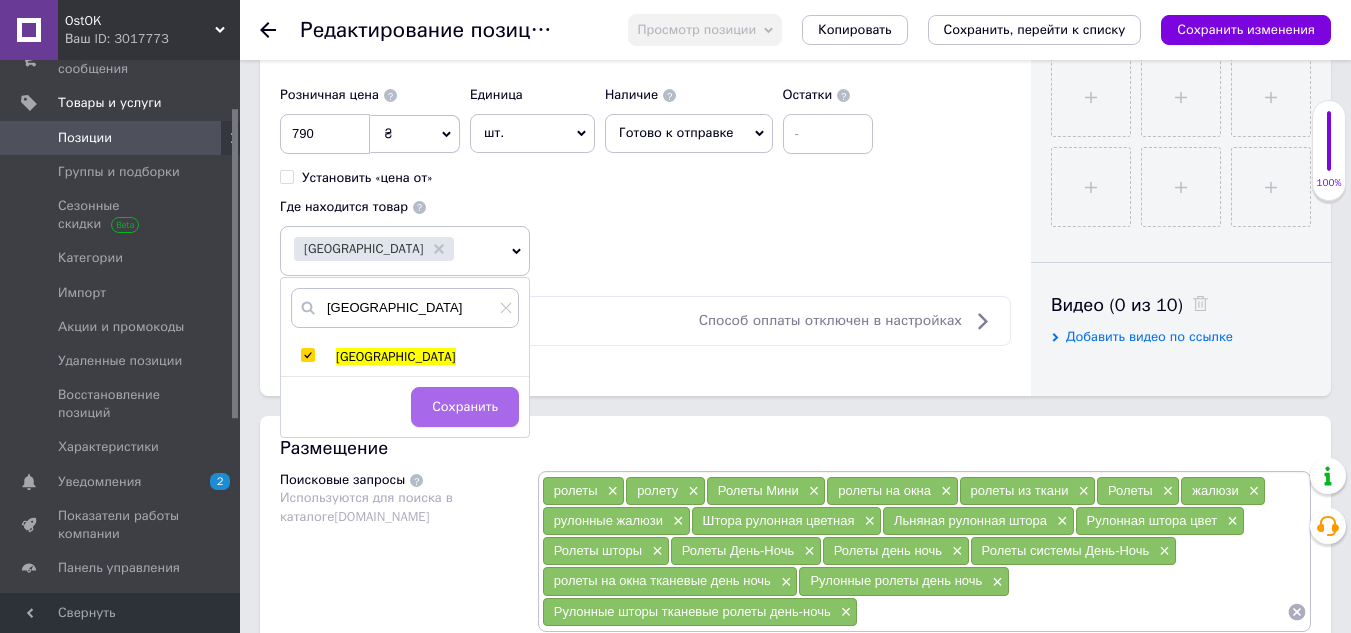 click on "Сохранить" at bounding box center [465, 407] 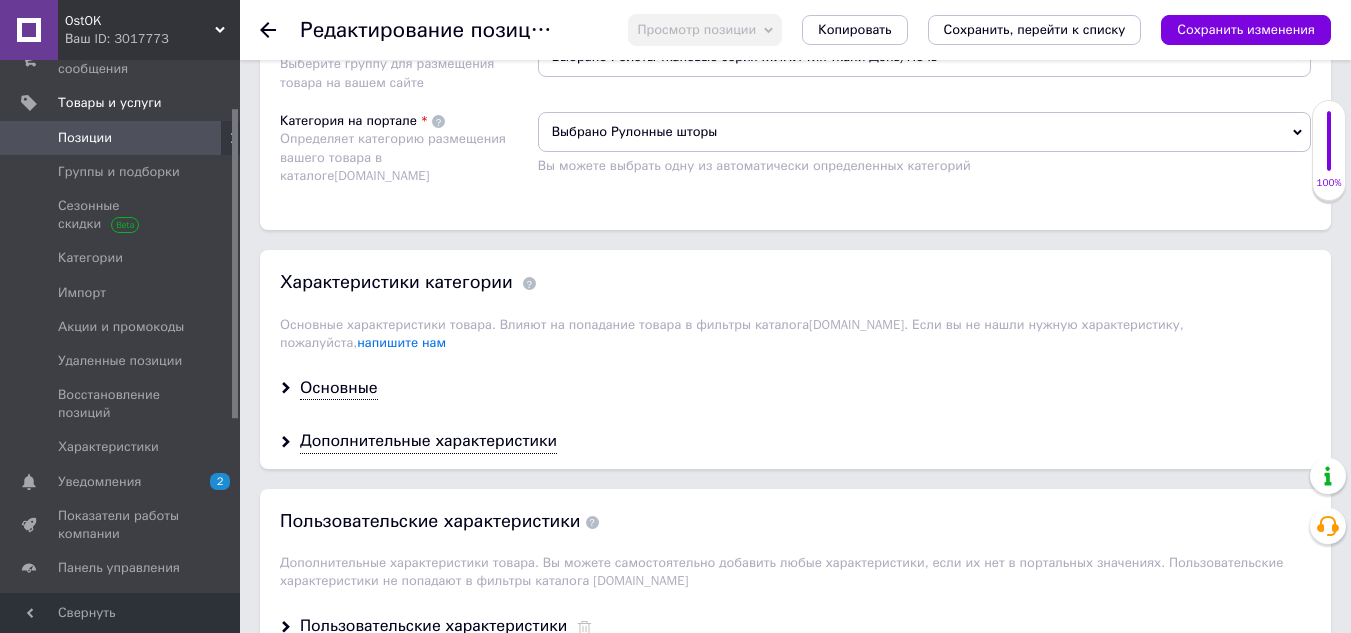 scroll, scrollTop: 1500, scrollLeft: 0, axis: vertical 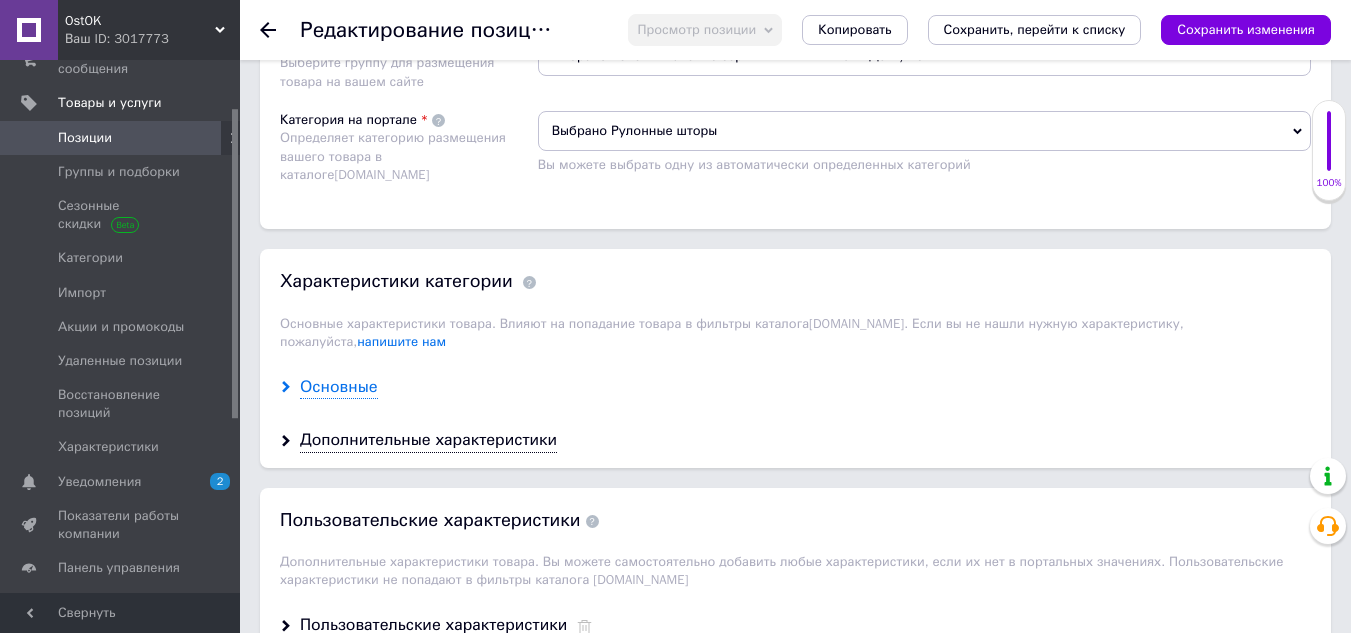 click on "Основные" at bounding box center [339, 387] 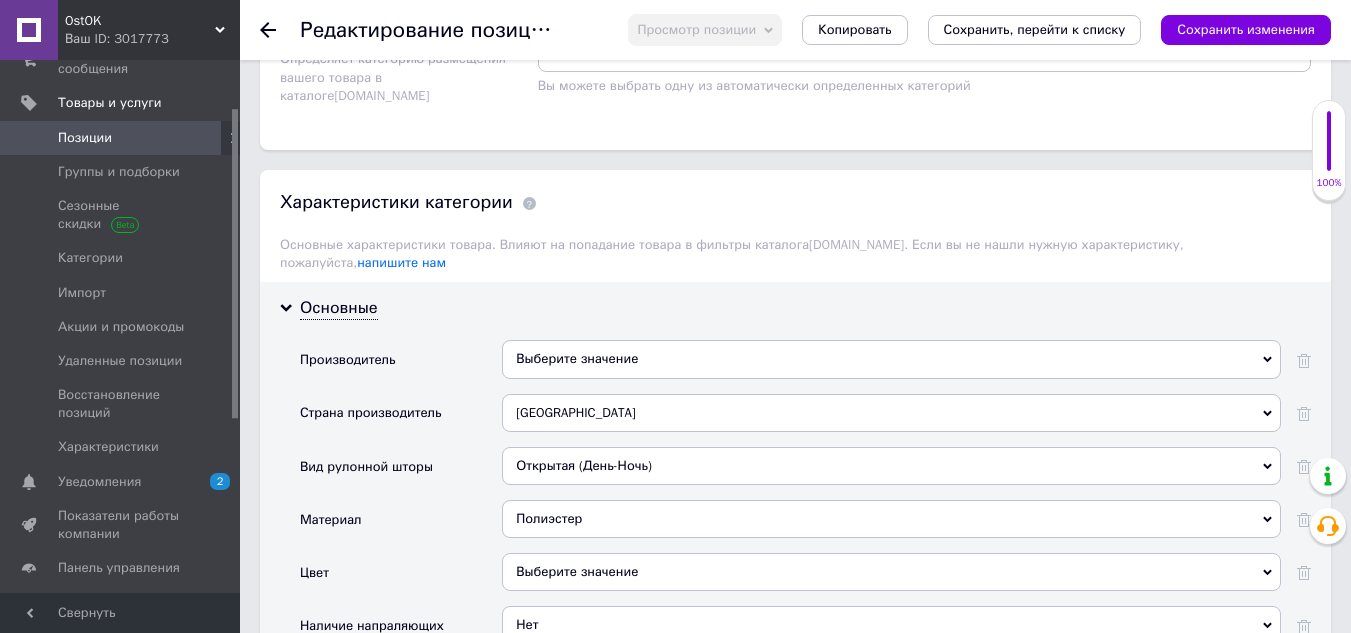 scroll, scrollTop: 1700, scrollLeft: 0, axis: vertical 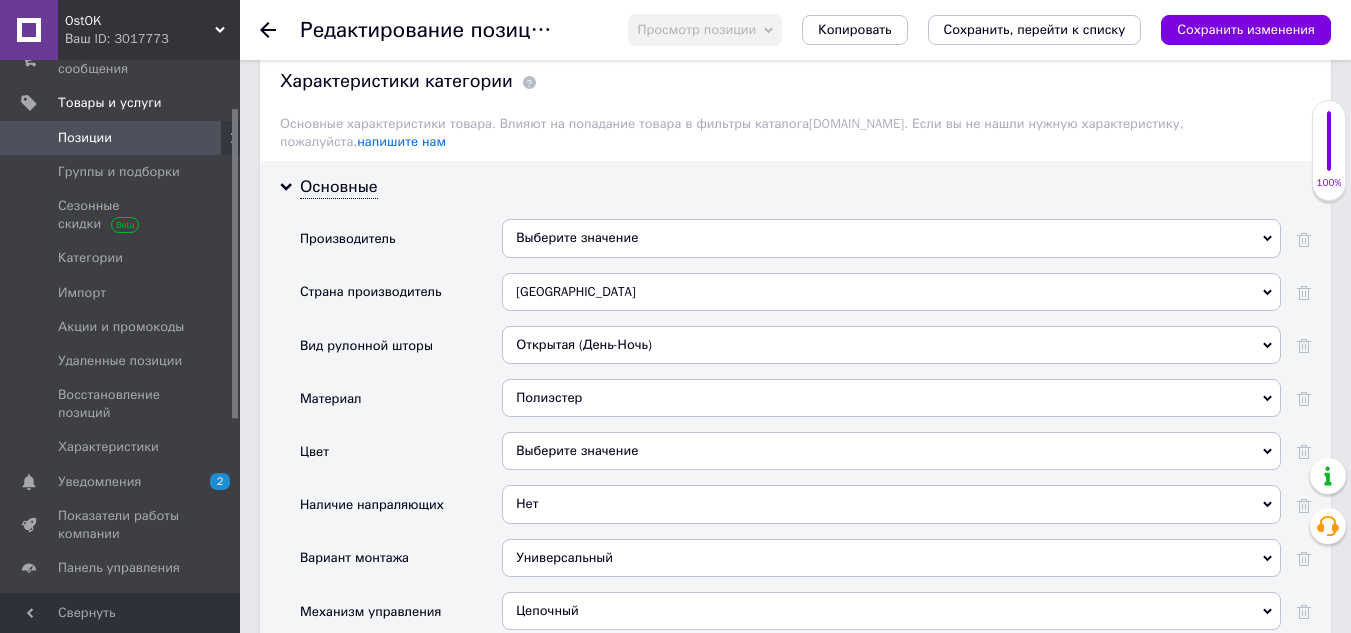 click on "Выберите значение" at bounding box center (891, 238) 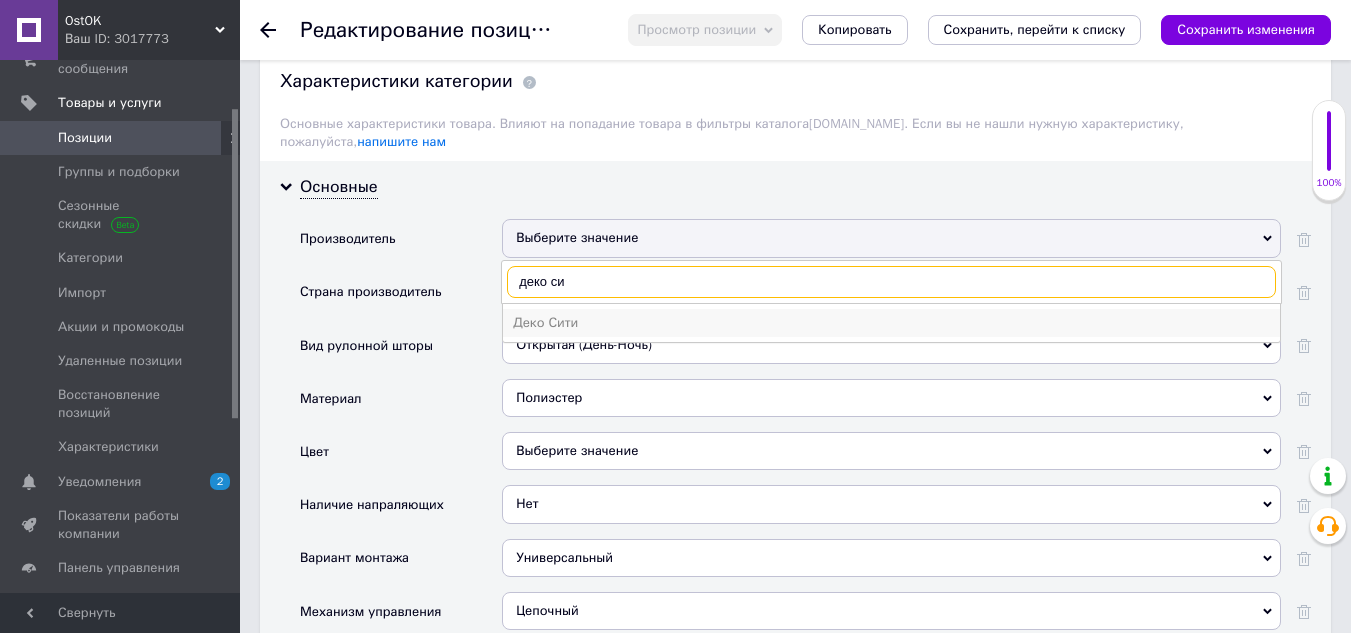 type on "деко си" 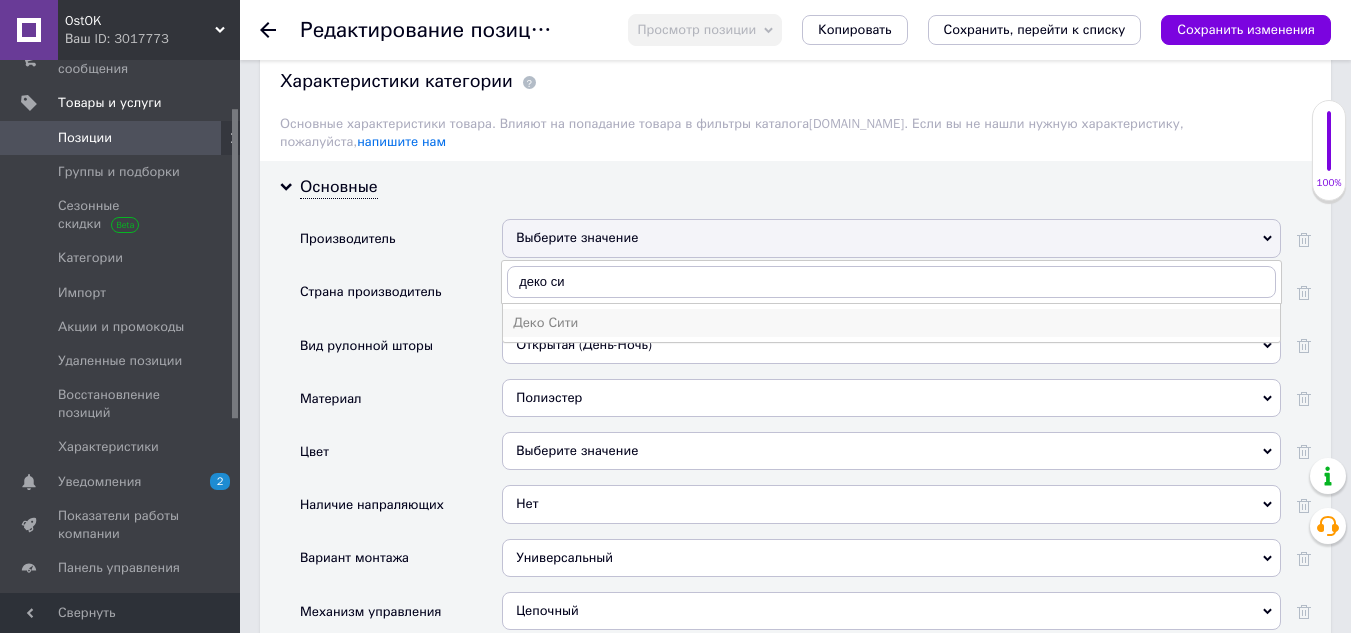 click on "Деко Сити" at bounding box center (891, 323) 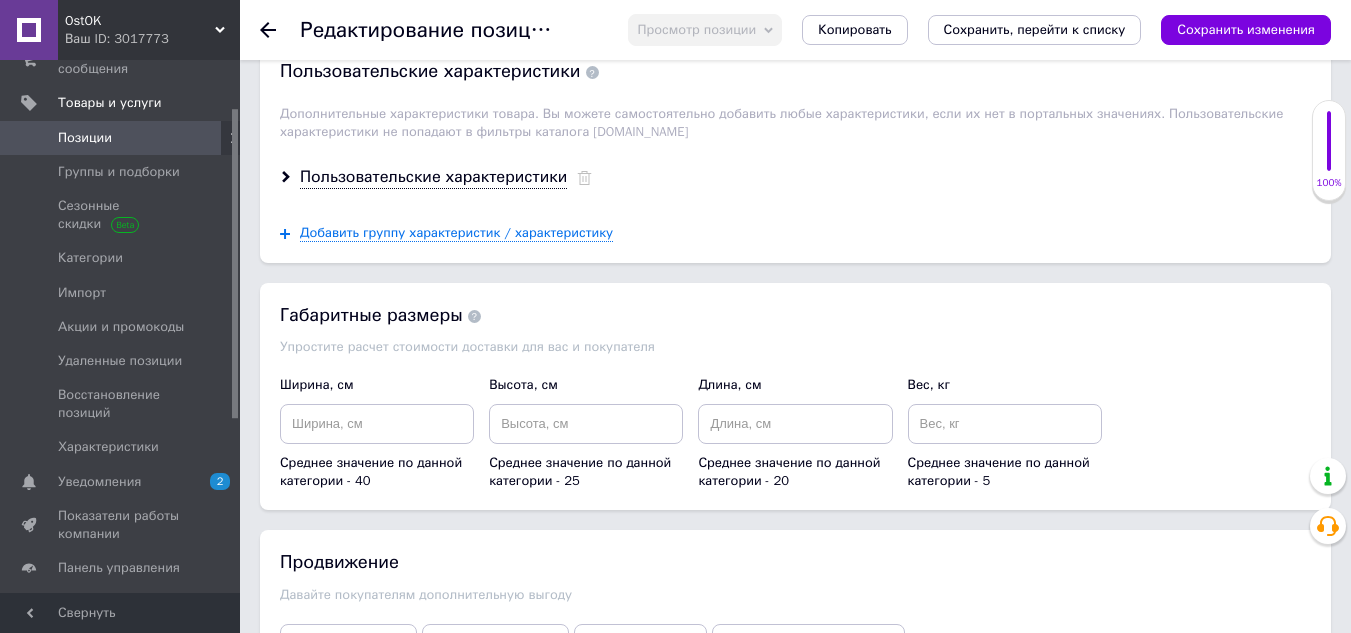 scroll, scrollTop: 2800, scrollLeft: 0, axis: vertical 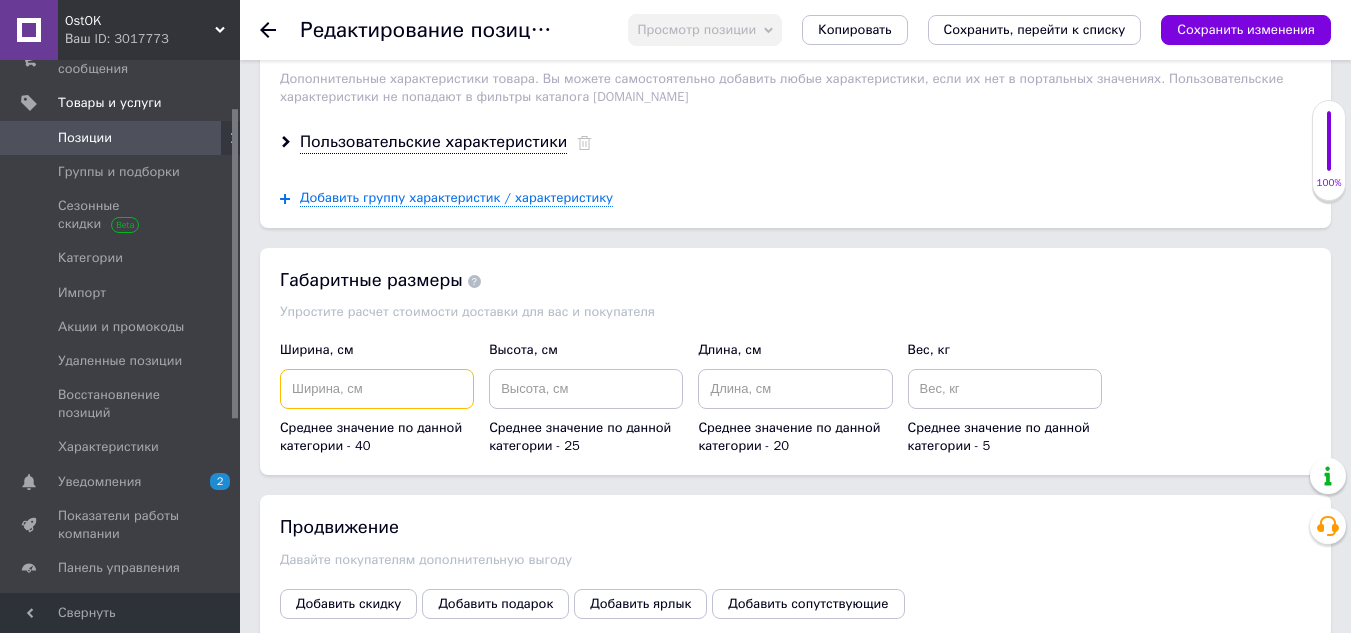 click at bounding box center [377, 389] 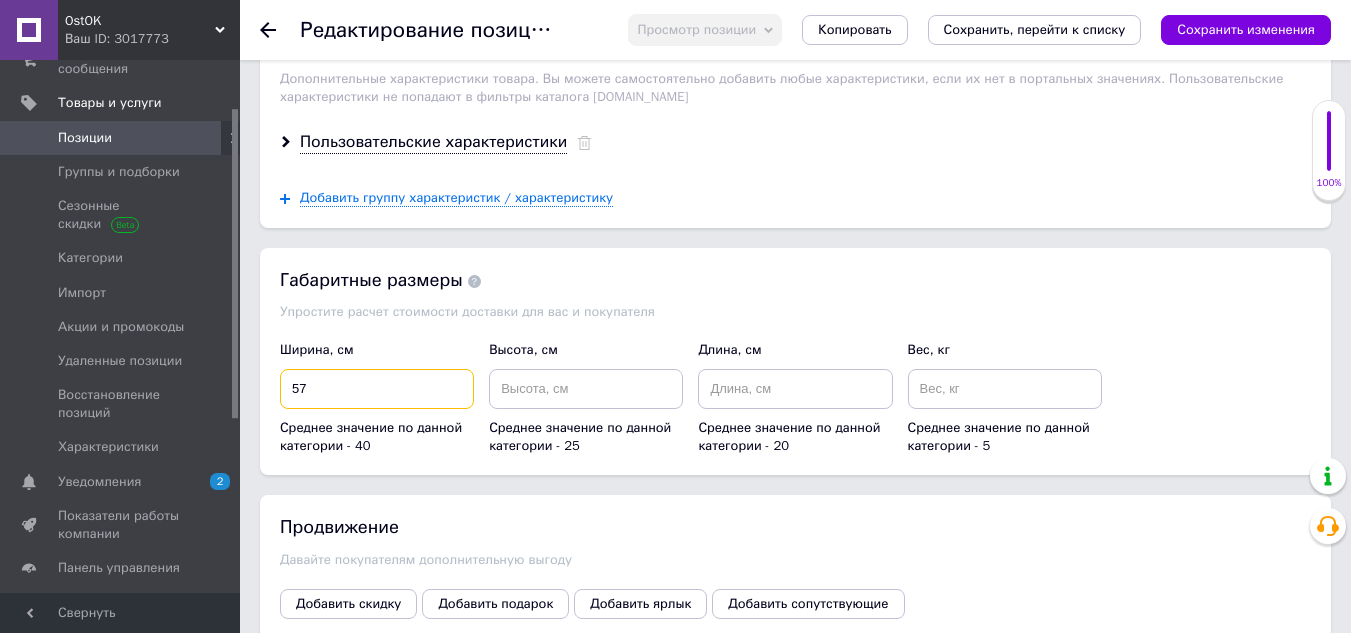 type on "57" 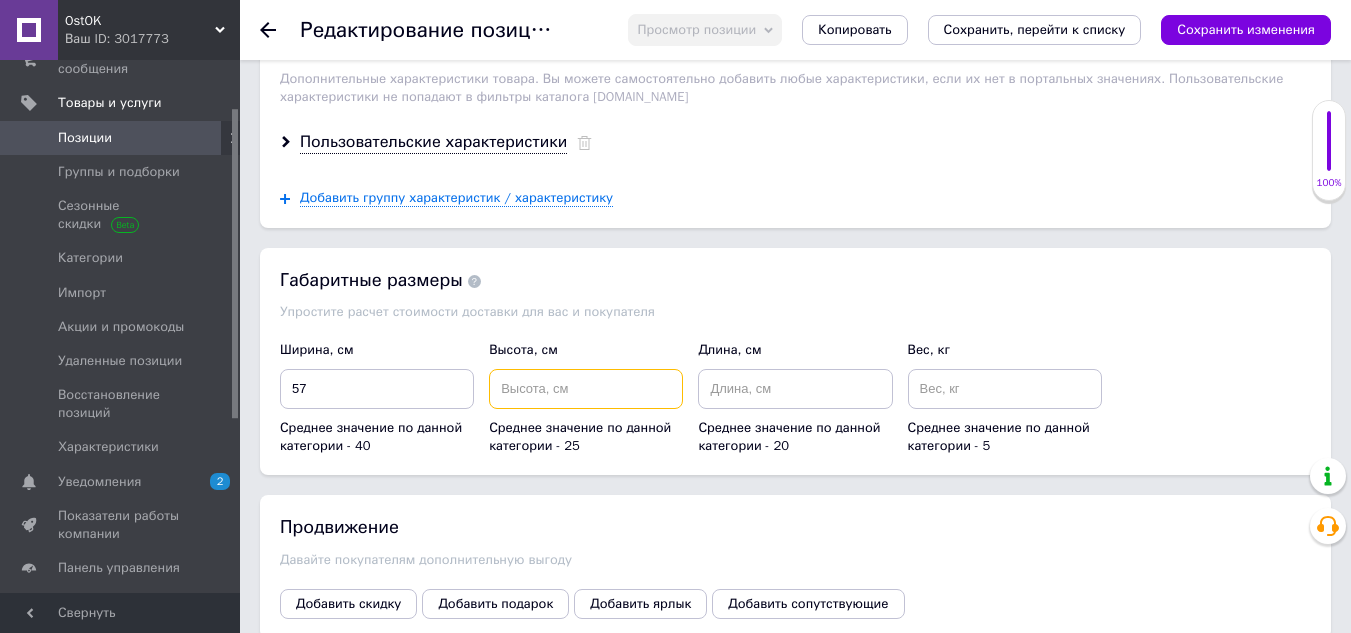 click at bounding box center (586, 389) 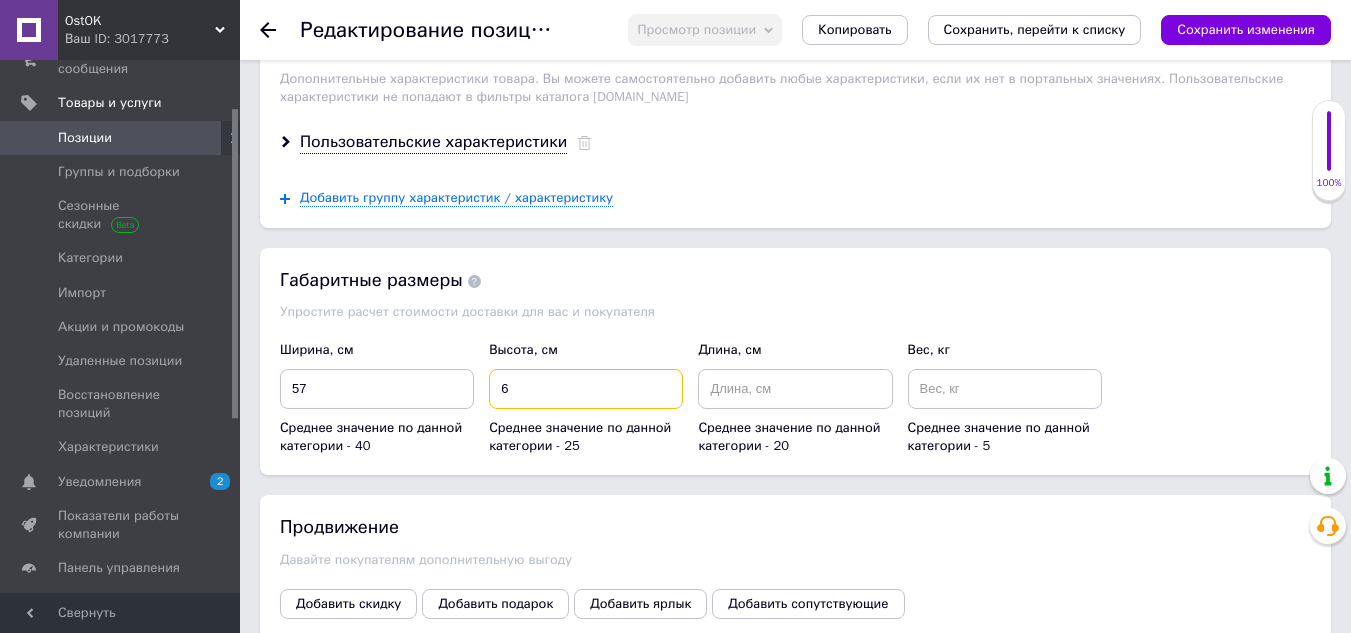 type on "6" 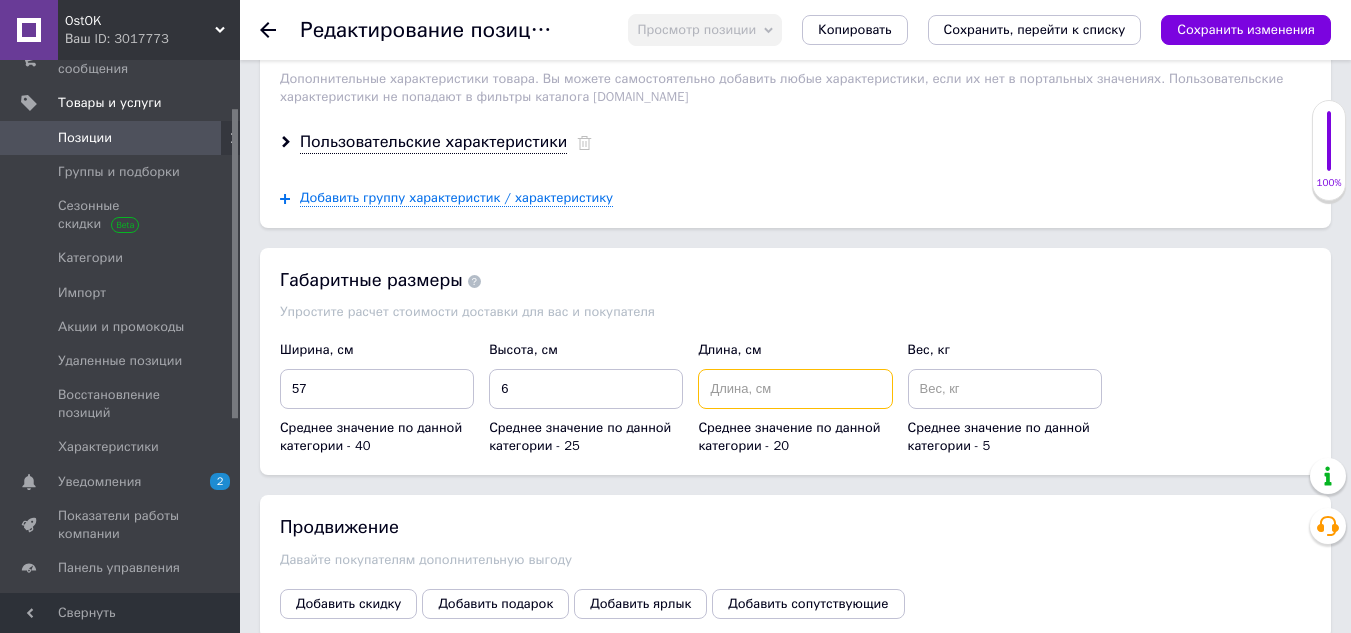 click at bounding box center [795, 389] 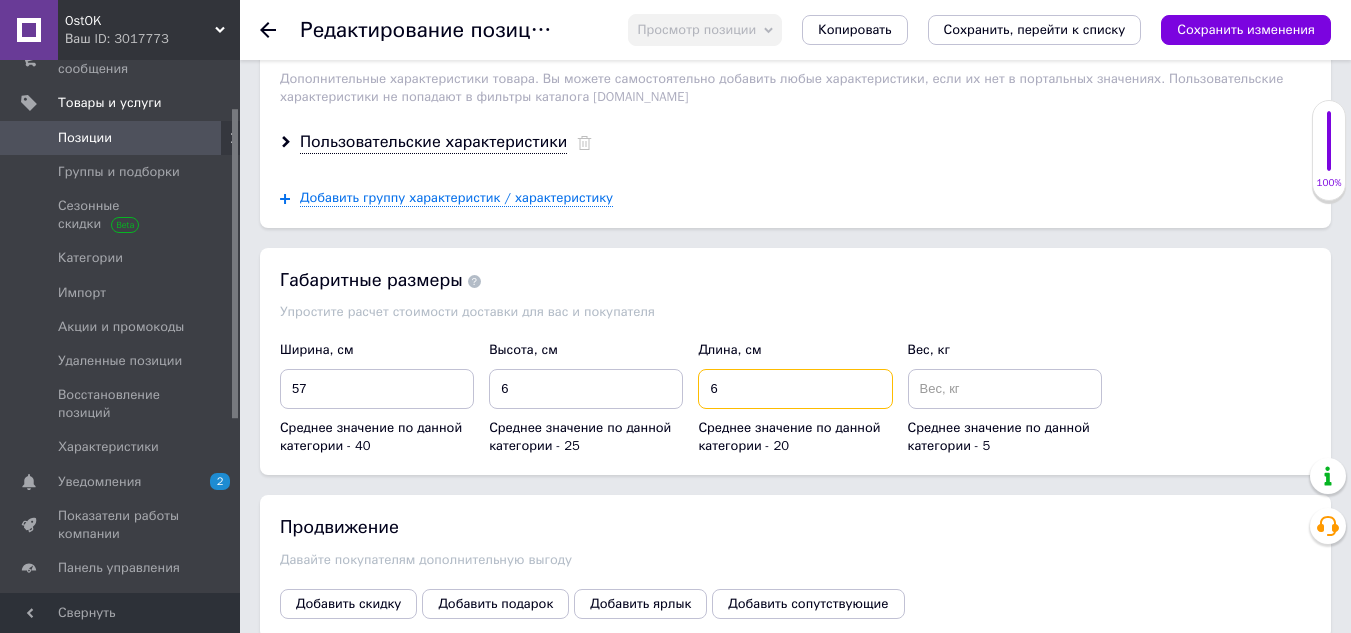 type on "6" 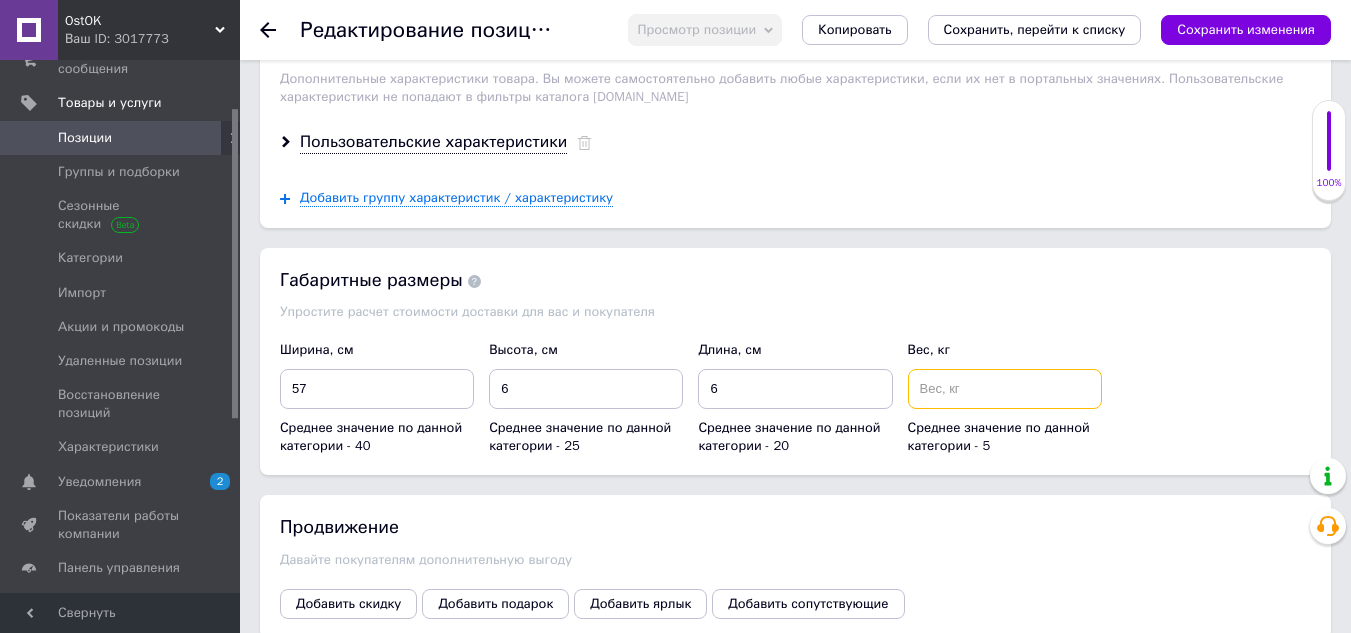 click at bounding box center (1005, 389) 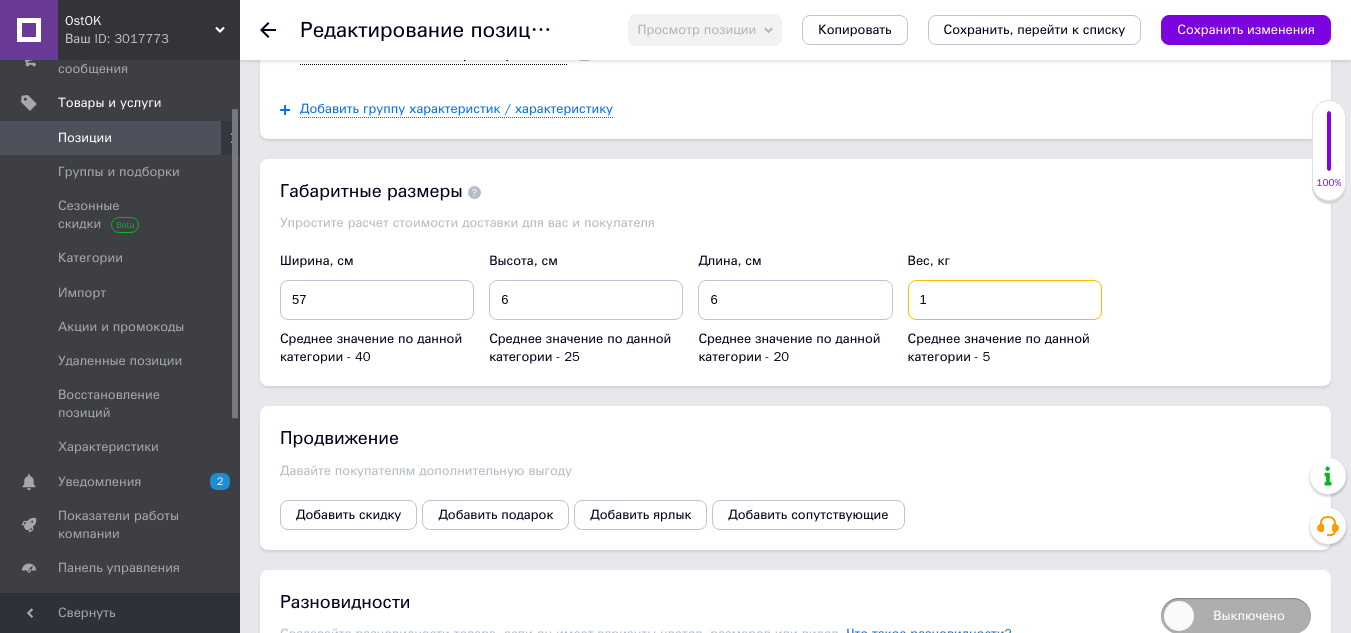 scroll, scrollTop: 3092, scrollLeft: 0, axis: vertical 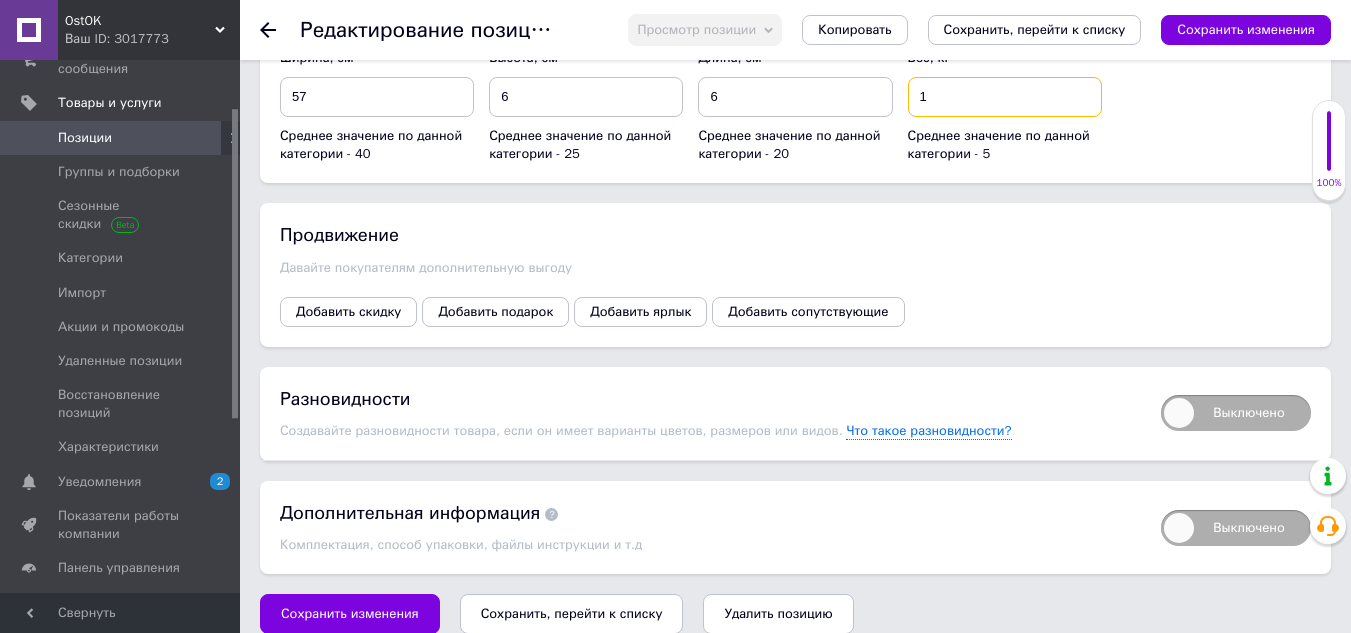 type on "1" 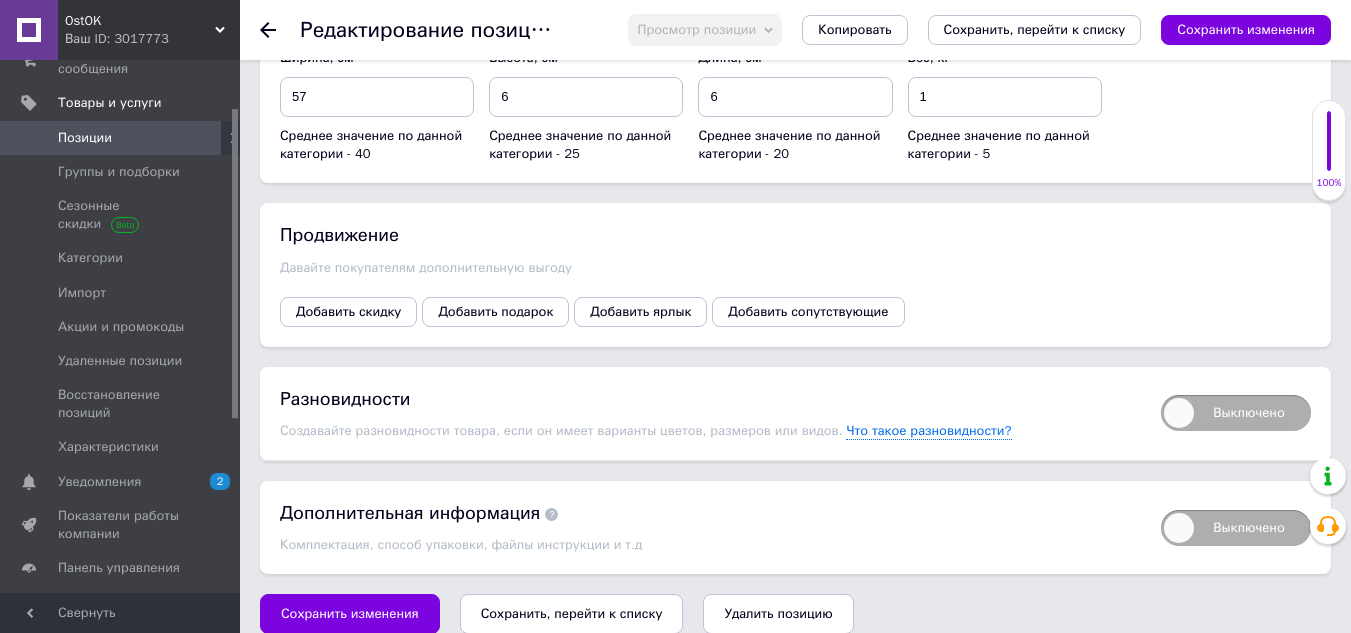 click on "Сохранить, перейти к списку" at bounding box center (572, 613) 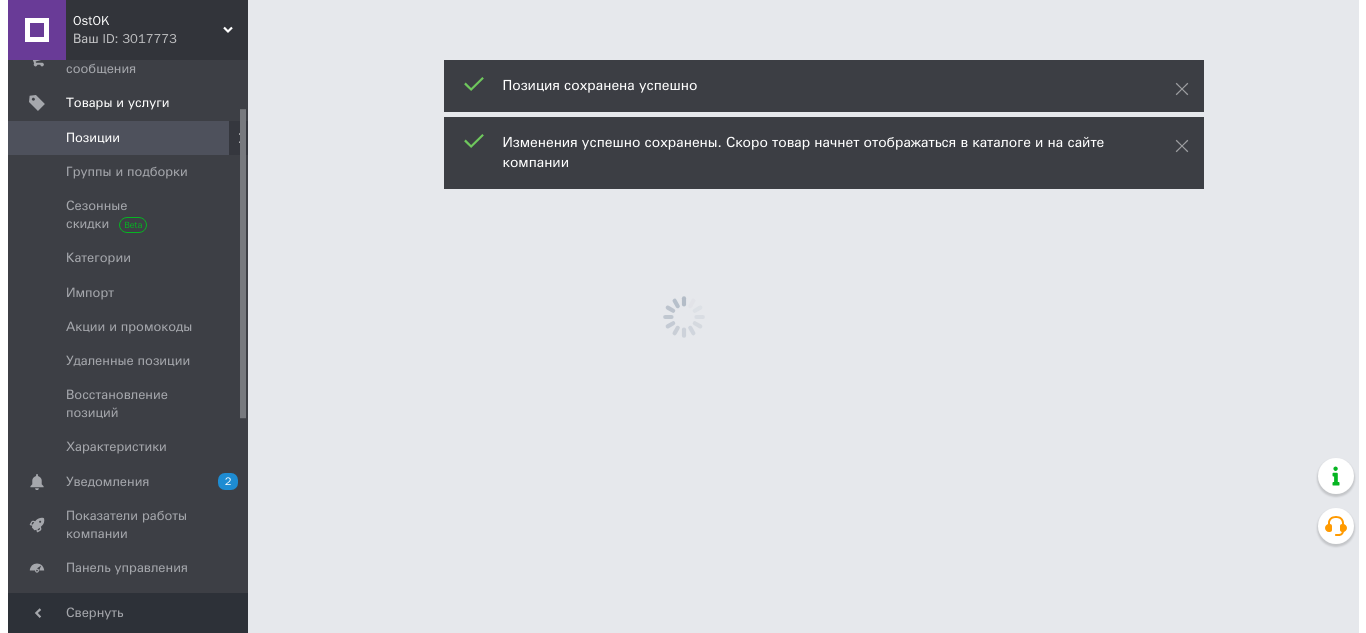 scroll, scrollTop: 0, scrollLeft: 0, axis: both 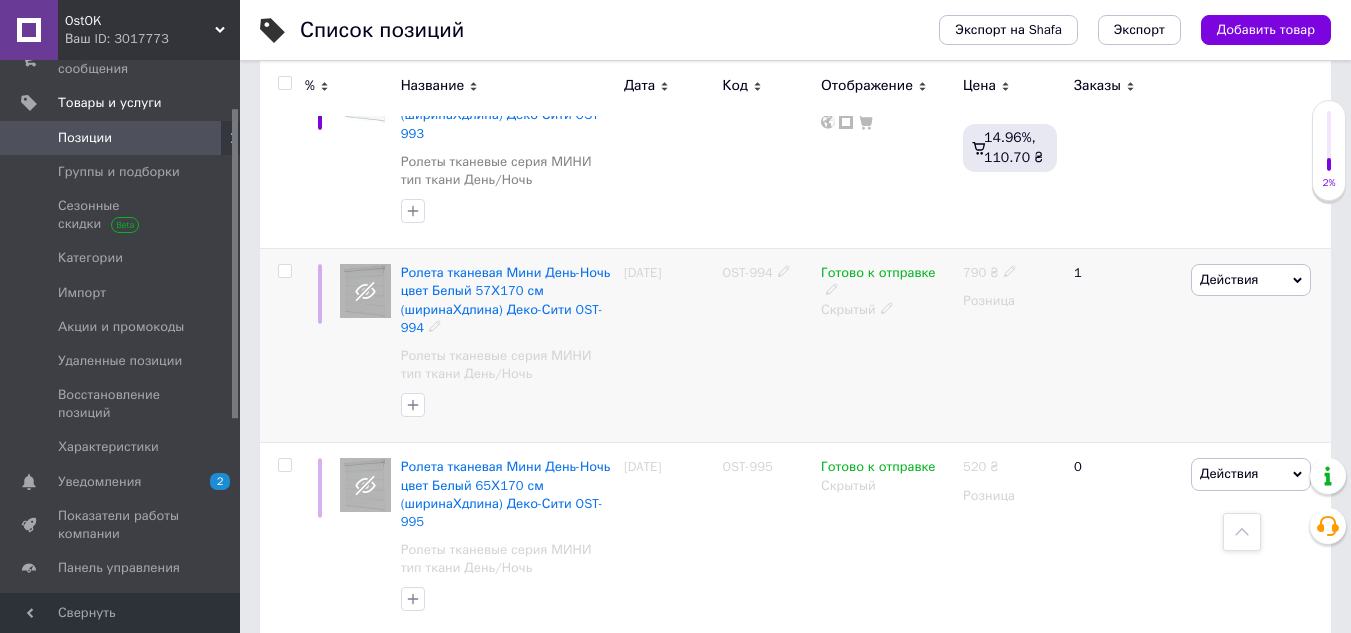 click 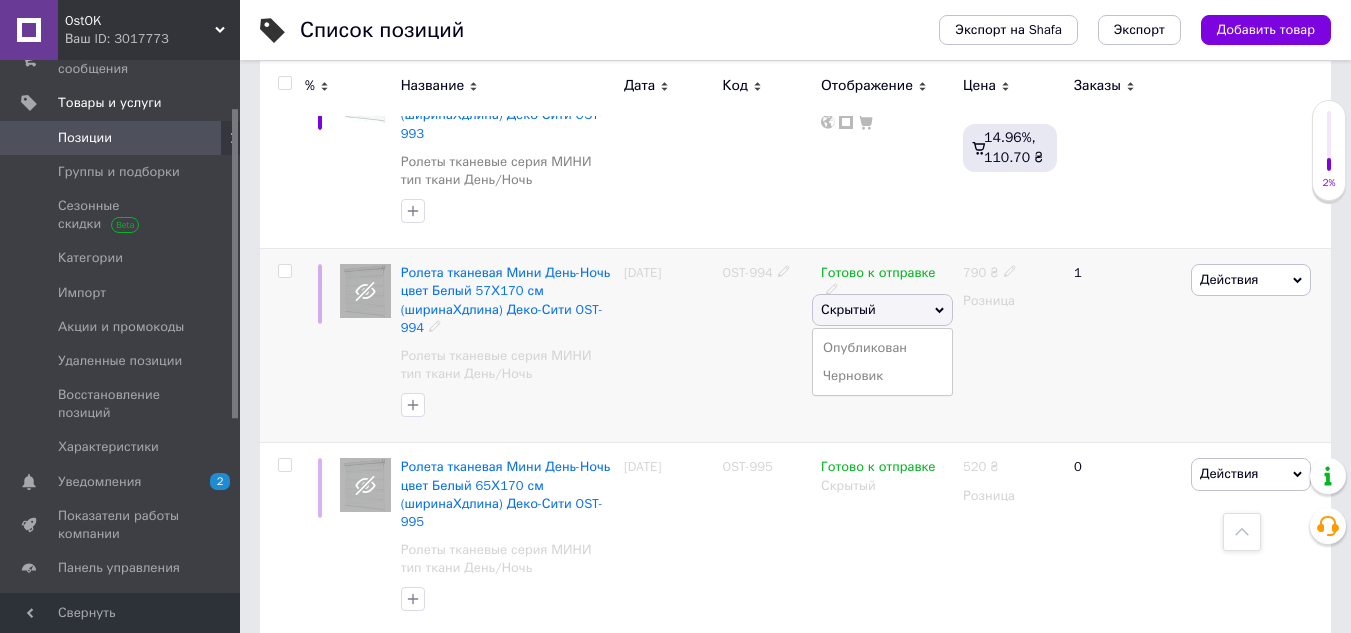 click on "Опубликован" at bounding box center (882, 348) 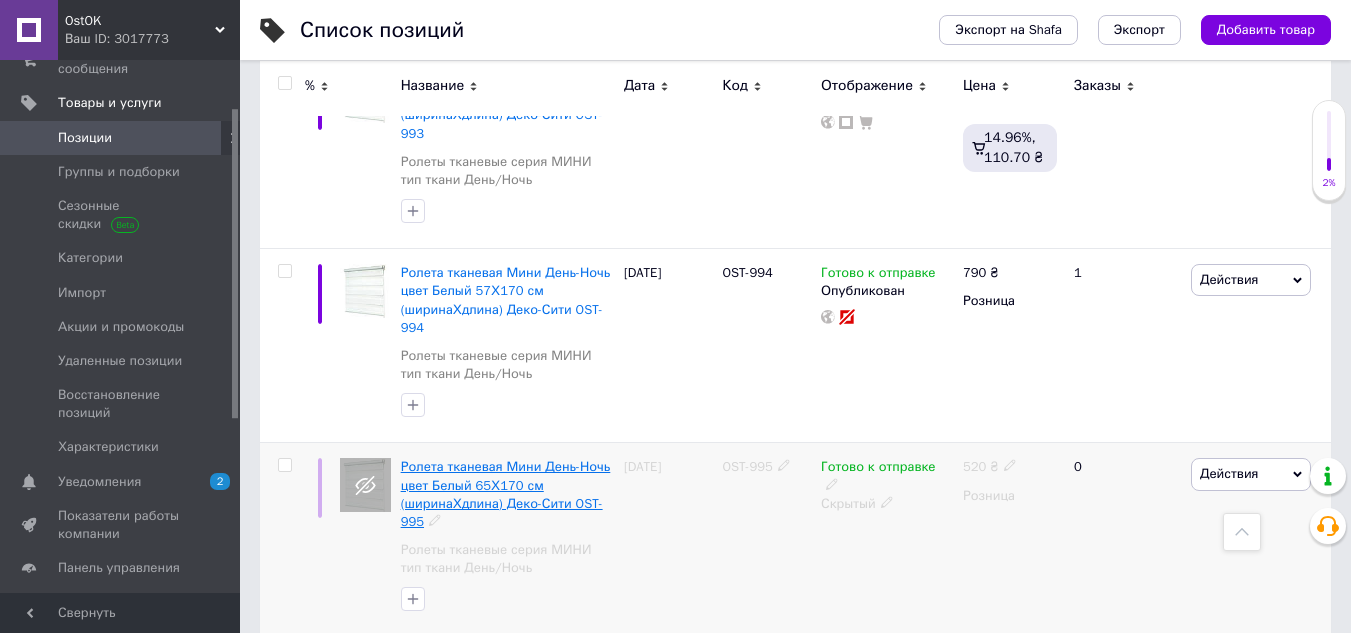 click on "Ролета тканевая Мини День-Ночь цвет Белый 65Х170 см (ширинаХдлина) Деко-Сити OST-995" at bounding box center (506, 494) 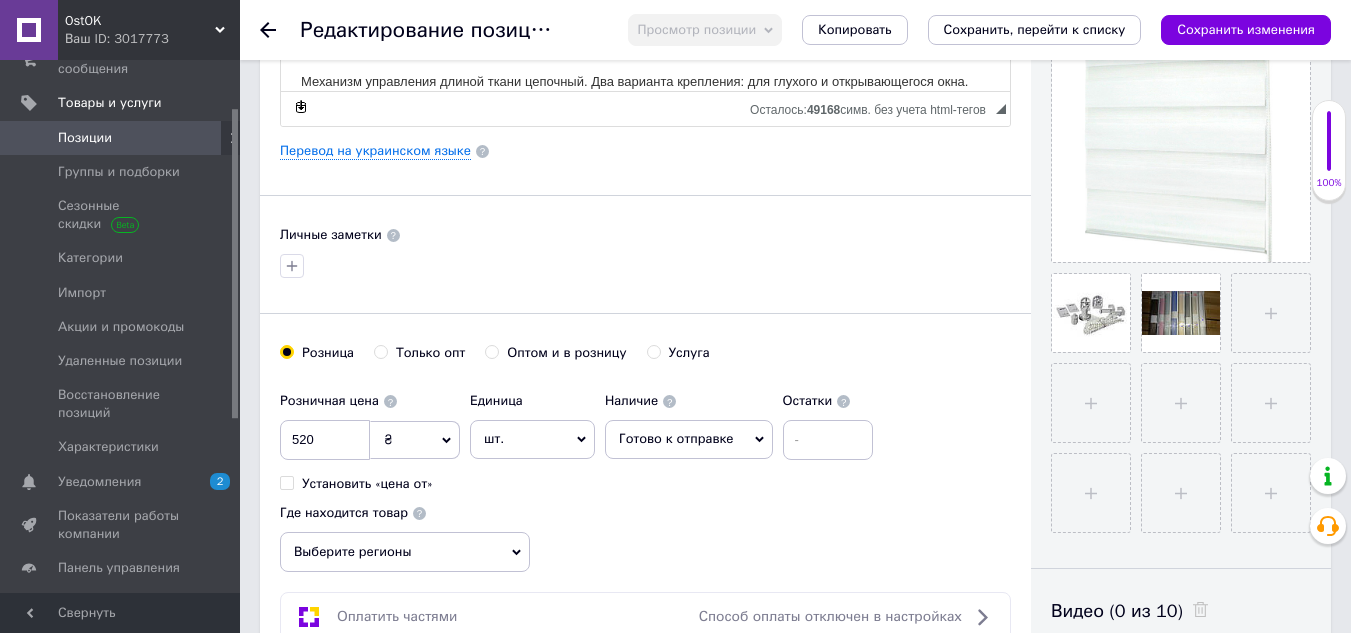 scroll, scrollTop: 500, scrollLeft: 0, axis: vertical 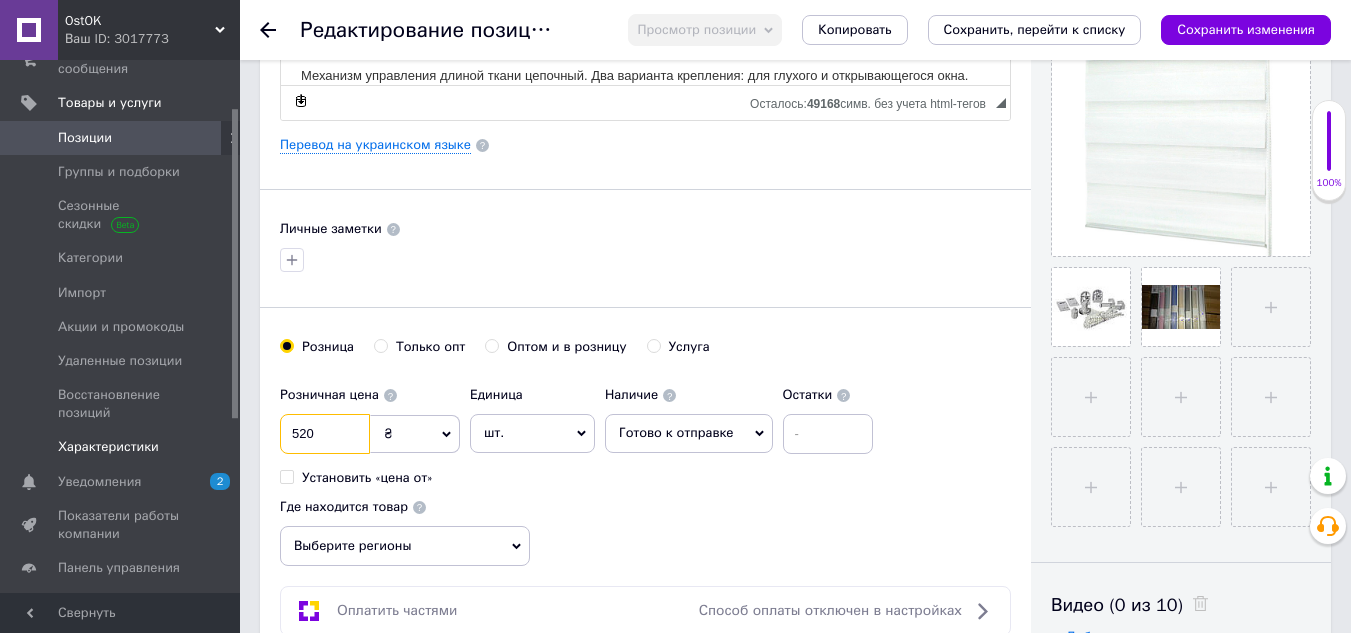 drag, startPoint x: 355, startPoint y: 436, endPoint x: 176, endPoint y: 436, distance: 179 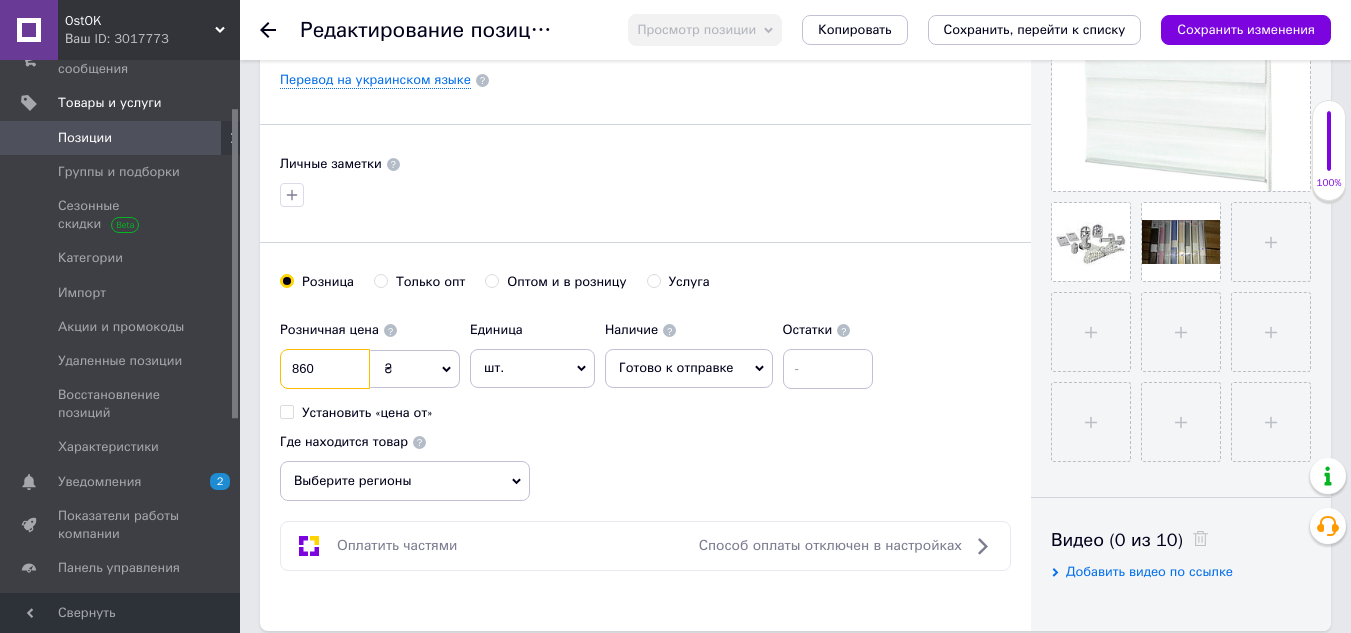 scroll, scrollTop: 700, scrollLeft: 0, axis: vertical 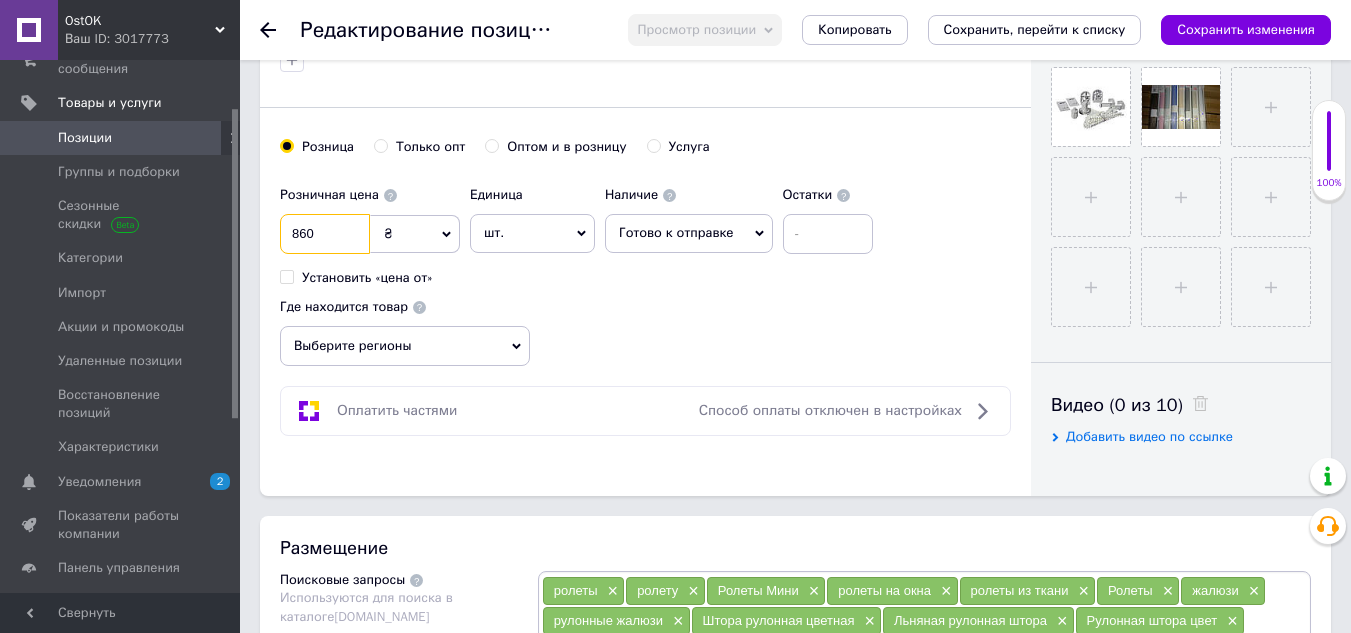 type on "860" 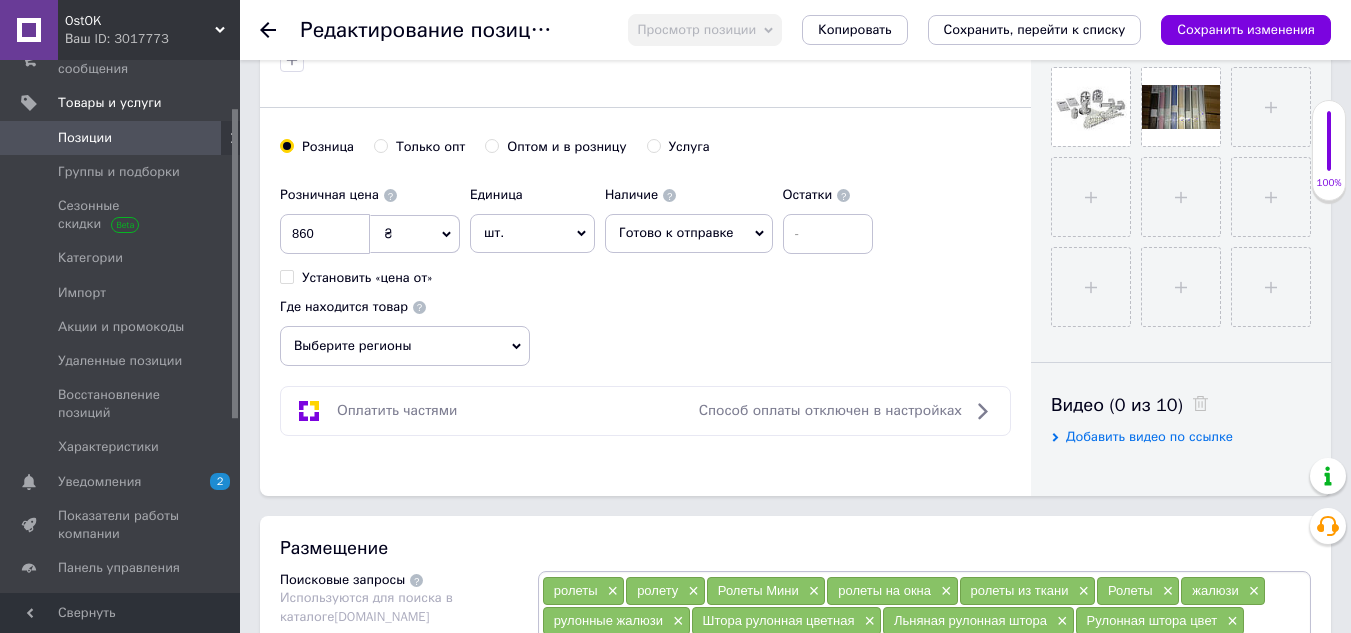 click on "Выберите регионы" at bounding box center [405, 346] 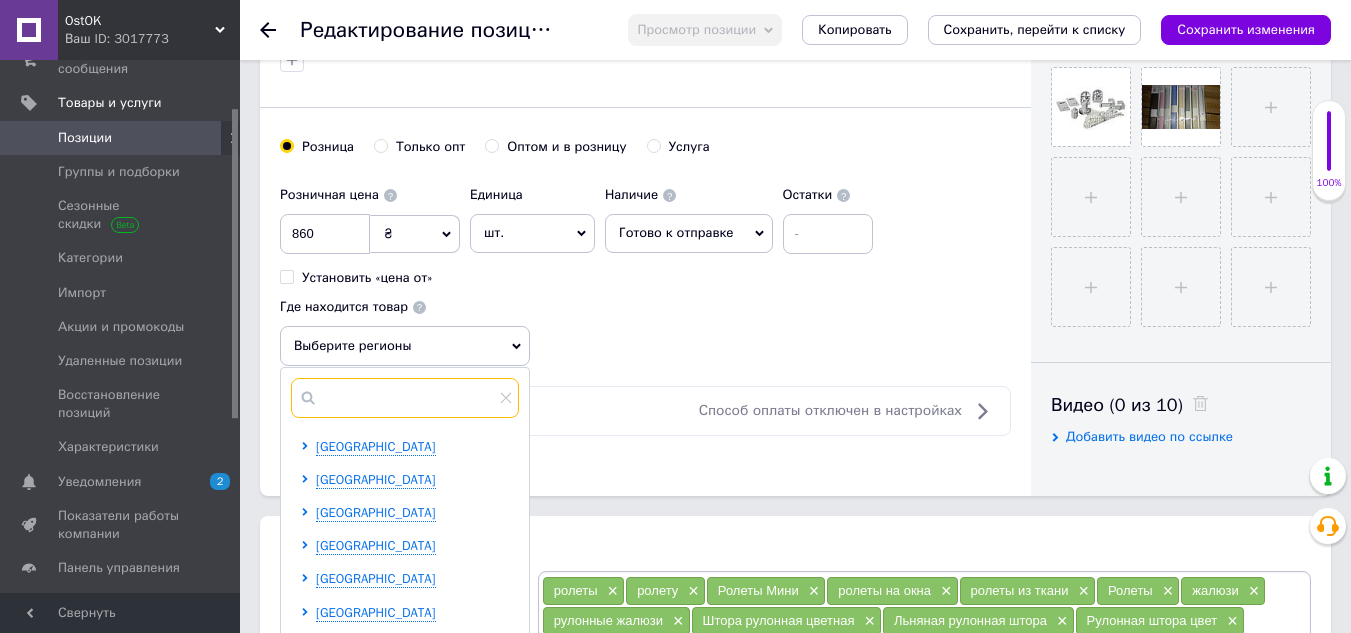 click at bounding box center [405, 398] 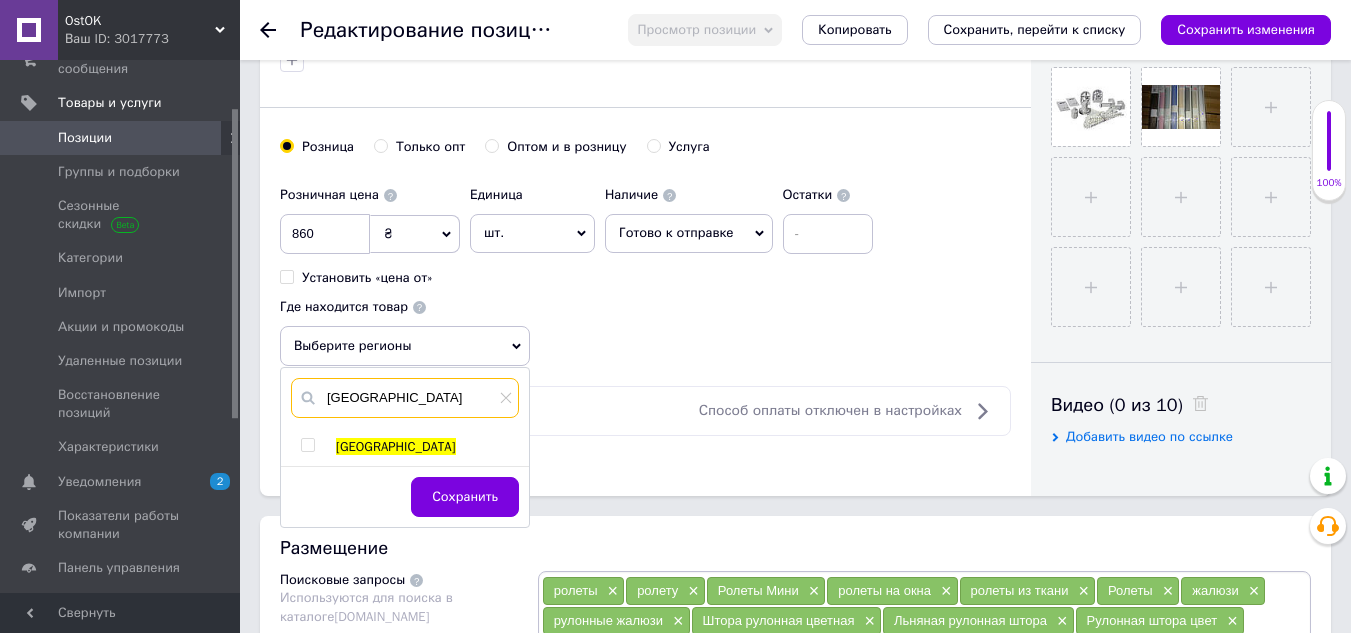 type on "[GEOGRAPHIC_DATA]" 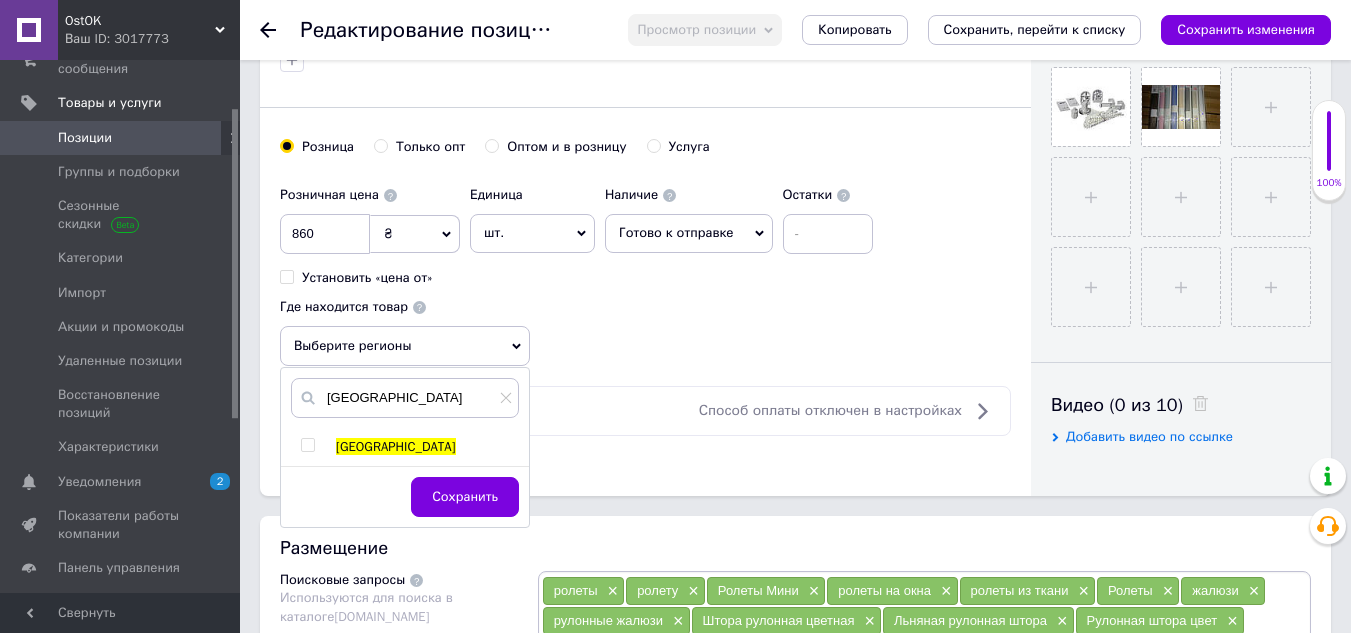 click on "[GEOGRAPHIC_DATA]" at bounding box center [404, 447] 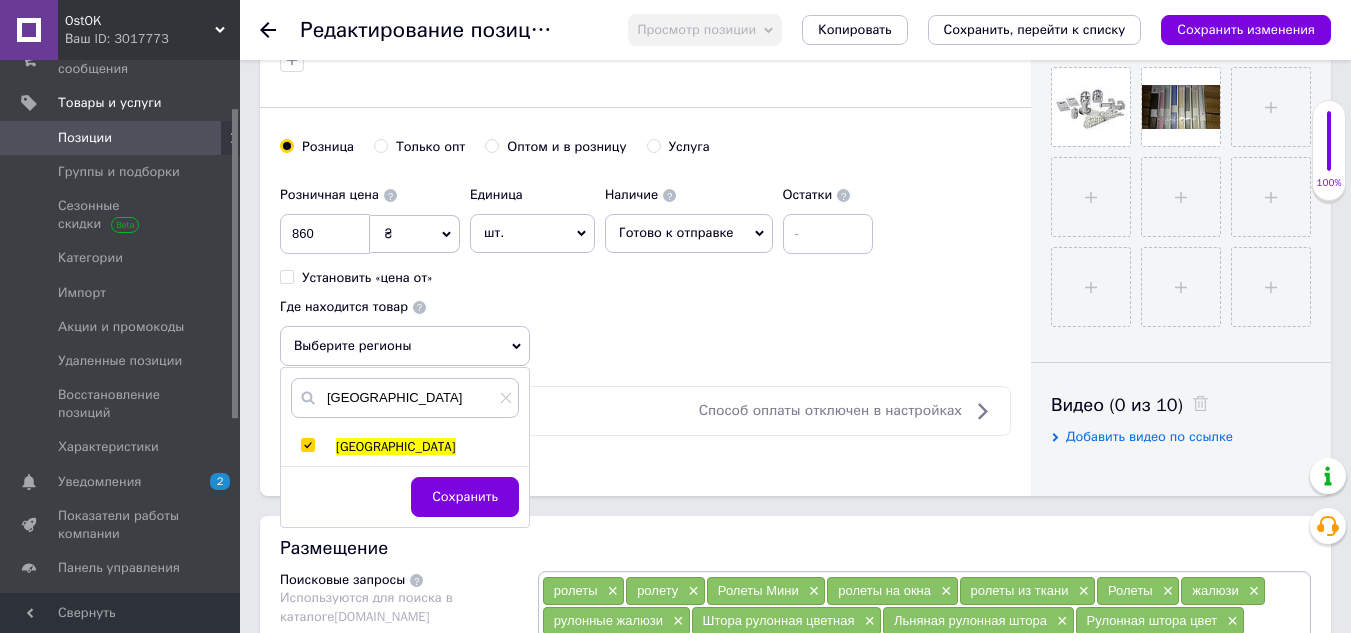 checkbox on "true" 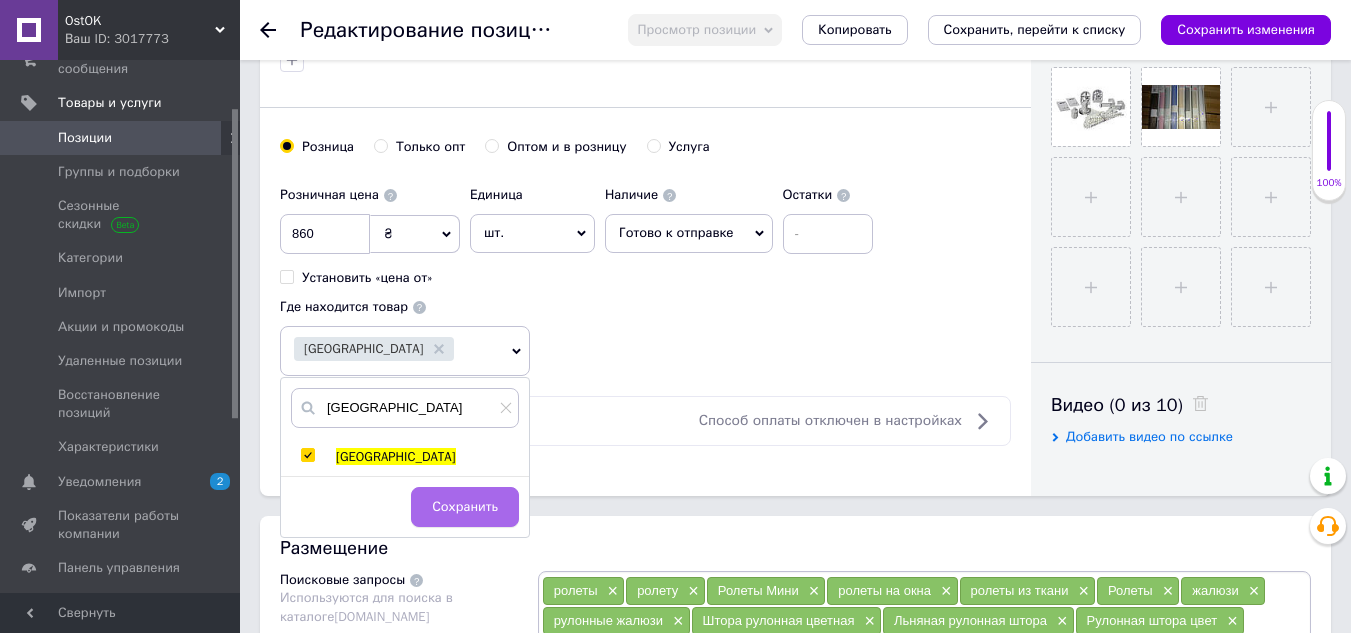 click on "Сохранить" at bounding box center [465, 507] 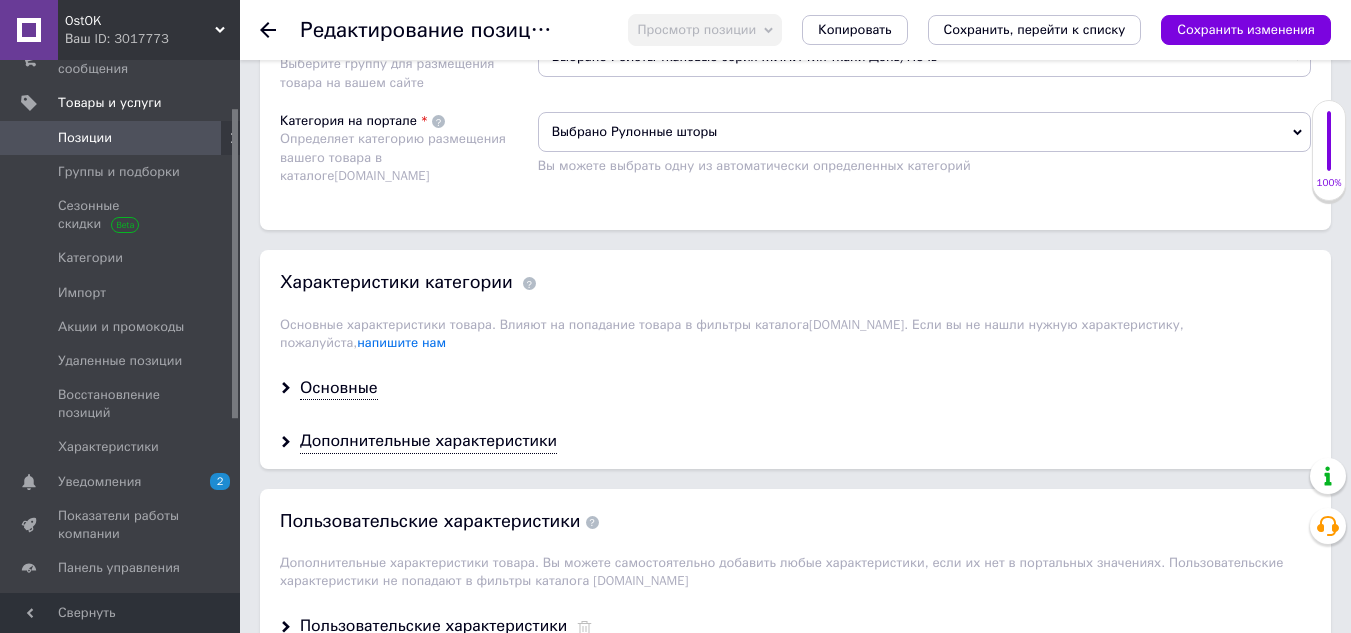 scroll, scrollTop: 1500, scrollLeft: 0, axis: vertical 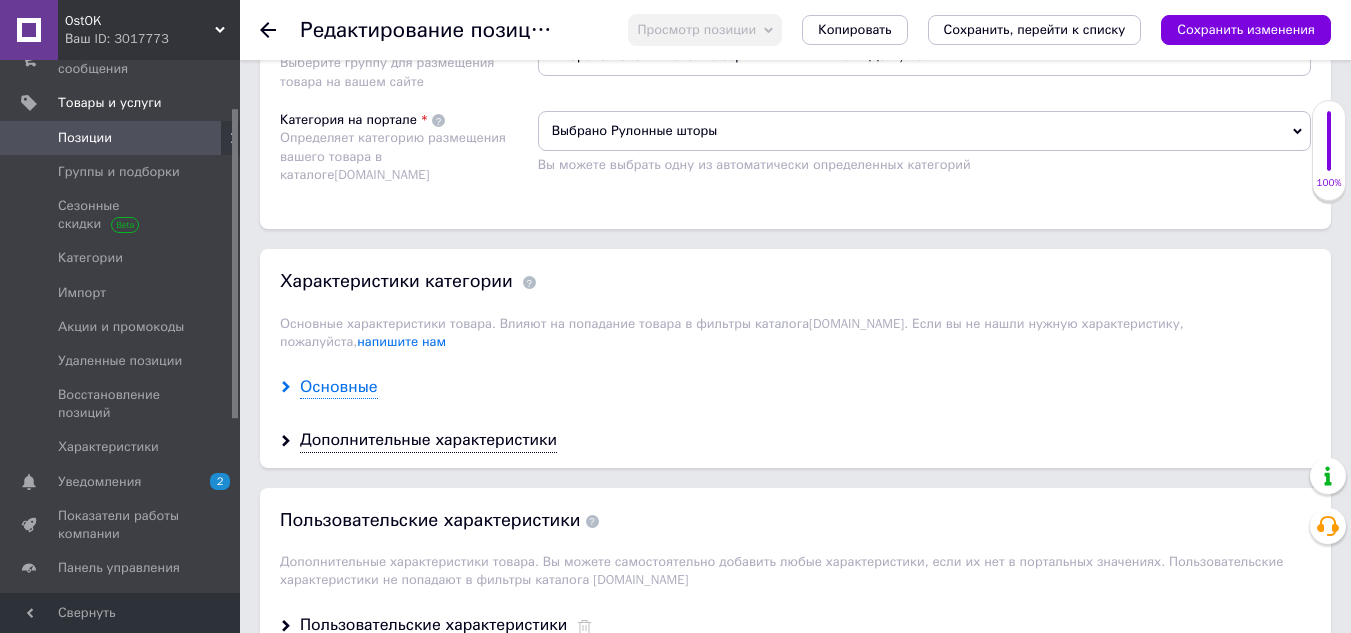 click on "Основные" at bounding box center [339, 387] 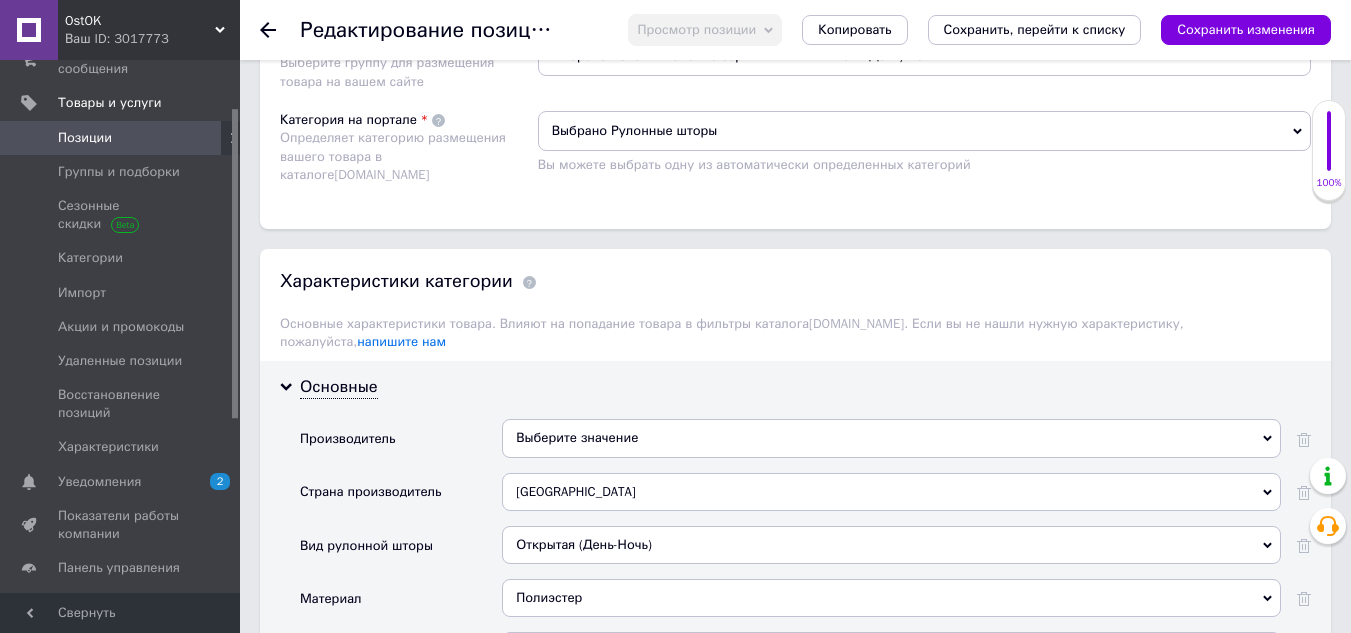 click on "Выберите значение" at bounding box center (891, 438) 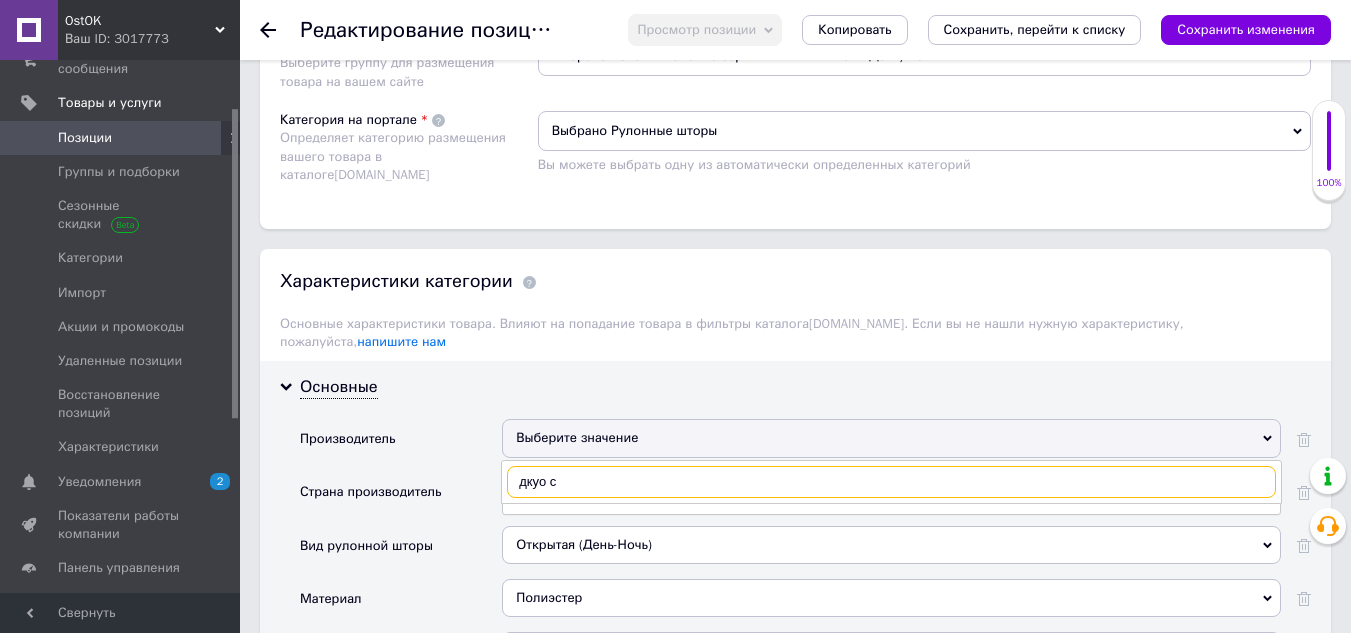 drag, startPoint x: 576, startPoint y: 464, endPoint x: 443, endPoint y: 450, distance: 133.73482 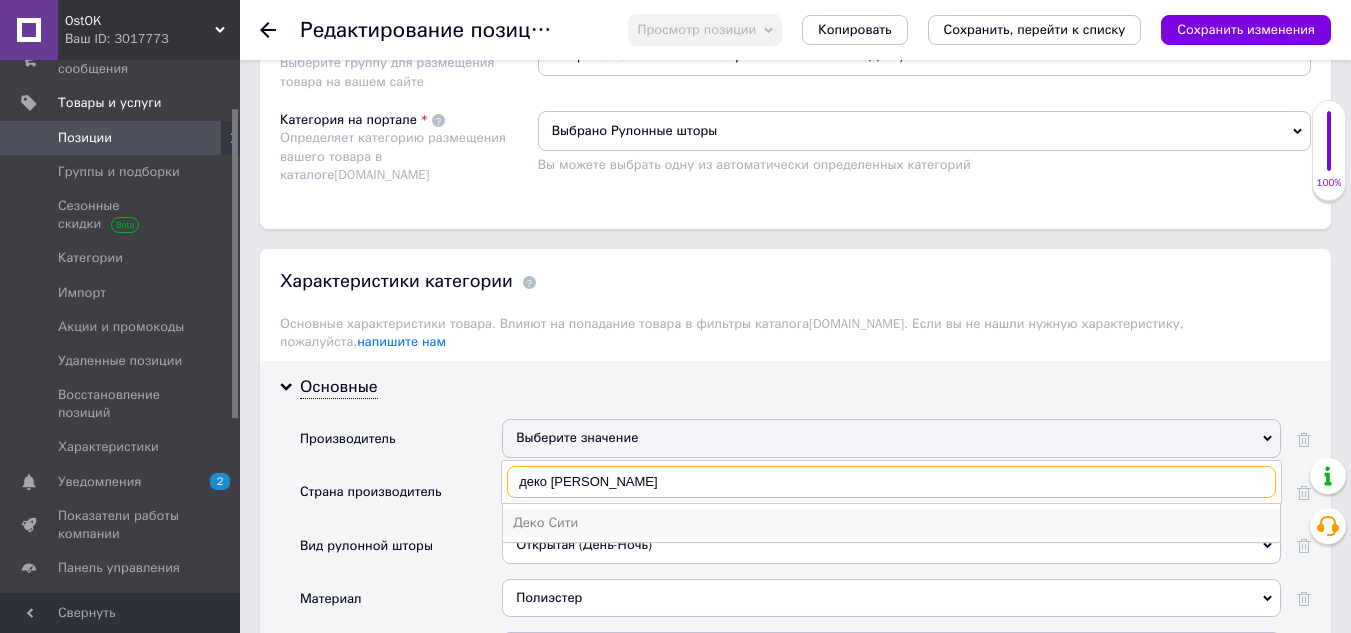 type on "деко [PERSON_NAME]" 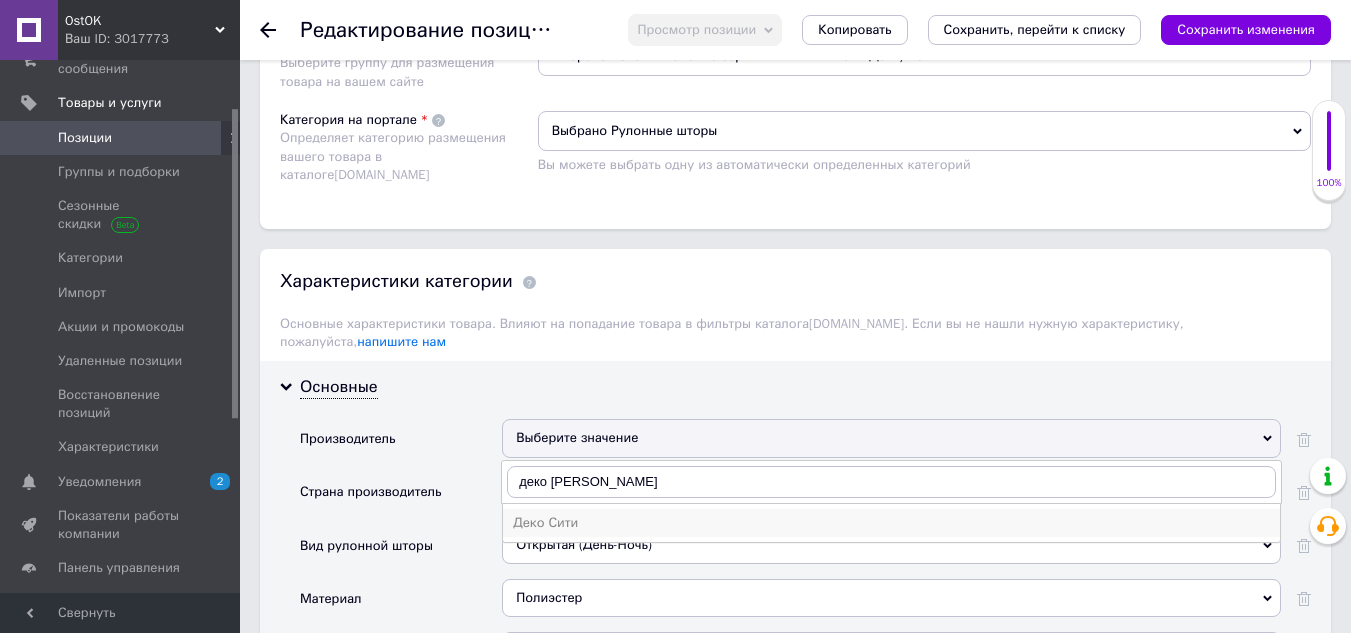 click on "Деко Сити" at bounding box center (891, 523) 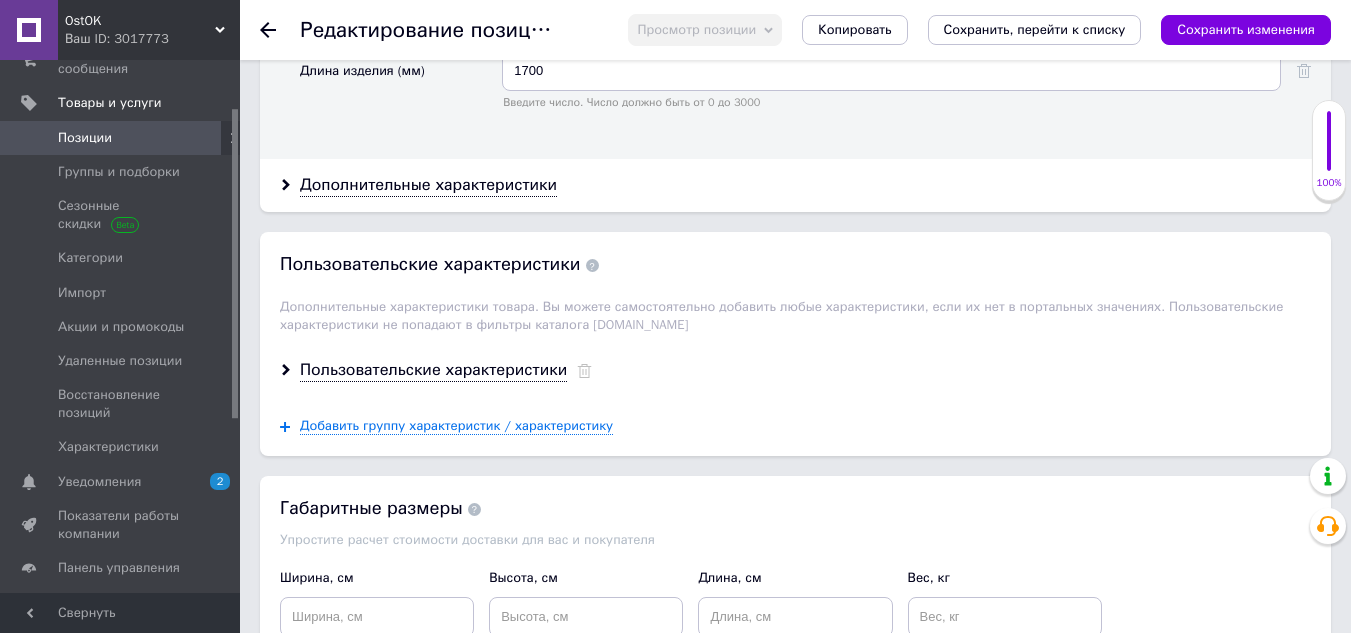 scroll, scrollTop: 2700, scrollLeft: 0, axis: vertical 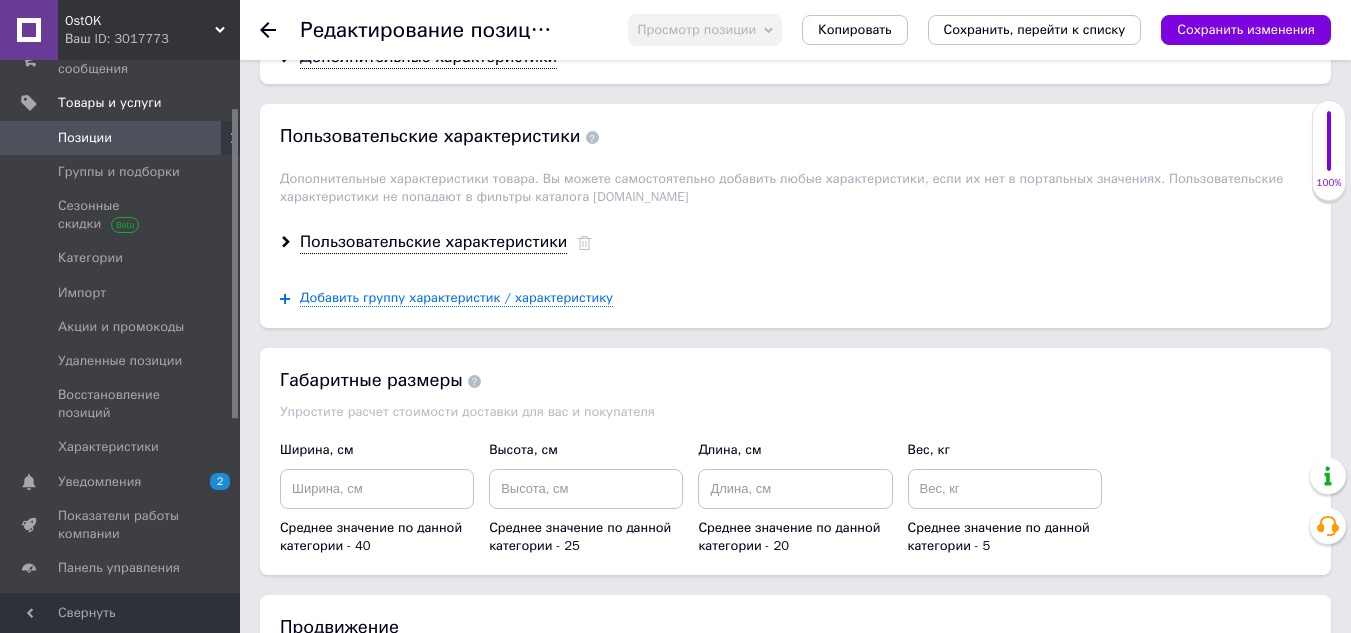 click on "Ширина, см" at bounding box center [317, 449] 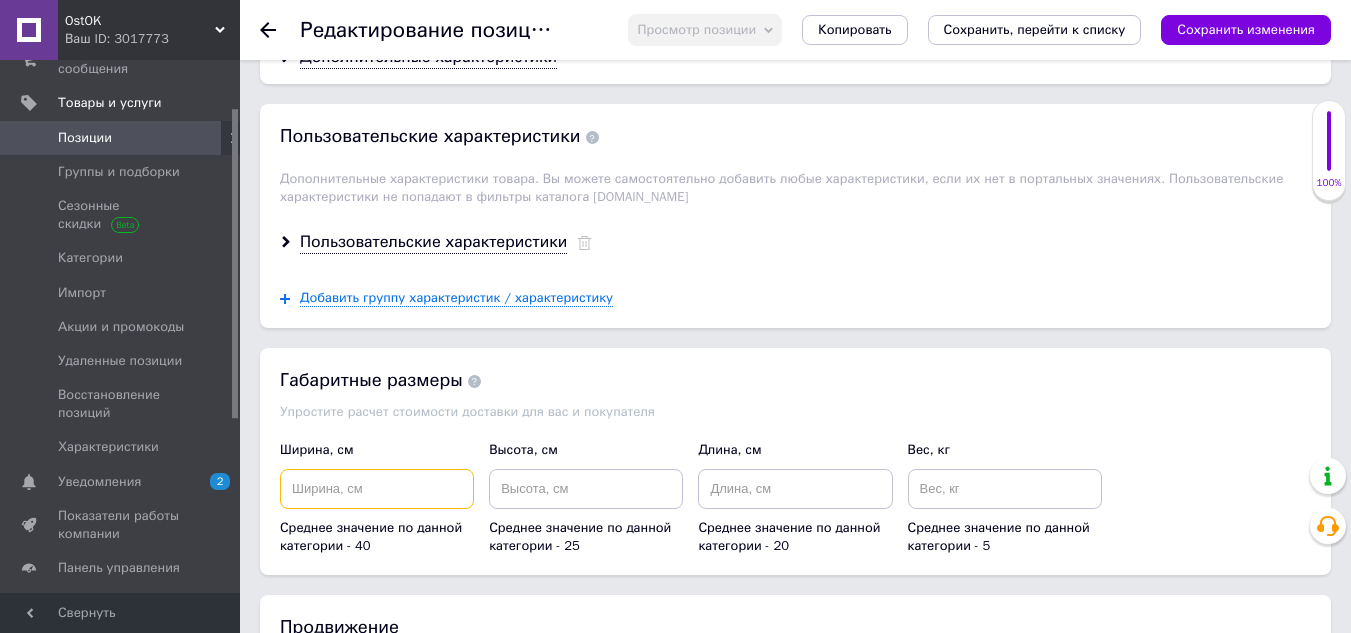 click at bounding box center (377, 489) 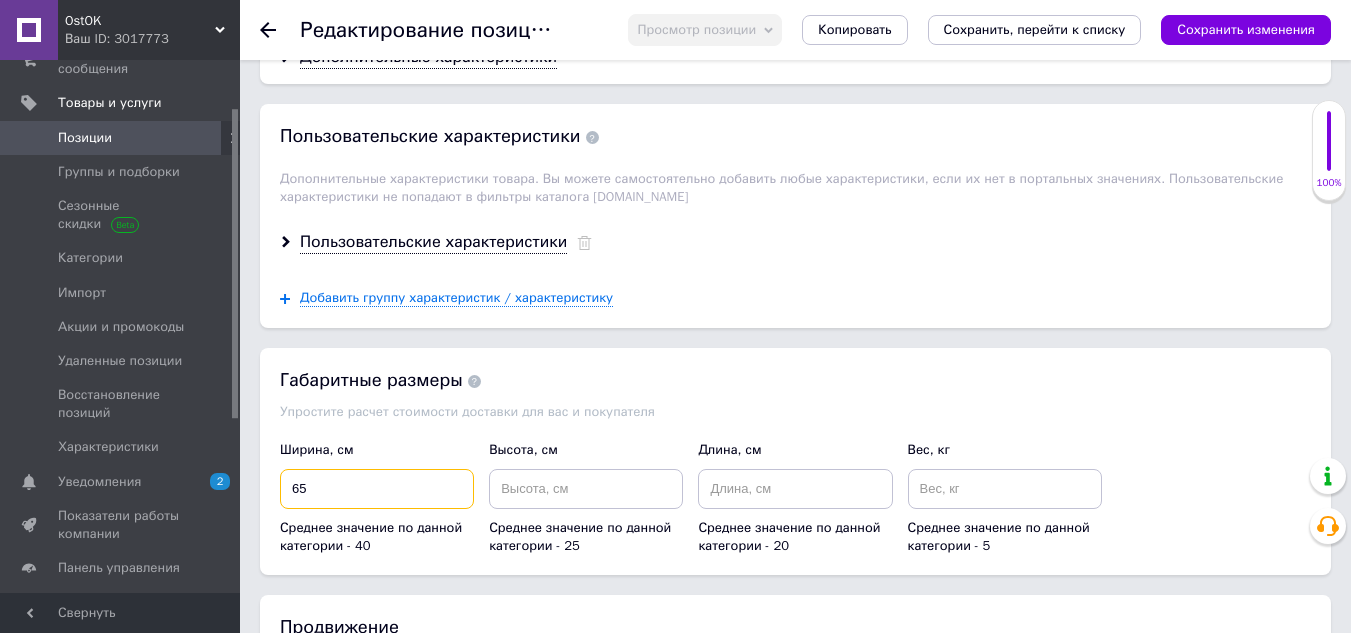 type on "65" 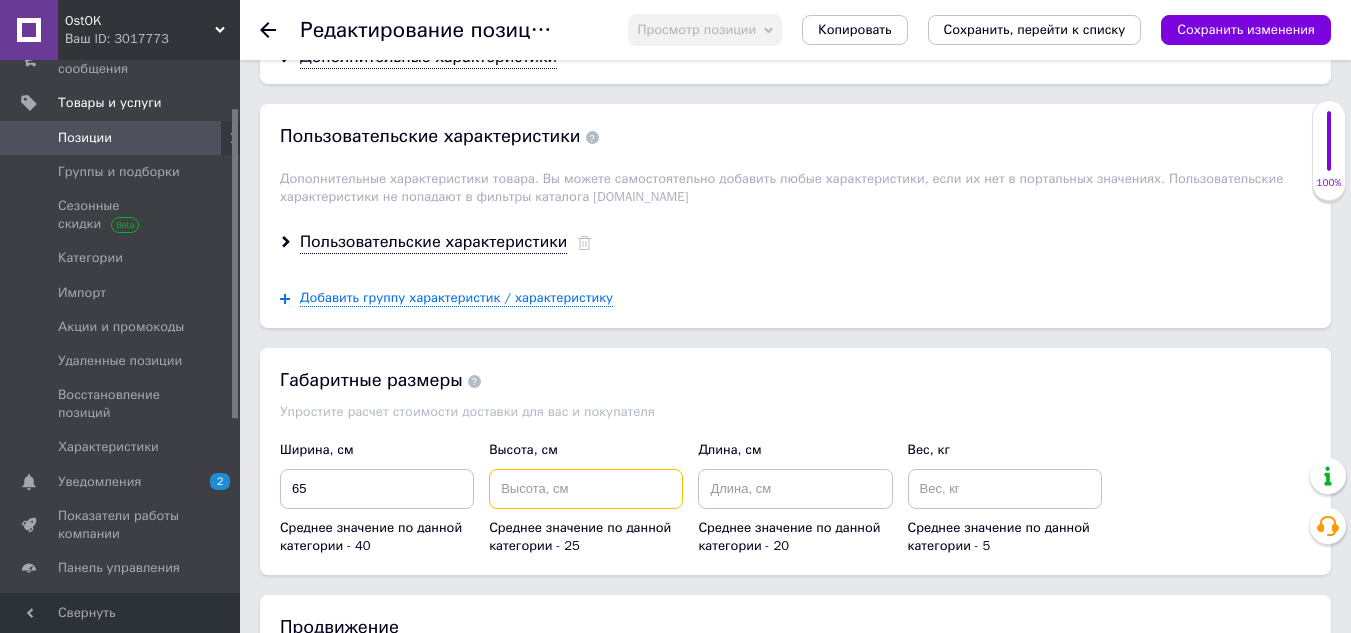 click at bounding box center [586, 489] 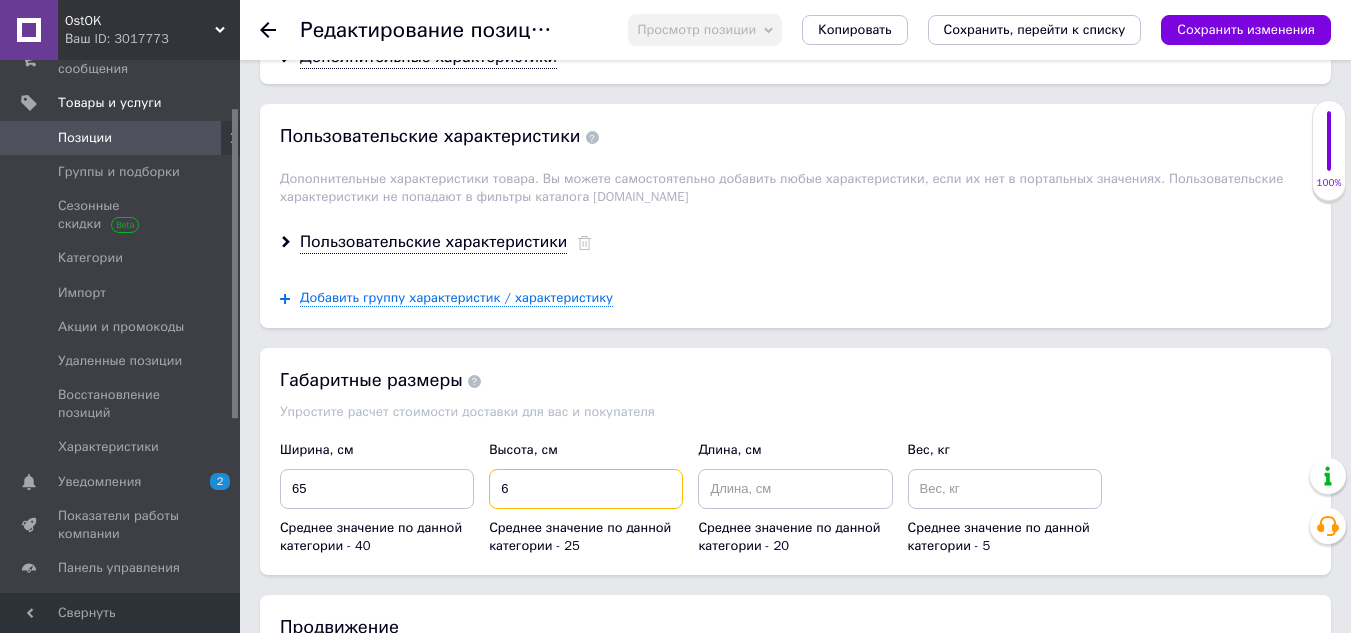 type on "6" 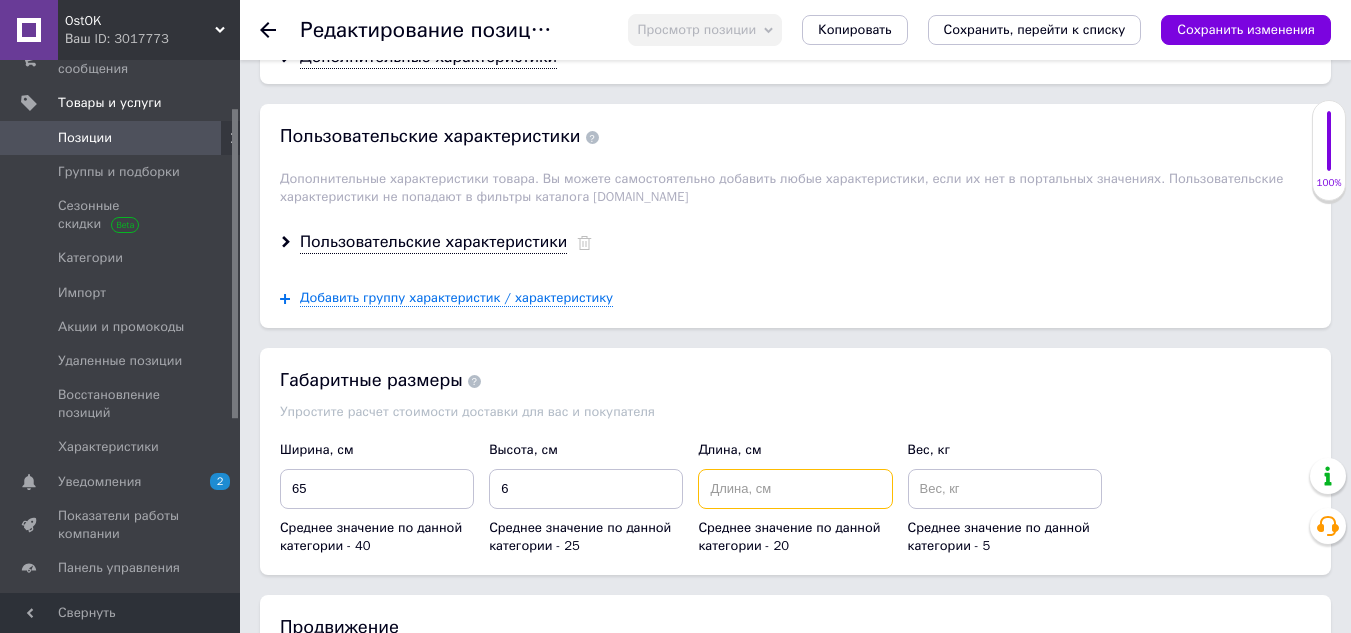 click at bounding box center [795, 489] 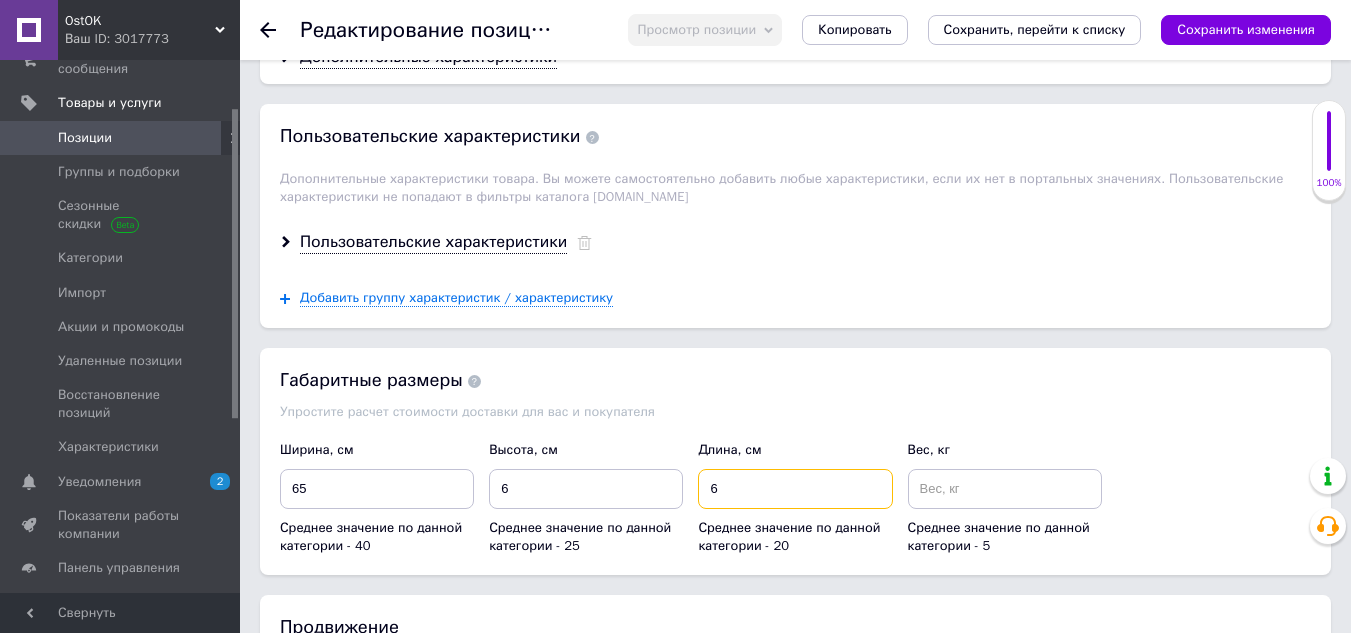 type on "6" 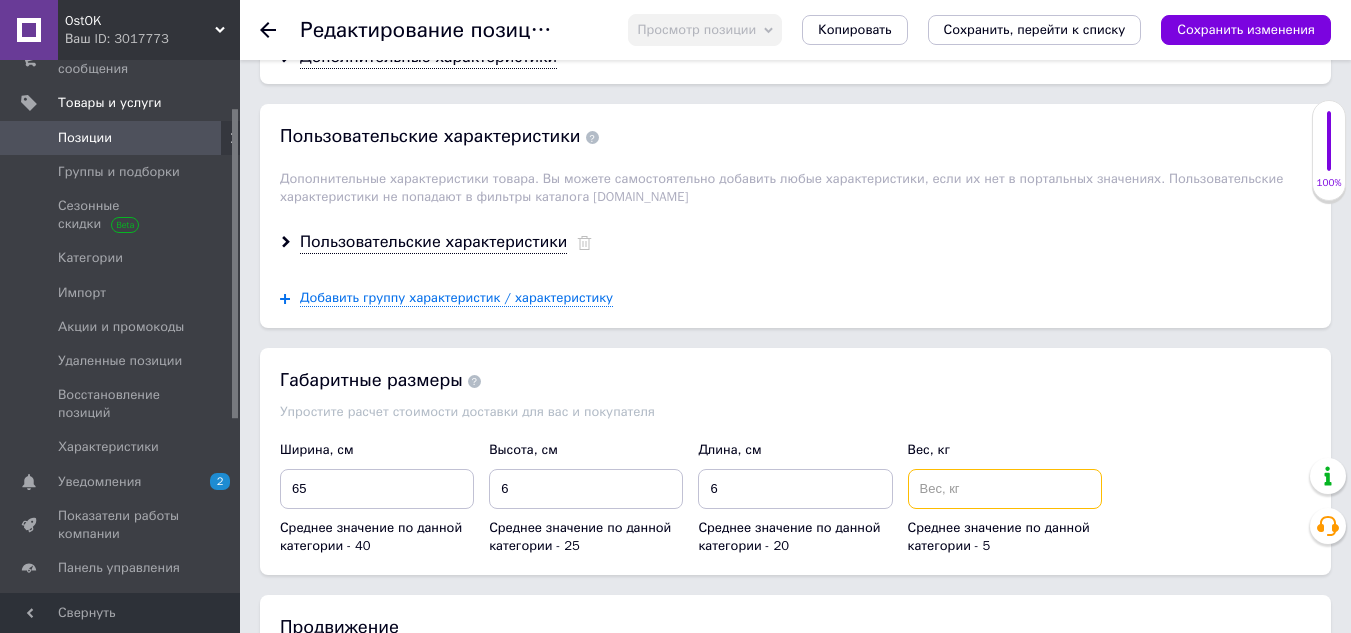 click at bounding box center [1005, 489] 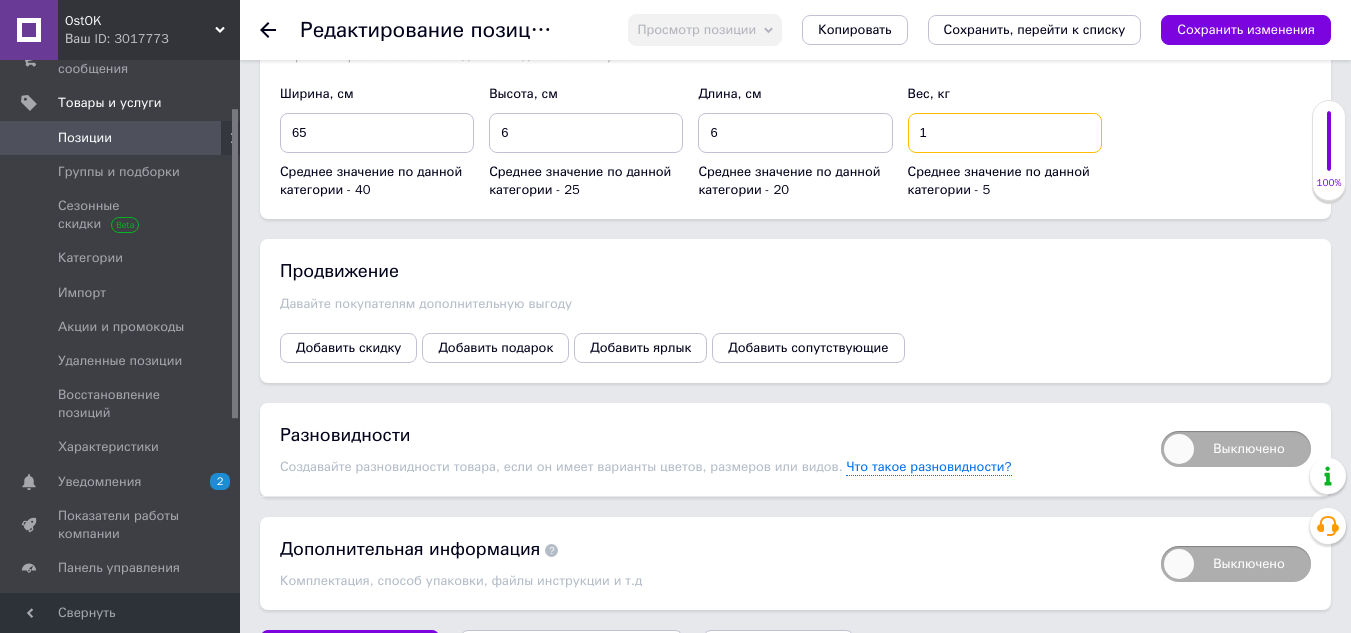 scroll, scrollTop: 3092, scrollLeft: 0, axis: vertical 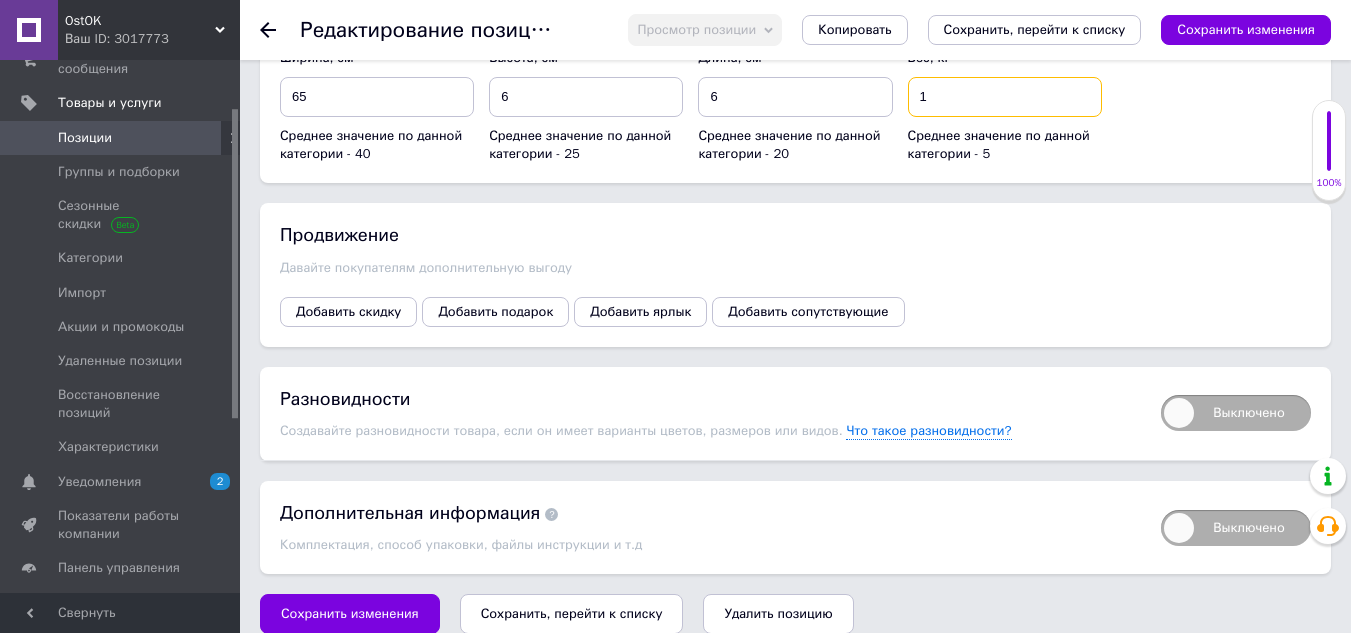 type on "1" 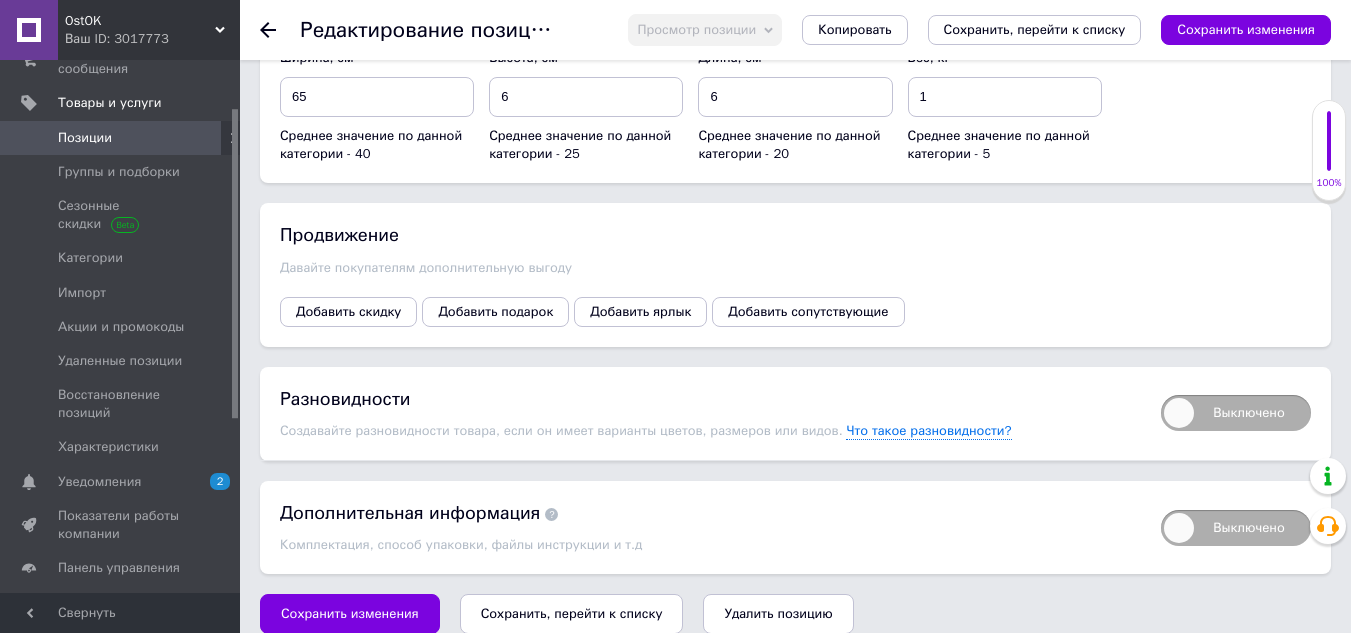 click on "Сохранить, перейти к списку" at bounding box center (572, 613) 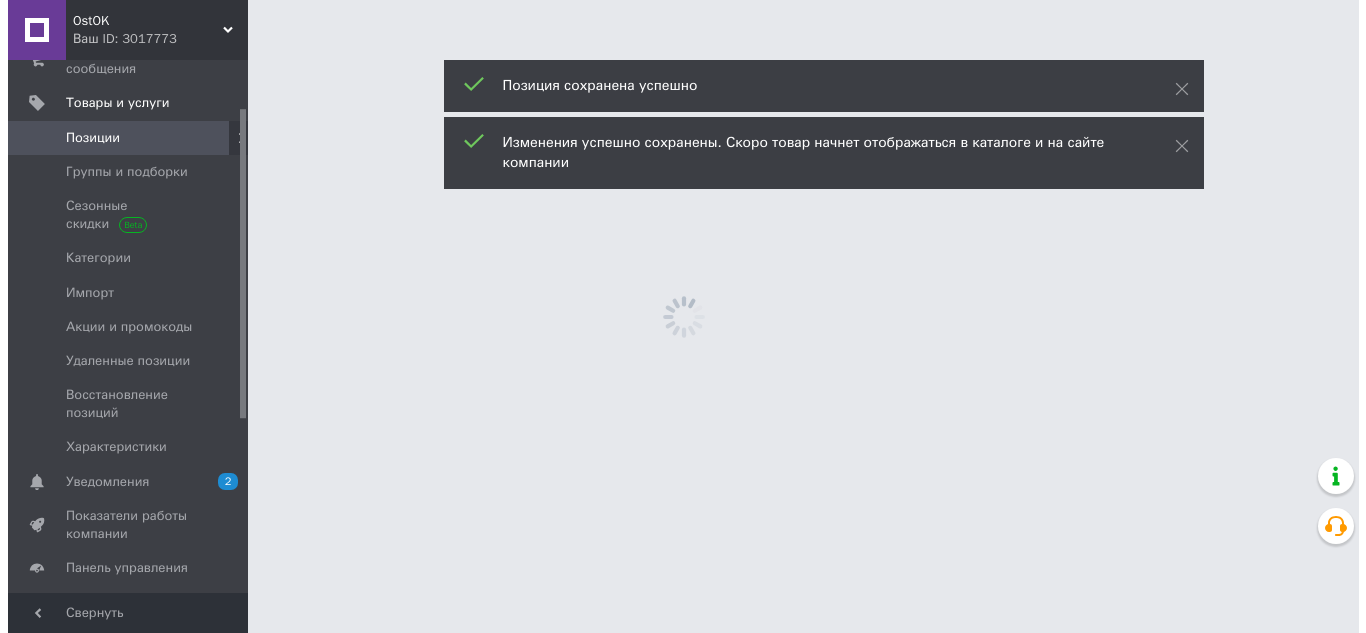 scroll, scrollTop: 0, scrollLeft: 0, axis: both 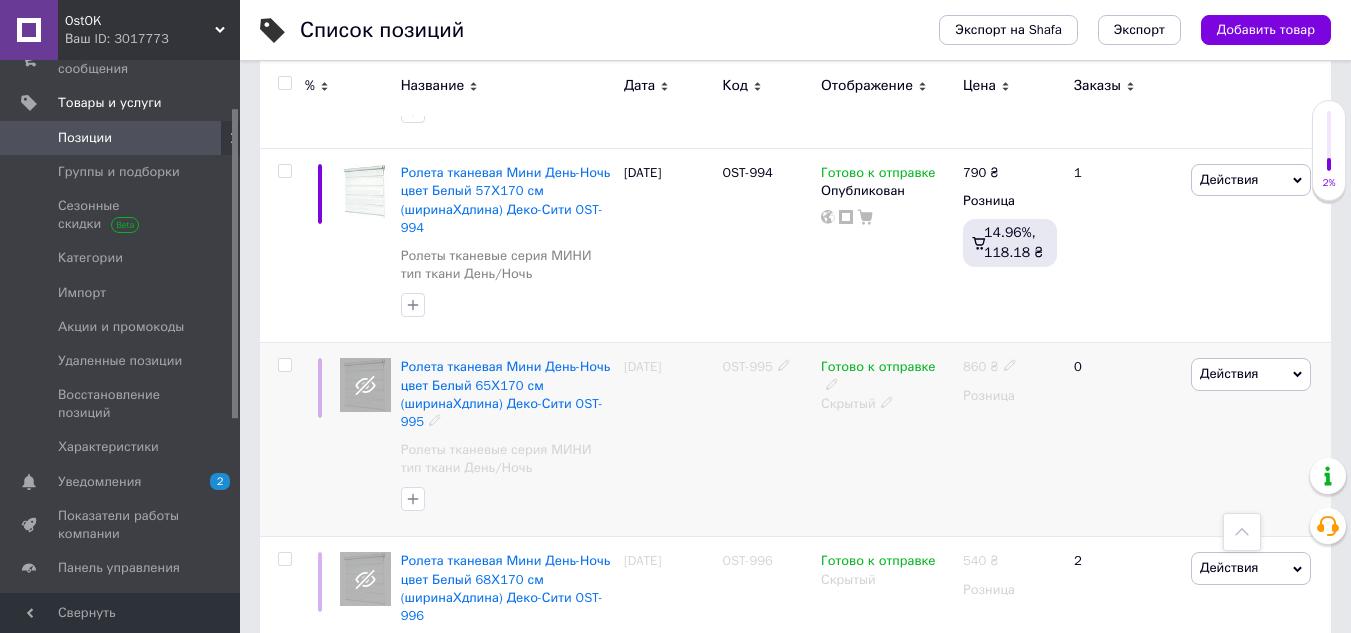 click 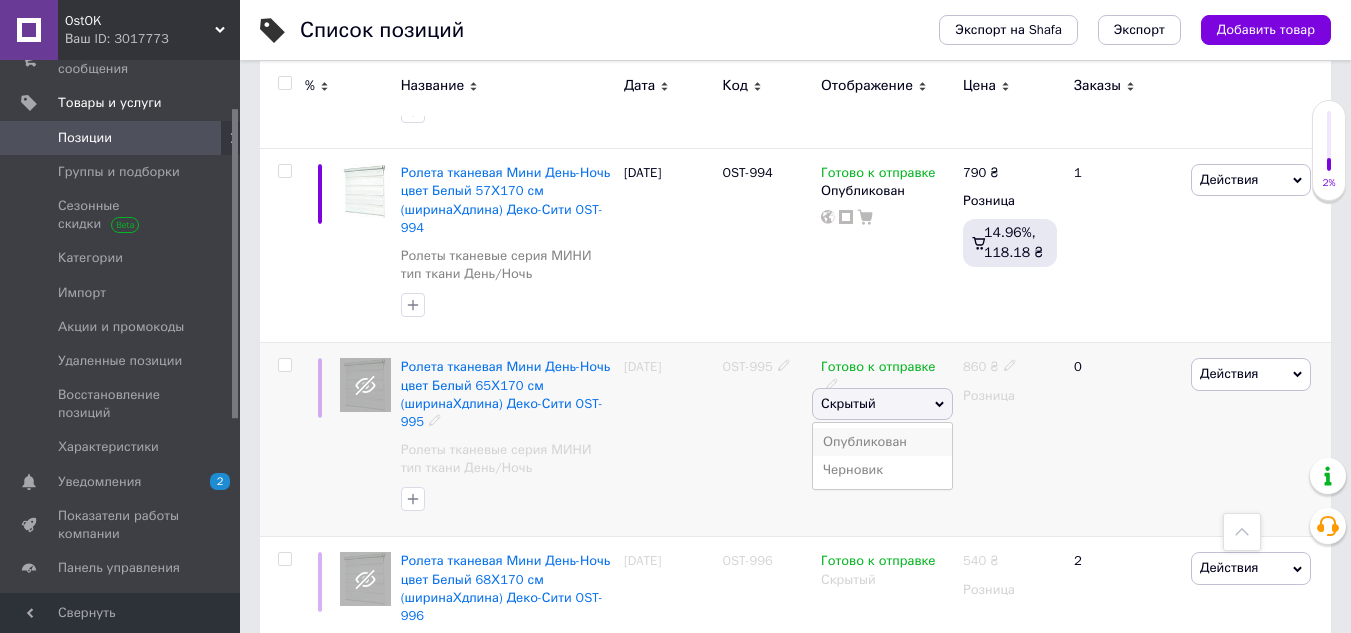click on "Опубликован" at bounding box center (882, 442) 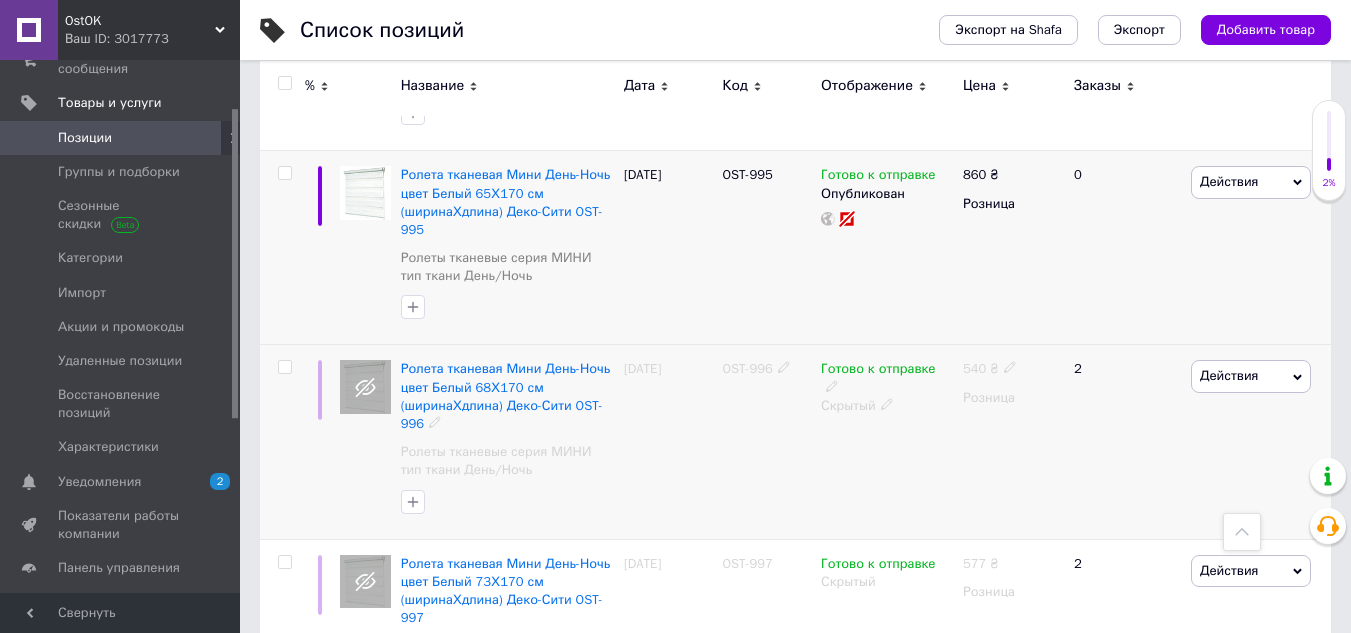 scroll, scrollTop: 1100, scrollLeft: 0, axis: vertical 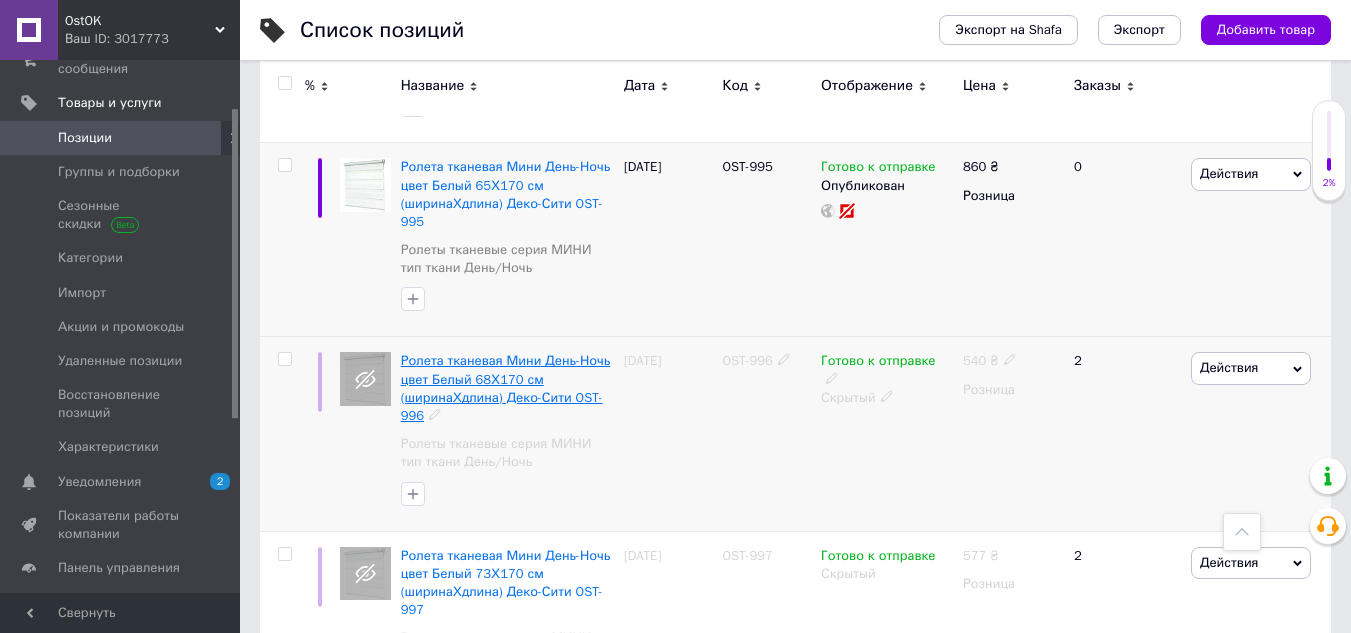 click on "Ролета тканевая Мини День-Ночь цвет Белый 68Х170 см (ширинаХдлина) Деко-Сити OST-996" at bounding box center [506, 388] 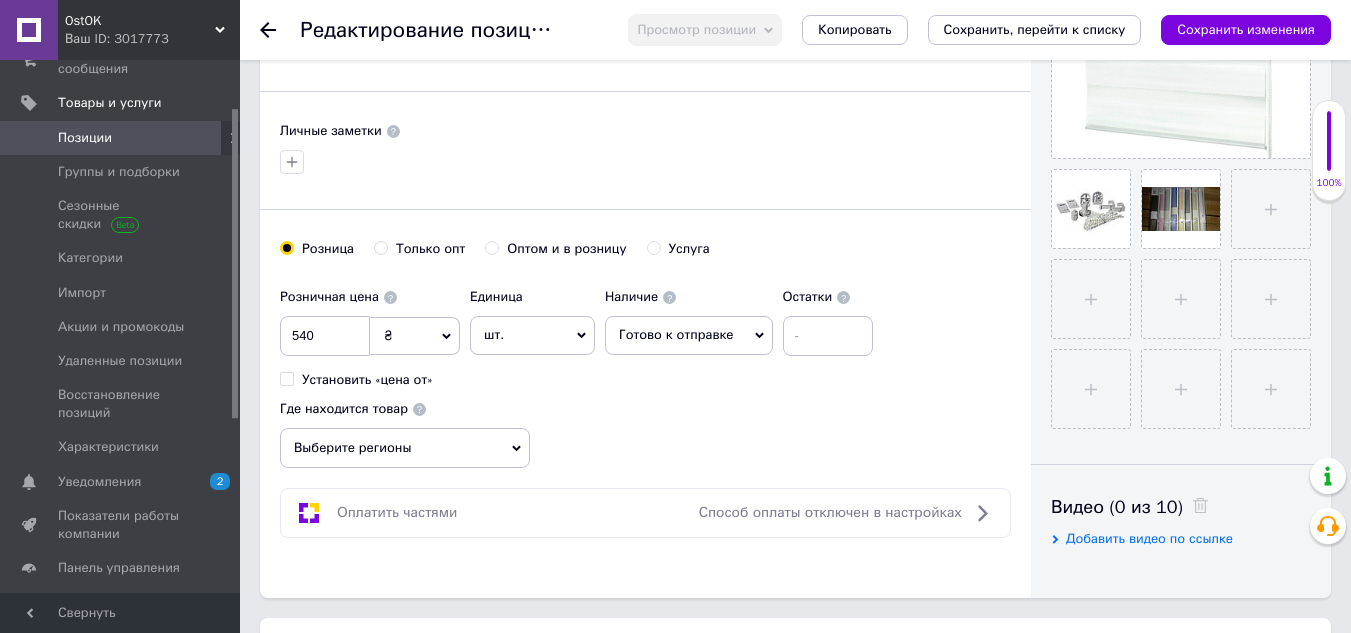 scroll, scrollTop: 600, scrollLeft: 0, axis: vertical 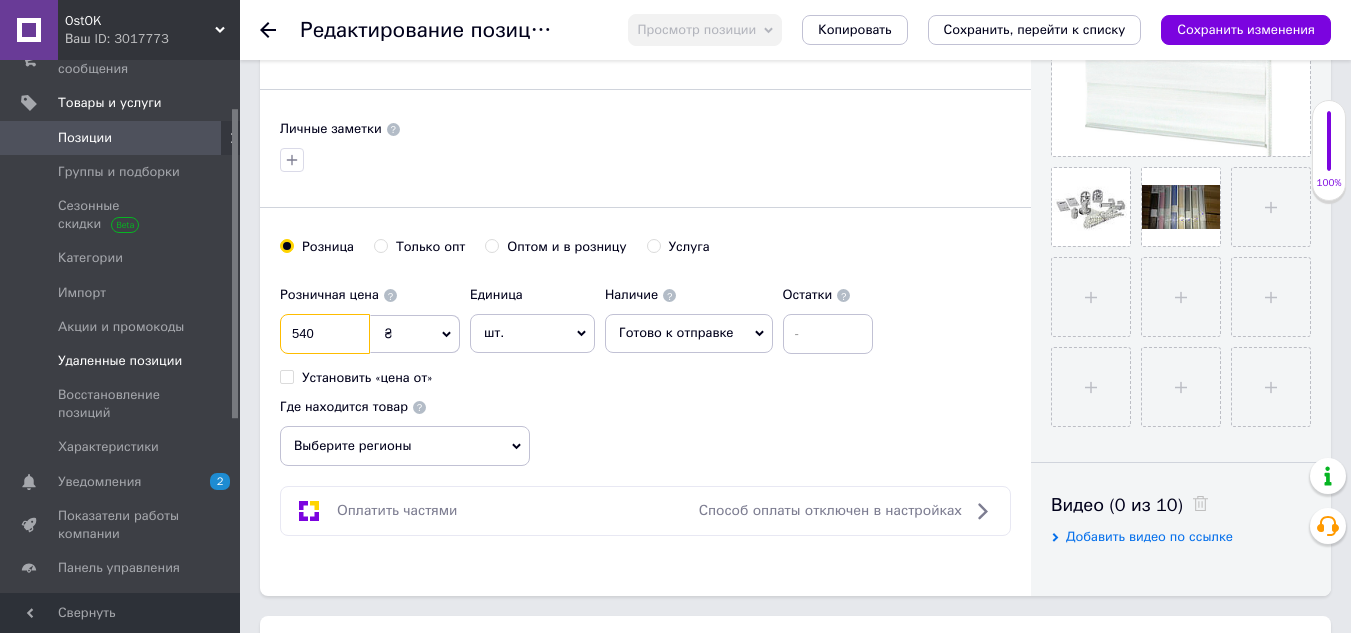 drag, startPoint x: 331, startPoint y: 340, endPoint x: 190, endPoint y: 339, distance: 141.00354 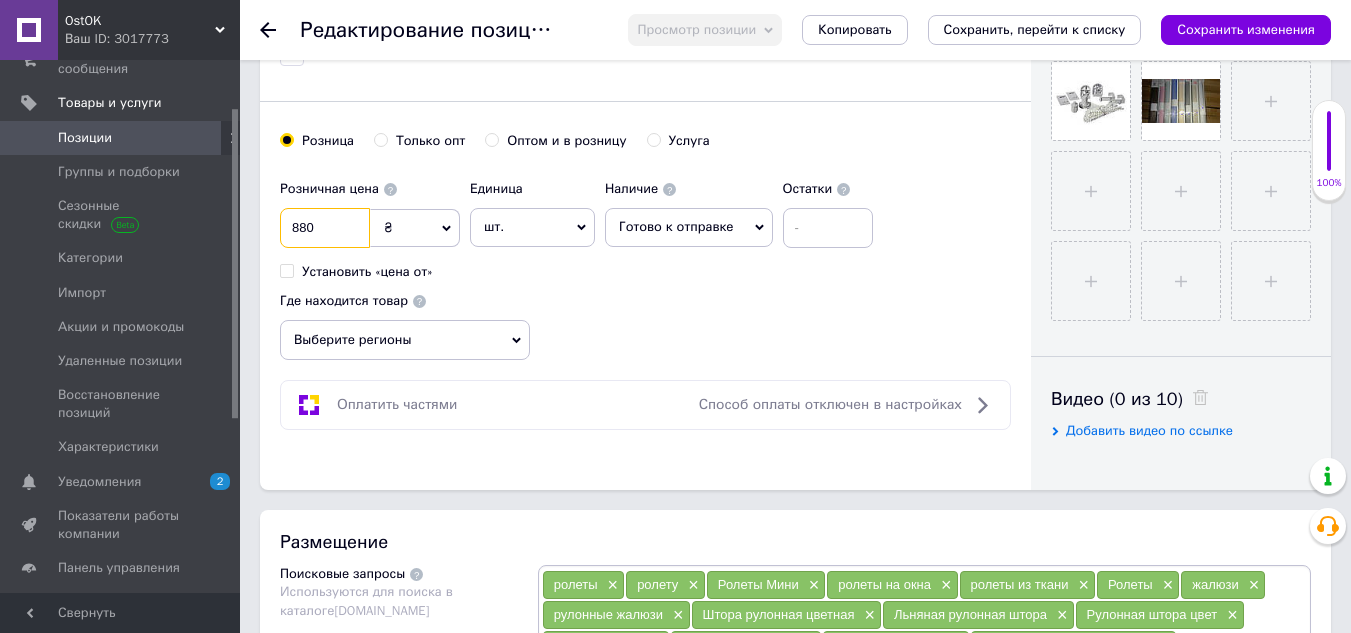scroll, scrollTop: 800, scrollLeft: 0, axis: vertical 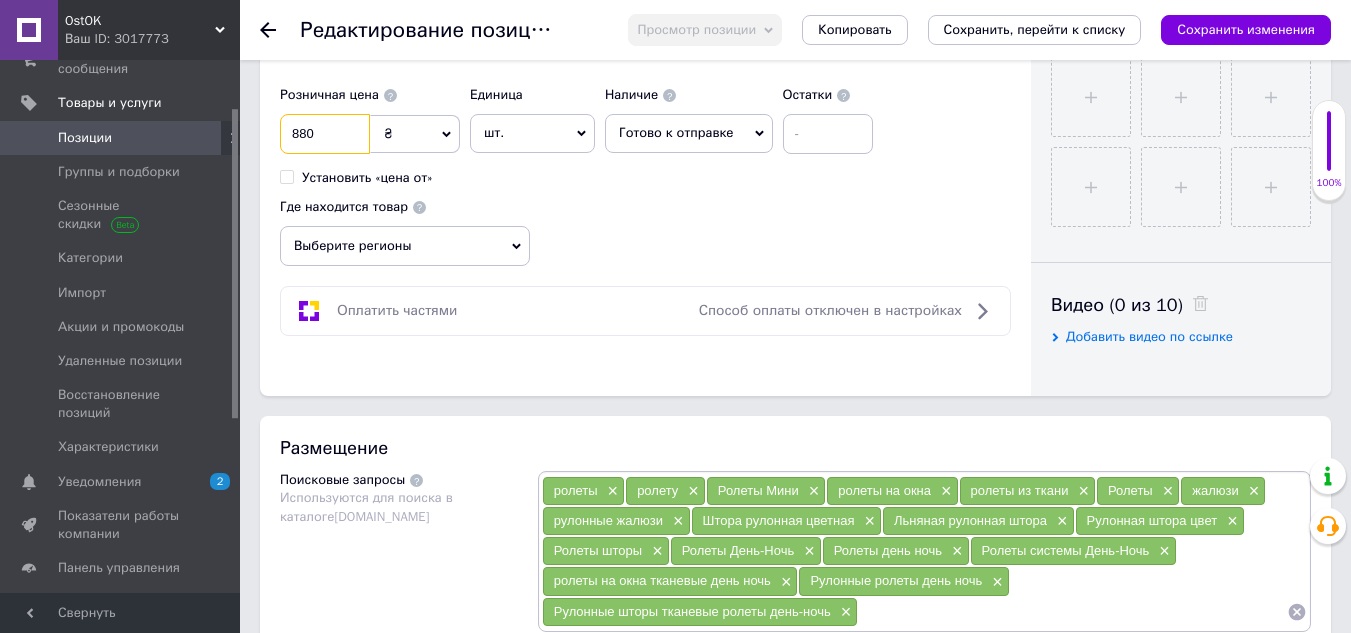 type on "880" 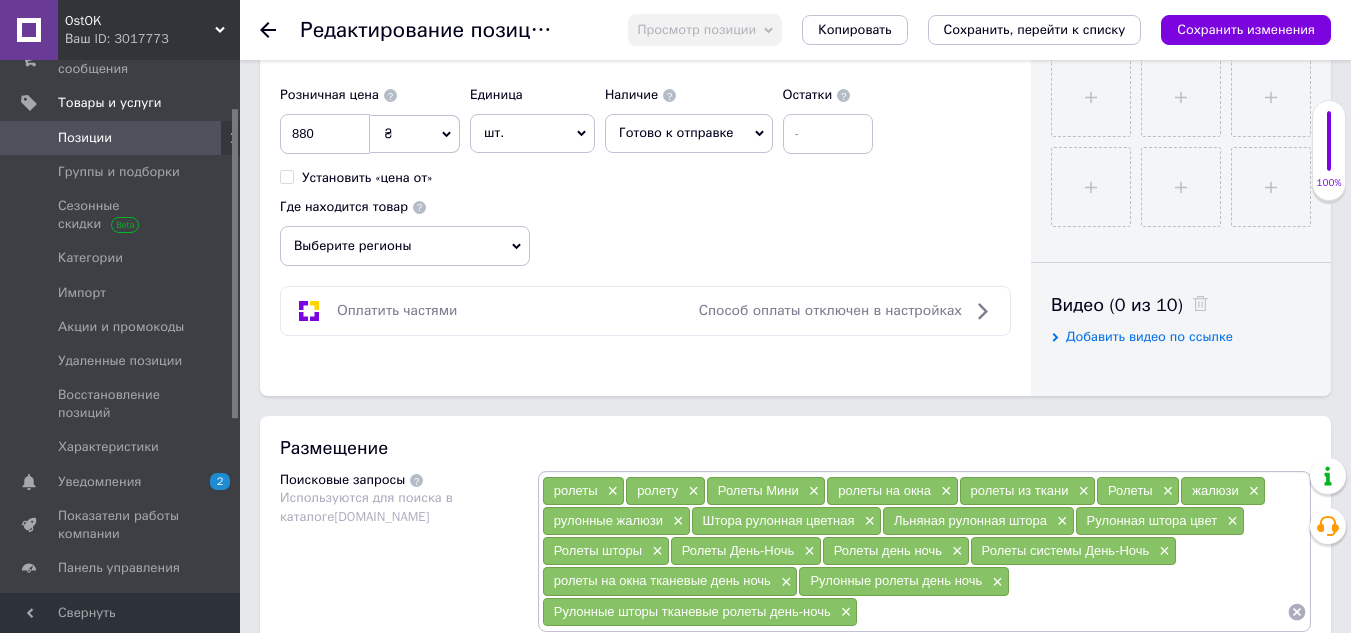 click on "Выберите регионы" at bounding box center [405, 246] 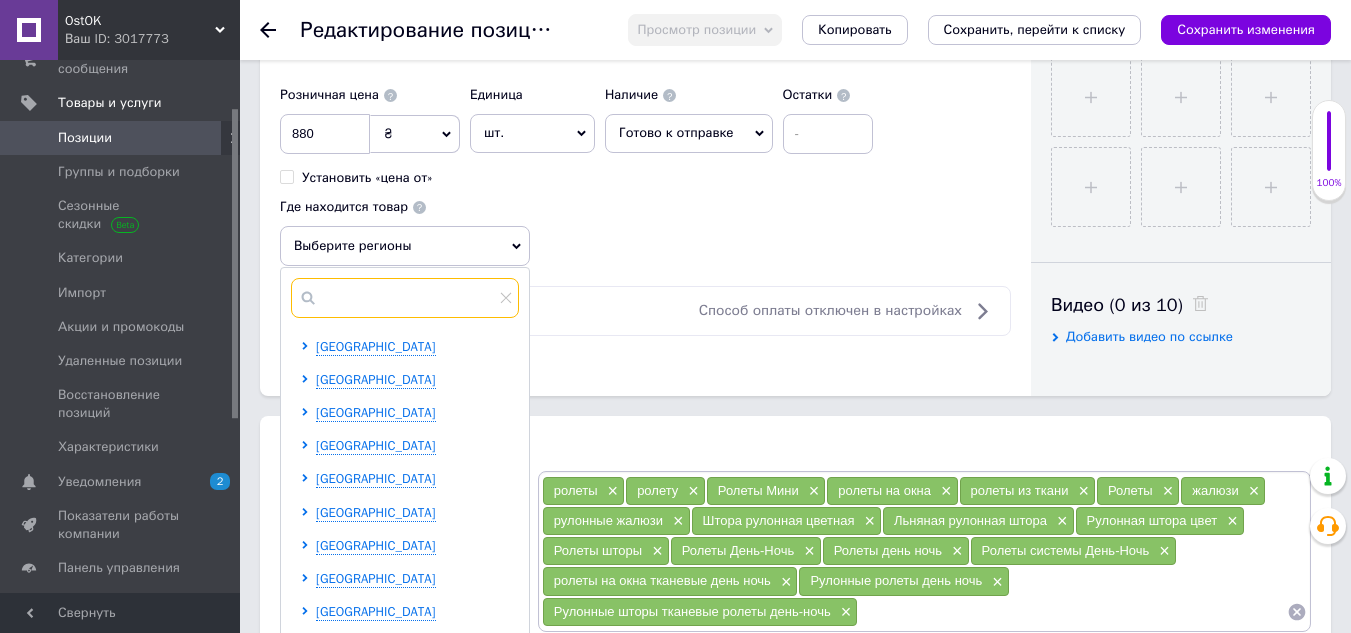 click at bounding box center (405, 298) 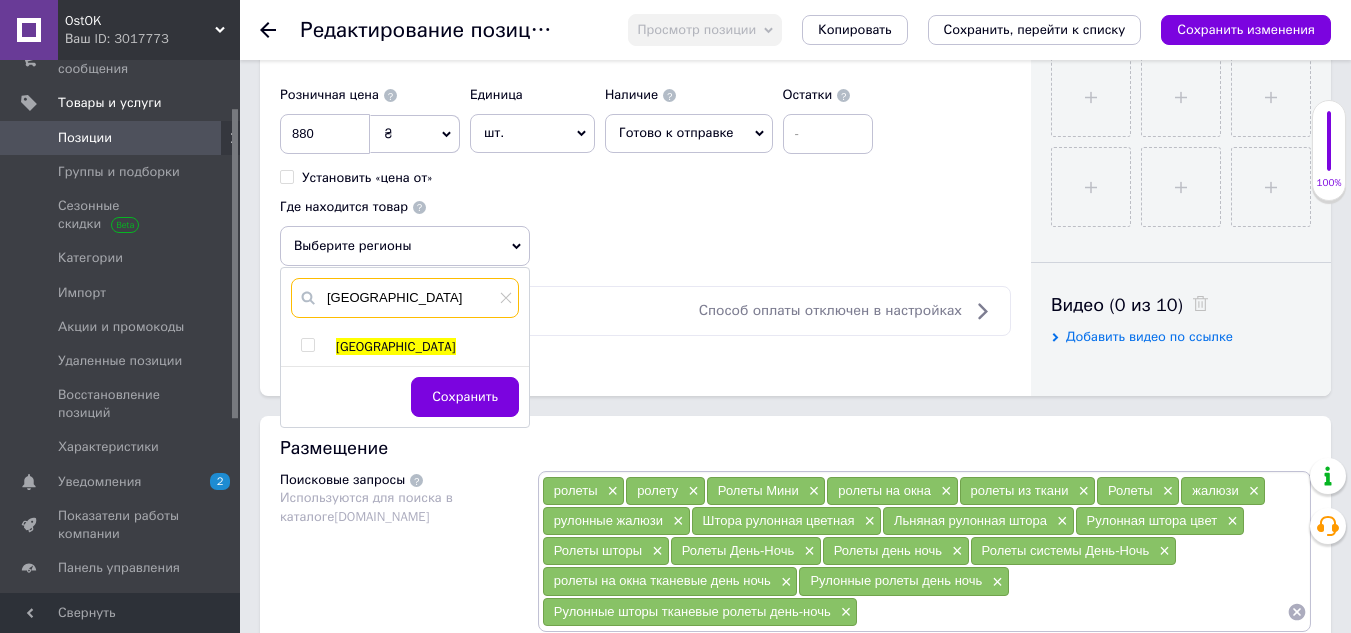 type on "[GEOGRAPHIC_DATA]" 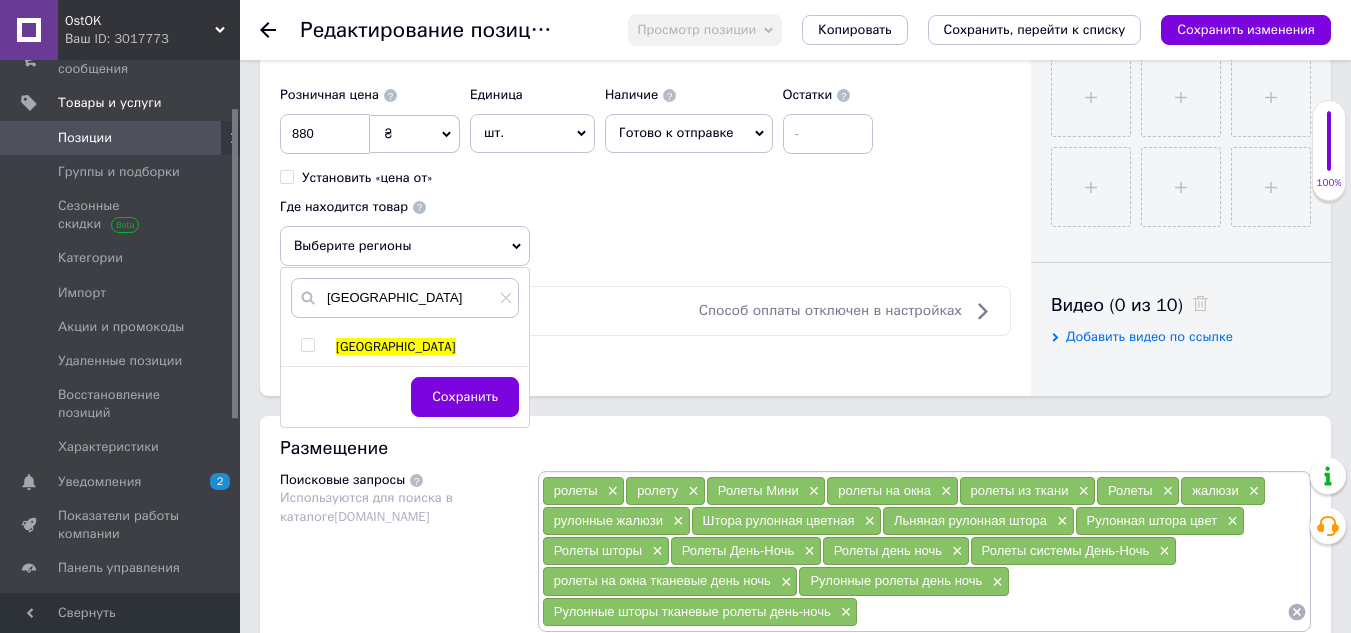 drag, startPoint x: 308, startPoint y: 348, endPoint x: 320, endPoint y: 354, distance: 13.416408 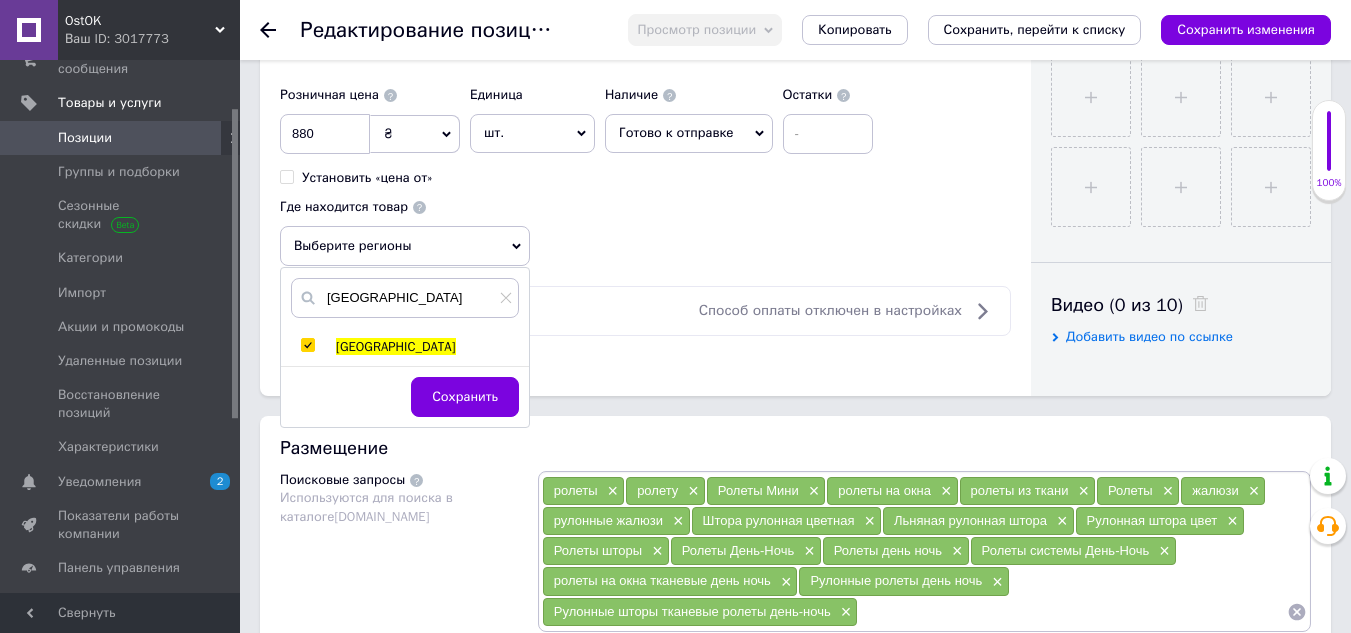 checkbox on "true" 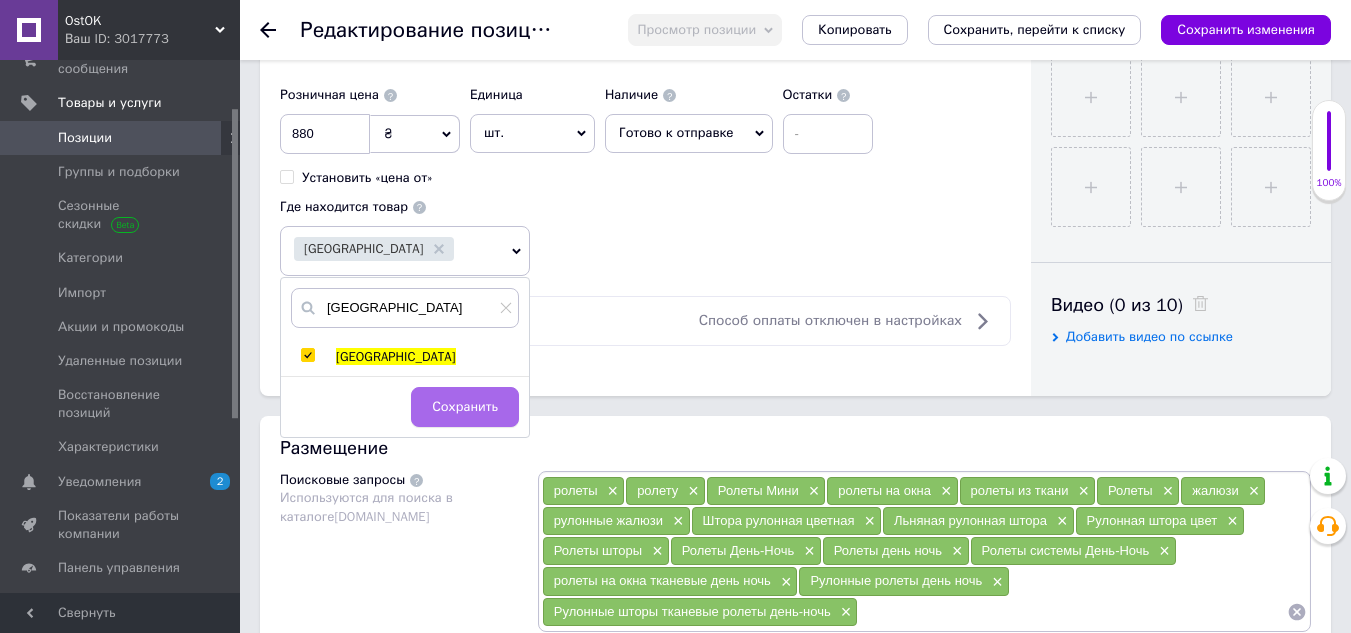 click on "Сохранить" at bounding box center [465, 407] 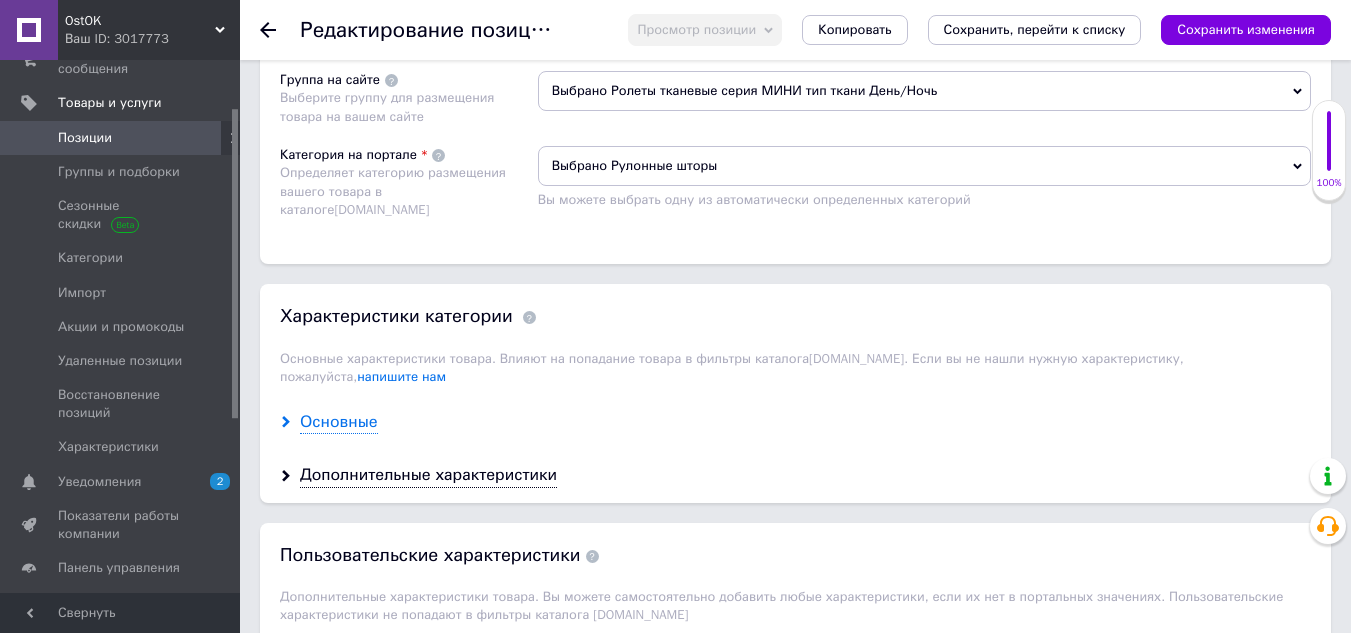 scroll, scrollTop: 1500, scrollLeft: 0, axis: vertical 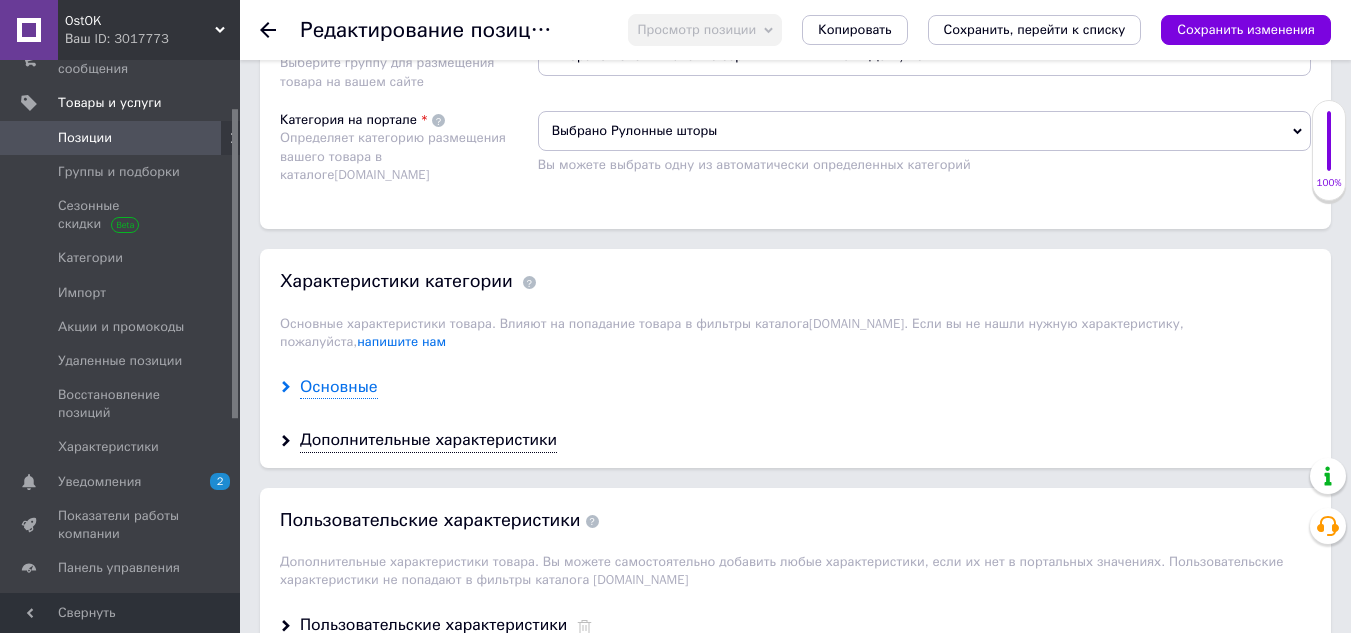 click on "Основные" at bounding box center [339, 387] 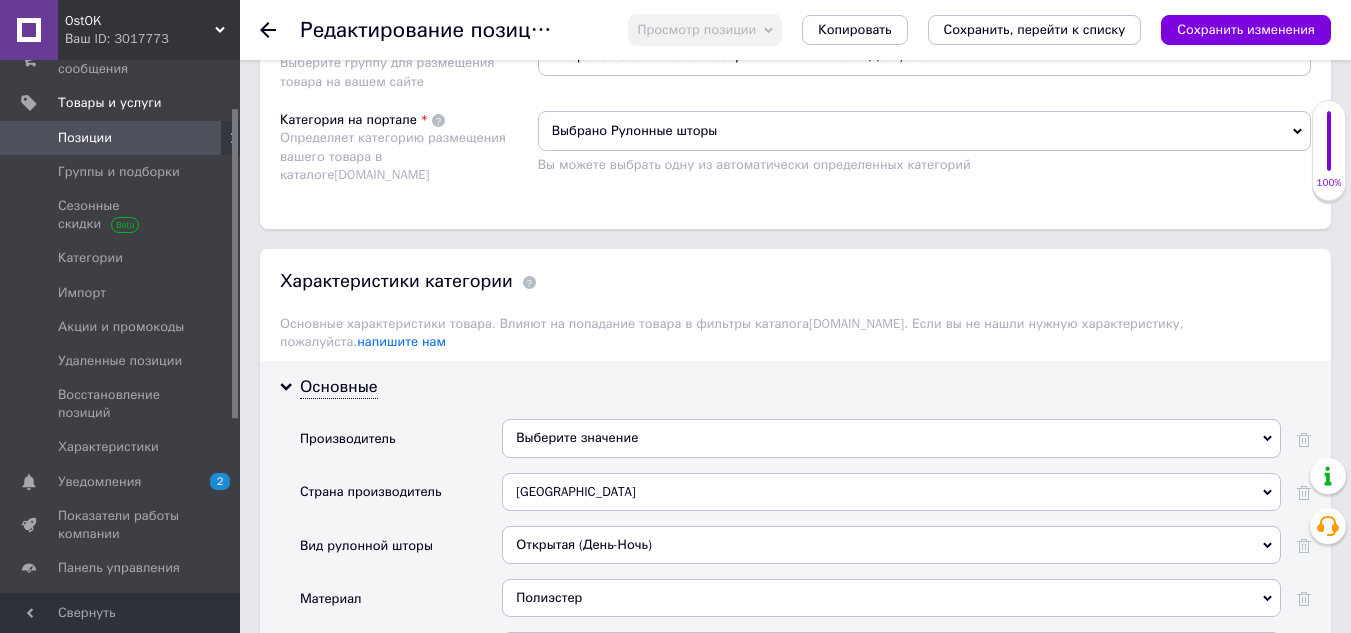 click on "Выберите значение" at bounding box center (891, 438) 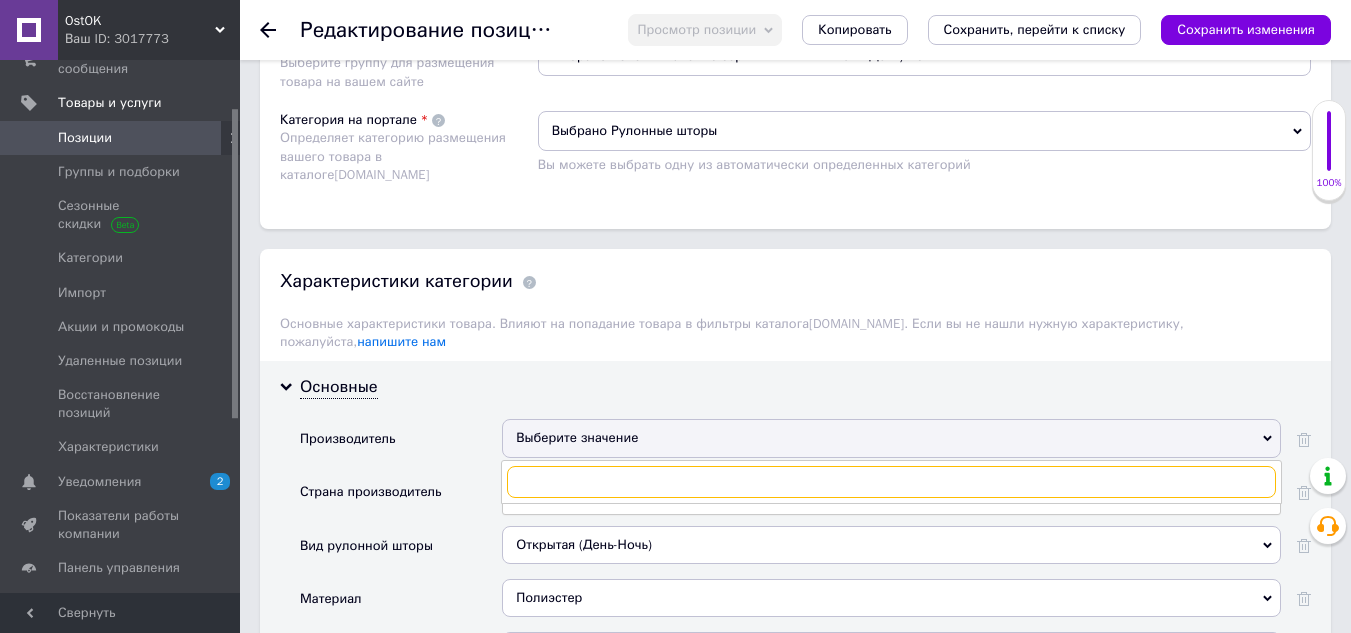 click at bounding box center [891, 482] 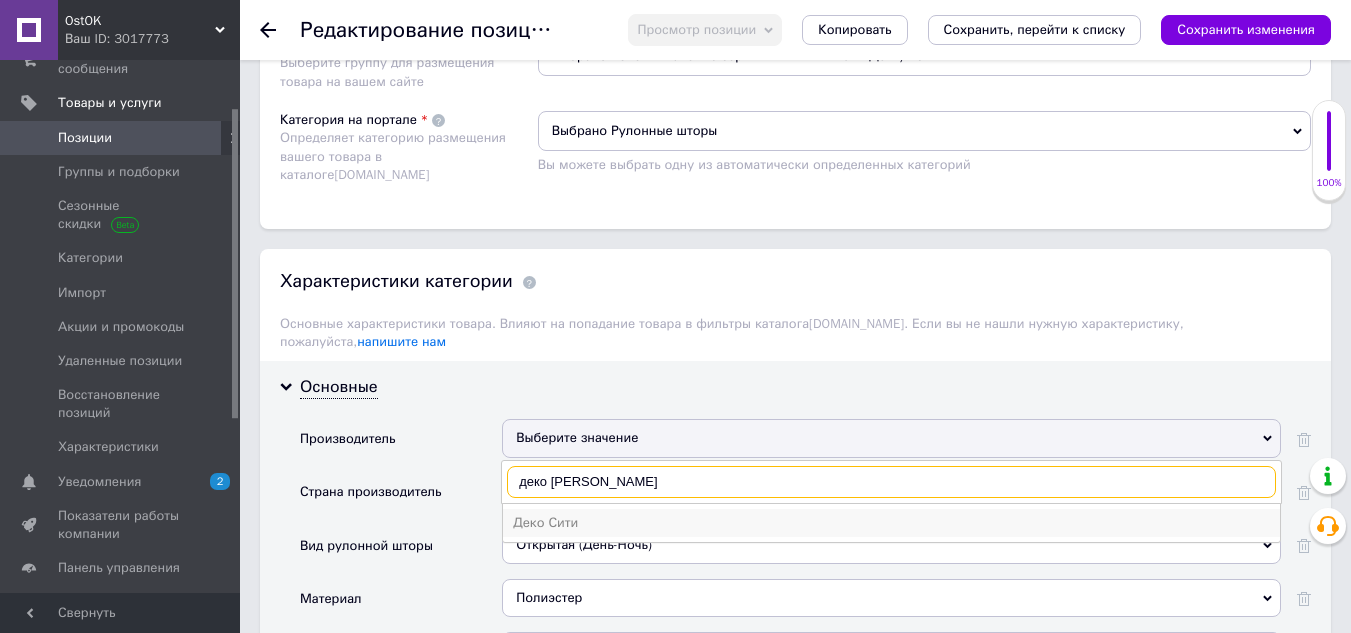 type on "деко [PERSON_NAME]" 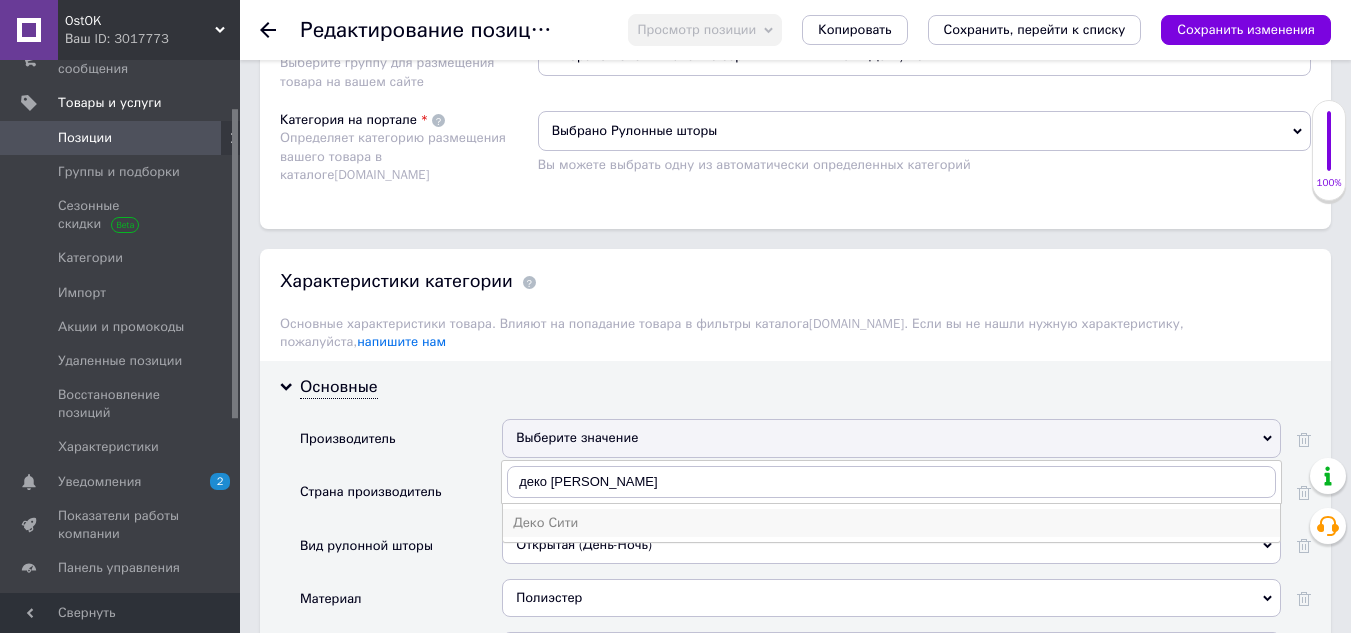 click on "Деко Сити" at bounding box center [891, 523] 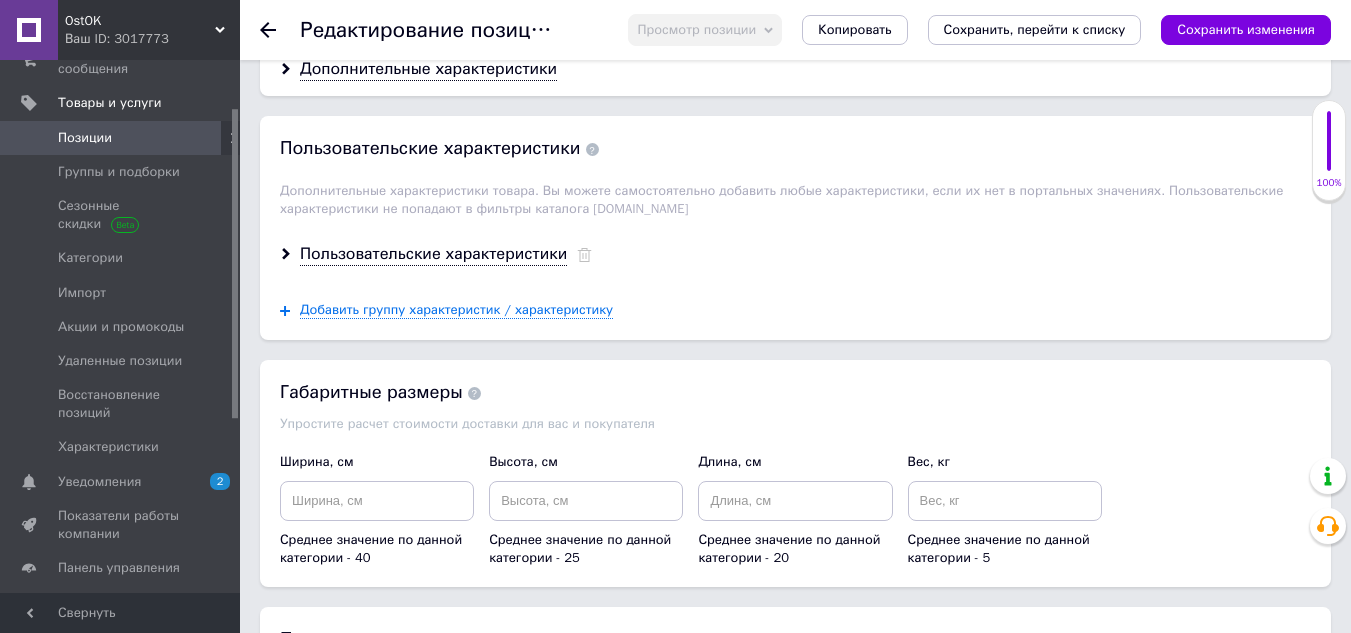 scroll, scrollTop: 2800, scrollLeft: 0, axis: vertical 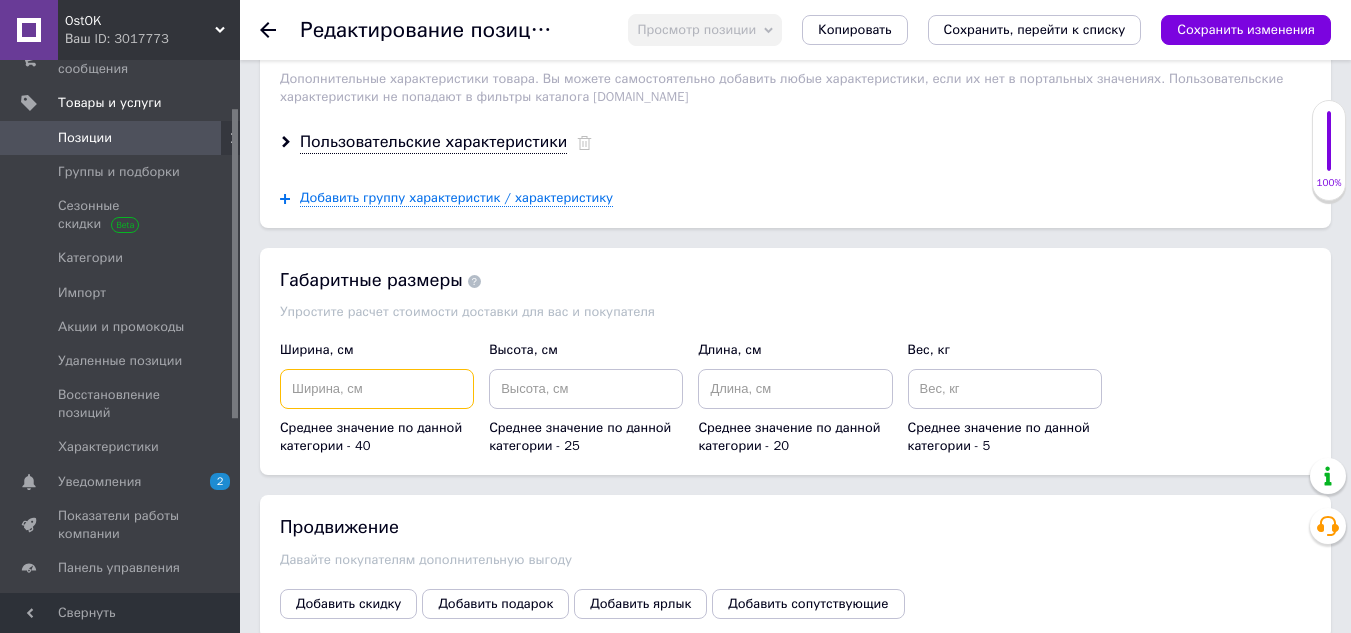 click at bounding box center (377, 389) 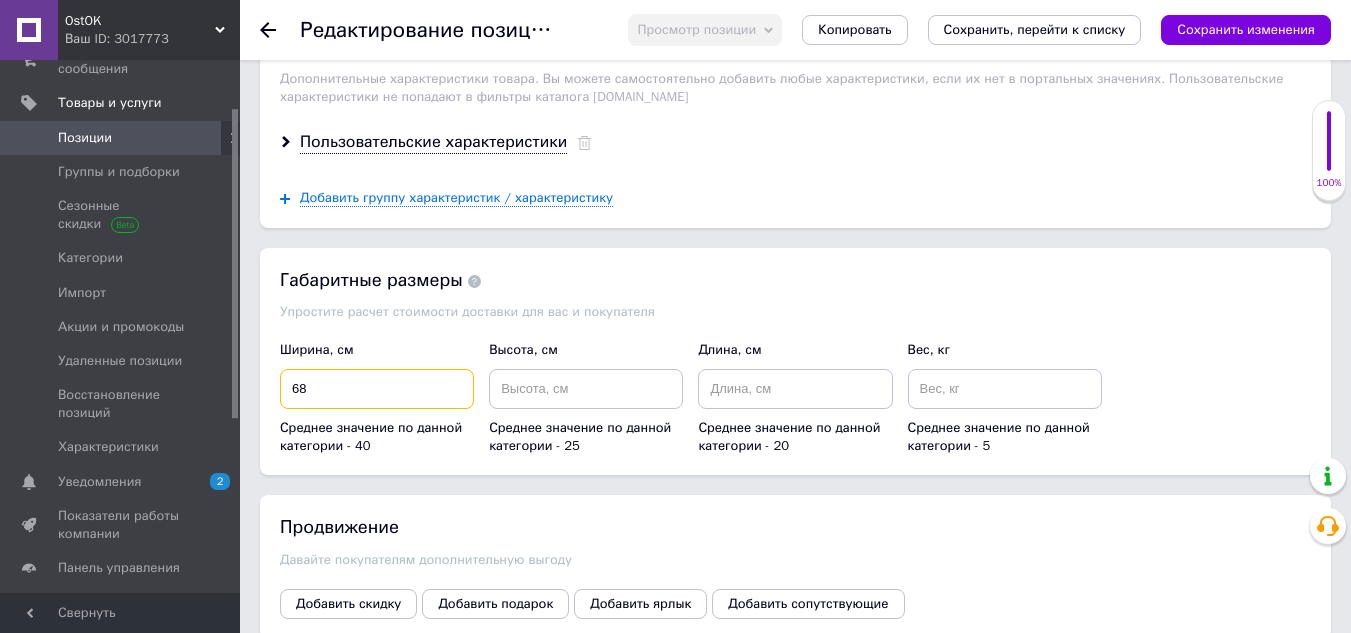 type on "68" 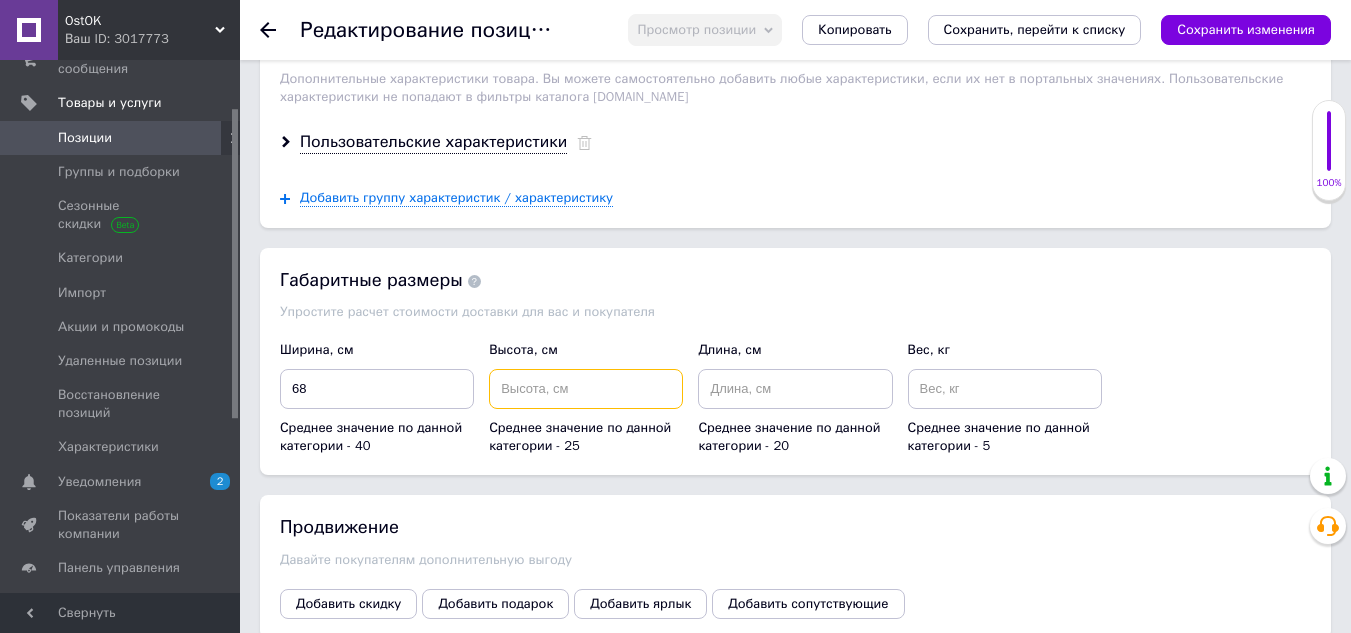 click at bounding box center (586, 389) 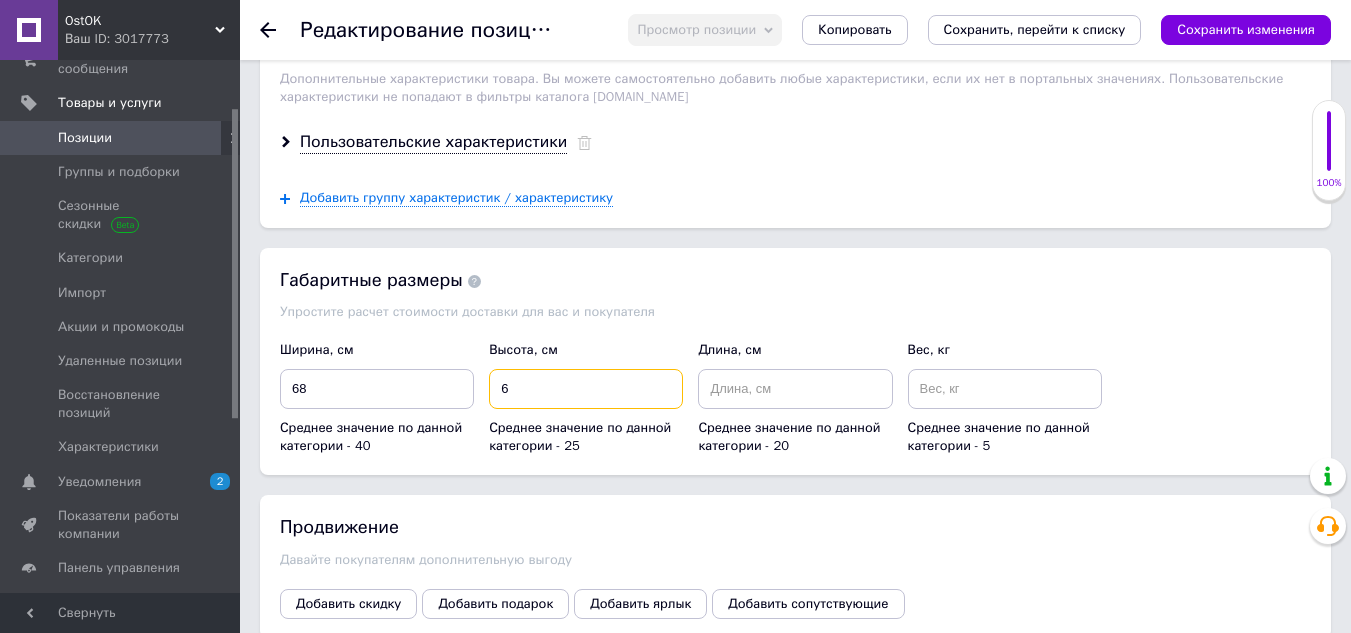 type on "6" 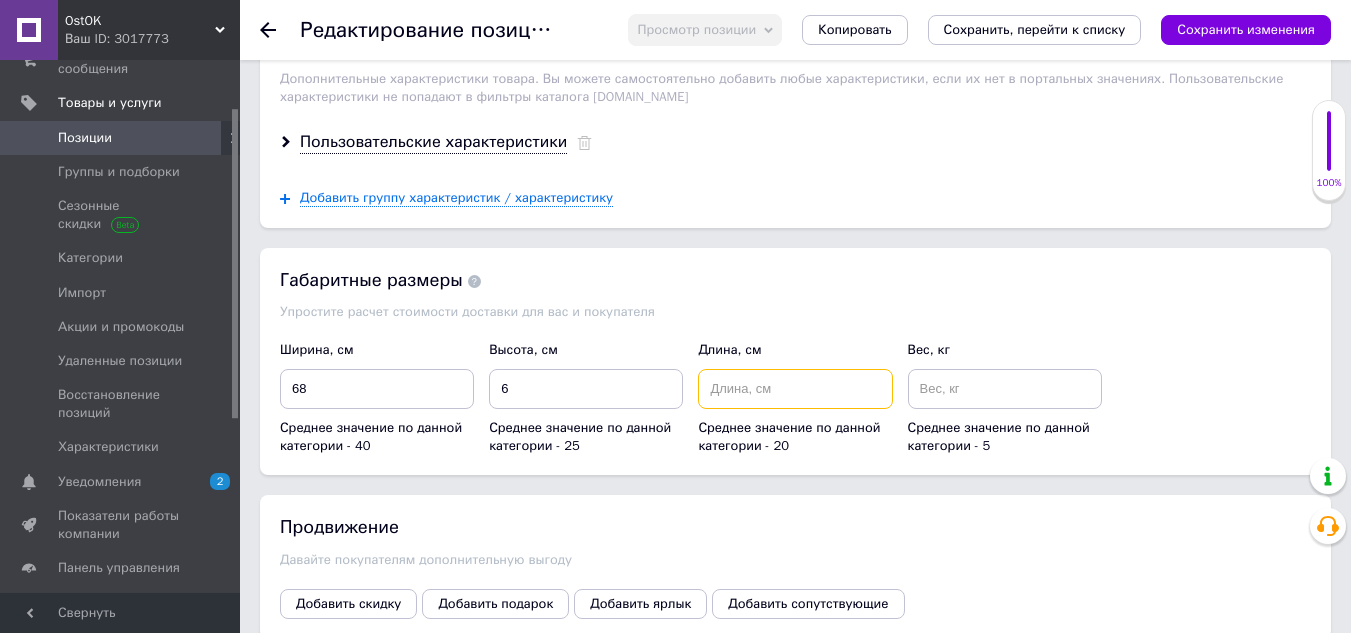 click at bounding box center (795, 389) 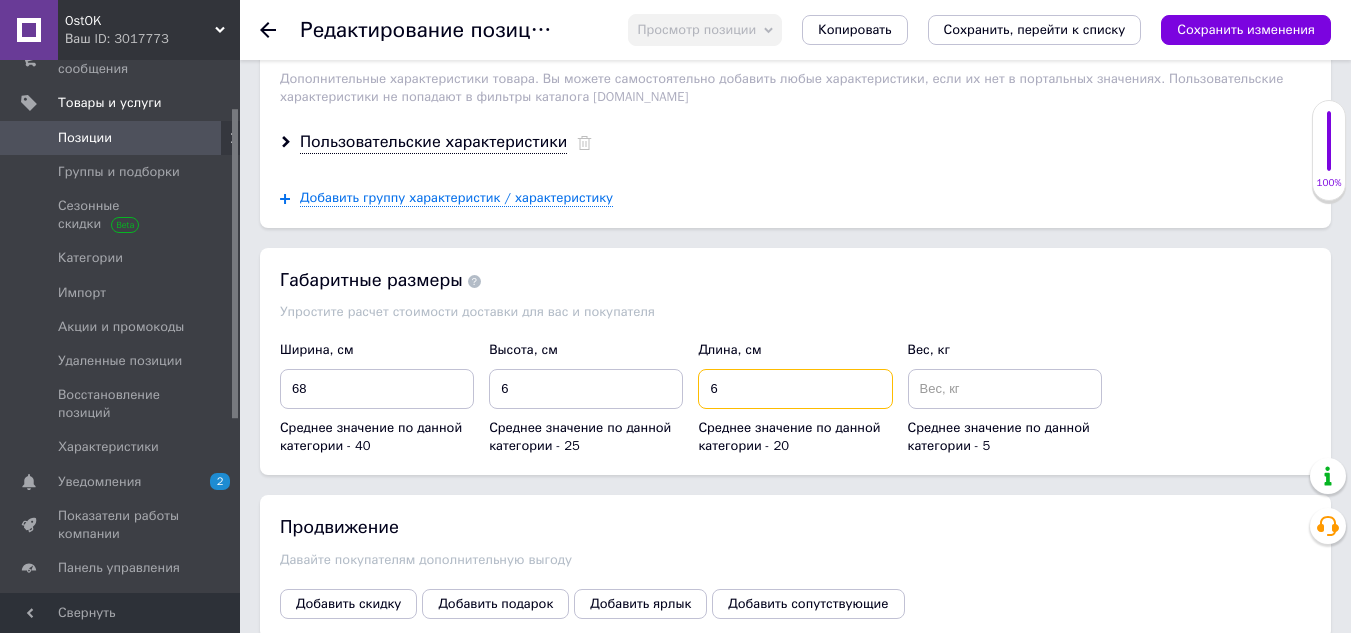 type on "6" 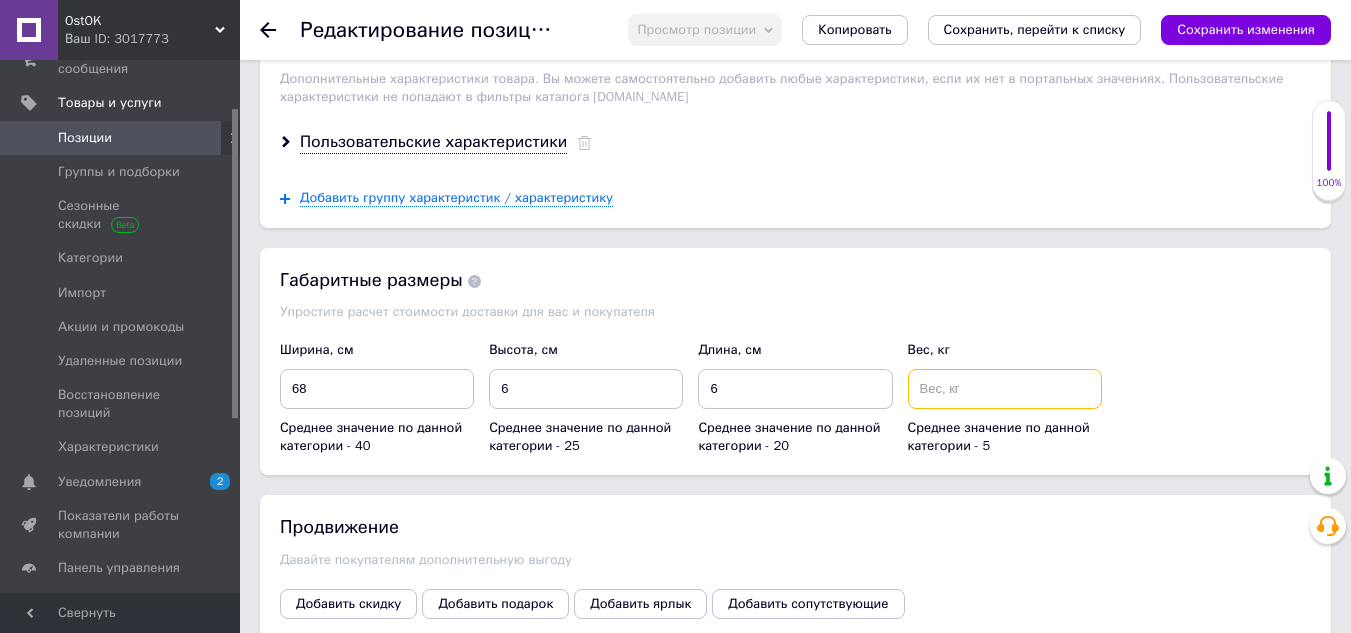 click at bounding box center (1005, 389) 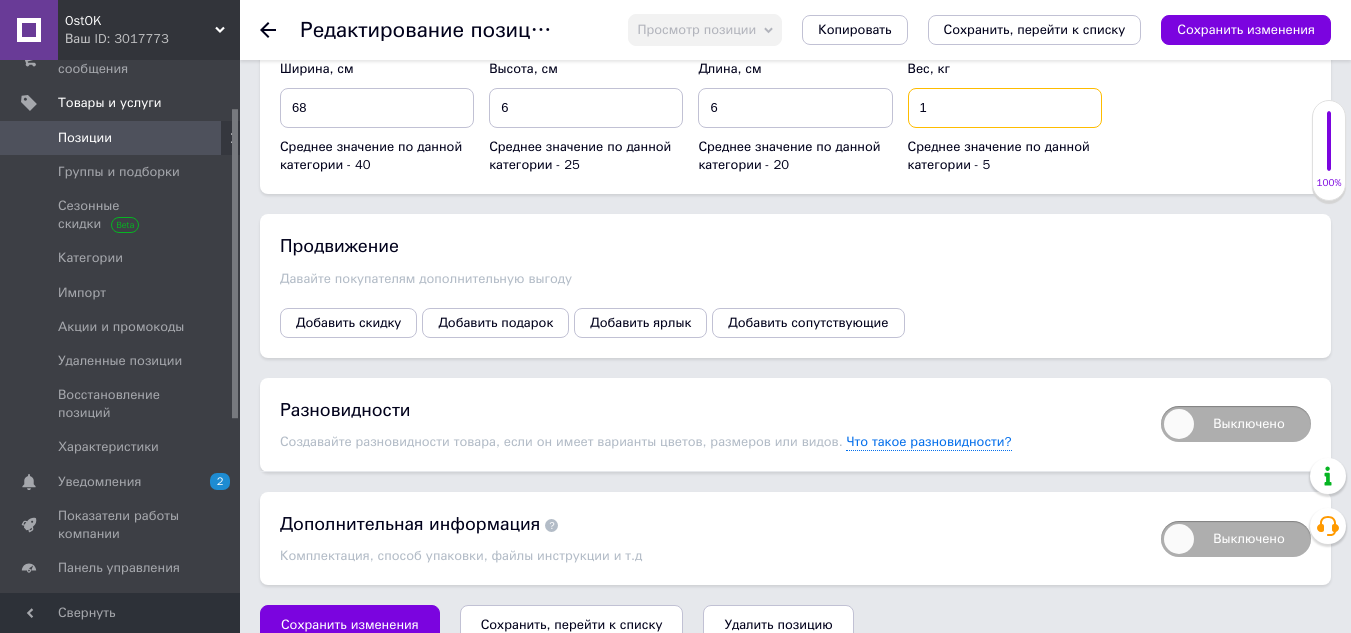 scroll, scrollTop: 3092, scrollLeft: 0, axis: vertical 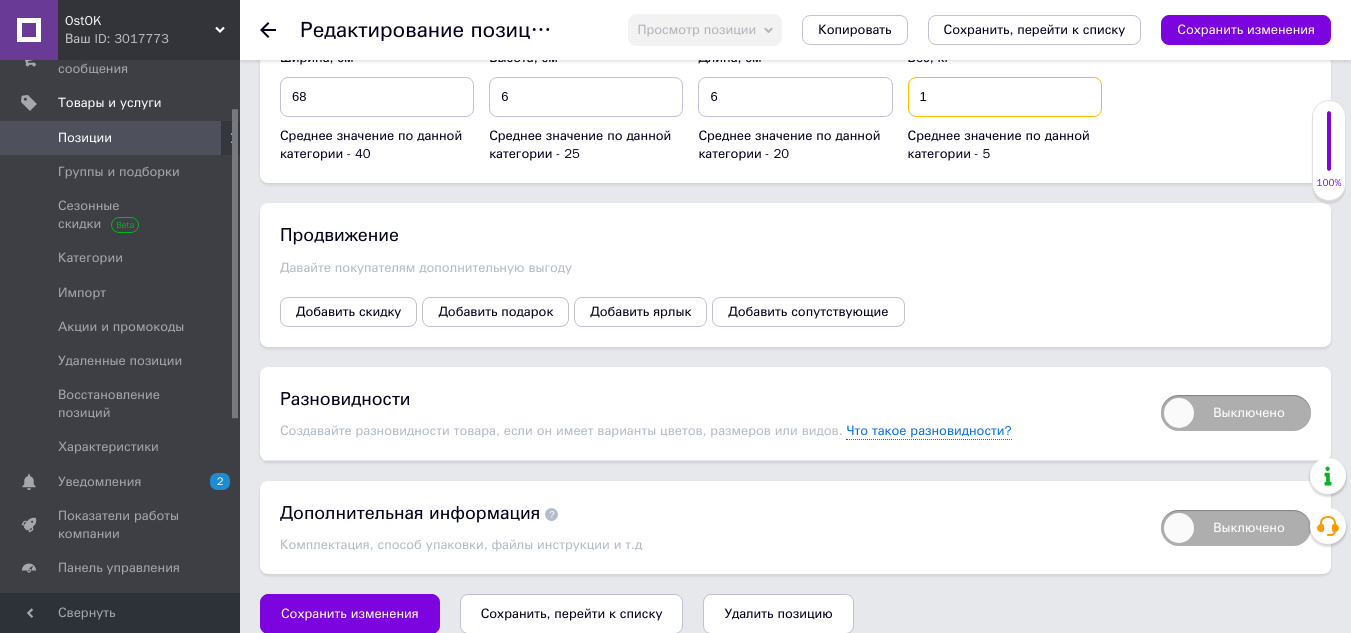 type on "1" 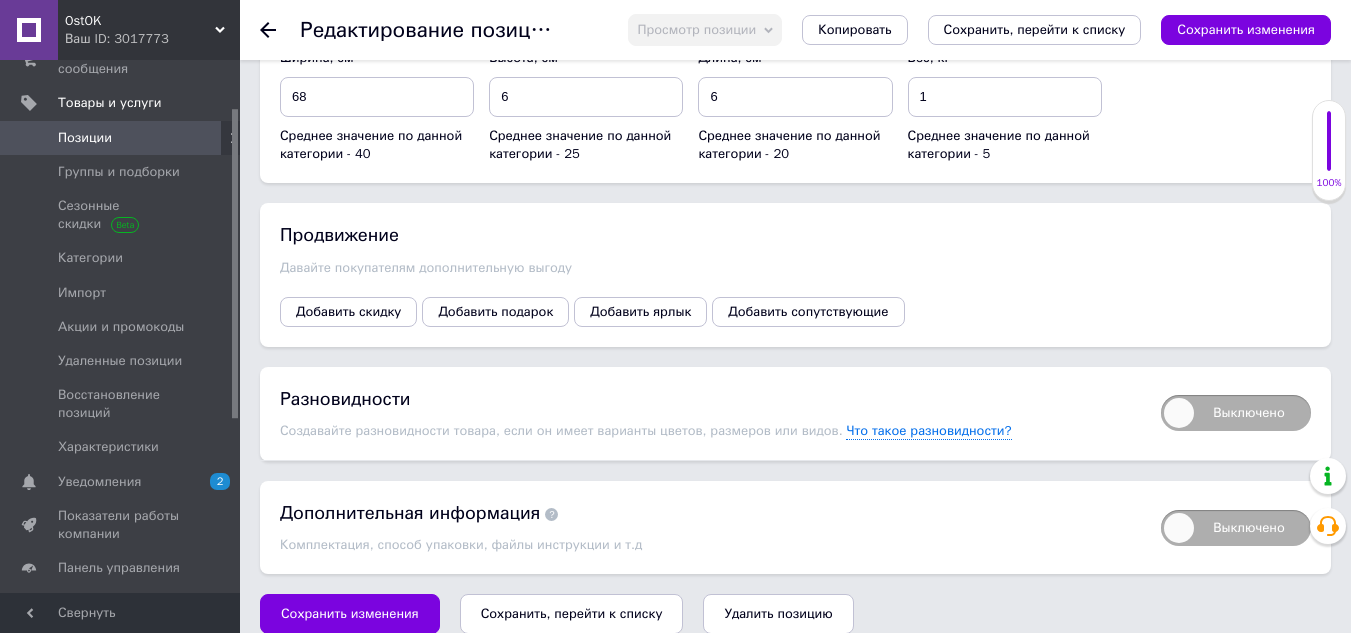 click on "Сохранить, перейти к списку" at bounding box center [572, 613] 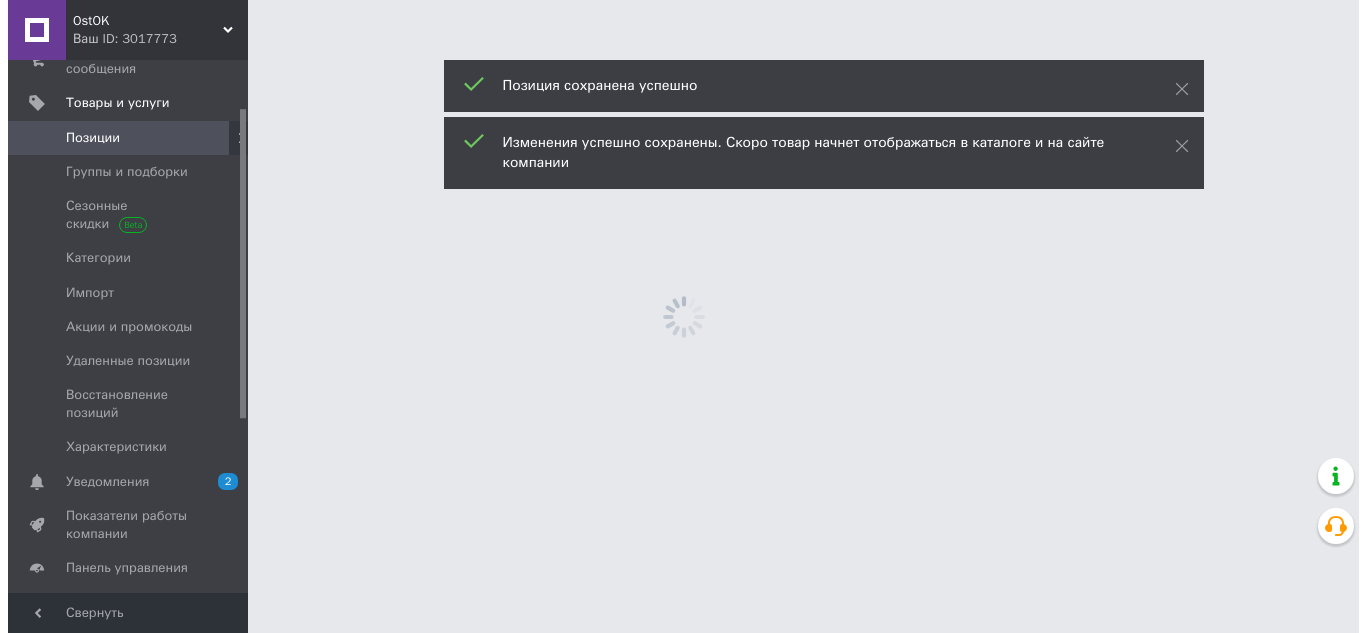 scroll, scrollTop: 0, scrollLeft: 0, axis: both 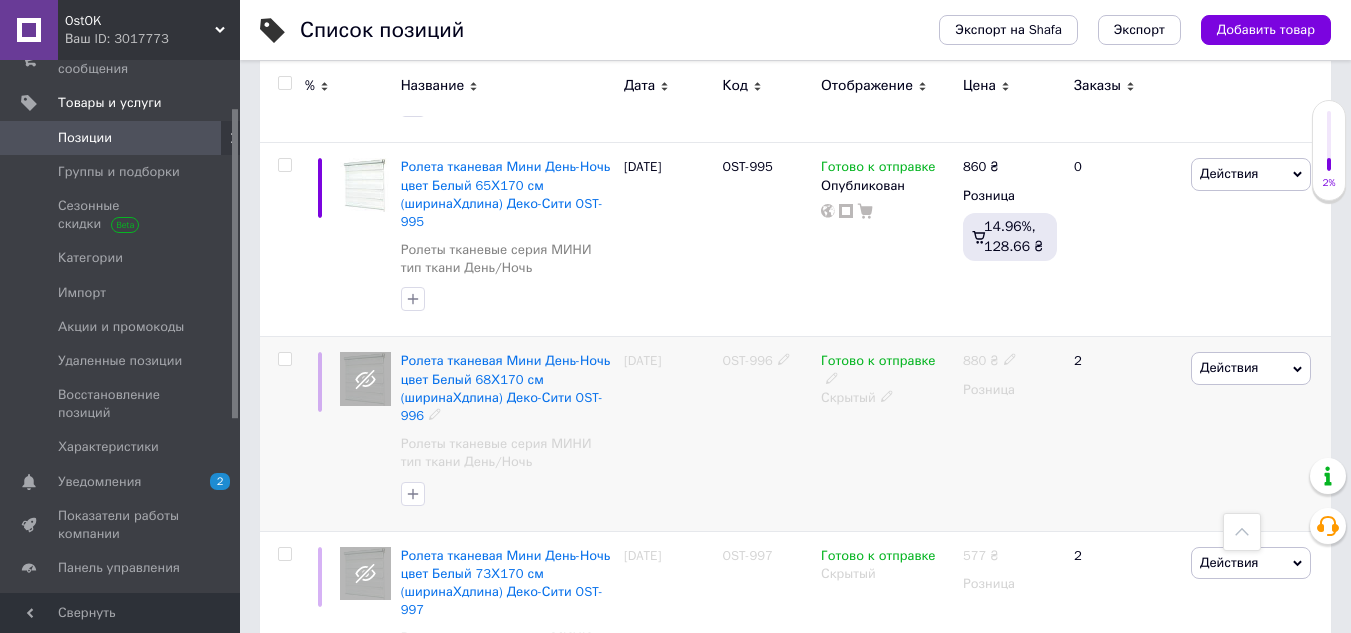 click 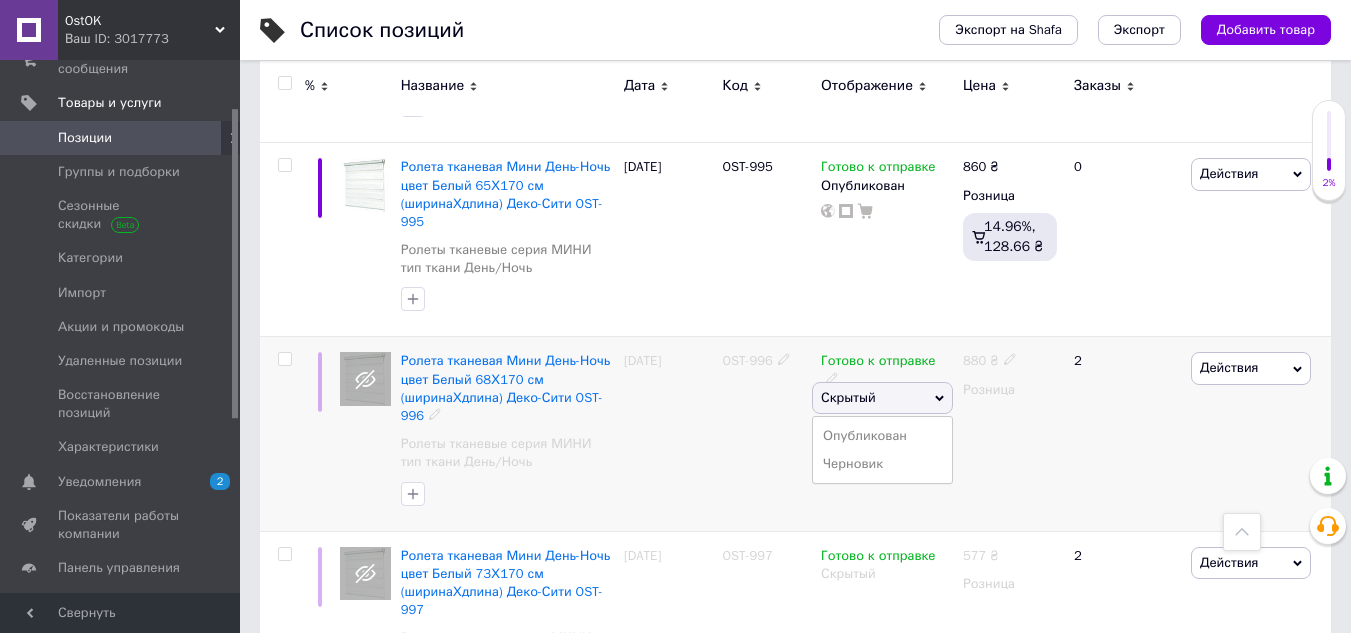 click on "Опубликован" at bounding box center (882, 436) 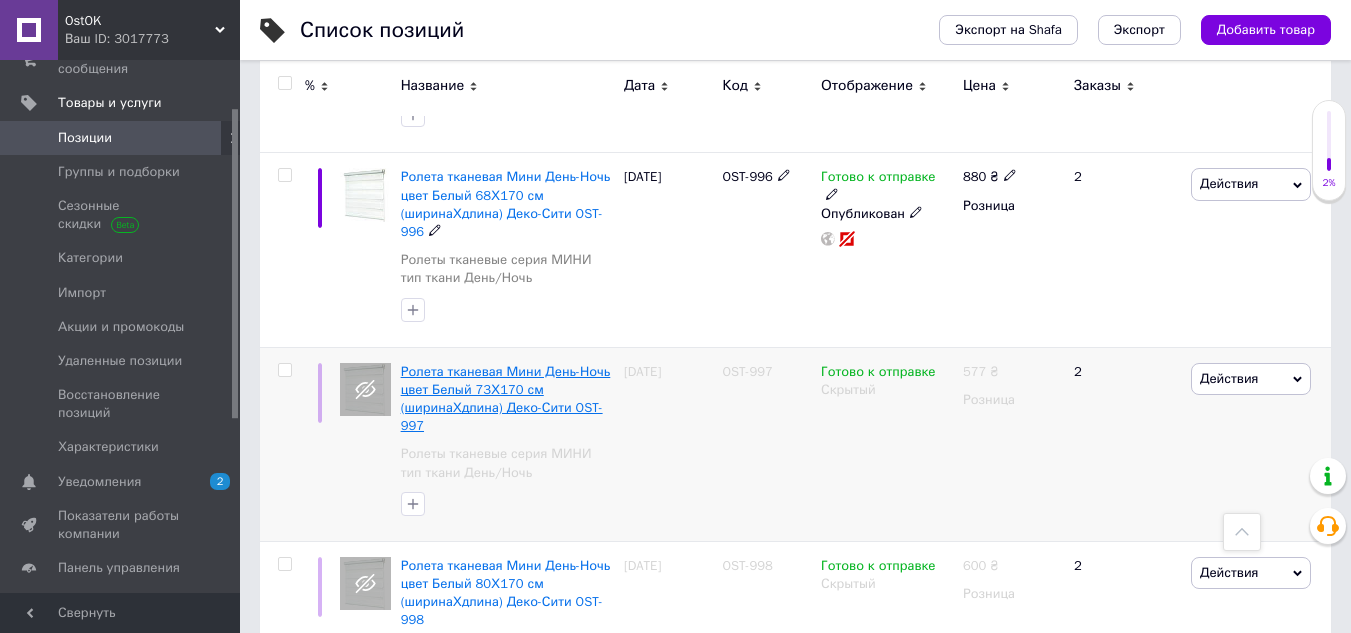 scroll, scrollTop: 1300, scrollLeft: 0, axis: vertical 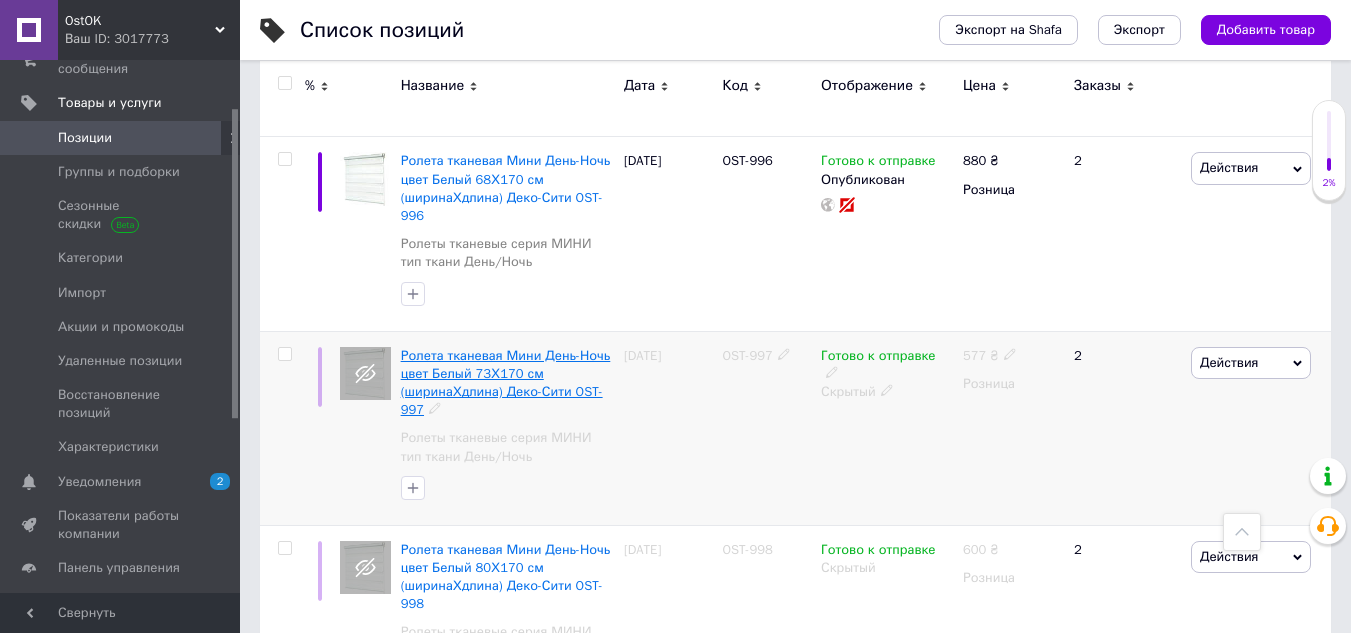 click on "Ролета тканевая Мини День-Ночь цвет Белый 73Х170 см (ширинаХдлина) Деко-Сити OST-997" at bounding box center (506, 383) 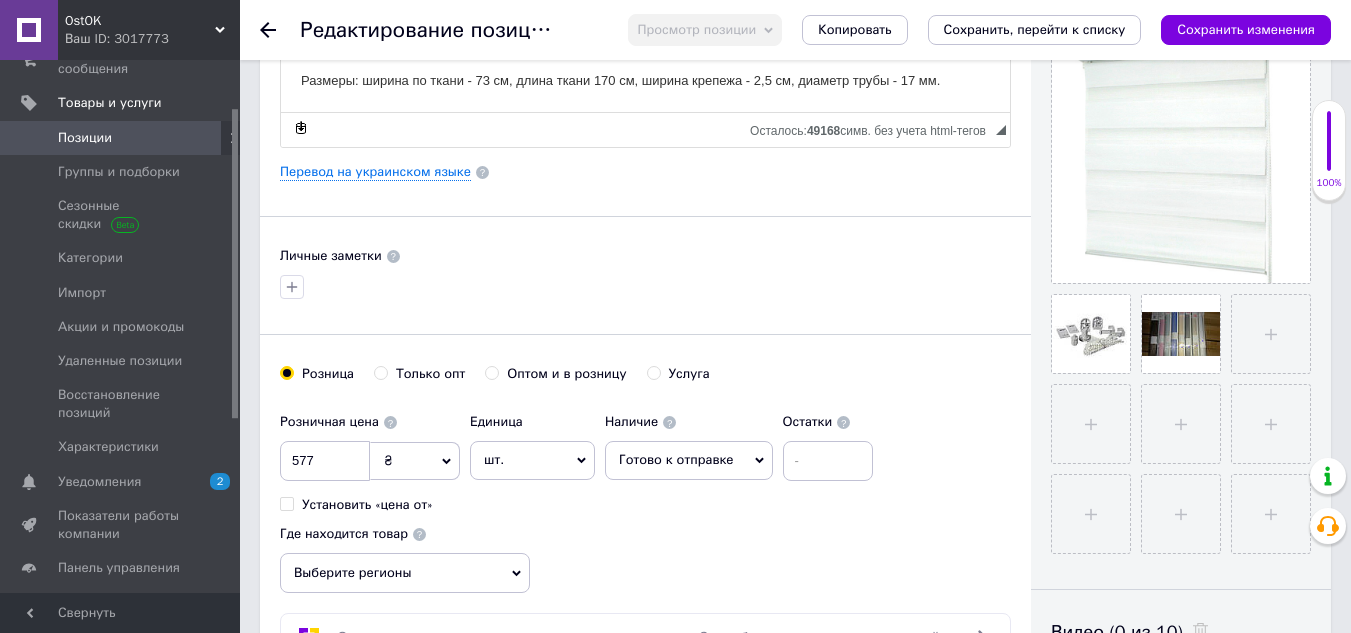 scroll, scrollTop: 500, scrollLeft: 0, axis: vertical 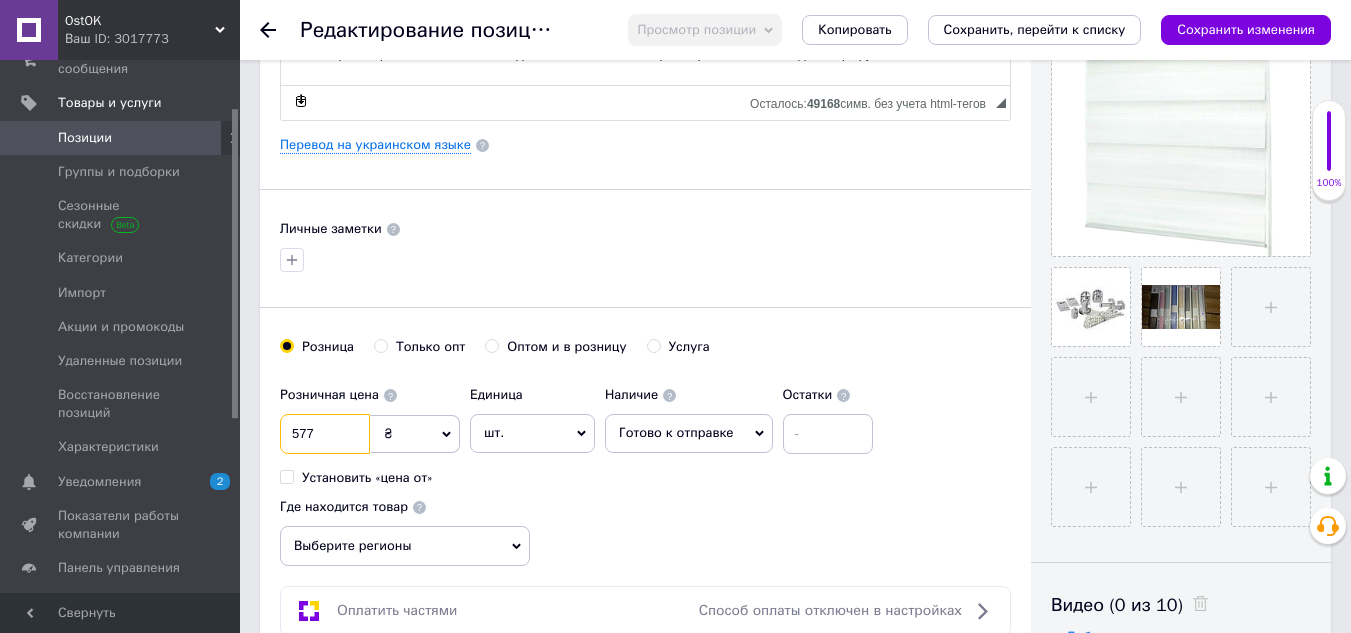 drag, startPoint x: 331, startPoint y: 433, endPoint x: 240, endPoint y: 432, distance: 91.00549 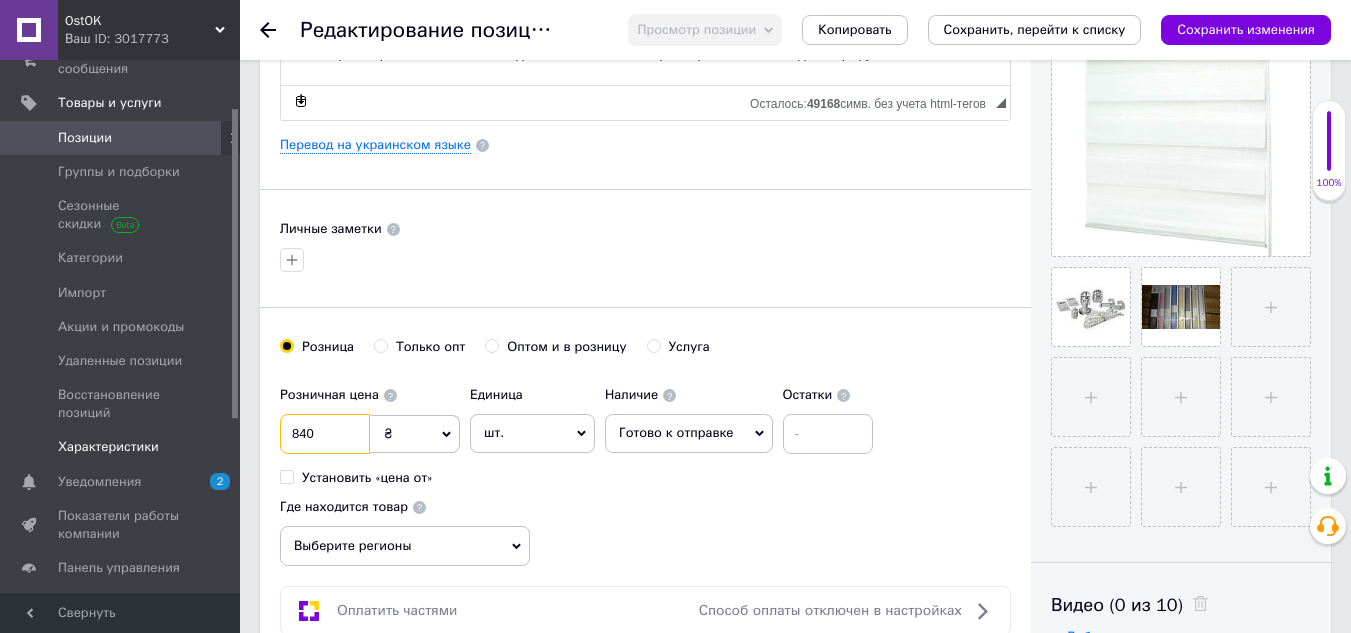 drag, startPoint x: 330, startPoint y: 436, endPoint x: 211, endPoint y: 437, distance: 119.0042 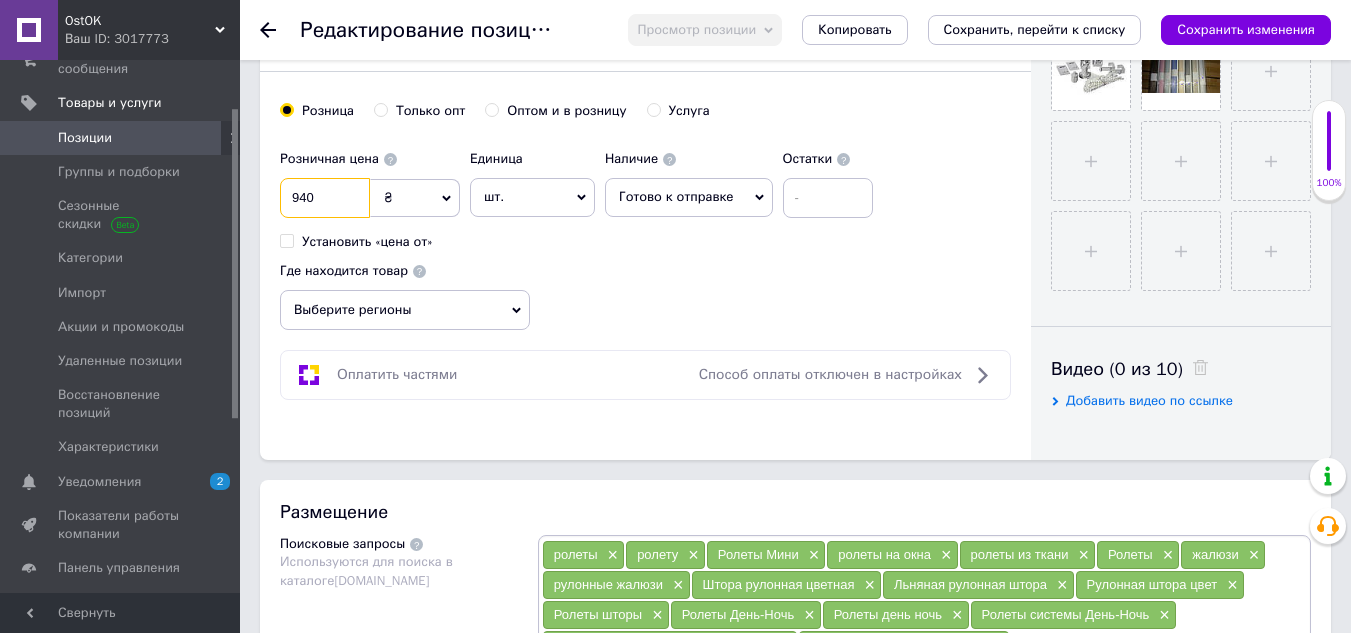 scroll, scrollTop: 800, scrollLeft: 0, axis: vertical 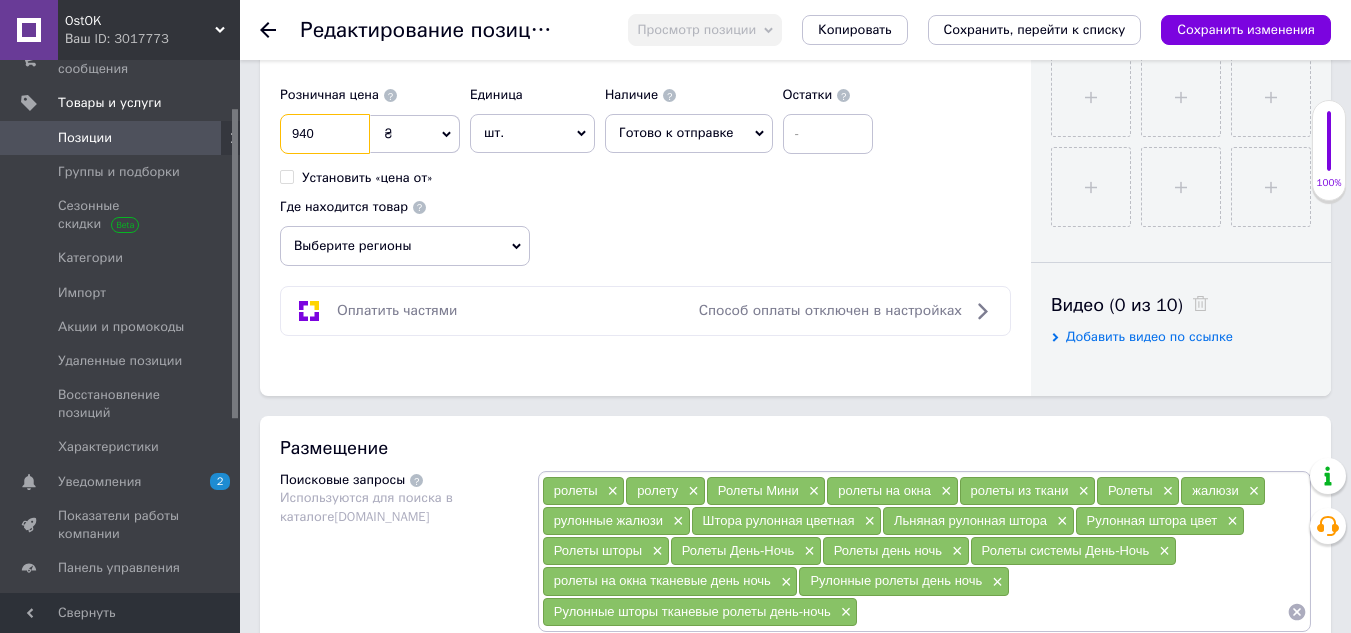 type on "940" 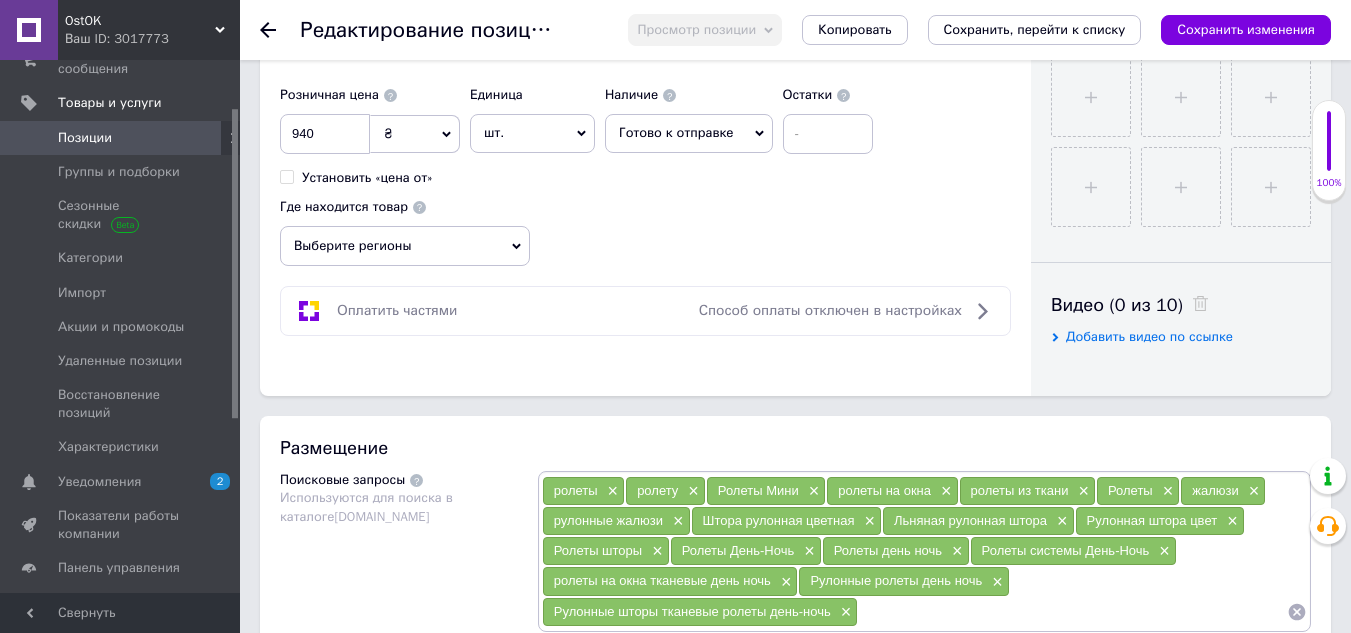 click on "Выберите регионы" at bounding box center [405, 246] 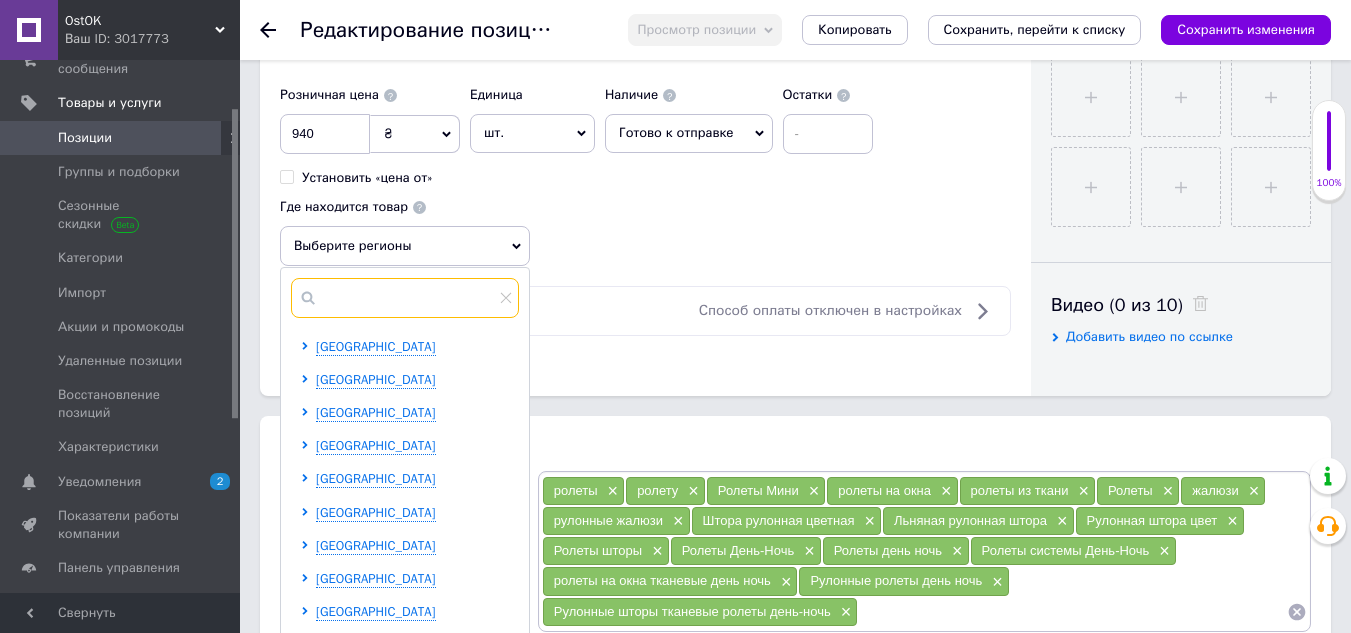 click at bounding box center (405, 298) 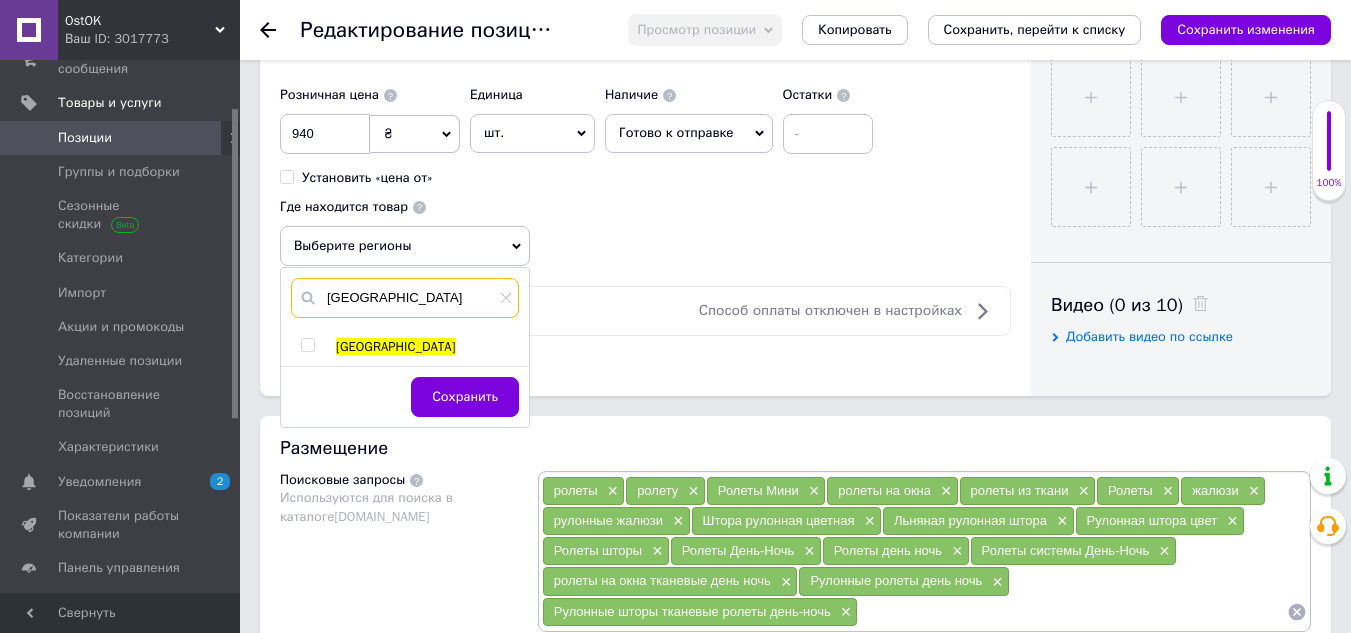 type on "[GEOGRAPHIC_DATA]" 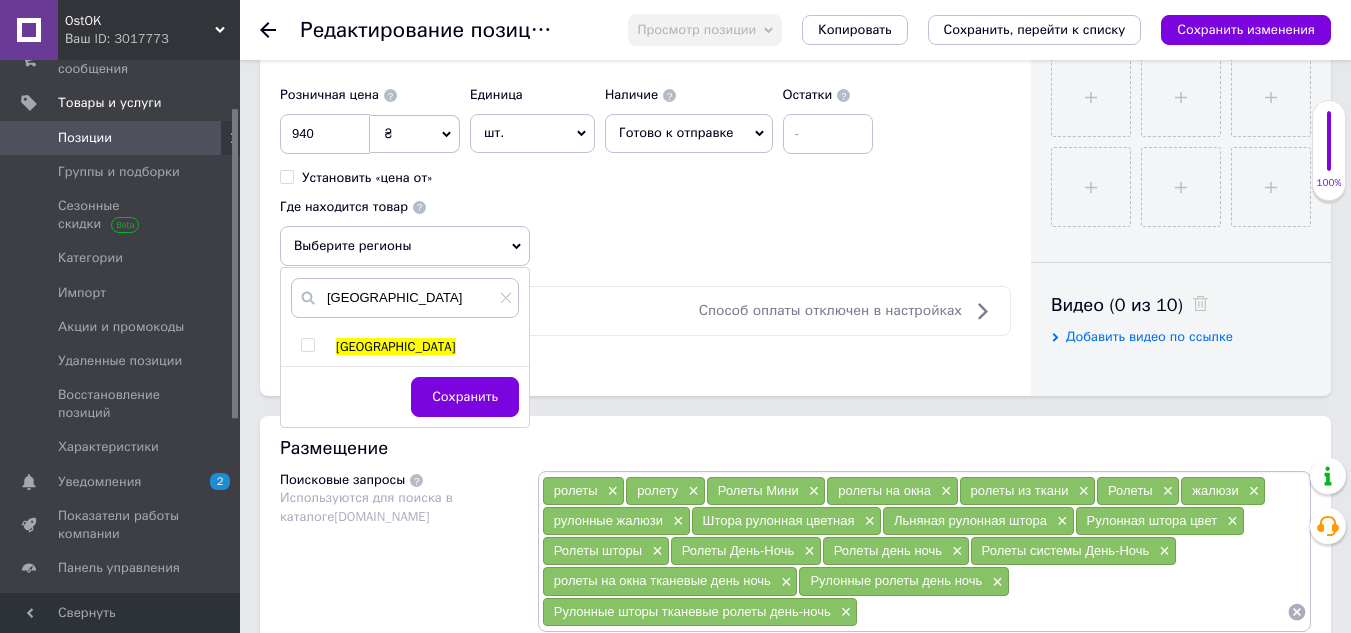 click at bounding box center [307, 345] 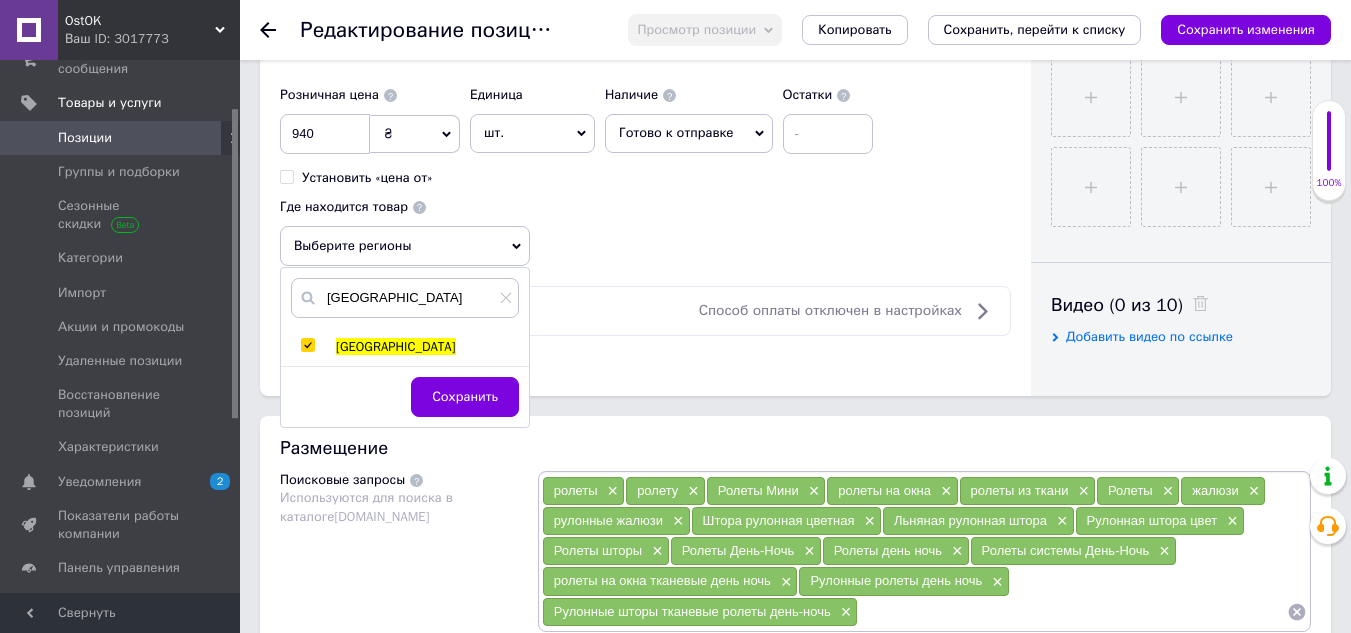 checkbox on "true" 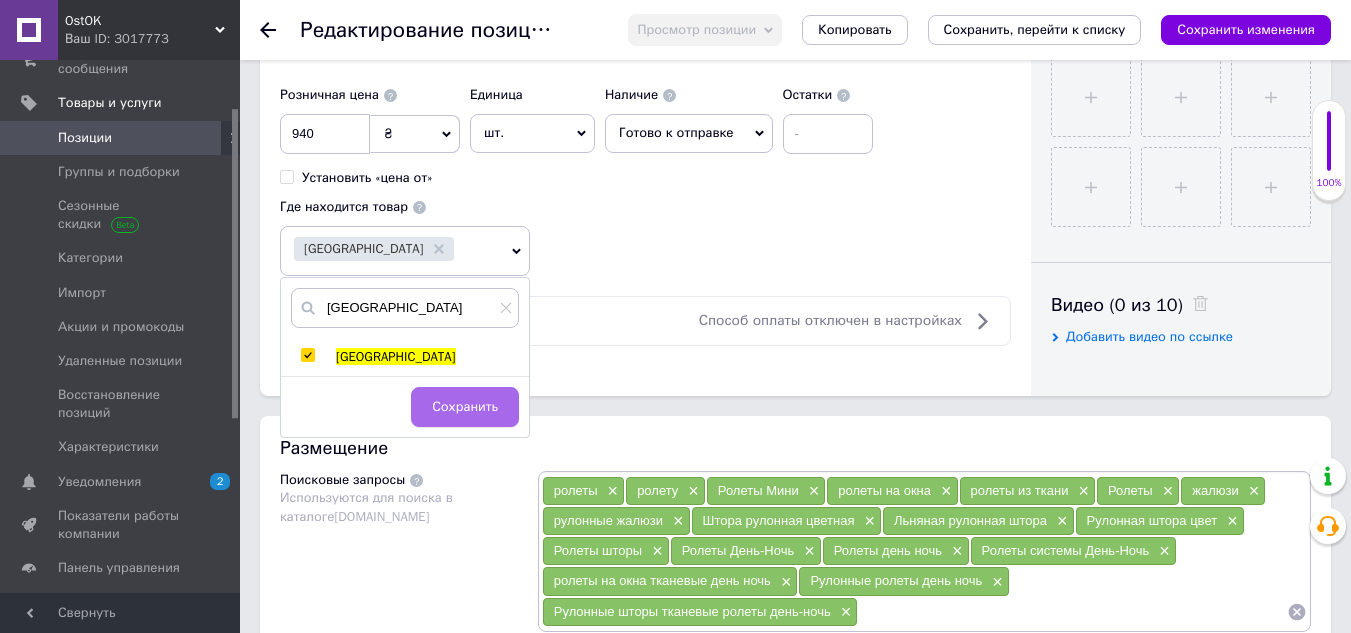 click on "Сохранить" at bounding box center (465, 407) 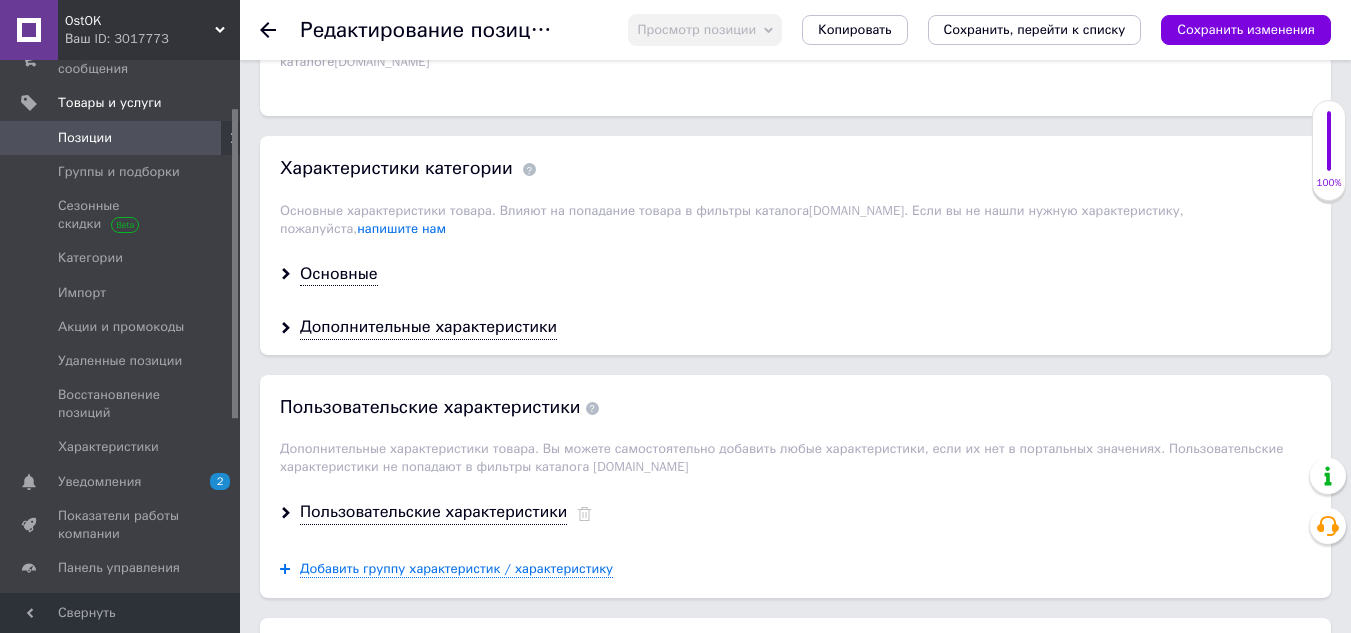 scroll, scrollTop: 1700, scrollLeft: 0, axis: vertical 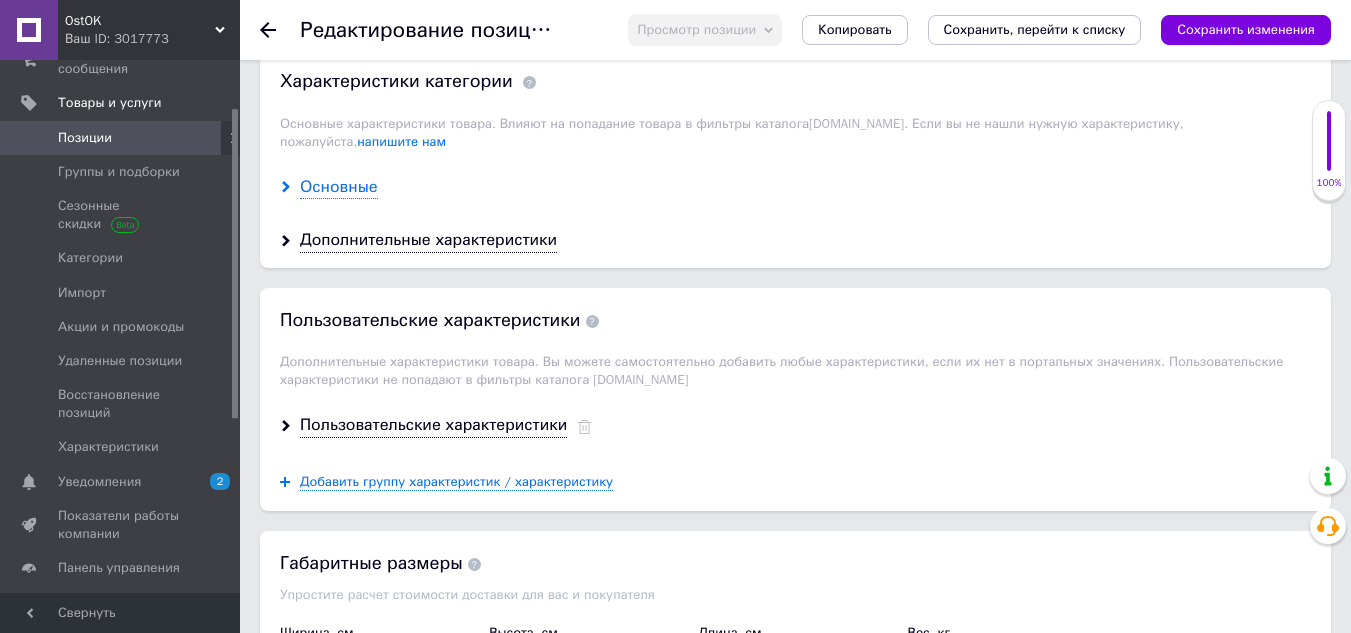 click on "Основные" at bounding box center (339, 187) 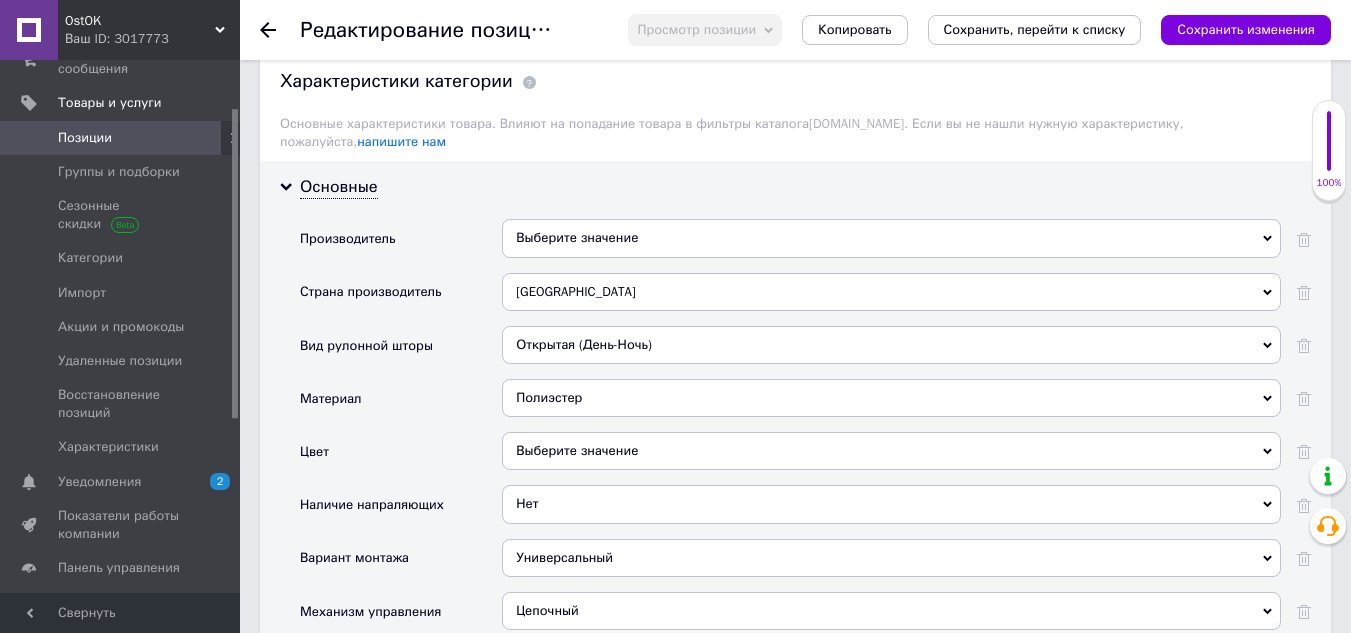 click on "Выберите значение" at bounding box center (891, 238) 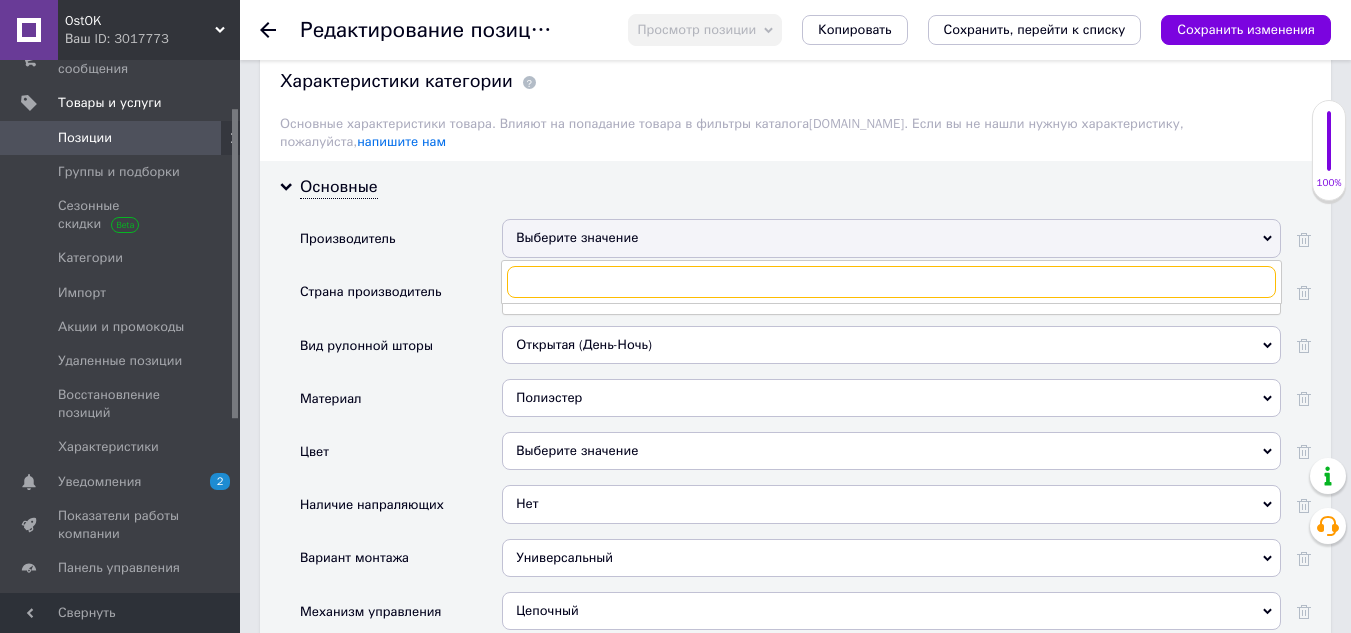 click at bounding box center [891, 282] 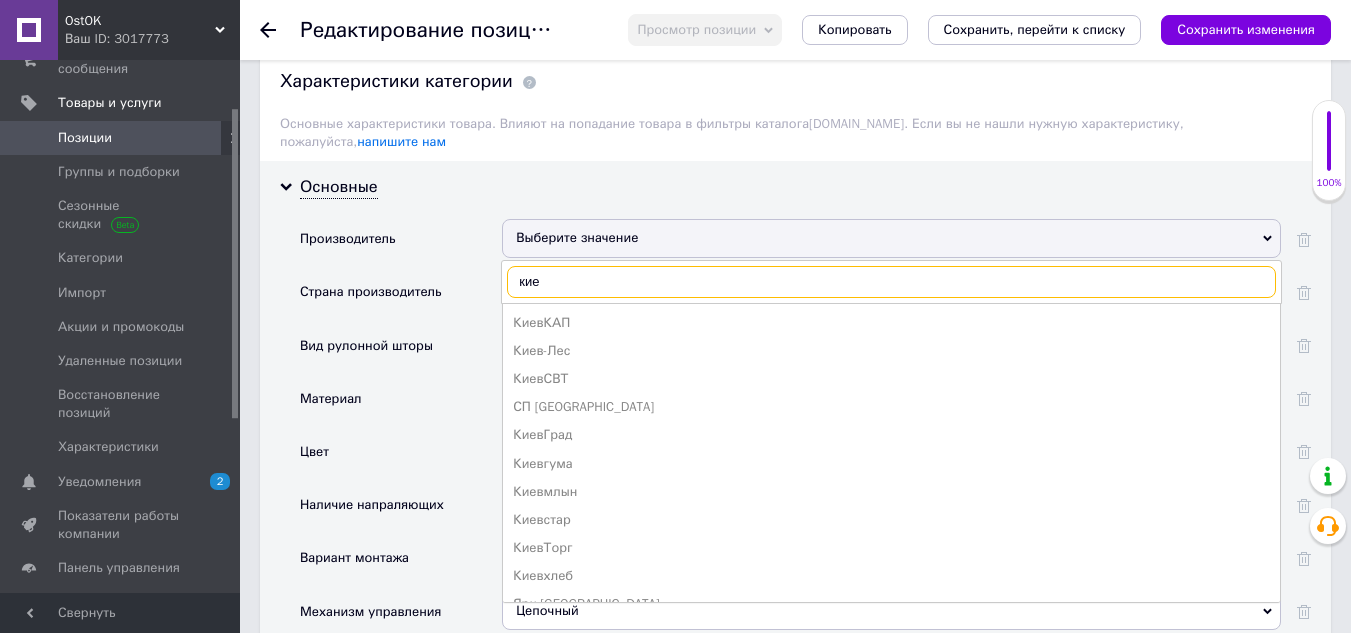 drag, startPoint x: 547, startPoint y: 256, endPoint x: 461, endPoint y: 277, distance: 88.52683 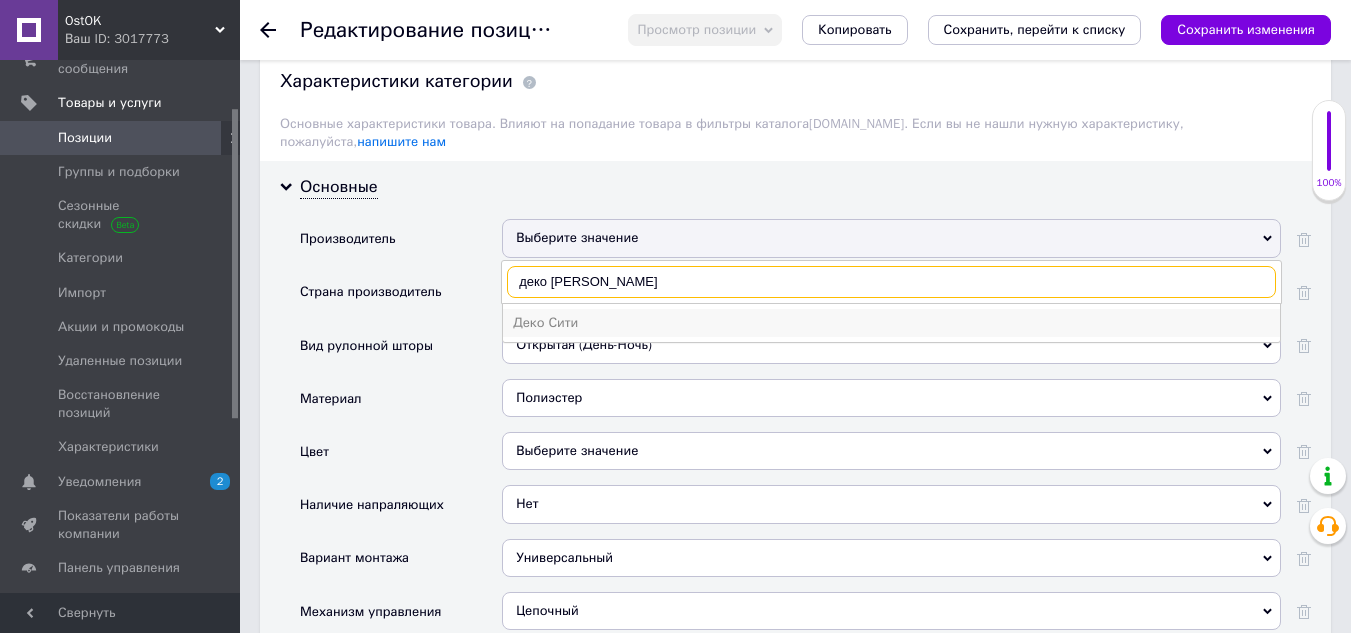 type on "деко [PERSON_NAME]" 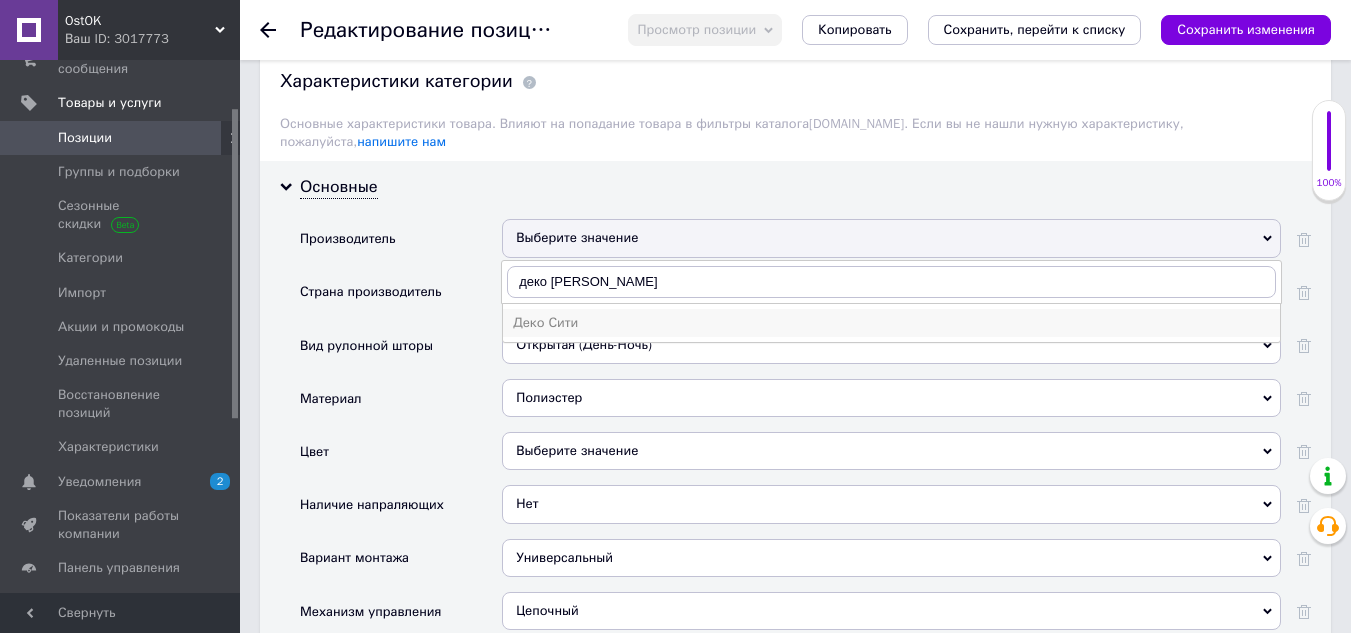 click on "Деко Сити" at bounding box center [891, 323] 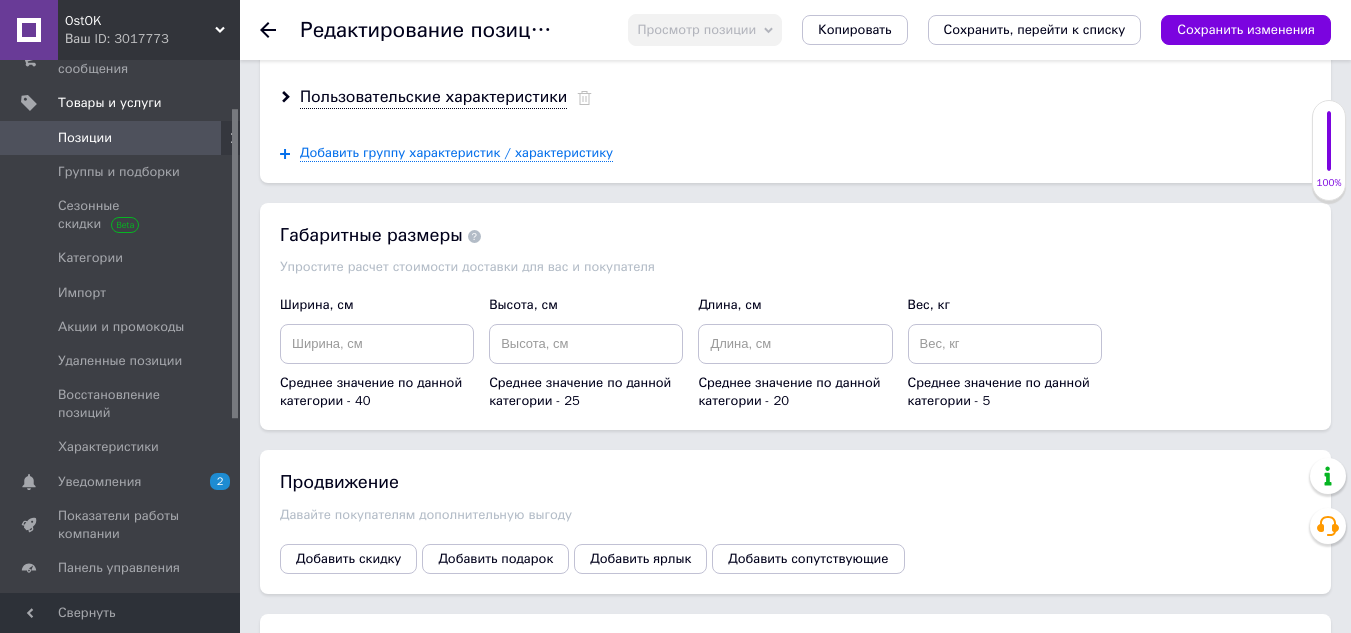 scroll, scrollTop: 2900, scrollLeft: 0, axis: vertical 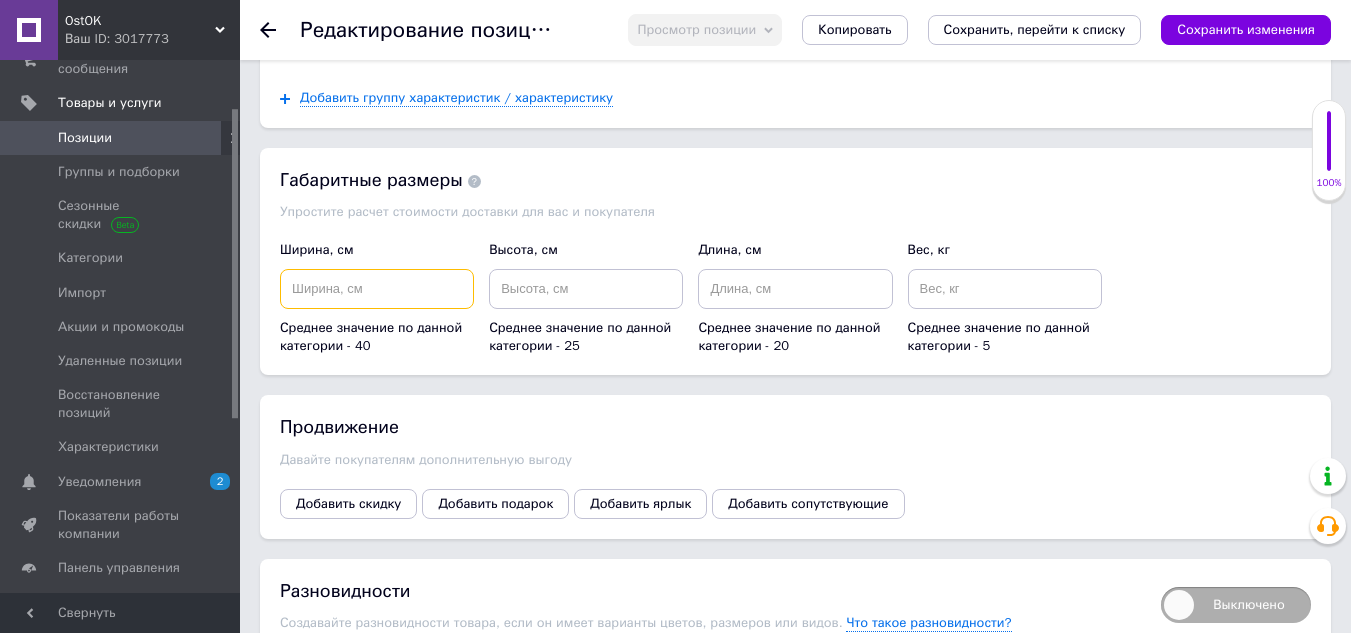 click at bounding box center (377, 289) 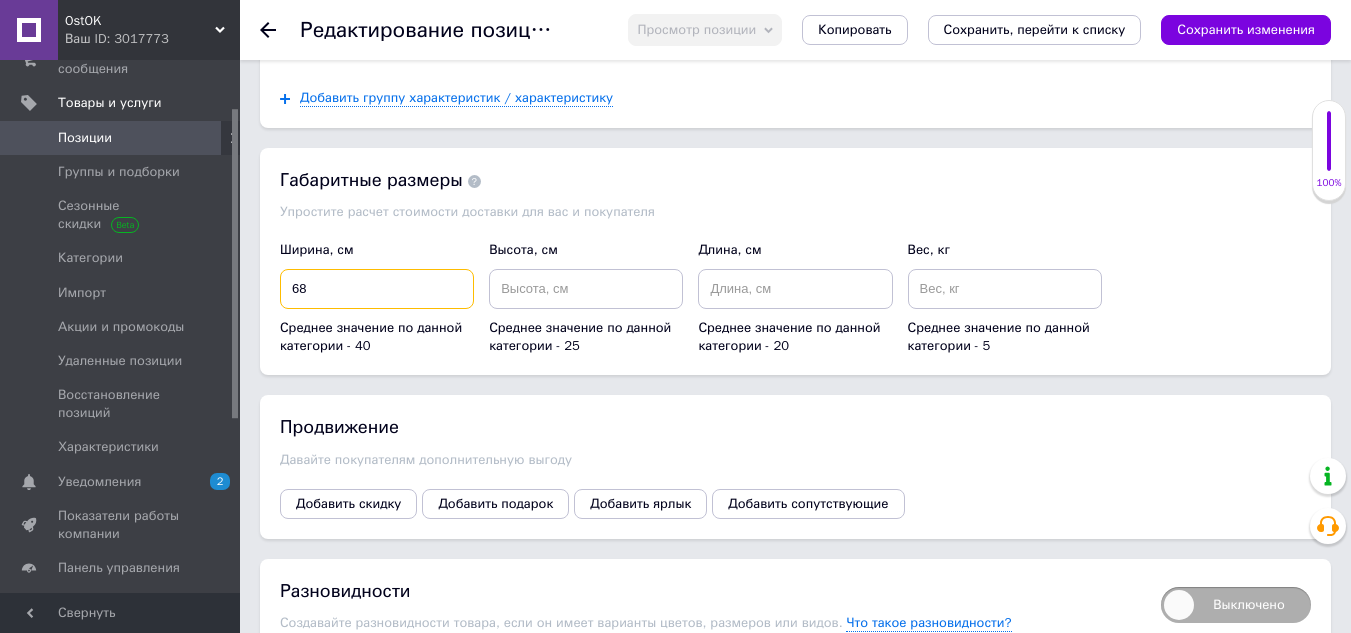 type on "68" 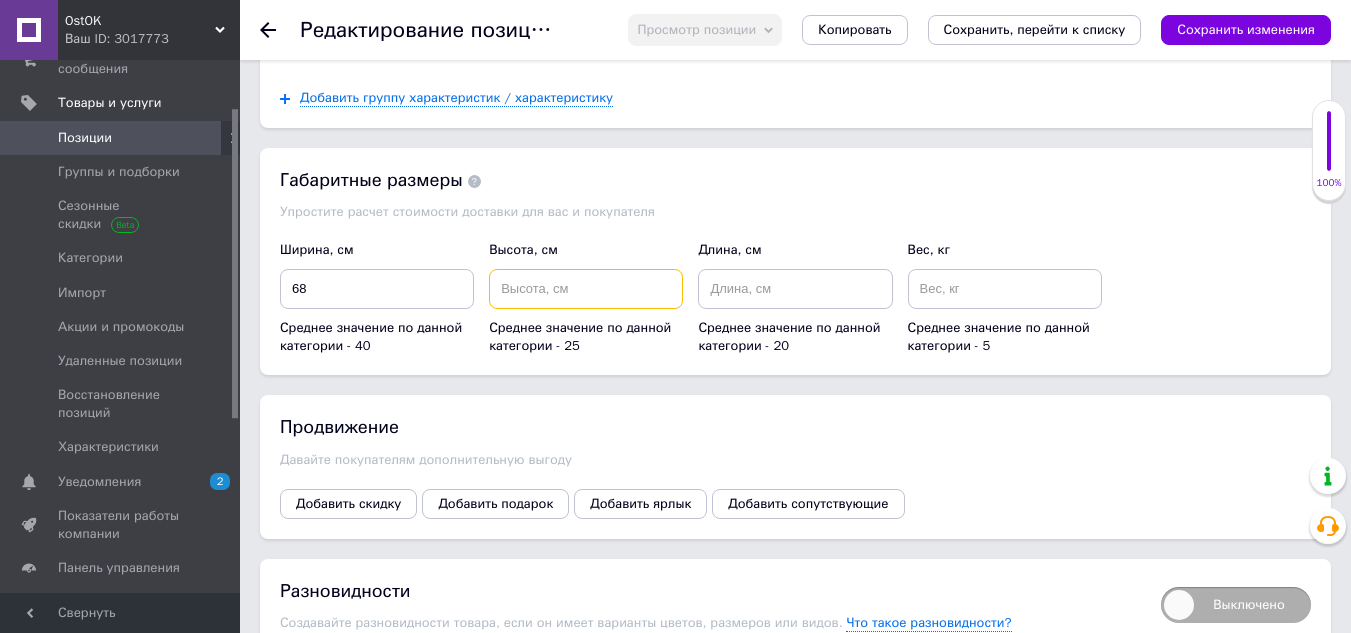 click at bounding box center [586, 289] 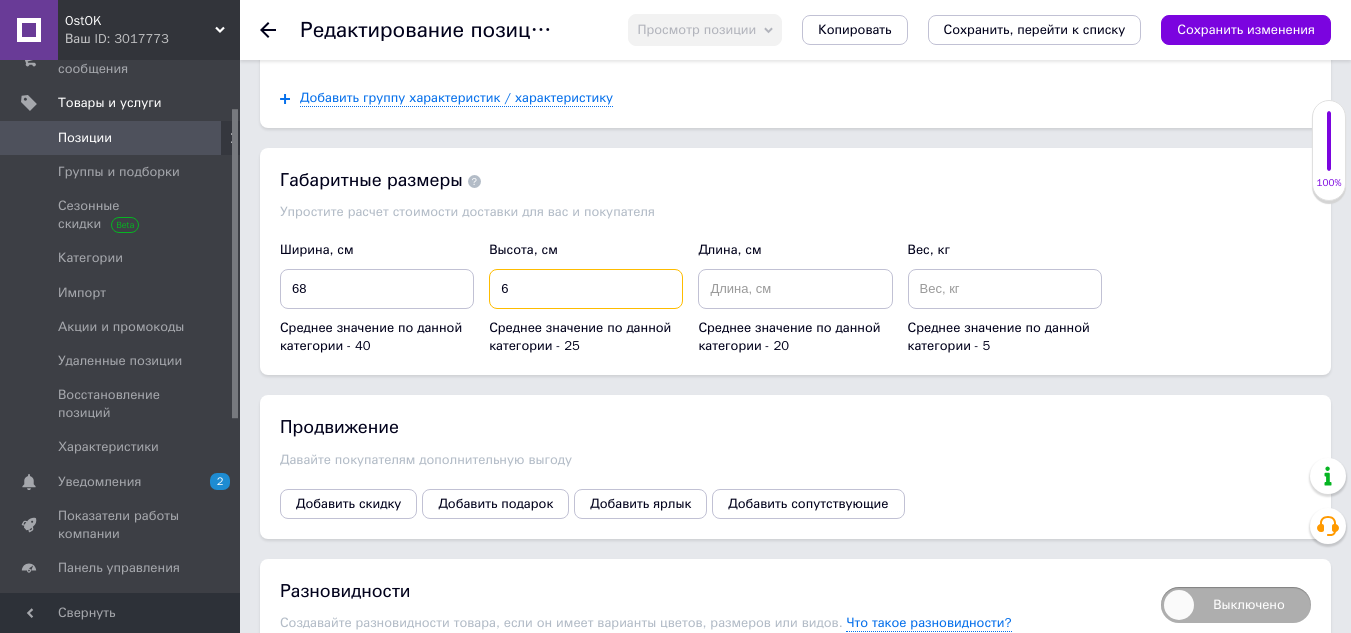 type on "6" 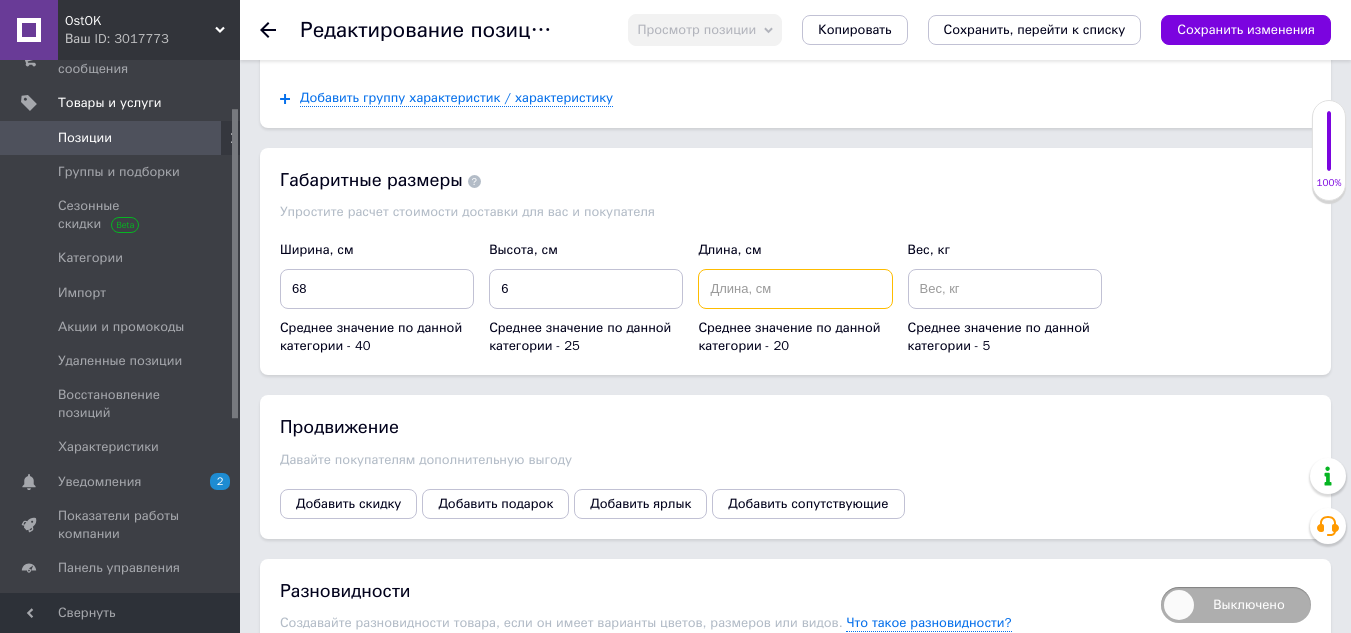 click at bounding box center [795, 289] 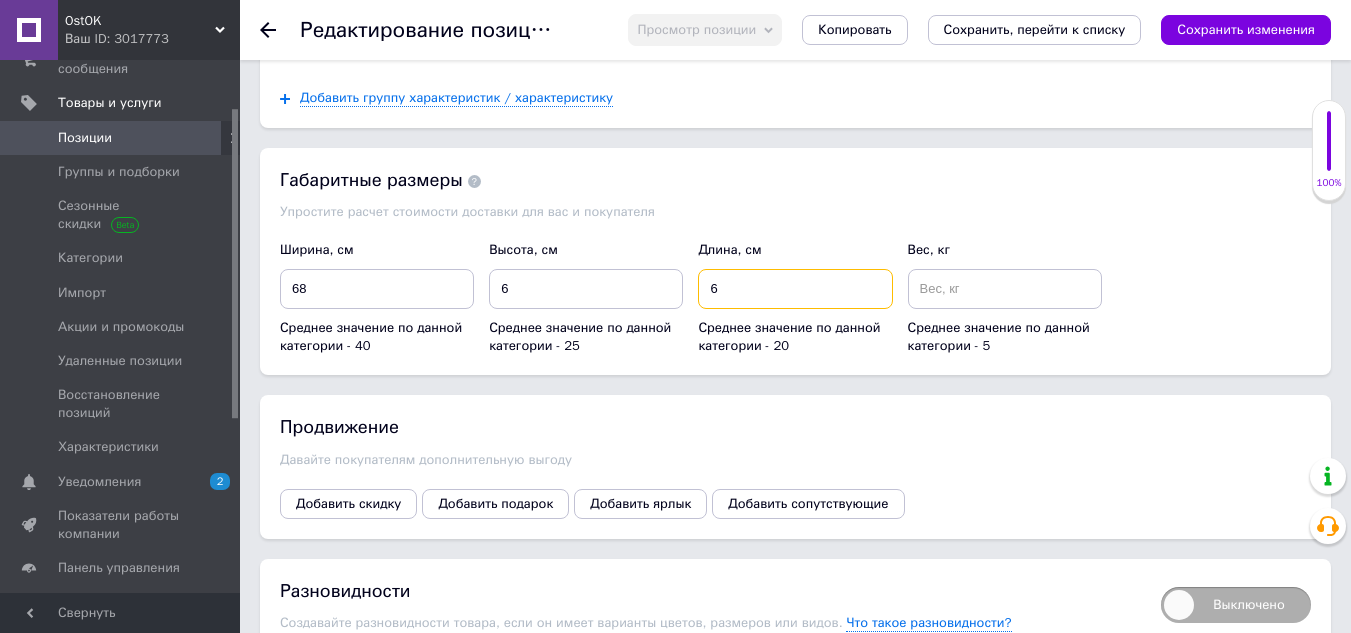 type on "6" 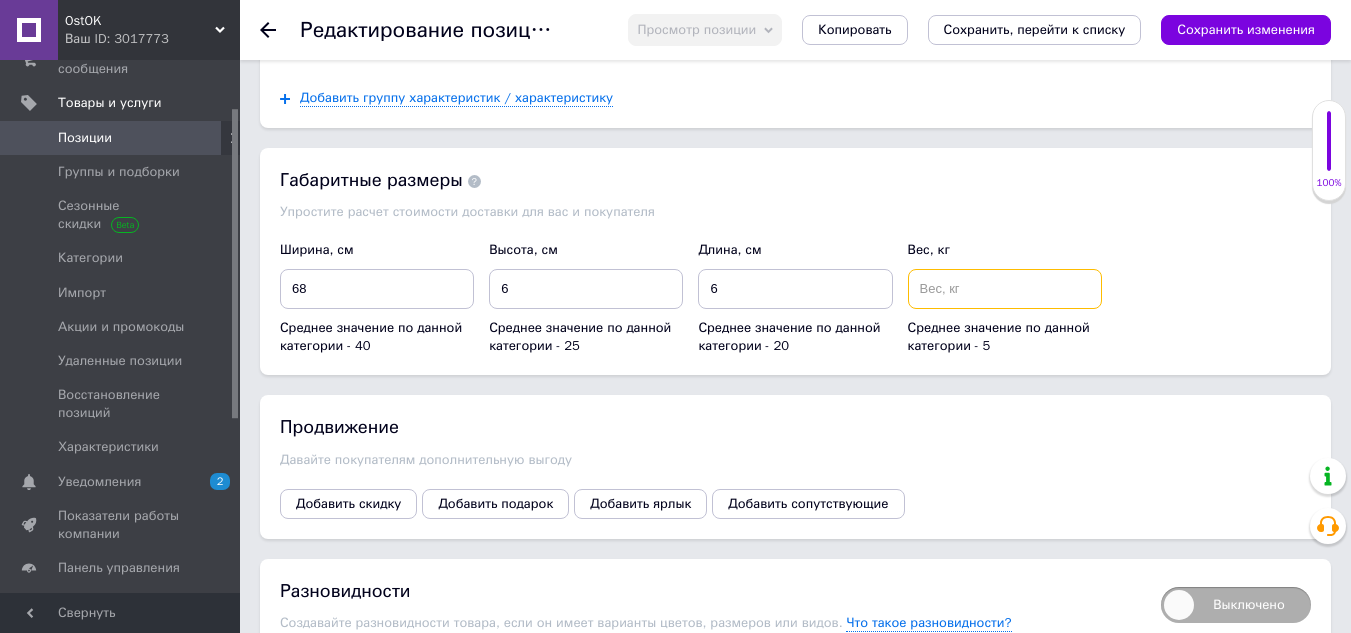 click at bounding box center [1005, 289] 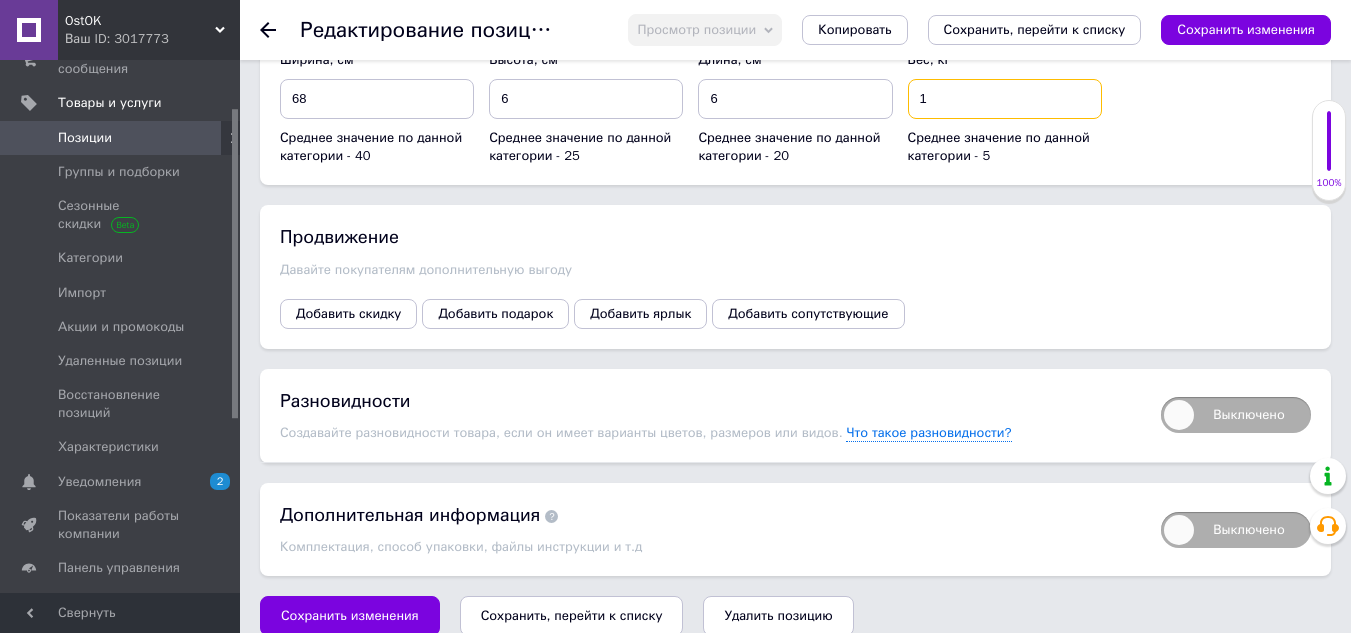 scroll, scrollTop: 3092, scrollLeft: 0, axis: vertical 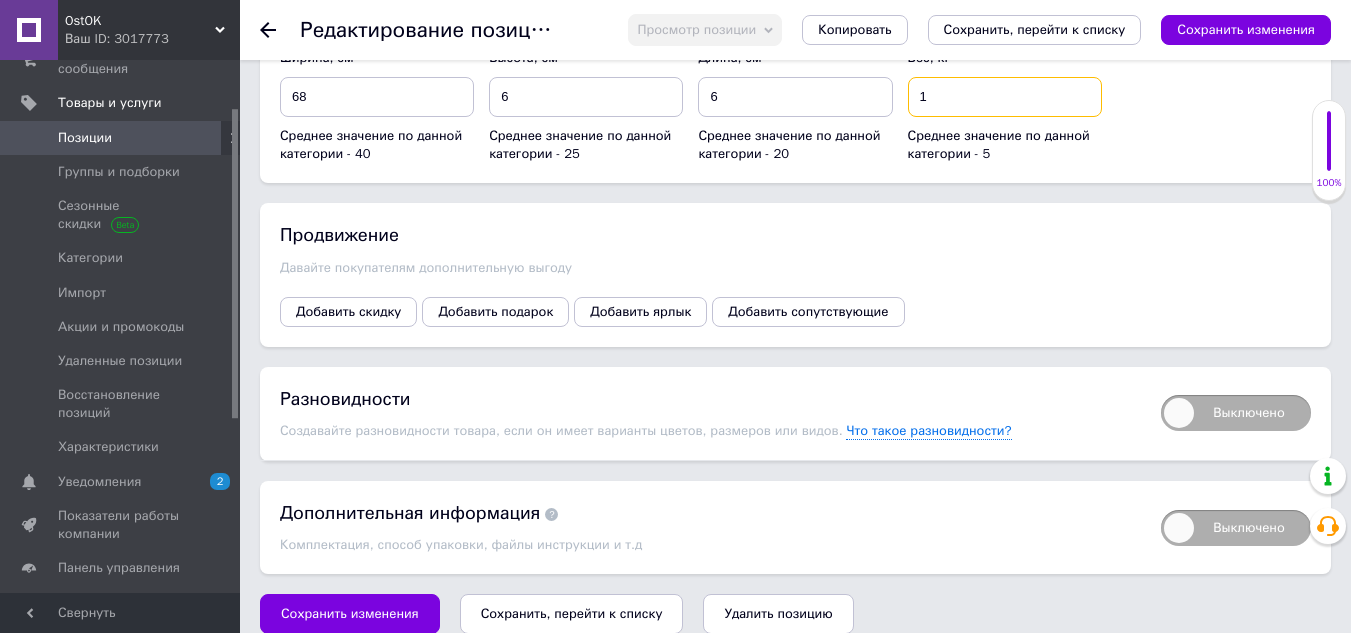 type on "1" 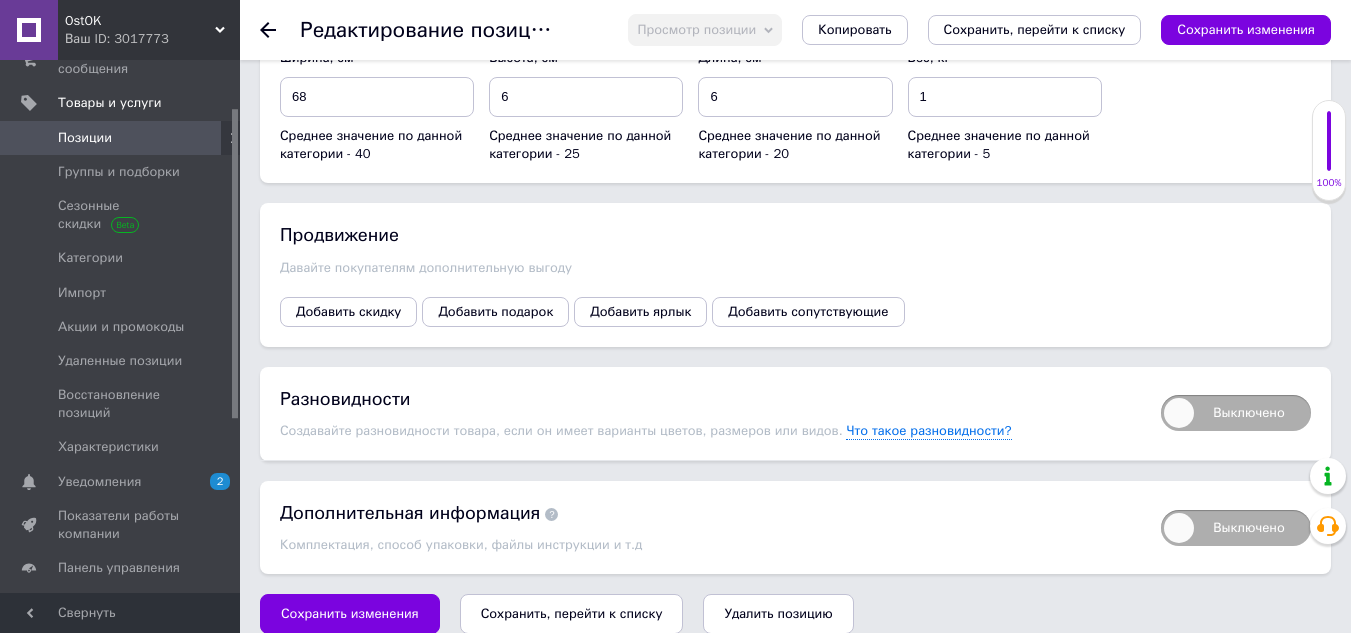 click on "Сохранить, перейти к списку" at bounding box center [572, 613] 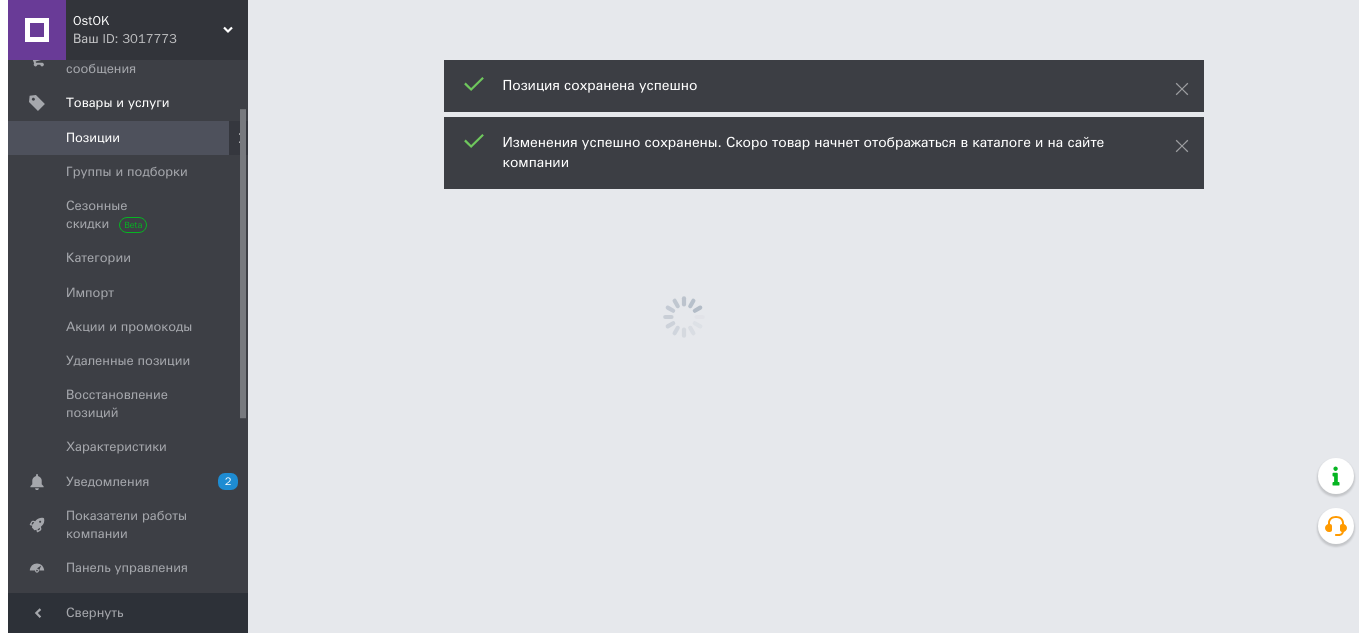 scroll, scrollTop: 0, scrollLeft: 0, axis: both 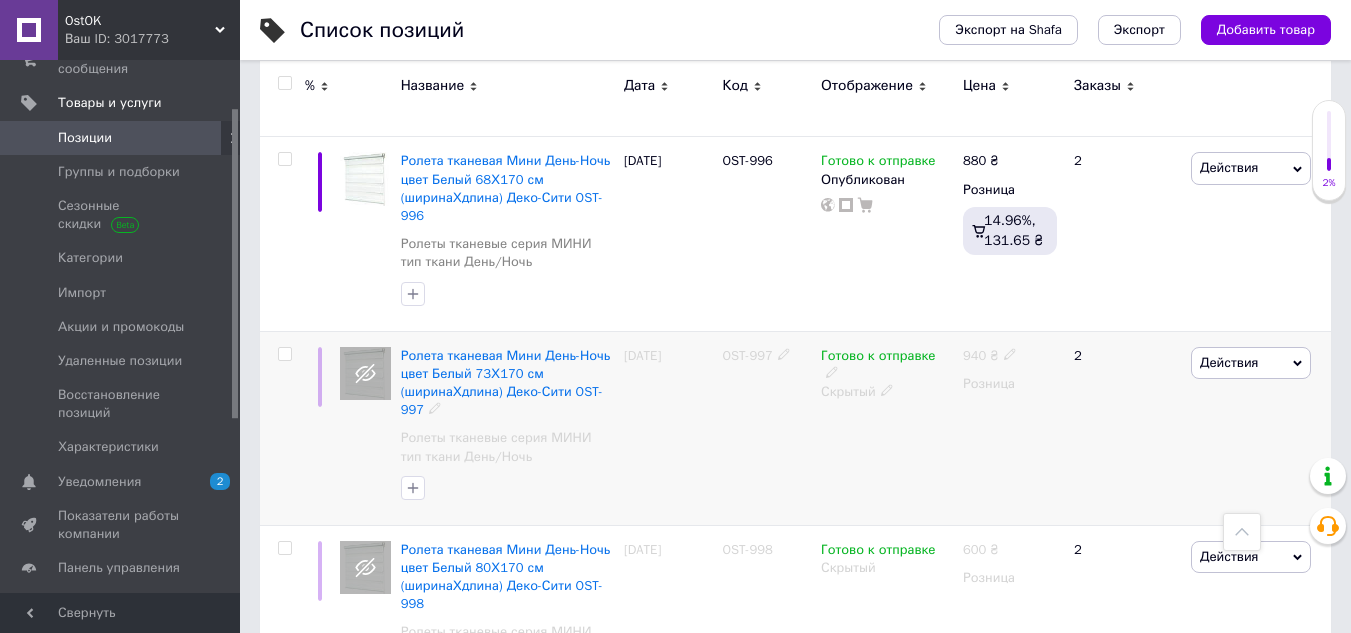click 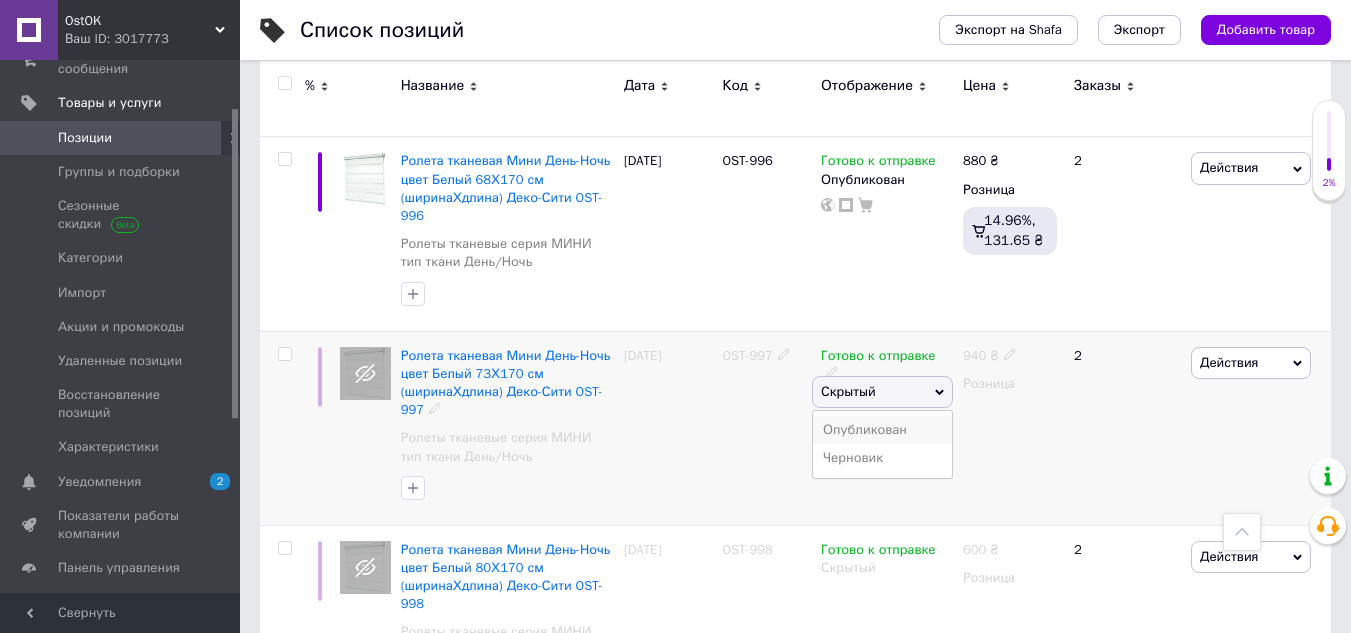 click on "Опубликован" at bounding box center (882, 430) 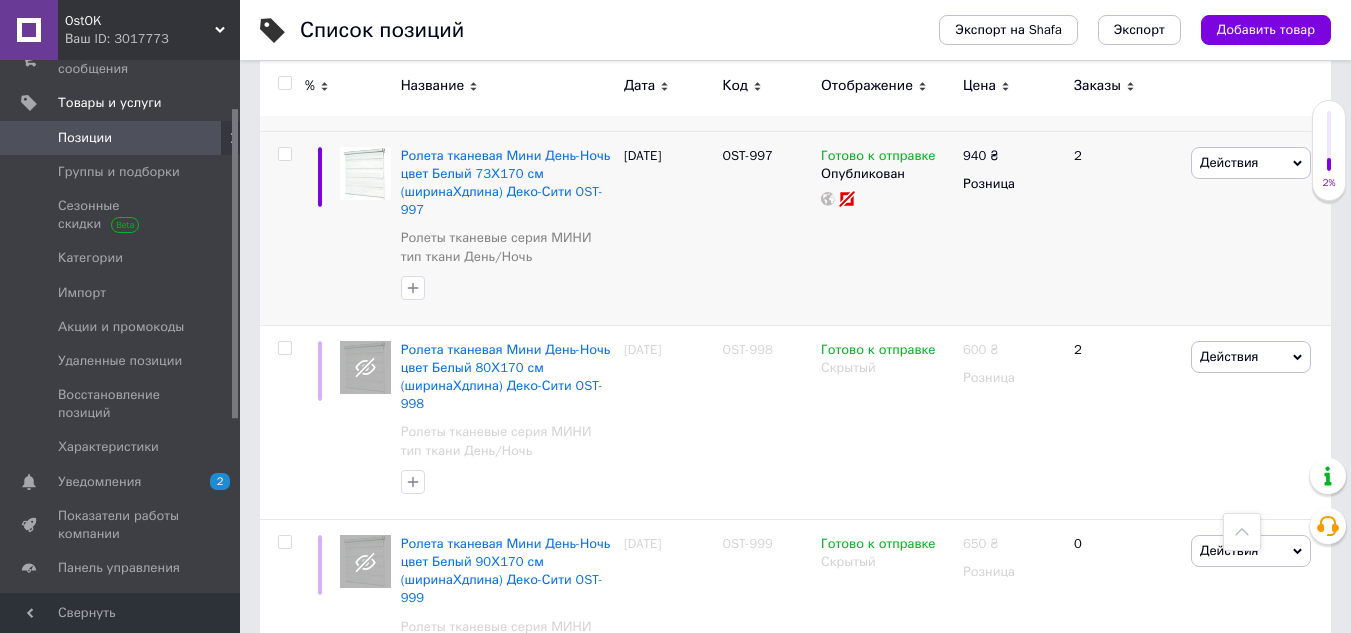 scroll, scrollTop: 1600, scrollLeft: 0, axis: vertical 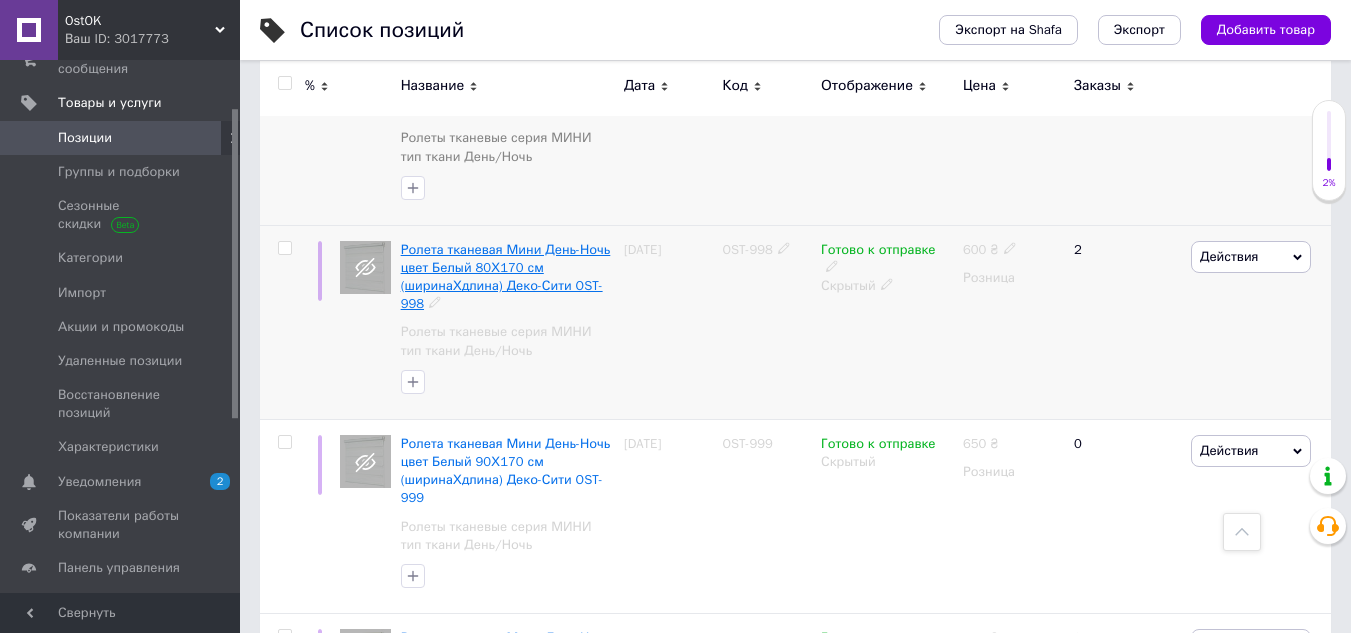 click on "Ролета тканевая Мини День-Ночь цвет Белый 80Х170 см (ширинаХдлина) Деко-Сити OST-998" at bounding box center [506, 277] 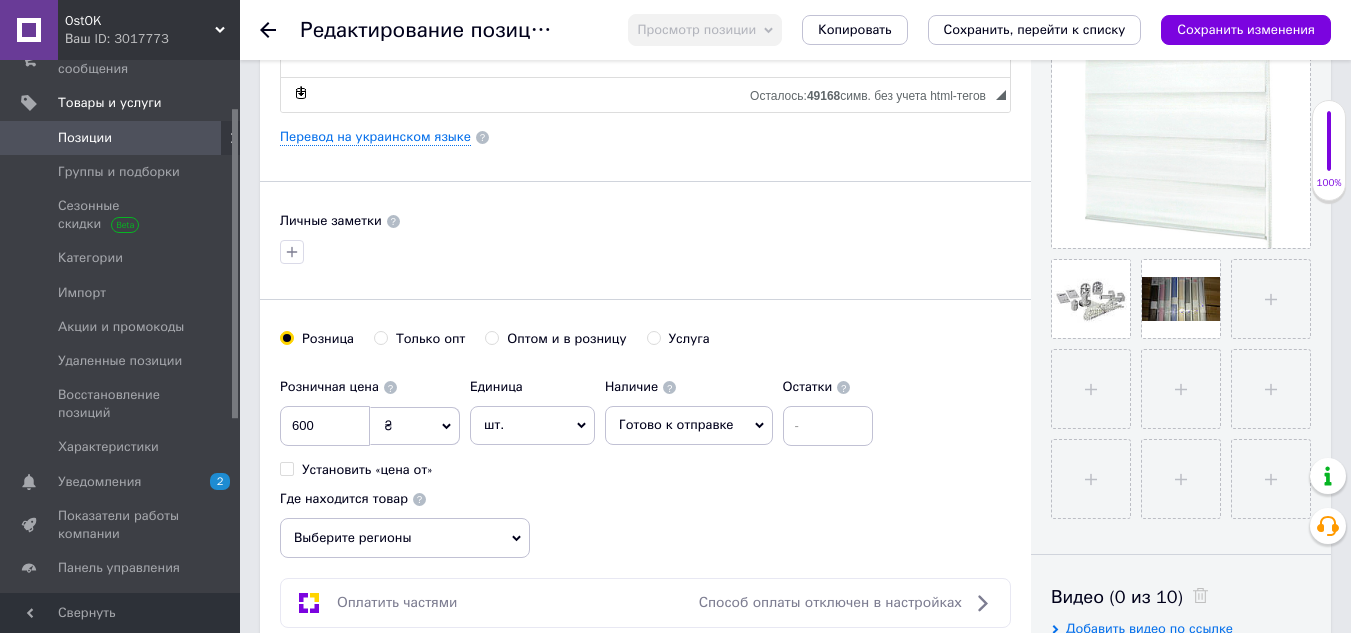 scroll, scrollTop: 700, scrollLeft: 0, axis: vertical 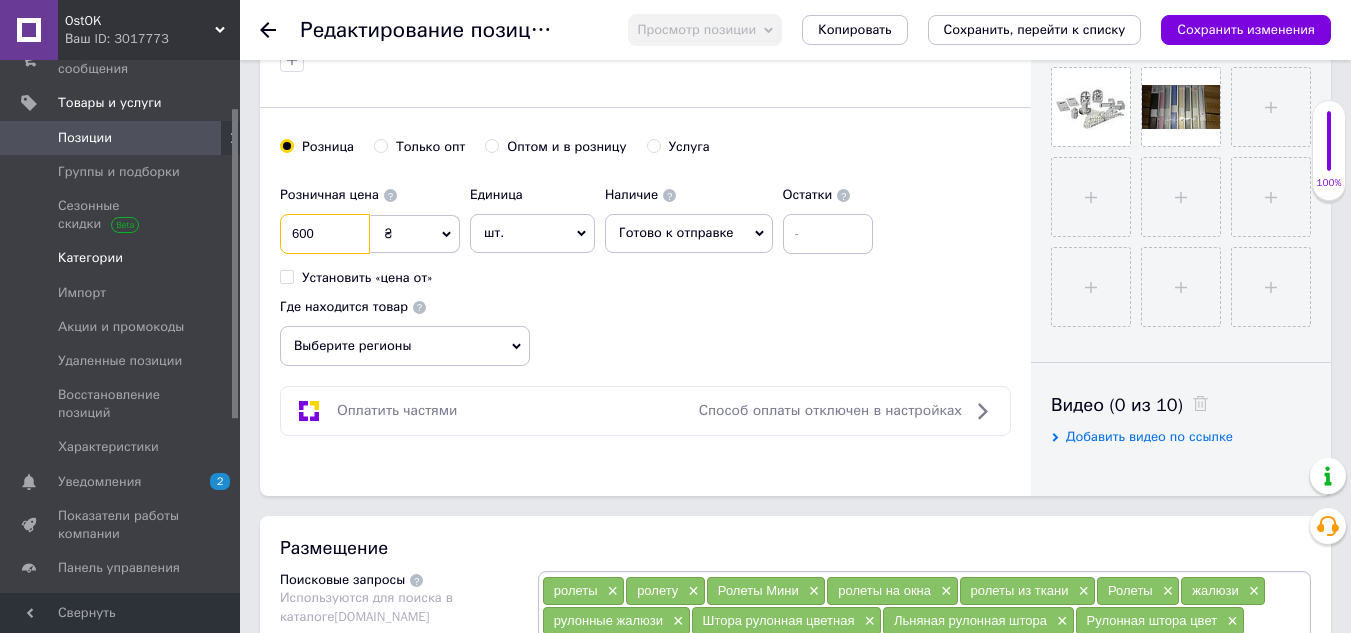 drag, startPoint x: 337, startPoint y: 235, endPoint x: 83, endPoint y: 238, distance: 254.01772 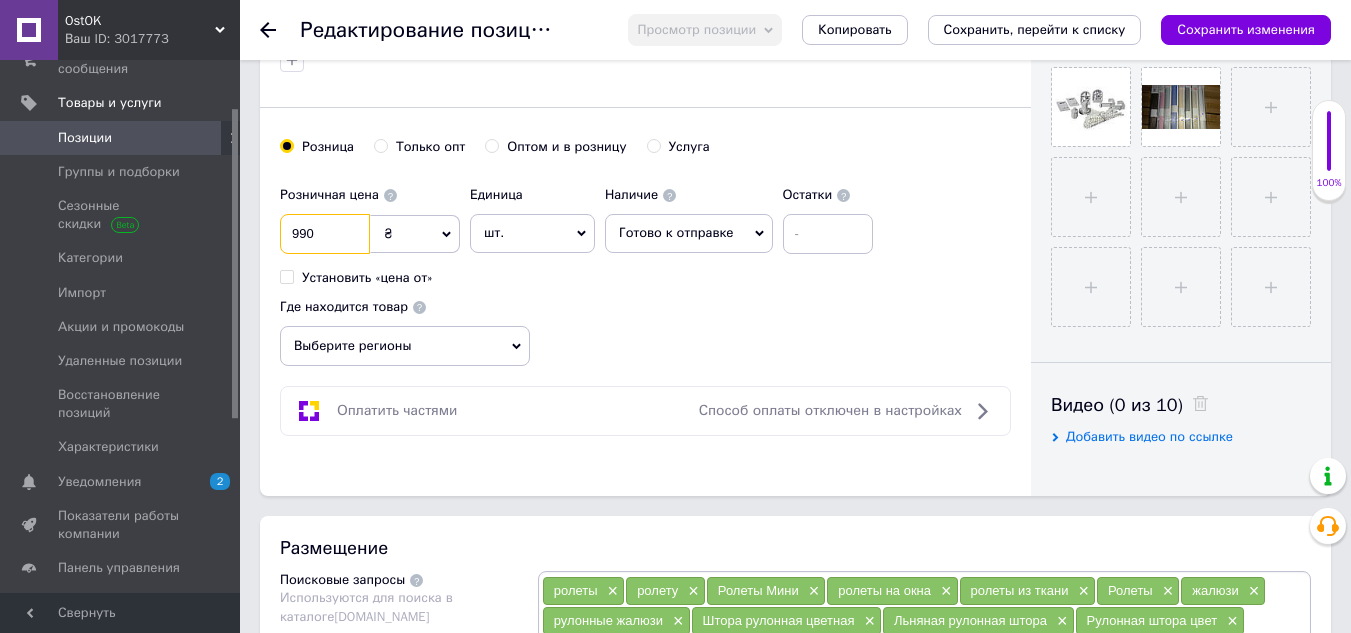 type on "990" 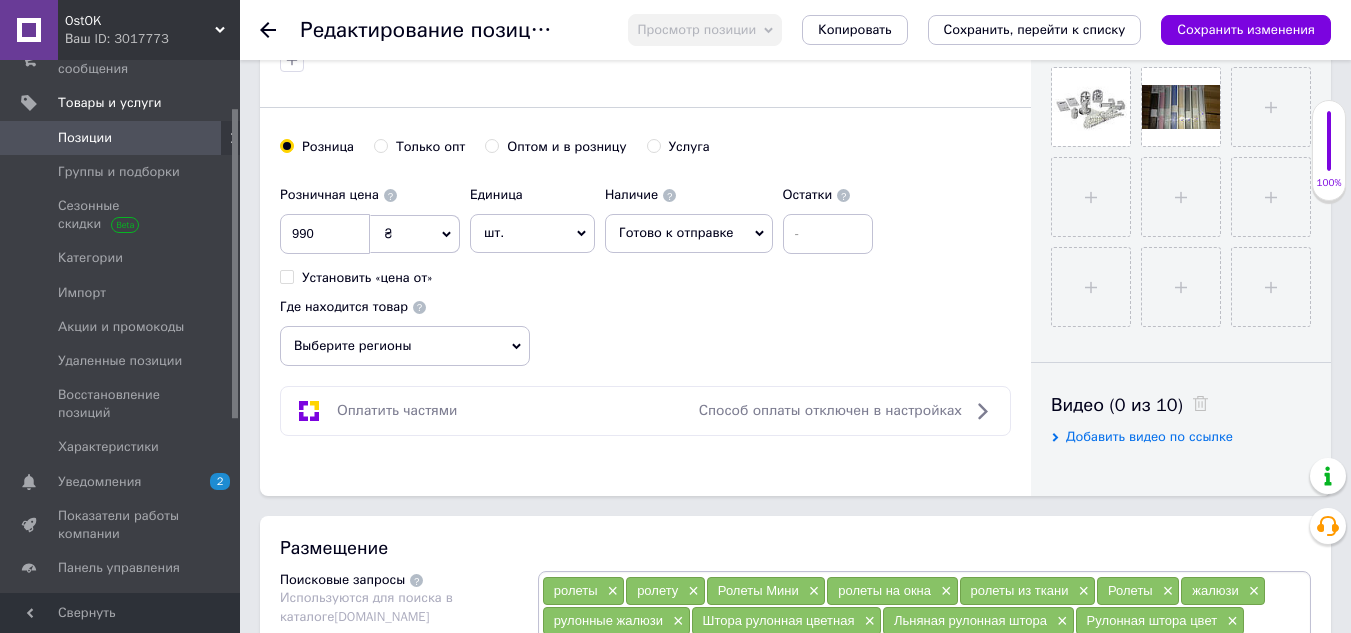 click on "Выберите регионы" at bounding box center [405, 346] 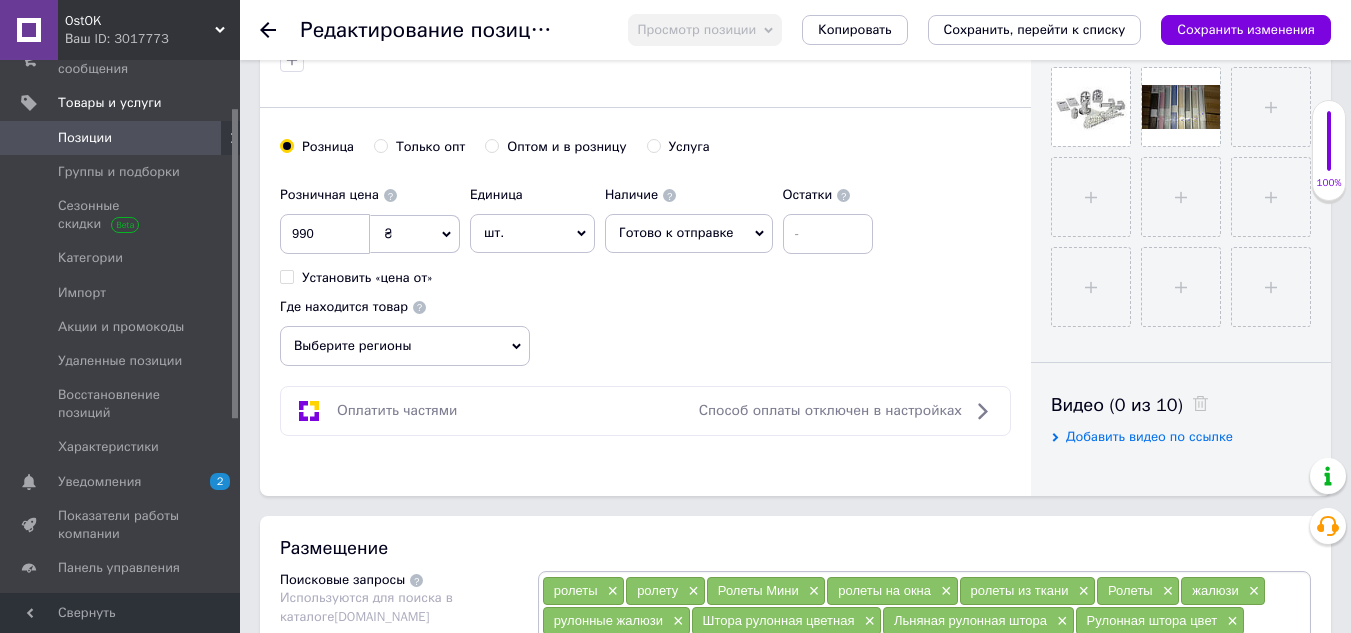 click on "Выберите регионы" at bounding box center (405, 346) 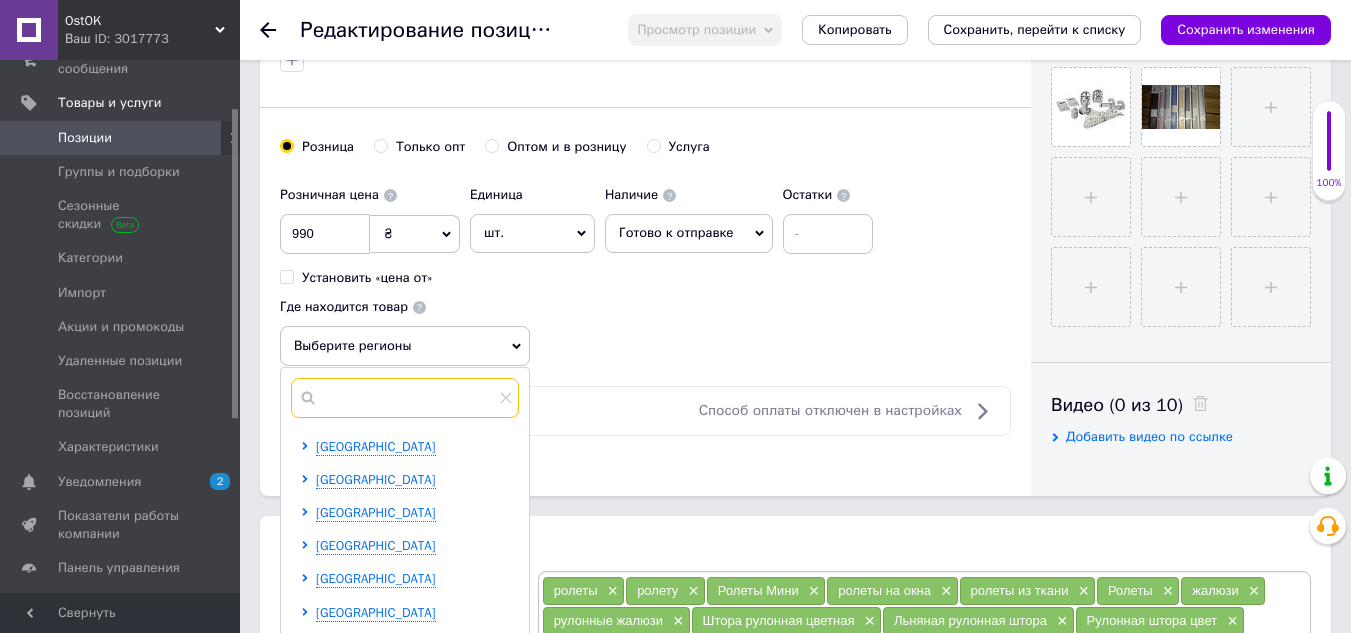 click at bounding box center (405, 398) 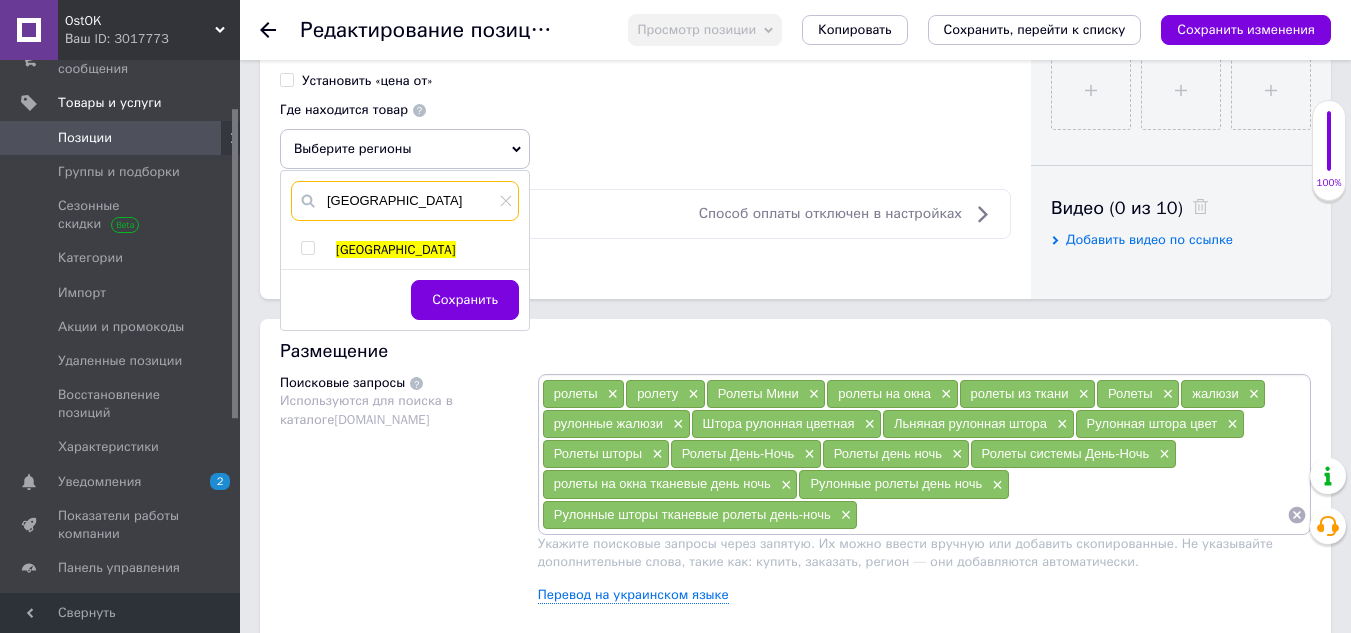 scroll, scrollTop: 900, scrollLeft: 0, axis: vertical 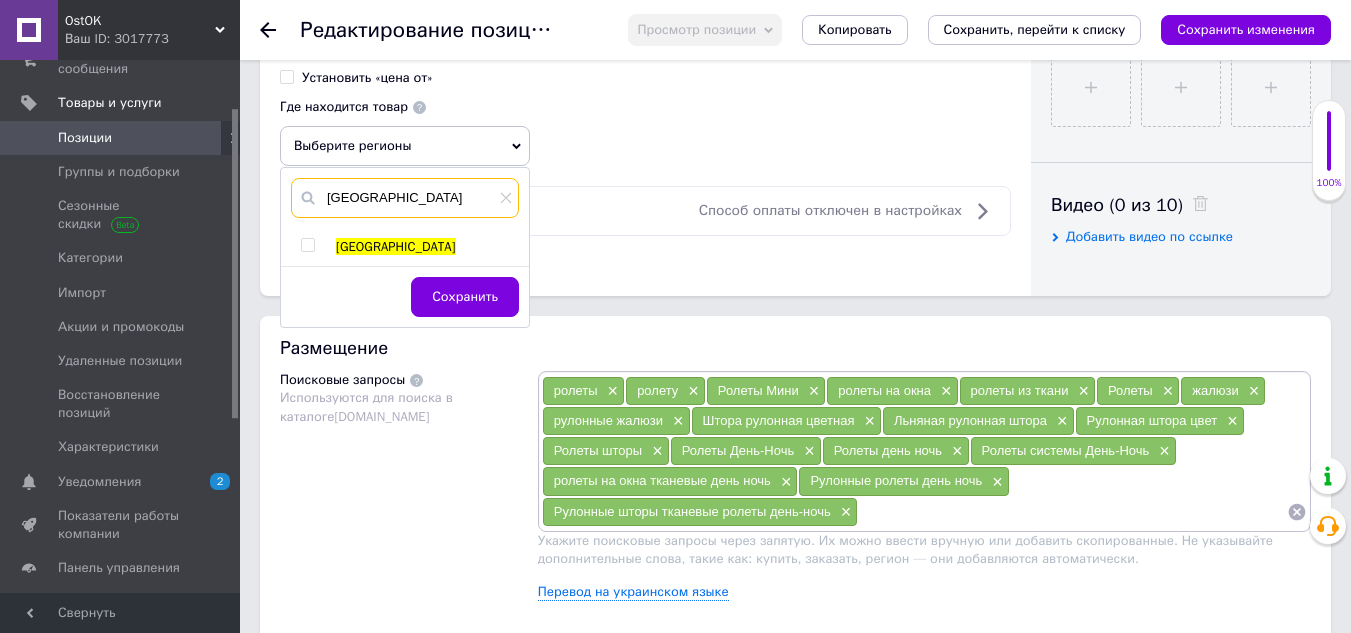 type on "[GEOGRAPHIC_DATA]" 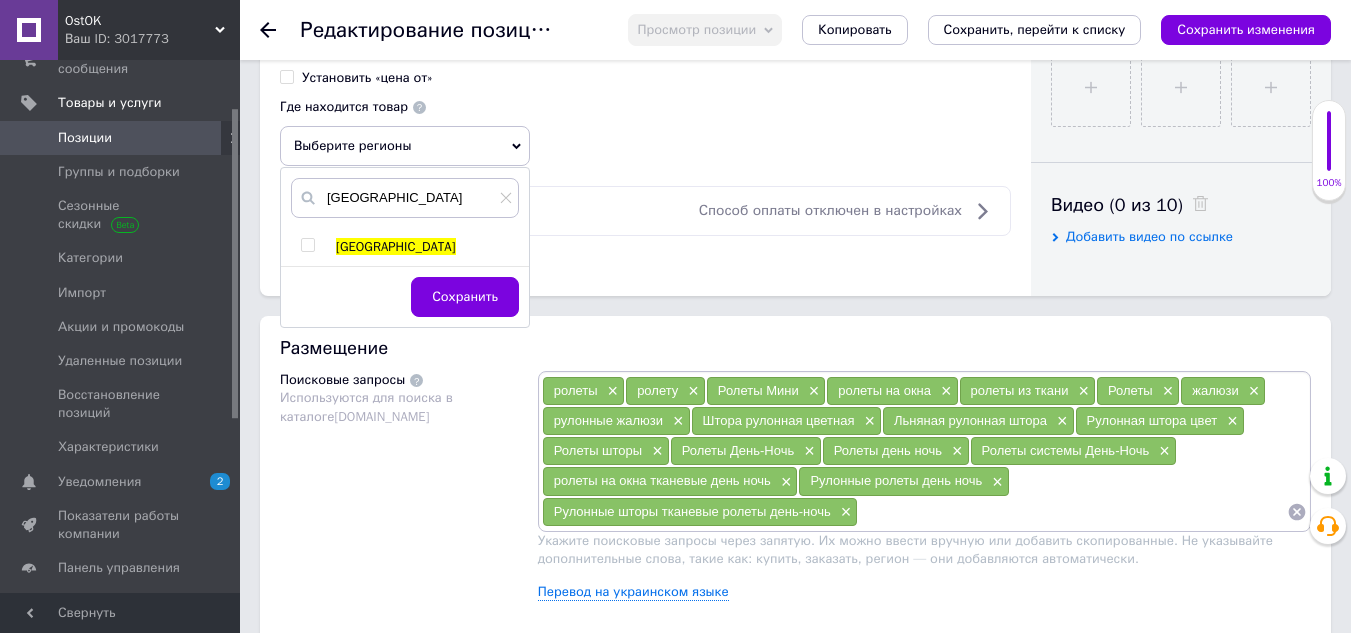 click at bounding box center (307, 245) 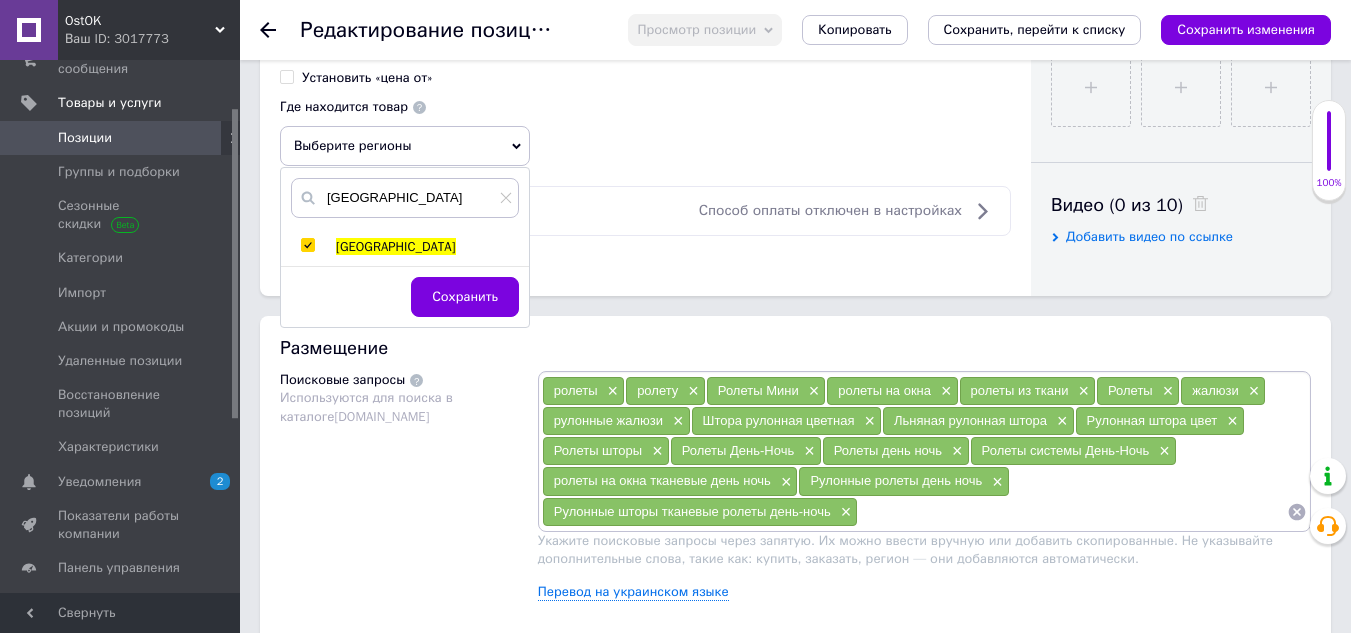 checkbox on "true" 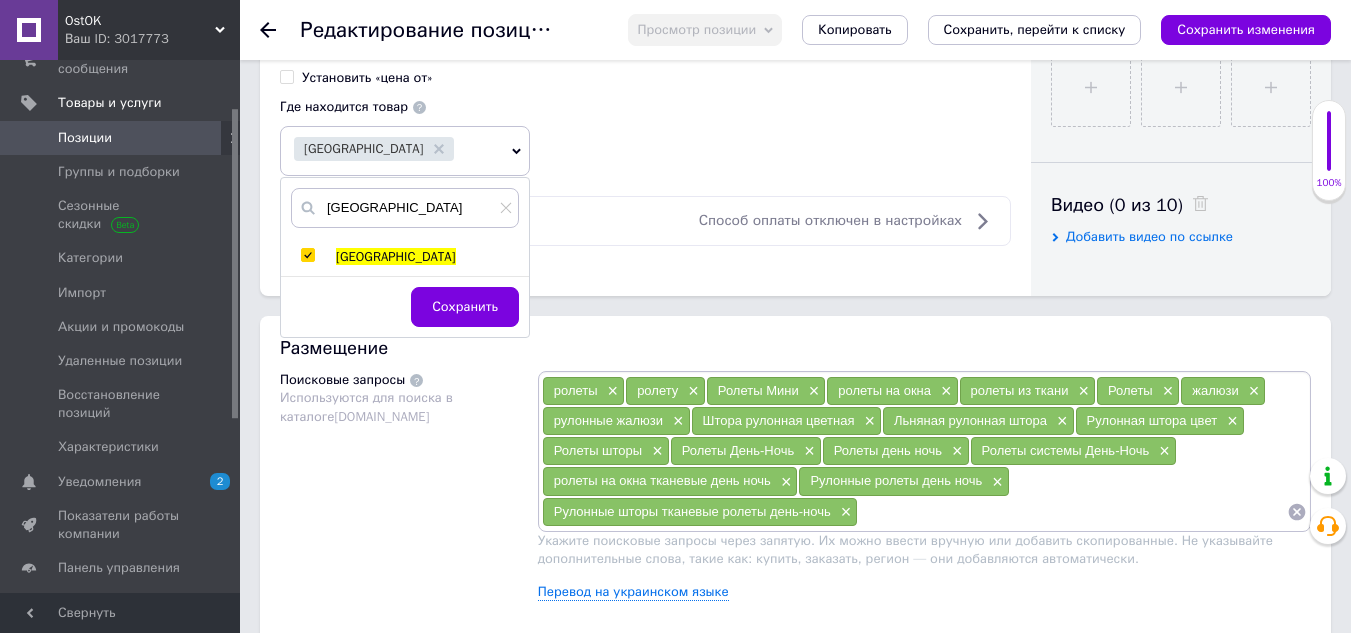 click on "Сохранить" at bounding box center [465, 307] 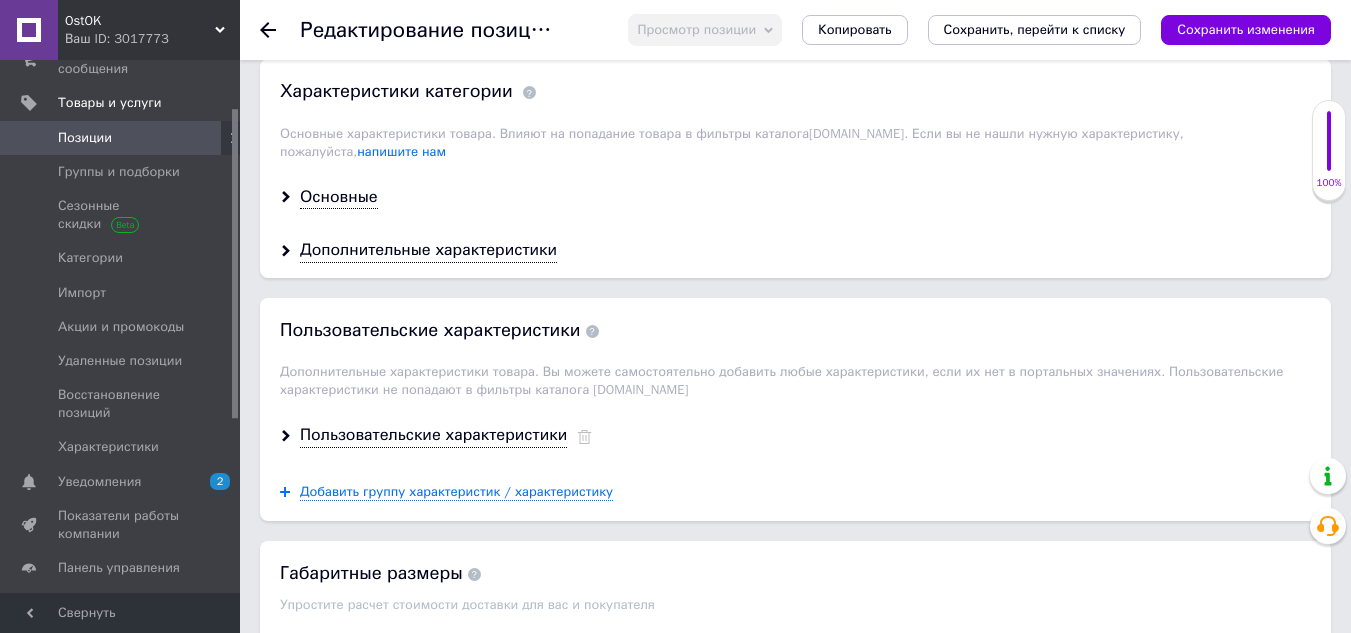 scroll, scrollTop: 1700, scrollLeft: 0, axis: vertical 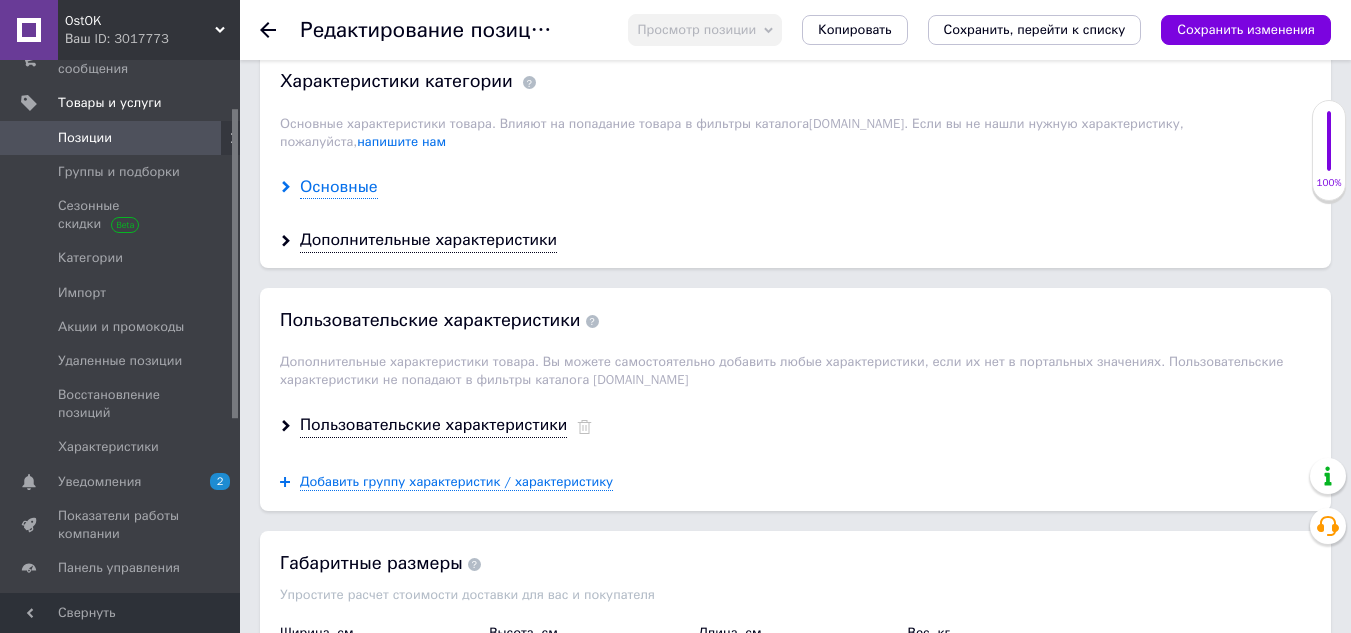 click on "Основные" at bounding box center (339, 187) 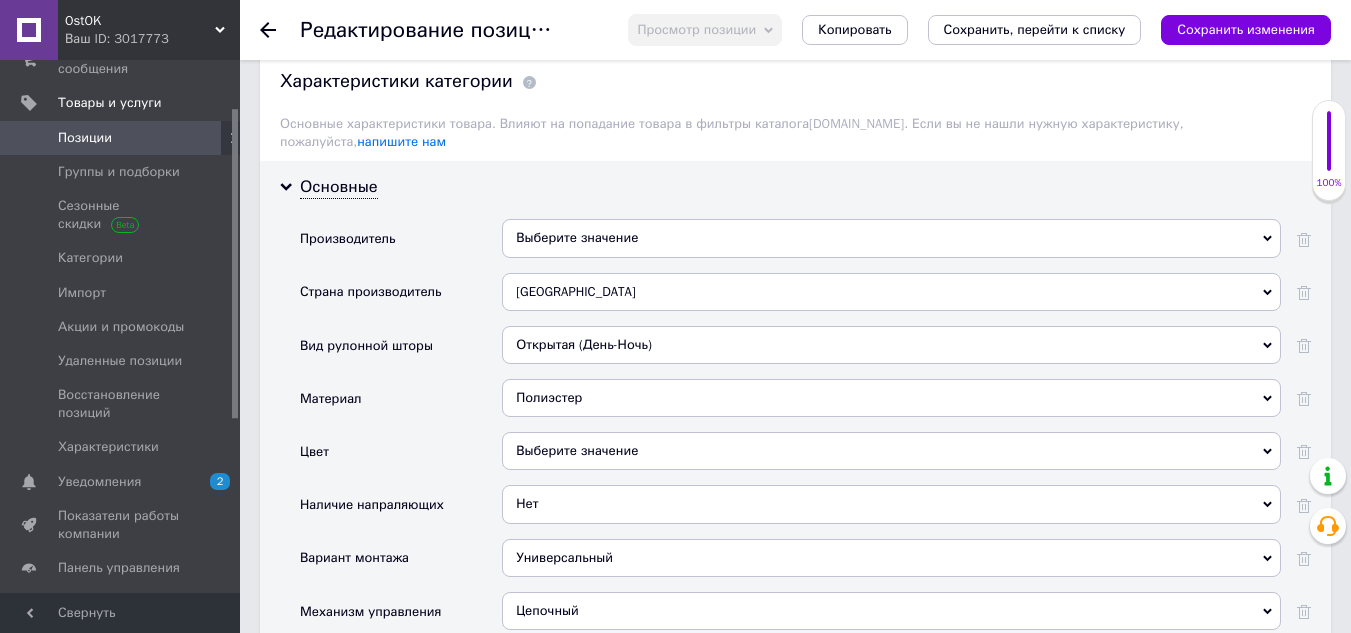 click on "Выберите значение" at bounding box center [891, 238] 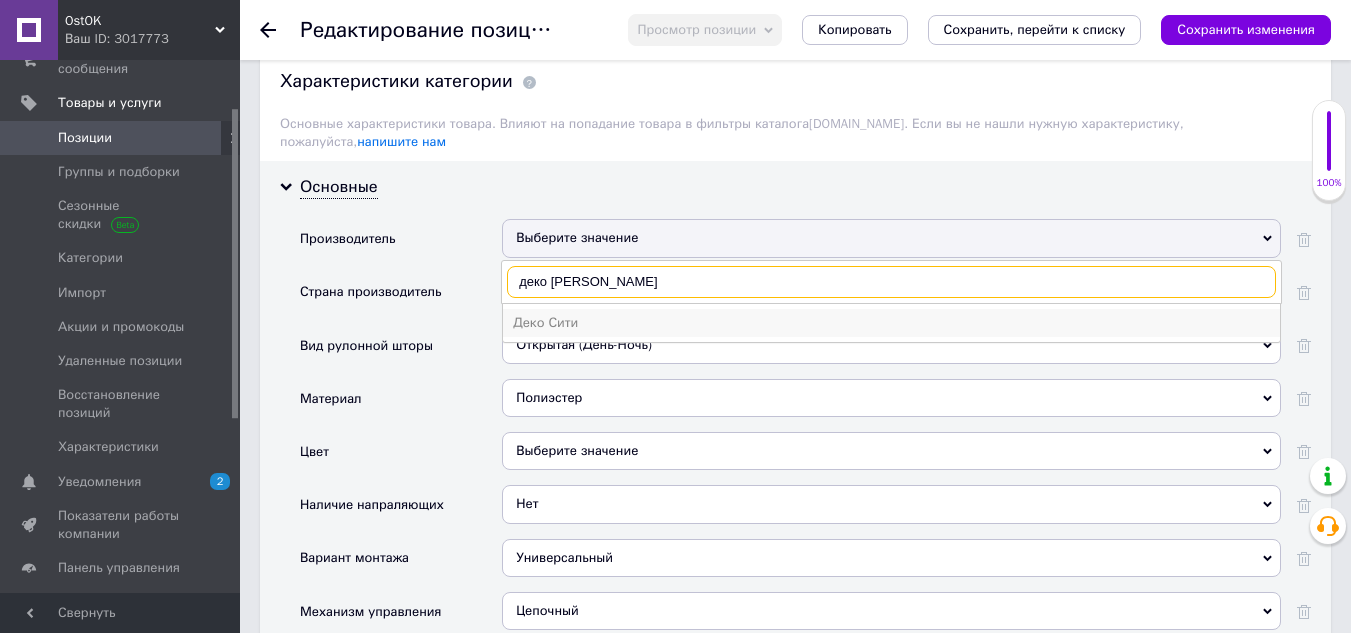 type on "деко [PERSON_NAME]" 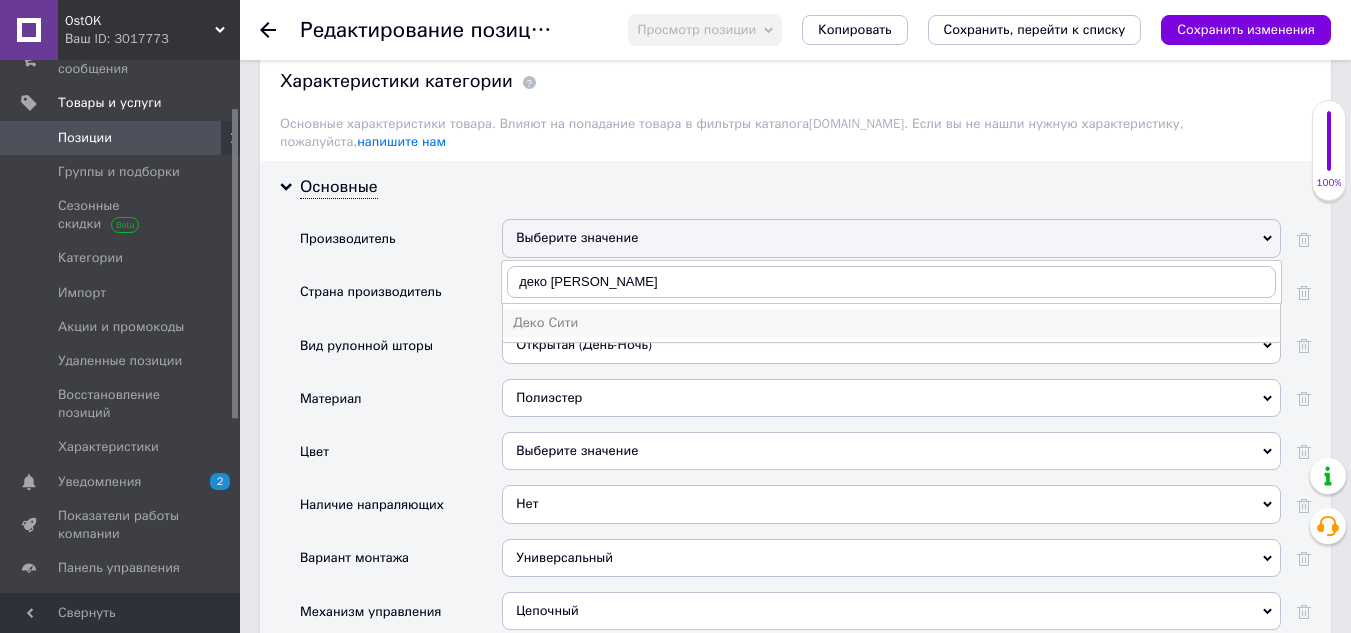 click on "Деко Сити" at bounding box center (891, 323) 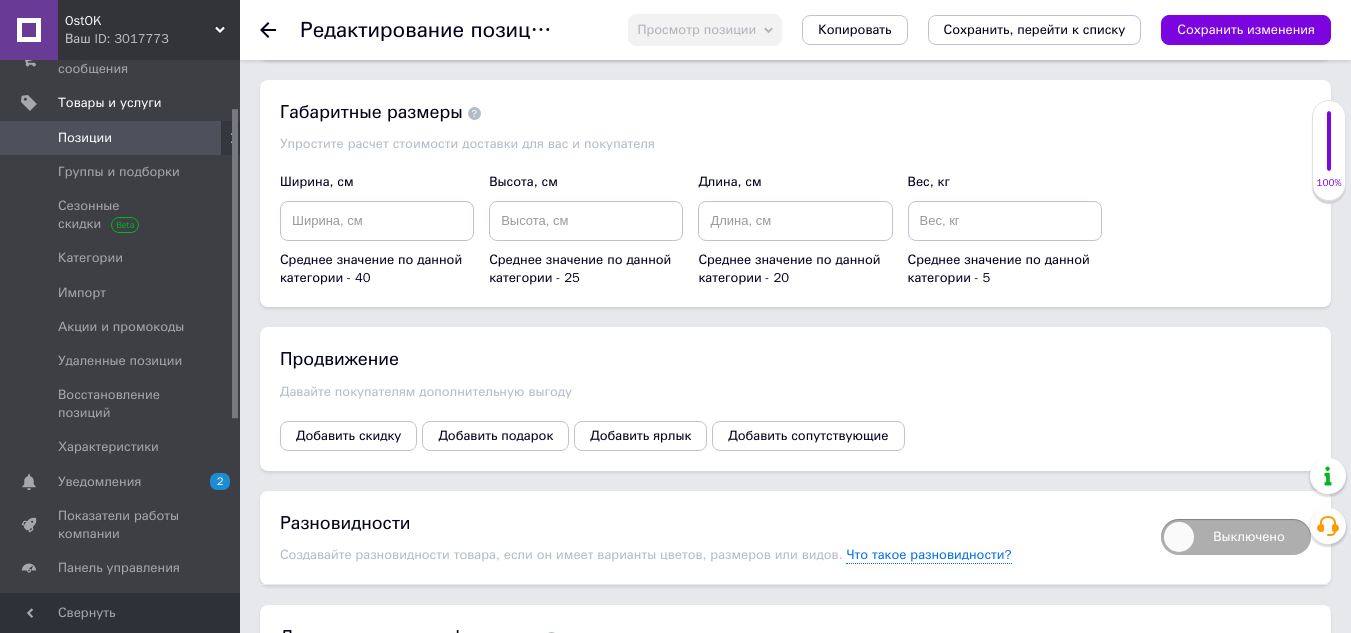 scroll, scrollTop: 3000, scrollLeft: 0, axis: vertical 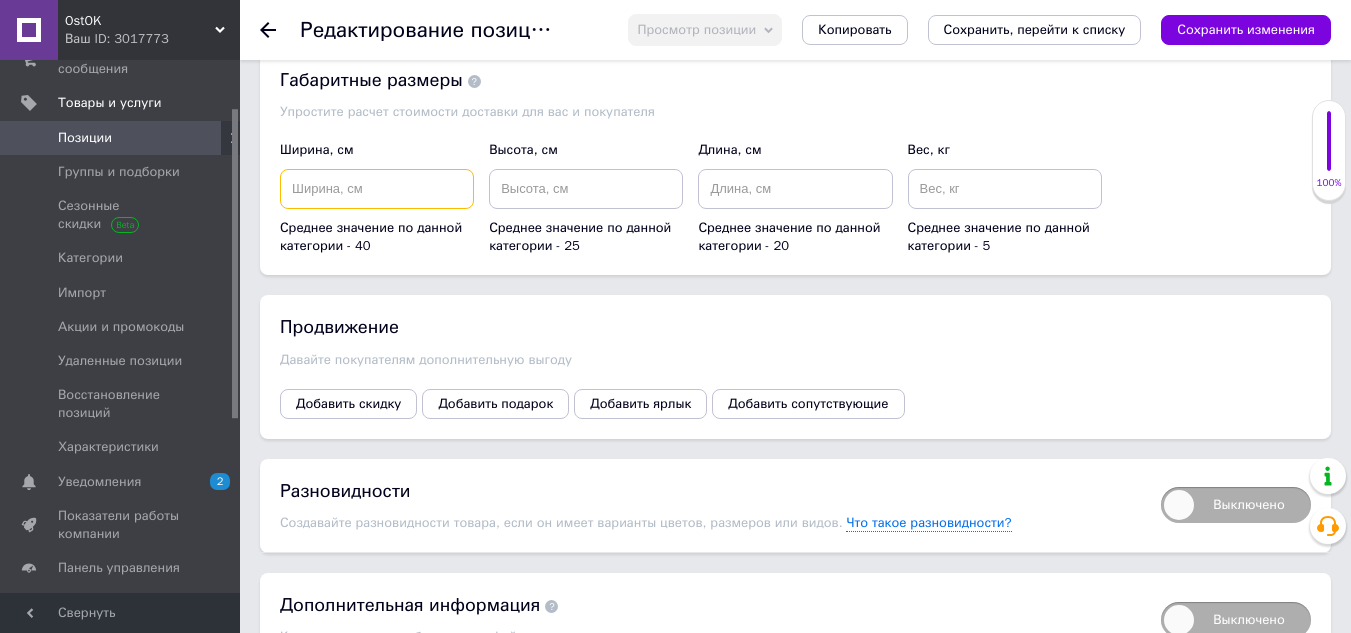 click at bounding box center (377, 189) 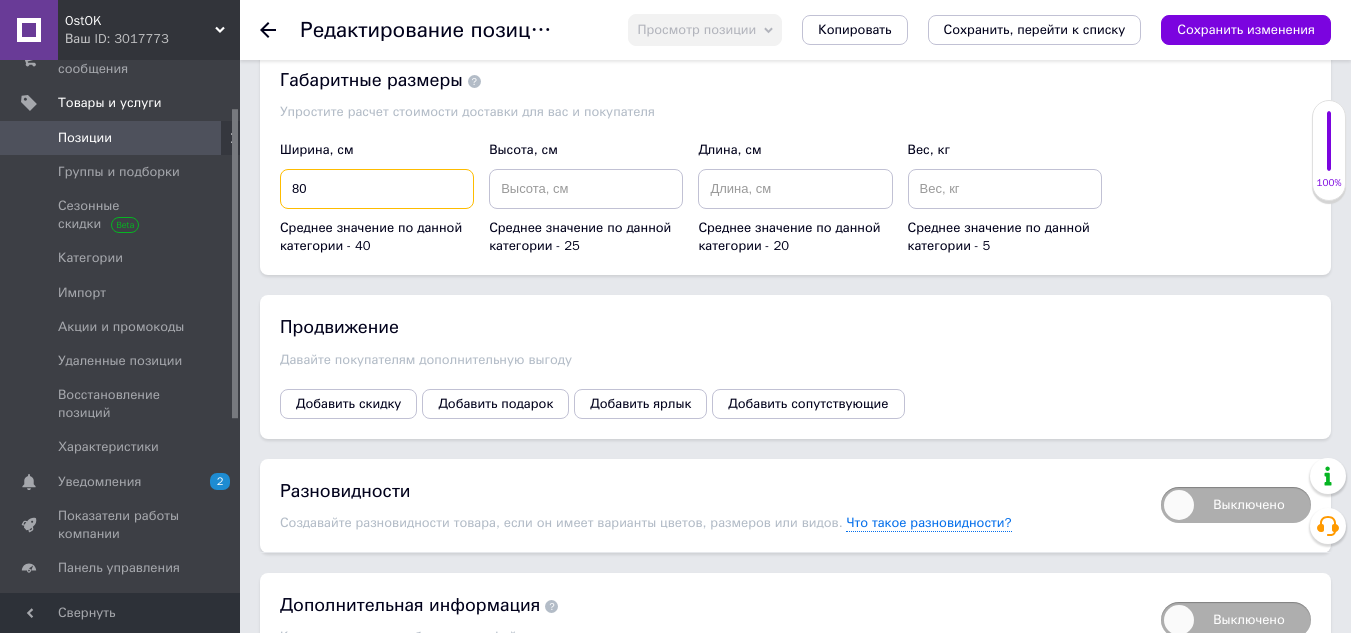 type on "80" 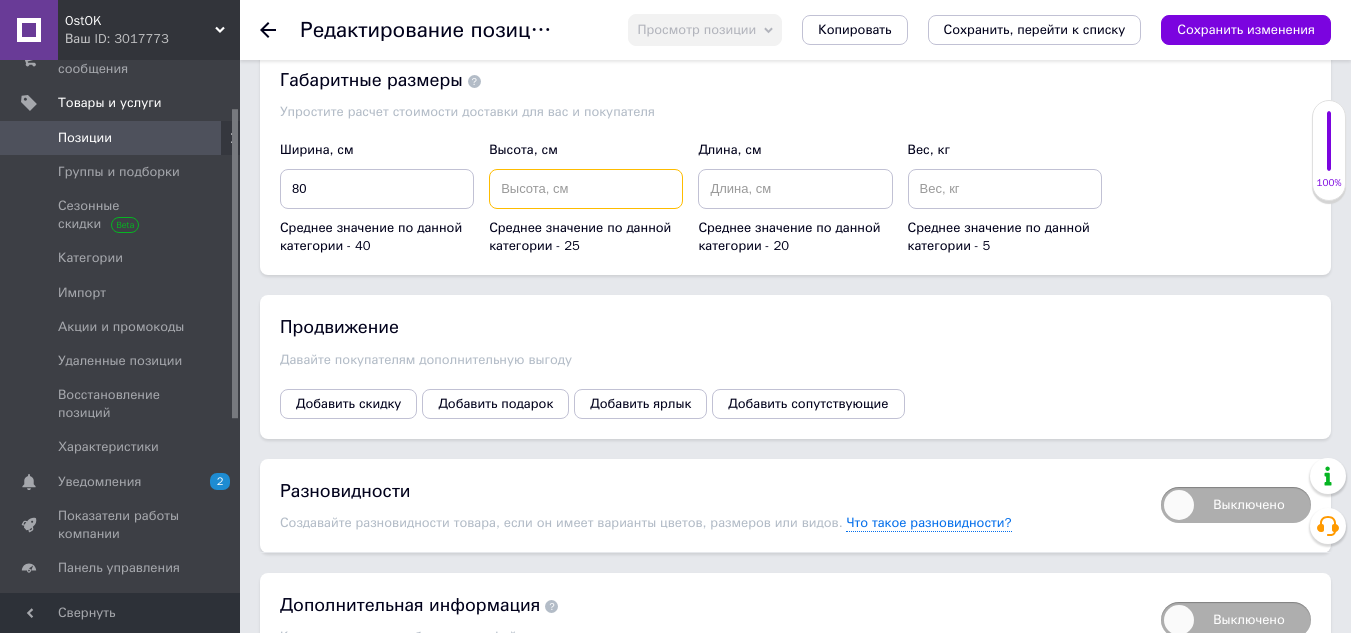 click at bounding box center [586, 189] 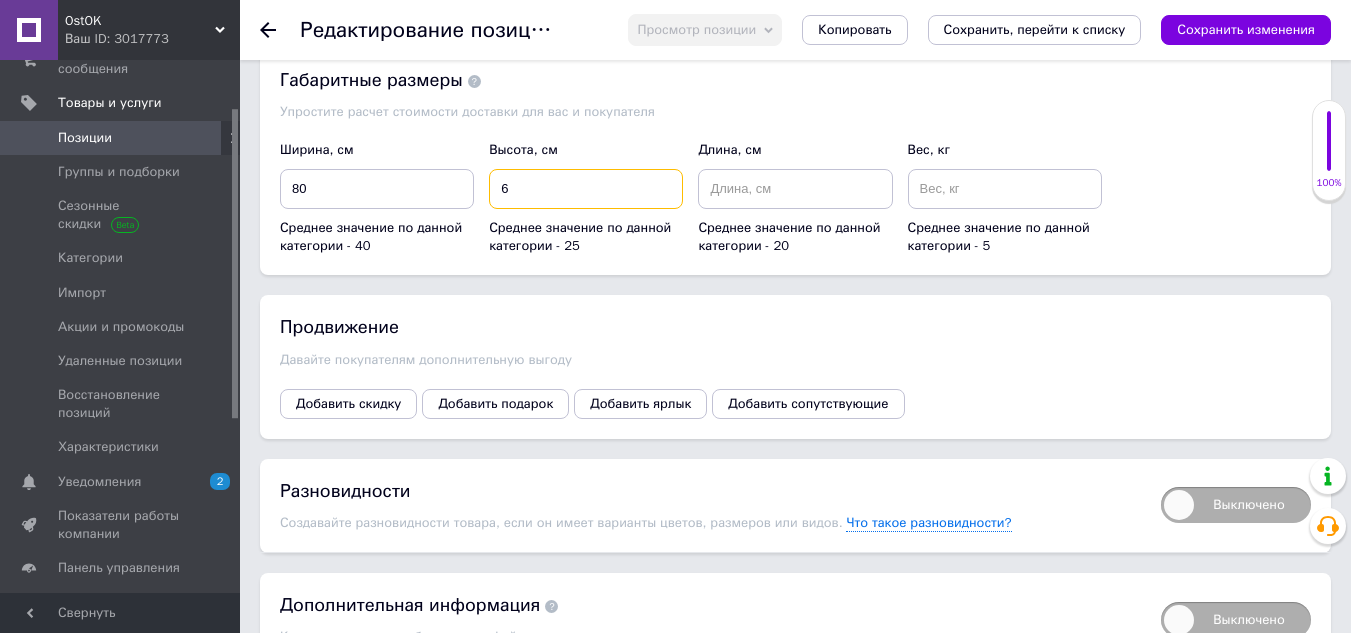 type on "6" 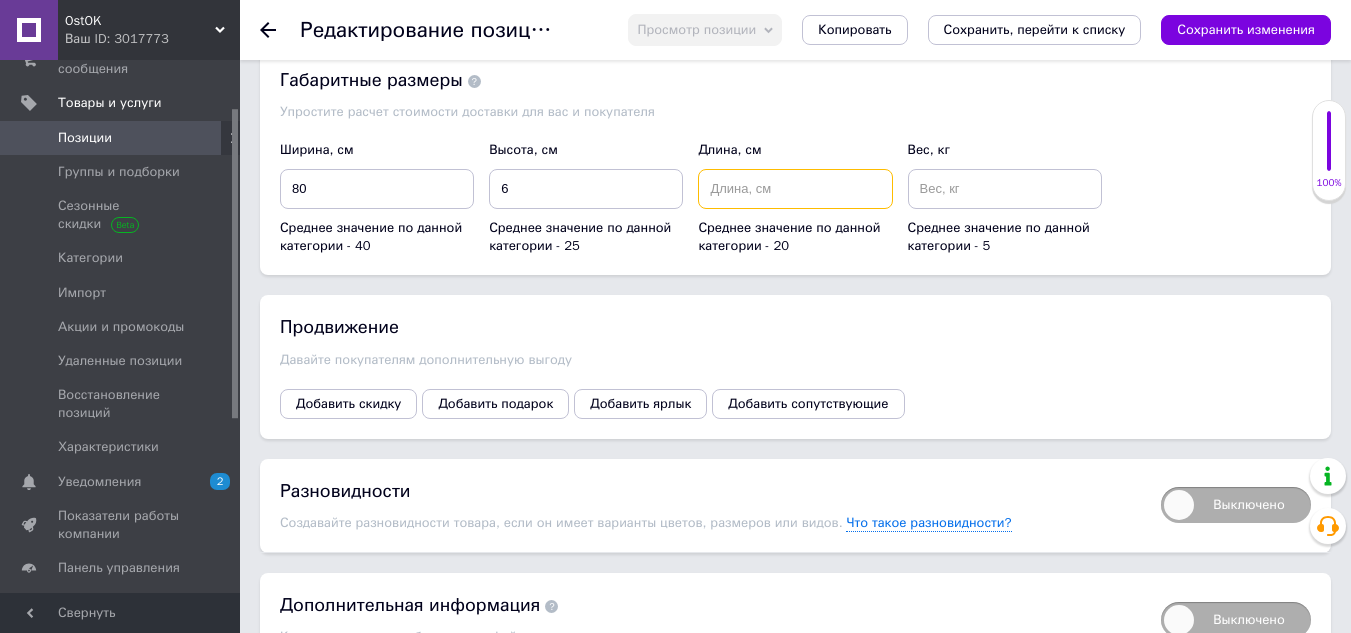 click at bounding box center [795, 189] 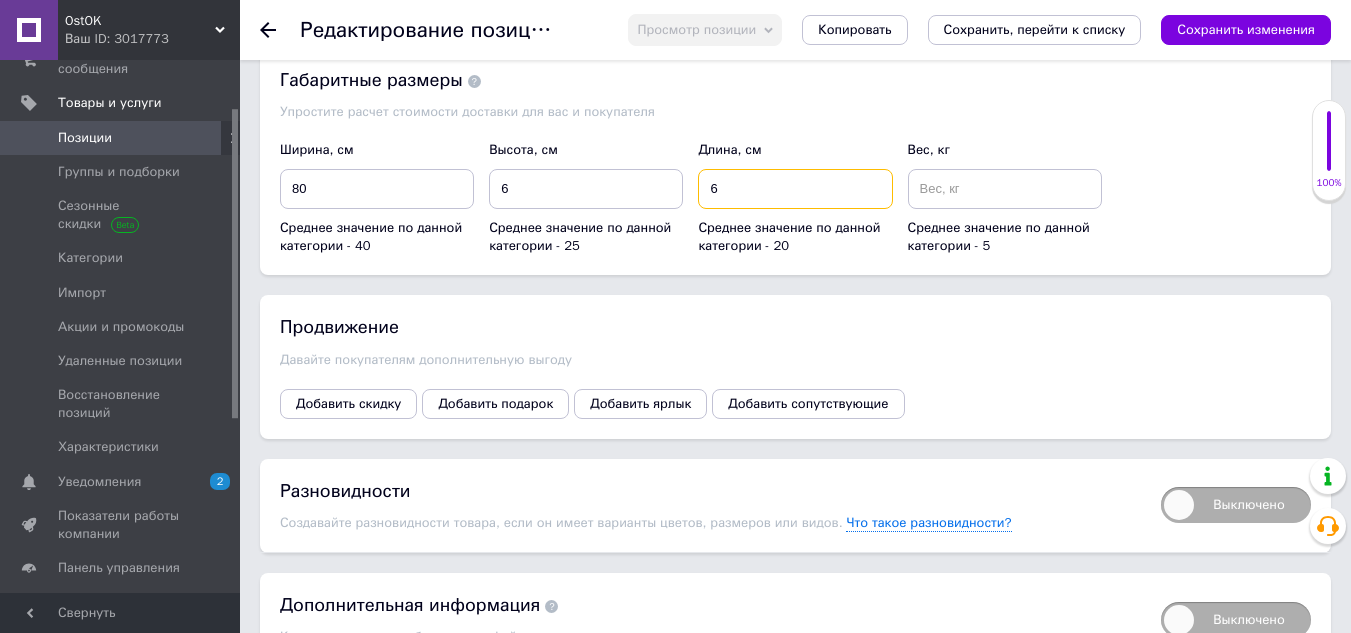 type on "6" 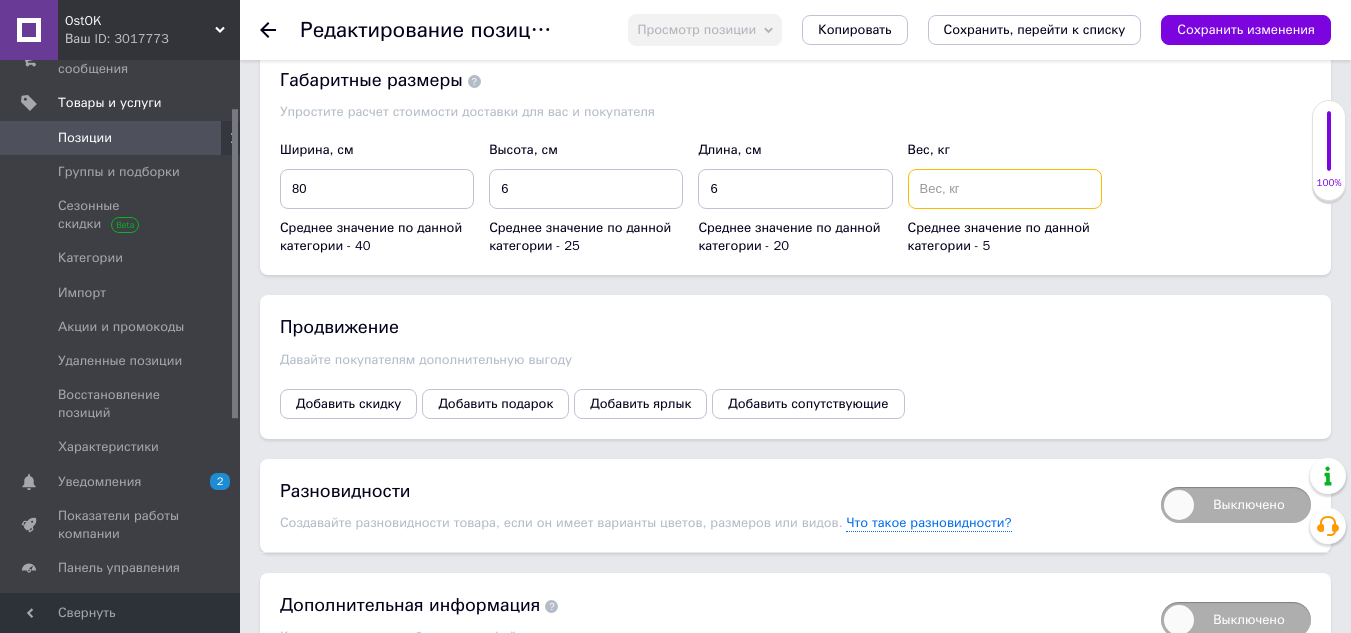 click at bounding box center (1005, 189) 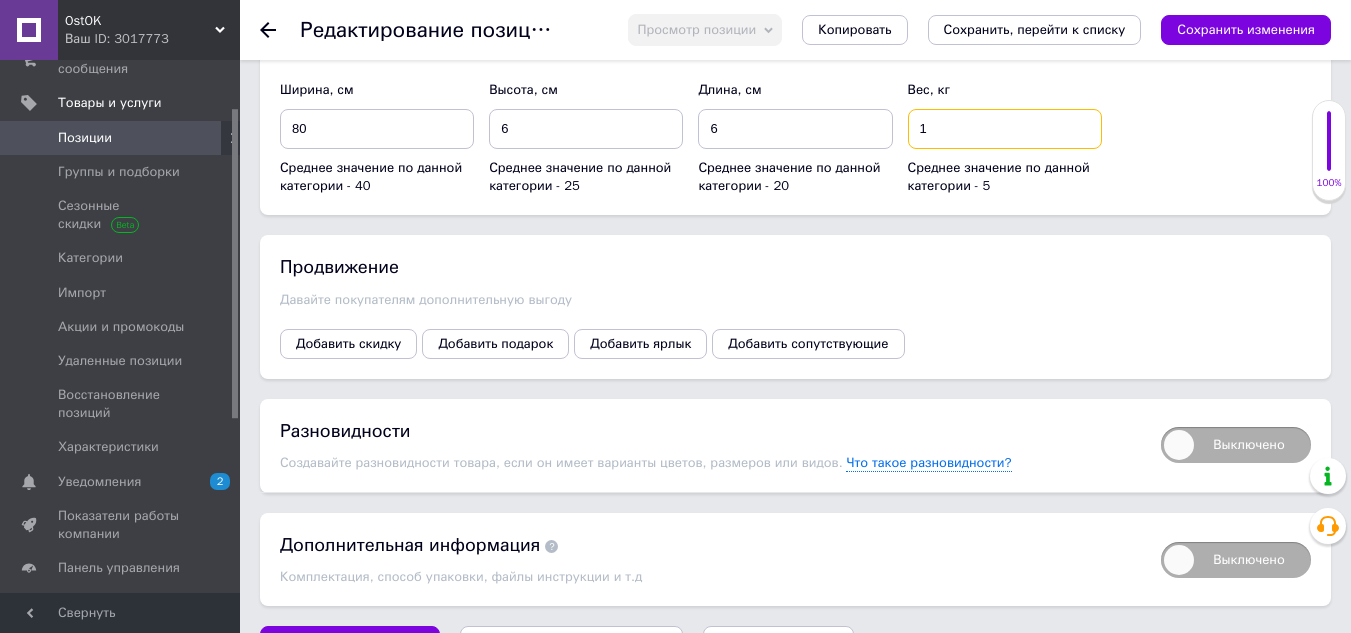 scroll, scrollTop: 3092, scrollLeft: 0, axis: vertical 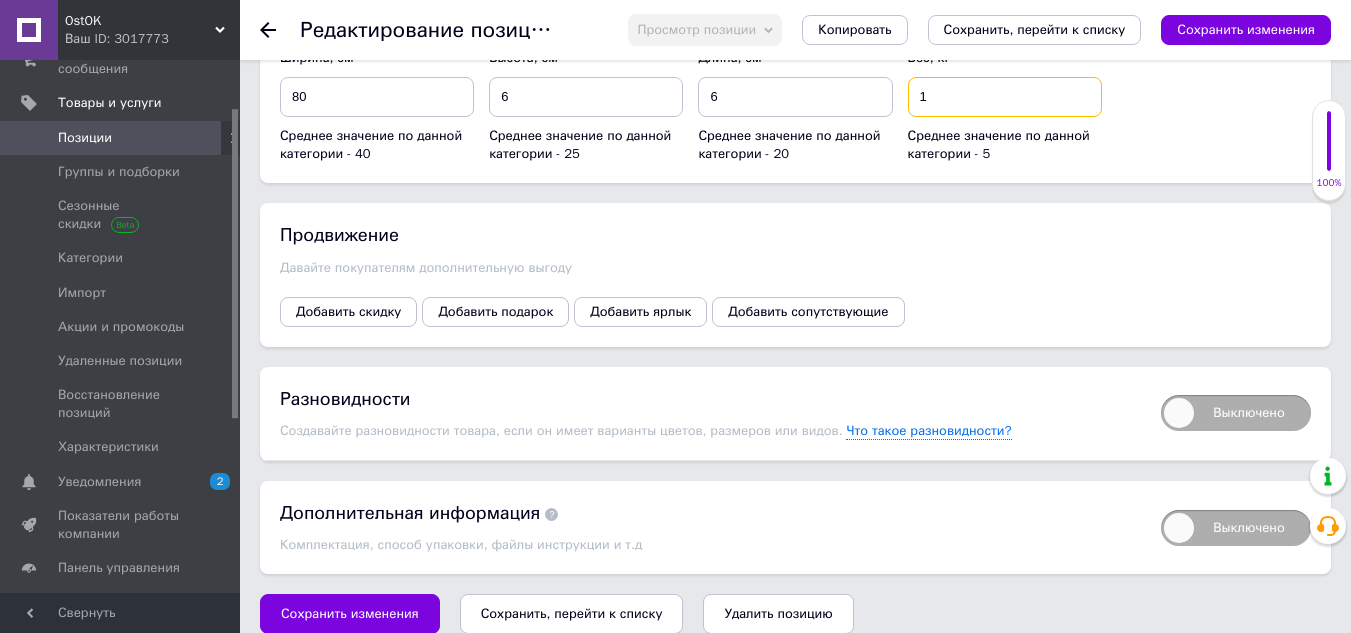 type on "1" 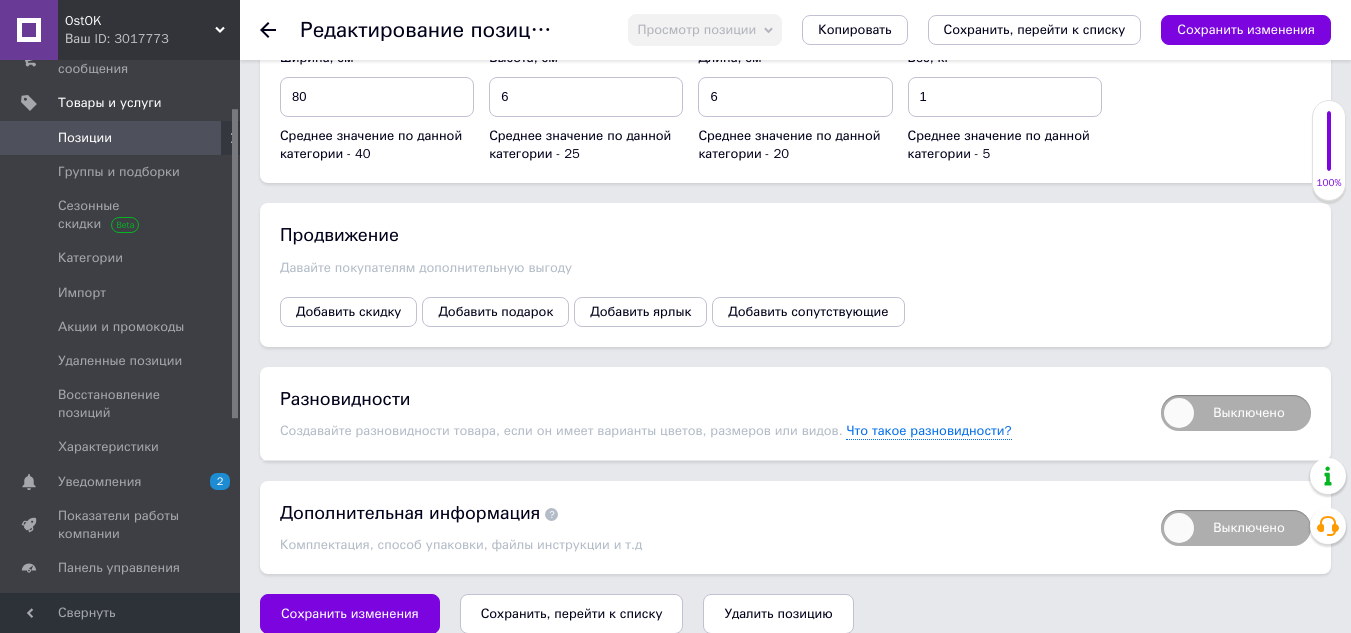 click on "Сохранить, перейти к списку" at bounding box center (572, 613) 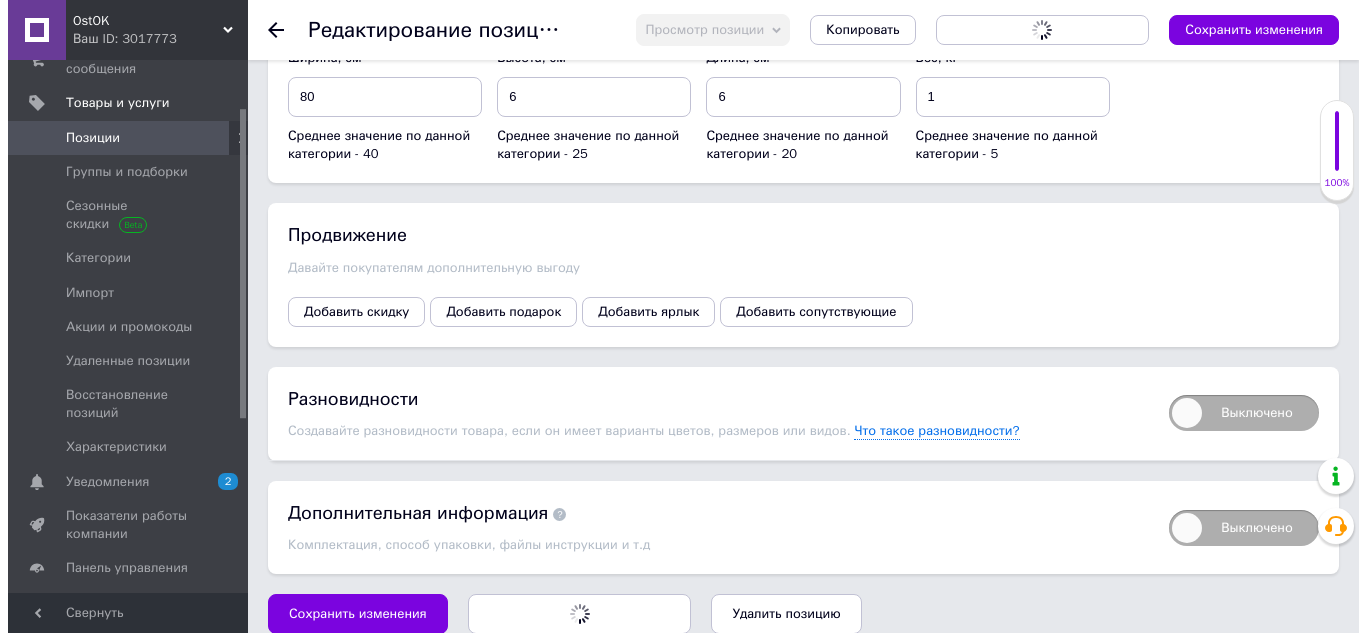 scroll, scrollTop: 0, scrollLeft: 0, axis: both 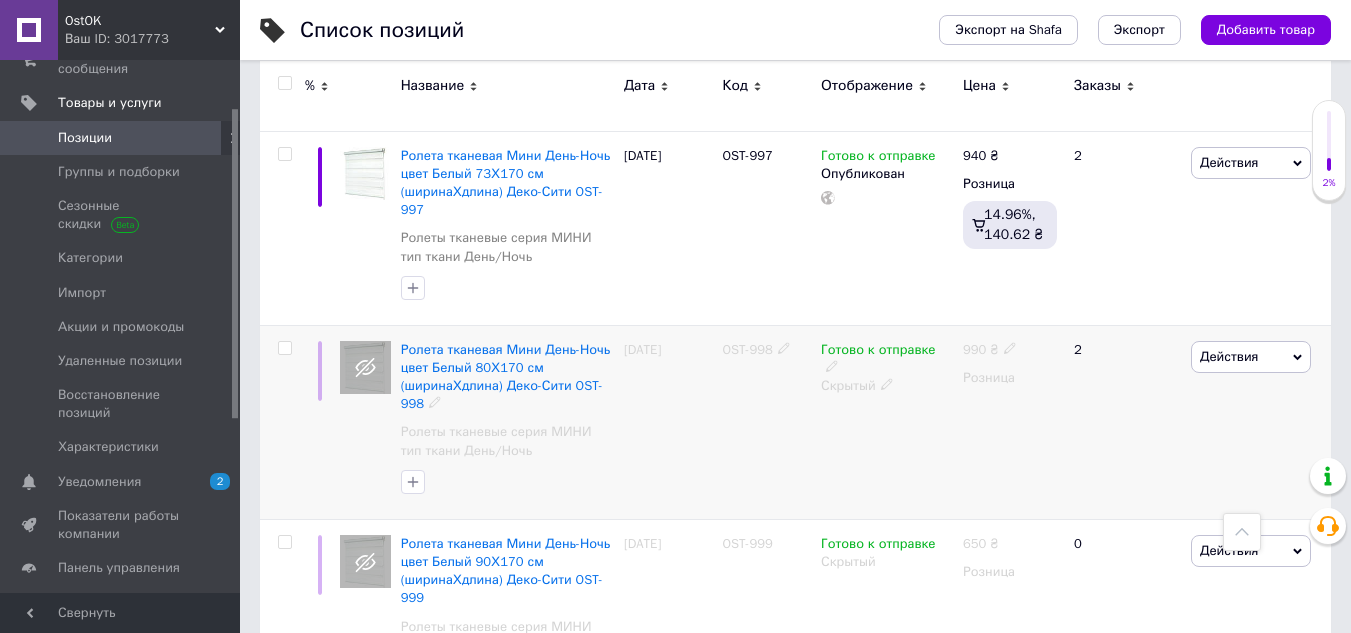 click 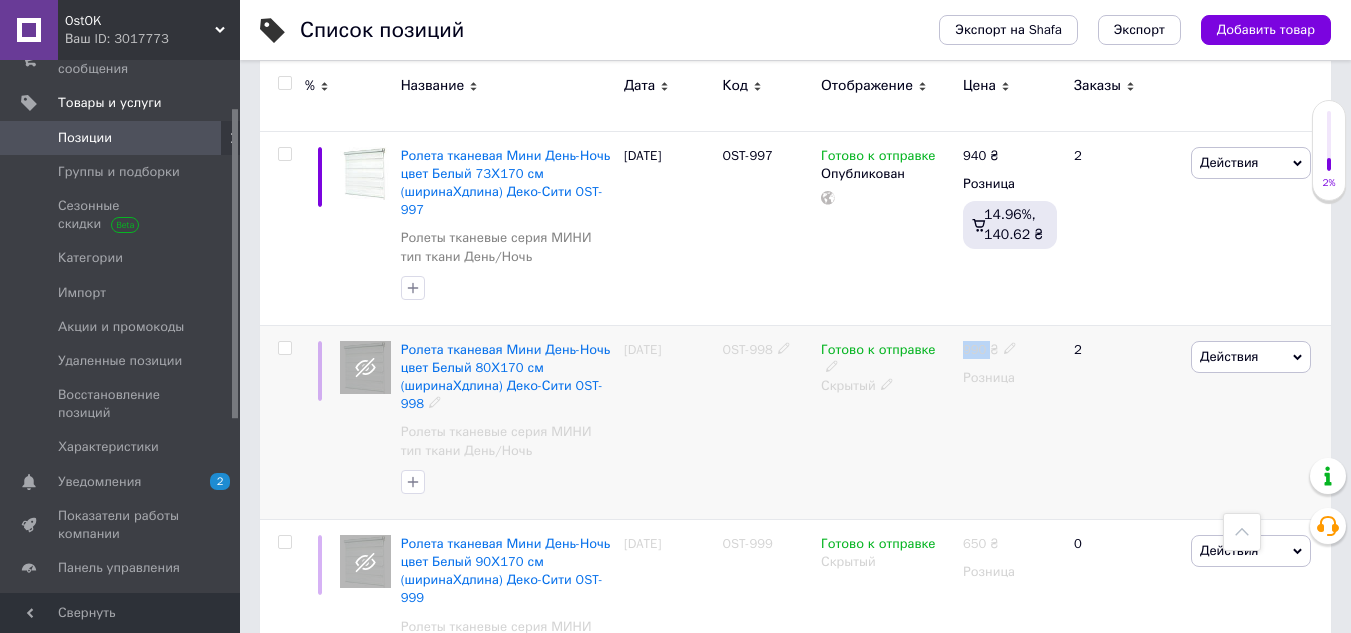 click 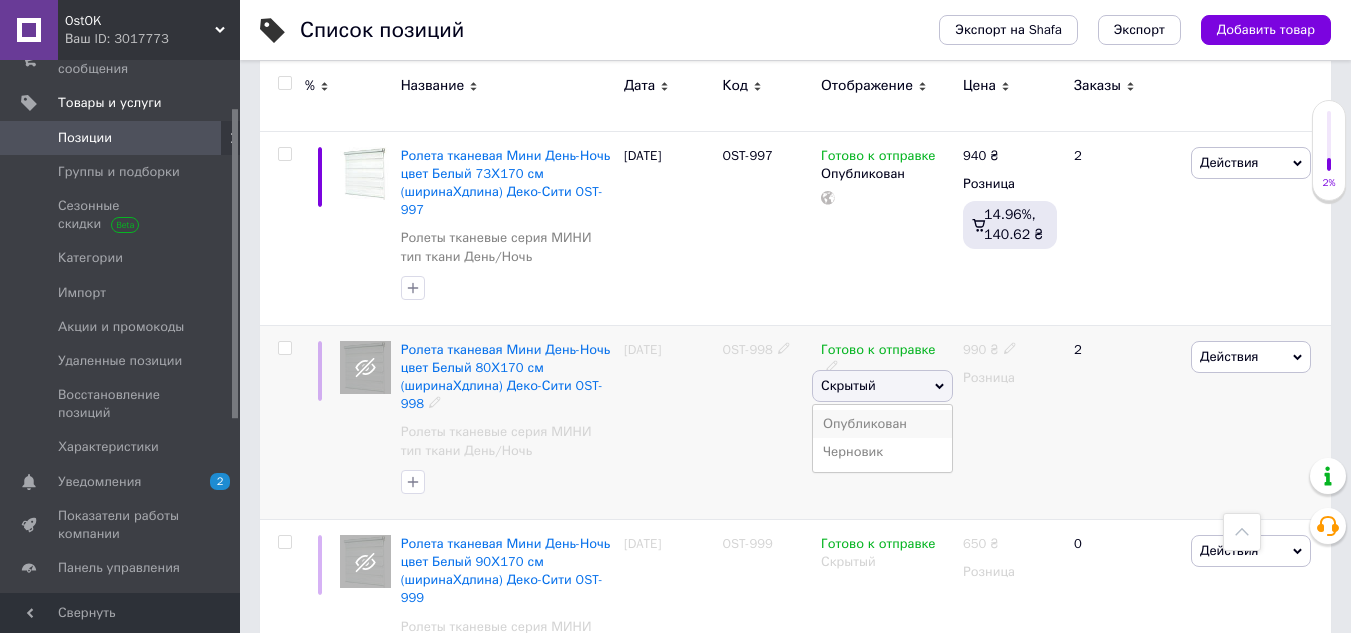 click on "Опубликован" at bounding box center (882, 424) 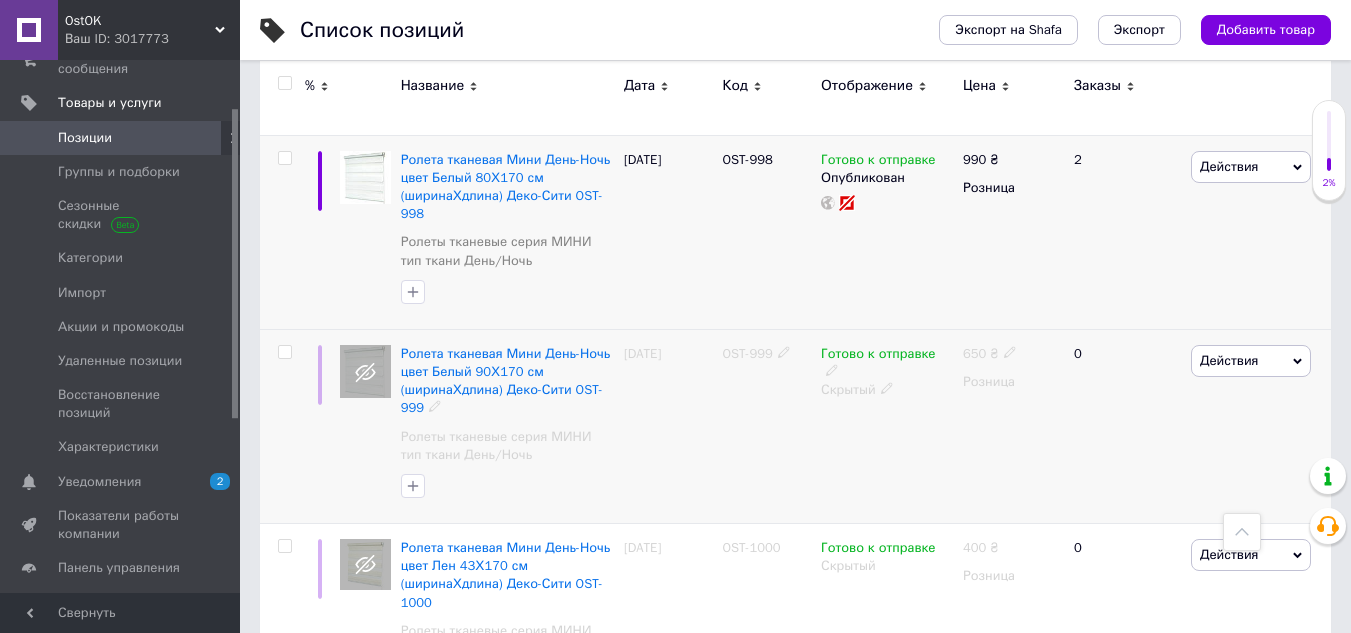scroll, scrollTop: 1700, scrollLeft: 0, axis: vertical 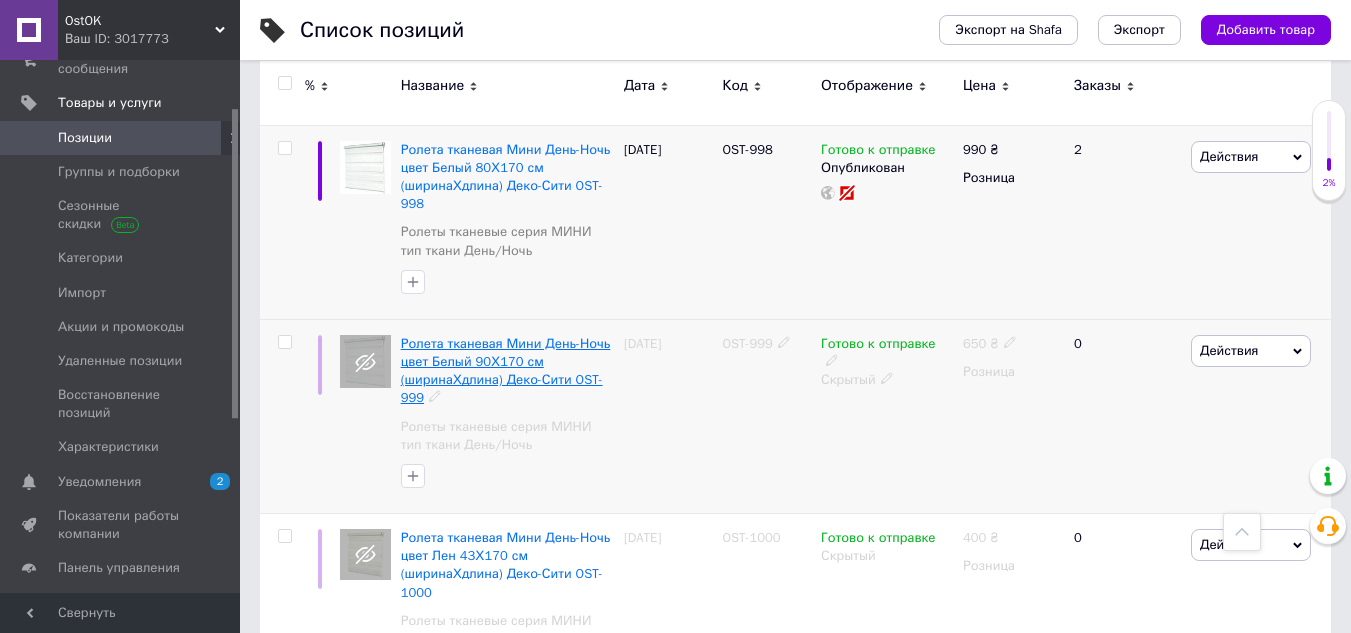 click on "Ролета тканевая Мини День-Ночь цвет Белый 90Х170 см (ширинаХдлина) Деко-Сити OST-999" at bounding box center [506, 371] 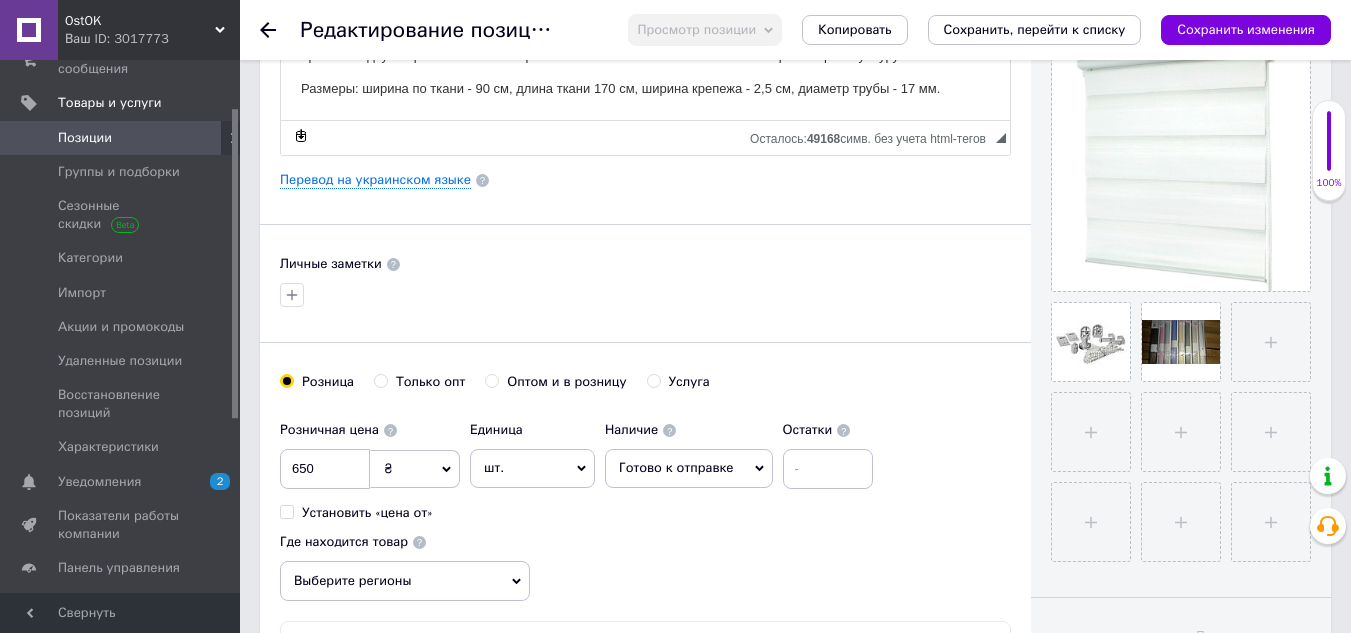 scroll, scrollTop: 500, scrollLeft: 0, axis: vertical 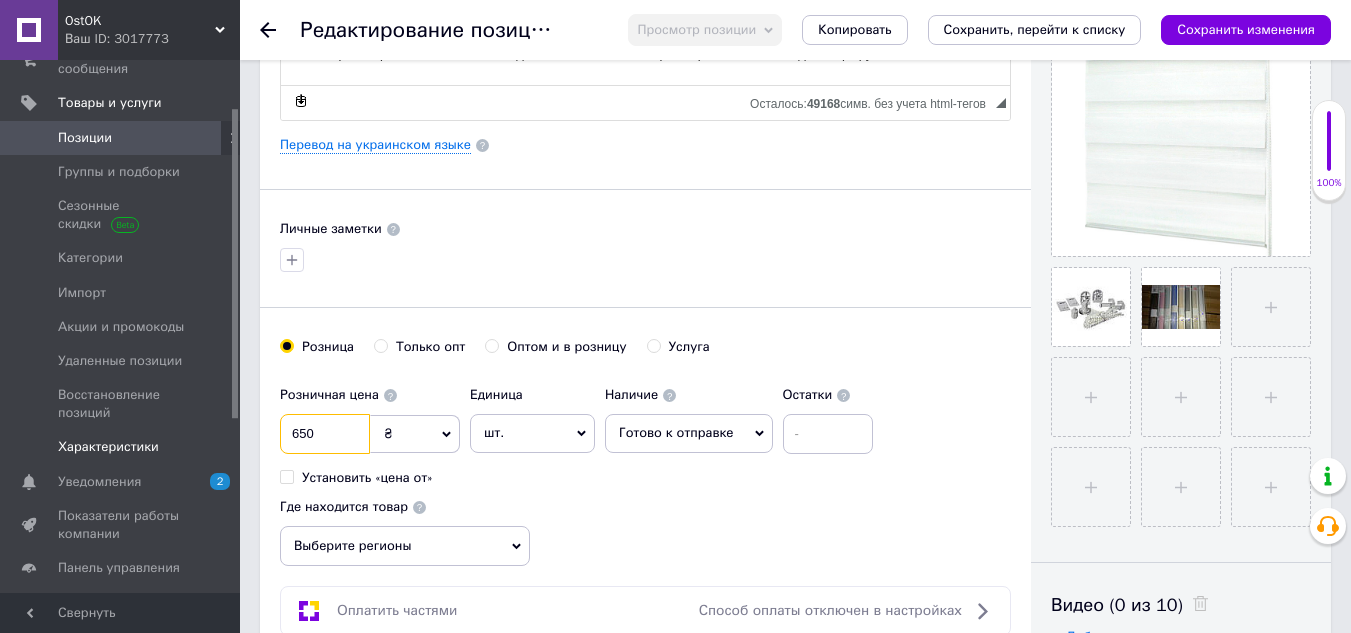 drag, startPoint x: 352, startPoint y: 435, endPoint x: 193, endPoint y: 436, distance: 159.00314 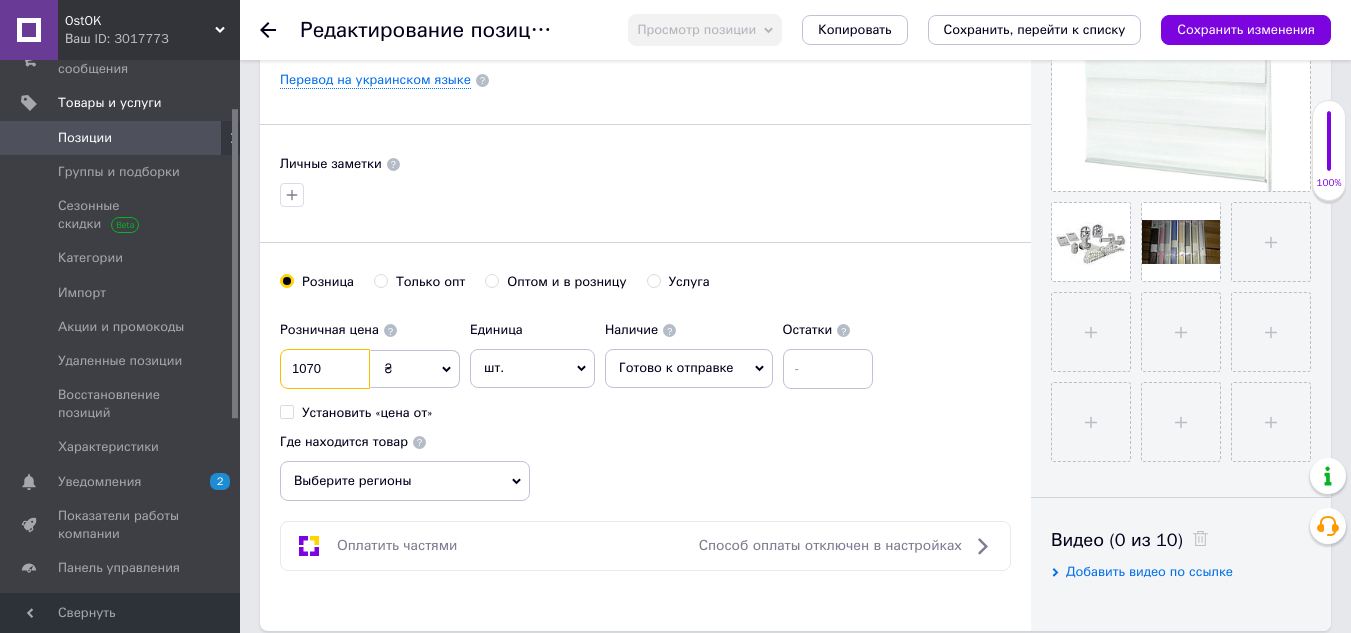 scroll, scrollTop: 600, scrollLeft: 0, axis: vertical 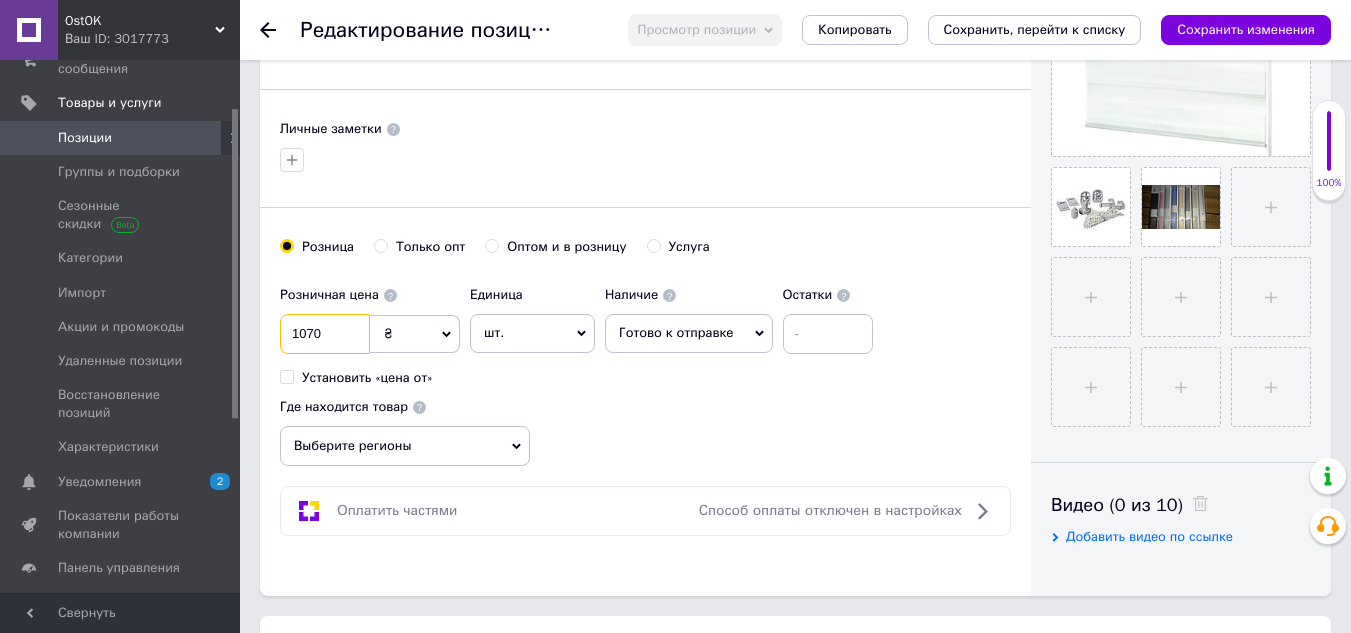 type on "1070" 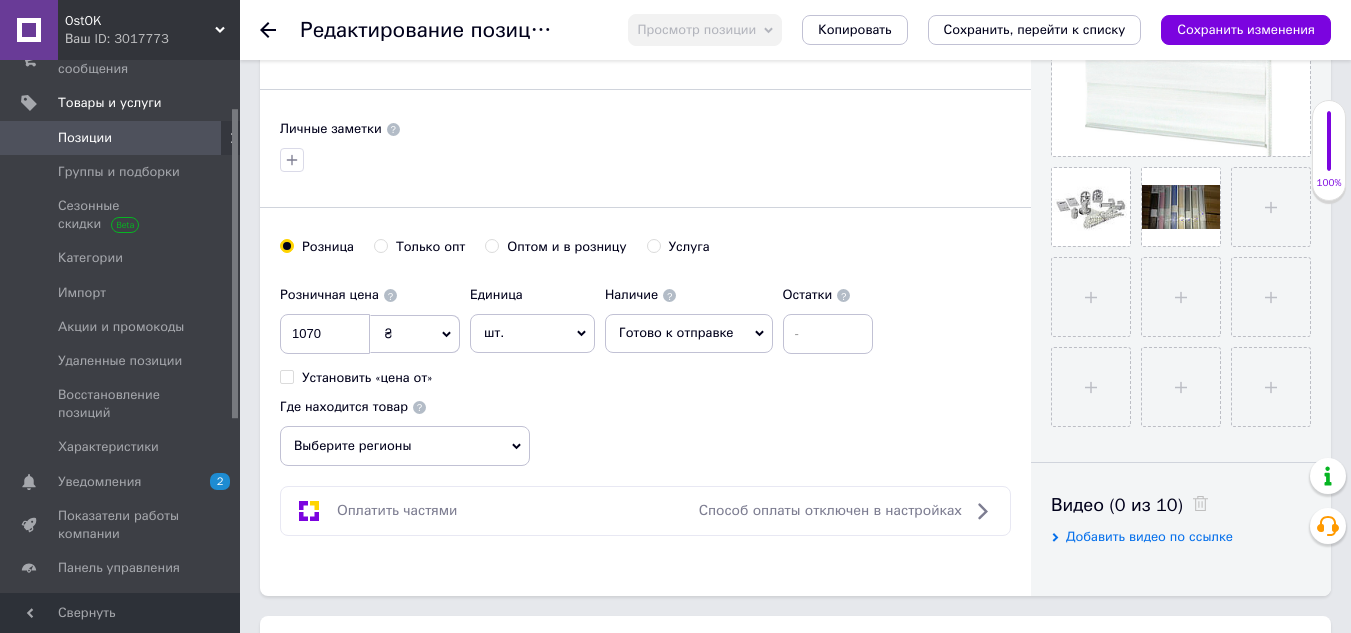 click on "Выберите регионы" at bounding box center [405, 446] 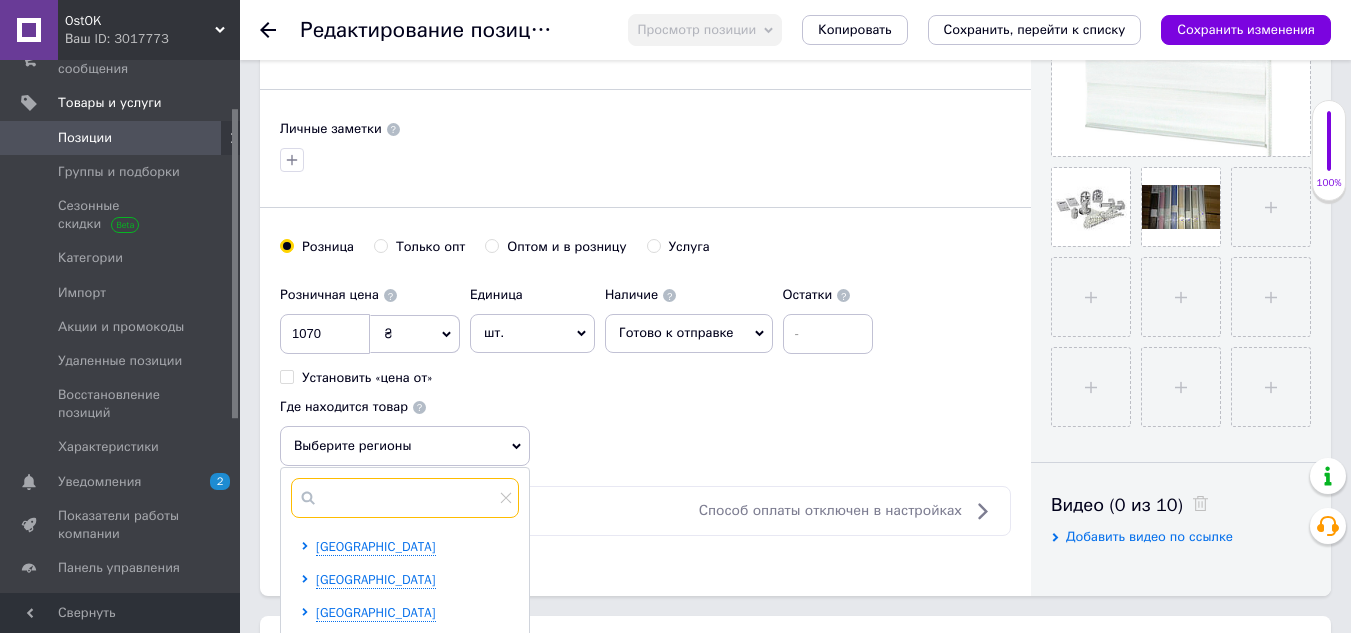 click at bounding box center (405, 498) 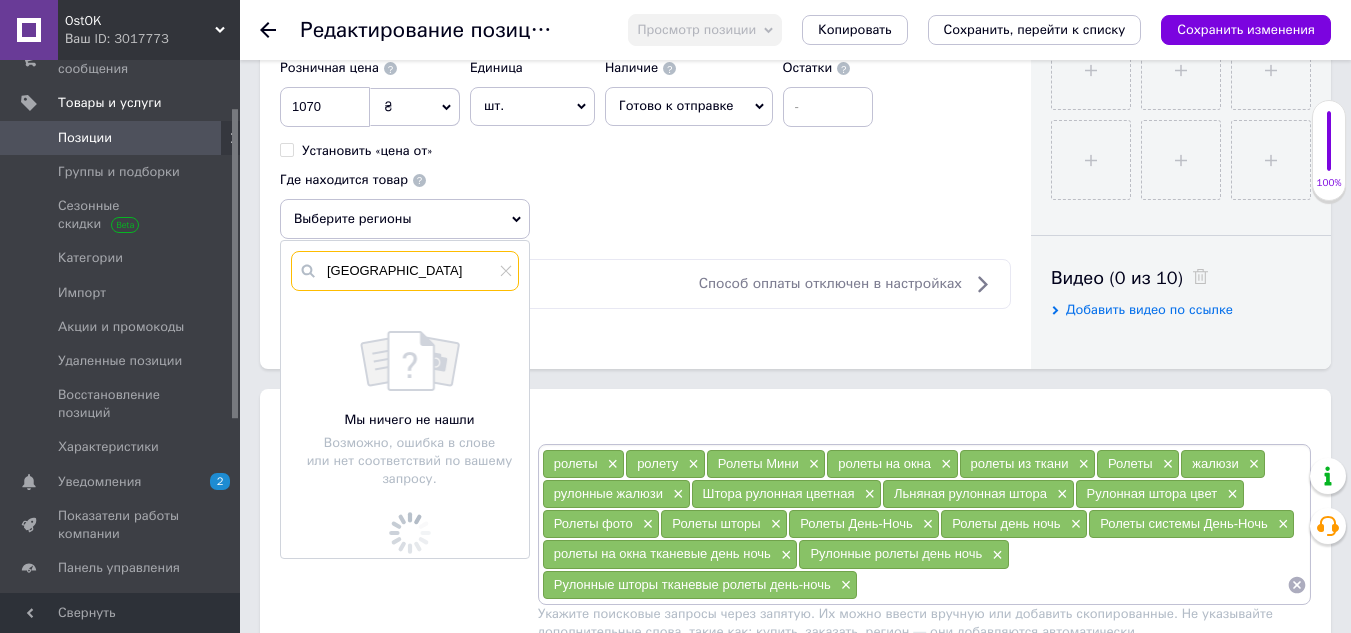 scroll, scrollTop: 900, scrollLeft: 0, axis: vertical 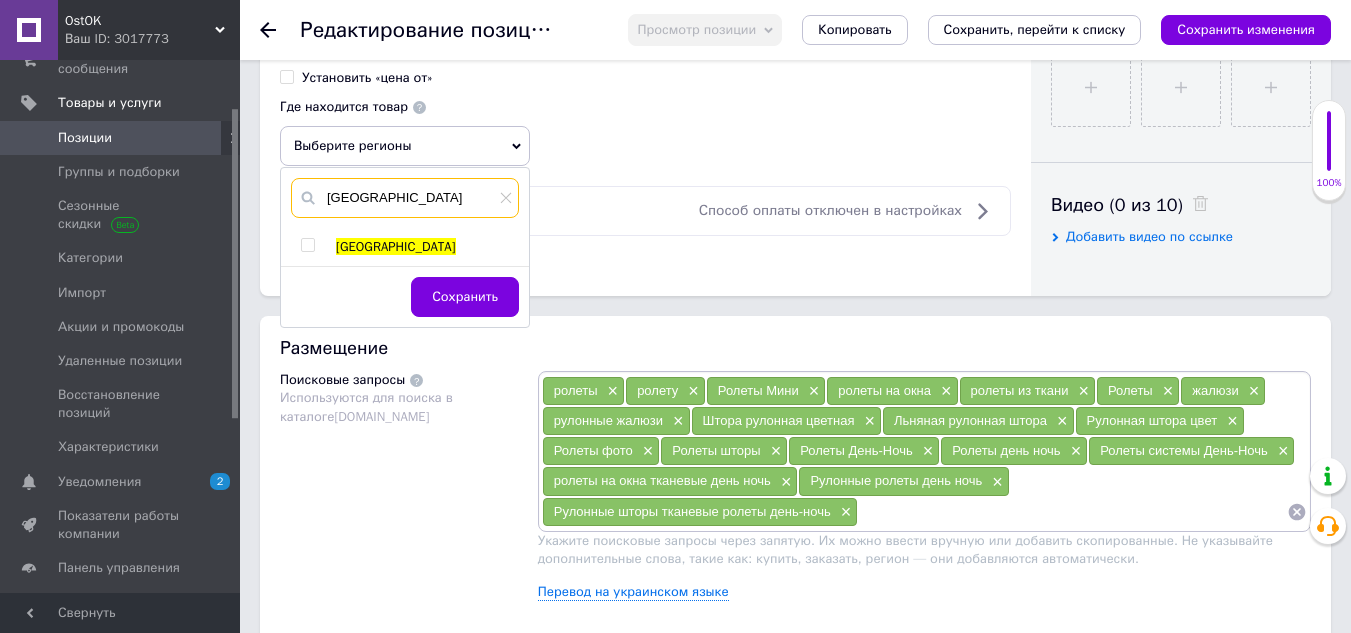 type on "[GEOGRAPHIC_DATA]" 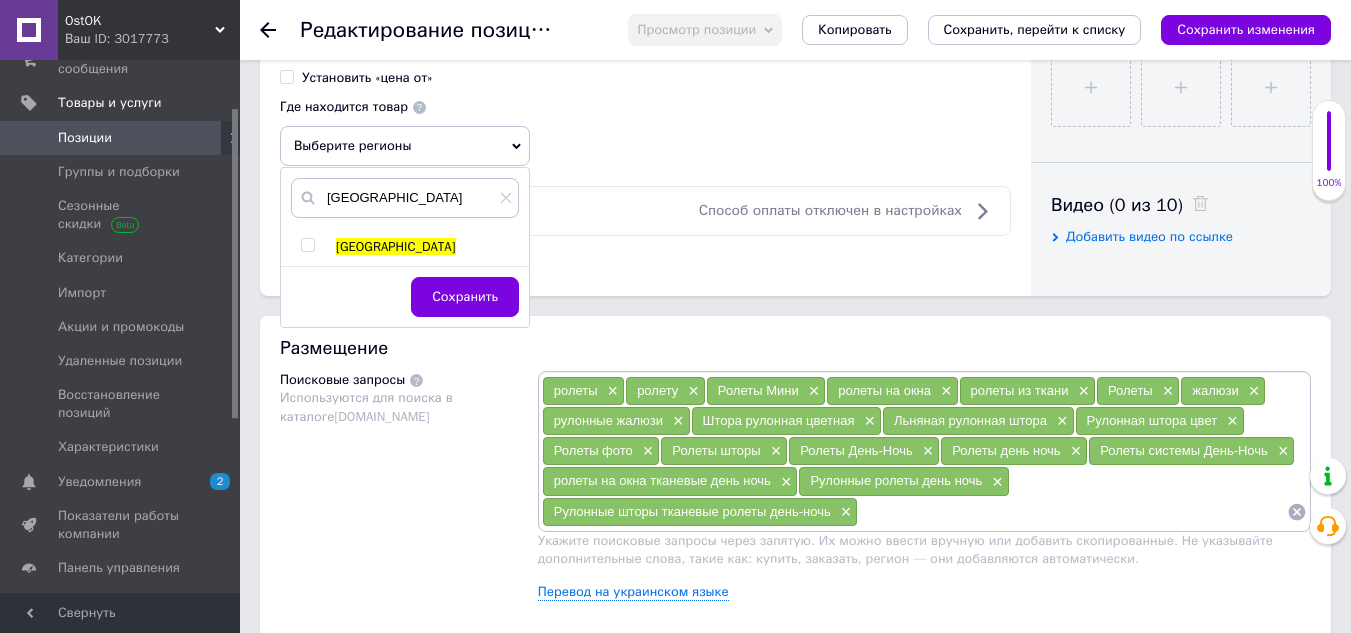 click at bounding box center (307, 245) 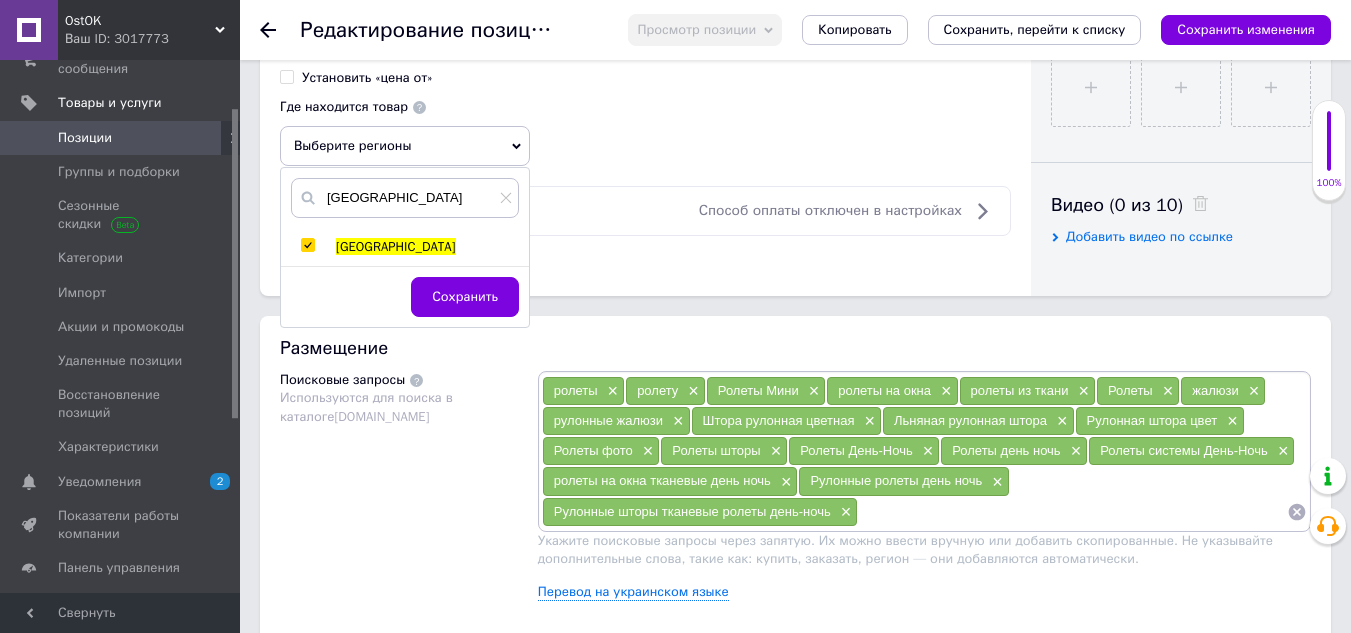 checkbox on "true" 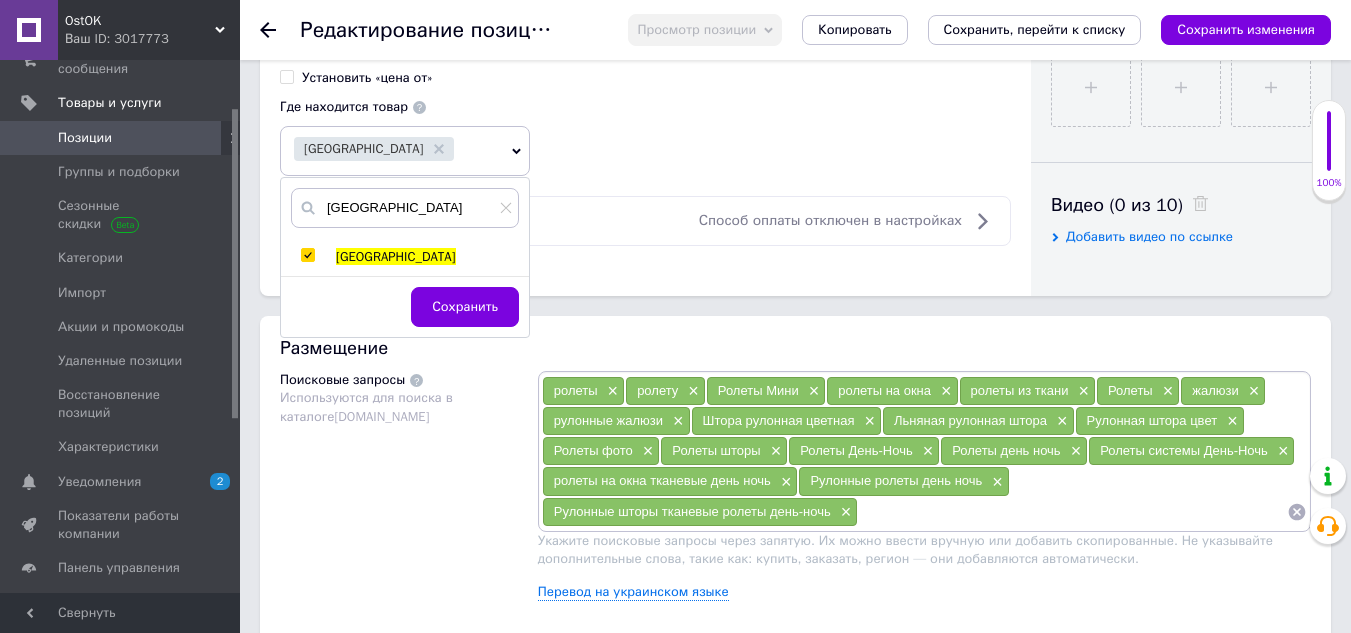 click on "Сохранить" at bounding box center [465, 307] 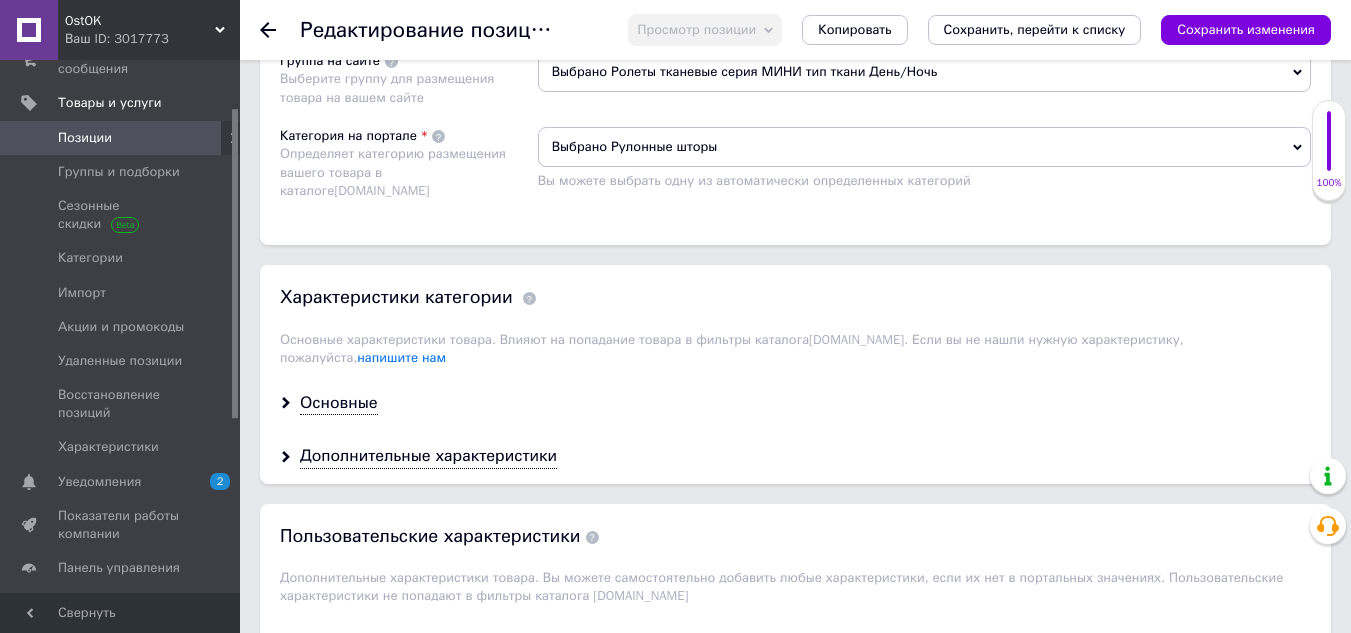 scroll, scrollTop: 1500, scrollLeft: 0, axis: vertical 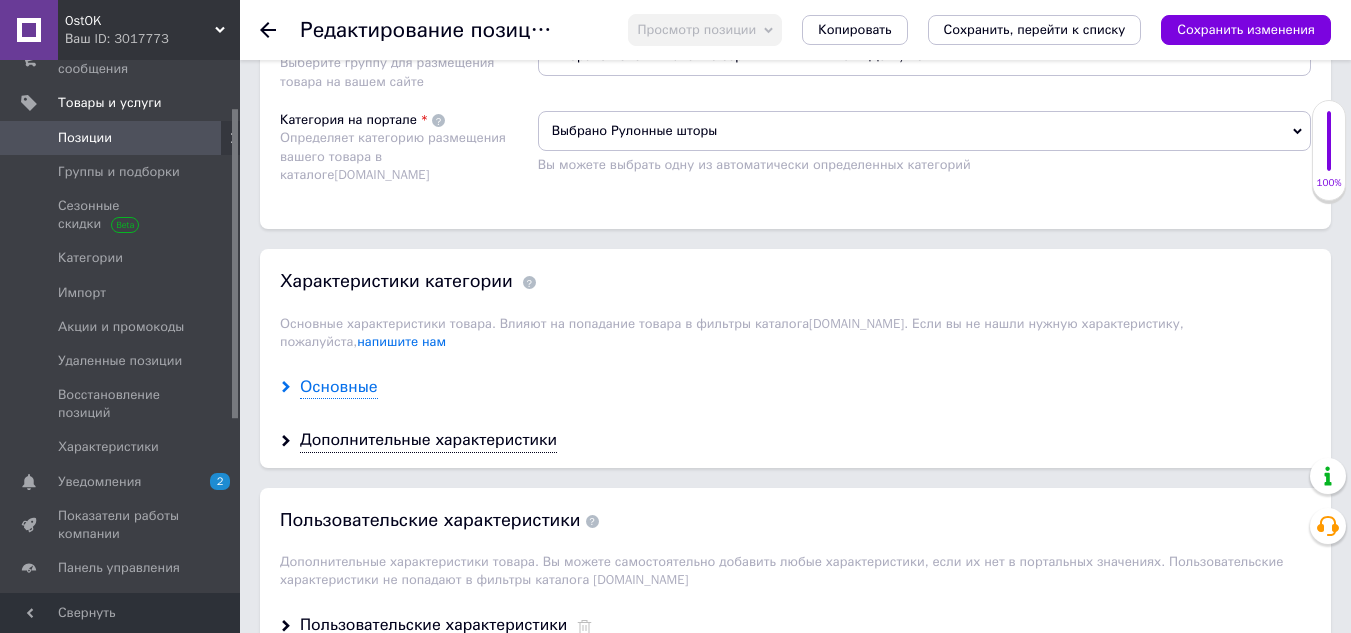 click on "Основные" at bounding box center [339, 387] 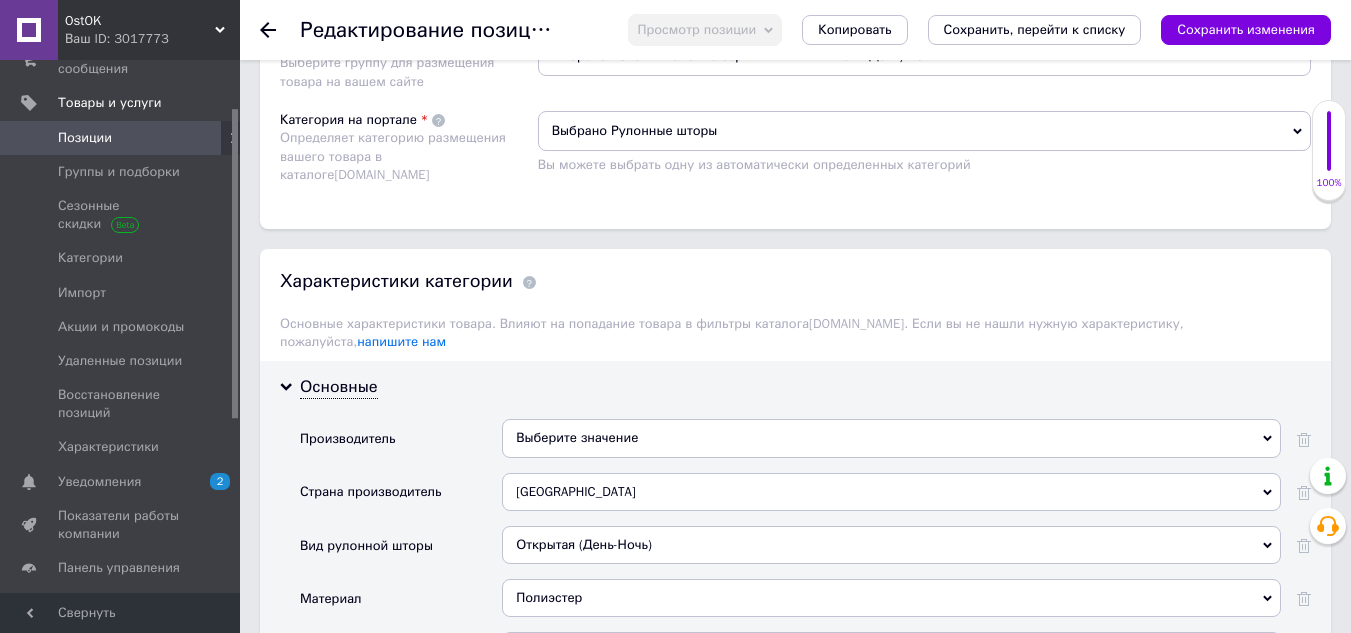 click on "Выберите значение" at bounding box center (891, 438) 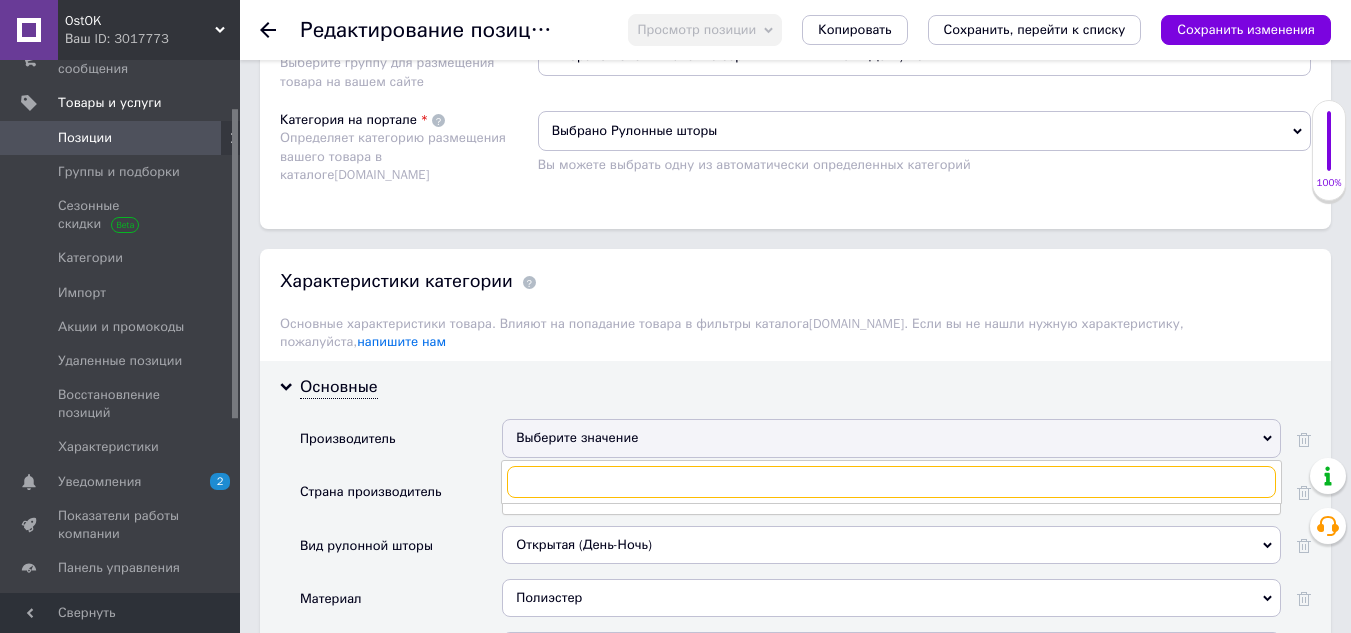 click at bounding box center [891, 482] 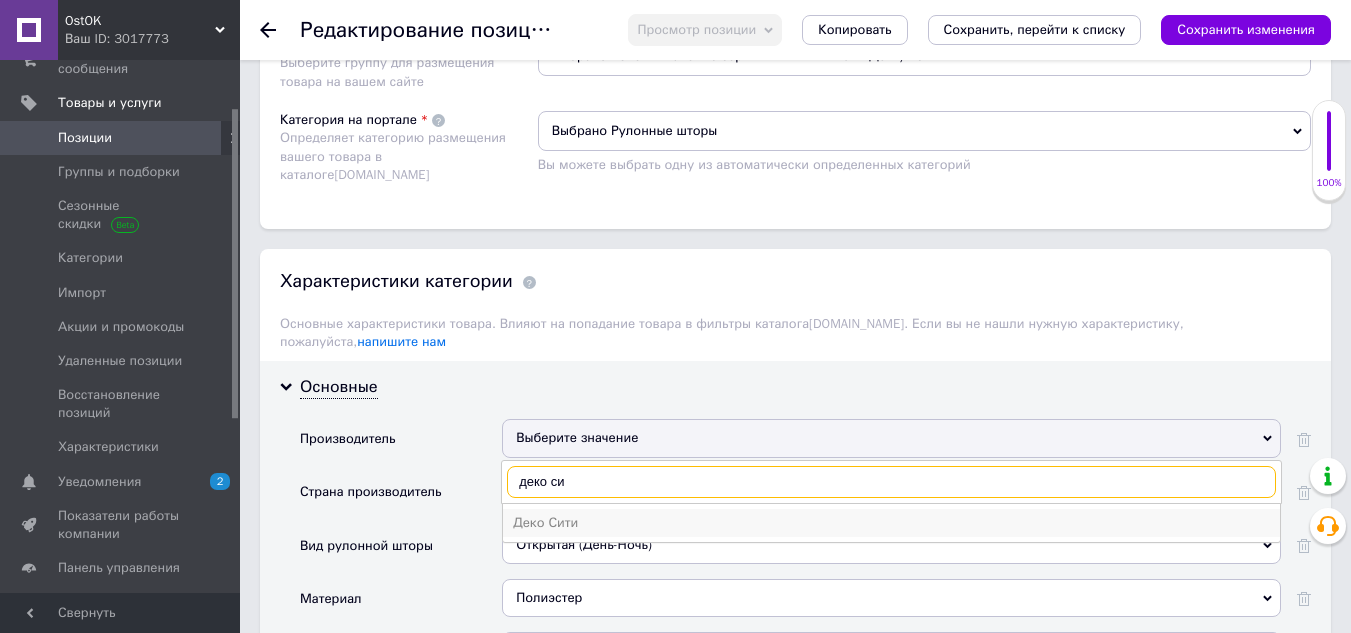 type on "деко си" 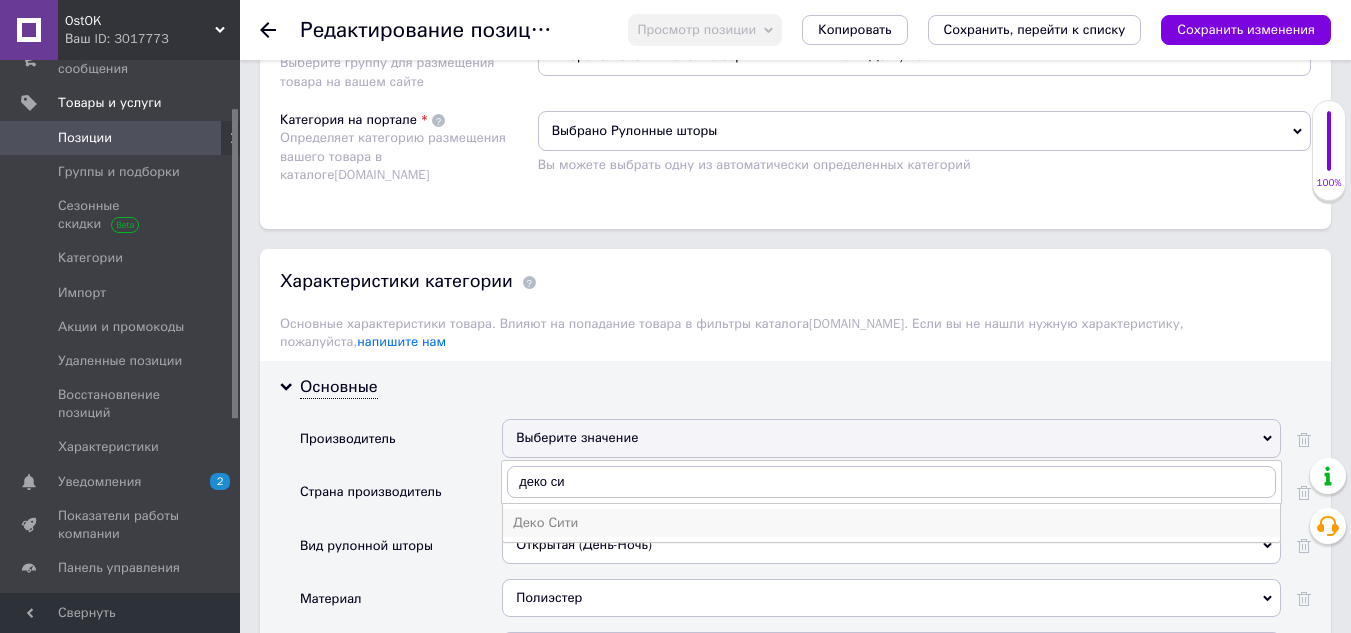click on "Деко Сити" at bounding box center (891, 523) 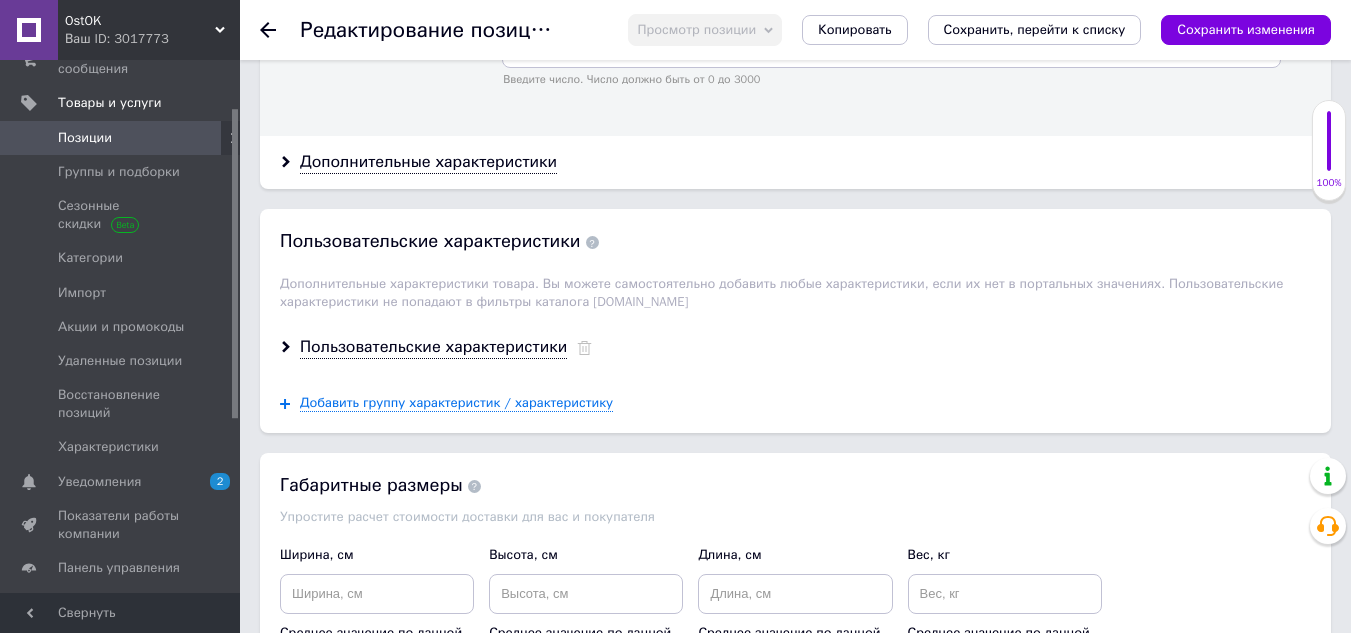 scroll, scrollTop: 2600, scrollLeft: 0, axis: vertical 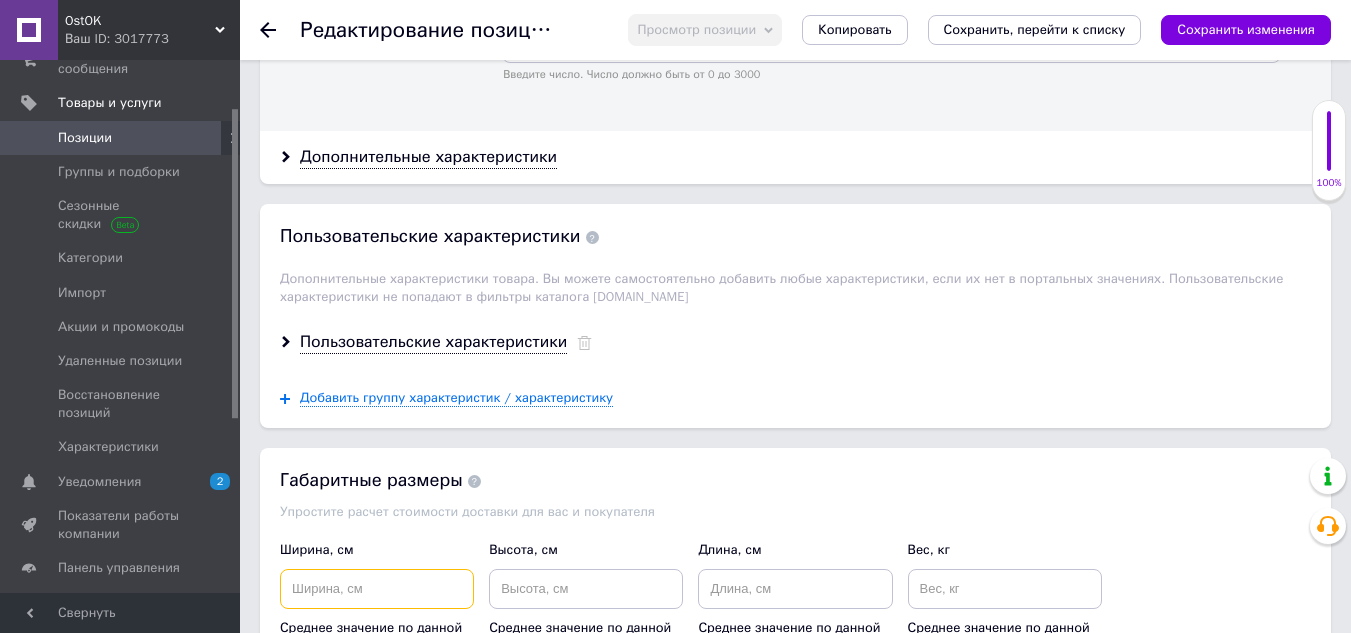 click at bounding box center (377, 589) 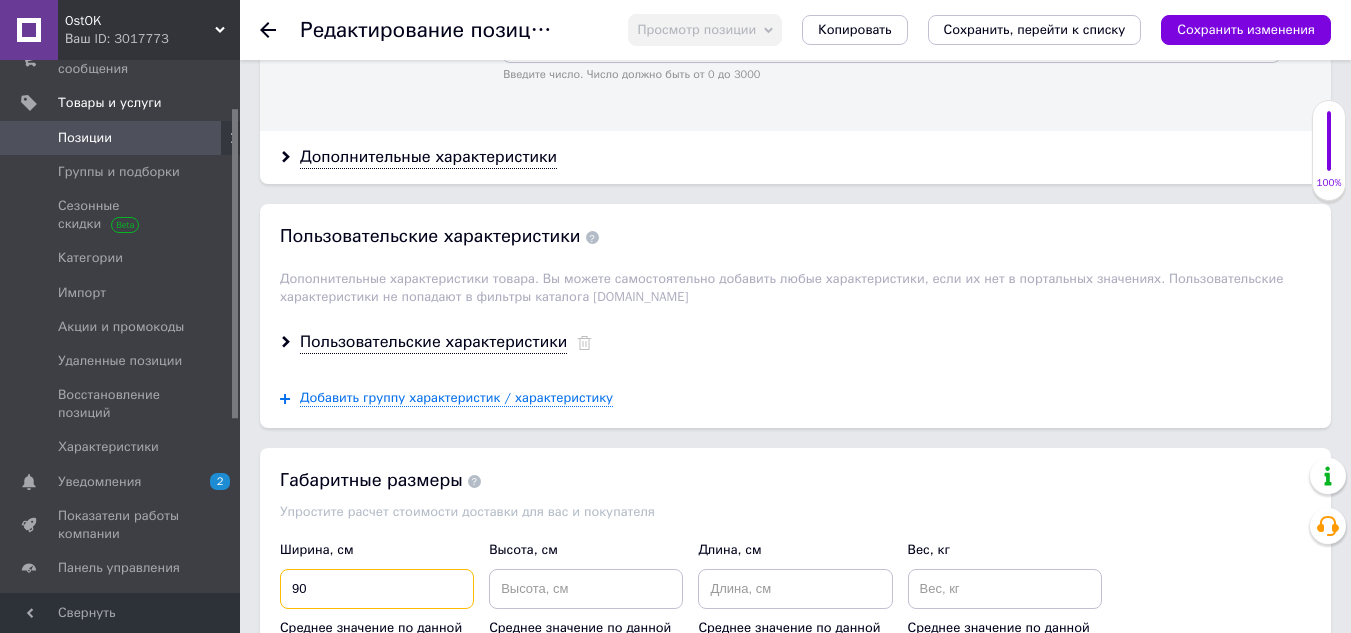 type on "90" 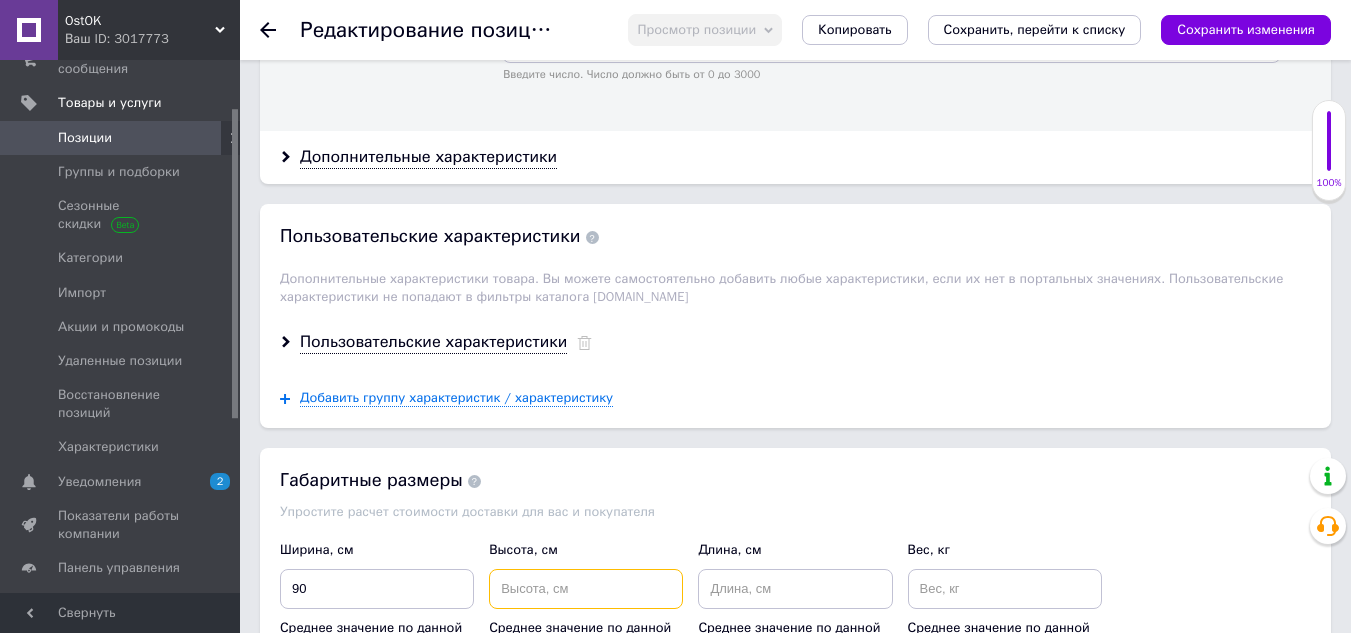 click at bounding box center (586, 589) 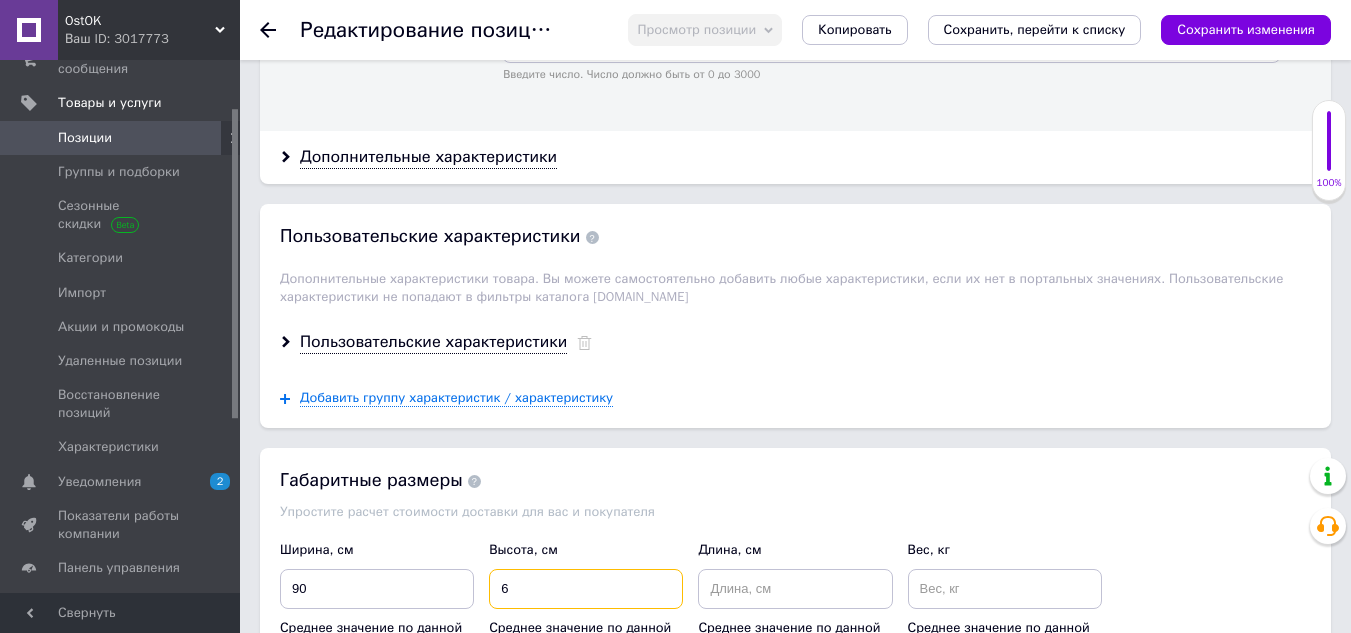 type on "6" 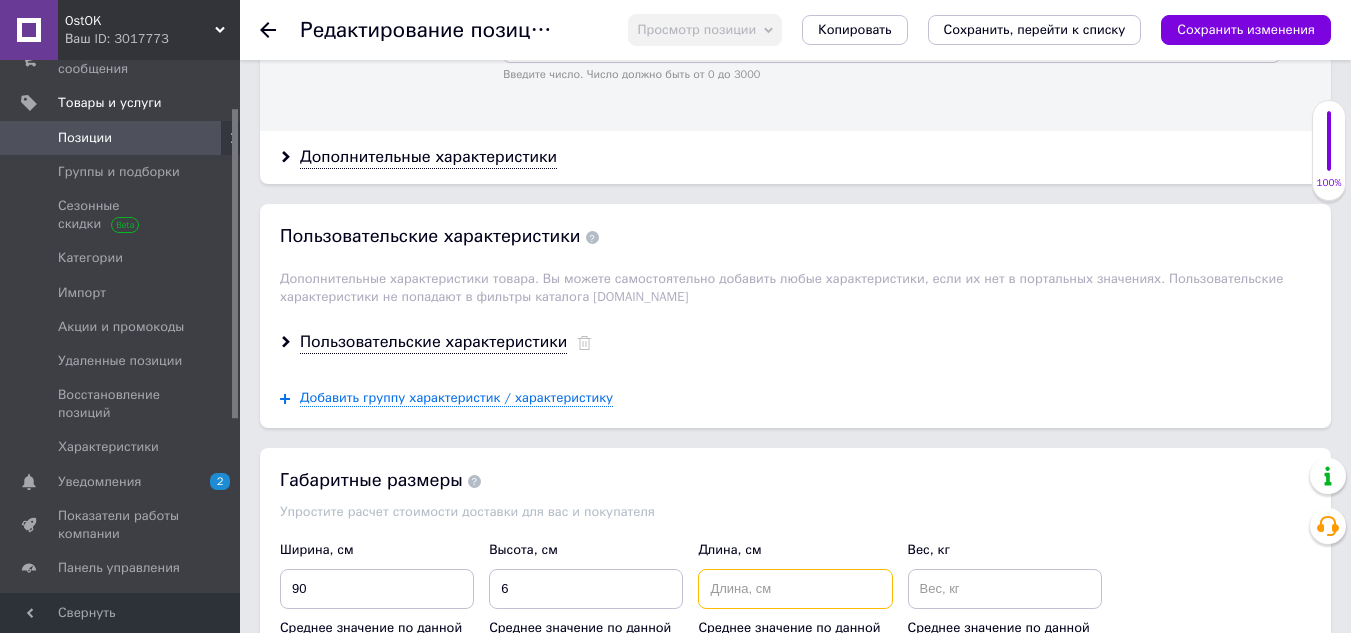 click at bounding box center (795, 589) 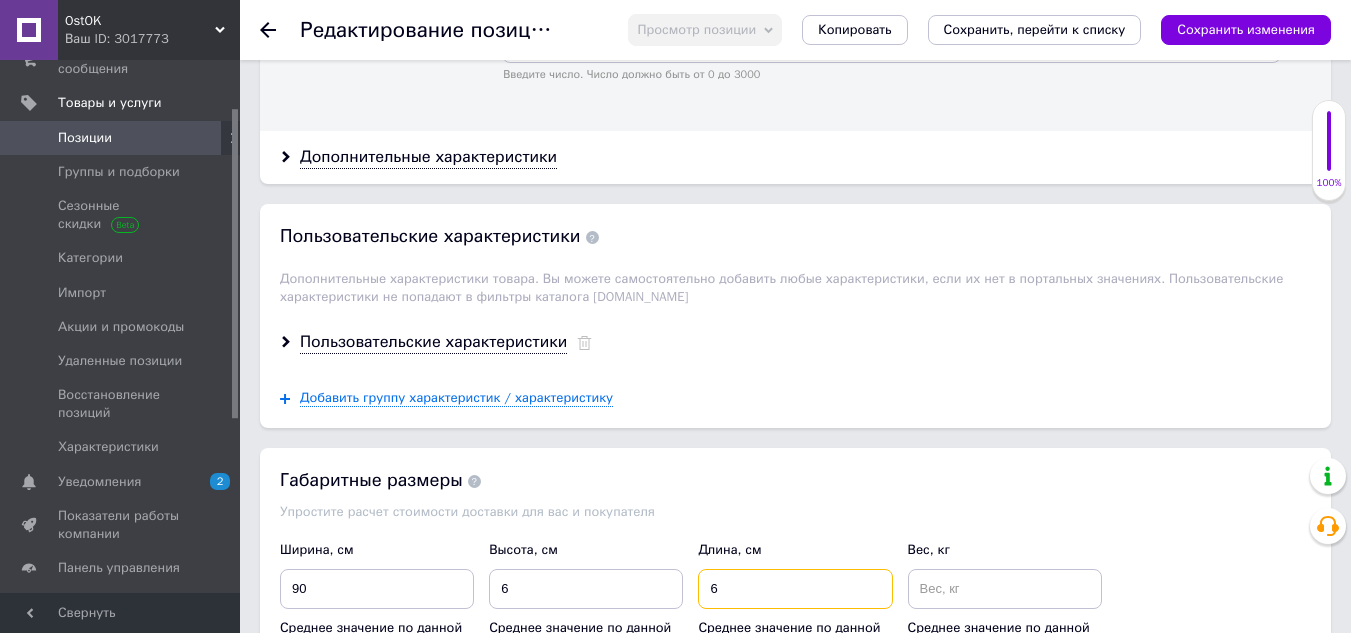 type on "6" 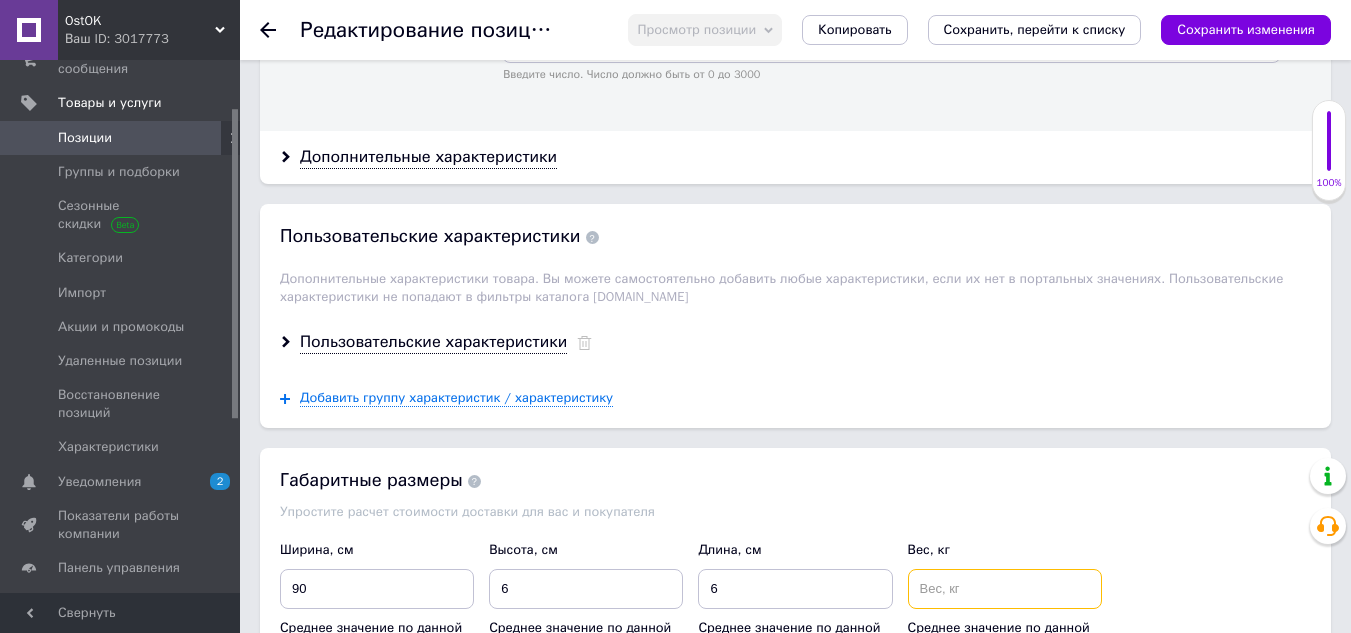 click at bounding box center [1005, 589] 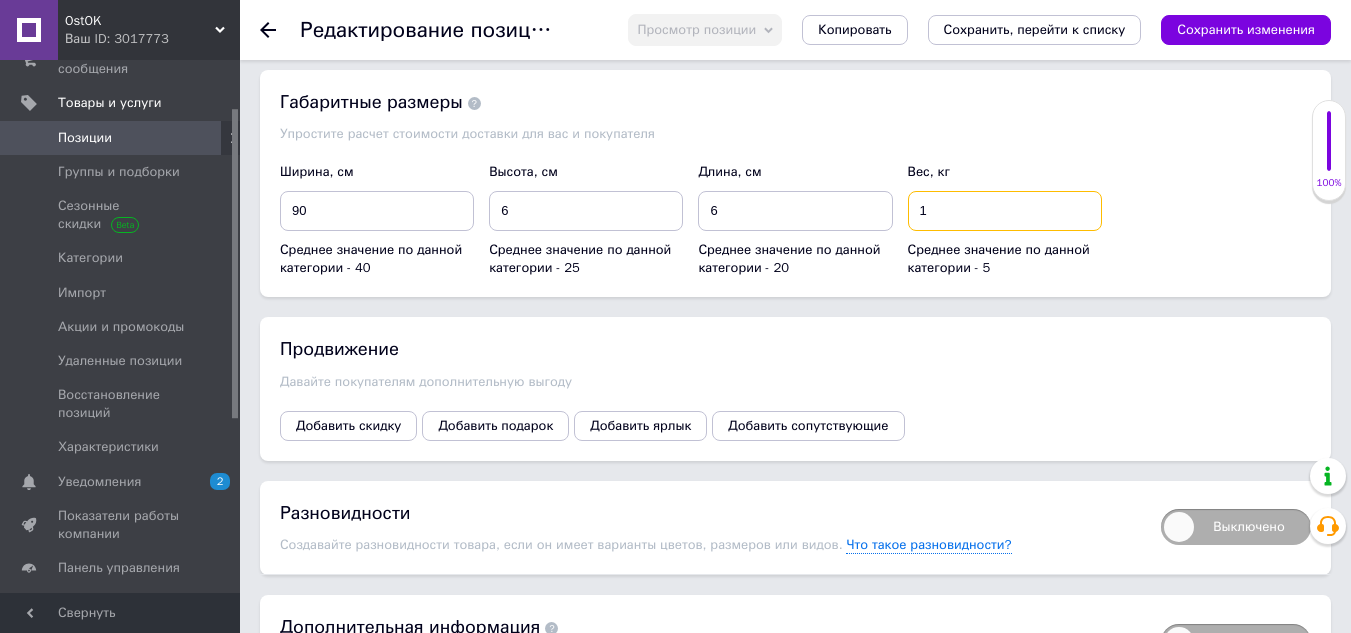 scroll, scrollTop: 3092, scrollLeft: 0, axis: vertical 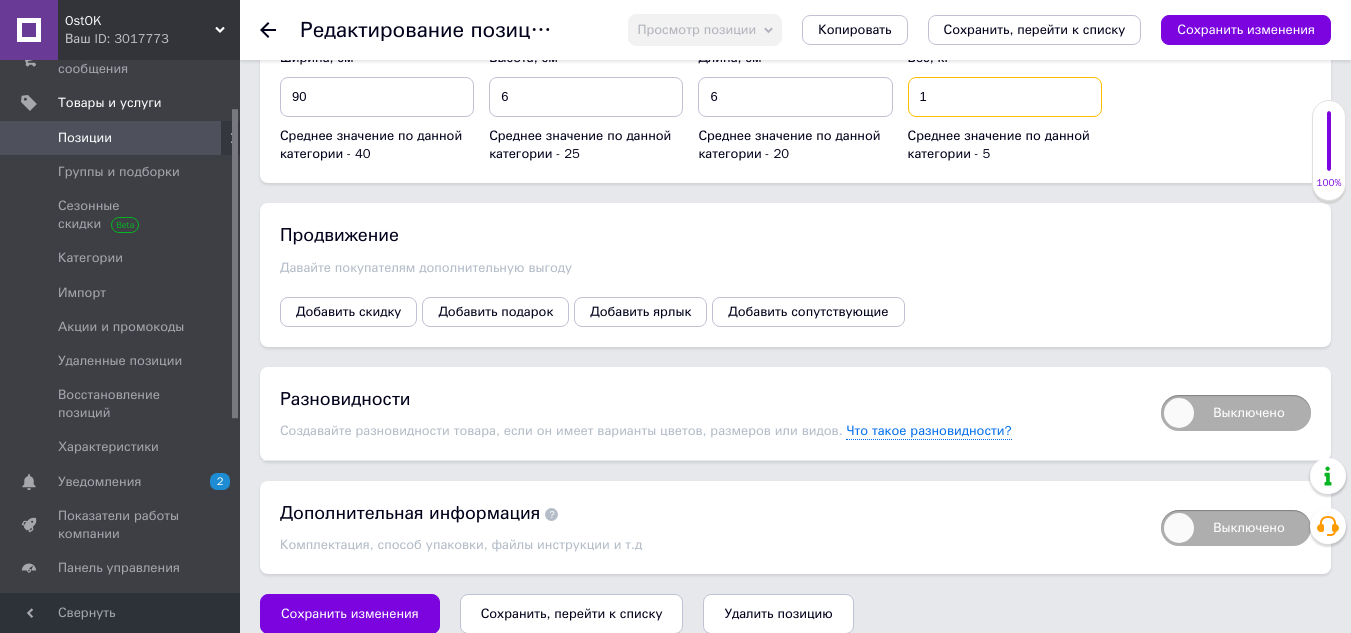 type on "1" 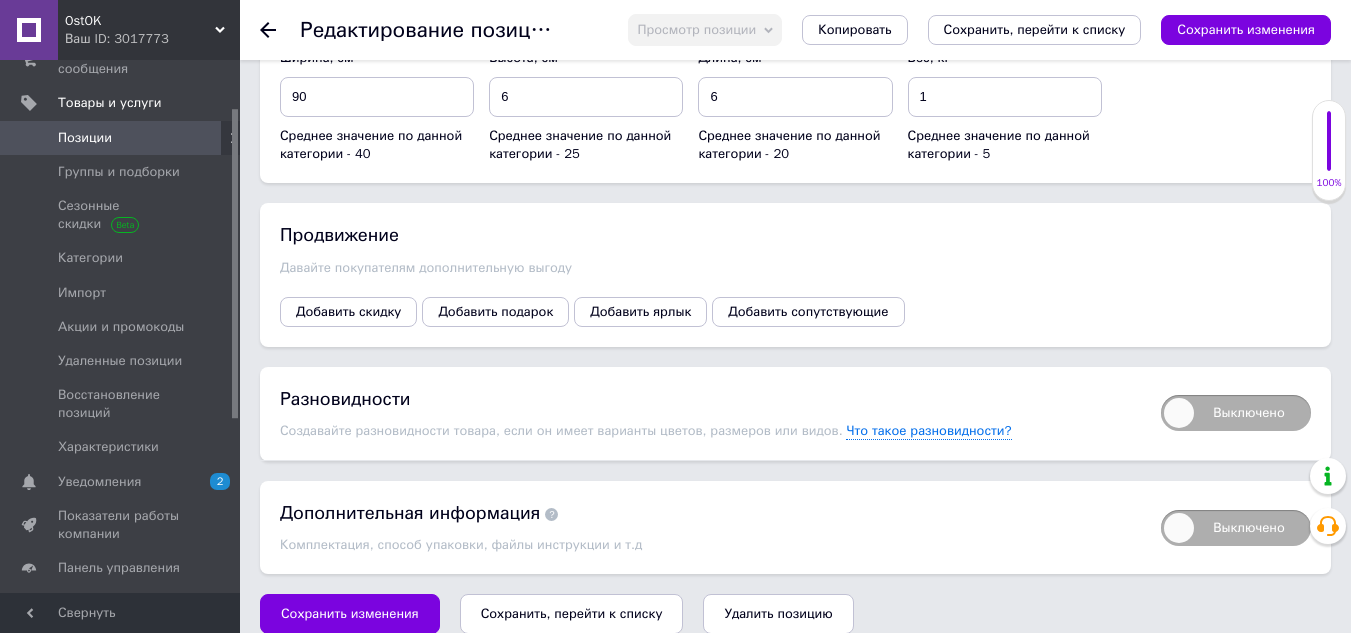 click on "Сохранить, перейти к списку" at bounding box center [572, 614] 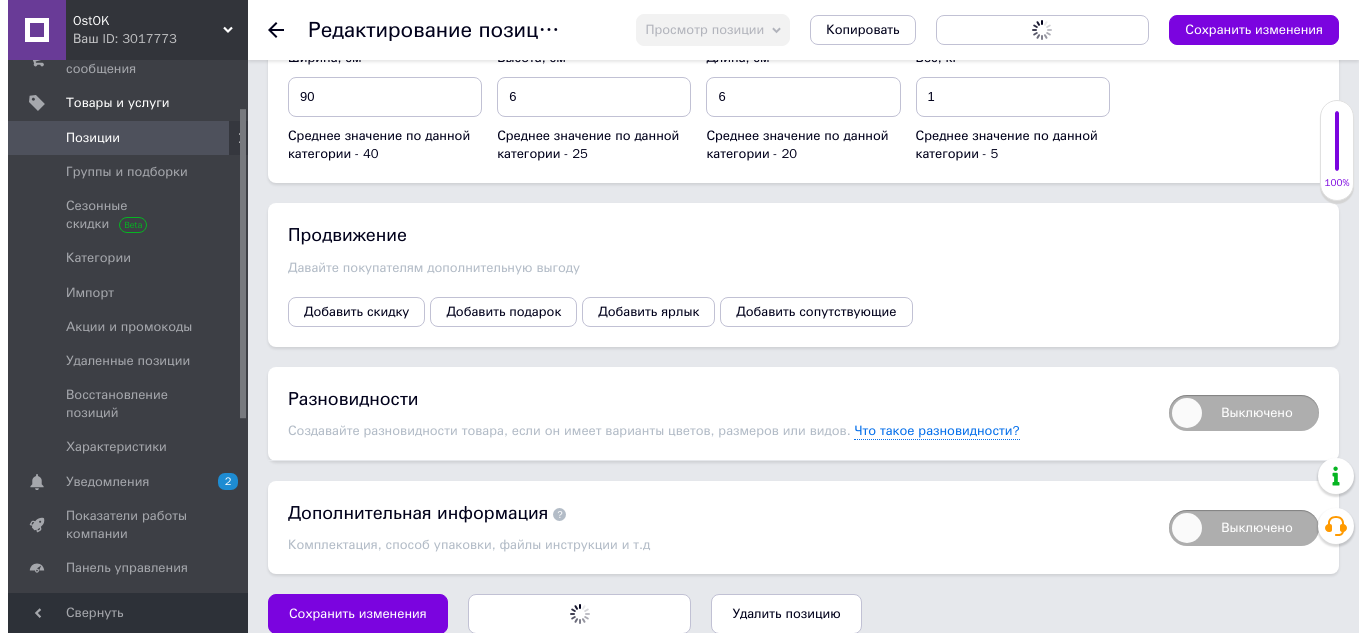 scroll, scrollTop: 0, scrollLeft: 0, axis: both 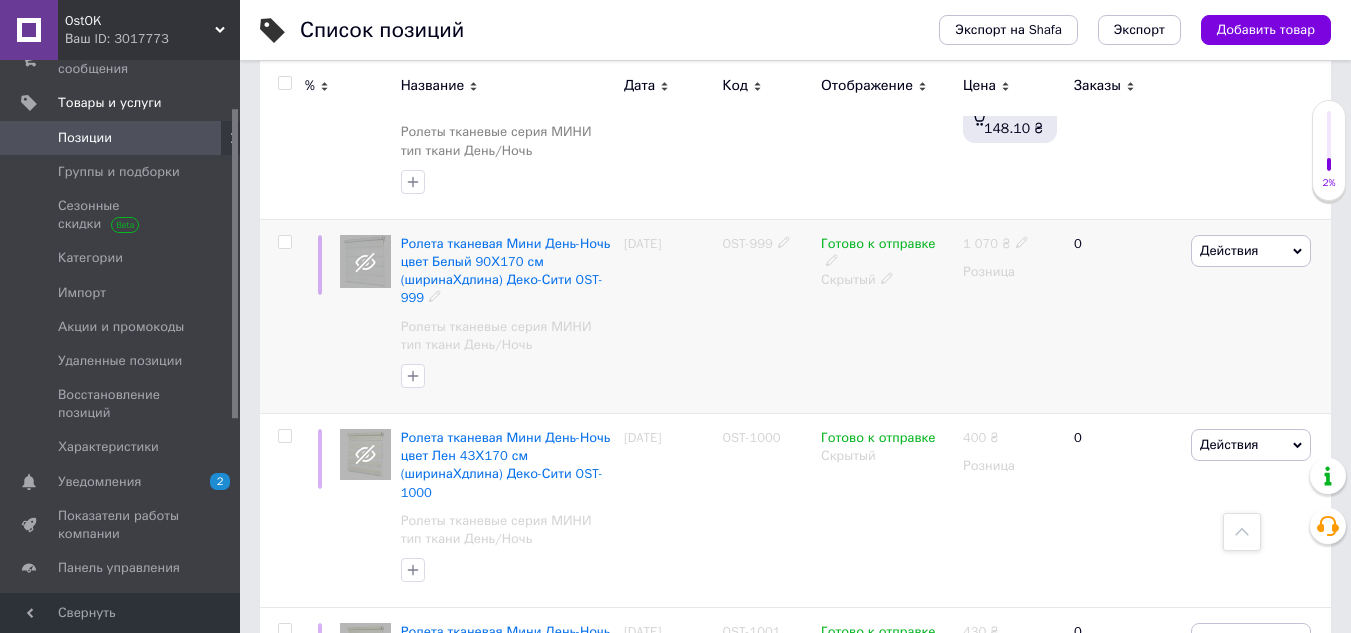 click 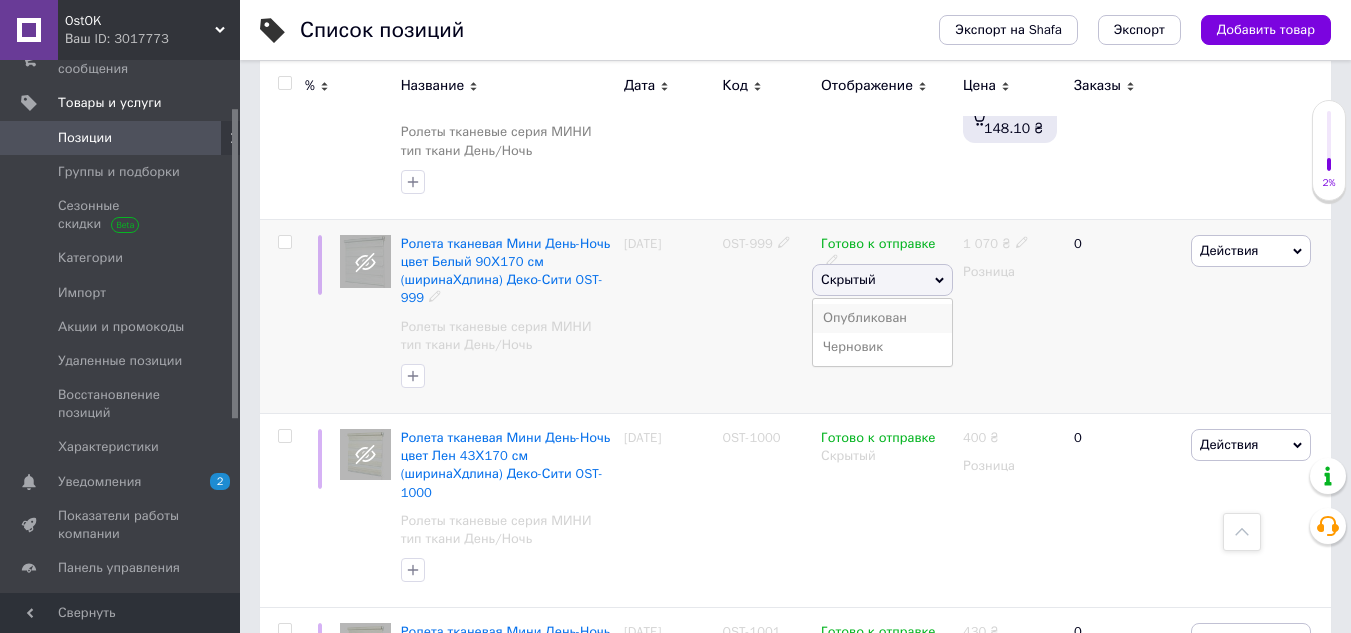 click on "Опубликован" at bounding box center (882, 318) 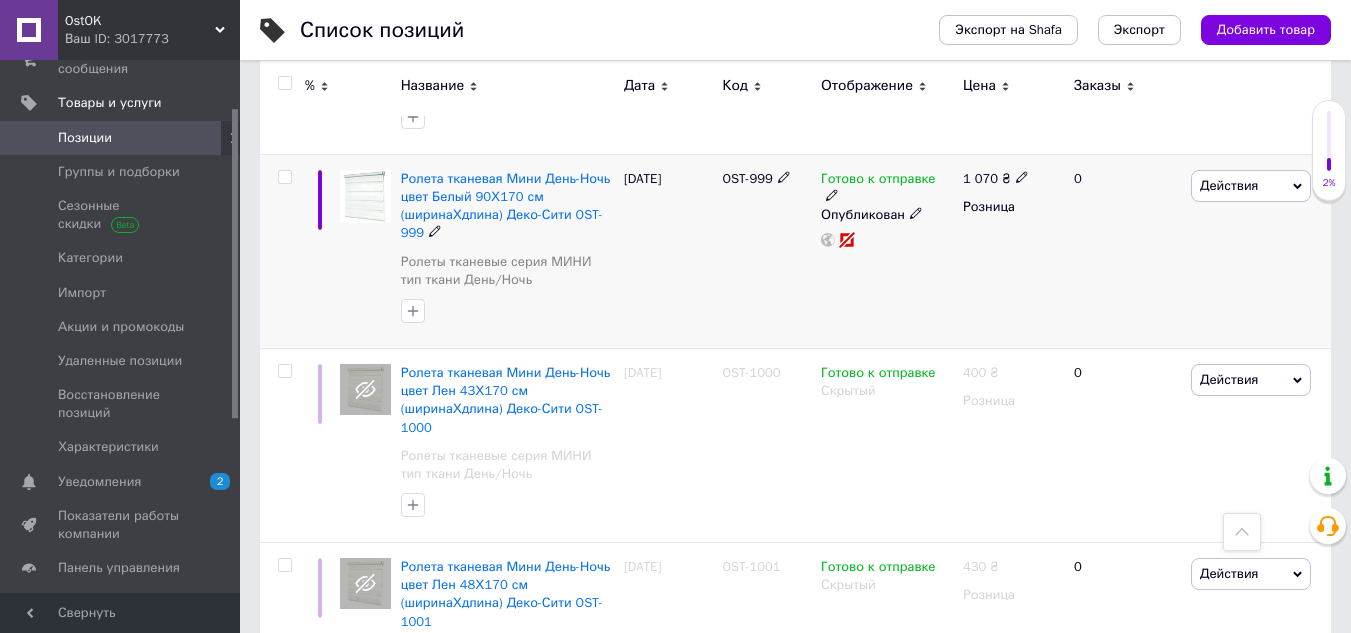 scroll, scrollTop: 1900, scrollLeft: 0, axis: vertical 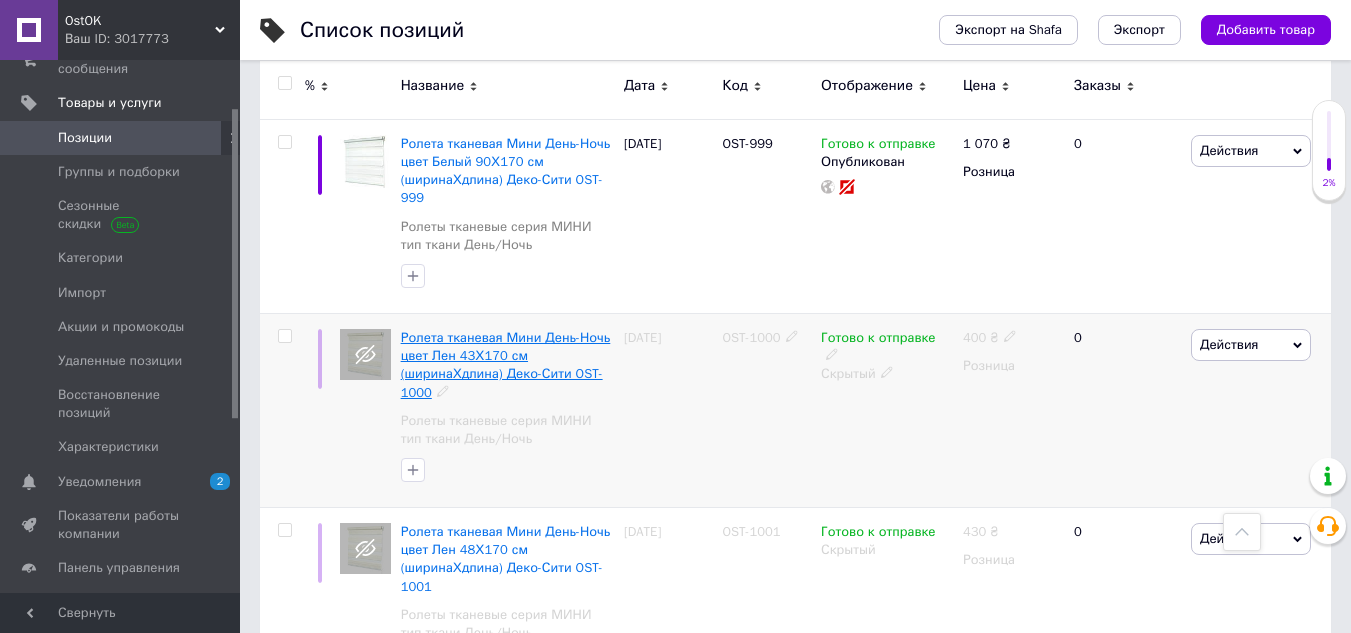 click on "Ролета тканевая Мини День-Ночь цвет Лен 43Х170 см (ширинаХдлина) Деко-Сити OST-1000" at bounding box center [506, 365] 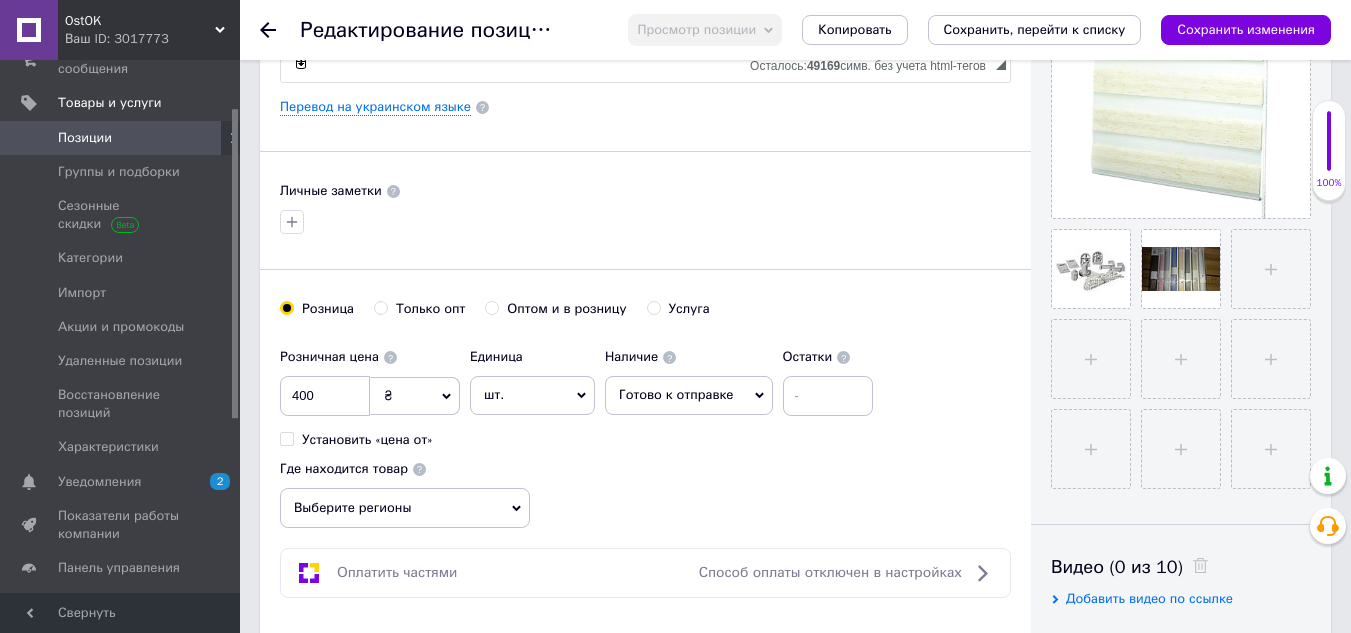 scroll, scrollTop: 600, scrollLeft: 0, axis: vertical 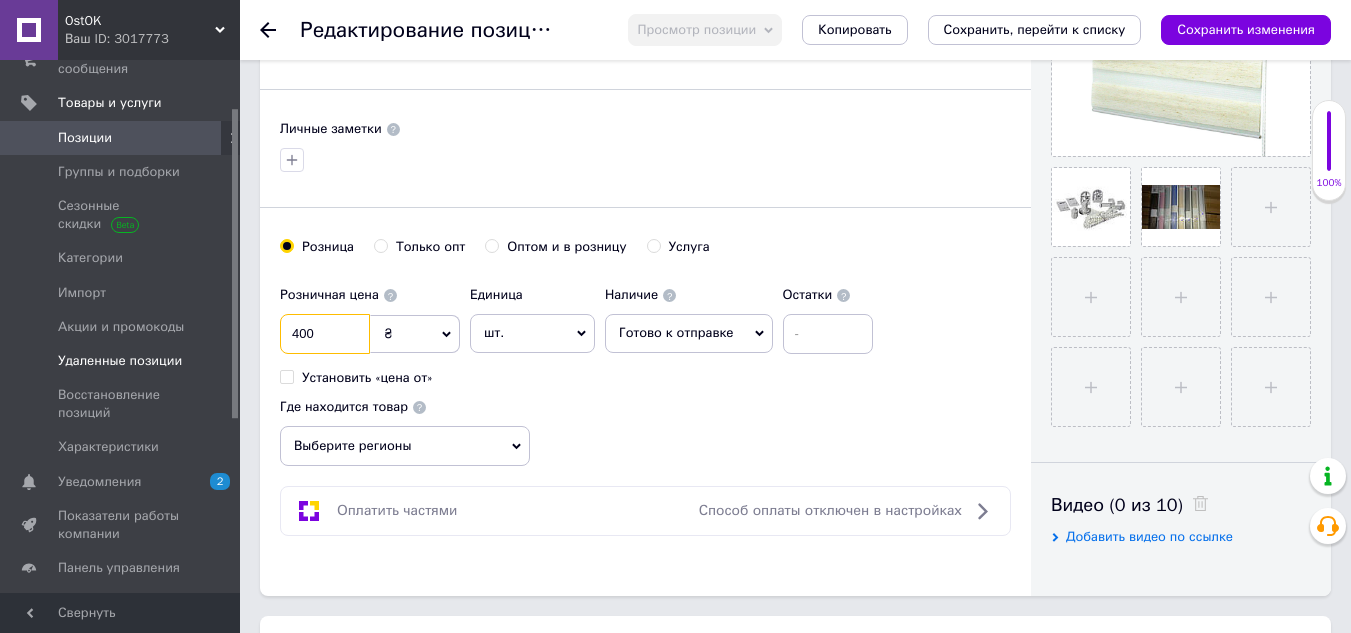 drag, startPoint x: 347, startPoint y: 334, endPoint x: 197, endPoint y: 333, distance: 150.00333 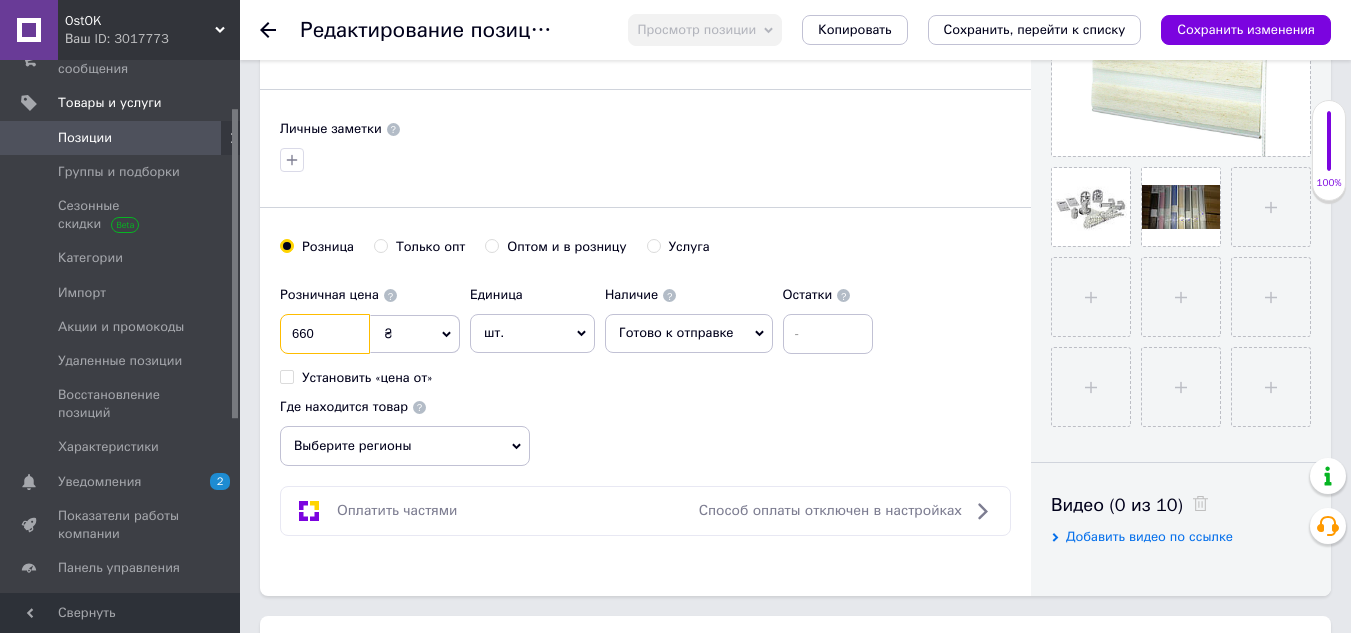 type on "660" 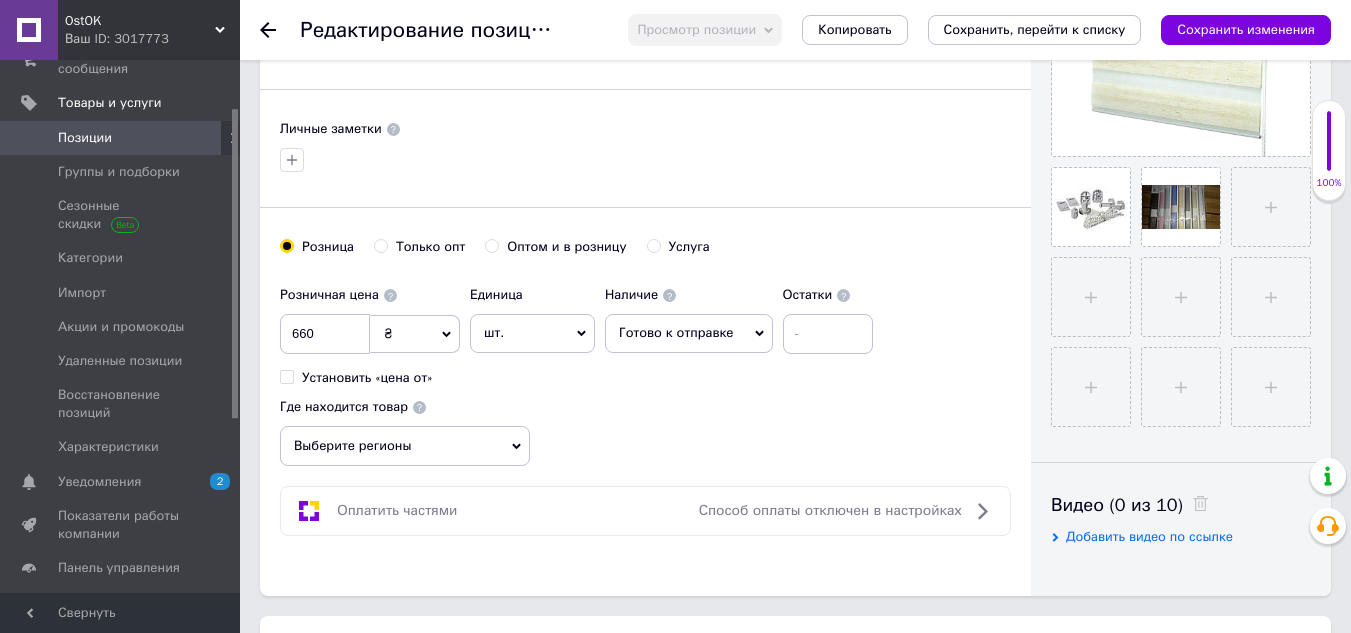 click on "Выберите регионы" at bounding box center (405, 446) 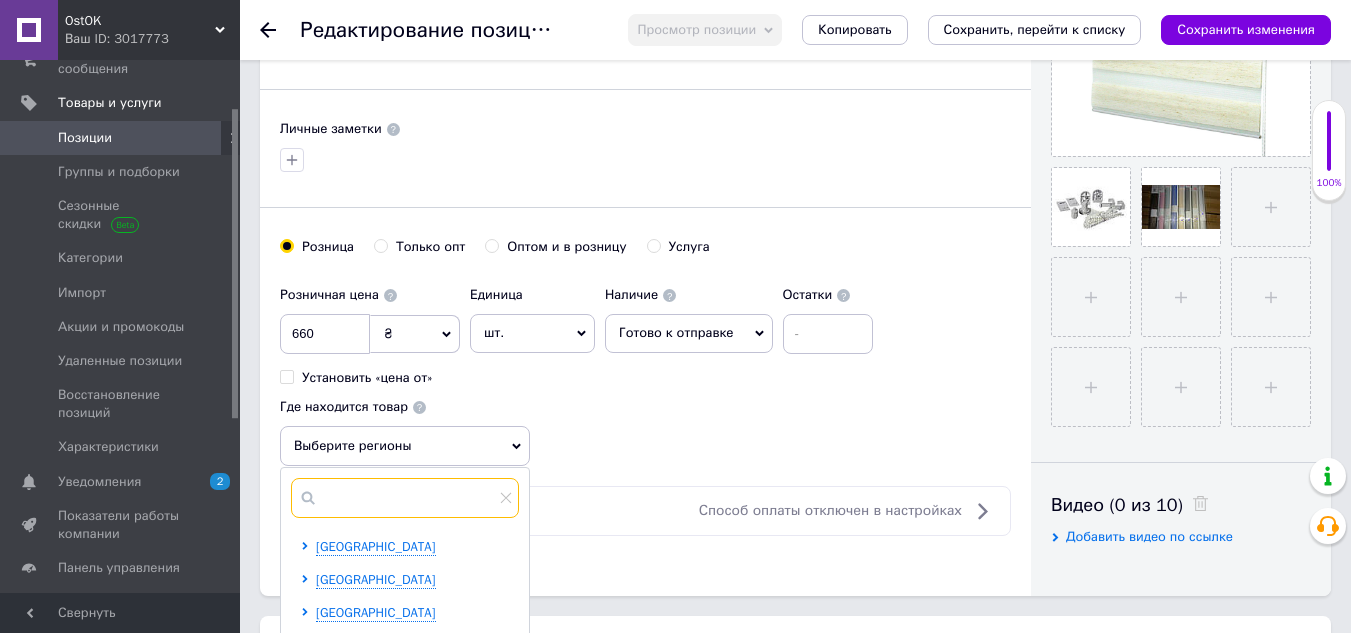 click at bounding box center (405, 498) 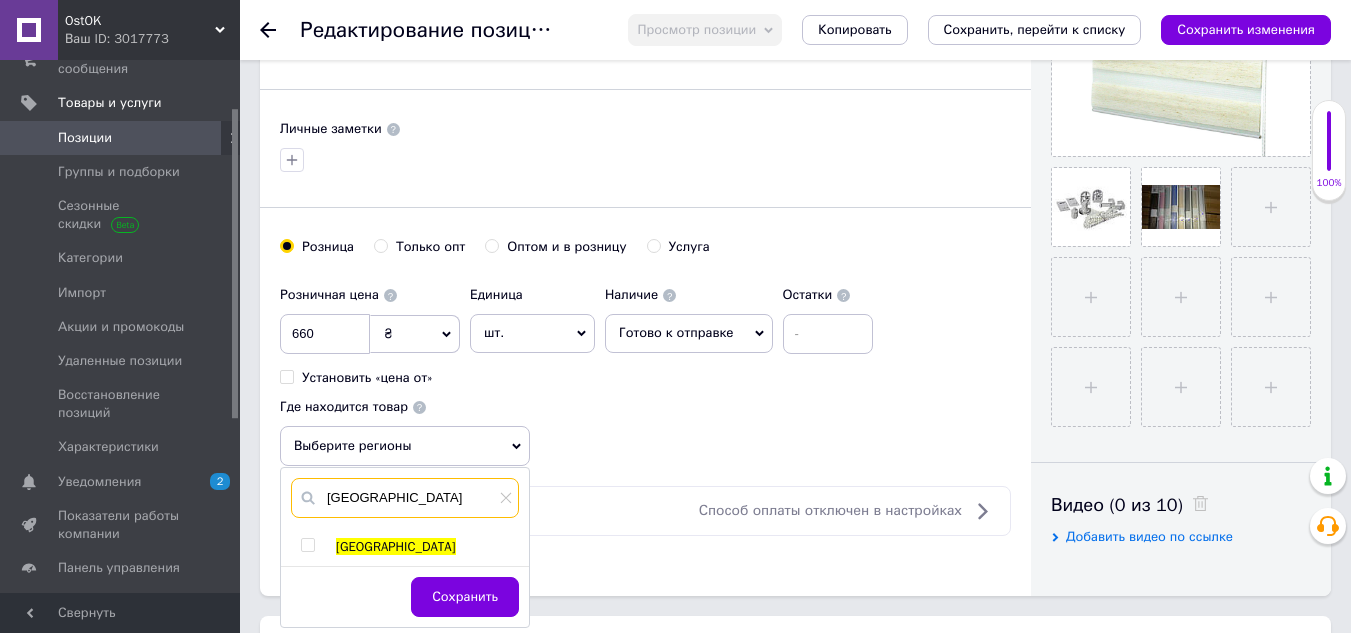 scroll, scrollTop: 800, scrollLeft: 0, axis: vertical 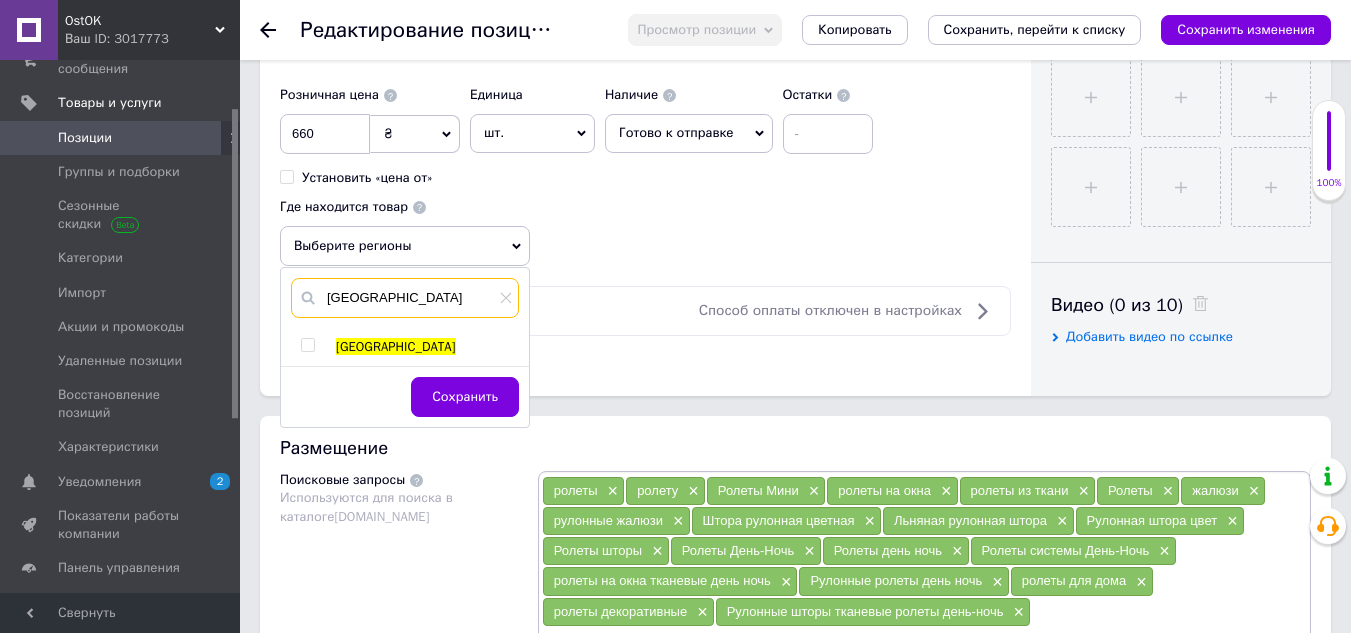 type on "[GEOGRAPHIC_DATA]" 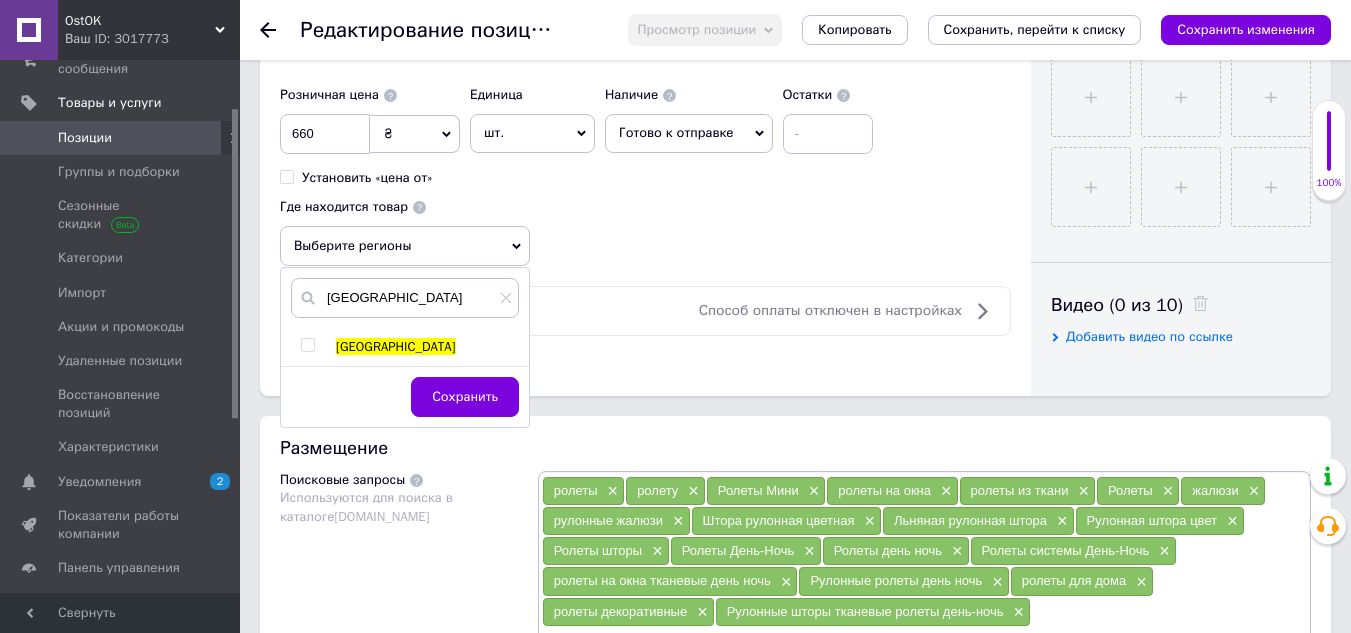 click at bounding box center [307, 345] 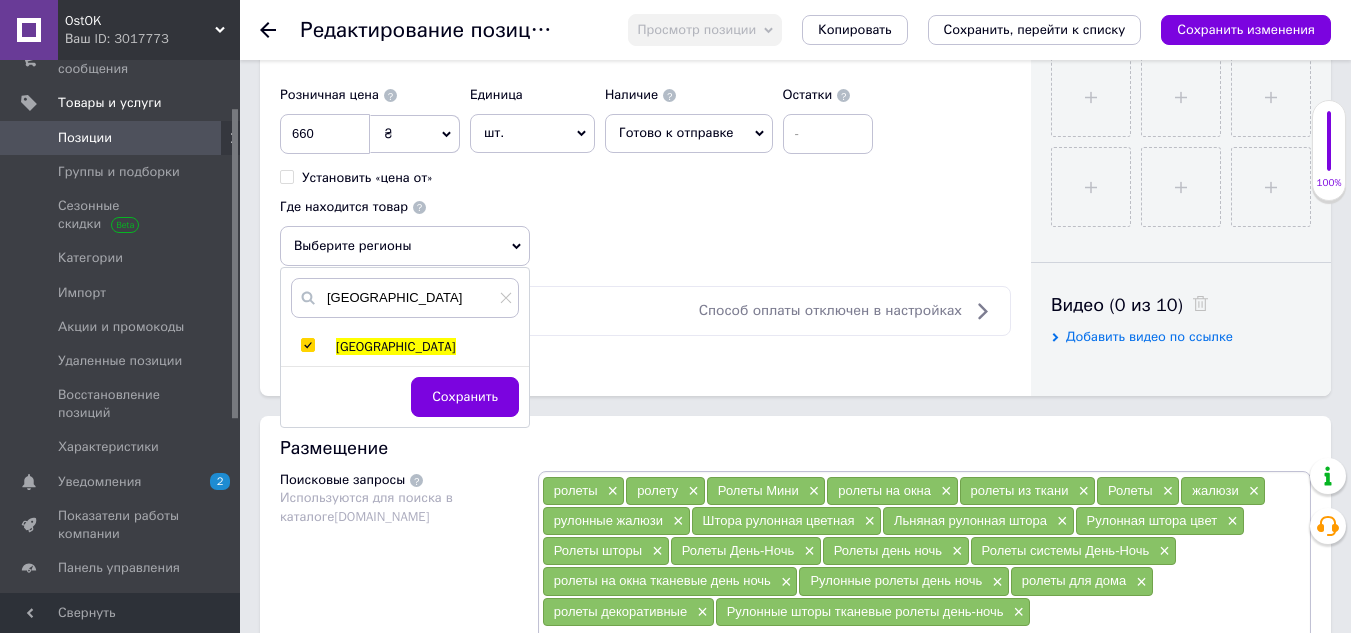 checkbox on "true" 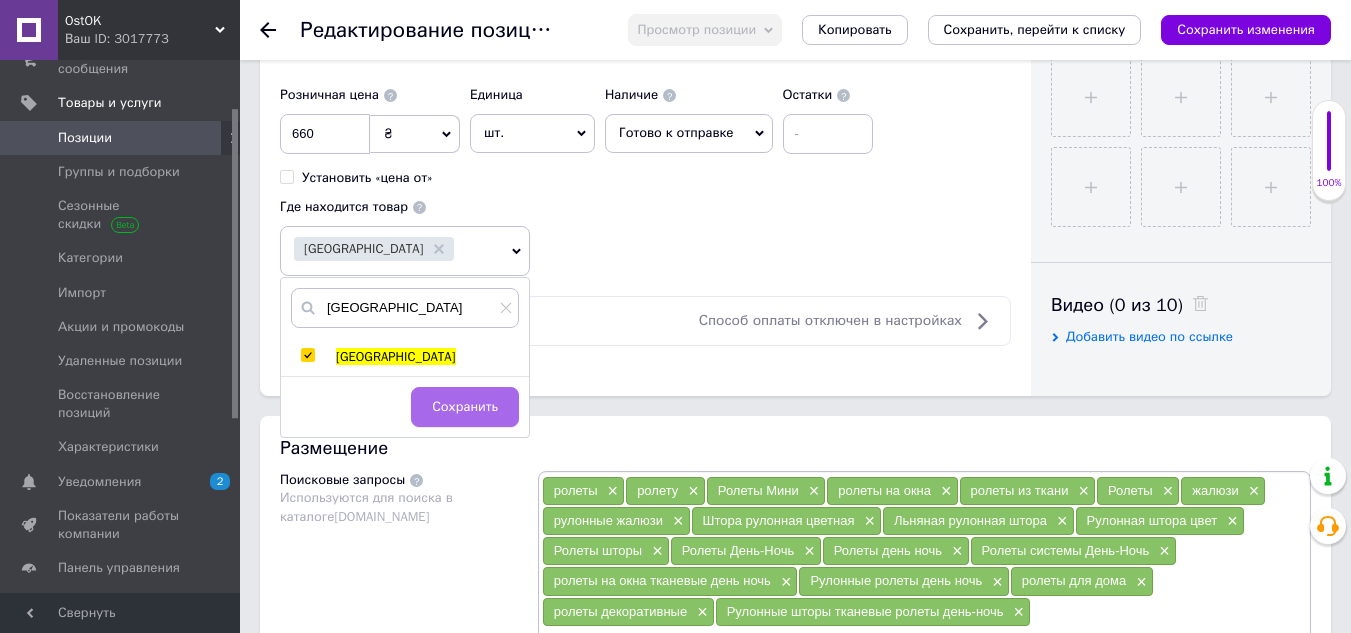 click on "Сохранить" at bounding box center (465, 407) 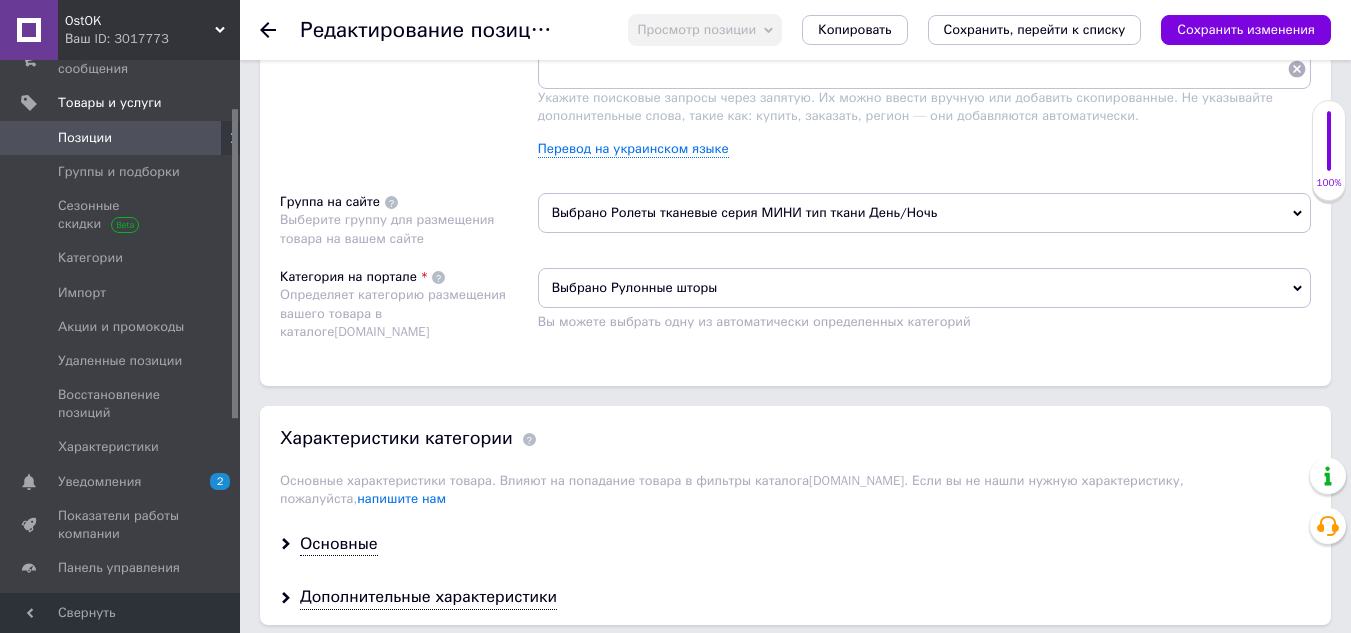 scroll, scrollTop: 1500, scrollLeft: 0, axis: vertical 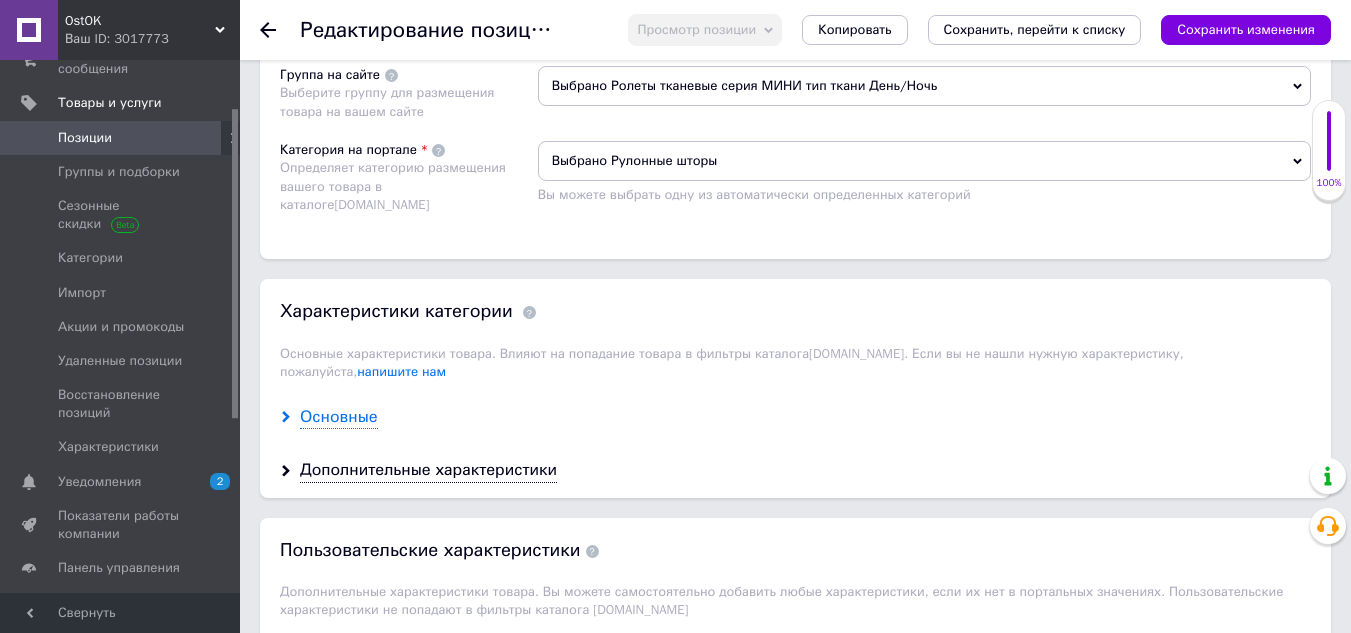 click on "Основные" at bounding box center [339, 417] 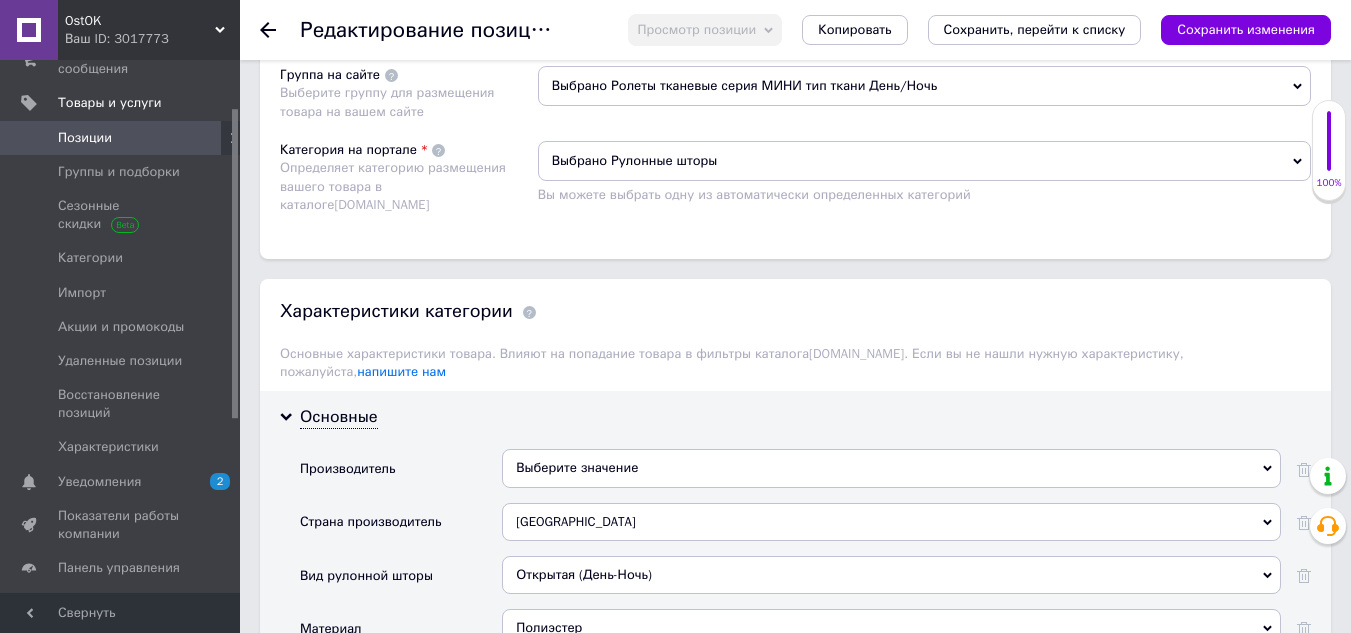 click on "Выберите значение" at bounding box center [891, 468] 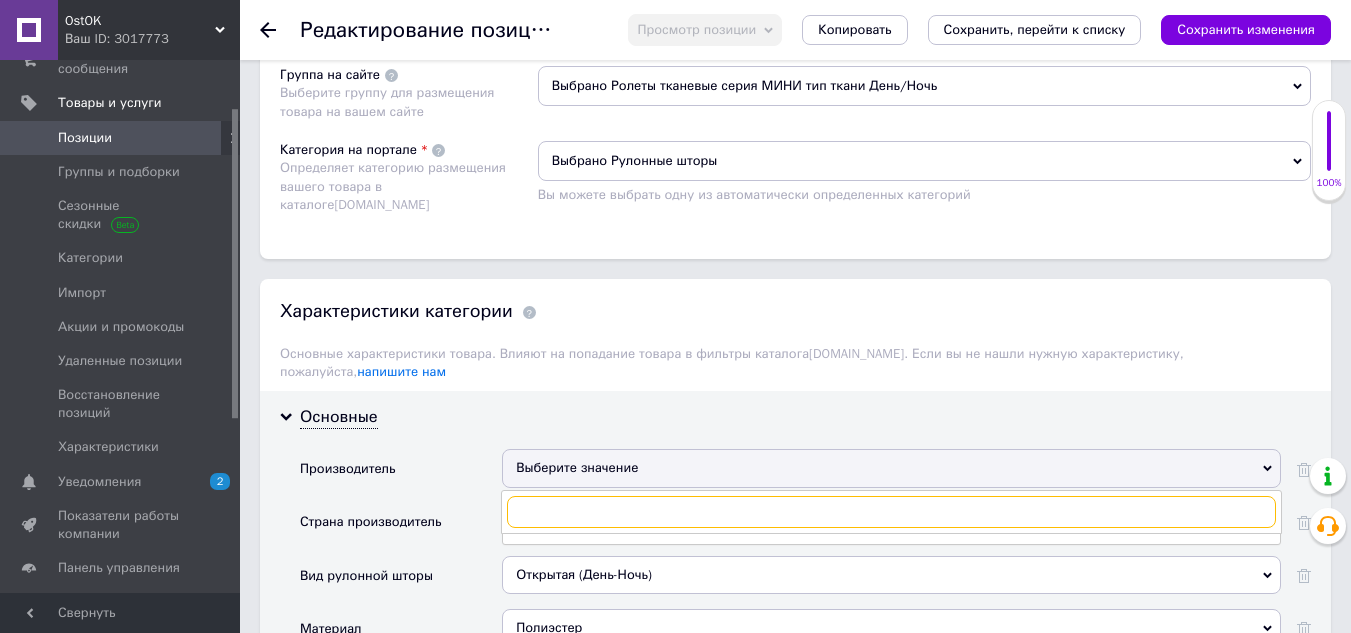 click at bounding box center (891, 512) 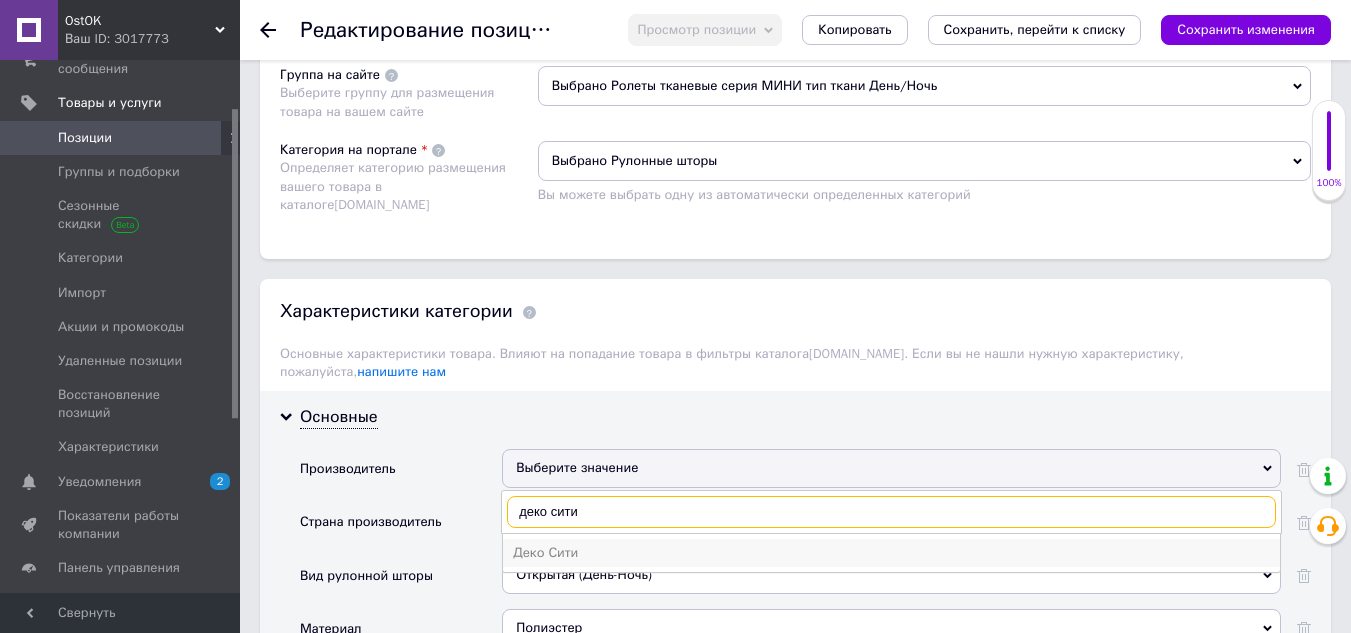 type on "деко сити" 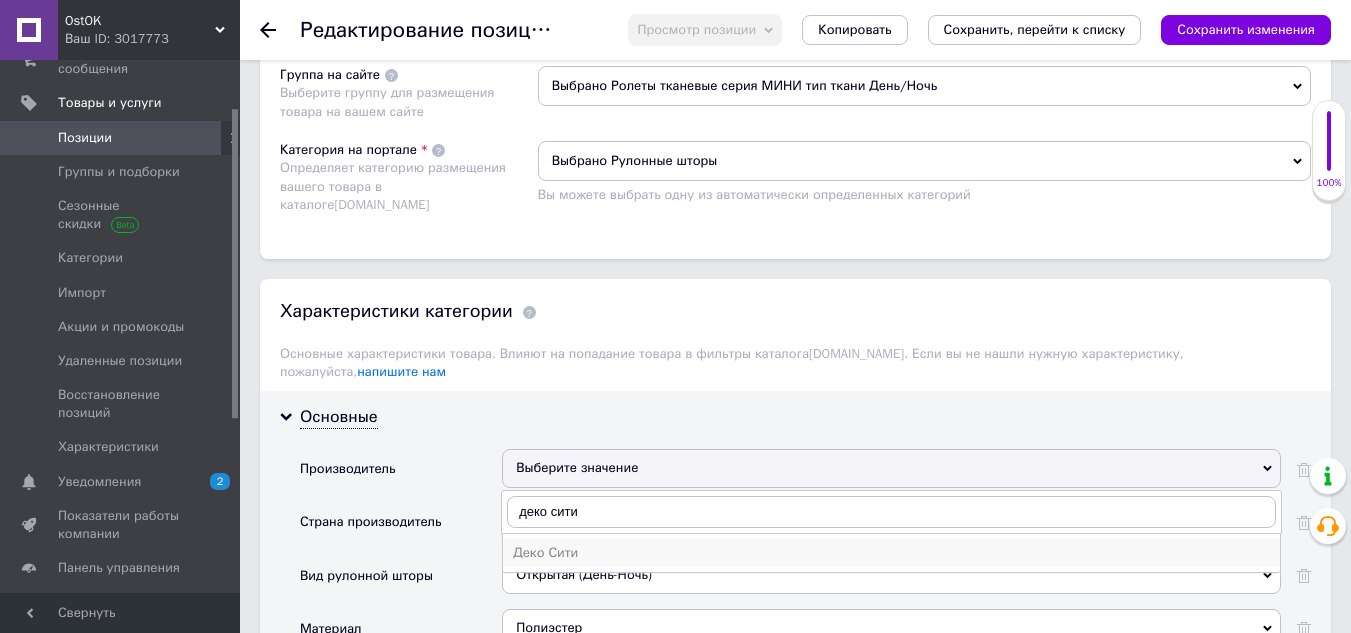 click on "Деко Сити" at bounding box center (891, 553) 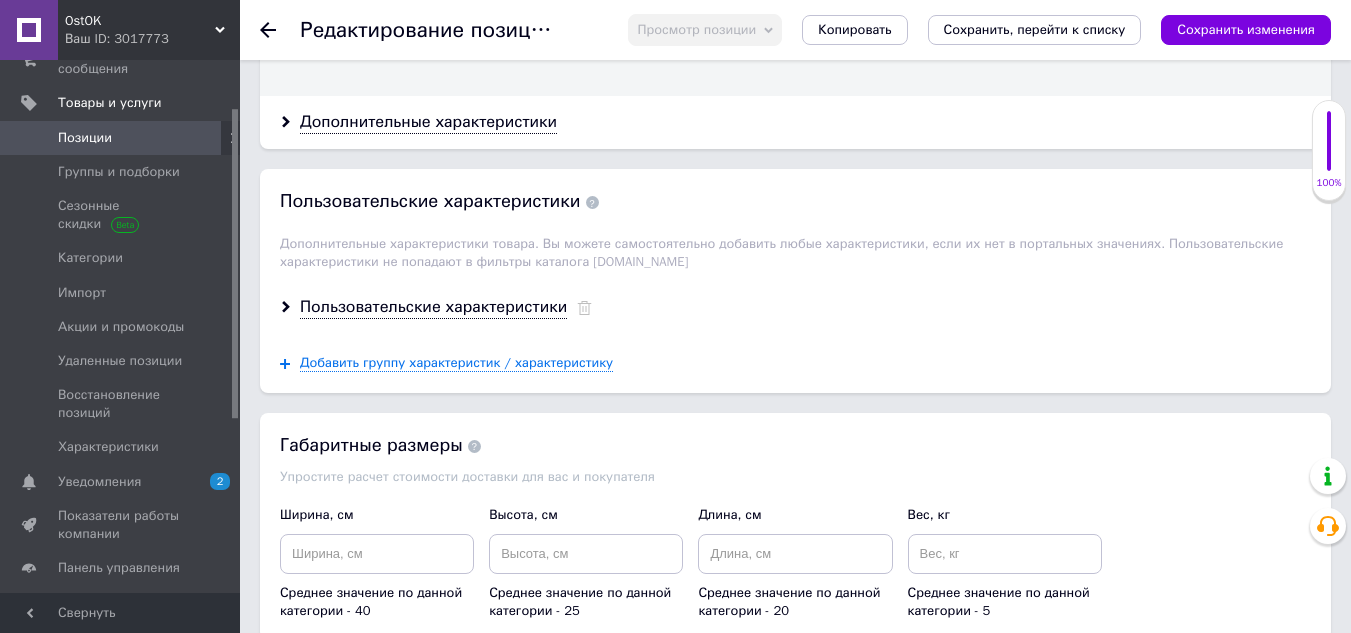 scroll, scrollTop: 2700, scrollLeft: 0, axis: vertical 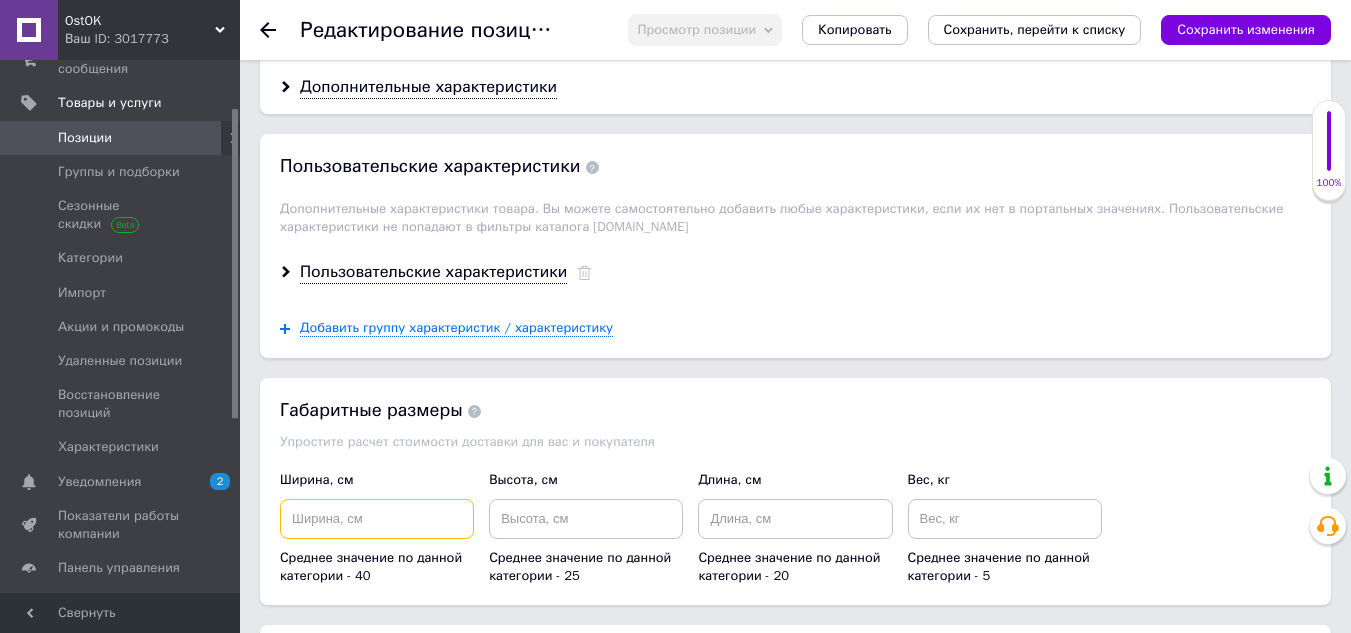 drag, startPoint x: 323, startPoint y: 495, endPoint x: 317, endPoint y: 474, distance: 21.84033 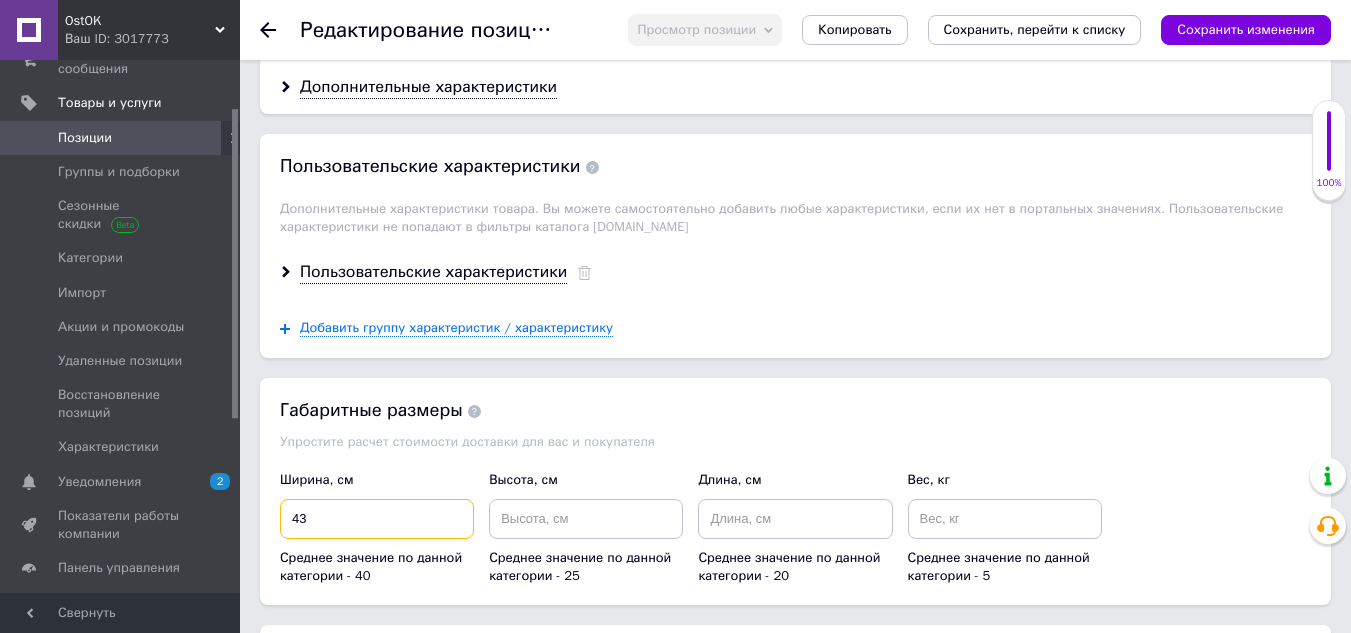 type on "43" 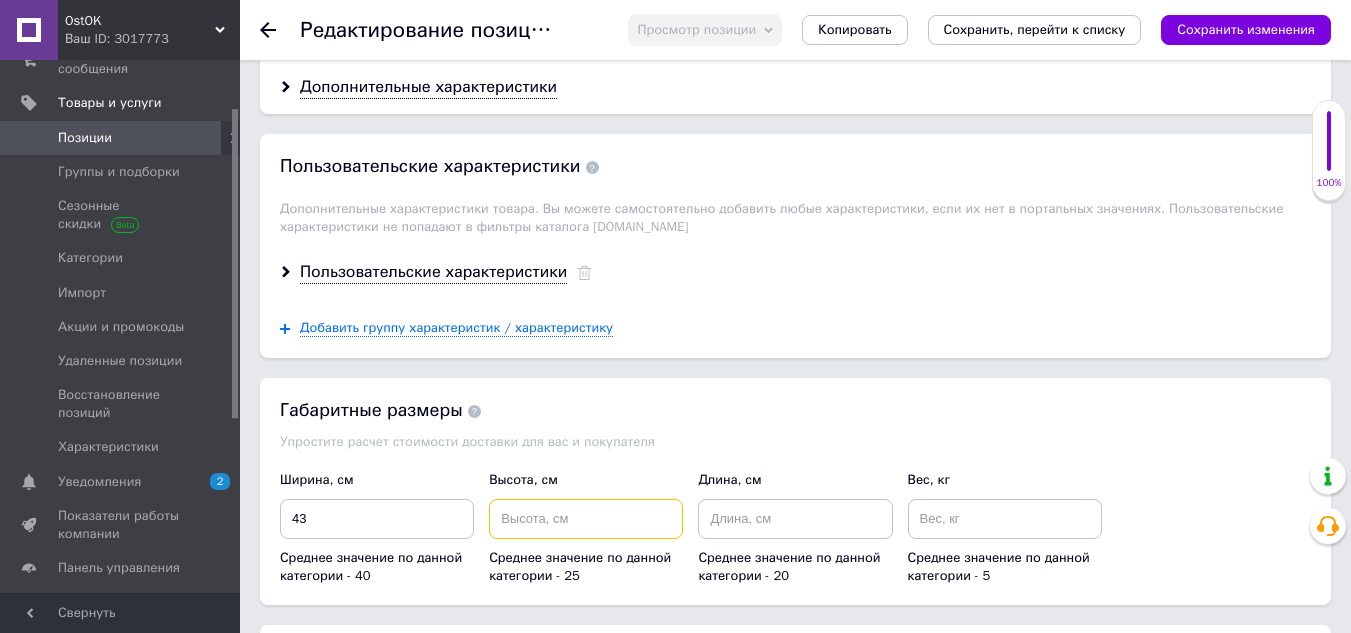 click at bounding box center (586, 519) 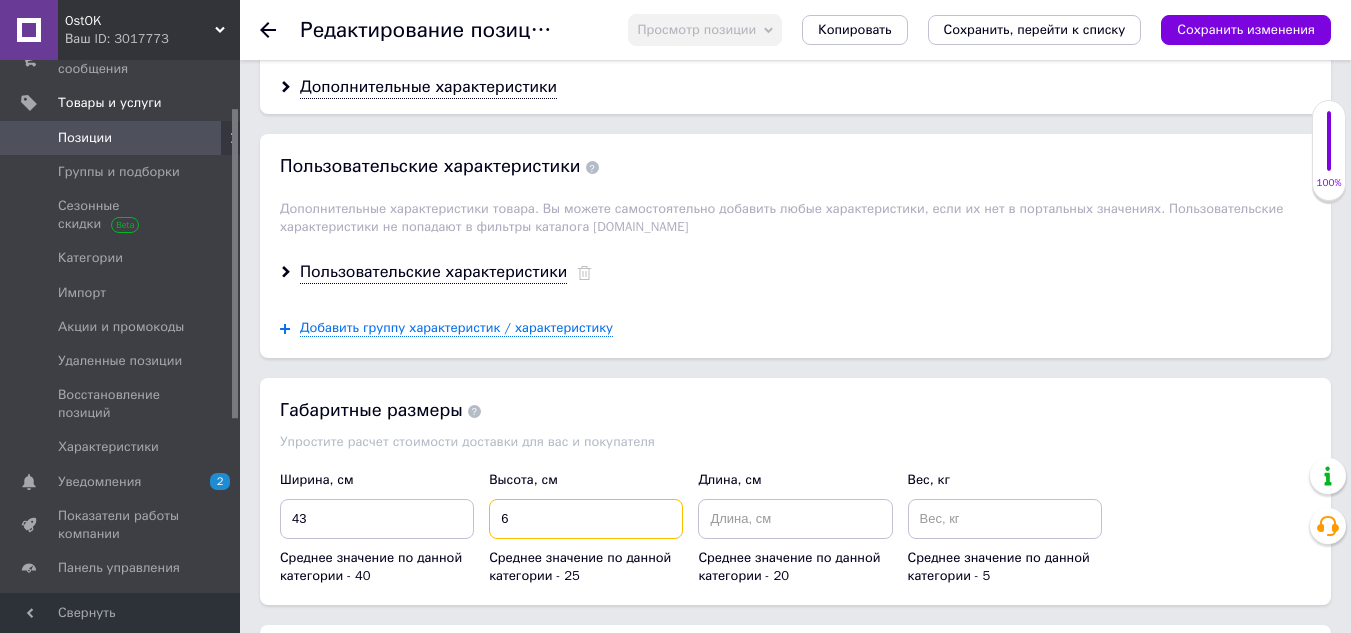 type on "6" 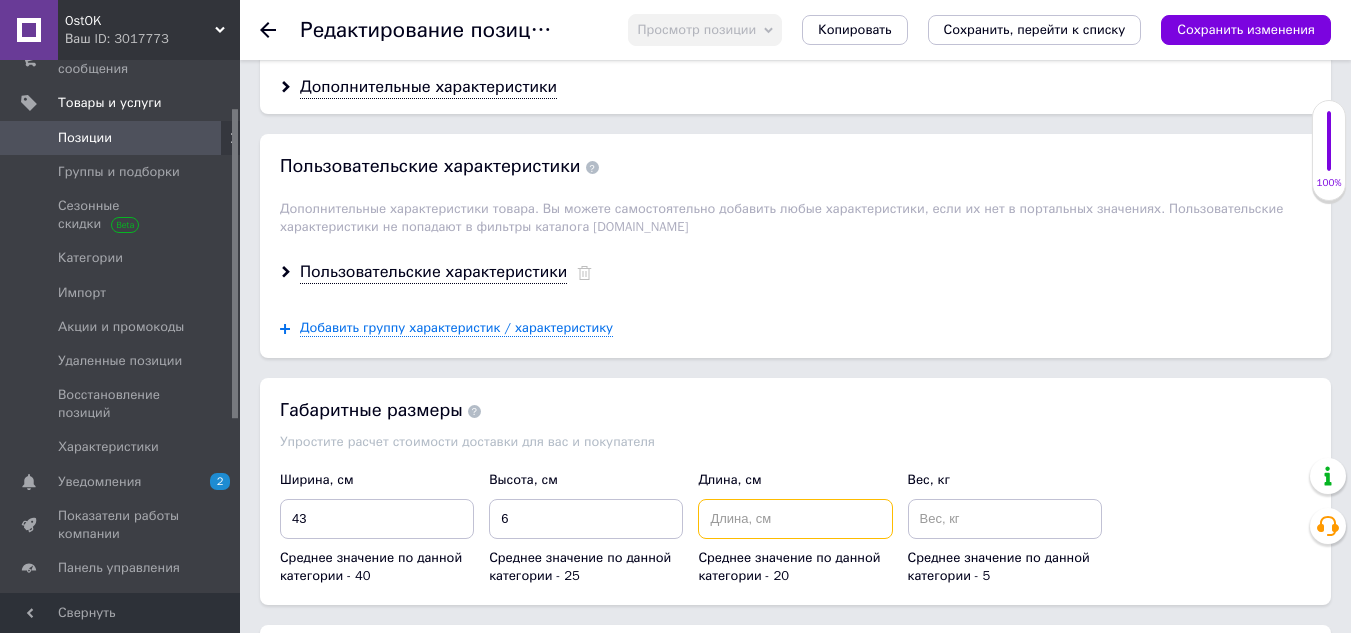 click at bounding box center [795, 519] 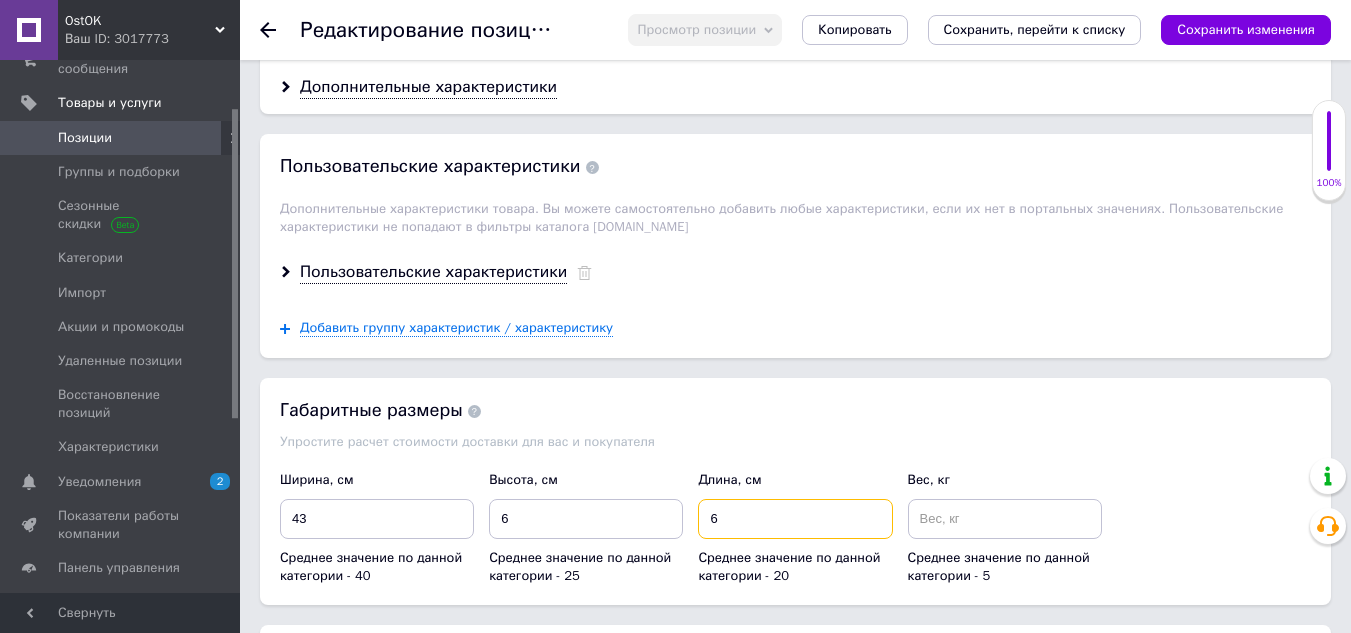 type on "6" 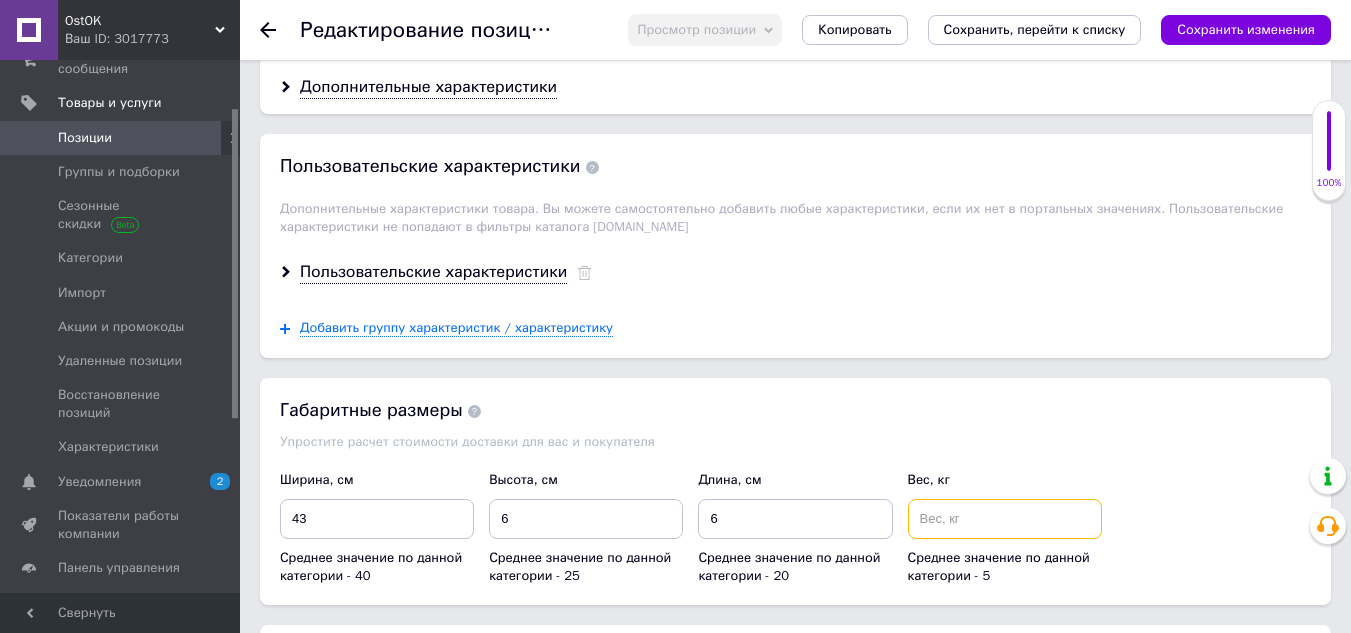 click at bounding box center [1005, 519] 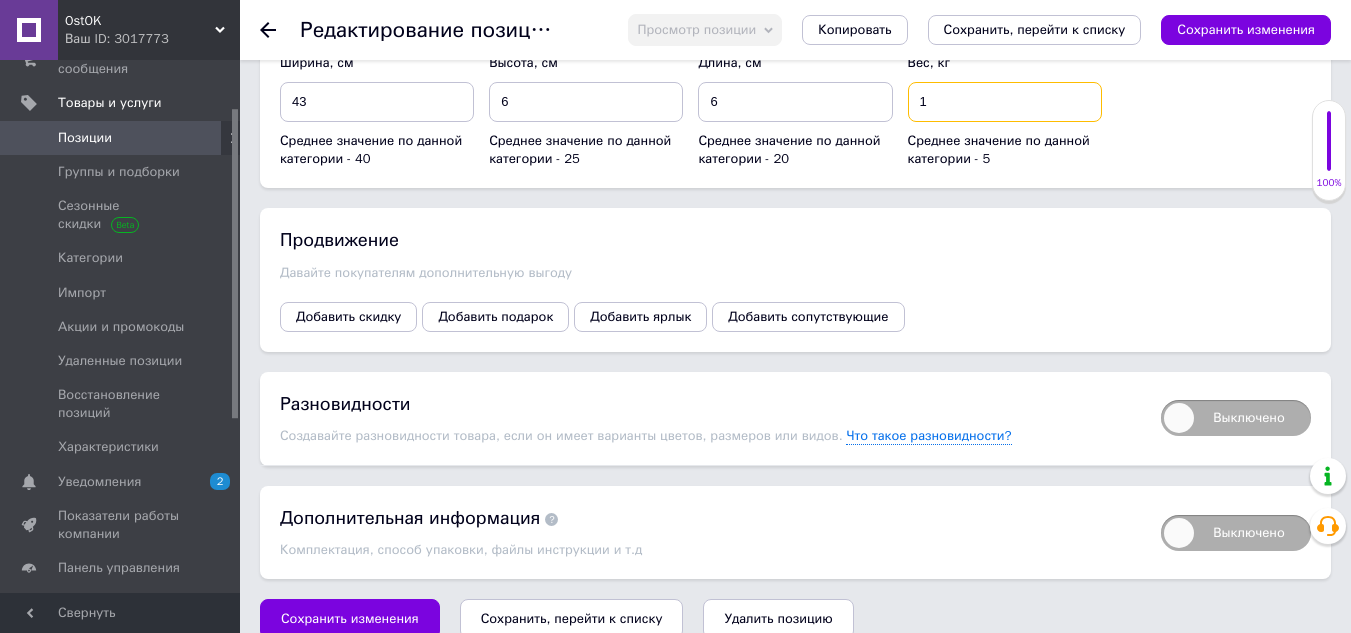 scroll, scrollTop: 3122, scrollLeft: 0, axis: vertical 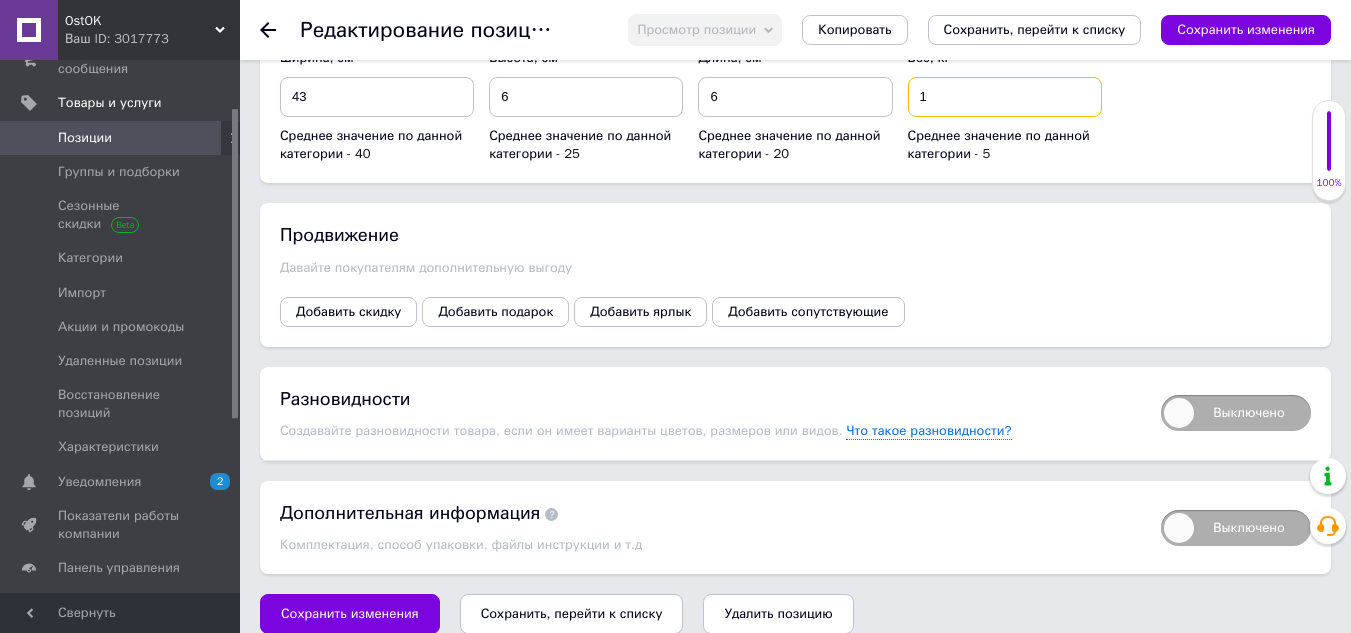 type on "1" 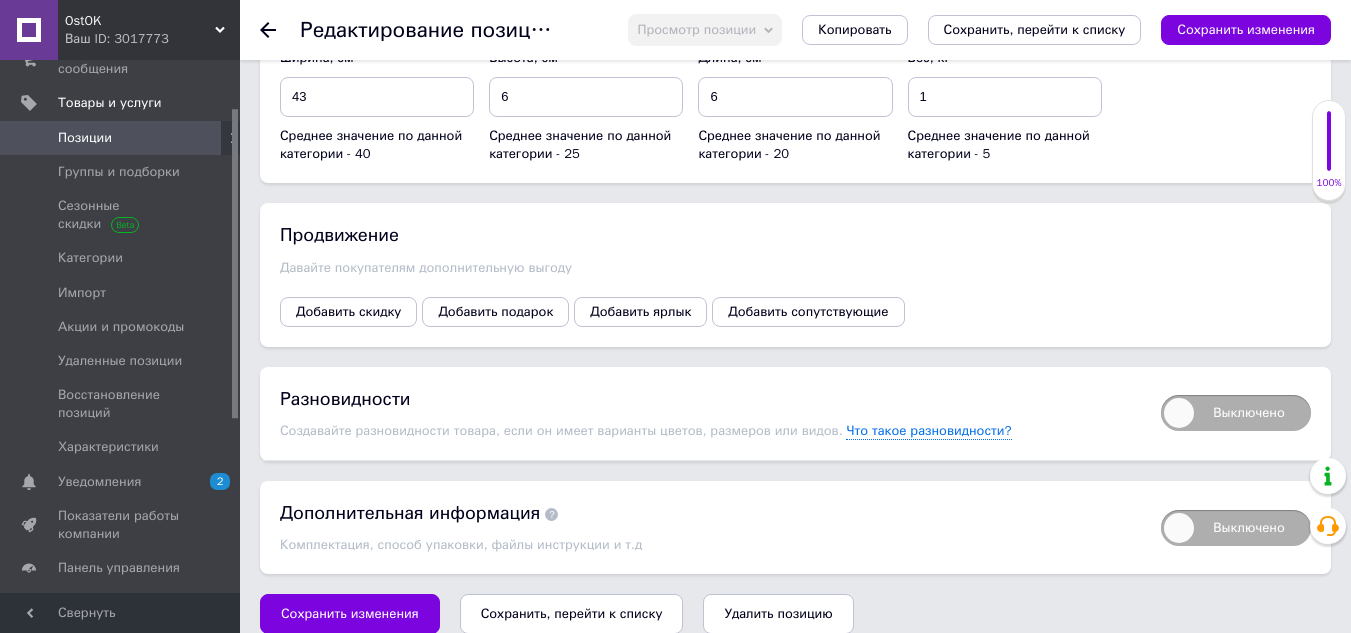 click on "Сохранить, перейти к списку" at bounding box center (572, 614) 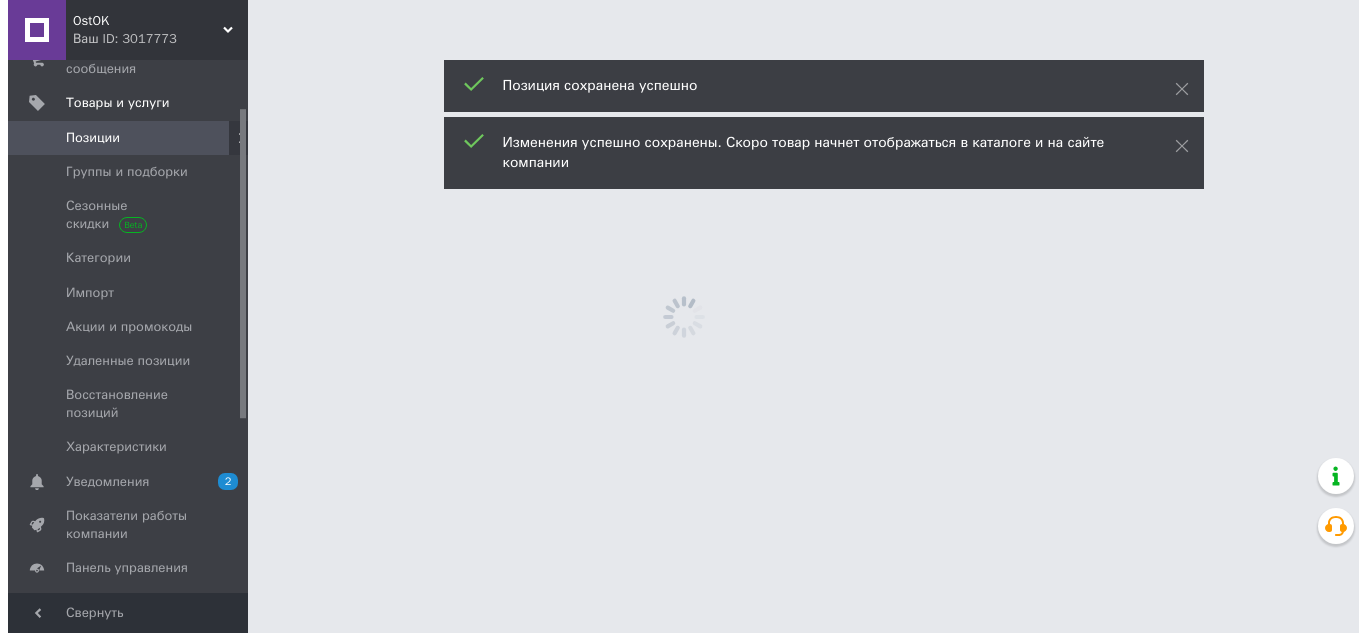 scroll, scrollTop: 0, scrollLeft: 0, axis: both 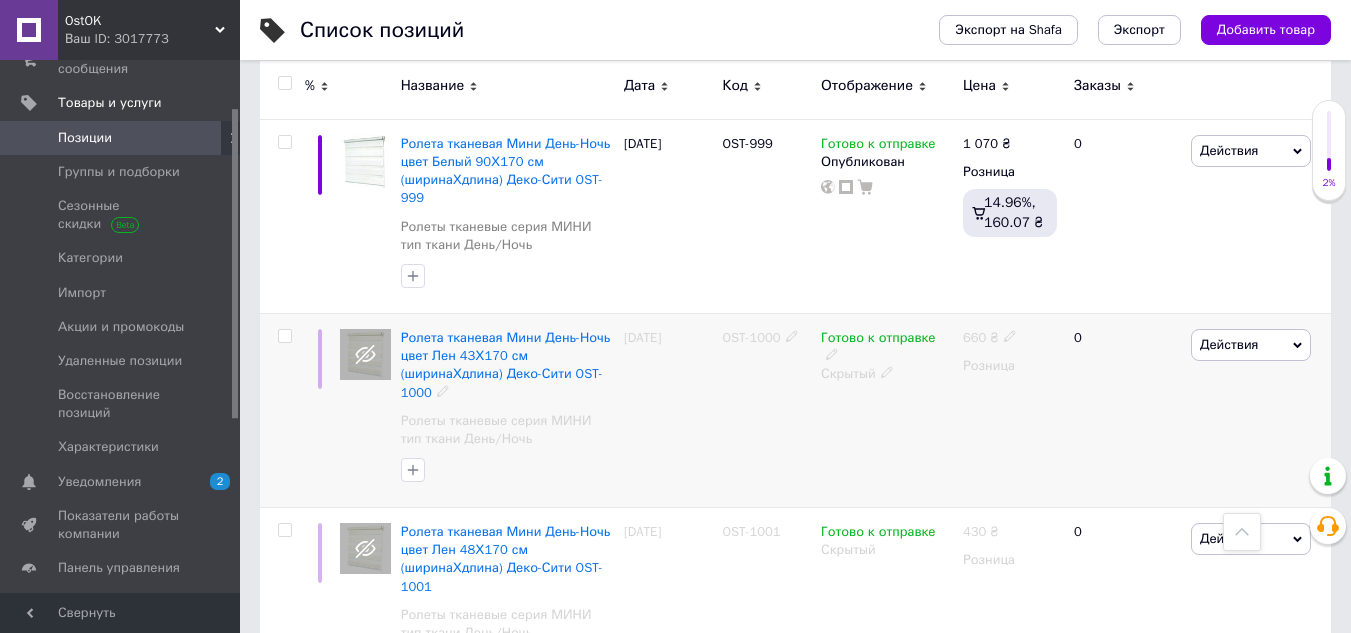 click 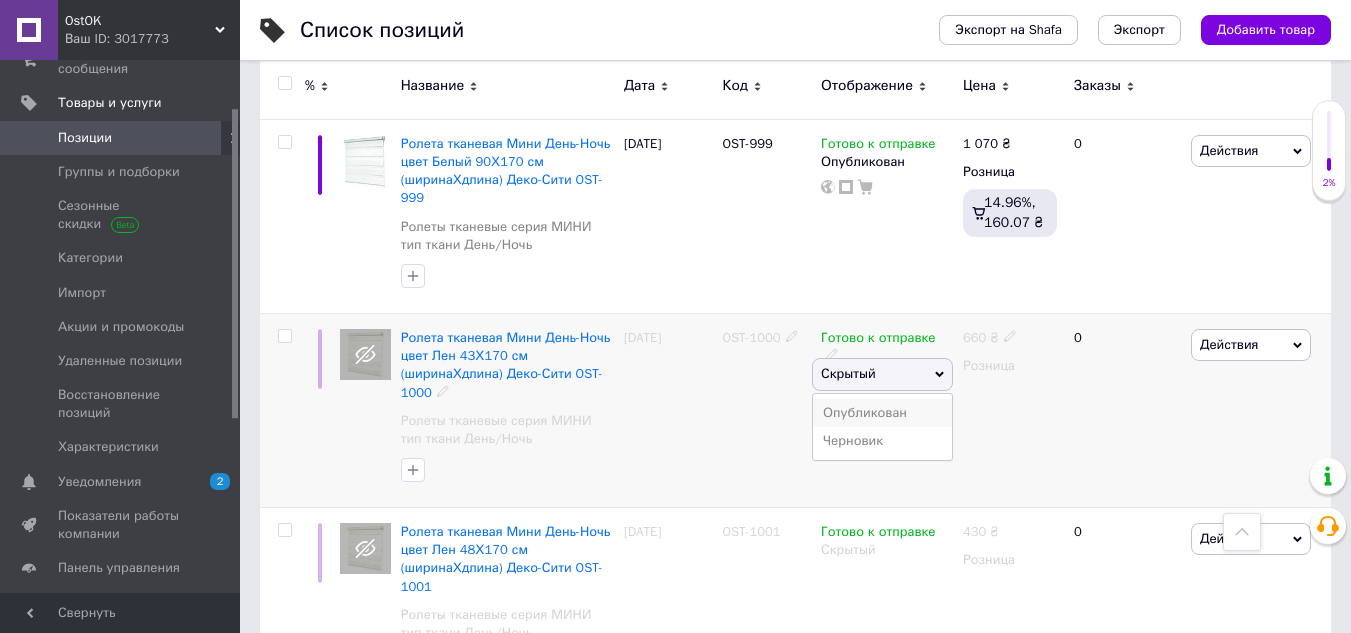 click on "Опубликован" at bounding box center [882, 413] 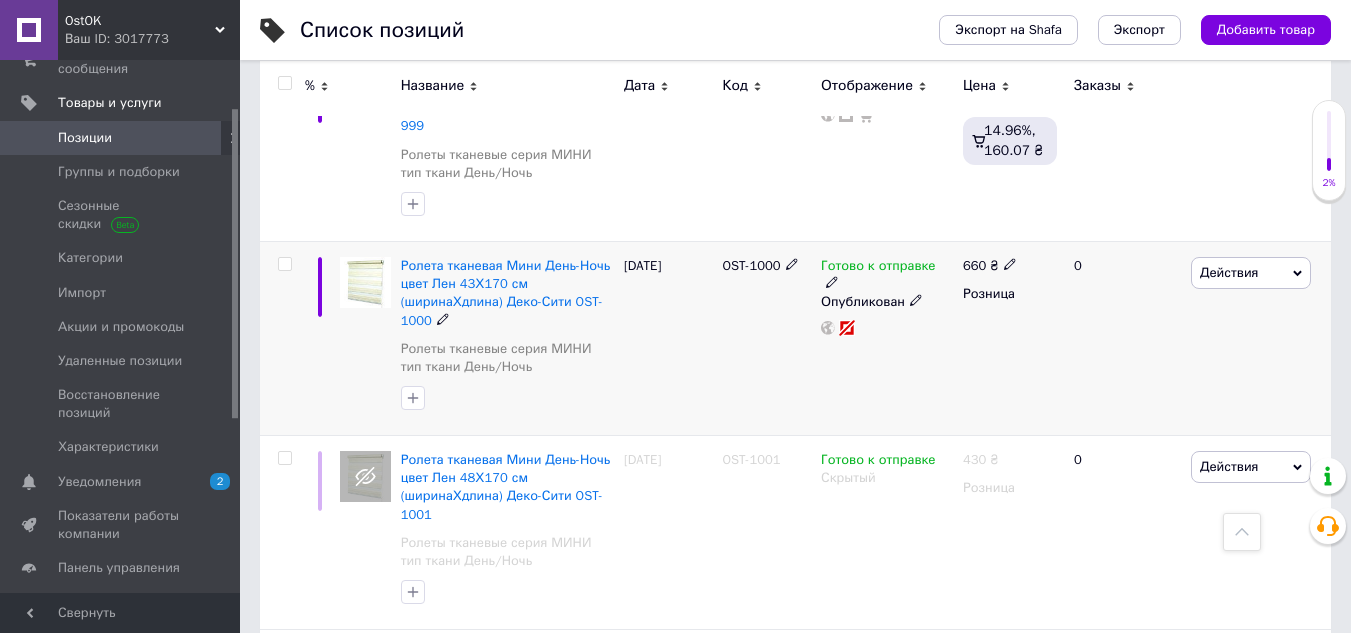 scroll, scrollTop: 2100, scrollLeft: 0, axis: vertical 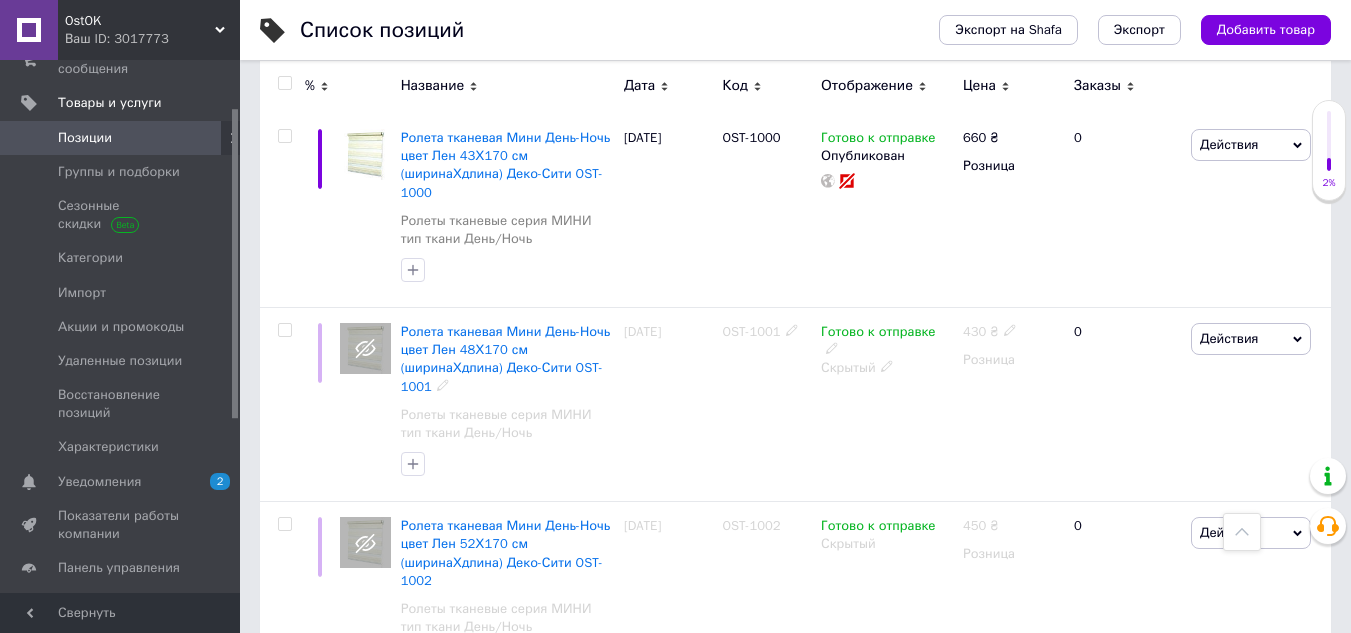 click on "Ролета тканевая Мини День-Ночь цвет Лен 48Х170 см (ширинаХдлина) Деко-Сити OST-1001" at bounding box center (506, 359) 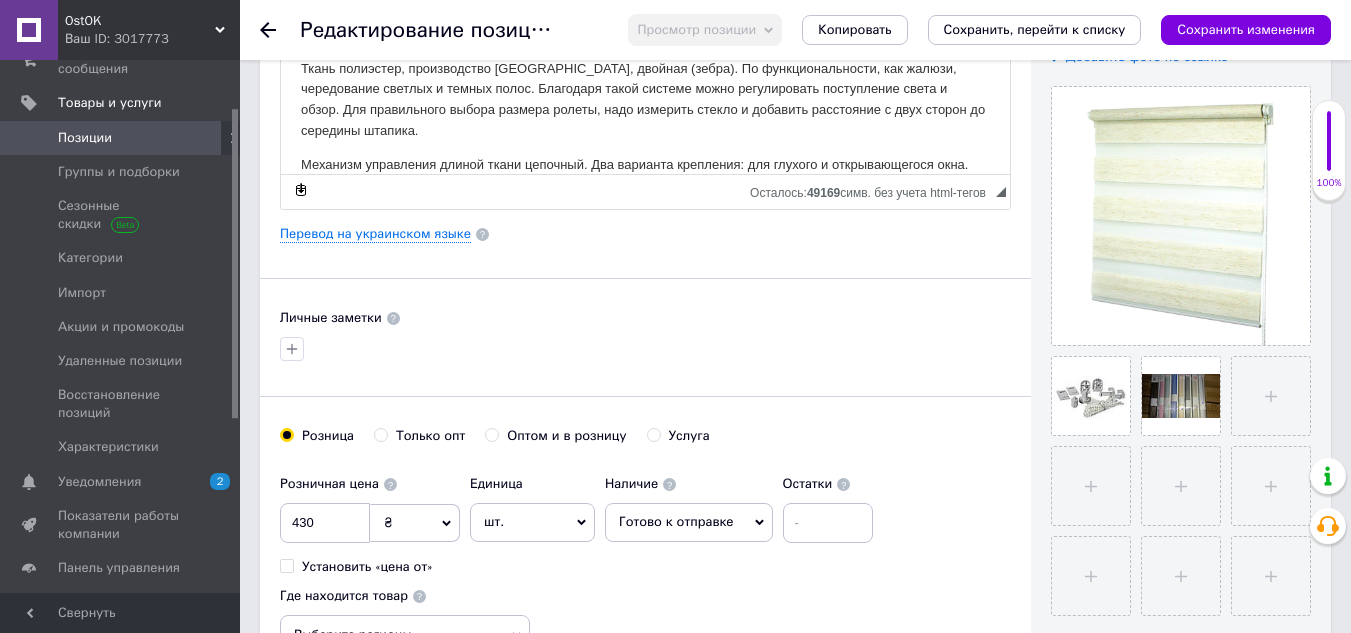 scroll, scrollTop: 600, scrollLeft: 0, axis: vertical 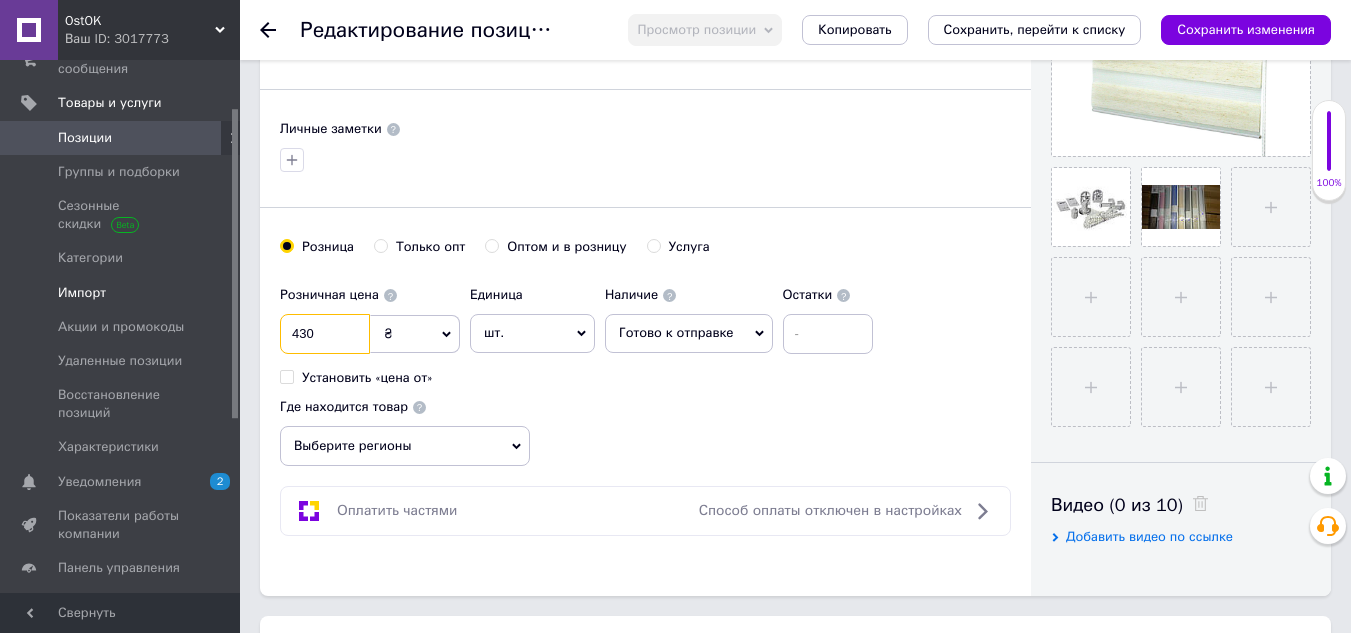 drag, startPoint x: 334, startPoint y: 336, endPoint x: 112, endPoint y: 287, distance: 227.34335 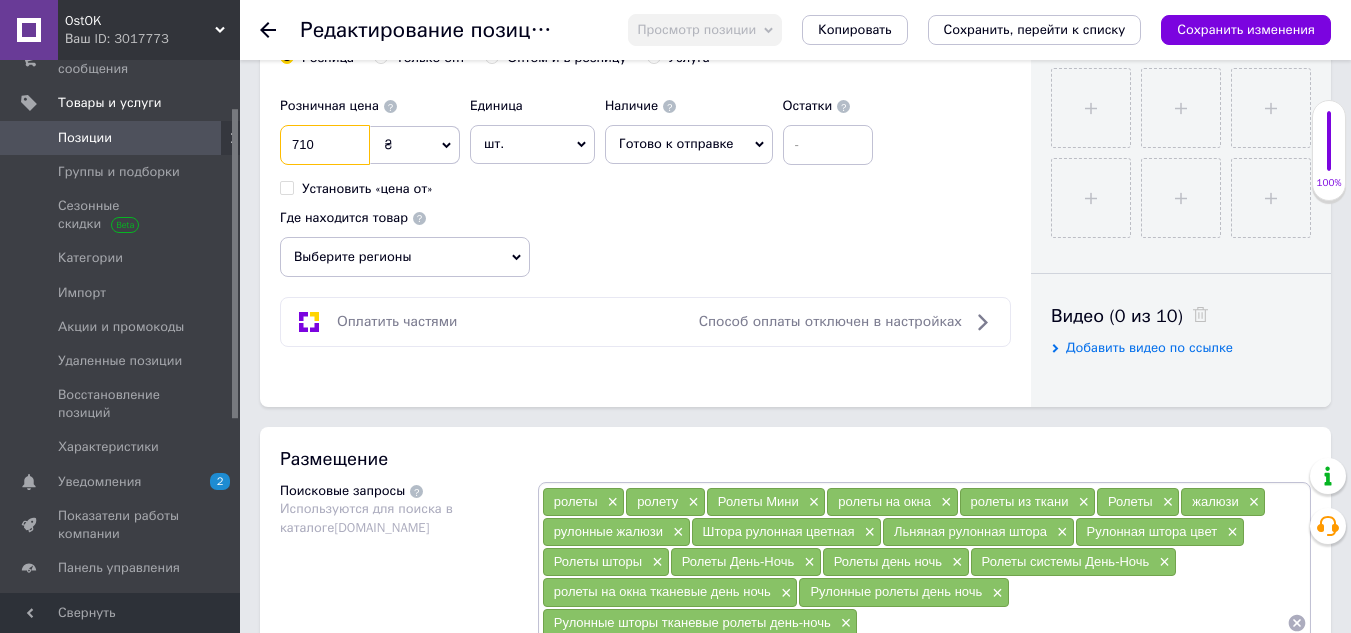 scroll, scrollTop: 800, scrollLeft: 0, axis: vertical 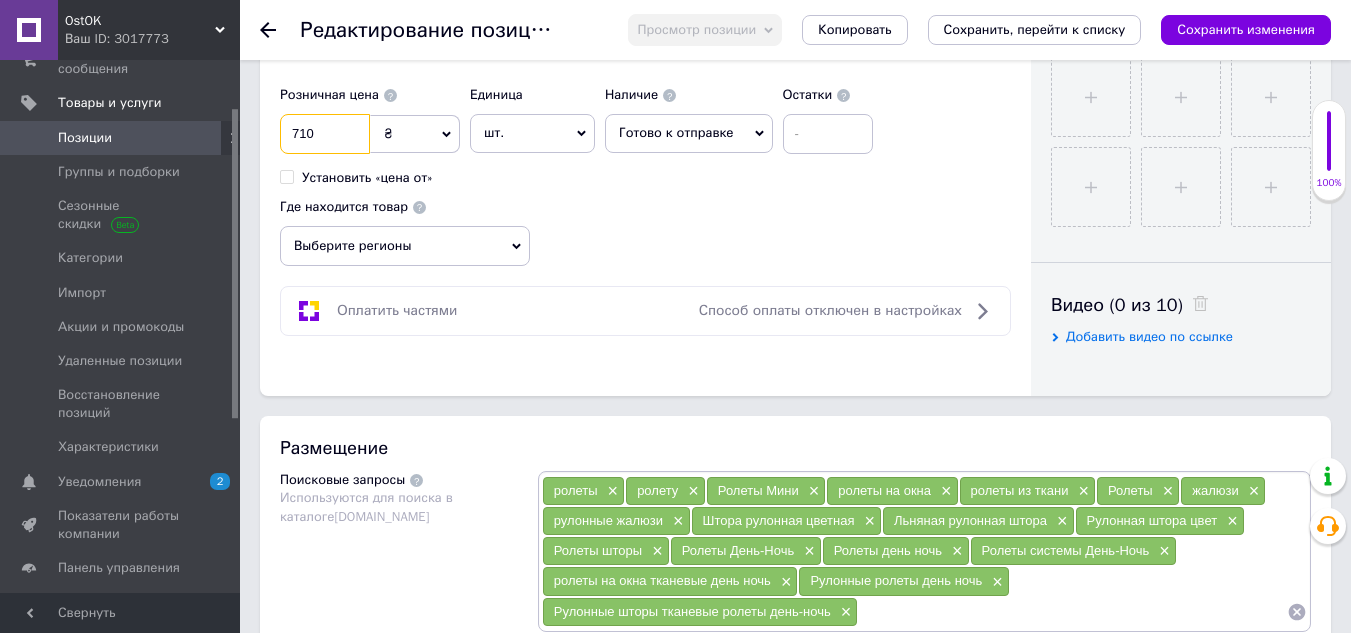 type on "710" 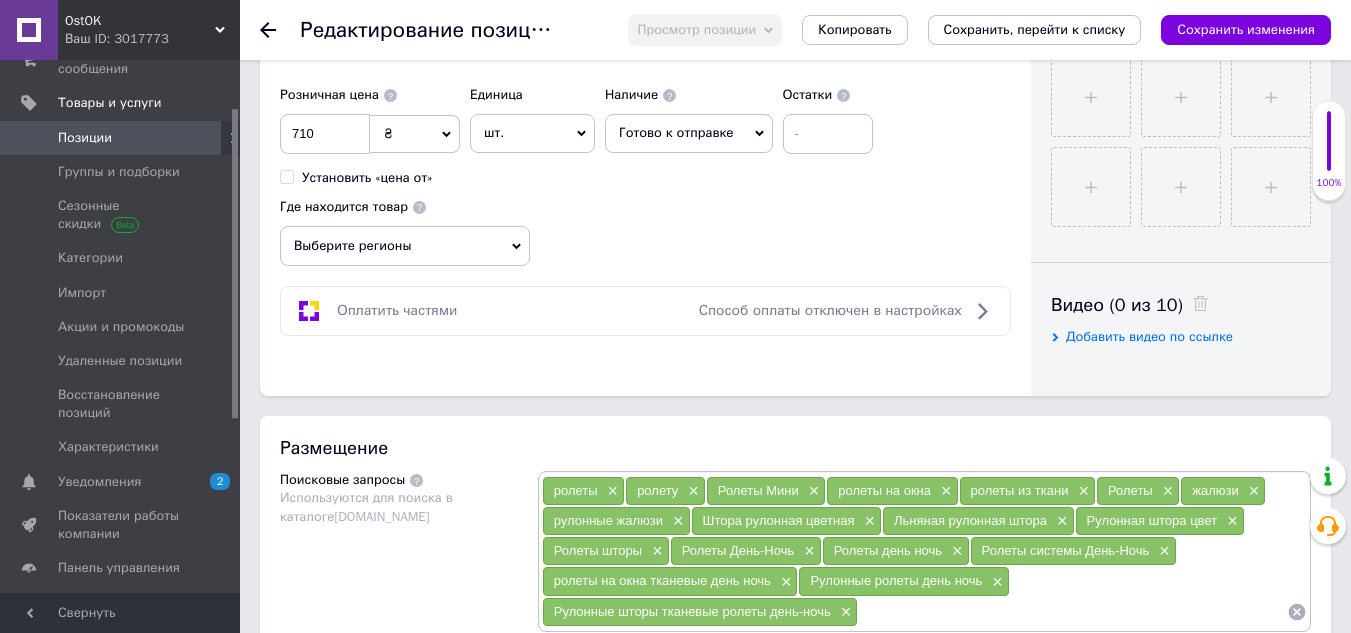 click on "Выберите регионы" at bounding box center (405, 246) 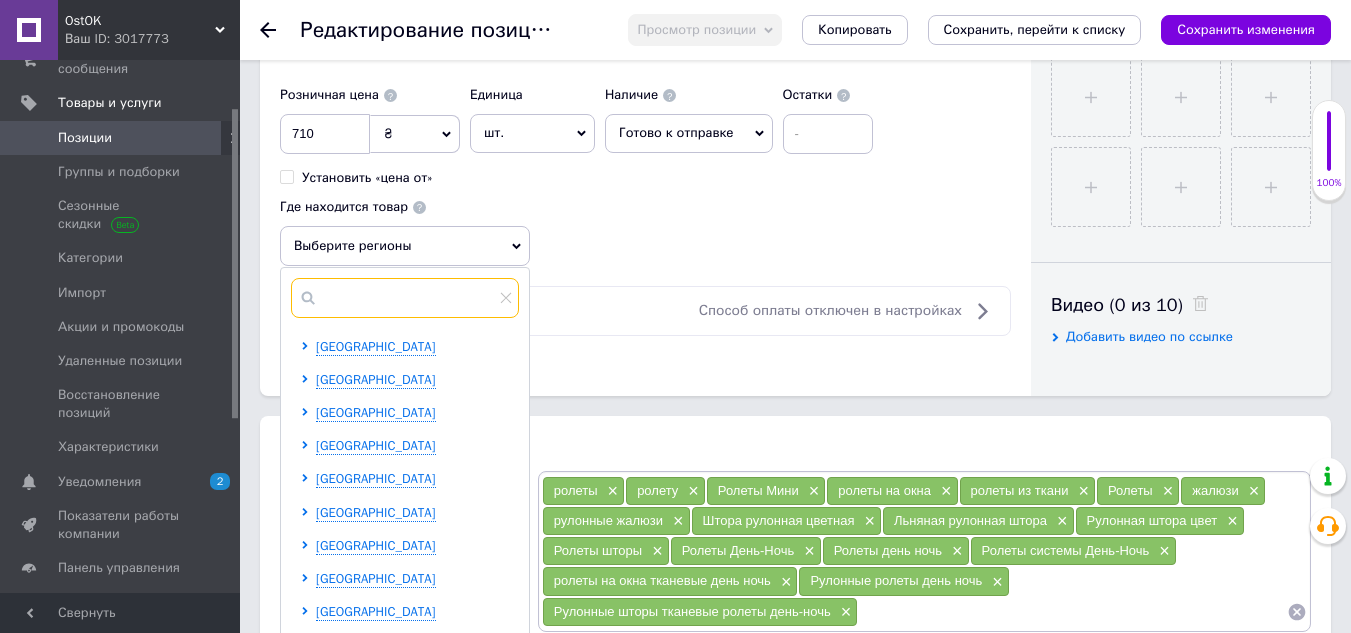 click at bounding box center [405, 298] 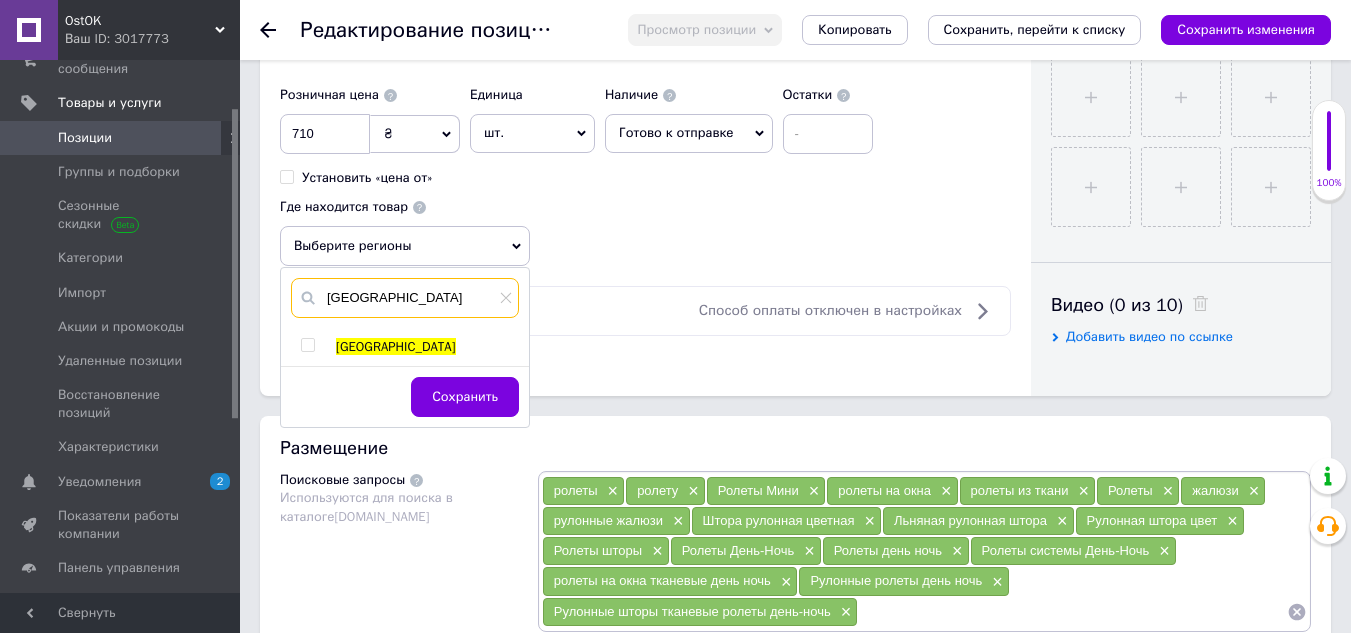type on "[GEOGRAPHIC_DATA]" 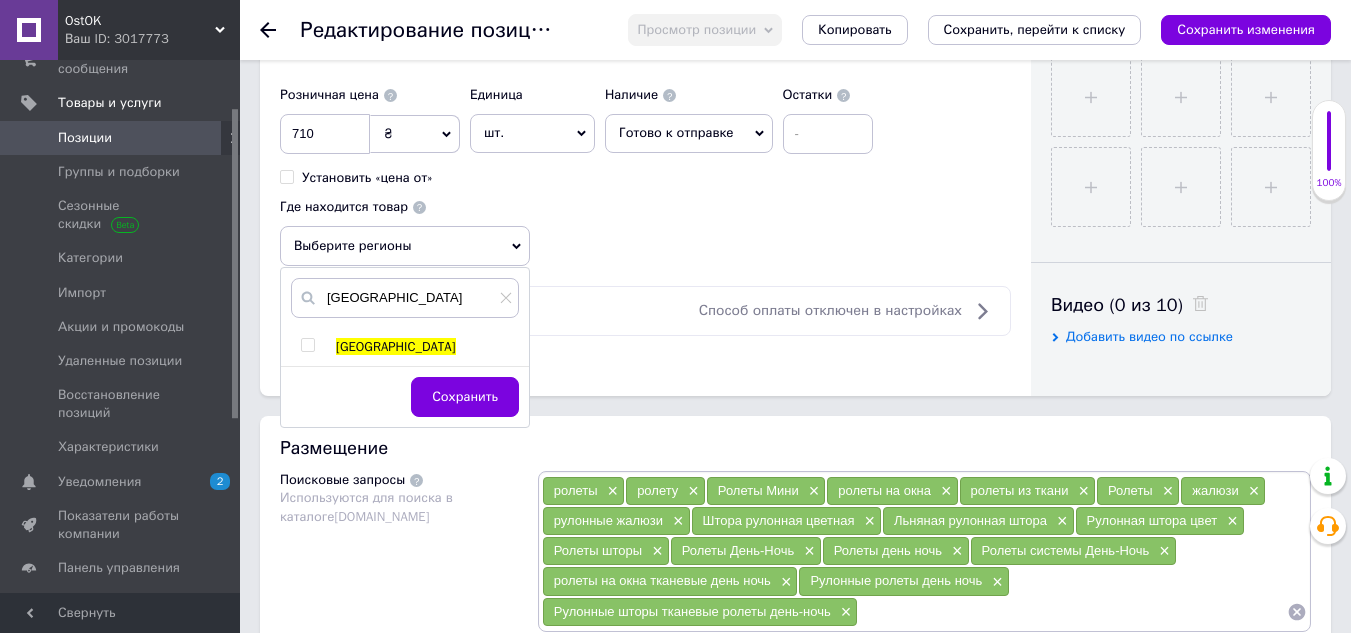 click at bounding box center (311, 347) 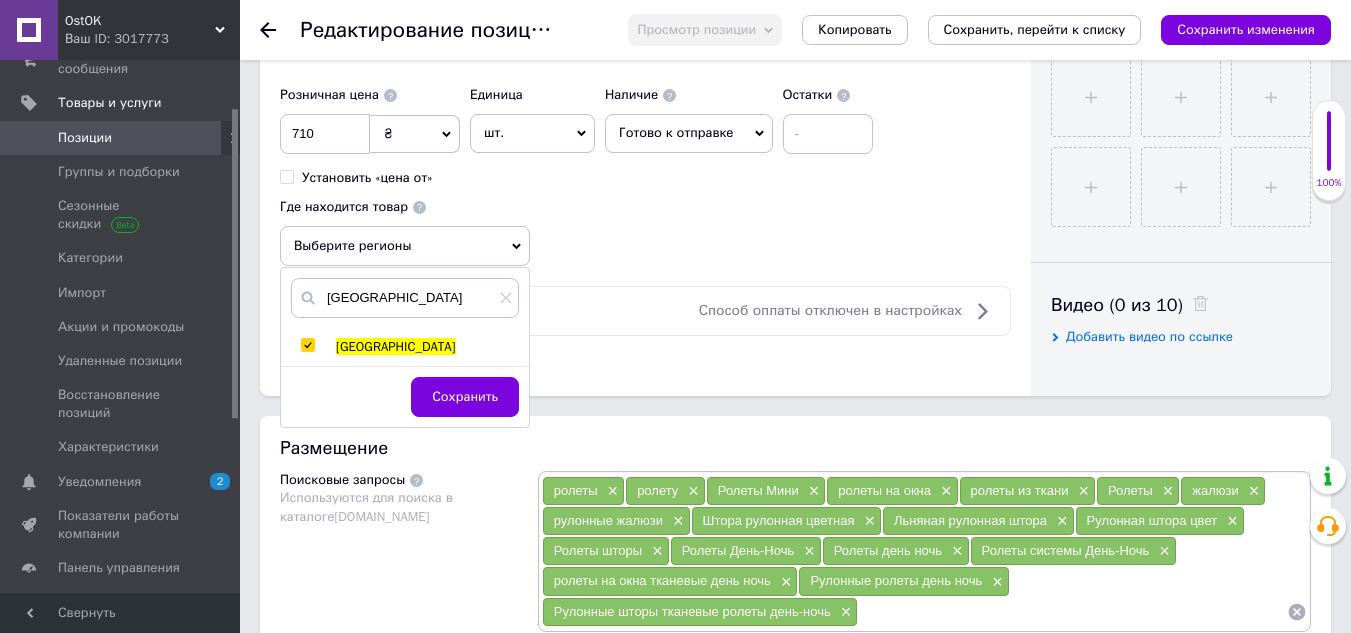 checkbox on "true" 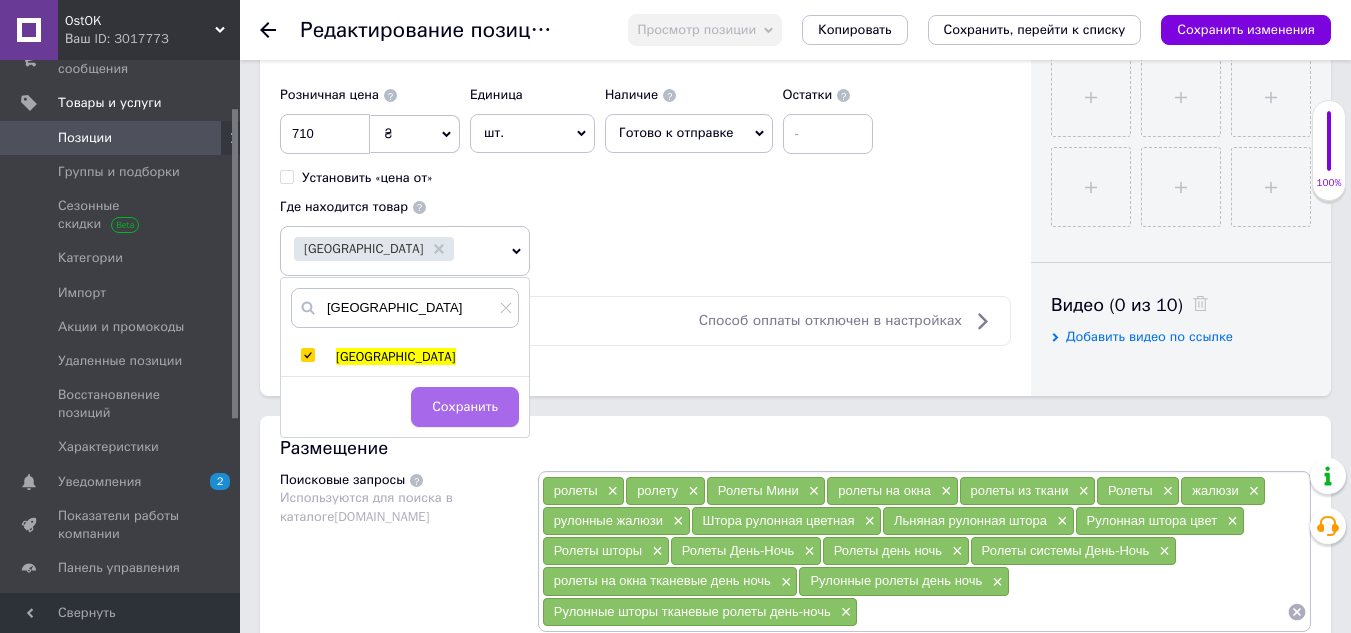 click on "Сохранить" at bounding box center (465, 407) 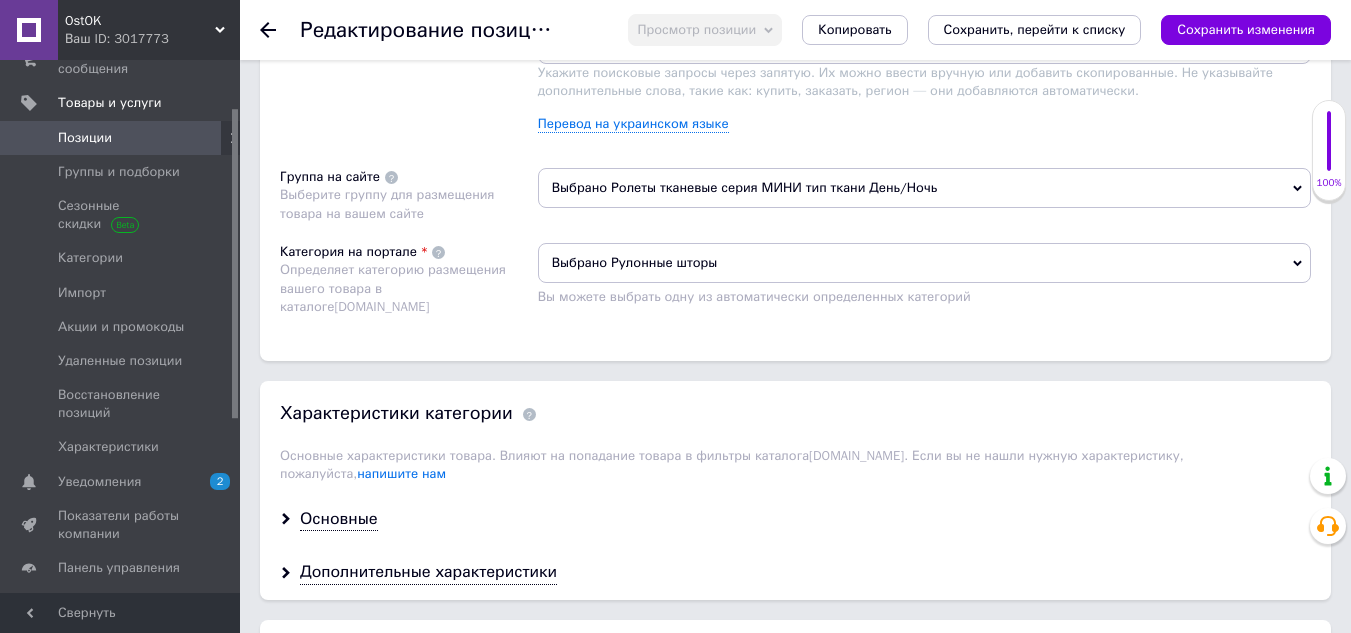 scroll, scrollTop: 1500, scrollLeft: 0, axis: vertical 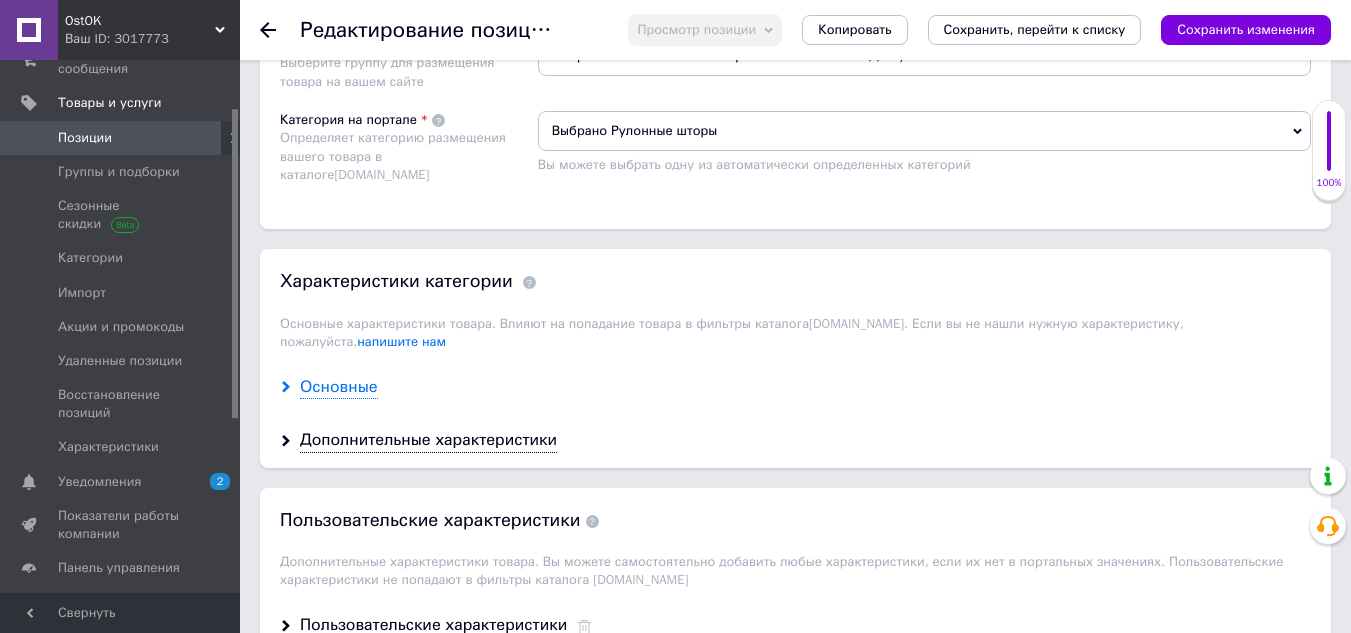 click on "Основные" at bounding box center (339, 387) 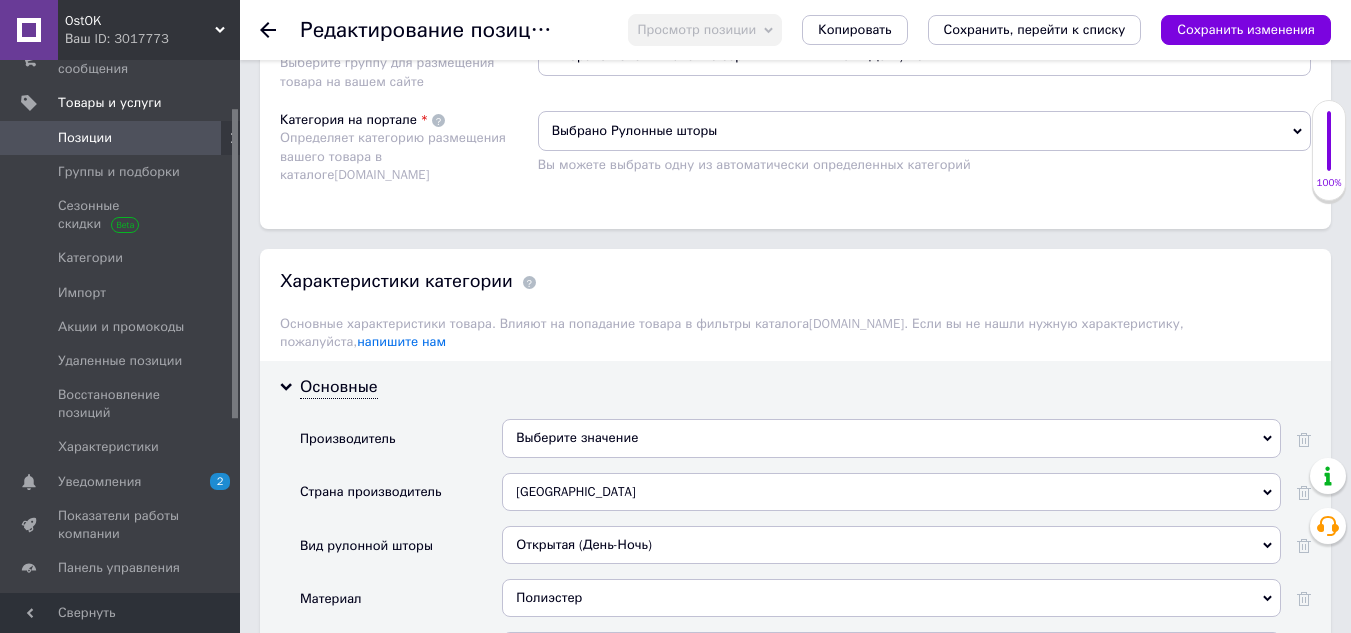 click on "Выберите значение" at bounding box center [891, 438] 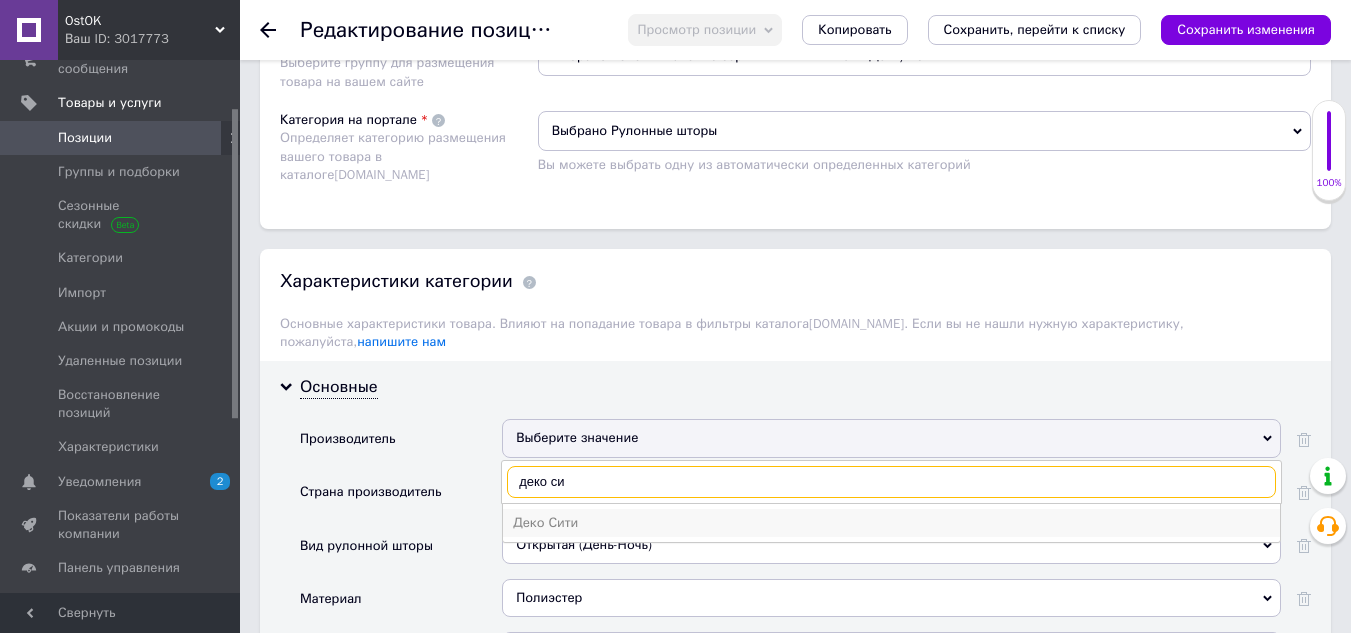 type on "деко си" 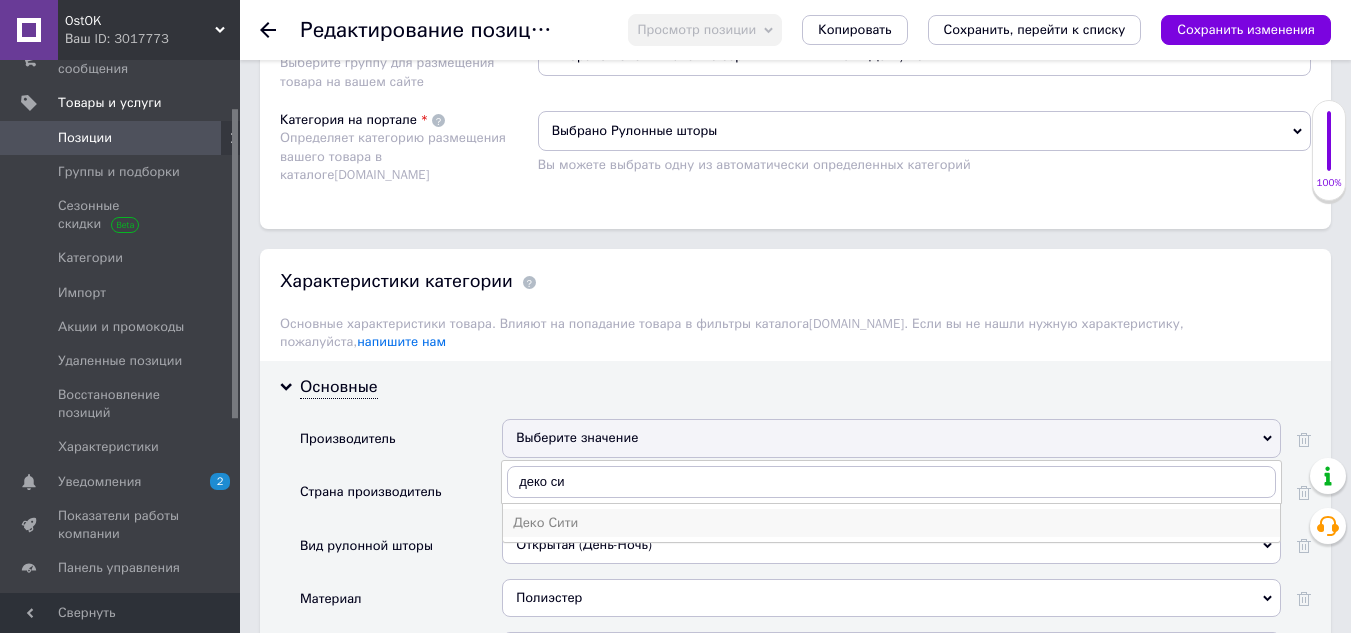 click on "Деко Сити" at bounding box center [891, 523] 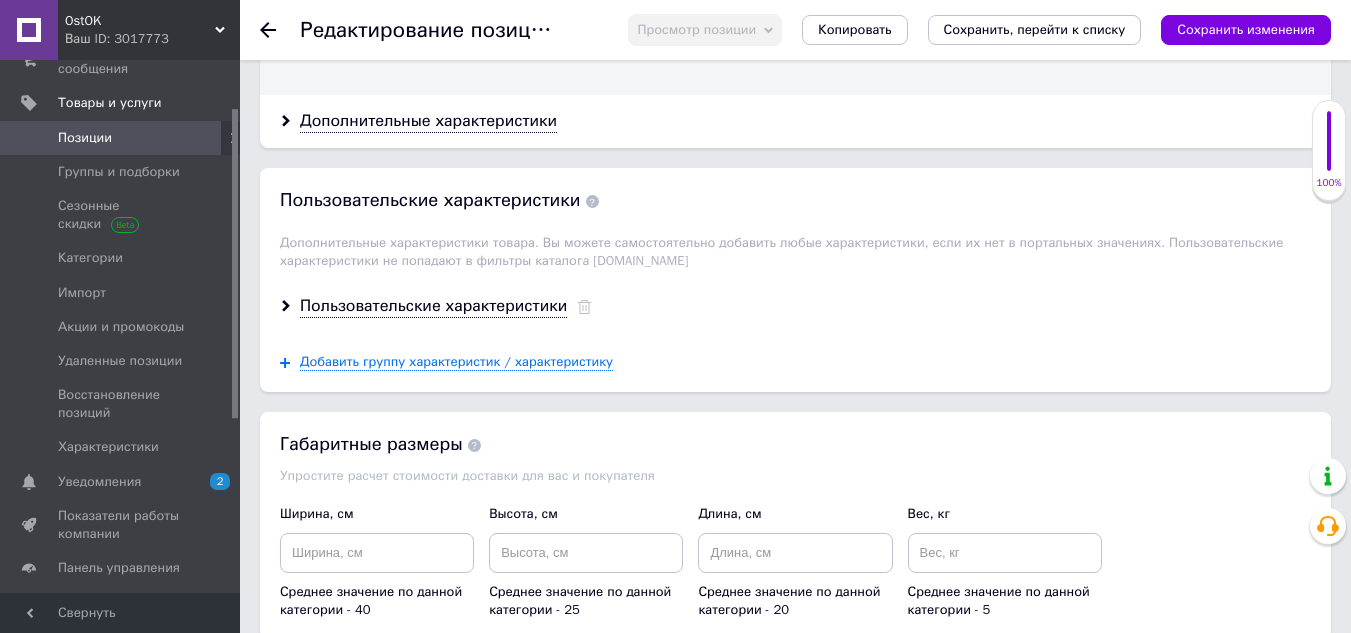 scroll, scrollTop: 2700, scrollLeft: 0, axis: vertical 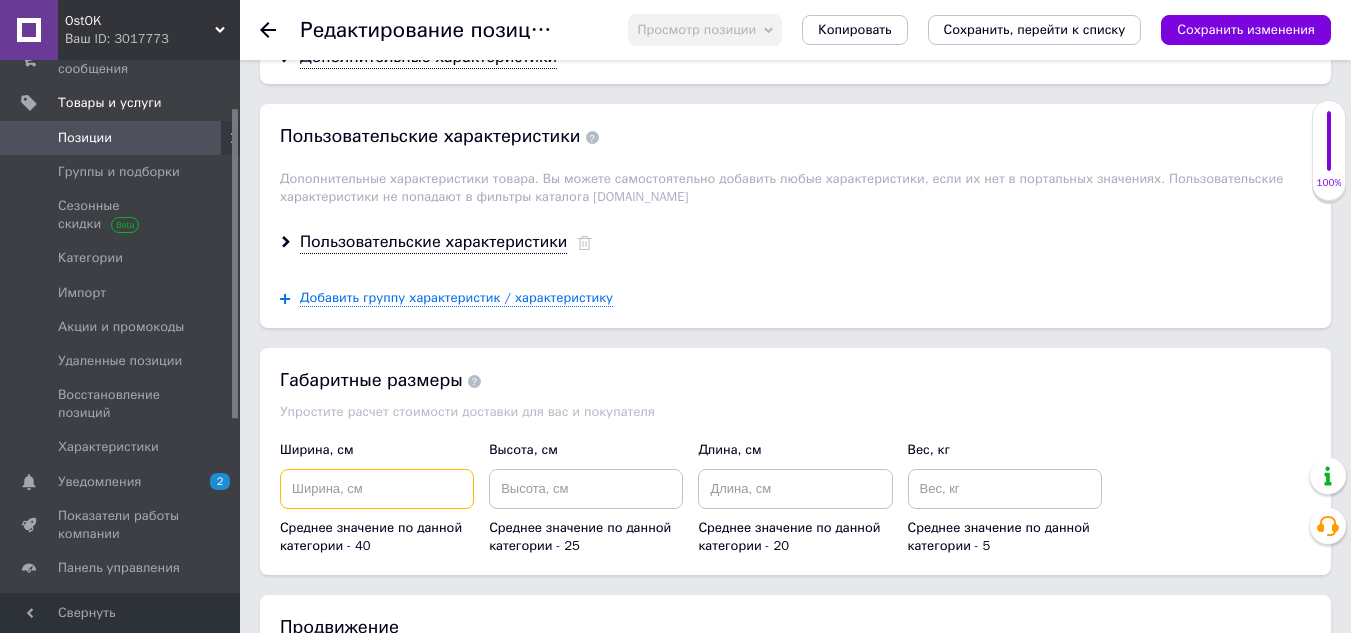click at bounding box center (377, 489) 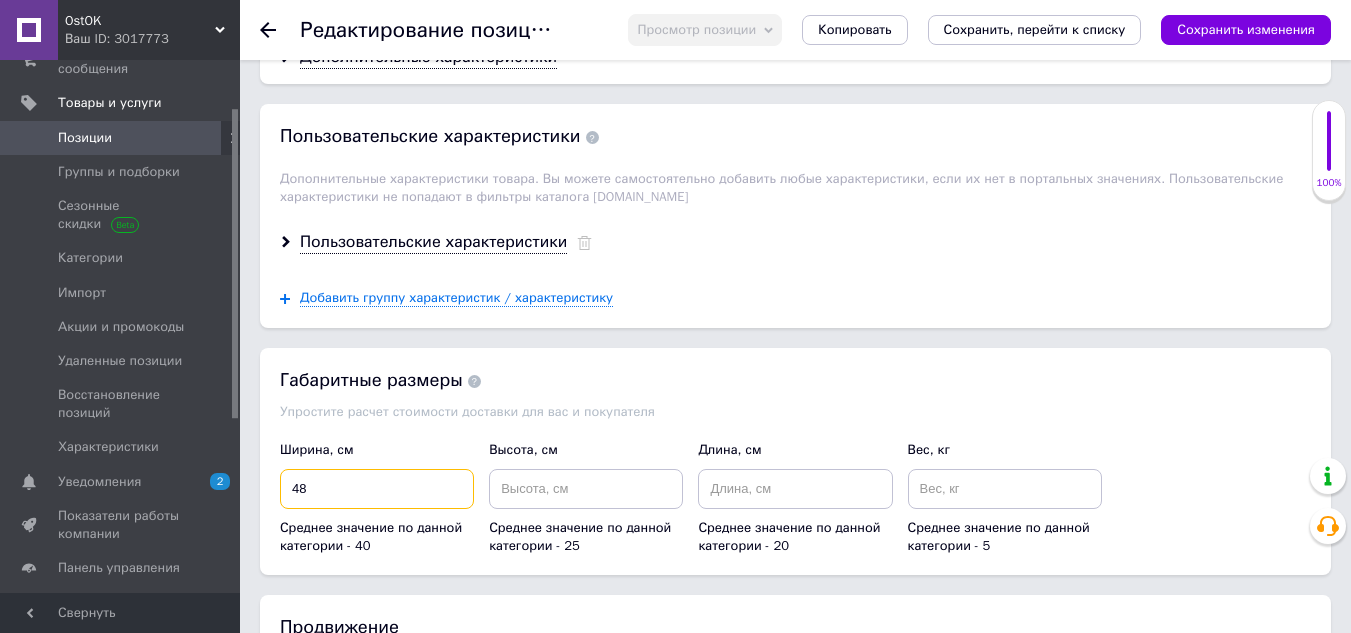 type on "48" 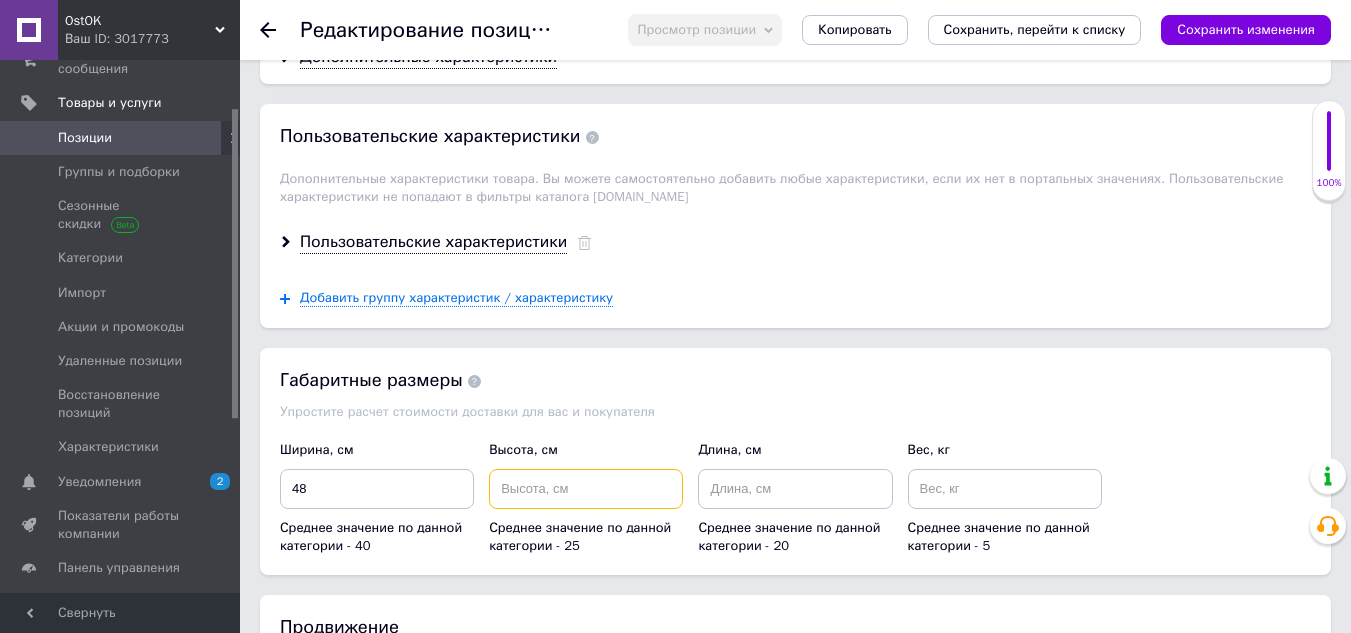 click at bounding box center (586, 489) 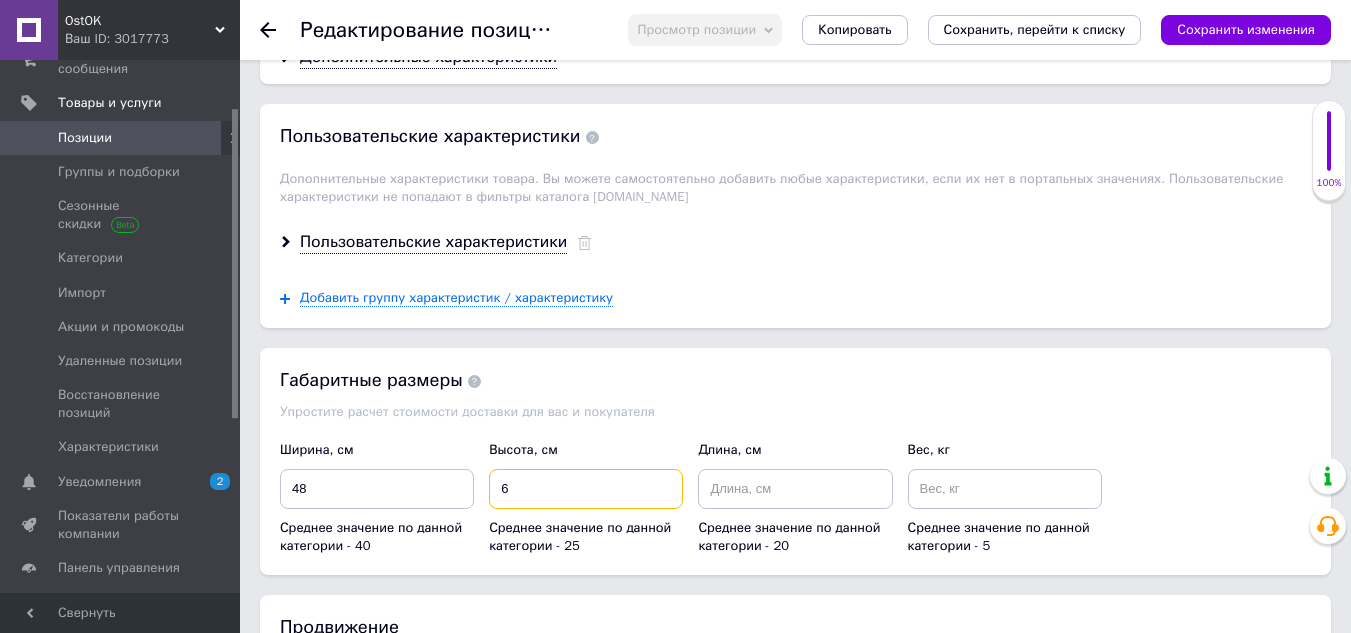 type on "6" 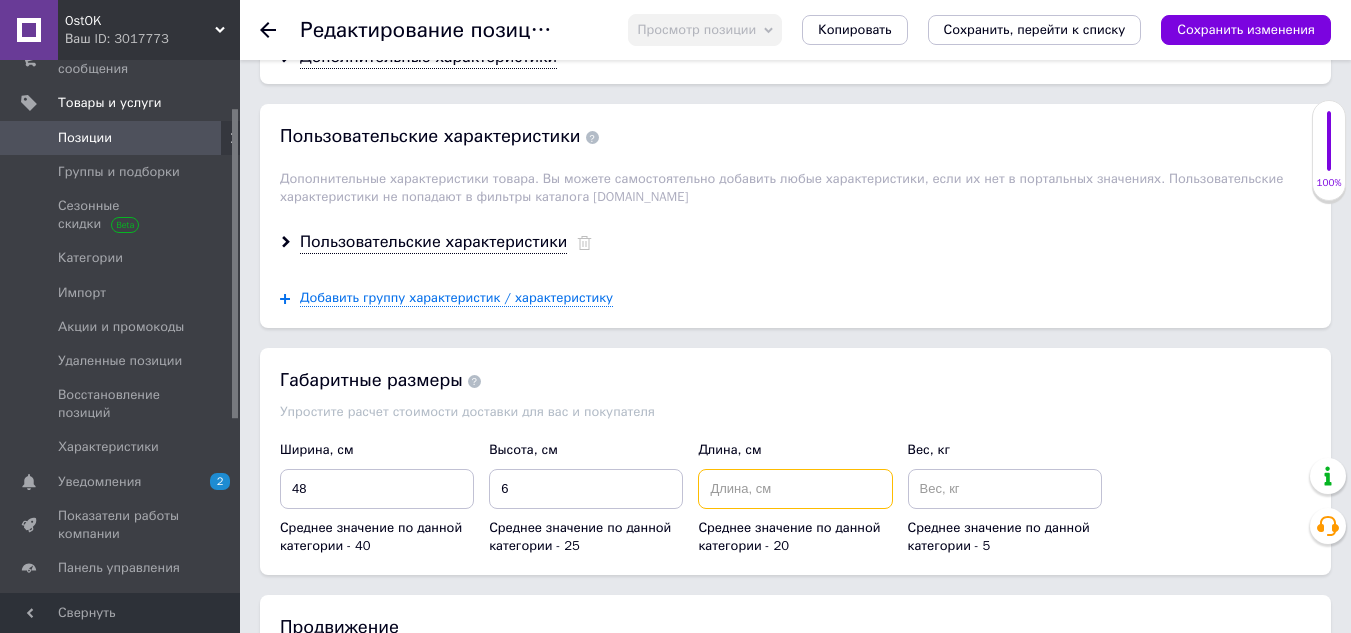 click at bounding box center (795, 489) 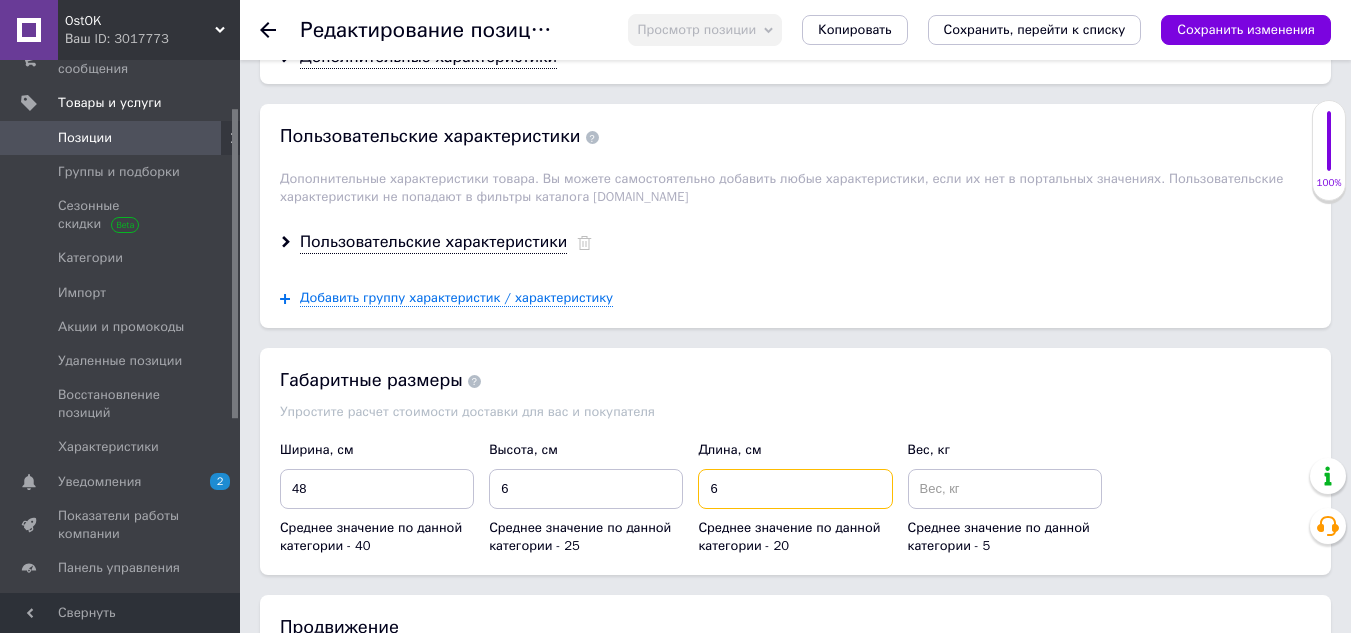 type on "6" 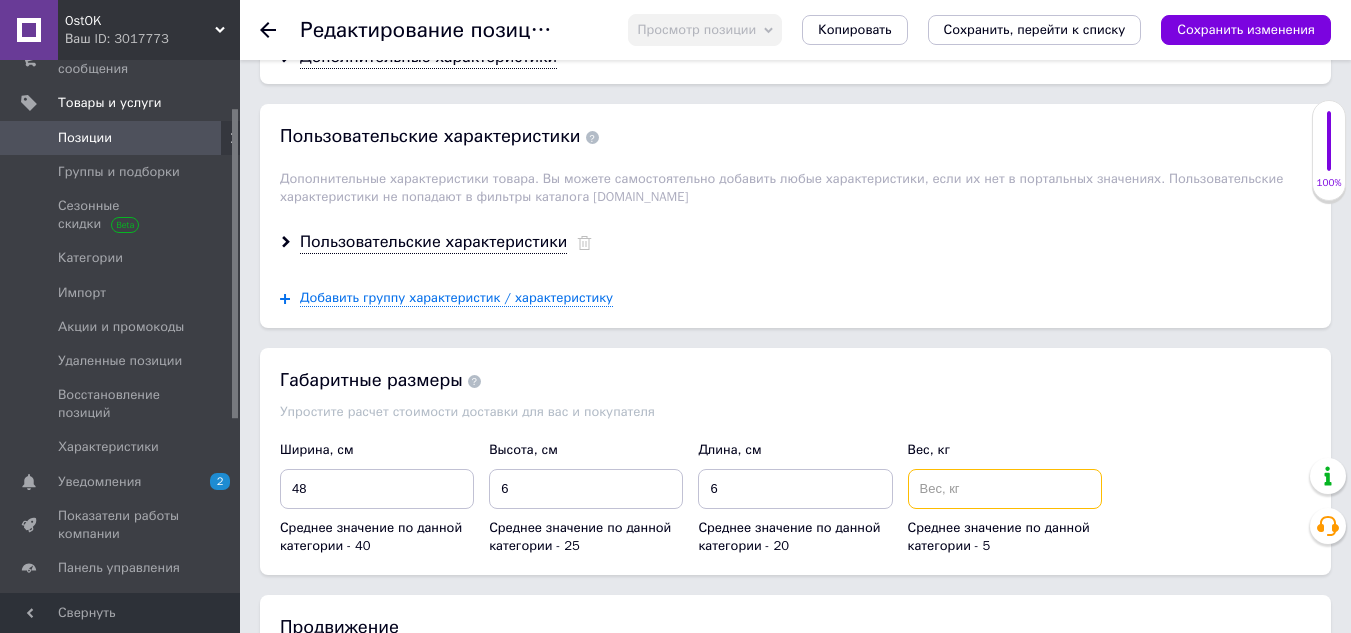 click at bounding box center (1005, 489) 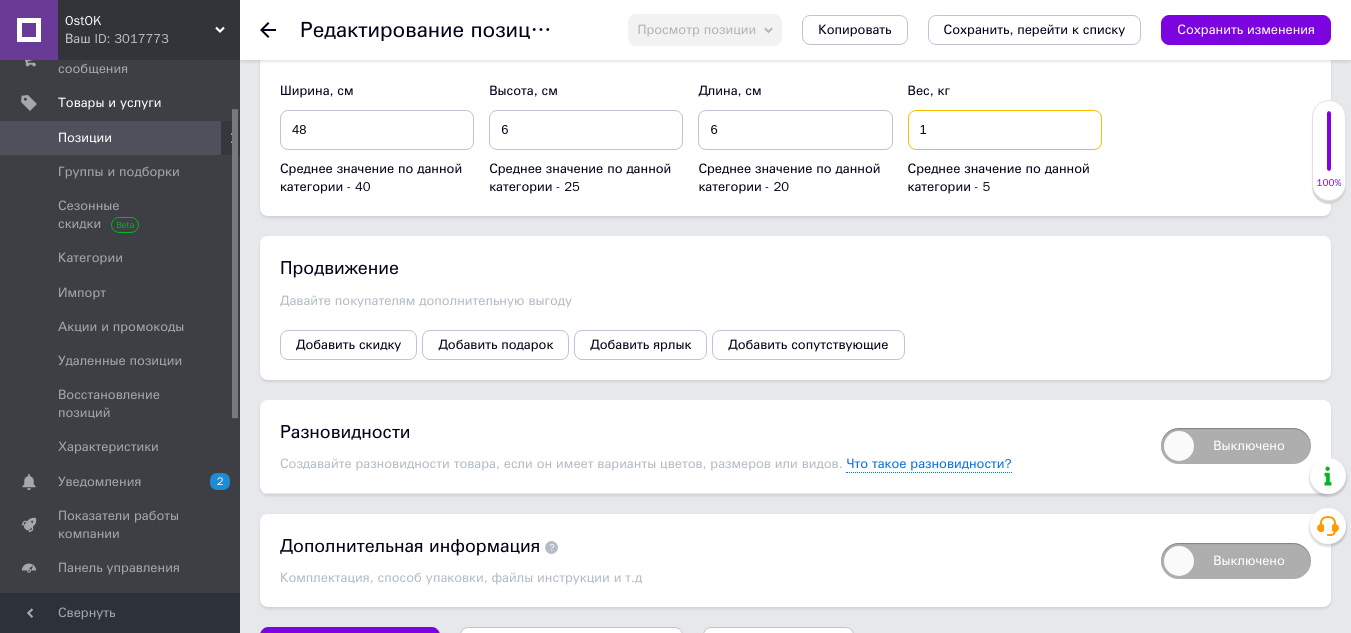 scroll, scrollTop: 3092, scrollLeft: 0, axis: vertical 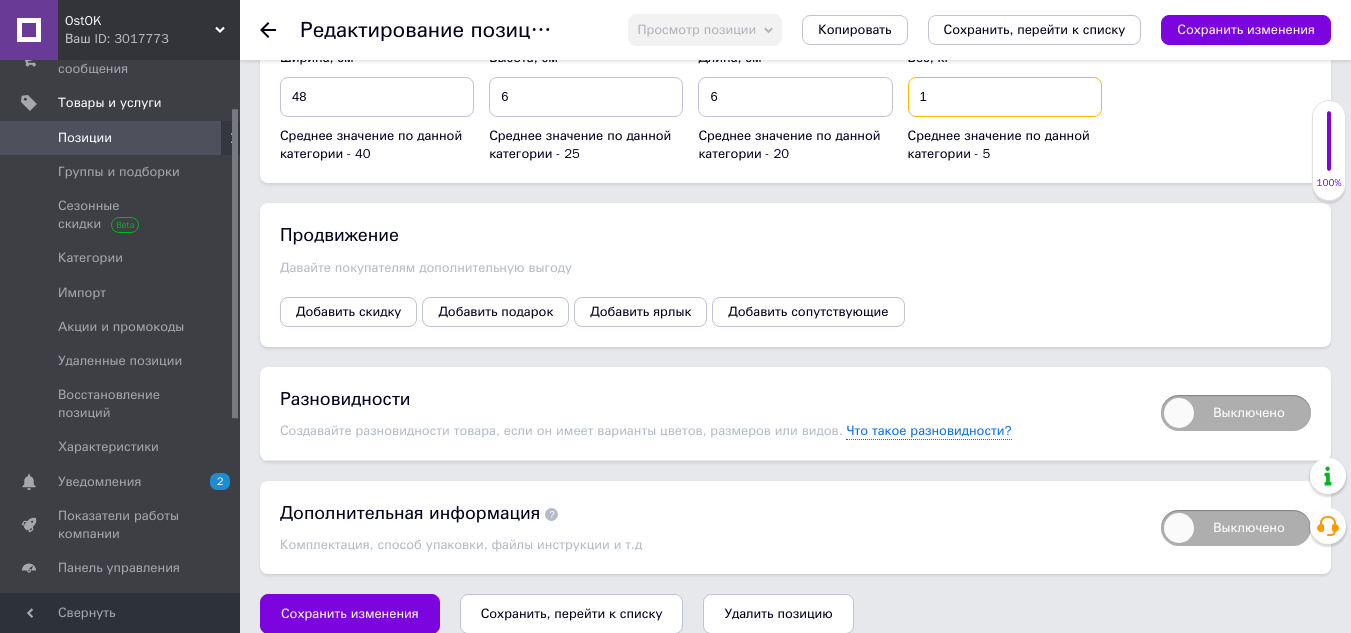 type on "1" 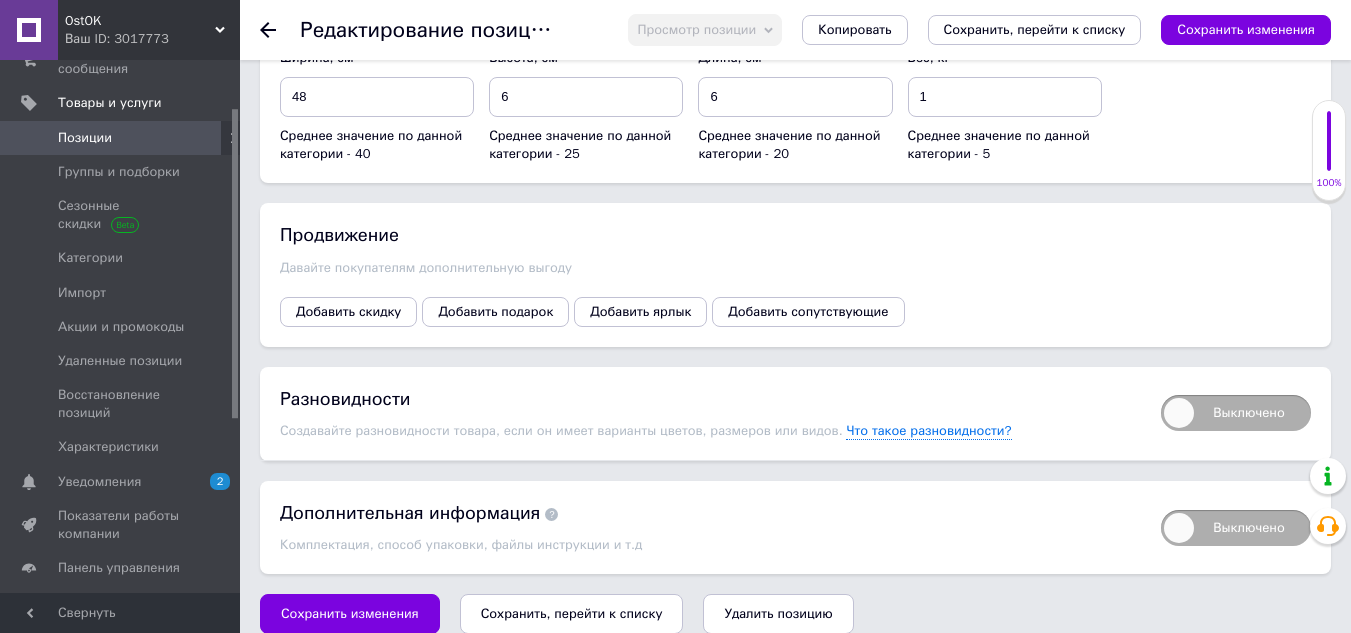click on "Сохранить, перейти к списку" at bounding box center [572, 613] 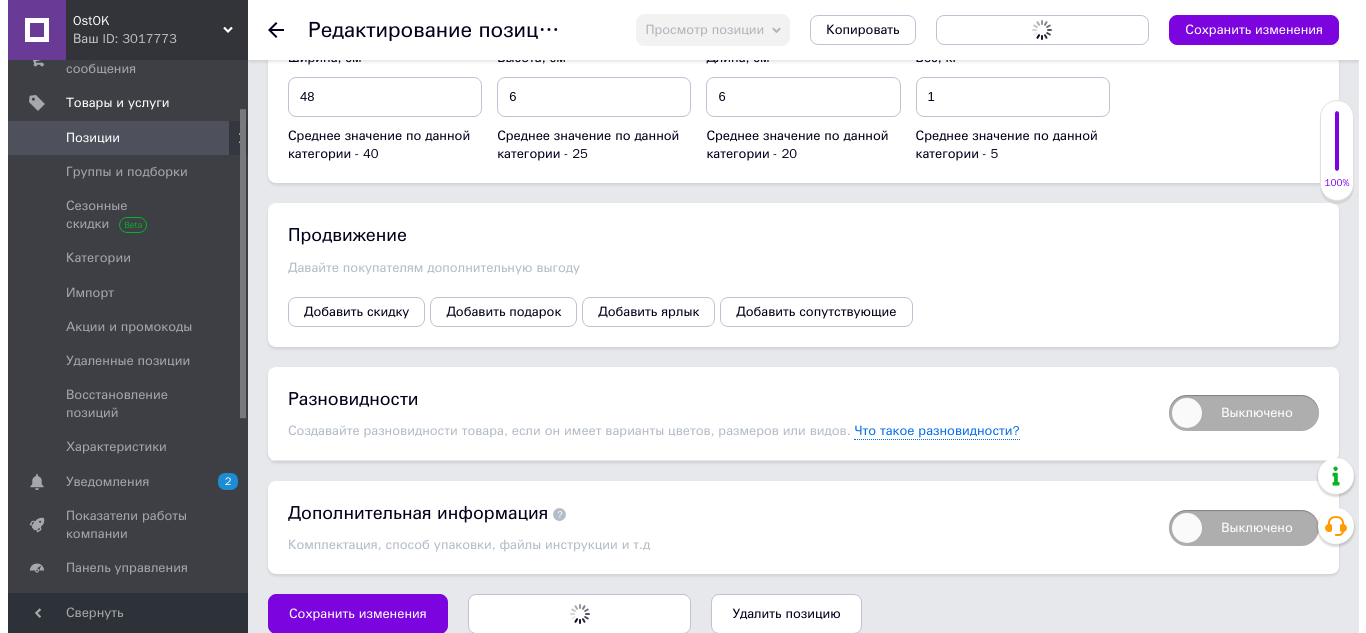 scroll, scrollTop: 0, scrollLeft: 0, axis: both 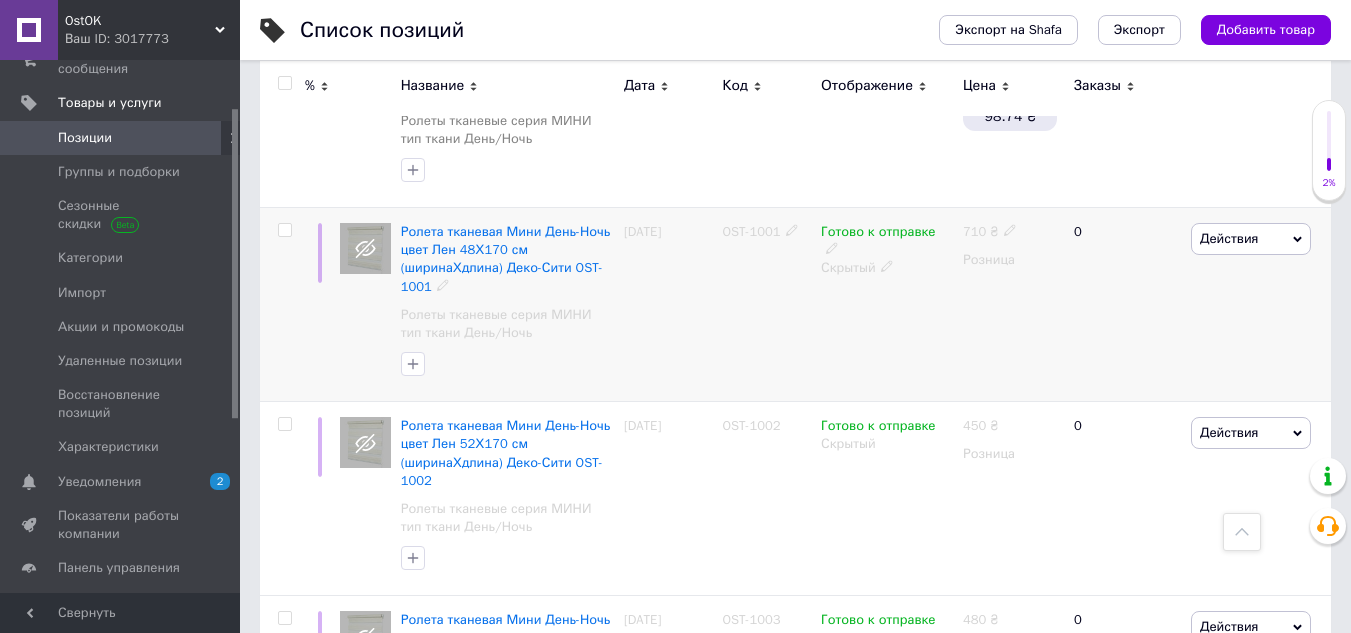 click 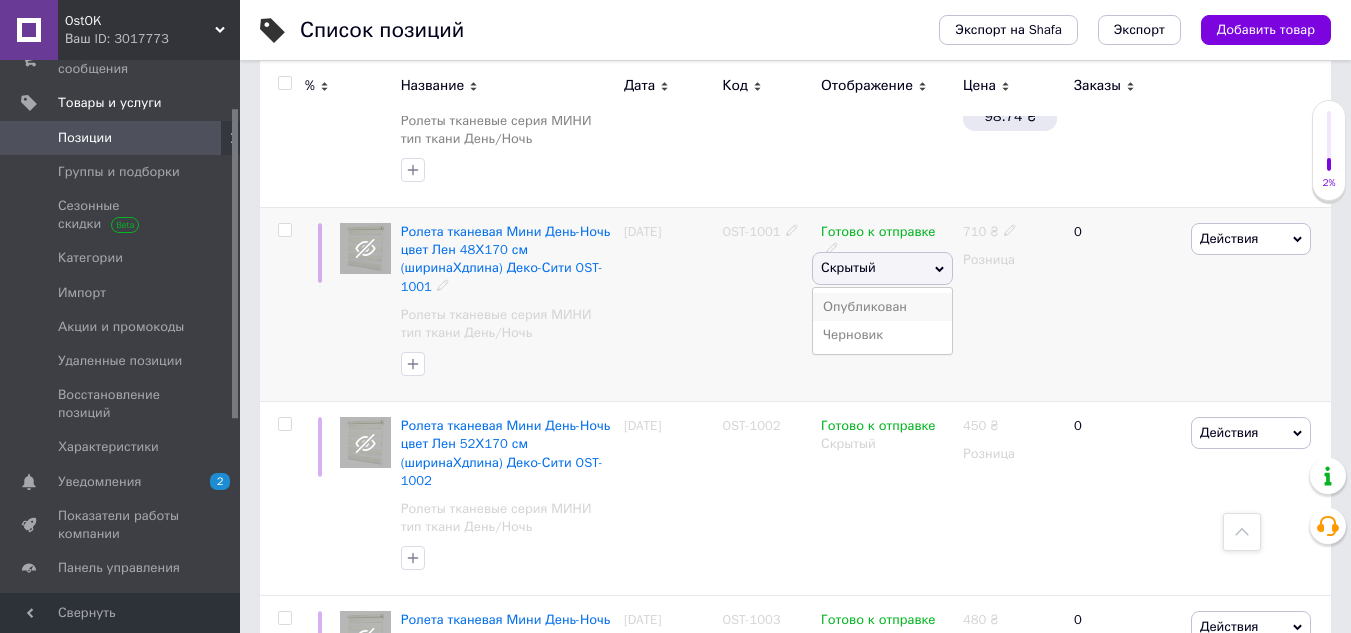click on "Опубликован" at bounding box center [882, 307] 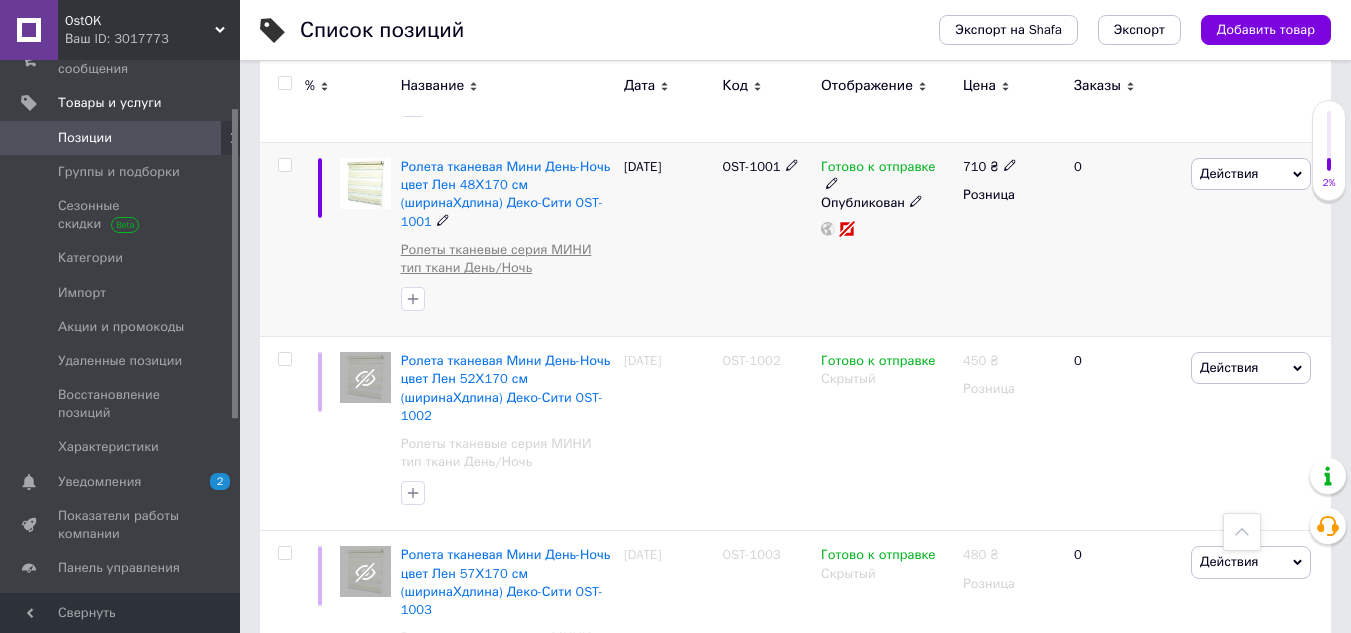 scroll, scrollTop: 2300, scrollLeft: 0, axis: vertical 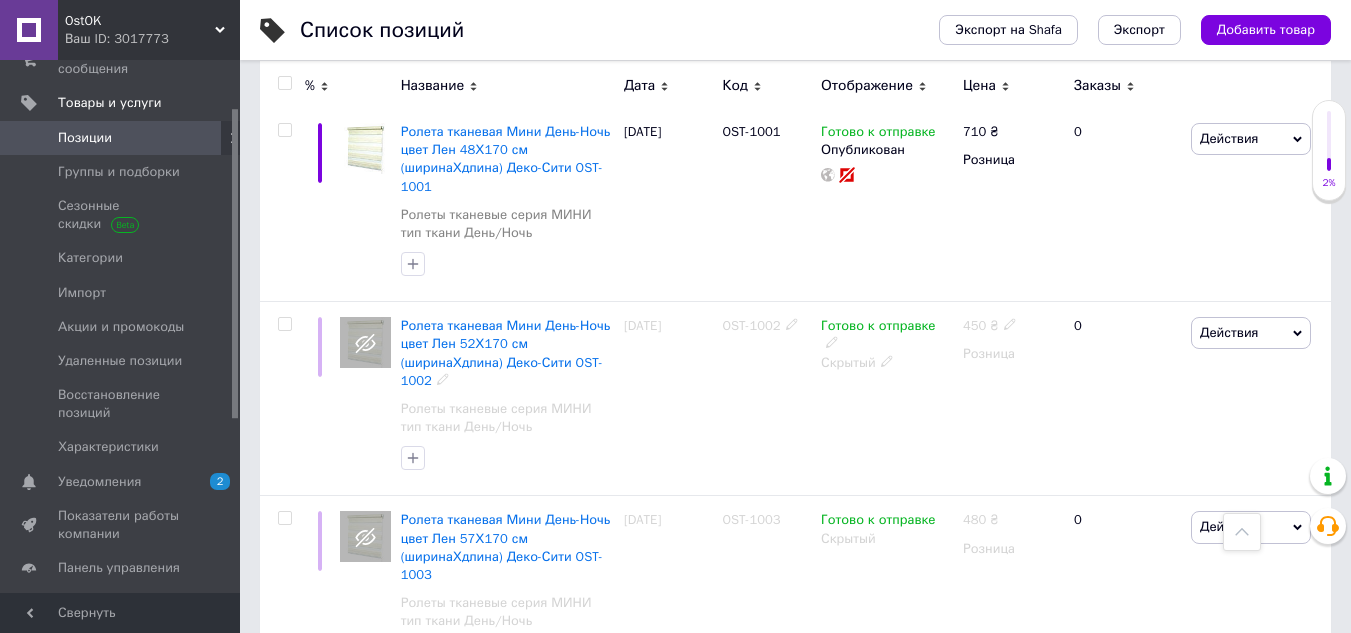 click on "Ролета тканевая Мини День-Ночь цвет Лен 52Х170 см (ширинаХдлина) Деко-Сити OST-1002" at bounding box center [506, 353] 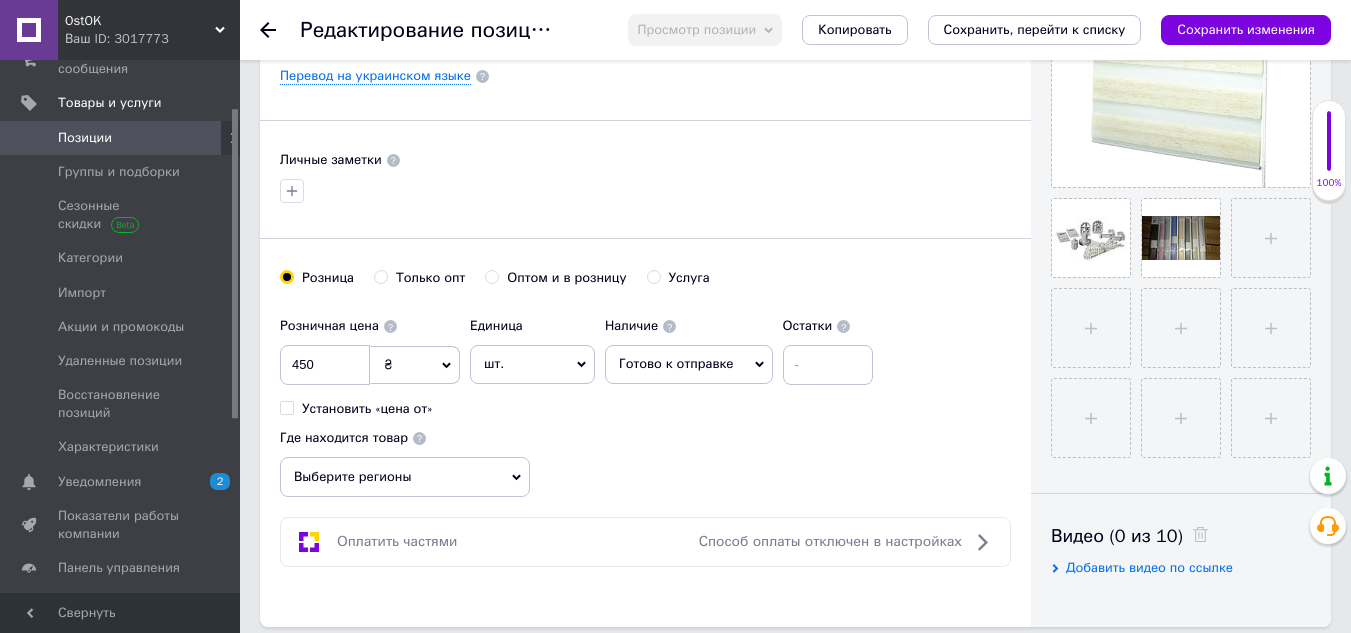 scroll, scrollTop: 600, scrollLeft: 0, axis: vertical 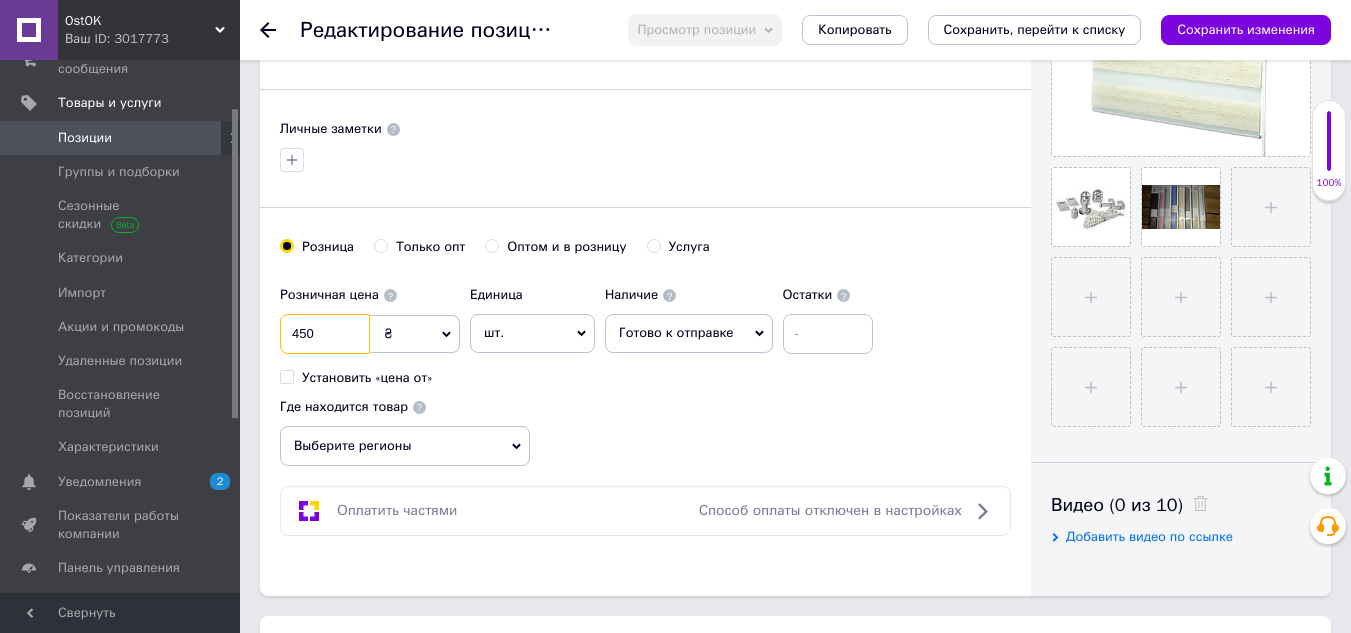 drag, startPoint x: 339, startPoint y: 332, endPoint x: 263, endPoint y: 324, distance: 76.41989 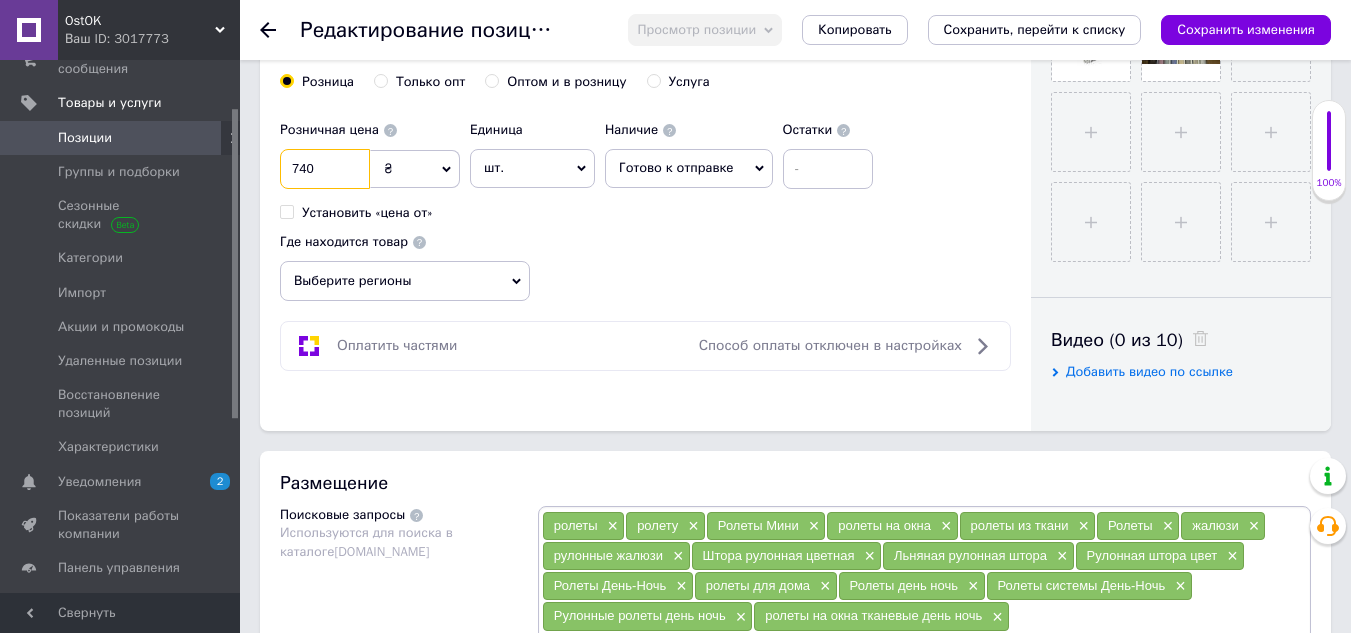 scroll, scrollTop: 800, scrollLeft: 0, axis: vertical 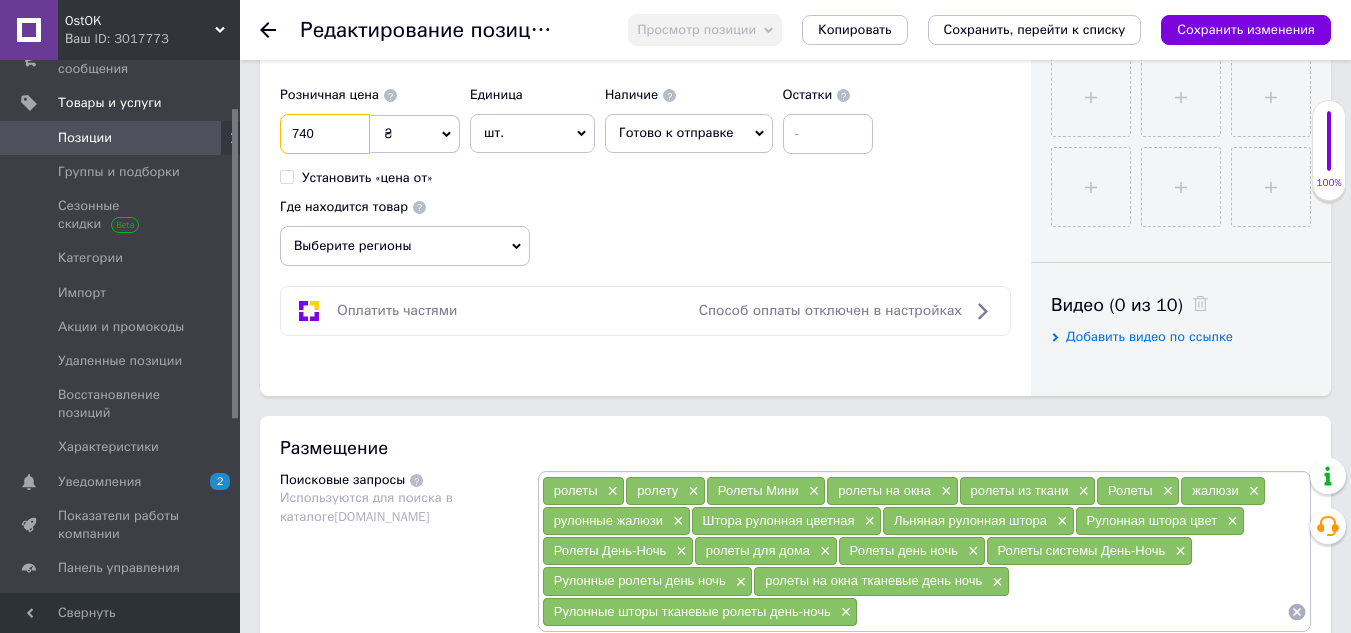 type on "740" 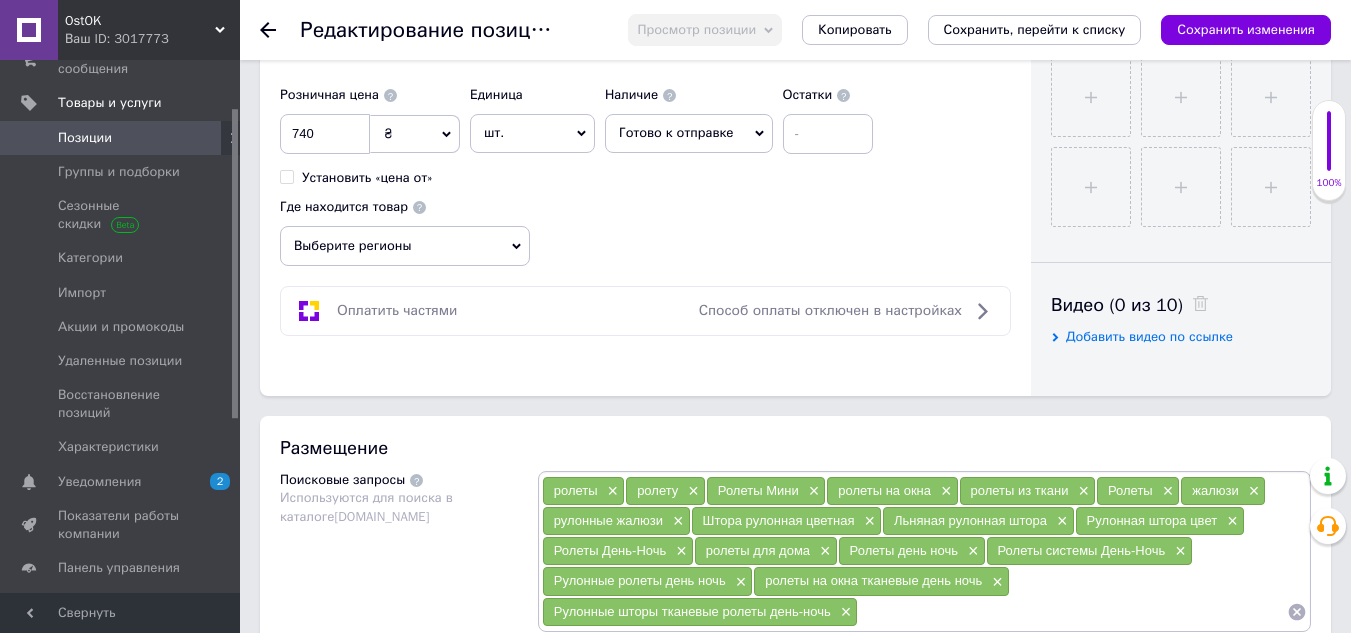 click on "Выберите регионы" at bounding box center (405, 246) 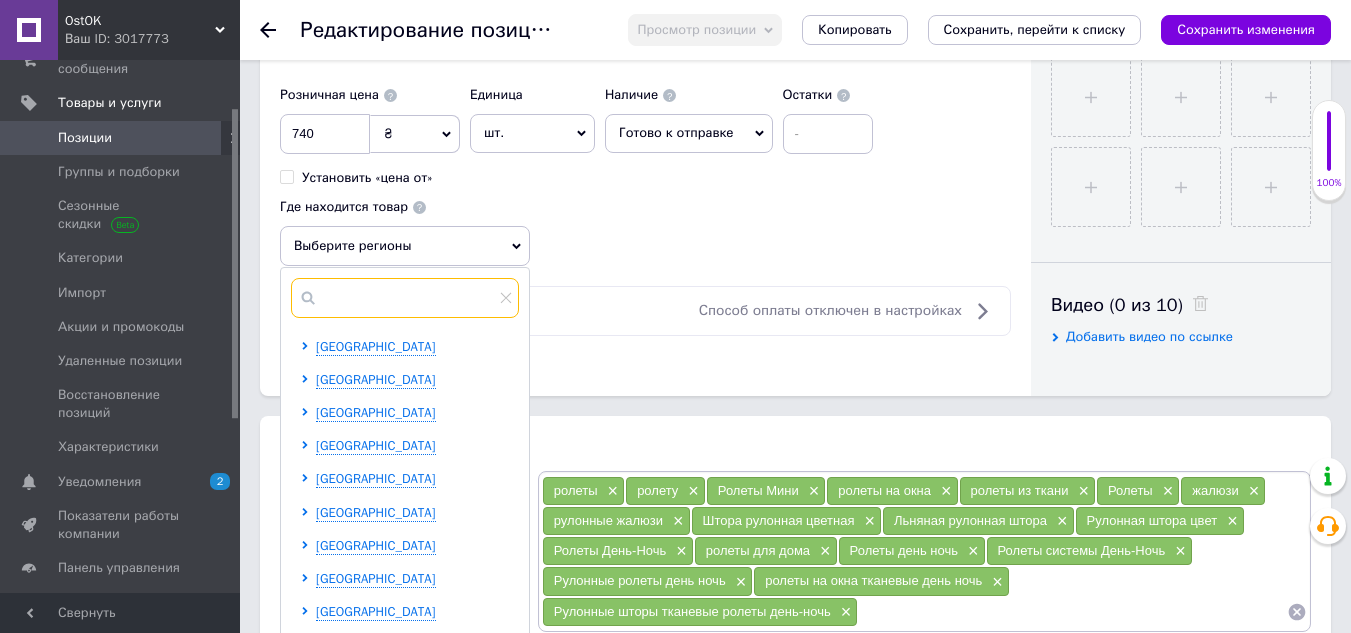 click at bounding box center (405, 298) 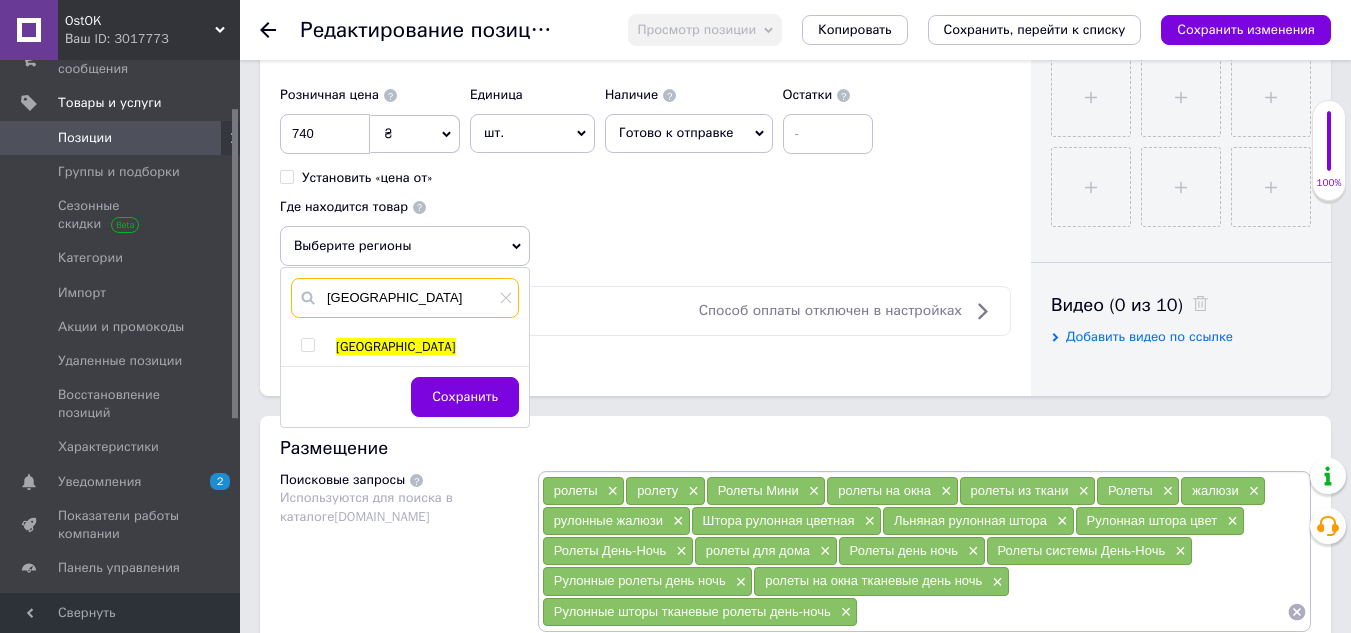 type on "[GEOGRAPHIC_DATA]" 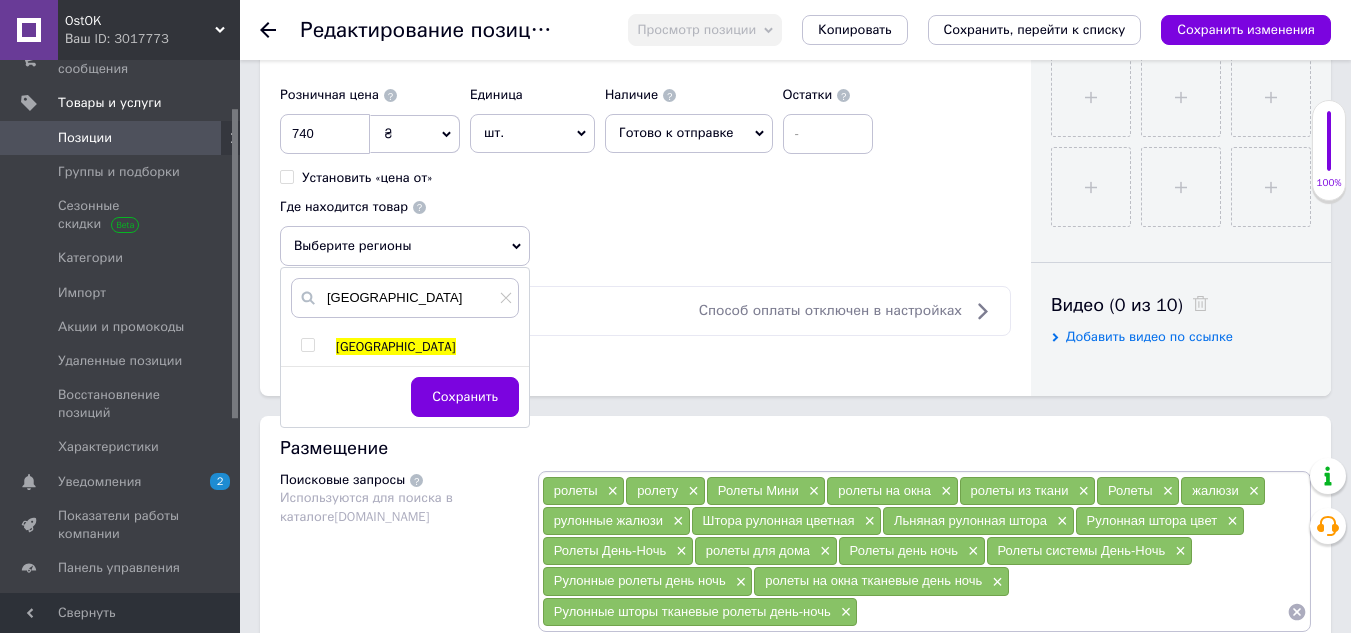 drag, startPoint x: 310, startPoint y: 344, endPoint x: 341, endPoint y: 361, distance: 35.35534 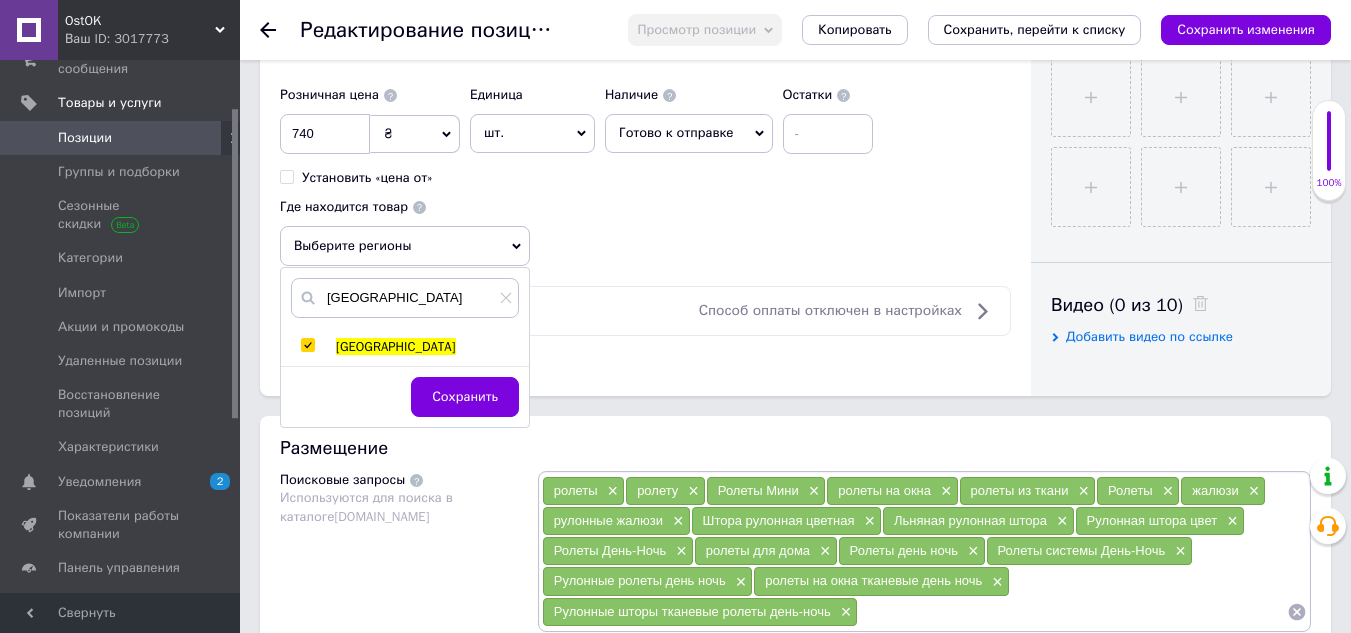 checkbox on "true" 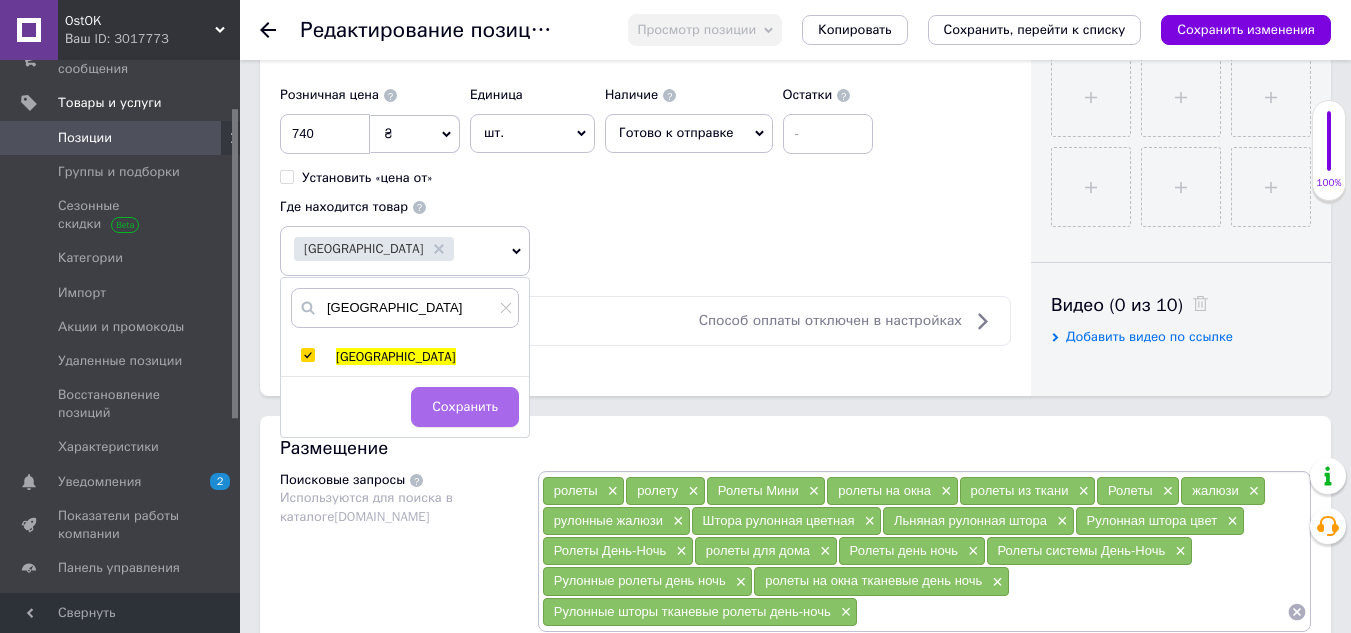 click on "Сохранить" at bounding box center [465, 407] 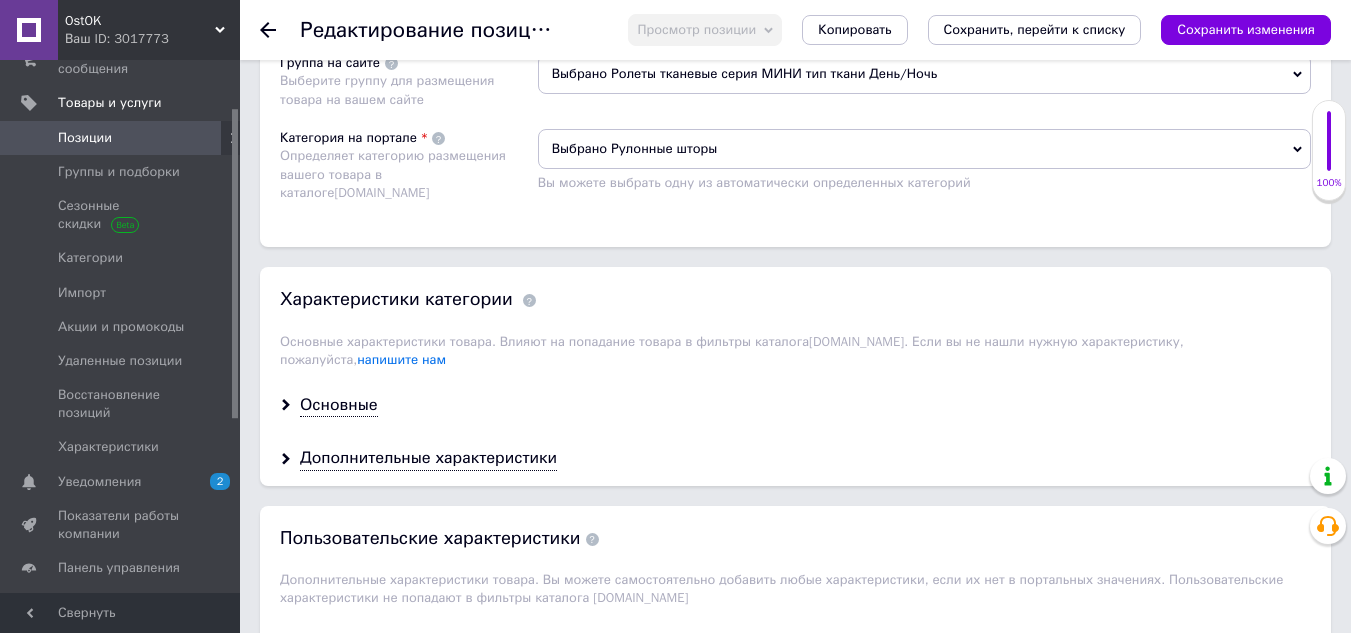 scroll, scrollTop: 1600, scrollLeft: 0, axis: vertical 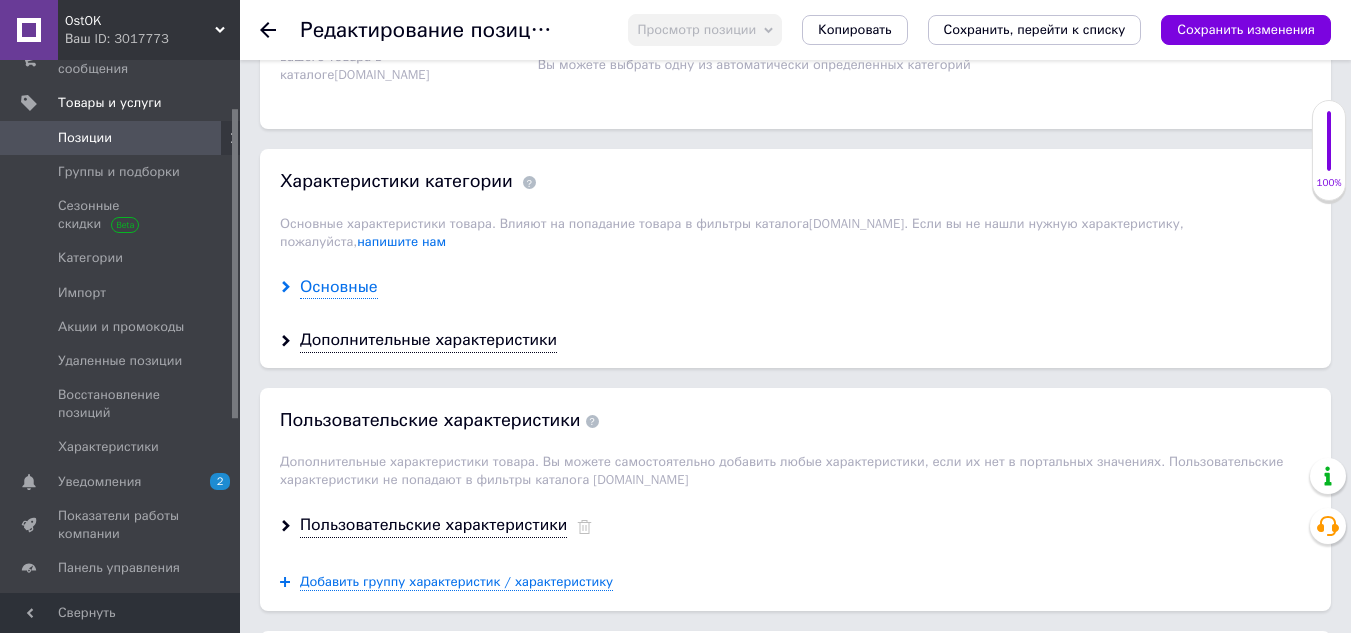 click on "Основные" at bounding box center [339, 287] 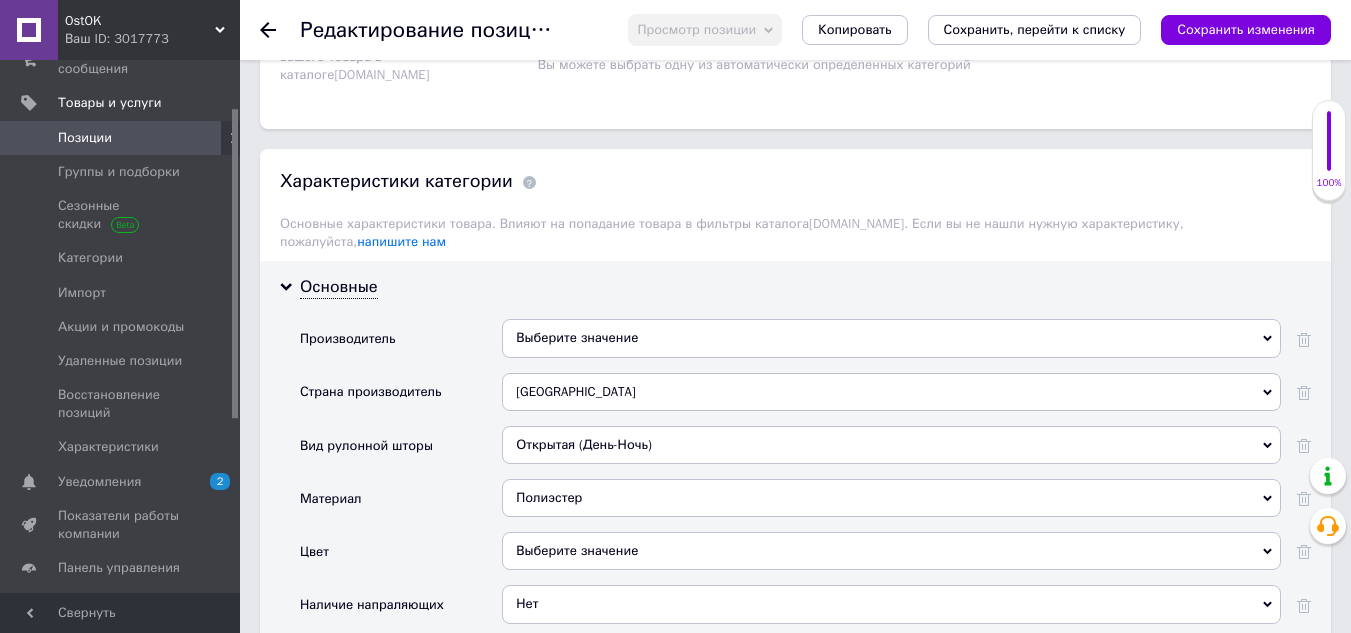 click on "Выберите значение" at bounding box center [891, 338] 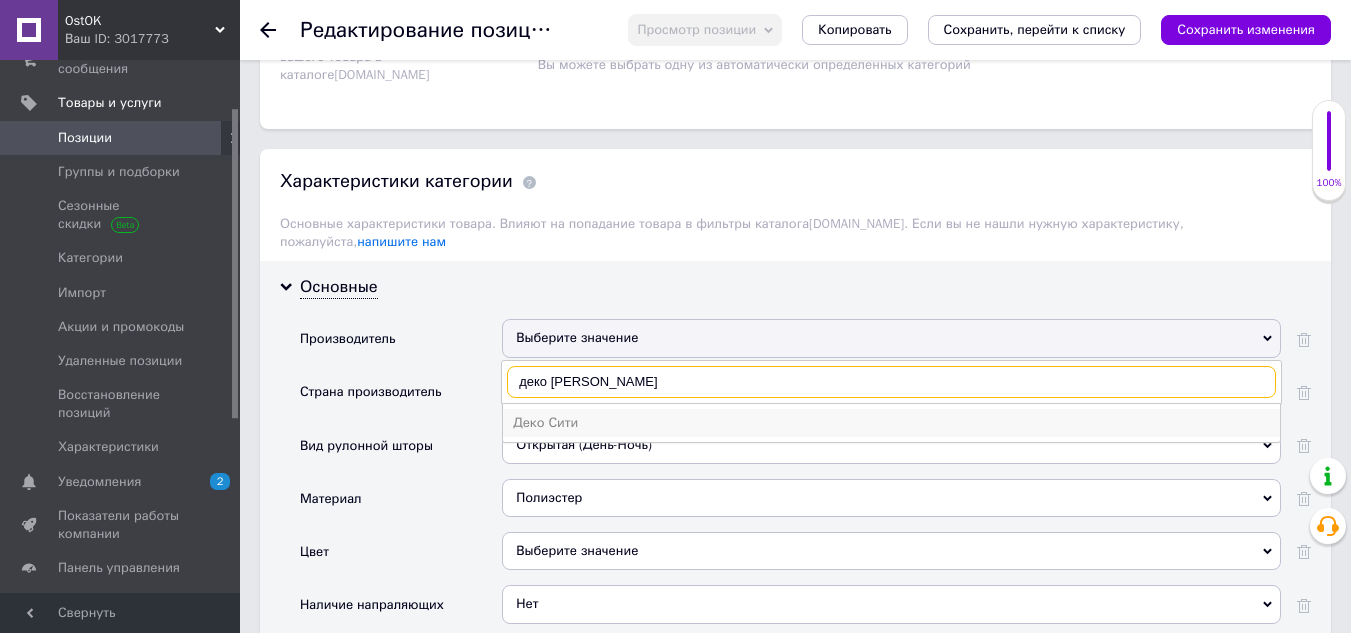 type on "деко [PERSON_NAME]" 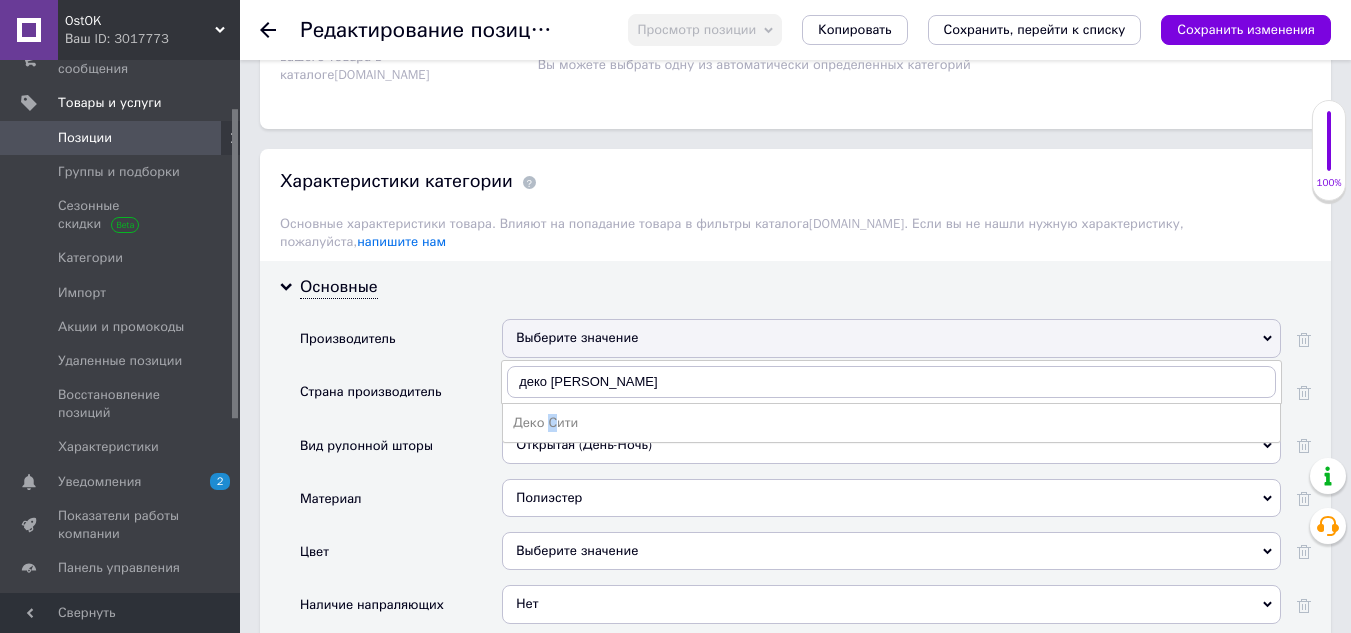 click on "Деко Сити" at bounding box center (891, 423) 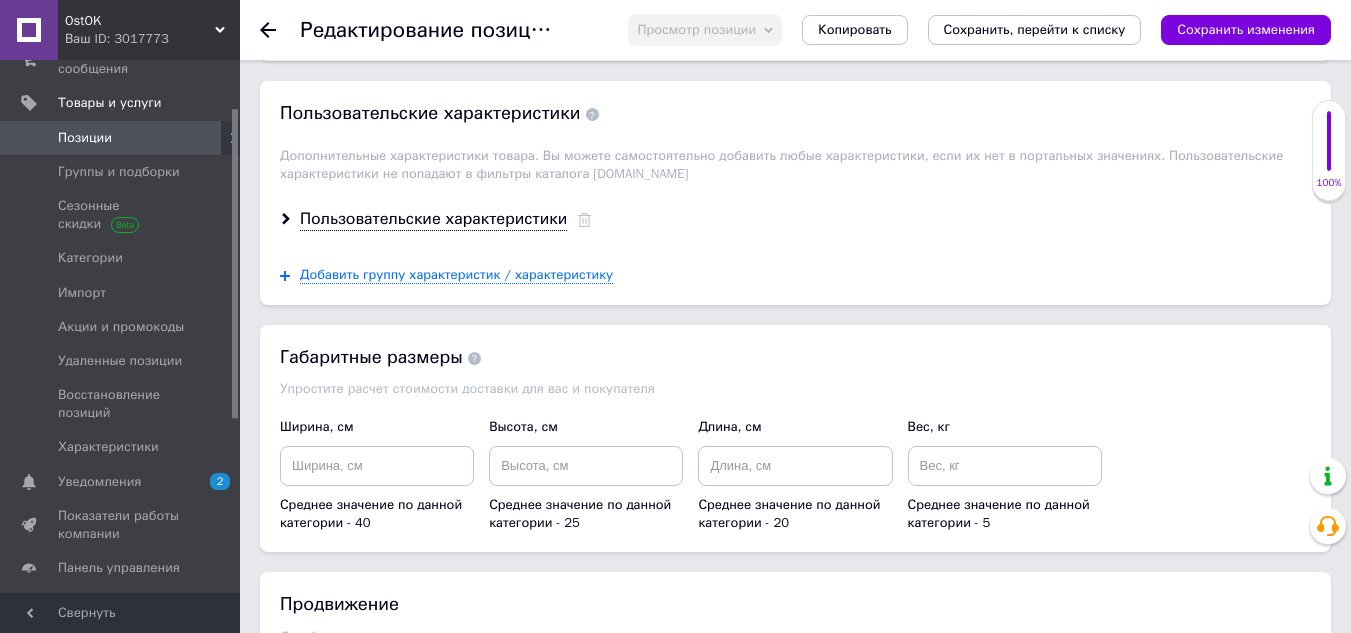 scroll, scrollTop: 2800, scrollLeft: 0, axis: vertical 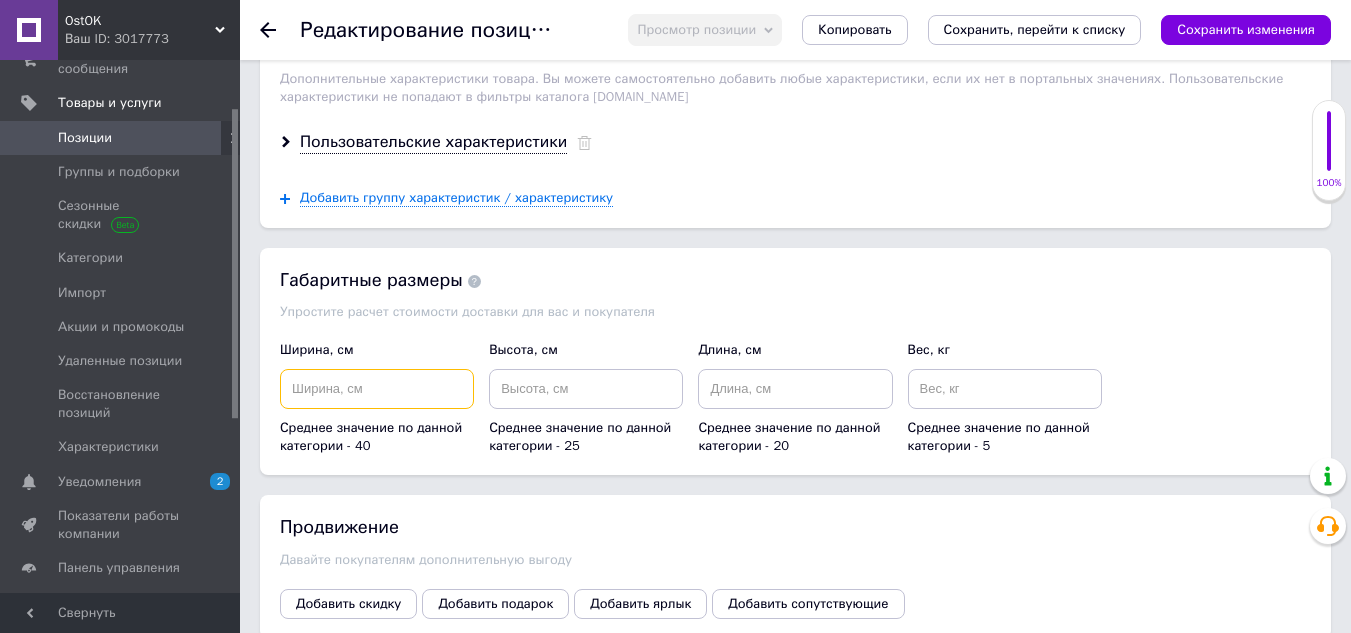 click at bounding box center (377, 389) 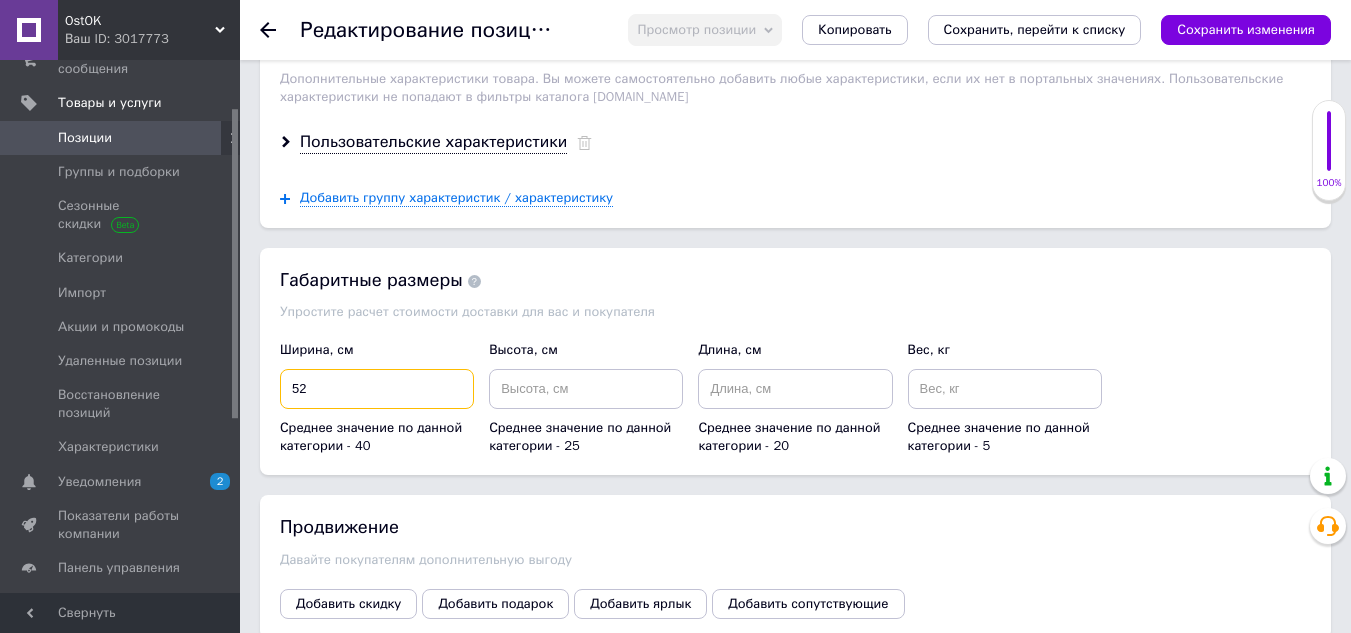 type on "52" 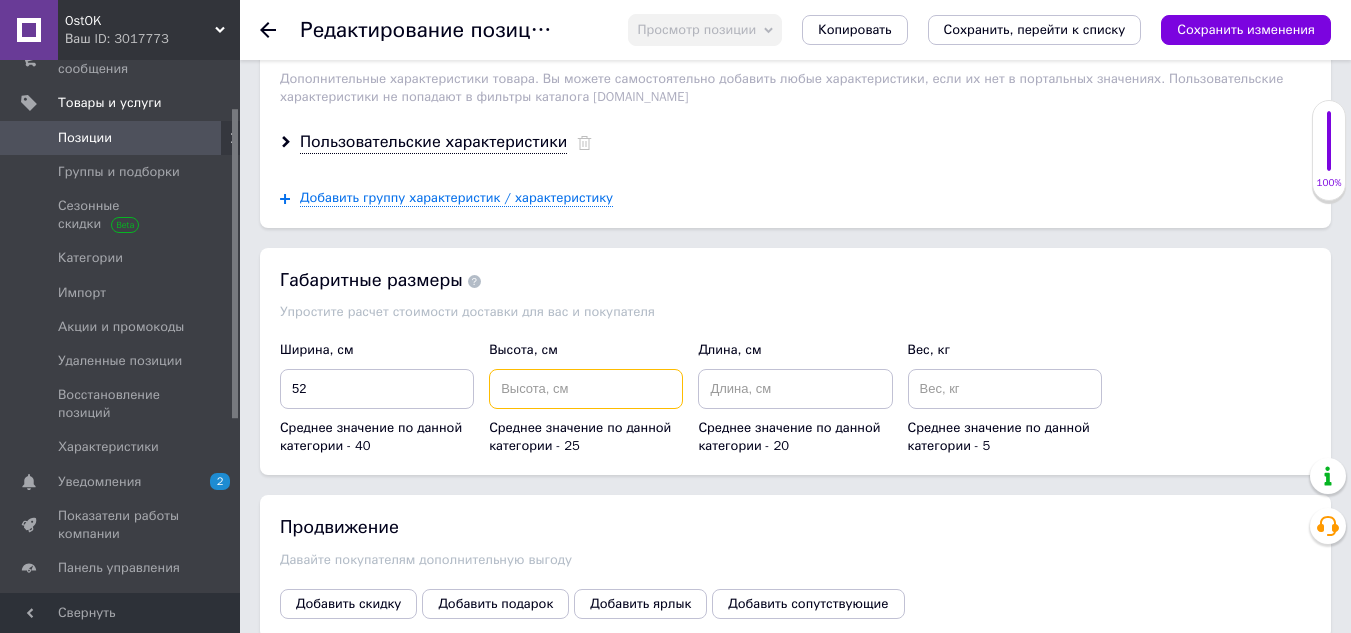 click at bounding box center [586, 389] 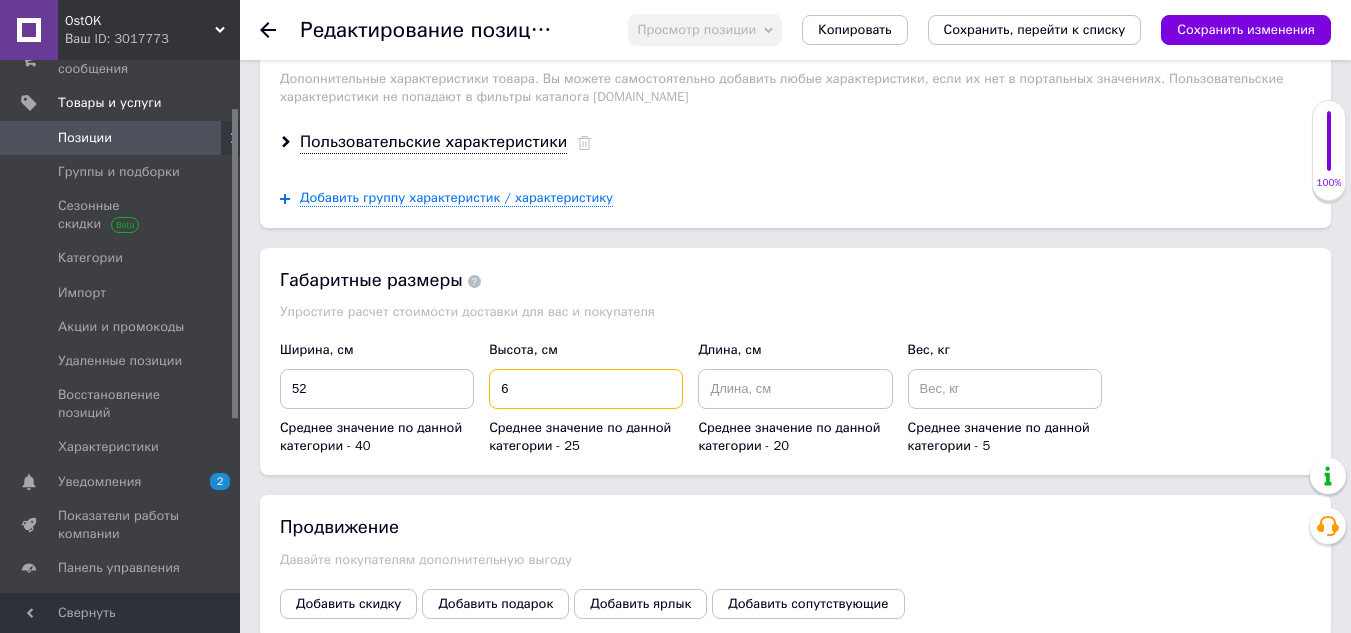 type on "6" 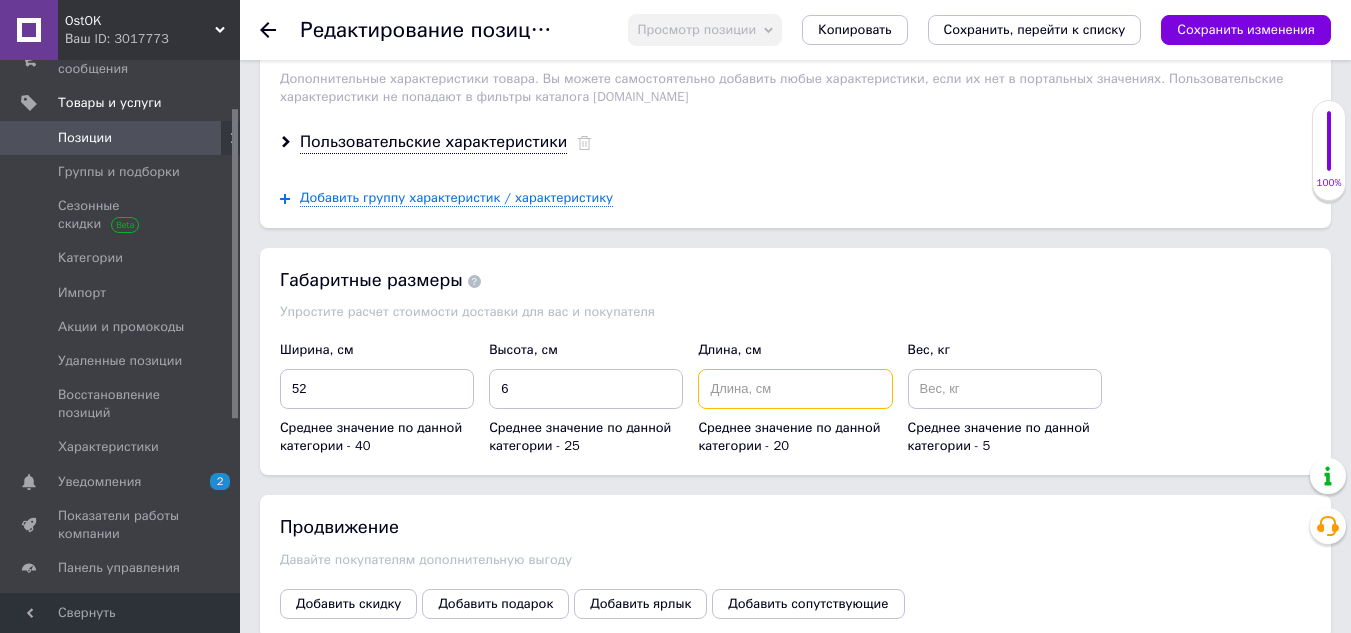 click at bounding box center (795, 389) 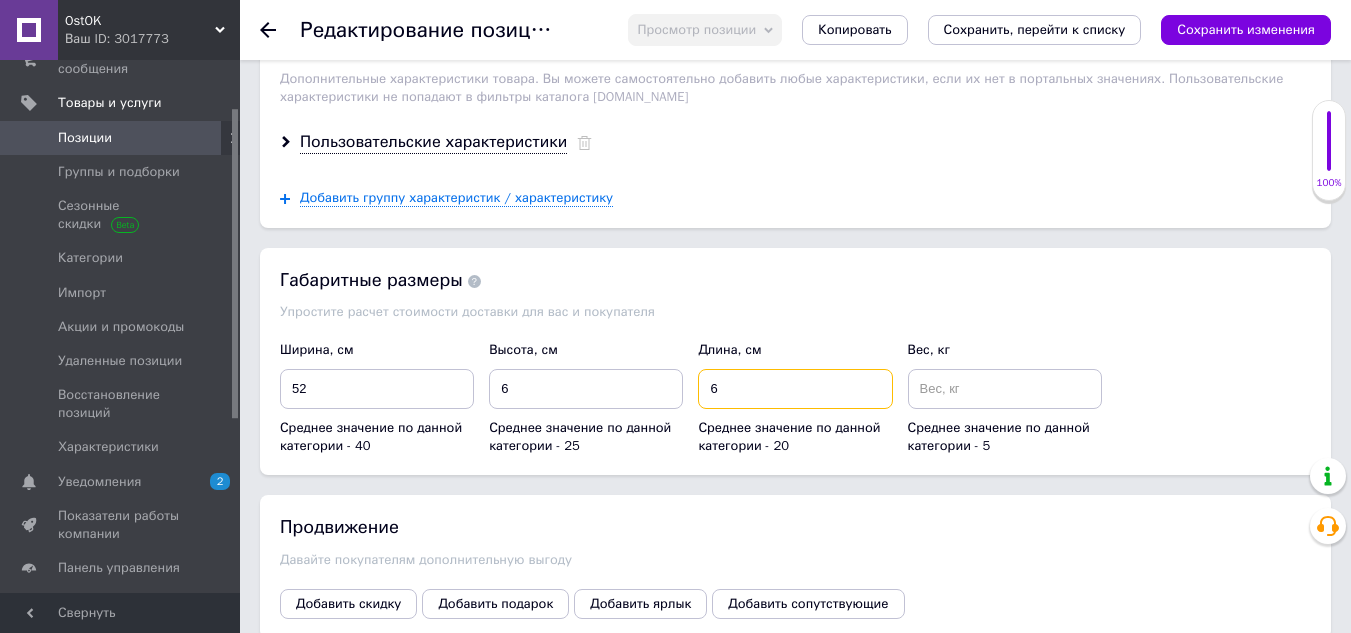 type on "6" 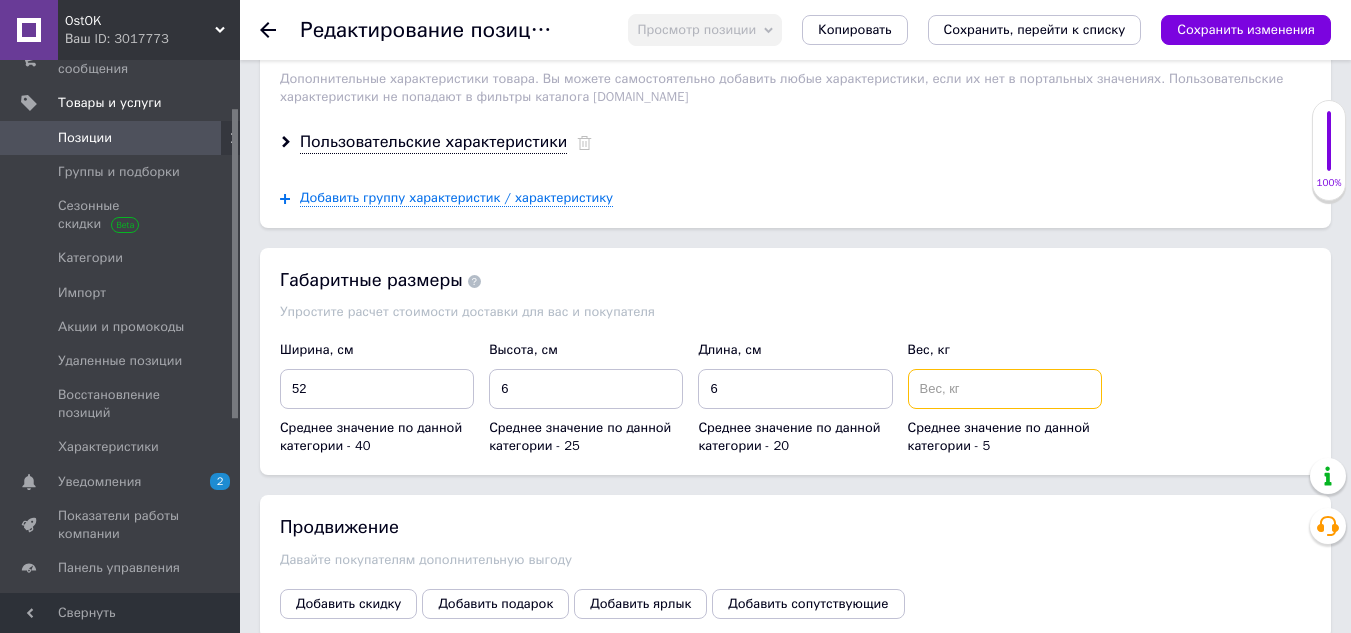 click at bounding box center (1005, 389) 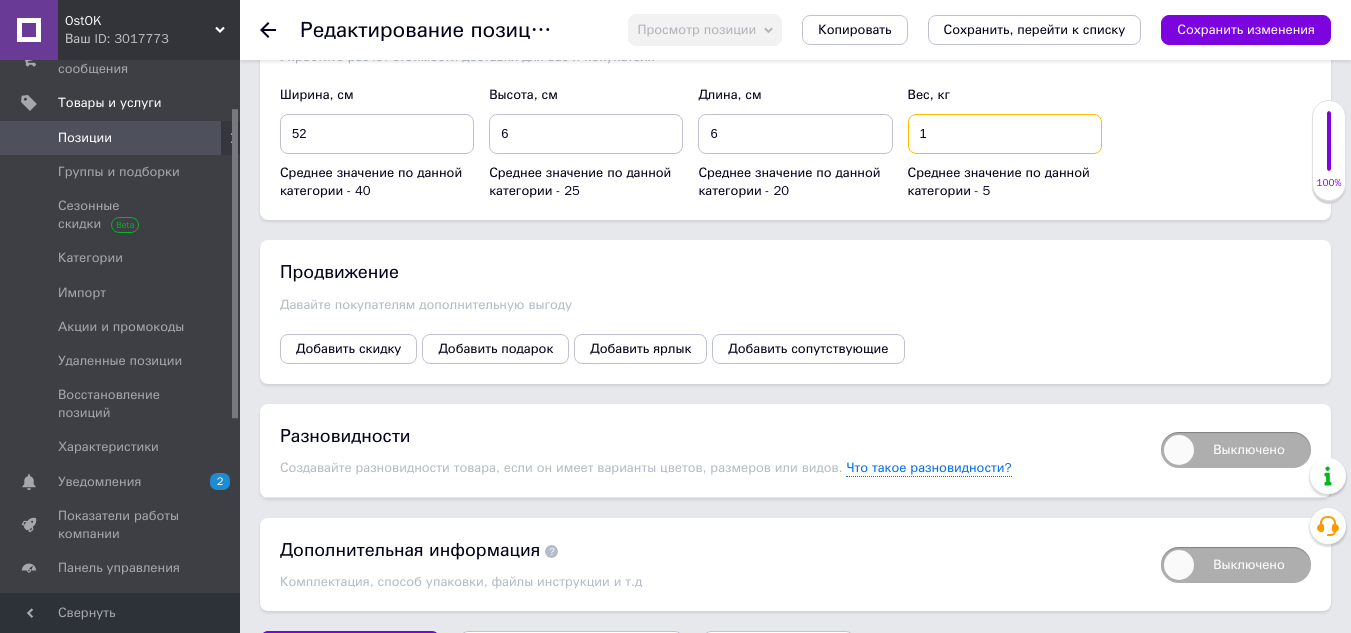 scroll, scrollTop: 3092, scrollLeft: 0, axis: vertical 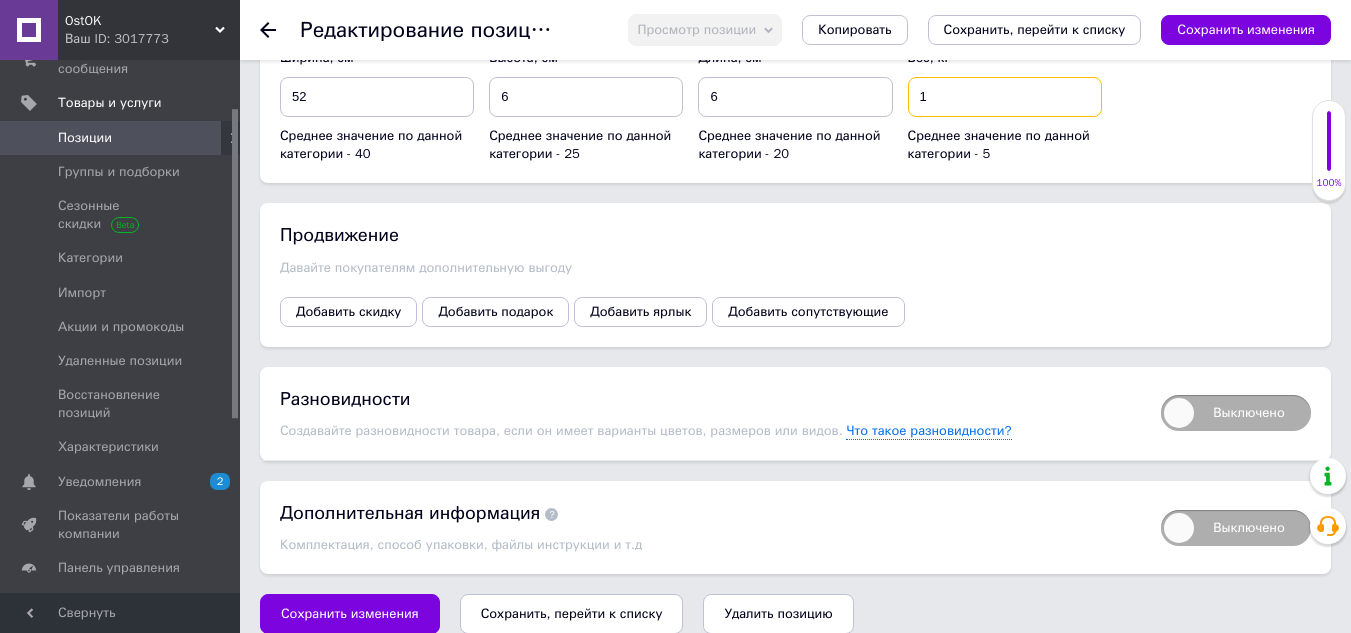 type on "1" 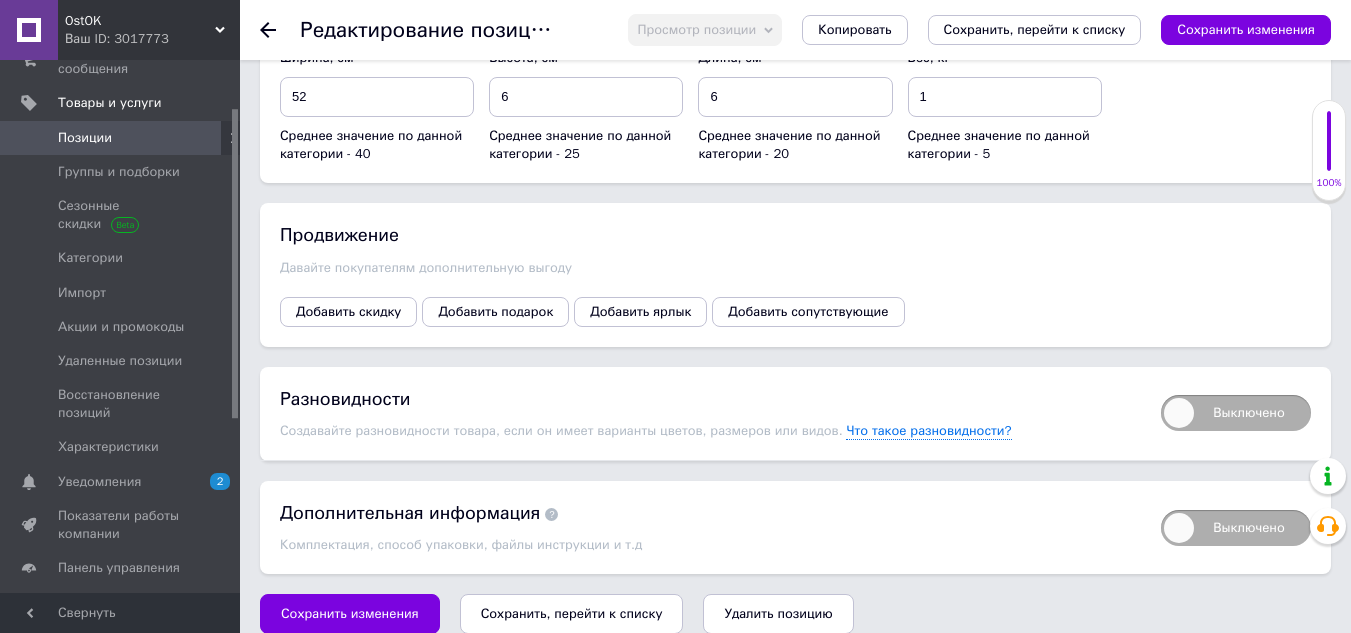 click on "Сохранить, перейти к списку" at bounding box center (572, 613) 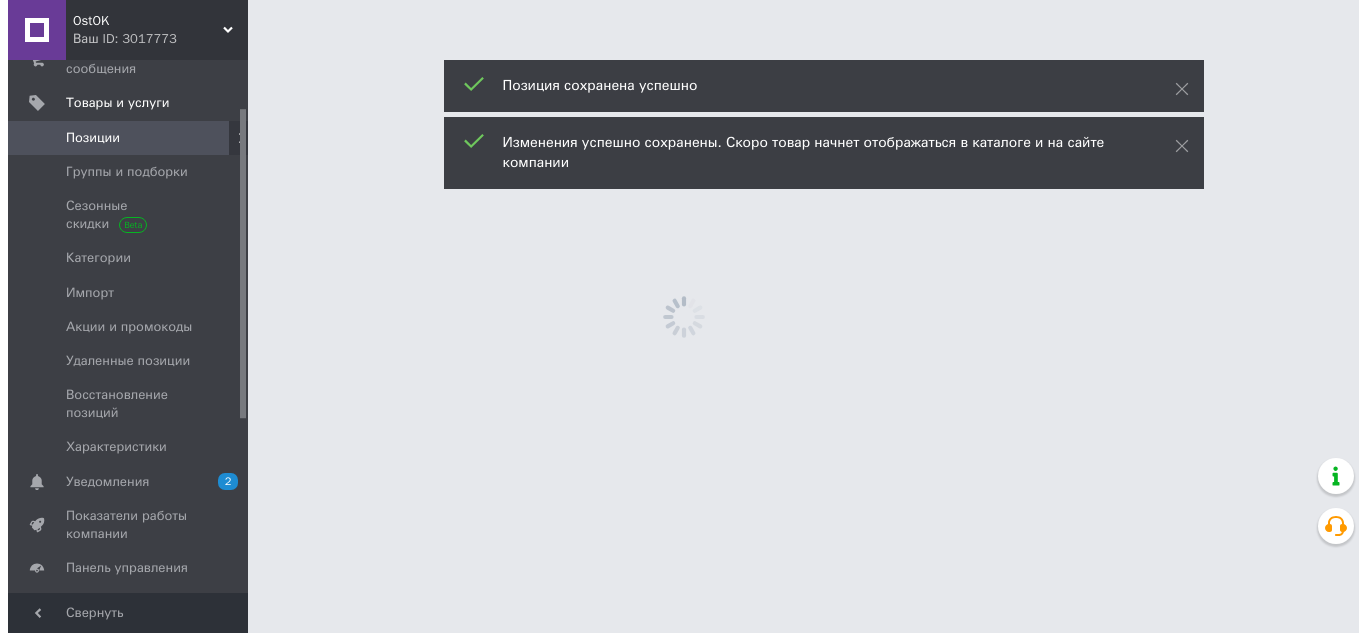 scroll, scrollTop: 0, scrollLeft: 0, axis: both 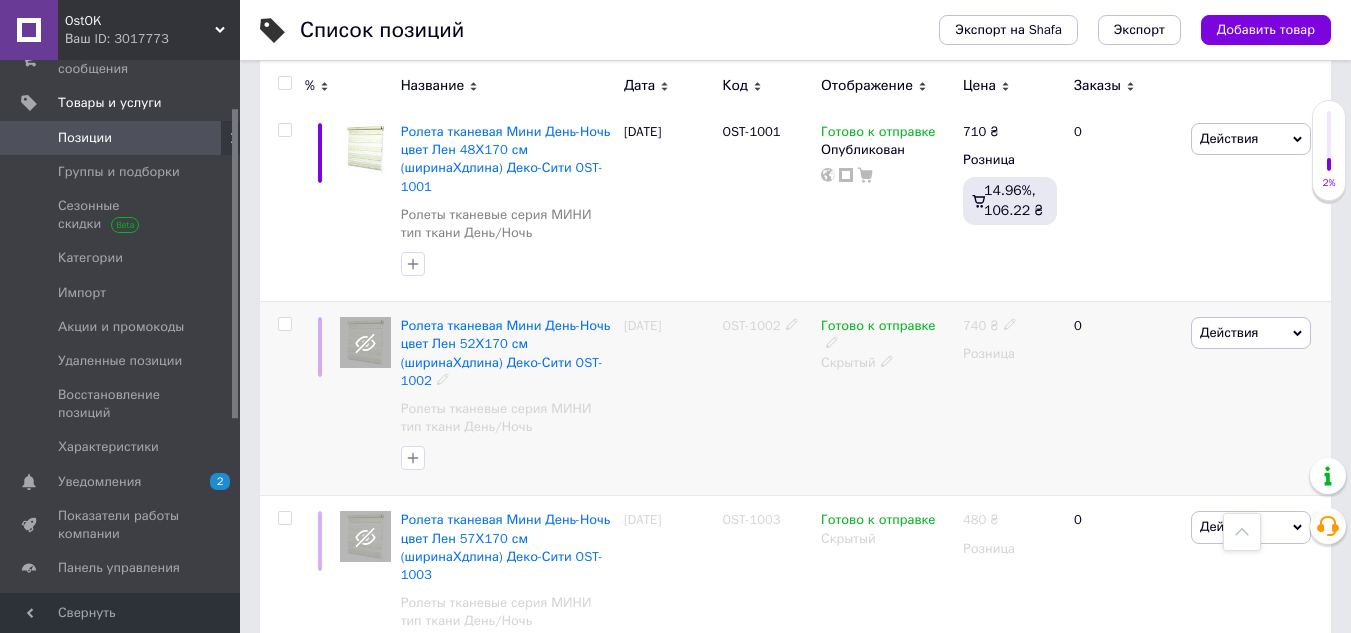 click 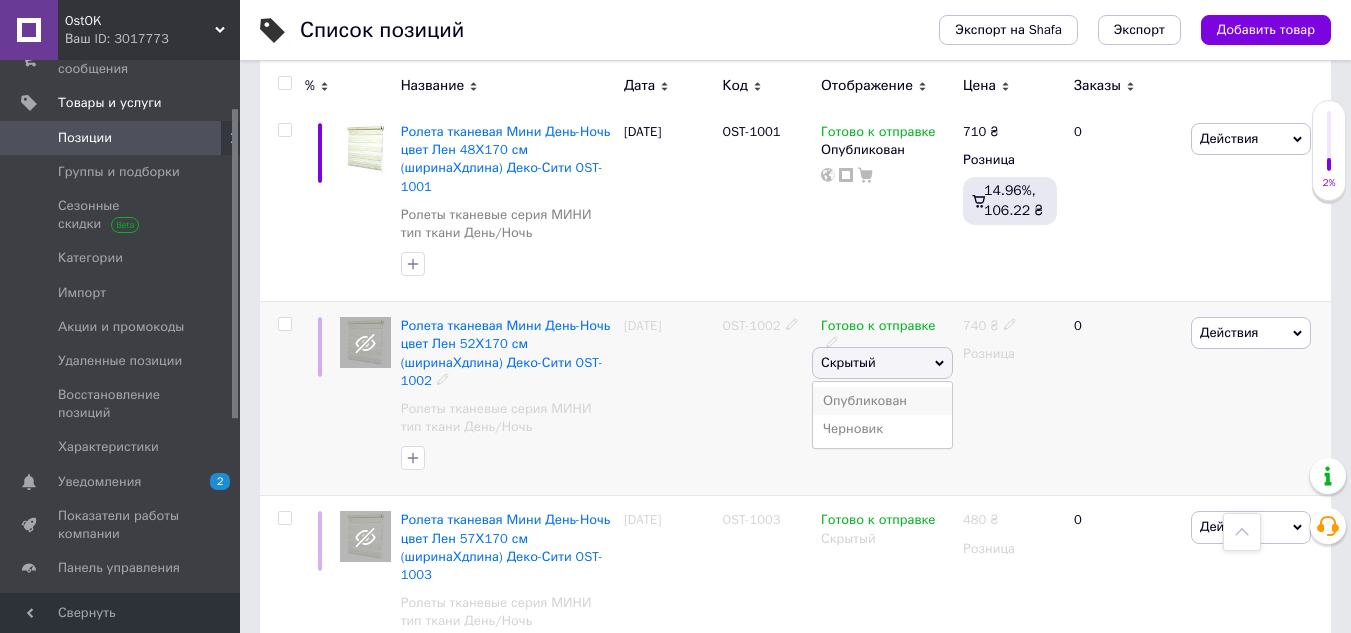 click on "Опубликован" at bounding box center (882, 401) 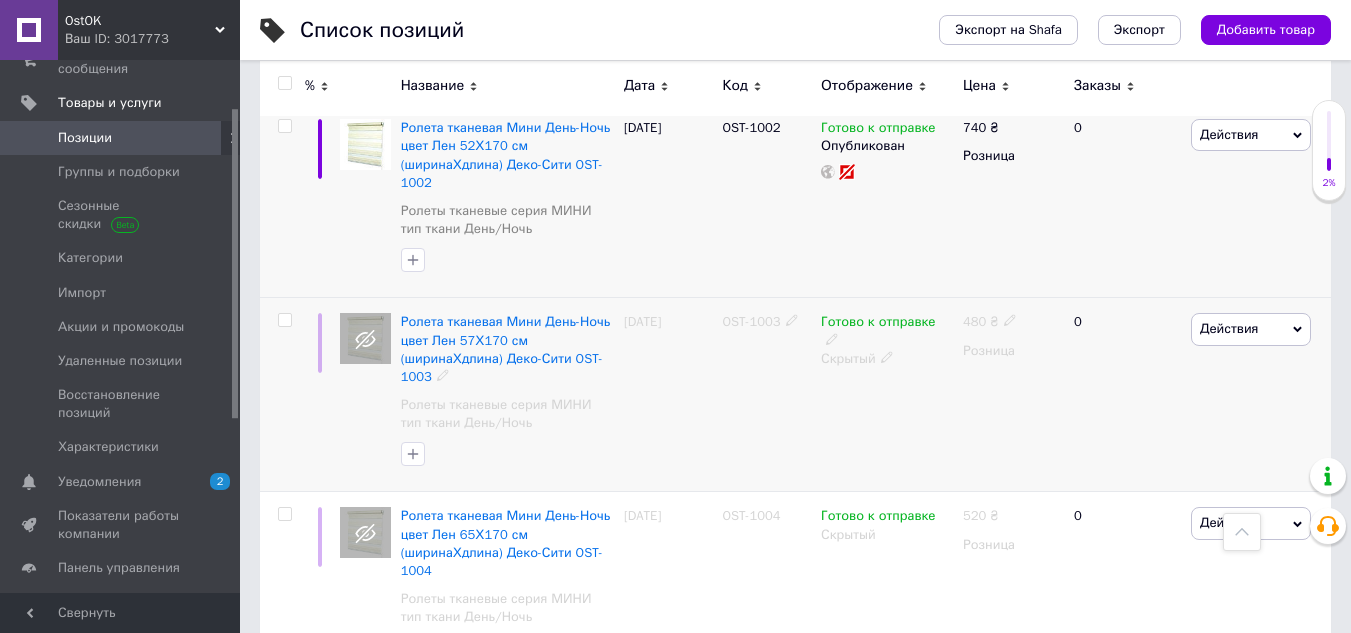 scroll, scrollTop: 2500, scrollLeft: 0, axis: vertical 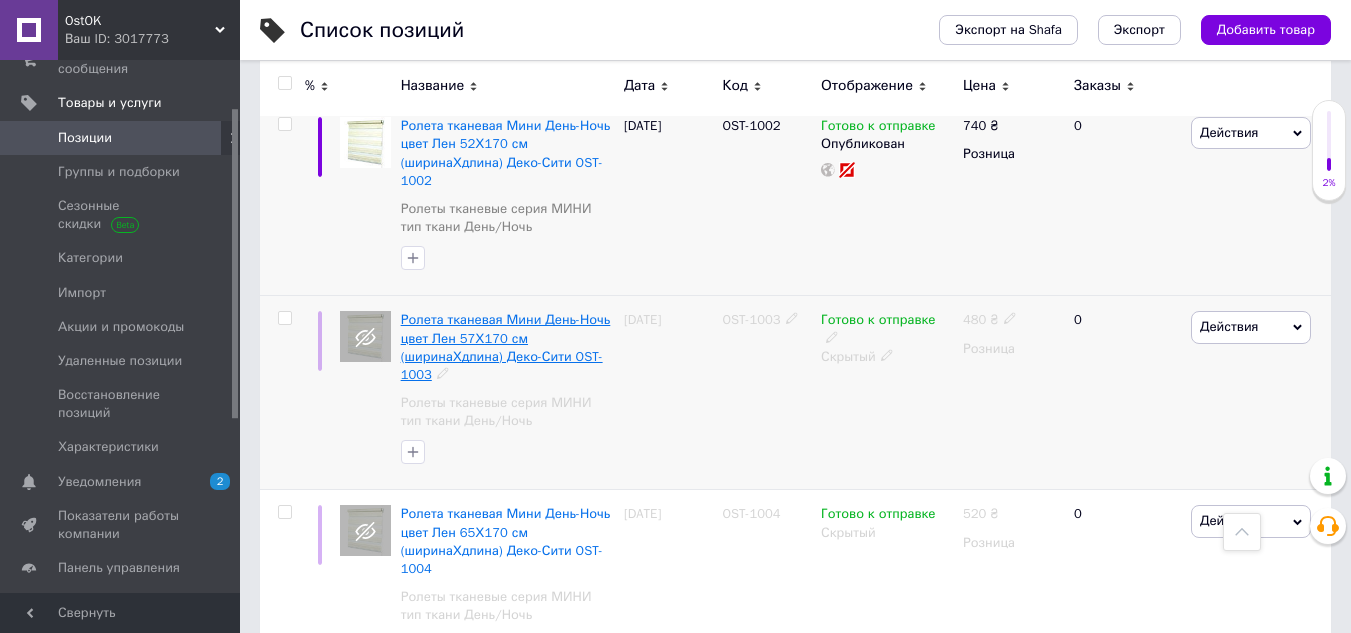 click on "Ролета тканевая Мини День-Ночь цвет Лен 57Х170 см (ширинаХдлина) Деко-Сити OST-1003" at bounding box center (506, 347) 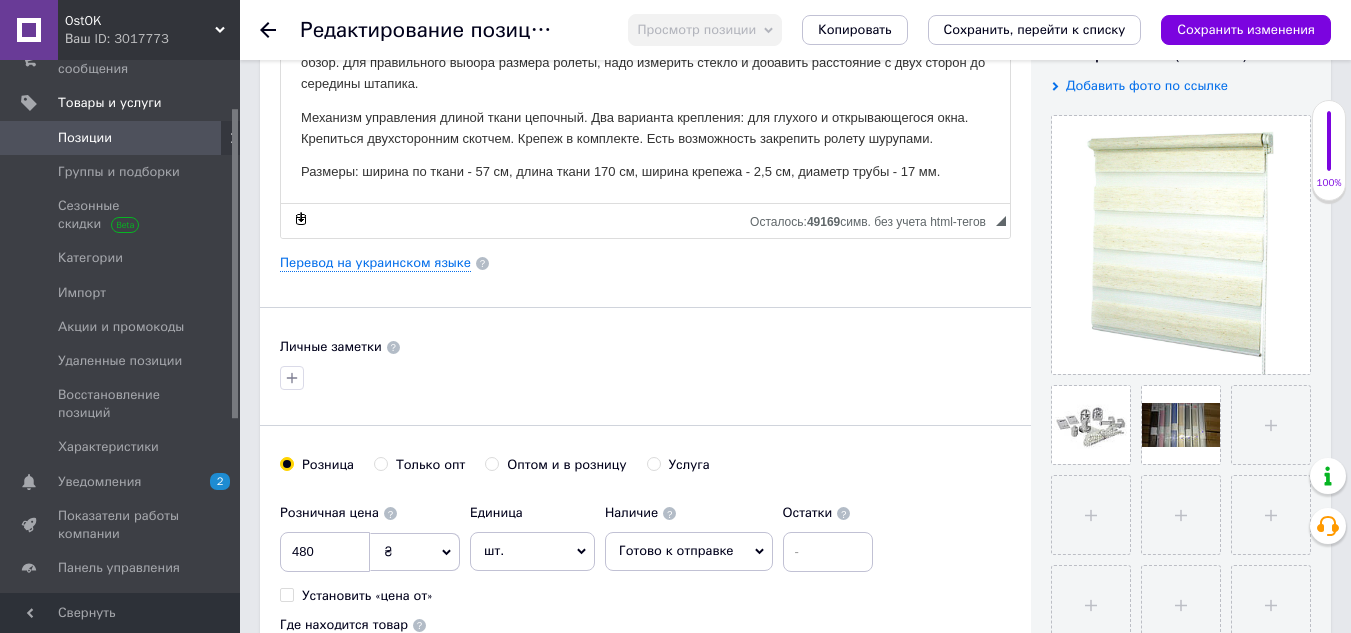 scroll, scrollTop: 500, scrollLeft: 0, axis: vertical 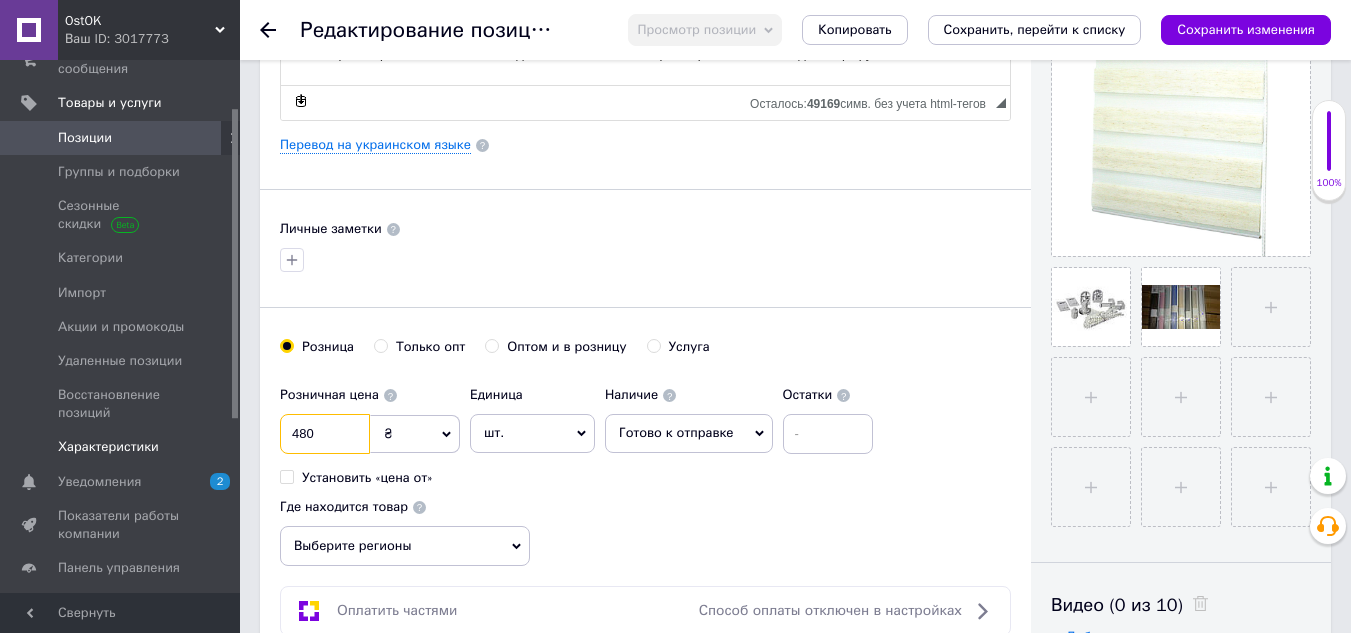 drag, startPoint x: 328, startPoint y: 438, endPoint x: 225, endPoint y: 417, distance: 105.11898 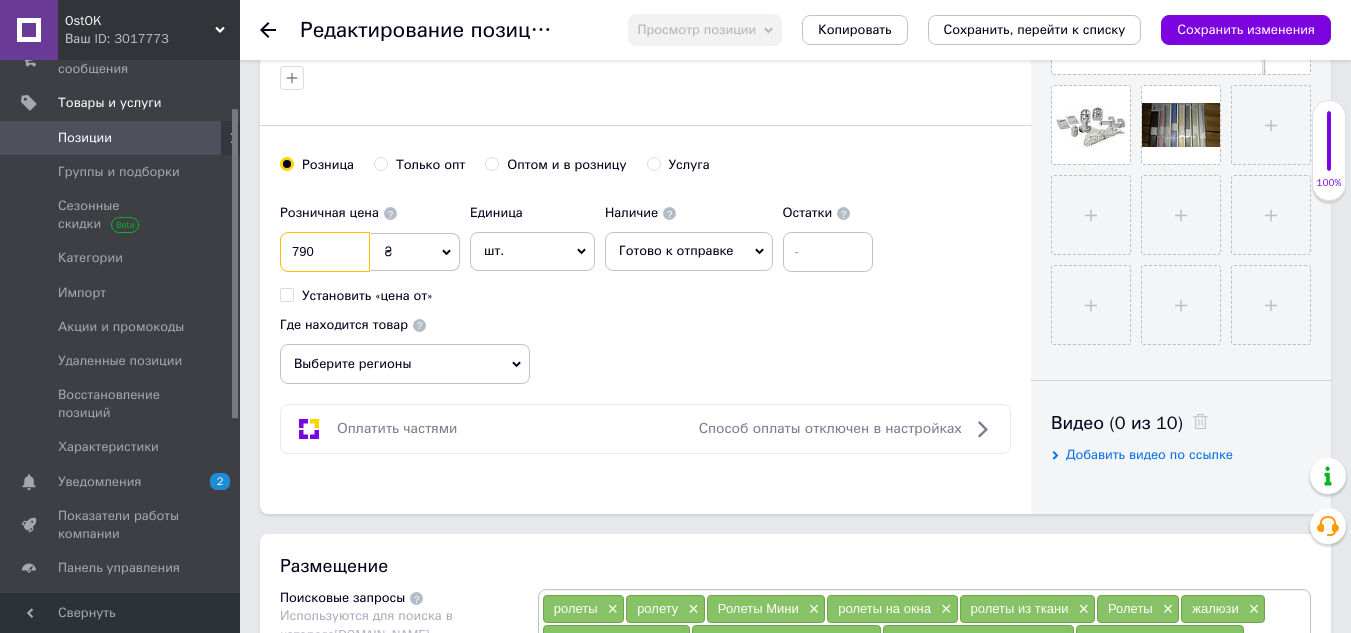 scroll, scrollTop: 700, scrollLeft: 0, axis: vertical 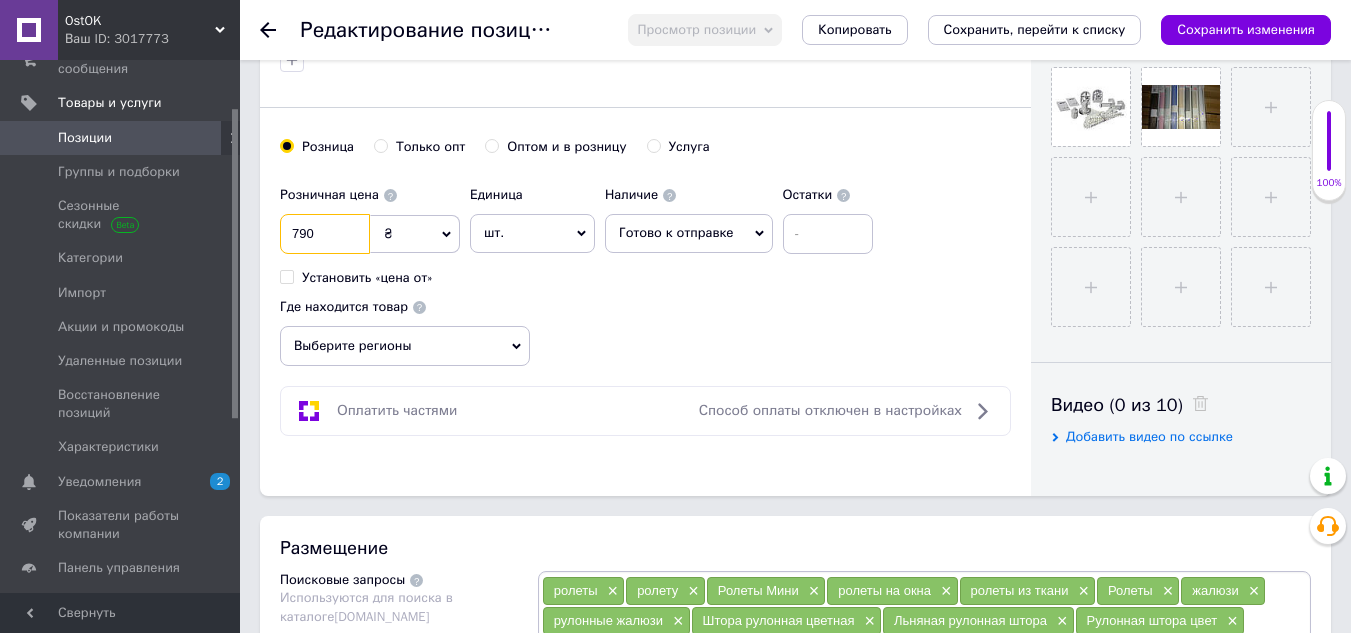 type on "790" 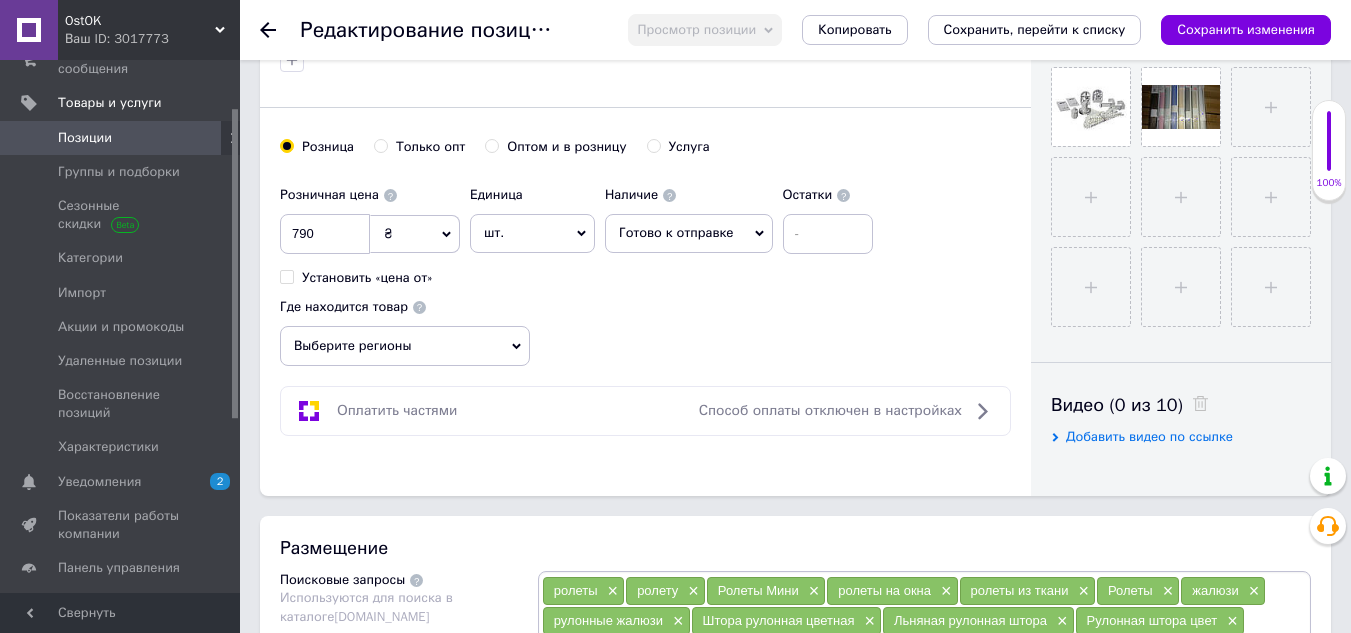 click on "Выберите регионы" at bounding box center [405, 346] 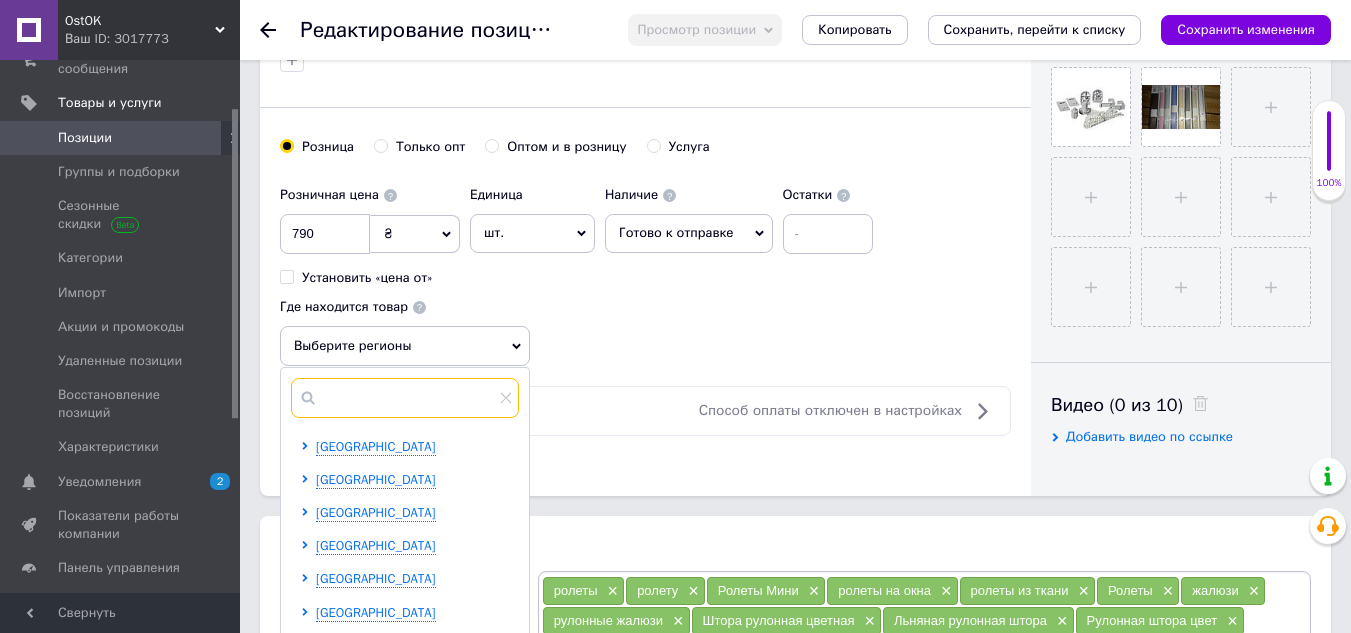 click at bounding box center (405, 398) 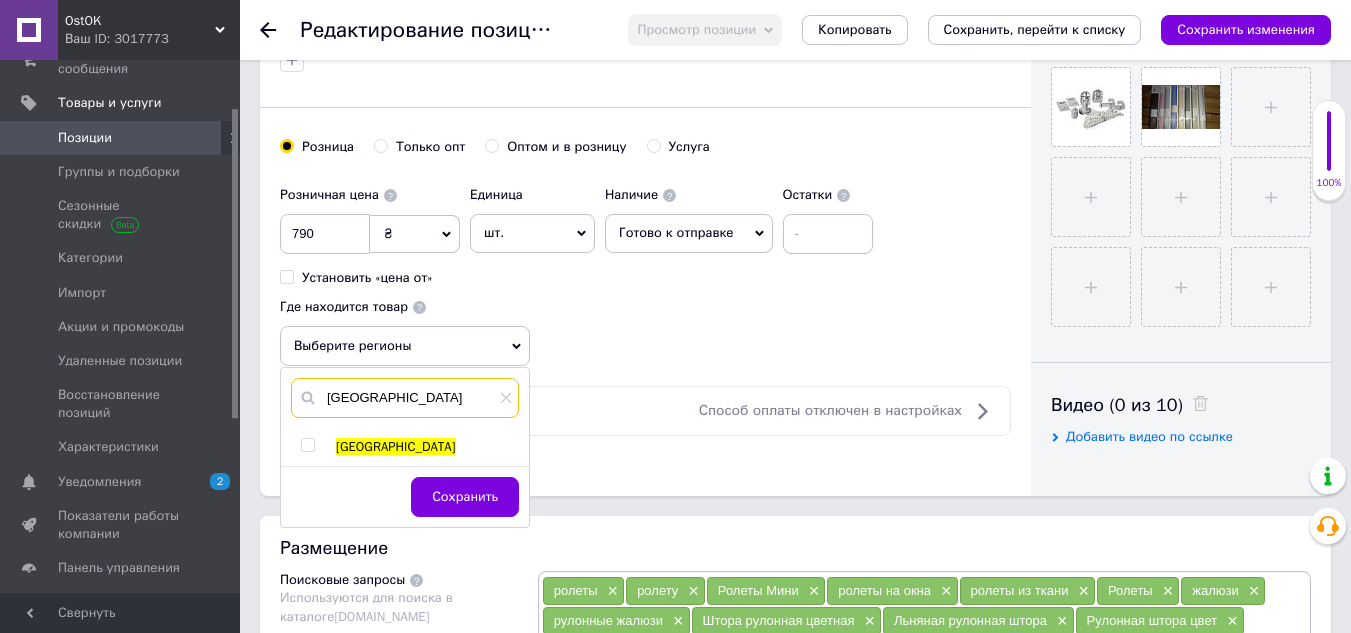 type on "[GEOGRAPHIC_DATA]" 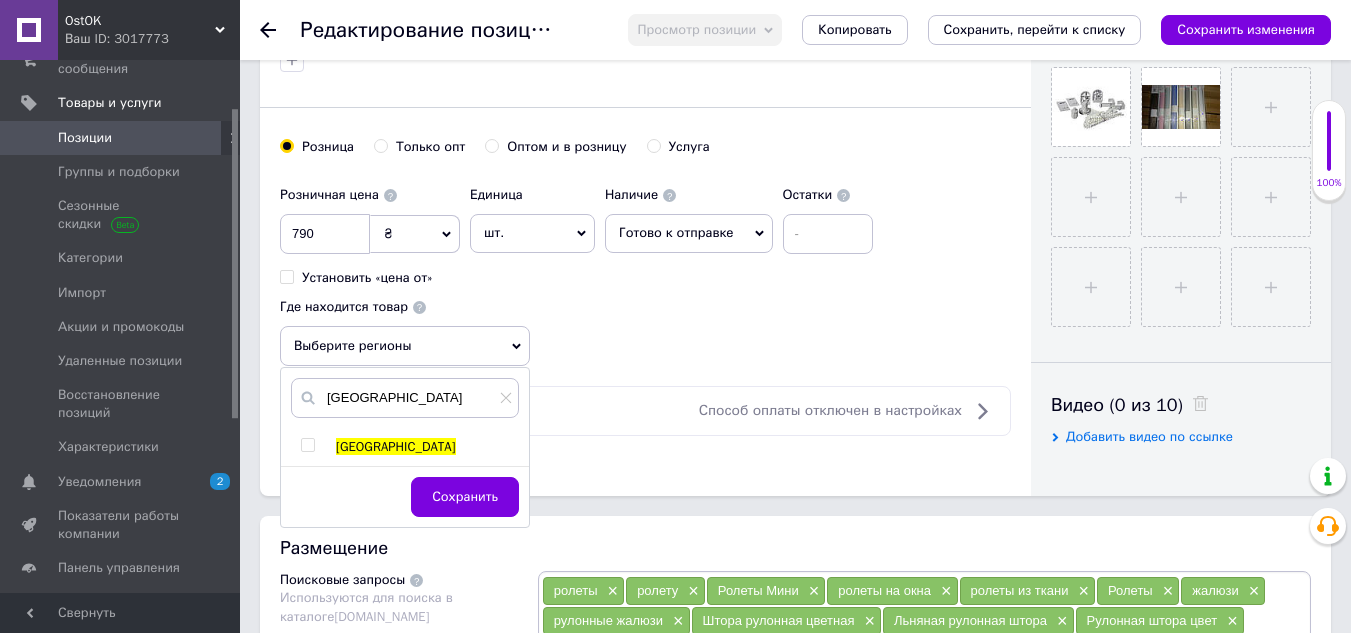 click at bounding box center [307, 445] 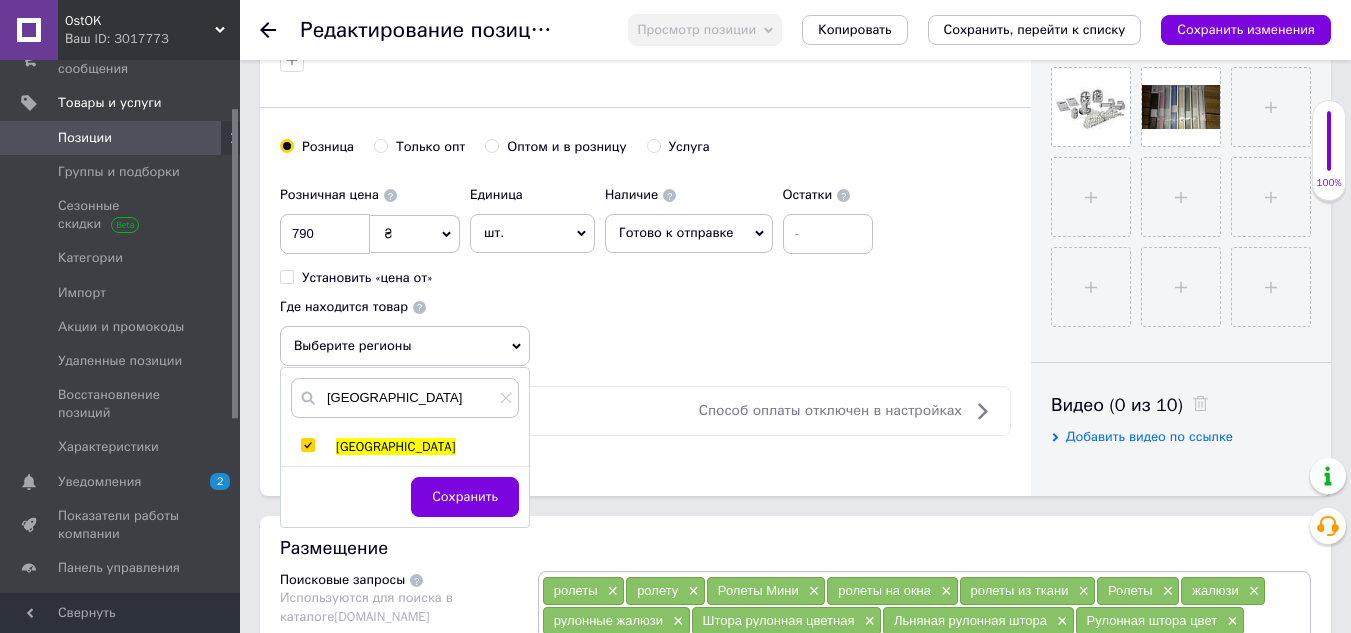 checkbox on "true" 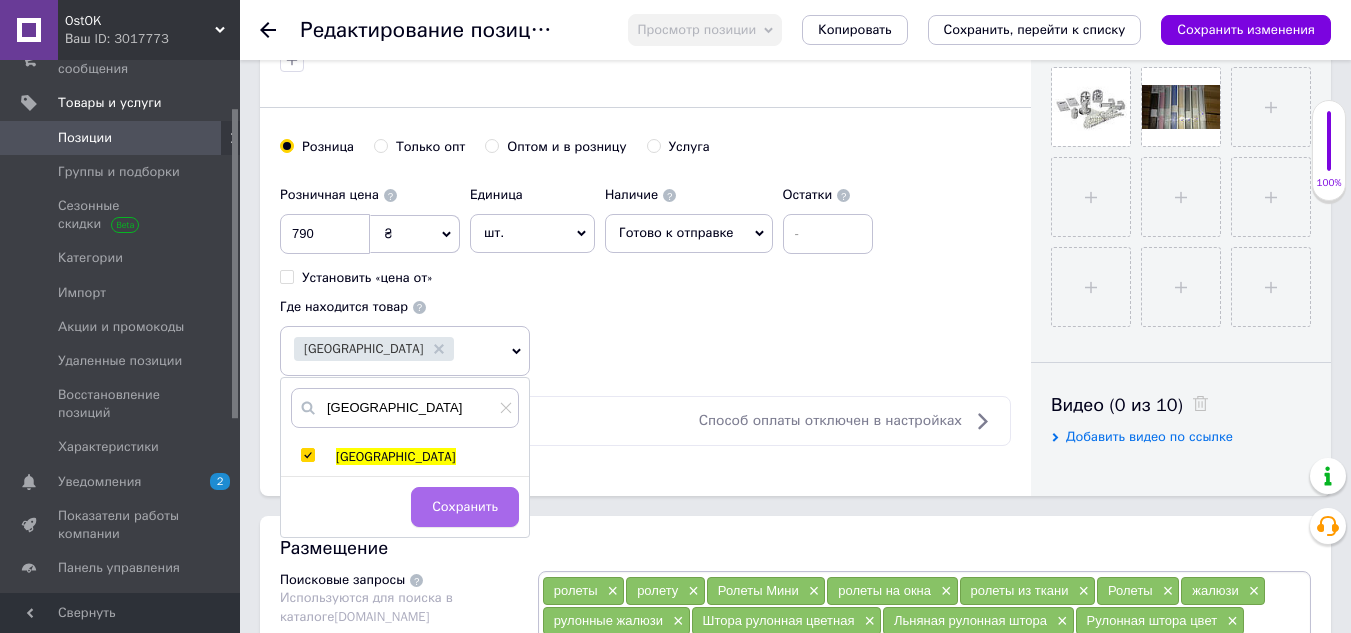 click on "Сохранить" at bounding box center [465, 507] 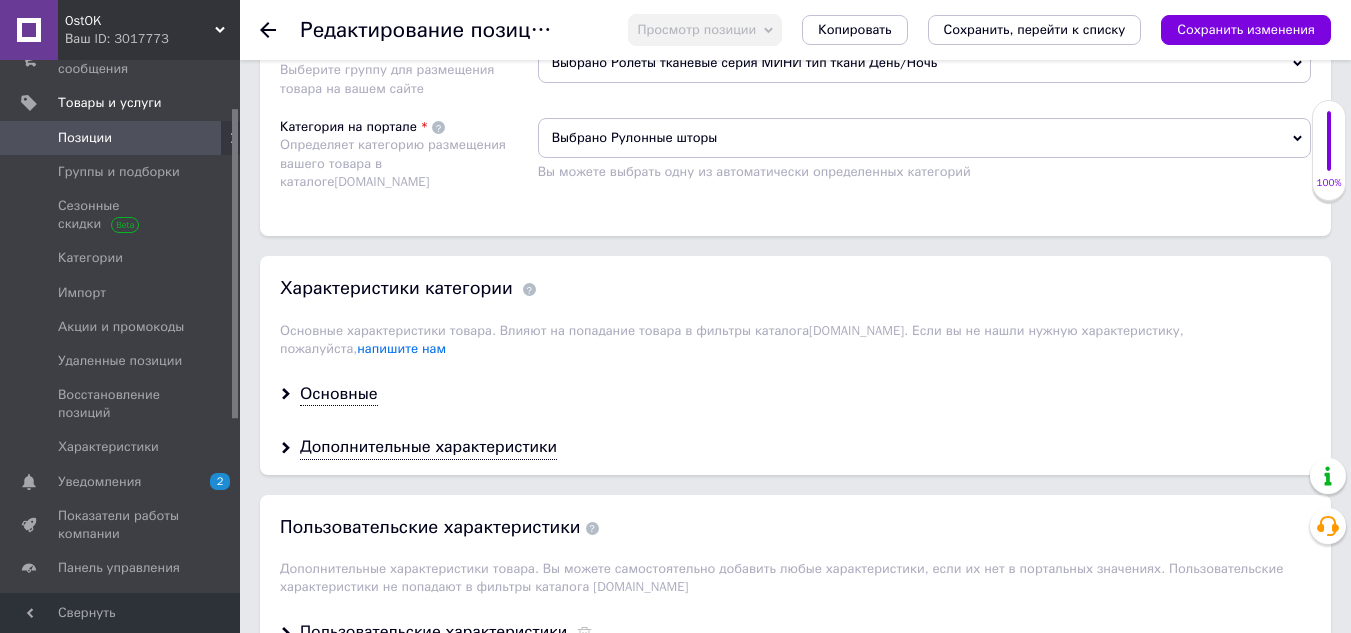 scroll, scrollTop: 1500, scrollLeft: 0, axis: vertical 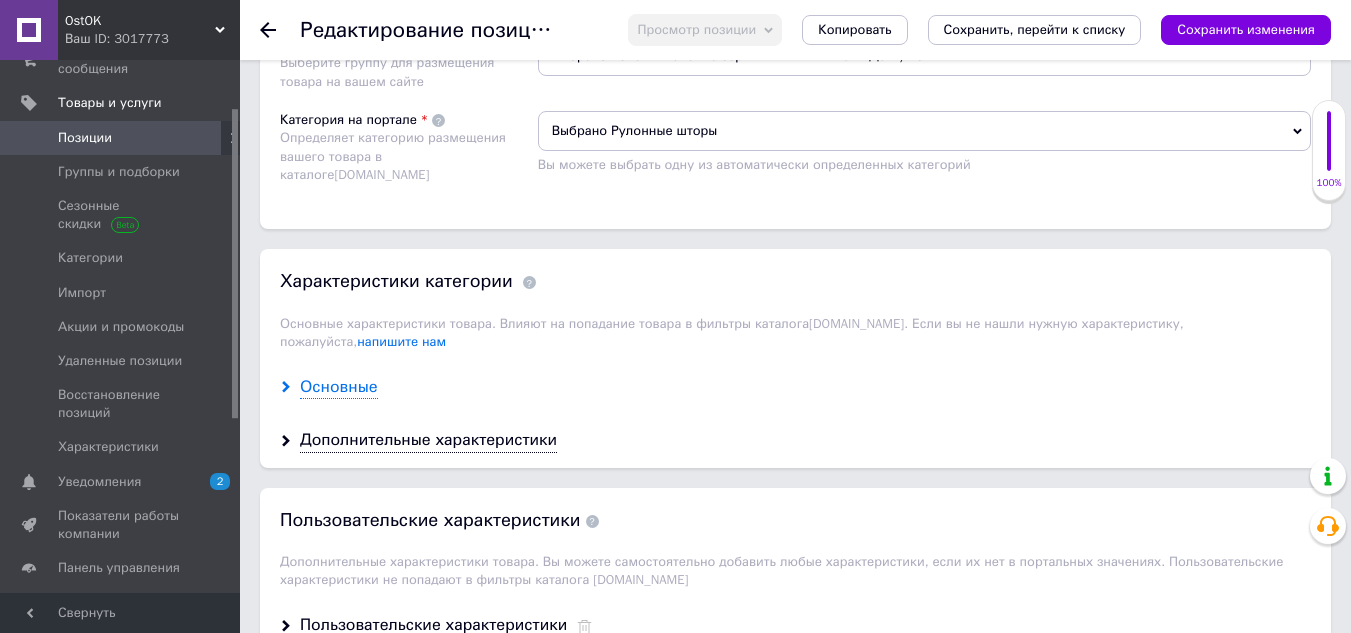 click on "Основные" at bounding box center (339, 387) 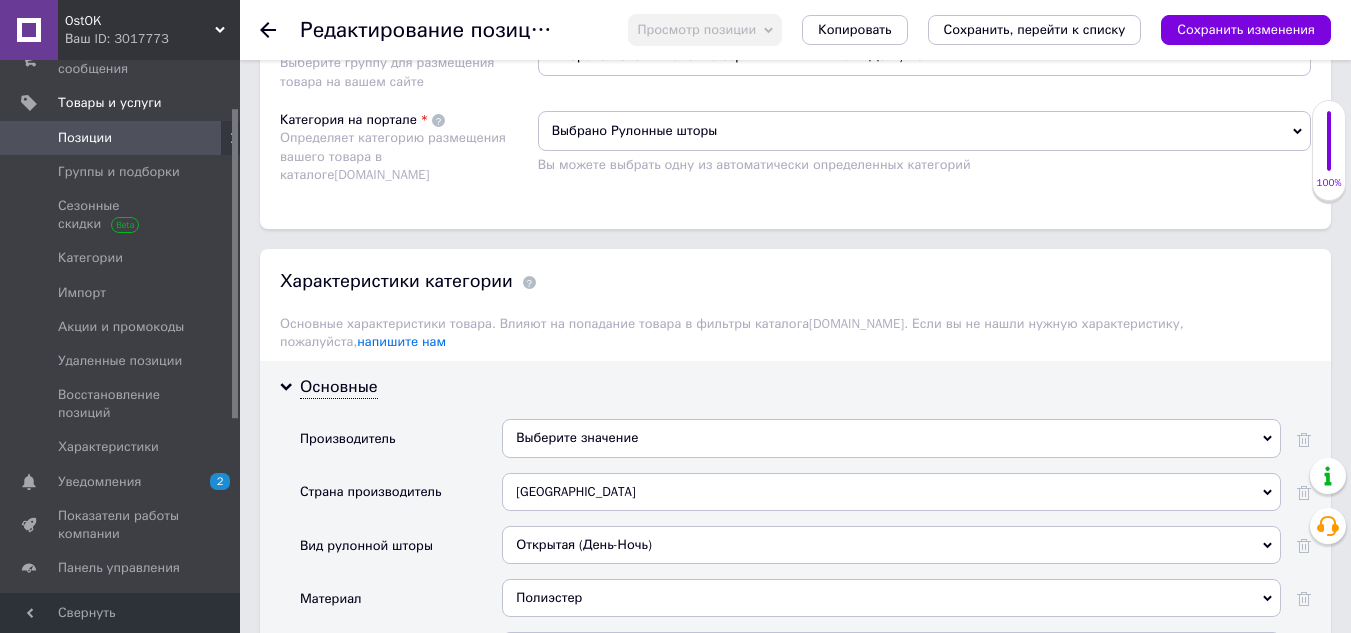 click on "Выберите значение" at bounding box center [891, 438] 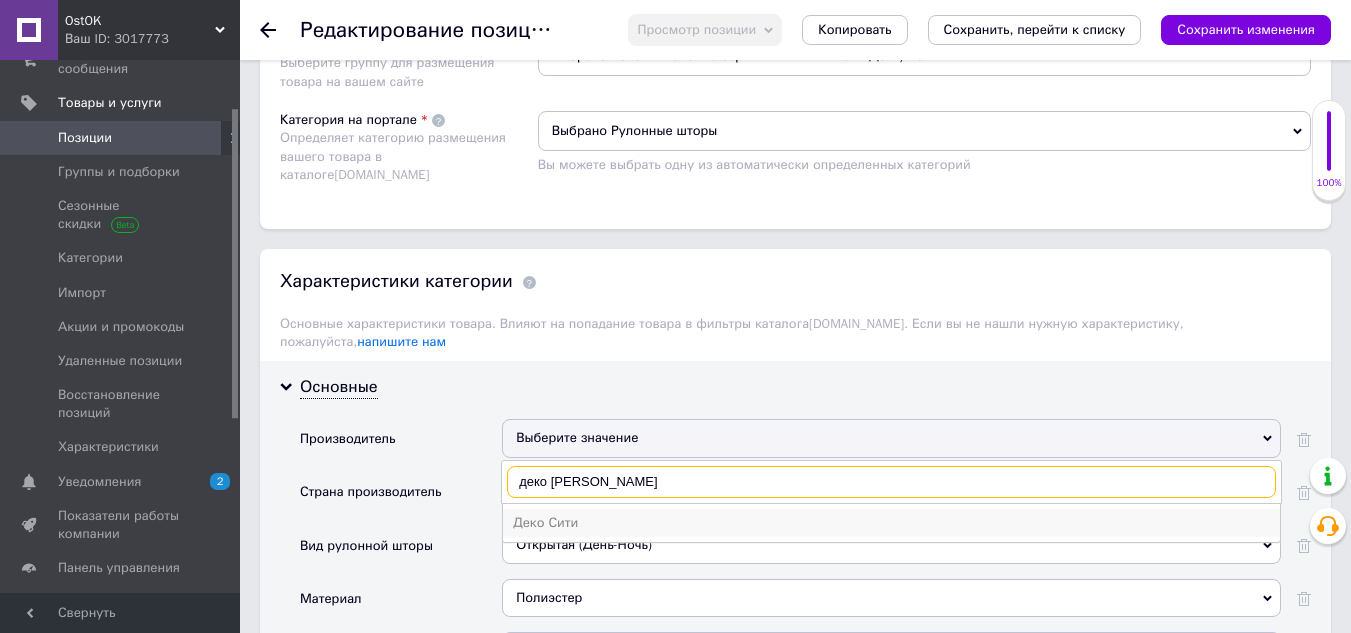 type on "деко [PERSON_NAME]" 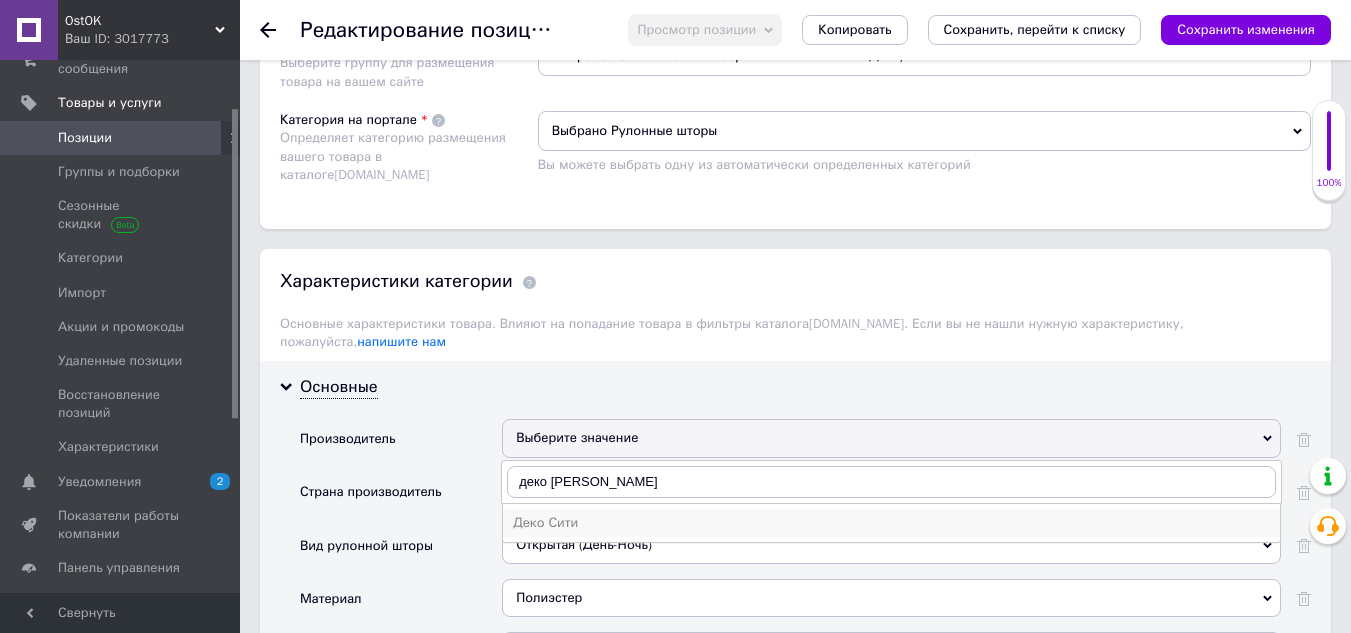 click on "Деко Сити" at bounding box center [891, 523] 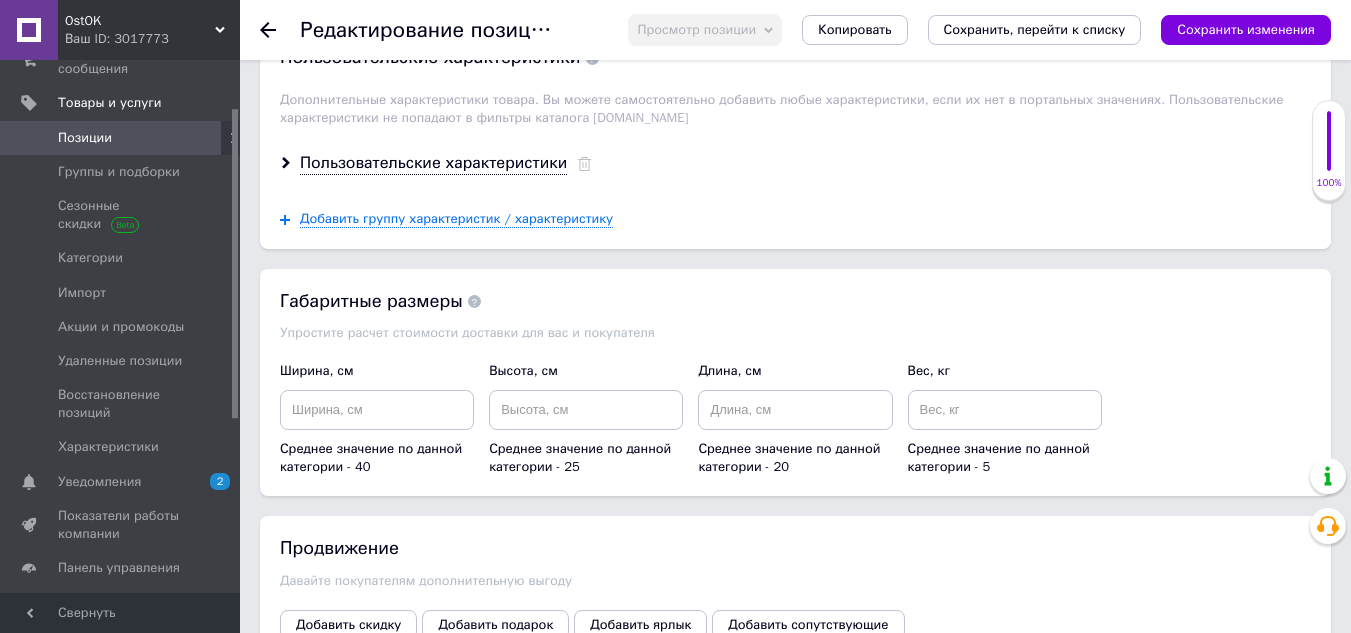 scroll, scrollTop: 2800, scrollLeft: 0, axis: vertical 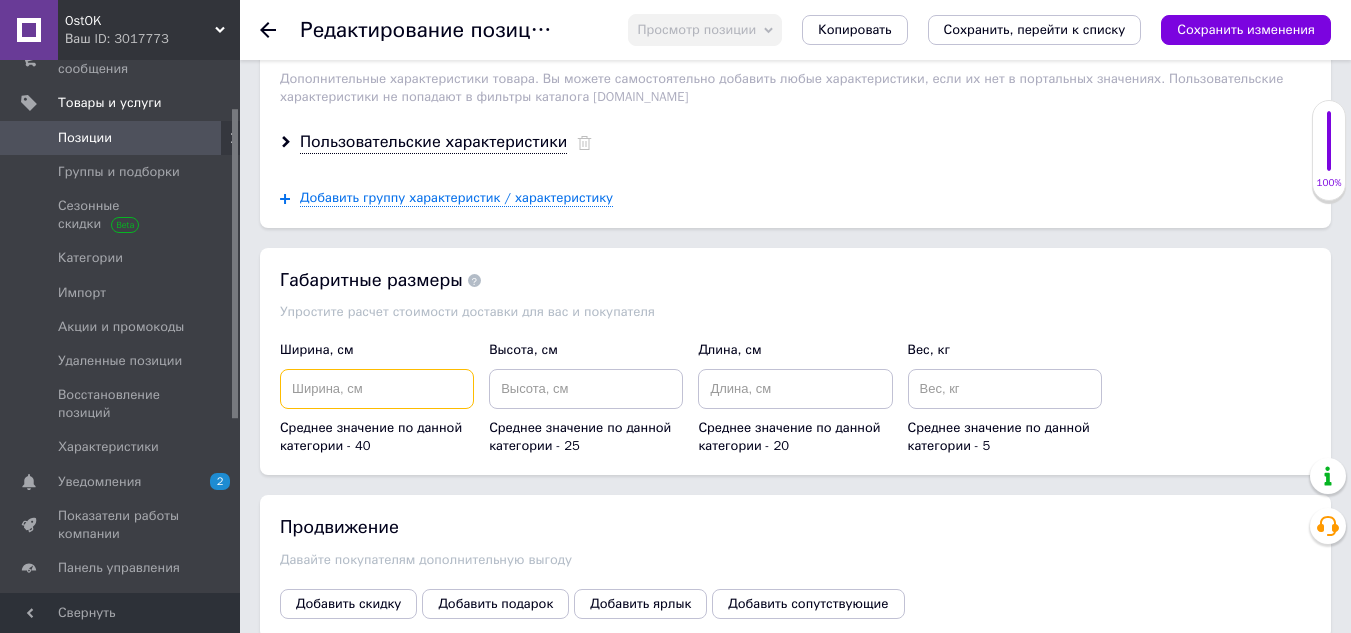 click at bounding box center [377, 389] 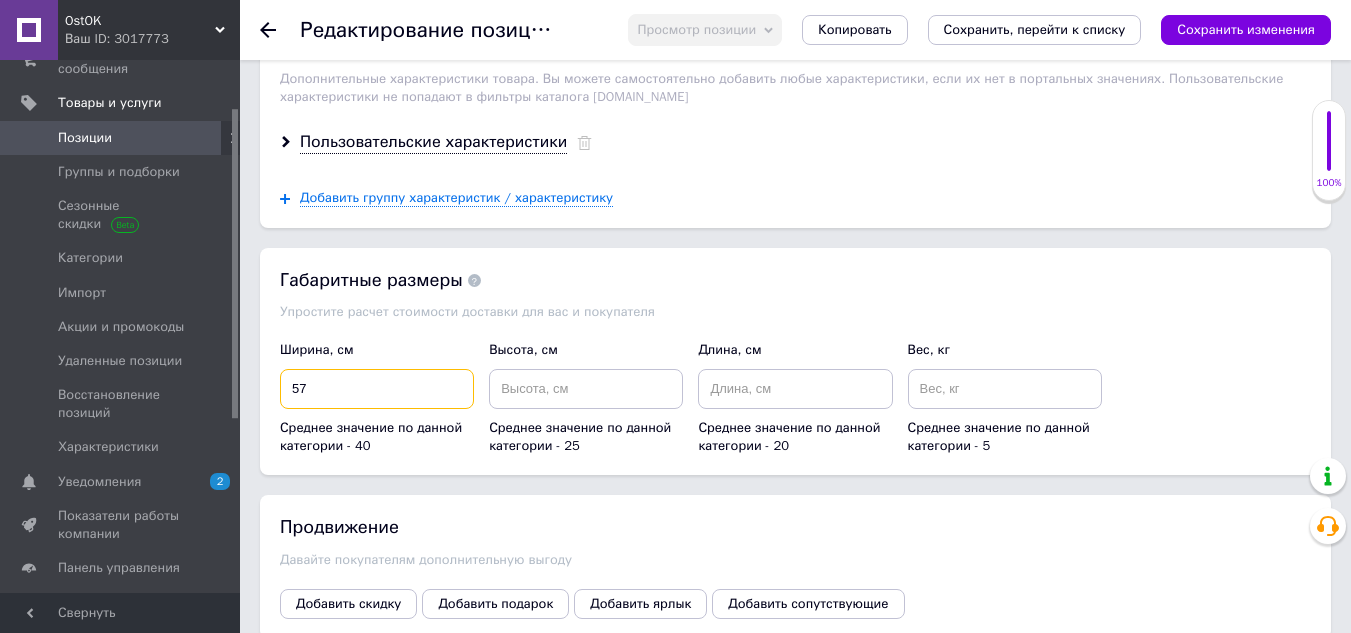 type on "57" 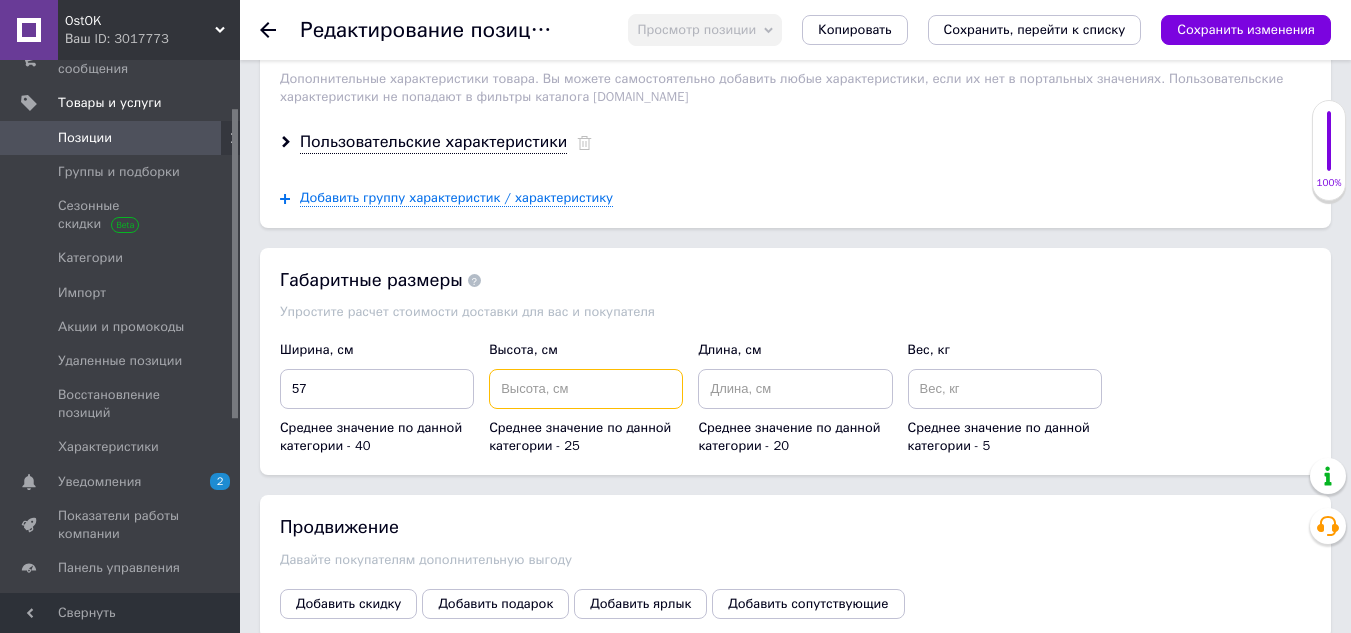 click at bounding box center (586, 389) 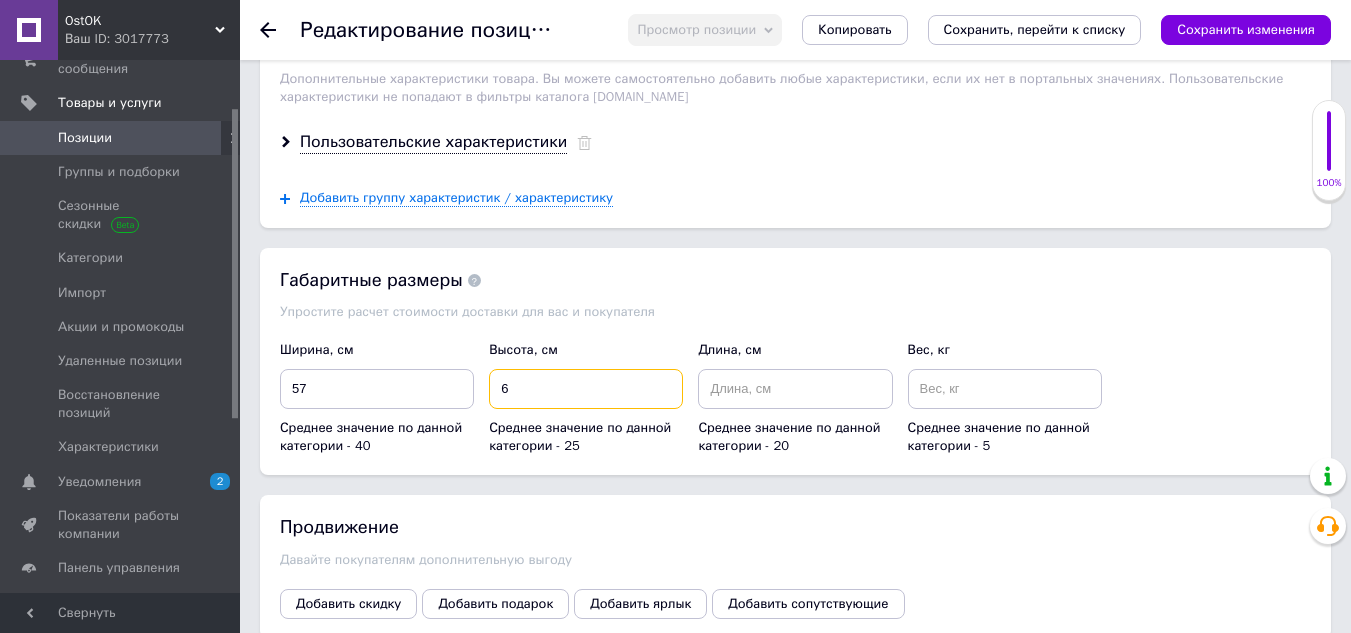 type on "6" 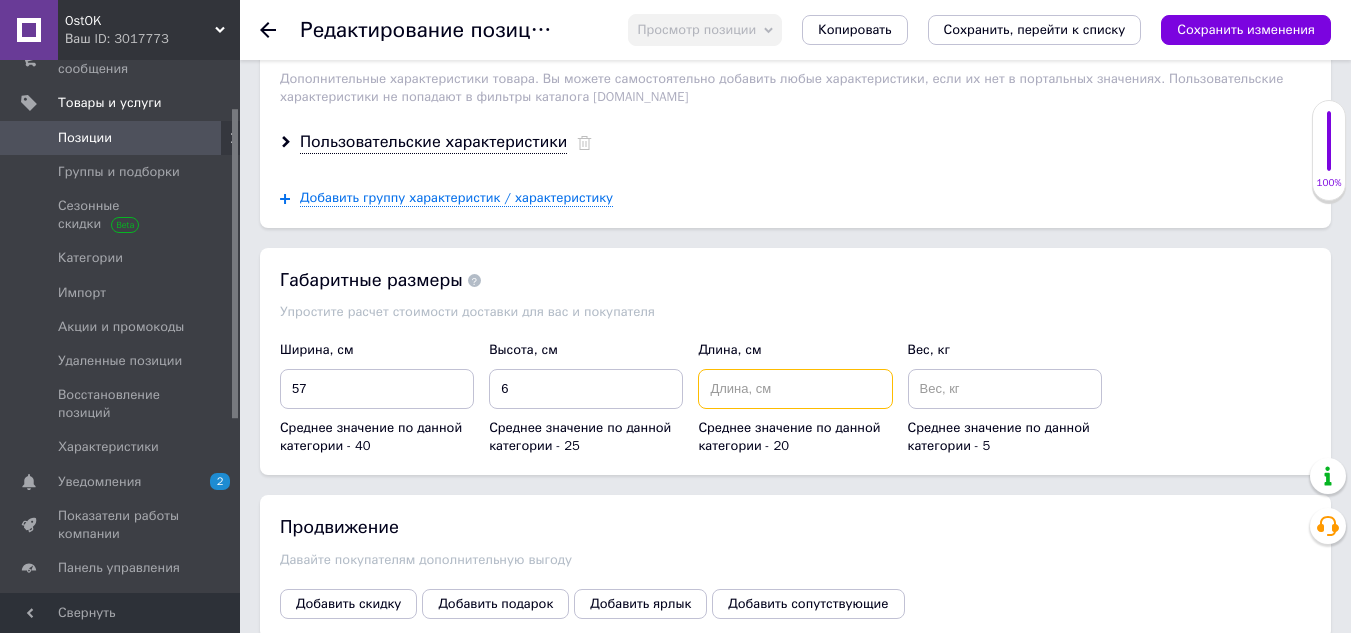 click at bounding box center (795, 389) 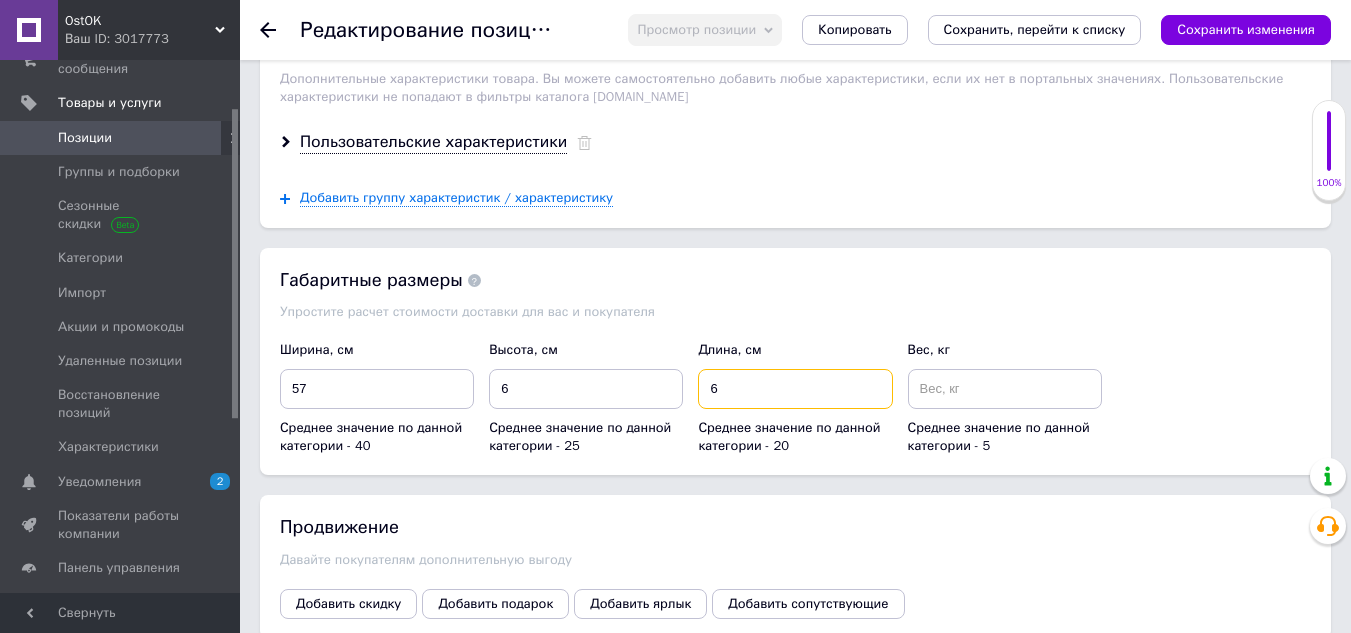 type on "6" 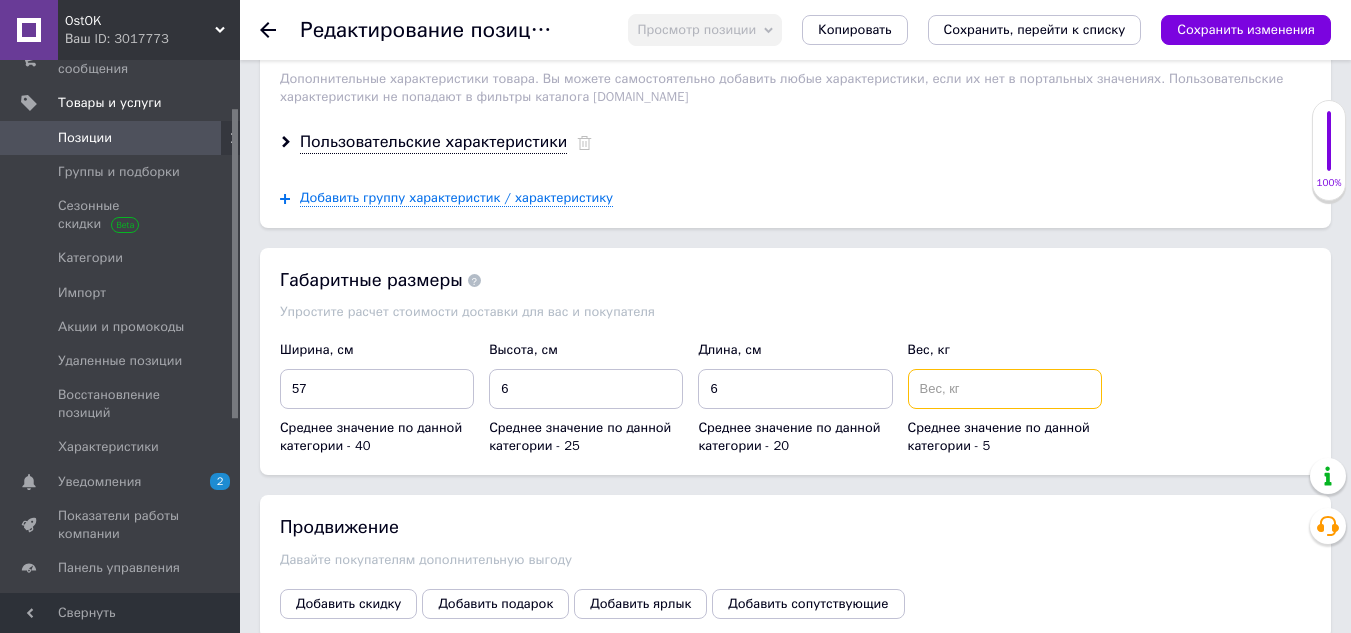 click at bounding box center [1005, 389] 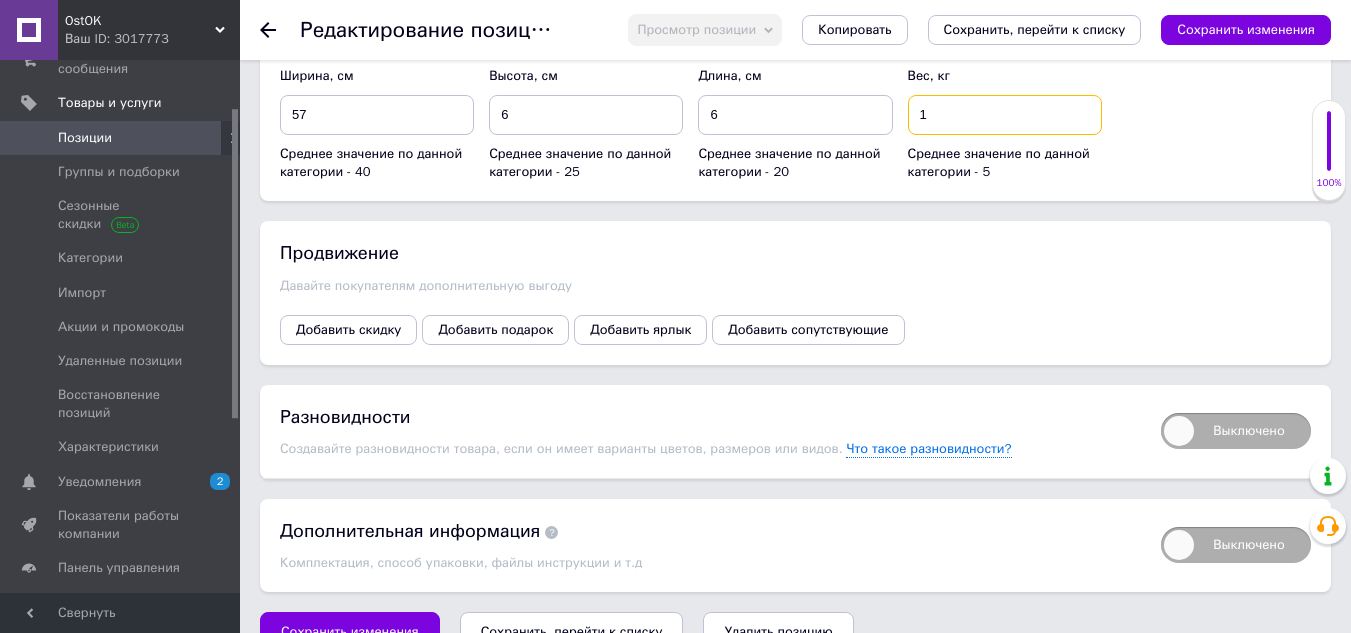 scroll, scrollTop: 3092, scrollLeft: 0, axis: vertical 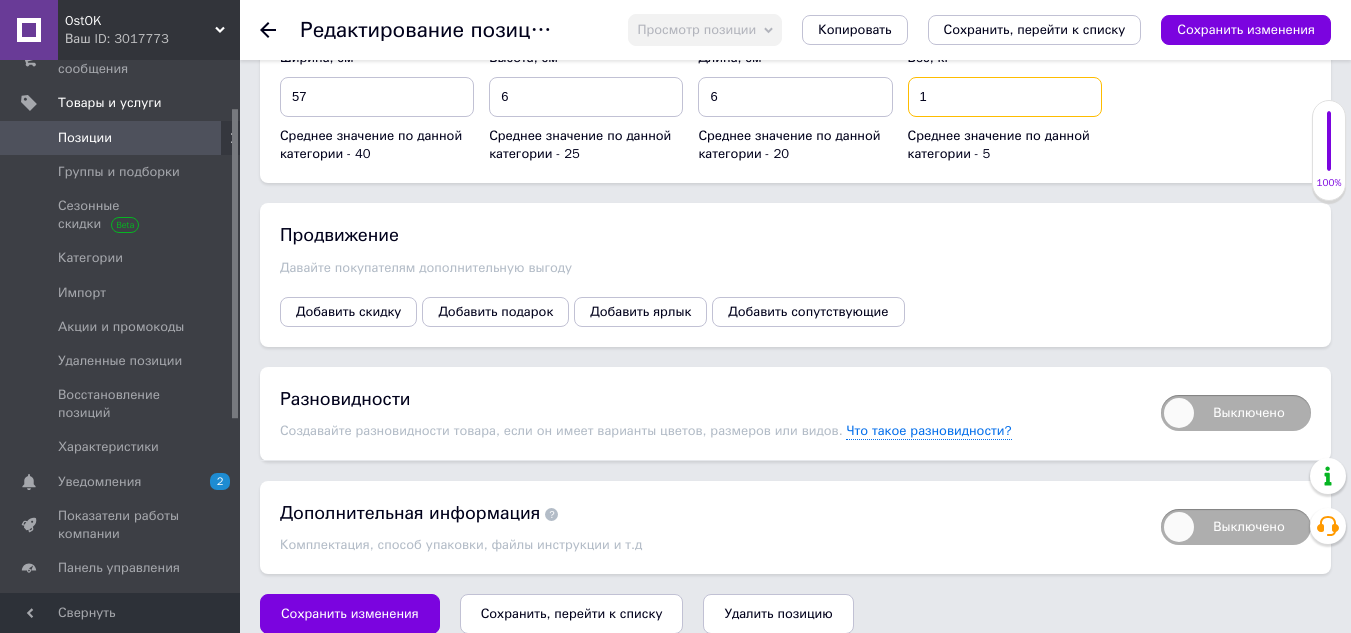 type on "1" 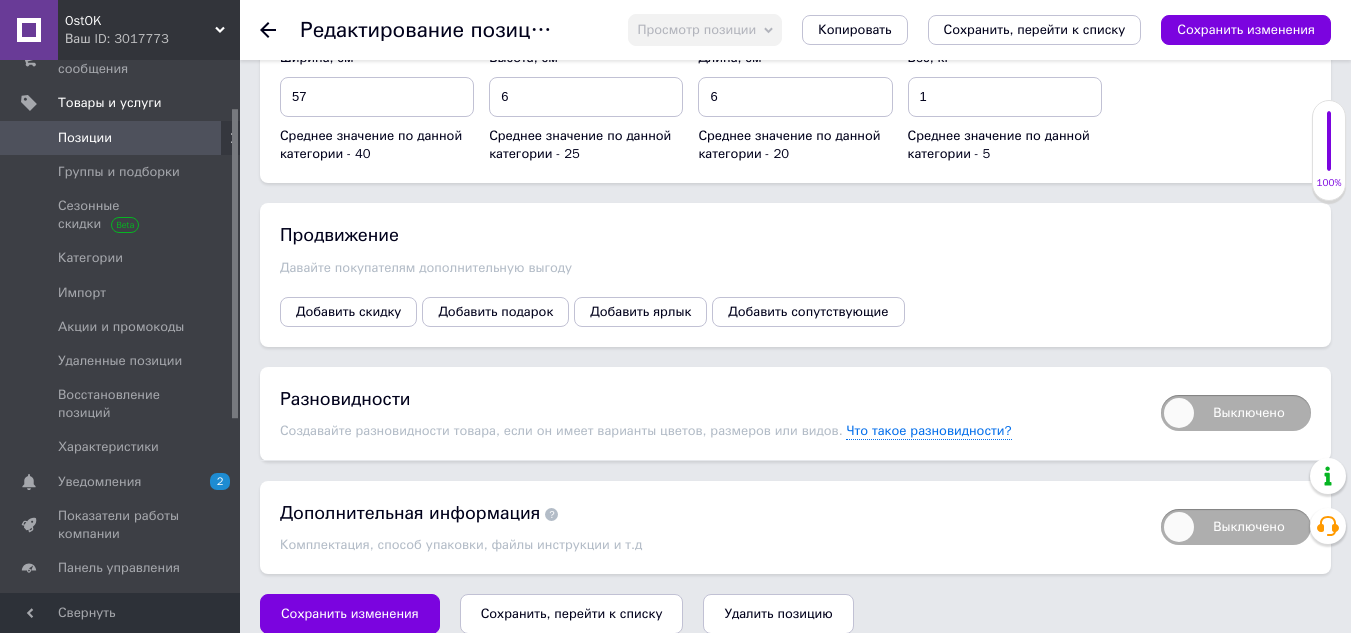 click on "Сохранить, перейти к списку" at bounding box center [572, 613] 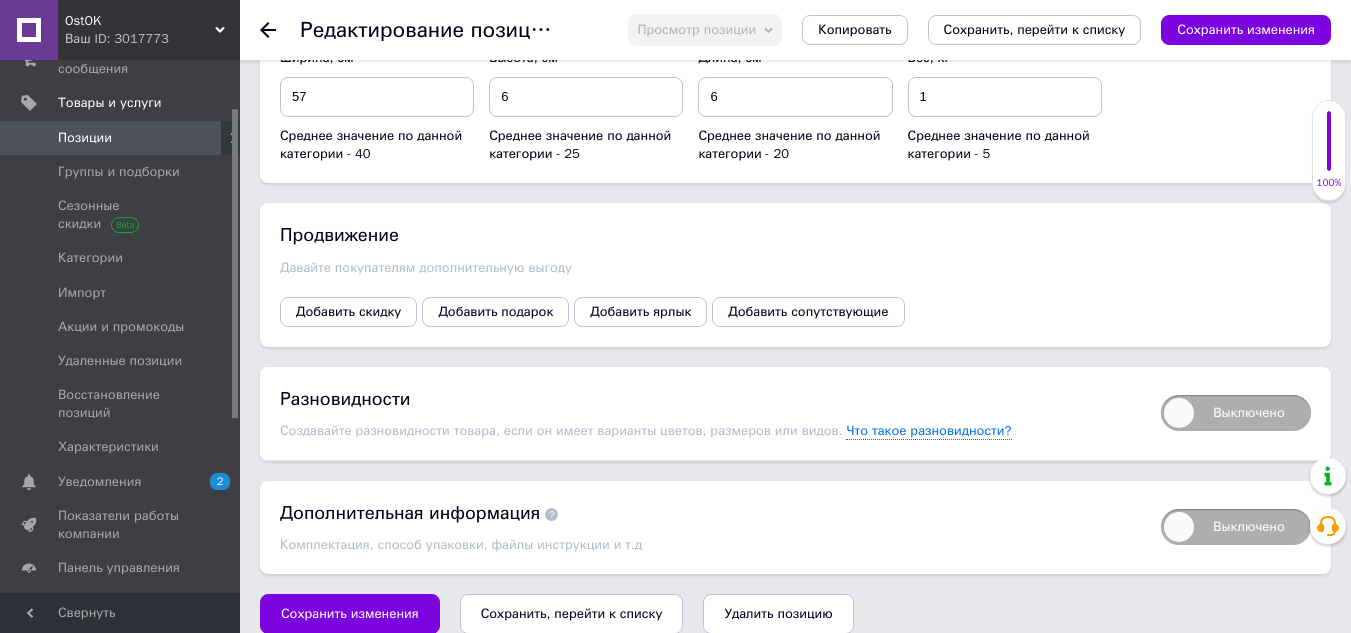 click on "Сохранить, перейти к списку" at bounding box center [572, 614] 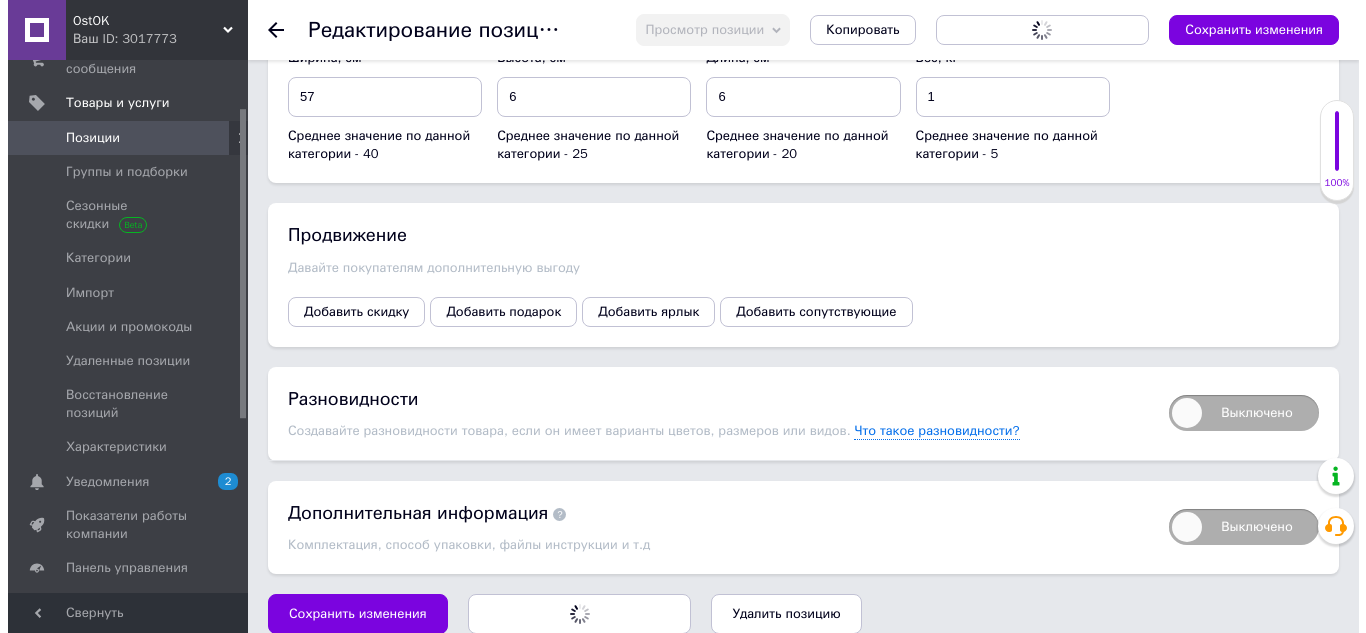 scroll, scrollTop: 0, scrollLeft: 0, axis: both 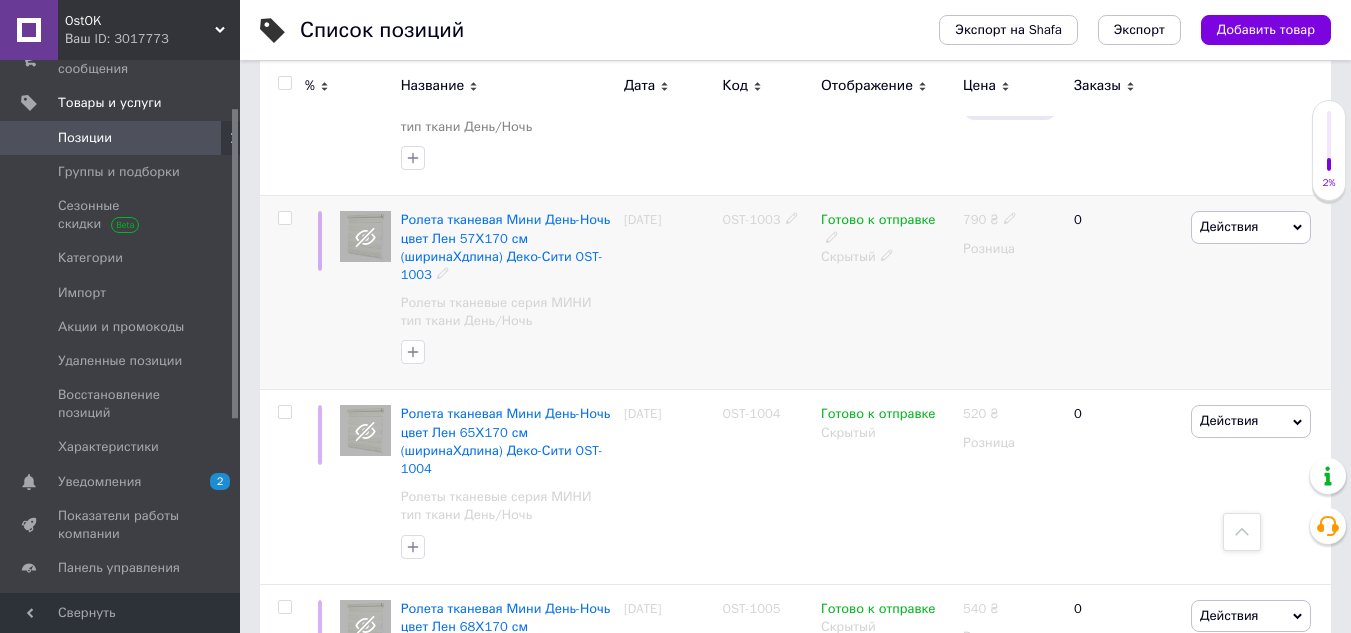 click on "Скрытый" at bounding box center (887, 257) 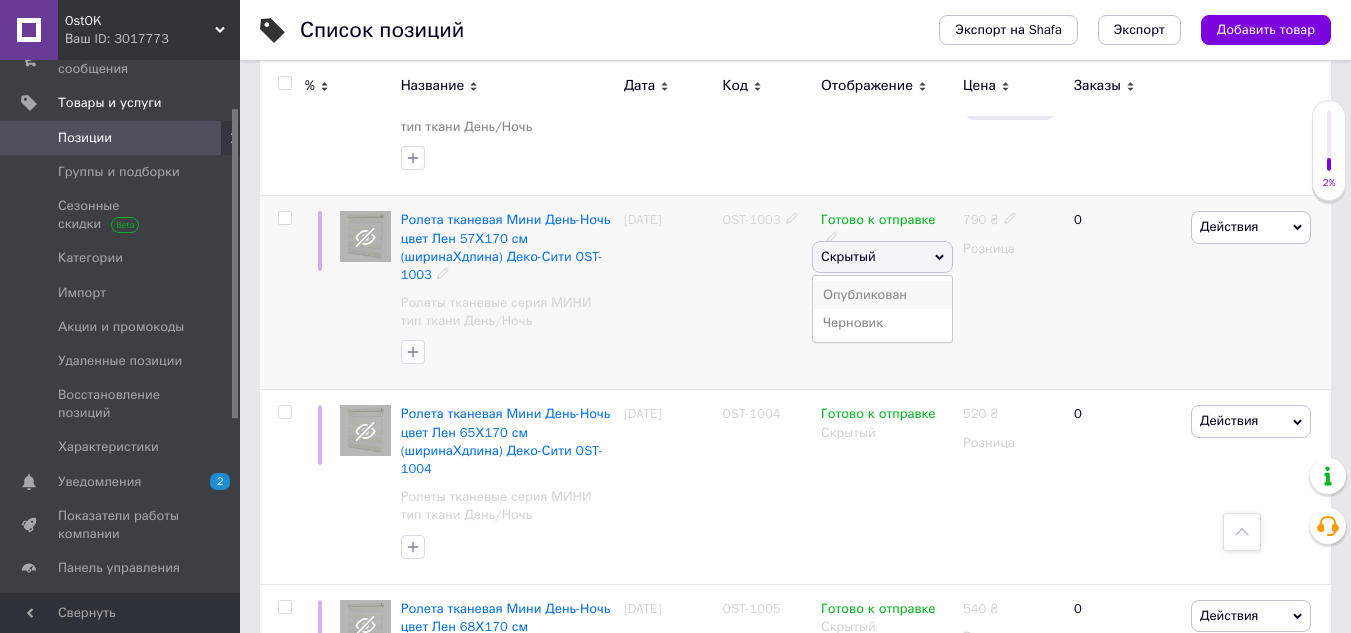 click on "Опубликован" at bounding box center [882, 295] 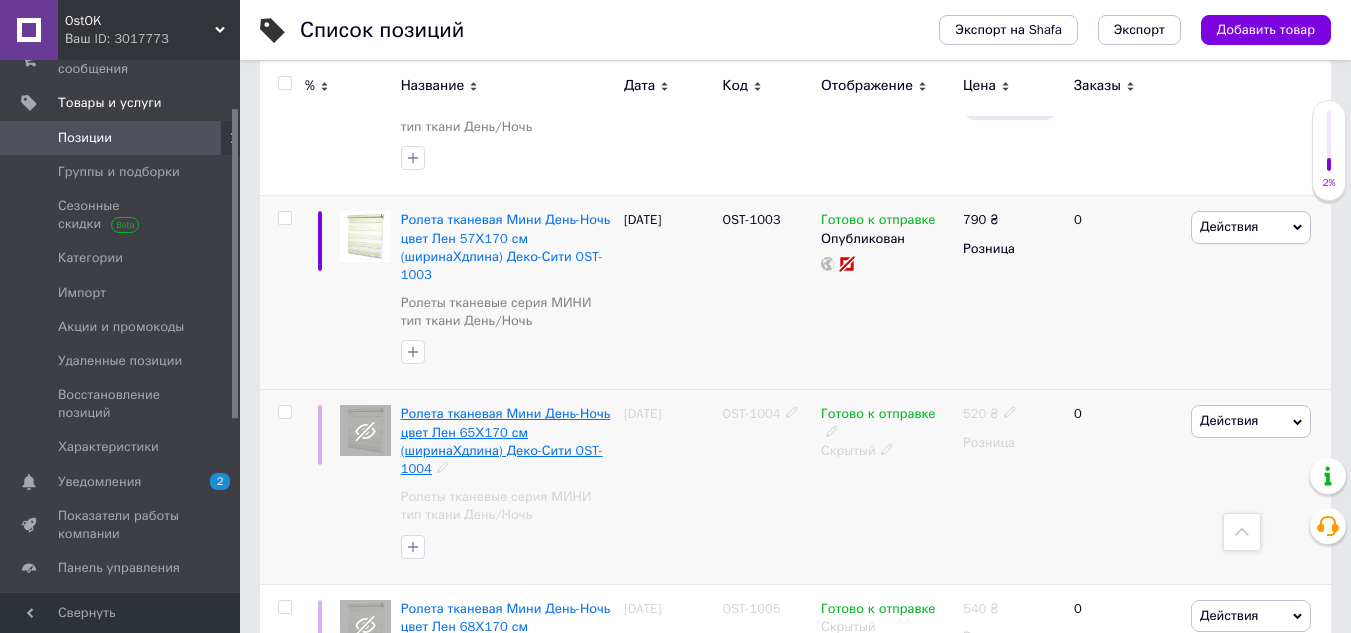 click on "Ролета тканевая Мини День-Ночь цвет Лен 65Х170 см (ширинаХдлина) Деко-Сити OST-1004" at bounding box center [506, 441] 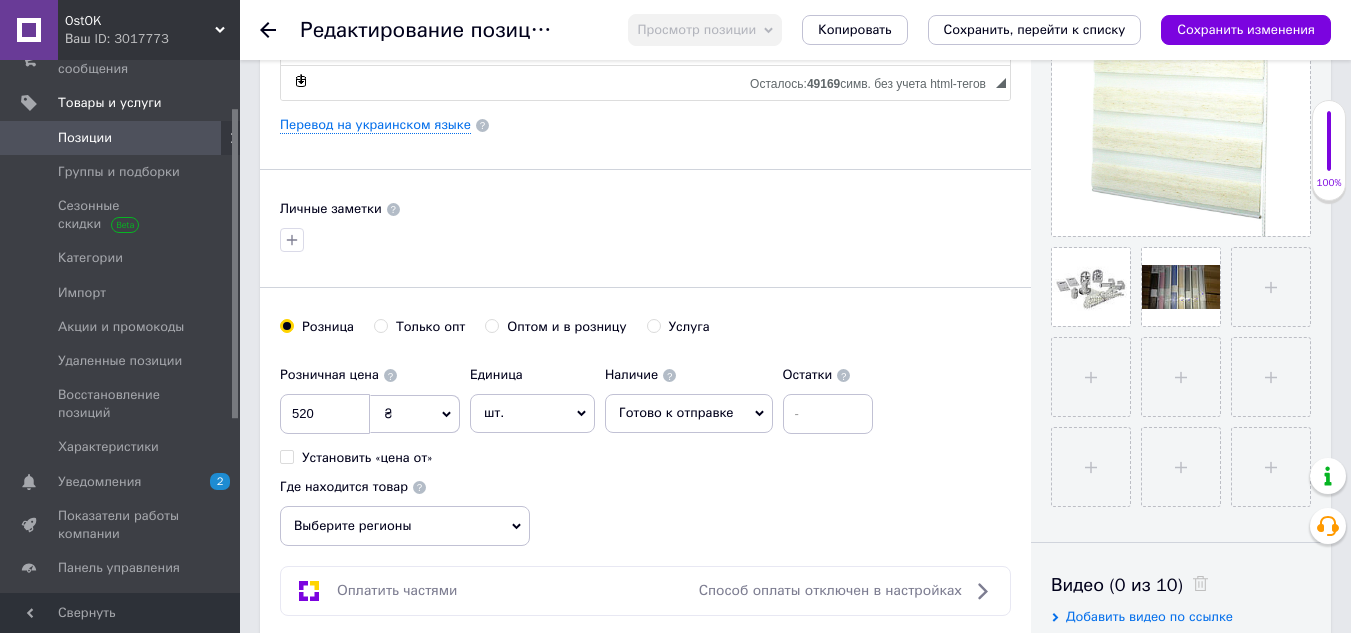 scroll, scrollTop: 600, scrollLeft: 0, axis: vertical 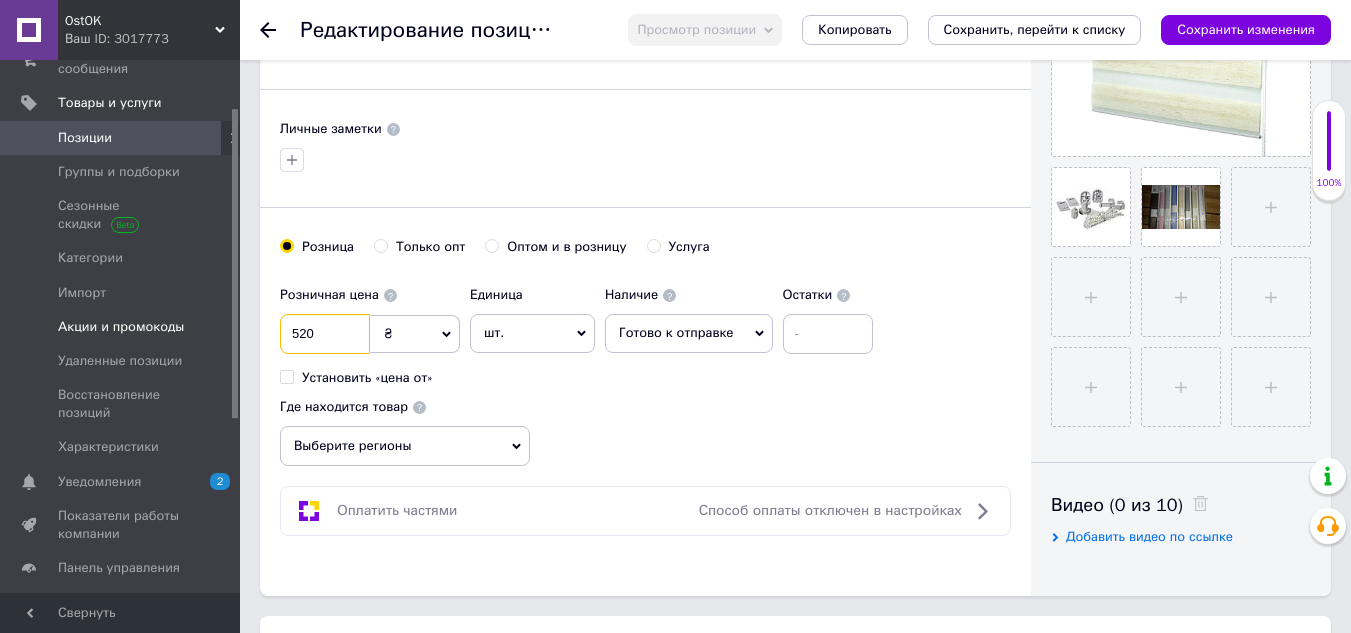 drag, startPoint x: 321, startPoint y: 335, endPoint x: 174, endPoint y: 321, distance: 147.66516 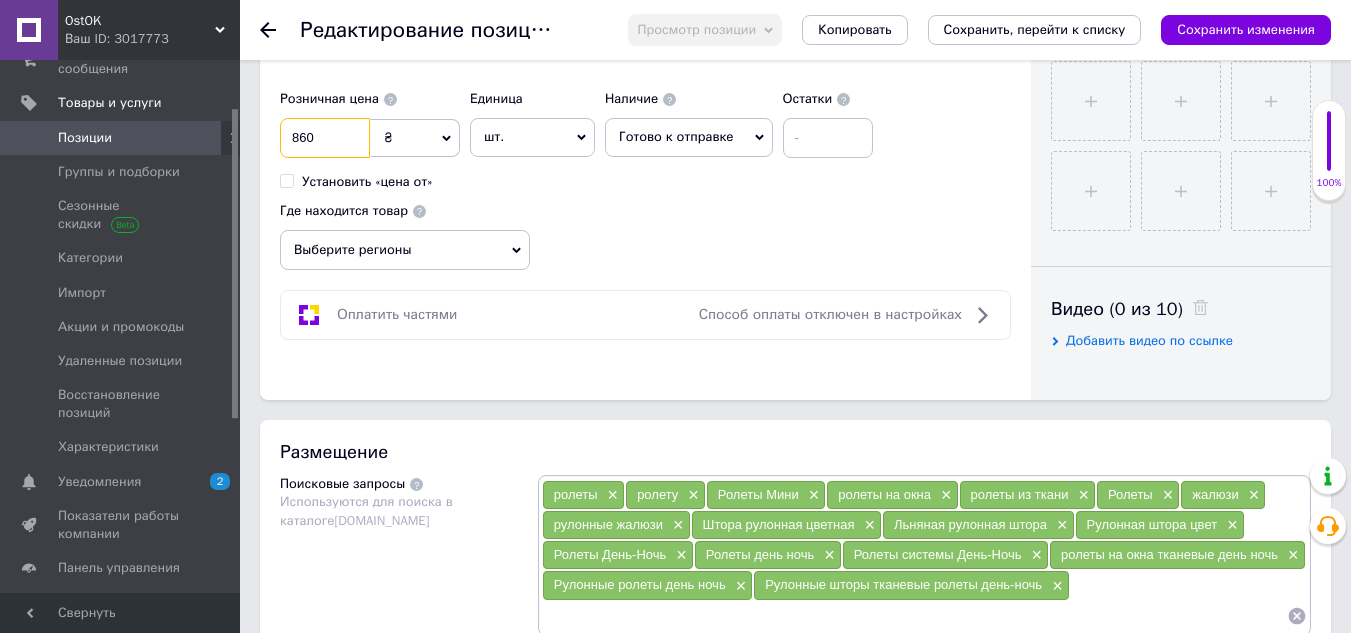 scroll, scrollTop: 800, scrollLeft: 0, axis: vertical 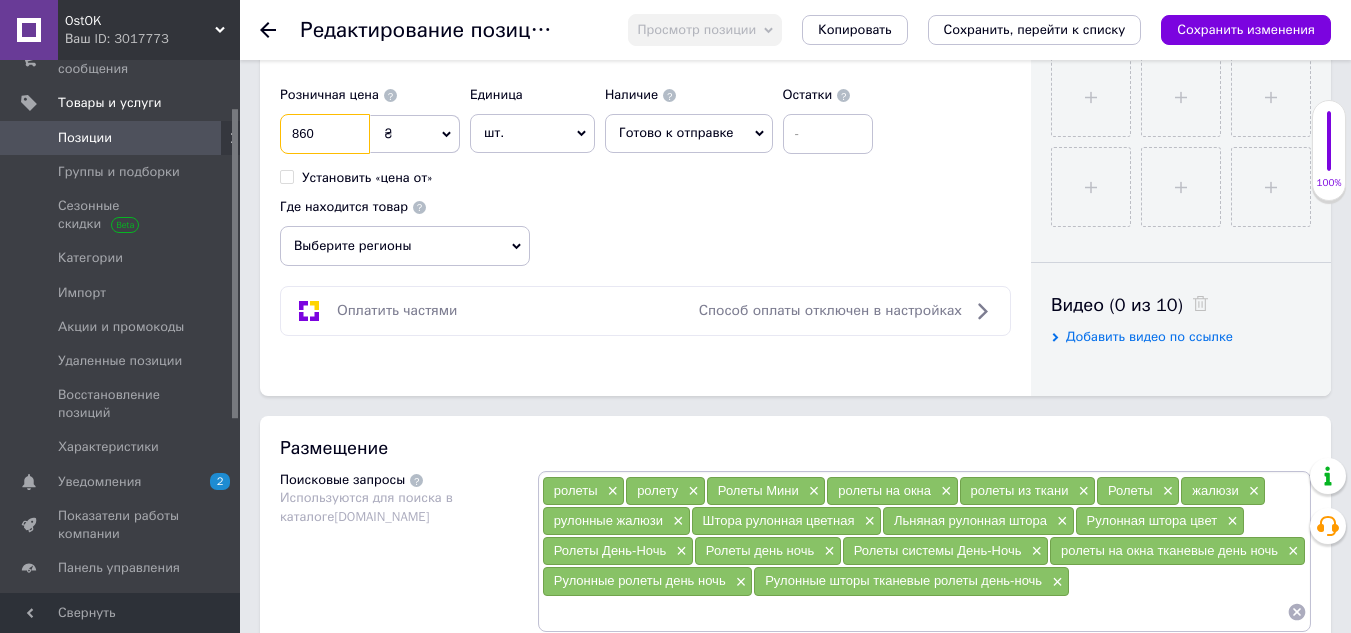 type on "860" 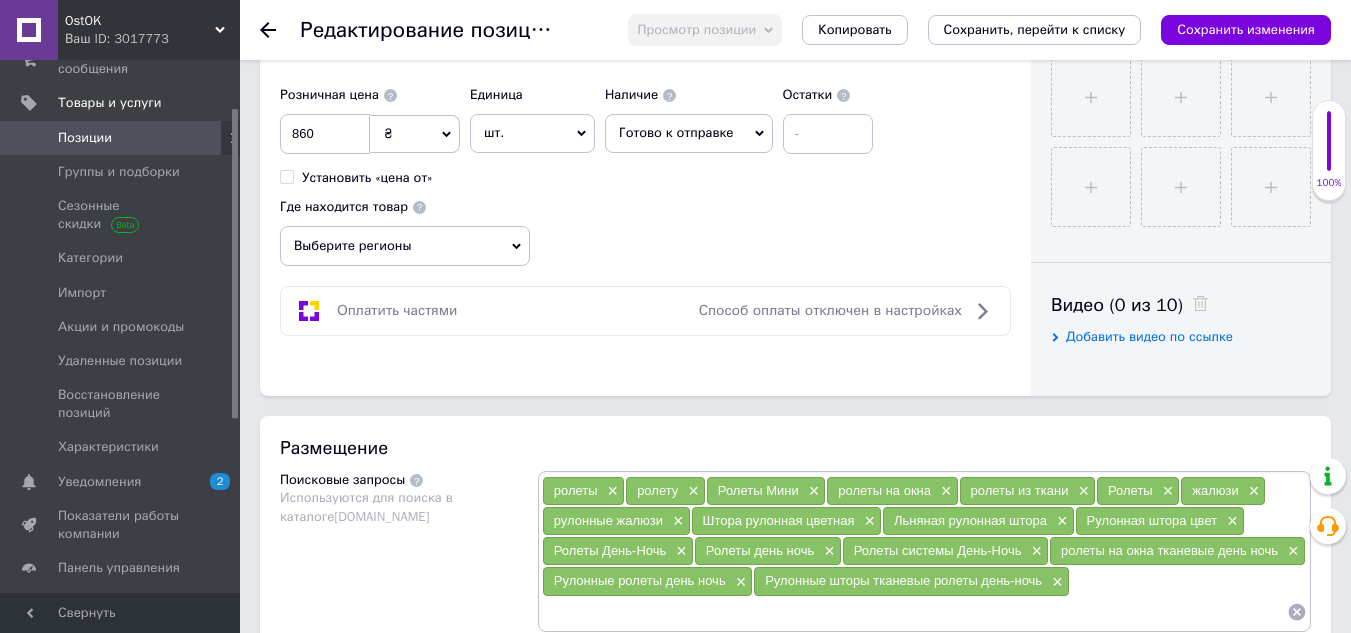 click on "Выберите регионы" at bounding box center [405, 246] 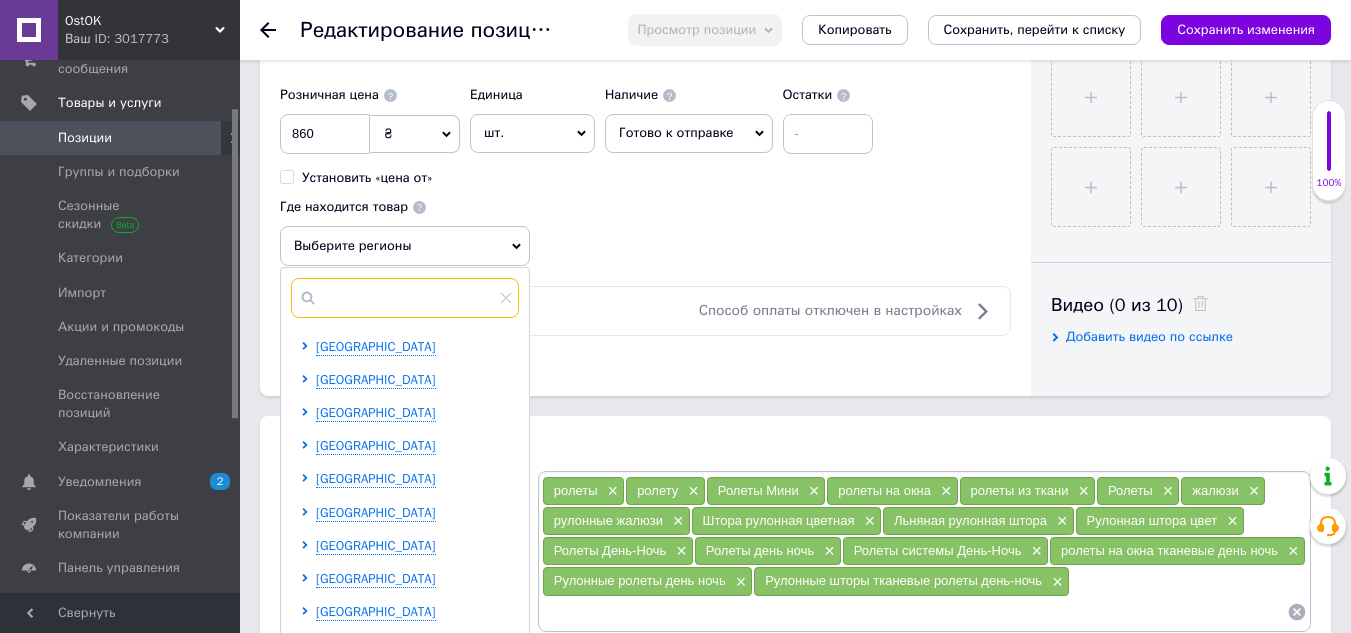 click at bounding box center (405, 298) 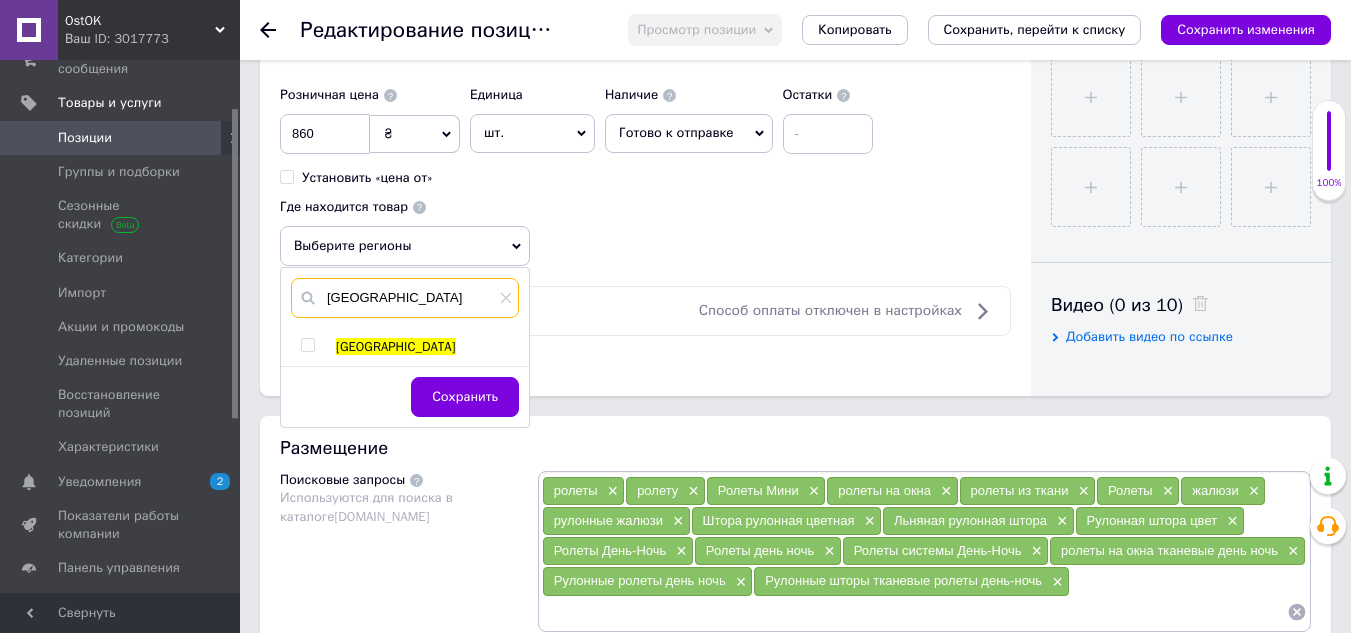 type on "[GEOGRAPHIC_DATA]" 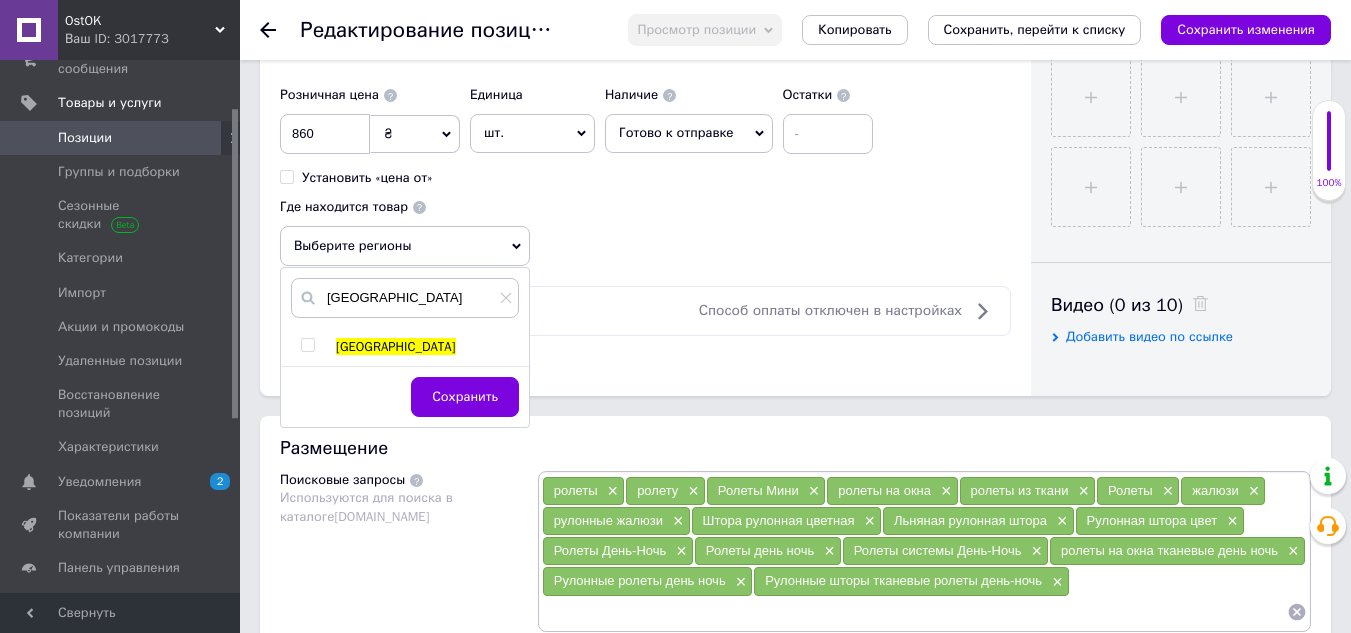 click at bounding box center (307, 345) 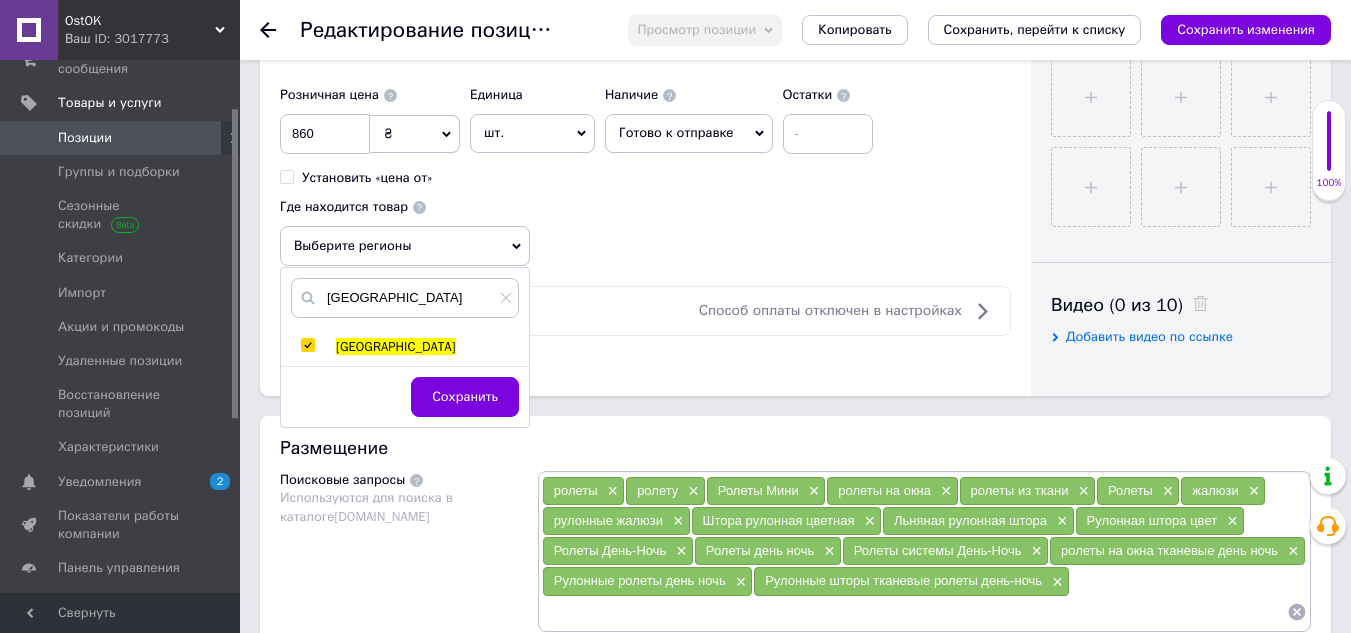 checkbox on "true" 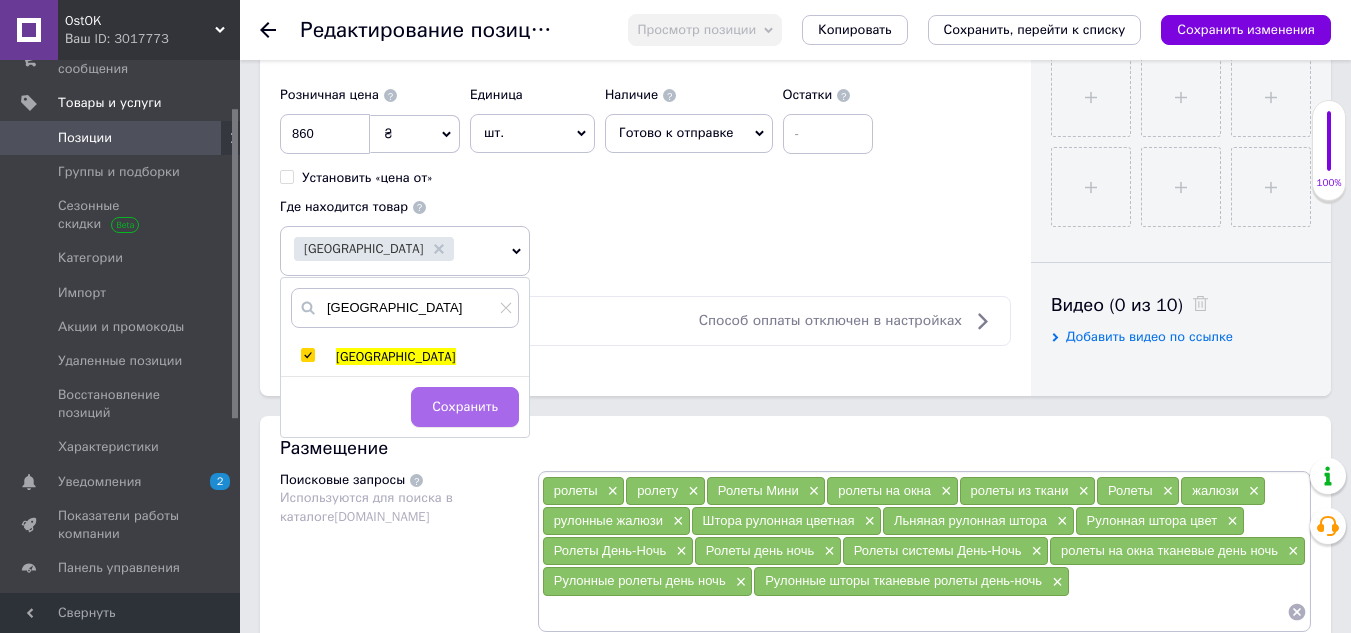 click on "Сохранить" at bounding box center [465, 407] 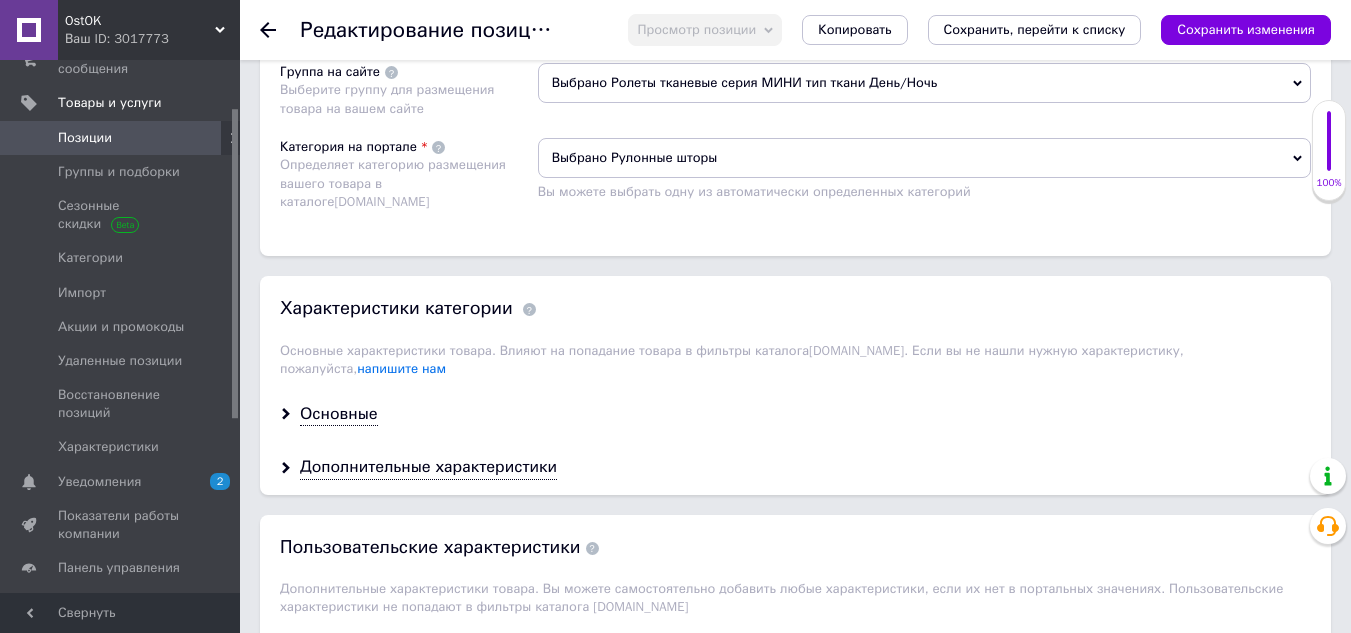 scroll, scrollTop: 1500, scrollLeft: 0, axis: vertical 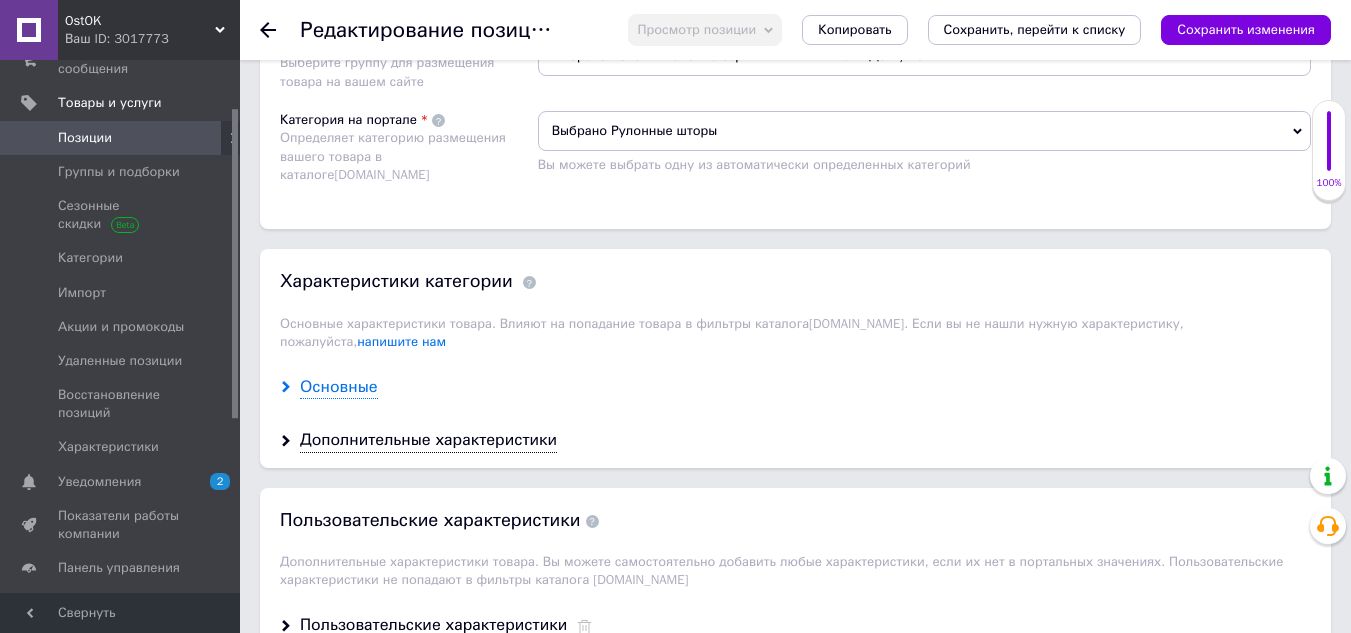click on "Основные" at bounding box center (339, 387) 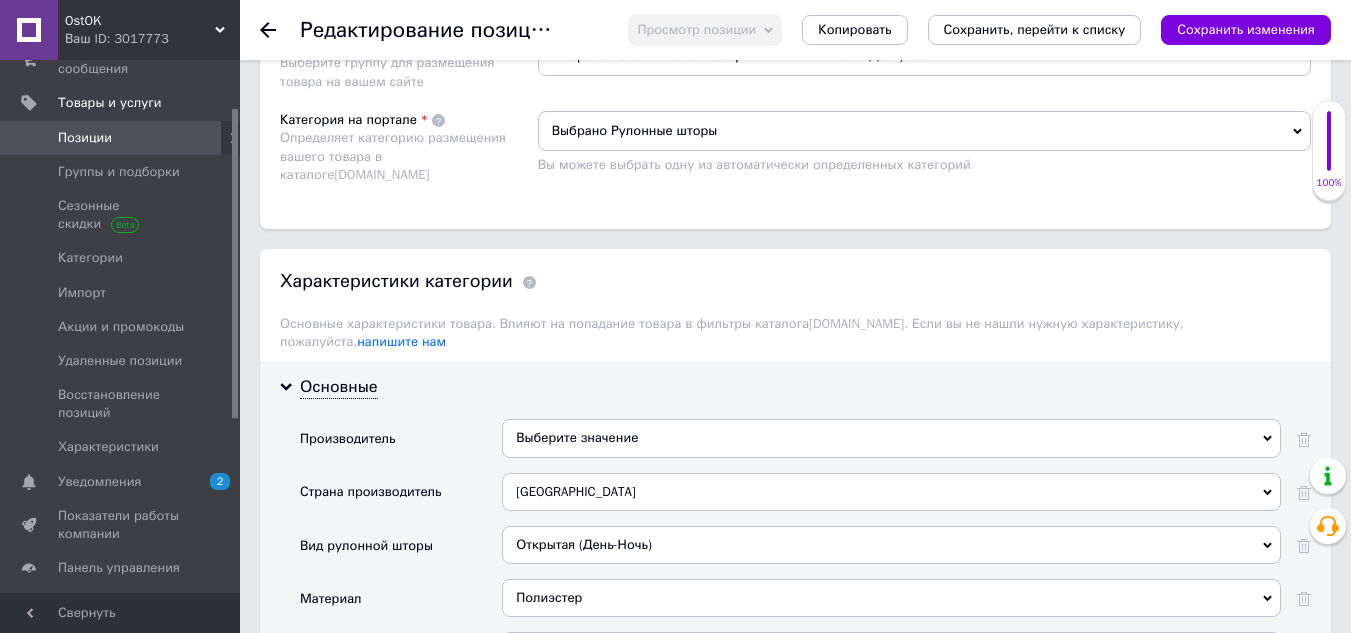 click on "Выберите значение" at bounding box center [891, 438] 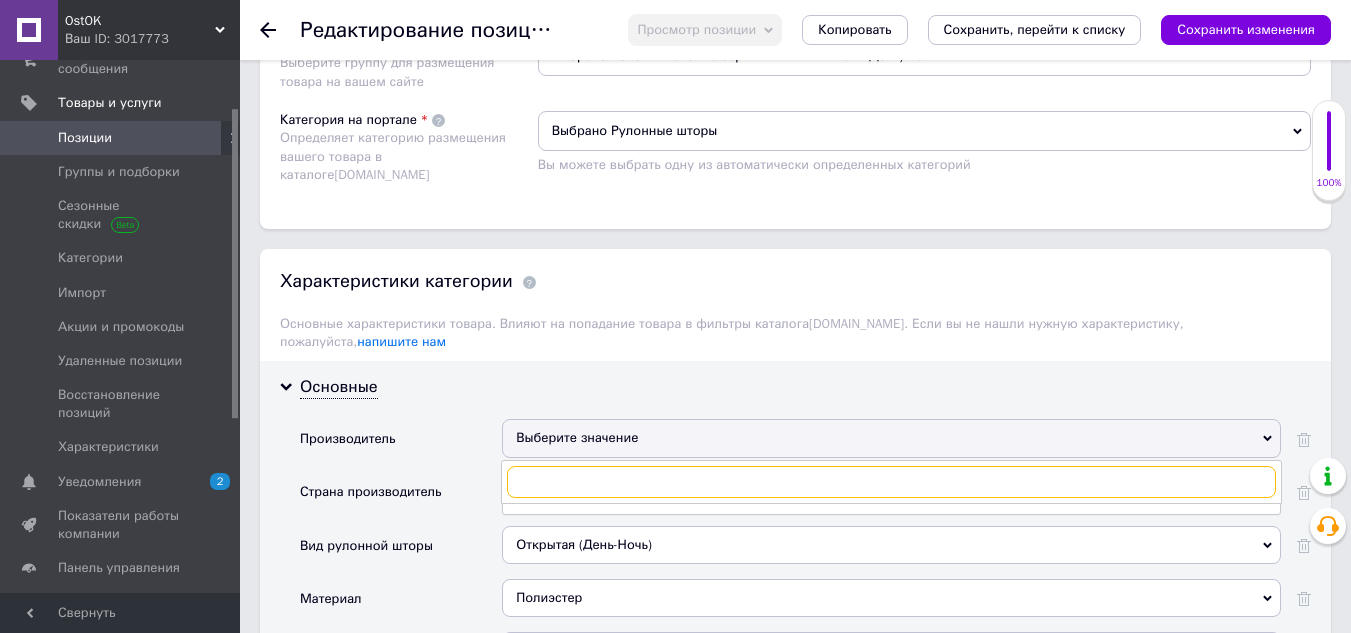 click at bounding box center [891, 482] 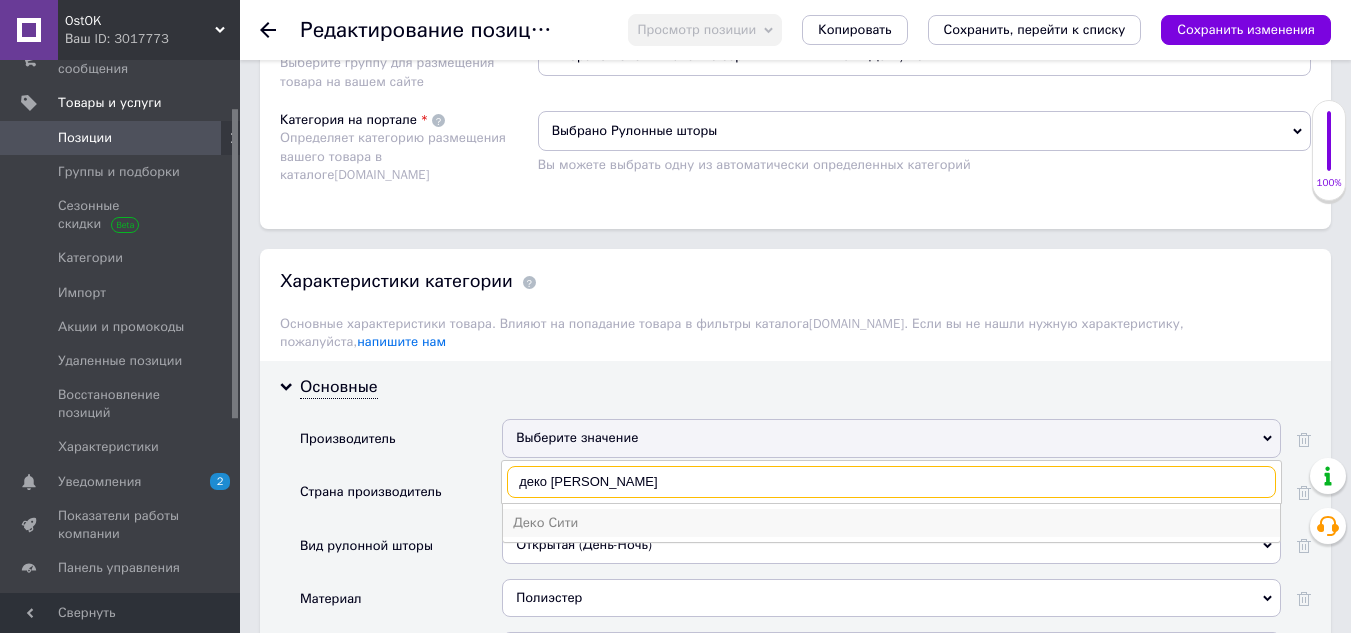 type on "деко [PERSON_NAME]" 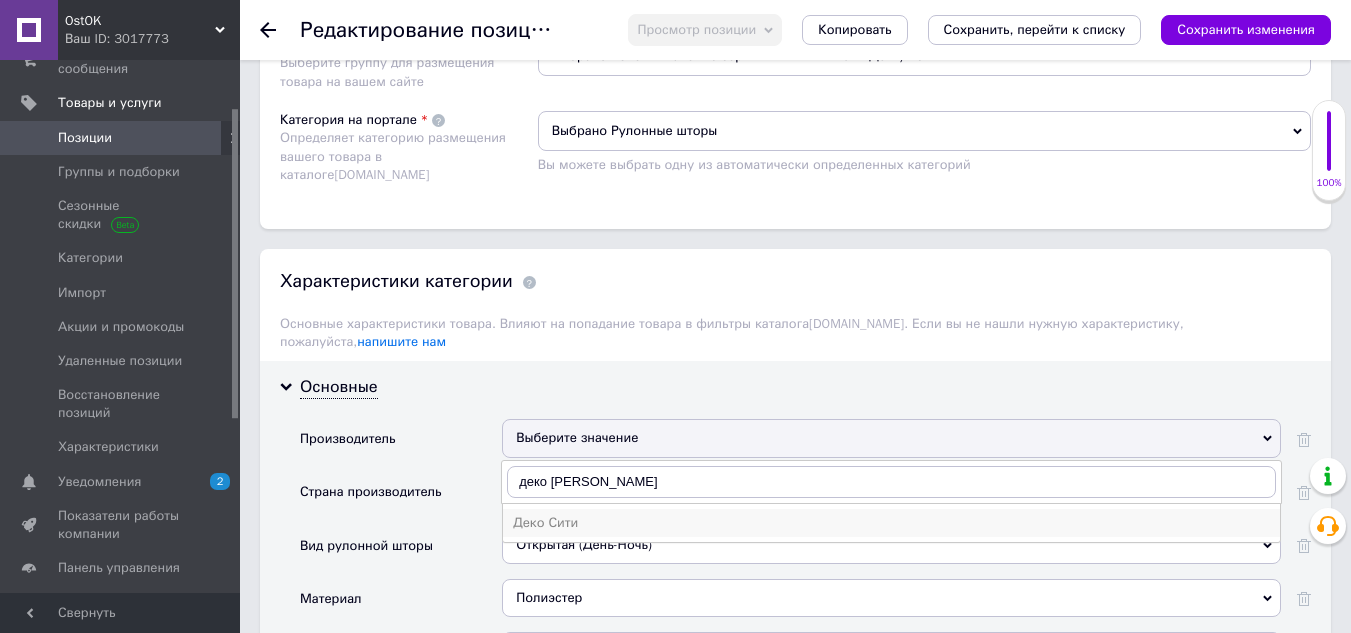 click on "Деко Сити" at bounding box center [891, 523] 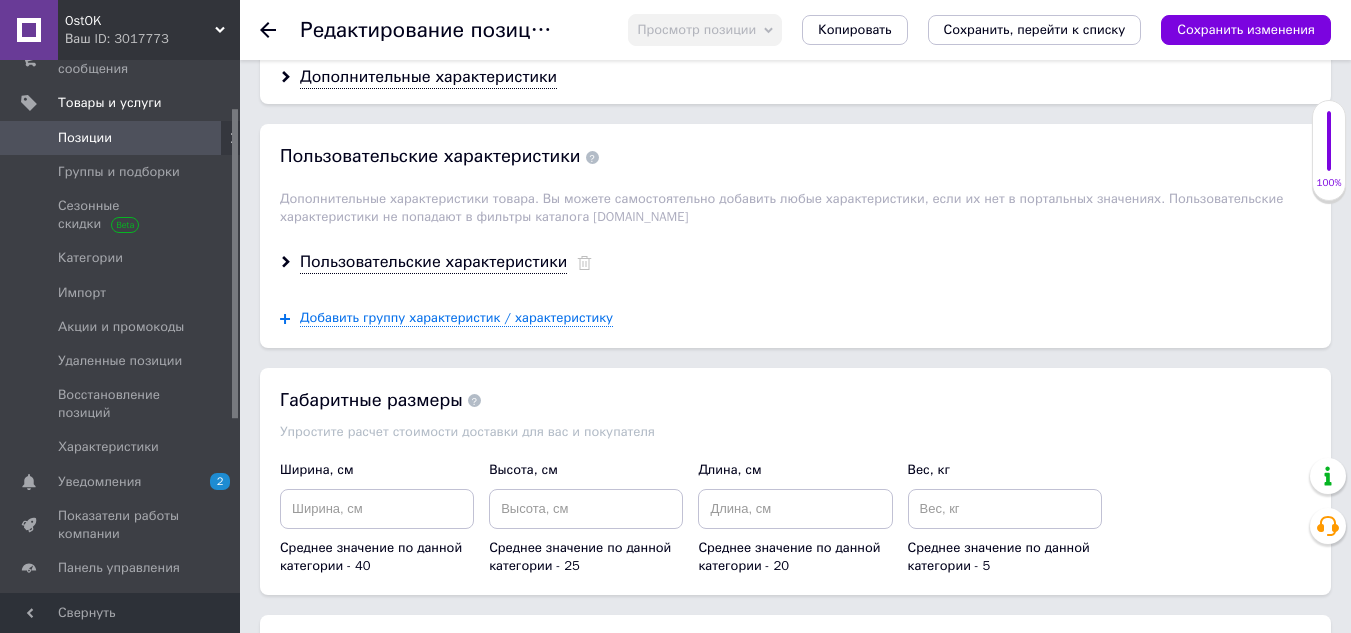scroll, scrollTop: 2700, scrollLeft: 0, axis: vertical 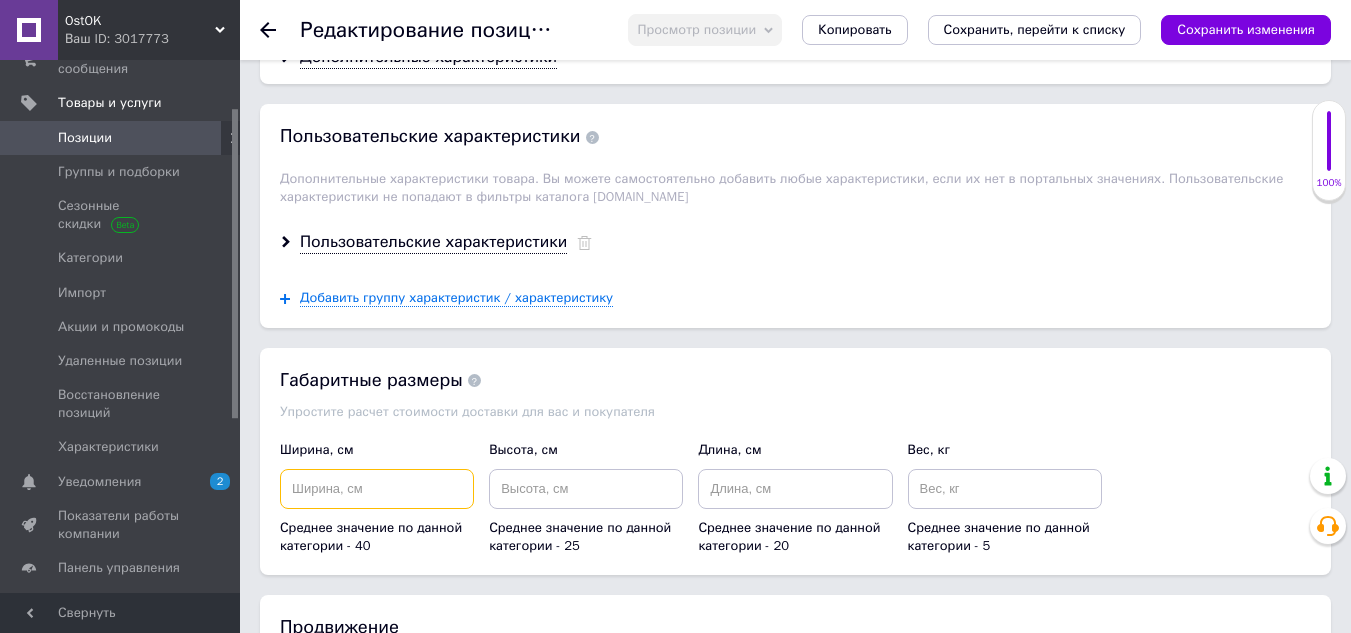 click at bounding box center (377, 489) 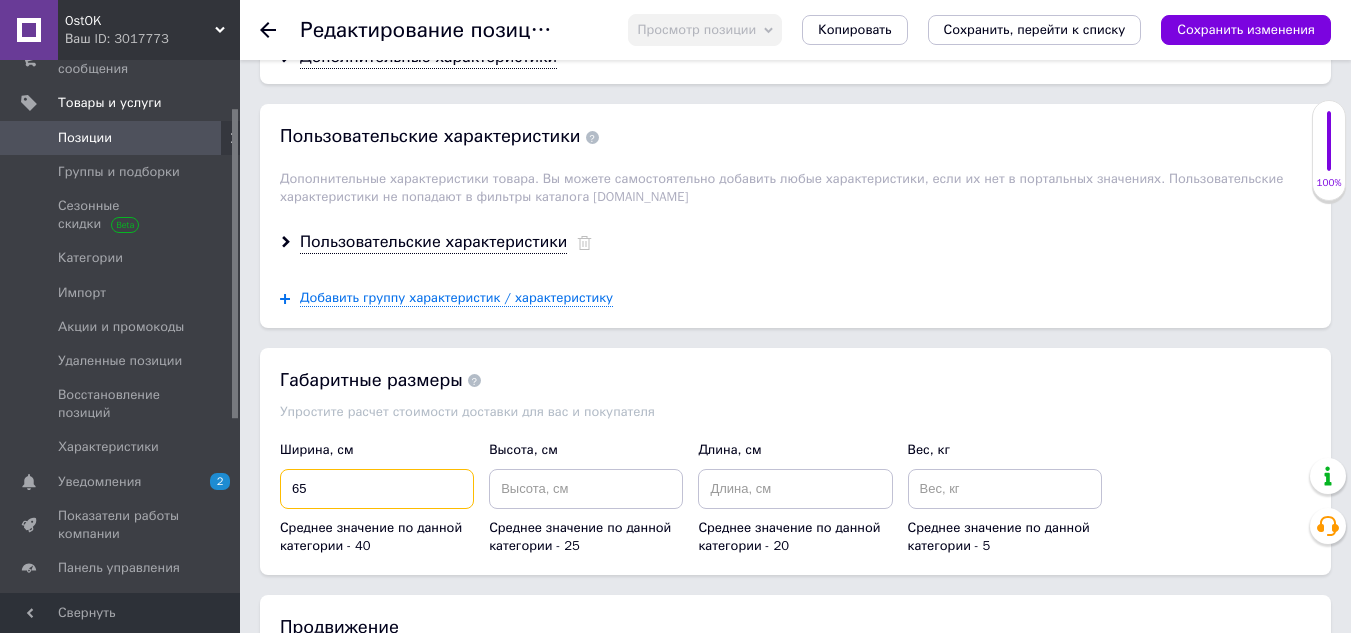 type on "65" 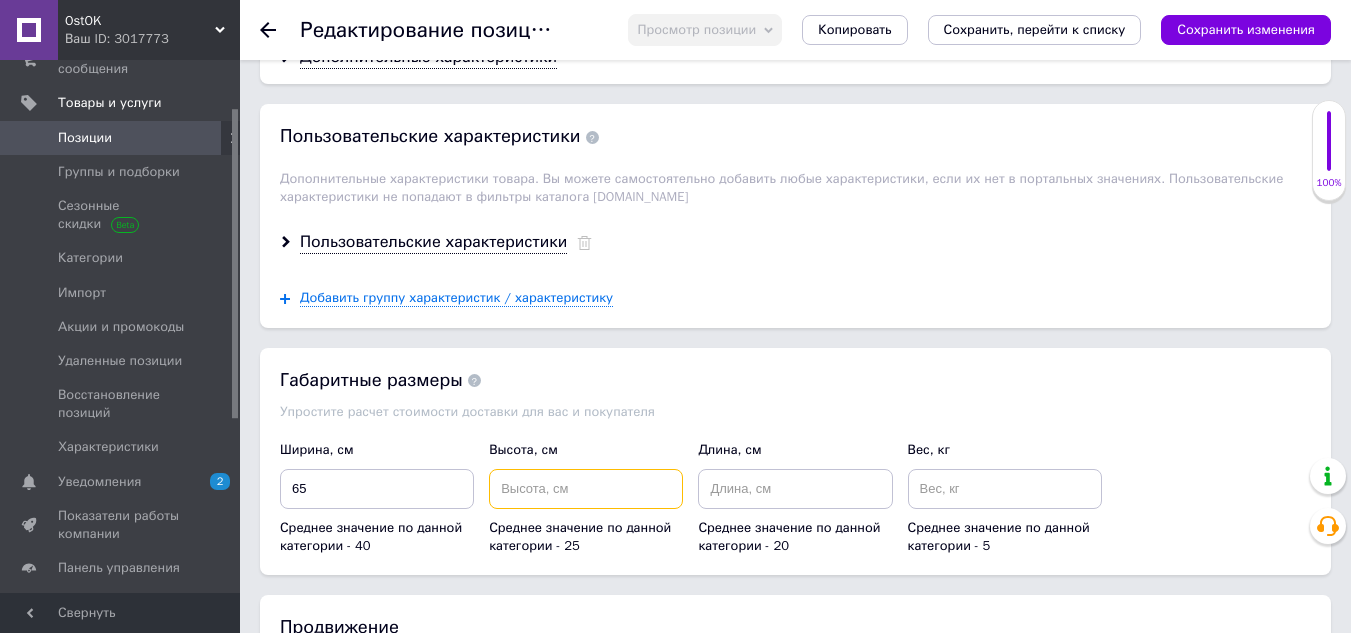 click at bounding box center [586, 489] 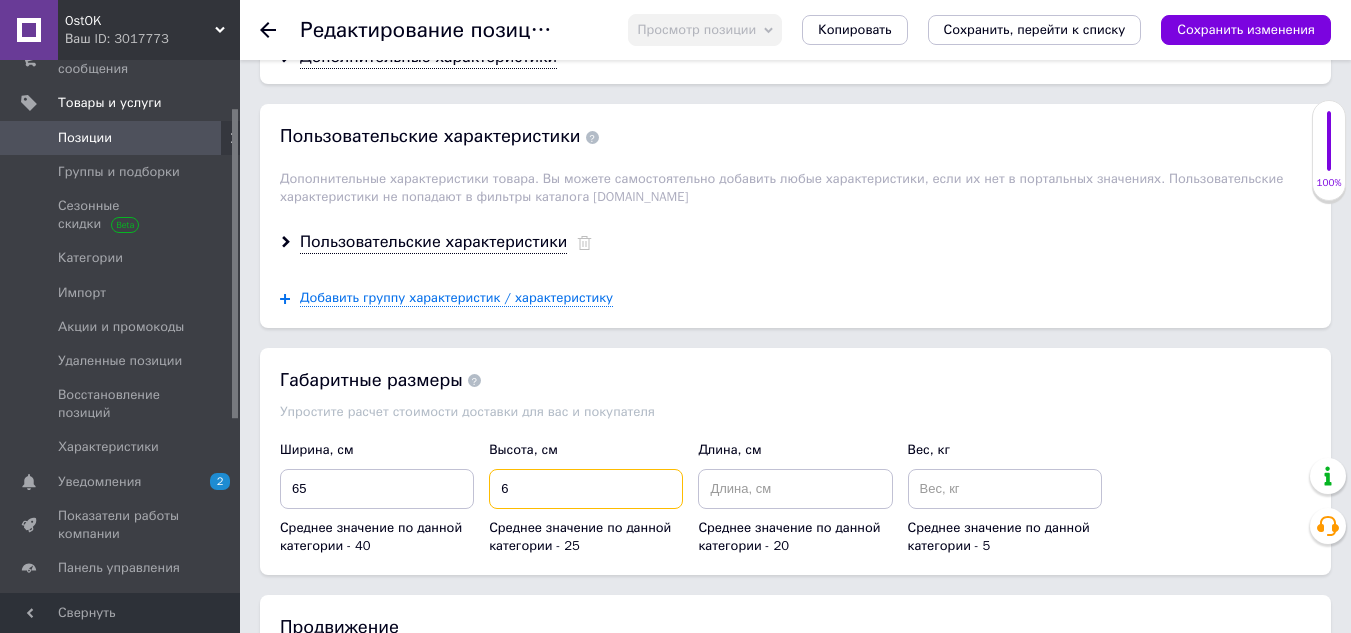 type on "6" 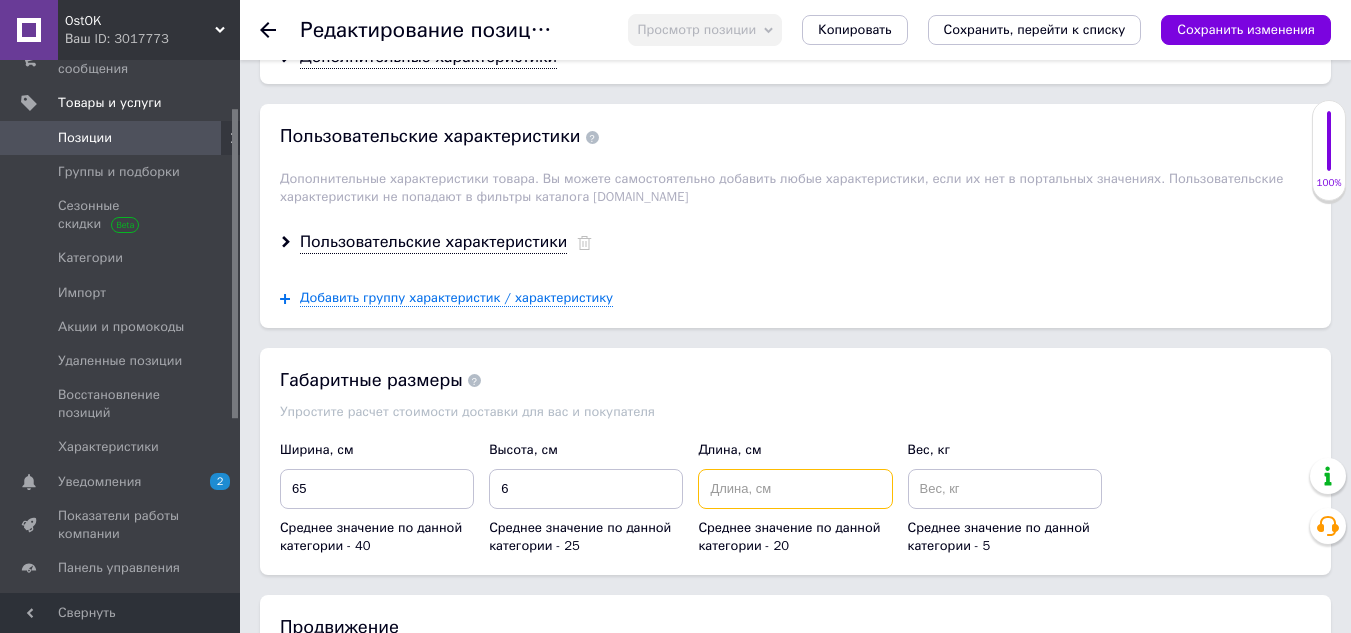 click at bounding box center [795, 489] 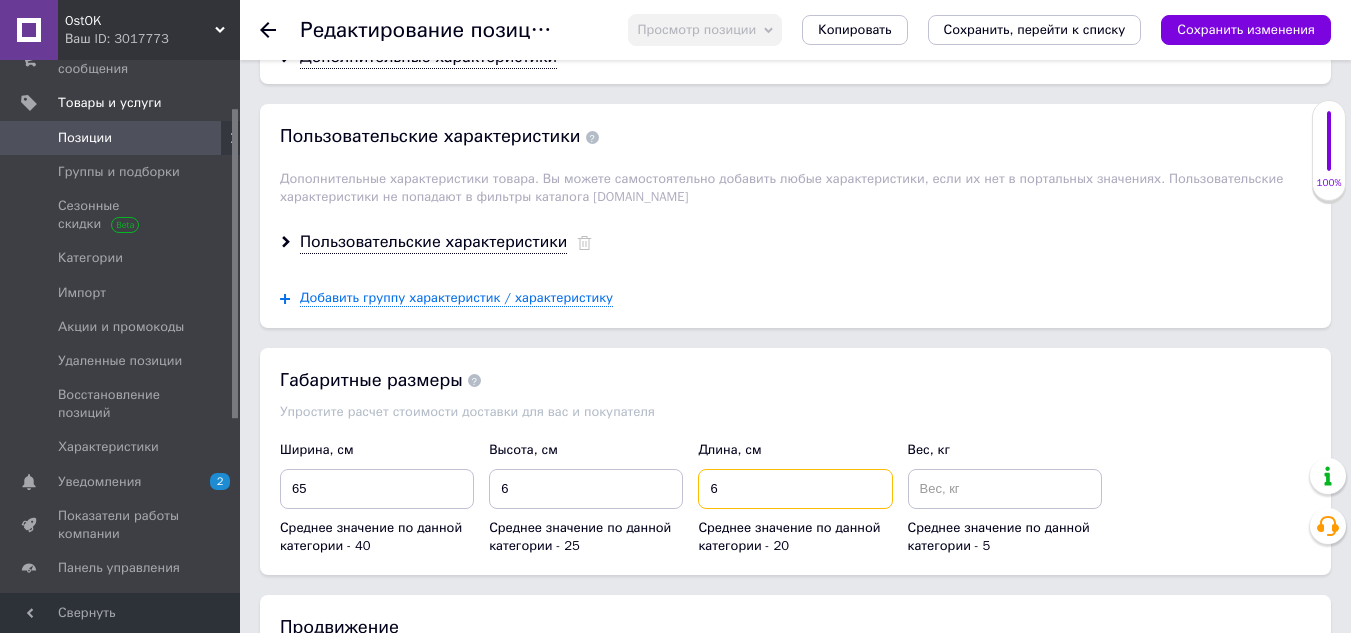 type on "6" 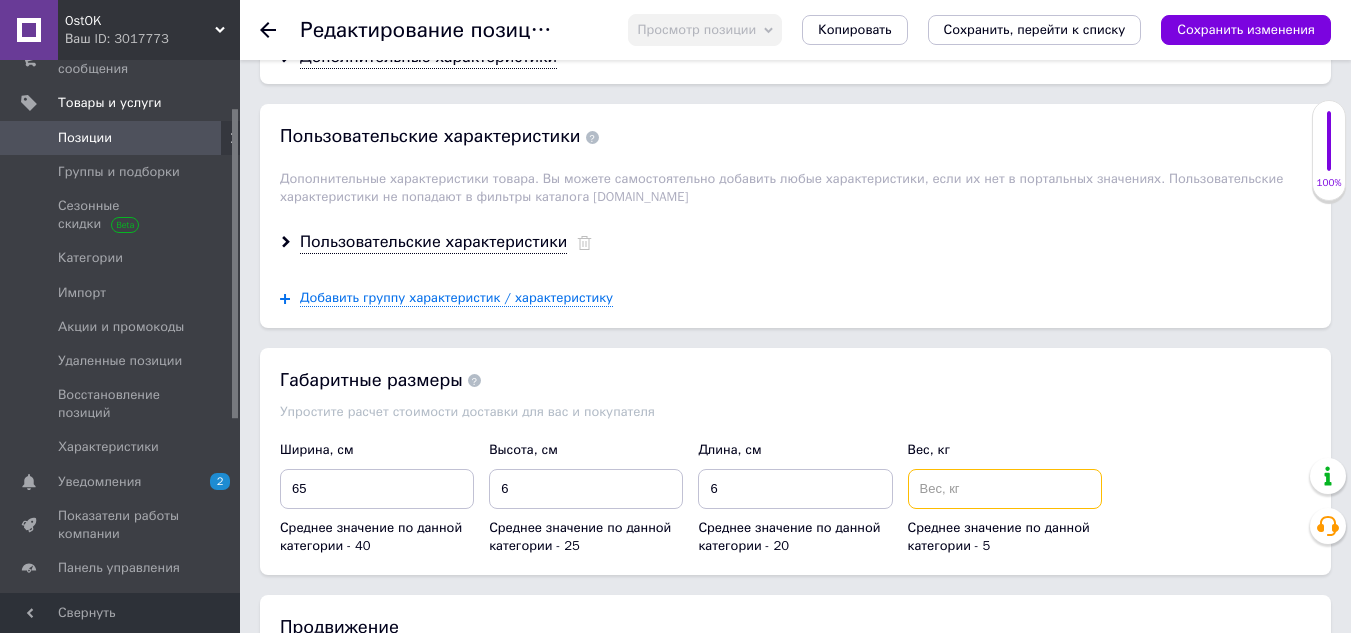 click at bounding box center (1005, 489) 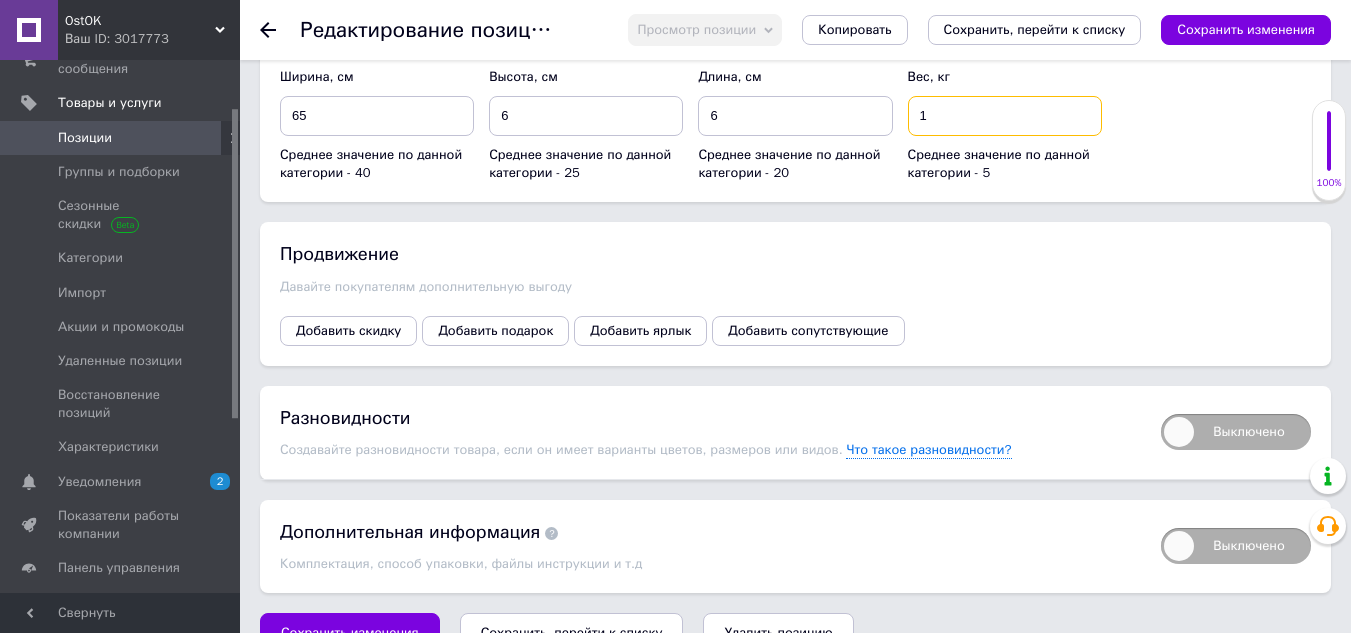 scroll, scrollTop: 3092, scrollLeft: 0, axis: vertical 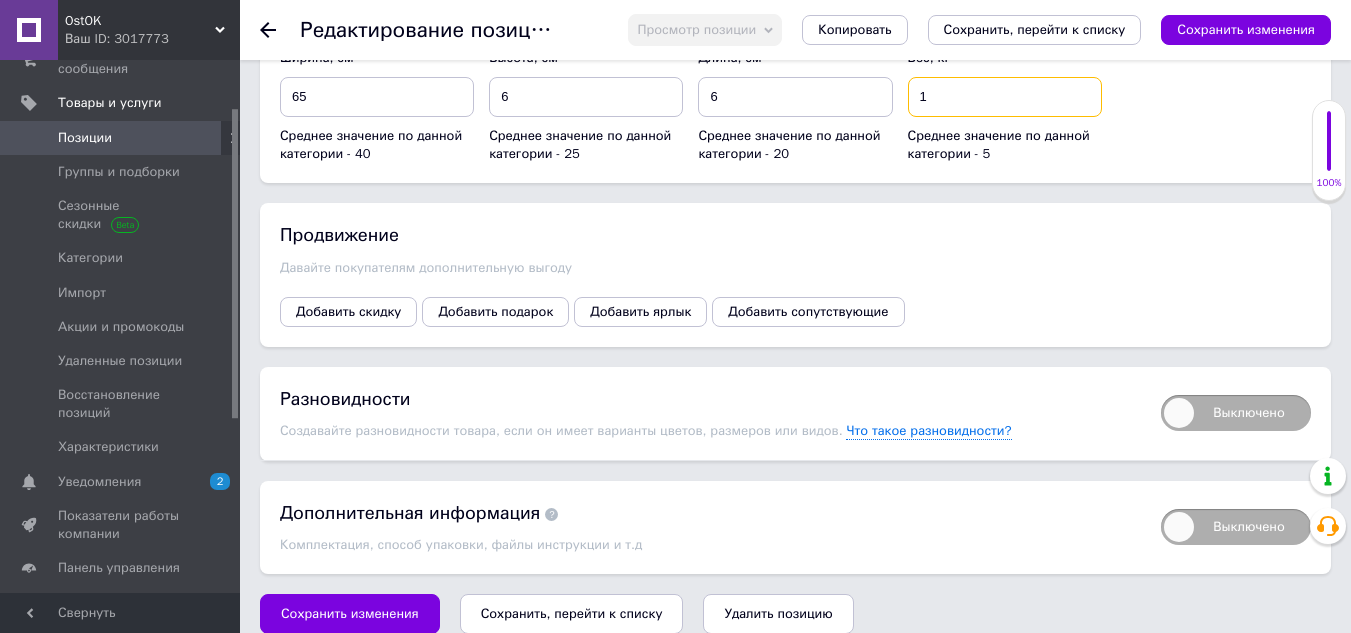 type on "1" 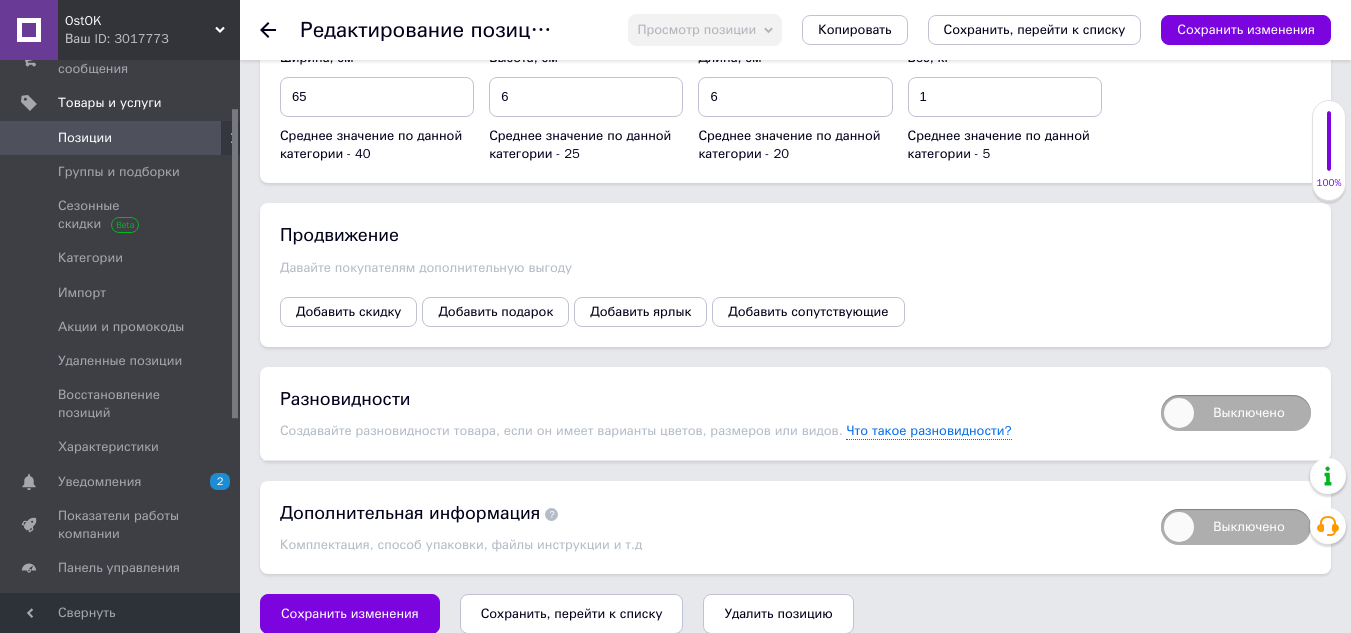 click on "Сохранить, перейти к списку" at bounding box center [572, 613] 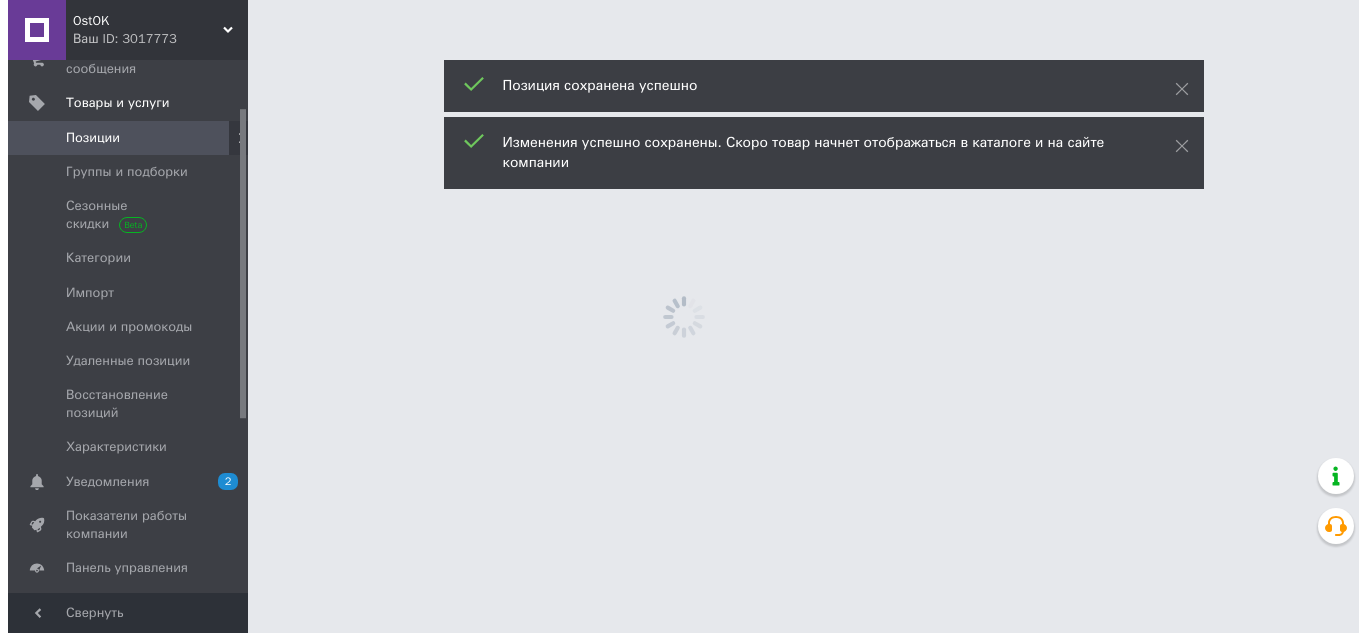 scroll, scrollTop: 0, scrollLeft: 0, axis: both 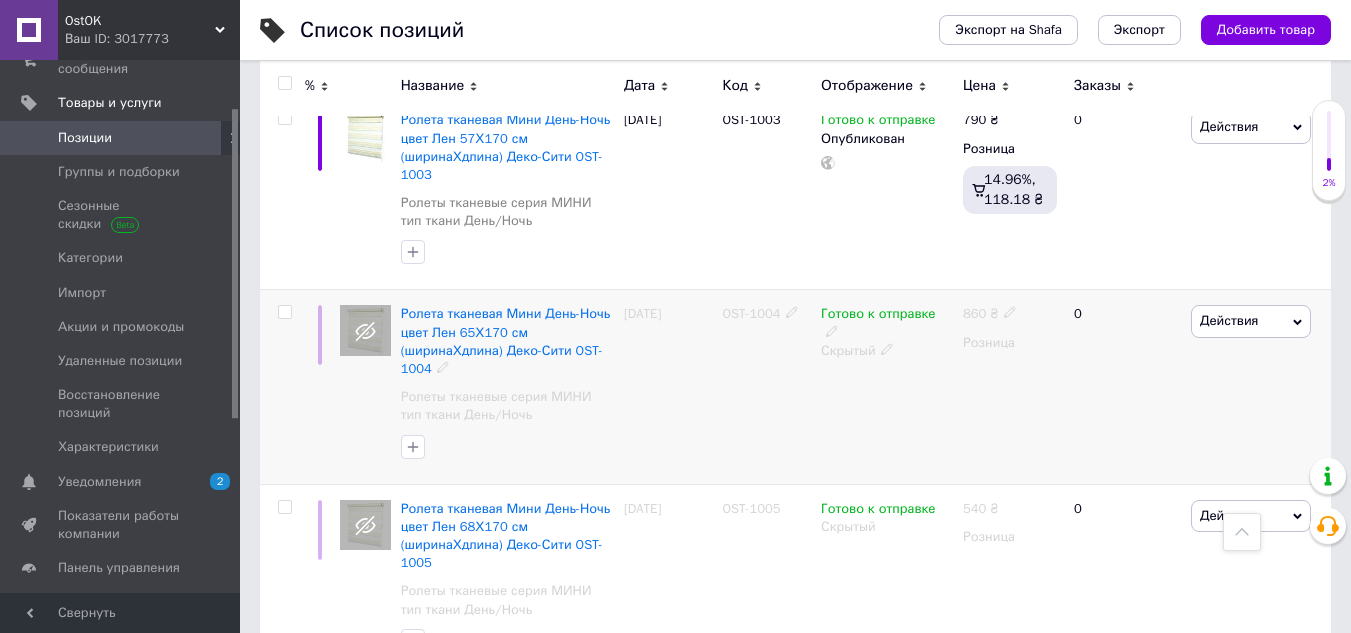 click on "Скрытый" at bounding box center [887, 351] 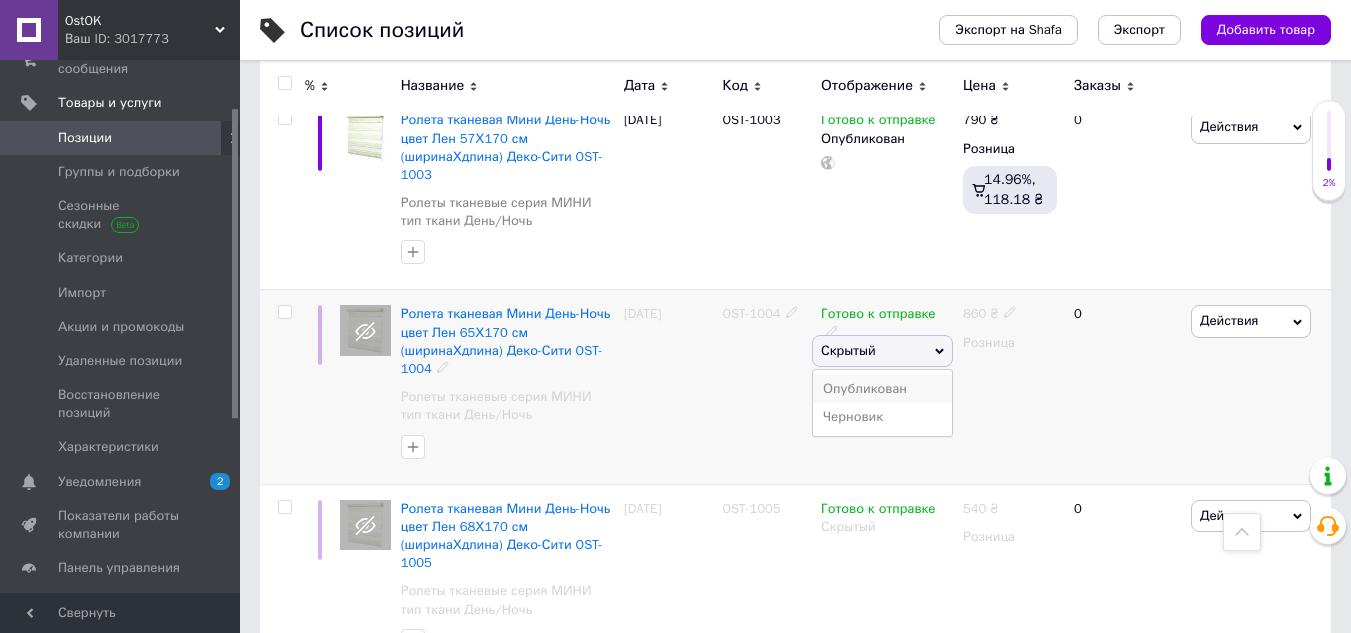 click on "Опубликован" at bounding box center (882, 389) 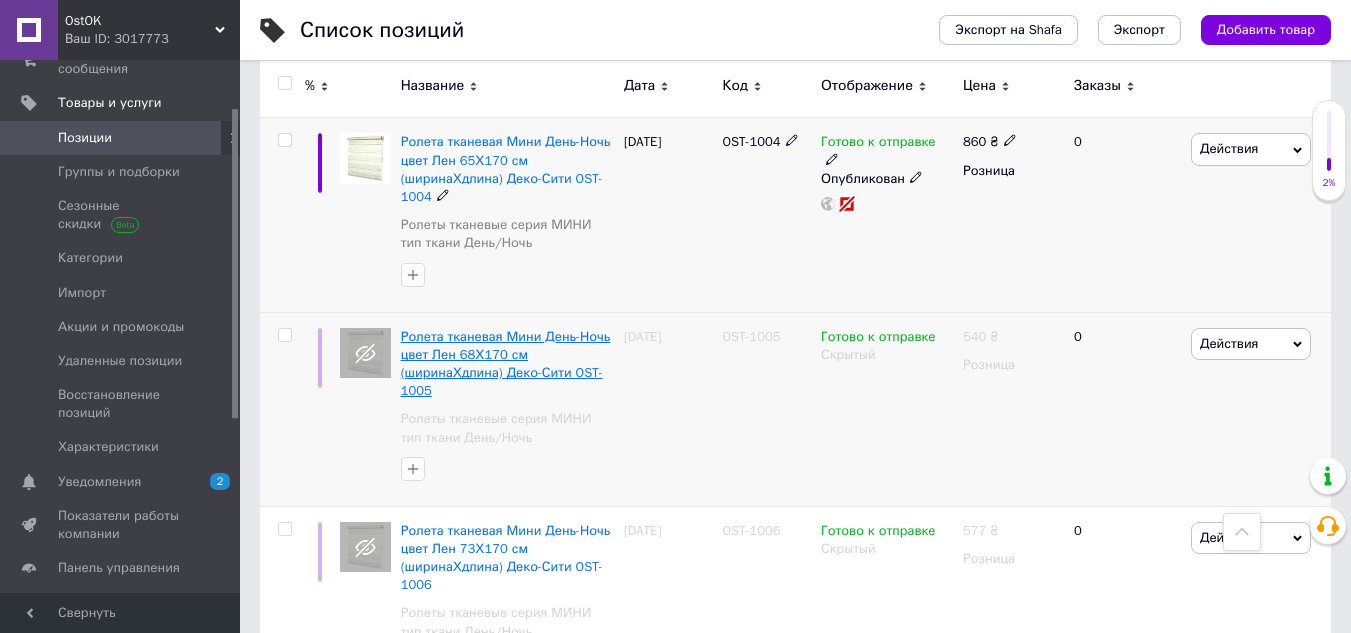scroll, scrollTop: 2900, scrollLeft: 0, axis: vertical 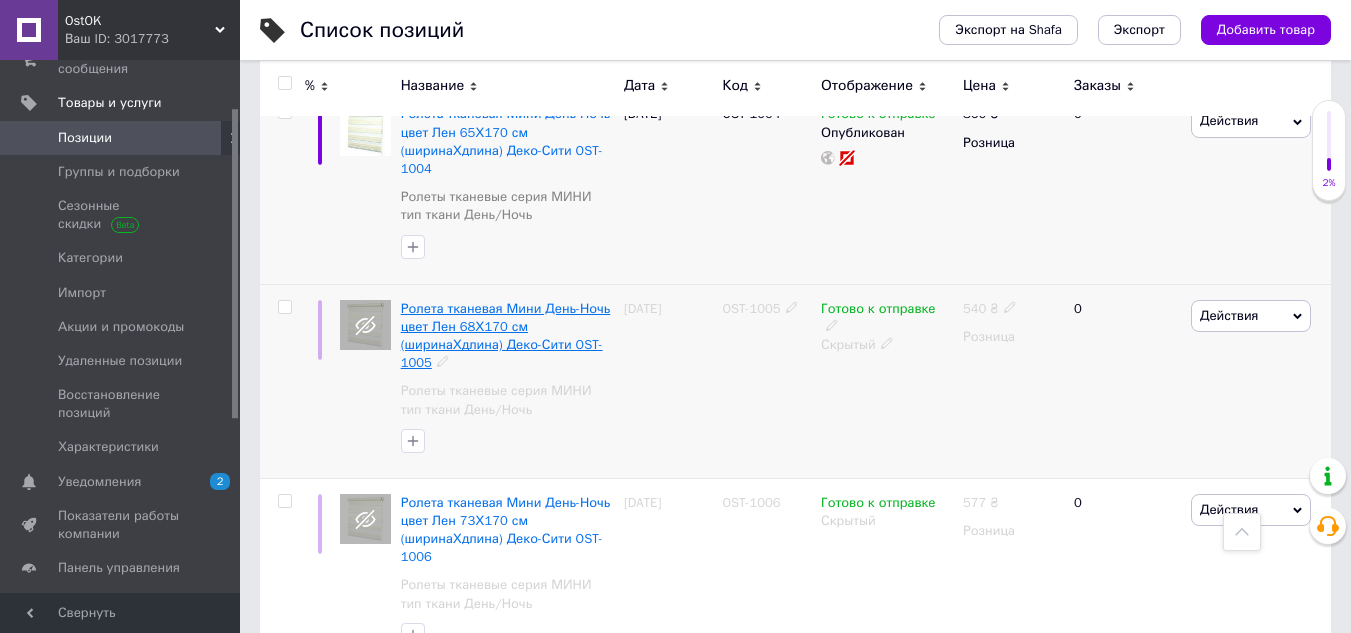 click on "Ролета тканевая Мини День-Ночь цвет Лен 68Х170 см (ширинаХдлина) Деко-Сити OST-1005" at bounding box center [506, 336] 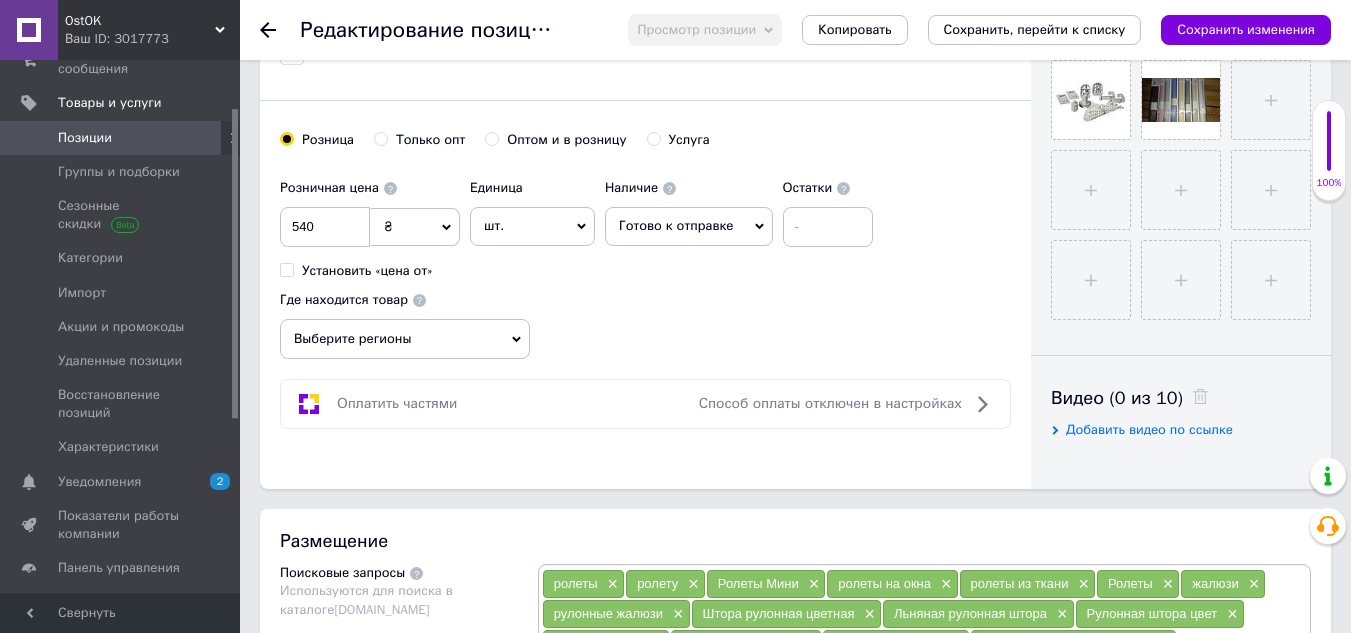 scroll, scrollTop: 700, scrollLeft: 0, axis: vertical 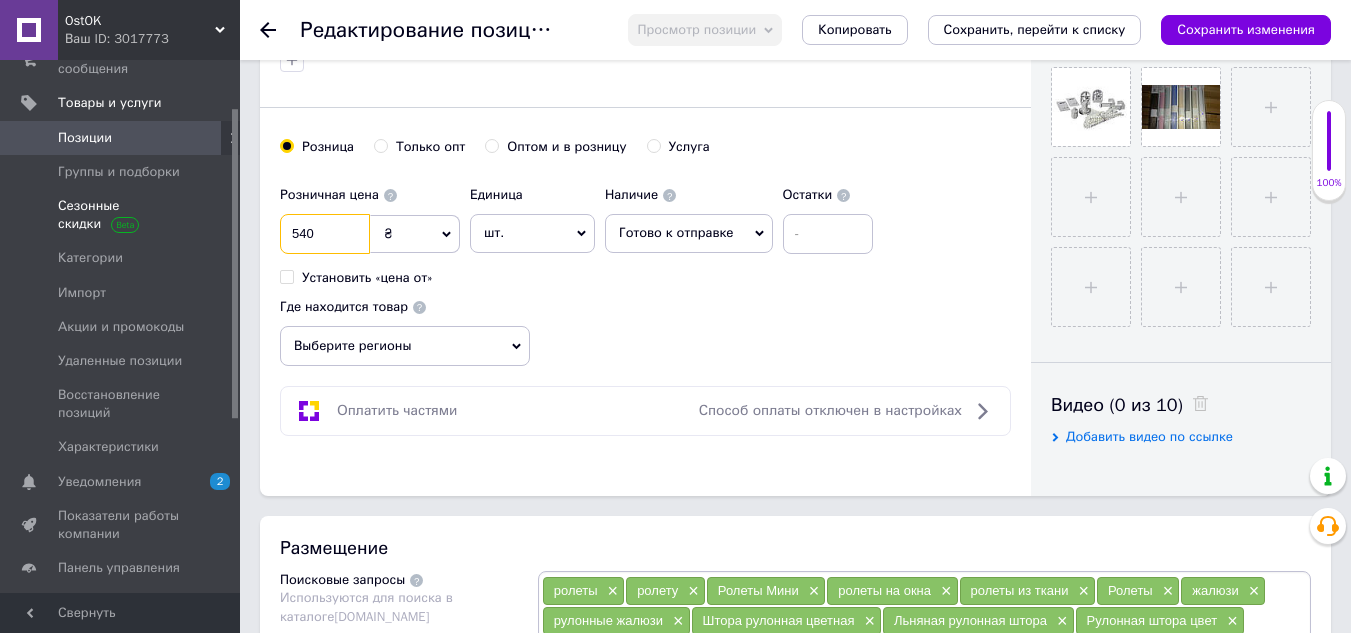 drag, startPoint x: 348, startPoint y: 237, endPoint x: 65, endPoint y: 211, distance: 284.19183 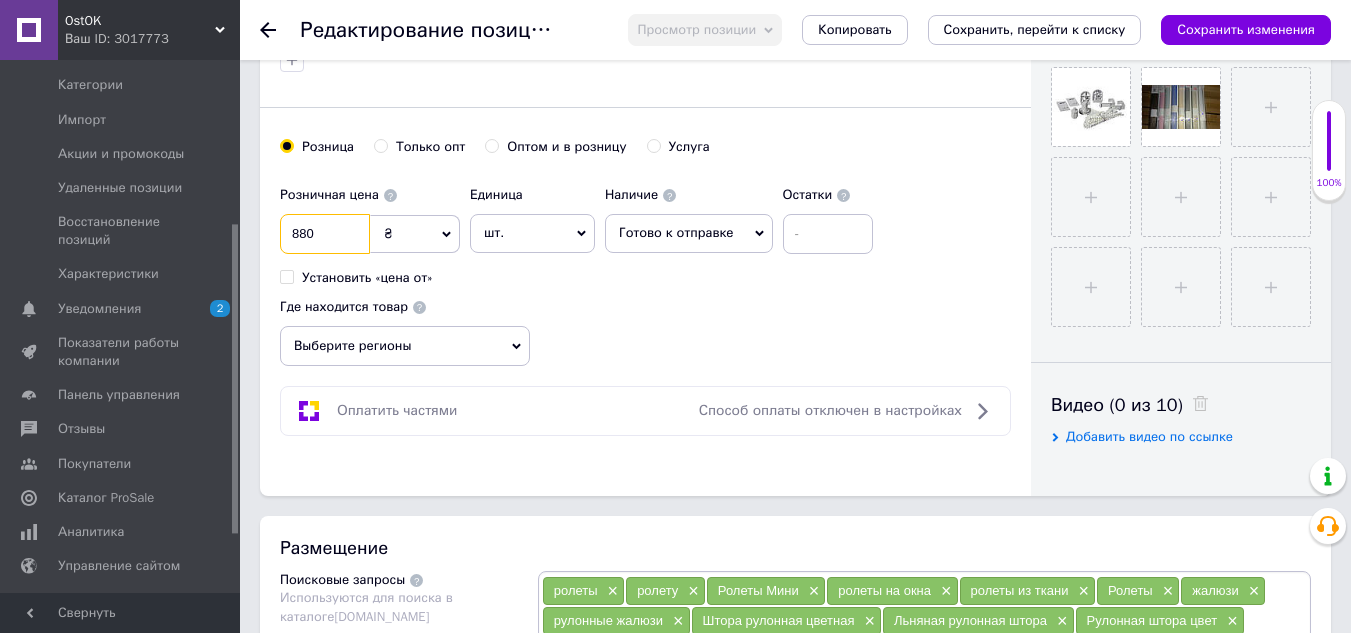 scroll, scrollTop: 282, scrollLeft: 0, axis: vertical 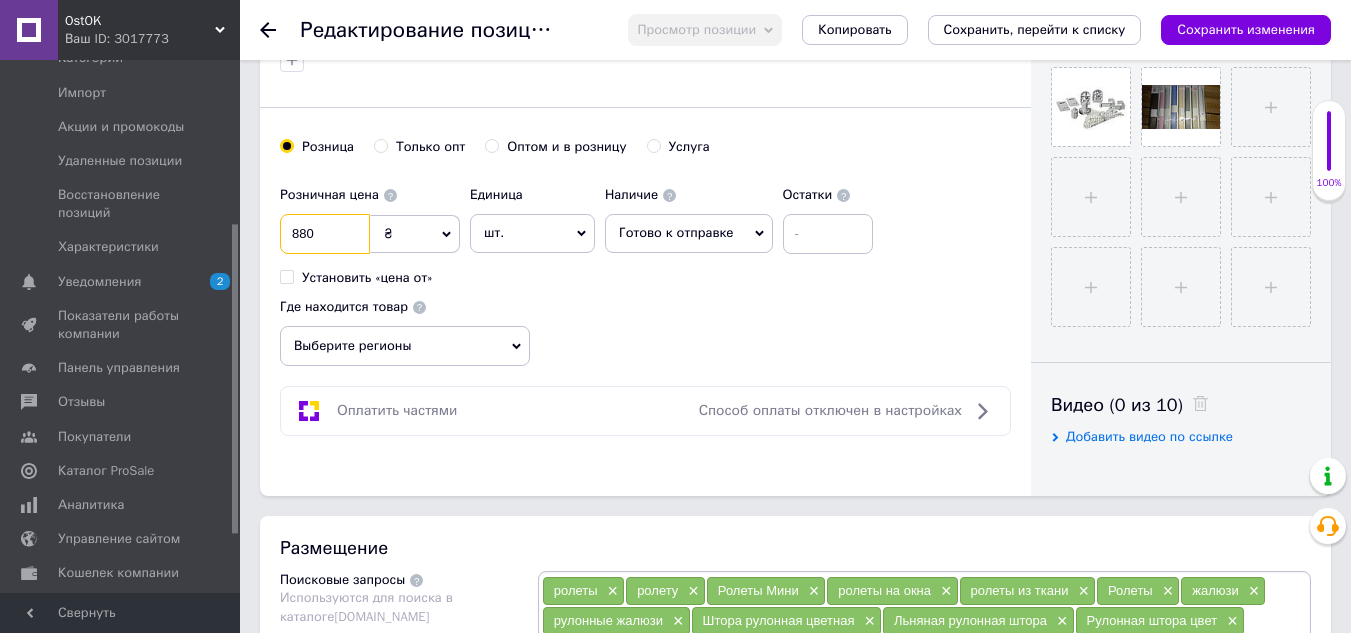type on "880" 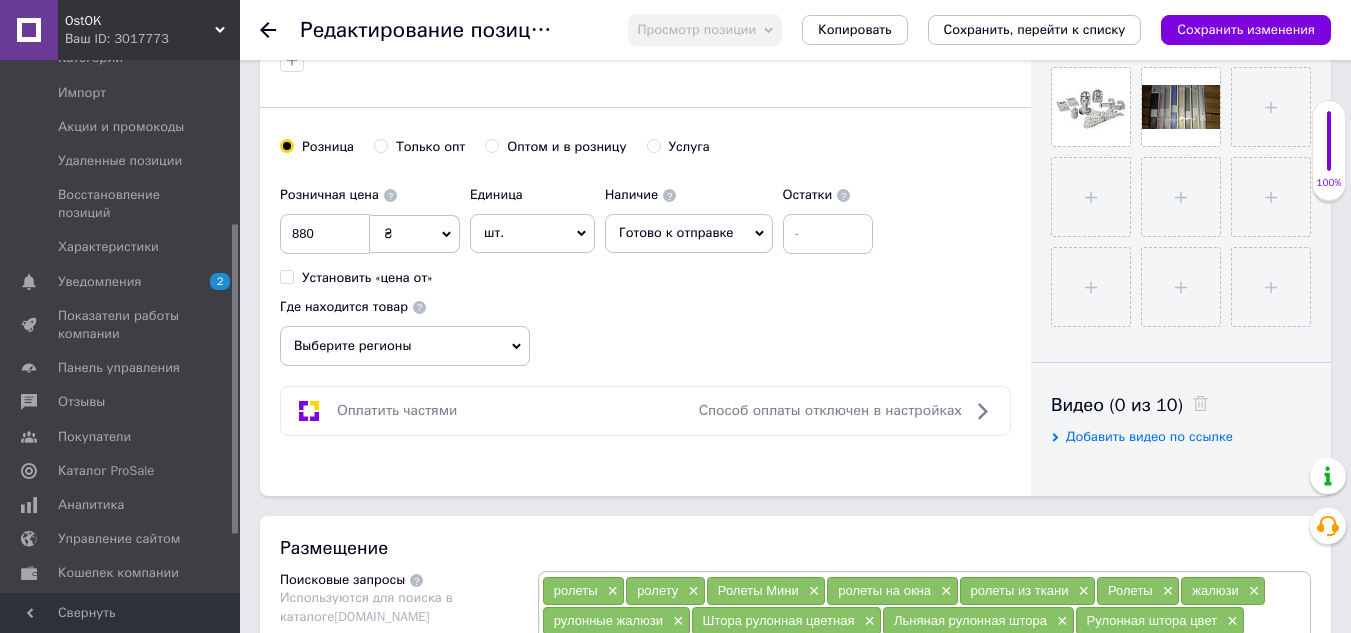 click on "Выберите регионы" at bounding box center [405, 346] 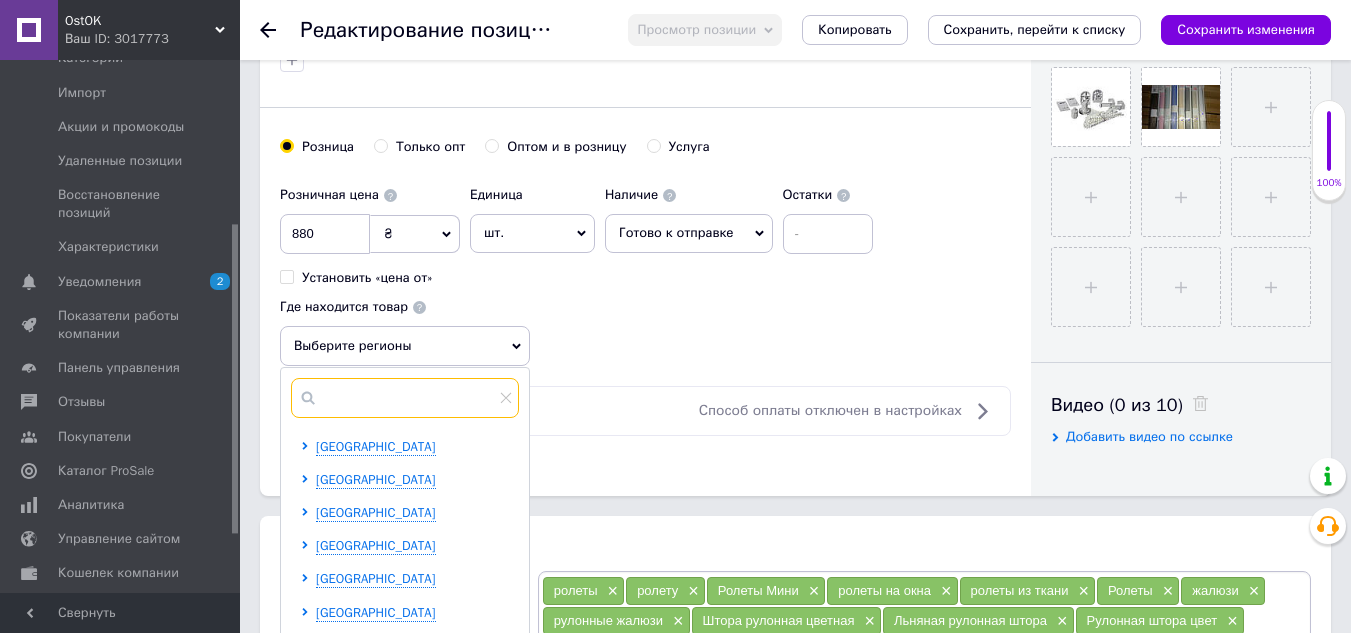 click at bounding box center [405, 398] 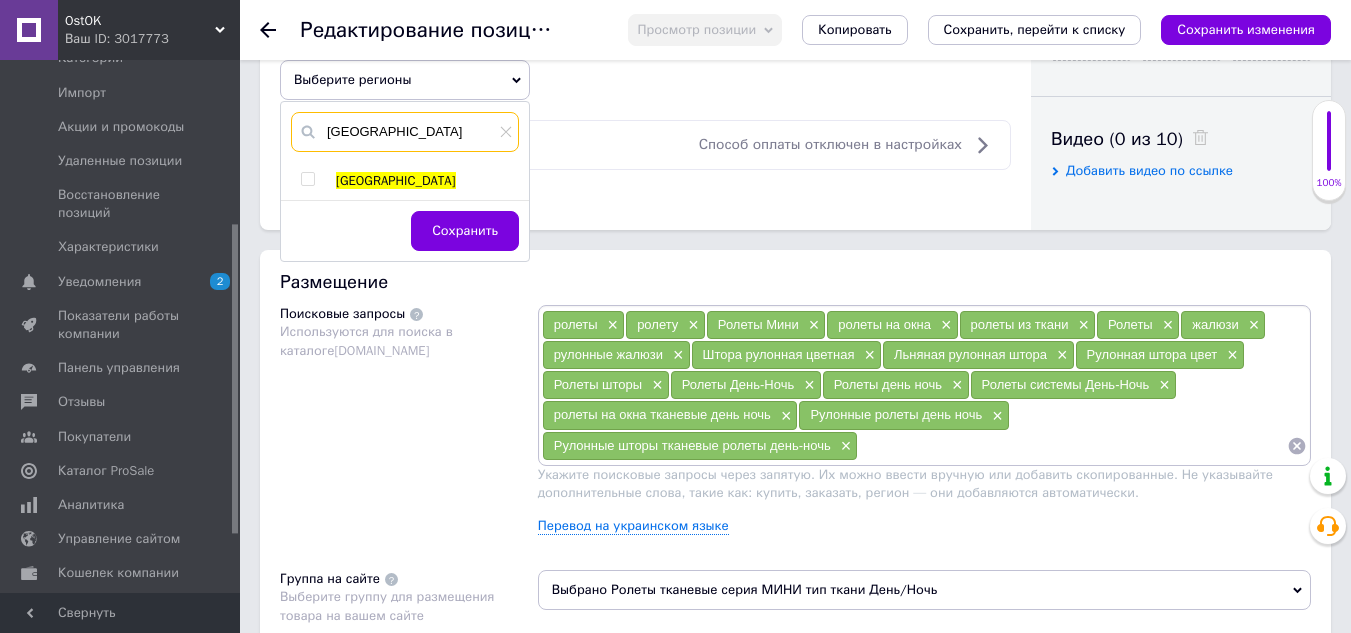 scroll, scrollTop: 1000, scrollLeft: 0, axis: vertical 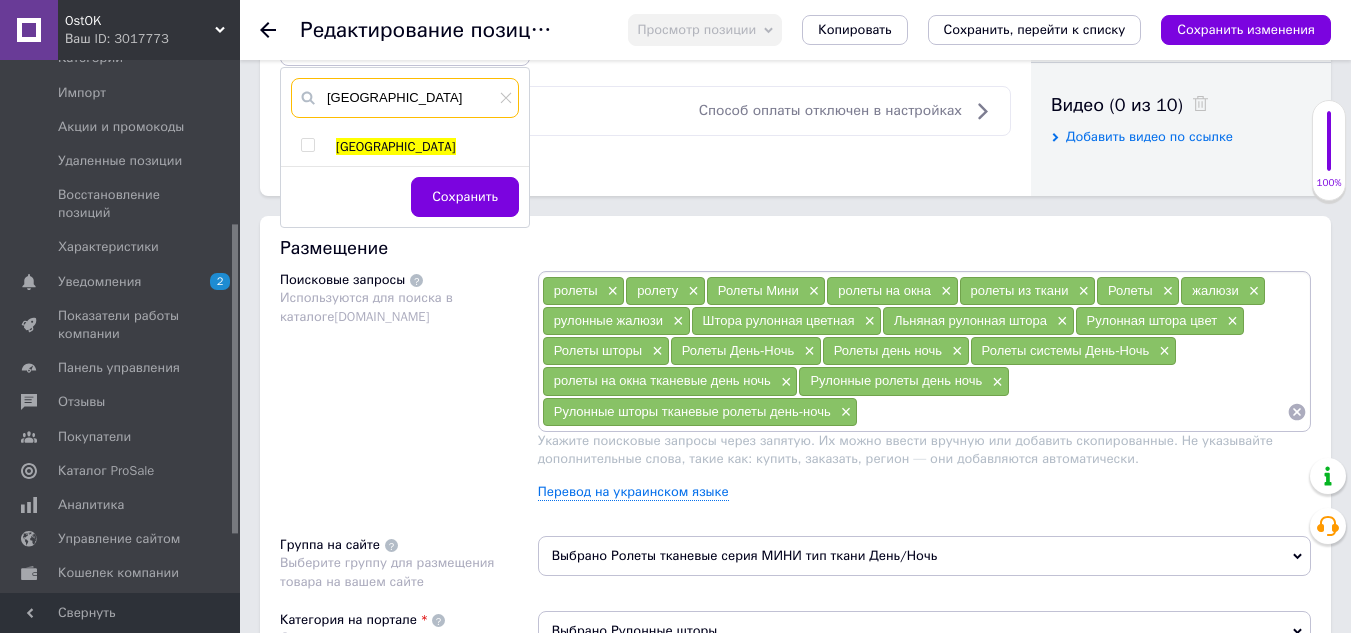 type on "[GEOGRAPHIC_DATA]" 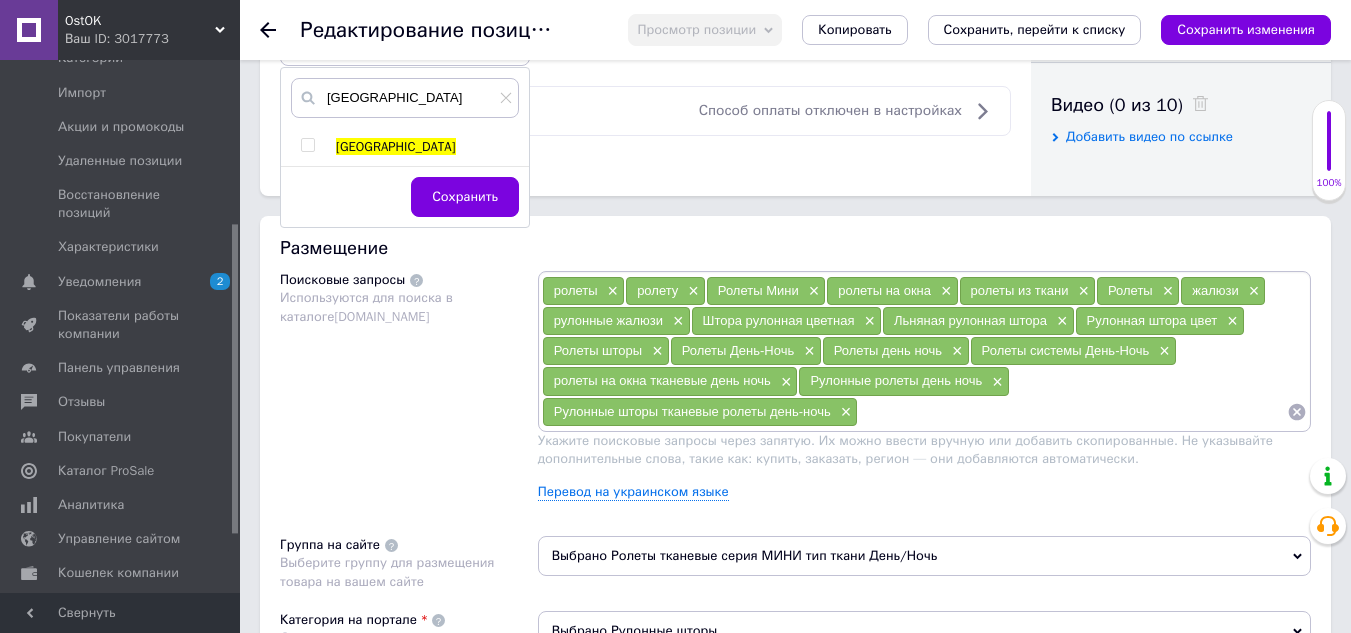 click at bounding box center [307, 145] 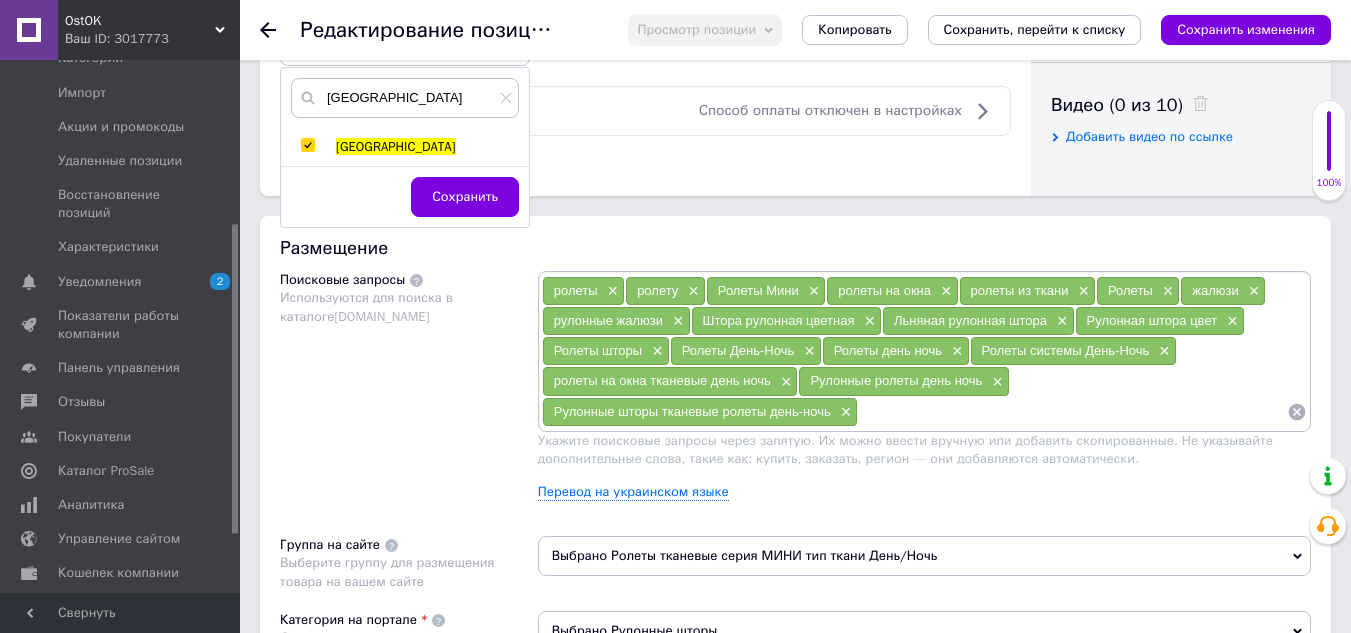 checkbox on "true" 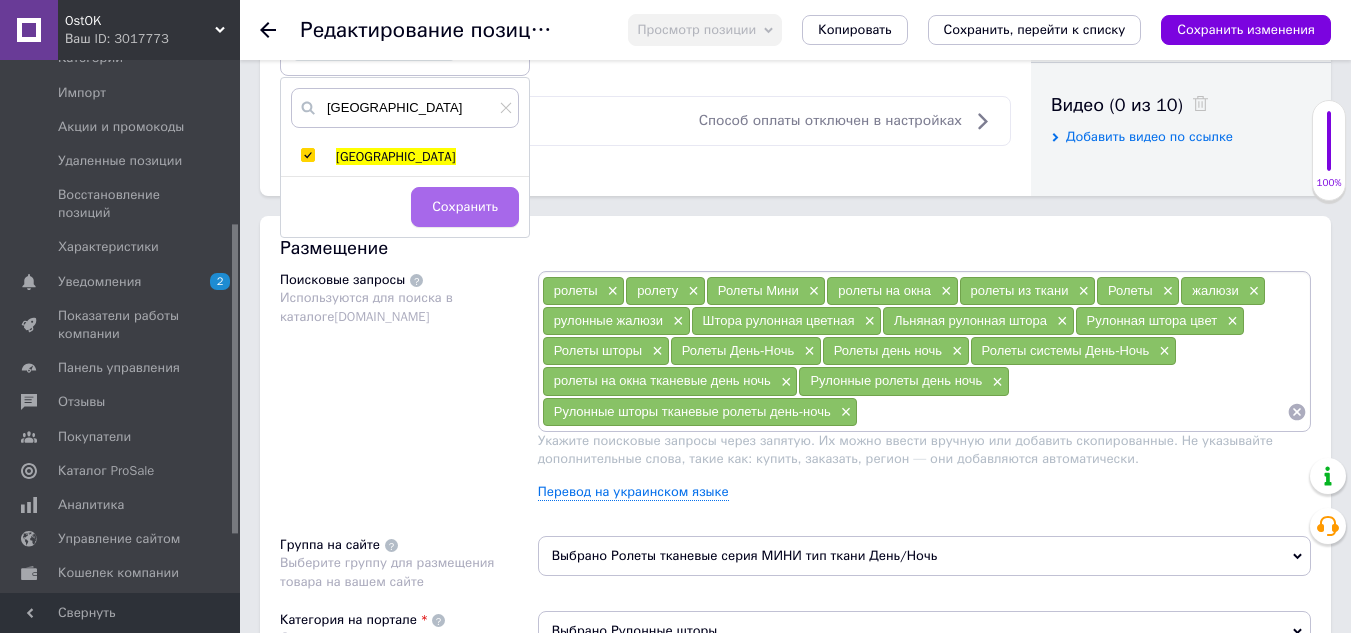 click on "Сохранить" at bounding box center (465, 207) 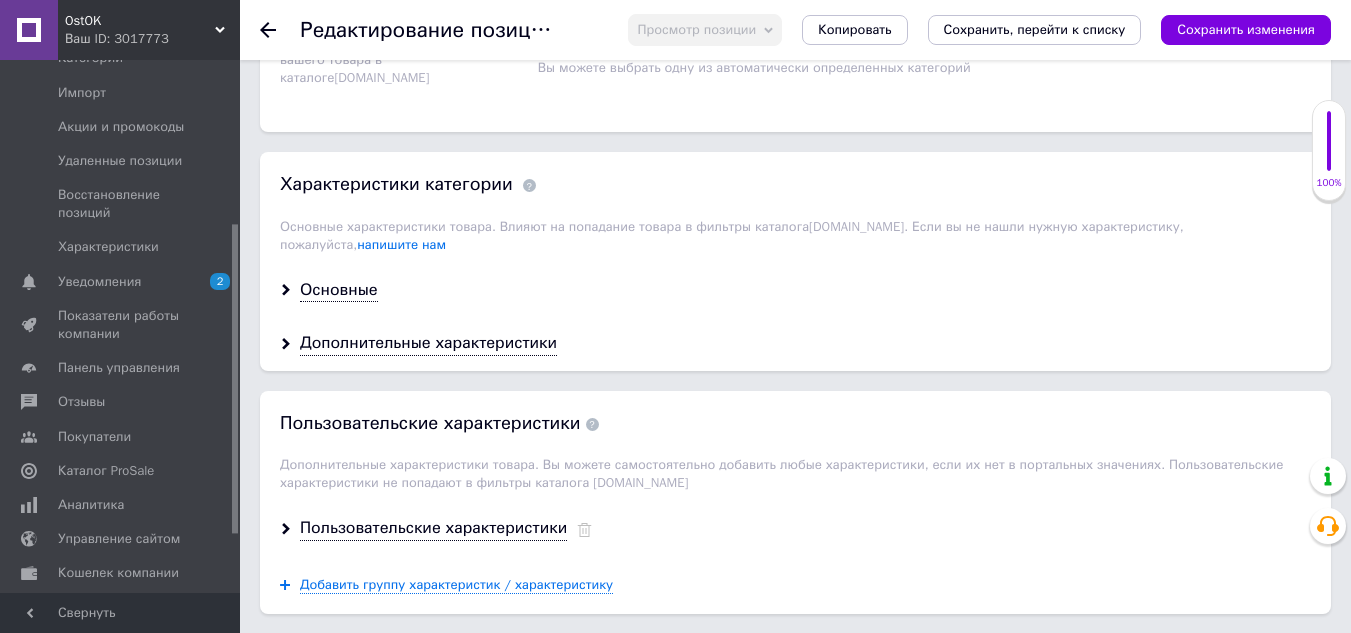 scroll, scrollTop: 1600, scrollLeft: 0, axis: vertical 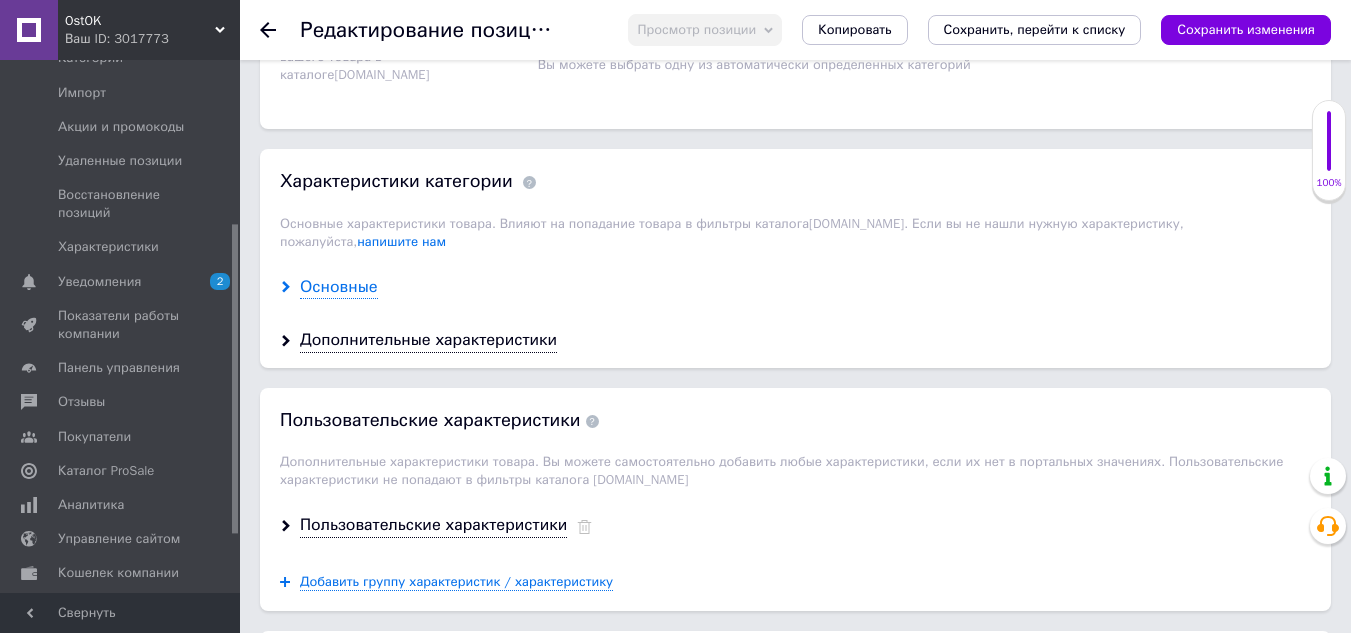 click on "Основные" at bounding box center [339, 287] 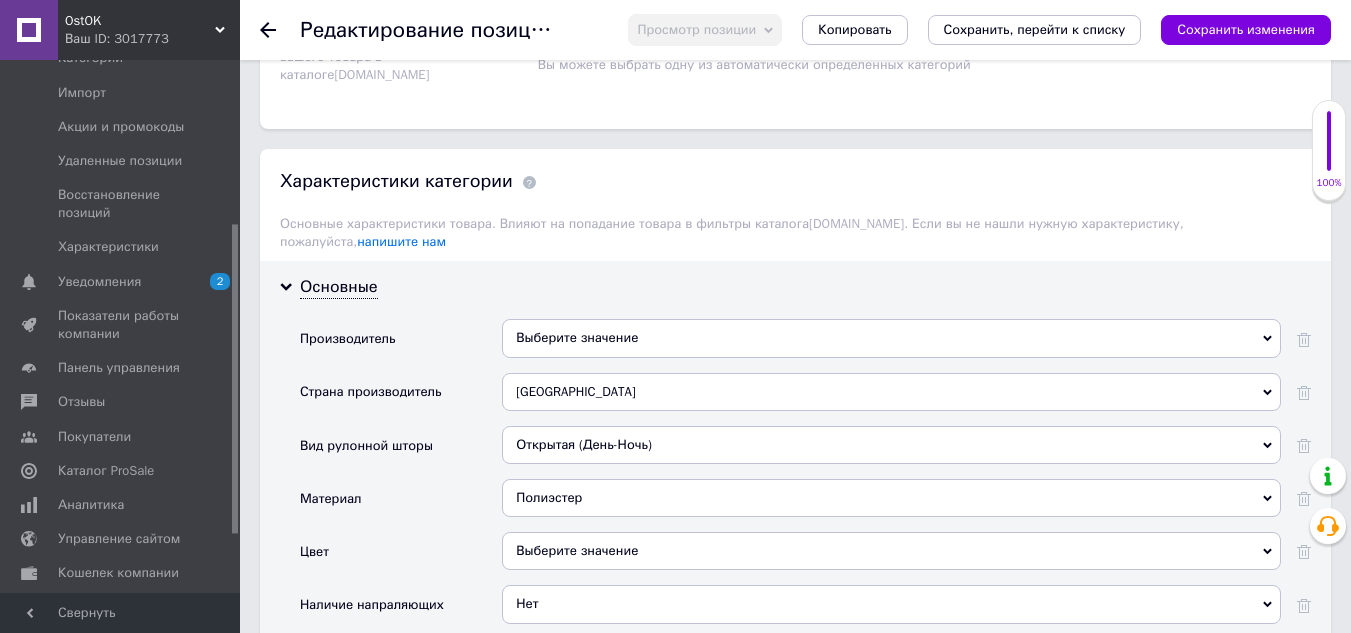 click on "Выберите значение" at bounding box center (891, 338) 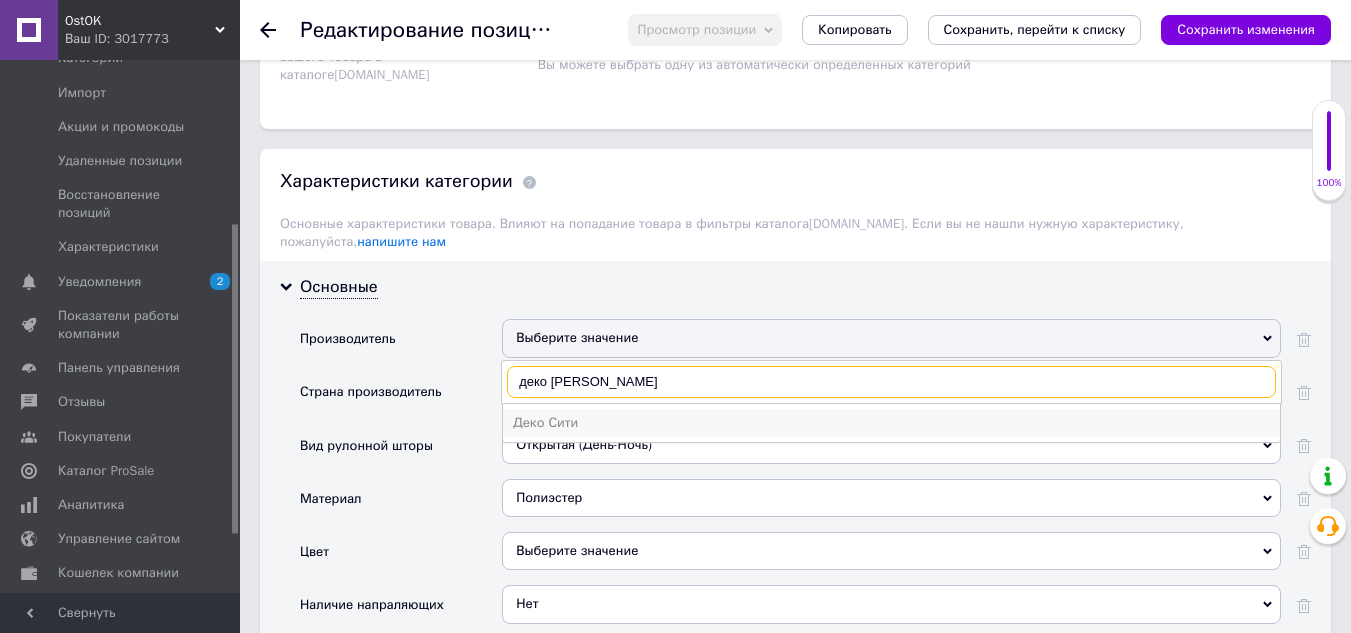 type on "деко [PERSON_NAME]" 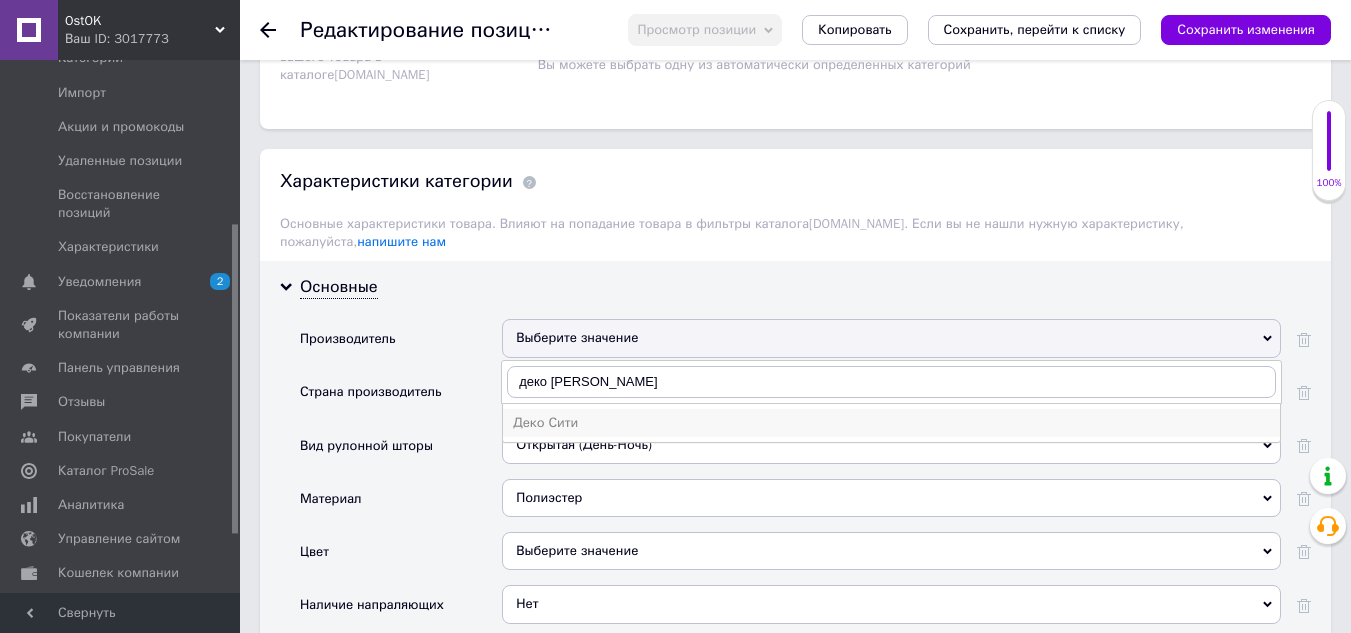 click on "Деко Сити" at bounding box center (891, 423) 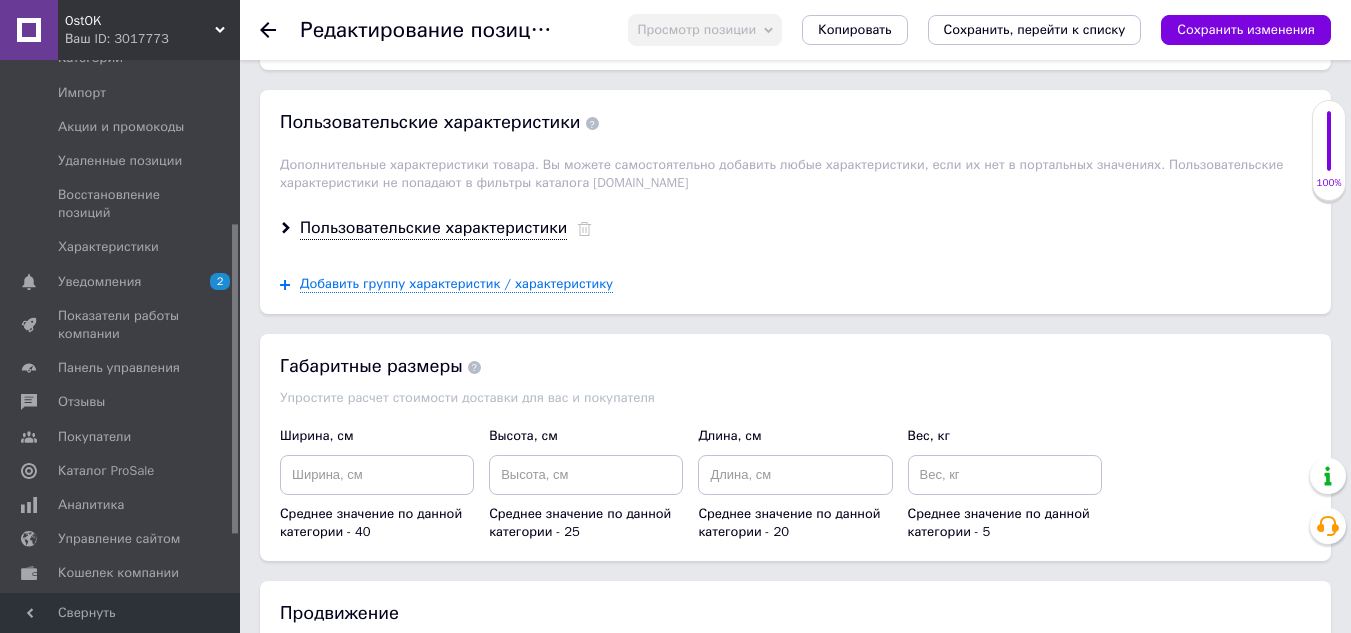 scroll, scrollTop: 2900, scrollLeft: 0, axis: vertical 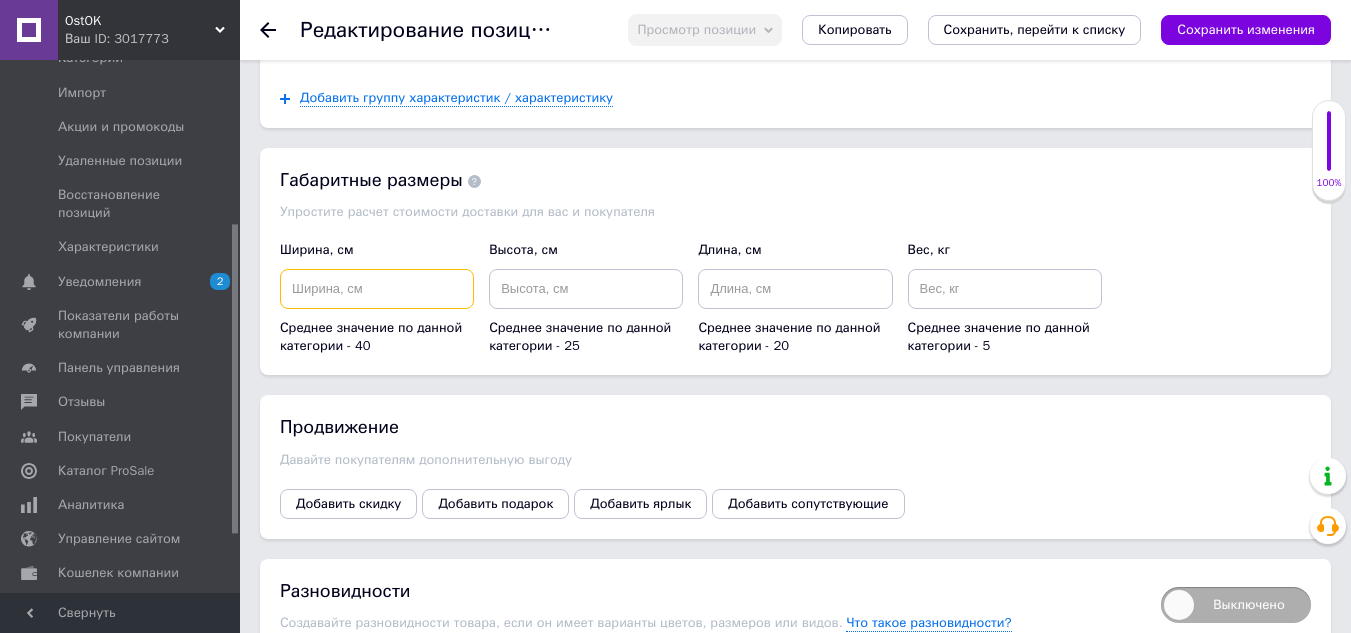 click at bounding box center [377, 289] 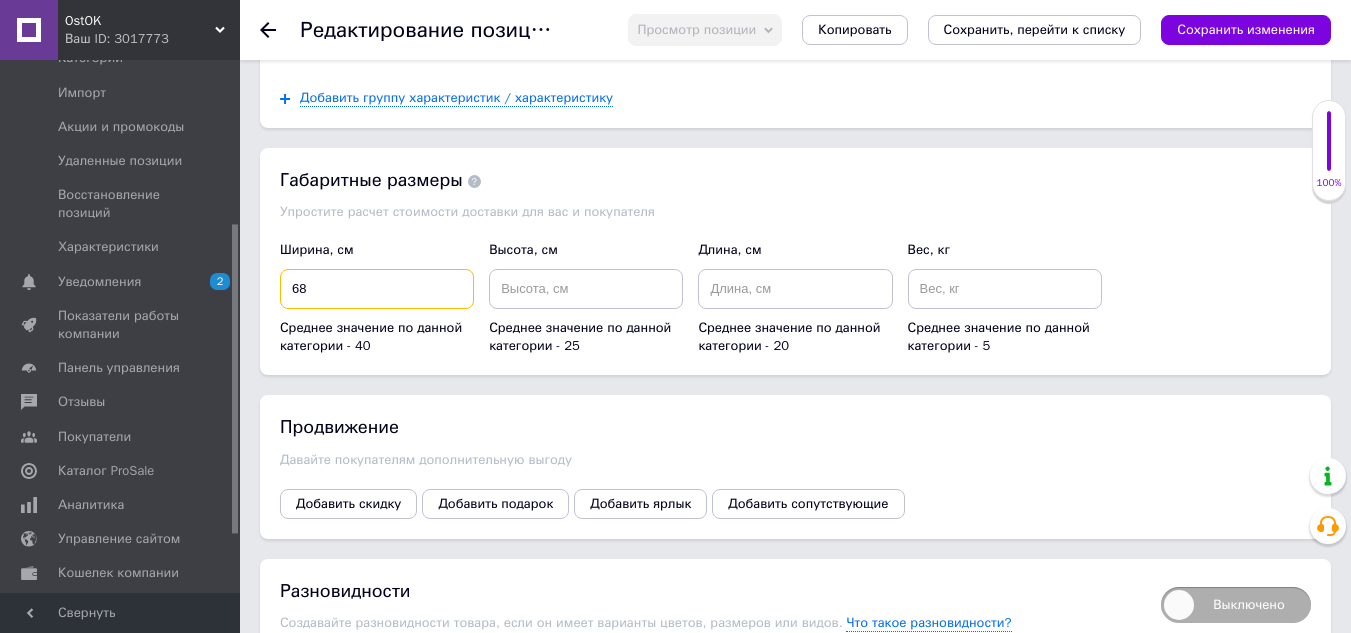 type on "68" 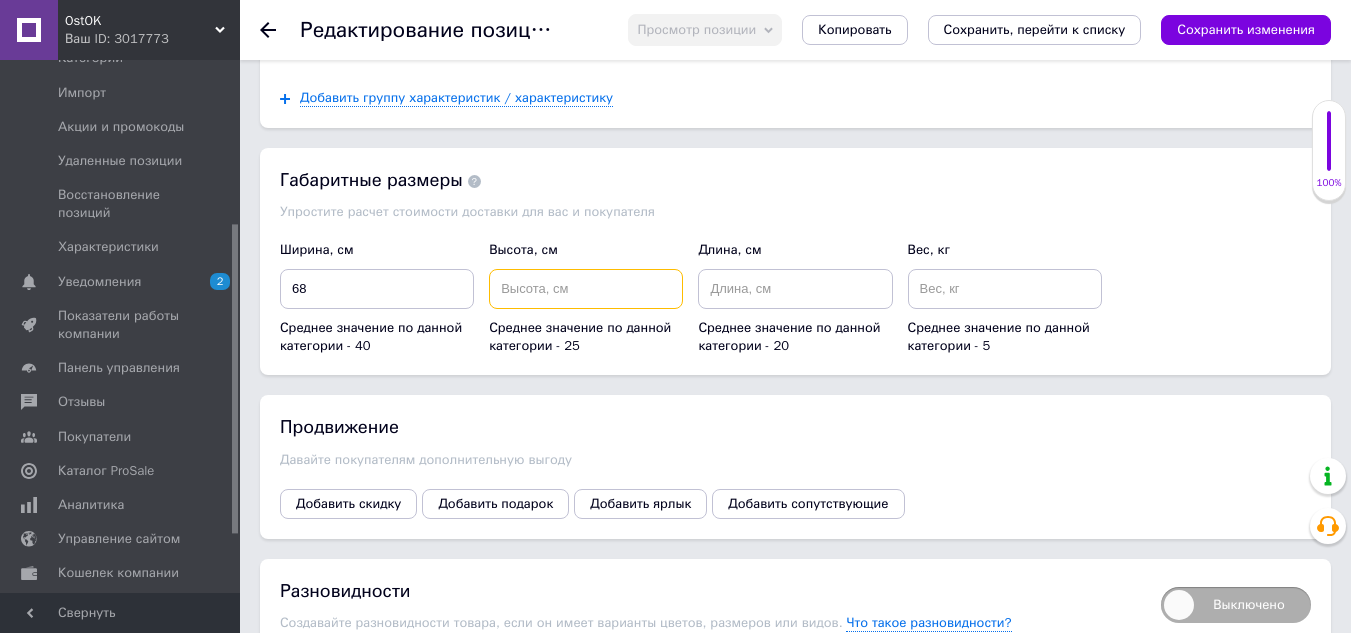 click at bounding box center (586, 289) 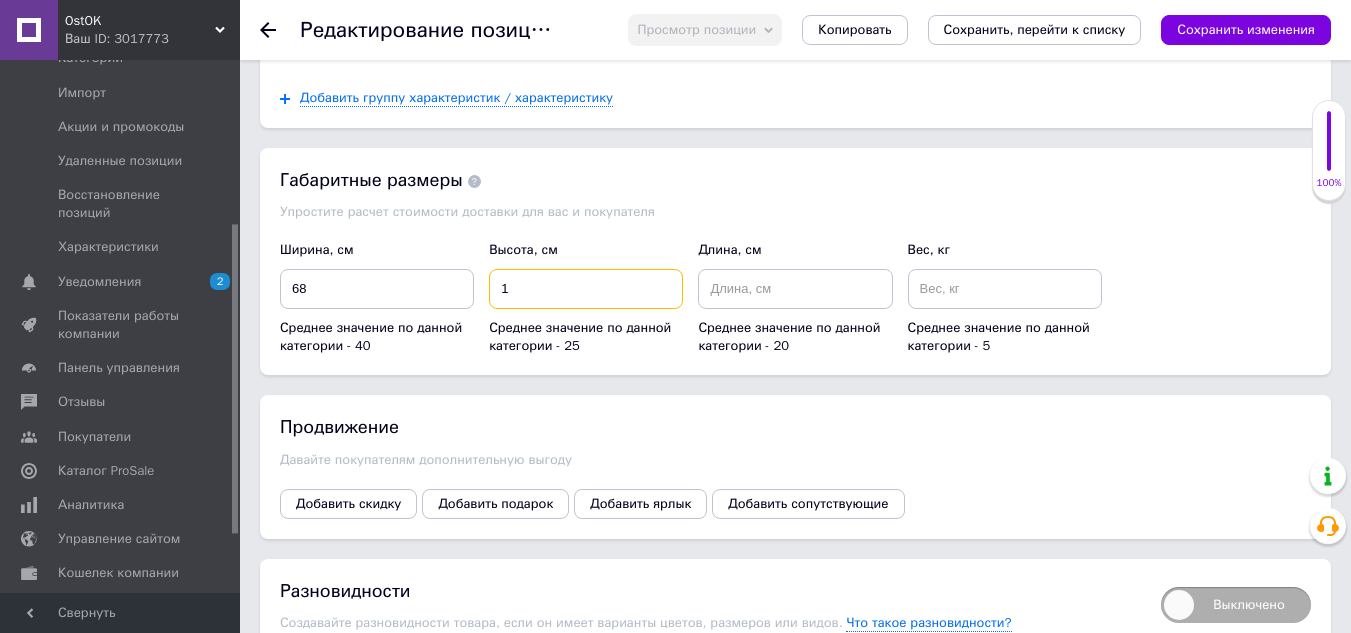 drag, startPoint x: 544, startPoint y: 273, endPoint x: 364, endPoint y: 232, distance: 184.6104 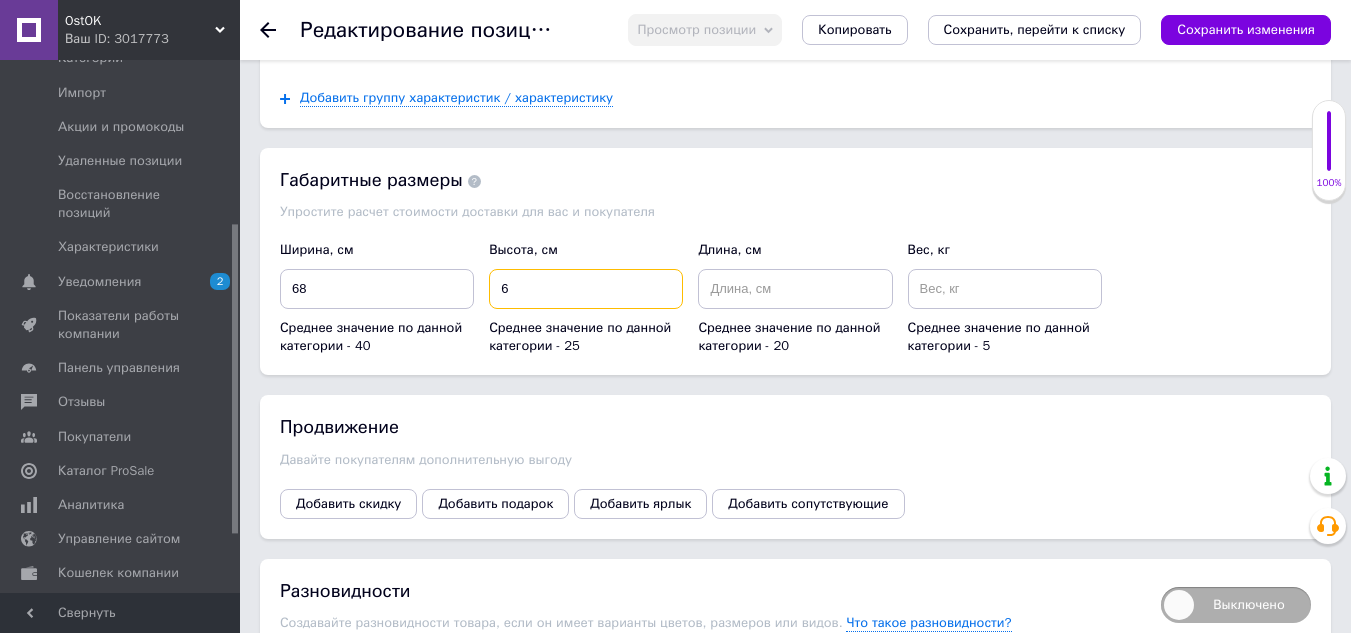 type on "6" 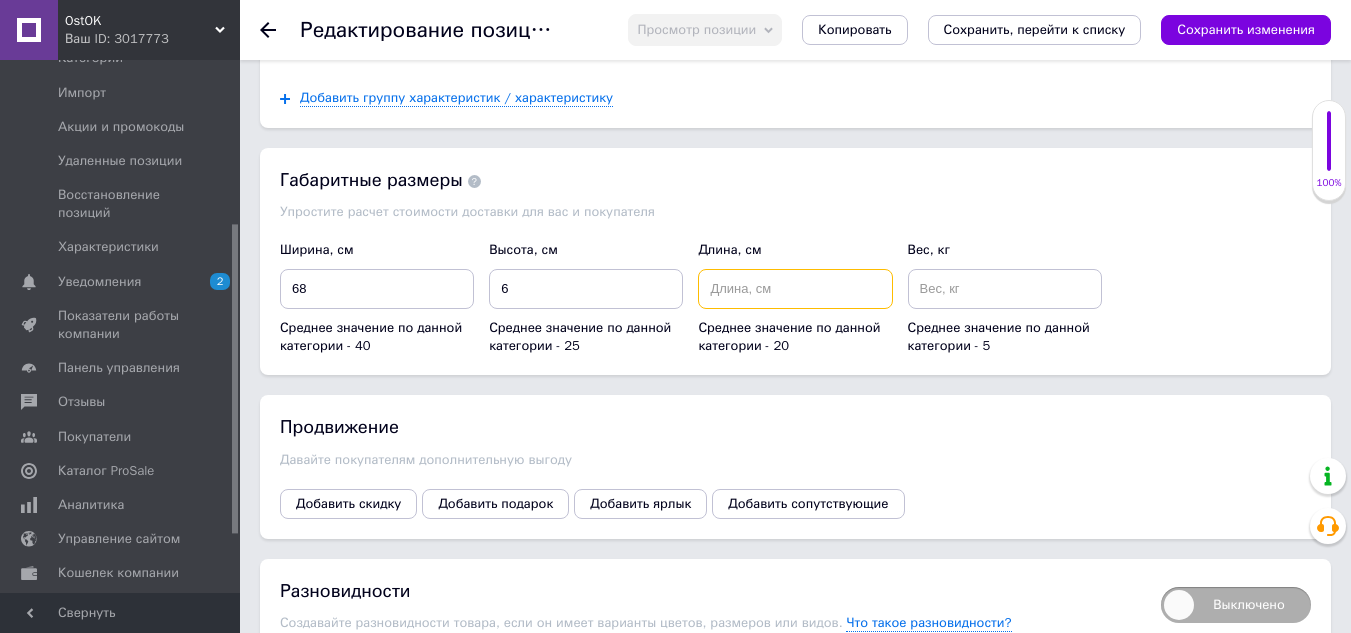 click at bounding box center [795, 289] 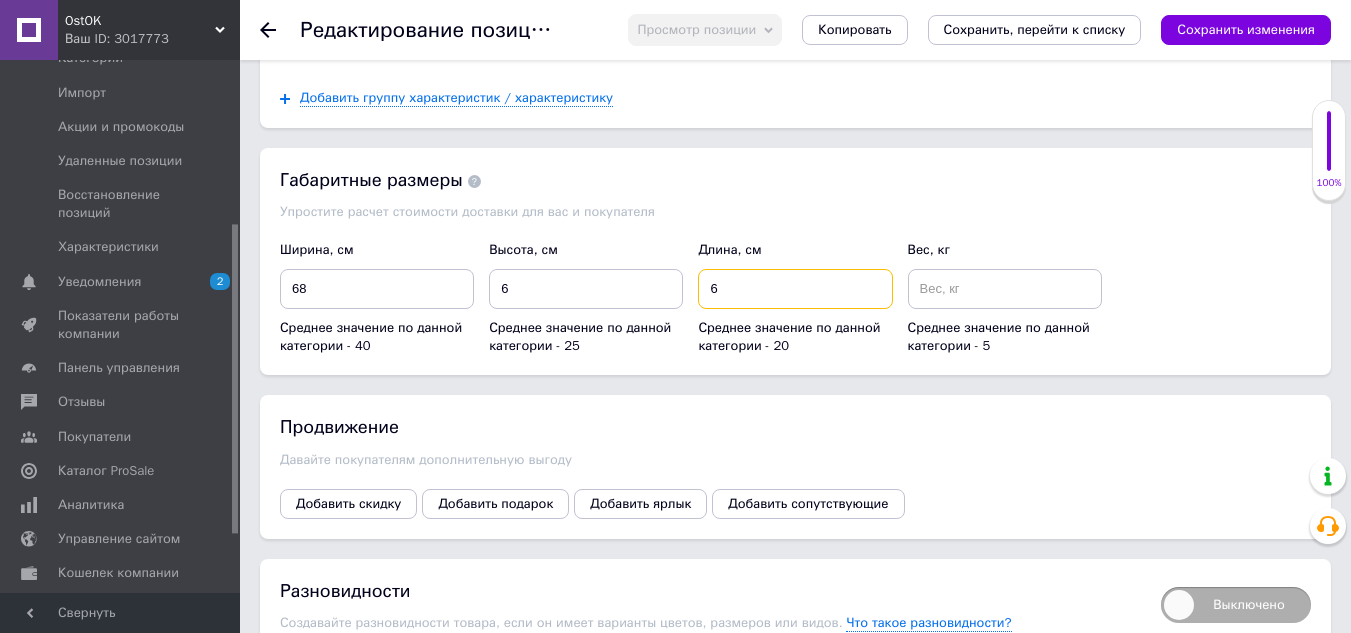 type on "6" 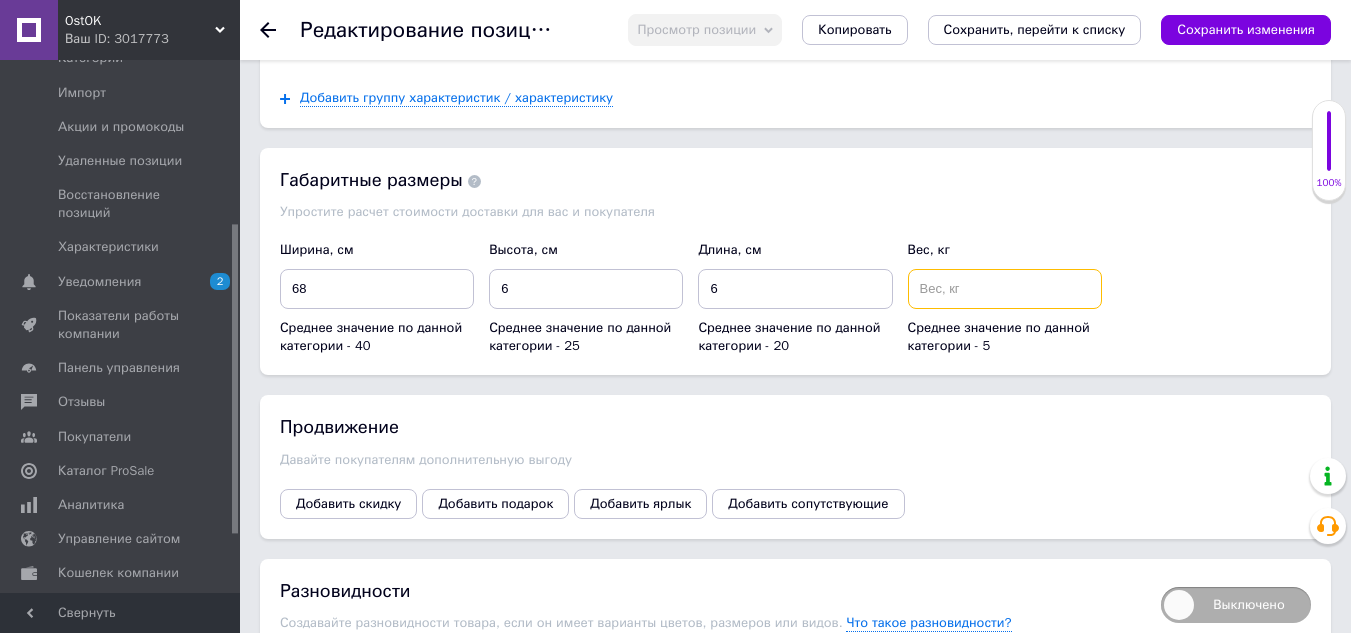 click at bounding box center [1005, 289] 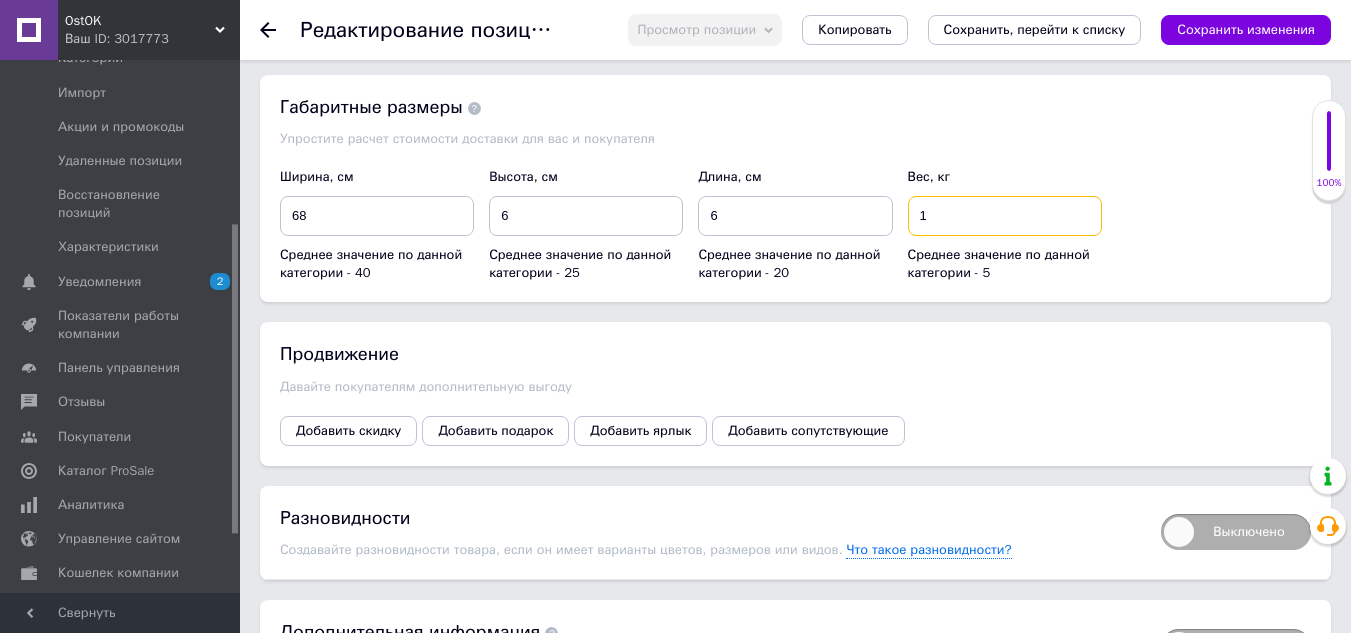 scroll, scrollTop: 3092, scrollLeft: 0, axis: vertical 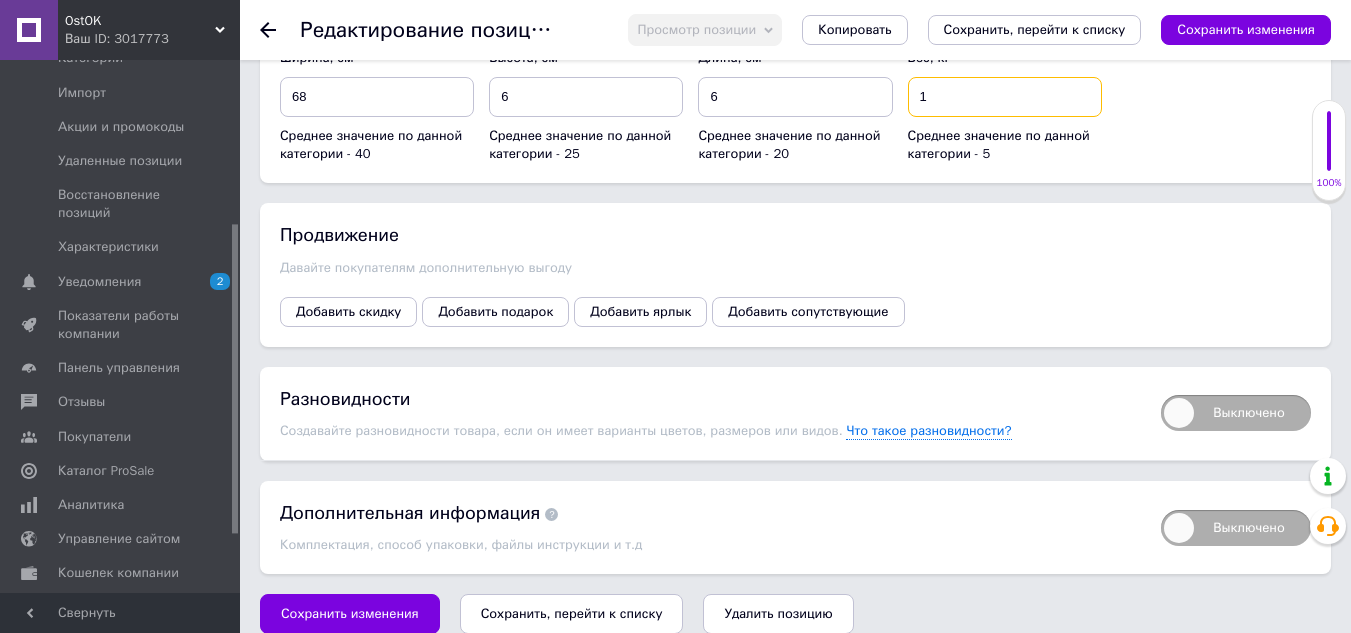 type on "1" 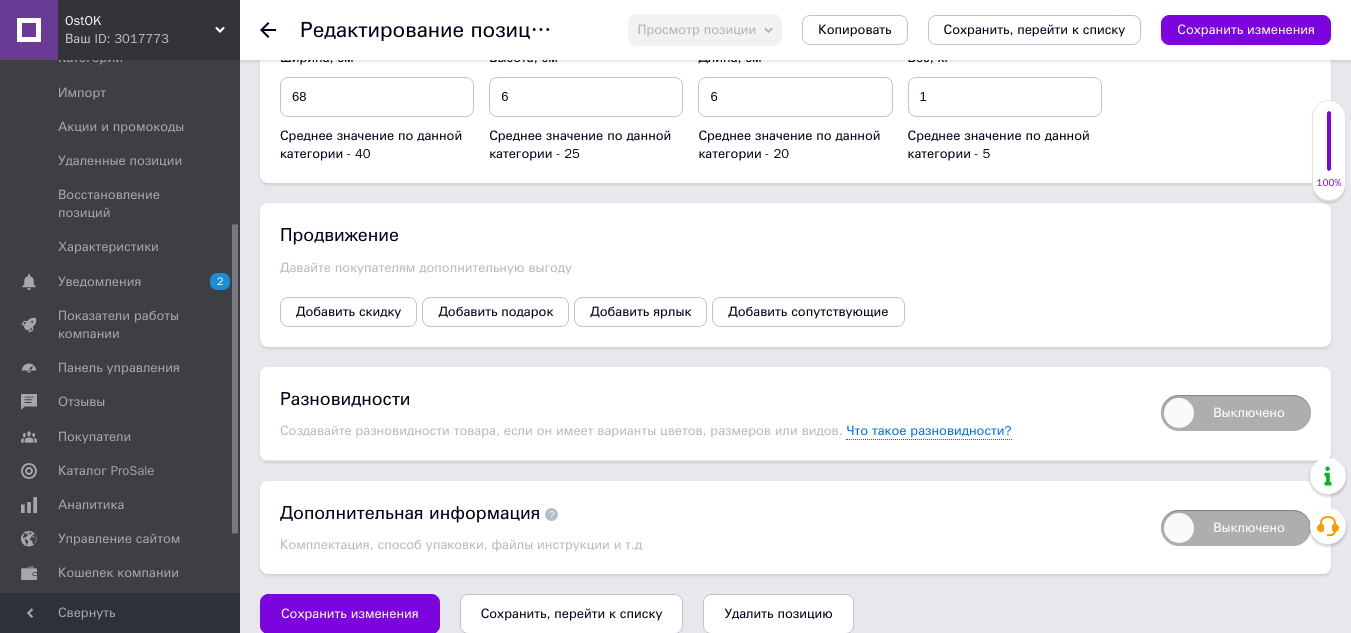 click on "Сохранить, перейти к списку" at bounding box center (572, 613) 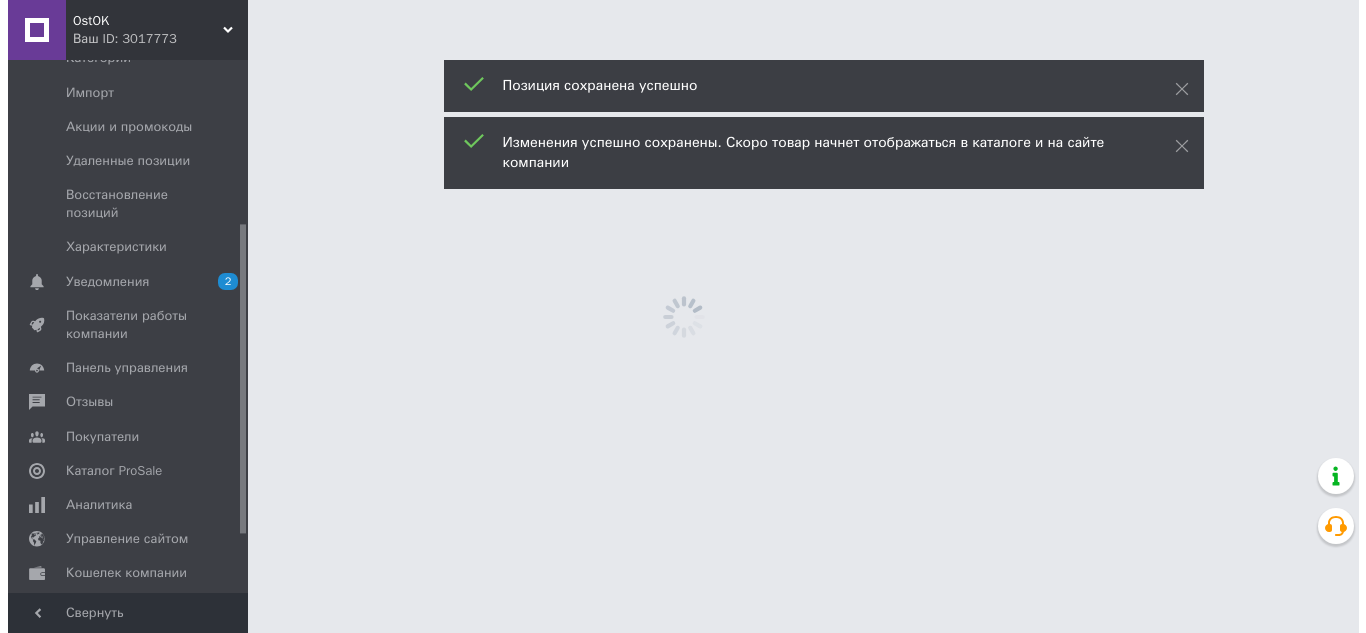 scroll, scrollTop: 0, scrollLeft: 0, axis: both 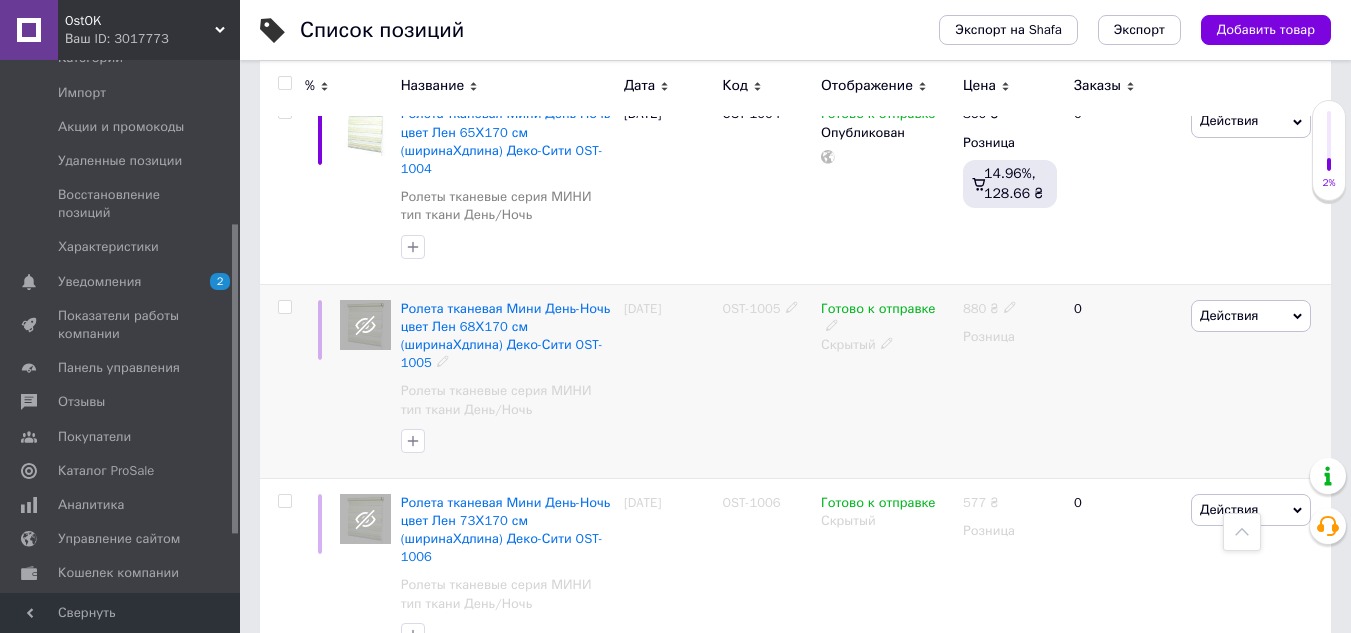 click 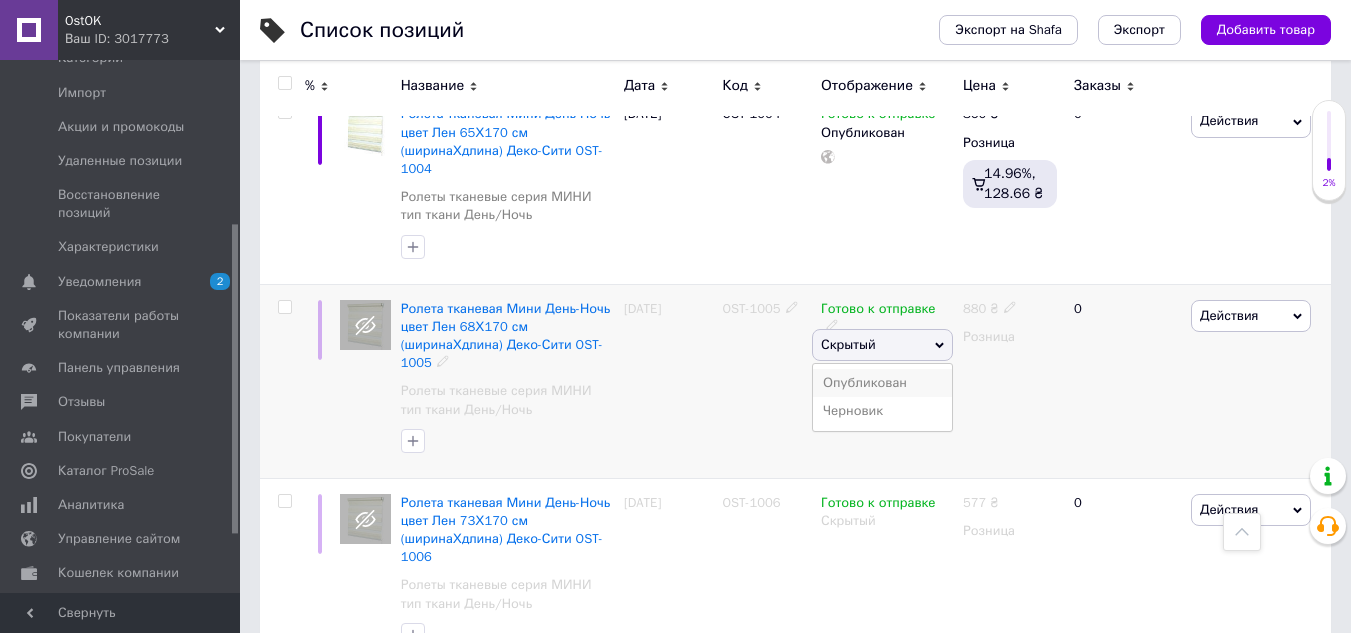 click on "Опубликован" at bounding box center [882, 383] 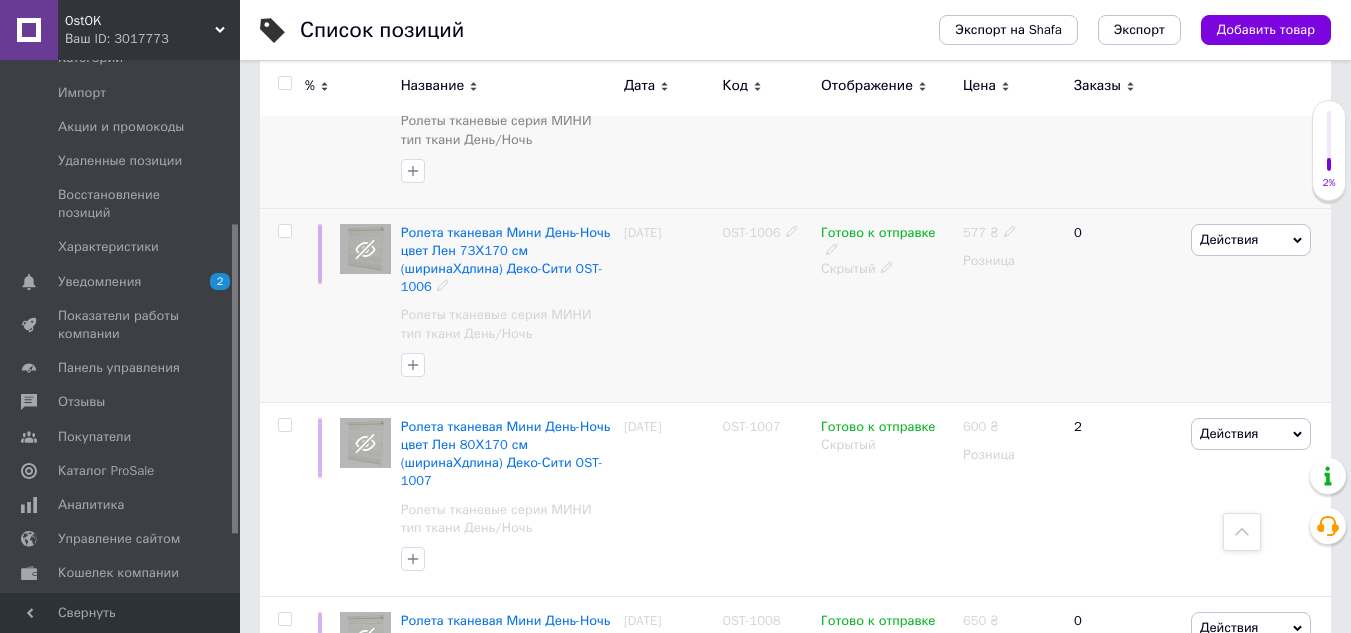 scroll, scrollTop: 3200, scrollLeft: 0, axis: vertical 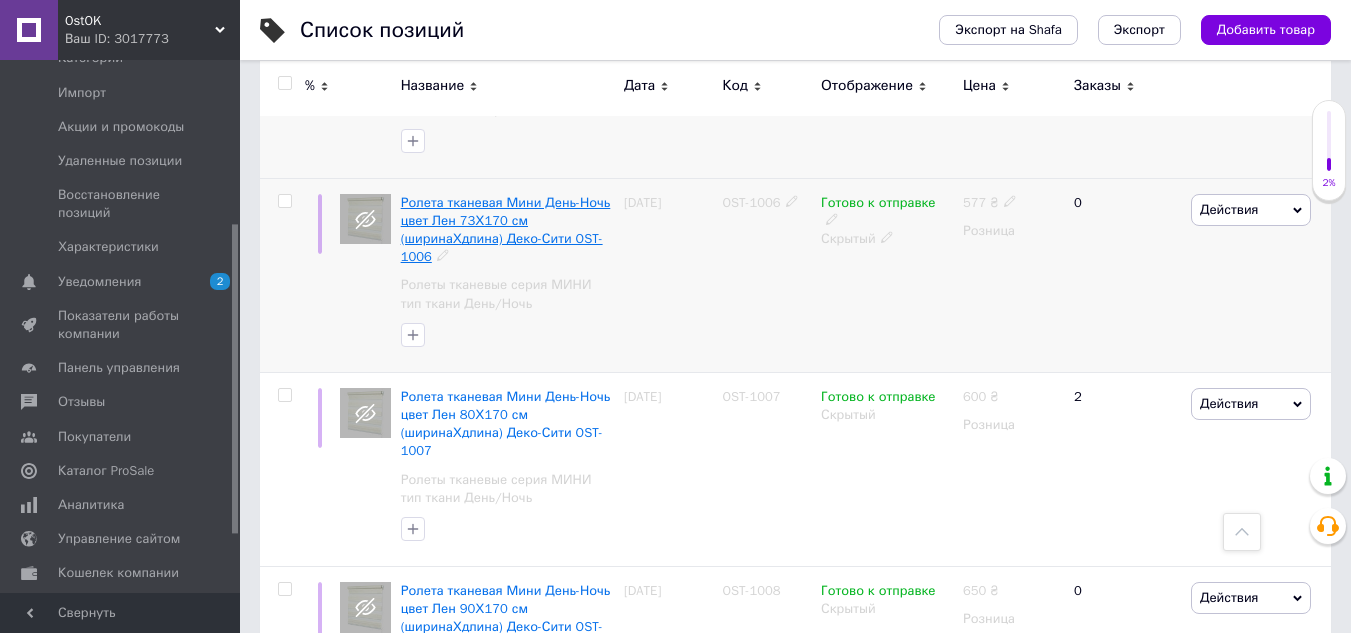 click on "Ролета тканевая Мини День-Ночь цвет Лен 73Х170 см (ширинаХдлина) Деко-Сити OST-1006" at bounding box center [506, 230] 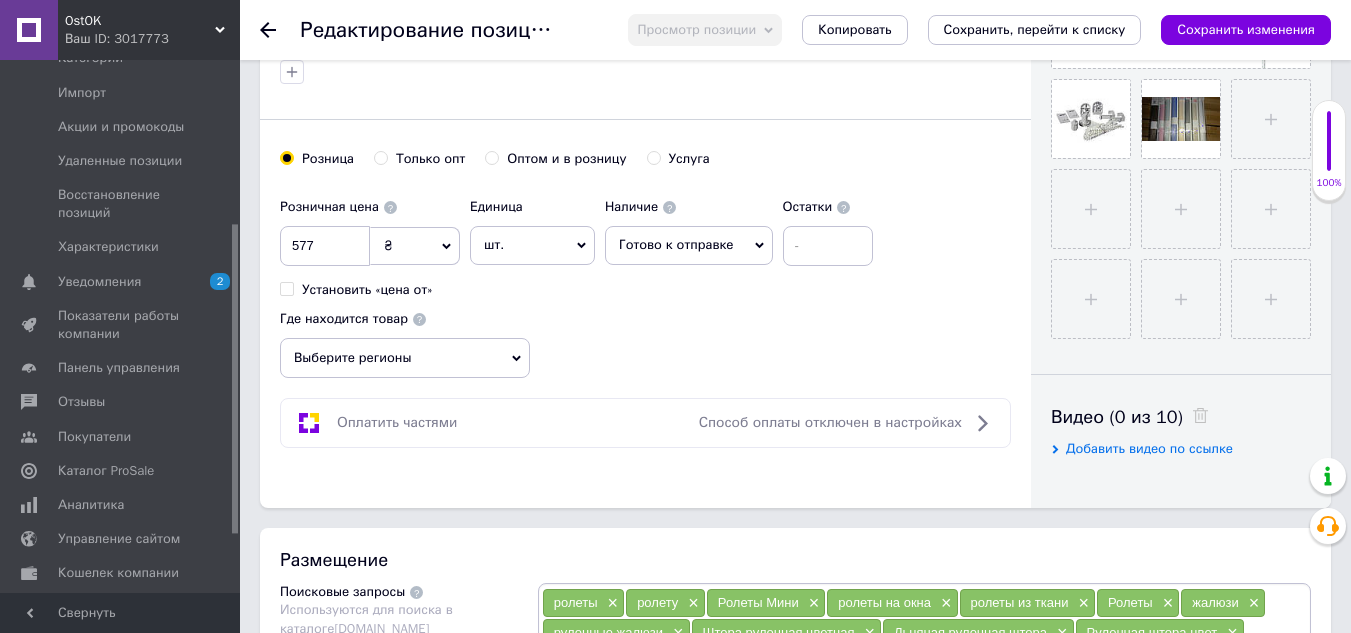 scroll, scrollTop: 700, scrollLeft: 0, axis: vertical 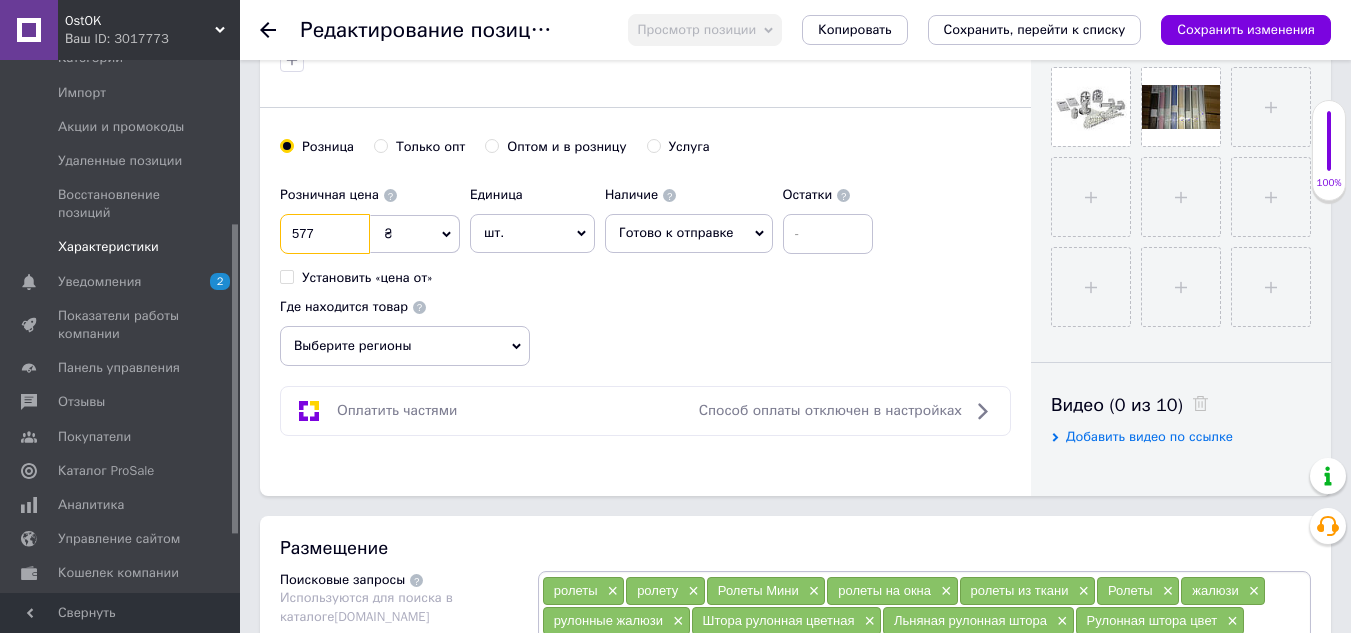 drag, startPoint x: 348, startPoint y: 239, endPoint x: 105, endPoint y: 221, distance: 243.66576 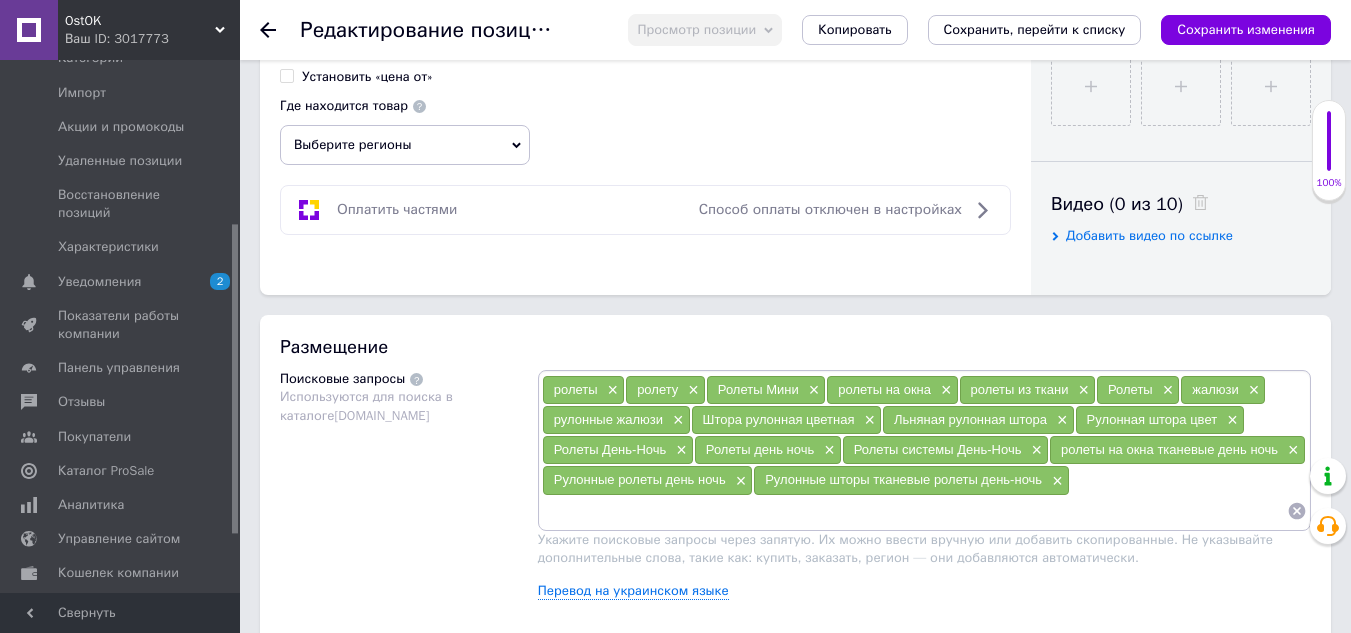 scroll, scrollTop: 900, scrollLeft: 0, axis: vertical 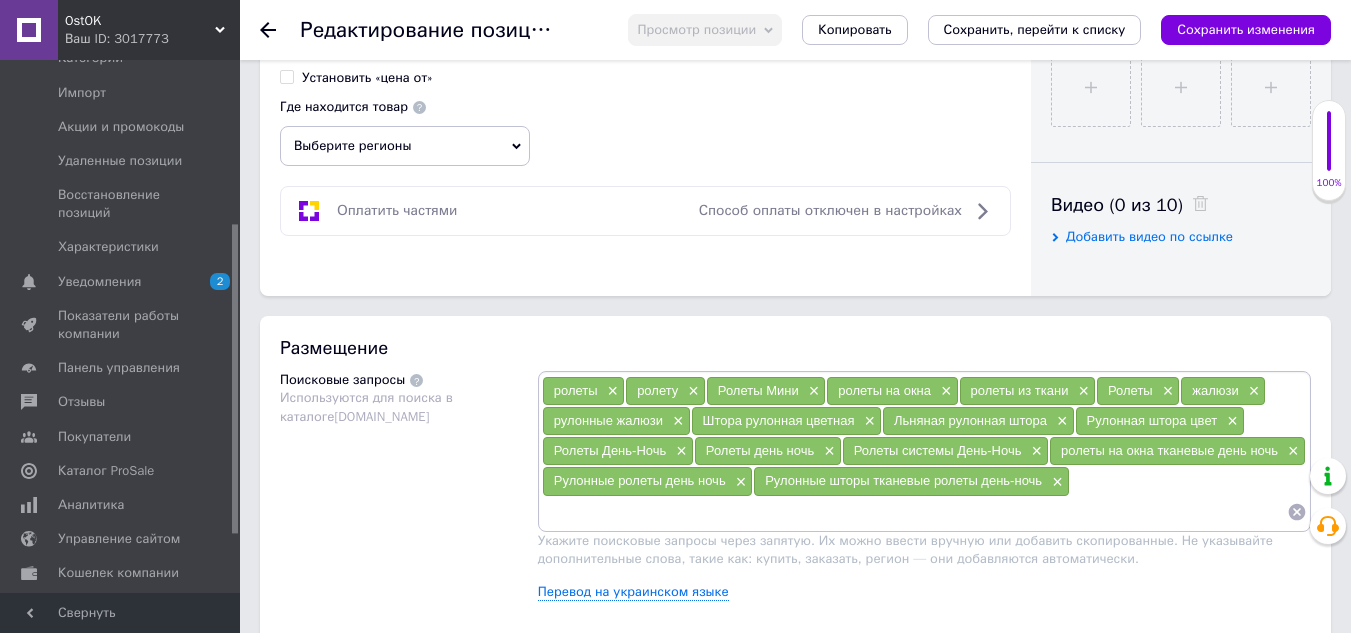 type on "940" 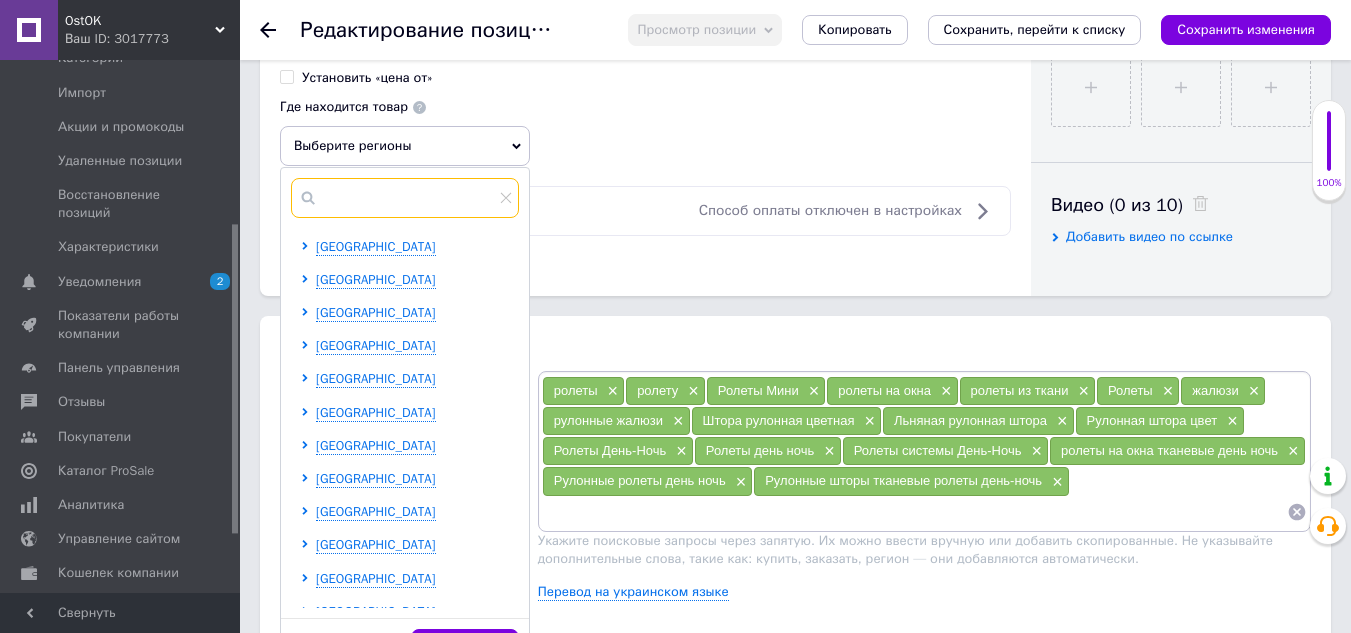 click at bounding box center (405, 198) 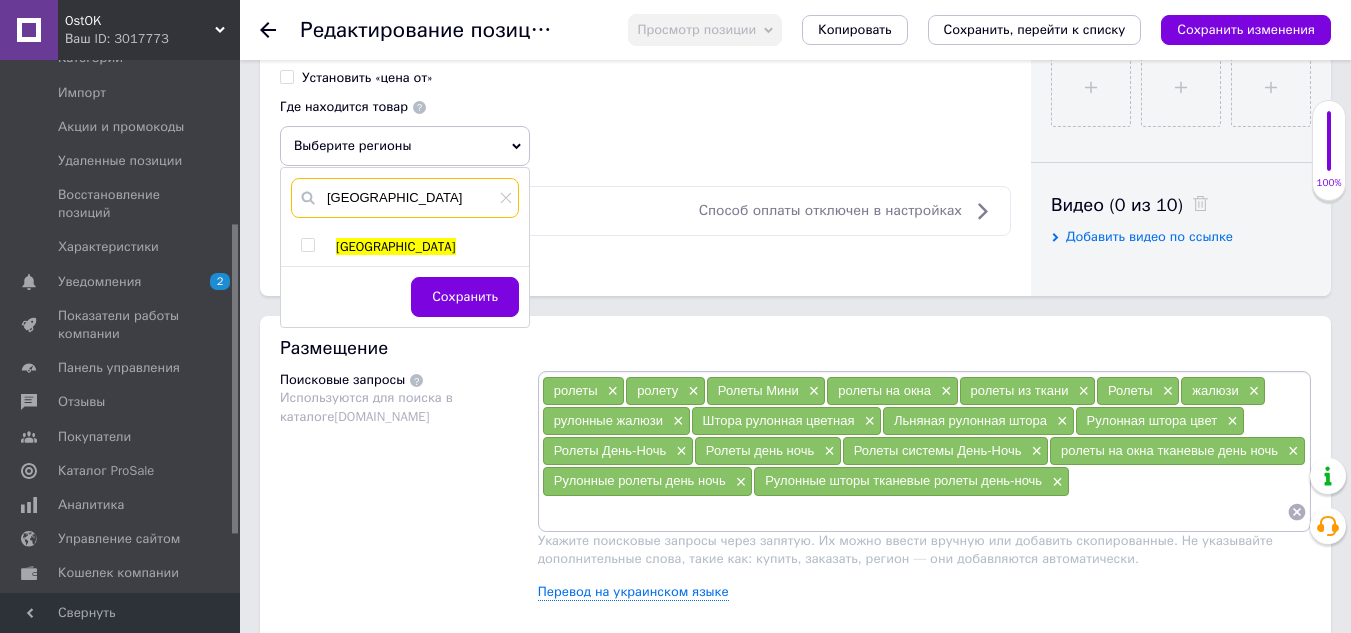 type on "[GEOGRAPHIC_DATA]" 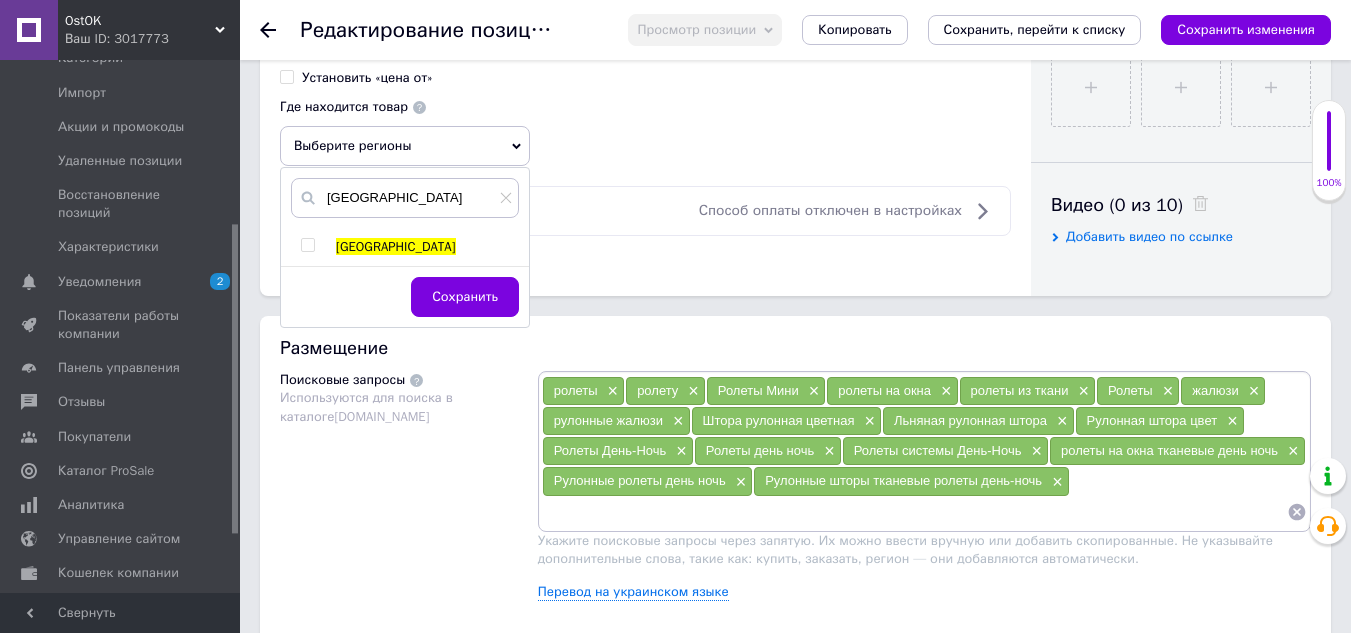 click at bounding box center (307, 245) 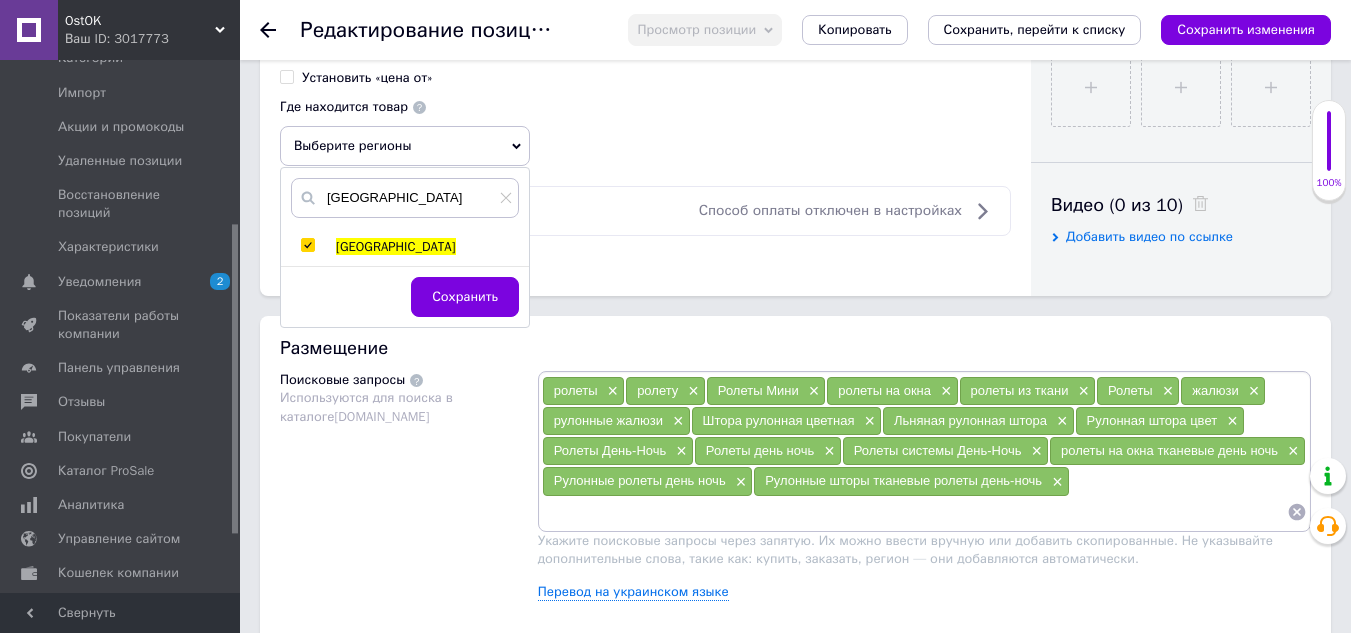 checkbox on "true" 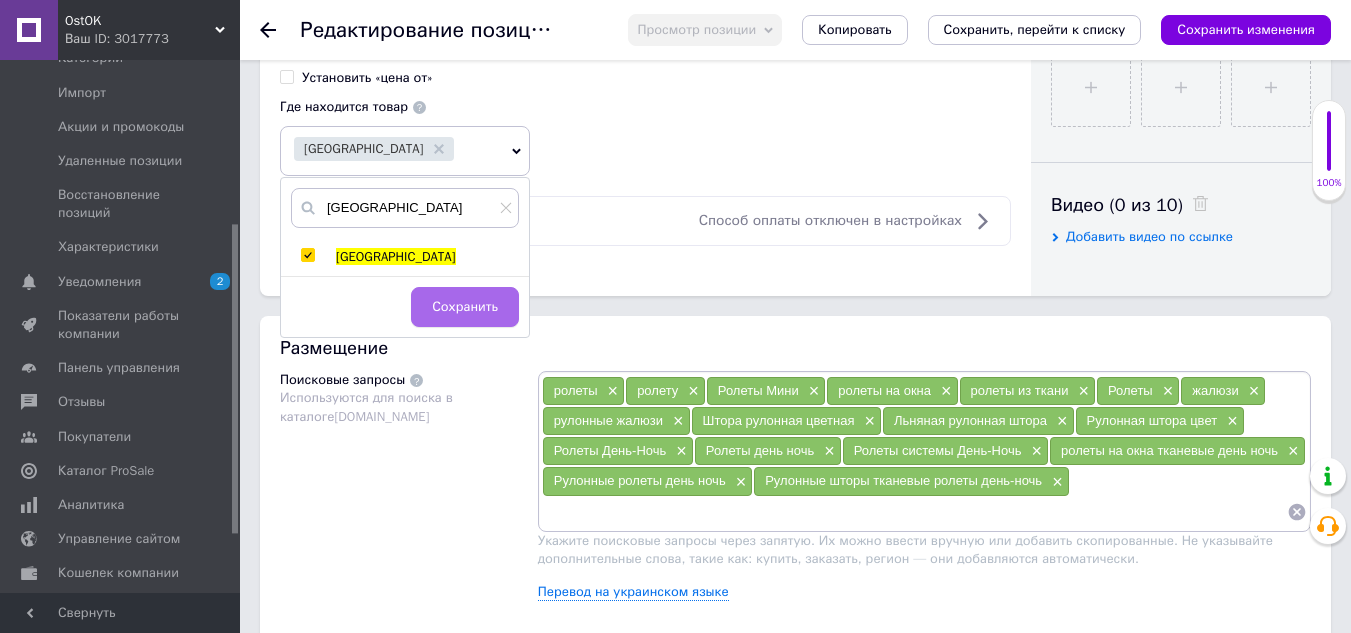 click on "Сохранить" at bounding box center (465, 307) 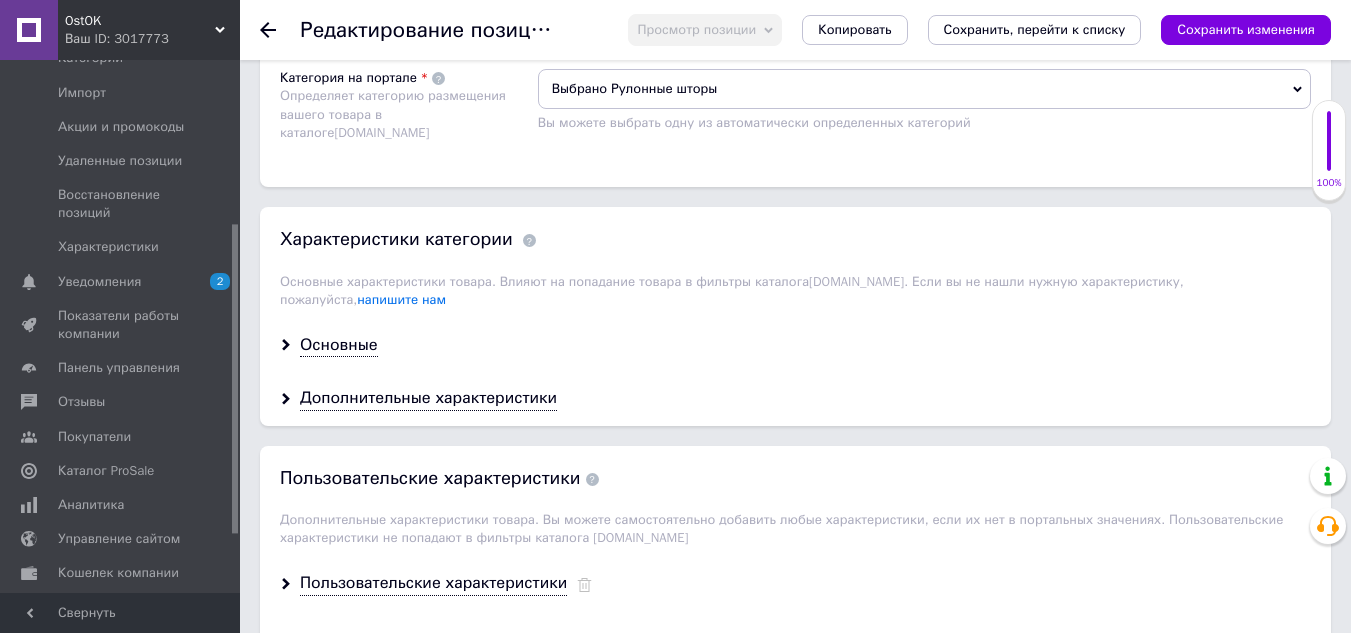scroll, scrollTop: 1600, scrollLeft: 0, axis: vertical 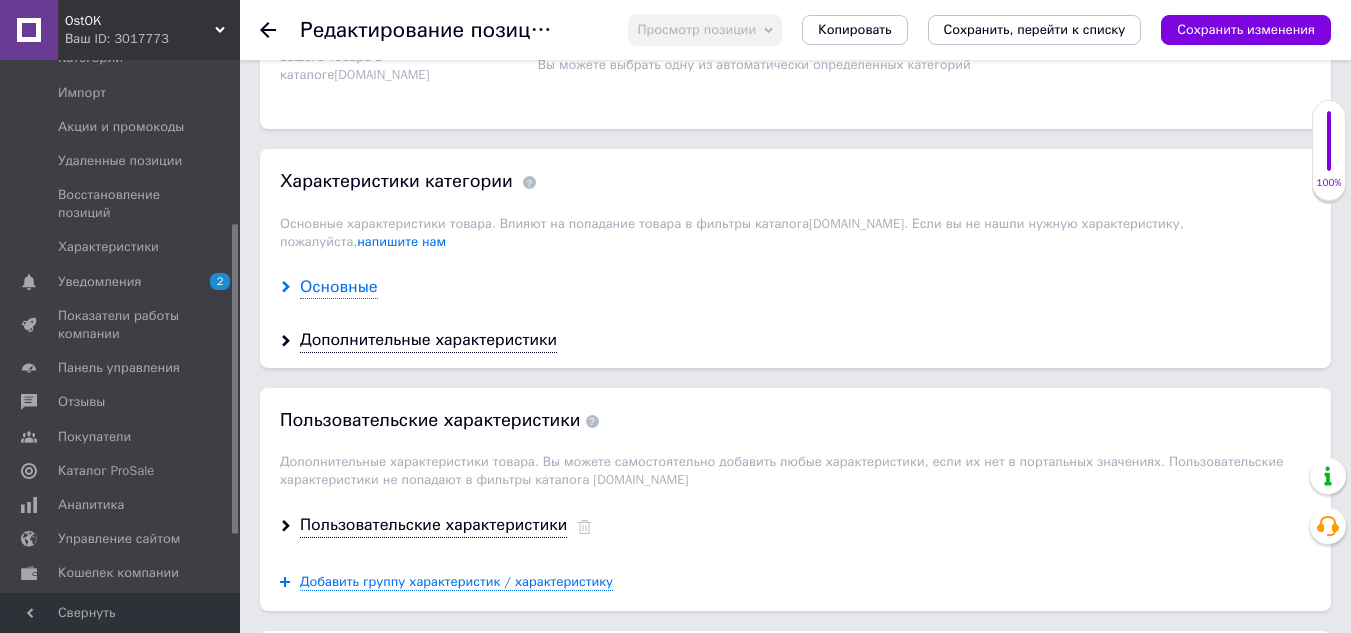 click on "Основные" at bounding box center [339, 287] 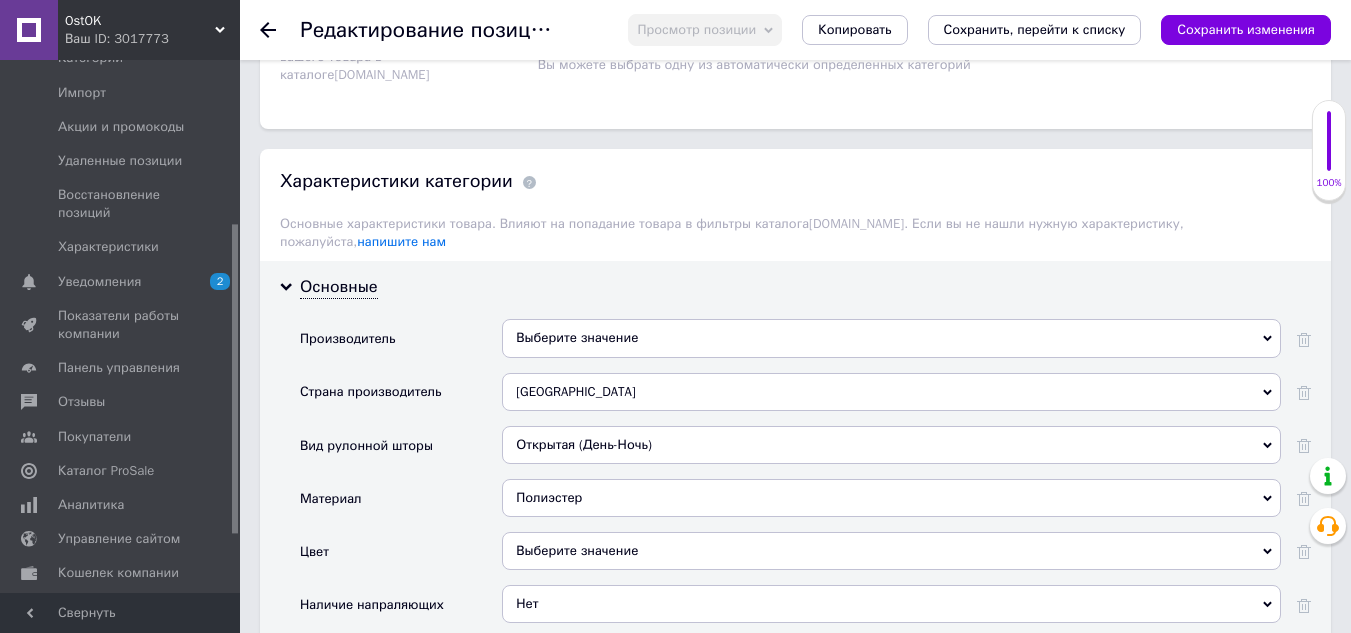click on "Выберите значение" at bounding box center [891, 338] 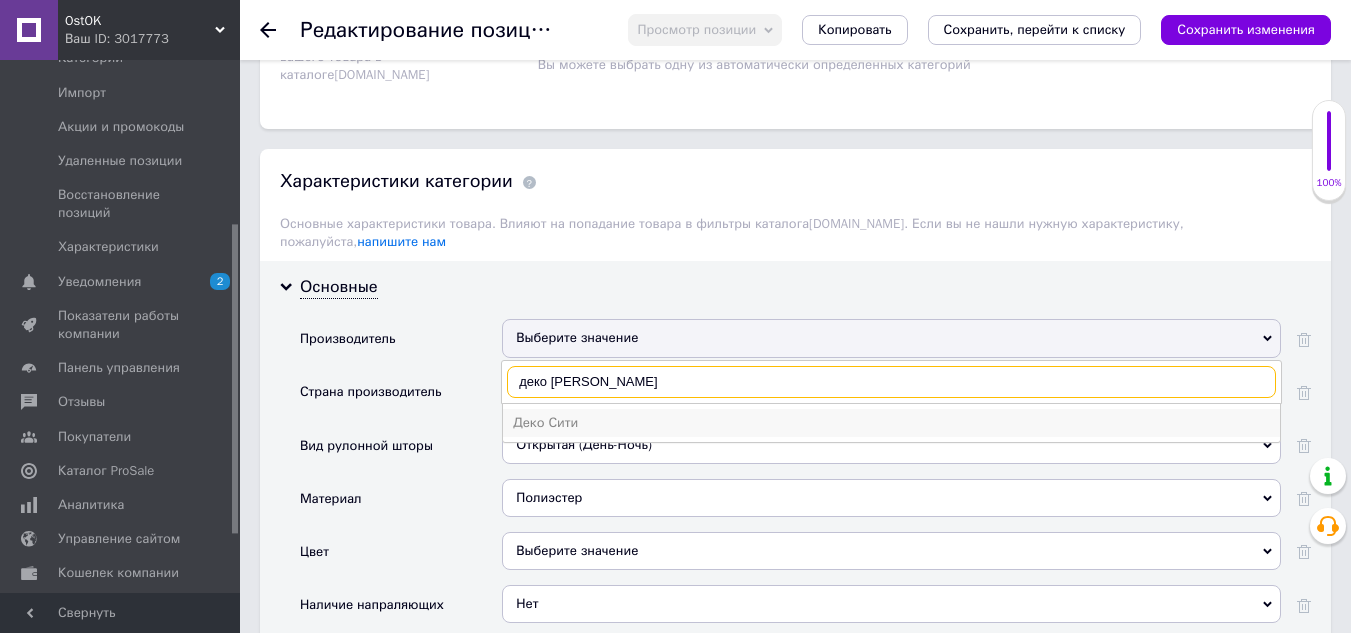 type on "деко [PERSON_NAME]" 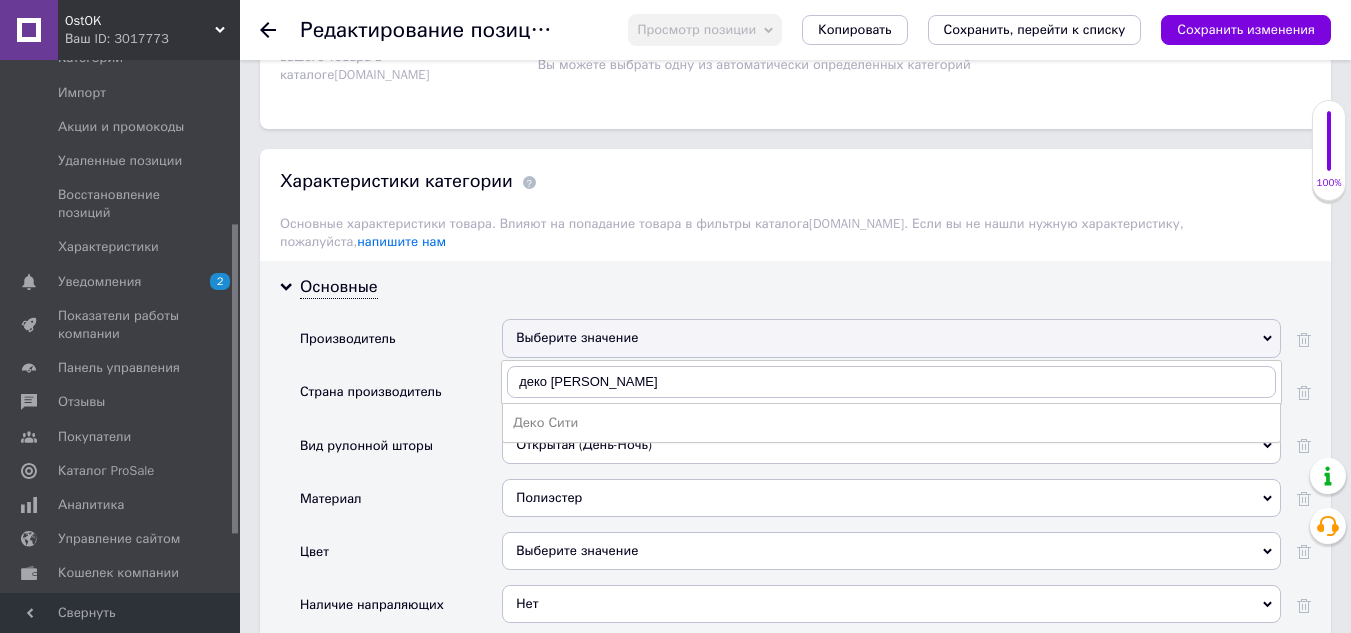 click on "Деко Сити" at bounding box center [891, 423] 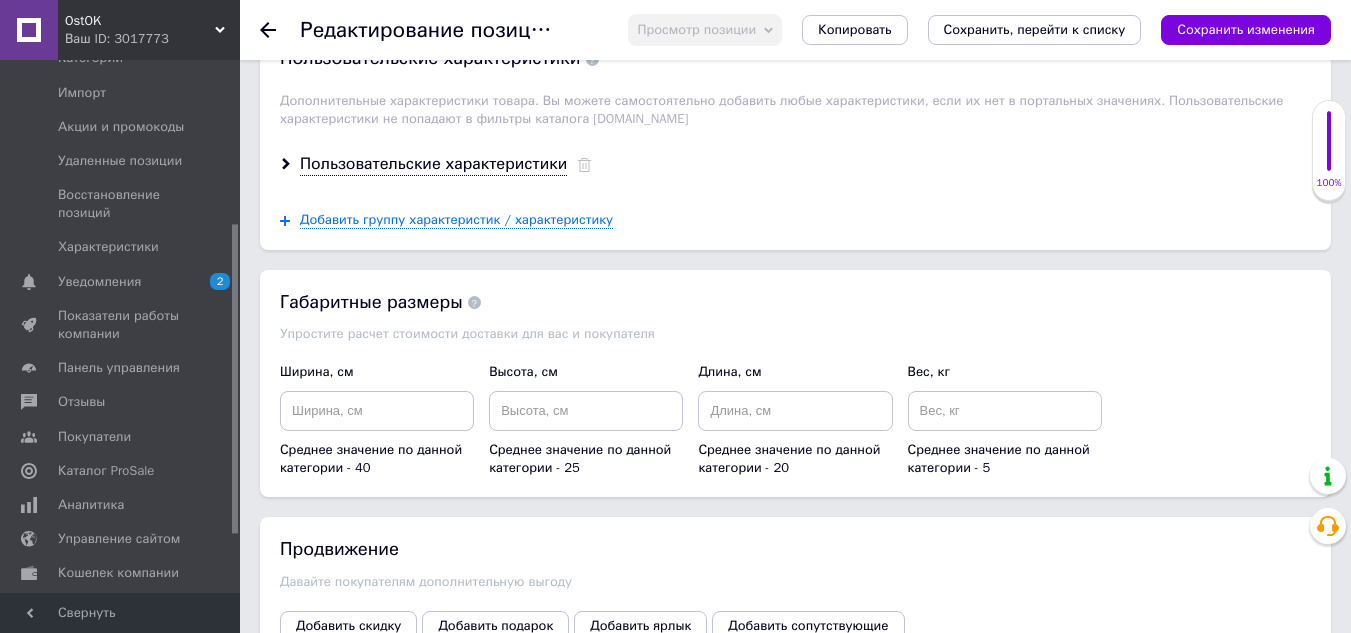scroll, scrollTop: 2900, scrollLeft: 0, axis: vertical 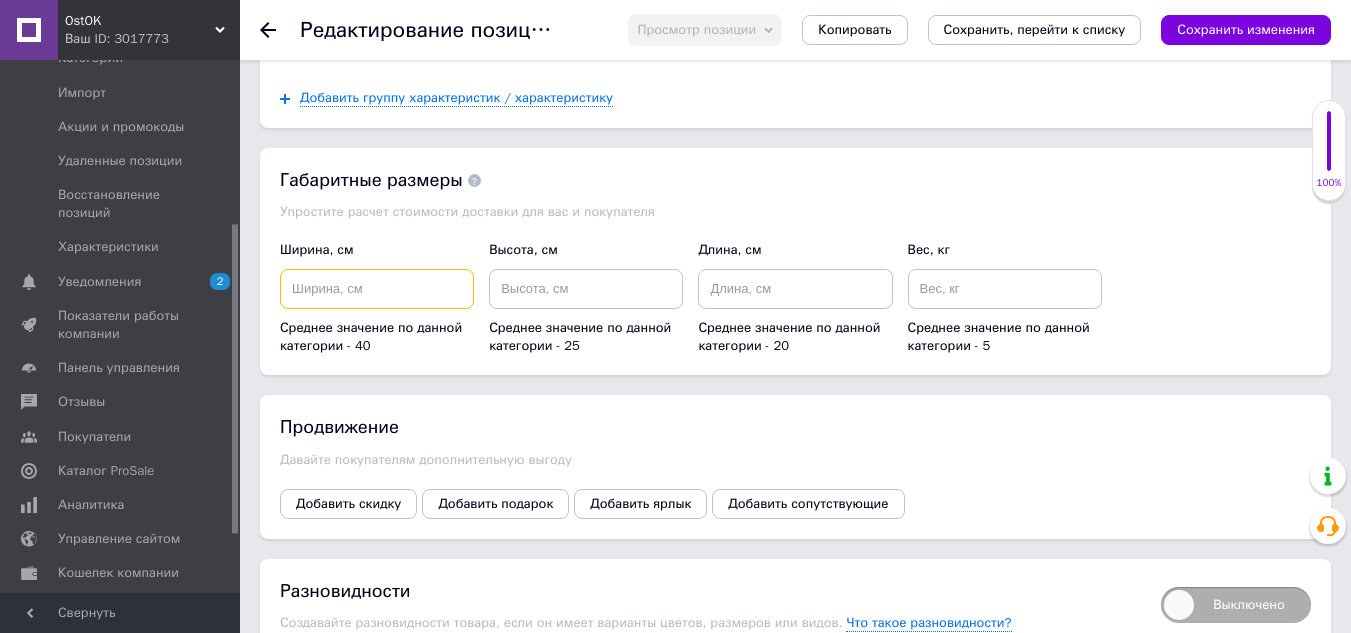 click at bounding box center (377, 289) 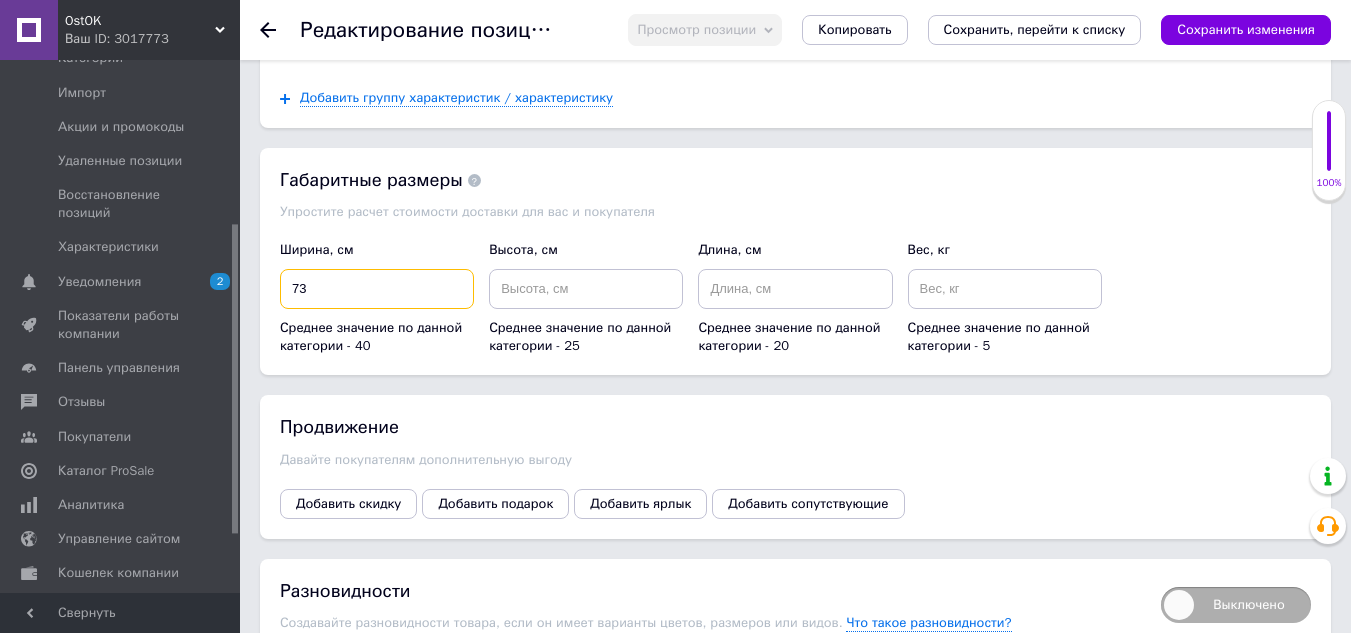 type on "73" 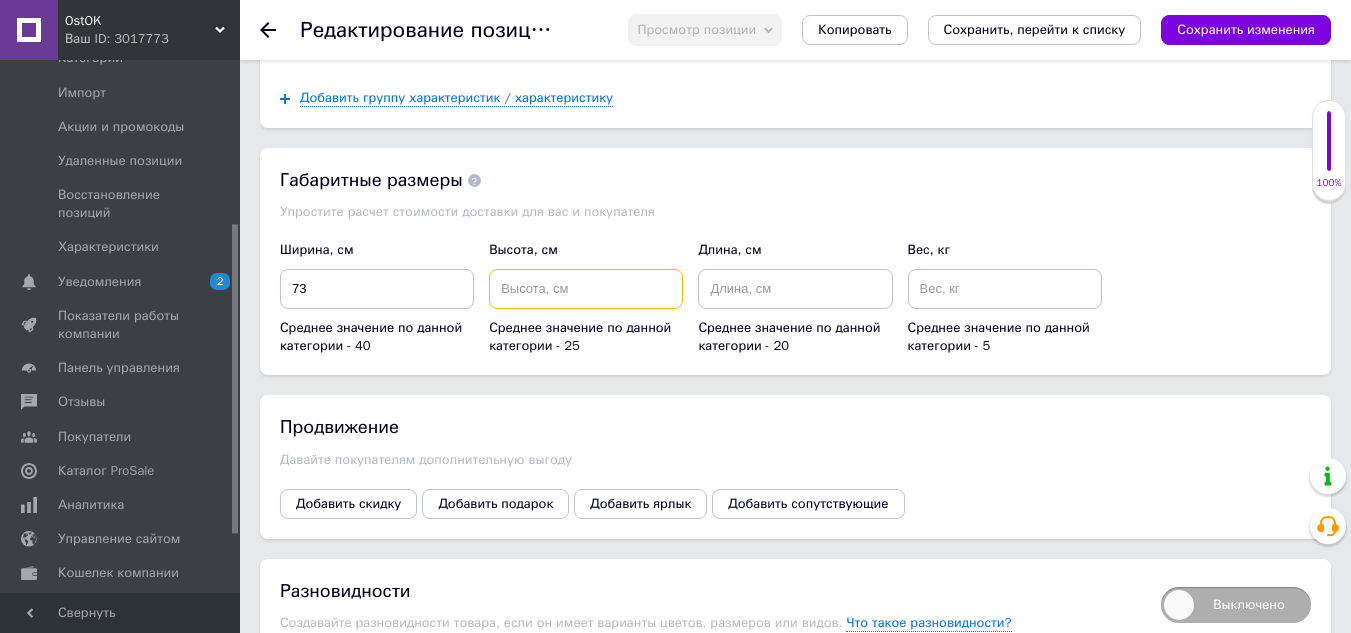 click at bounding box center (586, 289) 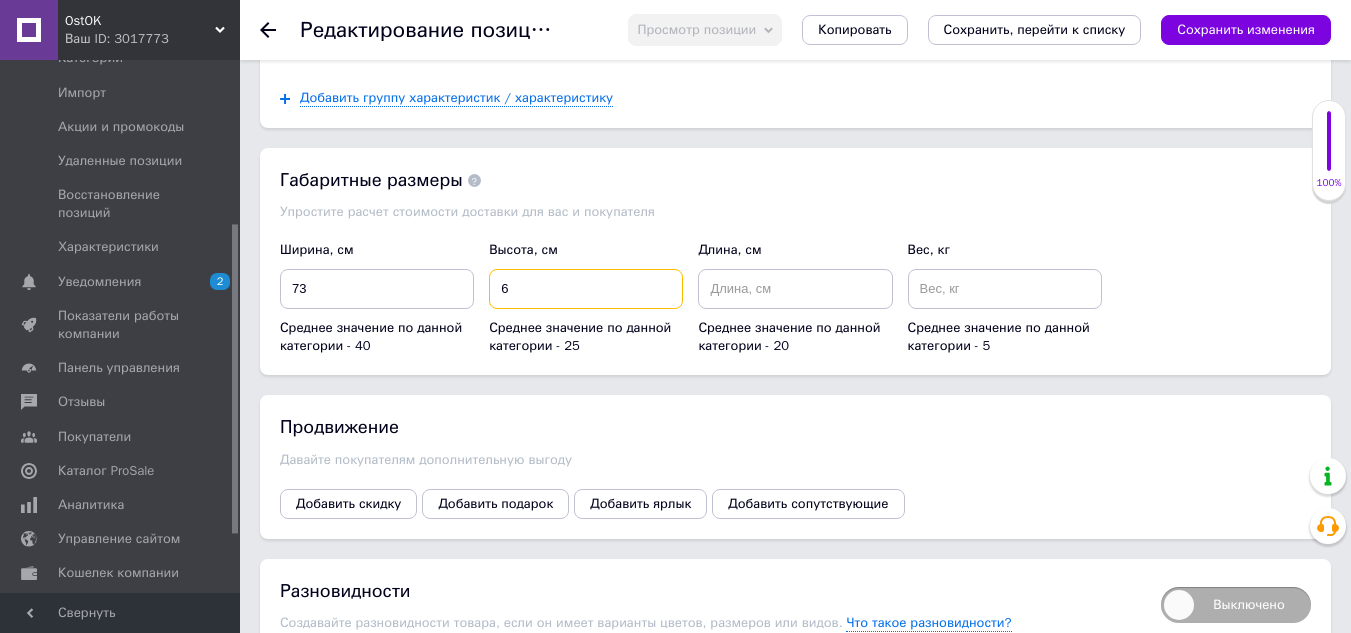 type on "6" 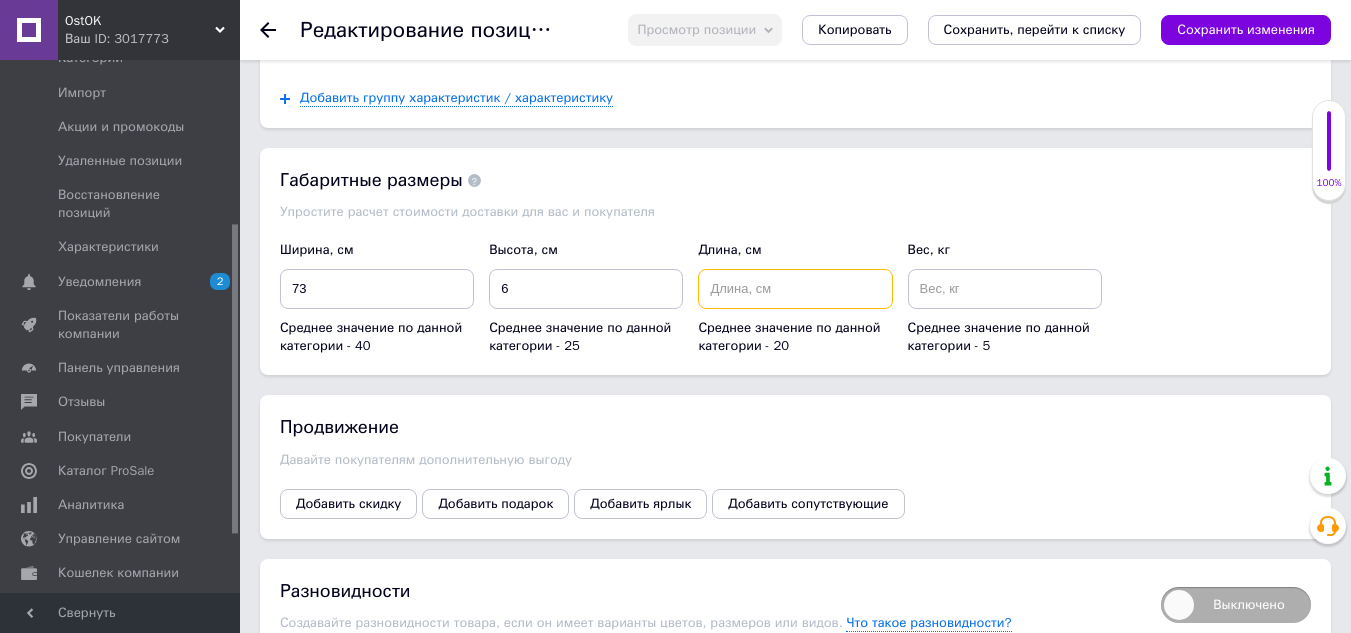 drag, startPoint x: 724, startPoint y: 268, endPoint x: 908, endPoint y: 277, distance: 184.21997 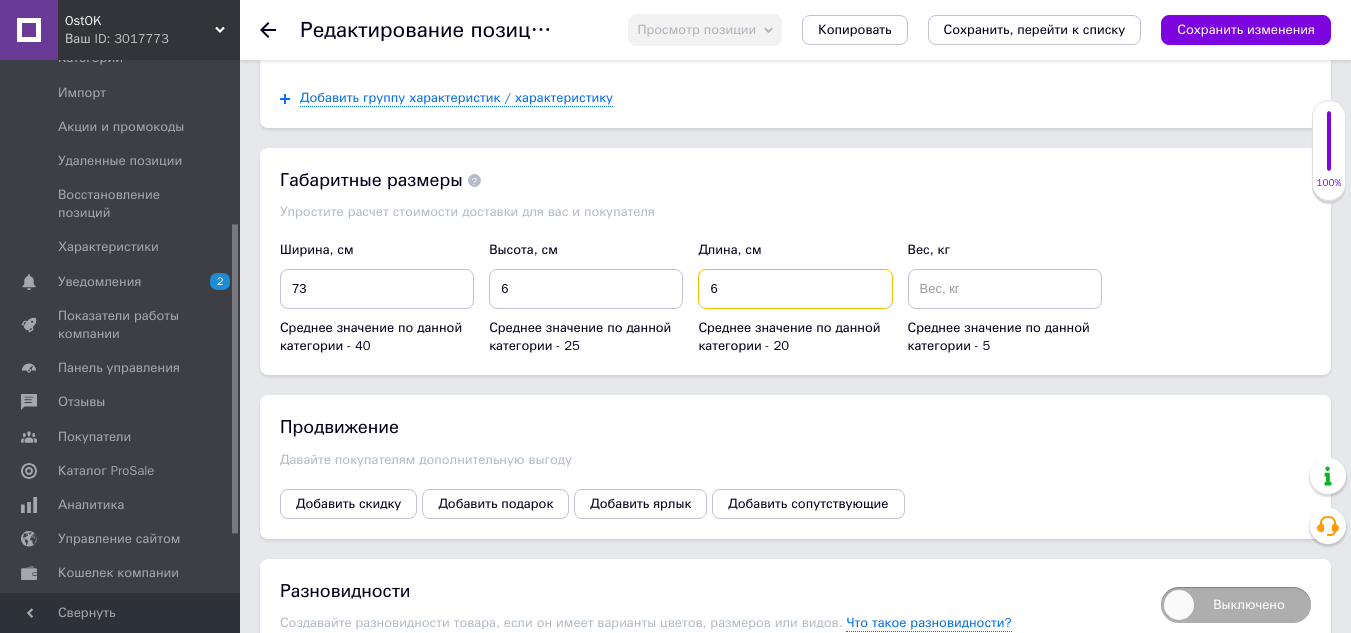 type on "6" 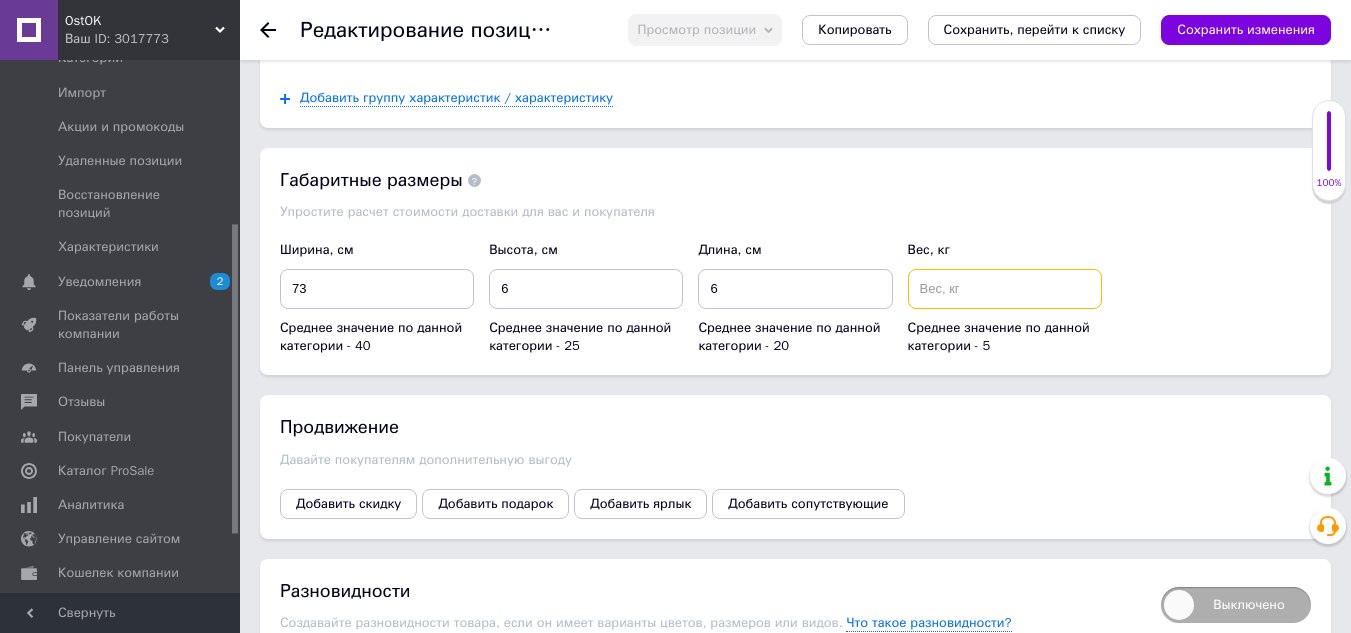 click at bounding box center [1005, 289] 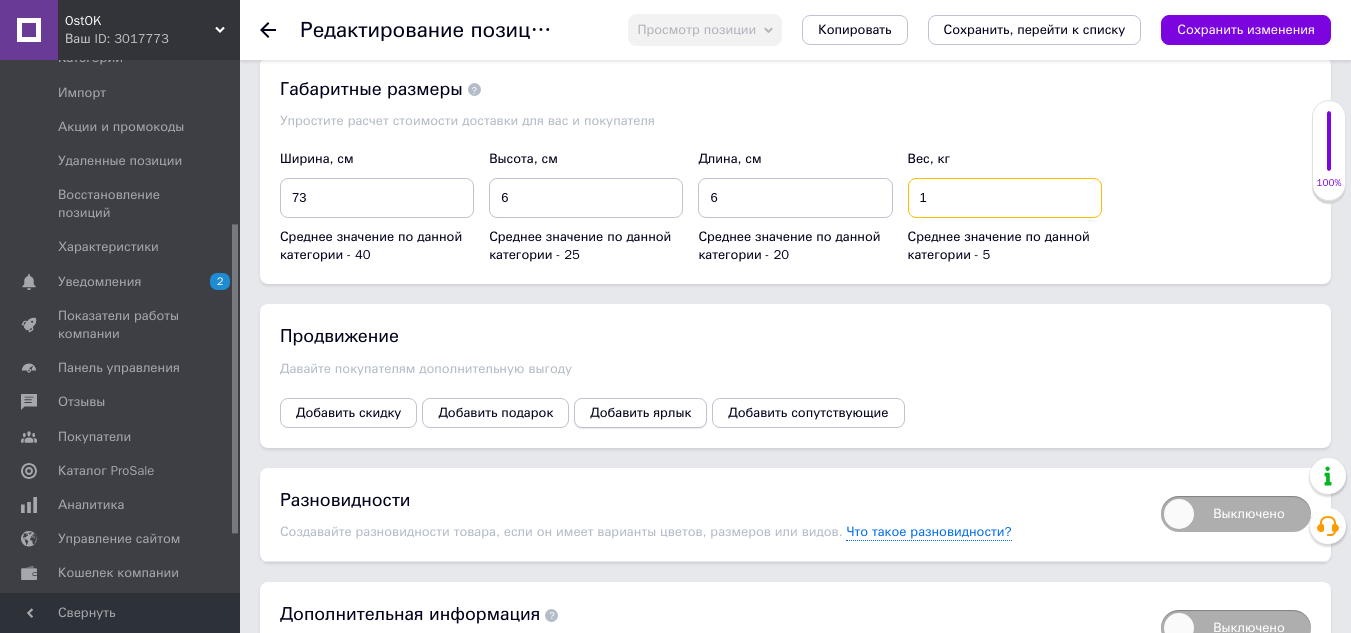 scroll, scrollTop: 3092, scrollLeft: 0, axis: vertical 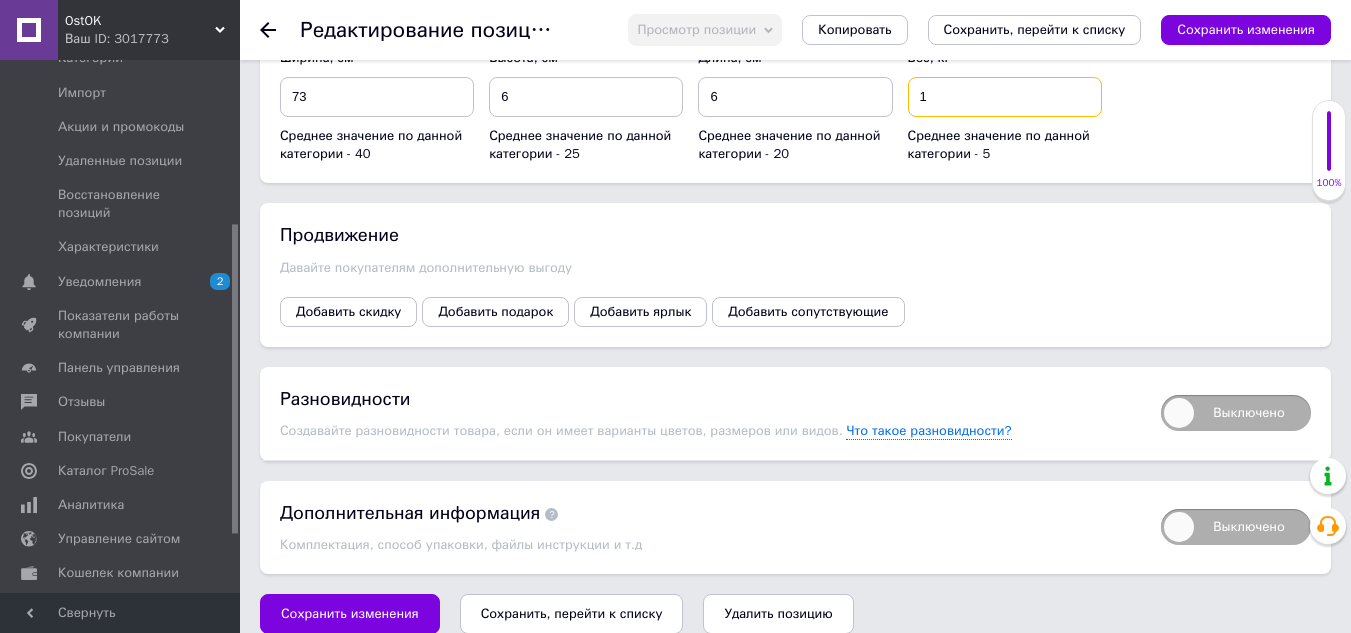 type on "1" 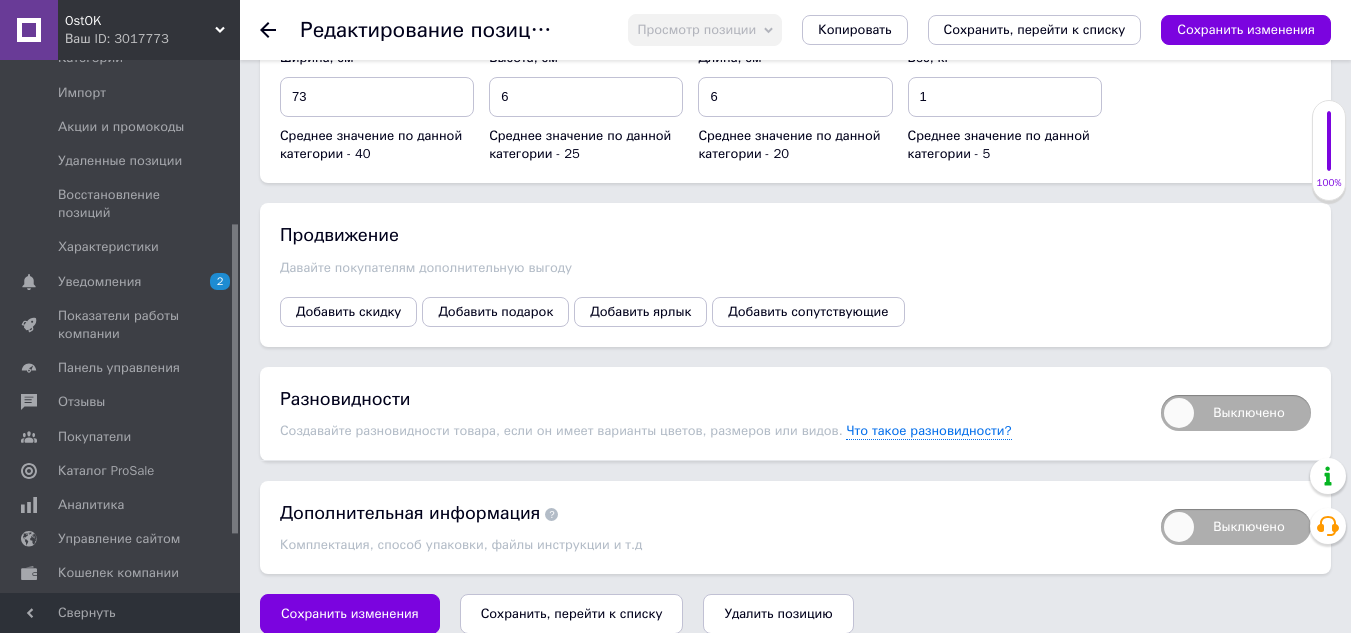 click on "Сохранить, перейти к списку" at bounding box center [572, 613] 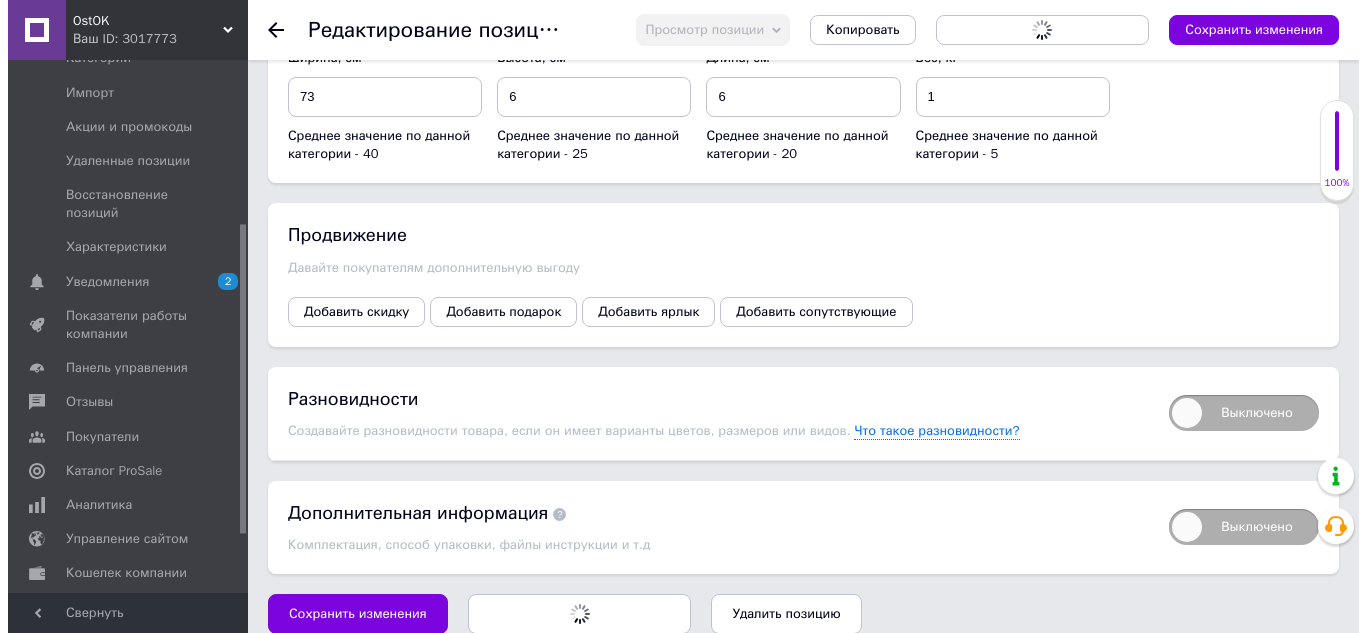scroll, scrollTop: 0, scrollLeft: 0, axis: both 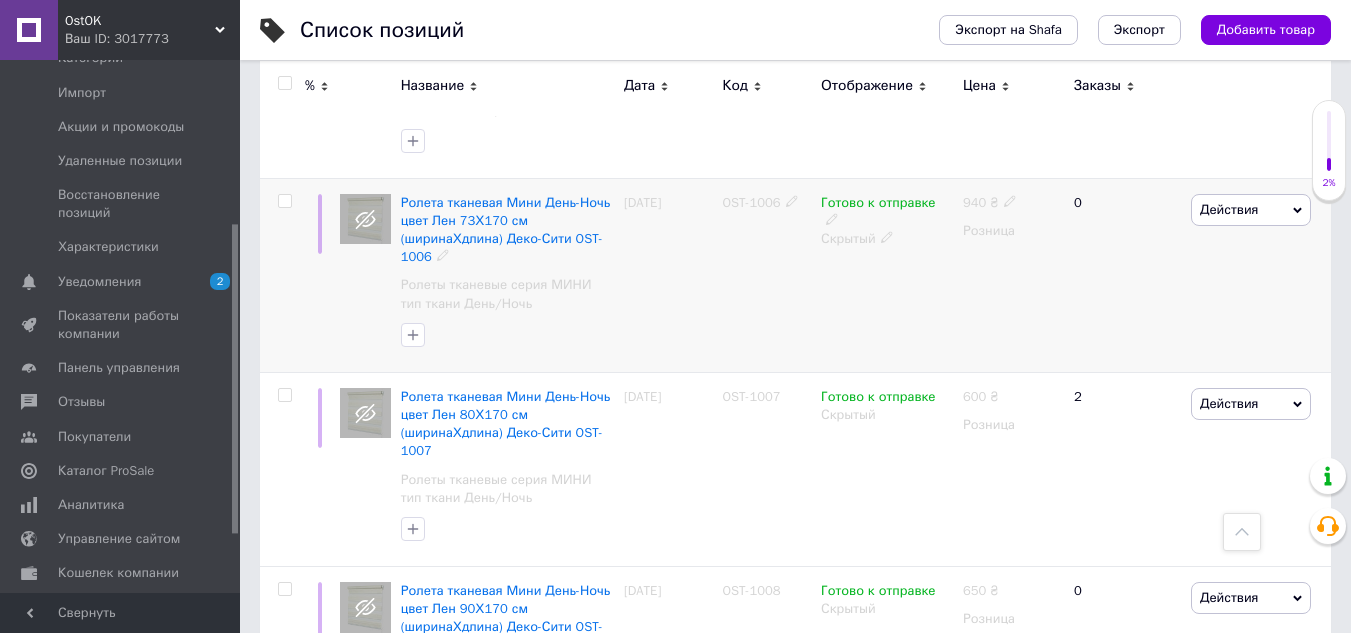 click 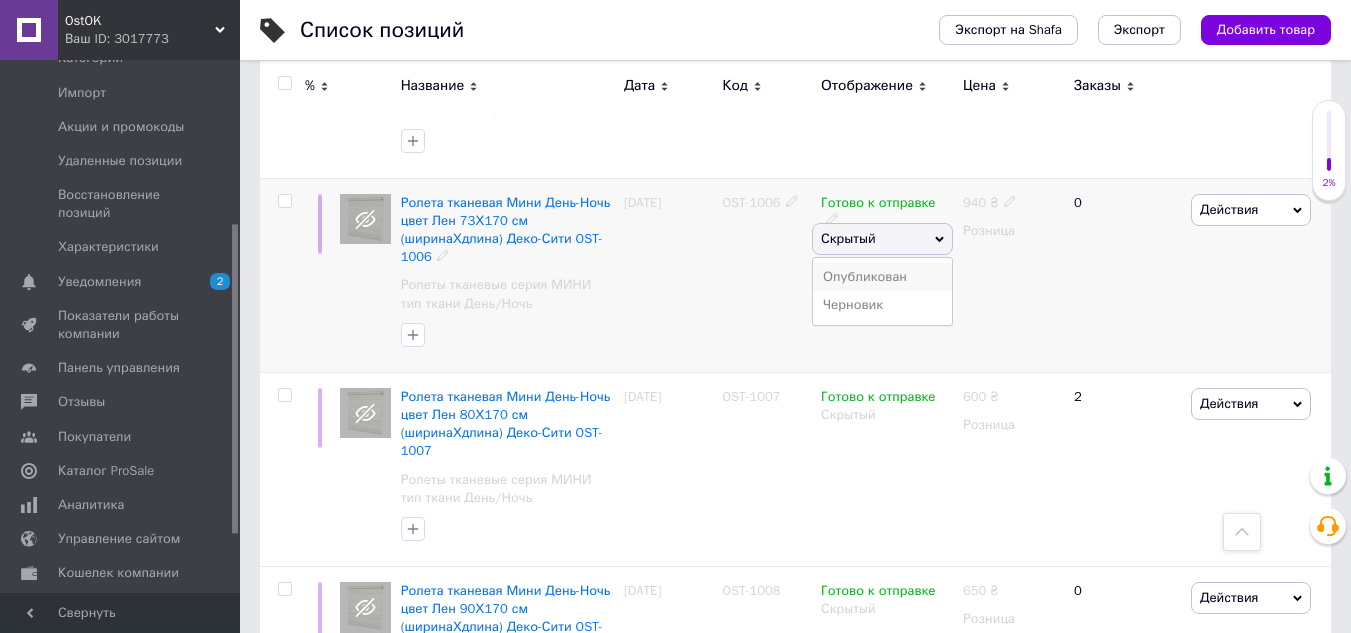 click on "Опубликован" at bounding box center [882, 277] 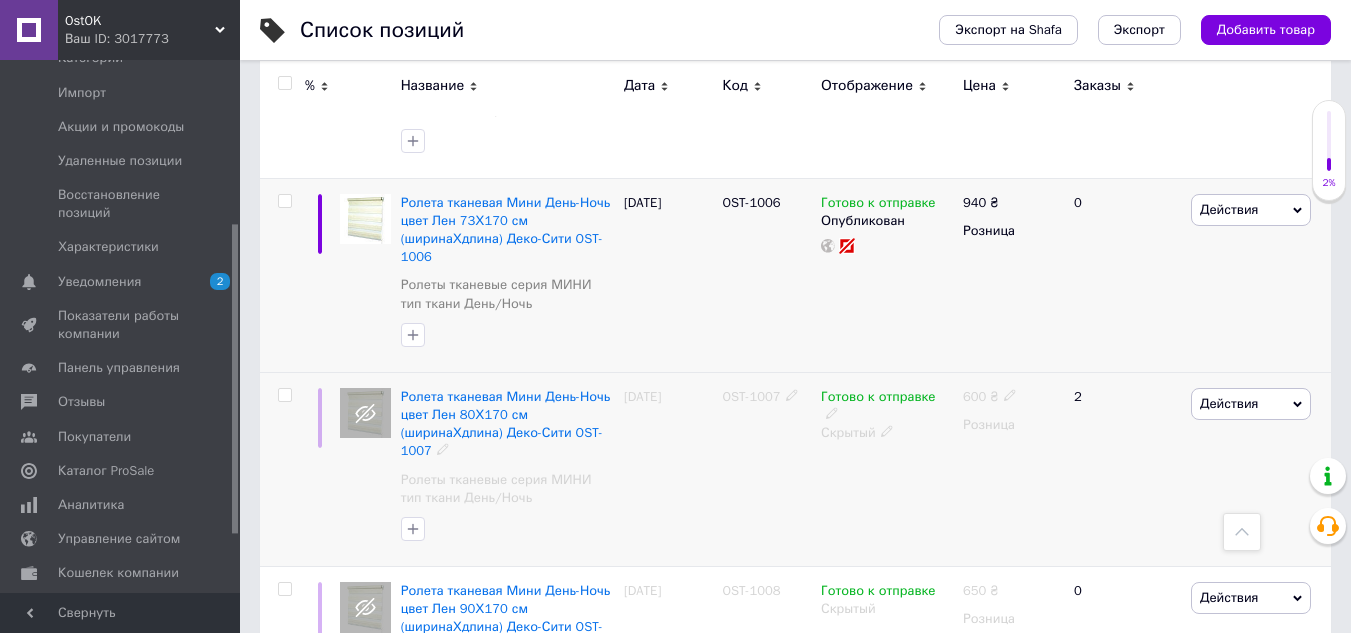 click on "Ролета тканевая Мини День-Ночь цвет Лен 80Х170 см (ширинаХдлина) Деко-Сити OST-1007" at bounding box center (507, 424) 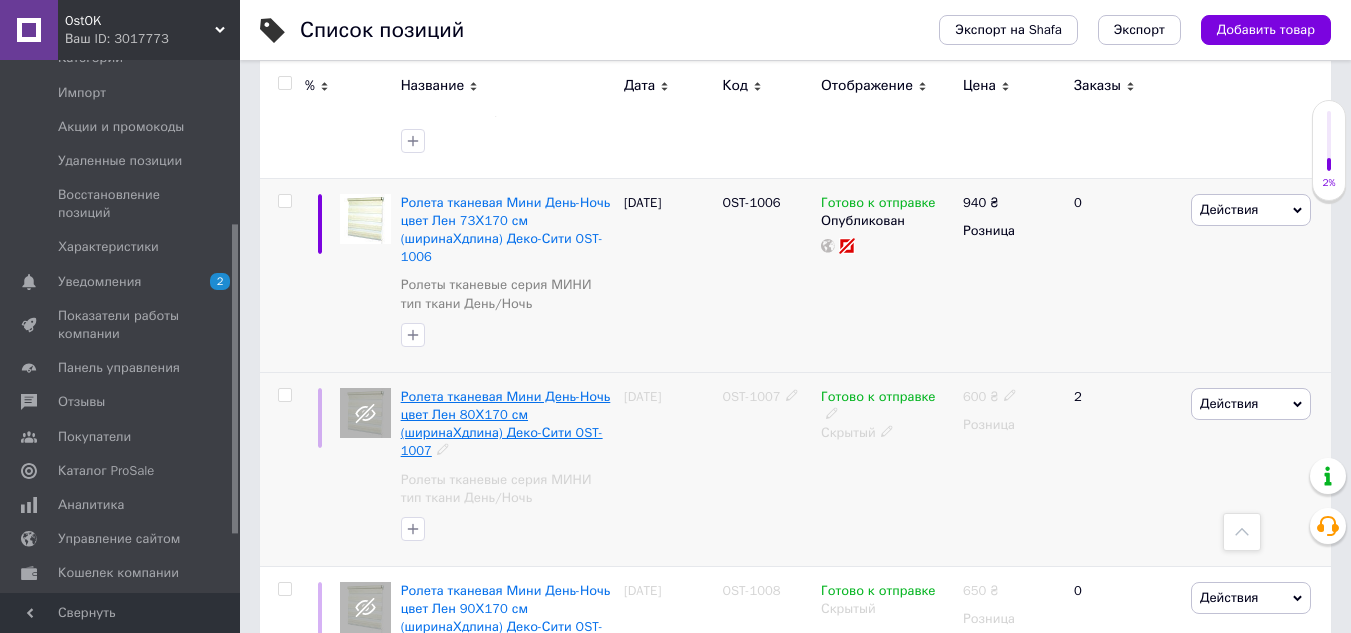 click on "Ролета тканевая Мини День-Ночь цвет Лен 80Х170 см (ширинаХдлина) Деко-Сити OST-1007" at bounding box center (506, 424) 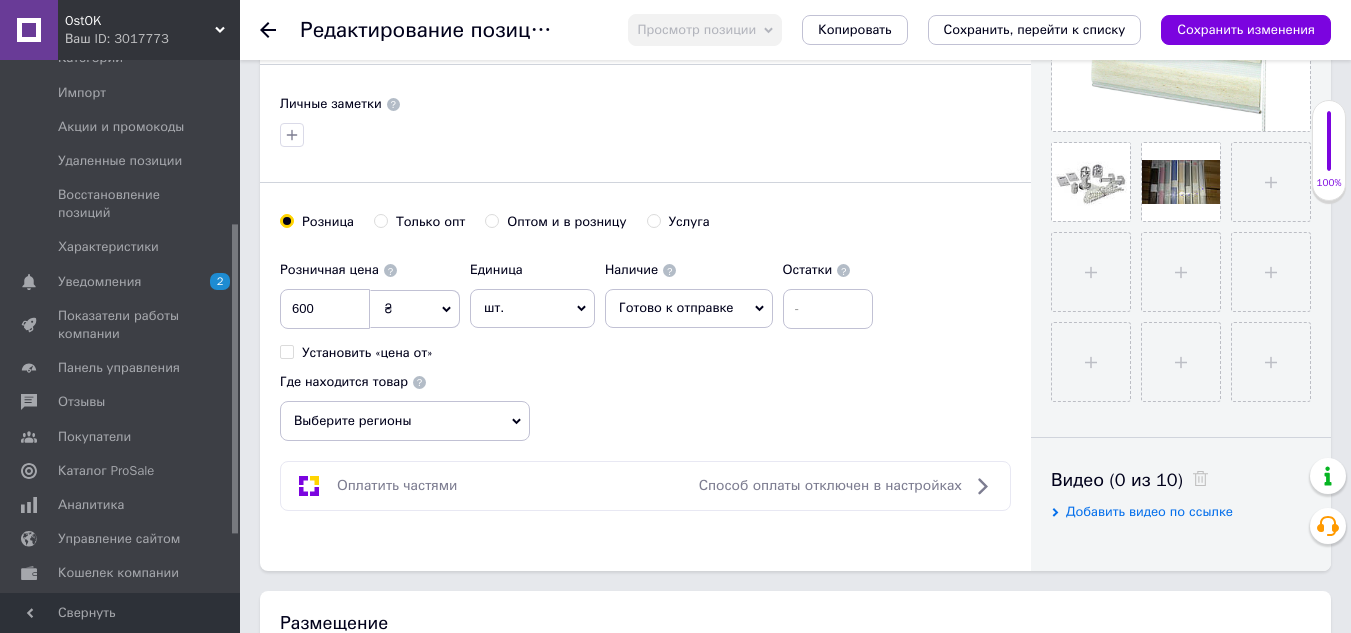 scroll, scrollTop: 700, scrollLeft: 0, axis: vertical 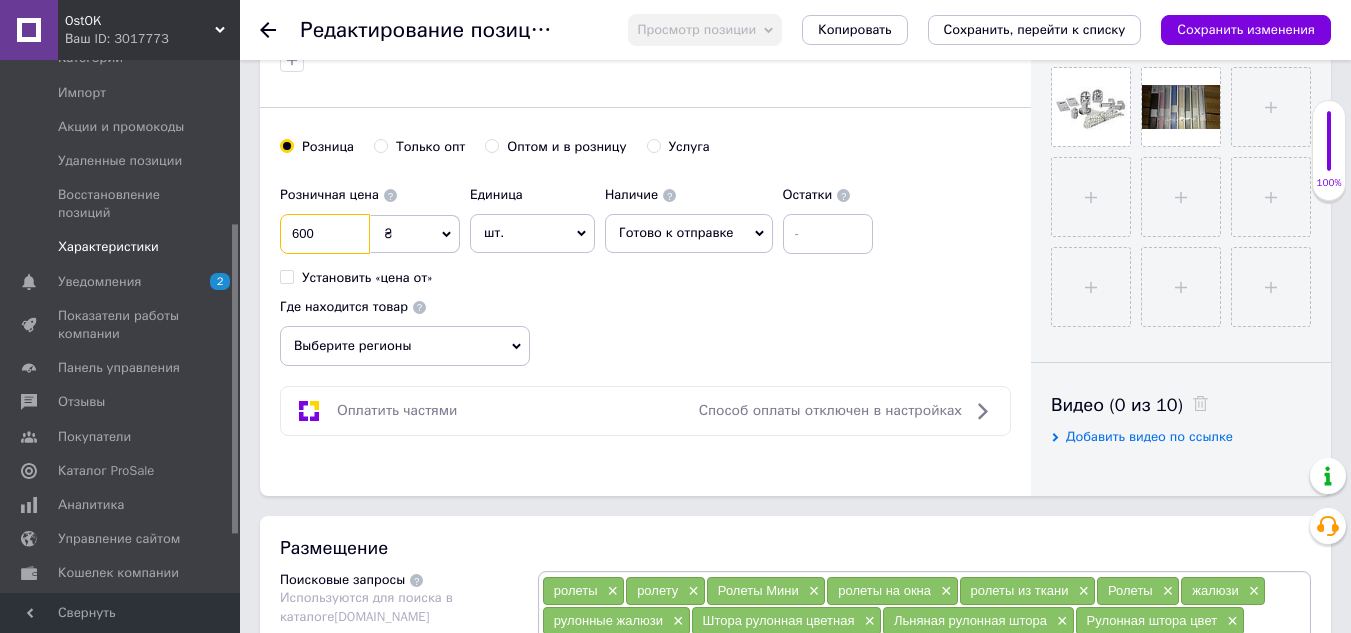 drag, startPoint x: 330, startPoint y: 231, endPoint x: 164, endPoint y: 232, distance: 166.003 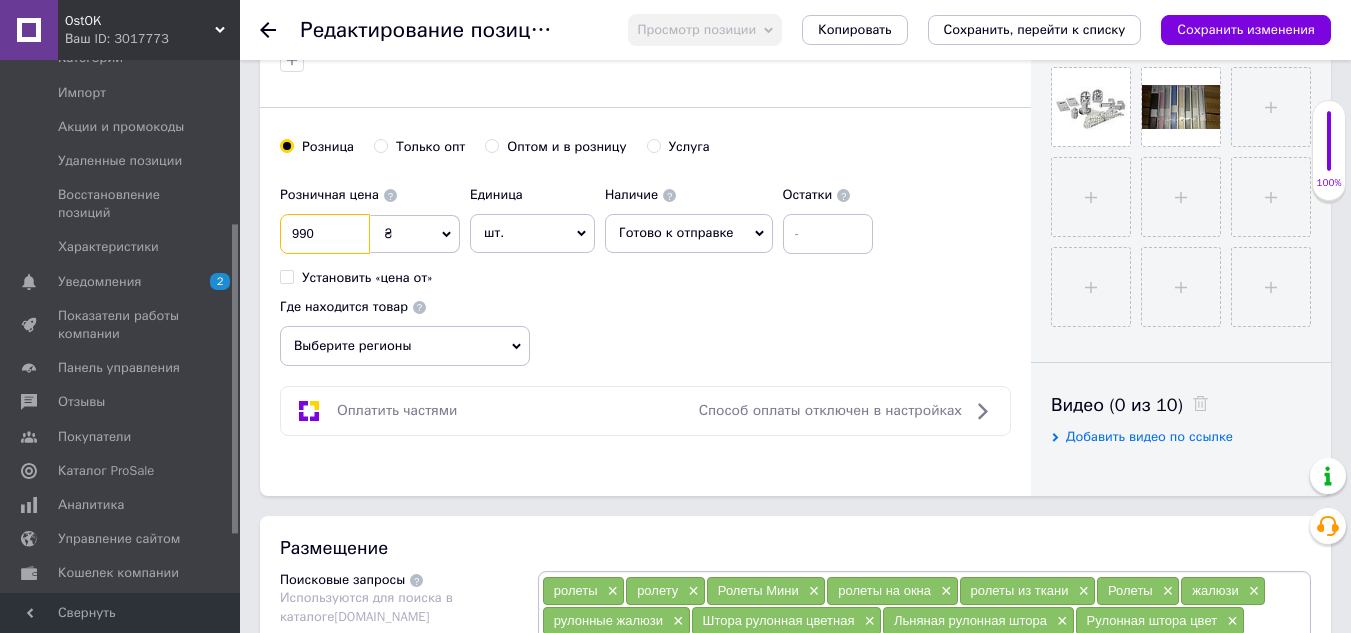 type on "990" 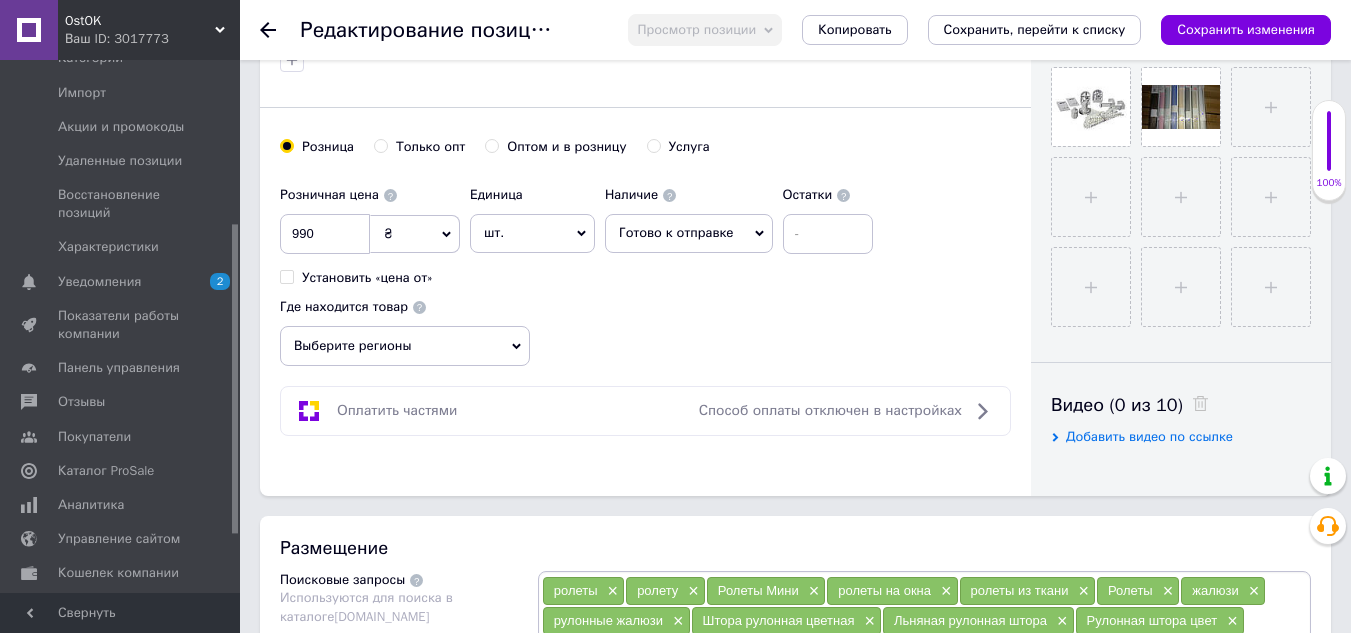 click on "Выберите регионы" at bounding box center (405, 346) 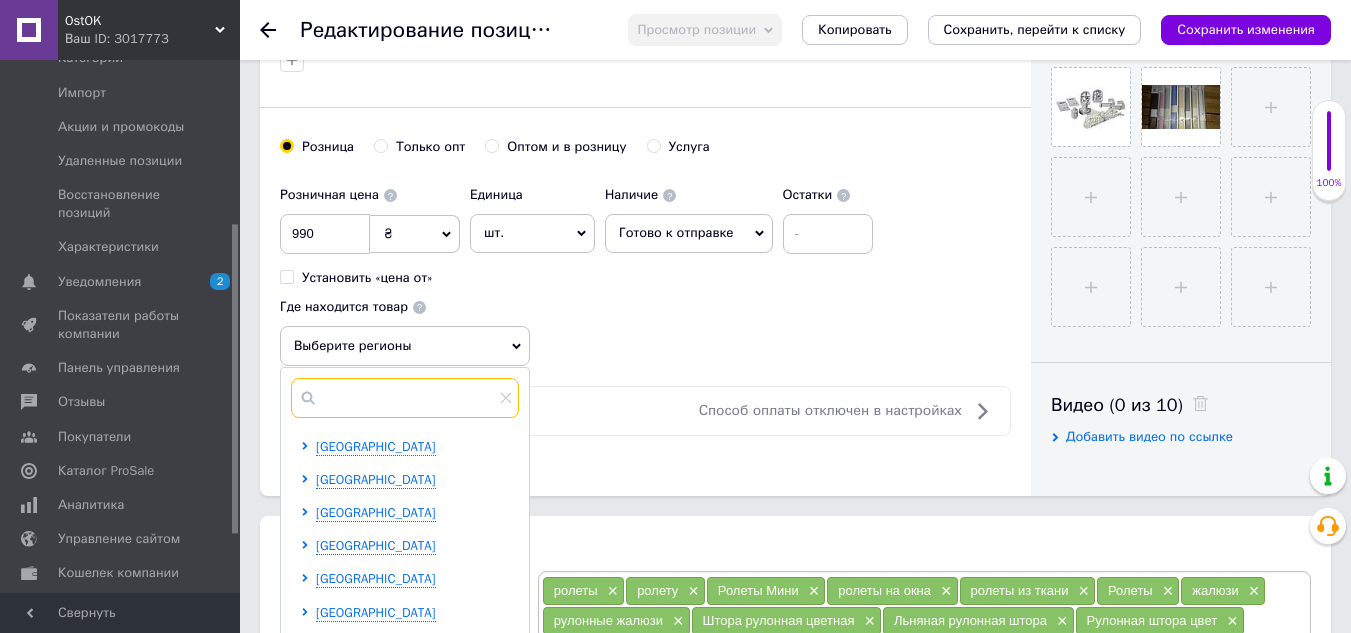 click at bounding box center [405, 398] 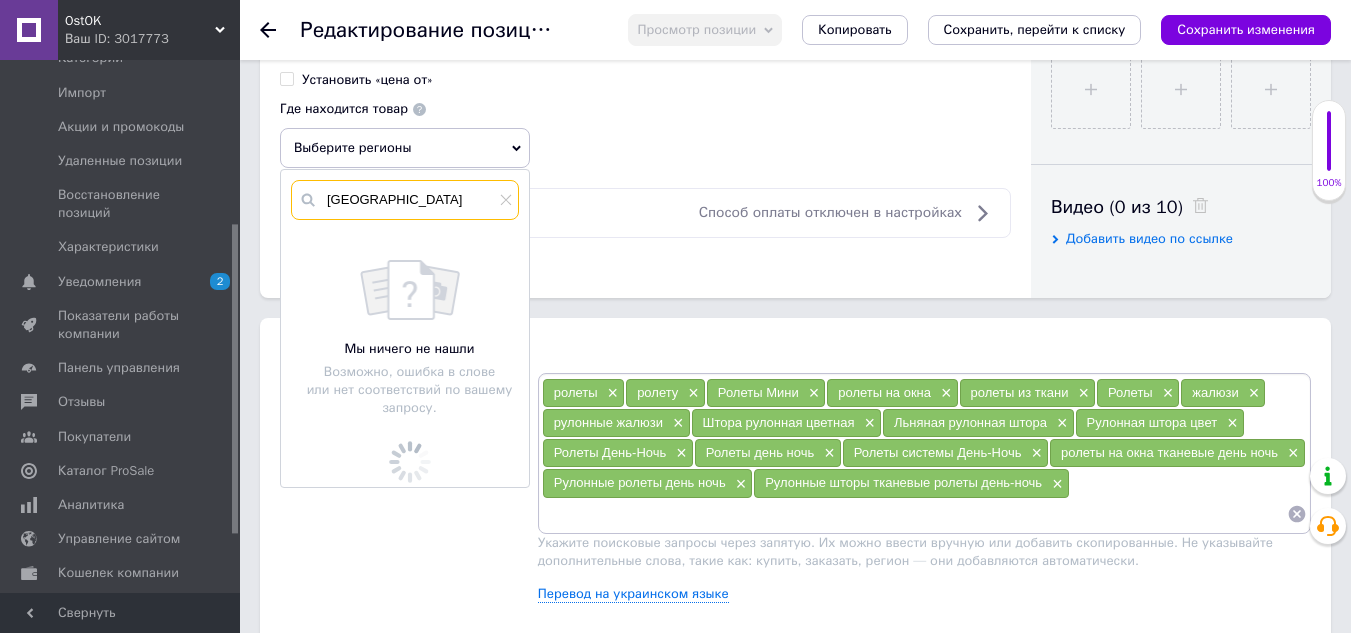 scroll, scrollTop: 900, scrollLeft: 0, axis: vertical 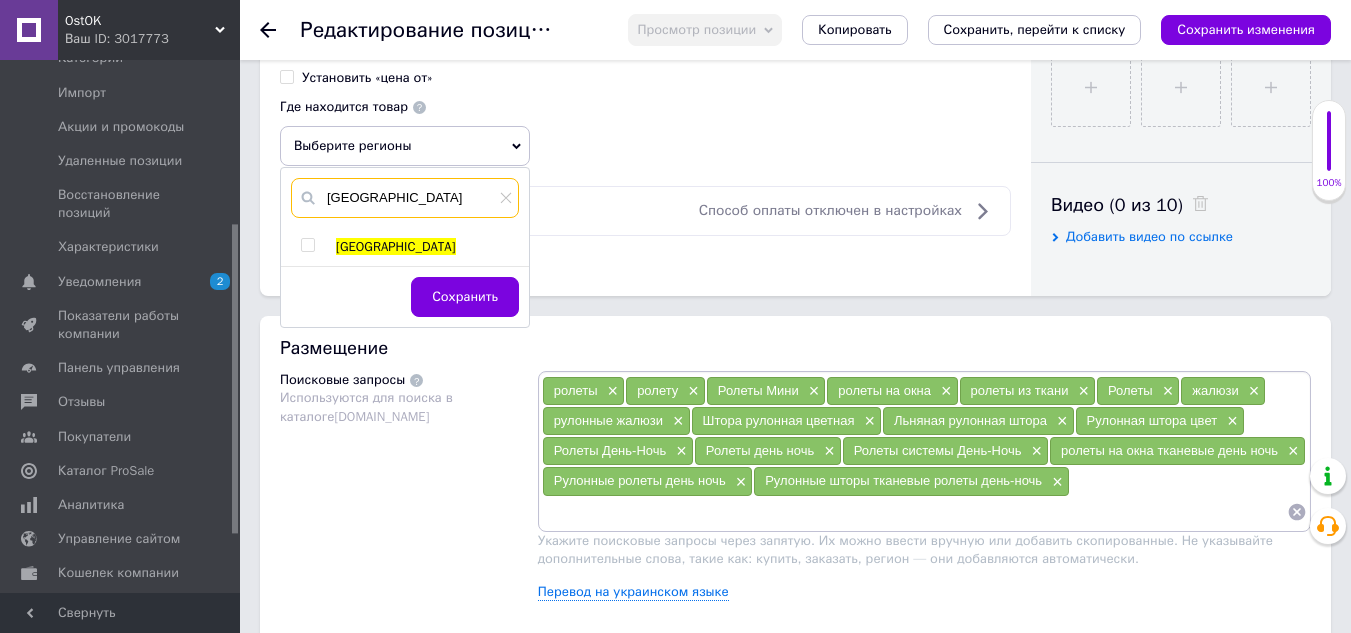 type on "[GEOGRAPHIC_DATA]" 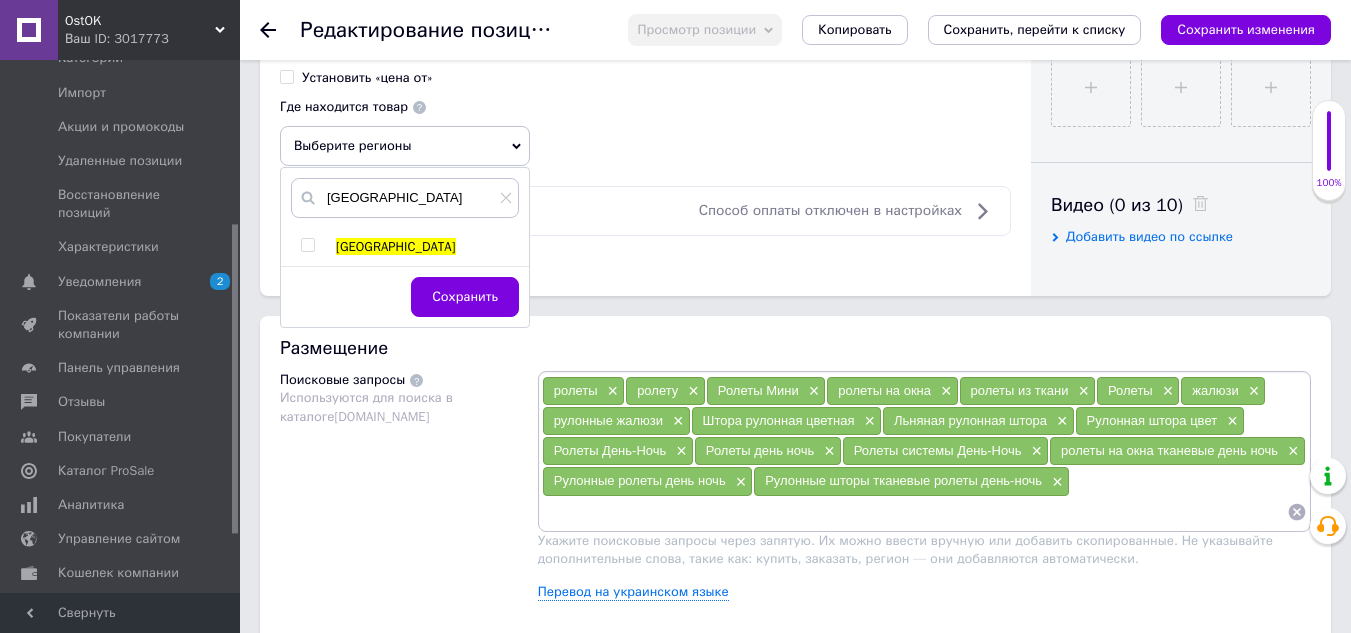 drag, startPoint x: 308, startPoint y: 248, endPoint x: 339, endPoint y: 253, distance: 31.400637 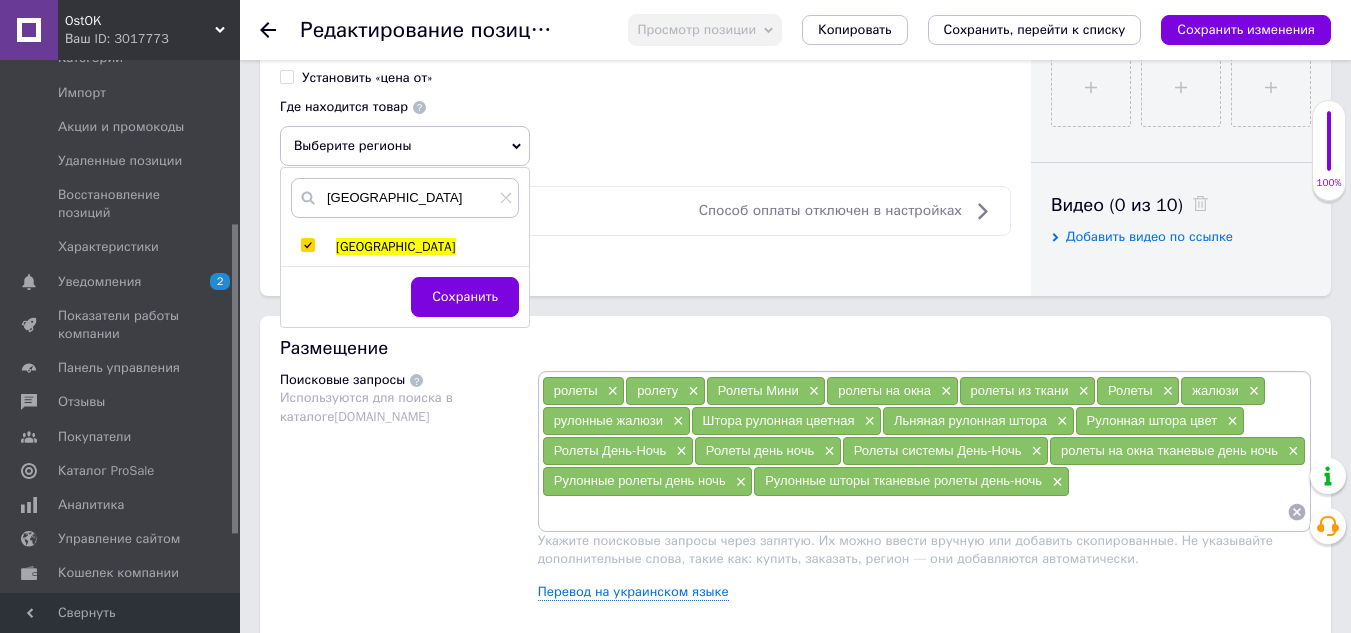 checkbox on "true" 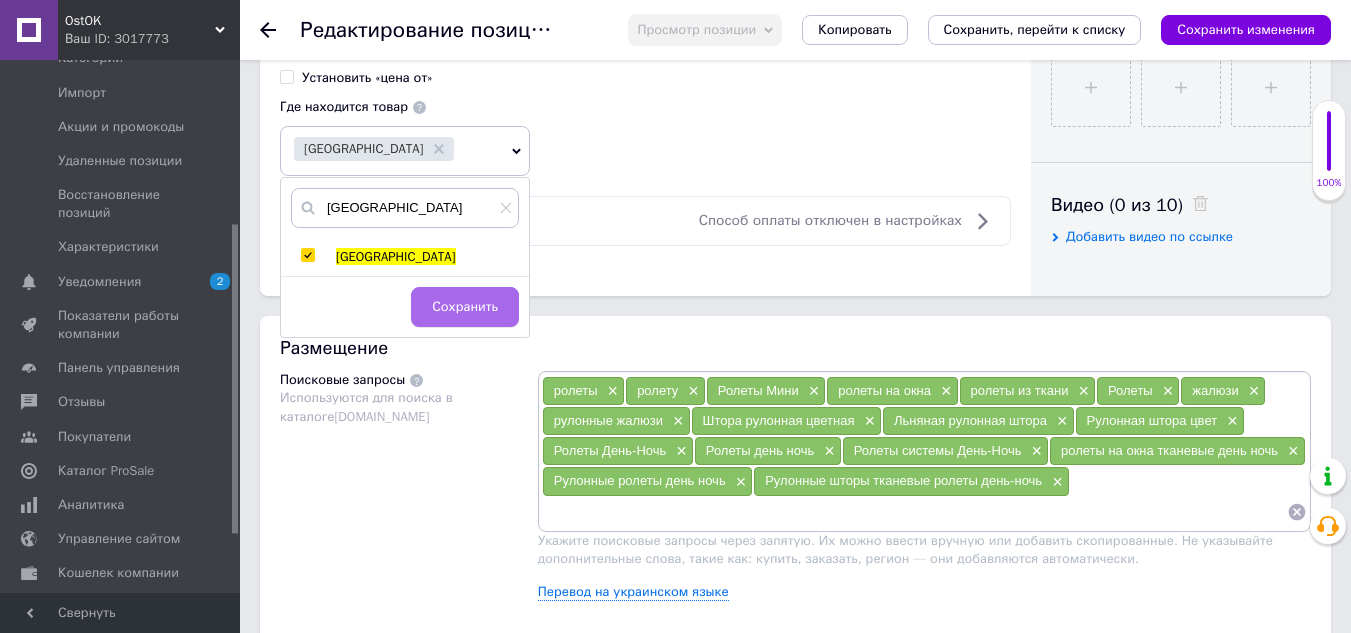 click on "Сохранить" at bounding box center [465, 307] 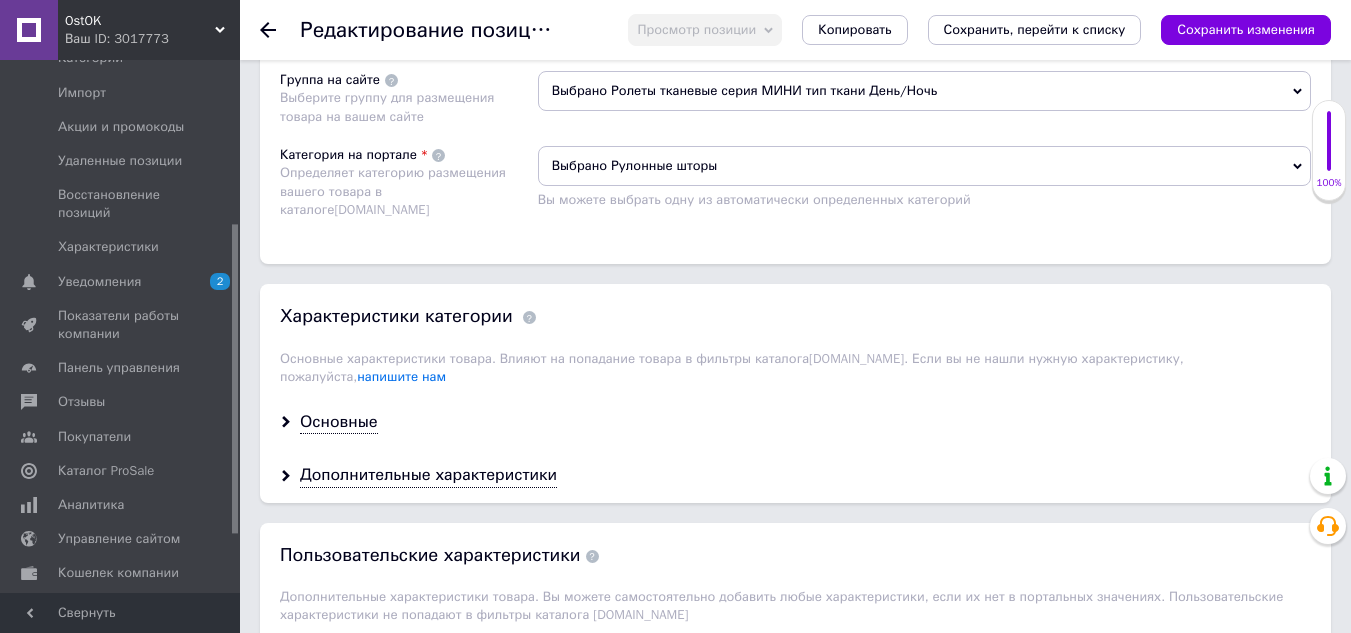 scroll, scrollTop: 1500, scrollLeft: 0, axis: vertical 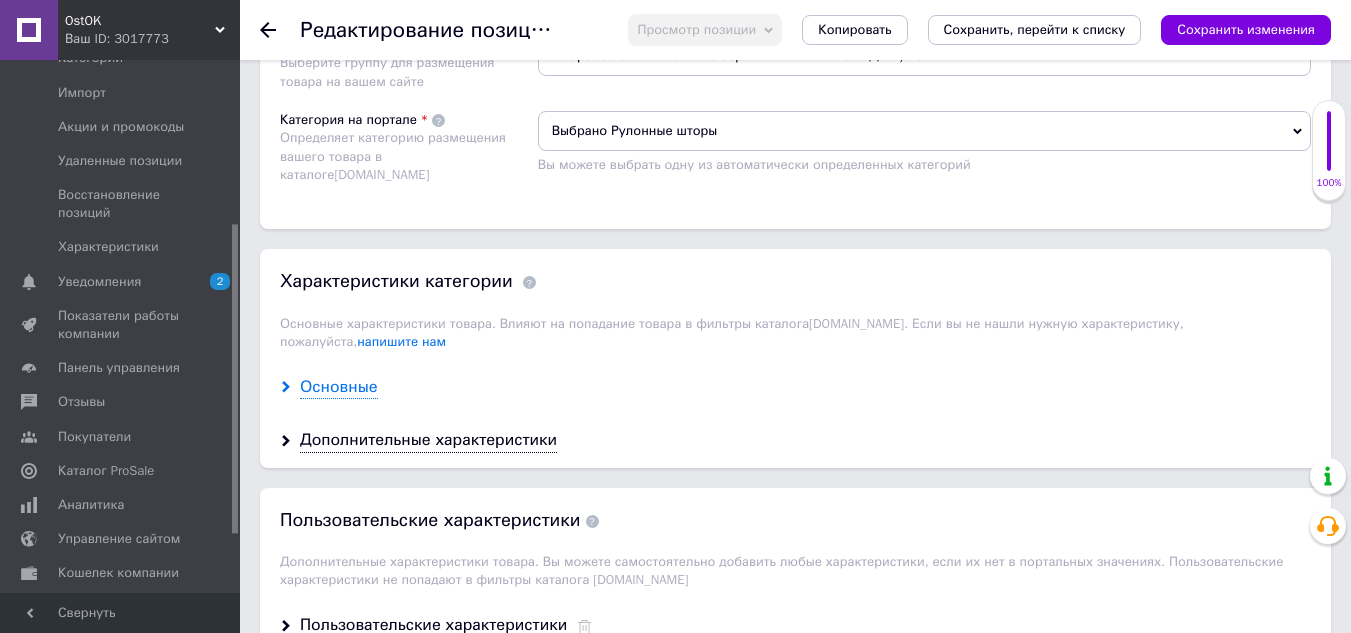 click on "Основные" at bounding box center [339, 387] 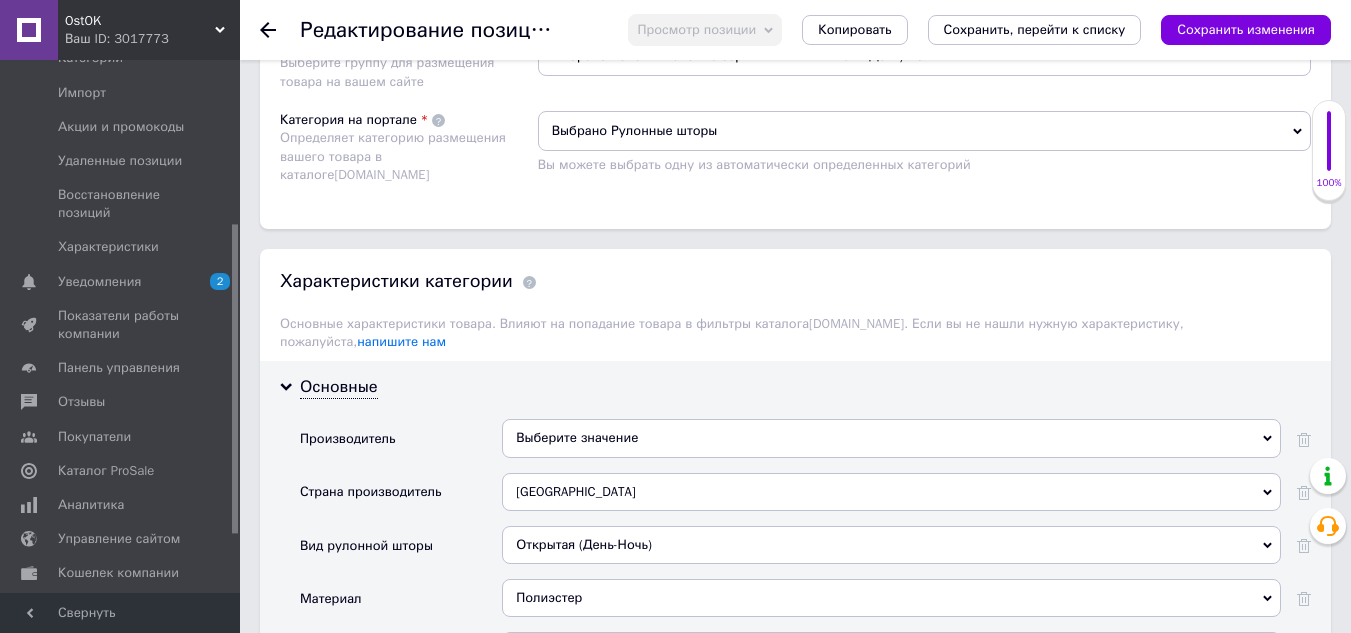 click on "Выберите значение" at bounding box center [891, 438] 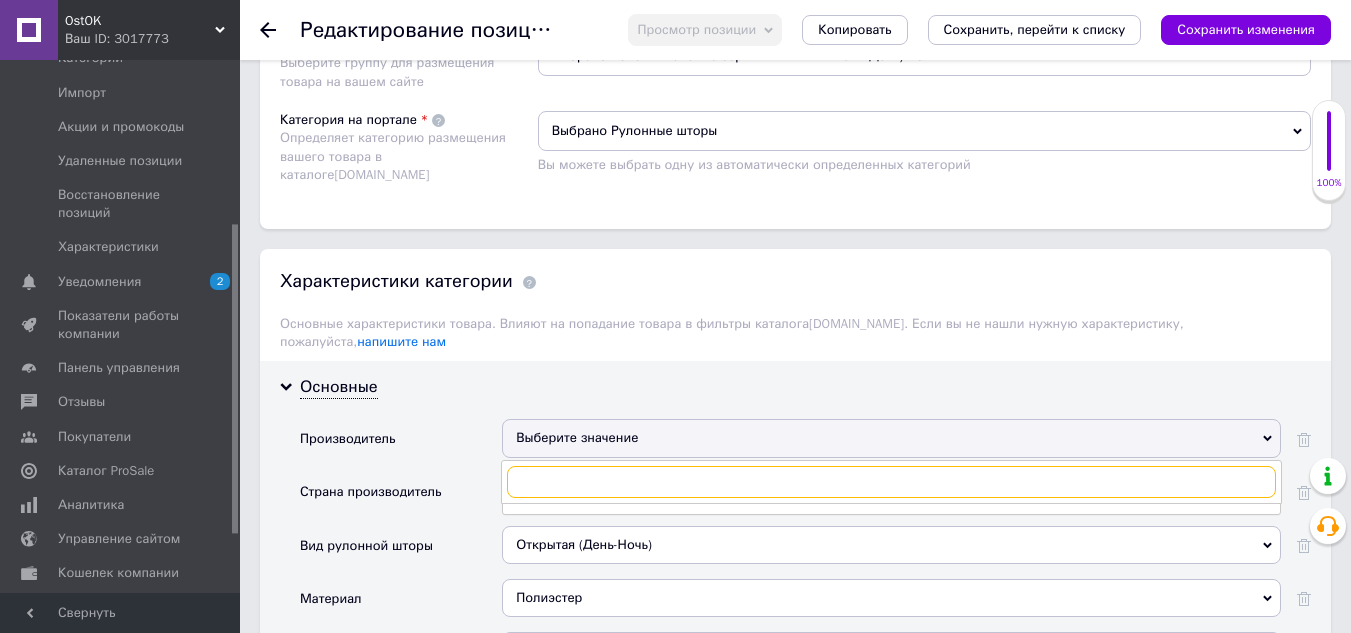 click at bounding box center (891, 482) 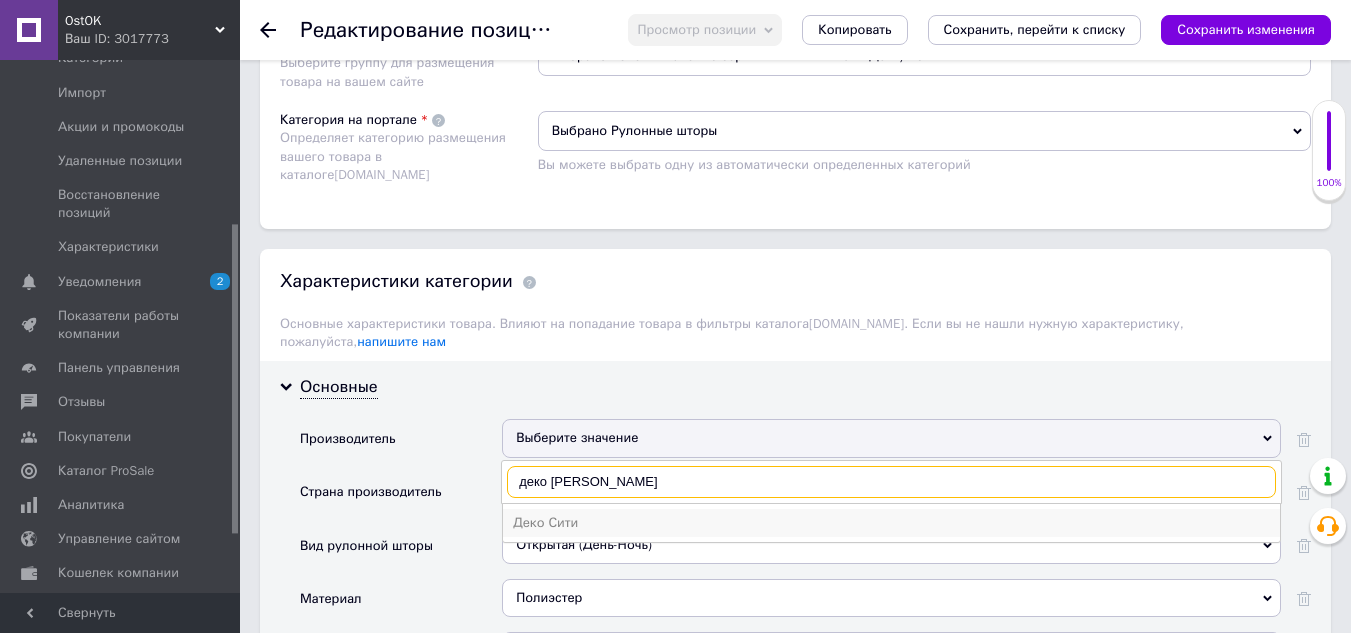 type on "деко [PERSON_NAME]" 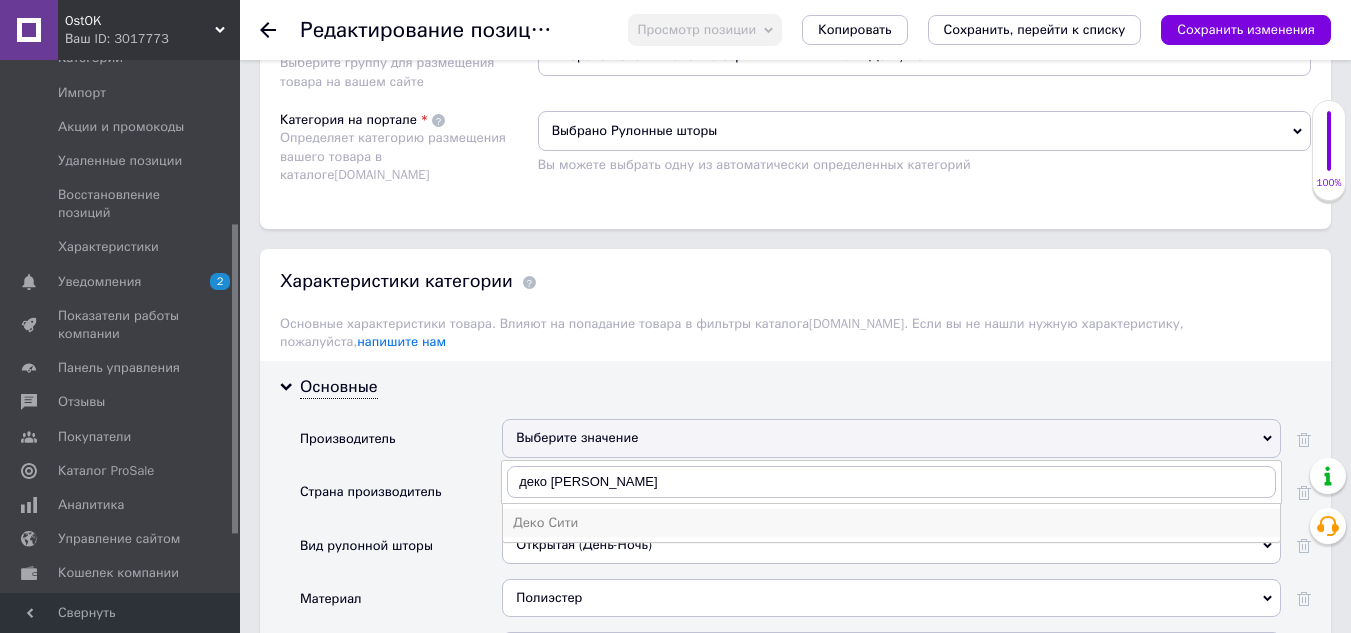 click on "Деко Сити" at bounding box center (891, 523) 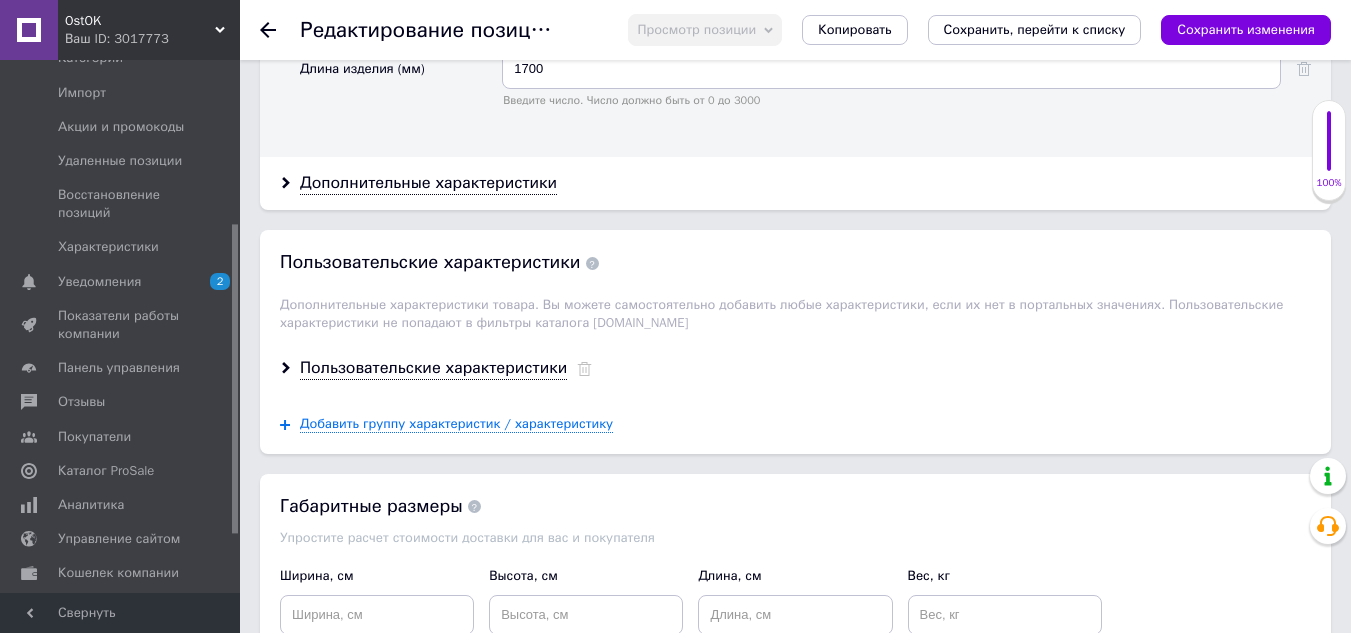 scroll, scrollTop: 2700, scrollLeft: 0, axis: vertical 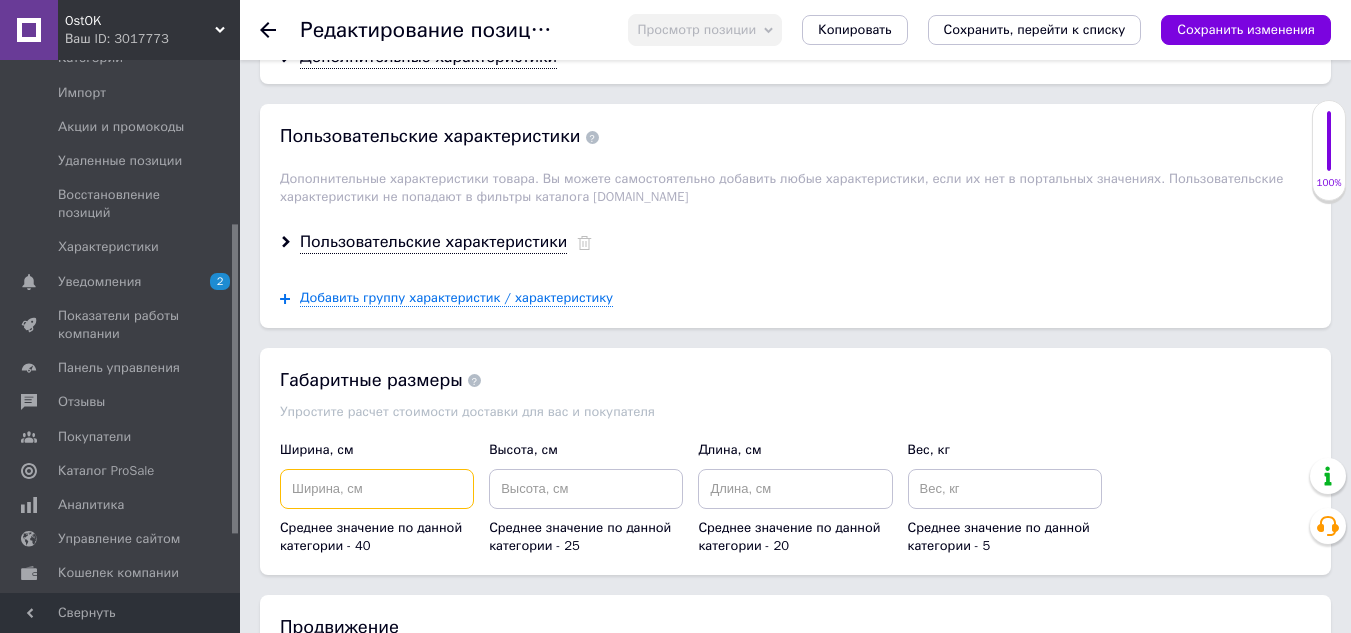 click at bounding box center [377, 489] 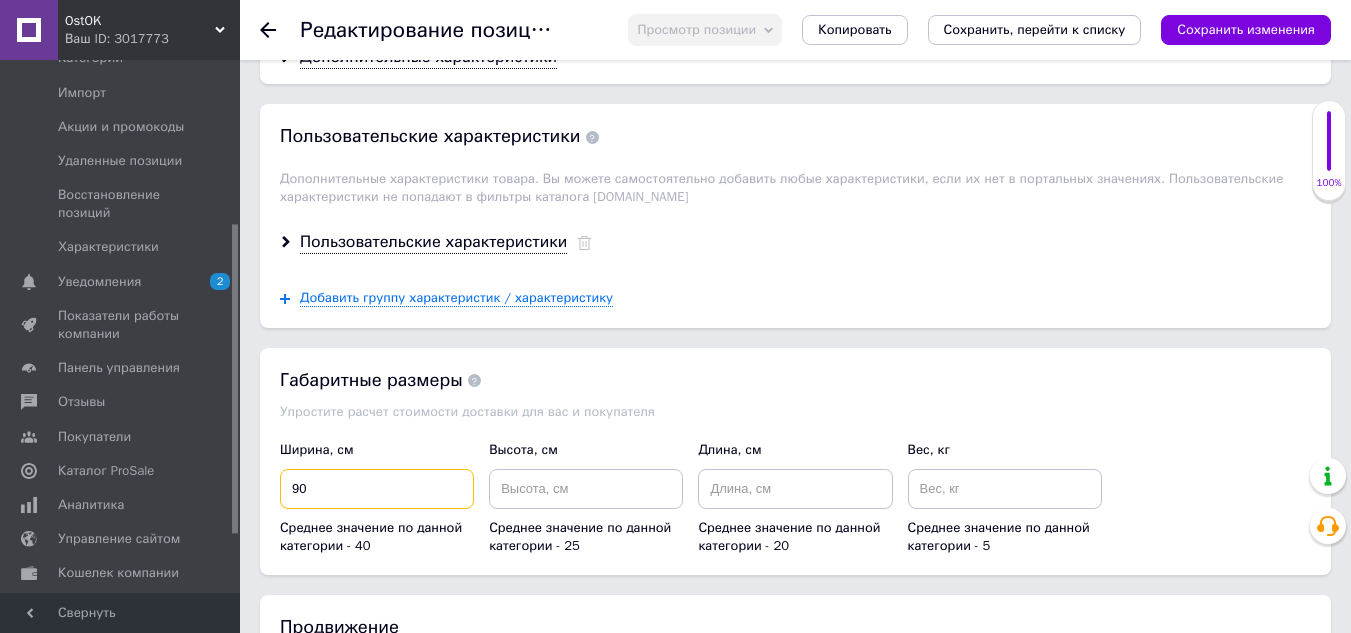 type on "90" 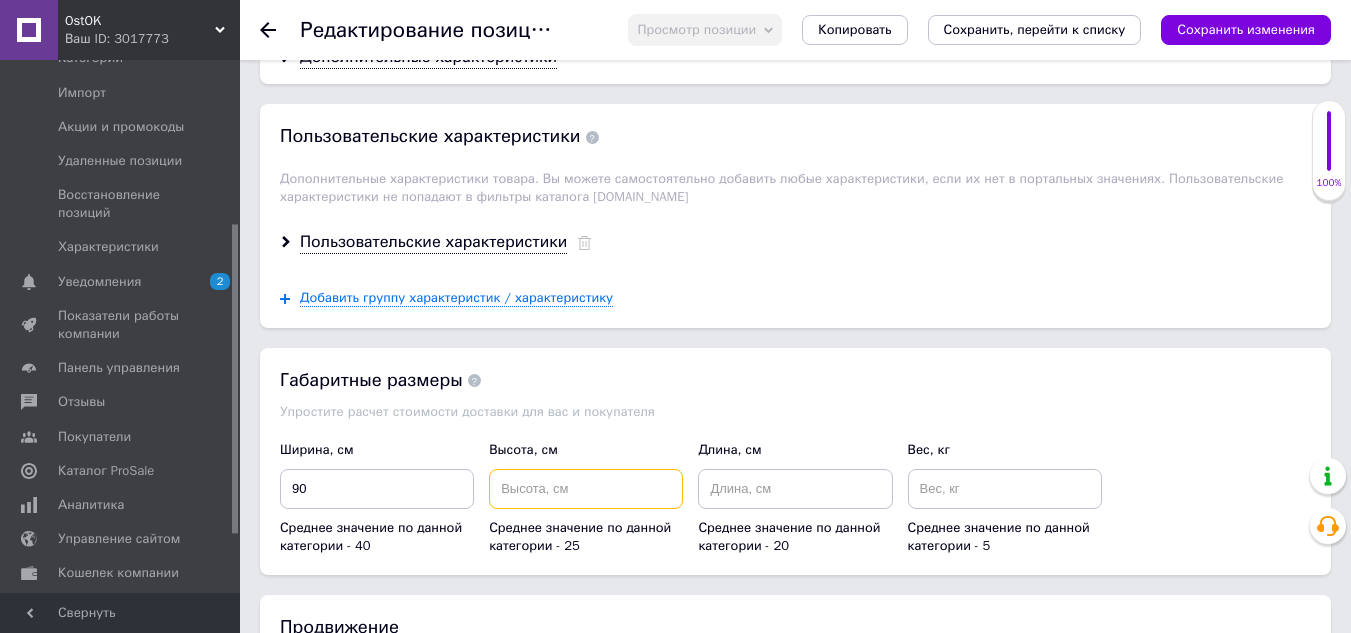 click at bounding box center (586, 489) 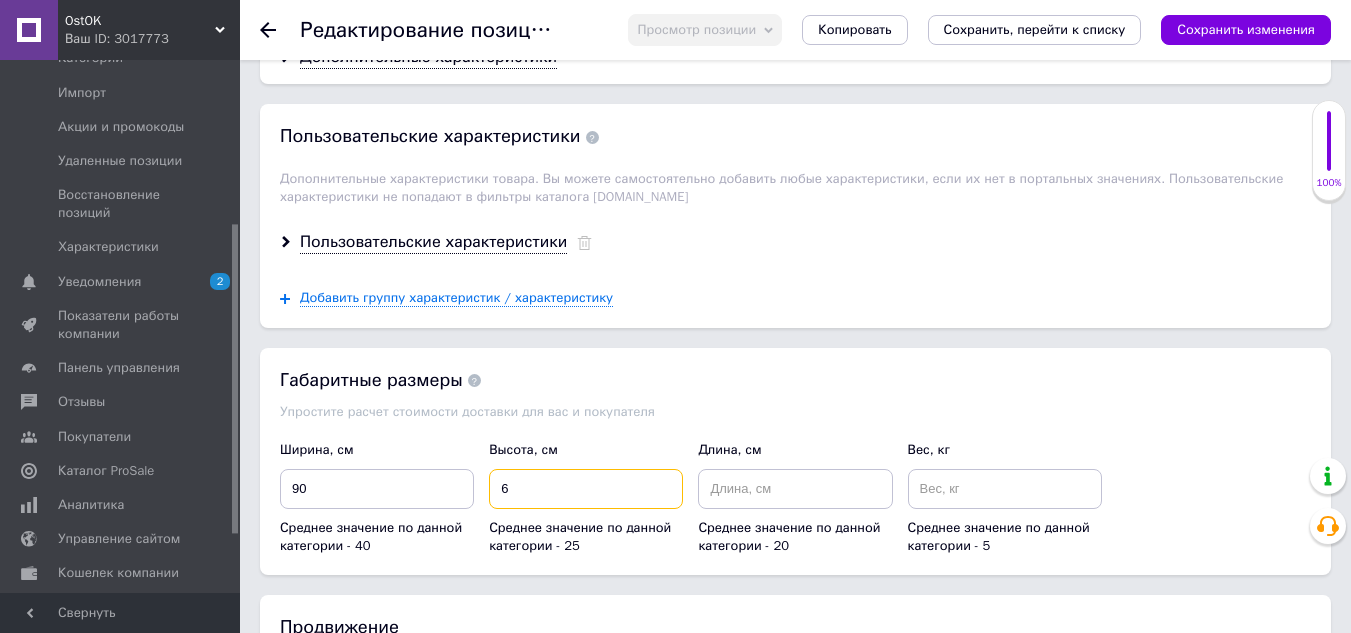 type on "6" 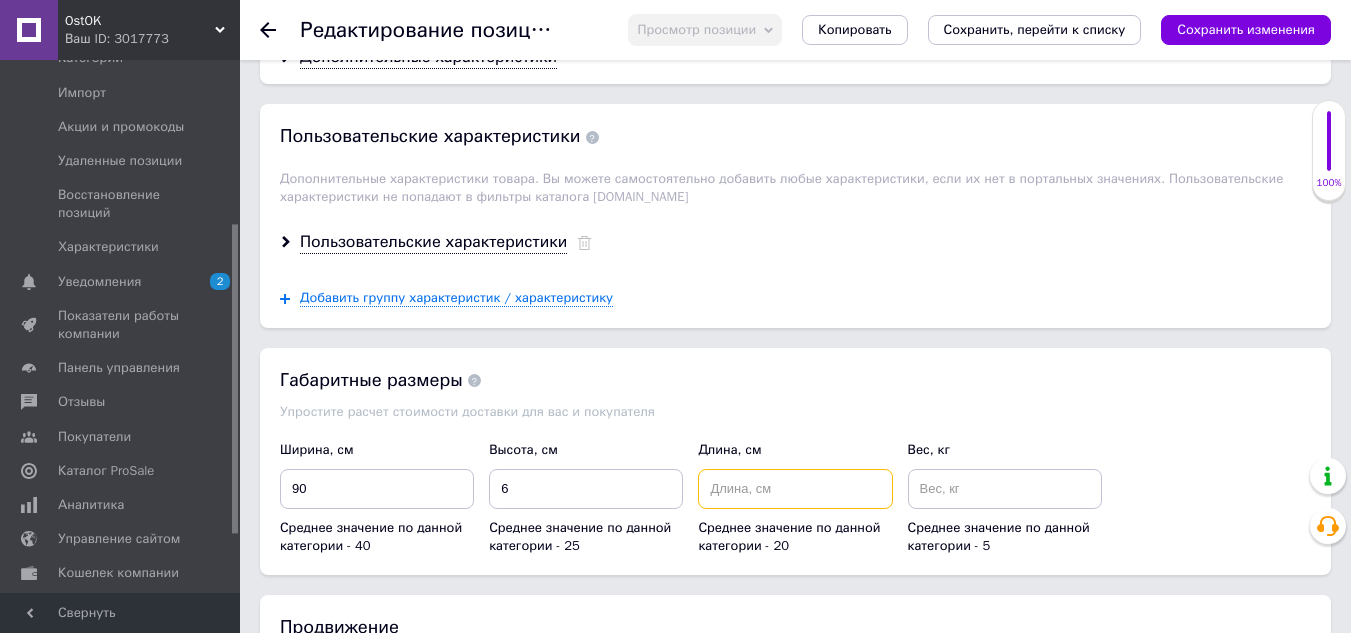 drag, startPoint x: 734, startPoint y: 464, endPoint x: 799, endPoint y: 462, distance: 65.03076 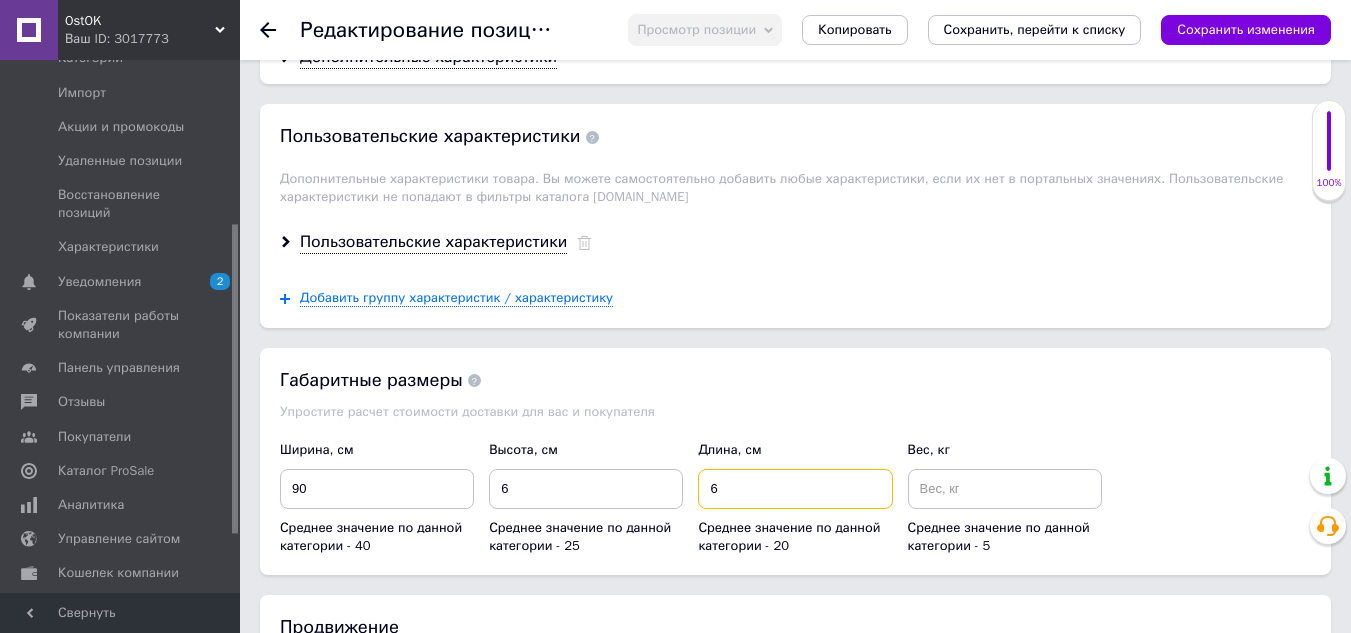 type on "6" 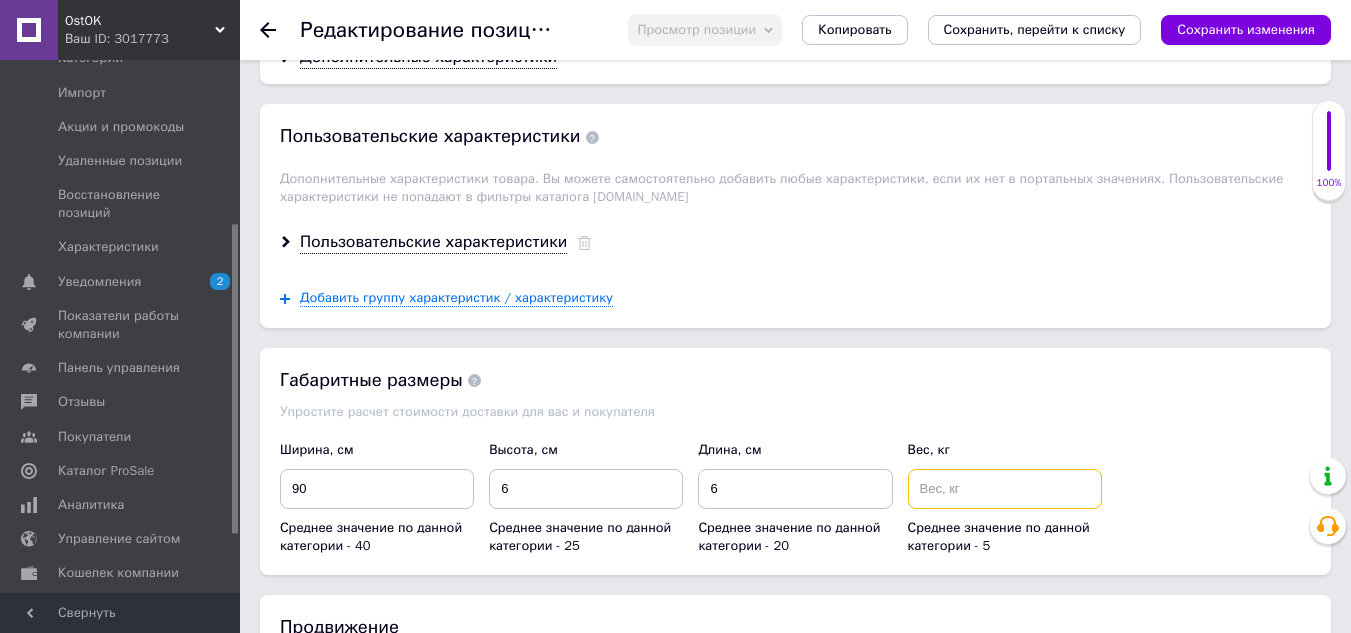 click at bounding box center [1005, 489] 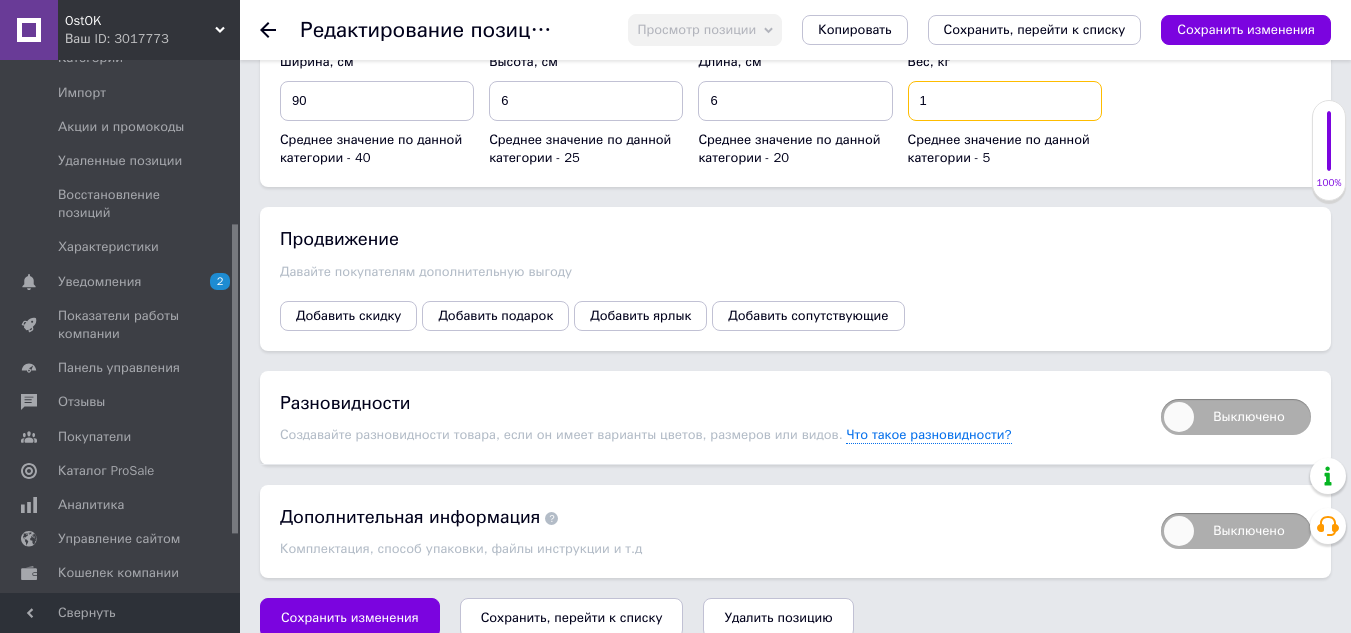 scroll, scrollTop: 3092, scrollLeft: 0, axis: vertical 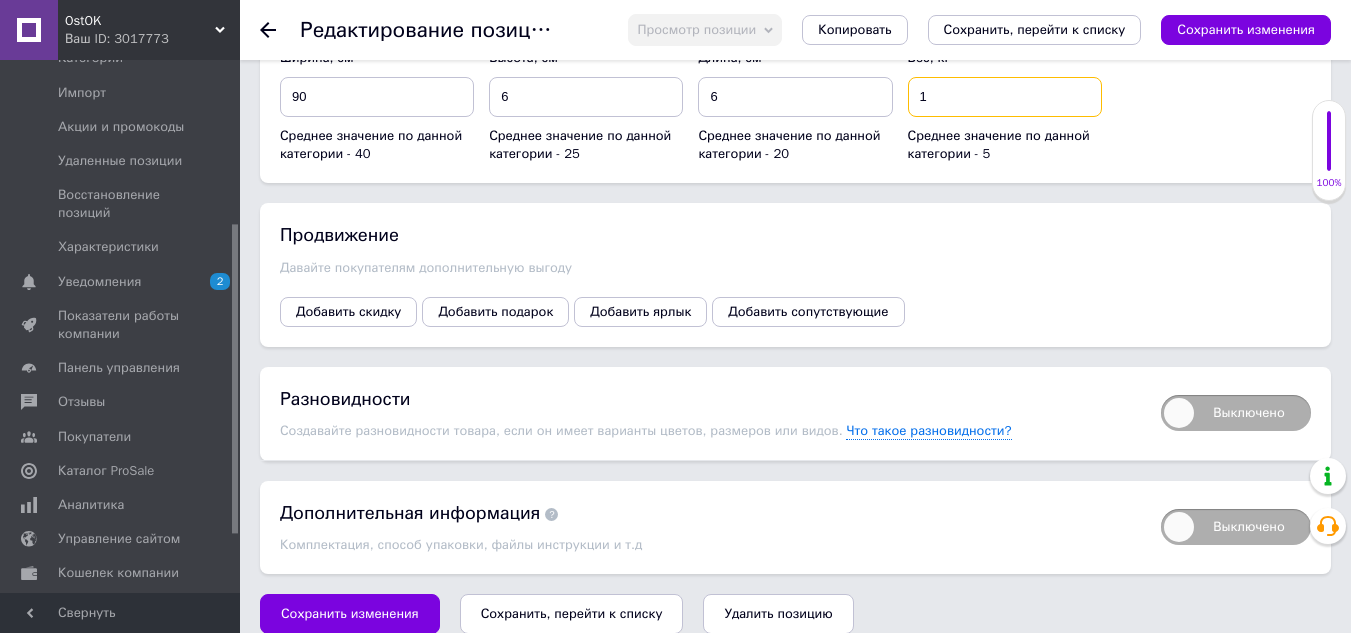 type on "1" 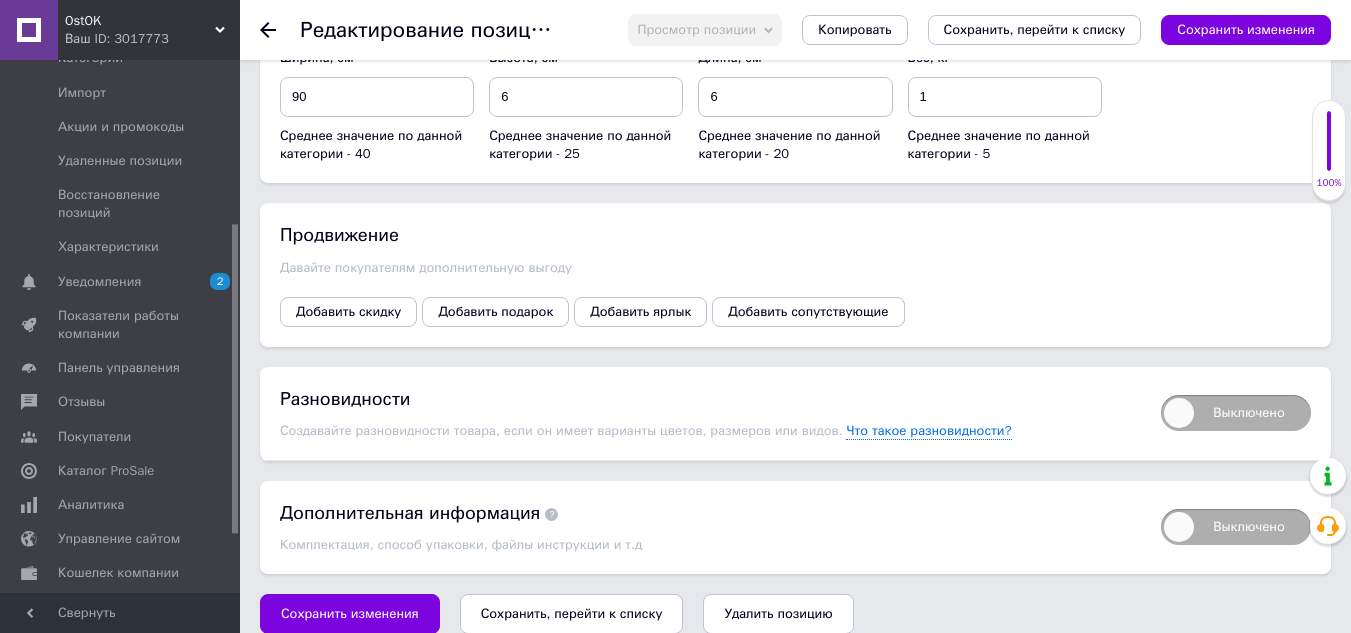 click on "Сохранить, перейти к списку" at bounding box center (572, 613) 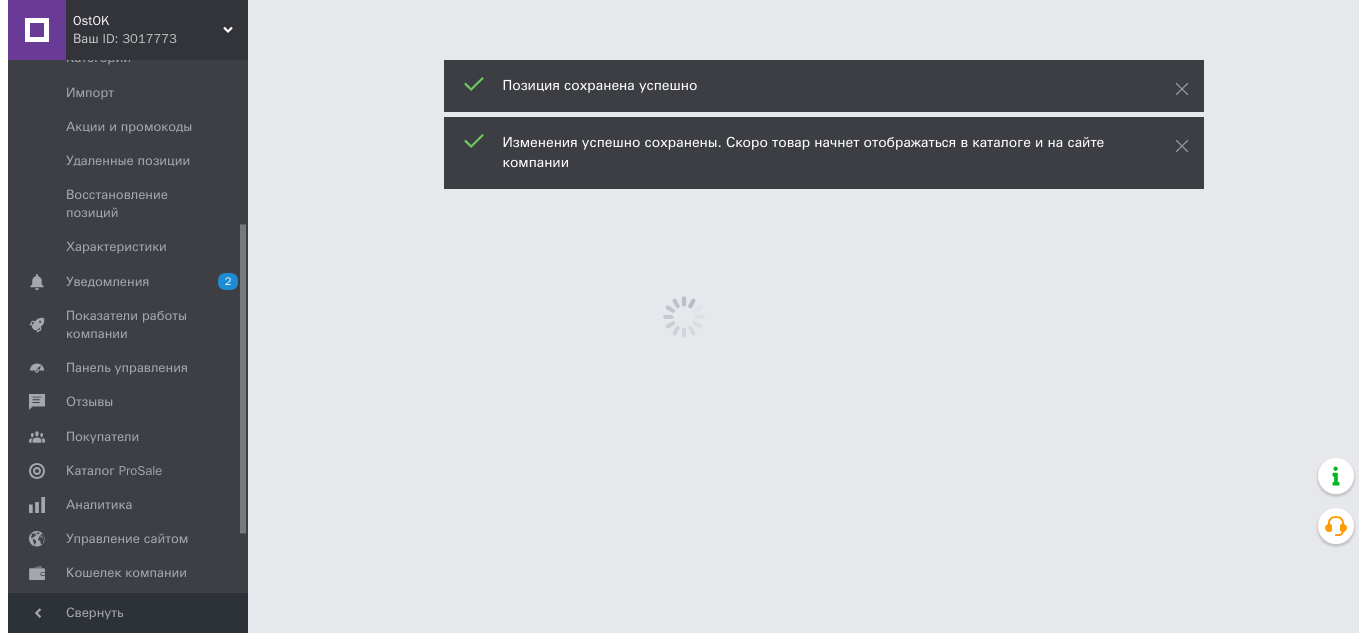 scroll, scrollTop: 0, scrollLeft: 0, axis: both 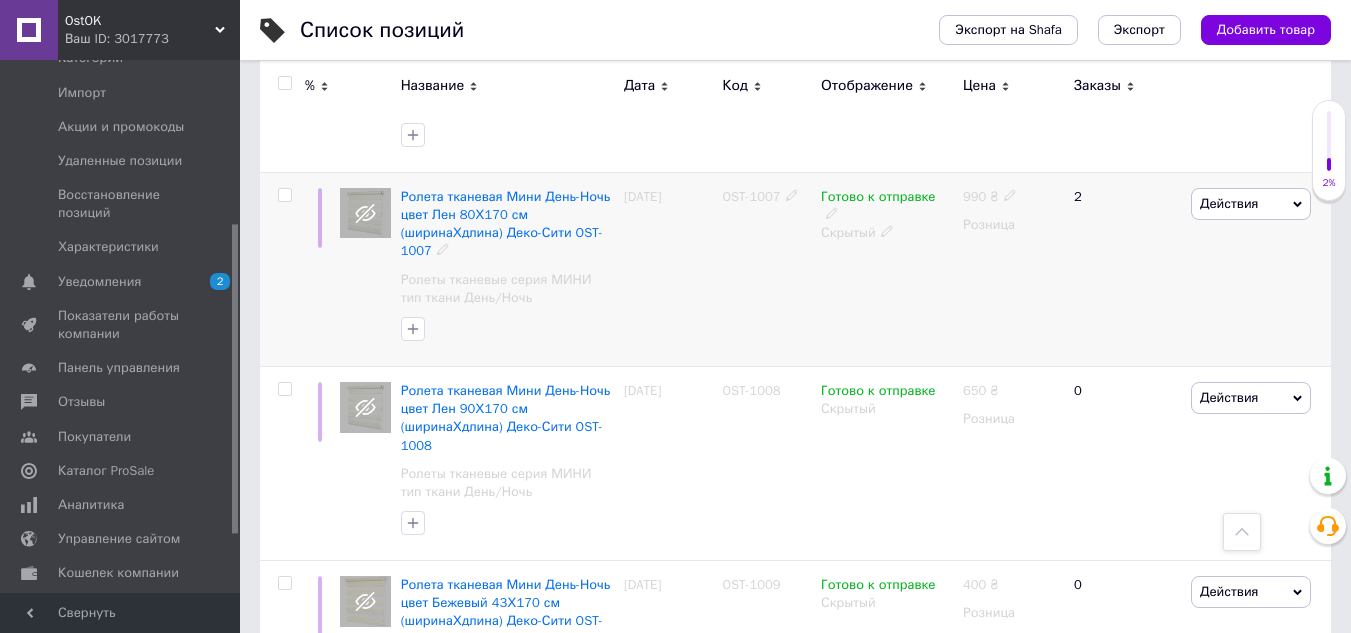 click on "Скрытый" at bounding box center (887, 233) 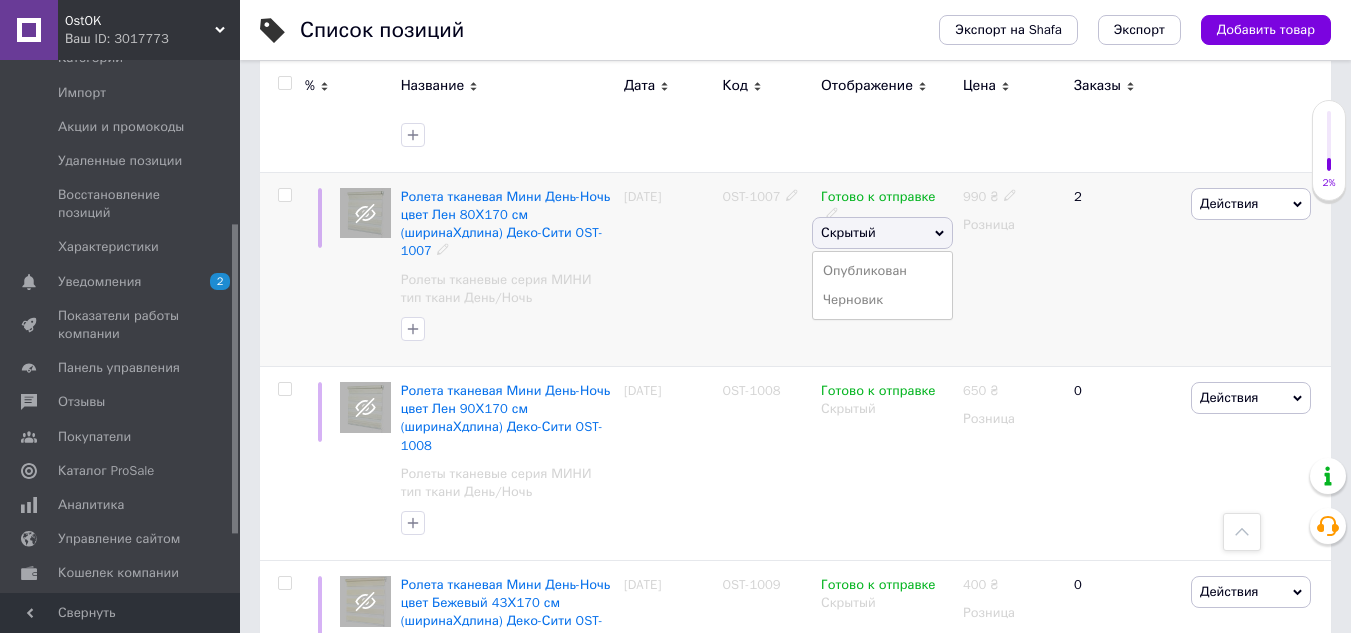 drag, startPoint x: 880, startPoint y: 251, endPoint x: 868, endPoint y: 250, distance: 12.0415945 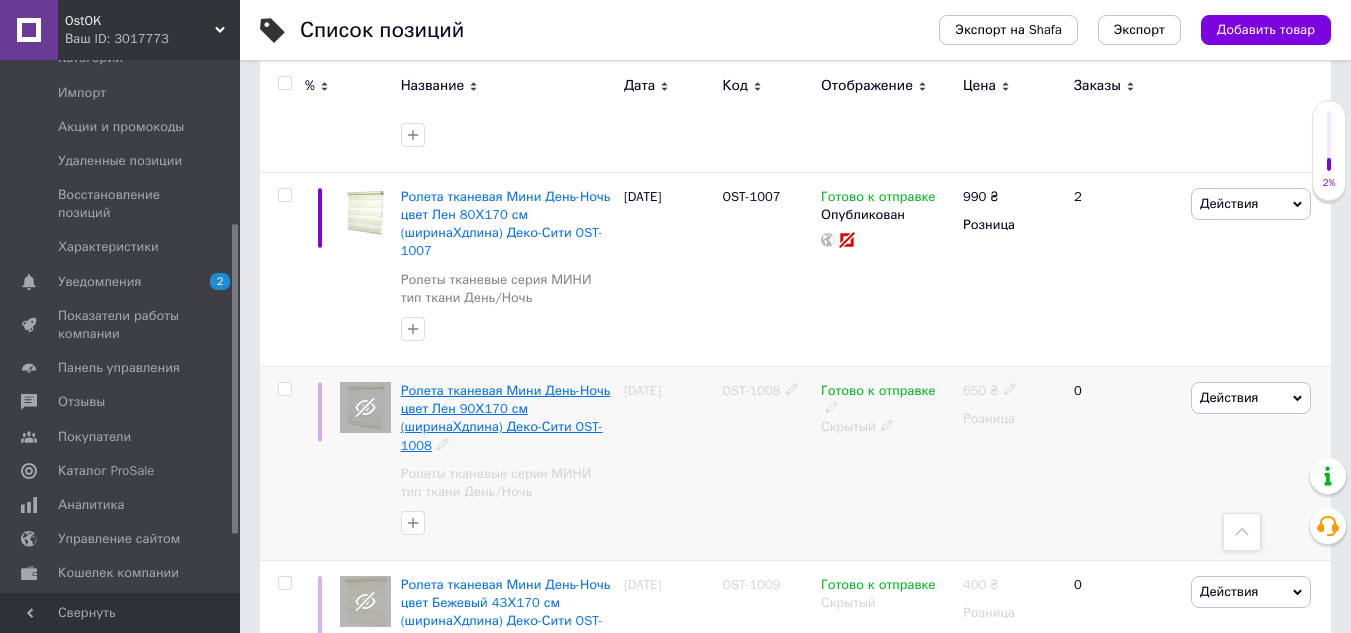 click on "Ролета тканевая Мини День-Ночь цвет Лен 90Х170 см (ширинаХдлина) Деко-Сити OST-1008" at bounding box center (506, 418) 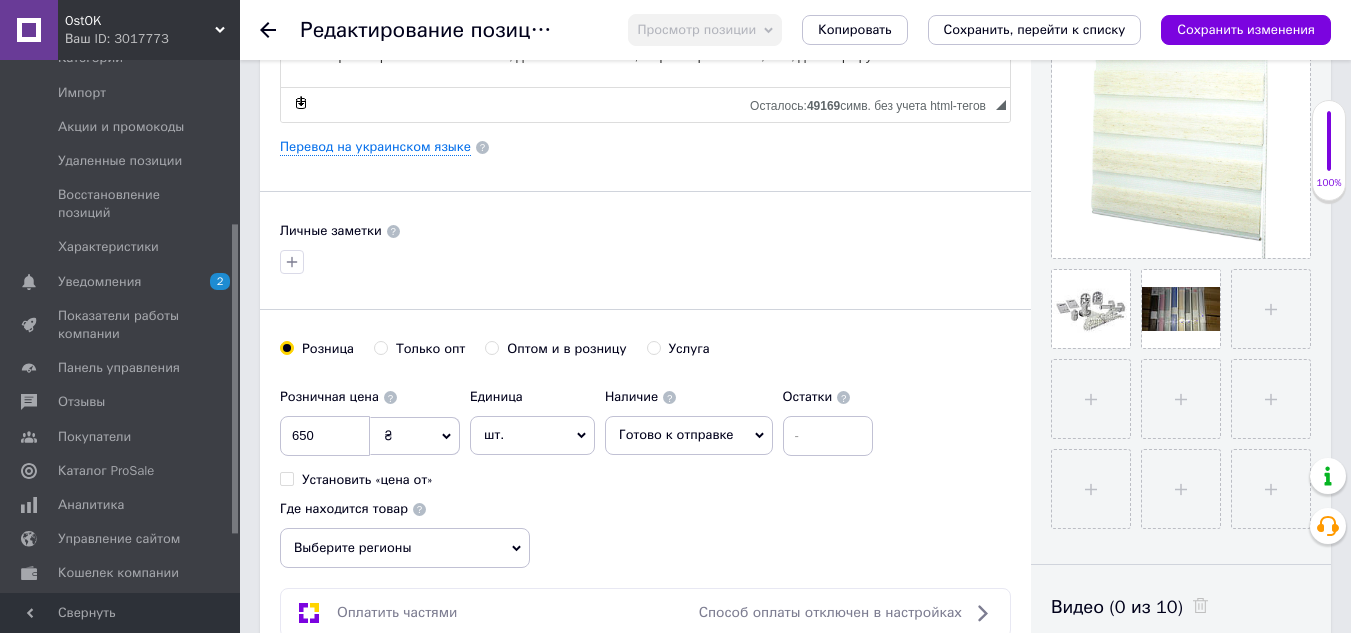 scroll, scrollTop: 500, scrollLeft: 0, axis: vertical 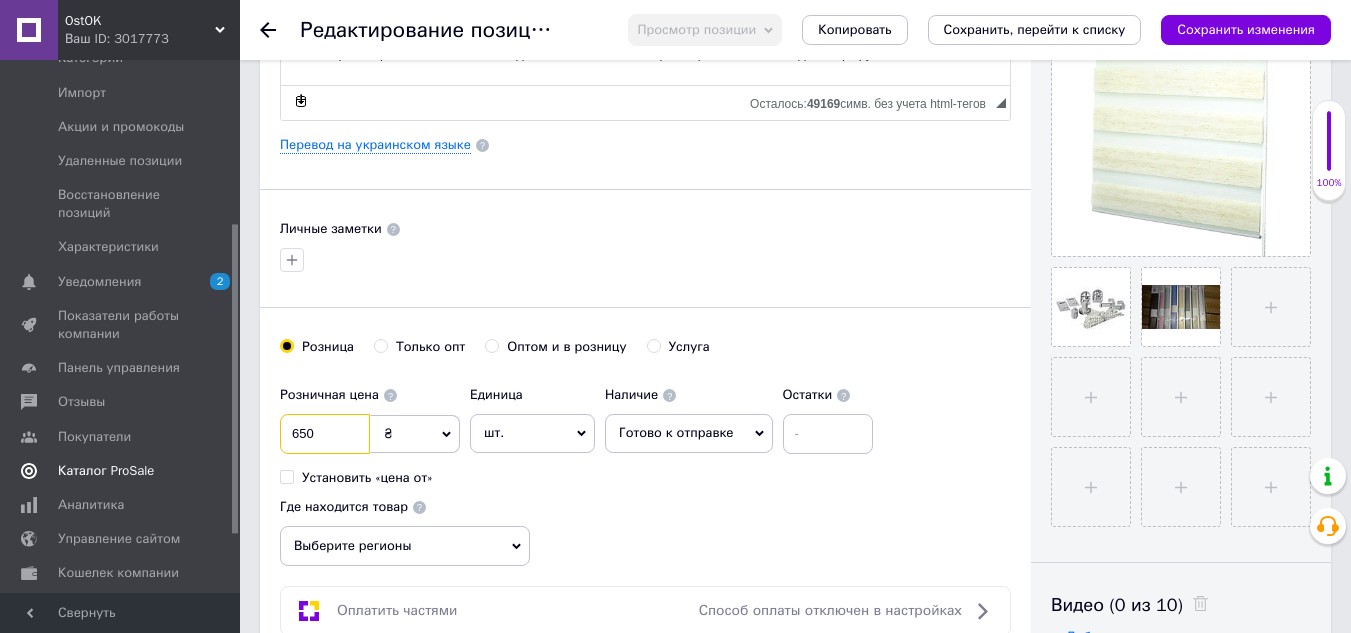drag, startPoint x: 327, startPoint y: 431, endPoint x: 226, endPoint y: 437, distance: 101.17806 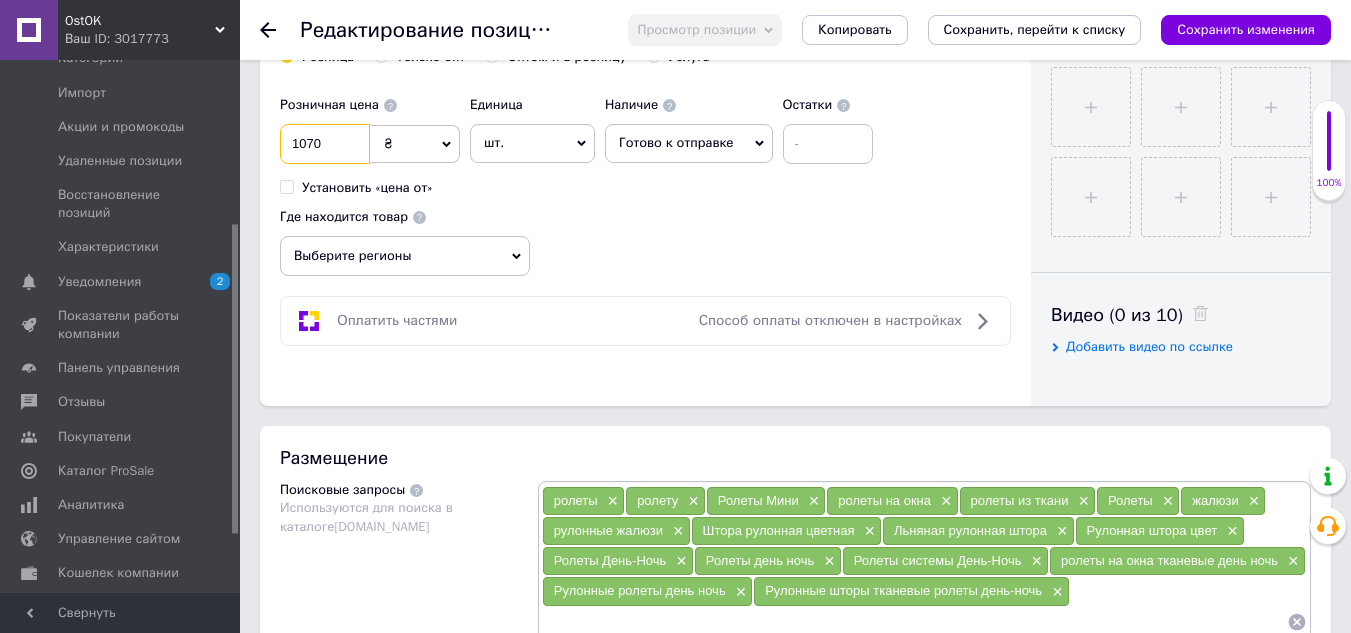 scroll, scrollTop: 800, scrollLeft: 0, axis: vertical 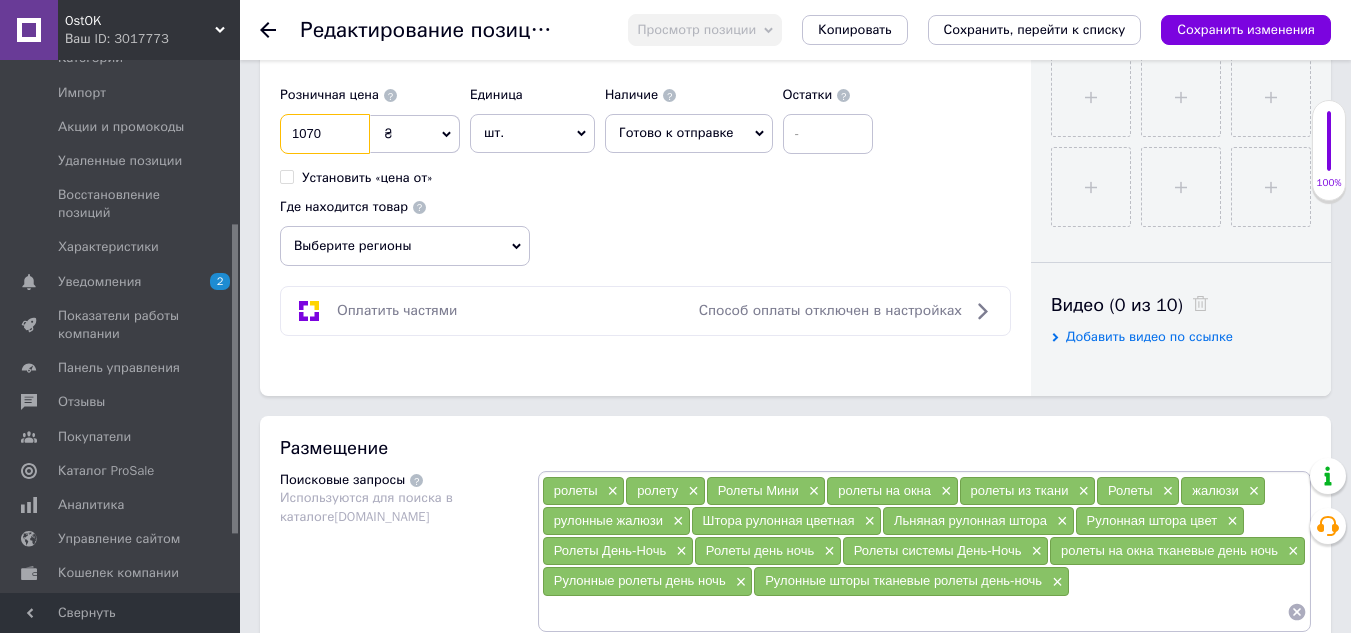 type on "1070" 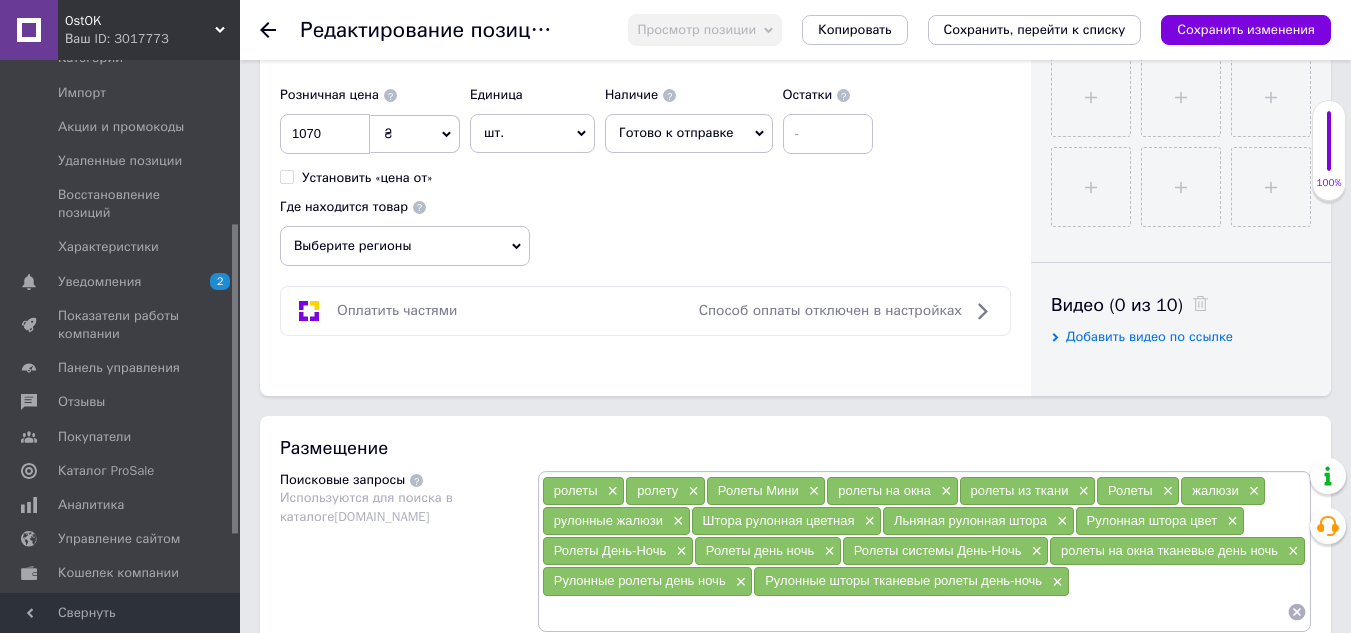 click on "Выберите регионы" at bounding box center (405, 246) 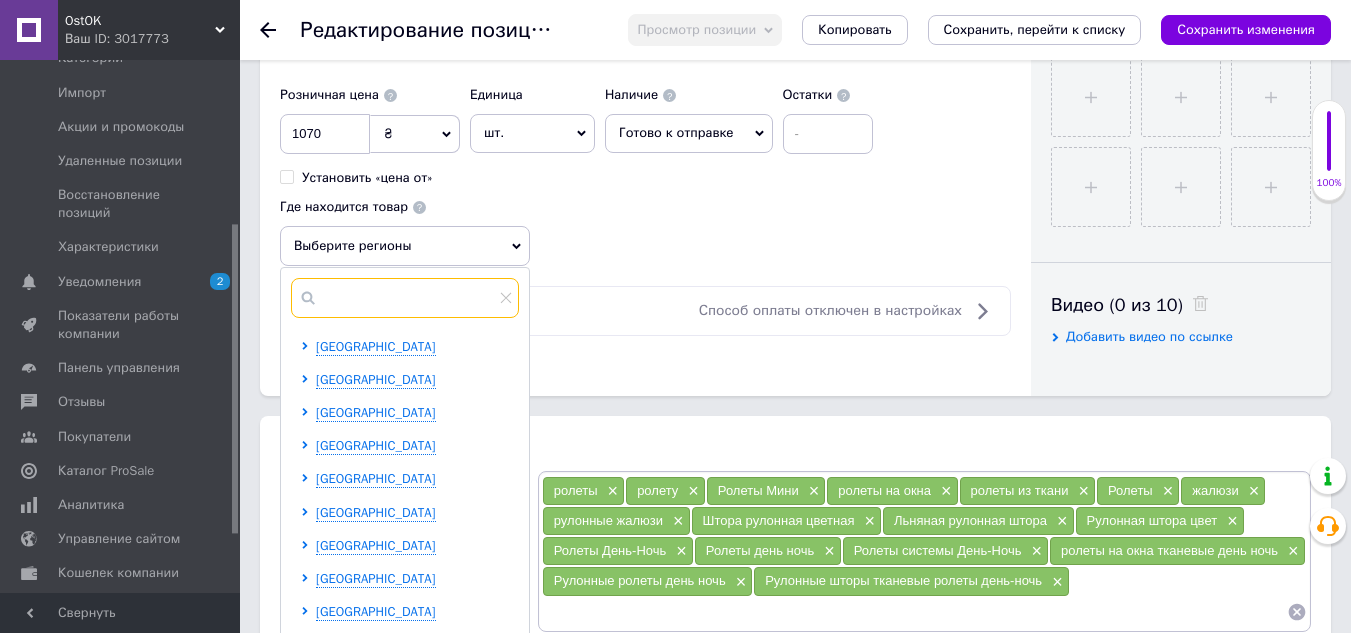 click at bounding box center (405, 298) 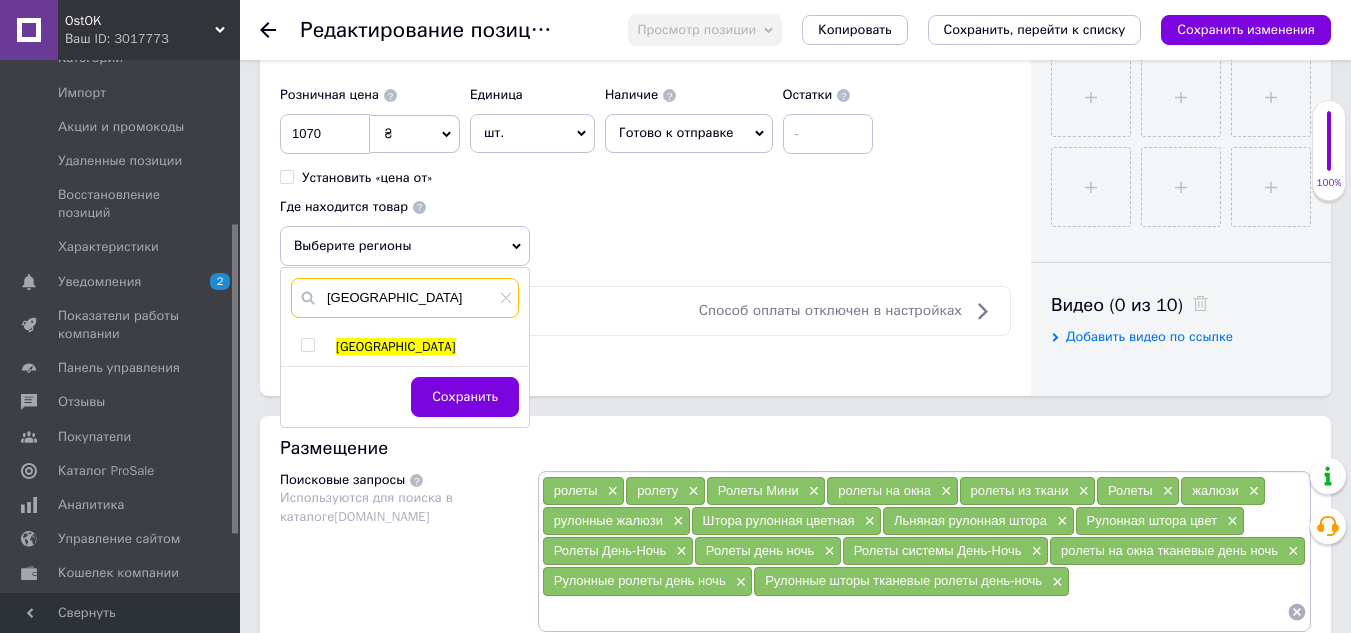 type on "[GEOGRAPHIC_DATA]" 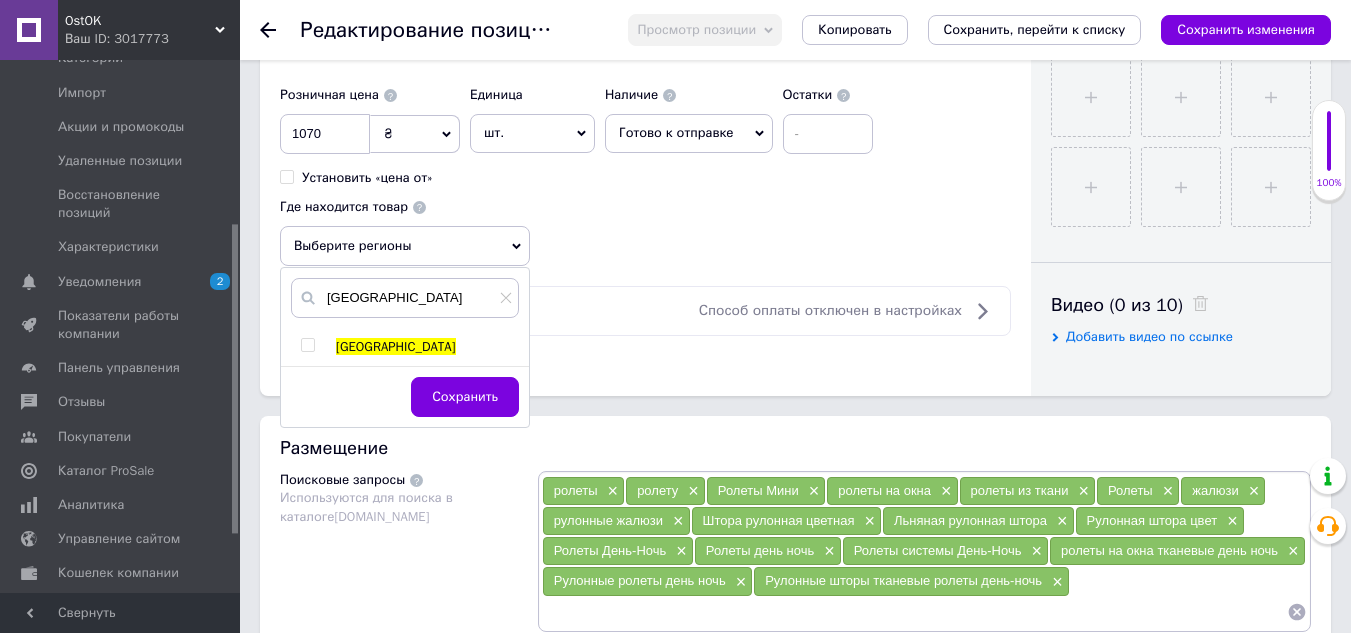 click at bounding box center (307, 345) 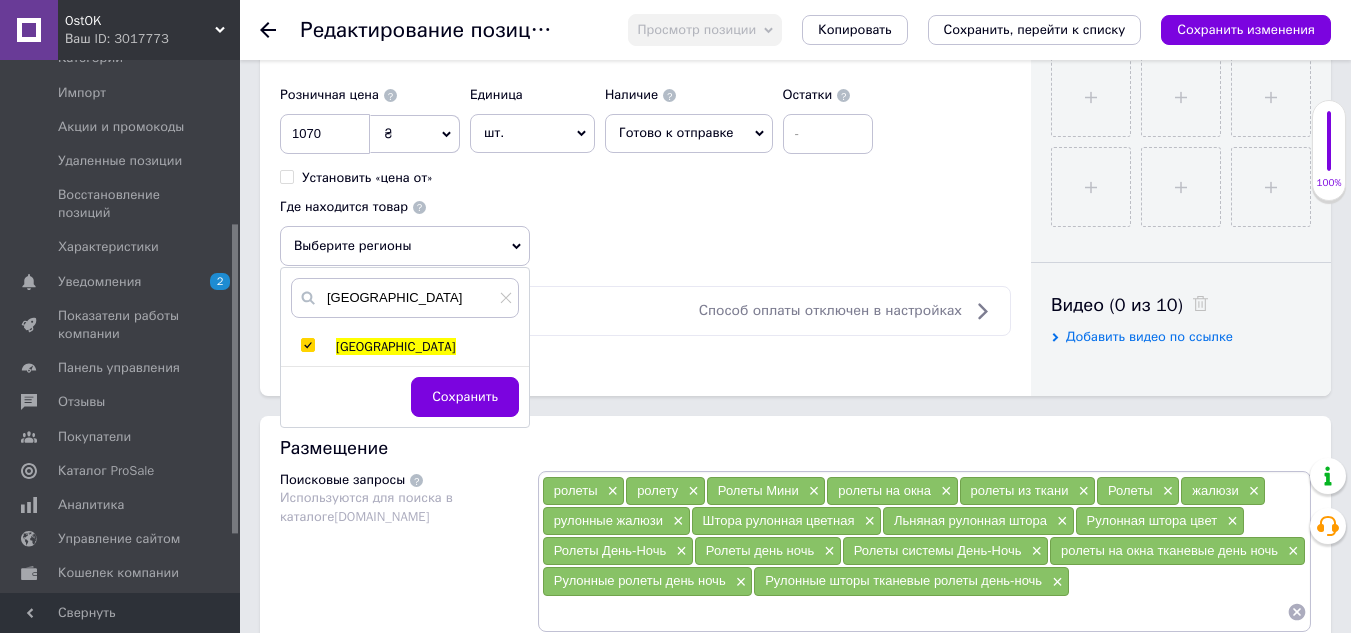 checkbox on "true" 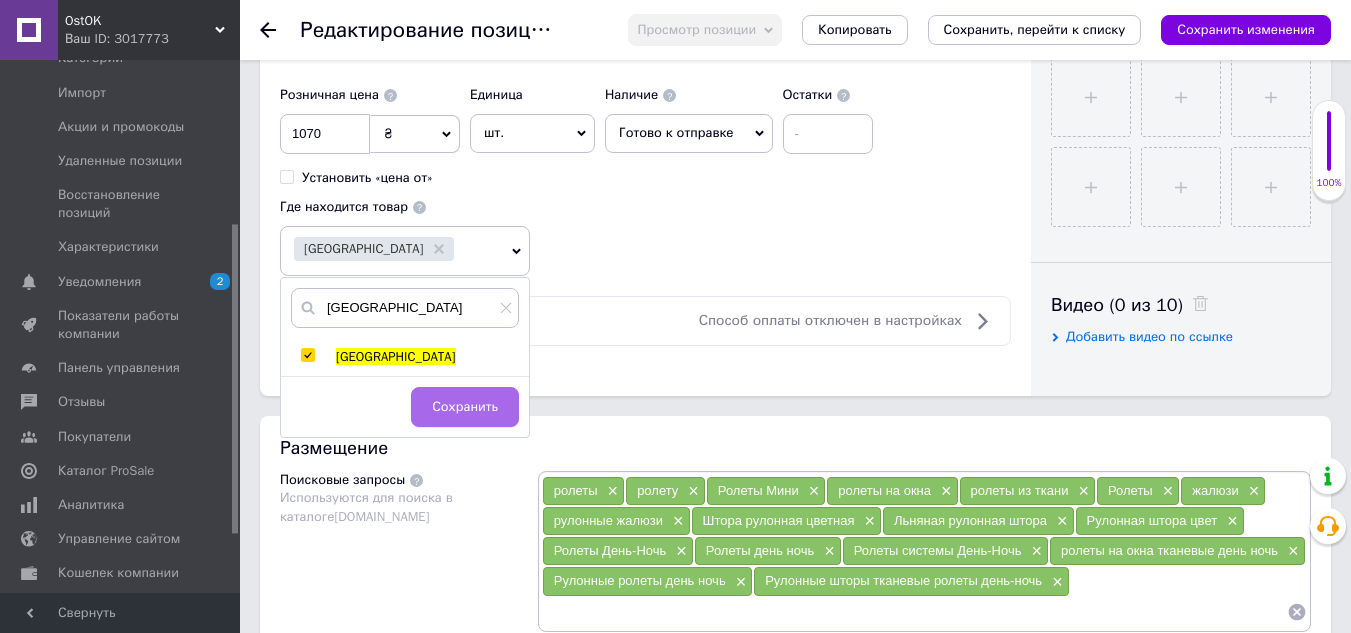 click on "Сохранить" at bounding box center [465, 407] 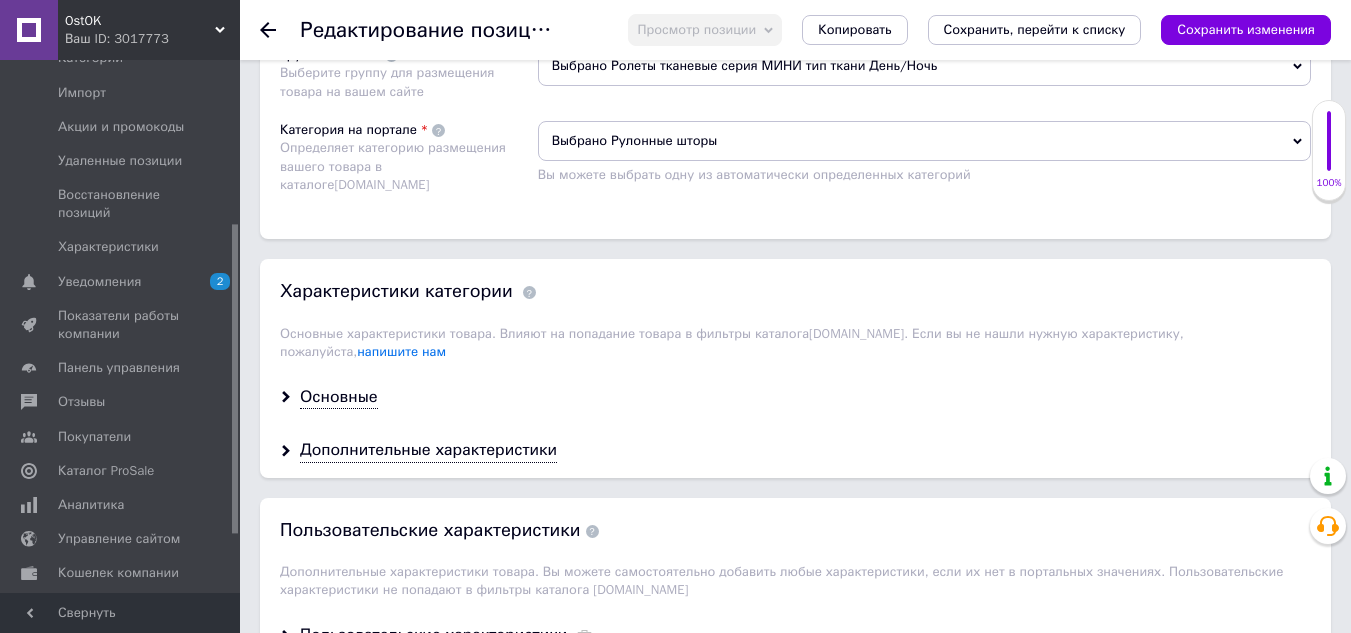 scroll, scrollTop: 1500, scrollLeft: 0, axis: vertical 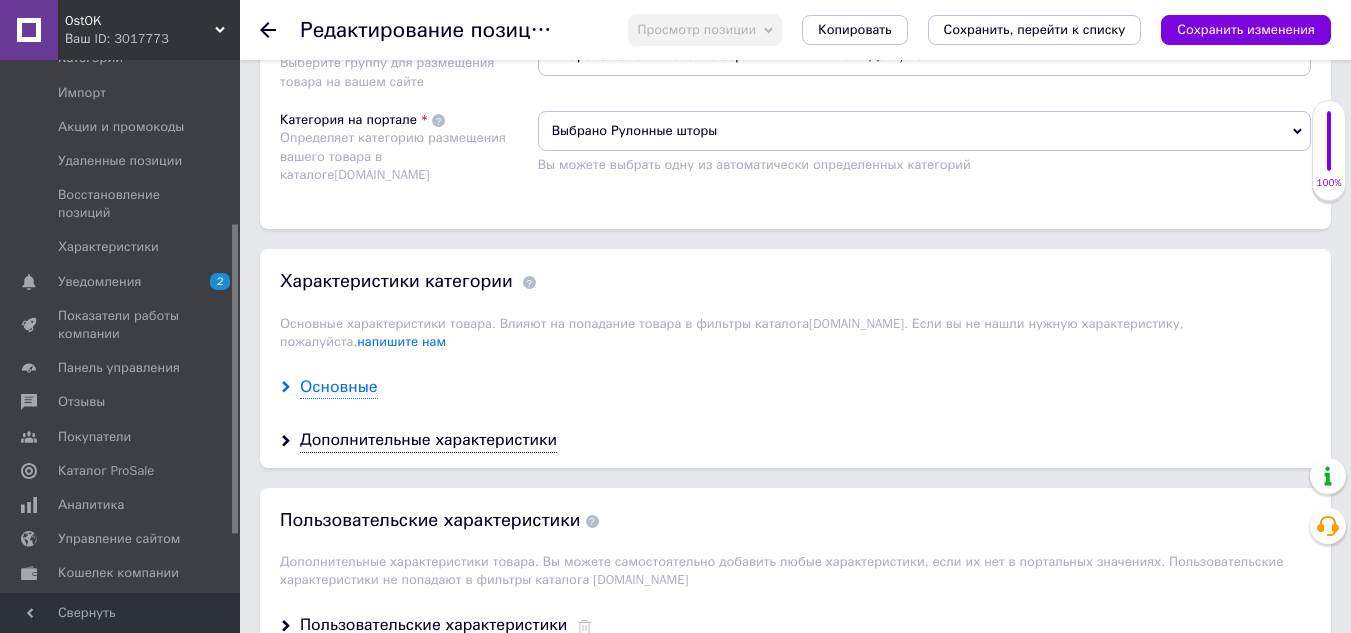 click on "Основные" at bounding box center (339, 387) 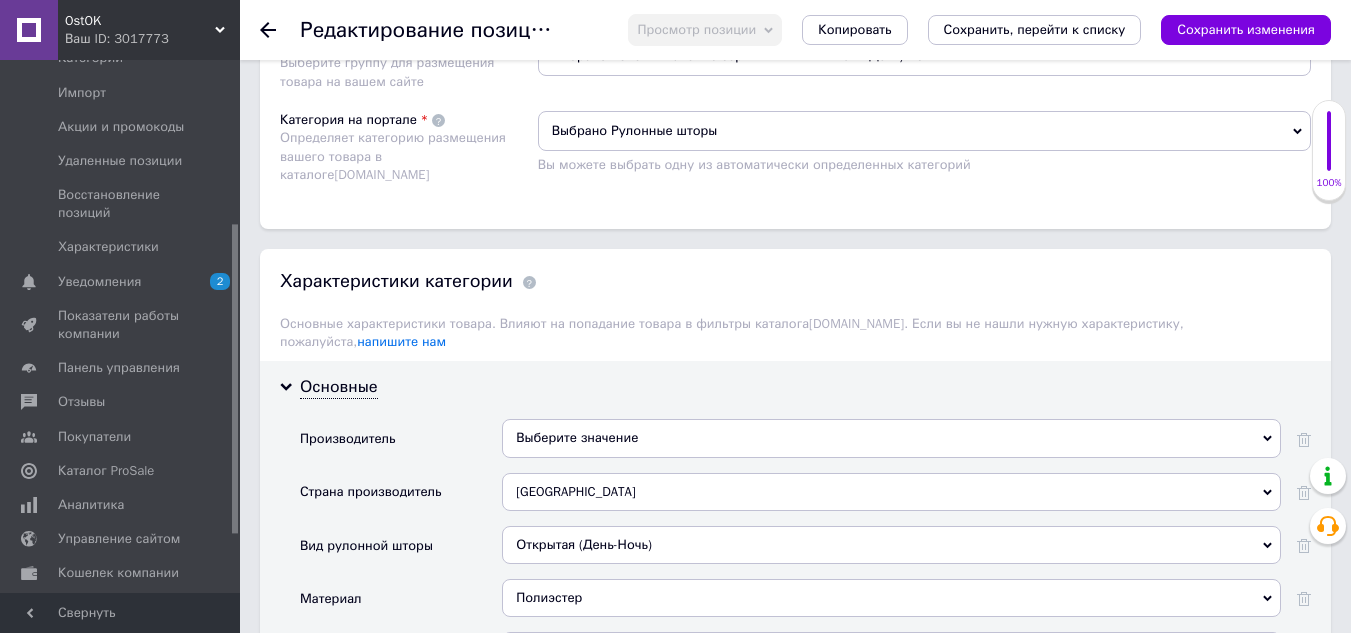 click on "Выберите значение" at bounding box center (891, 438) 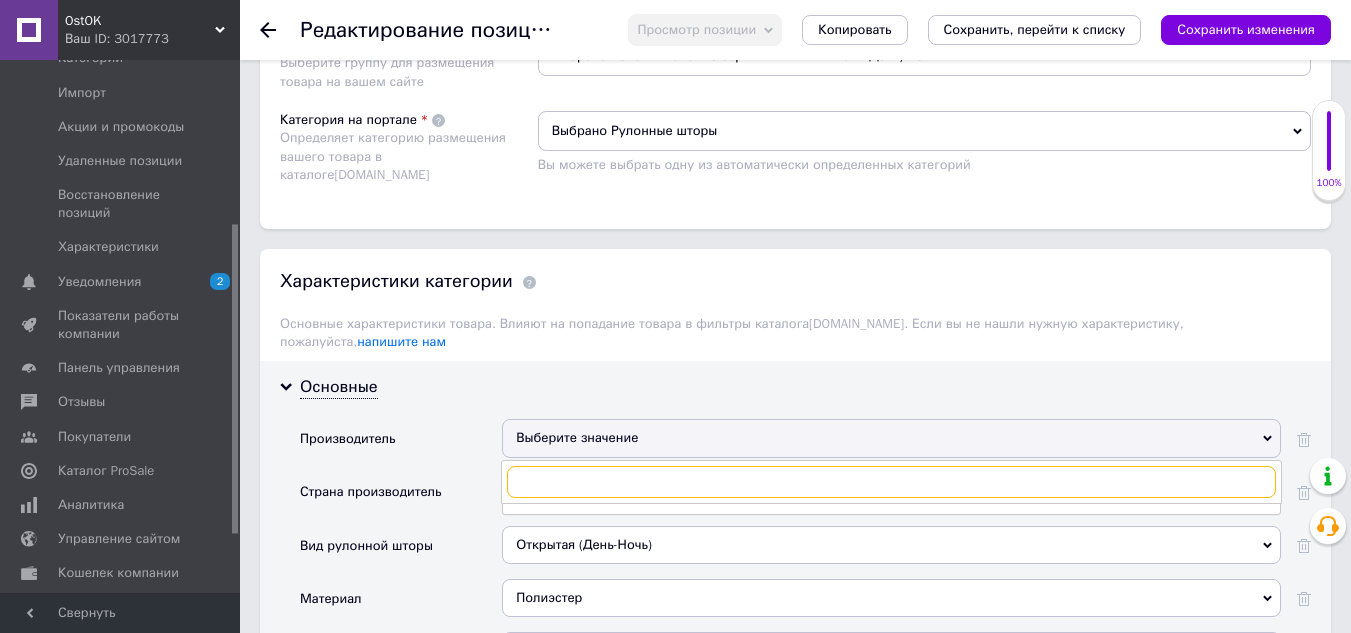 click at bounding box center (891, 482) 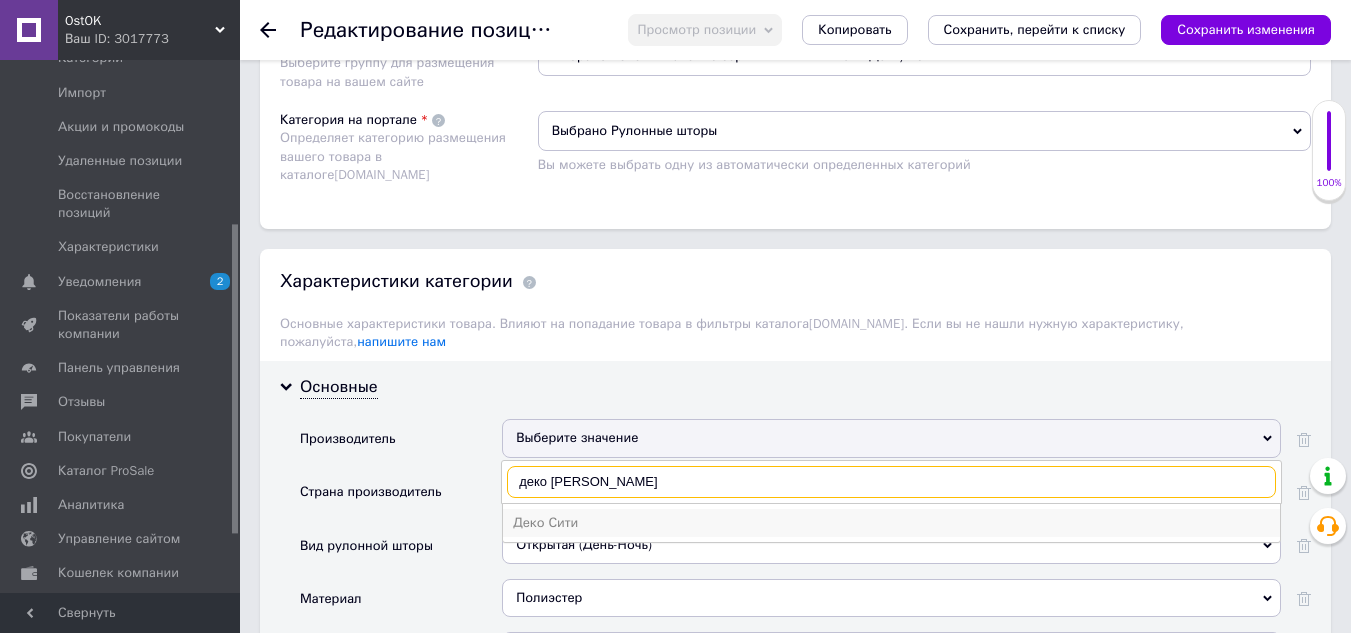 type on "деко [PERSON_NAME]" 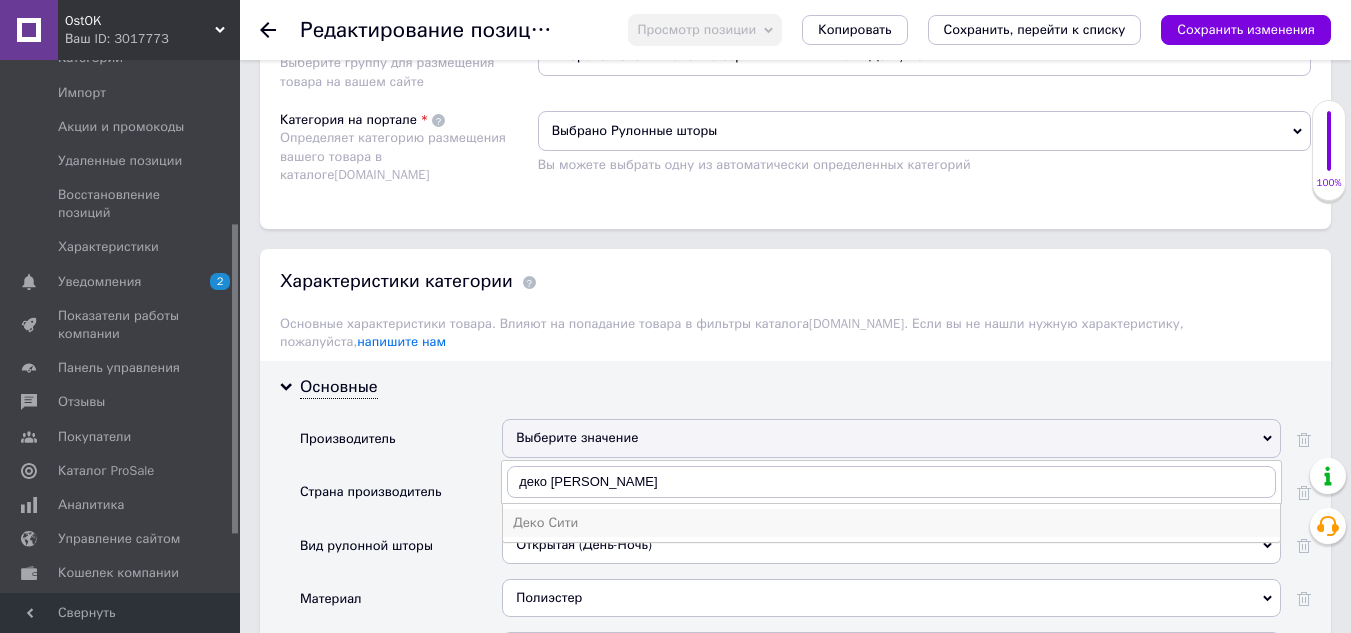 click on "Деко Сити" at bounding box center [891, 523] 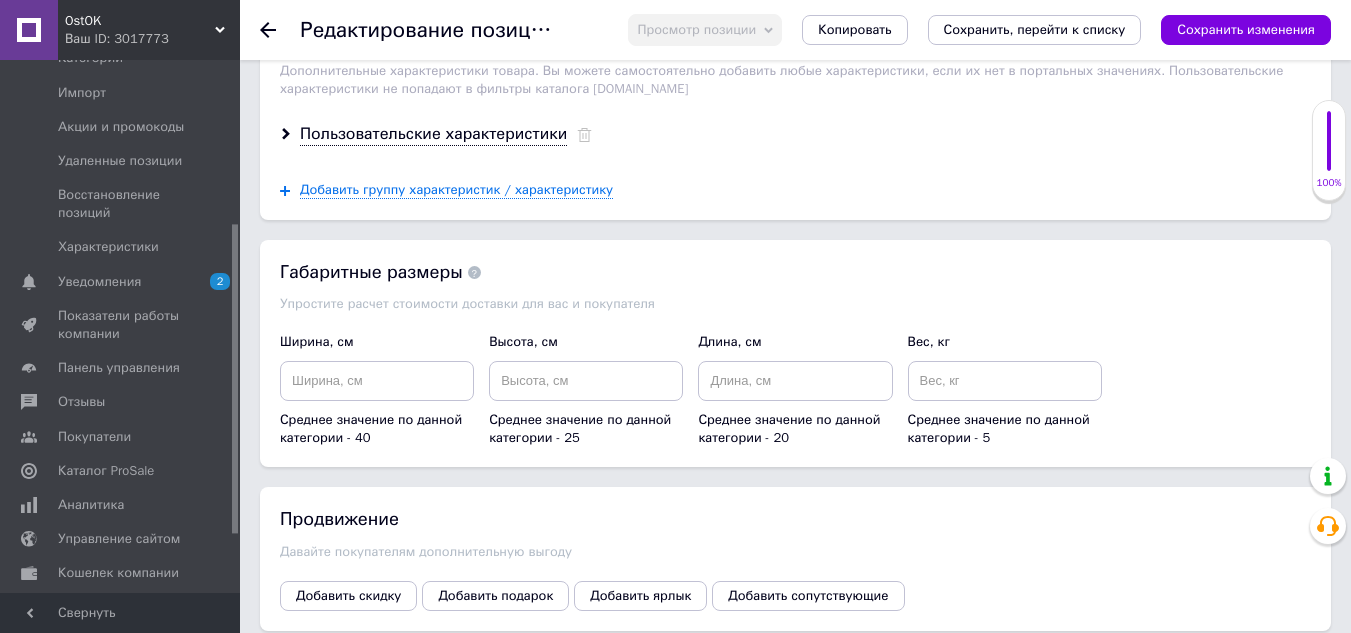 scroll, scrollTop: 2900, scrollLeft: 0, axis: vertical 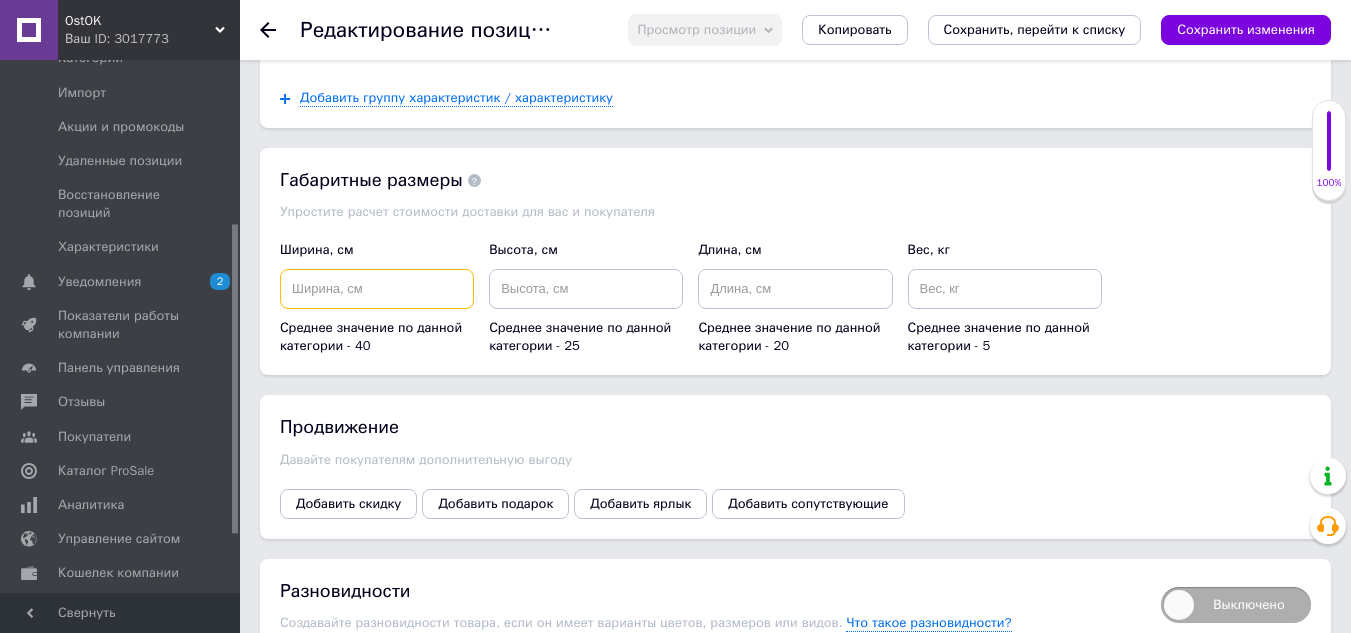 click at bounding box center [377, 289] 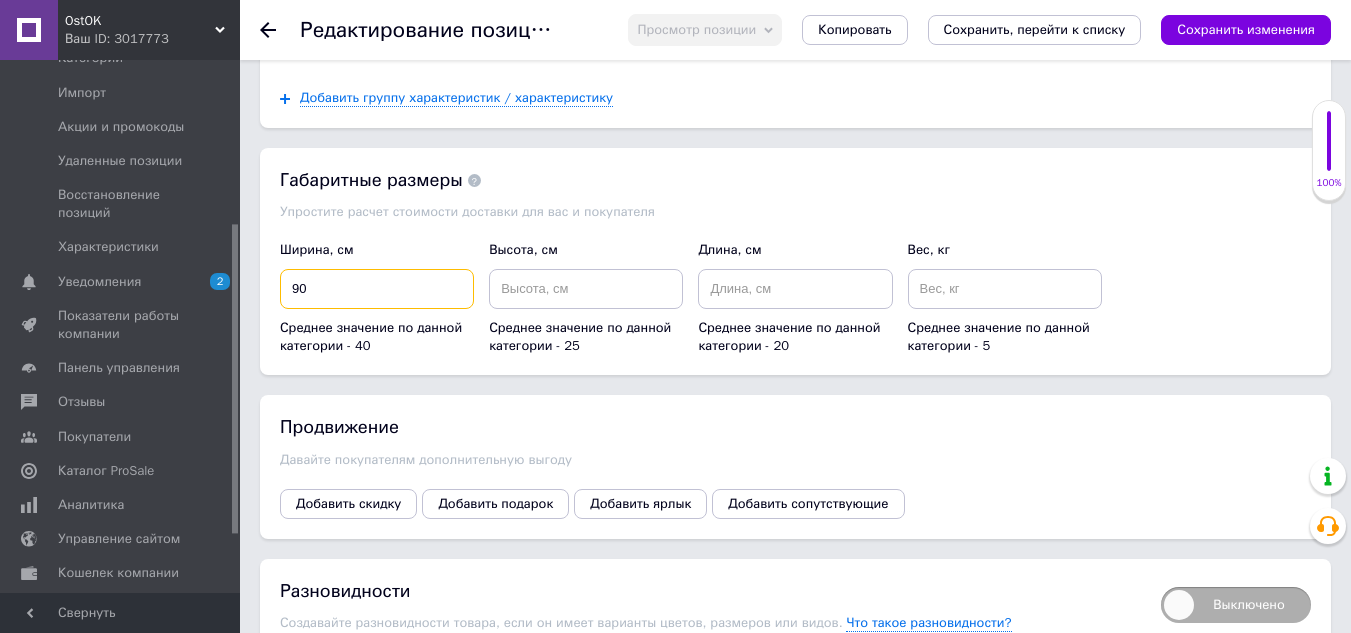 type on "90" 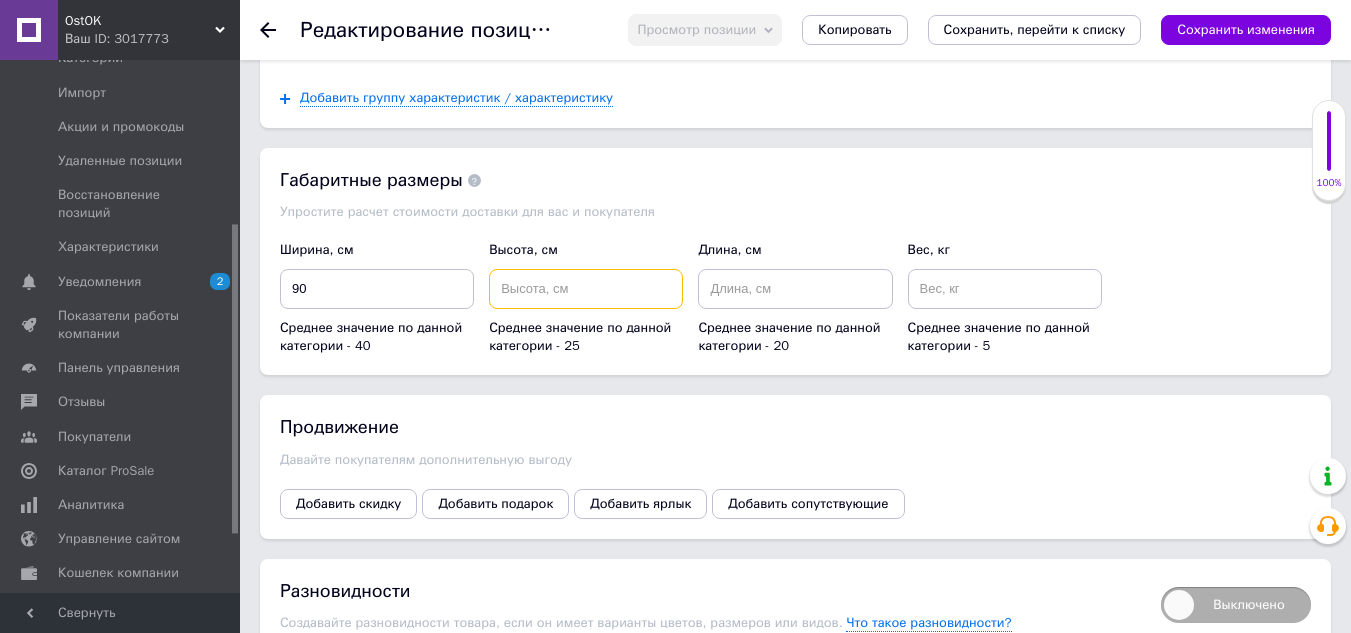 click at bounding box center (586, 289) 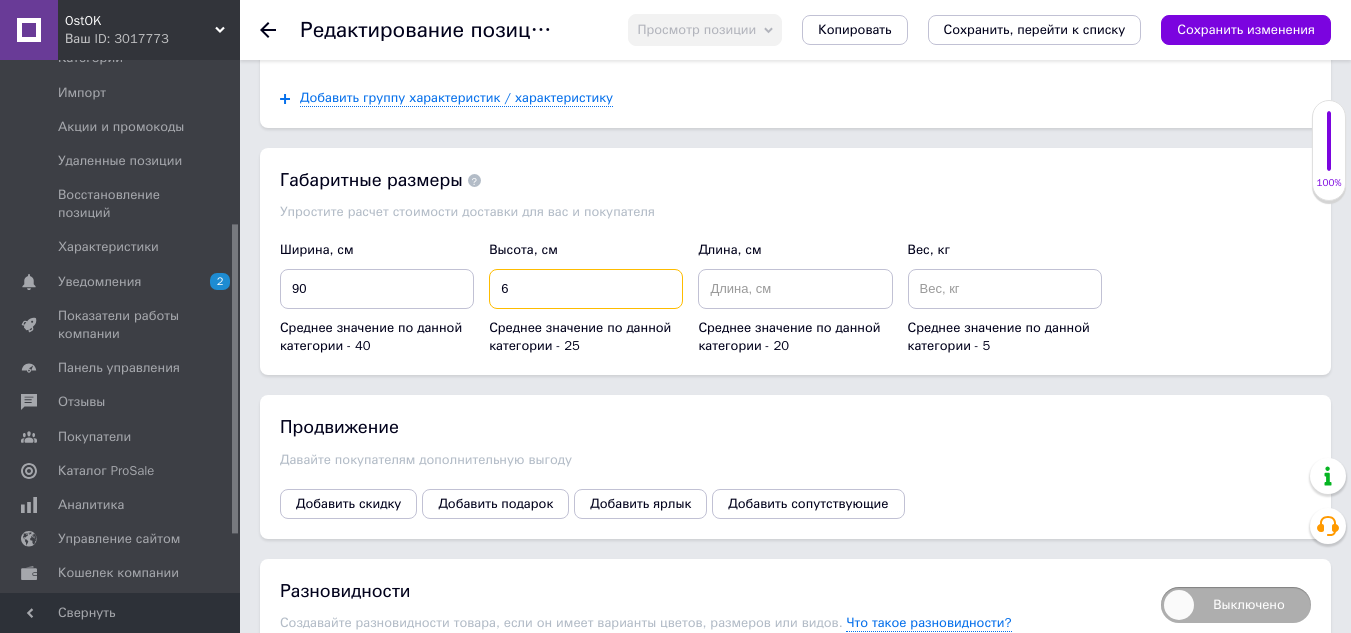 type on "6" 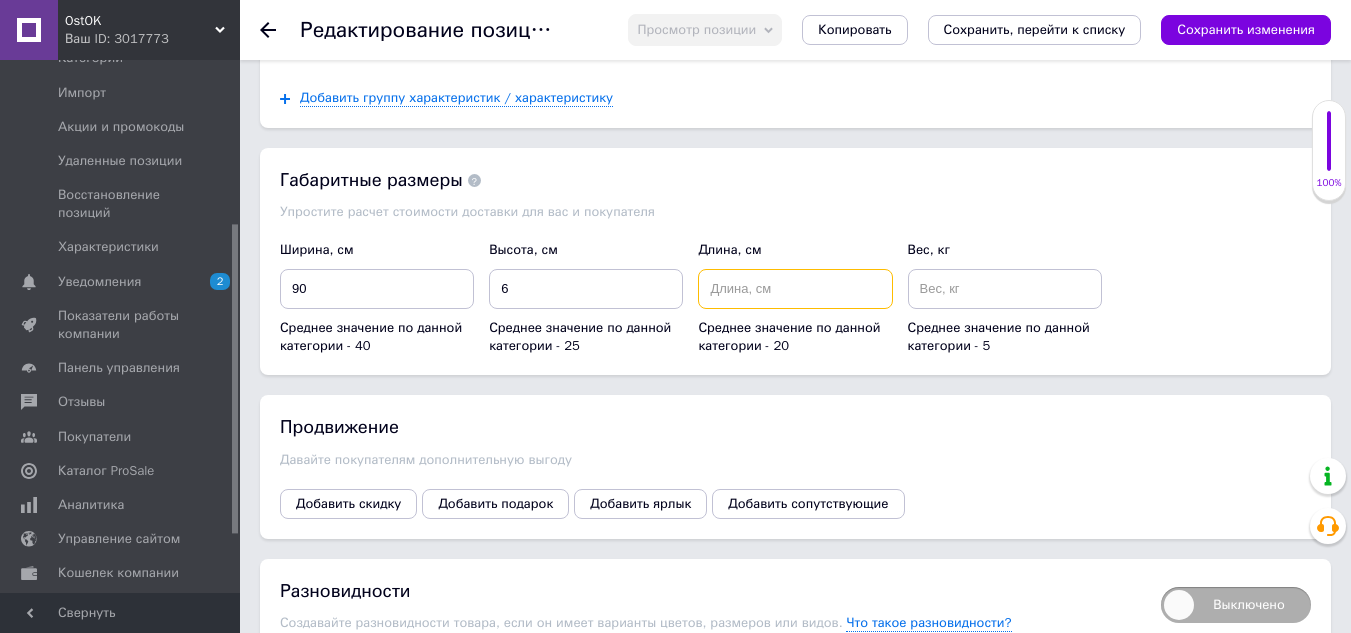 click at bounding box center (795, 289) 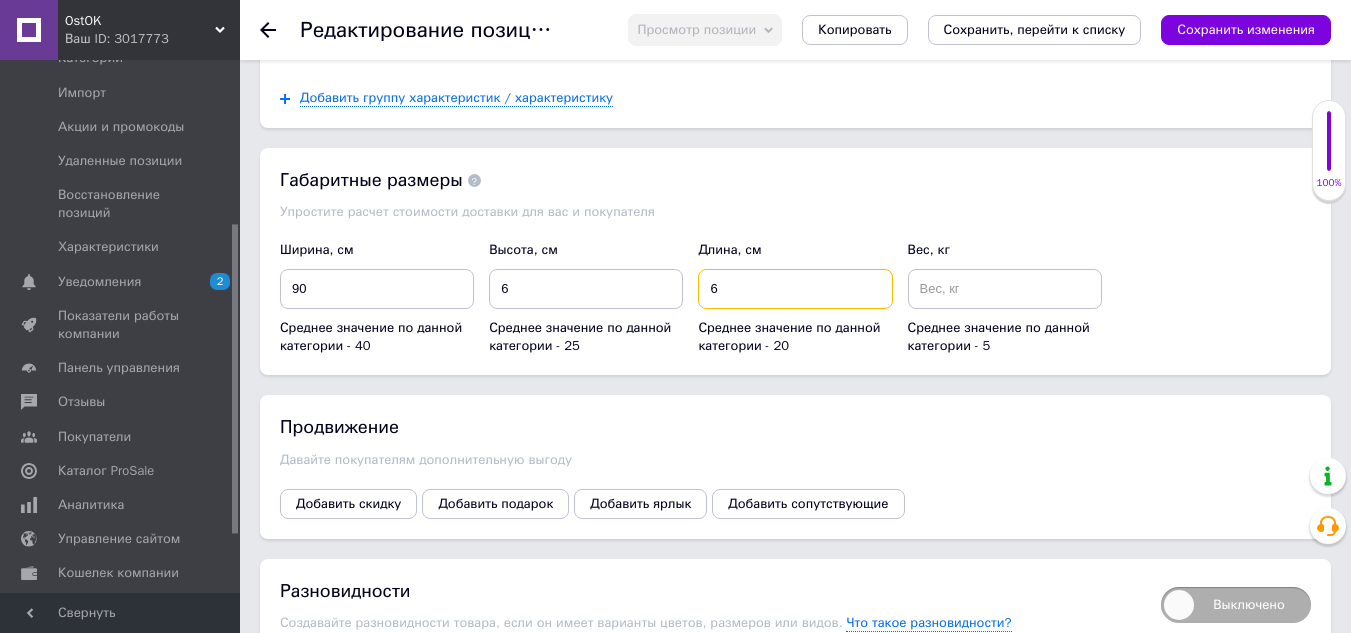 type on "6" 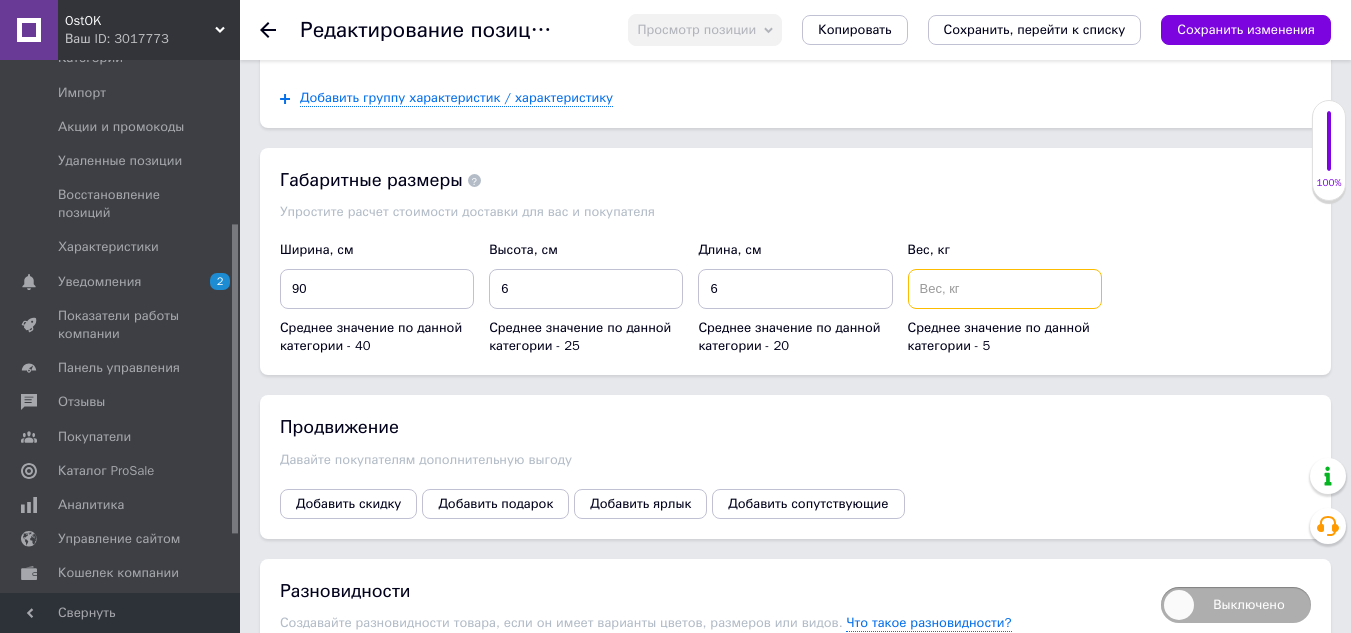 click at bounding box center [1005, 289] 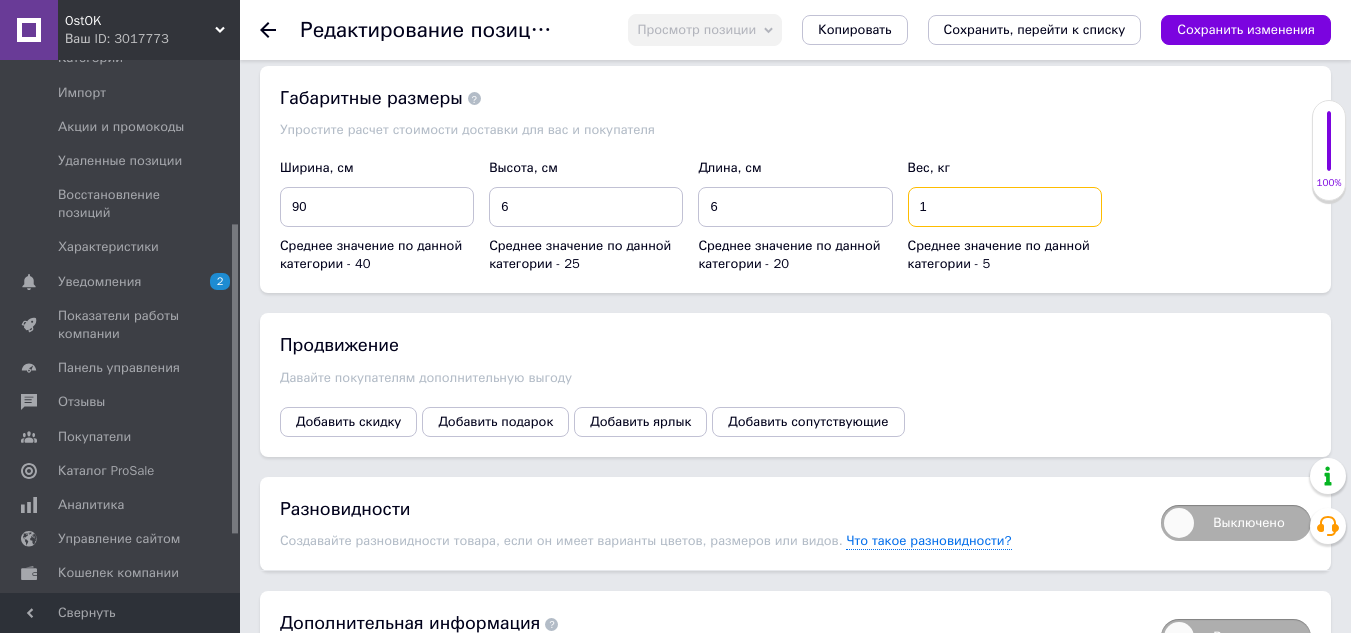 scroll, scrollTop: 3092, scrollLeft: 0, axis: vertical 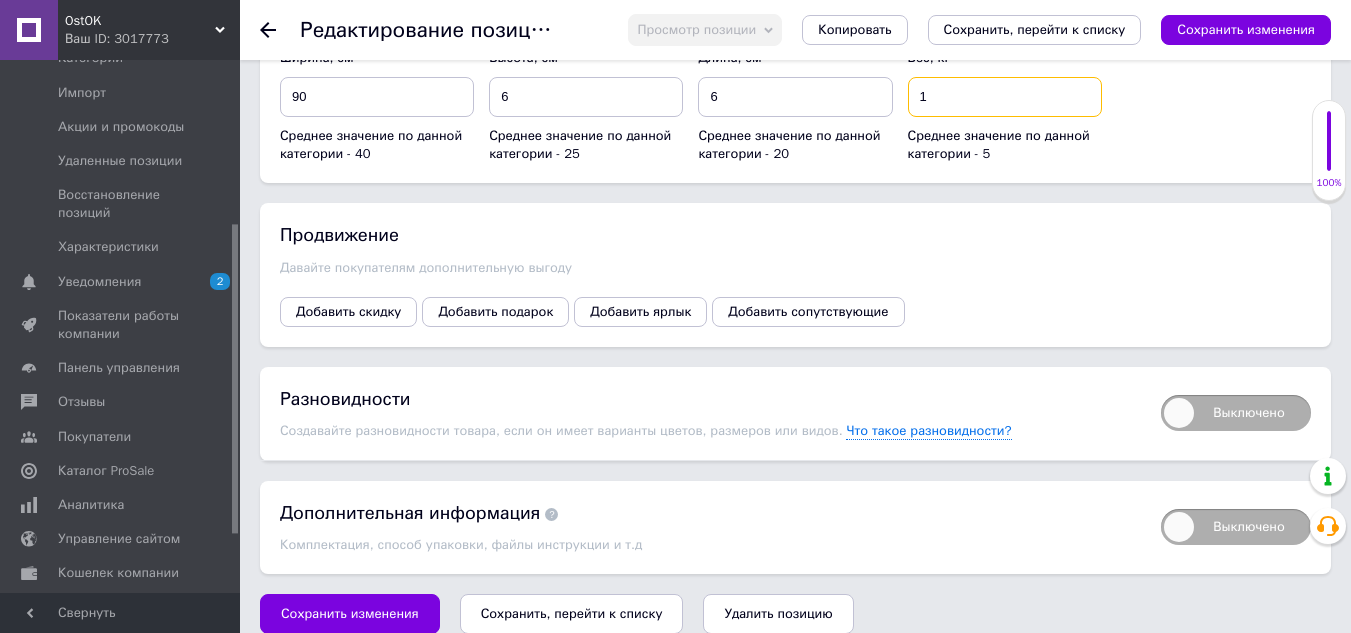 type on "1" 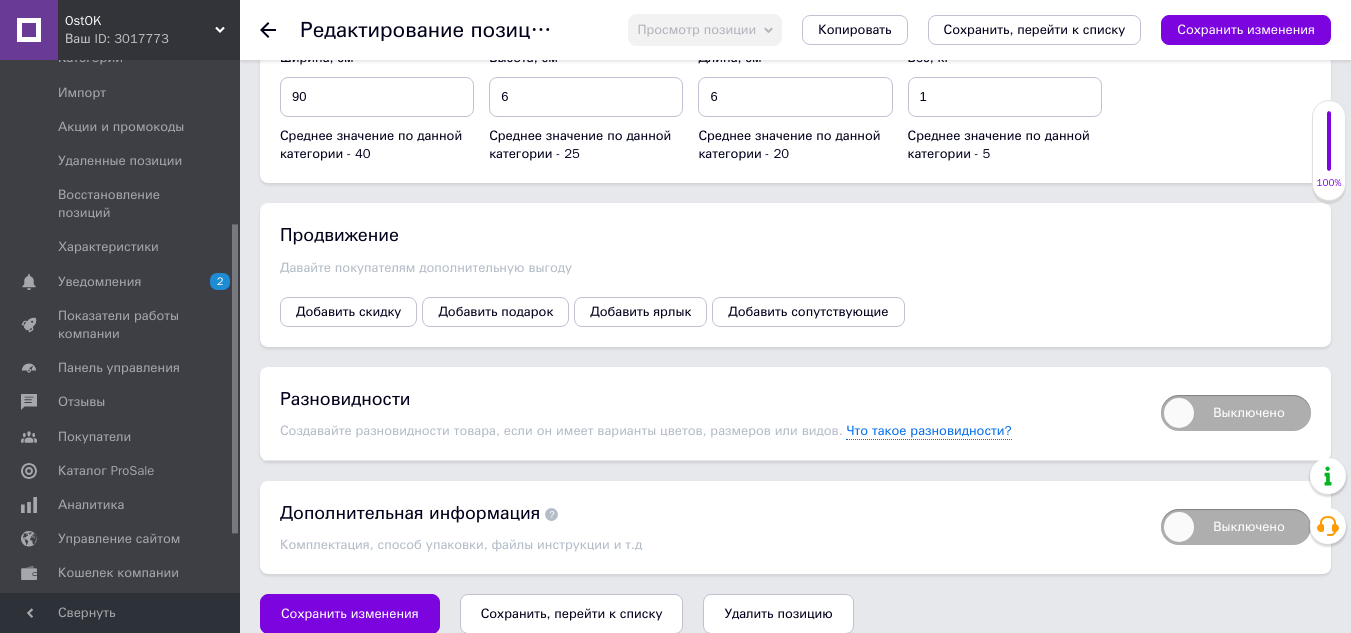 click on "Сохранить, перейти к списку" at bounding box center [572, 613] 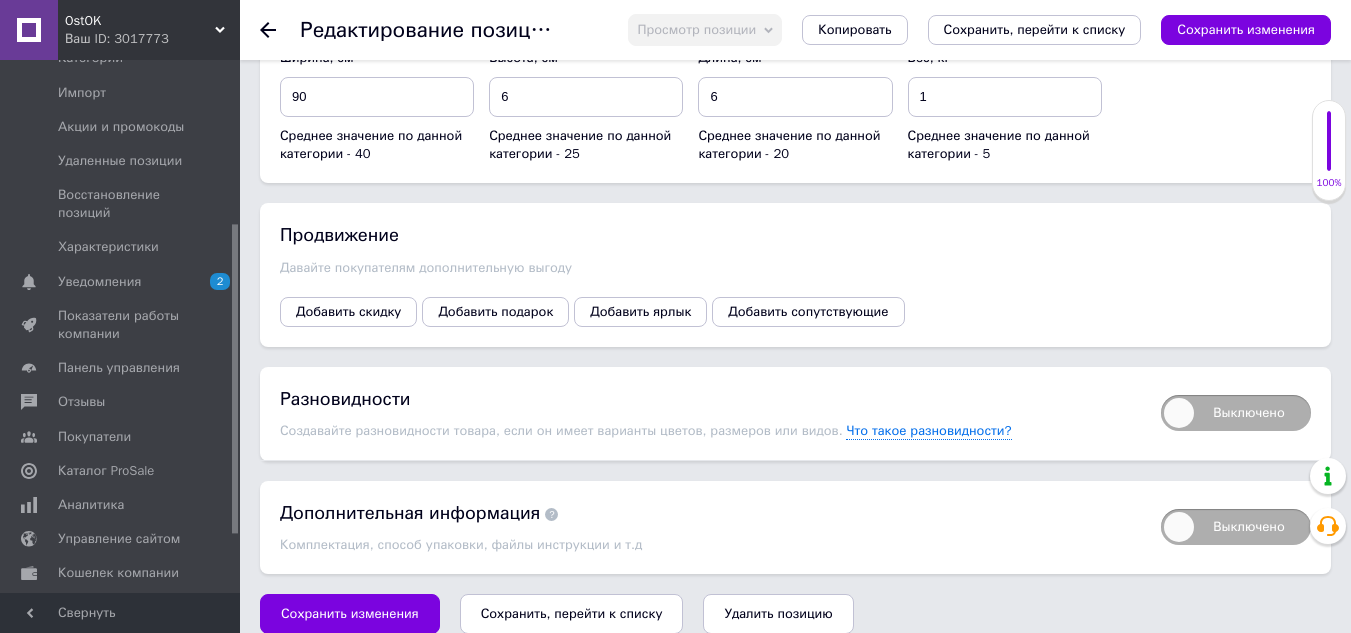 click on "Сохранить, перейти к списку" at bounding box center (572, 614) 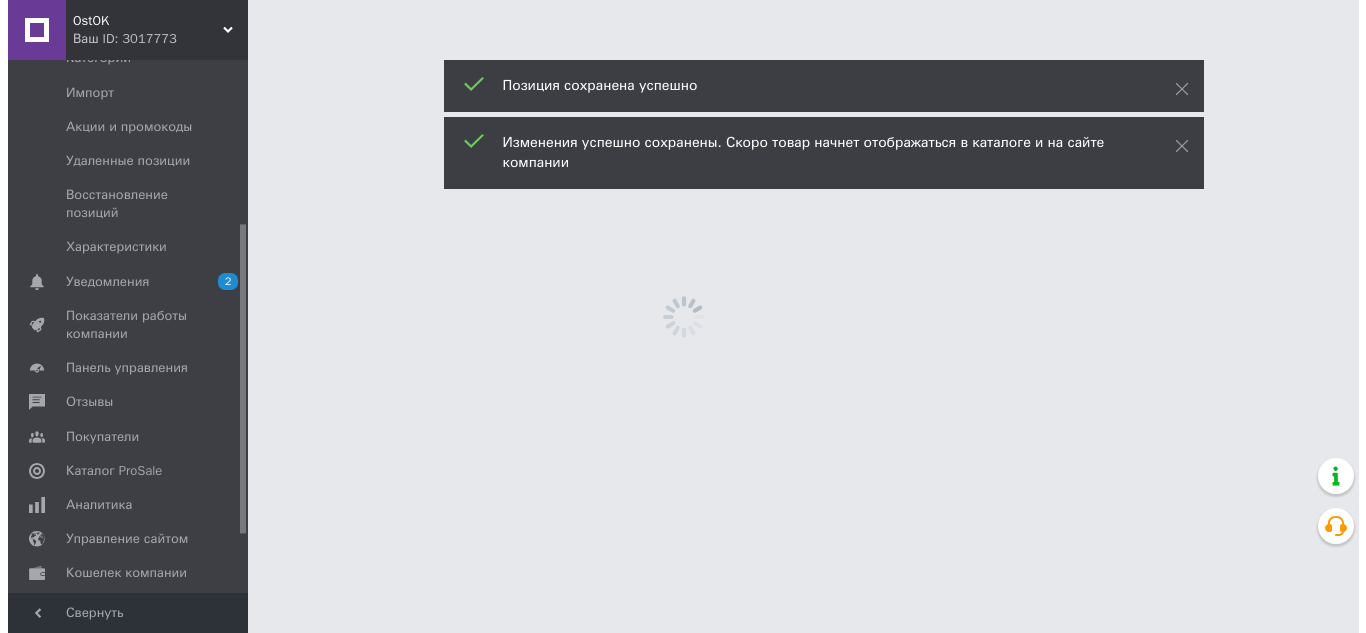 scroll, scrollTop: 0, scrollLeft: 0, axis: both 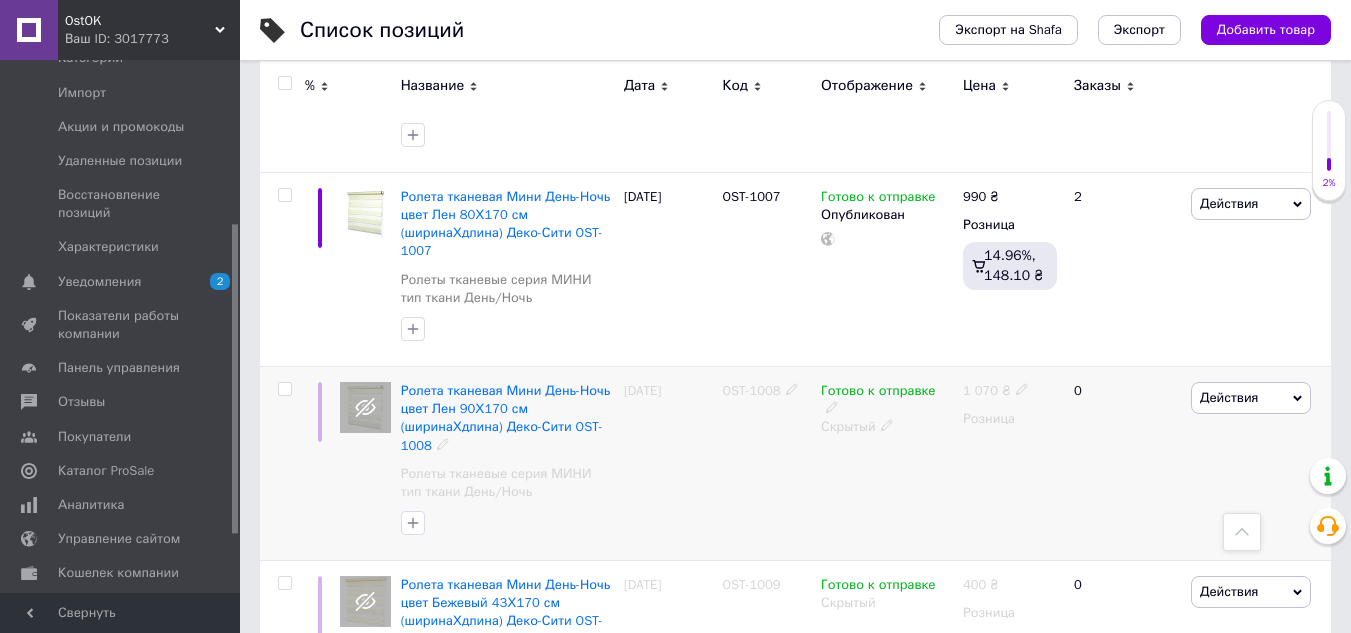 click 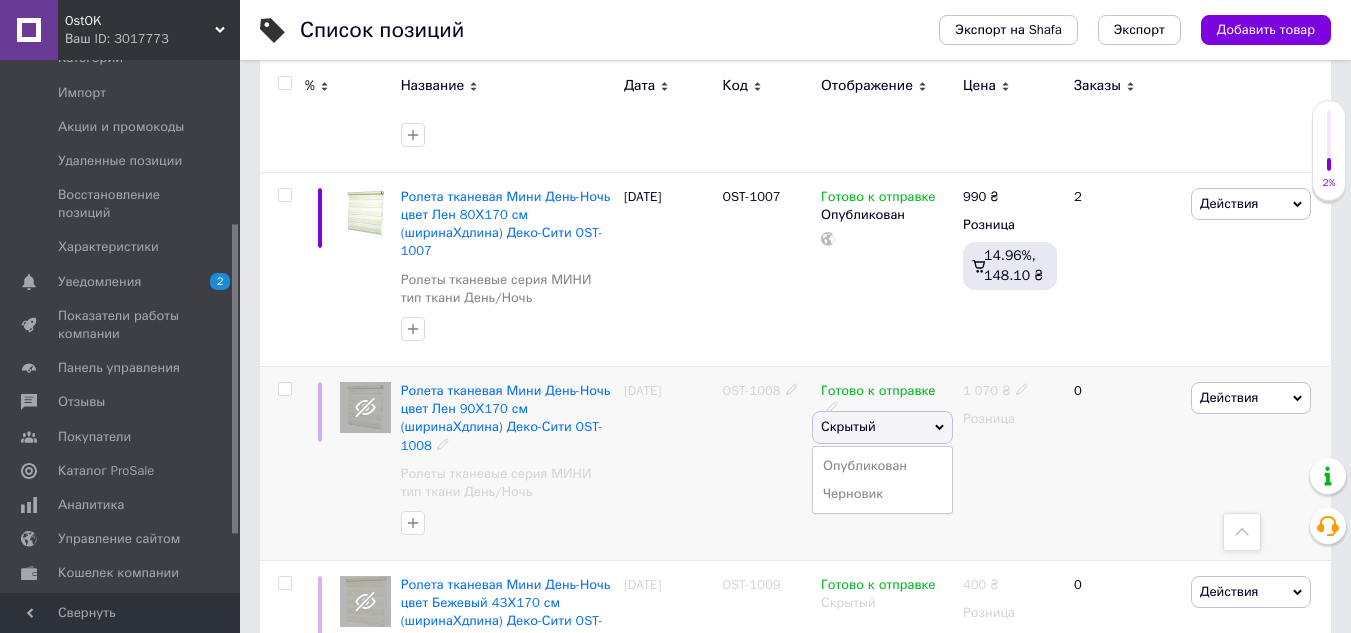 click on "Опубликован" at bounding box center [882, 466] 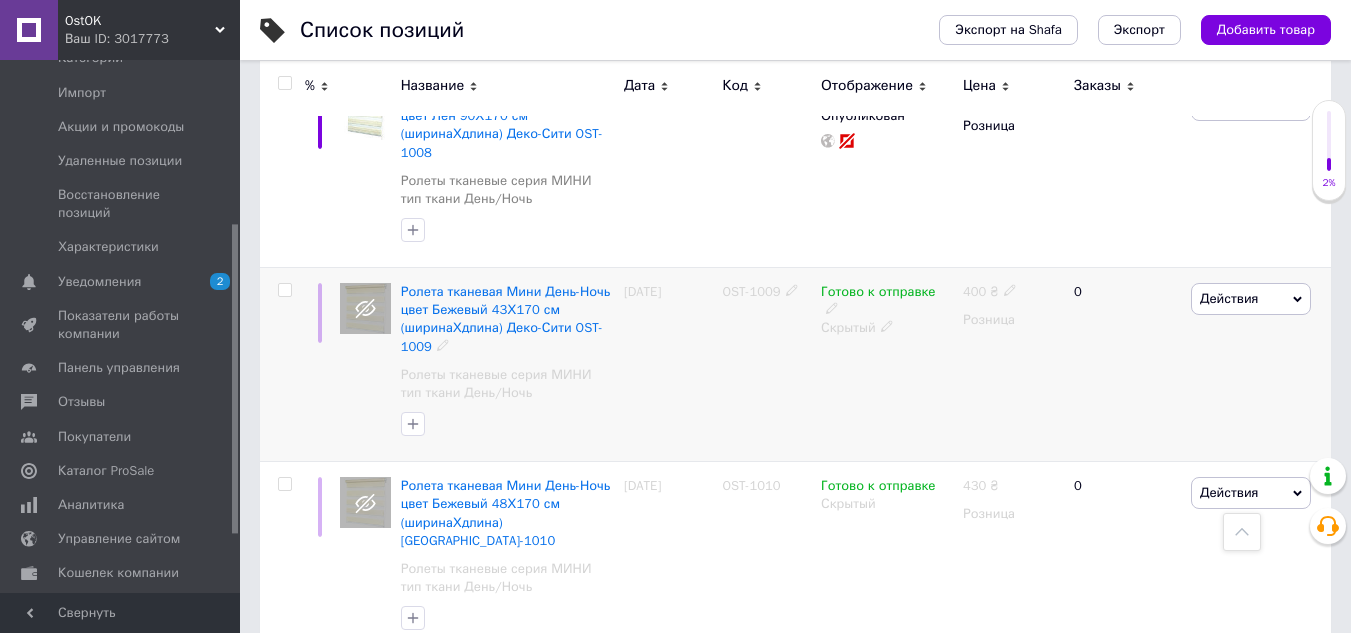 scroll, scrollTop: 3798, scrollLeft: 0, axis: vertical 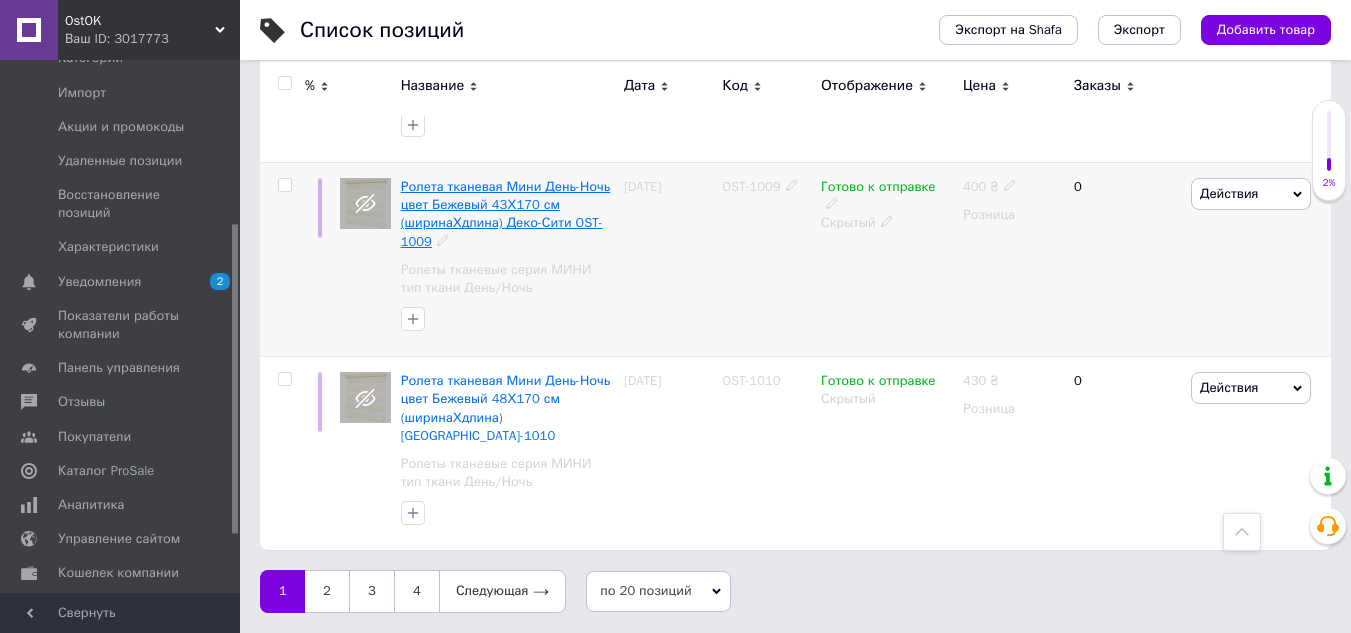 click on "Ролета тканевая Мини День-Ночь цвет Бежевый 43Х170 см (ширинаХдлина) Деко-Сити OST-1009" at bounding box center (506, 214) 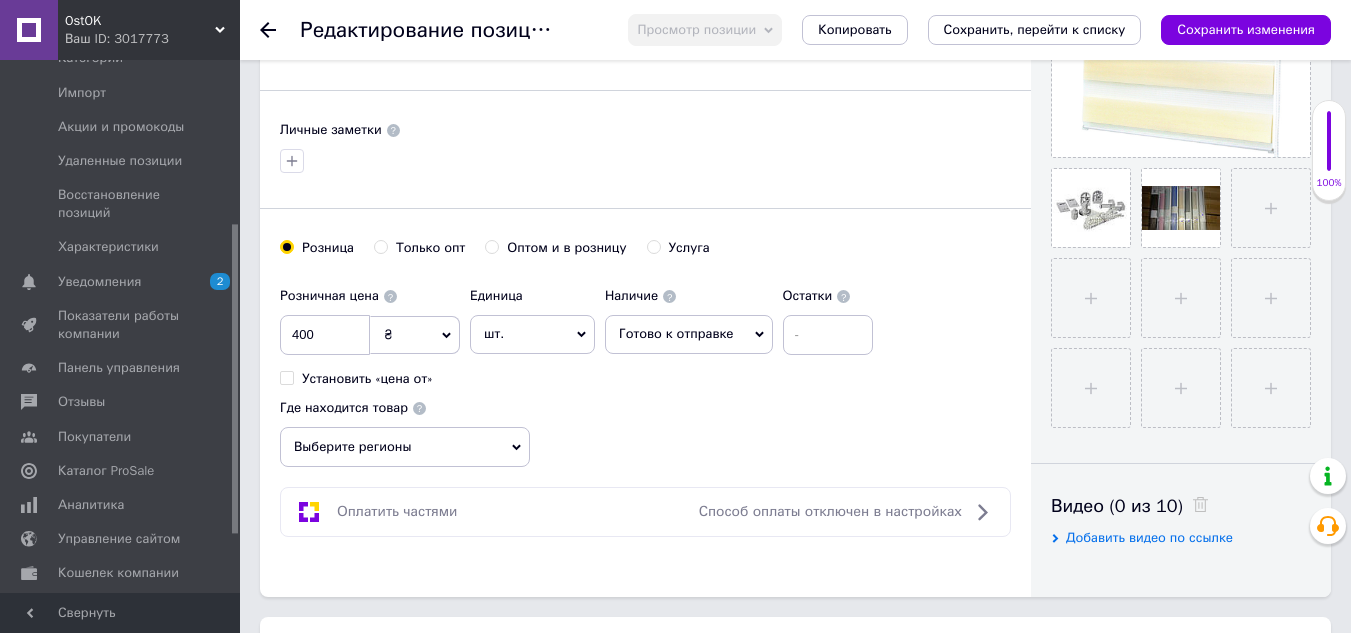 scroll, scrollTop: 600, scrollLeft: 0, axis: vertical 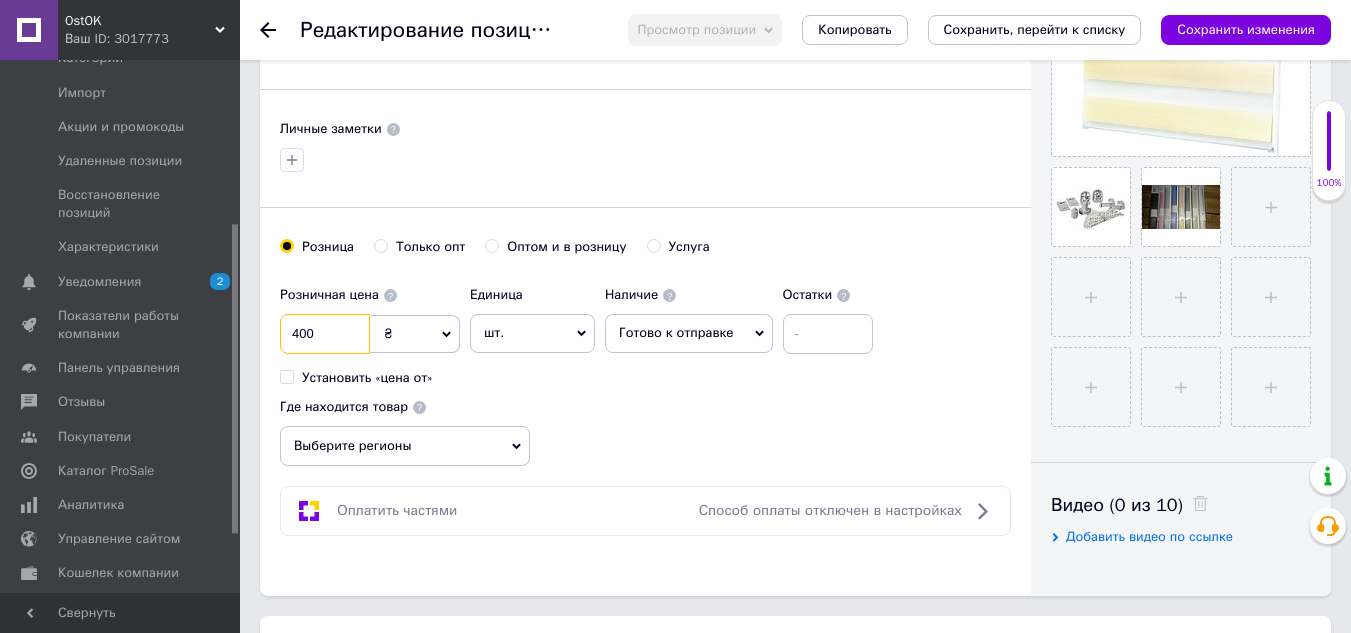 drag, startPoint x: 346, startPoint y: 339, endPoint x: 259, endPoint y: 331, distance: 87.36704 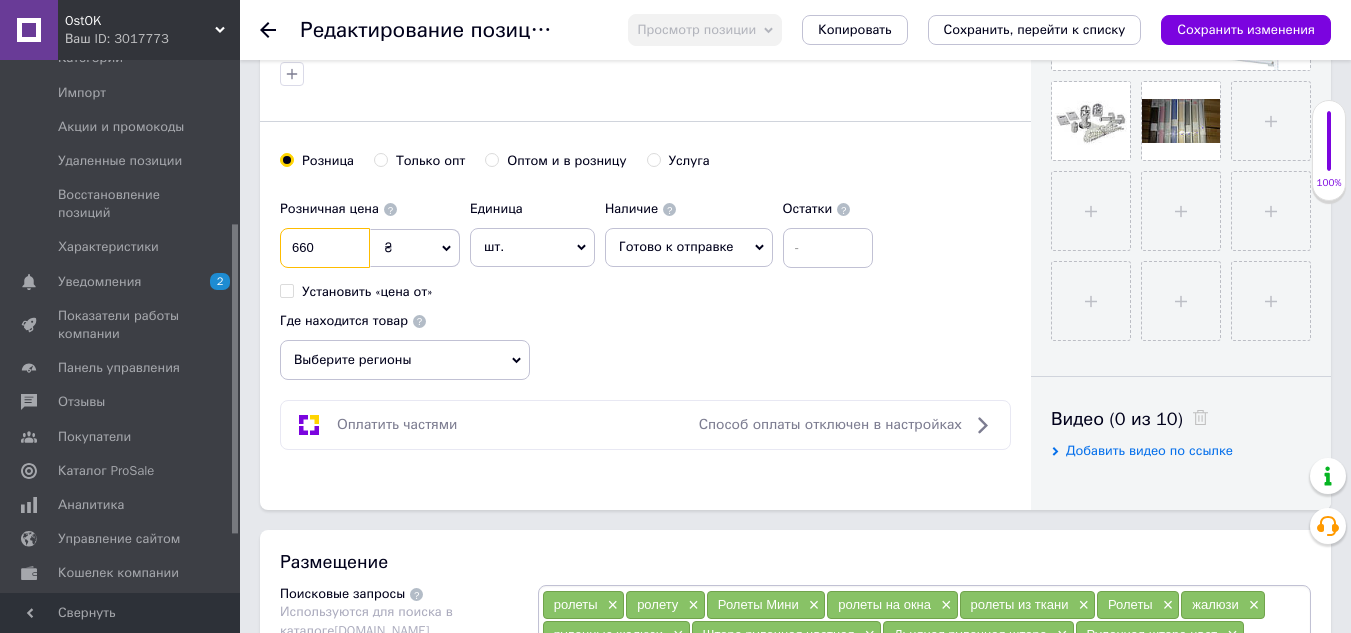 scroll, scrollTop: 900, scrollLeft: 0, axis: vertical 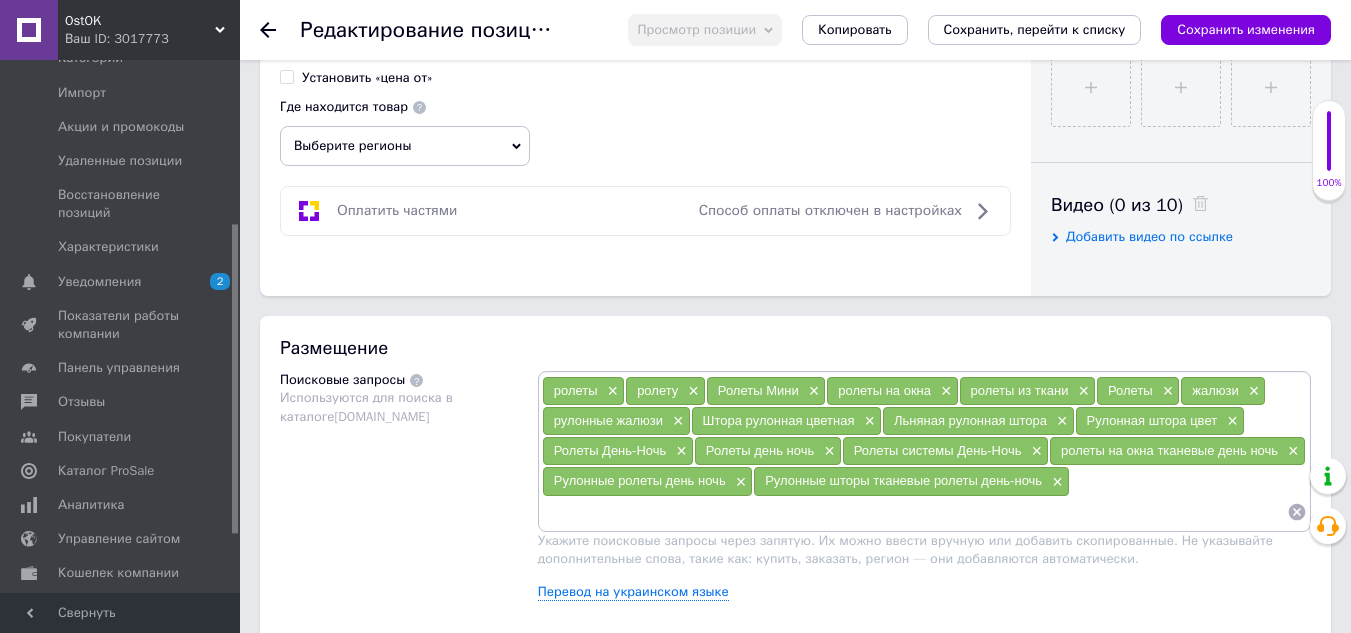 type on "660" 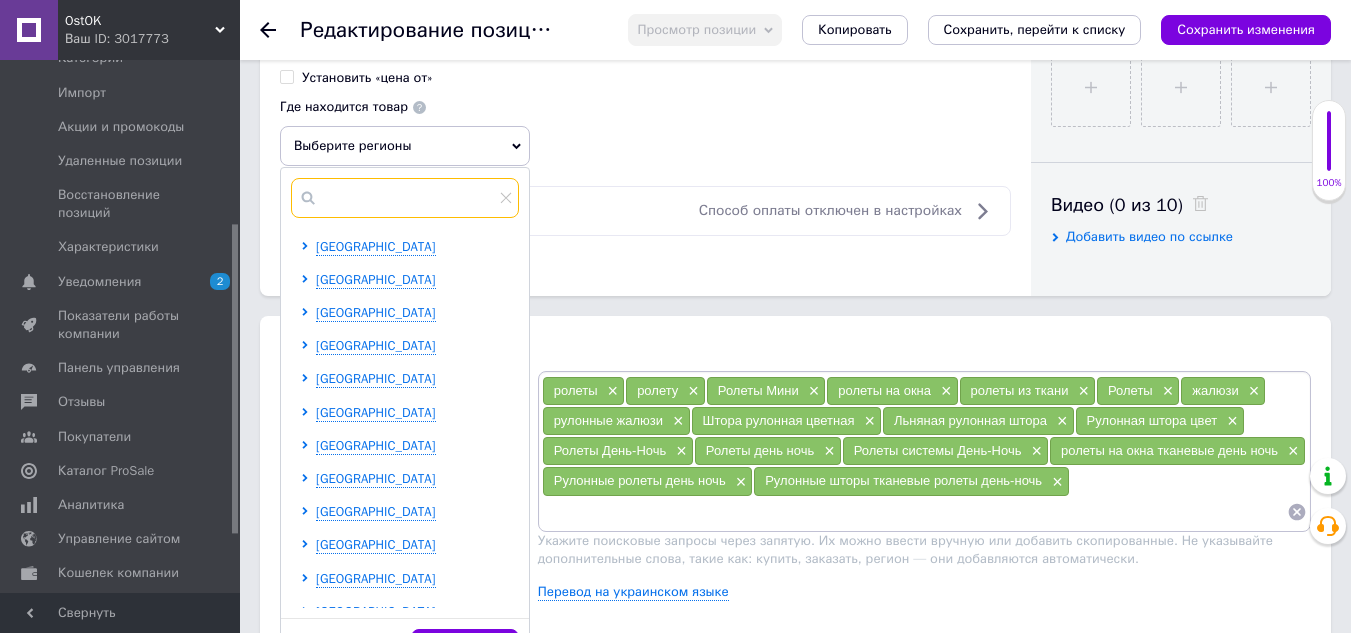 click at bounding box center (405, 198) 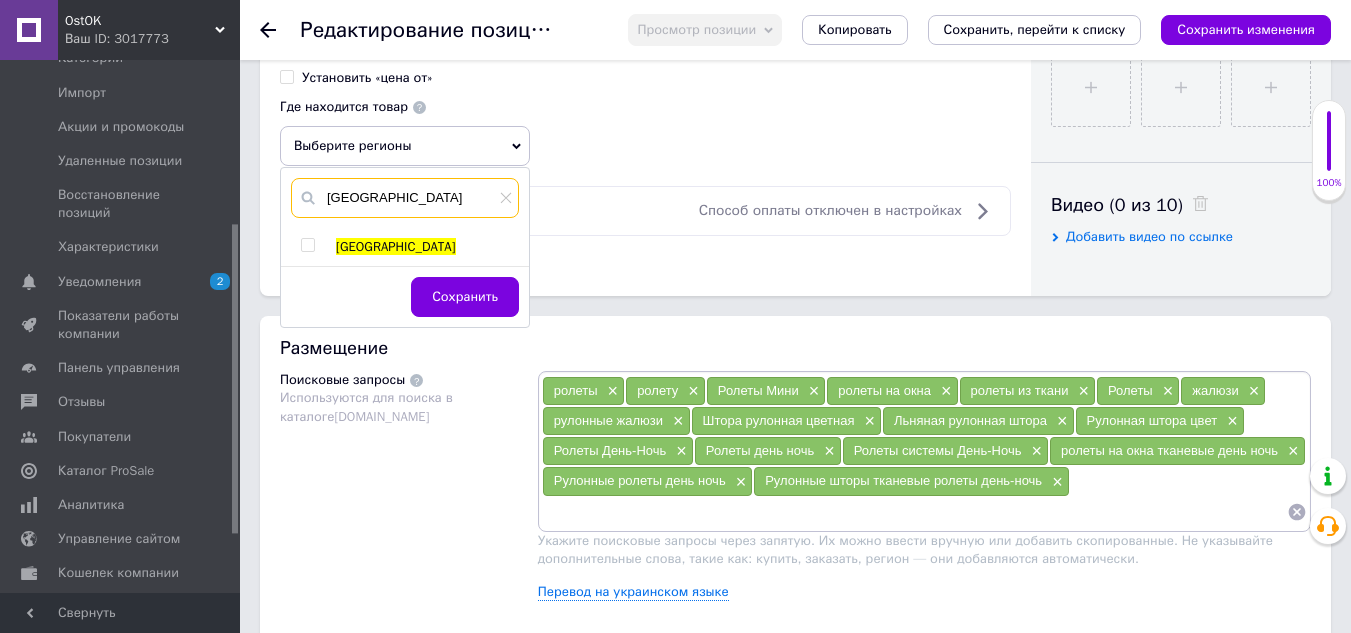 type on "[GEOGRAPHIC_DATA]" 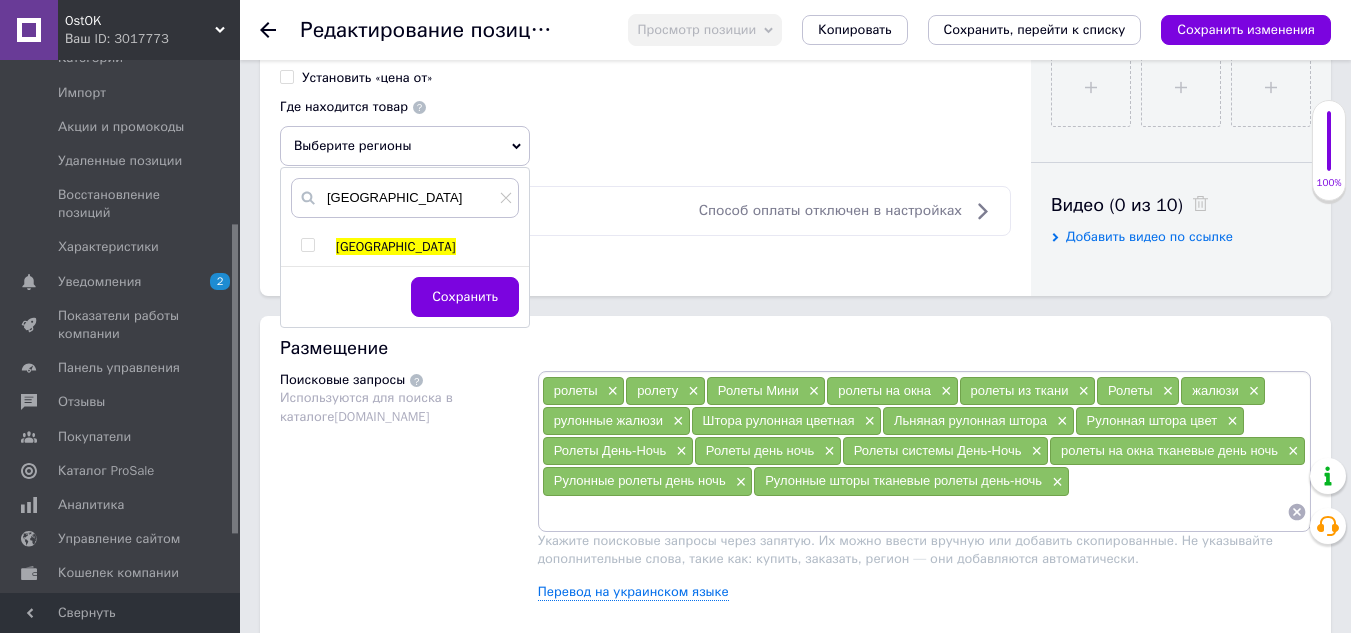 click at bounding box center (307, 245) 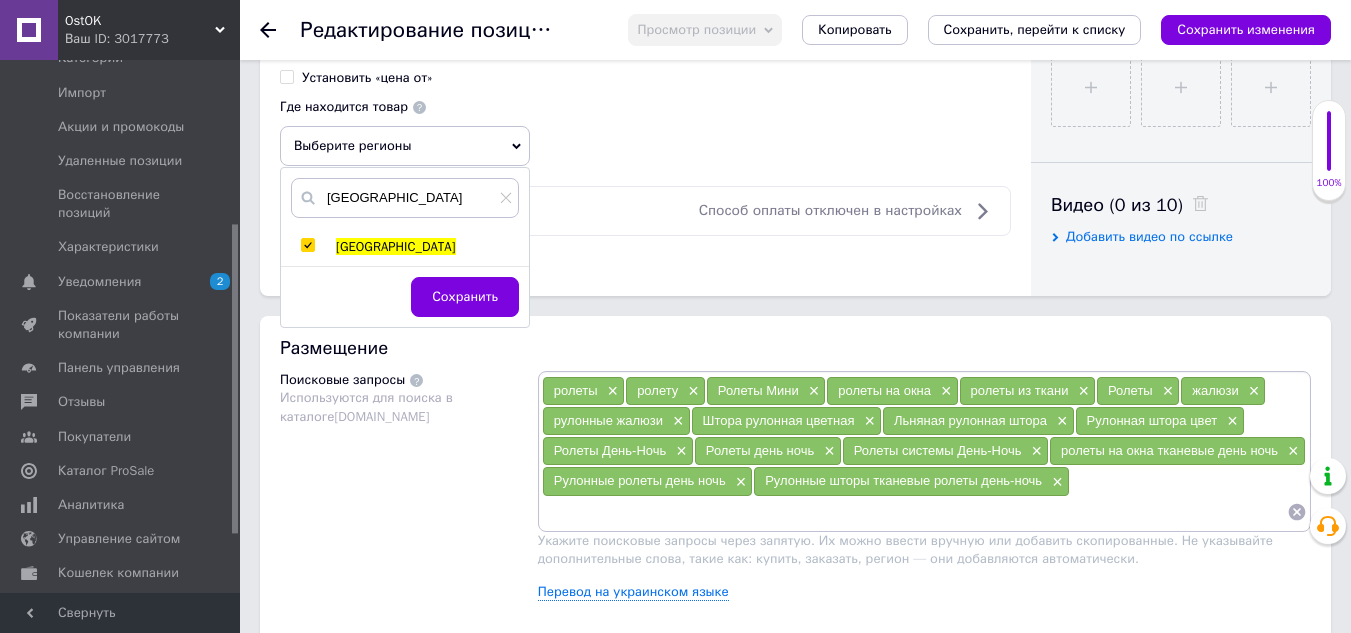 checkbox on "true" 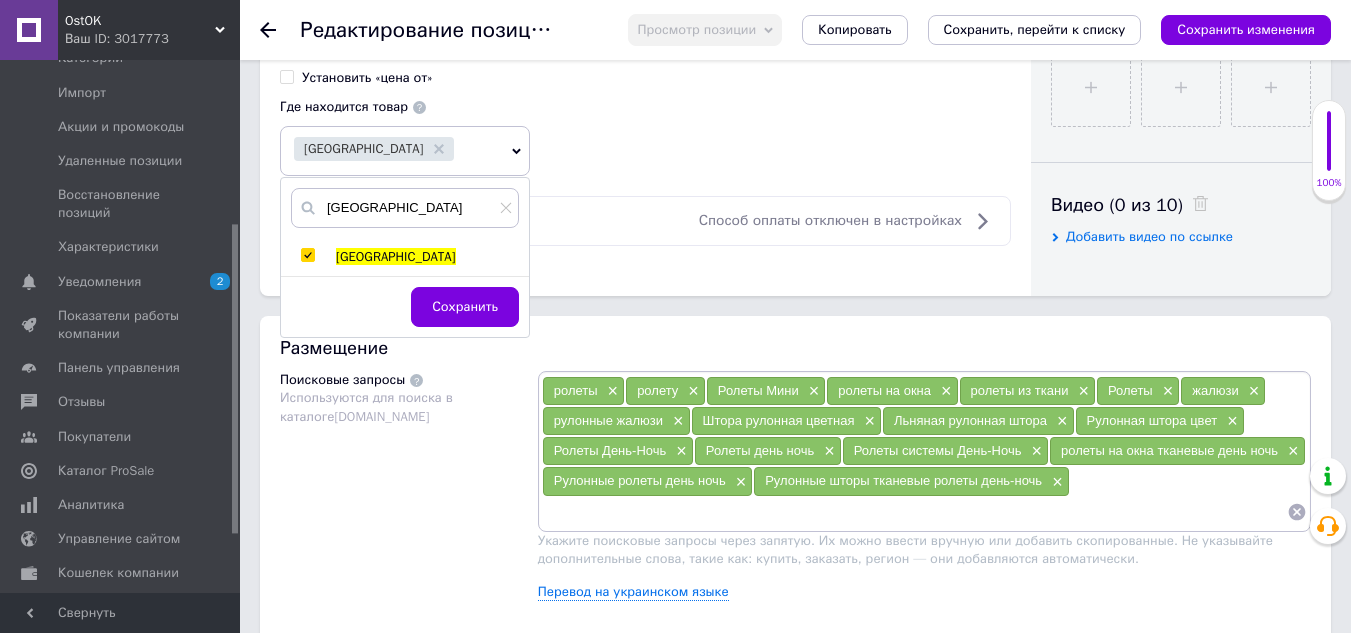 click on "Сохранить" at bounding box center [465, 307] 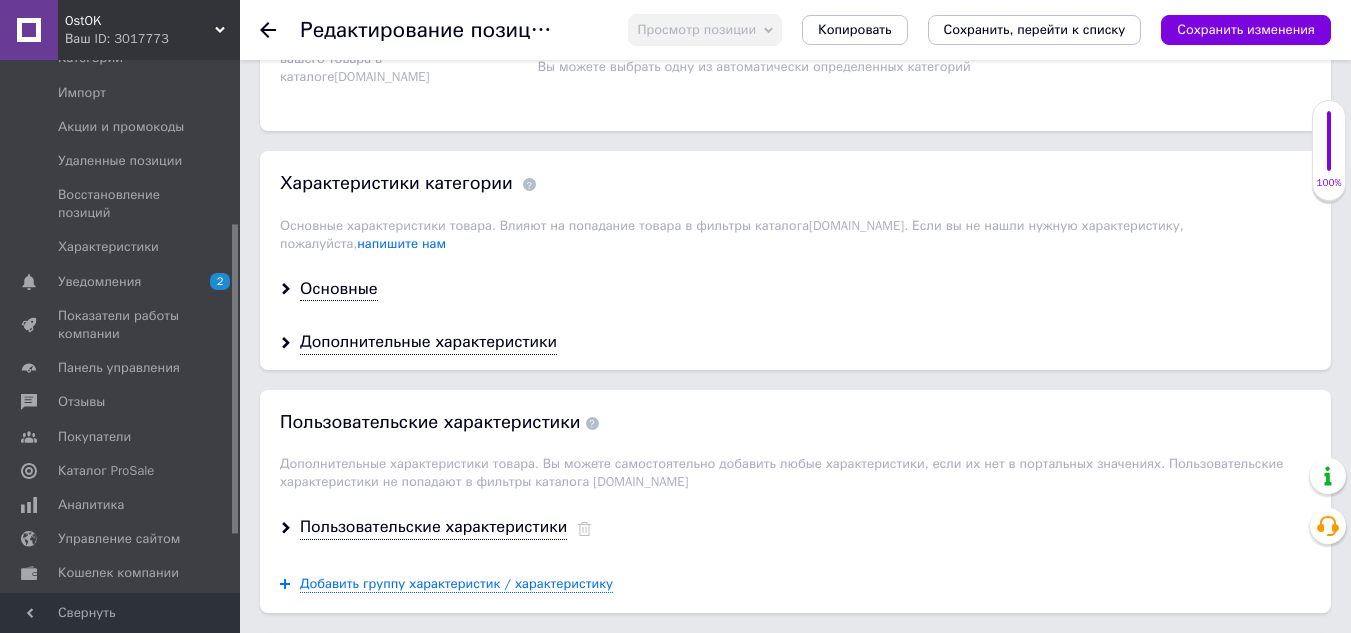 scroll, scrollTop: 1600, scrollLeft: 0, axis: vertical 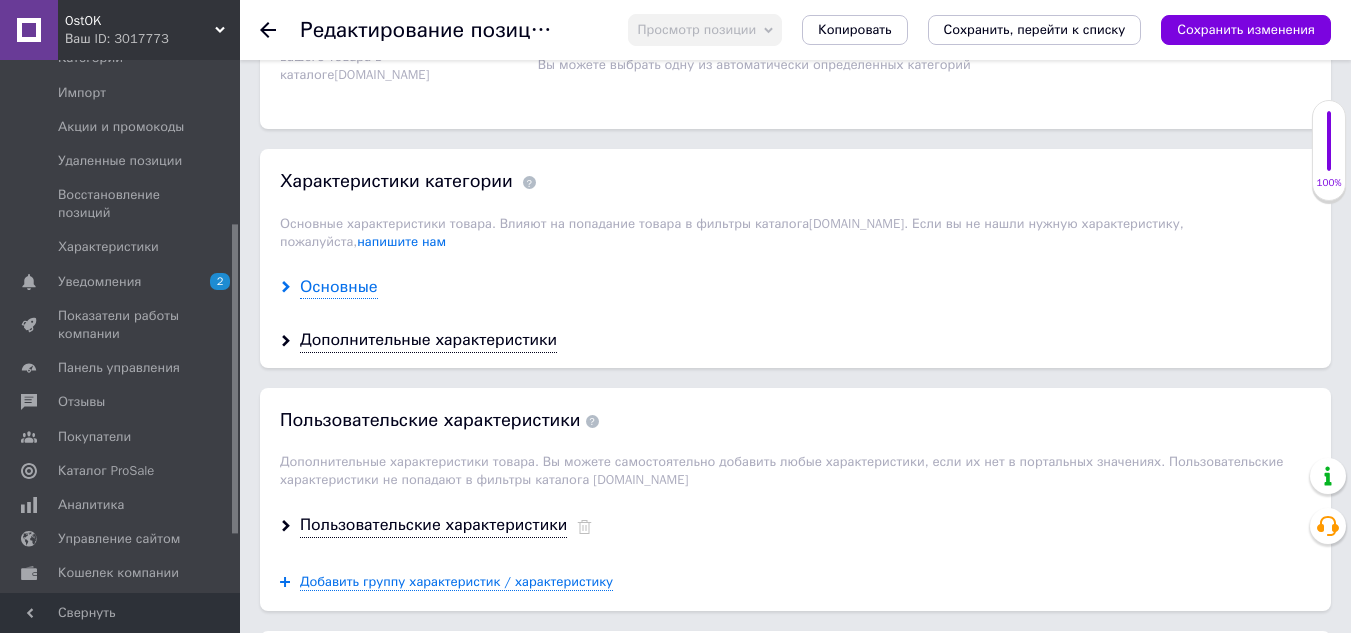 click on "Основные" at bounding box center [339, 287] 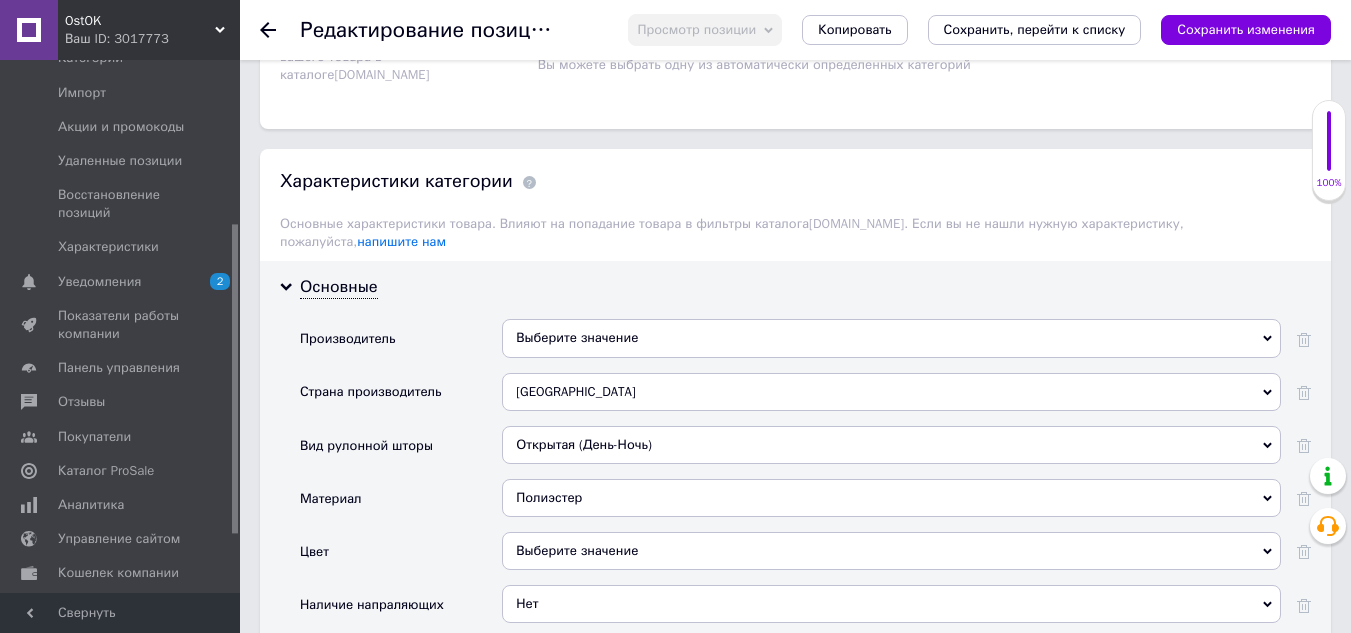 click on "Выберите значение" at bounding box center (891, 338) 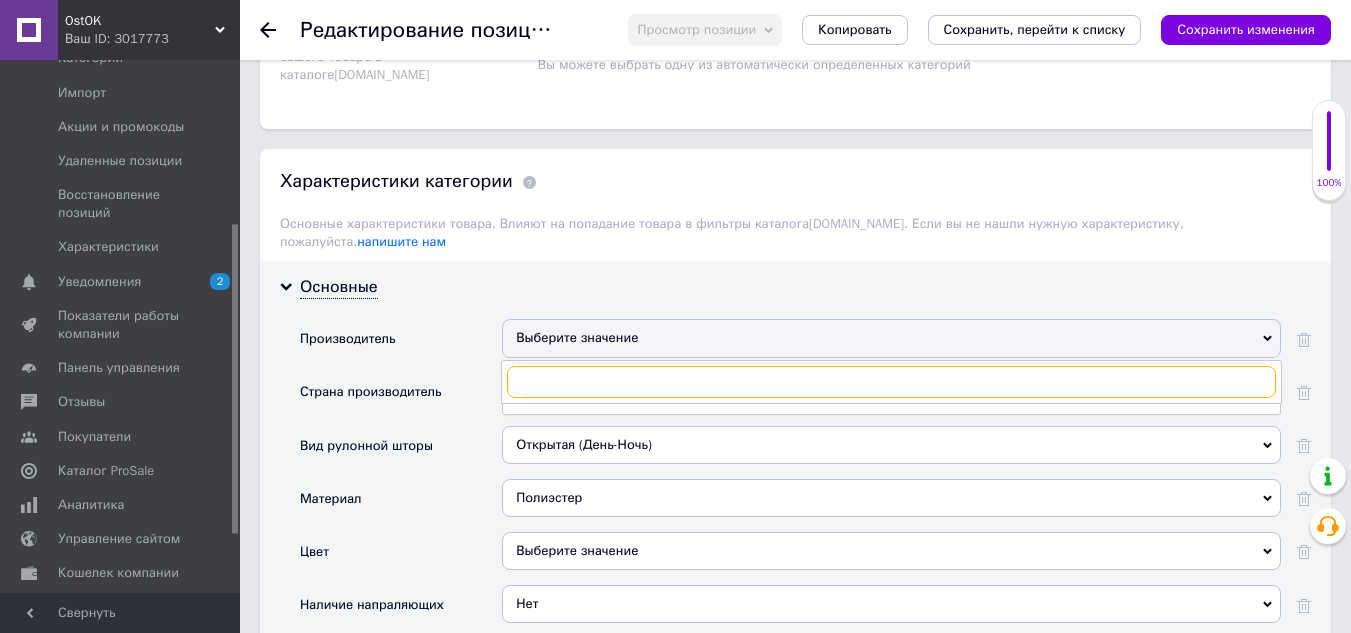 click at bounding box center [891, 382] 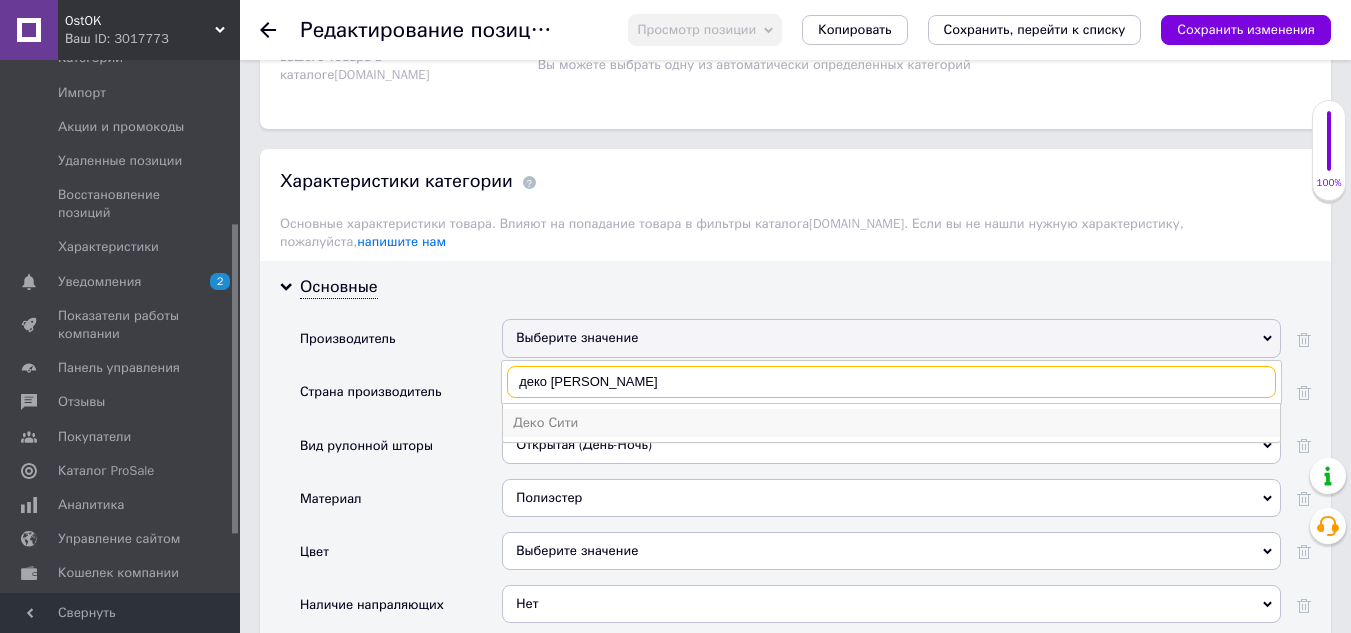 type on "деко [PERSON_NAME]" 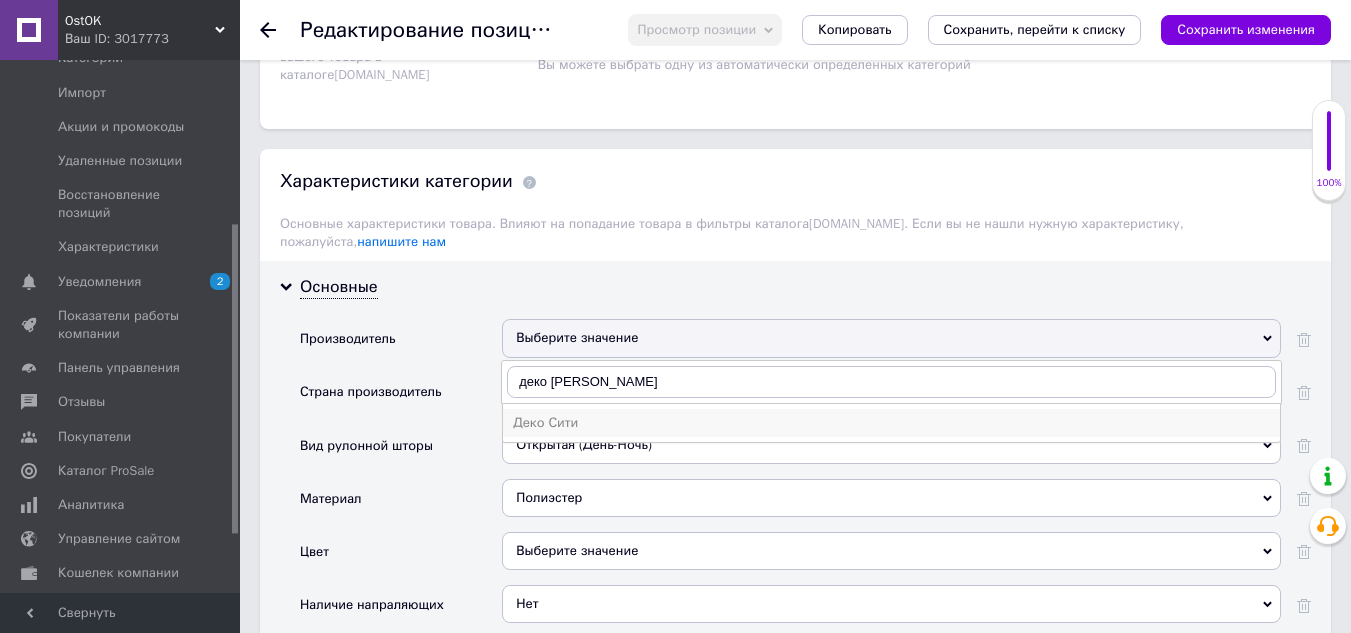 click on "Деко Сити" at bounding box center [891, 423] 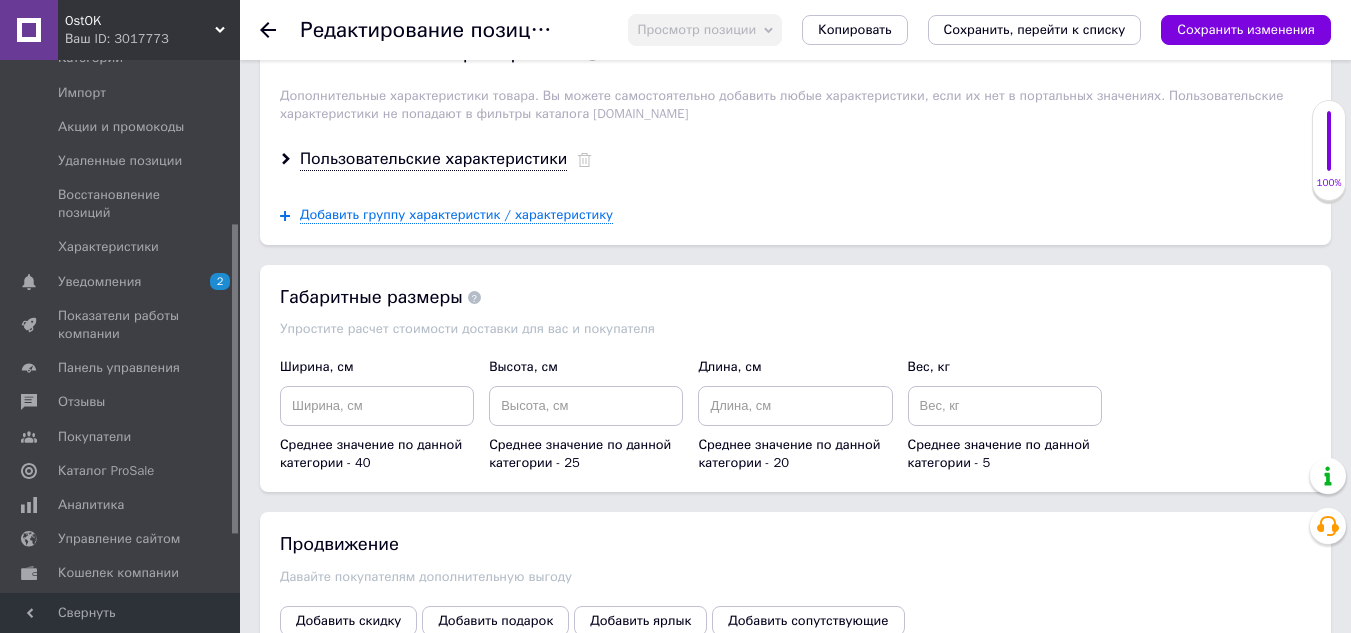 scroll, scrollTop: 2800, scrollLeft: 0, axis: vertical 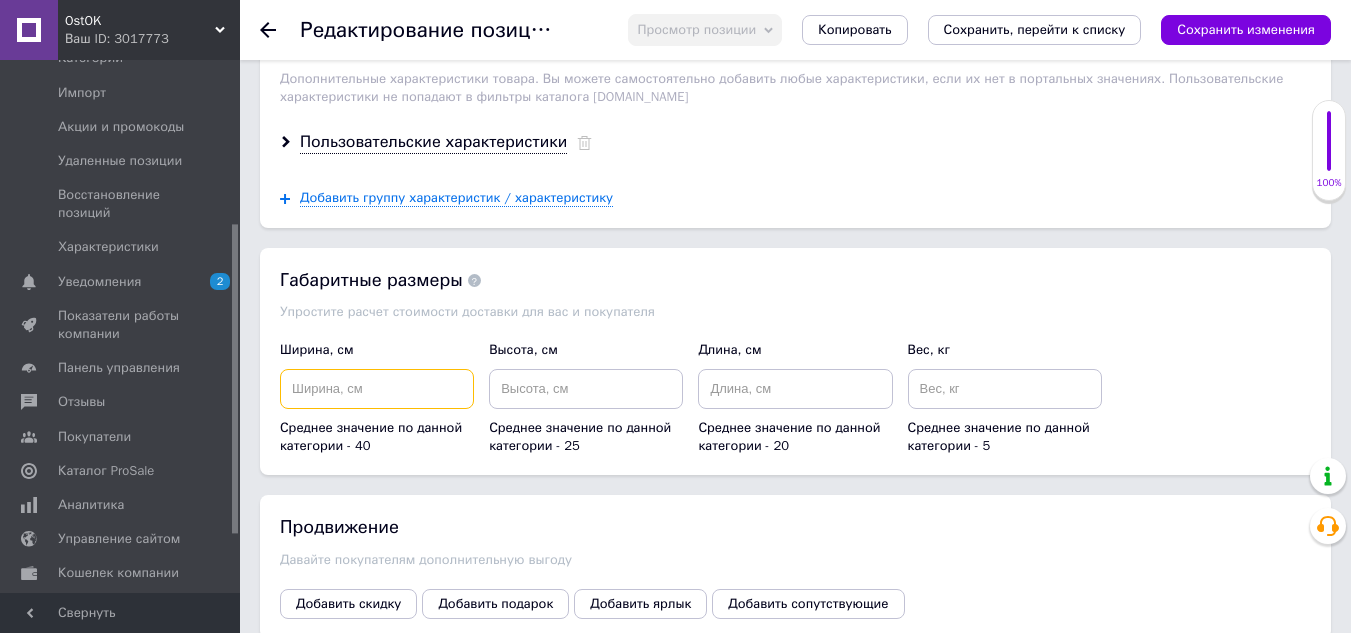 click at bounding box center (377, 389) 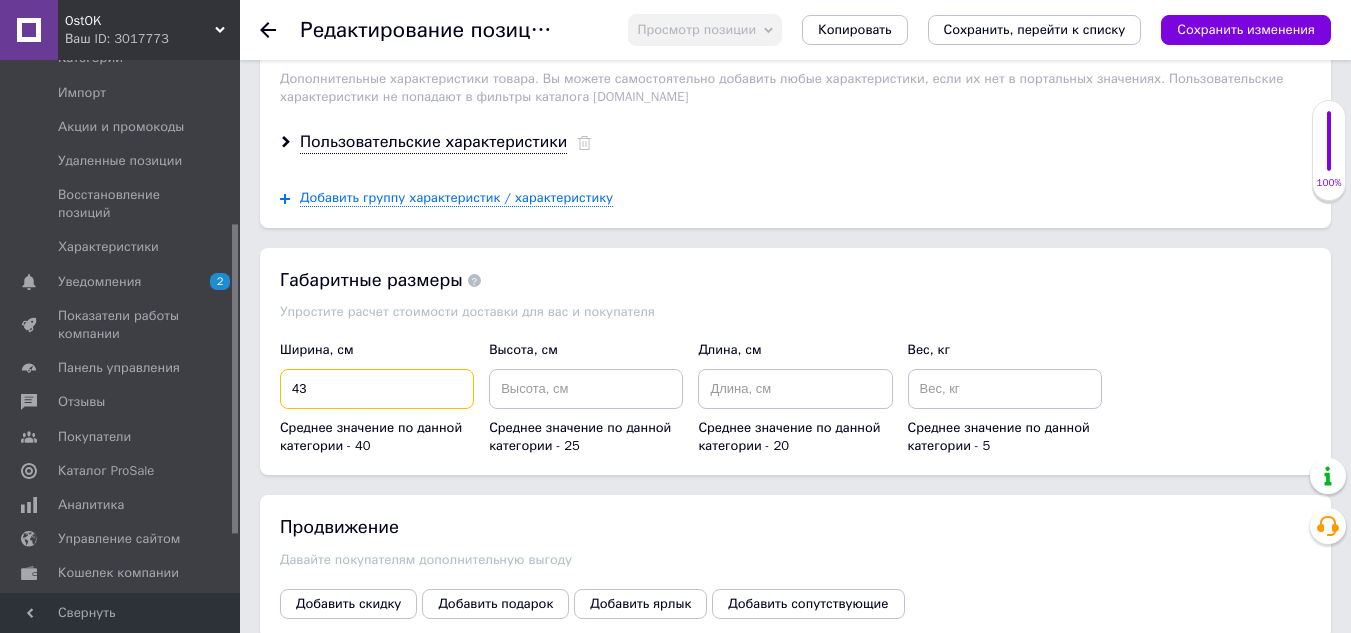 type on "43" 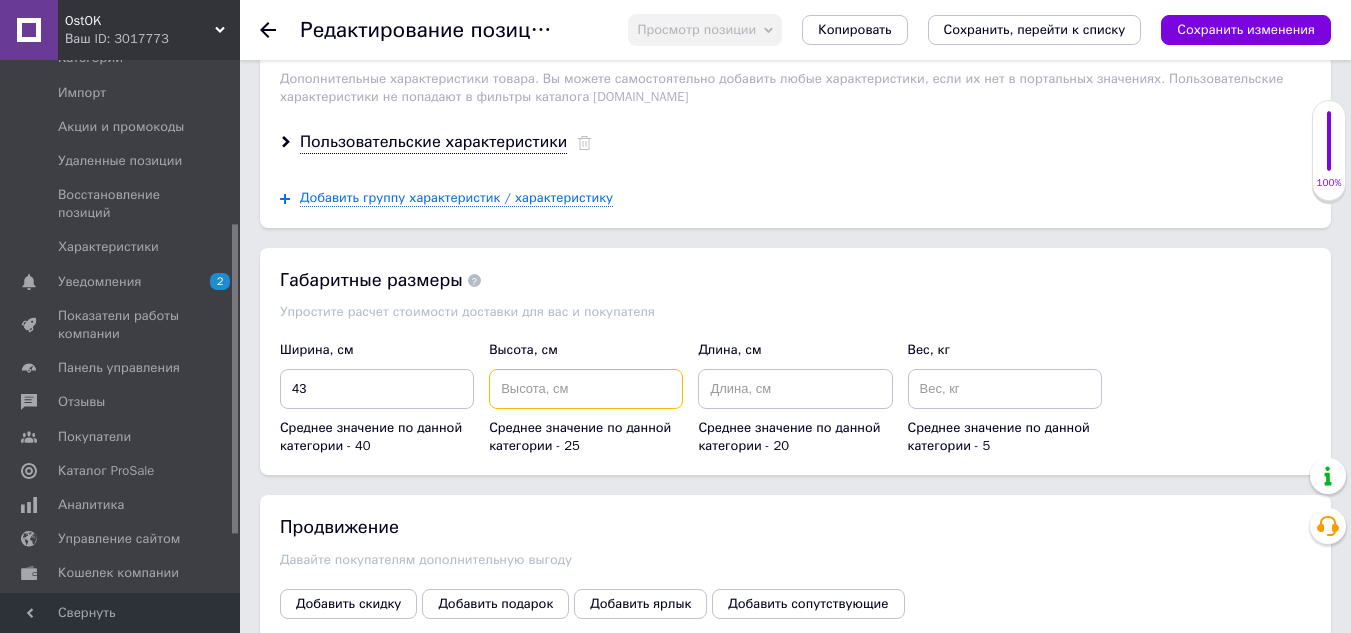 click at bounding box center (586, 389) 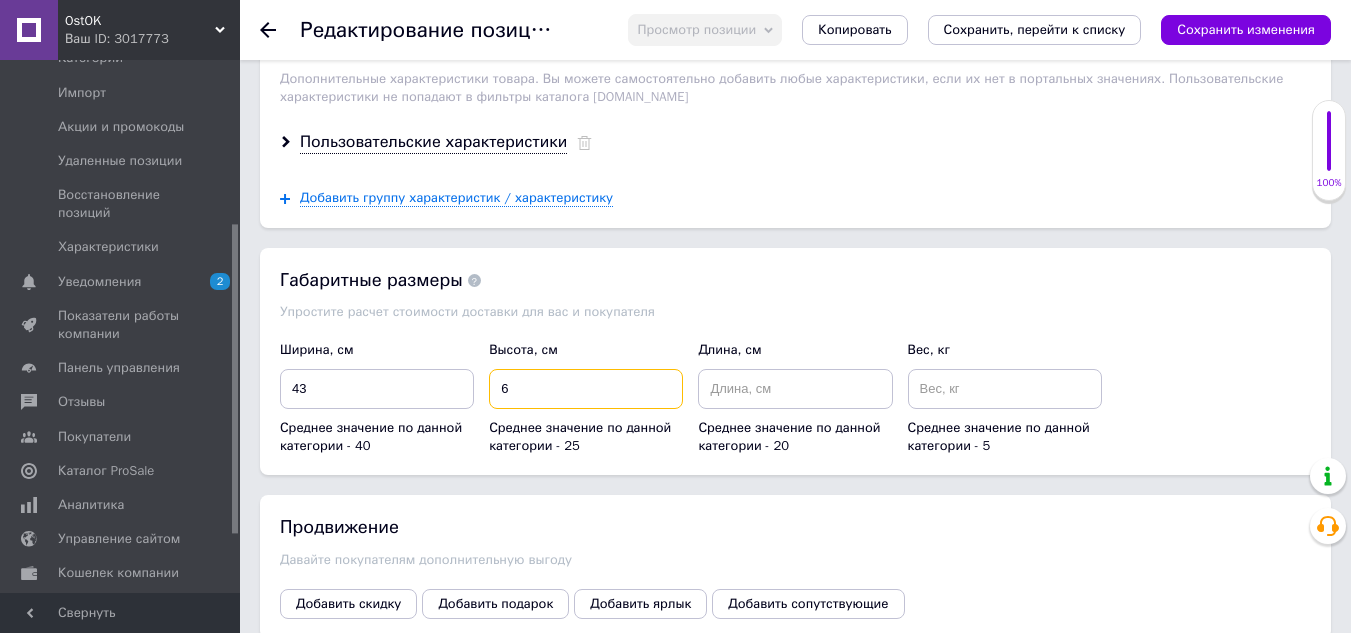 type on "6" 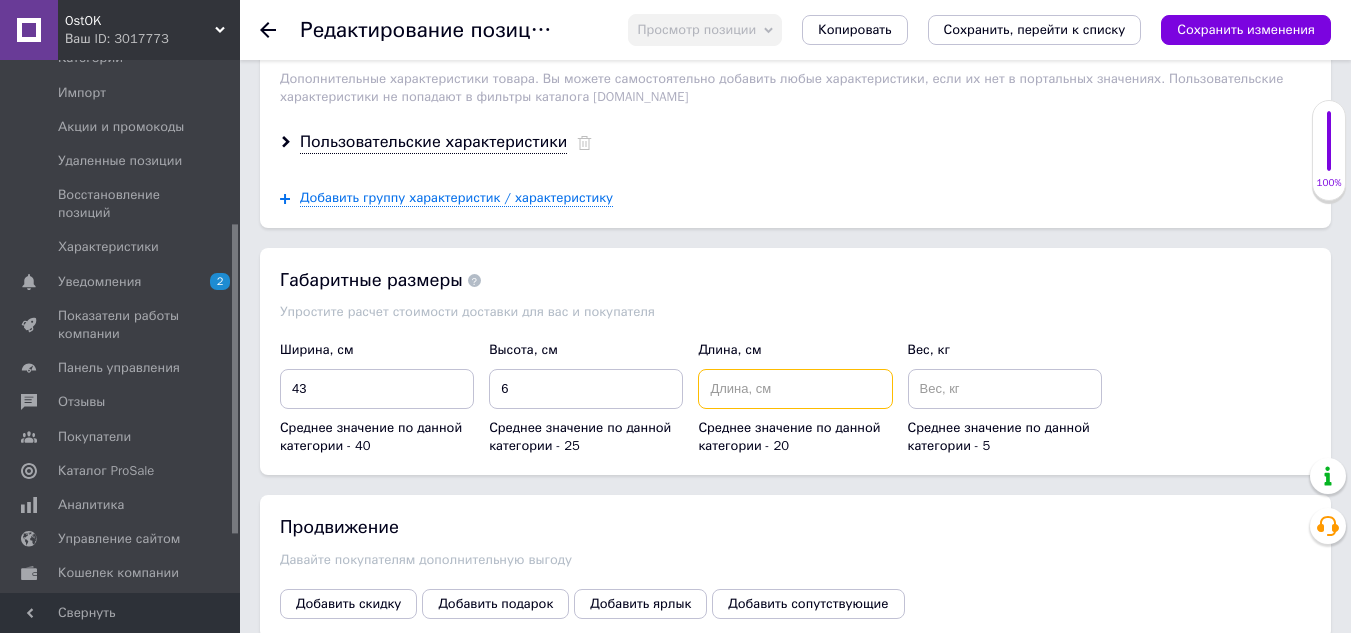 click at bounding box center [795, 389] 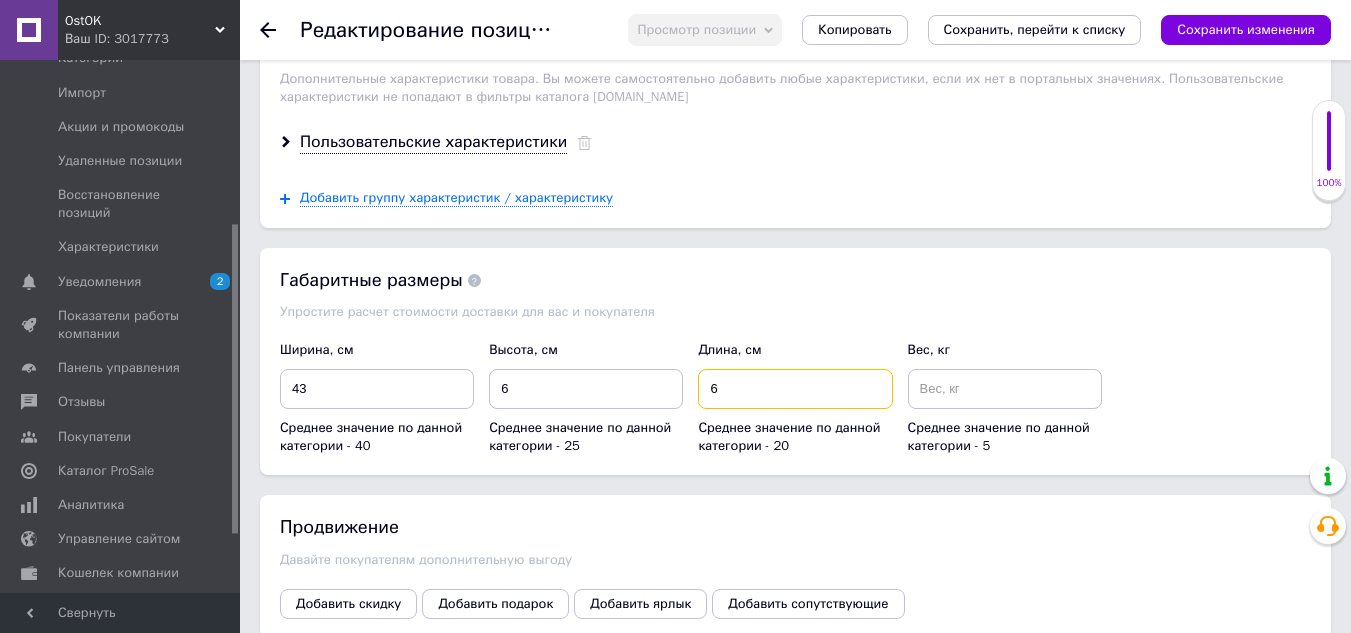 type on "6" 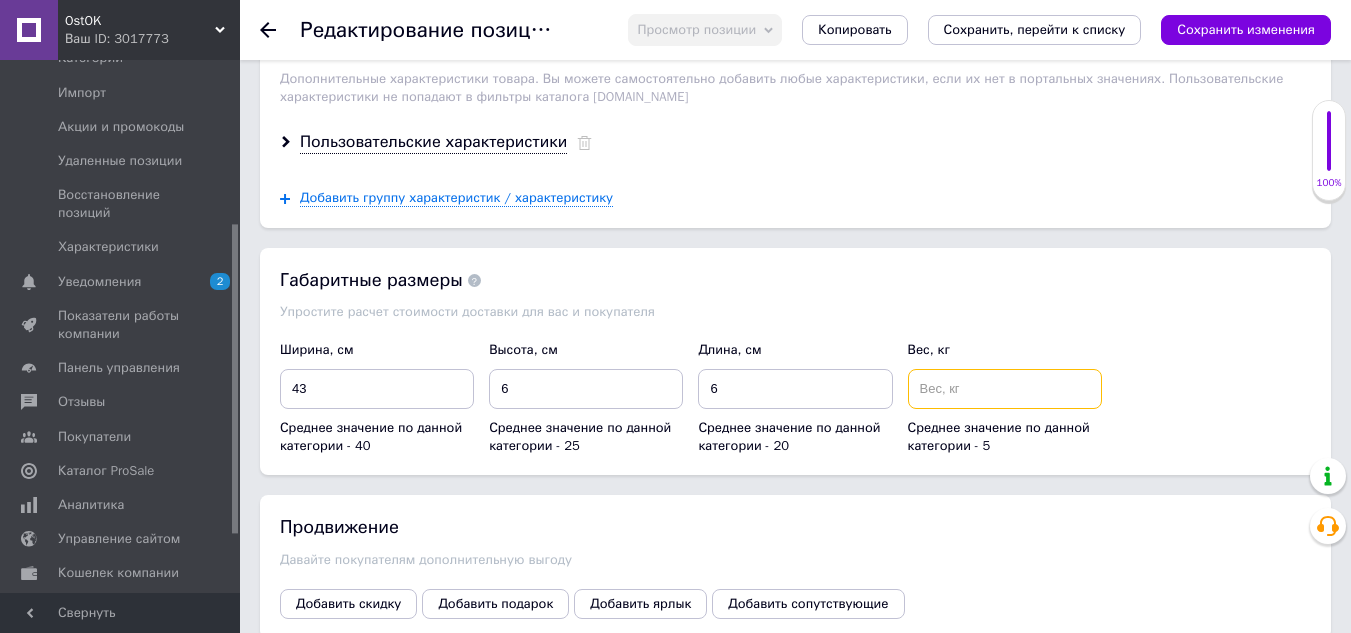 click at bounding box center (1005, 389) 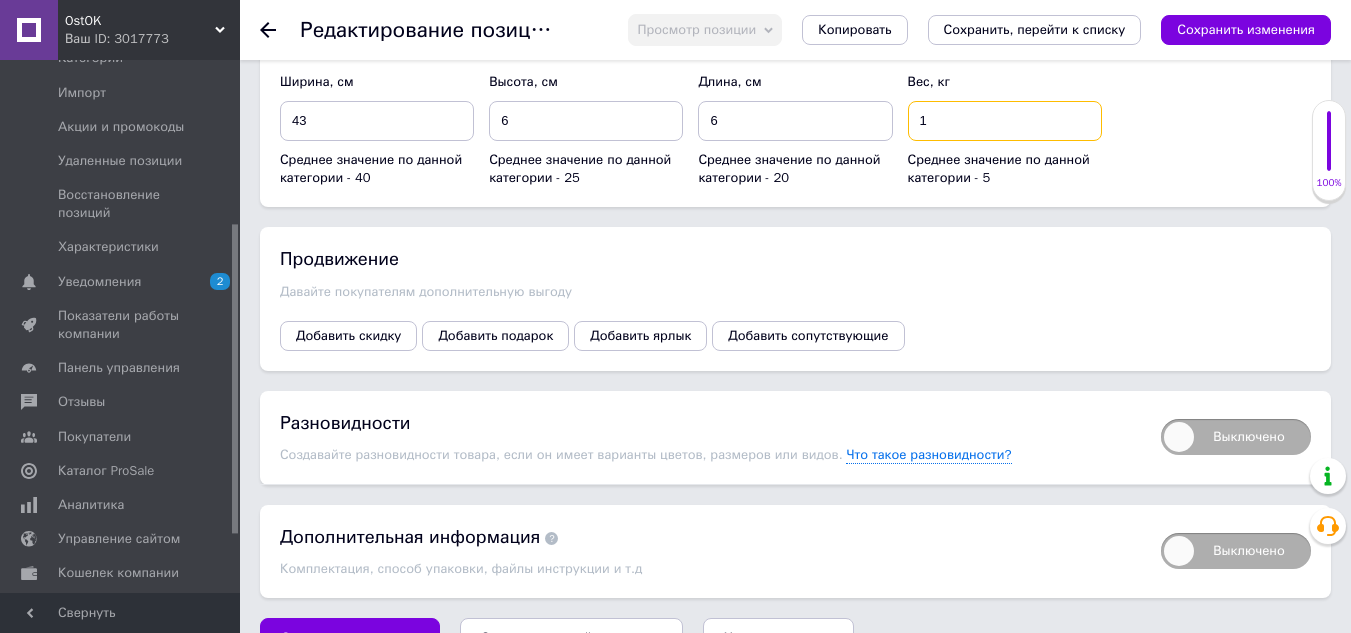 scroll, scrollTop: 3092, scrollLeft: 0, axis: vertical 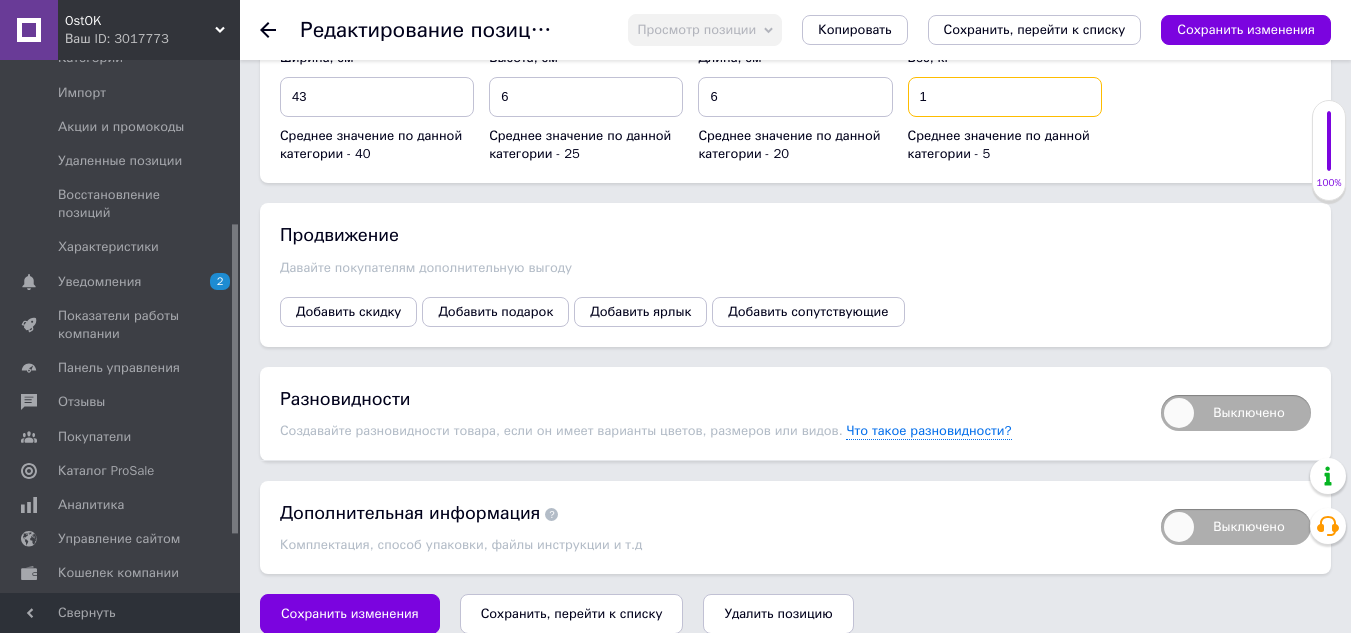 type on "1" 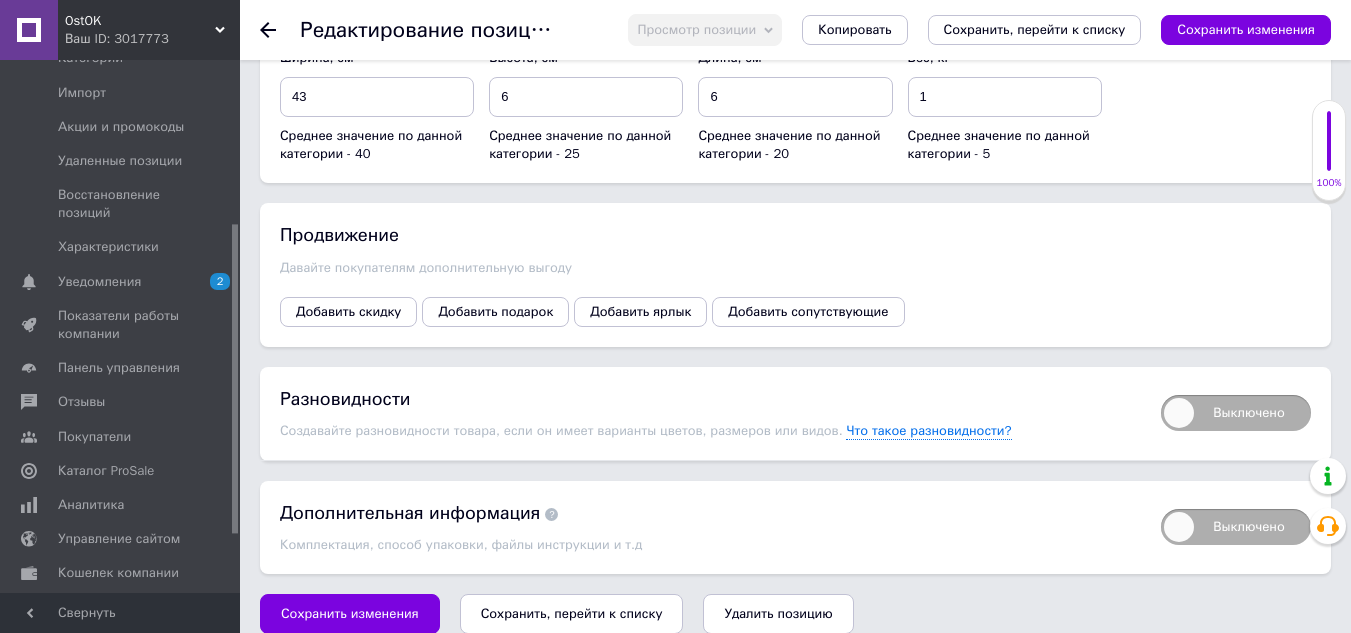 click on "Сохранить, перейти к списку" at bounding box center (572, 613) 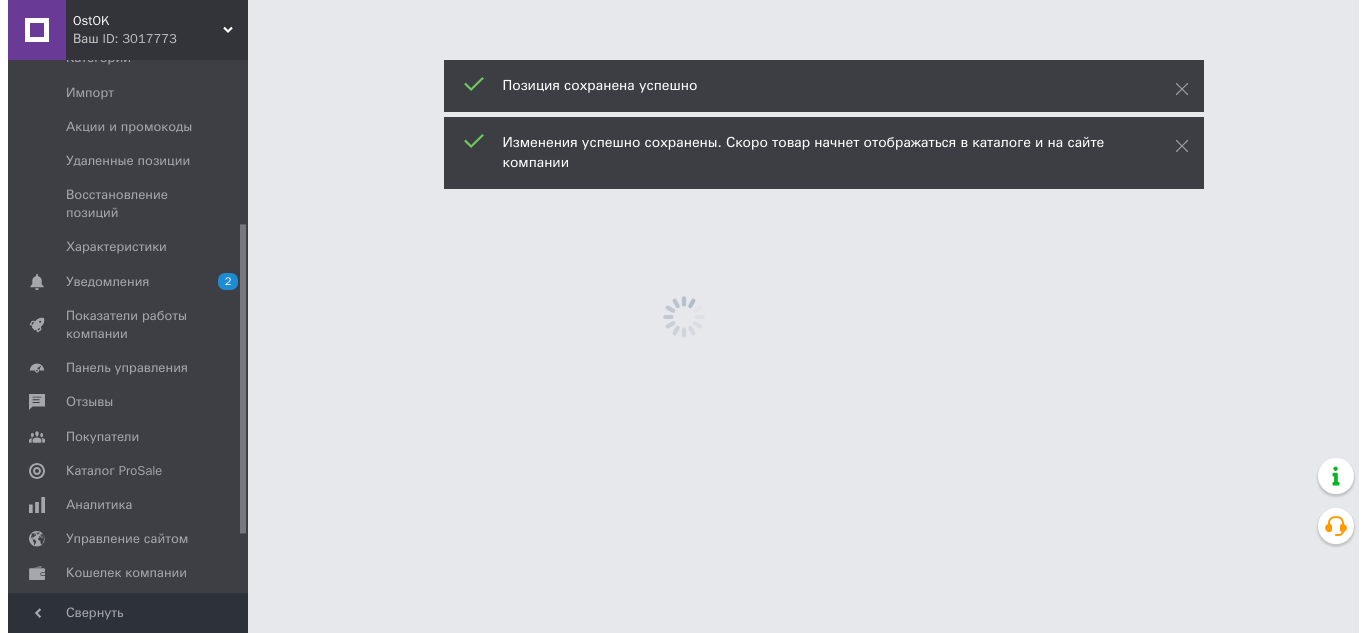 scroll, scrollTop: 0, scrollLeft: 0, axis: both 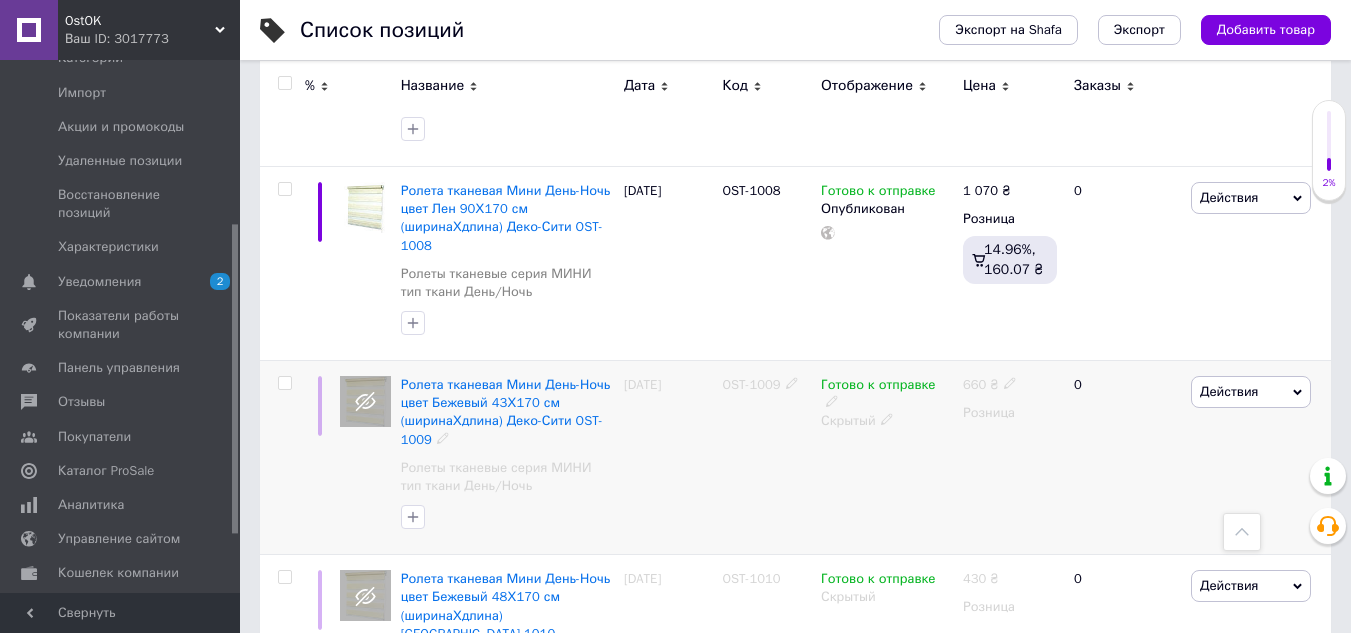 click on "Готово к отправке Скрытый" at bounding box center [887, 458] 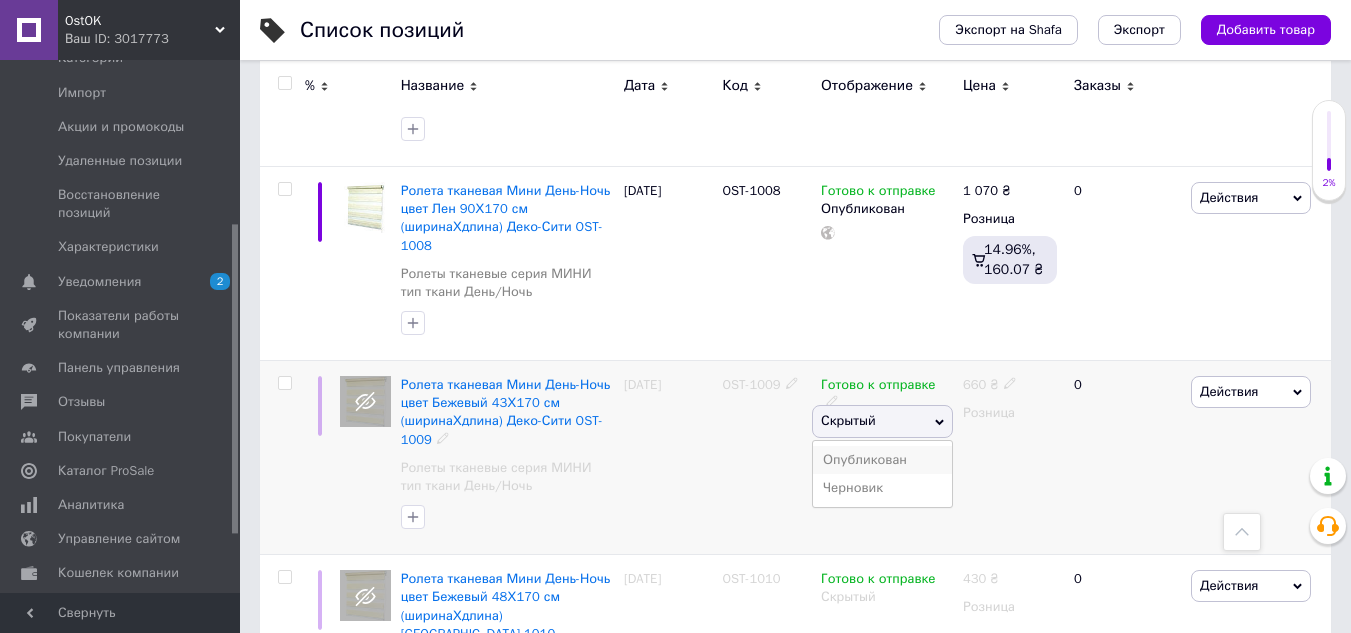 click on "Опубликован" at bounding box center (882, 460) 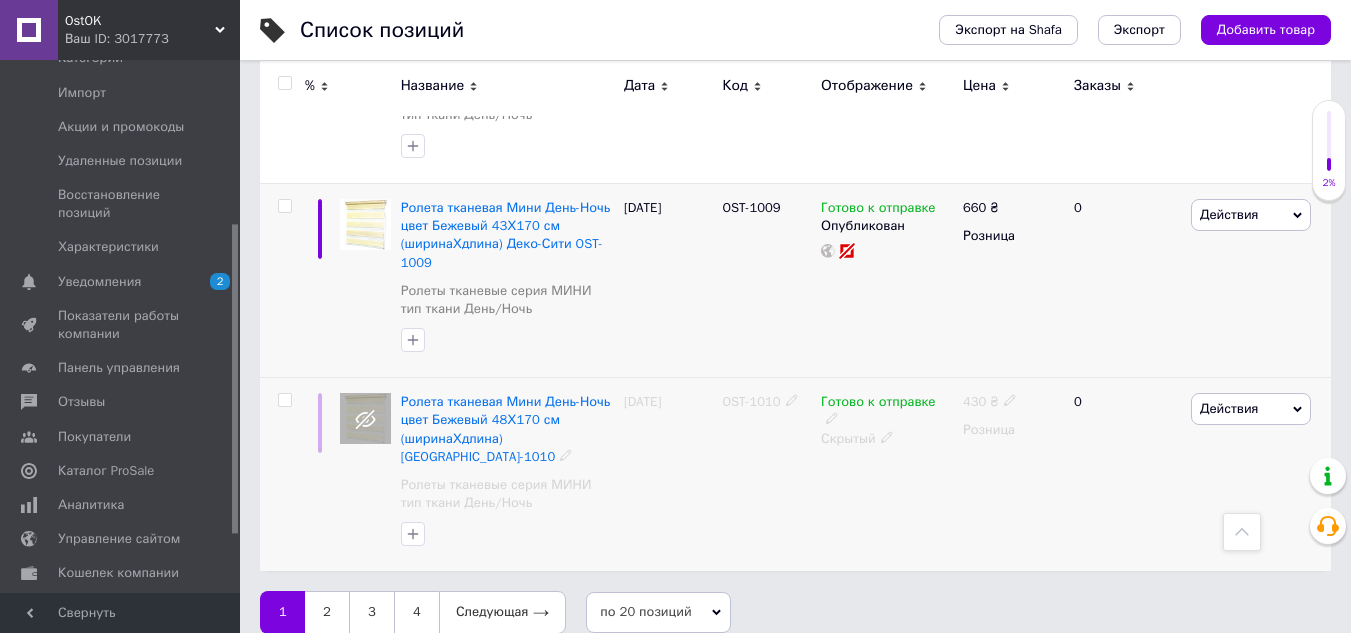 scroll, scrollTop: 3798, scrollLeft: 0, axis: vertical 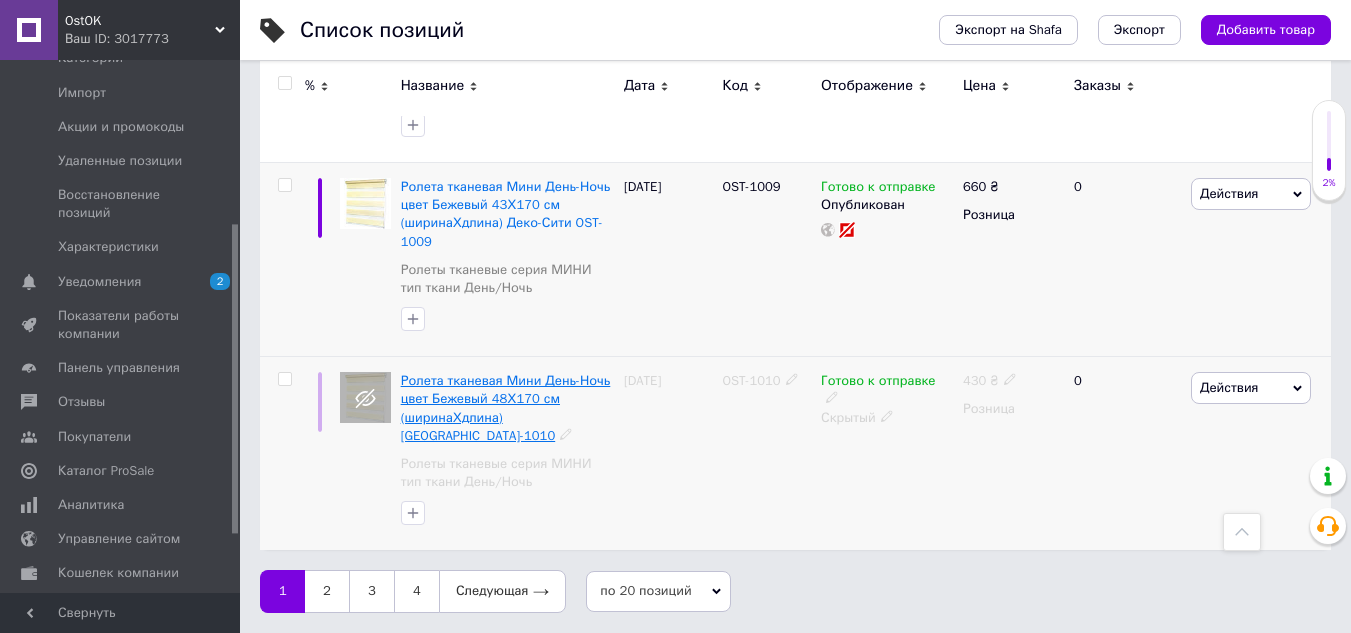 click on "Ролета тканевая Мини День-Ночь цвет Бежевый 48Х170 см (ширинаХдлина) [GEOGRAPHIC_DATA]-1010" at bounding box center [506, 408] 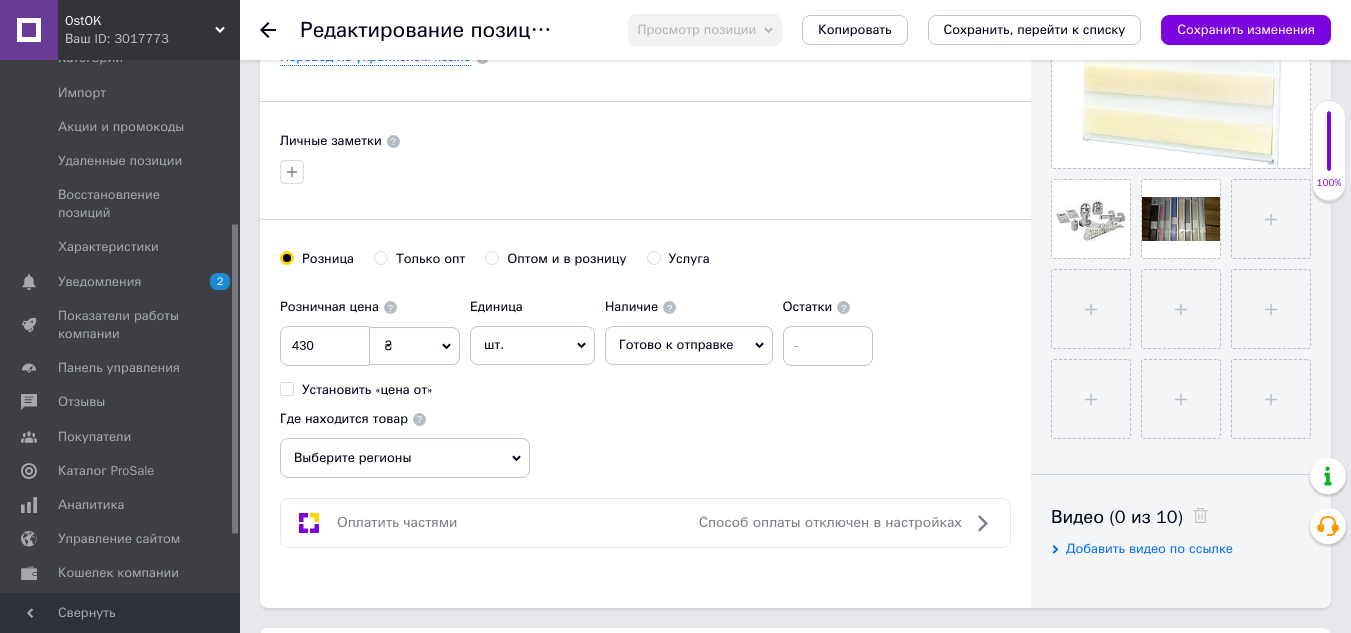scroll, scrollTop: 600, scrollLeft: 0, axis: vertical 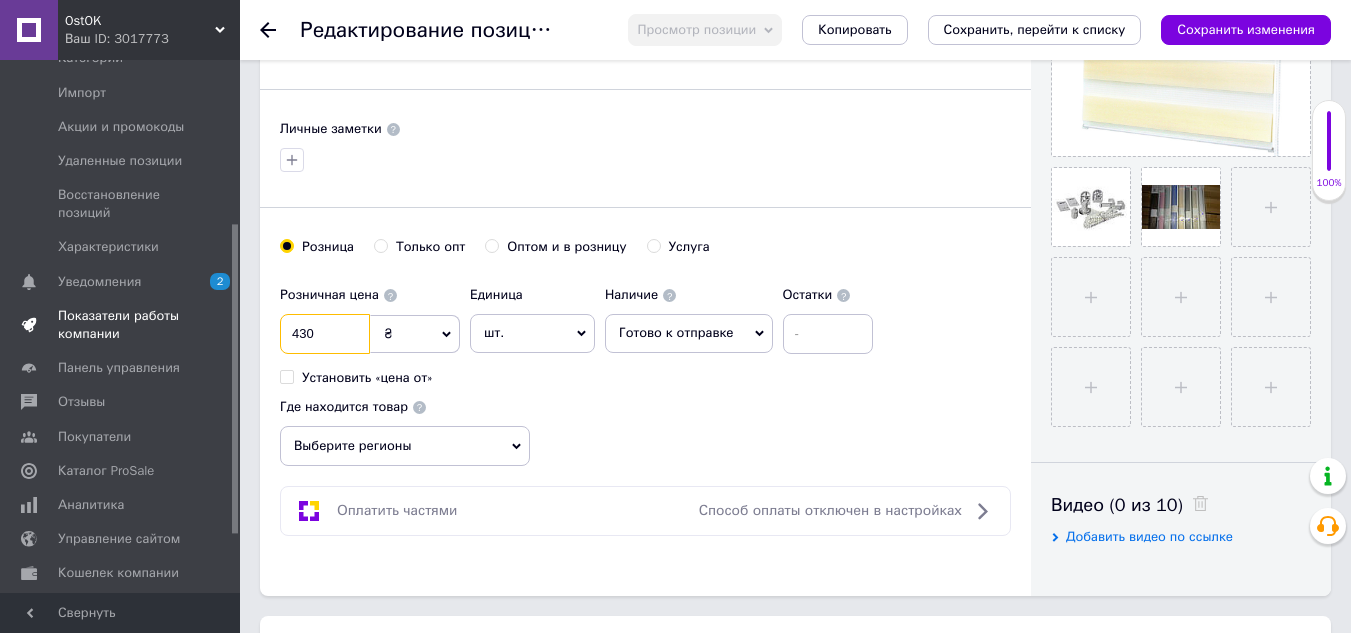 drag, startPoint x: 357, startPoint y: 342, endPoint x: 201, endPoint y: 314, distance: 158.4929 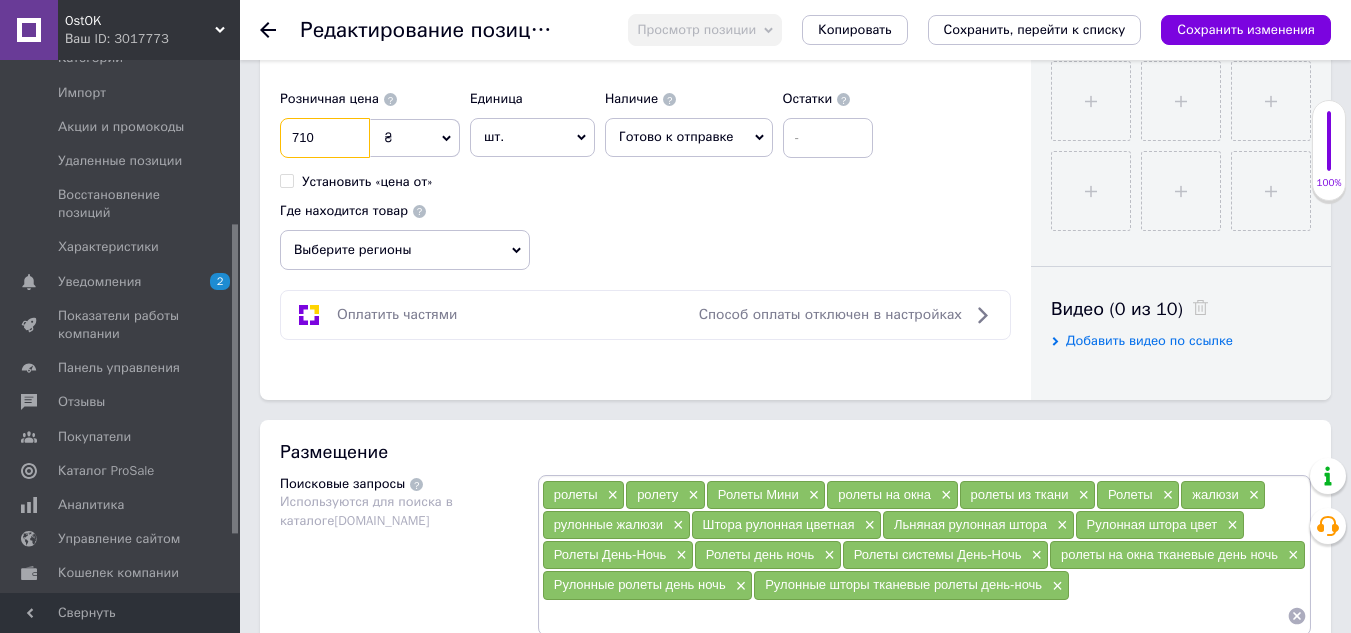 scroll, scrollTop: 800, scrollLeft: 0, axis: vertical 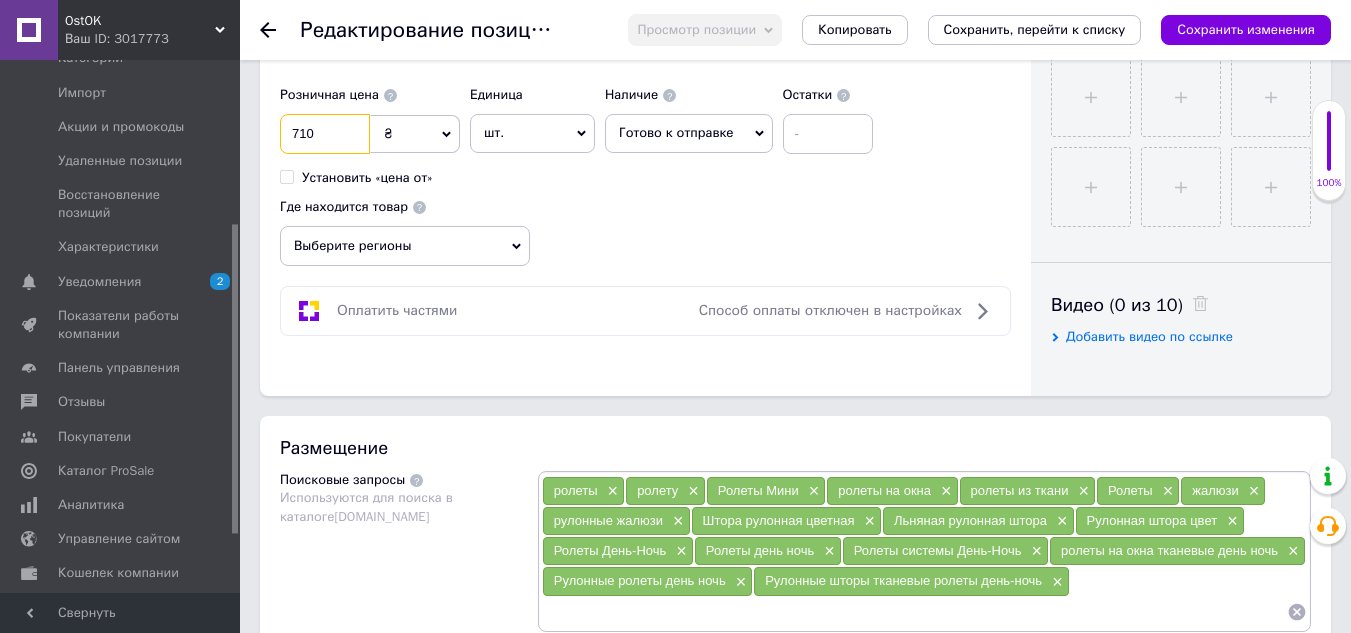 type on "710" 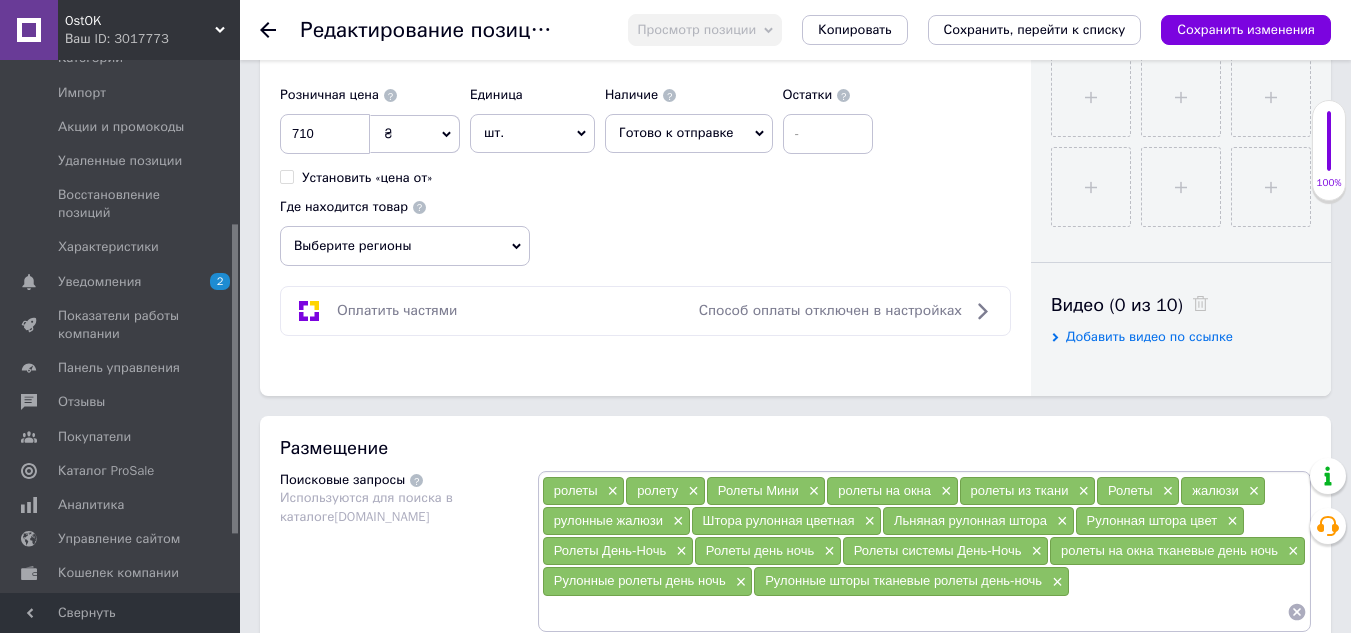 click on "Выберите регионы" at bounding box center [405, 246] 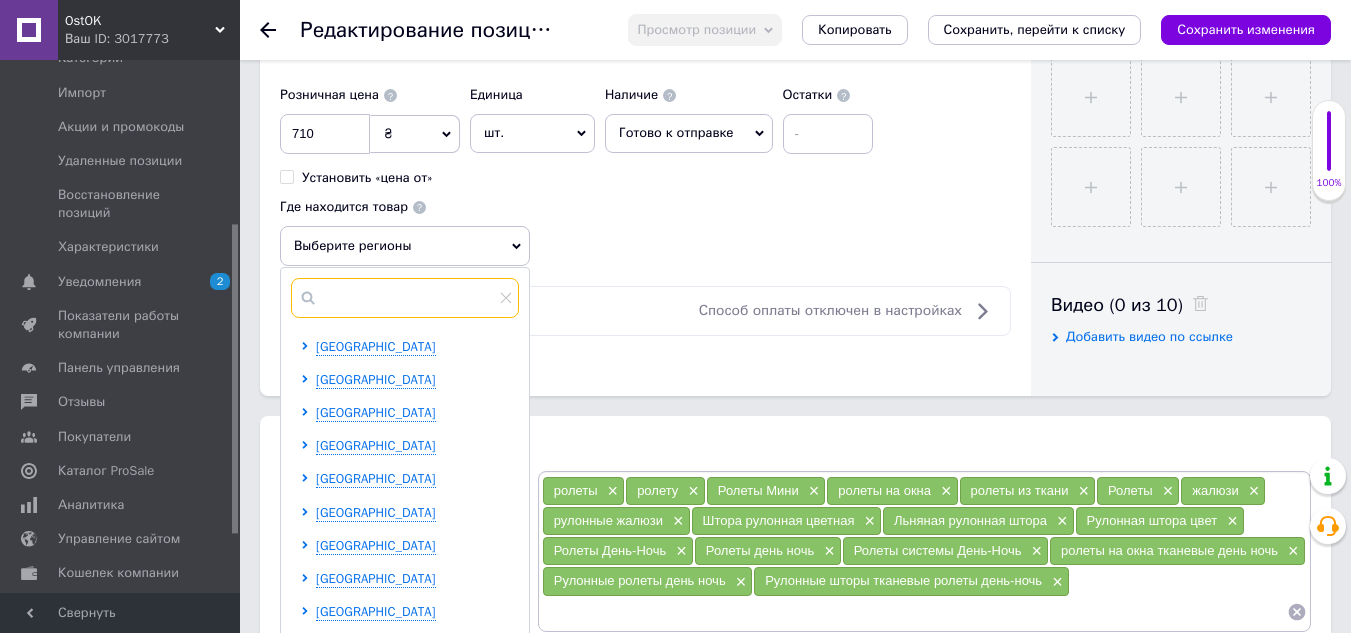 click at bounding box center (405, 298) 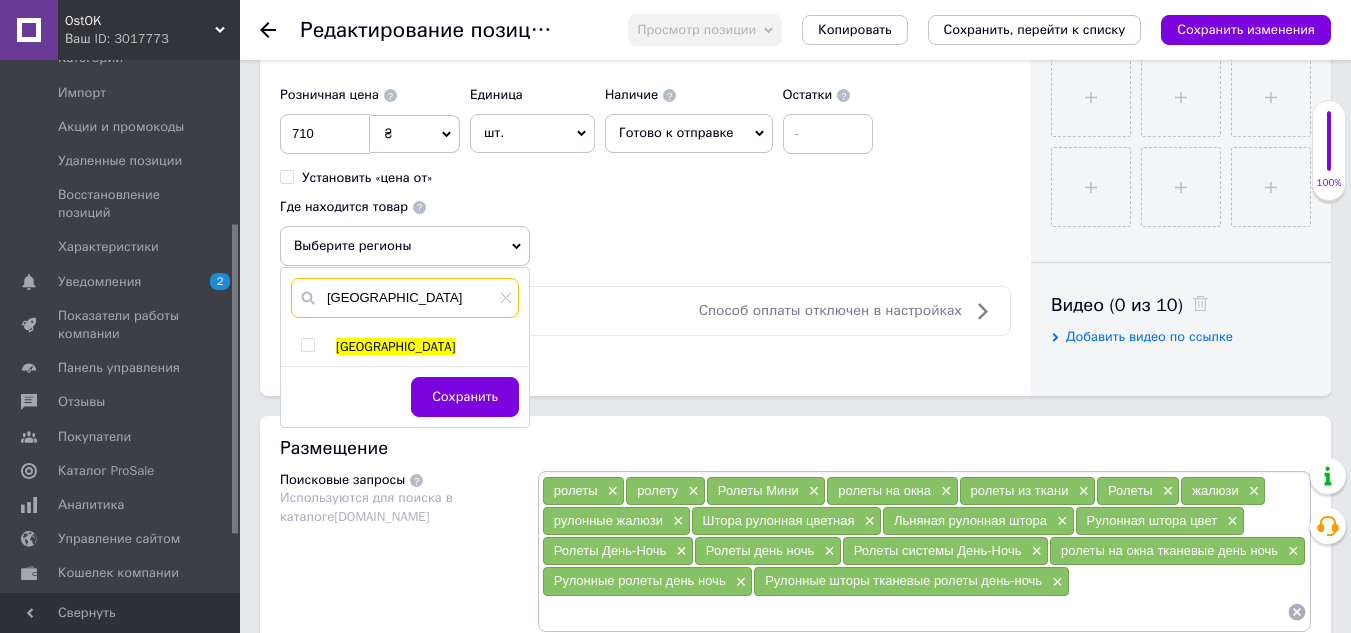 type on "[GEOGRAPHIC_DATA]" 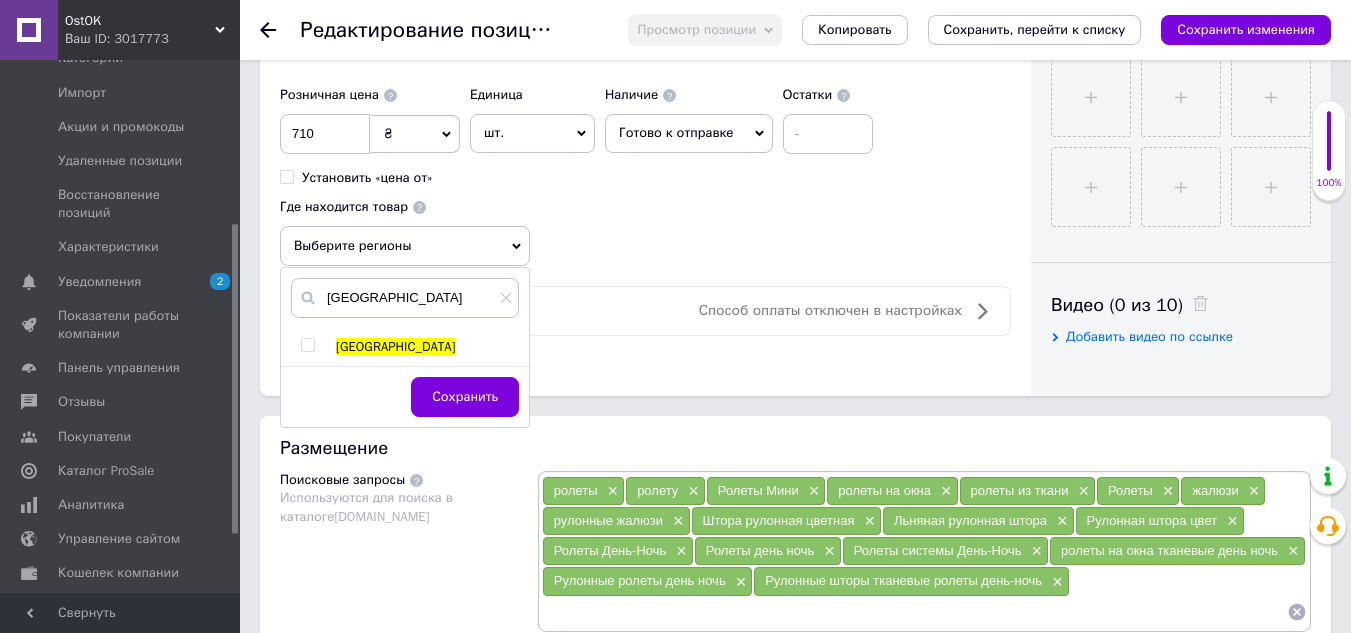 click at bounding box center (307, 345) 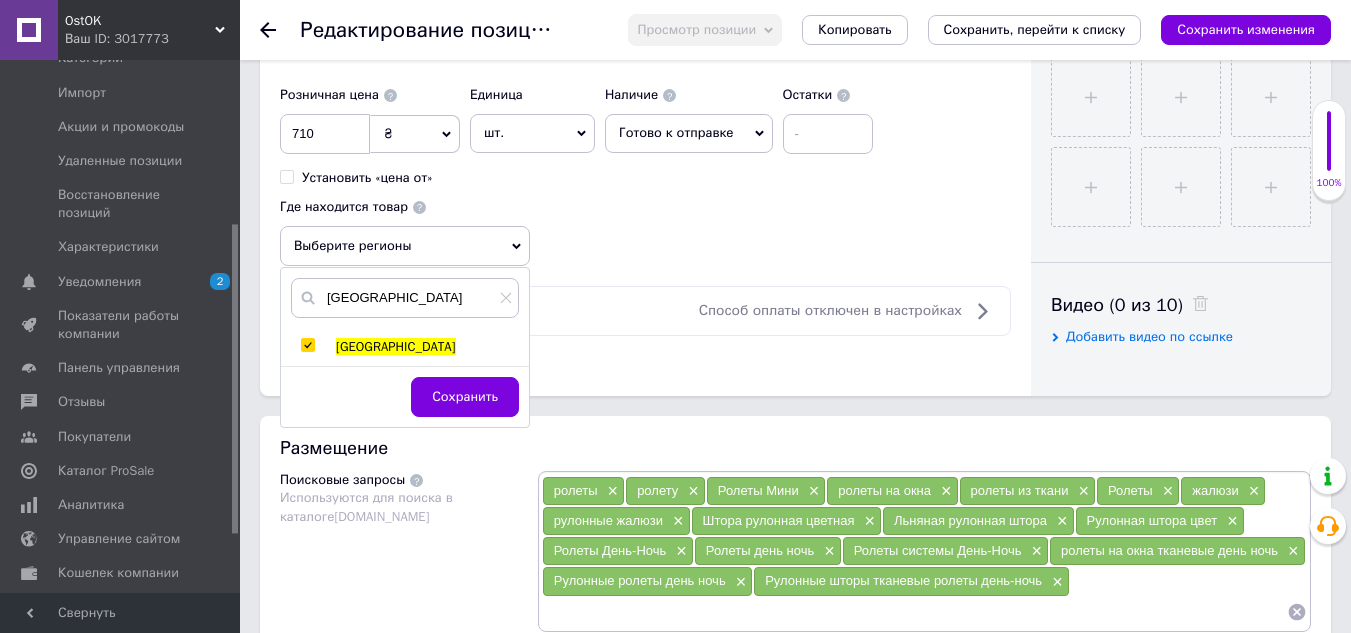 checkbox on "true" 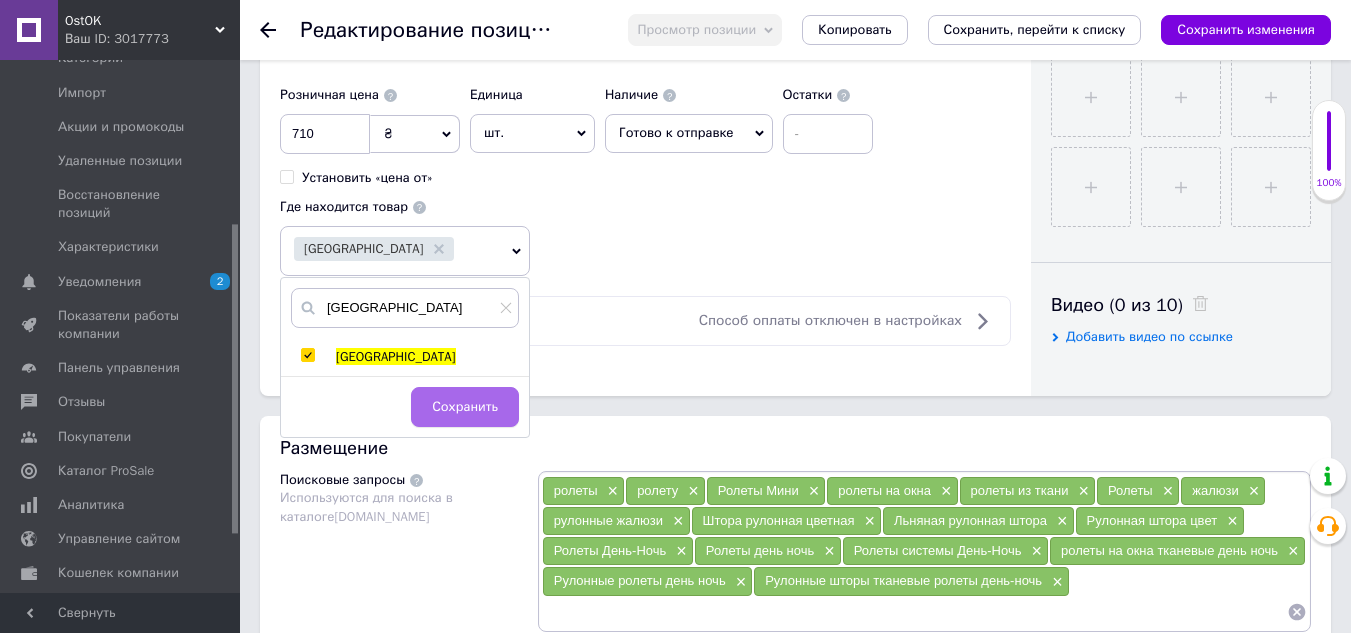 click on "Сохранить" at bounding box center (465, 407) 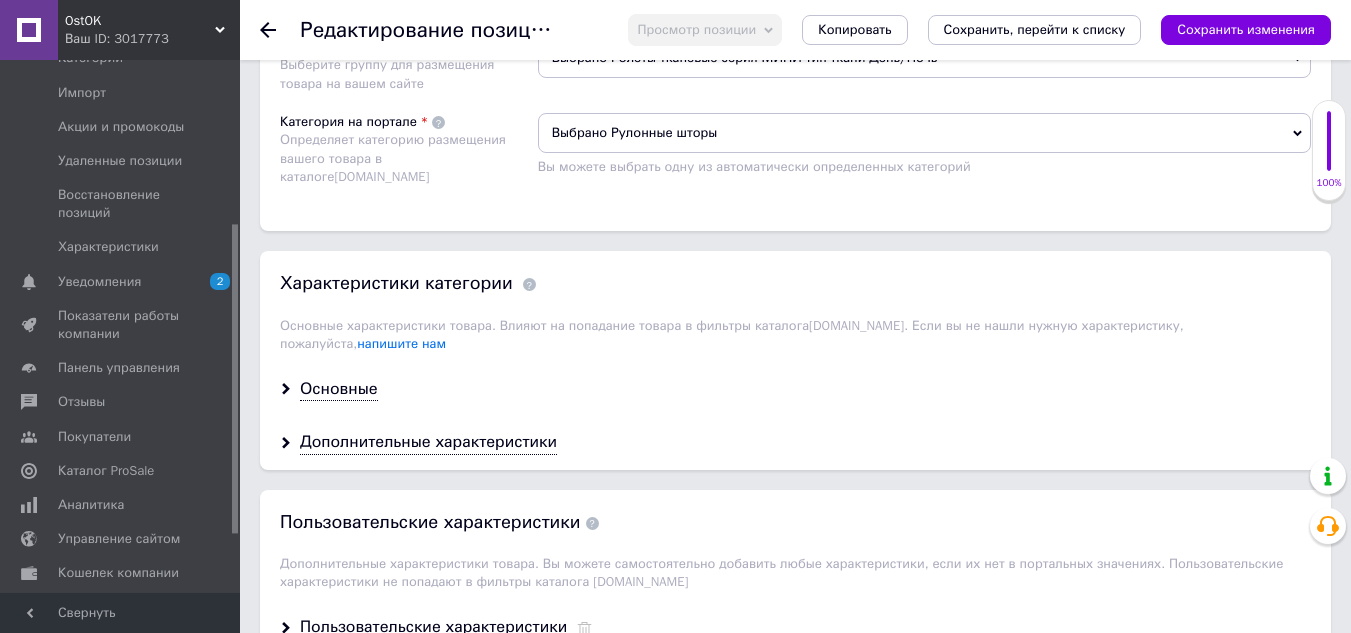 scroll, scrollTop: 1500, scrollLeft: 0, axis: vertical 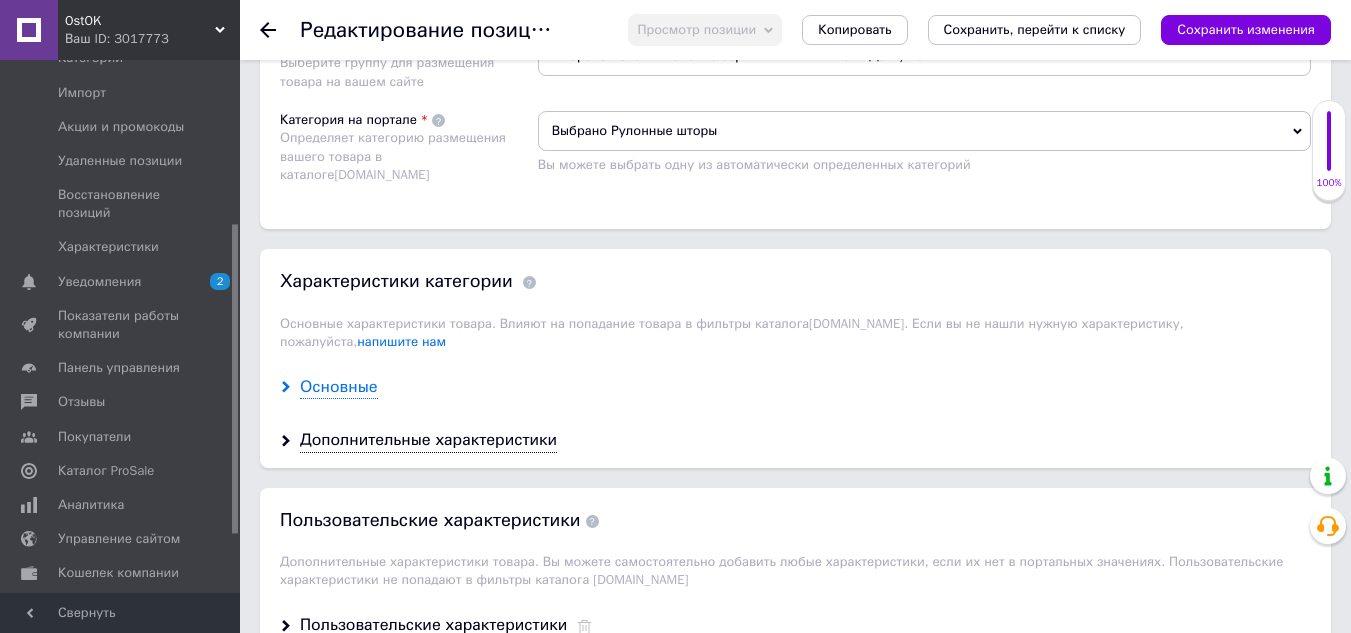 click on "Основные" at bounding box center [339, 387] 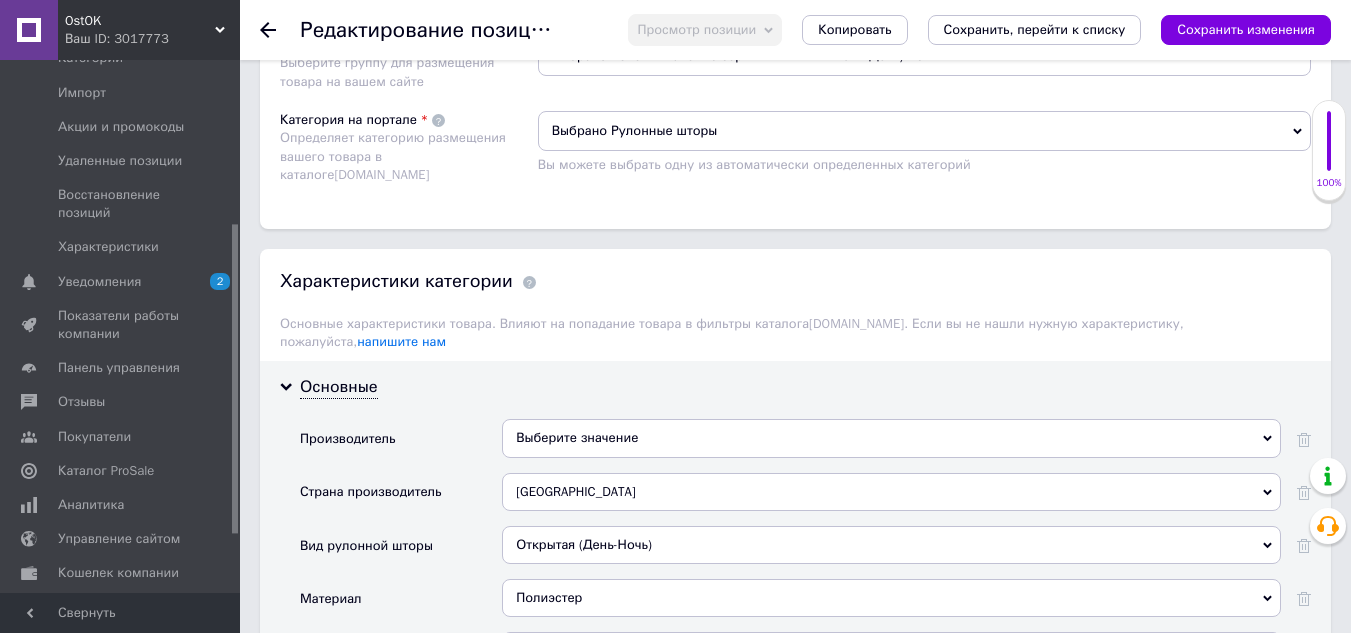 click on "Выберите значение" at bounding box center [891, 438] 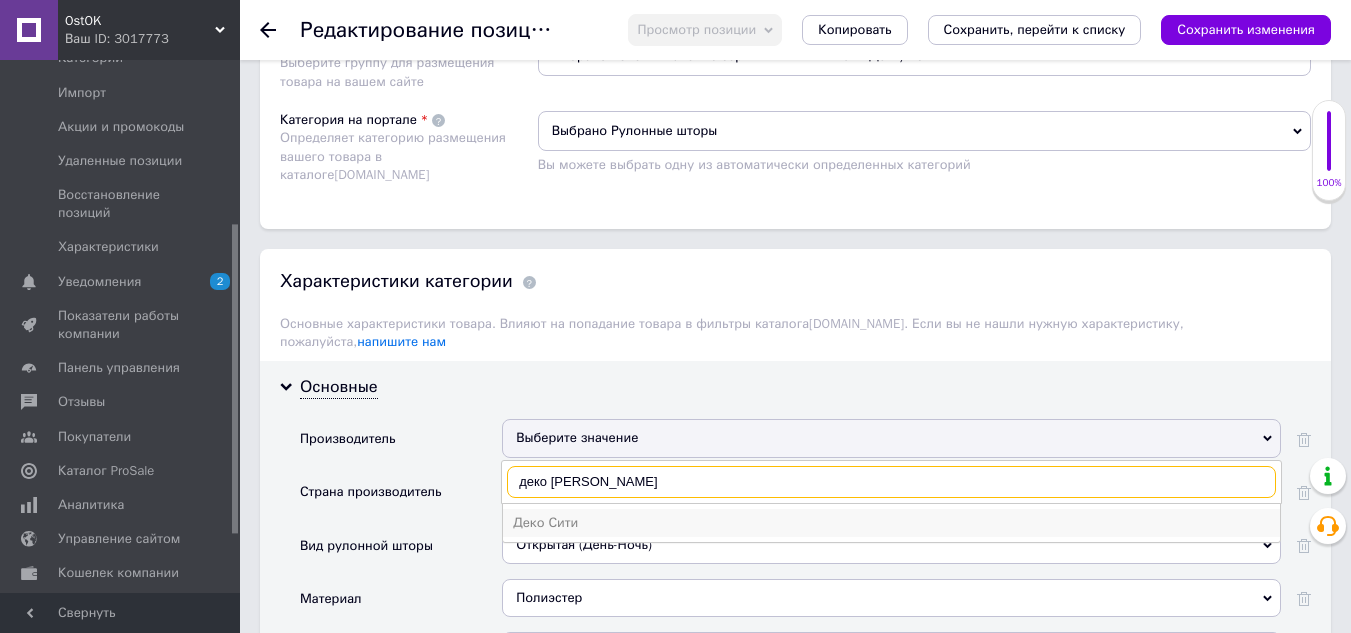 type on "деко [PERSON_NAME]" 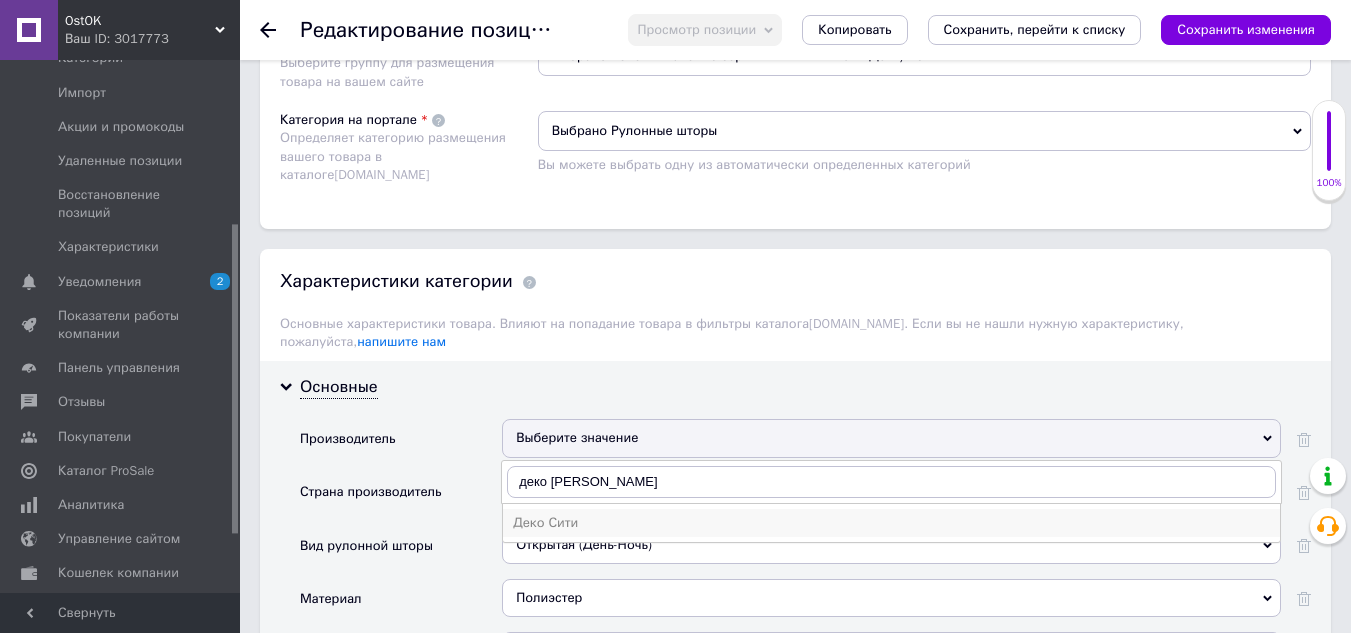click on "Деко Сити" at bounding box center (891, 523) 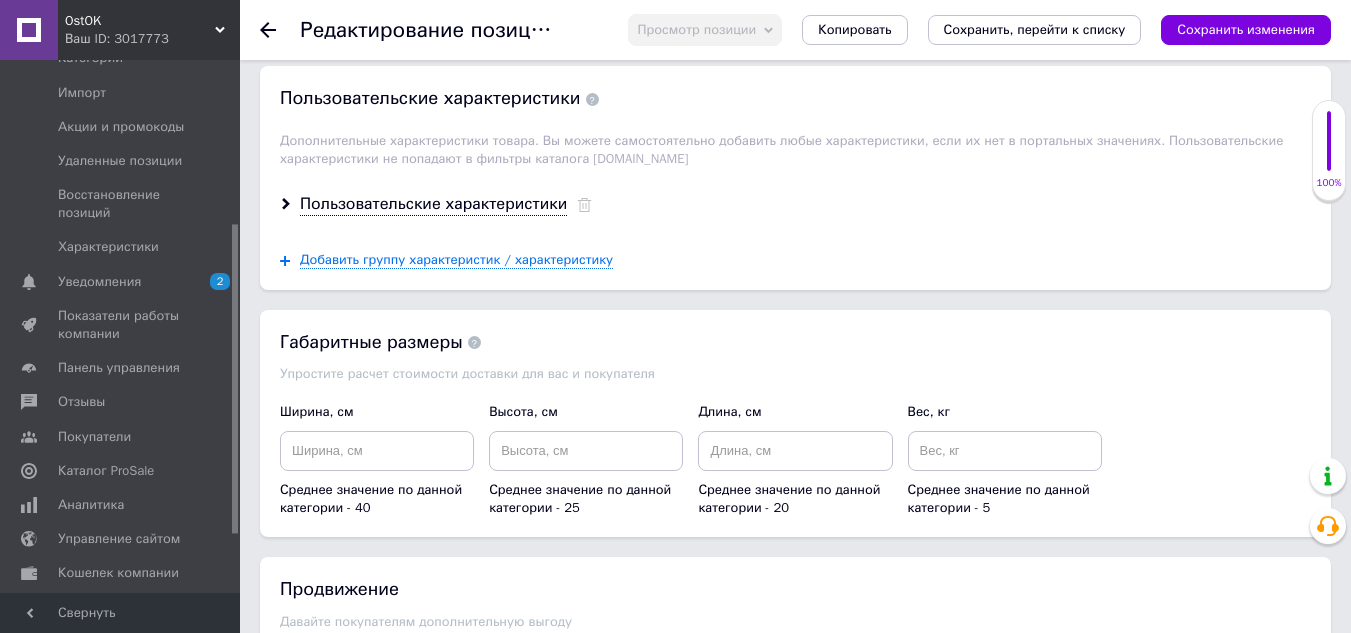 scroll, scrollTop: 2800, scrollLeft: 0, axis: vertical 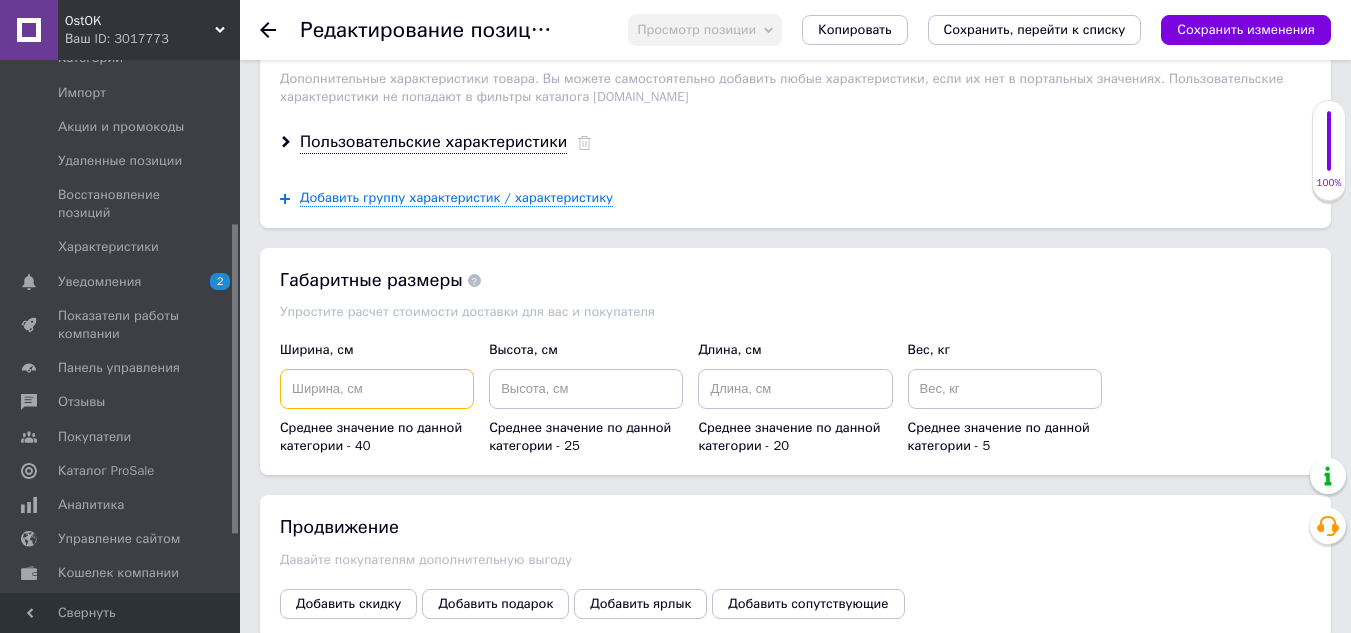 click at bounding box center [377, 389] 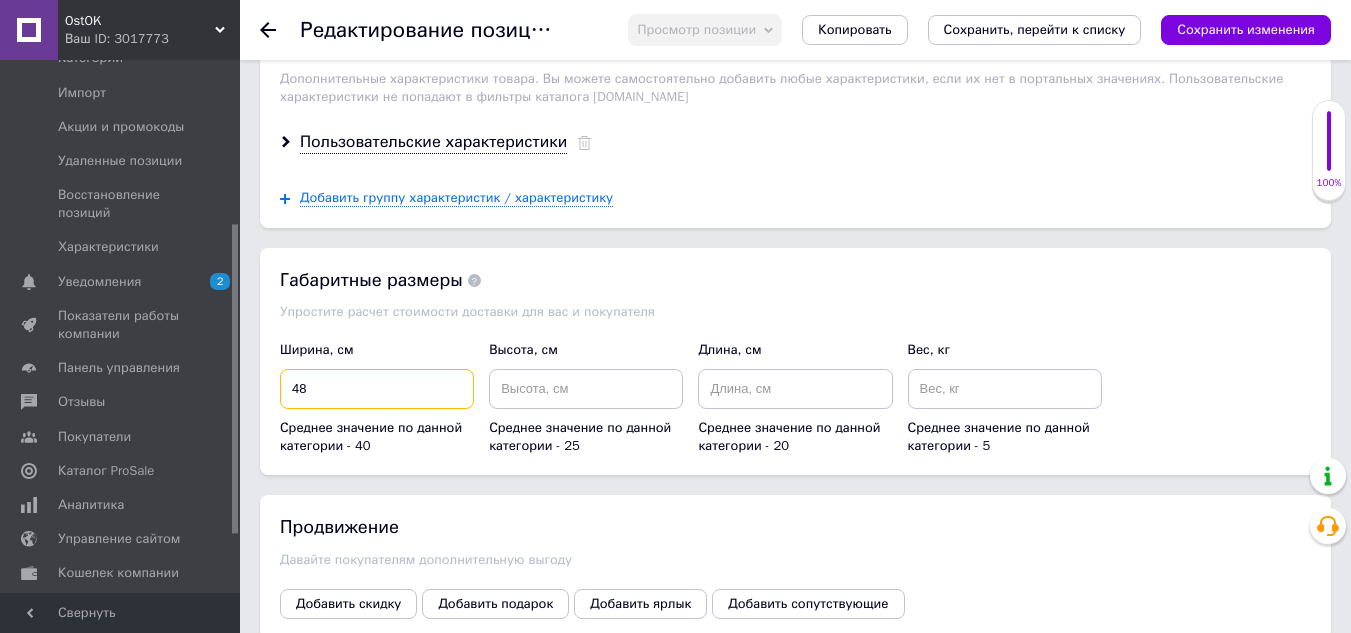 type on "48" 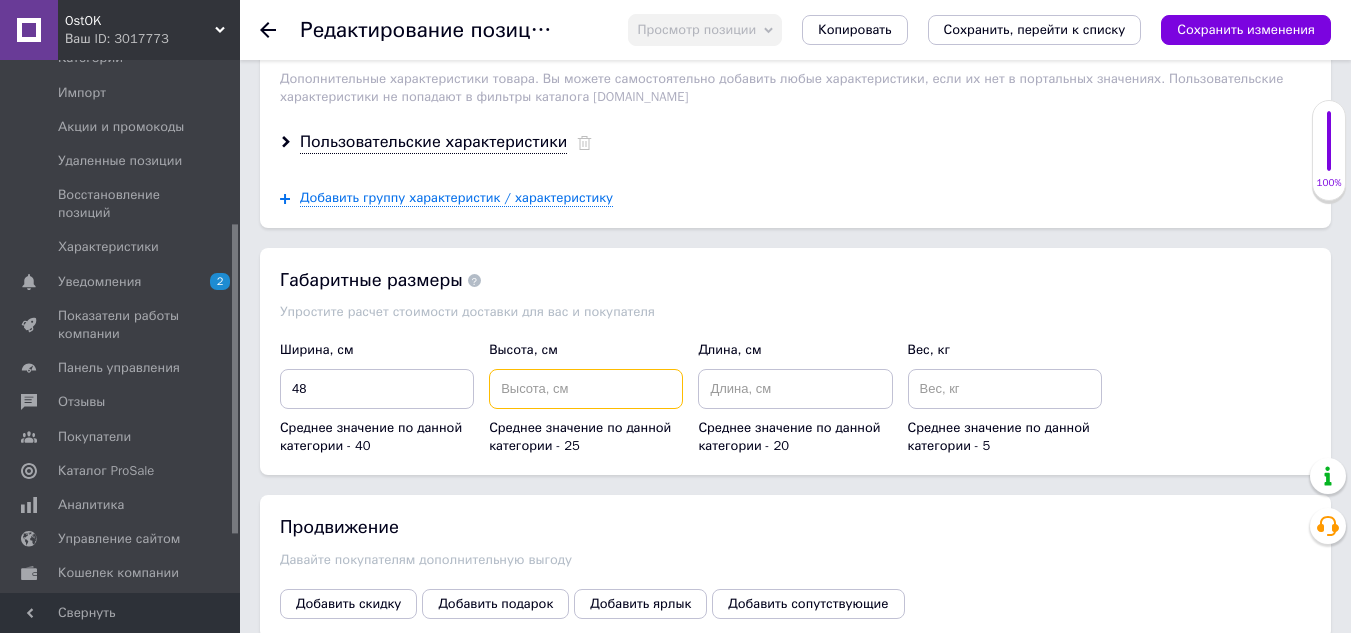 drag, startPoint x: 542, startPoint y: 377, endPoint x: 567, endPoint y: 386, distance: 26.57066 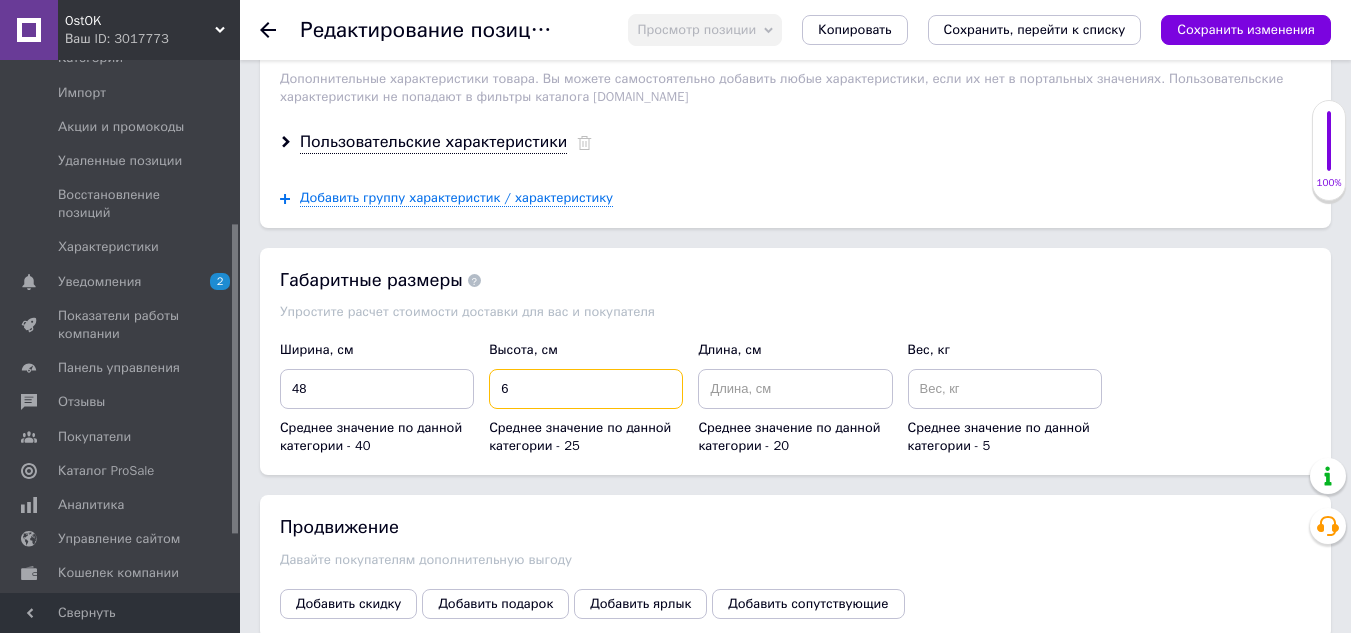 type on "6" 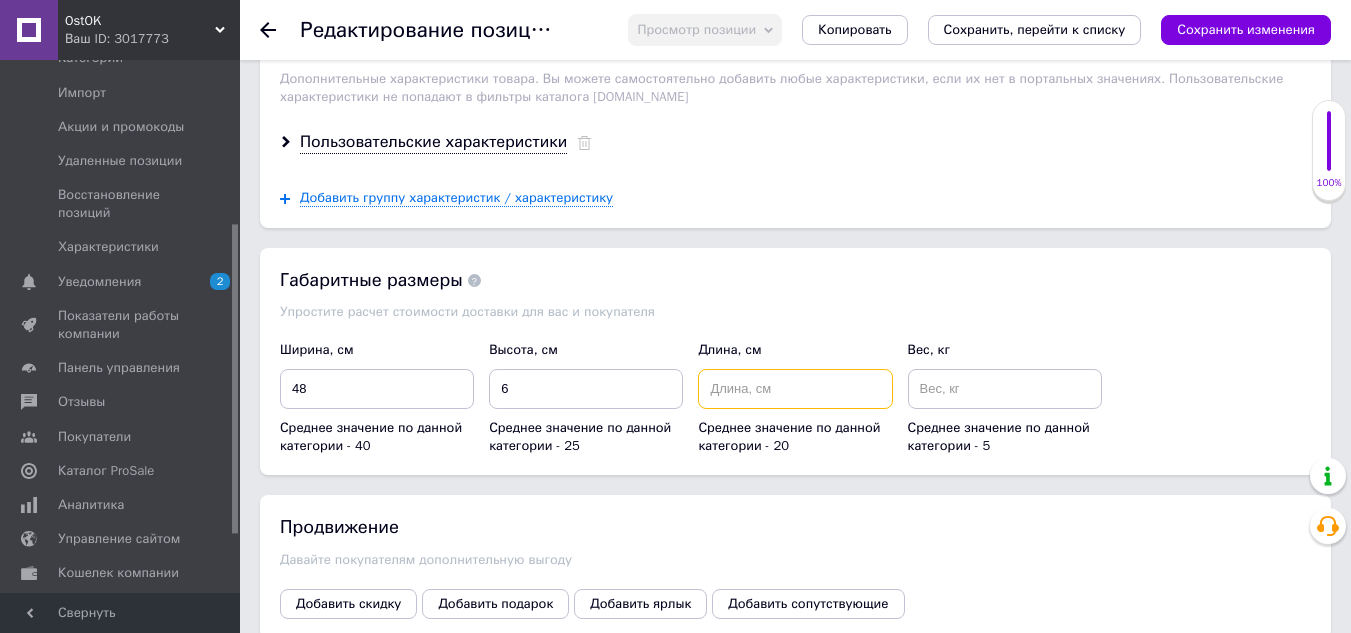 click at bounding box center (795, 389) 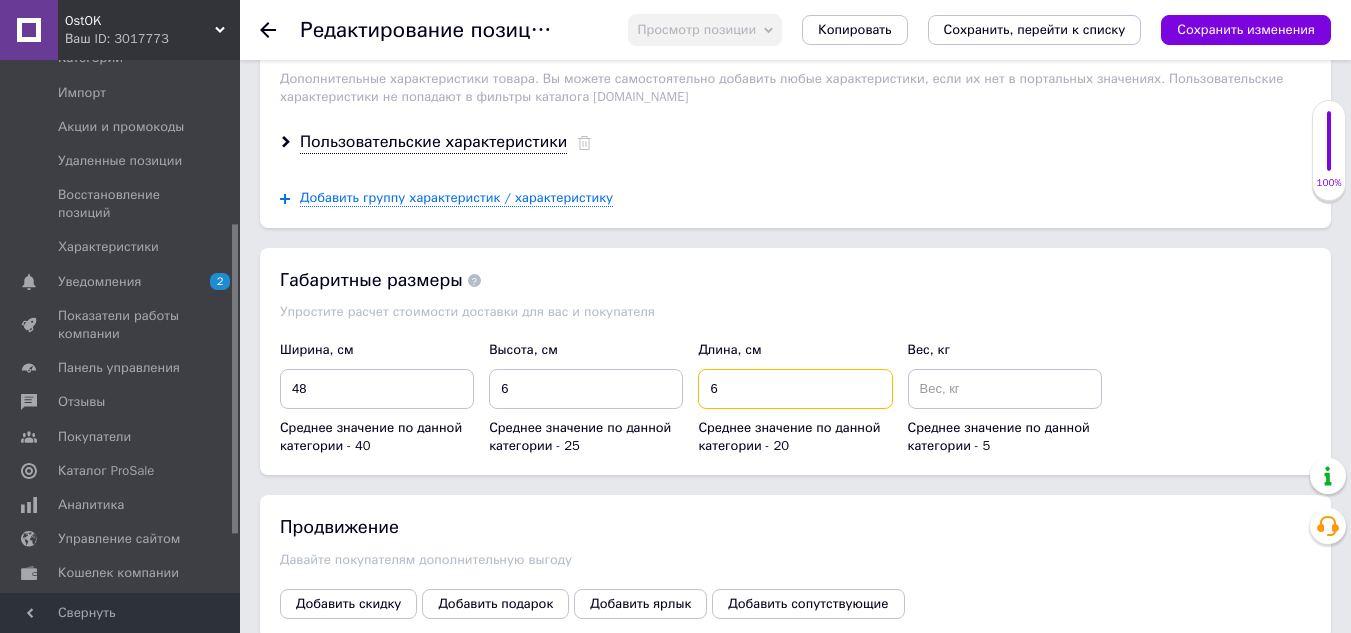 type on "6" 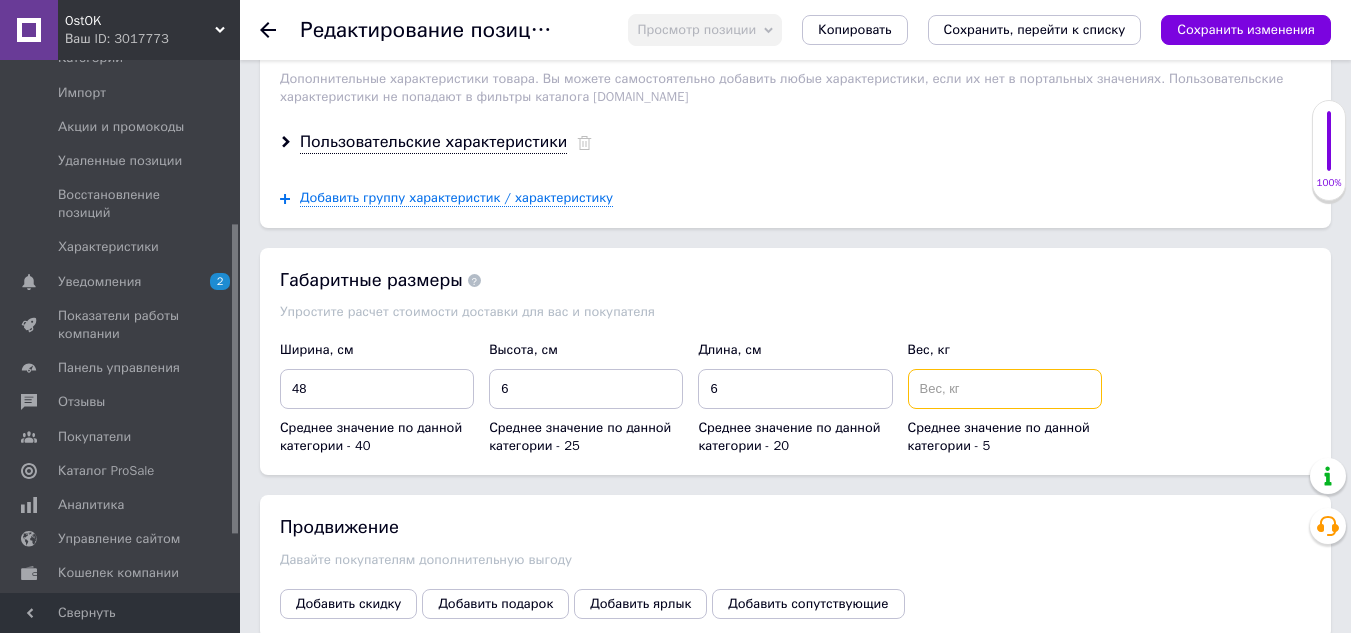 click at bounding box center (1005, 389) 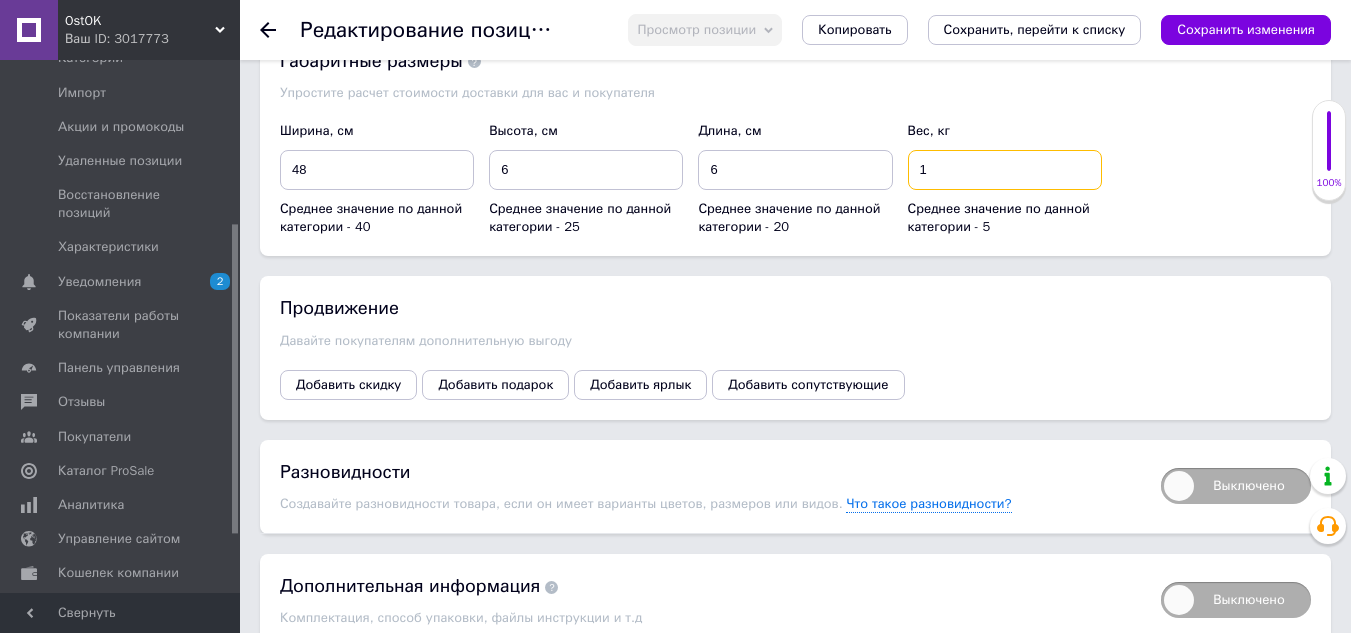 scroll, scrollTop: 3092, scrollLeft: 0, axis: vertical 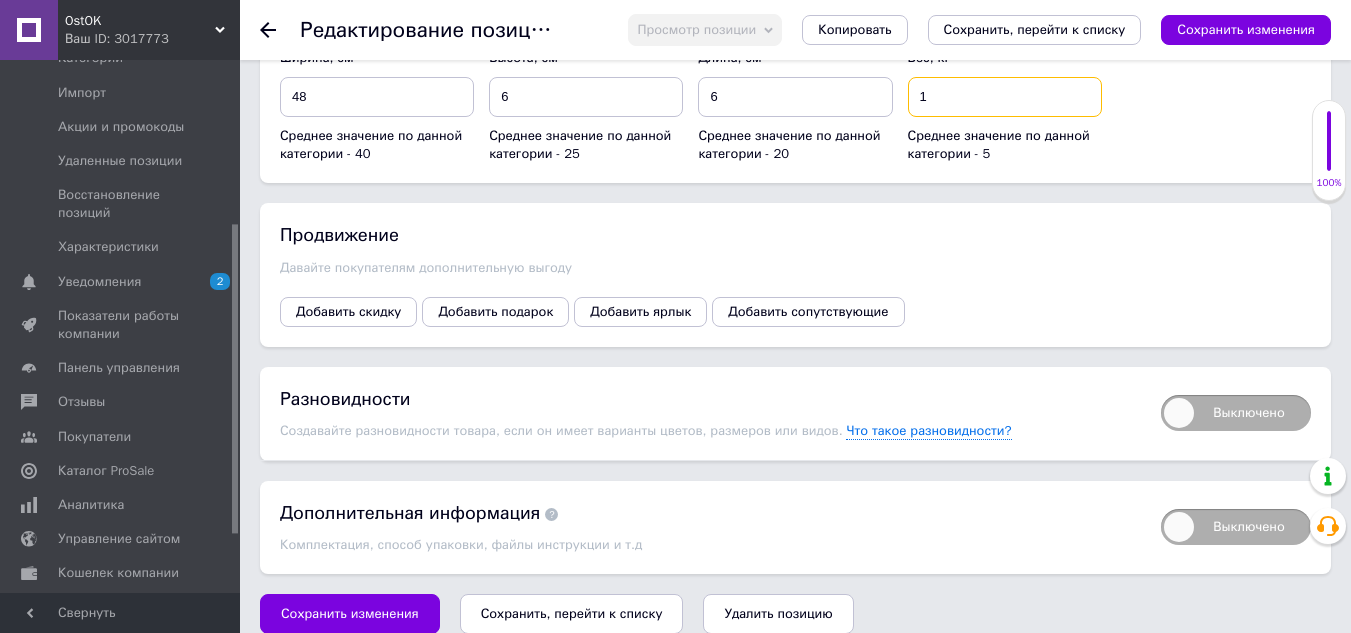 type on "1" 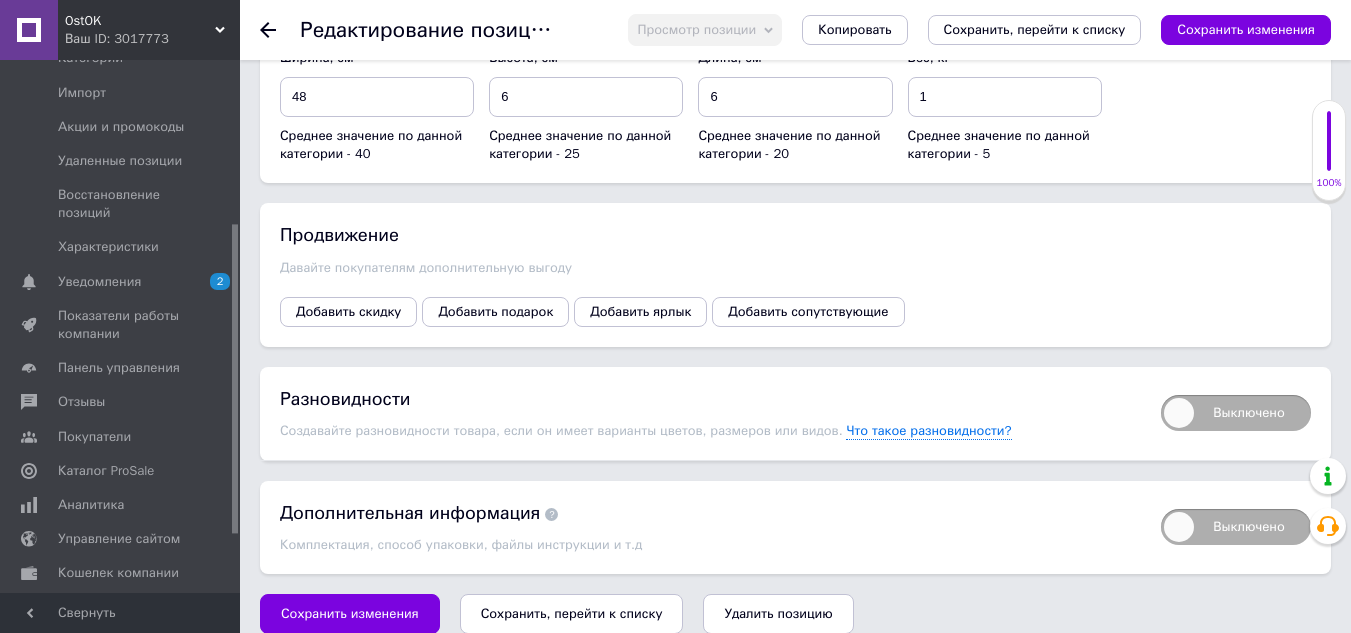 click on "Сохранить, перейти к списку" at bounding box center [572, 613] 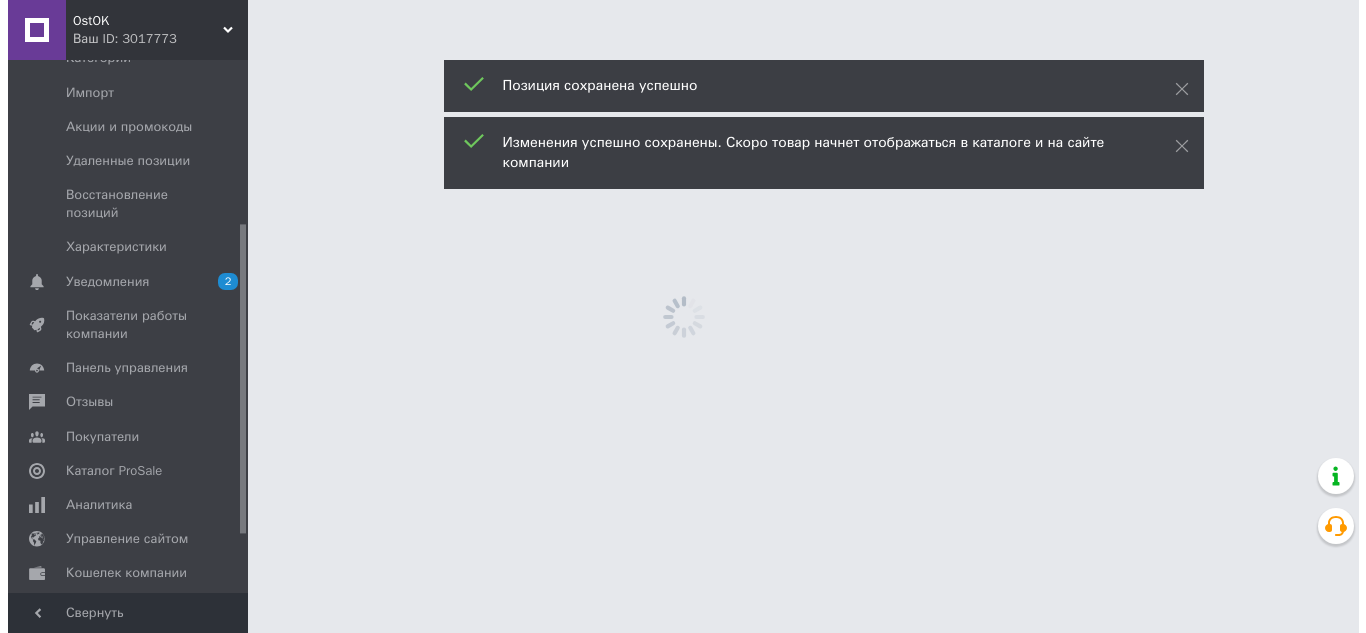 scroll, scrollTop: 0, scrollLeft: 0, axis: both 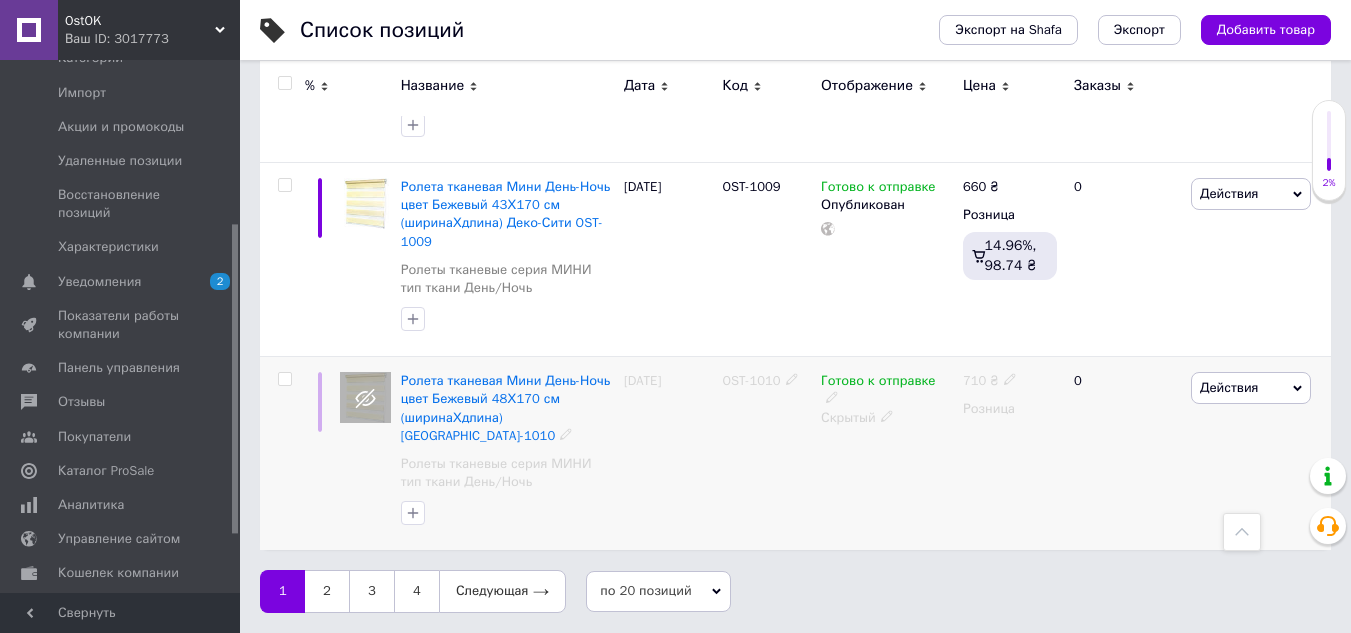 click 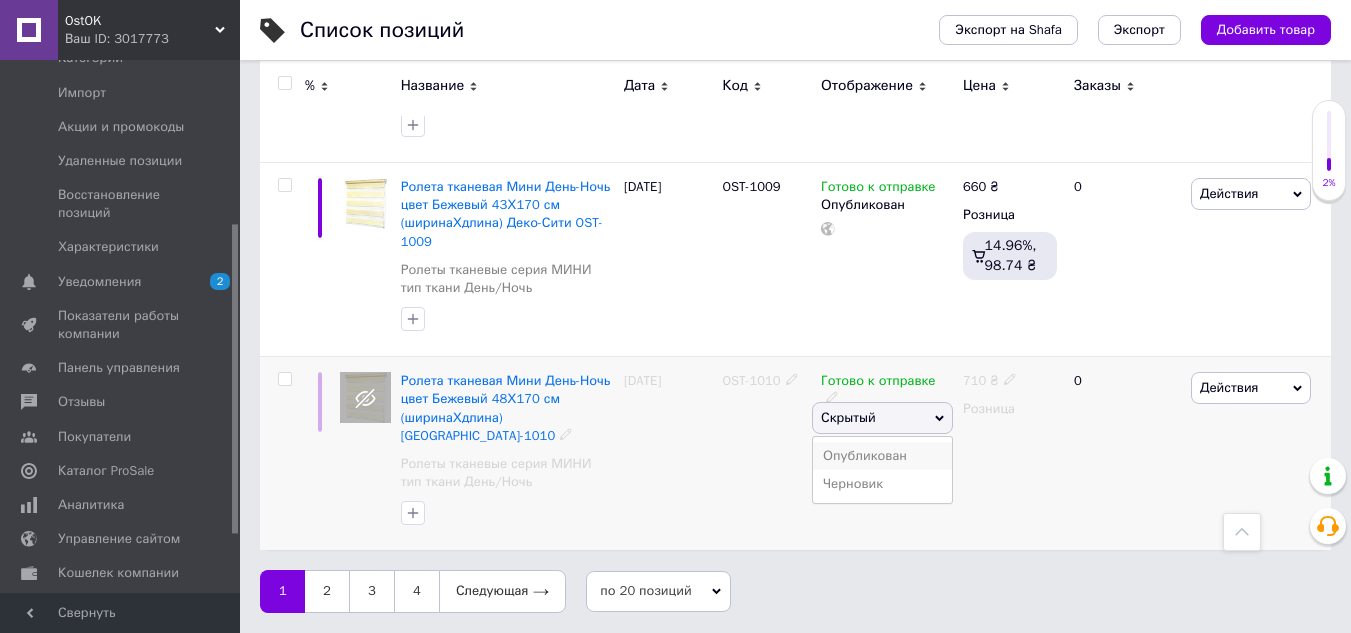 click on "Опубликован" at bounding box center (882, 456) 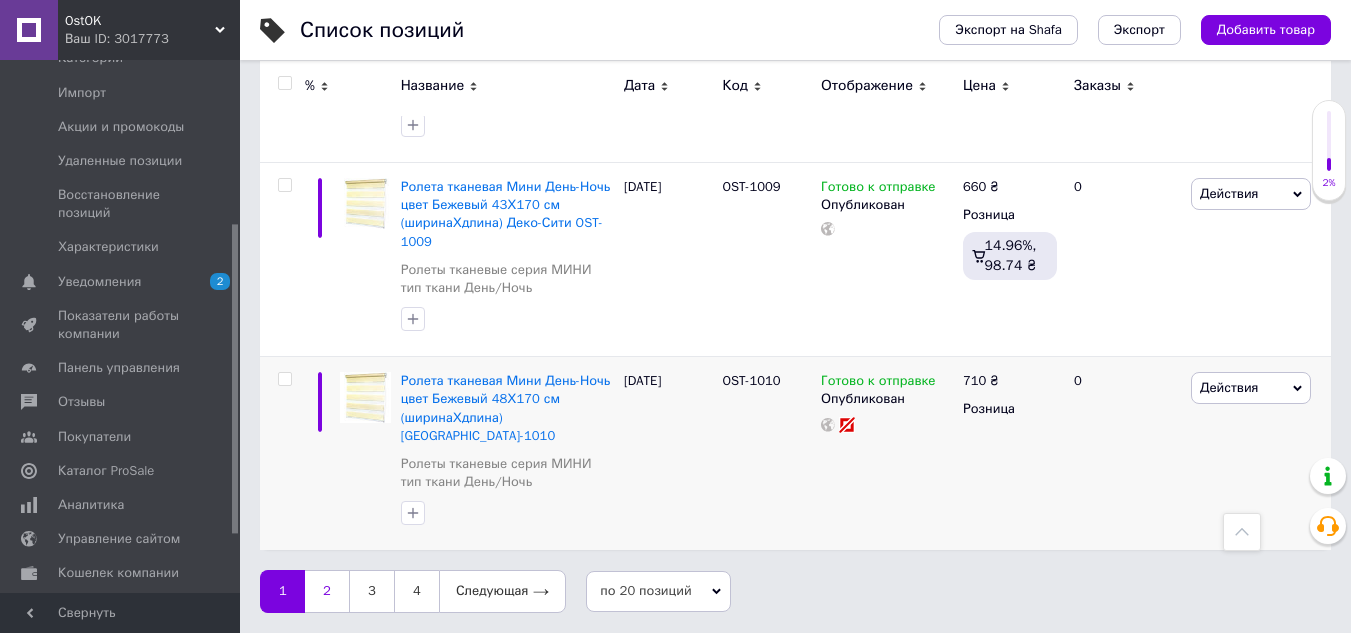 click on "2" at bounding box center (327, 591) 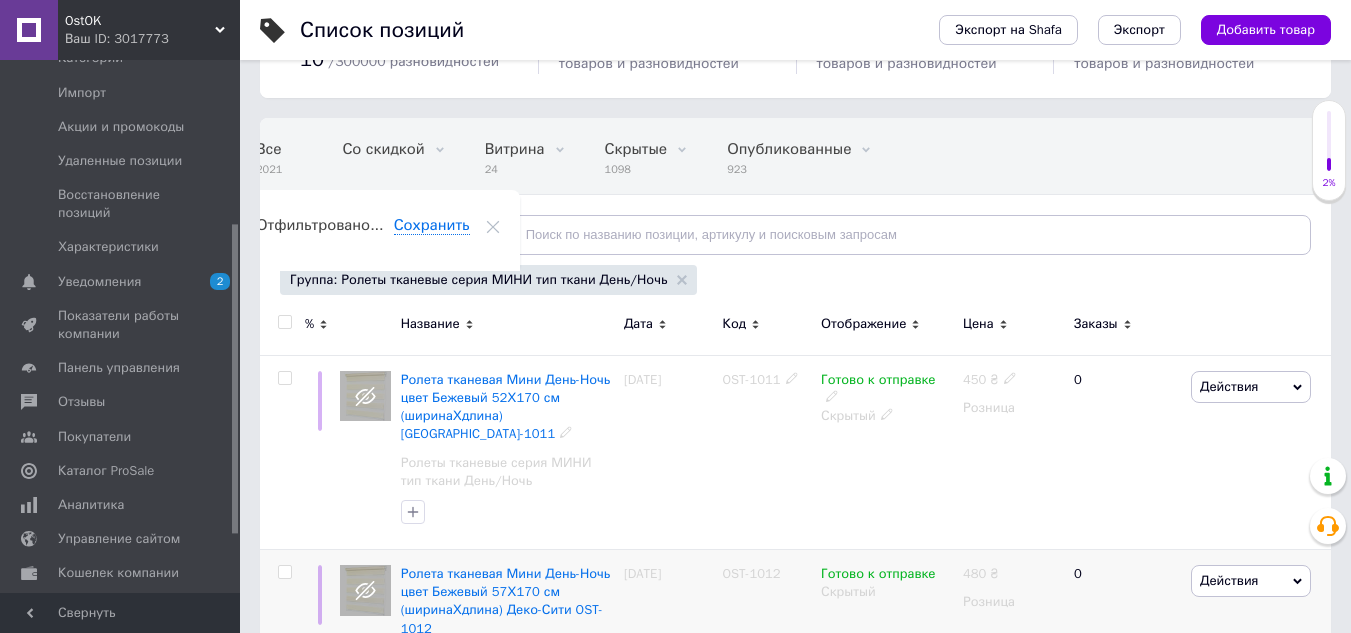 scroll, scrollTop: 200, scrollLeft: 0, axis: vertical 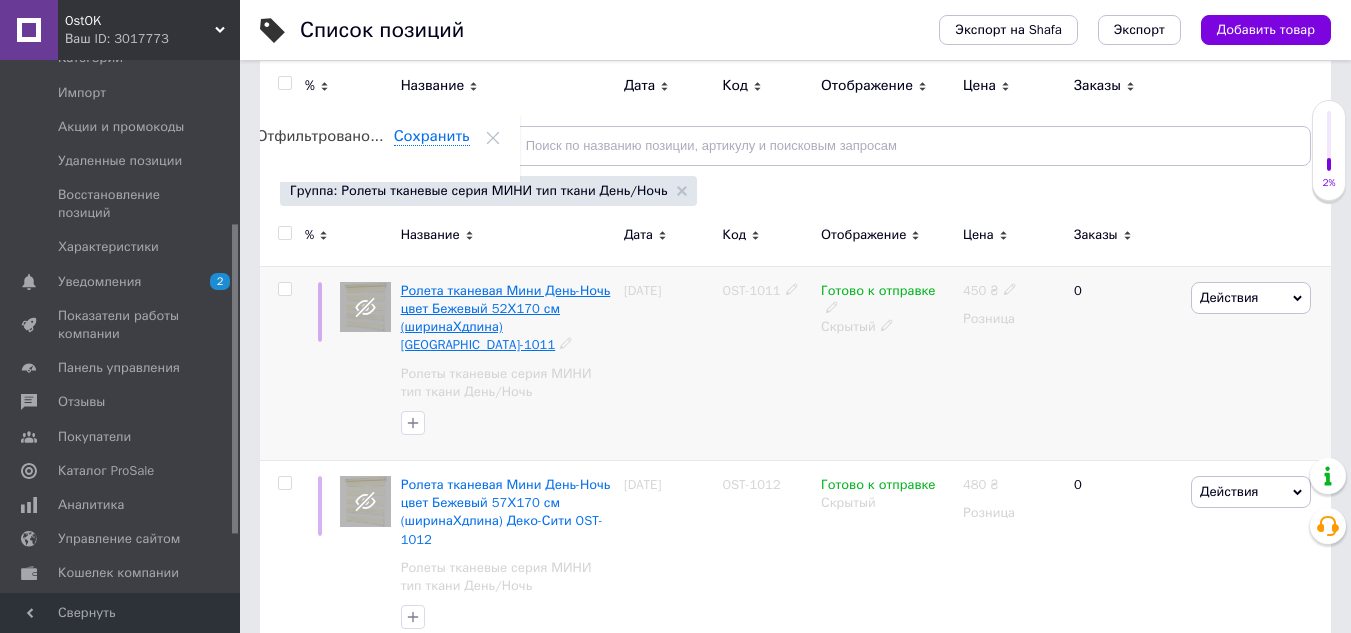 click on "Ролета тканевая Мини День-Ночь цвет Бежевый 52Х170 см (ширинаХдлина) [GEOGRAPHIC_DATA]-1011" at bounding box center [506, 318] 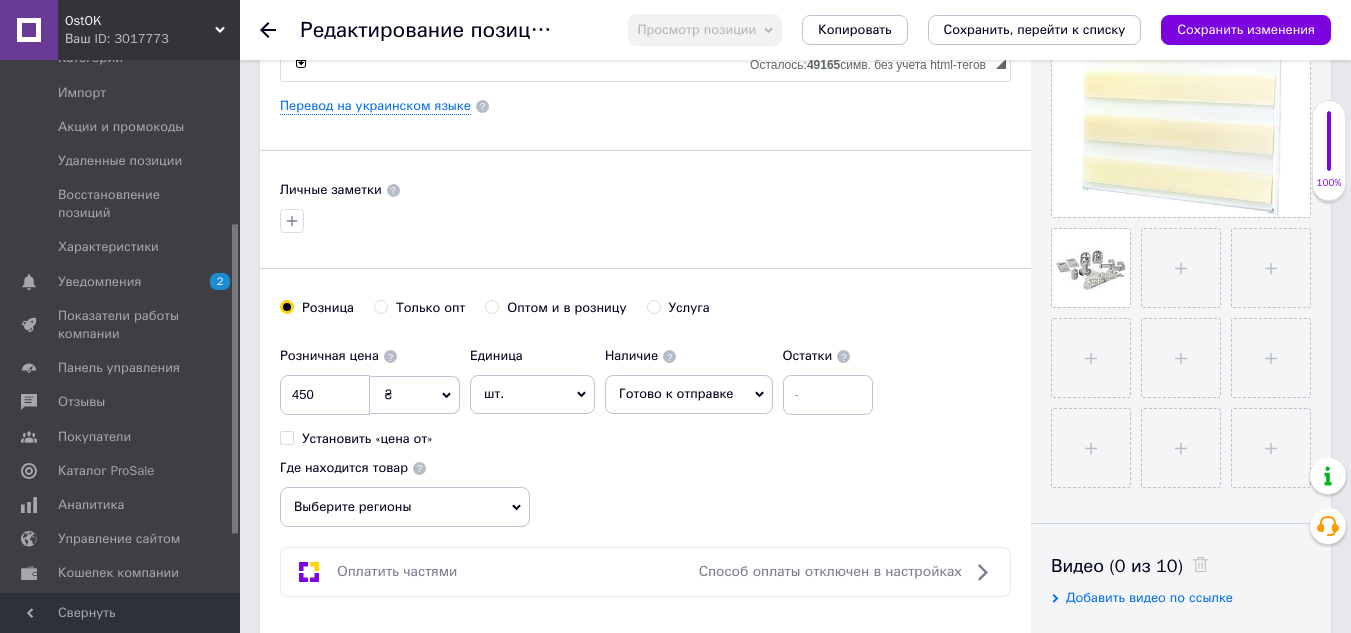 scroll, scrollTop: 600, scrollLeft: 0, axis: vertical 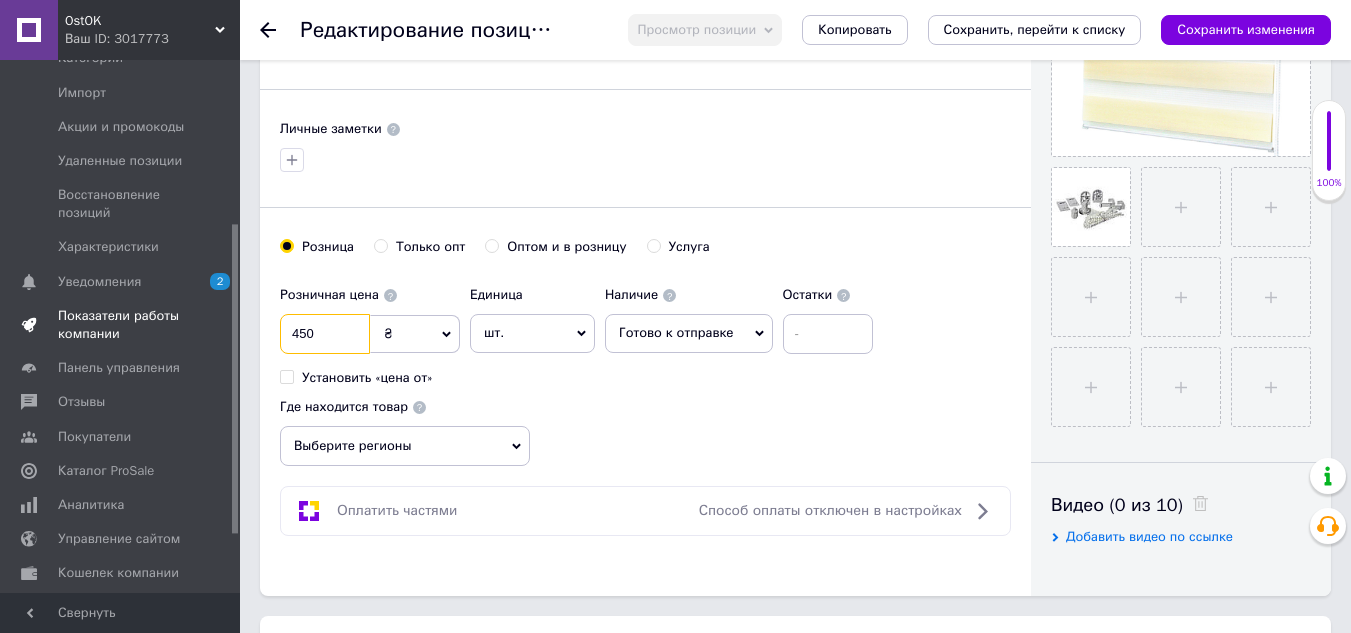 drag, startPoint x: 343, startPoint y: 336, endPoint x: 168, endPoint y: 328, distance: 175.18275 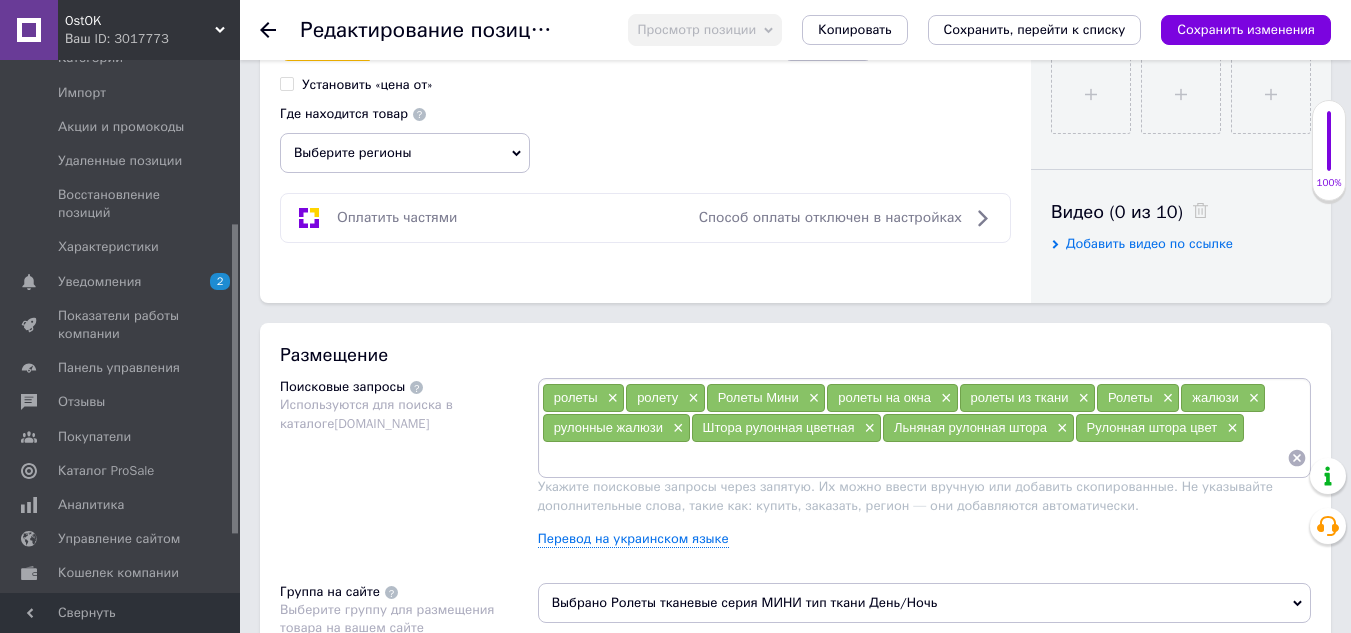 scroll, scrollTop: 900, scrollLeft: 0, axis: vertical 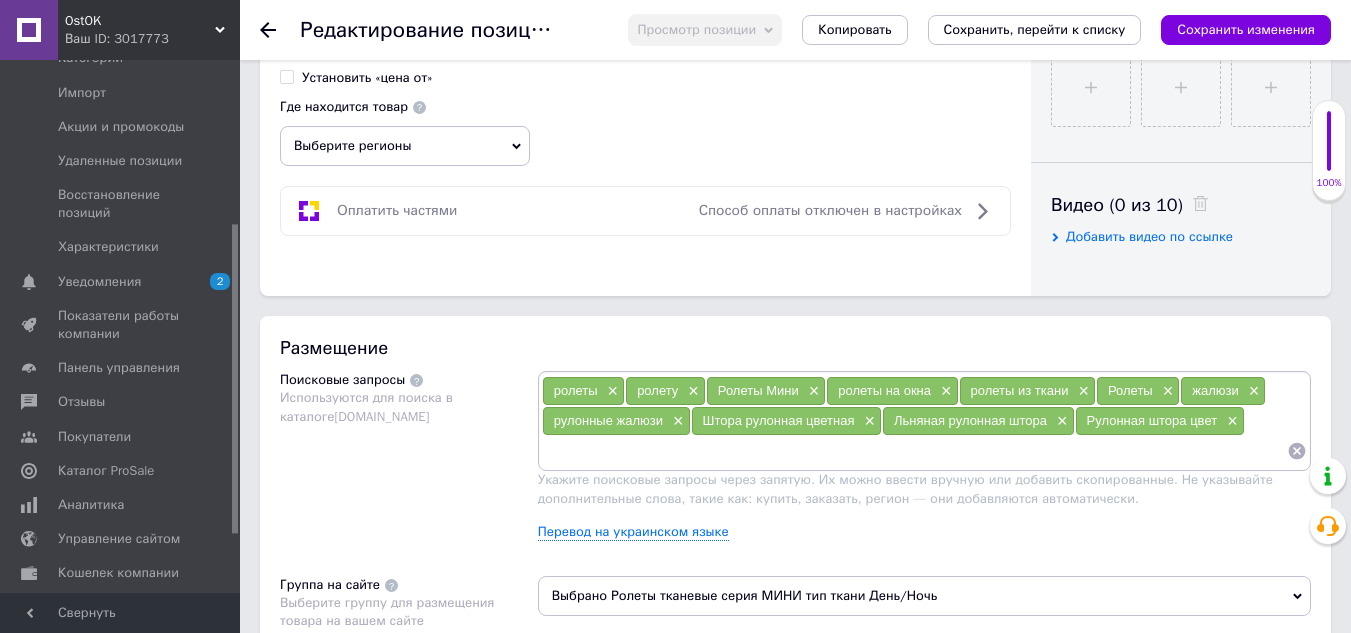type on "740" 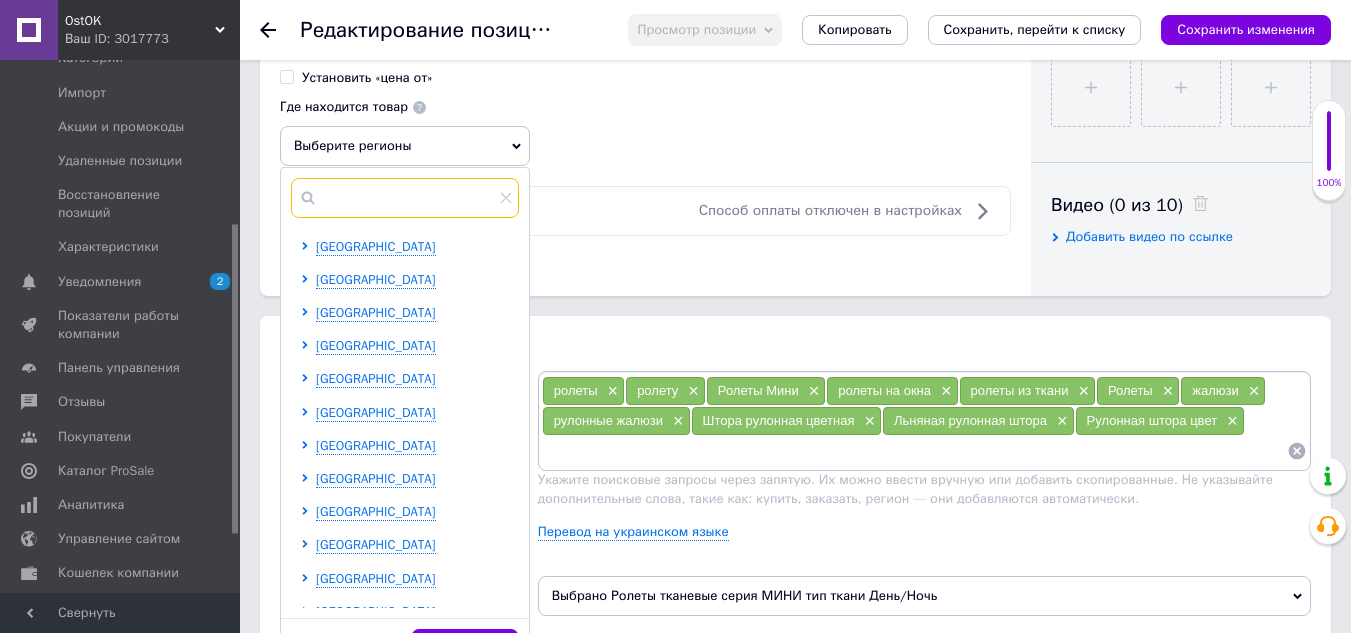 click at bounding box center [405, 198] 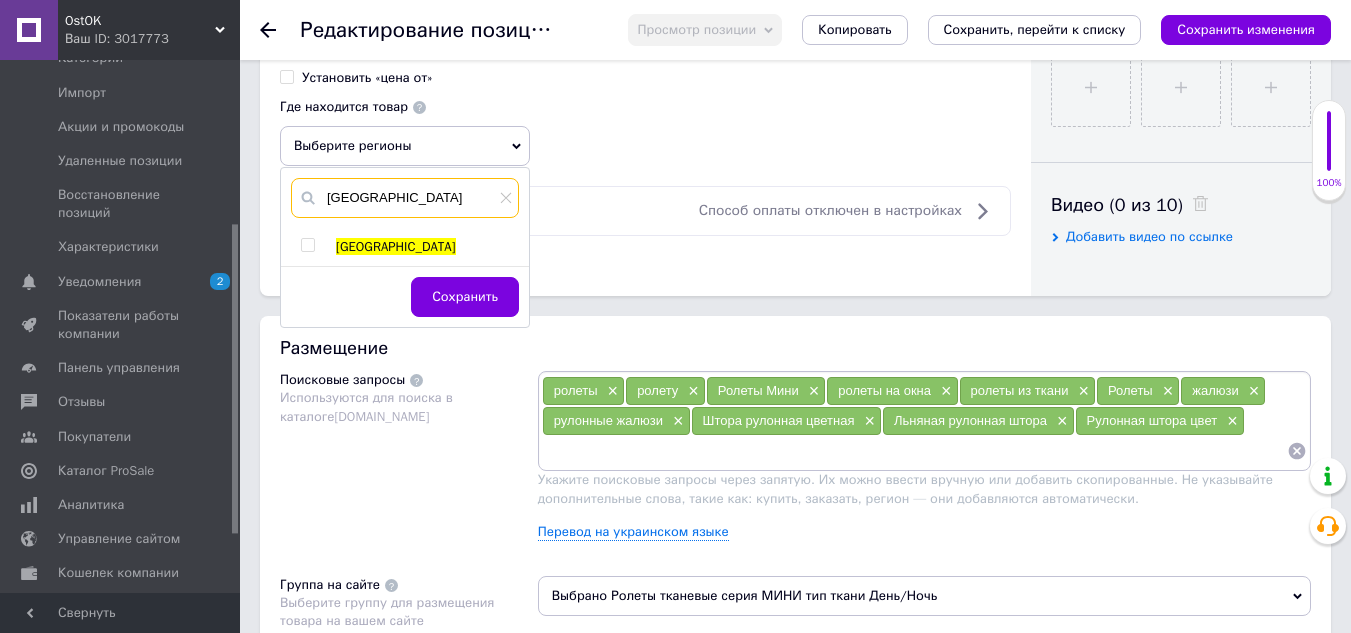 type on "[GEOGRAPHIC_DATA]" 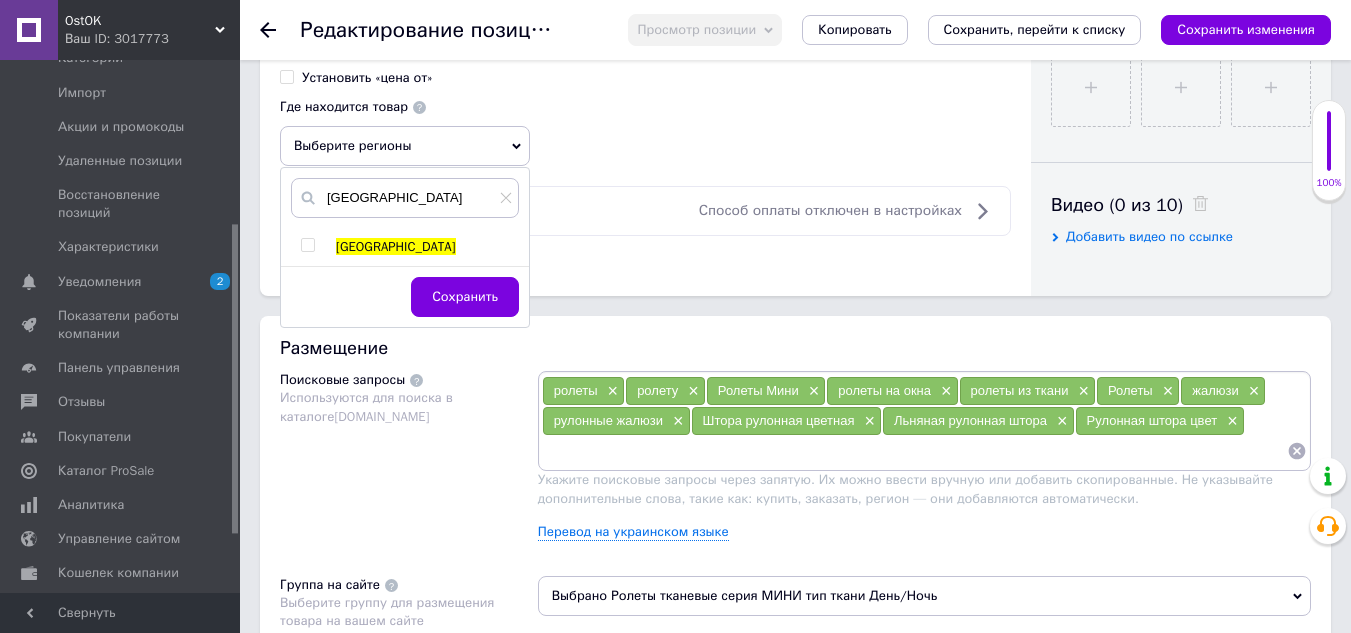 drag, startPoint x: 306, startPoint y: 244, endPoint x: 403, endPoint y: 265, distance: 99.24717 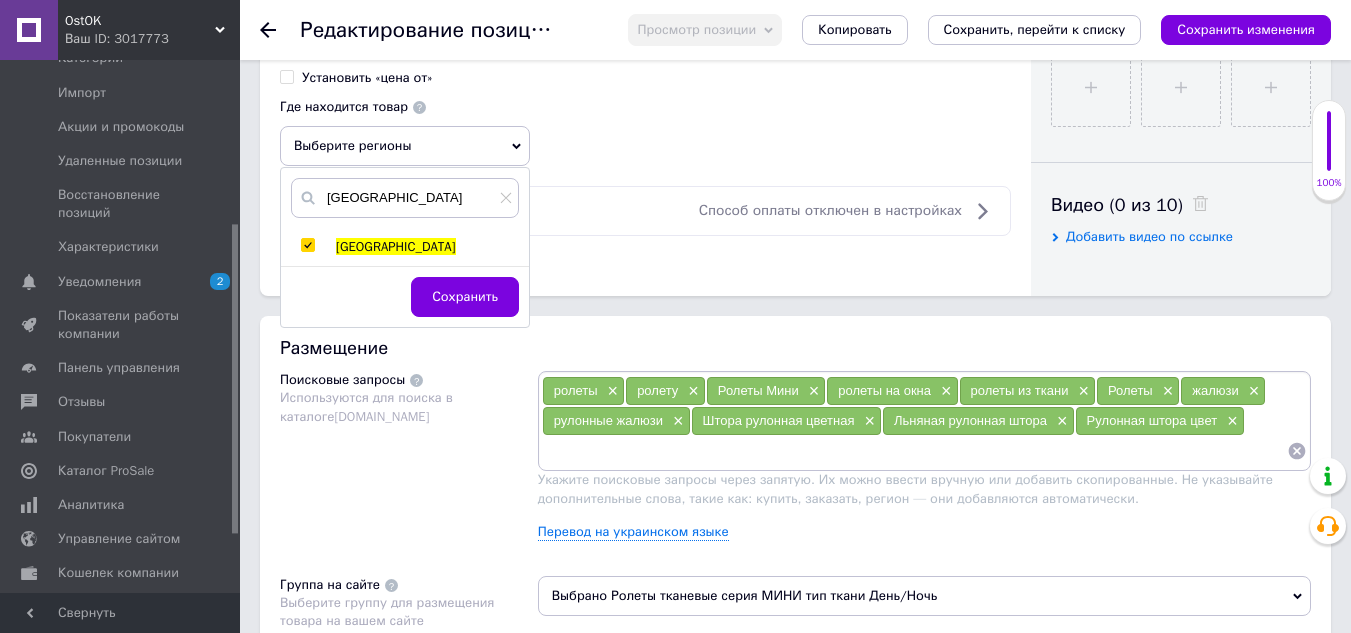 checkbox on "true" 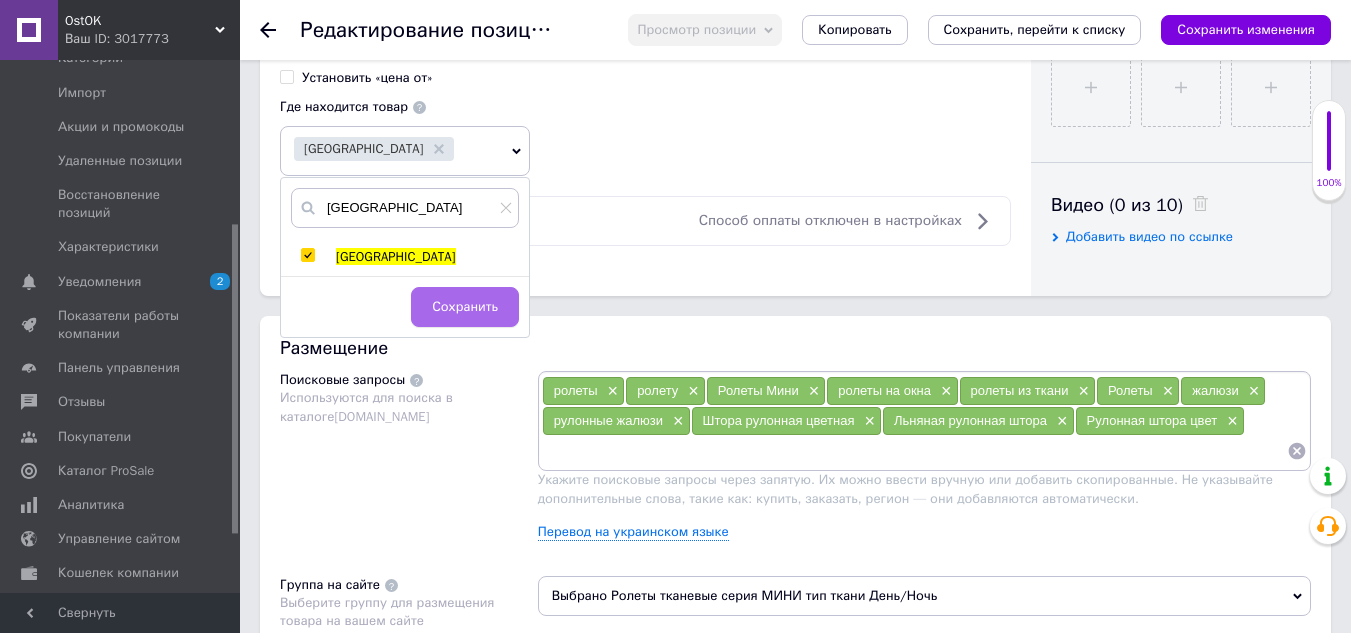 click on "Сохранить" at bounding box center (465, 307) 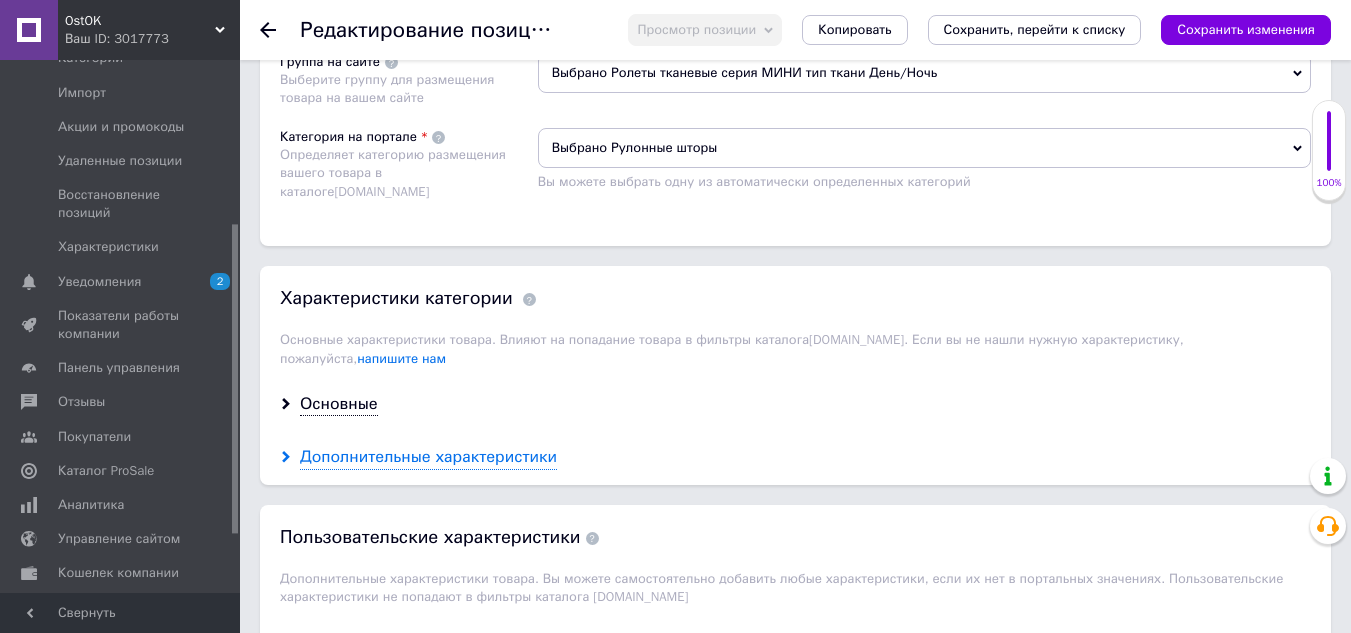 scroll, scrollTop: 1600, scrollLeft: 0, axis: vertical 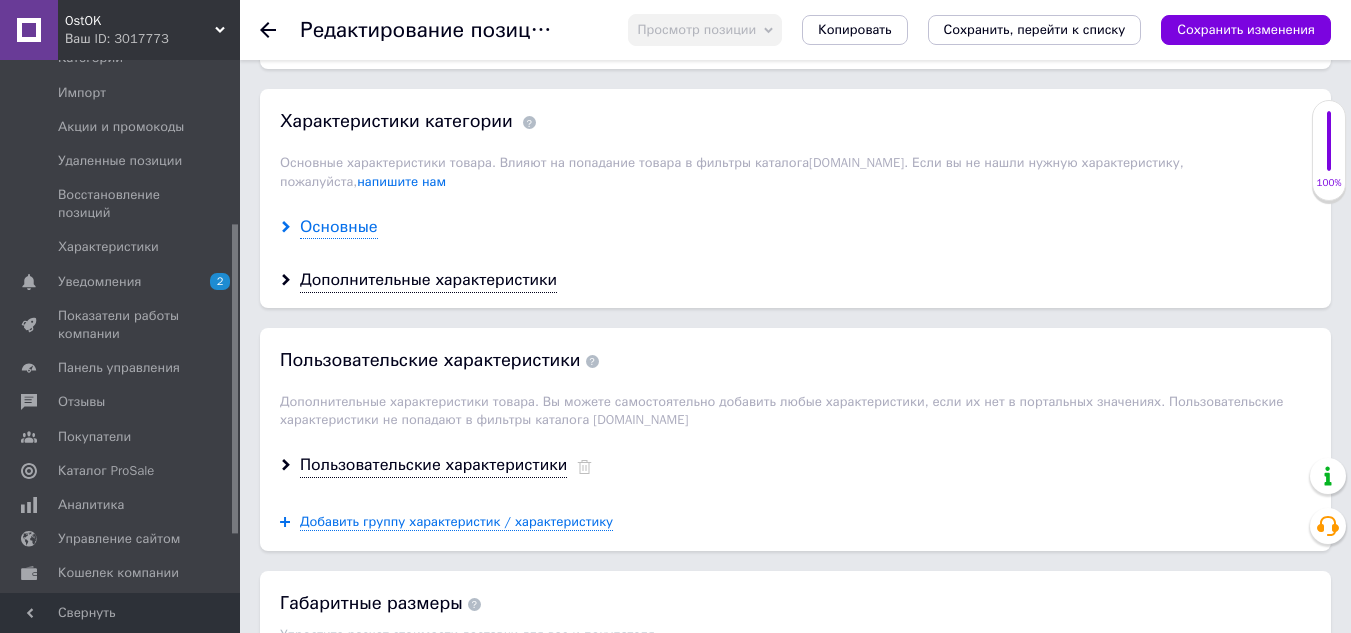 click on "Основные" at bounding box center [339, 227] 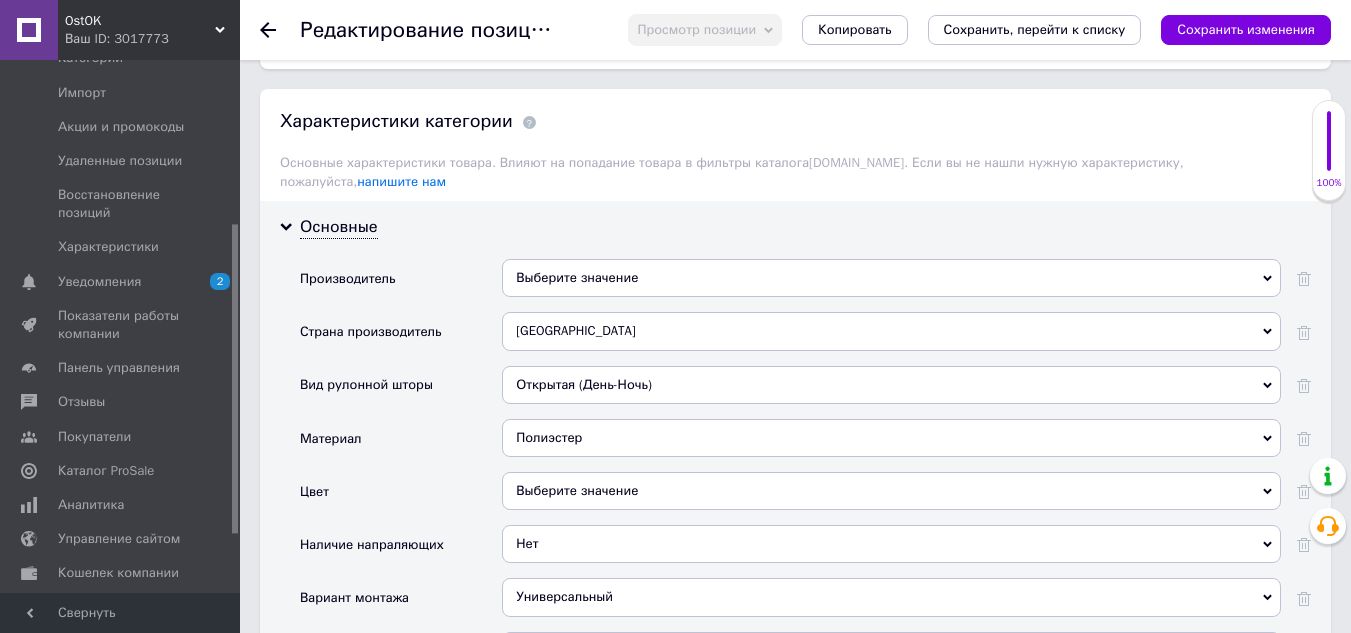 click on "Выберите значение" at bounding box center (891, 278) 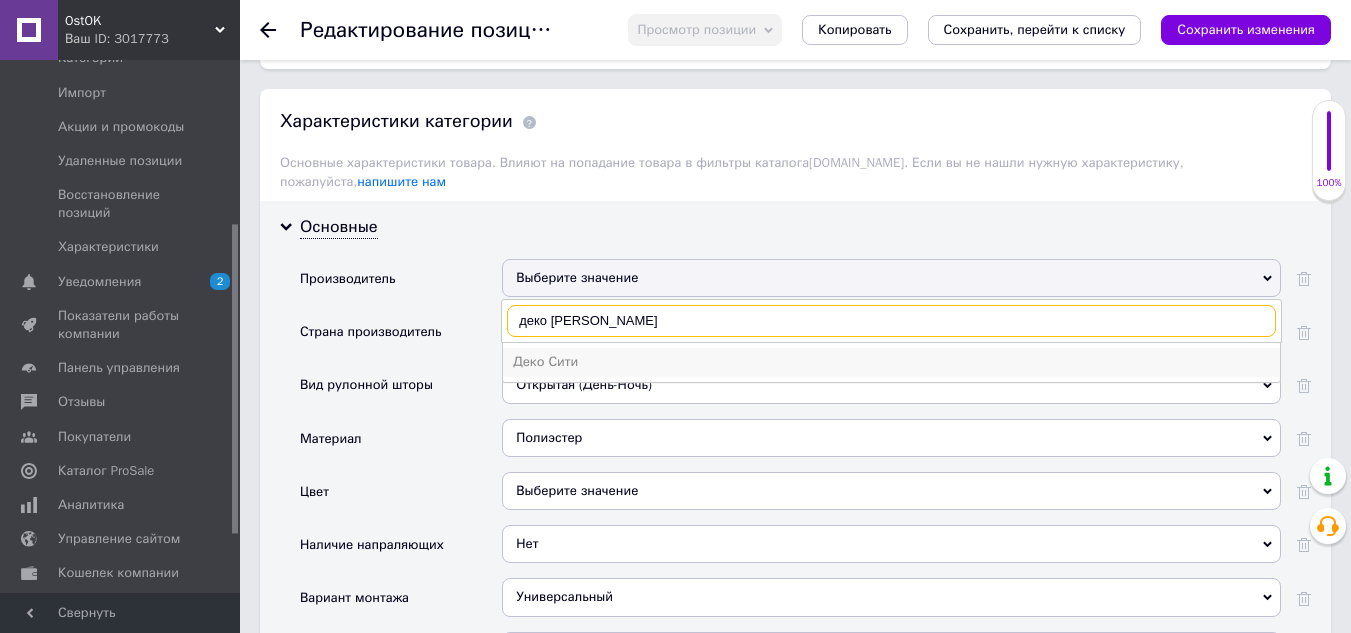 type on "деко [PERSON_NAME]" 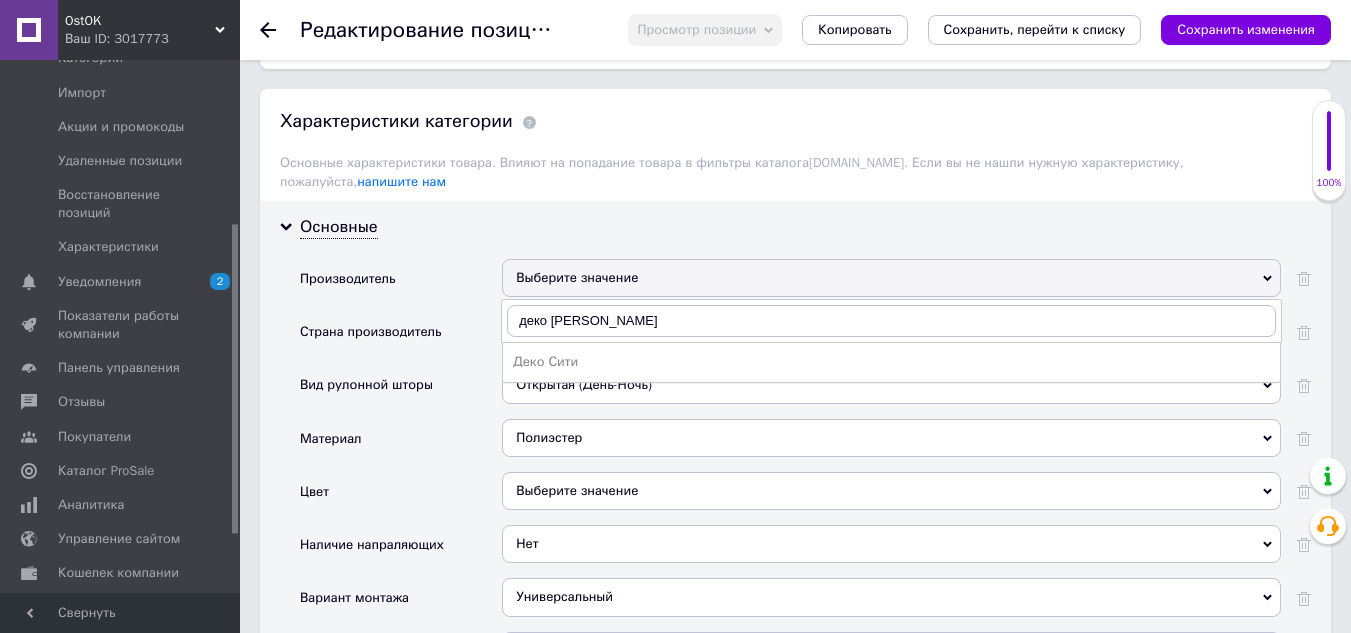click on "Деко Сити" at bounding box center (891, 362) 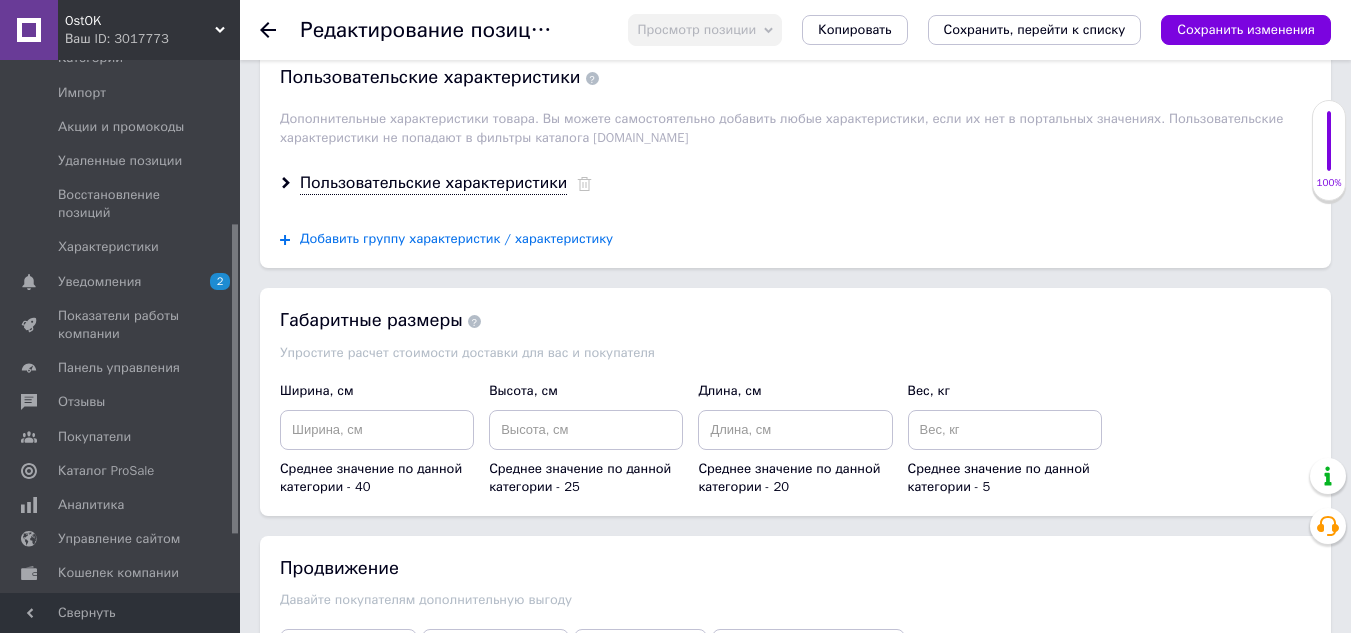 scroll, scrollTop: 2700, scrollLeft: 0, axis: vertical 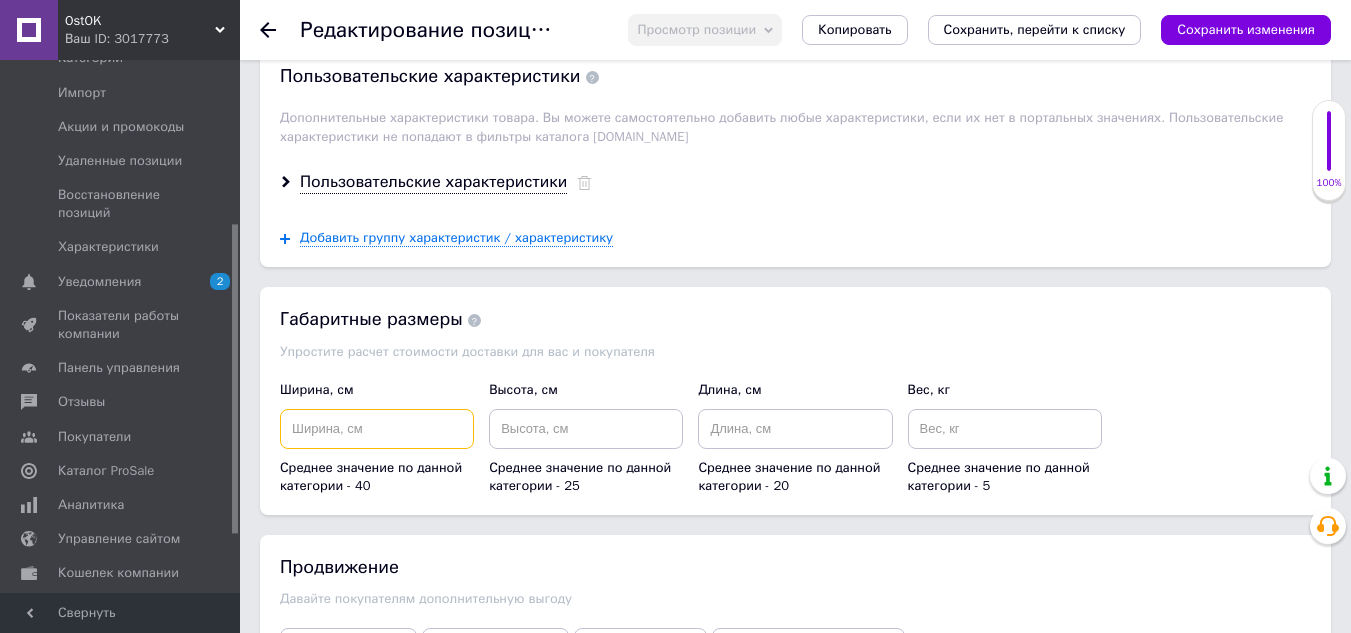 click at bounding box center (377, 429) 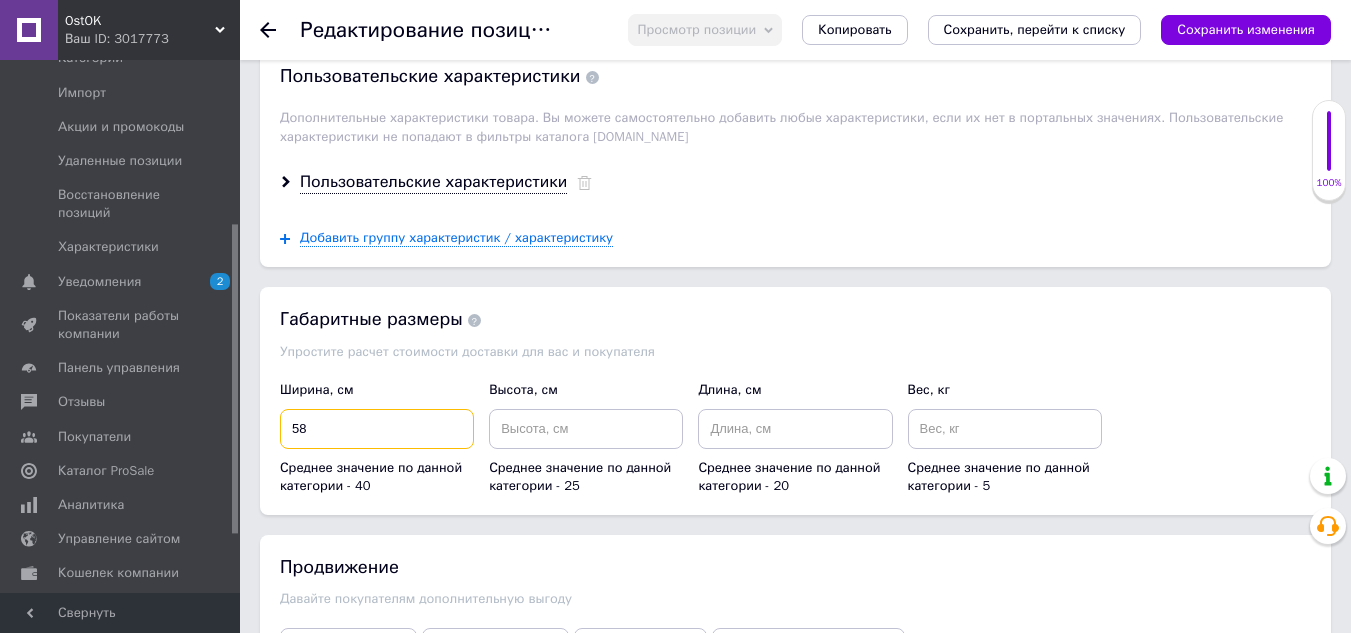 type on "58" 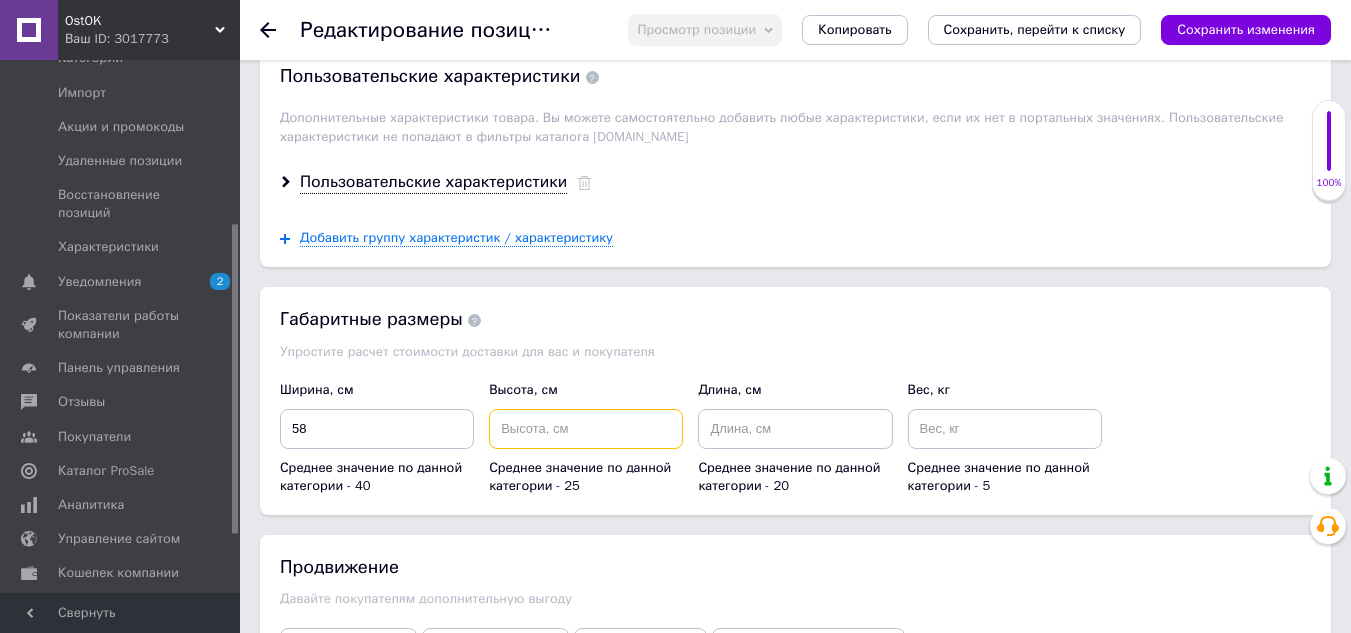 click at bounding box center (586, 429) 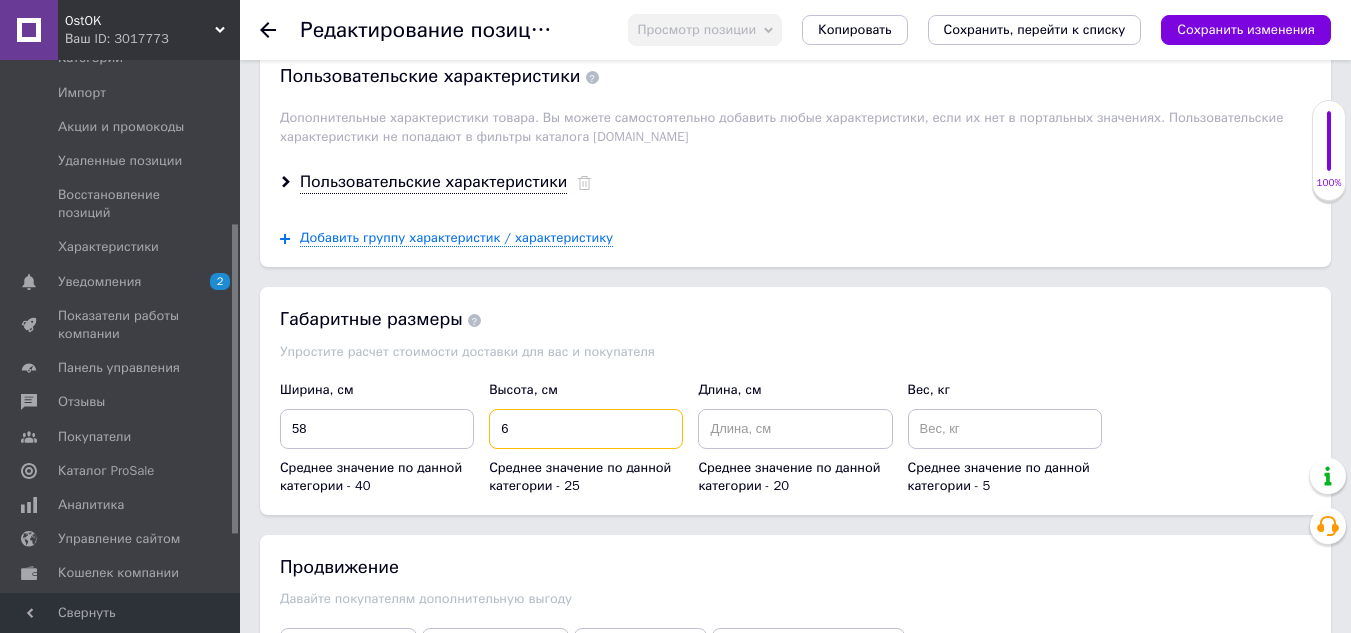 type on "6" 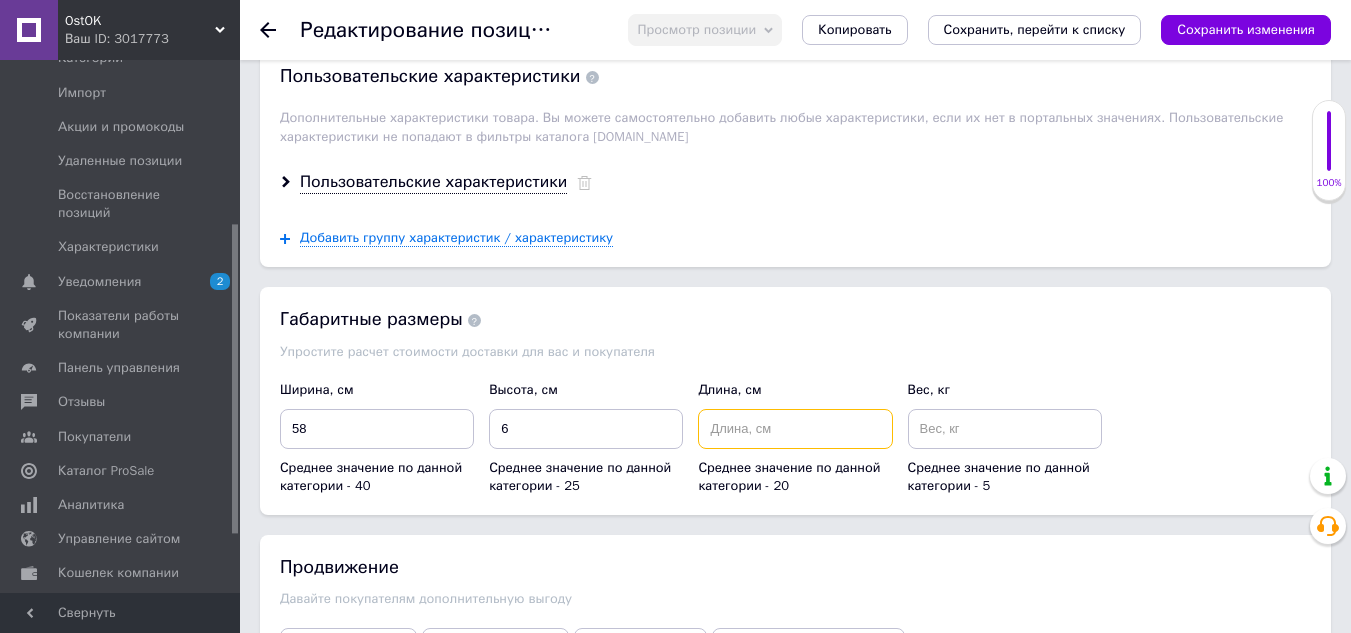 click at bounding box center [795, 429] 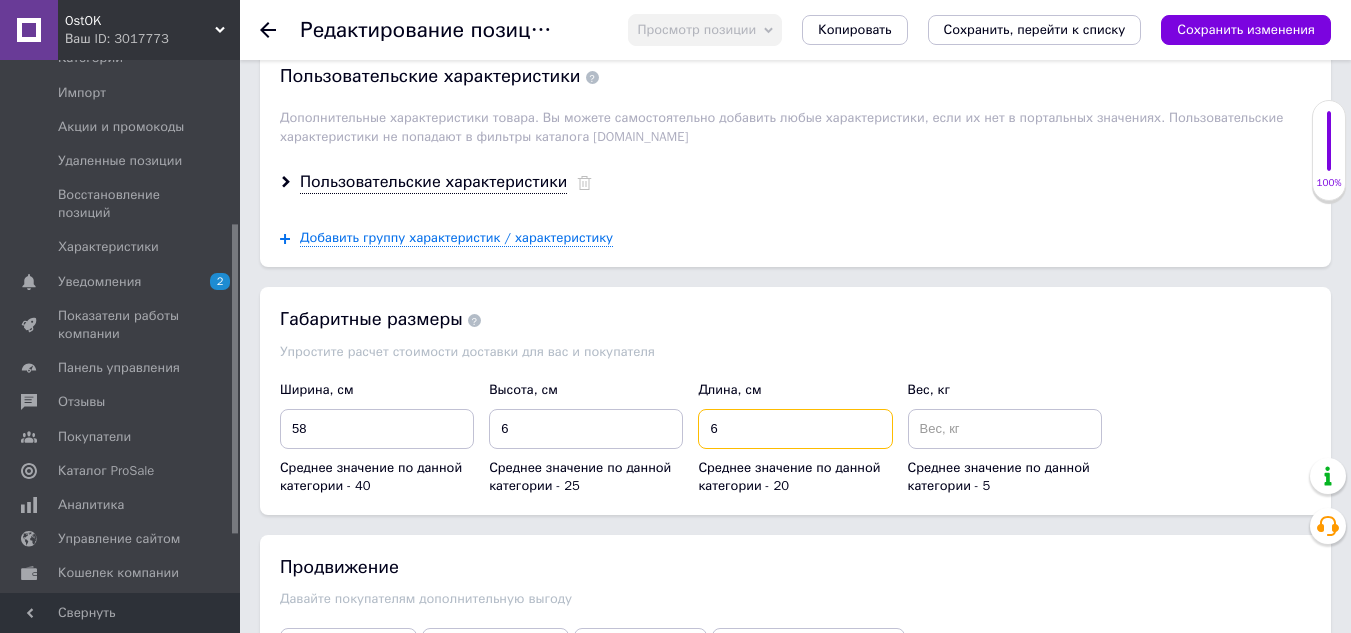 type on "6" 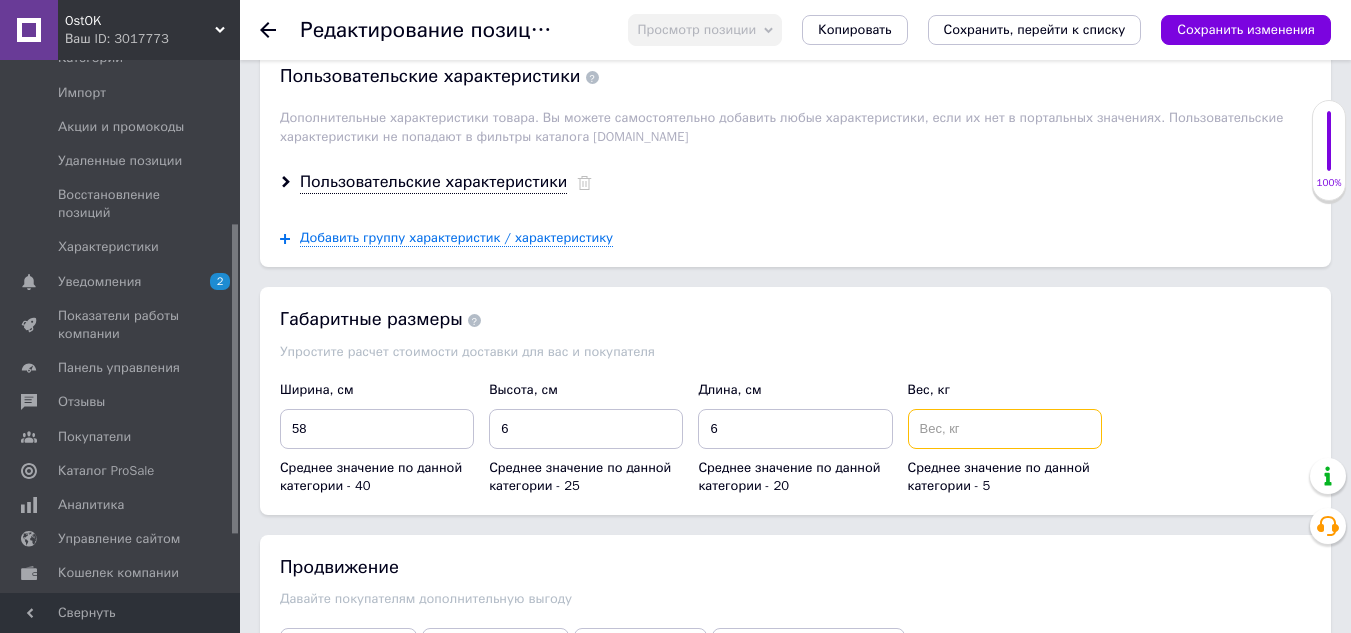 click at bounding box center [1005, 429] 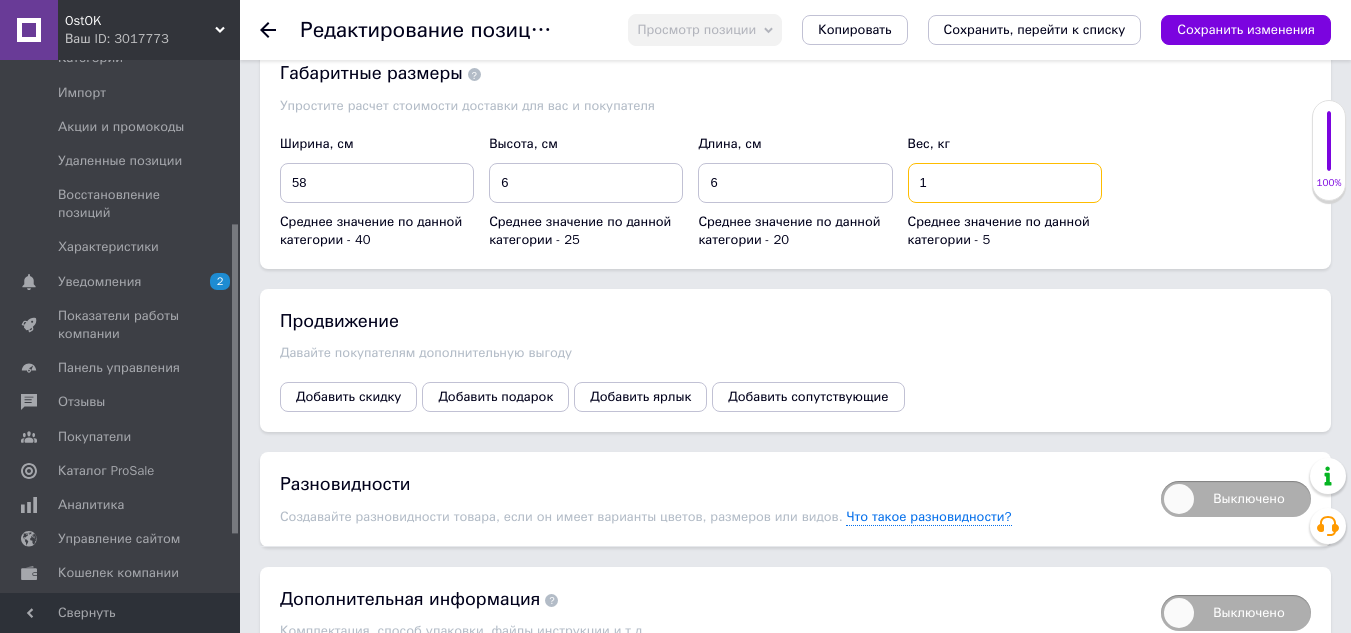 scroll, scrollTop: 3032, scrollLeft: 0, axis: vertical 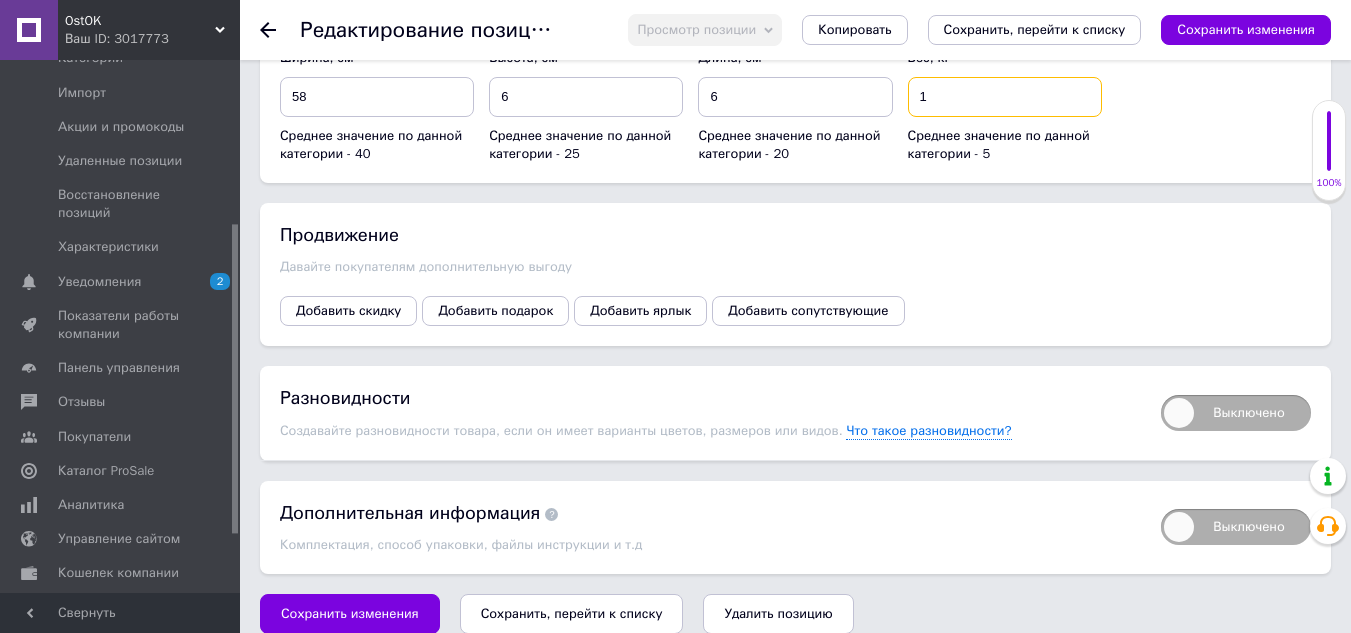 type on "1" 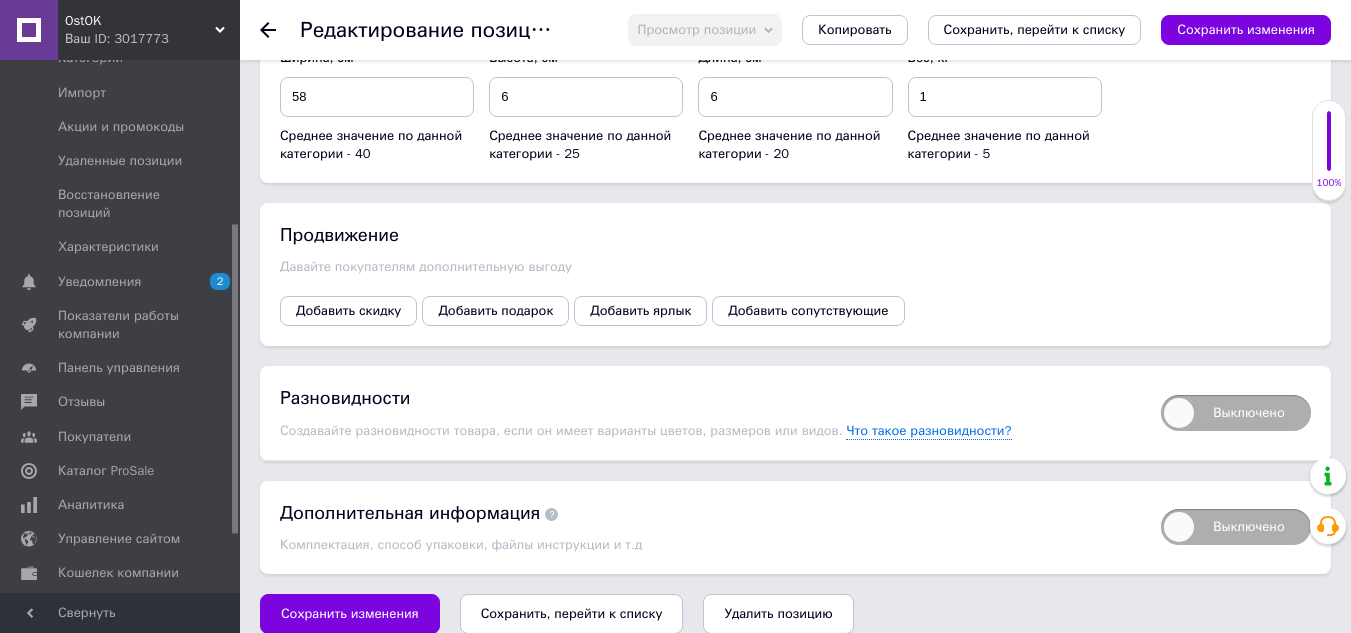 click on "Сохранить, перейти к списку" at bounding box center [572, 614] 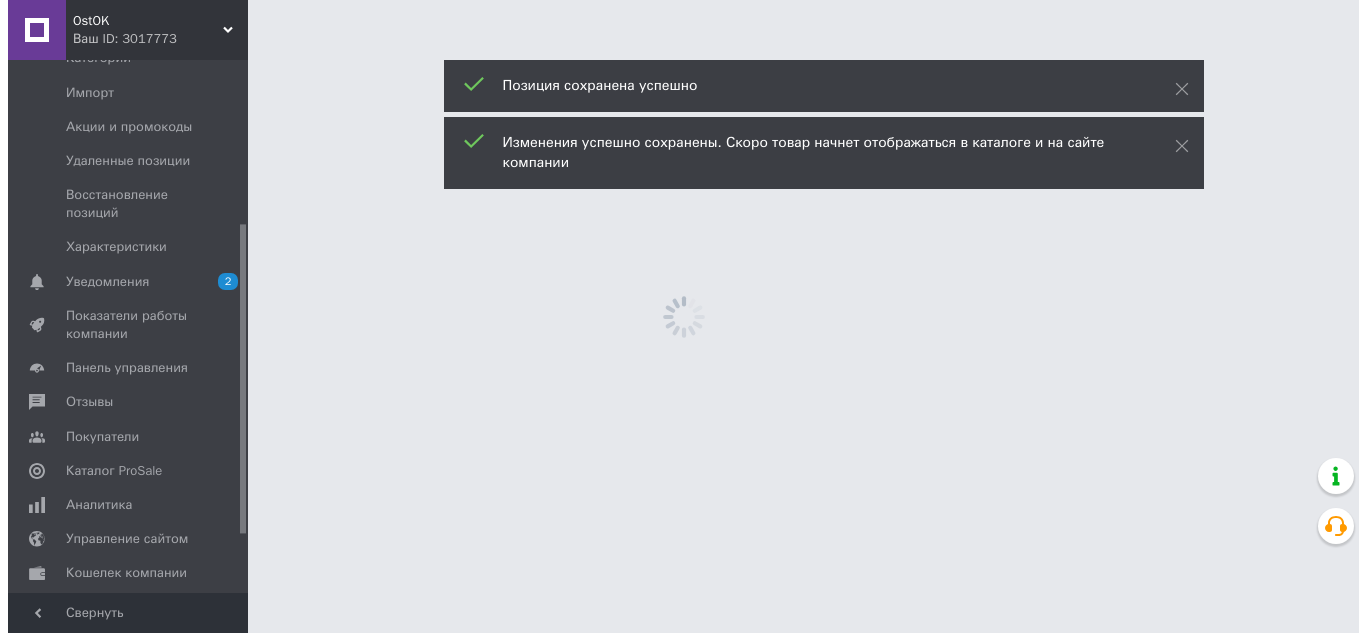 scroll, scrollTop: 0, scrollLeft: 0, axis: both 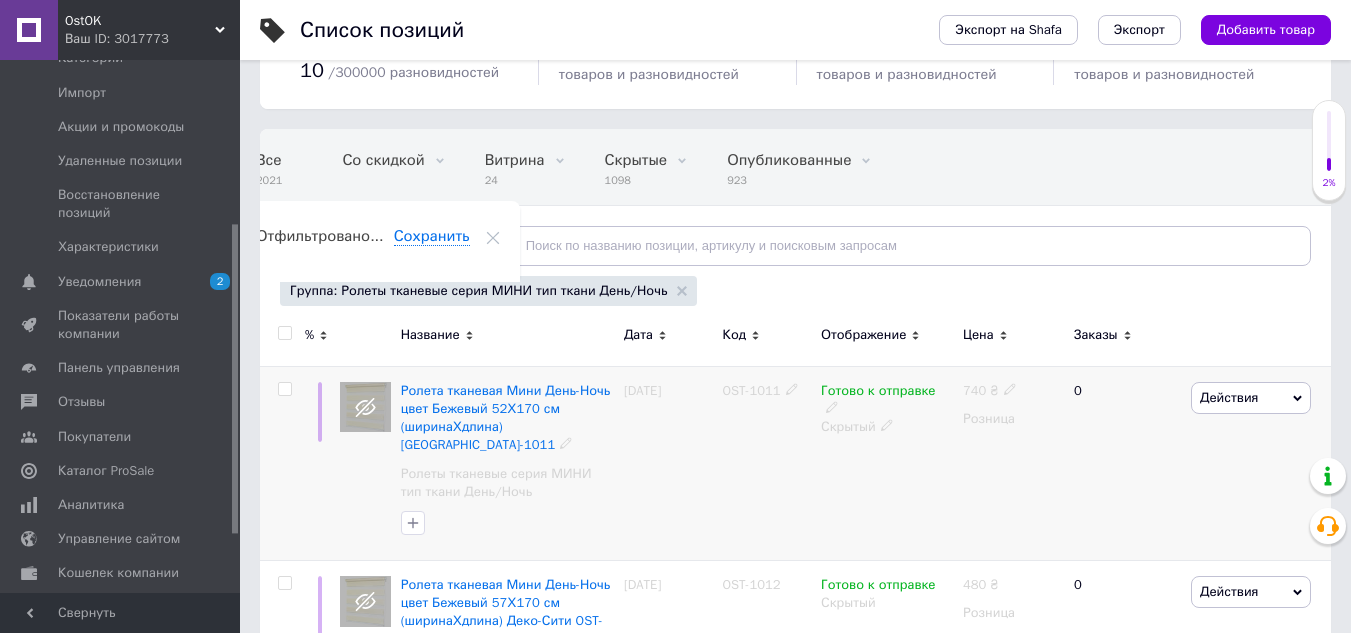 click 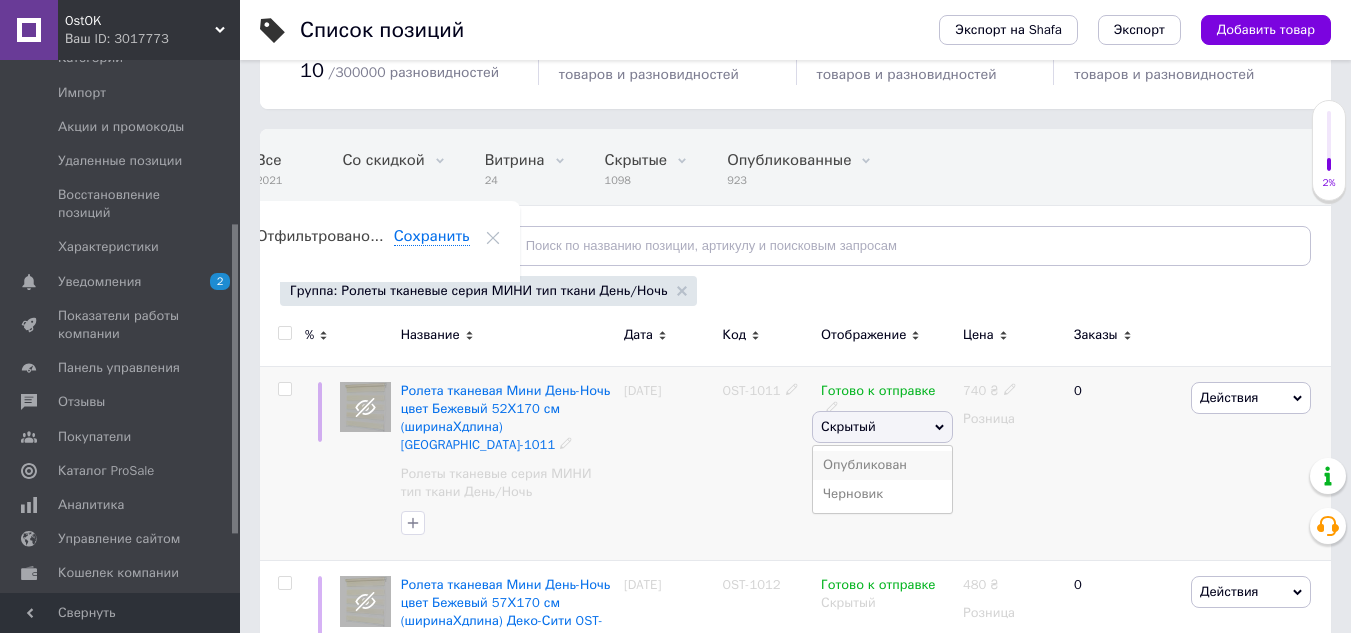 click on "Опубликован" at bounding box center (882, 465) 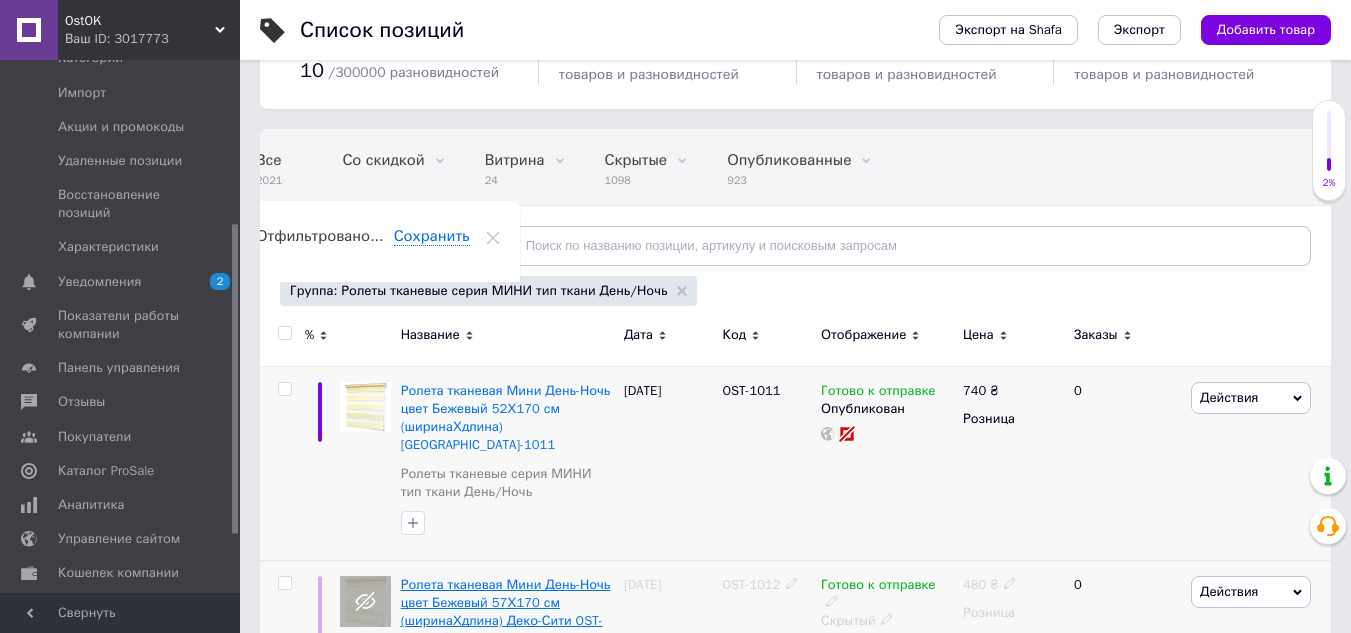 click on "Ролета тканевая Мини День-Ночь цвет Бежевый 57Х170 см (ширинаХдлина) Деко-Сити OST-1012" at bounding box center [506, 612] 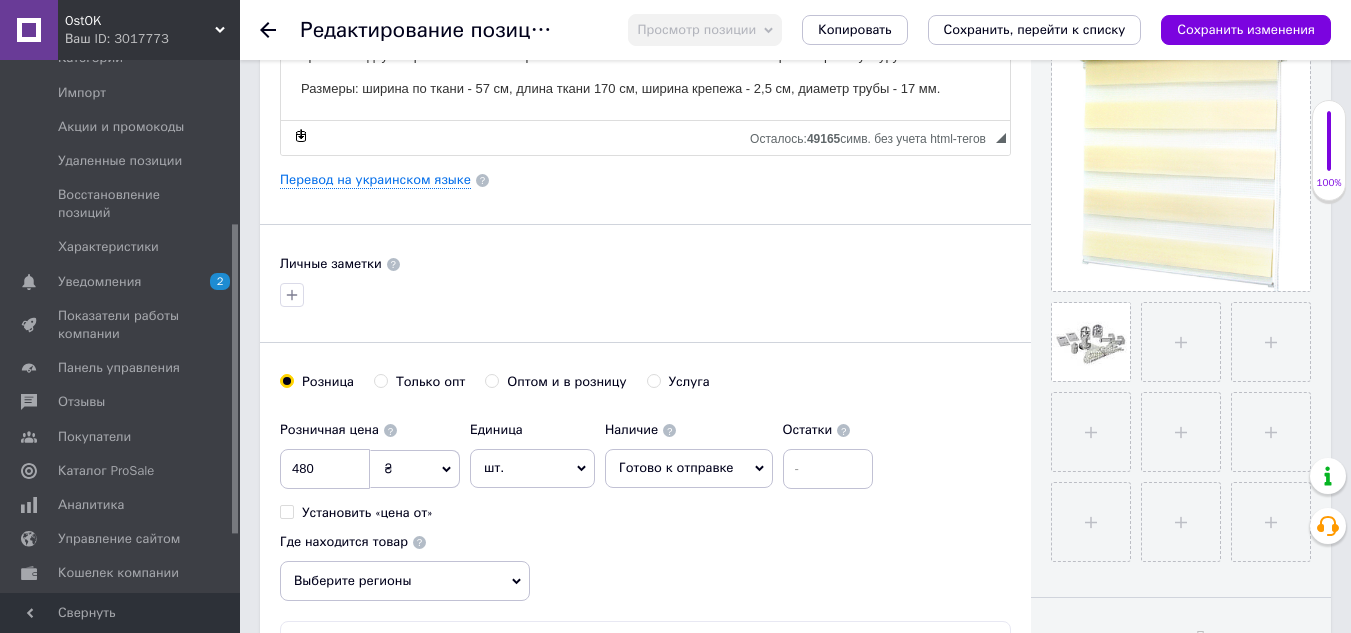 scroll, scrollTop: 500, scrollLeft: 0, axis: vertical 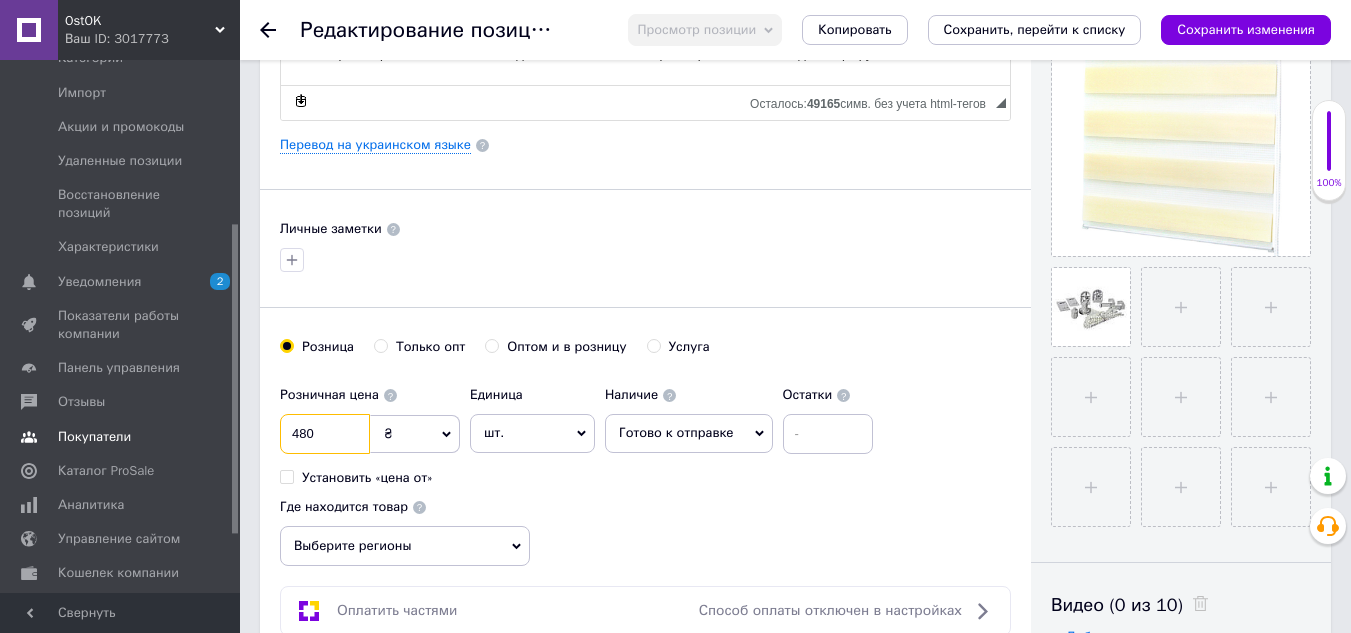 drag, startPoint x: 335, startPoint y: 440, endPoint x: 158, endPoint y: 407, distance: 180.04999 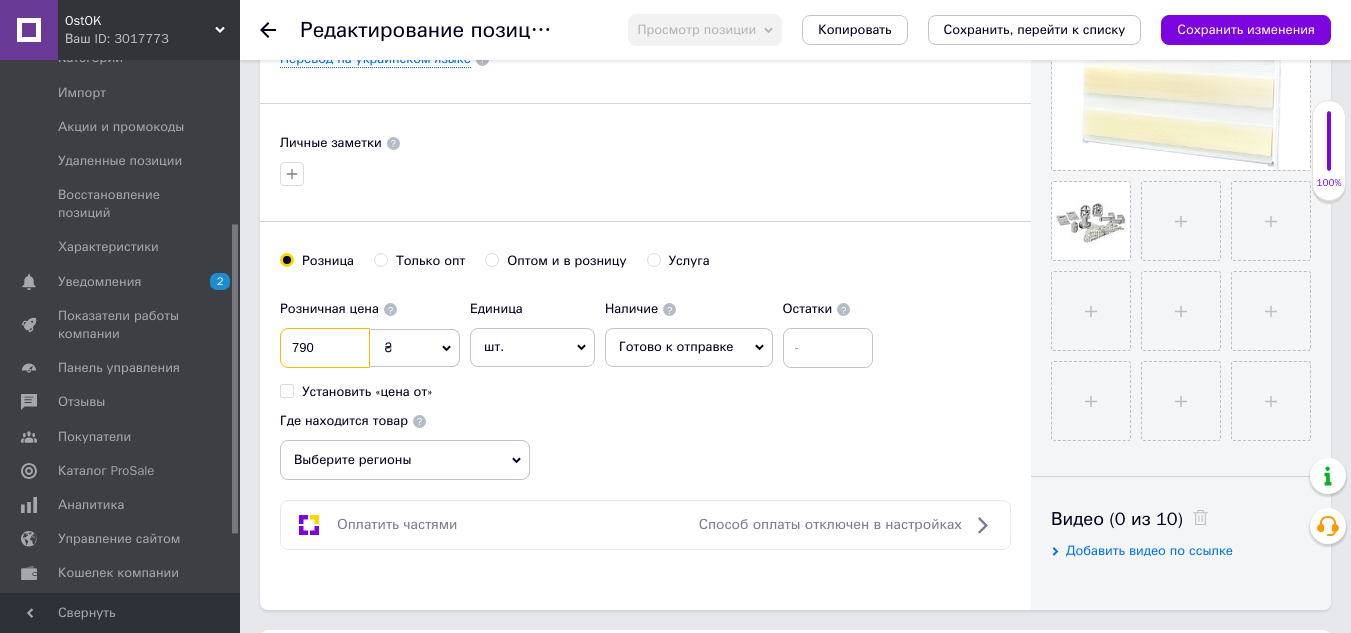 scroll, scrollTop: 700, scrollLeft: 0, axis: vertical 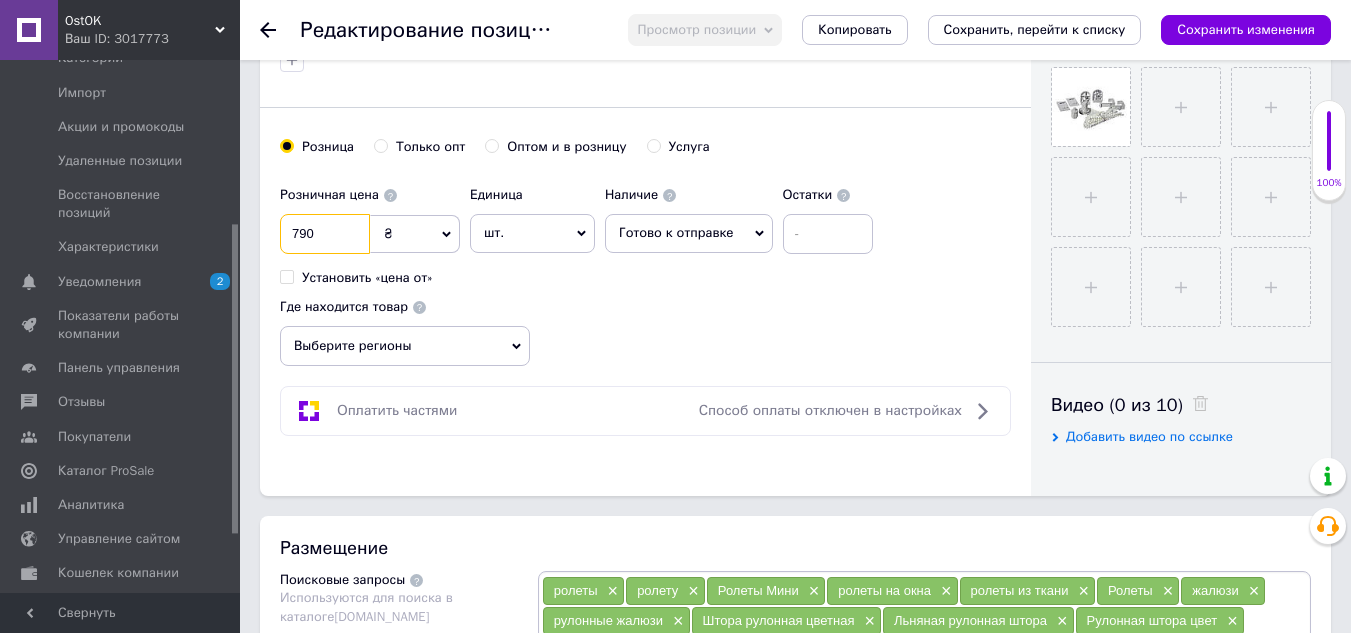 type on "790" 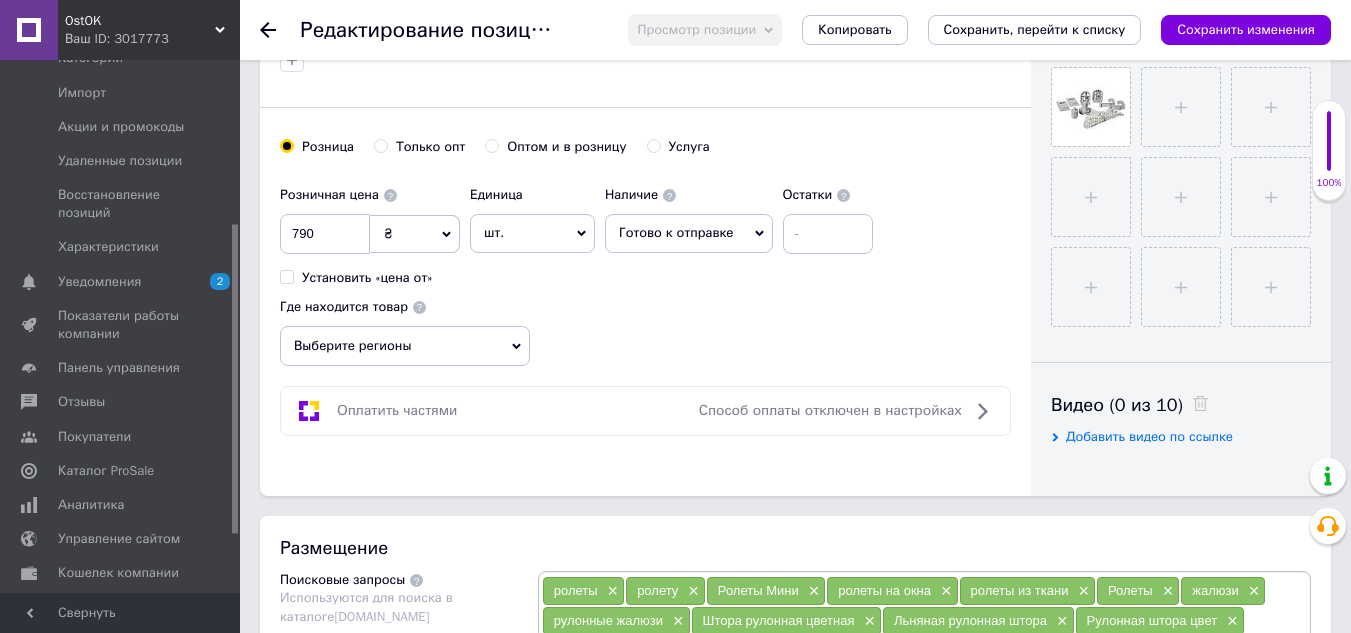 click on "Выберите регионы" at bounding box center (405, 346) 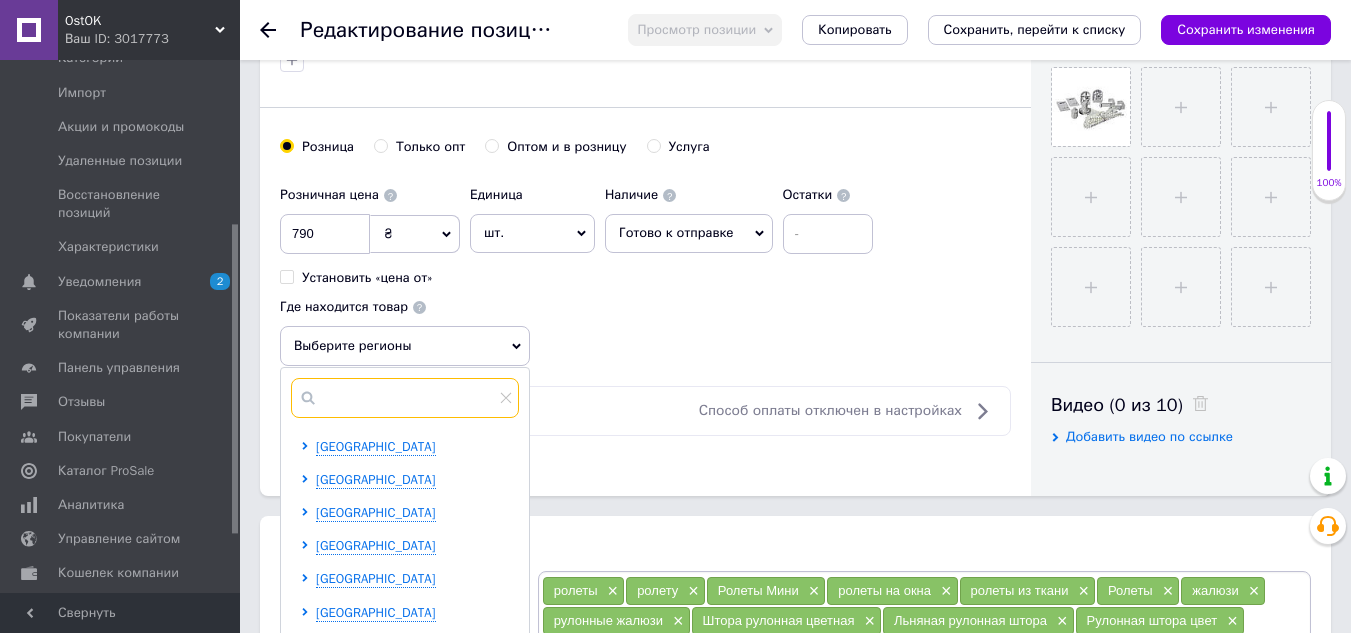 click at bounding box center (405, 398) 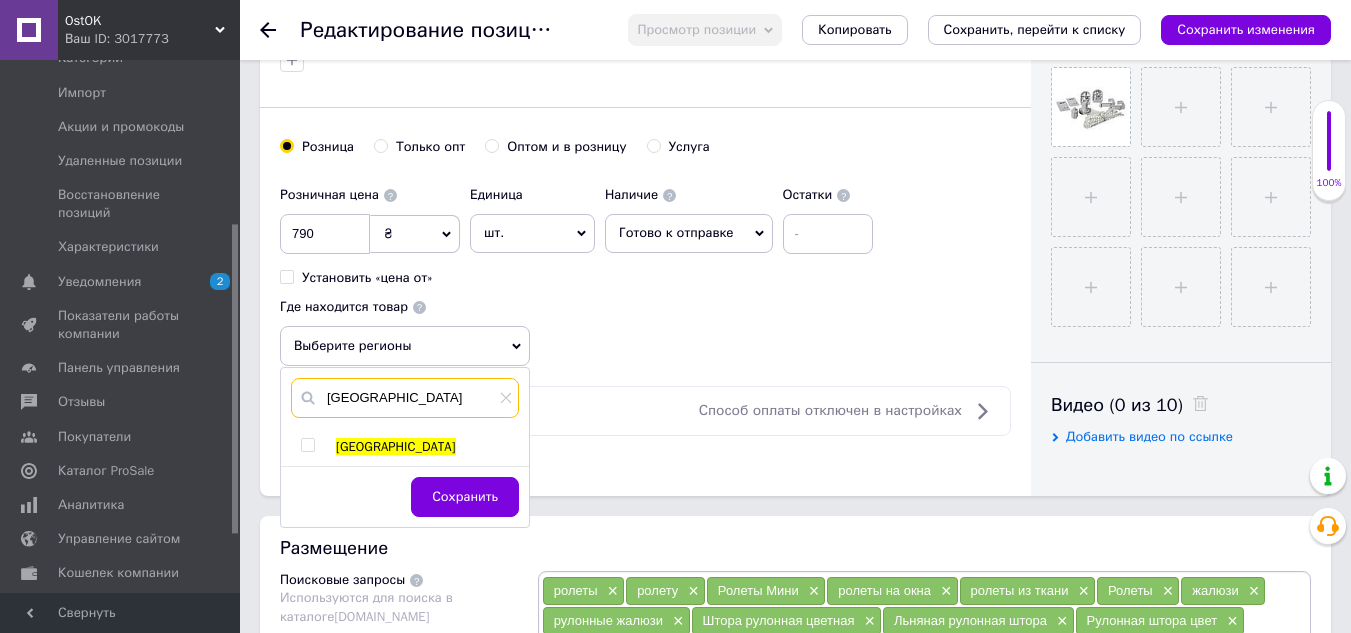 type on "[GEOGRAPHIC_DATA]" 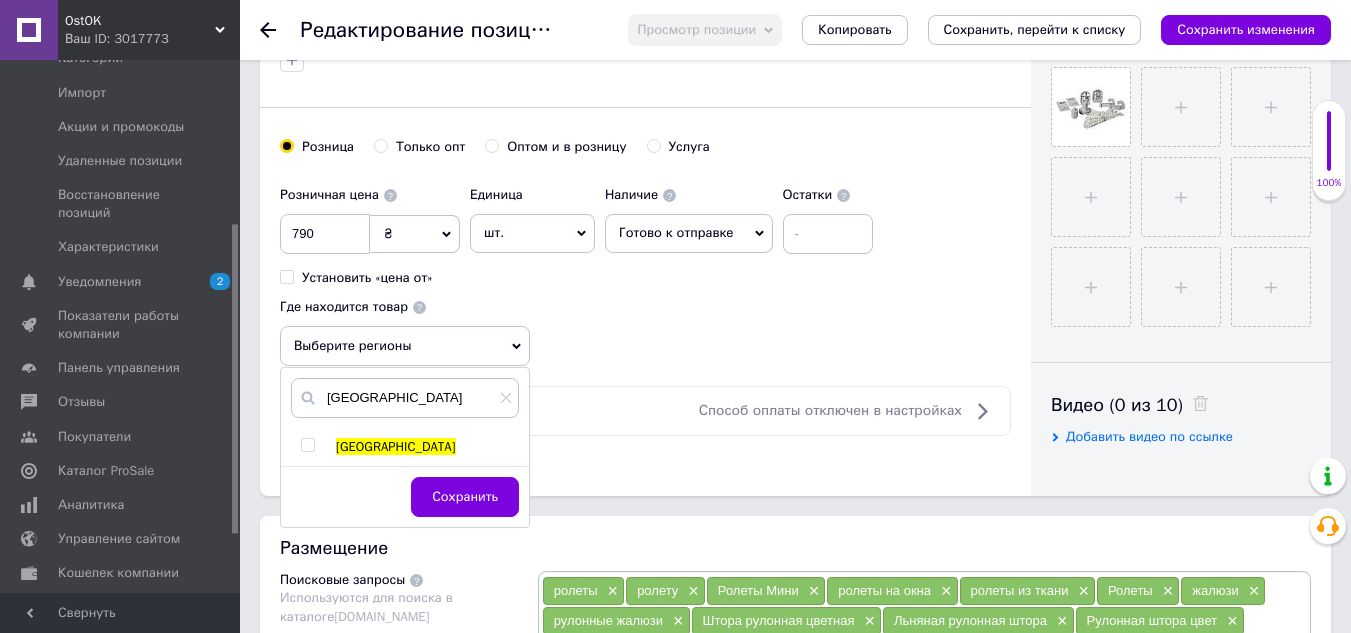 click at bounding box center [307, 445] 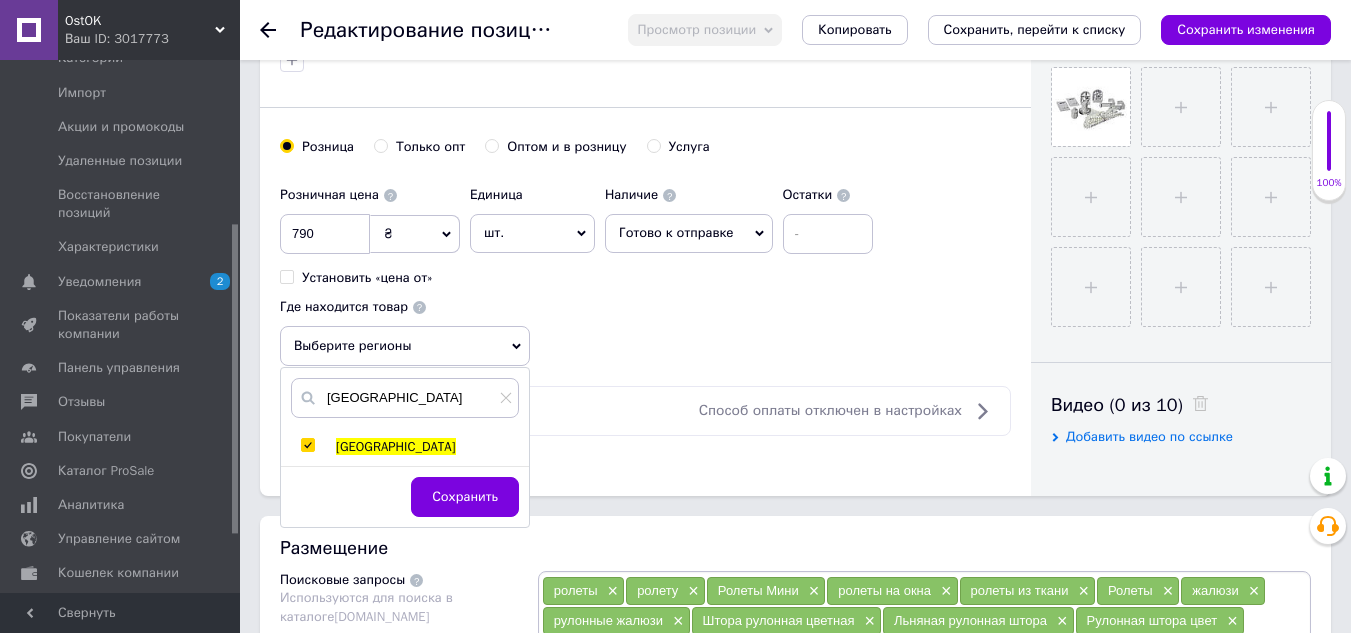 checkbox on "true" 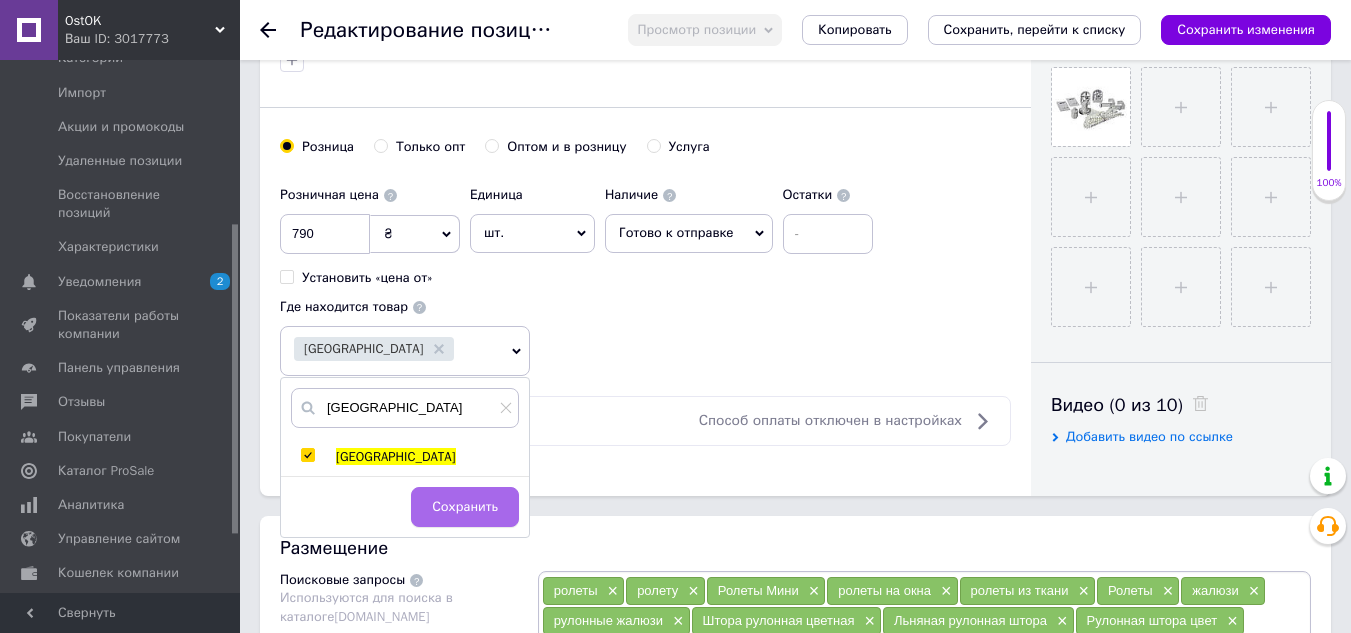 click on "Сохранить" at bounding box center [465, 507] 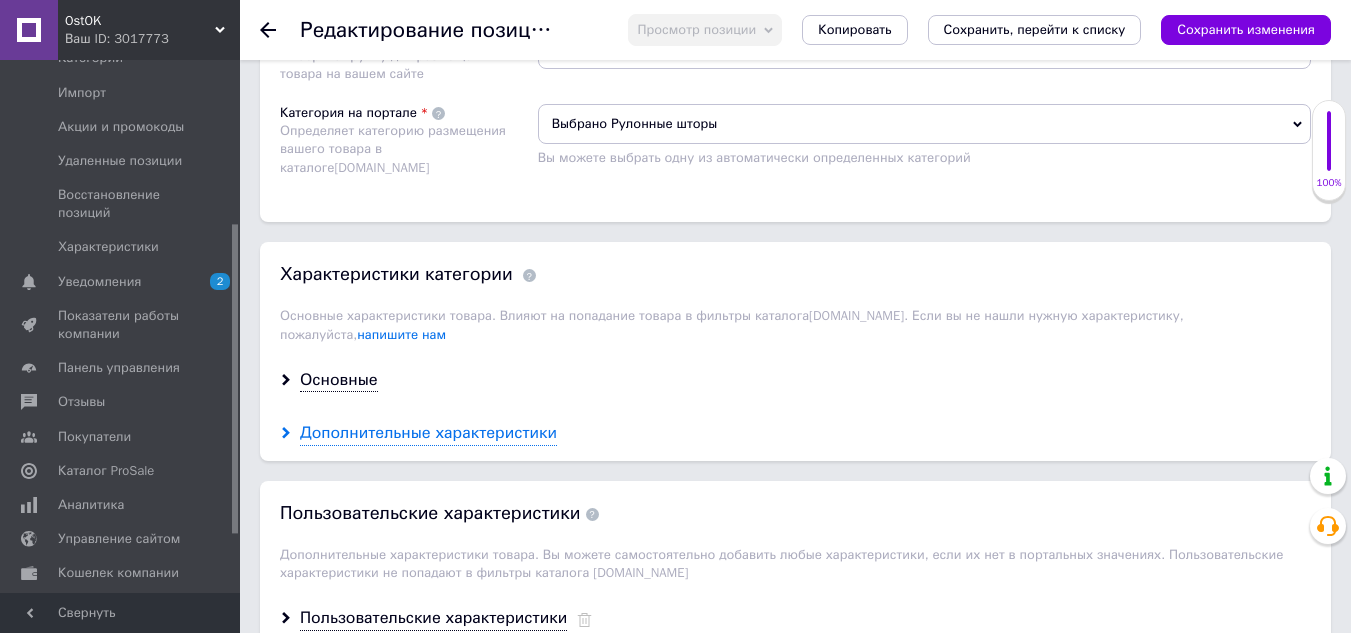 scroll, scrollTop: 1500, scrollLeft: 0, axis: vertical 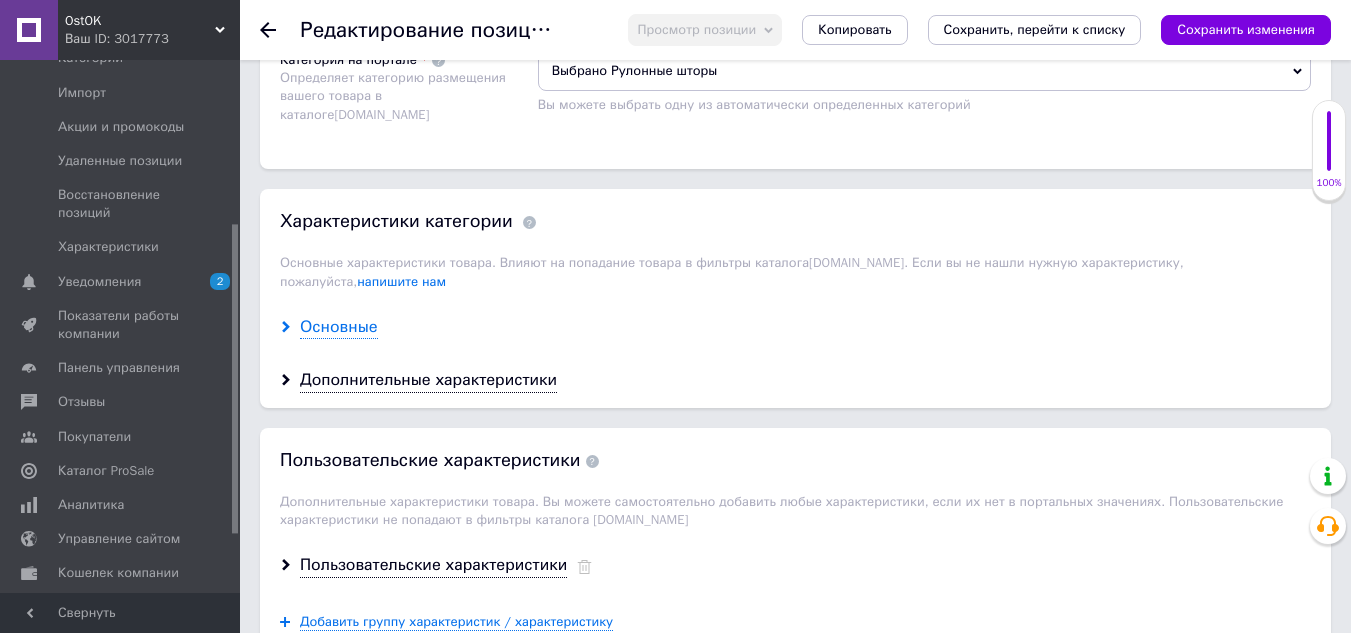 click on "Основные" at bounding box center (339, 327) 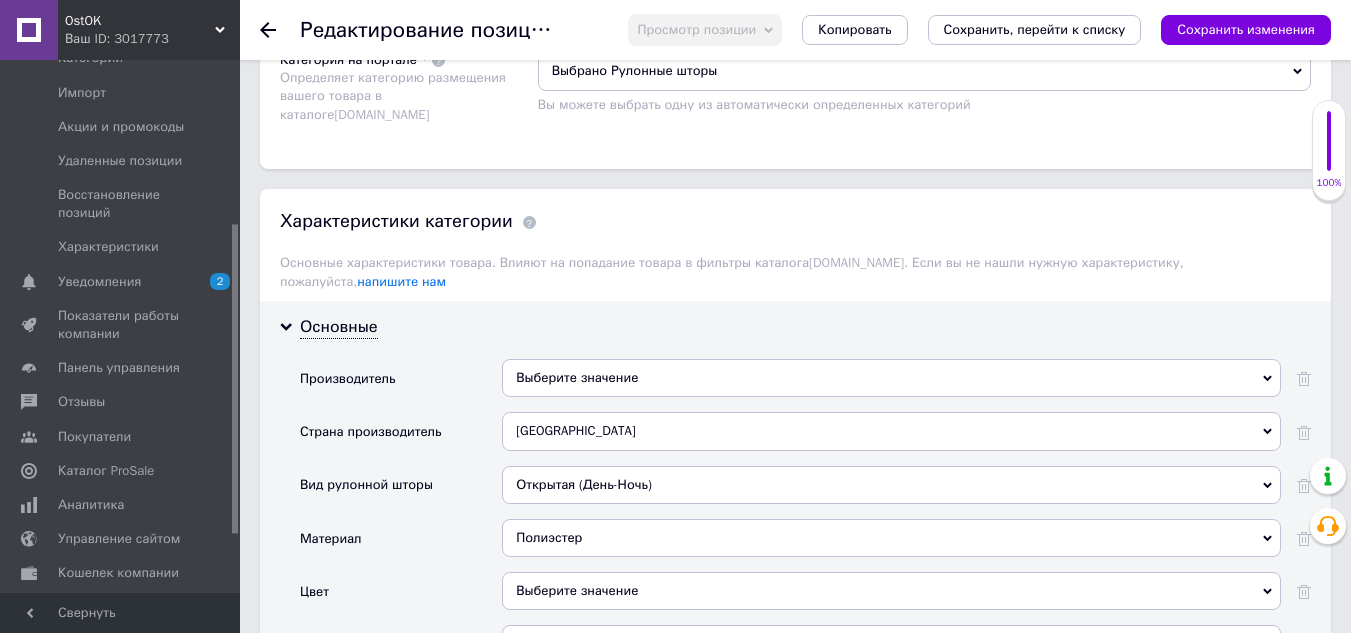 click on "Выберите значение" at bounding box center (891, 378) 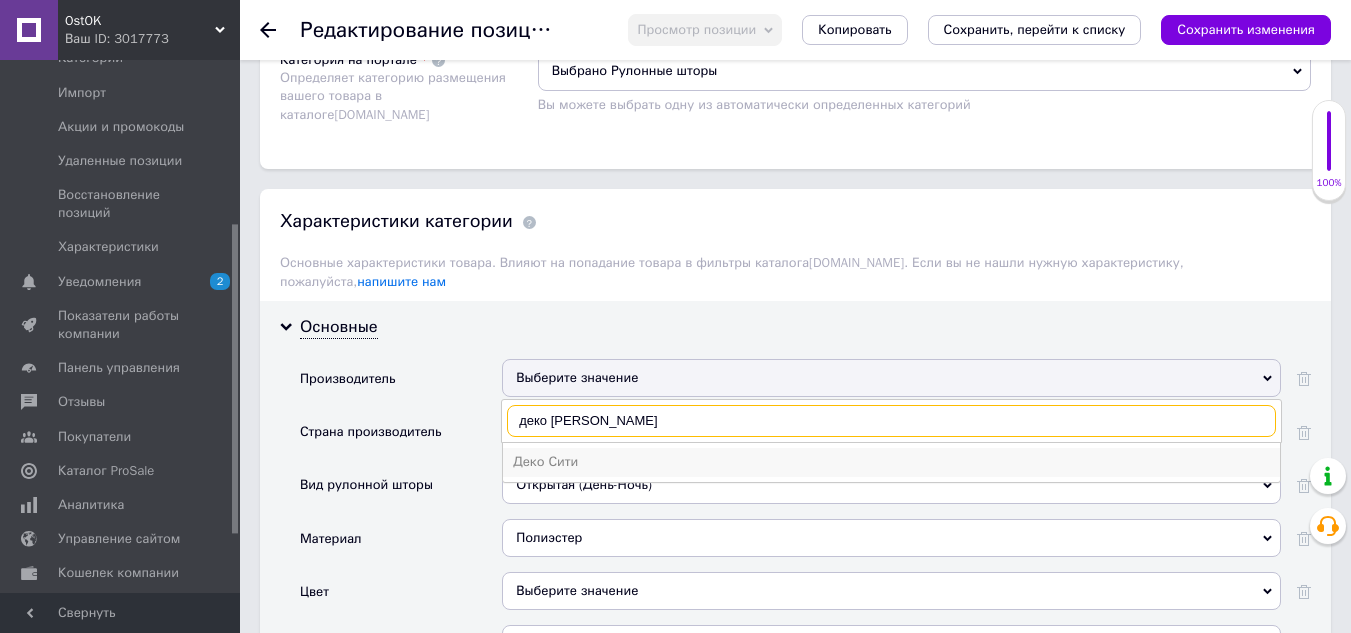 type on "деко [PERSON_NAME]" 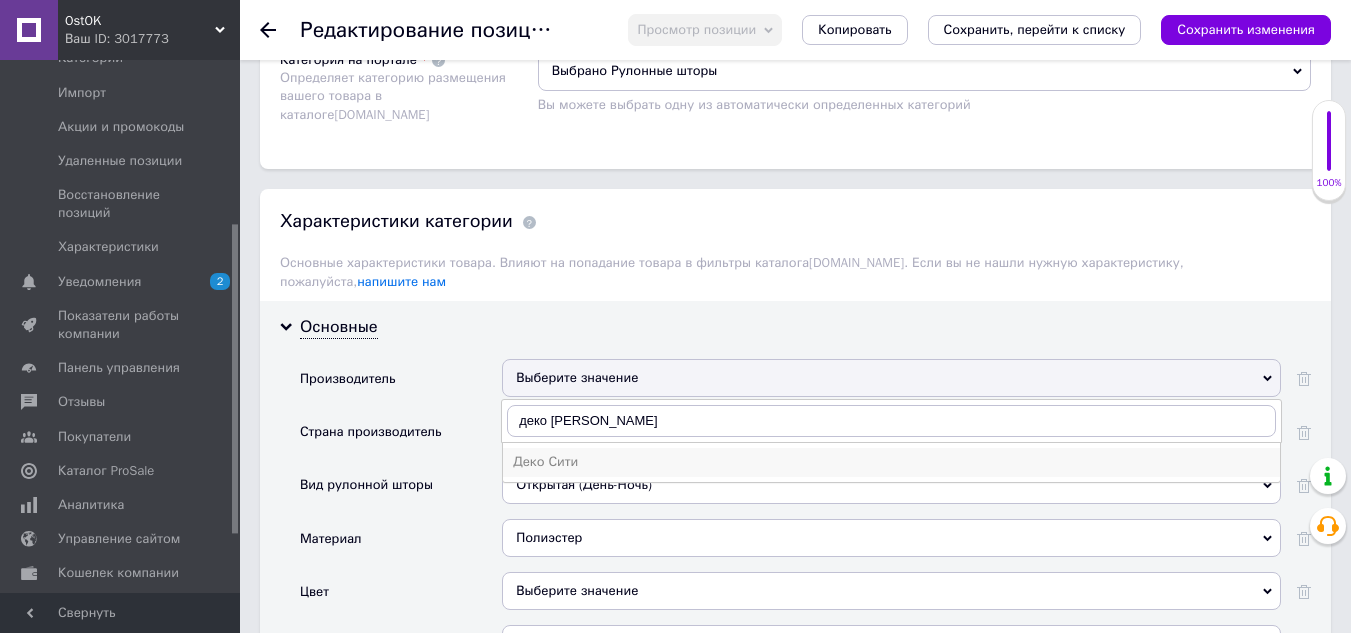 click on "Деко Сити" at bounding box center [891, 462] 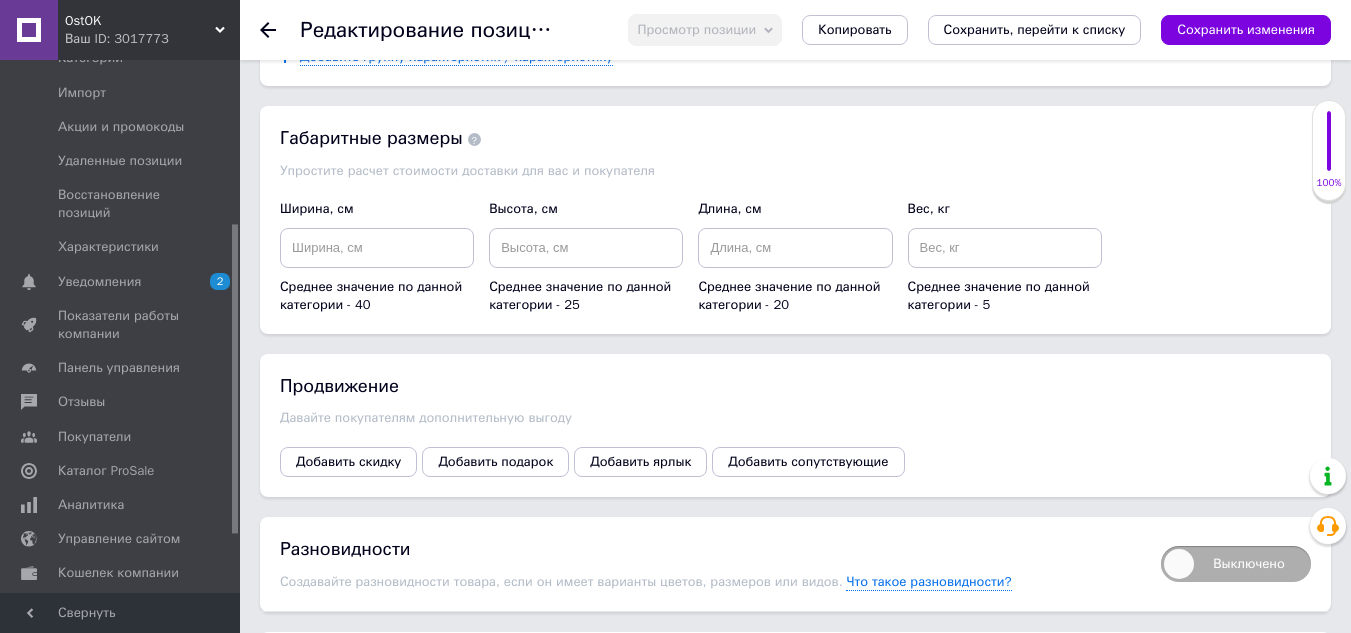 scroll, scrollTop: 2900, scrollLeft: 0, axis: vertical 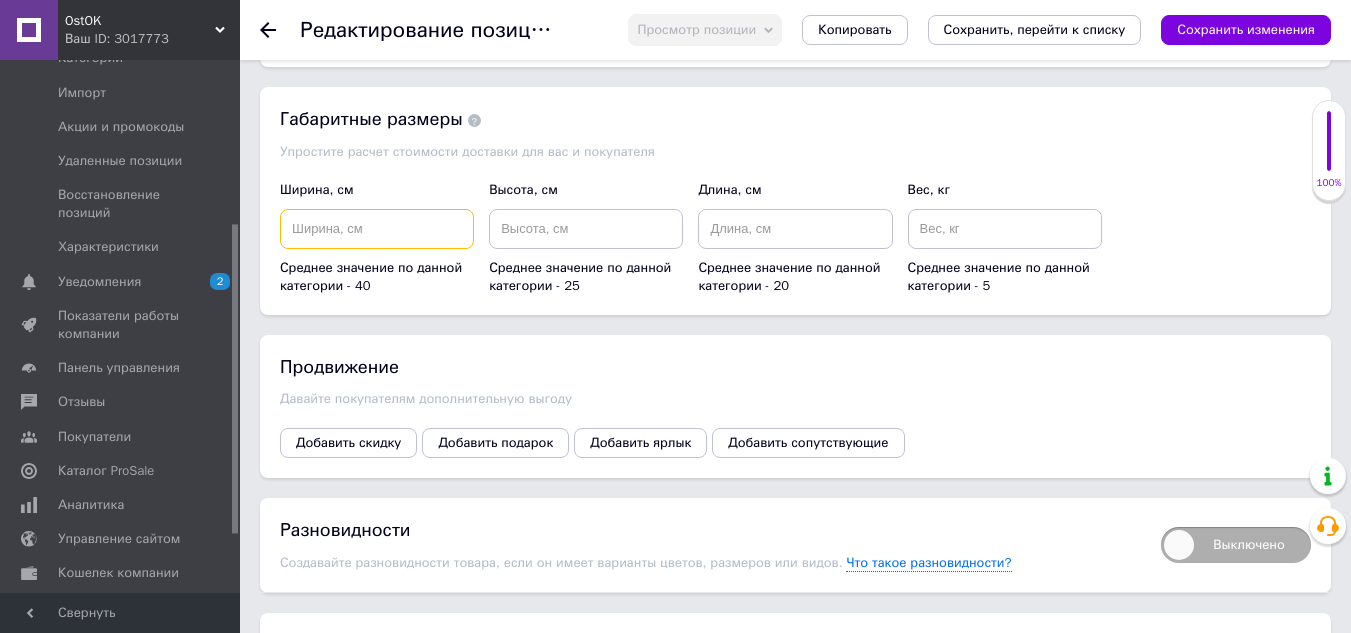click at bounding box center [377, 229] 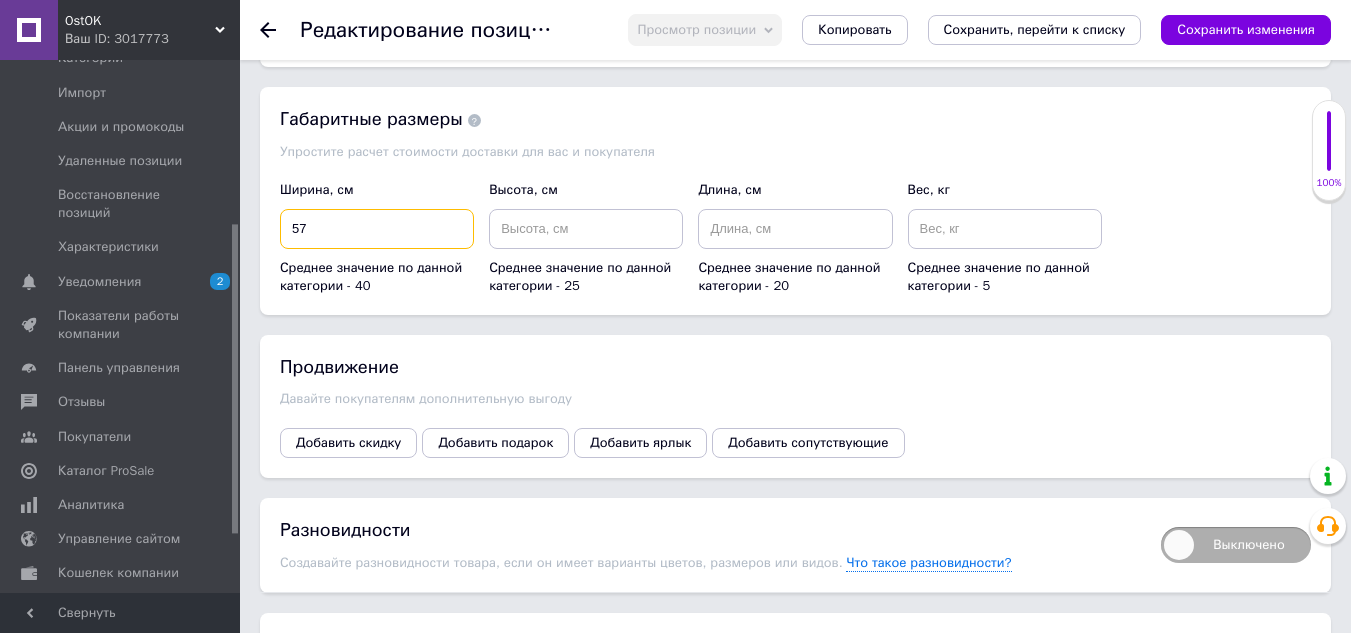 type on "57" 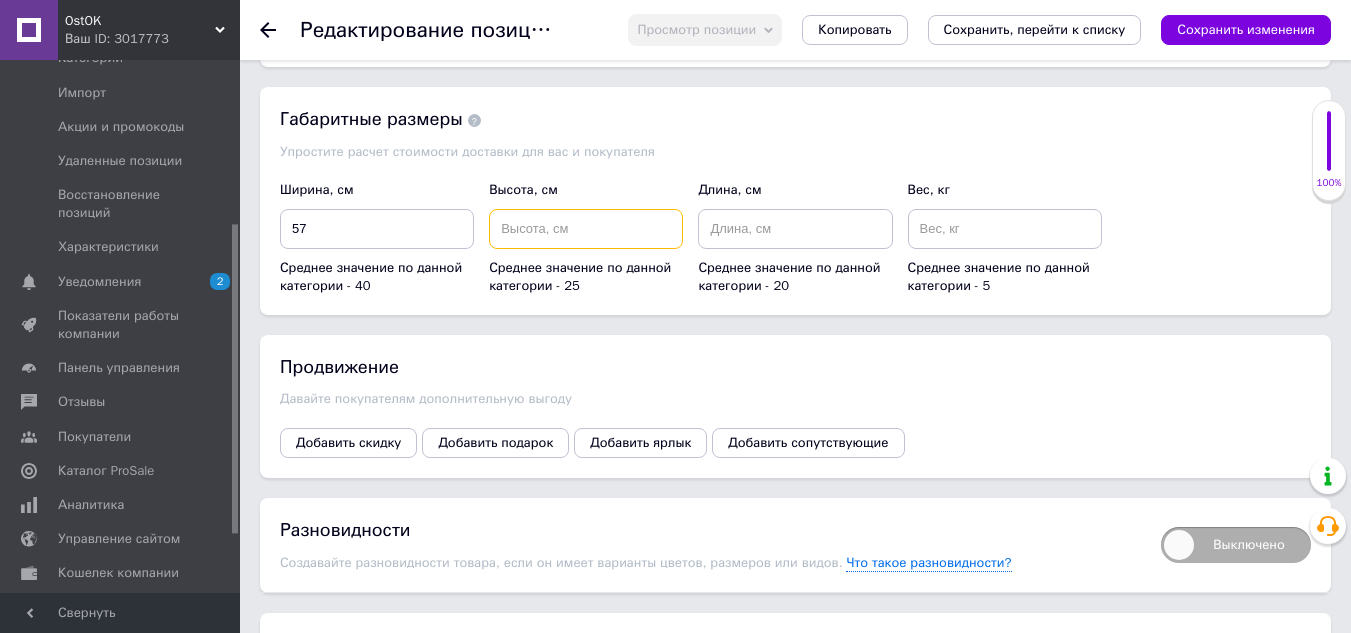 click at bounding box center (586, 229) 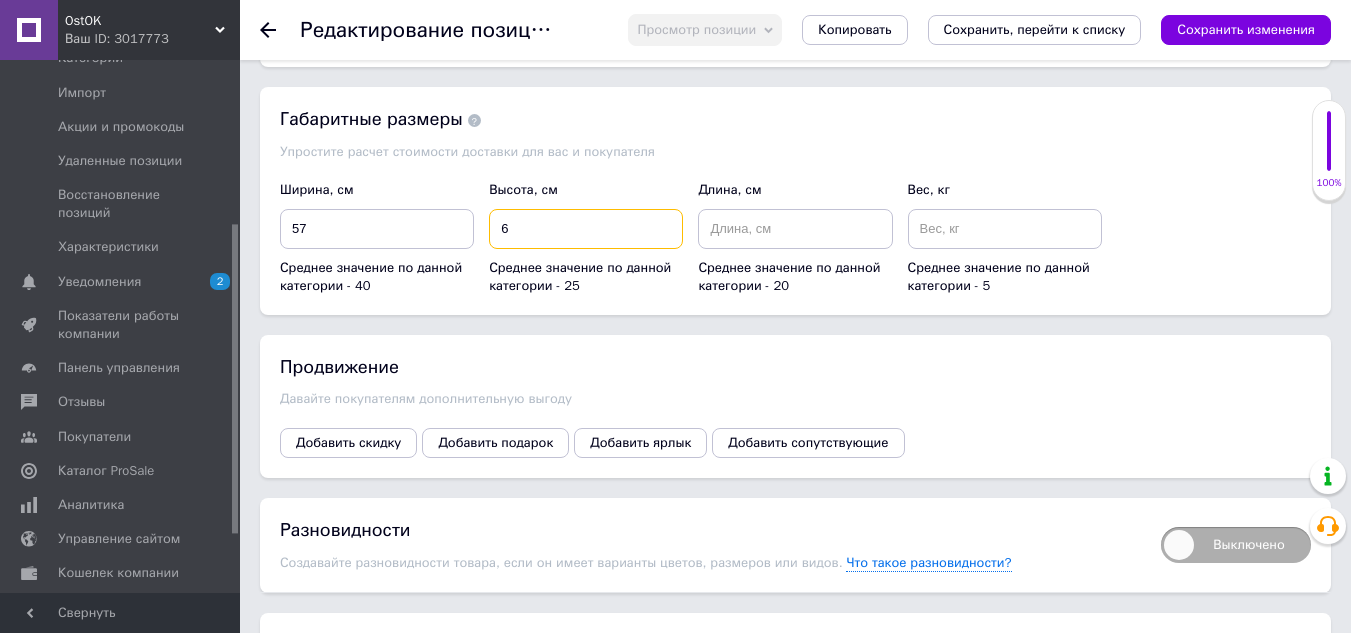 type on "6" 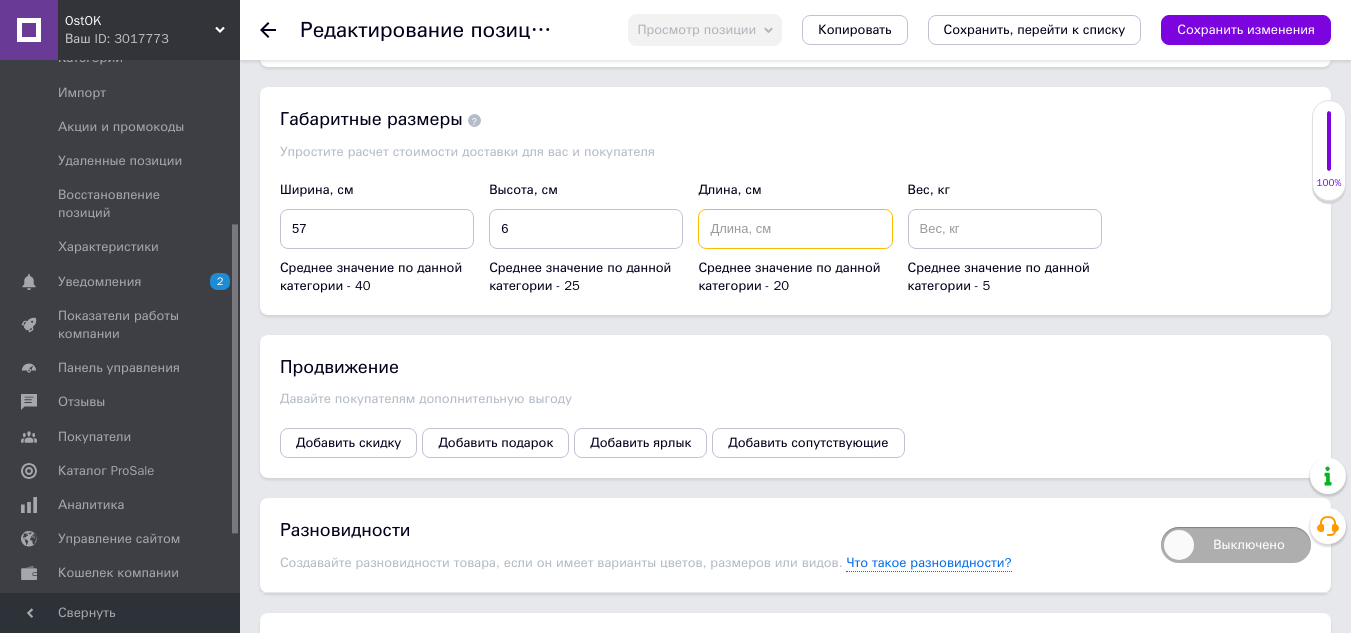 click at bounding box center [795, 229] 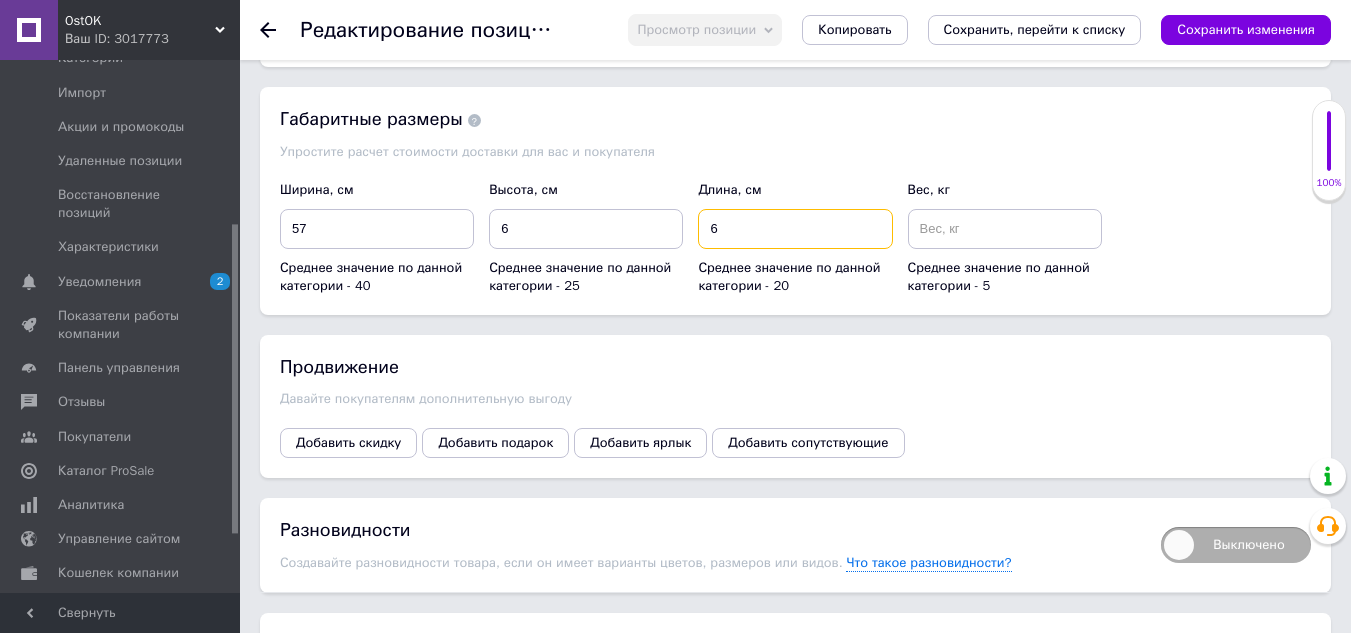 type on "6" 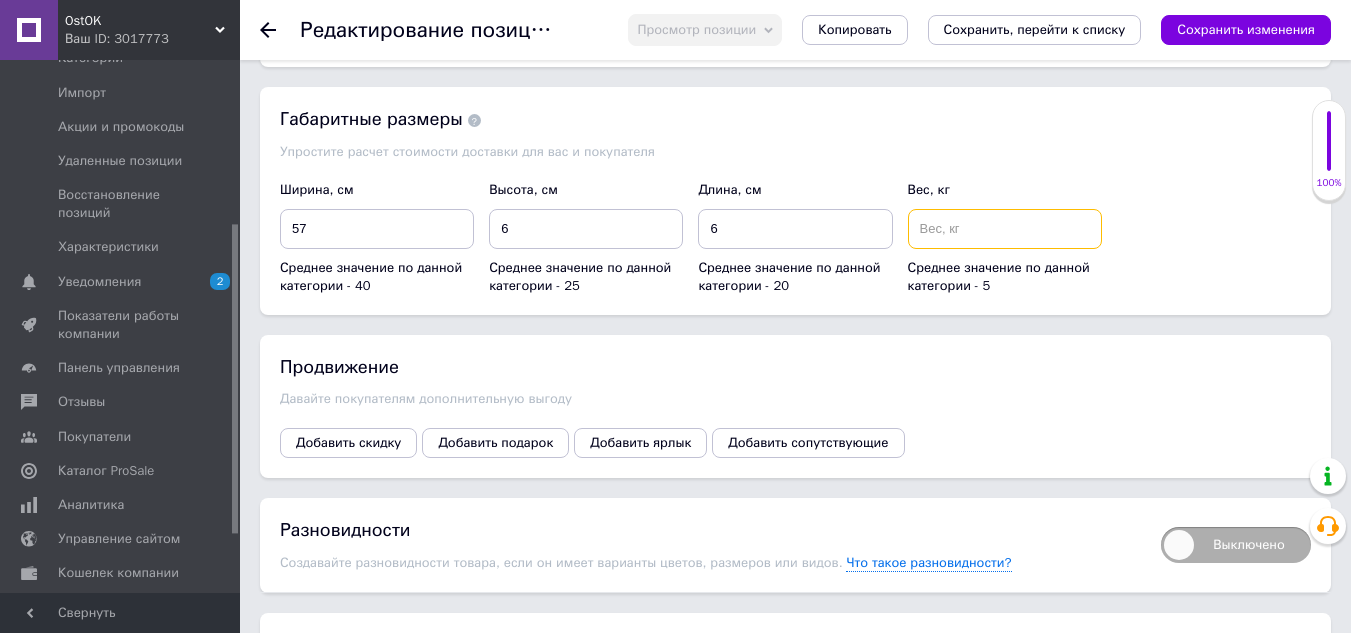 click at bounding box center (1005, 229) 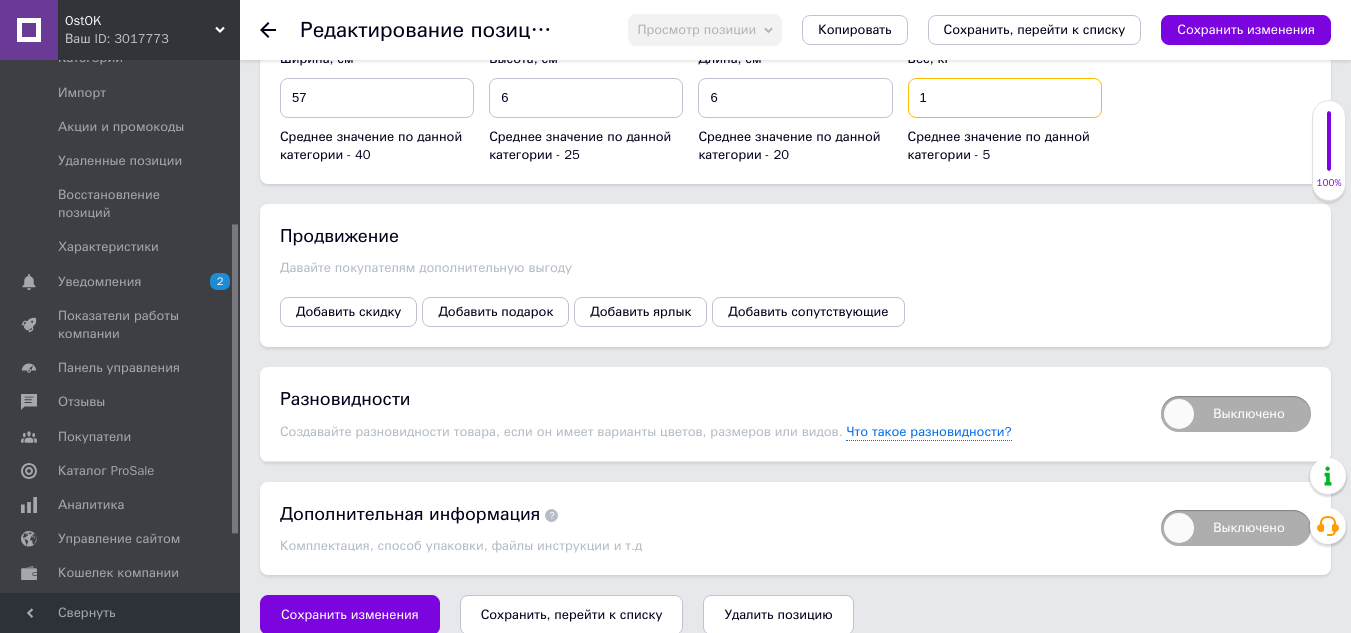 scroll, scrollTop: 3032, scrollLeft: 0, axis: vertical 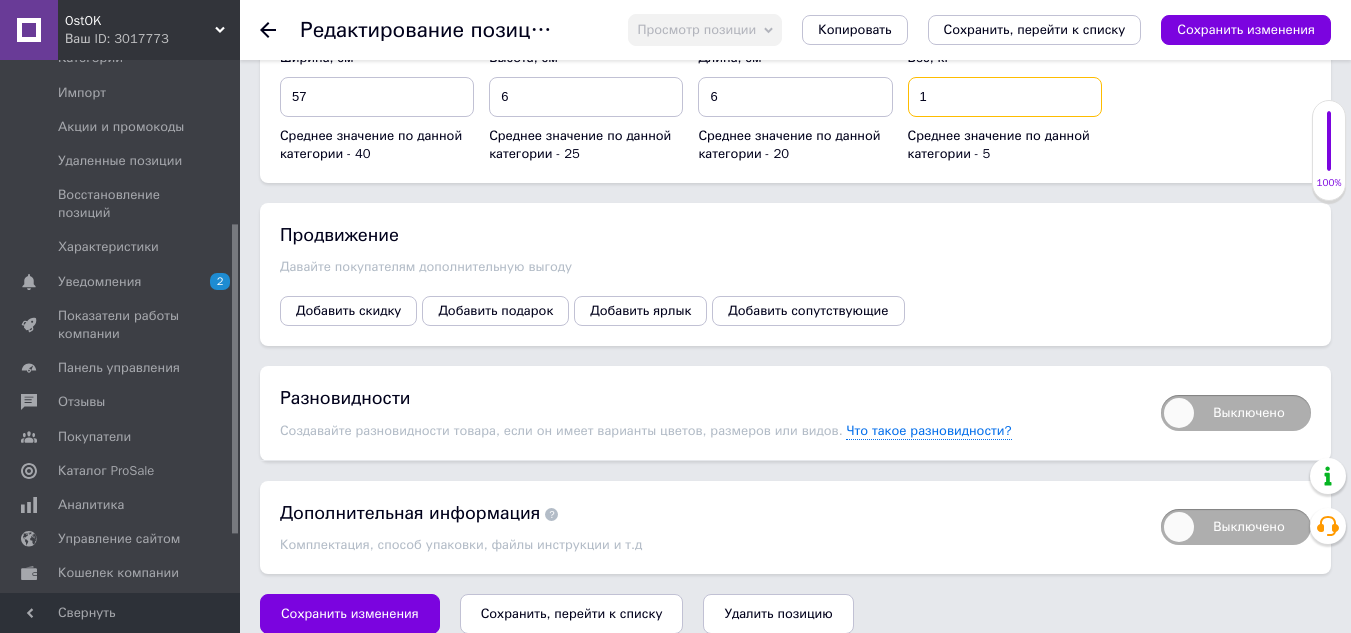 type on "1" 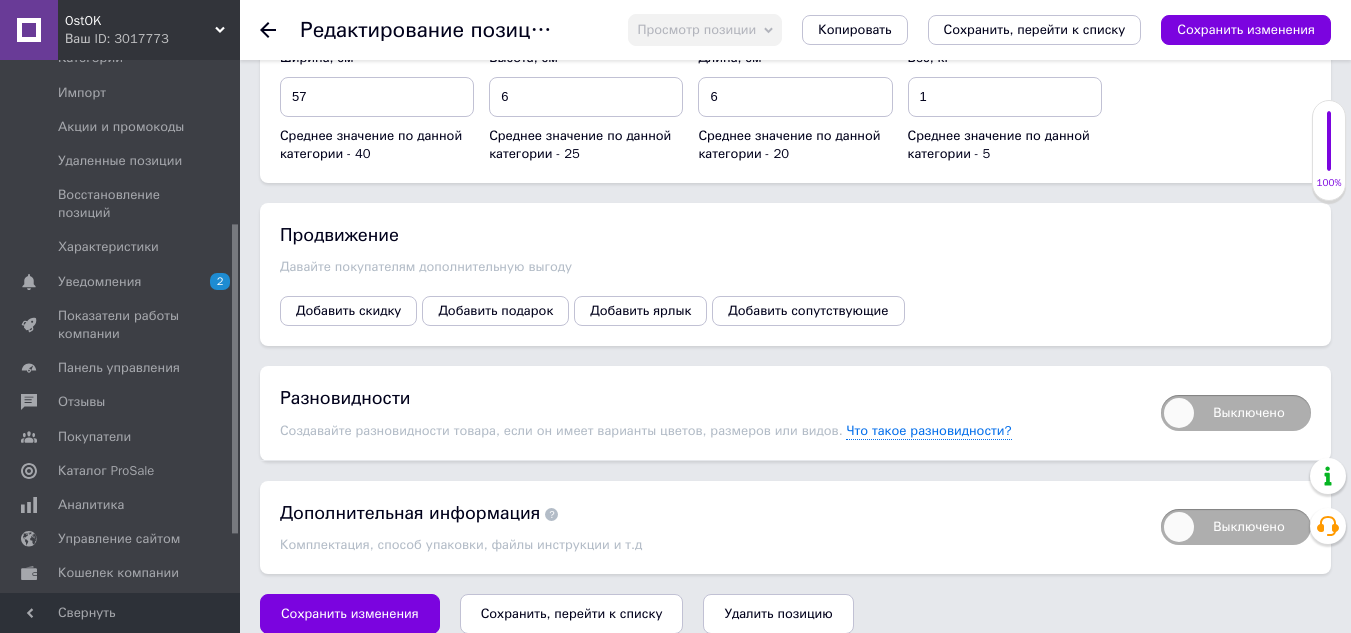 click on "Сохранить, перейти к списку" at bounding box center [572, 613] 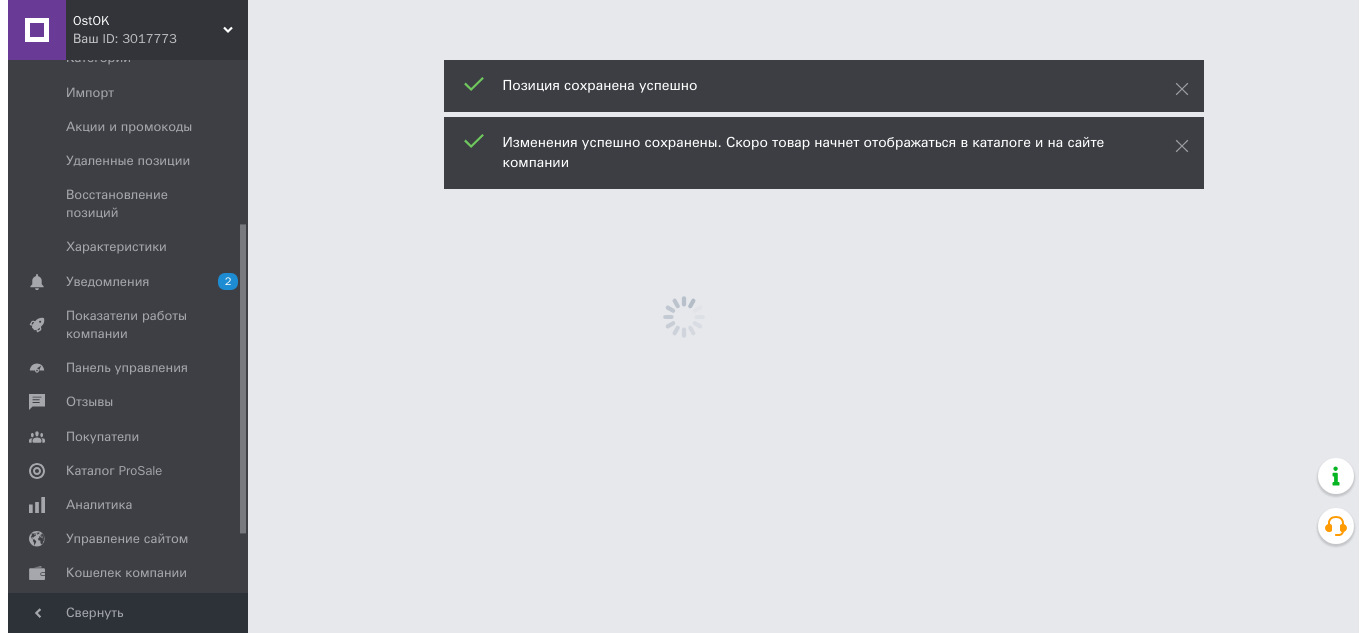 scroll, scrollTop: 0, scrollLeft: 0, axis: both 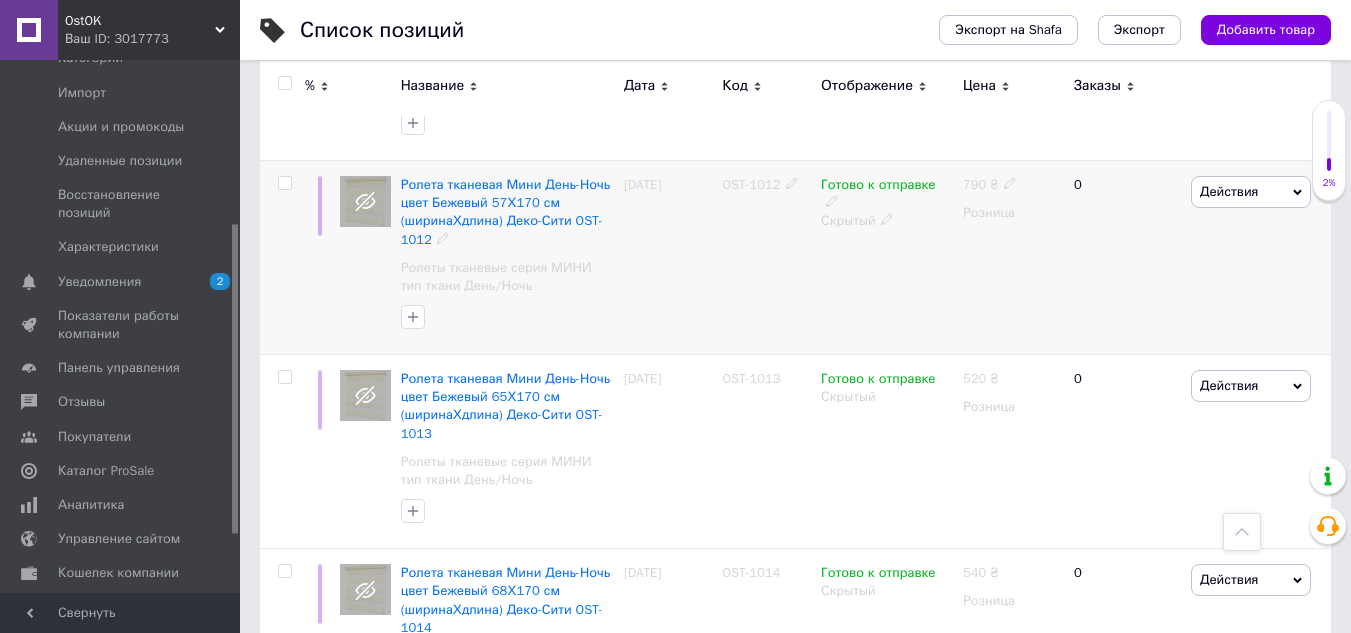 click 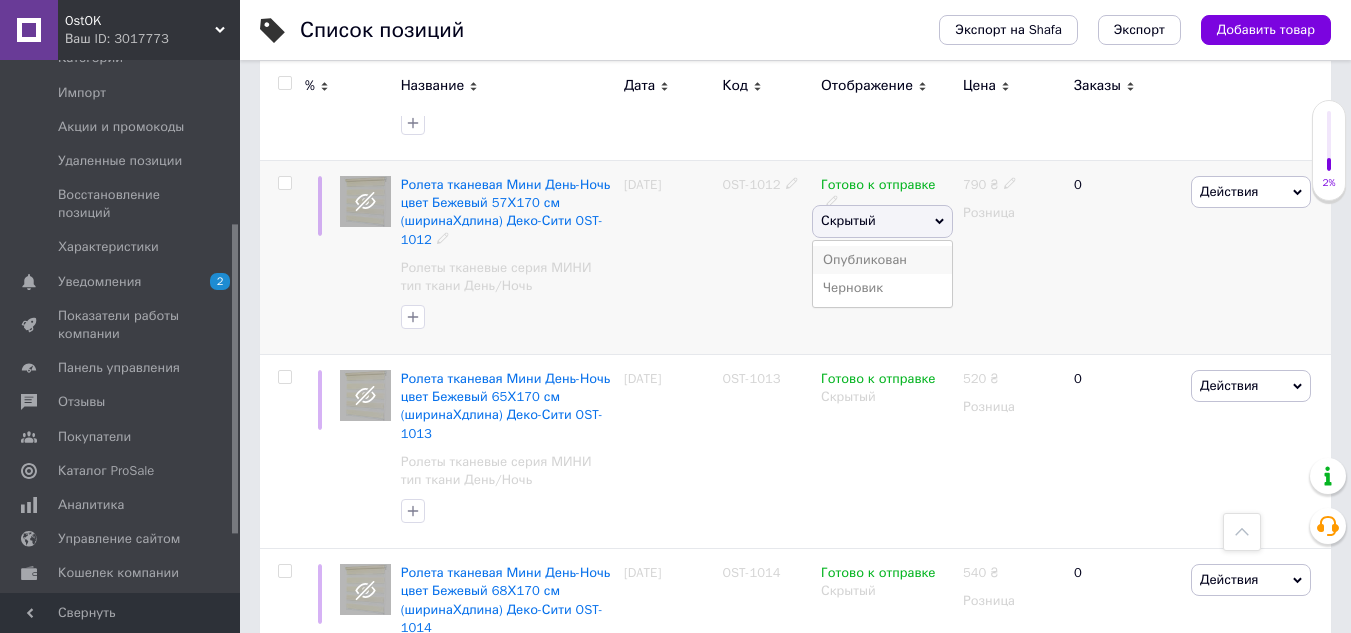 click on "Опубликован" at bounding box center [882, 260] 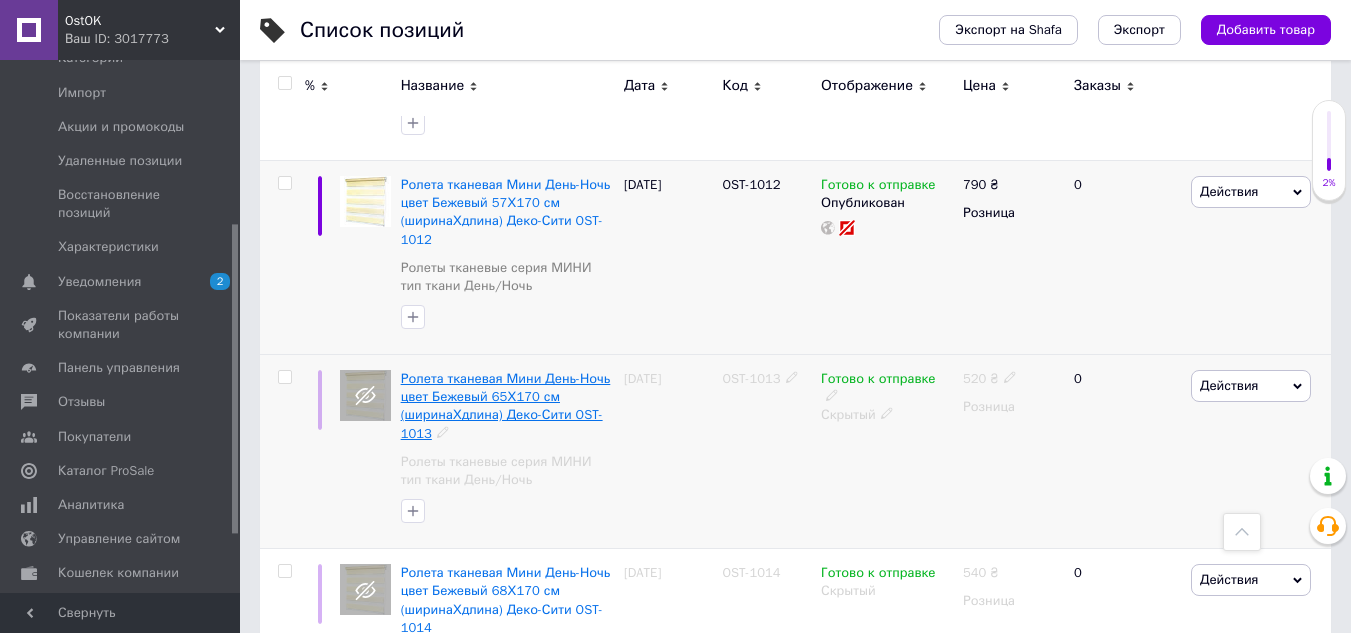 click on "Ролета тканевая Мини День-Ночь цвет Бежевый 65Х170 см (ширинаХдлина) Деко-Сити OST-1013" at bounding box center (506, 406) 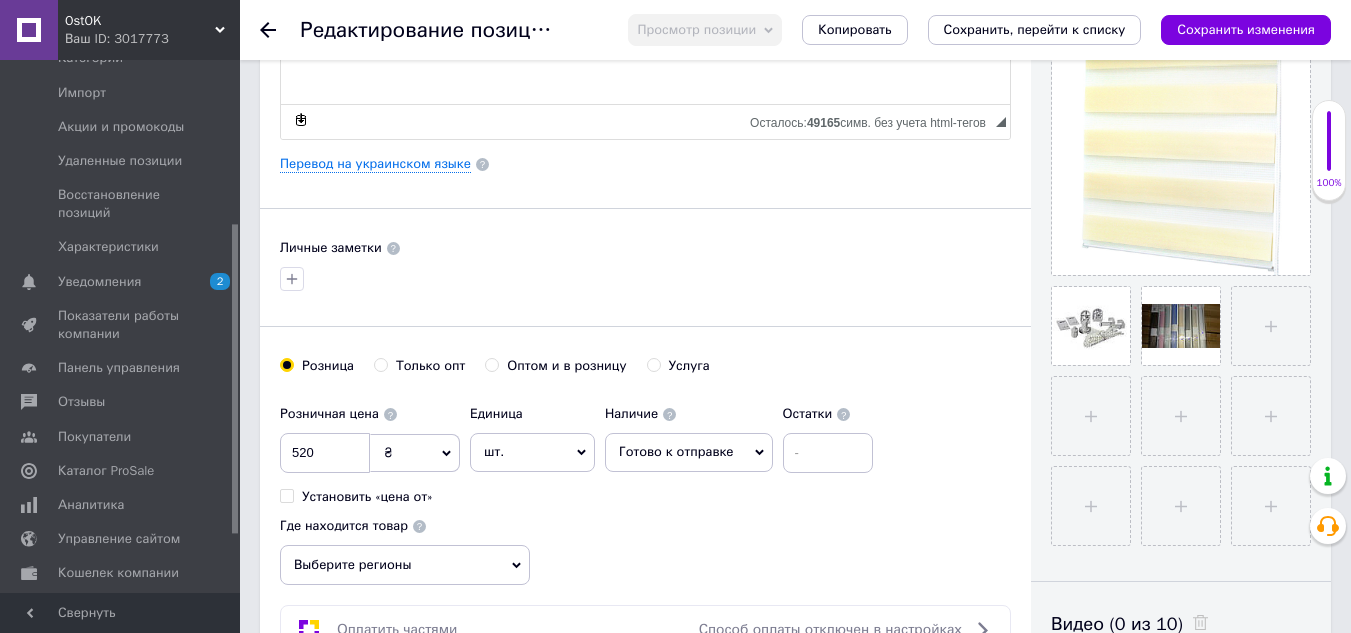 scroll, scrollTop: 500, scrollLeft: 0, axis: vertical 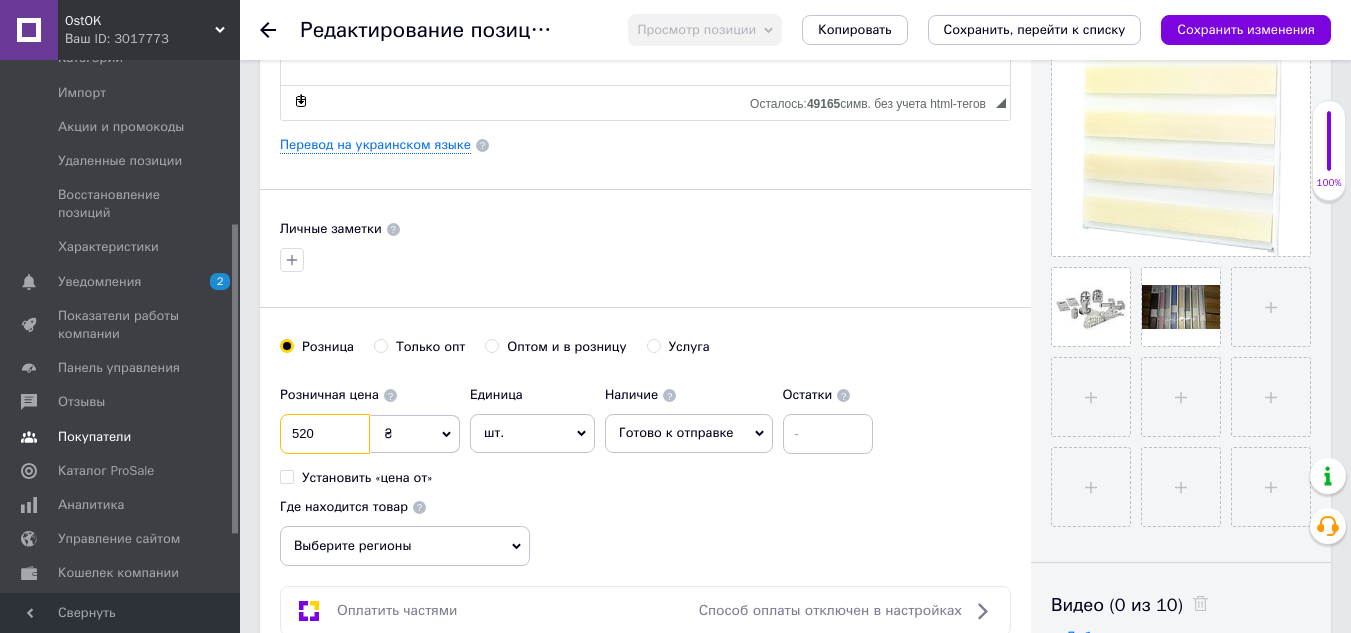 drag, startPoint x: 332, startPoint y: 435, endPoint x: 174, endPoint y: 403, distance: 161.20795 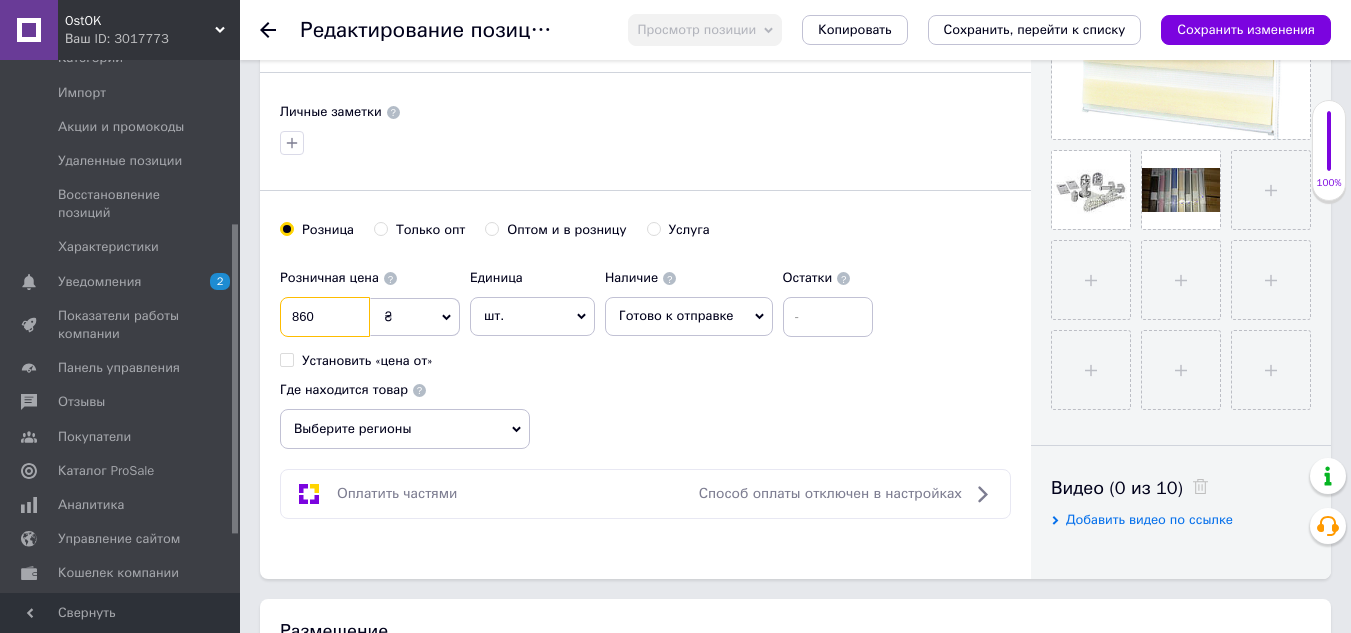 scroll, scrollTop: 700, scrollLeft: 0, axis: vertical 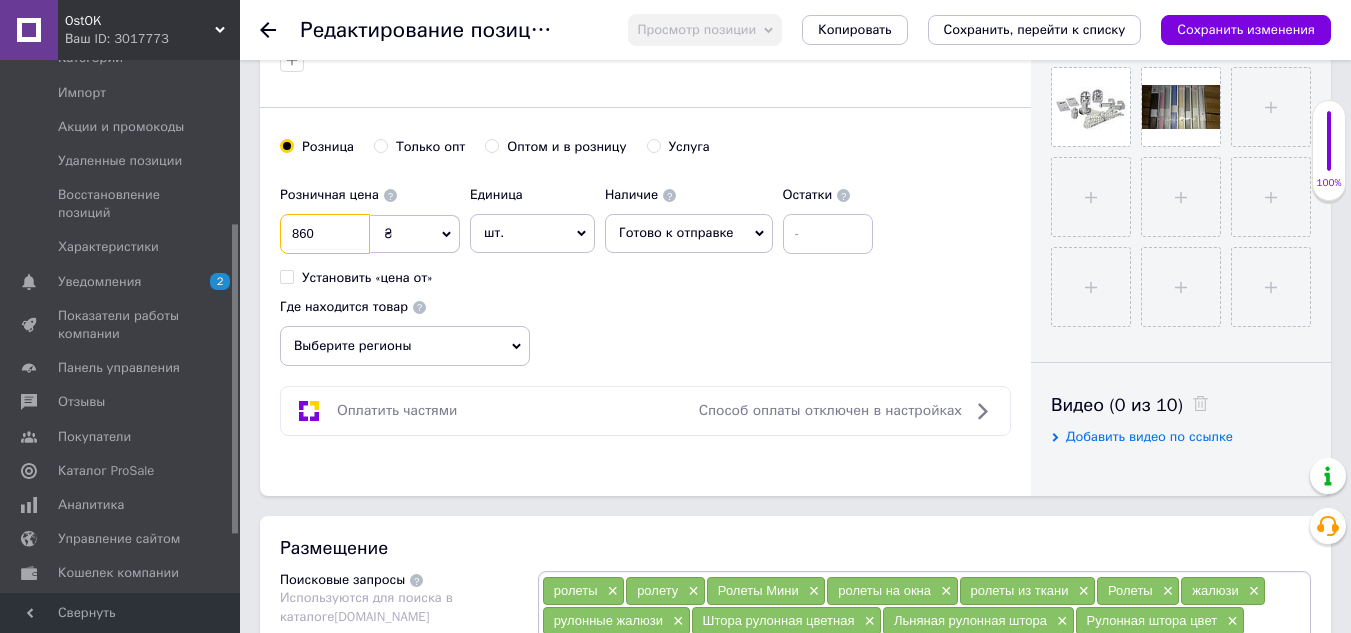 type on "860" 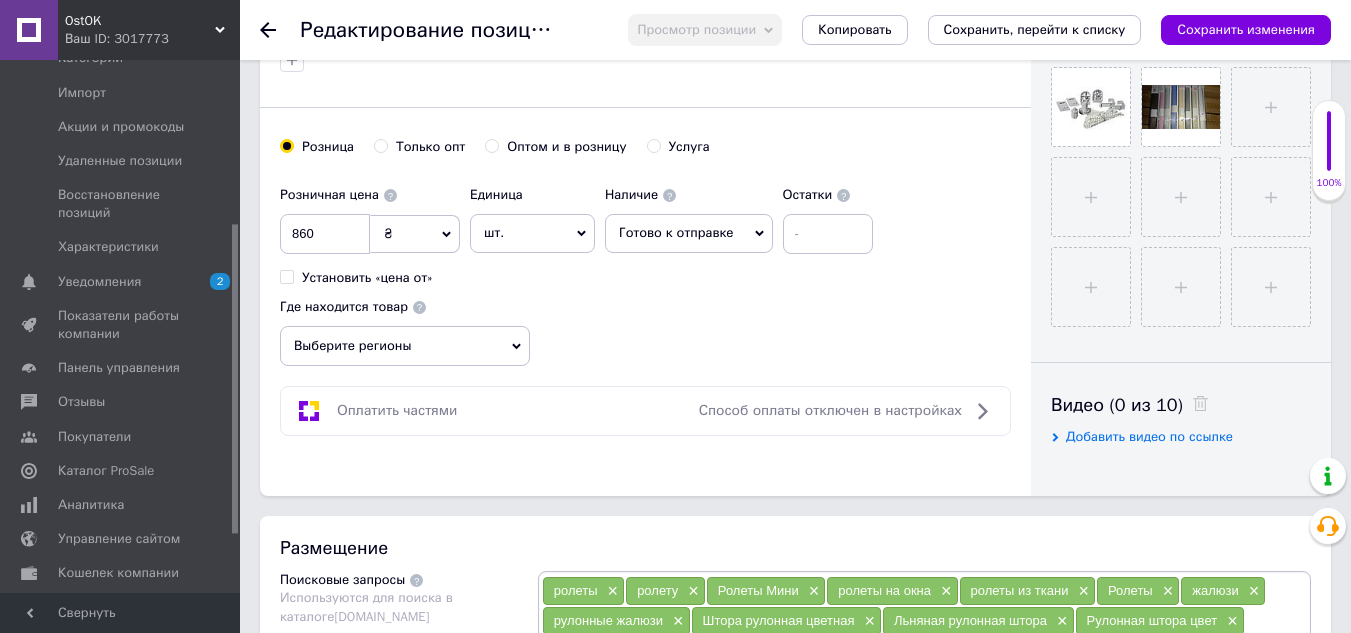 click on "Выберите регионы" at bounding box center [405, 346] 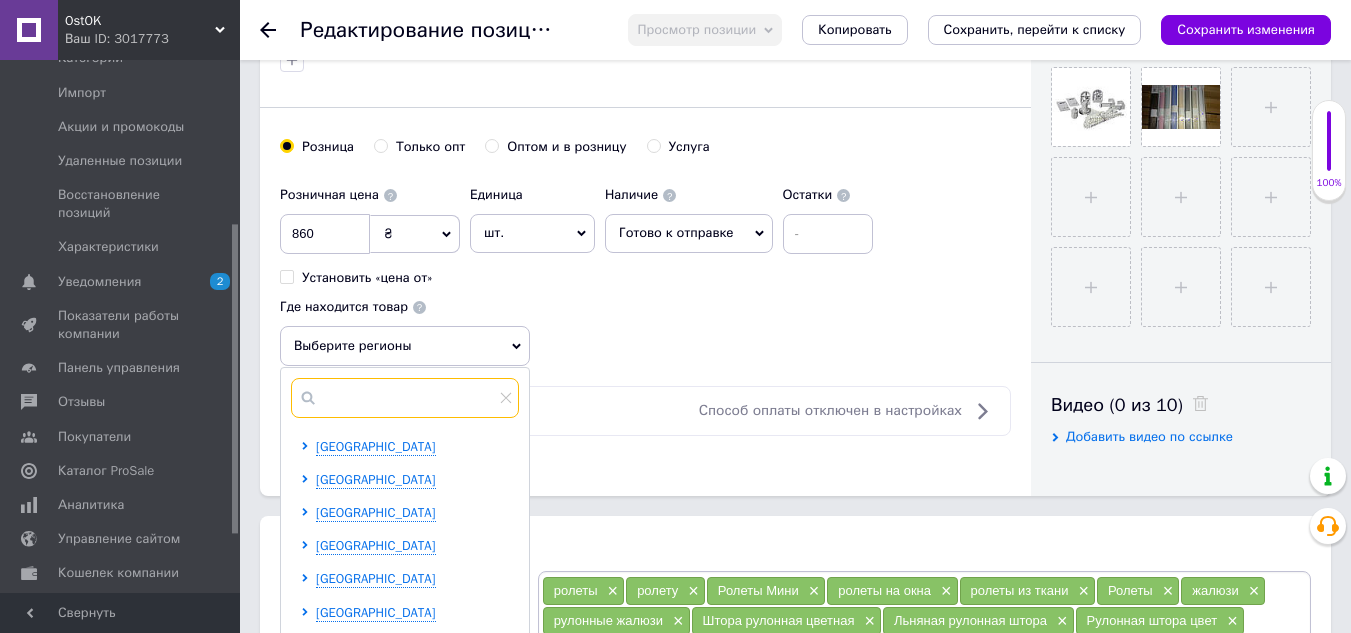 click at bounding box center (405, 398) 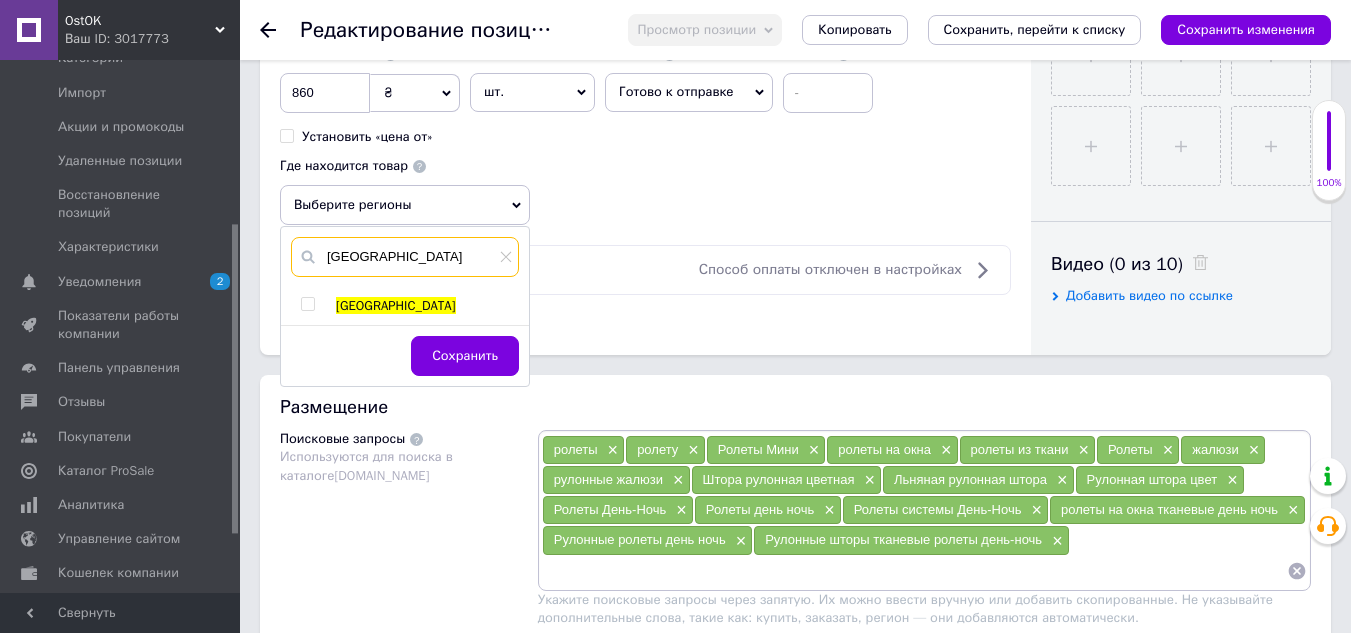 scroll, scrollTop: 900, scrollLeft: 0, axis: vertical 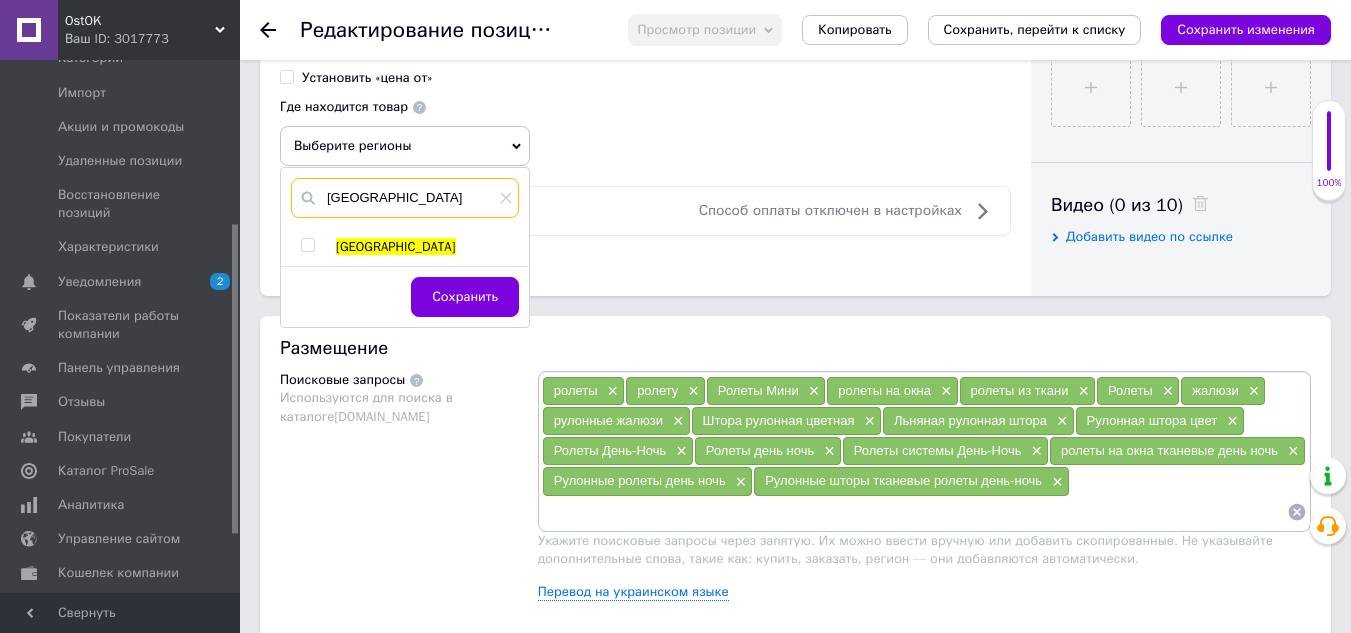 type on "[GEOGRAPHIC_DATA]" 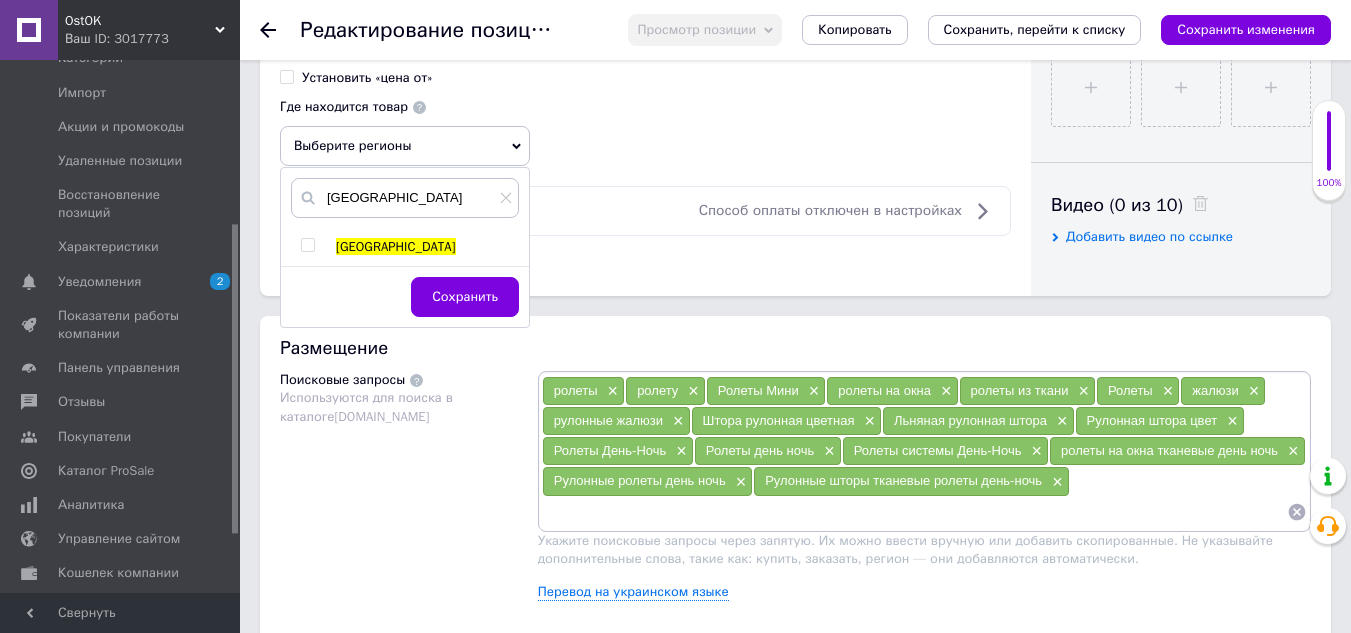 click at bounding box center (307, 245) 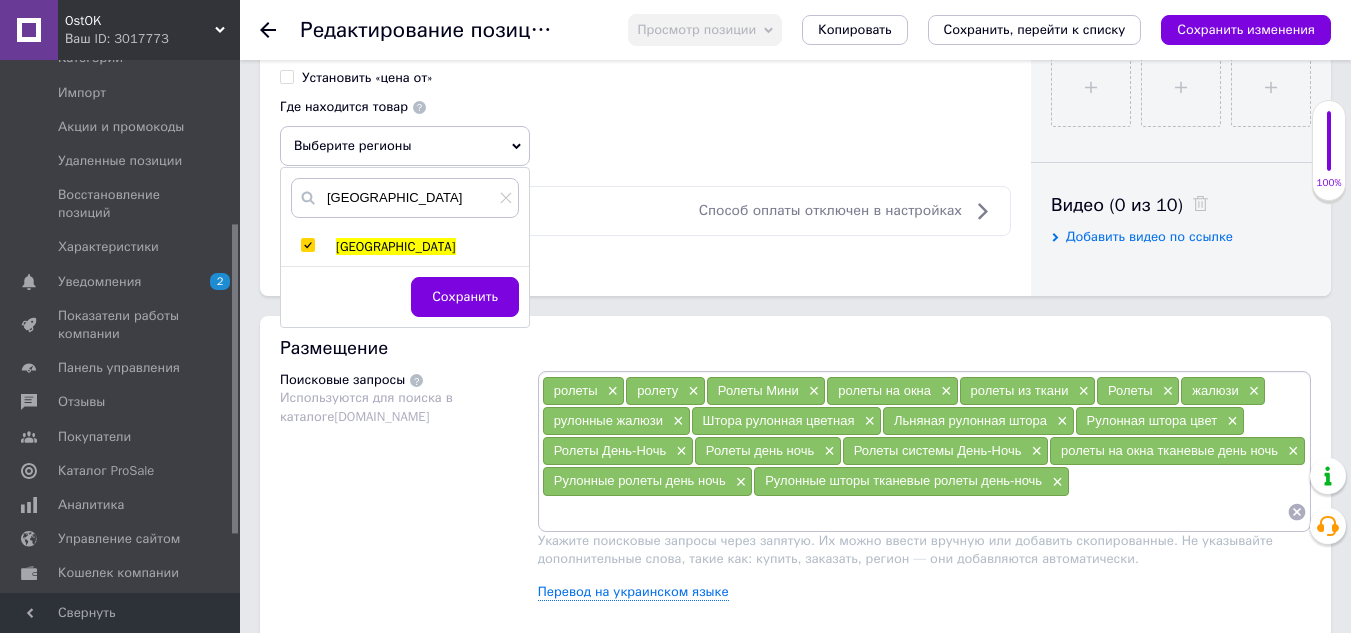 checkbox on "true" 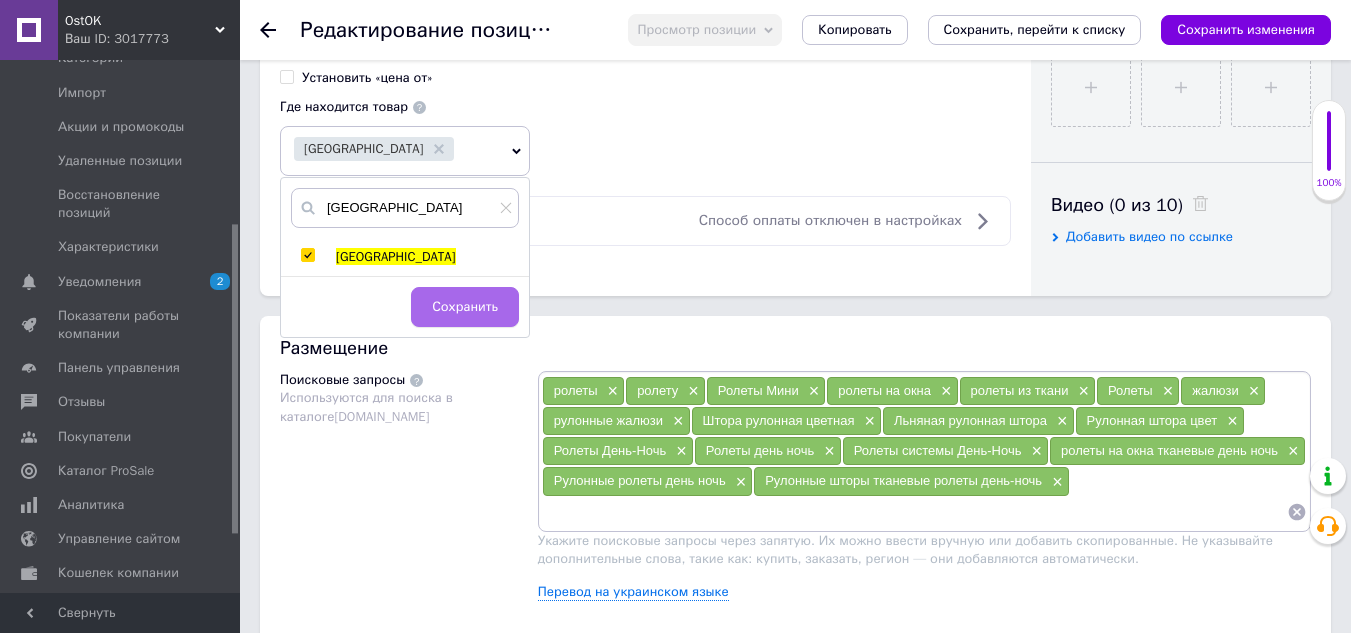 click on "Сохранить" at bounding box center [465, 307] 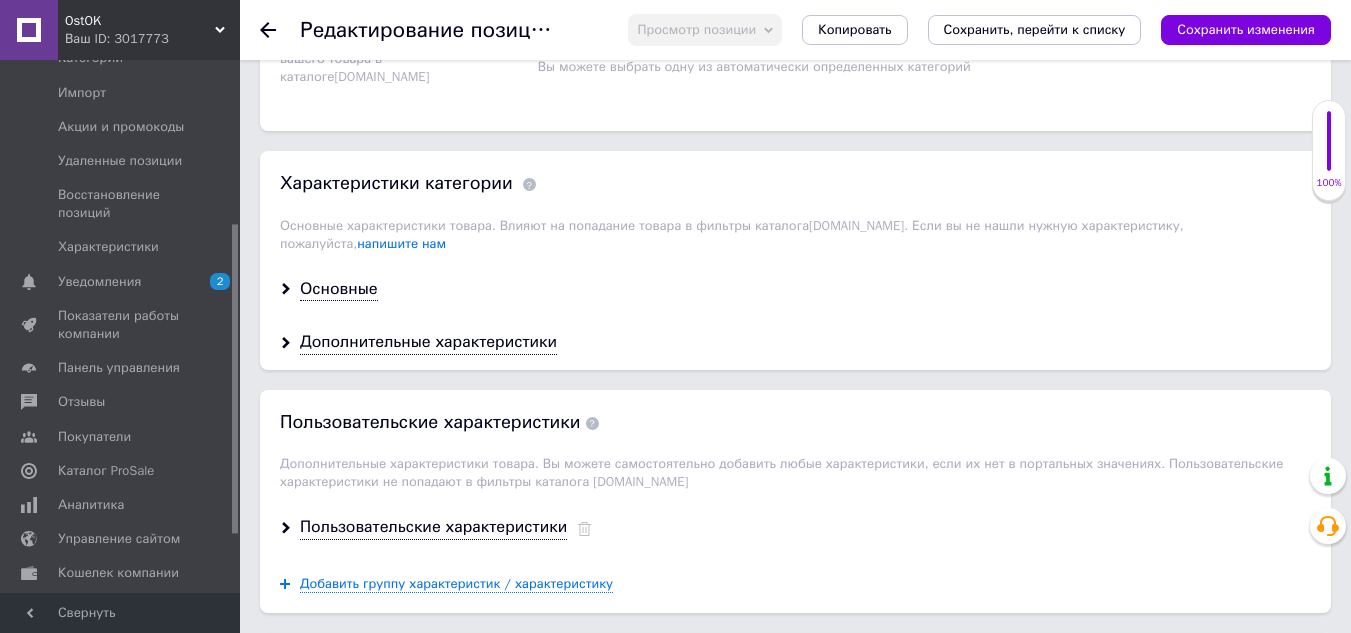 scroll, scrollTop: 1600, scrollLeft: 0, axis: vertical 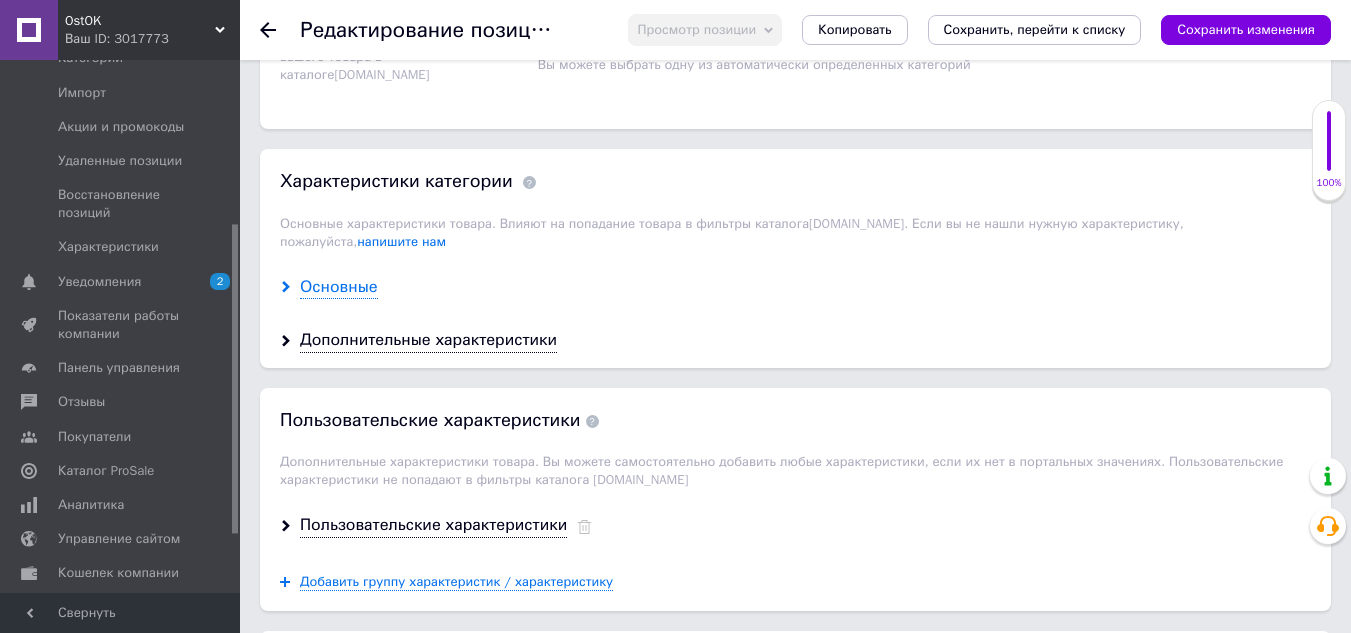 click on "Основные" at bounding box center (339, 287) 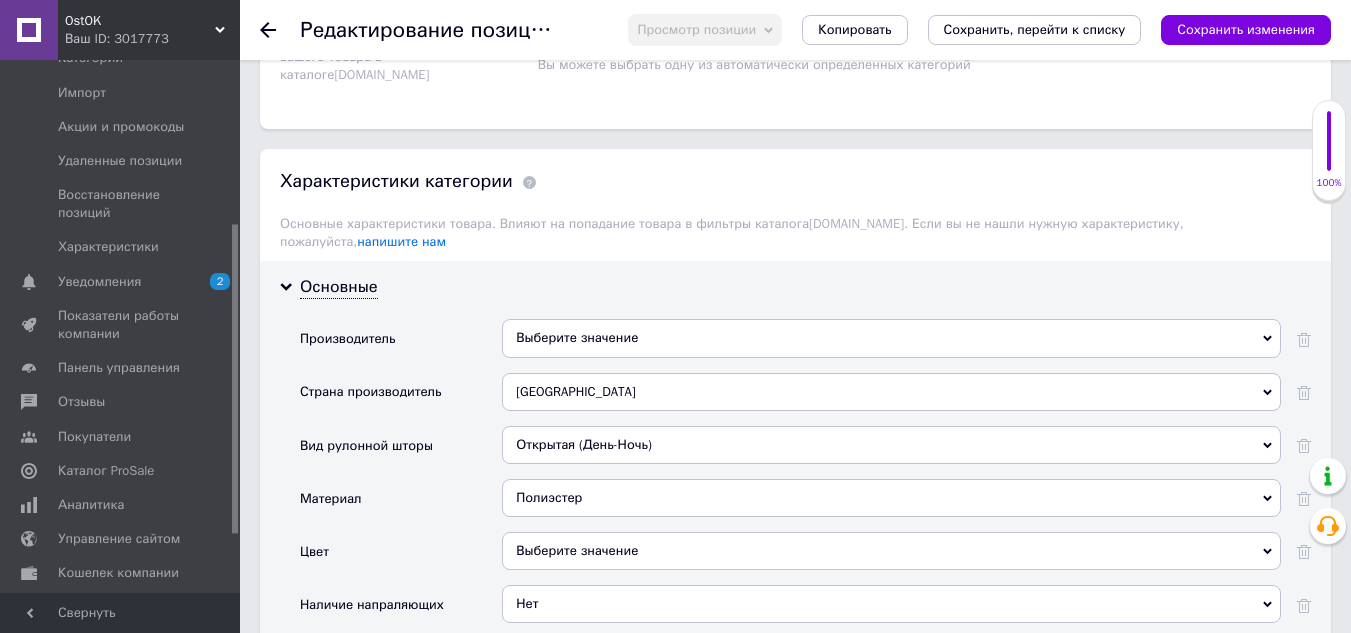 drag, startPoint x: 555, startPoint y: 309, endPoint x: 555, endPoint y: 296, distance: 13 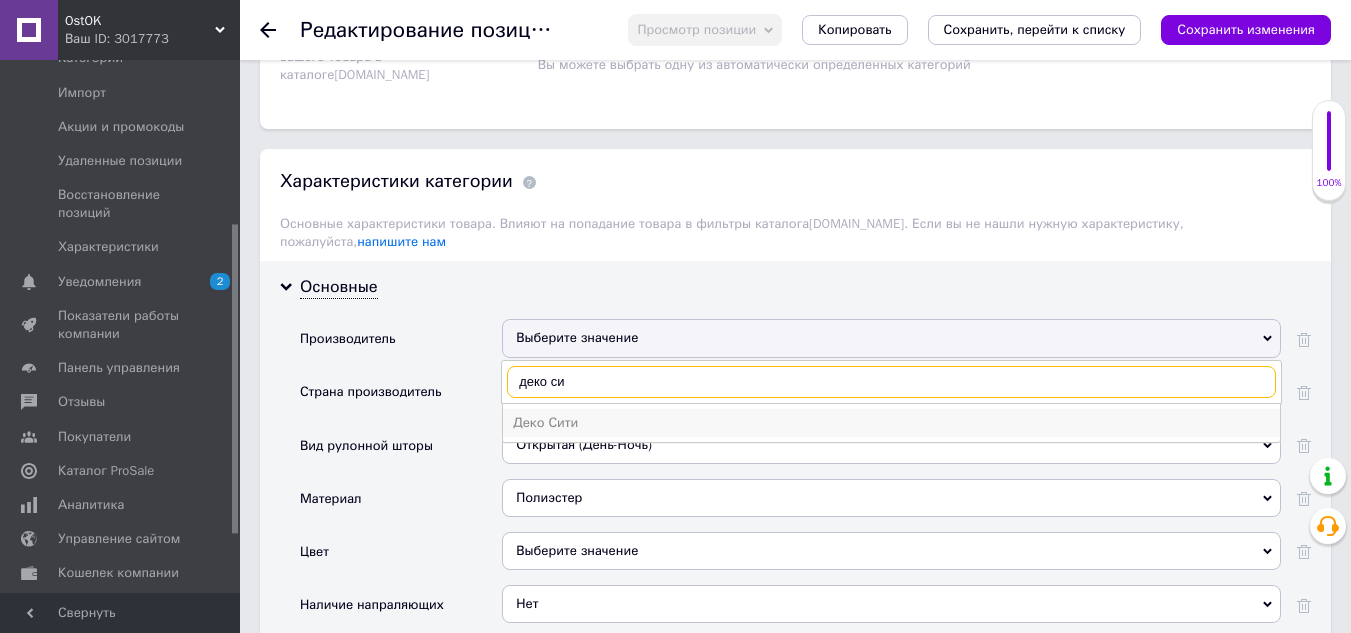 type on "деко си" 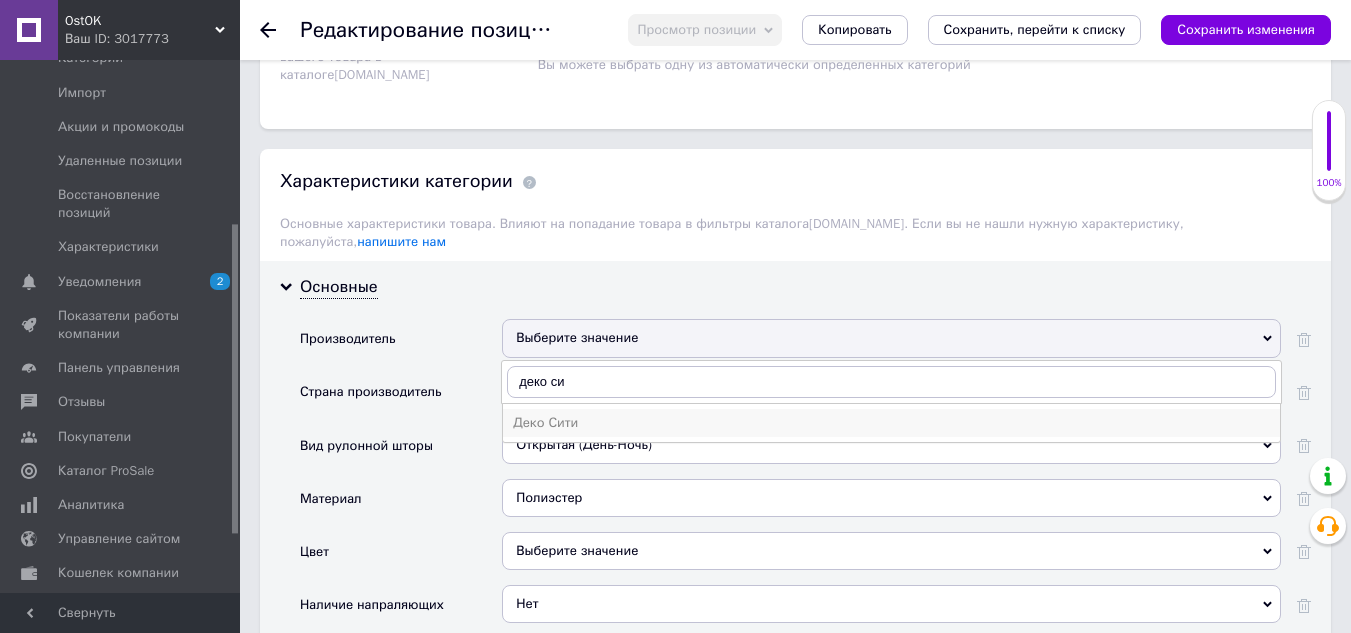 click on "Деко Сити" at bounding box center [891, 423] 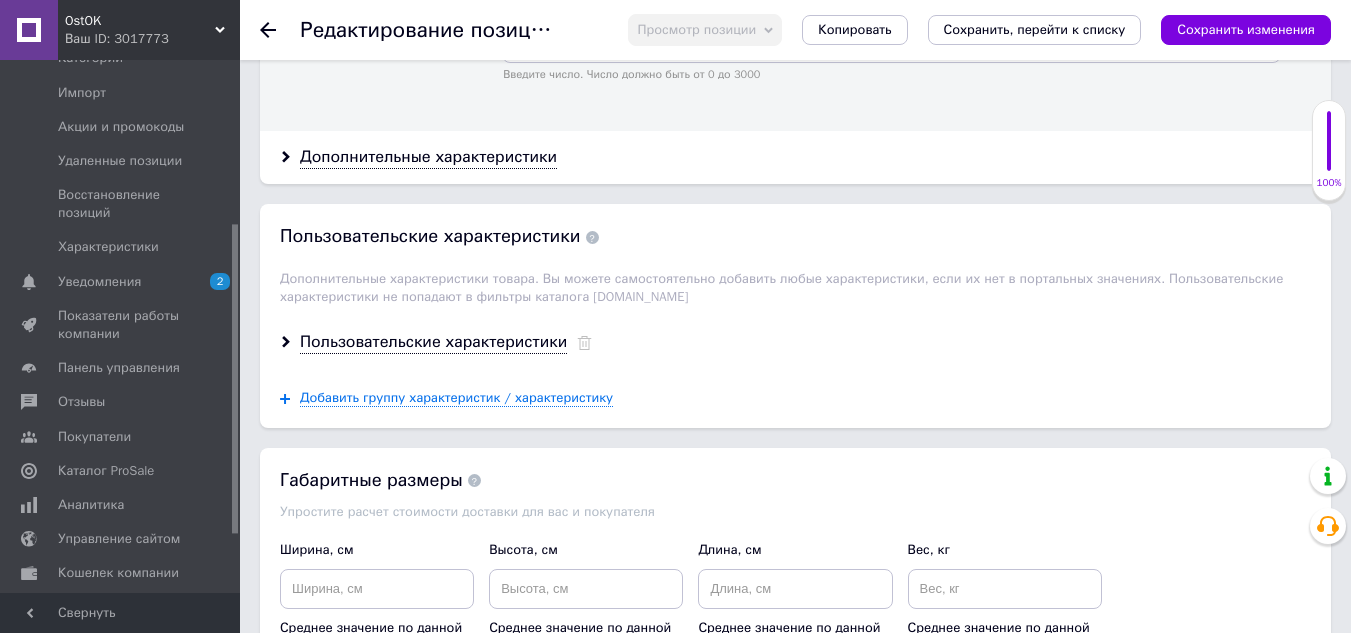 scroll, scrollTop: 2800, scrollLeft: 0, axis: vertical 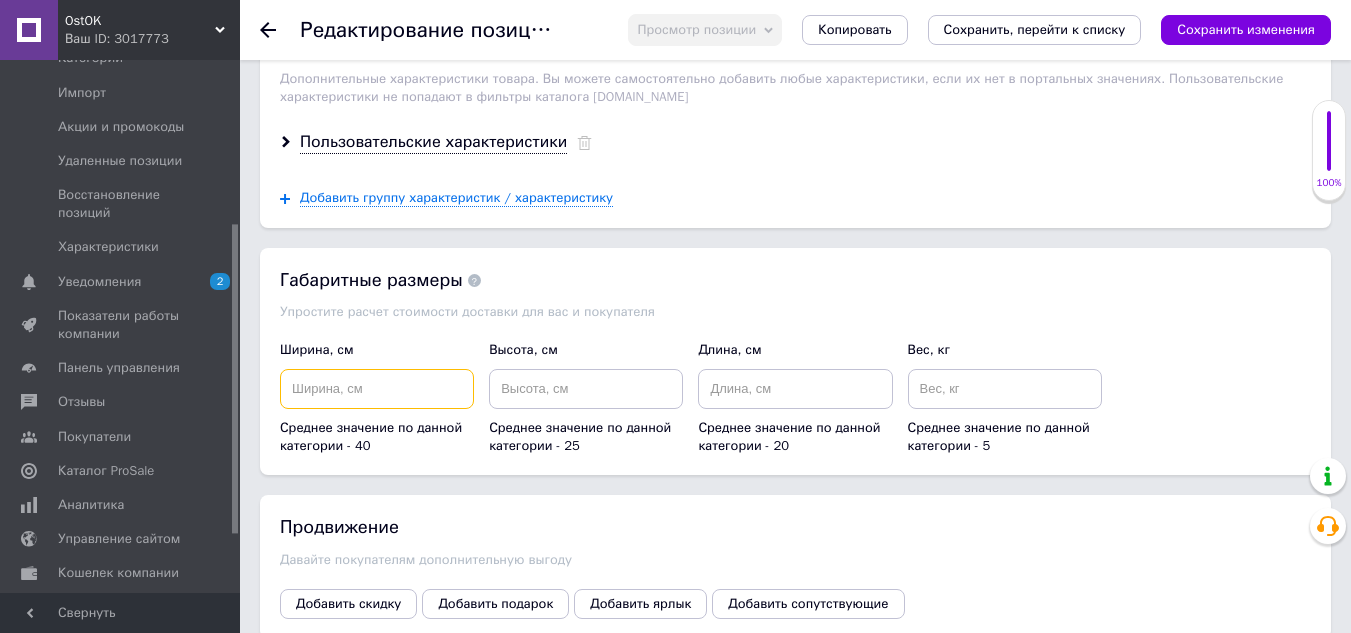 click at bounding box center [377, 389] 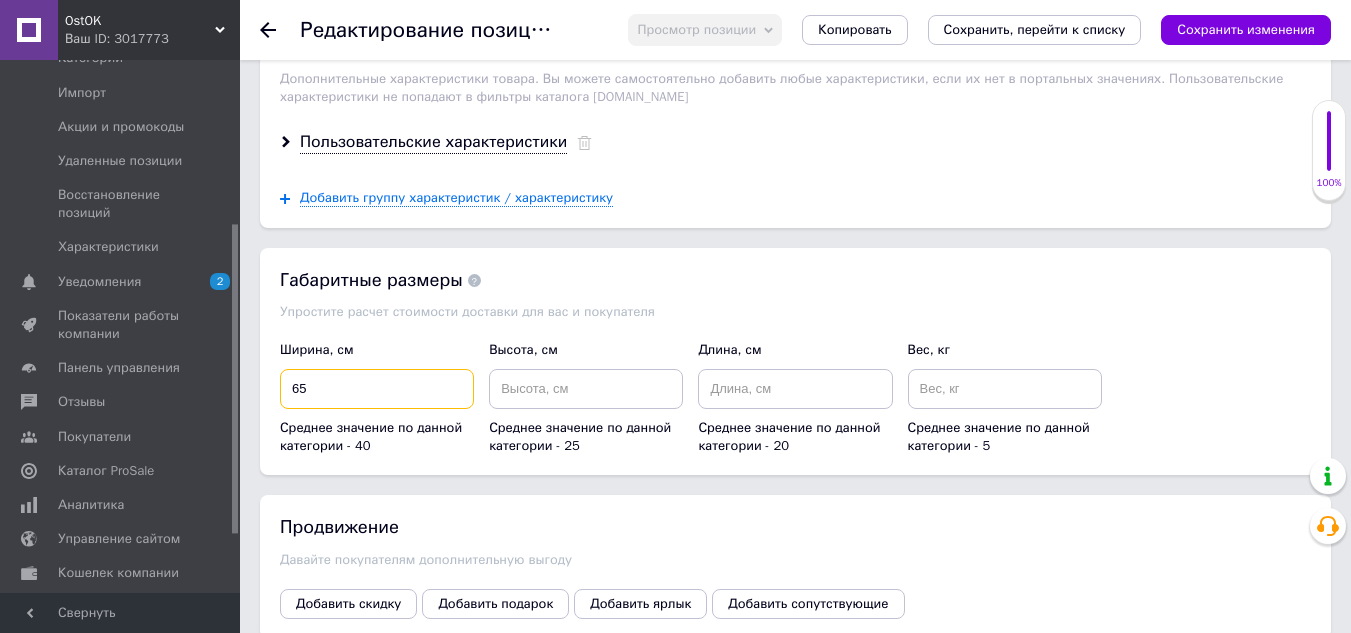 type on "65" 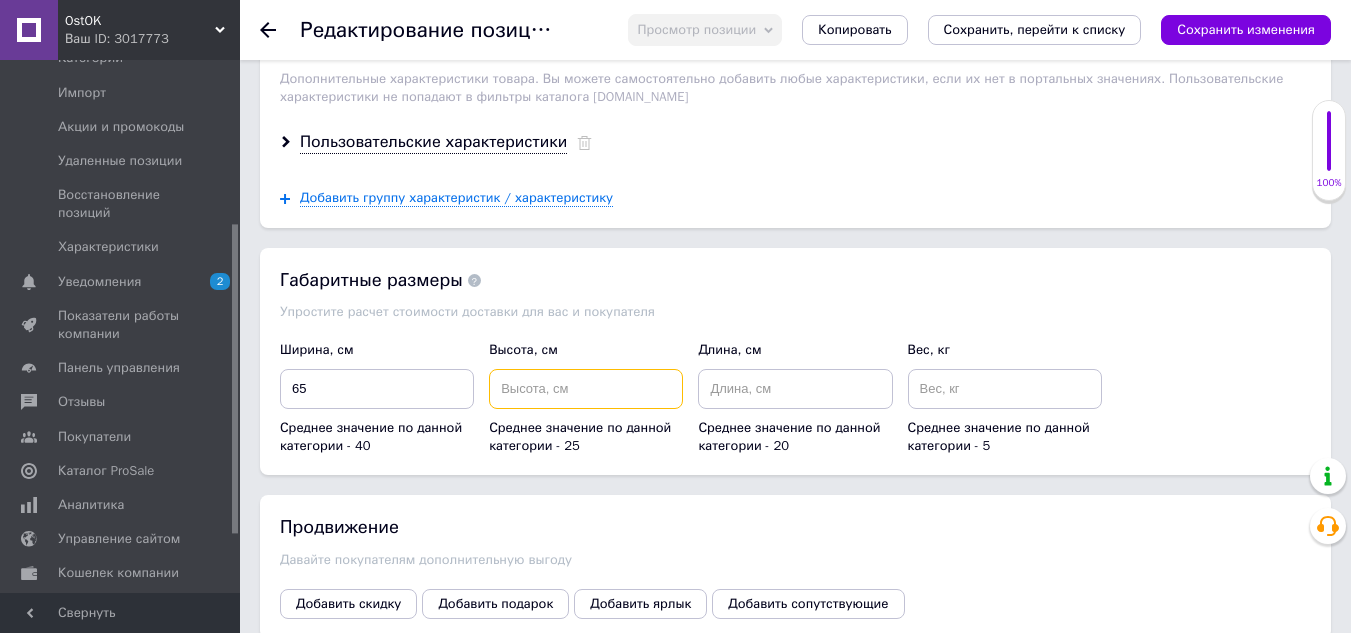 click at bounding box center (586, 389) 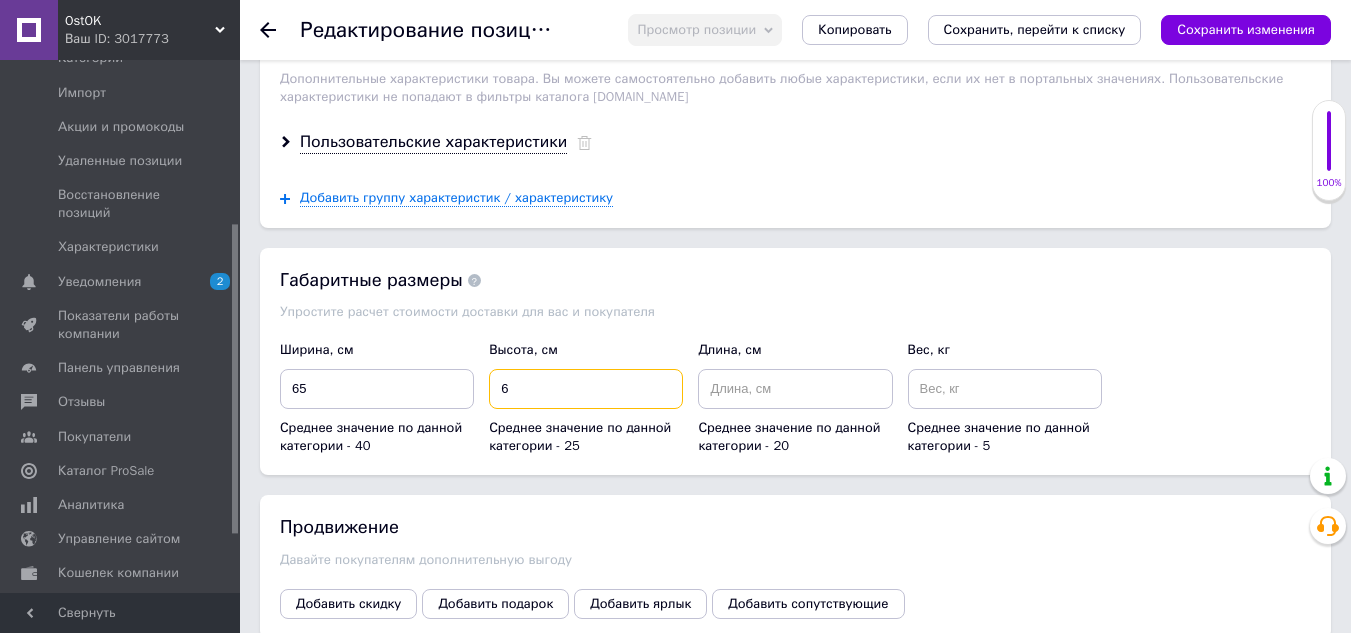 type on "6" 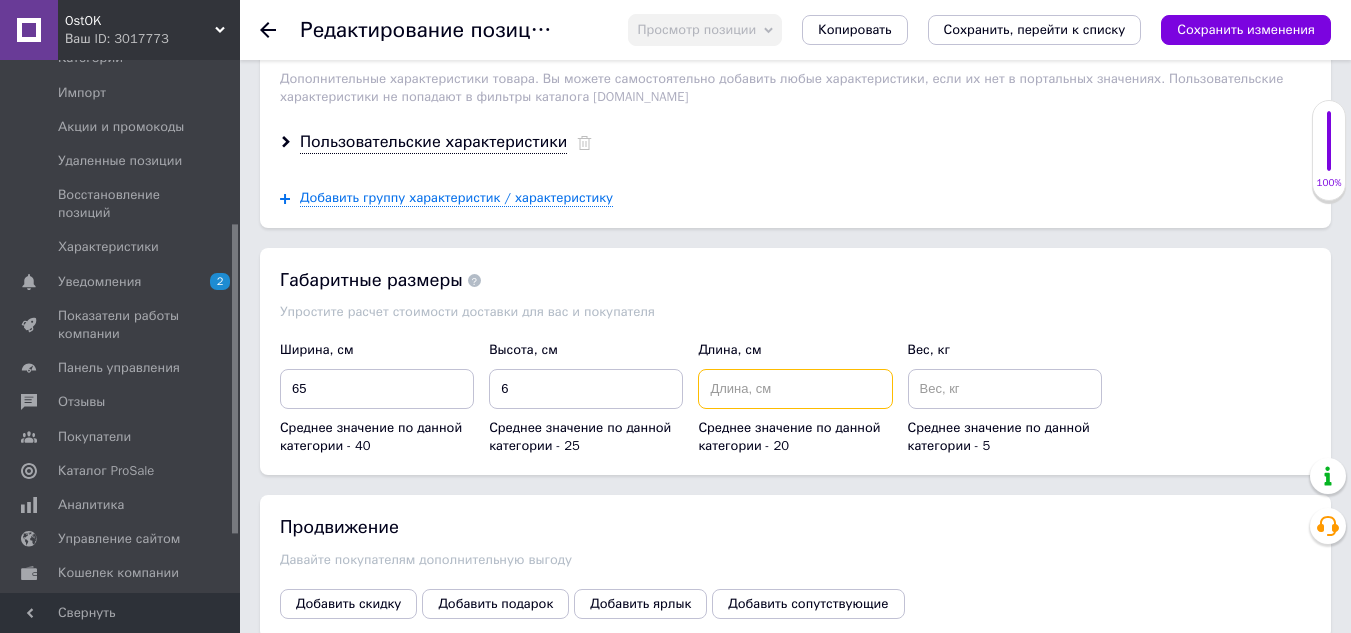 click at bounding box center [795, 389] 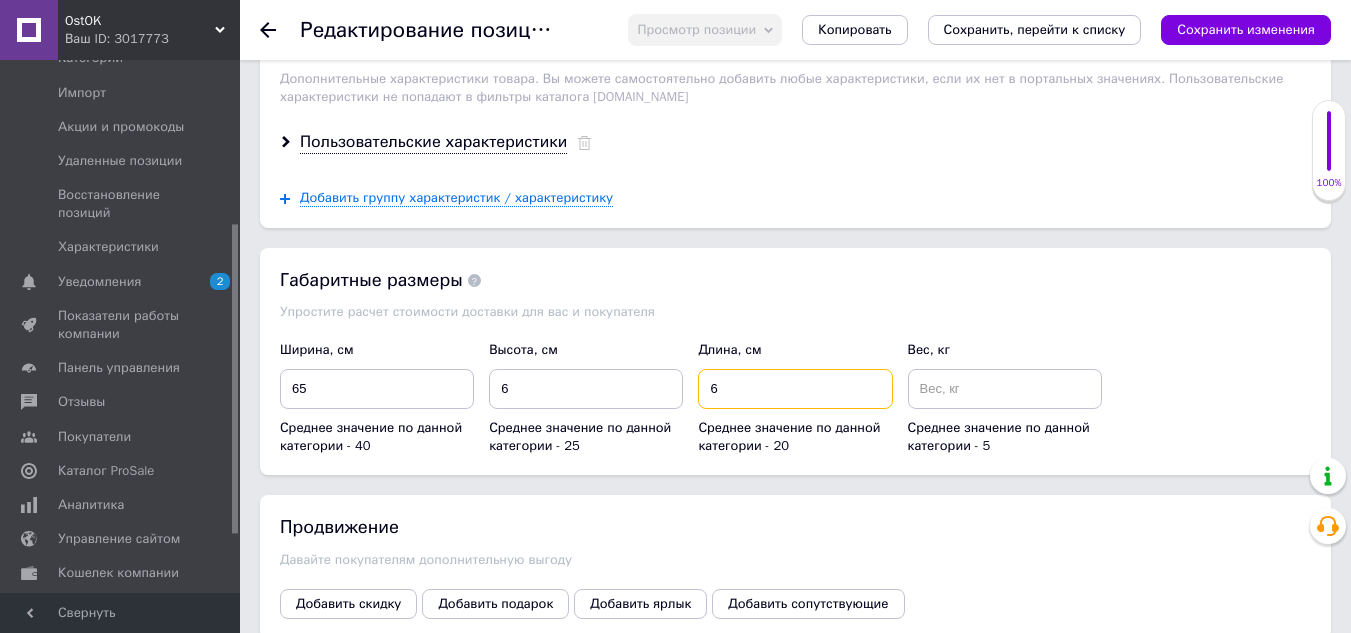 type on "6" 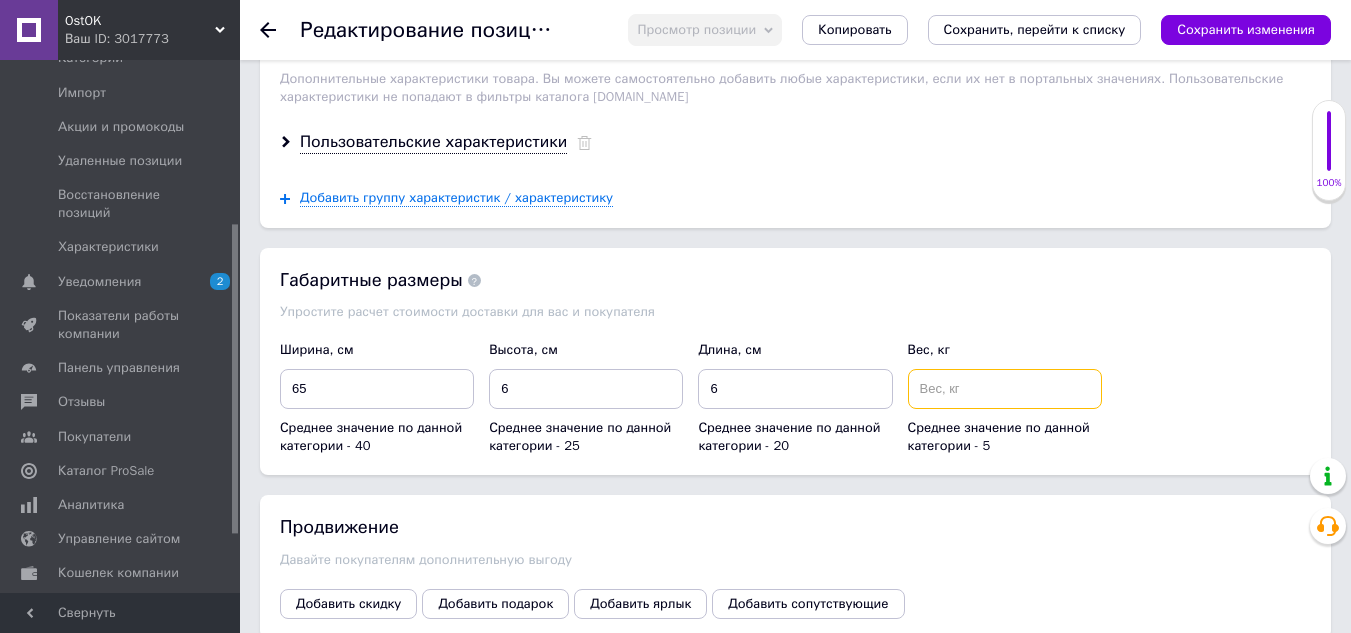click at bounding box center [1005, 389] 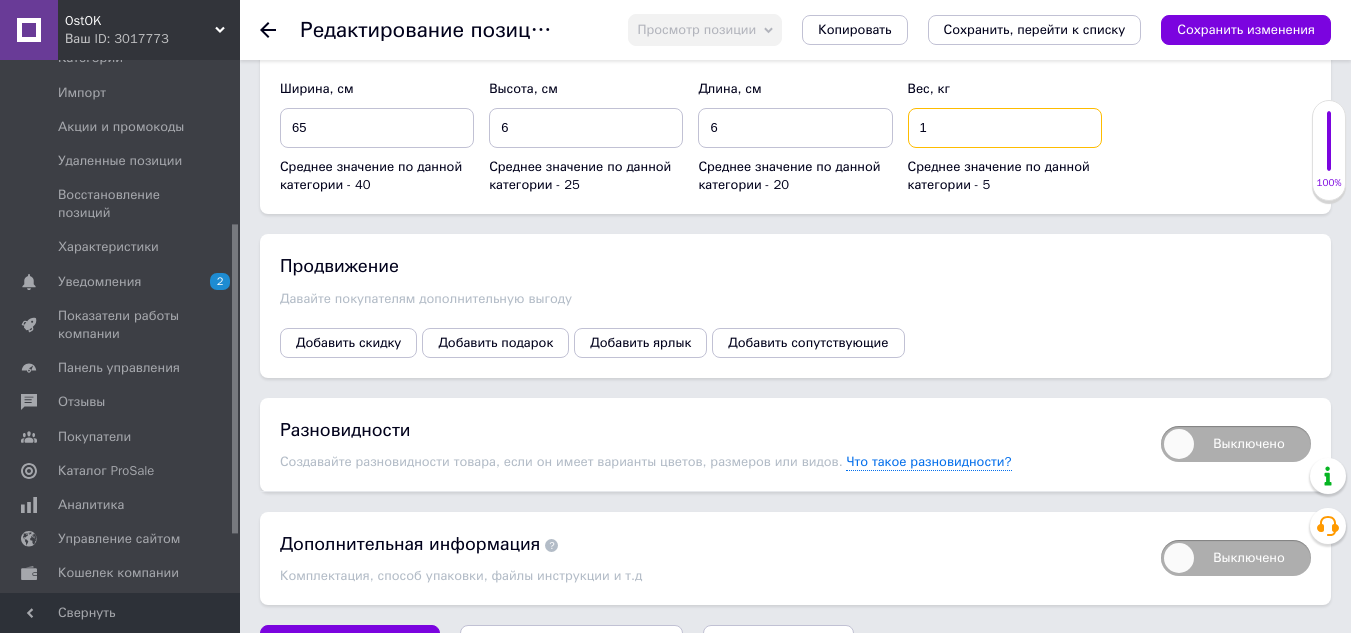 scroll, scrollTop: 3092, scrollLeft: 0, axis: vertical 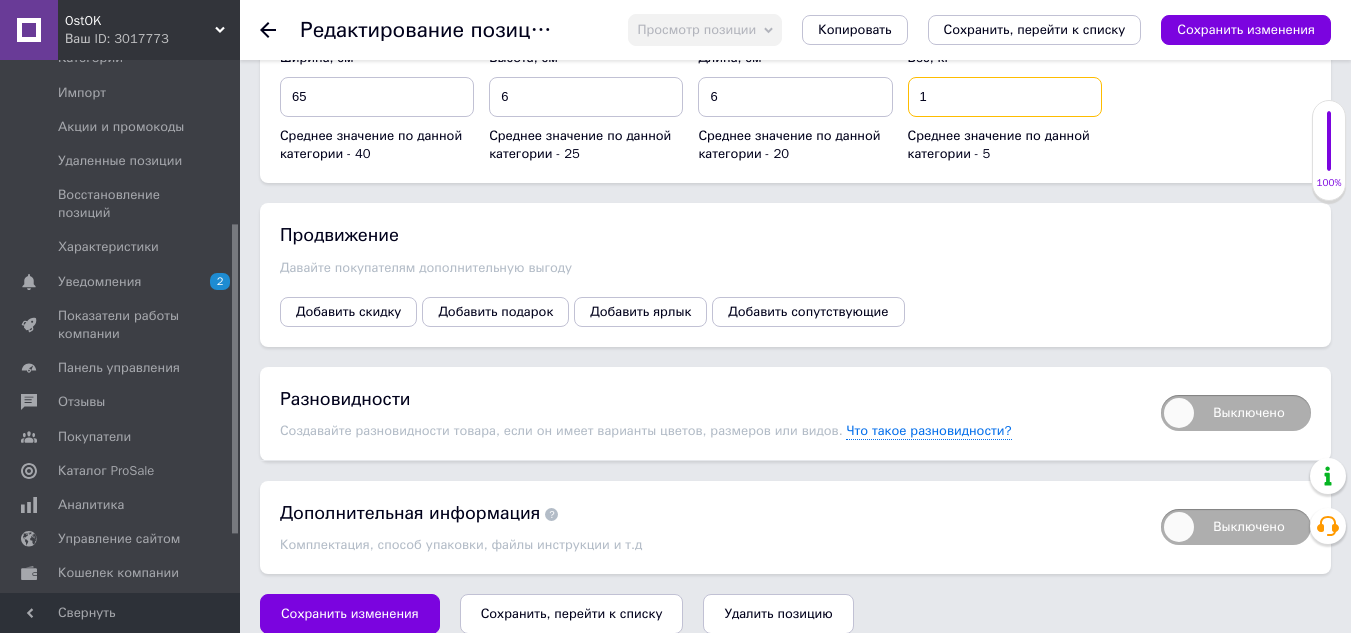 type on "1" 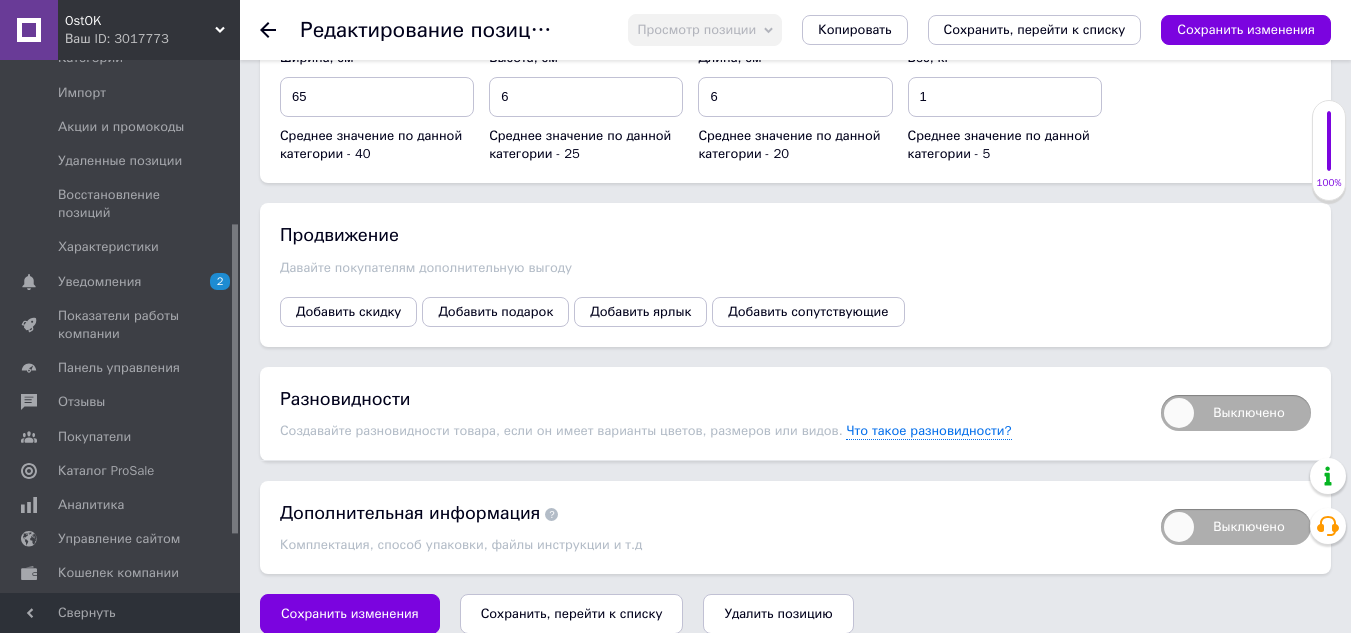 click on "Сохранить, перейти к списку" at bounding box center [572, 614] 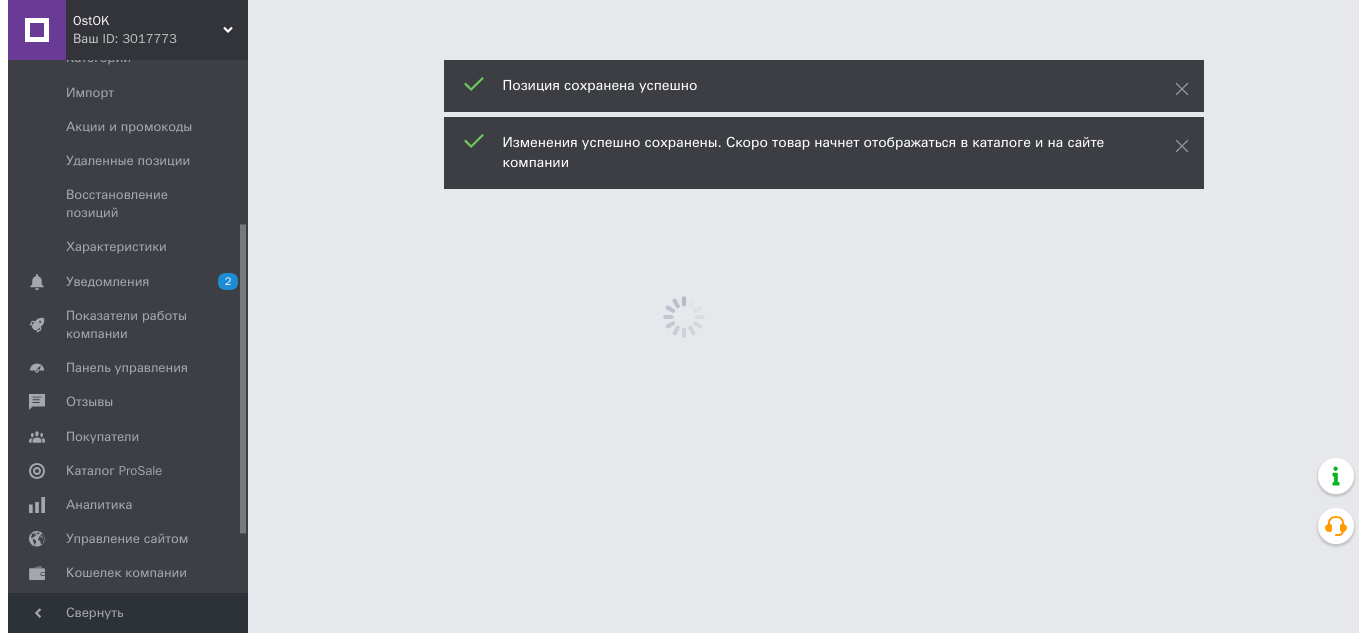 scroll, scrollTop: 0, scrollLeft: 0, axis: both 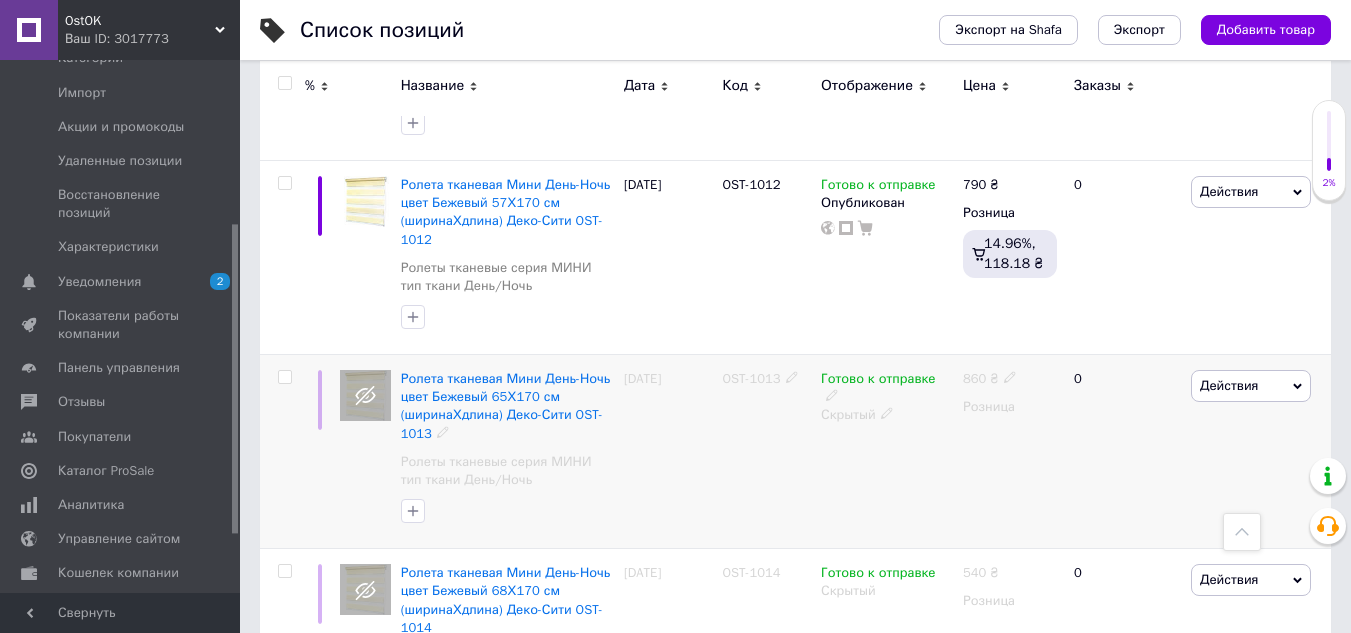 click 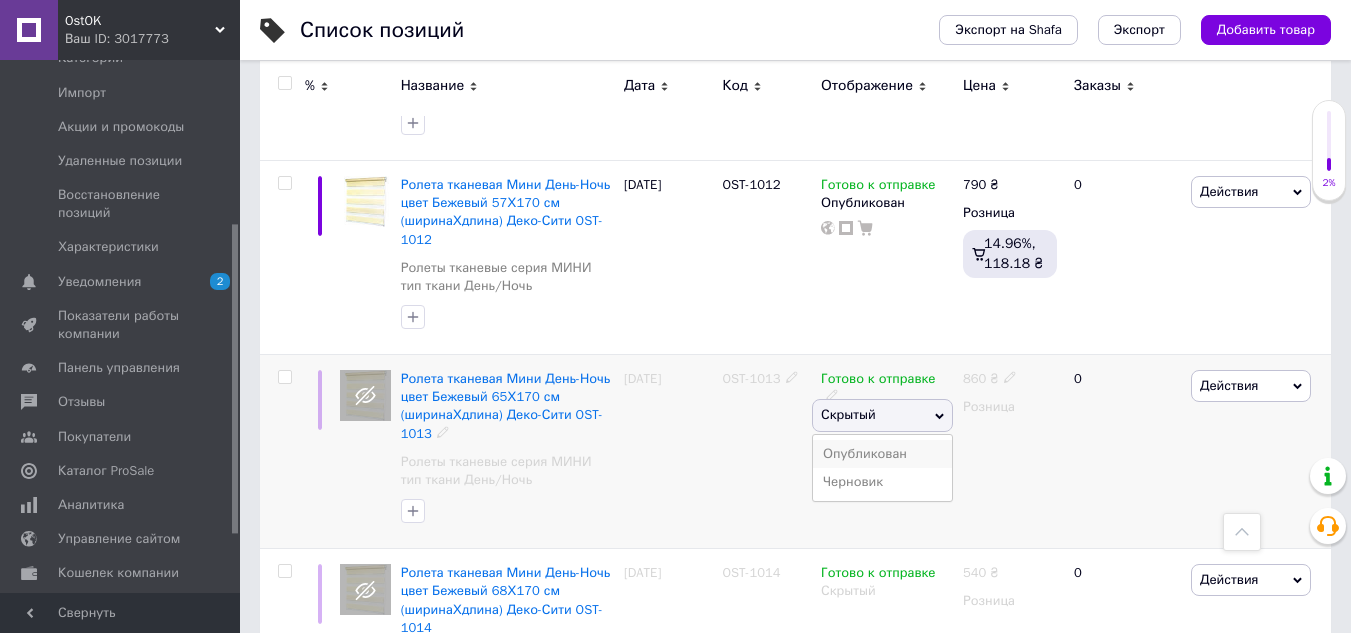 click on "Опубликован" at bounding box center [882, 454] 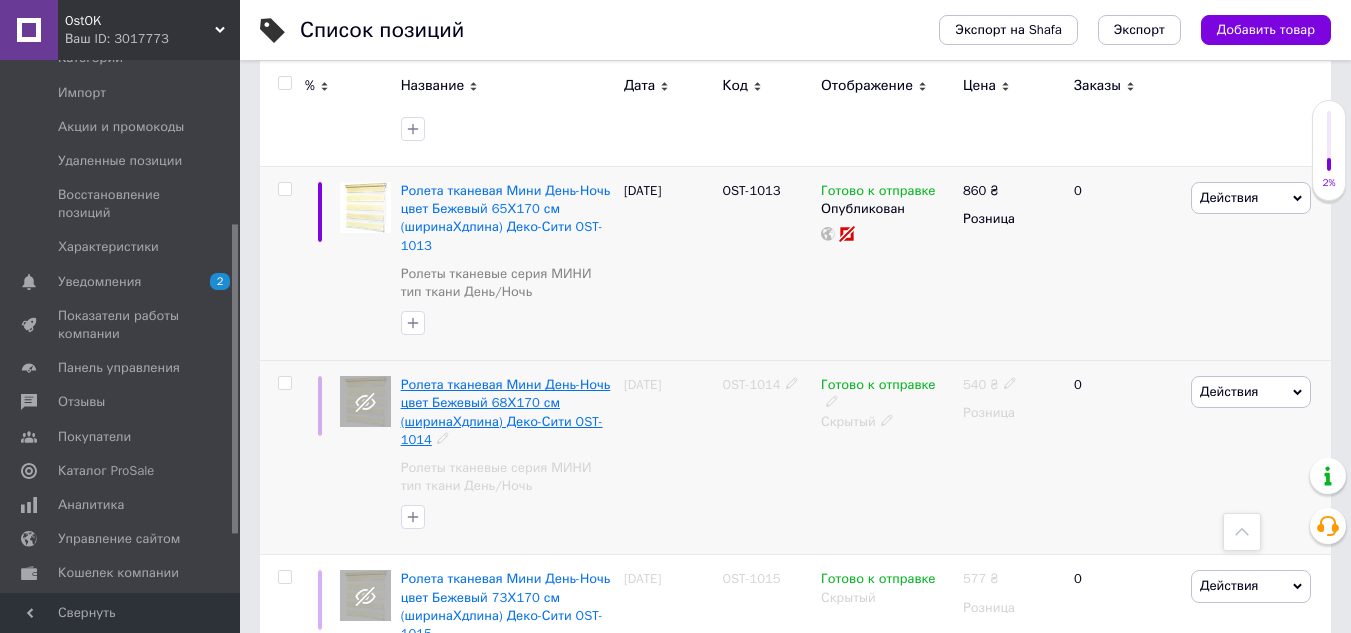scroll, scrollTop: 700, scrollLeft: 0, axis: vertical 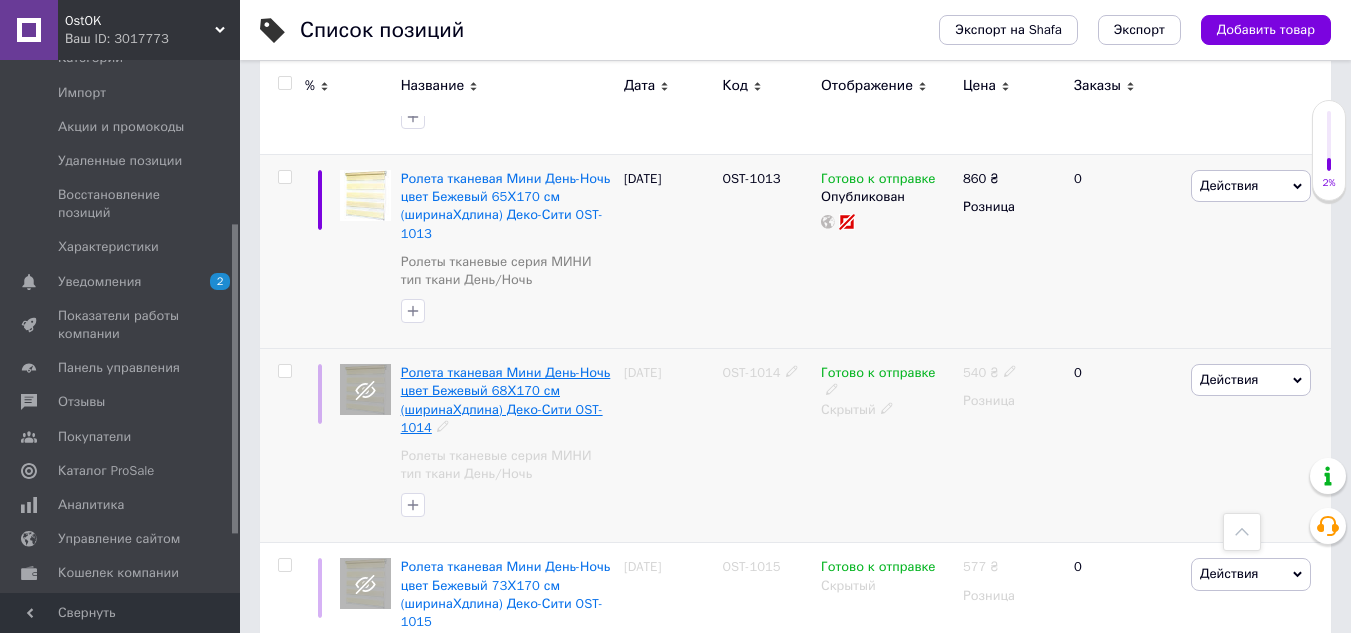 click on "Ролета тканевая Мини День-Ночь цвет Бежевый 68Х170 см (ширинаХдлина) Деко-Сити OST-1014" at bounding box center [506, 400] 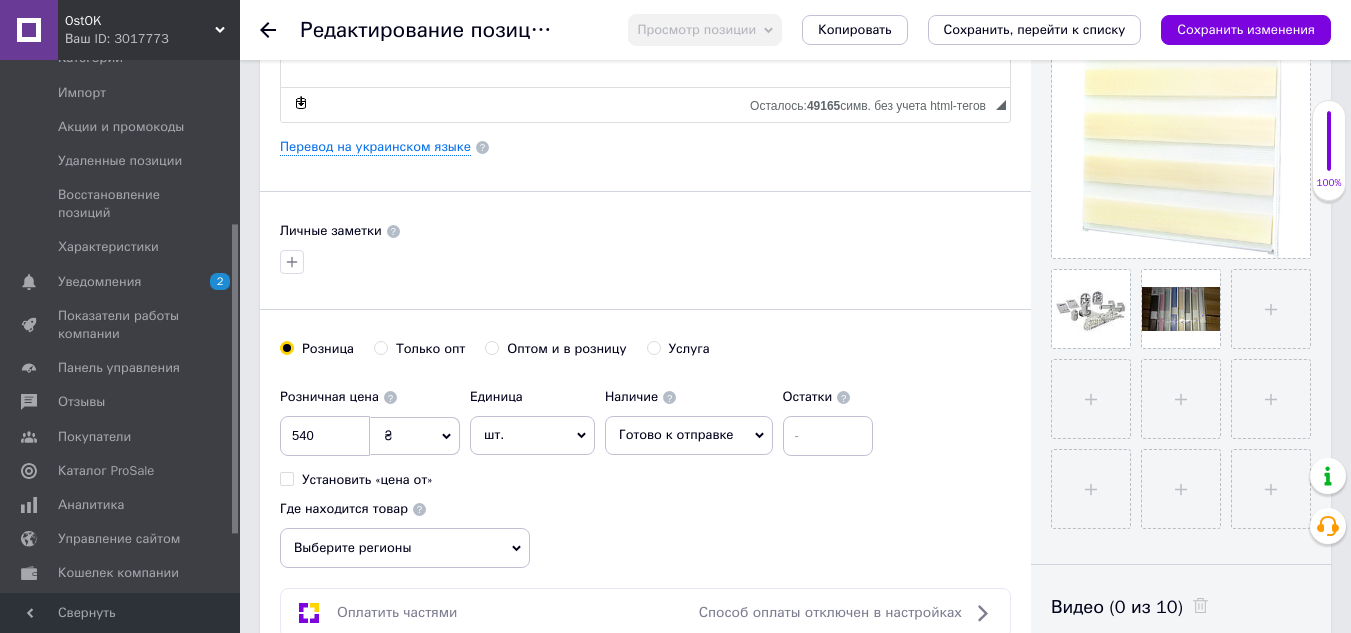scroll, scrollTop: 500, scrollLeft: 0, axis: vertical 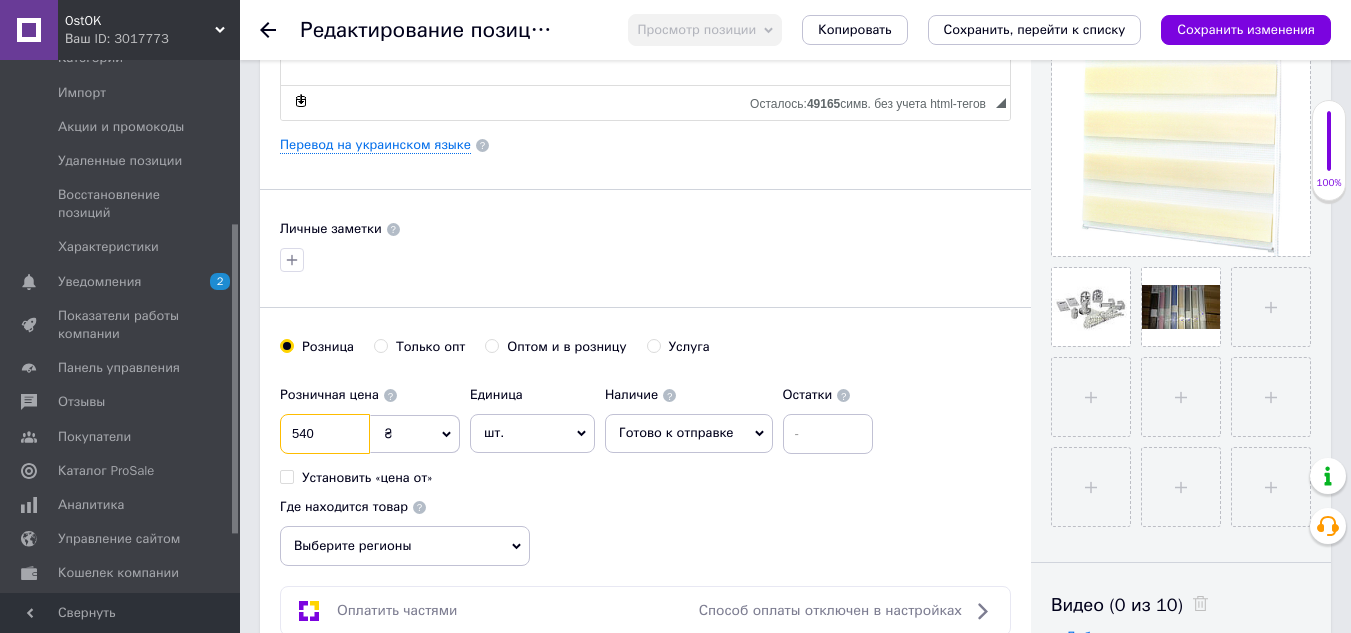 drag, startPoint x: 343, startPoint y: 423, endPoint x: 249, endPoint y: 421, distance: 94.02127 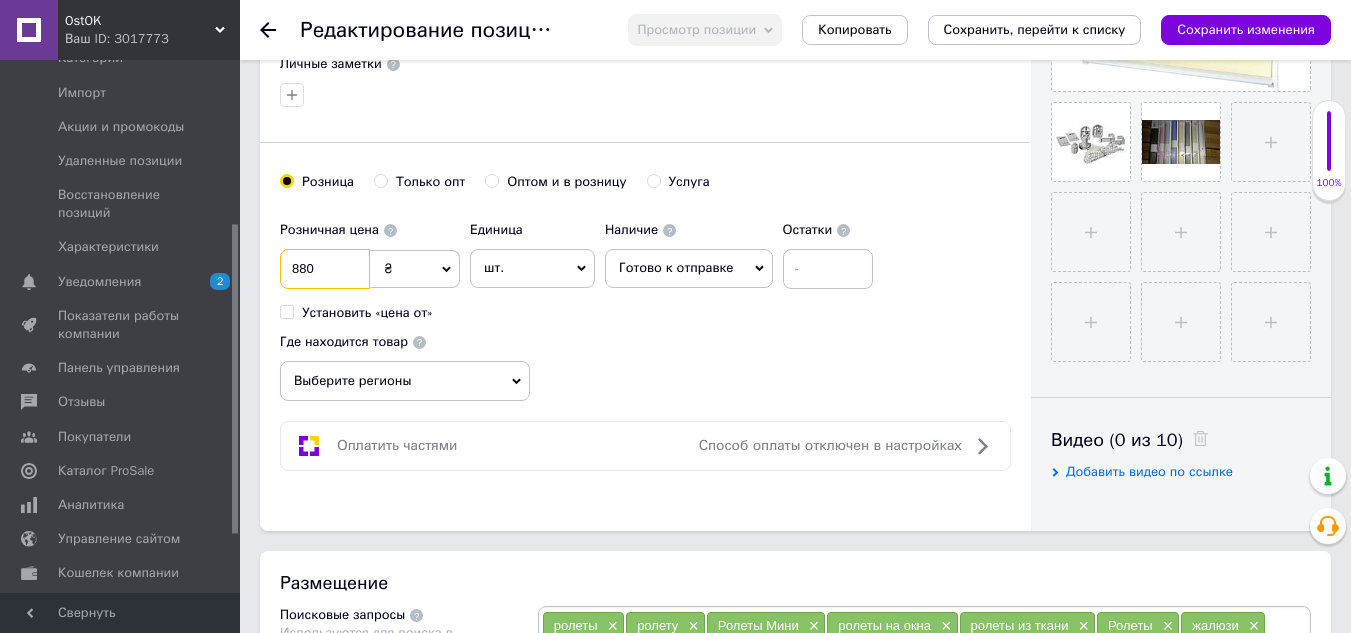 scroll, scrollTop: 800, scrollLeft: 0, axis: vertical 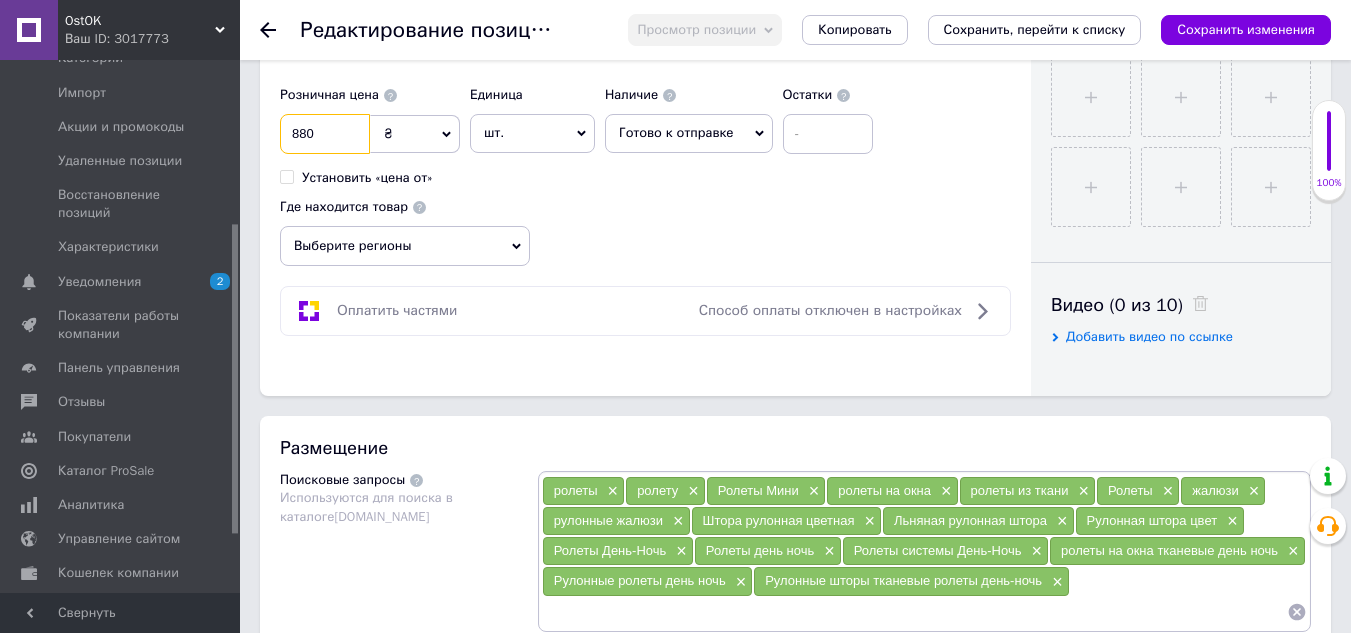 type on "880" 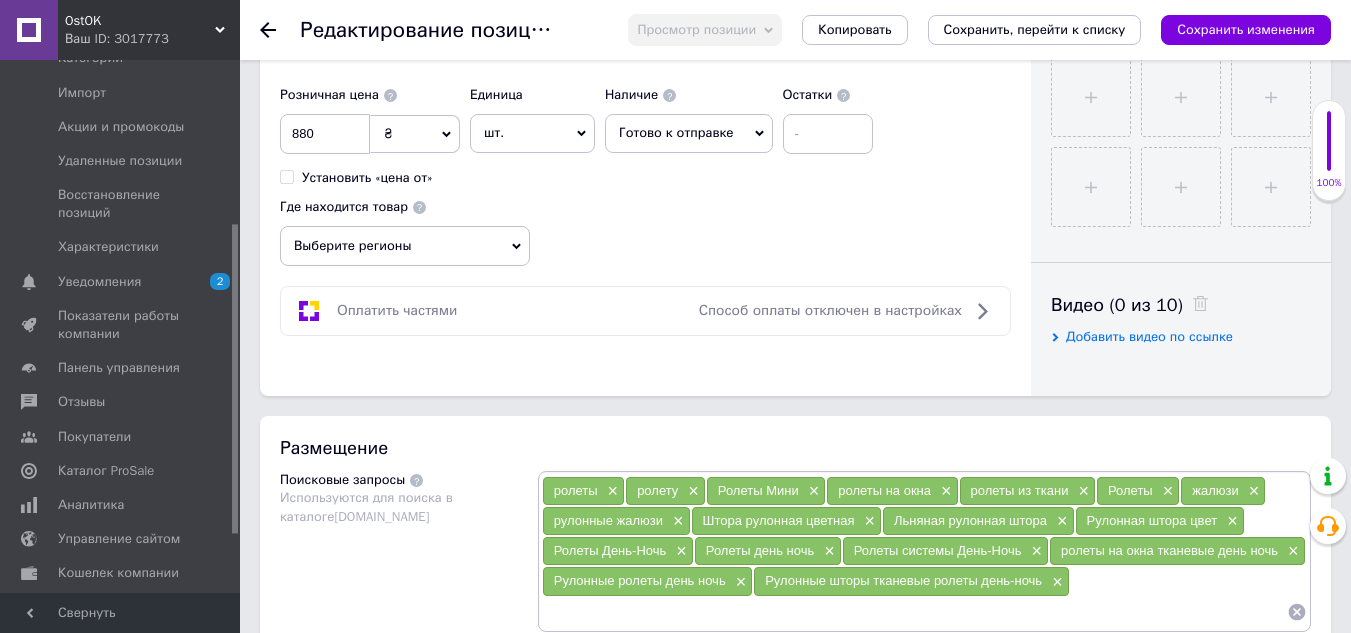 click on "Выберите регионы" at bounding box center [405, 246] 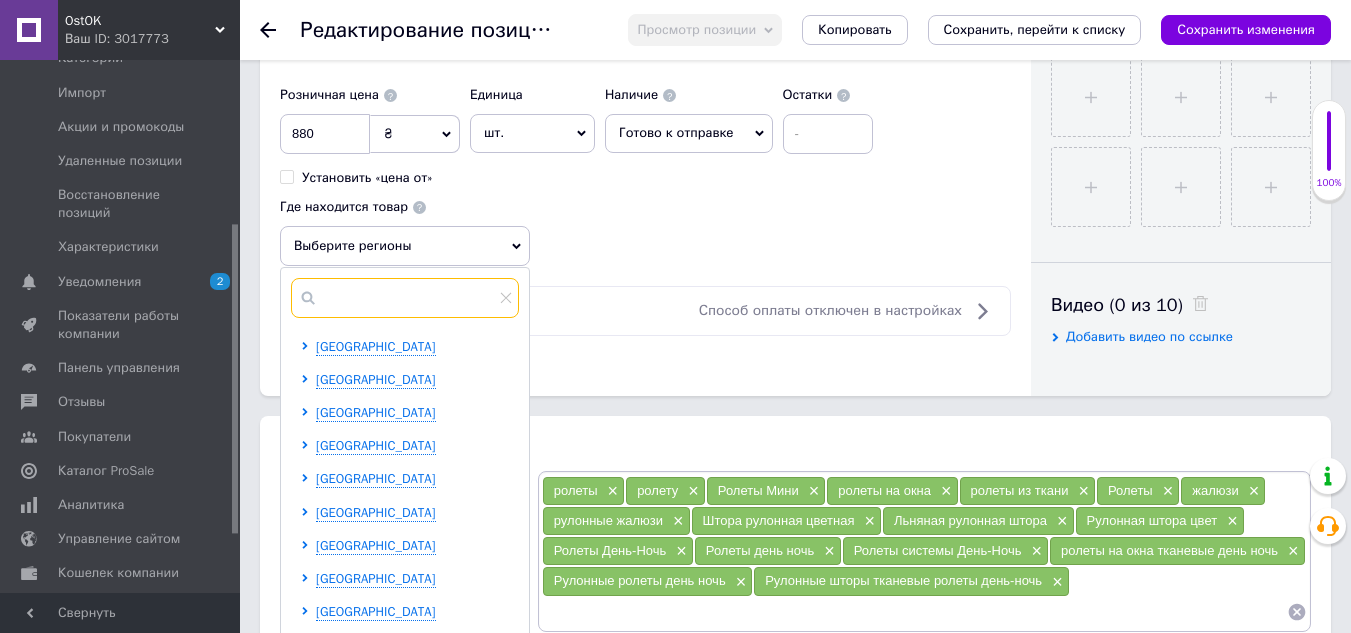 click at bounding box center [405, 298] 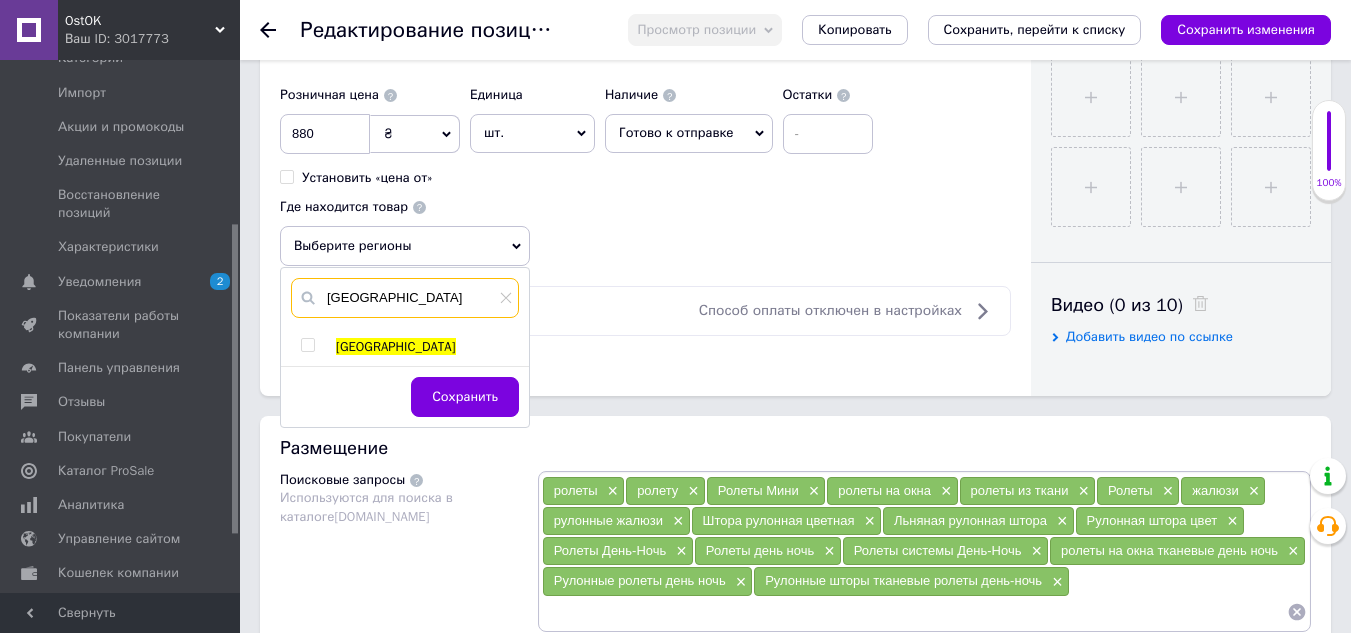 type on "[GEOGRAPHIC_DATA]" 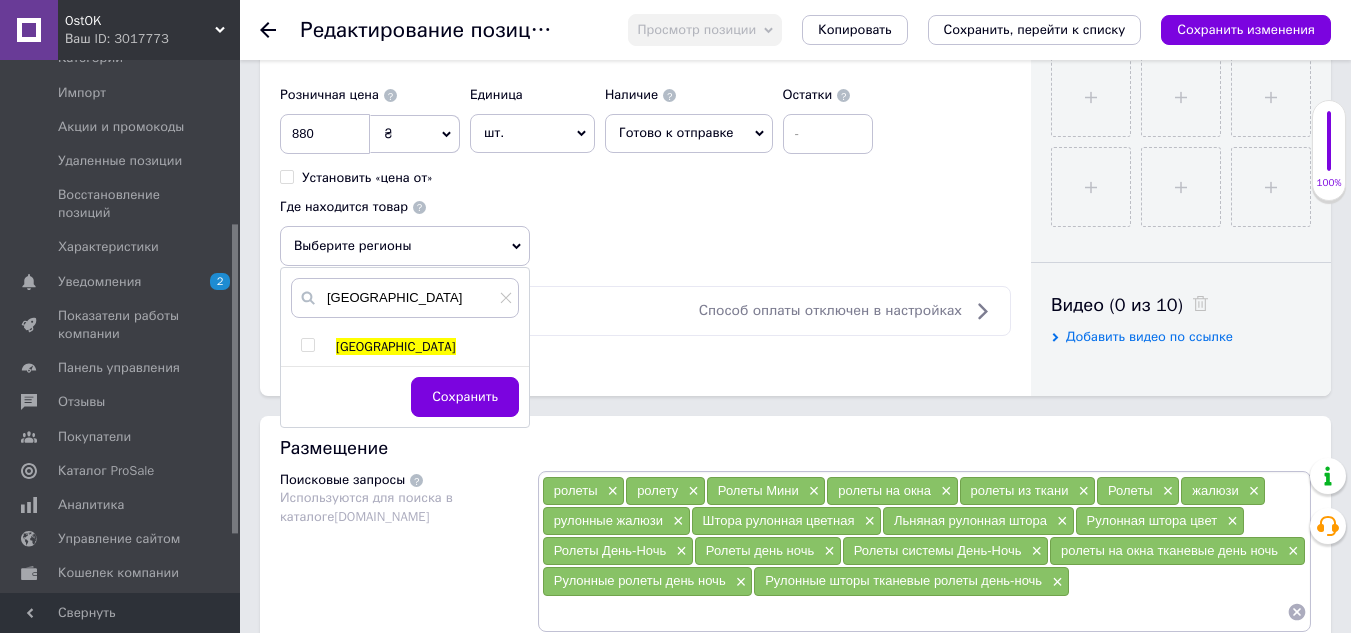 drag, startPoint x: 305, startPoint y: 345, endPoint x: 395, endPoint y: 385, distance: 98.48858 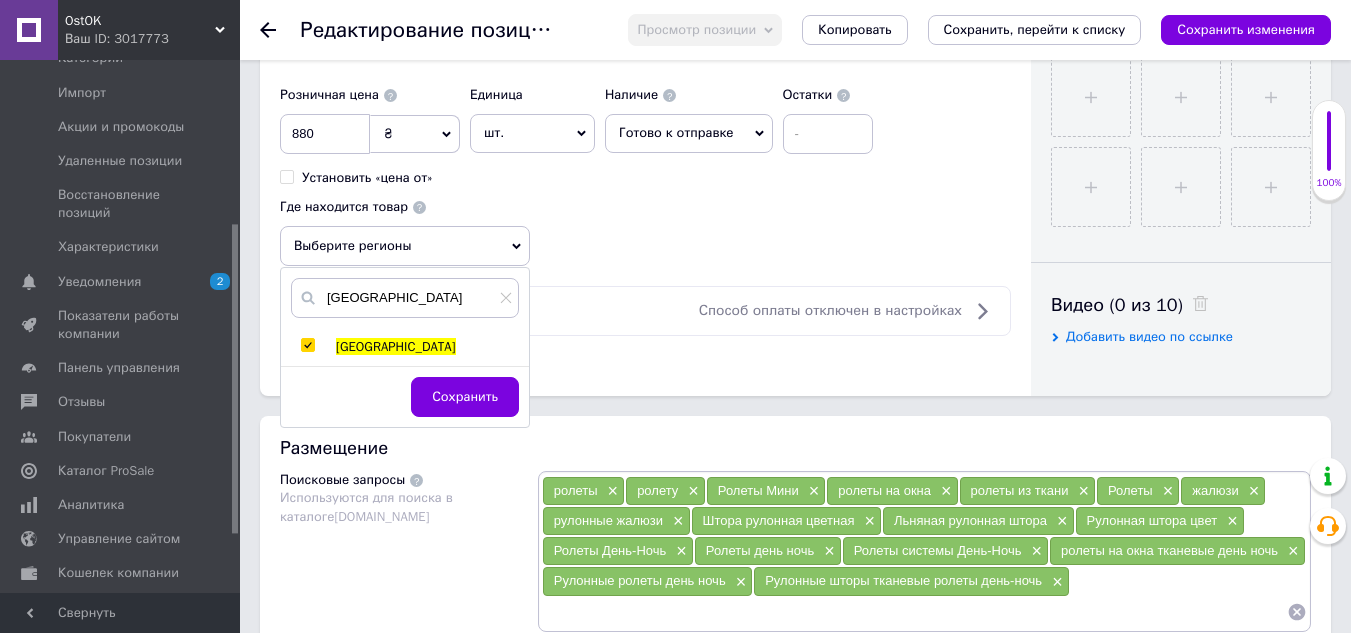 checkbox on "true" 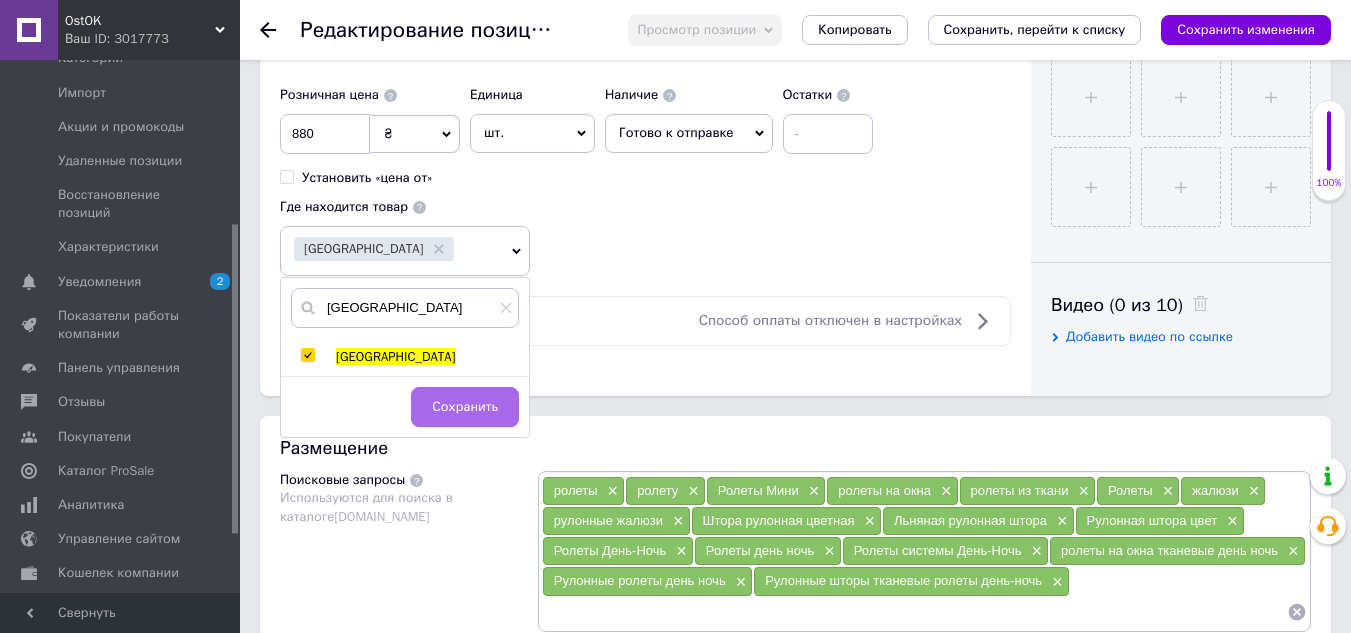 click on "Сохранить" at bounding box center (465, 407) 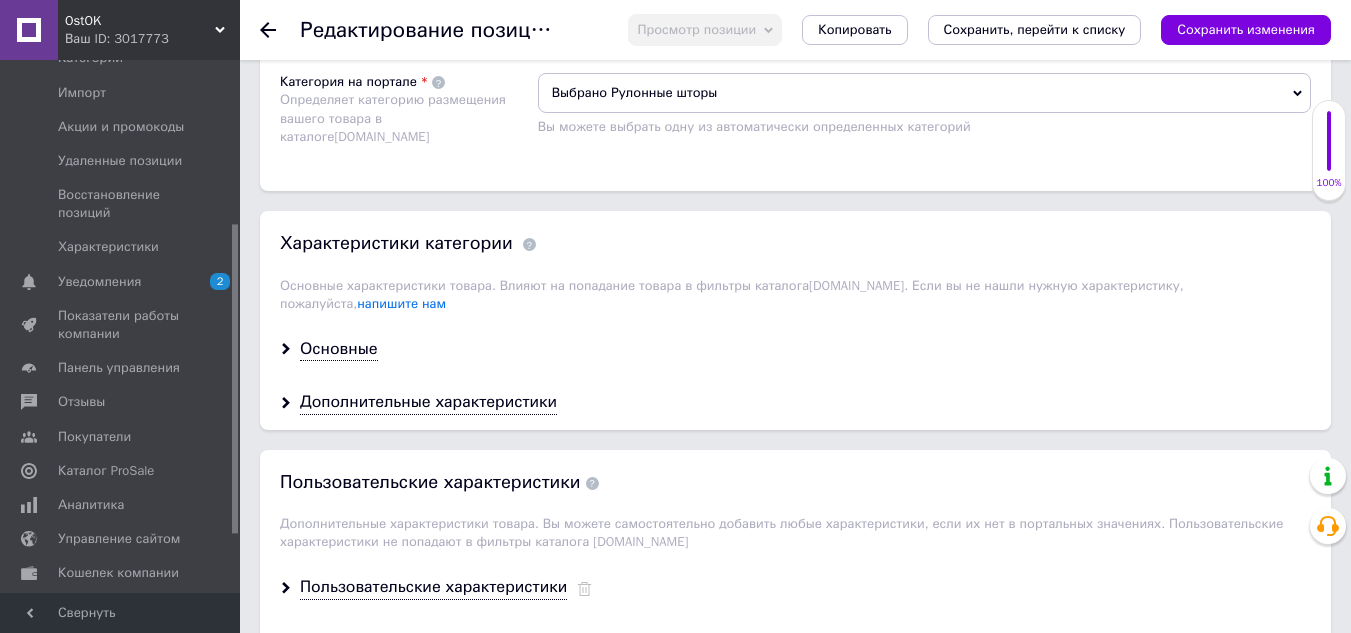 scroll, scrollTop: 1600, scrollLeft: 0, axis: vertical 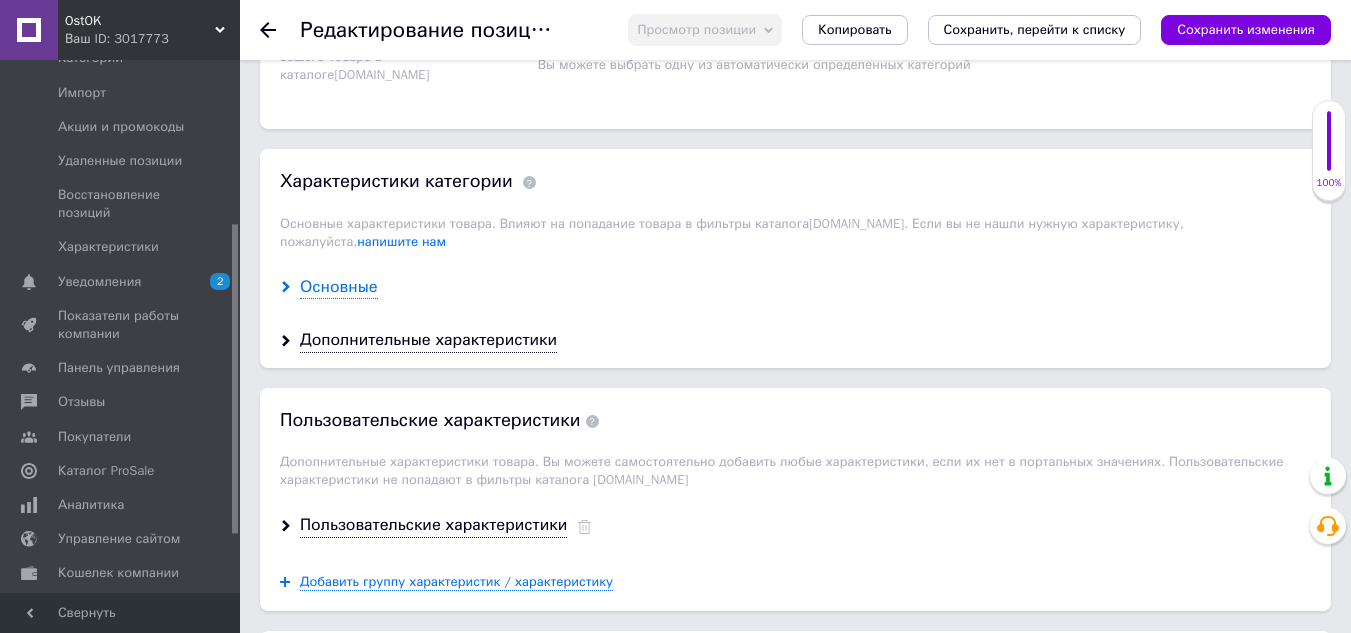 click on "Основные" at bounding box center [339, 287] 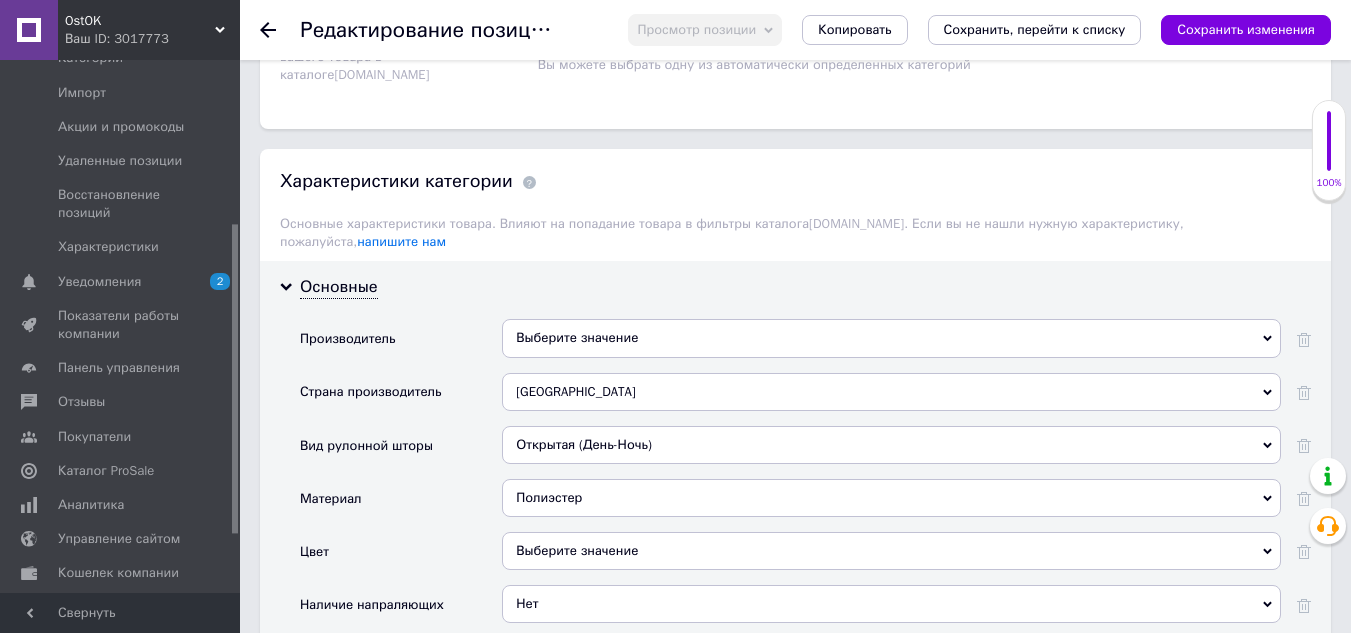 click on "Выберите значение" at bounding box center [891, 338] 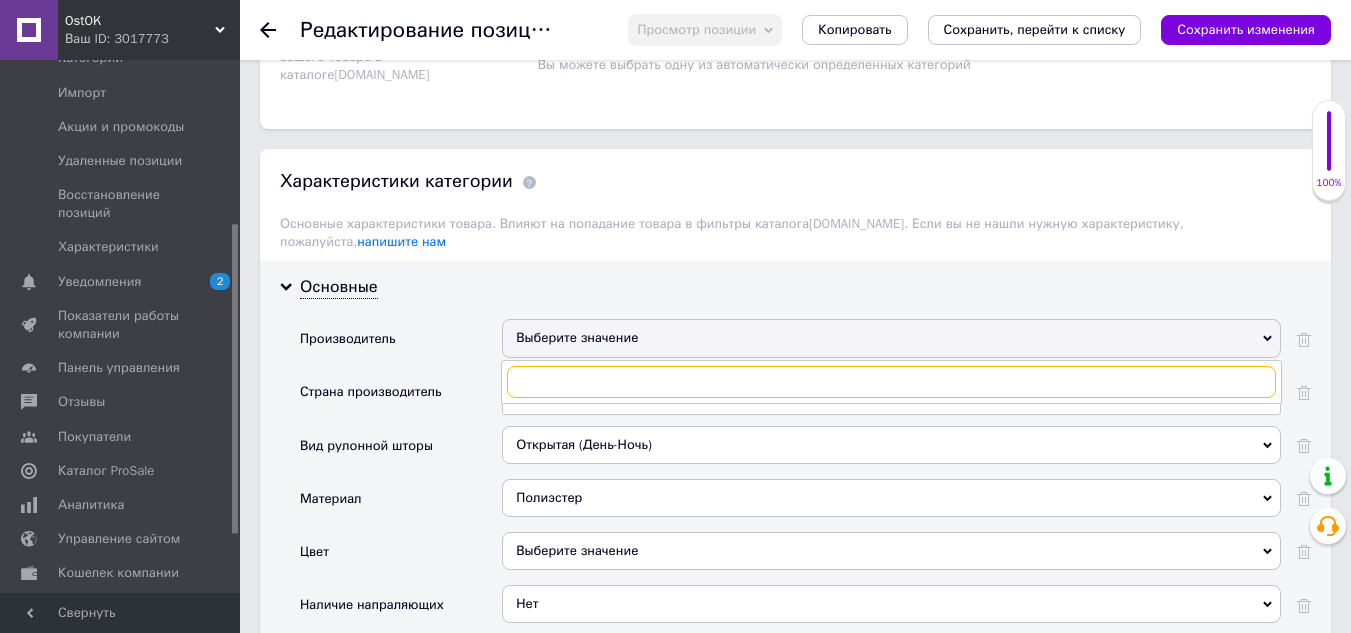 type on "д" 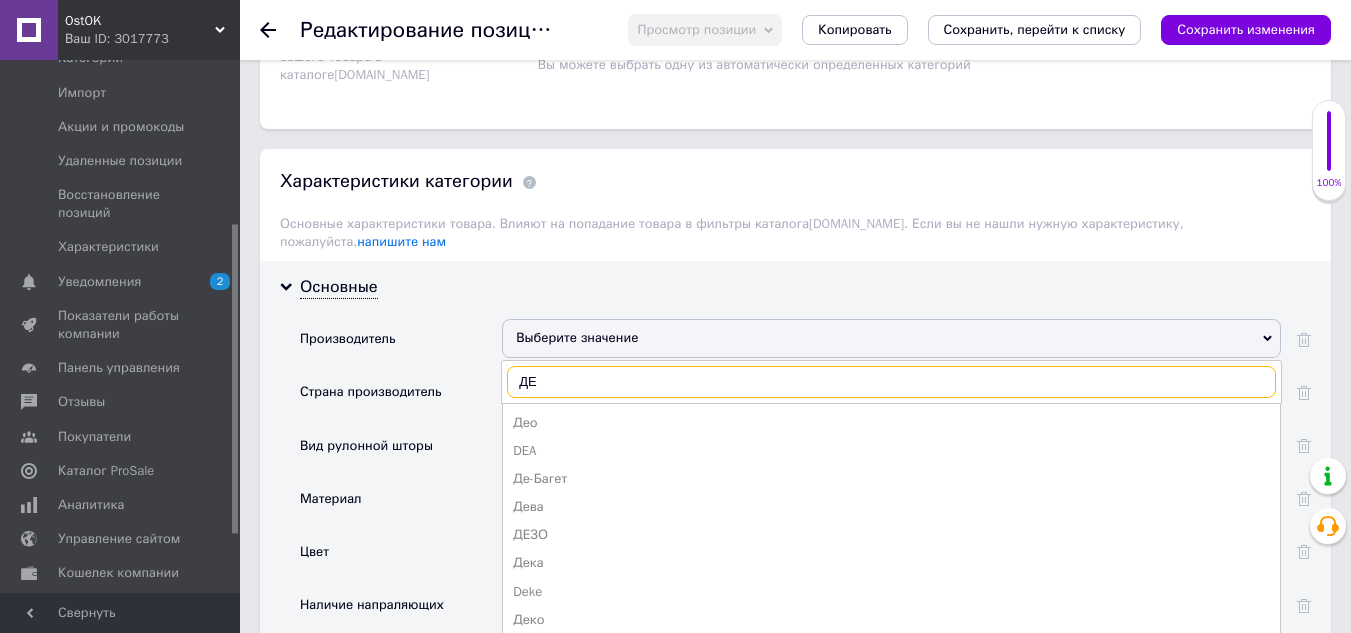 type on "Д" 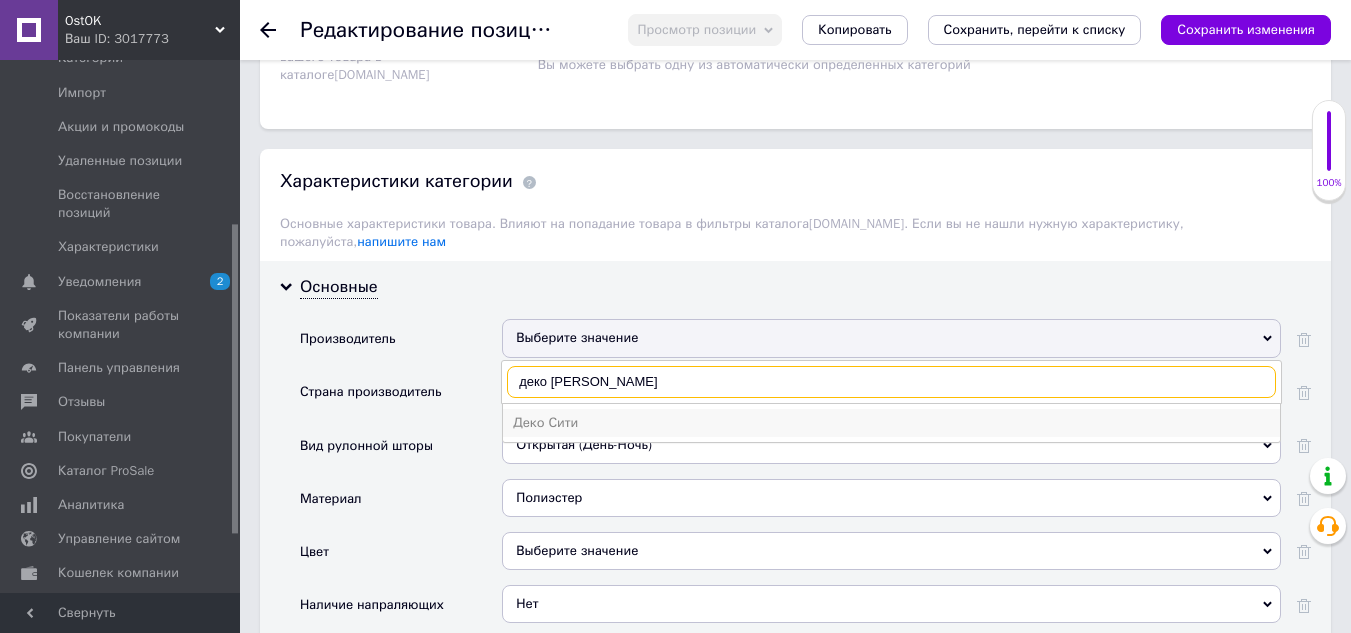 type on "деко [PERSON_NAME]" 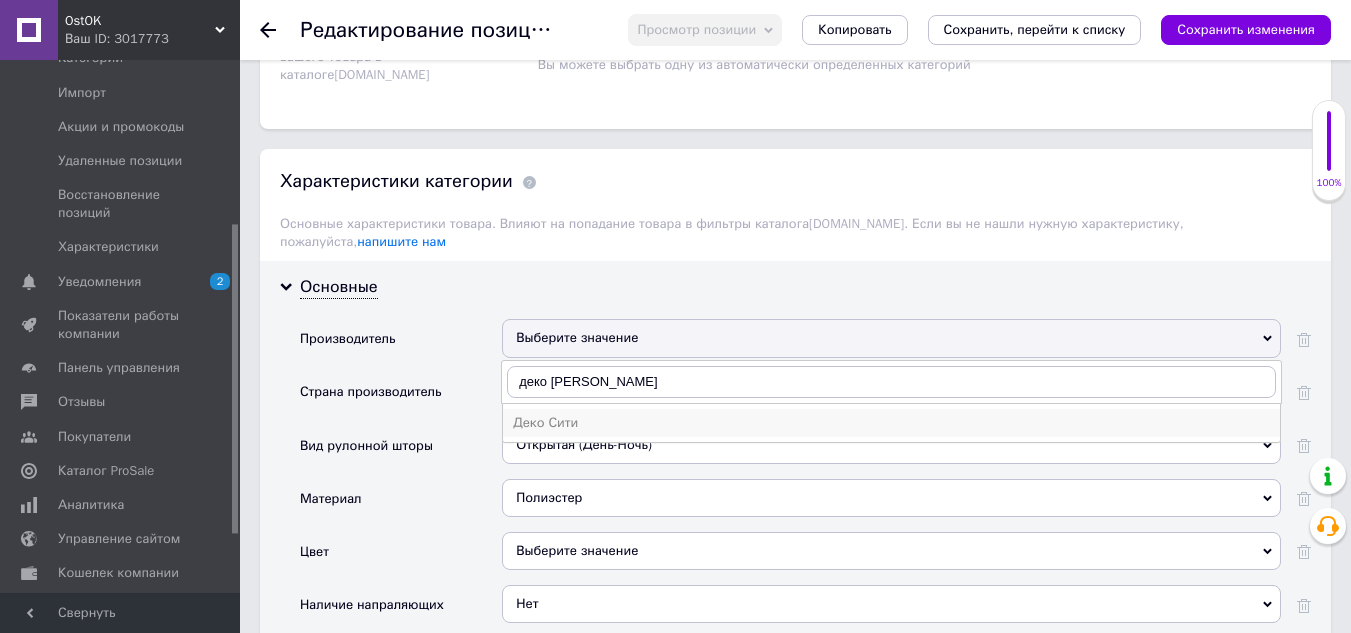 click on "Деко Сити" at bounding box center [891, 423] 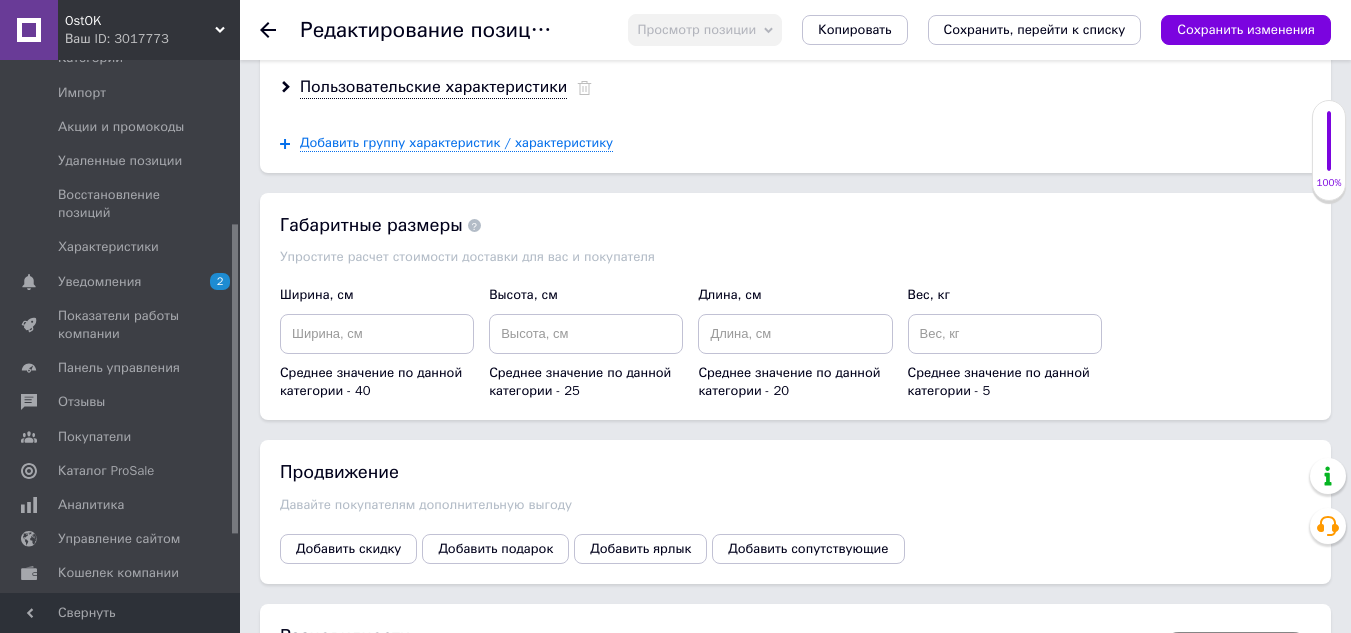 scroll, scrollTop: 2900, scrollLeft: 0, axis: vertical 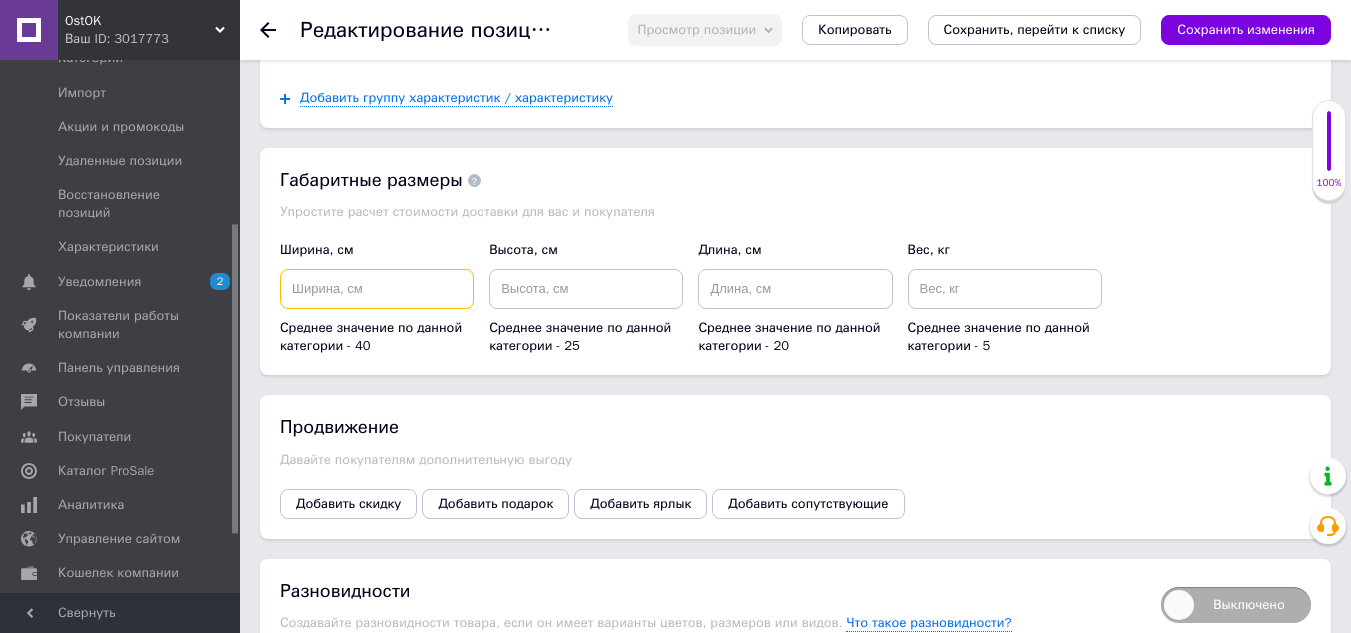 click at bounding box center [377, 289] 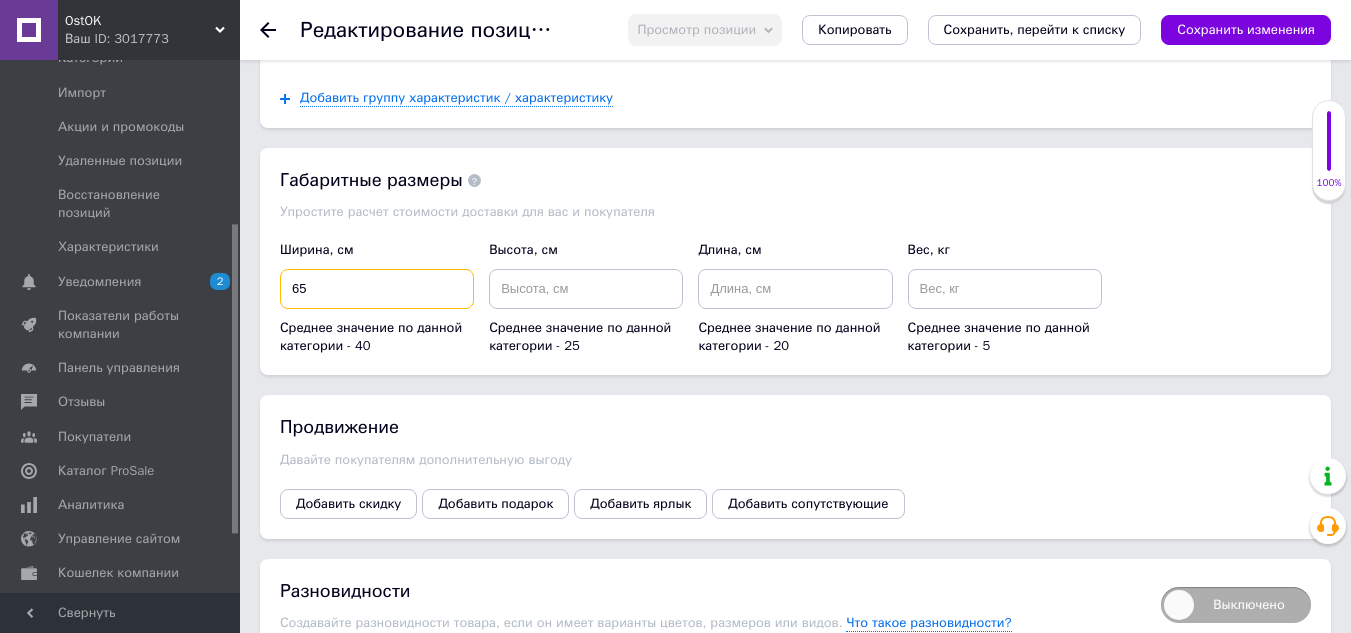 type on "65" 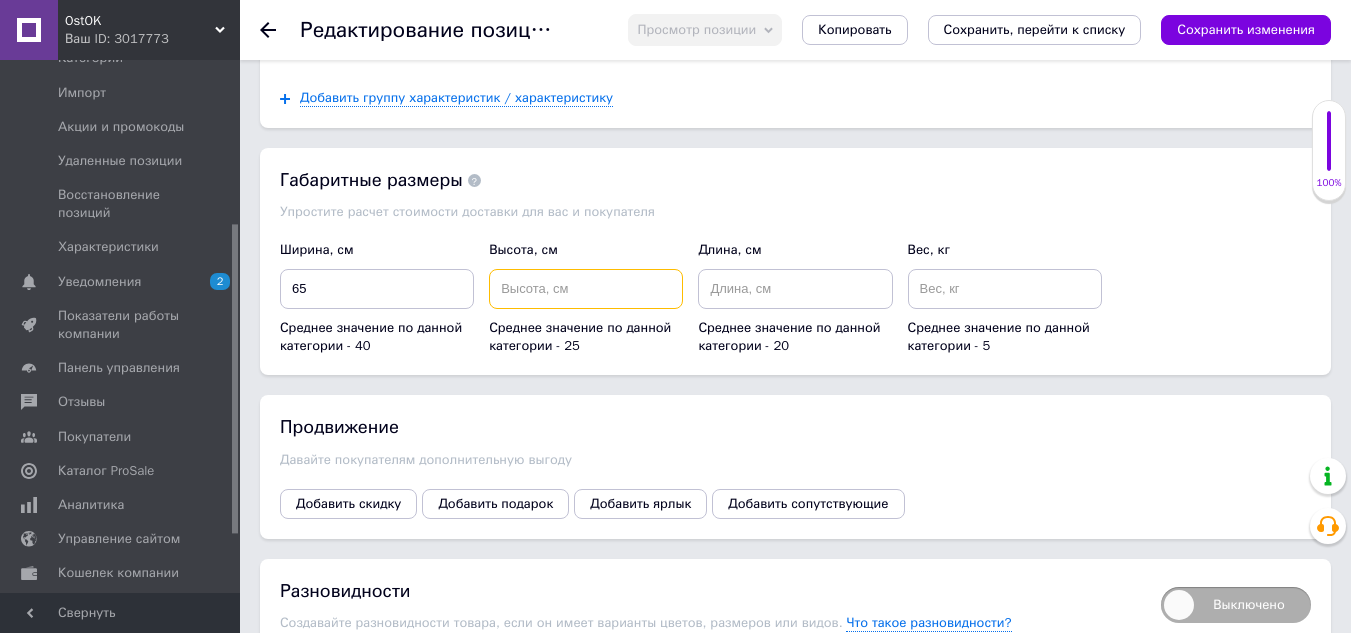 click at bounding box center (586, 289) 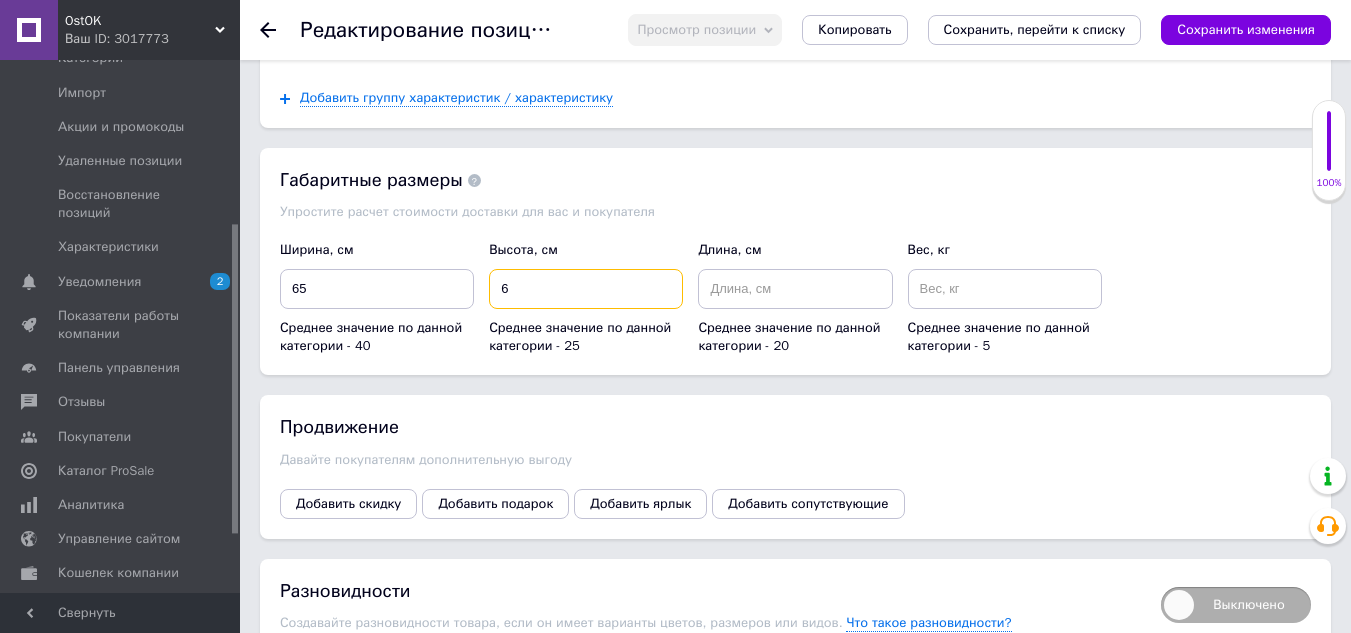 type on "6" 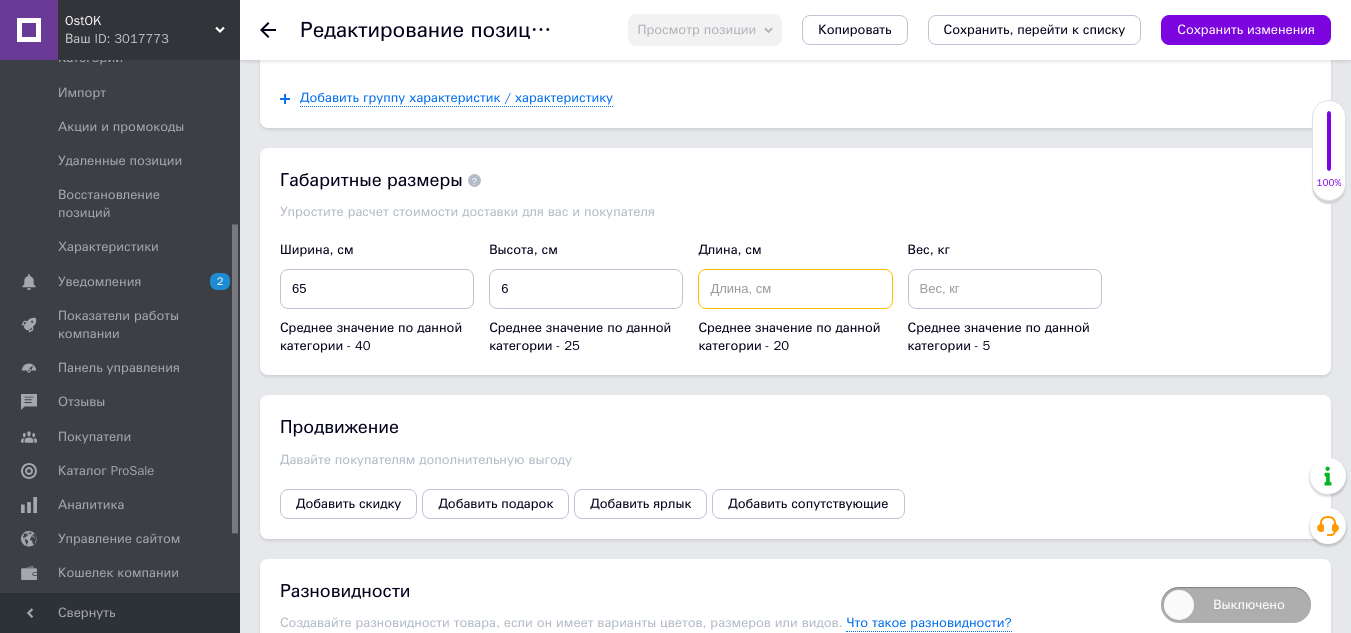click at bounding box center [795, 289] 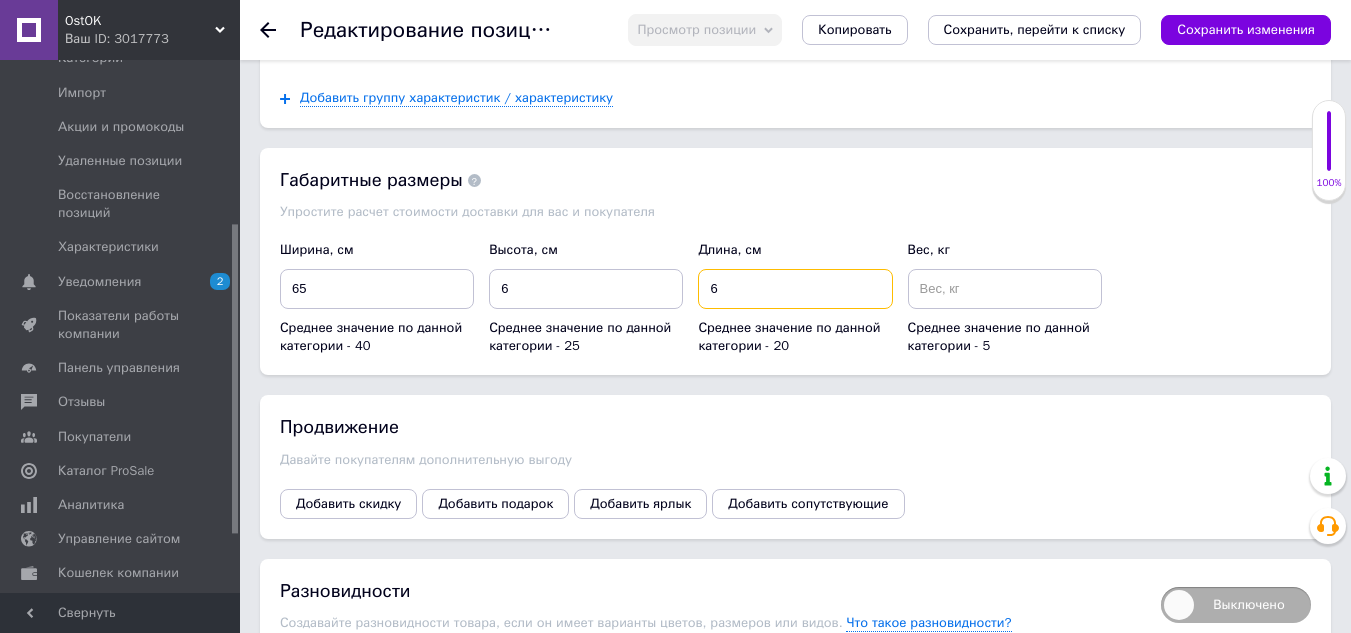 type 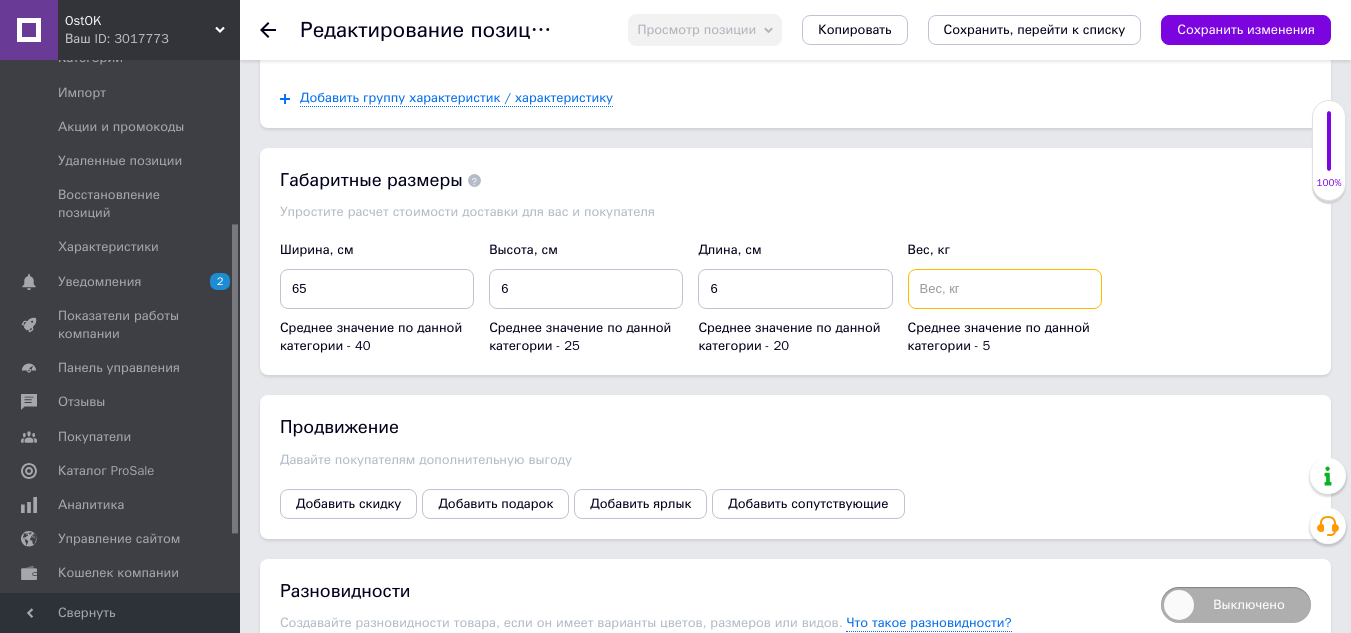 click at bounding box center [1005, 289] 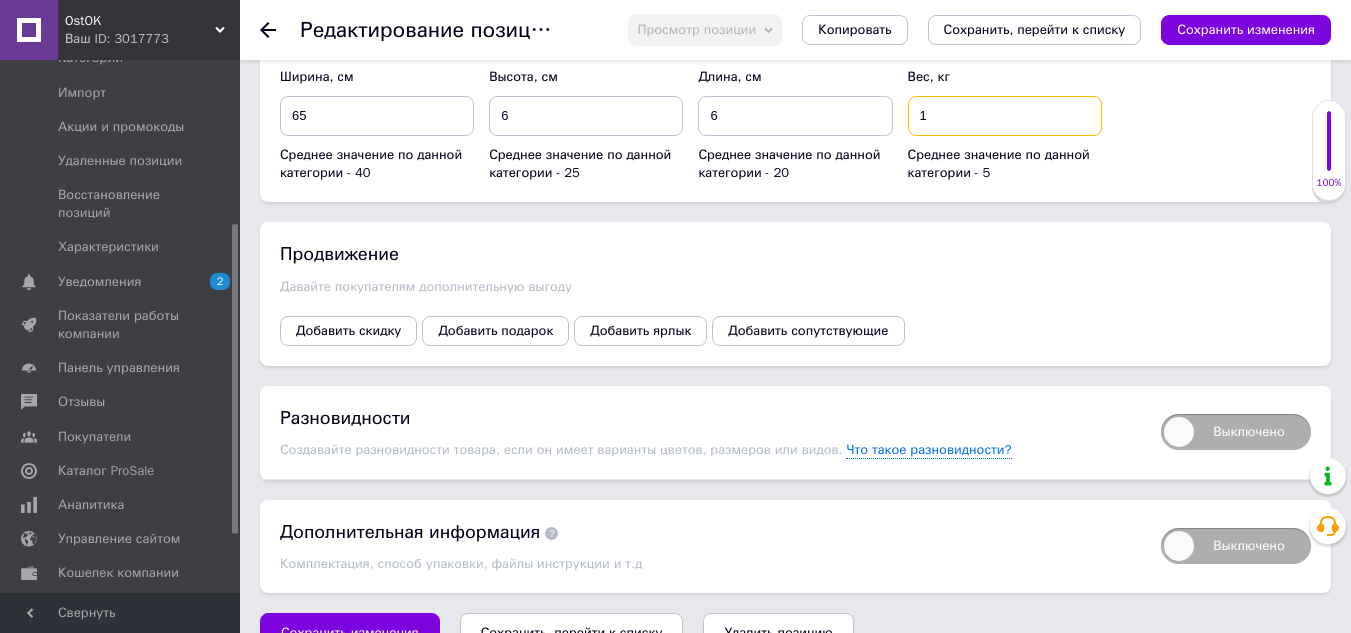 scroll, scrollTop: 3092, scrollLeft: 0, axis: vertical 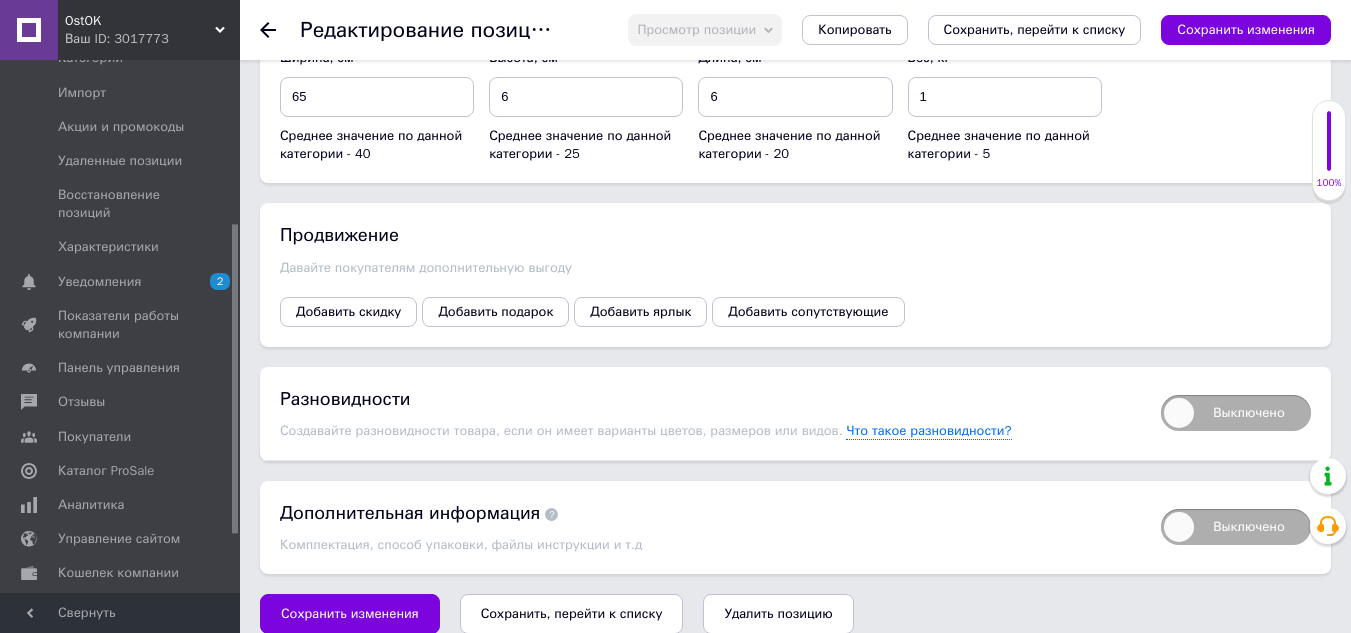 click on "Сохранить, перейти к списку" at bounding box center (572, 613) 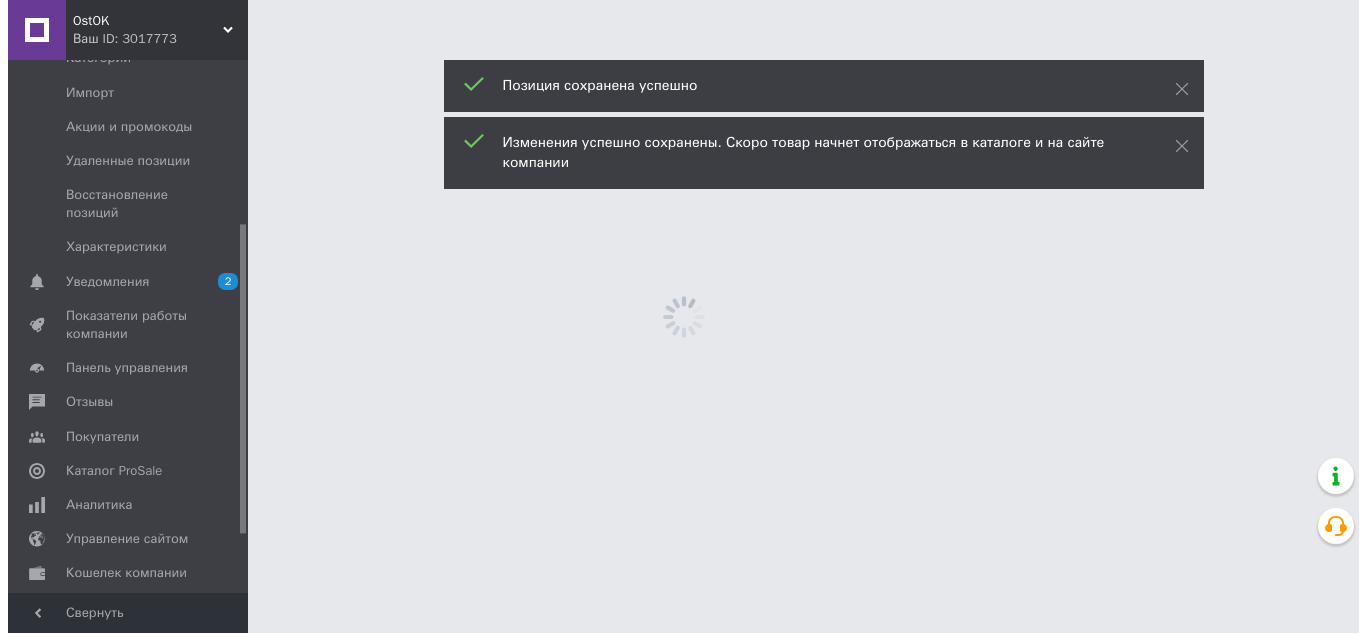 scroll, scrollTop: 0, scrollLeft: 0, axis: both 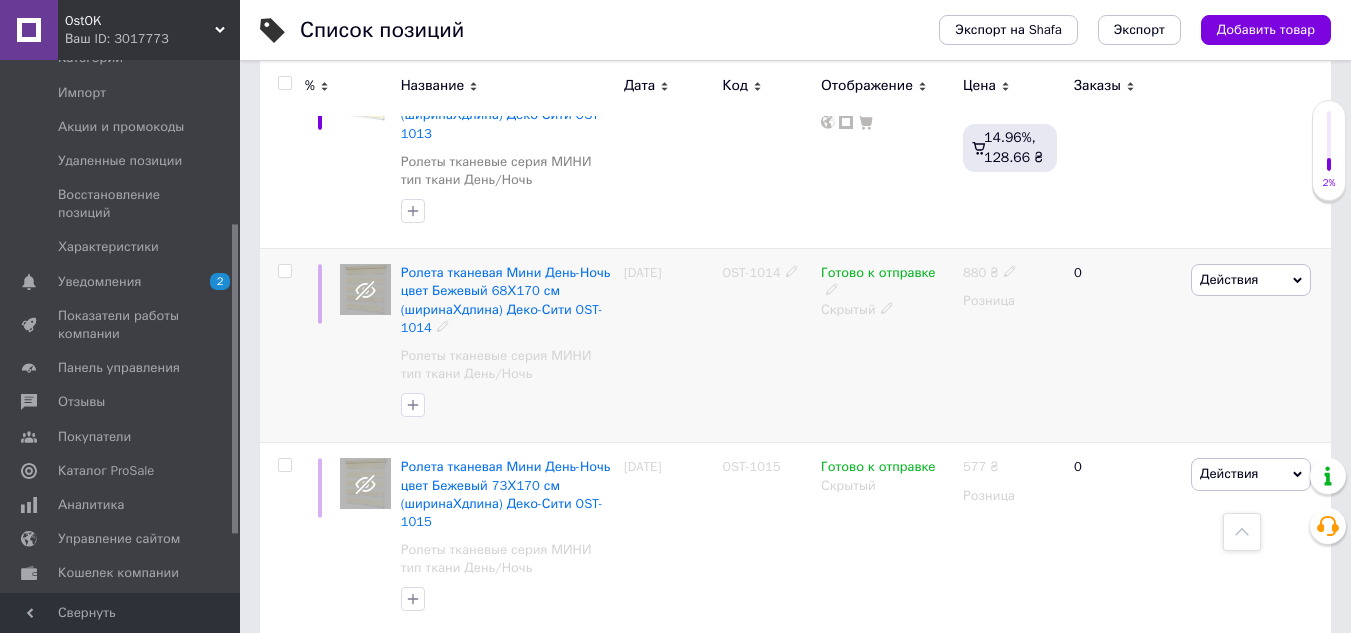 click on "Скрытый" at bounding box center [887, 310] 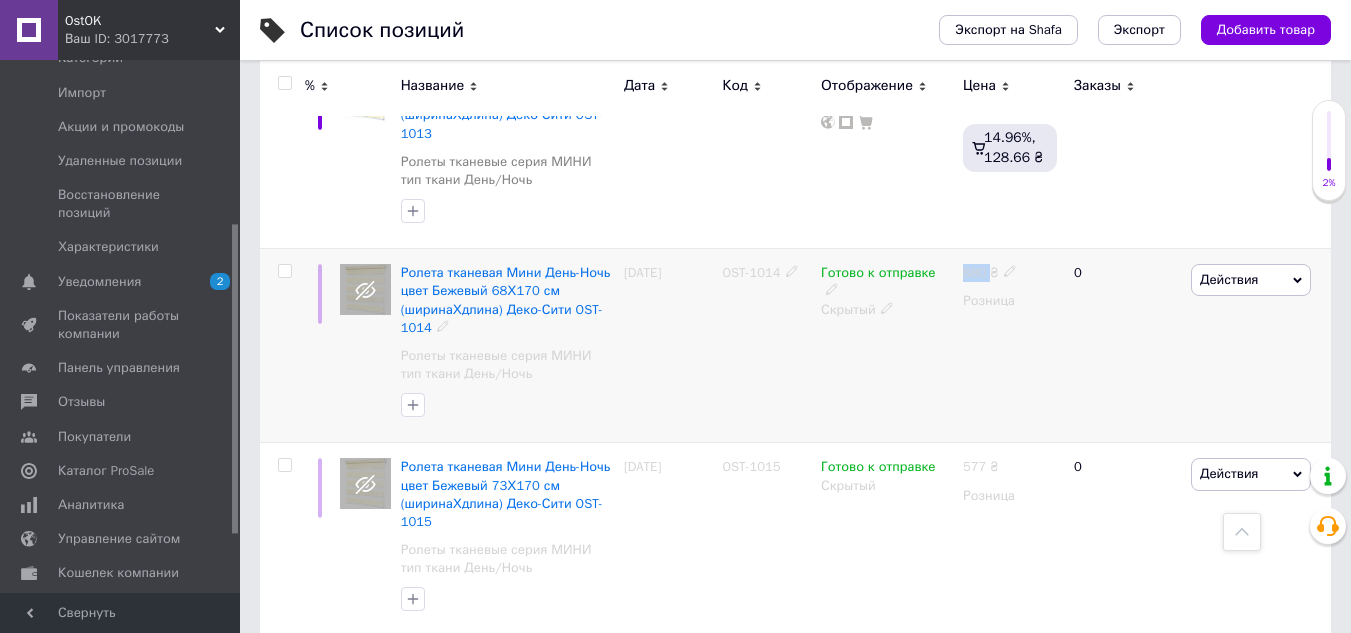 click on "Скрытый" at bounding box center (887, 310) 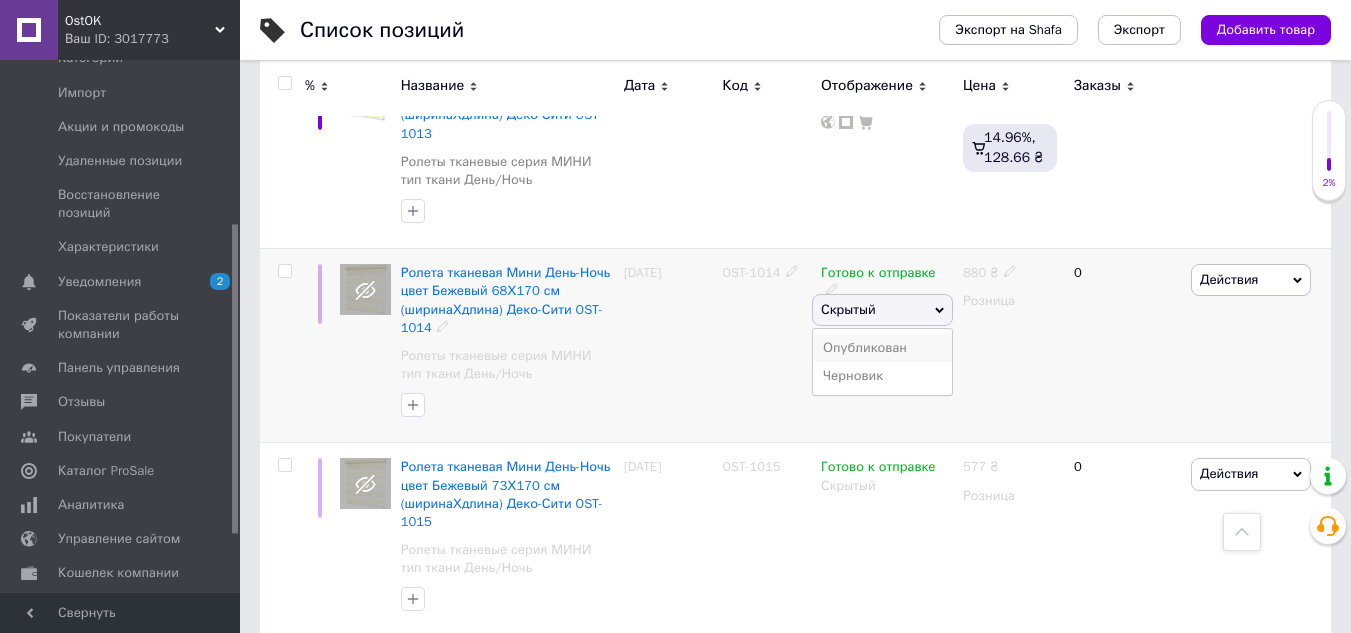 click on "Опубликован" at bounding box center [882, 348] 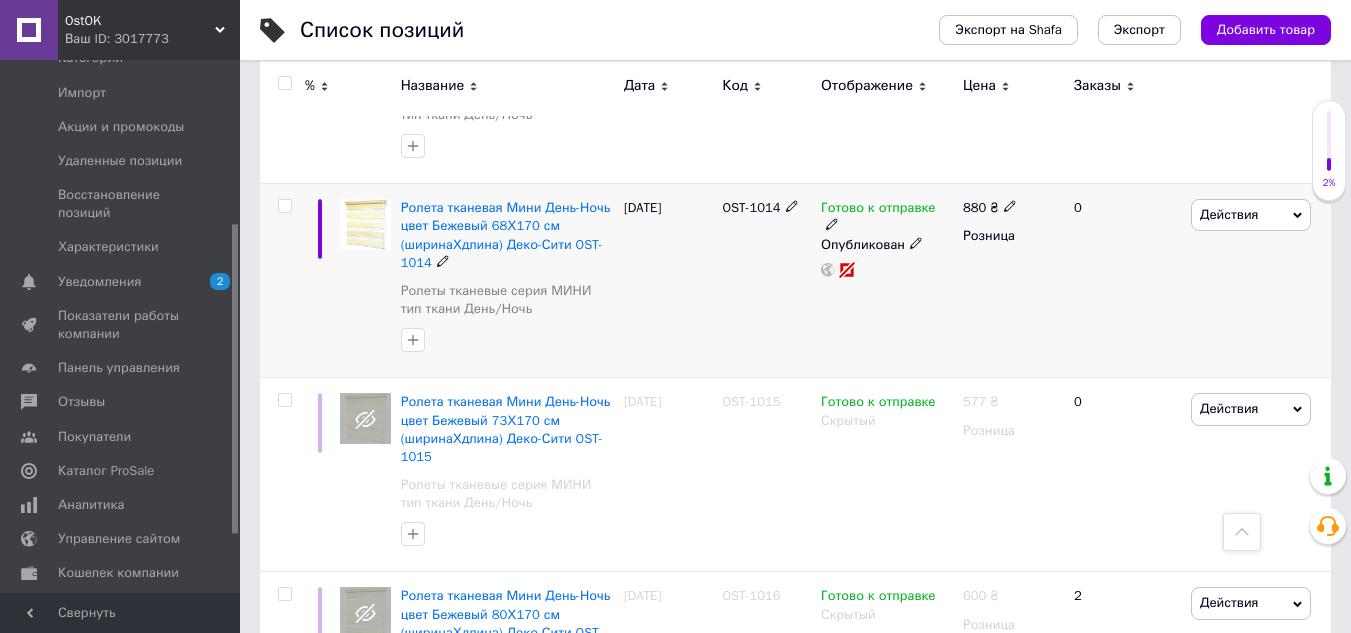 scroll, scrollTop: 900, scrollLeft: 0, axis: vertical 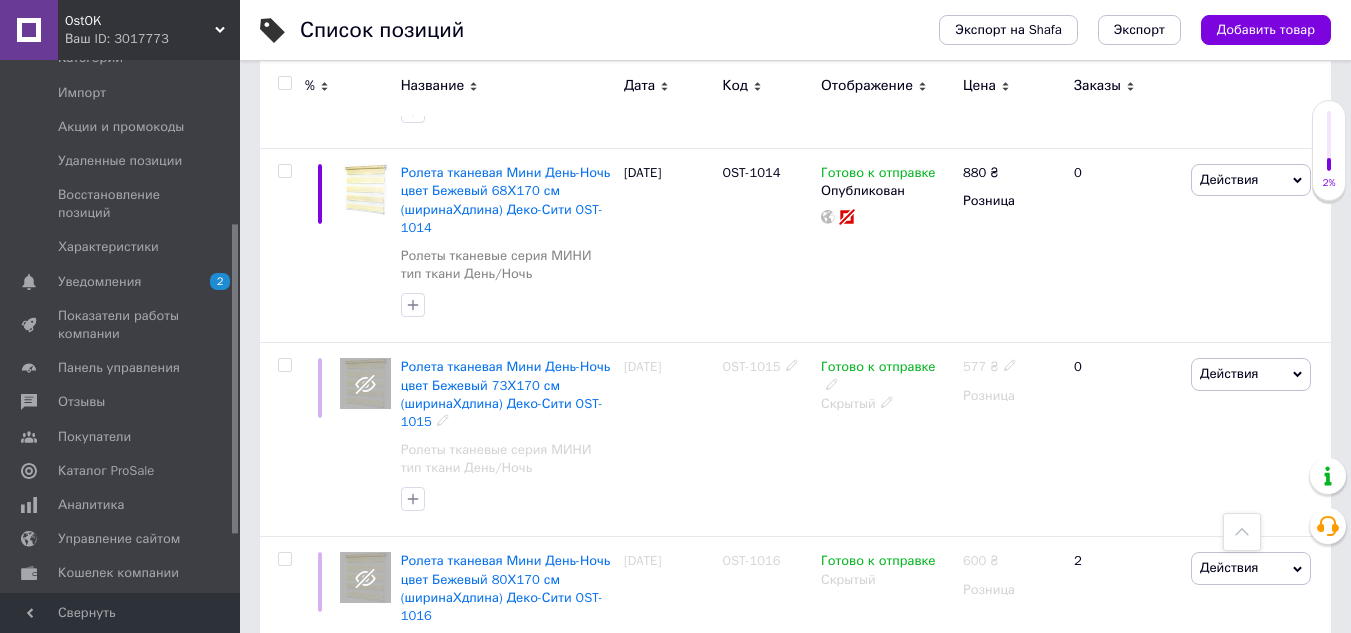 click on "Ролета тканевая Мини День-Ночь цвет Бежевый 73Х170 см (ширинаХдлина) Деко-Сити OST-1015" at bounding box center [506, 394] 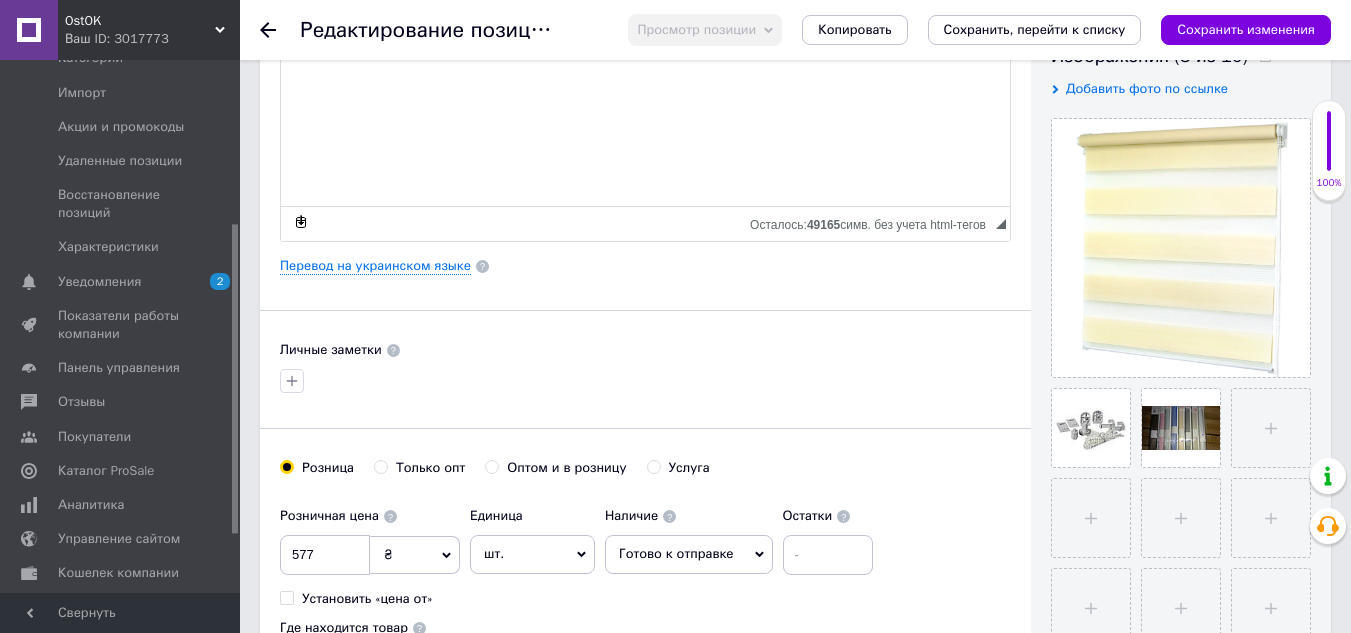 scroll, scrollTop: 500, scrollLeft: 0, axis: vertical 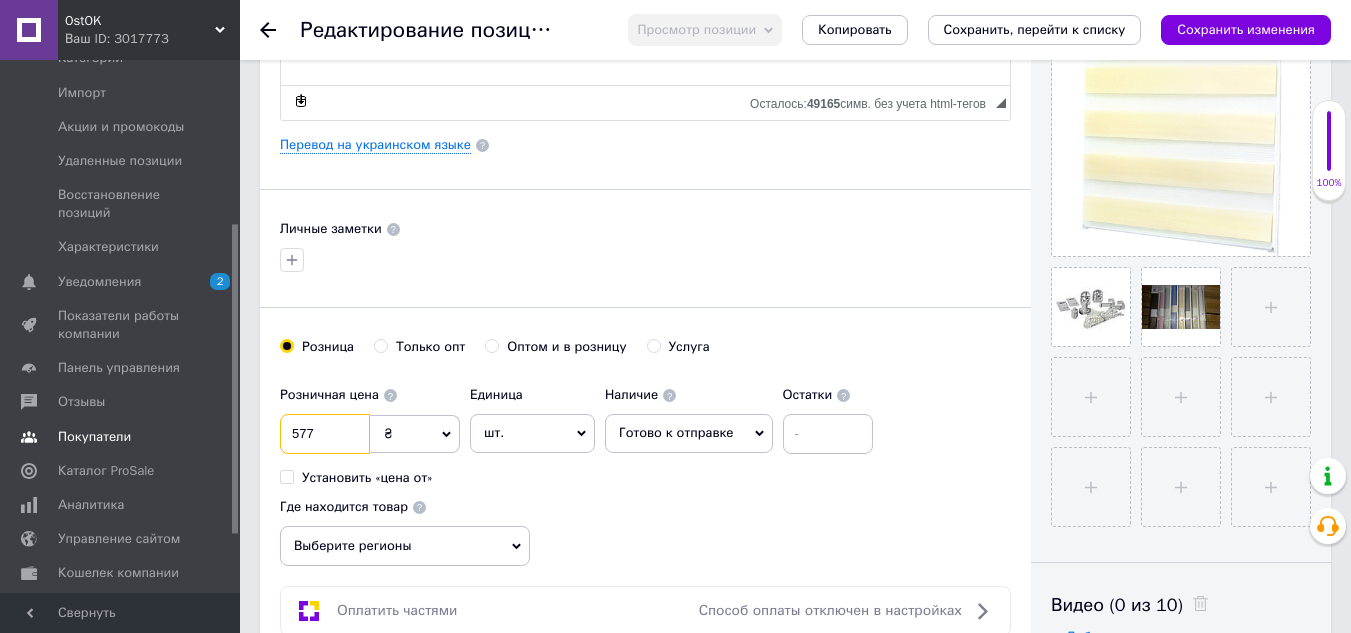 drag, startPoint x: 334, startPoint y: 432, endPoint x: 205, endPoint y: 420, distance: 129.55693 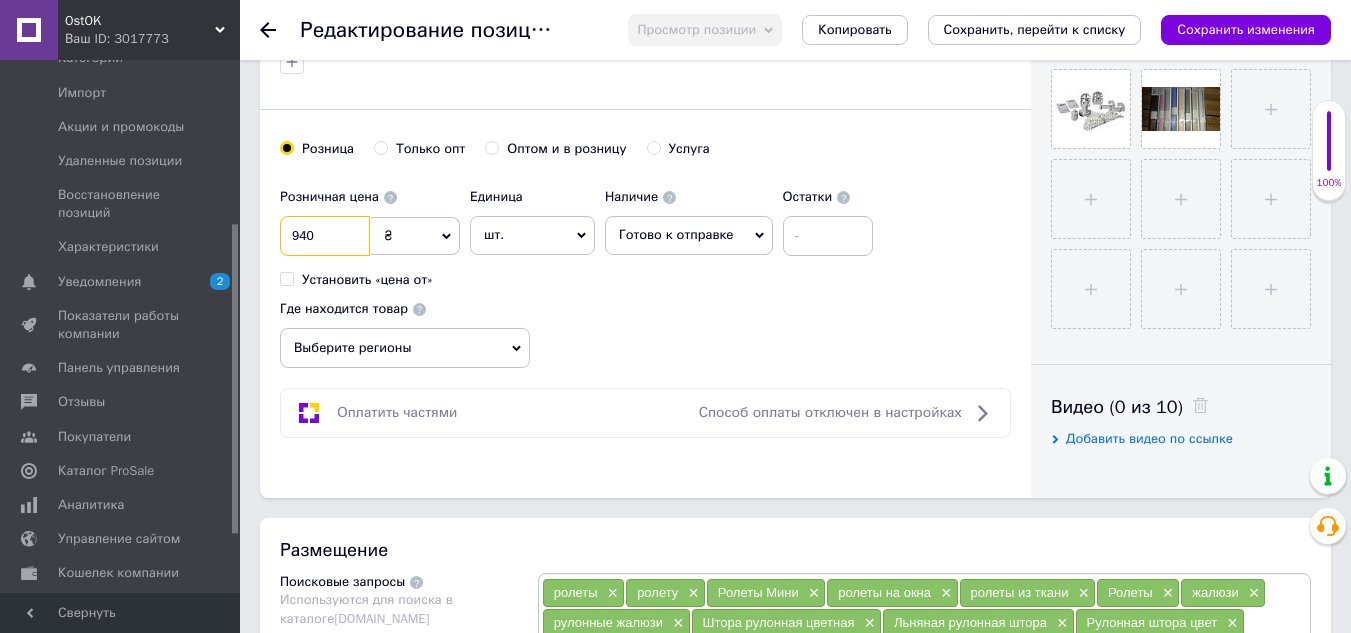 scroll, scrollTop: 700, scrollLeft: 0, axis: vertical 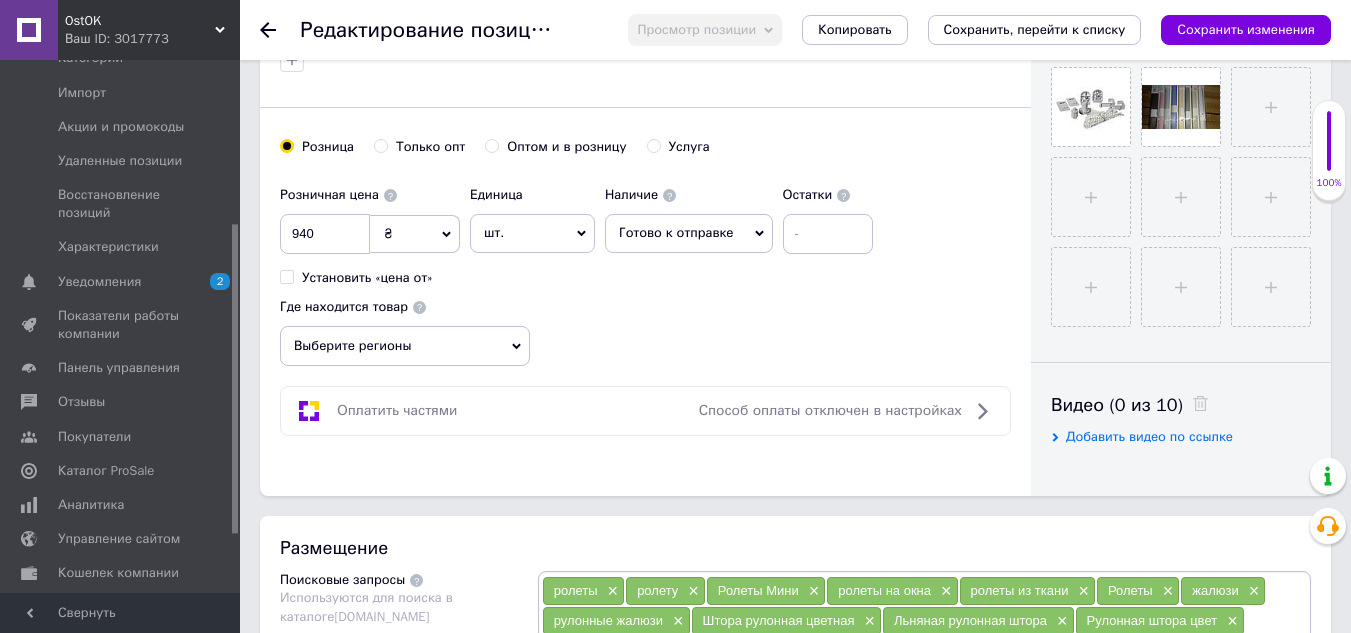 click on "Выберите регионы" at bounding box center [405, 346] 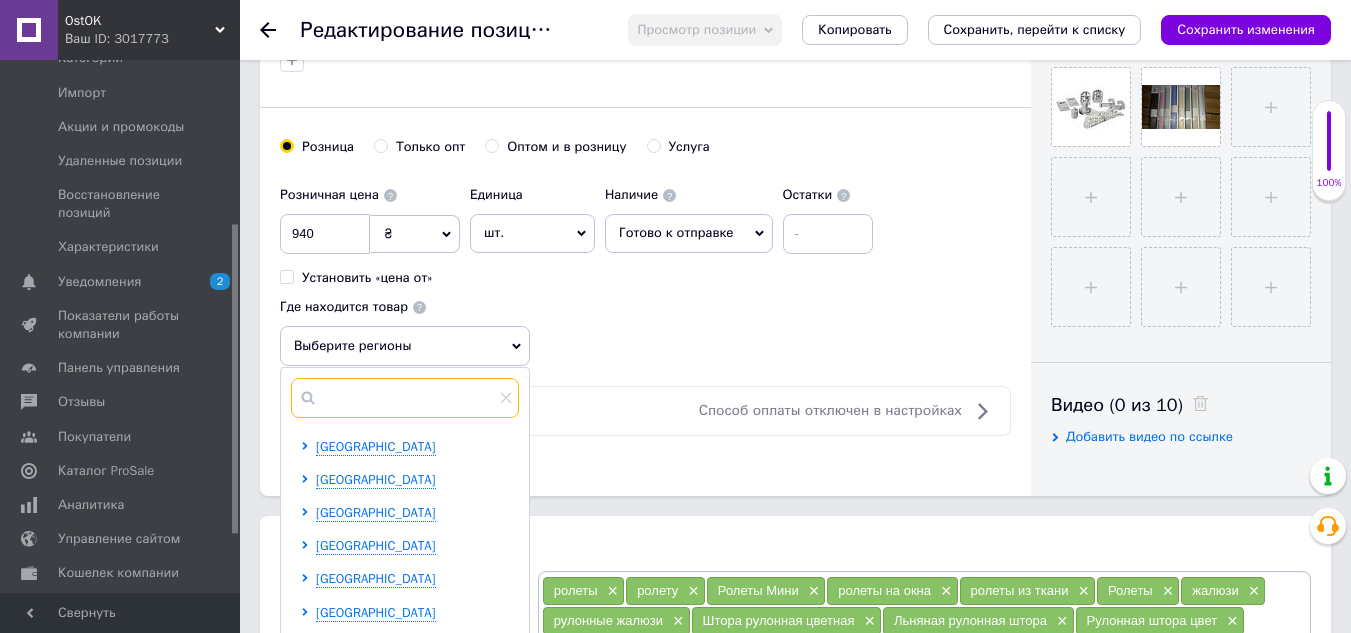 click at bounding box center (405, 398) 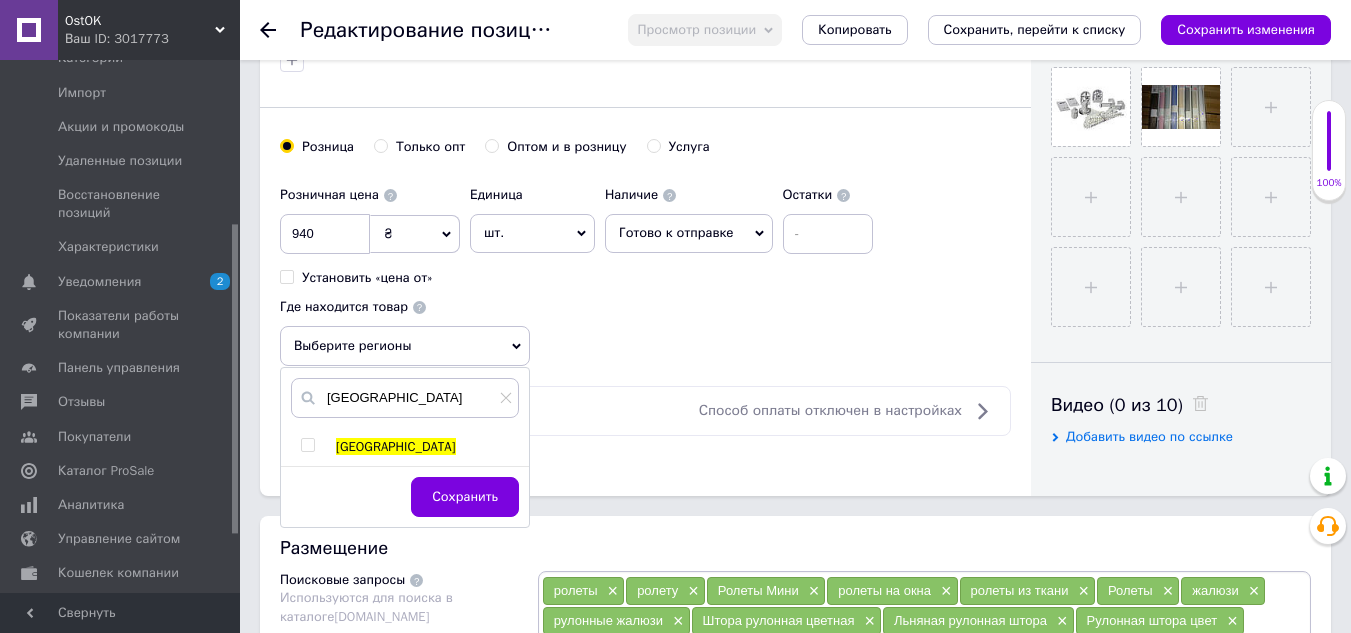 click at bounding box center (307, 445) 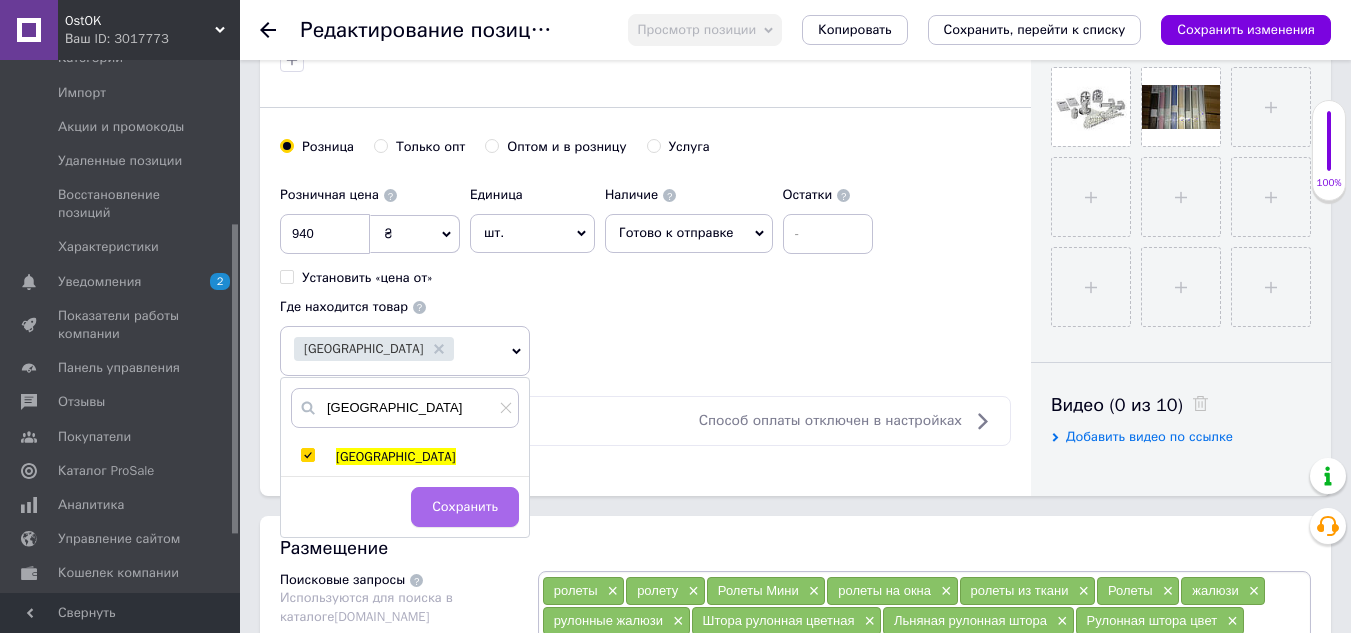click on "Сохранить" at bounding box center (465, 507) 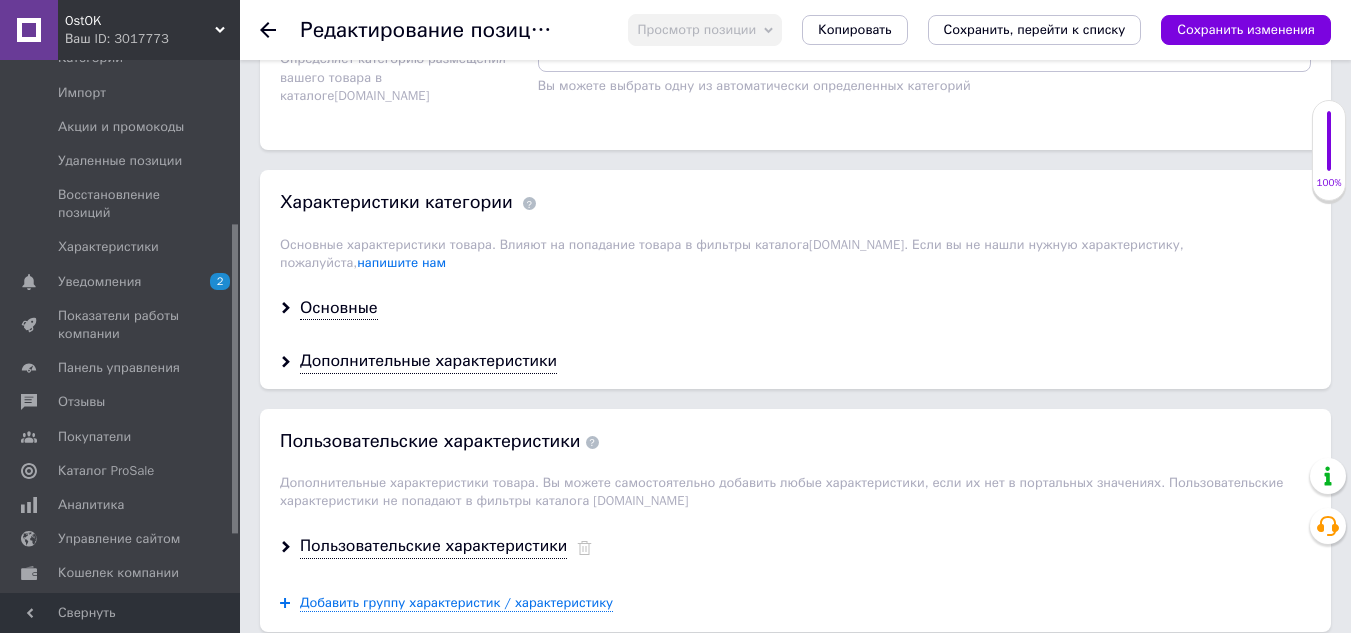 scroll, scrollTop: 1600, scrollLeft: 0, axis: vertical 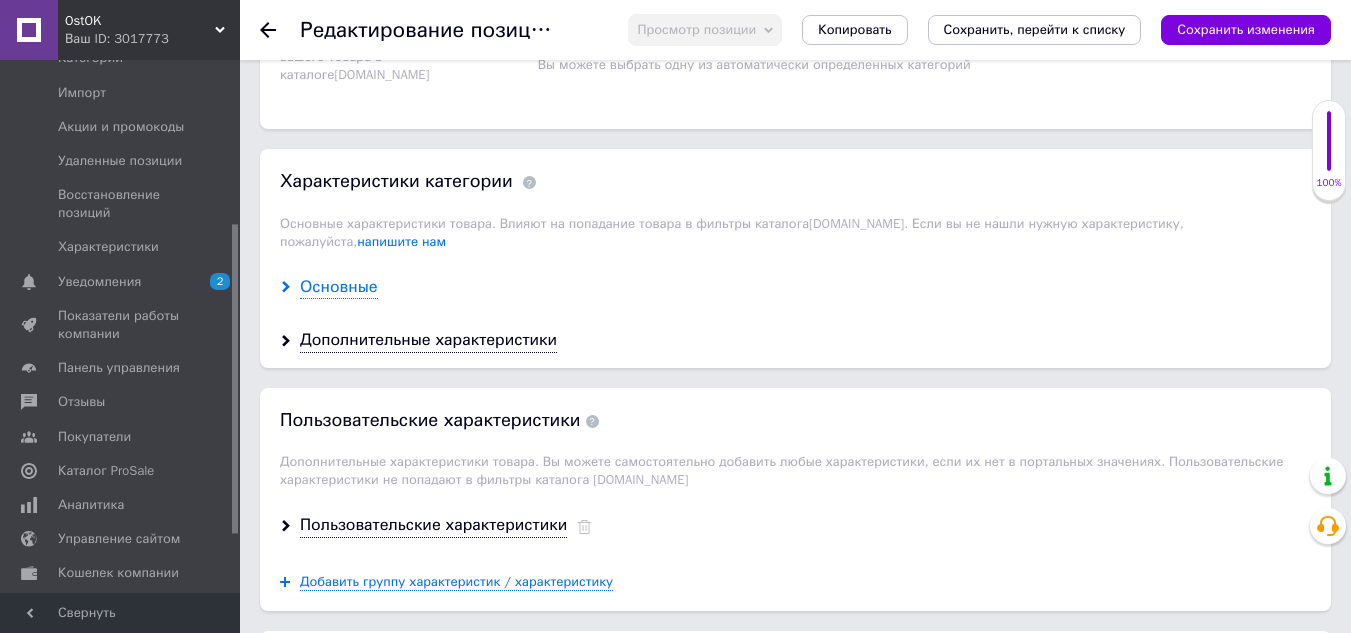 click on "Основные" at bounding box center (339, 287) 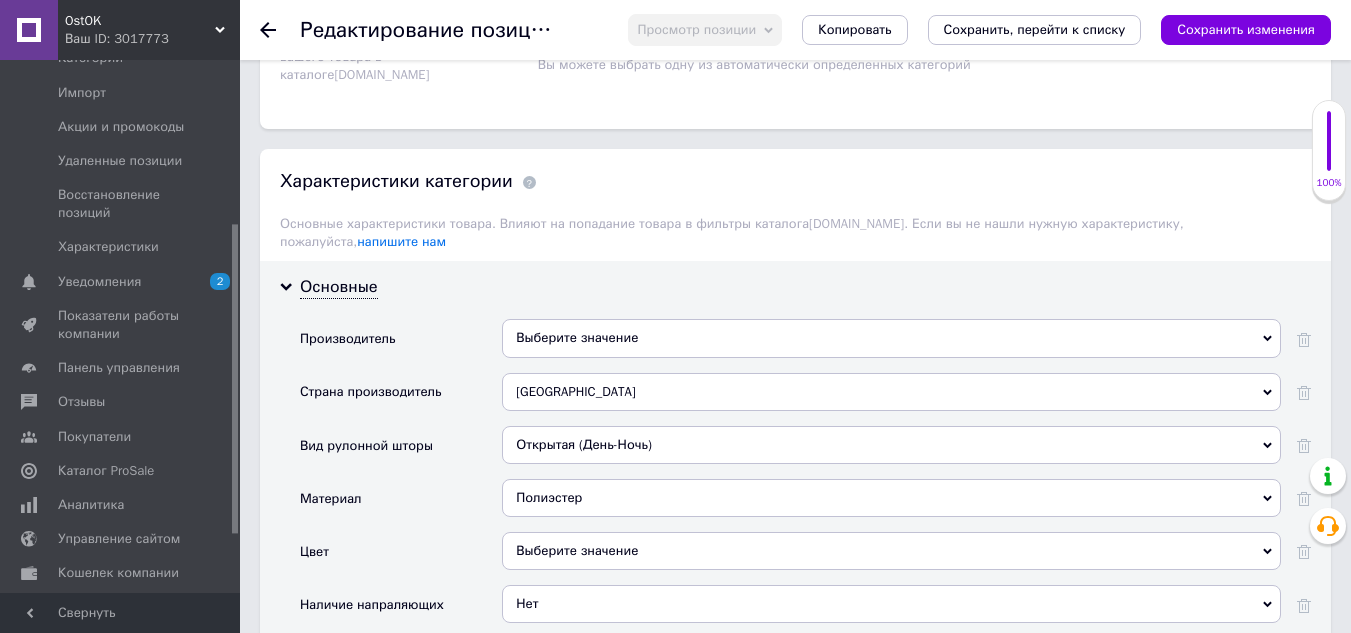 click on "Выберите значение" at bounding box center [891, 338] 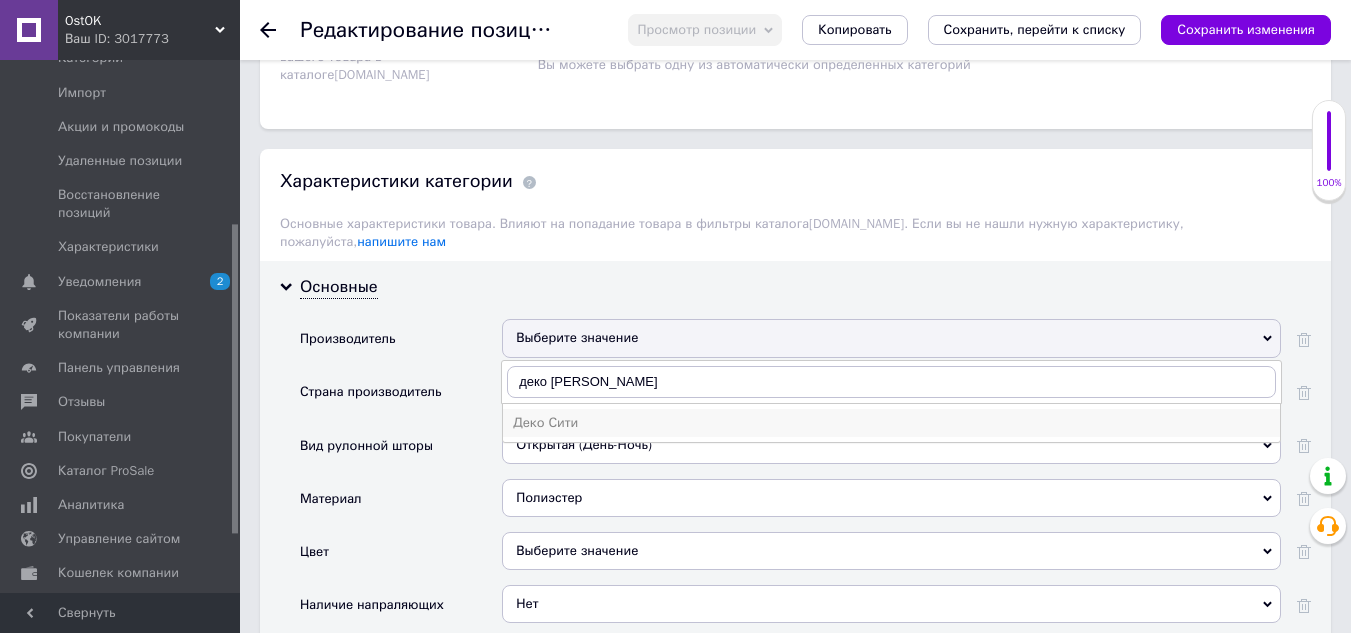 click on "Деко Сити" at bounding box center (891, 423) 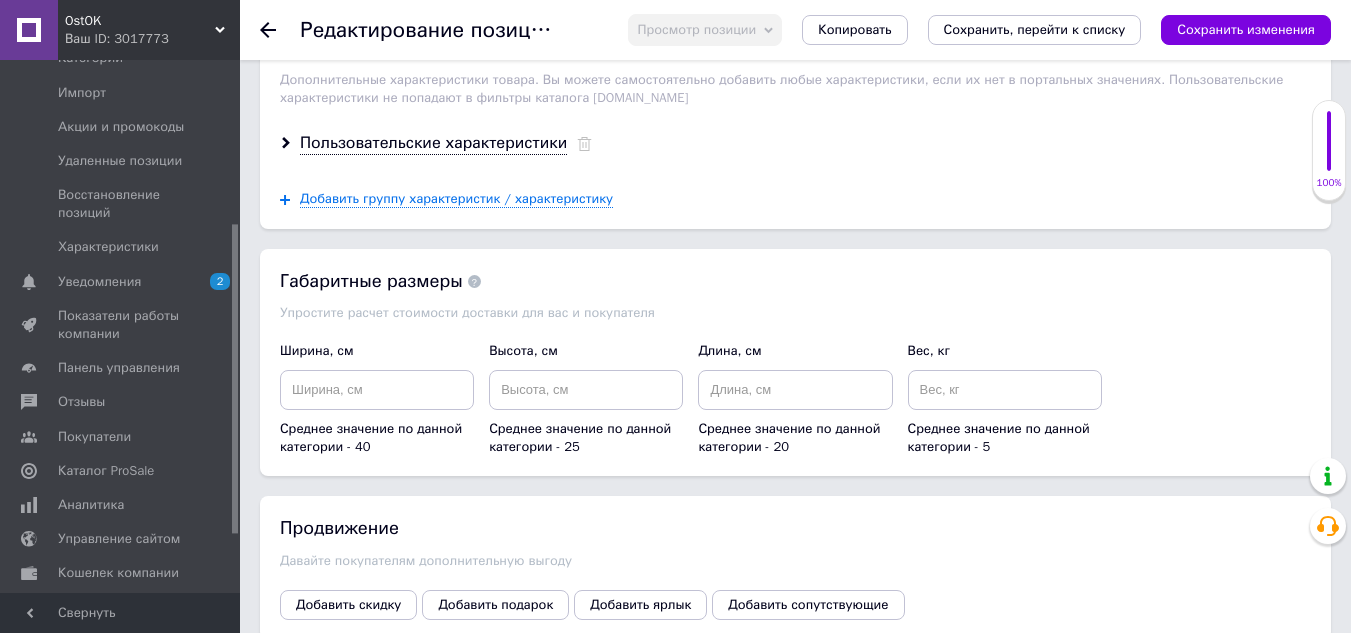 scroll, scrollTop: 2800, scrollLeft: 0, axis: vertical 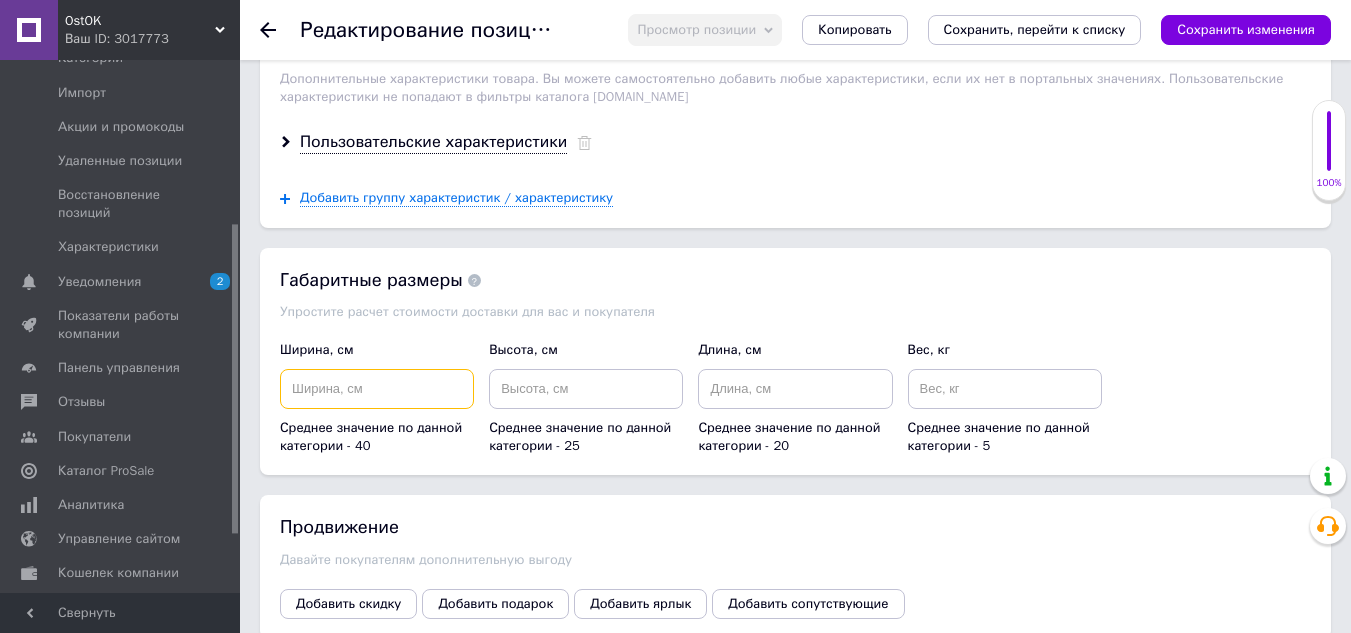 click at bounding box center (377, 389) 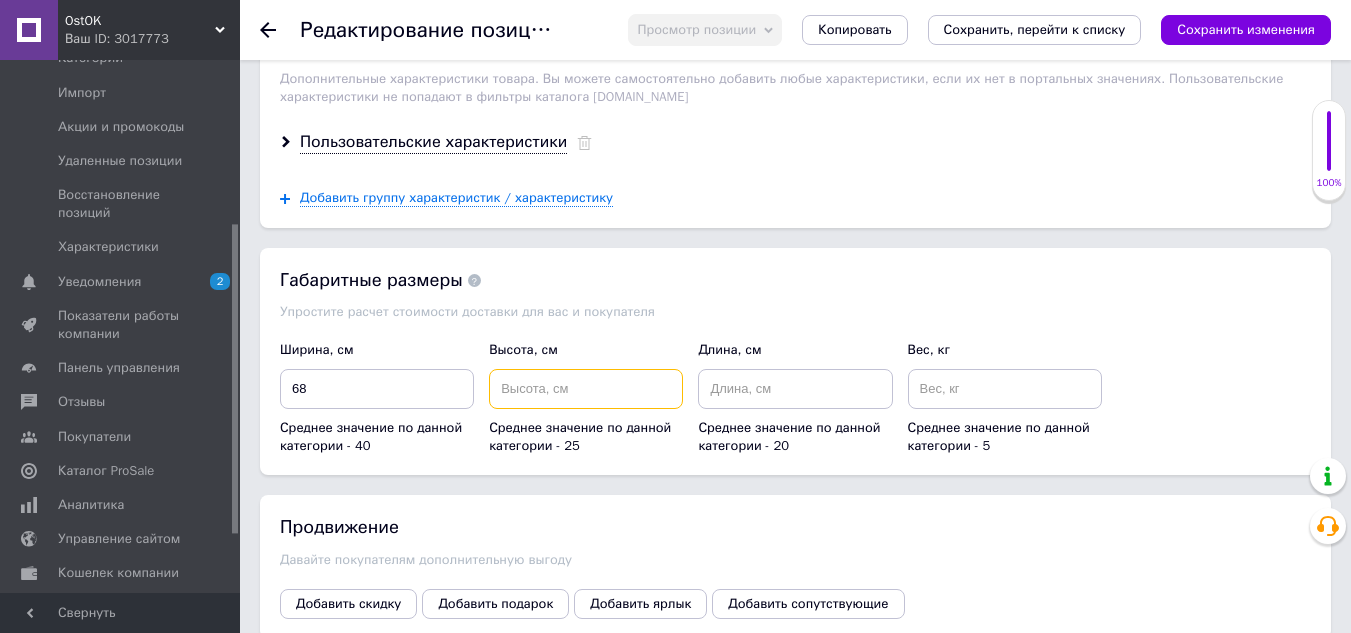 click at bounding box center [586, 389] 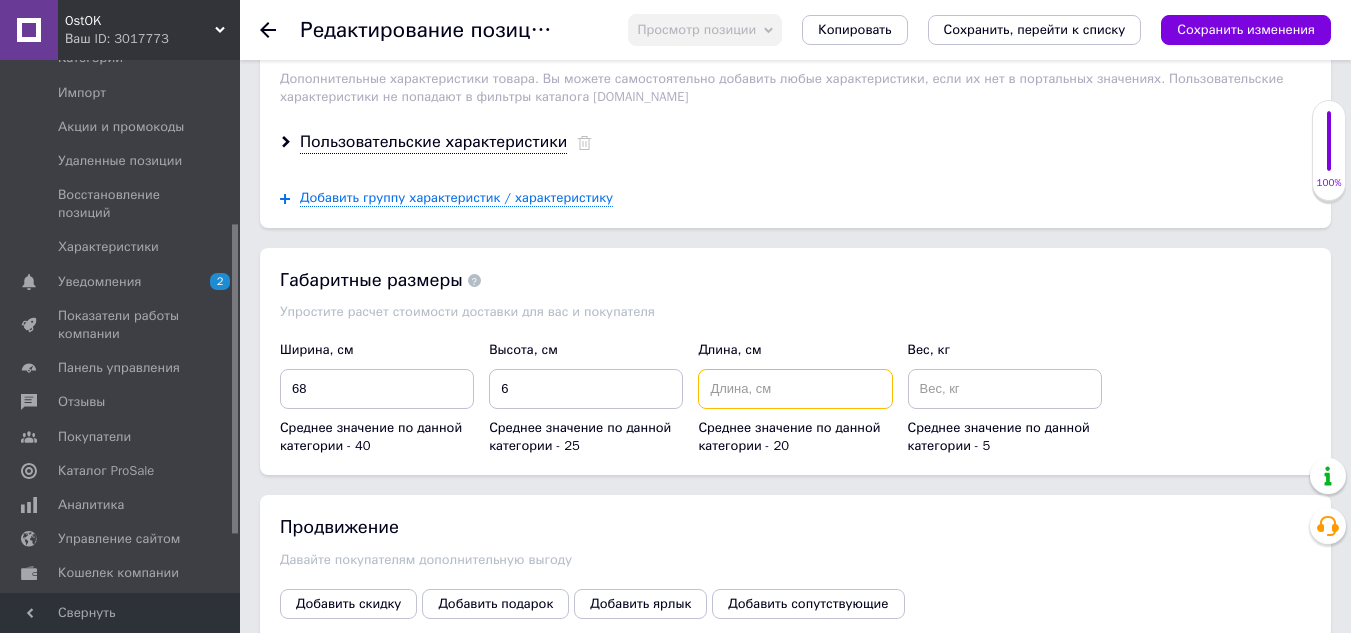 click at bounding box center [795, 389] 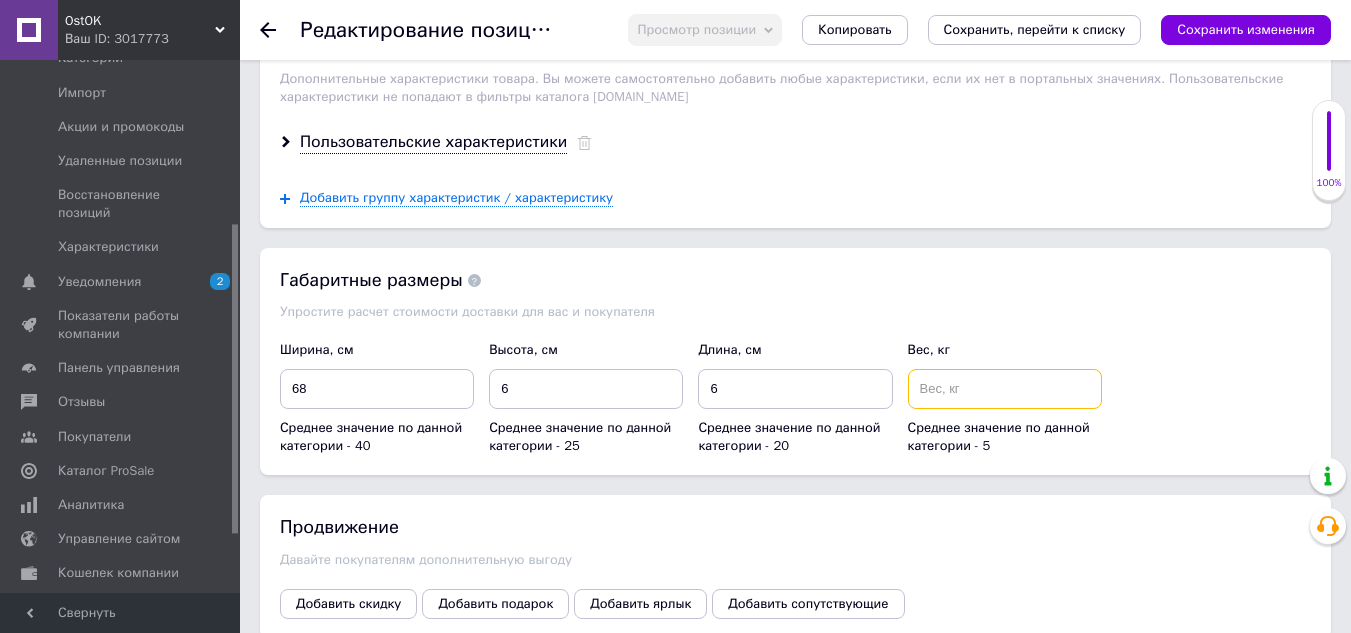 click at bounding box center [1005, 389] 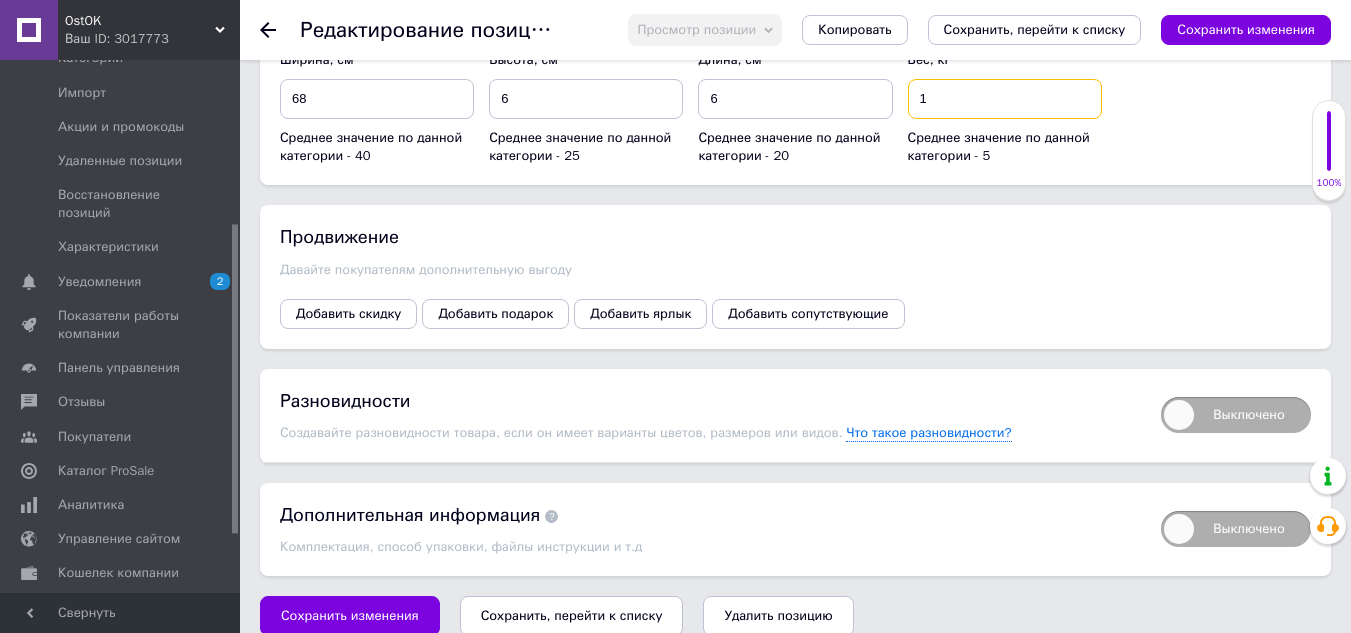 scroll, scrollTop: 3092, scrollLeft: 0, axis: vertical 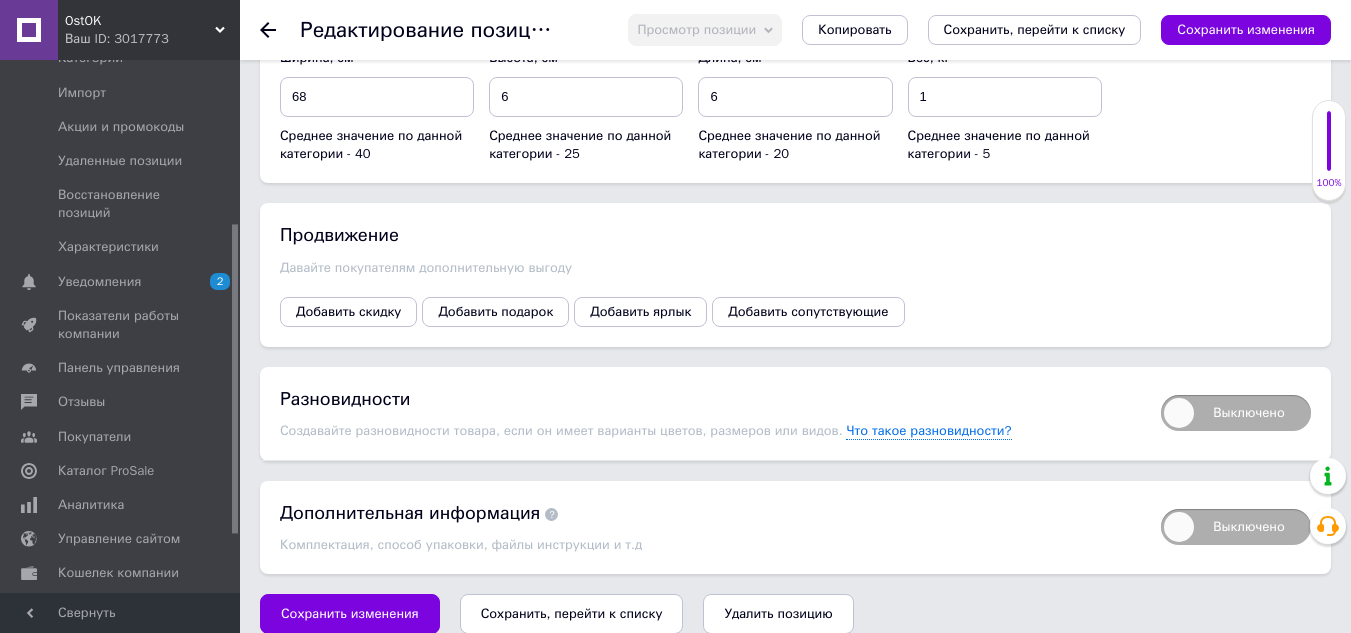 click on "Сохранить, перейти к списку" at bounding box center [572, 613] 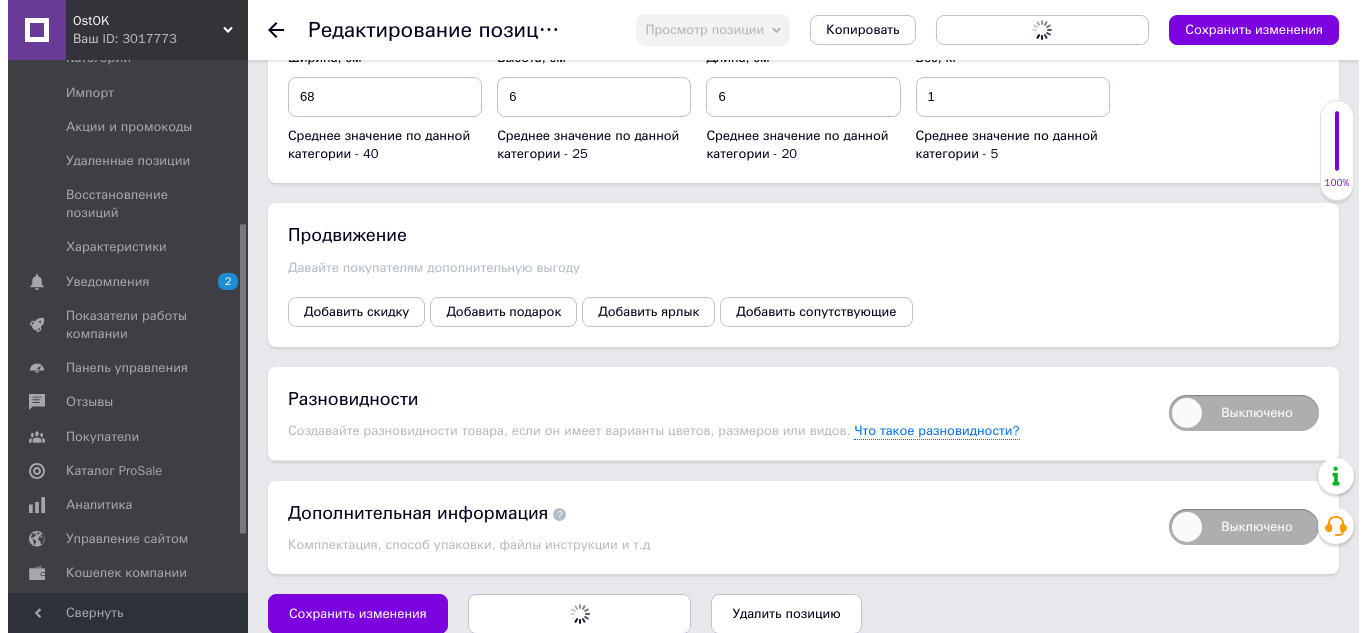 scroll, scrollTop: 0, scrollLeft: 0, axis: both 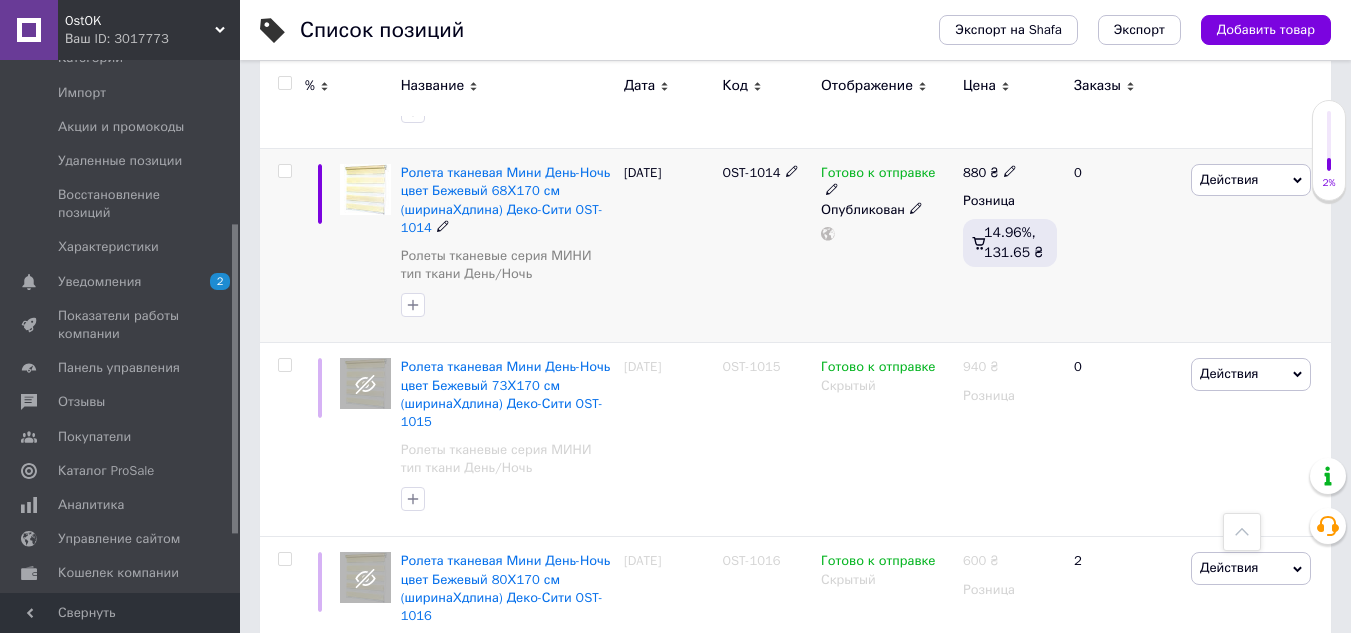 click 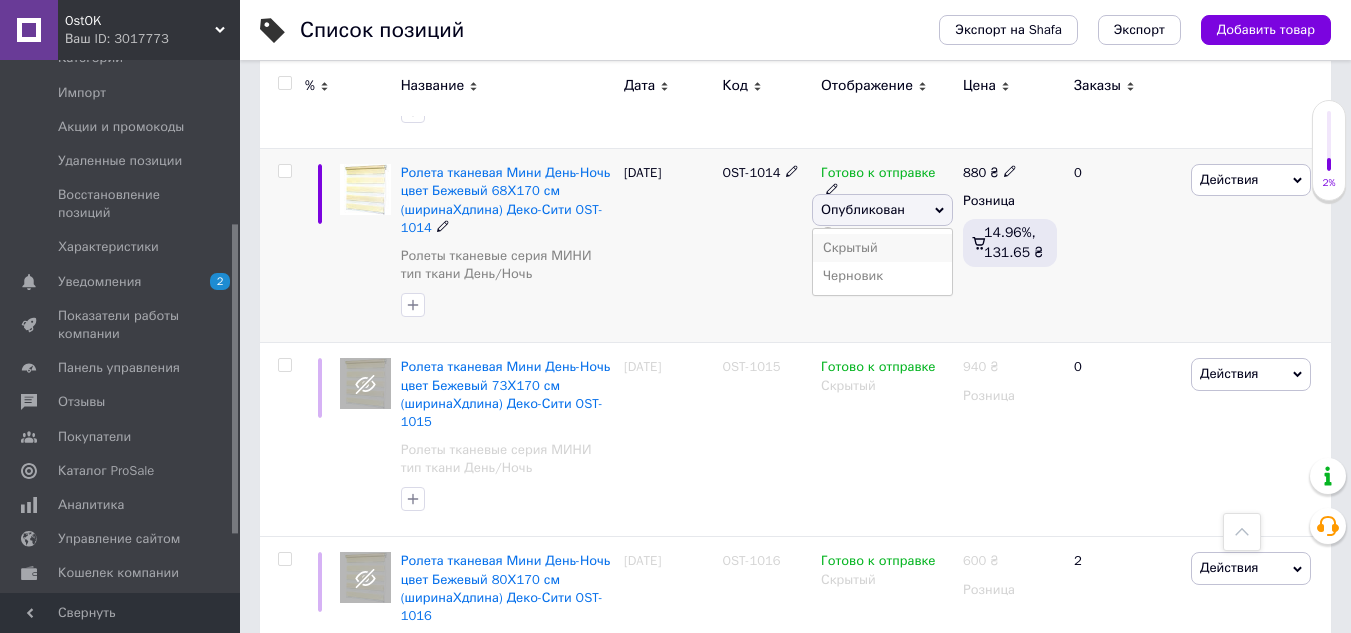 click on "Скрытый" at bounding box center [882, 248] 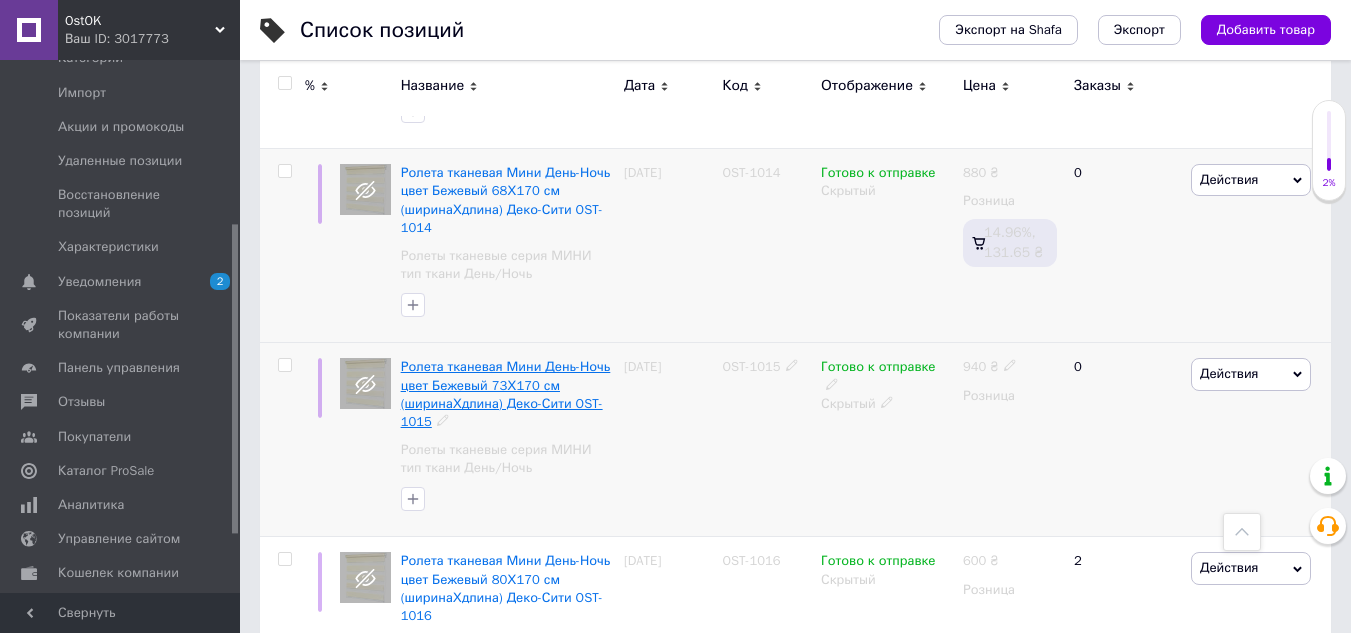 click on "Ролета тканевая Мини День-Ночь цвет Бежевый 73Х170 см (ширинаХдлина) Деко-Сити OST-1015" at bounding box center (506, 394) 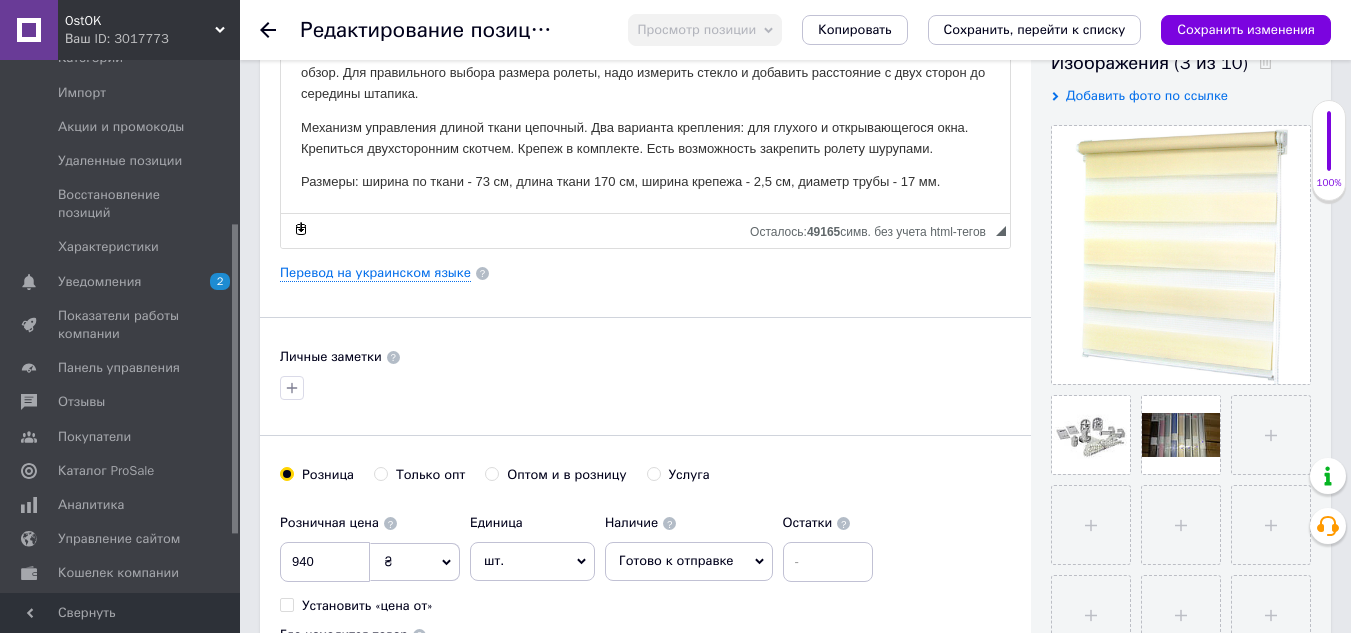 scroll, scrollTop: 600, scrollLeft: 0, axis: vertical 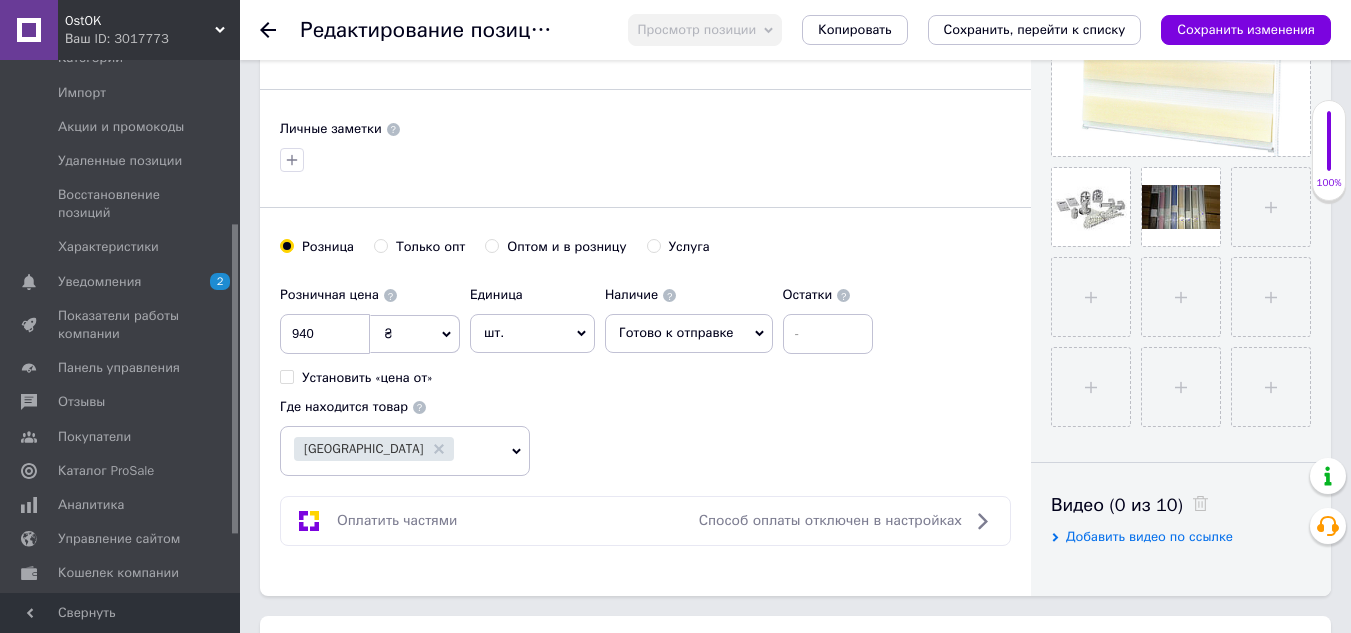 click 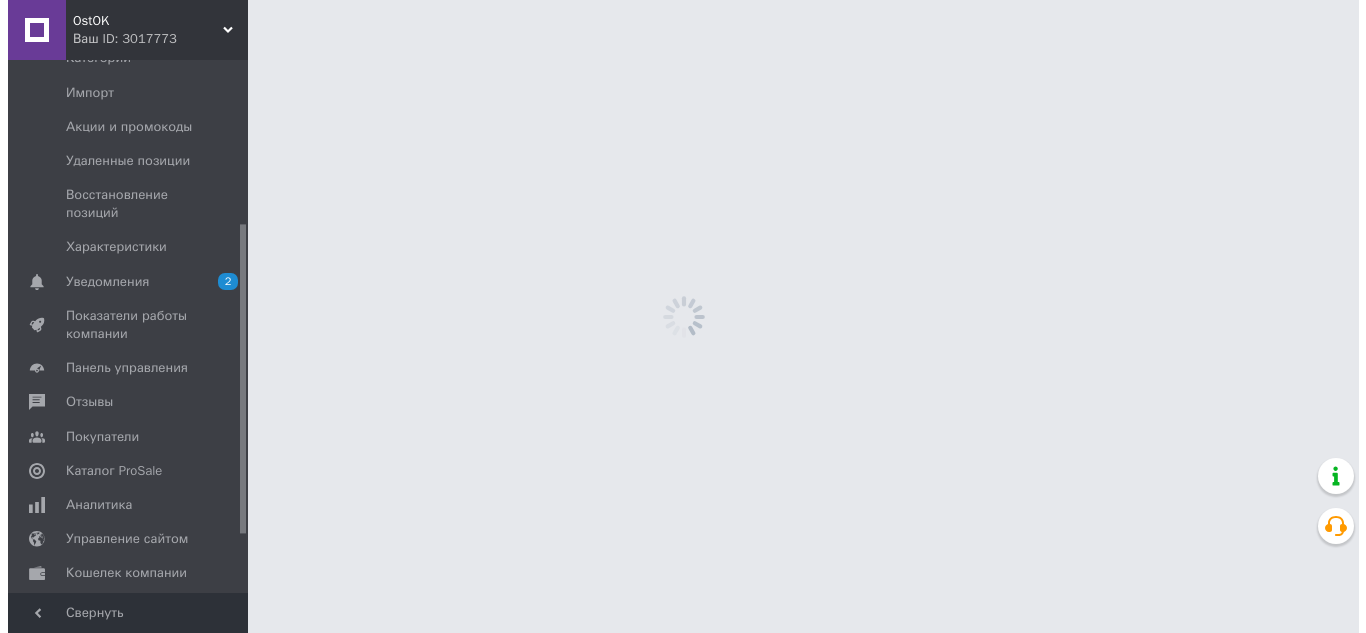scroll, scrollTop: 0, scrollLeft: 0, axis: both 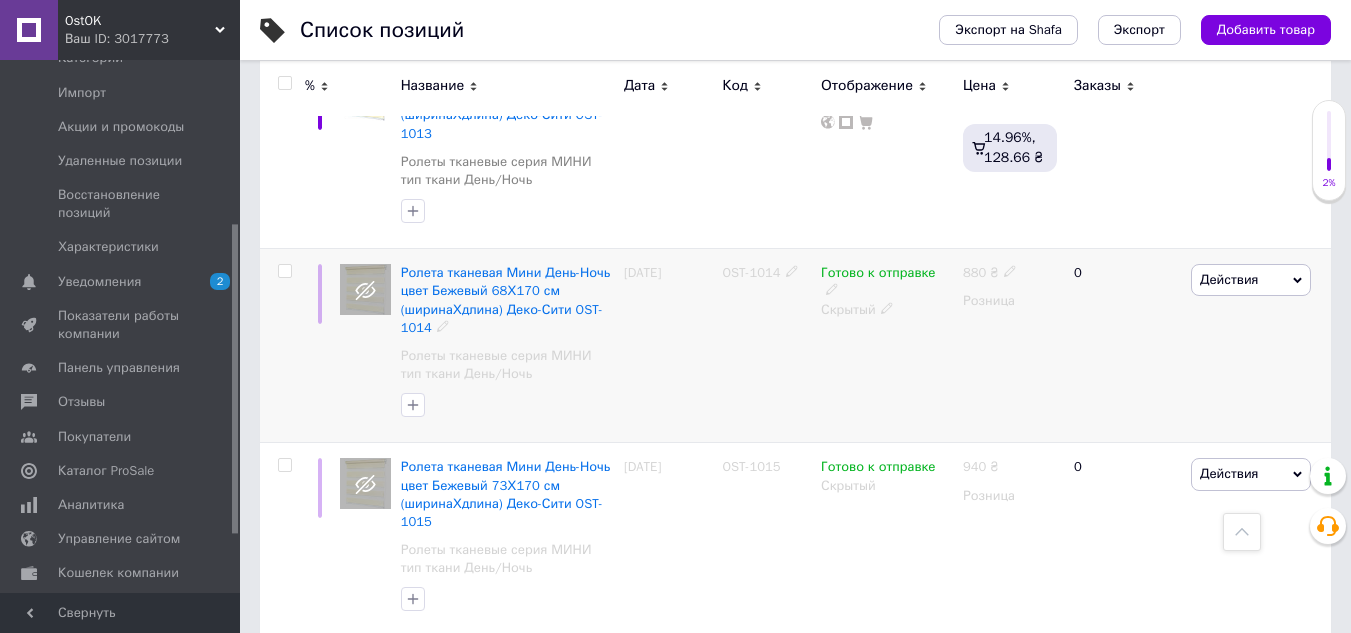 click 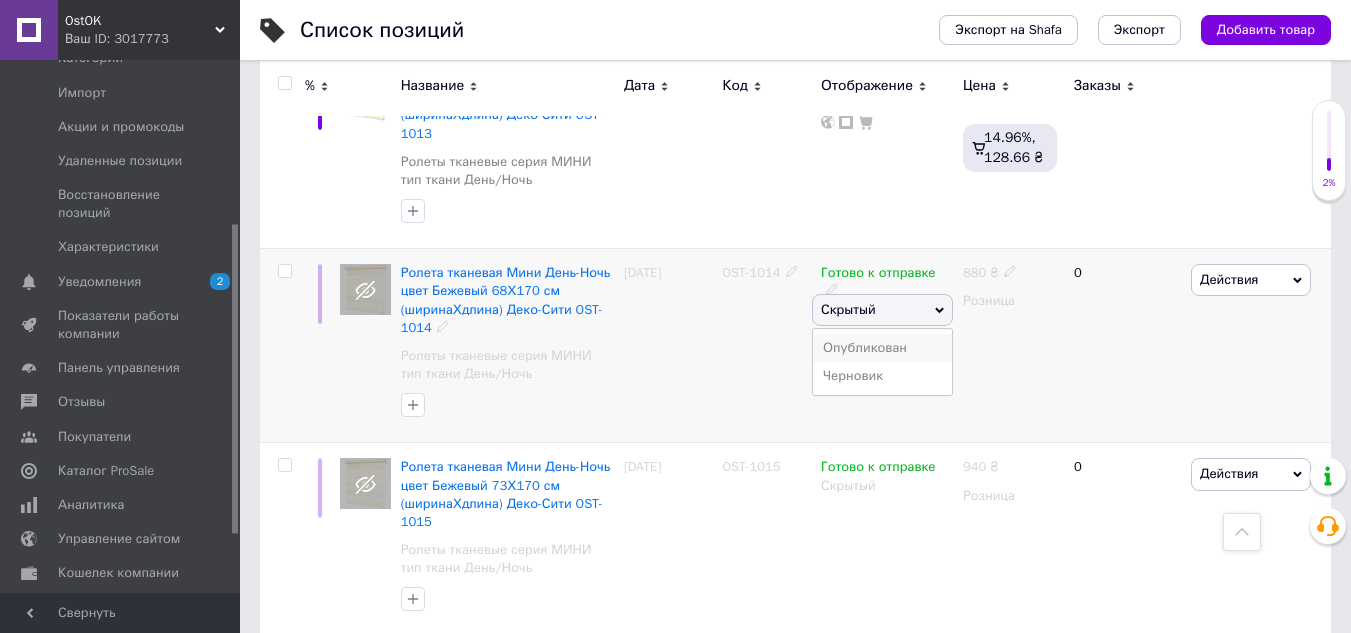 click on "Опубликован" at bounding box center (882, 348) 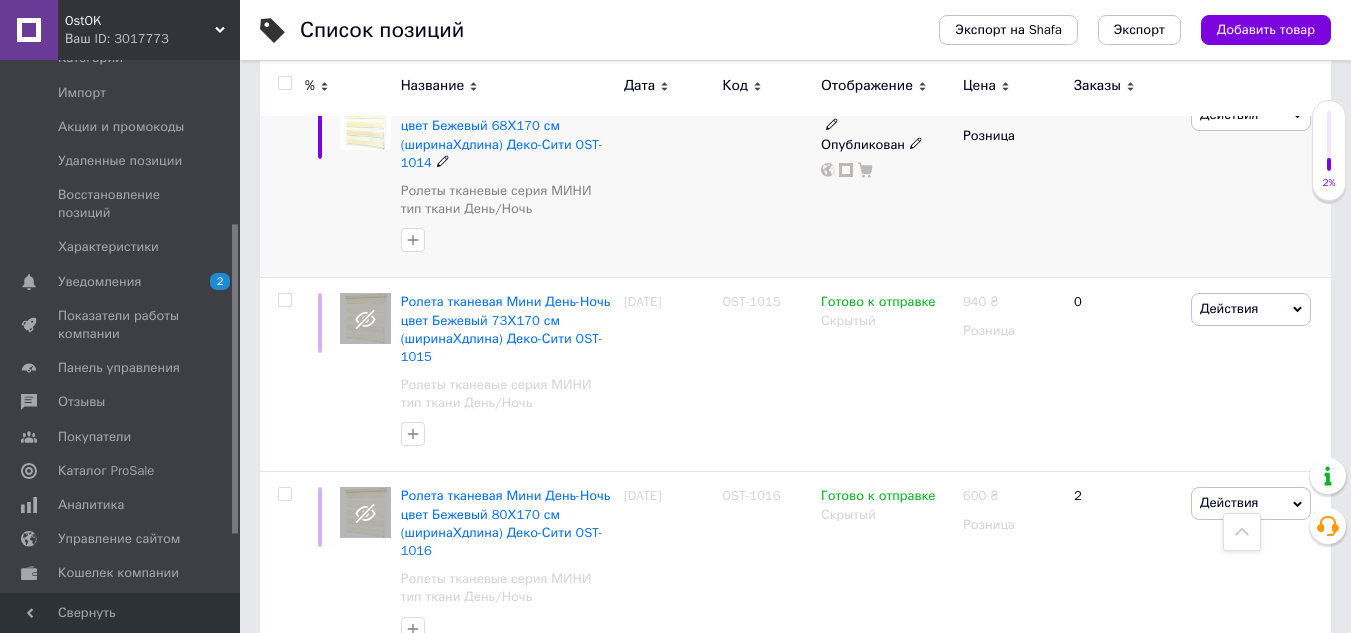 scroll, scrollTop: 1000, scrollLeft: 0, axis: vertical 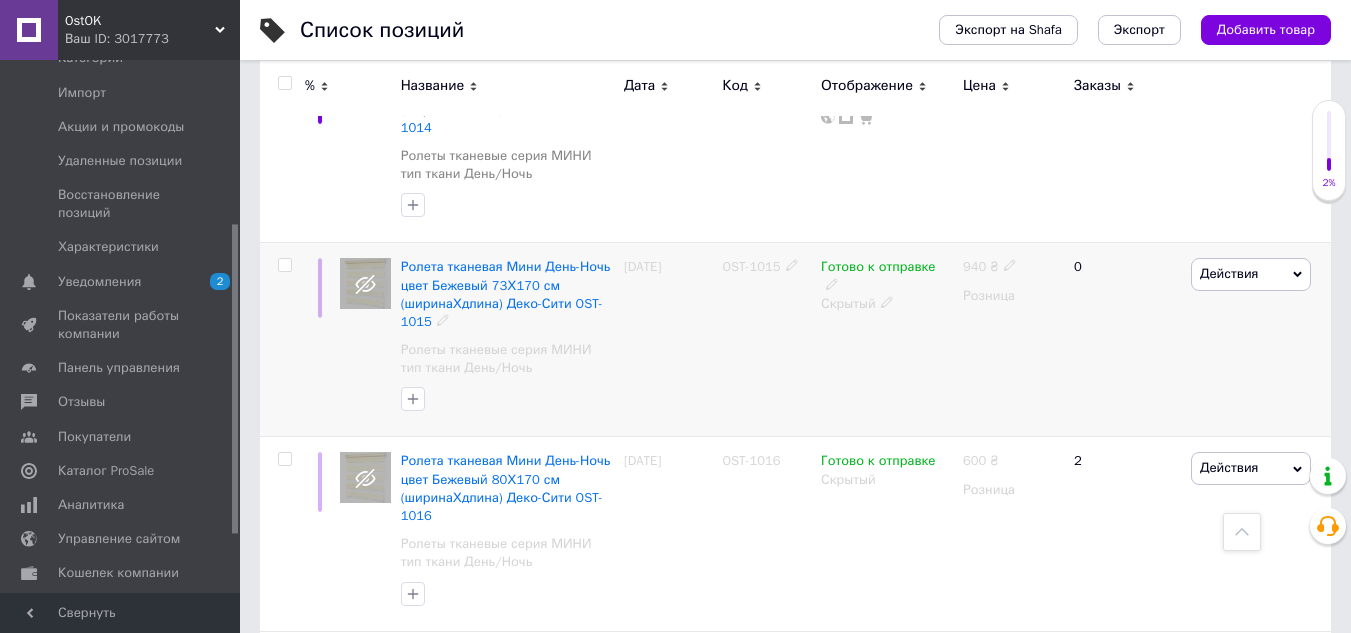 click on "Скрытый" at bounding box center (887, 304) 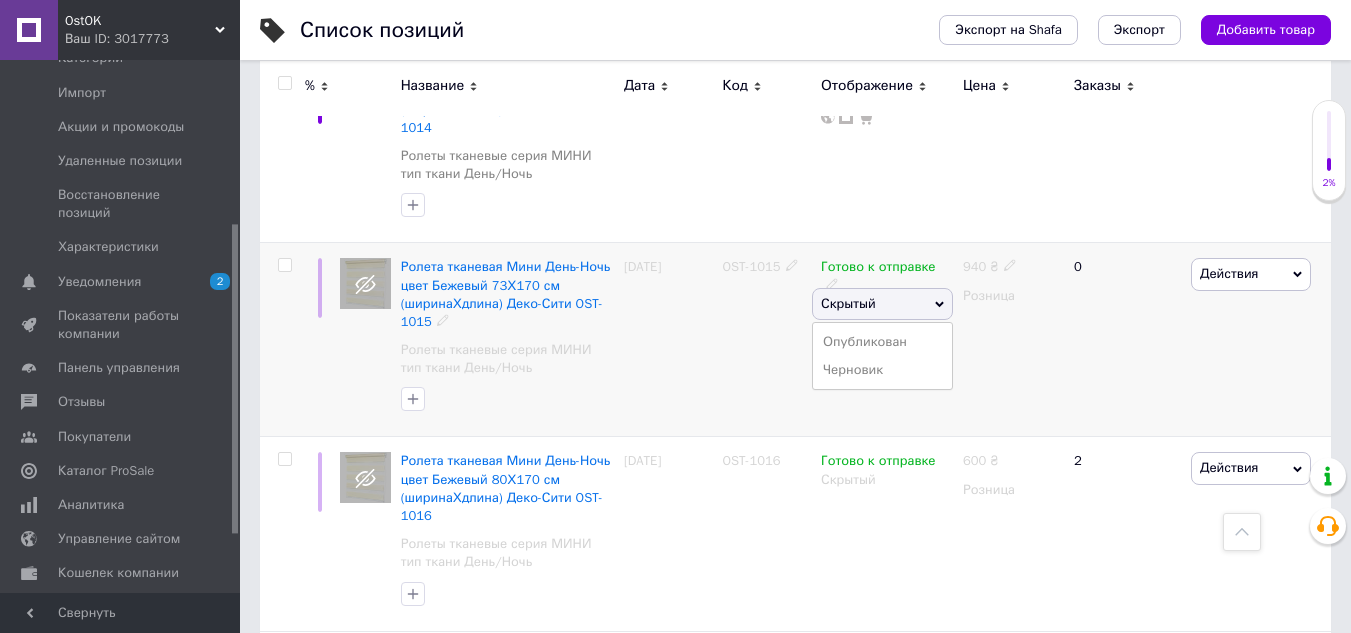 click on "Опубликован" at bounding box center [882, 342] 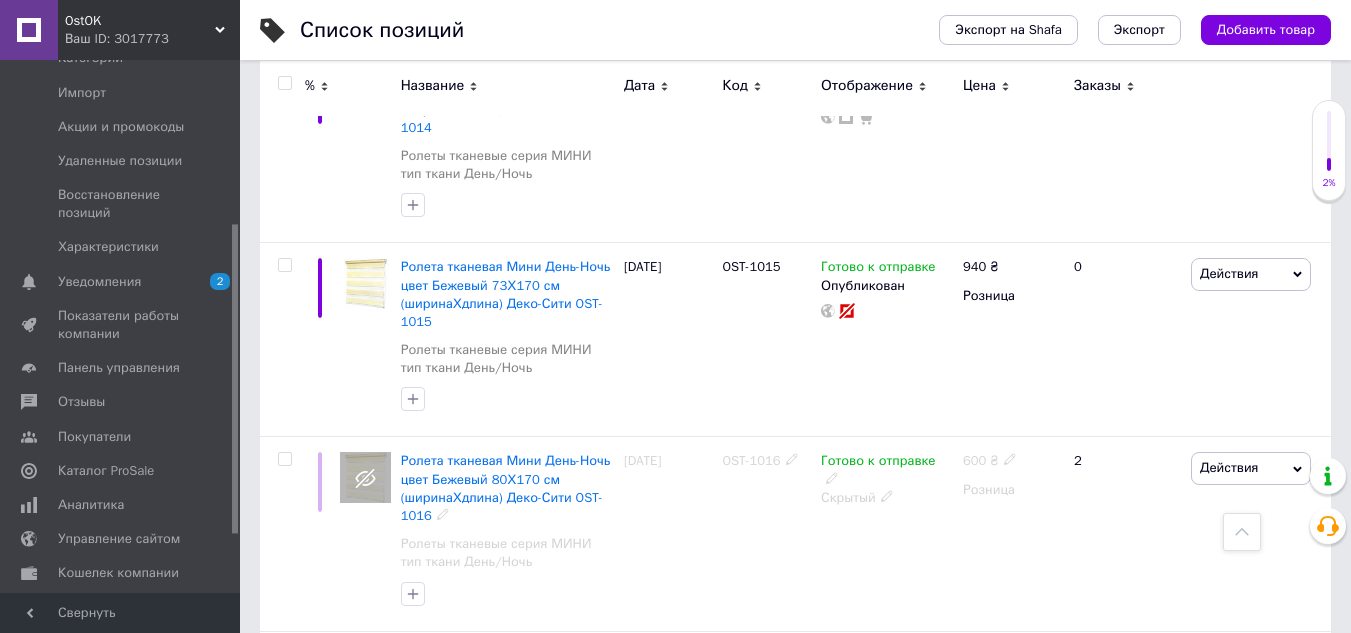 click on "Ролета тканевая Мини День-Ночь цвет Бежевый 80Х170 см (ширинаХдлина) Деко-Сити OST-1016" at bounding box center [506, 488] 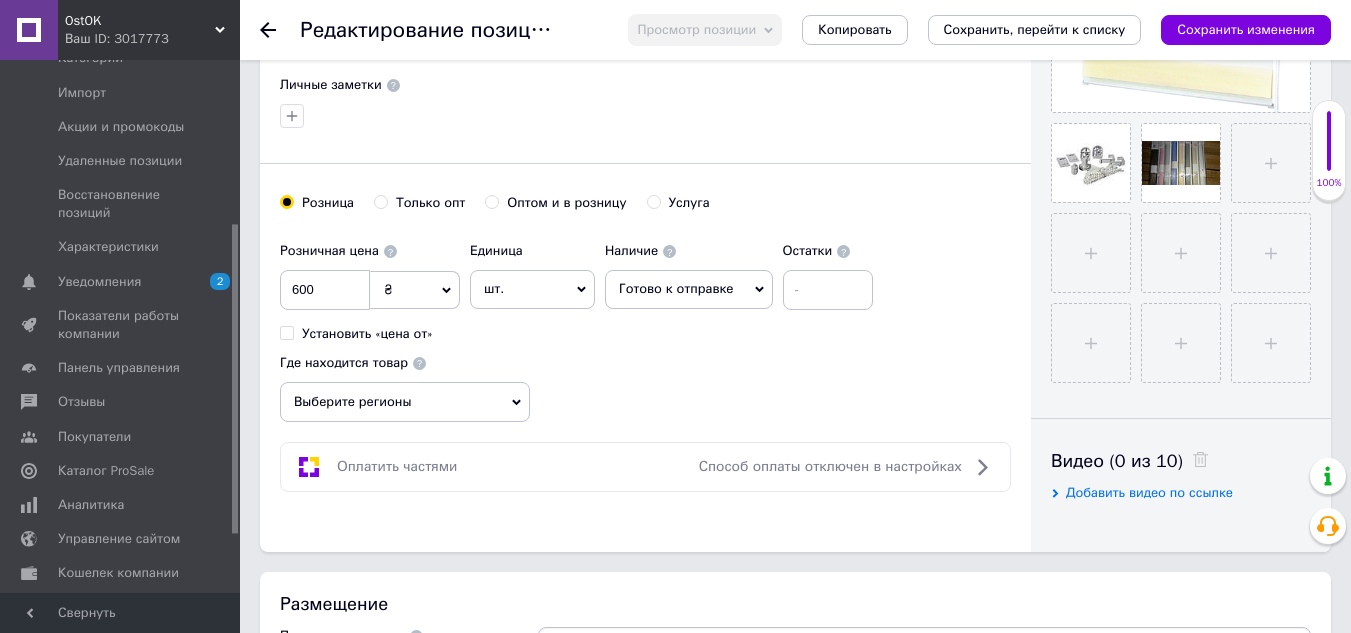 scroll, scrollTop: 700, scrollLeft: 0, axis: vertical 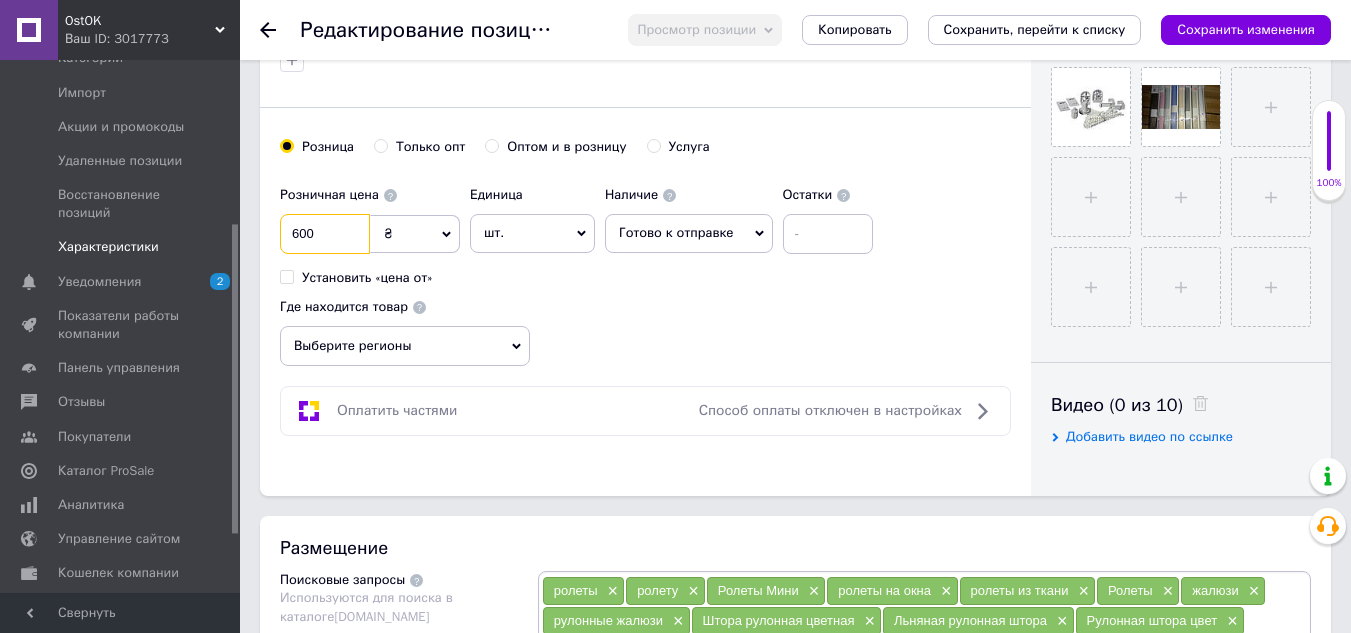 drag, startPoint x: 345, startPoint y: 245, endPoint x: 155, endPoint y: 225, distance: 191.04973 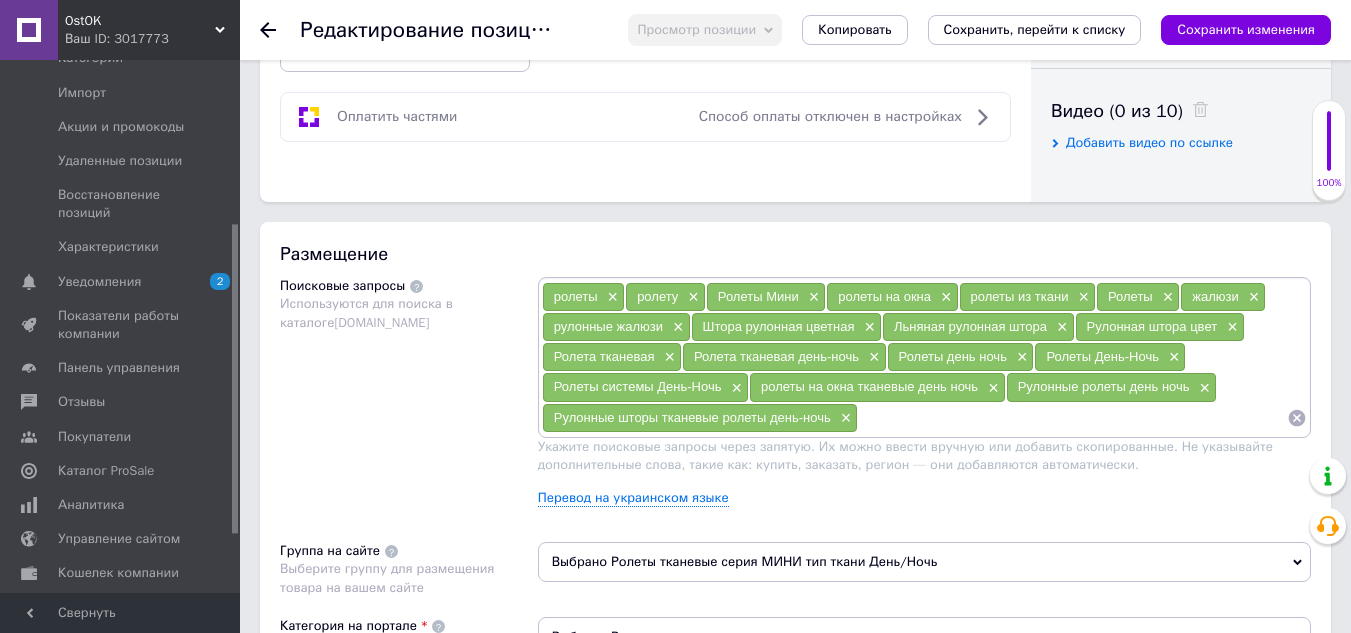 scroll, scrollTop: 800, scrollLeft: 0, axis: vertical 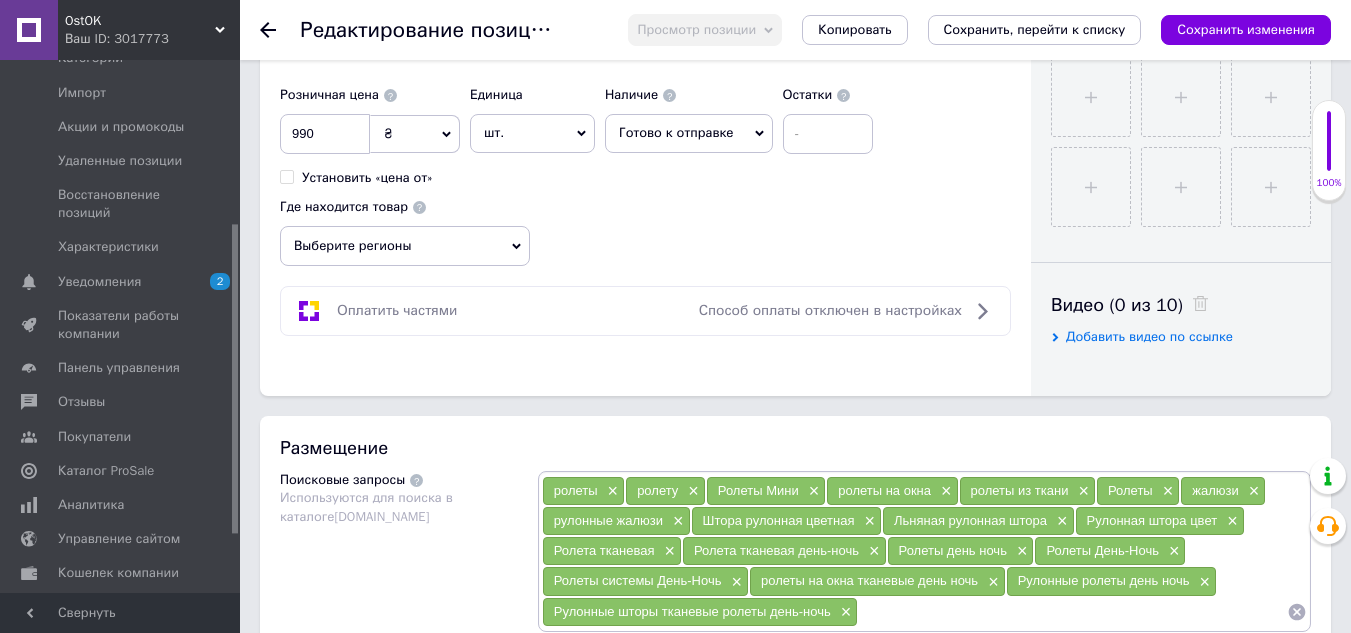click on "Выберите регионы" at bounding box center (405, 246) 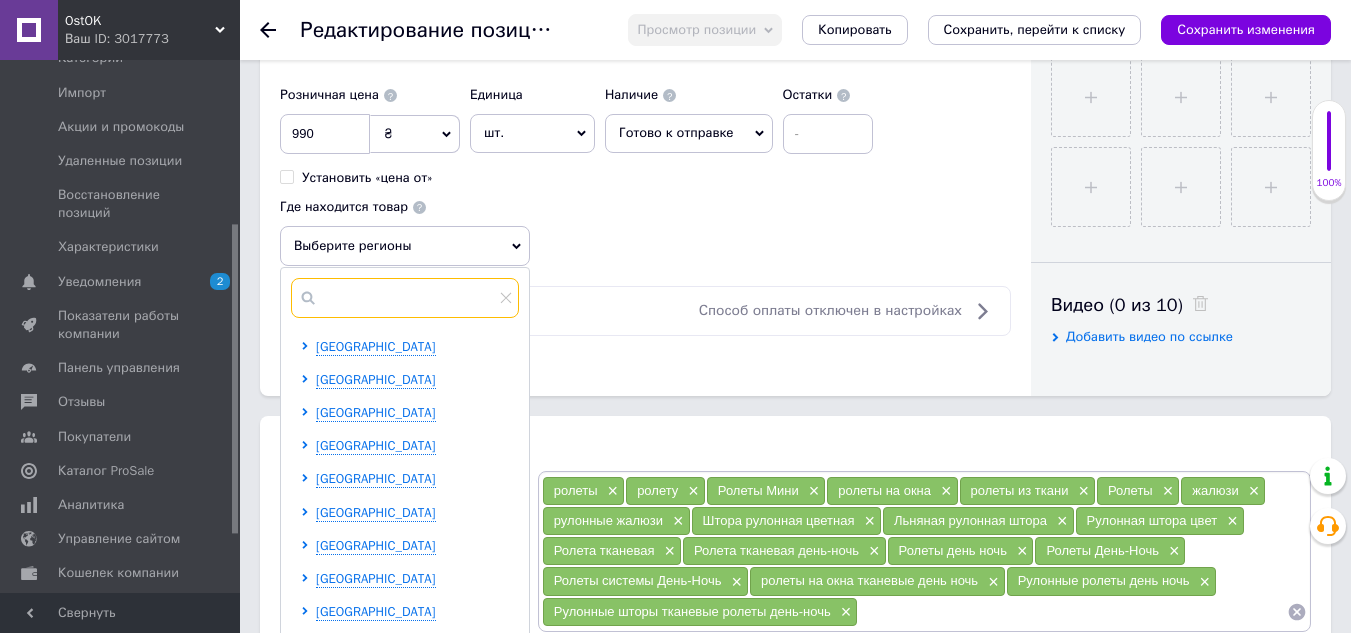 click at bounding box center [405, 298] 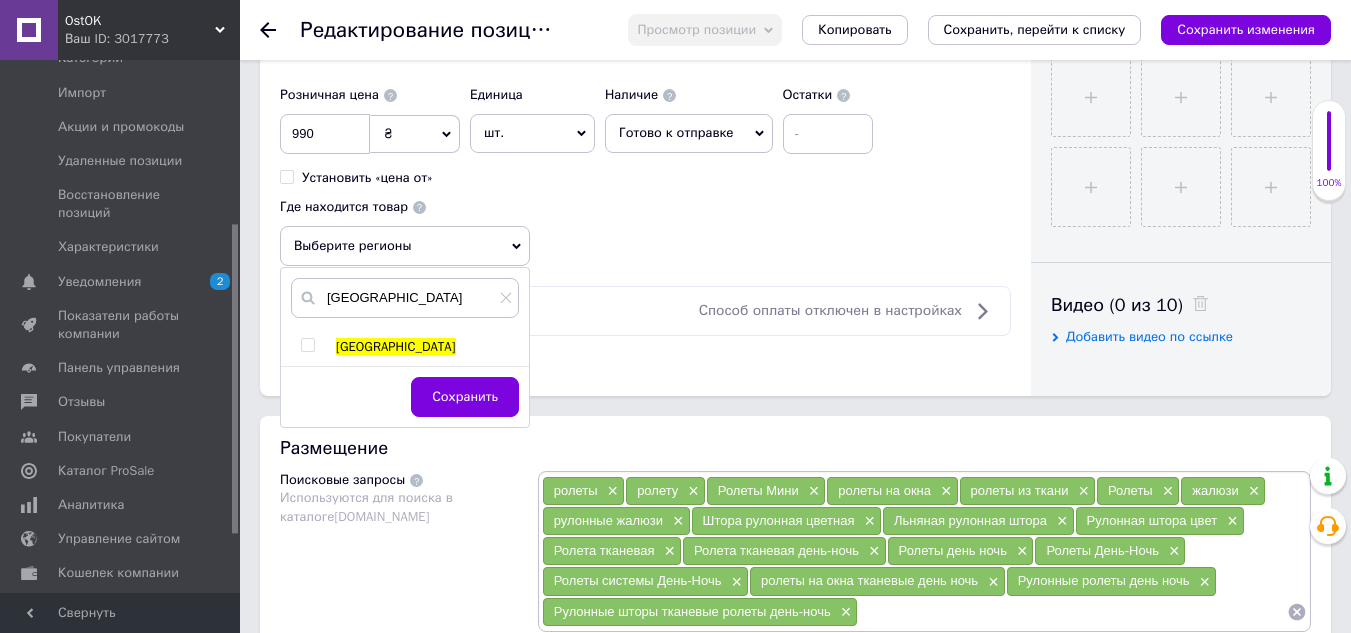 click at bounding box center [307, 345] 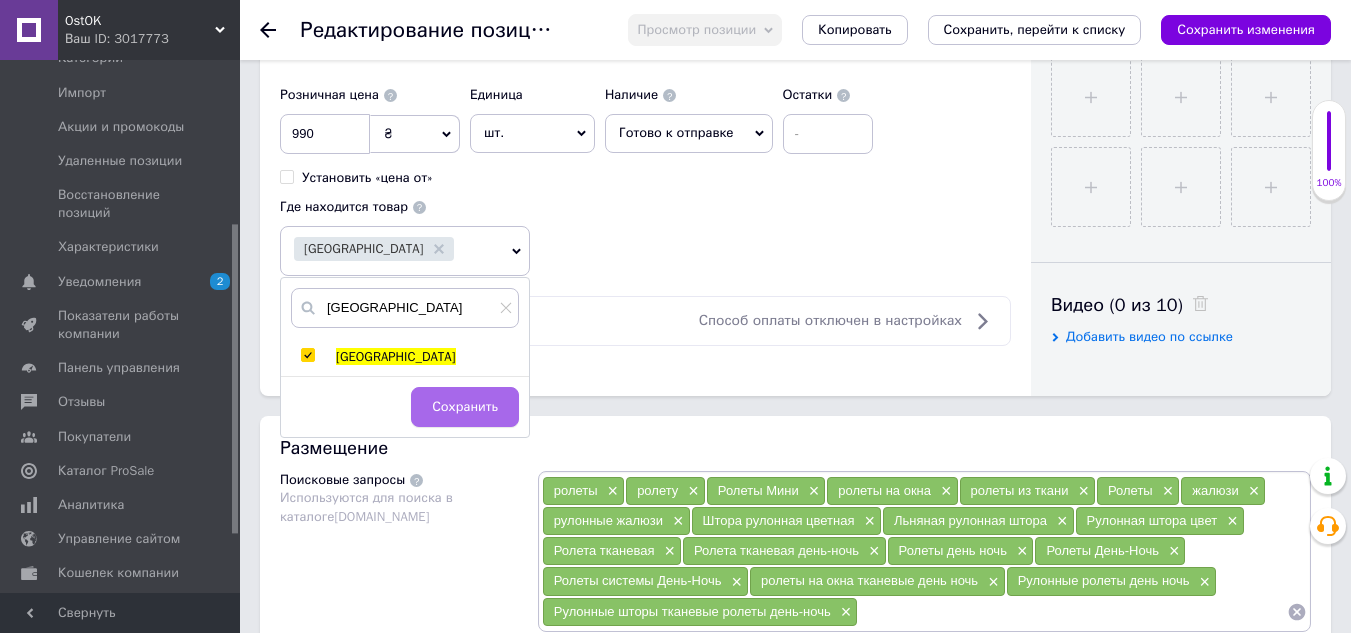 click on "Сохранить" at bounding box center (465, 407) 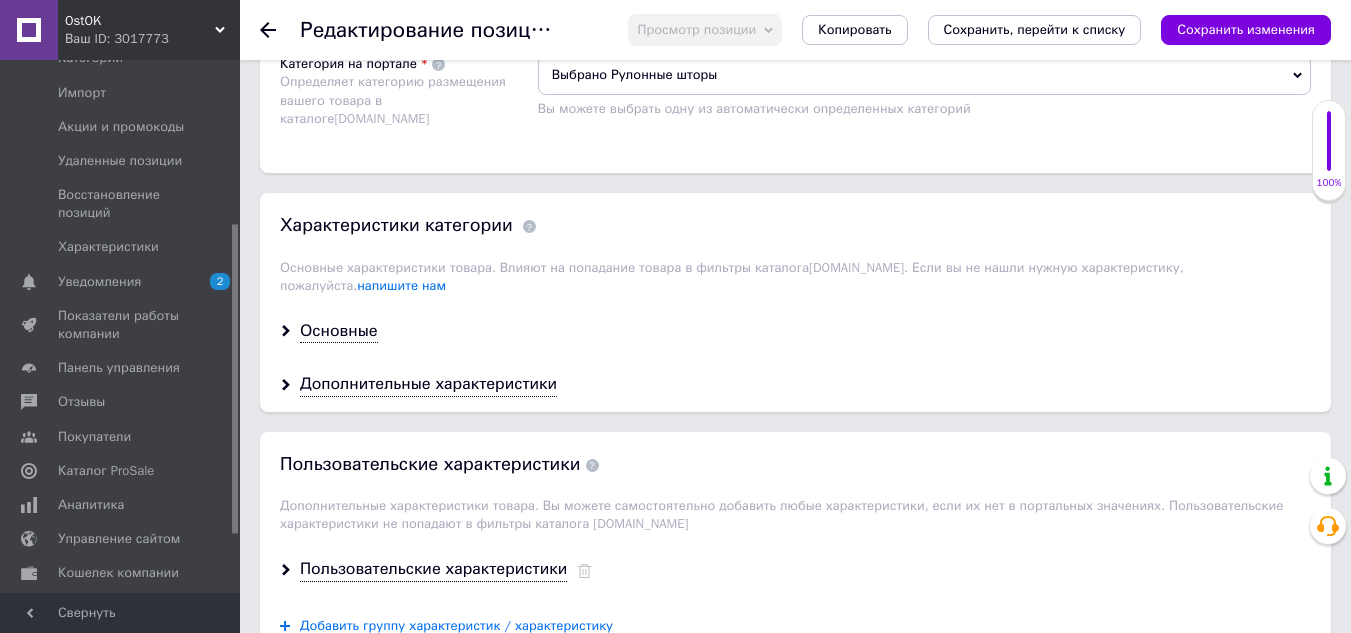 scroll, scrollTop: 1600, scrollLeft: 0, axis: vertical 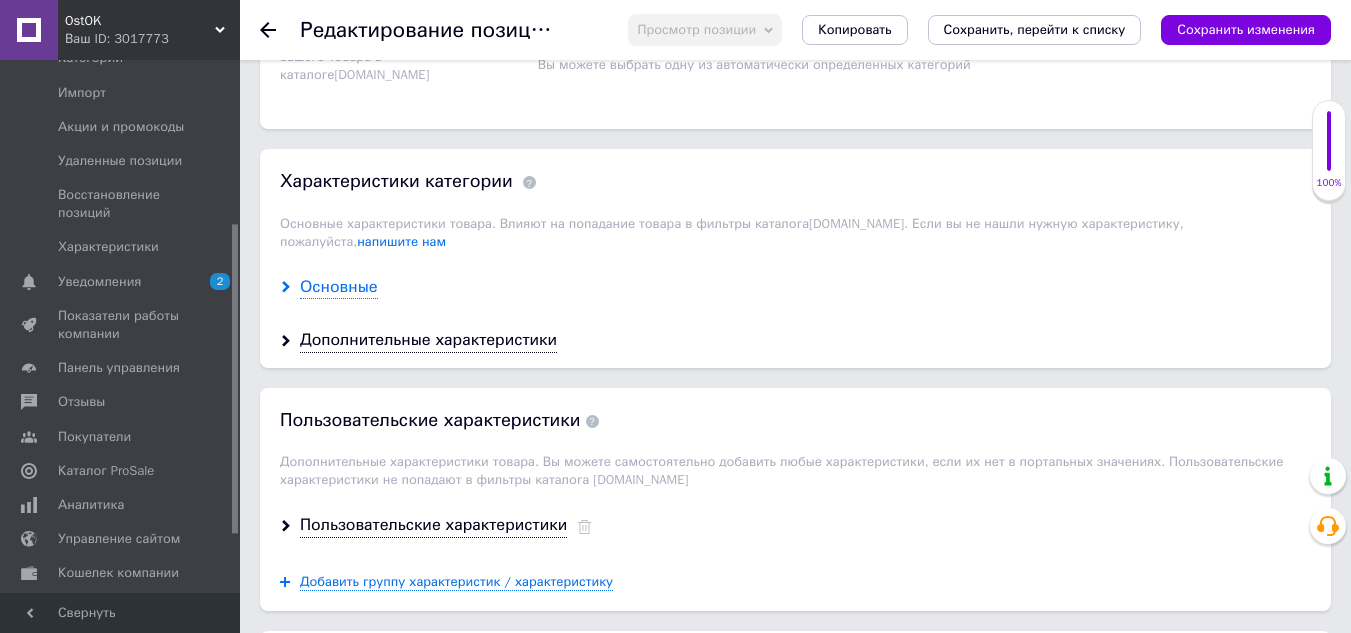 click on "Основные" at bounding box center [339, 287] 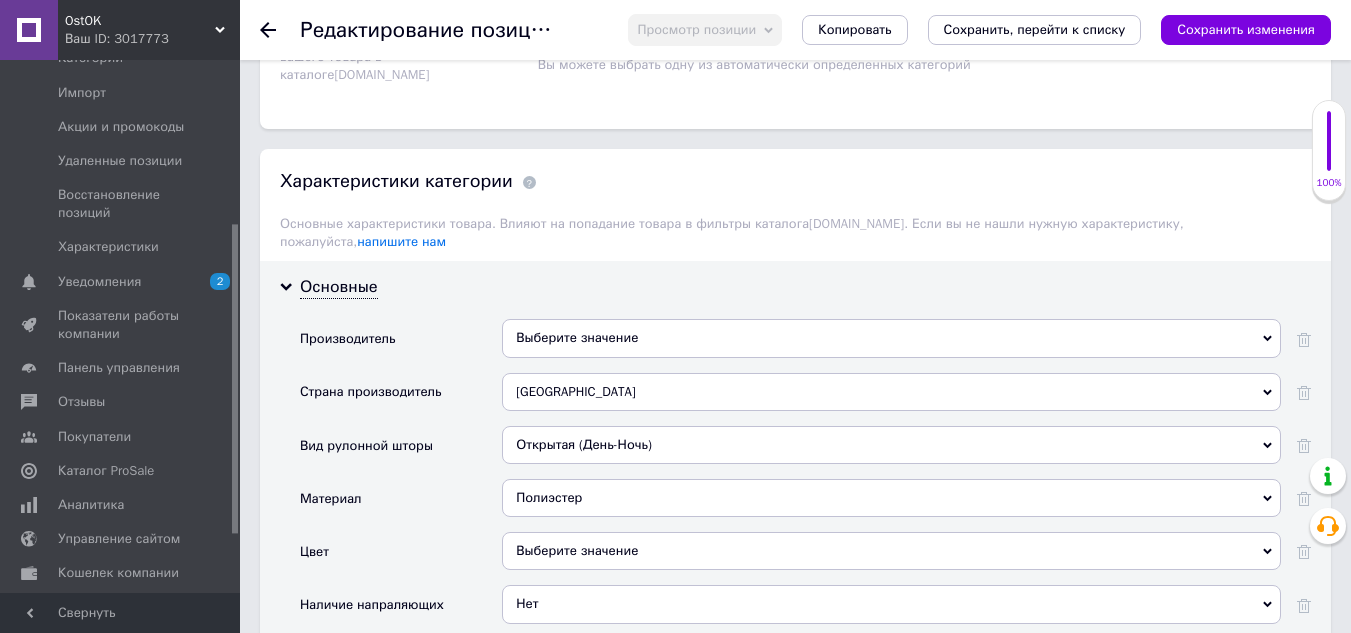 click on "Выберите значение" at bounding box center [891, 338] 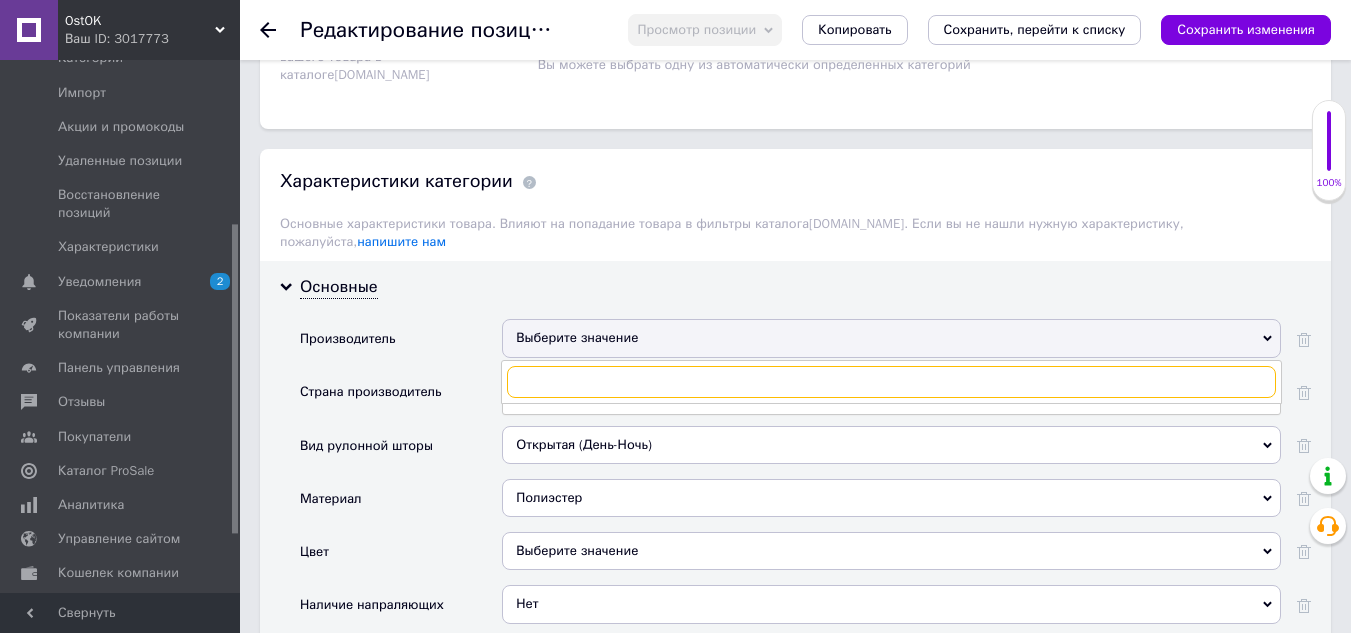 click at bounding box center [891, 382] 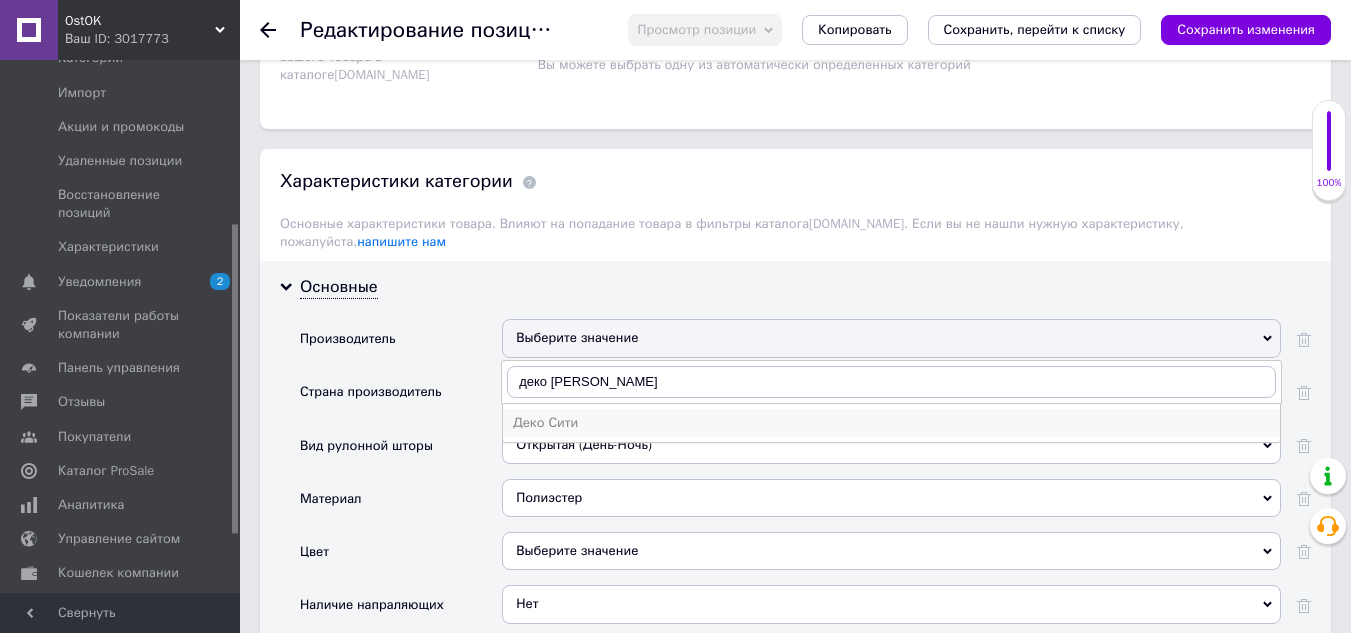 click on "Деко Сити" at bounding box center [891, 423] 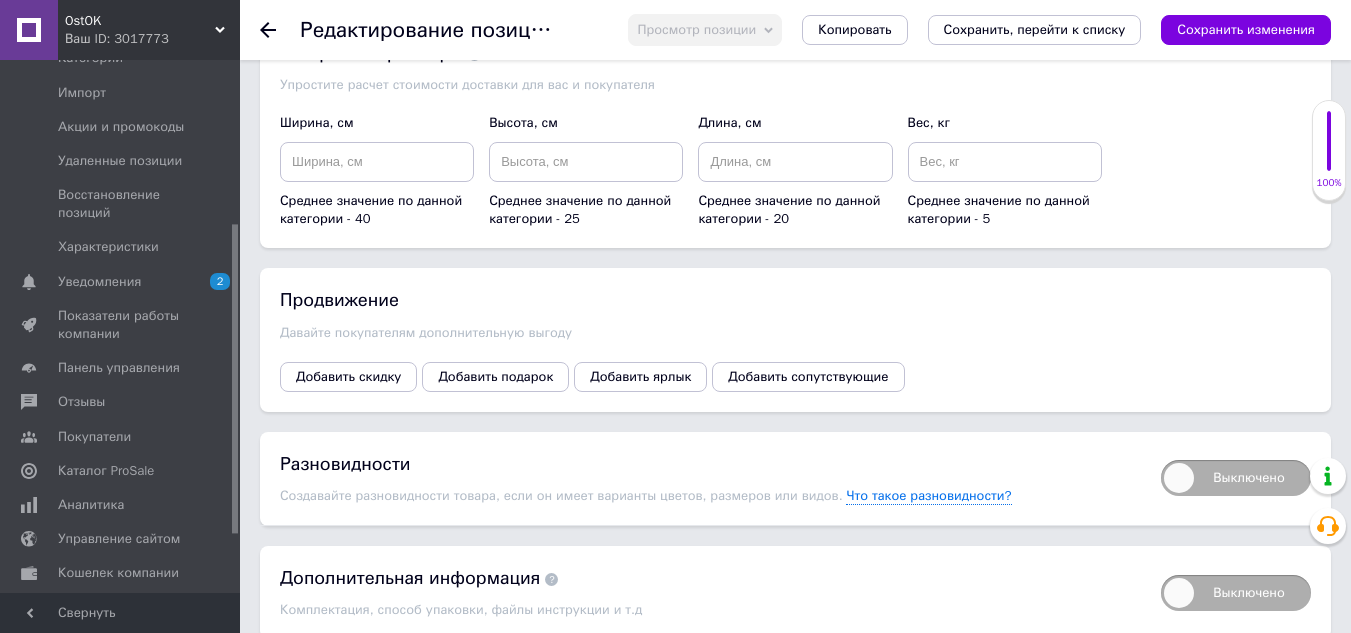 scroll, scrollTop: 2992, scrollLeft: 0, axis: vertical 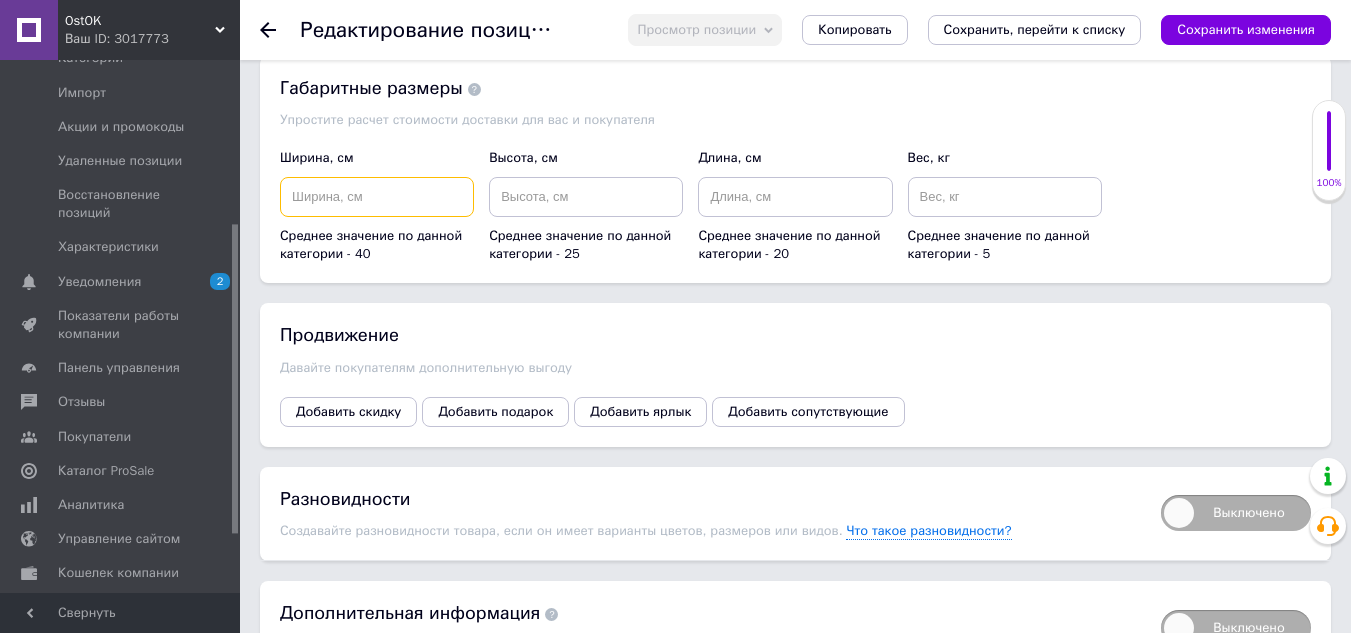 click at bounding box center [377, 197] 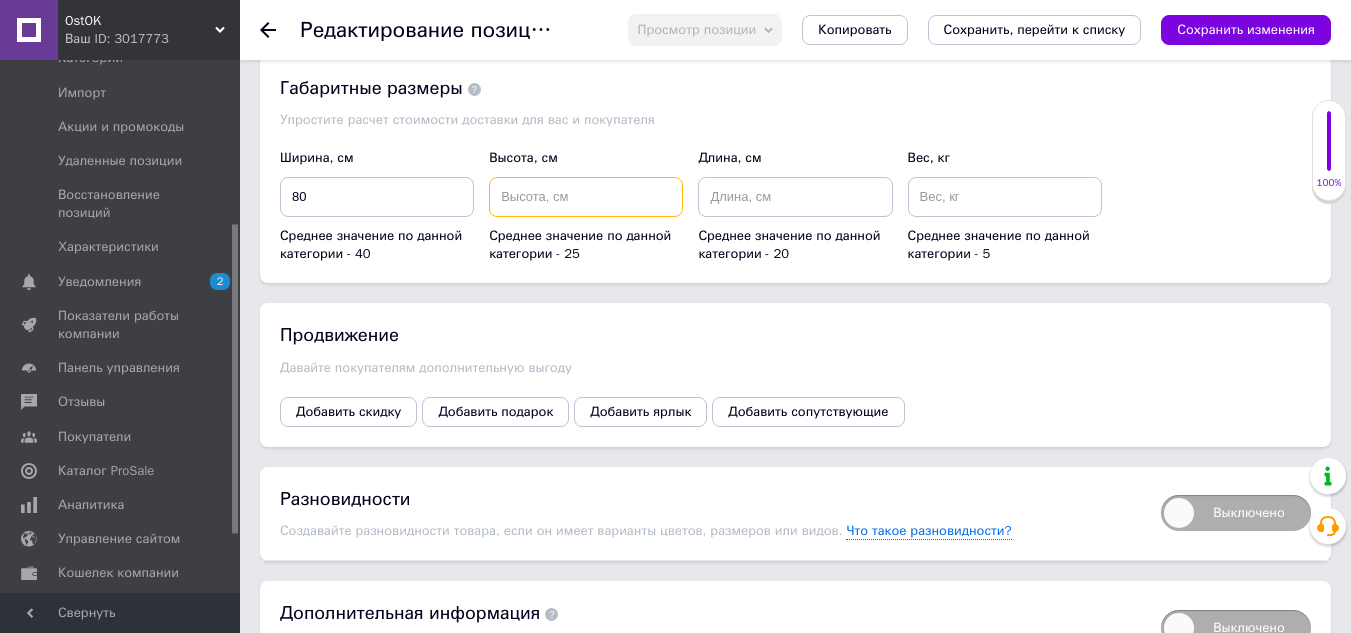 click at bounding box center [586, 197] 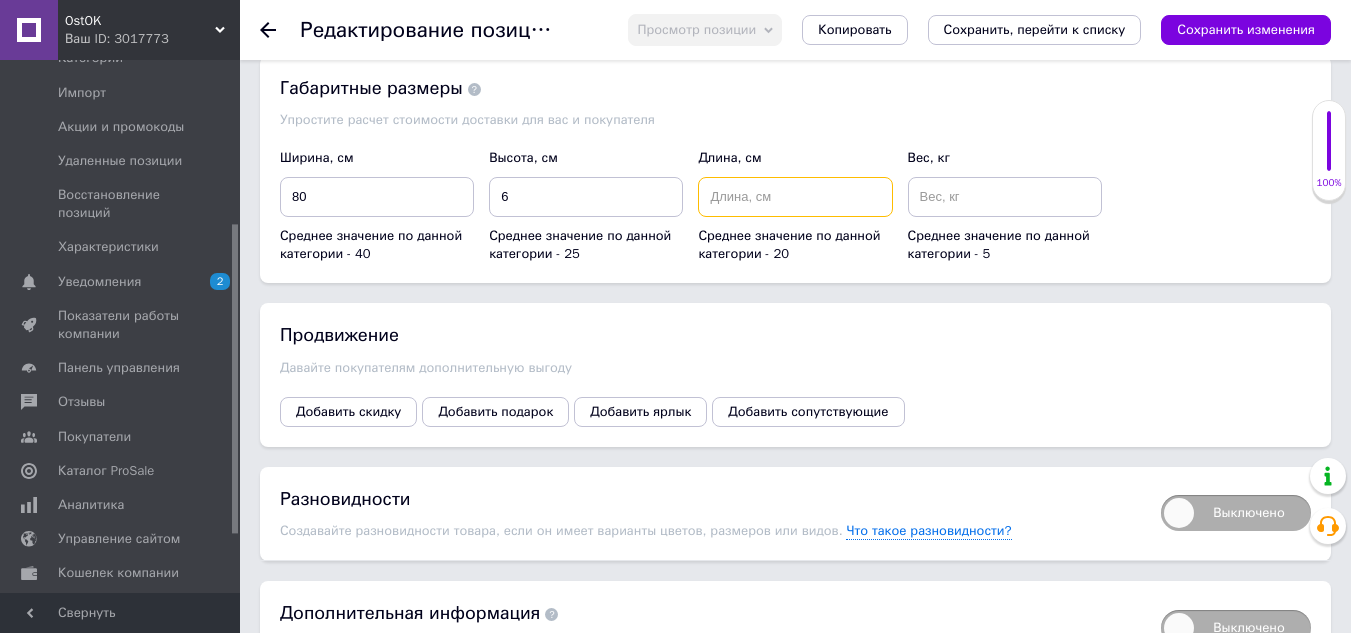 click at bounding box center (795, 197) 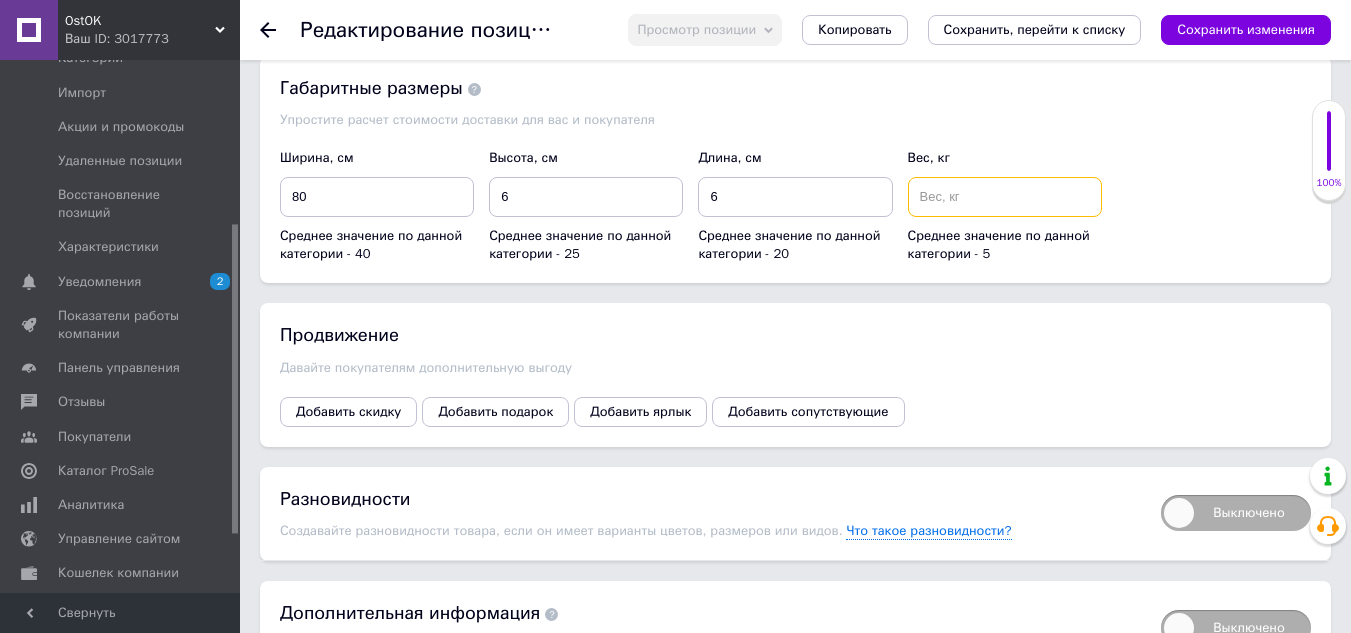 click at bounding box center [1005, 197] 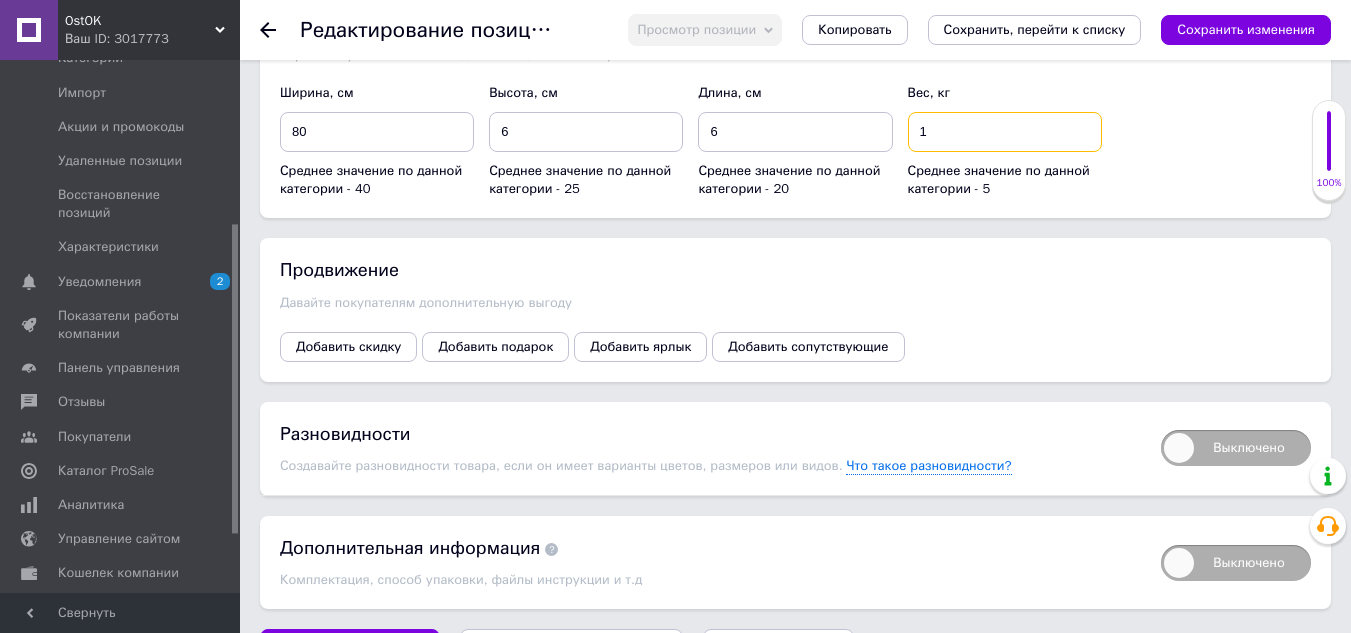 scroll, scrollTop: 3092, scrollLeft: 0, axis: vertical 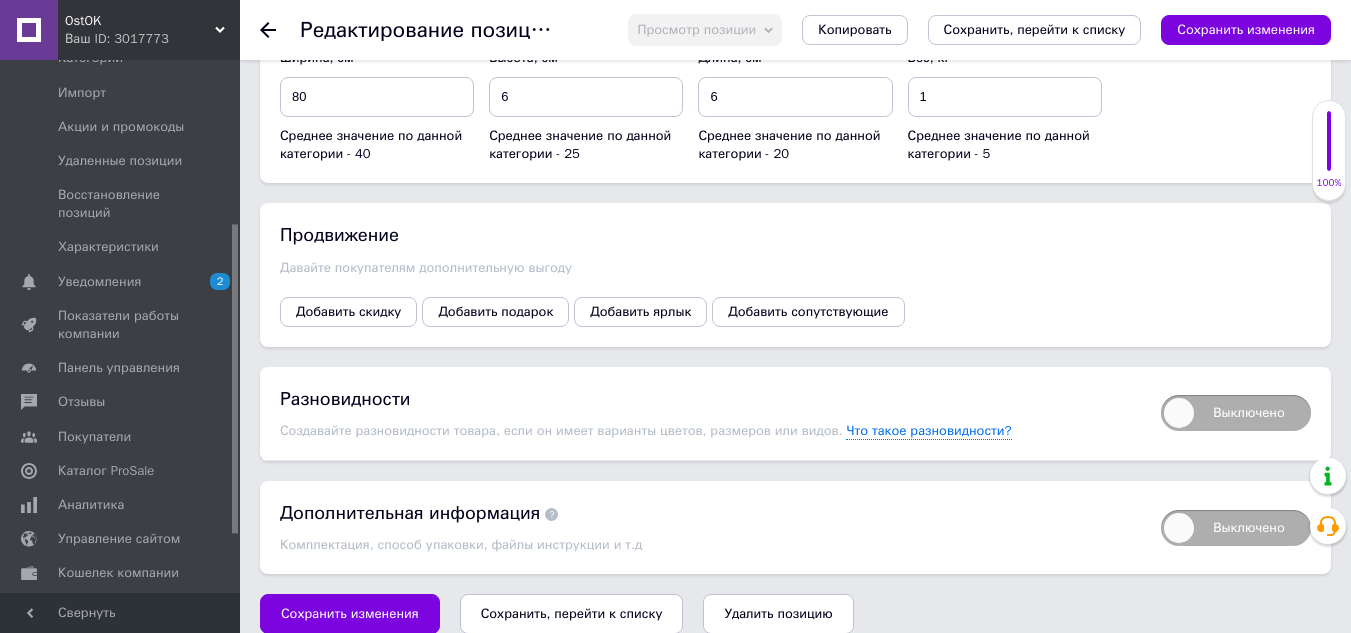 click on "Сохранить, перейти к списку" at bounding box center (572, 614) 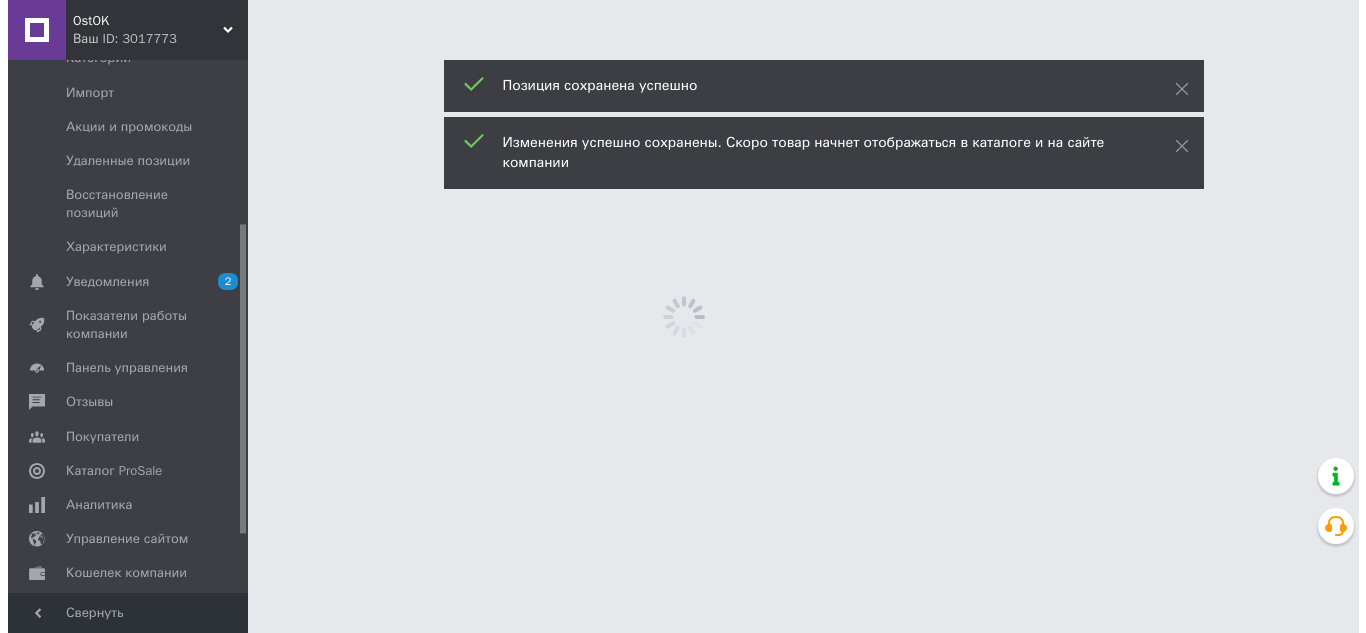 scroll, scrollTop: 0, scrollLeft: 0, axis: both 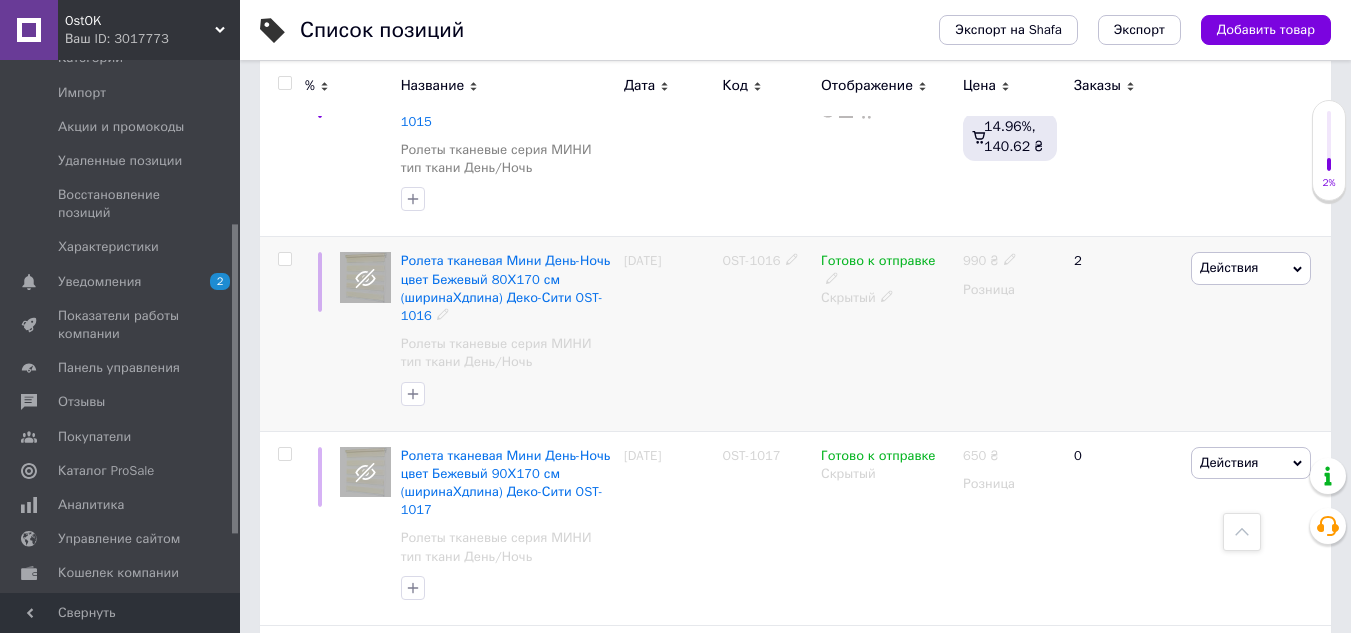 click 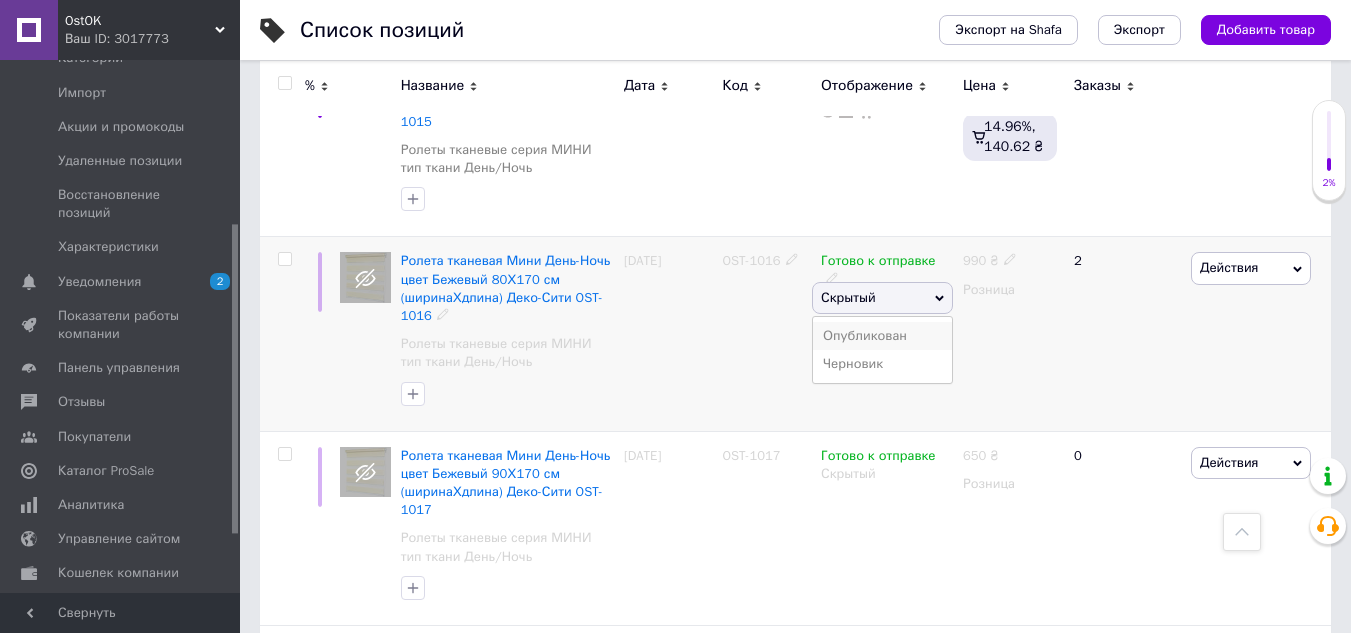 click on "Опубликован" at bounding box center [882, 336] 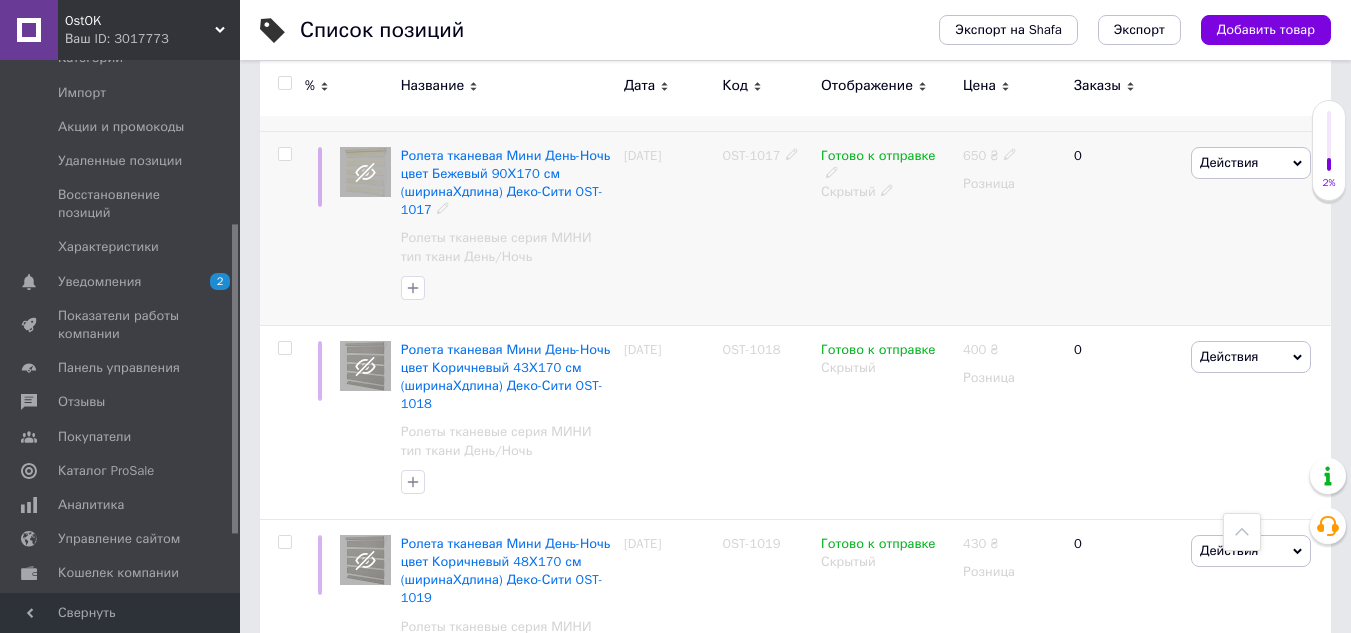 scroll, scrollTop: 1400, scrollLeft: 0, axis: vertical 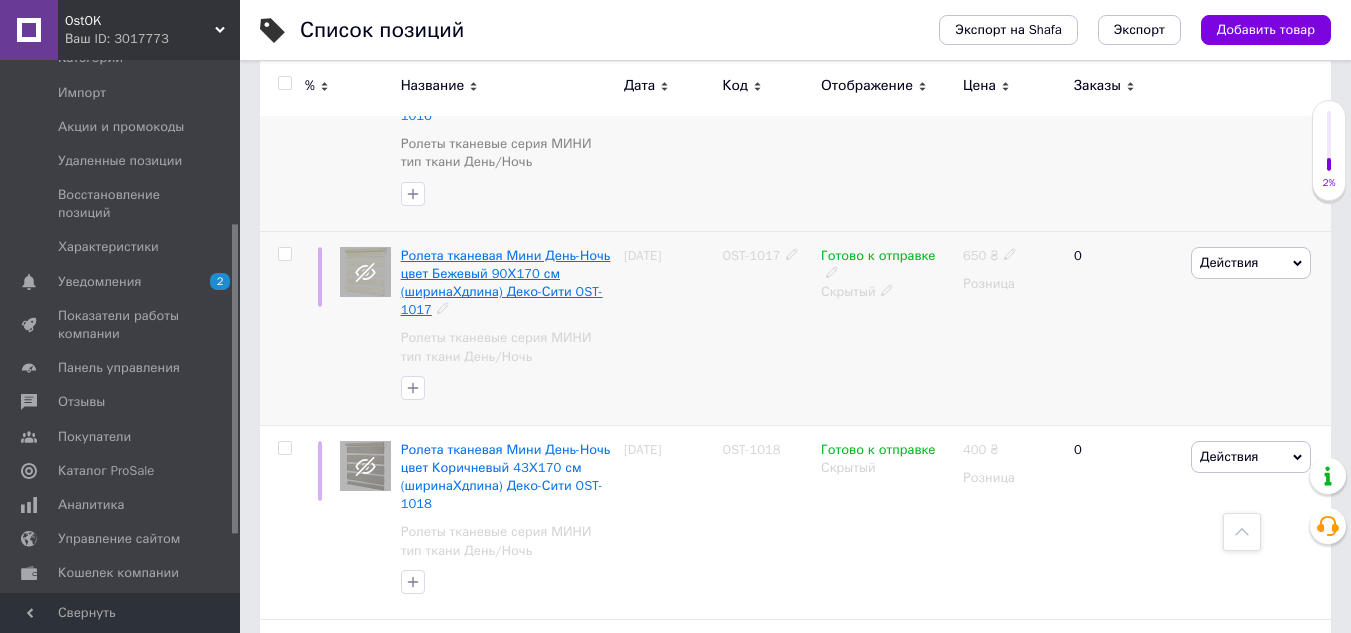 click on "Ролета тканевая Мини День-Ночь цвет Бежевый 90Х170 см (ширинаХдлина) Деко-Сити OST-1017" at bounding box center [506, 283] 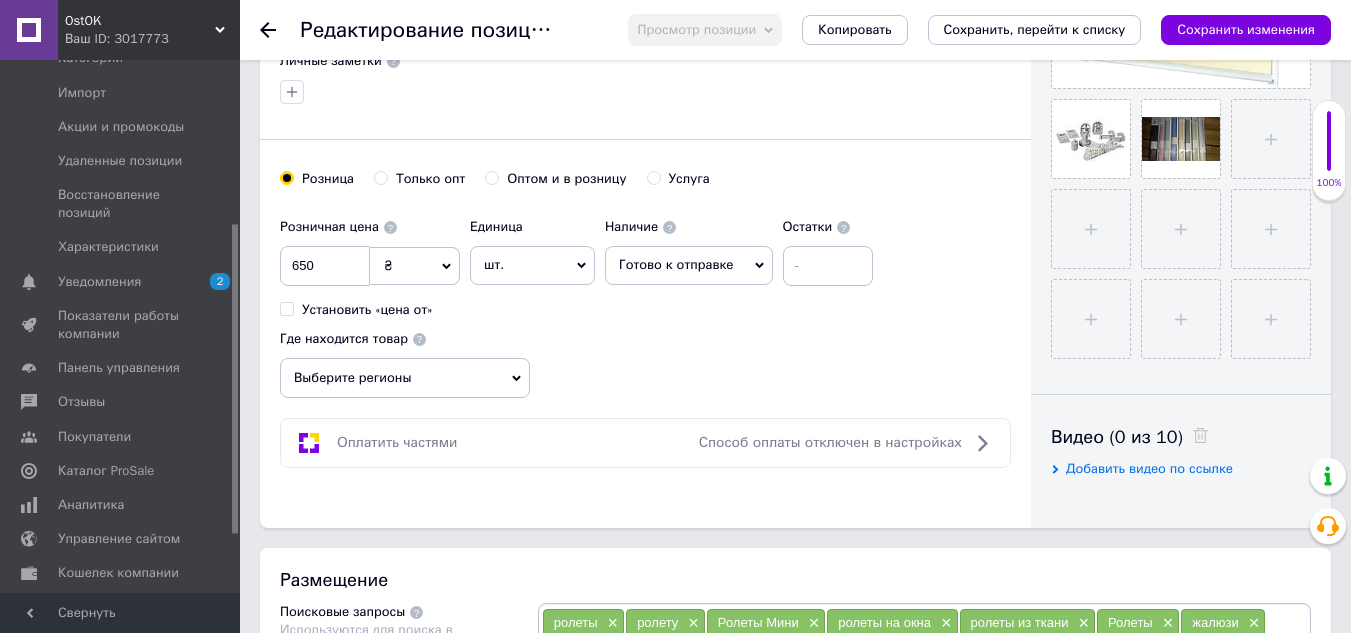 scroll, scrollTop: 700, scrollLeft: 0, axis: vertical 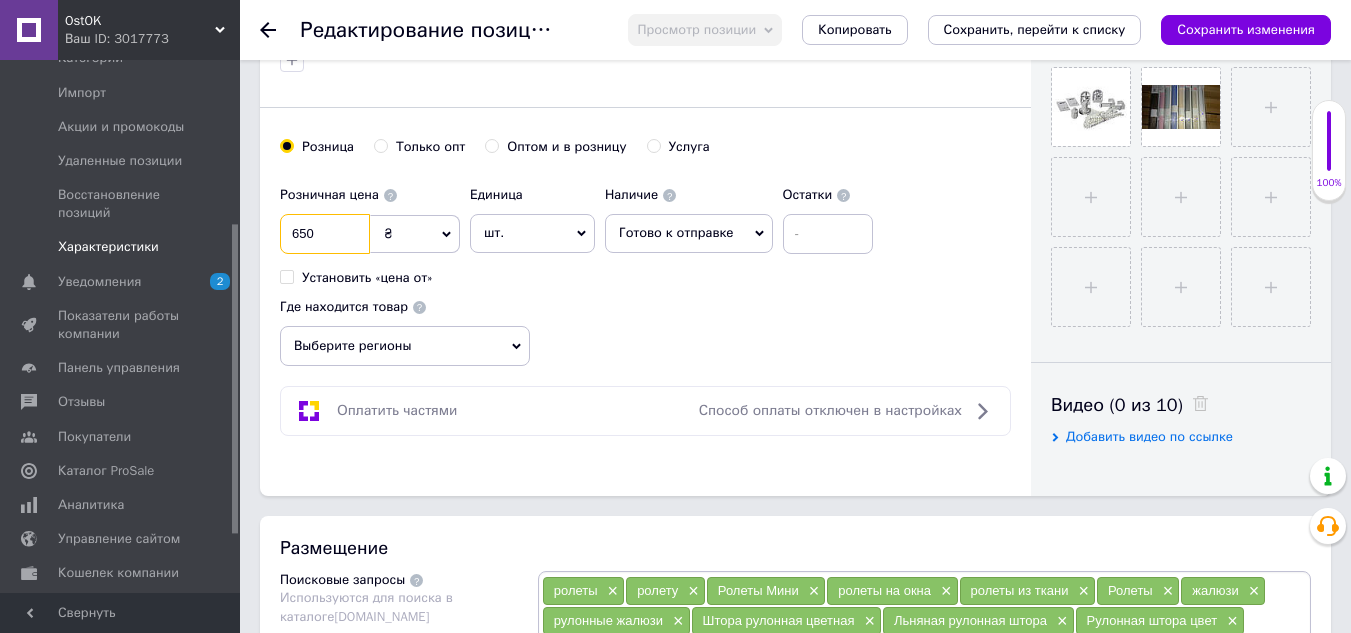 drag, startPoint x: 339, startPoint y: 232, endPoint x: 107, endPoint y: 225, distance: 232.10558 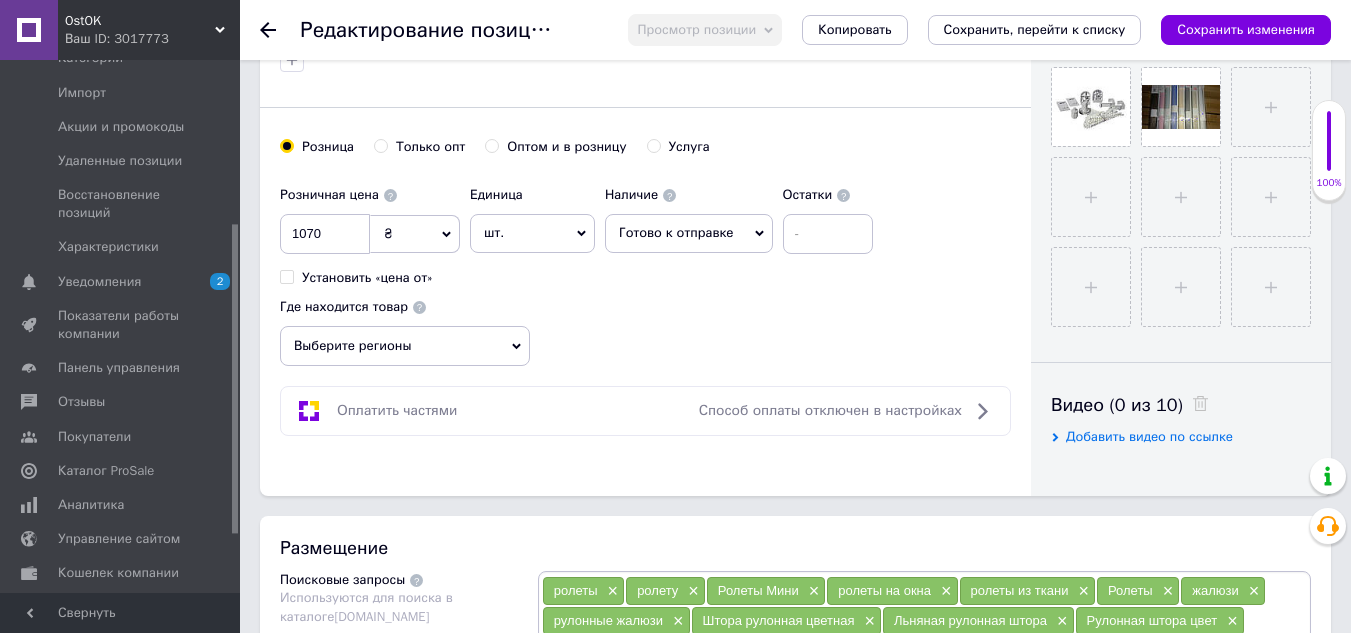 click on "Выберите регионы" at bounding box center (405, 346) 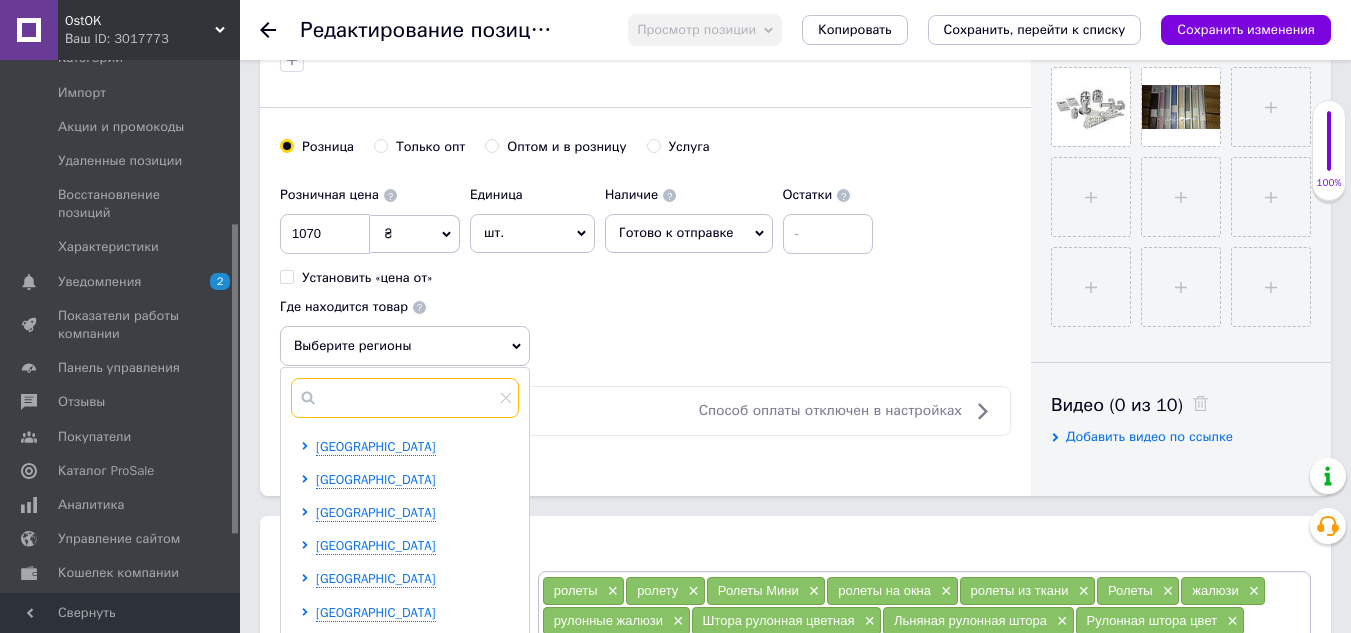 click at bounding box center [405, 398] 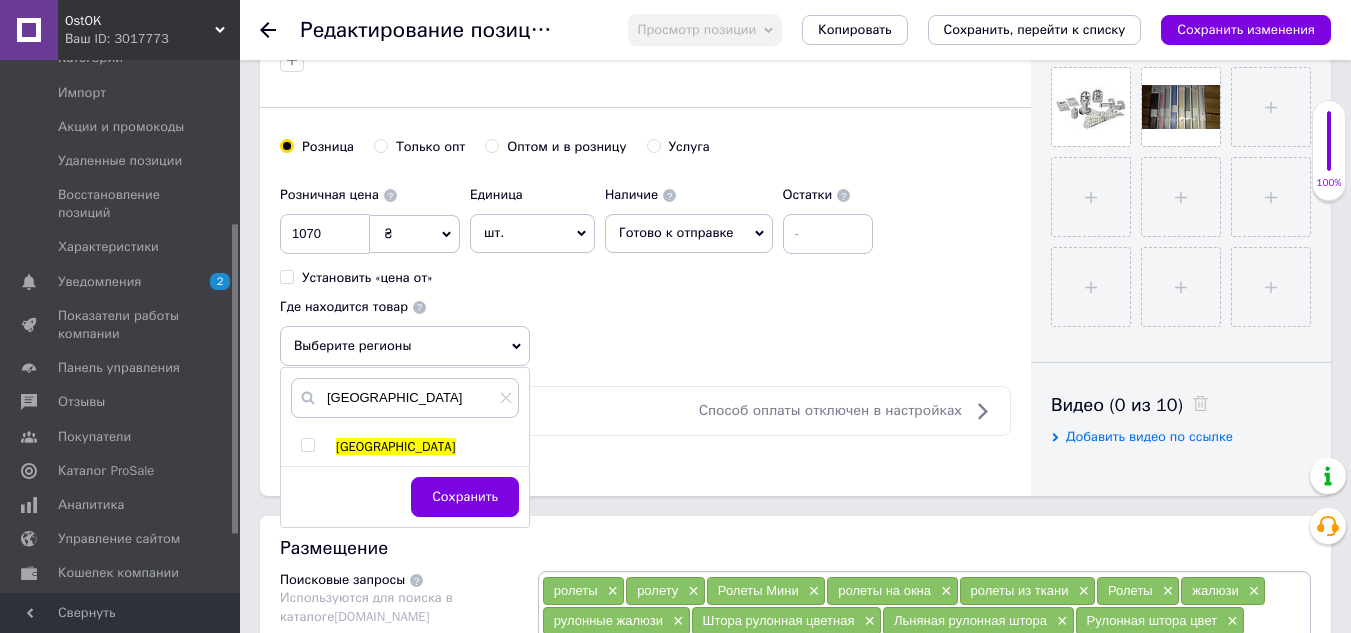 click at bounding box center [307, 445] 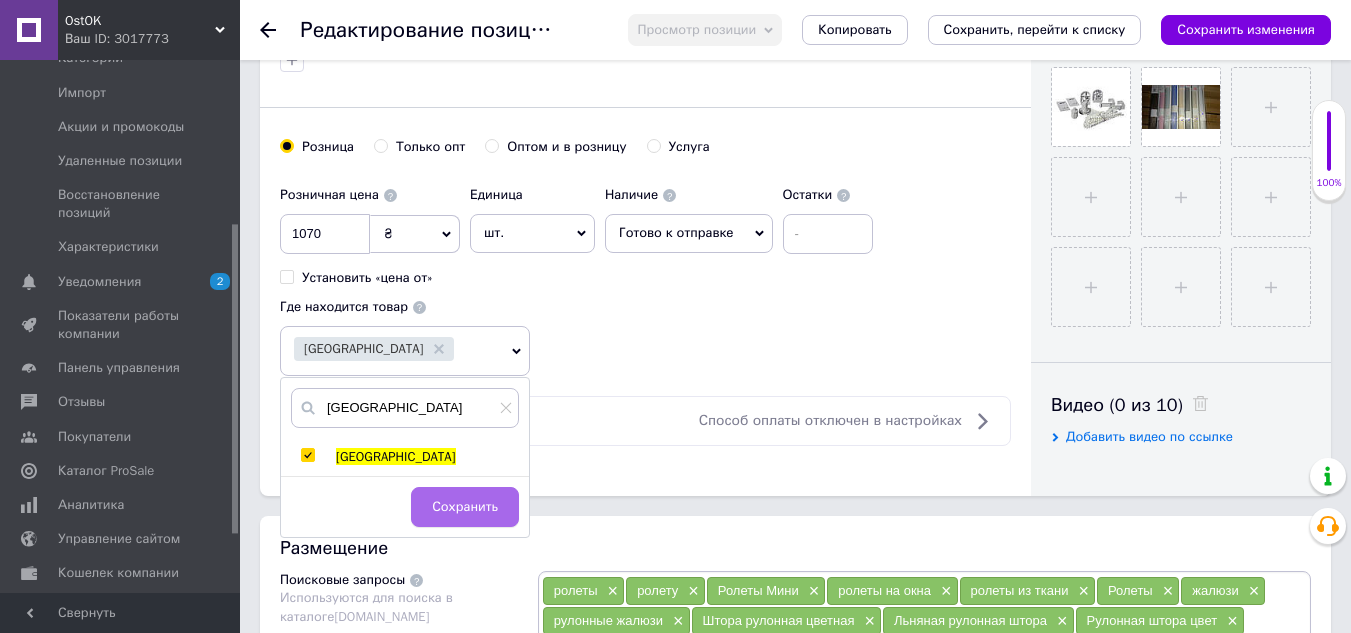 click on "Сохранить" at bounding box center (465, 507) 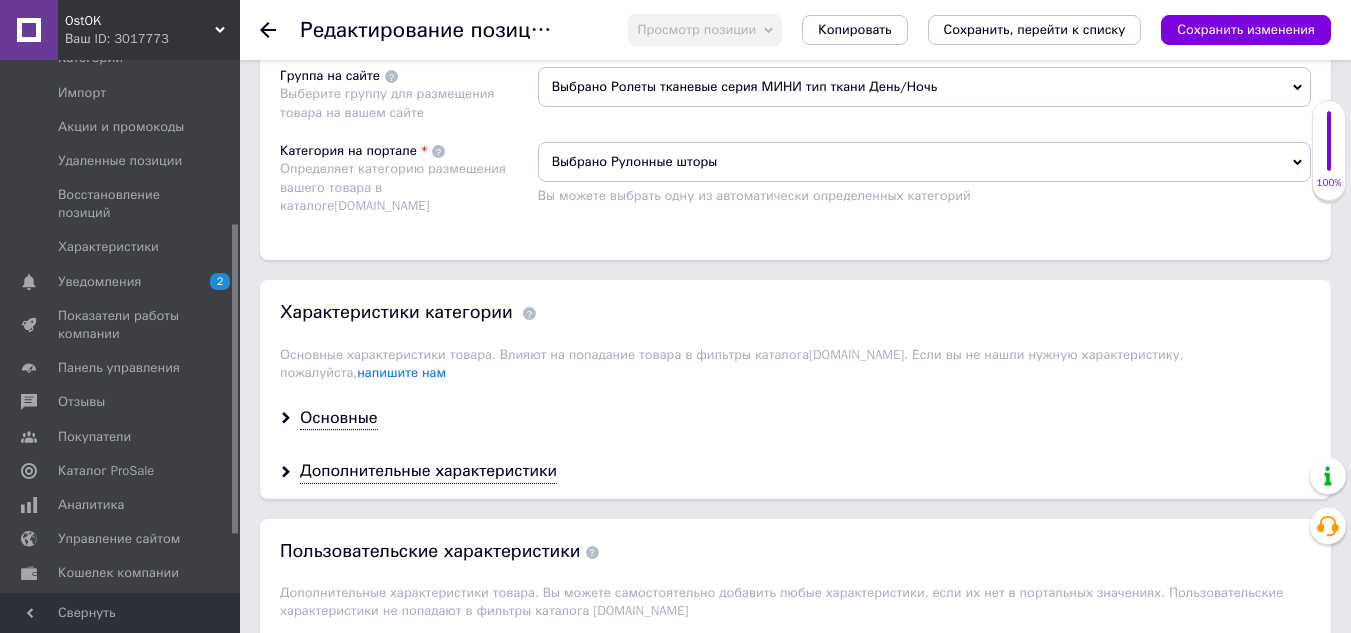 scroll, scrollTop: 1600, scrollLeft: 0, axis: vertical 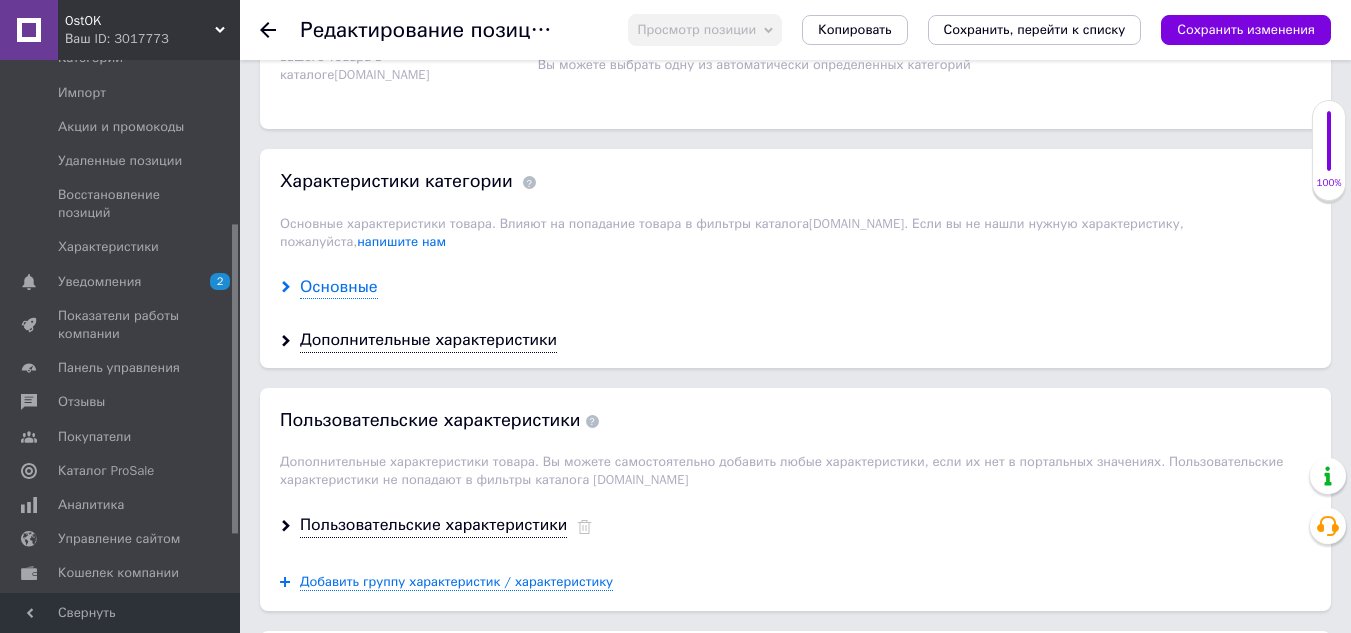 click on "Основные" at bounding box center [339, 287] 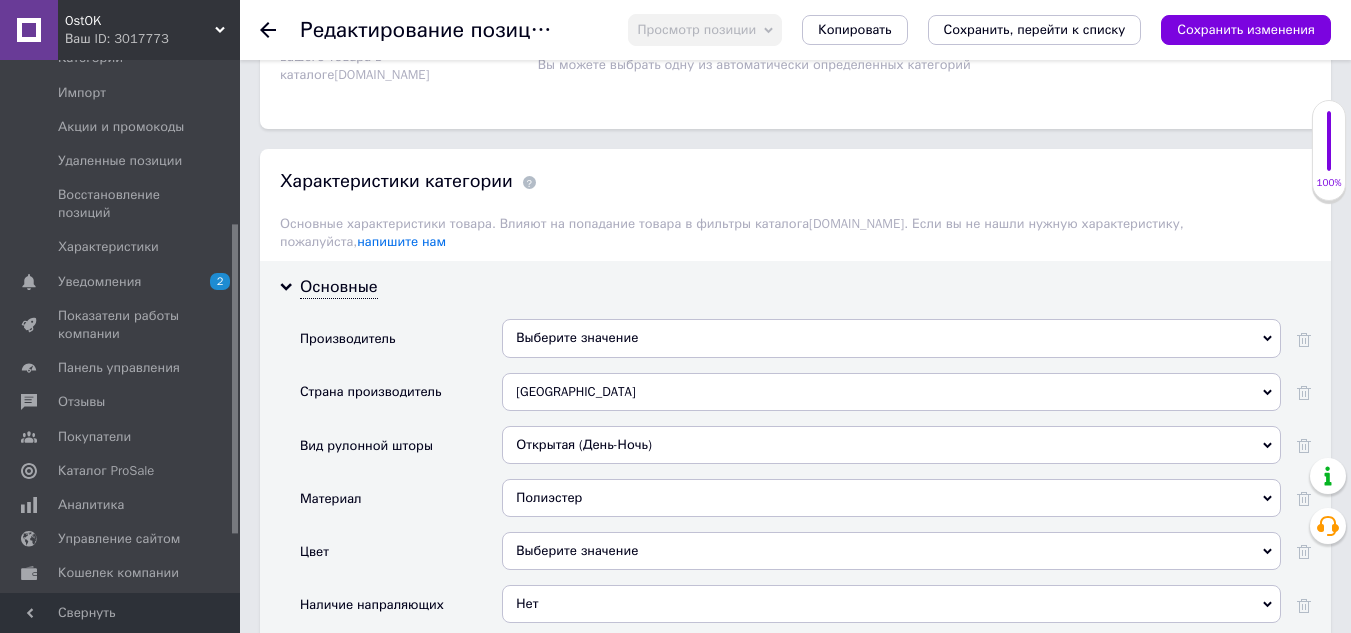 click on "Выберите значение" at bounding box center (891, 338) 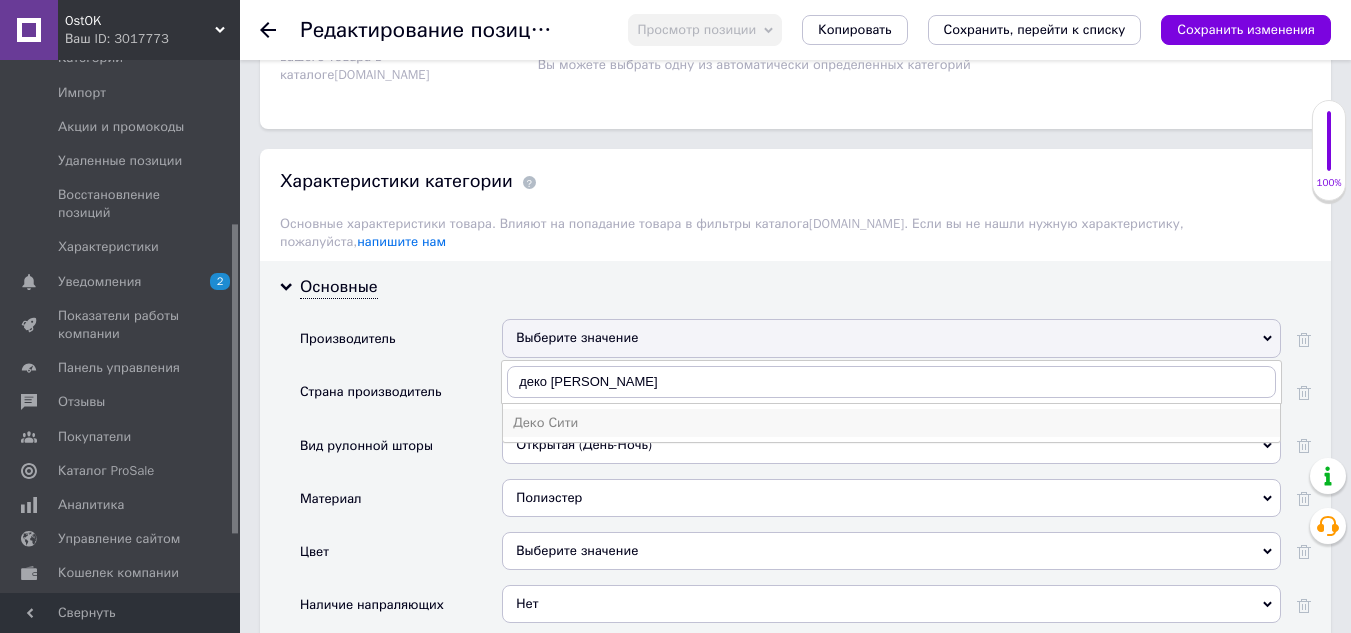 click on "Деко Сити" at bounding box center (891, 423) 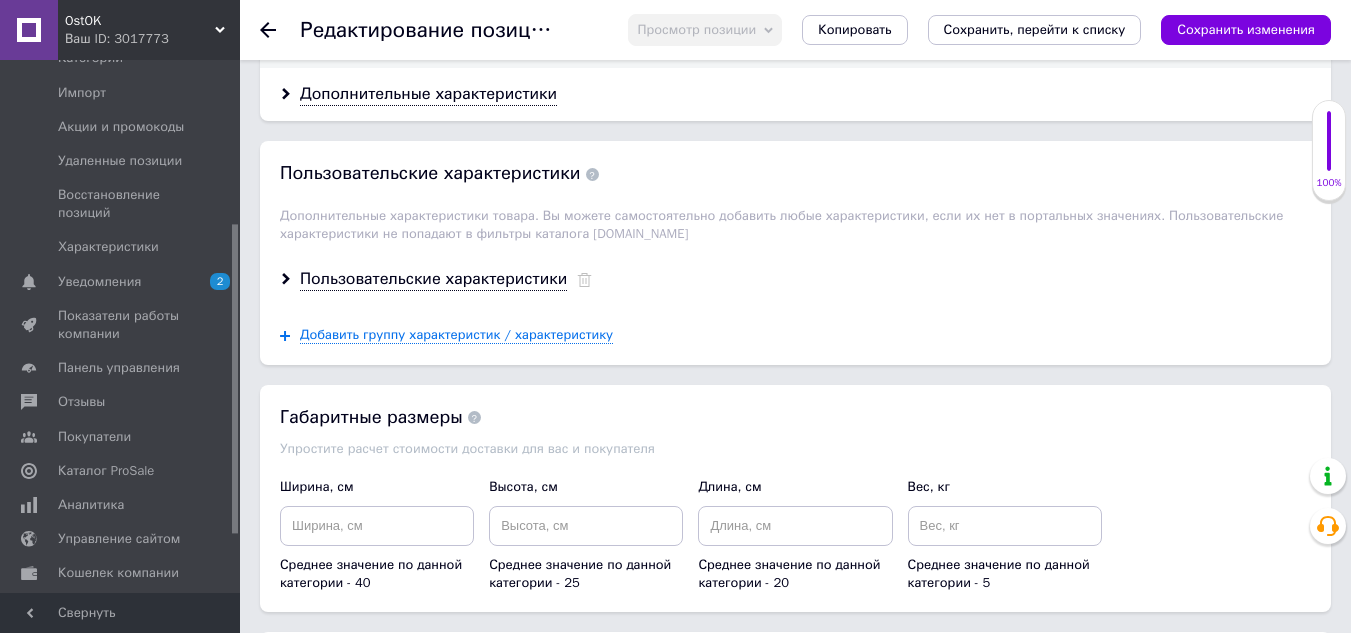 scroll, scrollTop: 2700, scrollLeft: 0, axis: vertical 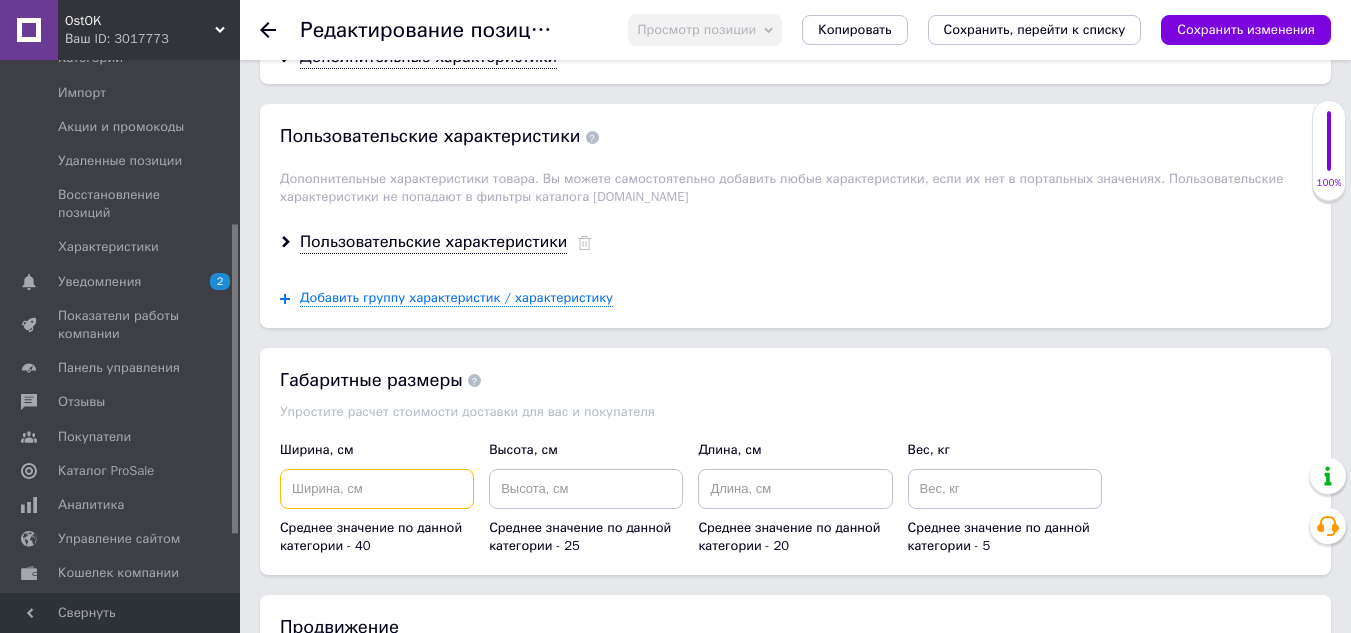 click at bounding box center [377, 489] 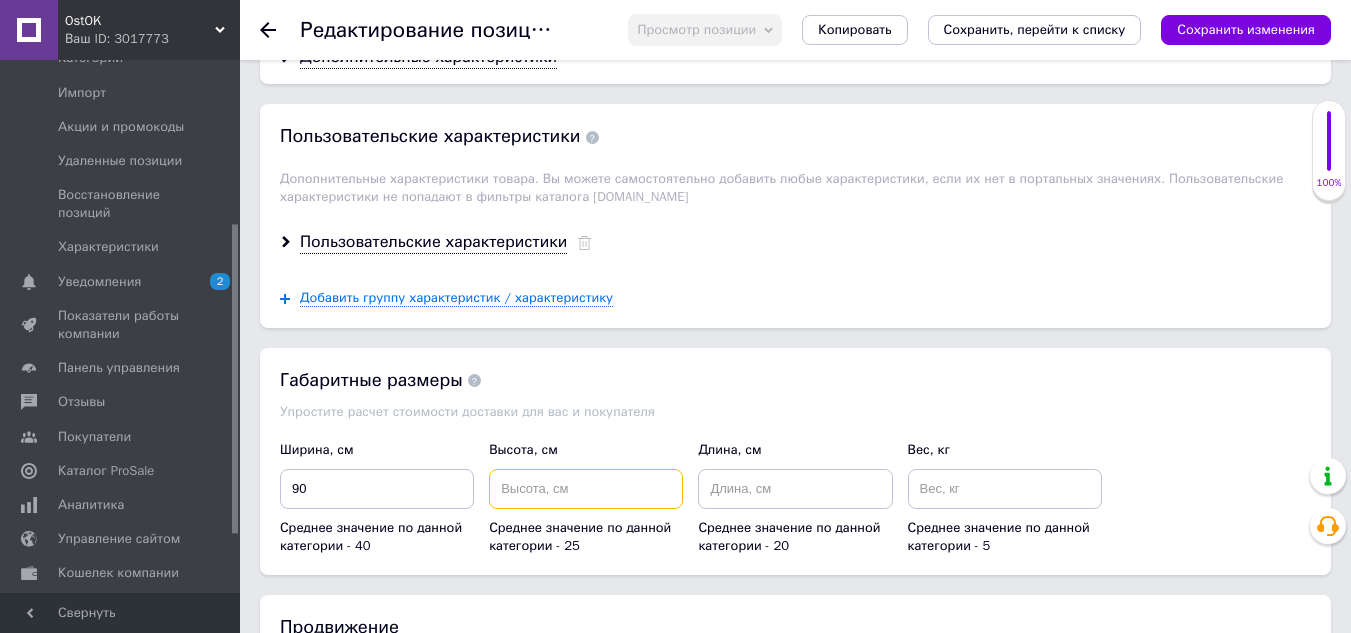 click at bounding box center (586, 489) 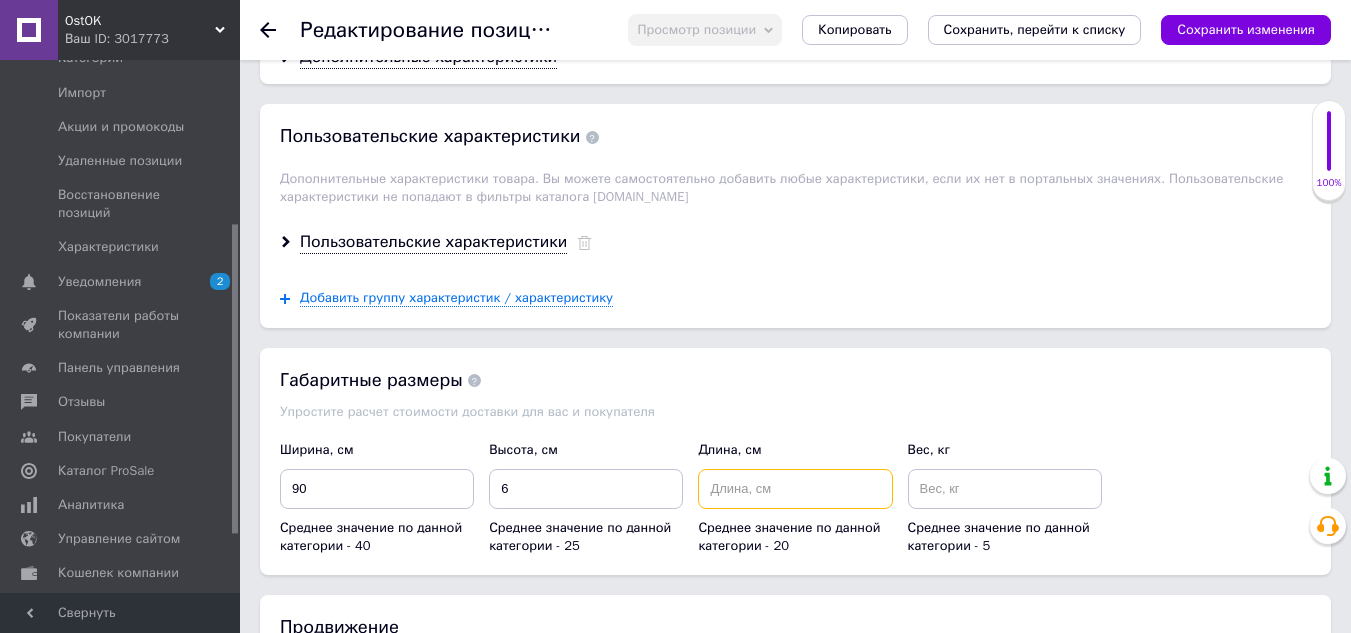 click at bounding box center [795, 489] 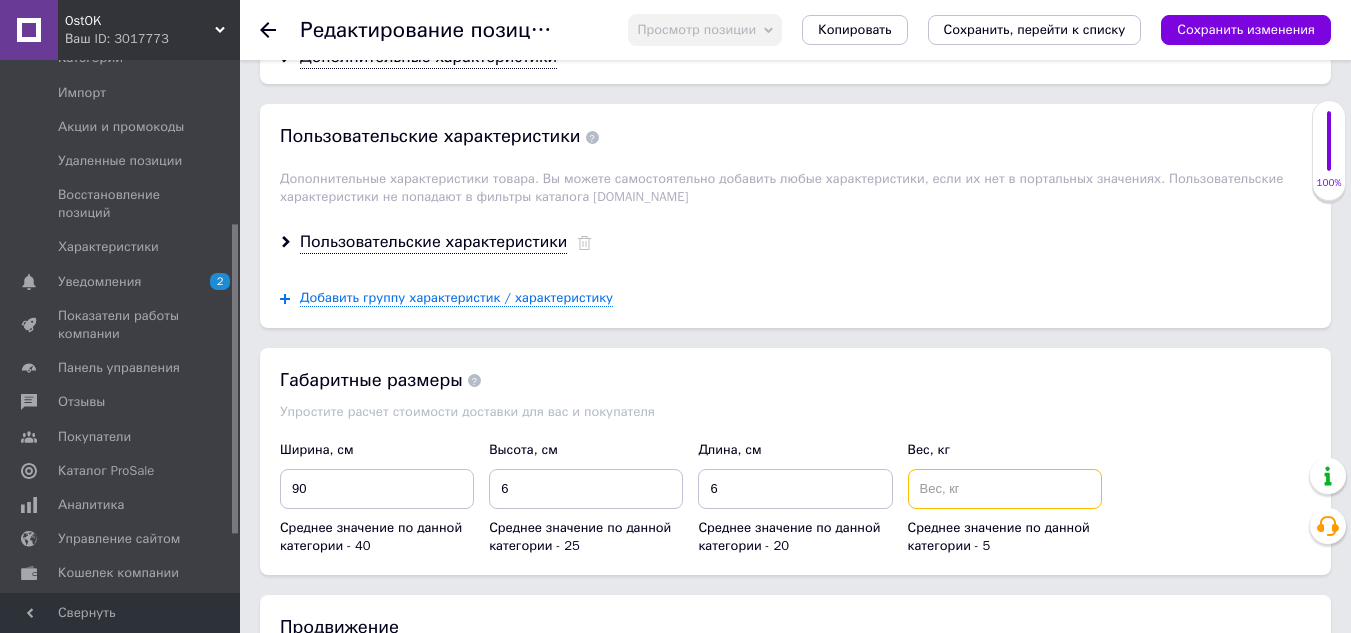 click at bounding box center (1005, 489) 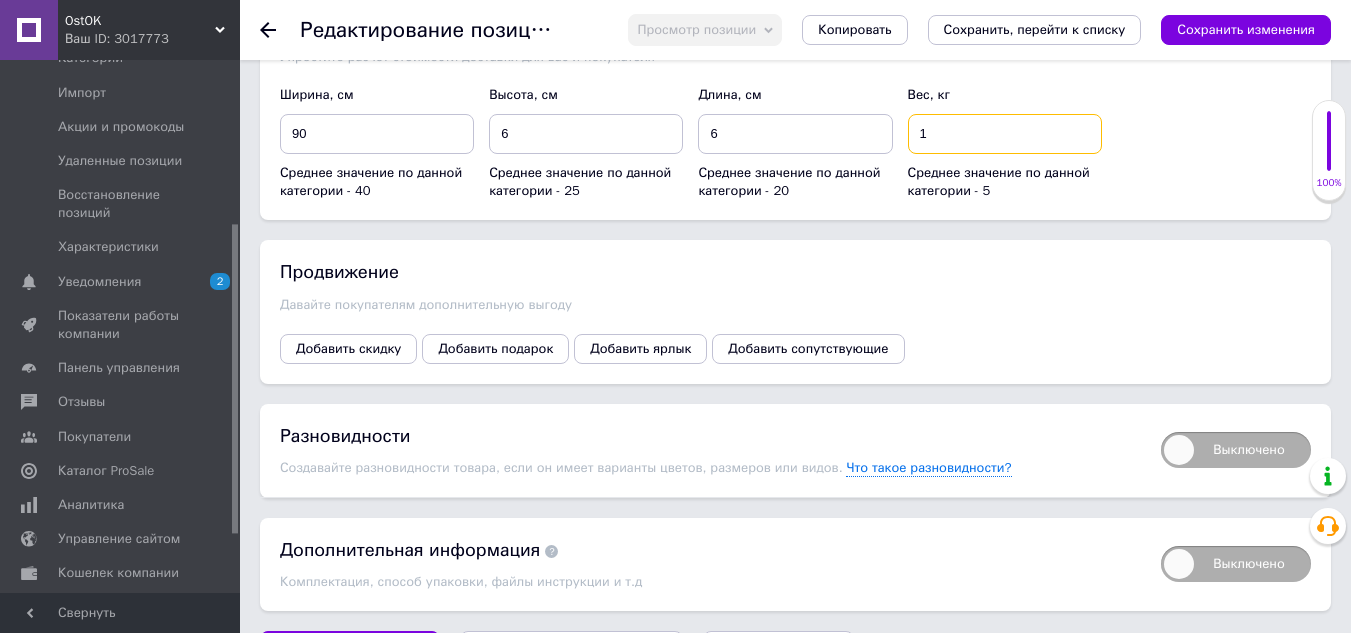 scroll, scrollTop: 3092, scrollLeft: 0, axis: vertical 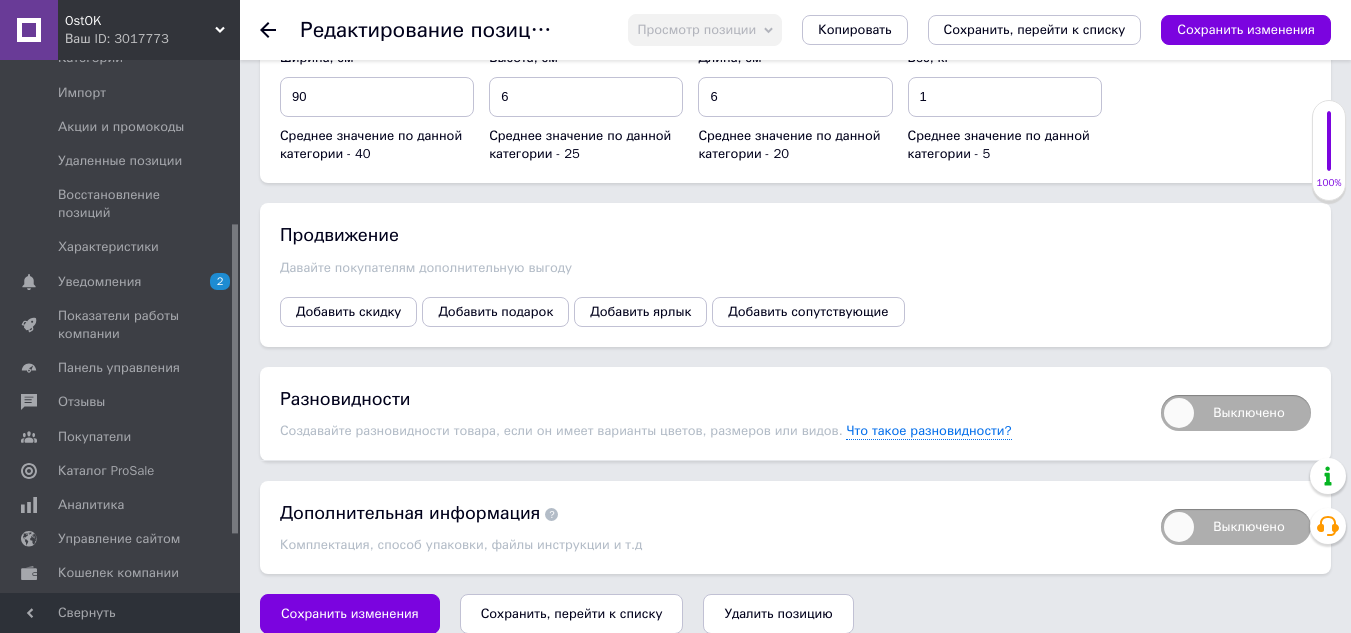 click on "Сохранить, перейти к списку" at bounding box center (572, 613) 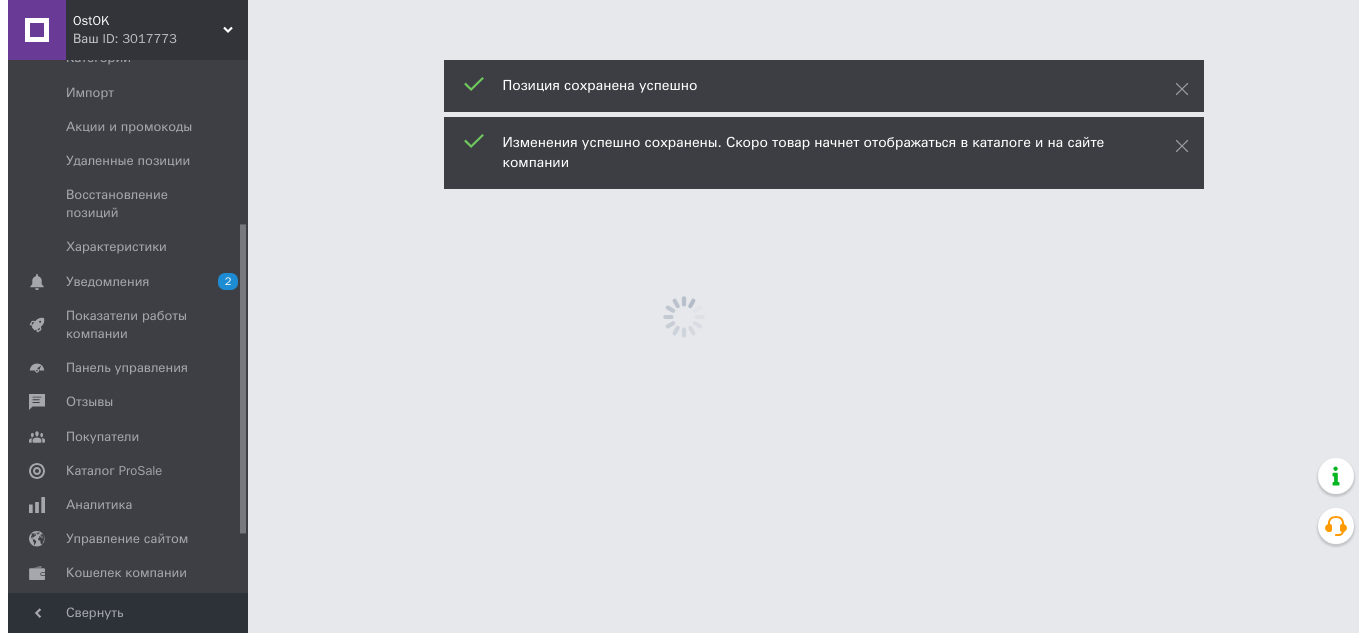 scroll, scrollTop: 0, scrollLeft: 0, axis: both 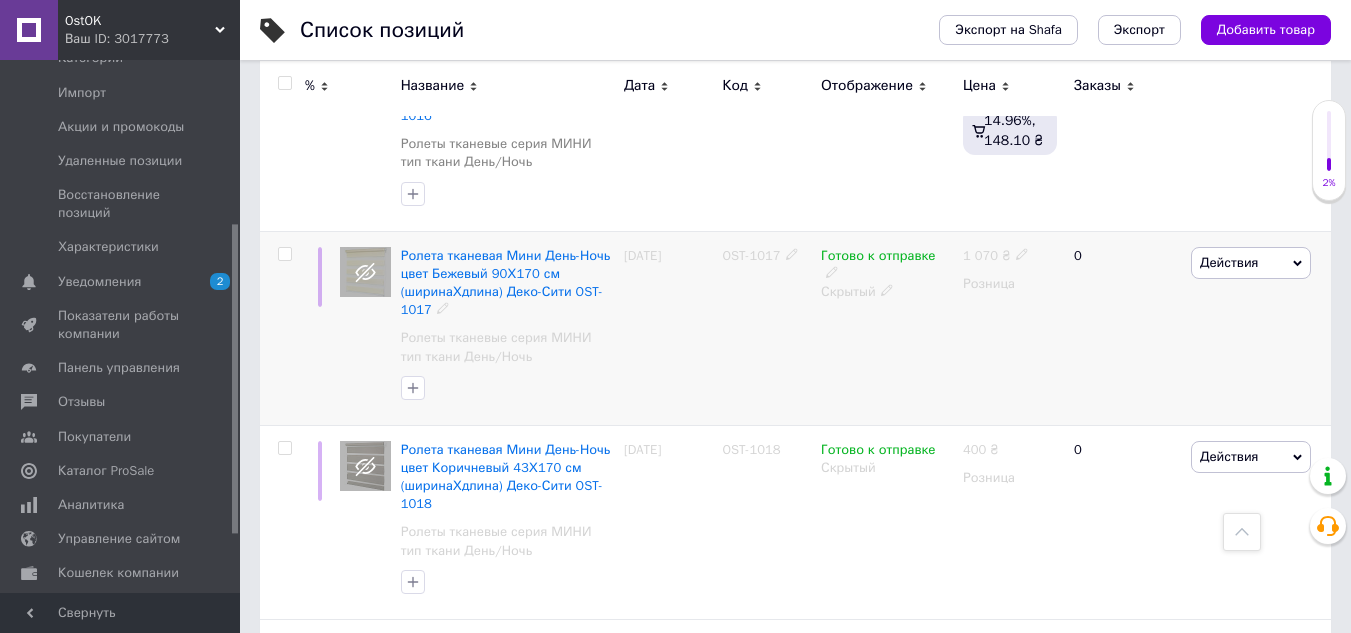 click 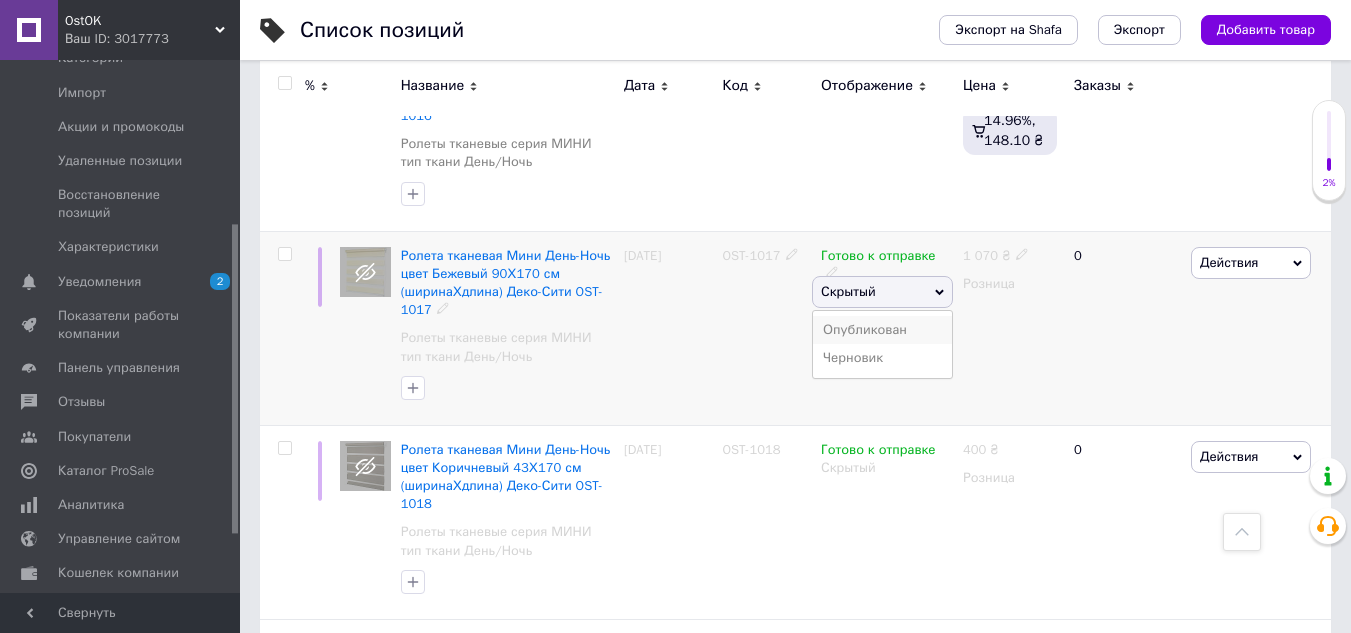 click on "Опубликован" at bounding box center (882, 330) 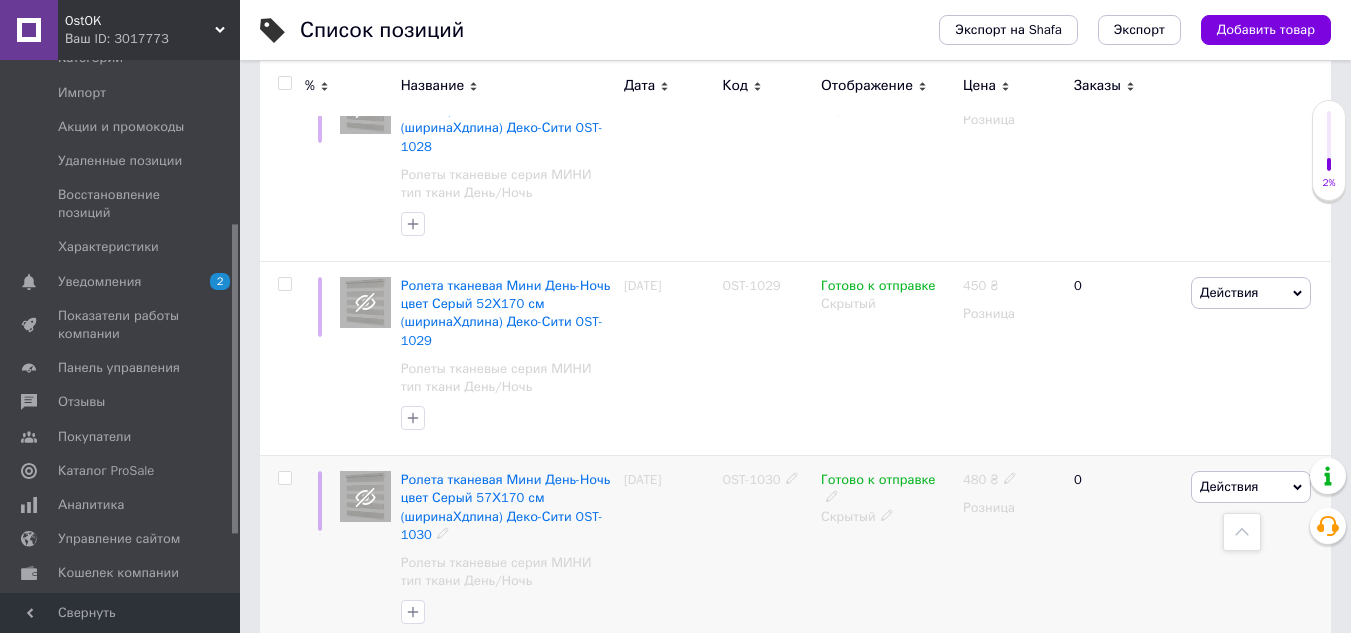 scroll, scrollTop: 3798, scrollLeft: 0, axis: vertical 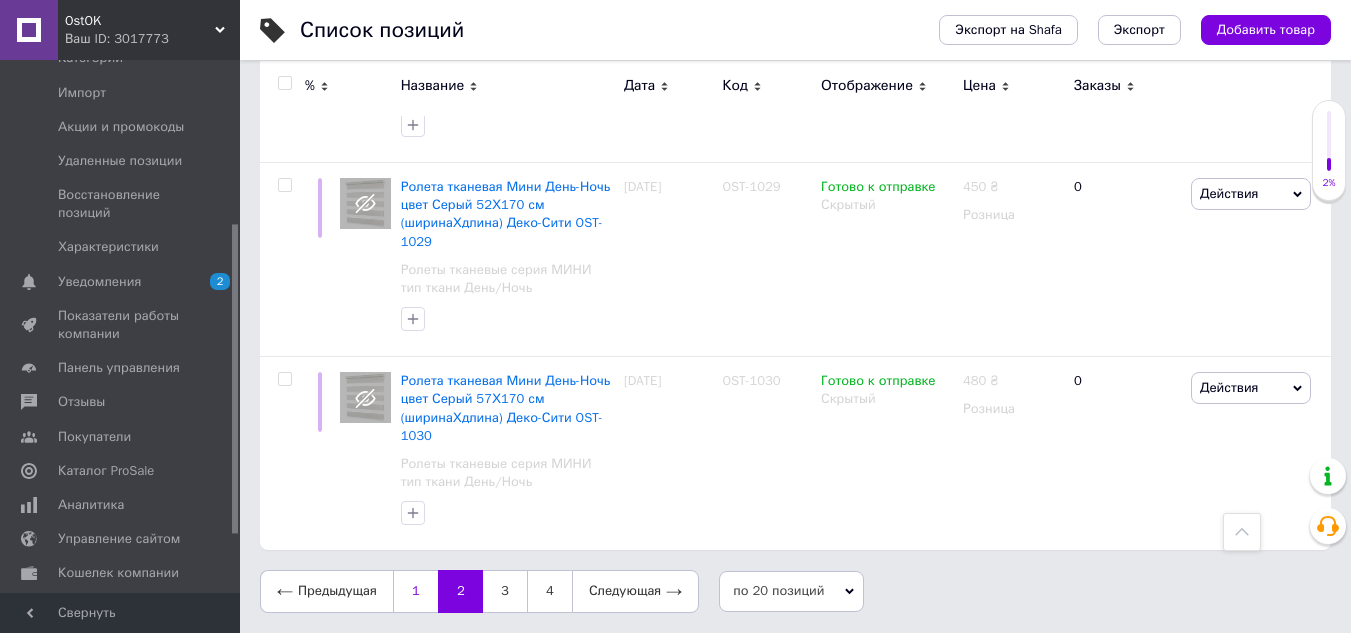 click on "1" at bounding box center (415, 591) 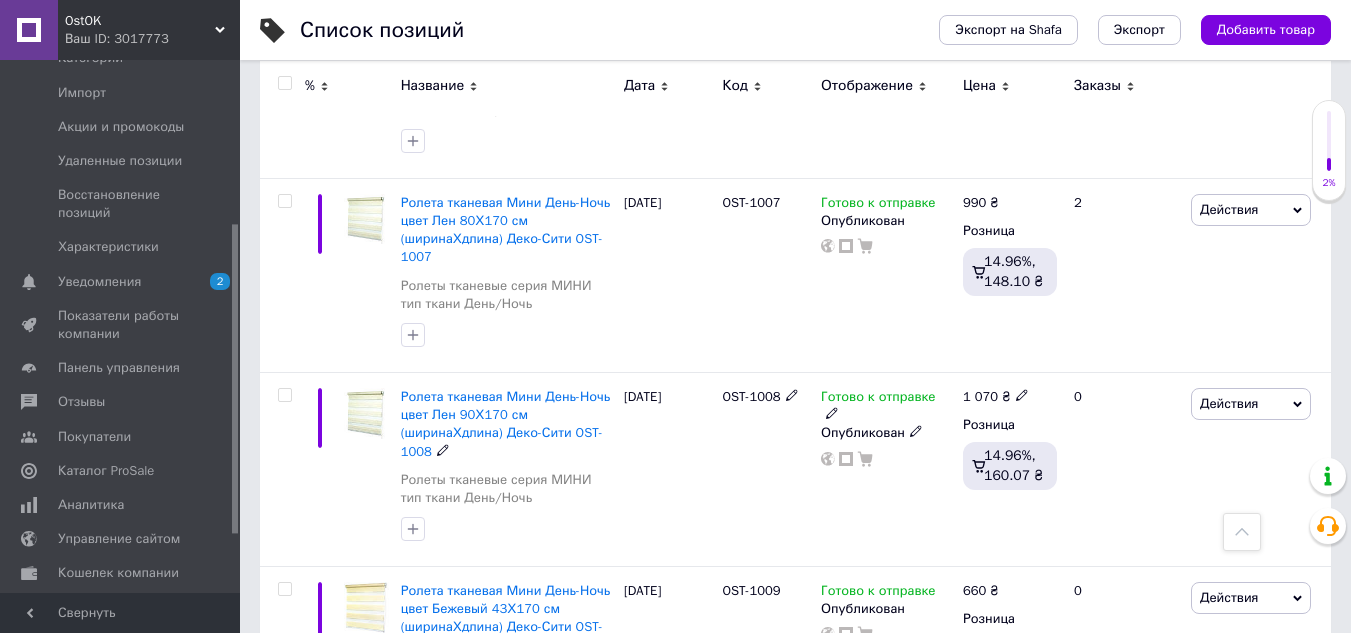 scroll, scrollTop: 3798, scrollLeft: 0, axis: vertical 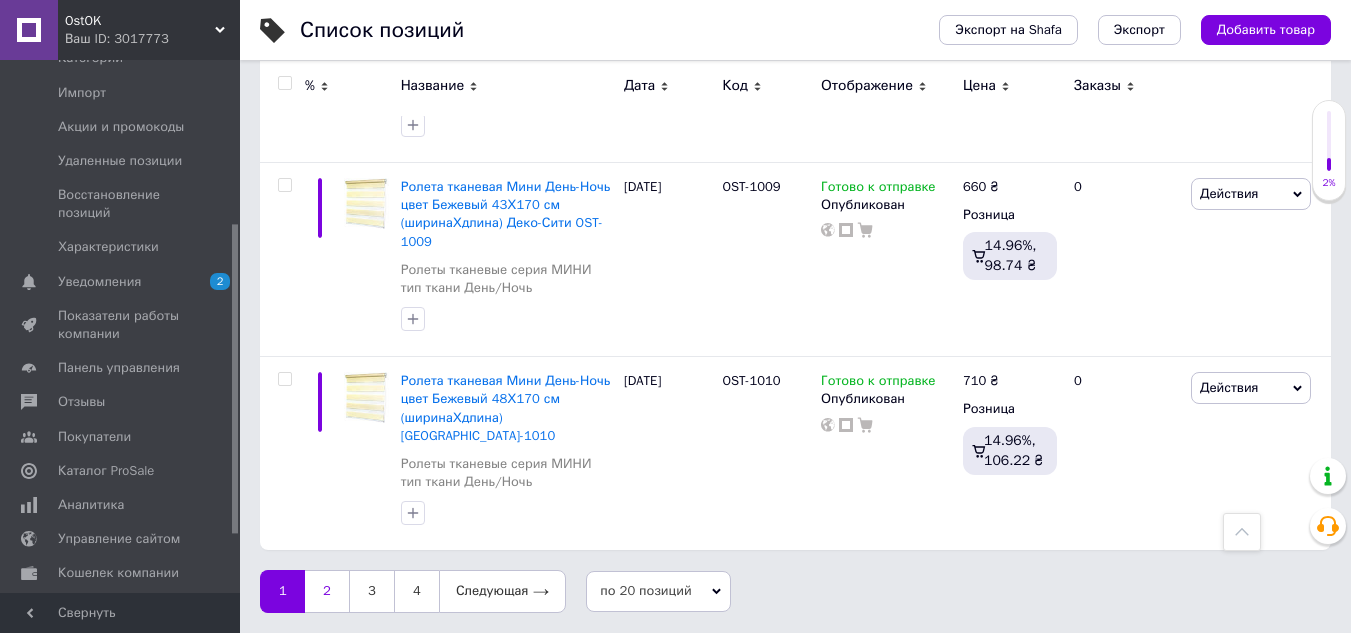click on "2" at bounding box center [327, 591] 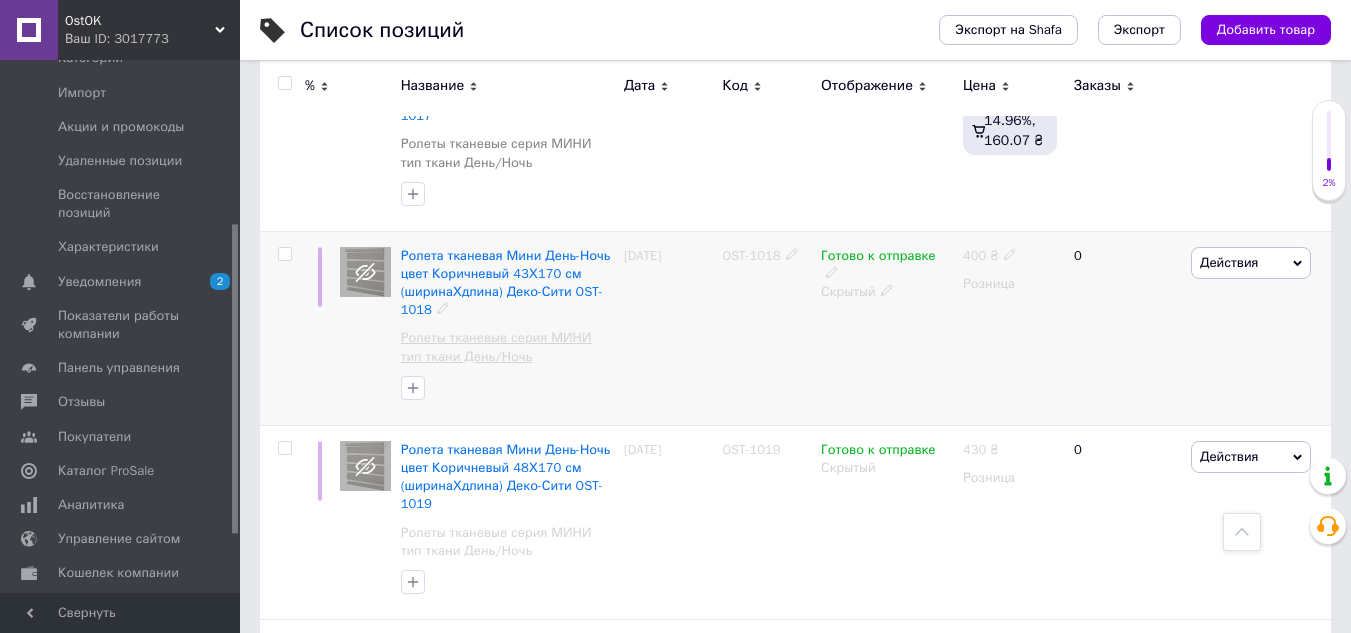 scroll, scrollTop: 1598, scrollLeft: 0, axis: vertical 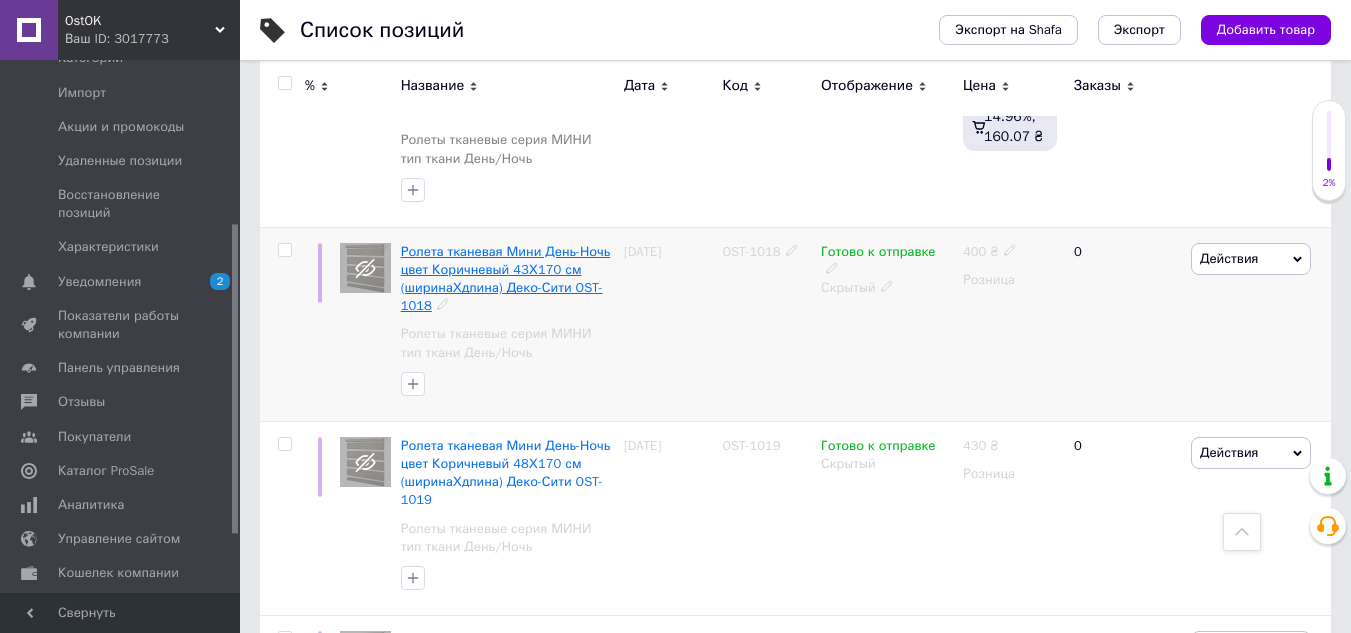 click on "Ролета тканевая Мини День-Ночь цвет Коричневый 43Х170 см (ширинаХдлина) Деко-Сити OST-1018" at bounding box center [506, 279] 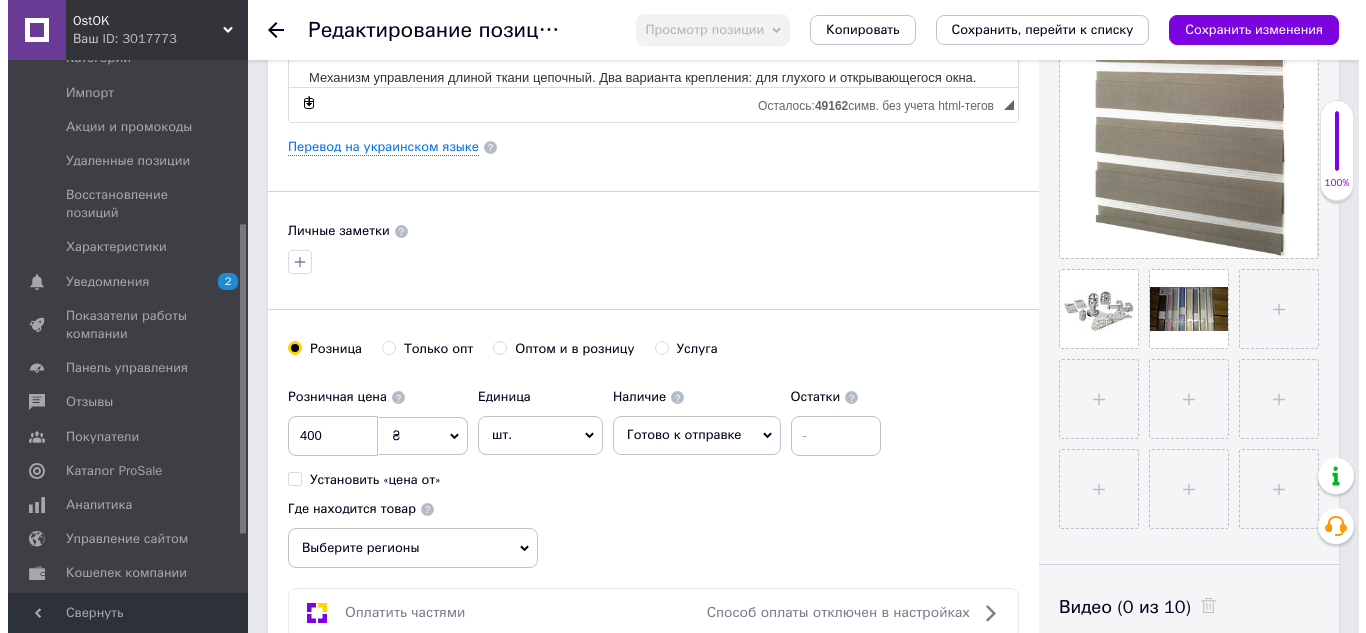 scroll, scrollTop: 500, scrollLeft: 0, axis: vertical 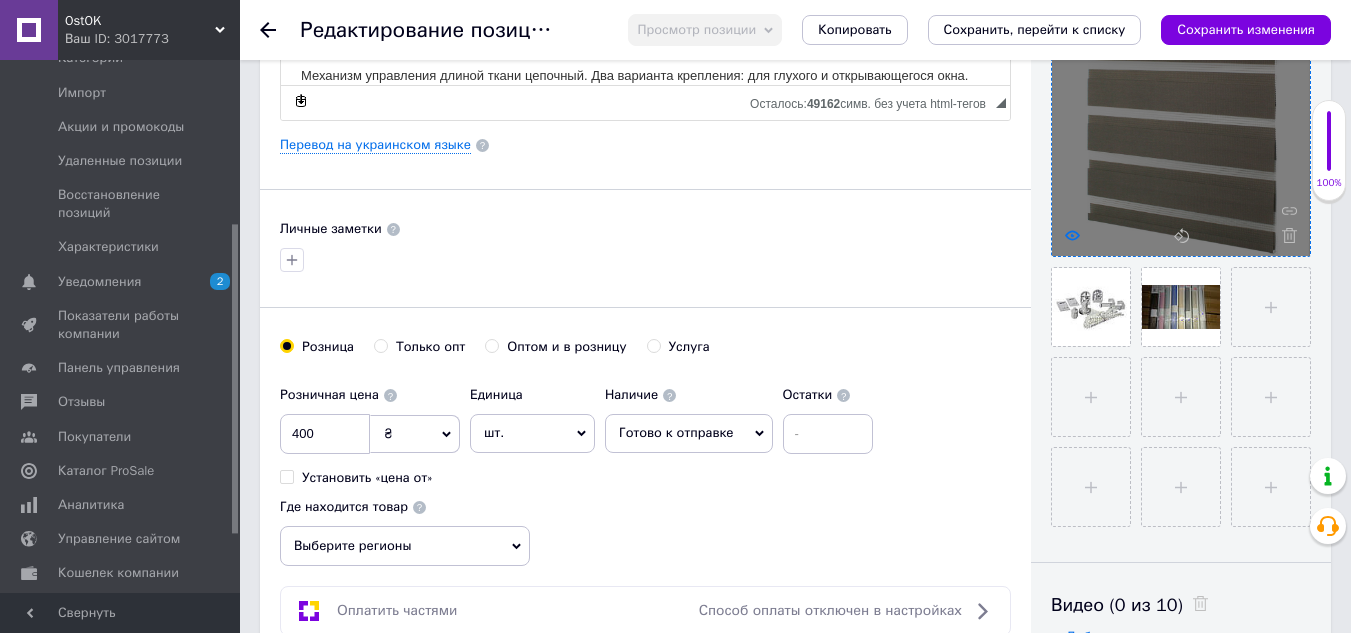 click 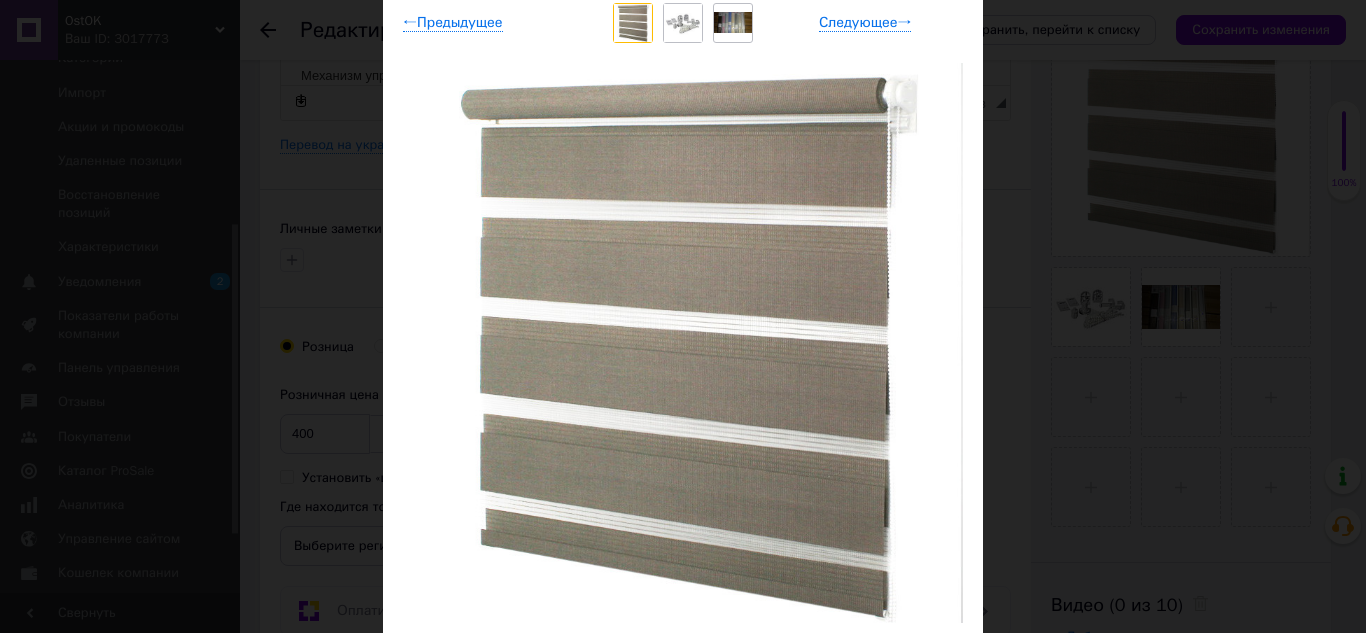 scroll, scrollTop: 0, scrollLeft: 0, axis: both 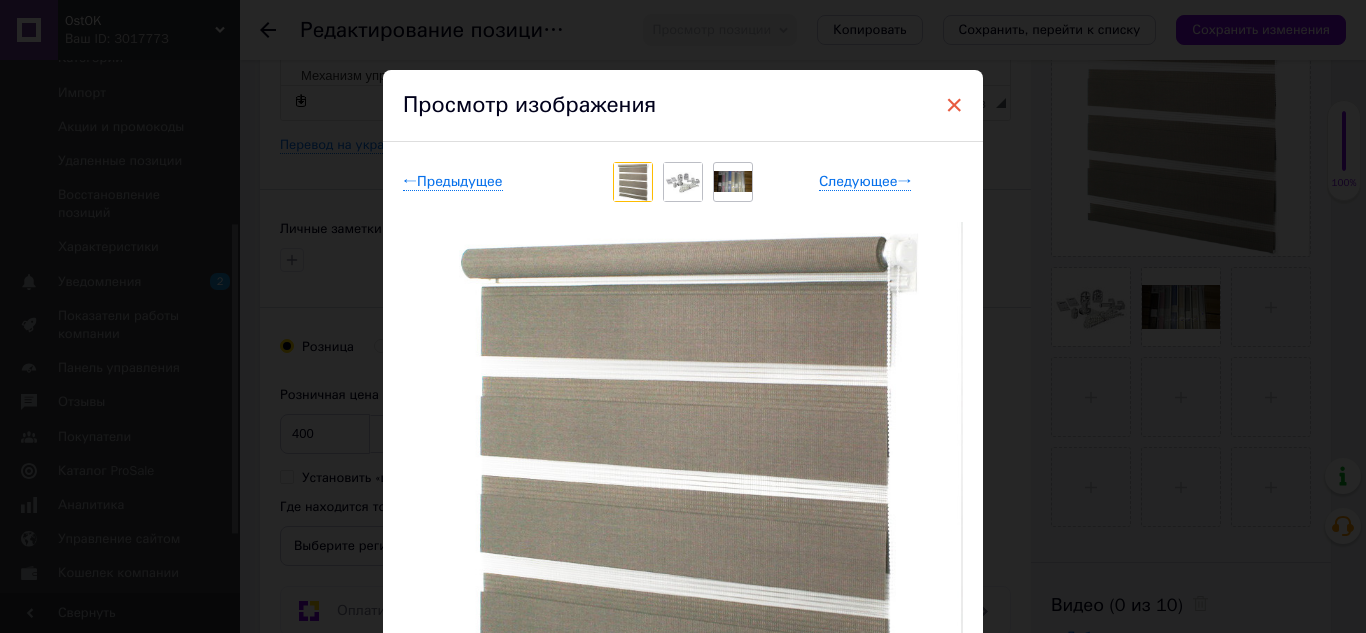 click on "×" at bounding box center (954, 105) 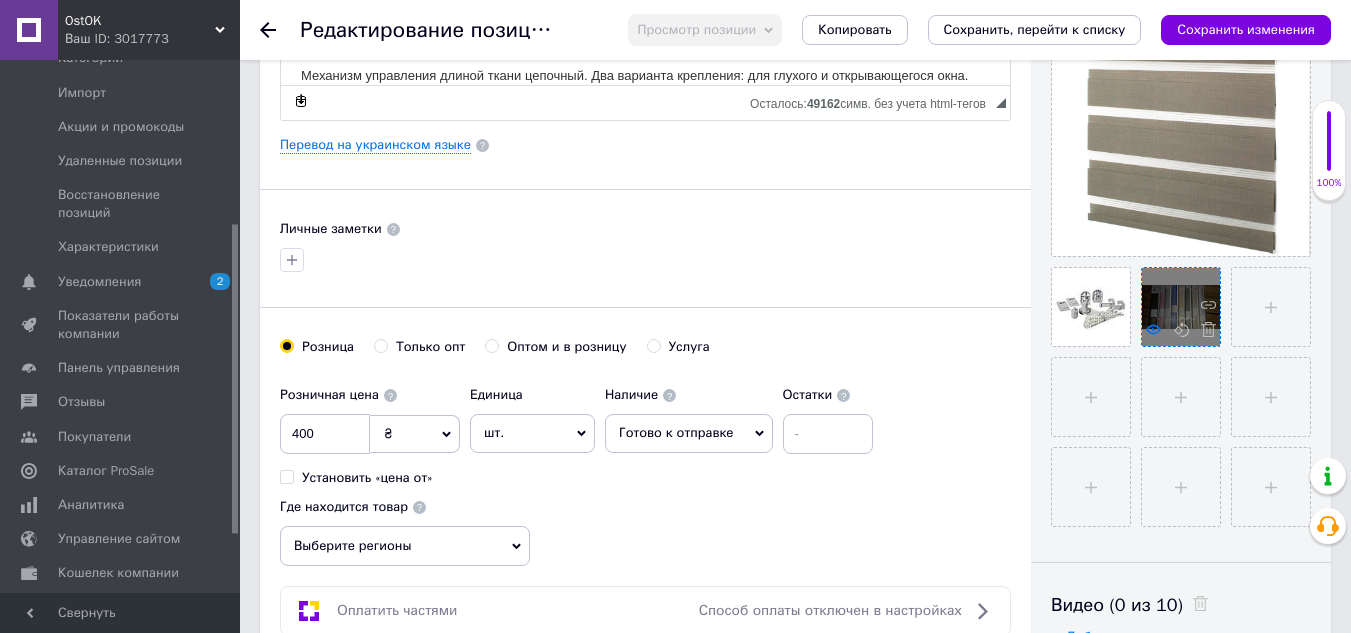 click 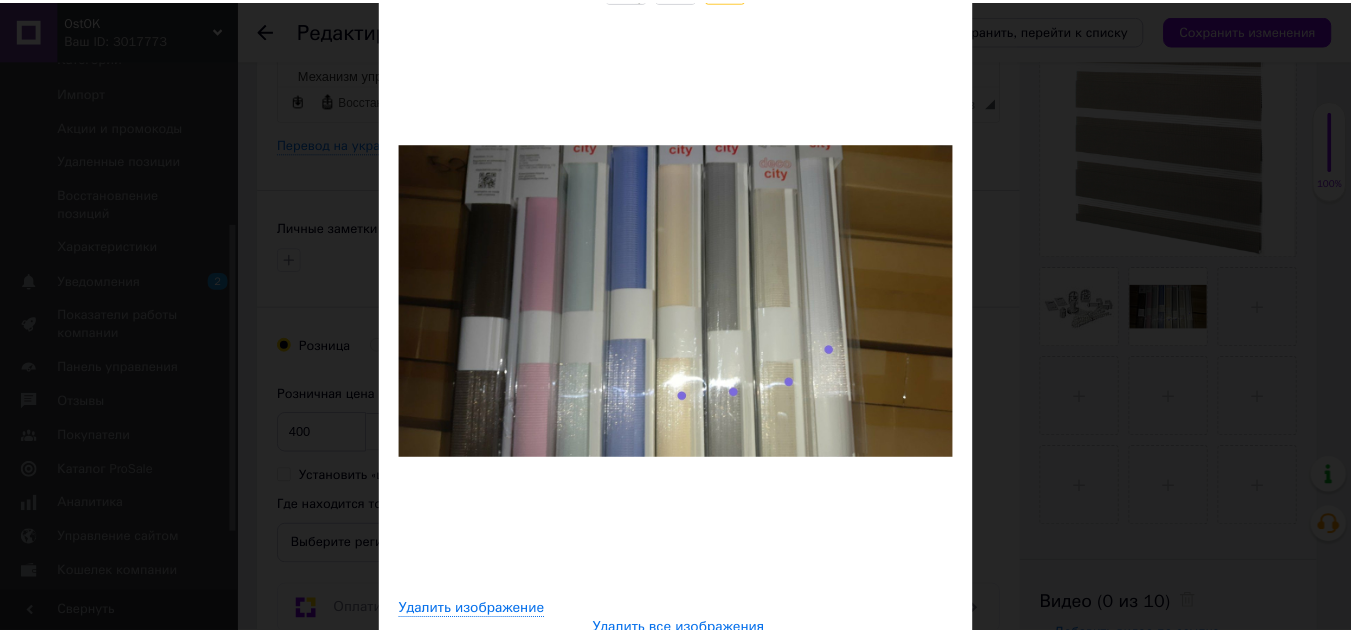 scroll, scrollTop: 0, scrollLeft: 0, axis: both 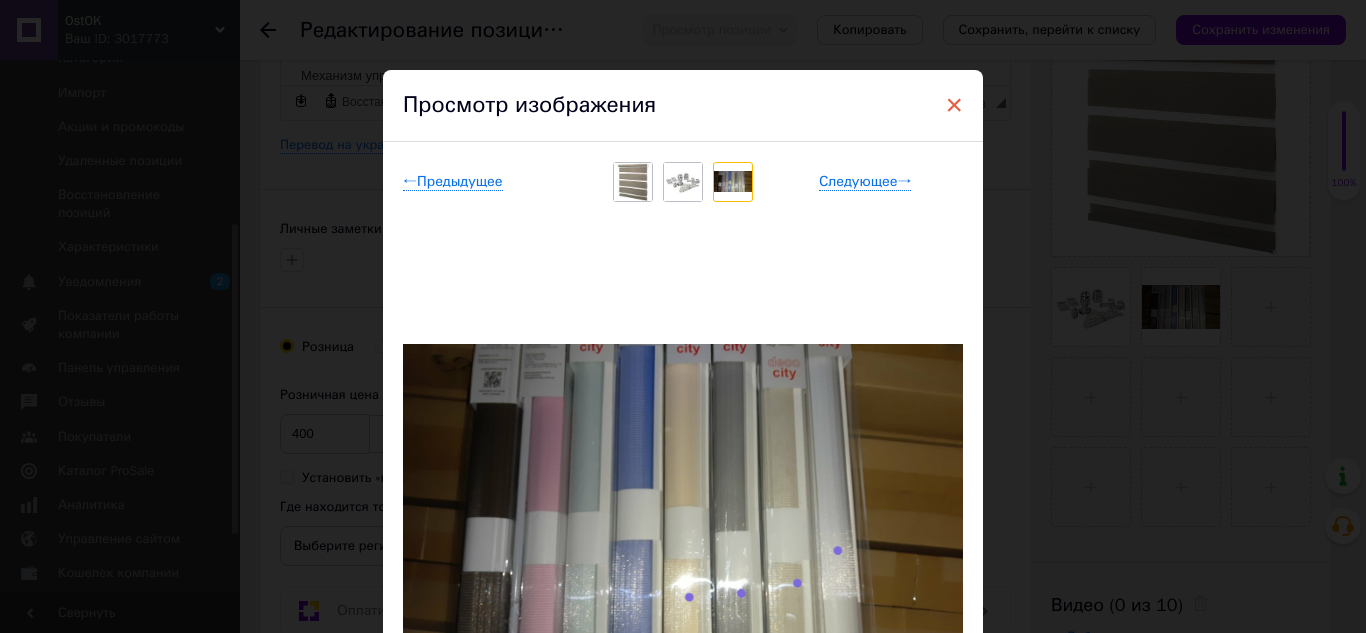 click on "×" at bounding box center (954, 105) 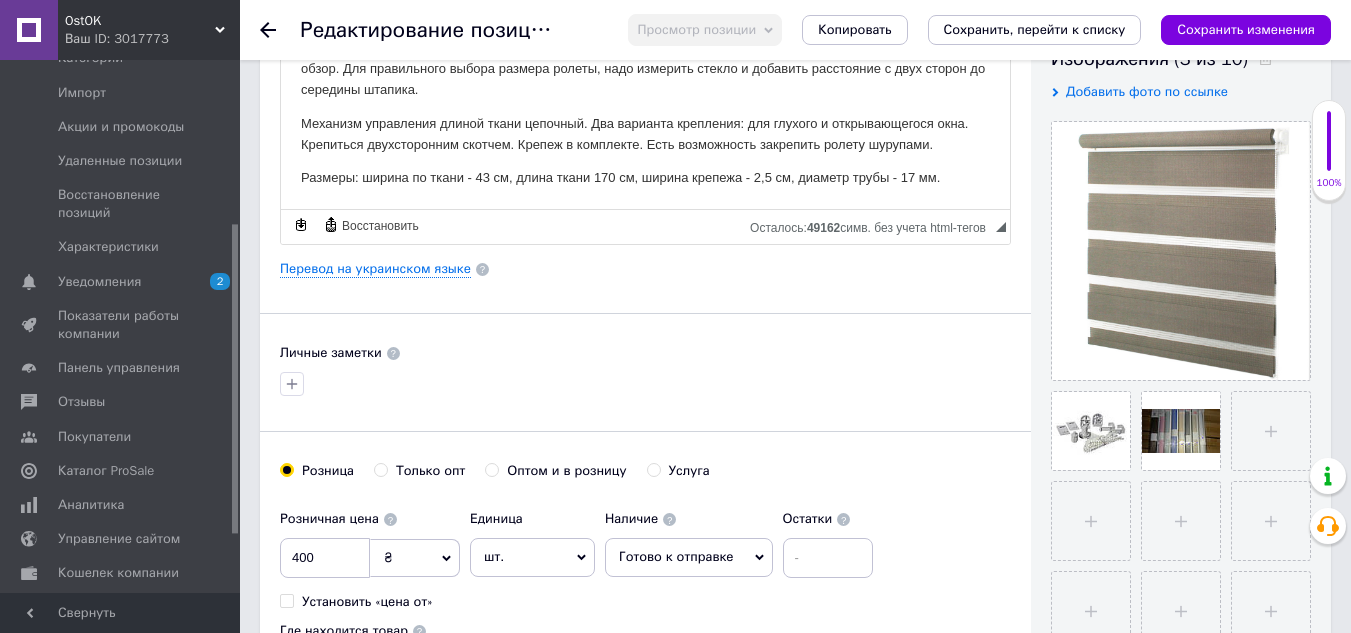 scroll, scrollTop: 600, scrollLeft: 0, axis: vertical 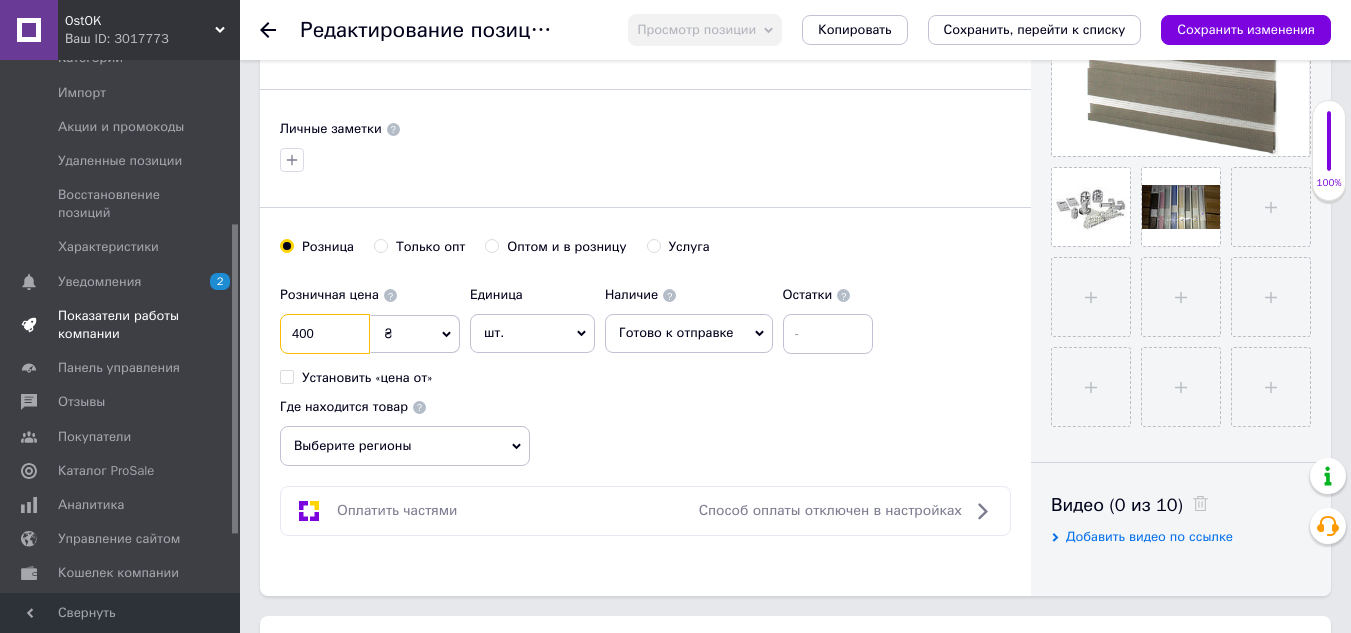 drag, startPoint x: 337, startPoint y: 332, endPoint x: 196, endPoint y: 329, distance: 141.0319 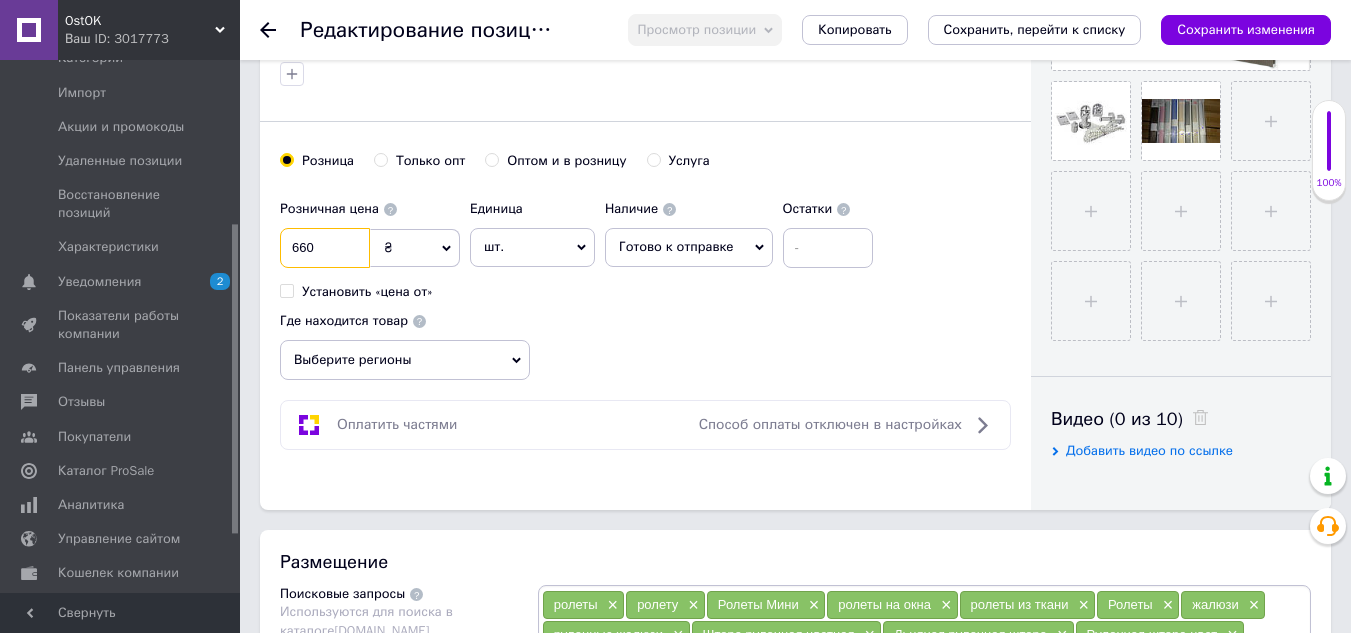 scroll, scrollTop: 800, scrollLeft: 0, axis: vertical 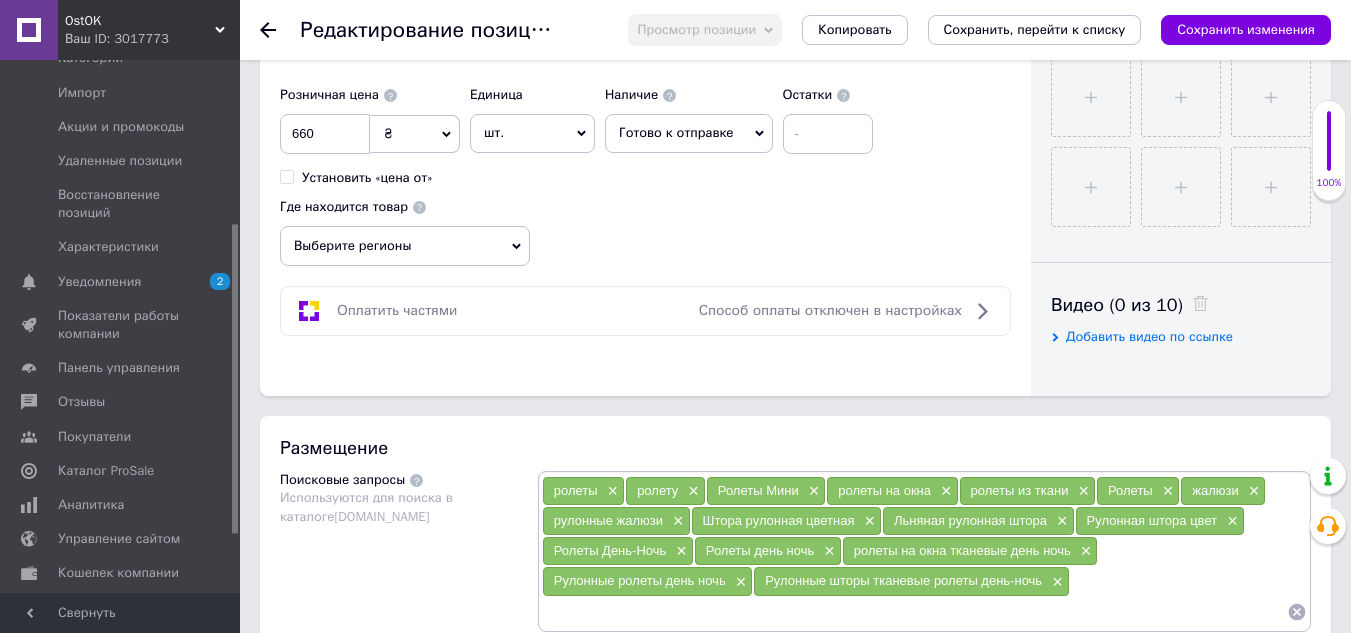 click on "Выберите регионы" at bounding box center (405, 246) 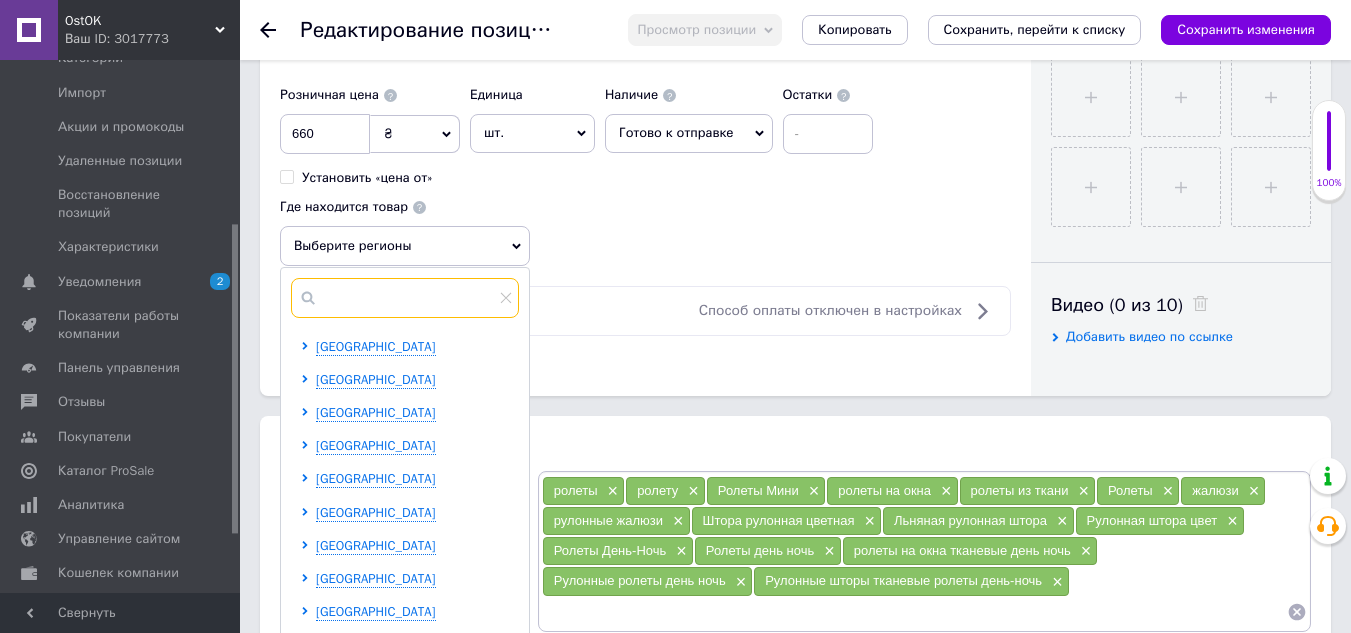 click at bounding box center (405, 298) 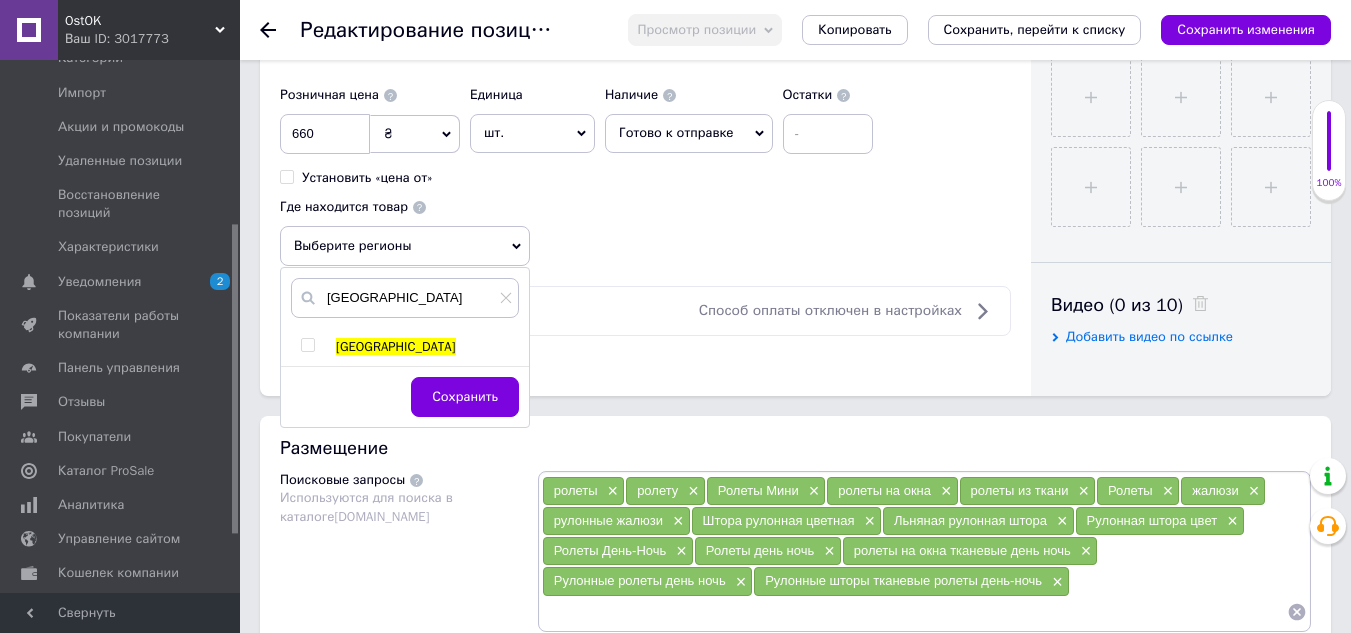 click at bounding box center (307, 345) 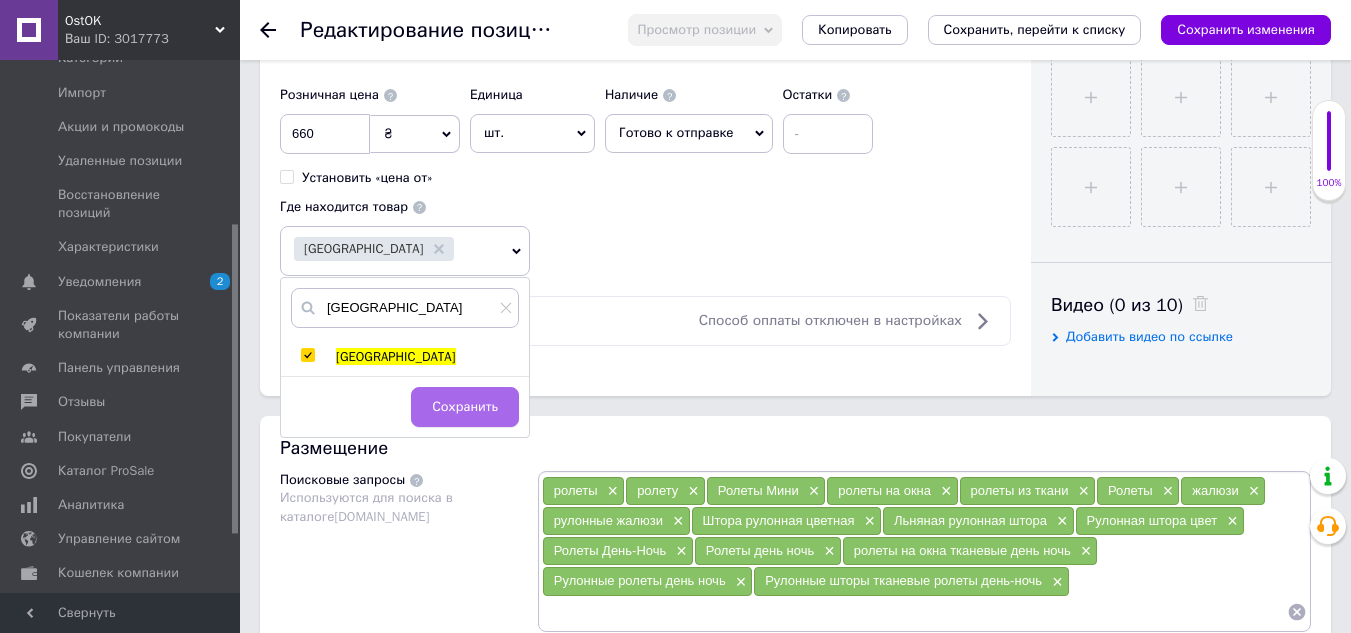 click on "Сохранить" at bounding box center (465, 407) 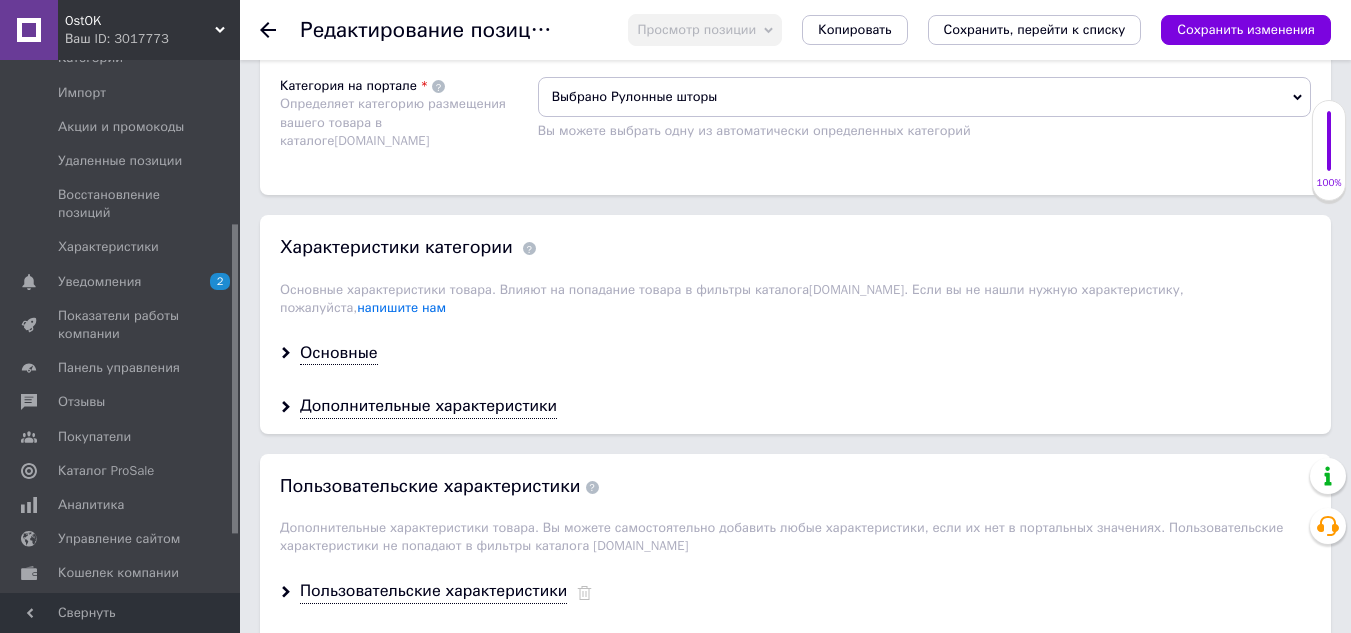 scroll, scrollTop: 1600, scrollLeft: 0, axis: vertical 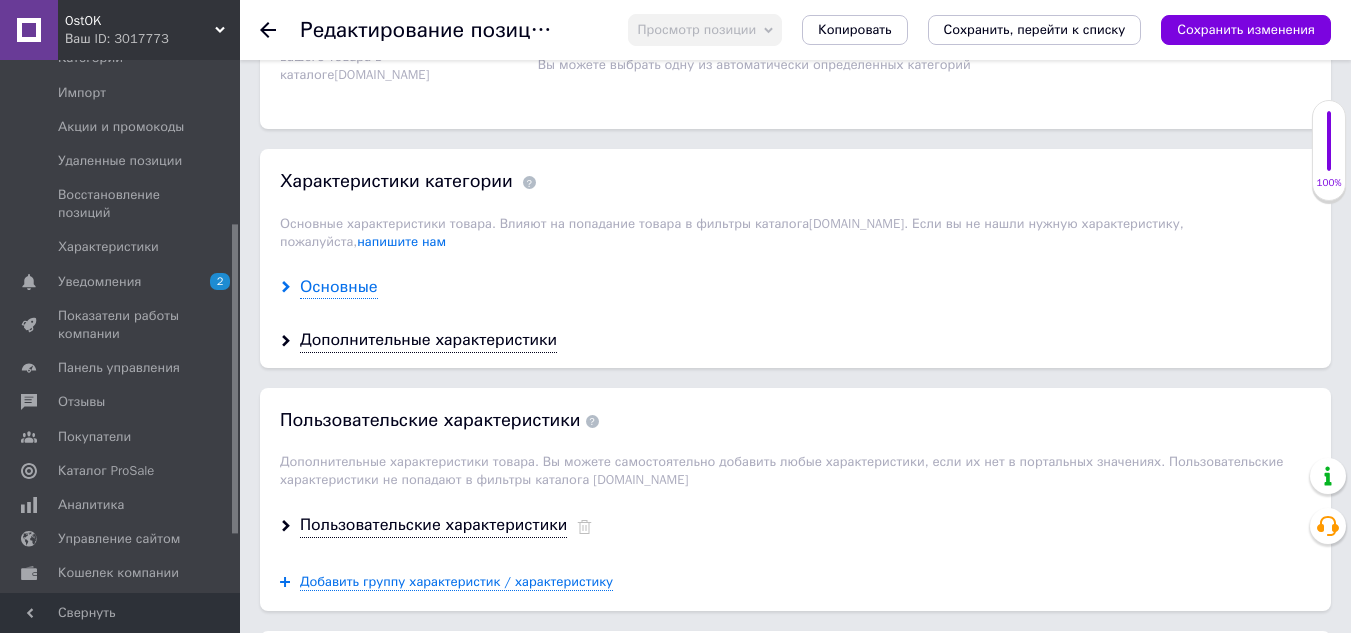 click on "Основные" at bounding box center [339, 287] 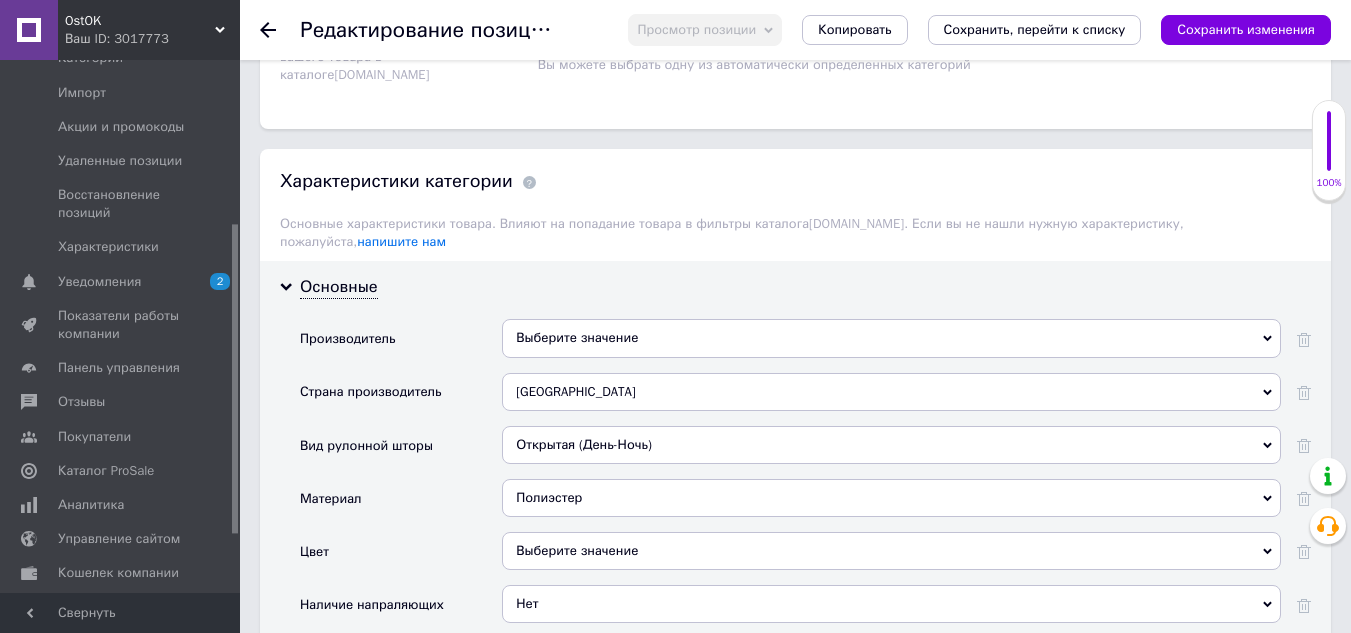 click on "Выберите значение" at bounding box center [891, 338] 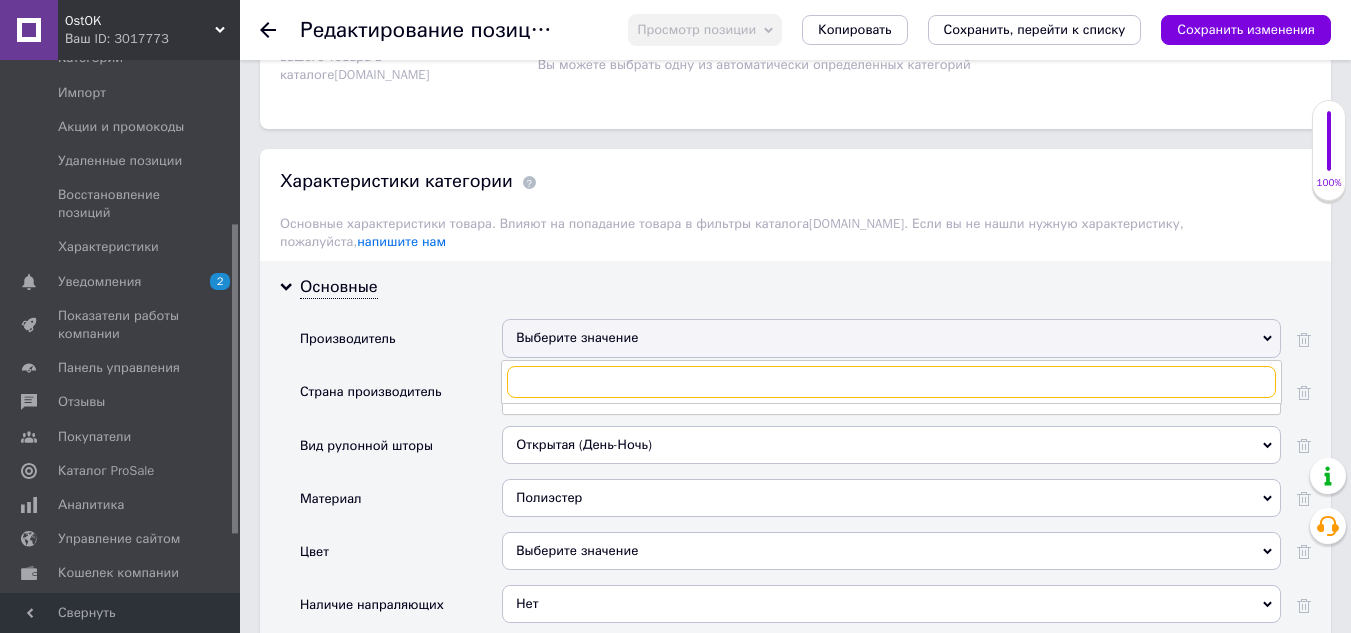 click at bounding box center [891, 382] 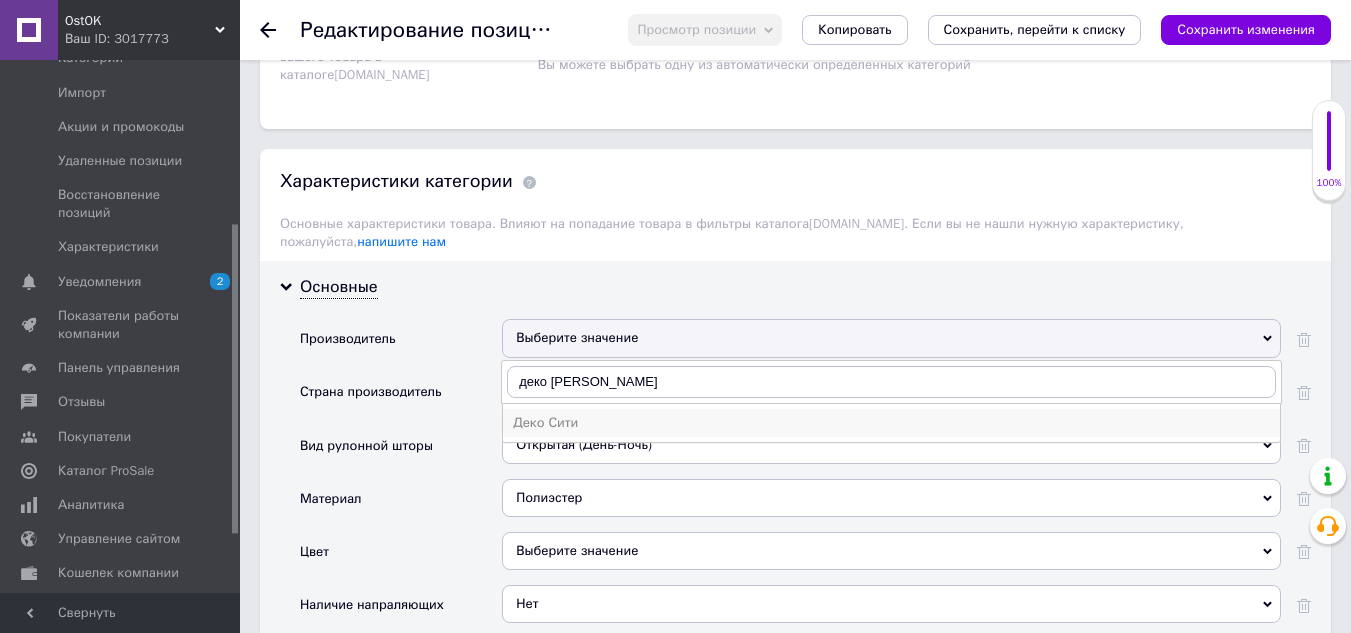 click on "Деко Сити" at bounding box center (891, 423) 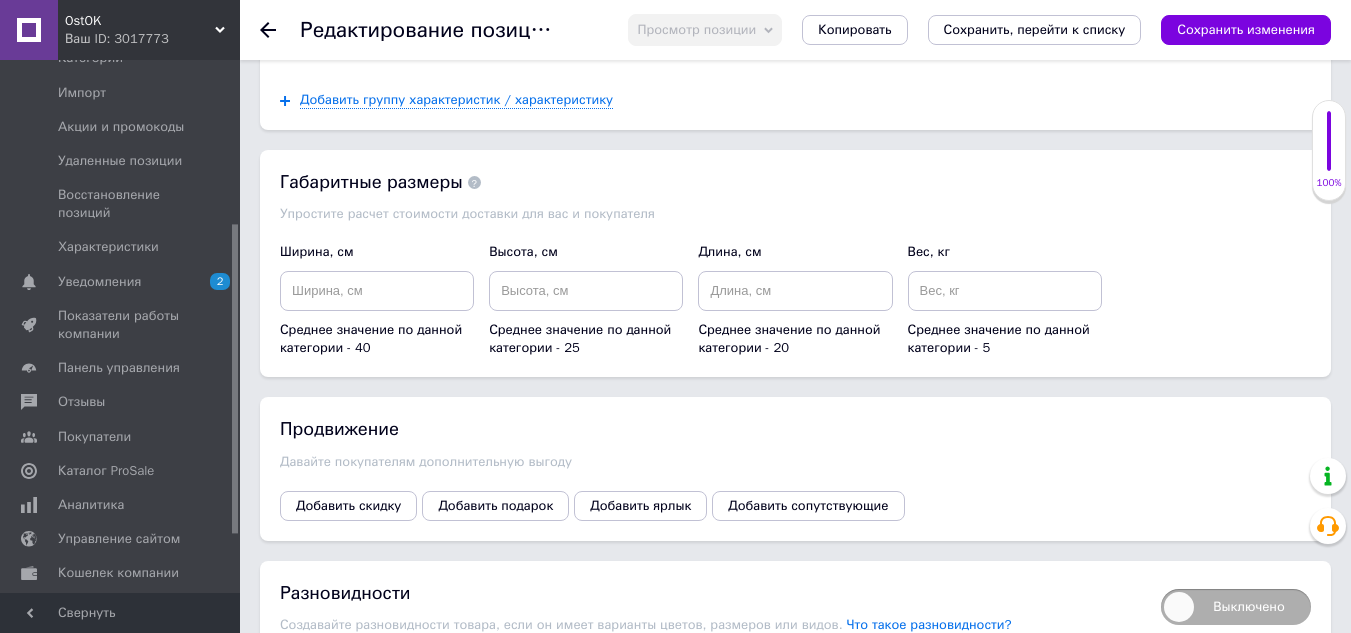 scroll, scrollTop: 2900, scrollLeft: 0, axis: vertical 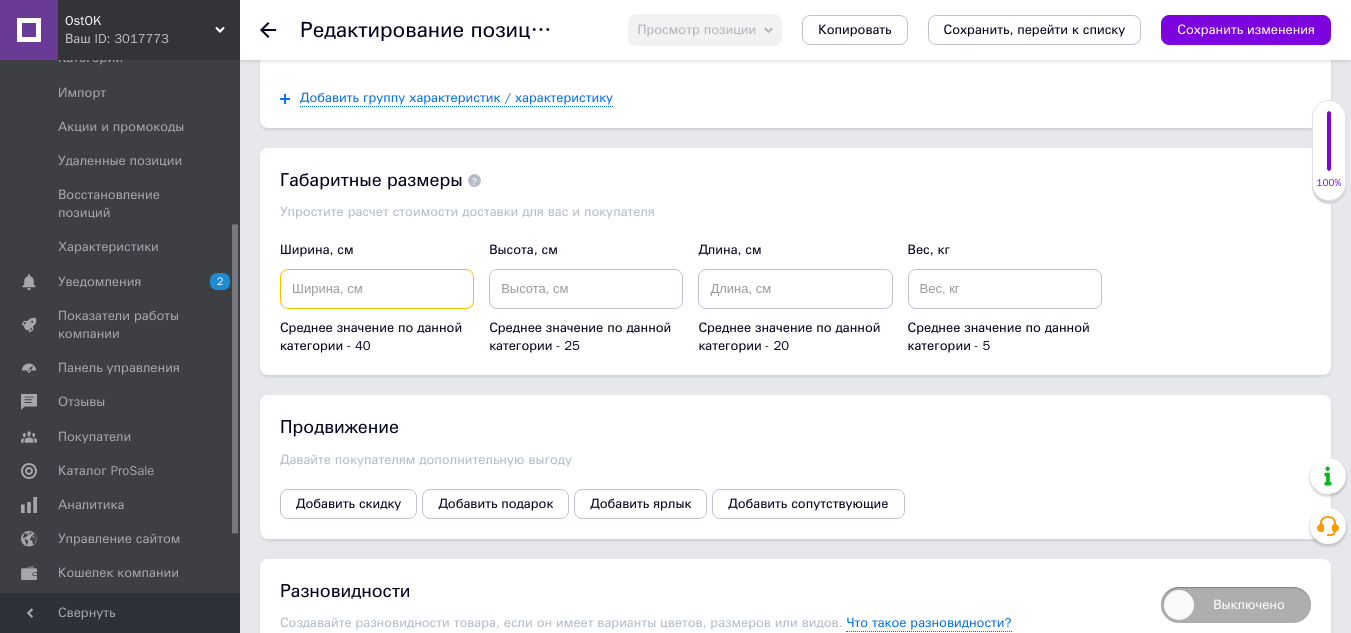 click at bounding box center [377, 289] 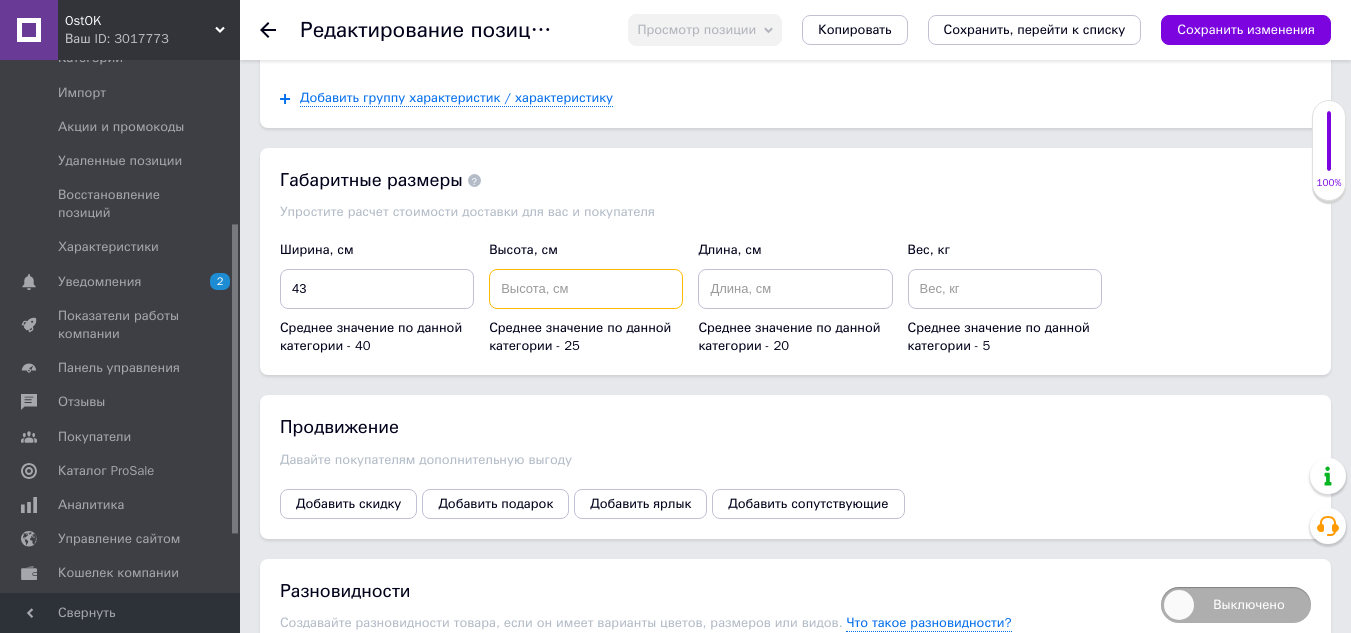 click at bounding box center (586, 289) 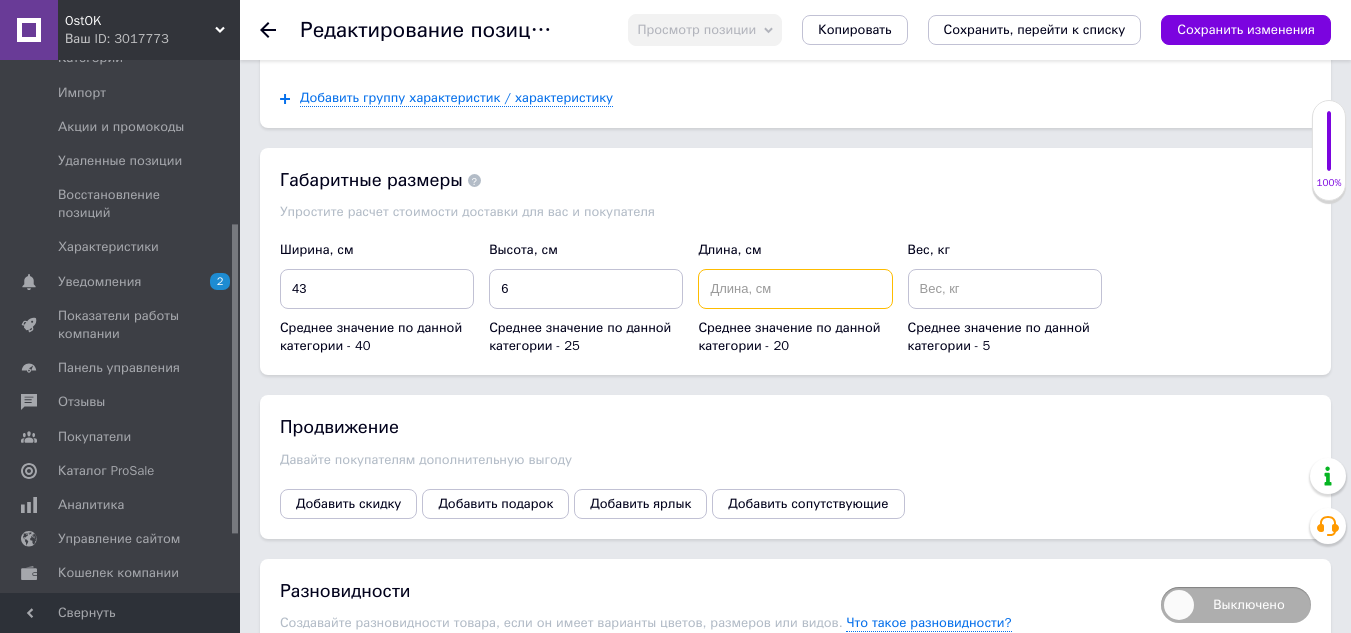 drag, startPoint x: 708, startPoint y: 263, endPoint x: 905, endPoint y: 287, distance: 198.45654 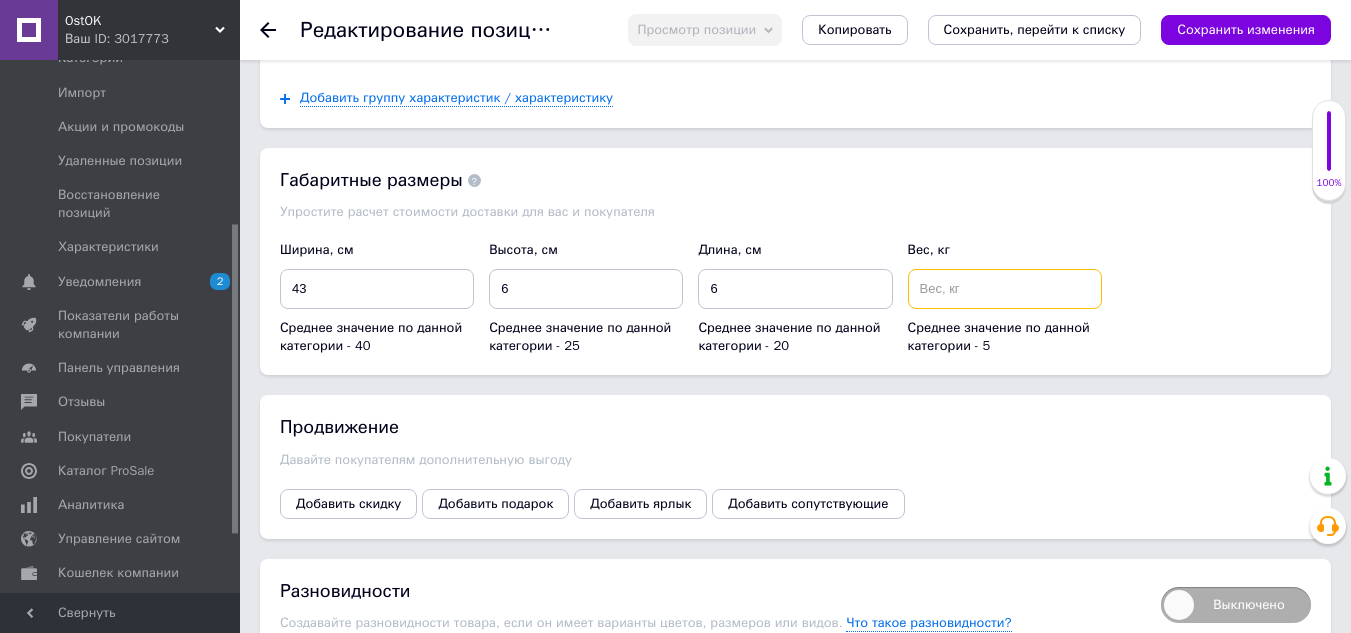 click at bounding box center [1005, 289] 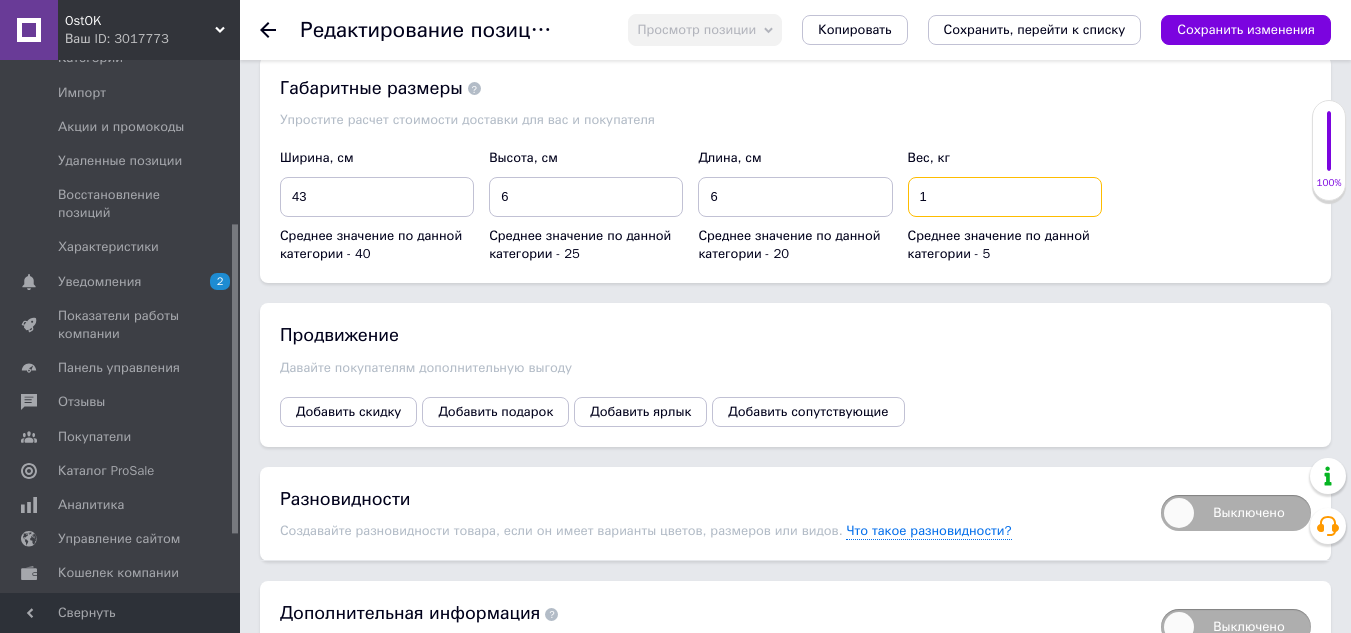 scroll, scrollTop: 3092, scrollLeft: 0, axis: vertical 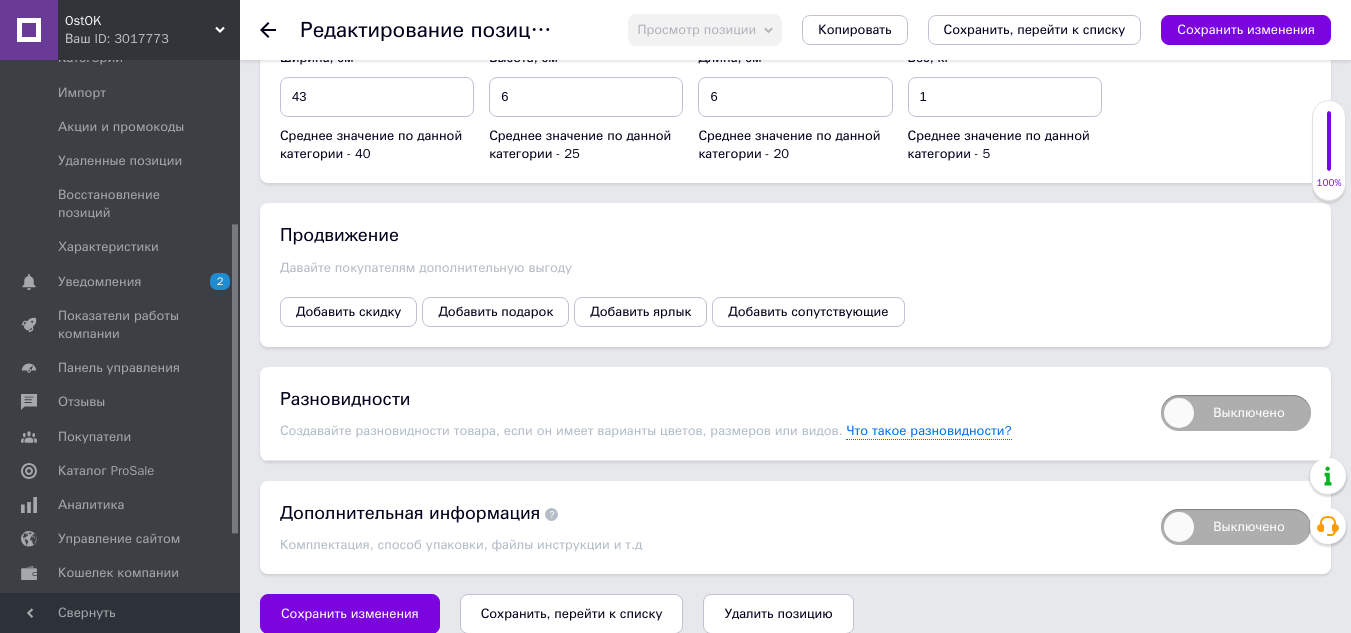 click on "Сохранить, перейти к списку" at bounding box center (572, 613) 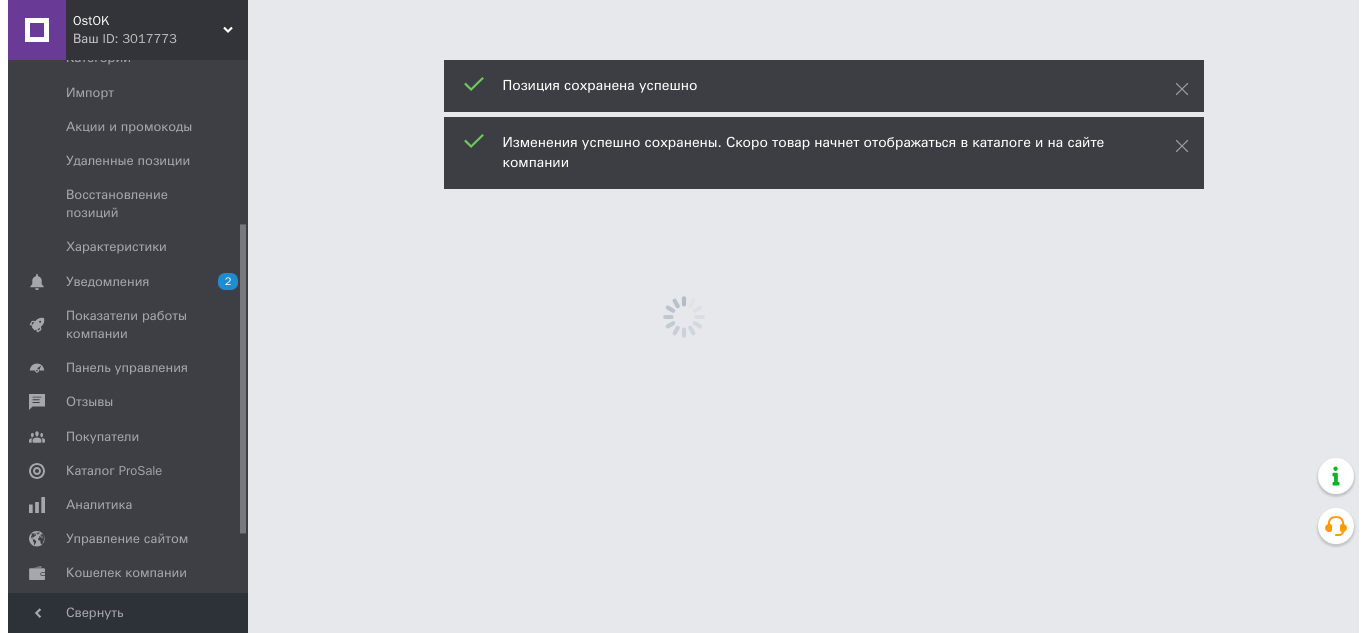 scroll, scrollTop: 0, scrollLeft: 0, axis: both 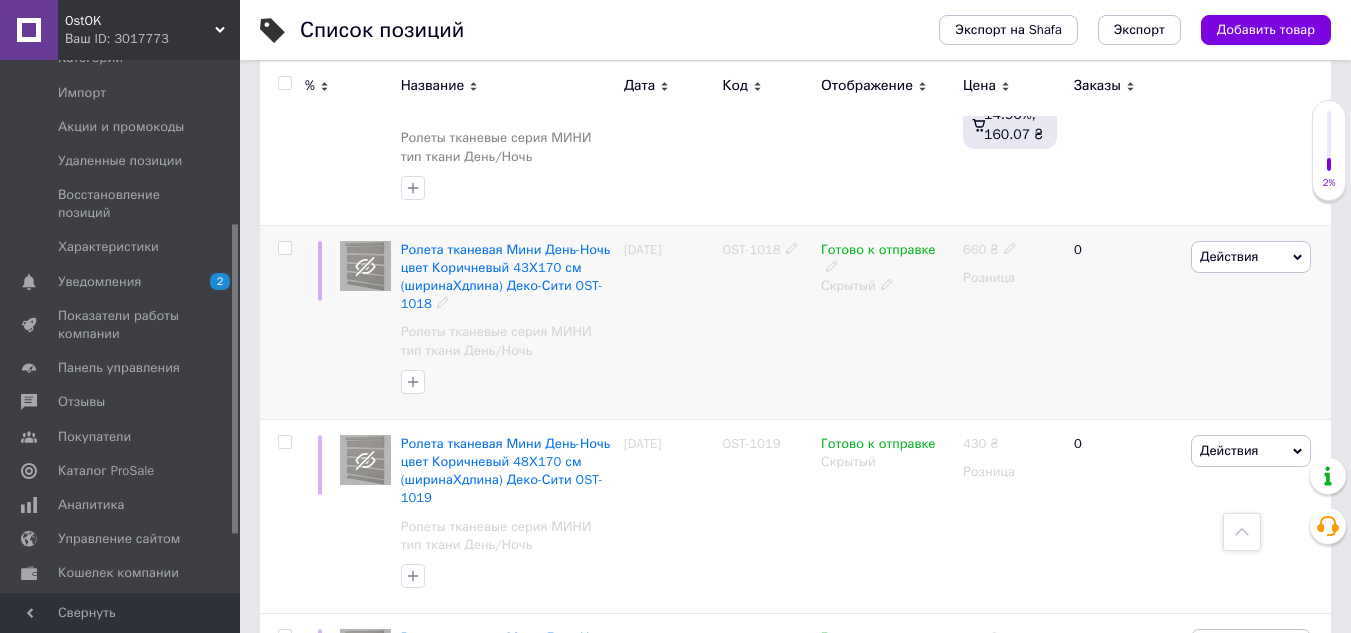 click 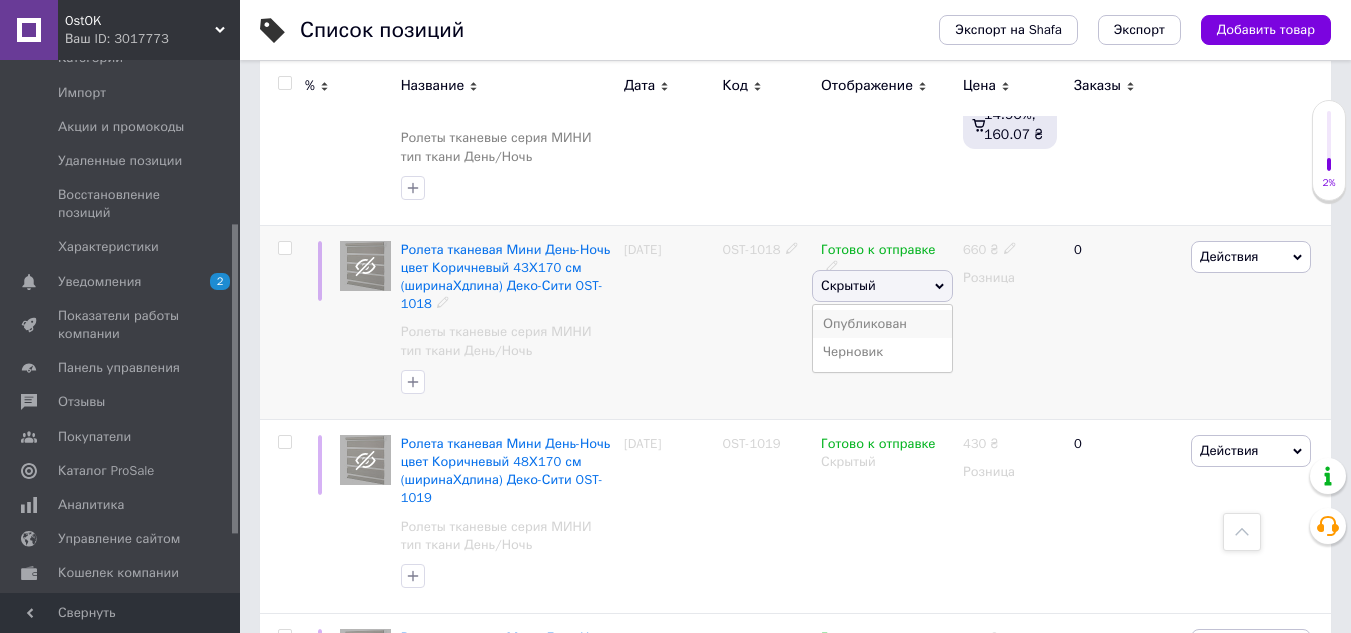 click on "Опубликован" at bounding box center (882, 324) 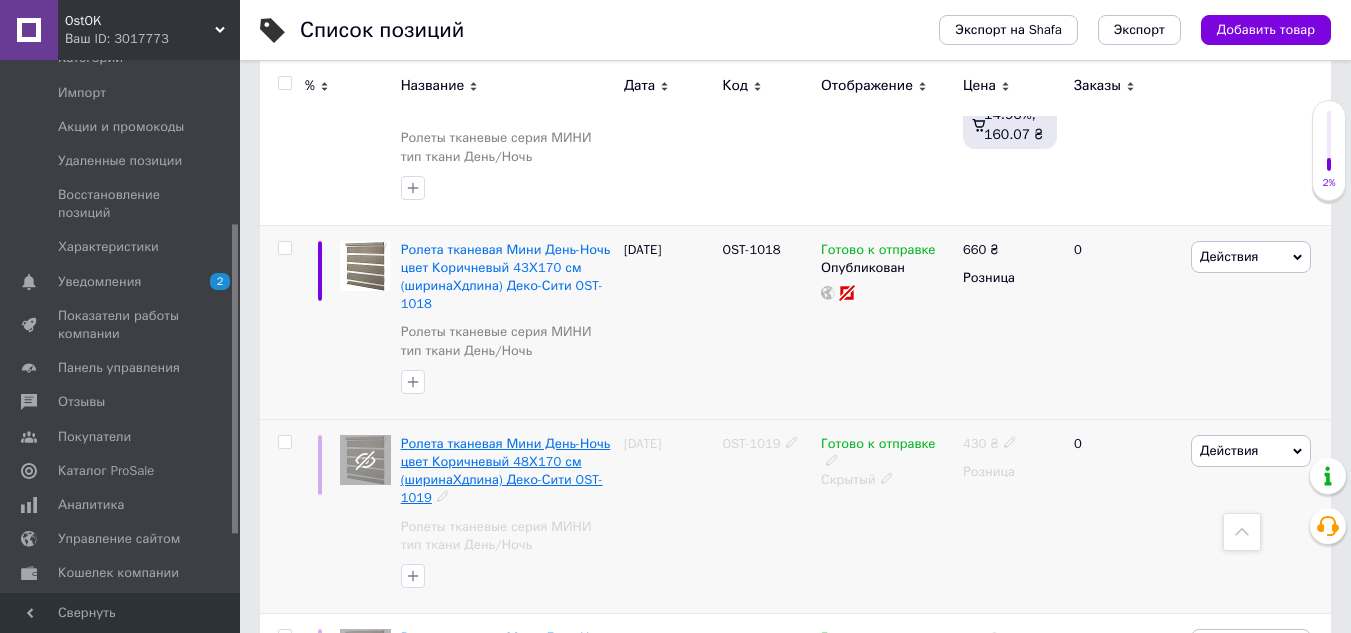 click on "Ролета тканевая Мини День-Ночь цвет Коричневый 48Х170 см (ширинаХдлина) Деко-Сити OST-1019" at bounding box center [506, 471] 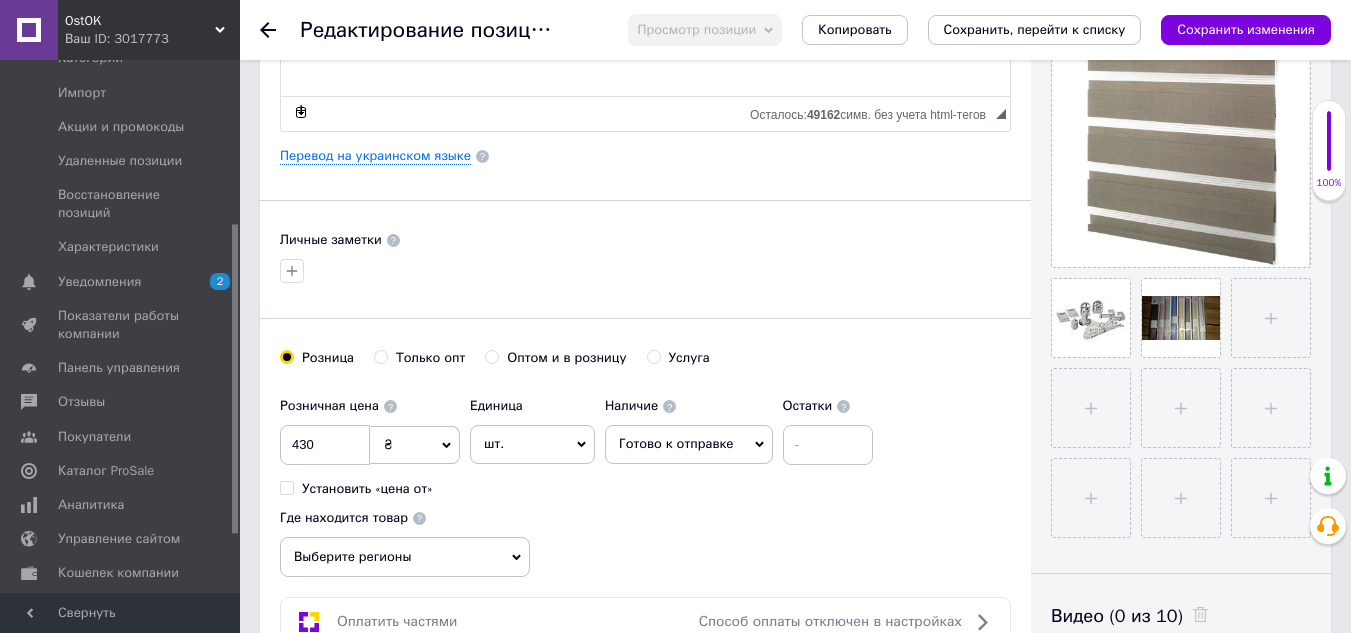 scroll, scrollTop: 500, scrollLeft: 0, axis: vertical 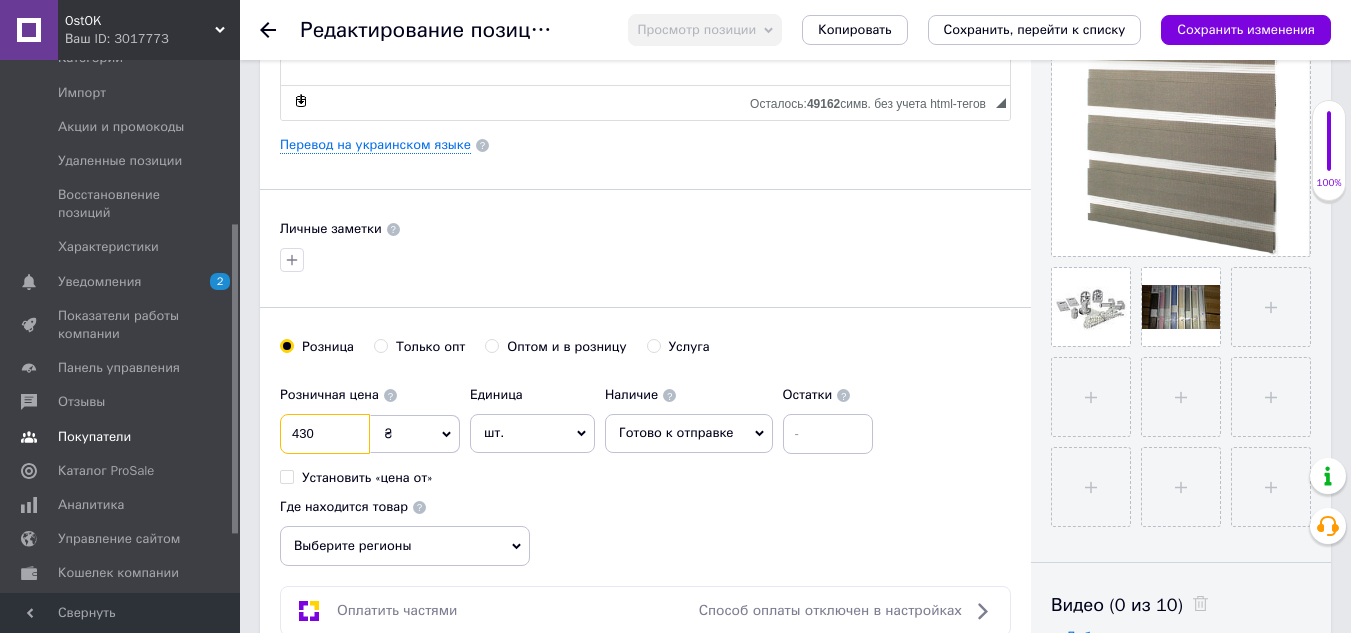 drag, startPoint x: 253, startPoint y: 415, endPoint x: 183, endPoint y: 412, distance: 70.064255 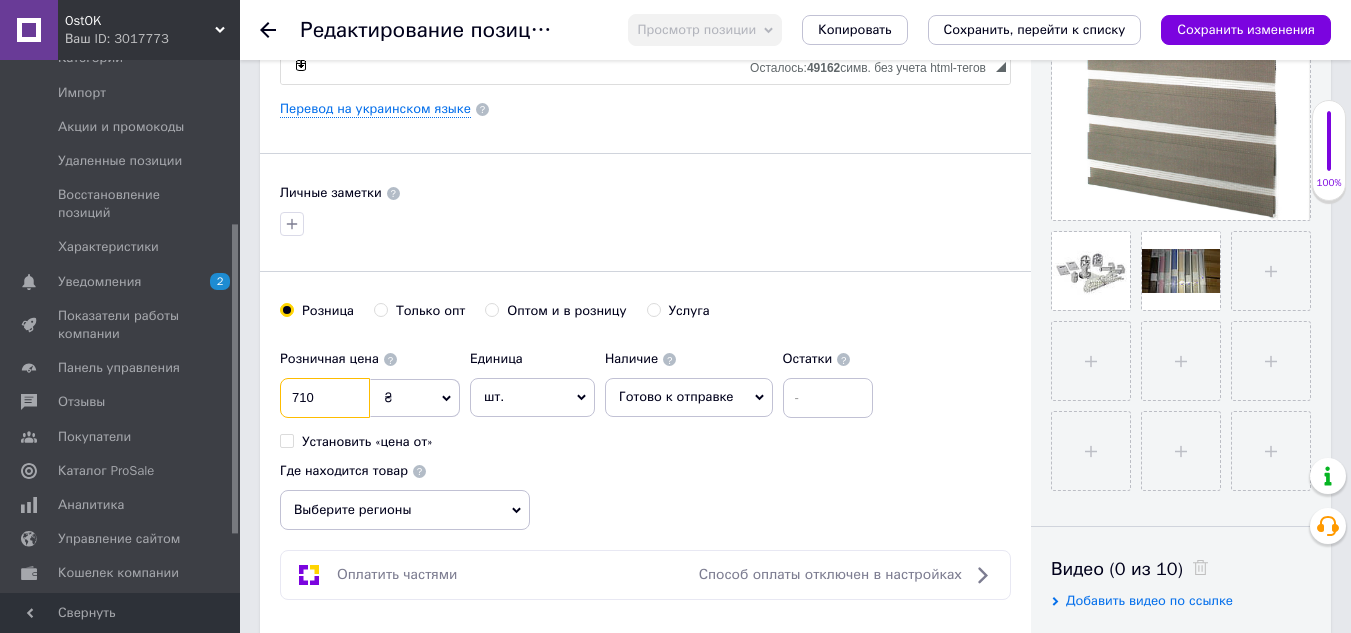 scroll, scrollTop: 700, scrollLeft: 0, axis: vertical 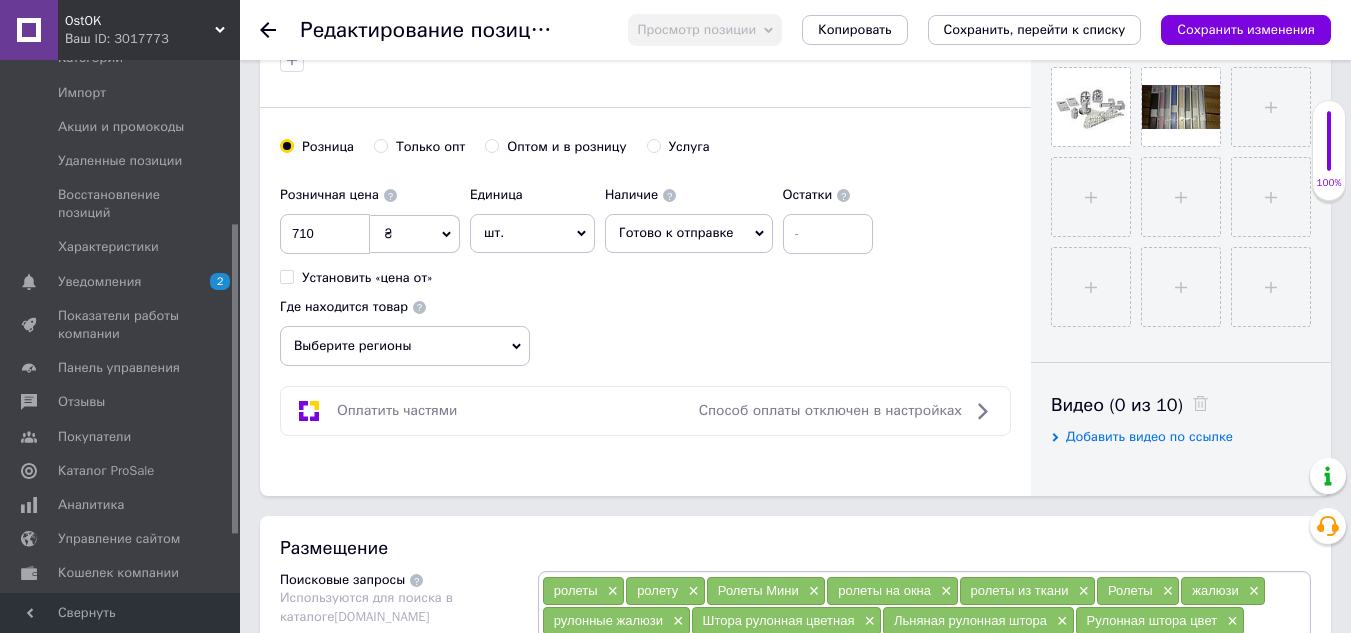 click on "Выберите регионы" at bounding box center (405, 346) 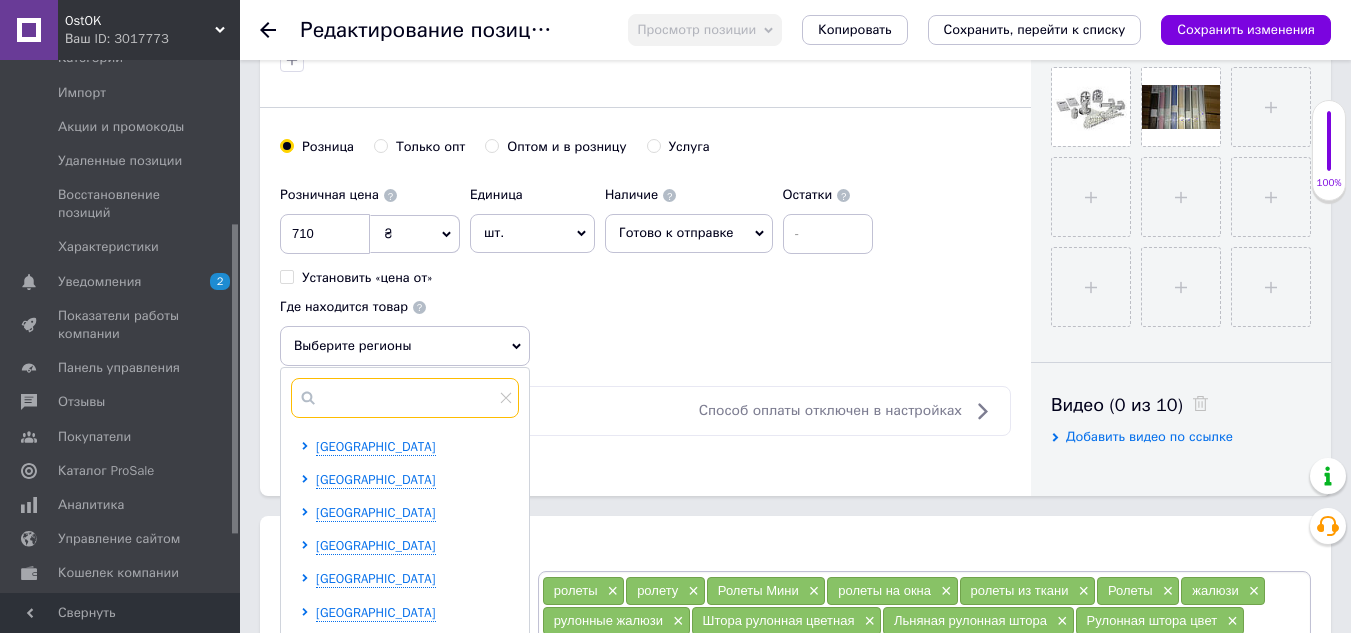 click at bounding box center [405, 398] 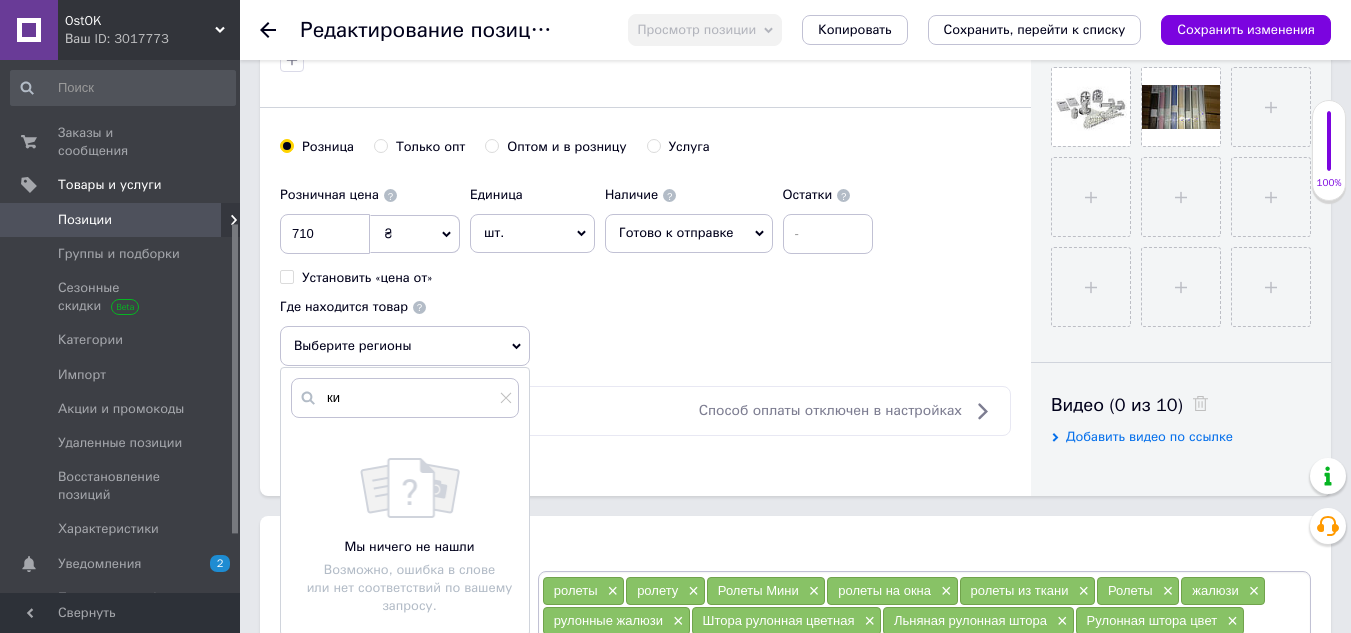 scroll, scrollTop: 700, scrollLeft: 0, axis: vertical 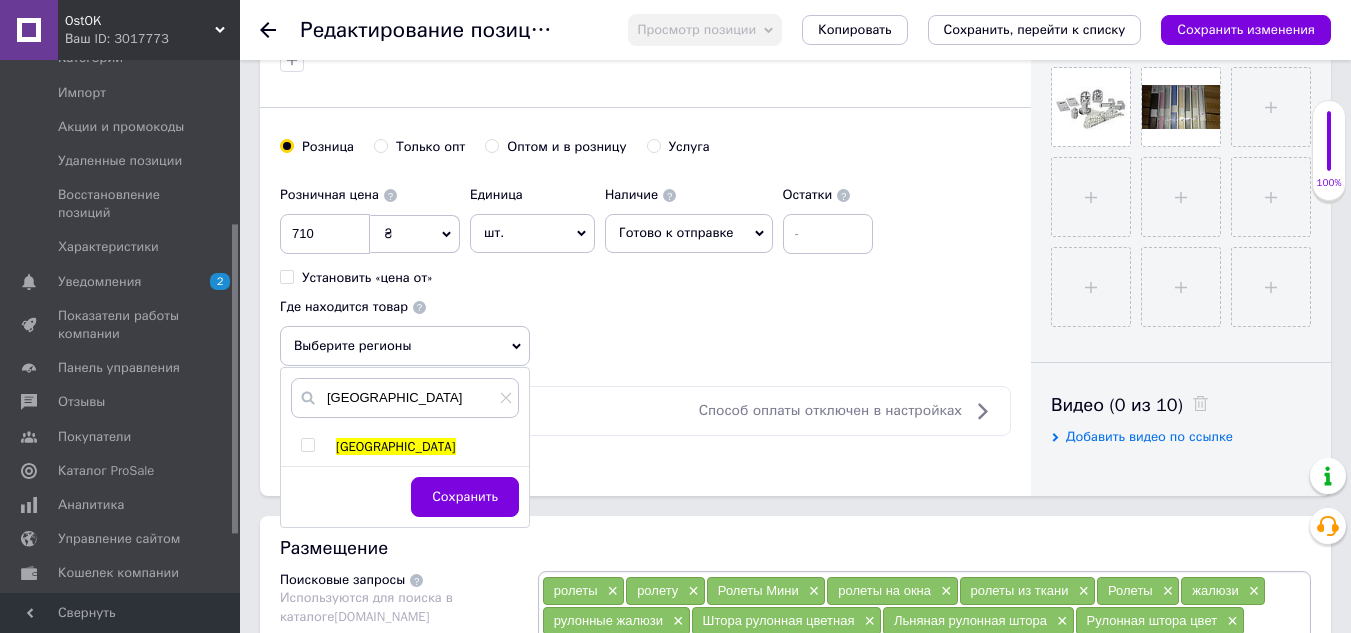 type on "[GEOGRAPHIC_DATA]" 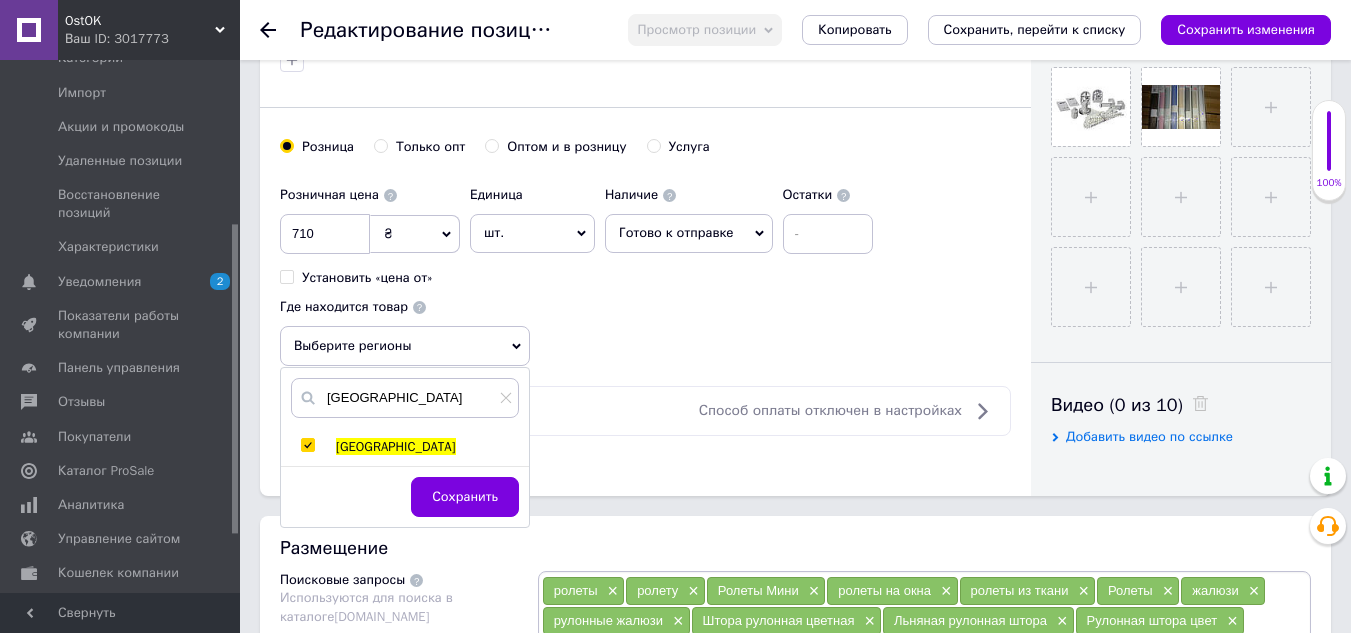 checkbox on "true" 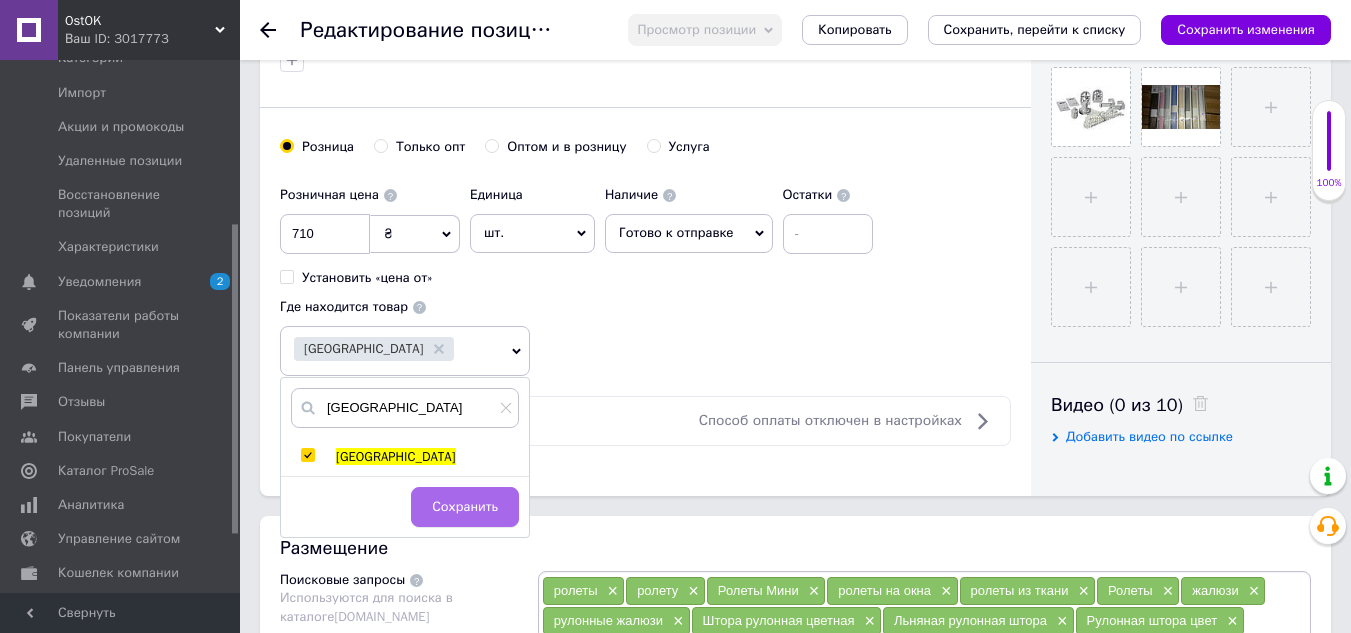 click on "Сохранить" at bounding box center (465, 507) 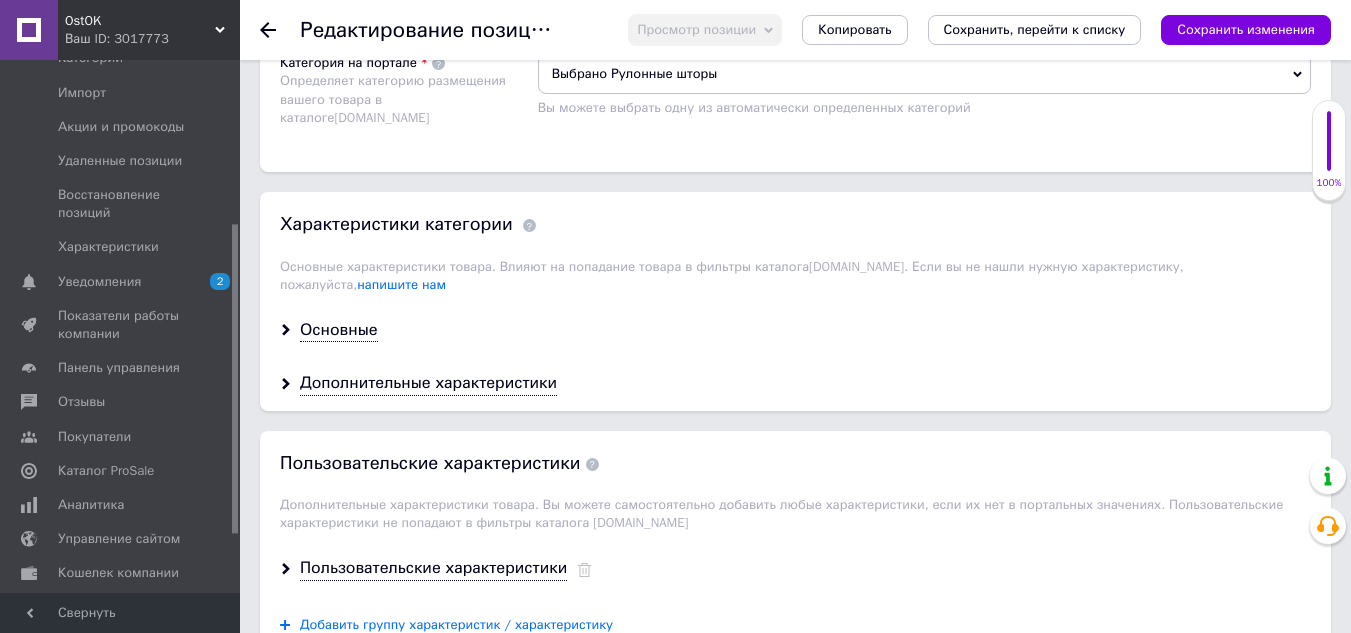 scroll, scrollTop: 1600, scrollLeft: 0, axis: vertical 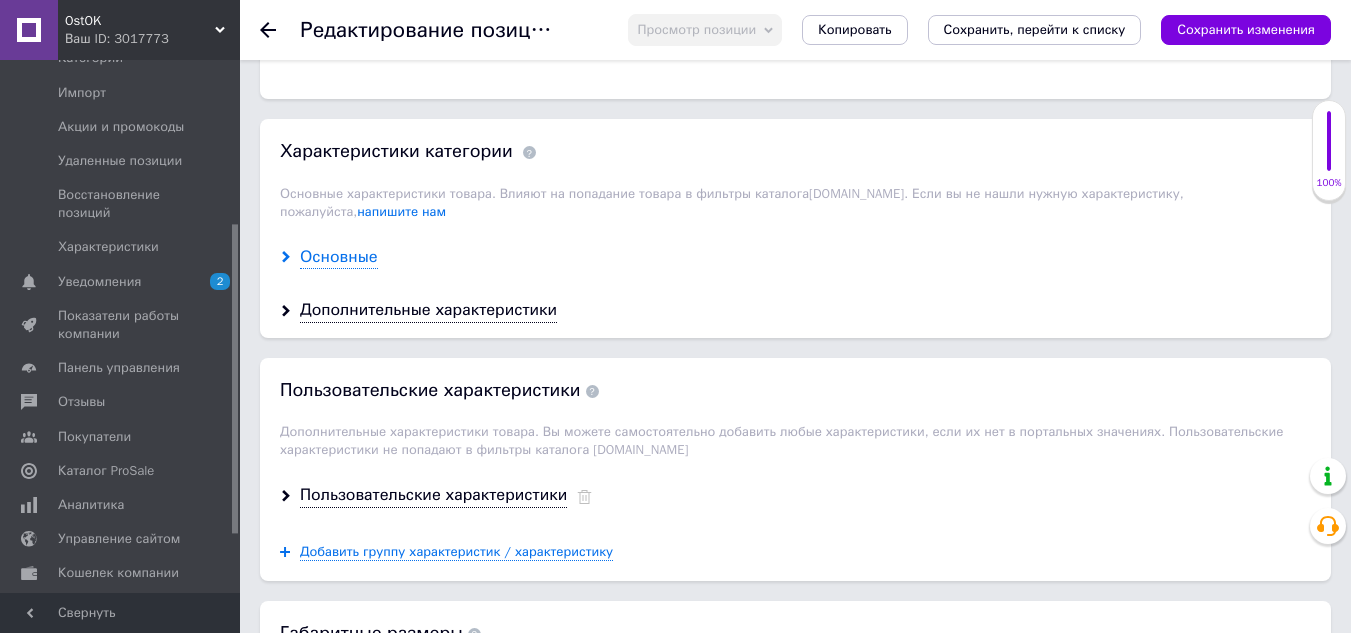 click on "Основные" at bounding box center (339, 257) 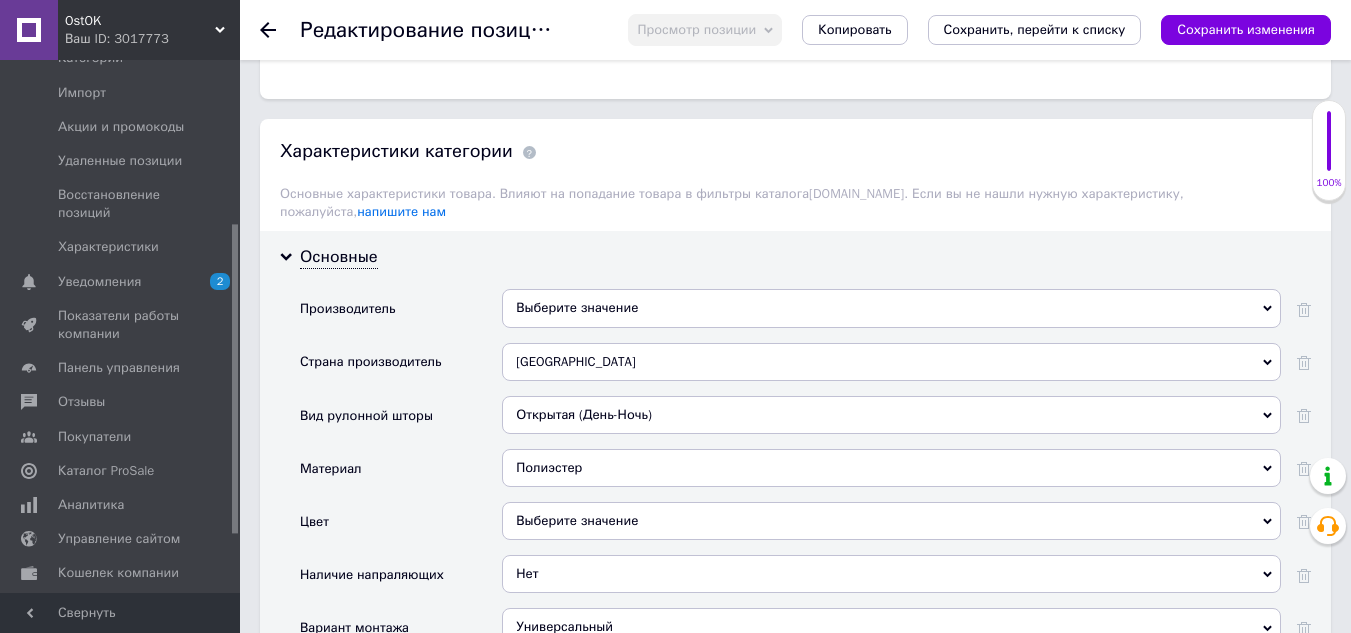 click on "Выберите значение" at bounding box center [891, 308] 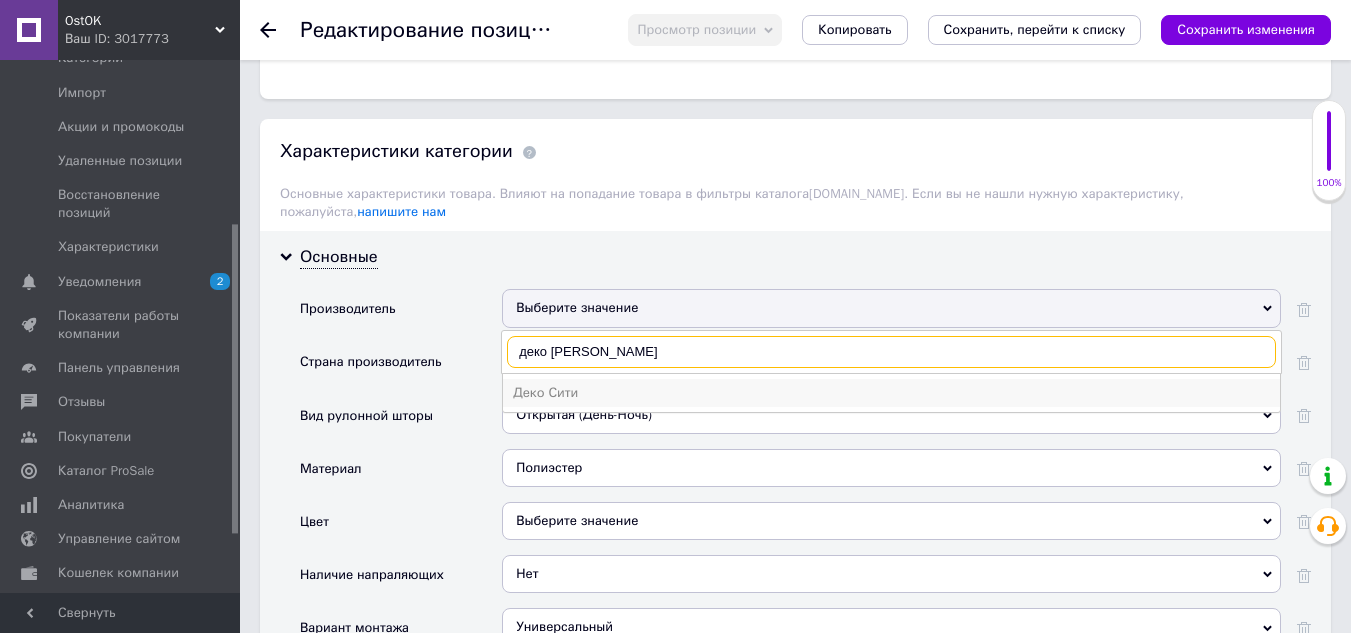 type on "деко [PERSON_NAME]" 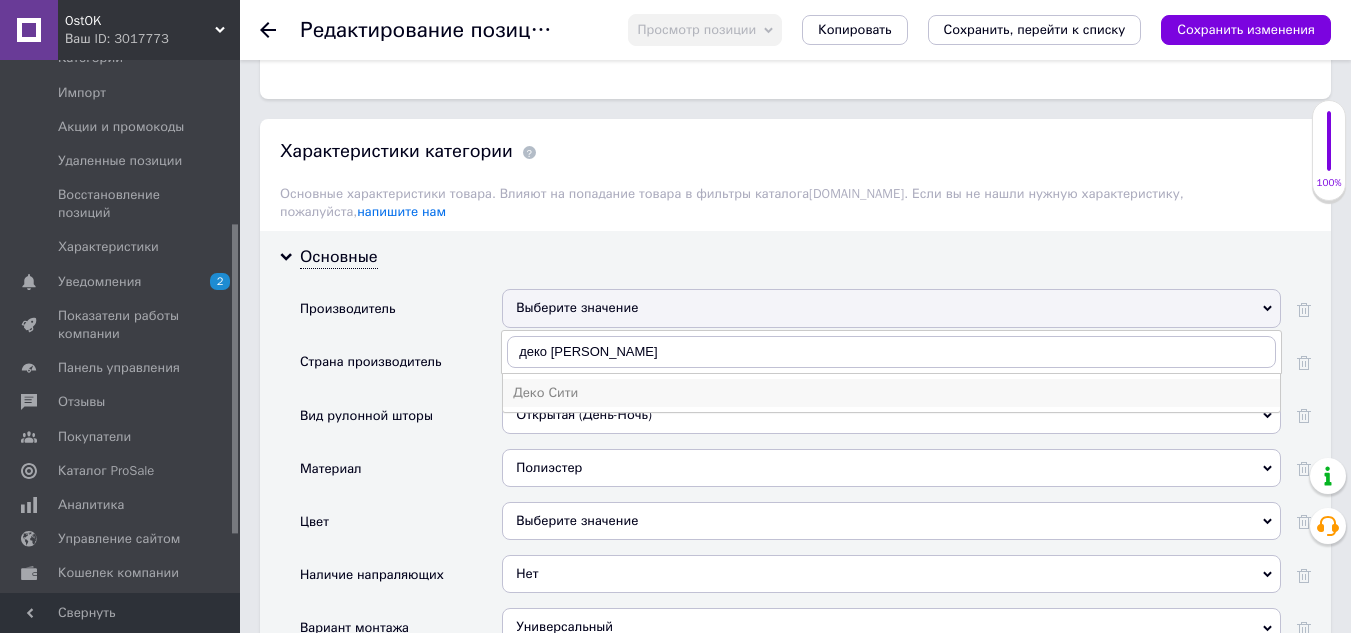 click on "Деко Сити" at bounding box center [891, 393] 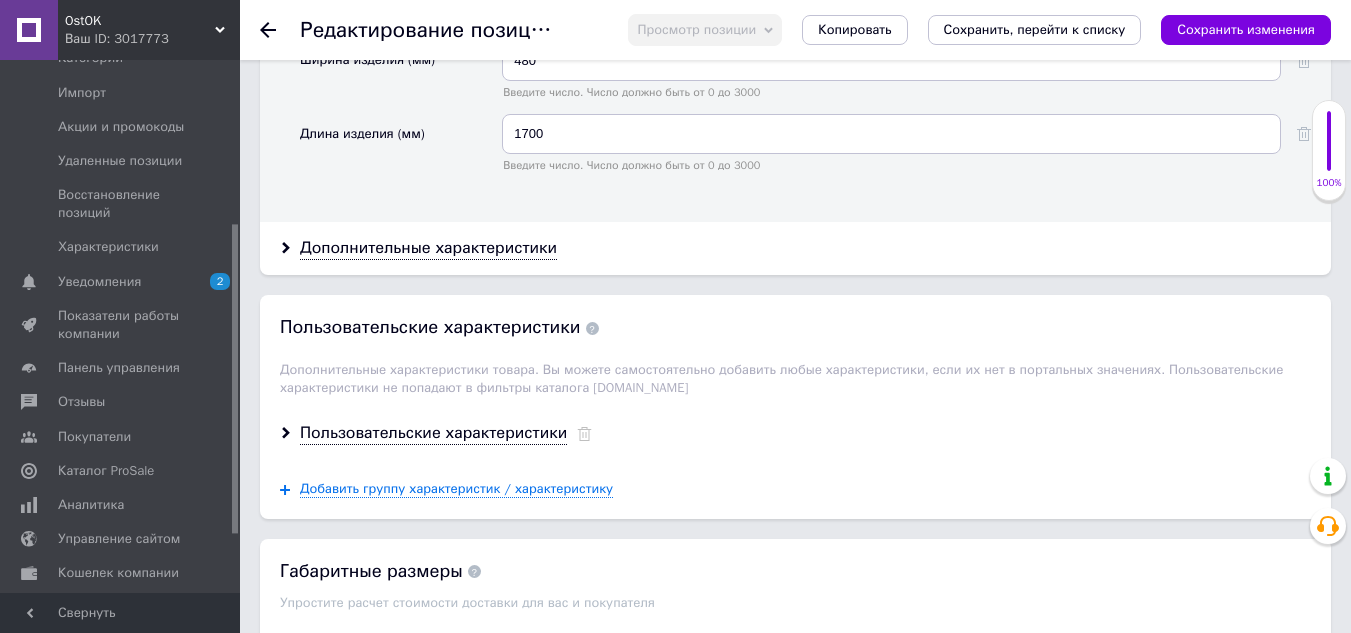scroll, scrollTop: 2600, scrollLeft: 0, axis: vertical 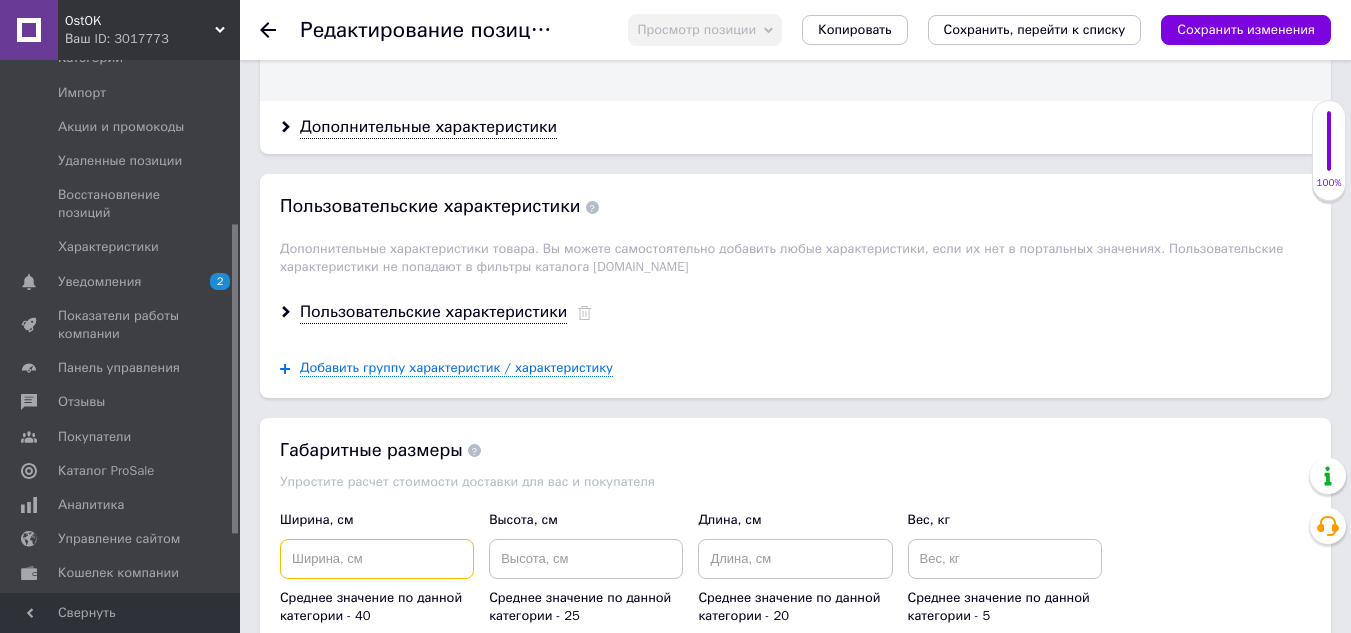 click at bounding box center [377, 559] 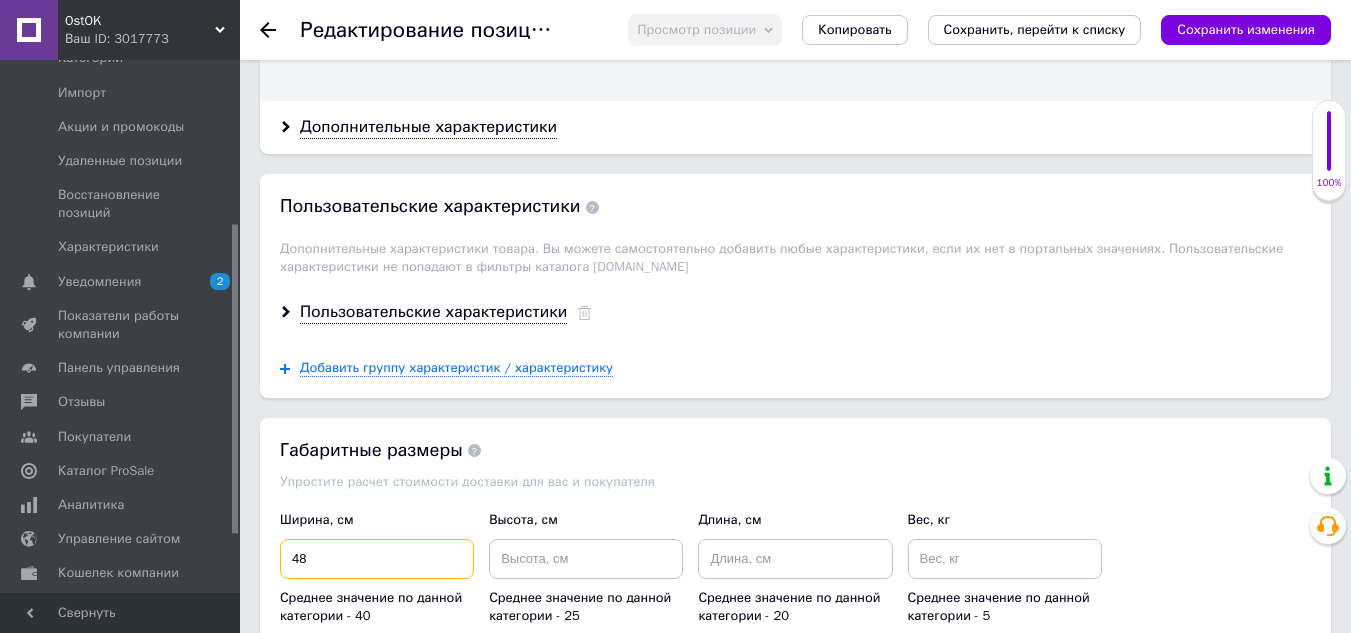 type on "48" 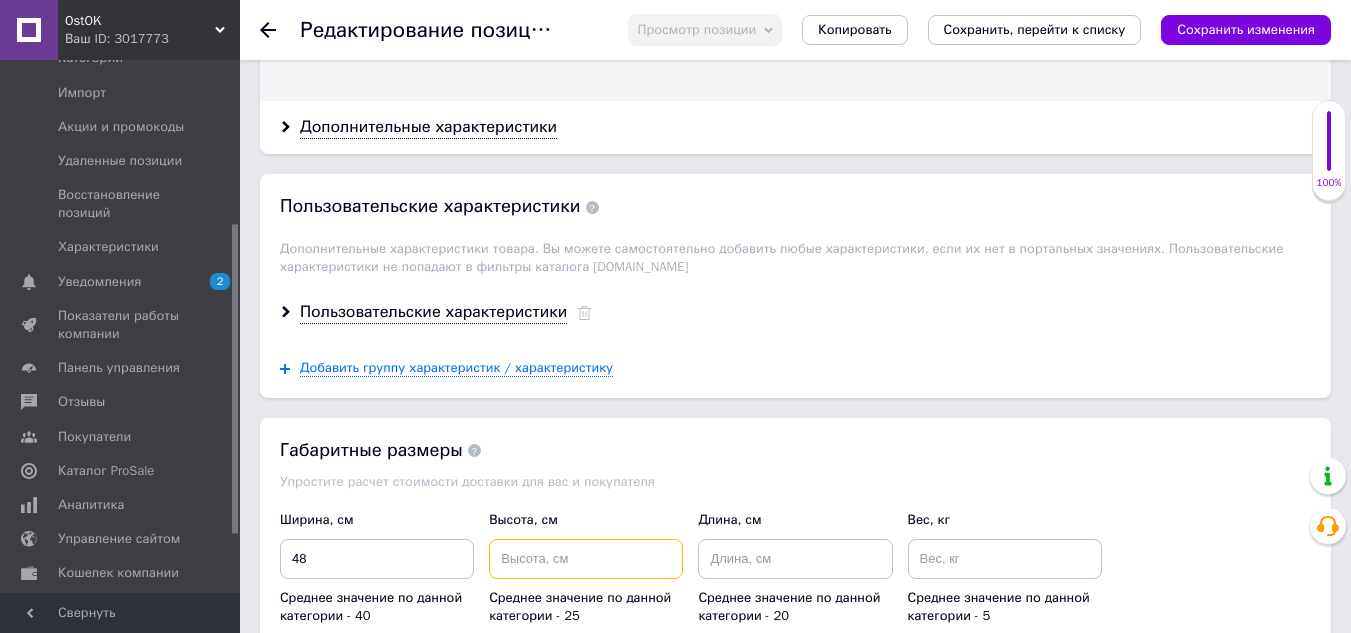 click at bounding box center (586, 559) 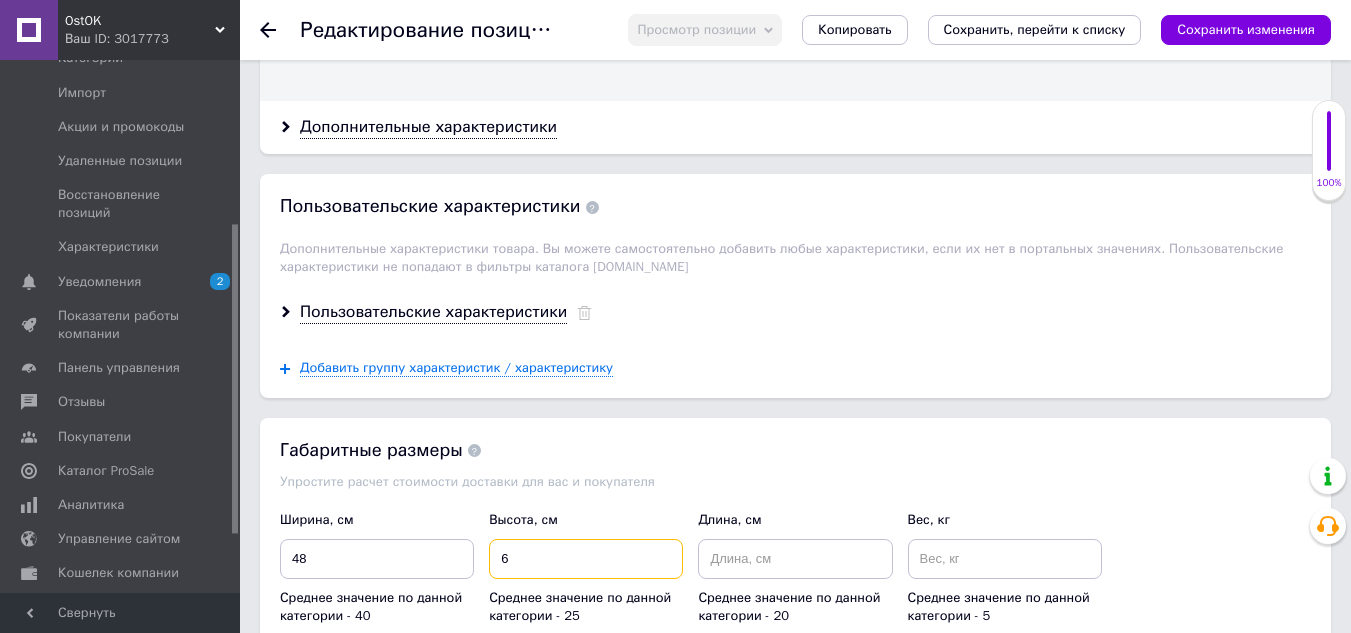 type on "6" 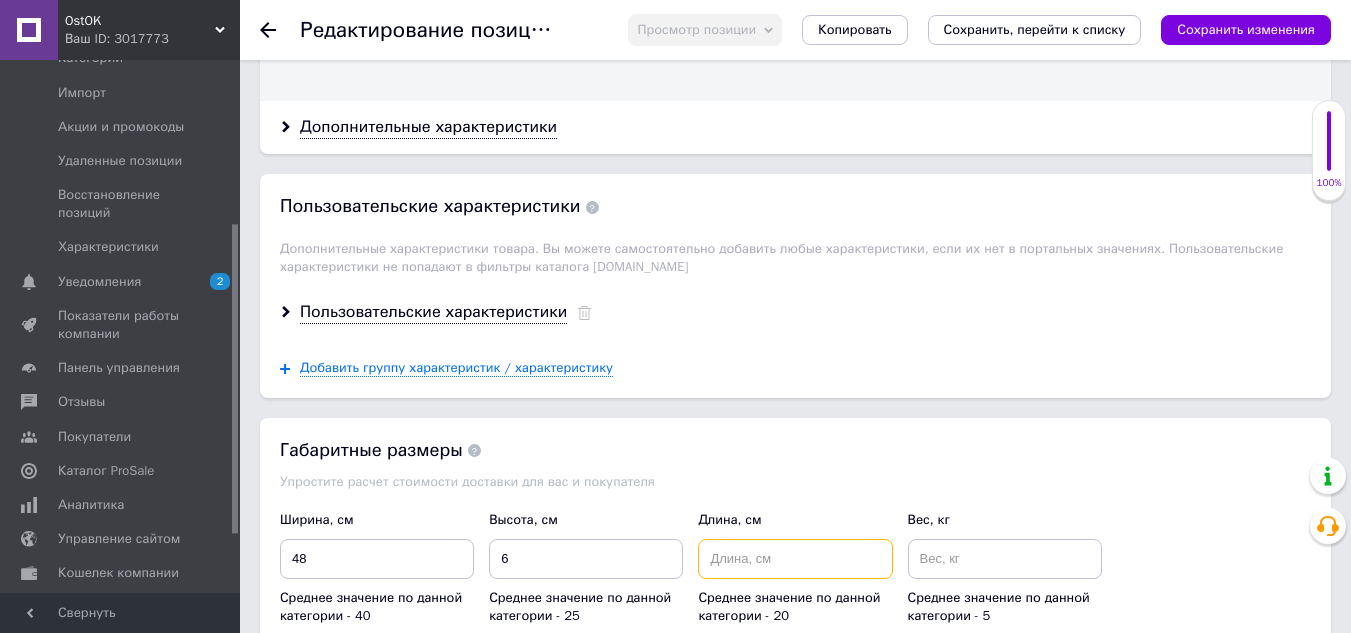 click at bounding box center [795, 559] 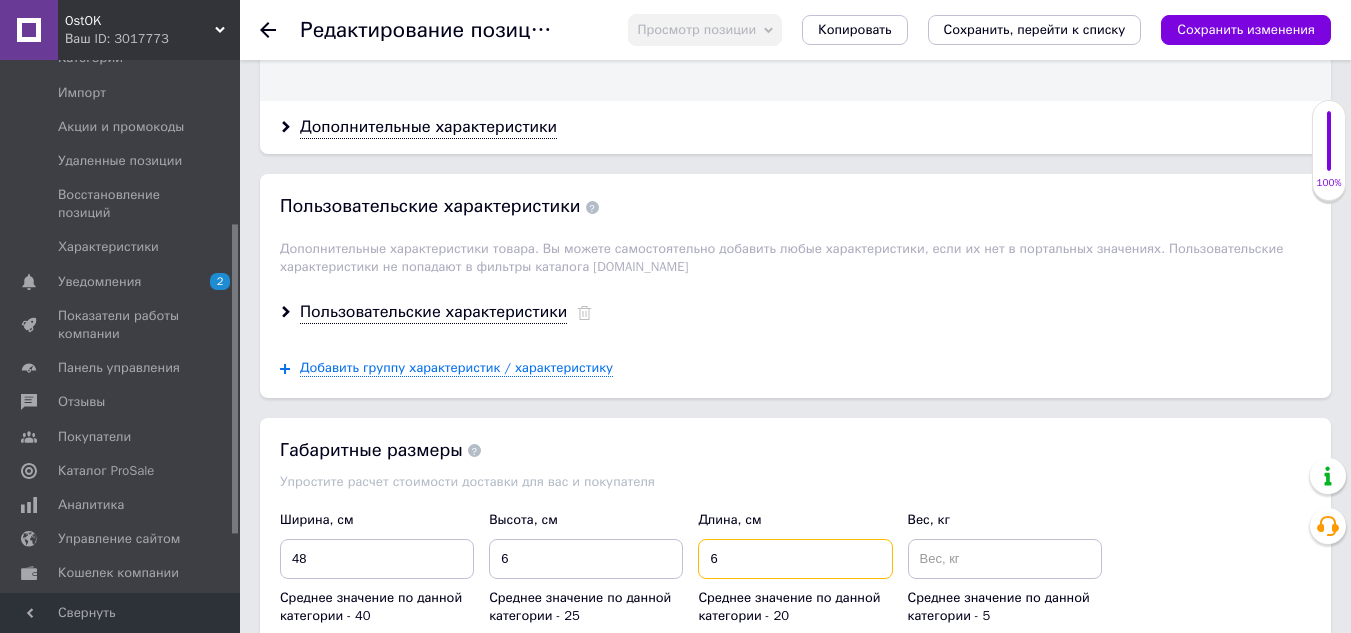 type on "6" 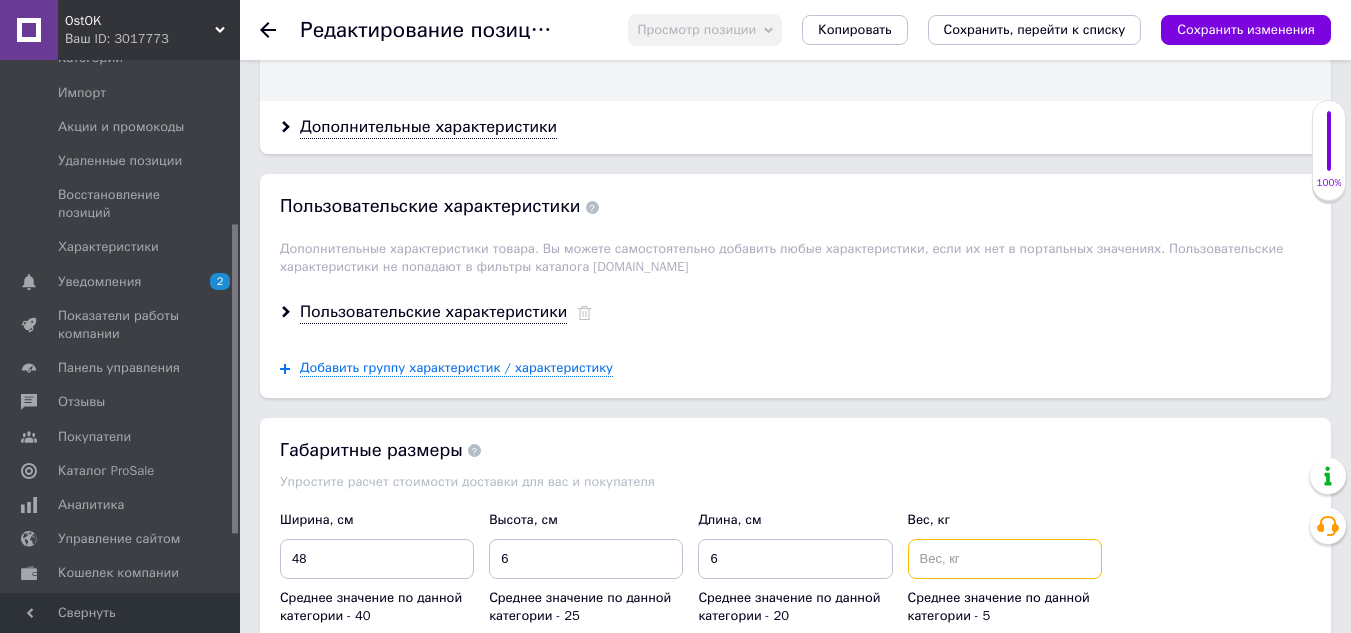 click at bounding box center [1005, 559] 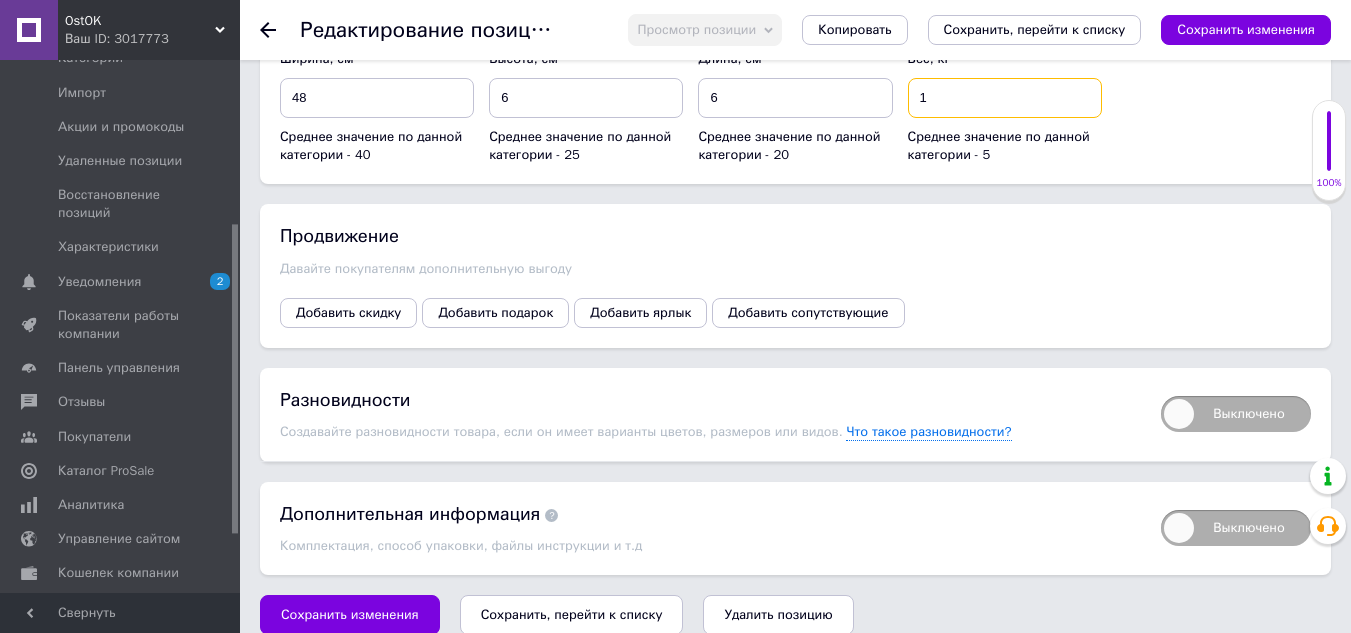 scroll, scrollTop: 3062, scrollLeft: 0, axis: vertical 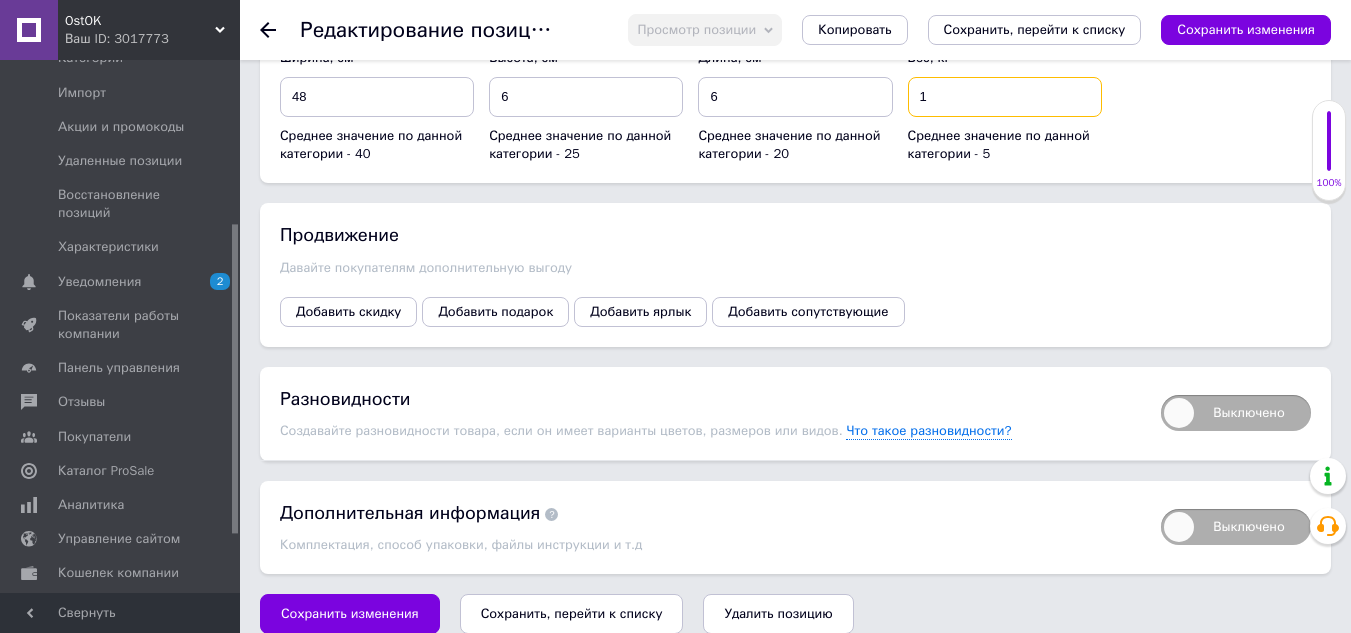 type on "1" 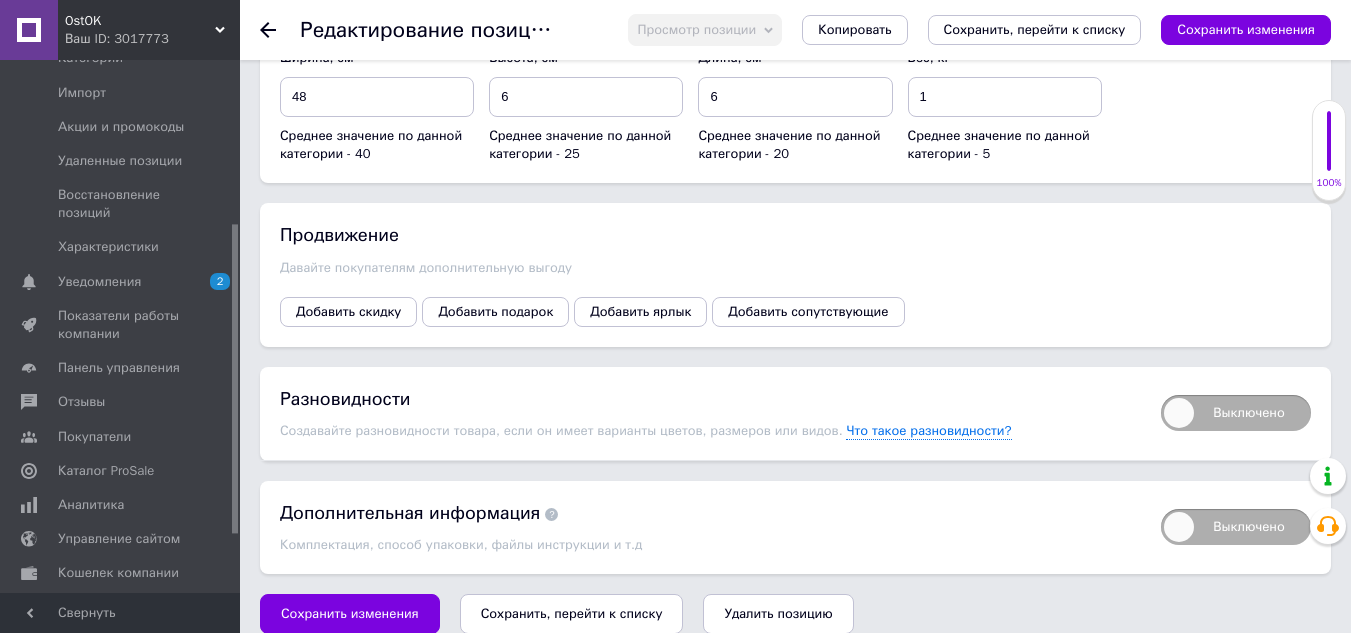 click on "Сохранить, перейти к списку" at bounding box center [572, 613] 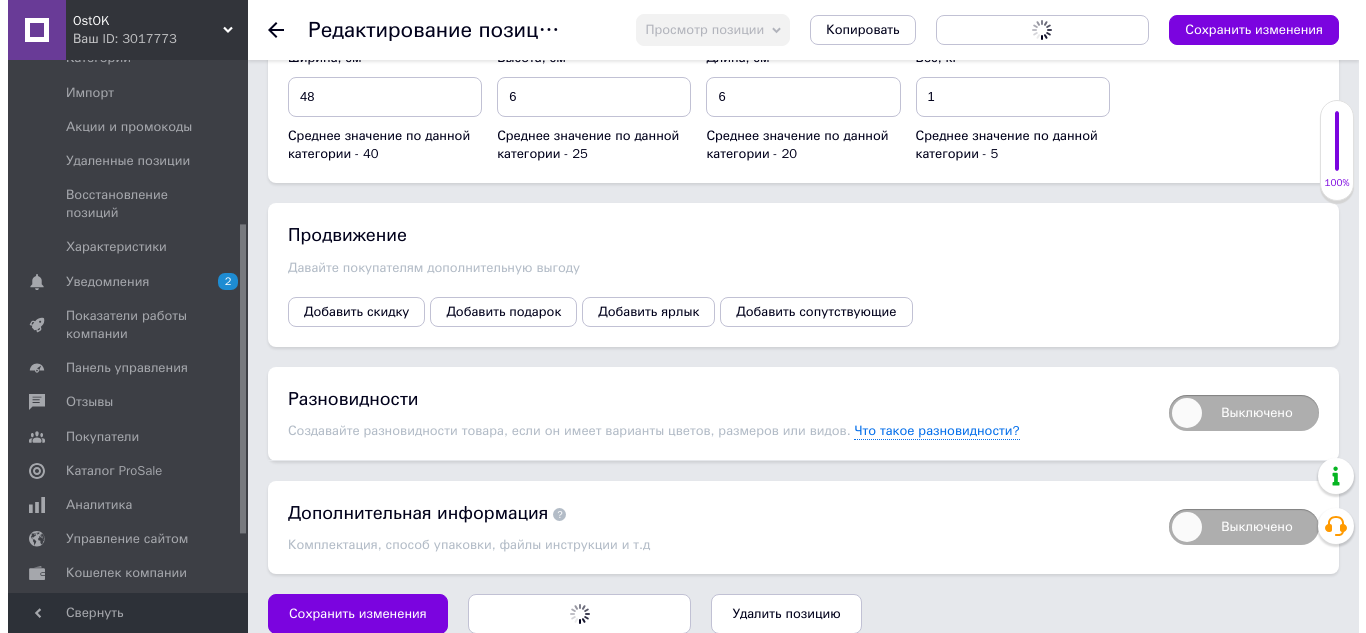 scroll, scrollTop: 0, scrollLeft: 0, axis: both 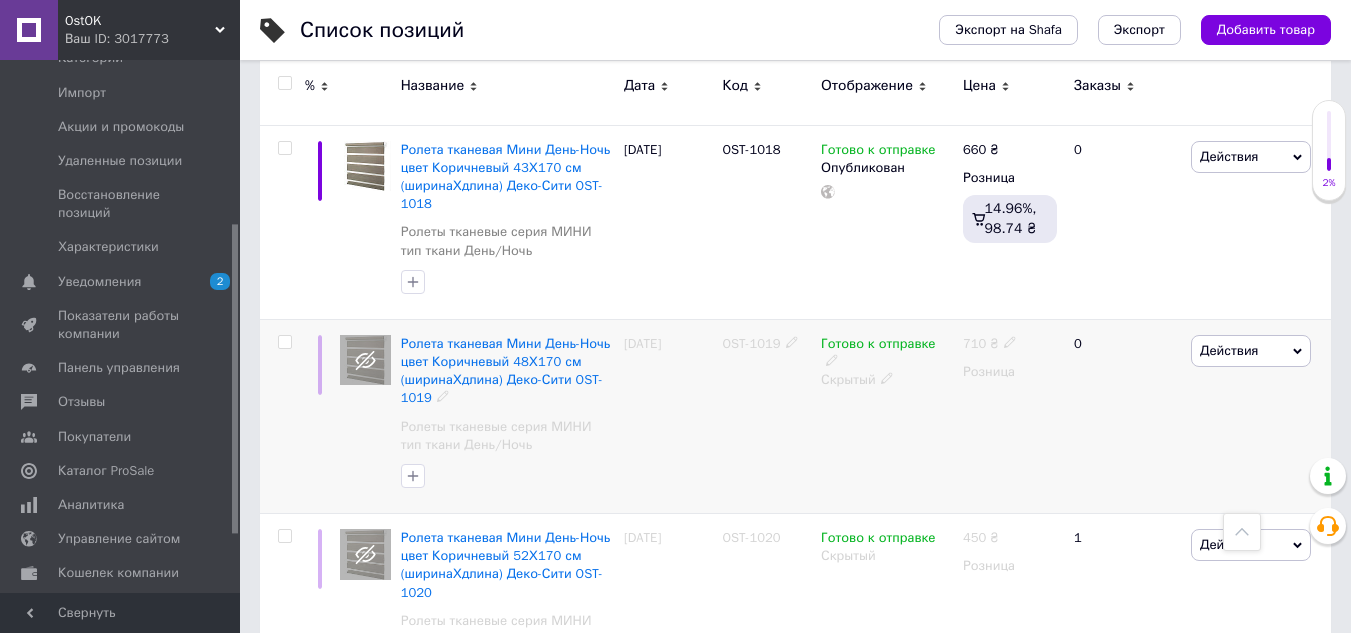 click 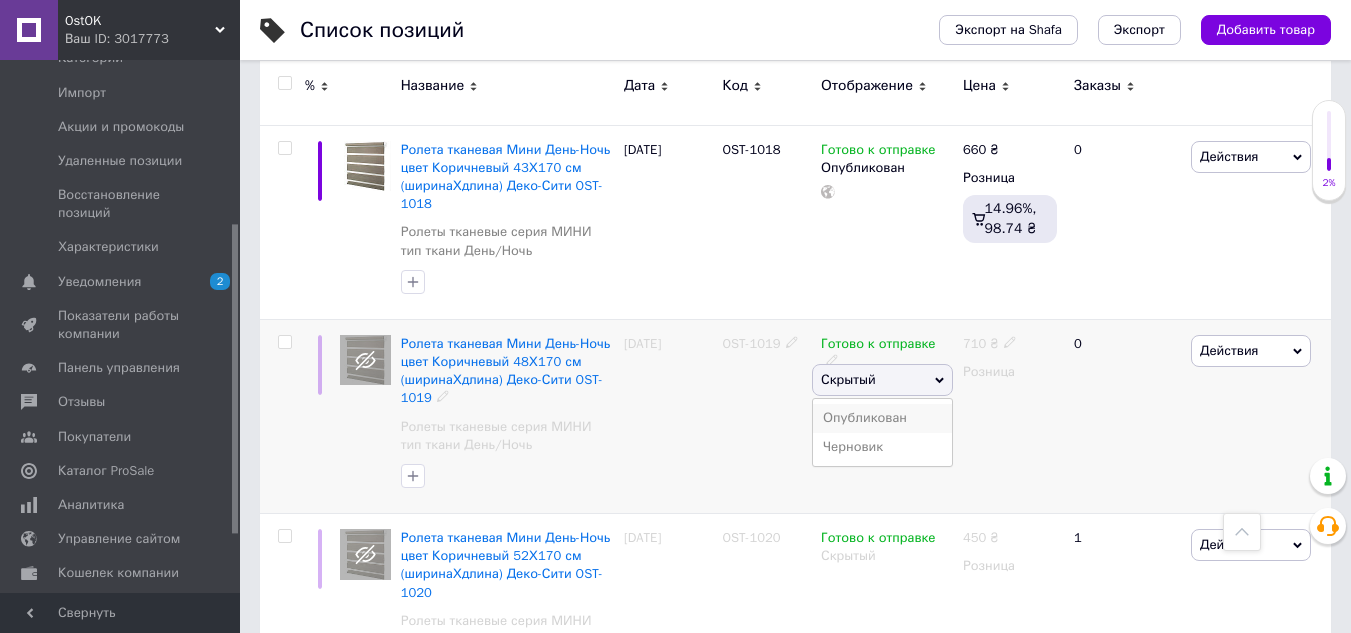 click on "Опубликован" at bounding box center [882, 418] 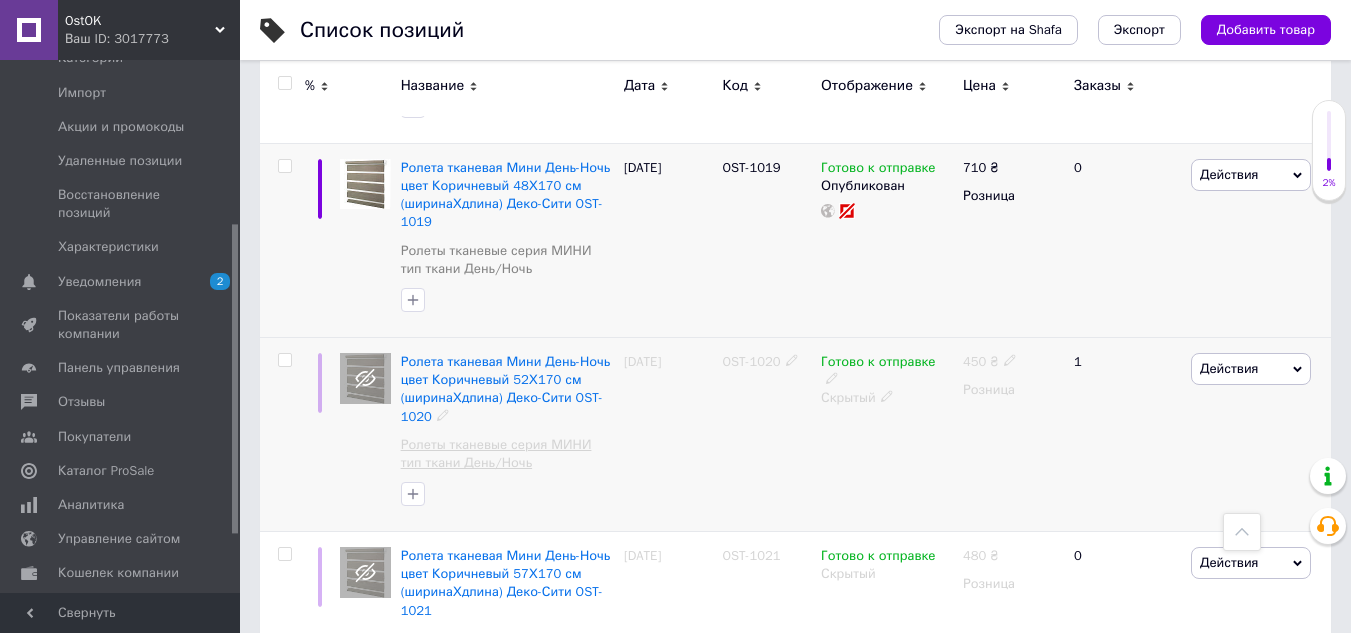 scroll, scrollTop: 1900, scrollLeft: 0, axis: vertical 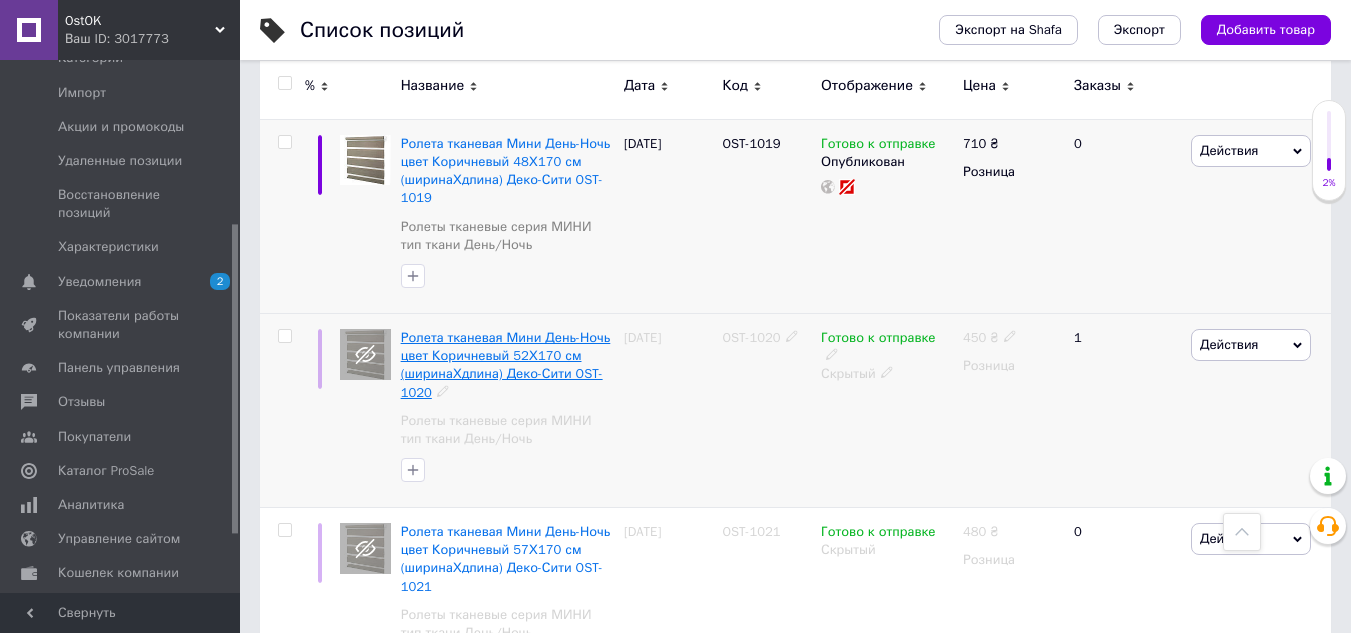 click on "Ролета тканевая Мини День-Ночь цвет Коричневый 52Х170 см (ширинаХдлина) Деко-Сити OST-1020" at bounding box center (506, 365) 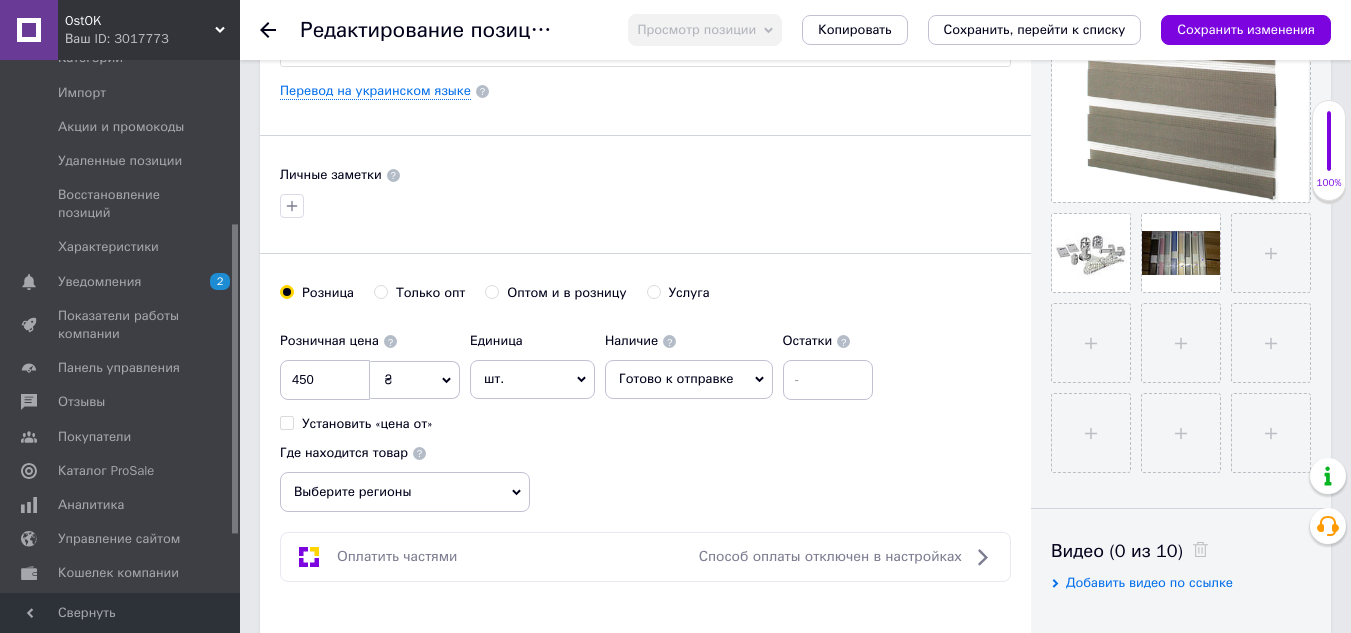 scroll, scrollTop: 600, scrollLeft: 0, axis: vertical 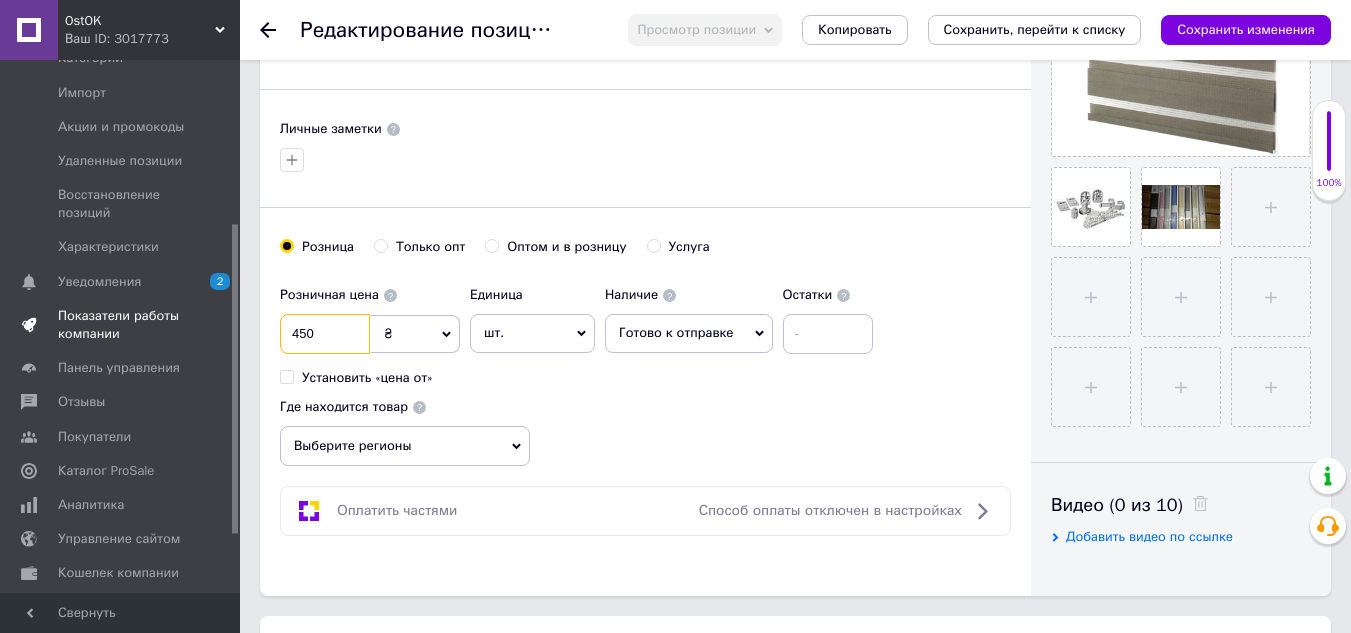 drag, startPoint x: 341, startPoint y: 343, endPoint x: 119, endPoint y: 321, distance: 223.08743 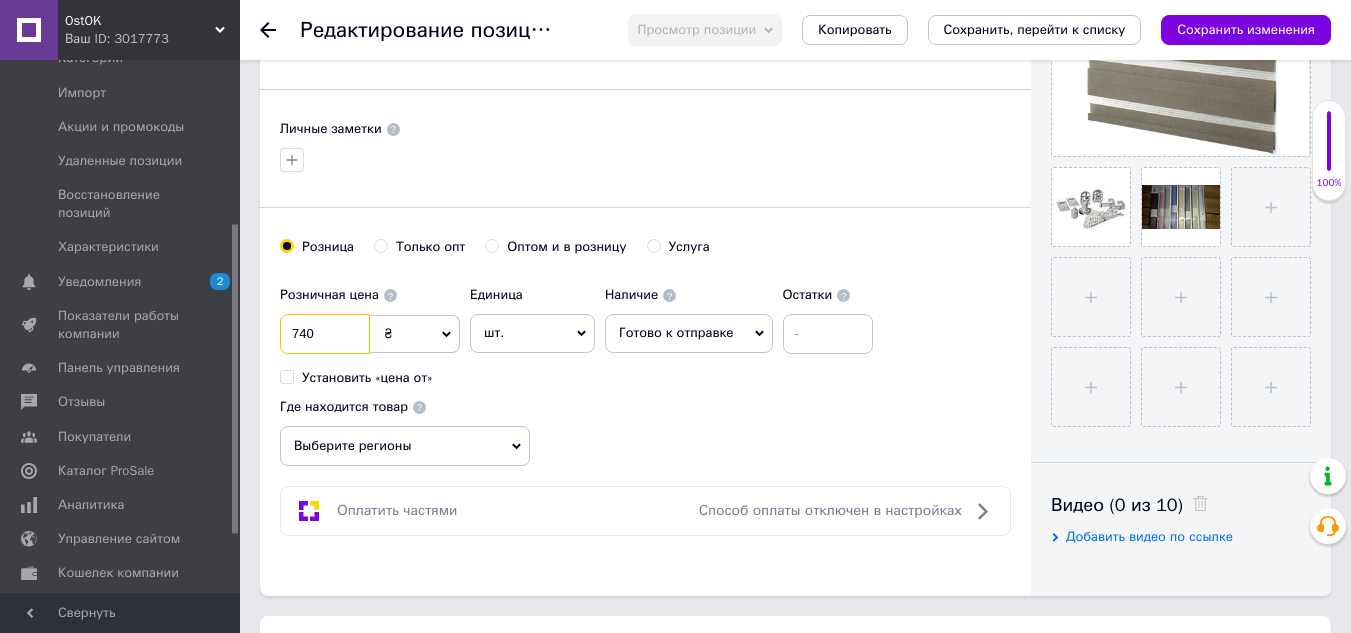 type on "740" 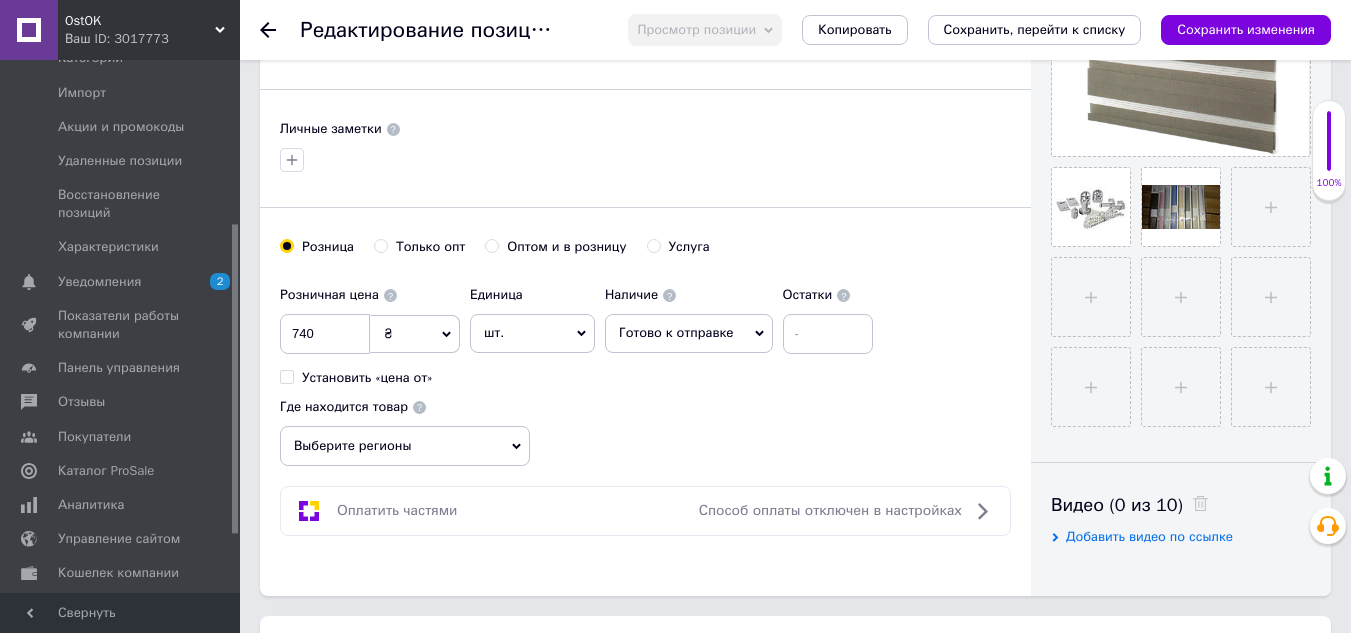 click on "Выберите регионы" at bounding box center (405, 446) 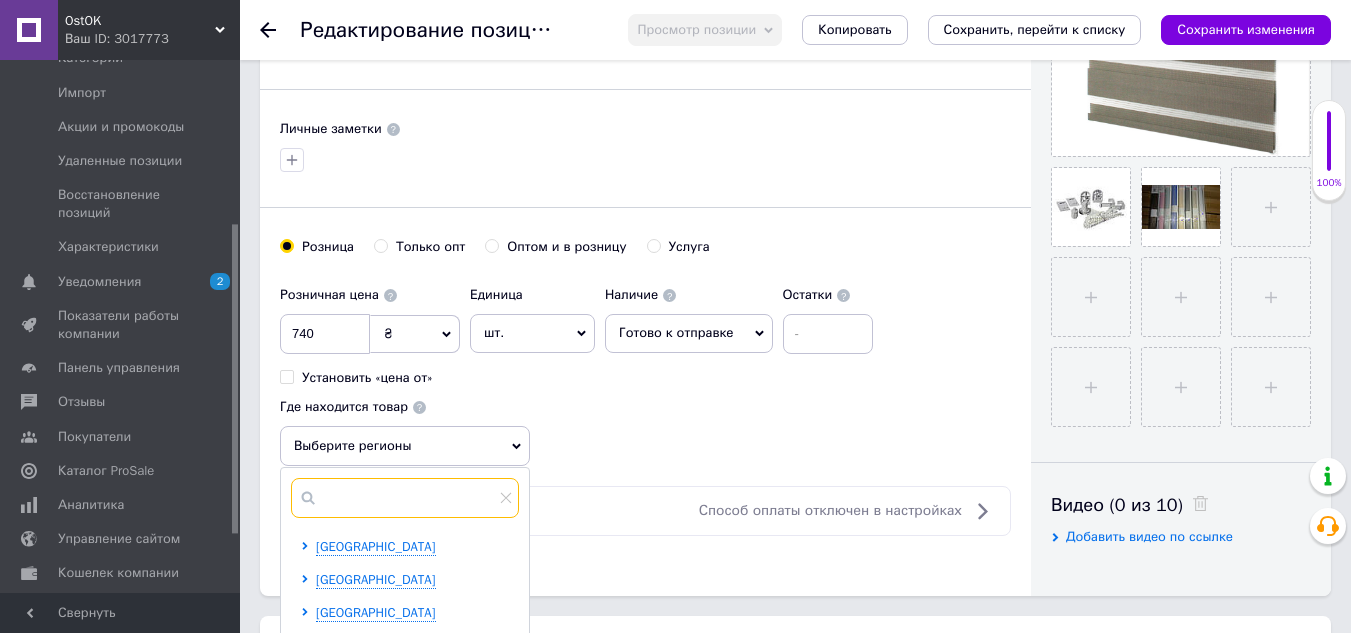 click at bounding box center (405, 498) 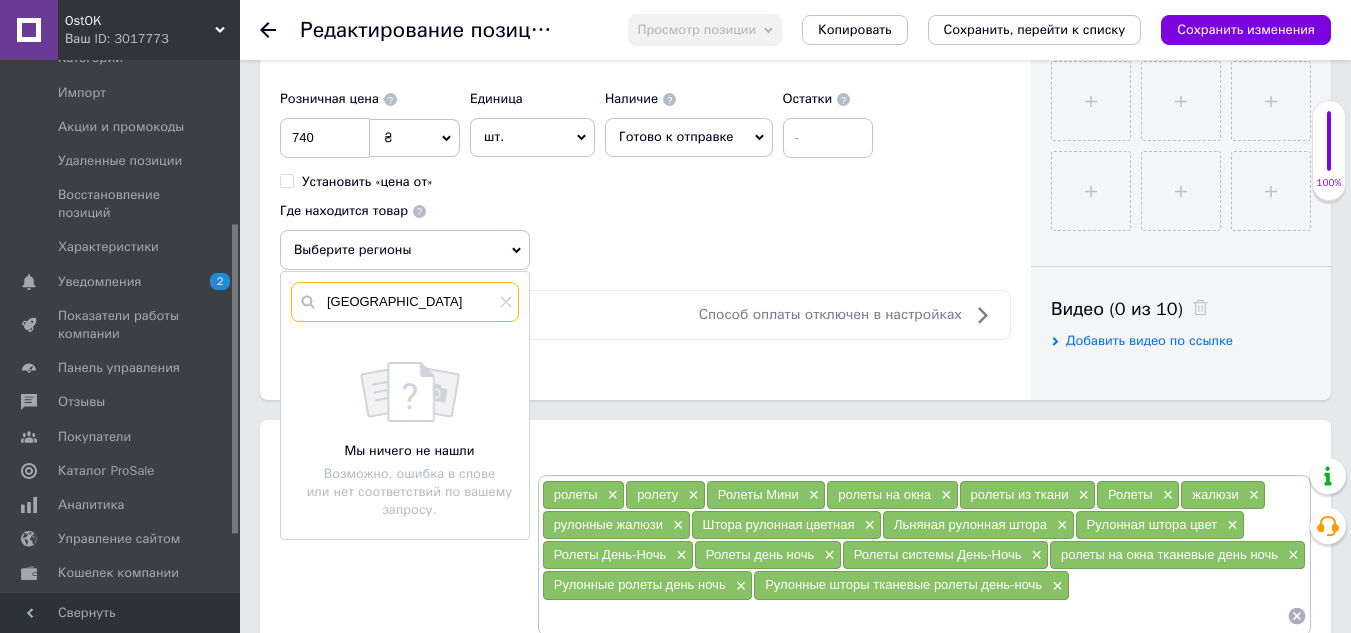 scroll, scrollTop: 800, scrollLeft: 0, axis: vertical 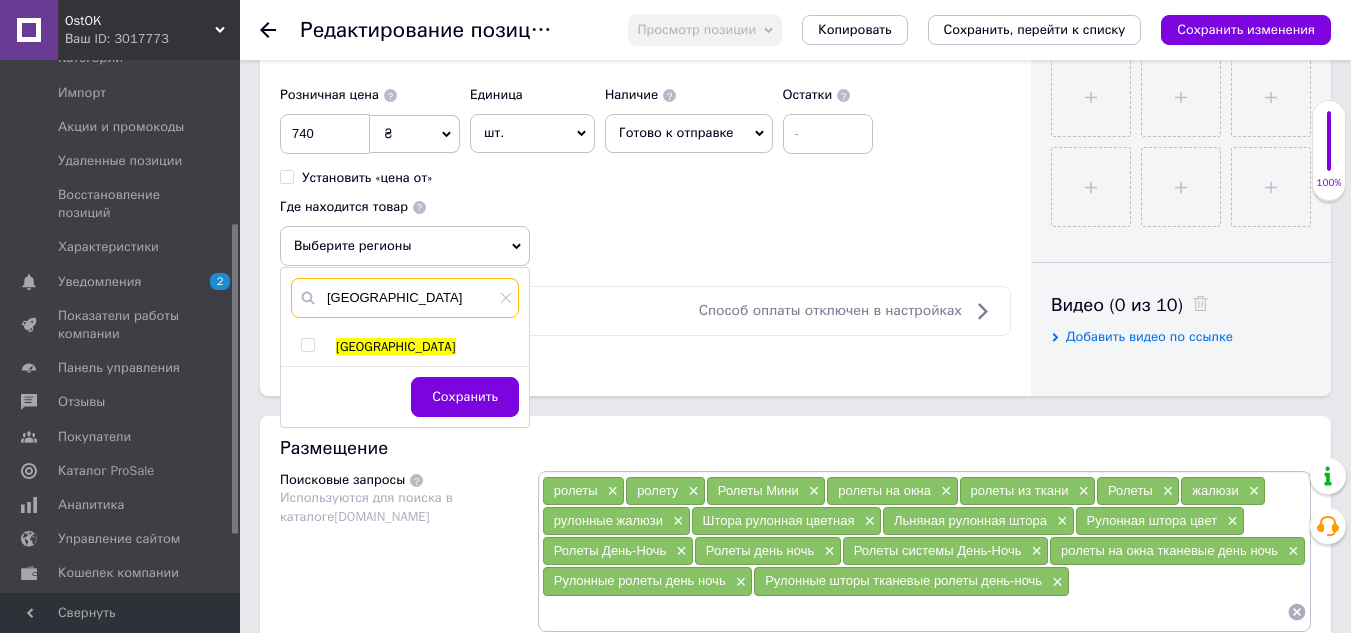 type on "[GEOGRAPHIC_DATA]" 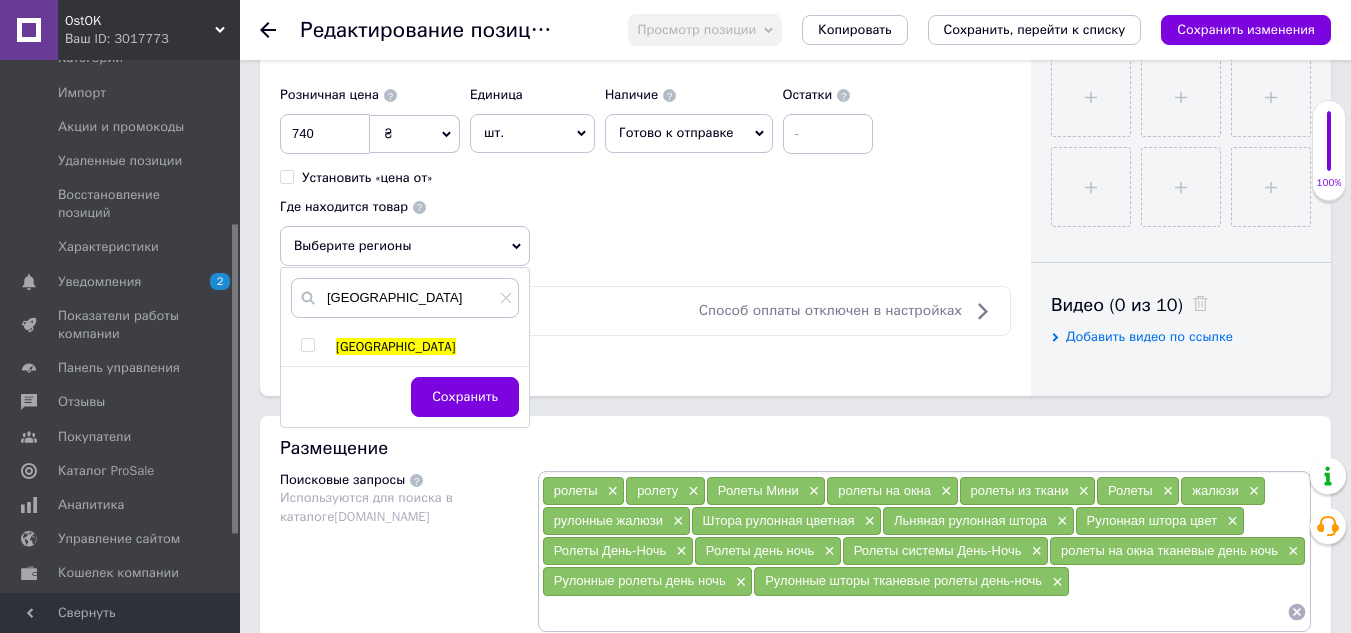 click at bounding box center [307, 345] 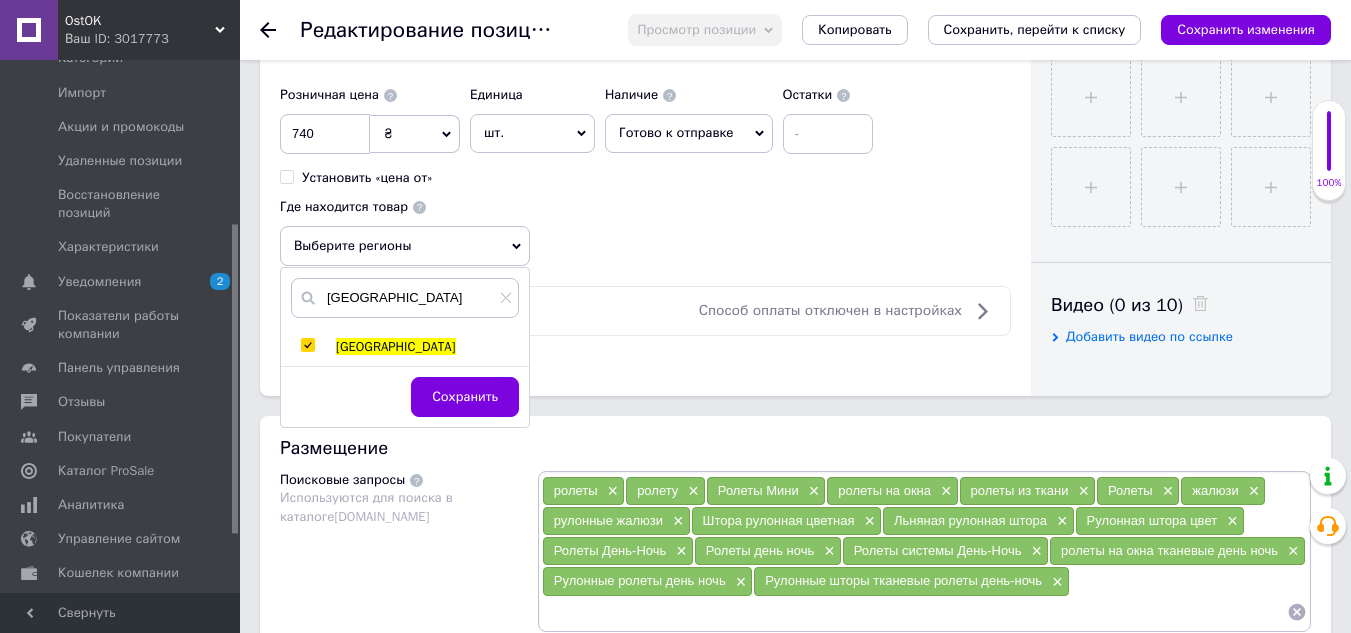 checkbox on "true" 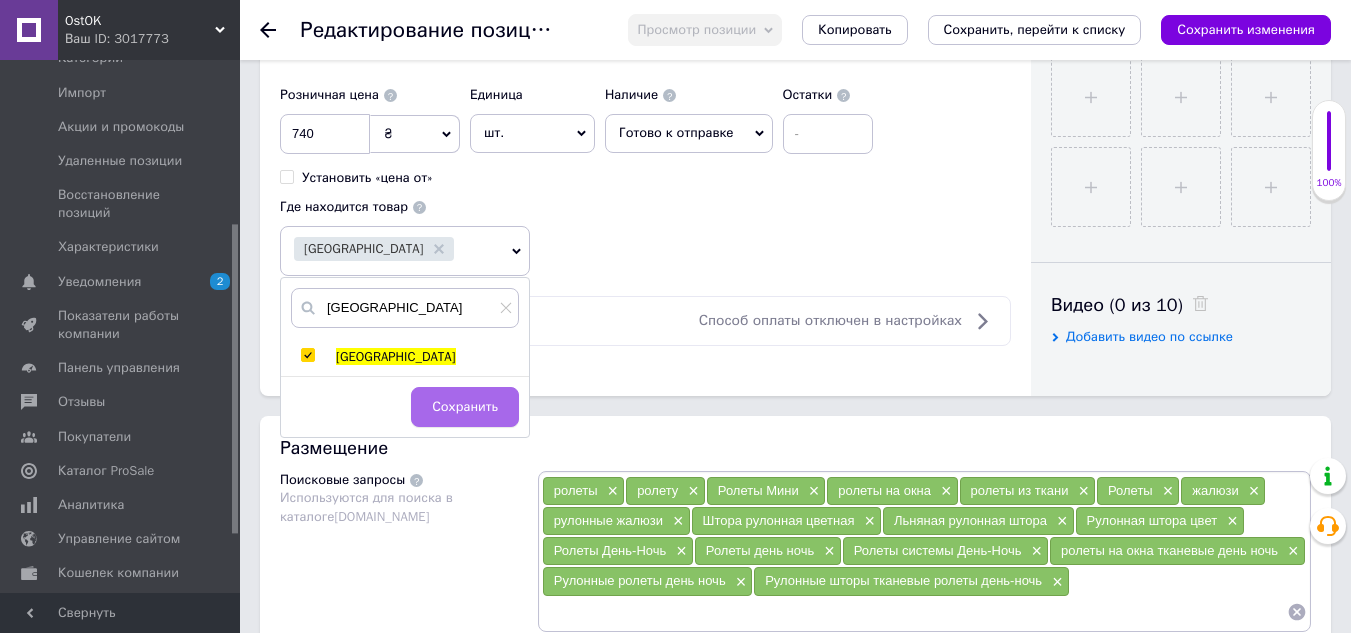 click on "Сохранить" at bounding box center (465, 407) 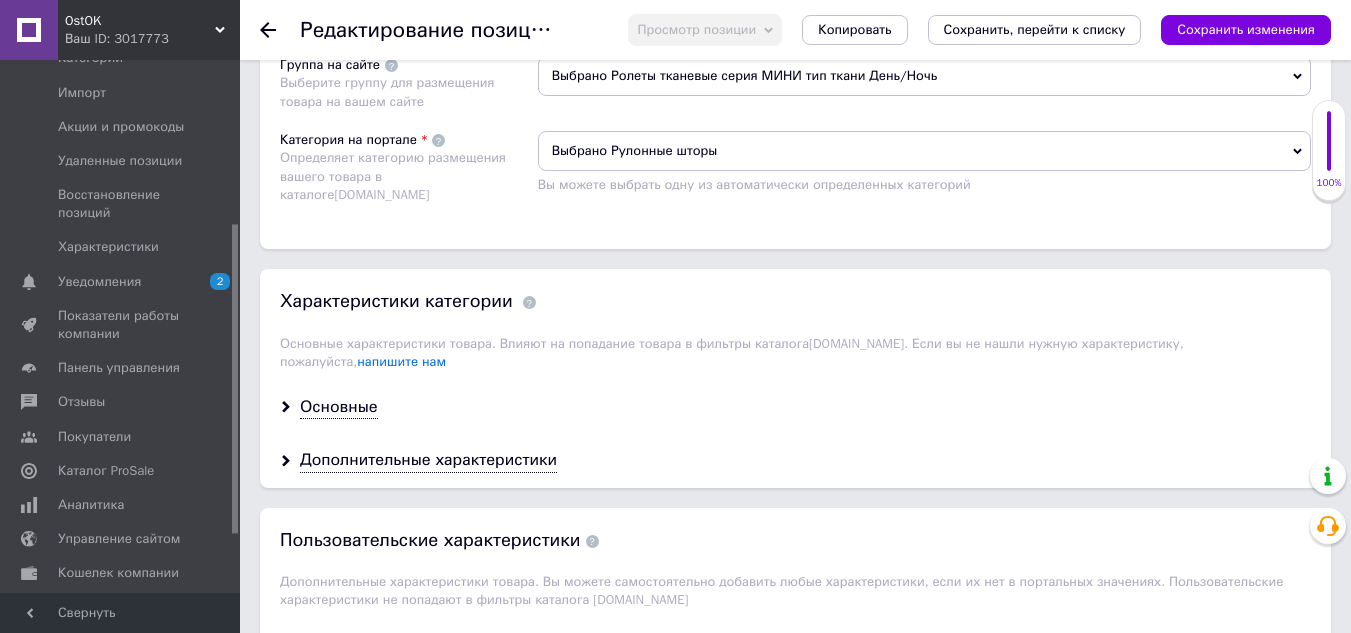 scroll, scrollTop: 1500, scrollLeft: 0, axis: vertical 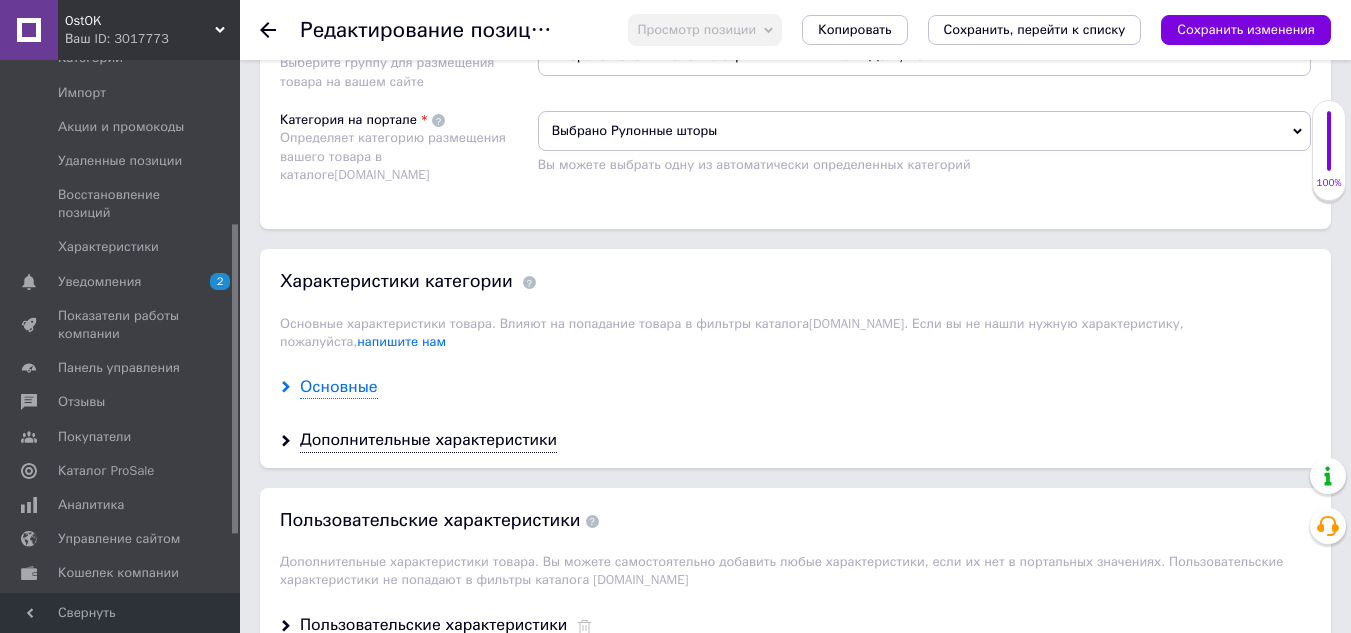 click on "Основные" at bounding box center (339, 387) 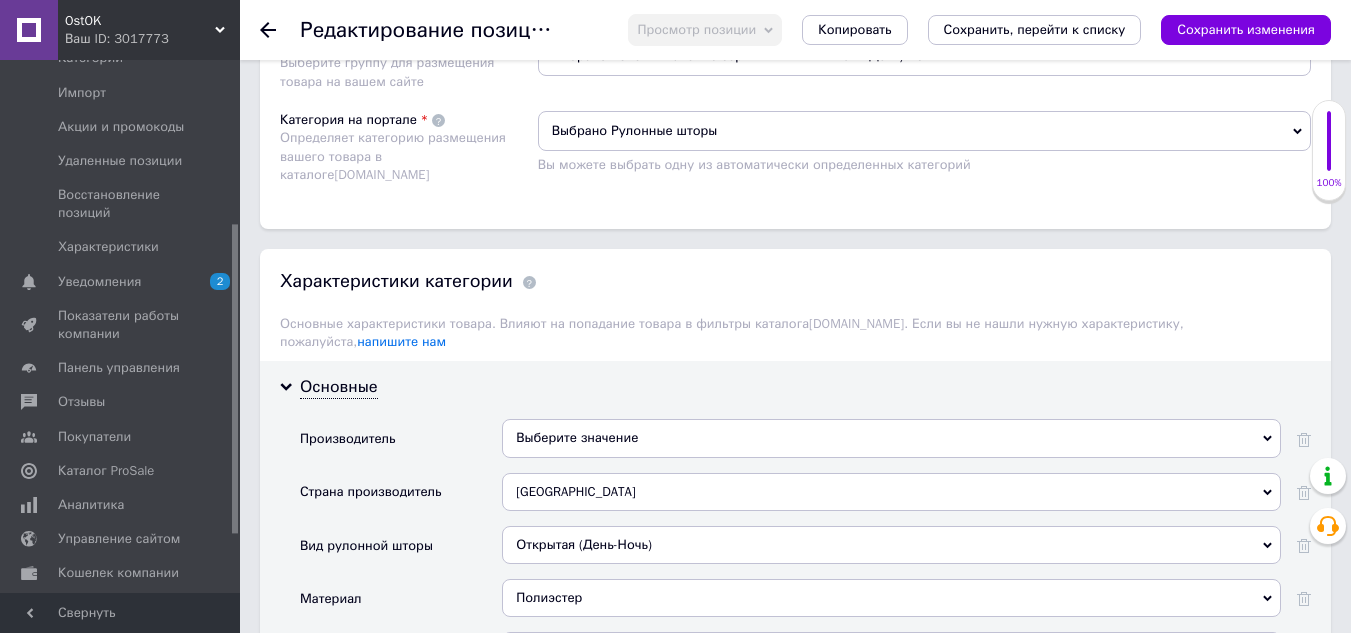 click on "Выберите значение" at bounding box center (891, 438) 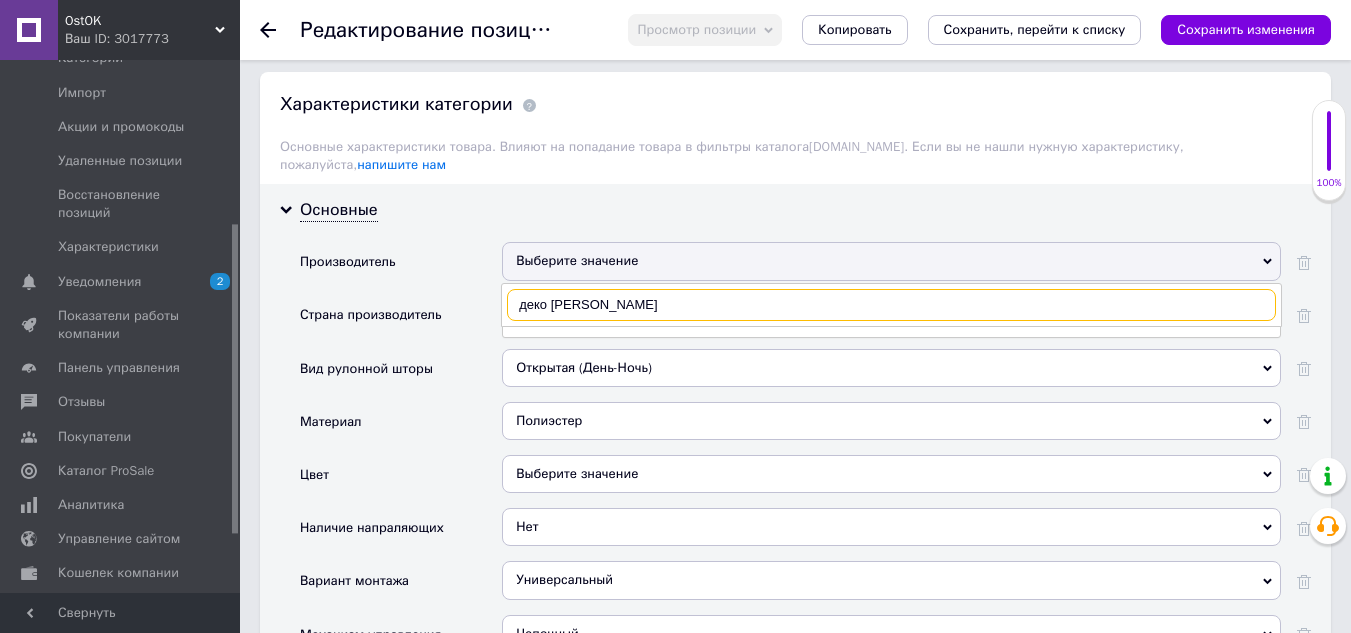 scroll, scrollTop: 1700, scrollLeft: 0, axis: vertical 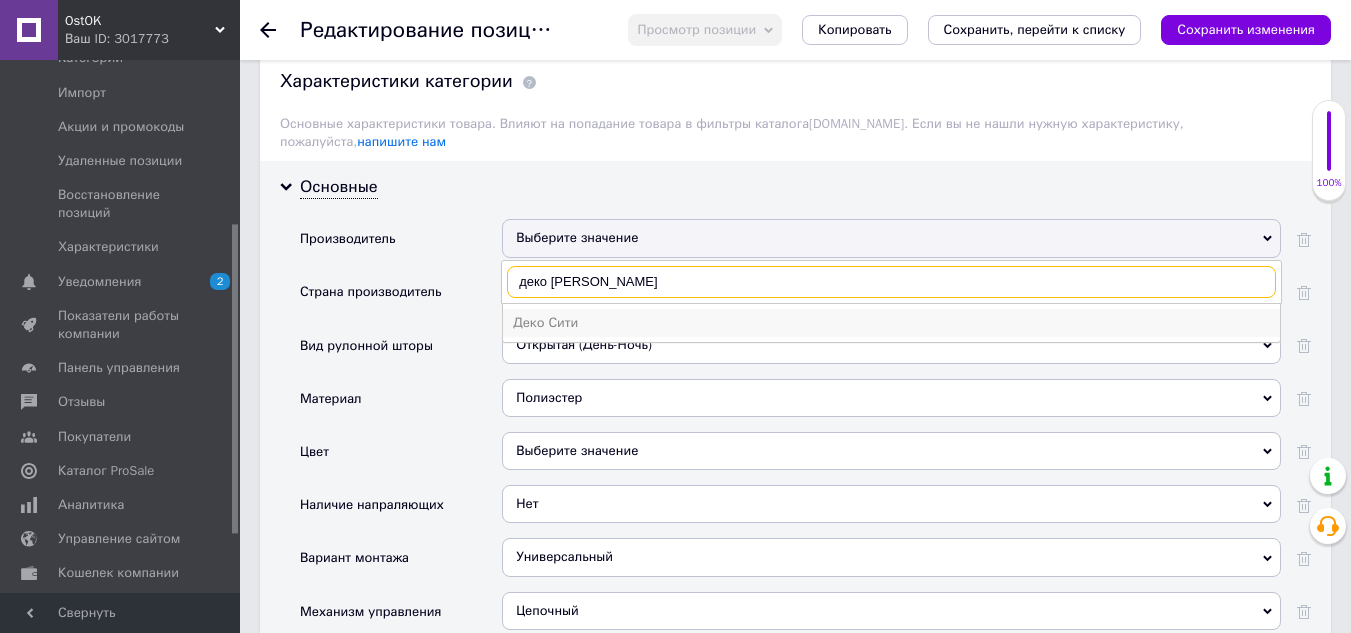 type on "деко [PERSON_NAME]" 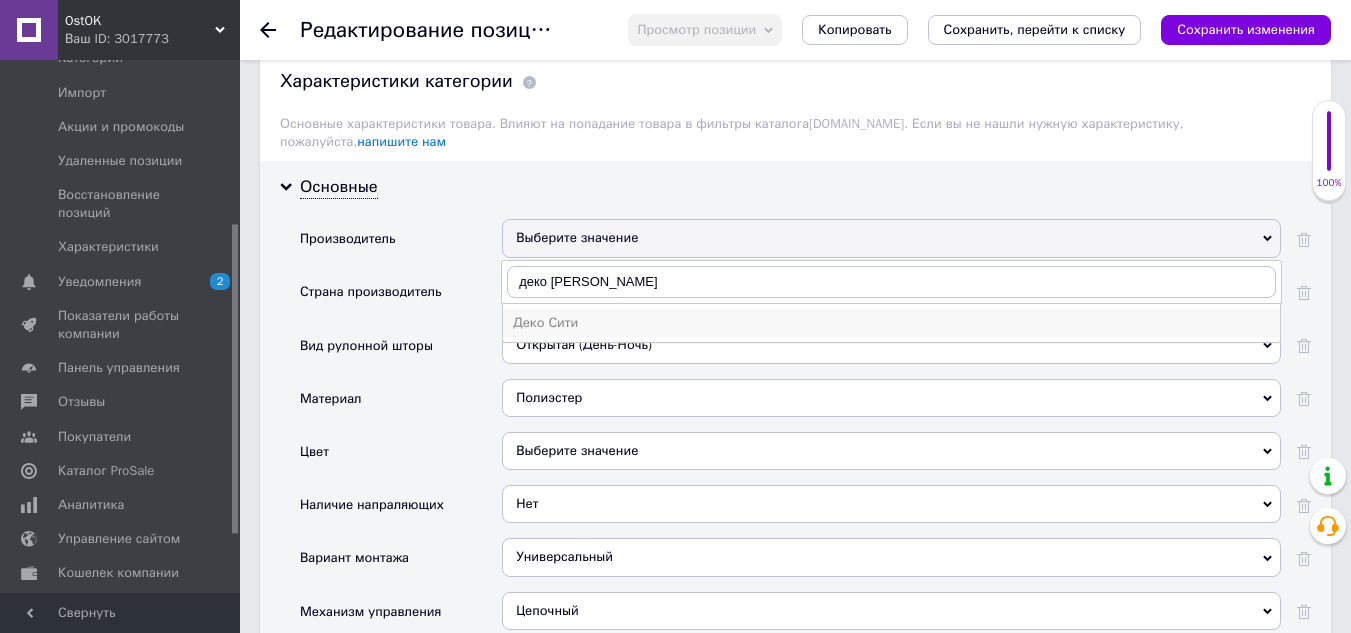 click on "Деко Сити" at bounding box center [891, 323] 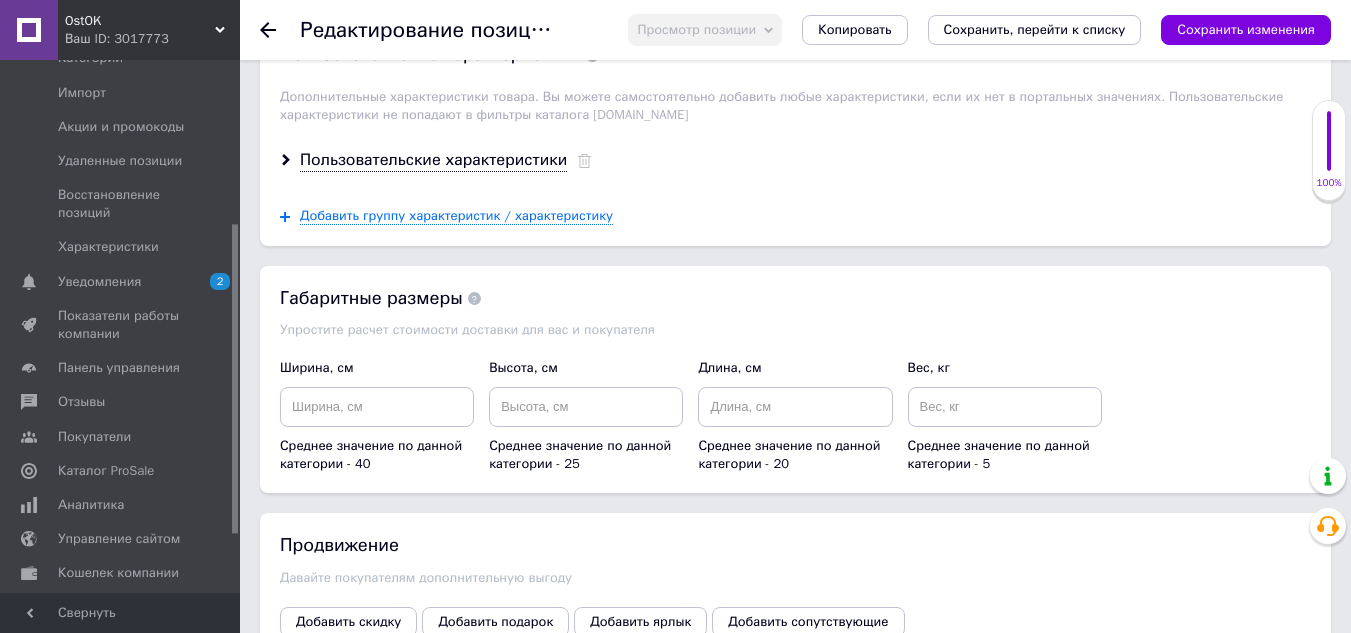 scroll, scrollTop: 2900, scrollLeft: 0, axis: vertical 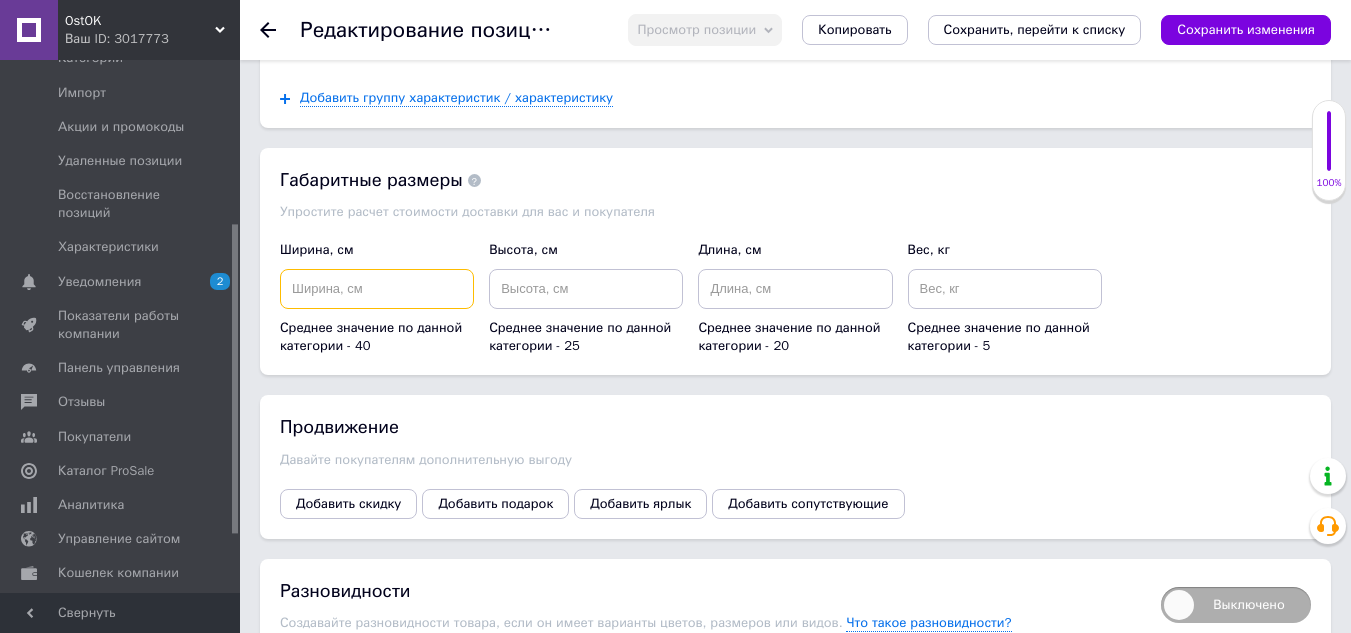 click at bounding box center [377, 289] 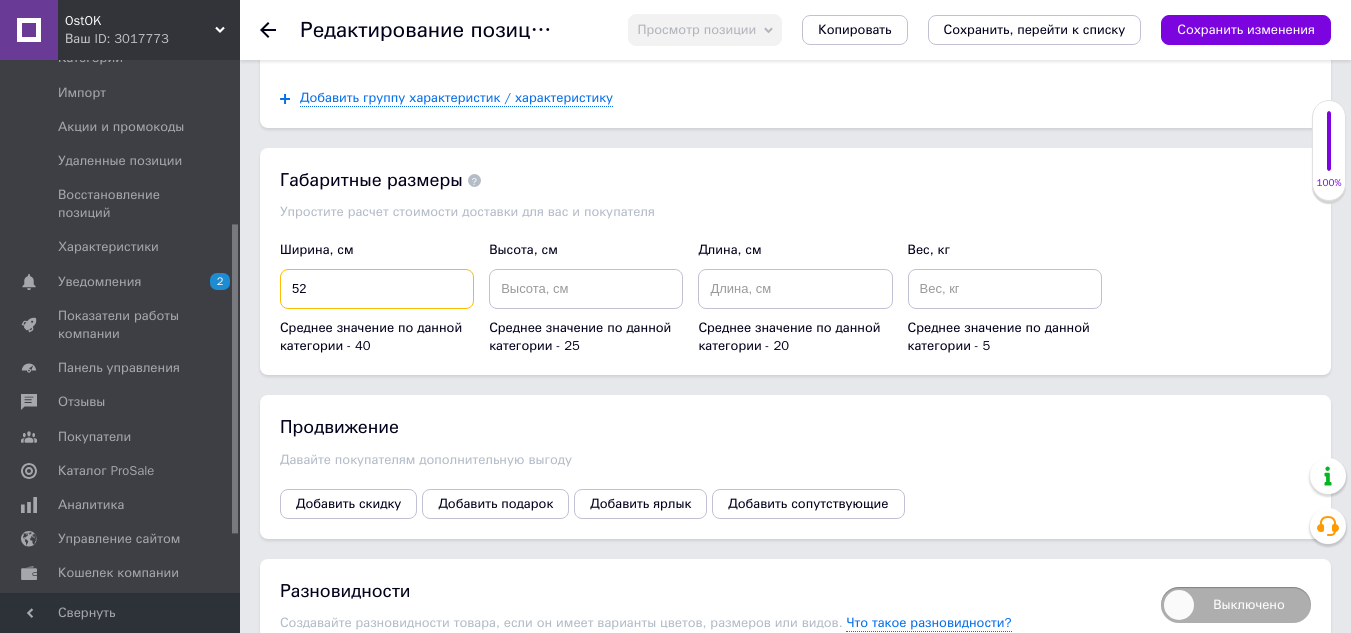 type on "52" 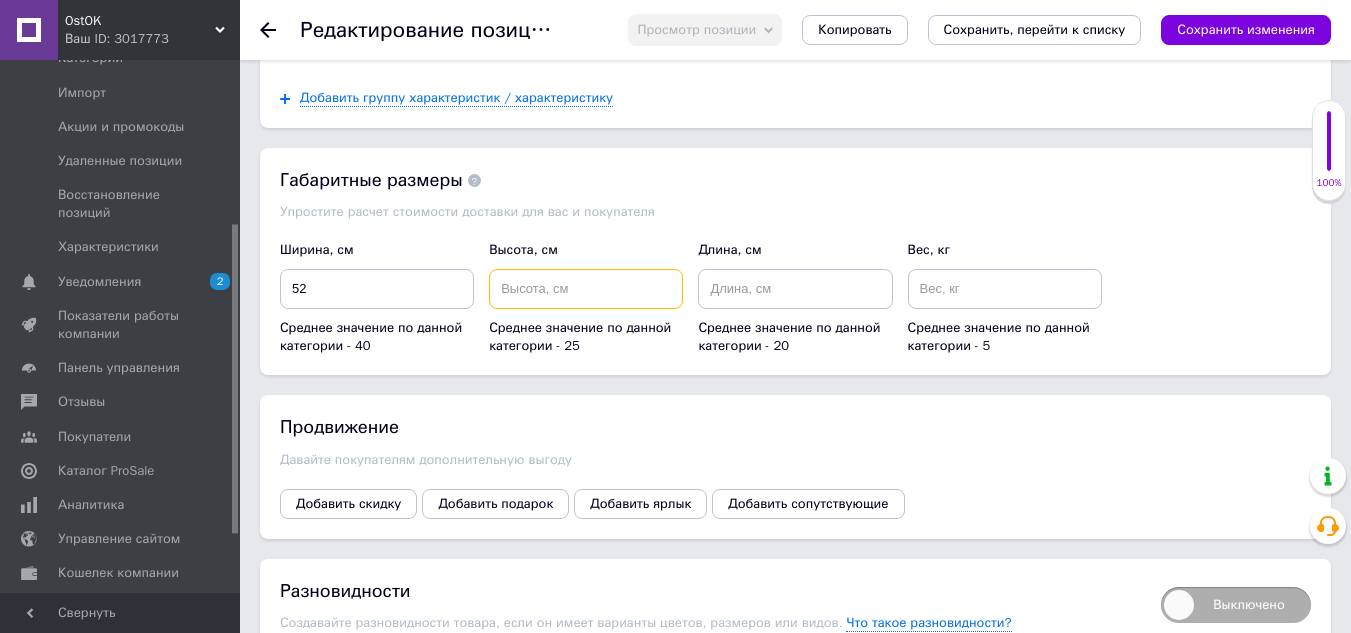 click at bounding box center (586, 289) 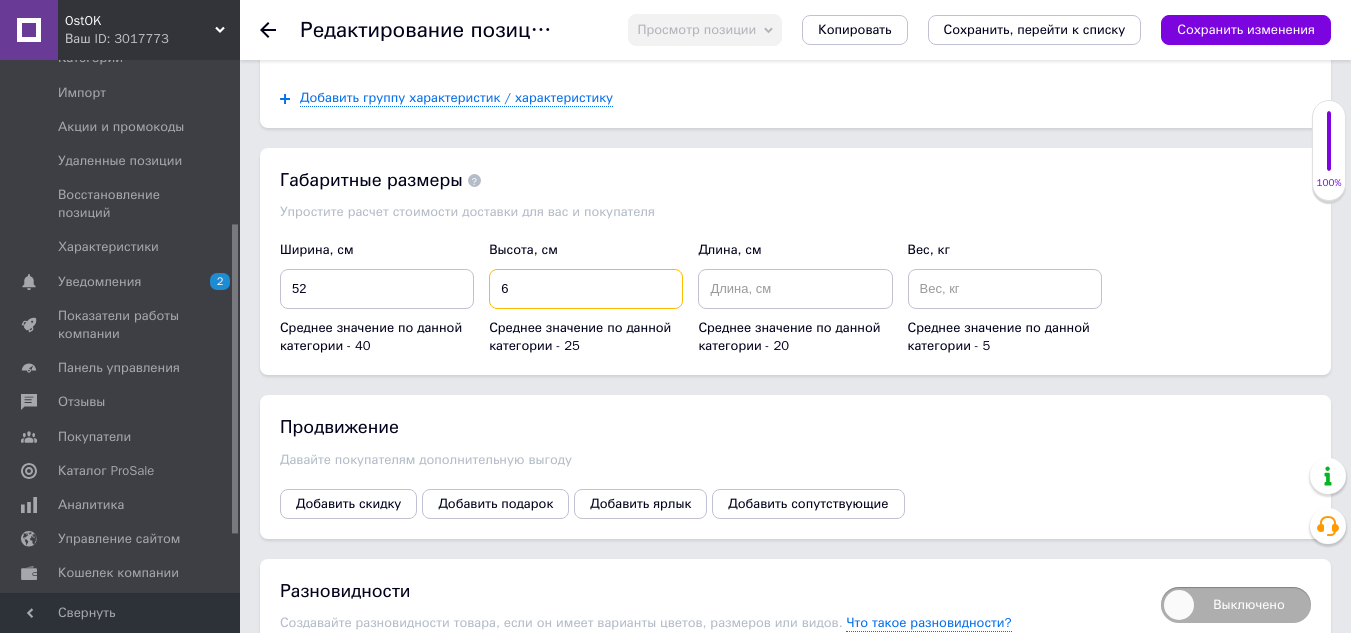 type on "6" 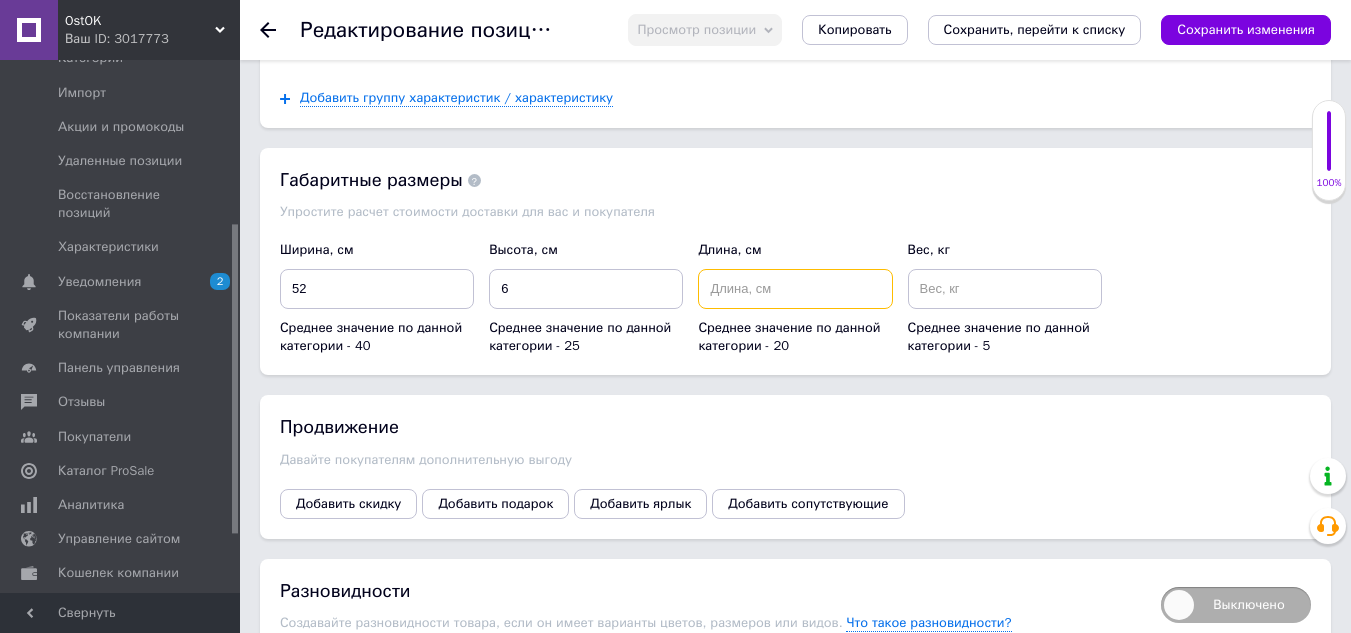 click at bounding box center (795, 289) 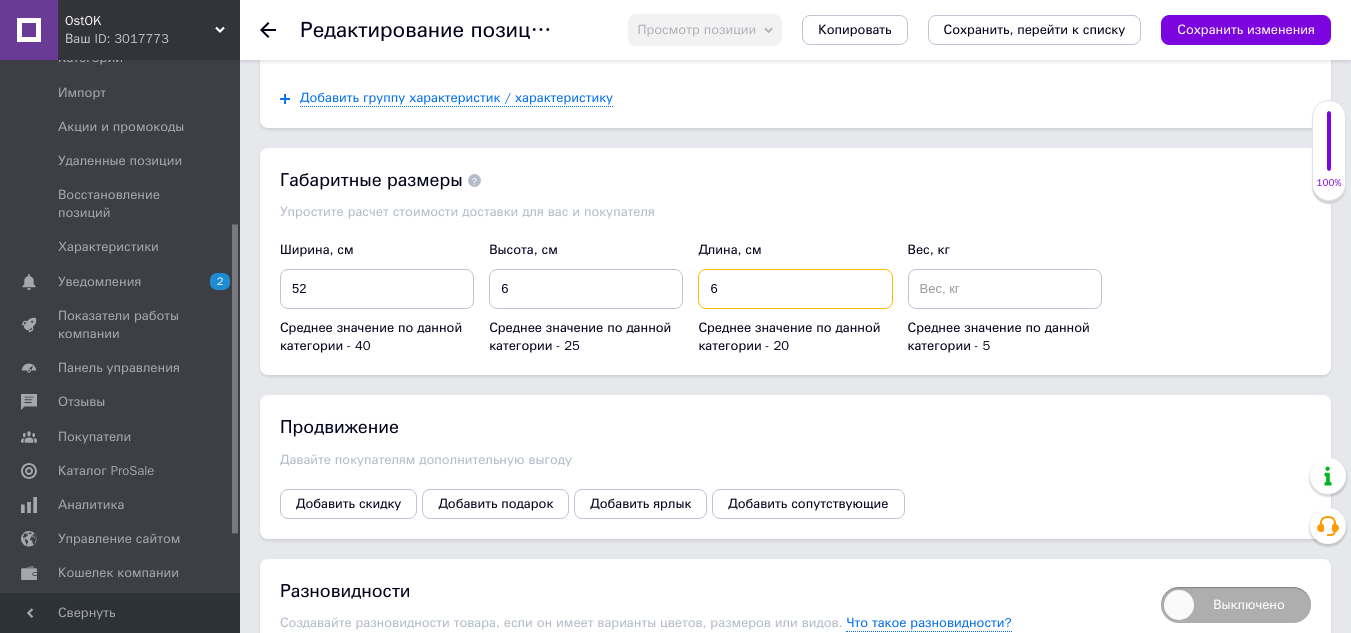 type on "6" 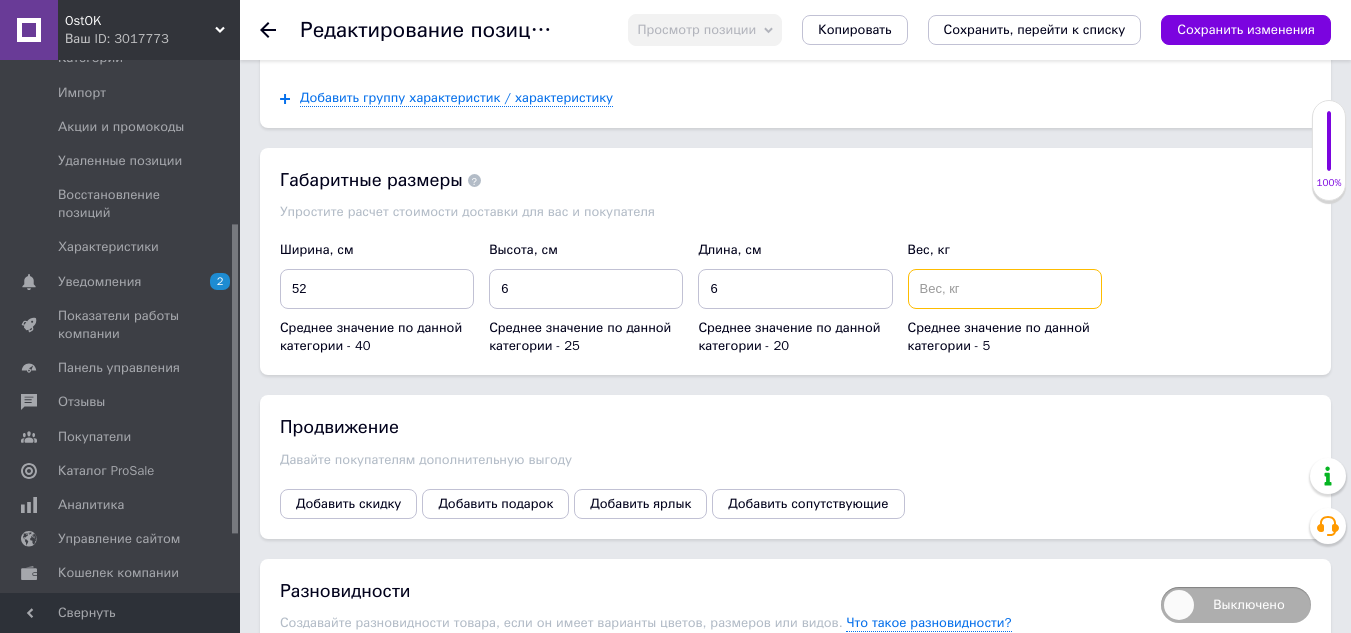 drag, startPoint x: 1003, startPoint y: 289, endPoint x: 1001, endPoint y: 279, distance: 10.198039 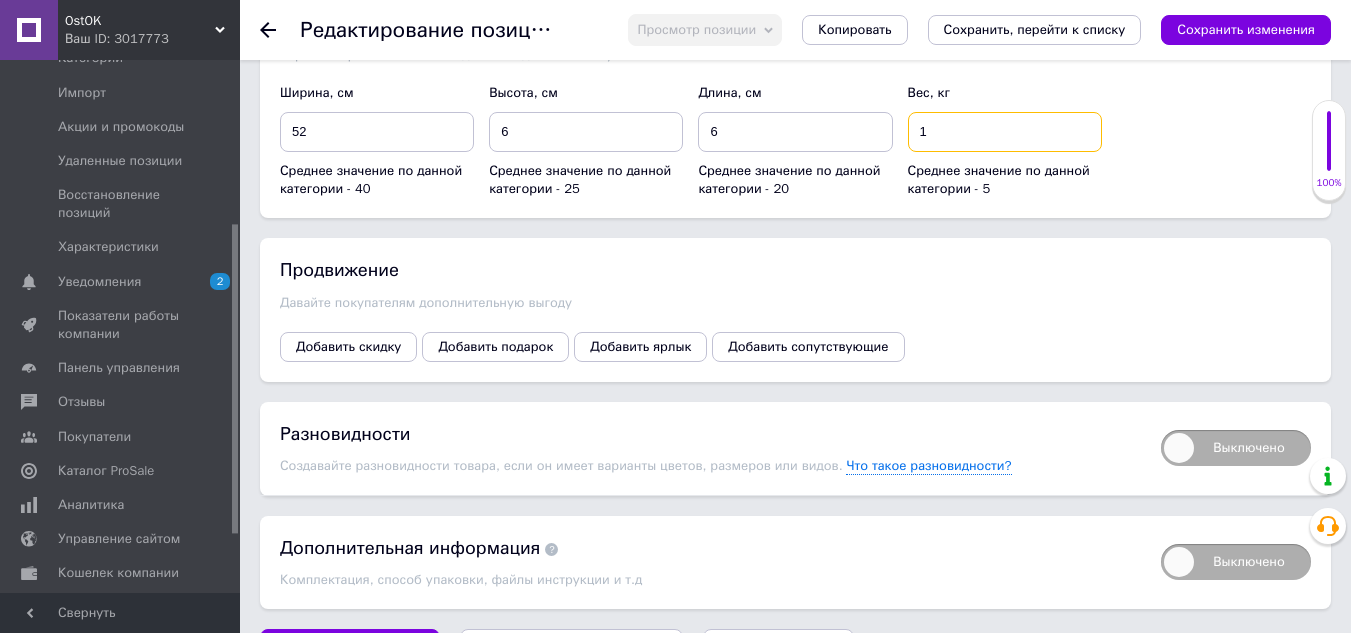 scroll, scrollTop: 3092, scrollLeft: 0, axis: vertical 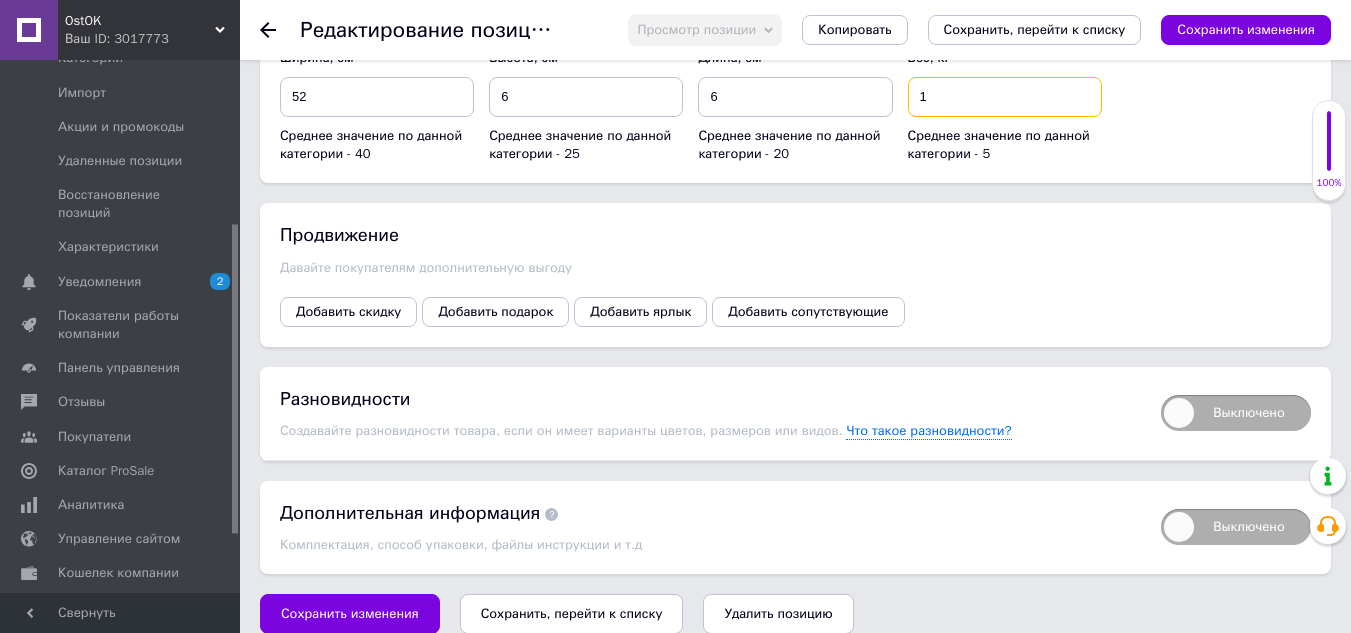 type on "1" 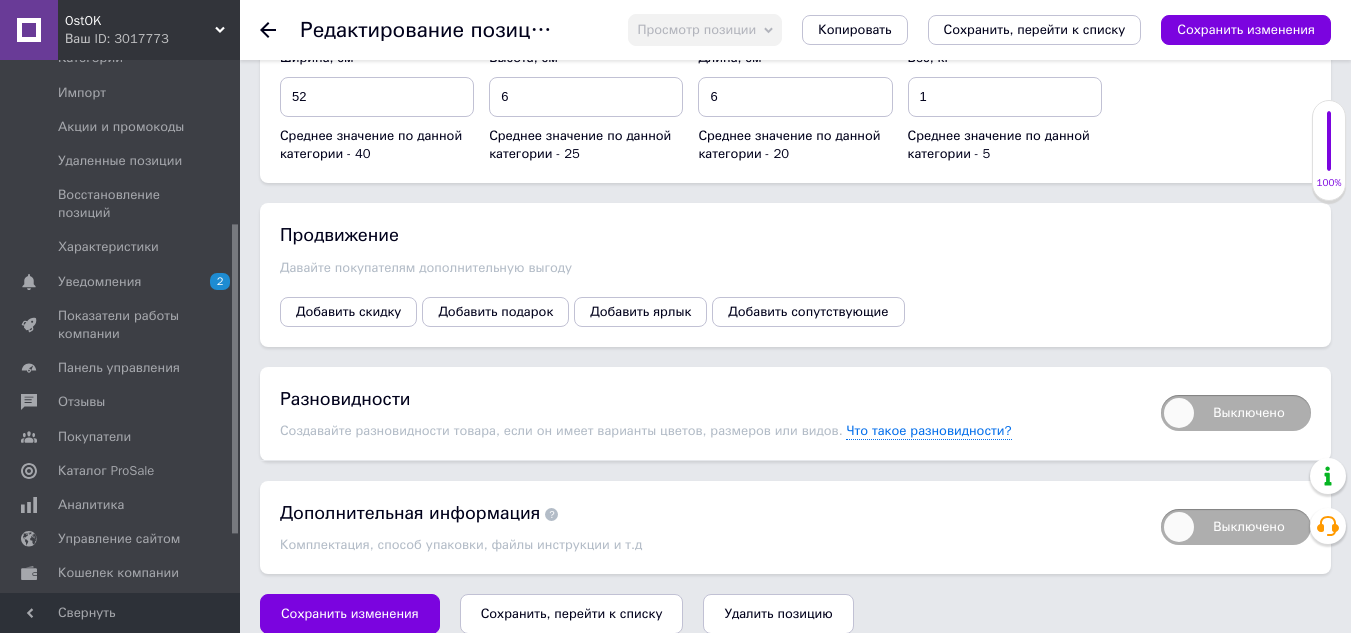 click on "Сохранить, перейти к списку" at bounding box center [572, 613] 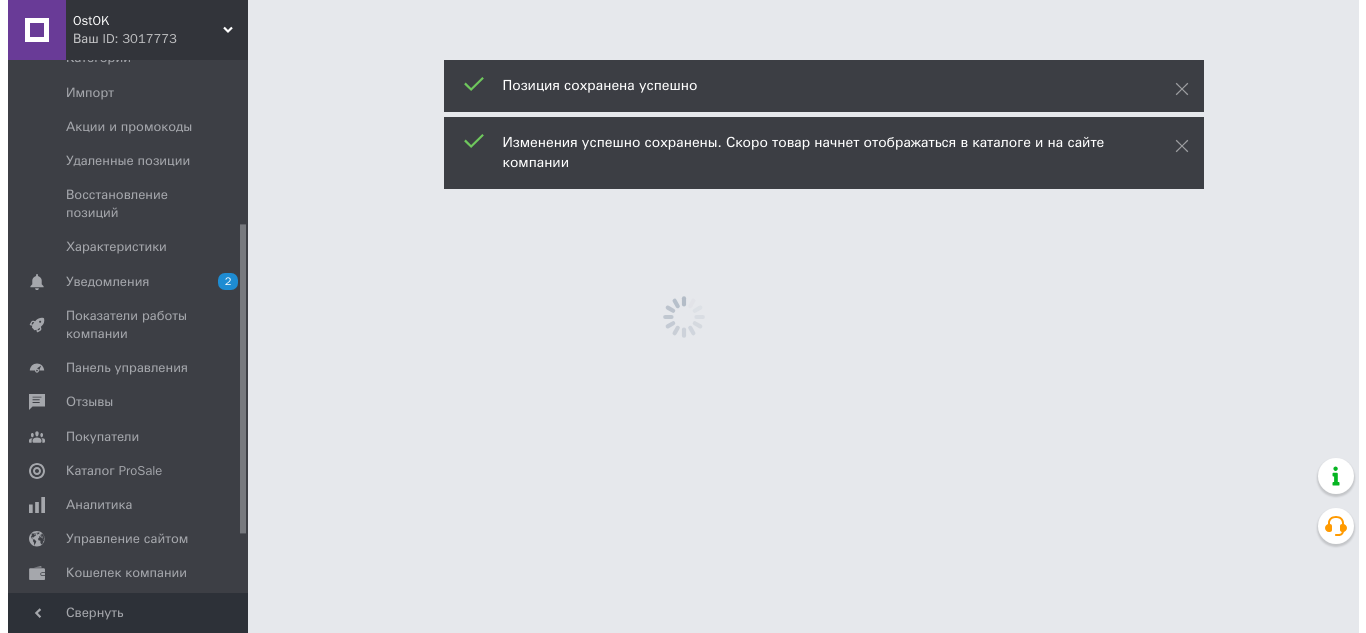 scroll, scrollTop: 0, scrollLeft: 0, axis: both 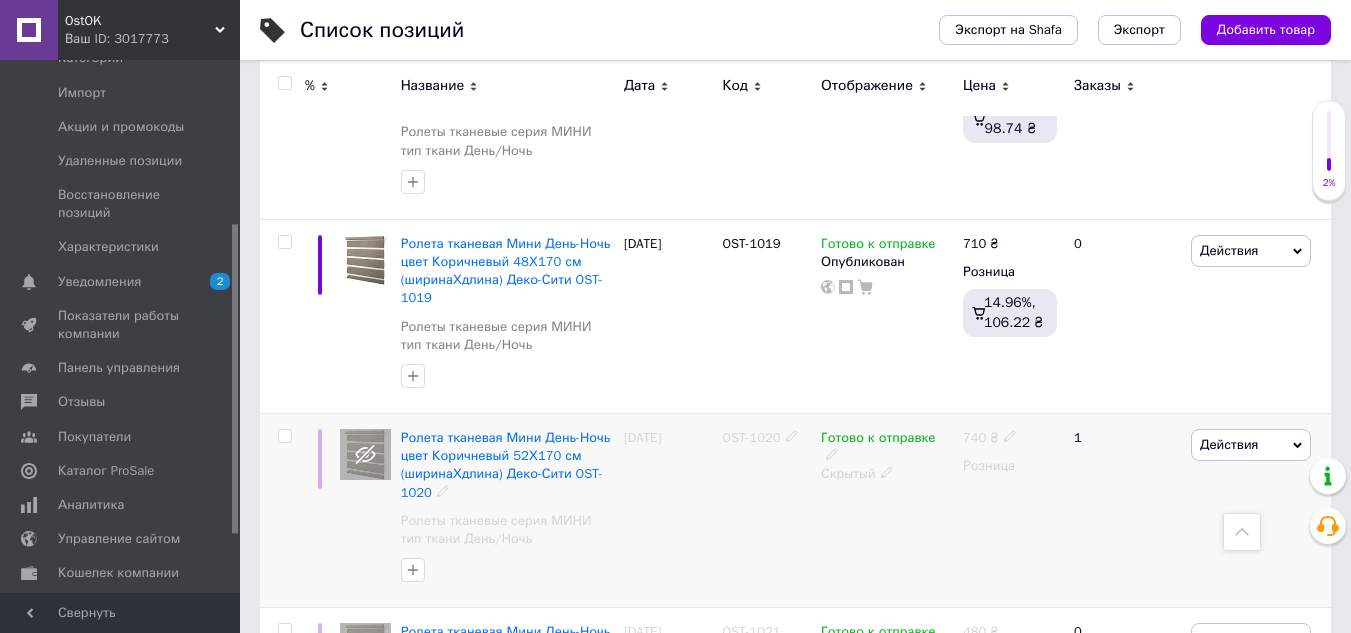 click 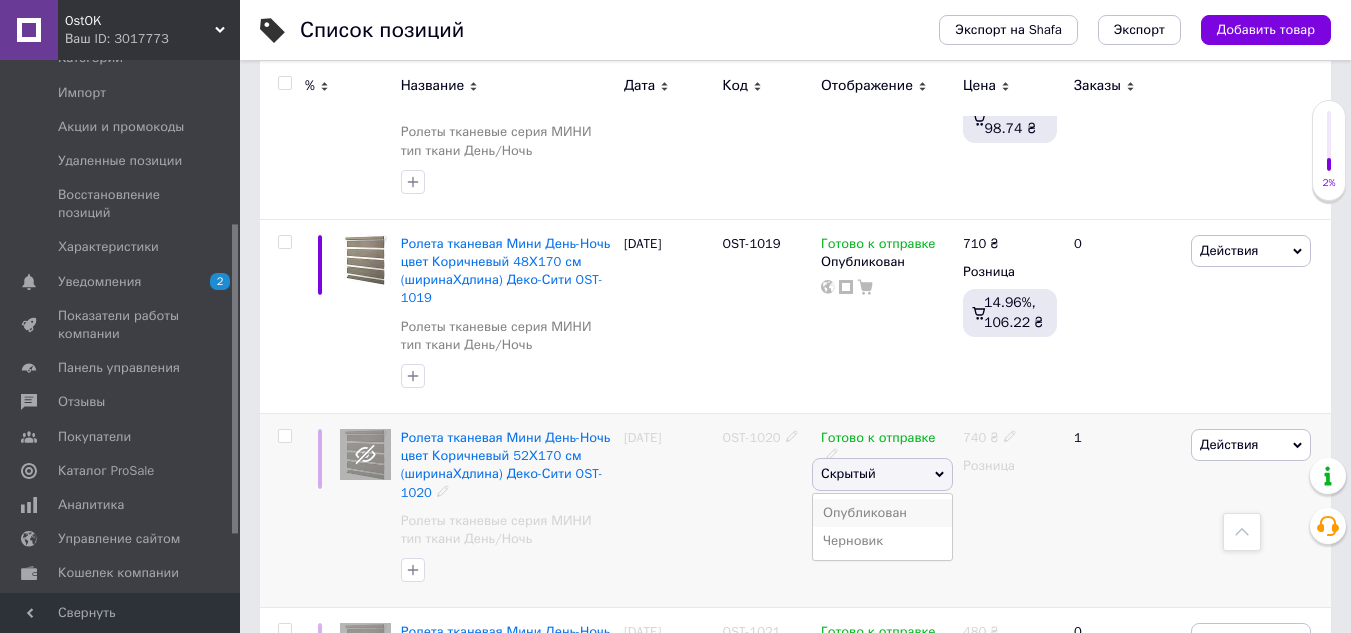 click on "Опубликован" at bounding box center (882, 513) 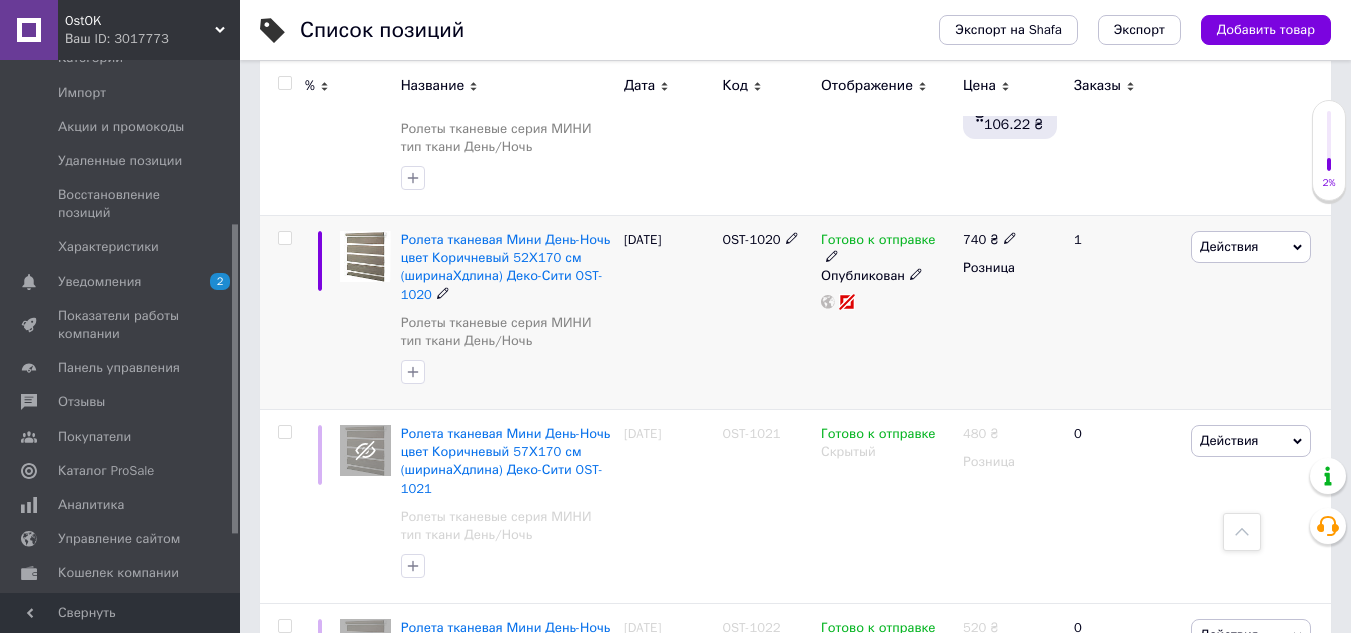 scroll, scrollTop: 2000, scrollLeft: 0, axis: vertical 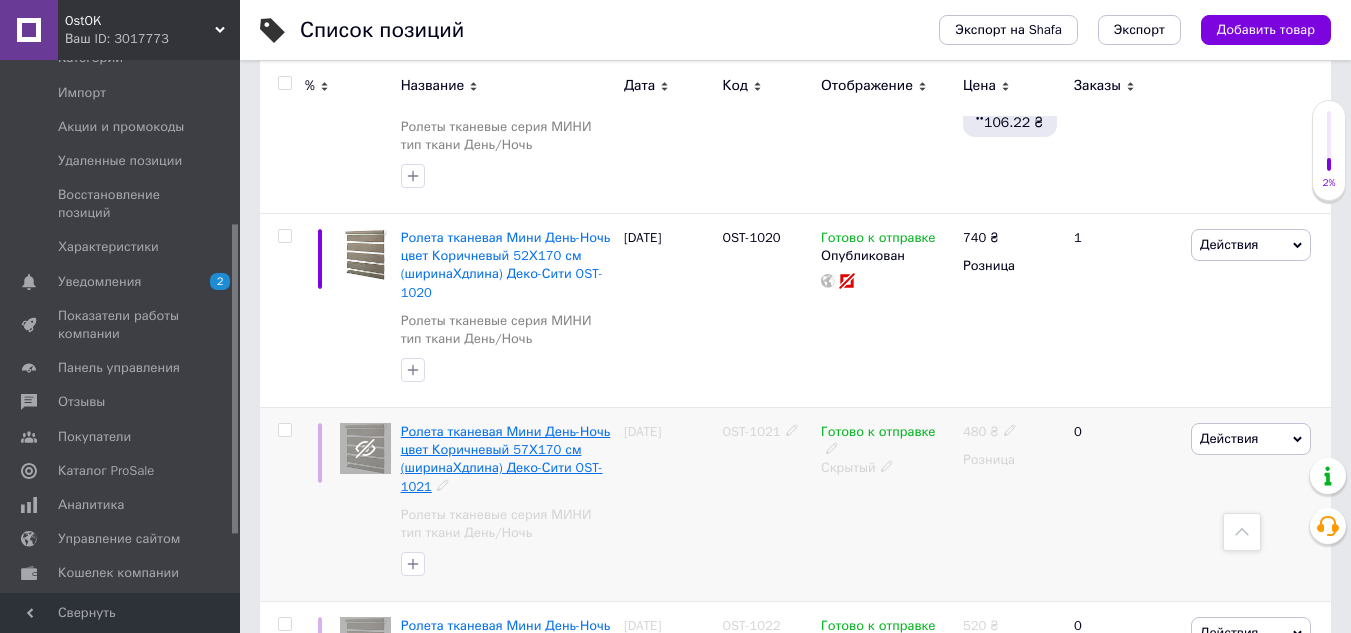 click on "Ролета тканевая Мини День-Ночь цвет Коричневый 57Х170 см (ширинаХдлина) Деко-Сити OST-1021" at bounding box center (506, 459) 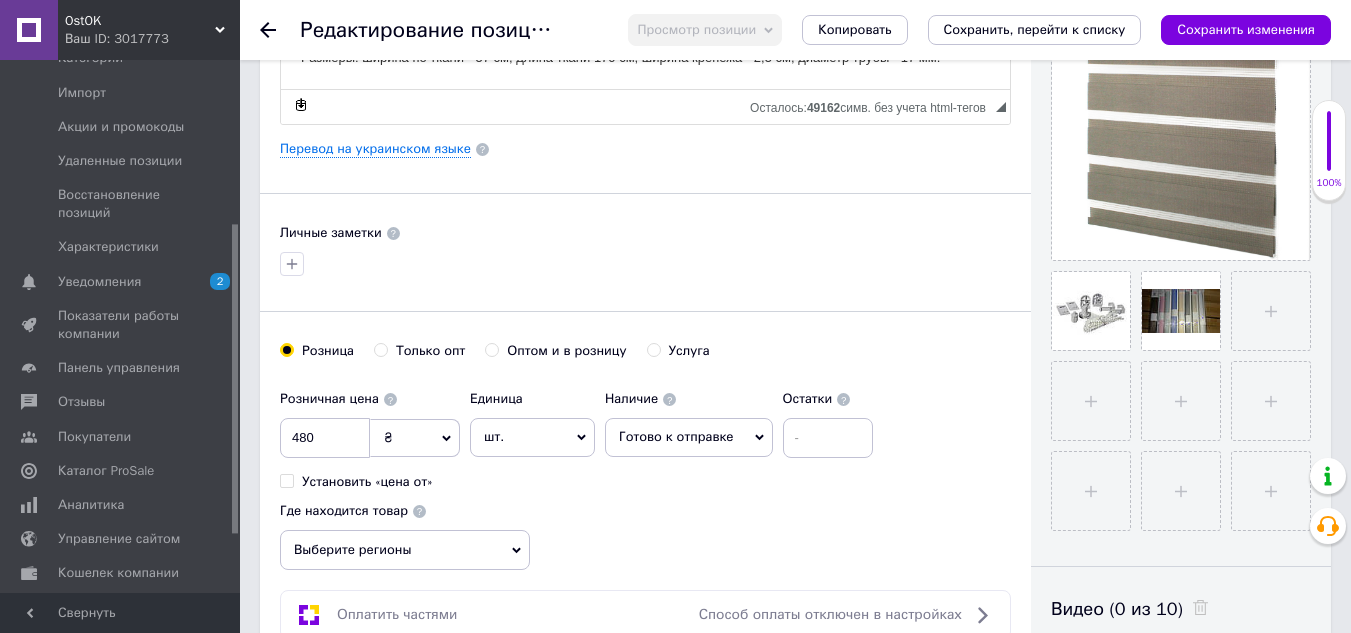 scroll, scrollTop: 500, scrollLeft: 0, axis: vertical 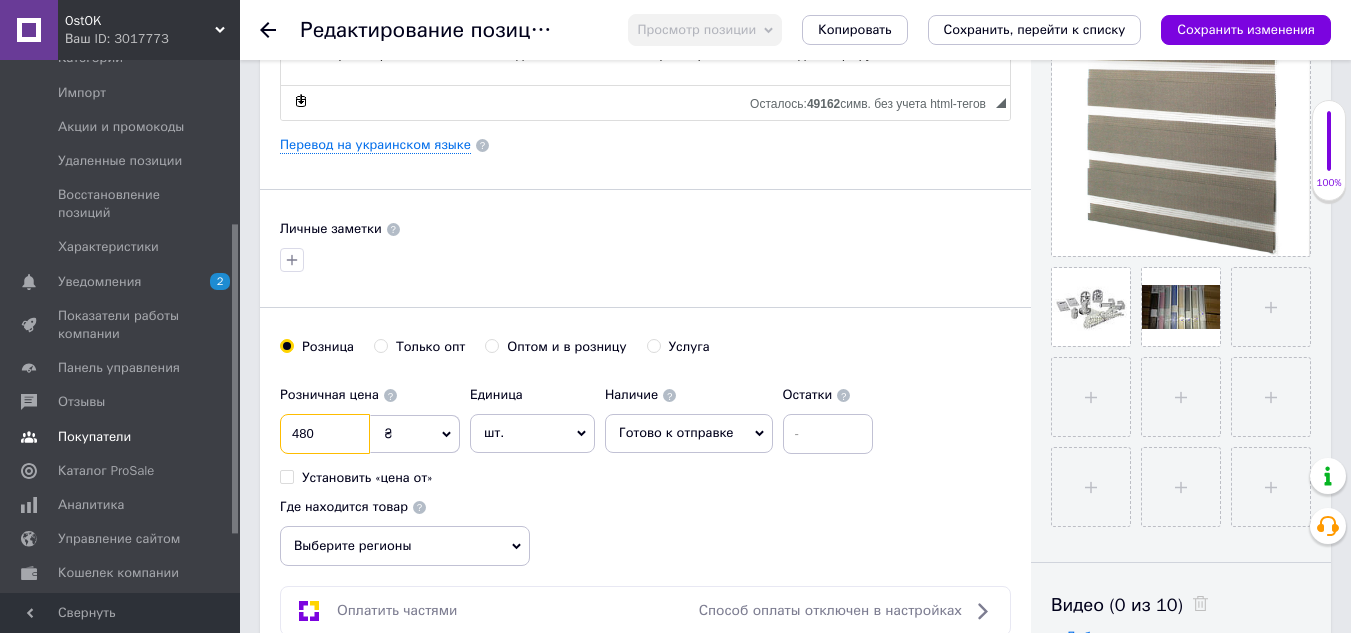 drag, startPoint x: 335, startPoint y: 438, endPoint x: 178, endPoint y: 427, distance: 157.38487 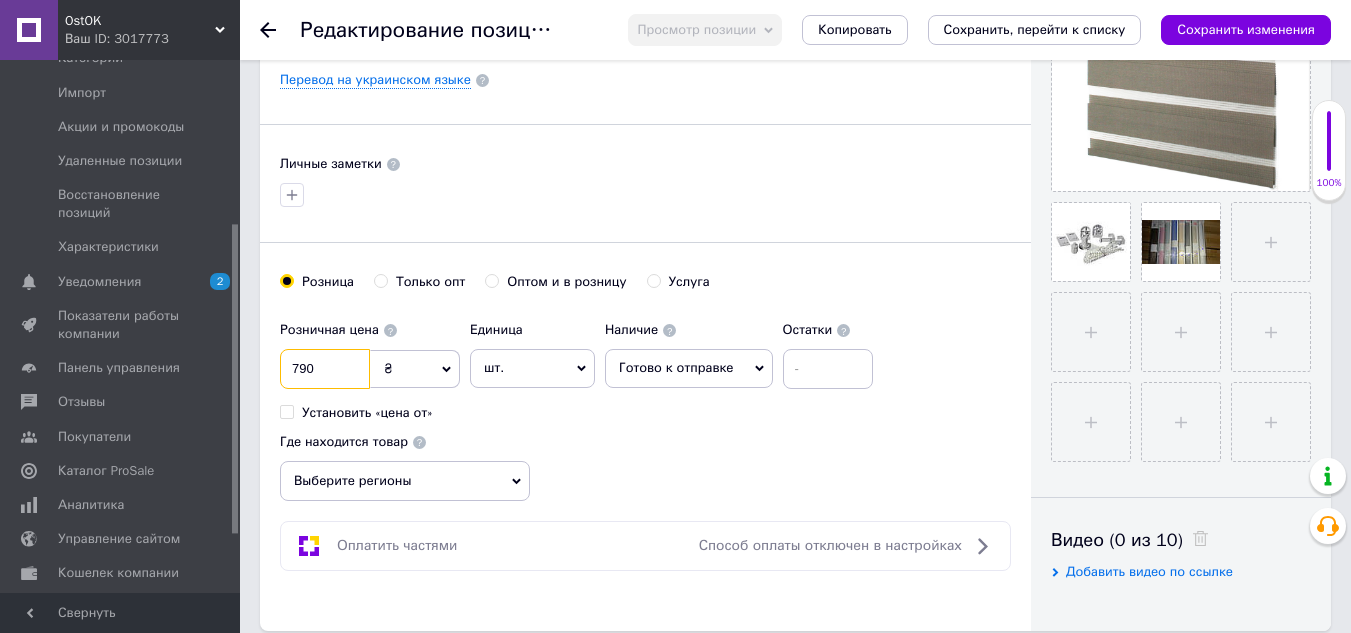 scroll, scrollTop: 600, scrollLeft: 0, axis: vertical 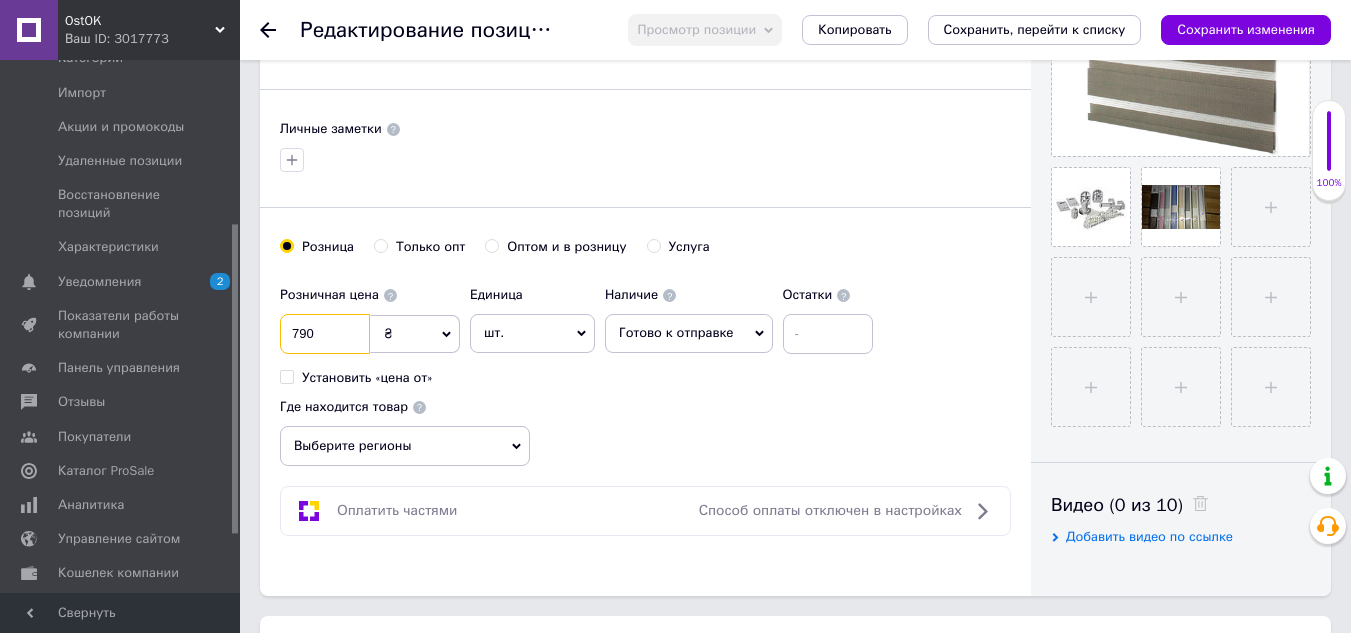 type on "790" 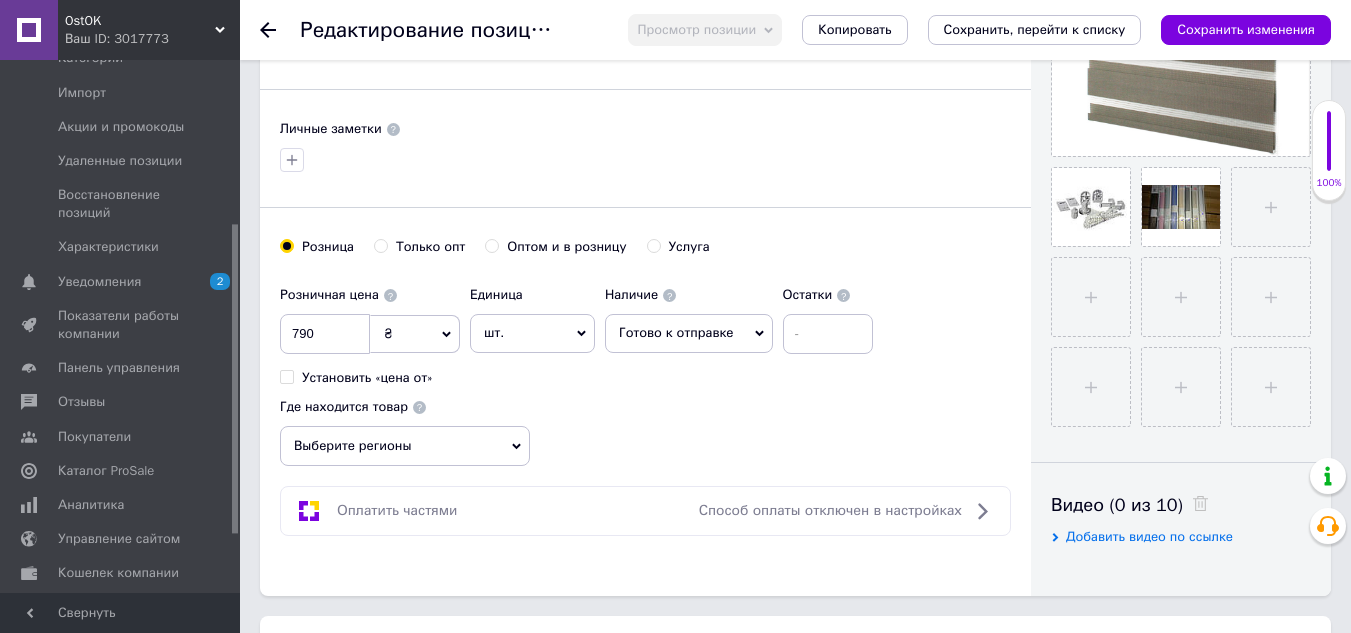click on "Выберите регионы" at bounding box center [405, 446] 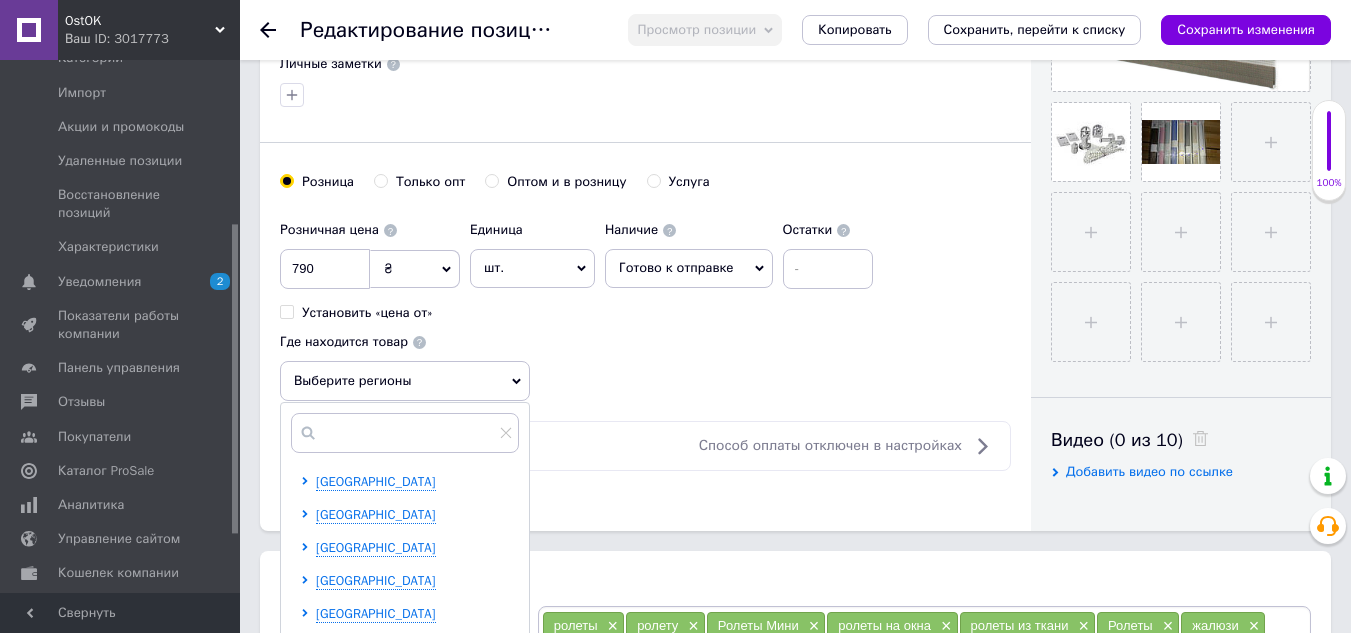 scroll, scrollTop: 700, scrollLeft: 0, axis: vertical 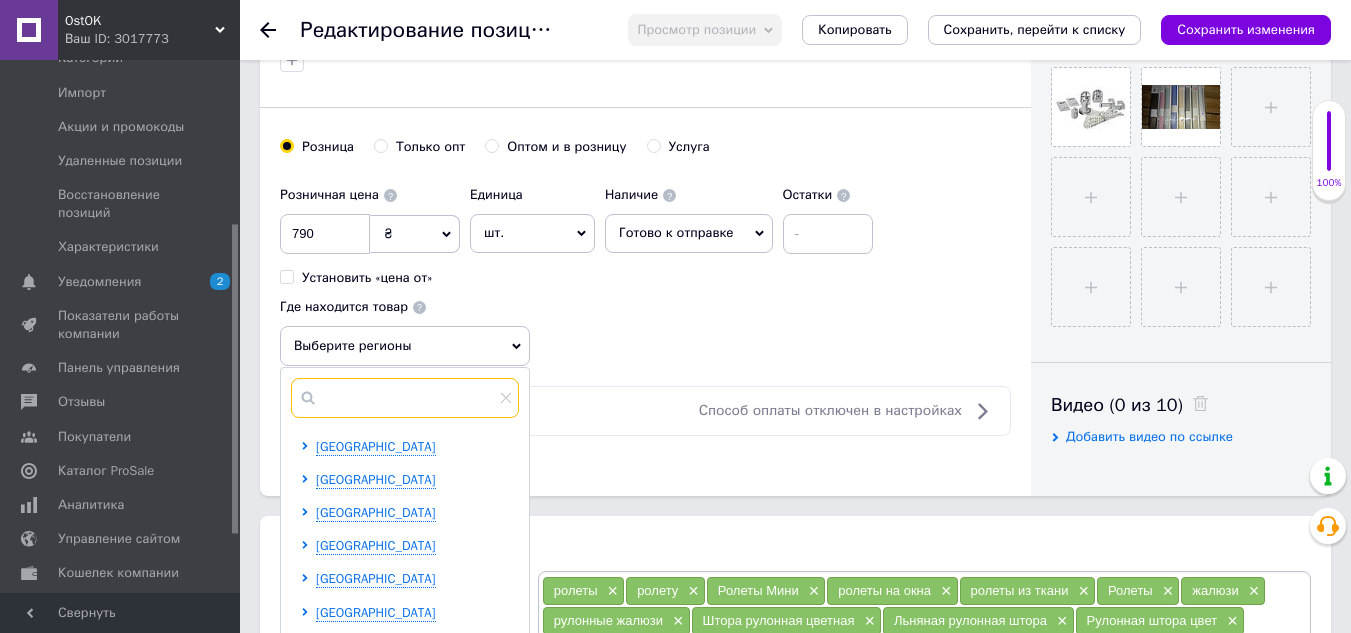 click at bounding box center (405, 398) 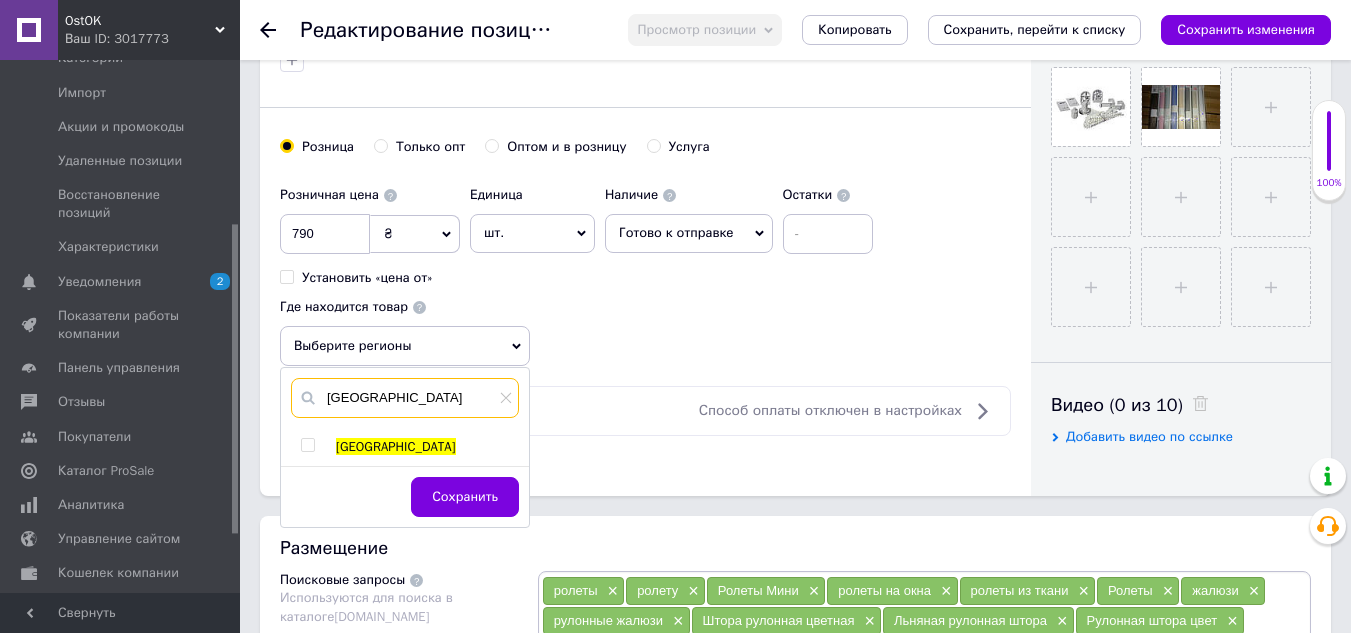 type on "[GEOGRAPHIC_DATA]" 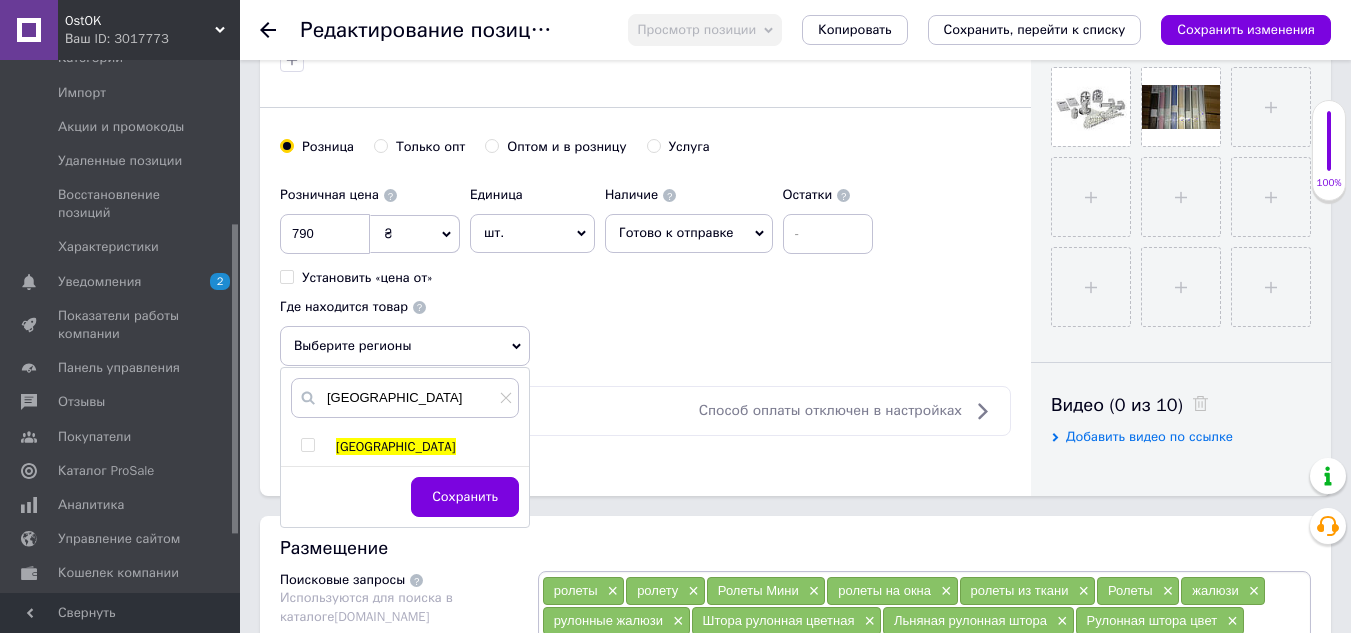 click at bounding box center (308, 445) 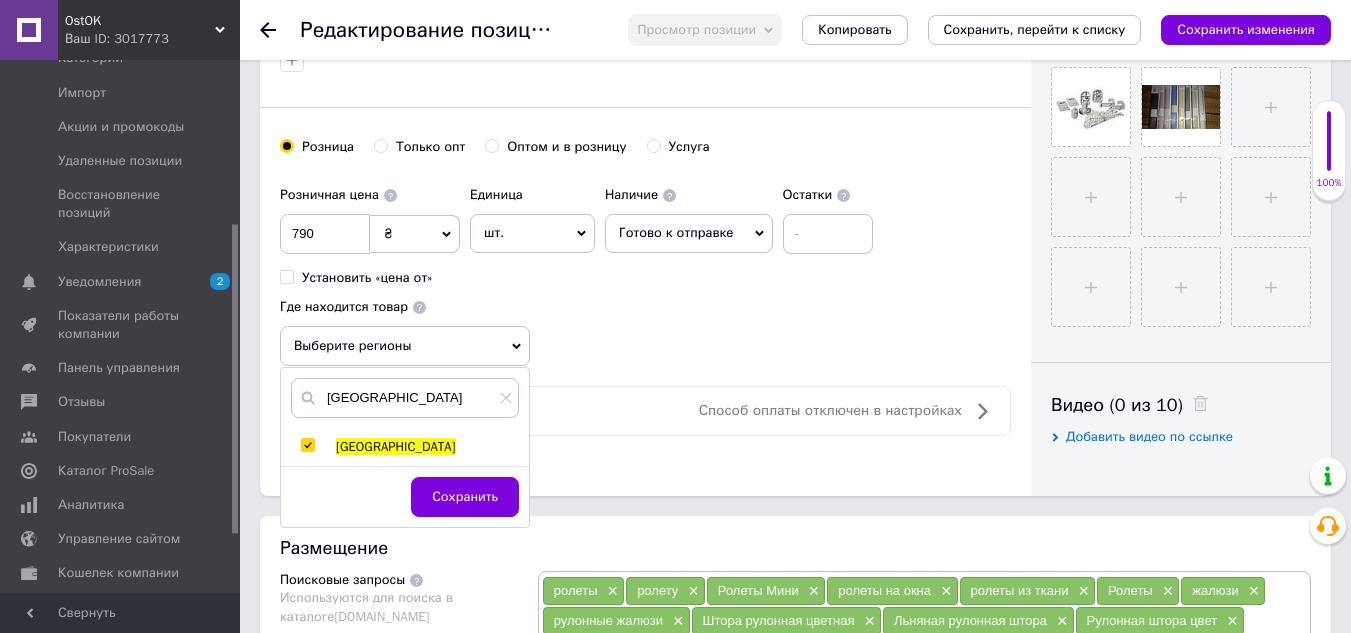checkbox on "true" 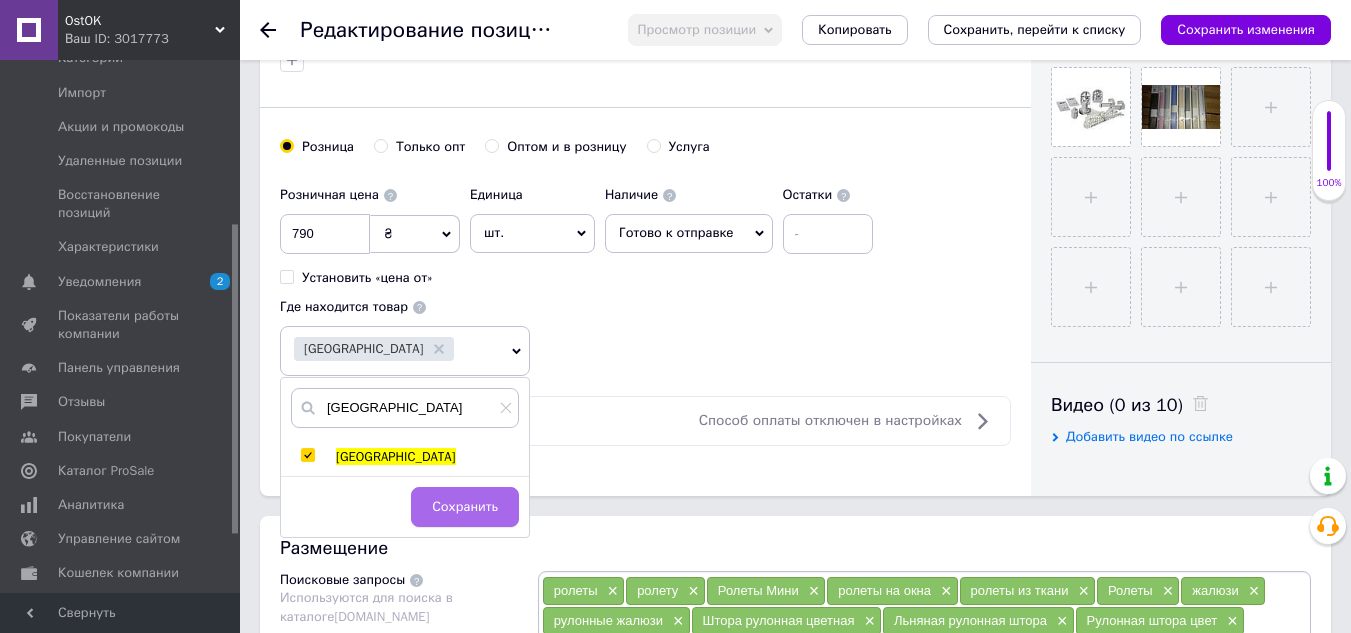 click on "Сохранить" at bounding box center (465, 507) 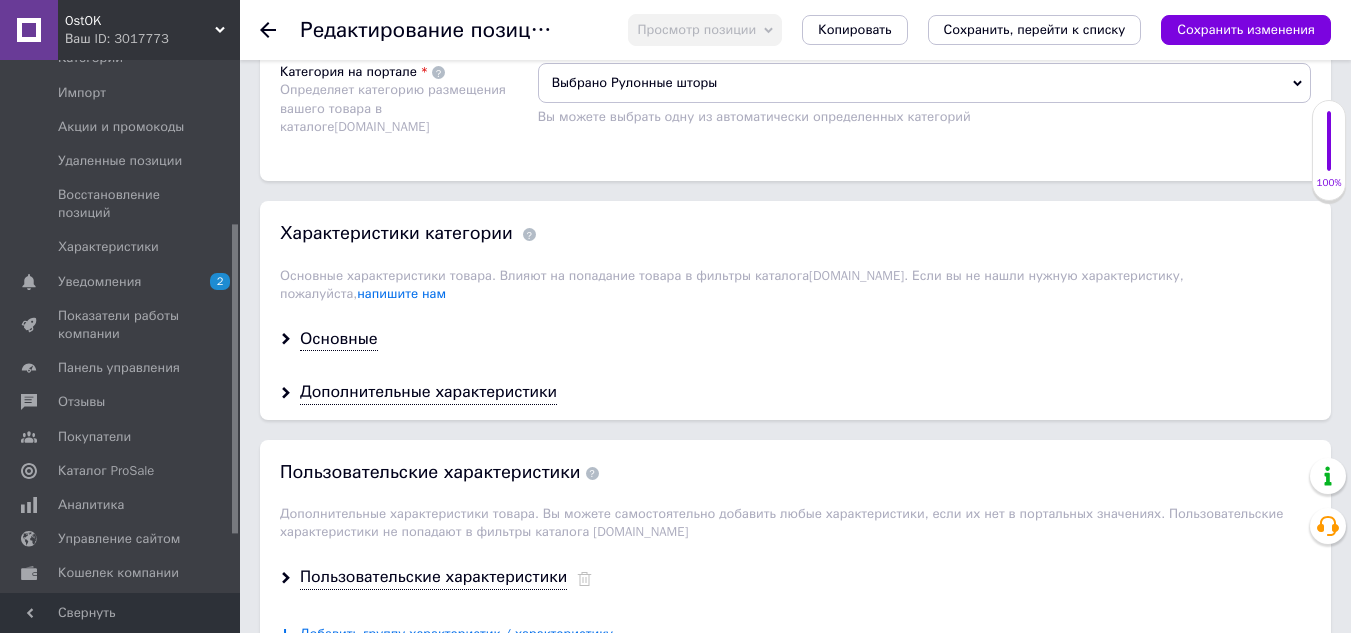 scroll, scrollTop: 1600, scrollLeft: 0, axis: vertical 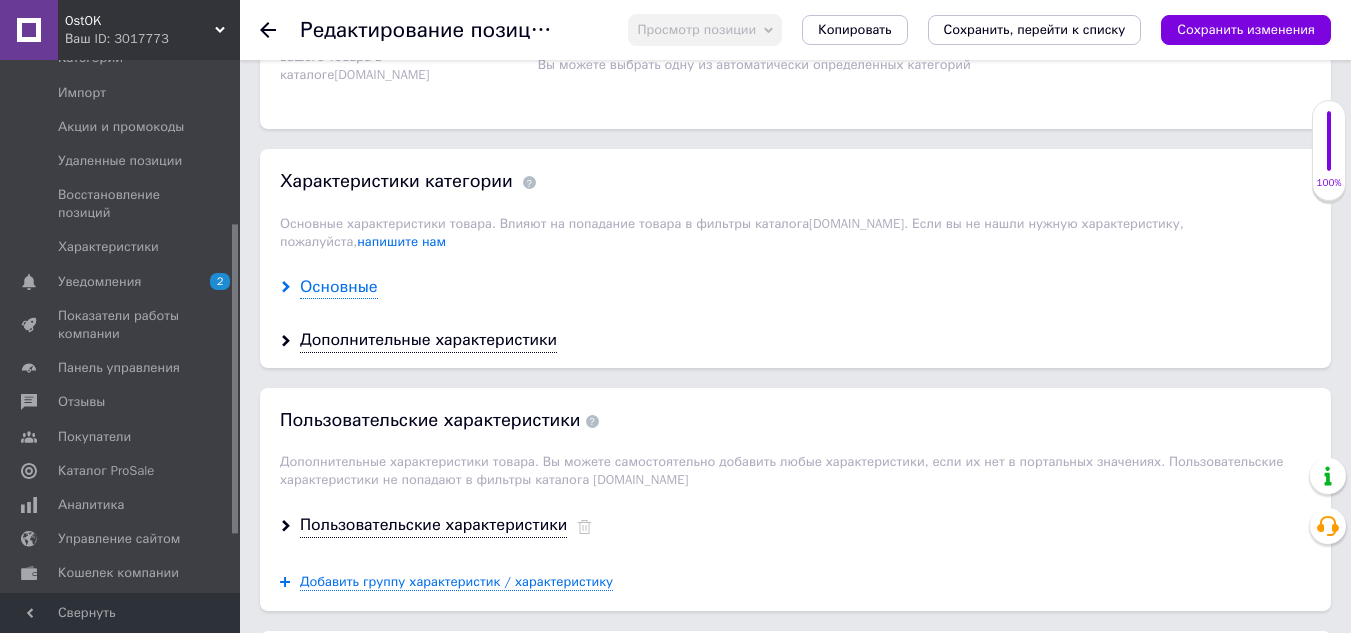 click on "Основные" at bounding box center [339, 287] 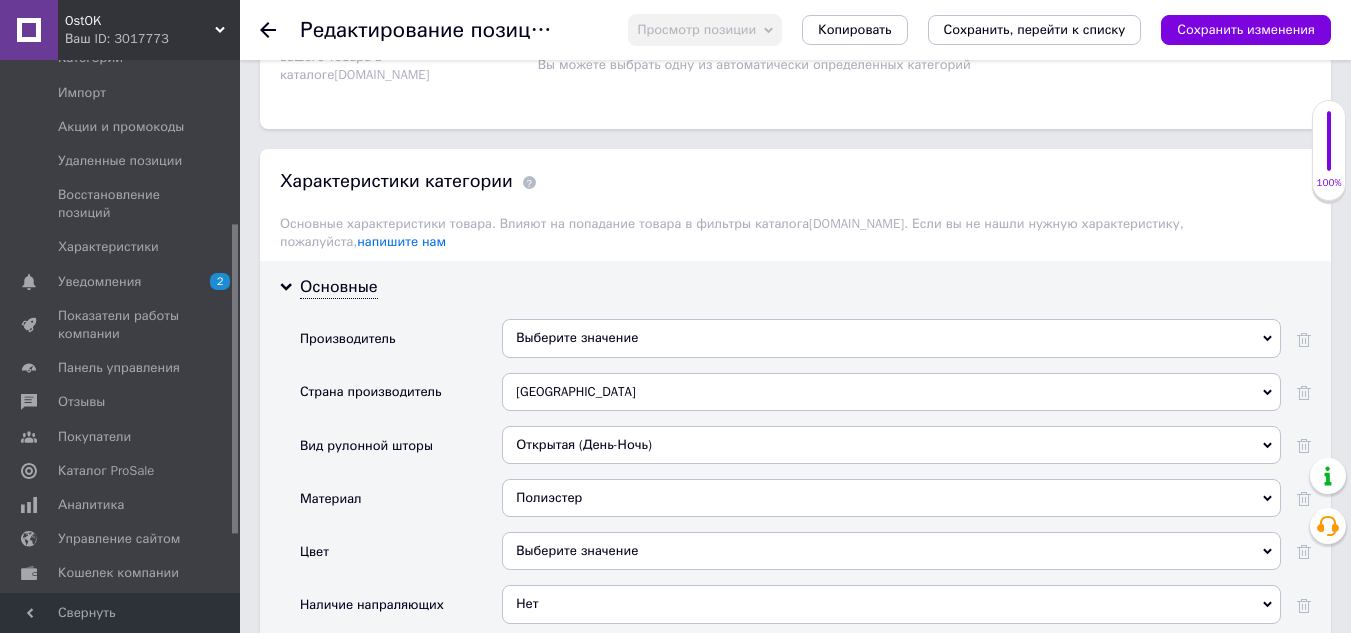 click on "Выберите значение" at bounding box center [891, 338] 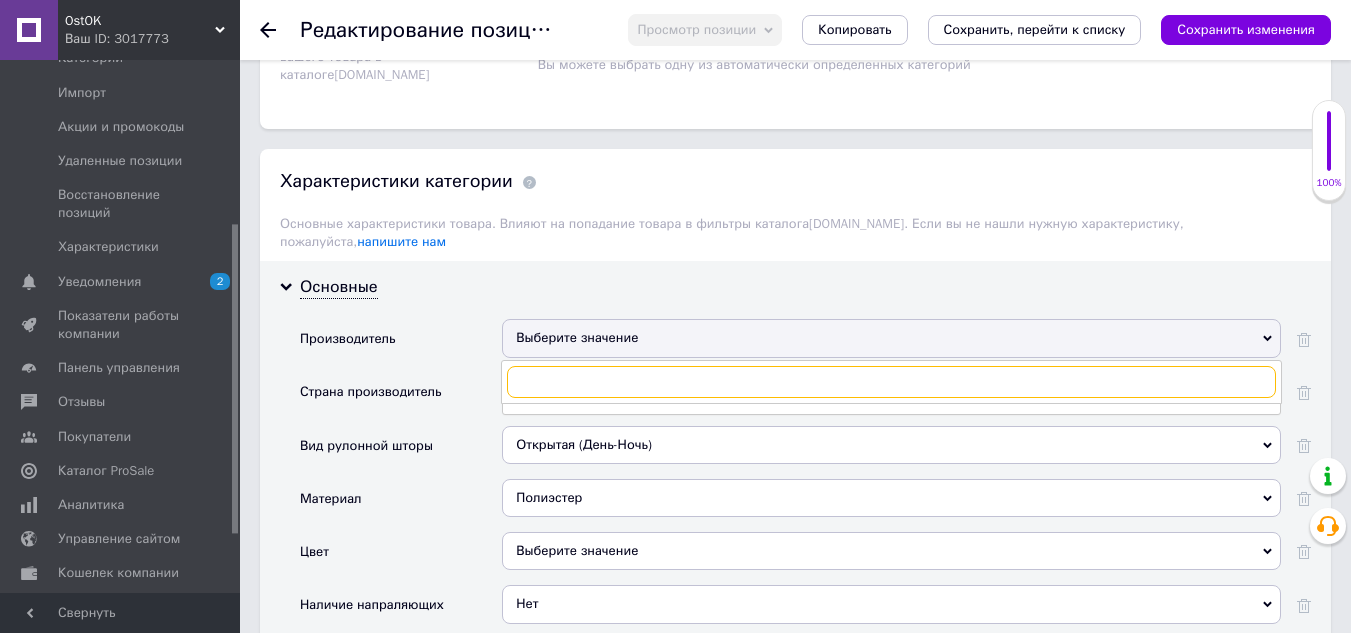 click at bounding box center (891, 382) 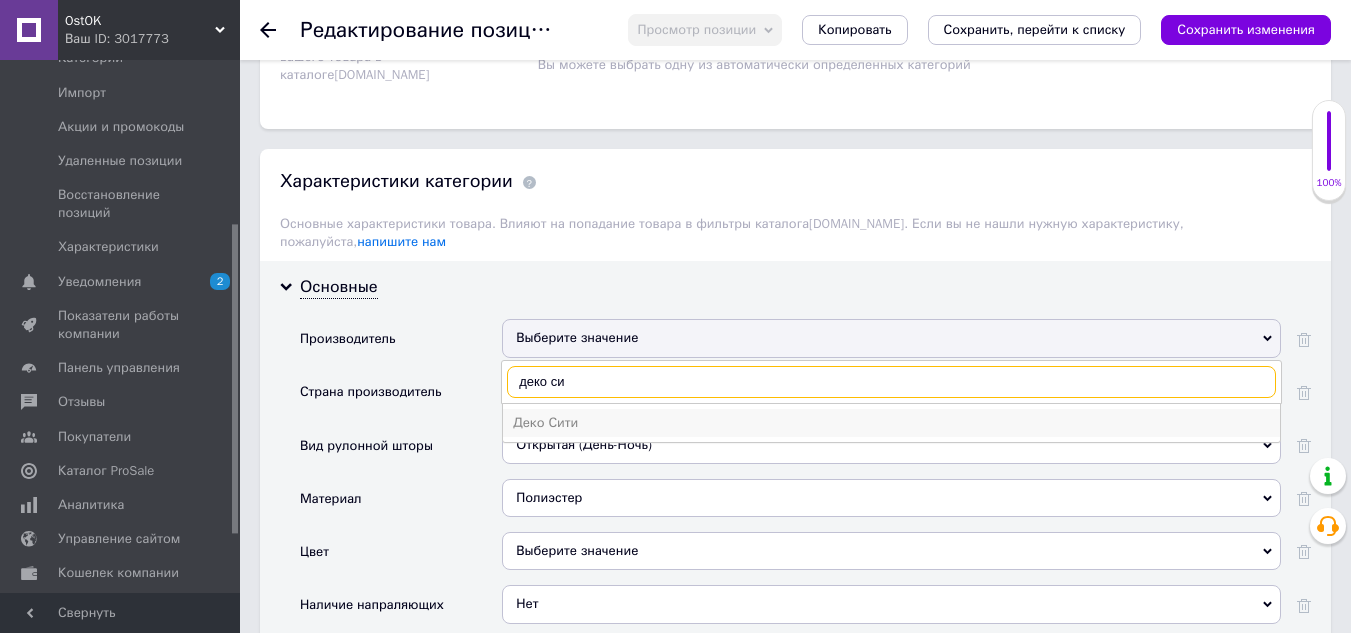 type on "деко си" 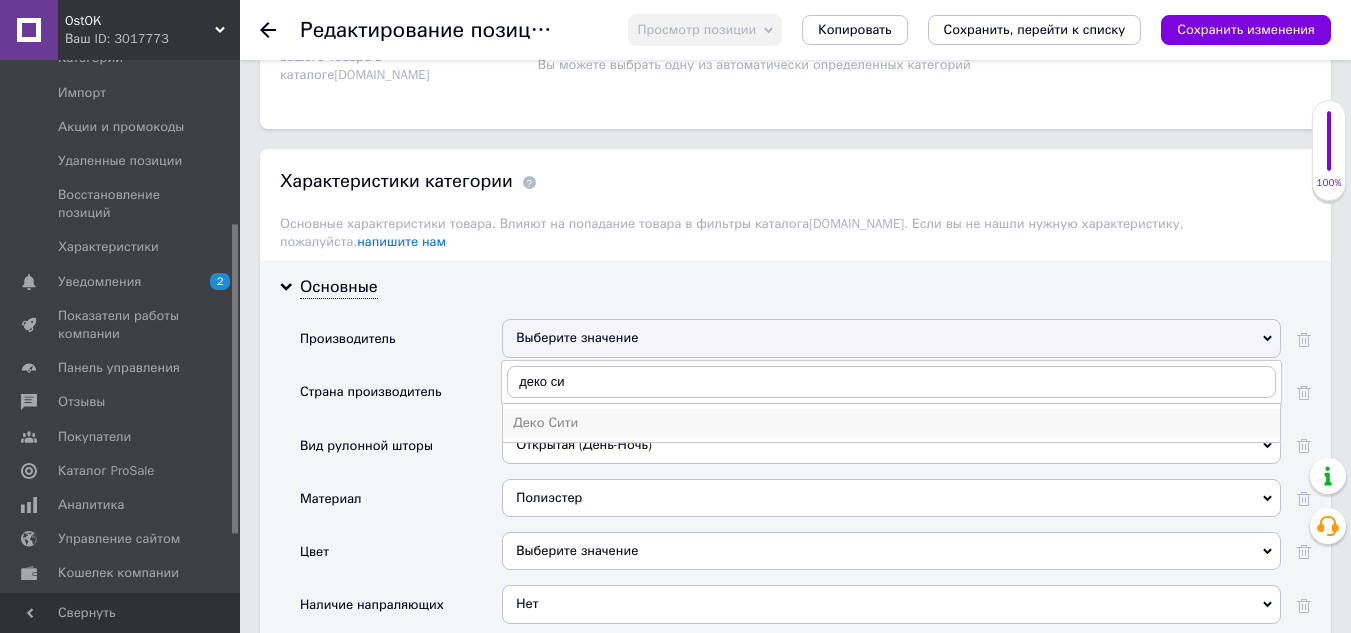 click on "Деко Сити" at bounding box center (891, 423) 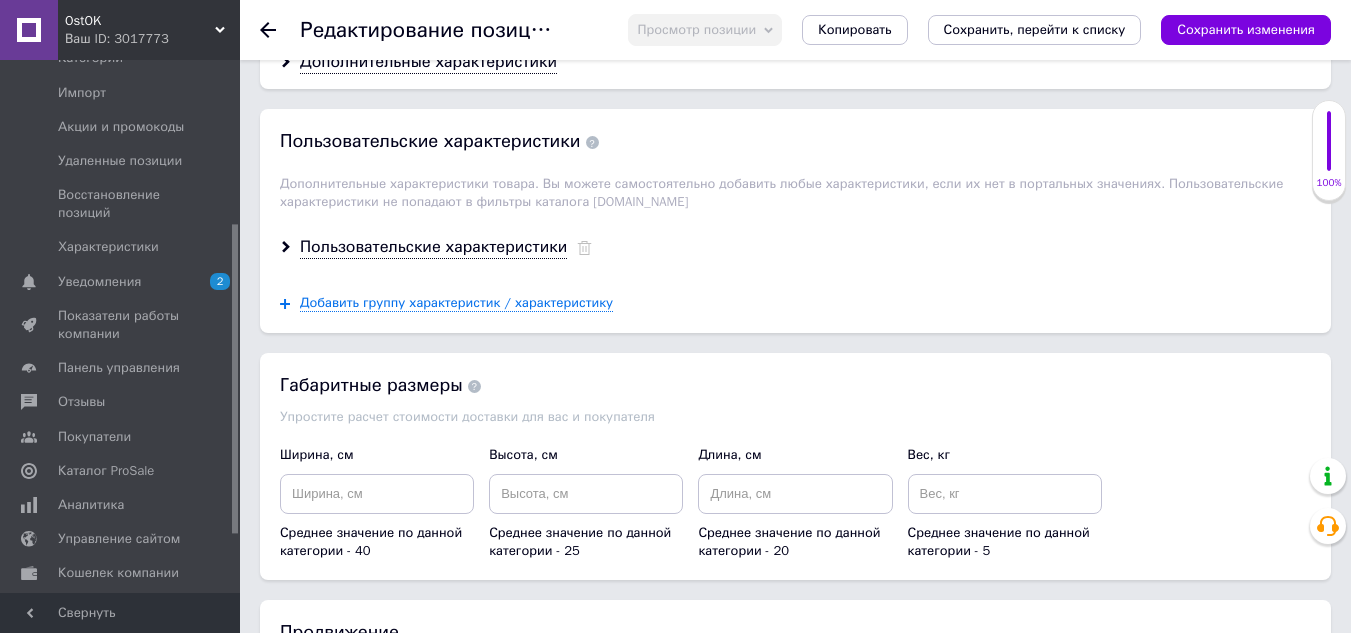 scroll, scrollTop: 2700, scrollLeft: 0, axis: vertical 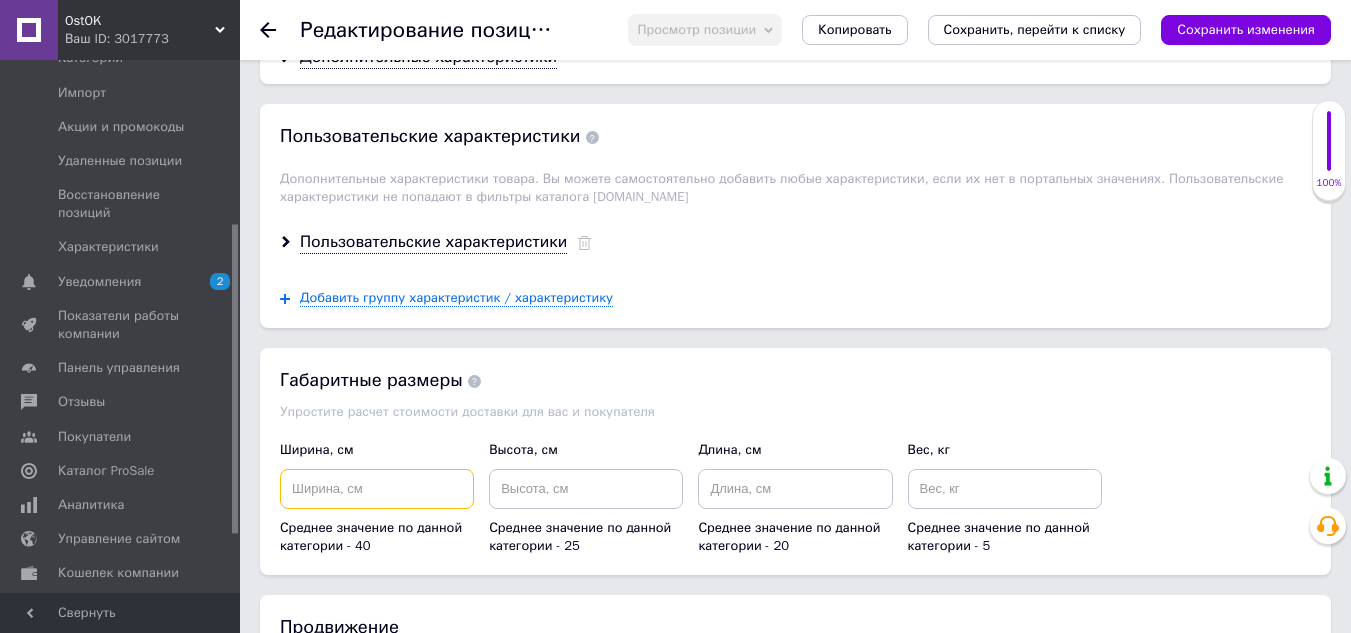 click at bounding box center [377, 489] 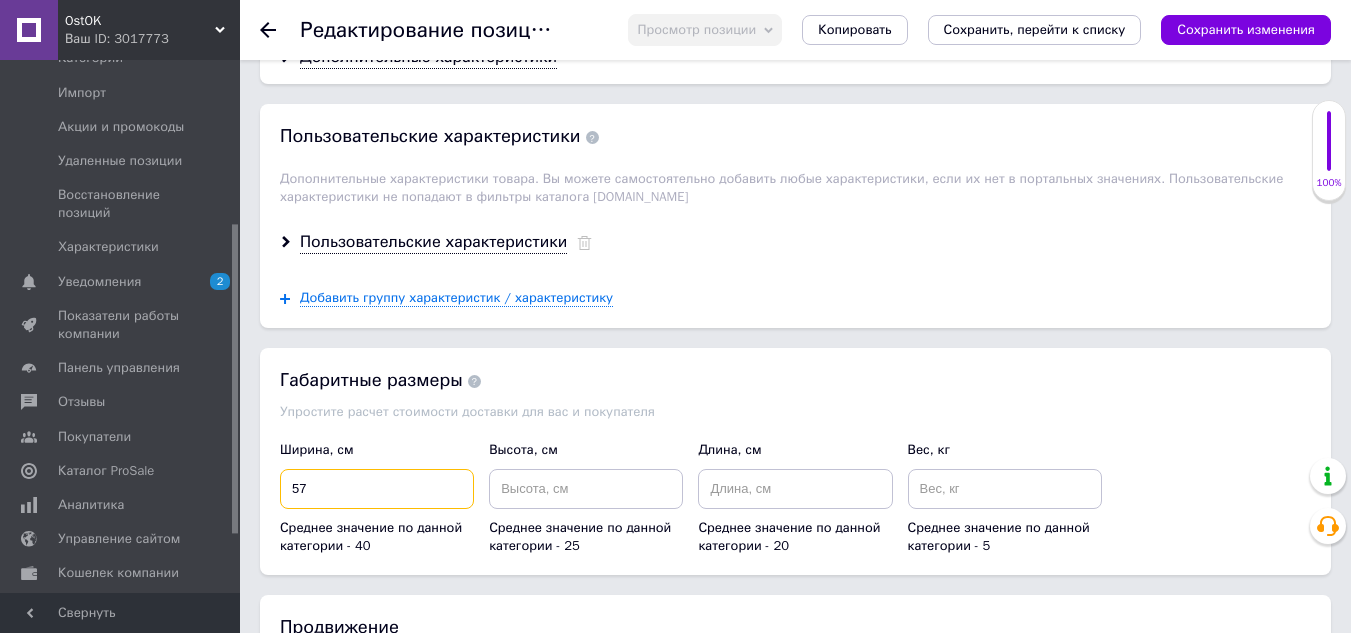 type on "57" 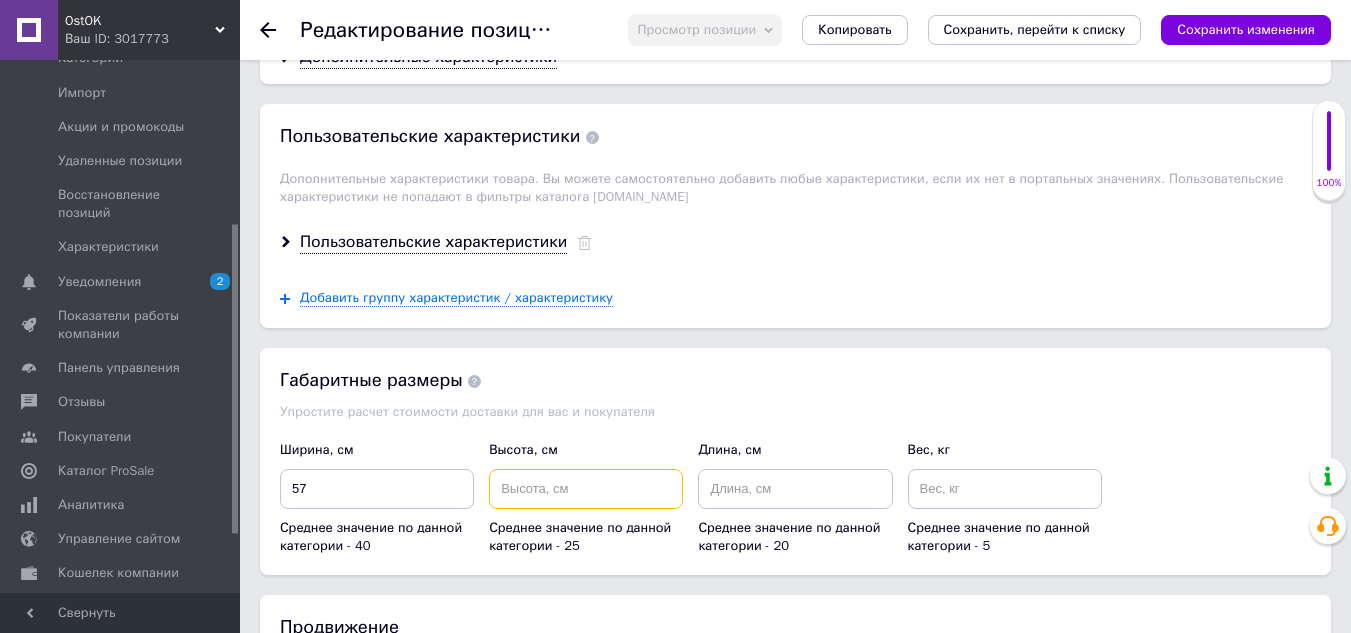 click at bounding box center (586, 489) 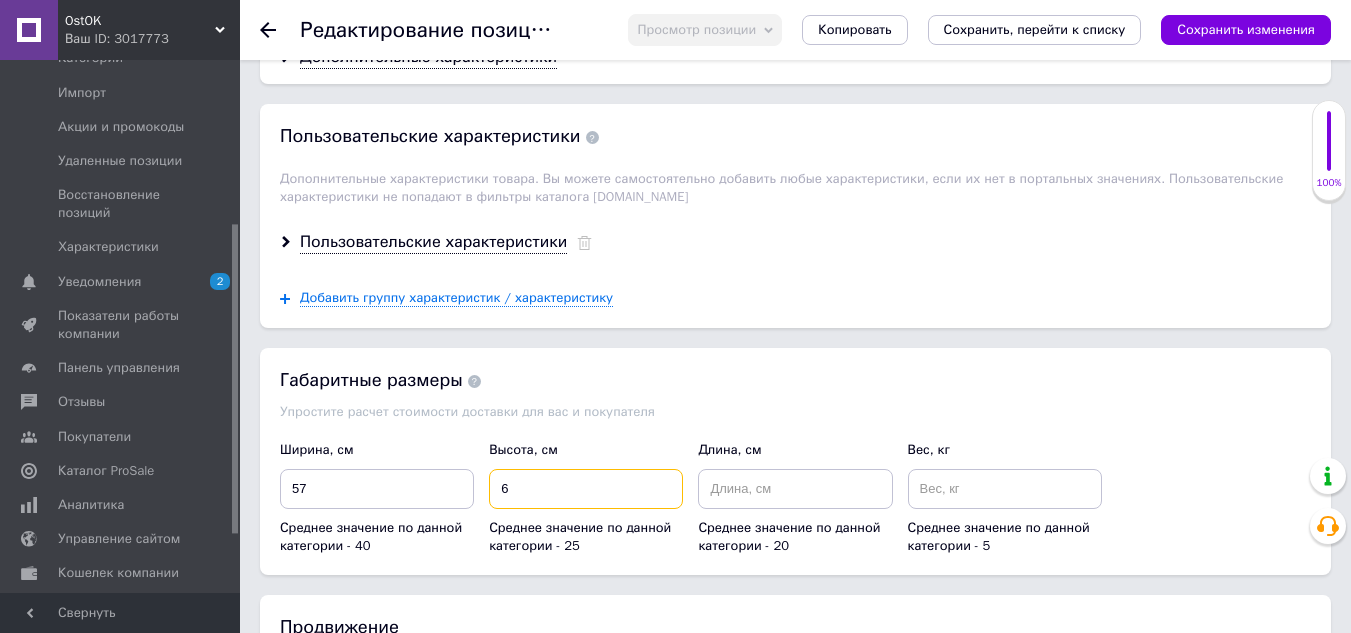 type on "6" 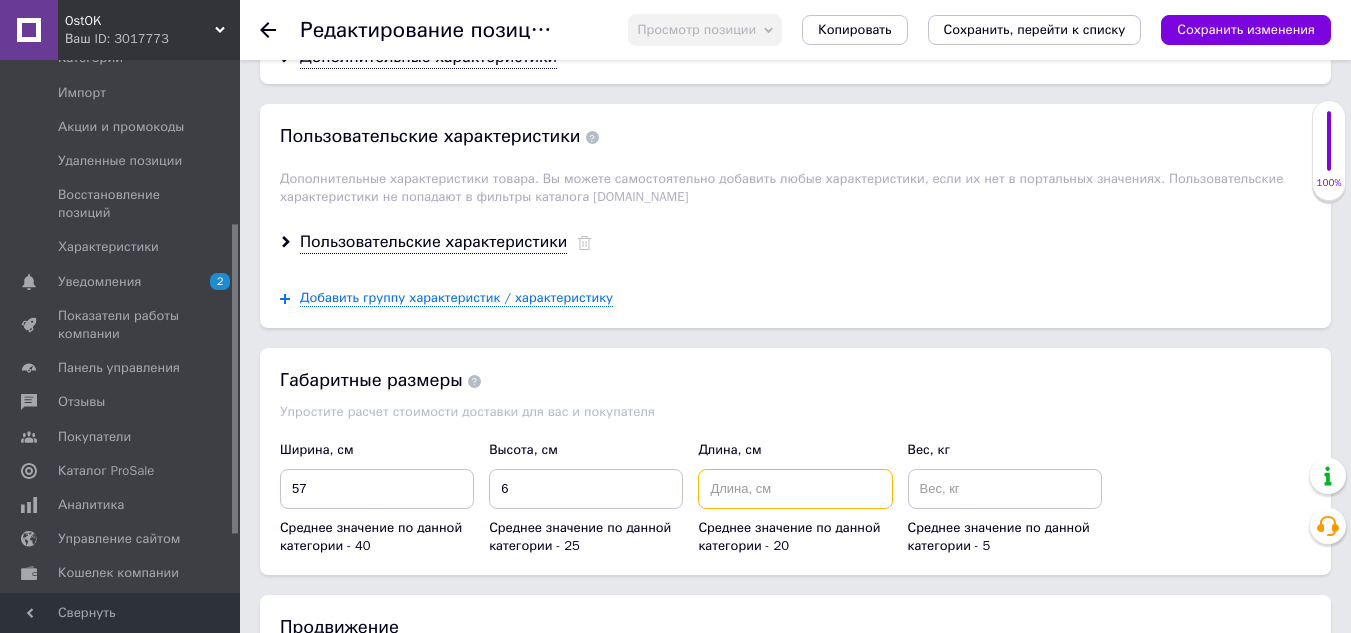 click at bounding box center [795, 489] 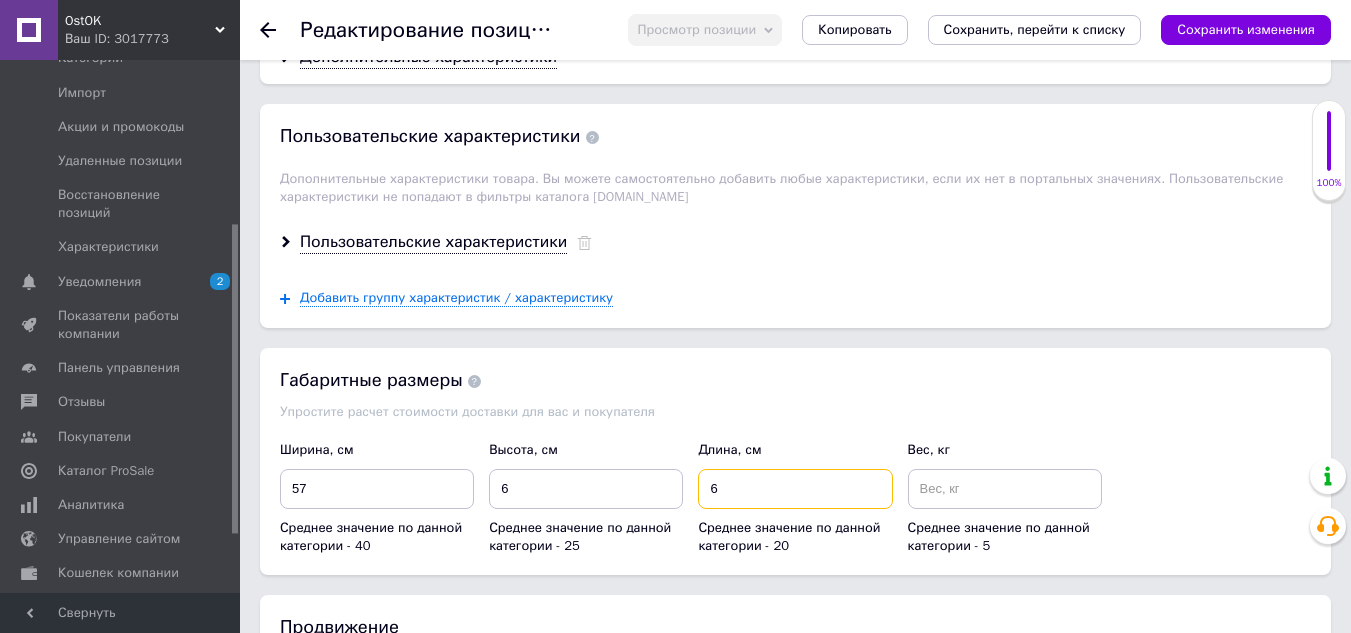 type on "6" 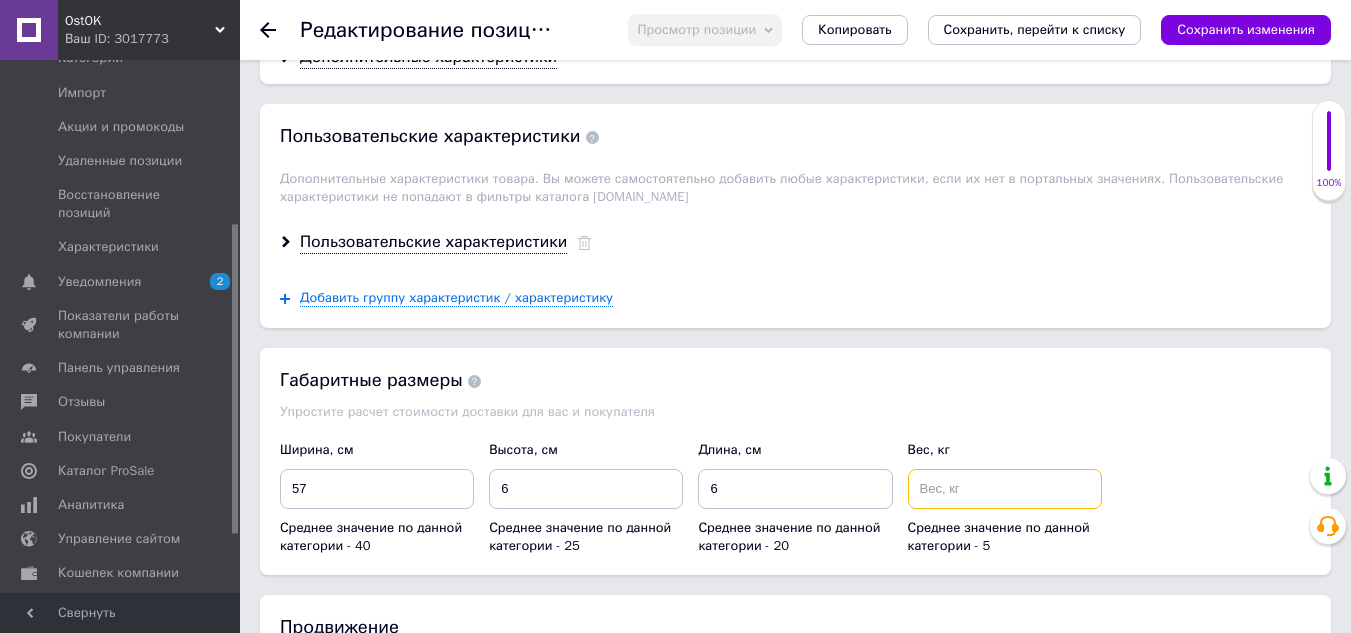 click at bounding box center (1005, 489) 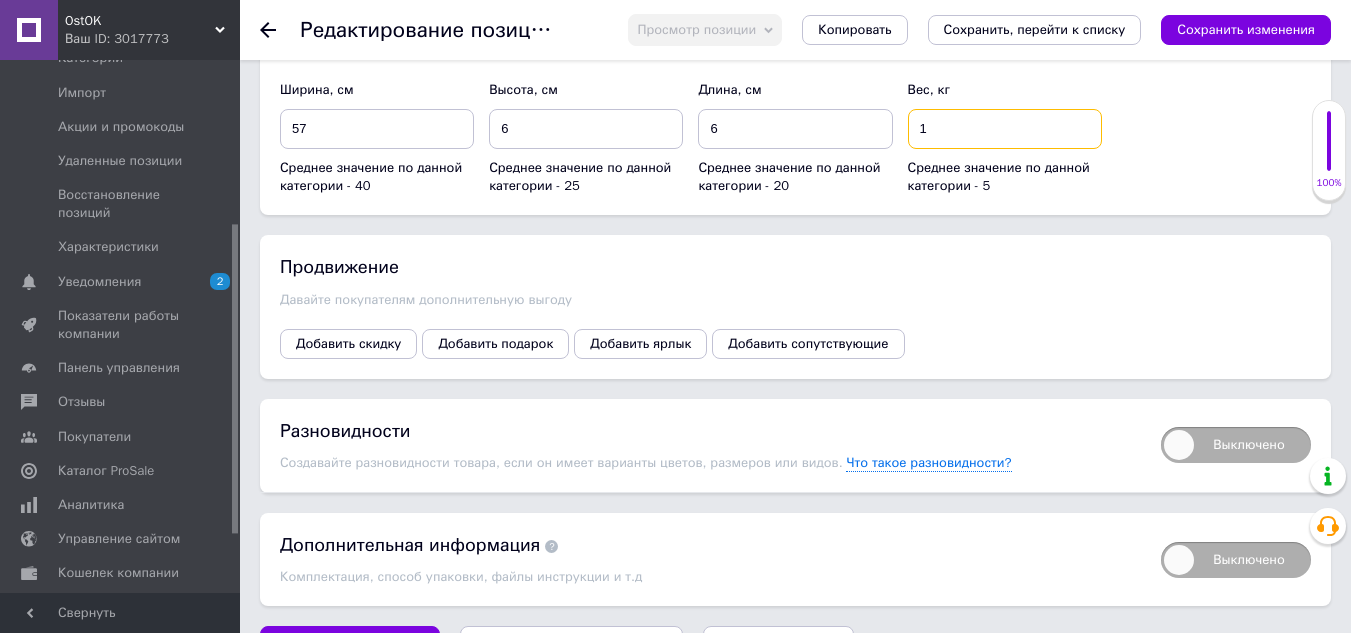 scroll, scrollTop: 3092, scrollLeft: 0, axis: vertical 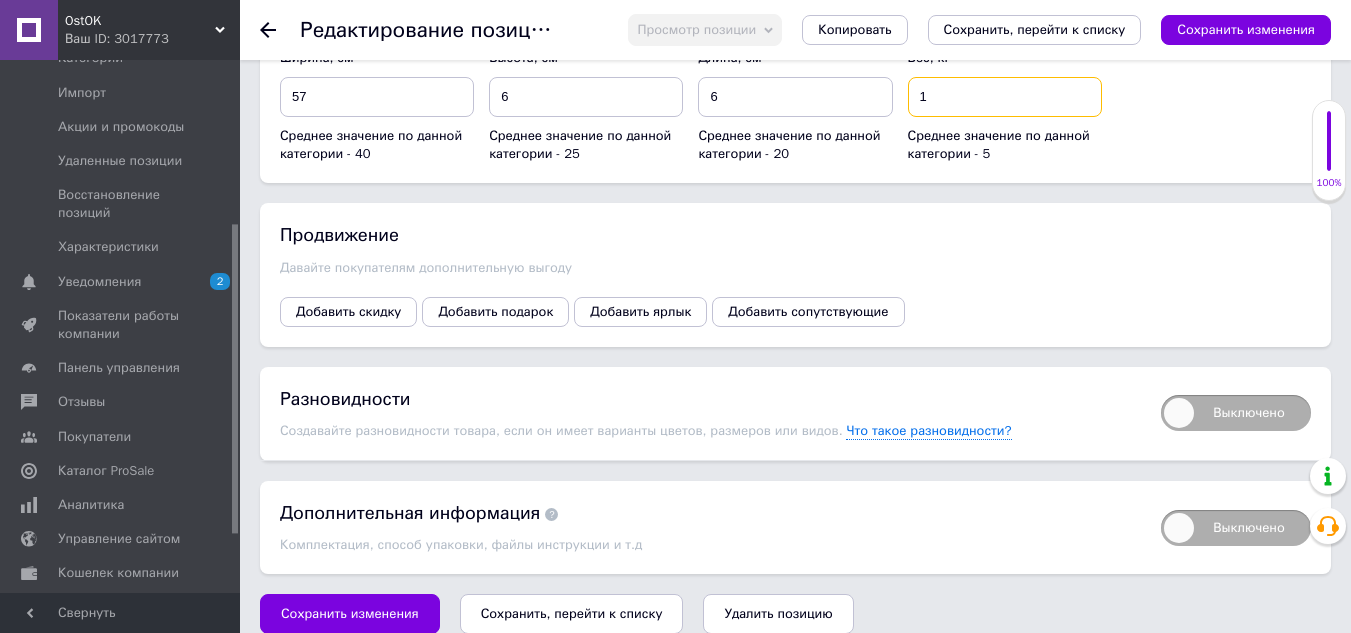 type on "1" 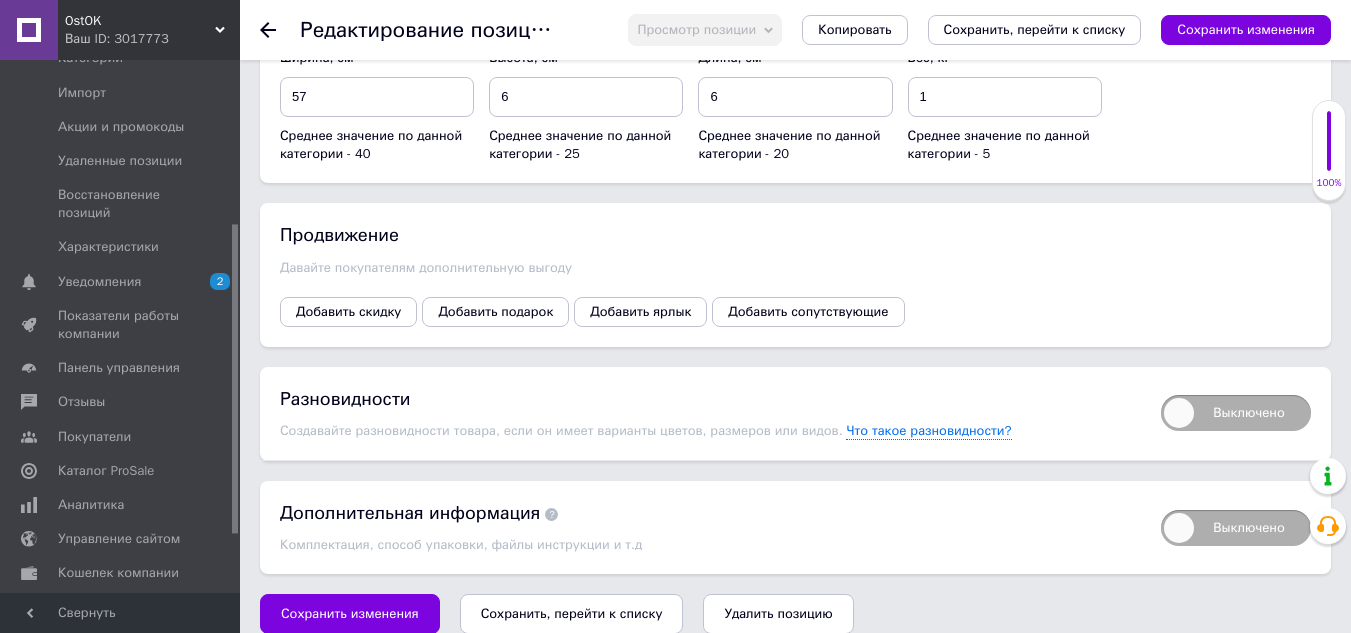 click on "Сохранить, перейти к списку" at bounding box center (572, 613) 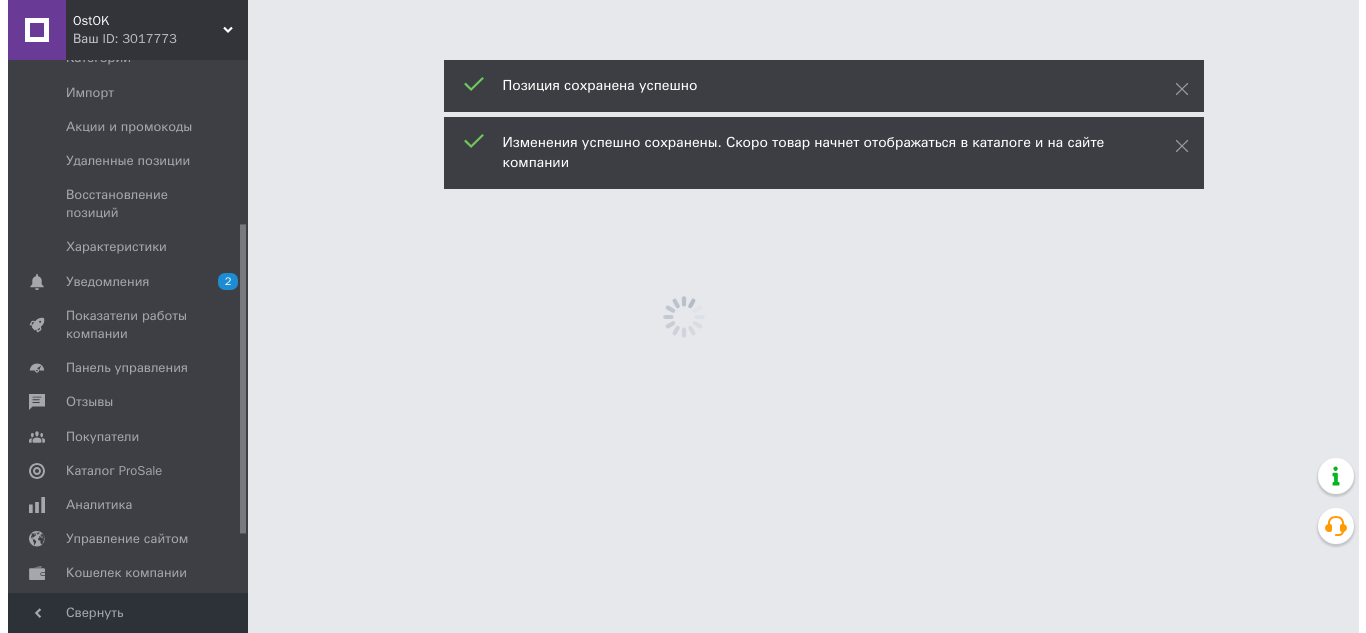 scroll, scrollTop: 0, scrollLeft: 0, axis: both 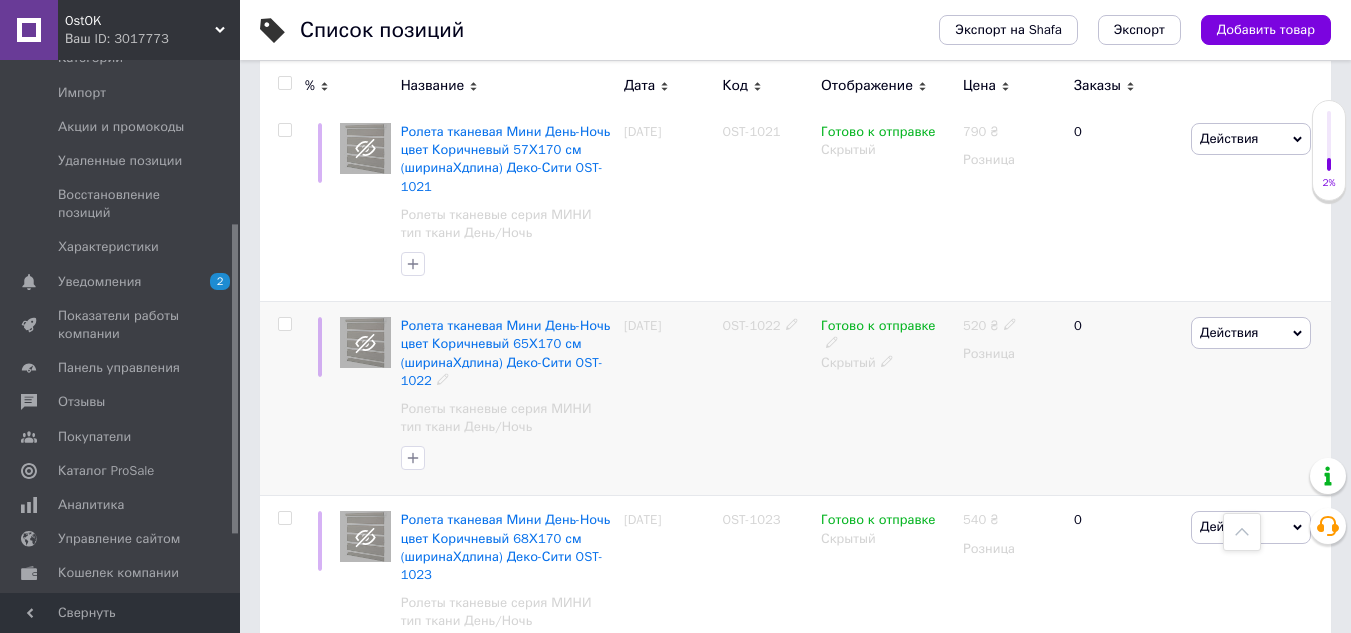 click 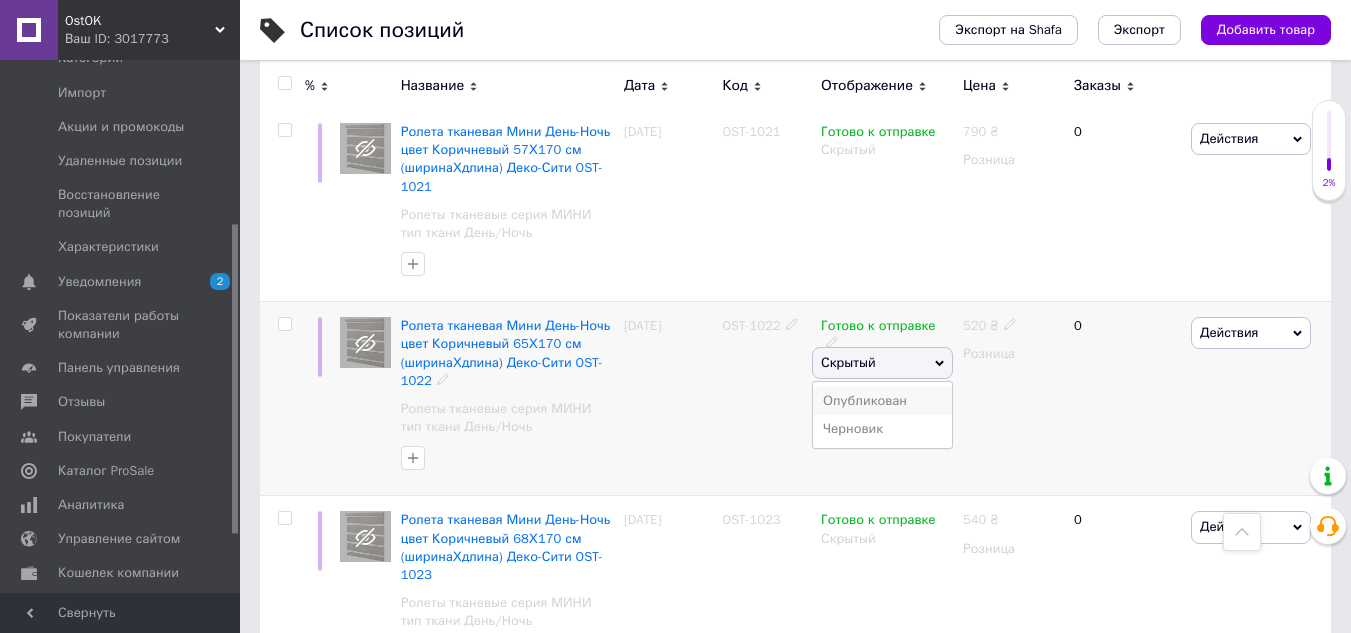 click on "Опубликован" at bounding box center [882, 401] 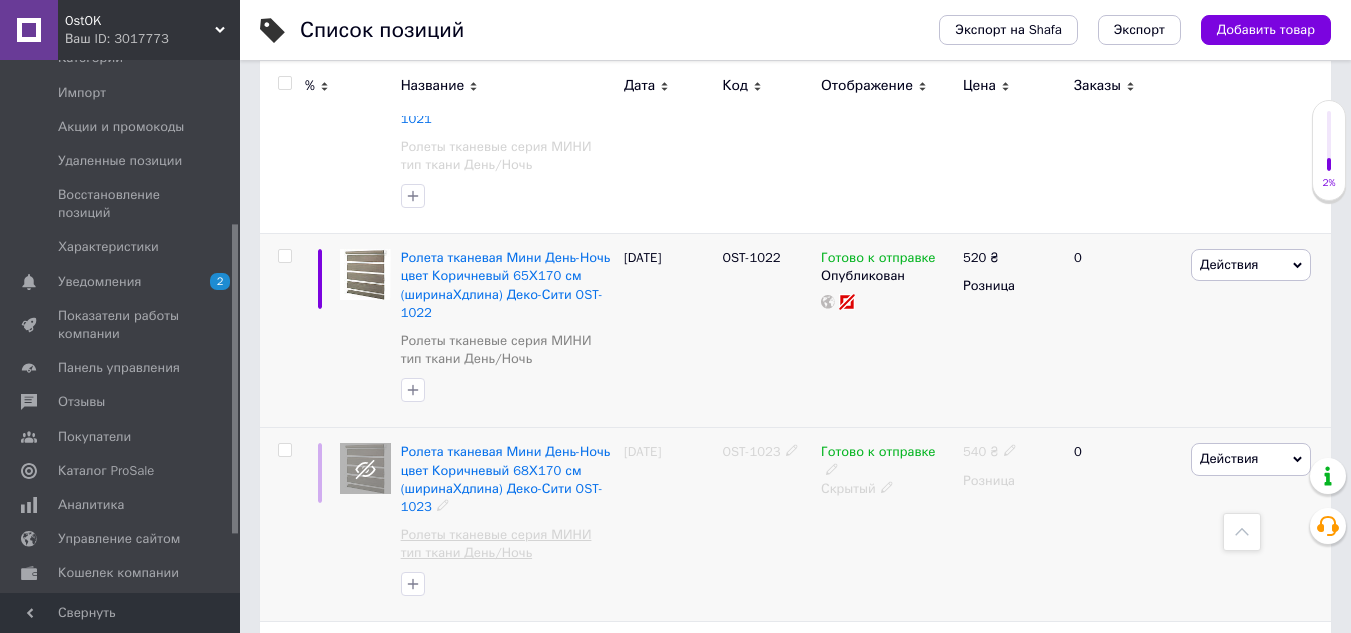 scroll, scrollTop: 2500, scrollLeft: 0, axis: vertical 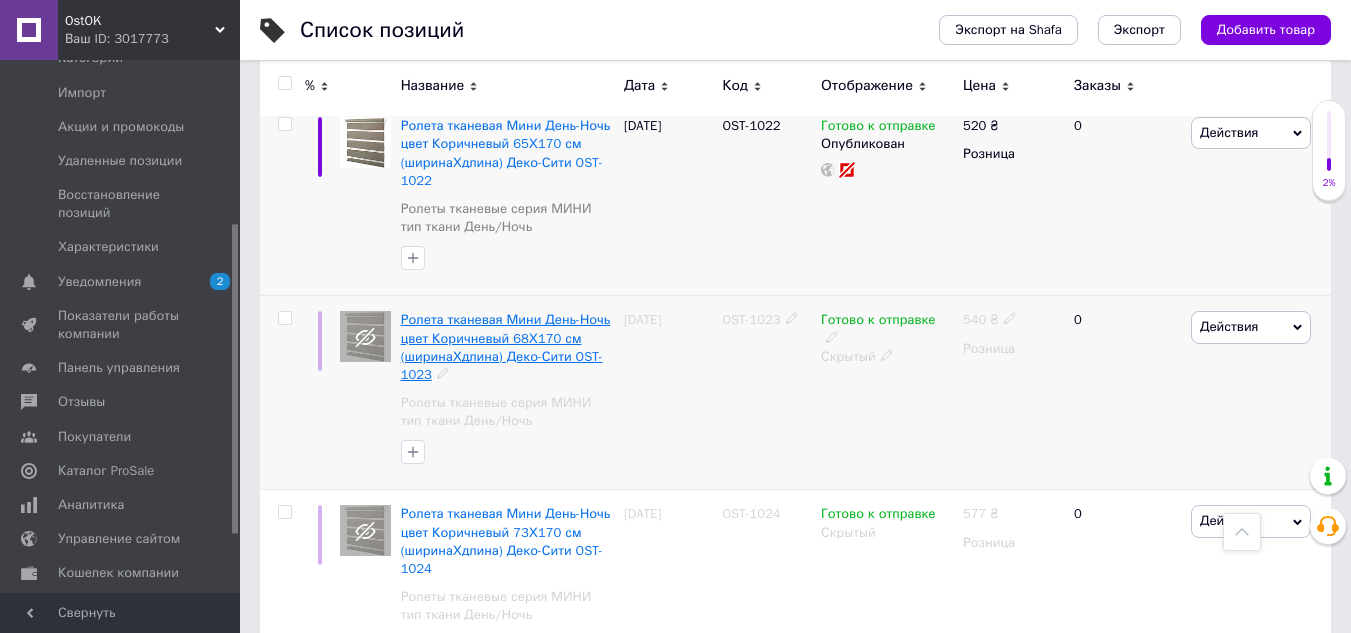 click on "Ролета тканевая Мини День-Ночь цвет Коричневый 68Х170 см (ширинаХдлина) Деко-Сити OST-1023" at bounding box center [506, 347] 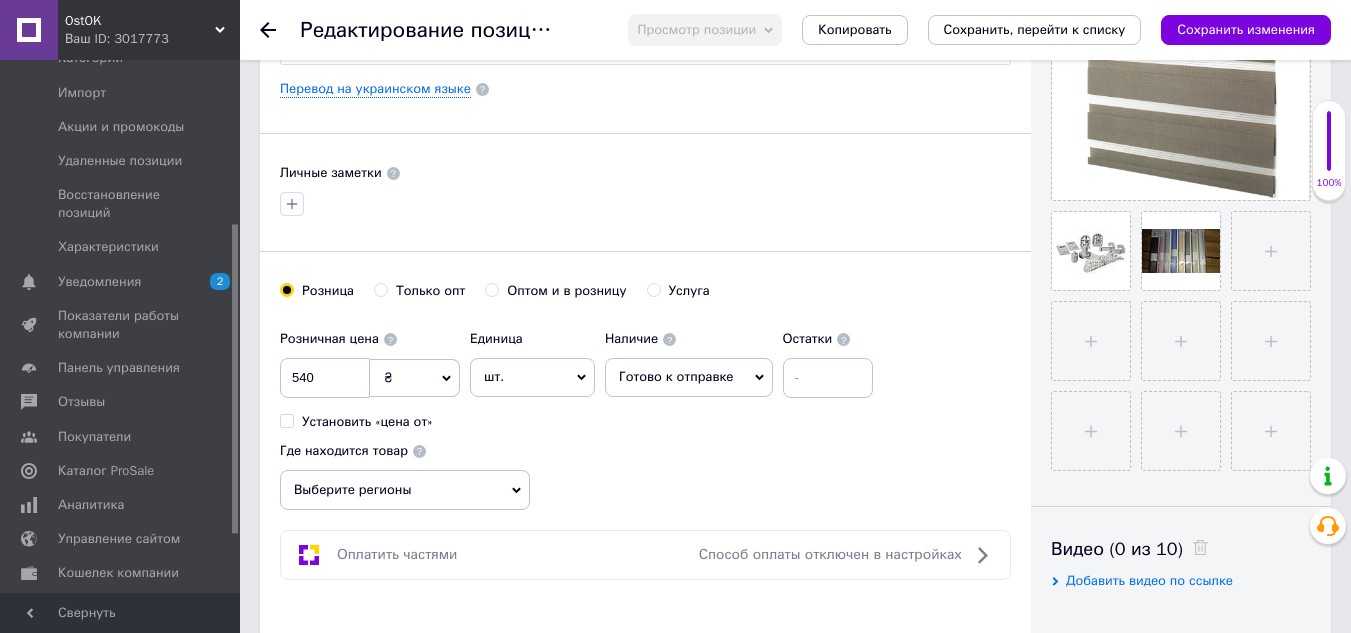 scroll, scrollTop: 600, scrollLeft: 0, axis: vertical 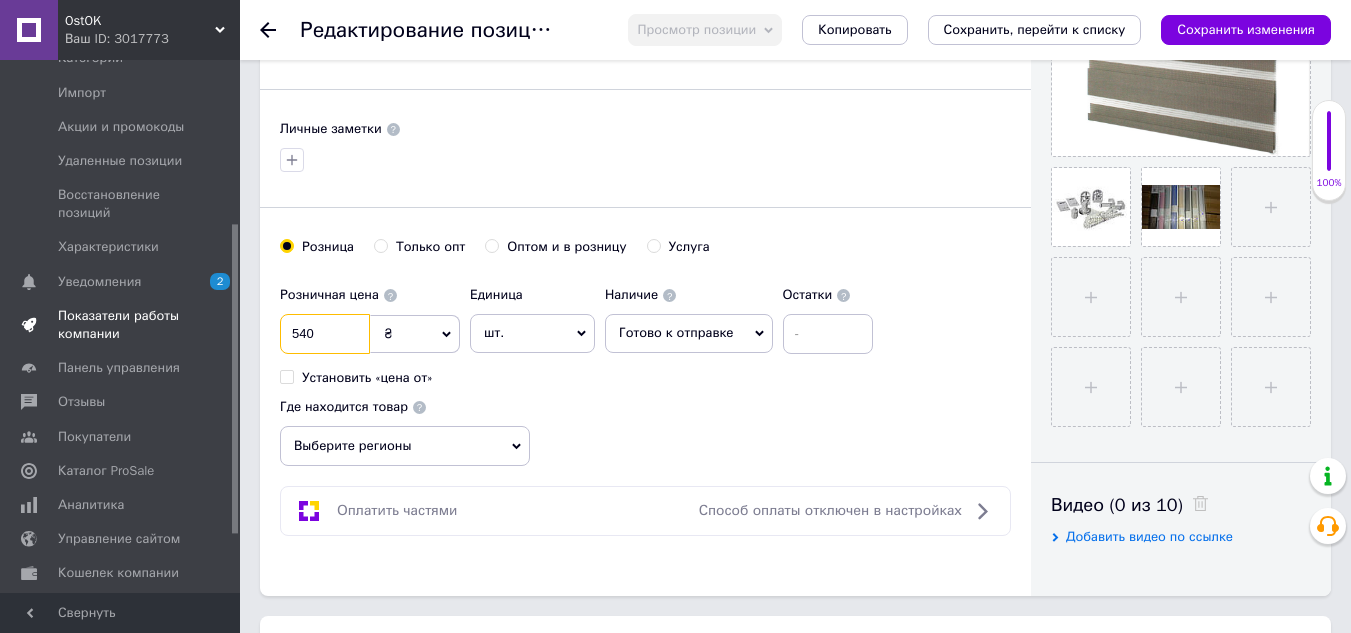 drag, startPoint x: 312, startPoint y: 331, endPoint x: 121, endPoint y: 326, distance: 191.06543 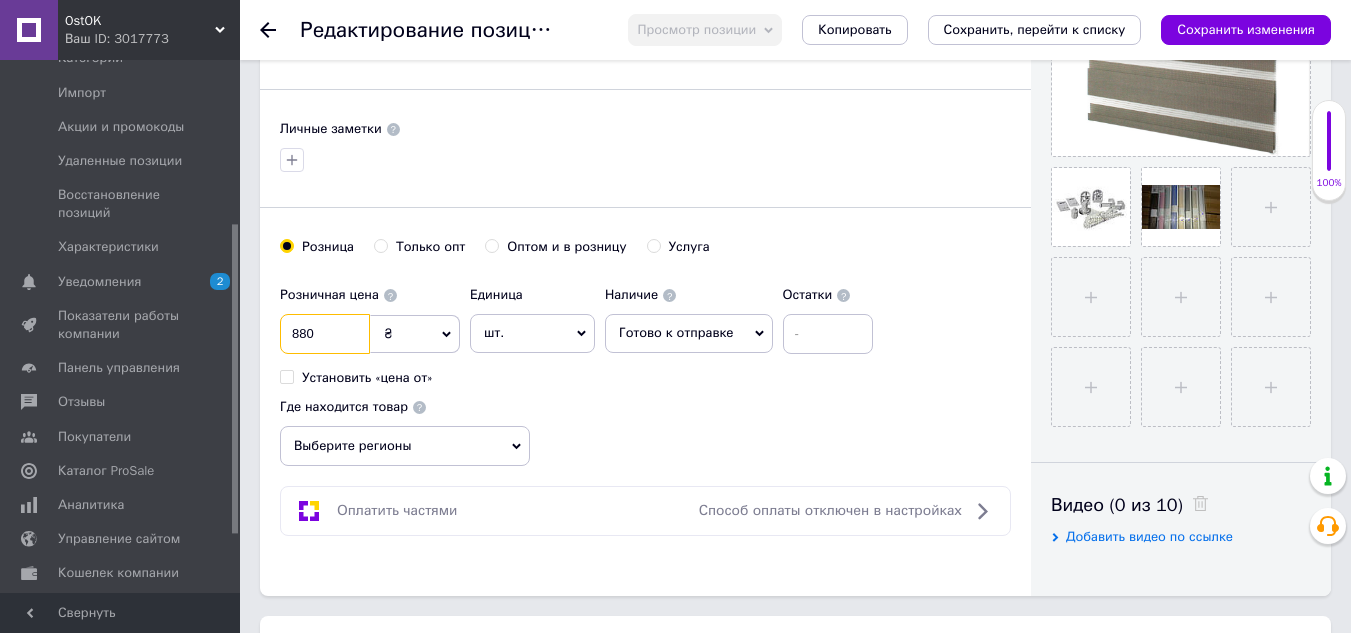 type on "880" 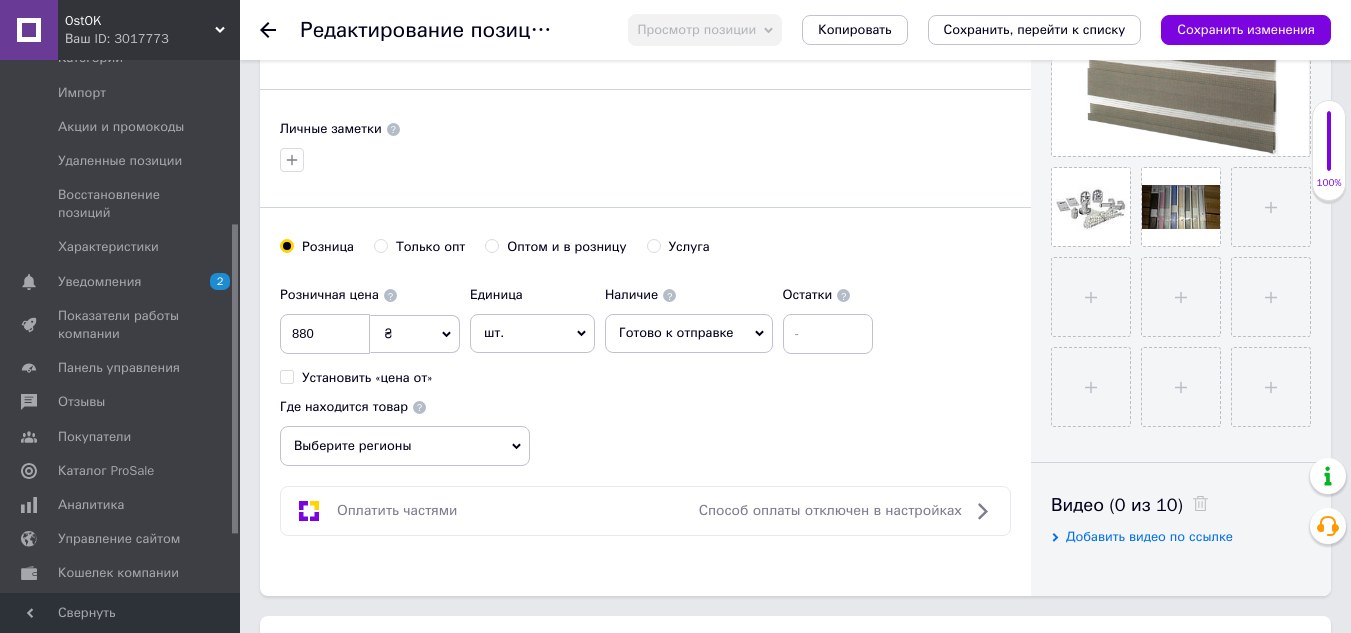 click on "Выберите регионы" at bounding box center (405, 446) 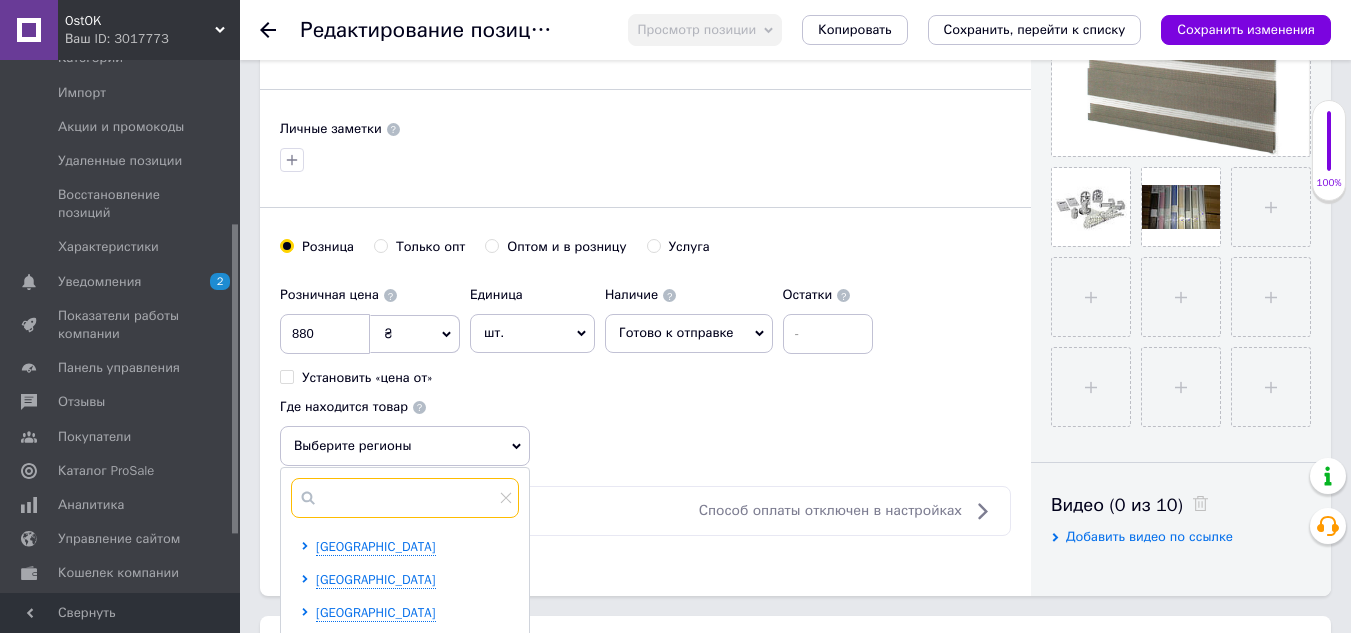 click at bounding box center [405, 498] 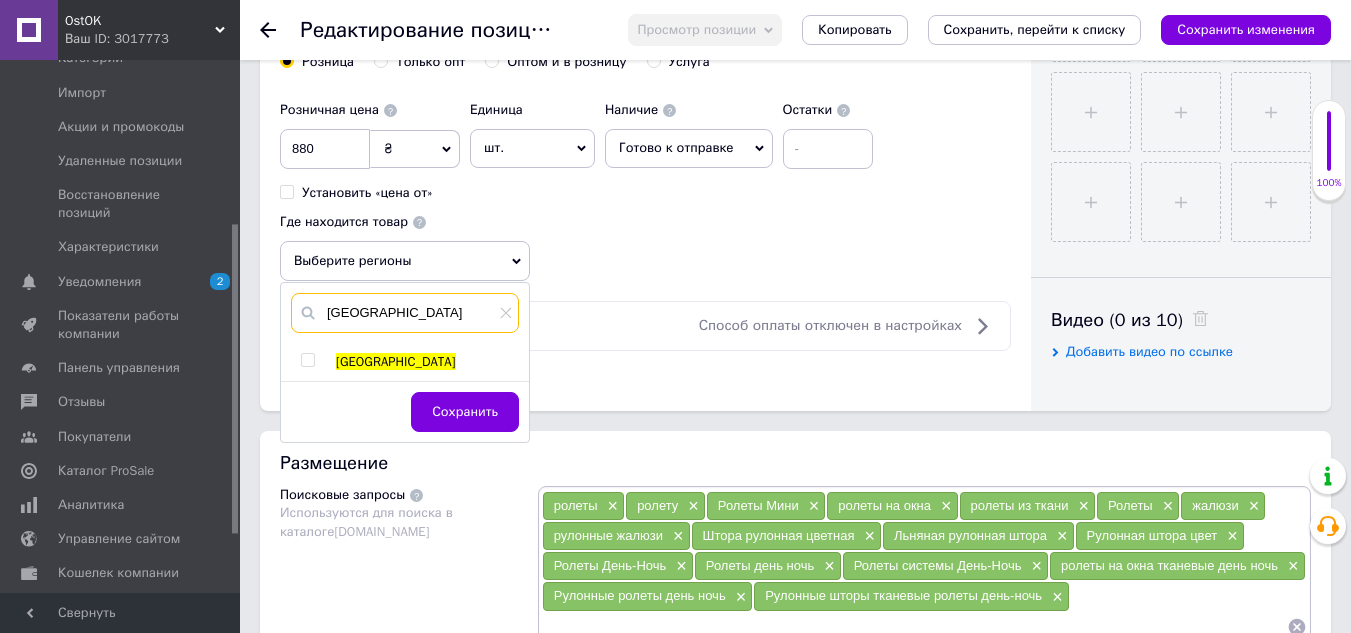 scroll, scrollTop: 800, scrollLeft: 0, axis: vertical 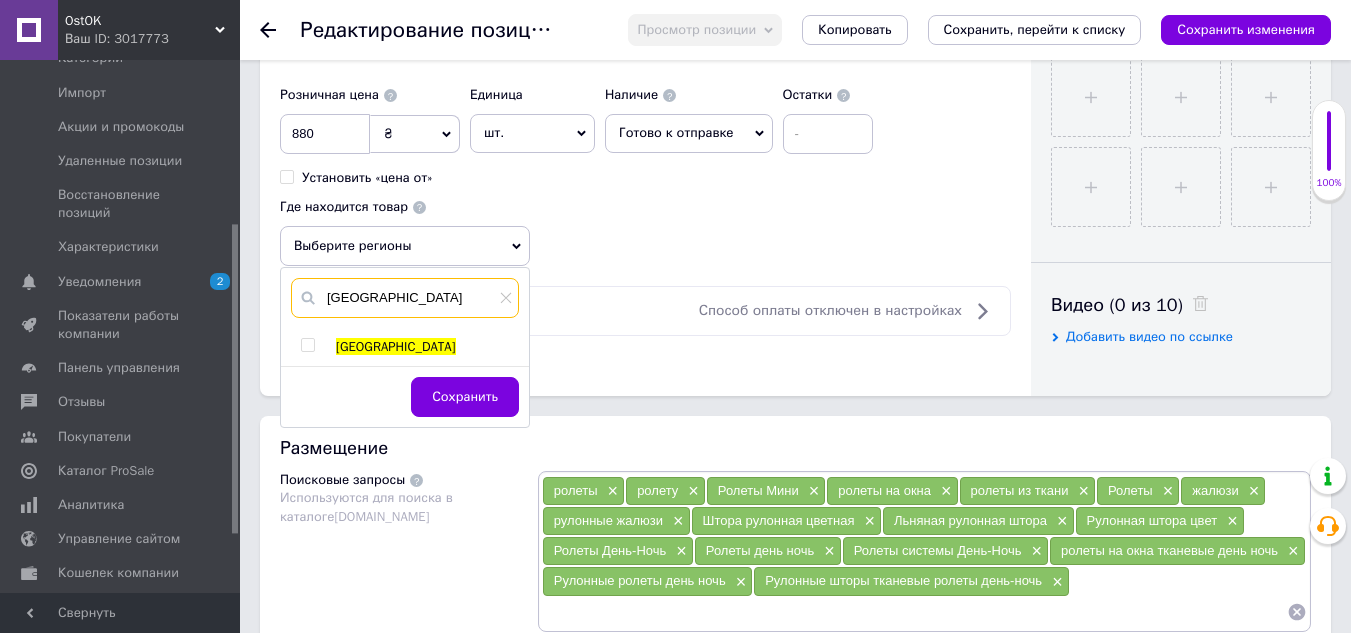 type on "[GEOGRAPHIC_DATA]" 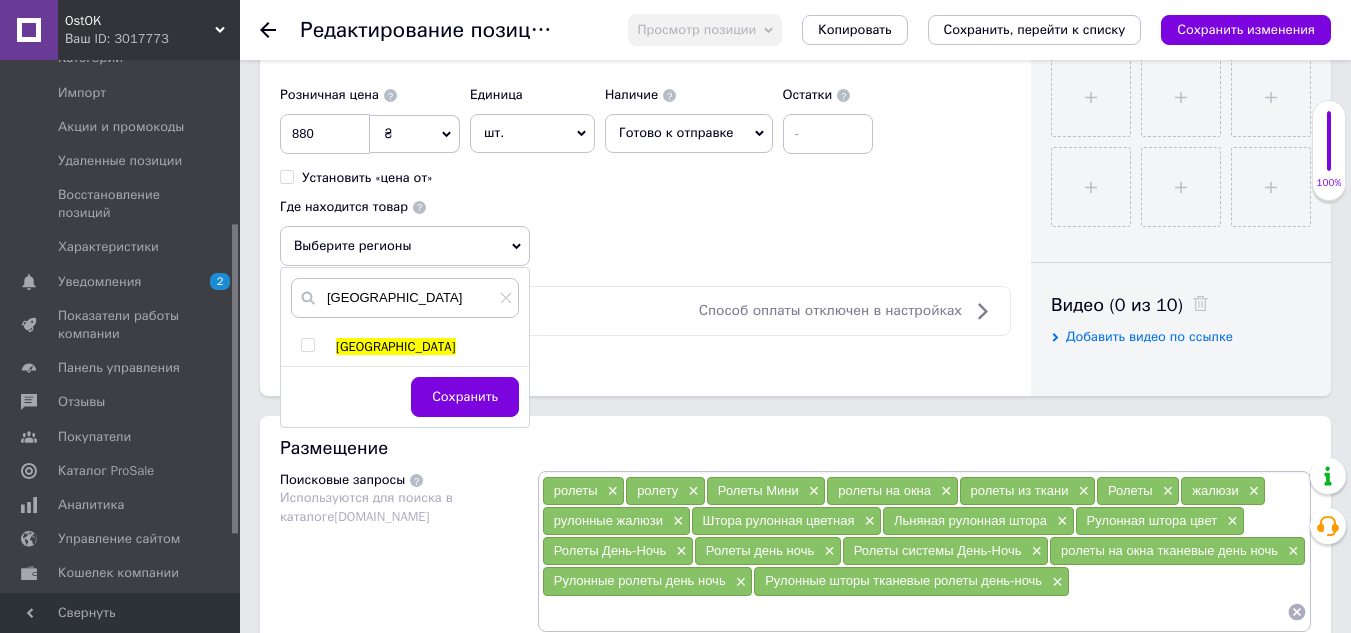 click at bounding box center [307, 345] 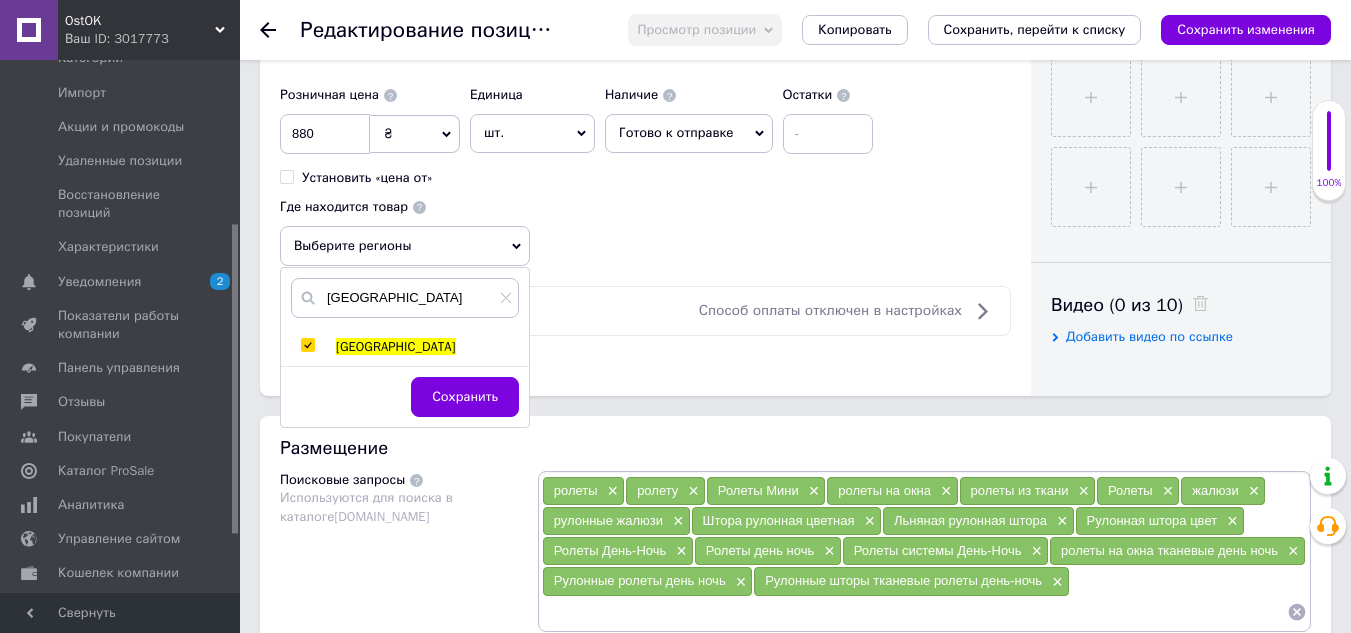 checkbox on "true" 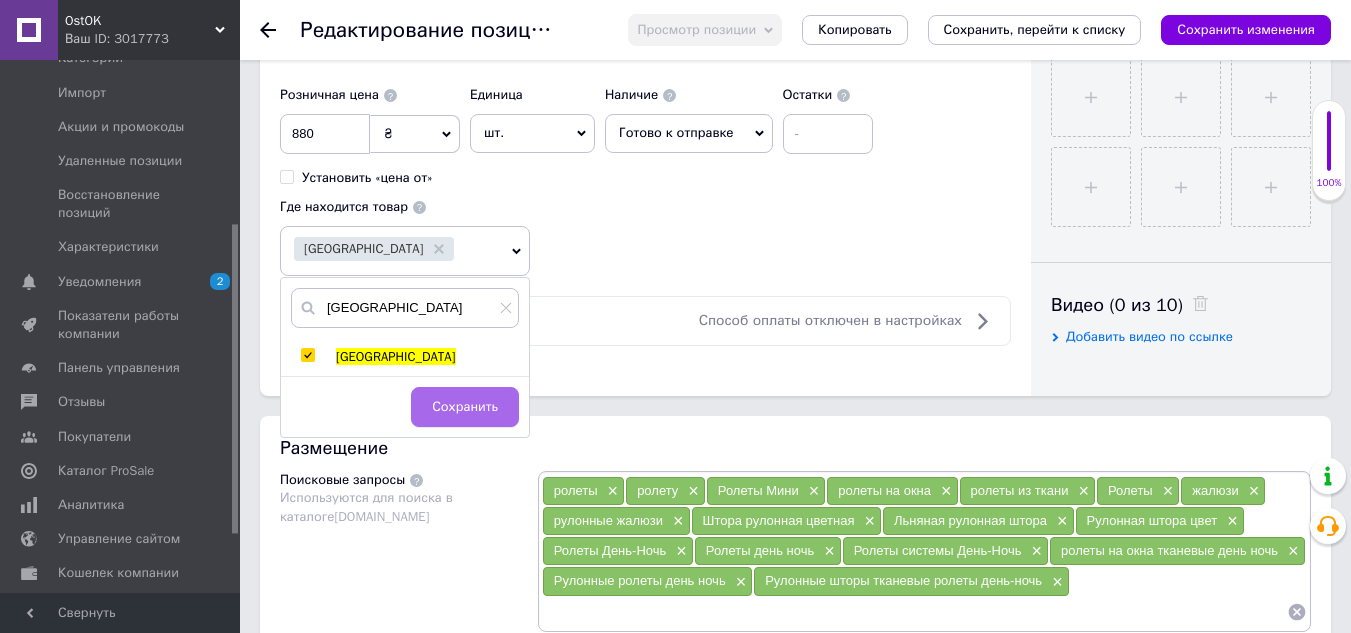 click on "Сохранить" at bounding box center [465, 407] 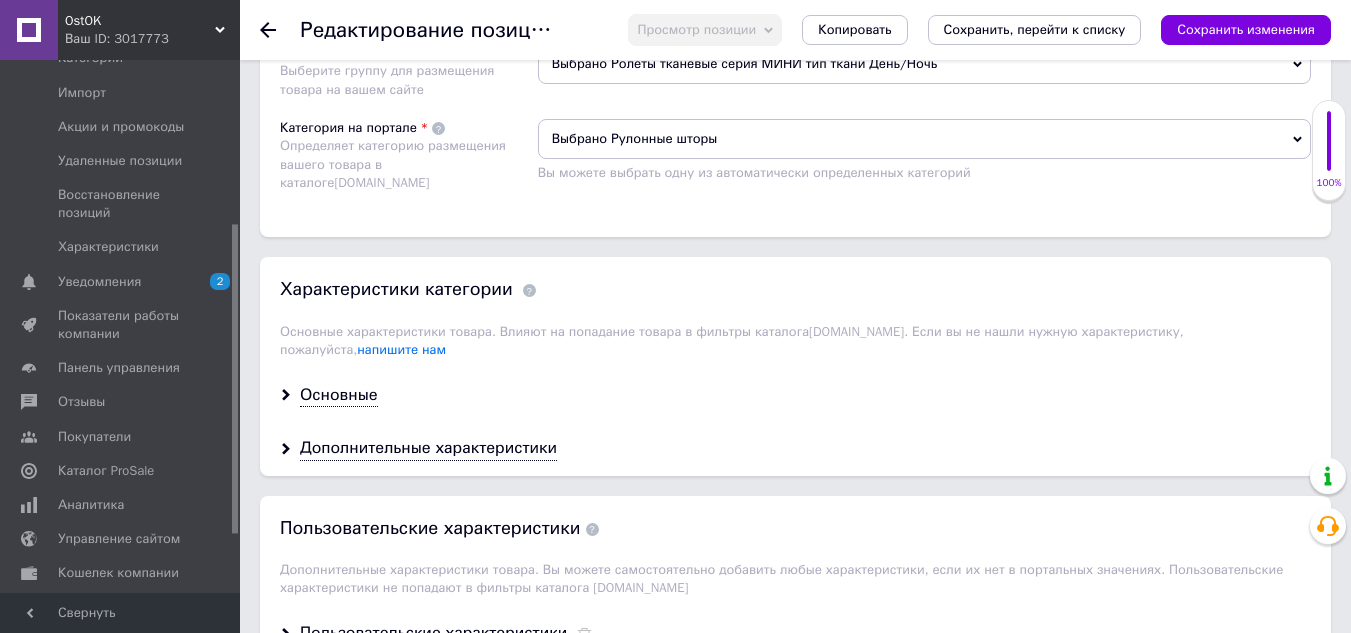 scroll, scrollTop: 1500, scrollLeft: 0, axis: vertical 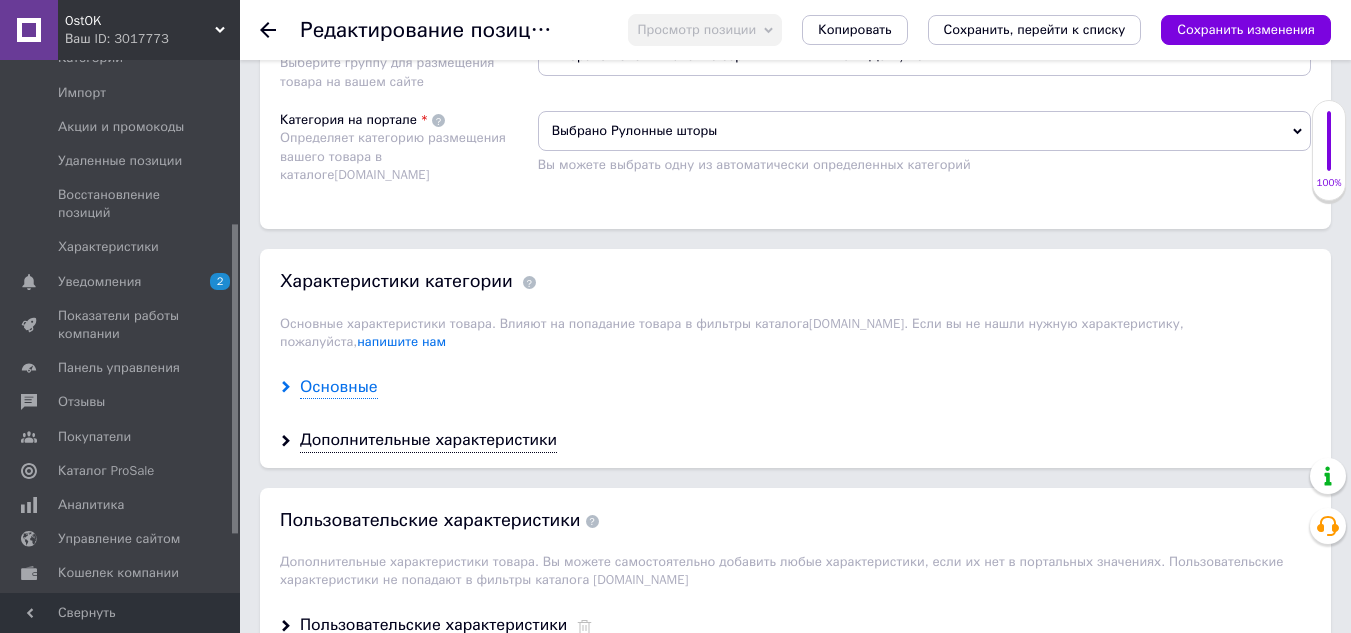 click on "Основные" at bounding box center [339, 387] 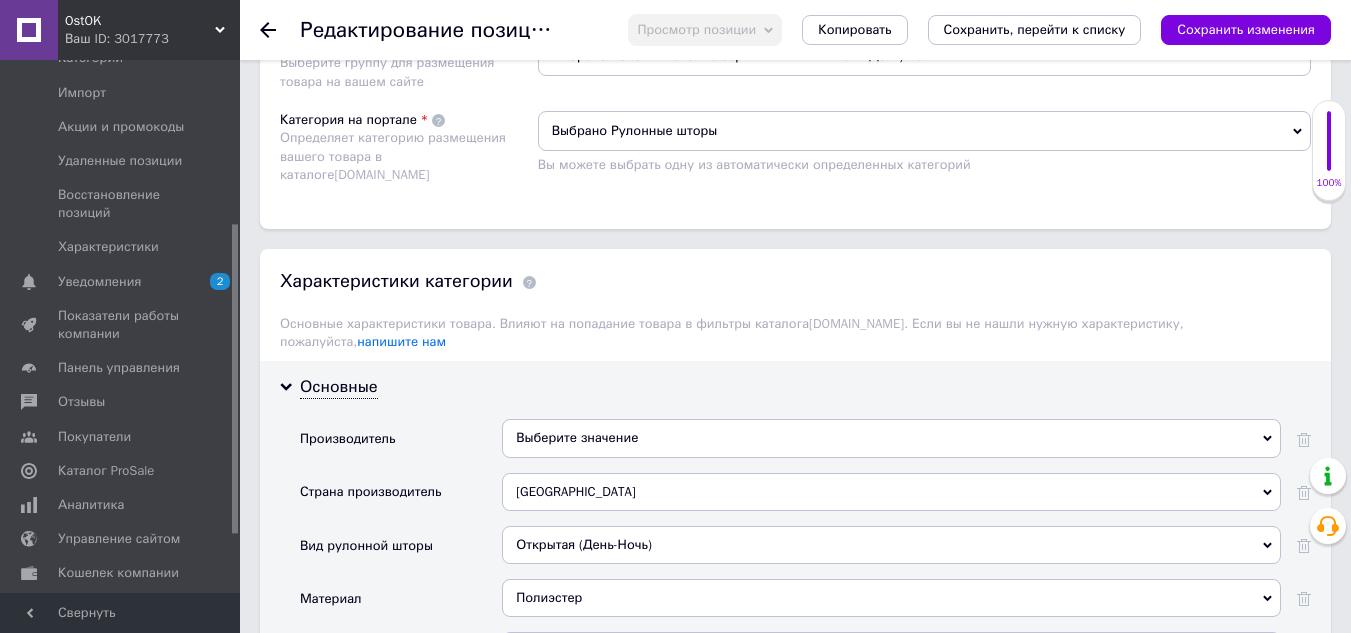 click on "Выберите значение" at bounding box center [891, 438] 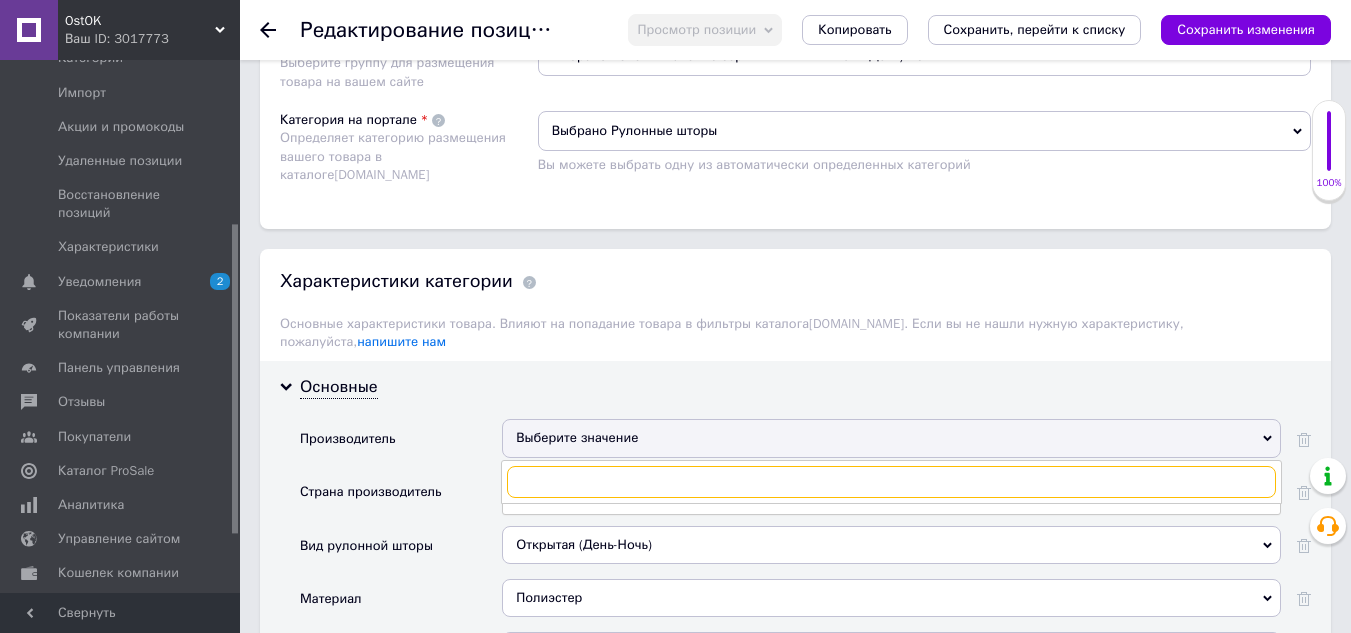 click at bounding box center (891, 482) 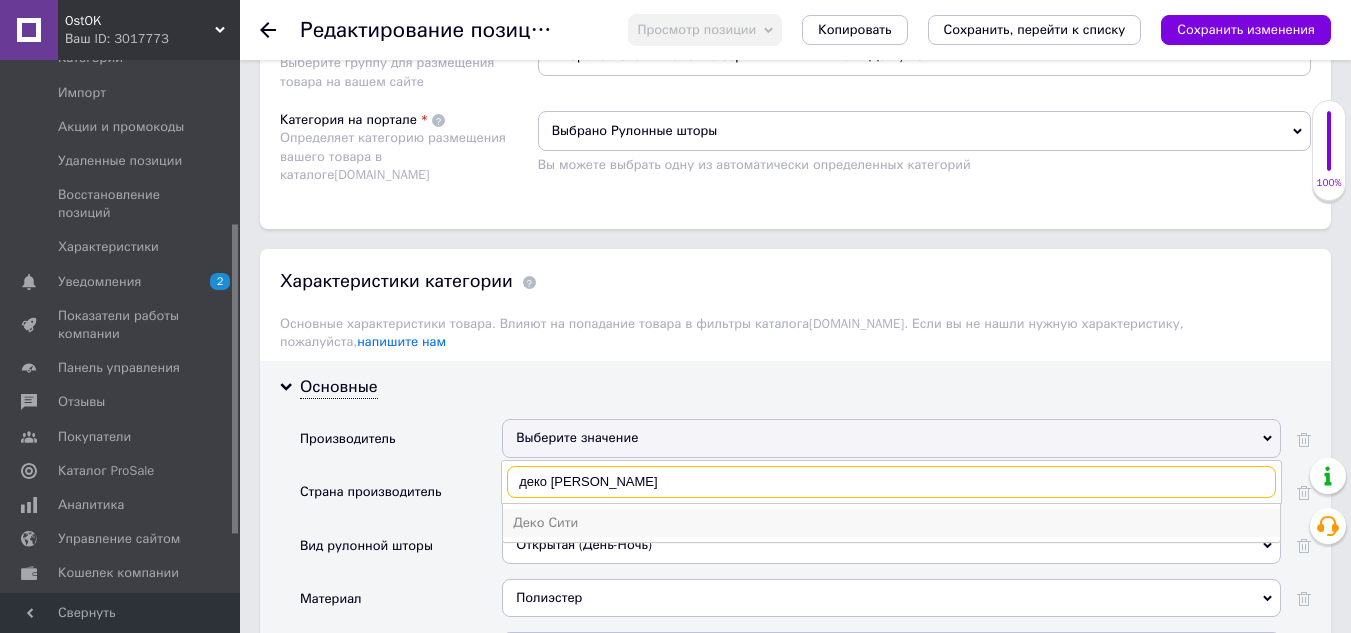 type on "деко [PERSON_NAME]" 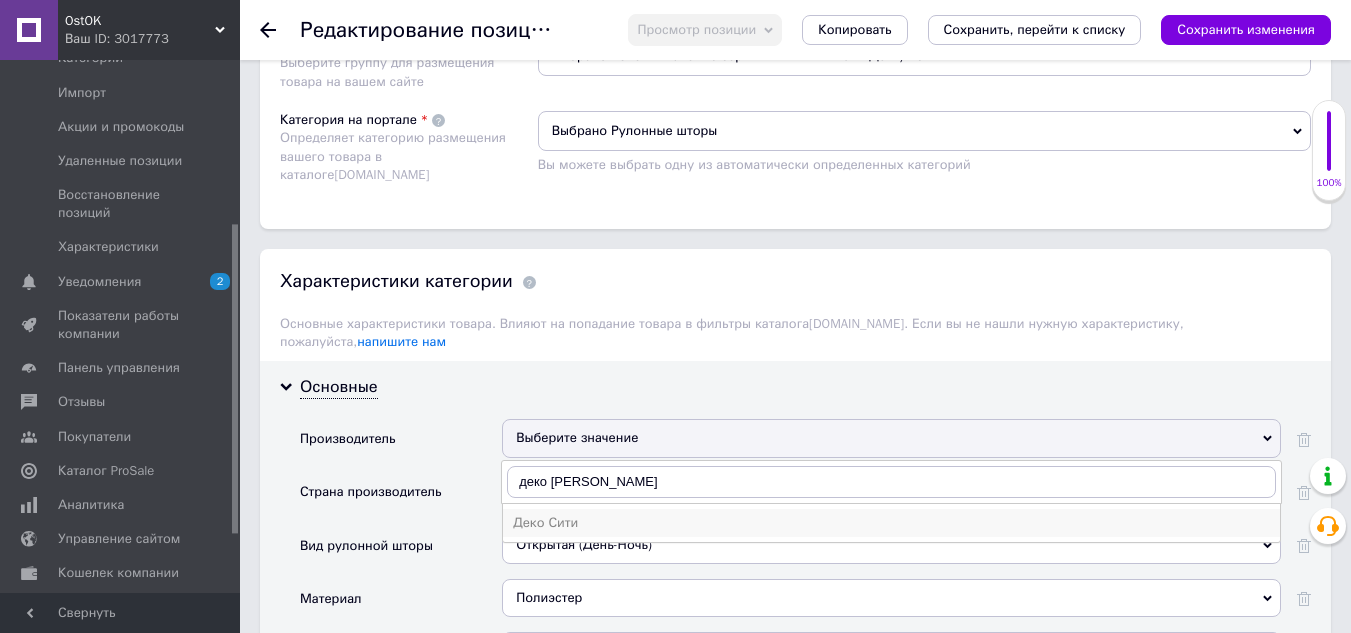 click on "Деко Сити" at bounding box center [891, 523] 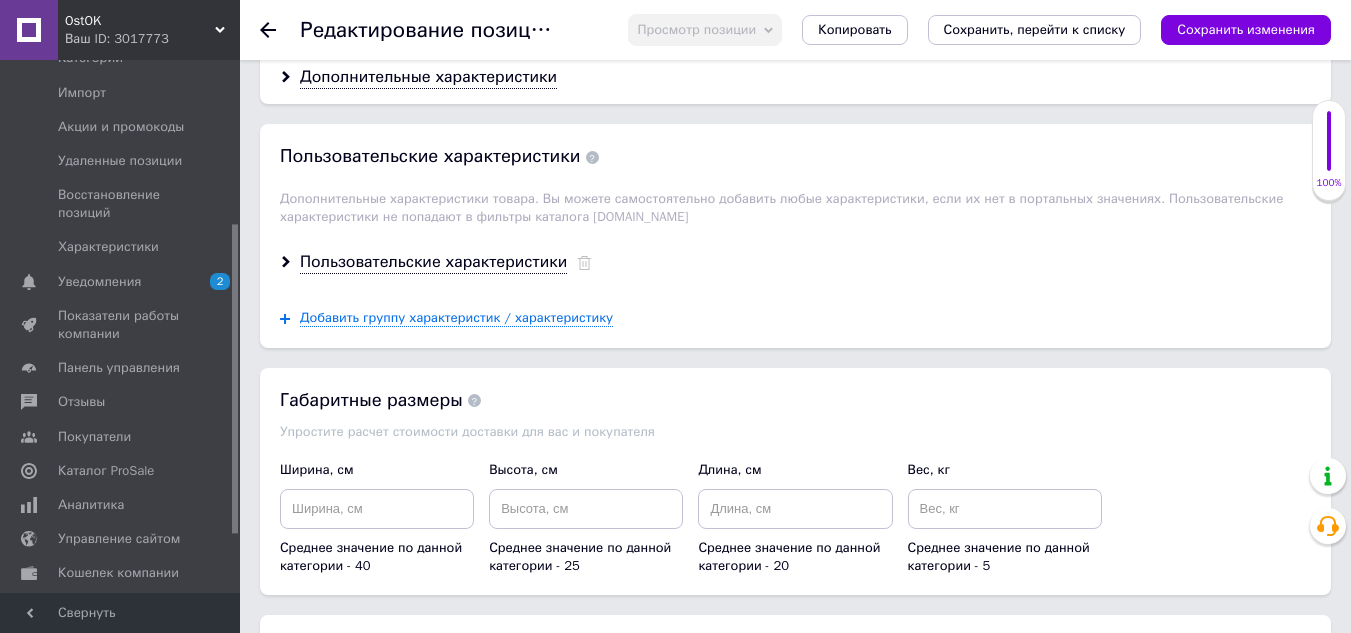 scroll, scrollTop: 2800, scrollLeft: 0, axis: vertical 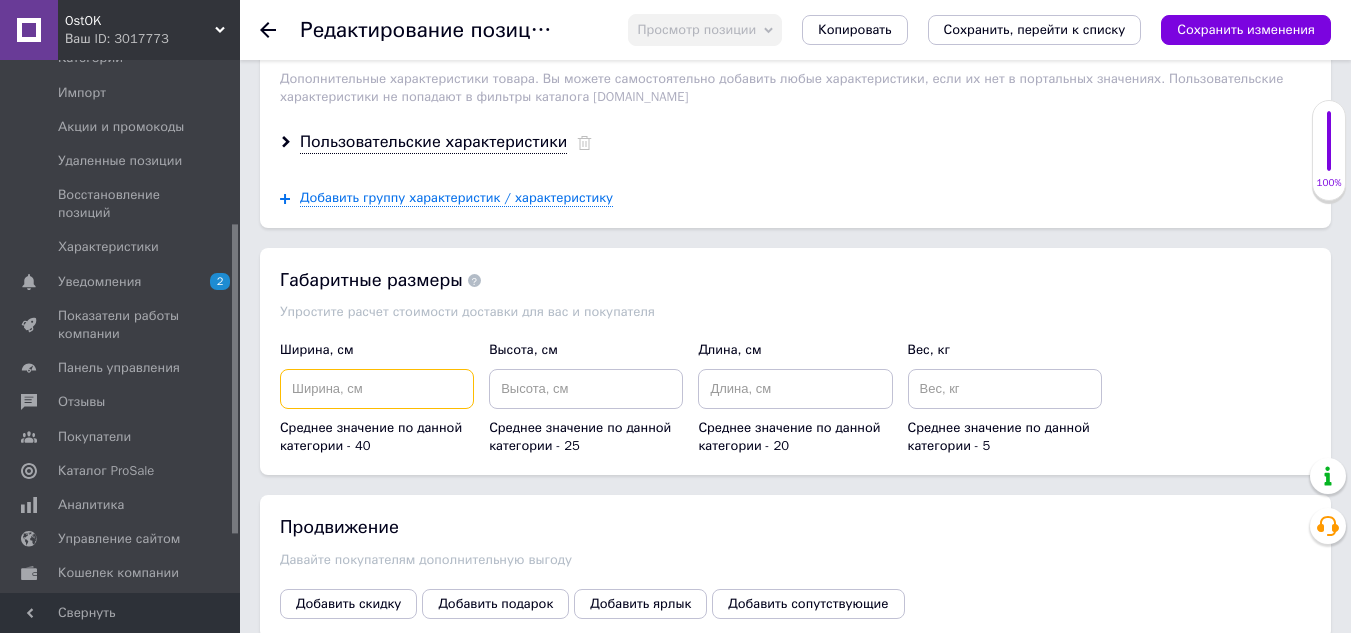 click at bounding box center [377, 389] 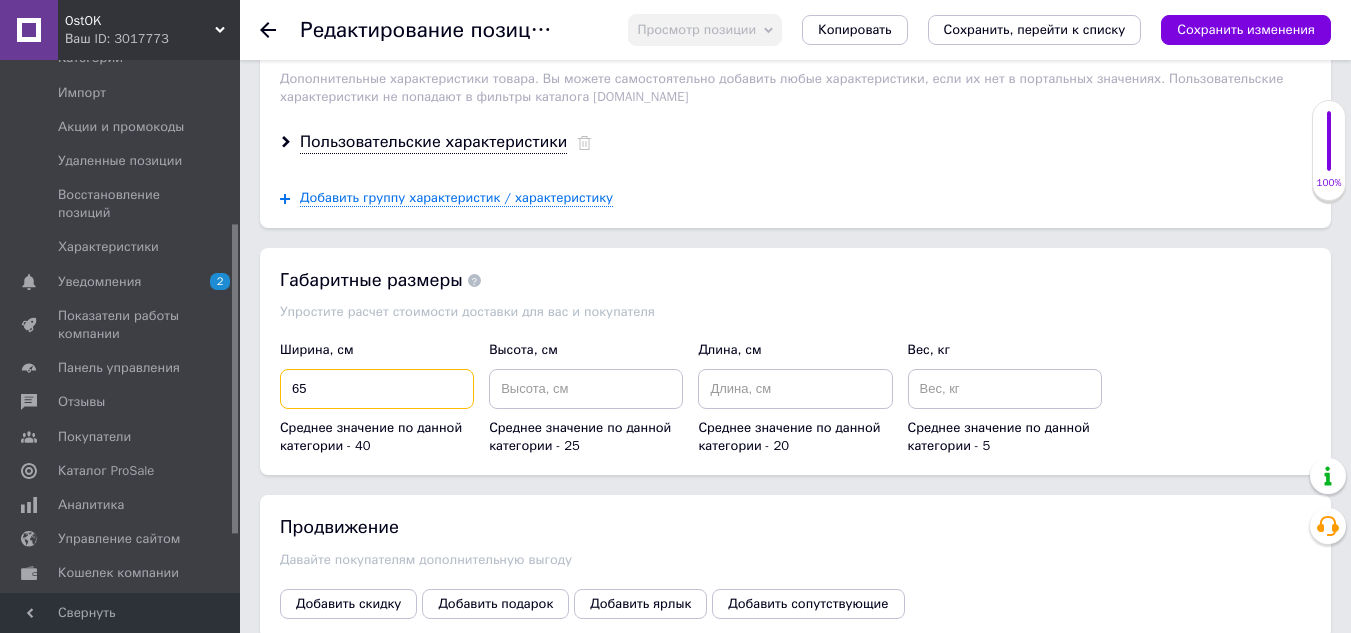 type on "65" 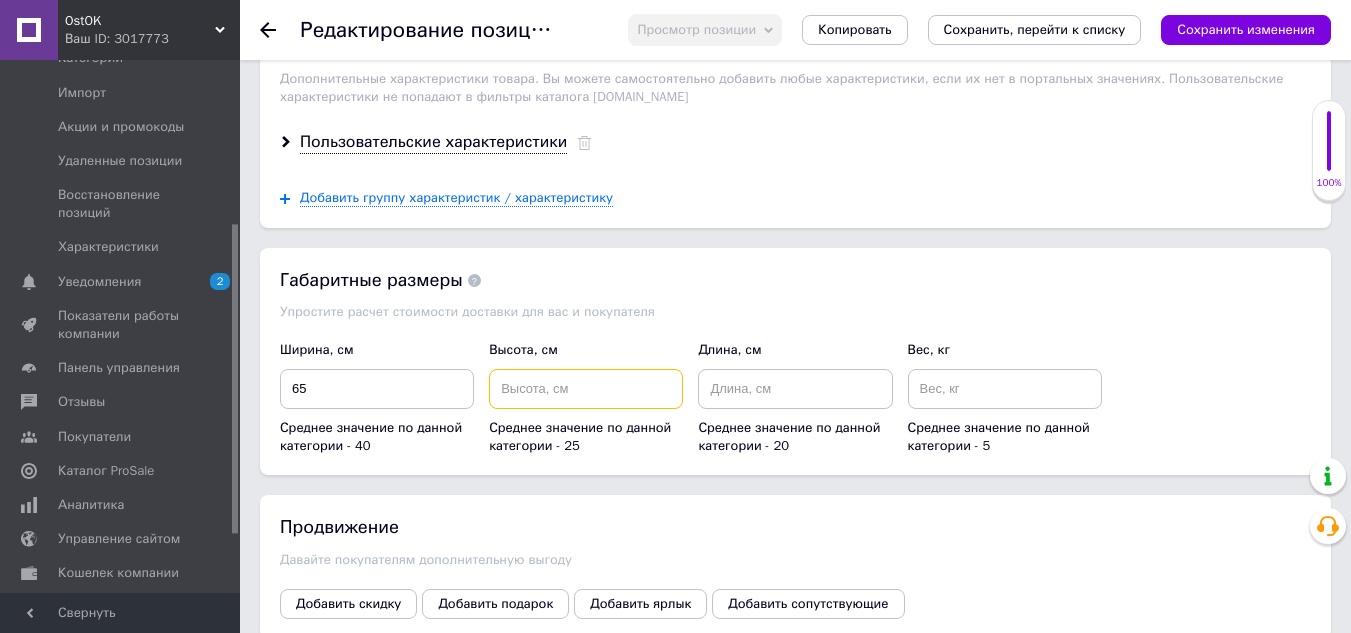 click at bounding box center (586, 389) 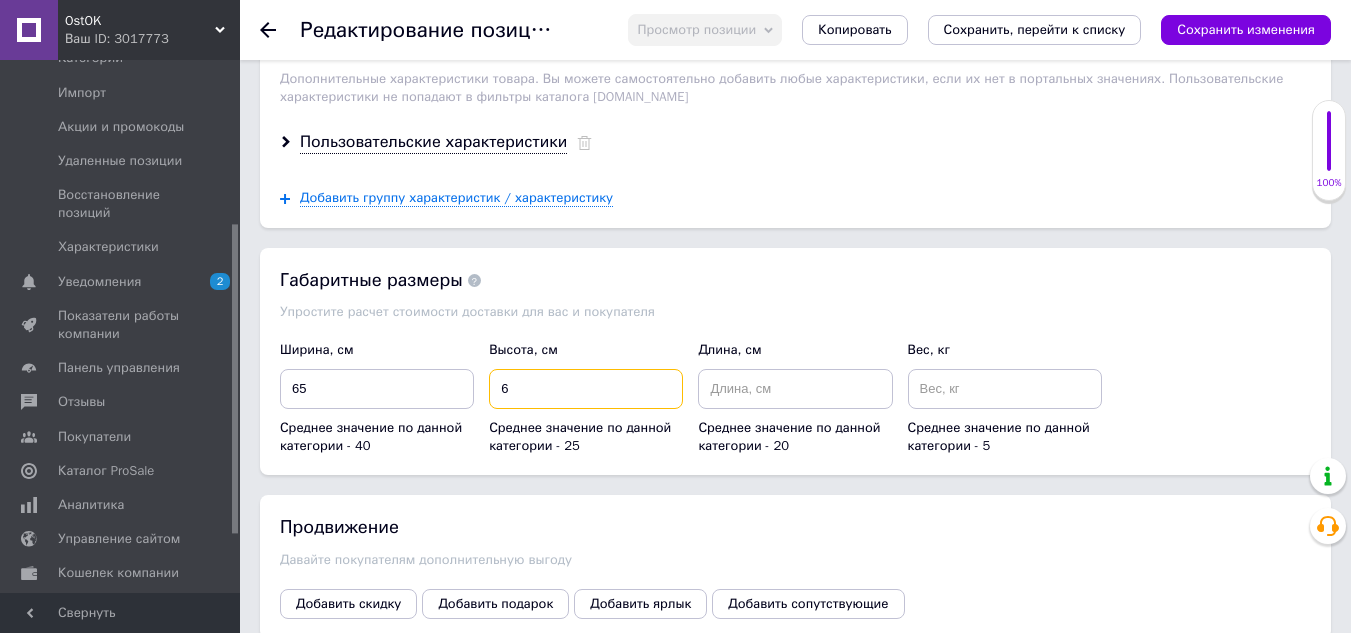 type on "6" 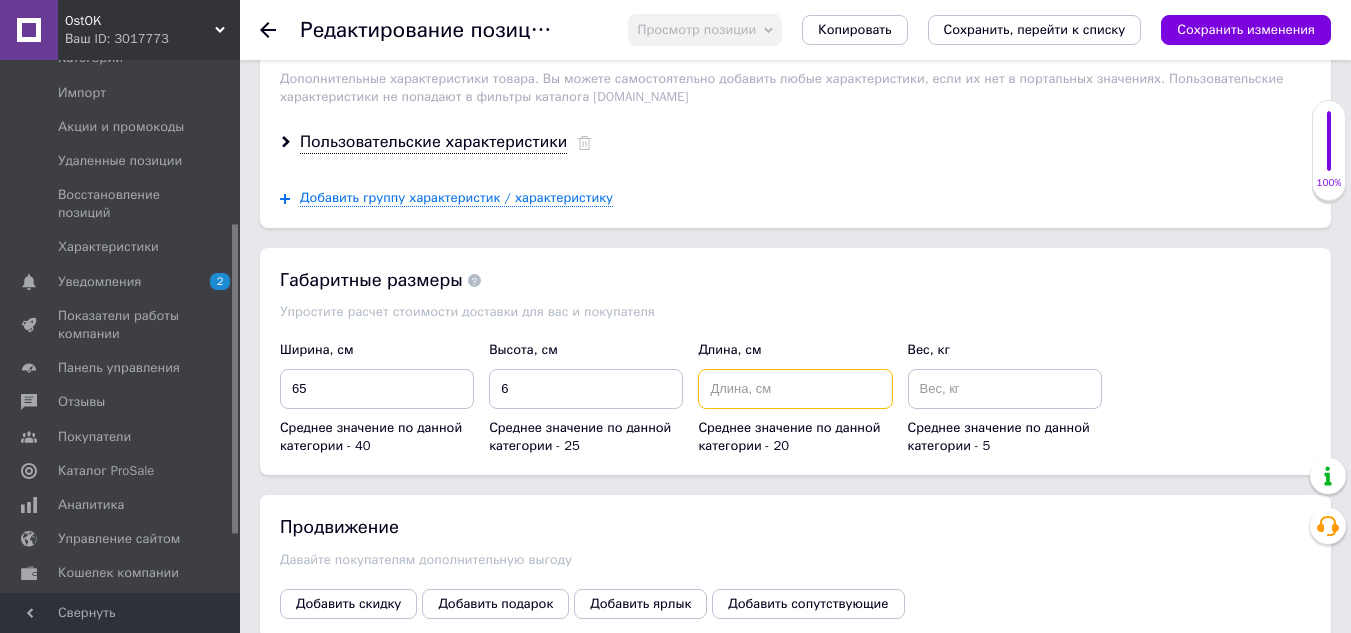 click at bounding box center [795, 389] 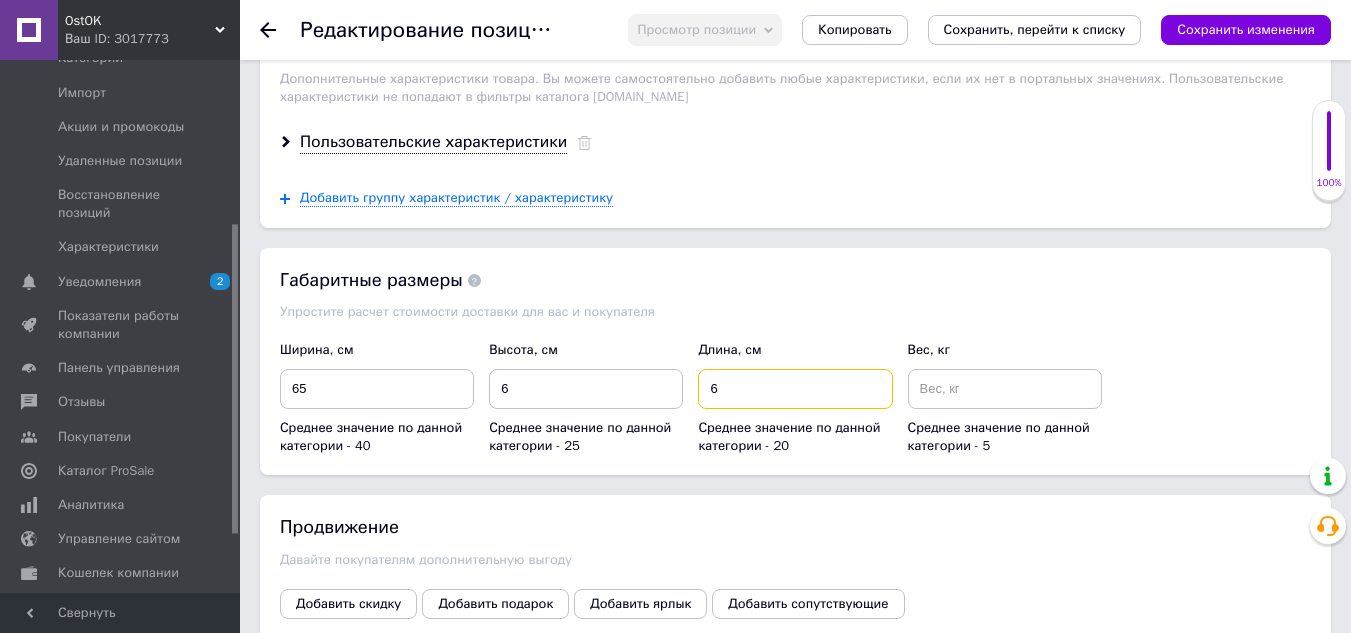 type on "6" 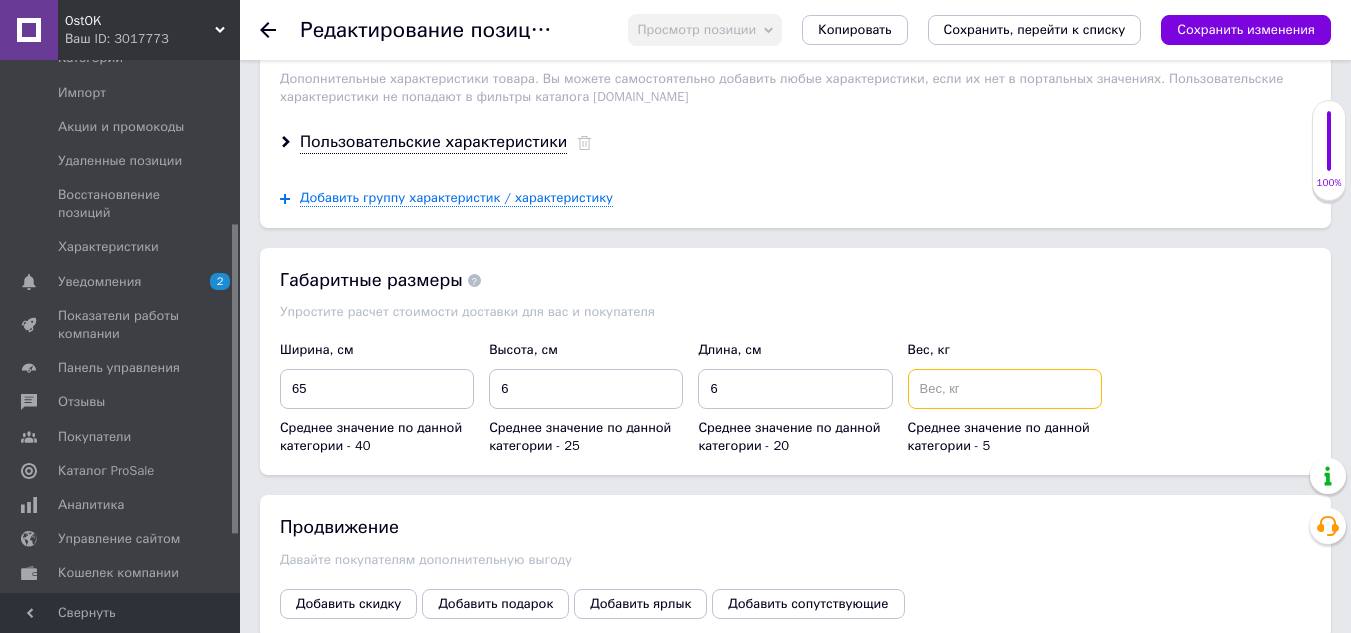 click at bounding box center (1005, 389) 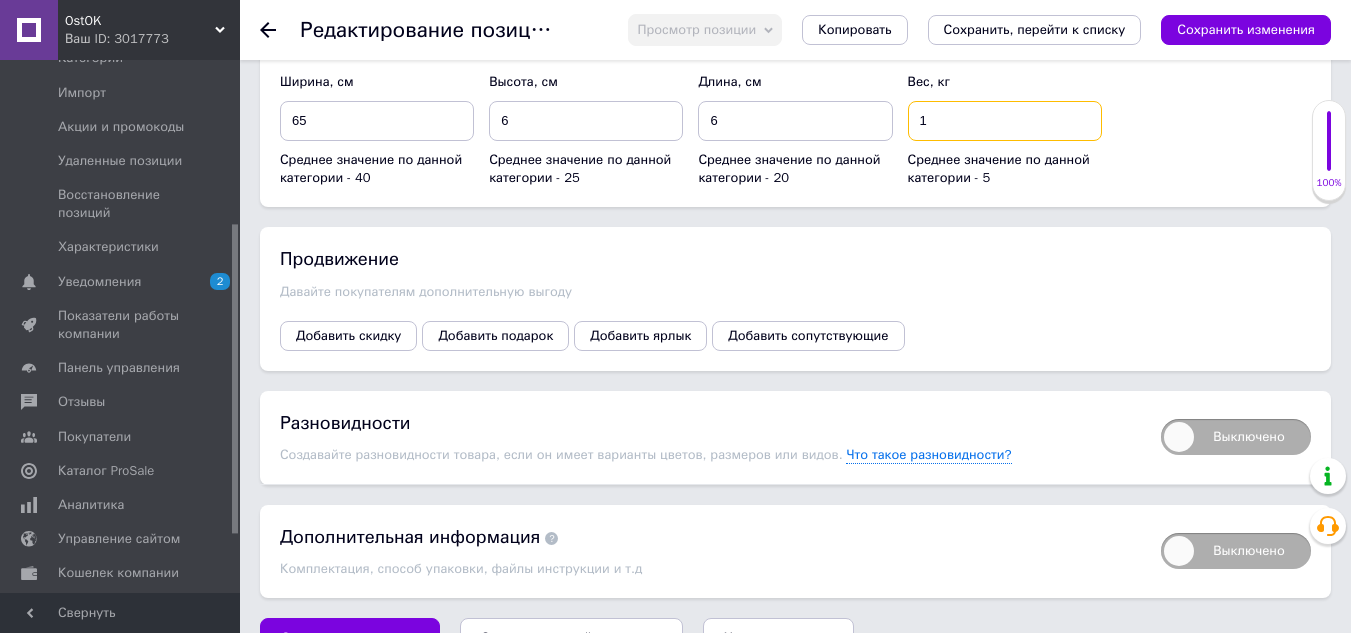 scroll, scrollTop: 3092, scrollLeft: 0, axis: vertical 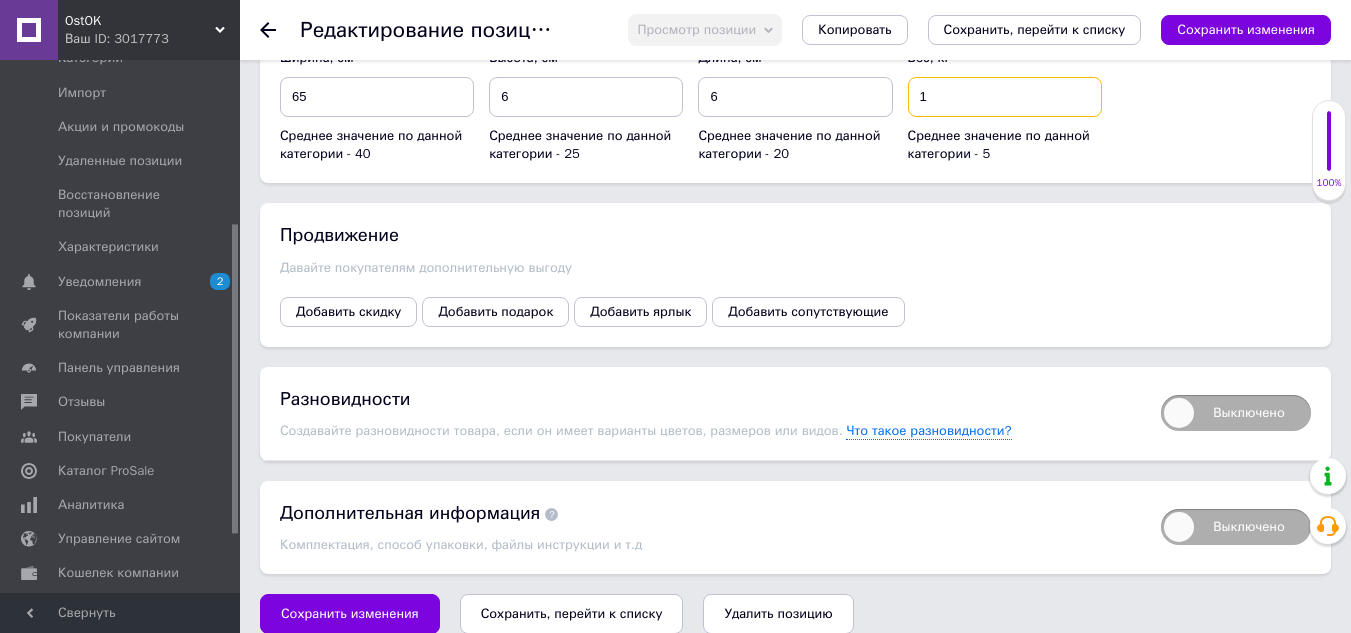 type on "1" 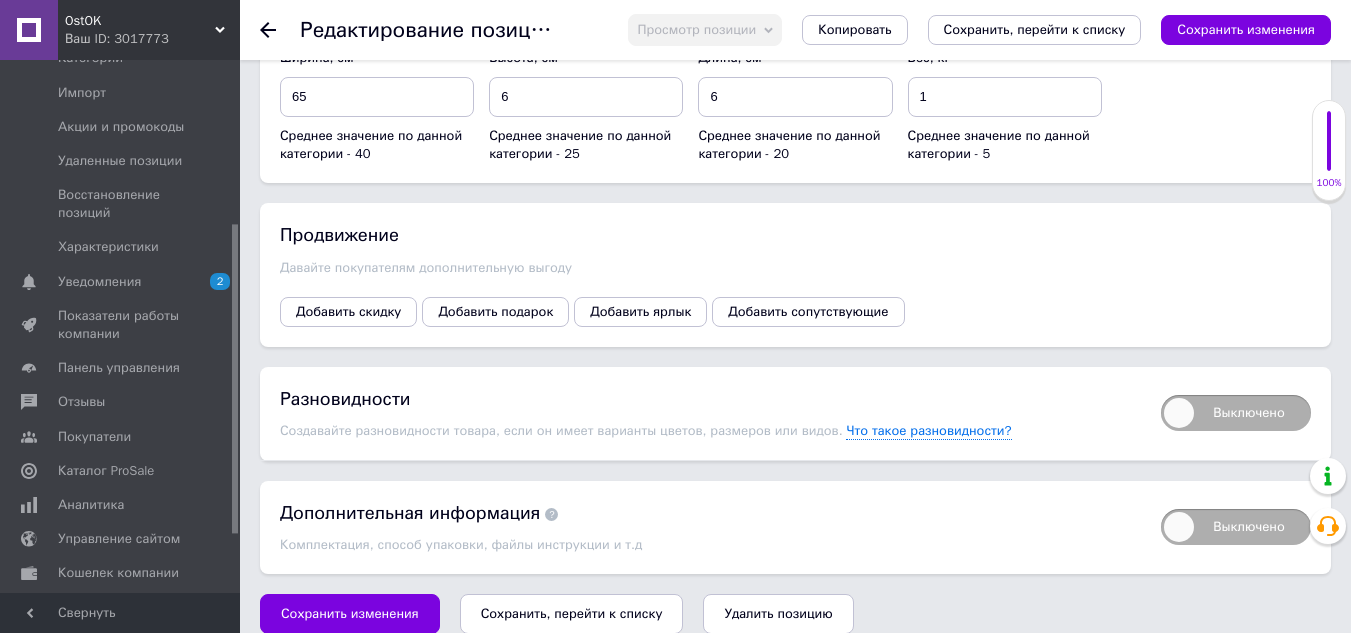 click on "Сохранить, перейти к списку" at bounding box center [572, 613] 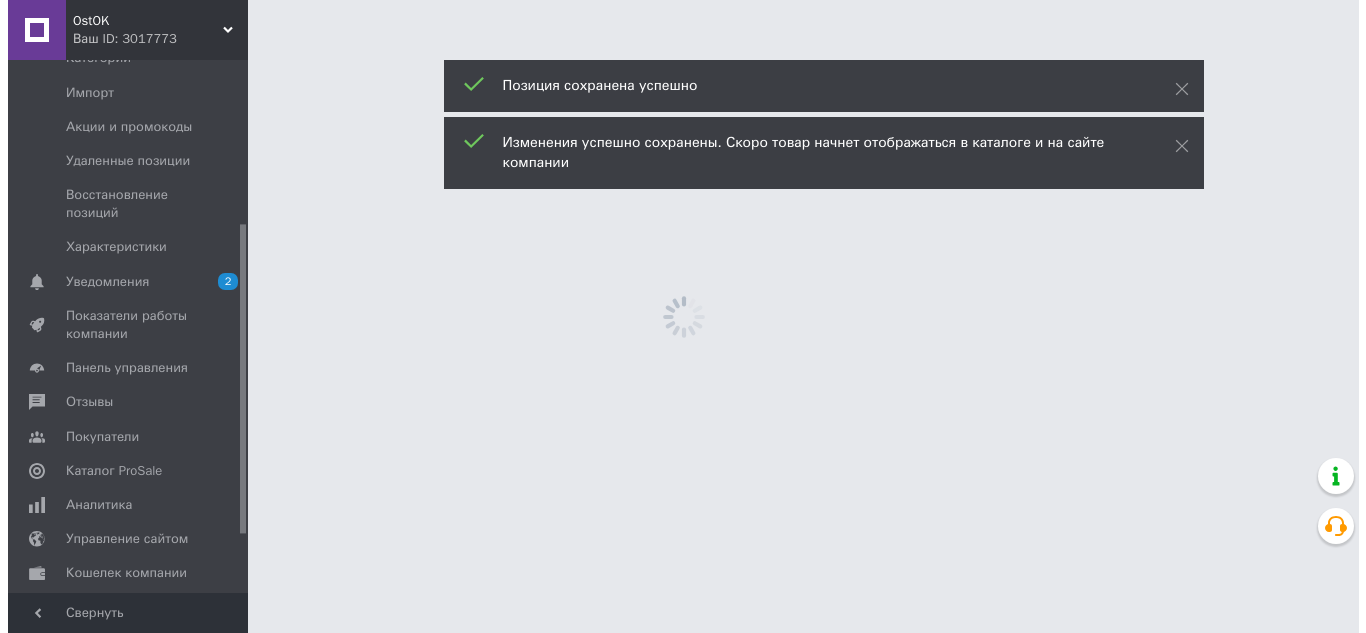 scroll, scrollTop: 0, scrollLeft: 0, axis: both 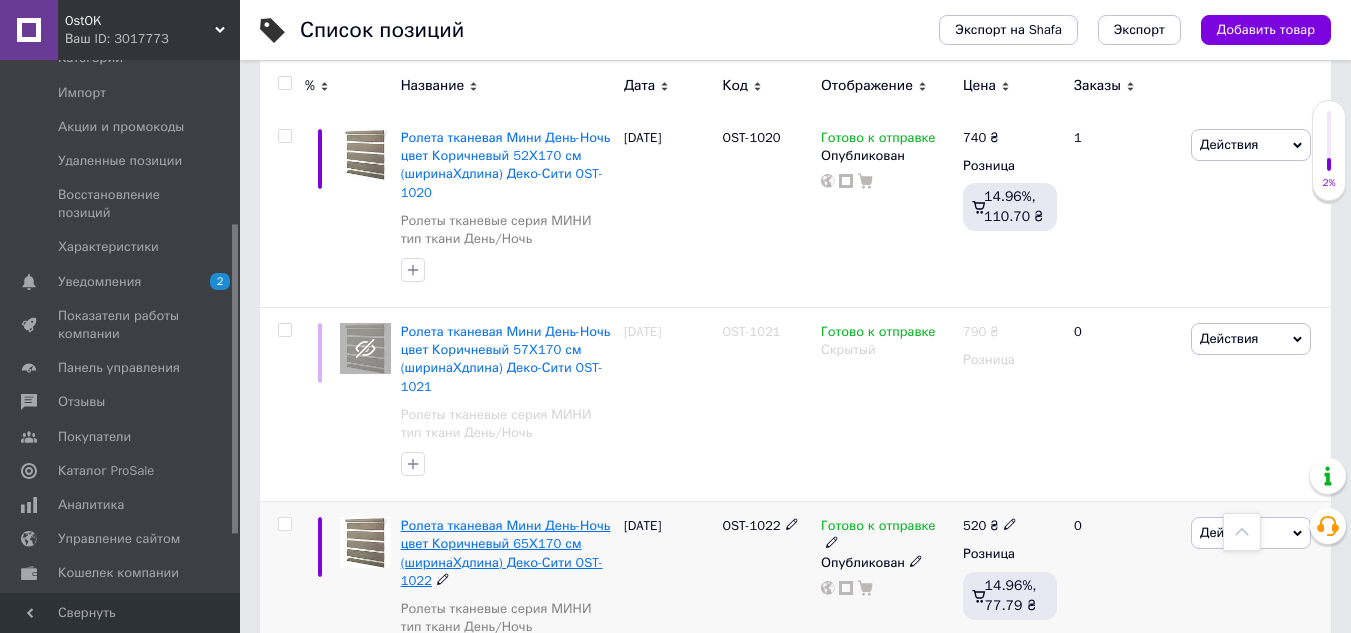 click on "Ролета тканевая Мини День-Ночь цвет Коричневый 65Х170 см (ширинаХдлина) Деко-Сити OST-1022" at bounding box center [506, 553] 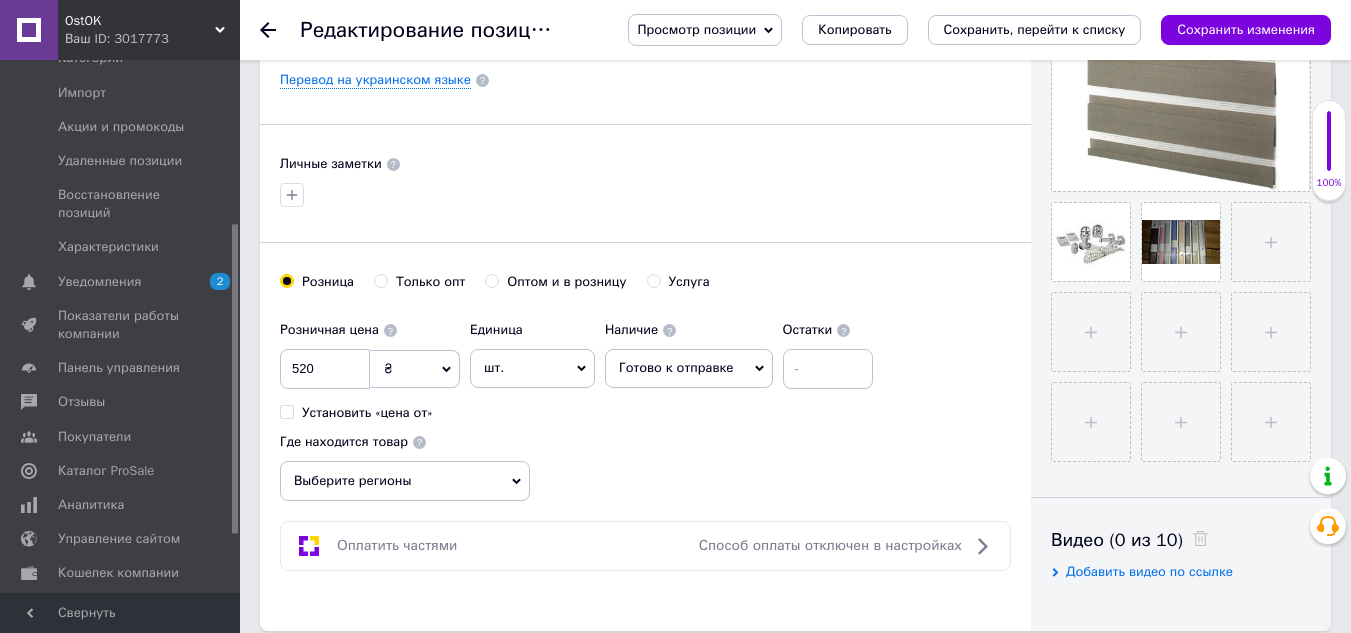 scroll, scrollTop: 600, scrollLeft: 0, axis: vertical 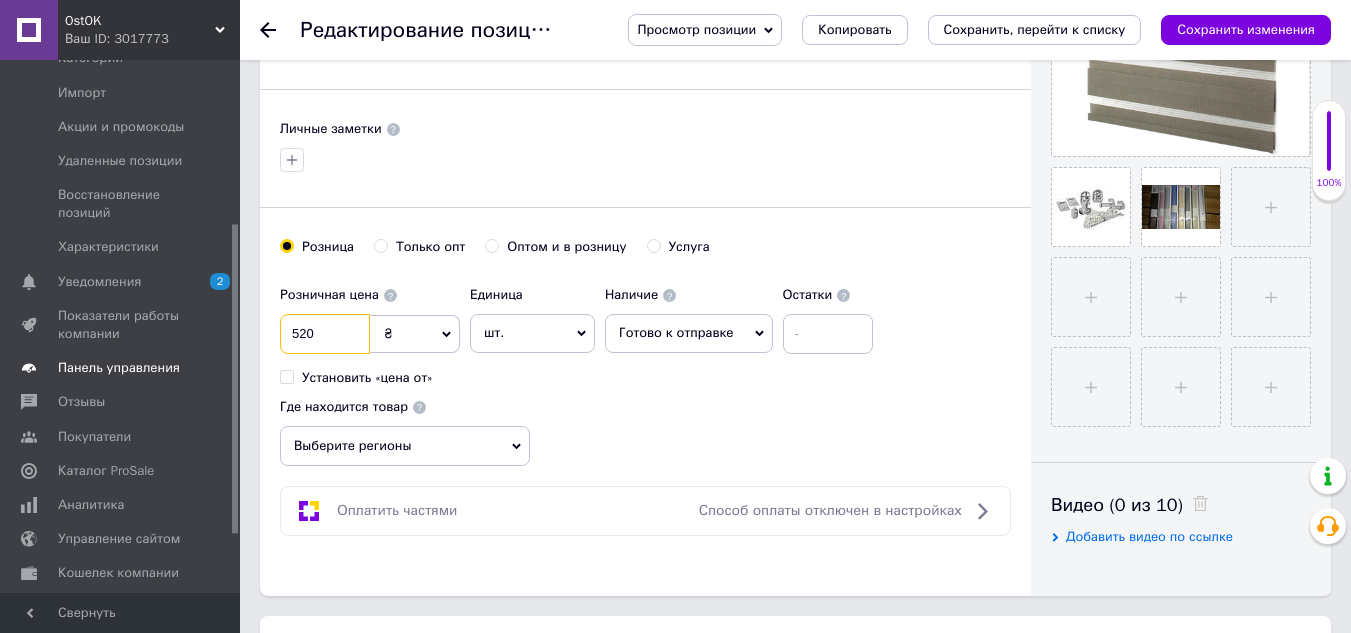 drag, startPoint x: 339, startPoint y: 334, endPoint x: 33, endPoint y: 334, distance: 306 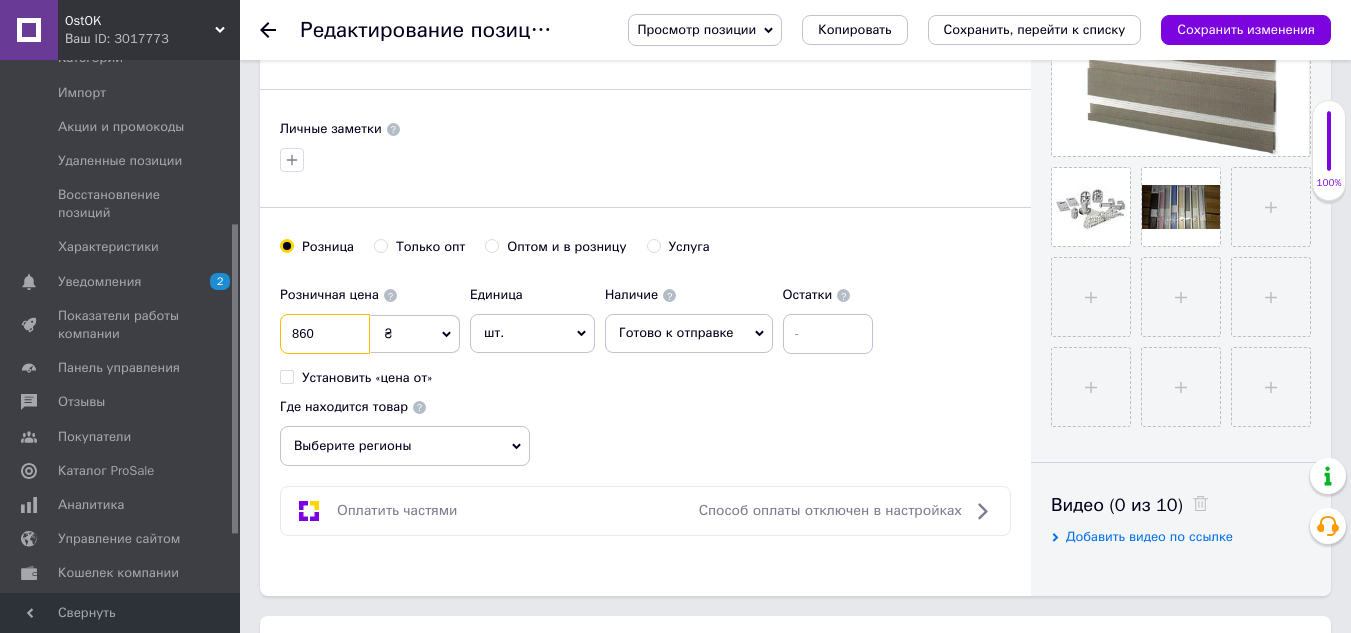 type on "860" 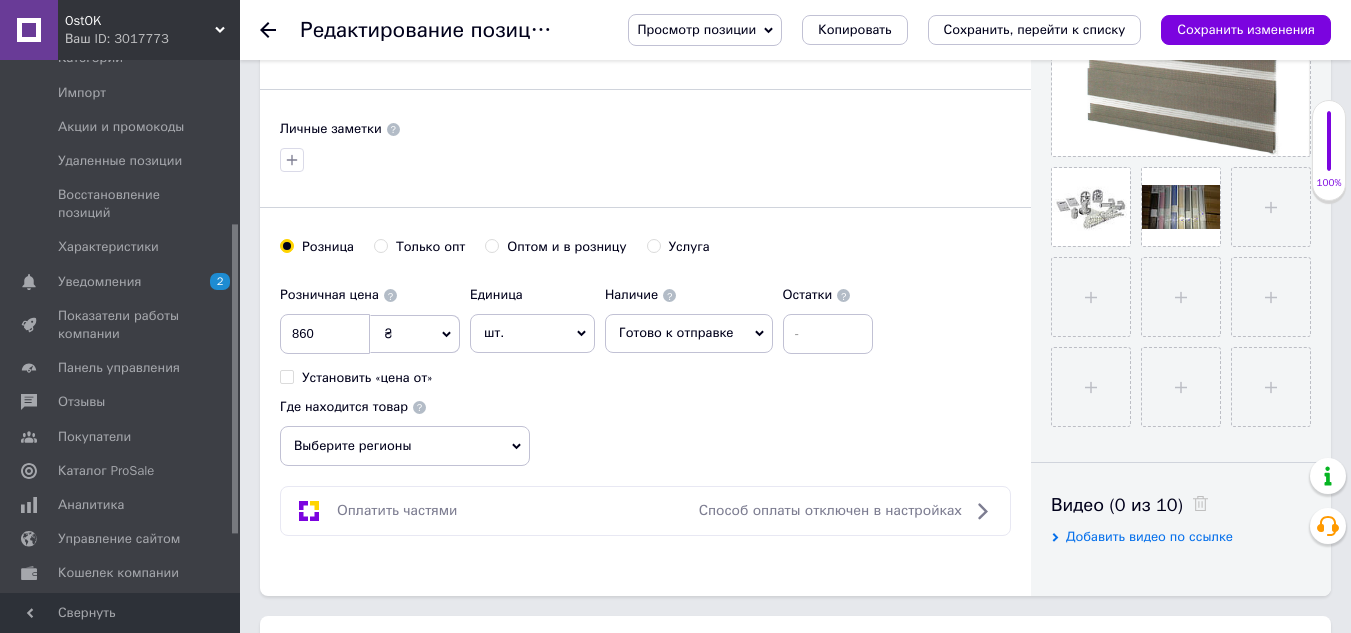click on "Выберите регионы" at bounding box center (405, 446) 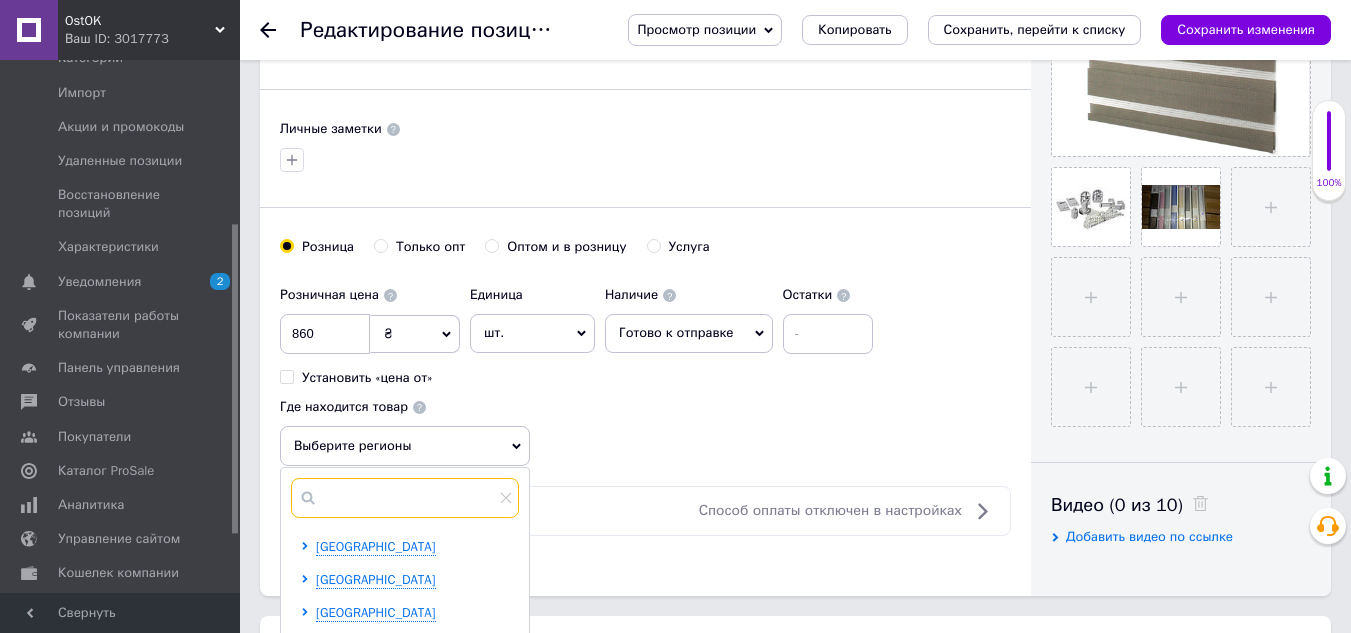 click at bounding box center (405, 498) 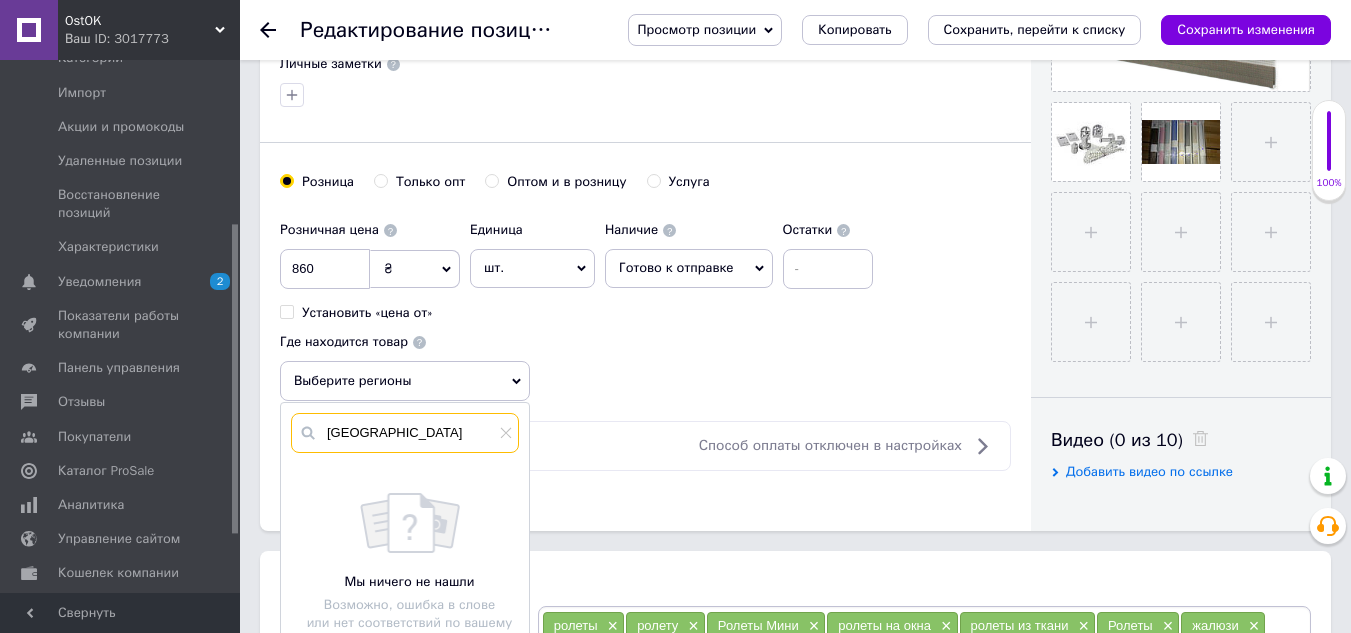 scroll, scrollTop: 700, scrollLeft: 0, axis: vertical 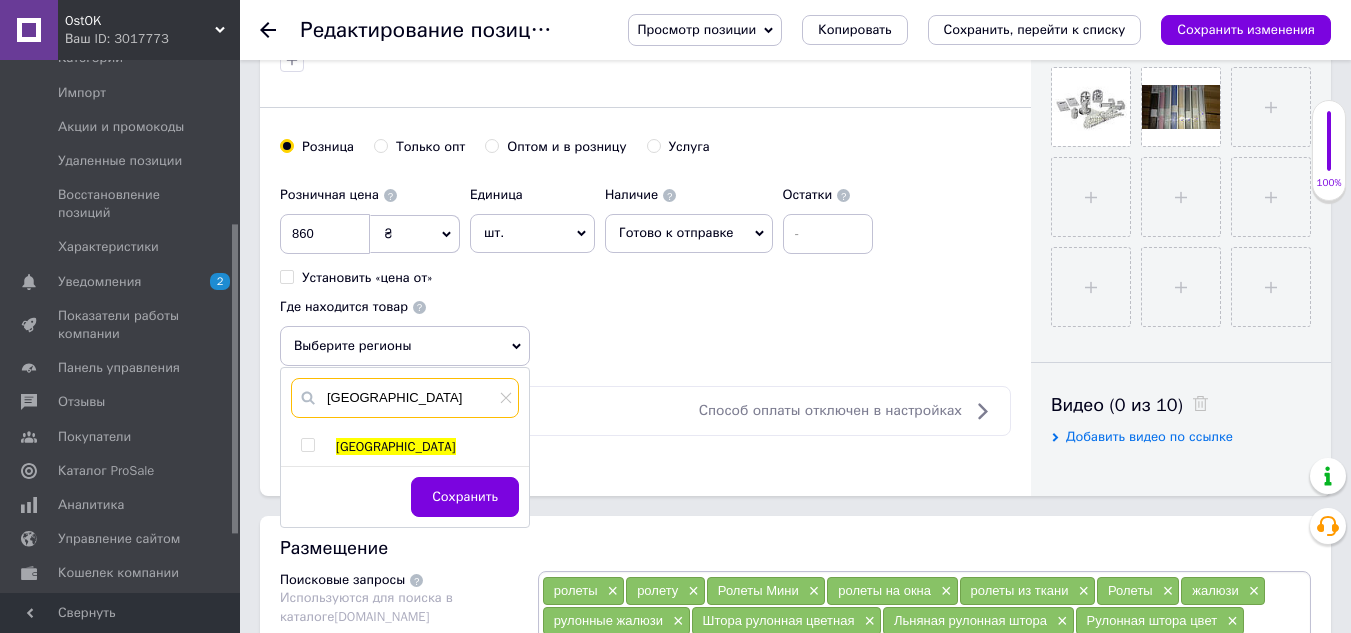 type on "[GEOGRAPHIC_DATA]" 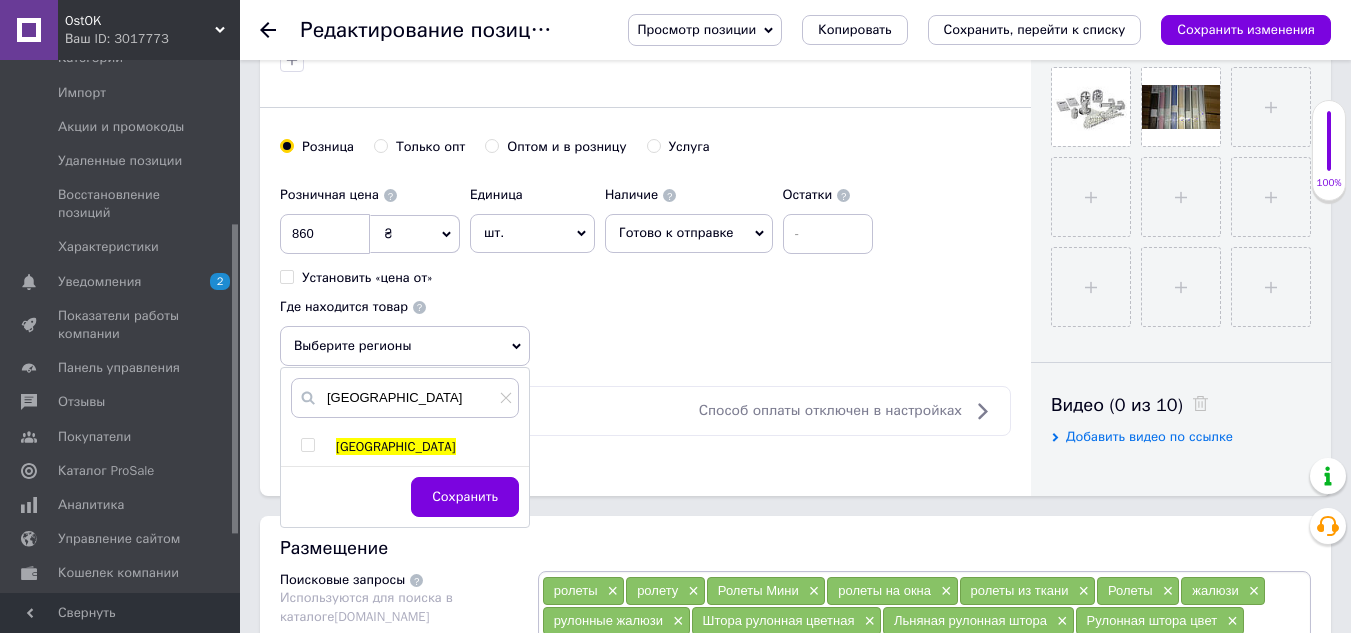 click at bounding box center [307, 445] 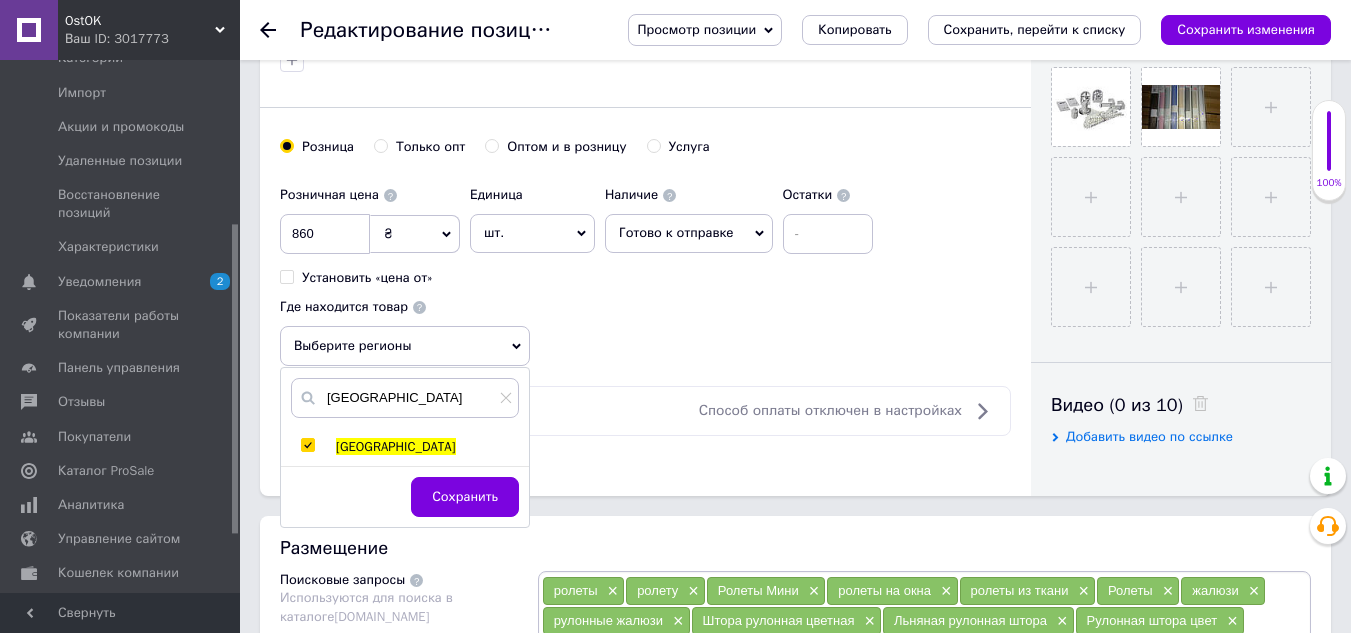checkbox on "true" 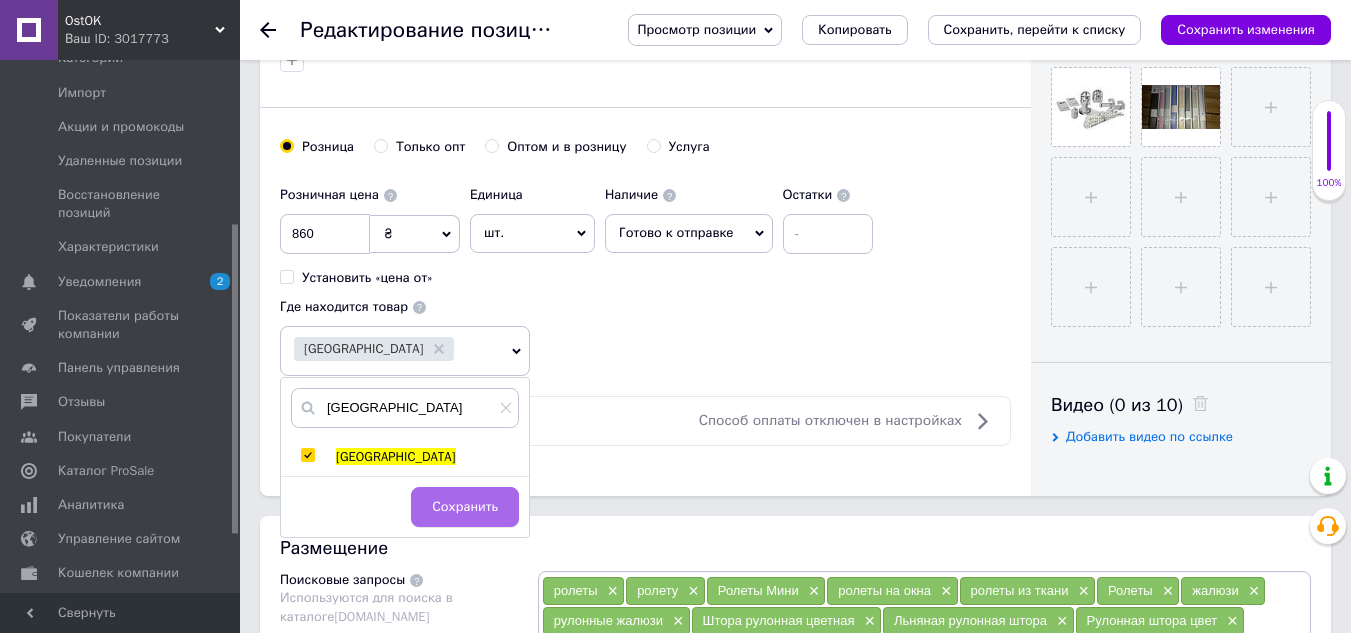 click on "Сохранить" at bounding box center [465, 507] 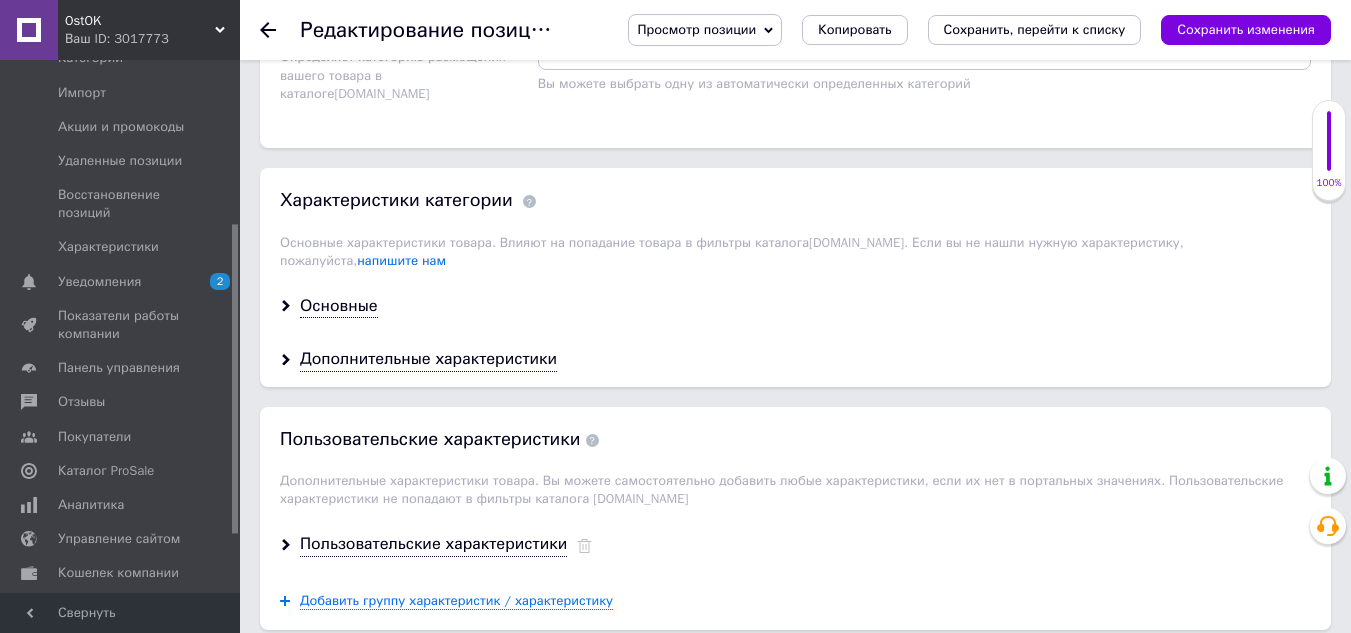 scroll, scrollTop: 1600, scrollLeft: 0, axis: vertical 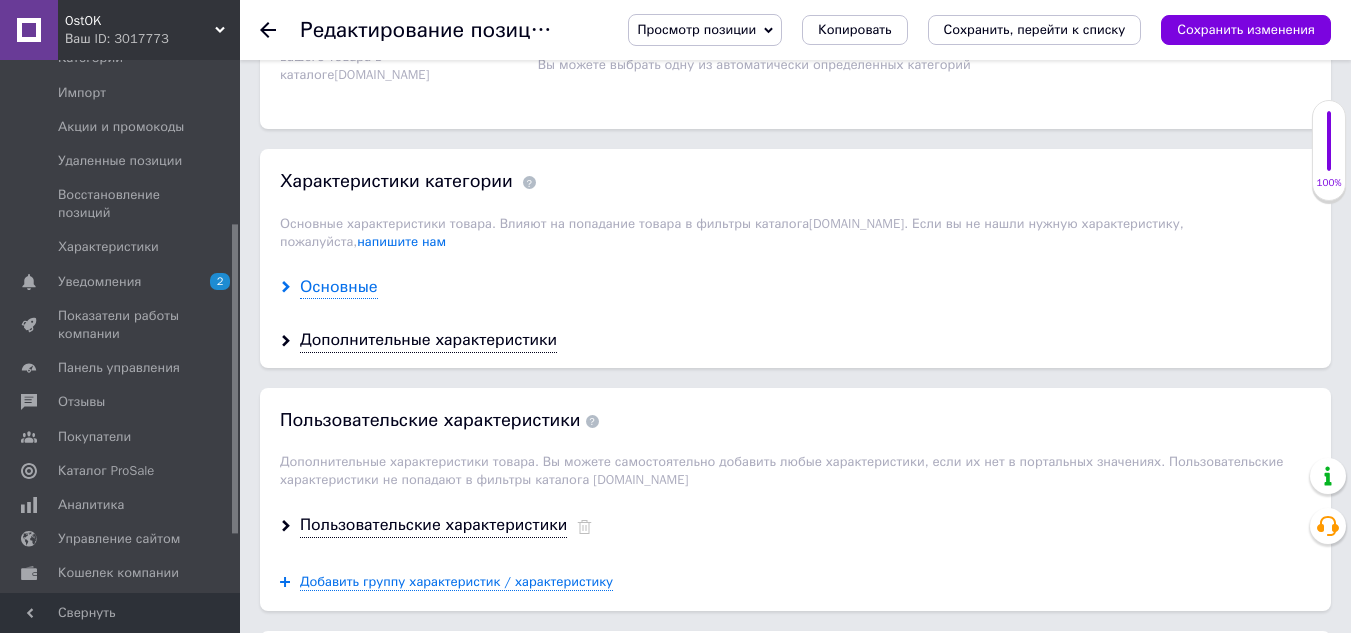 click on "Основные" at bounding box center (339, 287) 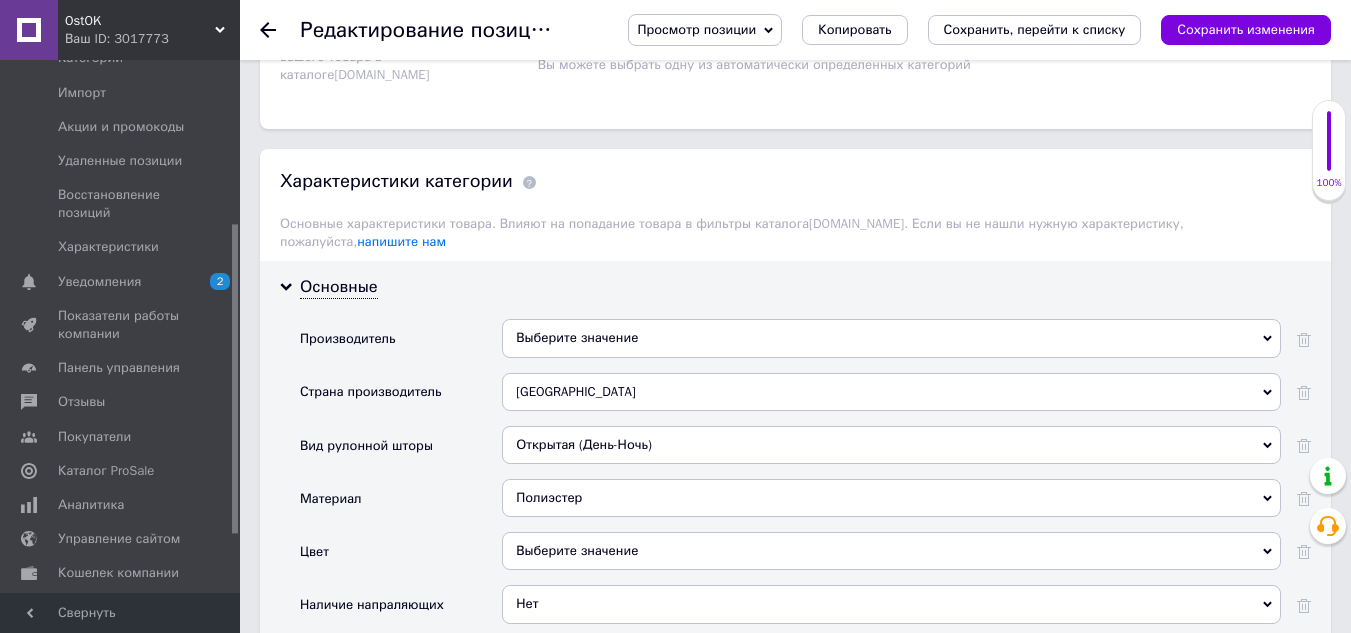 click on "Выберите значение" at bounding box center [891, 338] 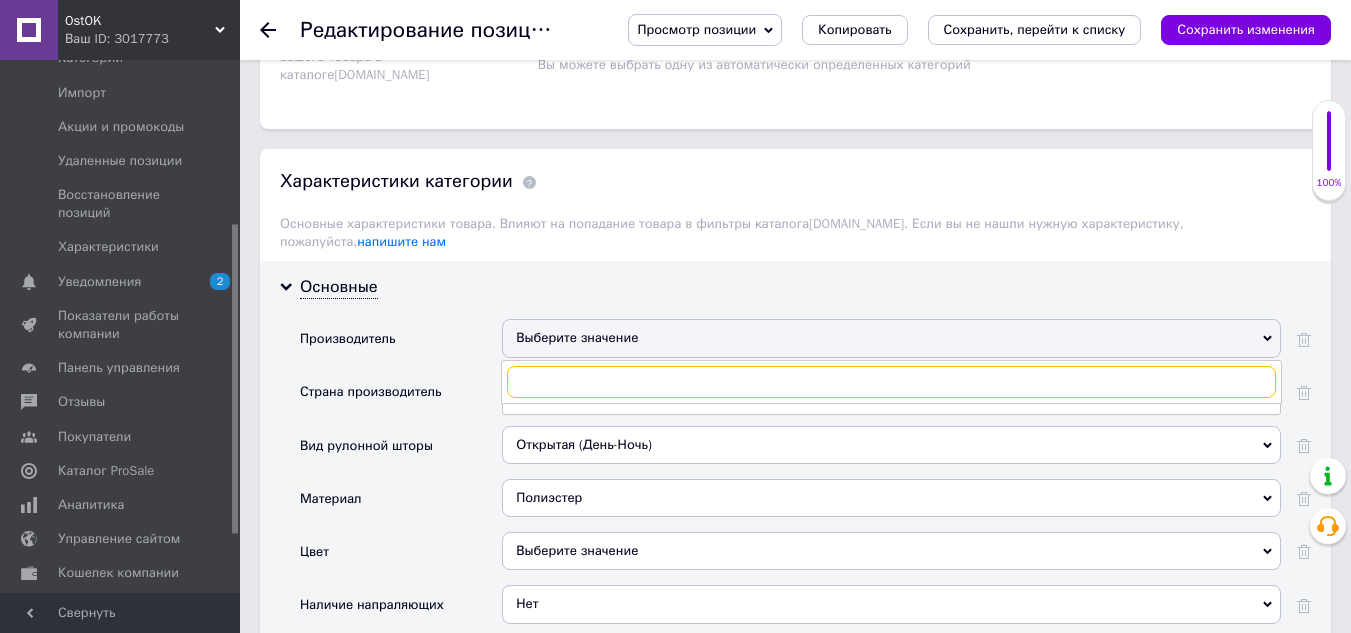 click at bounding box center (891, 382) 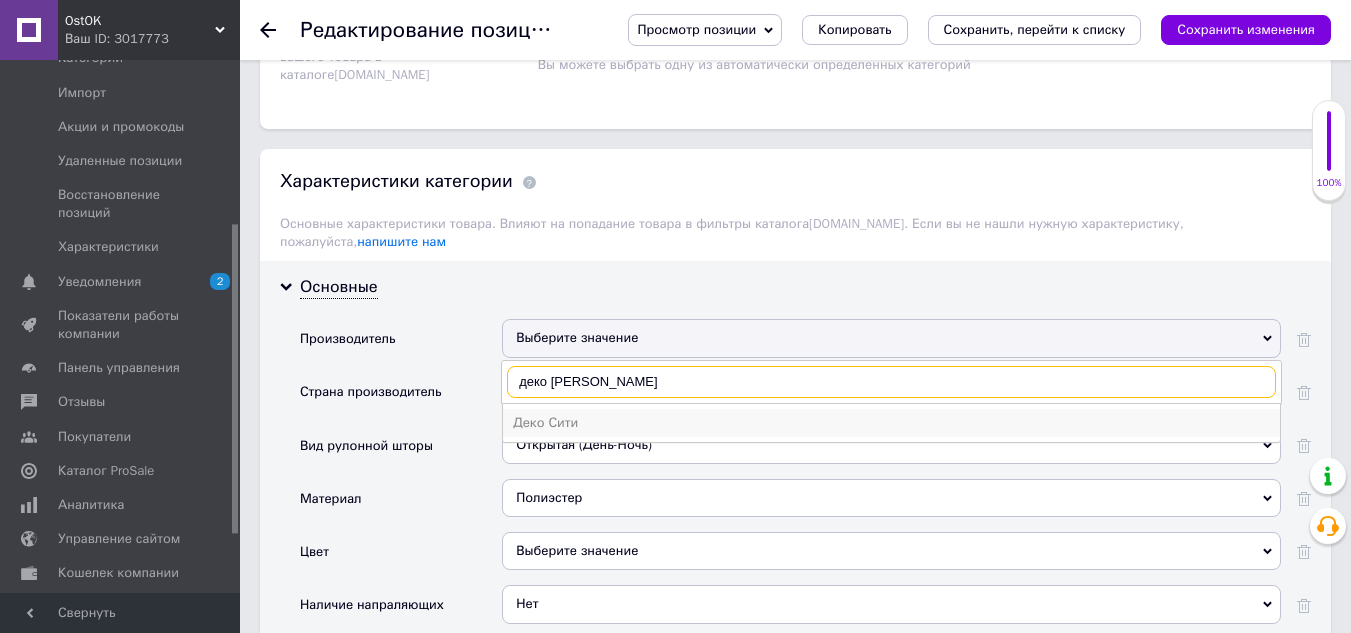 type on "деко [PERSON_NAME]" 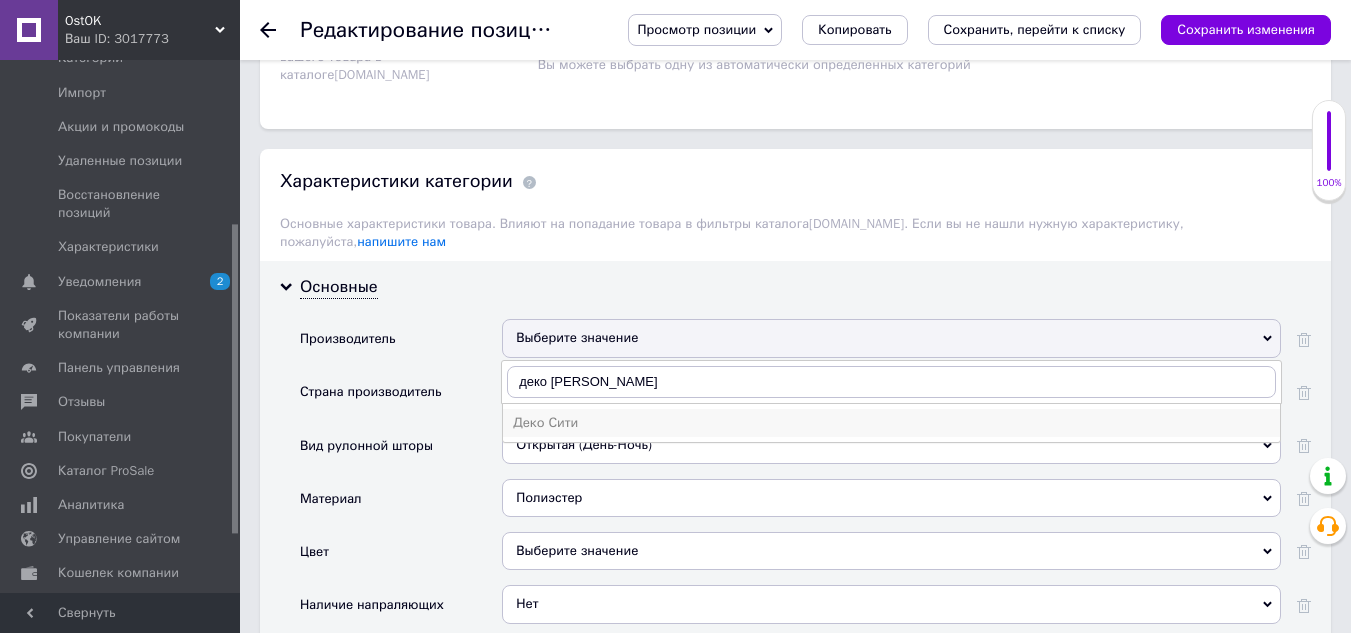 click on "Деко Сити" at bounding box center [891, 423] 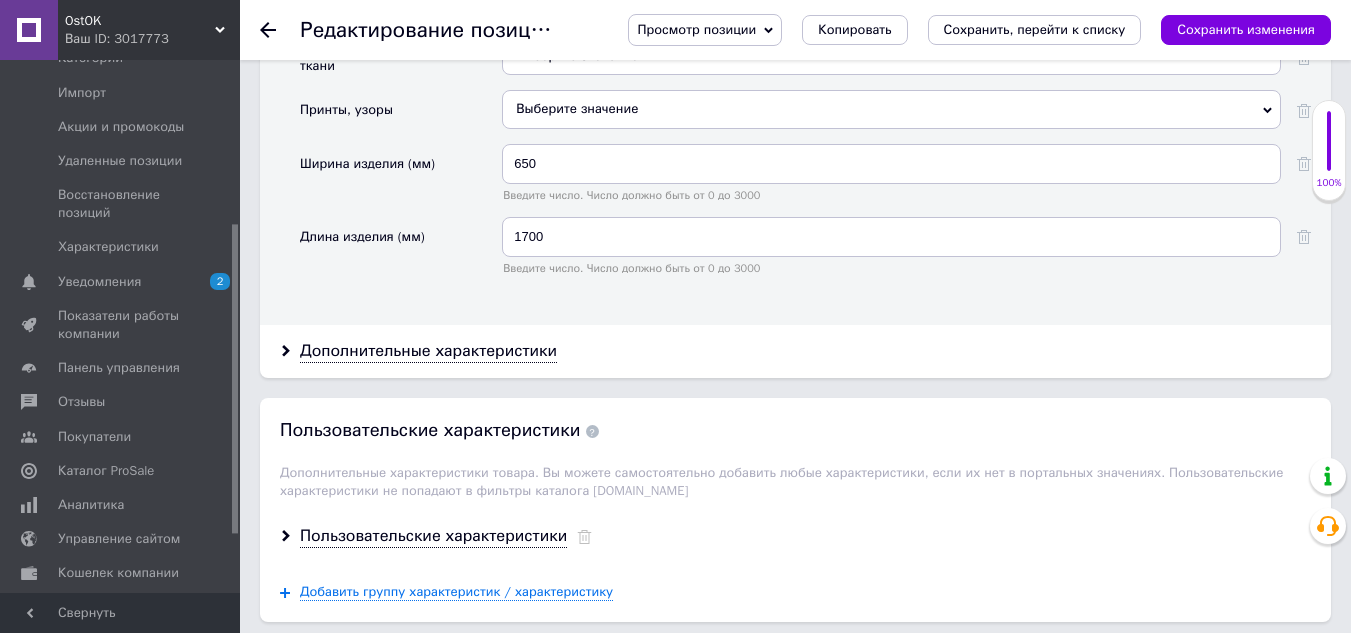 scroll, scrollTop: 2600, scrollLeft: 0, axis: vertical 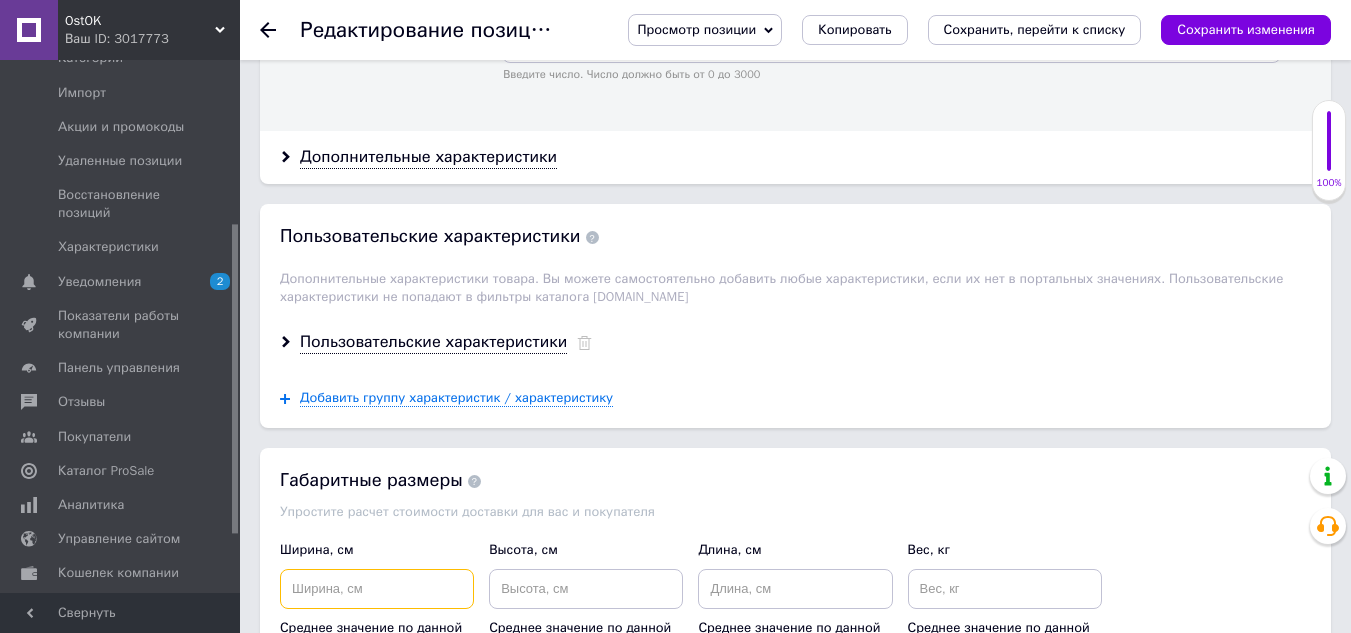 click at bounding box center (377, 589) 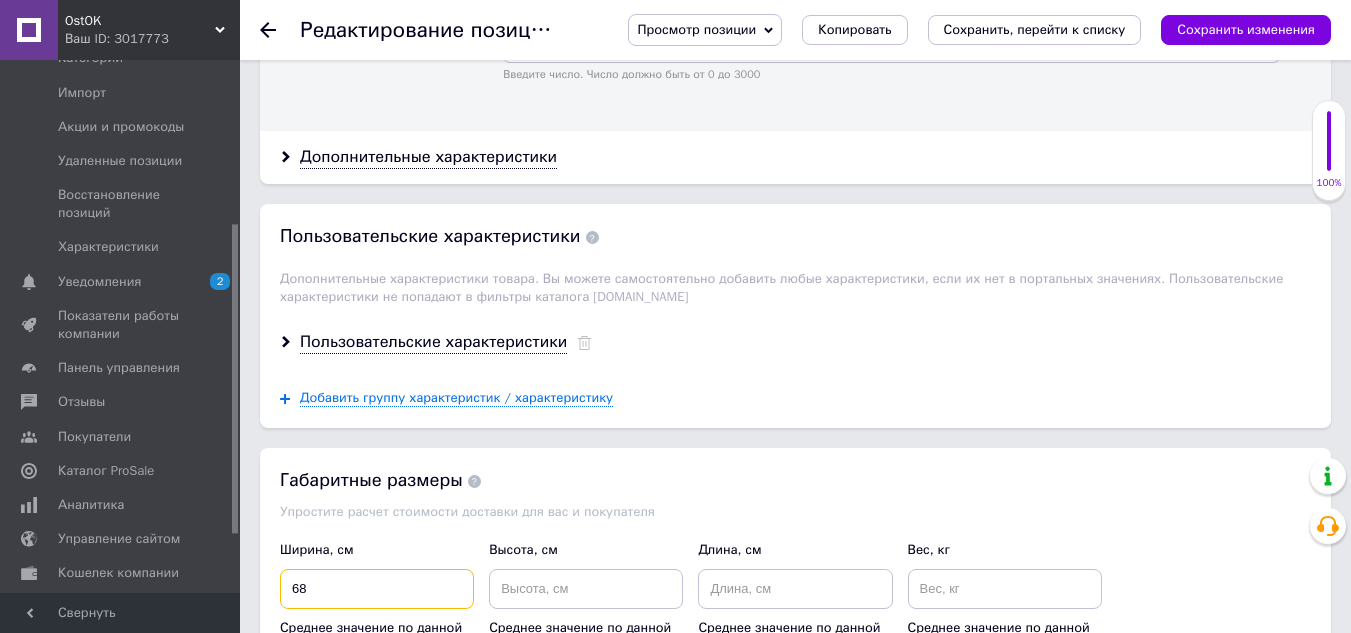 type on "68" 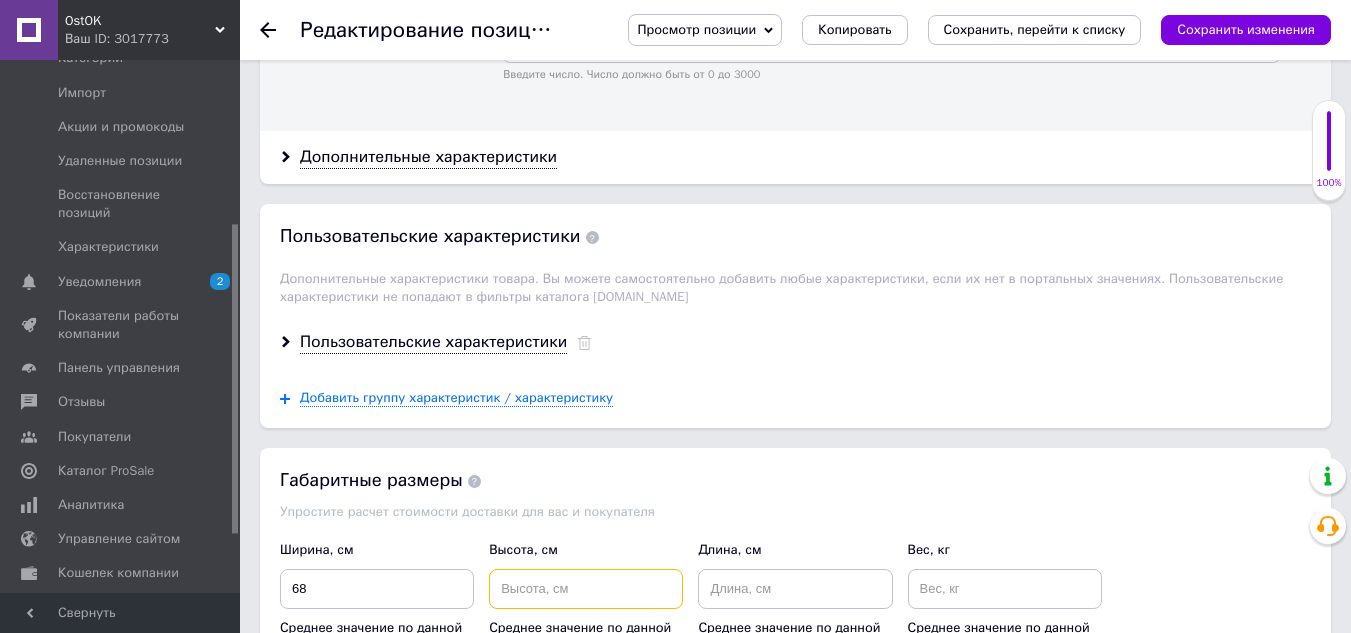 click at bounding box center [586, 589] 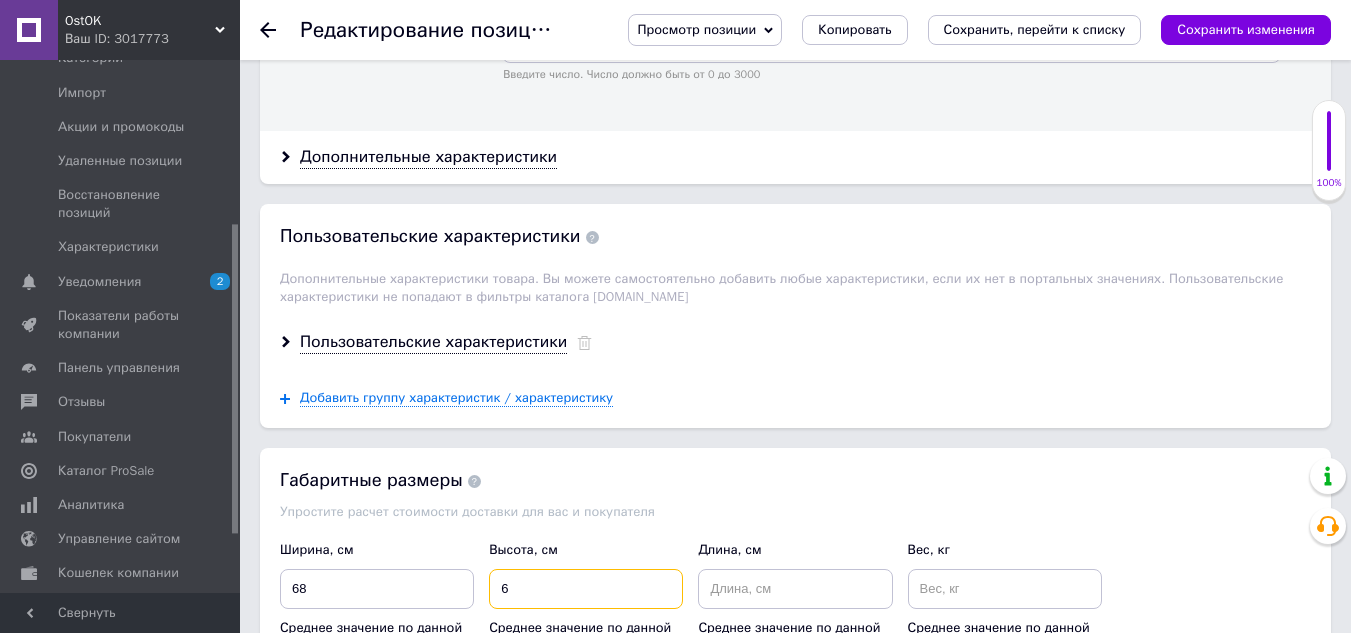 type on "6" 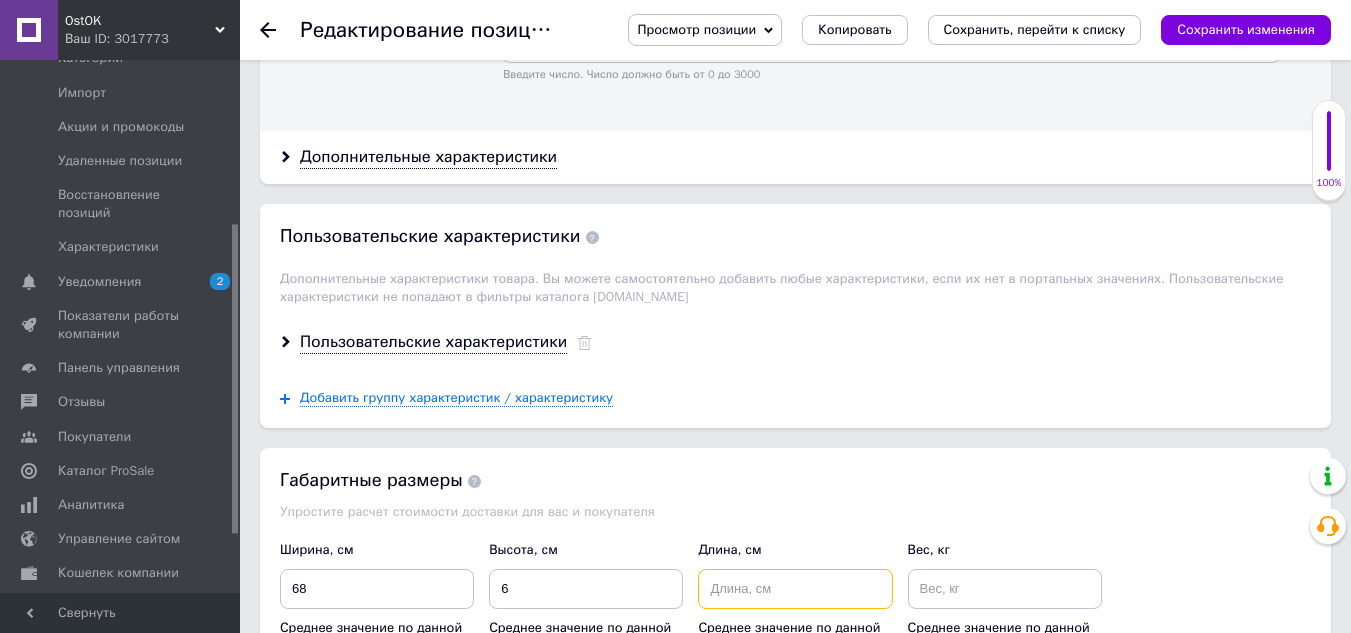 click at bounding box center [795, 589] 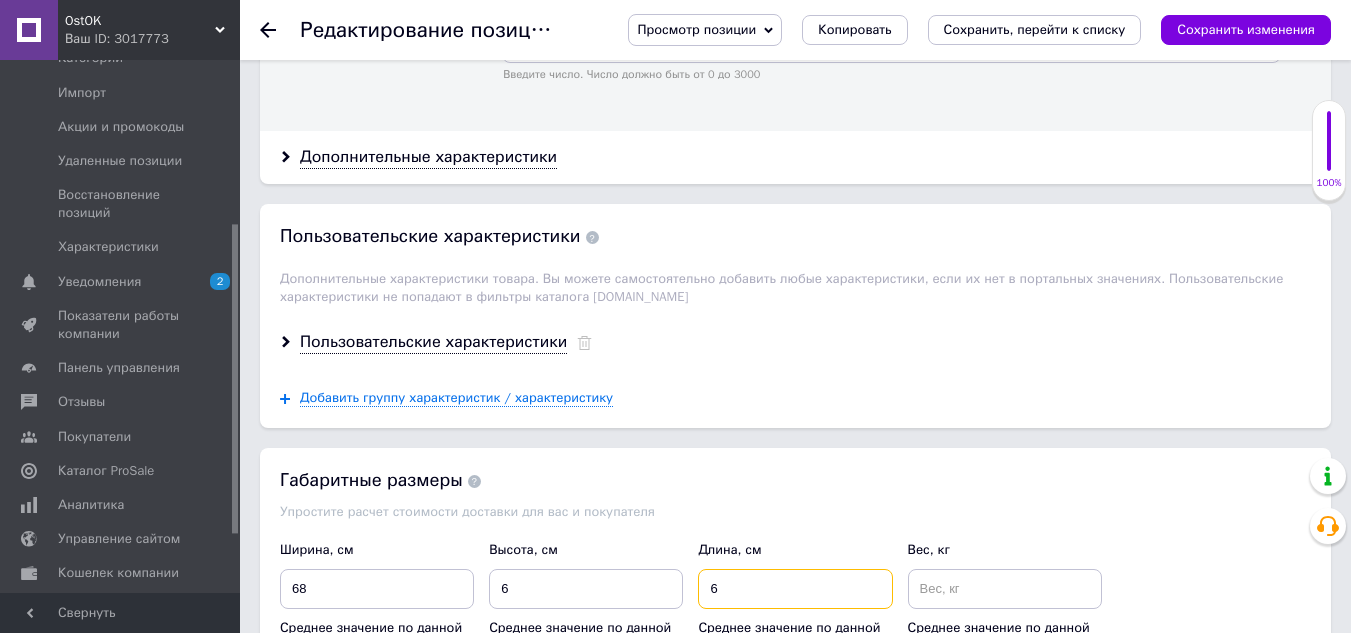type on "6" 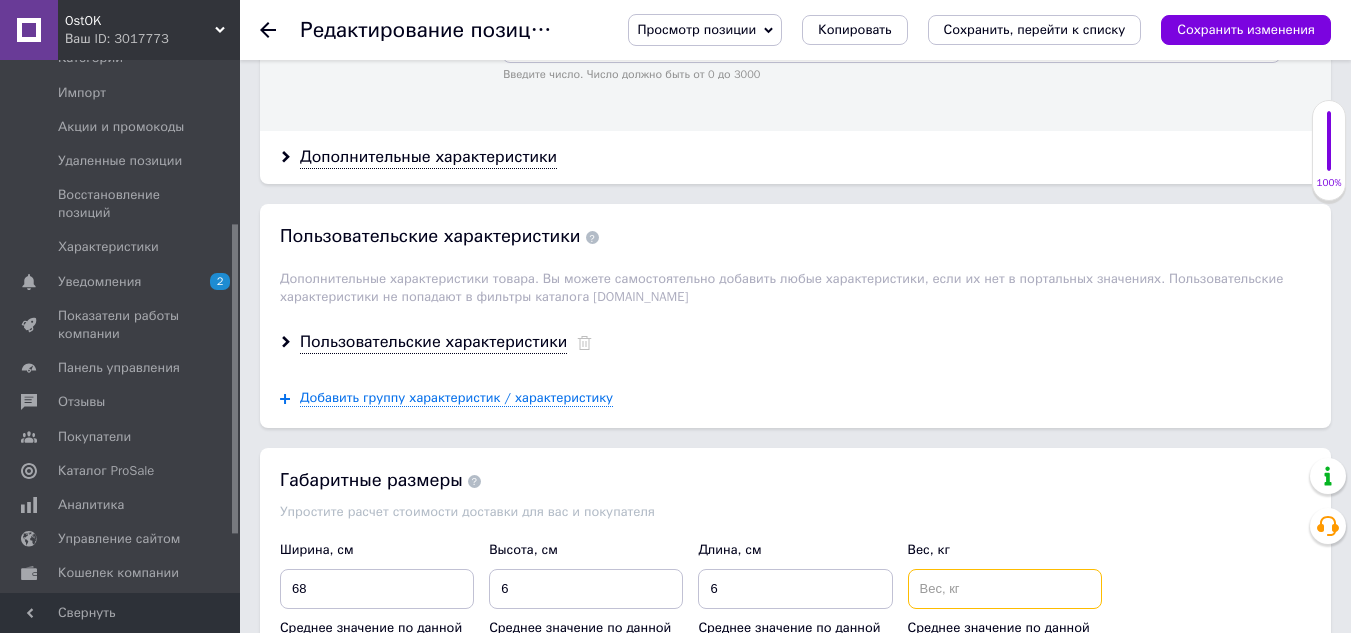 click at bounding box center (1005, 589) 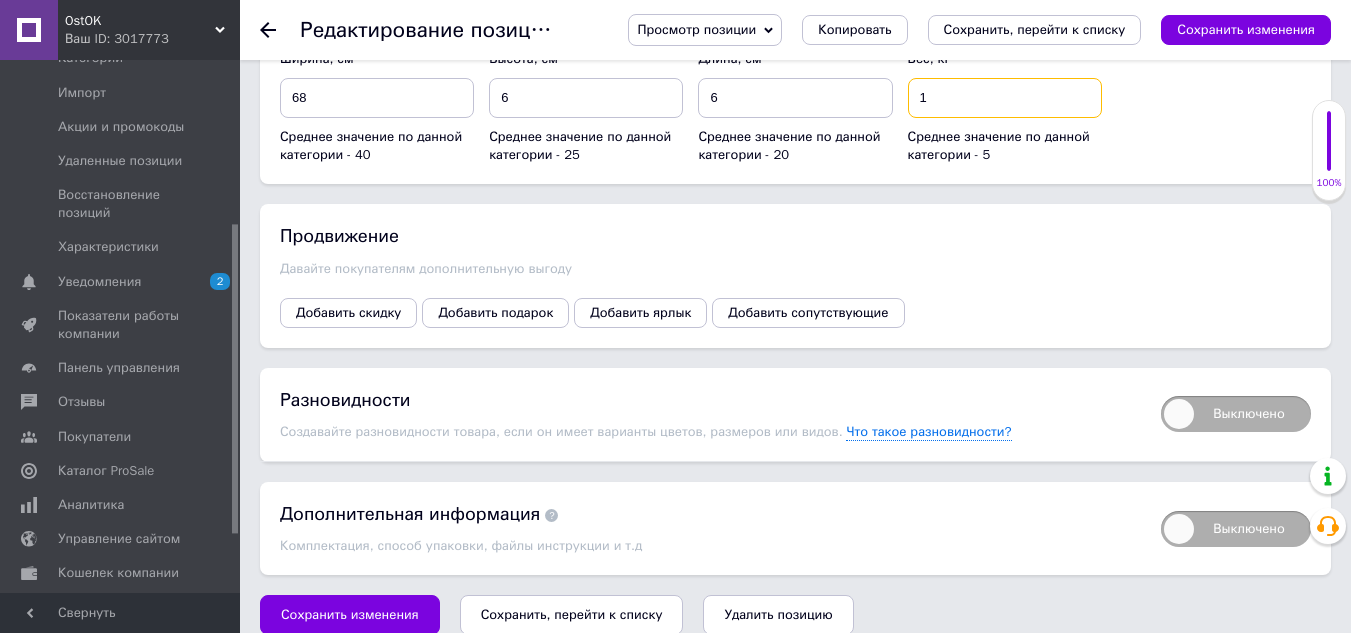 scroll, scrollTop: 3092, scrollLeft: 0, axis: vertical 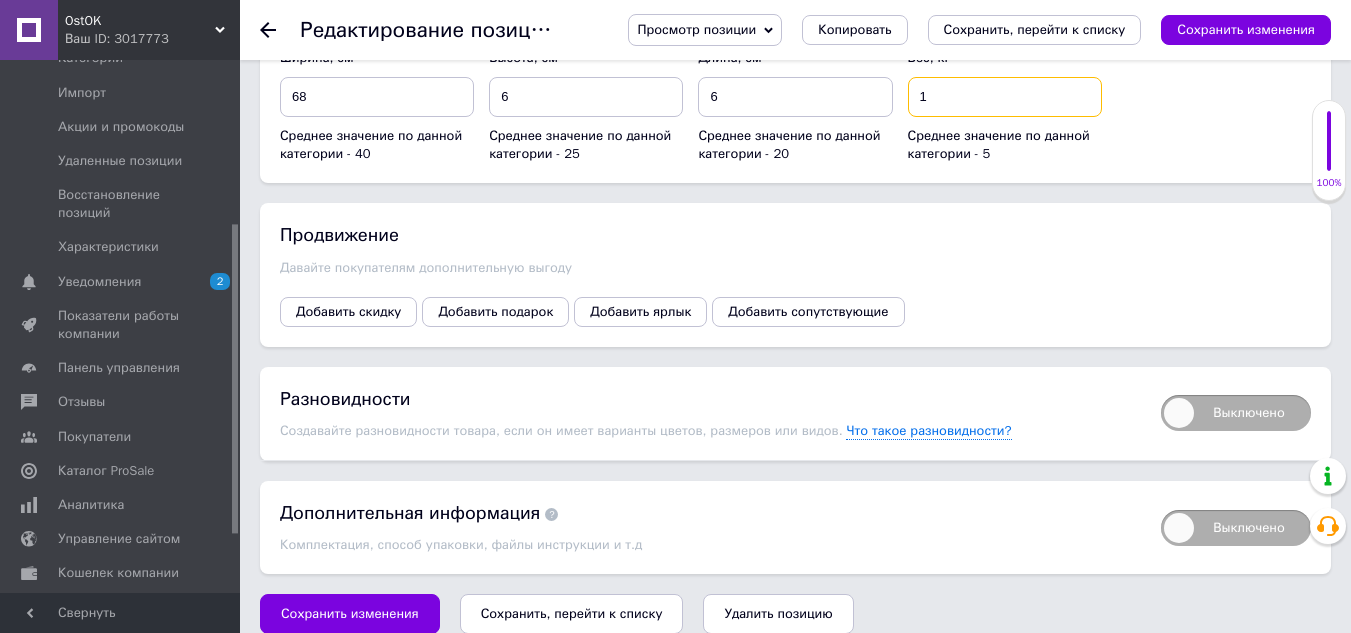 type on "1" 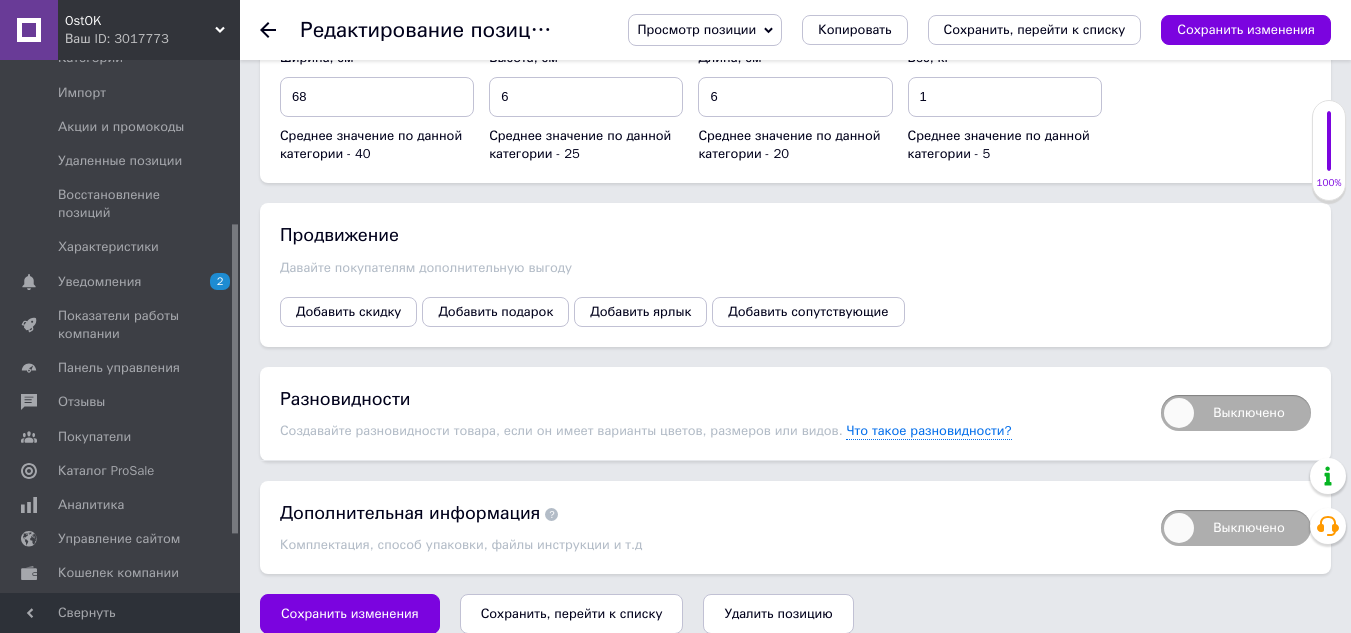 click on "Сохранить, перейти к списку" at bounding box center [572, 613] 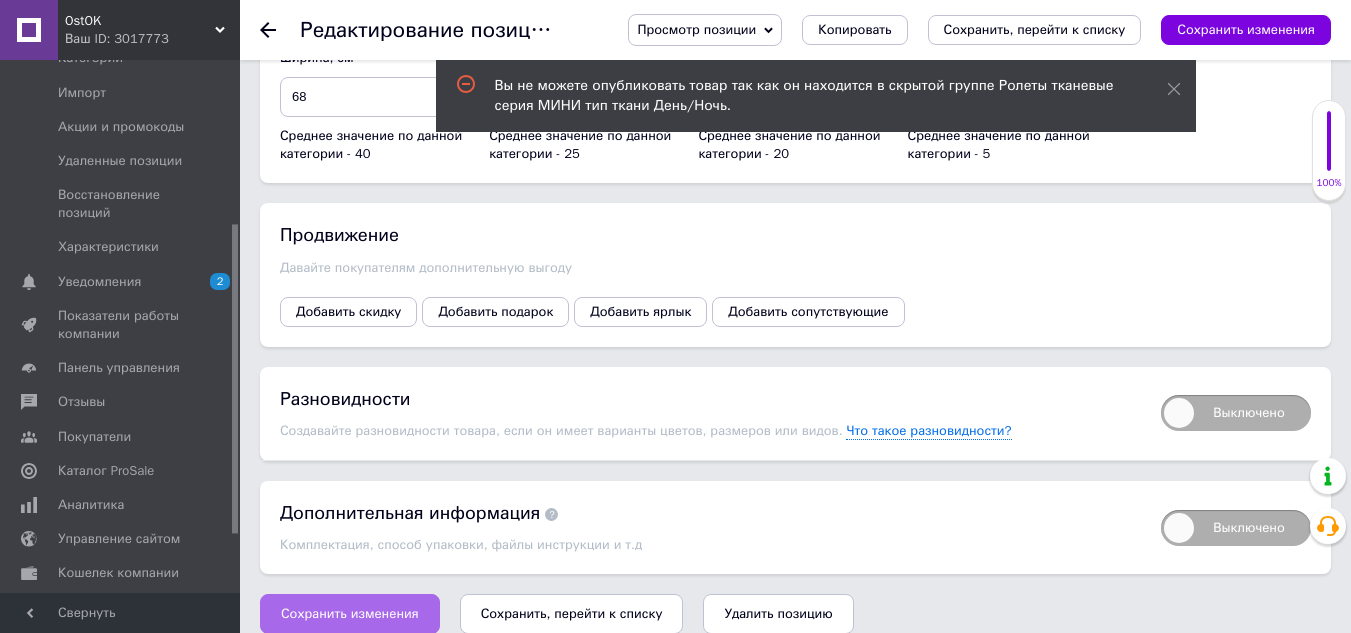click on "Сохранить изменения" at bounding box center [350, 614] 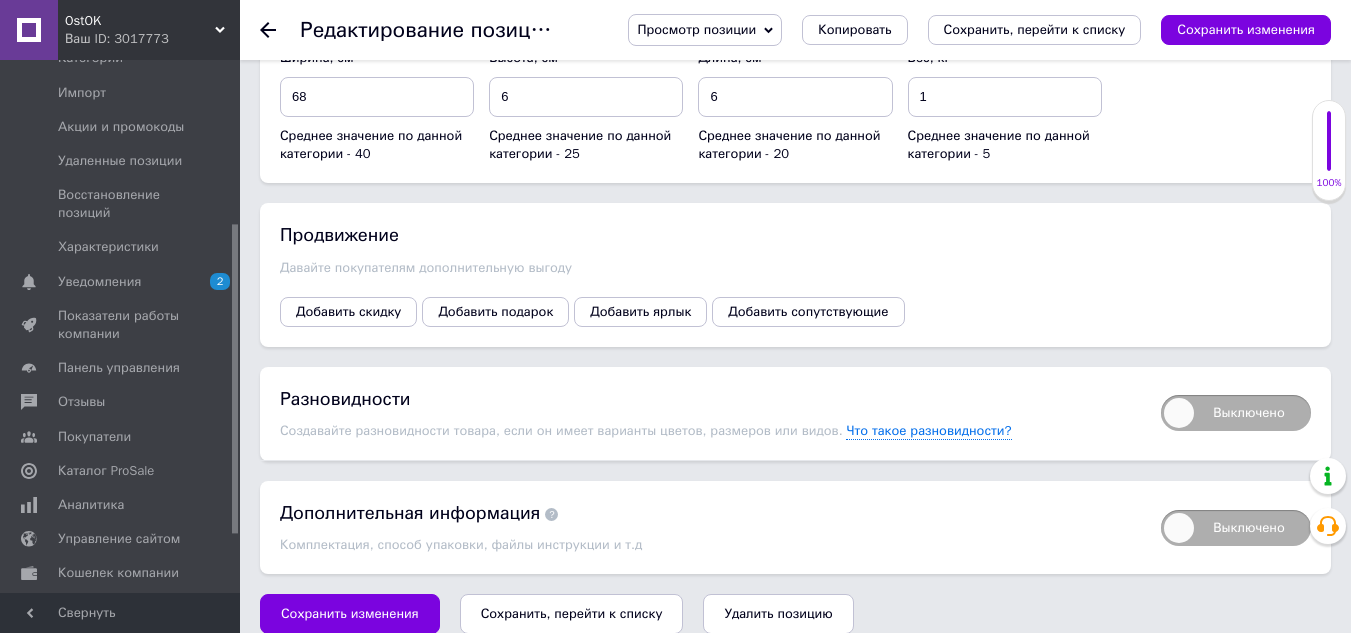 click 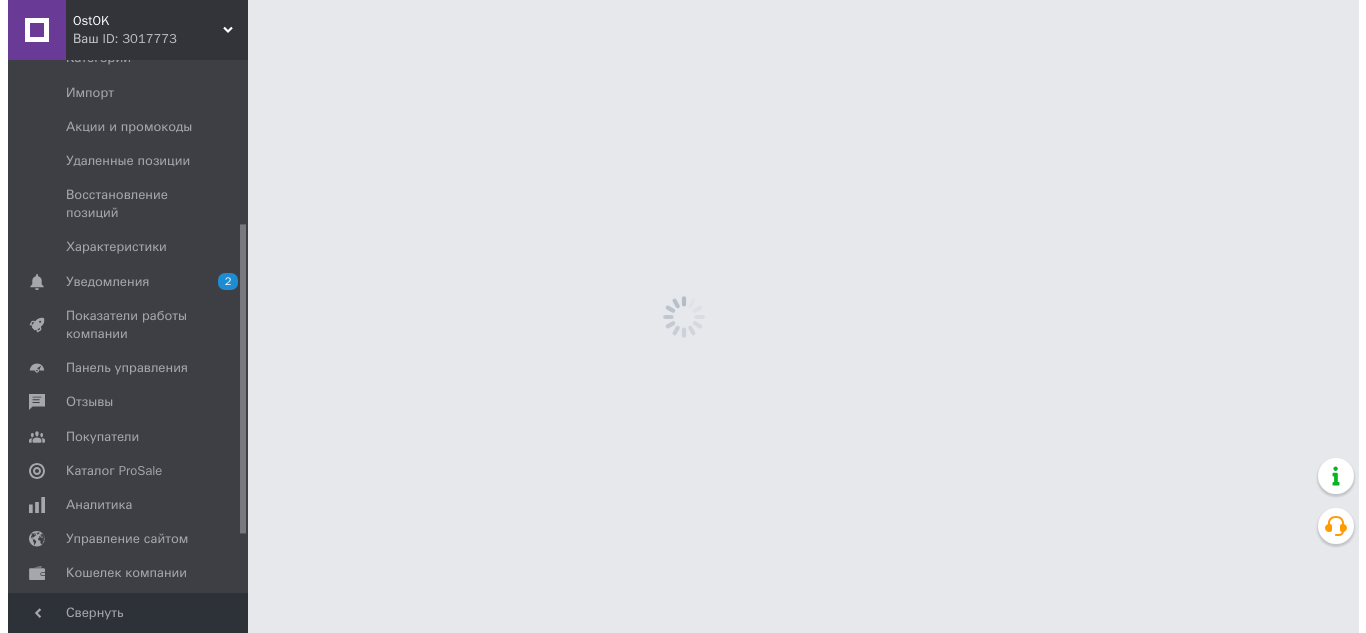 scroll, scrollTop: 0, scrollLeft: 0, axis: both 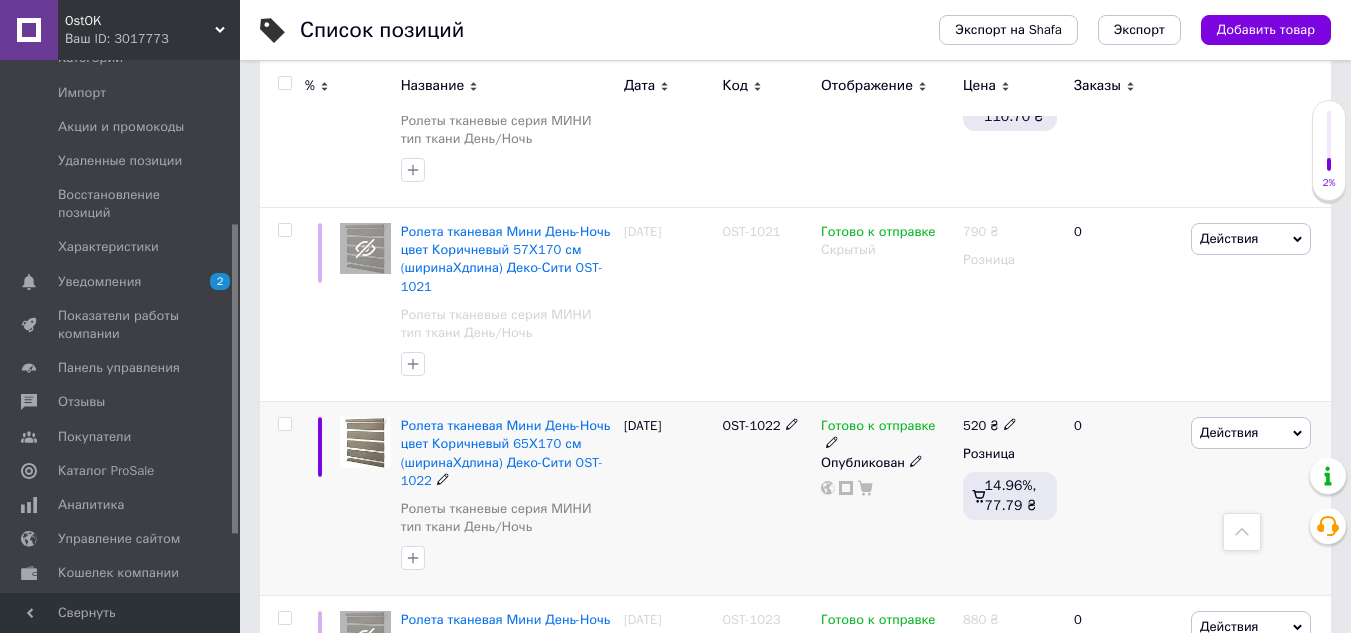 click 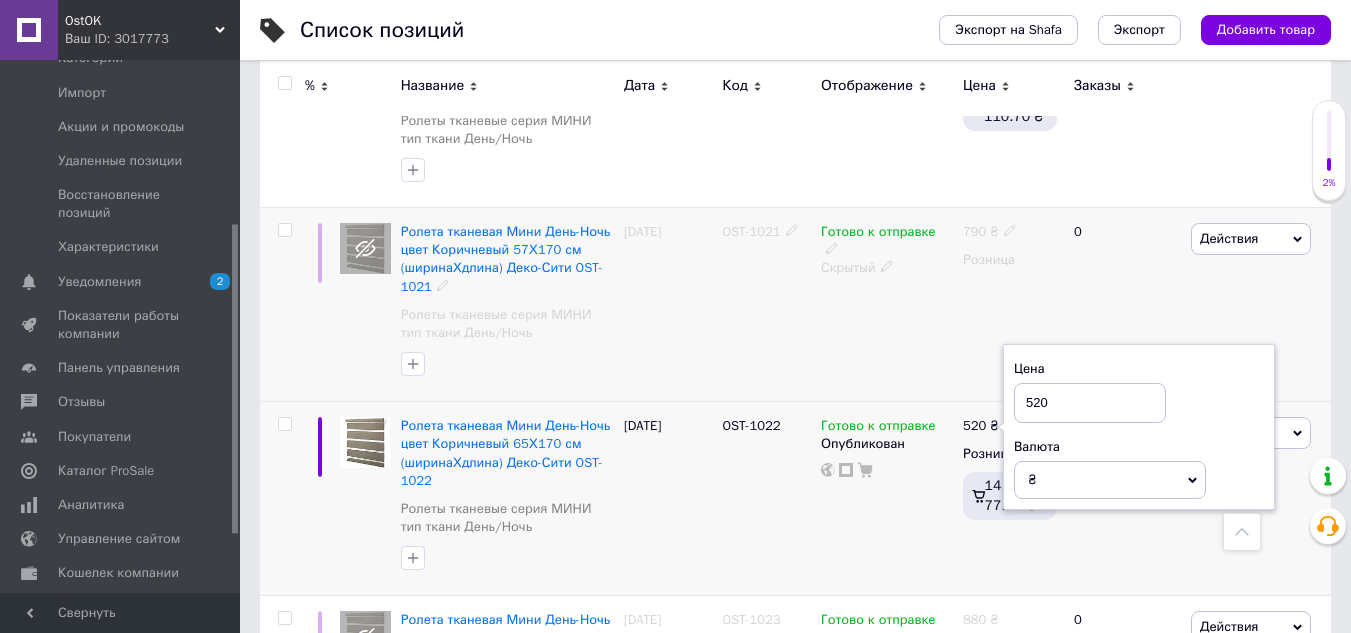 drag, startPoint x: 1055, startPoint y: 400, endPoint x: 919, endPoint y: 370, distance: 139.26952 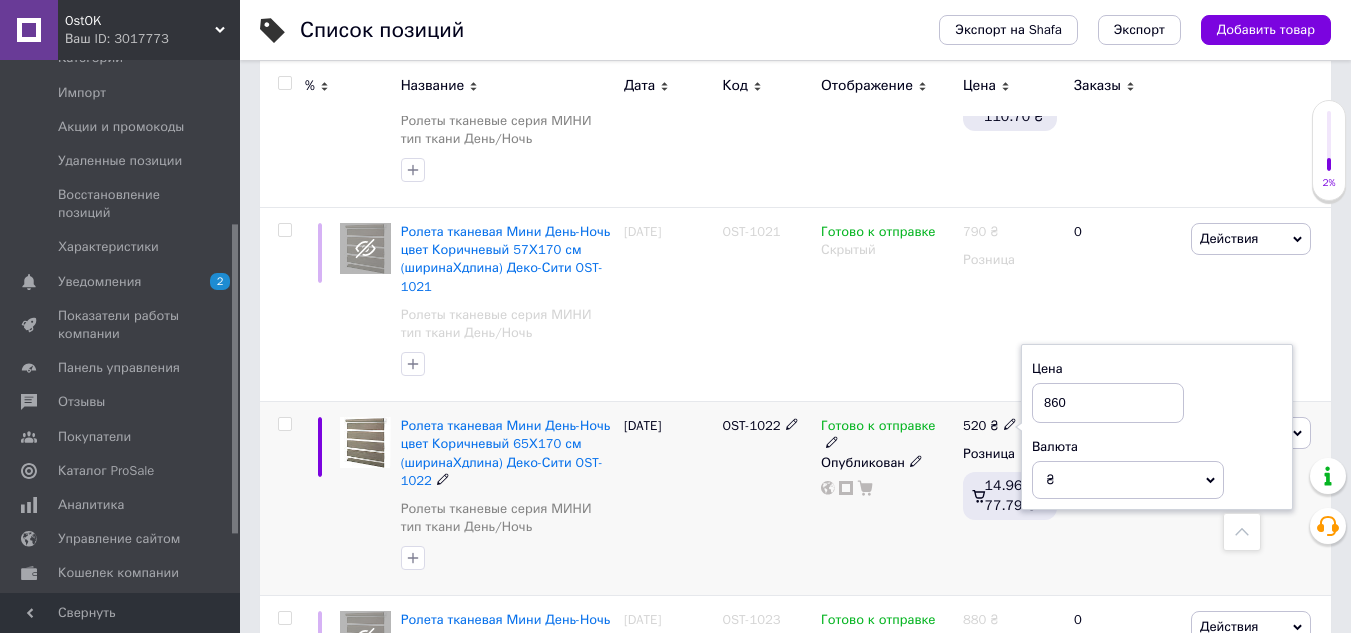type on "860" 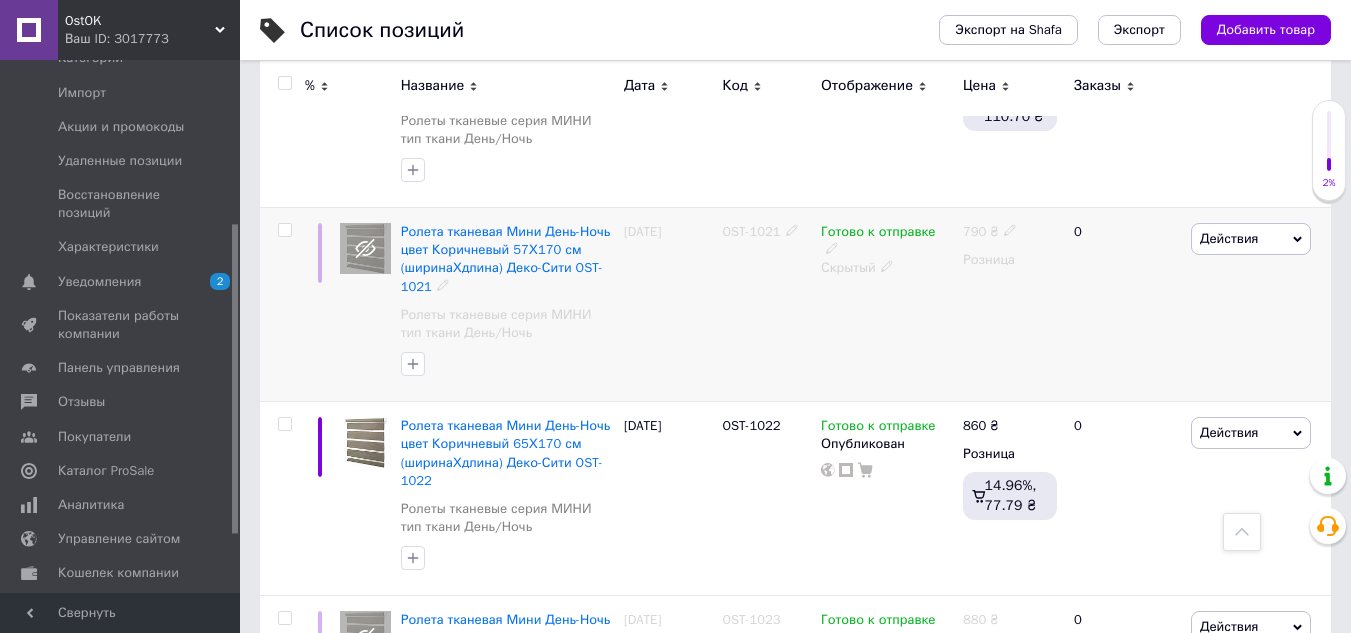 click 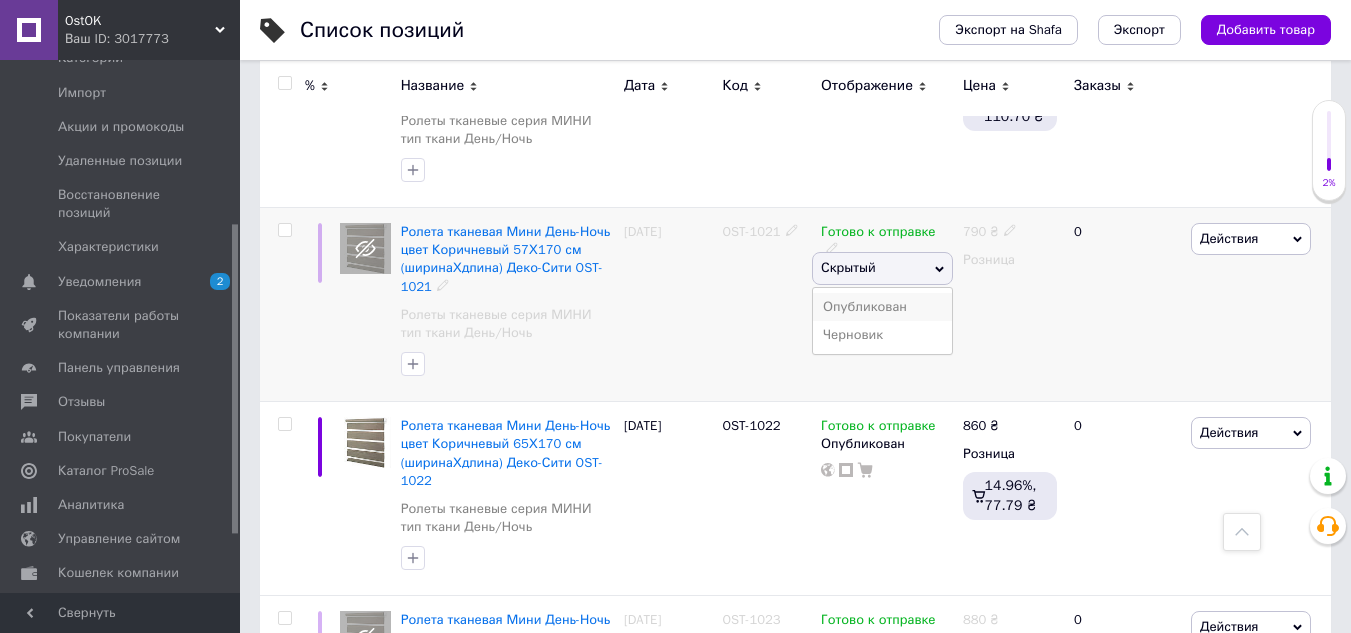 click on "Опубликован" at bounding box center (882, 307) 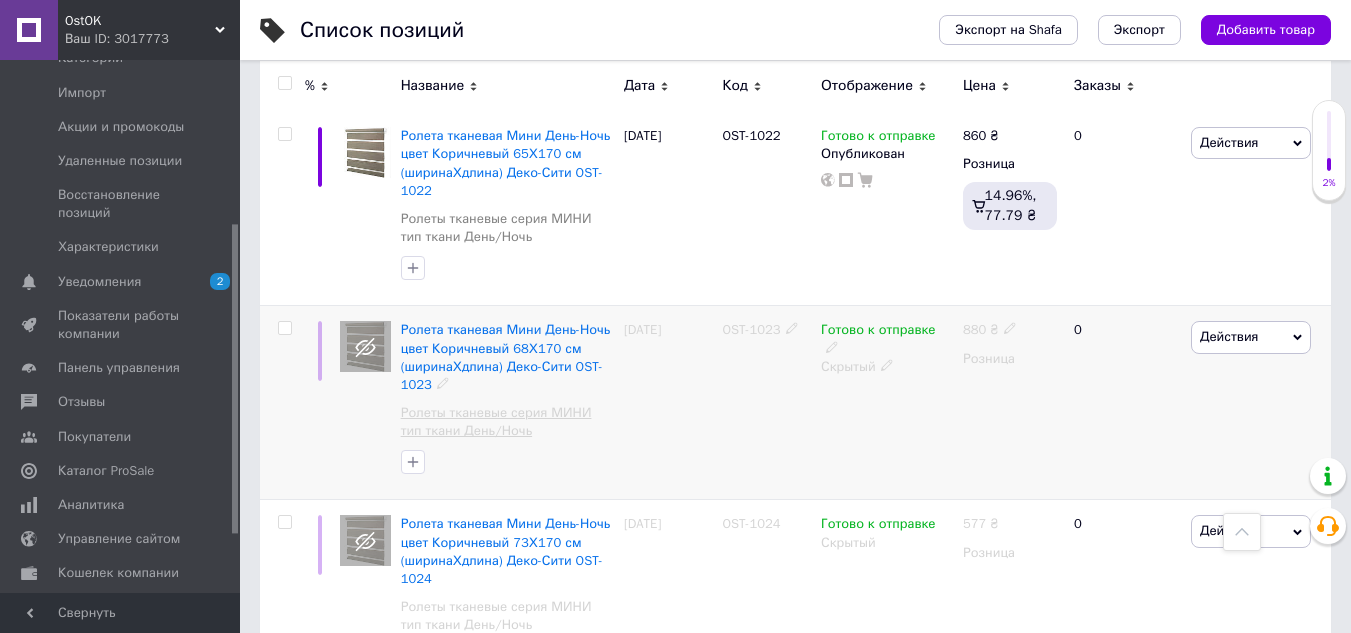 scroll, scrollTop: 2500, scrollLeft: 0, axis: vertical 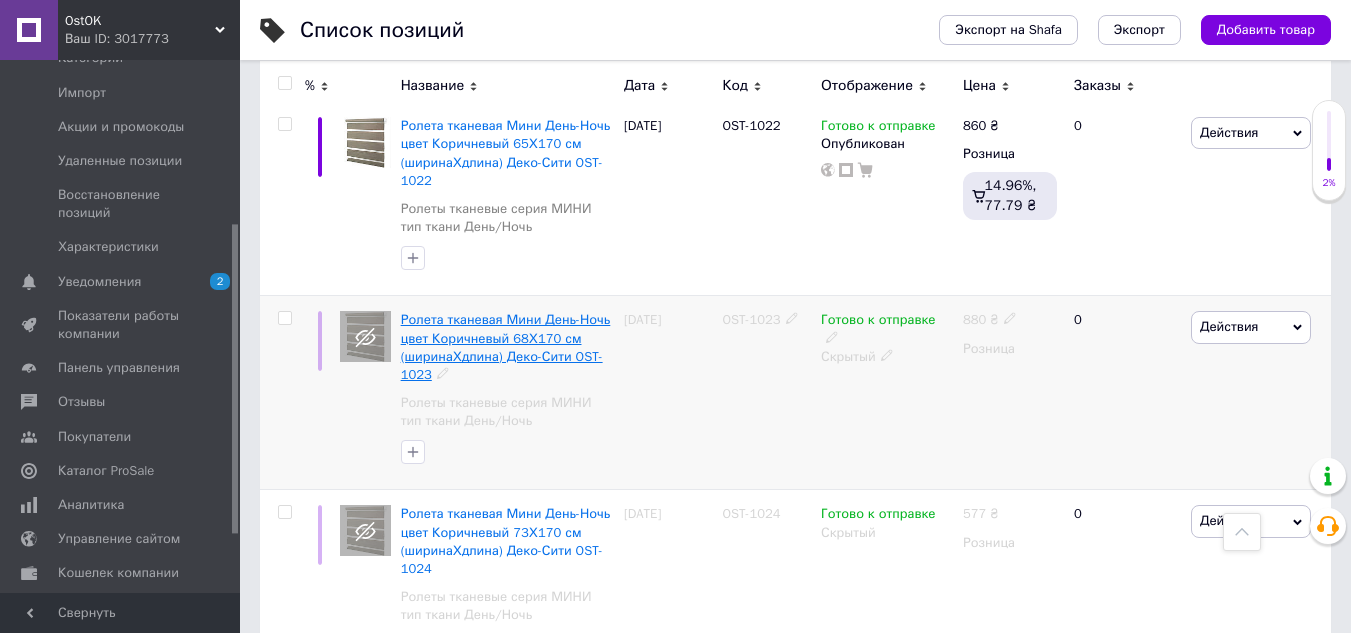 click on "Ролета тканевая Мини День-Ночь цвет Коричневый 68Х170 см (ширинаХдлина) Деко-Сити OST-1023" at bounding box center (506, 347) 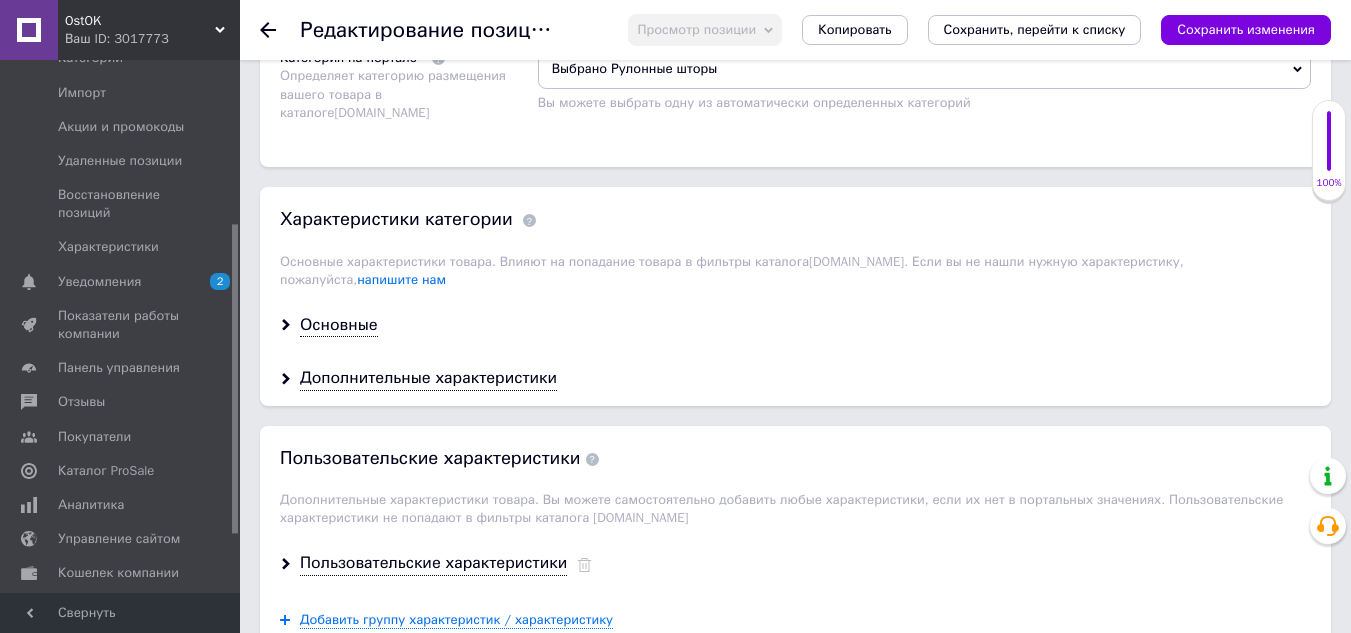 scroll, scrollTop: 1600, scrollLeft: 0, axis: vertical 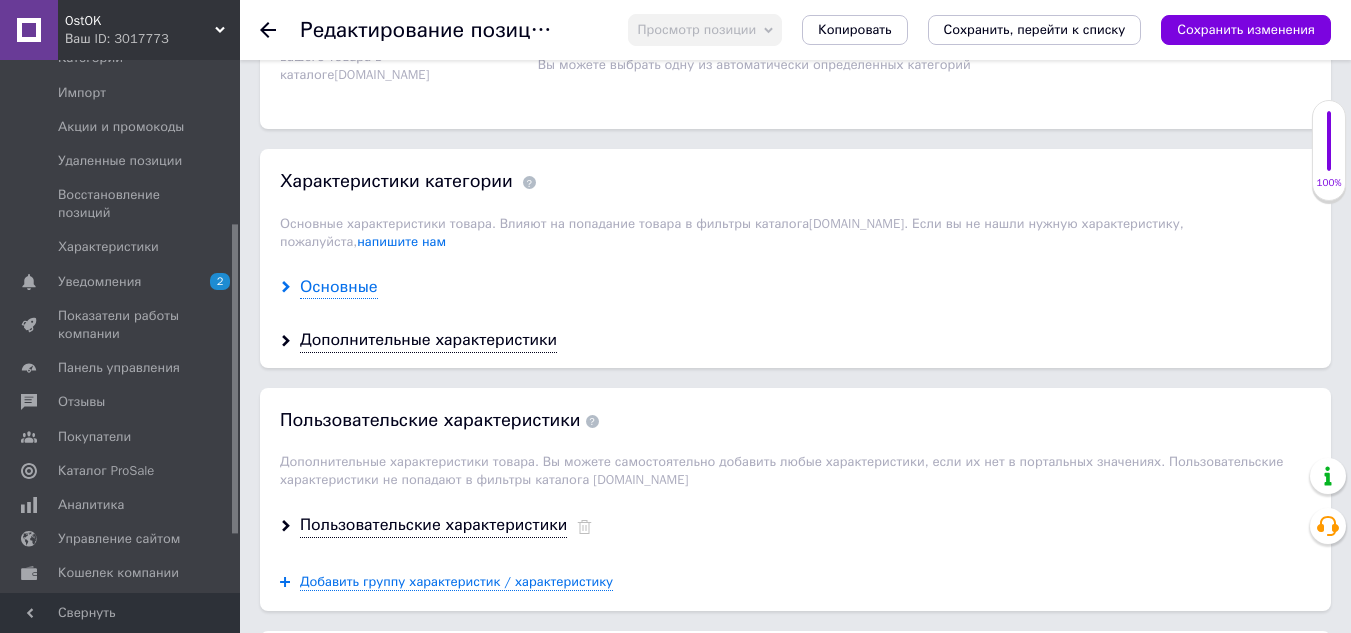 click on "Основные" at bounding box center (339, 287) 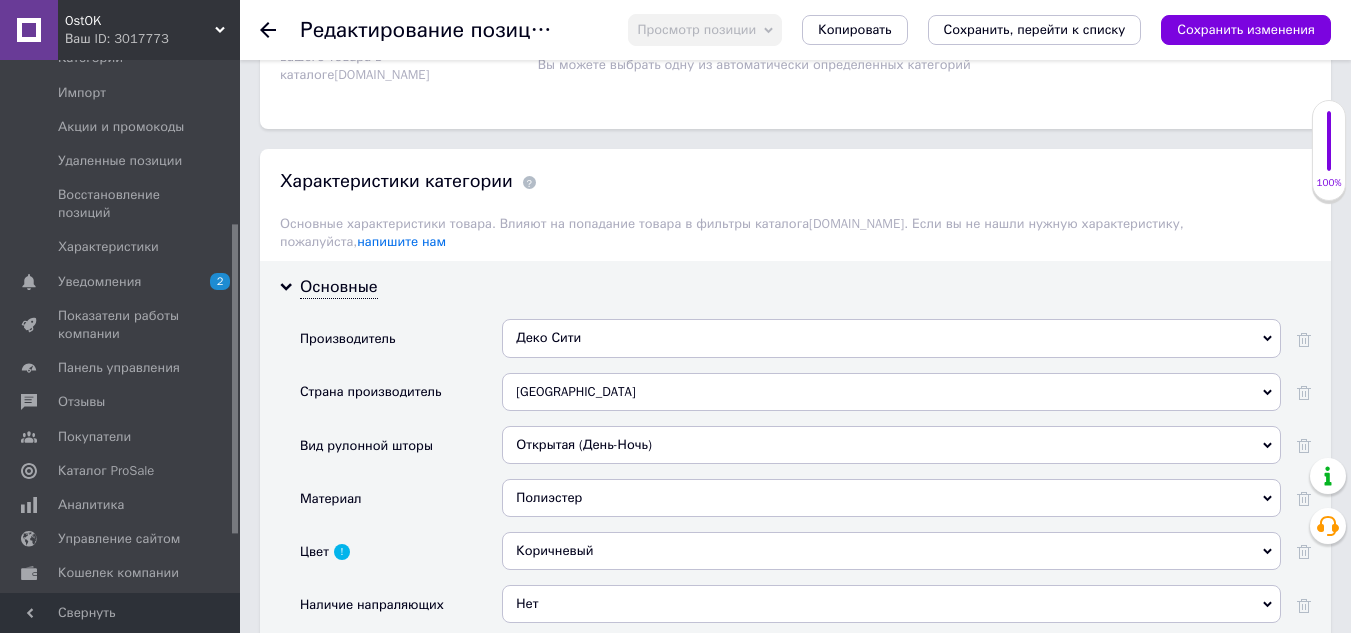 click 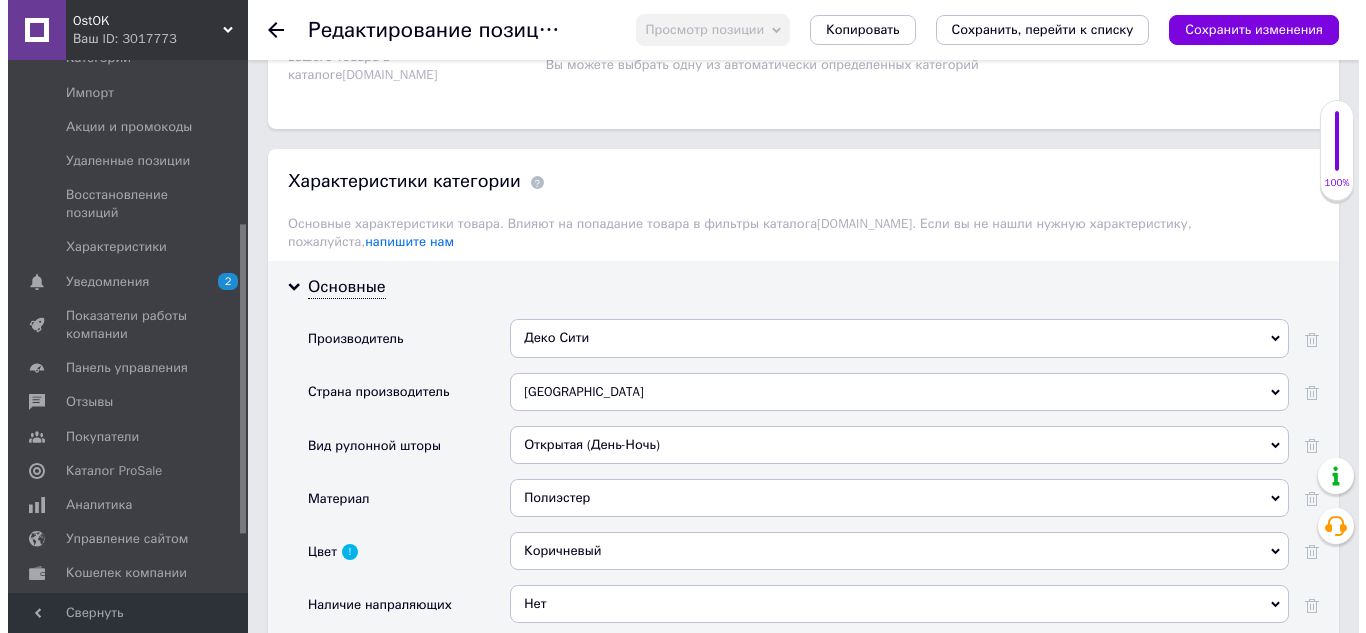 scroll, scrollTop: 0, scrollLeft: 0, axis: both 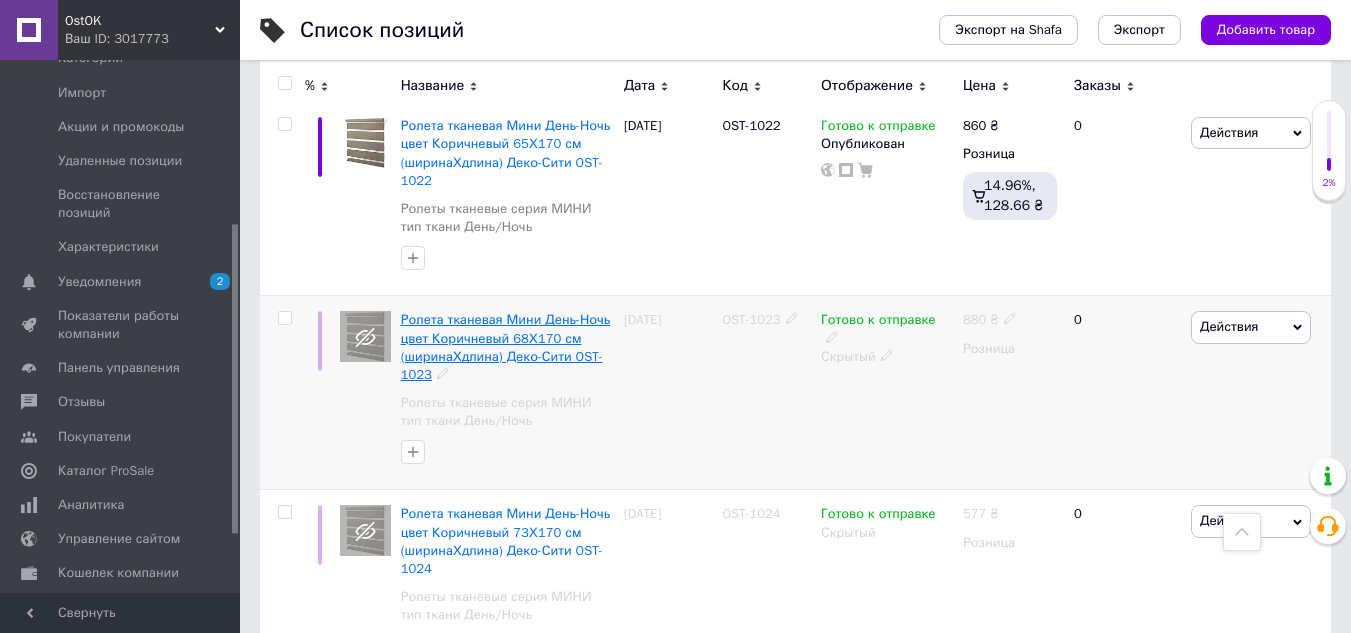 click on "Ролета тканевая Мини День-Ночь цвет Коричневый 68Х170 см (ширинаХдлина) Деко-Сити OST-1023" at bounding box center [506, 347] 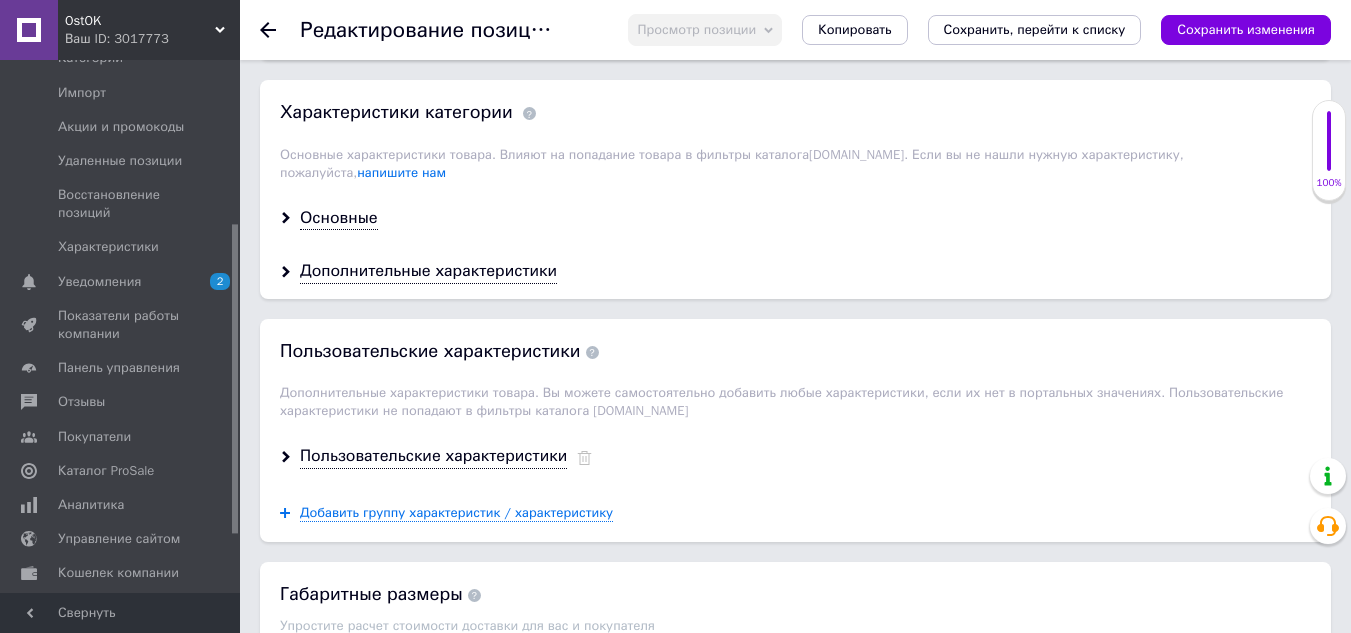 scroll, scrollTop: 1700, scrollLeft: 0, axis: vertical 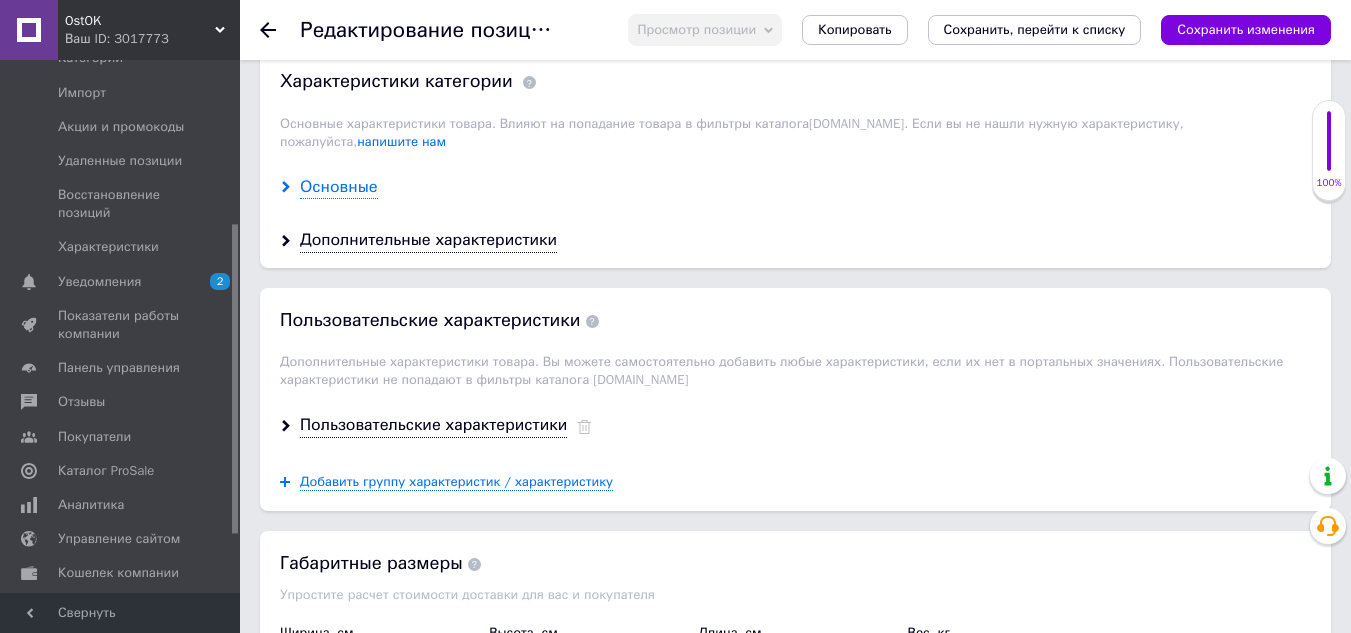 click on "Основные" at bounding box center (339, 187) 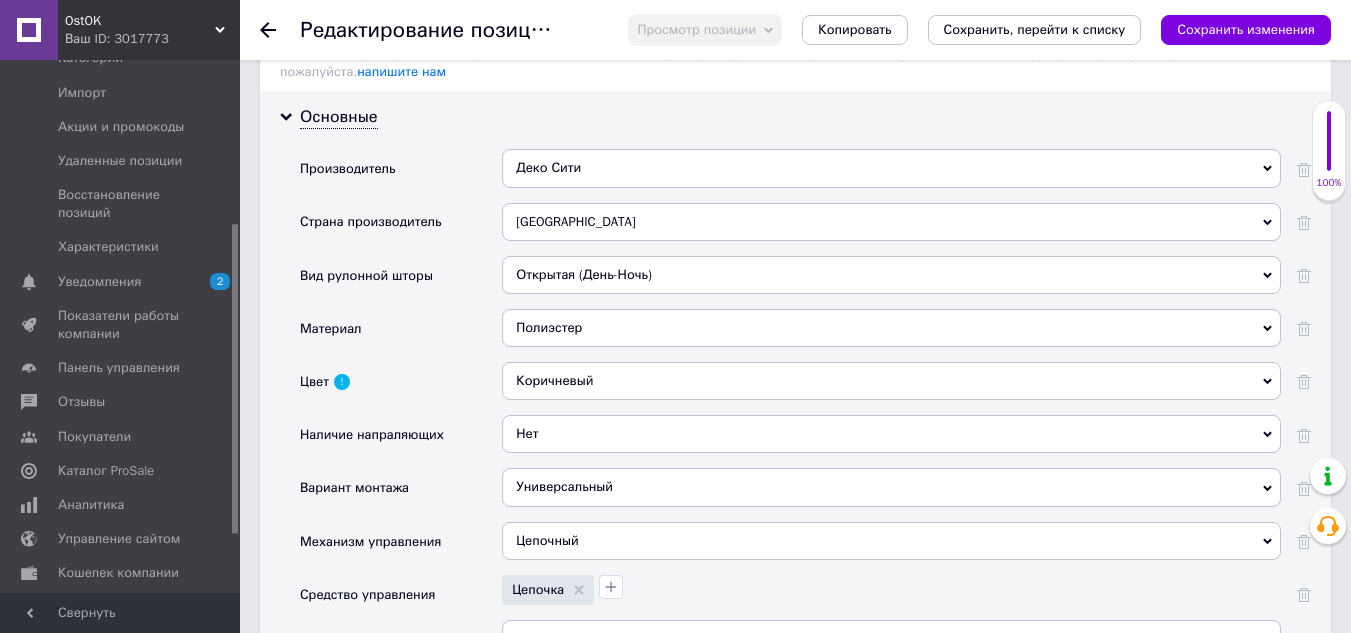 scroll, scrollTop: 1900, scrollLeft: 0, axis: vertical 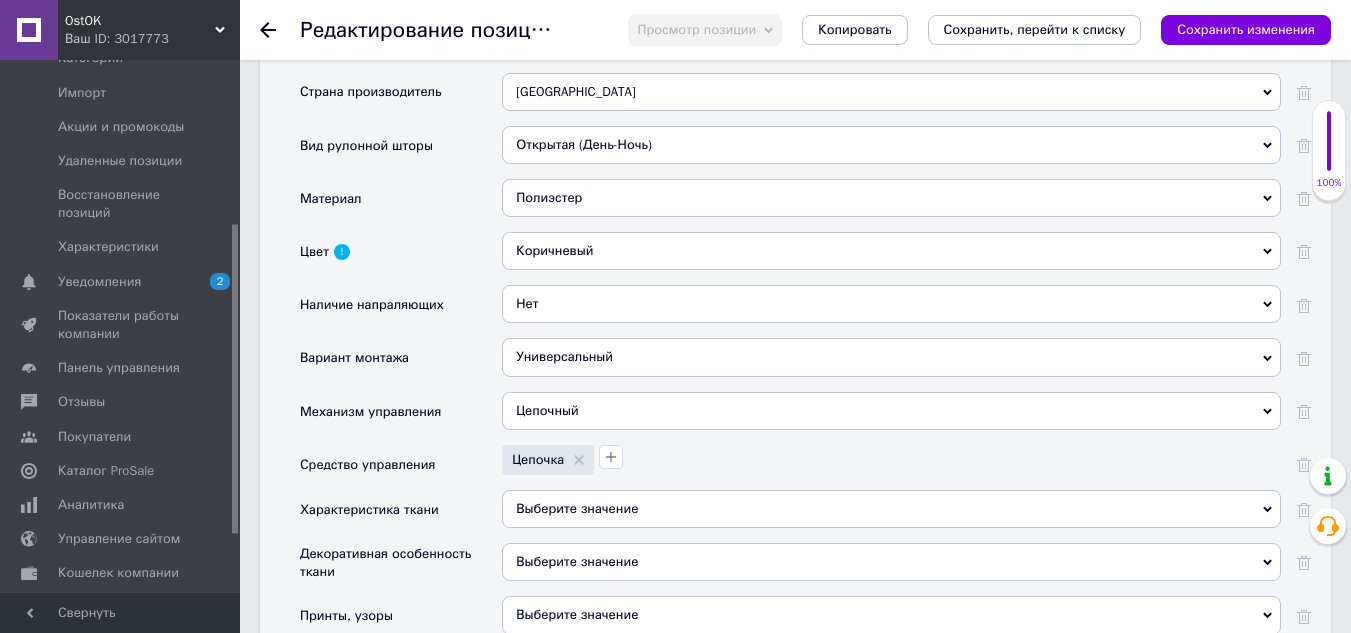 click at bounding box center (342, 252) 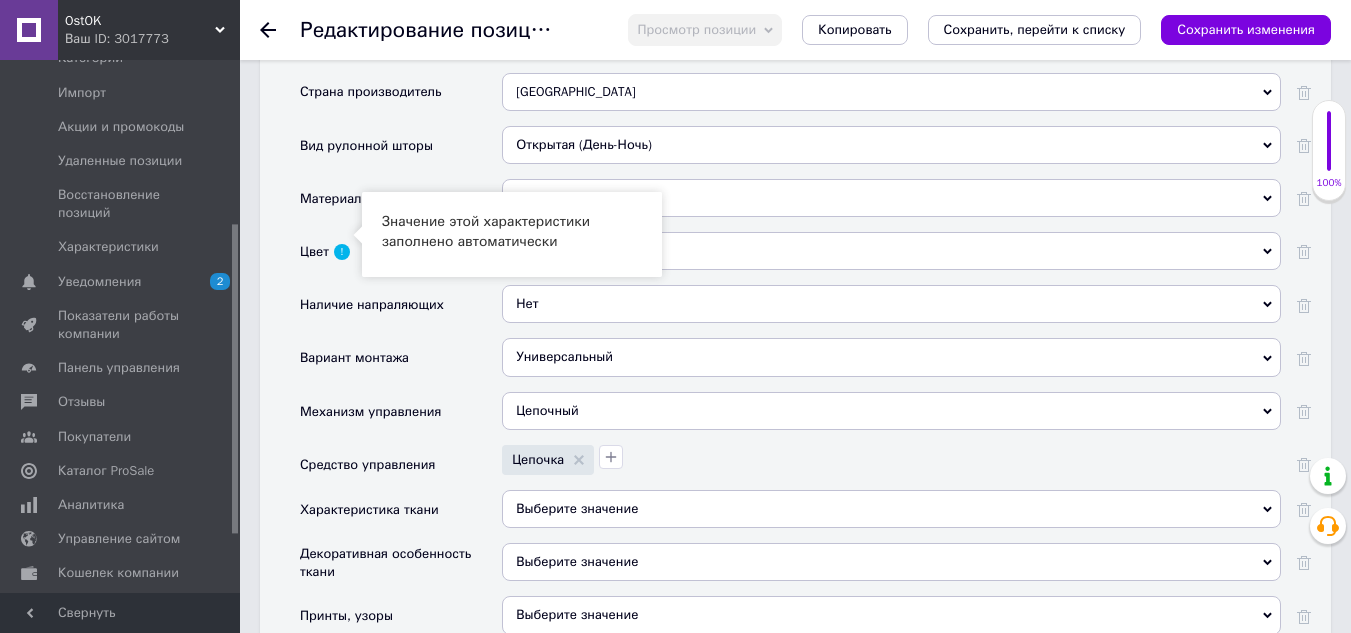 click on "Цвет" at bounding box center (401, 258) 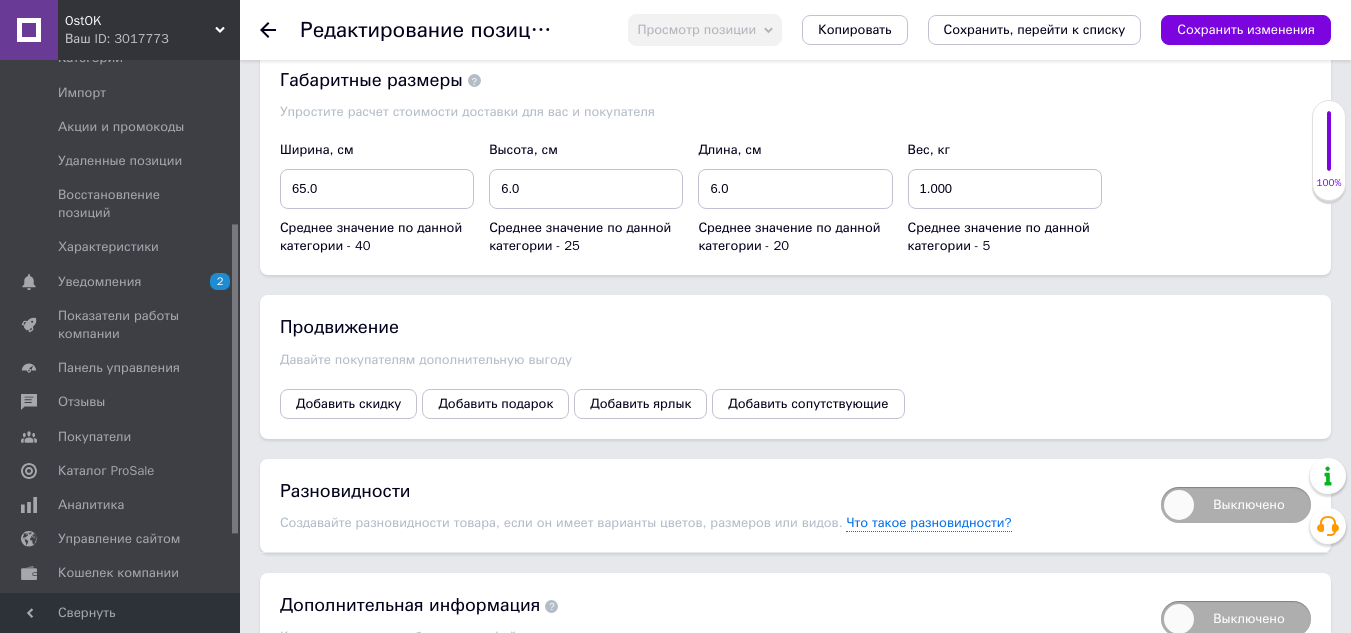 scroll, scrollTop: 3092, scrollLeft: 0, axis: vertical 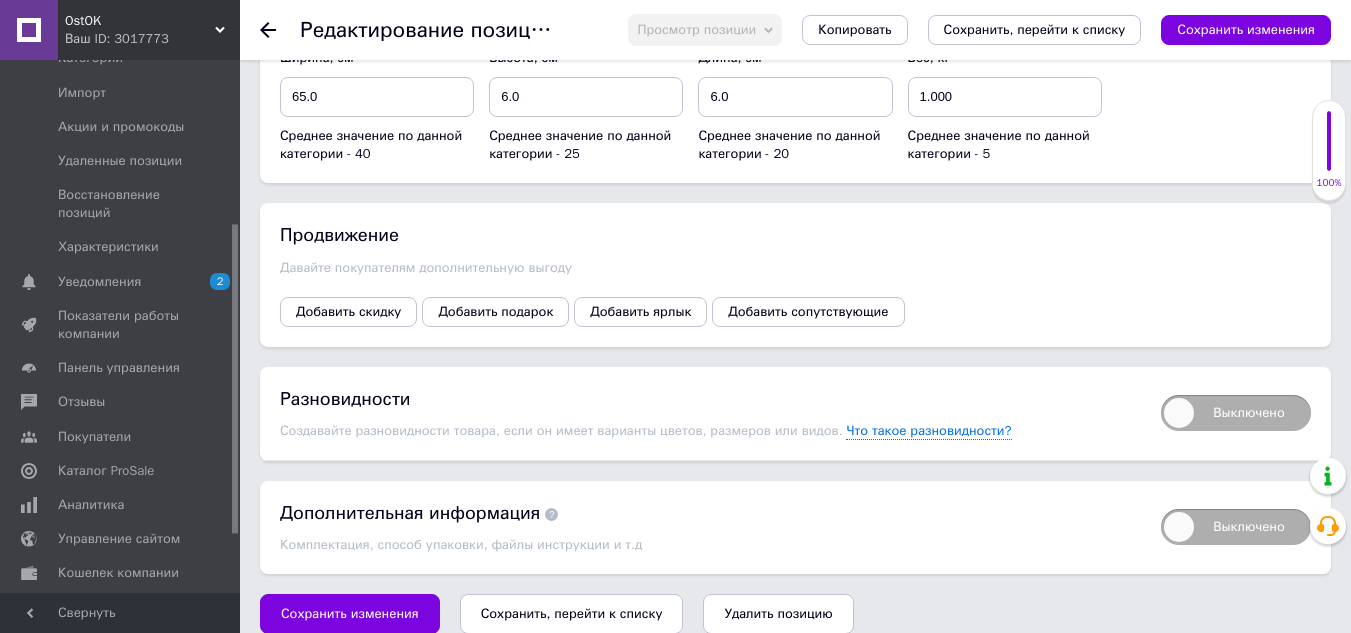 click 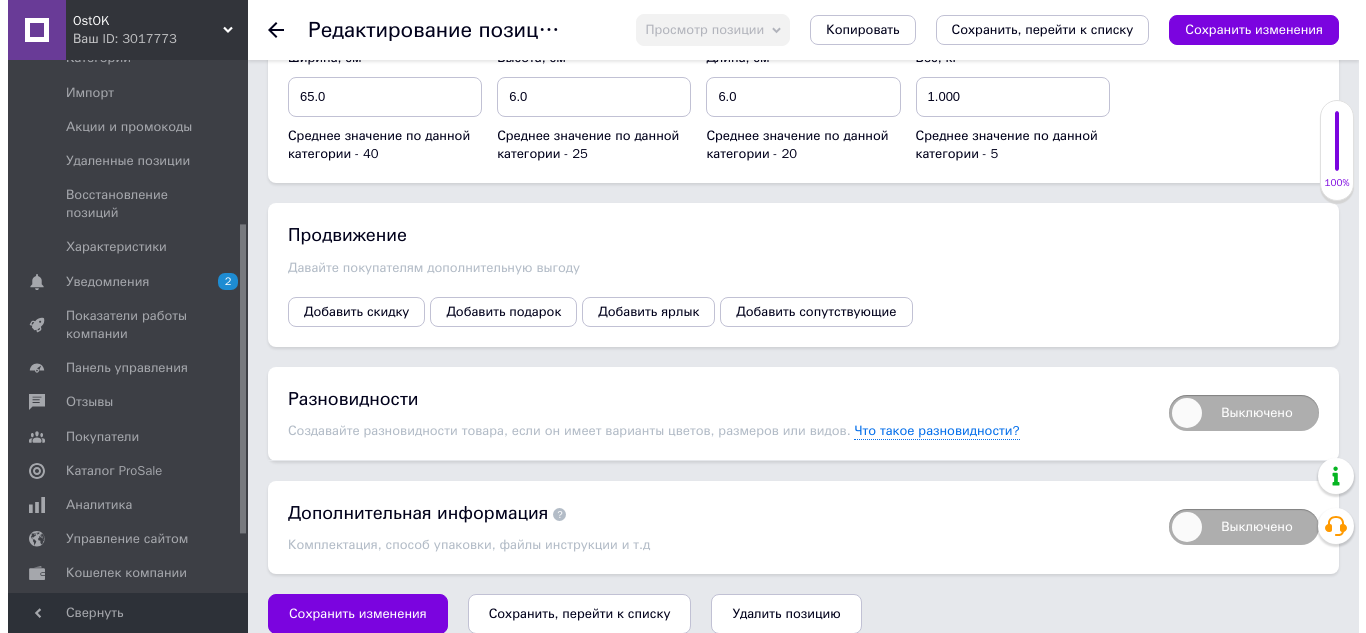 scroll, scrollTop: 0, scrollLeft: 0, axis: both 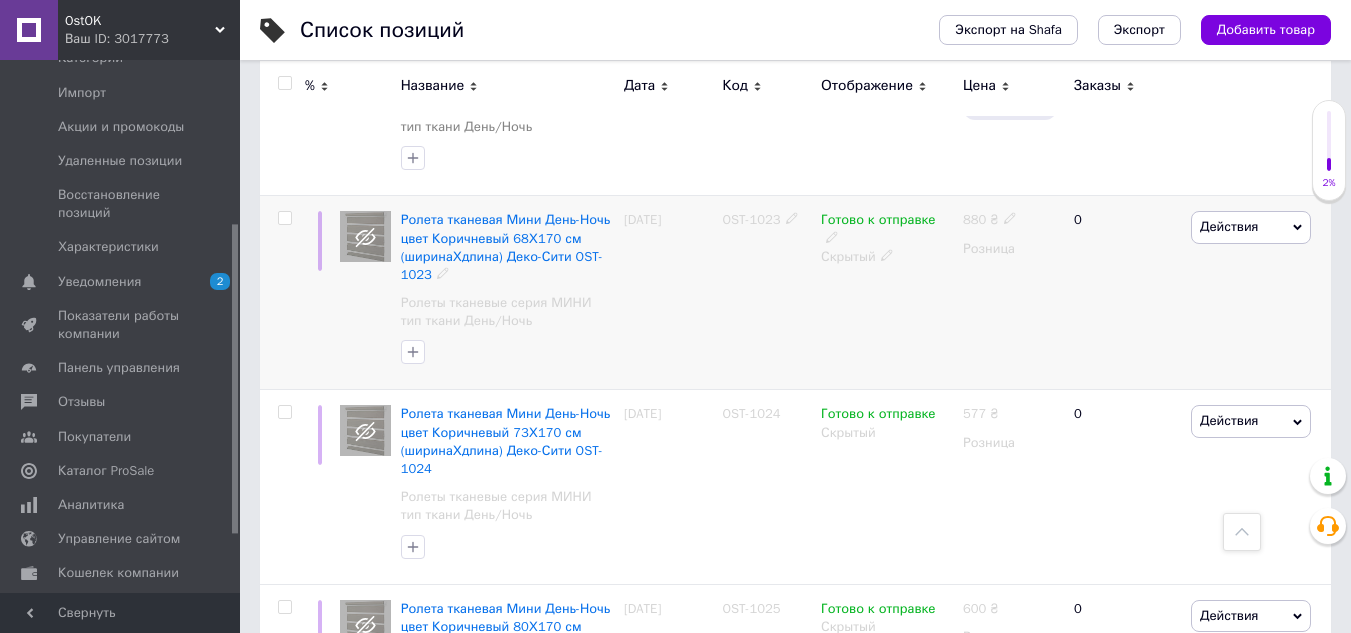 click on "Скрытый" at bounding box center [887, 257] 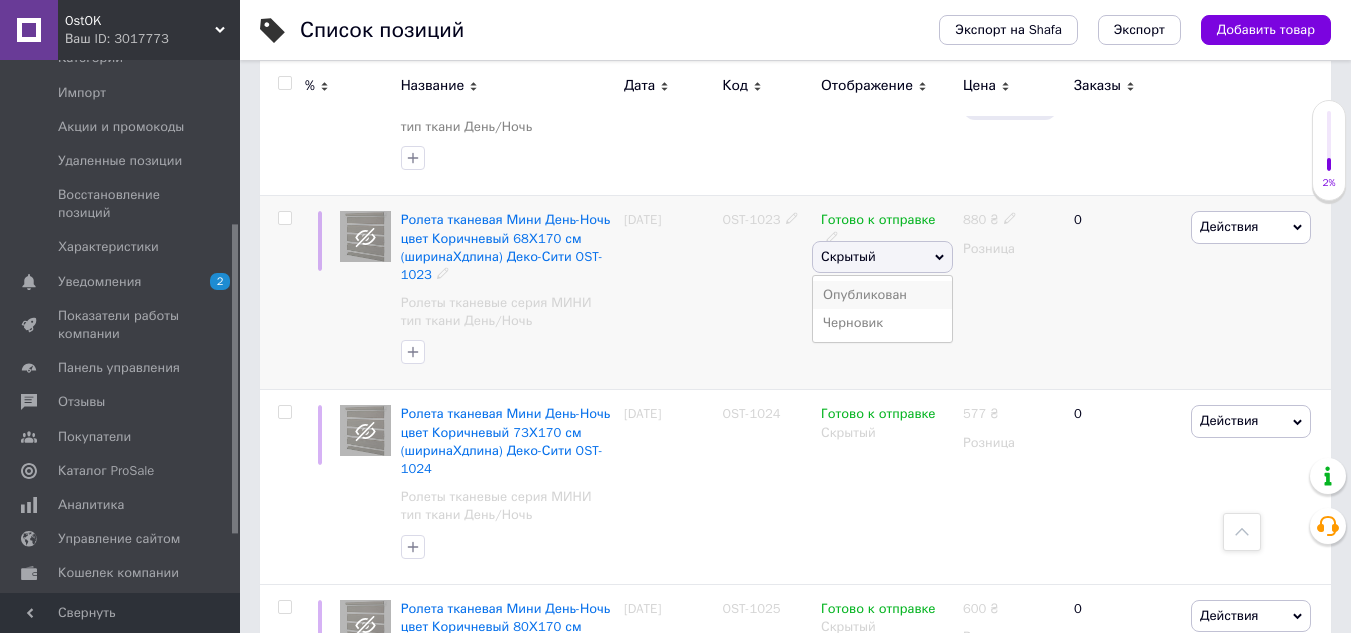 click on "Опубликован" at bounding box center (882, 295) 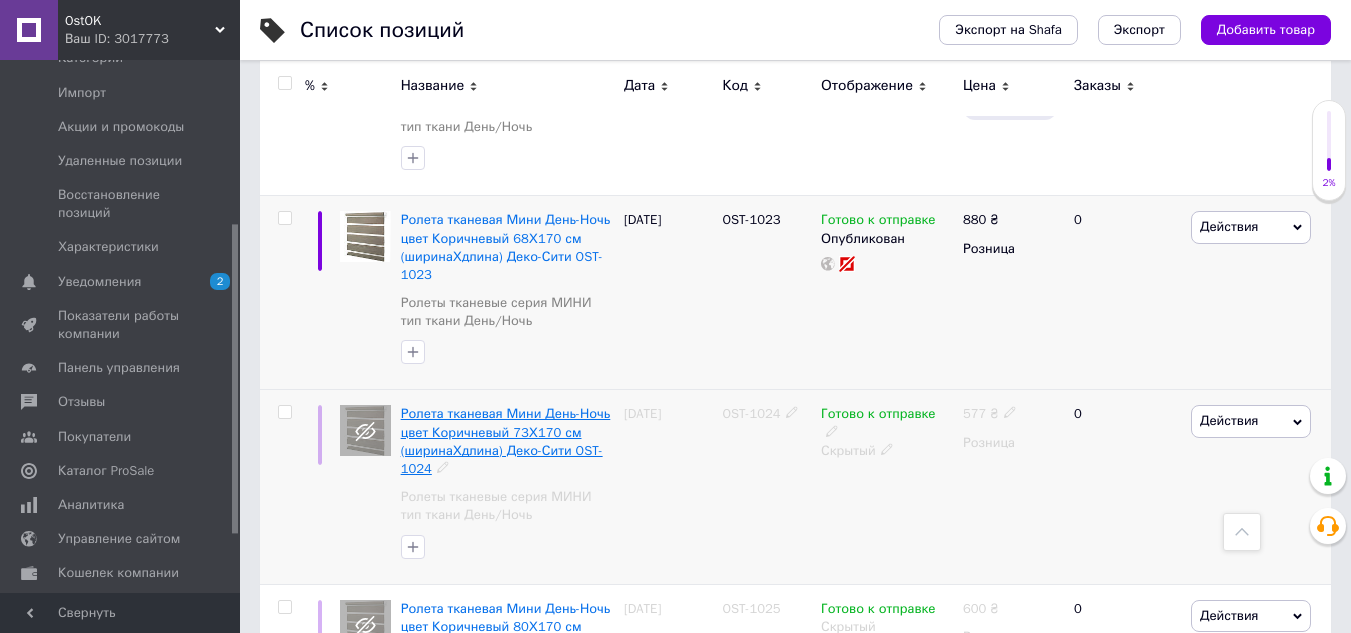click on "Ролета тканевая Мини День-Ночь цвет Коричневый 73Х170 см (ширинаХдлина) Деко-Сити OST-1024" at bounding box center (506, 441) 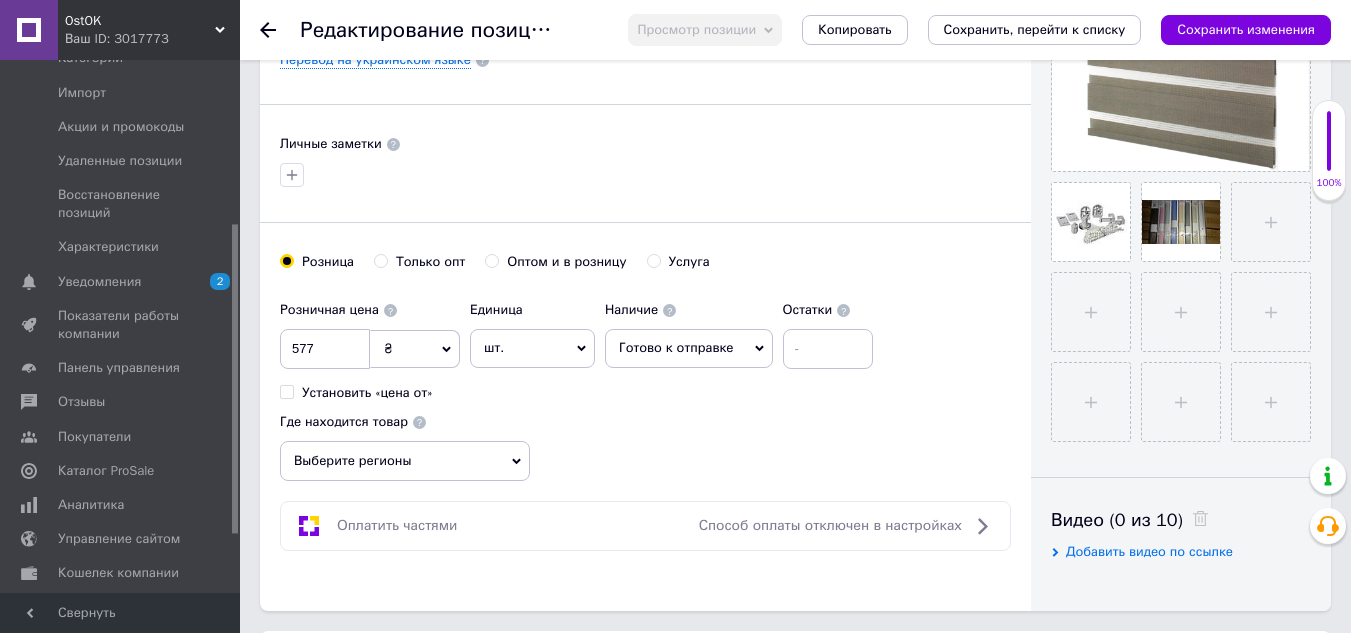 scroll, scrollTop: 600, scrollLeft: 0, axis: vertical 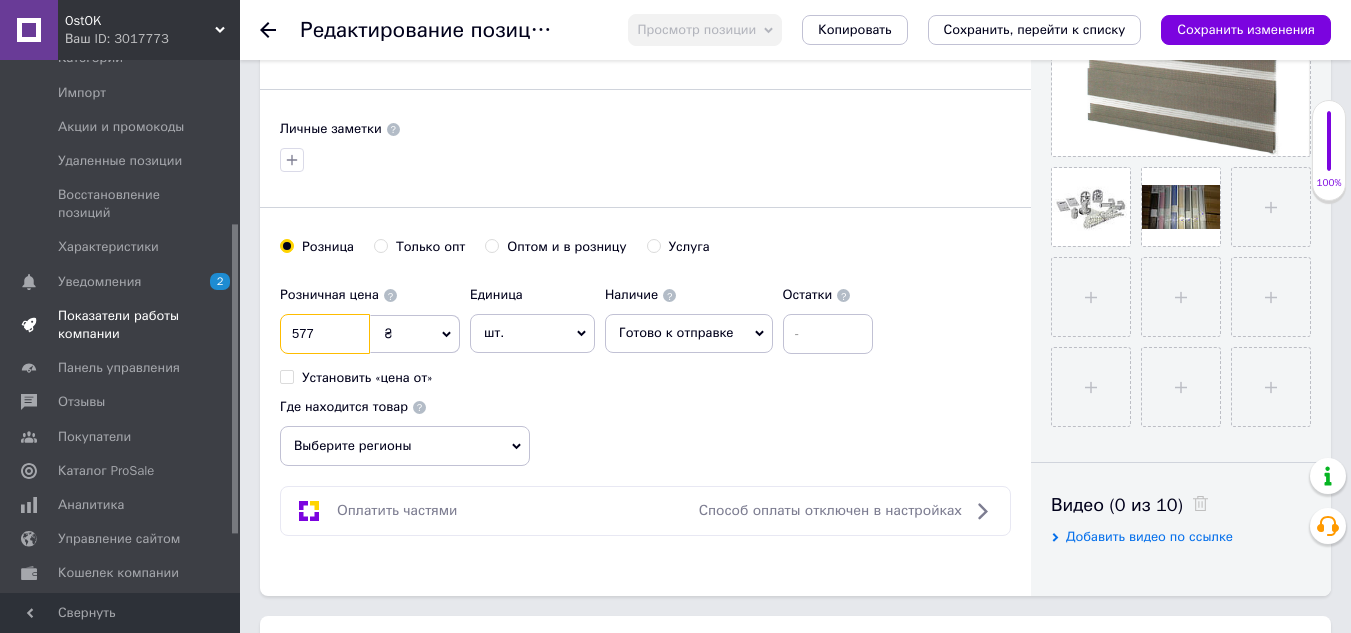 drag, startPoint x: 330, startPoint y: 331, endPoint x: 181, endPoint y: 326, distance: 149.08386 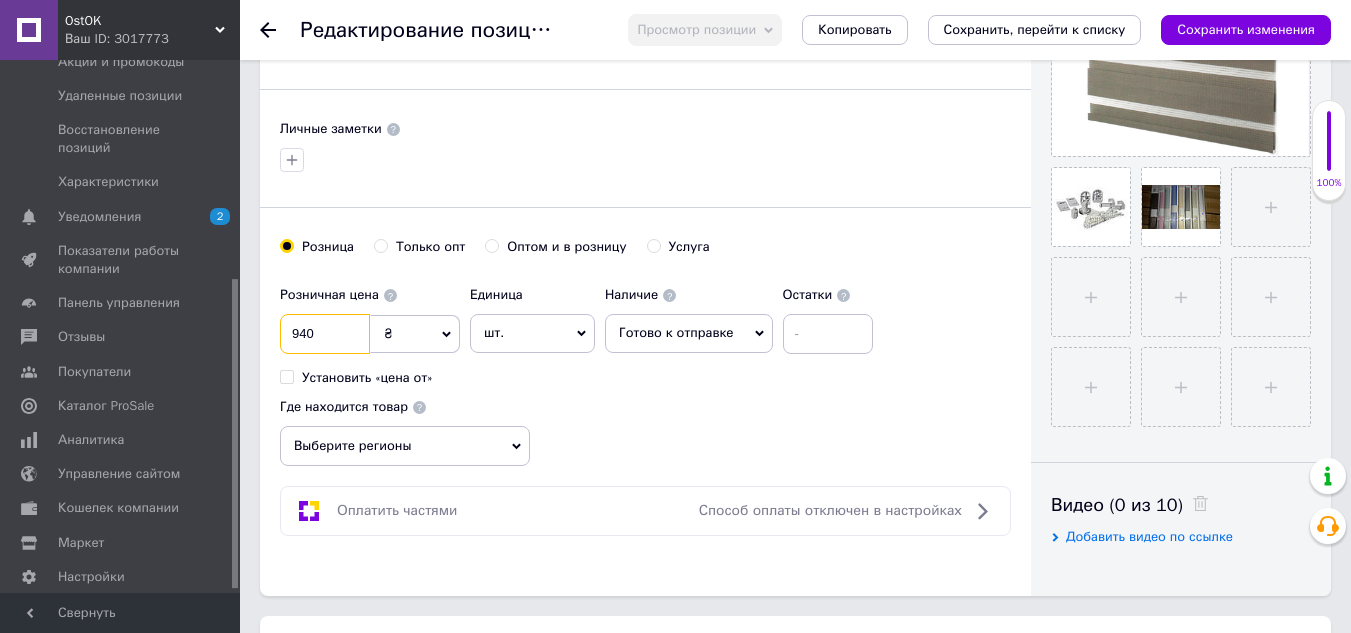 scroll, scrollTop: 382, scrollLeft: 0, axis: vertical 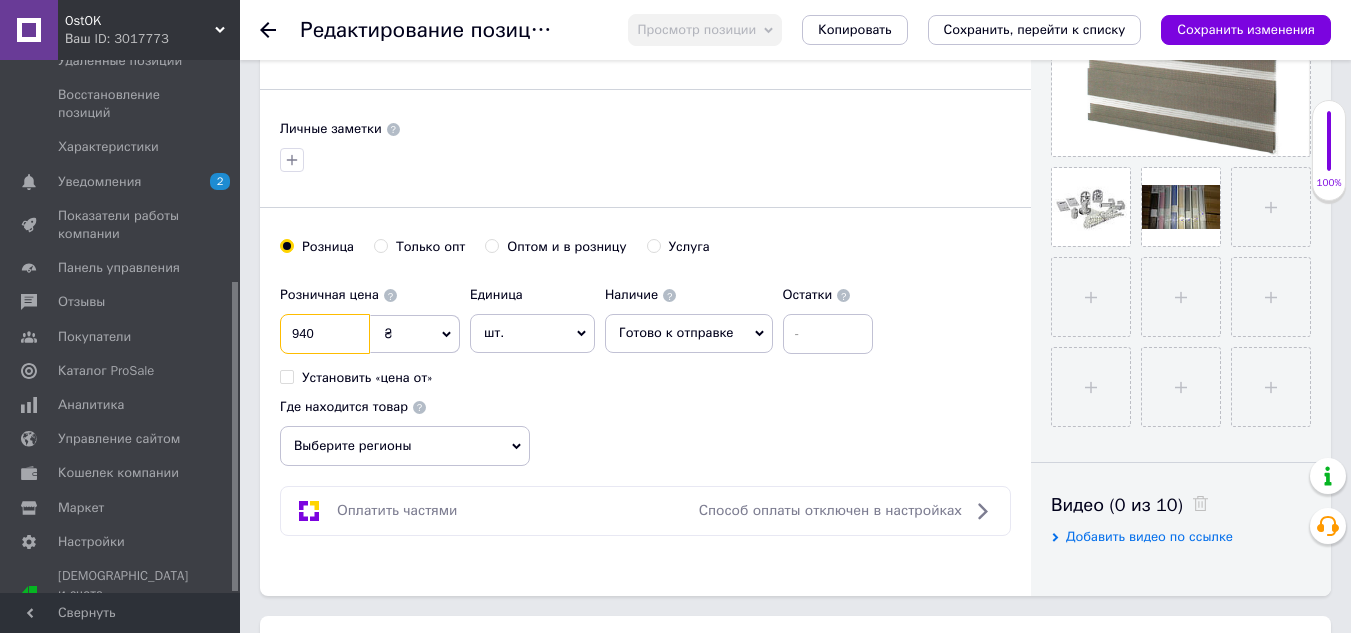type on "940" 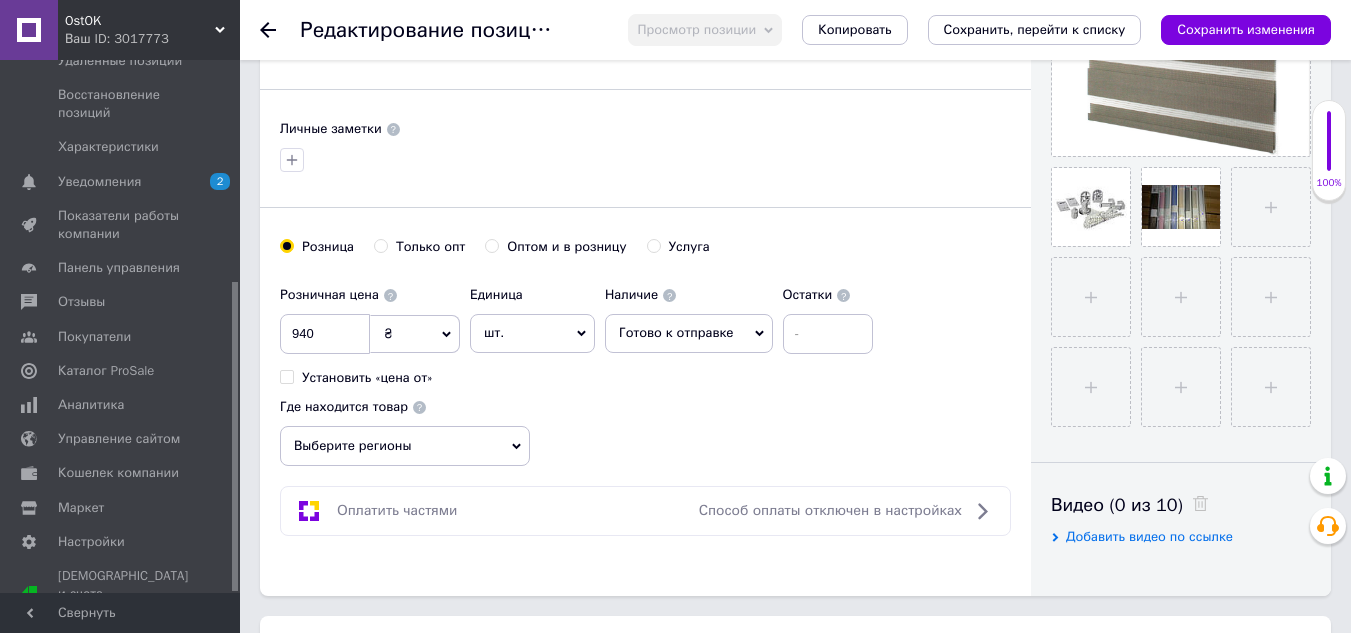 click on "Выберите регионы" at bounding box center (405, 446) 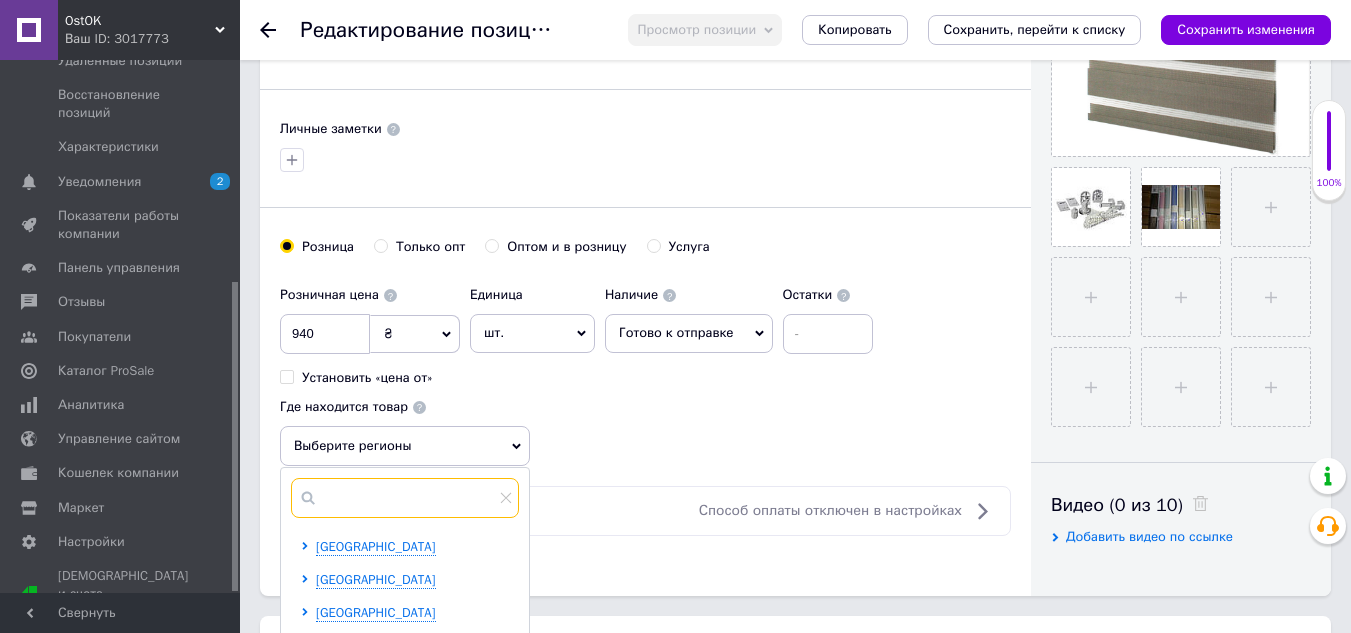 click at bounding box center (405, 498) 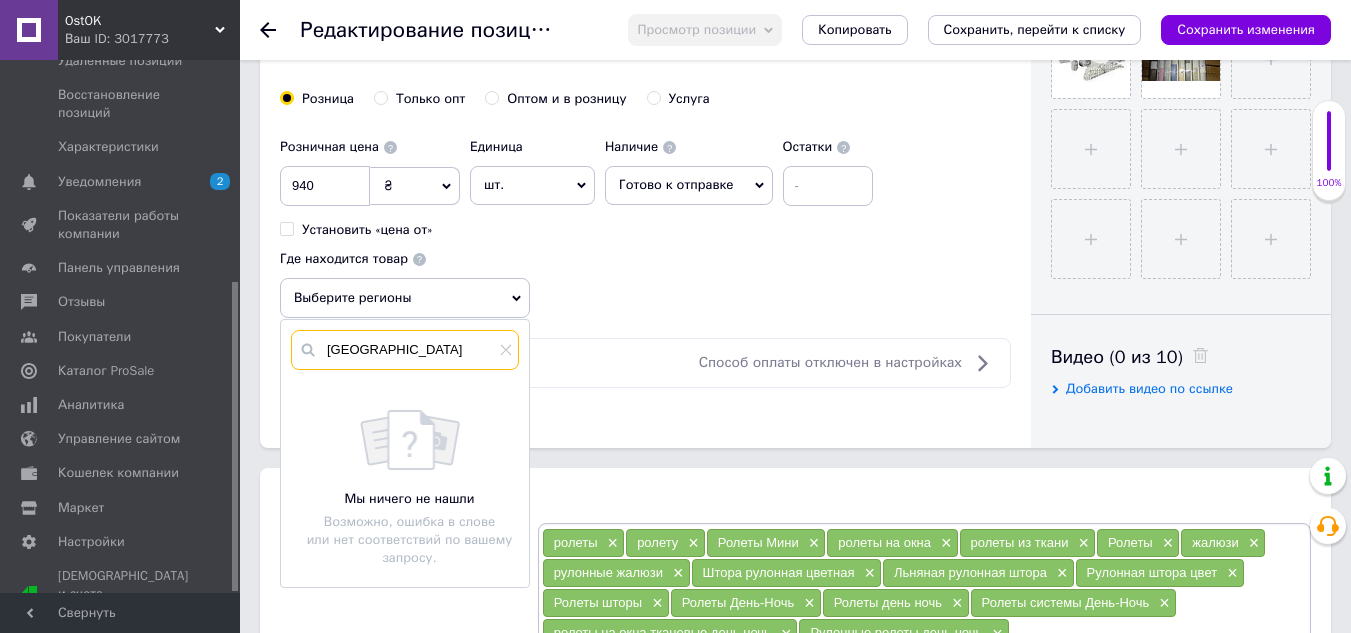 scroll, scrollTop: 800, scrollLeft: 0, axis: vertical 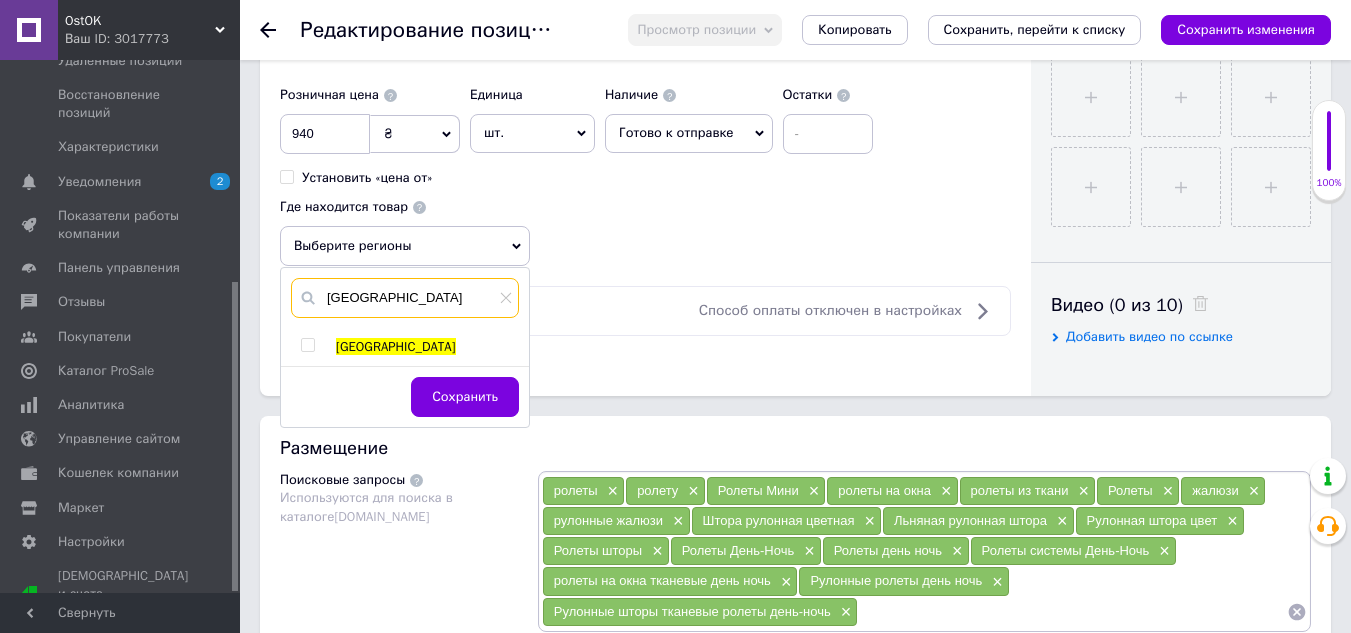 type on "[GEOGRAPHIC_DATA]" 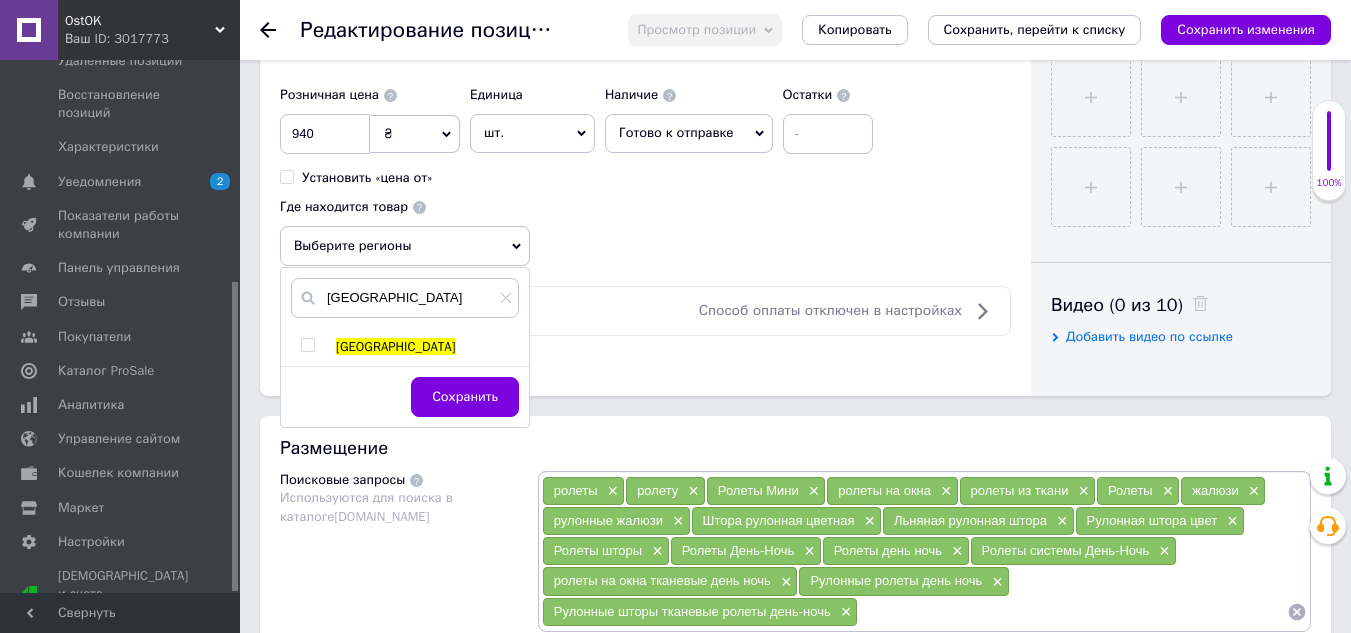 click at bounding box center [307, 345] 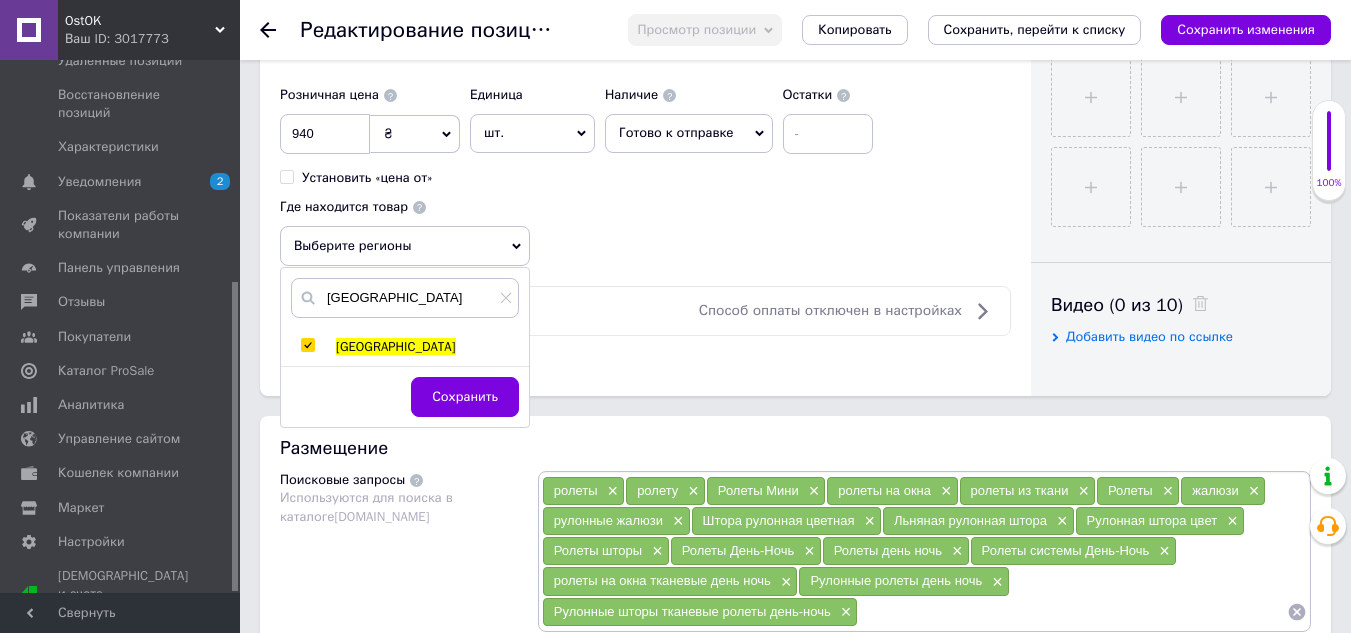 checkbox on "true" 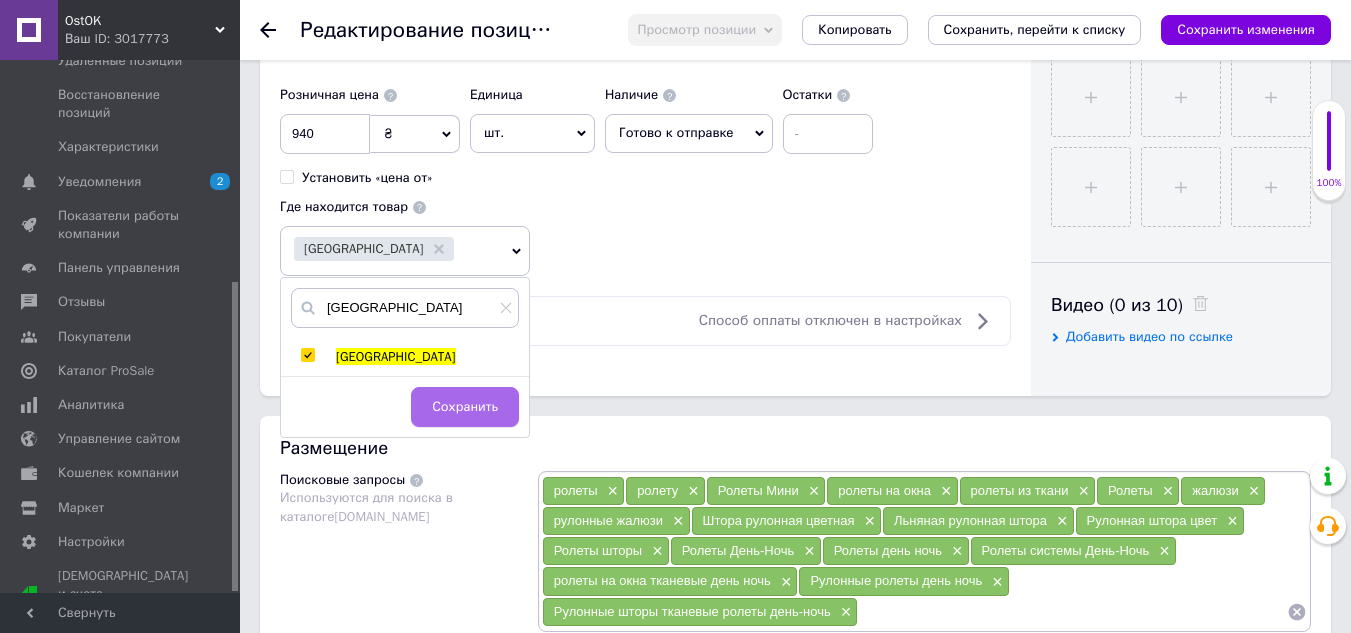 click on "Сохранить" at bounding box center [465, 407] 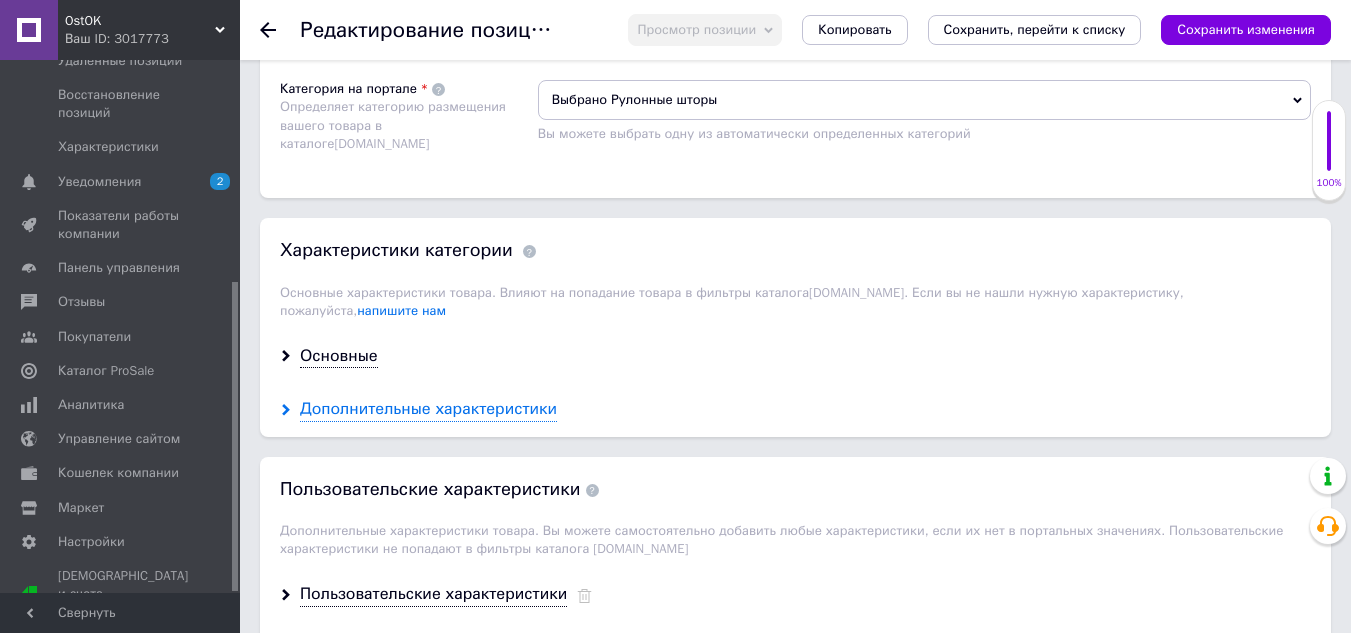 scroll, scrollTop: 1600, scrollLeft: 0, axis: vertical 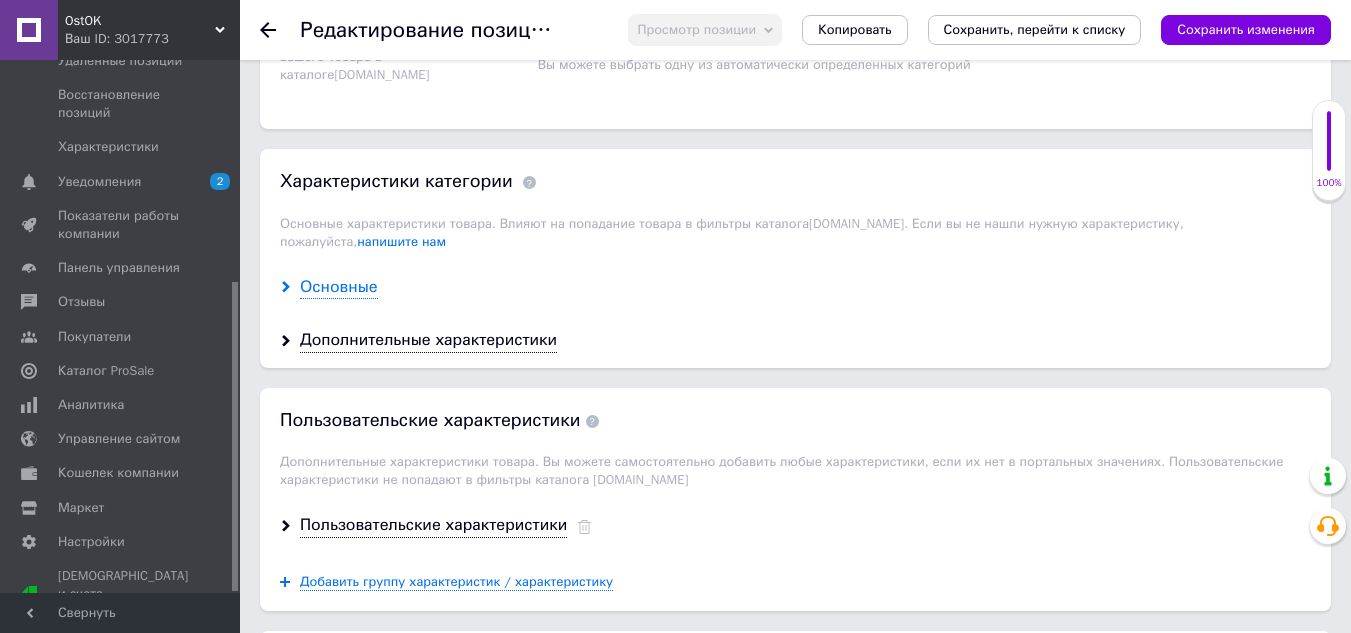 click on "Основные" at bounding box center (339, 287) 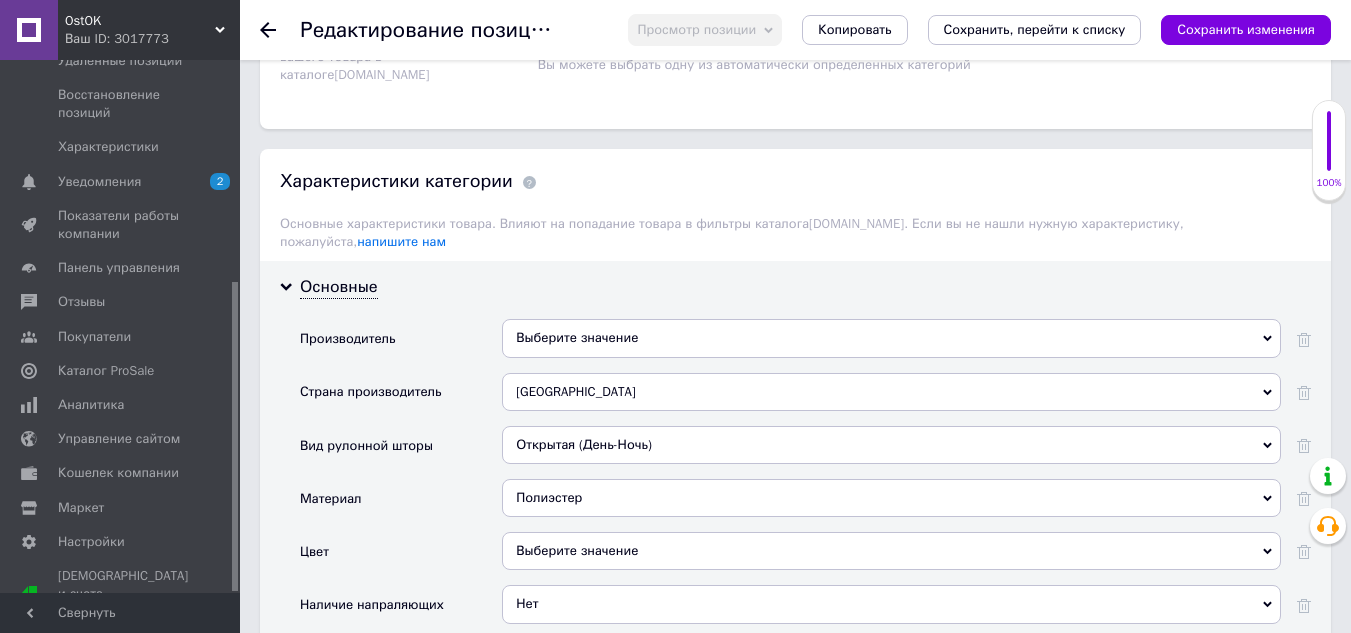 click on "Выберите значение" at bounding box center [891, 338] 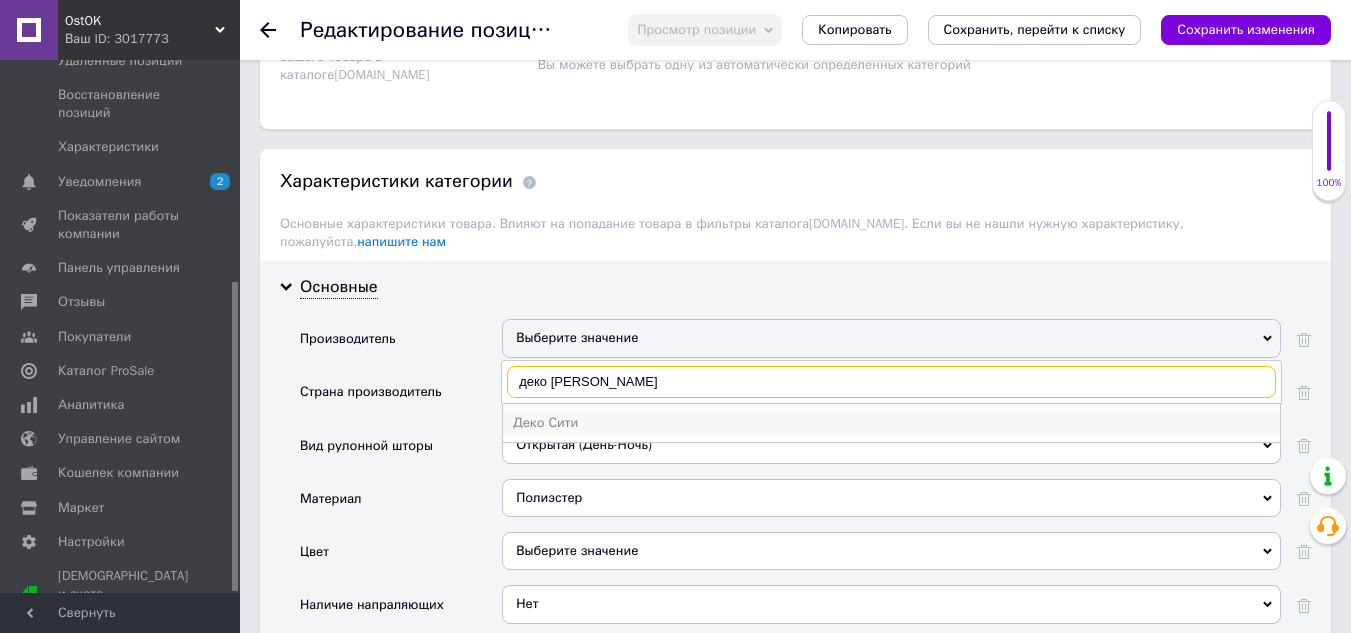 type on "деко [PERSON_NAME]" 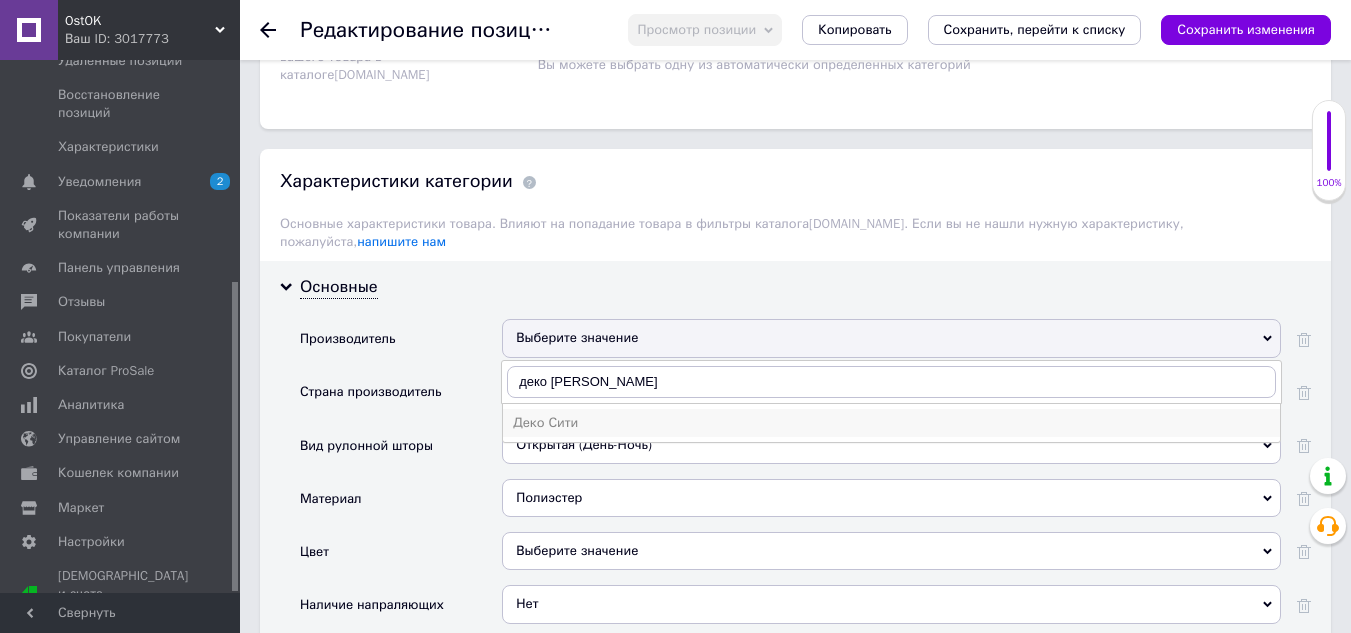 click on "Деко Сити" at bounding box center (891, 423) 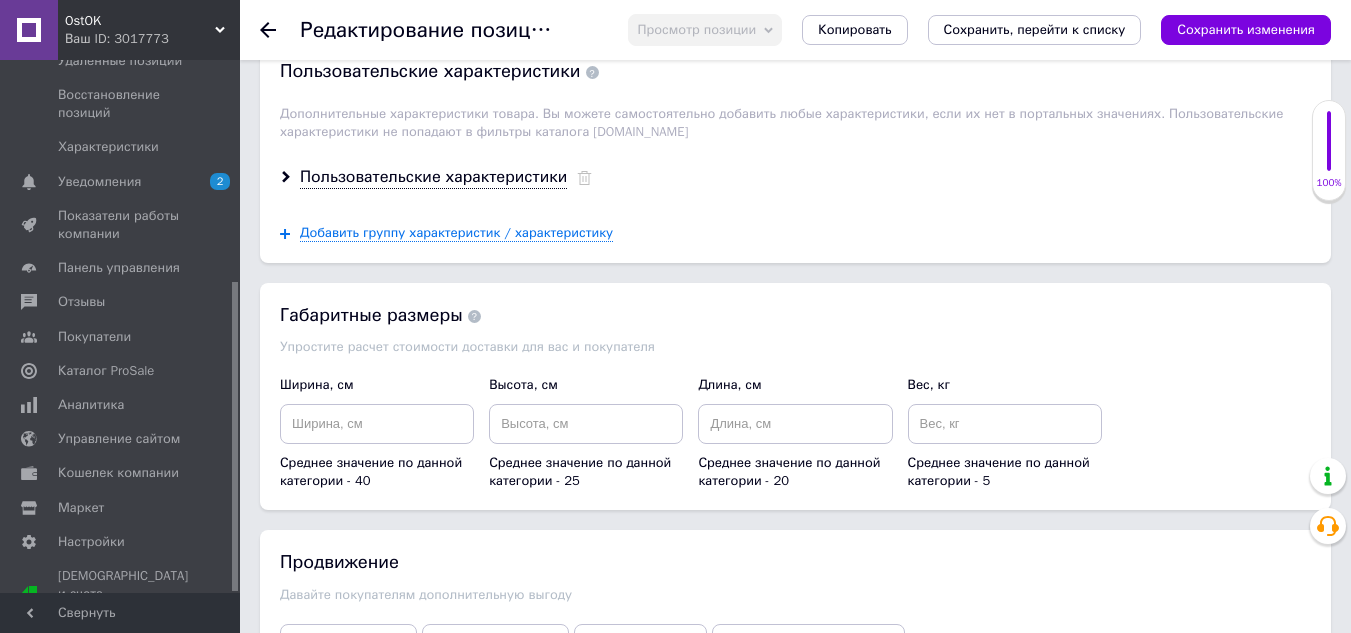 scroll, scrollTop: 2800, scrollLeft: 0, axis: vertical 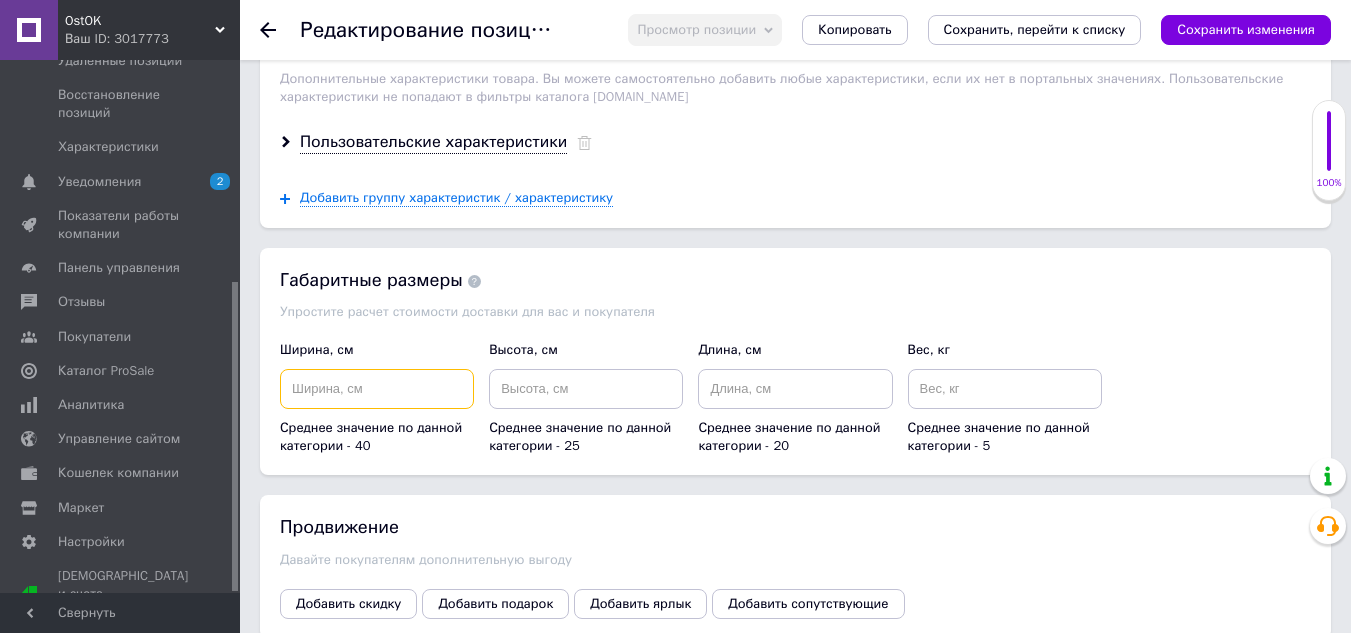 click at bounding box center [377, 389] 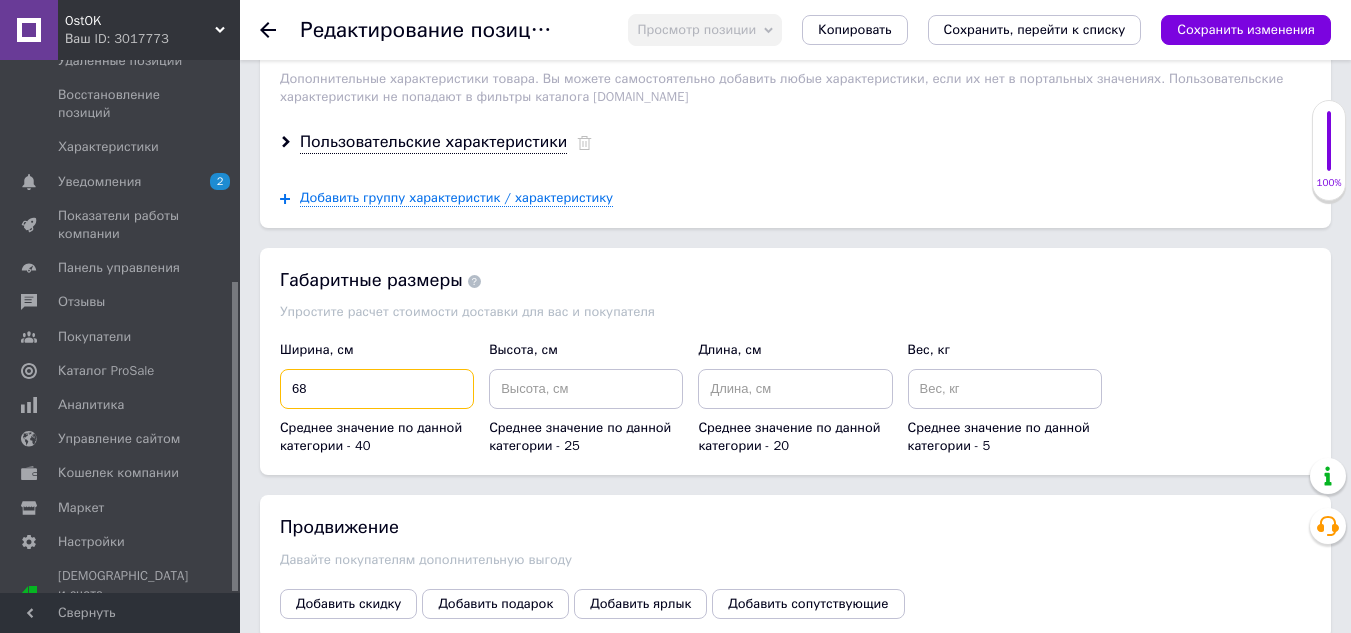 type on "68" 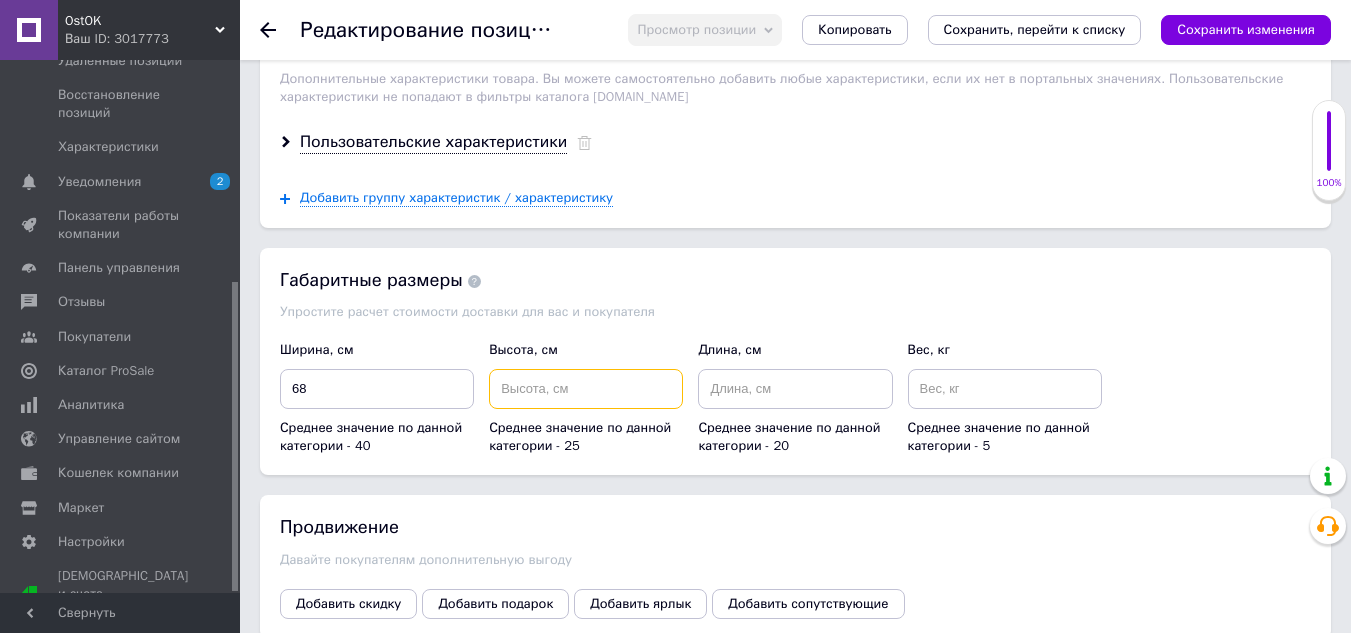 click at bounding box center (586, 389) 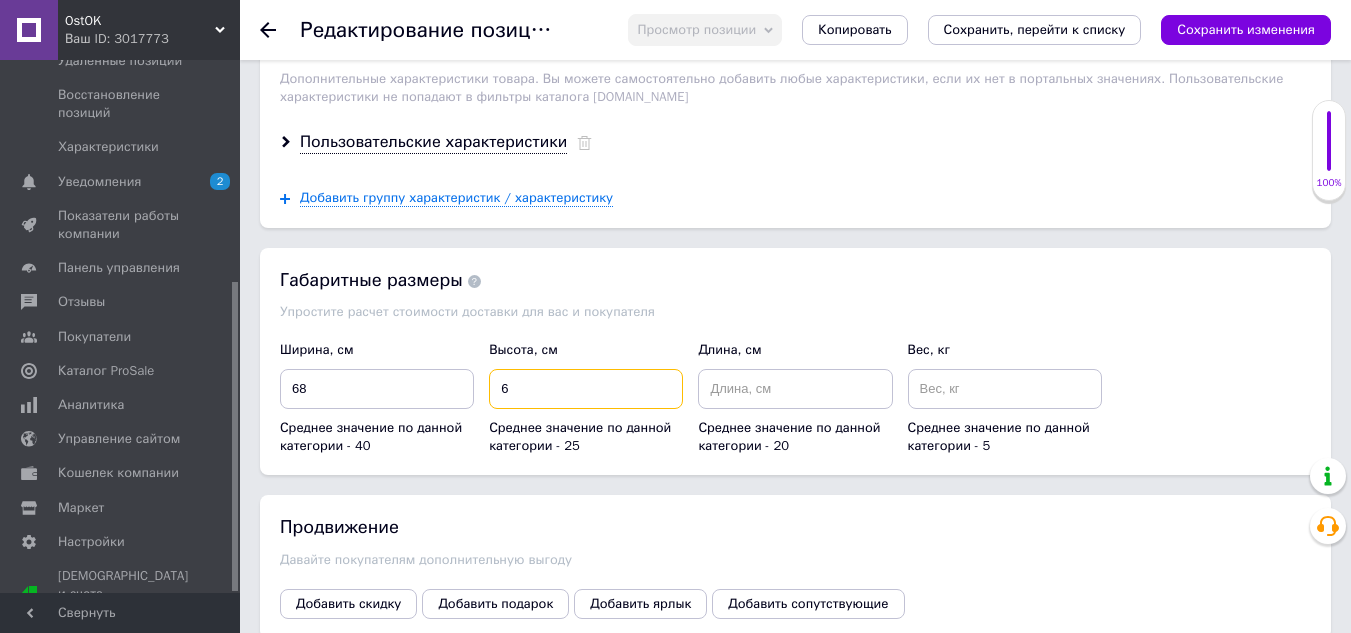 type on "6" 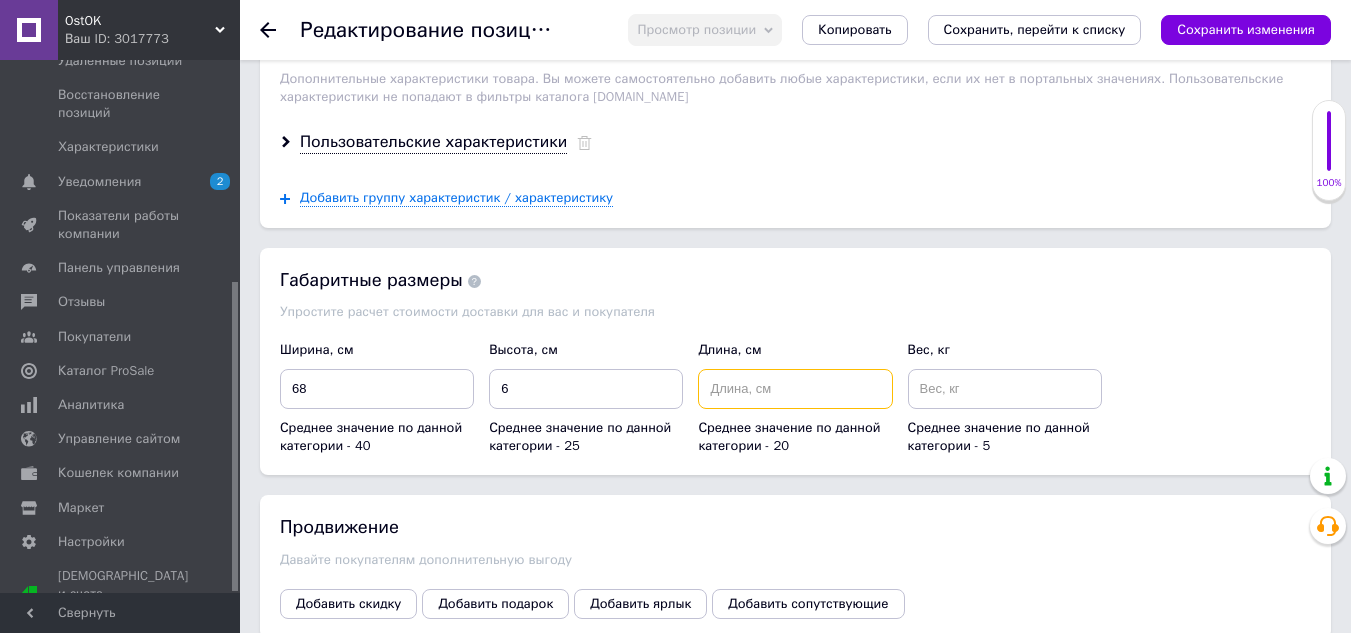 drag, startPoint x: 751, startPoint y: 367, endPoint x: 888, endPoint y: 375, distance: 137.23338 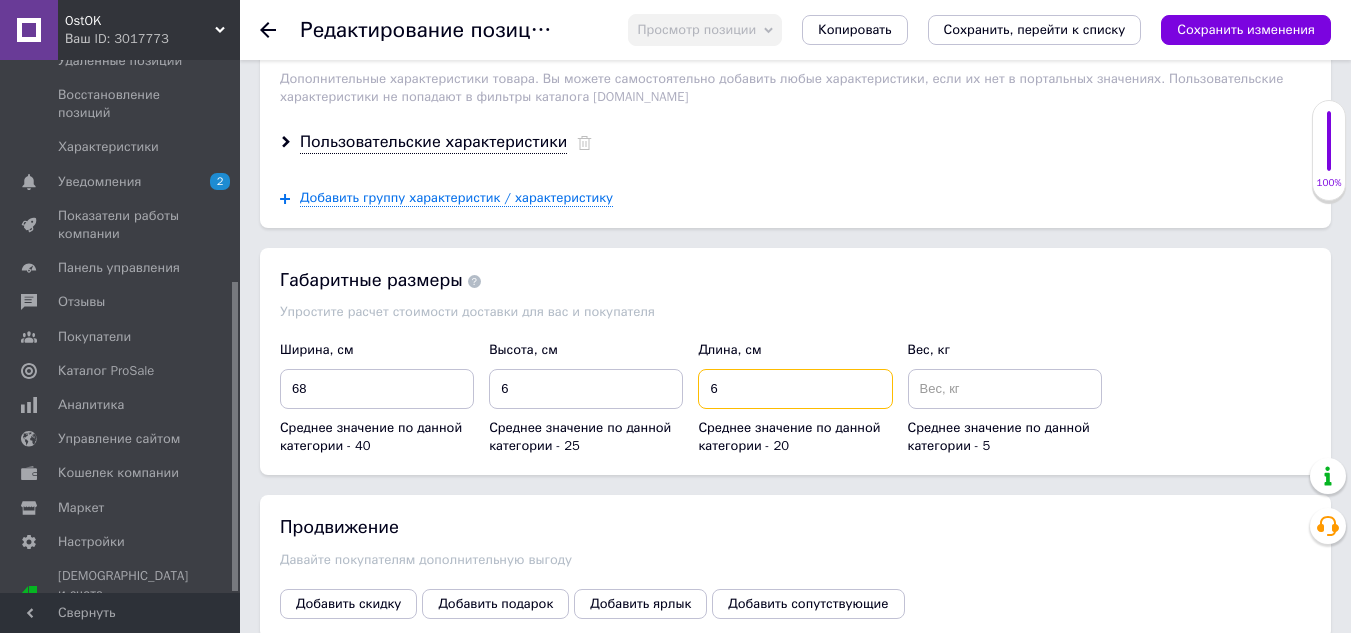 type on "6" 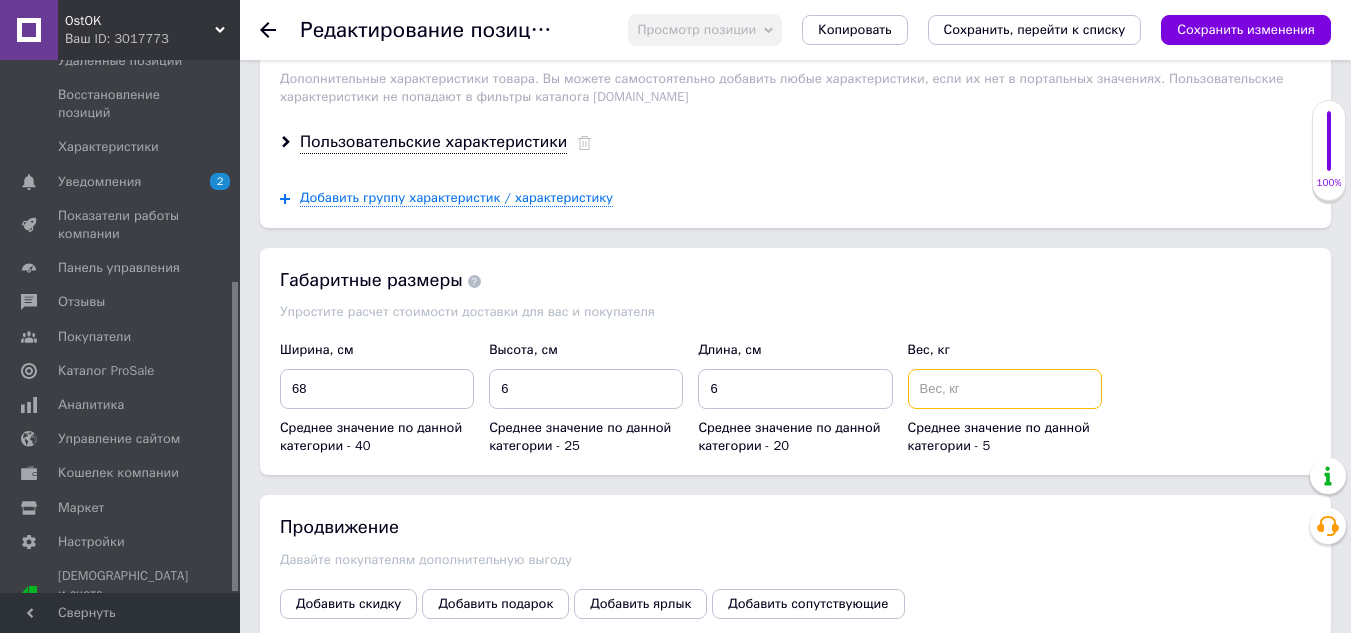 click at bounding box center [1005, 389] 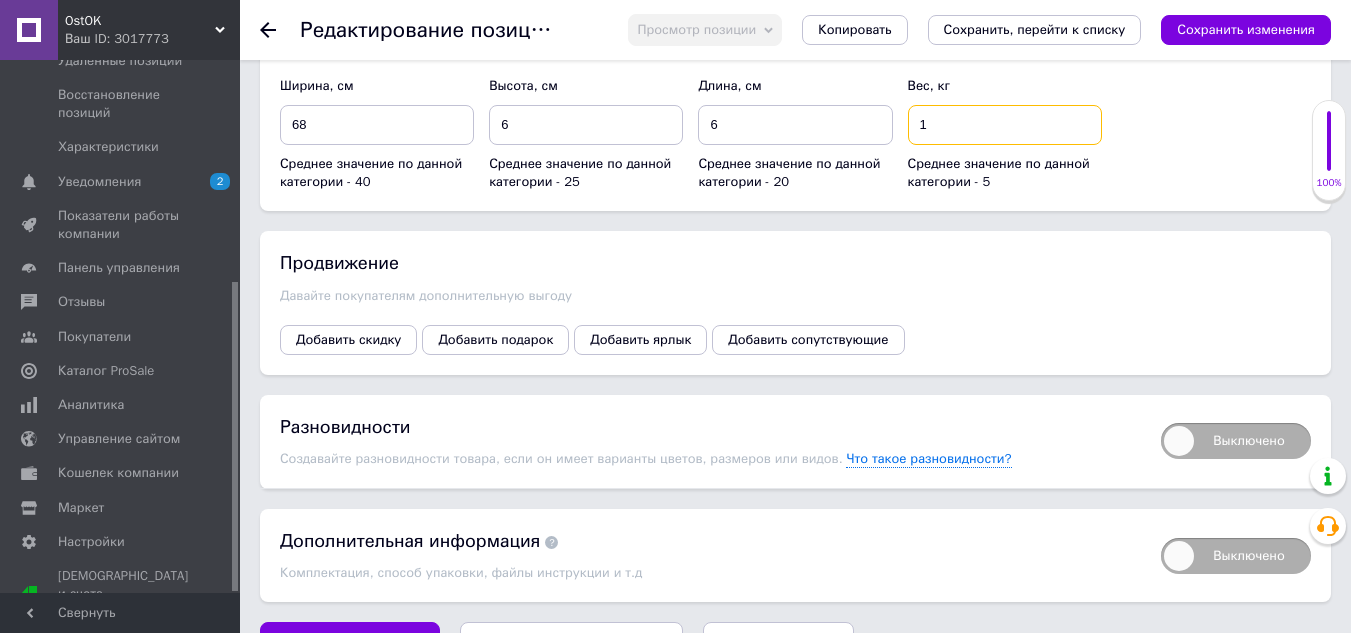 scroll, scrollTop: 3092, scrollLeft: 0, axis: vertical 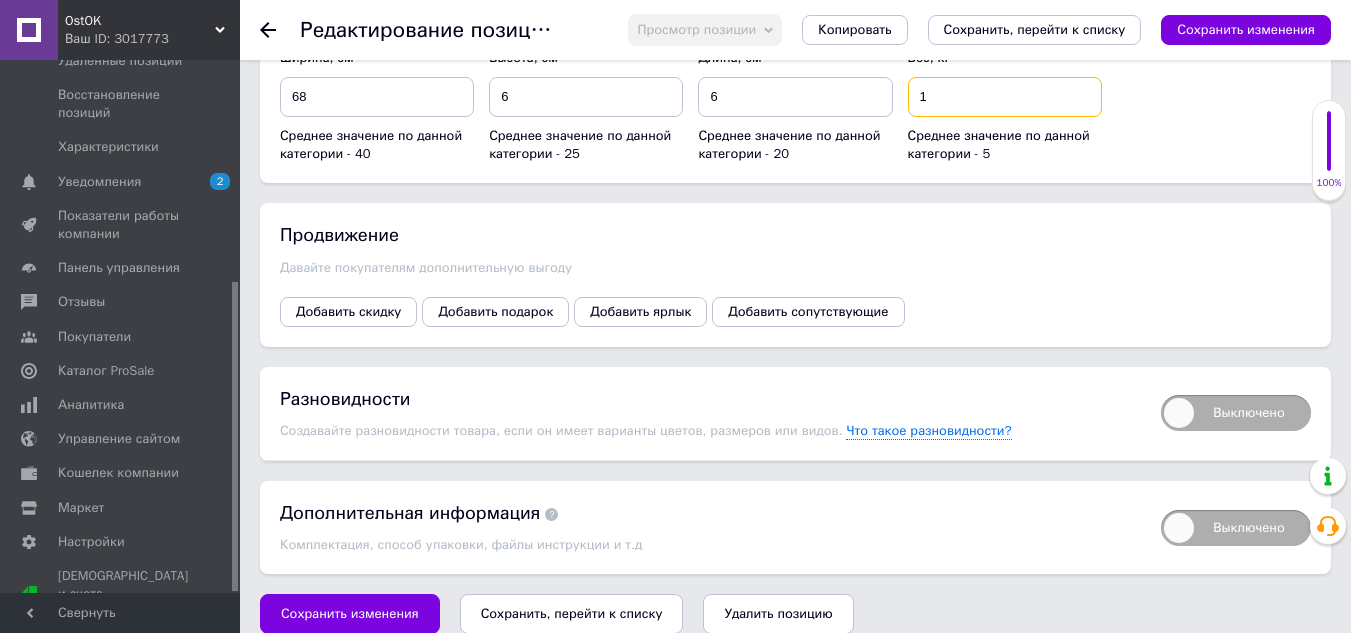 type on "1" 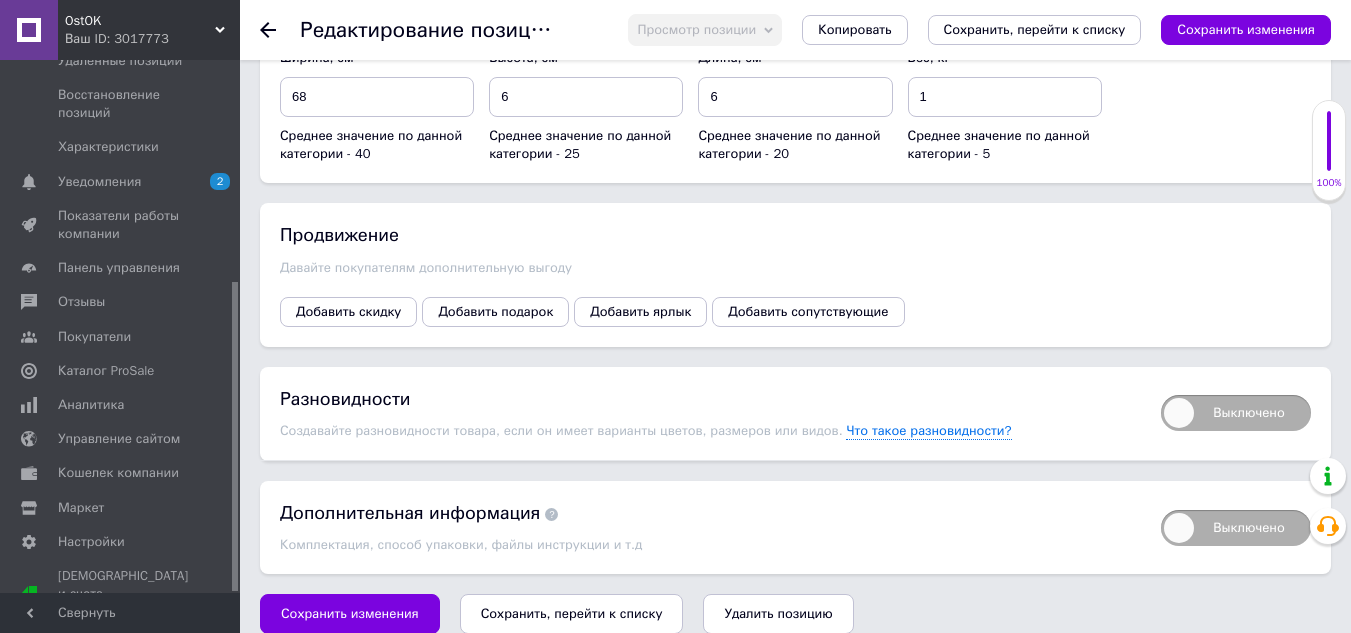 click on "Сохранить, перейти к списку" at bounding box center (572, 613) 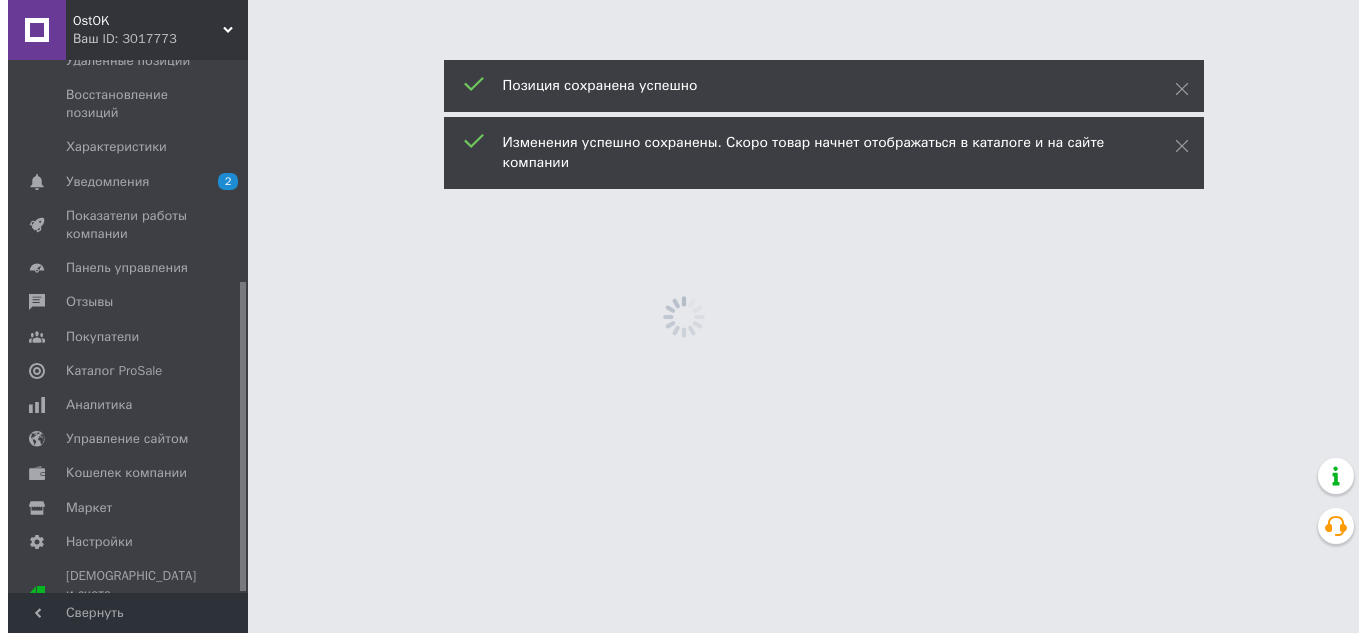 scroll, scrollTop: 0, scrollLeft: 0, axis: both 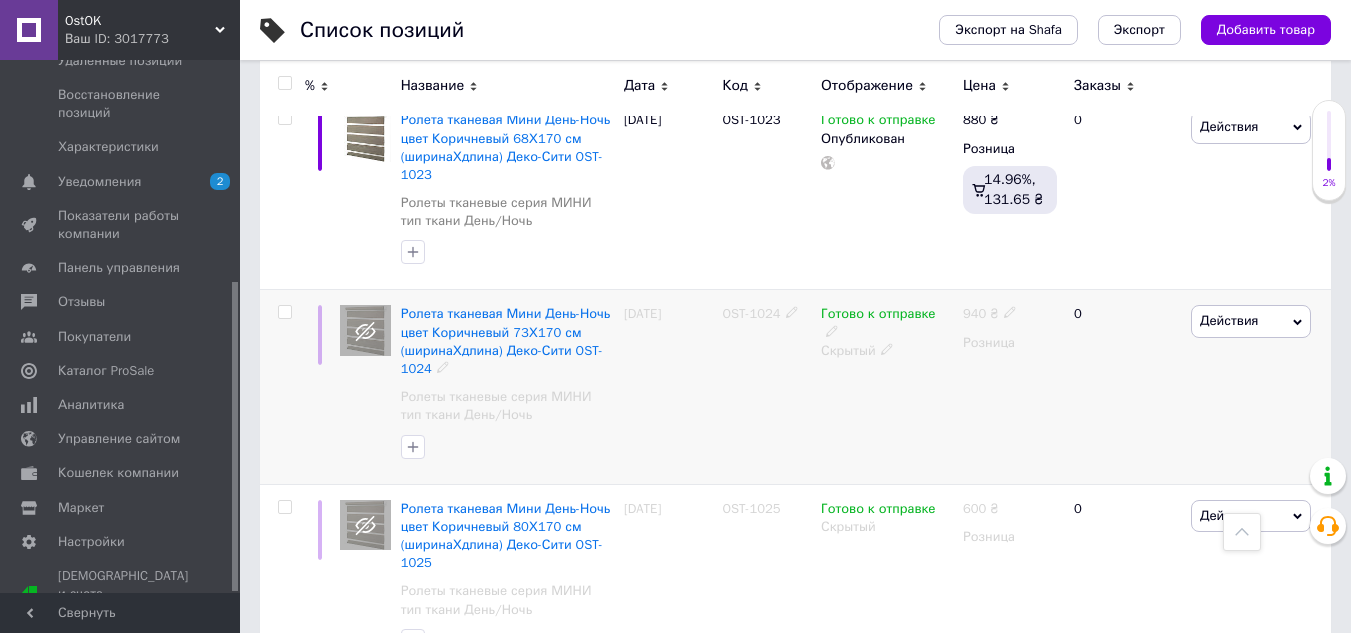 click 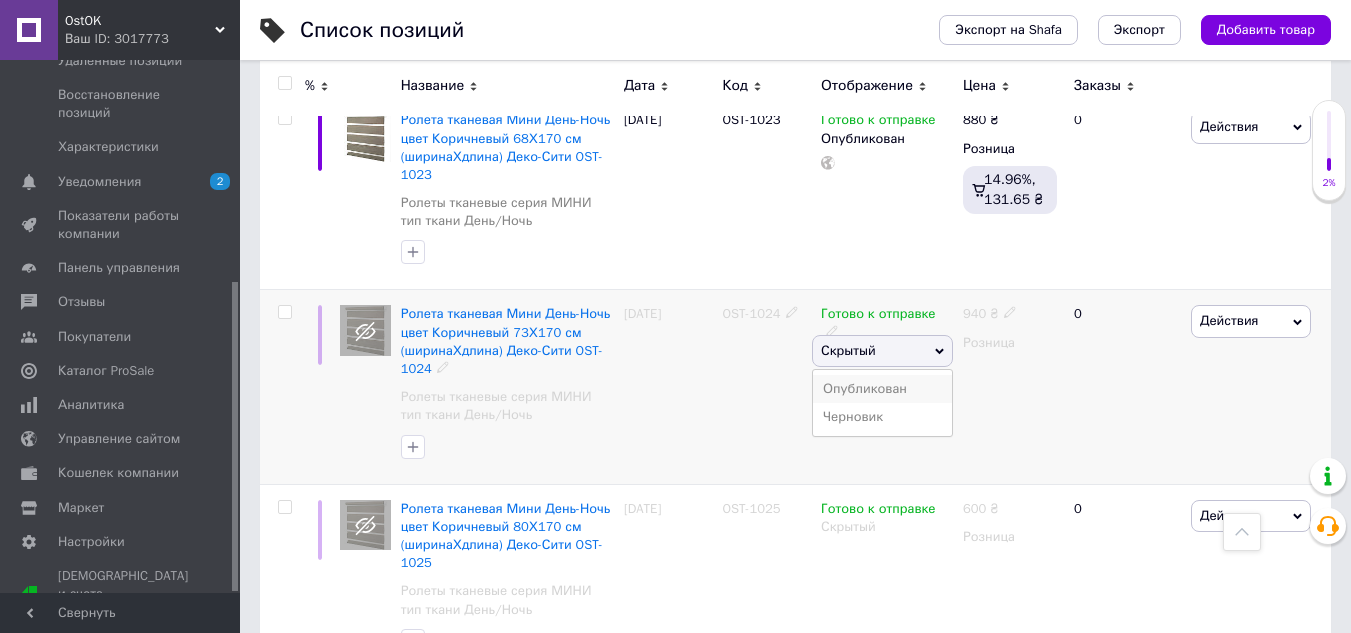 click on "Опубликован" at bounding box center (882, 389) 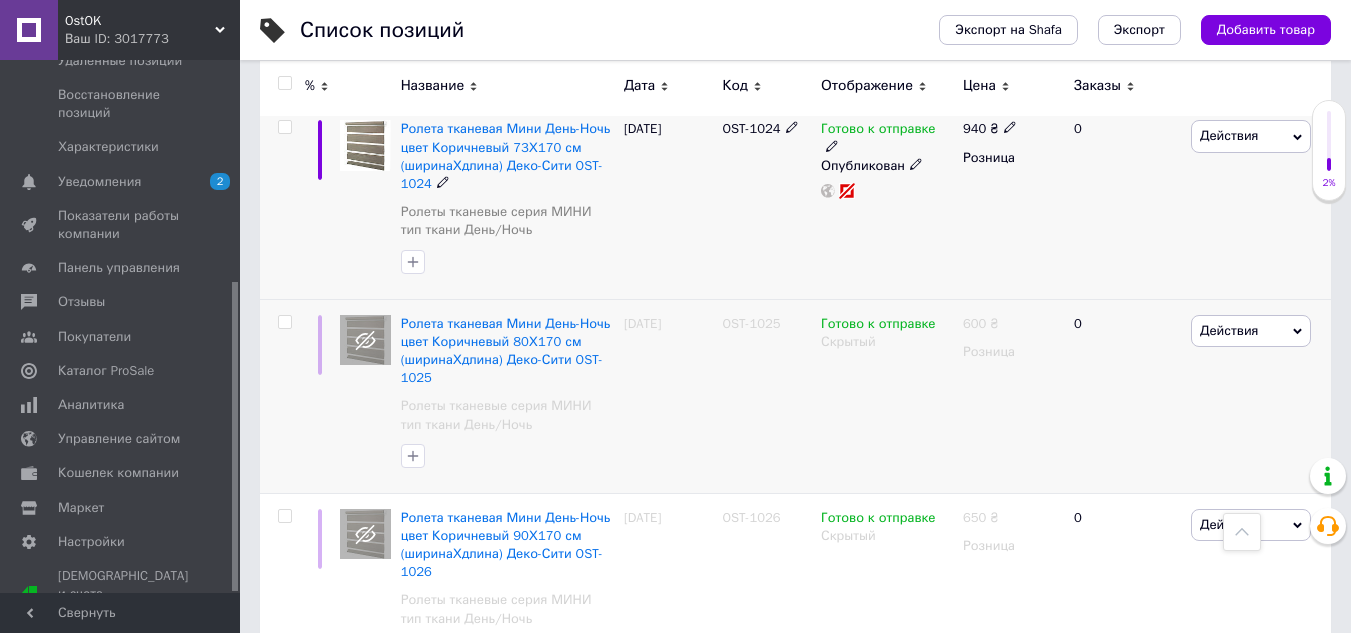 scroll, scrollTop: 2900, scrollLeft: 0, axis: vertical 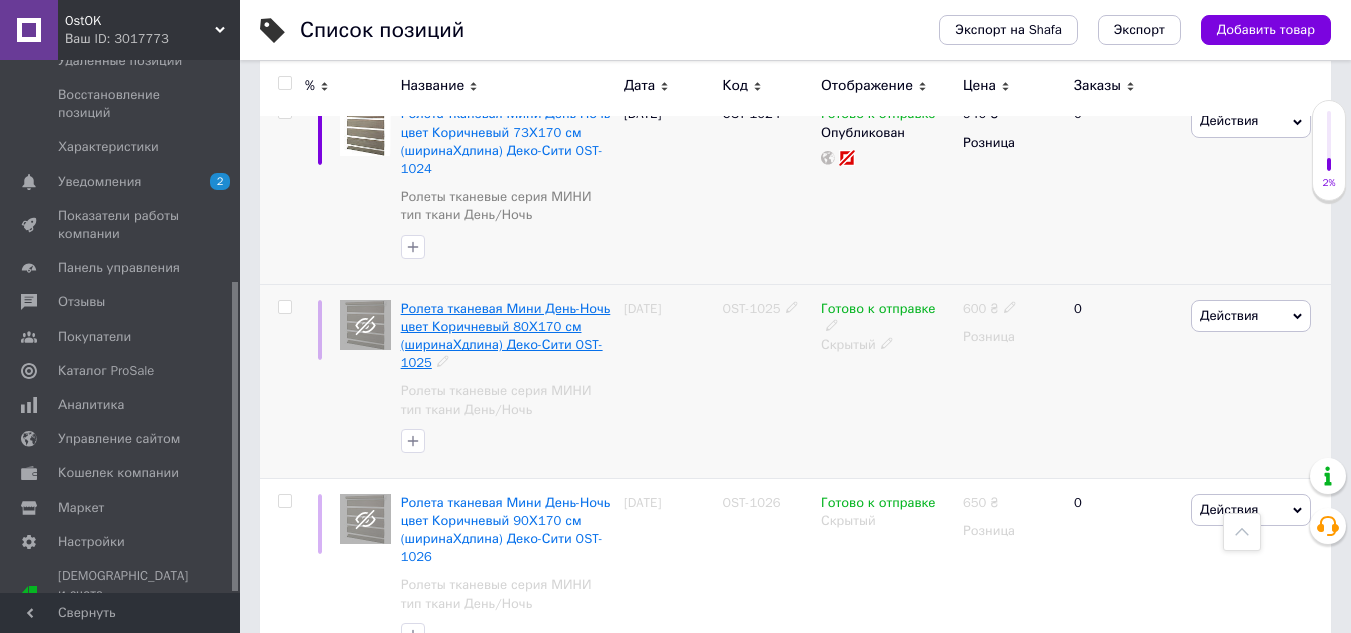 click on "Ролета тканевая Мини День-Ночь цвет Коричневый 80Х170 см (ширинаХдлина) Деко-Сити OST-1025" at bounding box center [506, 336] 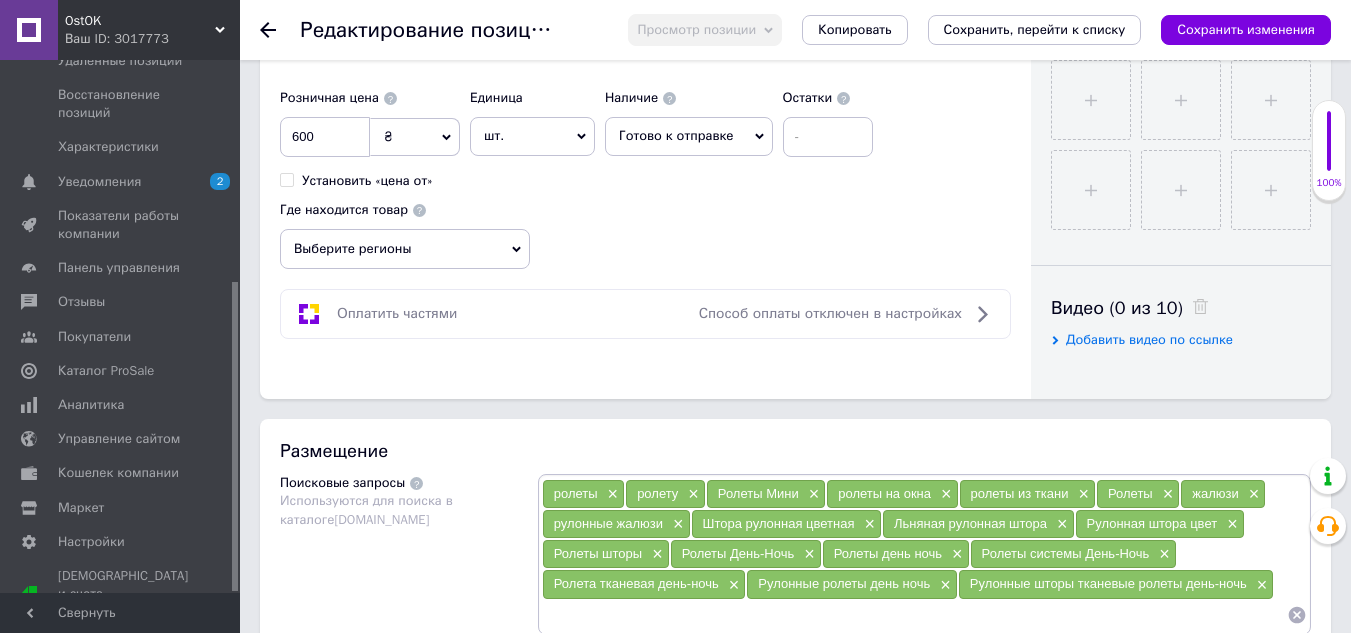 scroll, scrollTop: 800, scrollLeft: 0, axis: vertical 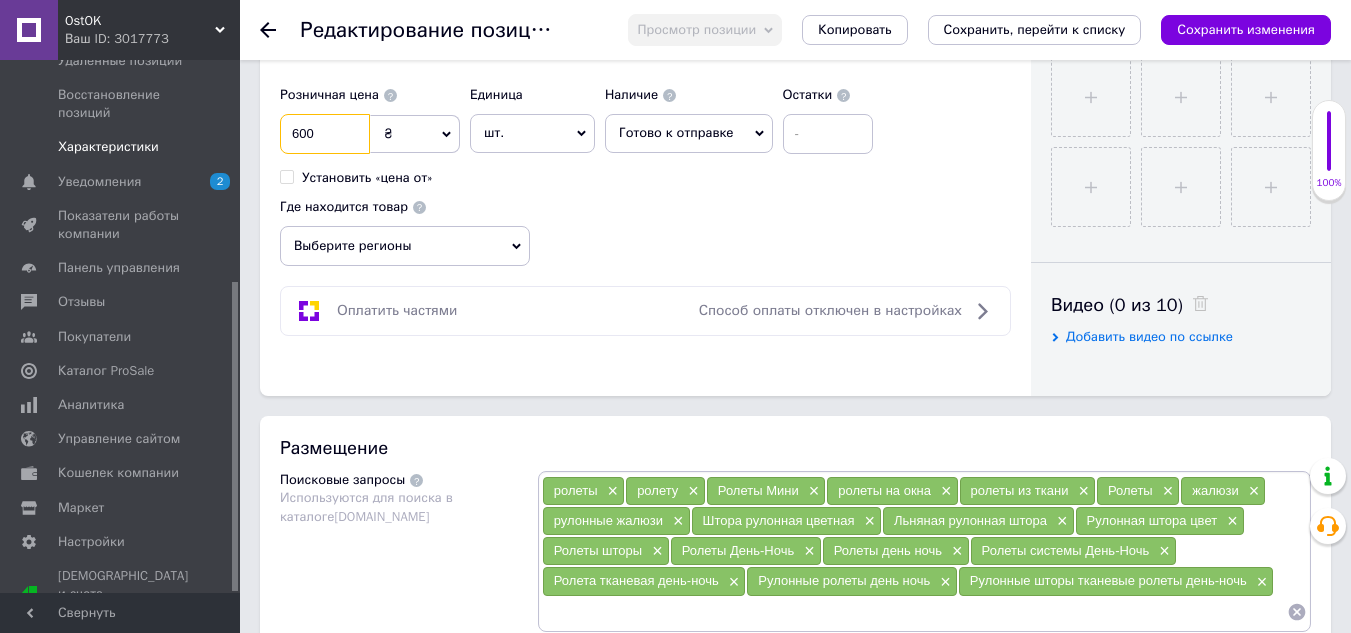 drag, startPoint x: 333, startPoint y: 137, endPoint x: 208, endPoint y: 135, distance: 125.016 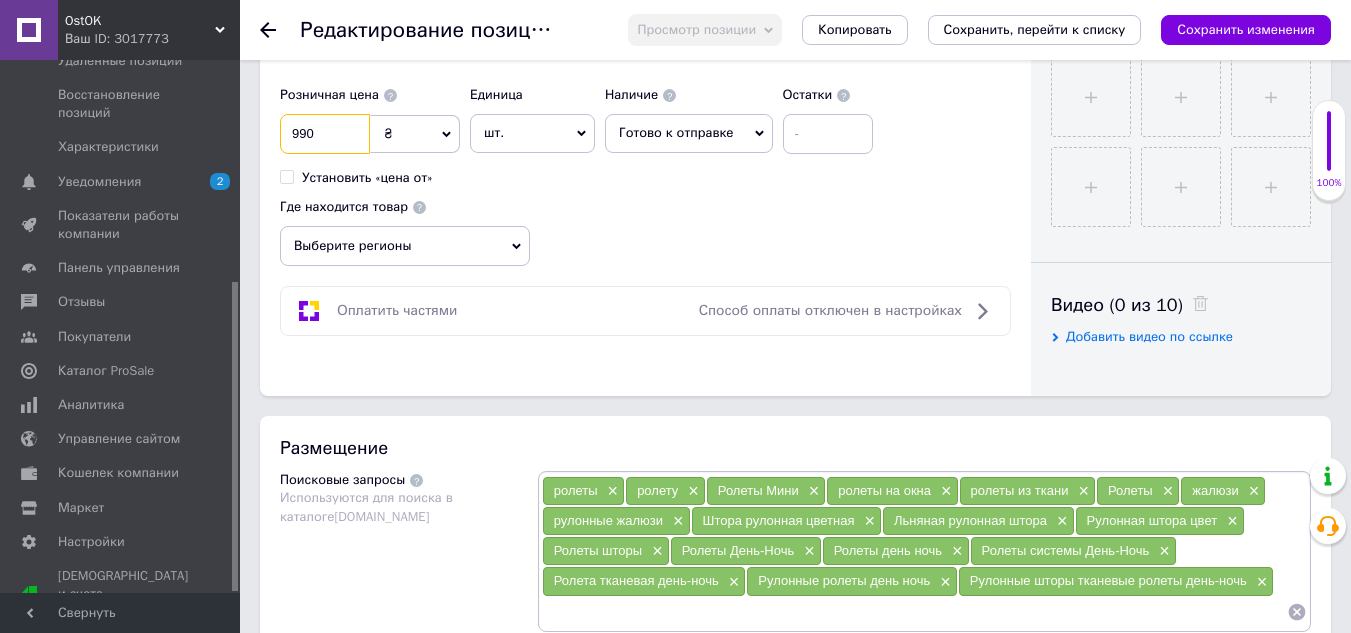 type on "990" 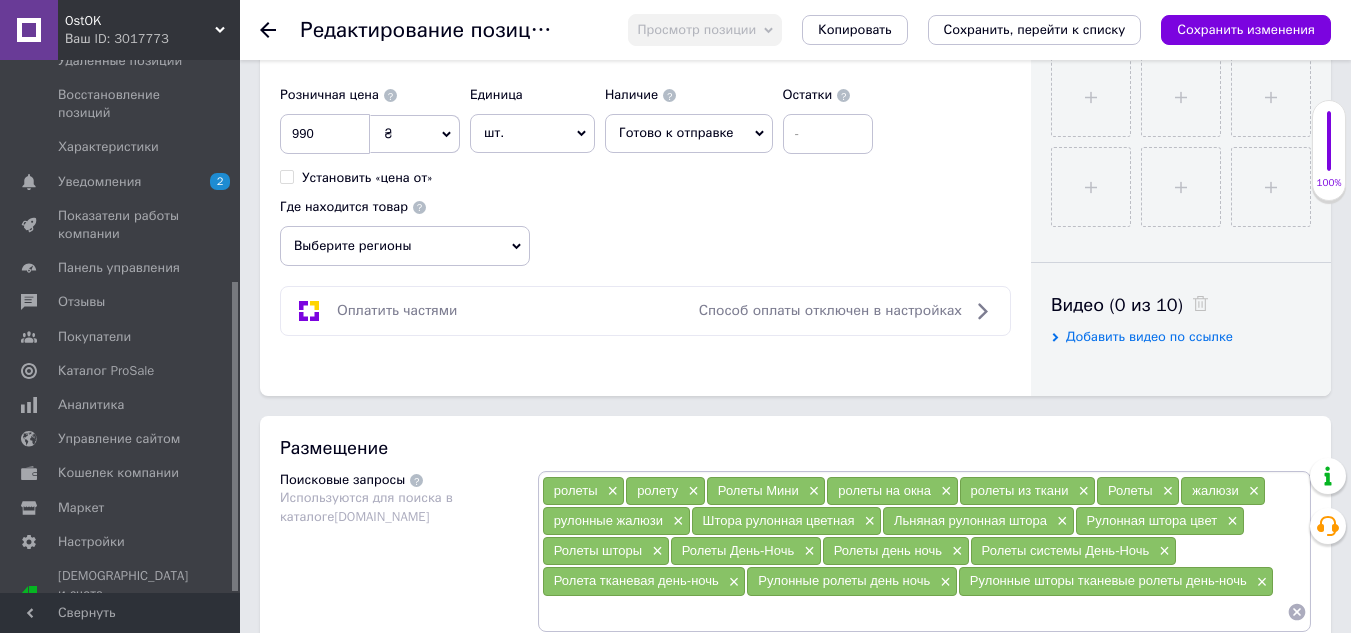click on "Выберите регионы" at bounding box center [405, 246] 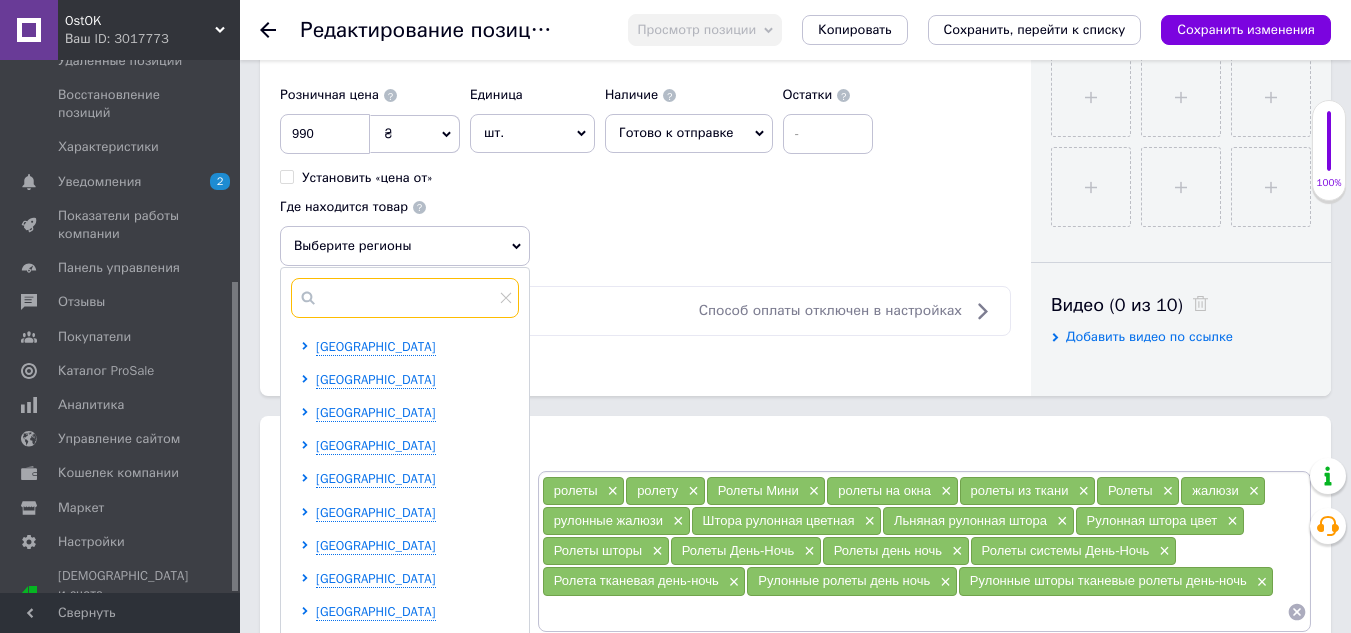 click at bounding box center [405, 298] 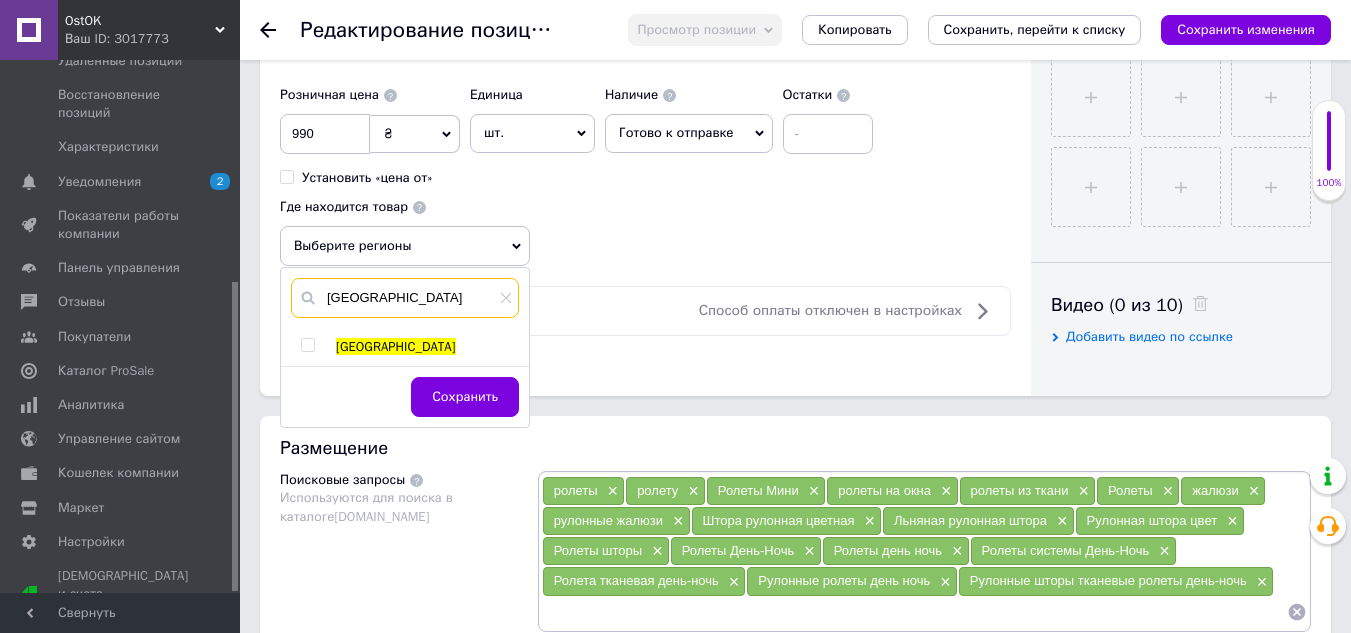 type on "[GEOGRAPHIC_DATA]" 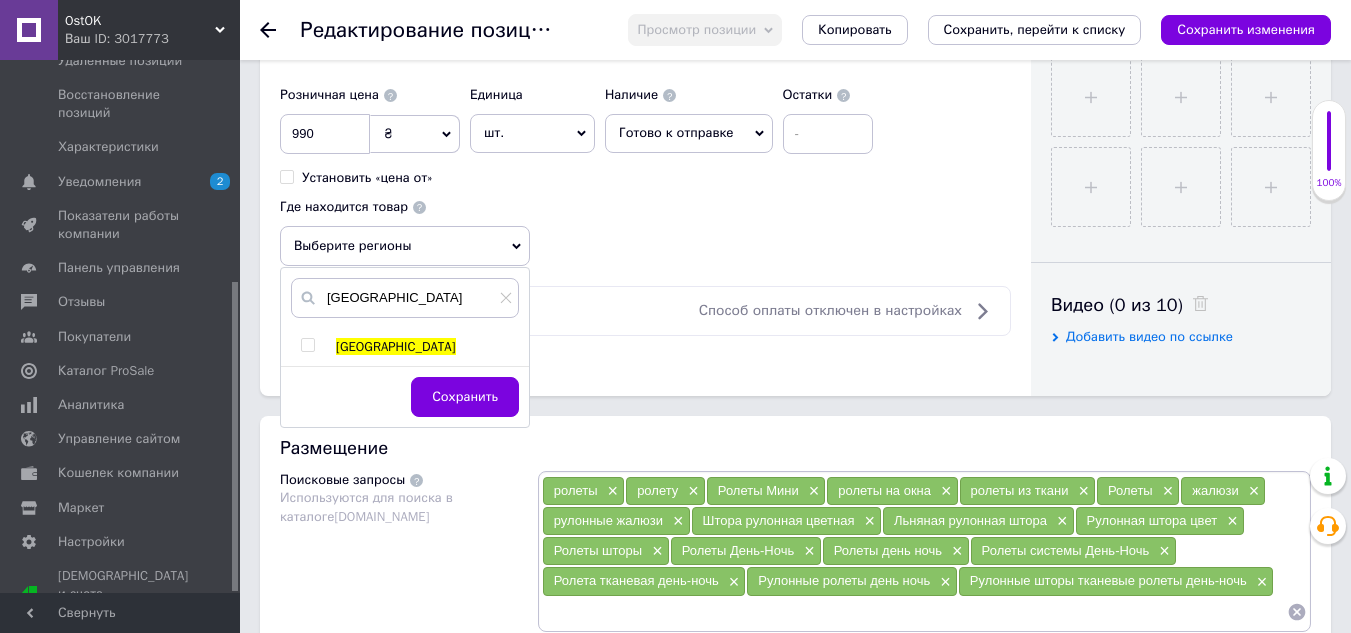 drag, startPoint x: 307, startPoint y: 347, endPoint x: 408, endPoint y: 369, distance: 103.36827 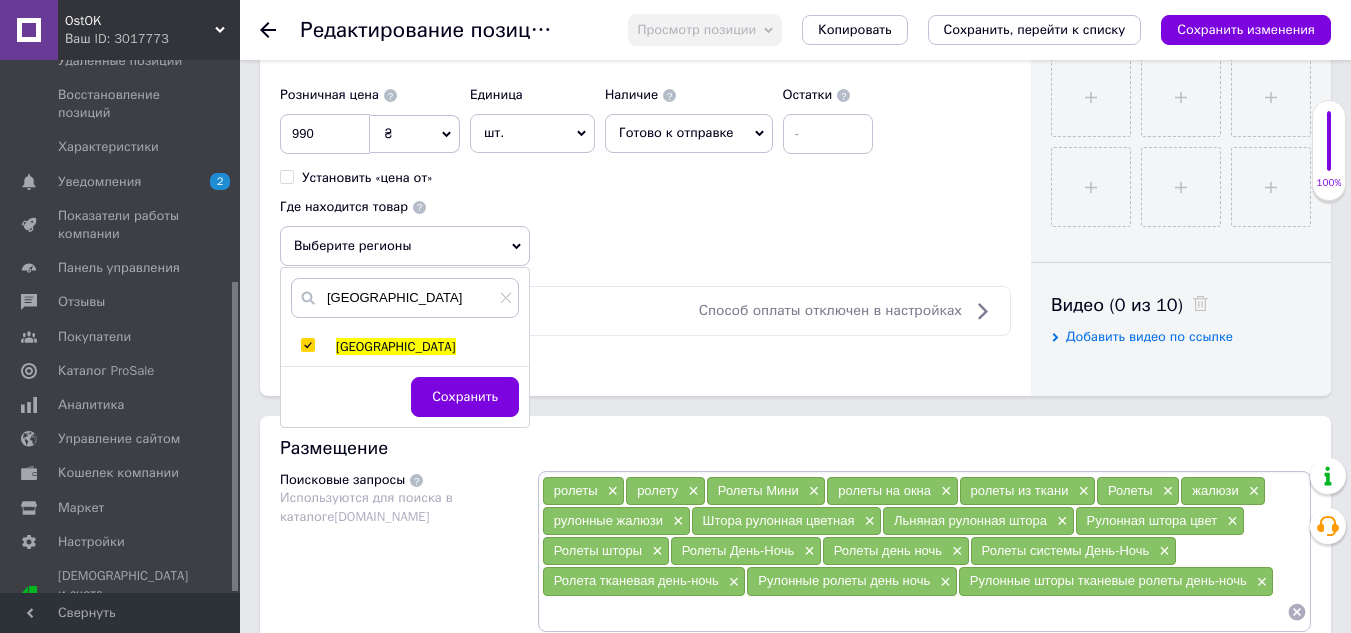 checkbox on "true" 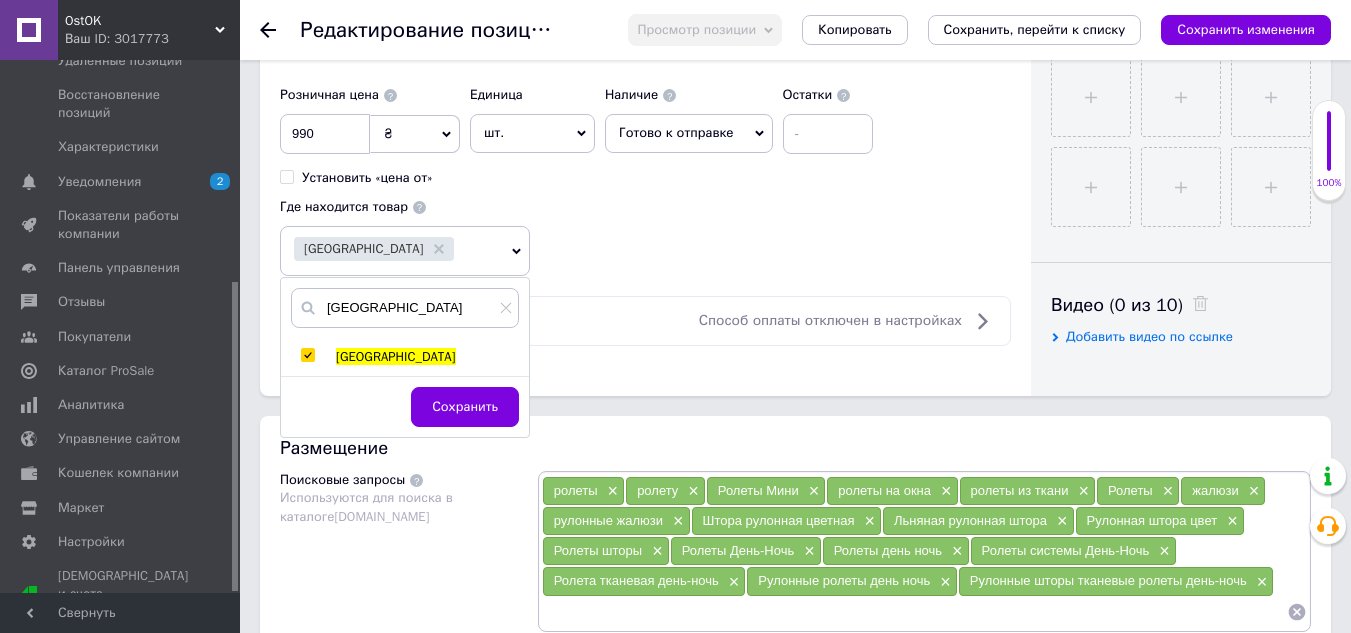 click on "Сохранить" at bounding box center (465, 407) 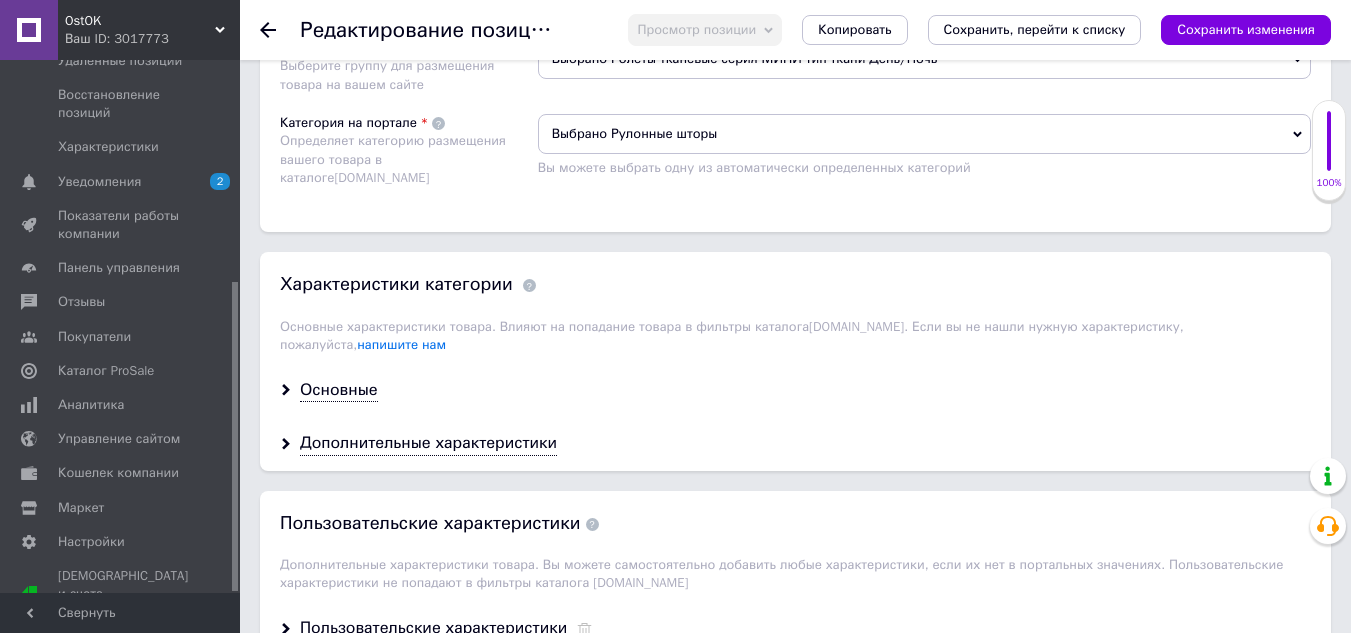 scroll, scrollTop: 1500, scrollLeft: 0, axis: vertical 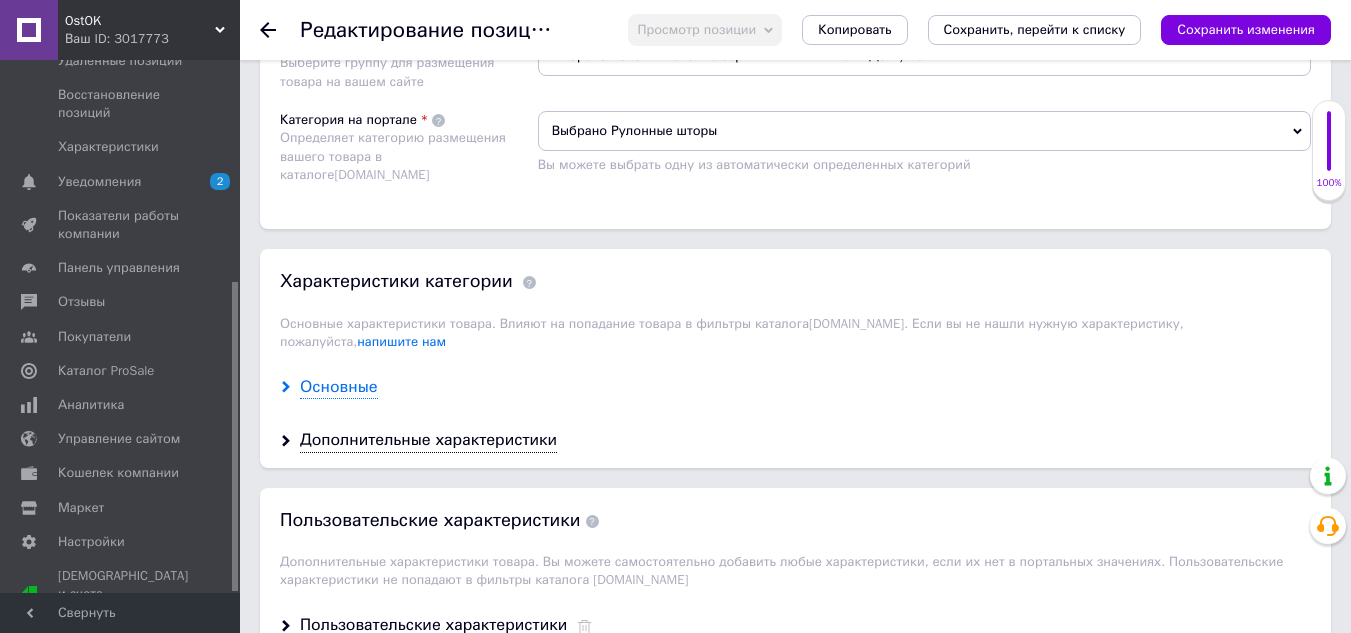 click on "Основные" at bounding box center [339, 387] 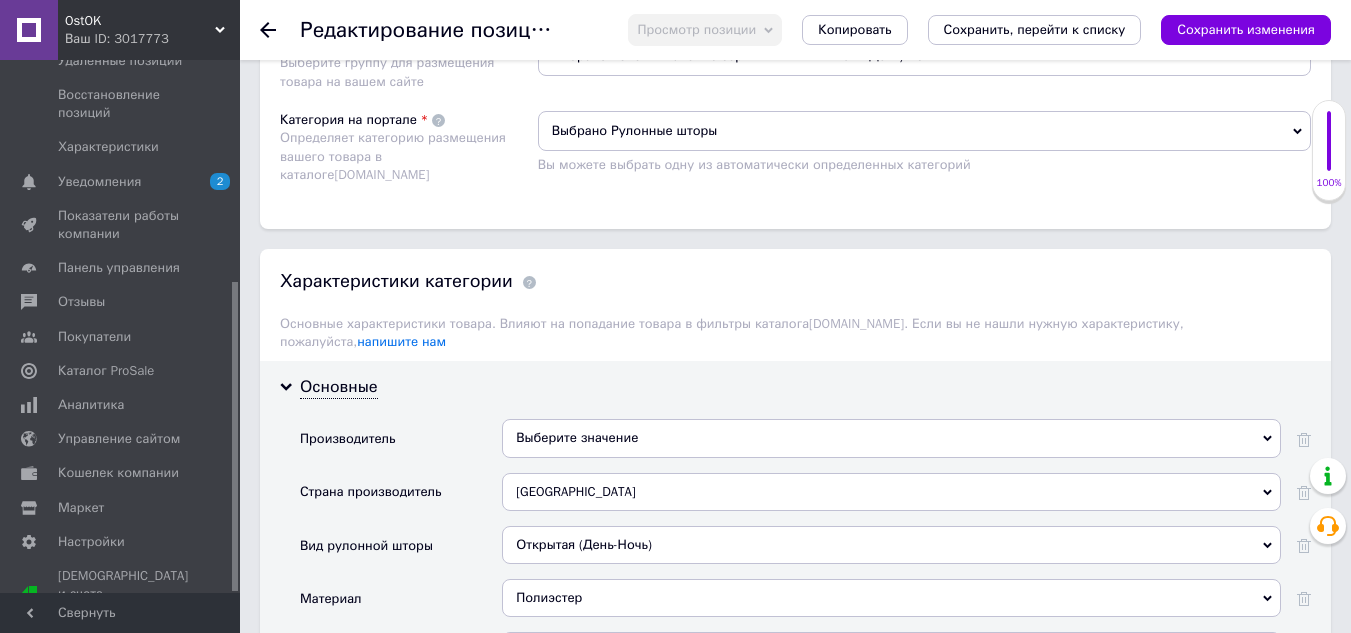 click on "Выберите значение" at bounding box center (891, 438) 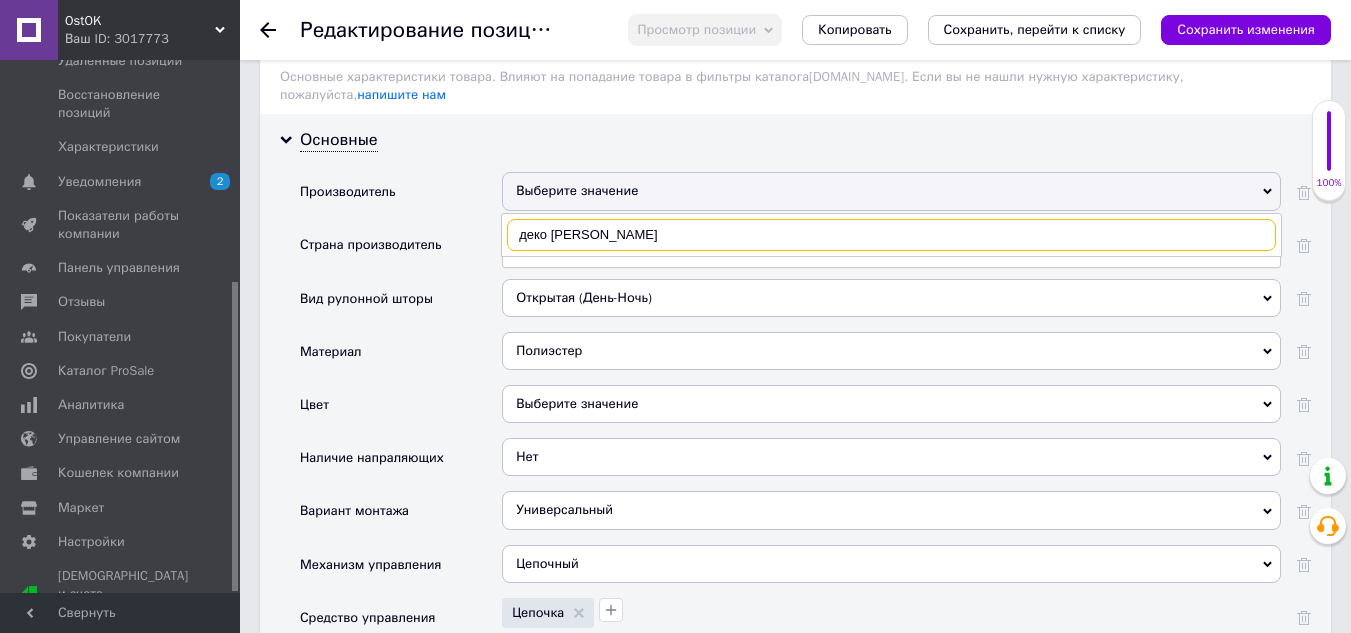 scroll, scrollTop: 1800, scrollLeft: 0, axis: vertical 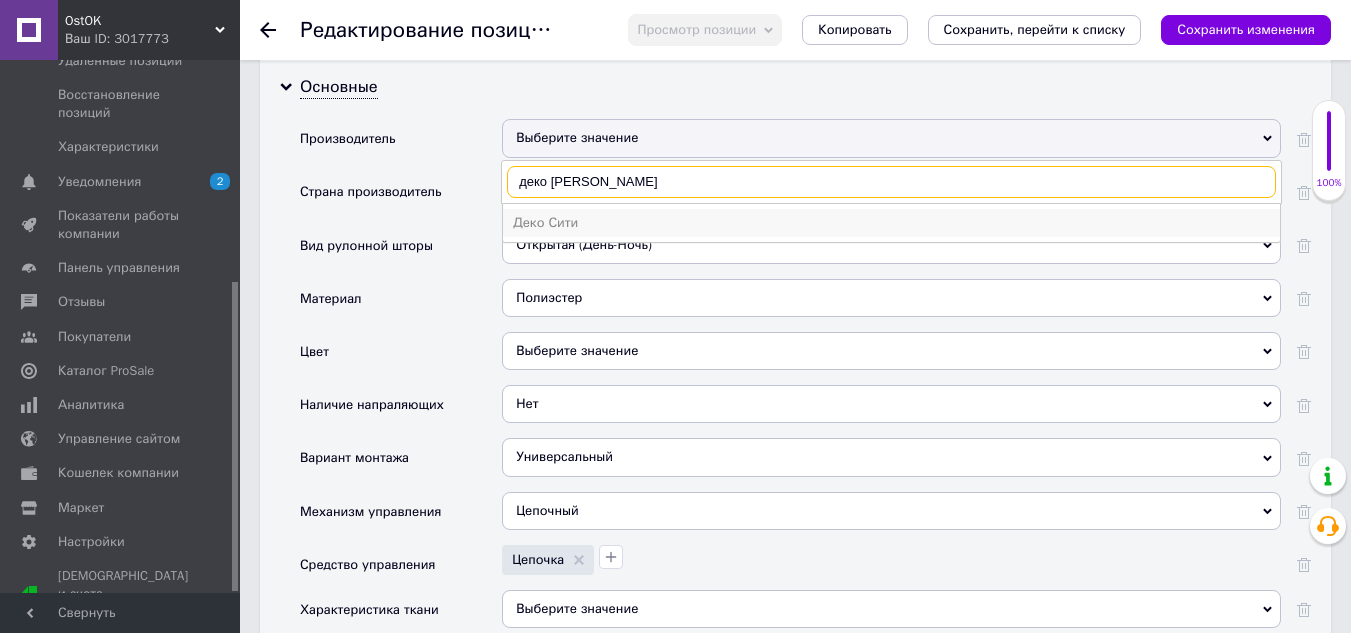 type on "деко [PERSON_NAME]" 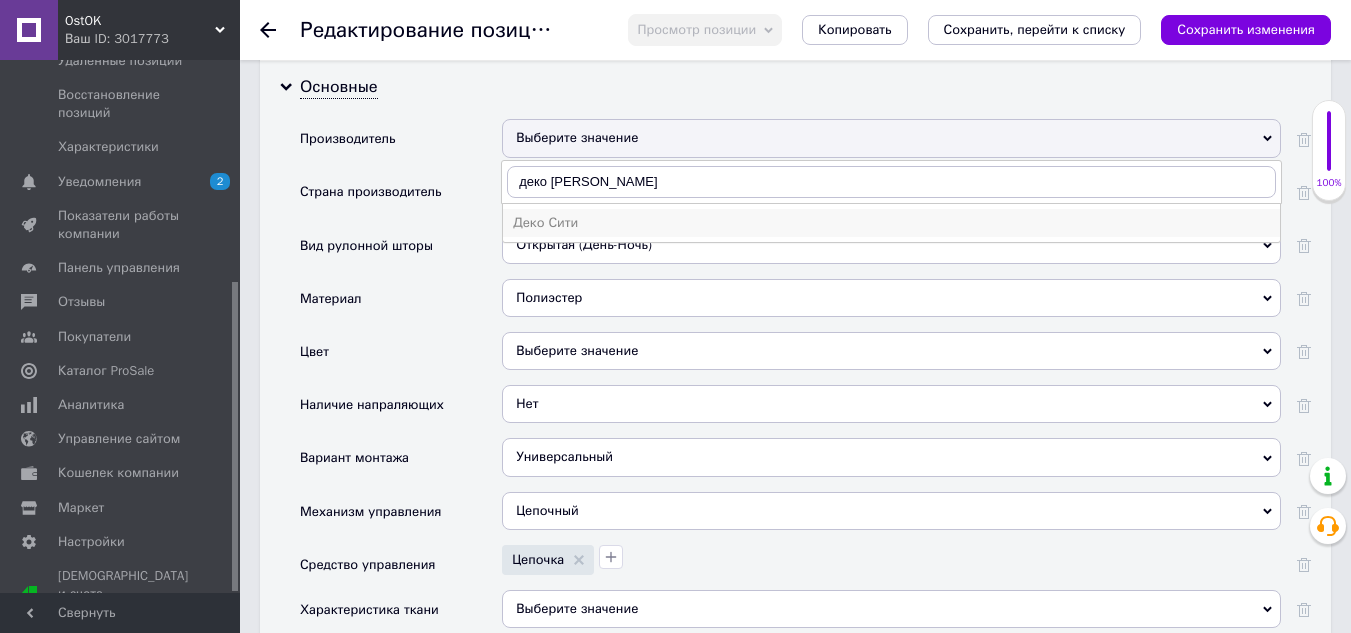 click on "Деко Сити" at bounding box center (891, 223) 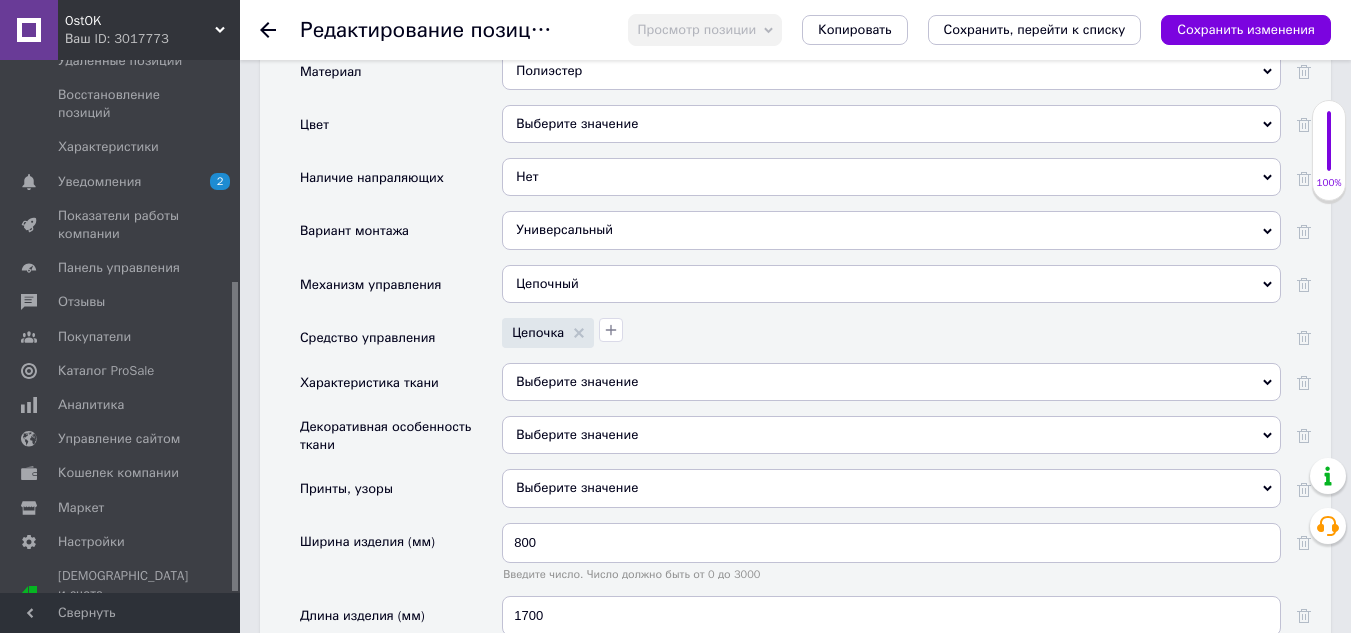 scroll, scrollTop: 2000, scrollLeft: 0, axis: vertical 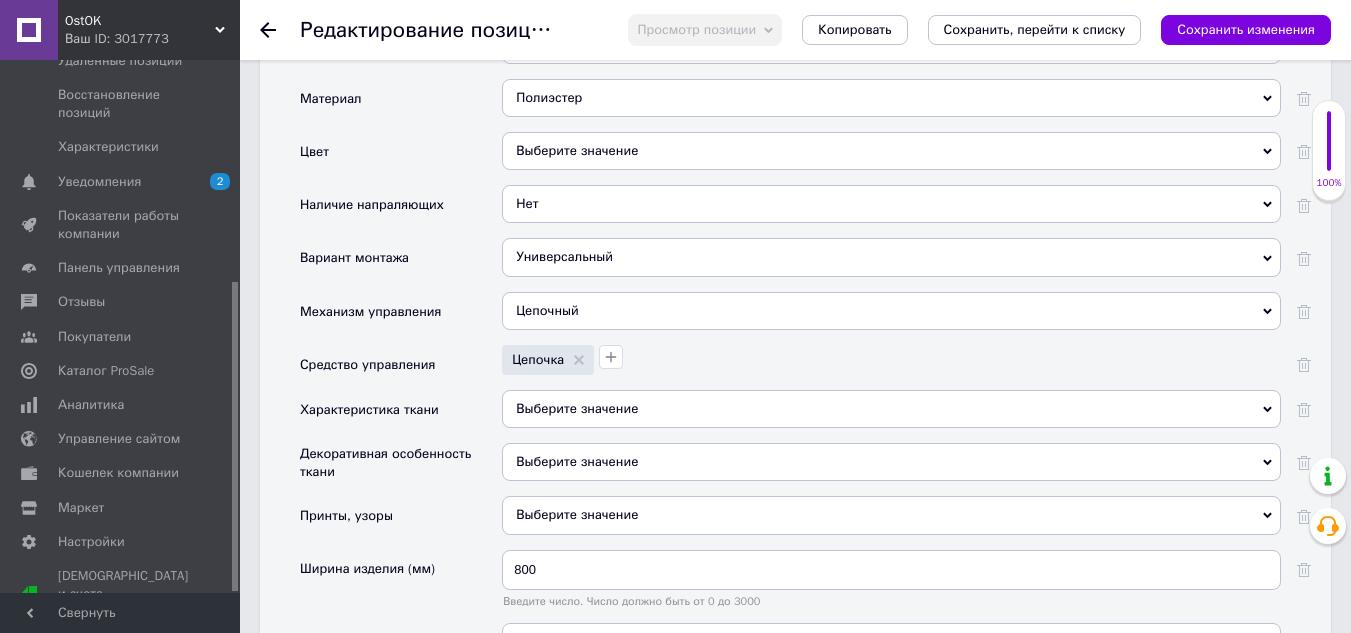 click on "Выберите значение" at bounding box center [891, 151] 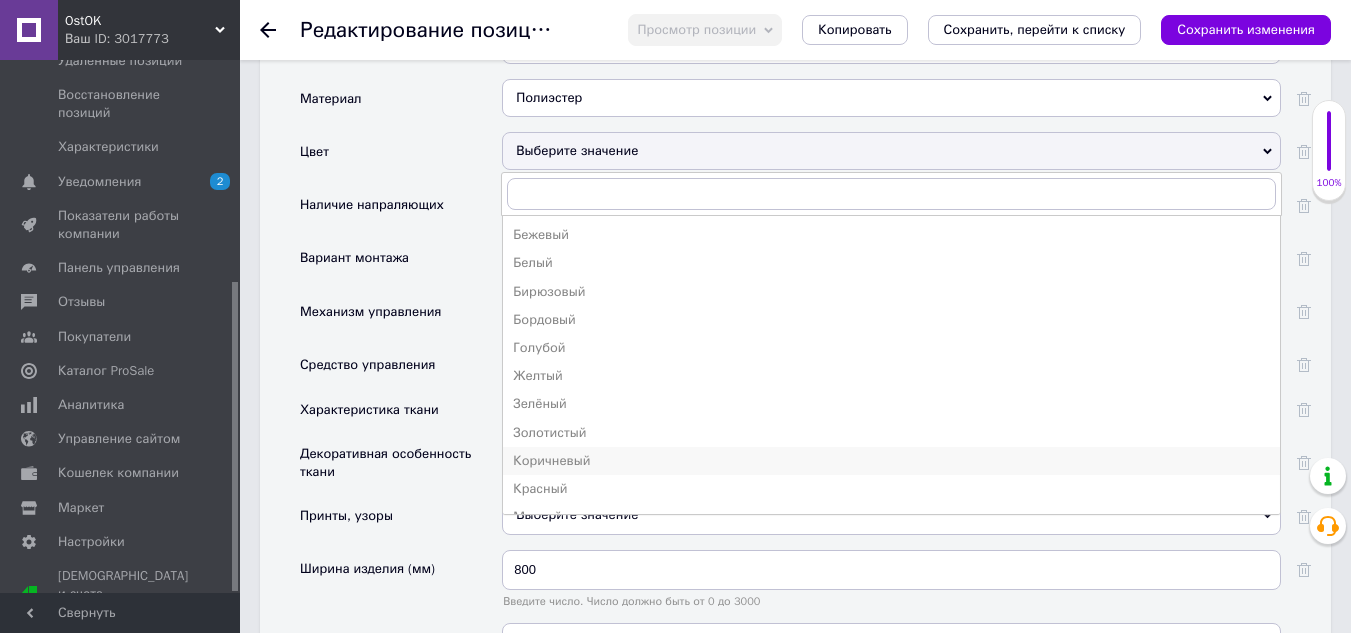 click on "Коричневый" at bounding box center (891, 461) 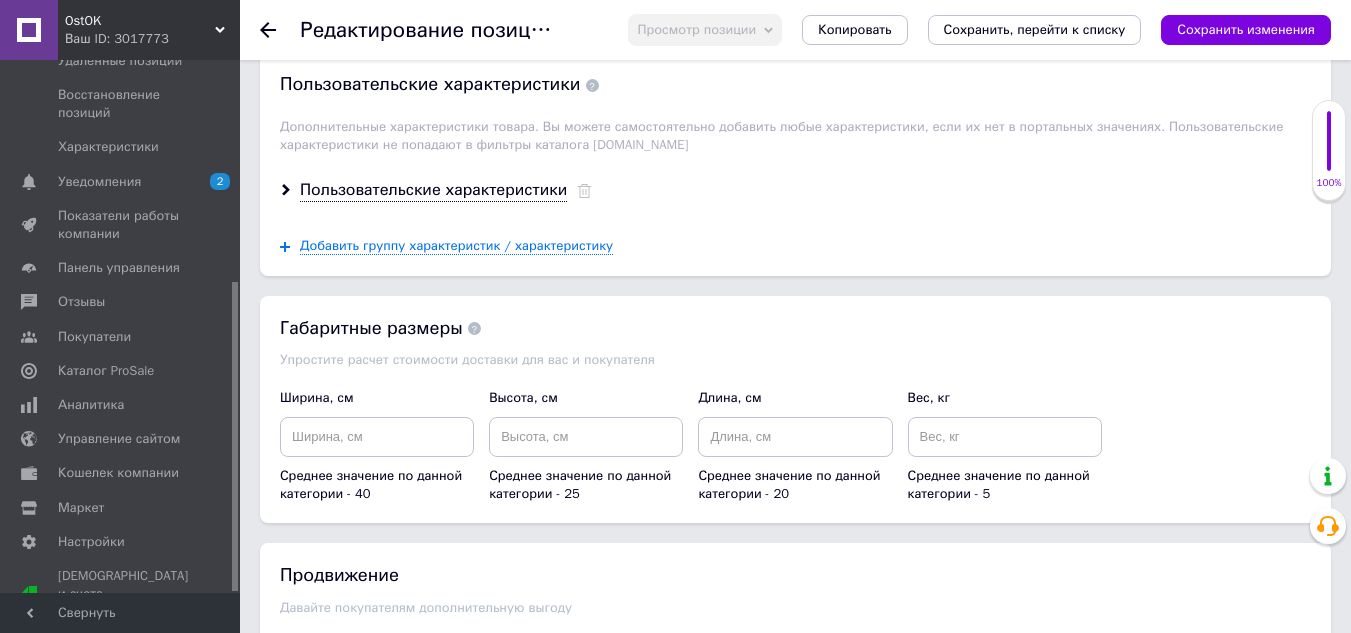 scroll, scrollTop: 2800, scrollLeft: 0, axis: vertical 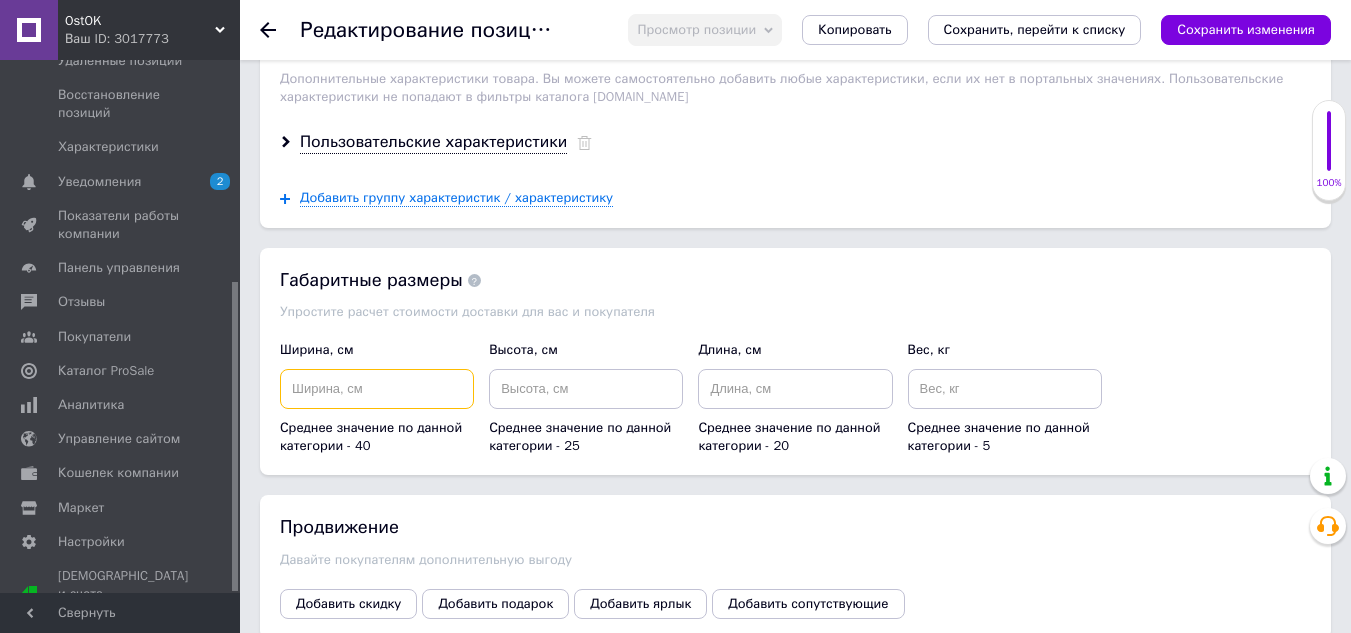click at bounding box center (377, 389) 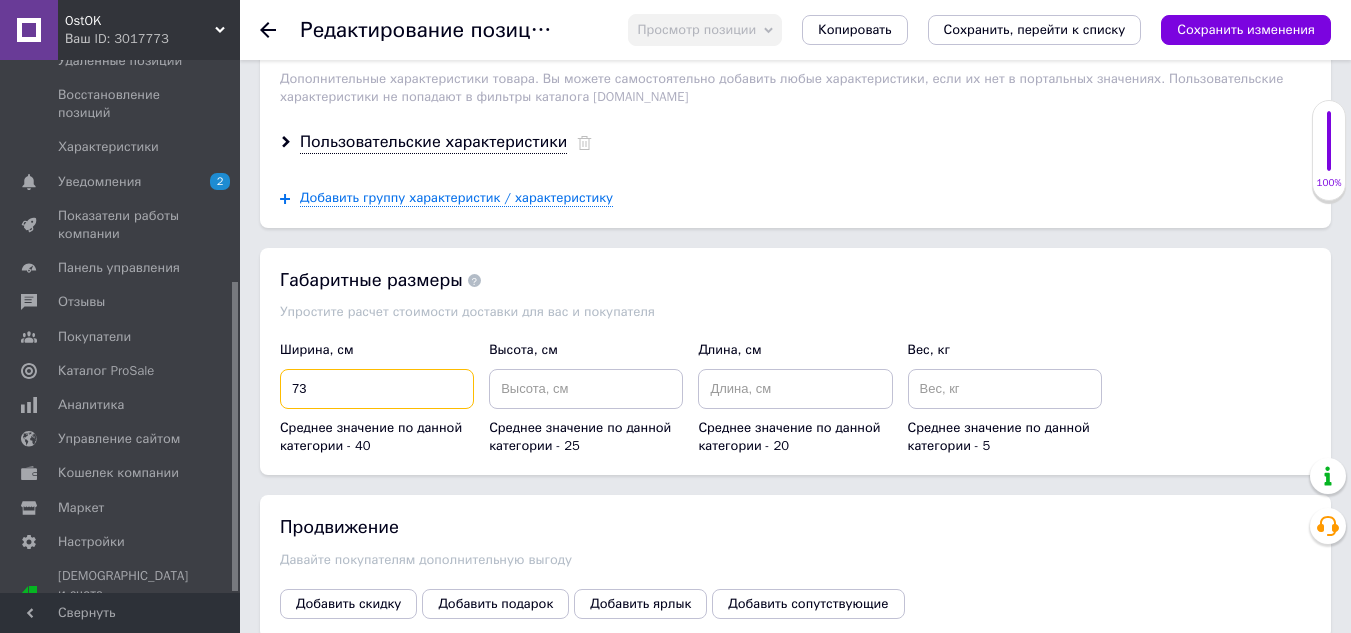 type on "73" 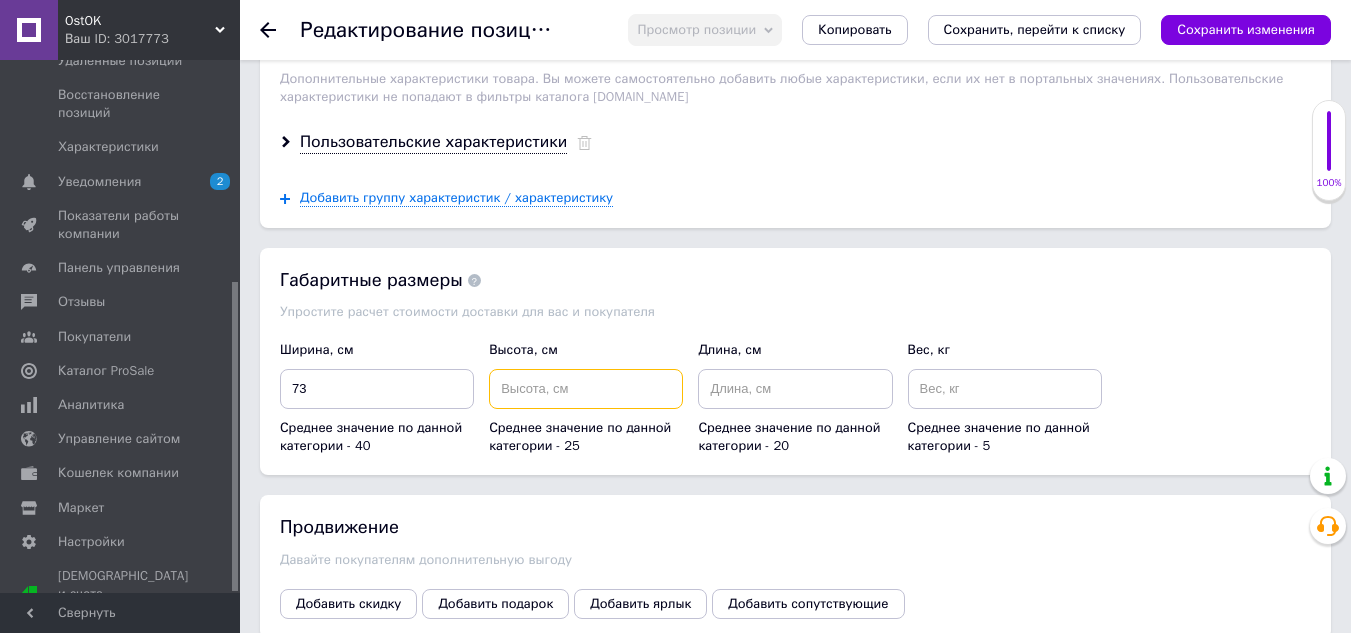 click at bounding box center (586, 389) 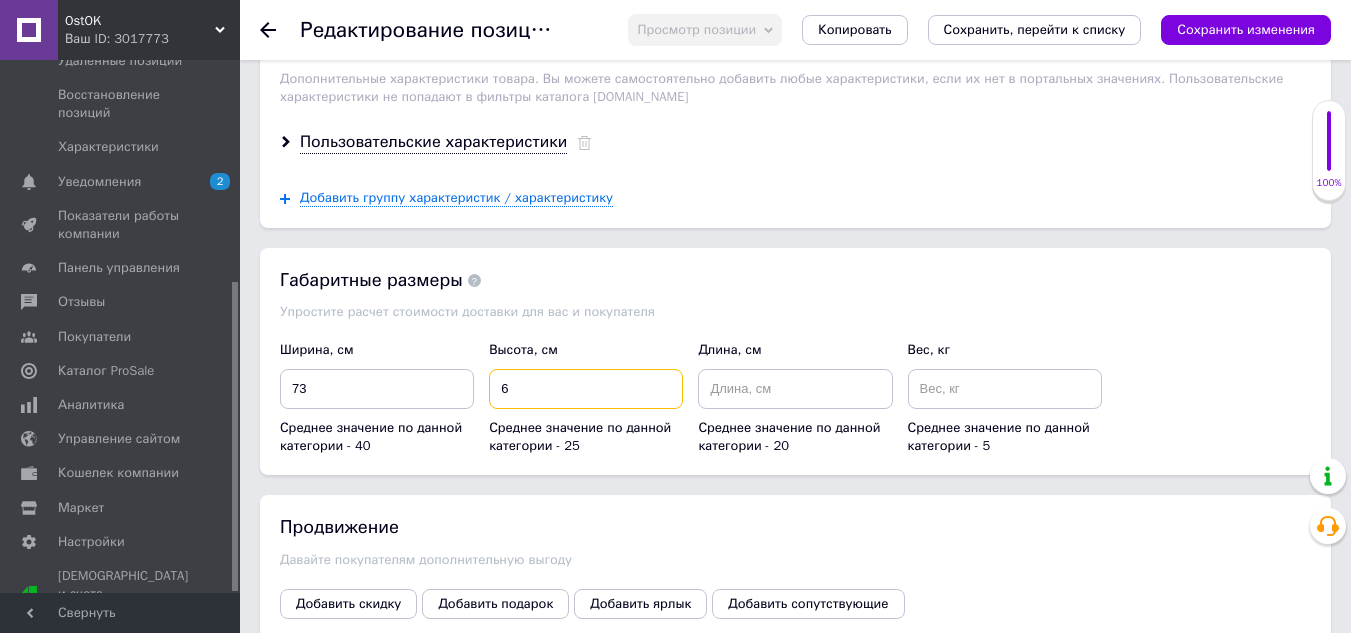 type on "6" 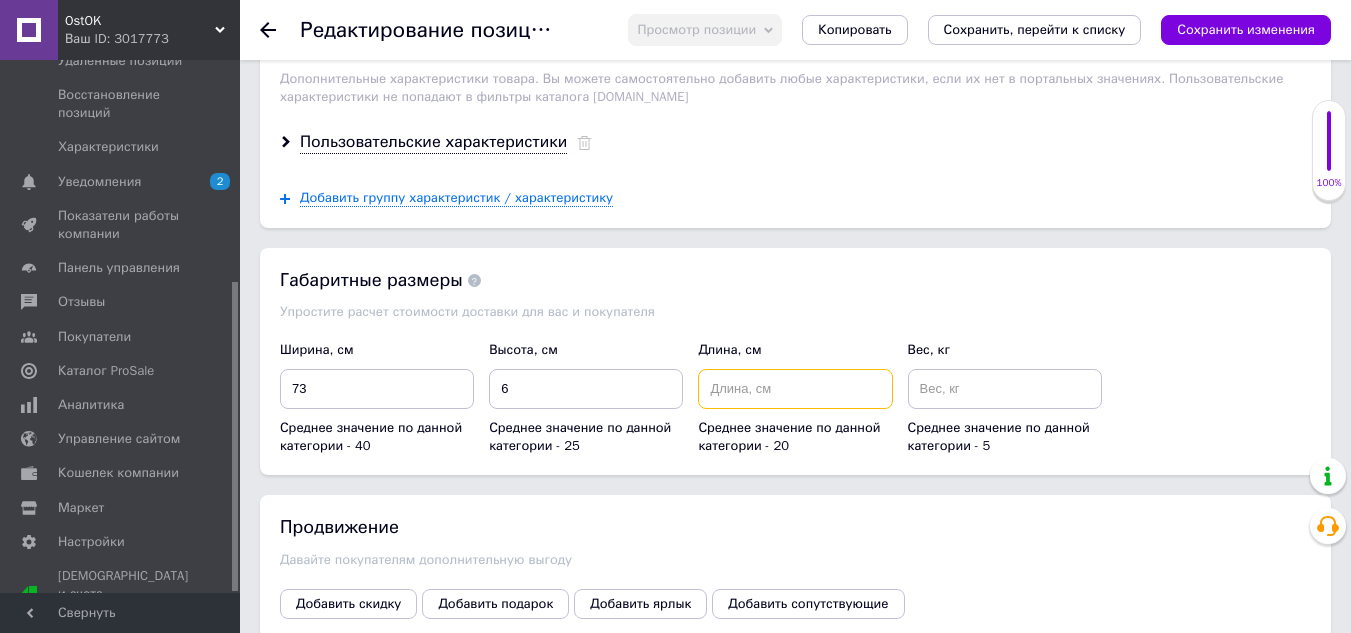 click at bounding box center (795, 389) 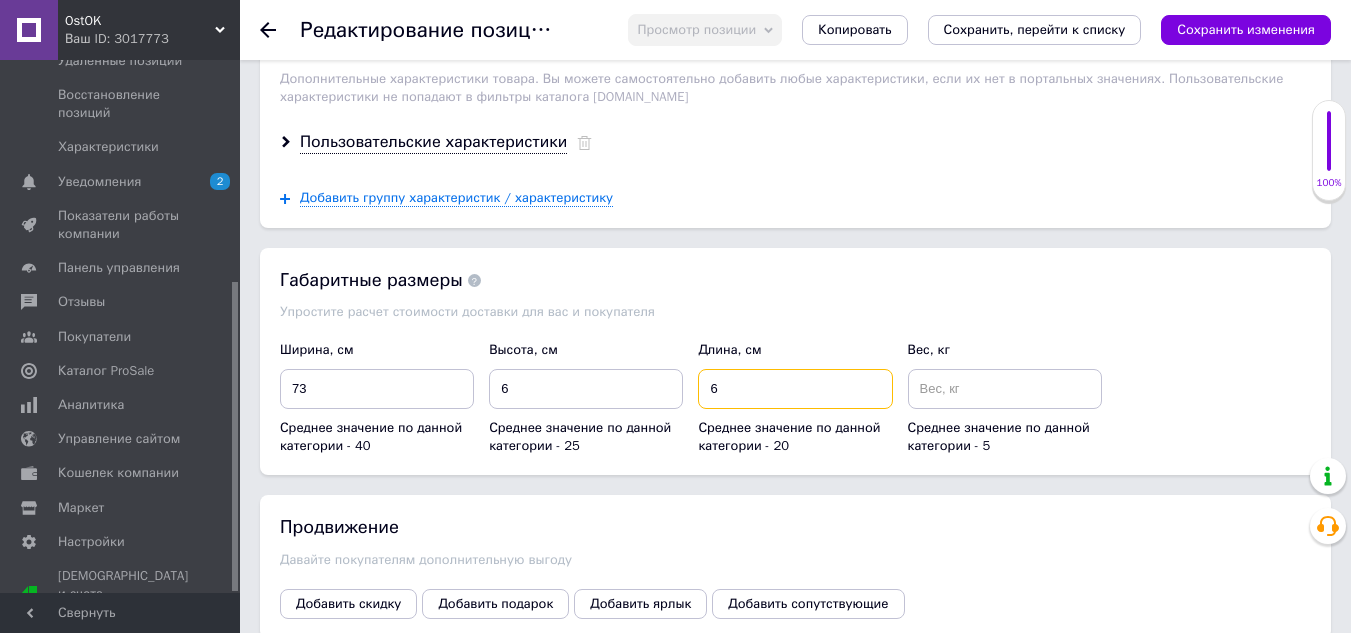 type on "6" 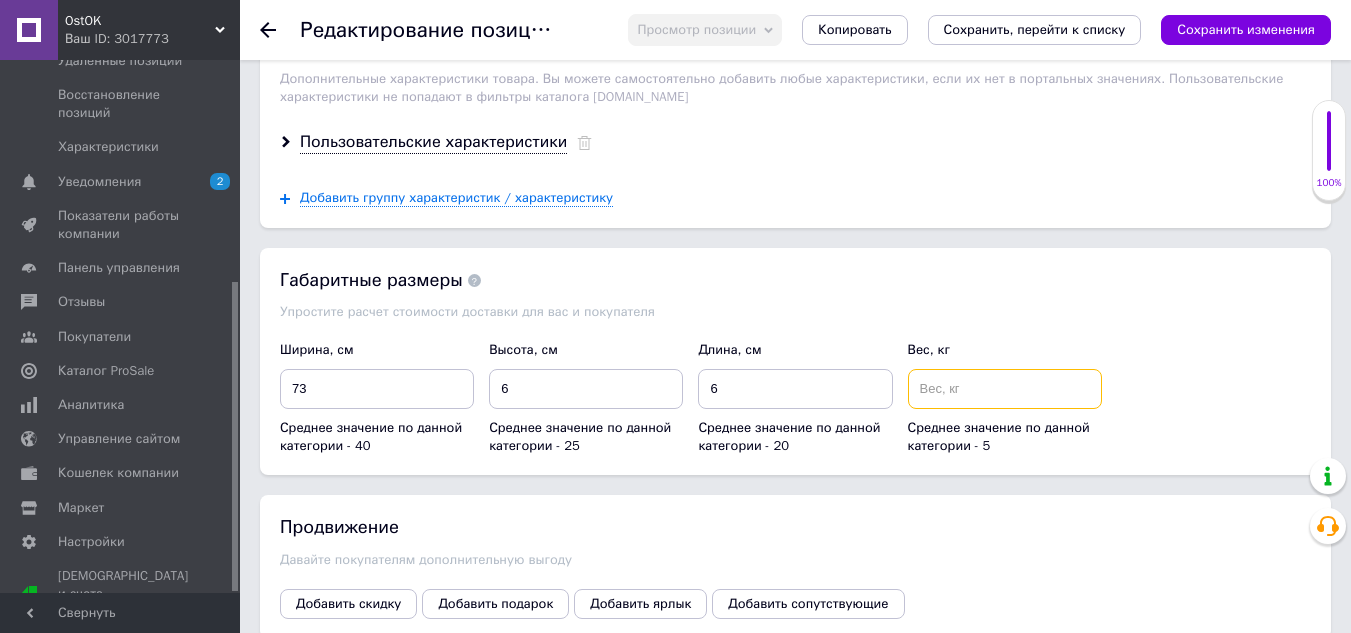 click at bounding box center (1005, 389) 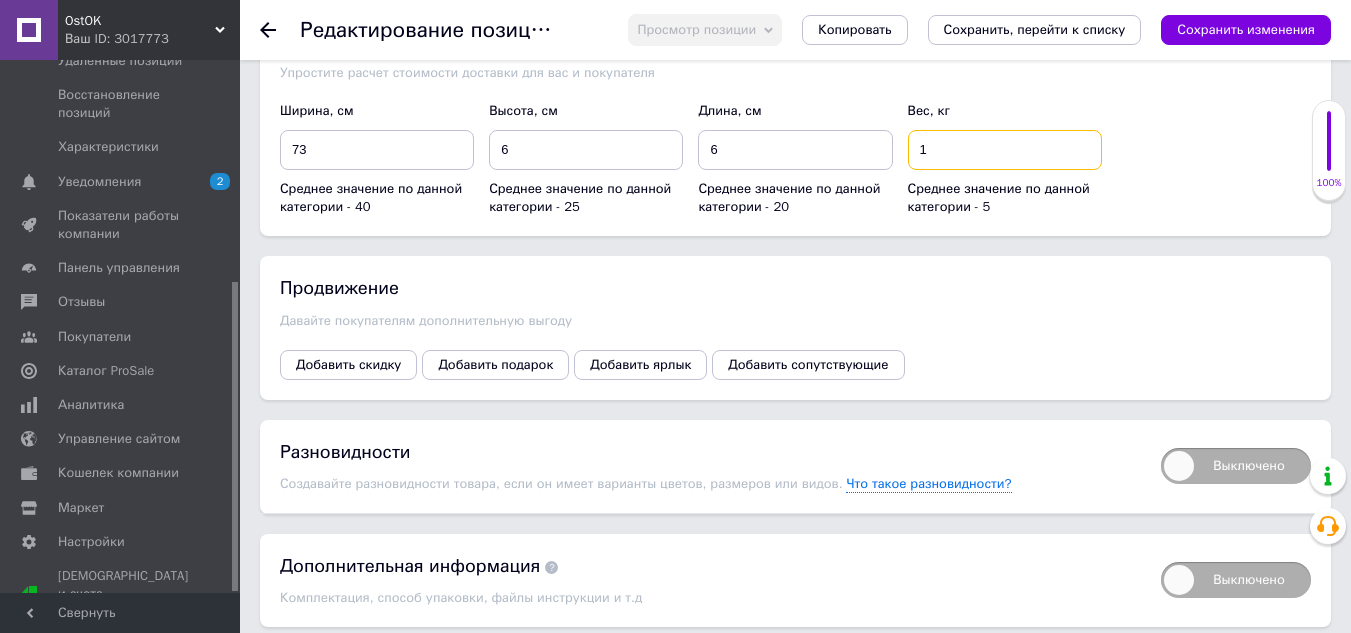 scroll, scrollTop: 3092, scrollLeft: 0, axis: vertical 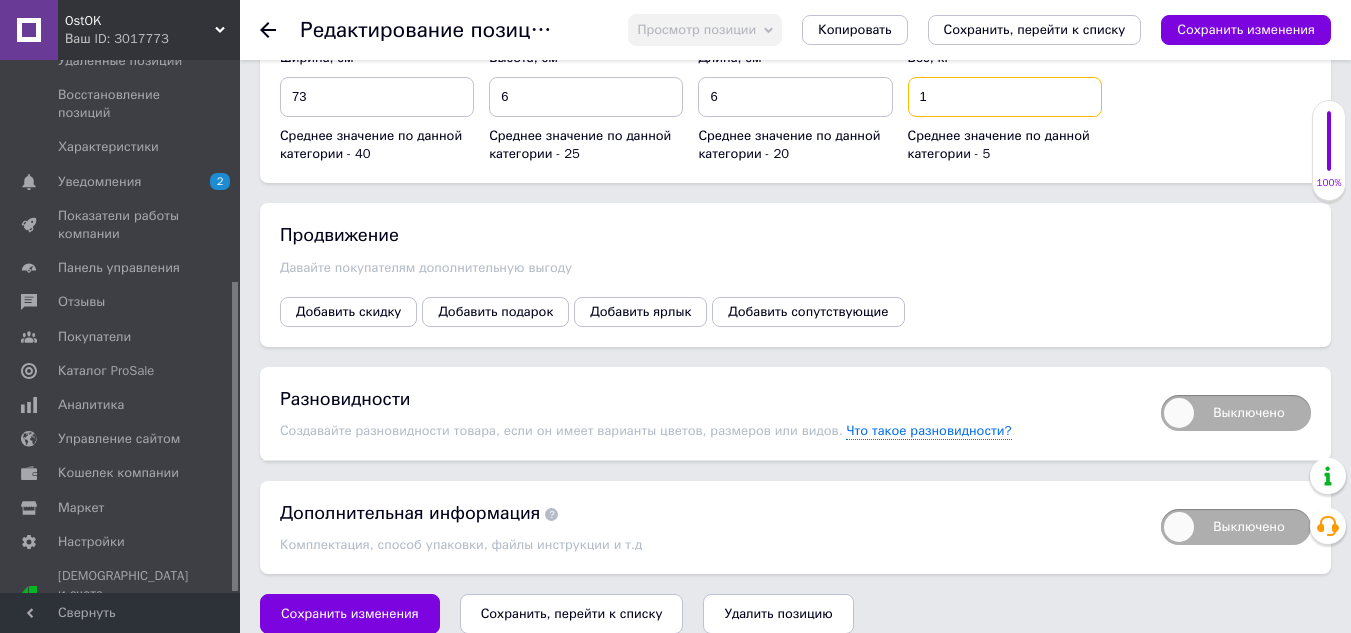 type on "1" 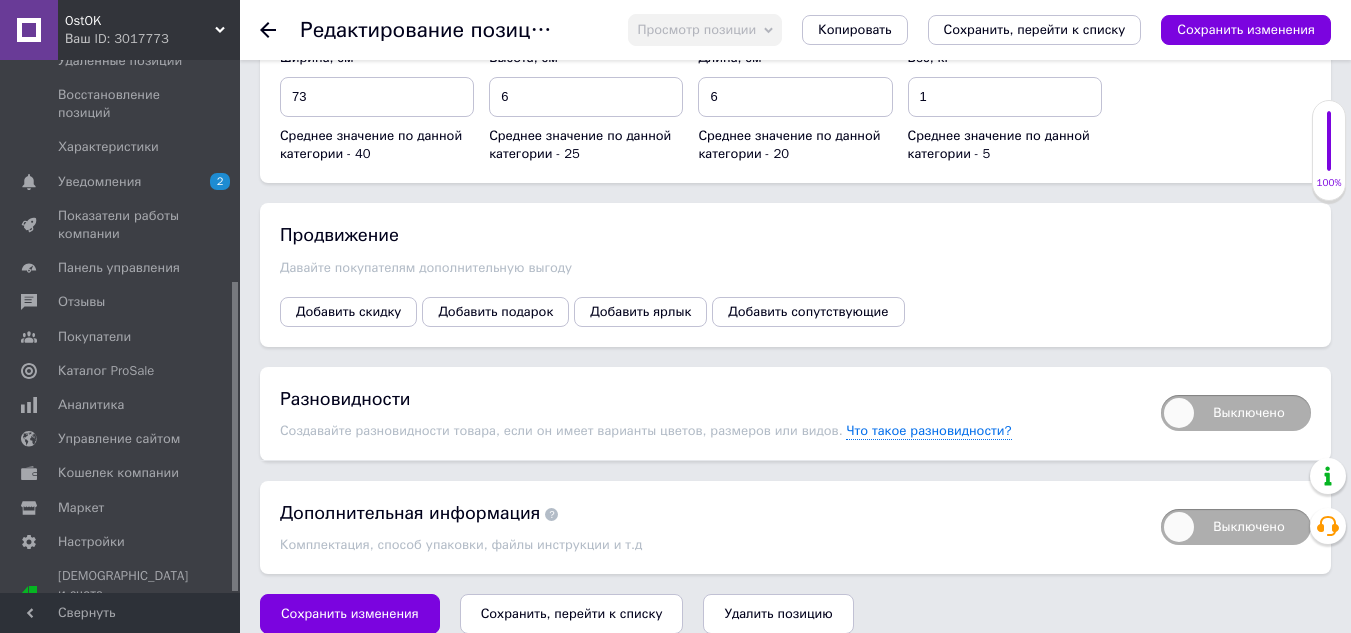 click on "Сохранить, перейти к списку" at bounding box center (572, 613) 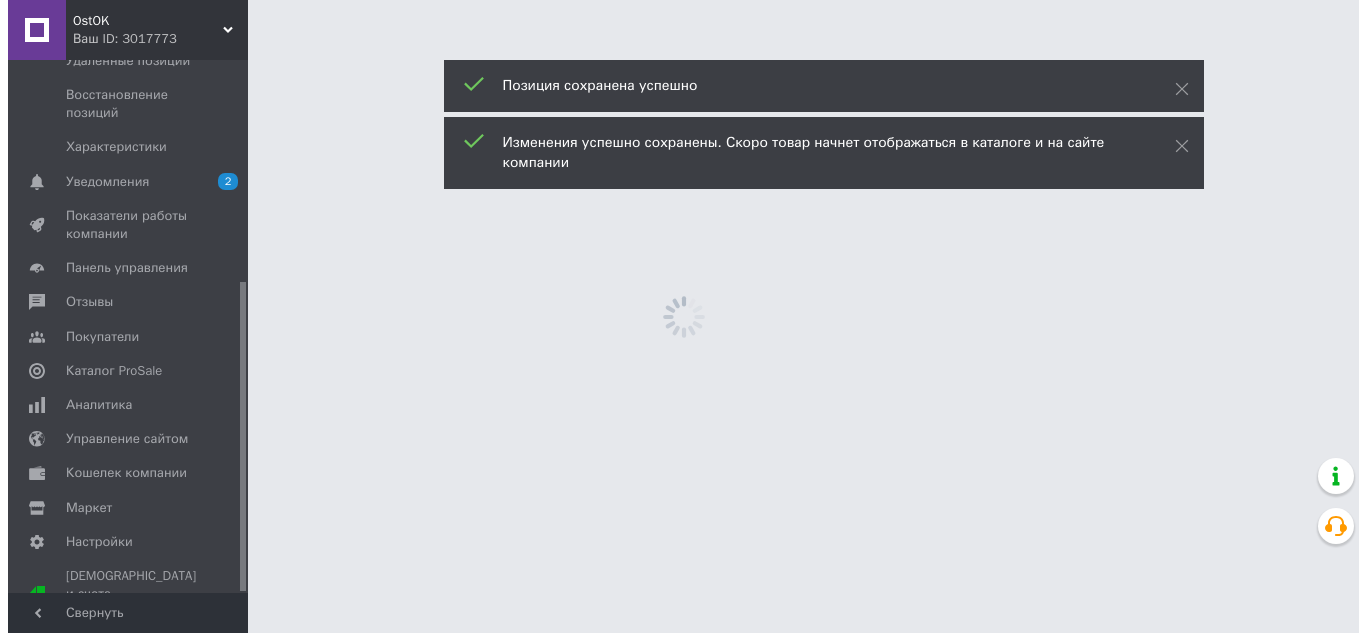 scroll, scrollTop: 0, scrollLeft: 0, axis: both 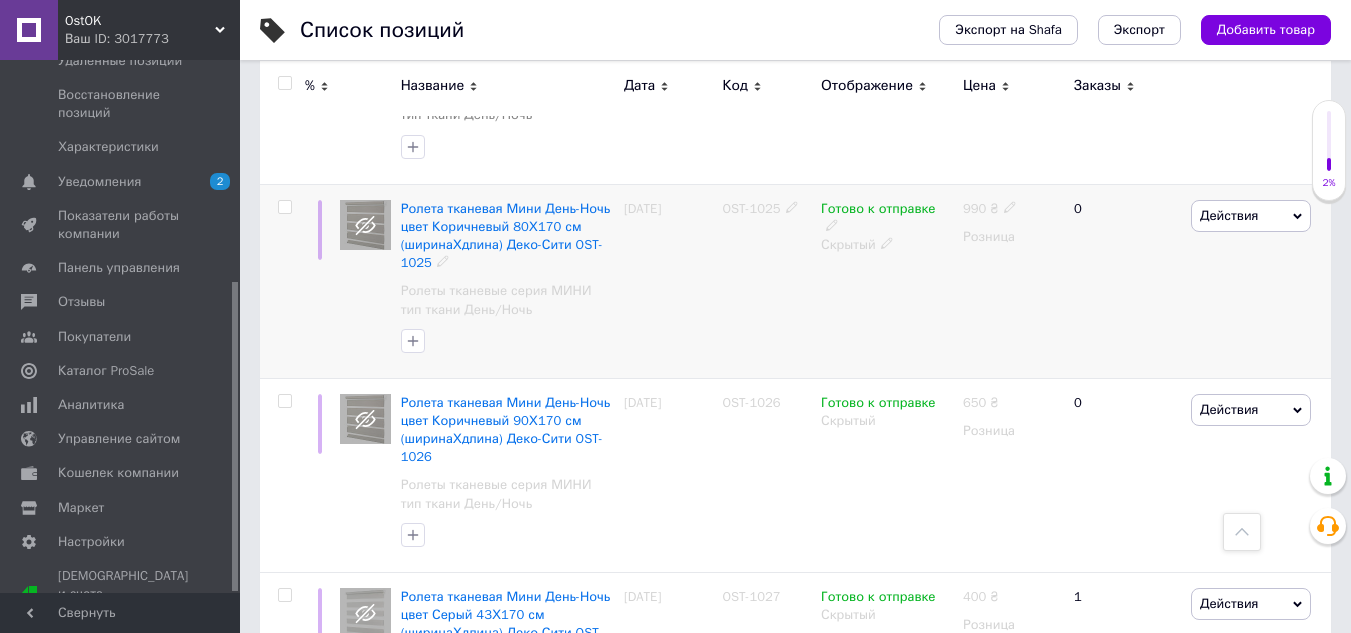 click 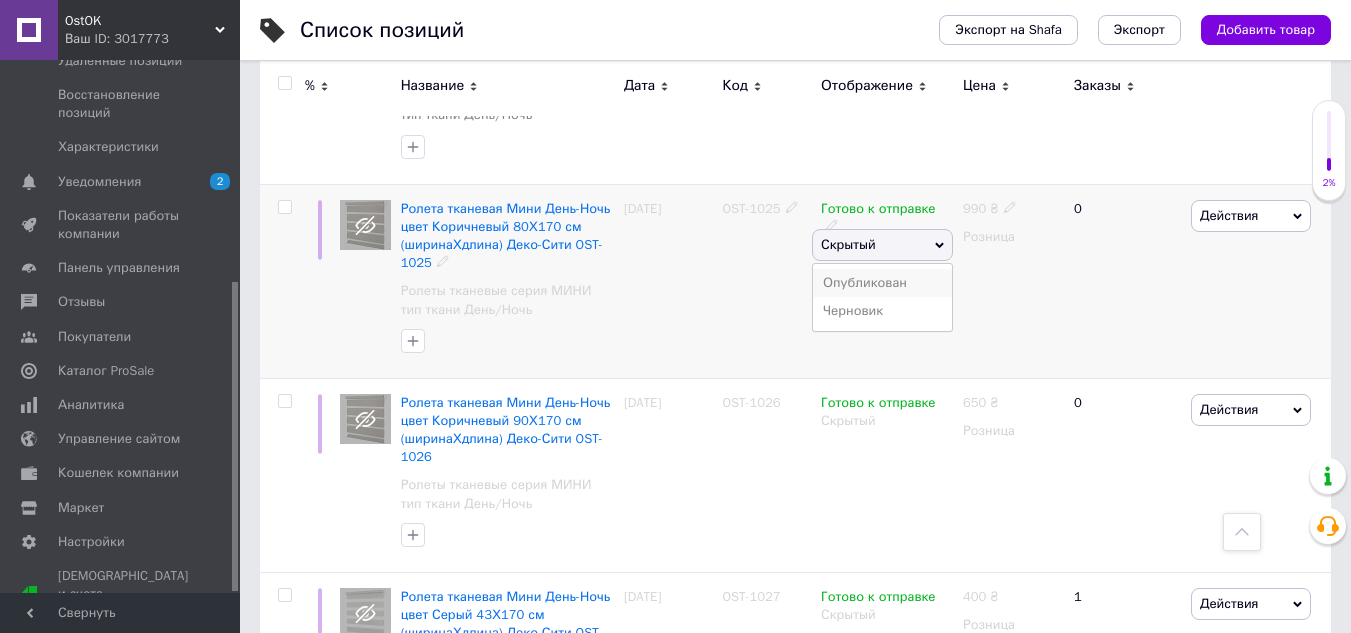 click on "Опубликован" at bounding box center (882, 283) 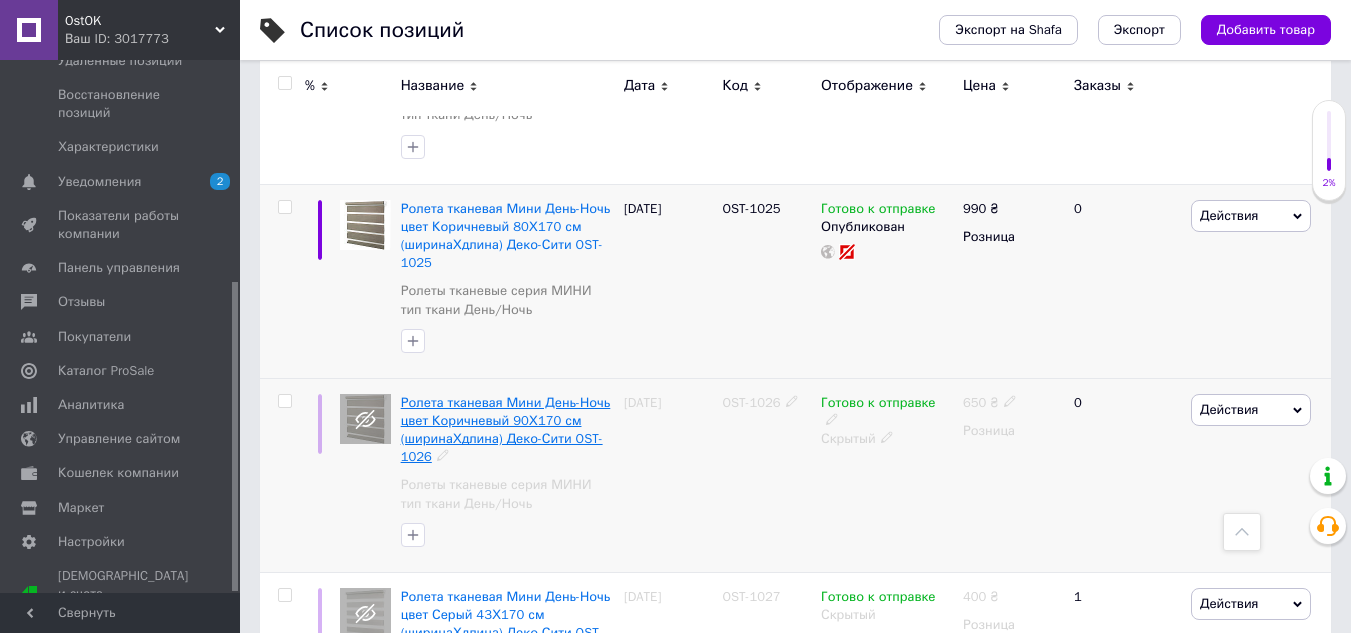 click on "Ролета тканевая Мини День-Ночь цвет Коричневый 90Х170 см (ширинаХдлина) Деко-Сити OST-1026" at bounding box center (506, 430) 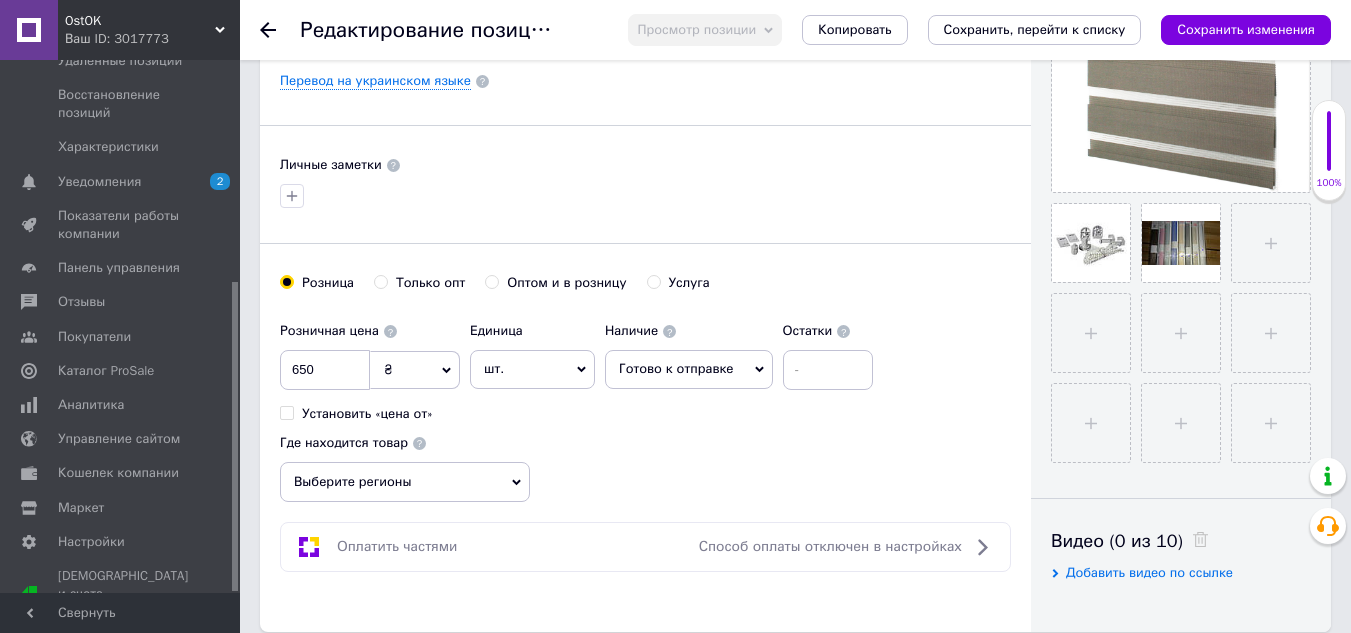 scroll, scrollTop: 600, scrollLeft: 0, axis: vertical 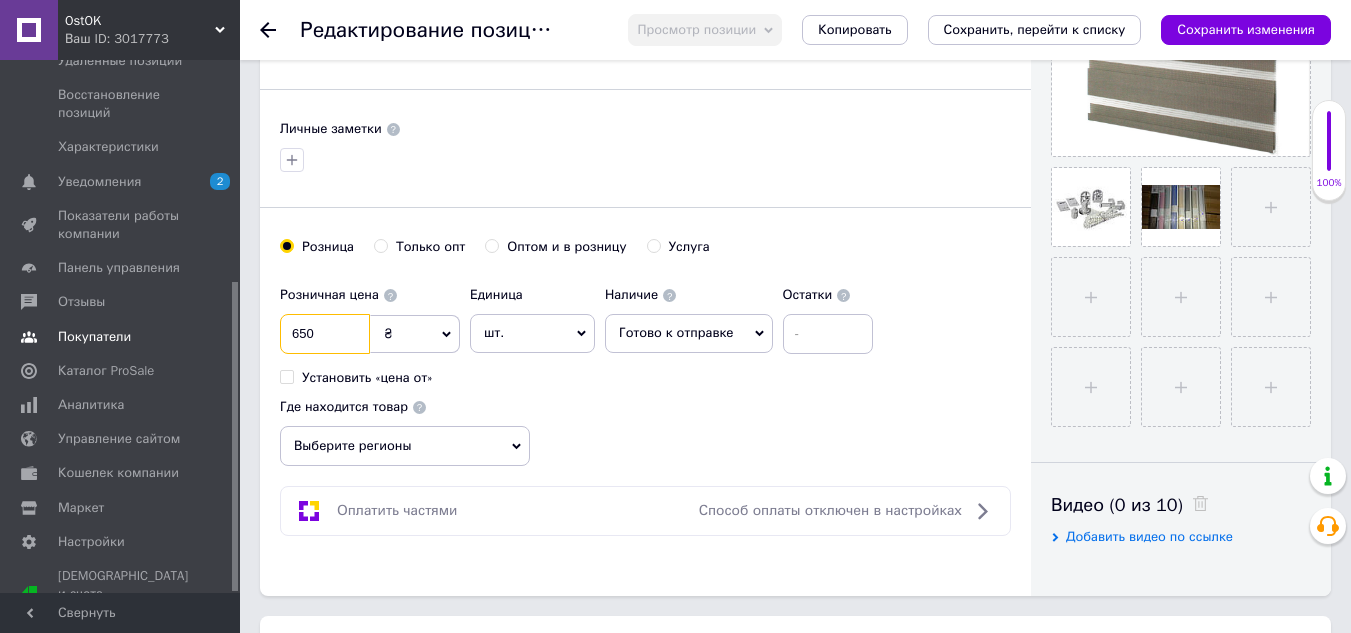 drag, startPoint x: 346, startPoint y: 339, endPoint x: 200, endPoint y: 321, distance: 147.10541 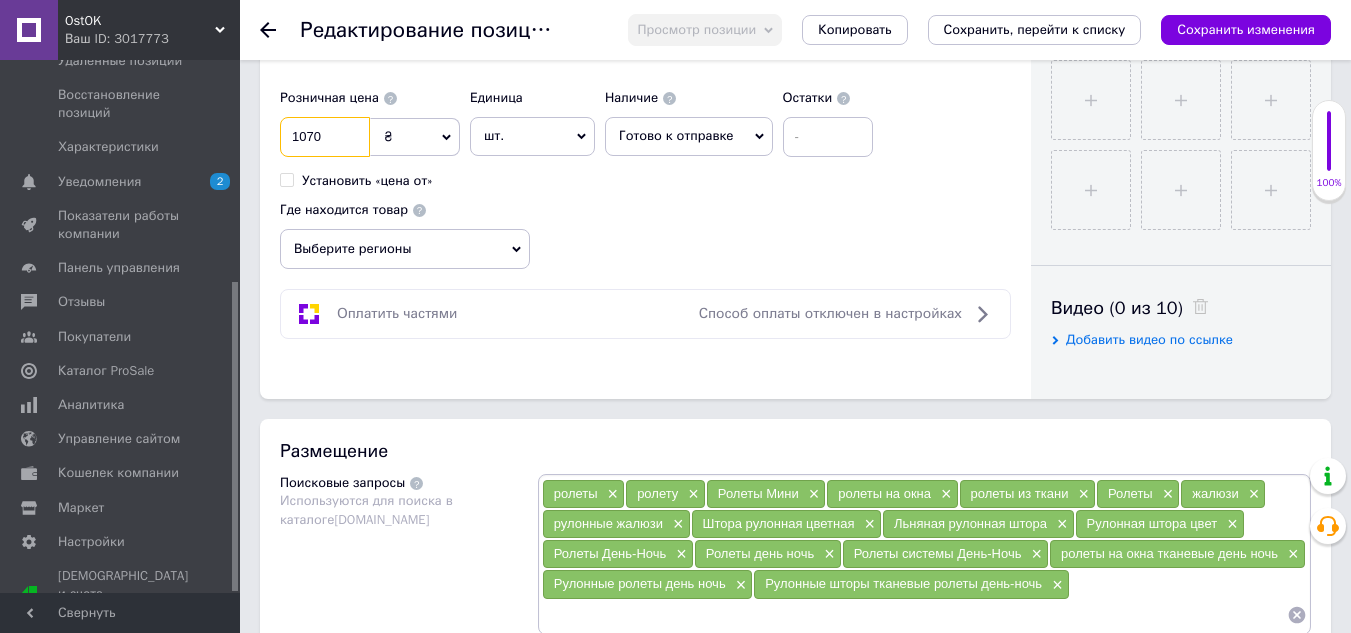 scroll, scrollTop: 800, scrollLeft: 0, axis: vertical 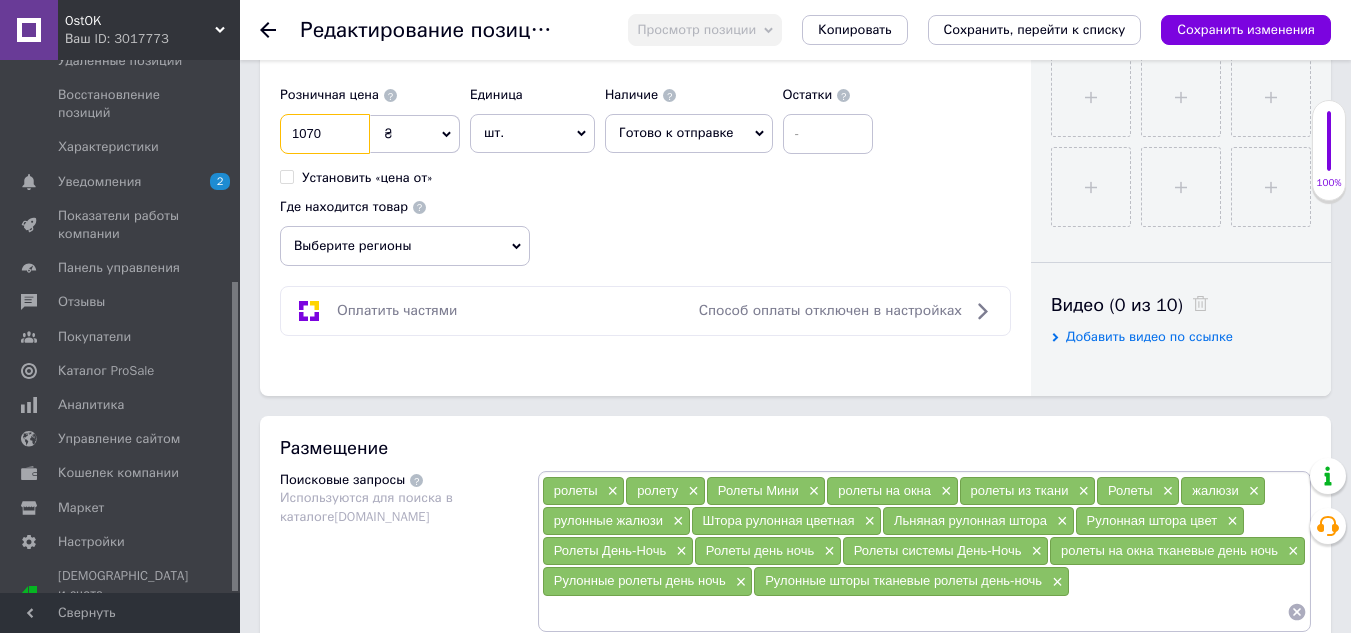 type on "1070" 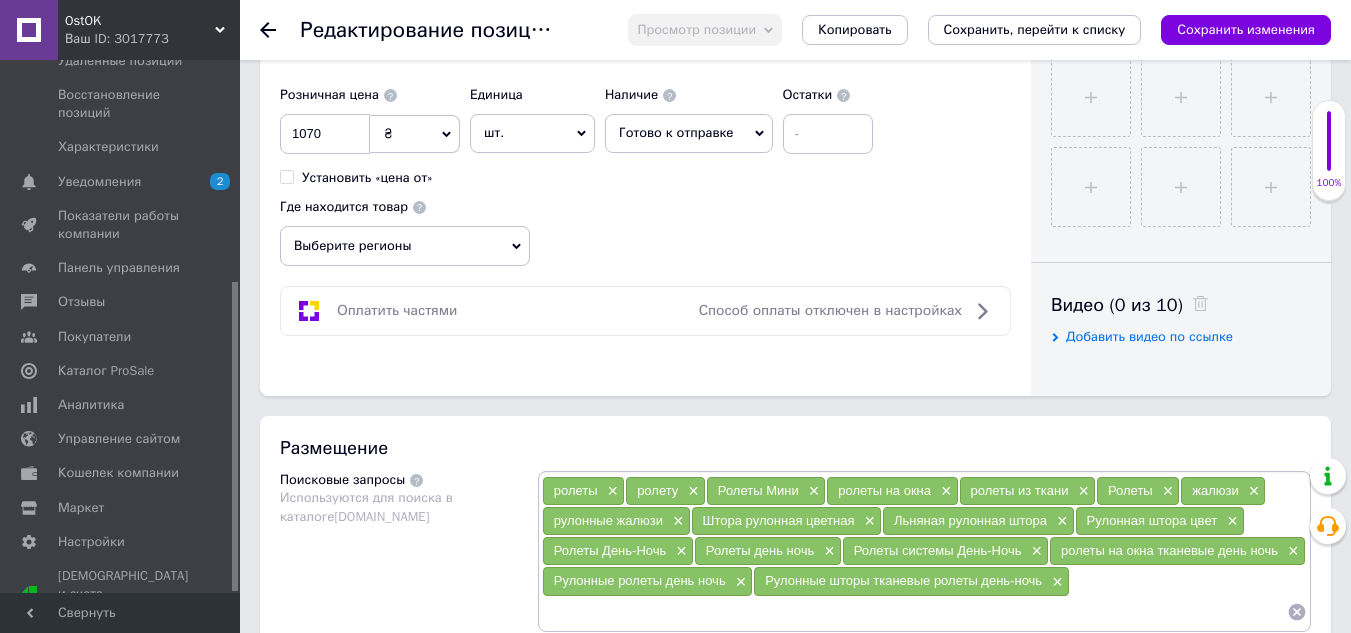 click on "Выберите регионы" at bounding box center (405, 246) 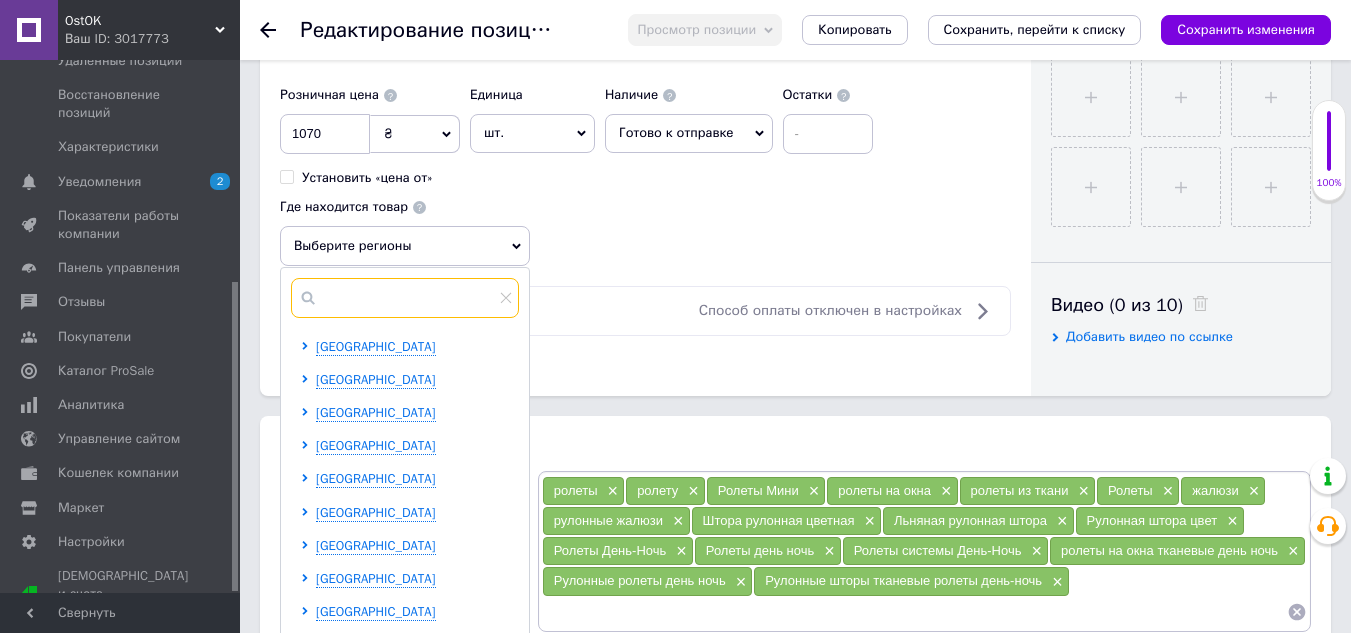 click at bounding box center (405, 298) 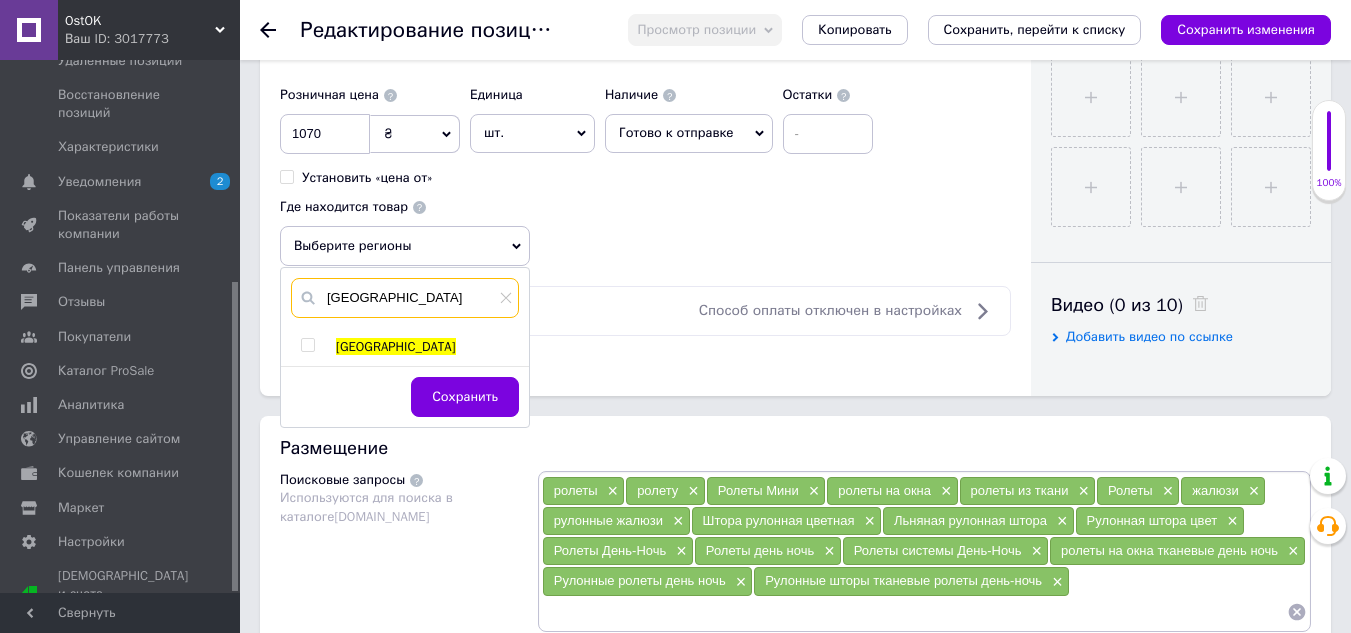 type on "[GEOGRAPHIC_DATA]" 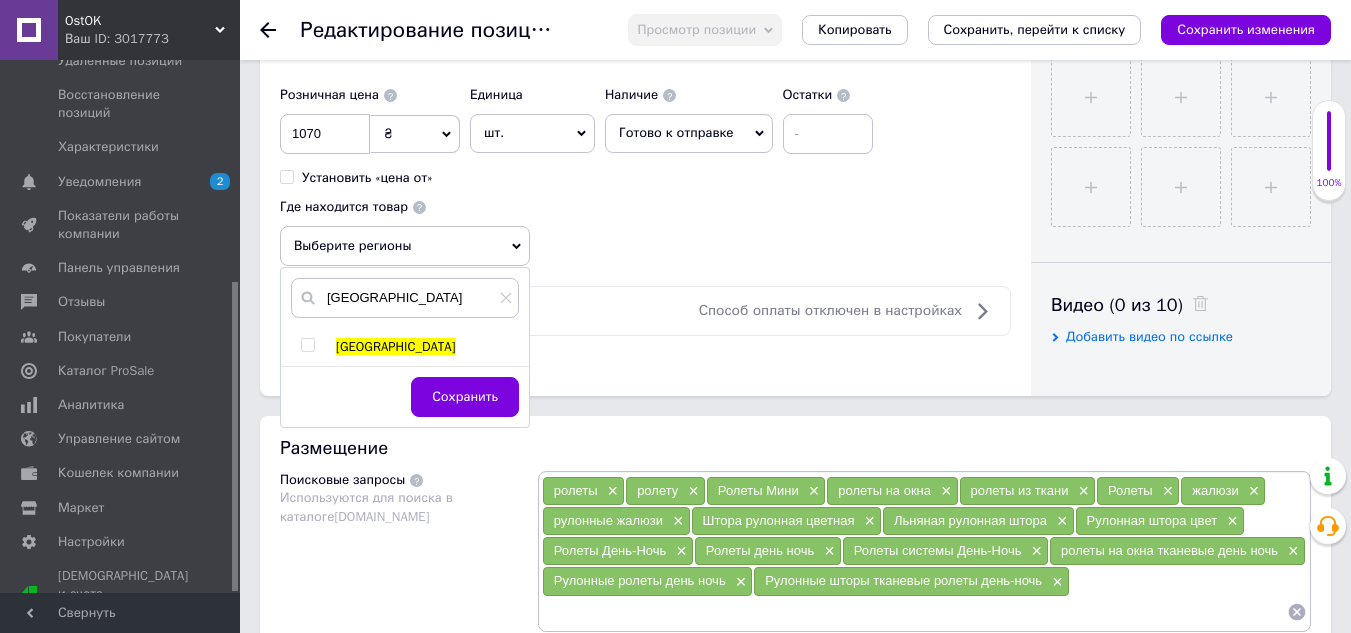 click at bounding box center (307, 345) 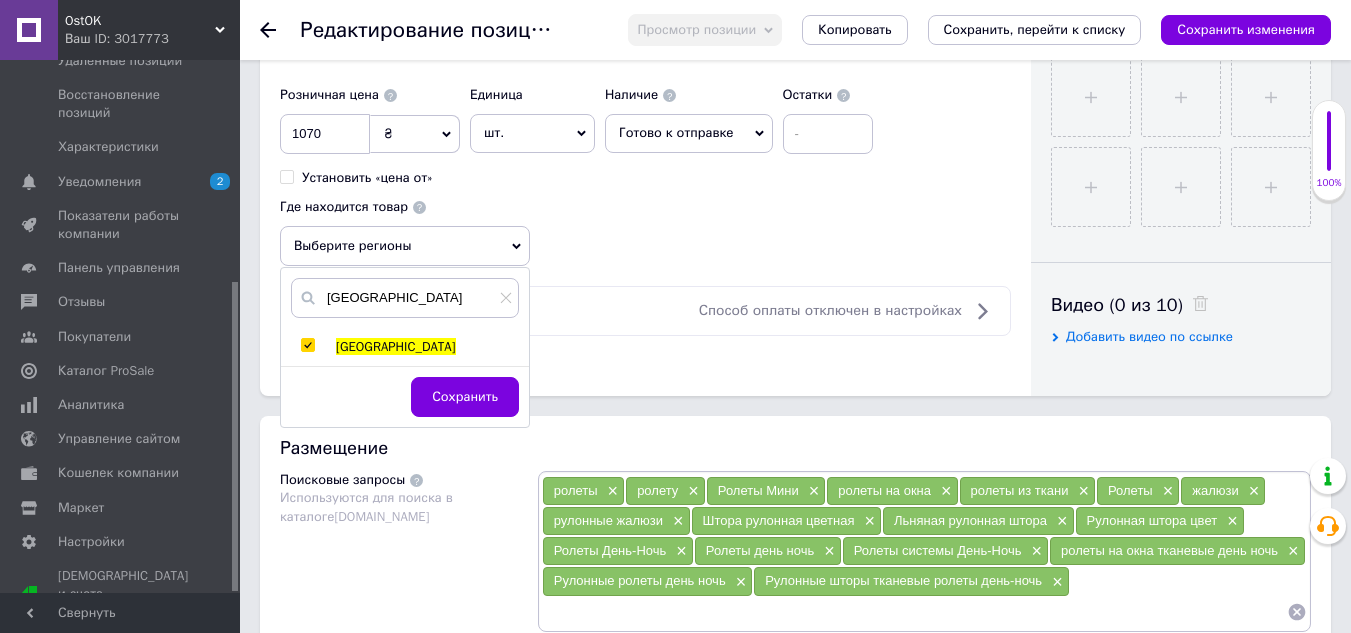 checkbox on "true" 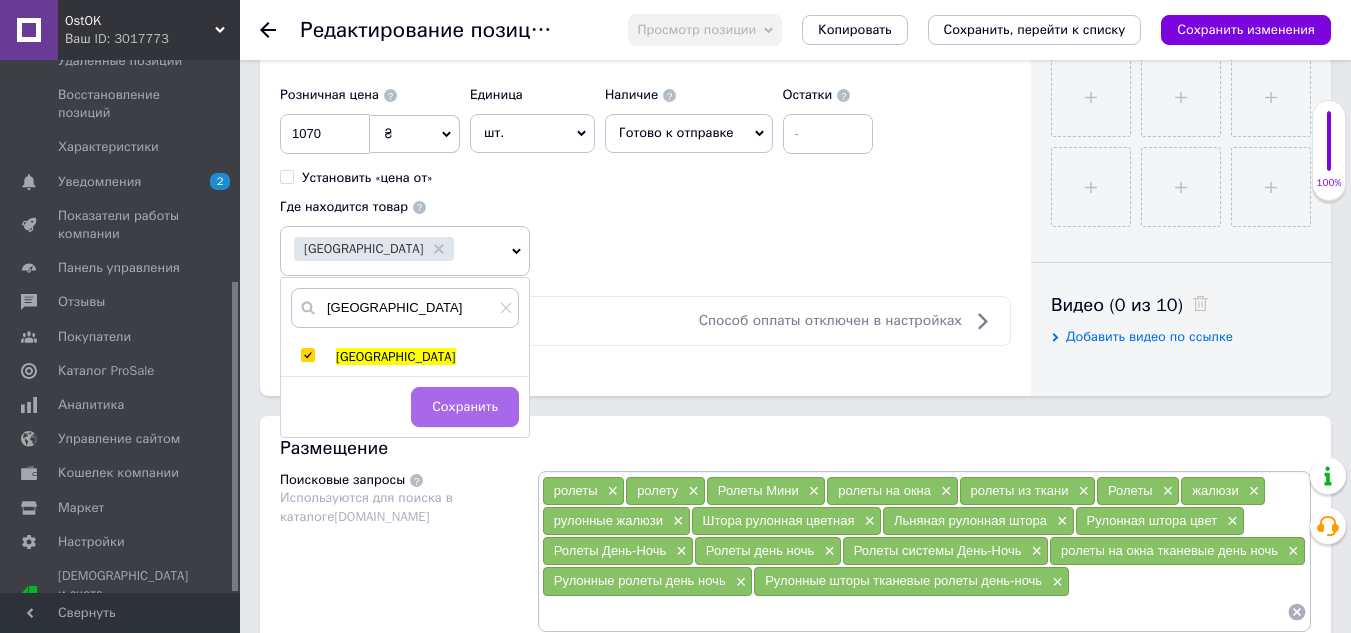 click on "Сохранить" at bounding box center (465, 407) 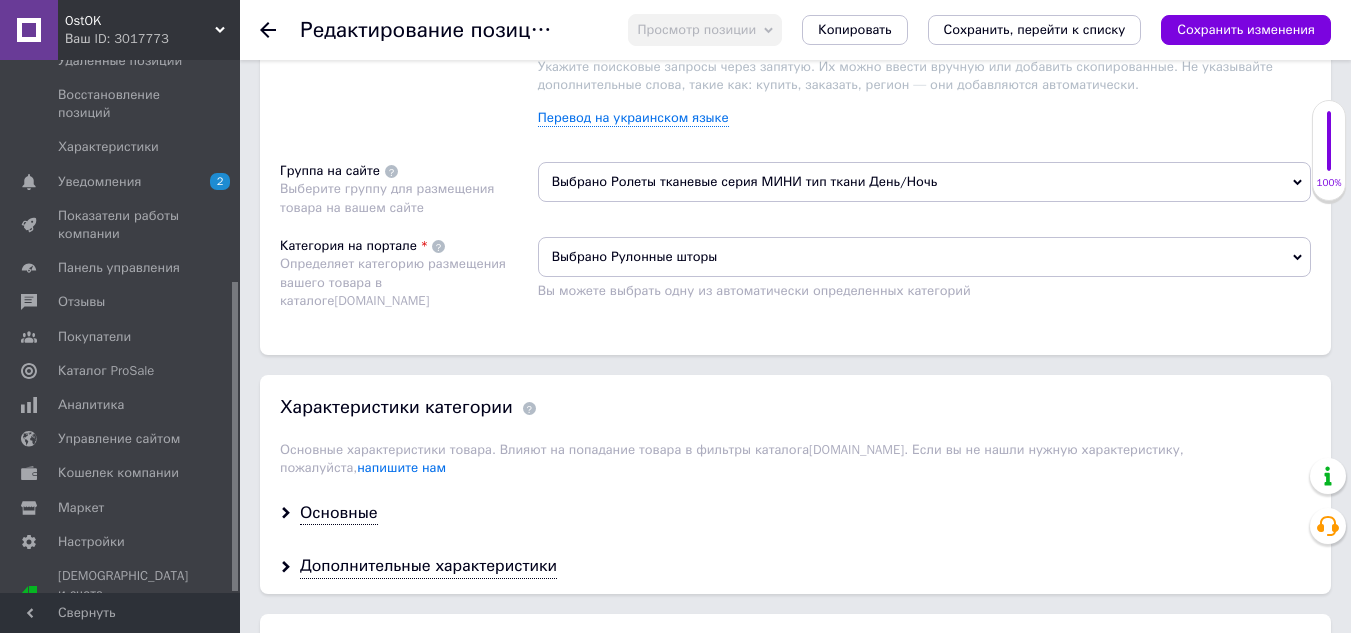 scroll, scrollTop: 1600, scrollLeft: 0, axis: vertical 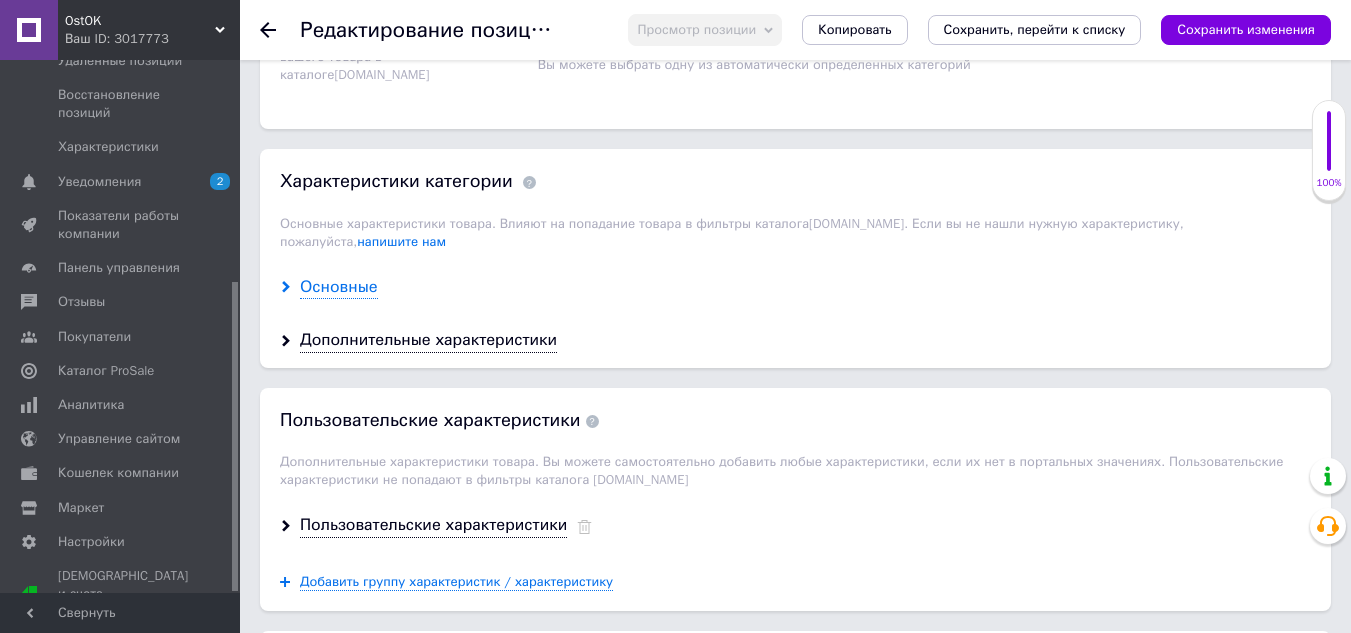 click on "Основные" at bounding box center (339, 287) 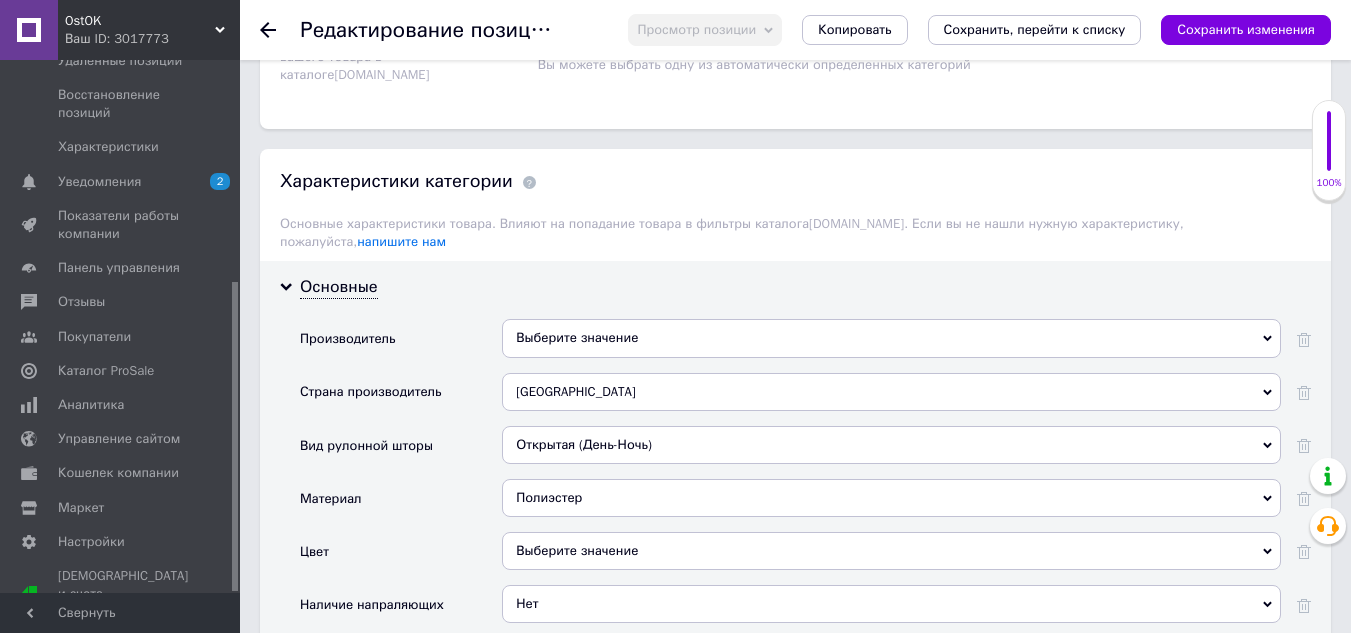 click on "Выберите значение" at bounding box center [891, 338] 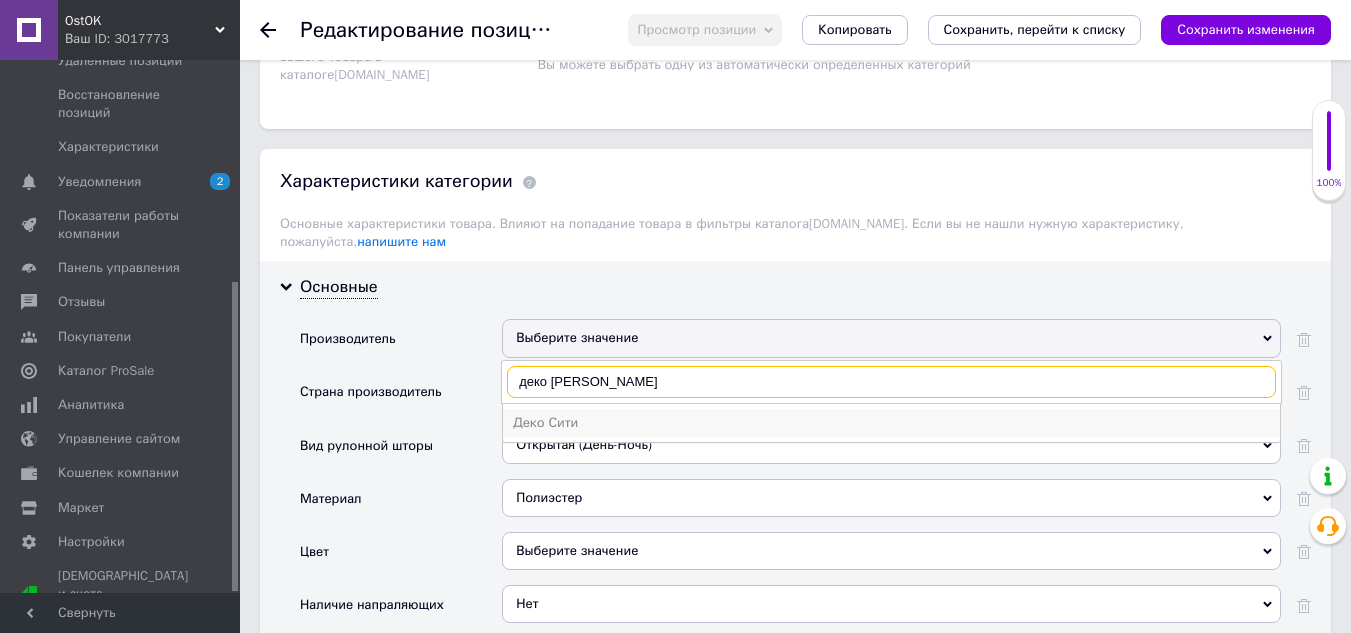 type on "деко [PERSON_NAME]" 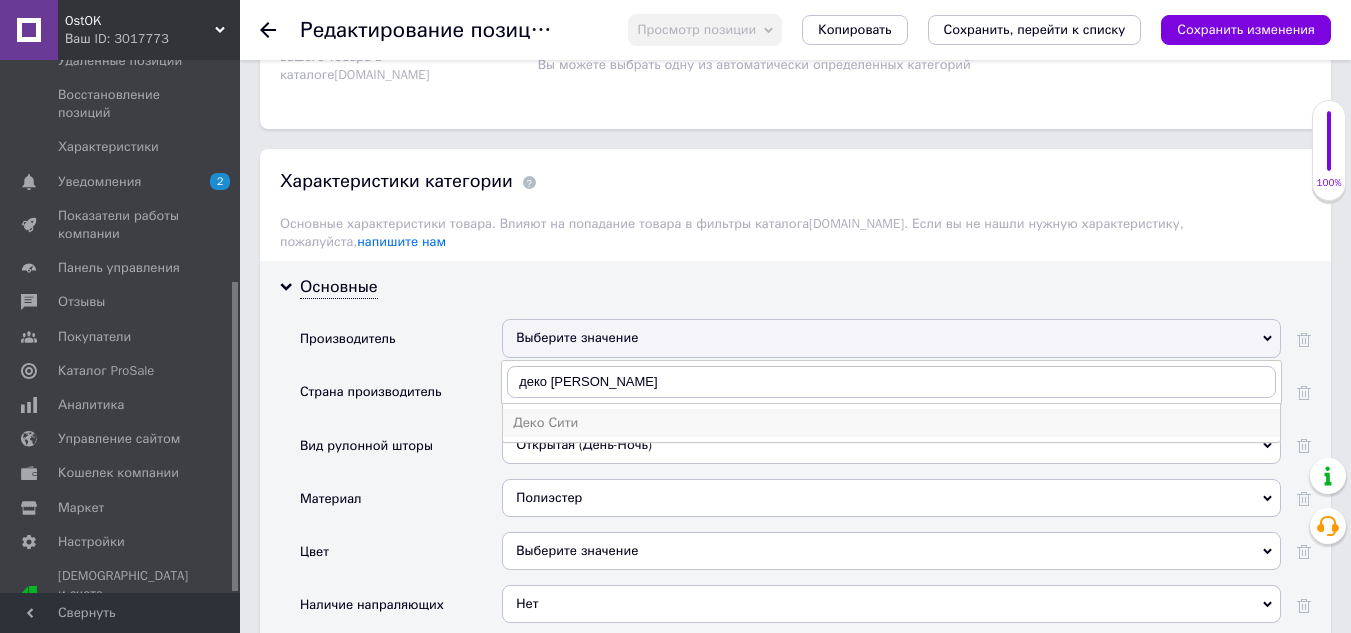 click on "Деко Сити" at bounding box center (891, 423) 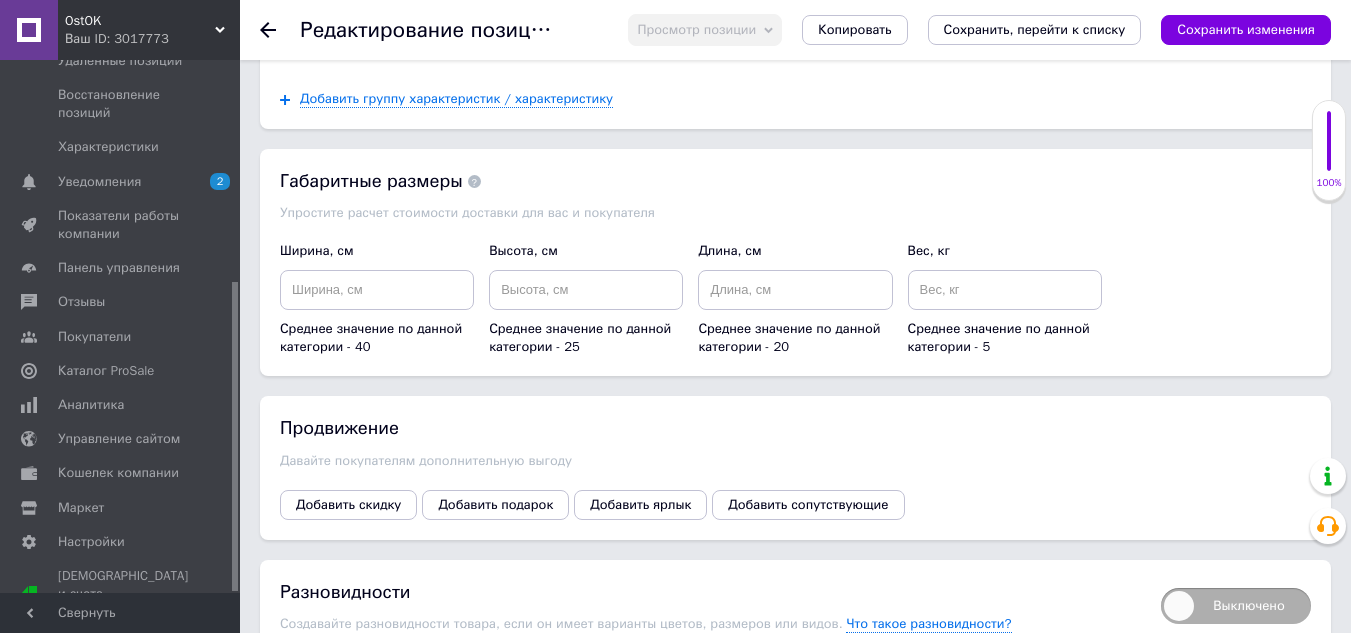 scroll, scrollTop: 2900, scrollLeft: 0, axis: vertical 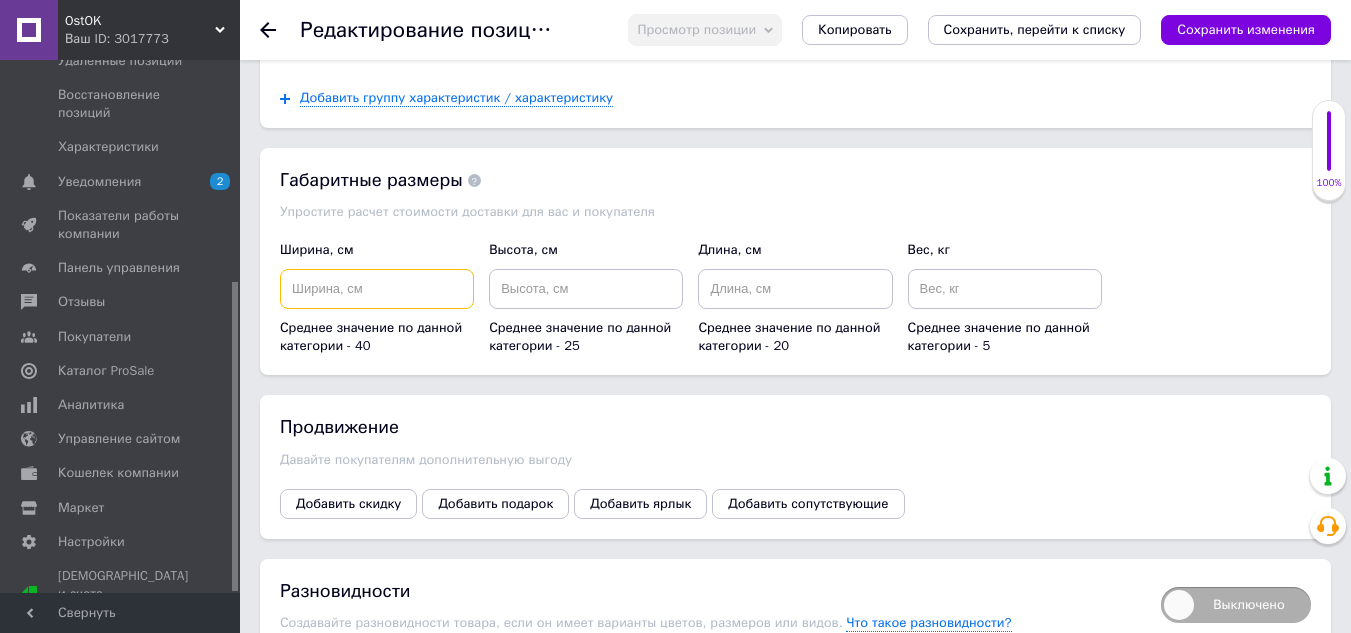 click at bounding box center (377, 289) 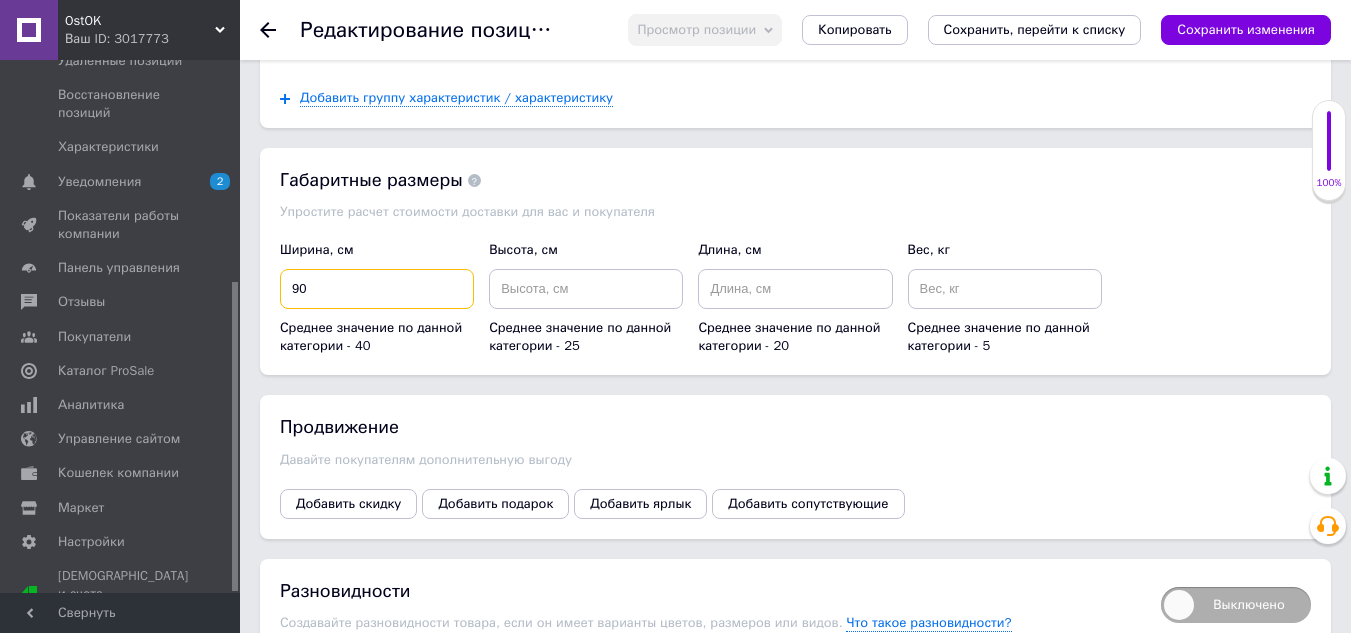 type on "90" 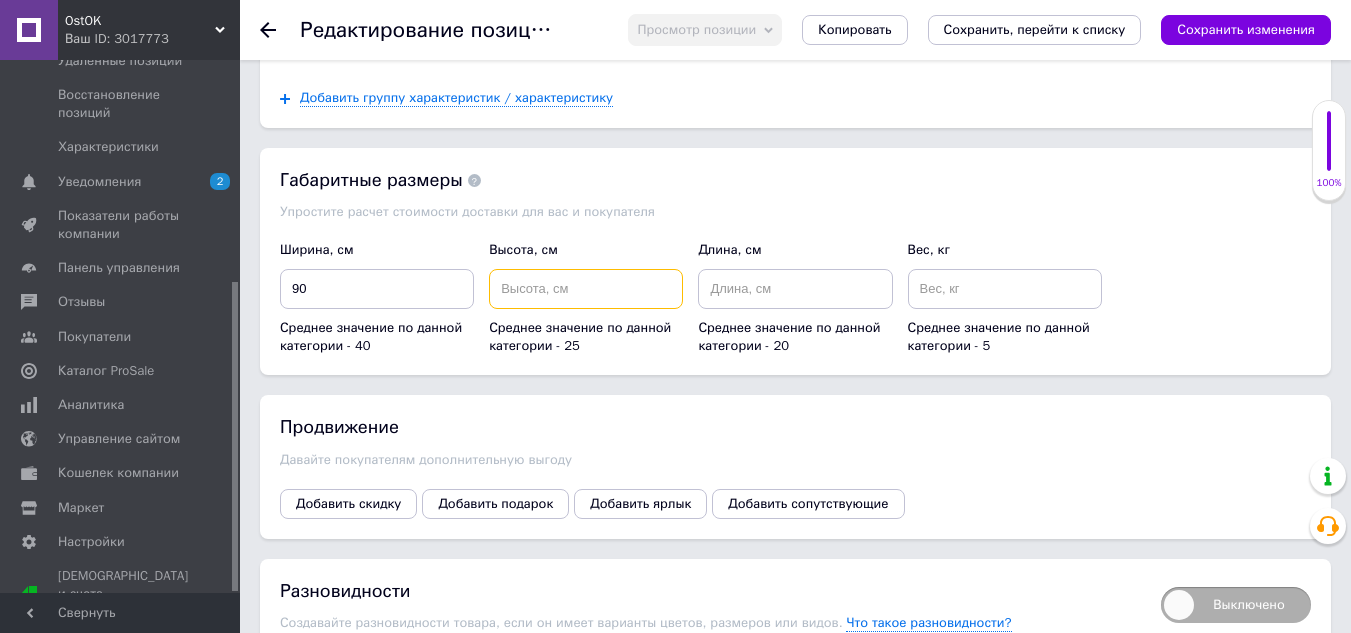 drag, startPoint x: 510, startPoint y: 273, endPoint x: 619, endPoint y: 285, distance: 109.65856 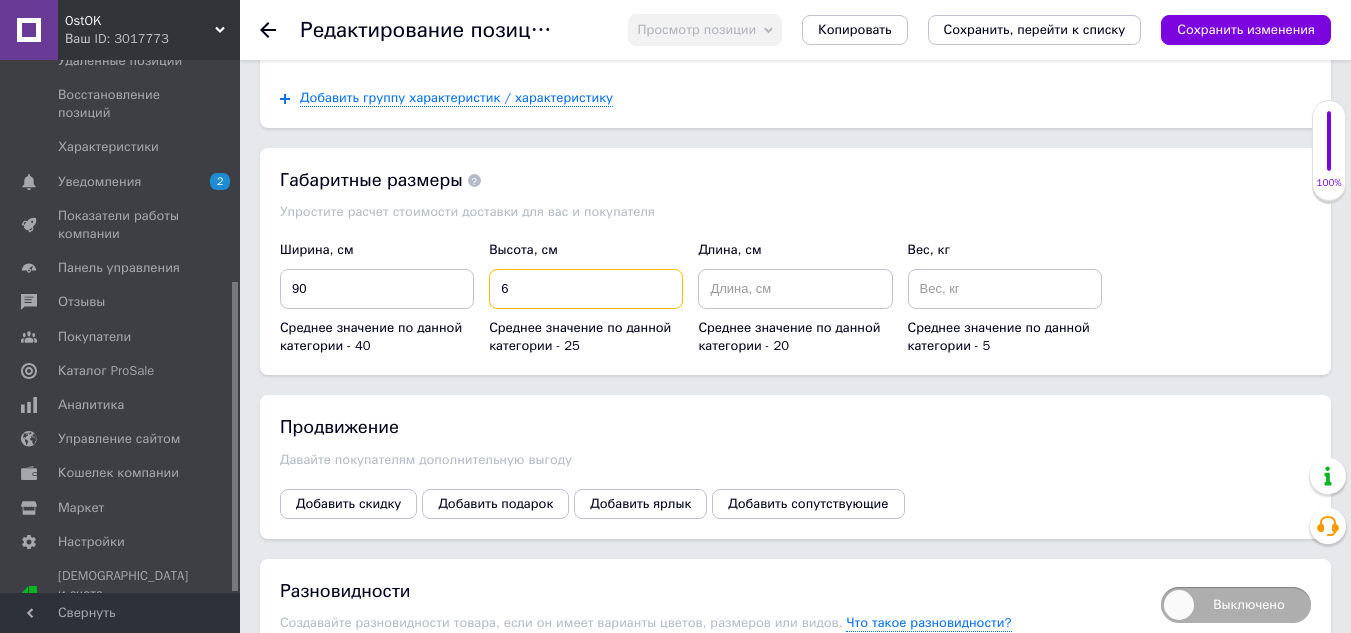 type on "6" 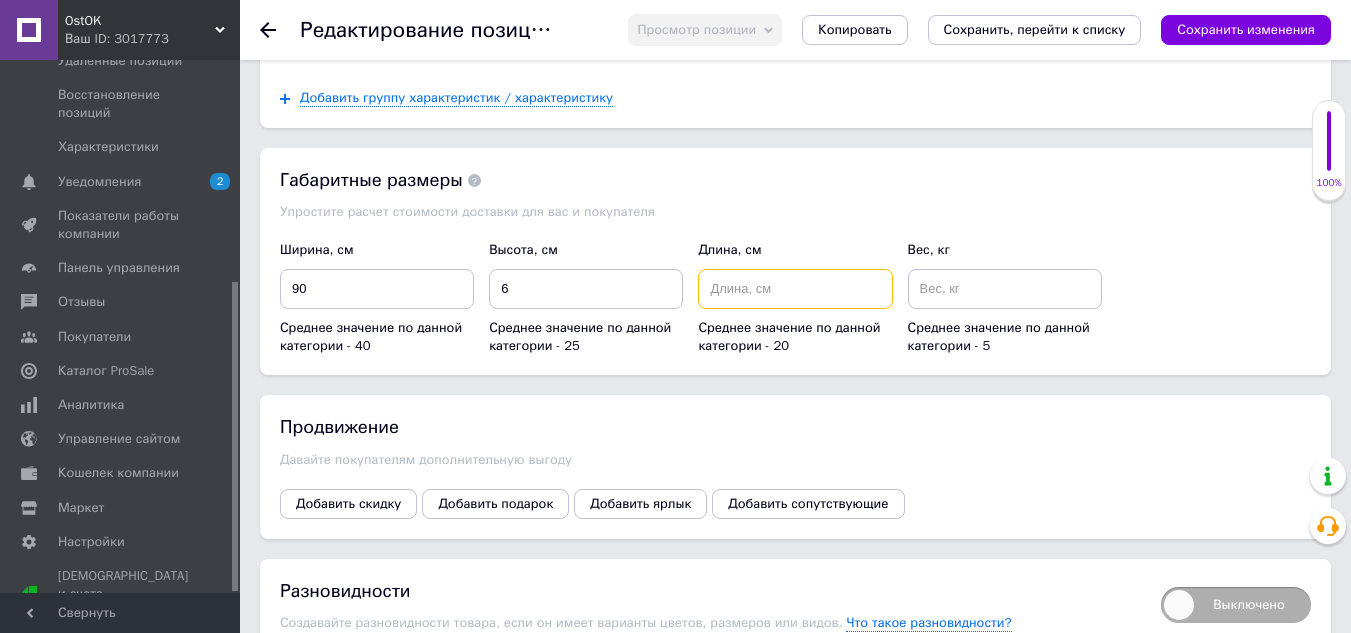 click at bounding box center (795, 289) 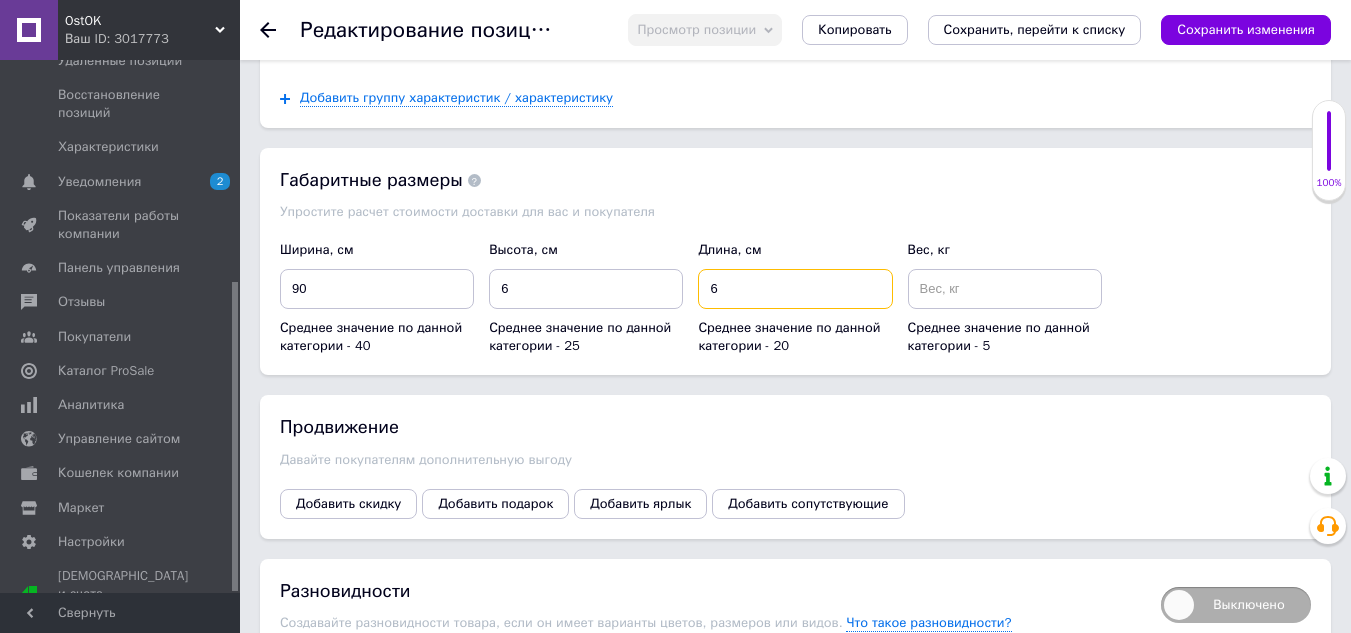 type on "6" 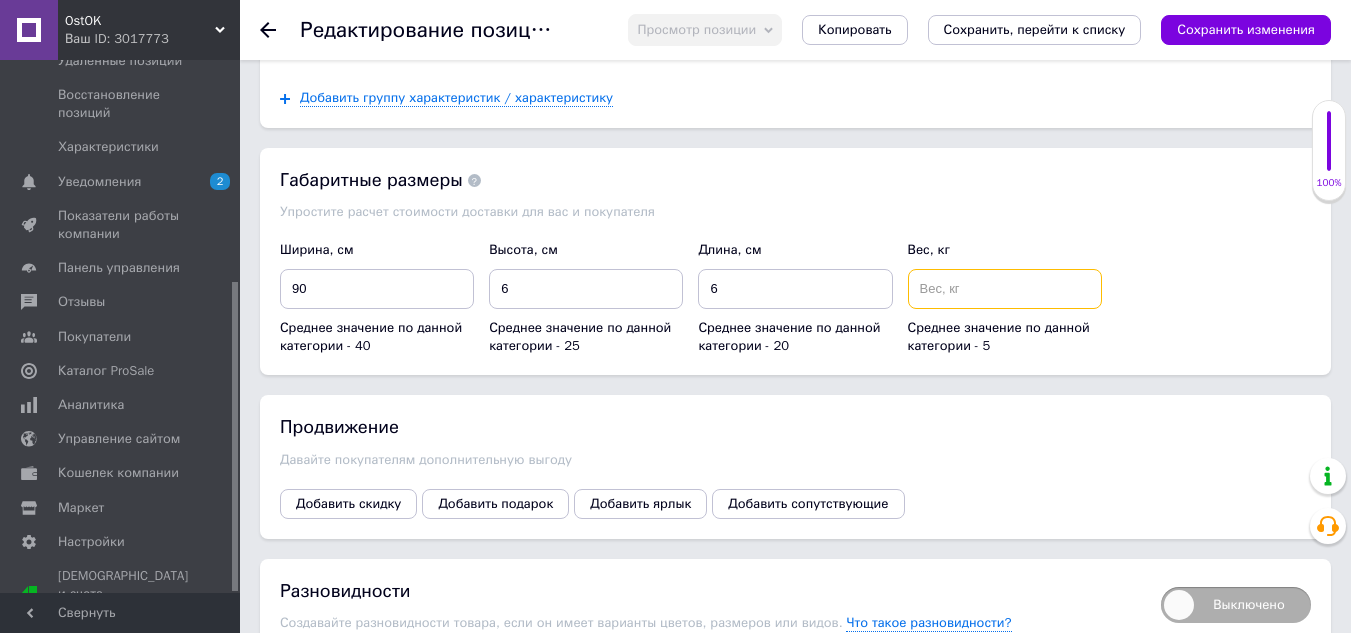 click at bounding box center (1005, 289) 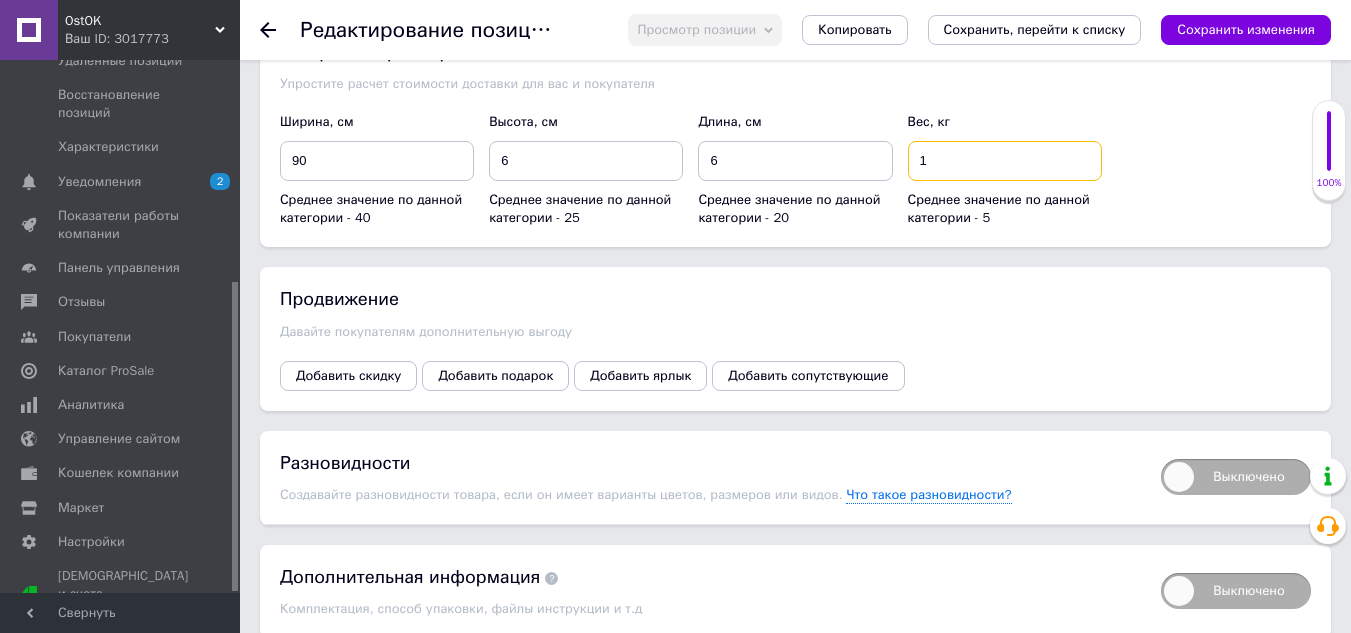 scroll, scrollTop: 3092, scrollLeft: 0, axis: vertical 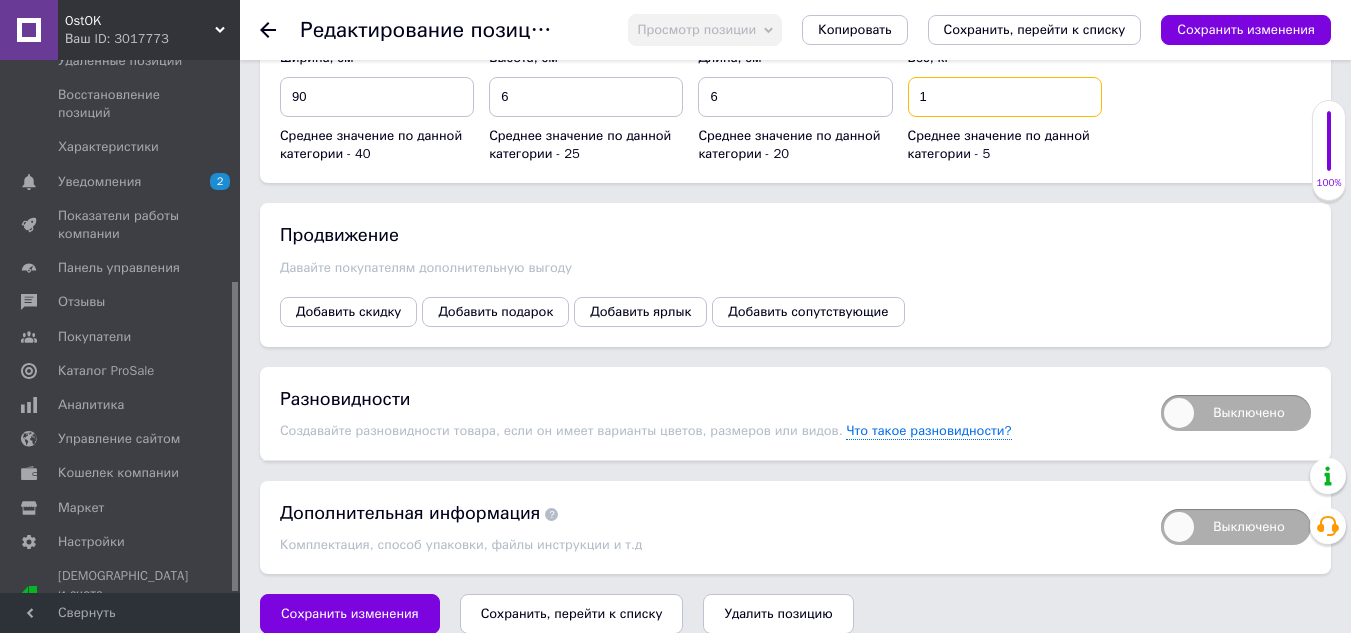 type on "1" 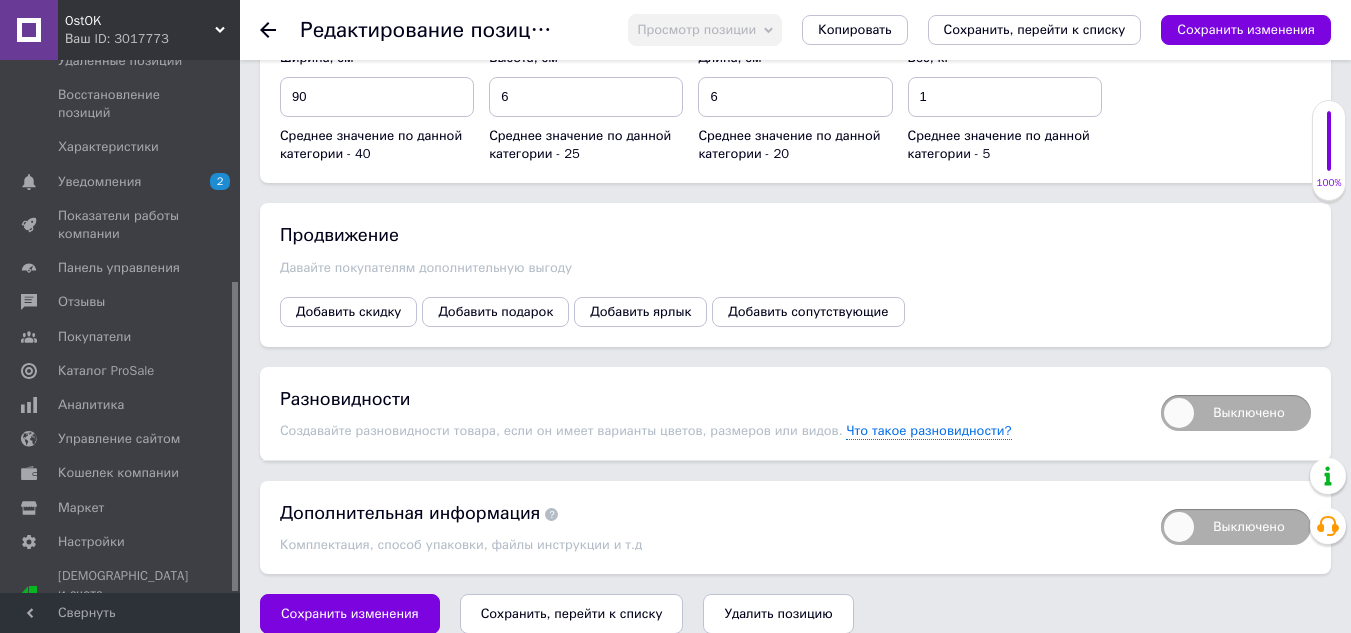 drag, startPoint x: 620, startPoint y: 606, endPoint x: 616, endPoint y: 593, distance: 13.601471 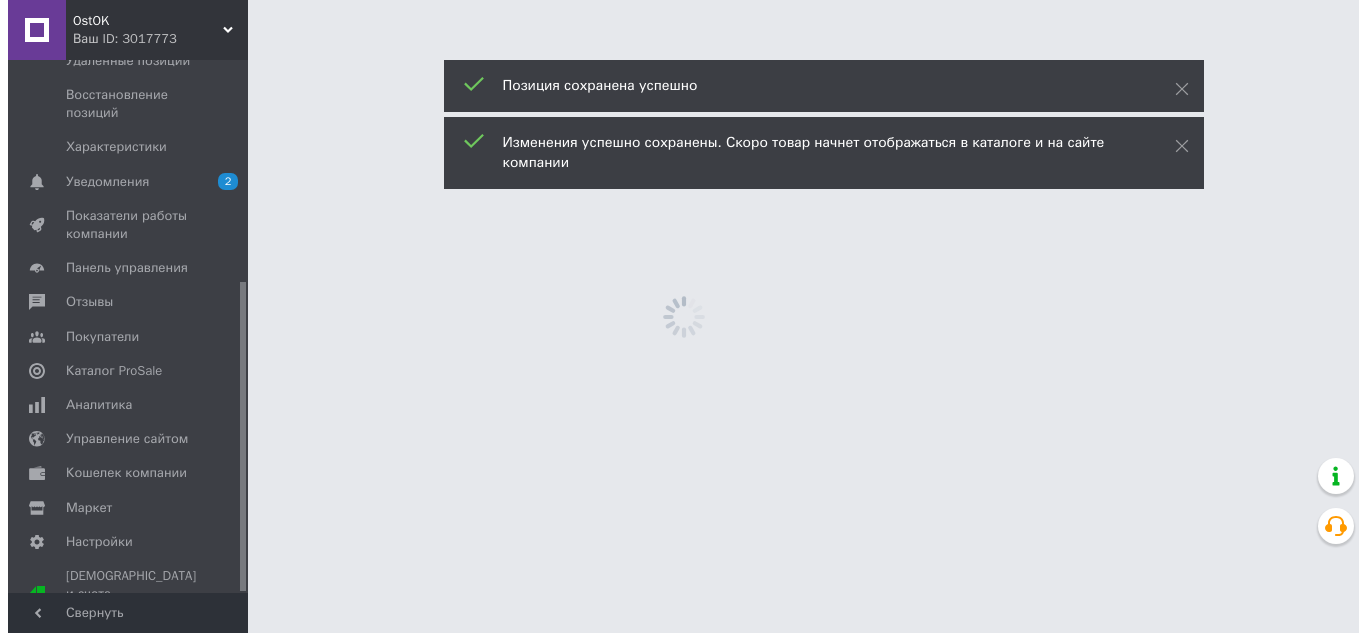 scroll, scrollTop: 0, scrollLeft: 0, axis: both 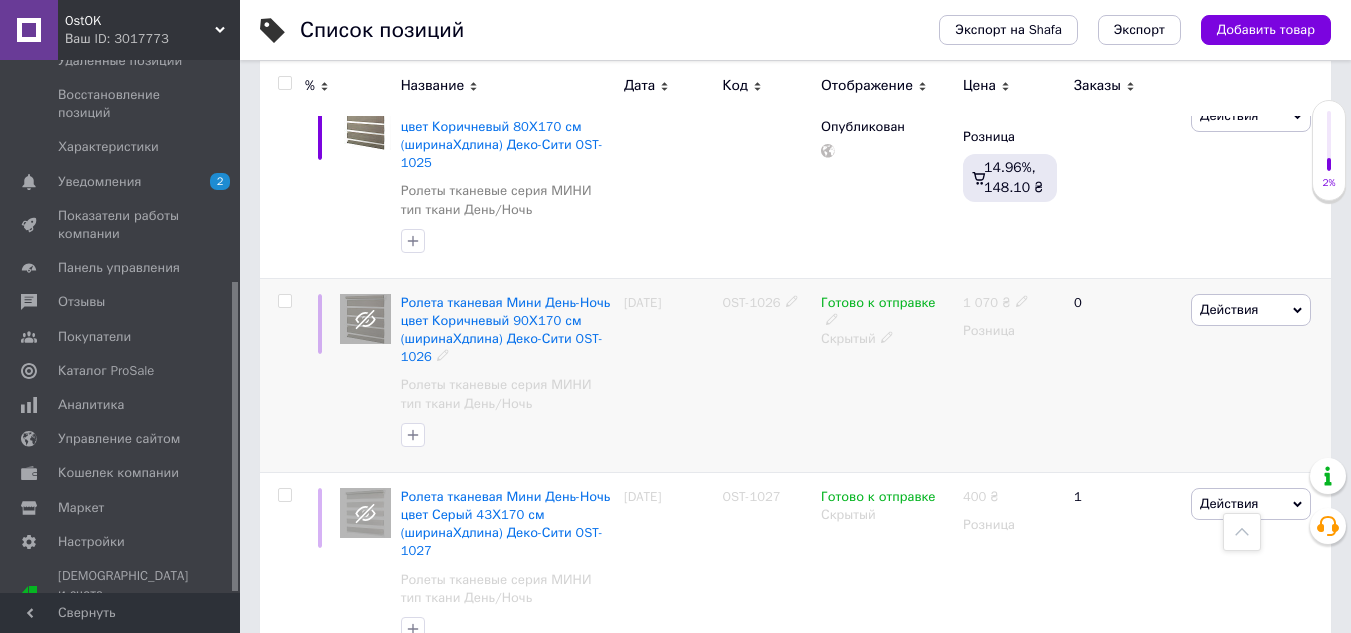 click 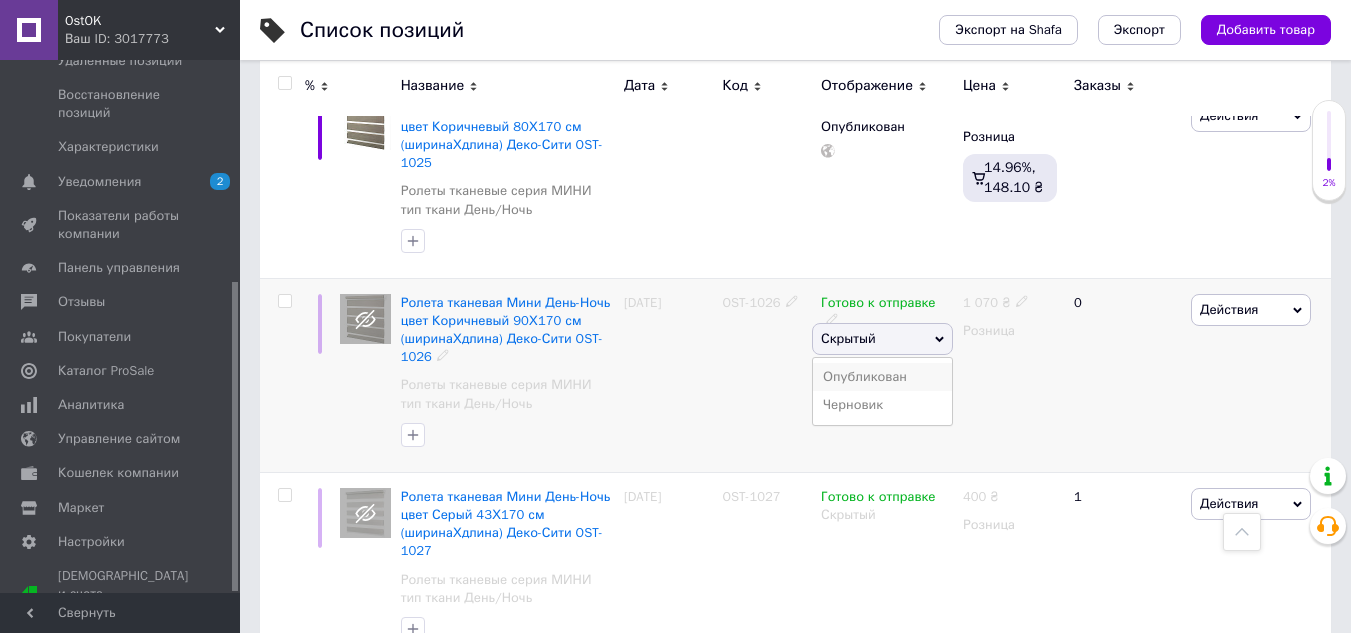 click on "Опубликован" at bounding box center [882, 377] 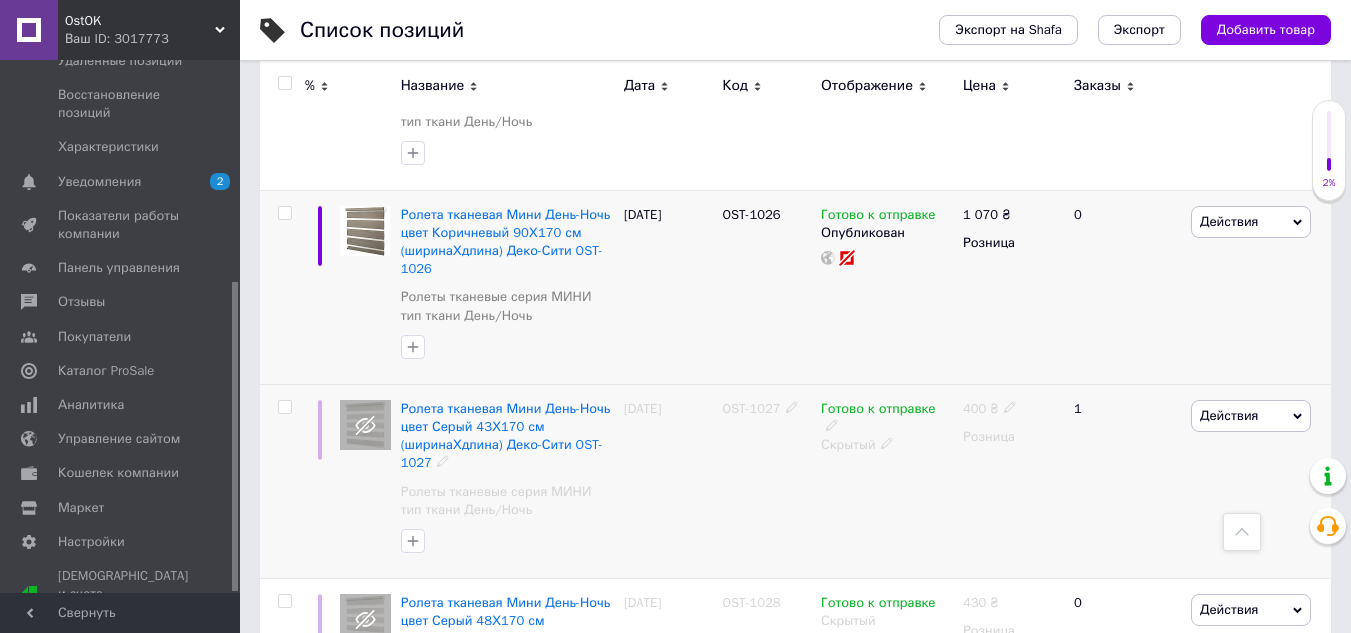 scroll, scrollTop: 3200, scrollLeft: 0, axis: vertical 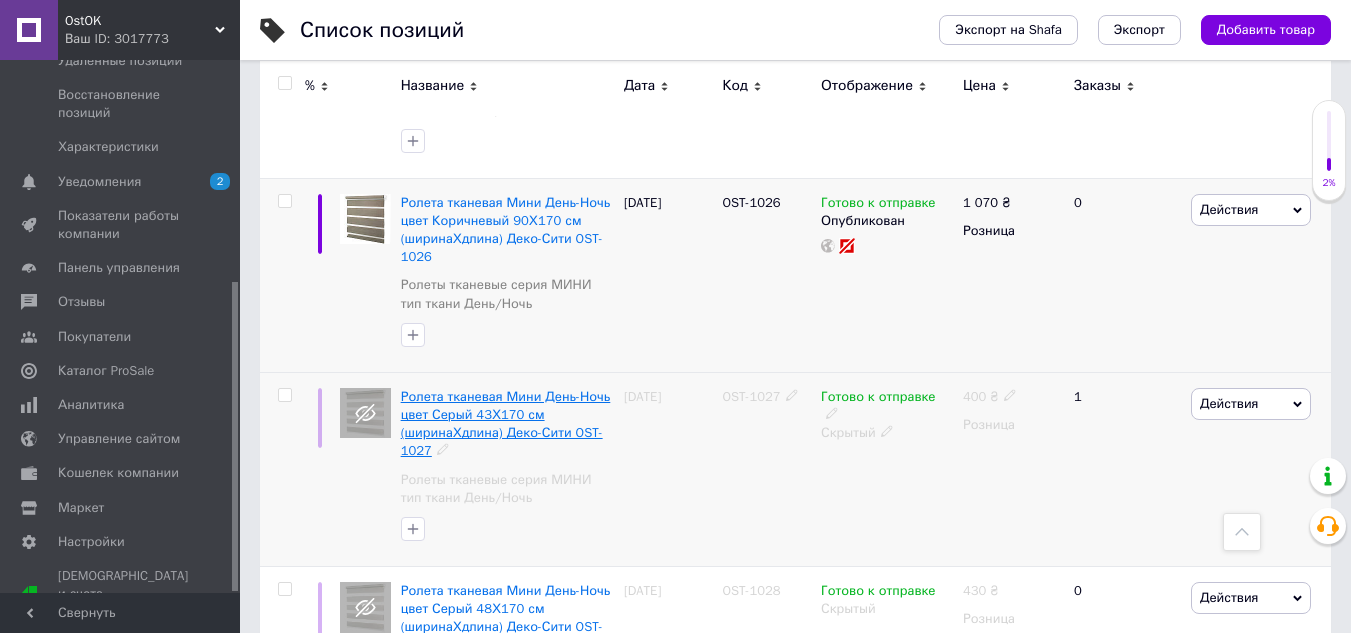click on "Ролета тканевая Мини День-Ночь цвет Серый 43Х170 см (ширинаХдлина) Деко-Сити OST-1027" at bounding box center (506, 424) 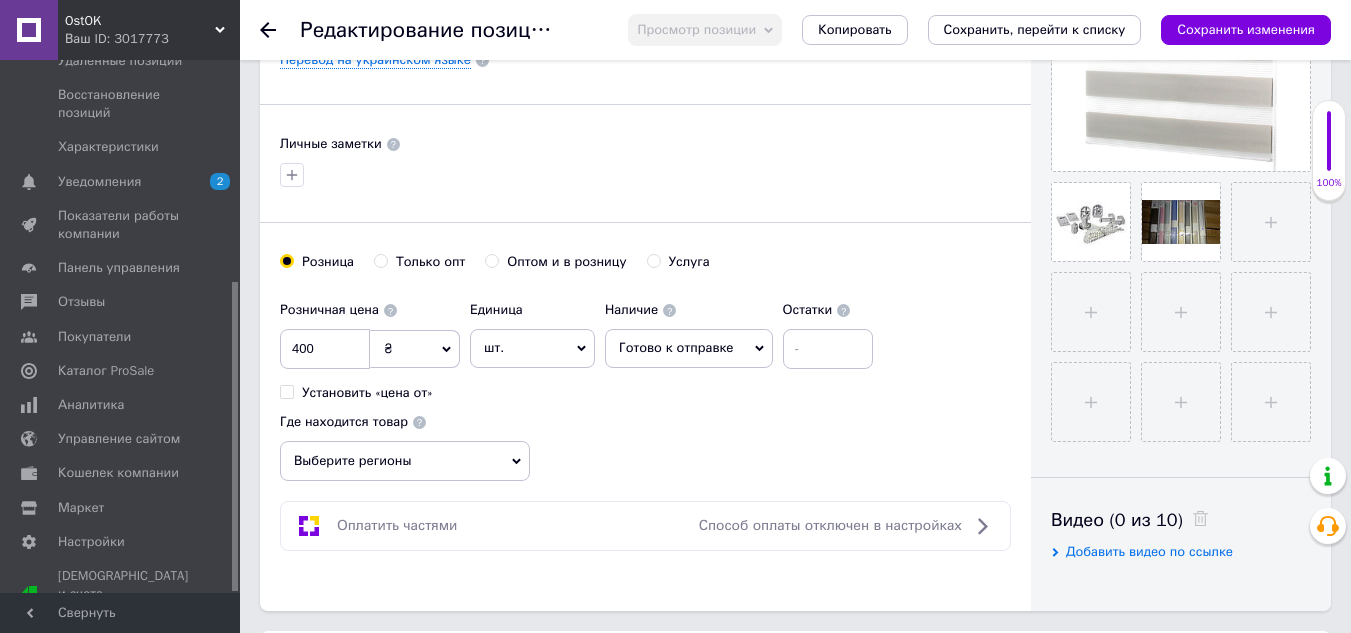 scroll, scrollTop: 600, scrollLeft: 0, axis: vertical 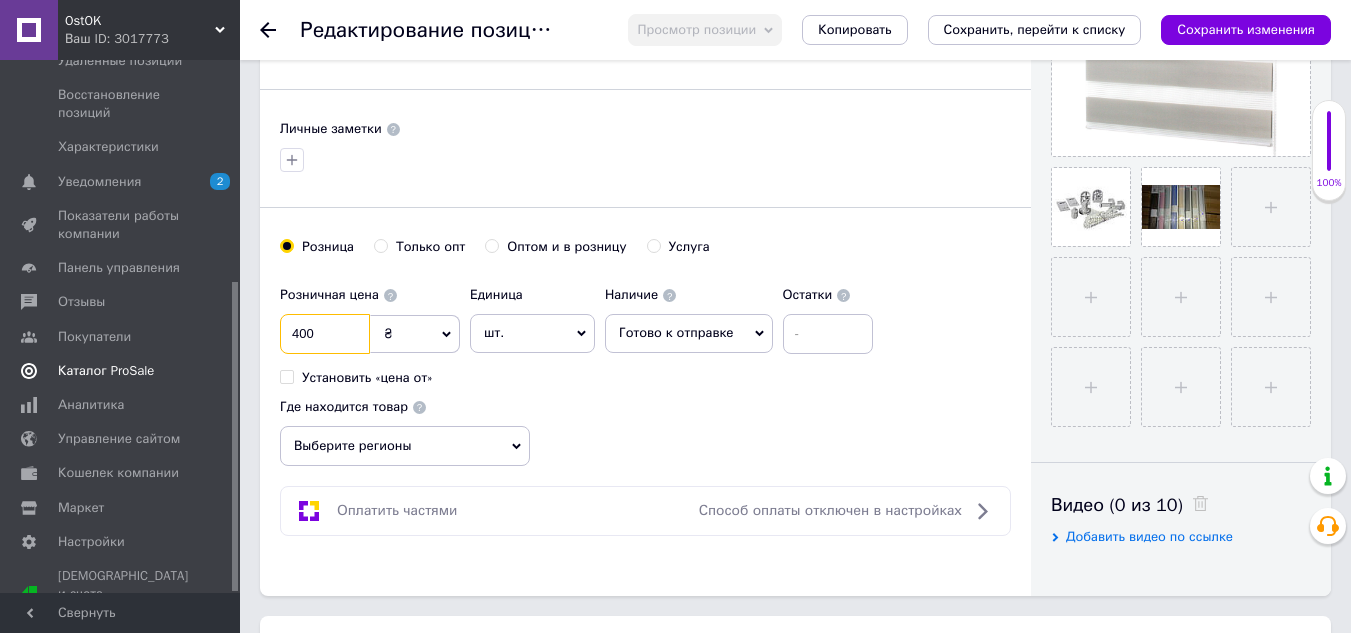 drag, startPoint x: 334, startPoint y: 343, endPoint x: 182, endPoint y: 347, distance: 152.05263 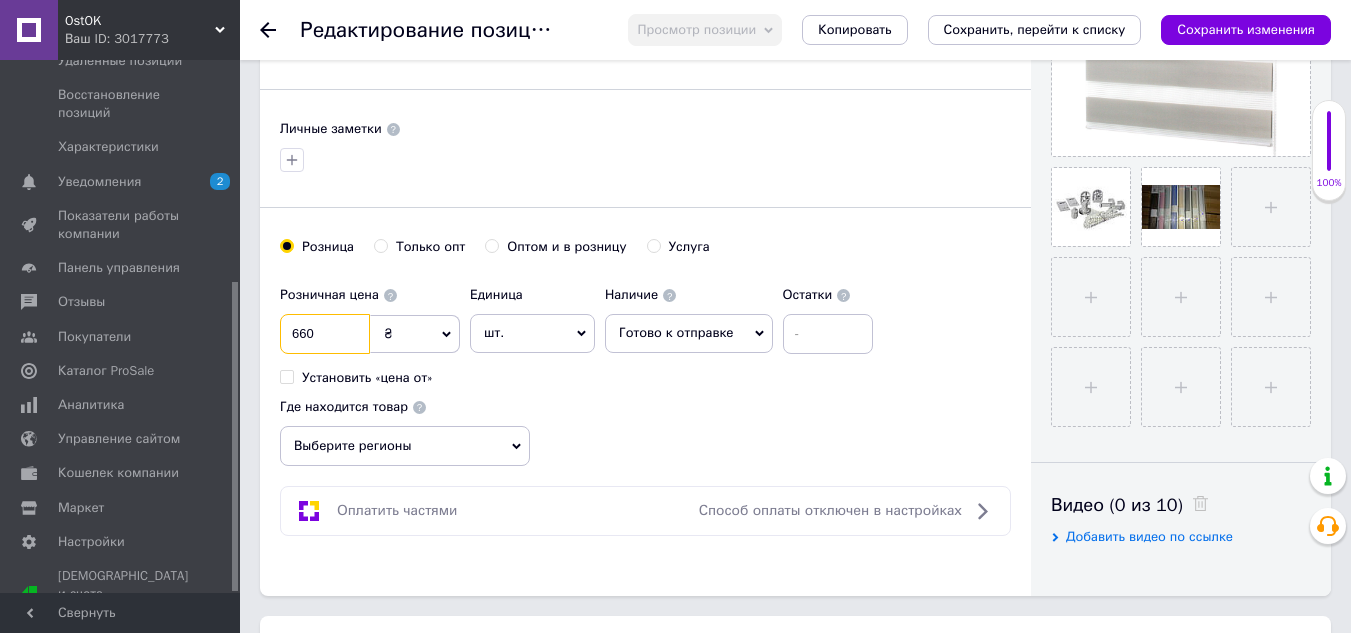 type on "660" 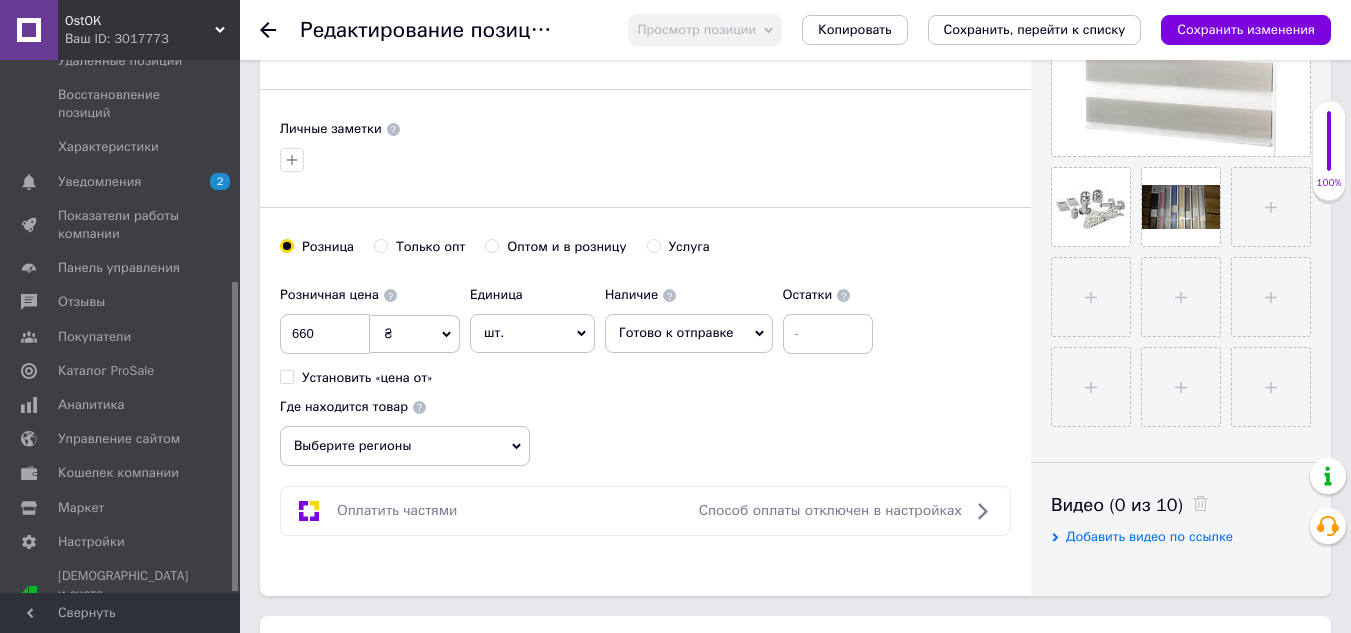 click on "Выберите регионы" at bounding box center [405, 446] 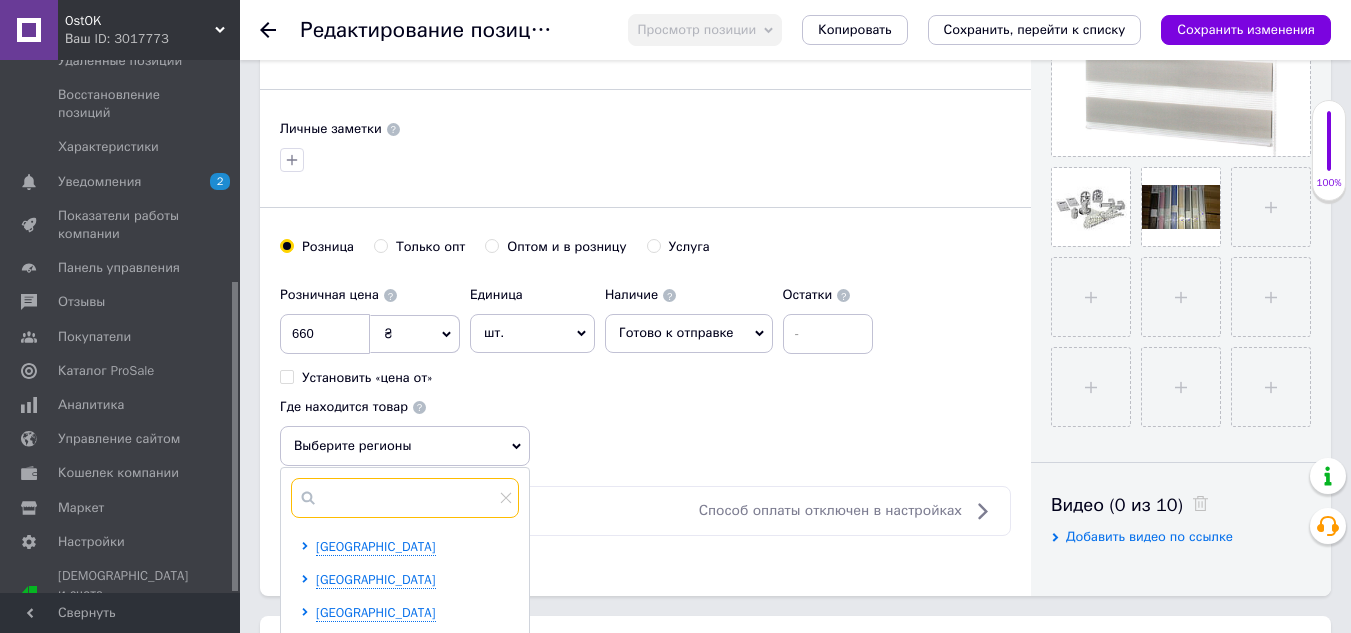 click at bounding box center [405, 498] 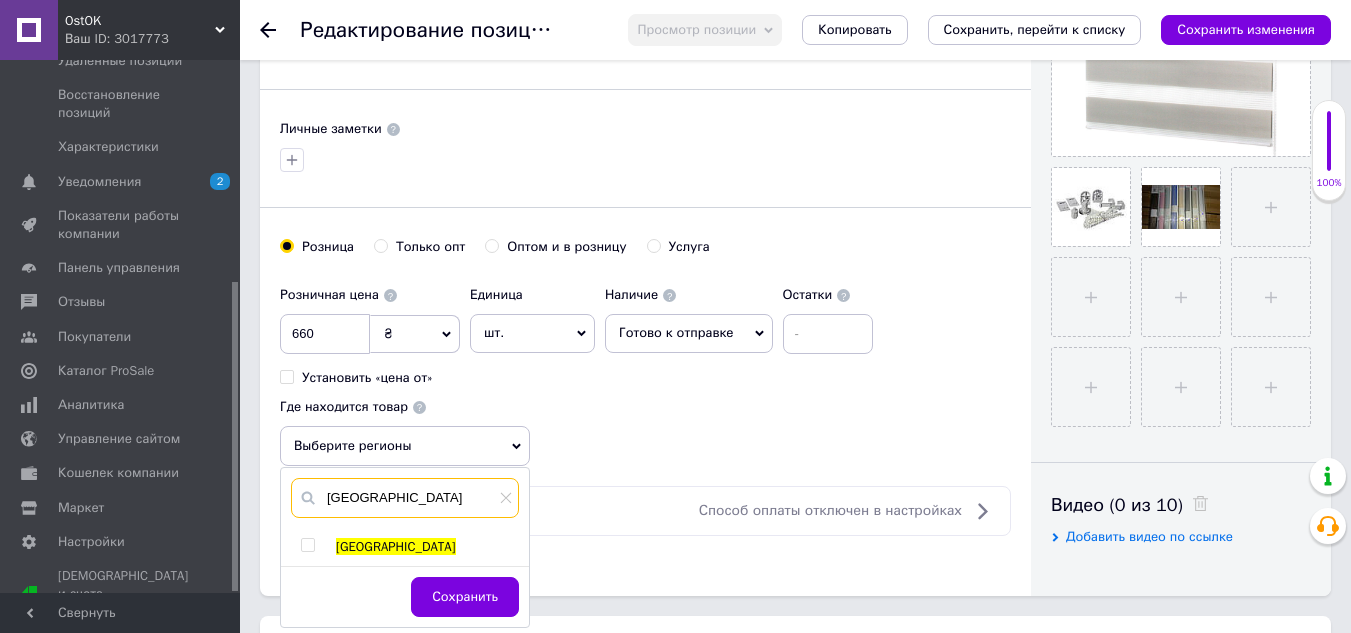 type on "[GEOGRAPHIC_DATA]" 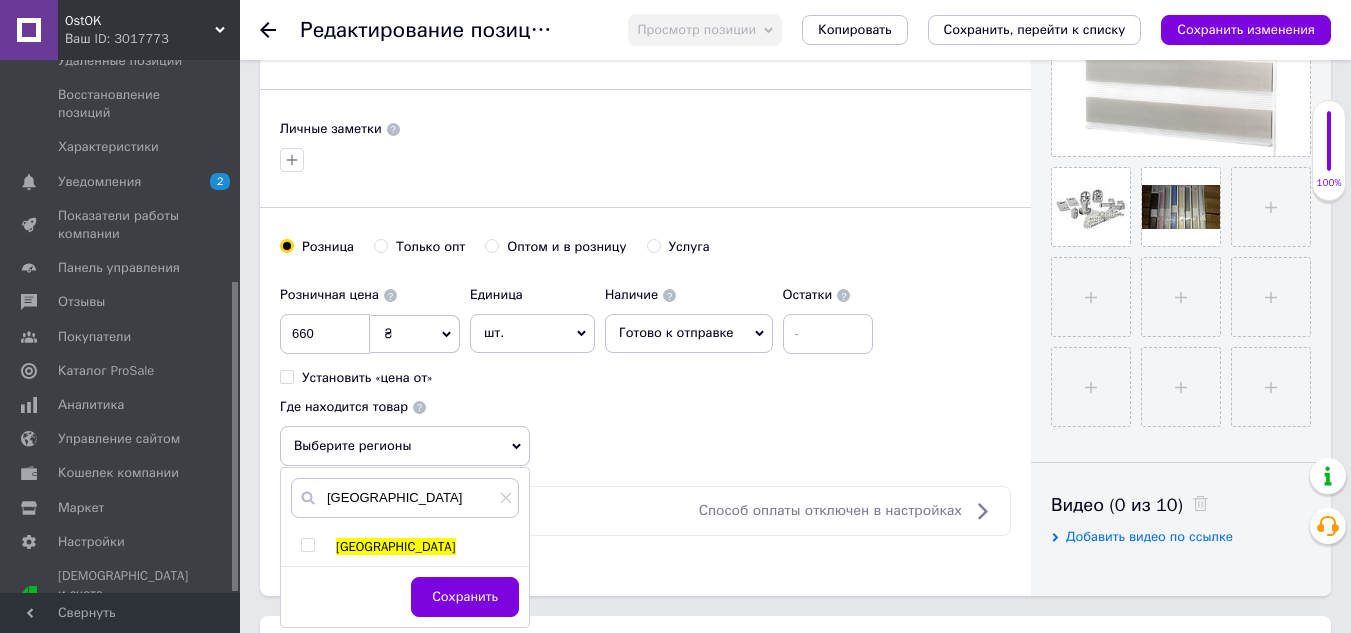 drag, startPoint x: 310, startPoint y: 548, endPoint x: 441, endPoint y: 572, distance: 133.18033 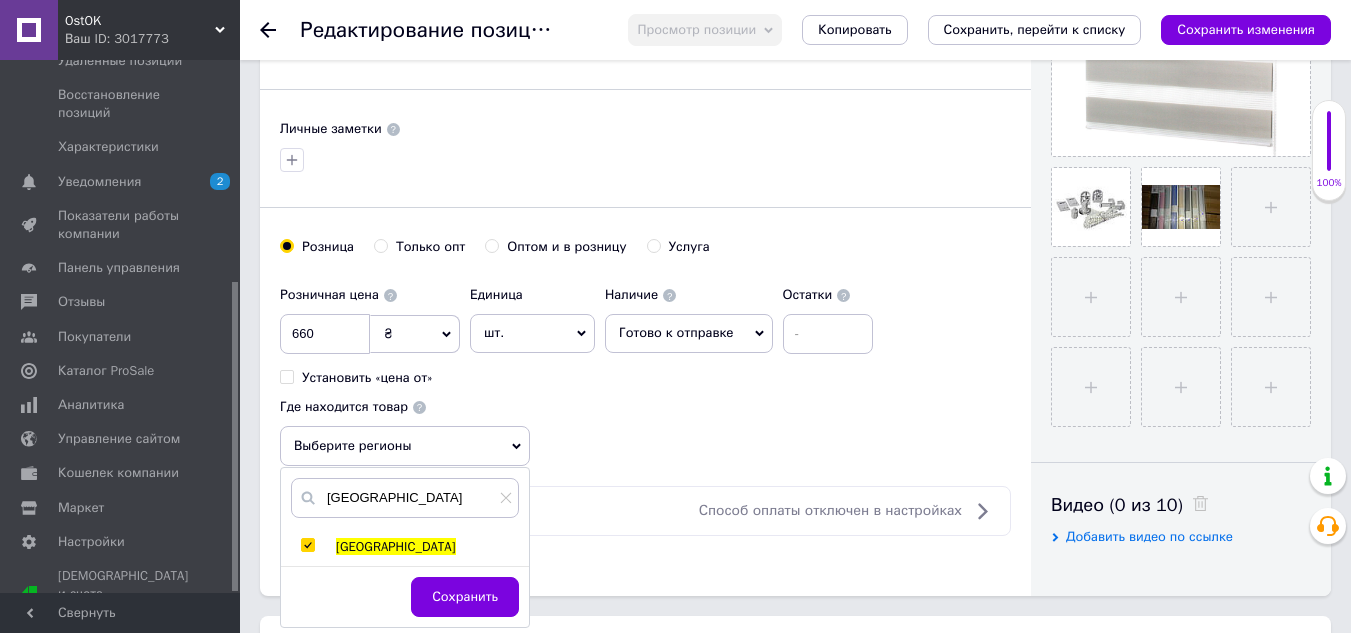 checkbox on "true" 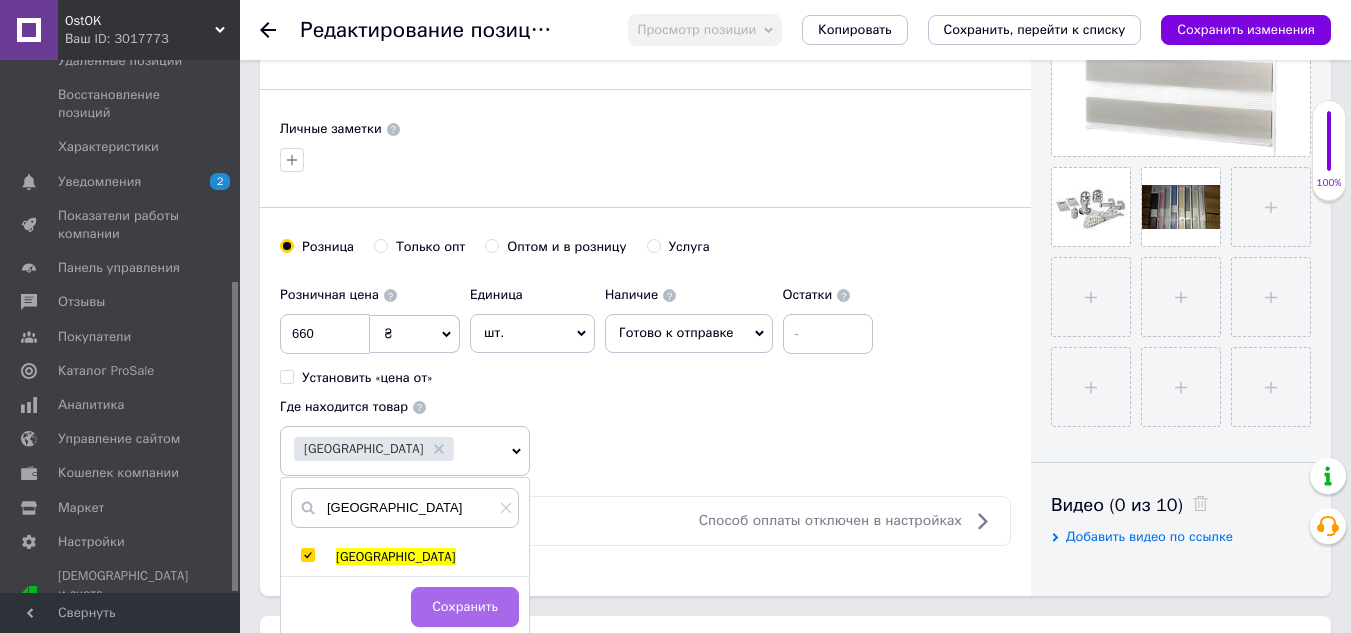 click on "Сохранить" at bounding box center [465, 607] 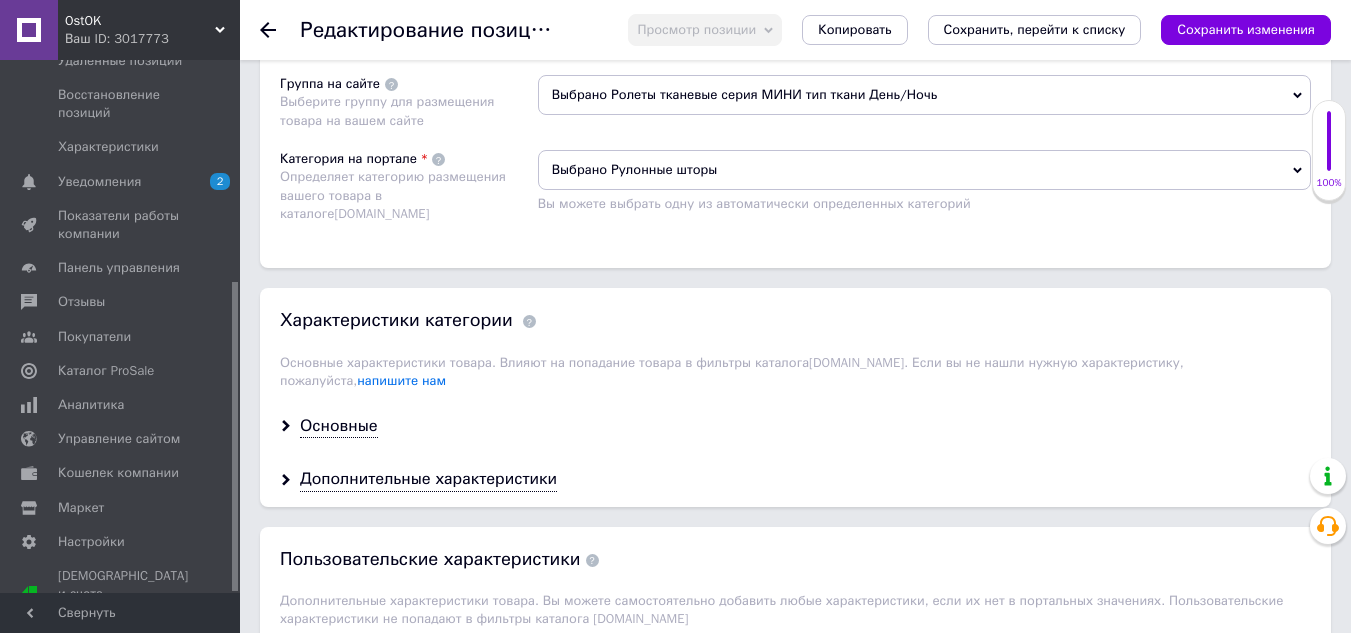 scroll, scrollTop: 1600, scrollLeft: 0, axis: vertical 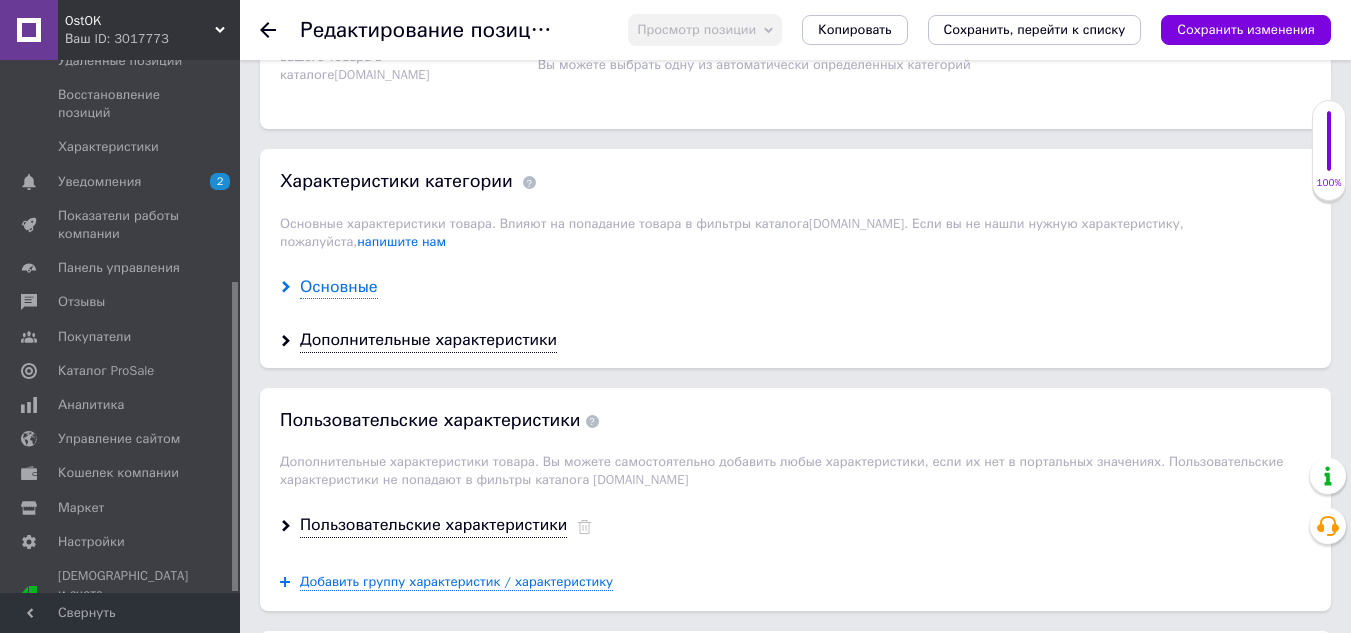 click on "Основные" at bounding box center (339, 287) 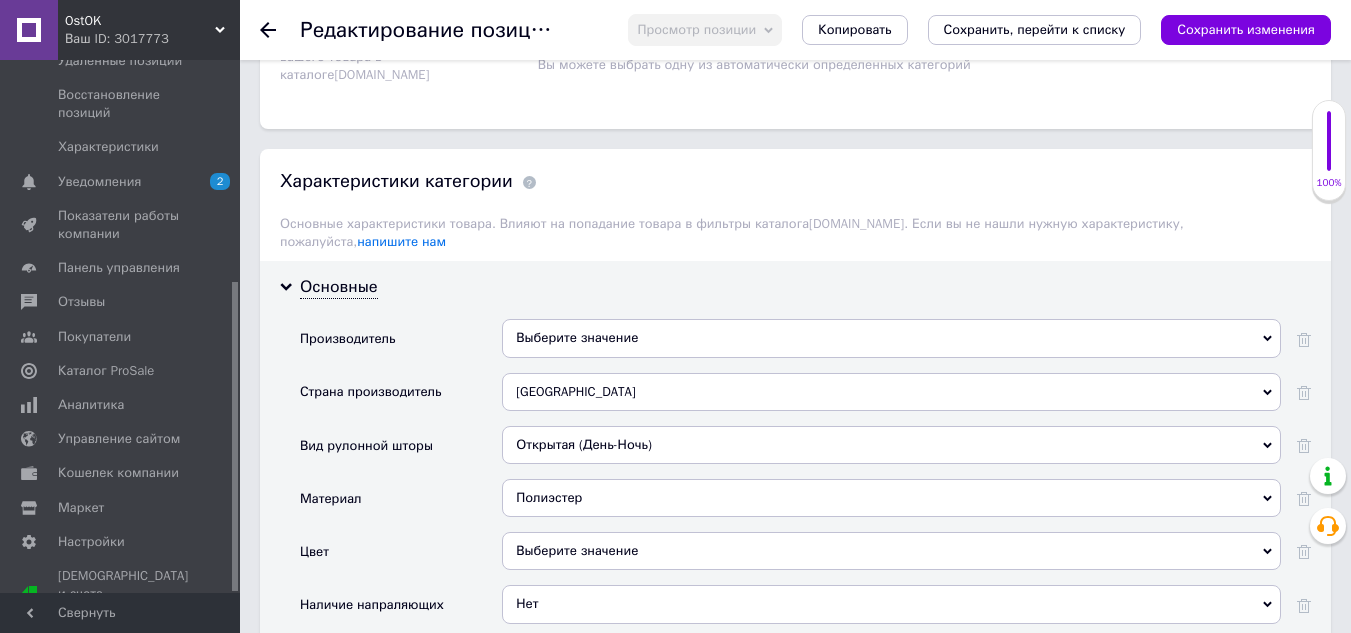 click on "Выберите значение" at bounding box center [891, 338] 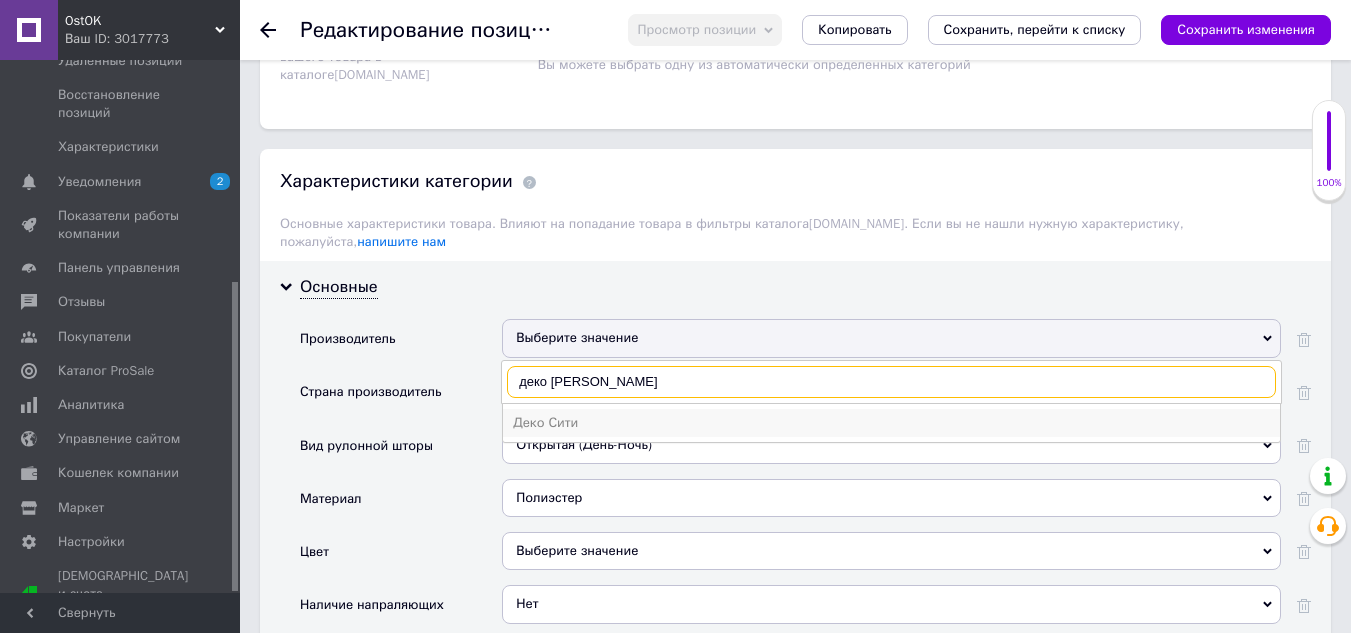 type on "деко [PERSON_NAME]" 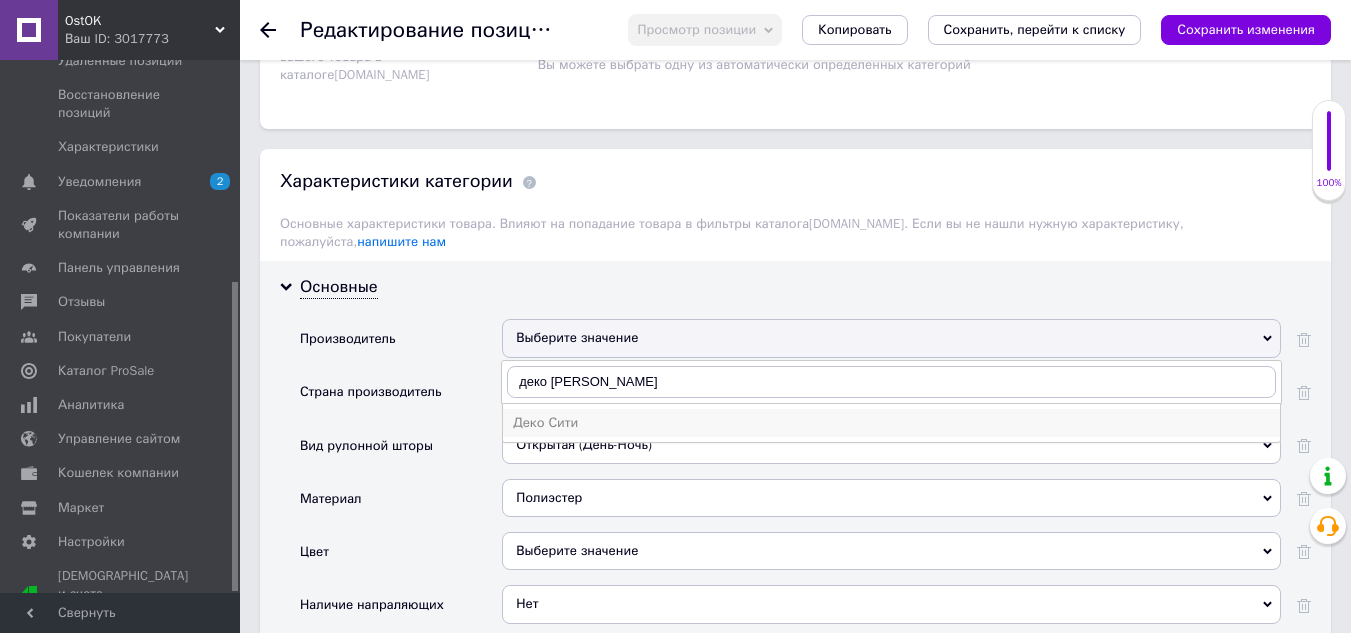 click on "Деко Сити" at bounding box center (891, 423) 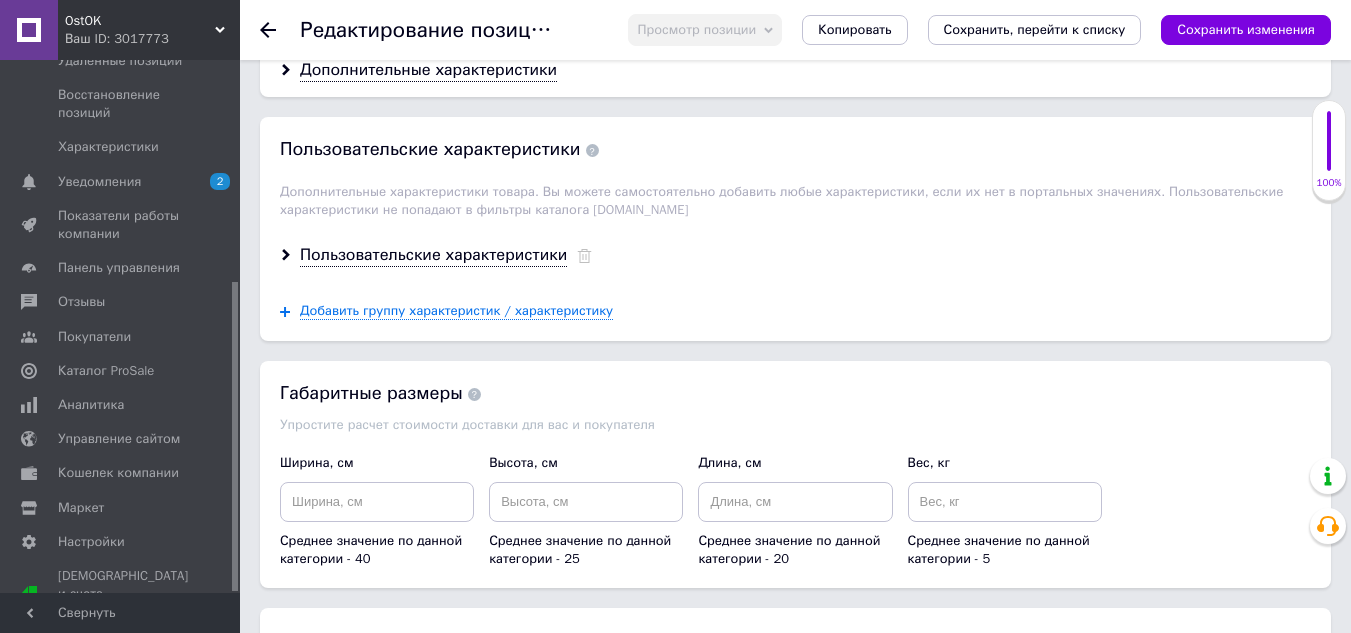 scroll, scrollTop: 2700, scrollLeft: 0, axis: vertical 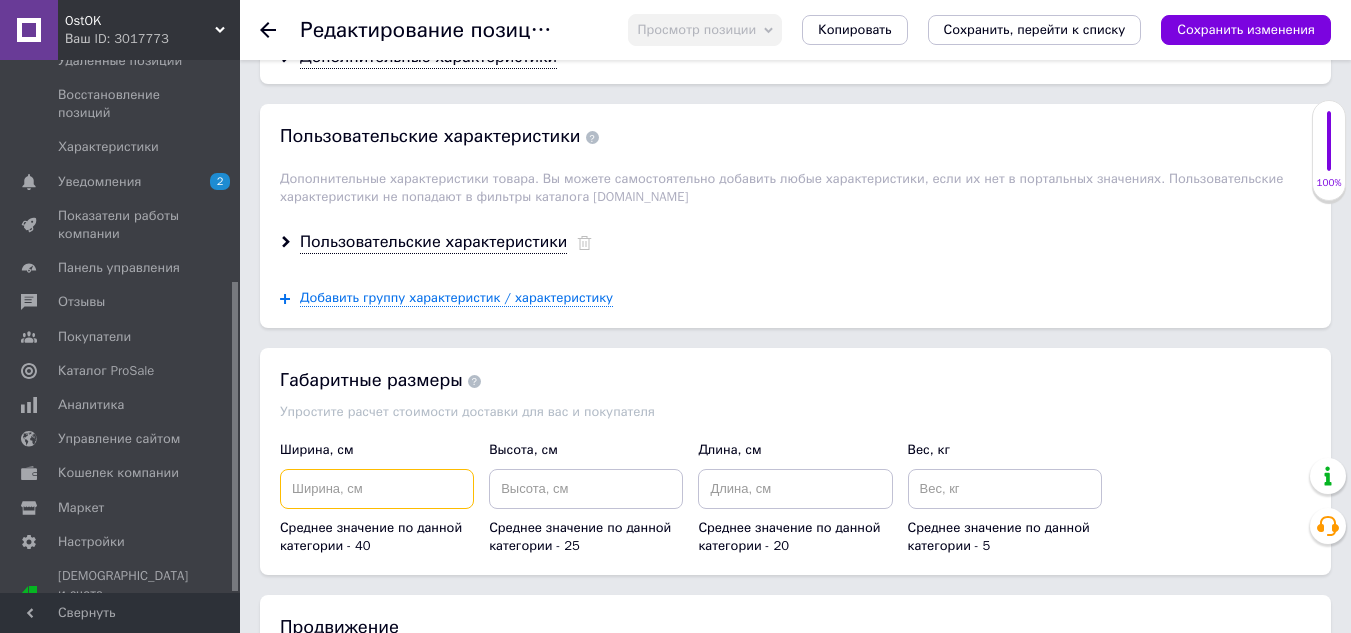 click at bounding box center (377, 489) 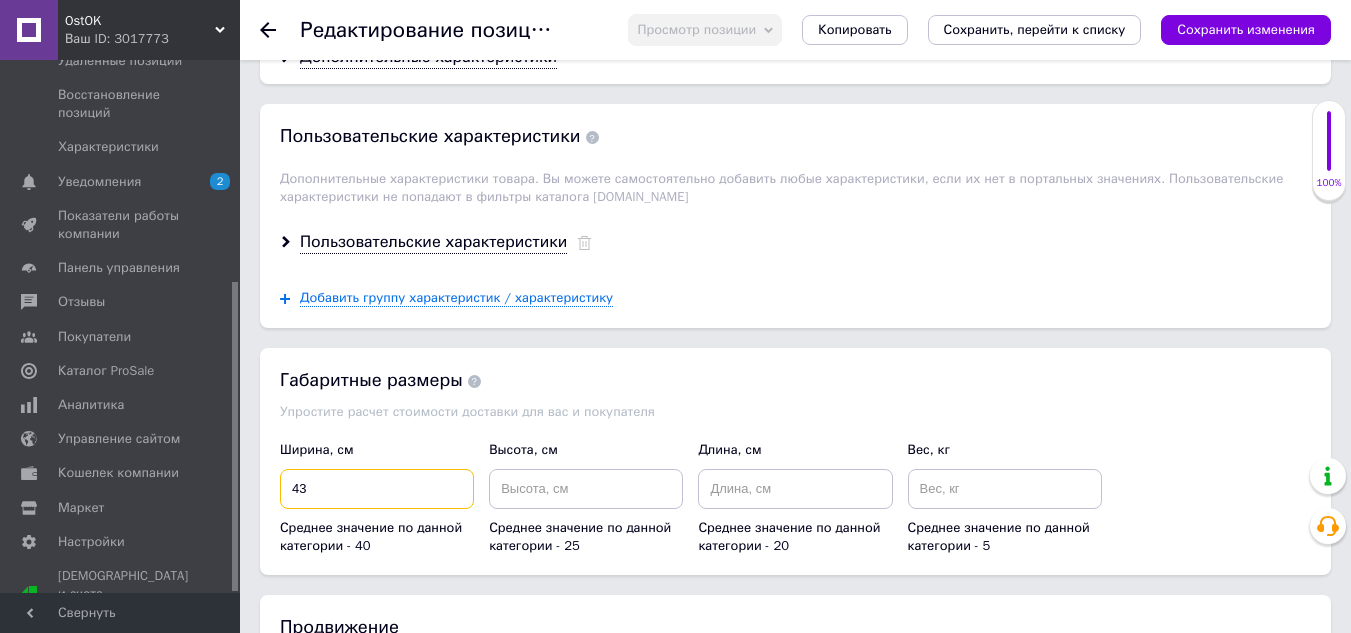 type on "43" 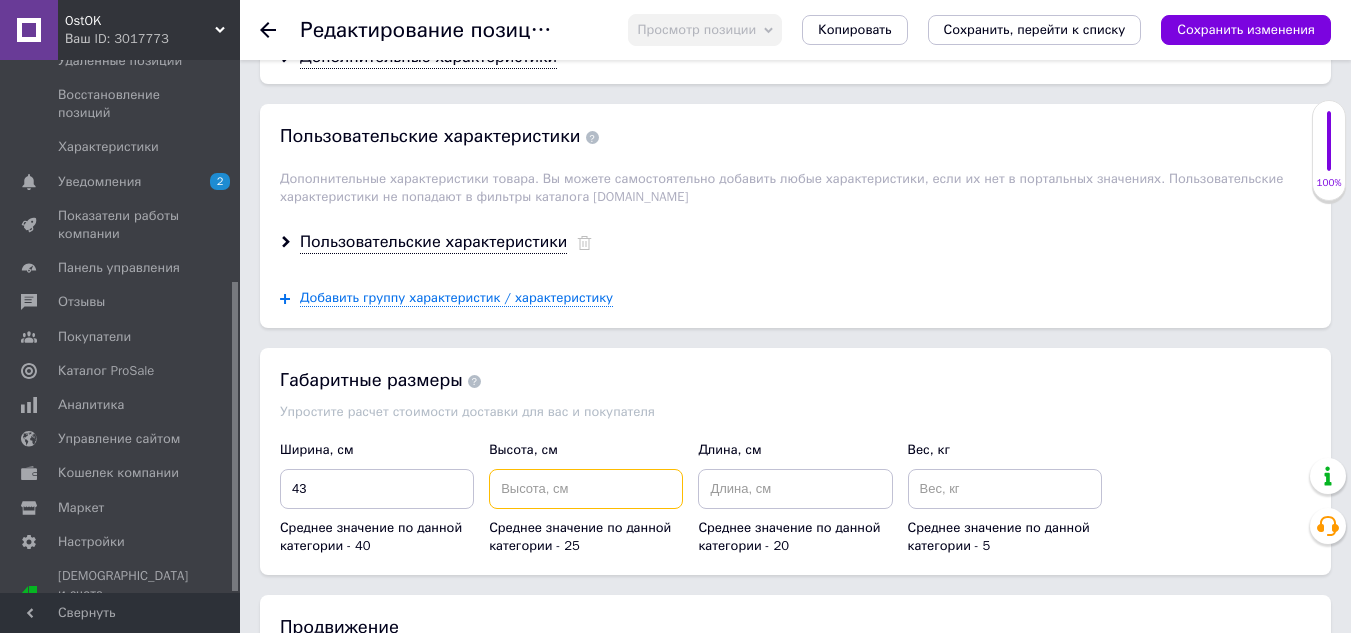 click at bounding box center [586, 489] 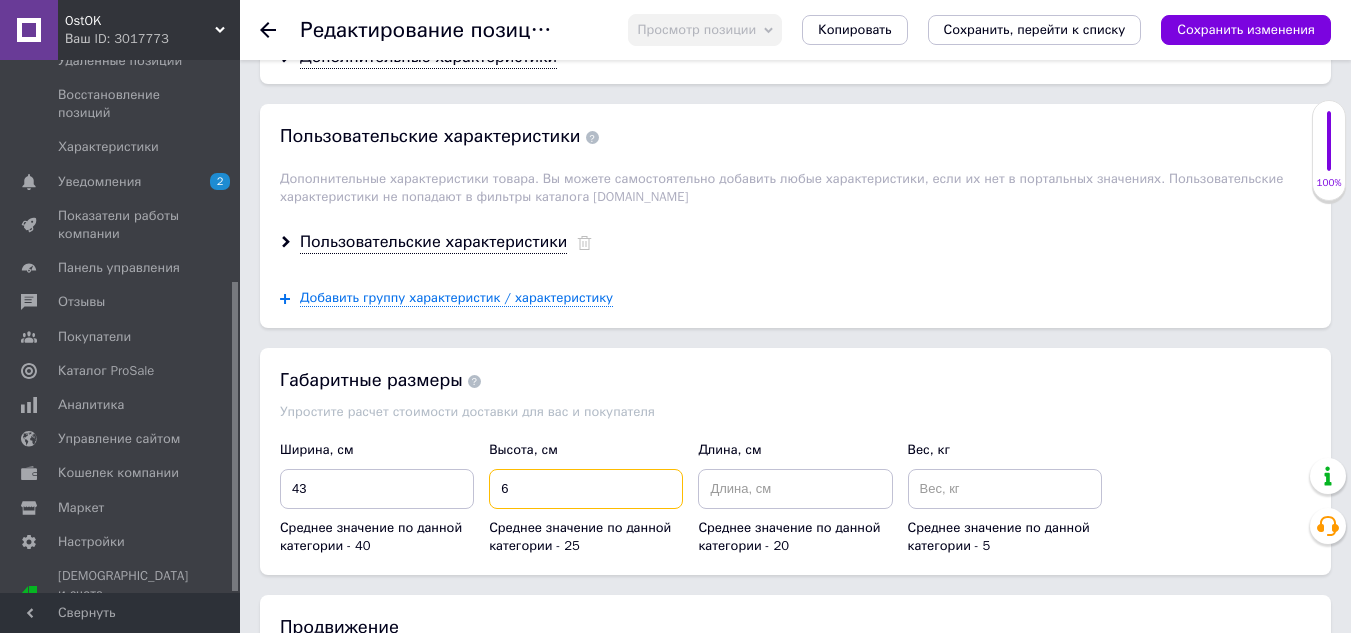 type on "6" 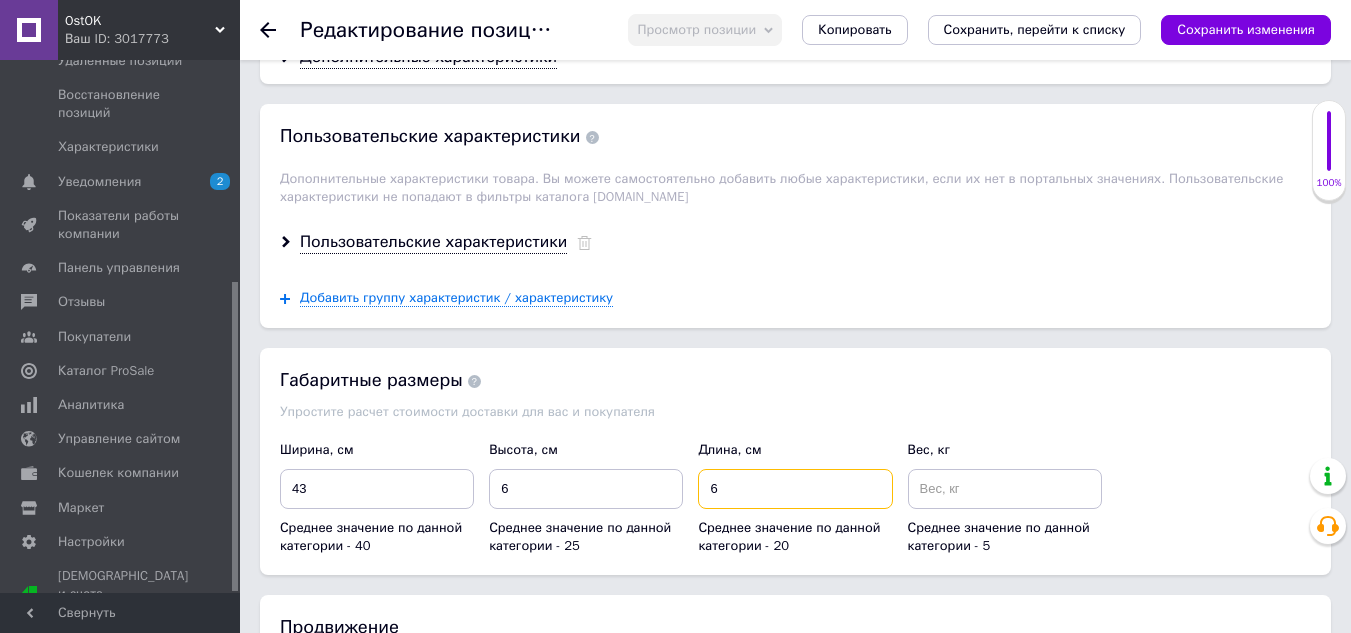 click on "6" at bounding box center [795, 489] 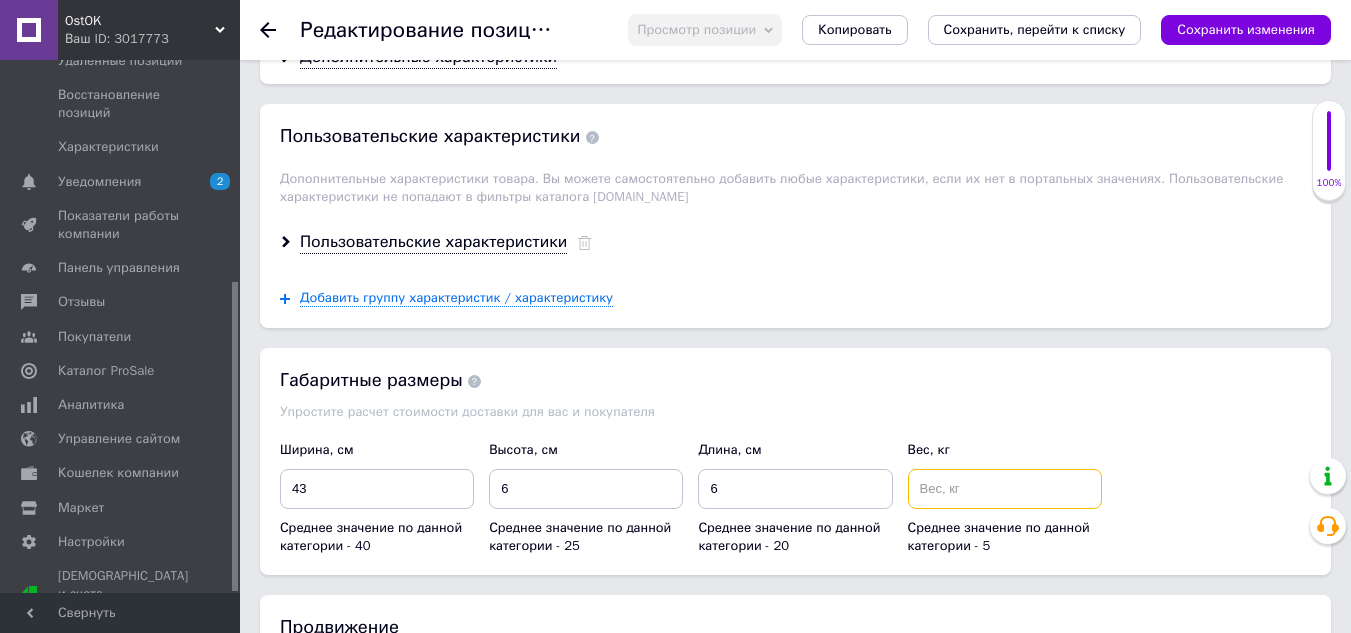 click at bounding box center [1005, 489] 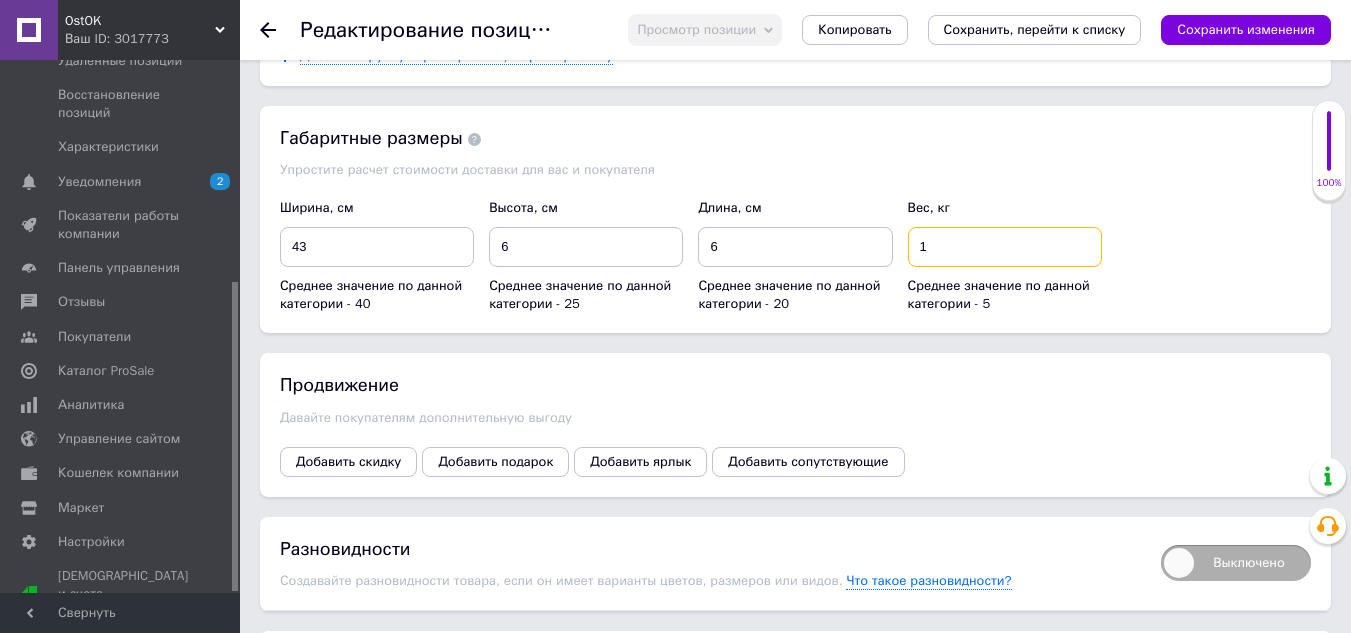 scroll, scrollTop: 3092, scrollLeft: 0, axis: vertical 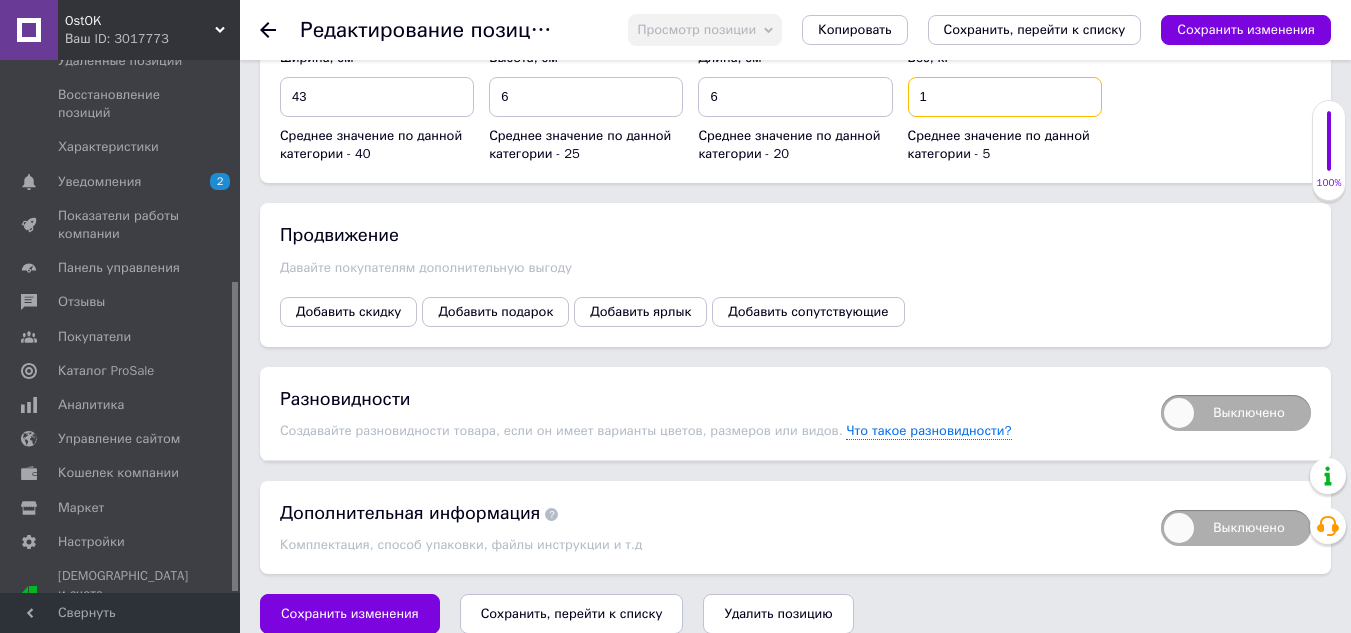 type on "1" 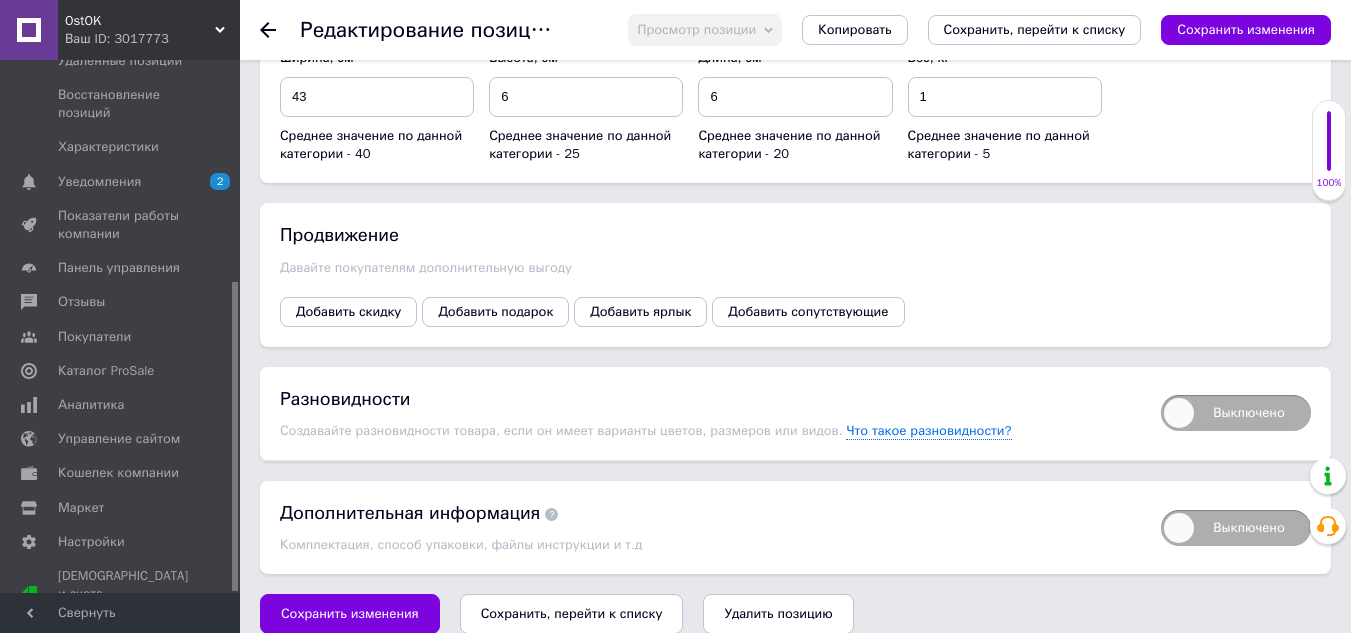 click on "Сохранить, перейти к списку" at bounding box center (572, 613) 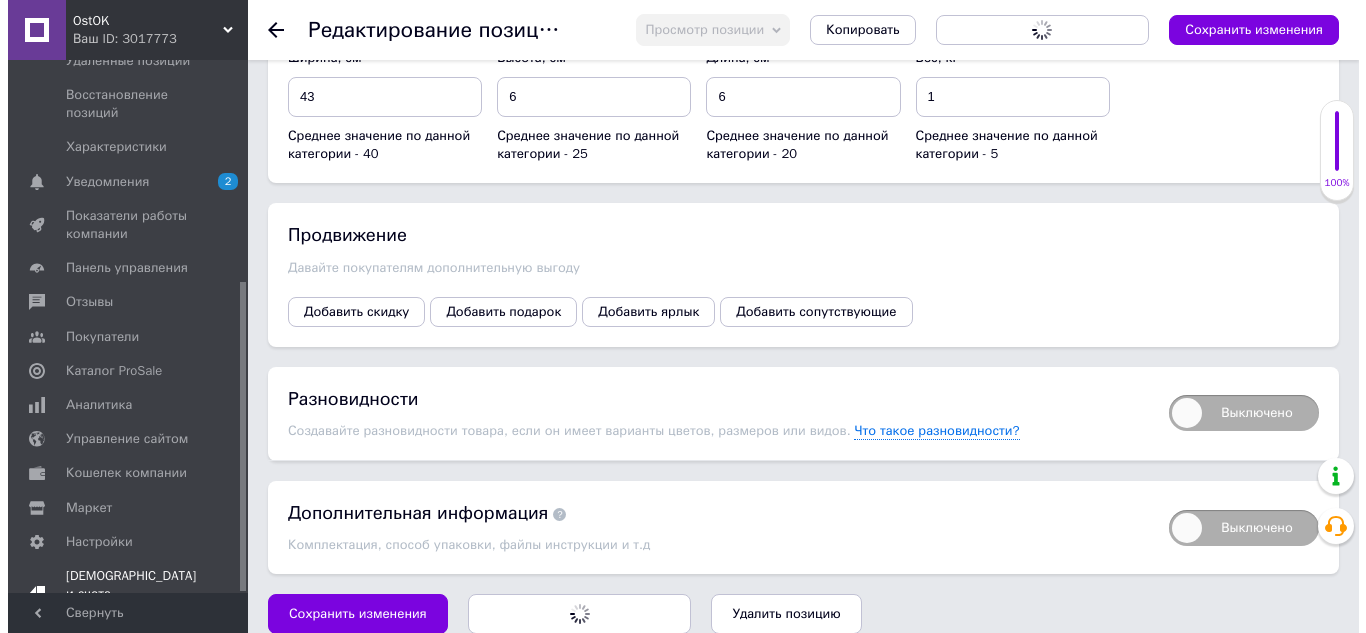 scroll, scrollTop: 0, scrollLeft: 0, axis: both 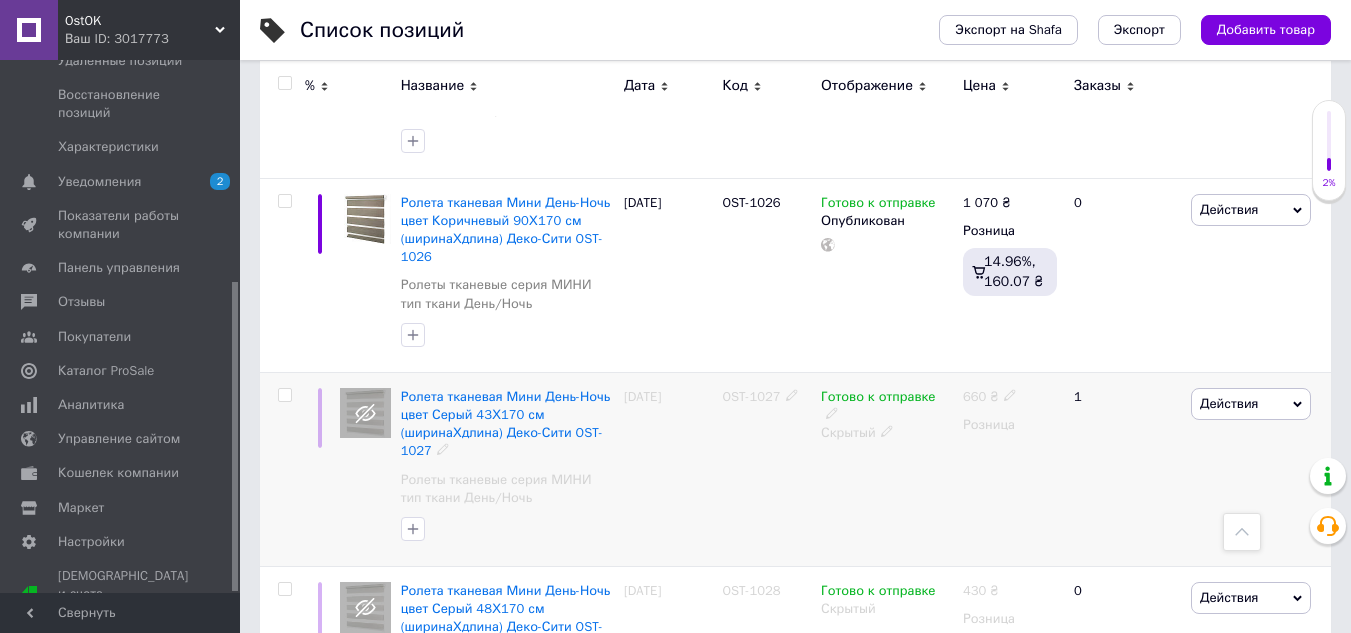 click 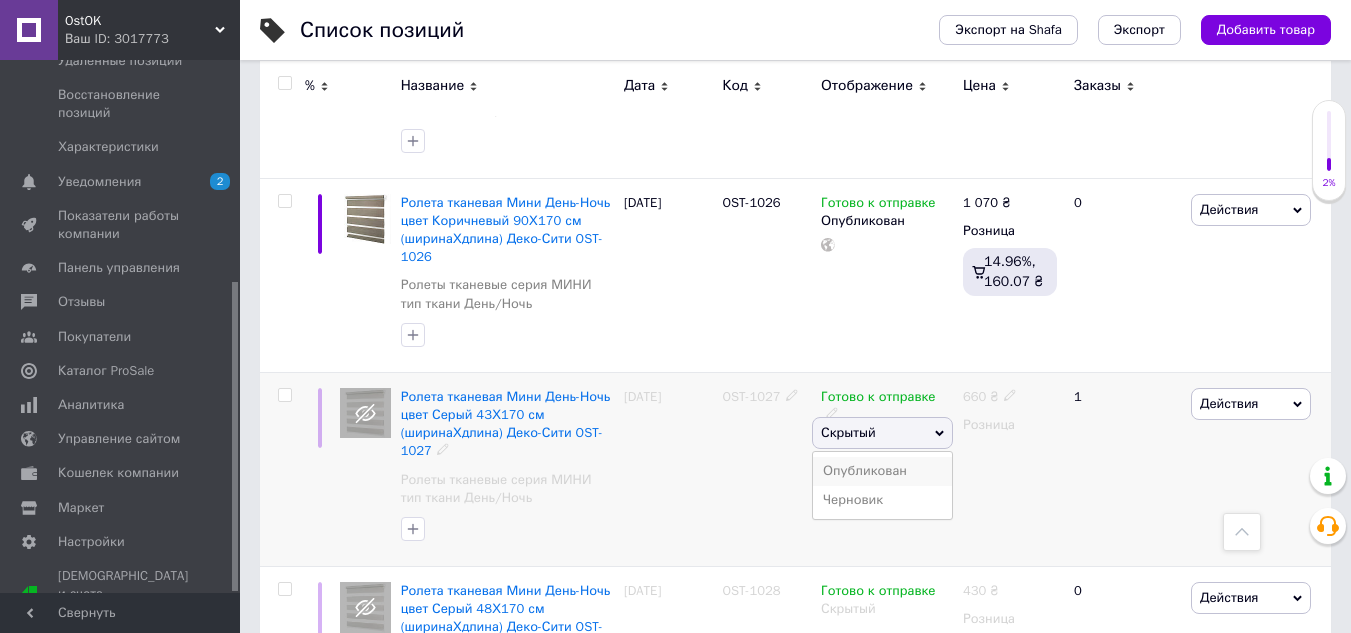 click on "Опубликован" at bounding box center [882, 471] 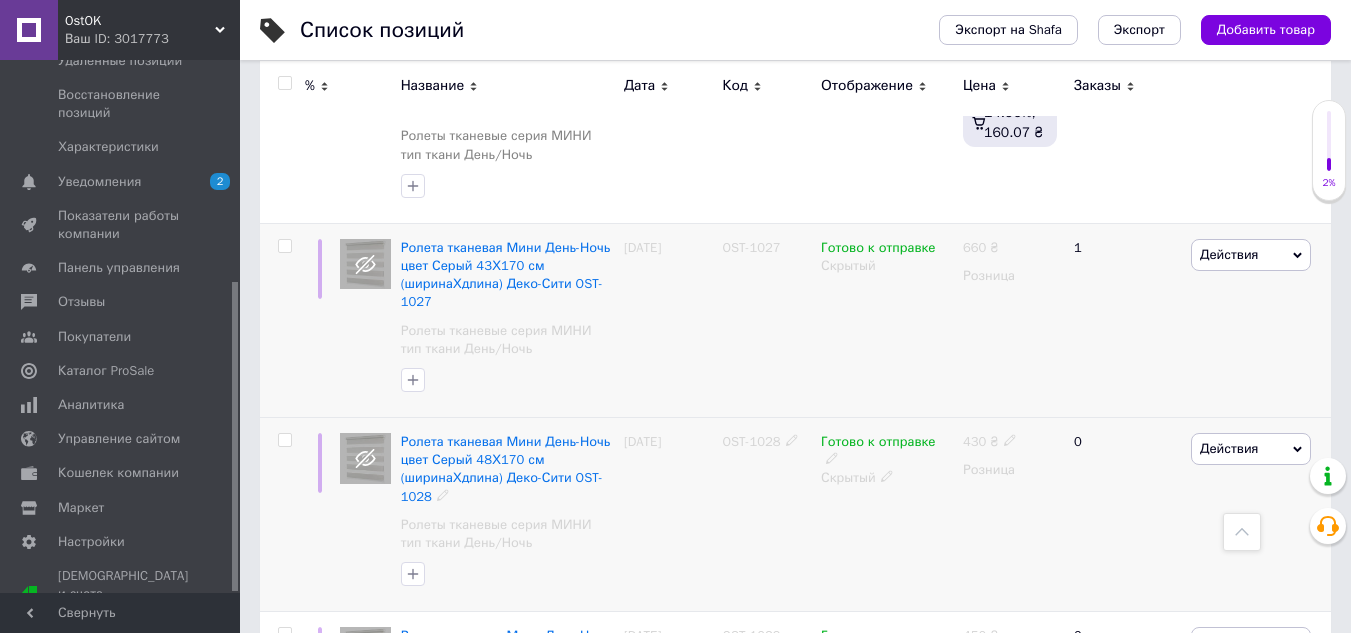 scroll, scrollTop: 3400, scrollLeft: 0, axis: vertical 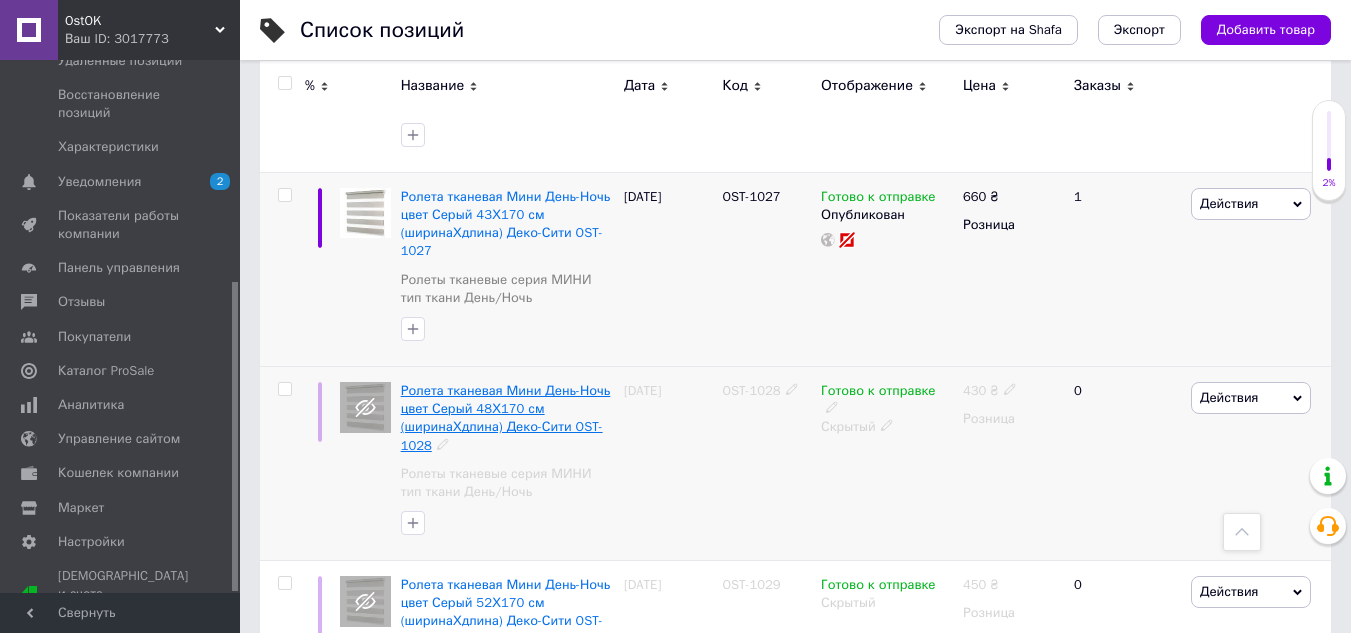 click on "Ролета тканевая Мини День-Ночь цвет Серый 48Х170 см (ширинаХдлина) Деко-Сити OST-1028" at bounding box center [506, 418] 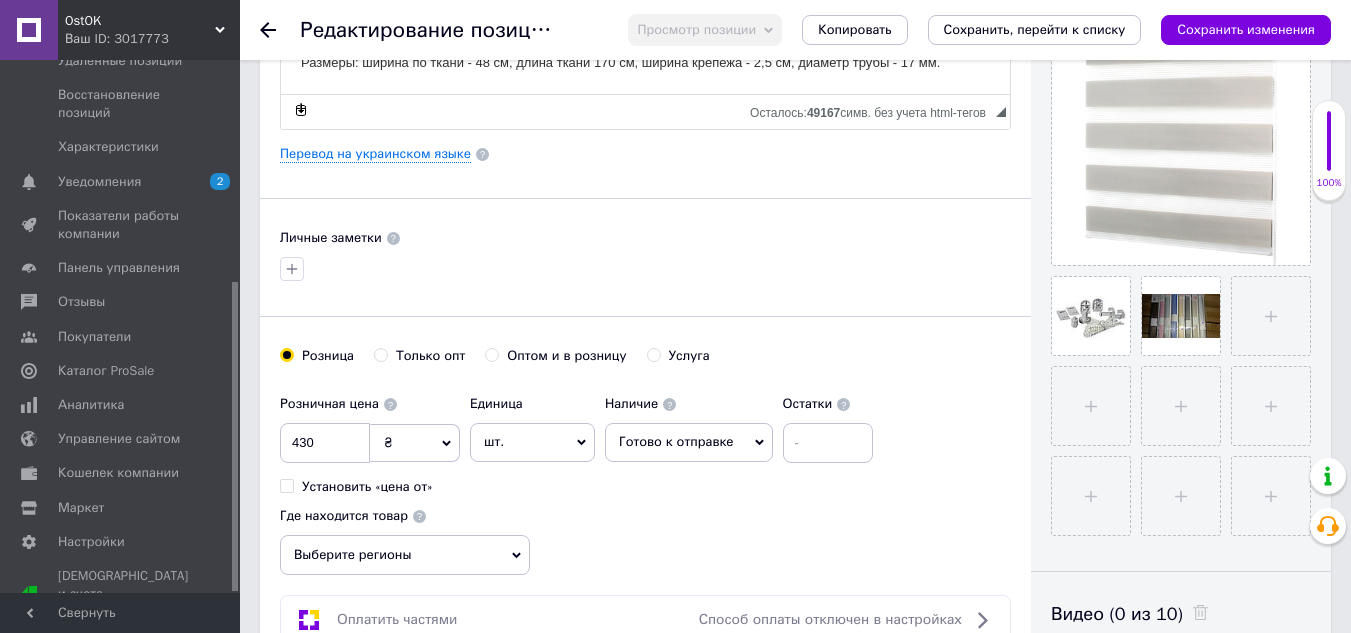 scroll, scrollTop: 500, scrollLeft: 0, axis: vertical 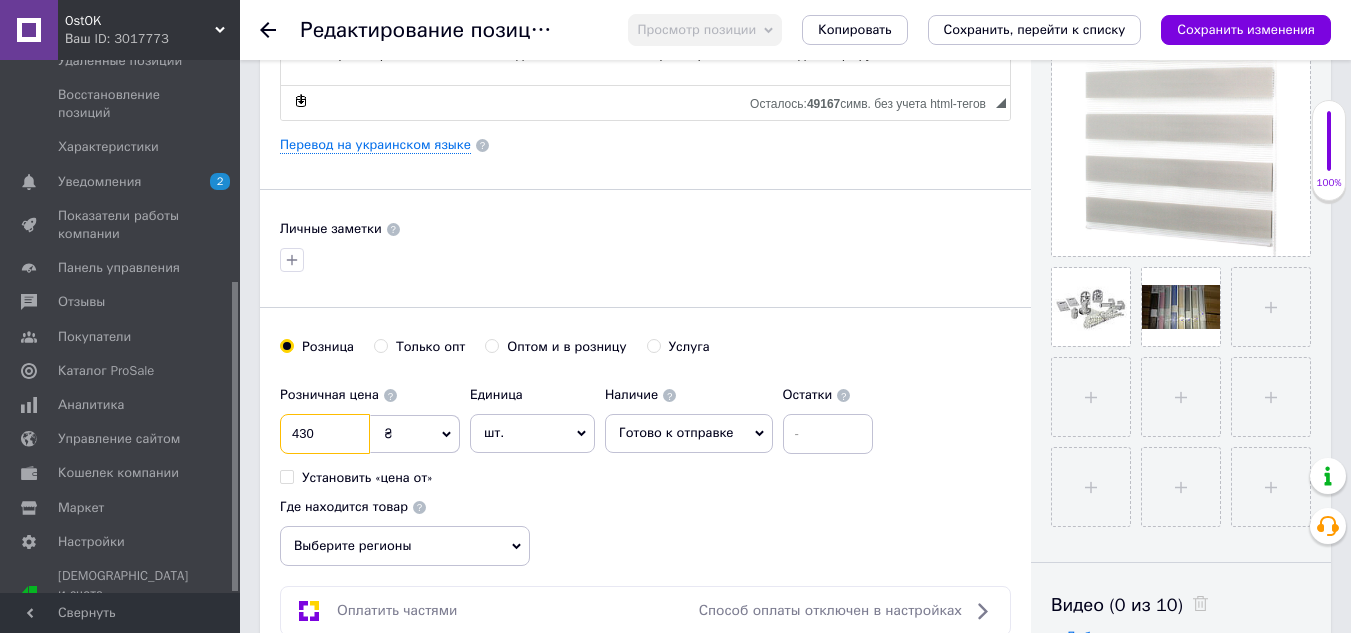 drag, startPoint x: 325, startPoint y: 429, endPoint x: 237, endPoint y: 426, distance: 88.051125 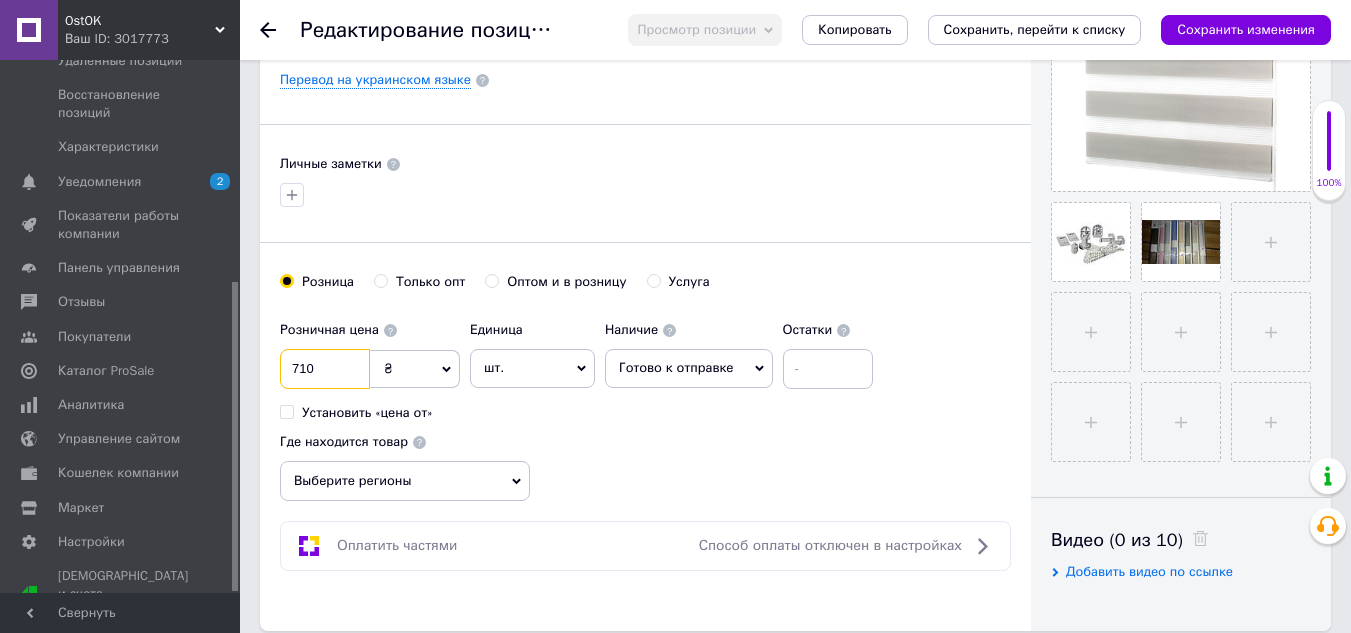 scroll, scrollTop: 600, scrollLeft: 0, axis: vertical 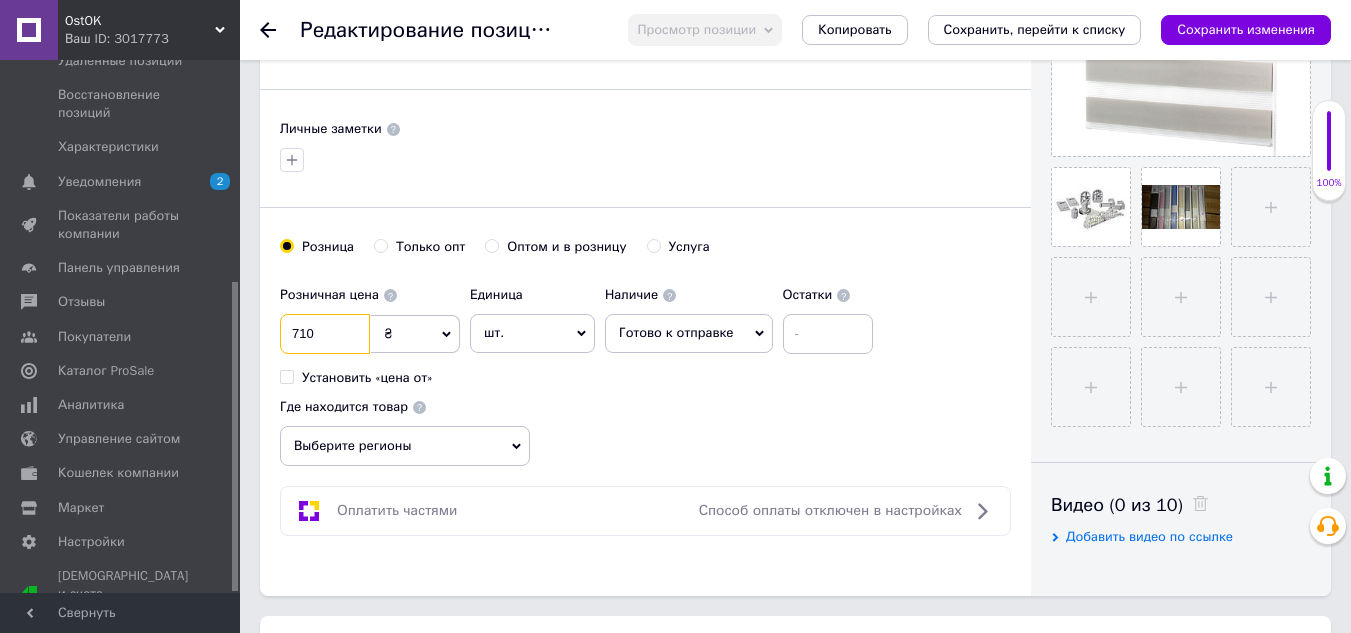type on "710" 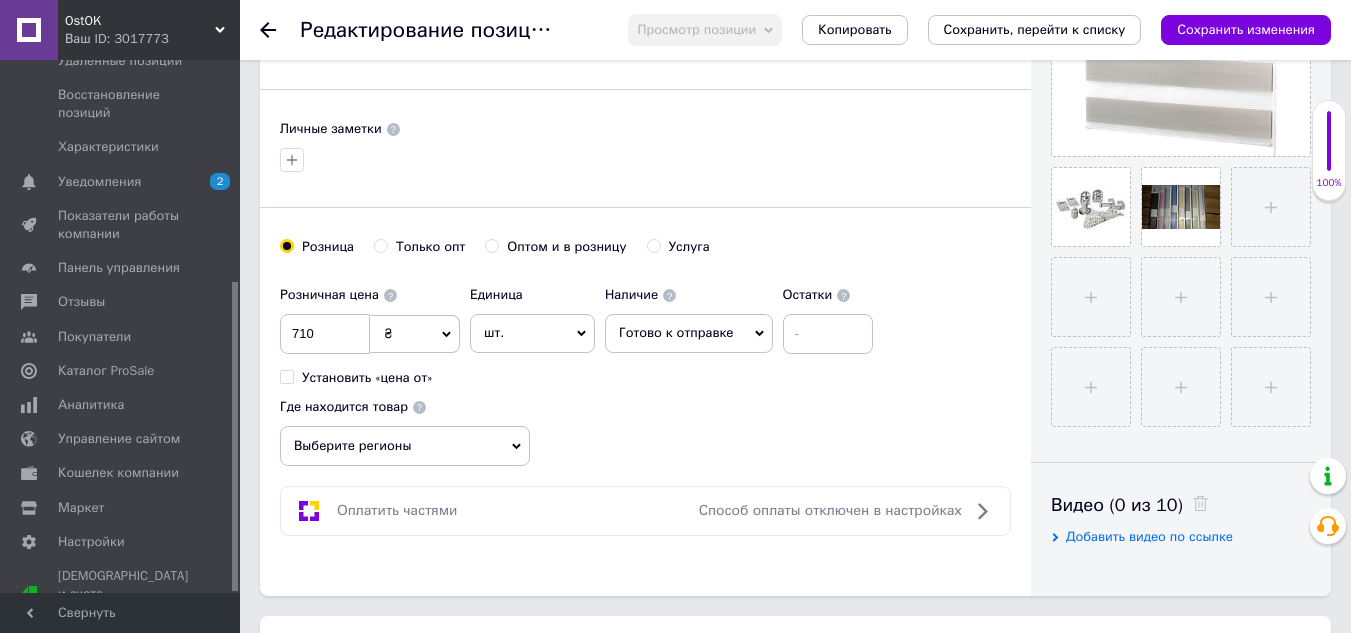 click on "Выберите регионы" at bounding box center [405, 446] 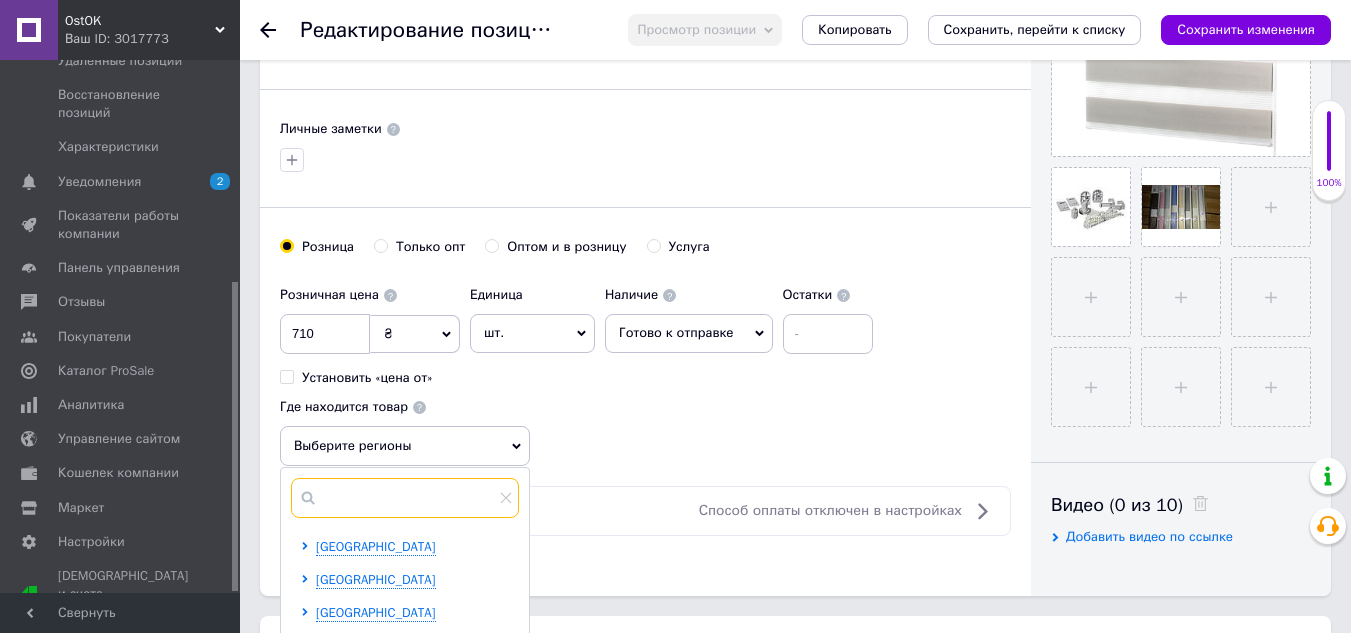 click at bounding box center [405, 498] 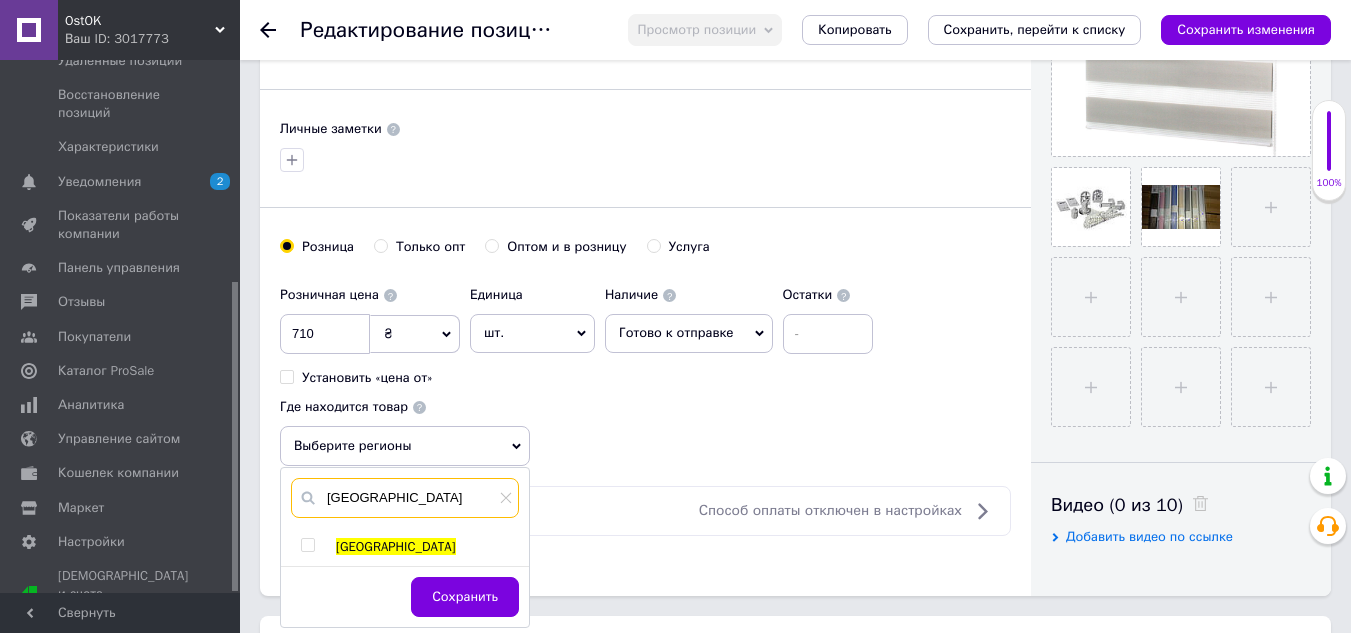 type on "[GEOGRAPHIC_DATA]" 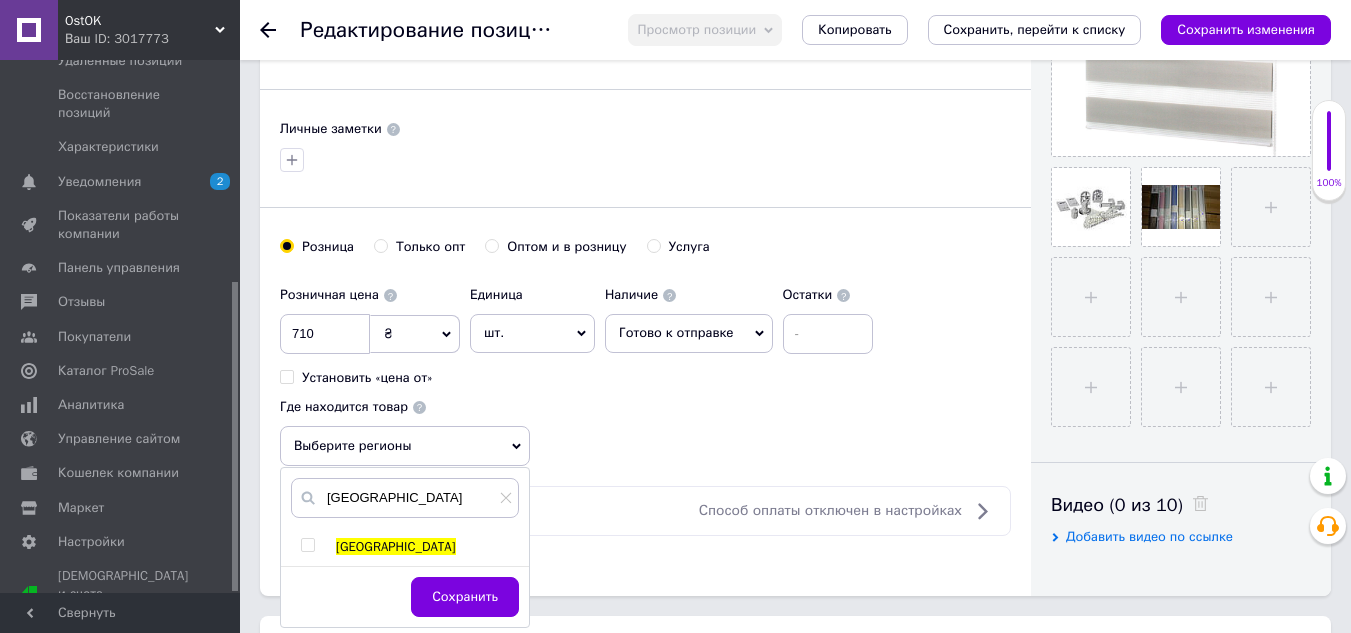 click at bounding box center (307, 545) 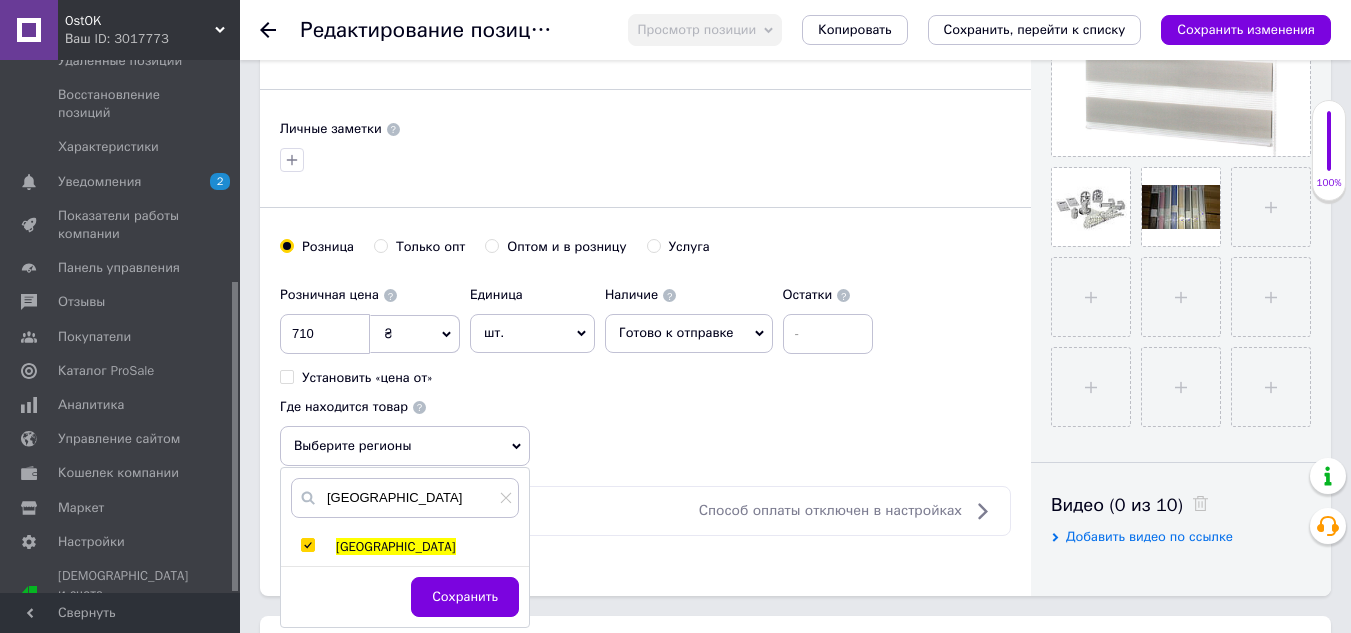 checkbox on "true" 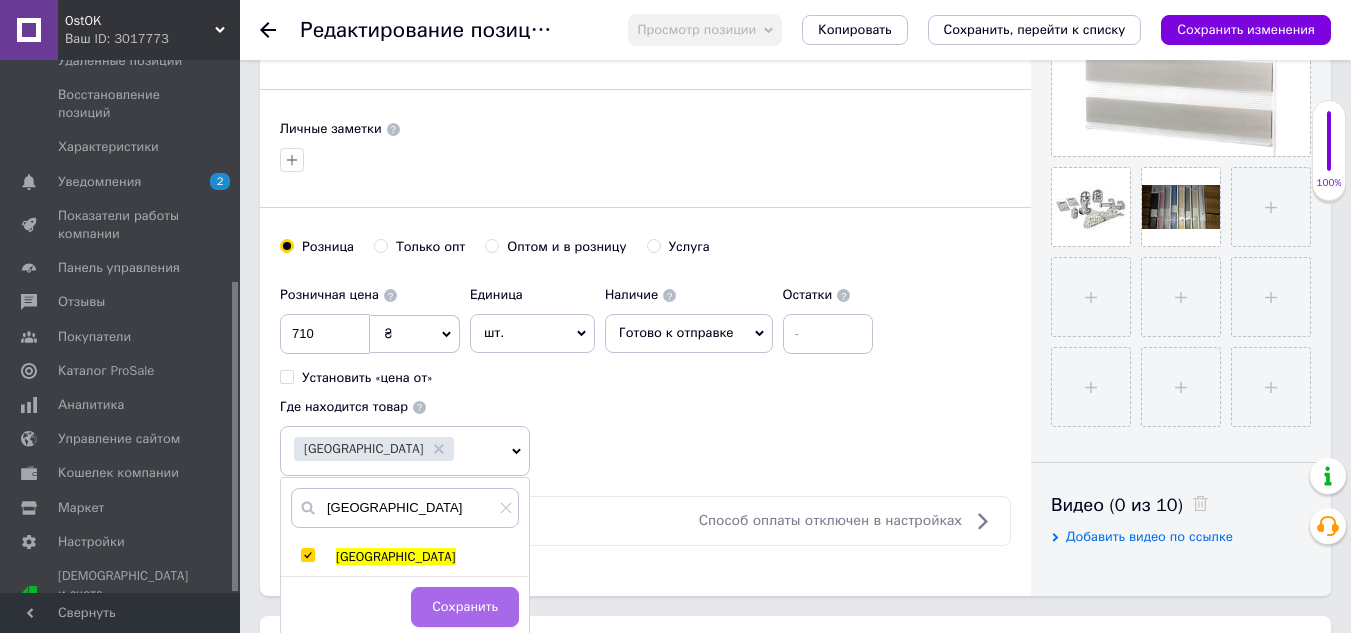 click on "Сохранить" at bounding box center [465, 607] 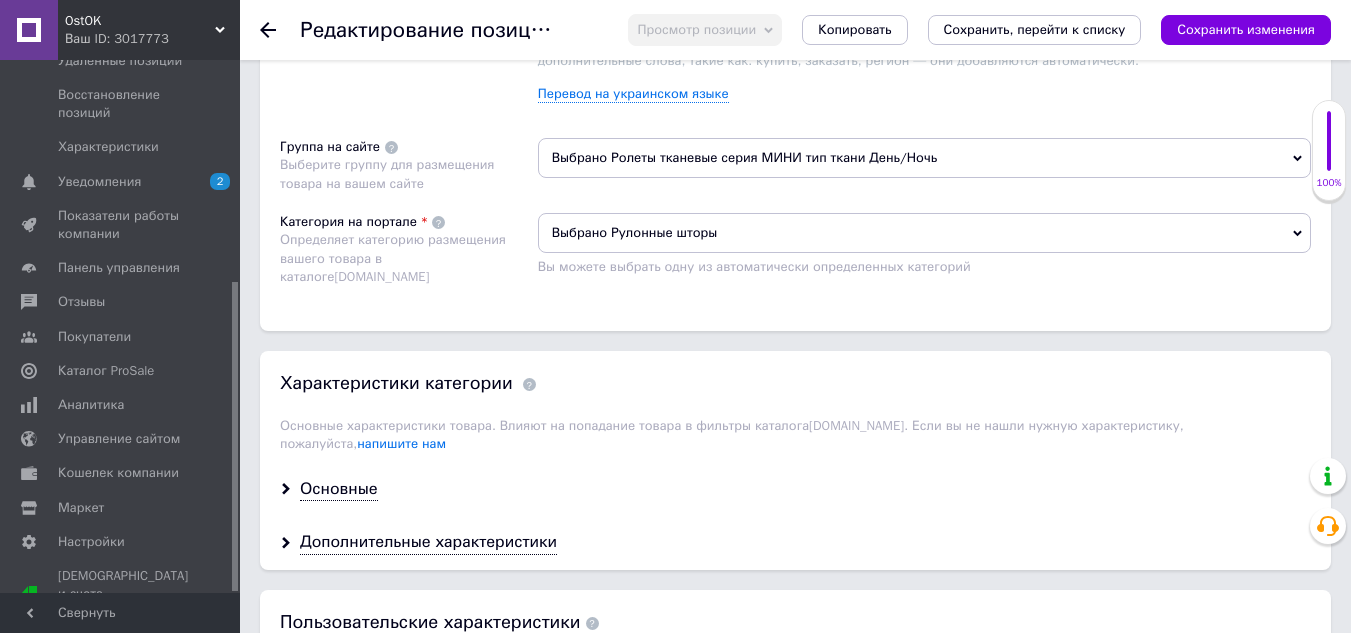 scroll, scrollTop: 1400, scrollLeft: 0, axis: vertical 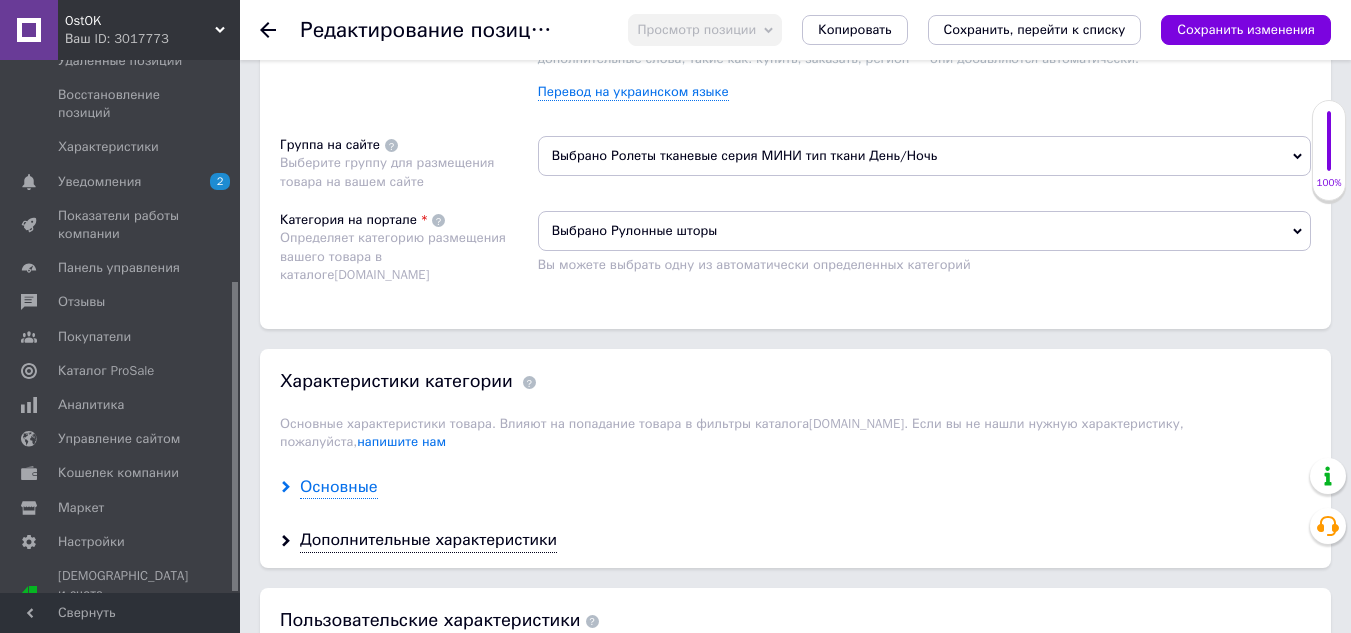 click on "Основные" at bounding box center (339, 487) 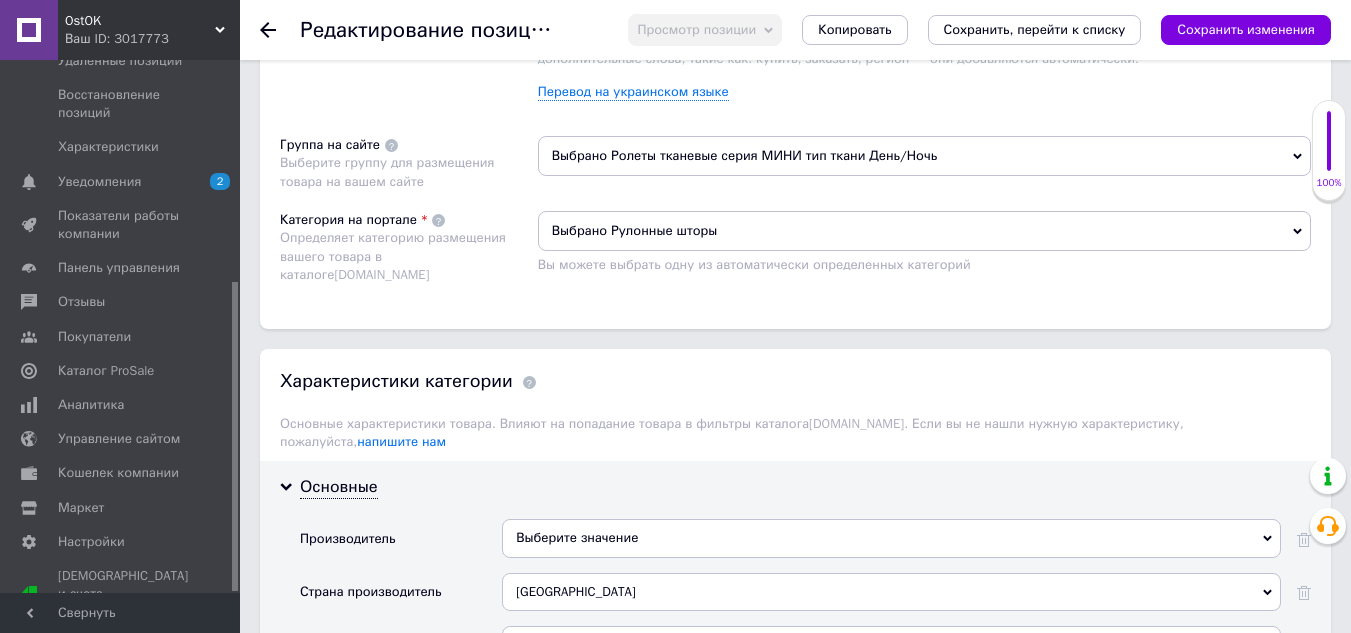 click on "Выберите значение" at bounding box center [891, 538] 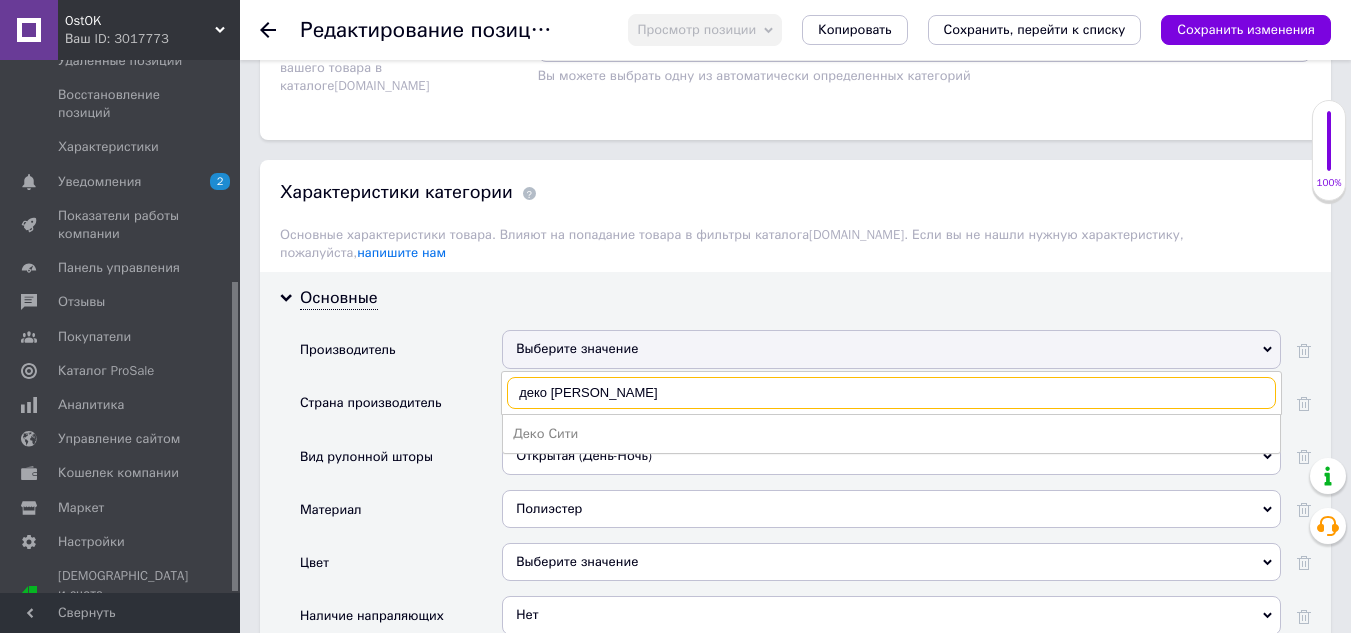 scroll, scrollTop: 1600, scrollLeft: 0, axis: vertical 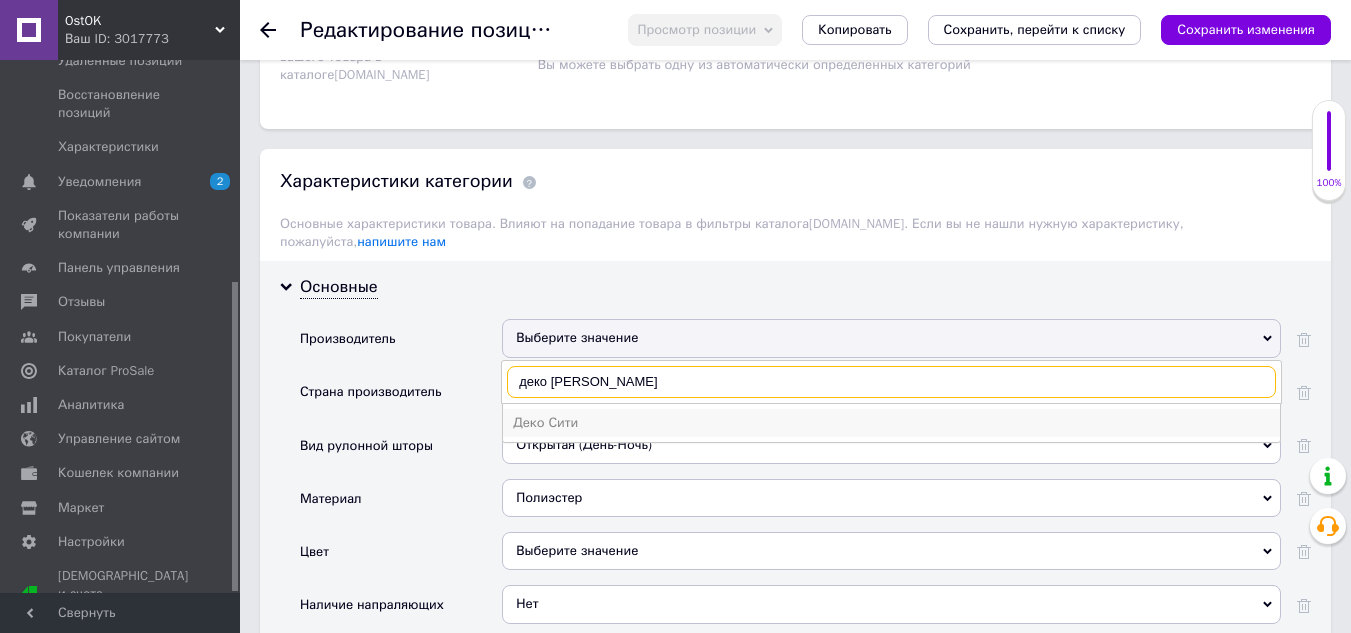 type on "деко [PERSON_NAME]" 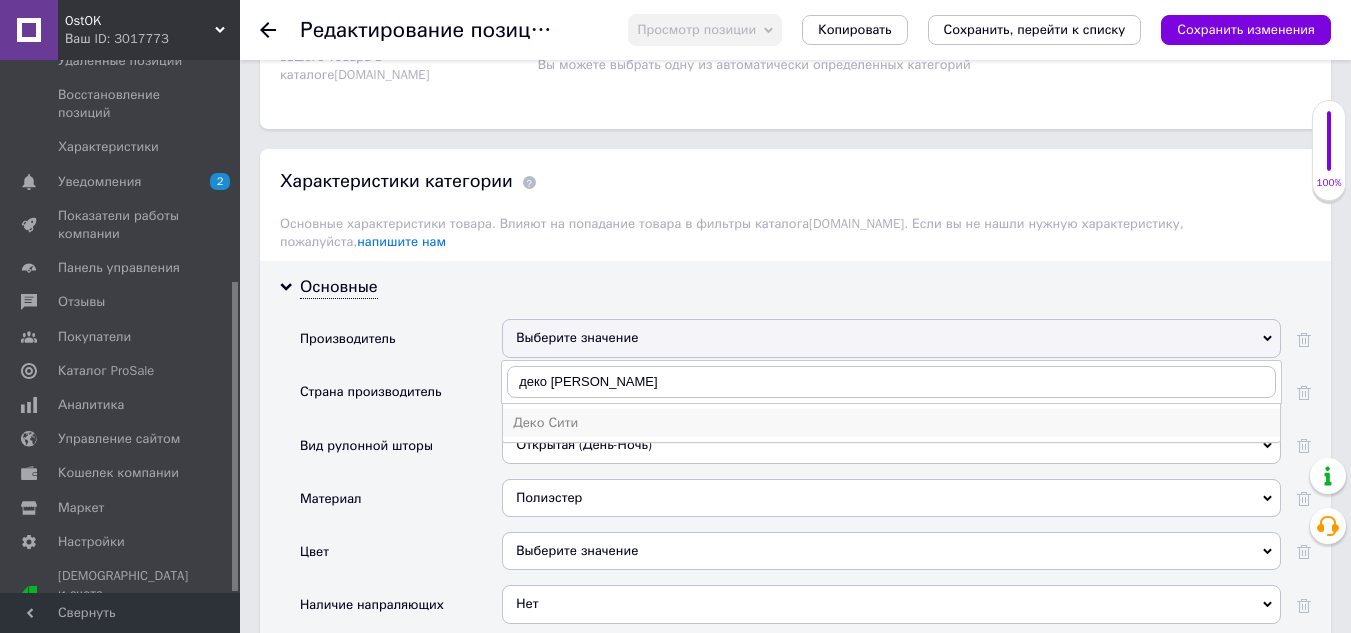 click on "Деко Сити" at bounding box center (891, 423) 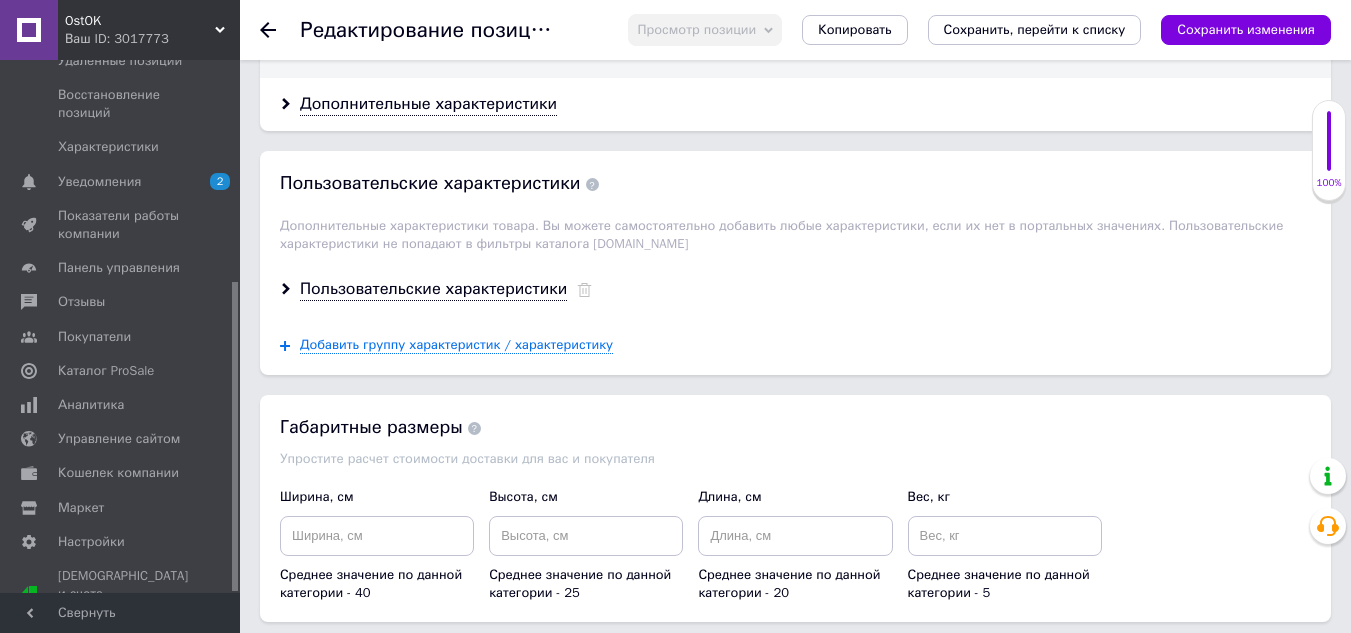 scroll, scrollTop: 2700, scrollLeft: 0, axis: vertical 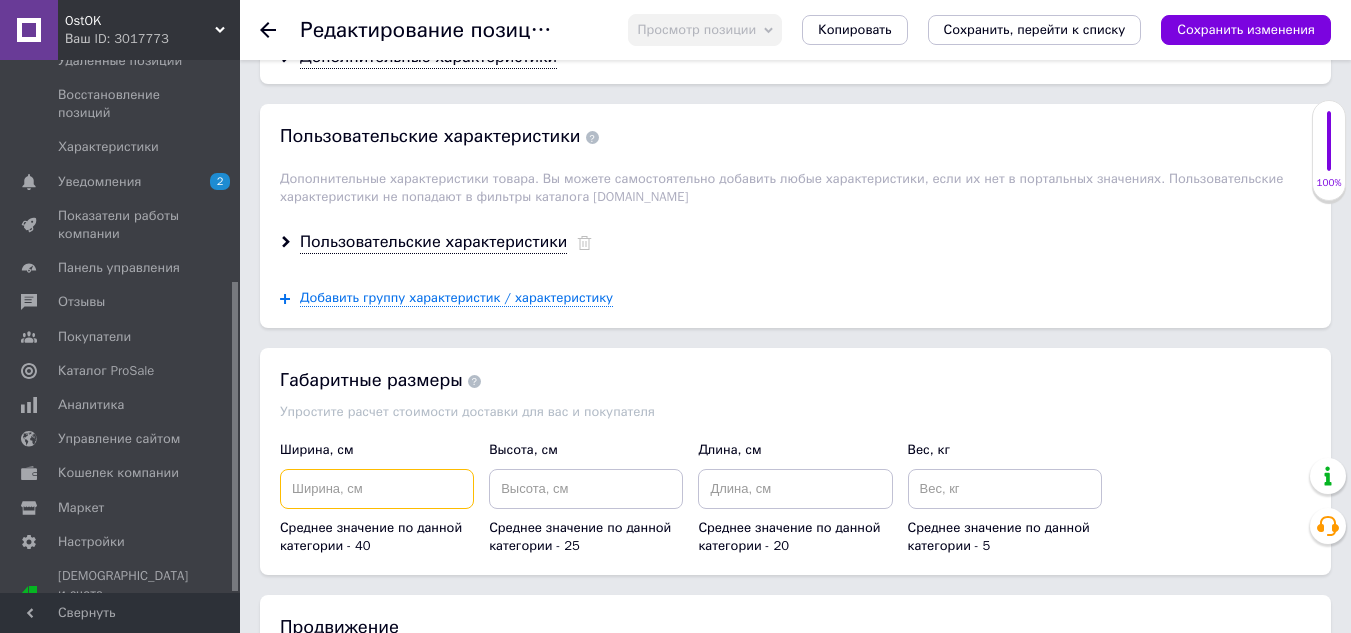 click at bounding box center [377, 489] 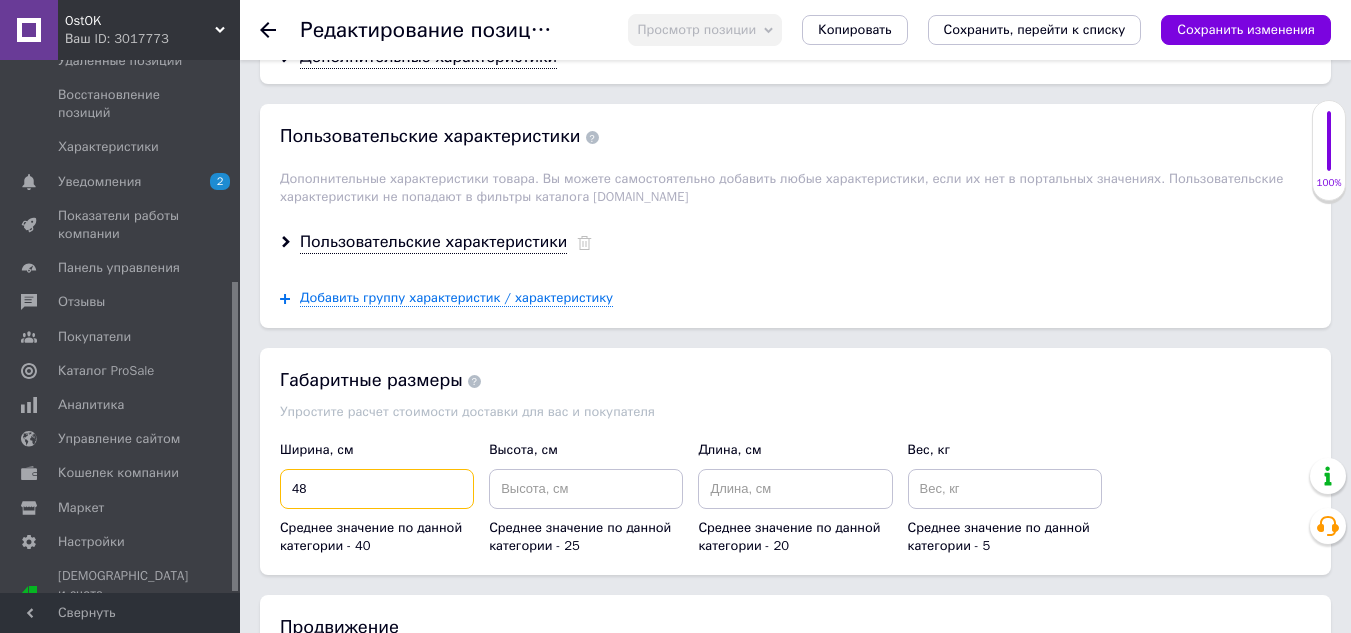 type on "48" 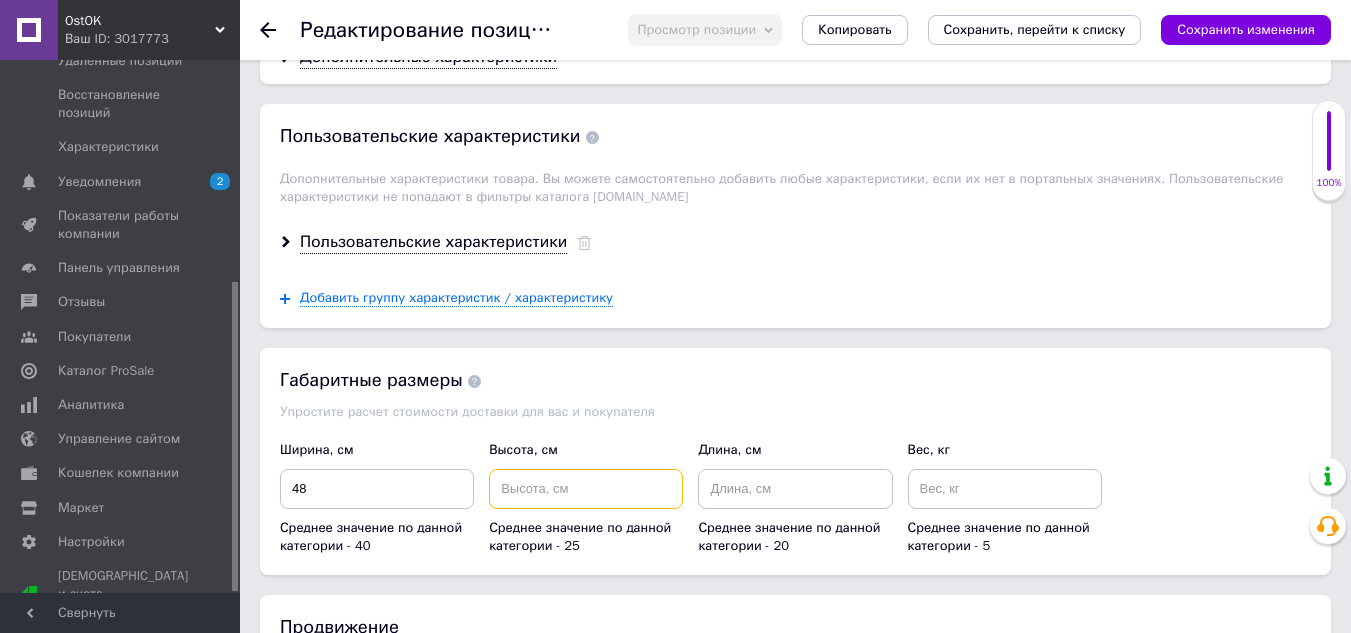 click at bounding box center [586, 489] 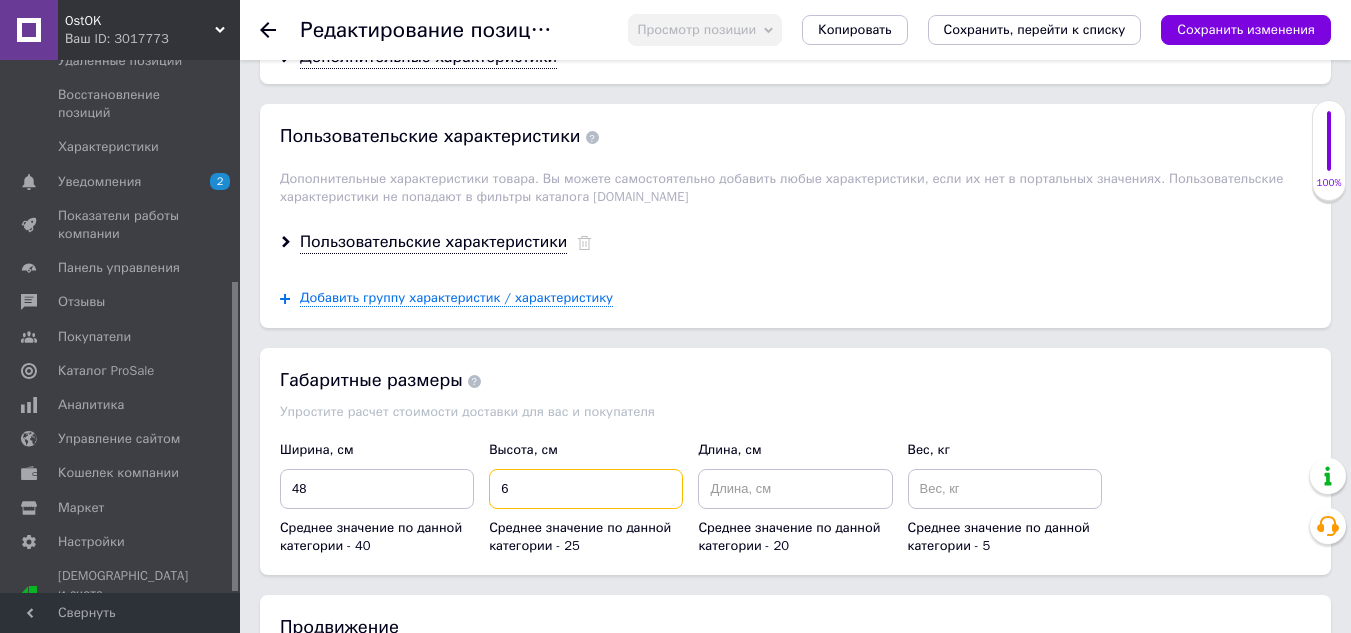 type on "6" 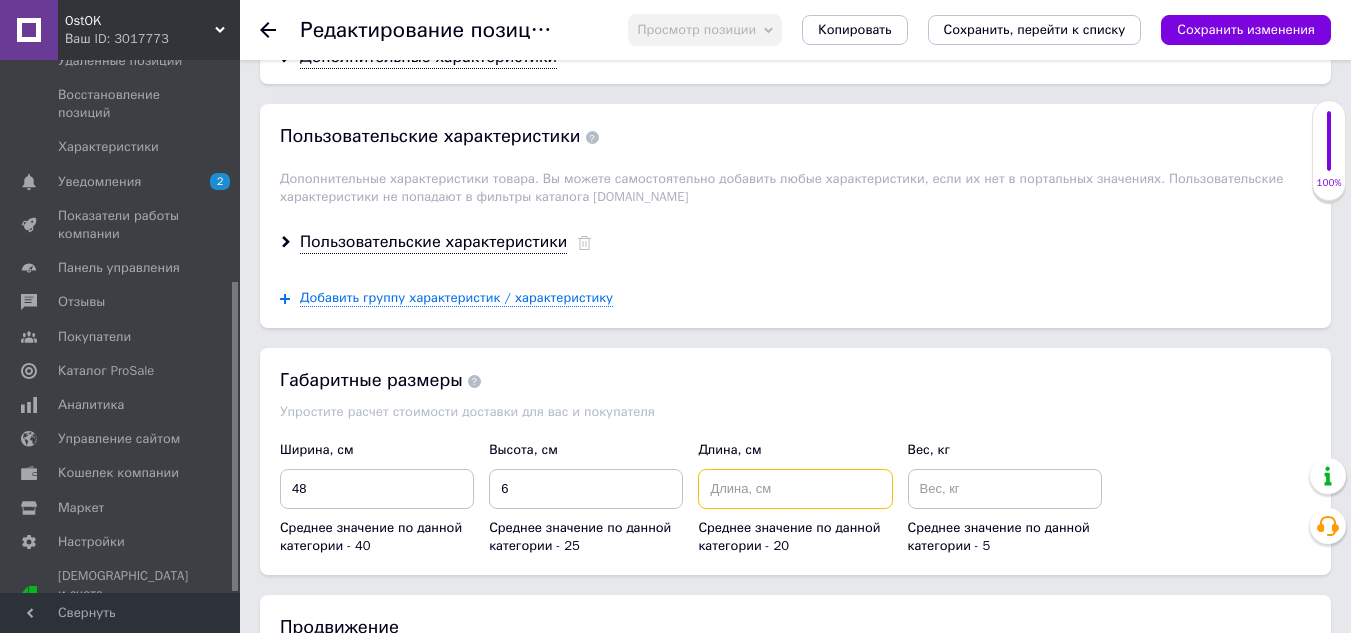 click at bounding box center (795, 489) 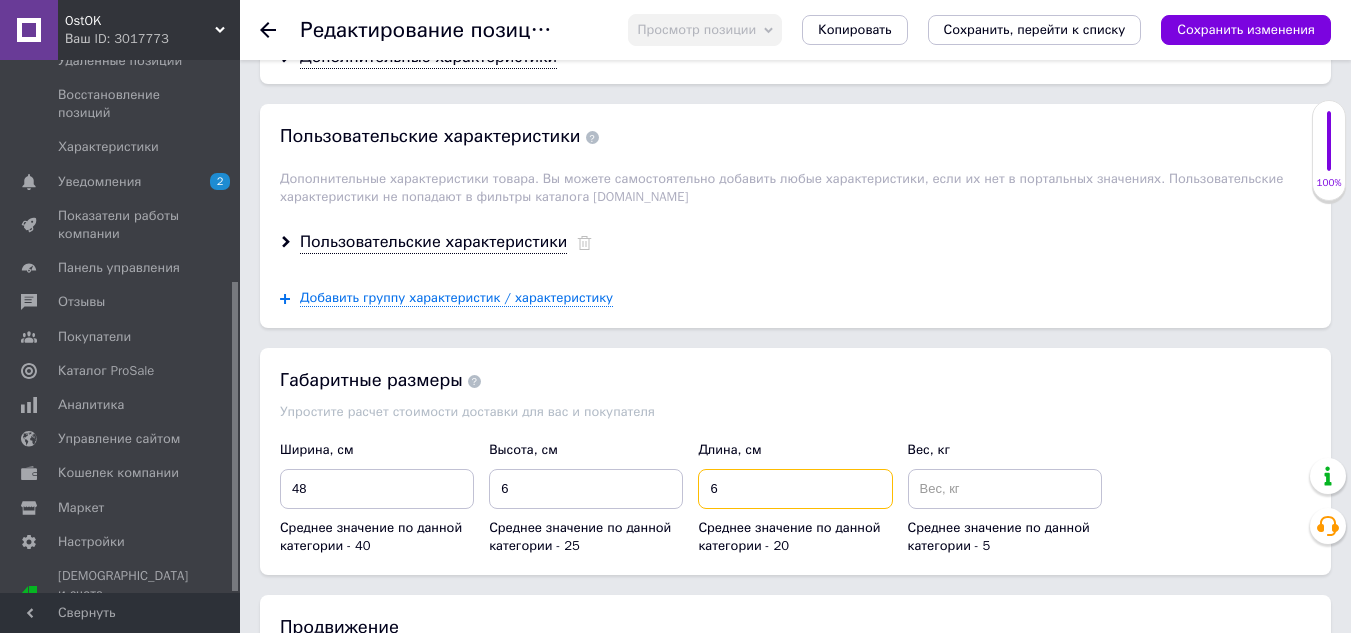 type on "6" 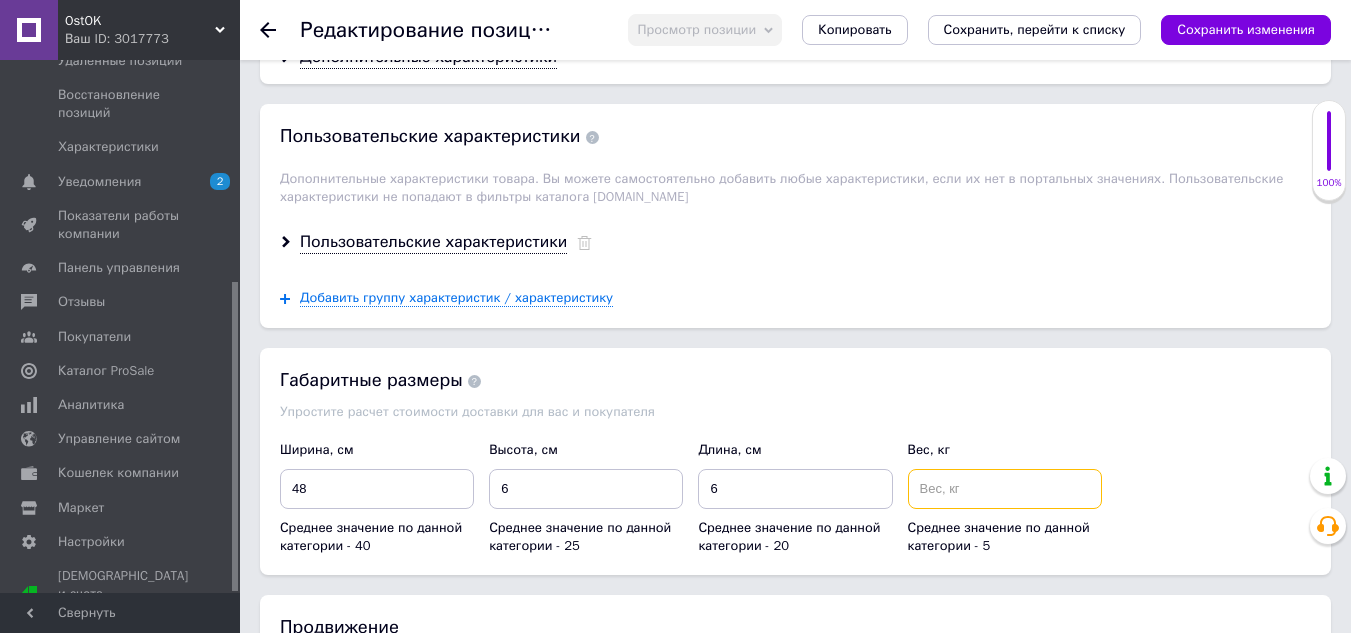 click at bounding box center (1005, 489) 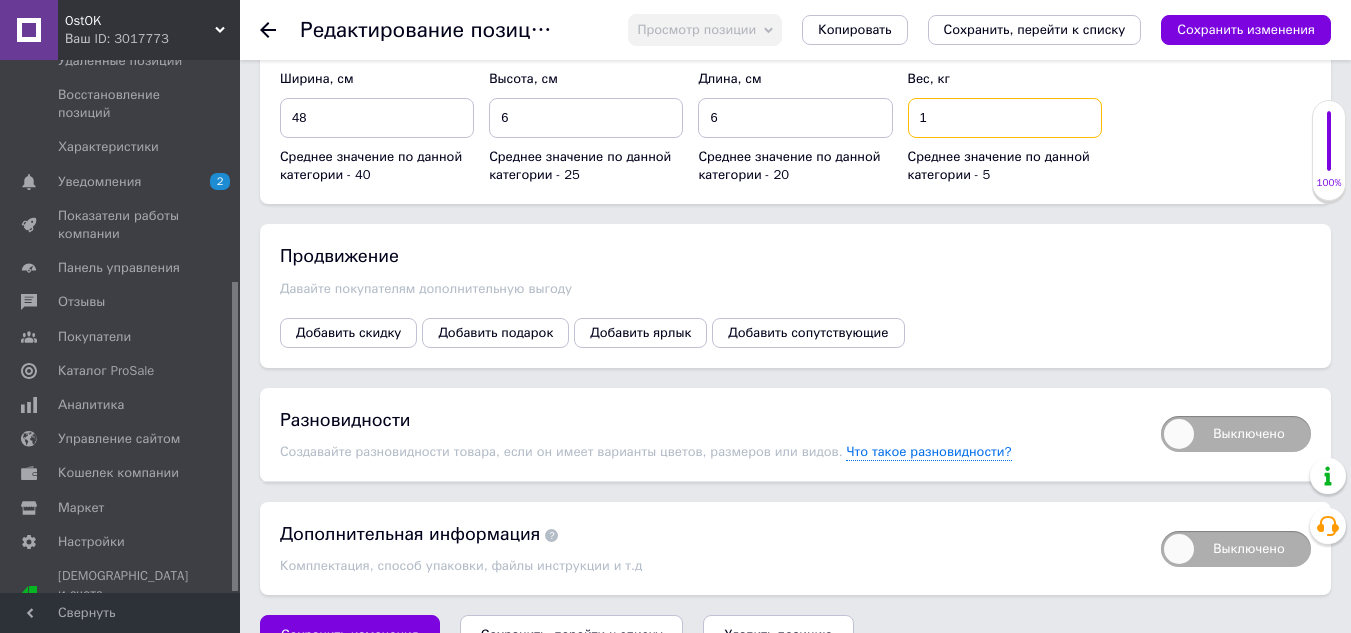 scroll, scrollTop: 3092, scrollLeft: 0, axis: vertical 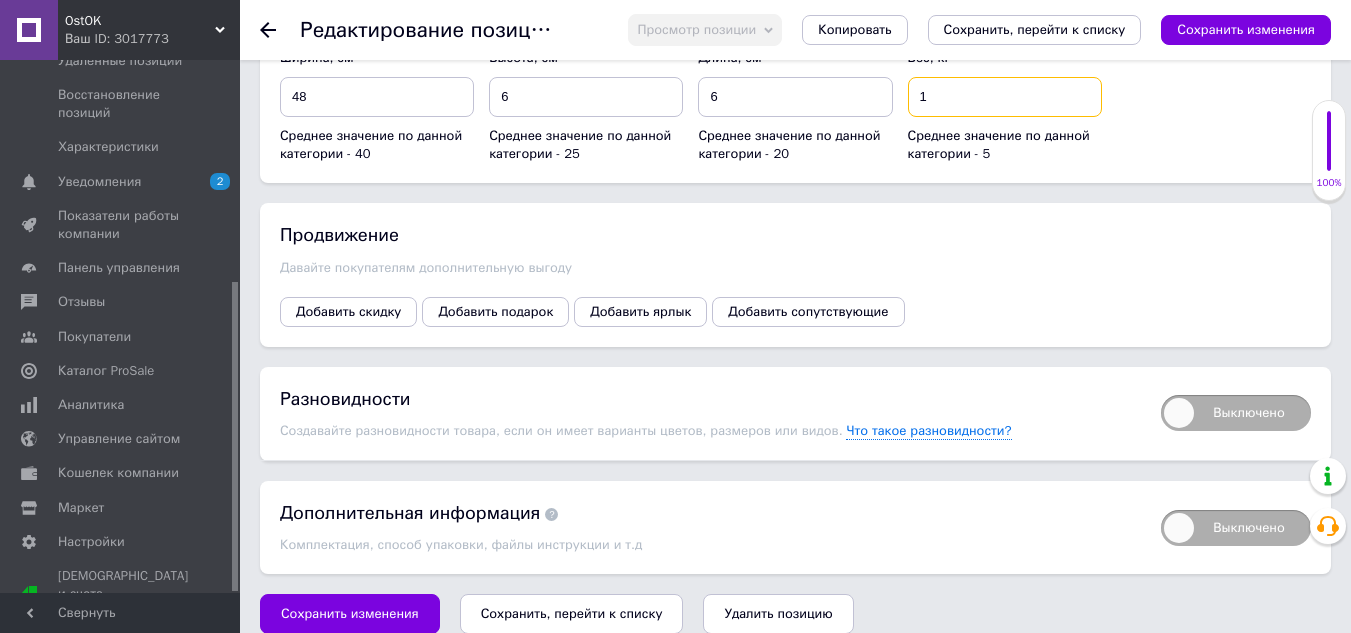 type on "1" 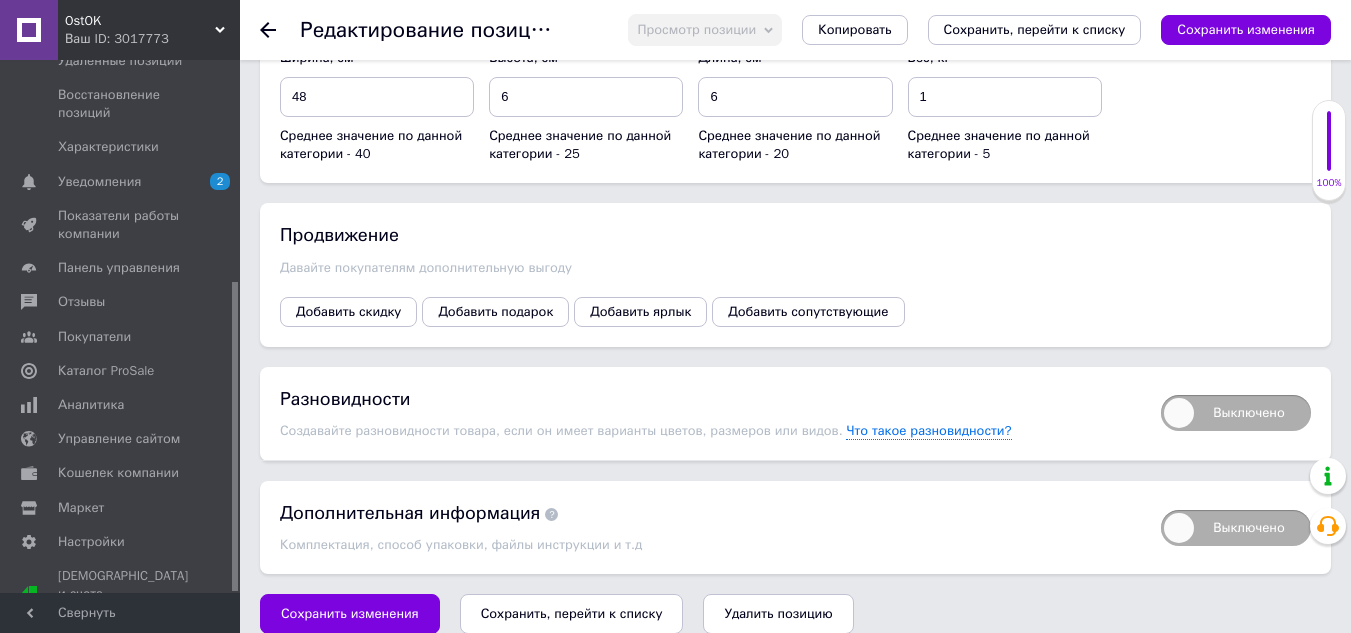 drag, startPoint x: 552, startPoint y: 592, endPoint x: 560, endPoint y: 582, distance: 12.806249 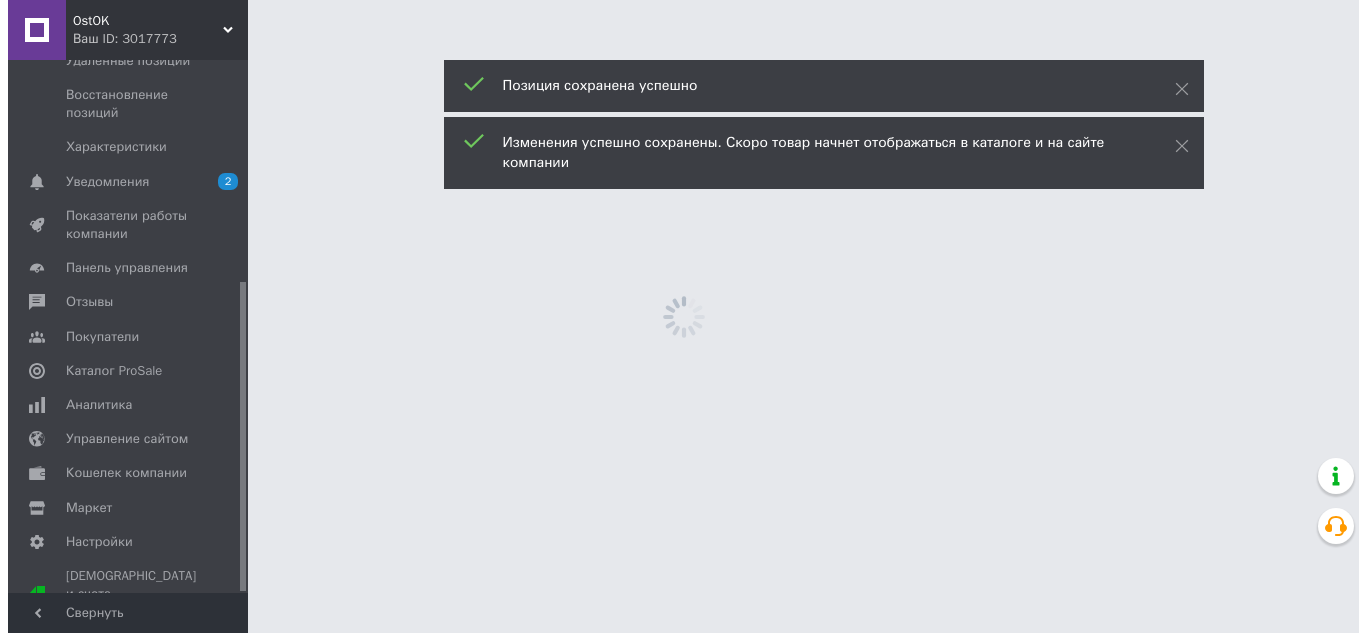 scroll, scrollTop: 0, scrollLeft: 0, axis: both 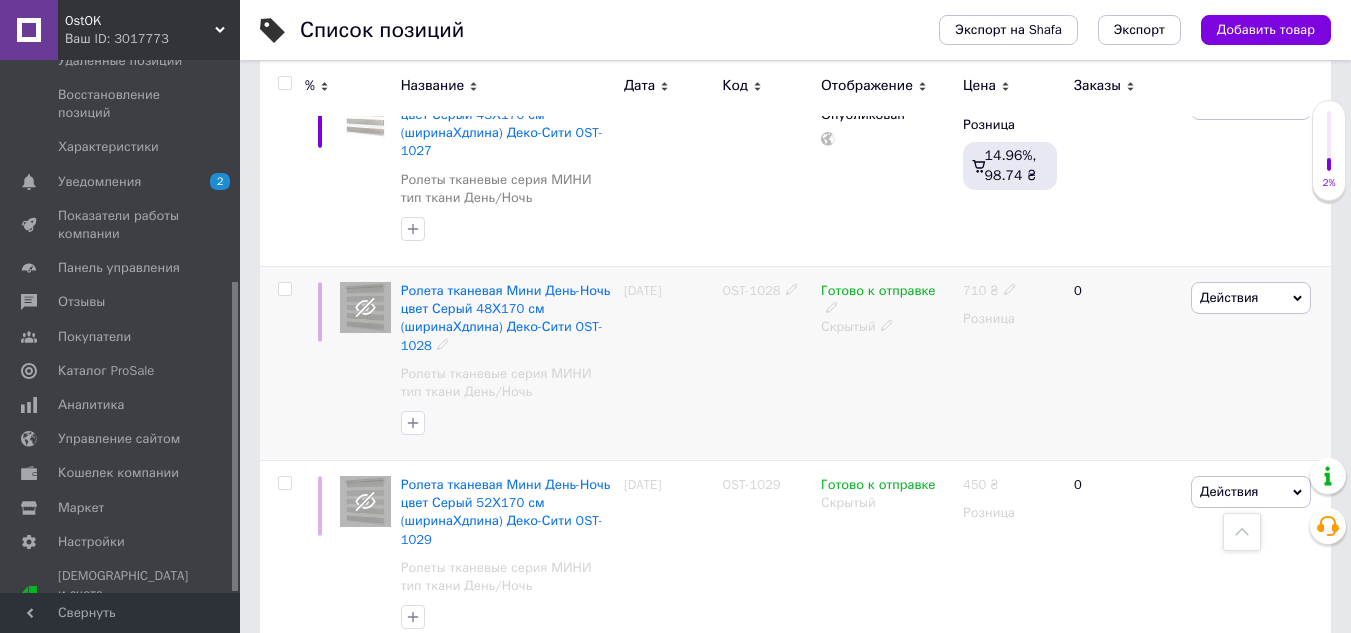 click 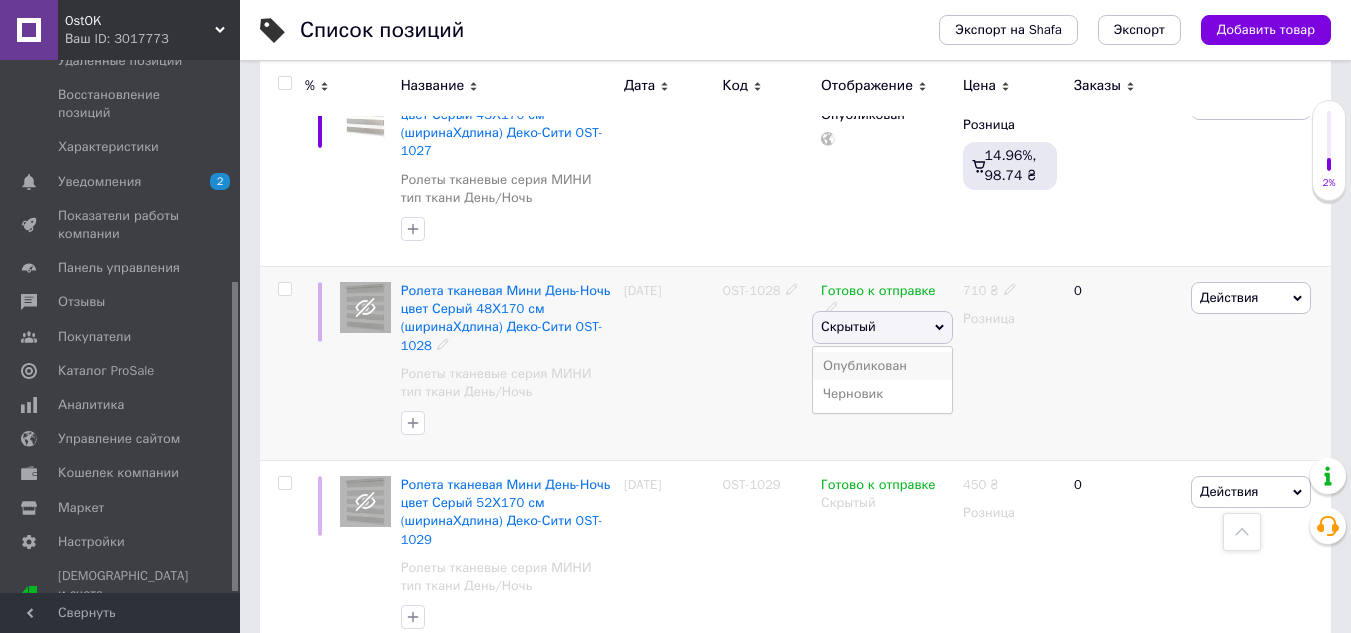 click on "Опубликован" at bounding box center [882, 366] 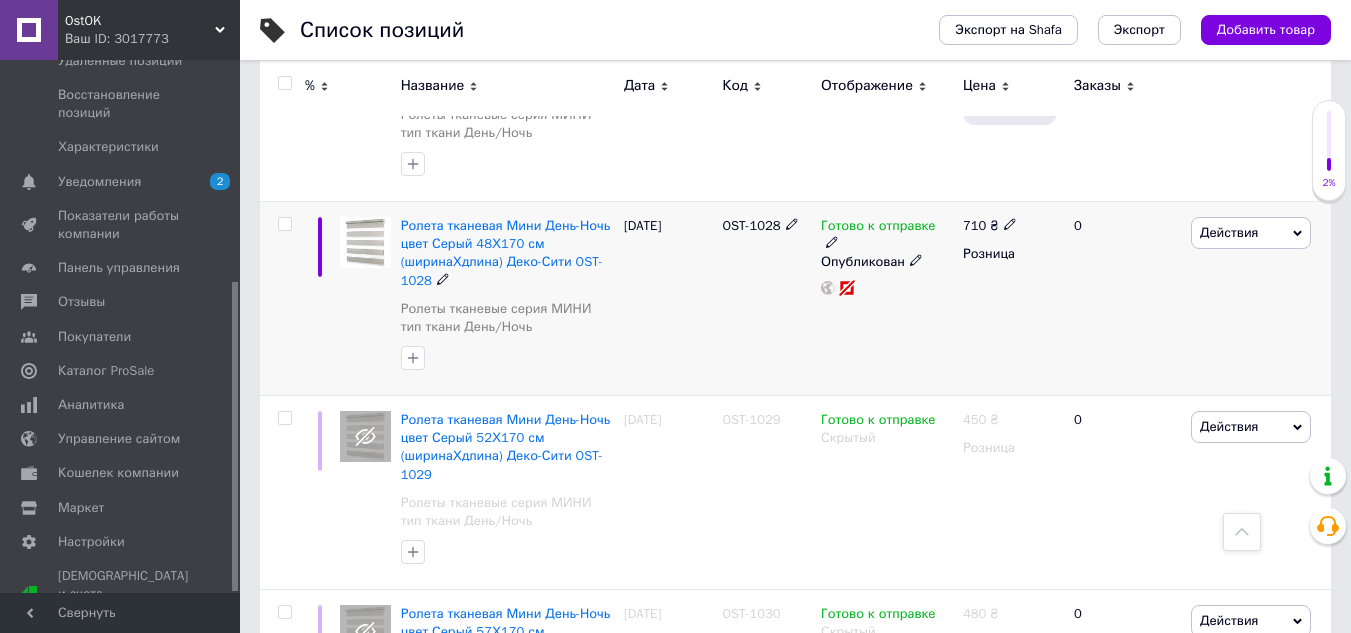 scroll, scrollTop: 3700, scrollLeft: 0, axis: vertical 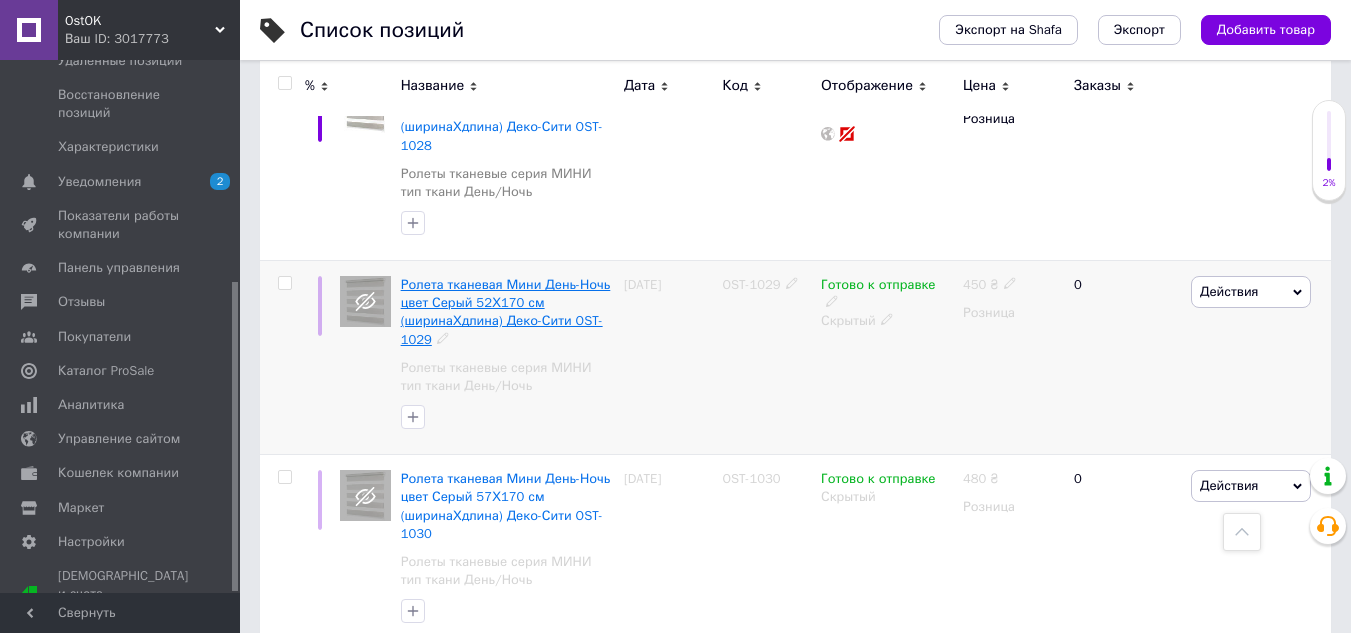 click on "Ролета тканевая Мини День-Ночь цвет Серый 52Х170 см (ширинаХдлина) Деко-Сити OST-1029" at bounding box center (506, 312) 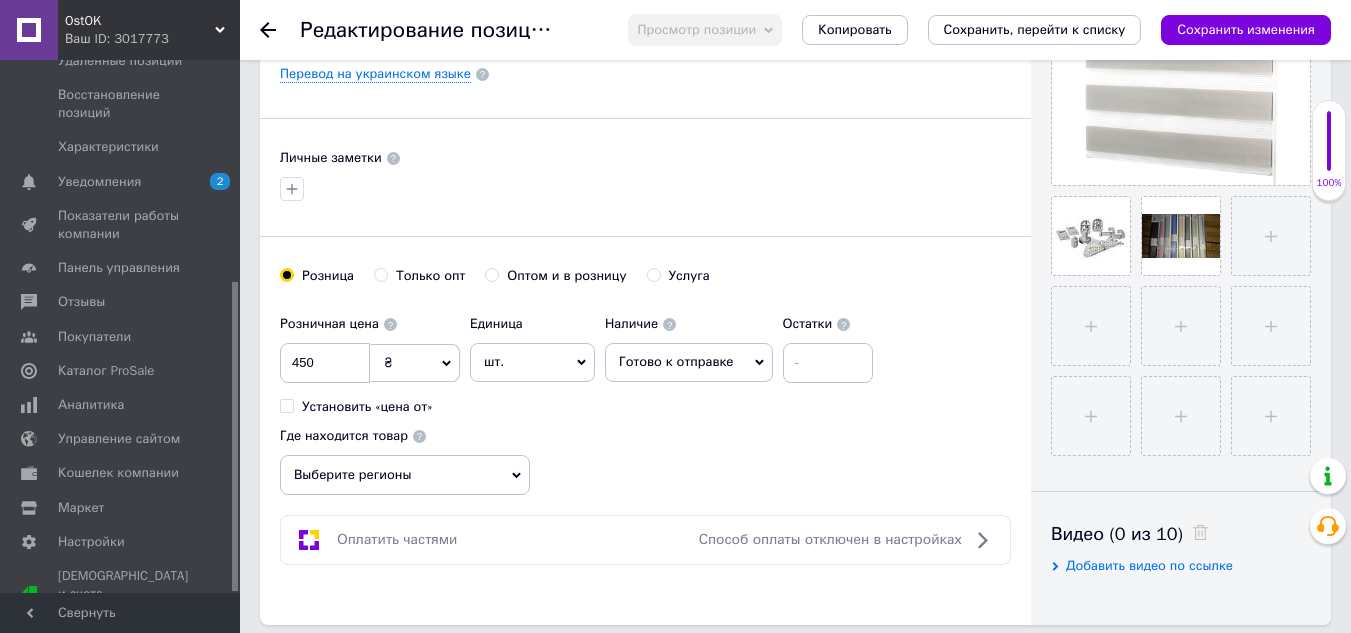 scroll, scrollTop: 600, scrollLeft: 0, axis: vertical 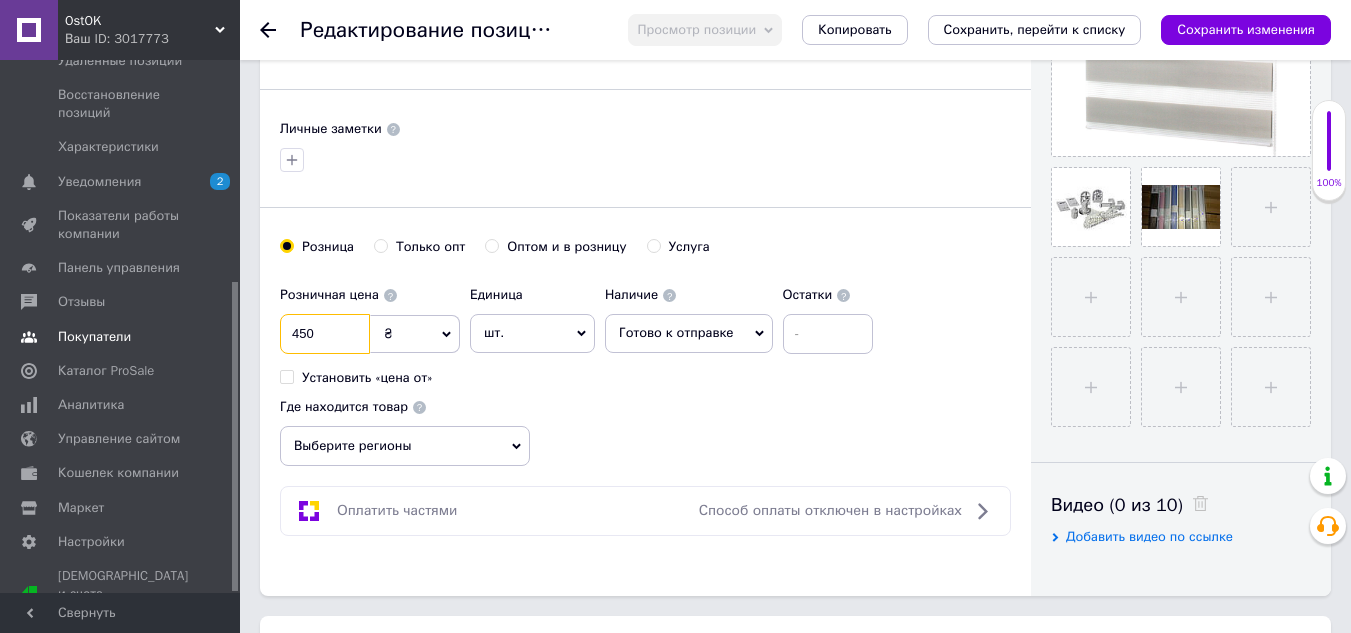 drag, startPoint x: 346, startPoint y: 330, endPoint x: 156, endPoint y: 329, distance: 190.00262 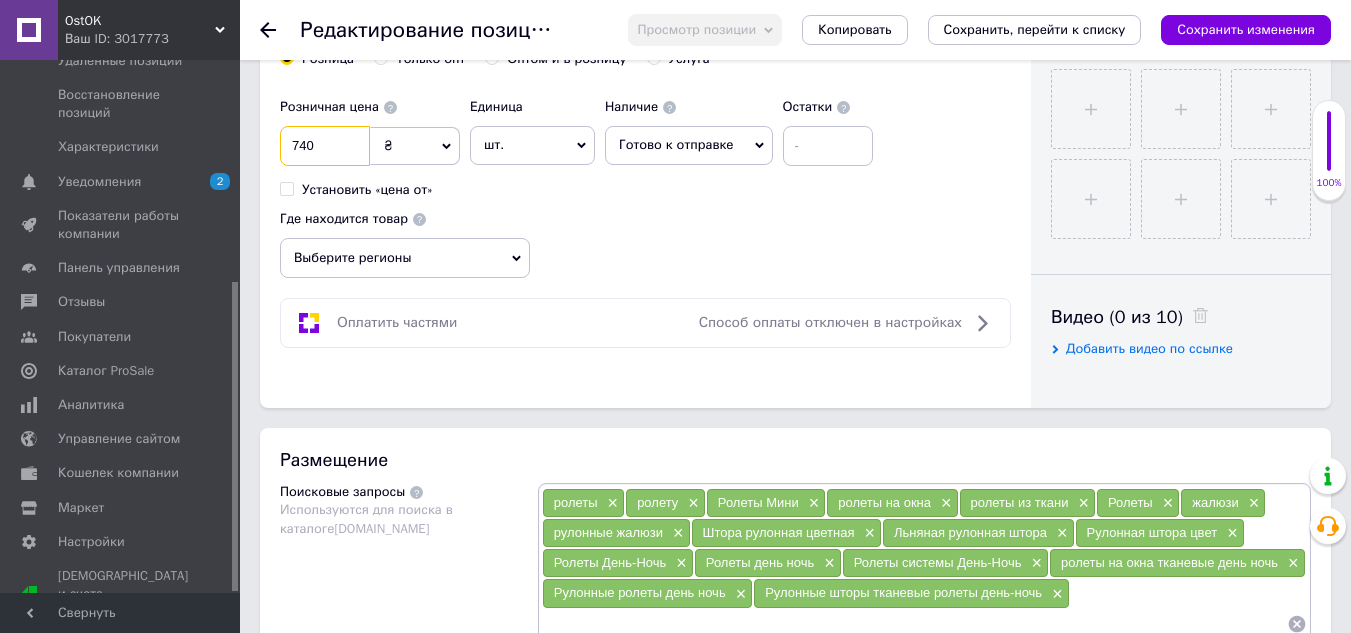 scroll, scrollTop: 800, scrollLeft: 0, axis: vertical 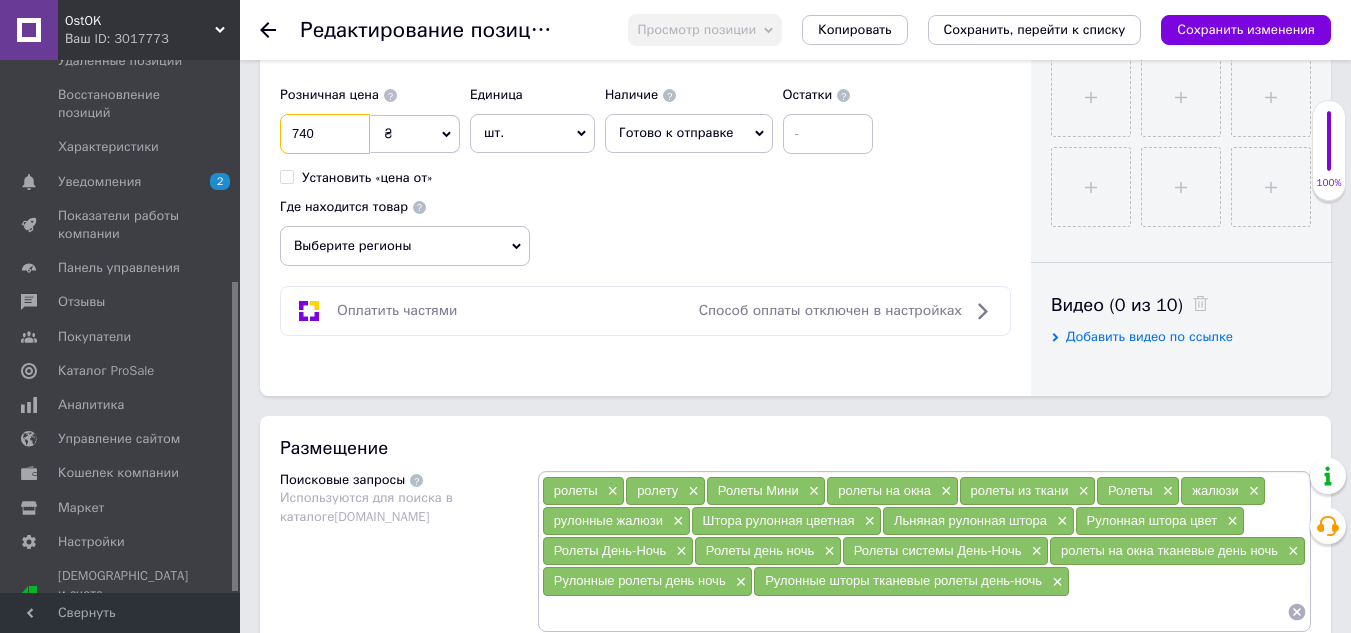 type on "740" 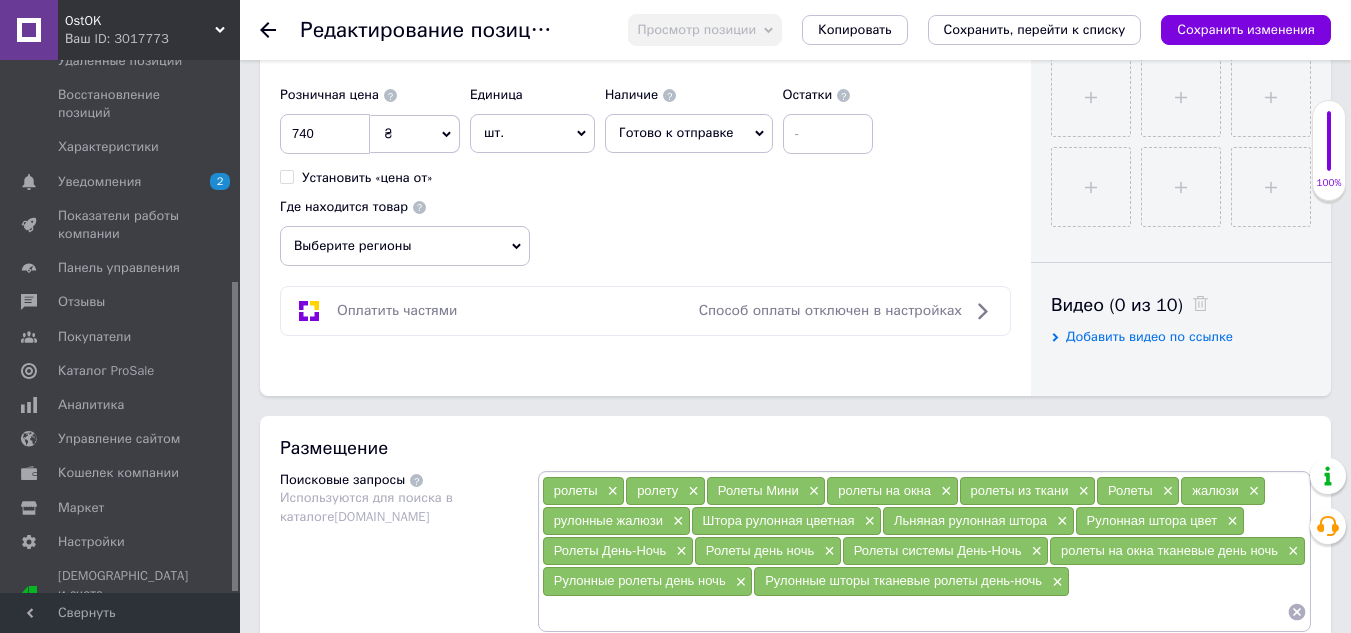 click on "Выберите регионы" at bounding box center (405, 246) 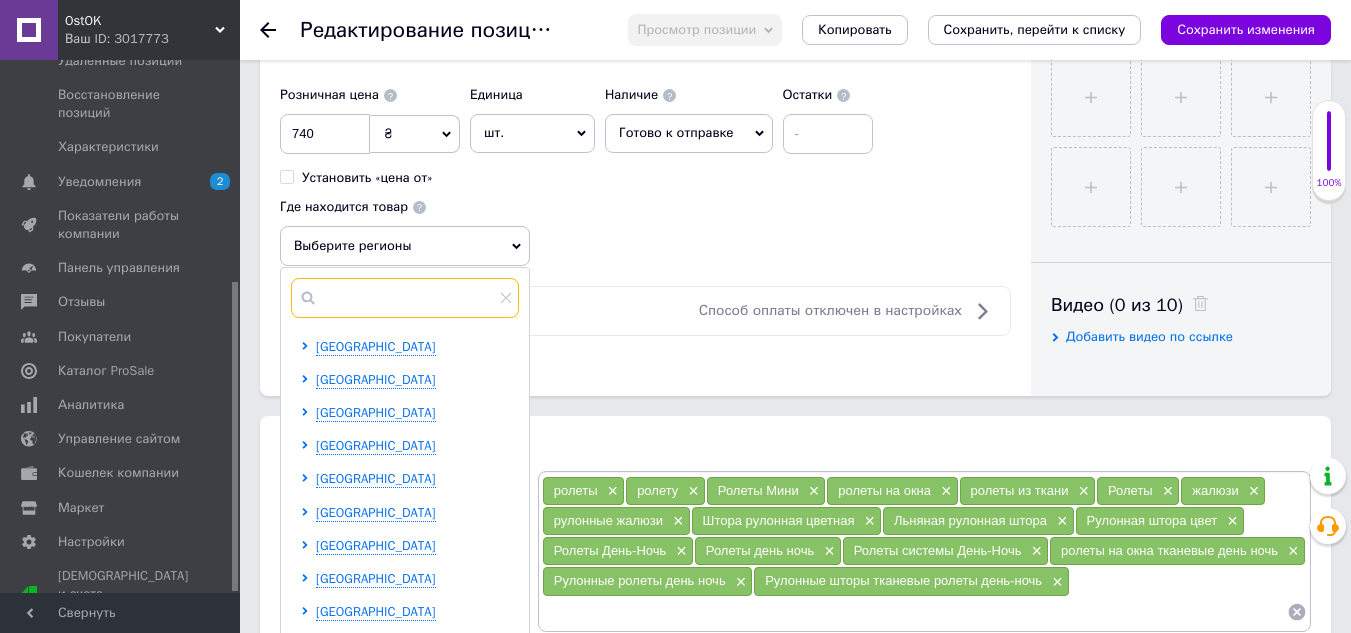 click at bounding box center [405, 298] 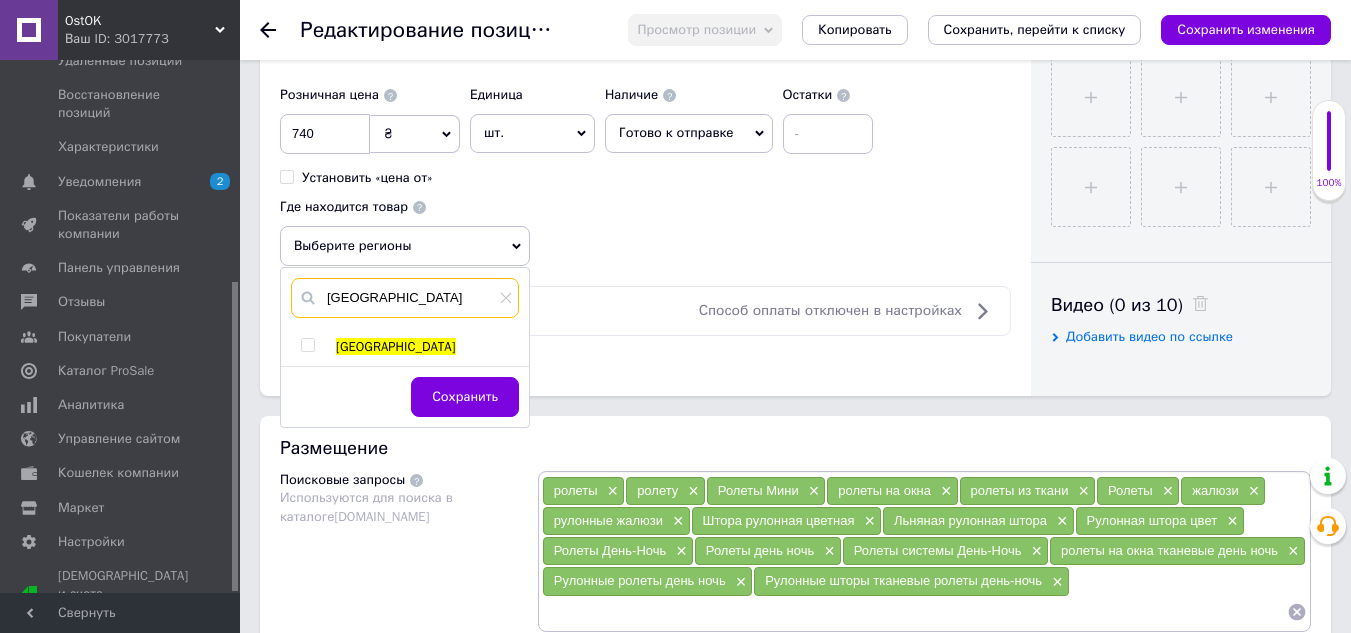 type on "[GEOGRAPHIC_DATA]" 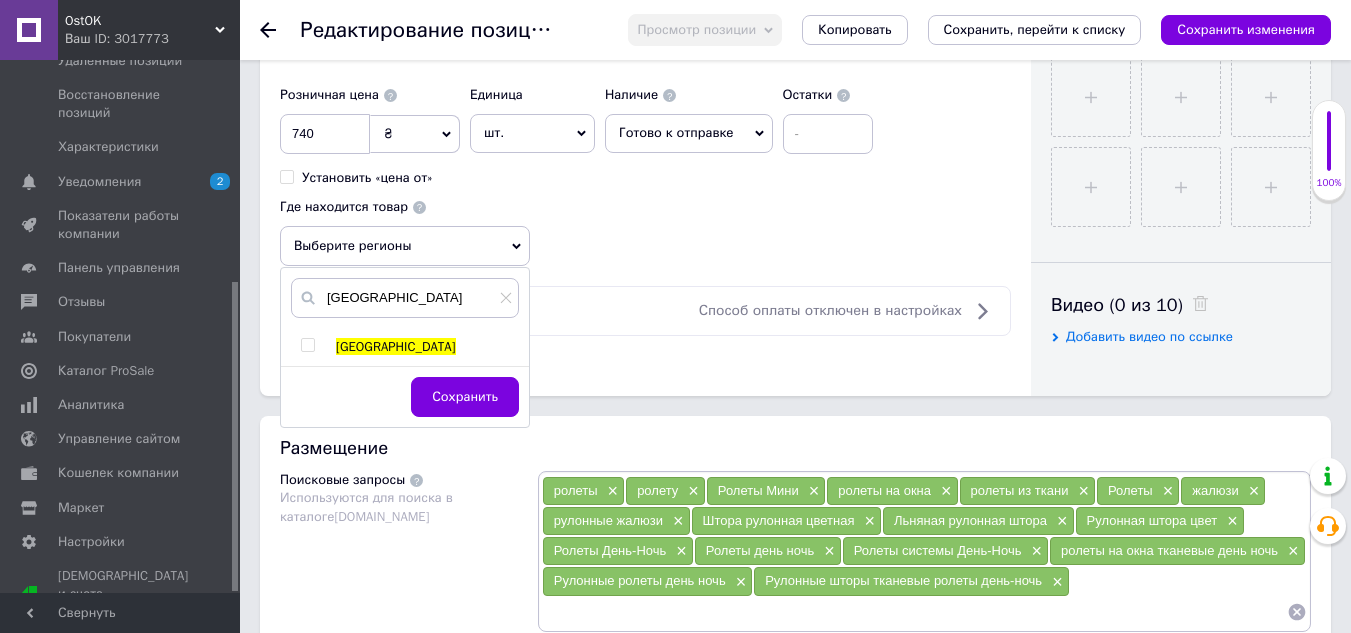 click at bounding box center [307, 345] 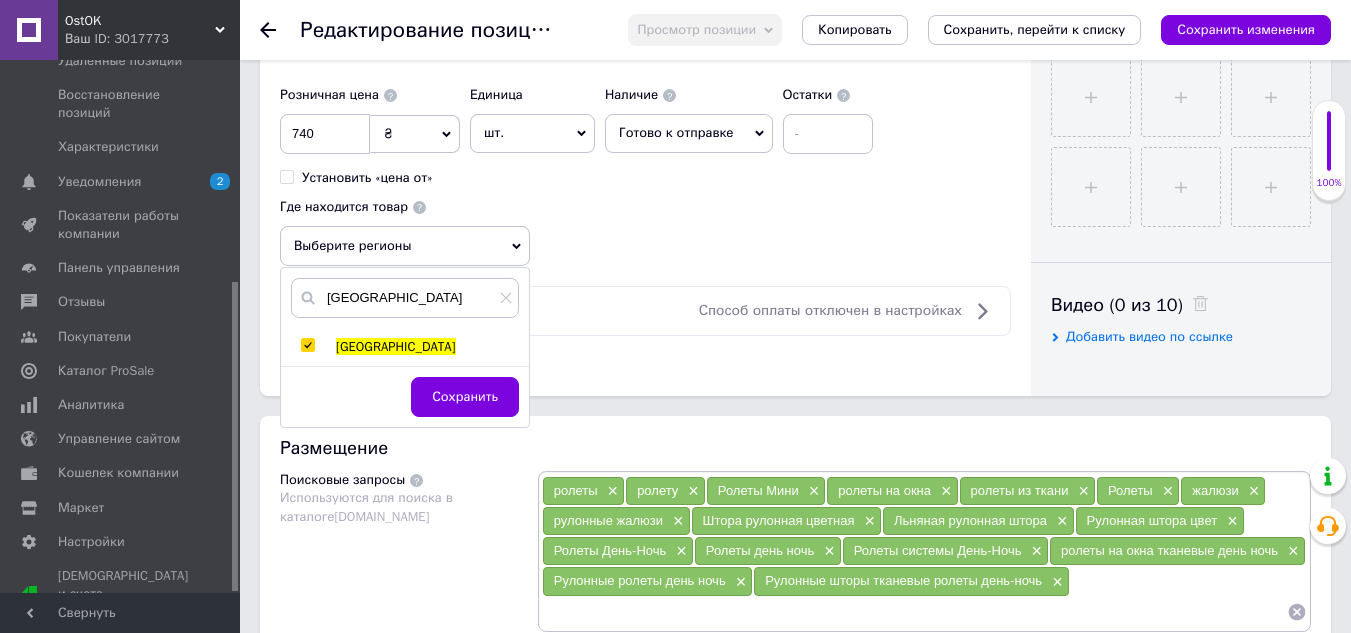 checkbox on "true" 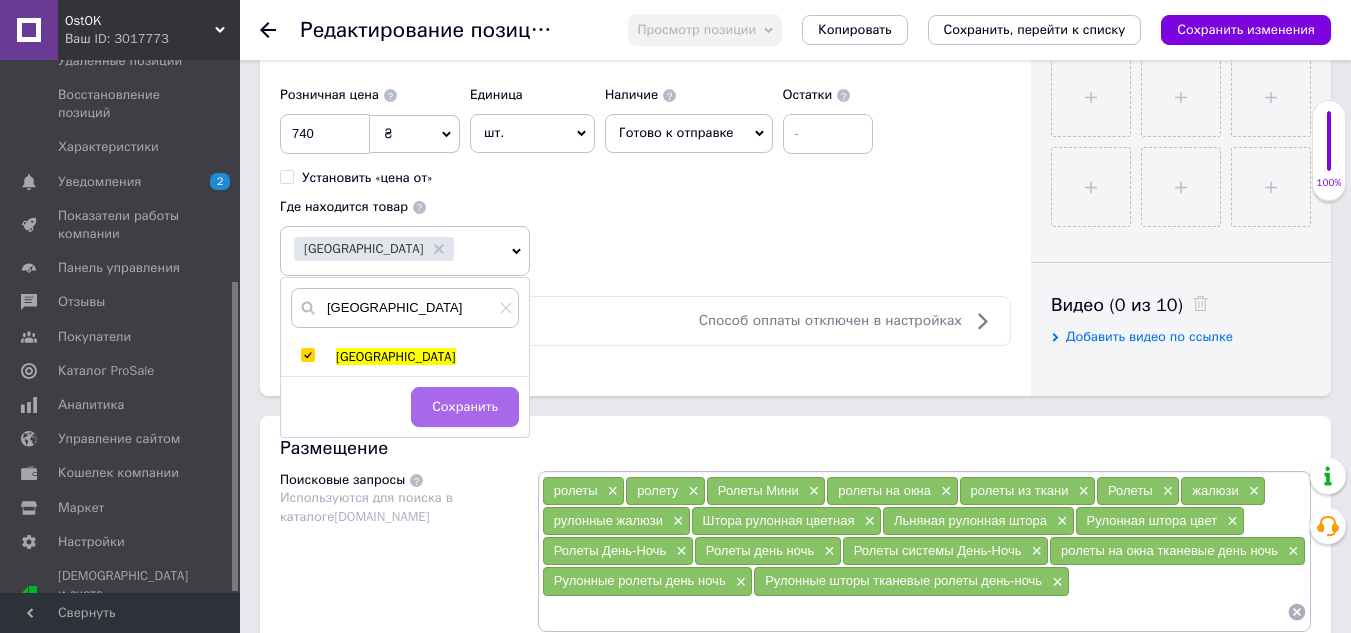 click on "Сохранить" at bounding box center [465, 407] 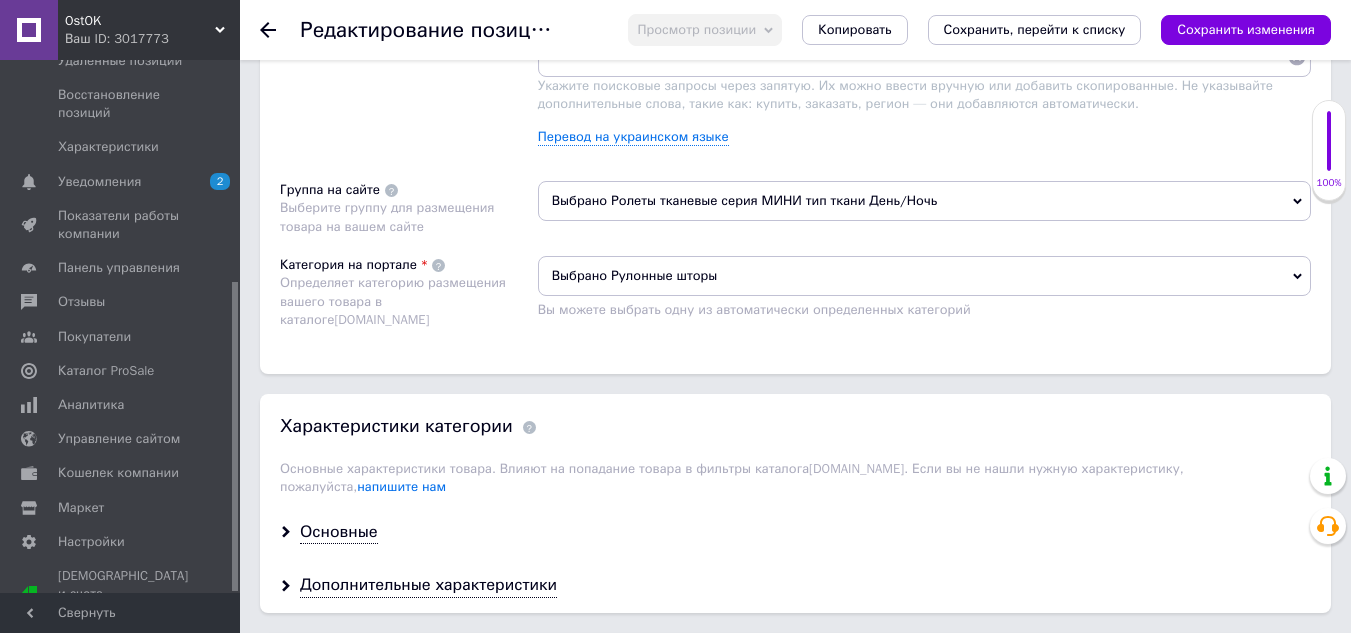 scroll, scrollTop: 1400, scrollLeft: 0, axis: vertical 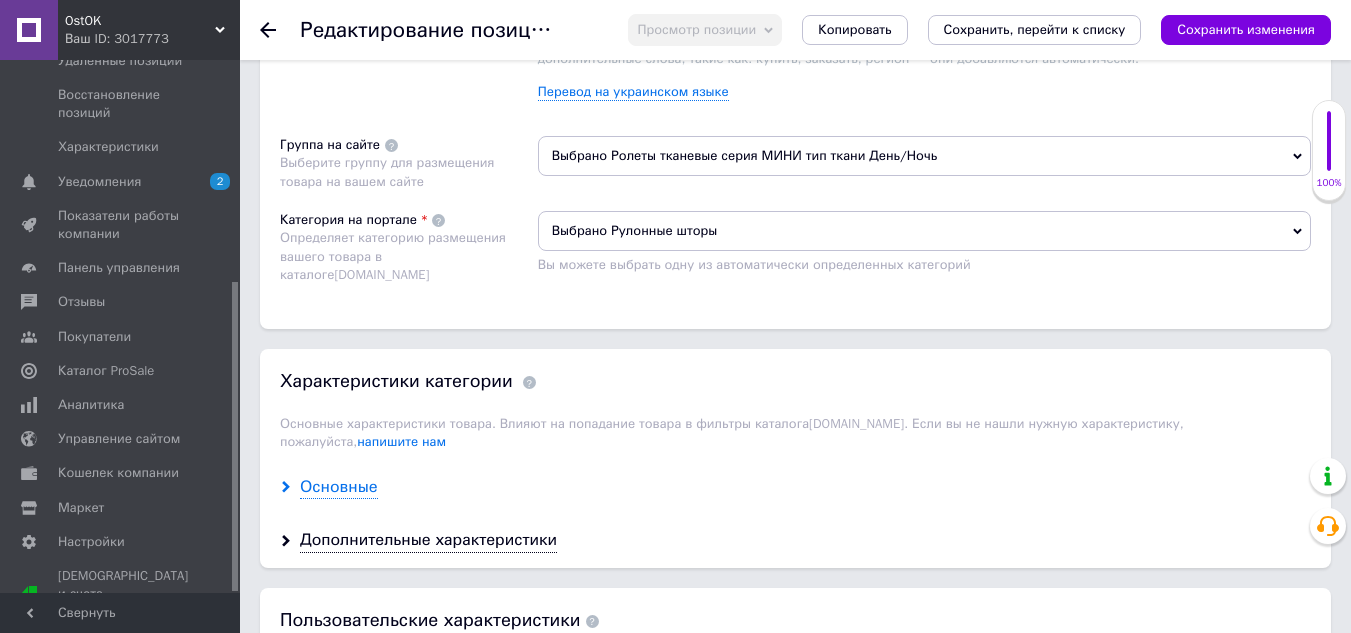 click on "Основные" at bounding box center [339, 487] 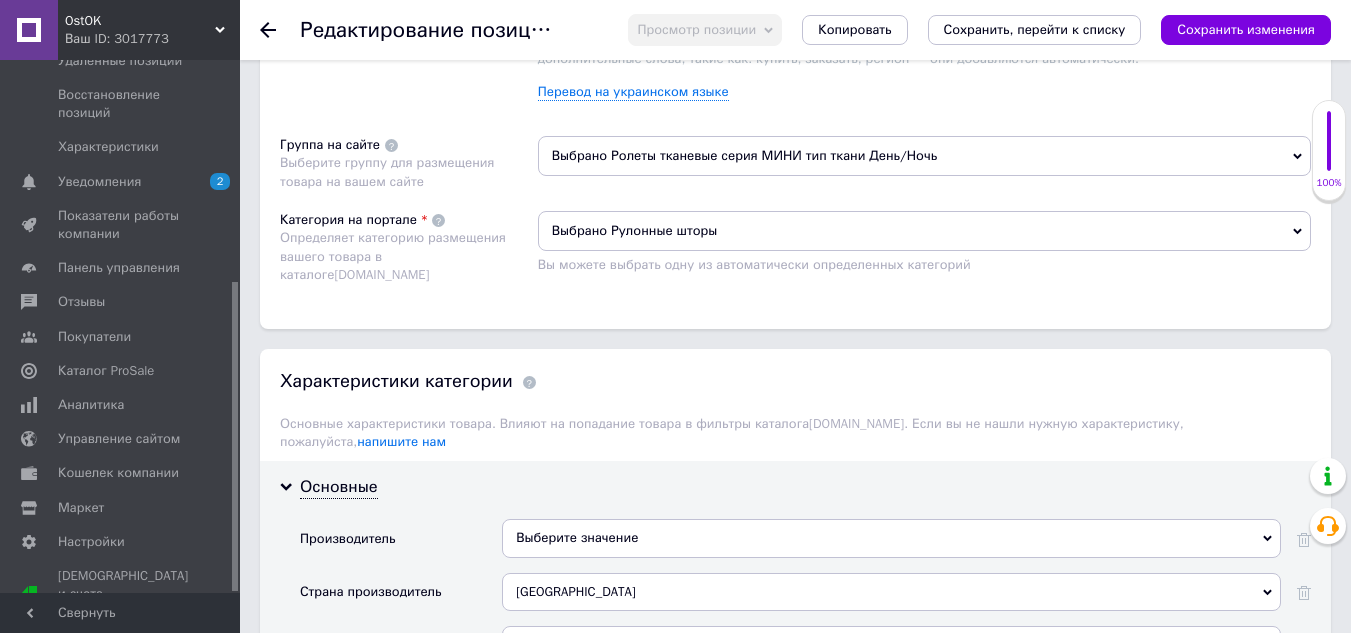 click on "Выберите значение" at bounding box center (891, 538) 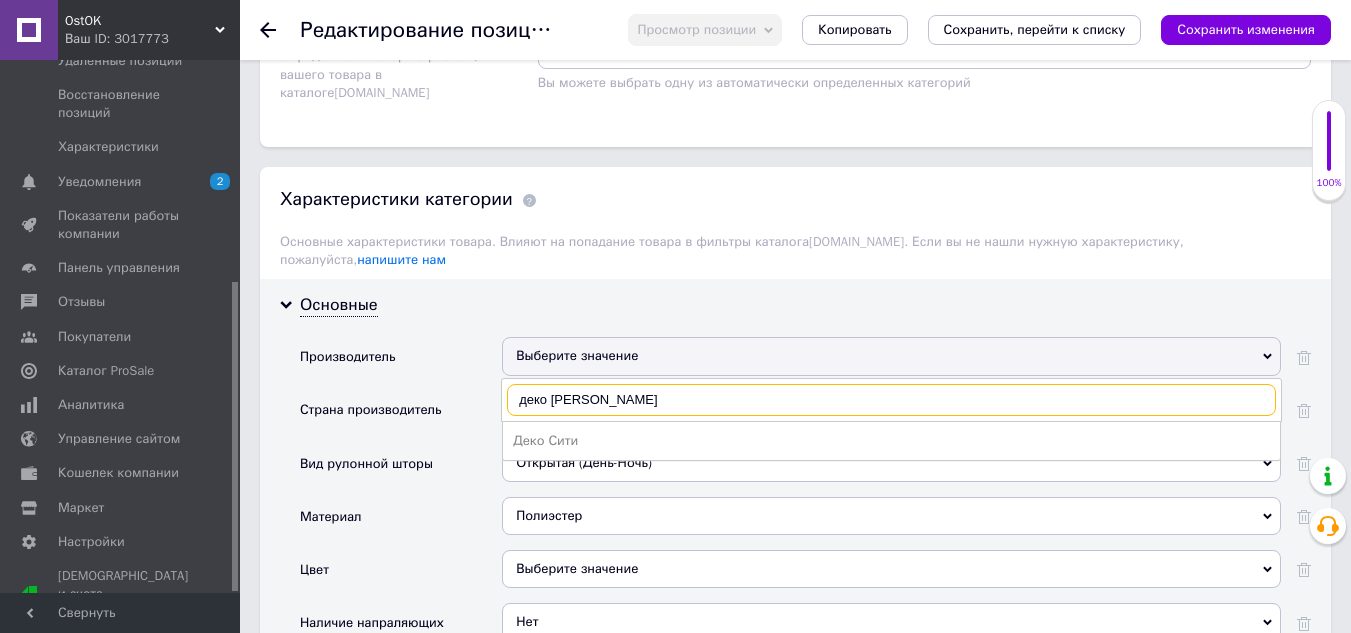 scroll, scrollTop: 1600, scrollLeft: 0, axis: vertical 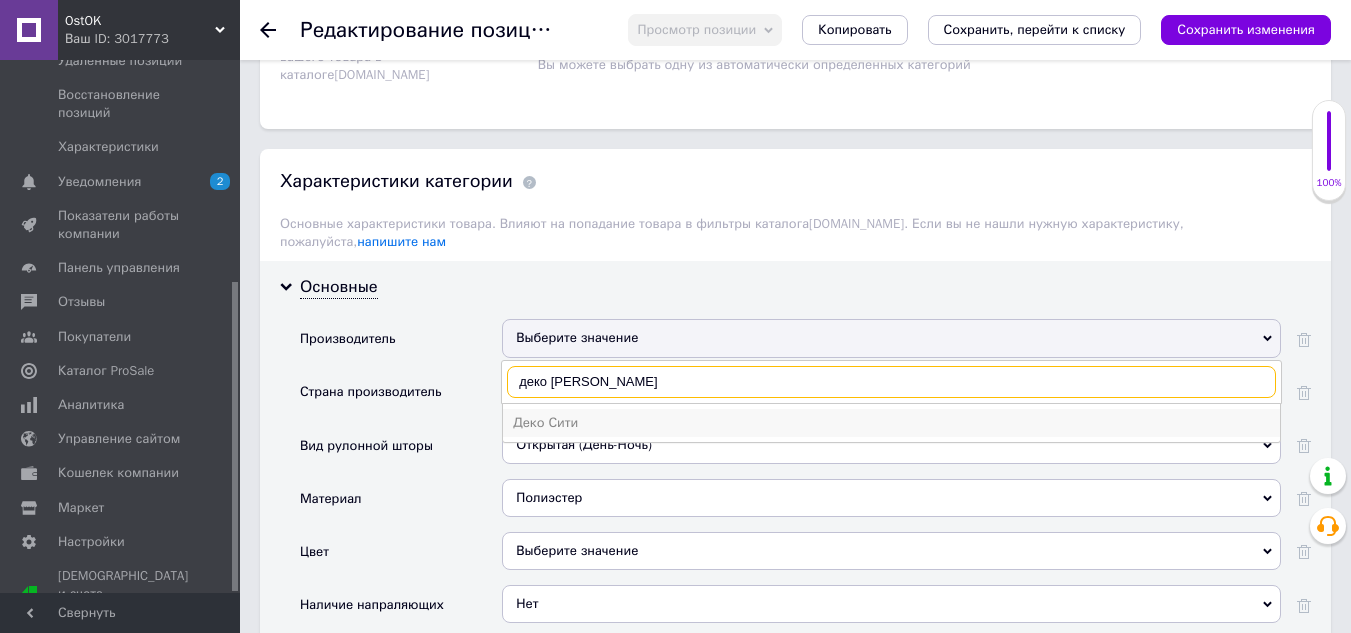 type on "деко [PERSON_NAME]" 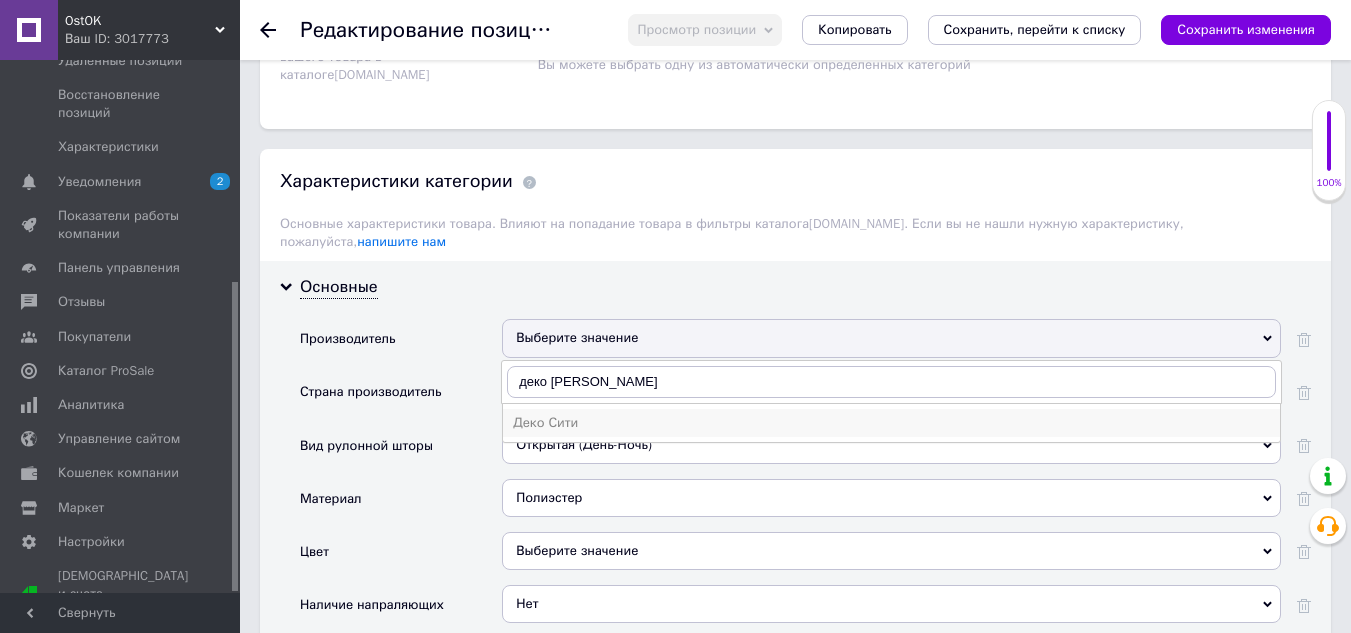 click on "Деко Сити" at bounding box center [891, 423] 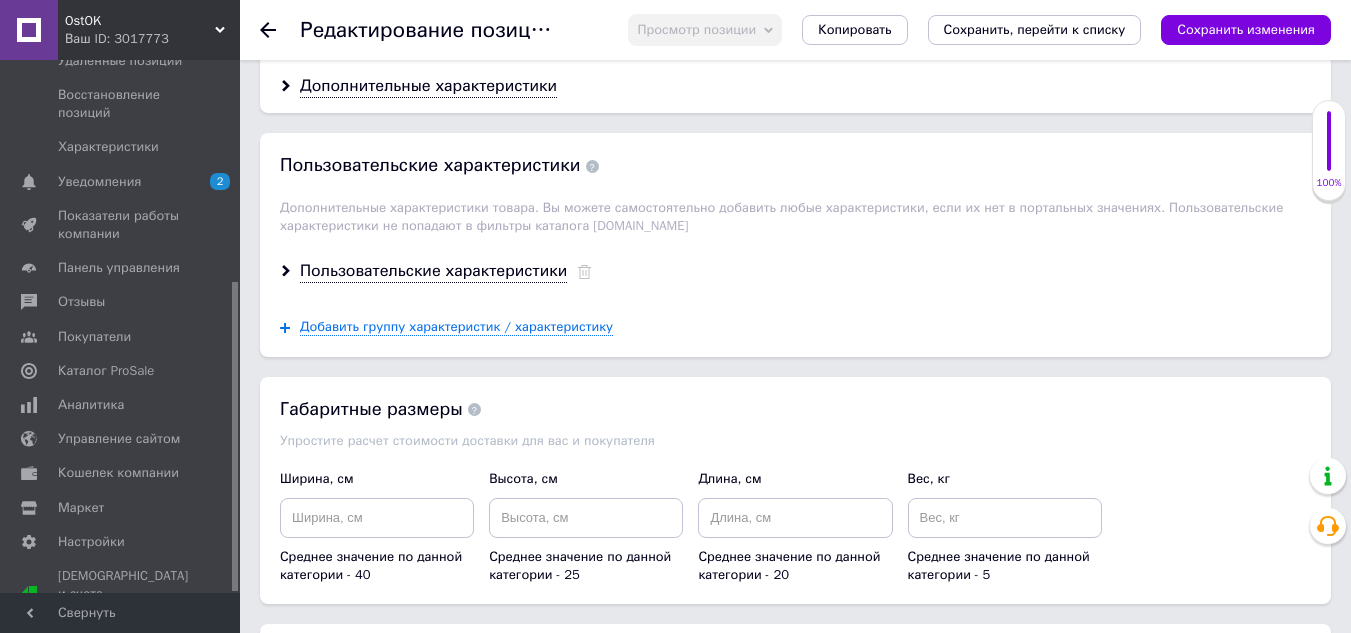 scroll, scrollTop: 2700, scrollLeft: 0, axis: vertical 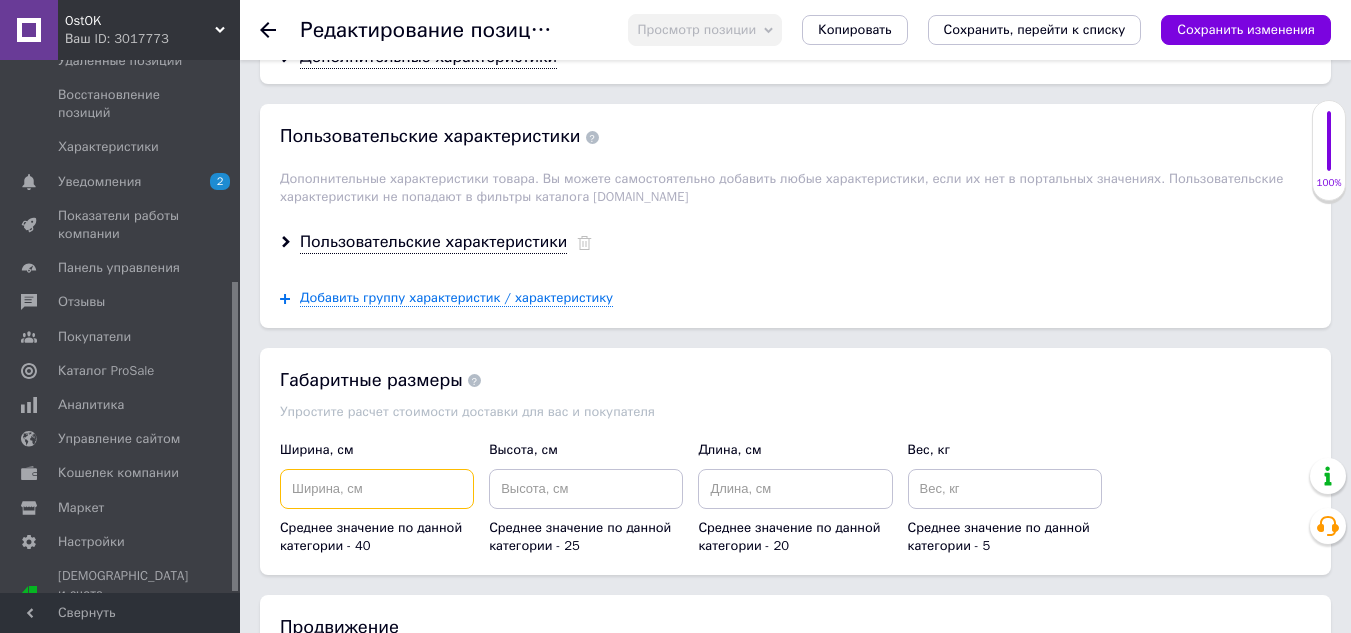 click at bounding box center [377, 489] 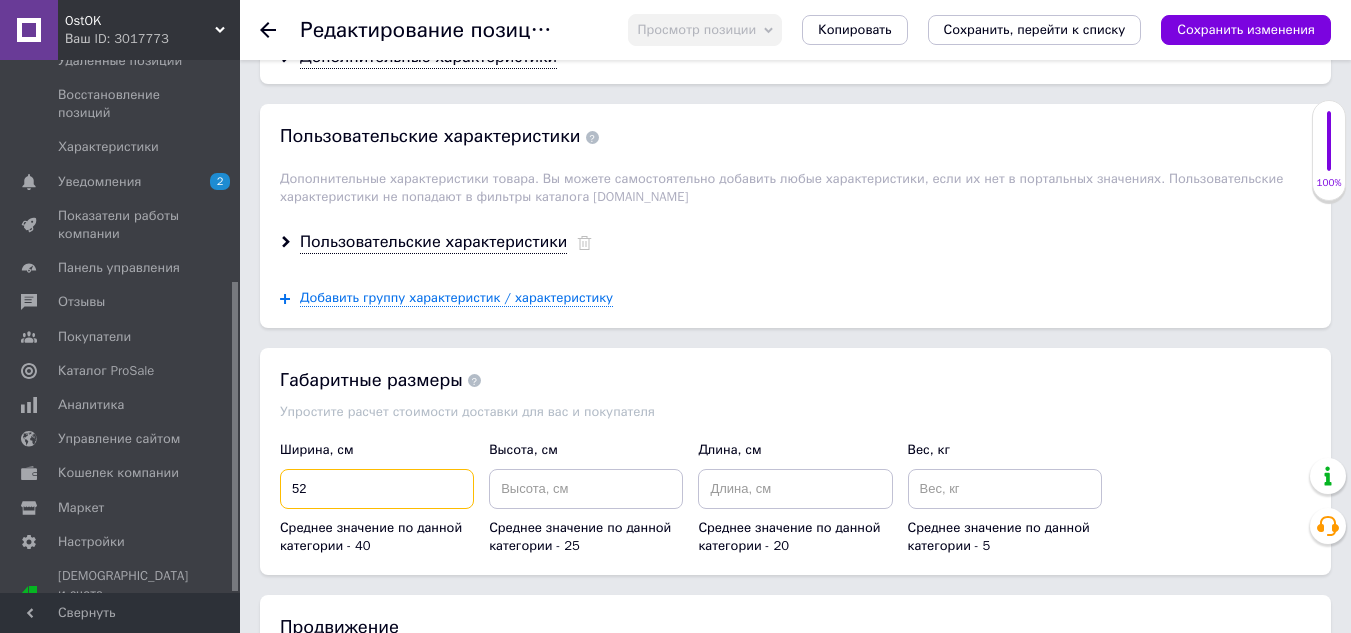 type on "52" 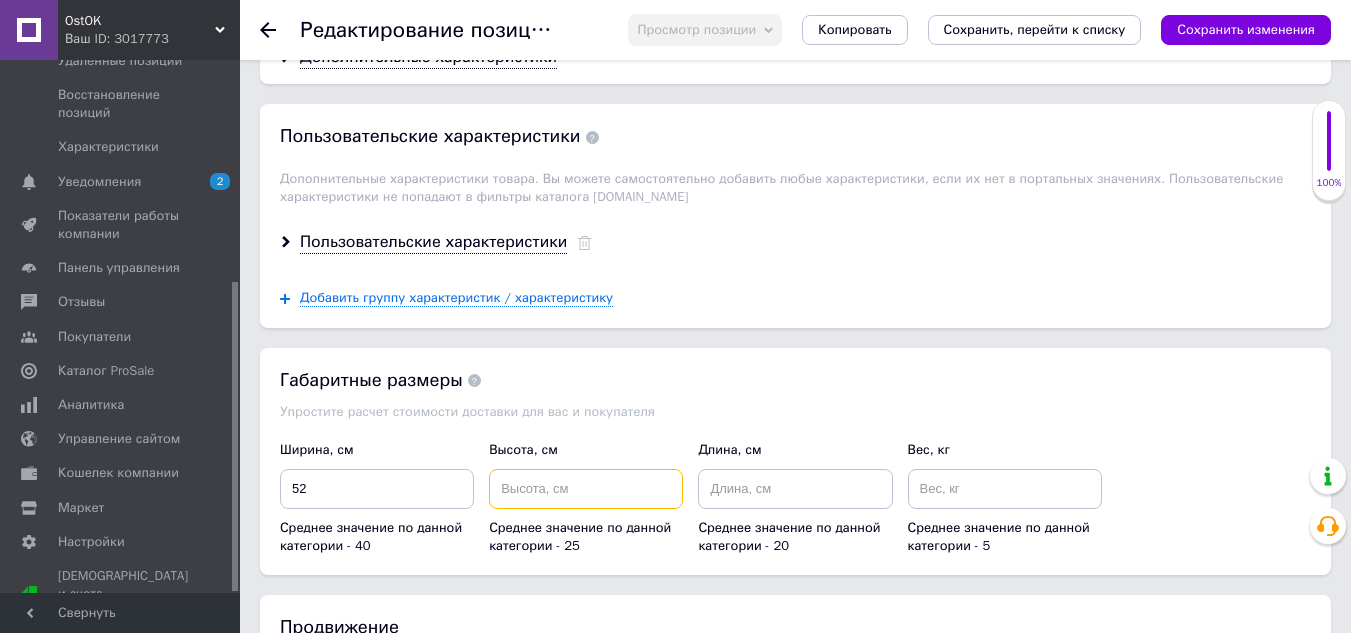 click at bounding box center [586, 489] 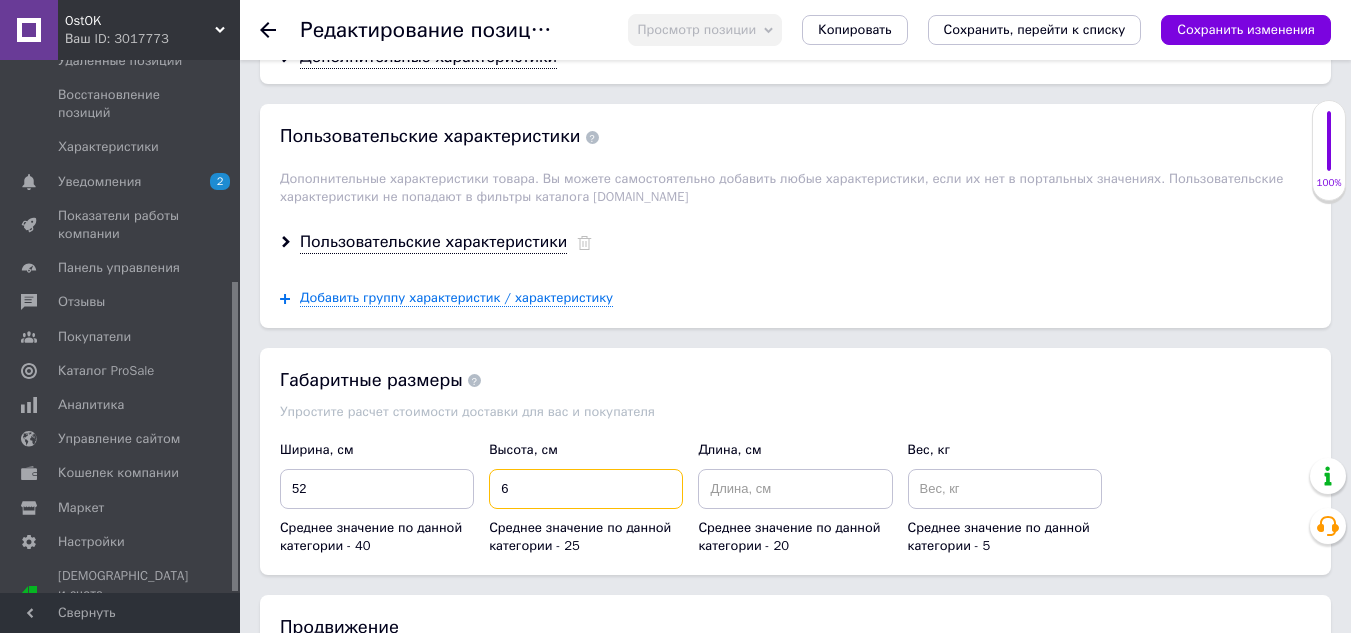 type on "6" 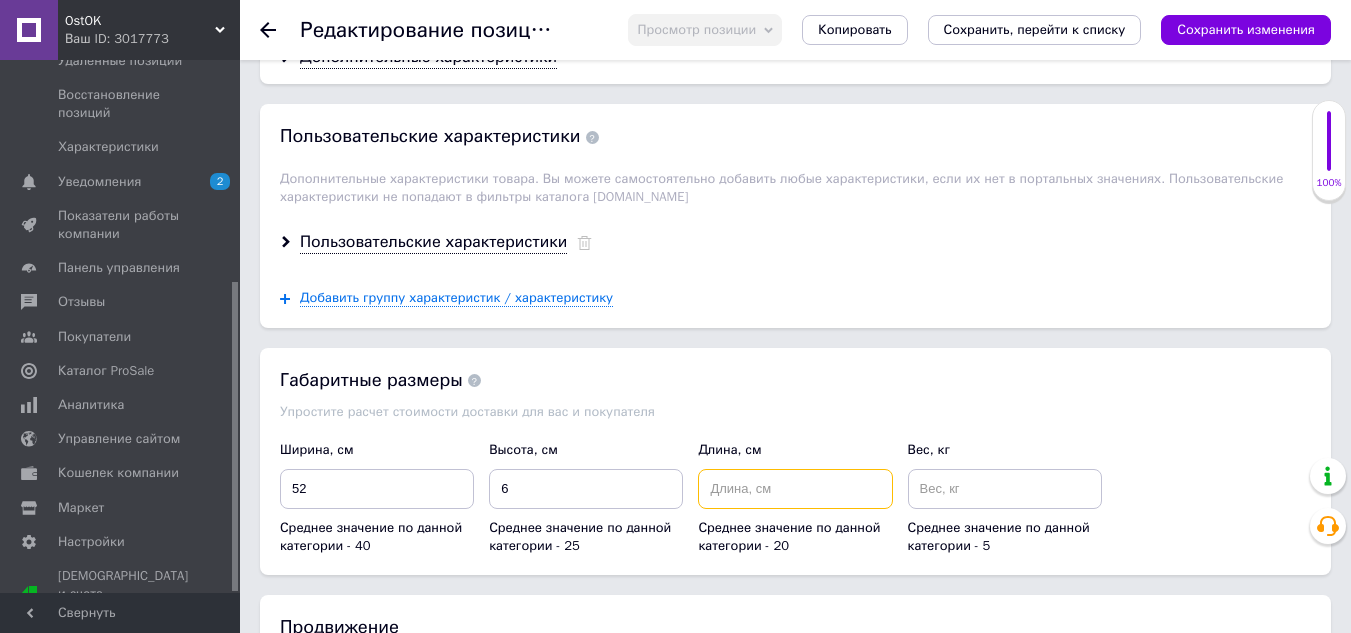 click at bounding box center [795, 489] 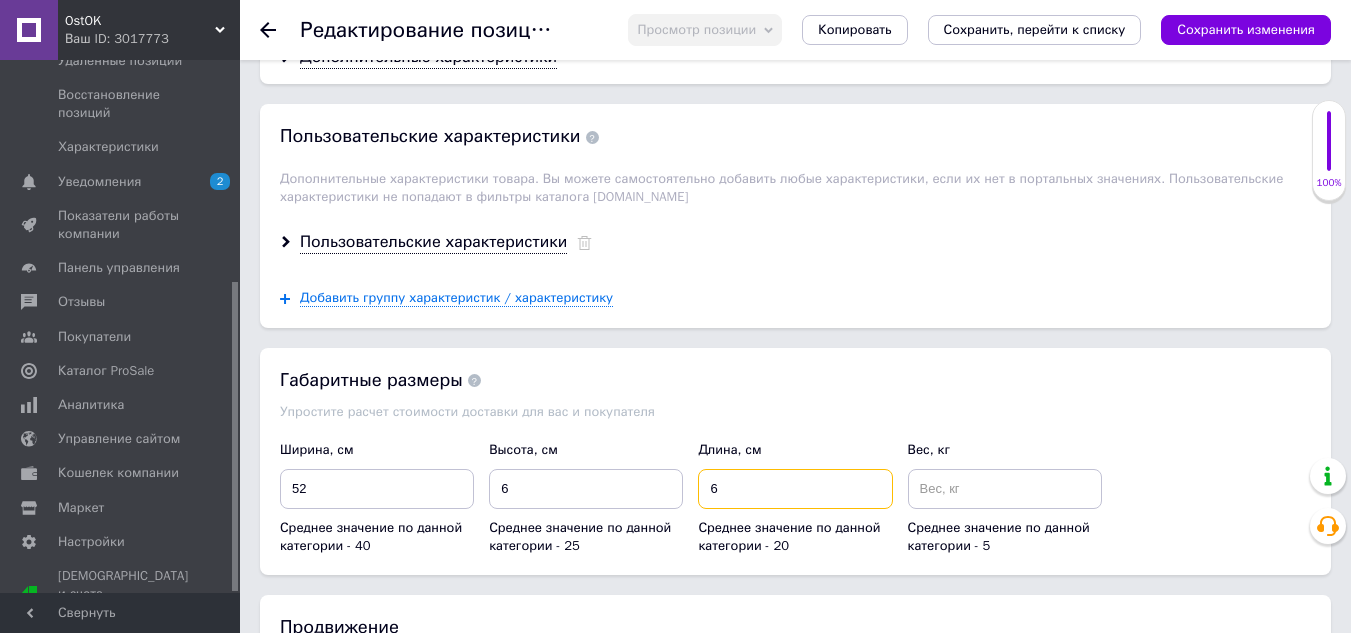 type on "6" 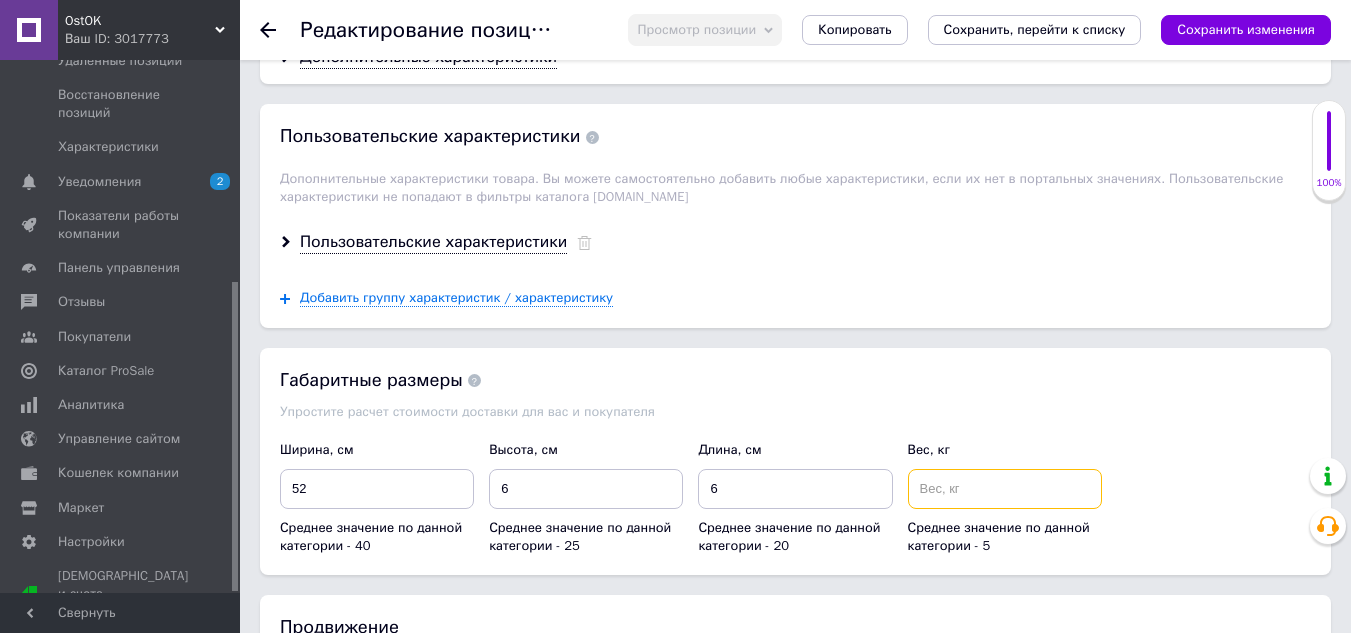 click at bounding box center [1005, 489] 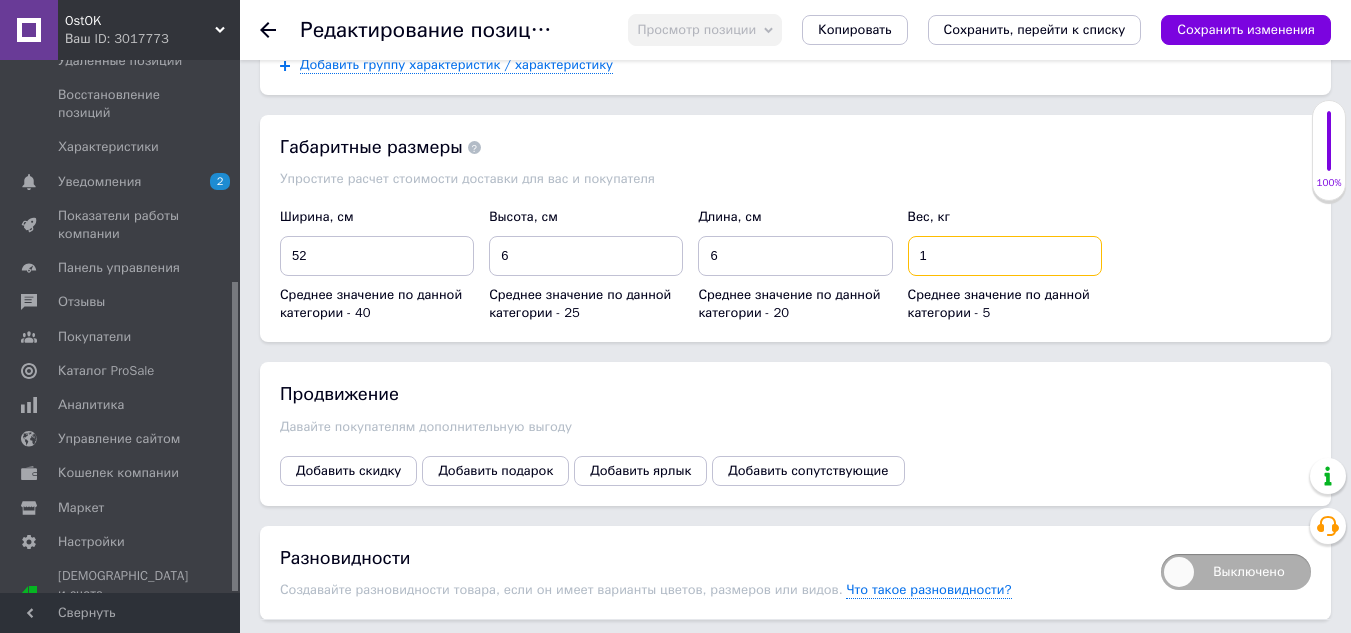 scroll, scrollTop: 3092, scrollLeft: 0, axis: vertical 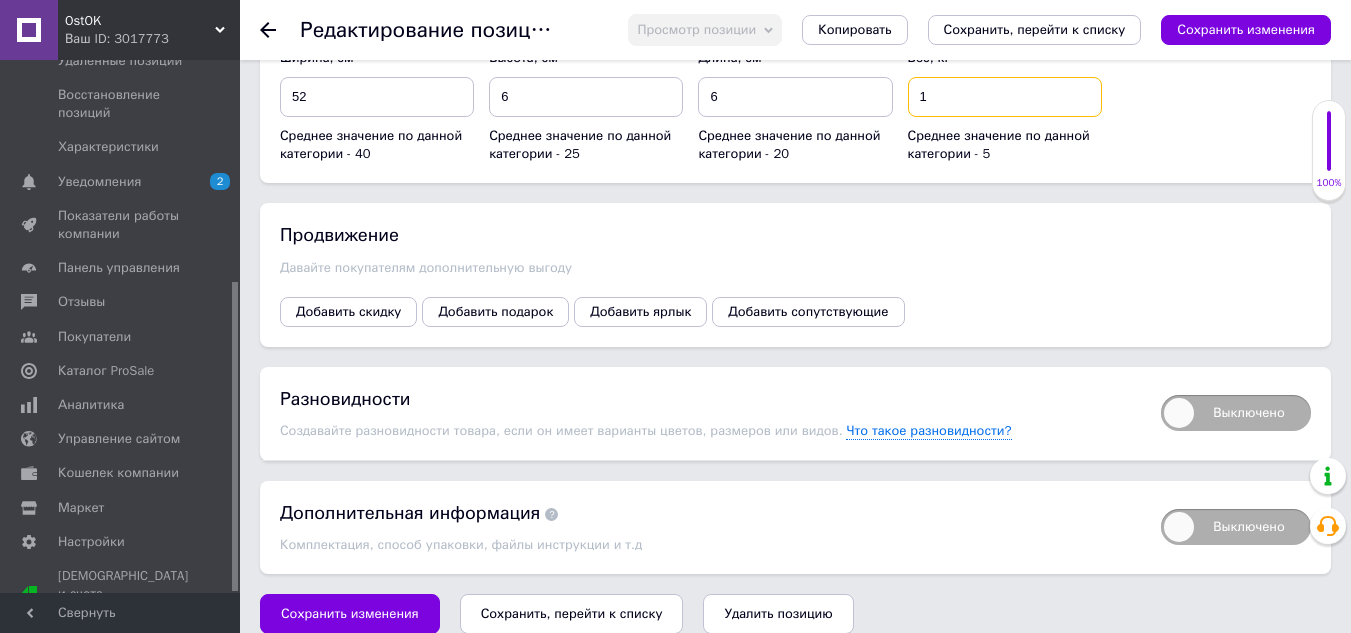 type on "1" 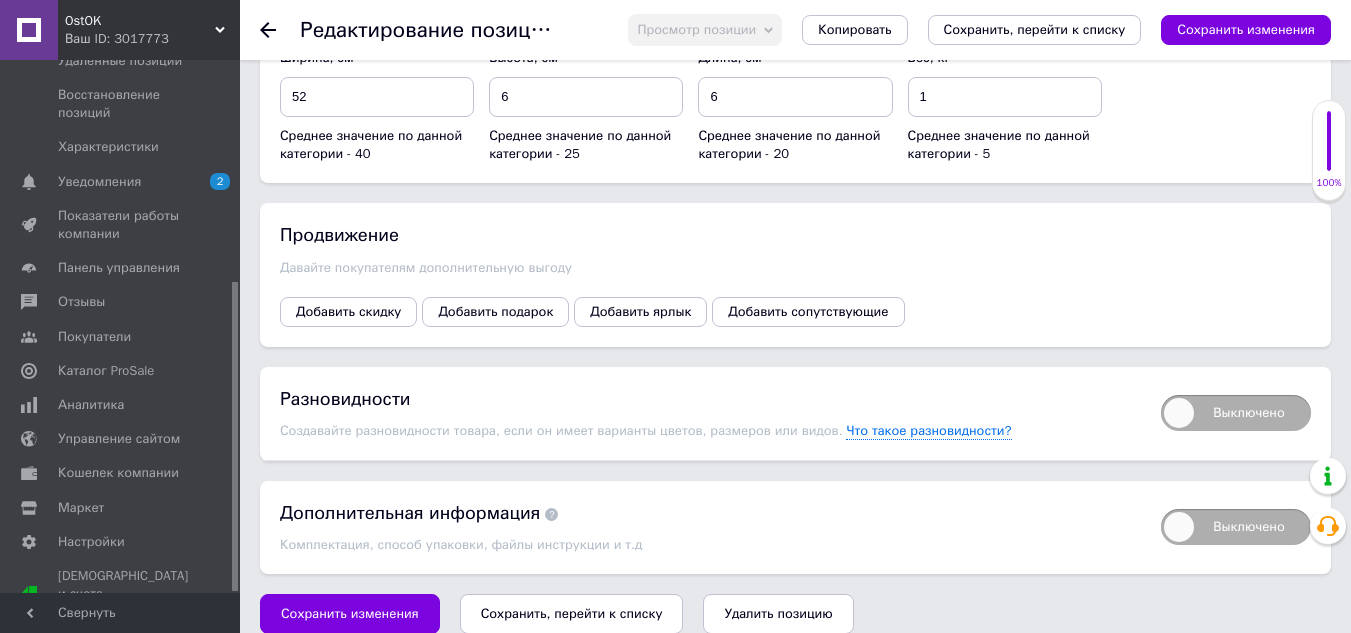 click on "Сохранить, перейти к списку" at bounding box center [572, 613] 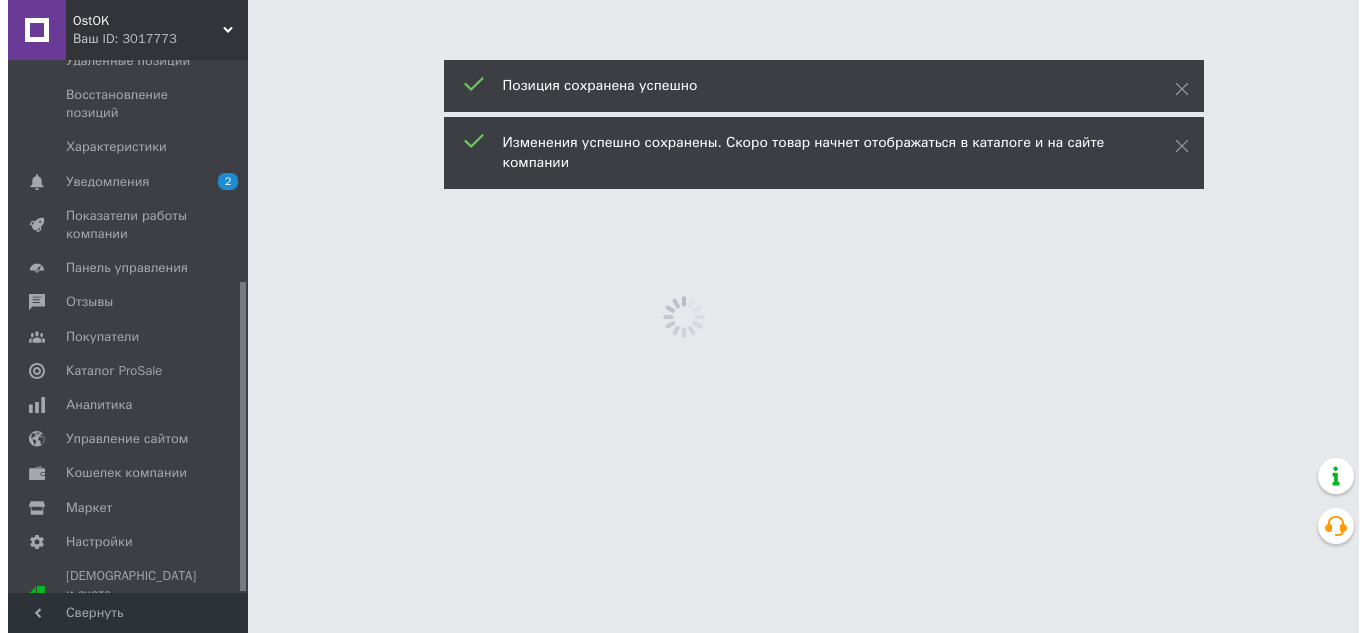 scroll, scrollTop: 0, scrollLeft: 0, axis: both 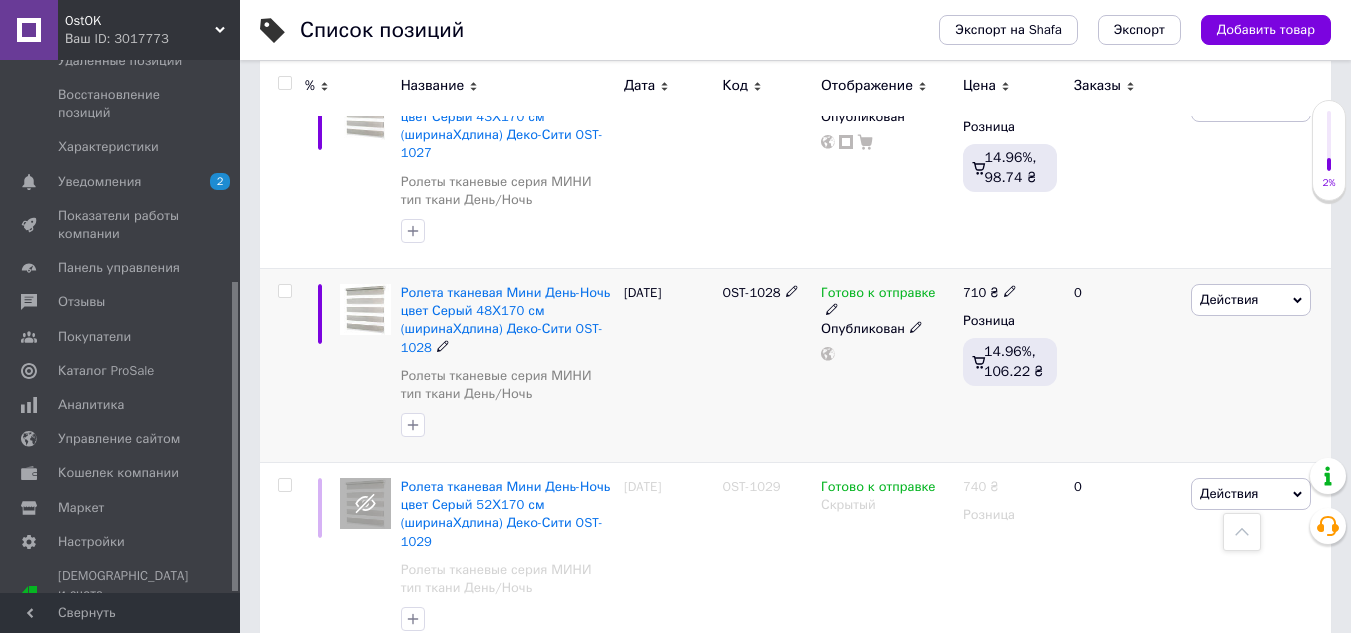 click 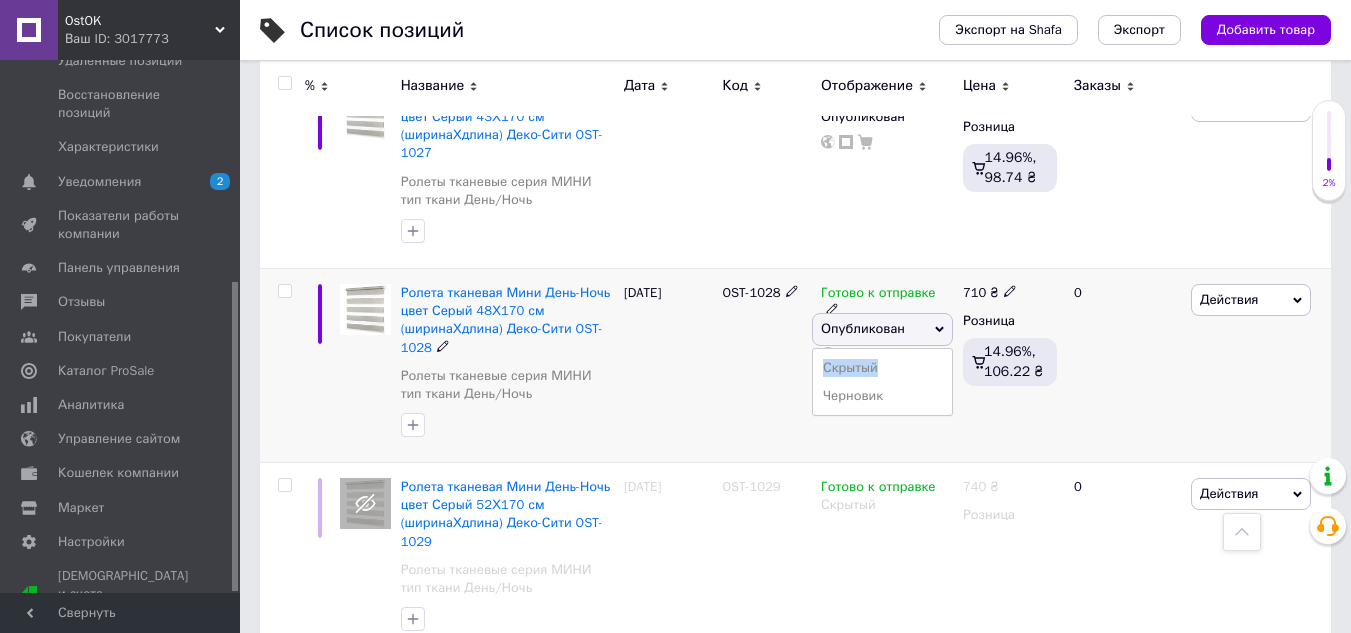 drag, startPoint x: 883, startPoint y: 348, endPoint x: 937, endPoint y: 312, distance: 64.899925 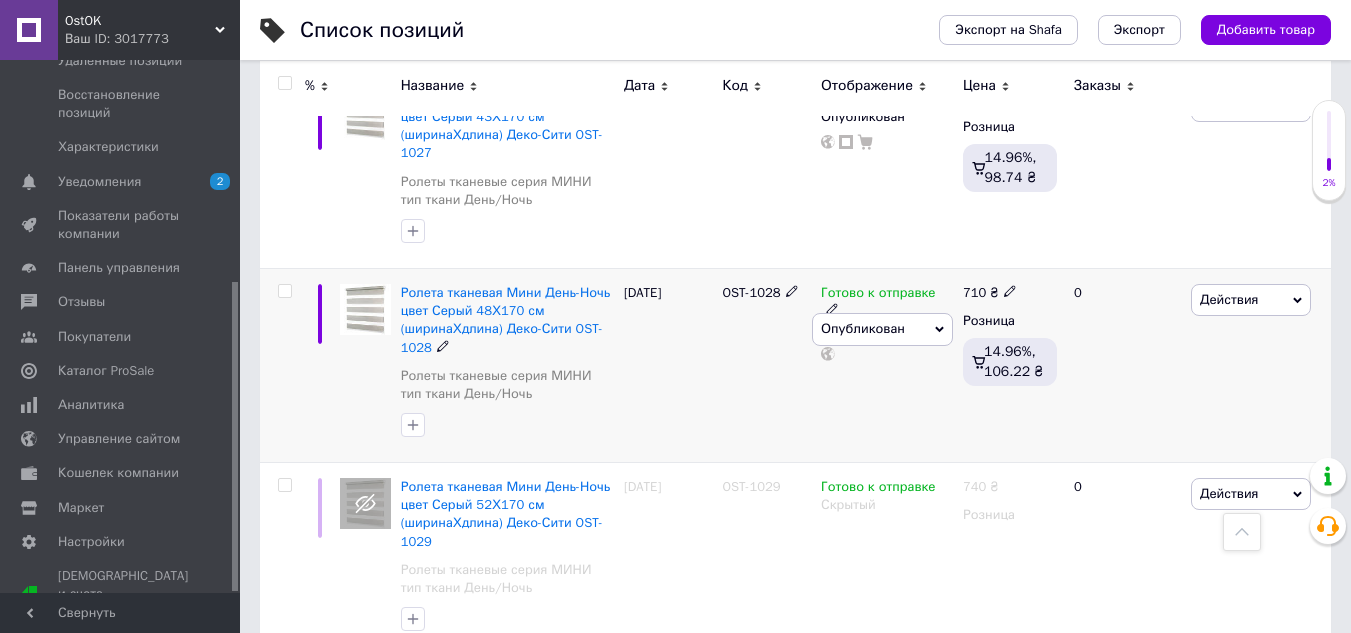 click on "Готово к отправке Опубликован Скрытый Черновик" at bounding box center (887, 365) 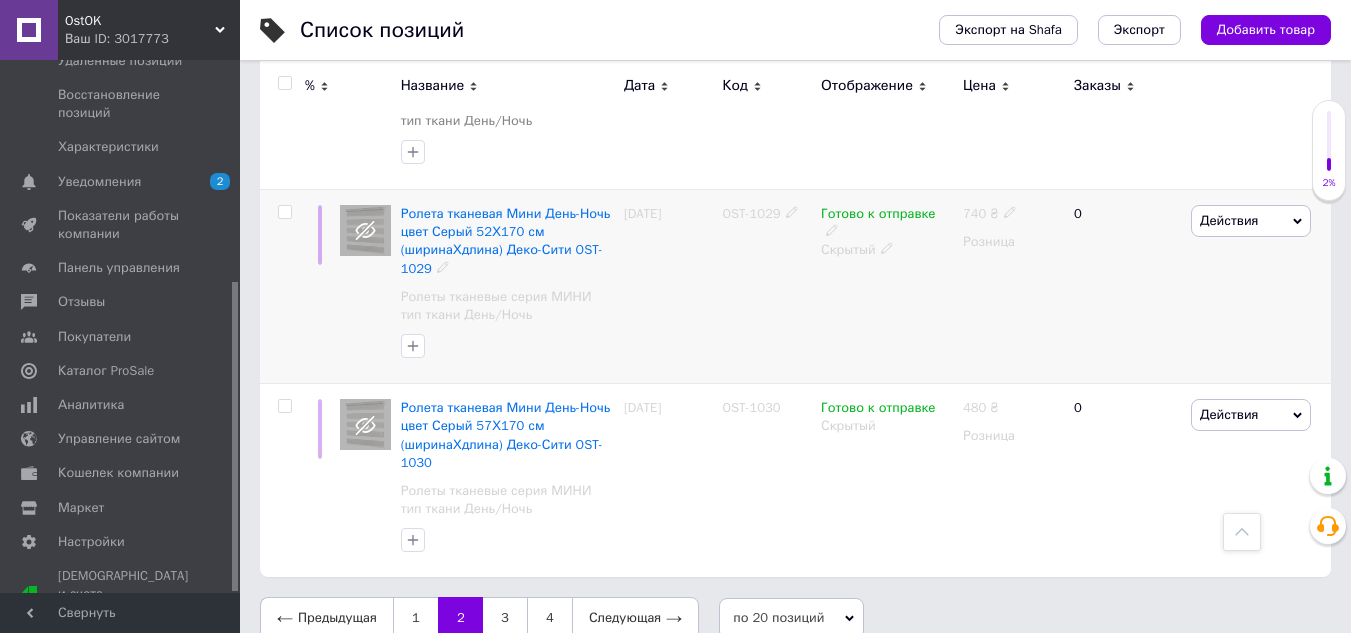 scroll, scrollTop: 3798, scrollLeft: 0, axis: vertical 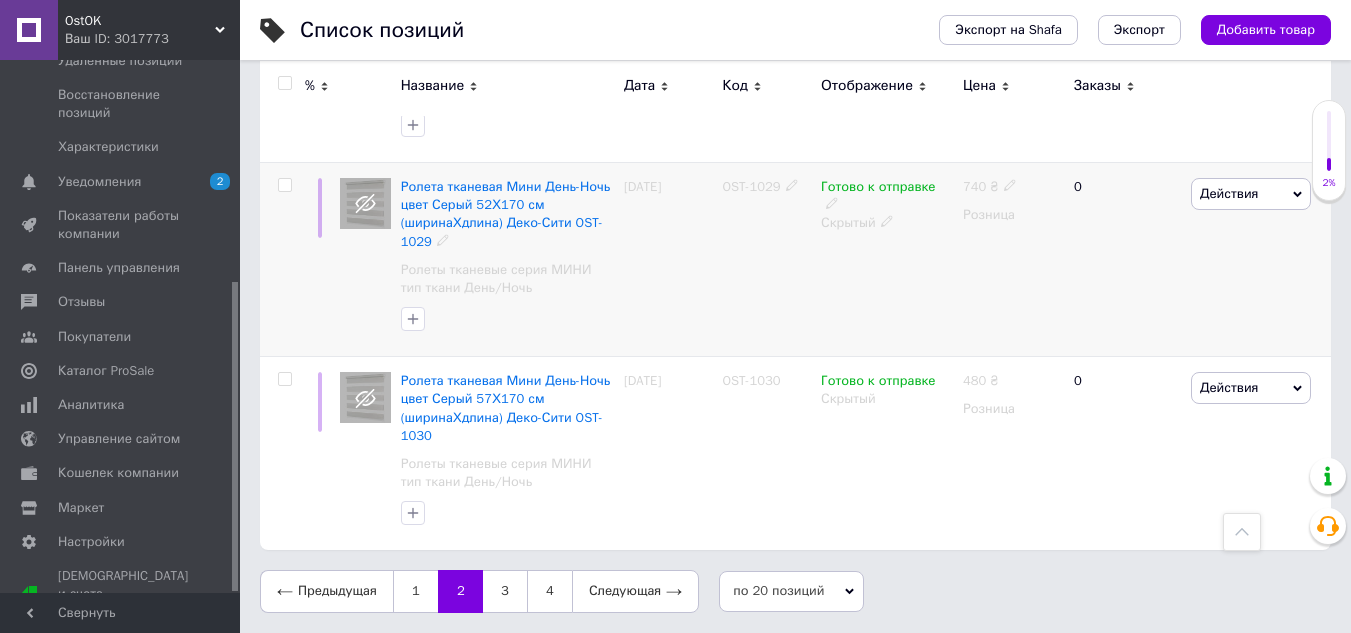 click 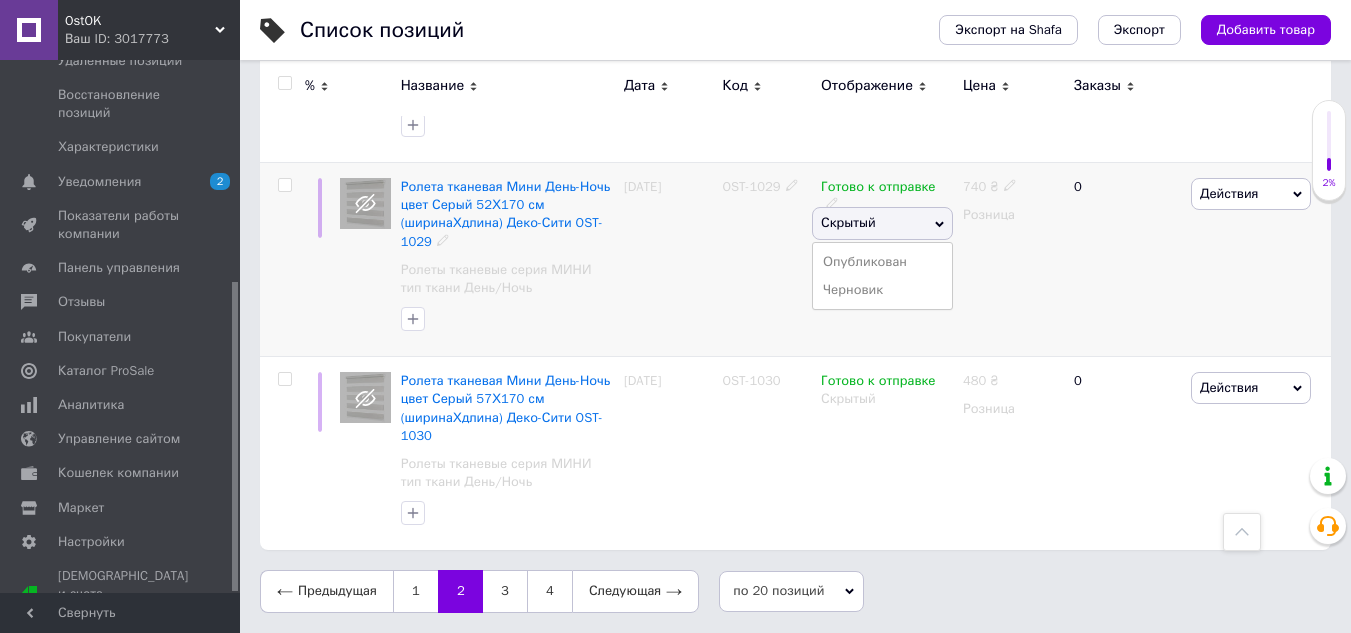 click on "Опубликован" at bounding box center (882, 262) 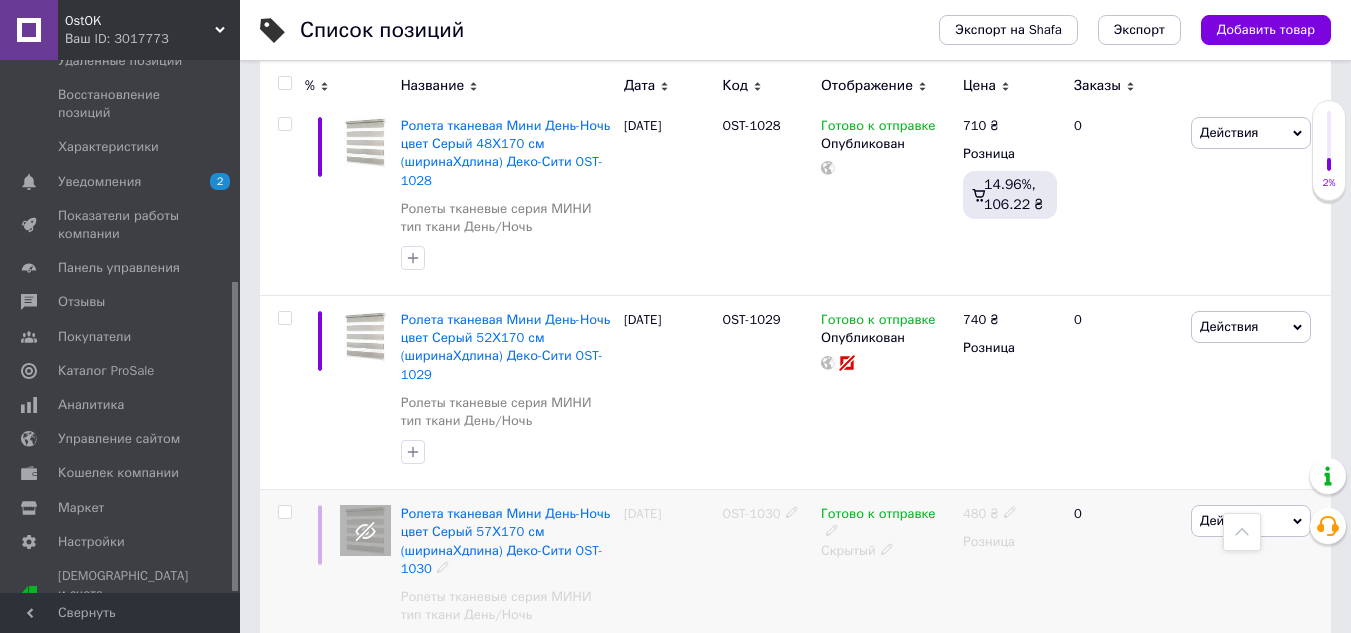 scroll, scrollTop: 3798, scrollLeft: 0, axis: vertical 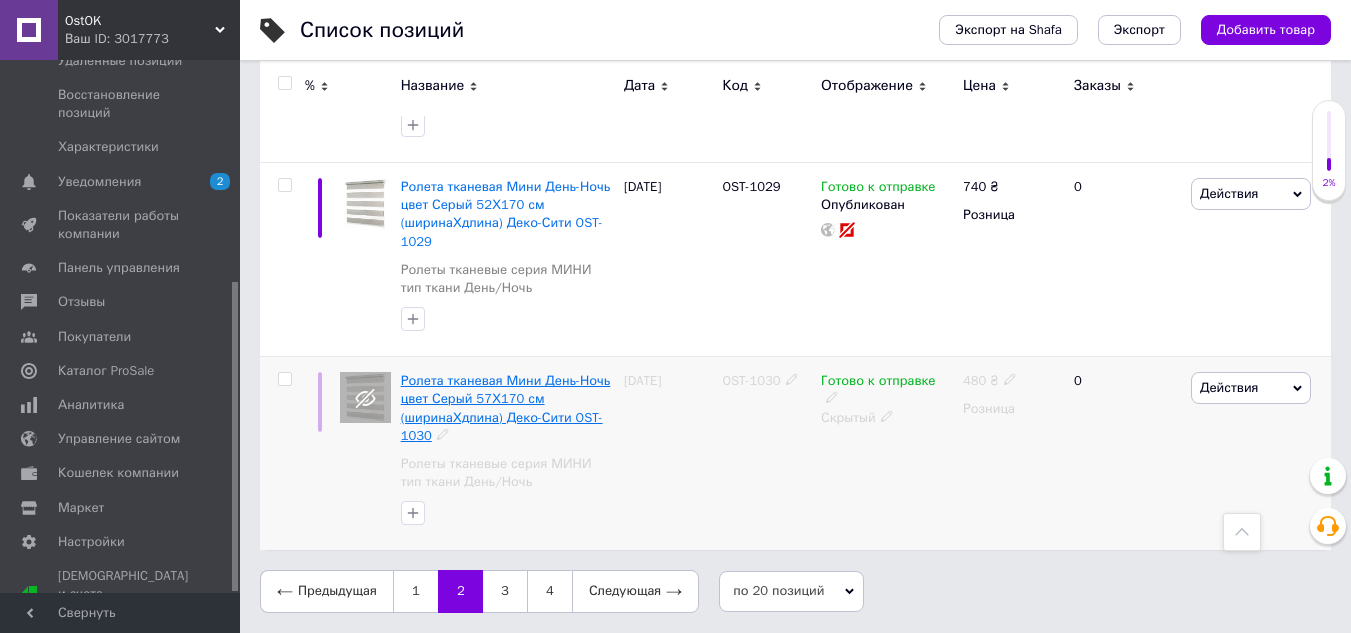 click on "Ролета тканевая Мини День-Ночь цвет Серый 57Х170 см (ширинаХдлина) Деко-Сити OST-1030" at bounding box center (506, 408) 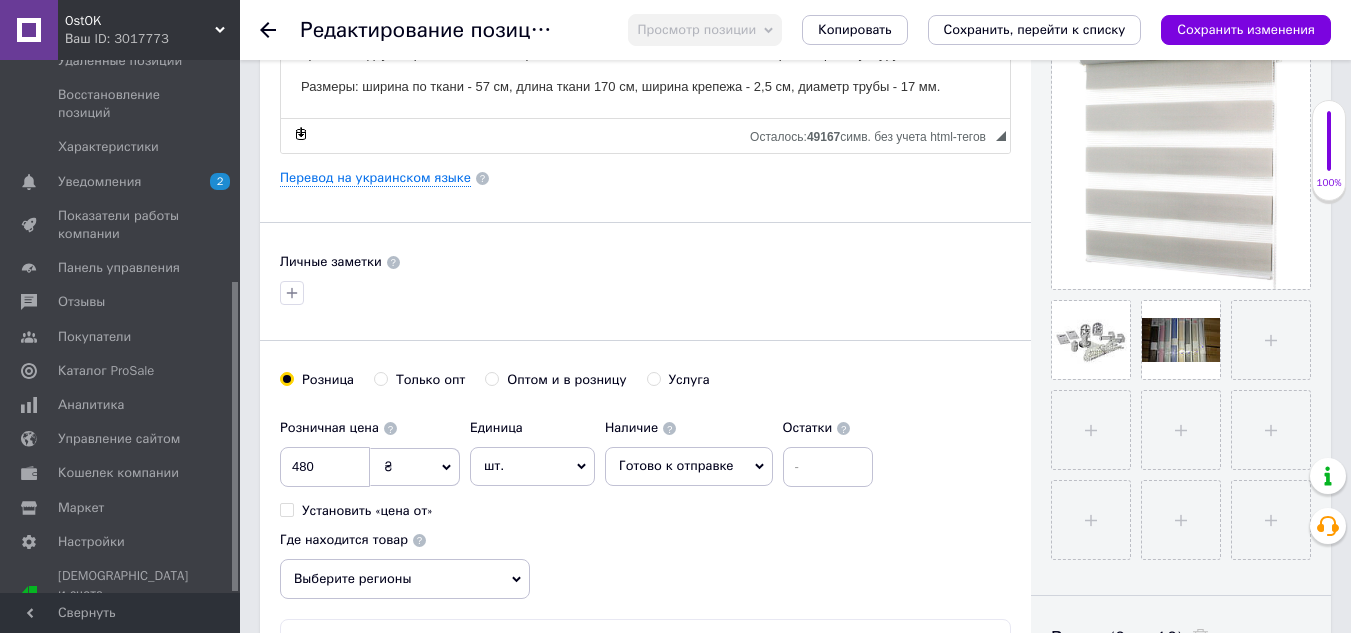 scroll, scrollTop: 500, scrollLeft: 0, axis: vertical 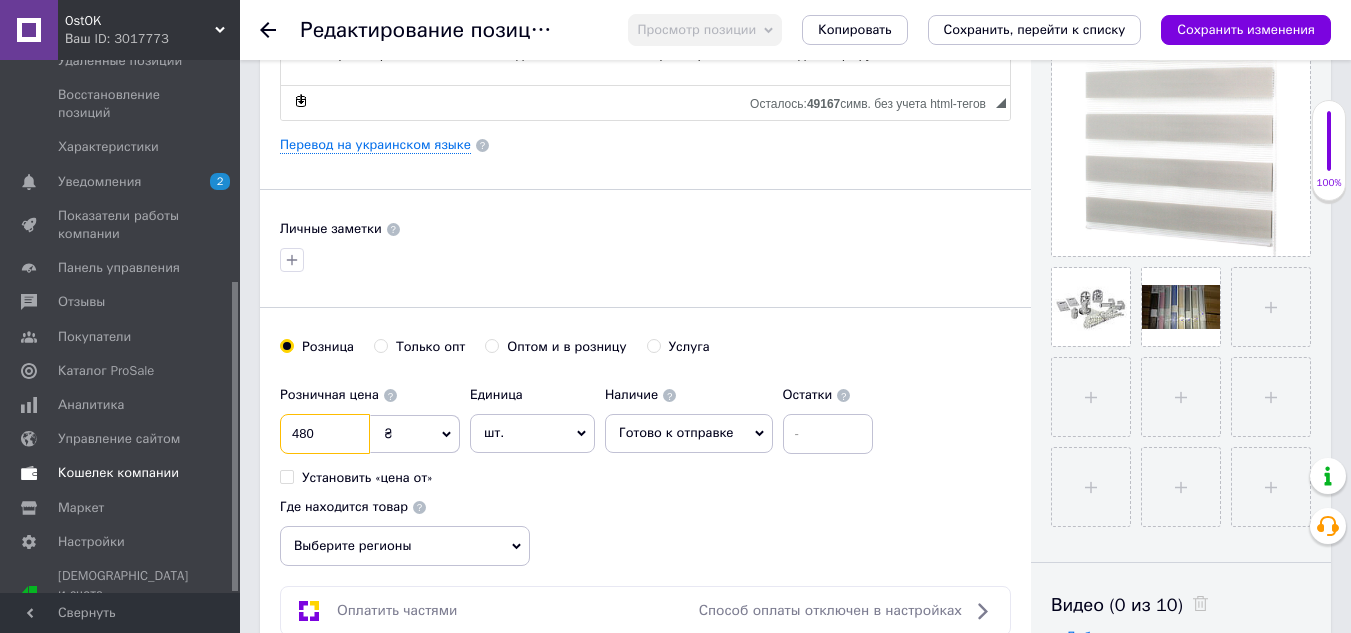 drag, startPoint x: 340, startPoint y: 440, endPoint x: 135, endPoint y: 438, distance: 205.00975 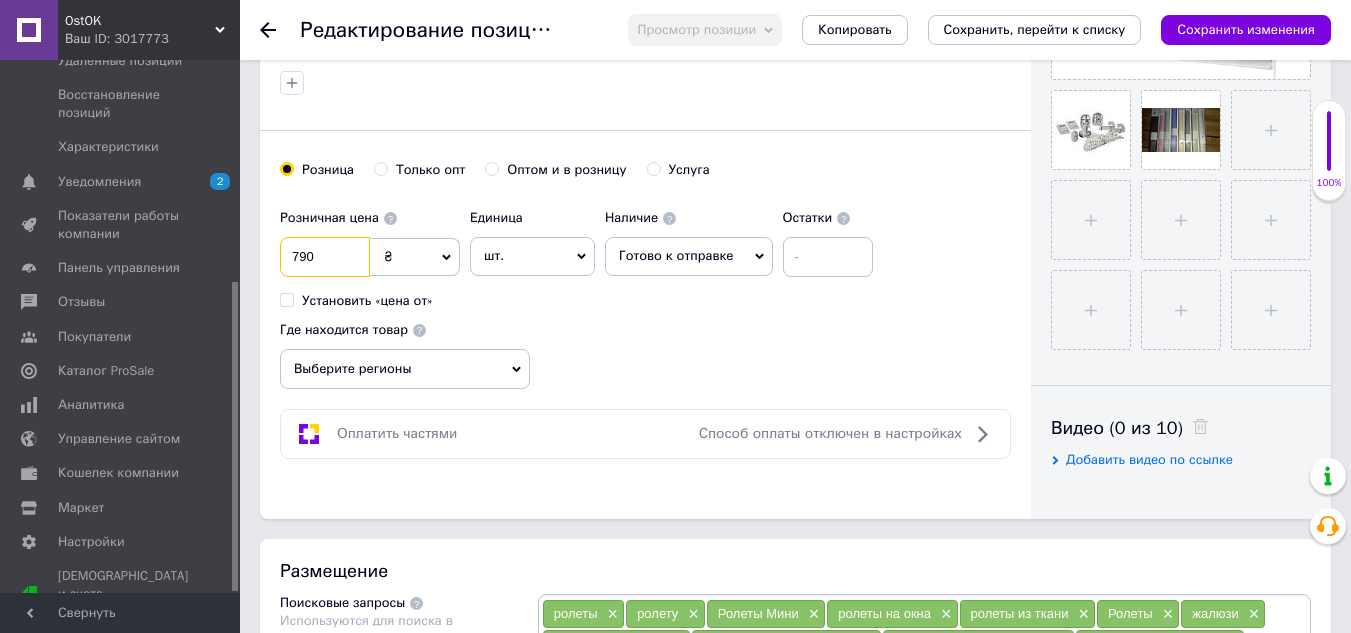 scroll, scrollTop: 700, scrollLeft: 0, axis: vertical 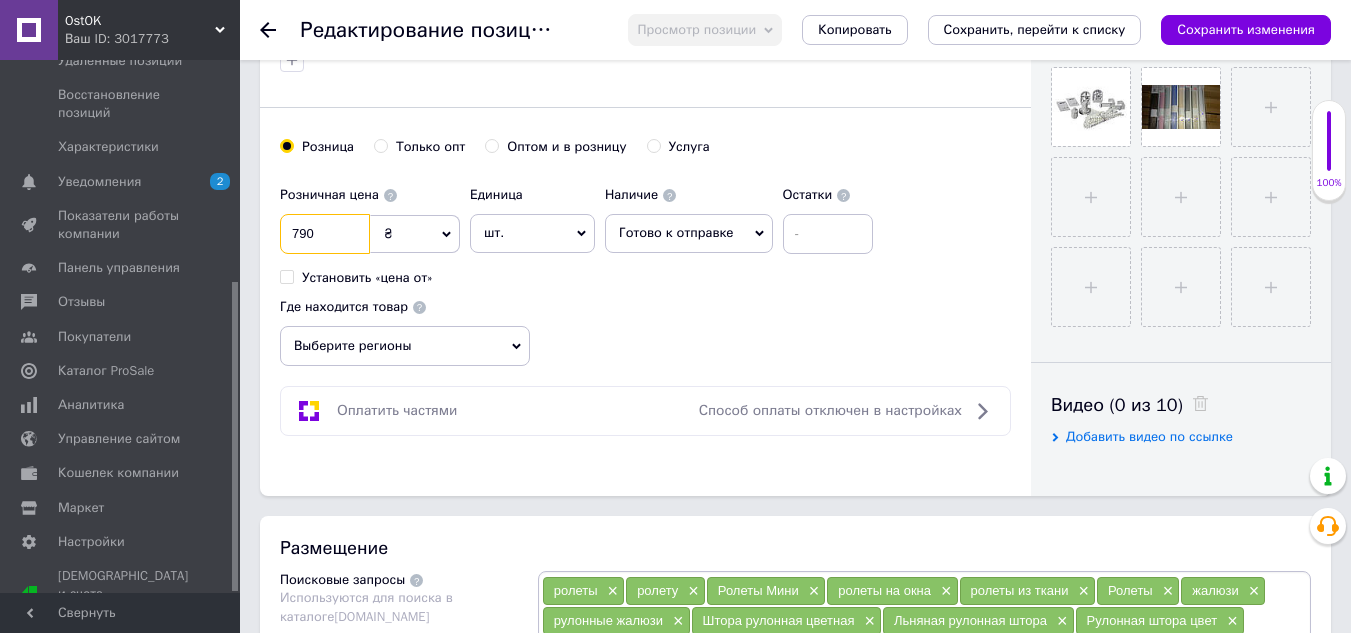 type on "790" 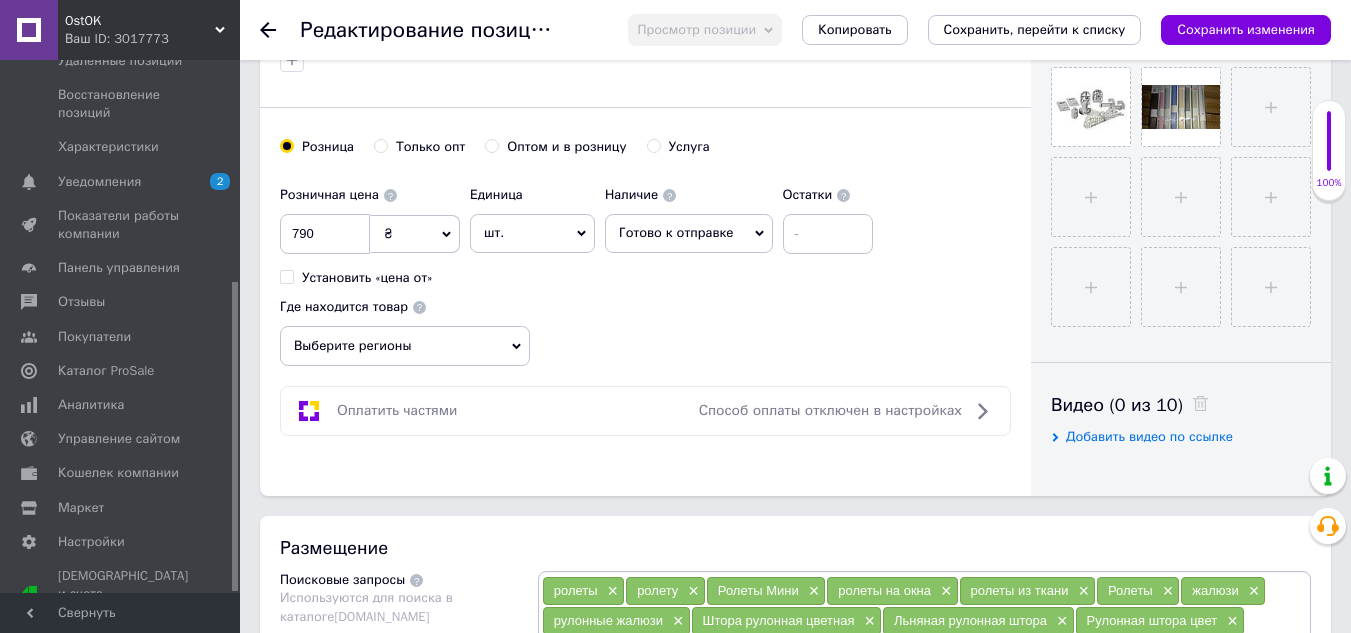 click on "Выберите регионы" at bounding box center (405, 346) 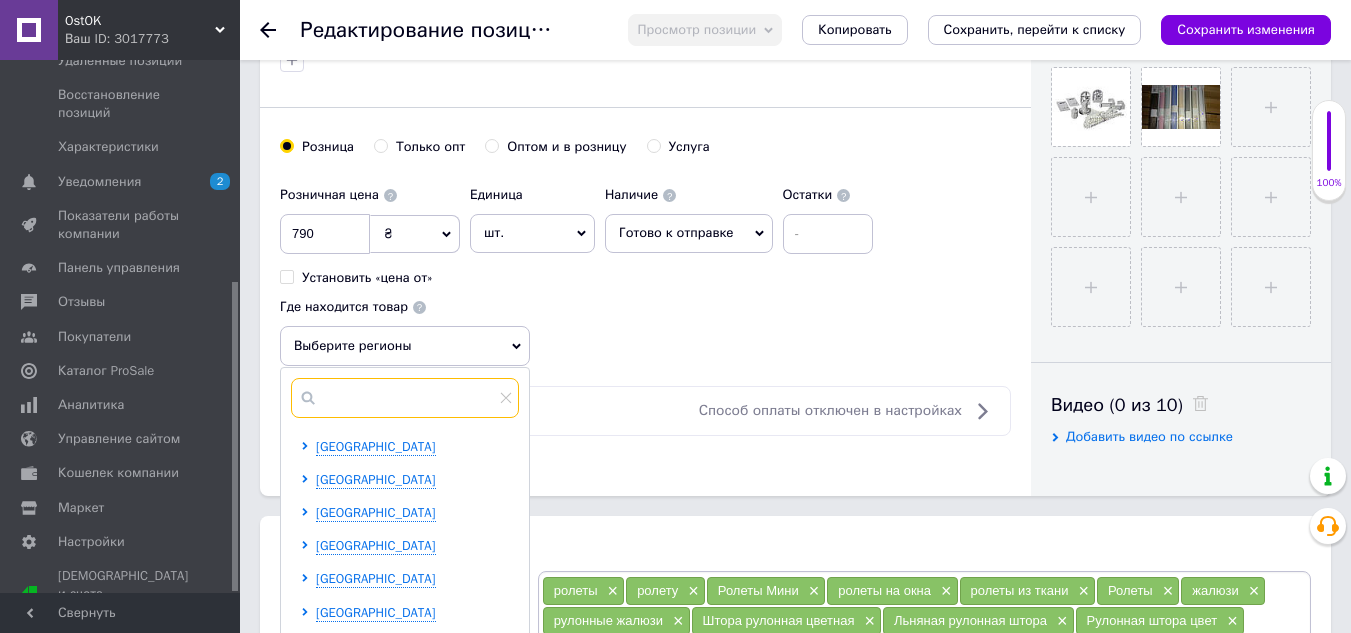 click at bounding box center [405, 398] 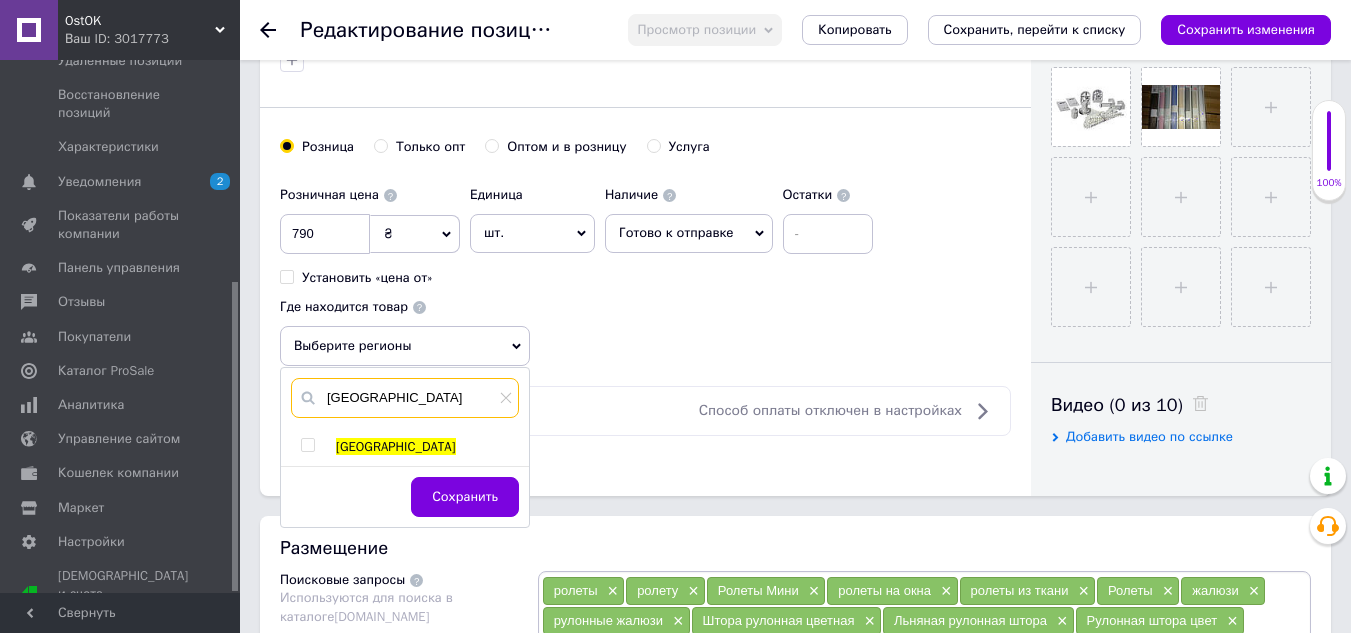 type on "[GEOGRAPHIC_DATA]" 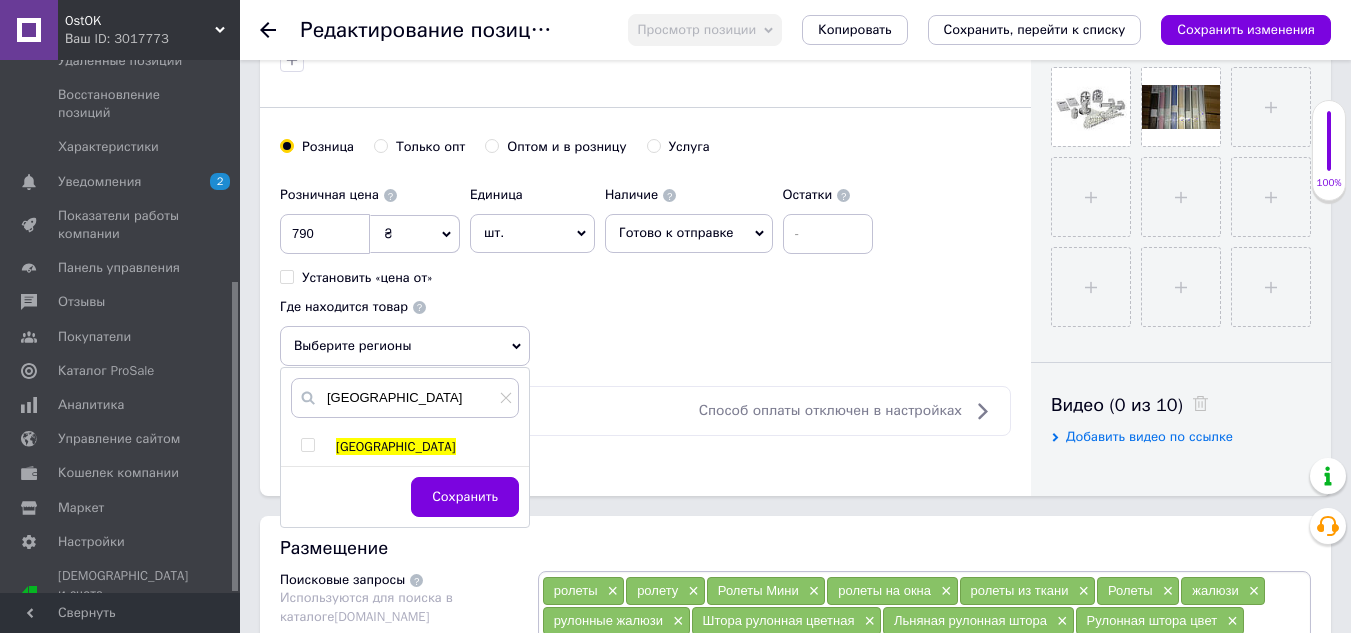 click at bounding box center [307, 445] 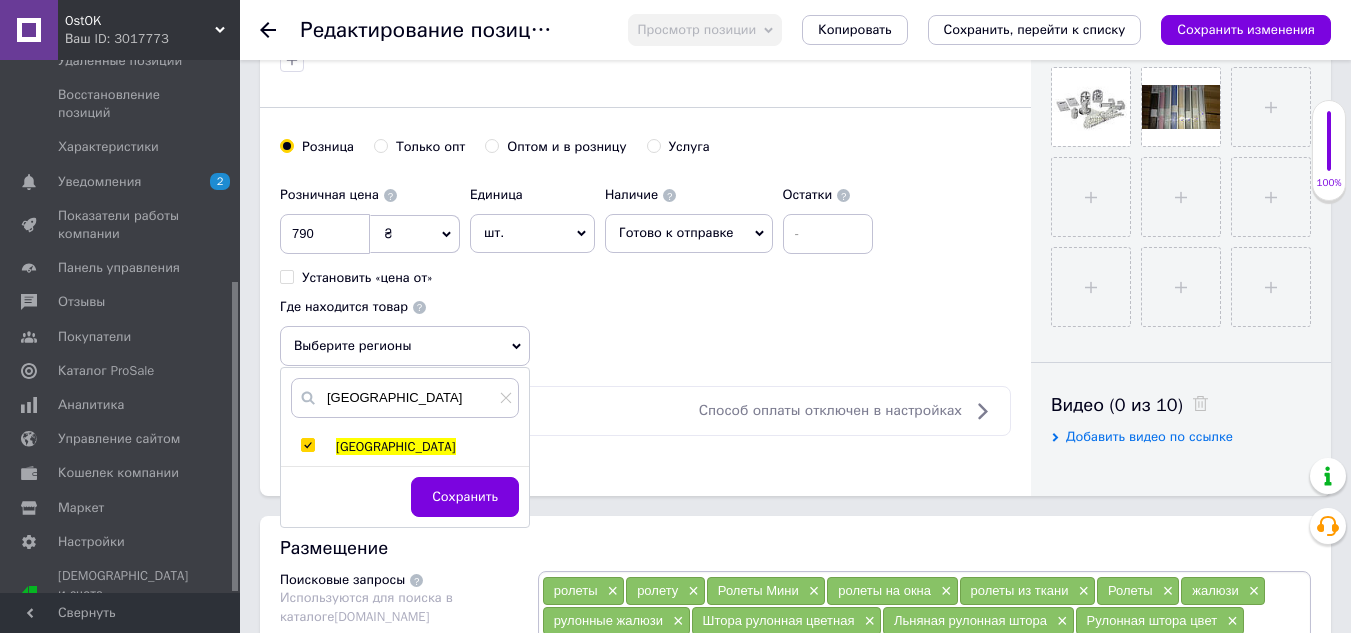 checkbox on "true" 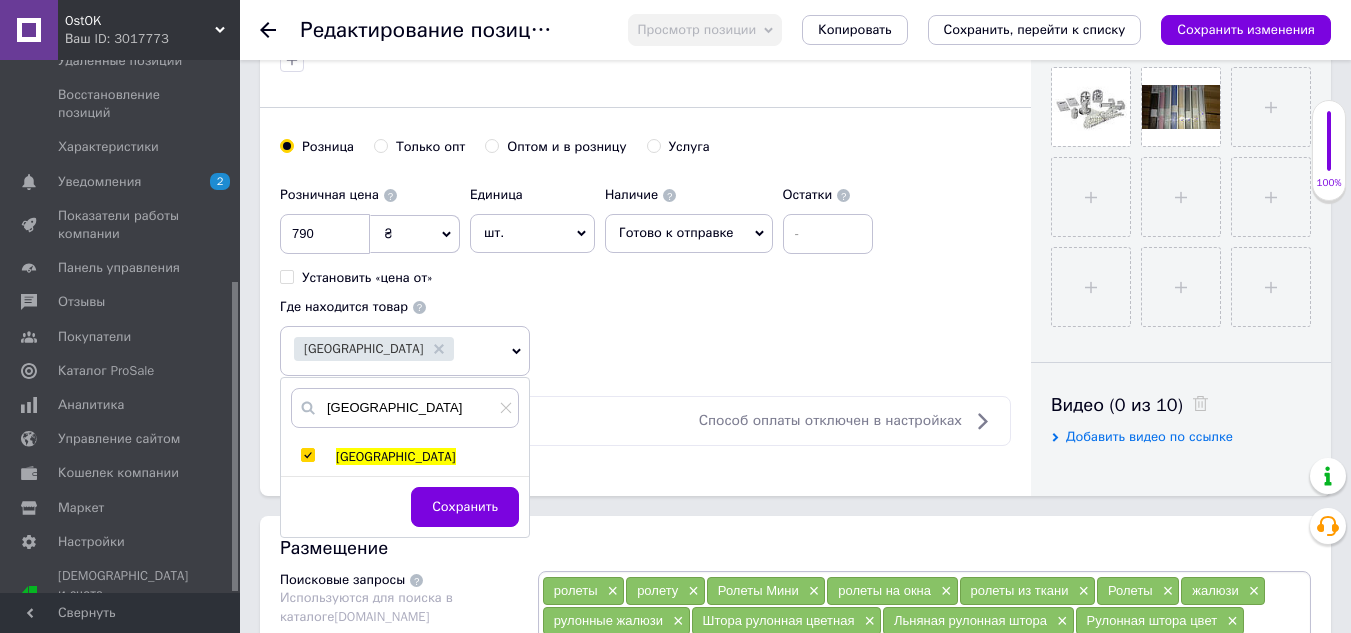 click on "Сохранить" at bounding box center (465, 507) 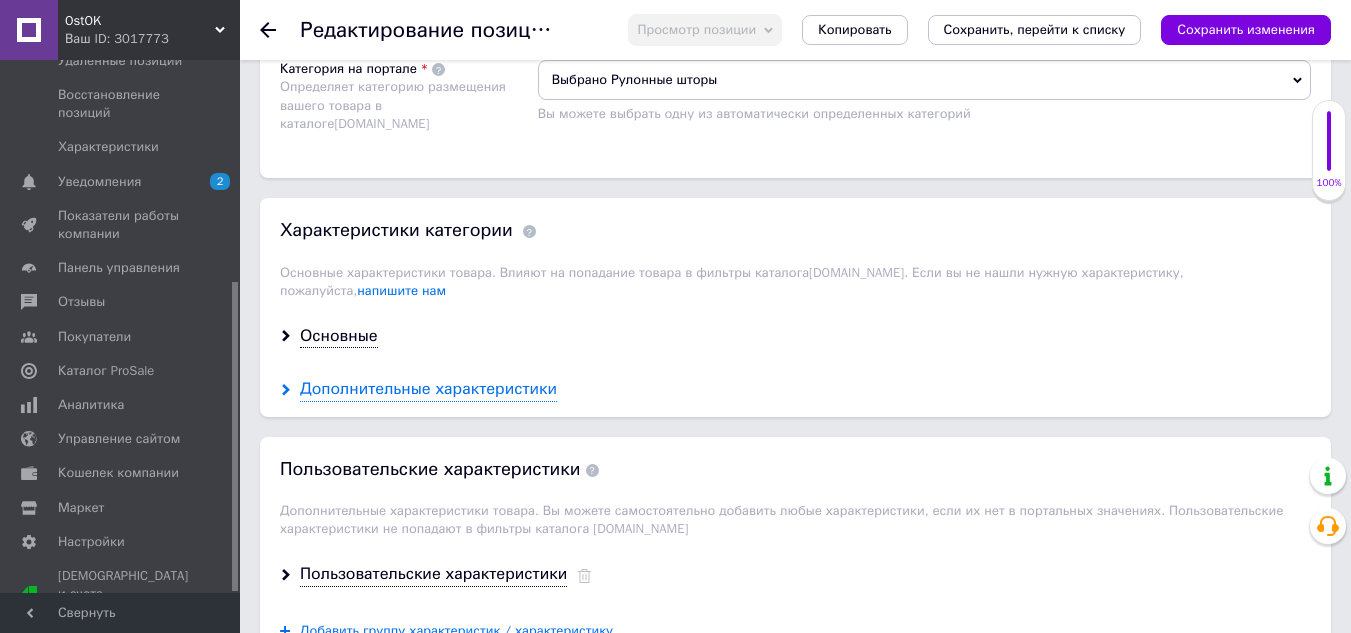 scroll, scrollTop: 1600, scrollLeft: 0, axis: vertical 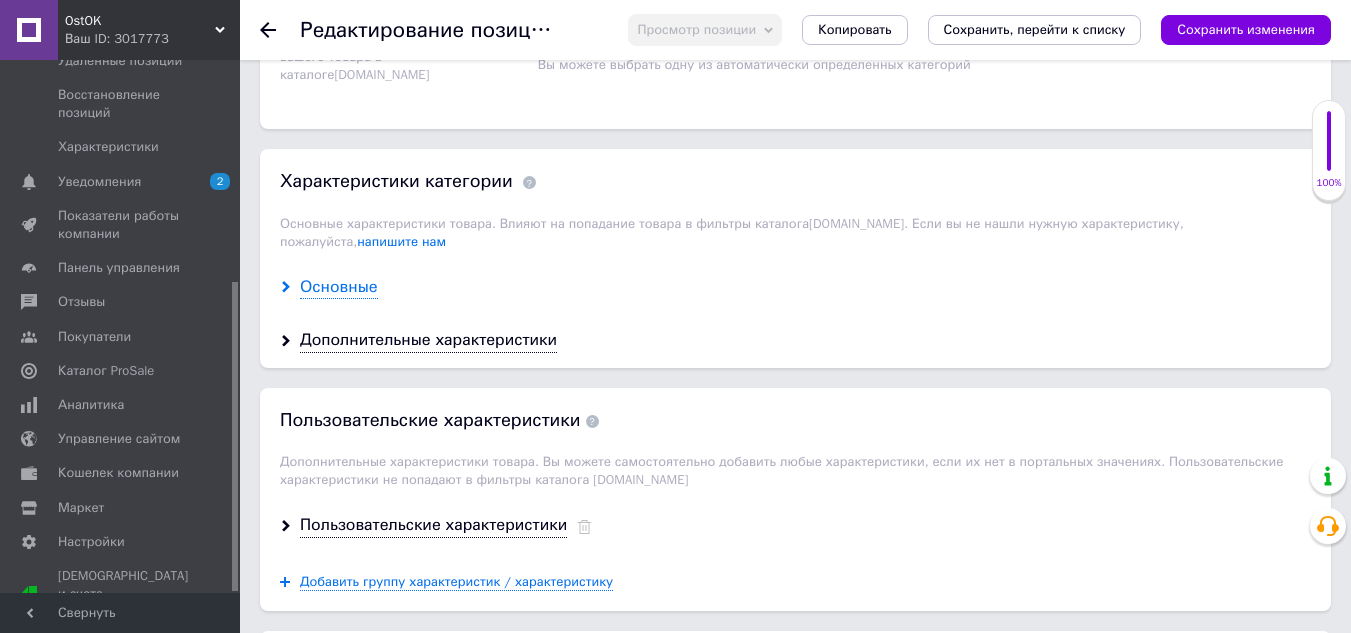 click on "Основные" at bounding box center (339, 287) 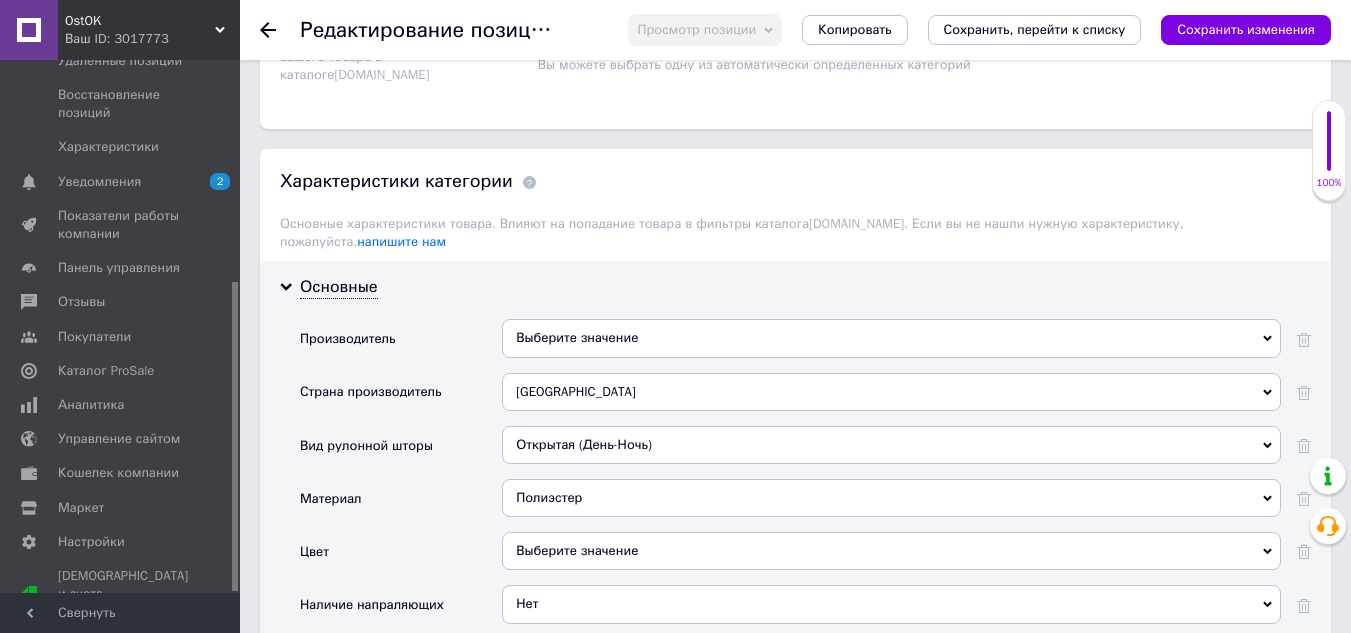click on "Выберите значение" at bounding box center [891, 338] 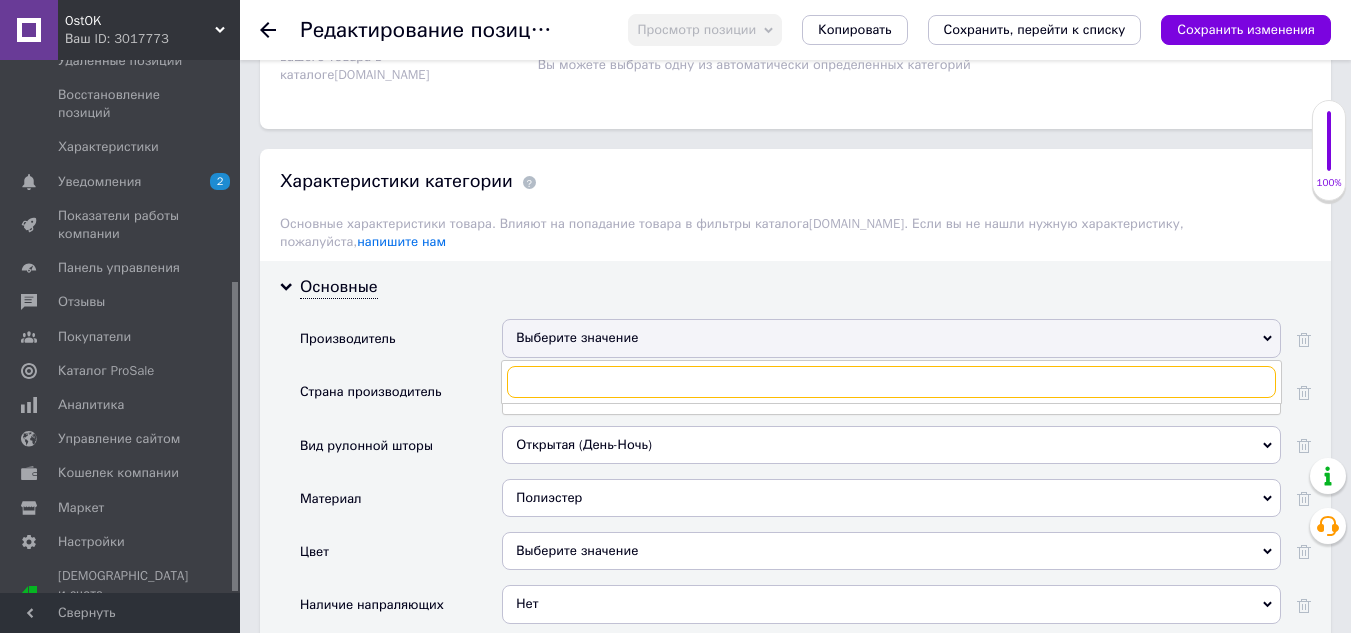 click at bounding box center [891, 382] 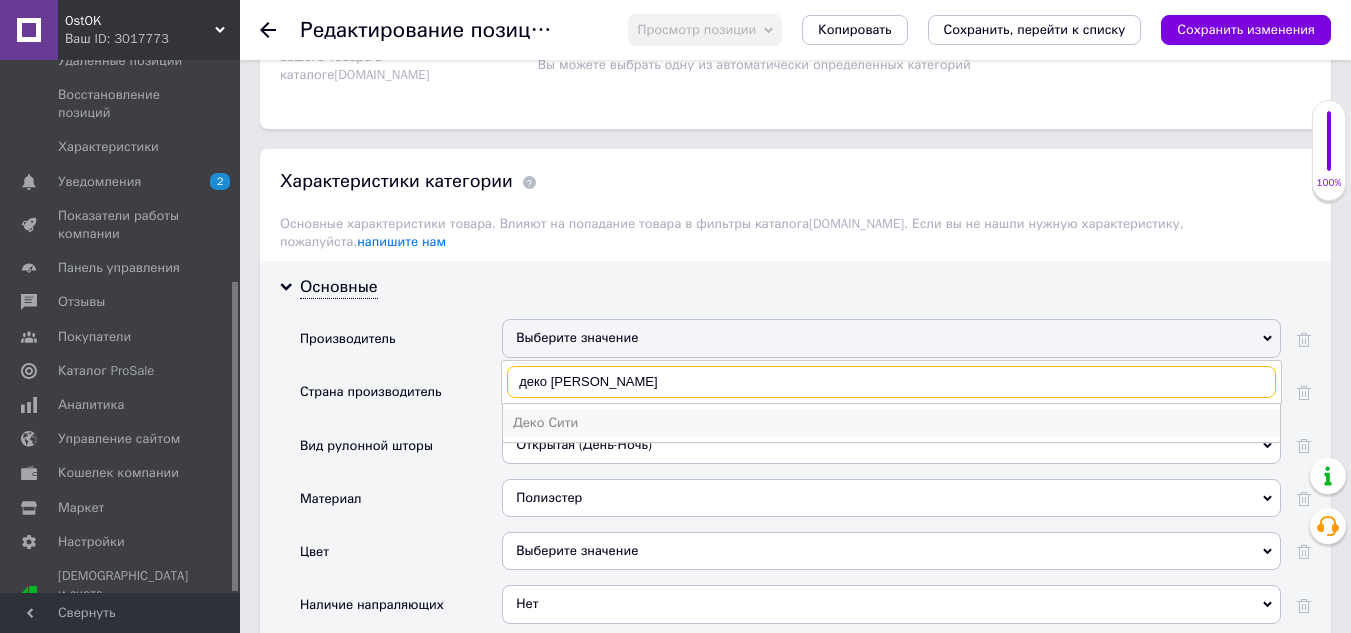 type on "деко [PERSON_NAME]" 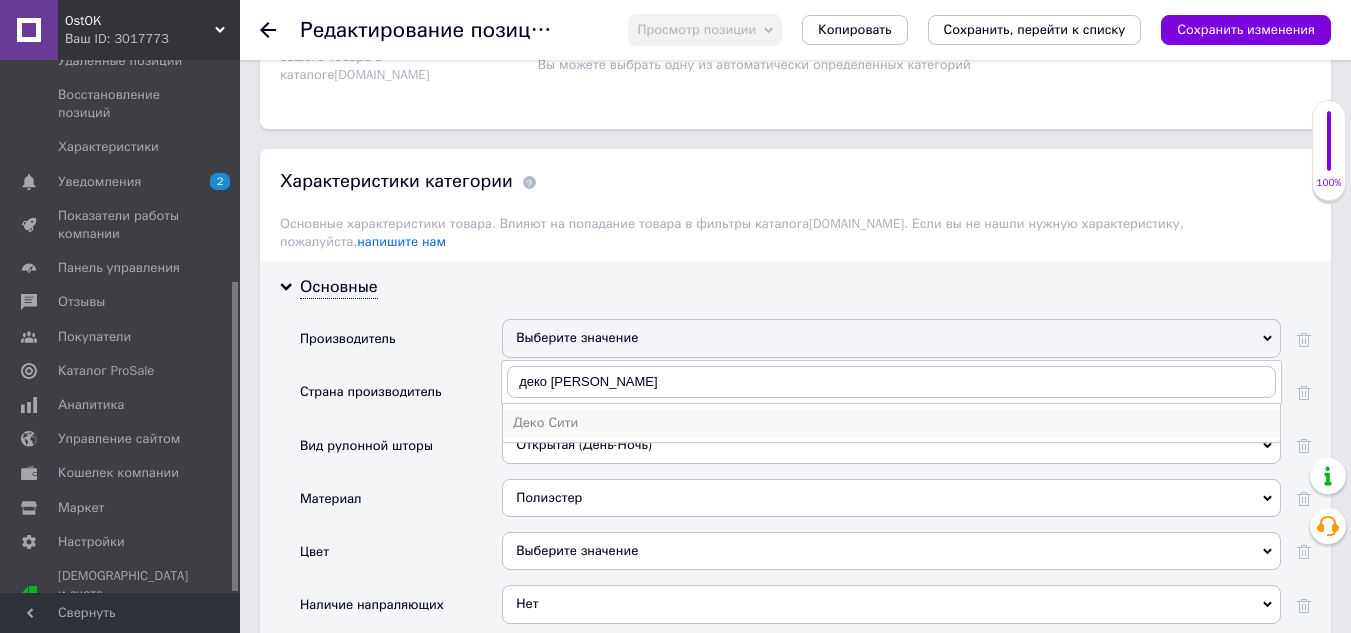 click on "Деко Сити" at bounding box center [891, 423] 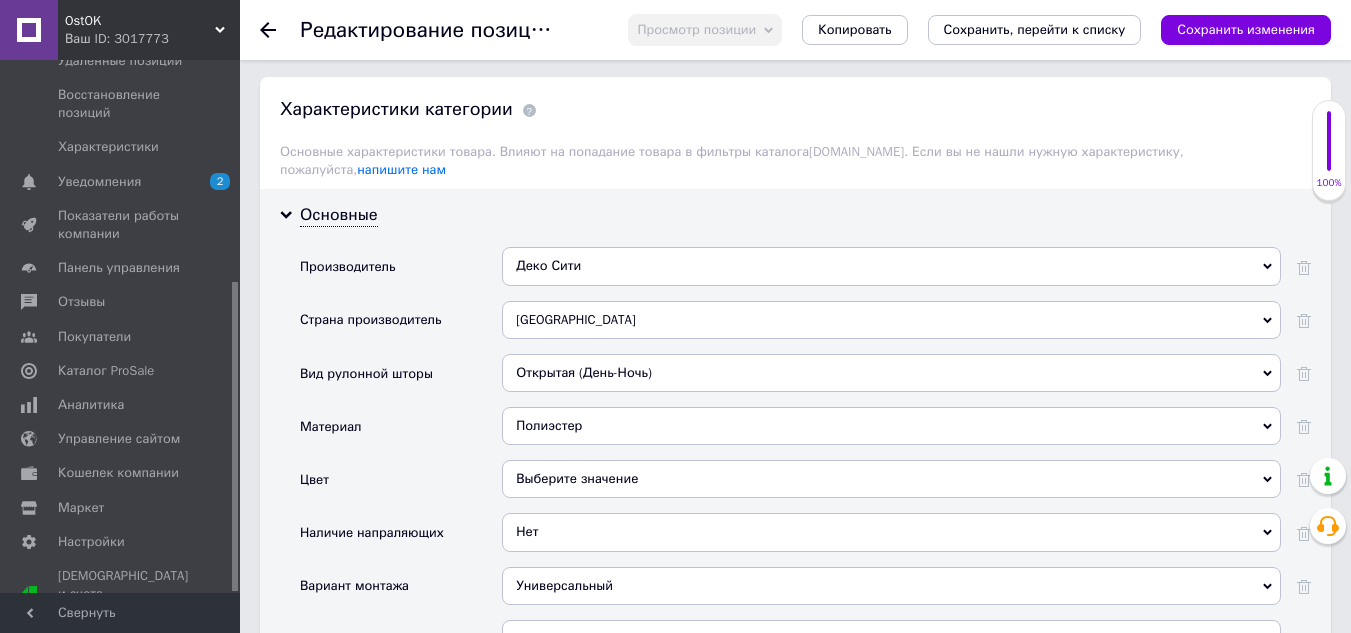 scroll, scrollTop: 1900, scrollLeft: 0, axis: vertical 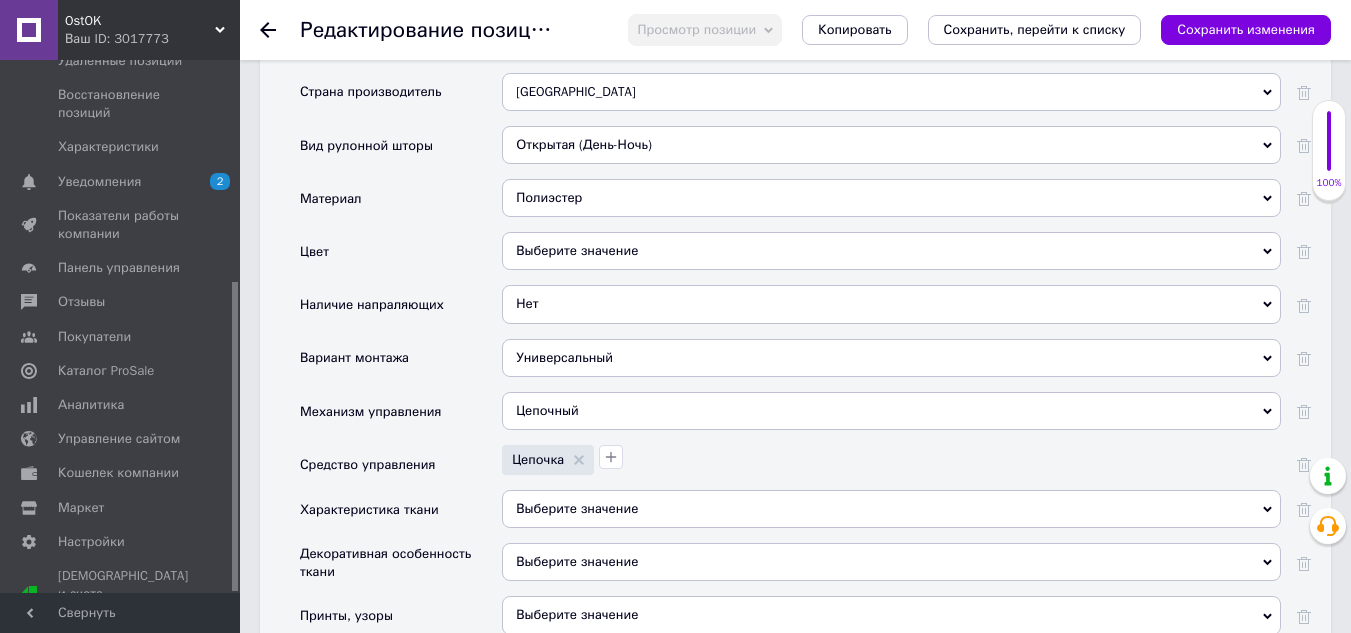 click on "Выберите значение" at bounding box center (891, 251) 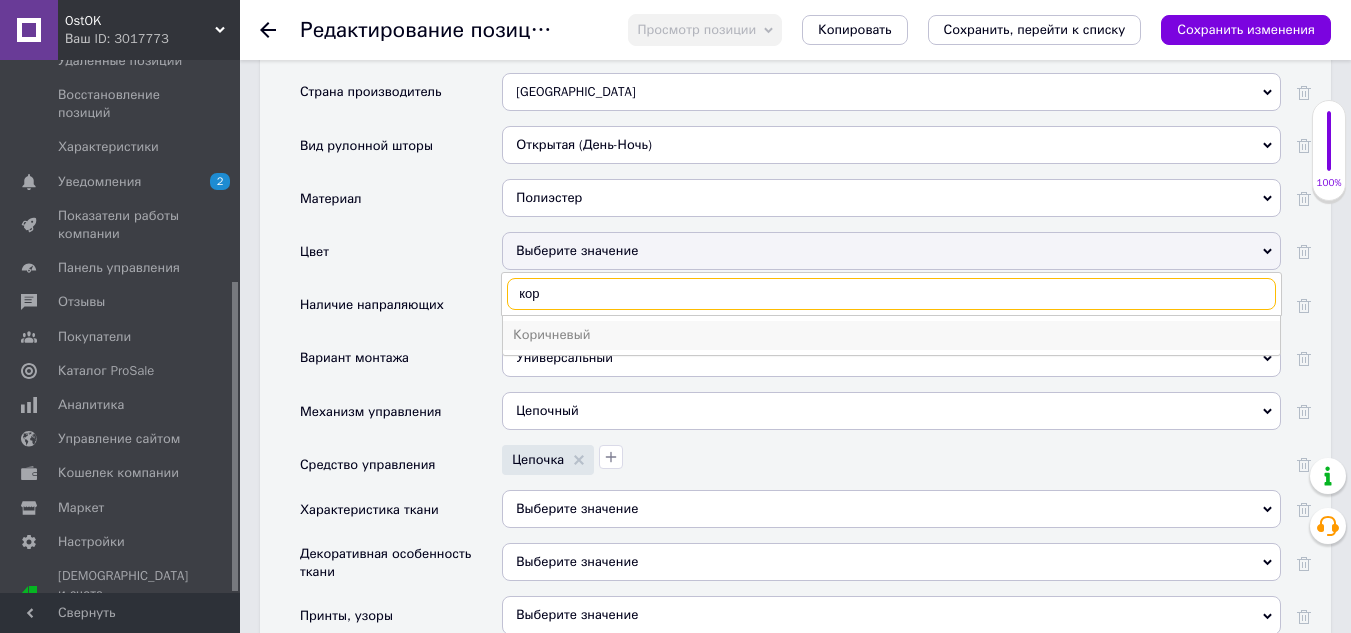 type on "кор" 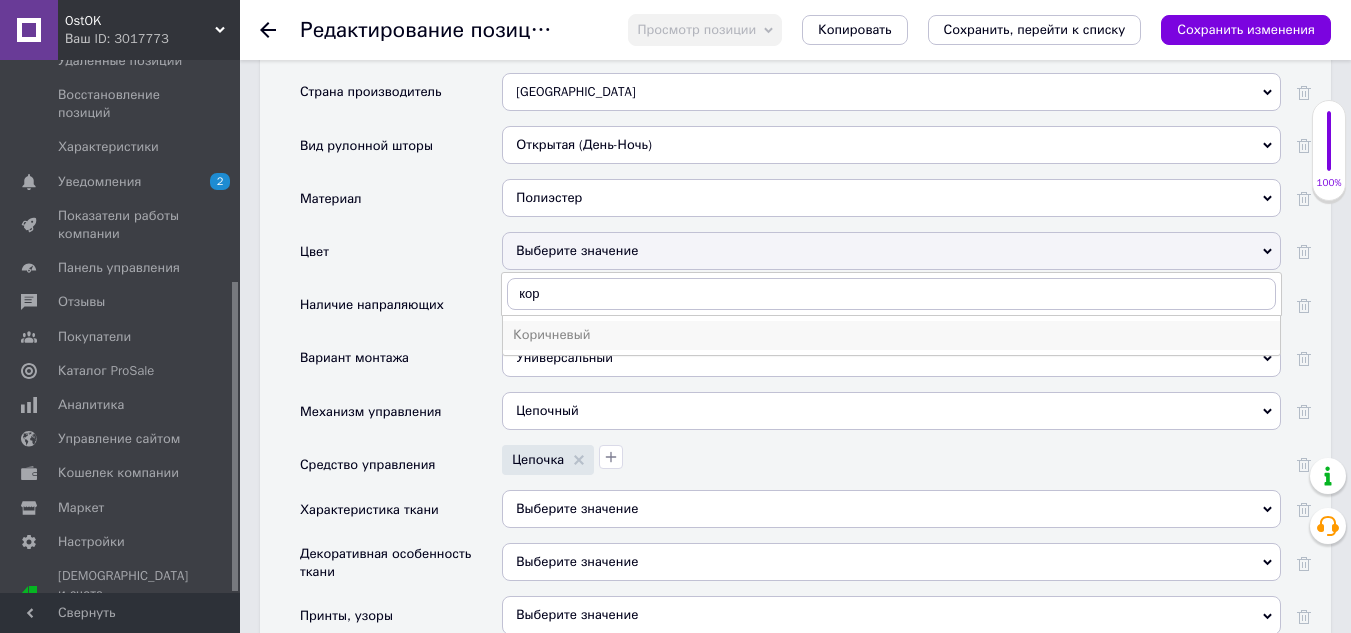 click on "Коричневый" at bounding box center [891, 335] 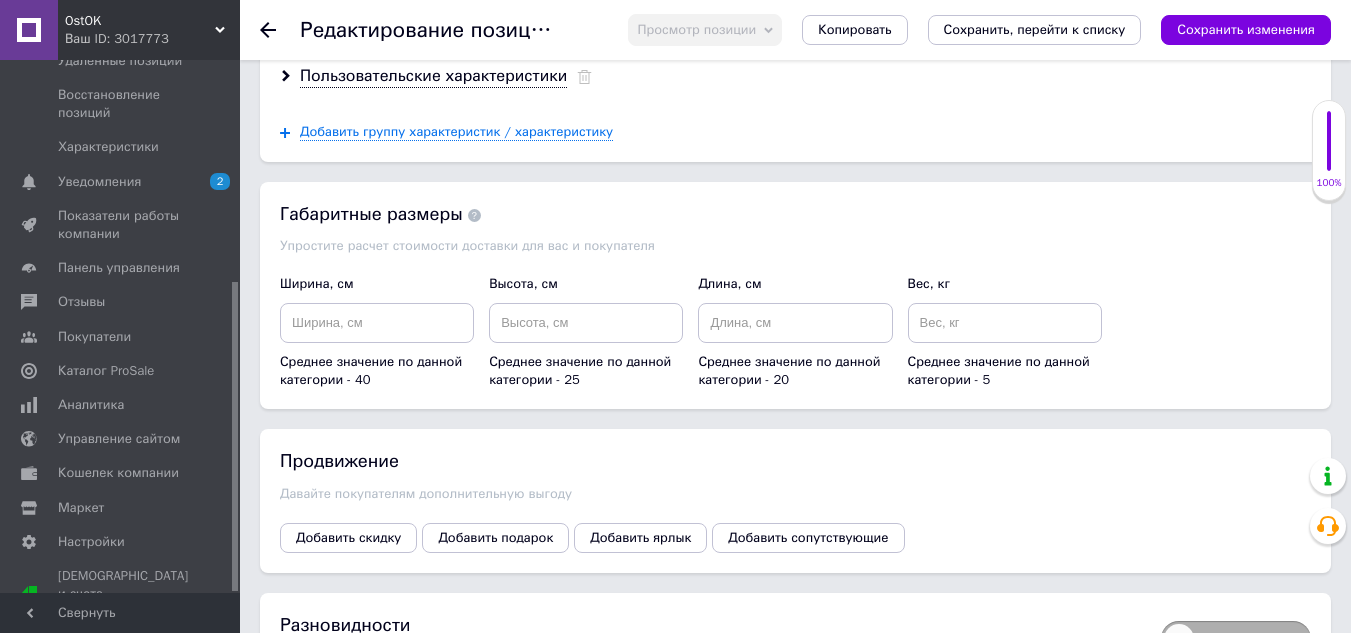 scroll, scrollTop: 2900, scrollLeft: 0, axis: vertical 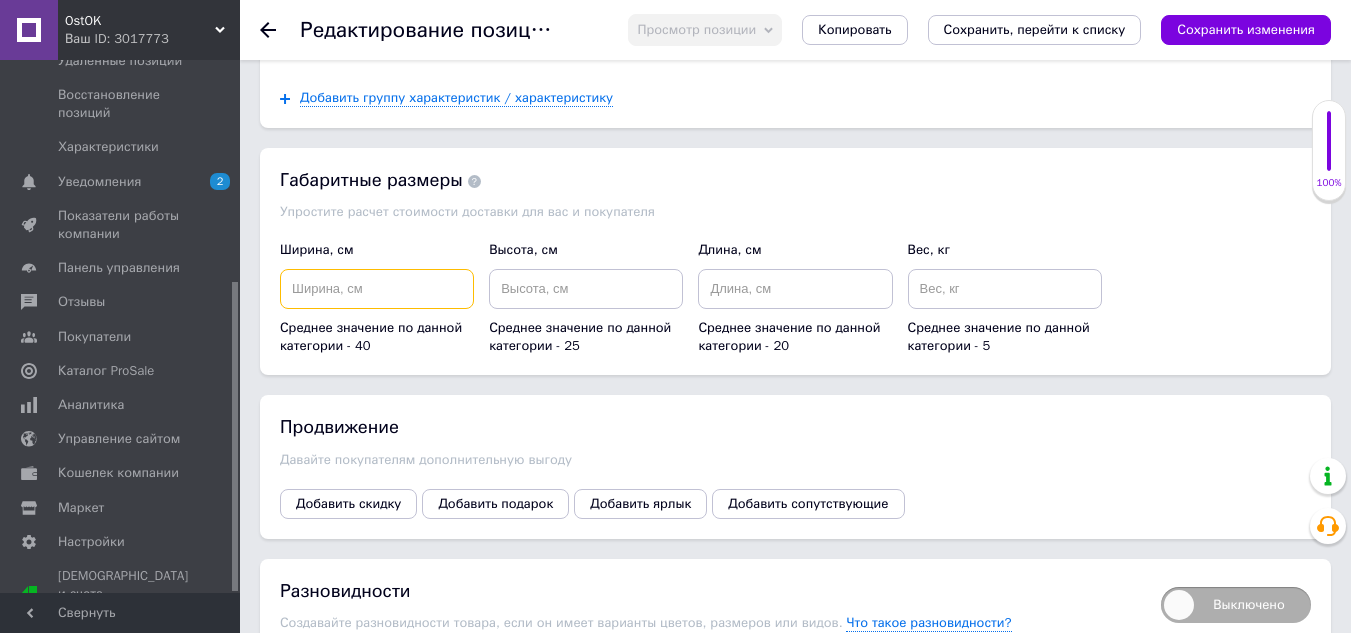 click at bounding box center [377, 289] 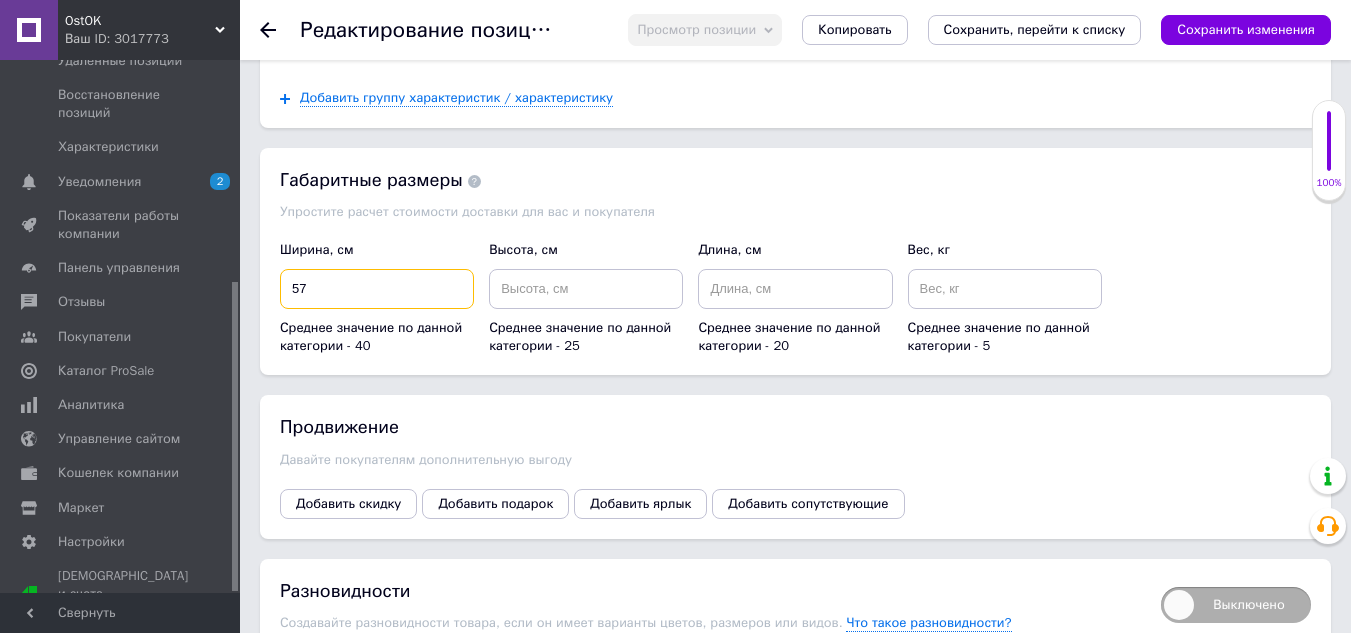 type on "57" 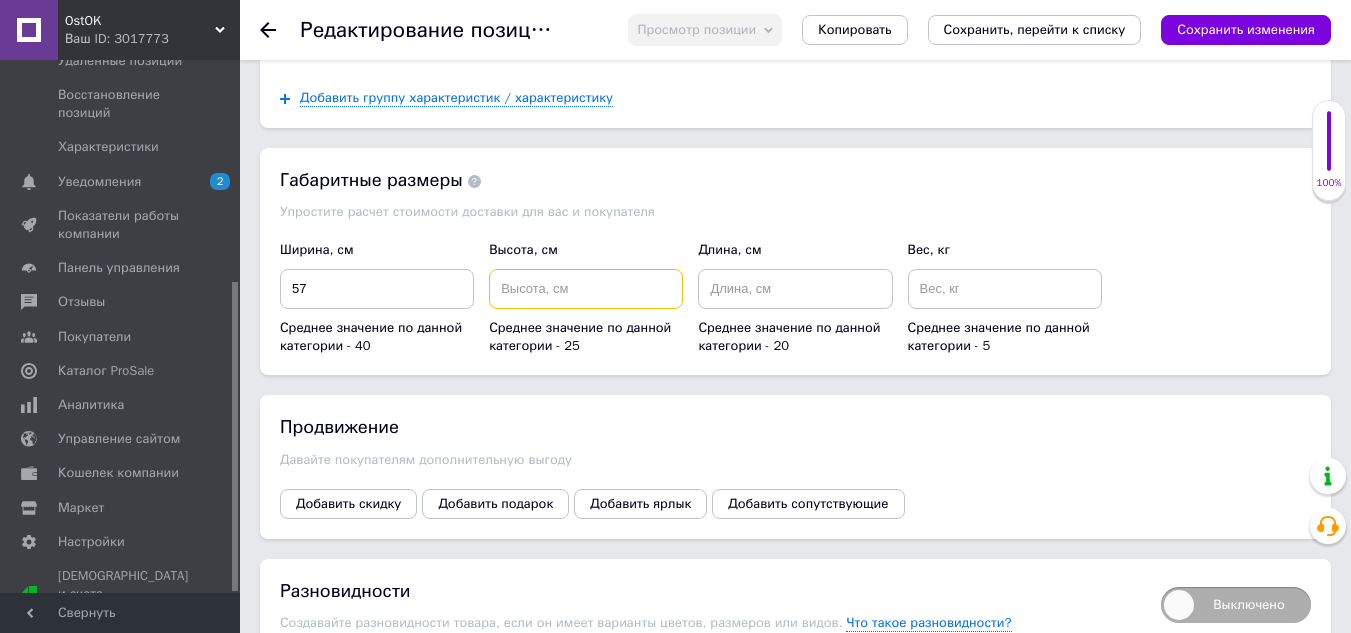 click at bounding box center (586, 289) 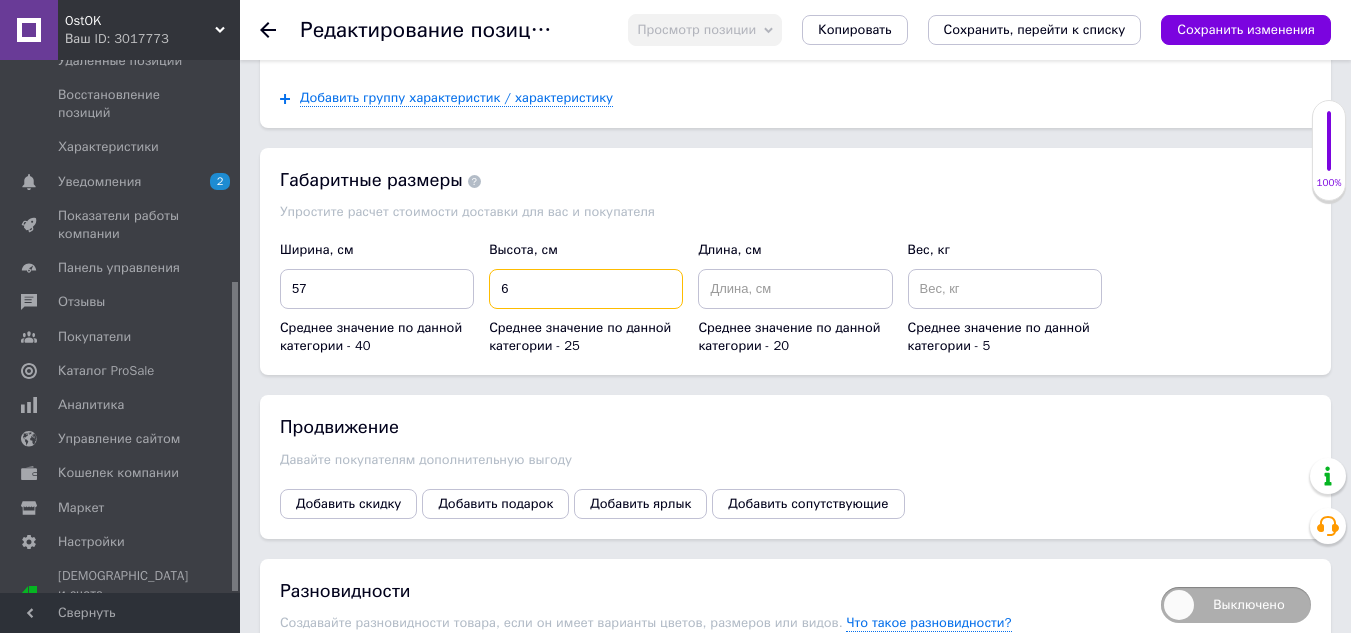 type on "6" 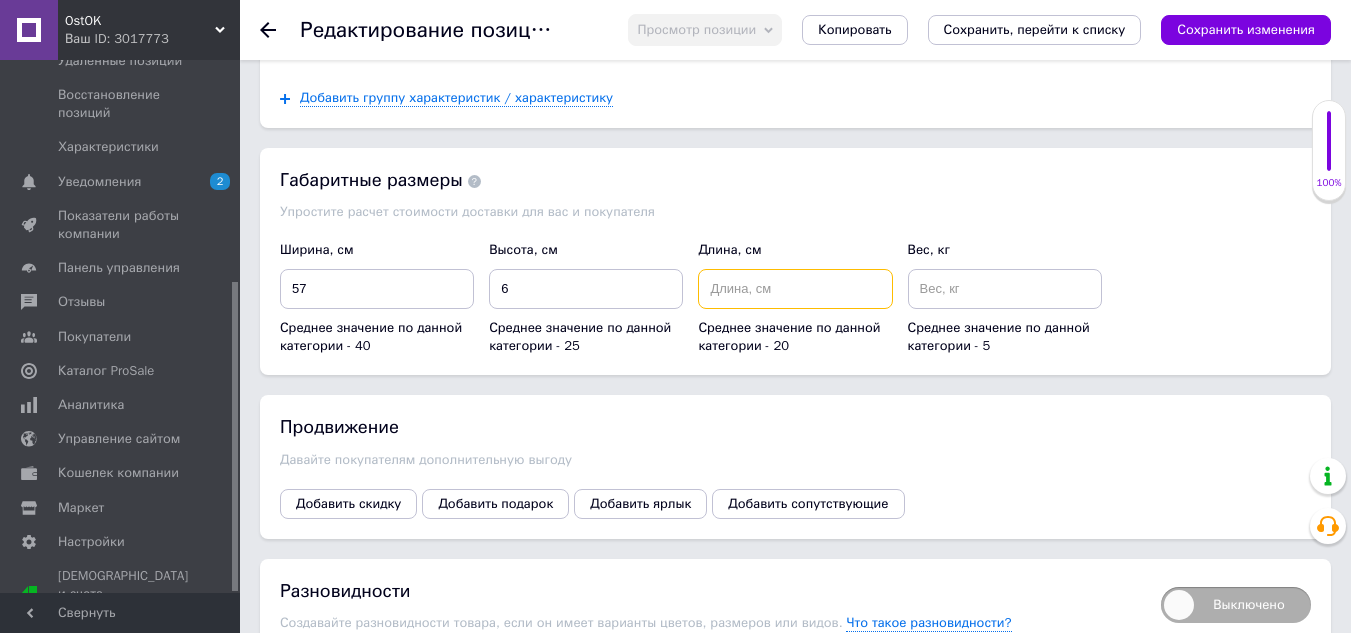 click at bounding box center (795, 289) 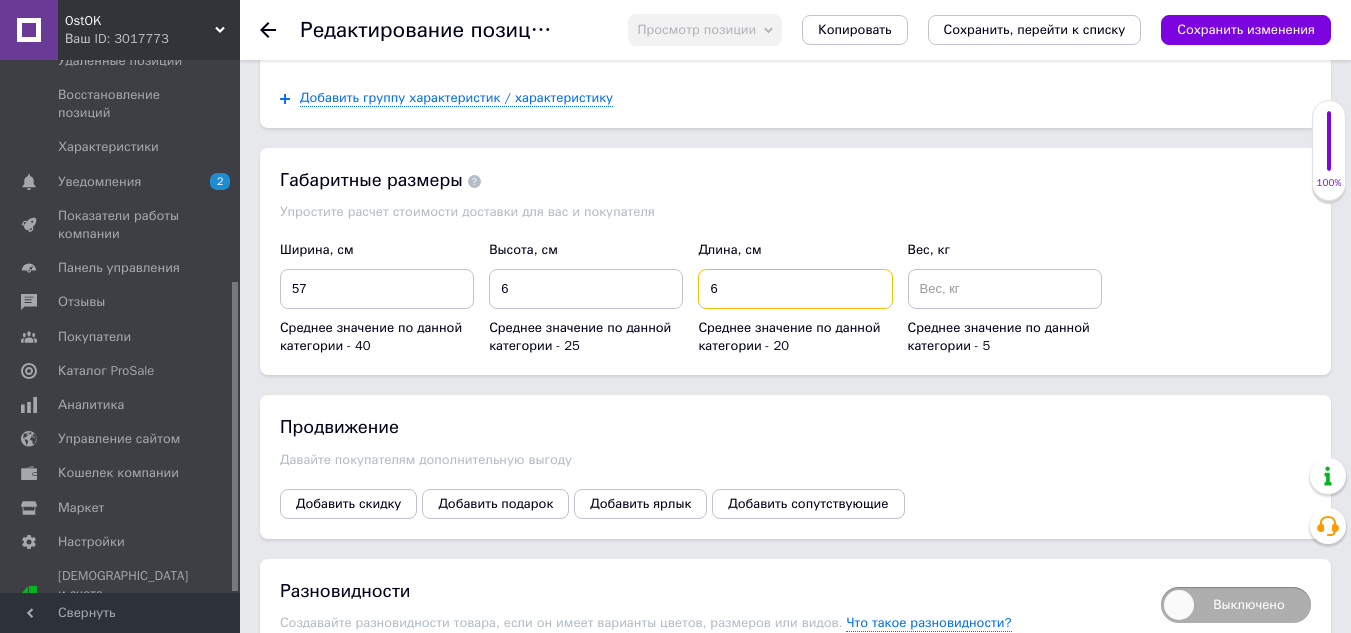 type on "6" 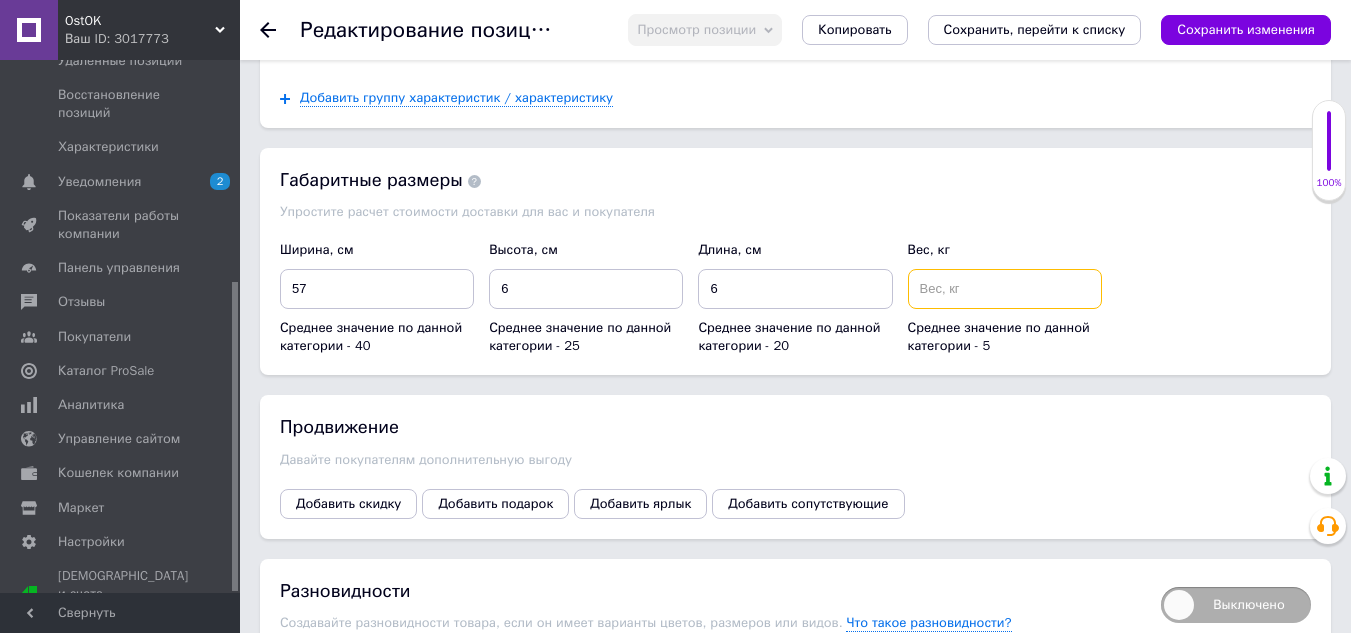 click at bounding box center [1005, 289] 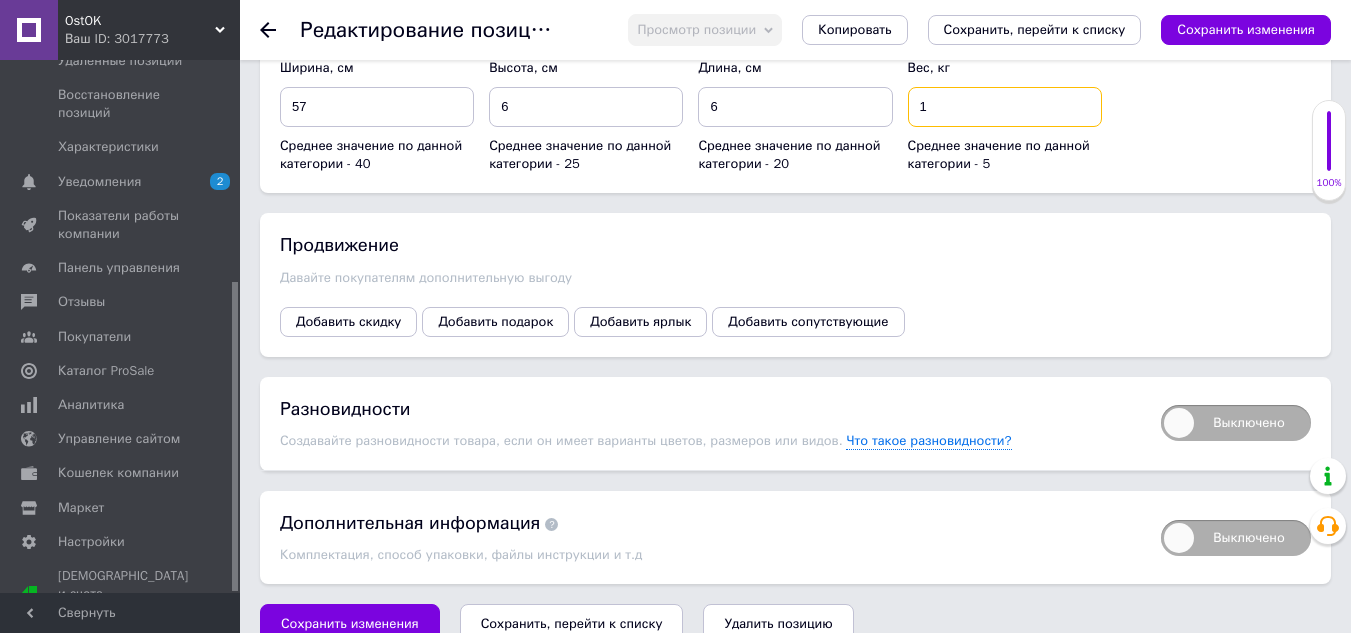 scroll, scrollTop: 3092, scrollLeft: 0, axis: vertical 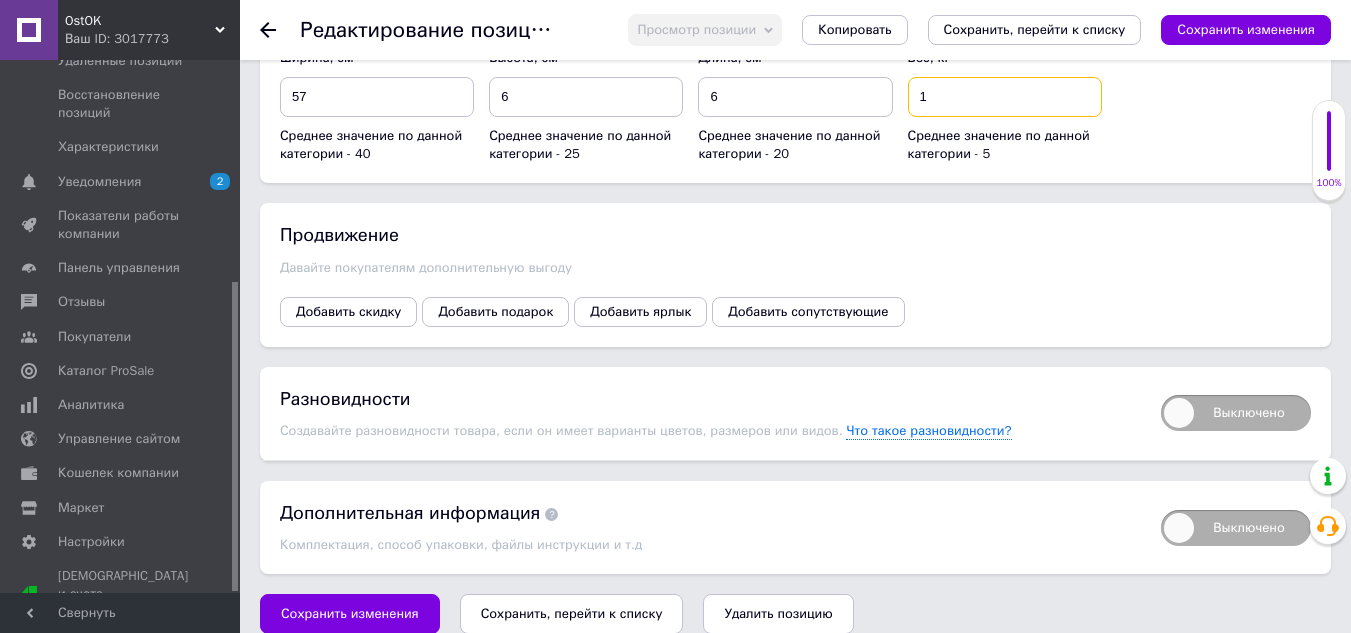 type on "1" 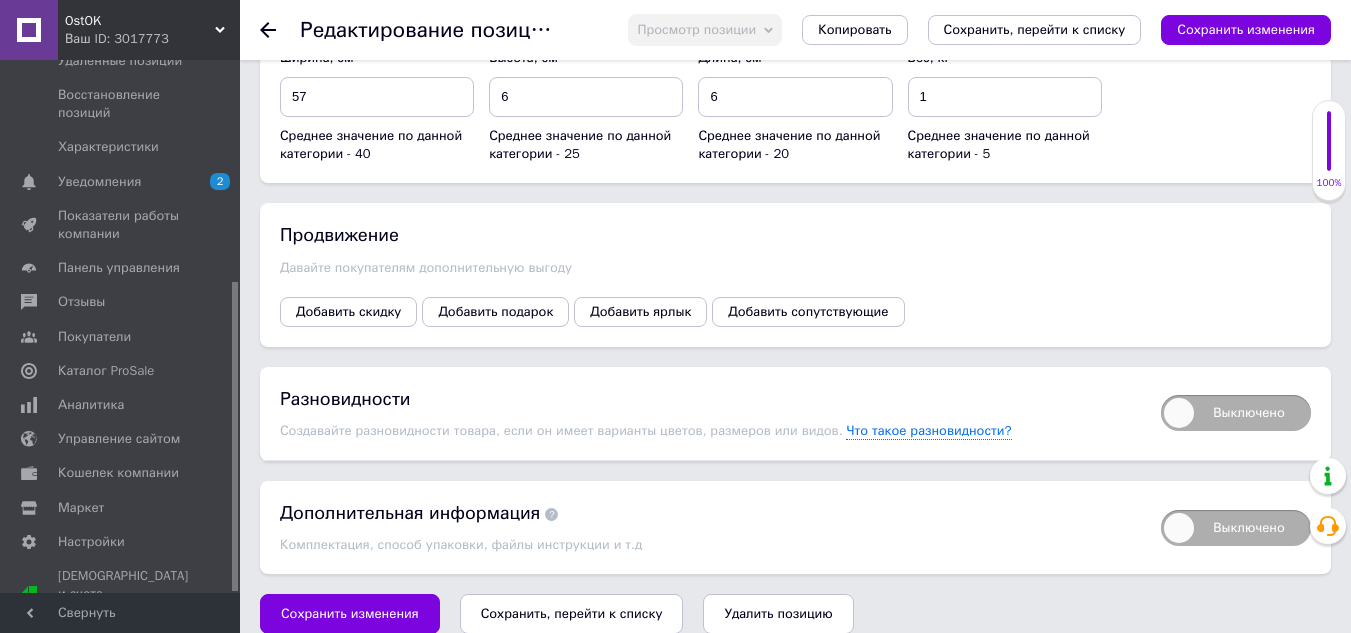 click on "Сохранить, перейти к списку" at bounding box center [572, 613] 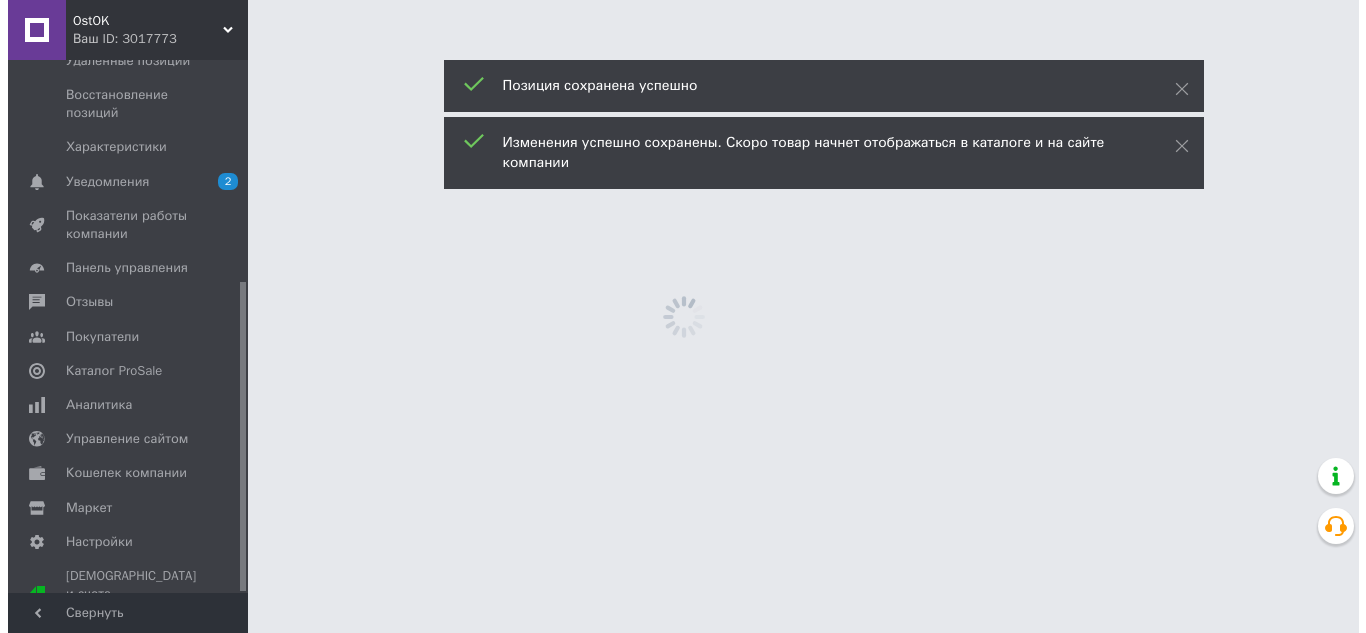 scroll, scrollTop: 0, scrollLeft: 0, axis: both 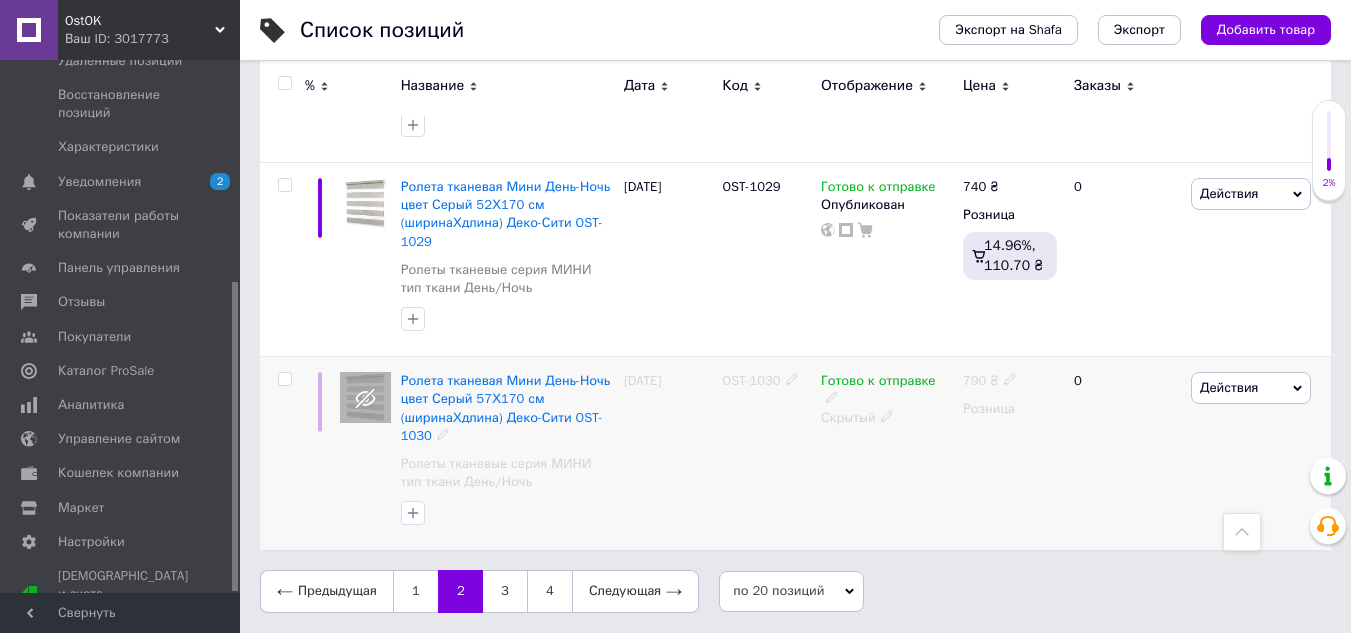 click 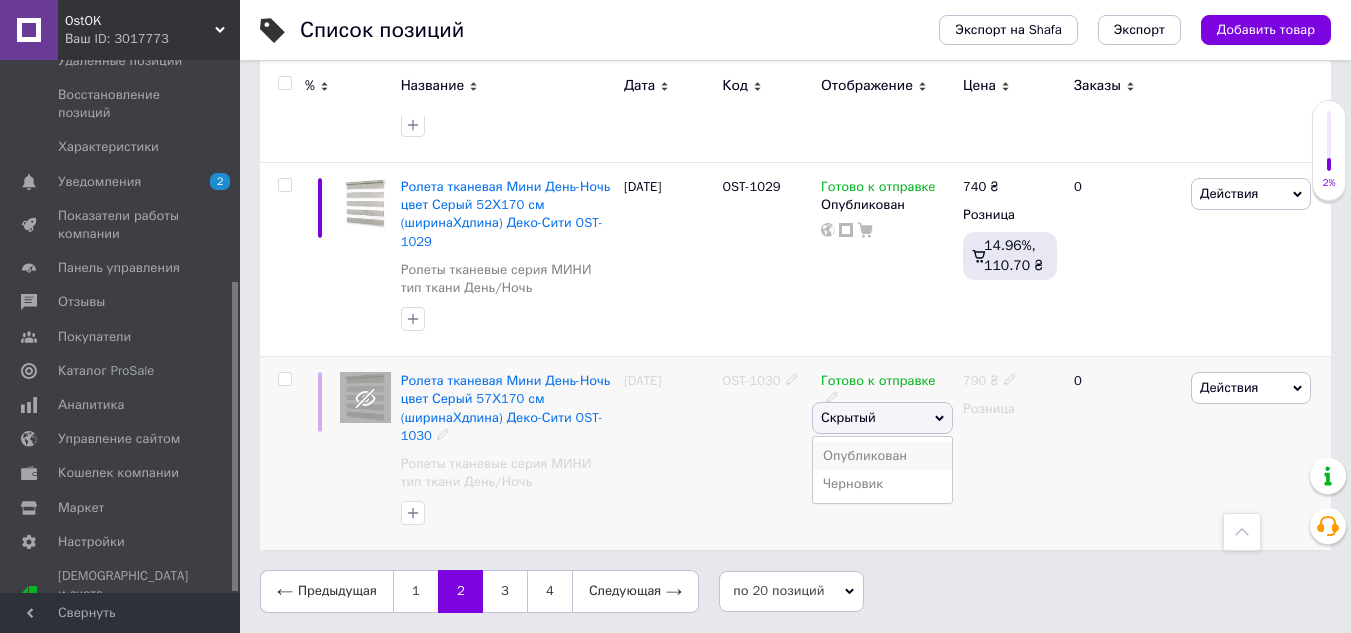 click on "Опубликован" at bounding box center [882, 456] 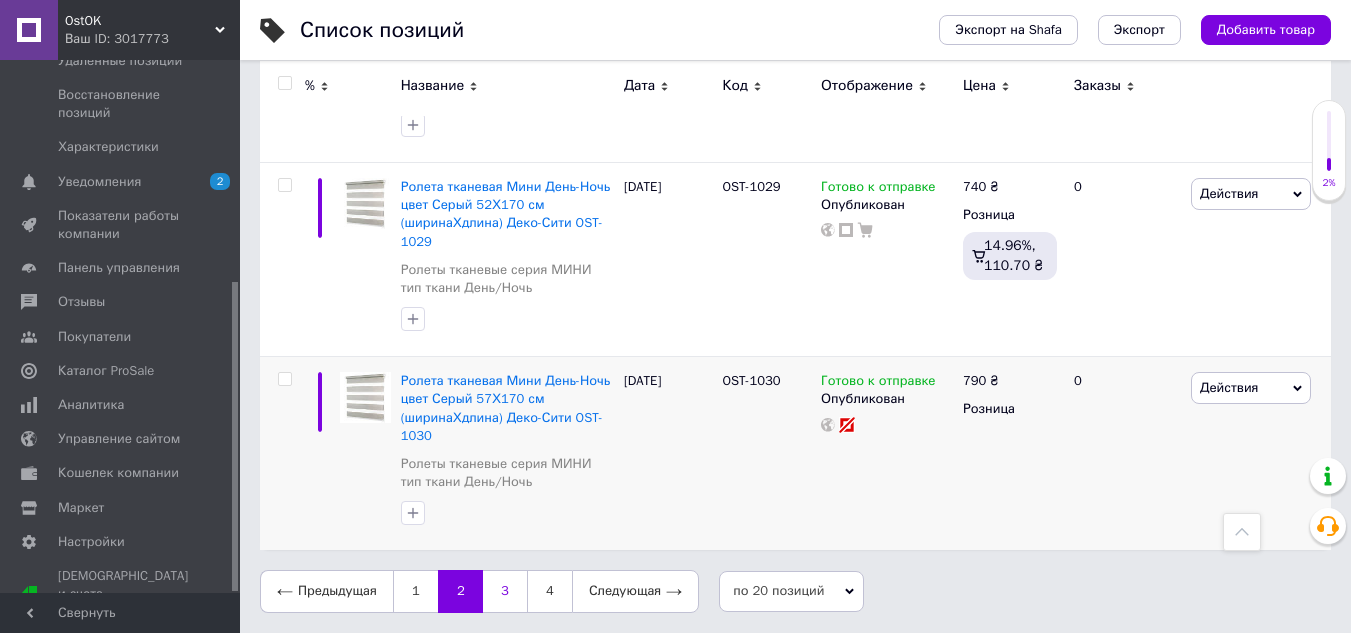 click on "3" at bounding box center [505, 591] 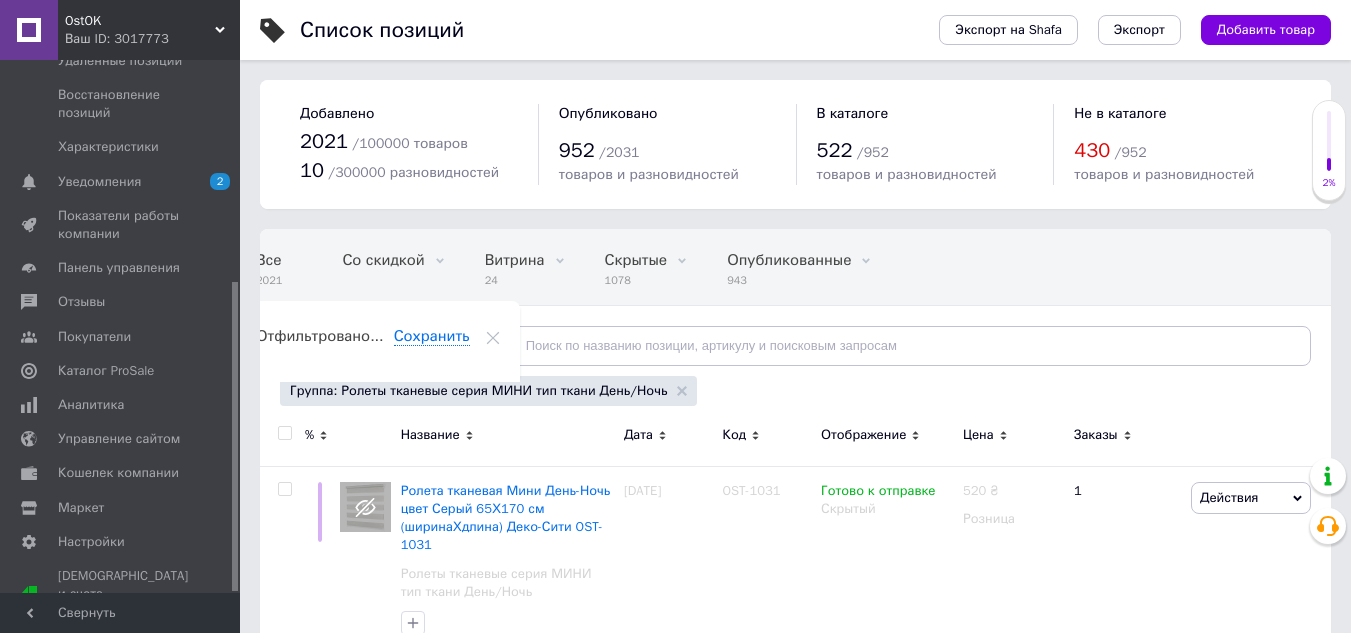 scroll, scrollTop: 100, scrollLeft: 0, axis: vertical 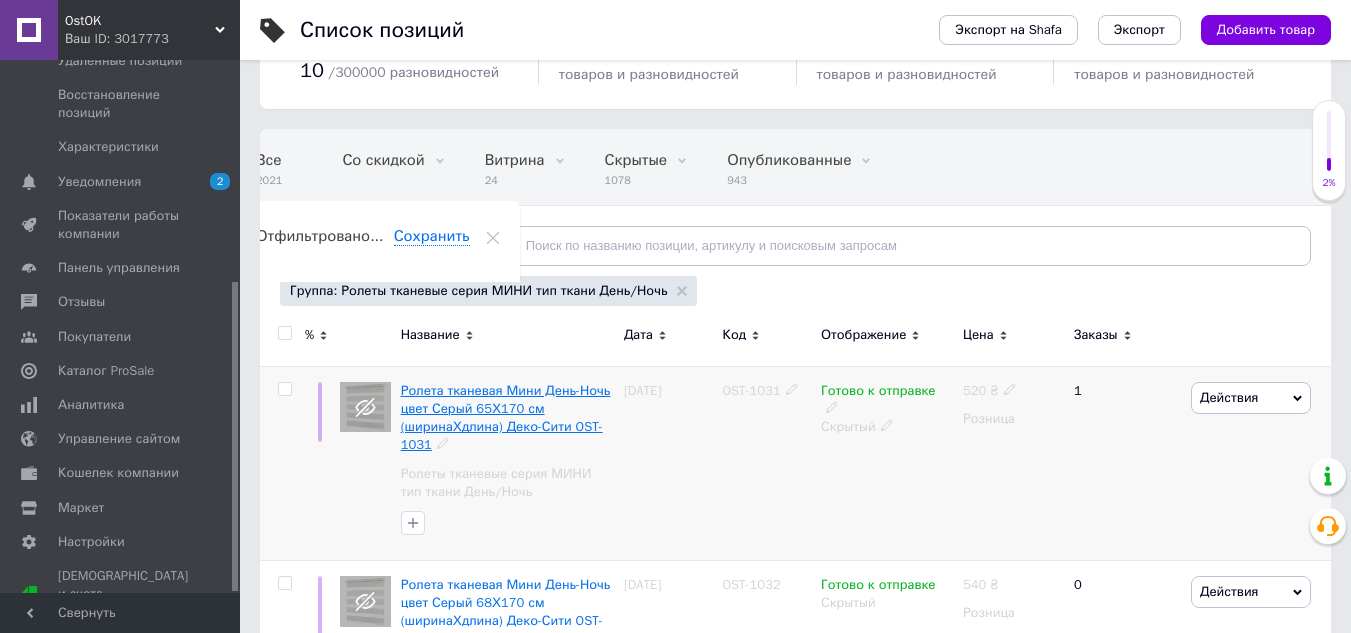 click on "Ролета тканевая Мини День-Ночь цвет Серый 65Х170 см (ширинаХдлина) Деко-Сити OST-1031" at bounding box center [506, 418] 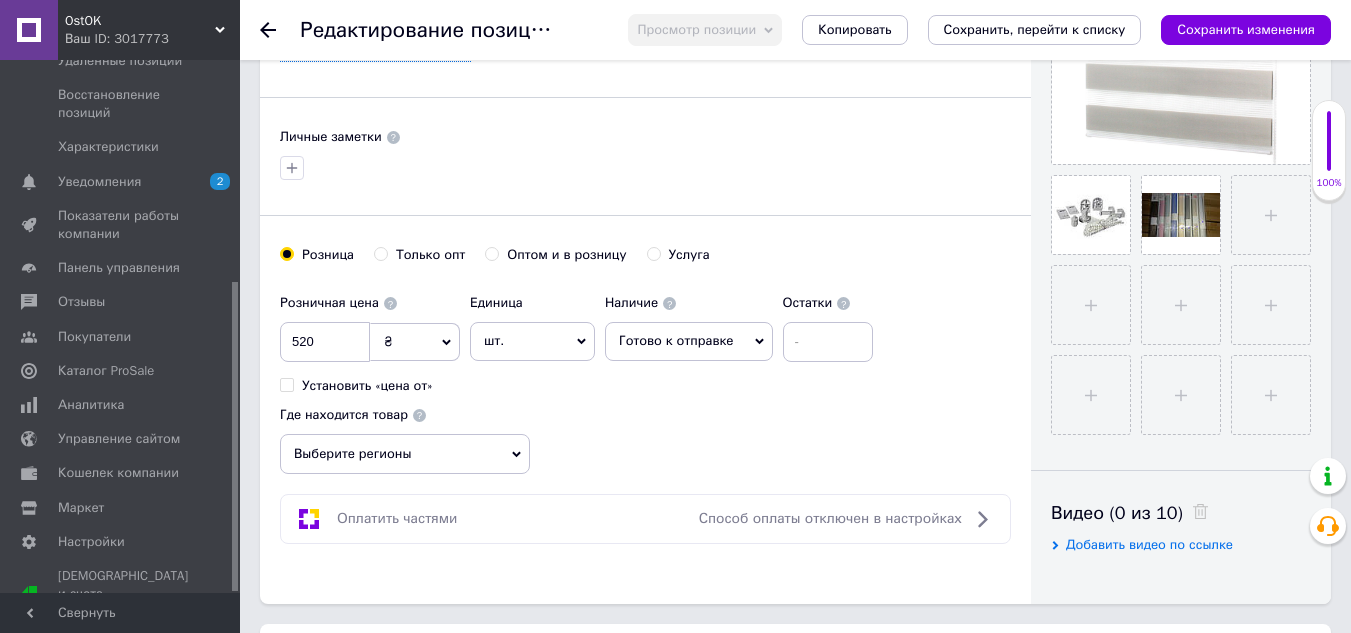 scroll, scrollTop: 600, scrollLeft: 0, axis: vertical 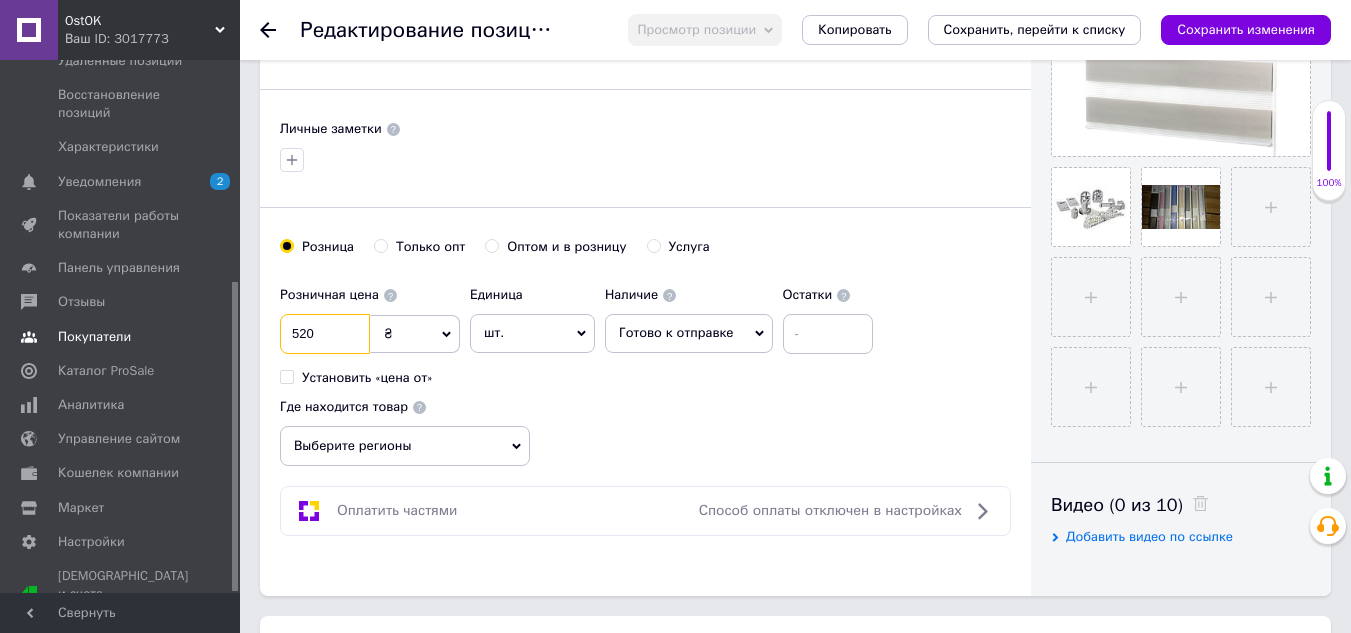 drag, startPoint x: 333, startPoint y: 336, endPoint x: 191, endPoint y: 305, distance: 145.34442 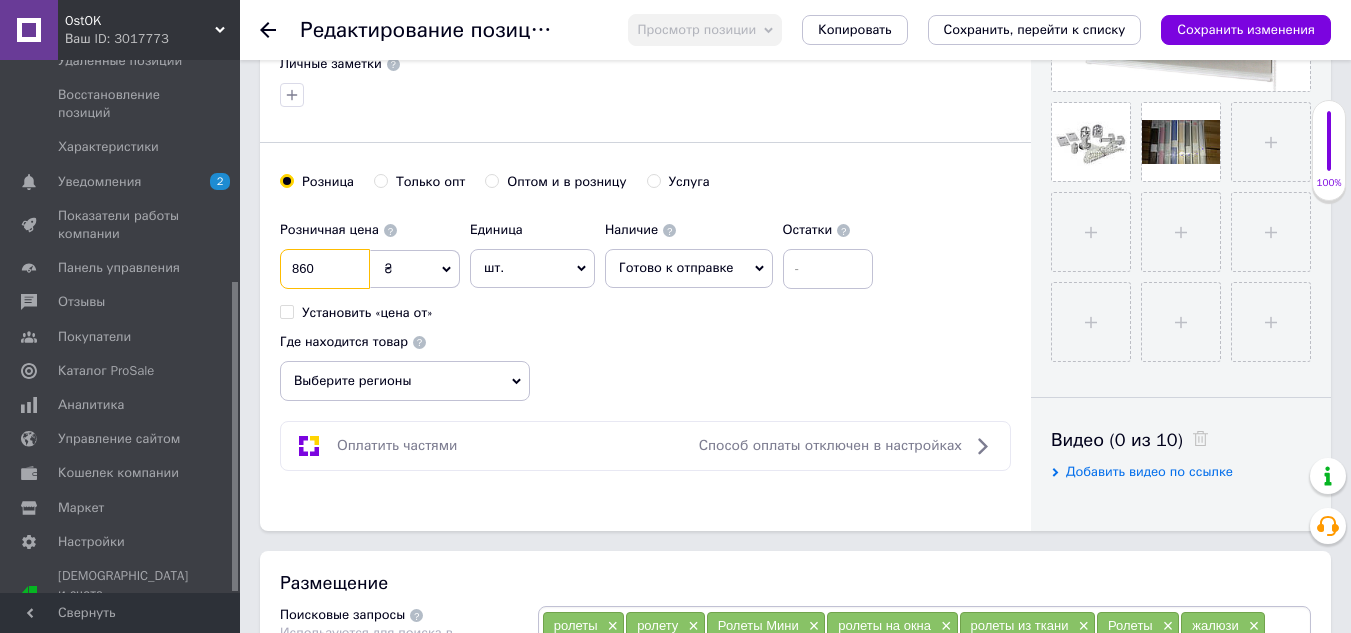 scroll, scrollTop: 700, scrollLeft: 0, axis: vertical 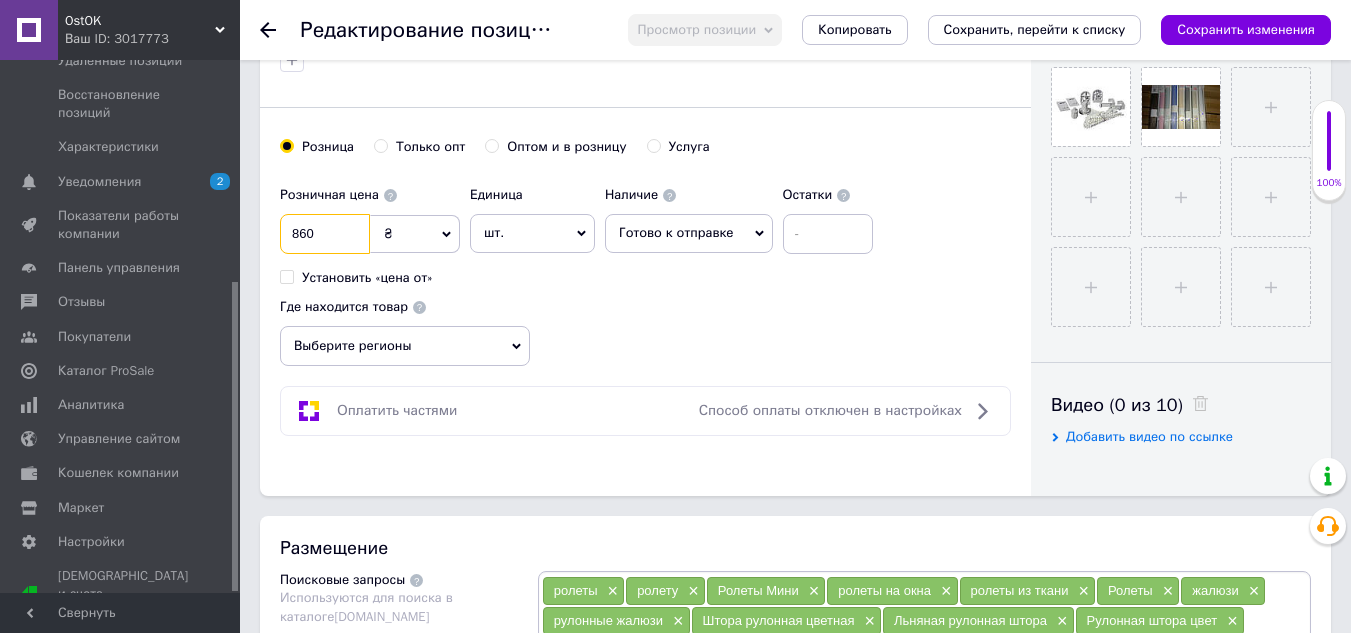 type on "860" 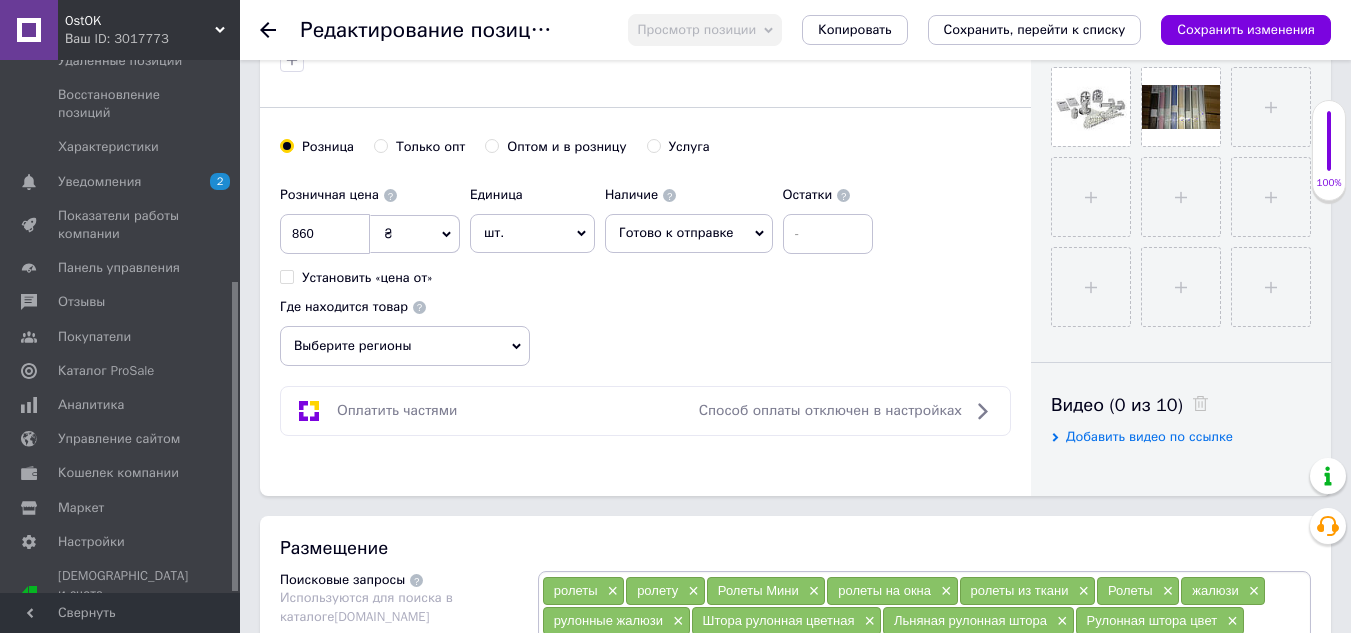 click on "Выберите регионы" at bounding box center [405, 346] 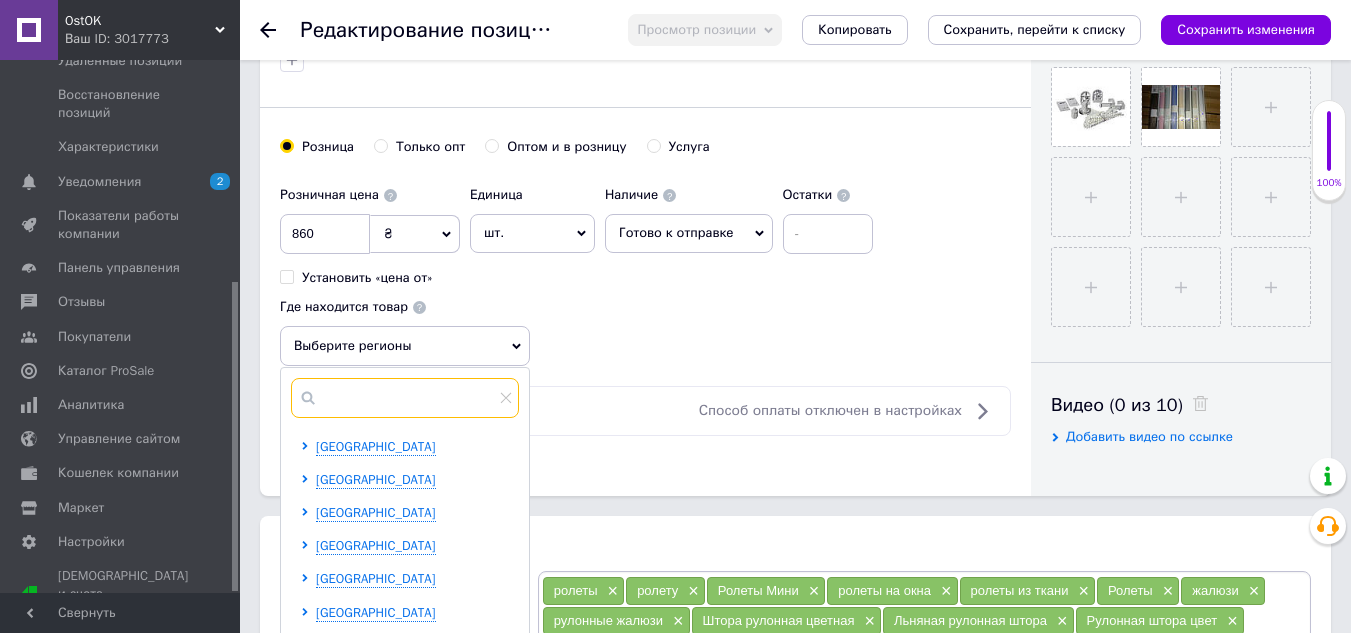 click at bounding box center [405, 398] 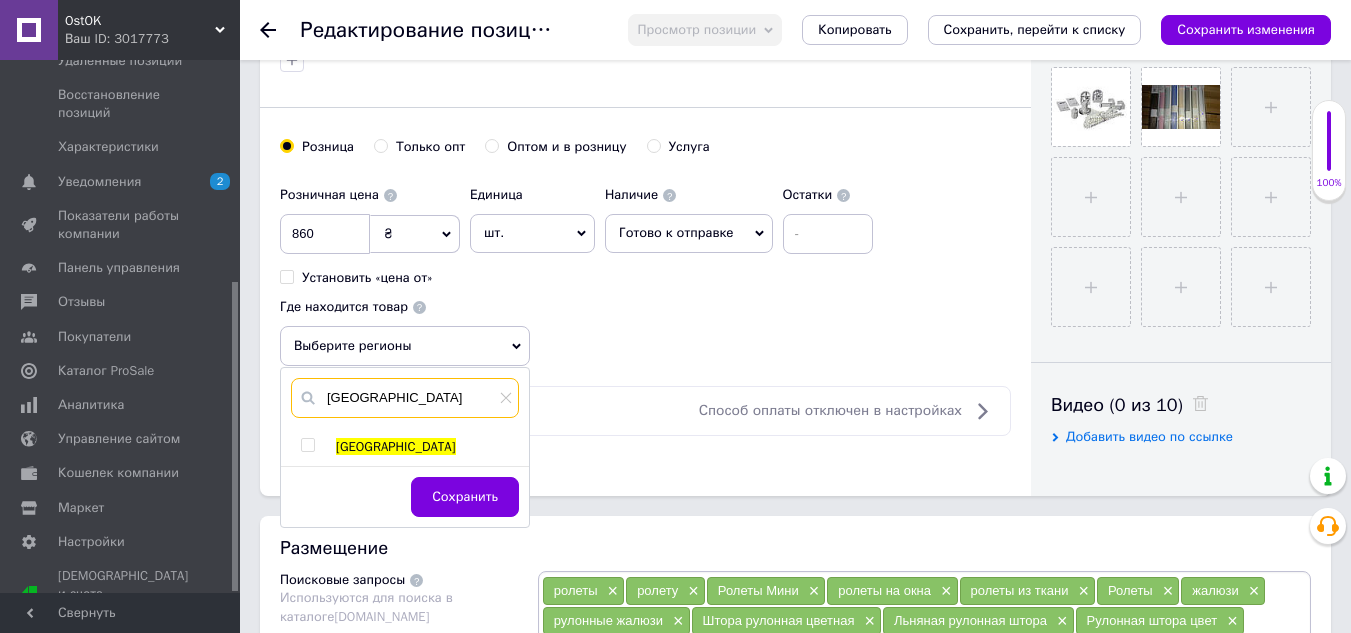 type on "[GEOGRAPHIC_DATA]" 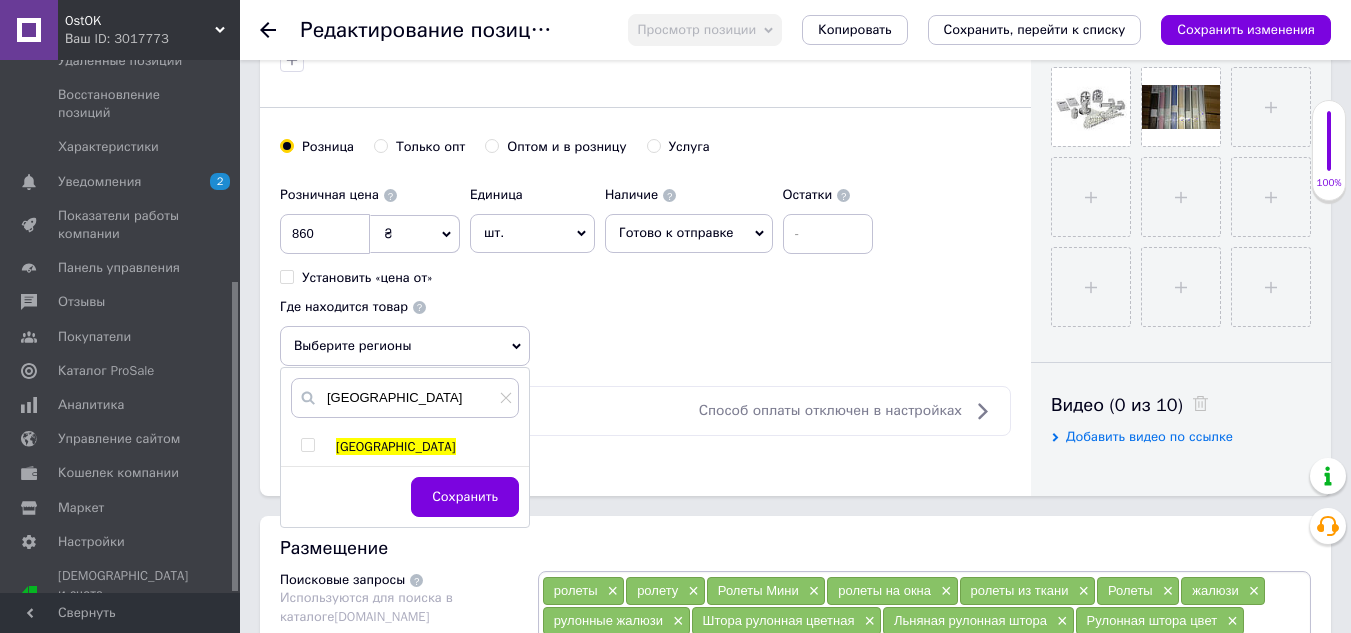drag, startPoint x: 306, startPoint y: 445, endPoint x: 323, endPoint y: 451, distance: 18.027756 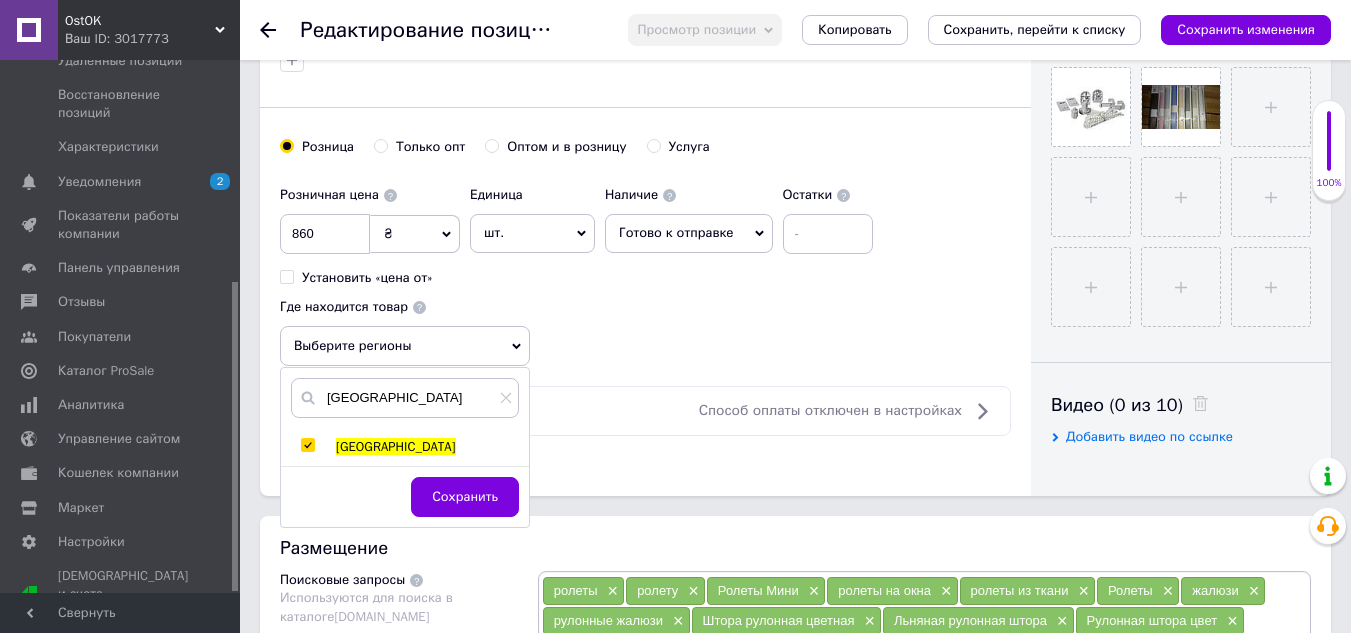 checkbox on "true" 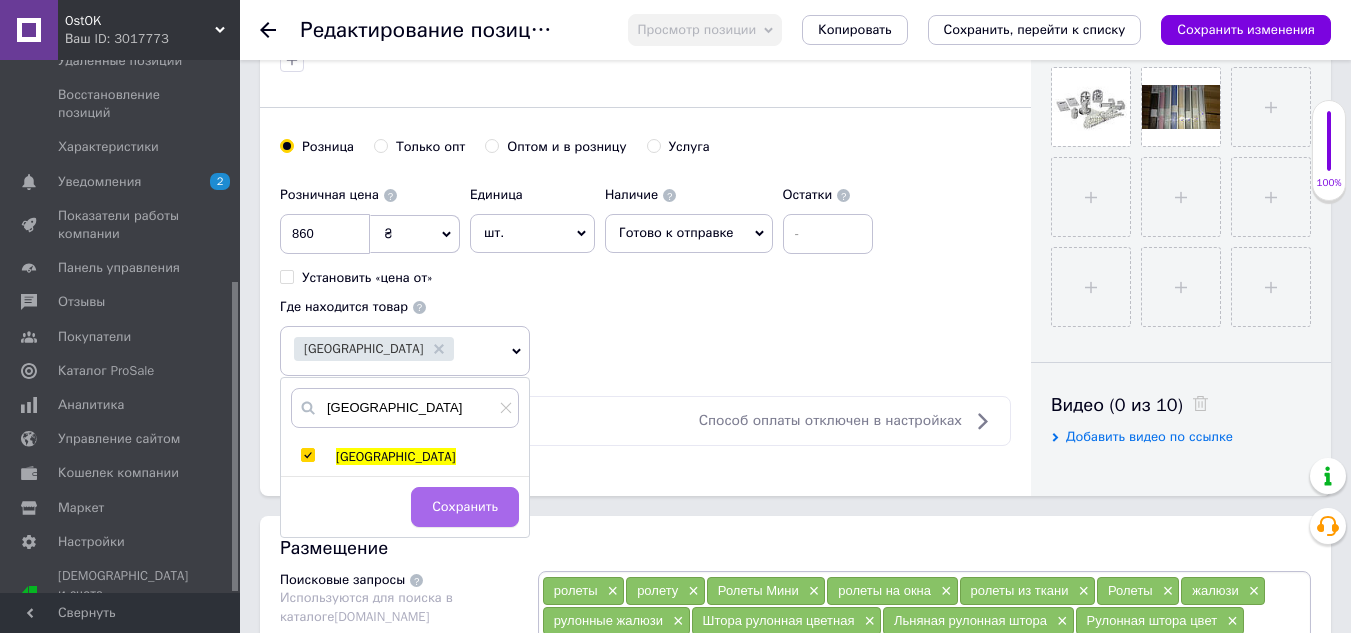 click on "Сохранить" at bounding box center (465, 507) 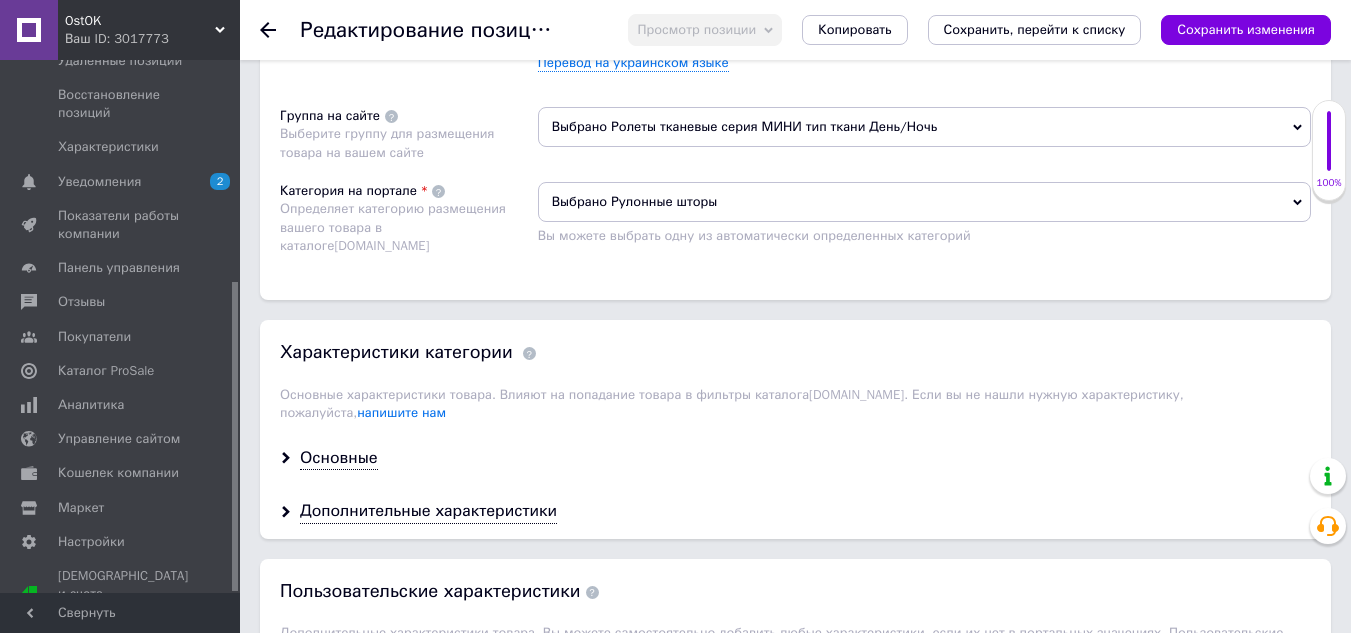 scroll, scrollTop: 1500, scrollLeft: 0, axis: vertical 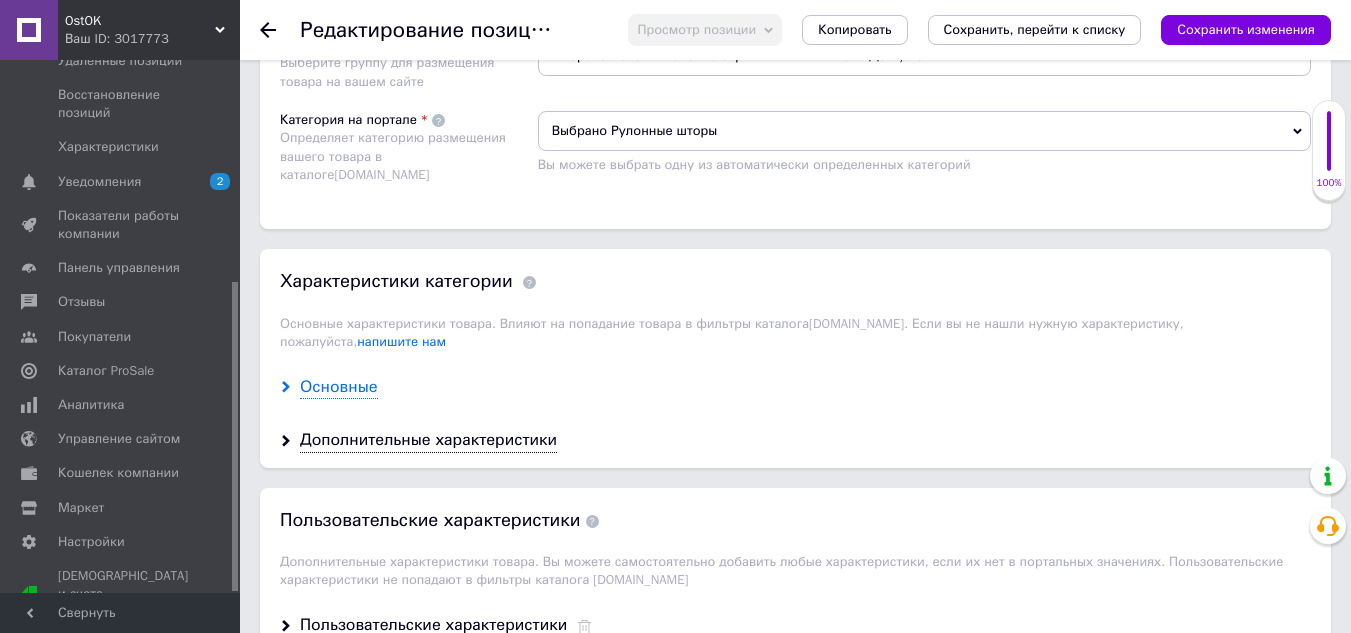 click on "Основные" at bounding box center (339, 387) 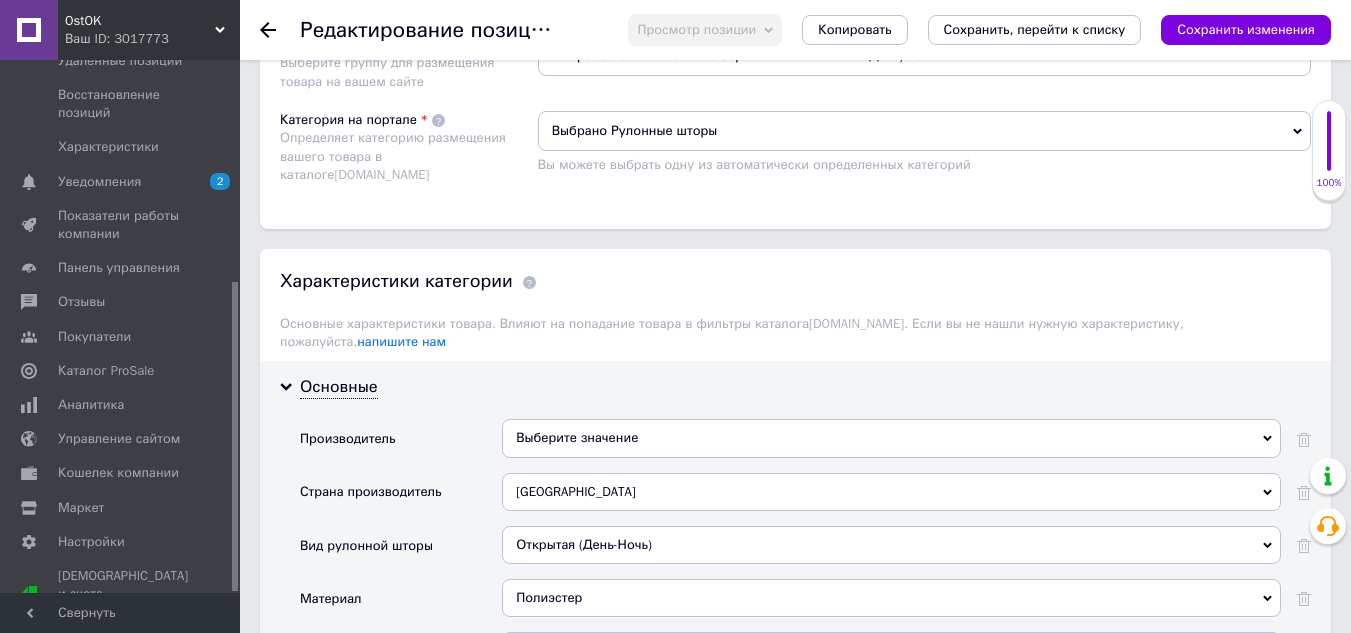 click on "Выберите значение" at bounding box center (891, 438) 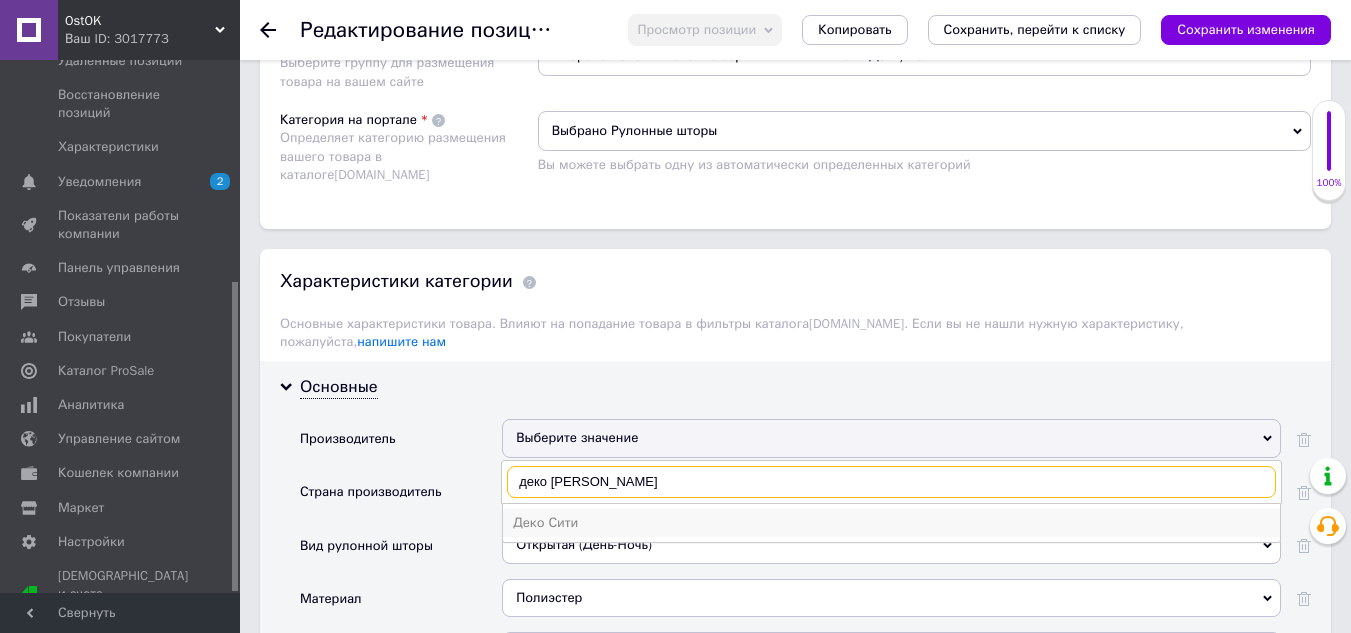 type on "деко [PERSON_NAME]" 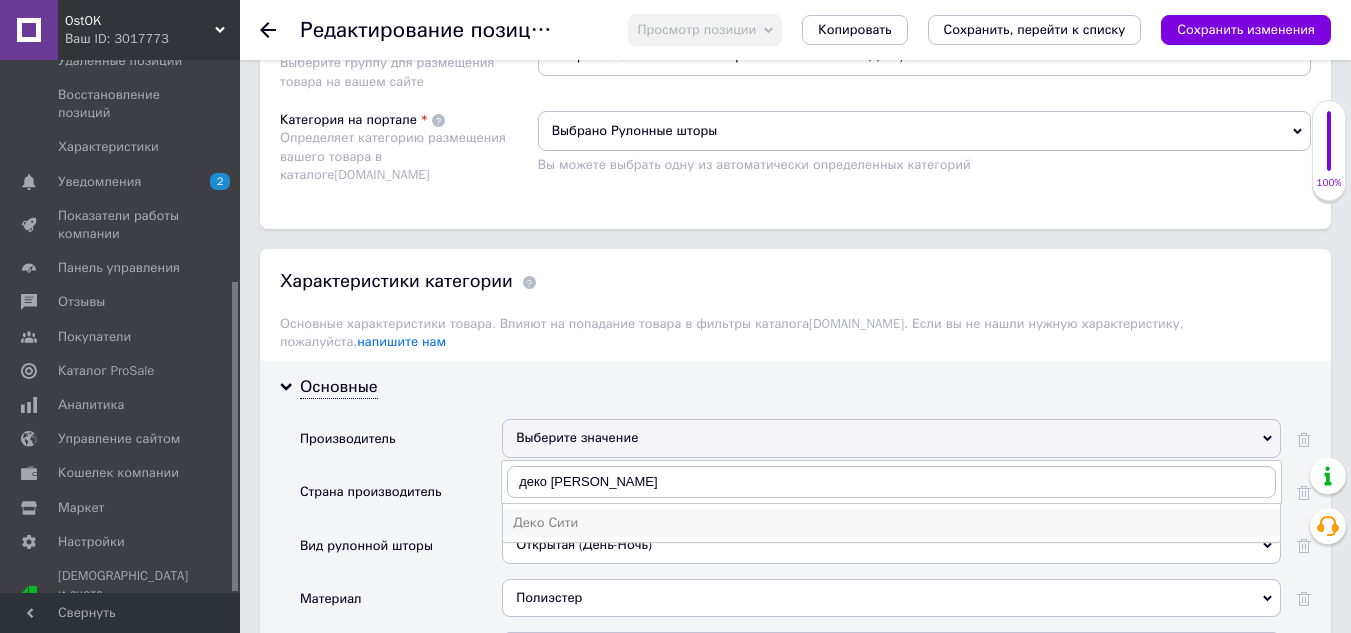 click on "Деко Сити" at bounding box center (891, 523) 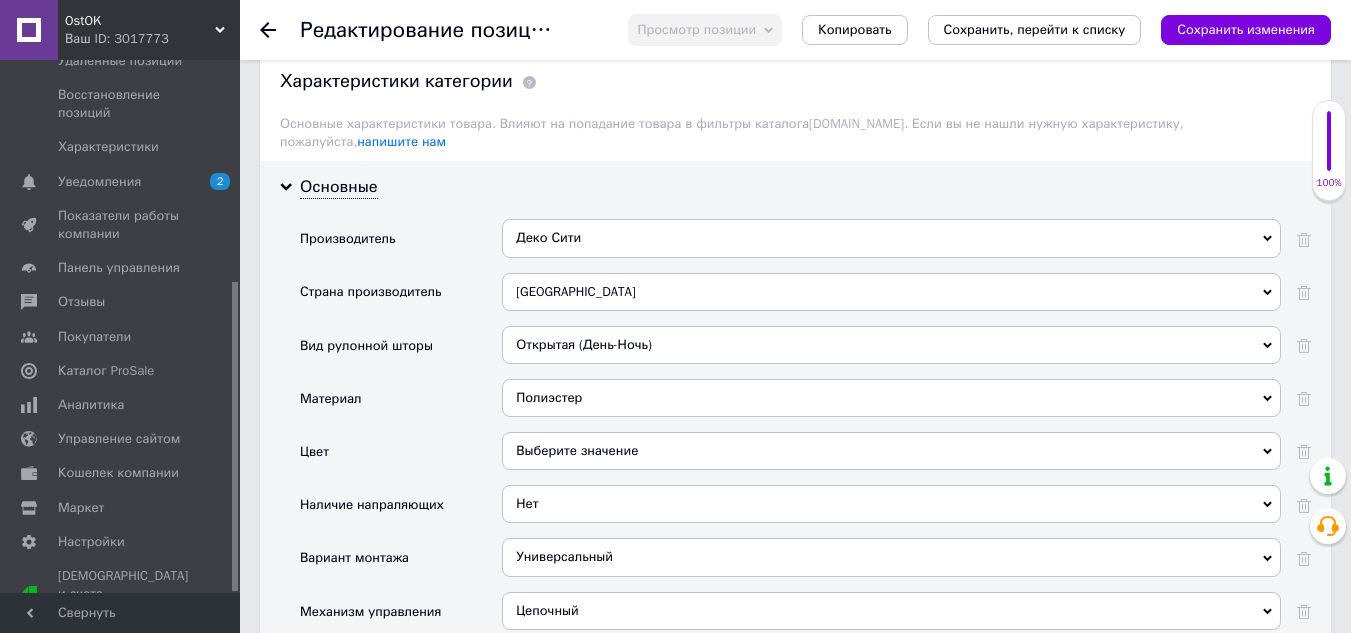 scroll, scrollTop: 1800, scrollLeft: 0, axis: vertical 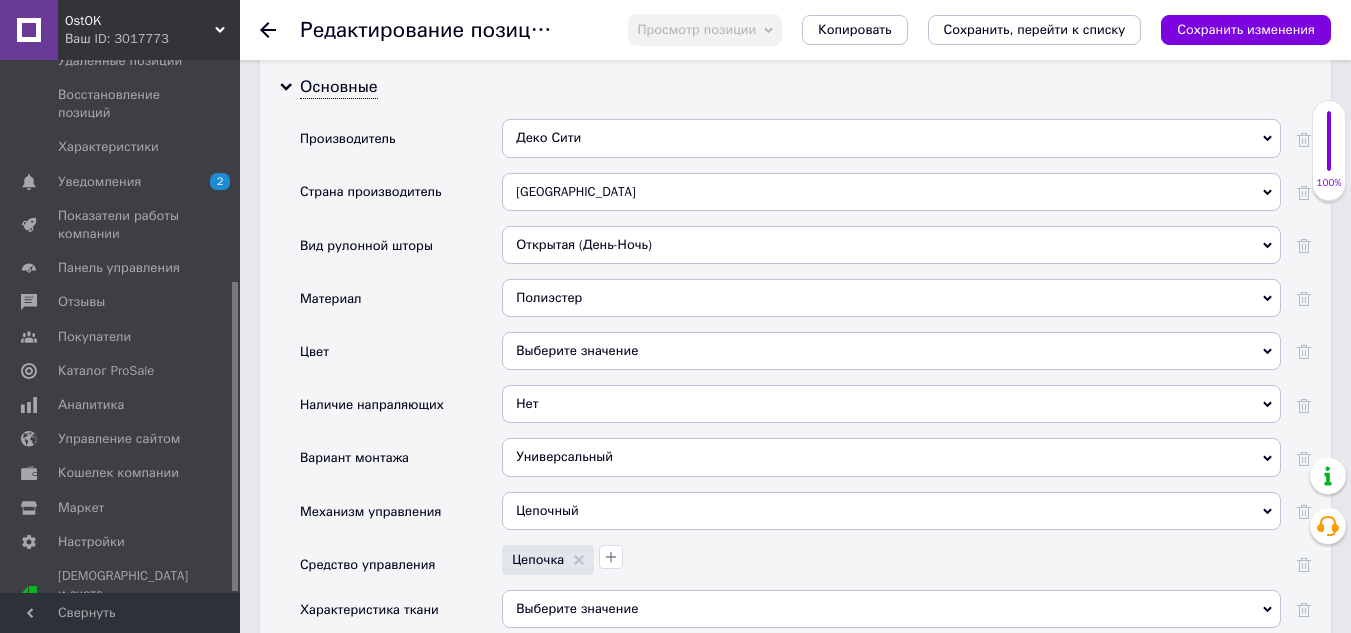 click on "Выберите значение" at bounding box center [891, 351] 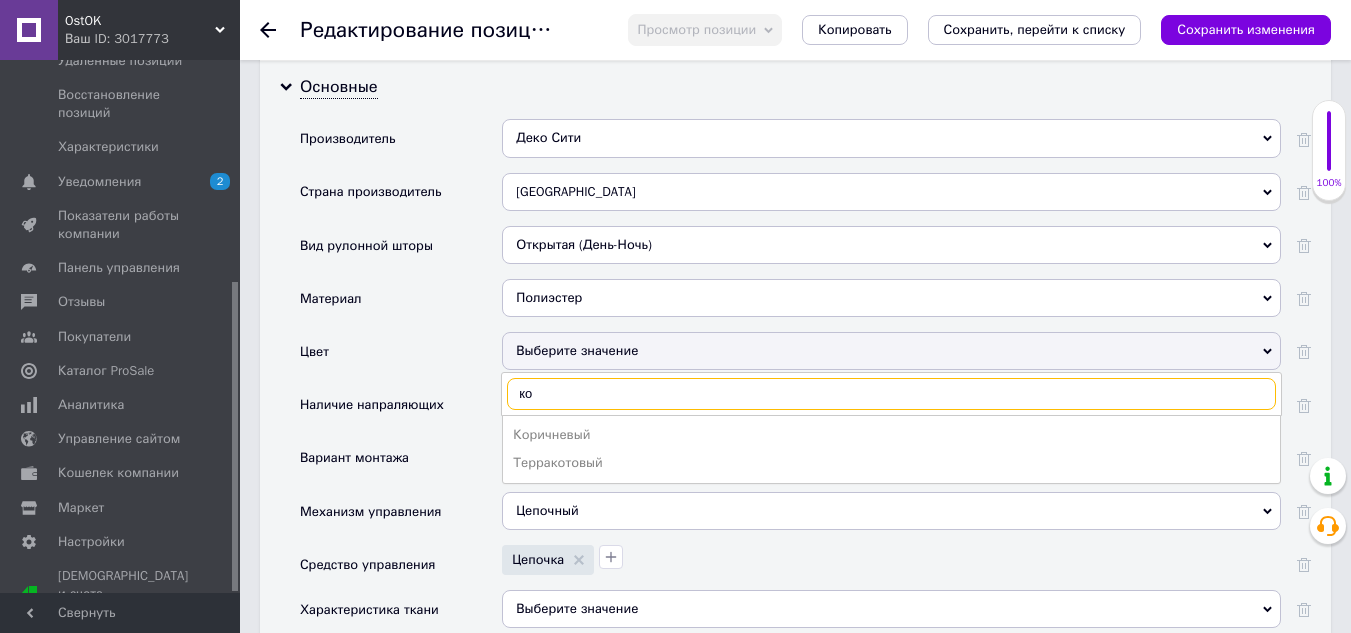 type on "кор" 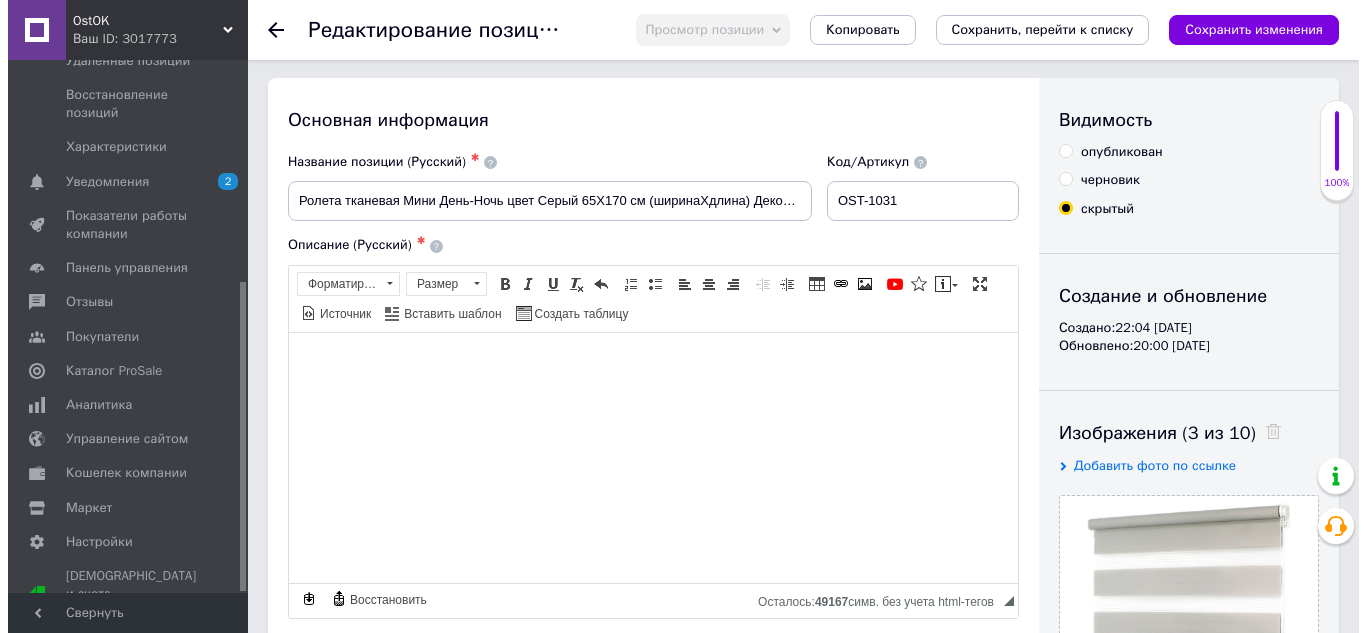scroll, scrollTop: 0, scrollLeft: 0, axis: both 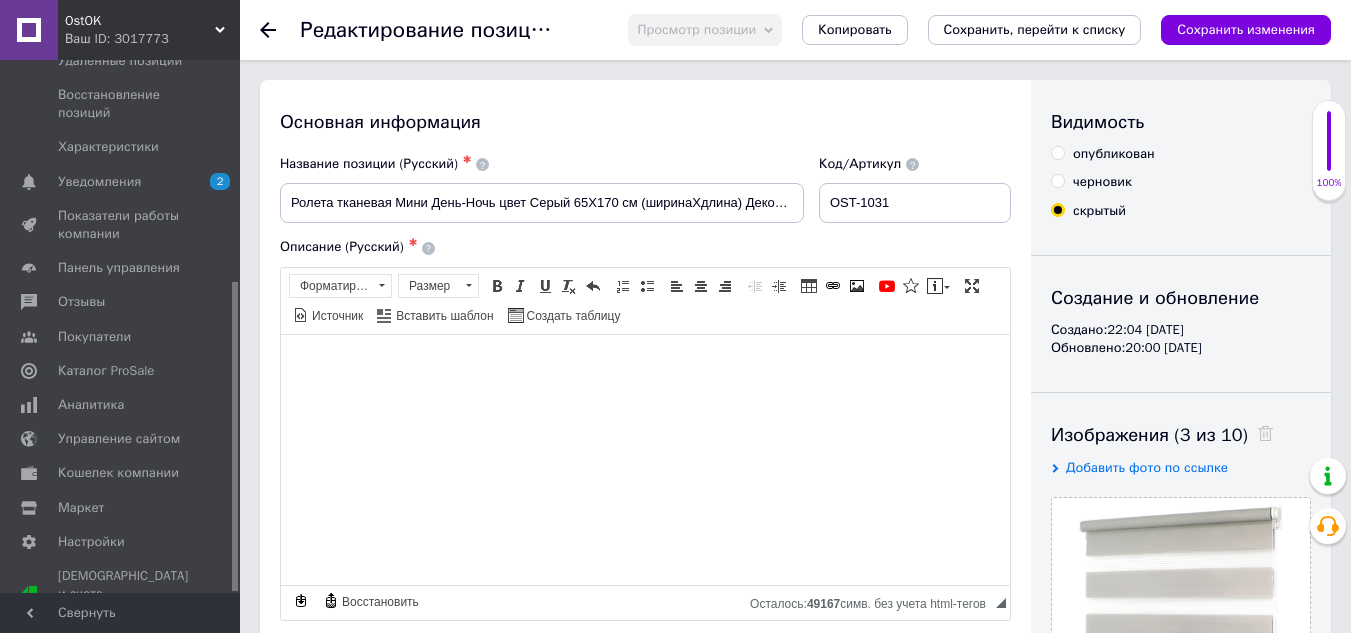 click 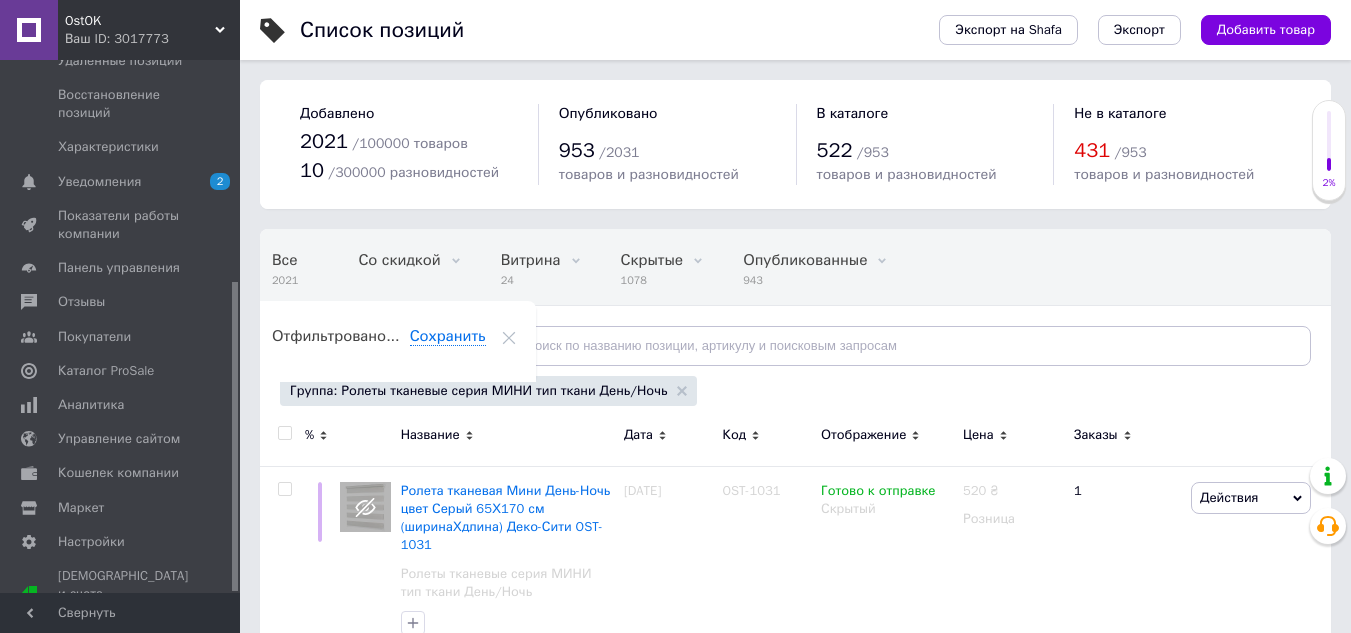 scroll, scrollTop: 0, scrollLeft: 24, axis: horizontal 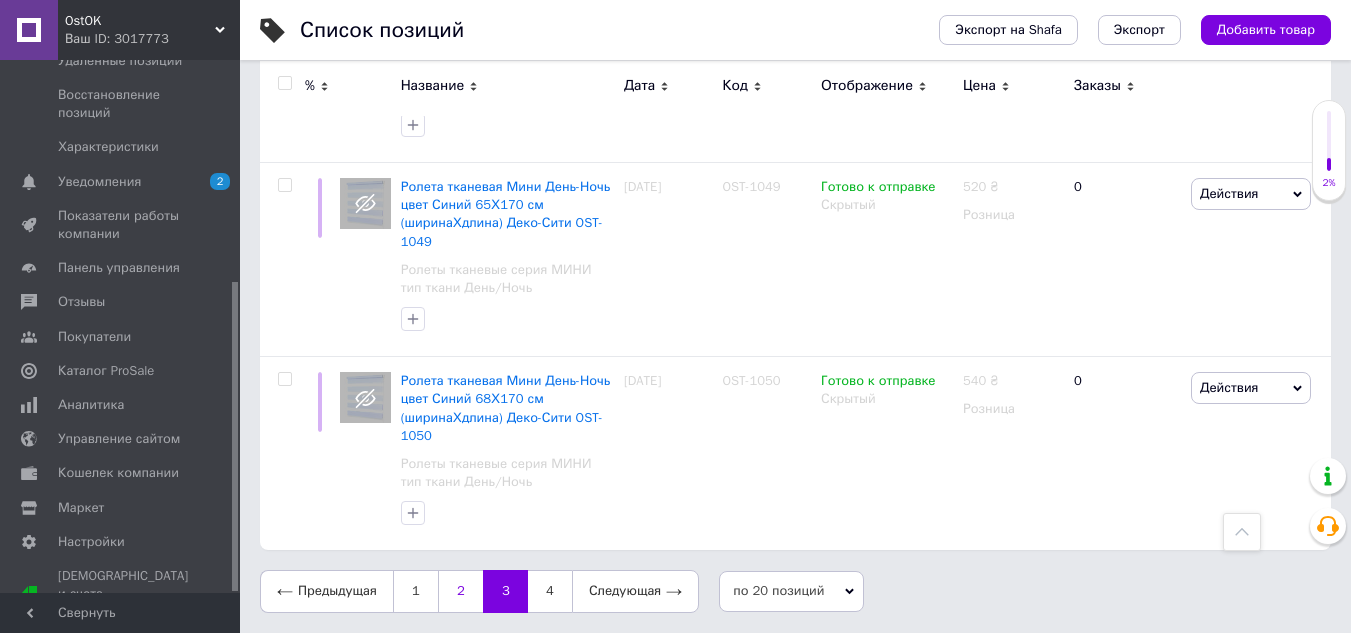 click on "2" at bounding box center (460, 591) 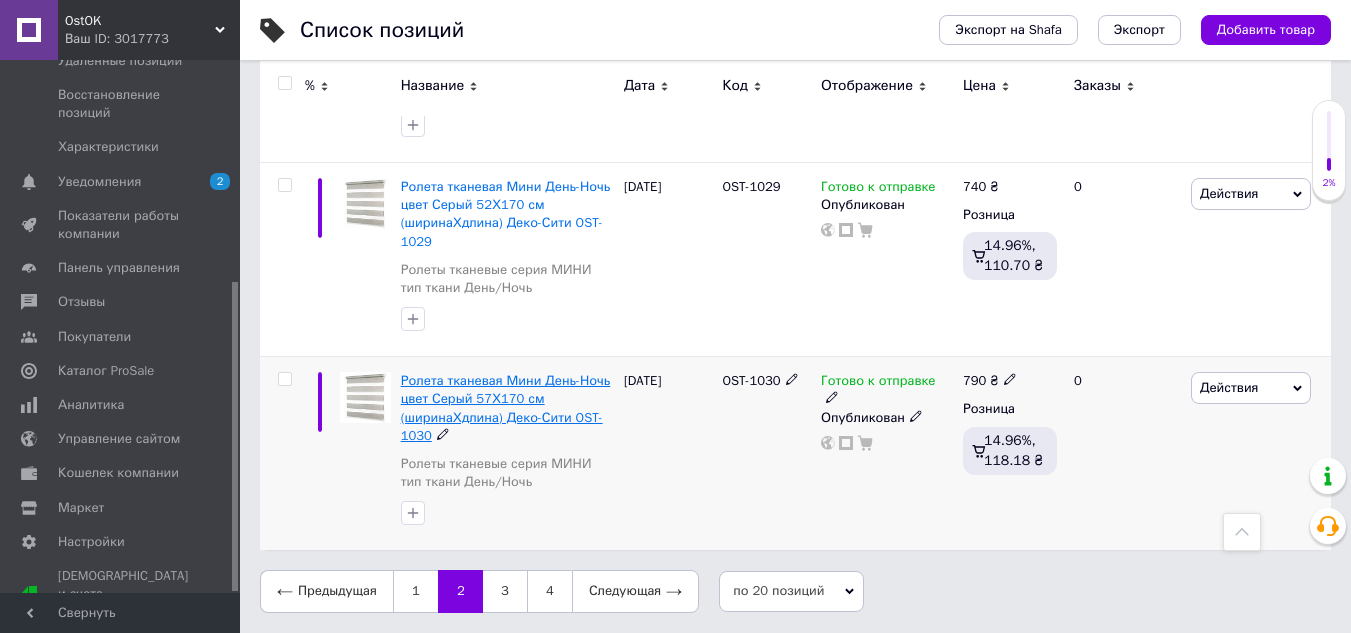click on "Ролета тканевая Мини День-Ночь цвет Серый 57Х170 см (ширинаХдлина) Деко-Сити OST-1030" at bounding box center (506, 408) 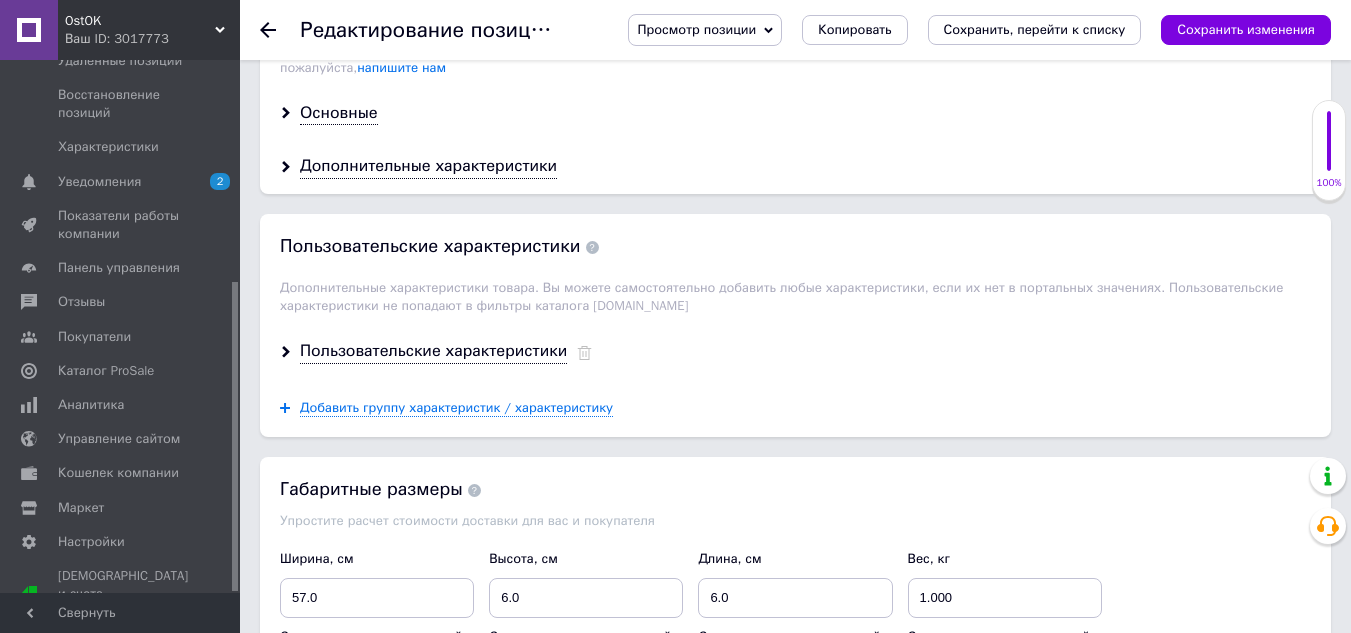 scroll, scrollTop: 1800, scrollLeft: 0, axis: vertical 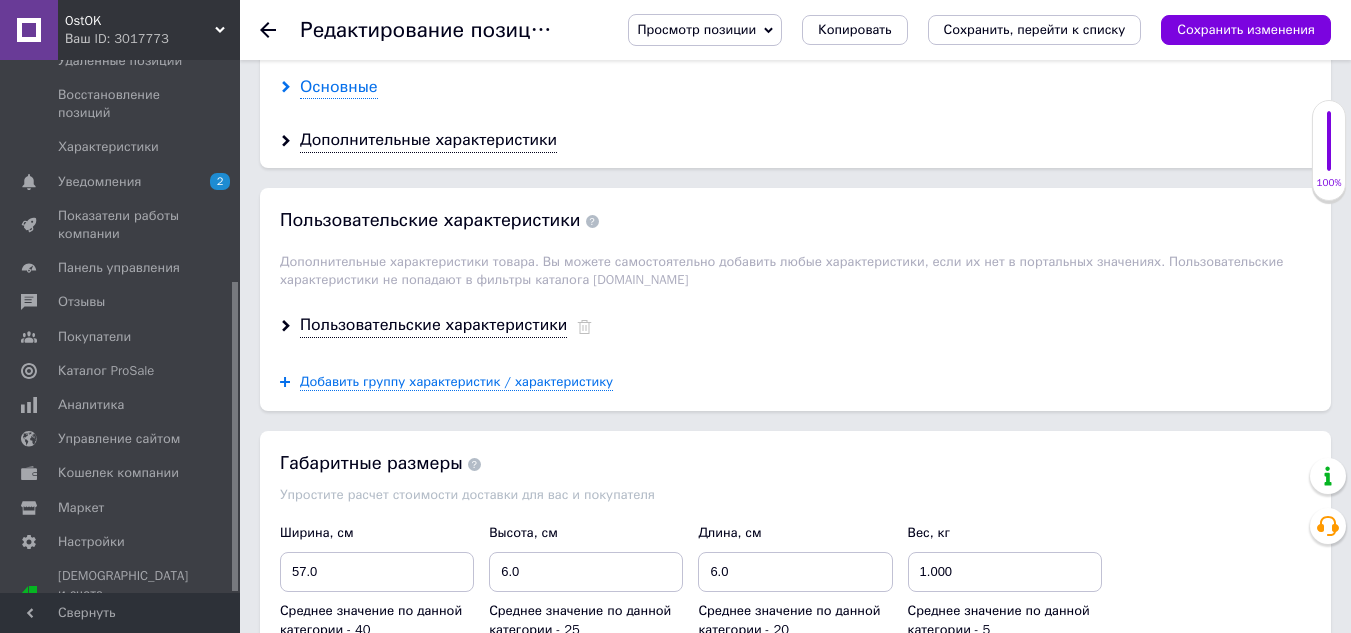 click on "Основные" at bounding box center (339, 87) 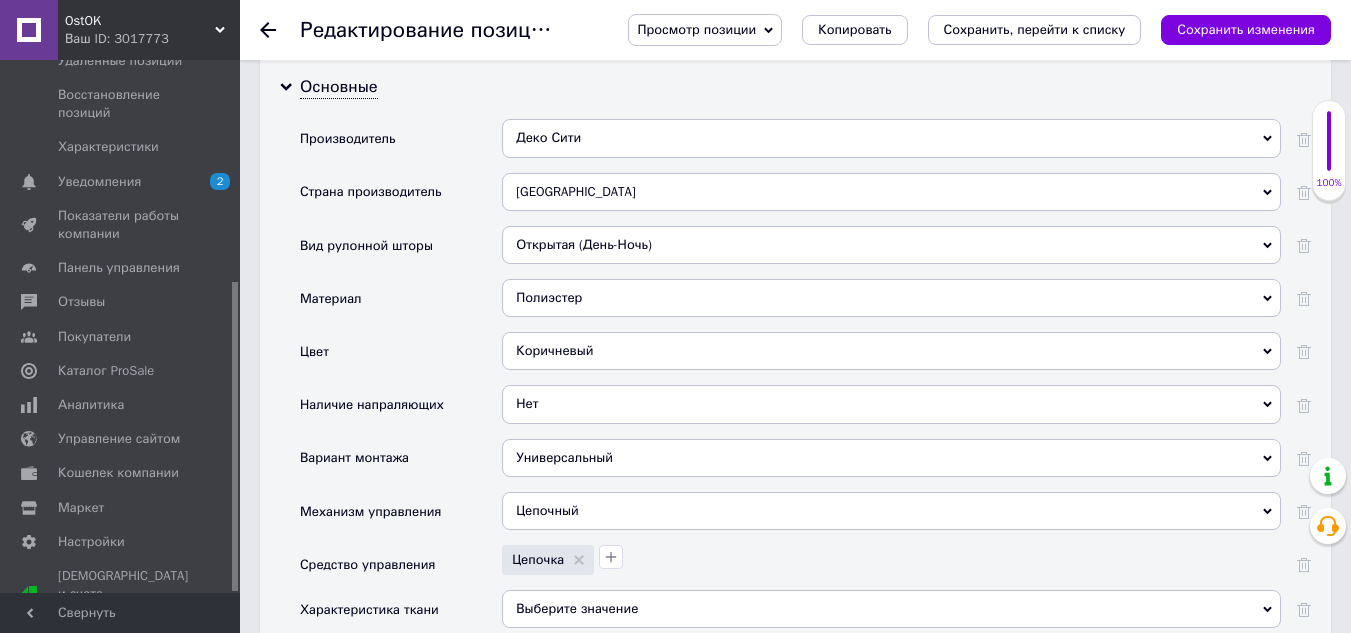 click on "Коричневый" at bounding box center [891, 351] 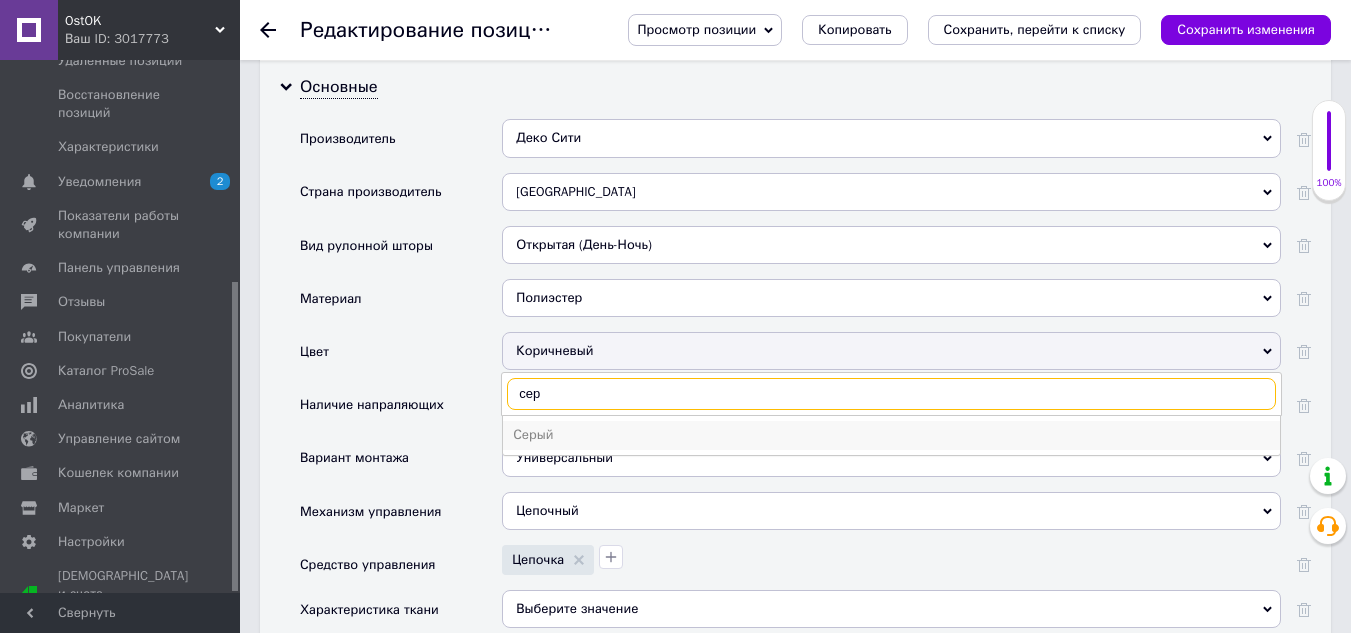 type on "сер" 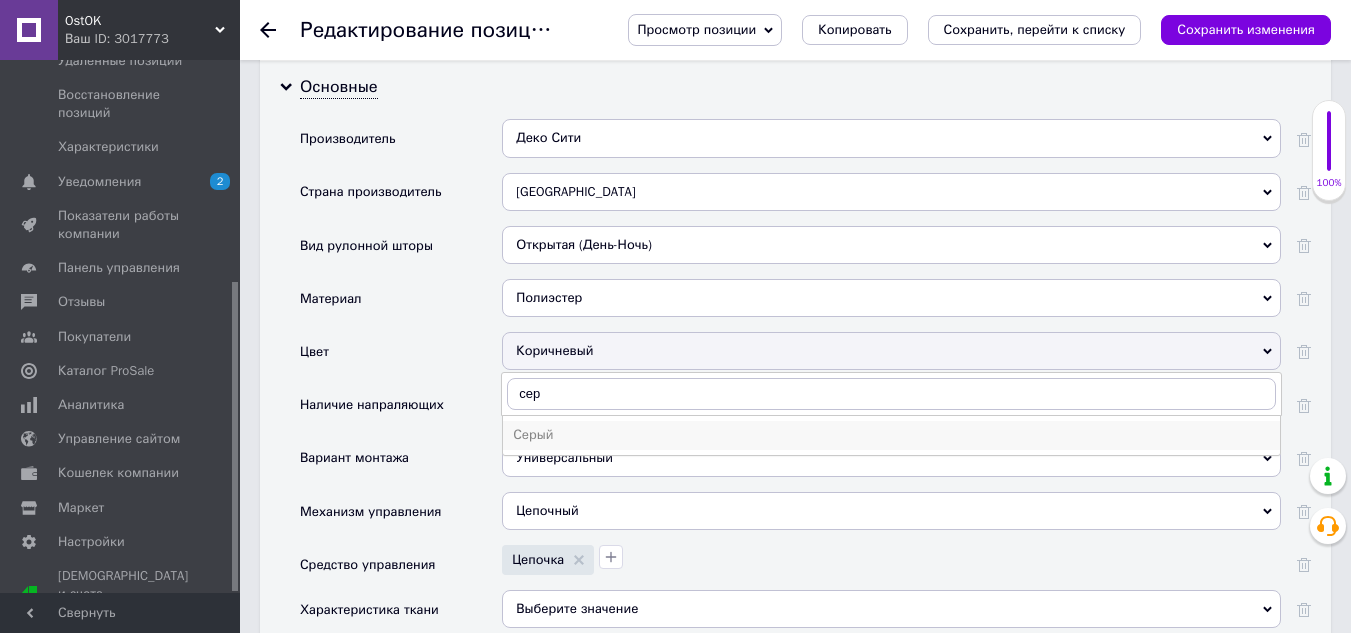 click on "Серый" at bounding box center [891, 435] 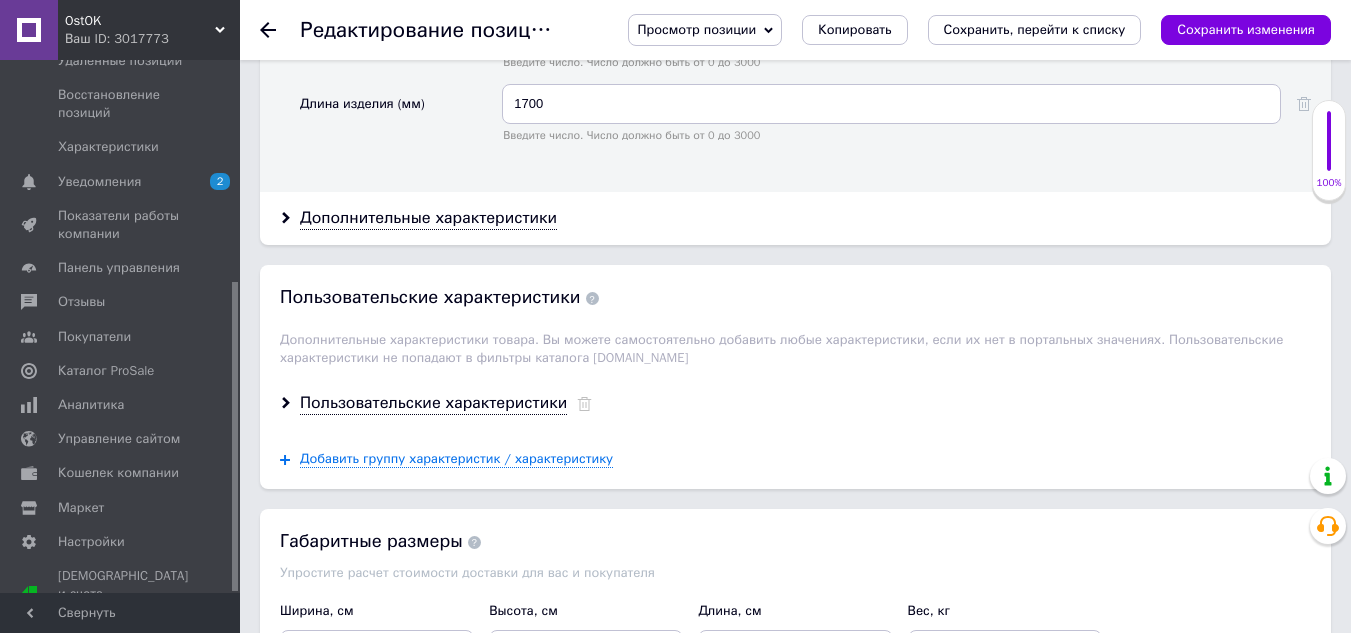 scroll, scrollTop: 2600, scrollLeft: 0, axis: vertical 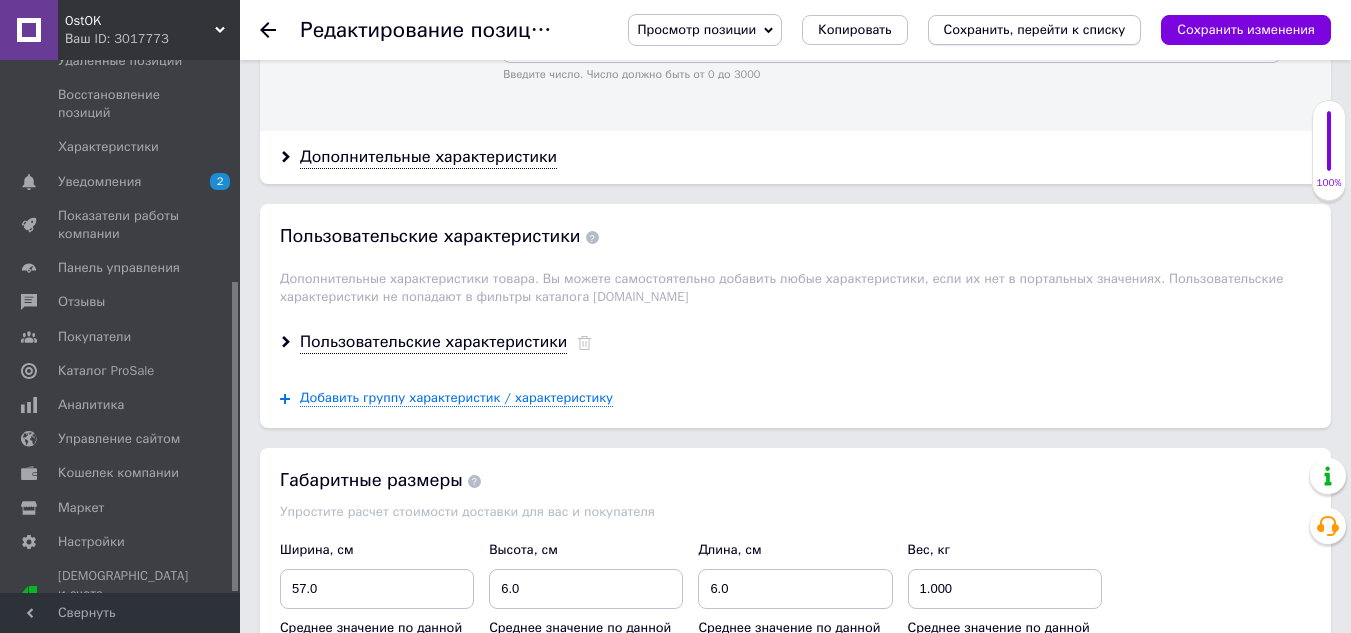 click on "Сохранить, перейти к списку" at bounding box center (1035, 29) 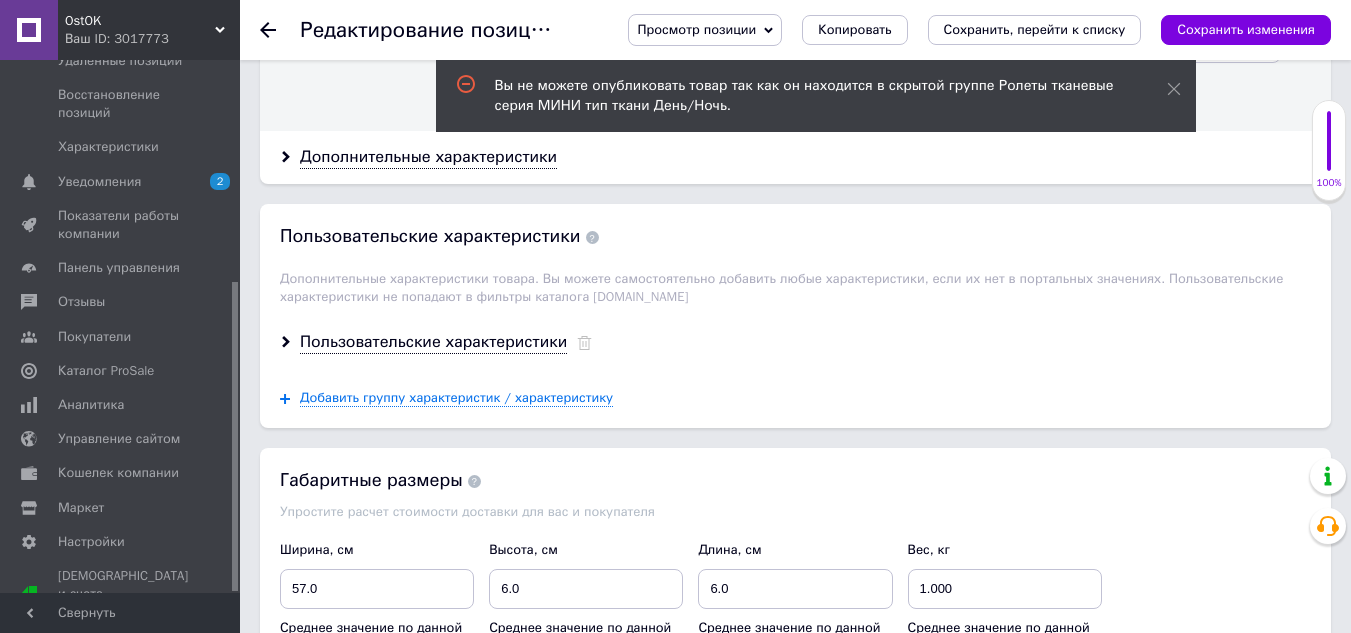 click 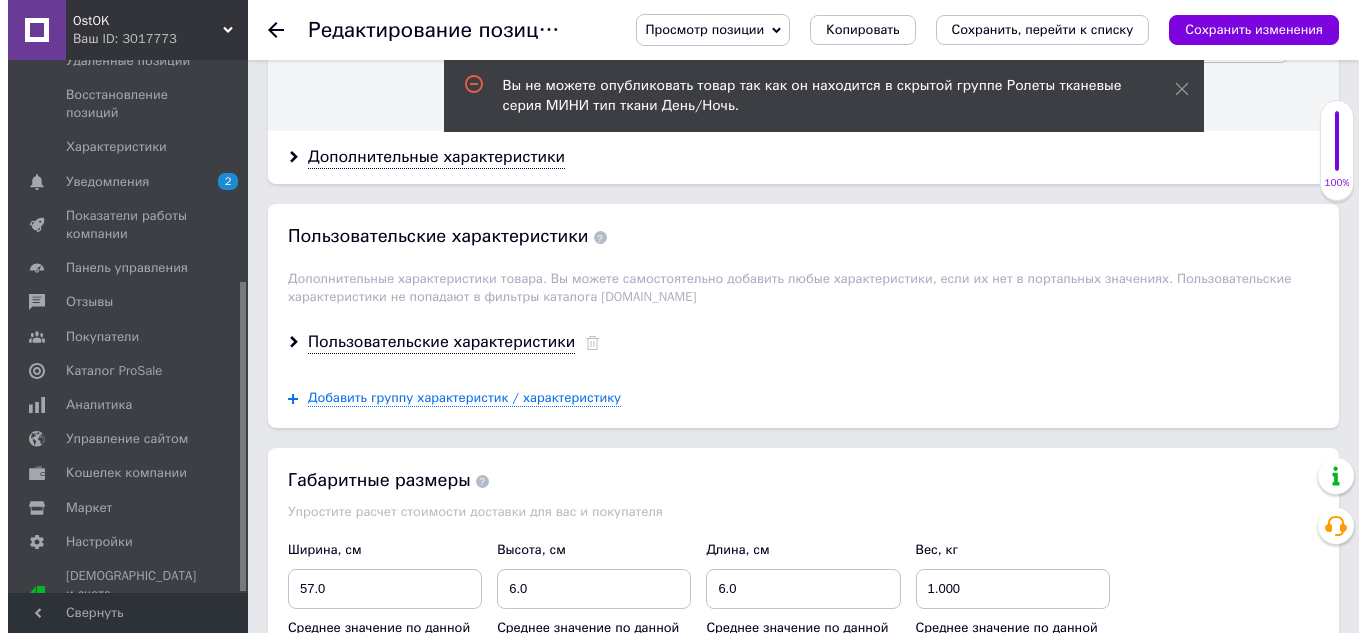 scroll, scrollTop: 0, scrollLeft: 0, axis: both 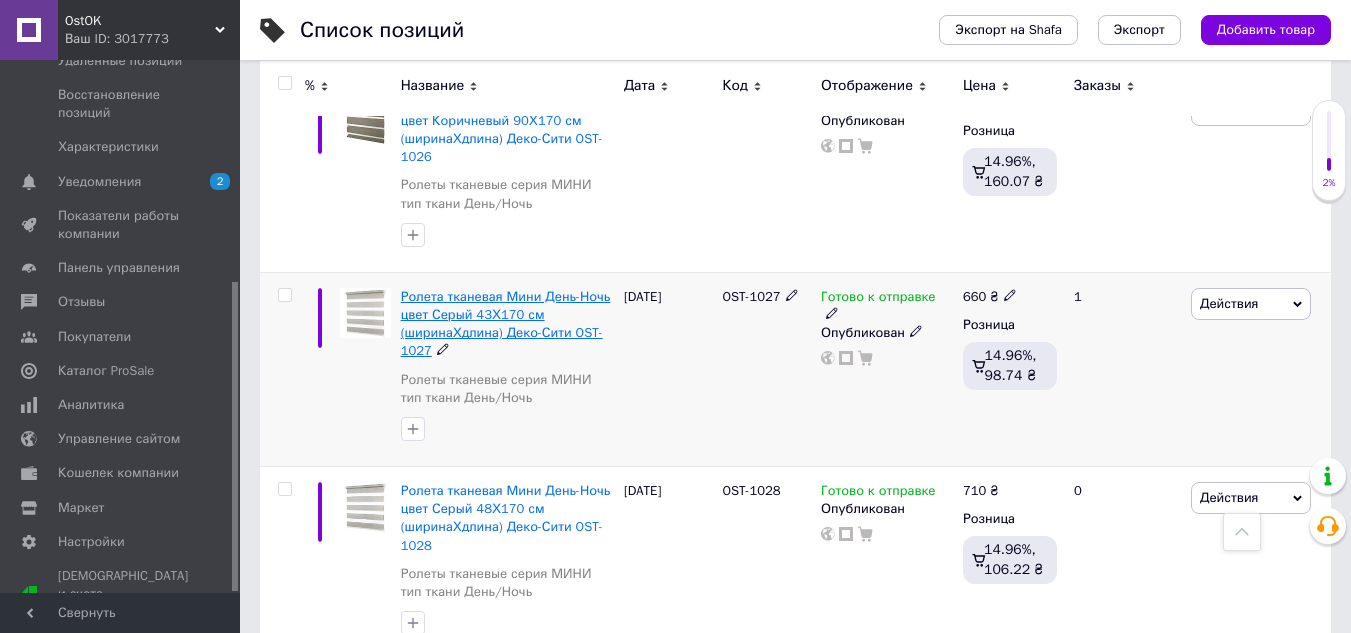 click on "Ролета тканевая Мини День-Ночь цвет Серый 43Х170 см (ширинаХдлина) Деко-Сити OST-1027" at bounding box center [506, 324] 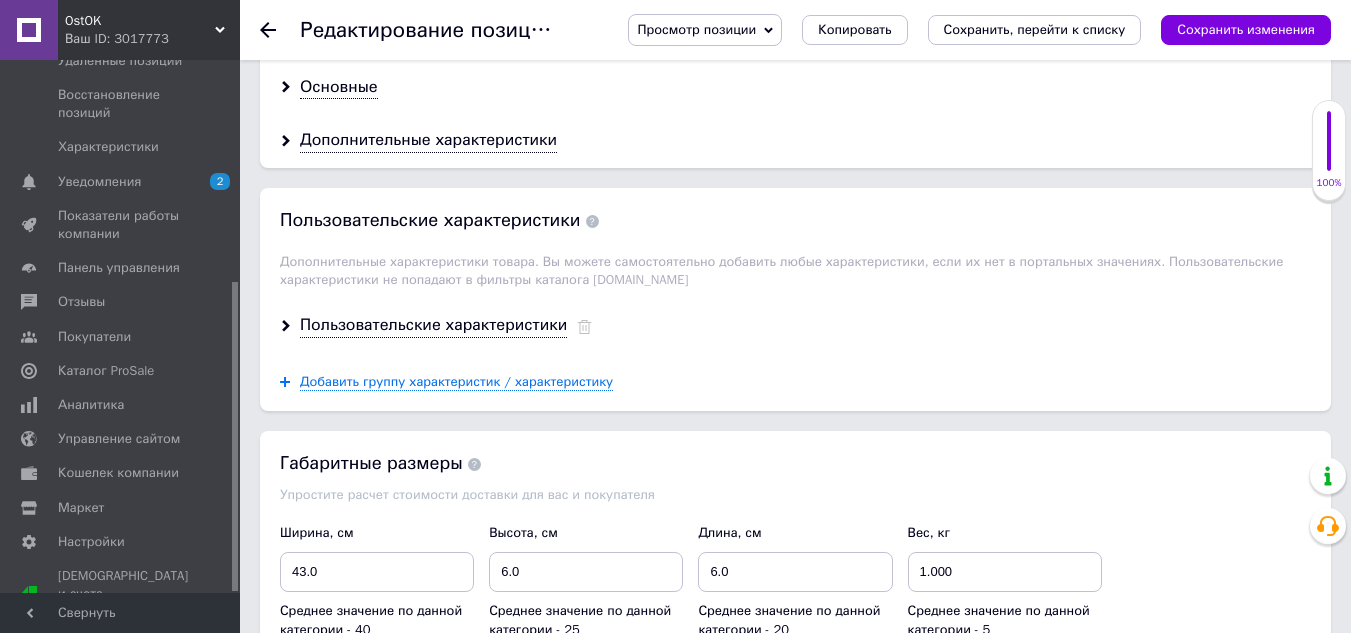 scroll, scrollTop: 1700, scrollLeft: 0, axis: vertical 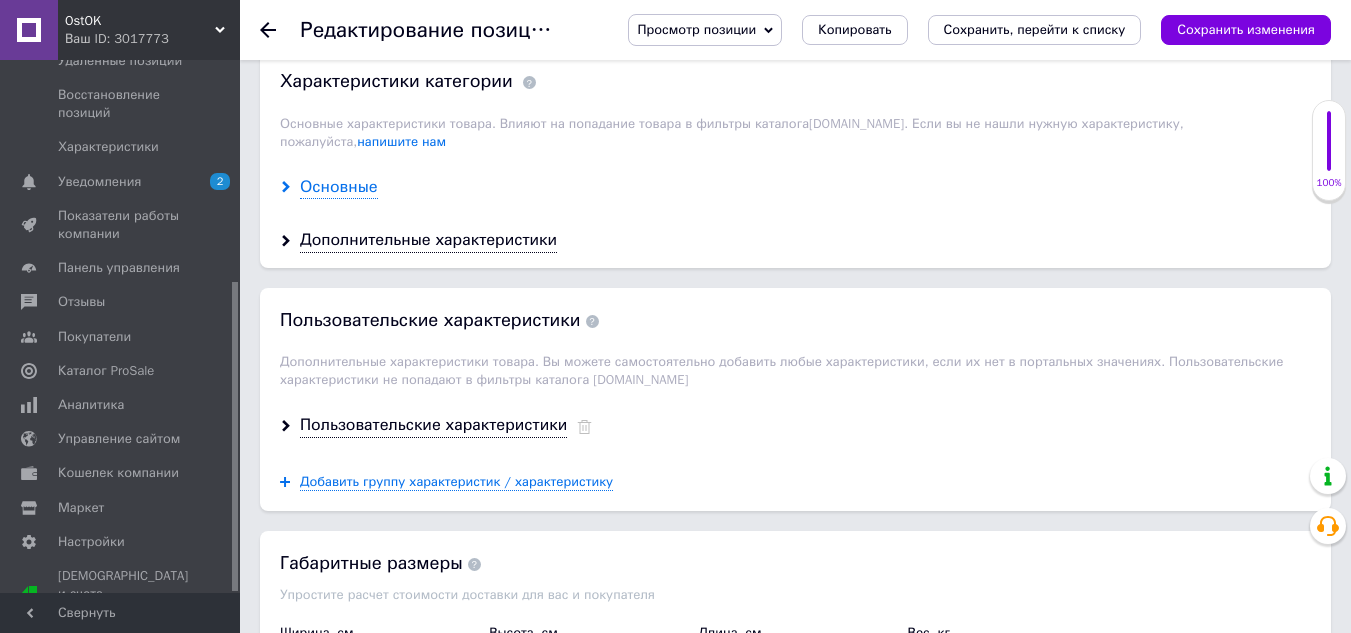 click on "Основные" at bounding box center (339, 187) 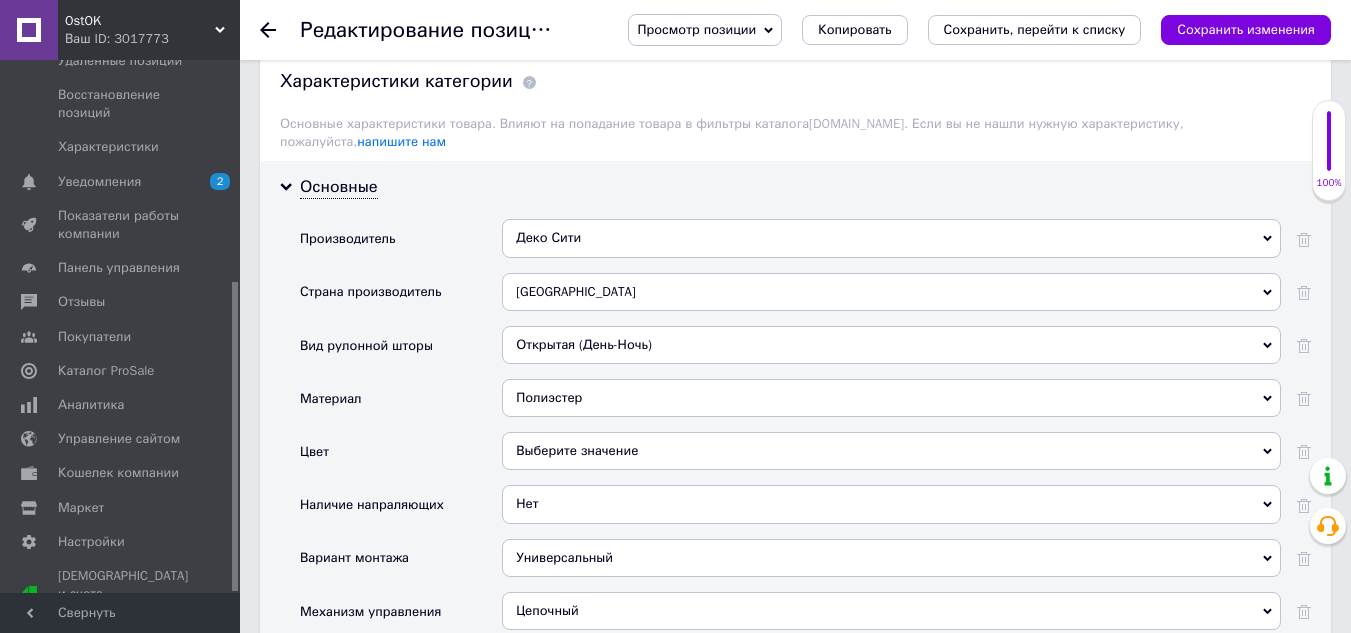 click 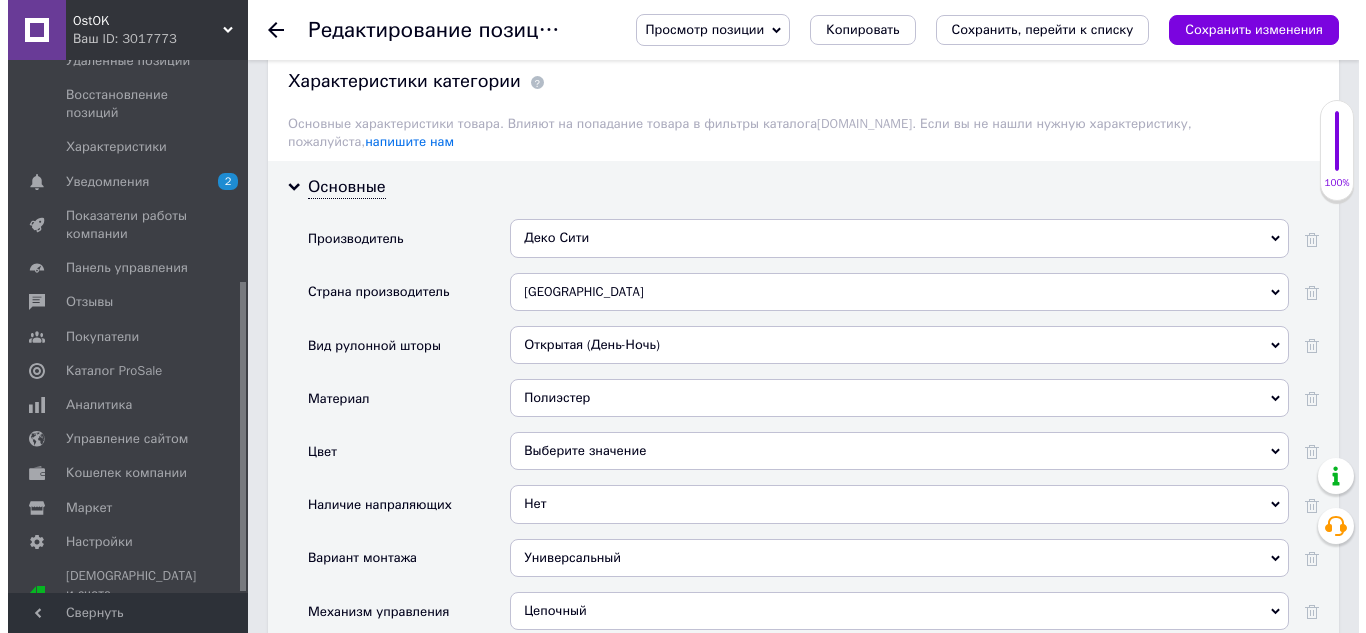 scroll, scrollTop: 0, scrollLeft: 0, axis: both 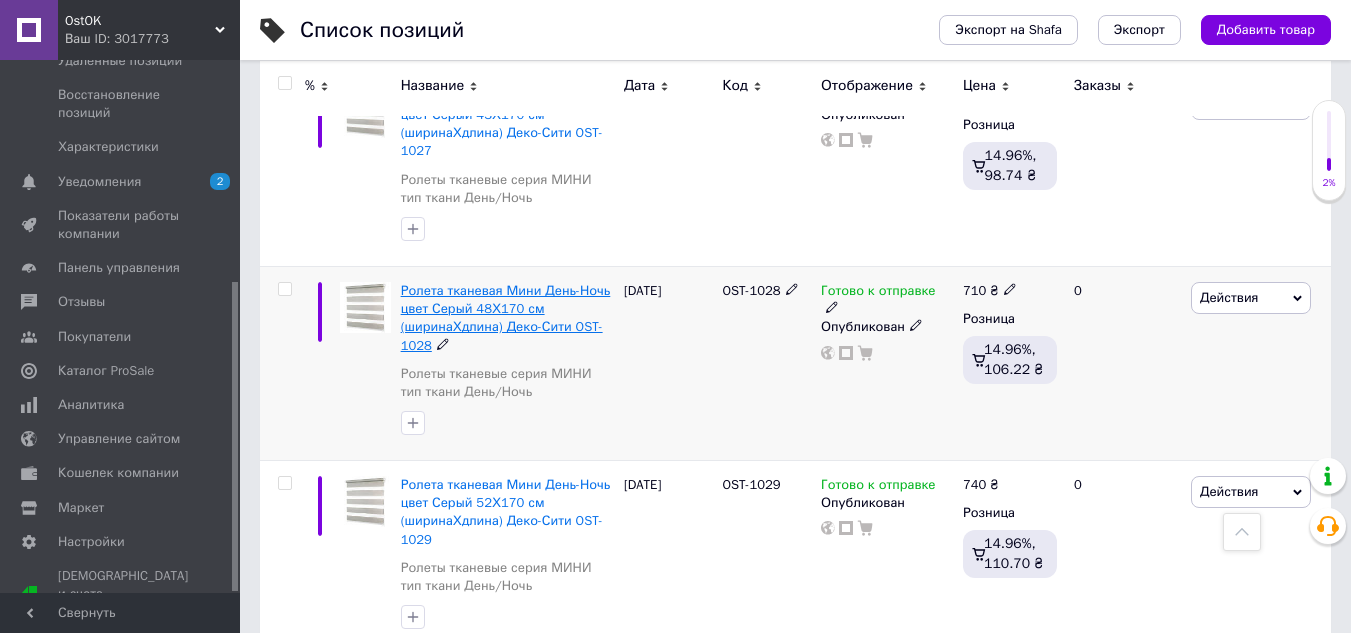 click on "Ролета тканевая Мини День-Ночь цвет Серый 48Х170 см (ширинаХдлина) Деко-Сити OST-1028" at bounding box center (506, 318) 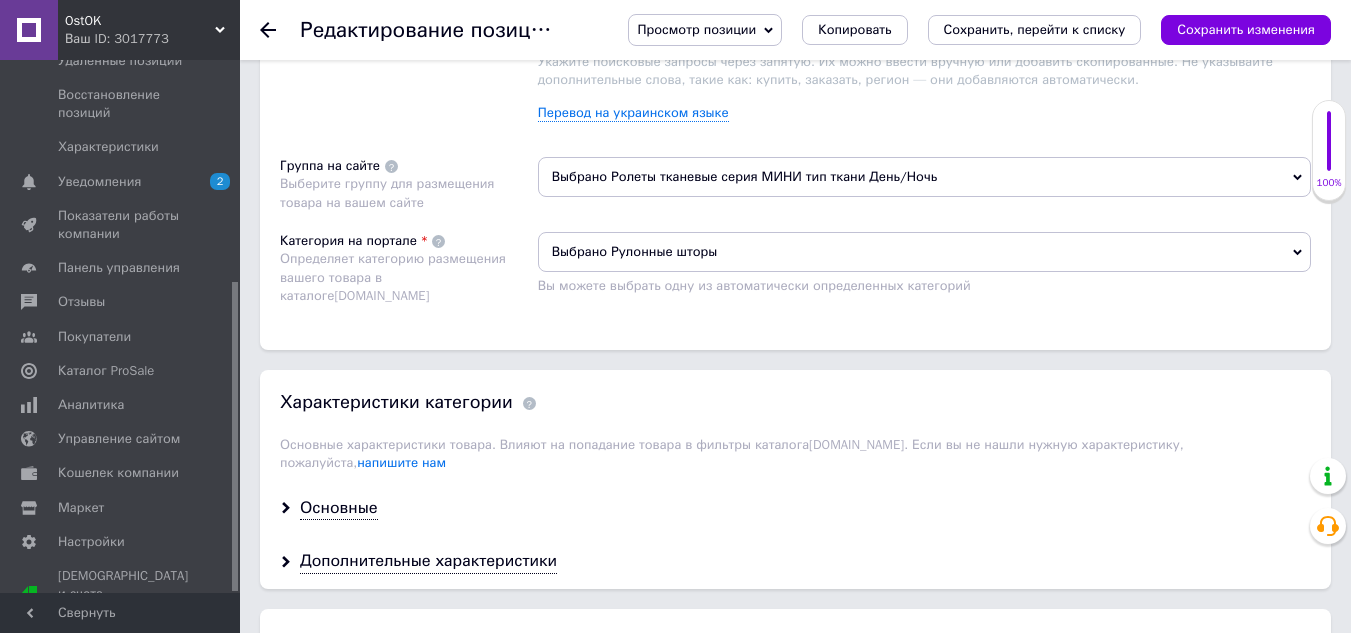 scroll, scrollTop: 1500, scrollLeft: 0, axis: vertical 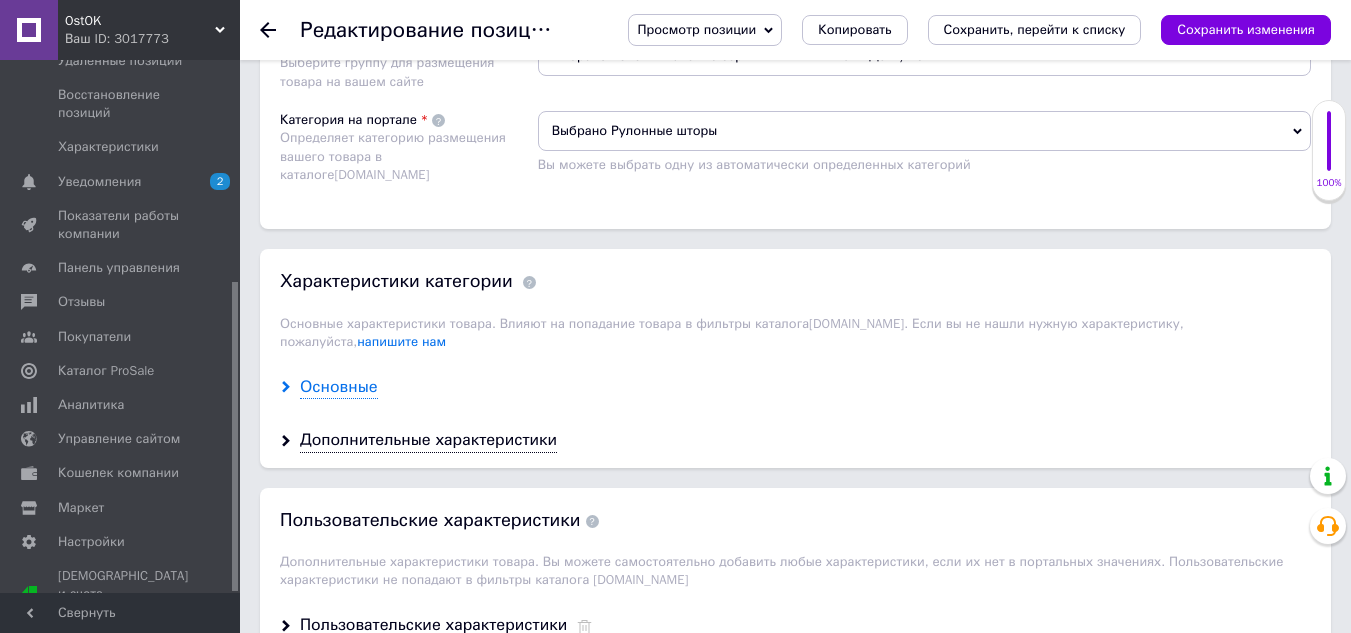 click on "Основные" at bounding box center [339, 387] 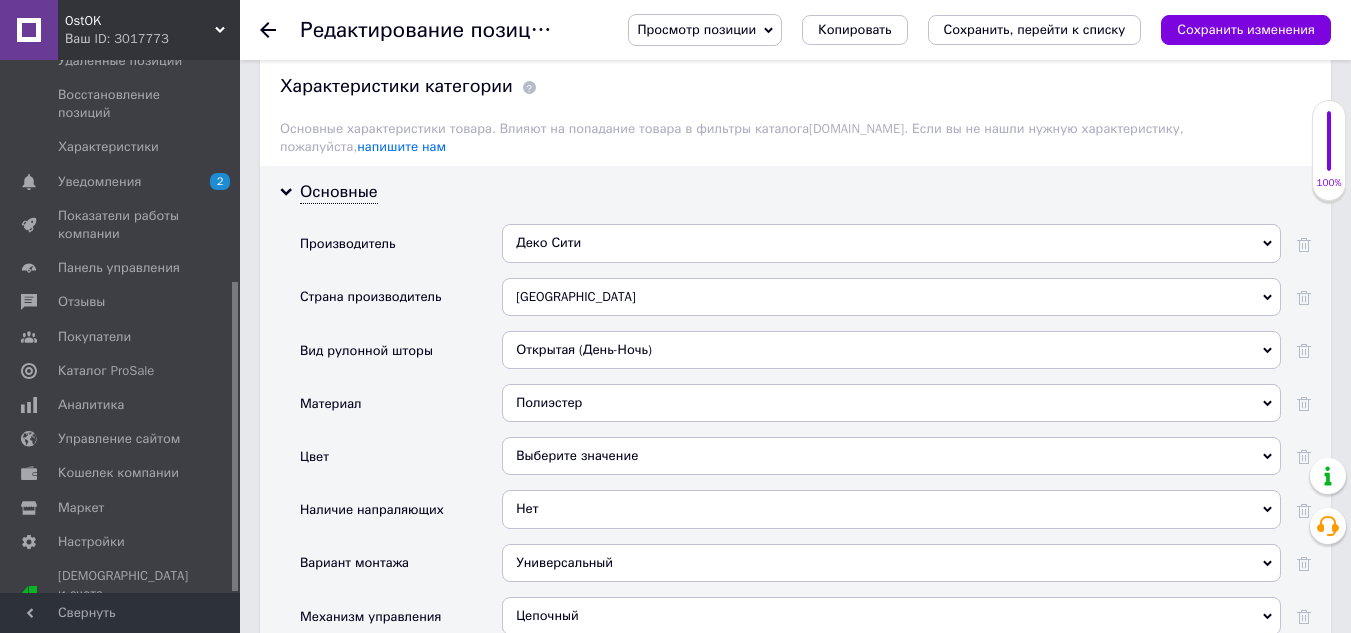 scroll, scrollTop: 1700, scrollLeft: 0, axis: vertical 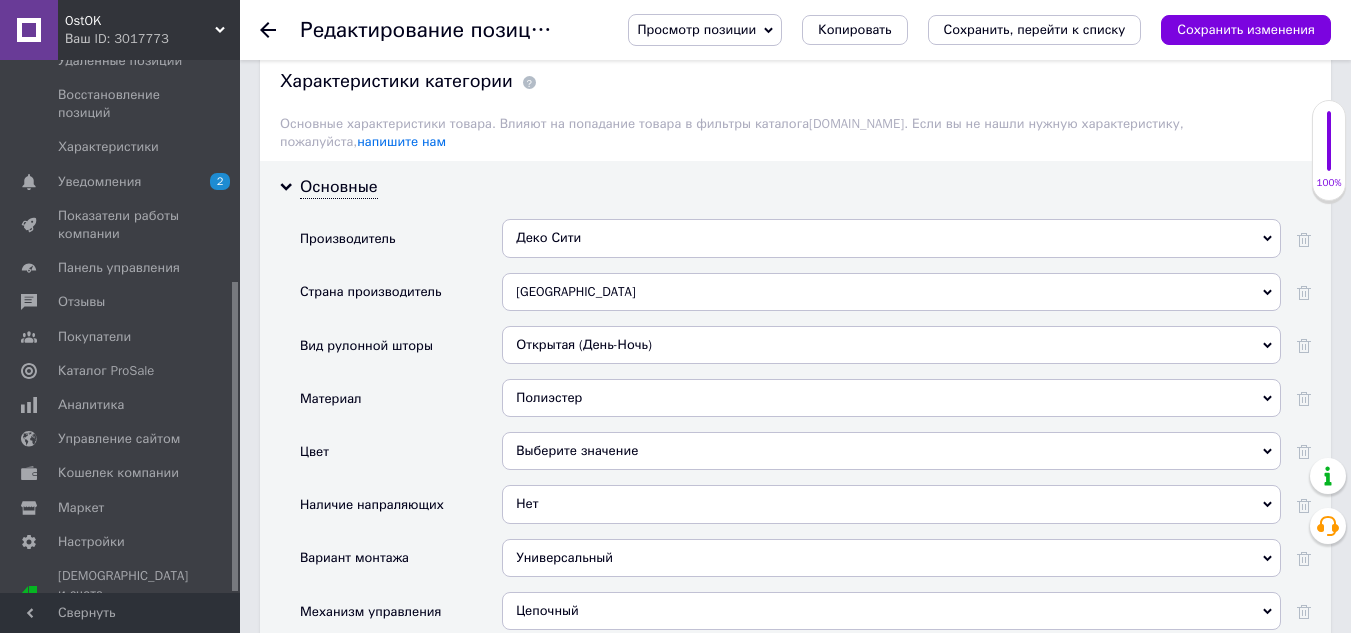 click 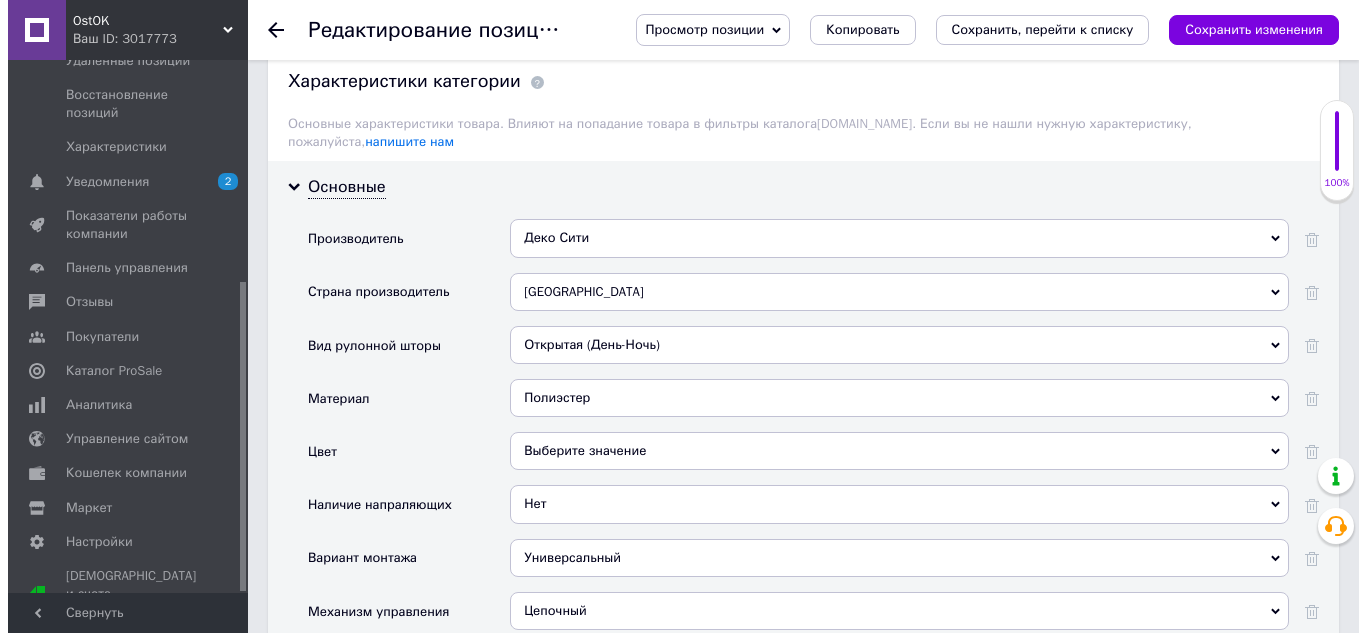scroll, scrollTop: 0, scrollLeft: 0, axis: both 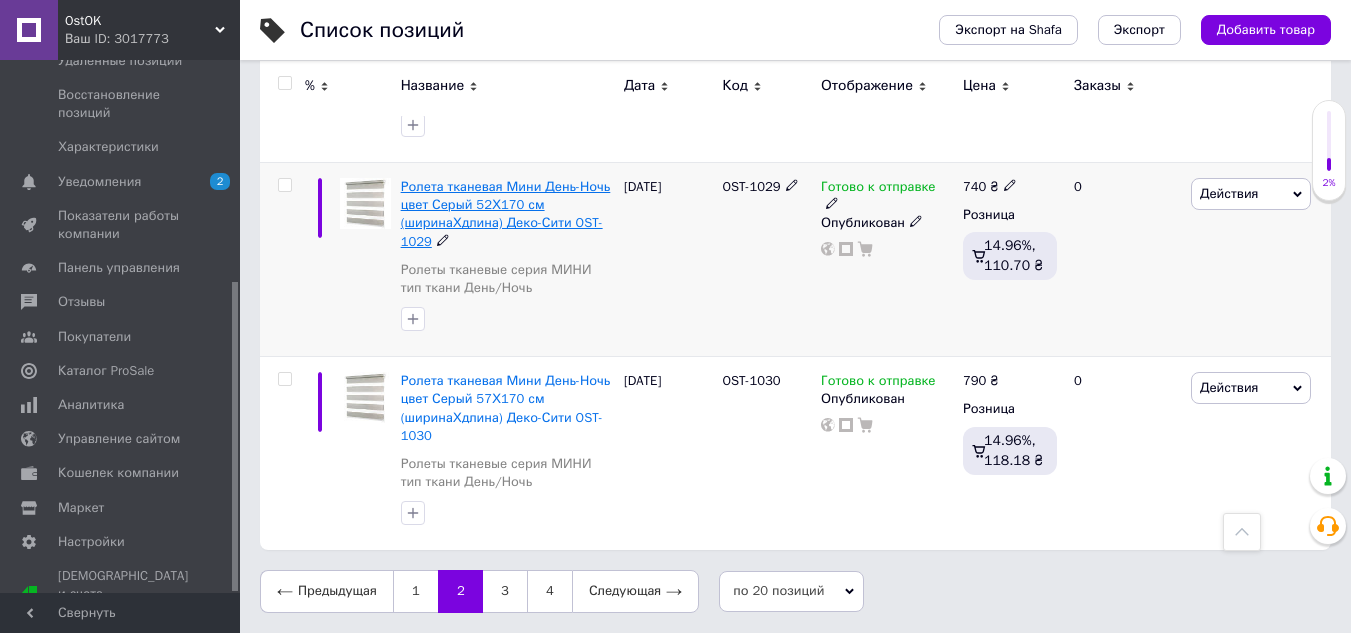click on "Ролета тканевая Мини День-Ночь цвет Серый 52Х170 см (ширинаХдлина) Деко-Сити OST-1029" at bounding box center (506, 214) 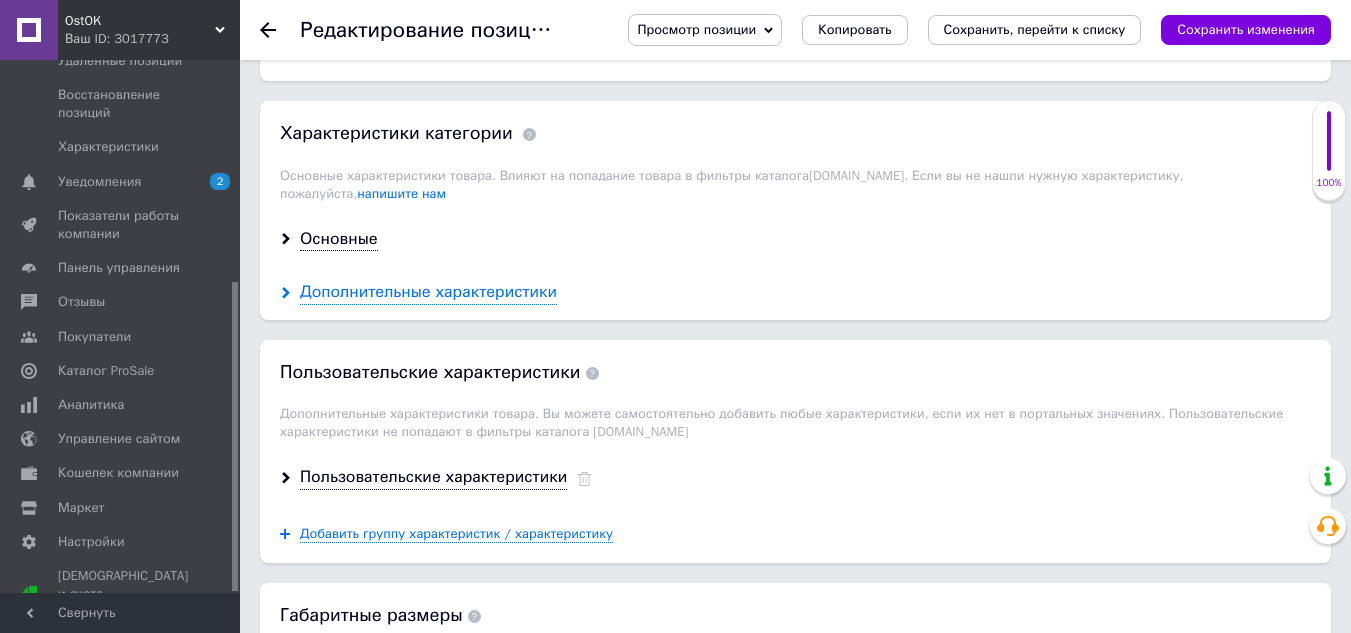 scroll, scrollTop: 1700, scrollLeft: 0, axis: vertical 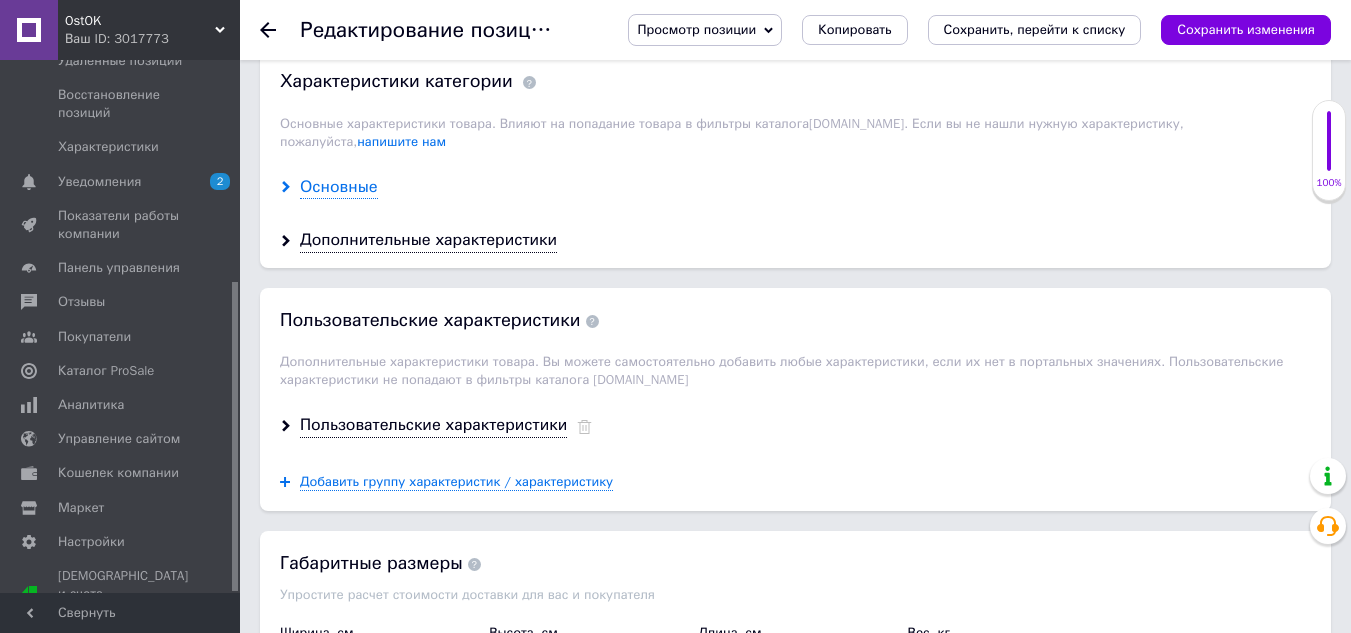 click on "Основные" at bounding box center [339, 187] 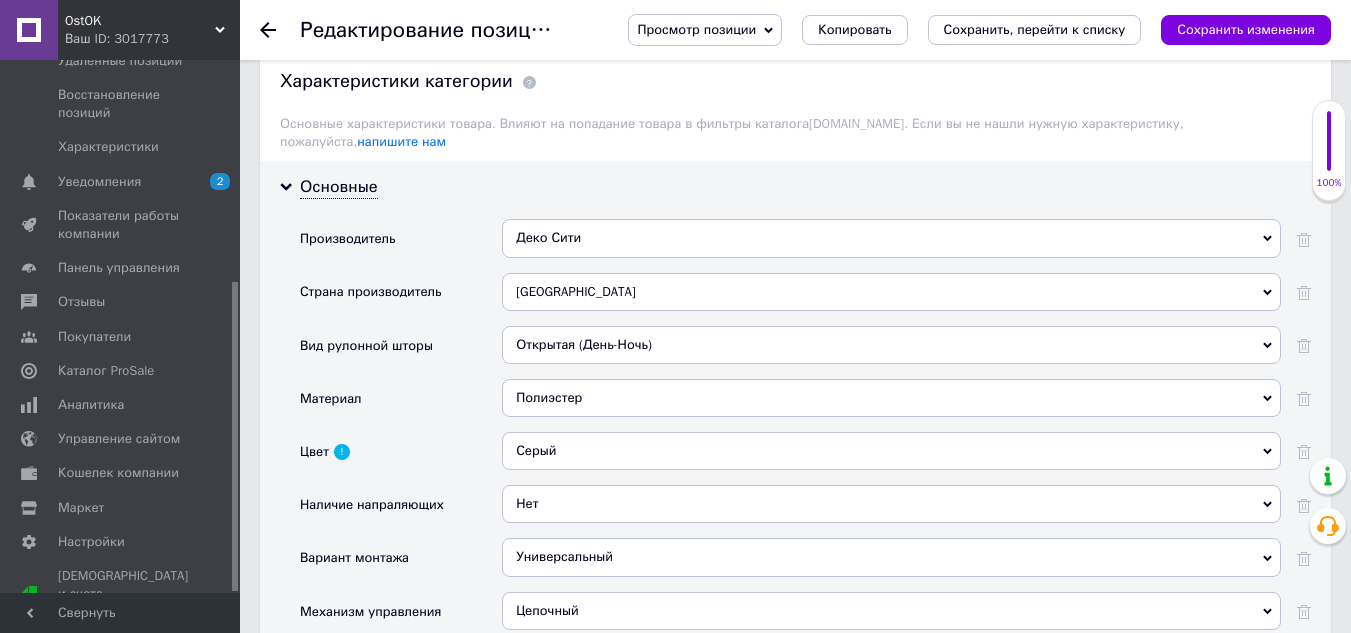 click 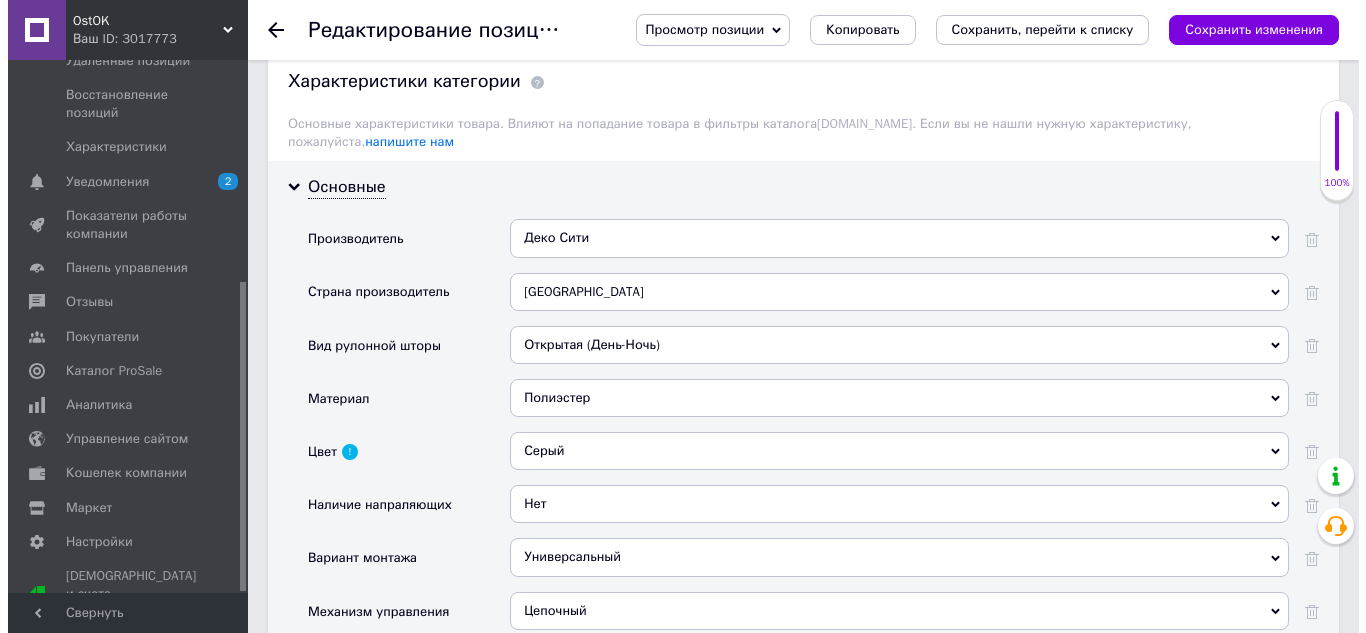 scroll, scrollTop: 0, scrollLeft: 0, axis: both 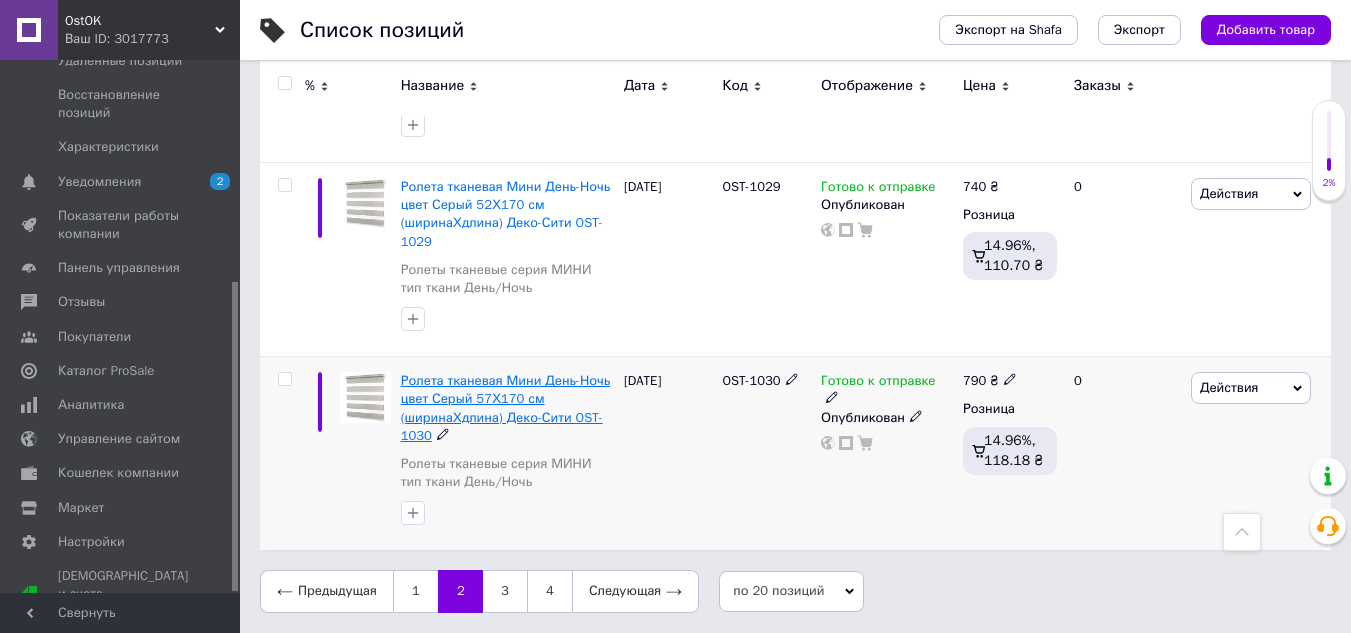 click on "Ролета тканевая Мини День-Ночь цвет Серый 57Х170 см (ширинаХдлина) Деко-Сити OST-1030" at bounding box center [506, 408] 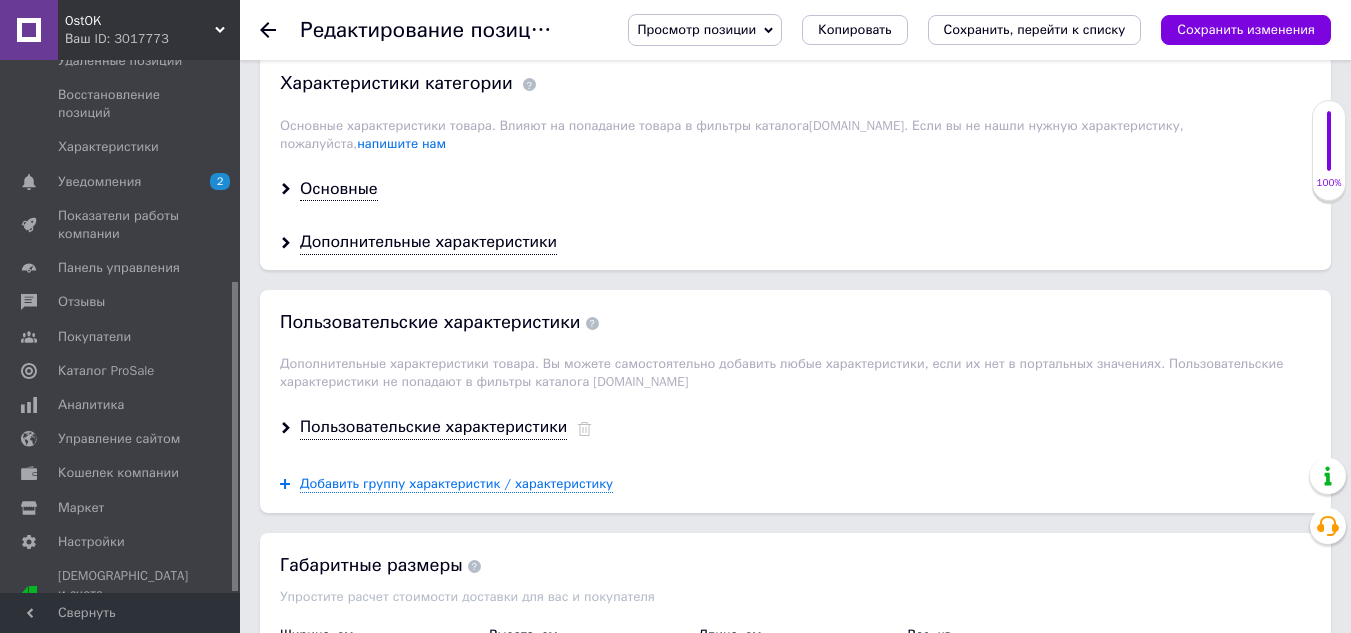 scroll, scrollTop: 1700, scrollLeft: 0, axis: vertical 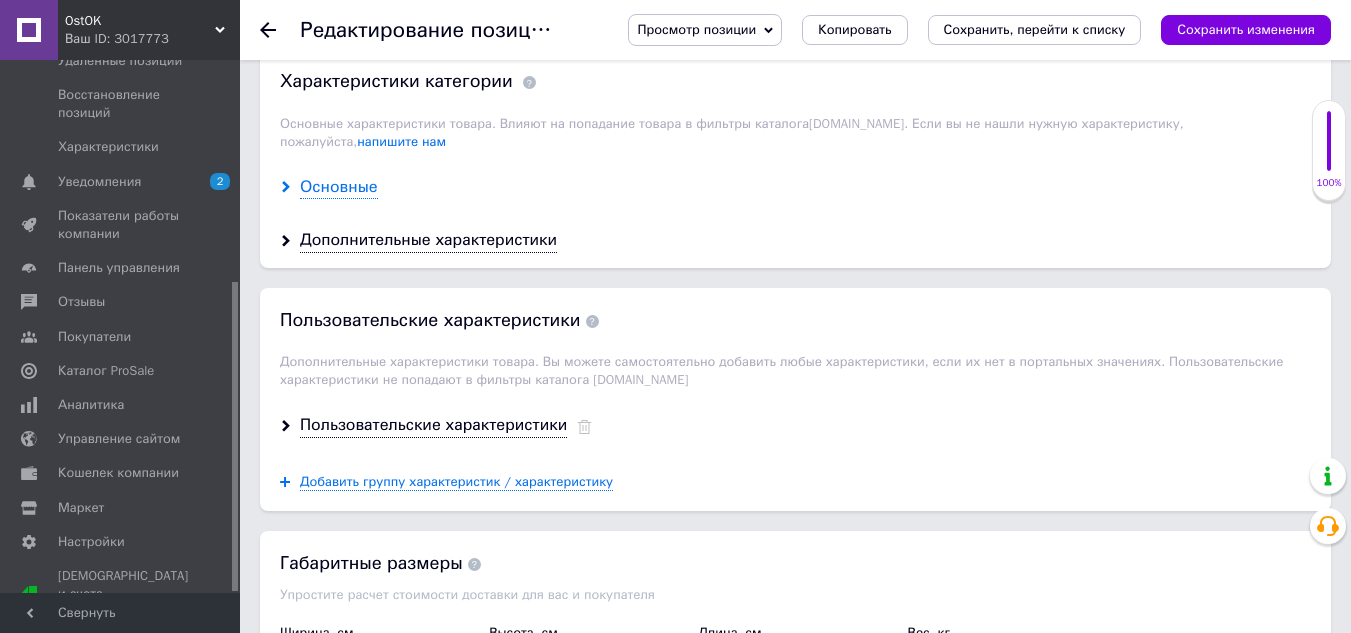 click on "Основные" at bounding box center [339, 187] 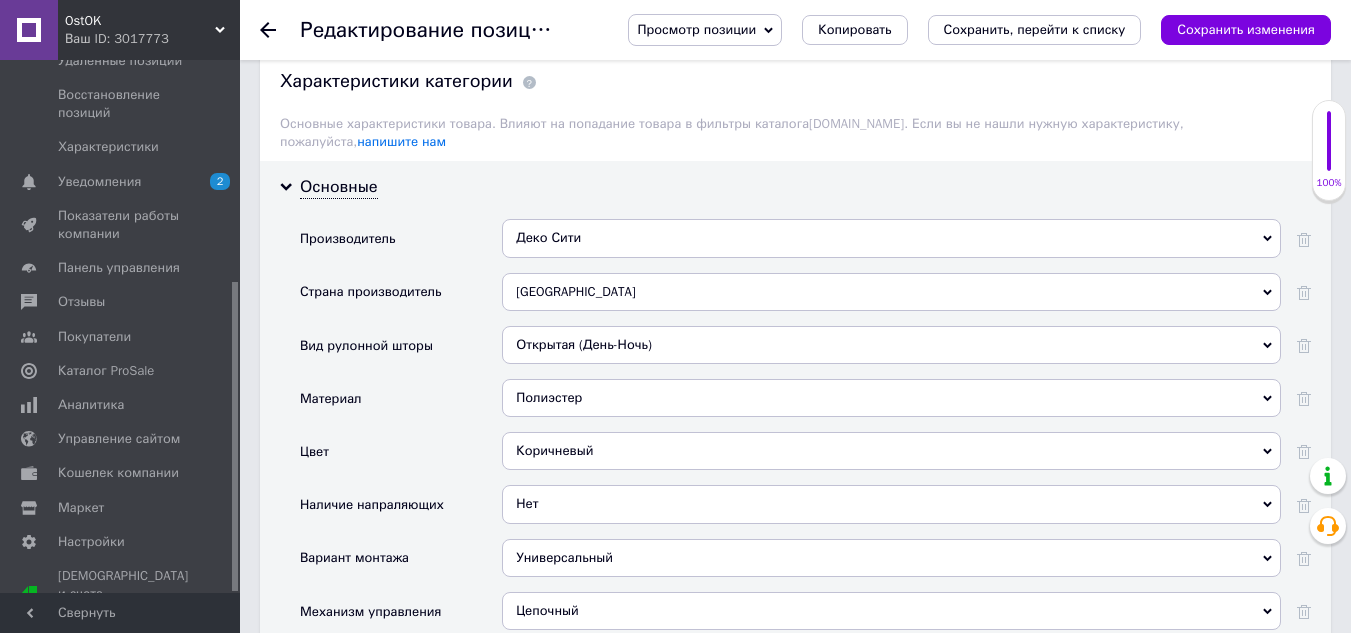 click on "Коричневый" at bounding box center (891, 451) 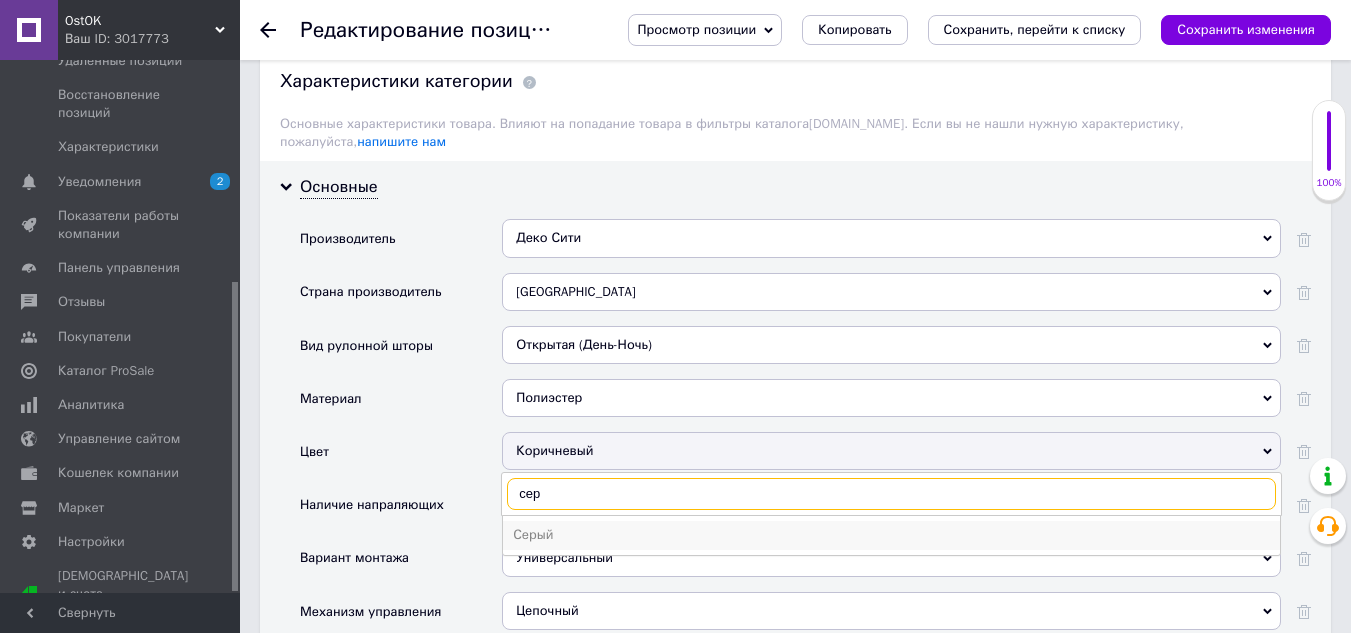type on "сер" 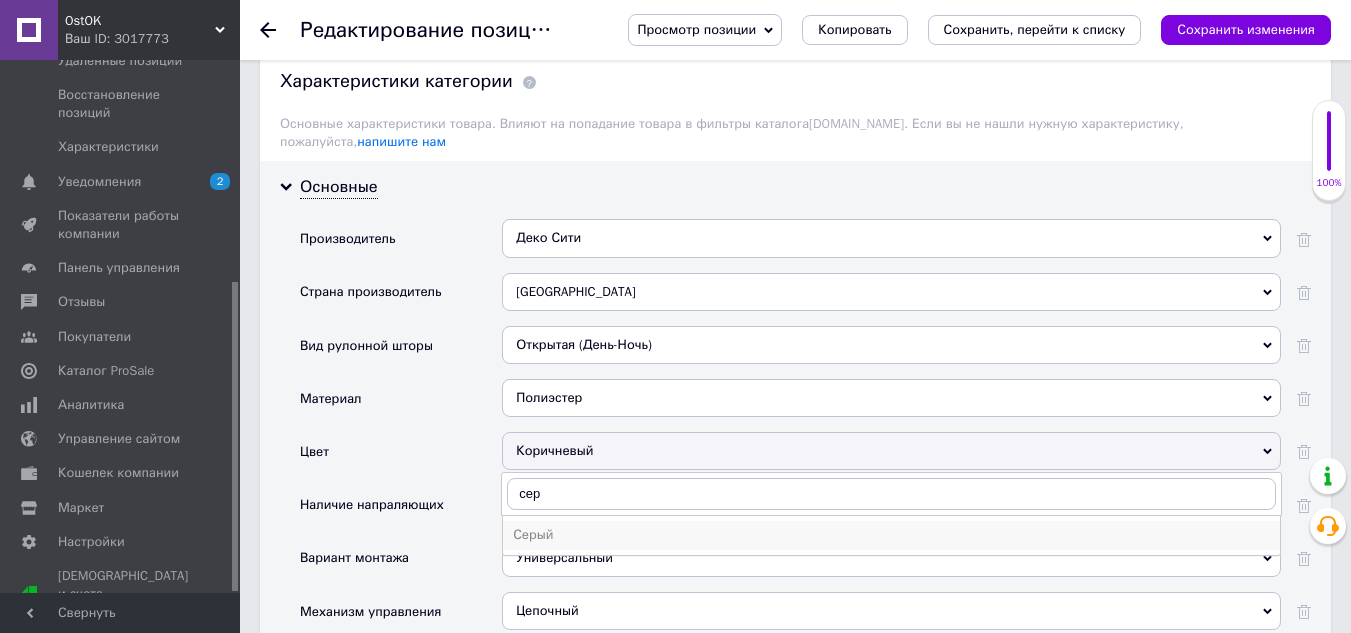 click on "Серый" at bounding box center (891, 535) 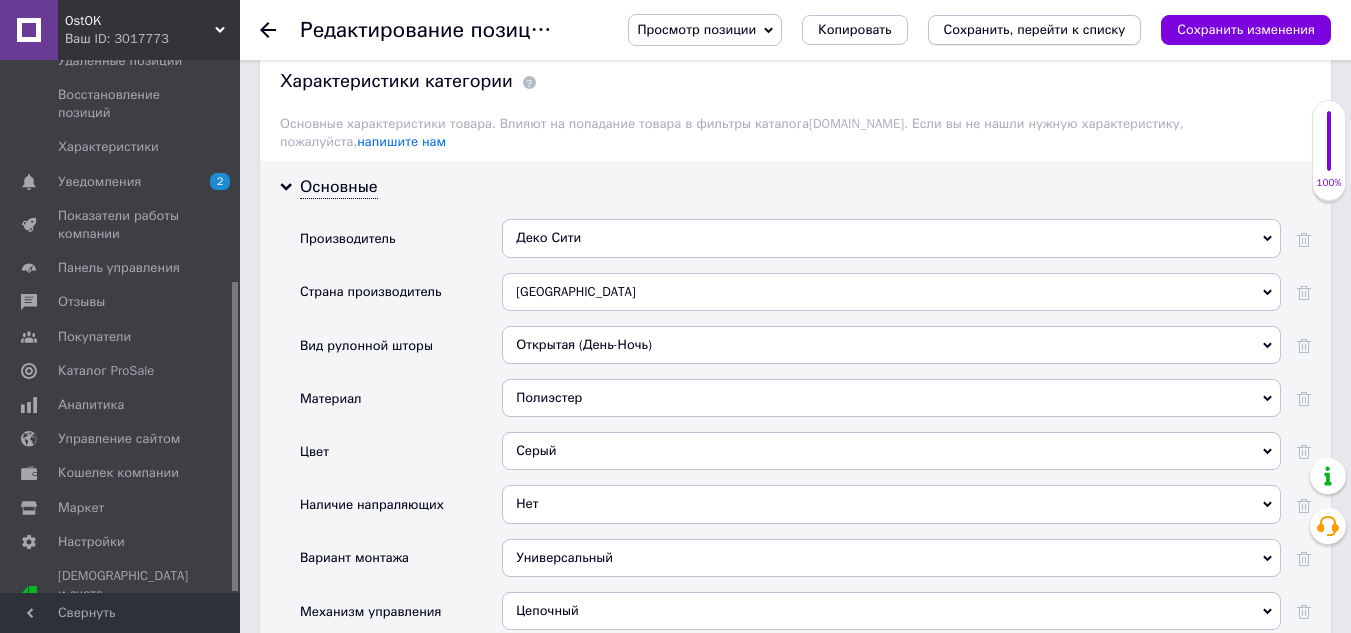 click on "Сохранить, перейти к списку" at bounding box center [1035, 29] 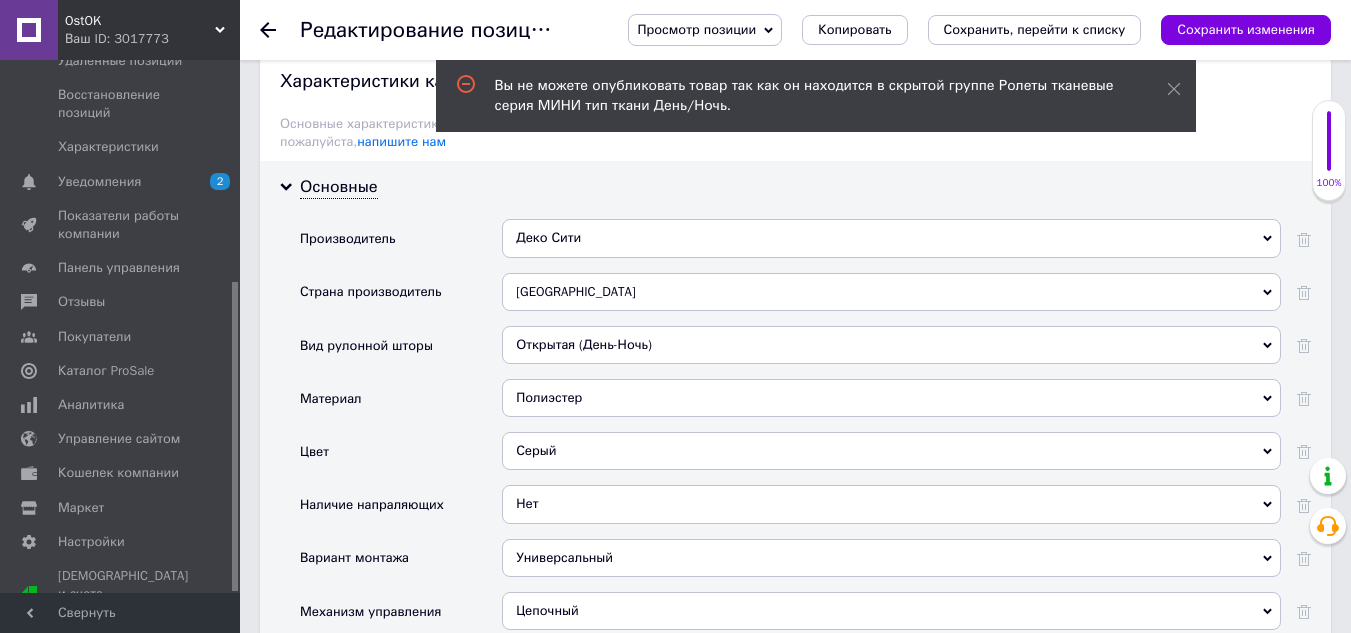 click 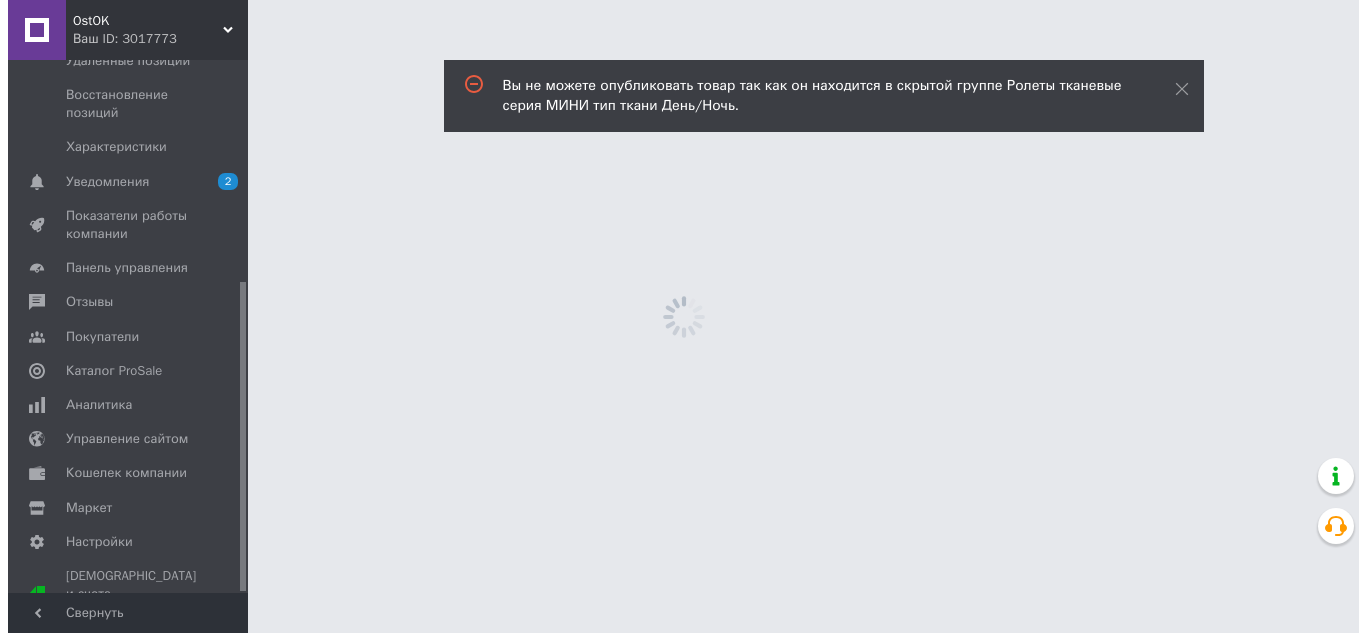scroll, scrollTop: 0, scrollLeft: 0, axis: both 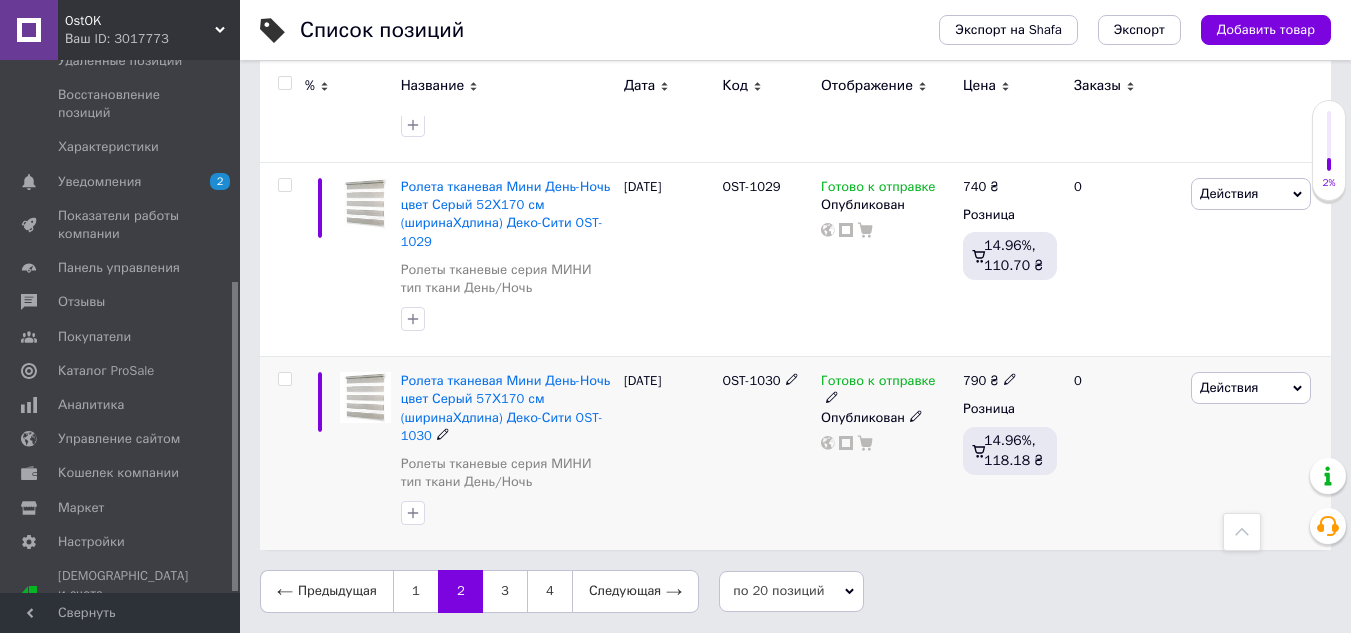 click 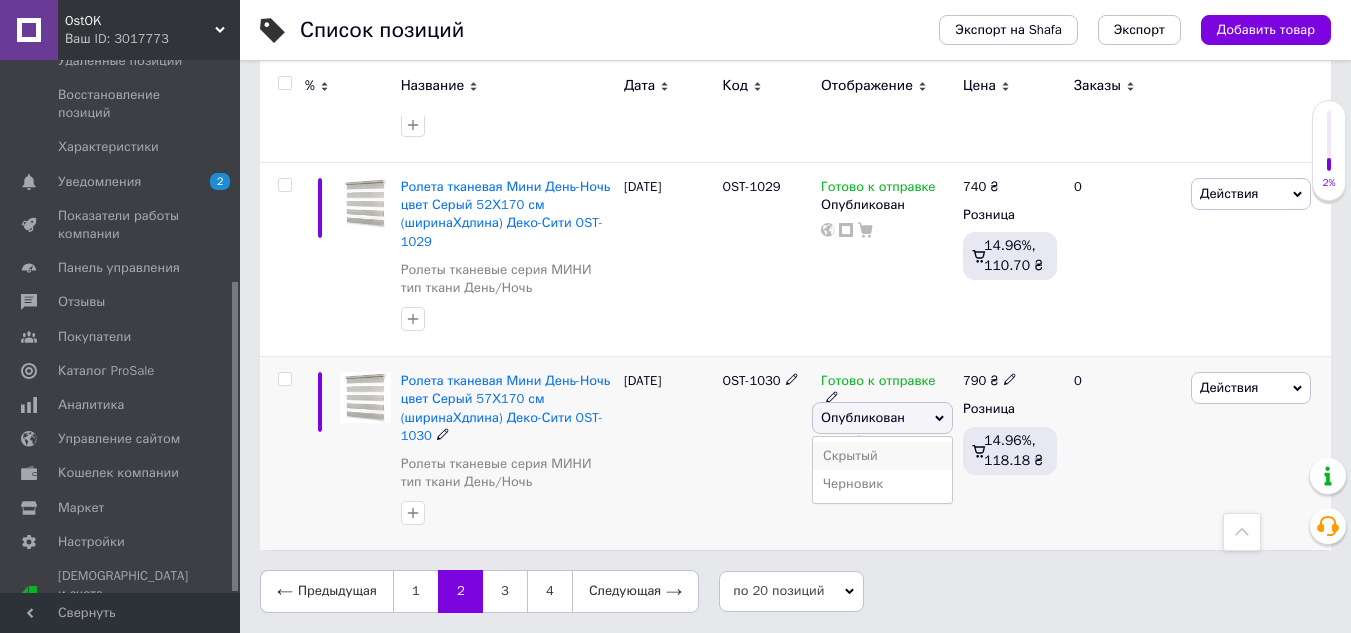click on "Скрытый" at bounding box center [882, 456] 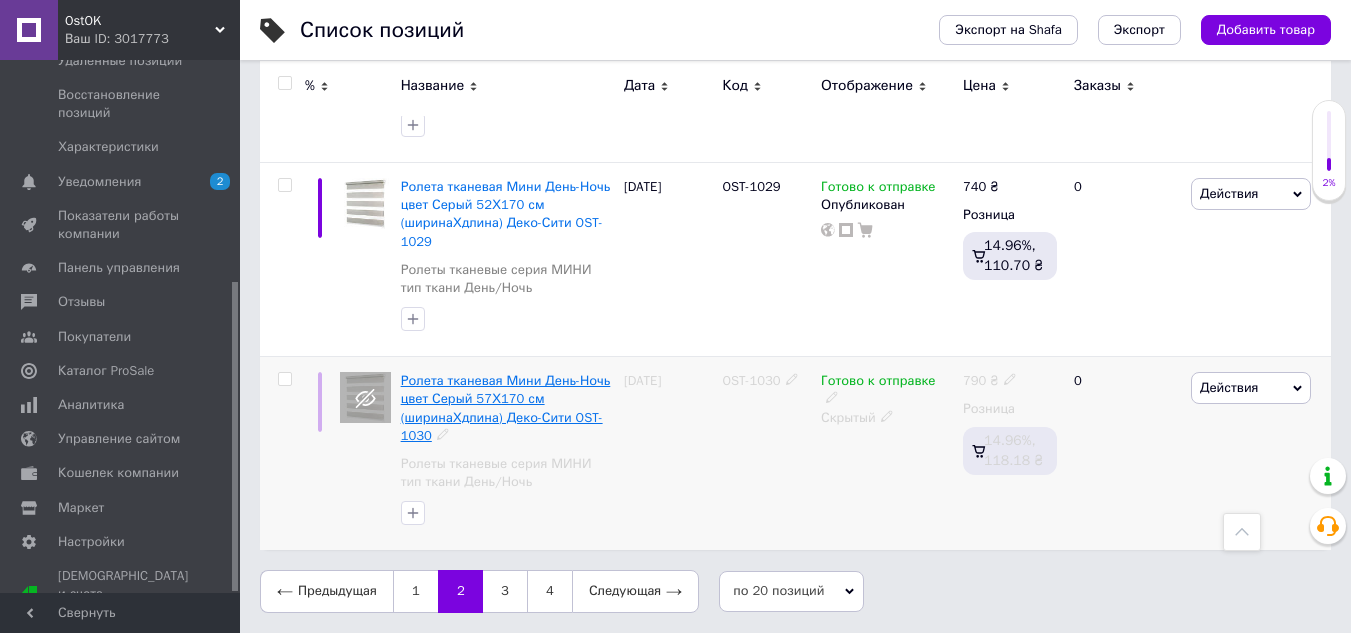 click on "Ролета тканевая Мини День-Ночь цвет Серый 57Х170 см (ширинаХдлина) Деко-Сити OST-1030" at bounding box center [506, 408] 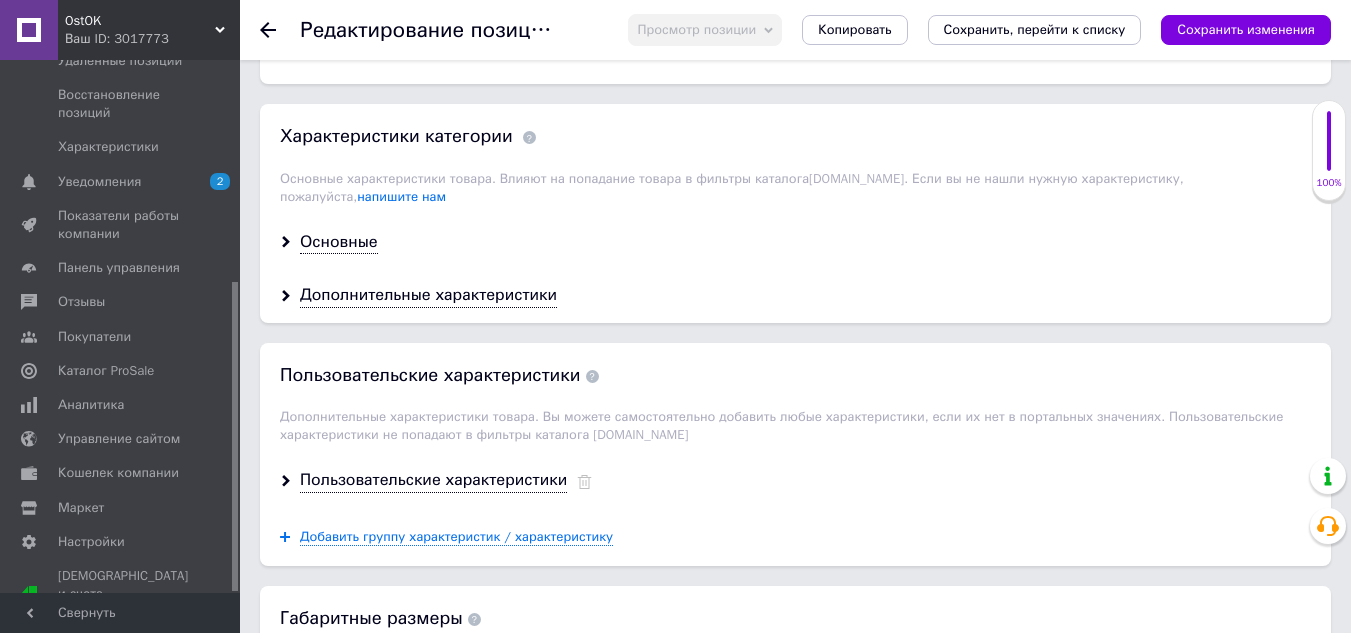 scroll, scrollTop: 1700, scrollLeft: 0, axis: vertical 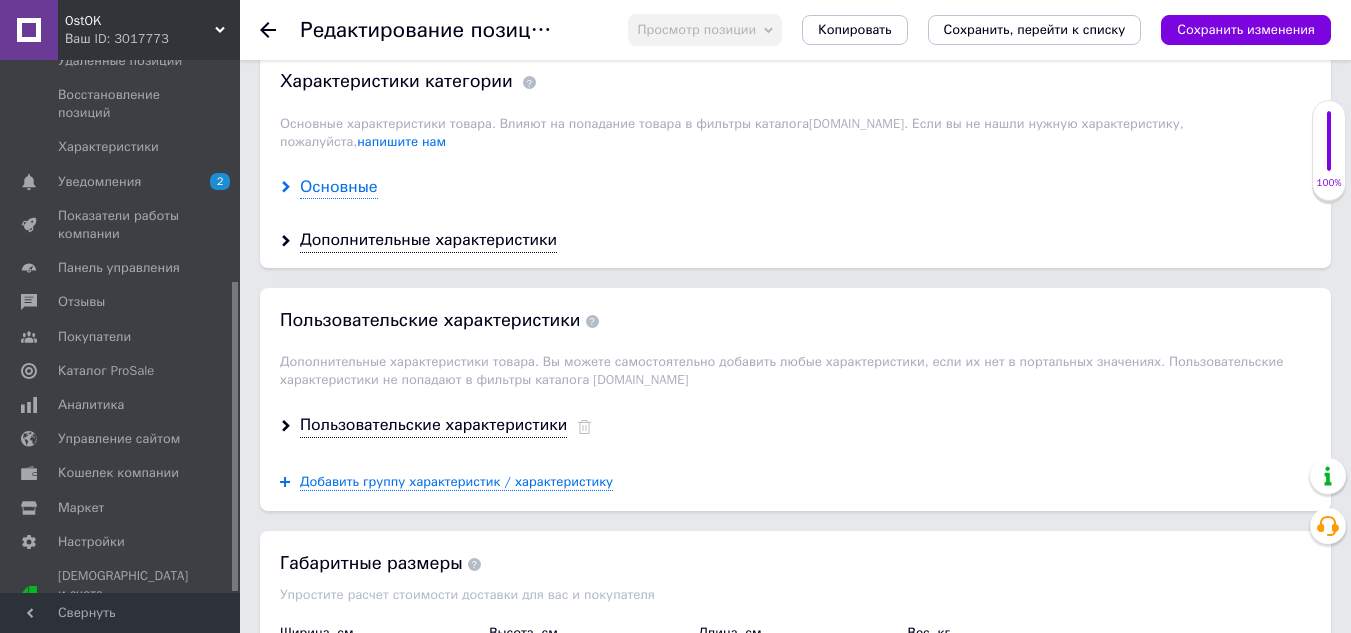 click on "Основные" at bounding box center [339, 187] 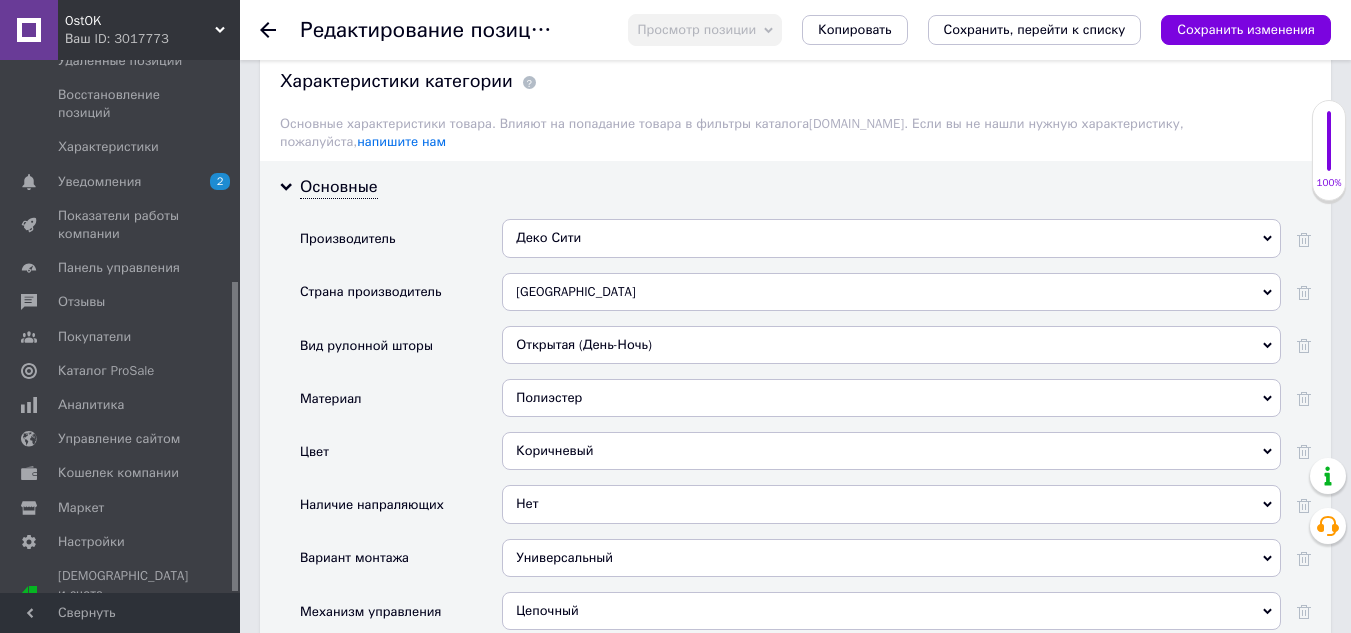 click on "Коричневый" at bounding box center [891, 451] 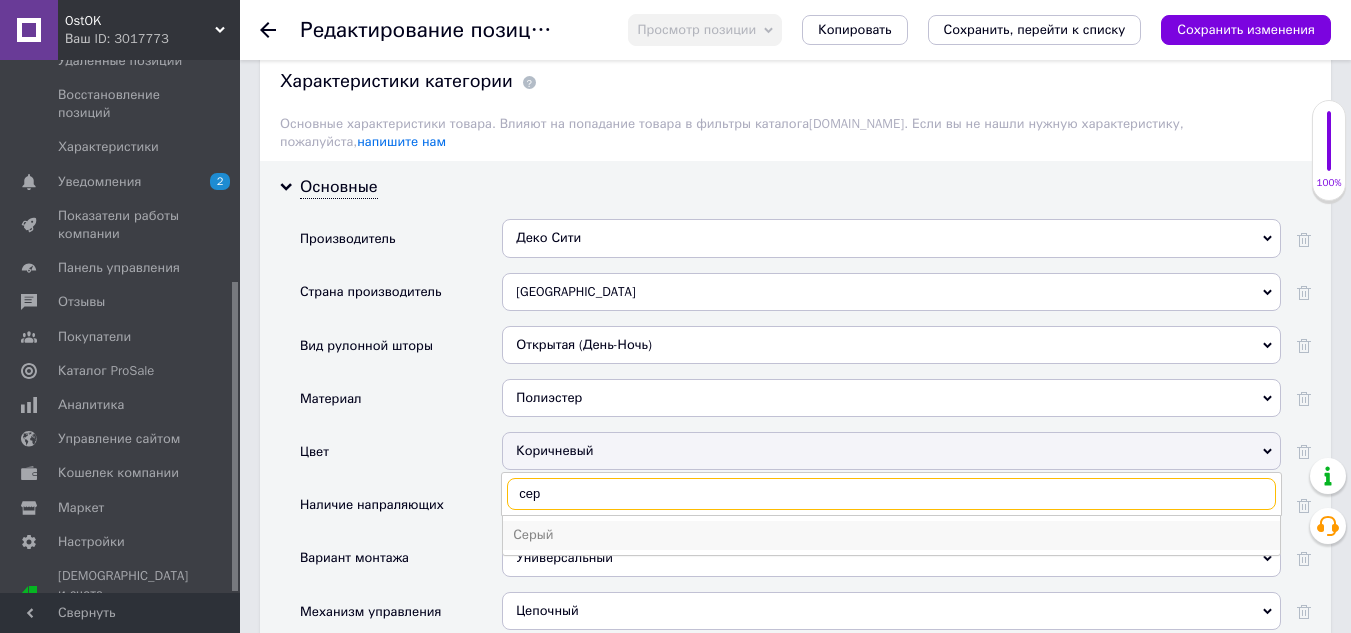 type on "сер" 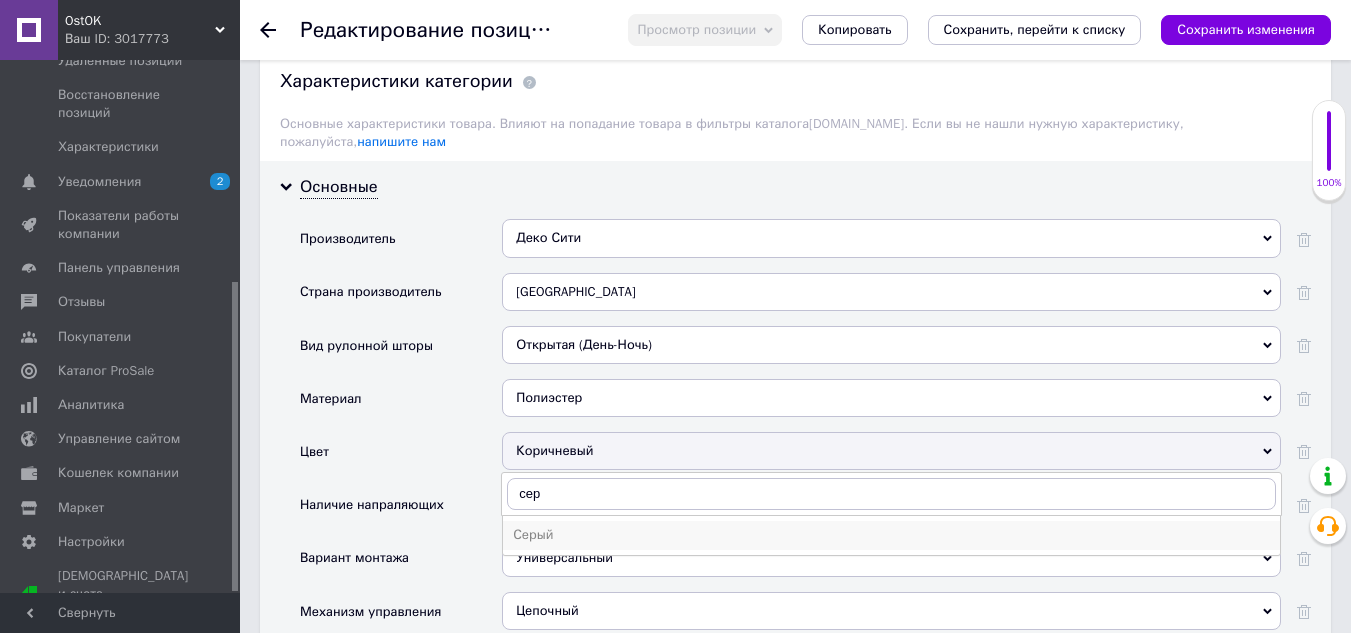 click on "Серый" at bounding box center [891, 535] 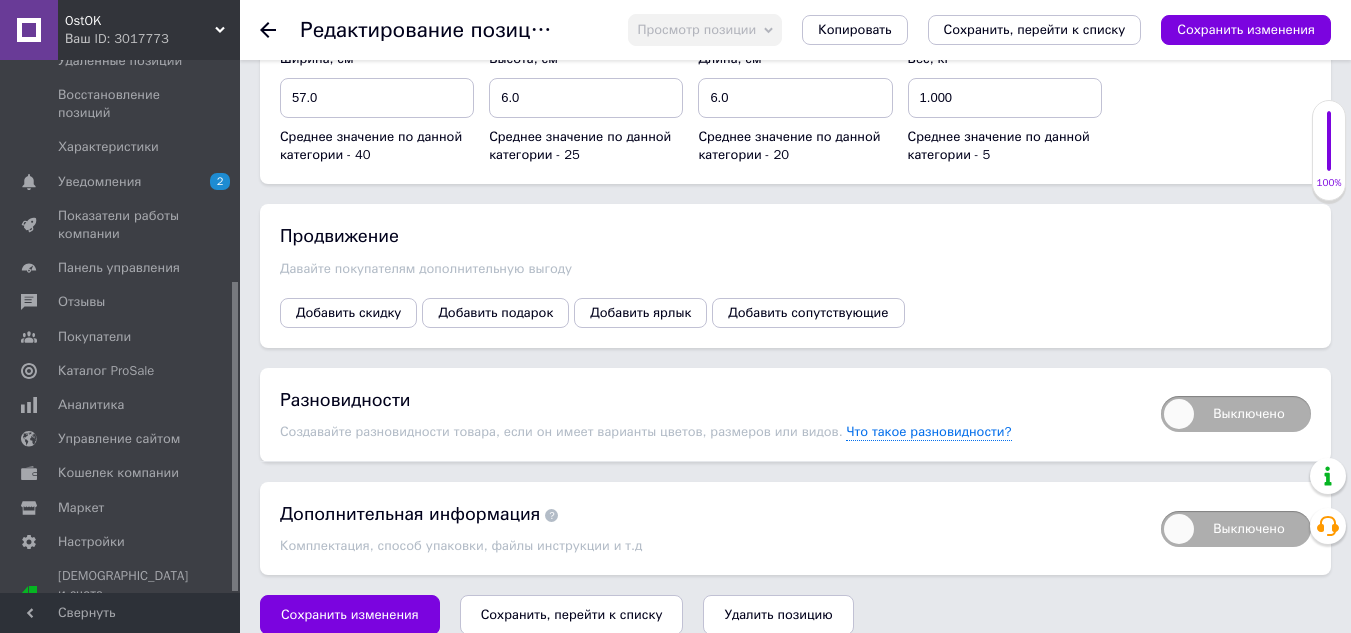 scroll, scrollTop: 3092, scrollLeft: 0, axis: vertical 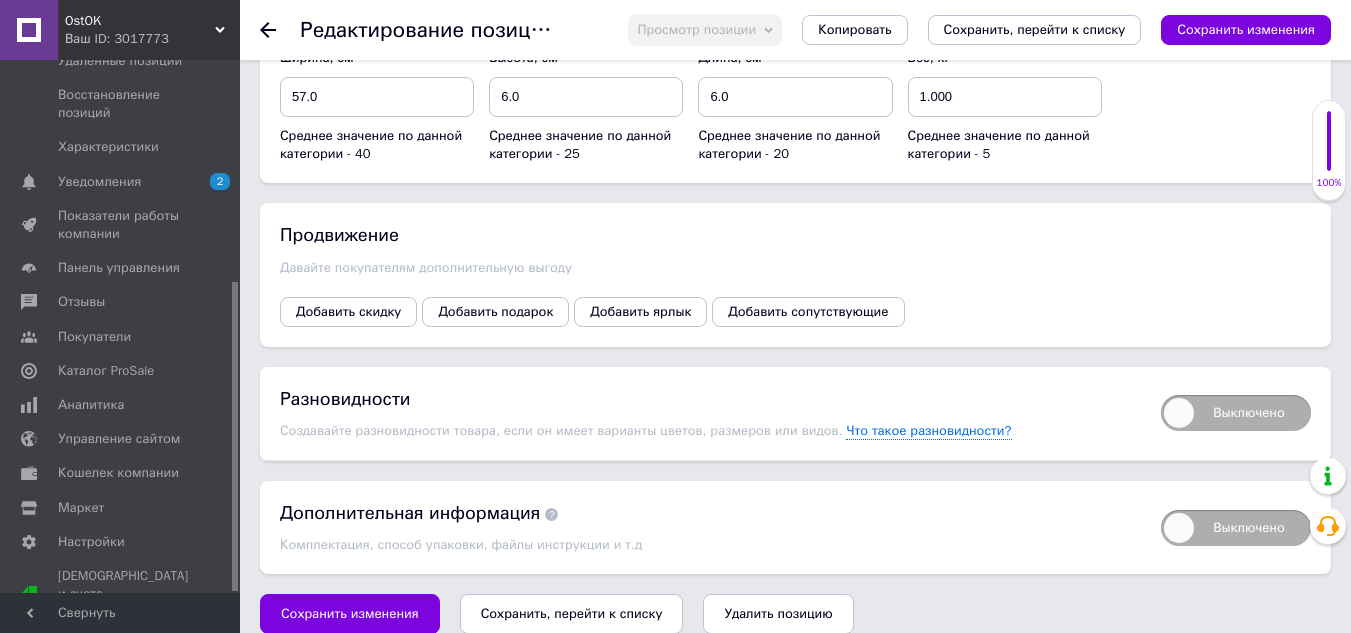 click on "Сохранить, перейти к списку" at bounding box center [572, 613] 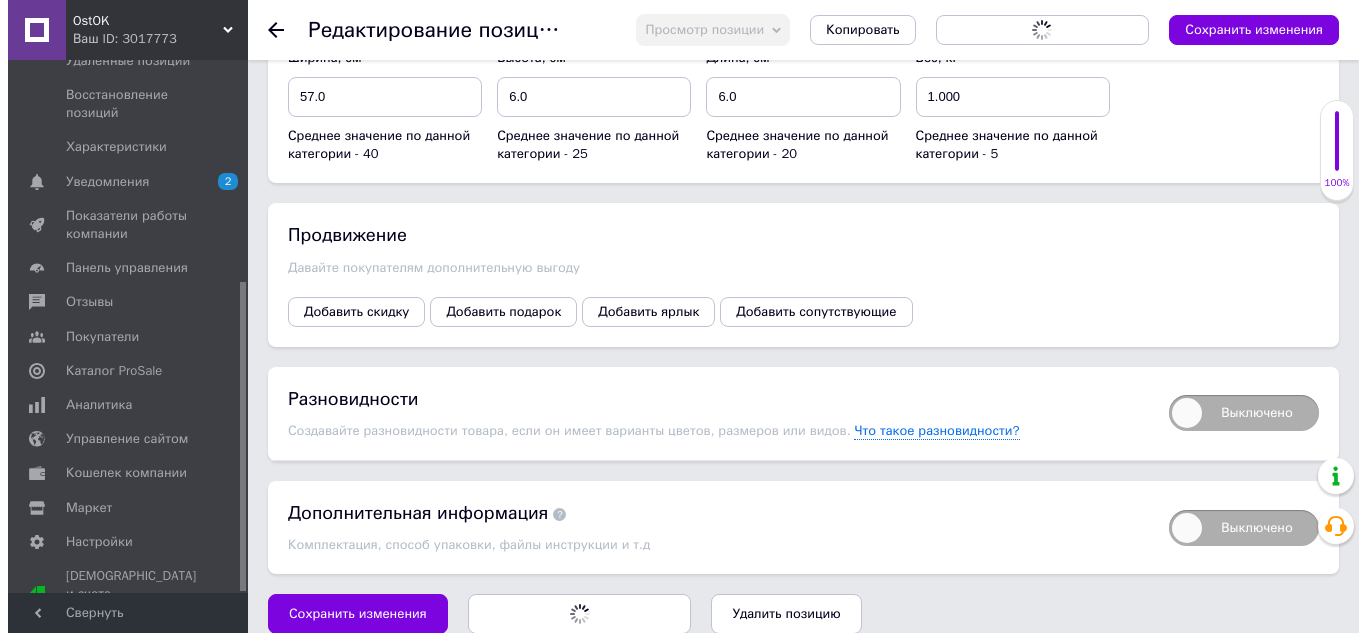 scroll, scrollTop: 0, scrollLeft: 0, axis: both 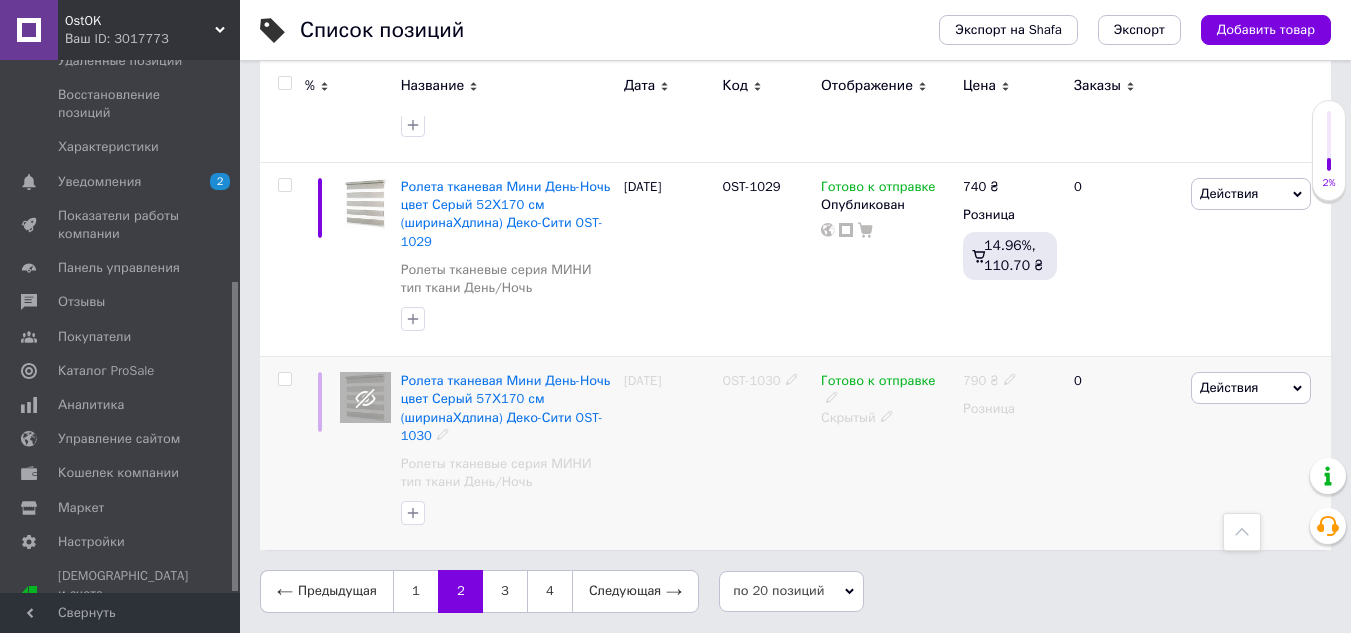 click 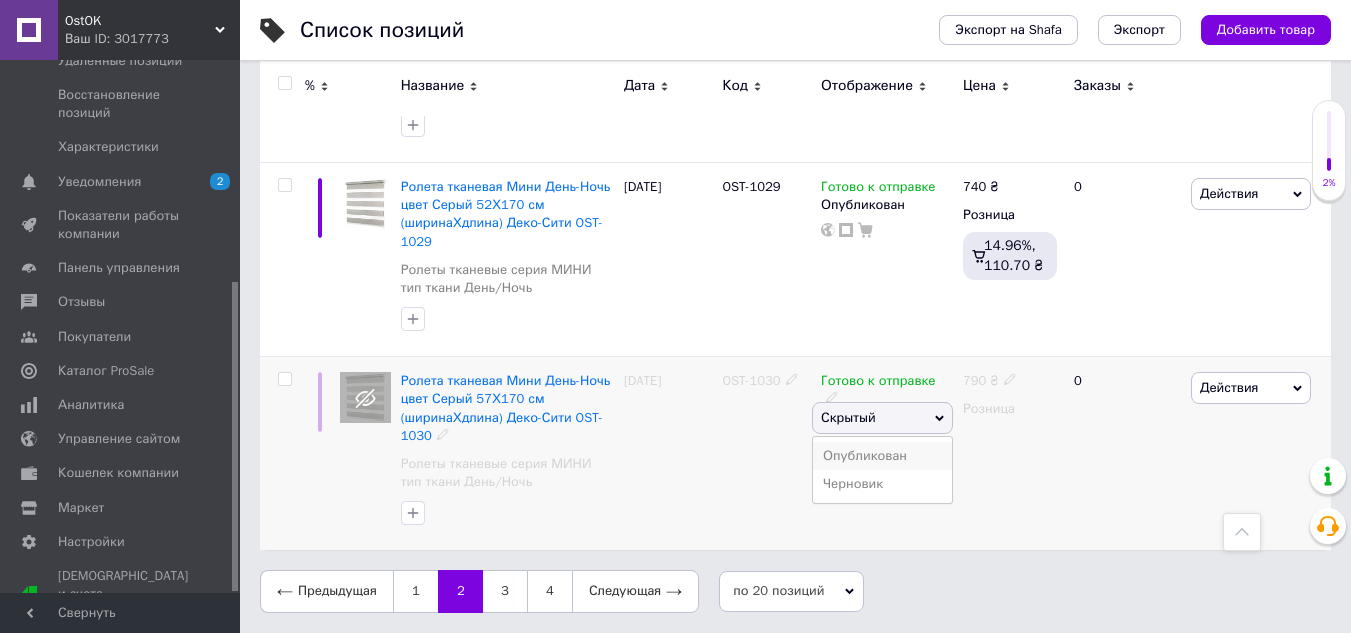 click on "Опубликован" at bounding box center (882, 456) 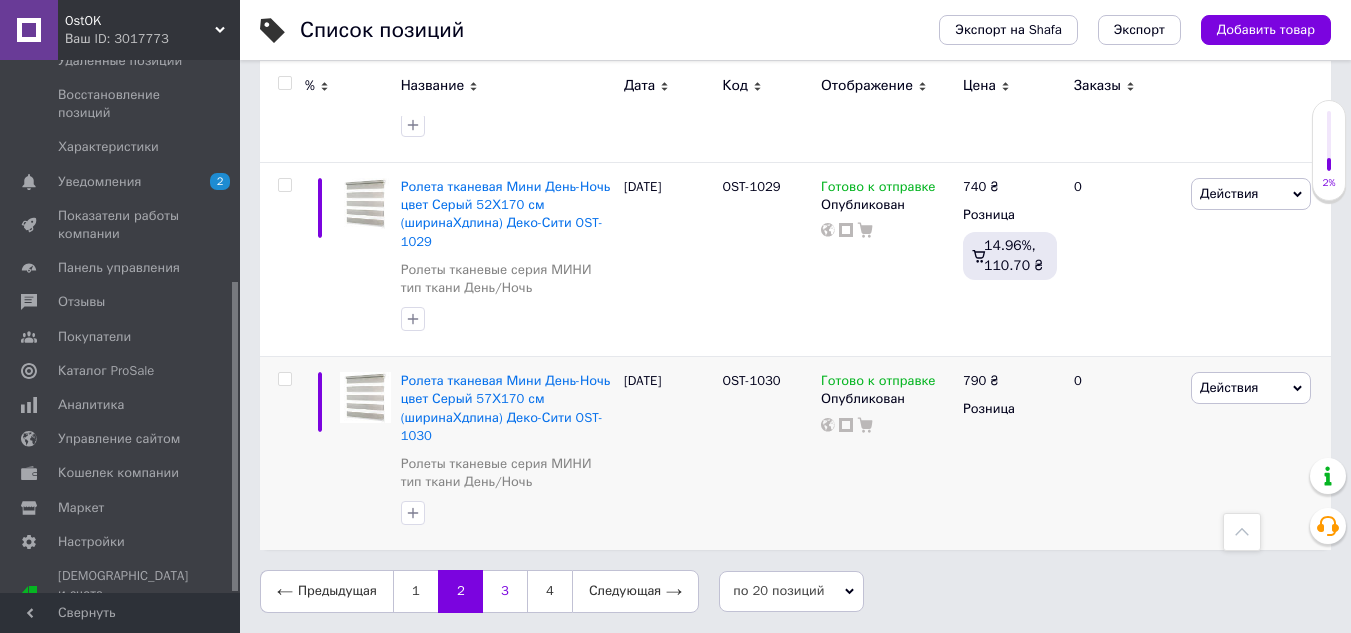 click on "3" at bounding box center (505, 591) 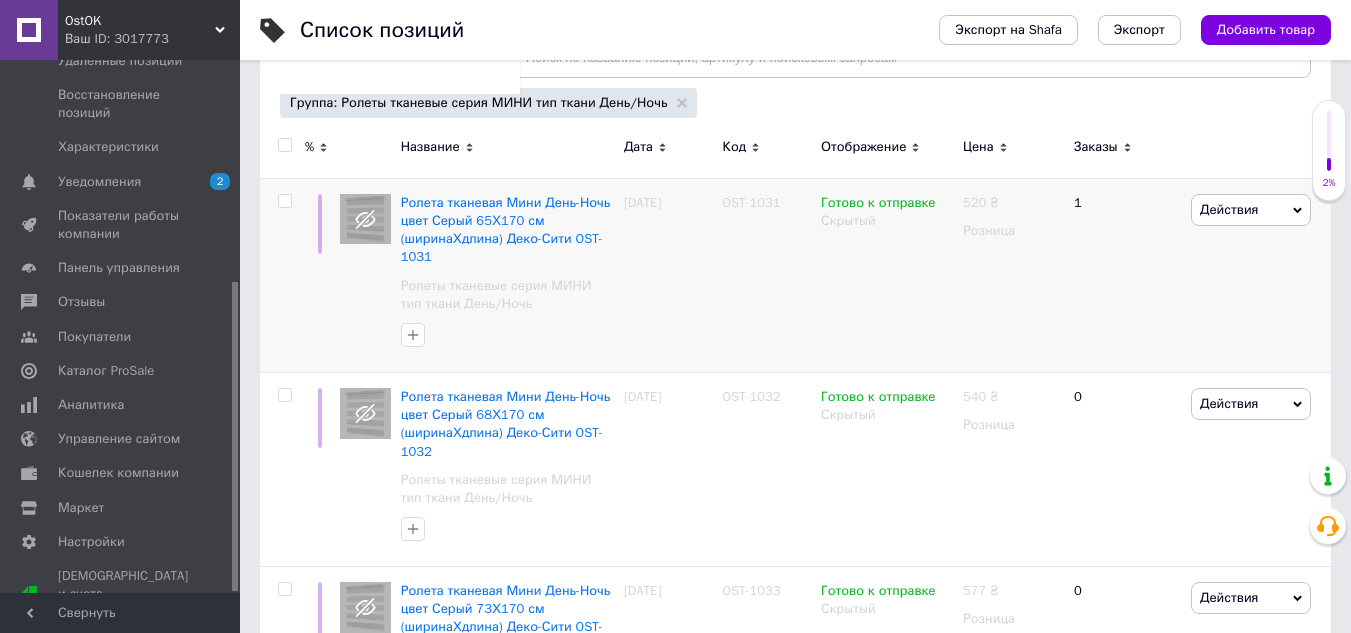 scroll, scrollTop: 300, scrollLeft: 0, axis: vertical 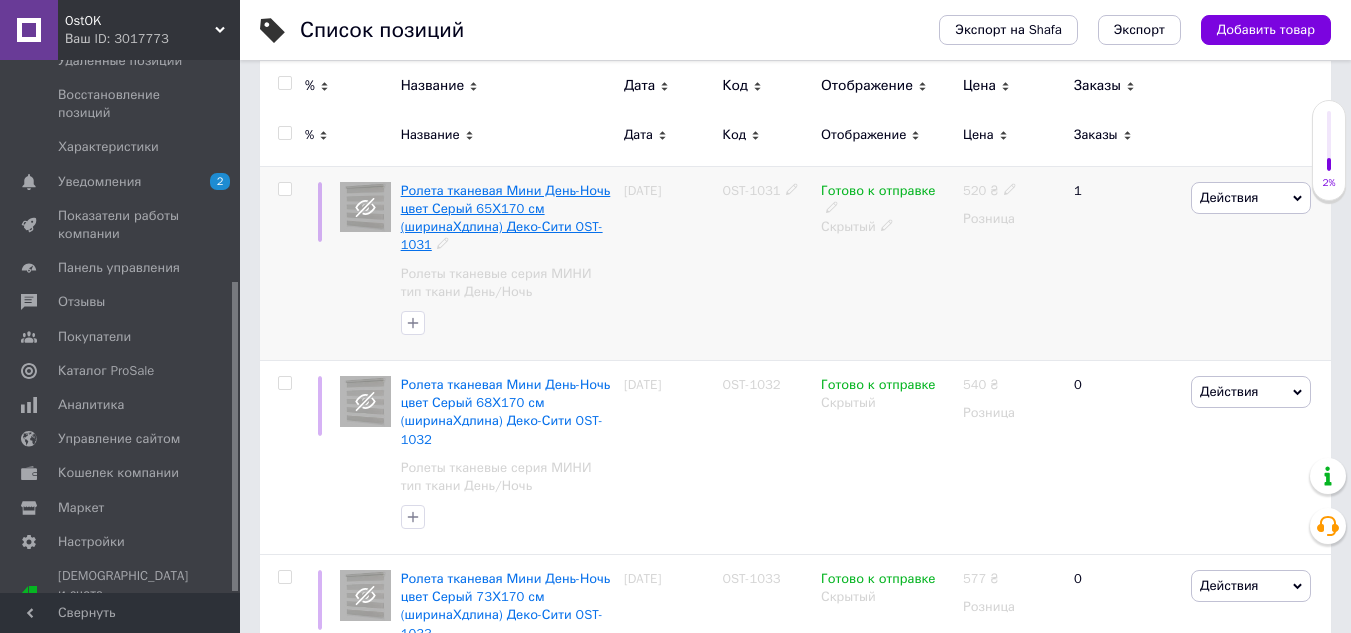 click on "Ролета тканевая Мини День-Ночь цвет Серый 65Х170 см (ширинаХдлина) Деко-Сити OST-1031" at bounding box center [506, 218] 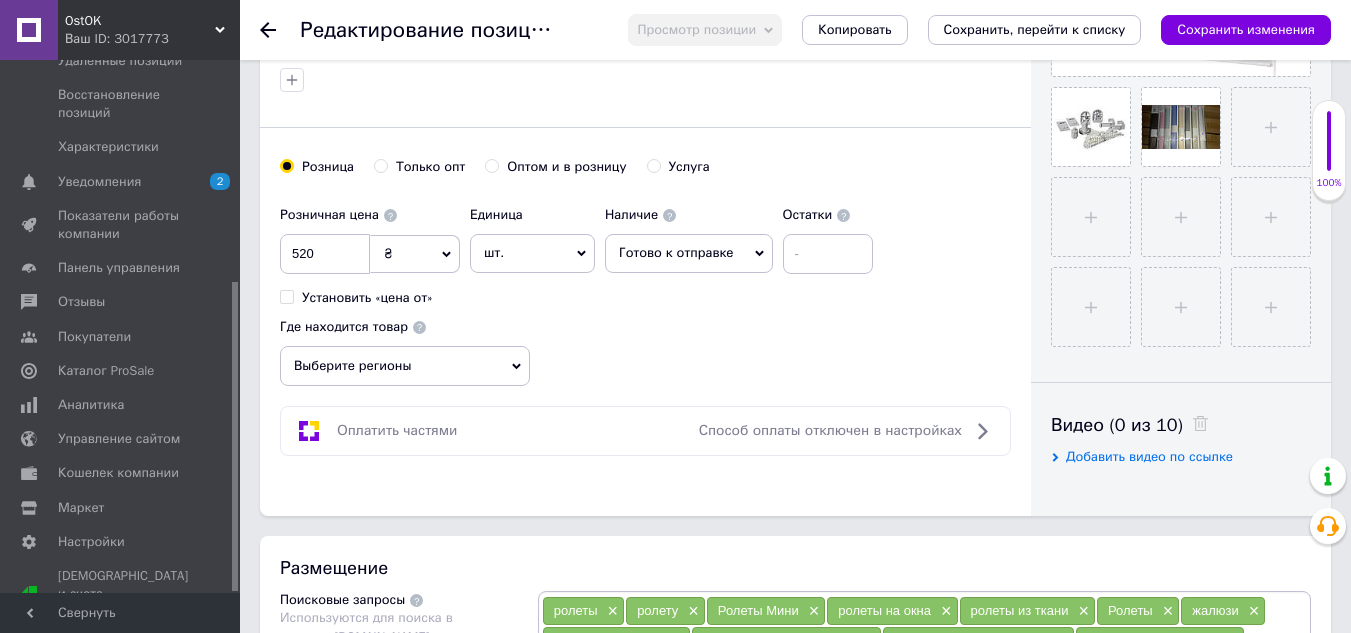 scroll, scrollTop: 700, scrollLeft: 0, axis: vertical 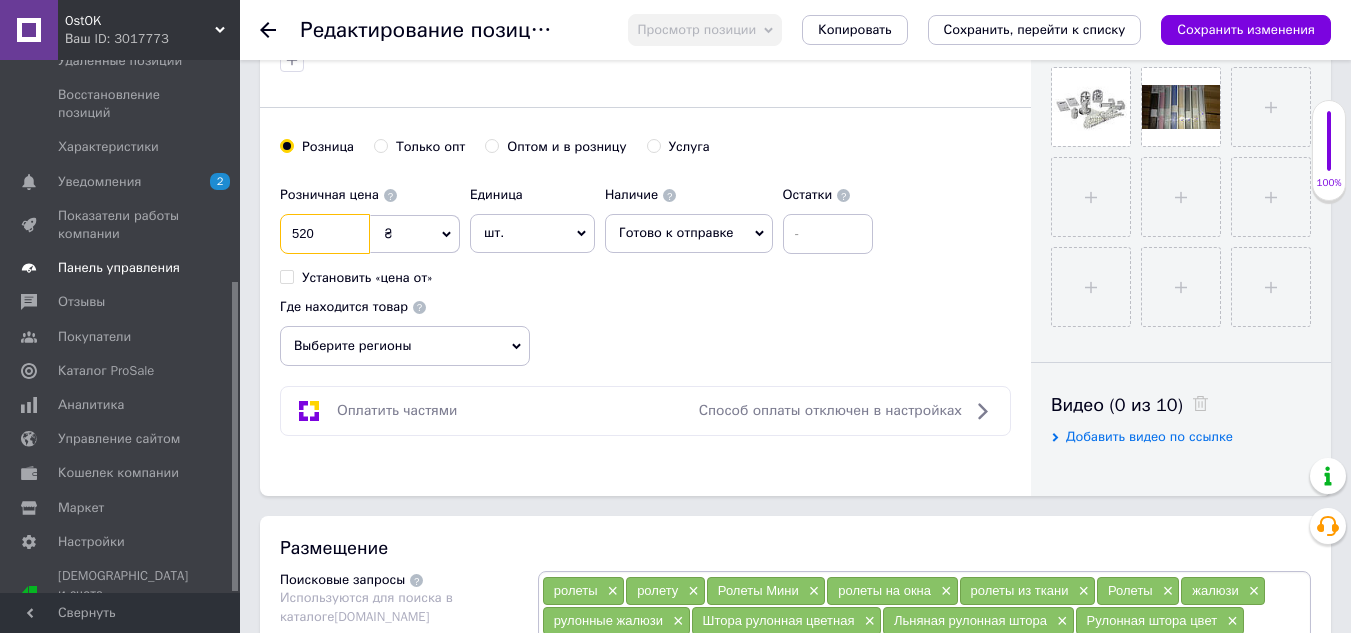 drag, startPoint x: 326, startPoint y: 239, endPoint x: 208, endPoint y: 238, distance: 118.004234 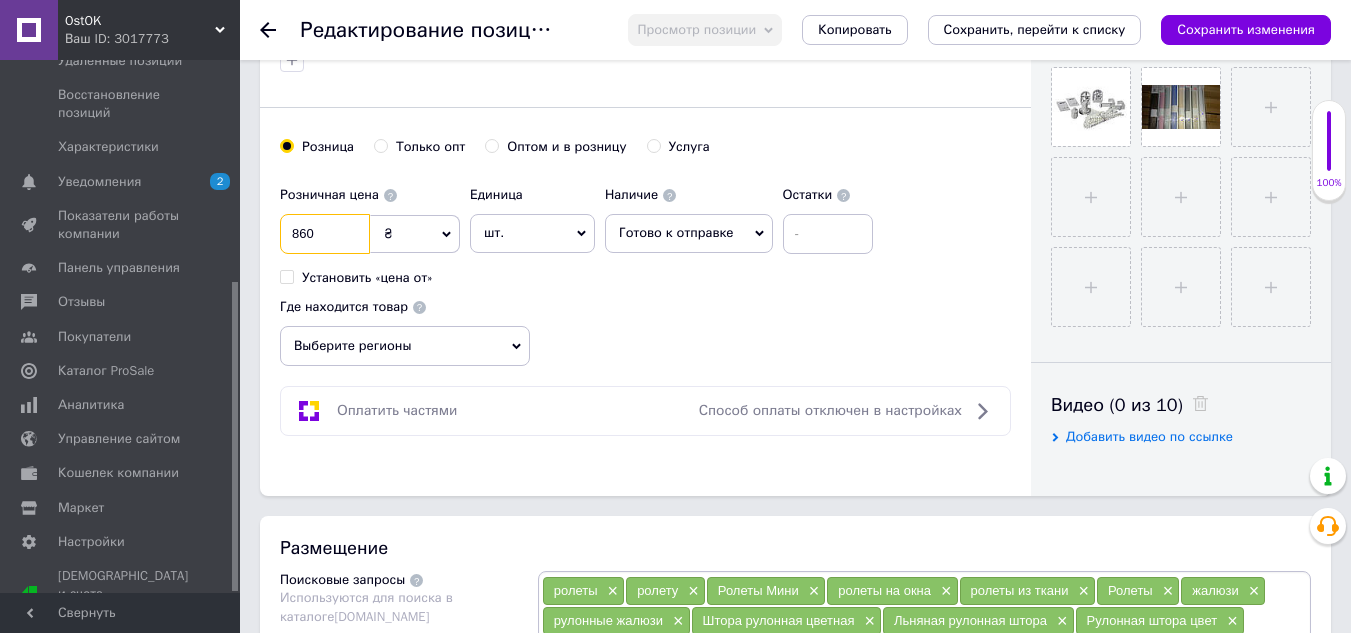 type on "860" 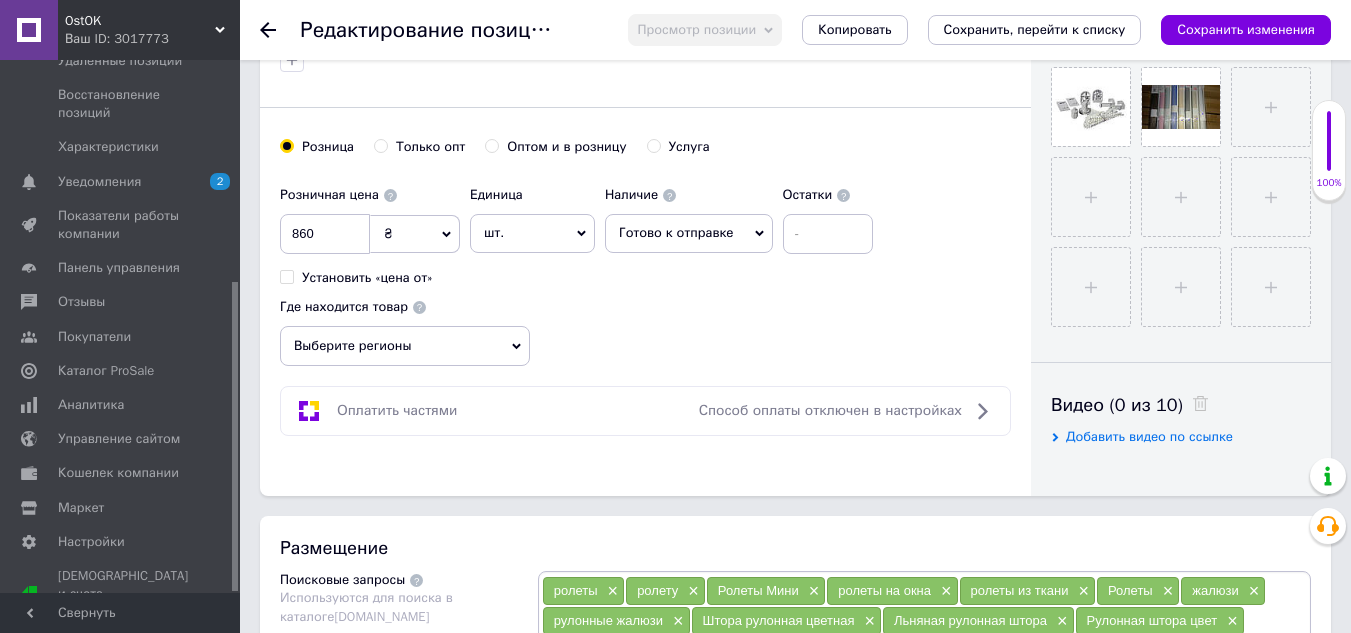 click on "Выберите регионы" at bounding box center [405, 346] 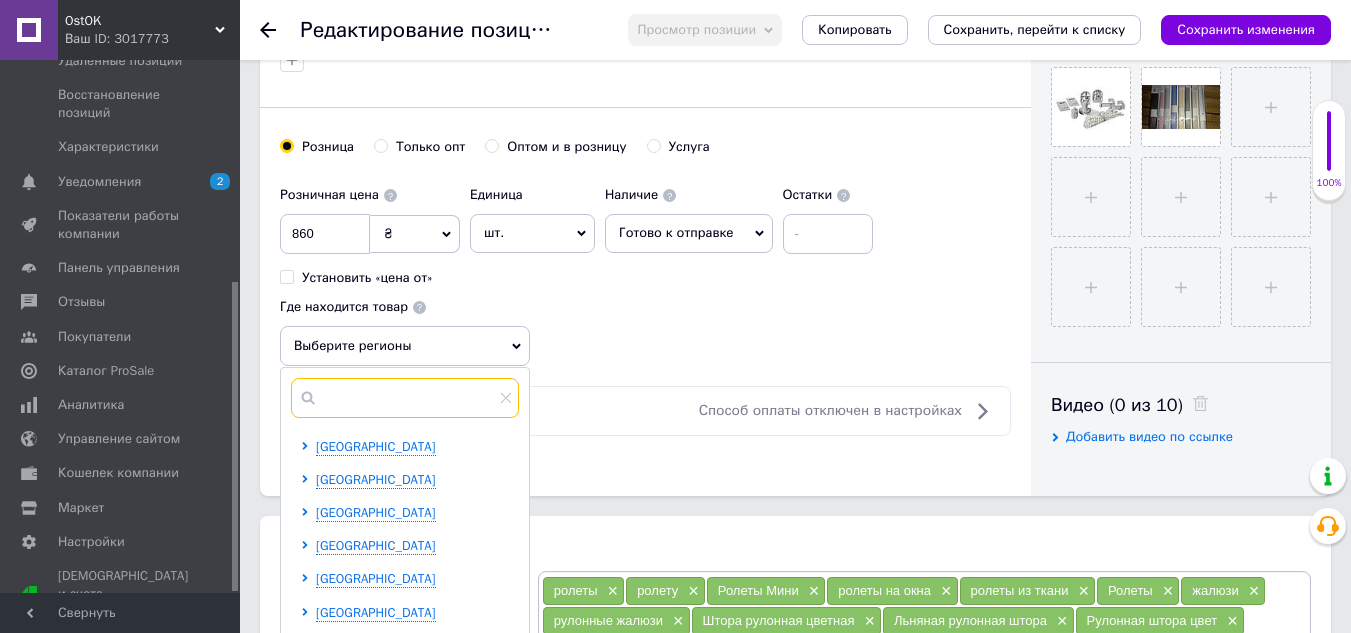click at bounding box center [405, 398] 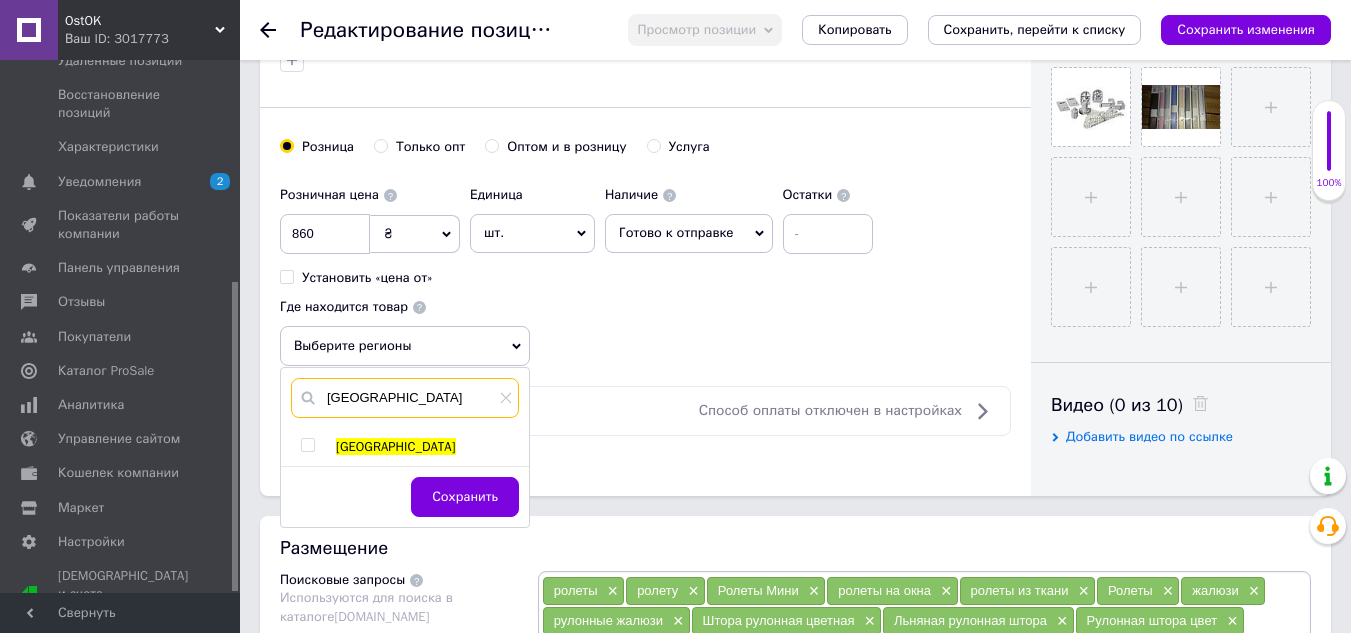 type on "[GEOGRAPHIC_DATA]" 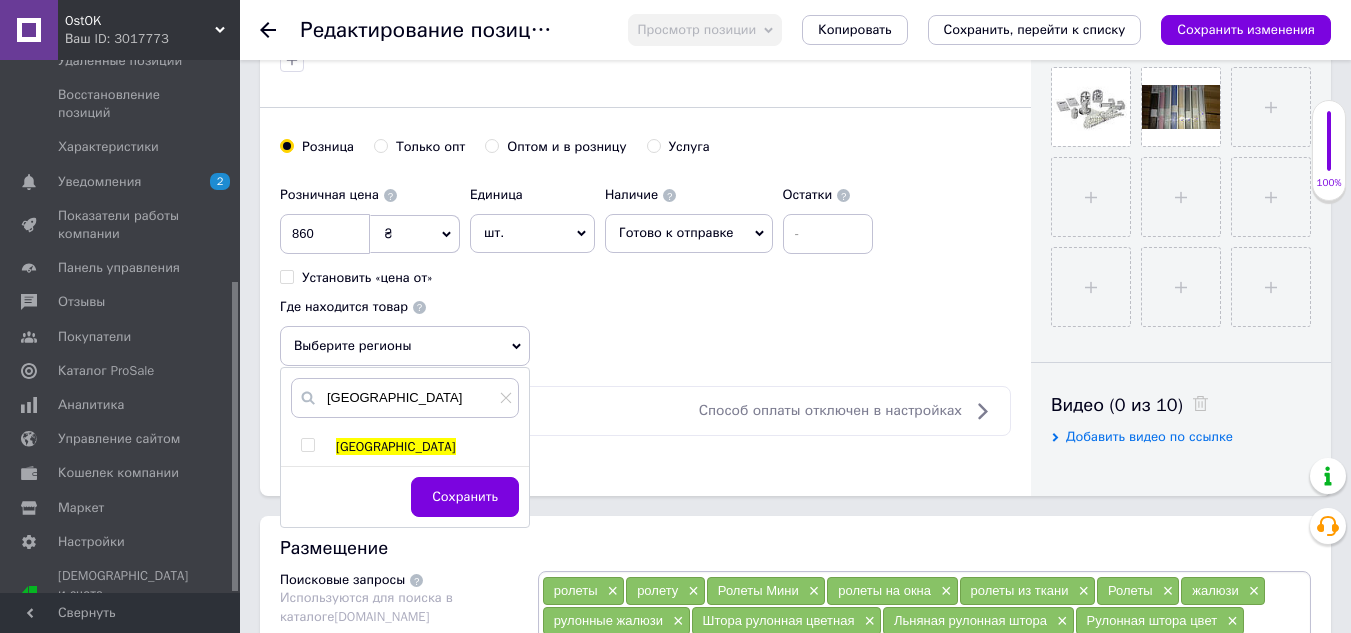 click at bounding box center (307, 445) 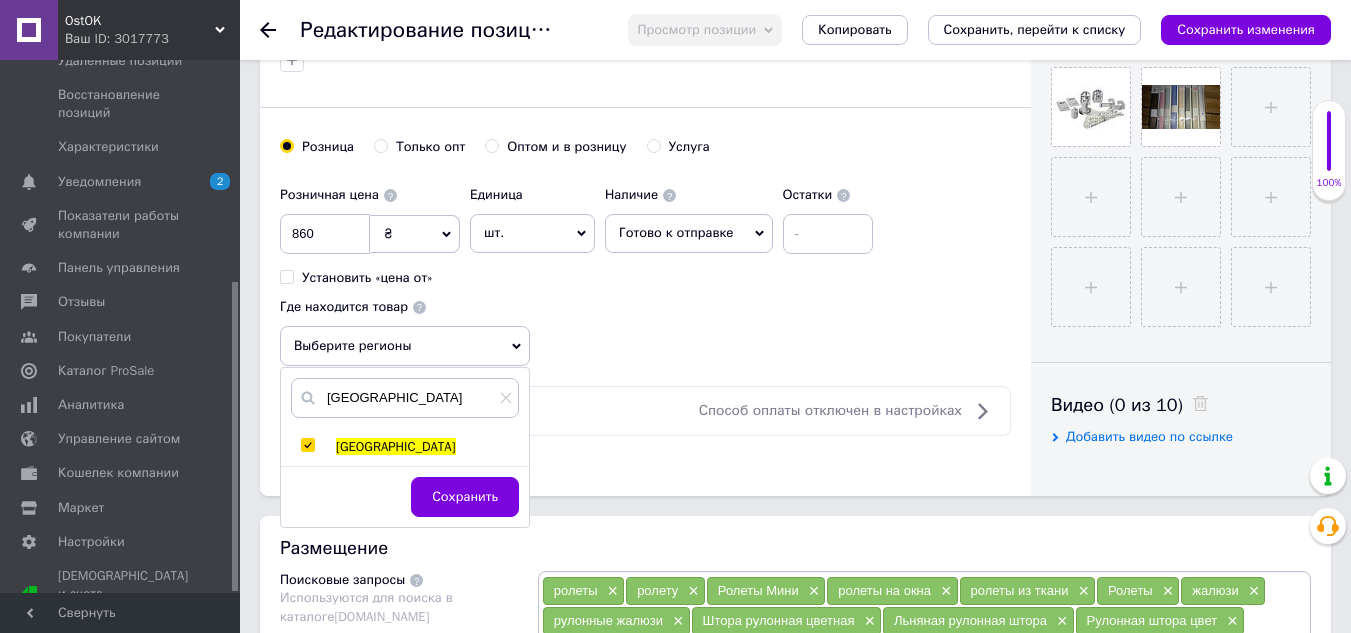 checkbox on "true" 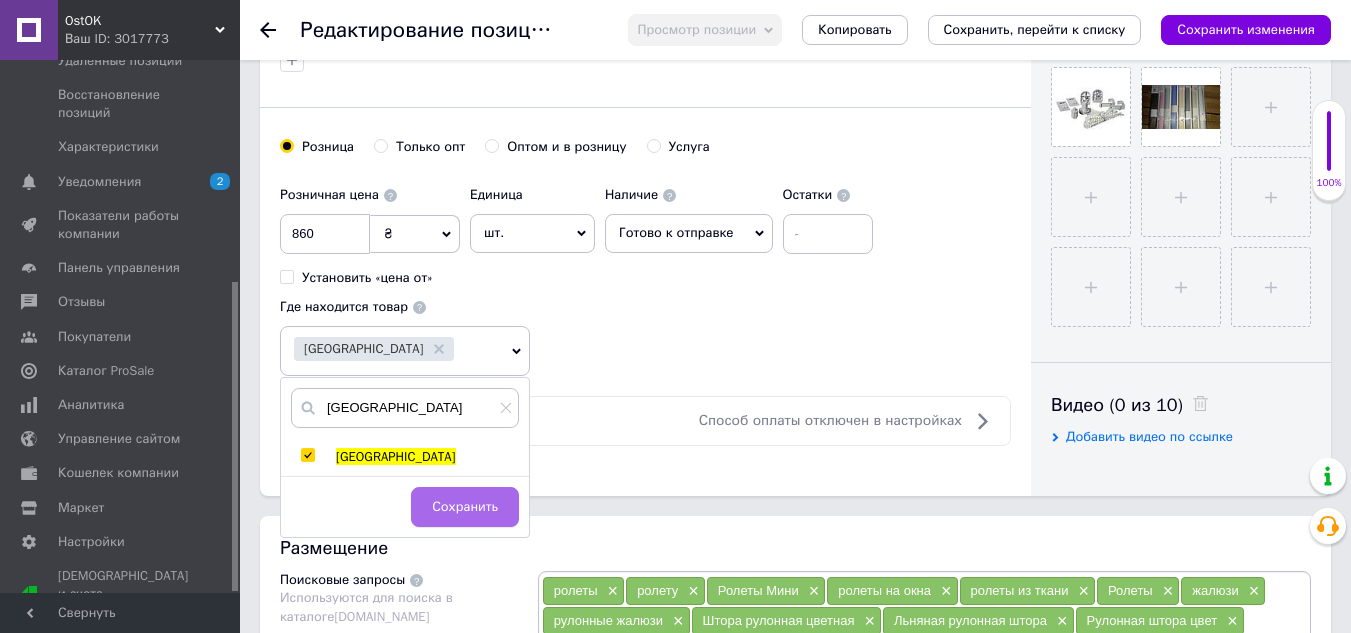 click on "Сохранить" at bounding box center (465, 507) 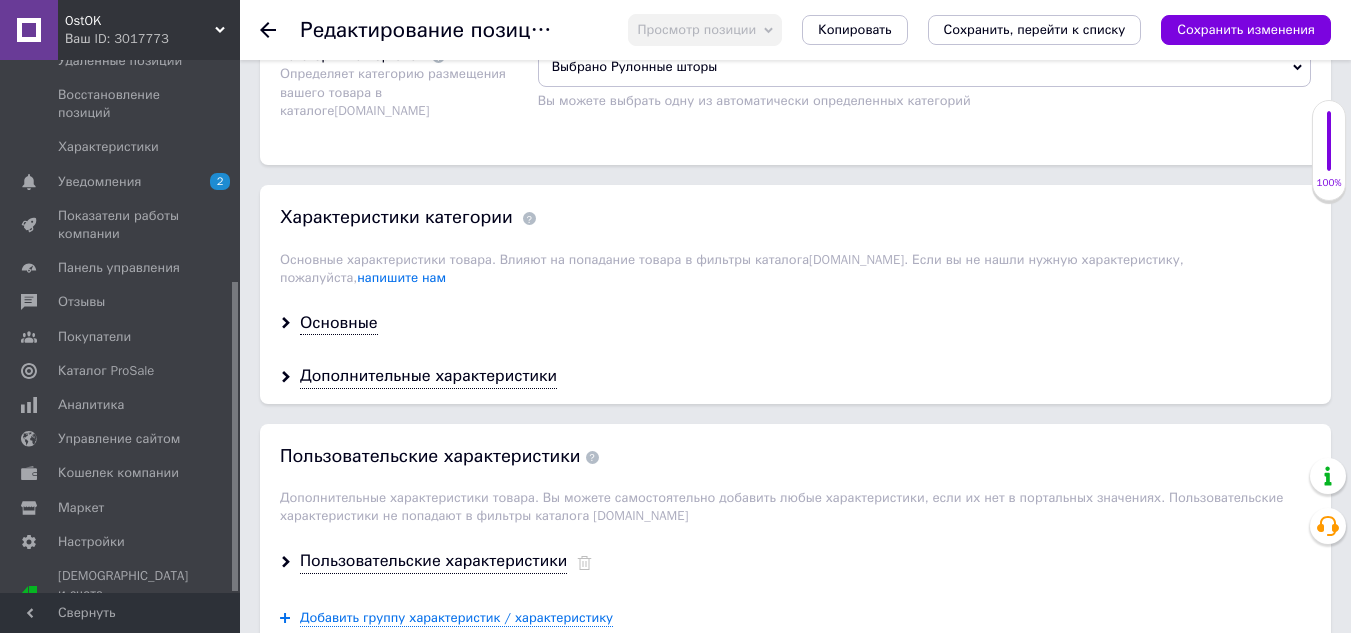 scroll, scrollTop: 1600, scrollLeft: 0, axis: vertical 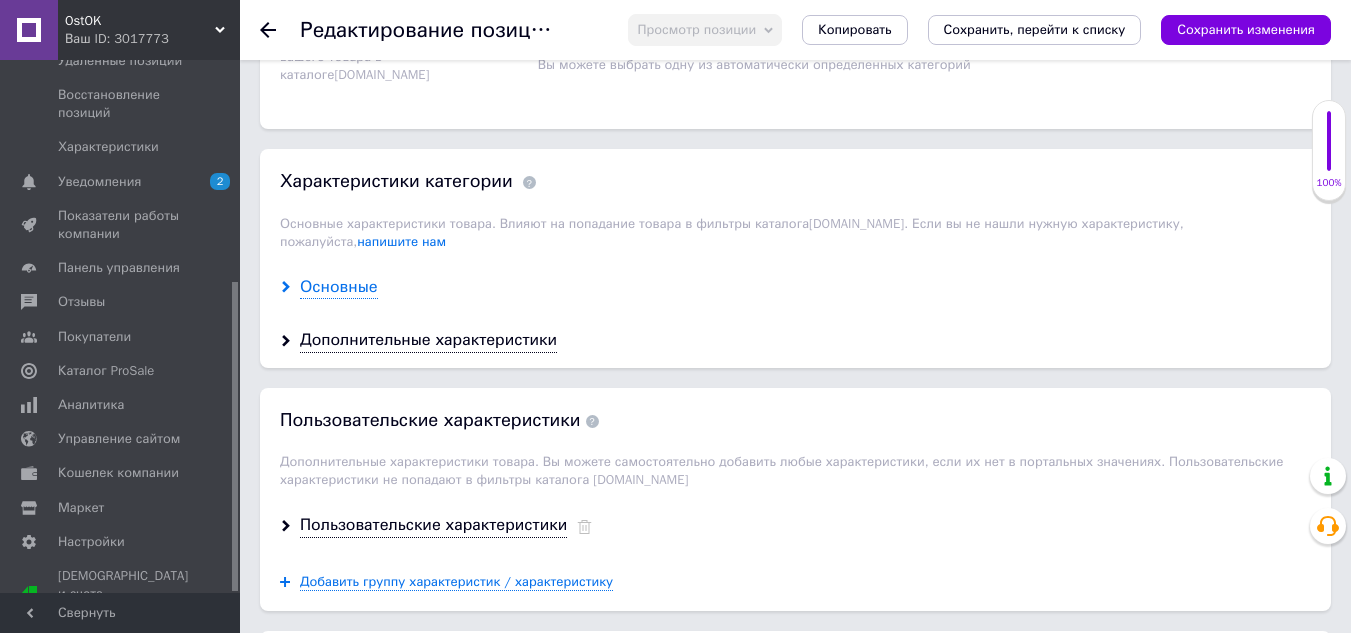 click on "Основные" at bounding box center (339, 287) 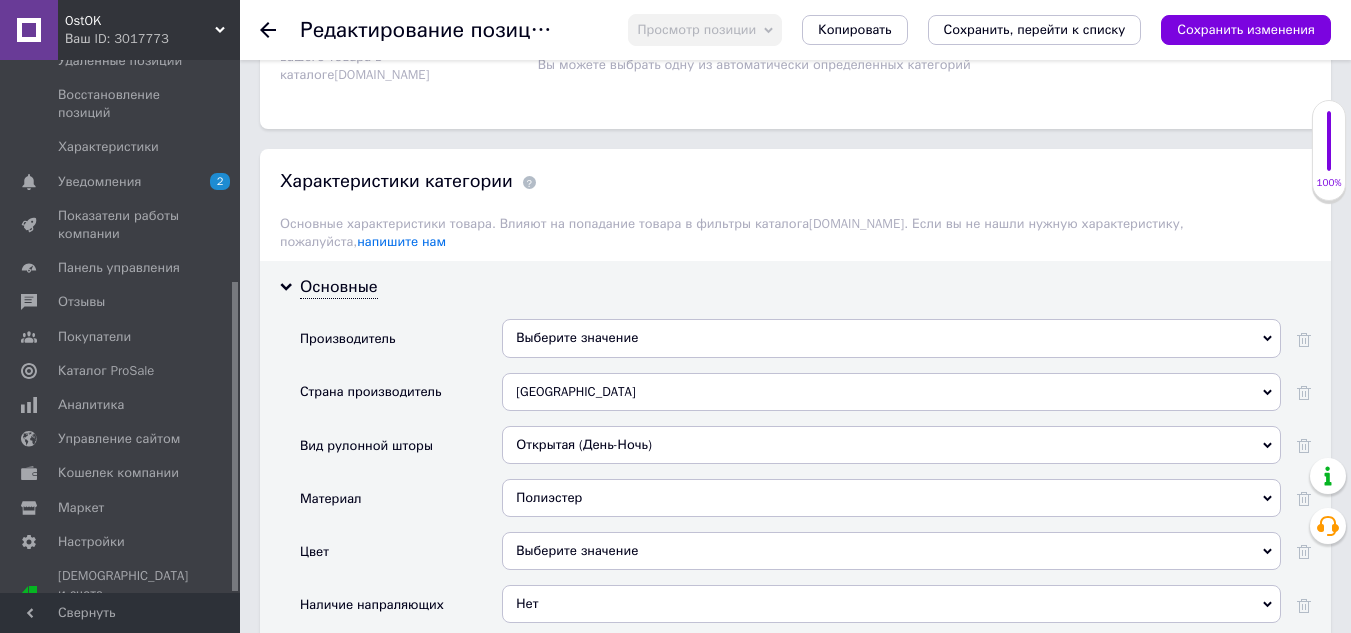 click on "Выберите значение" at bounding box center (891, 338) 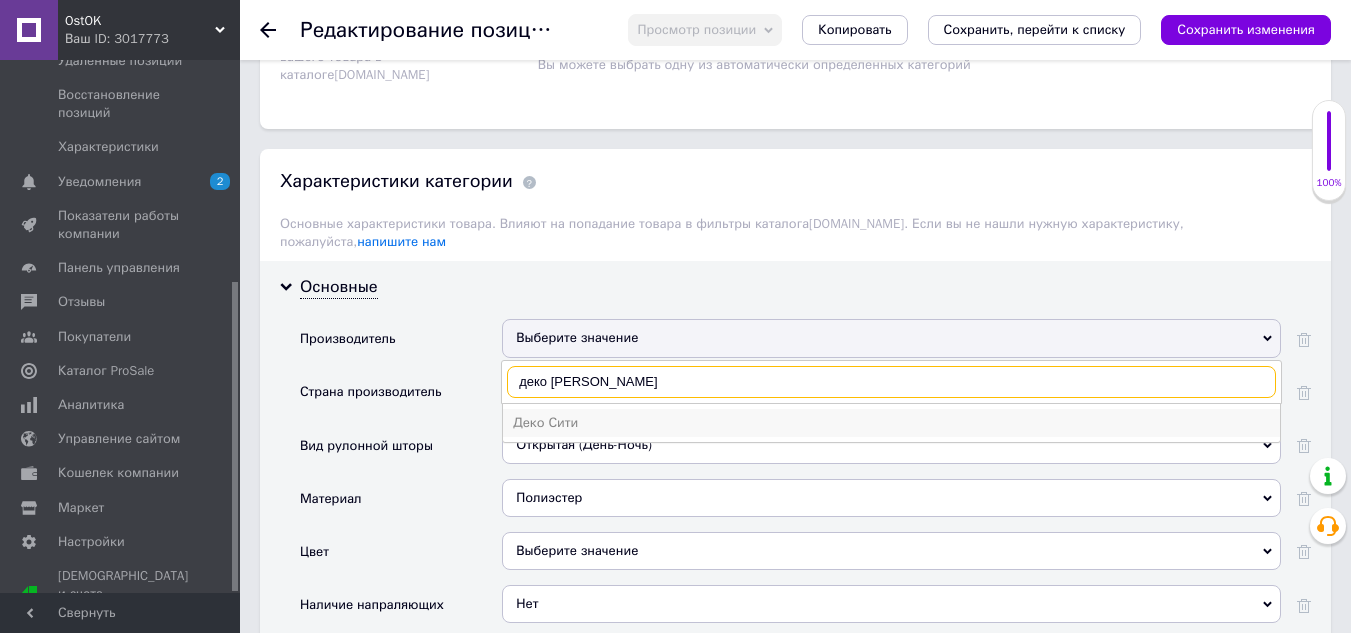 type on "деко [PERSON_NAME]" 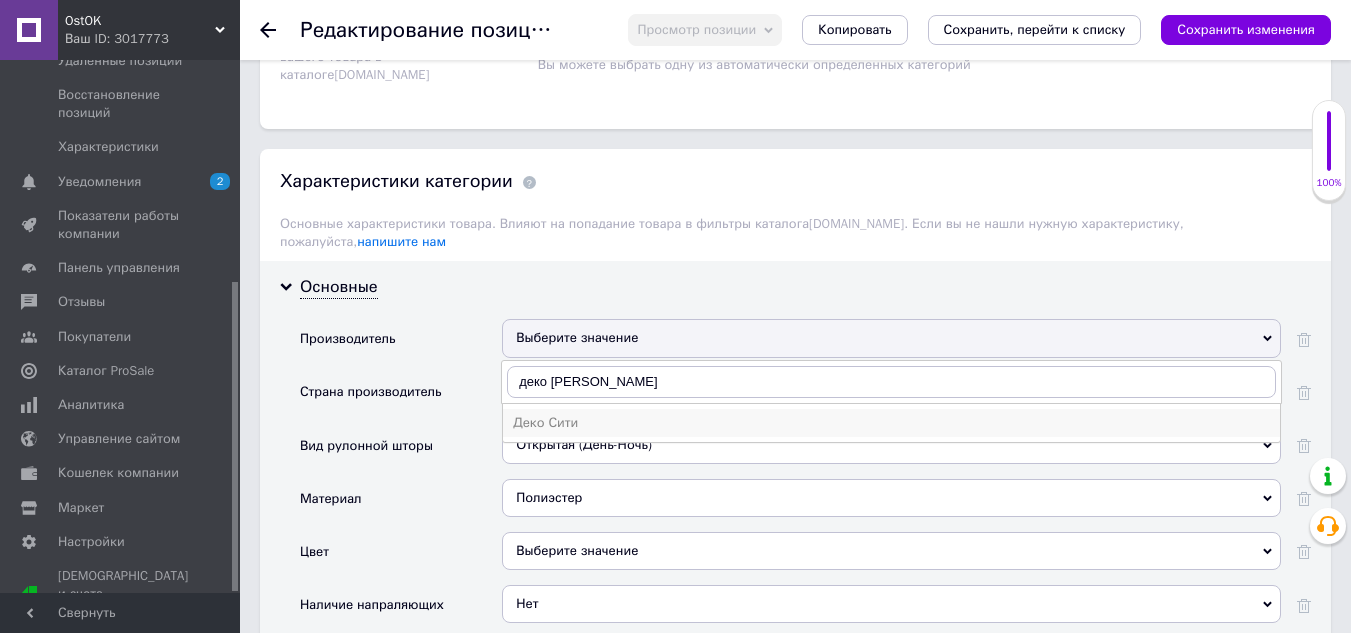 click on "Деко Сити" at bounding box center (891, 423) 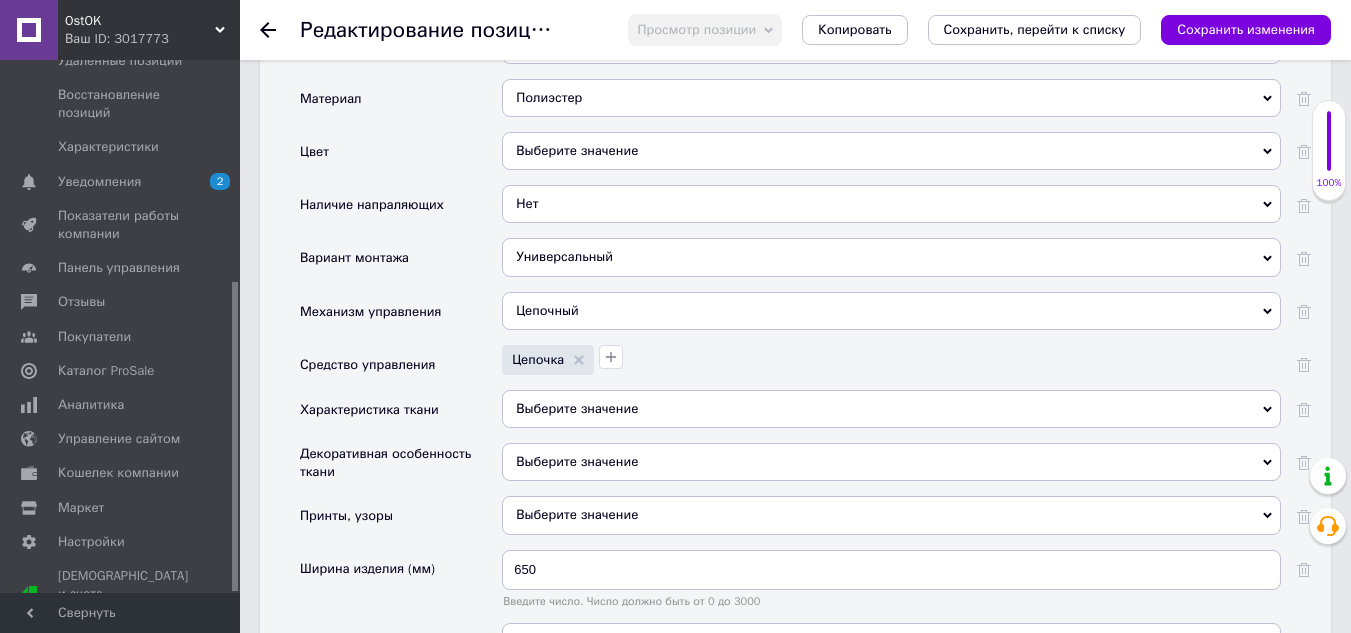 scroll, scrollTop: 1900, scrollLeft: 0, axis: vertical 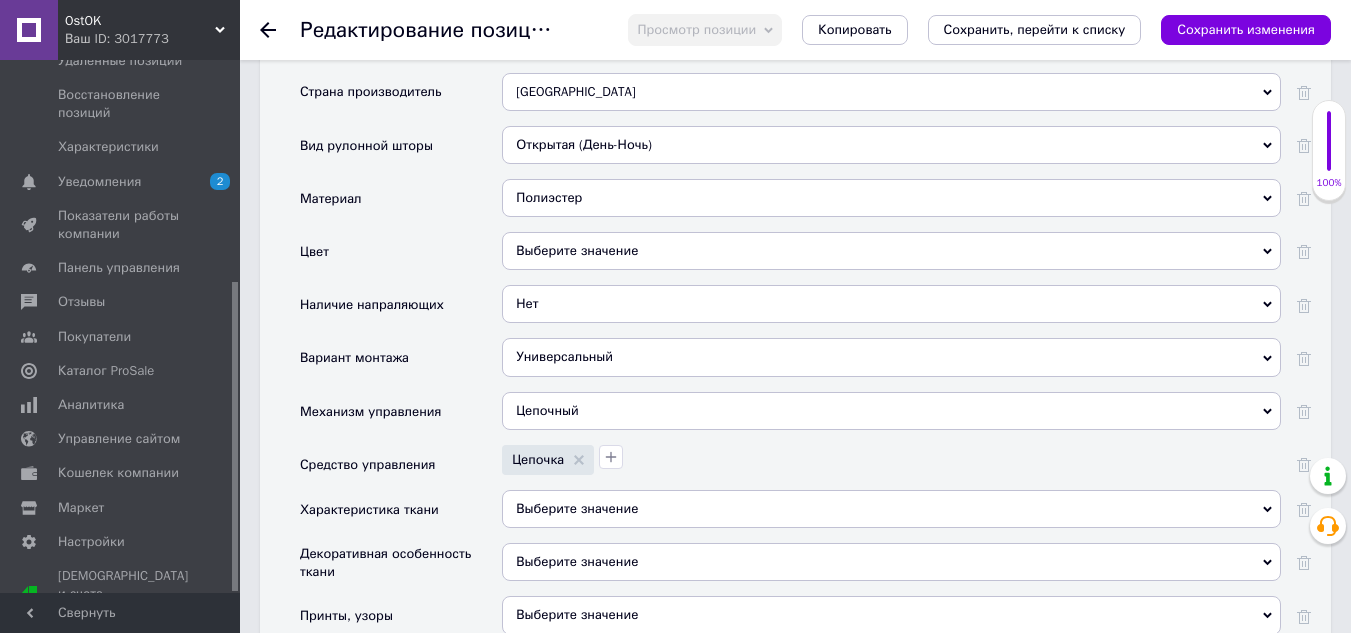 click on "Выберите значение" at bounding box center (891, 251) 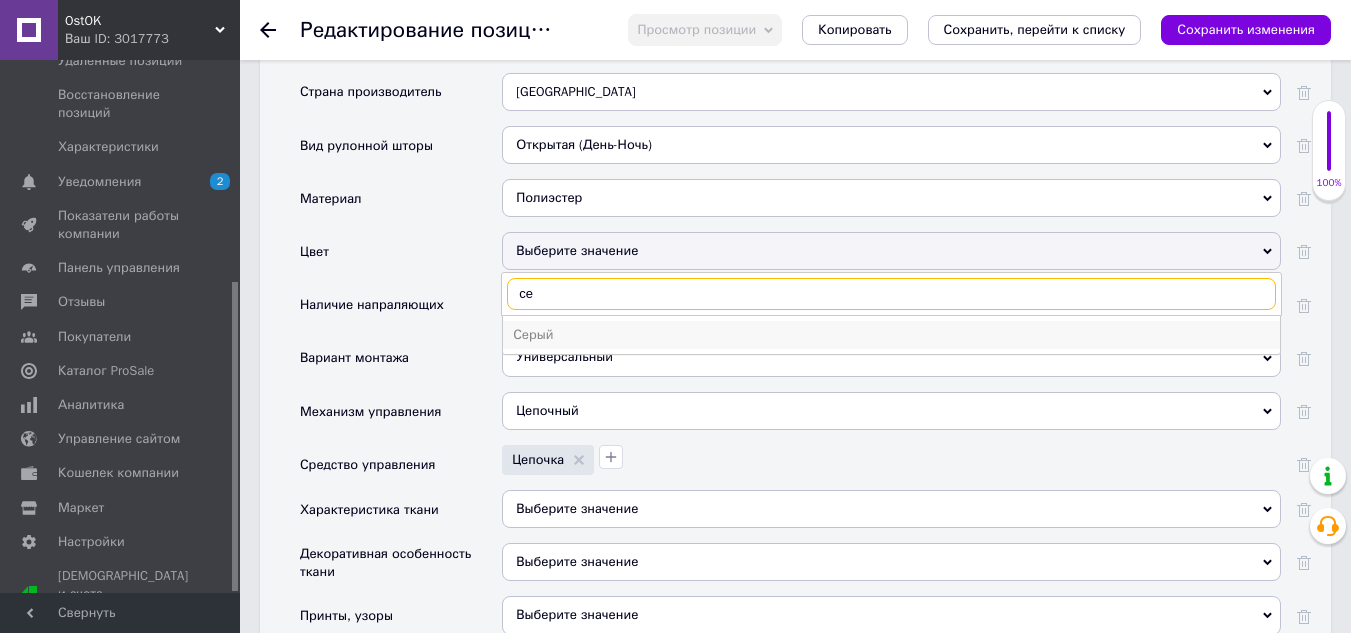 type on "се" 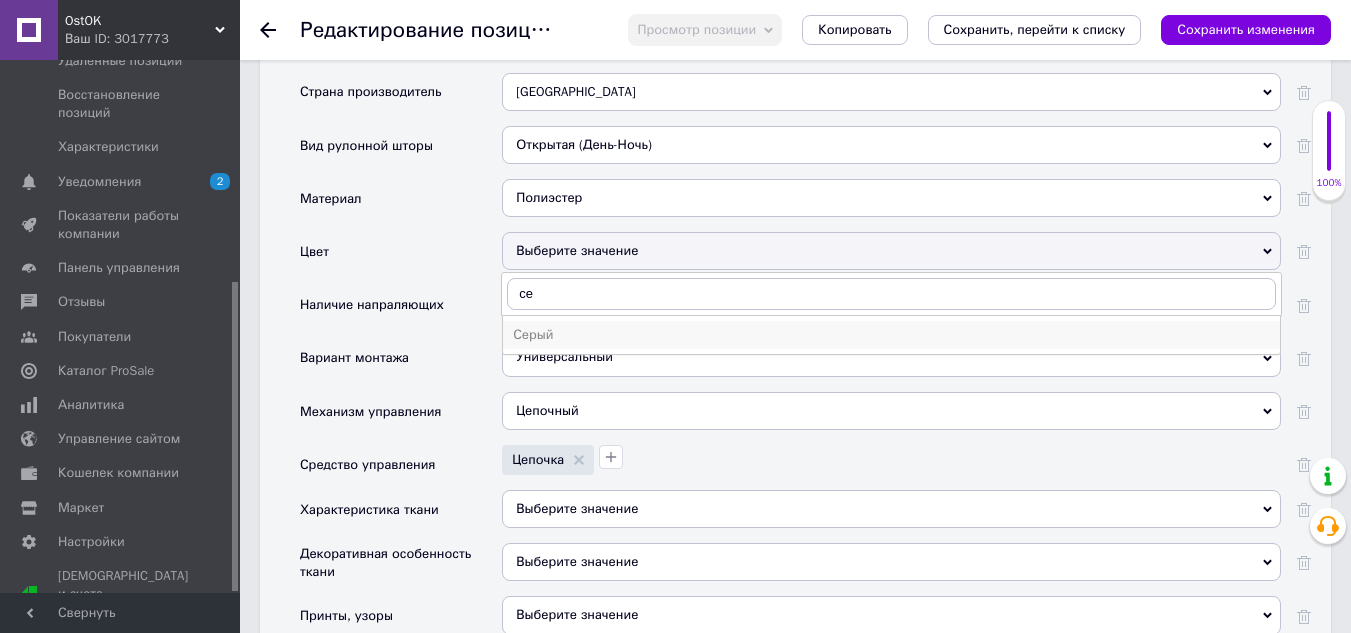 click on "Серый" at bounding box center [891, 335] 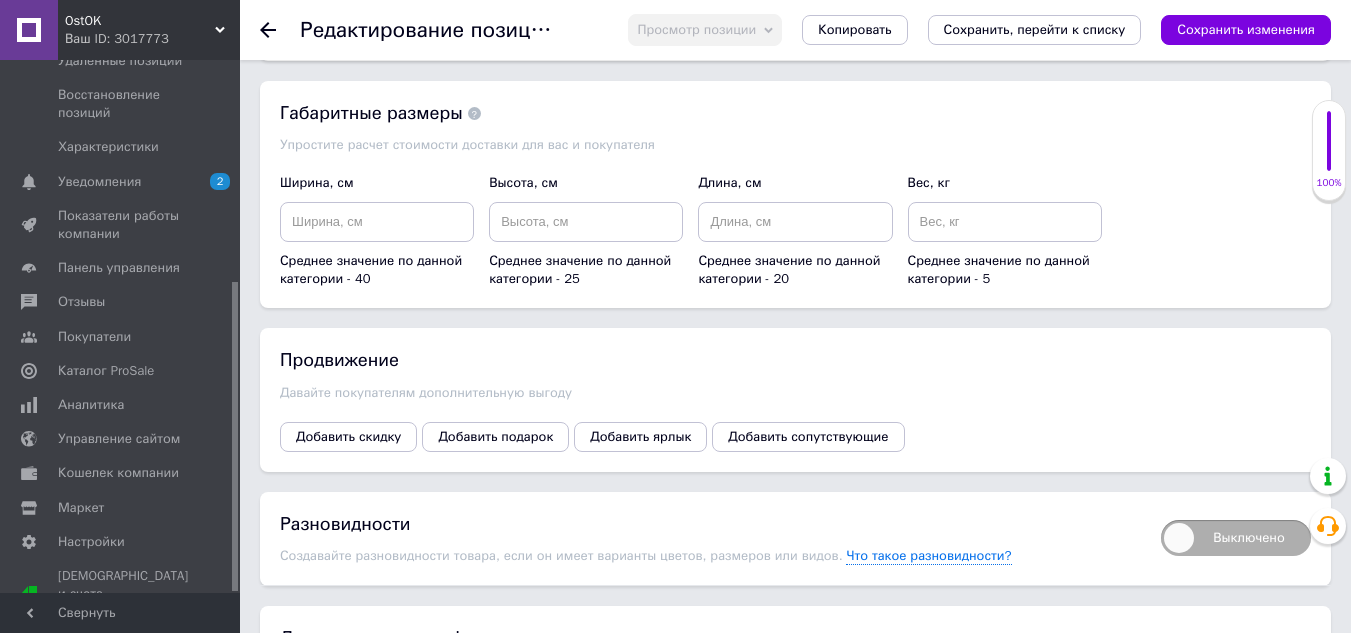 scroll, scrollTop: 3000, scrollLeft: 0, axis: vertical 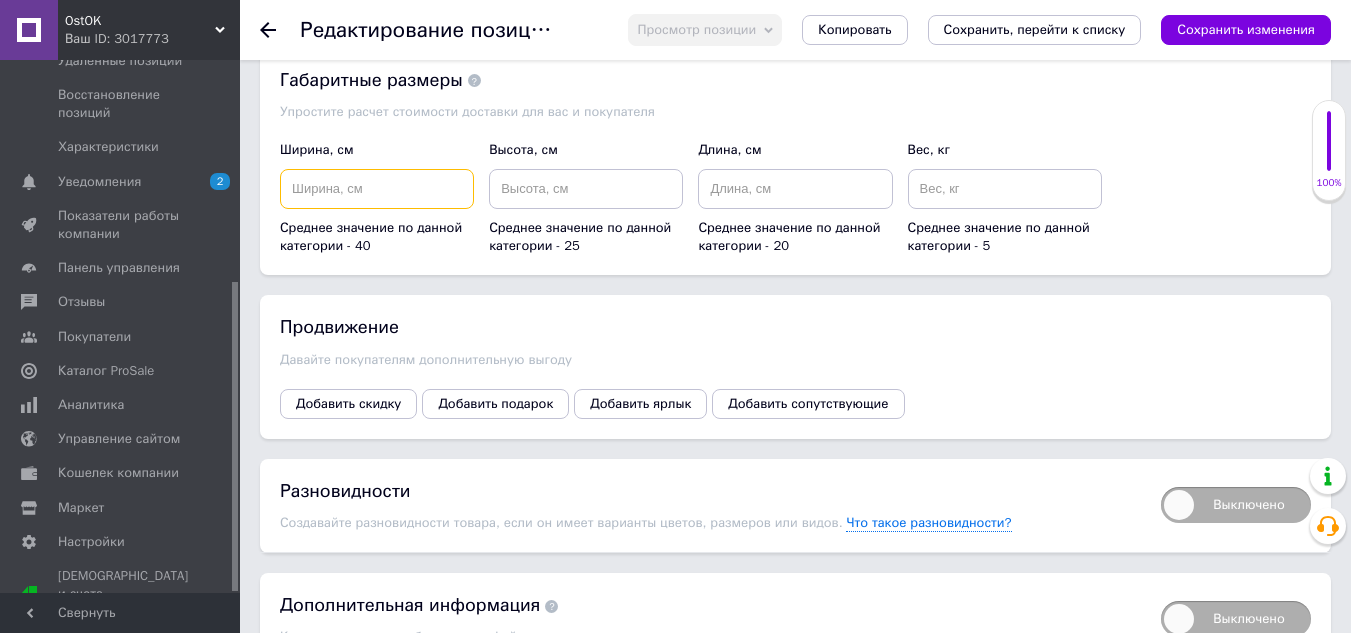 click at bounding box center [377, 189] 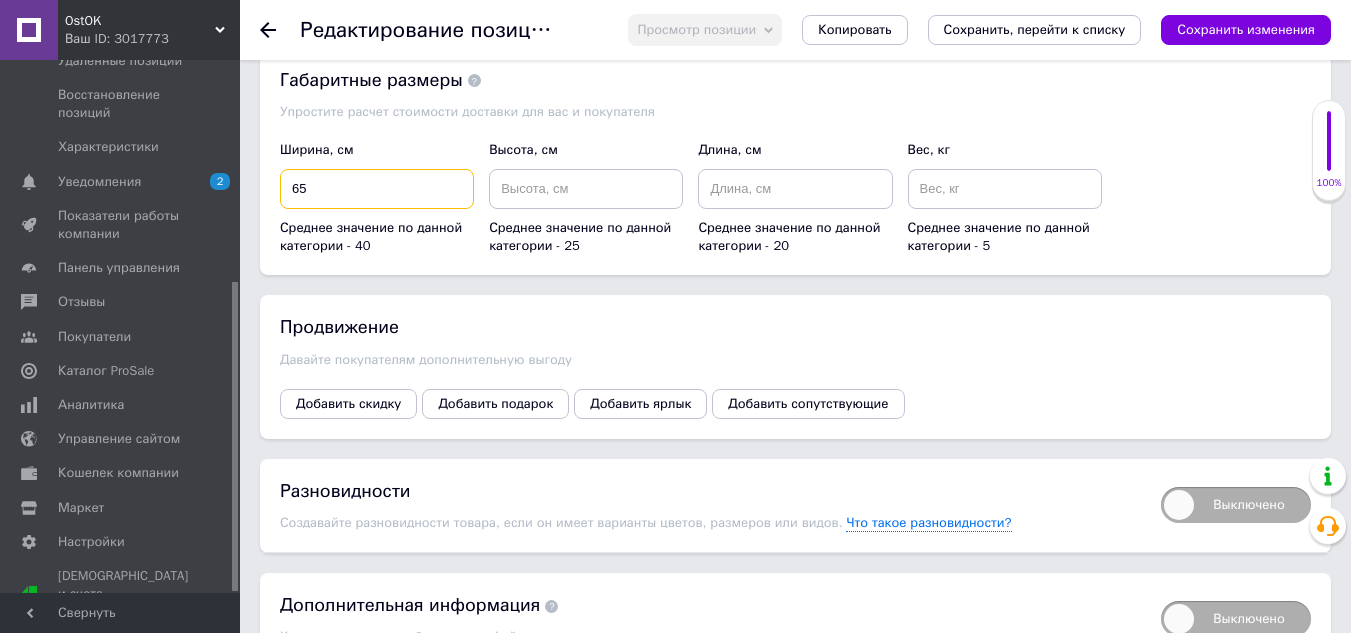 type on "65" 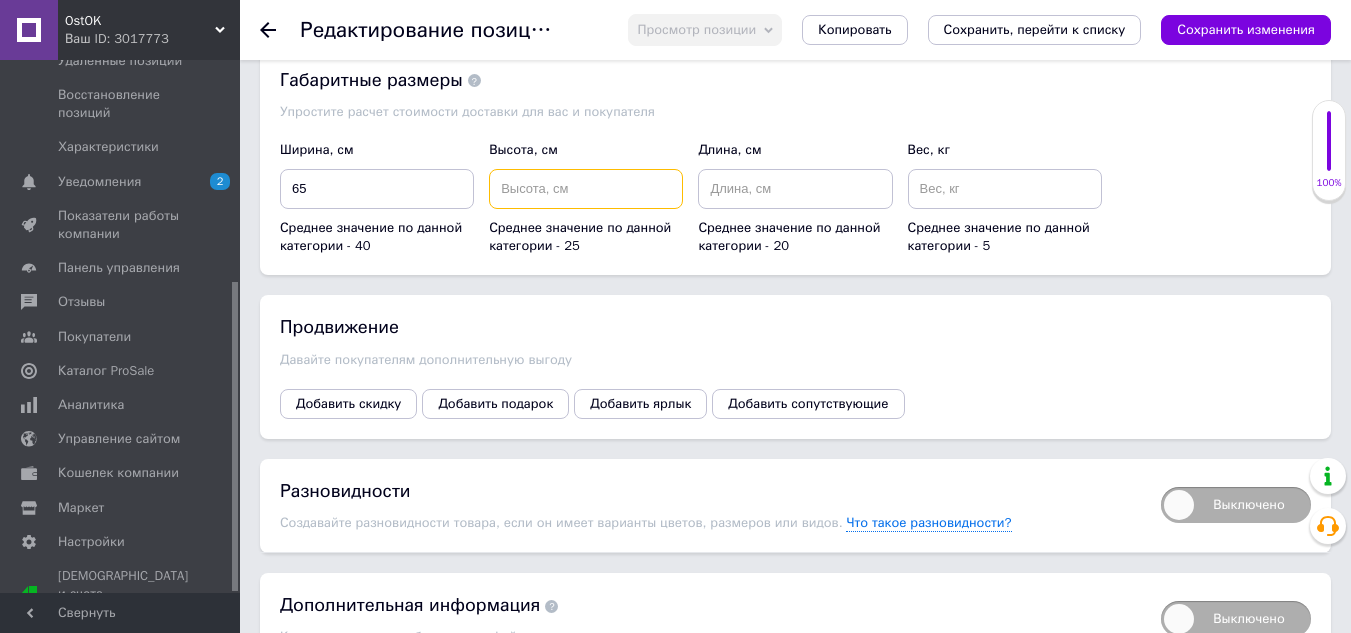 click at bounding box center (586, 189) 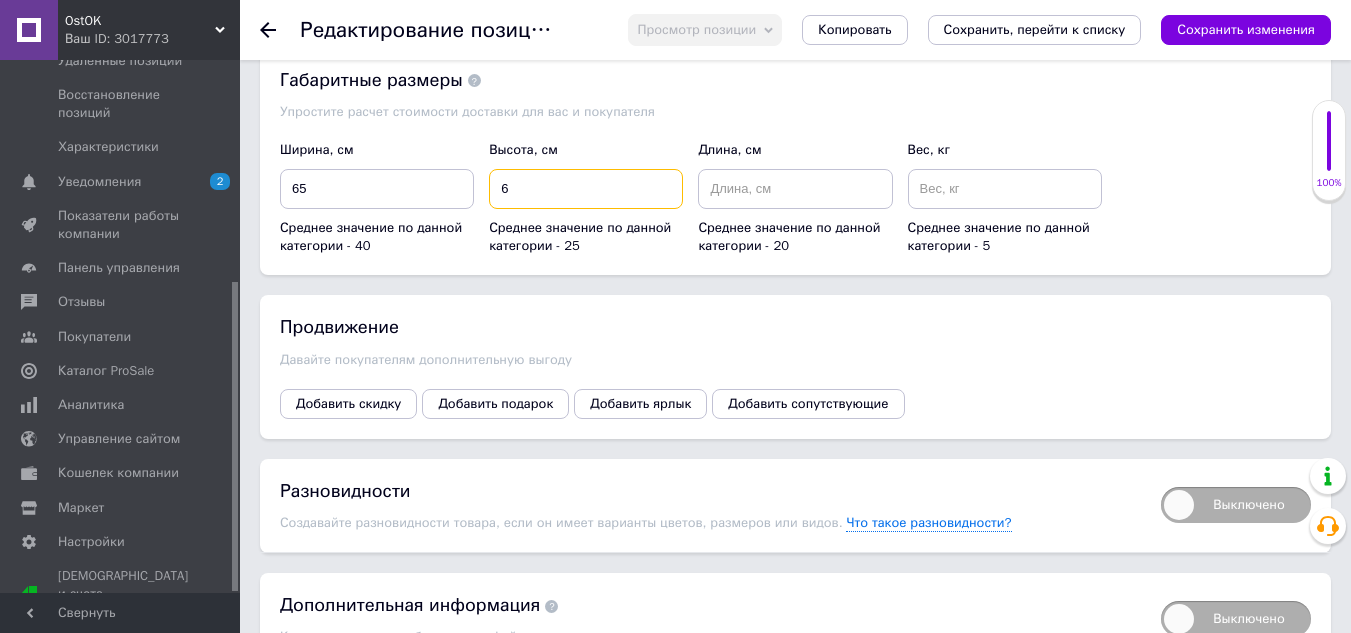 type on "6" 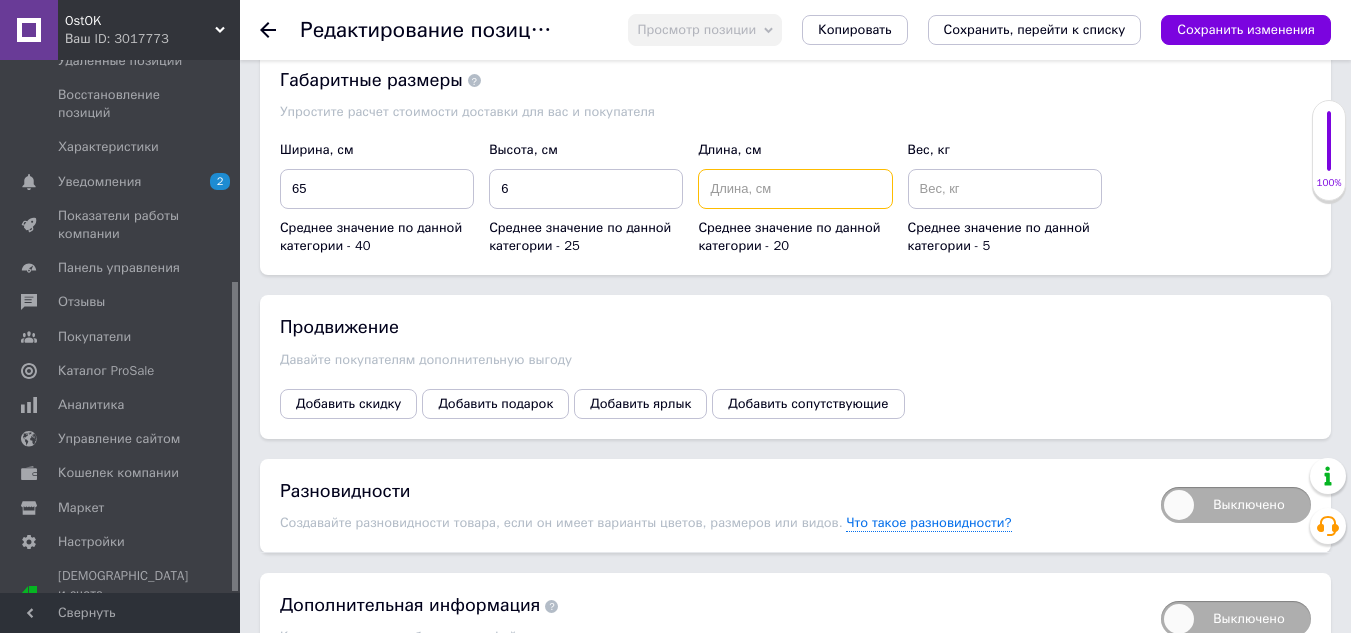 click at bounding box center (795, 189) 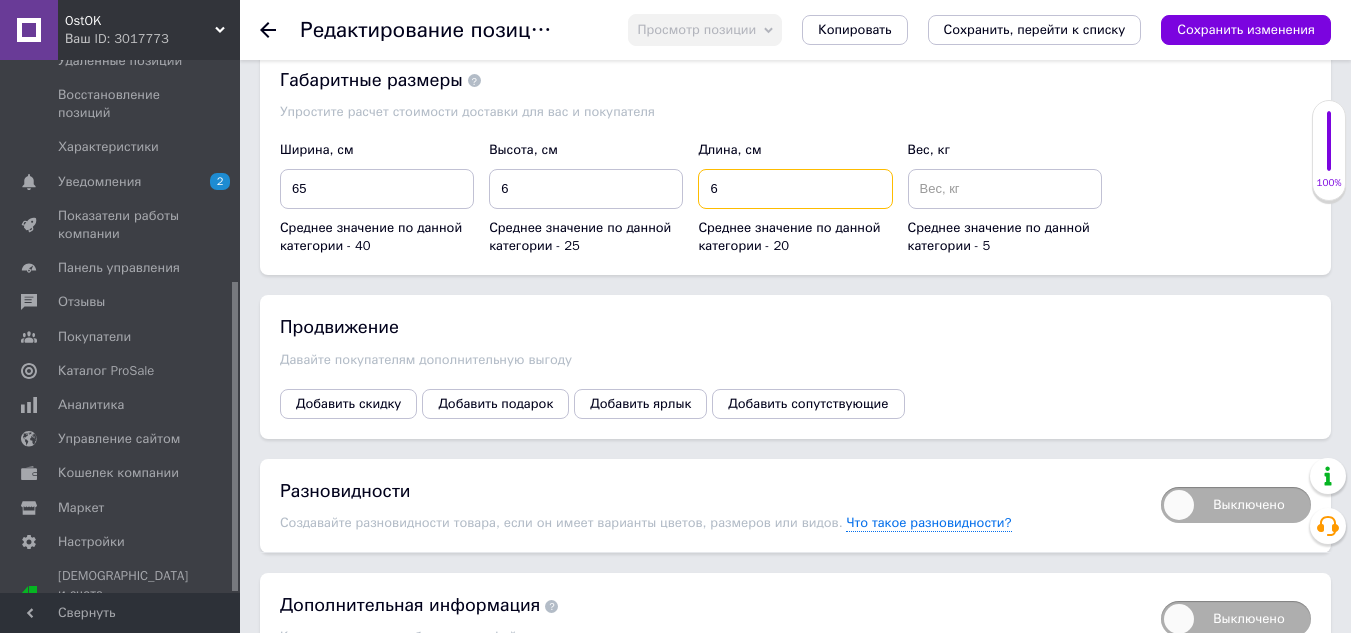 type on "6" 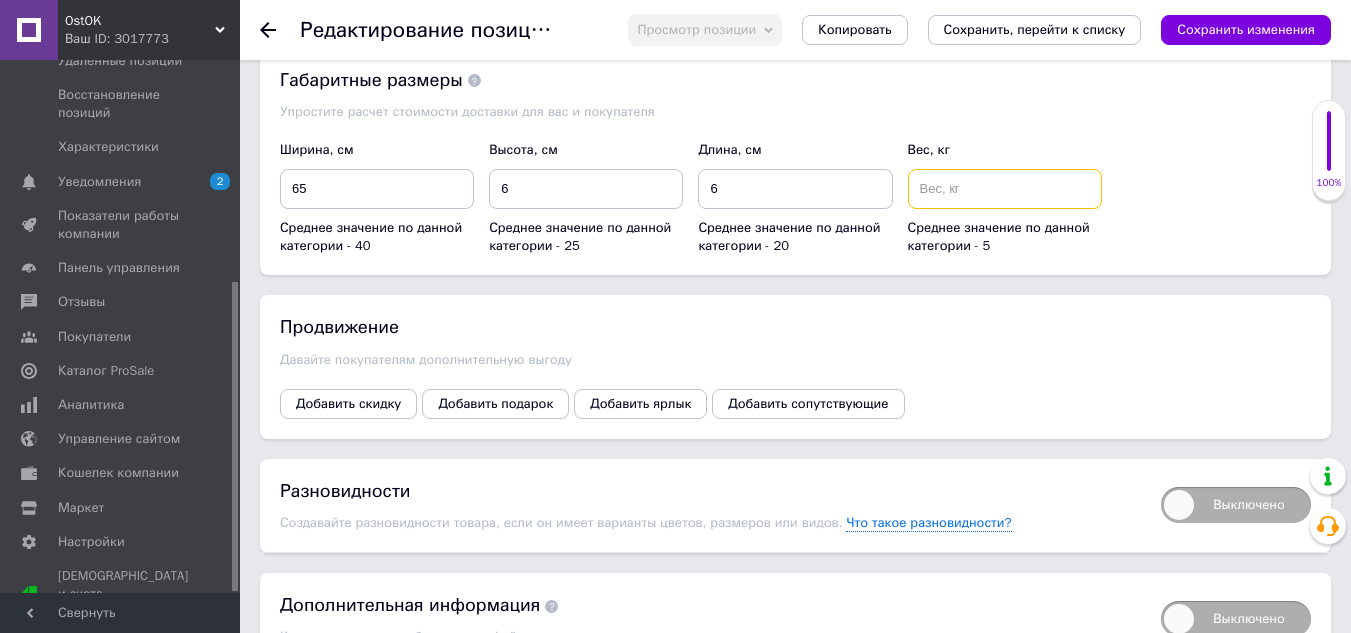 click at bounding box center [1005, 189] 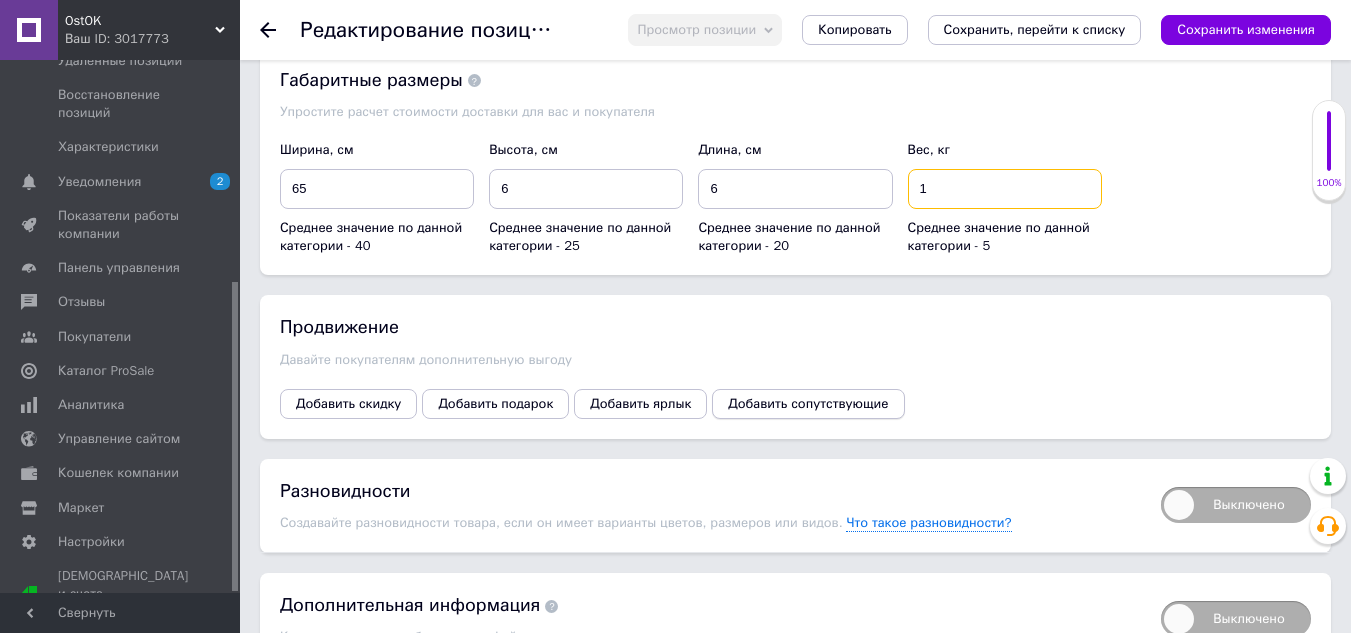 scroll, scrollTop: 3092, scrollLeft: 0, axis: vertical 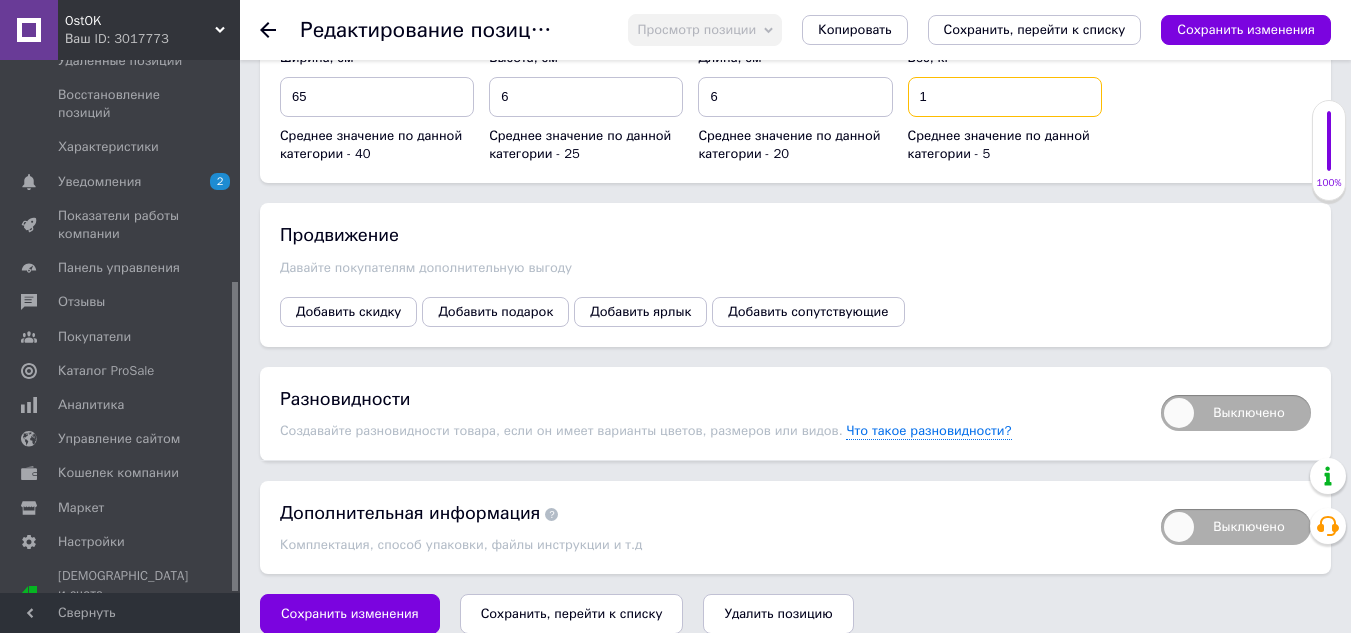 type on "1" 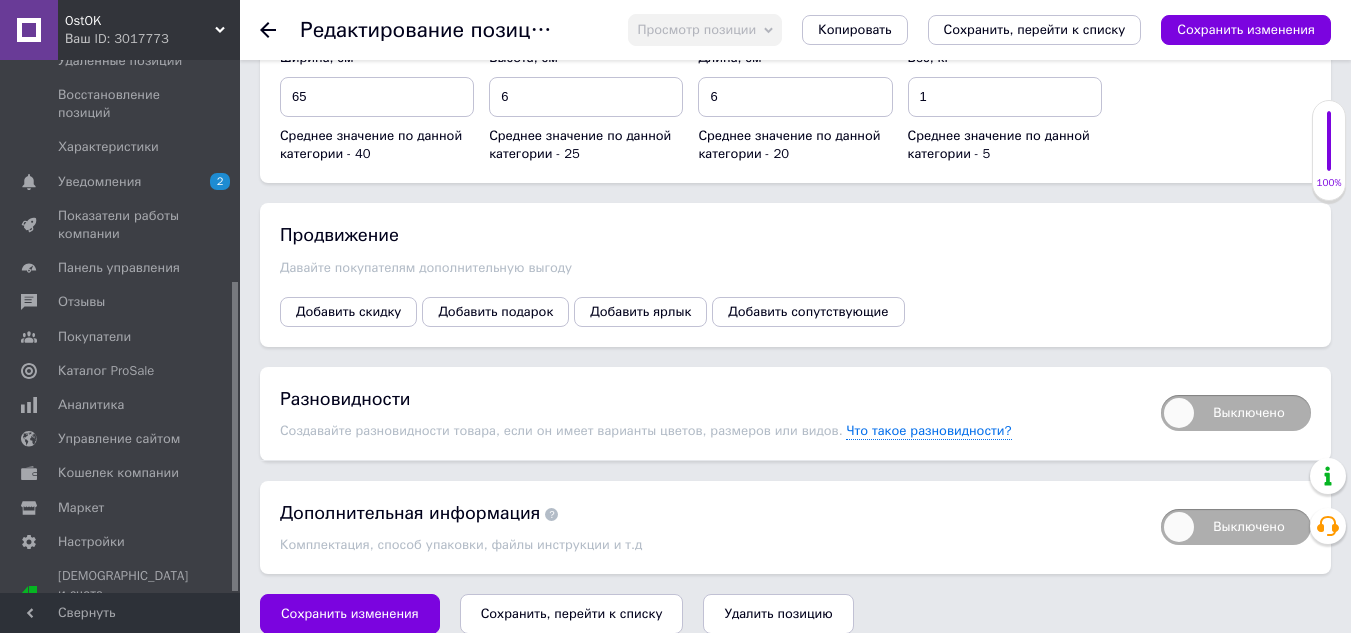 click on "Сохранить, перейти к списку" at bounding box center (572, 613) 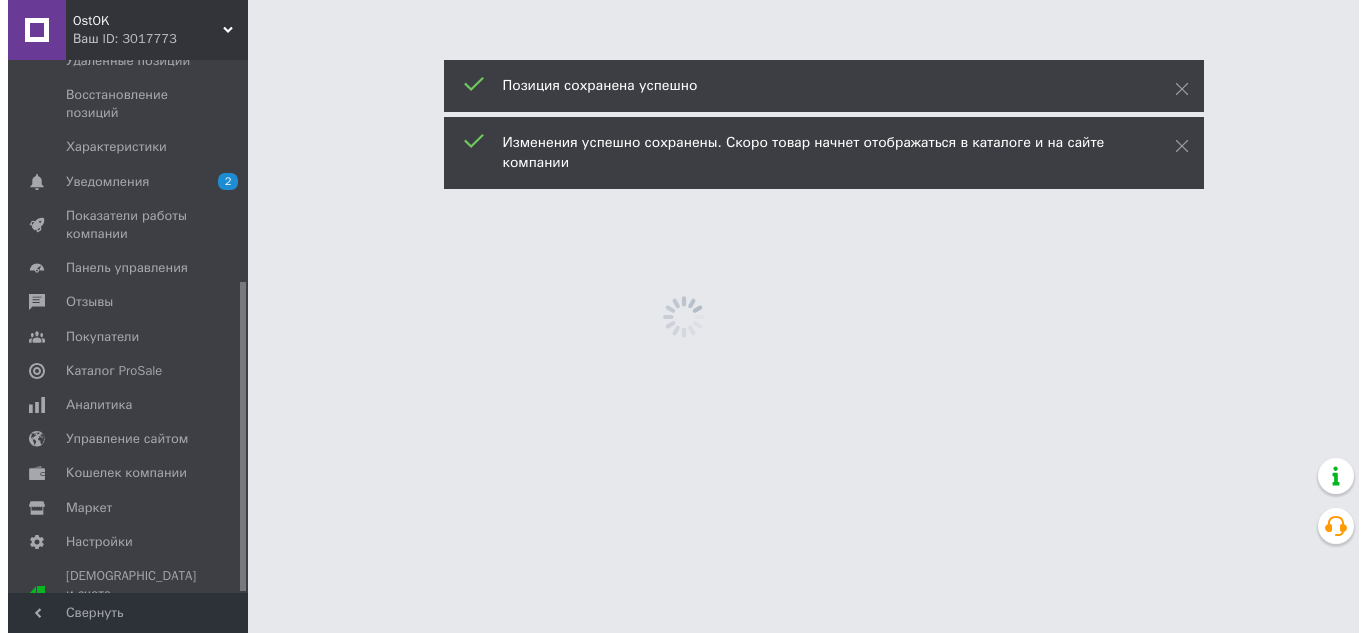 scroll, scrollTop: 0, scrollLeft: 0, axis: both 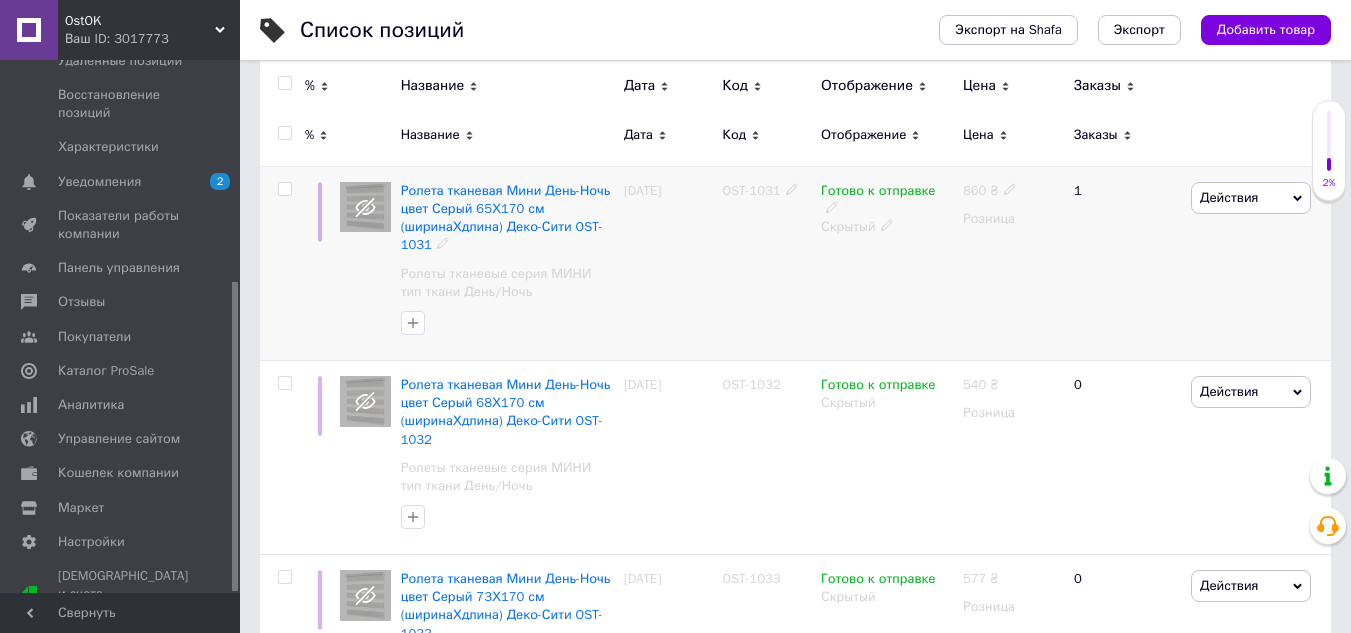 click 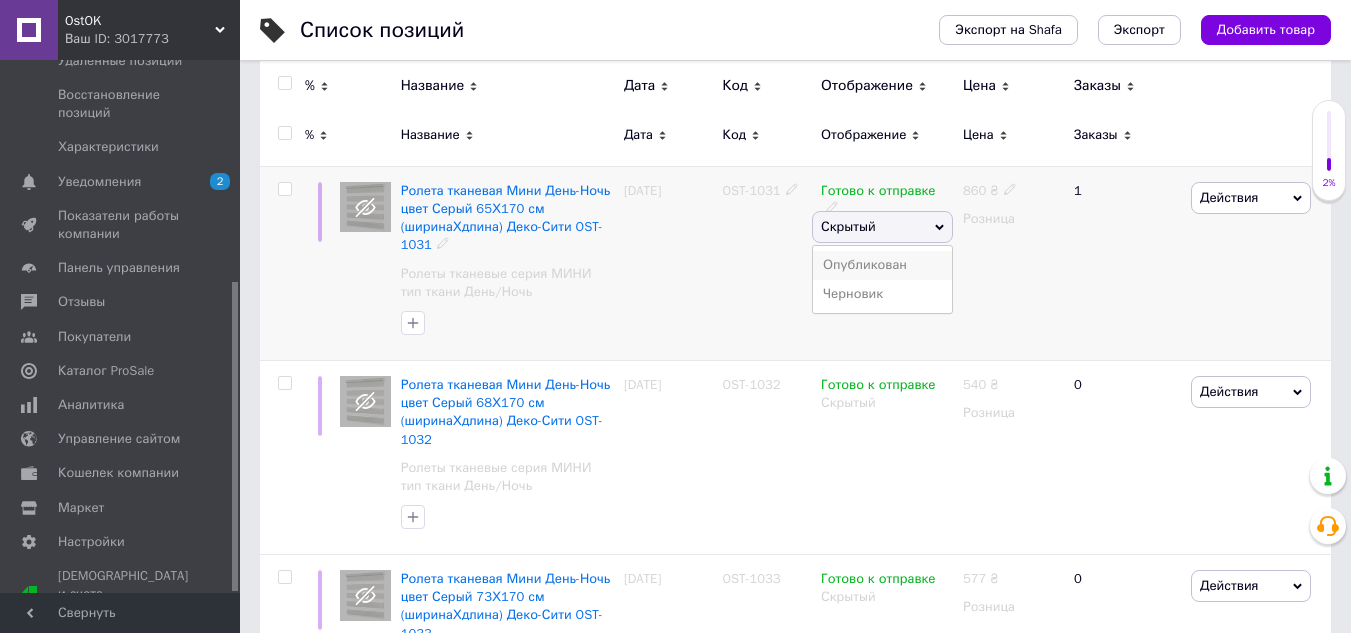 click on "Опубликован" at bounding box center (882, 265) 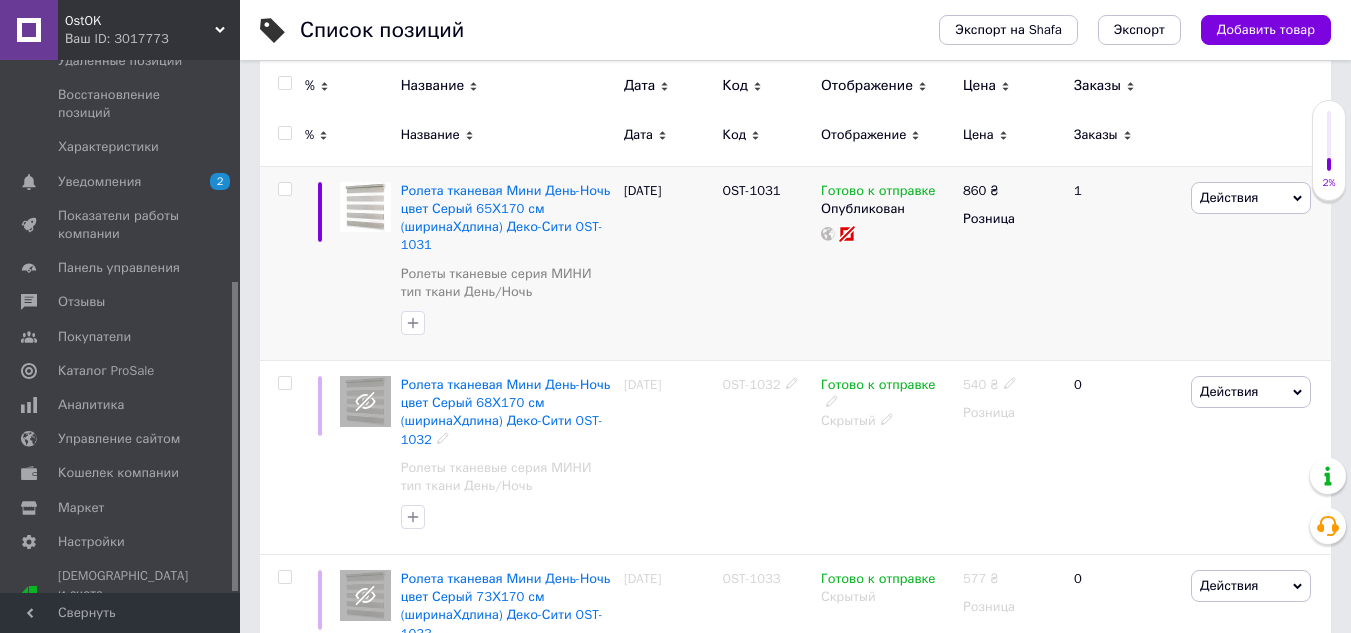 click on "Ролета тканевая Мини День-Ночь цвет Серый 68Х170 см (ширинаХдлина) Деко-Сити OST-1032" at bounding box center [506, 412] 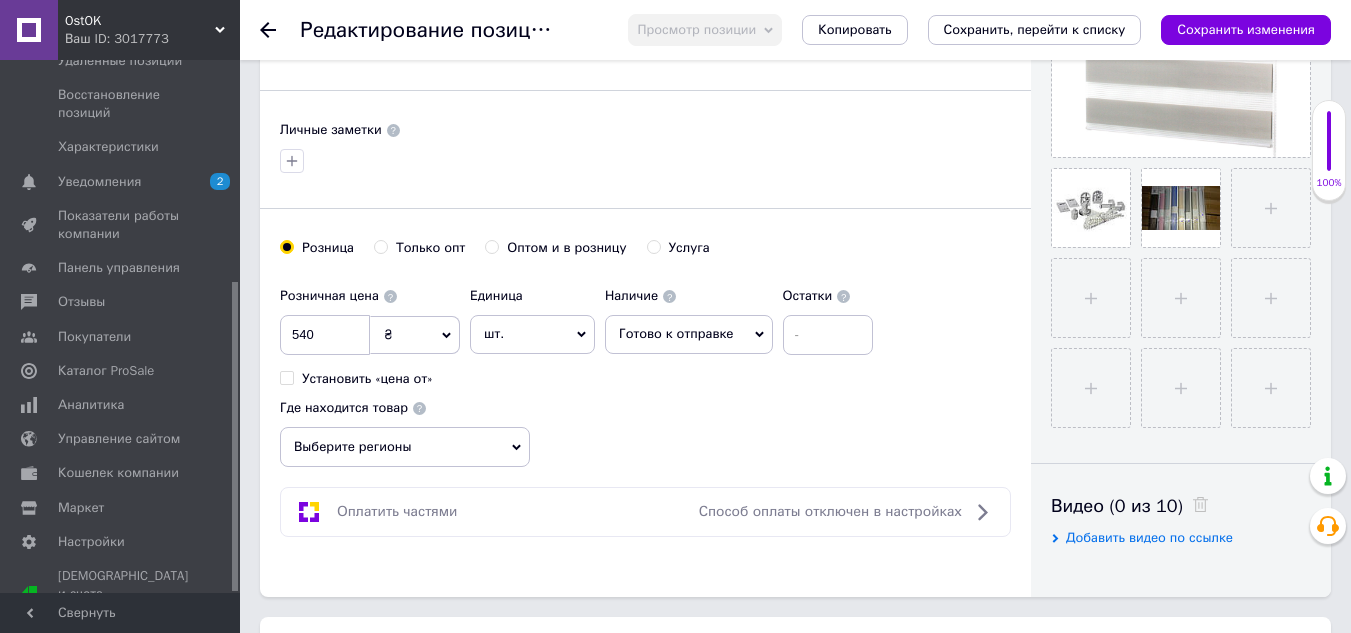 scroll, scrollTop: 600, scrollLeft: 0, axis: vertical 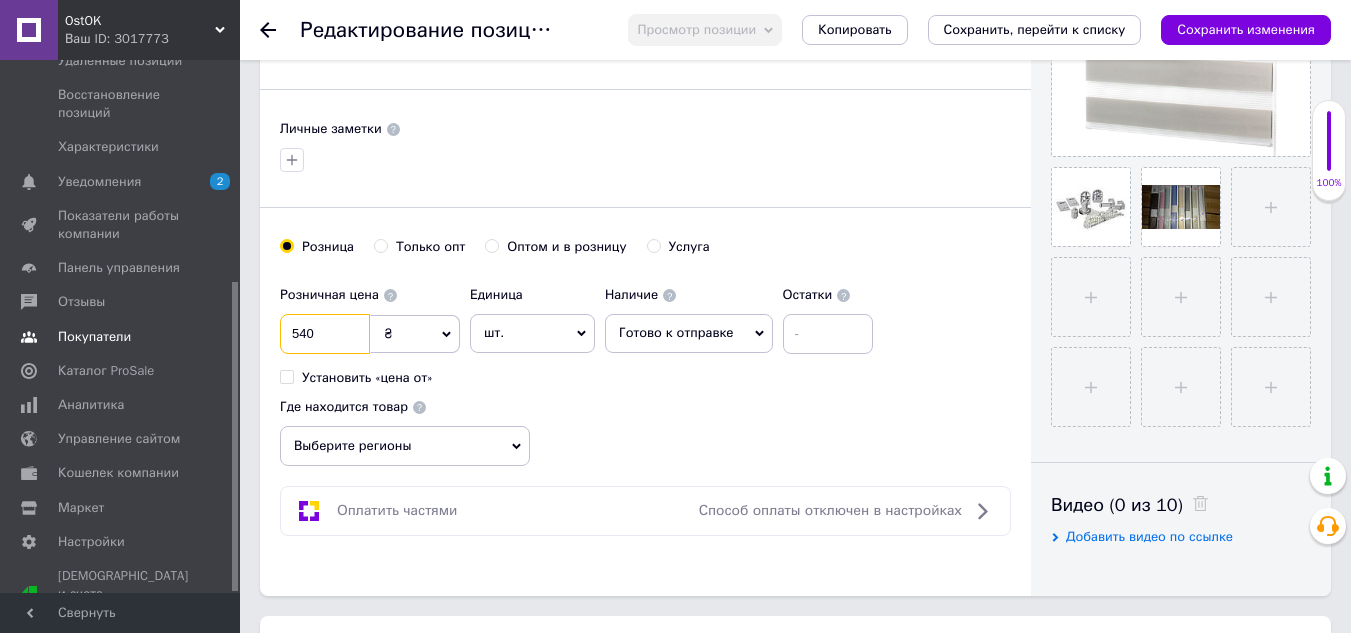 drag, startPoint x: 340, startPoint y: 330, endPoint x: 193, endPoint y: 329, distance: 147.0034 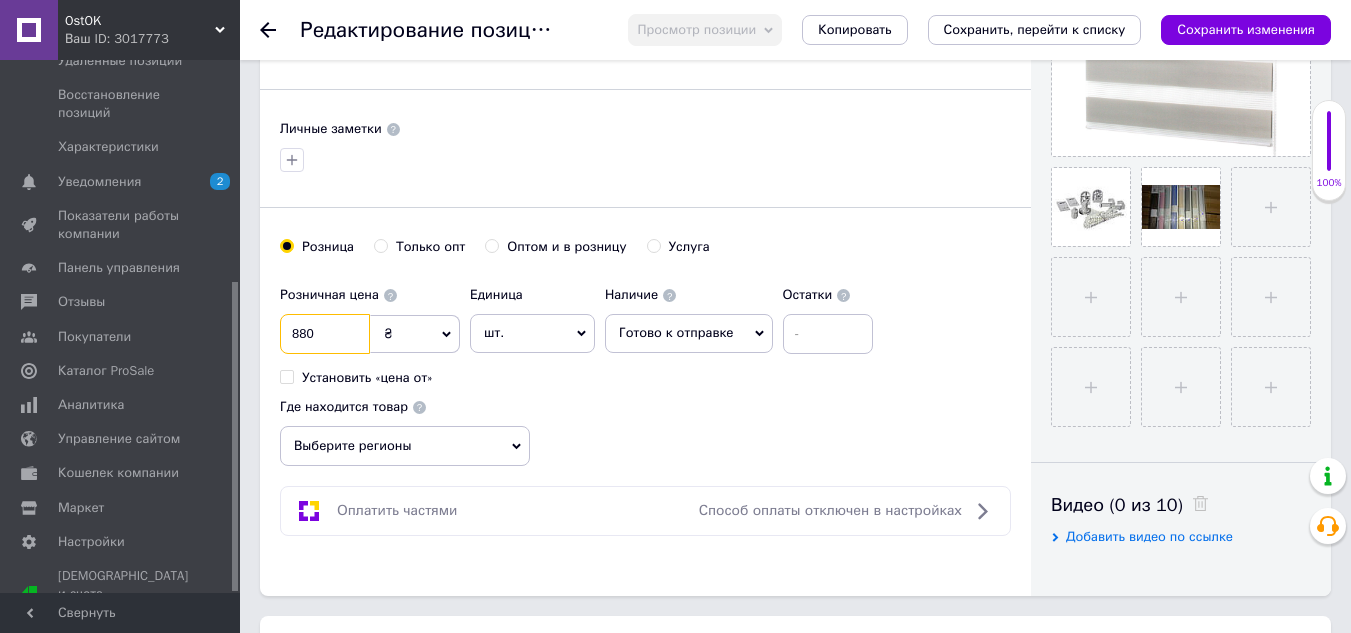 type on "880" 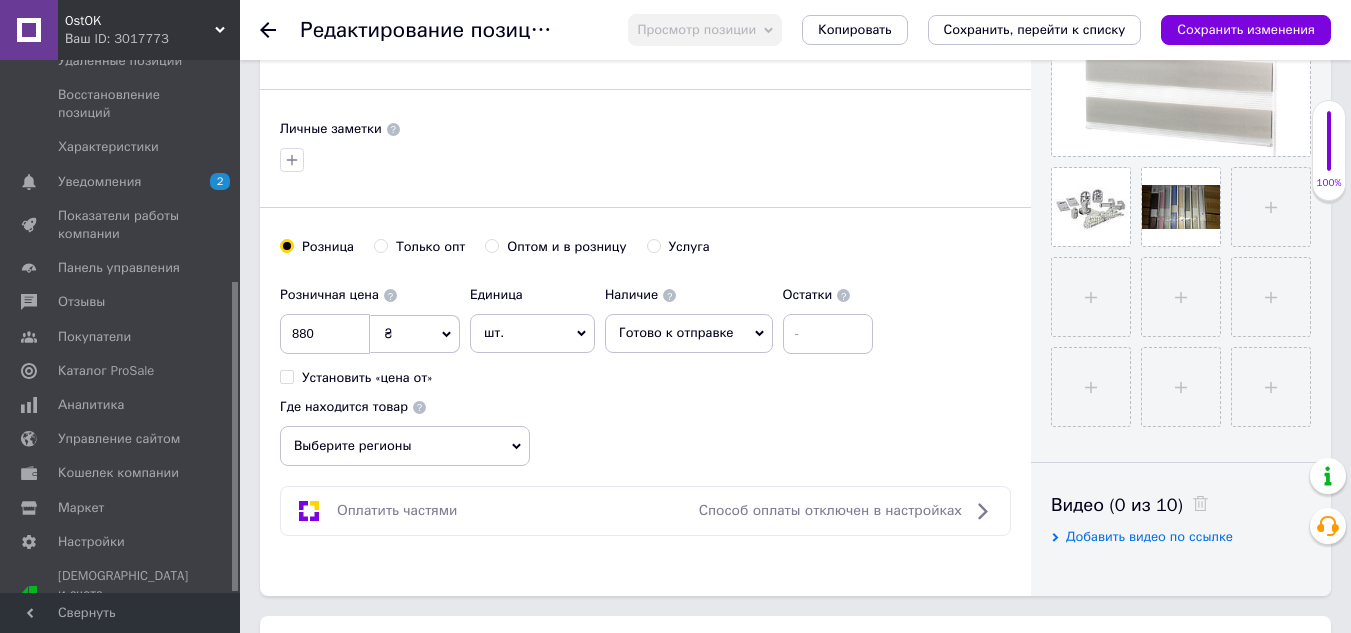 click on "Выберите регионы" at bounding box center [405, 446] 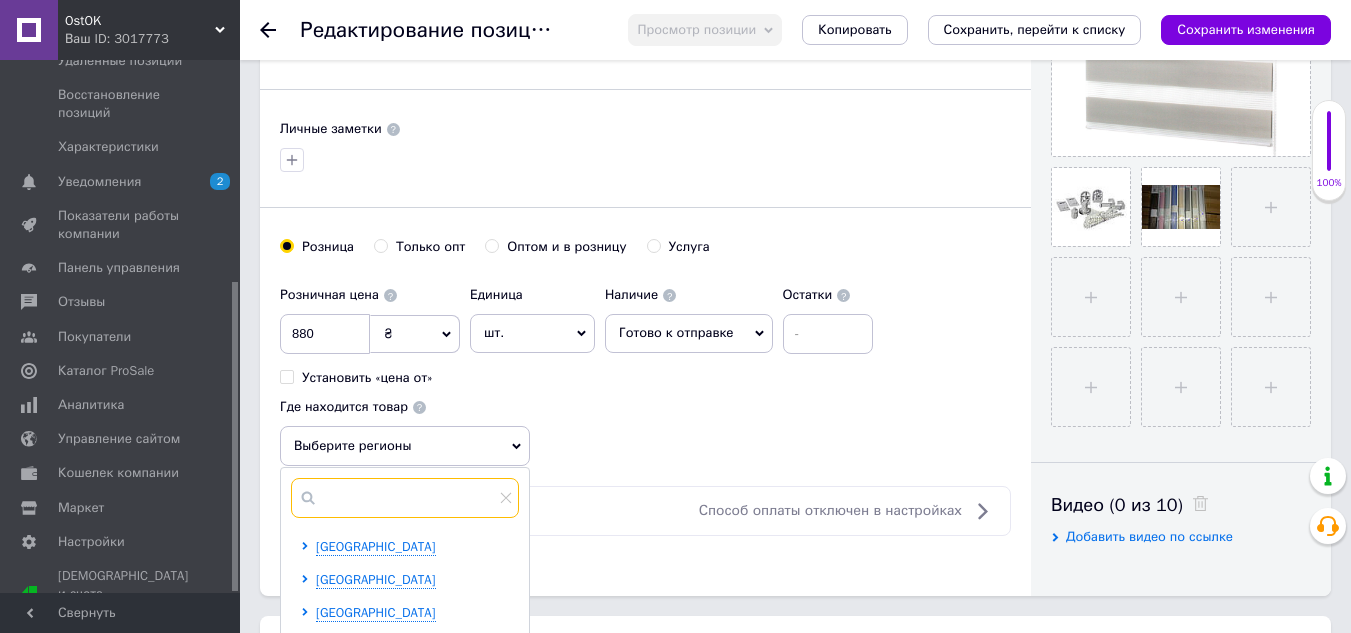 click at bounding box center (405, 498) 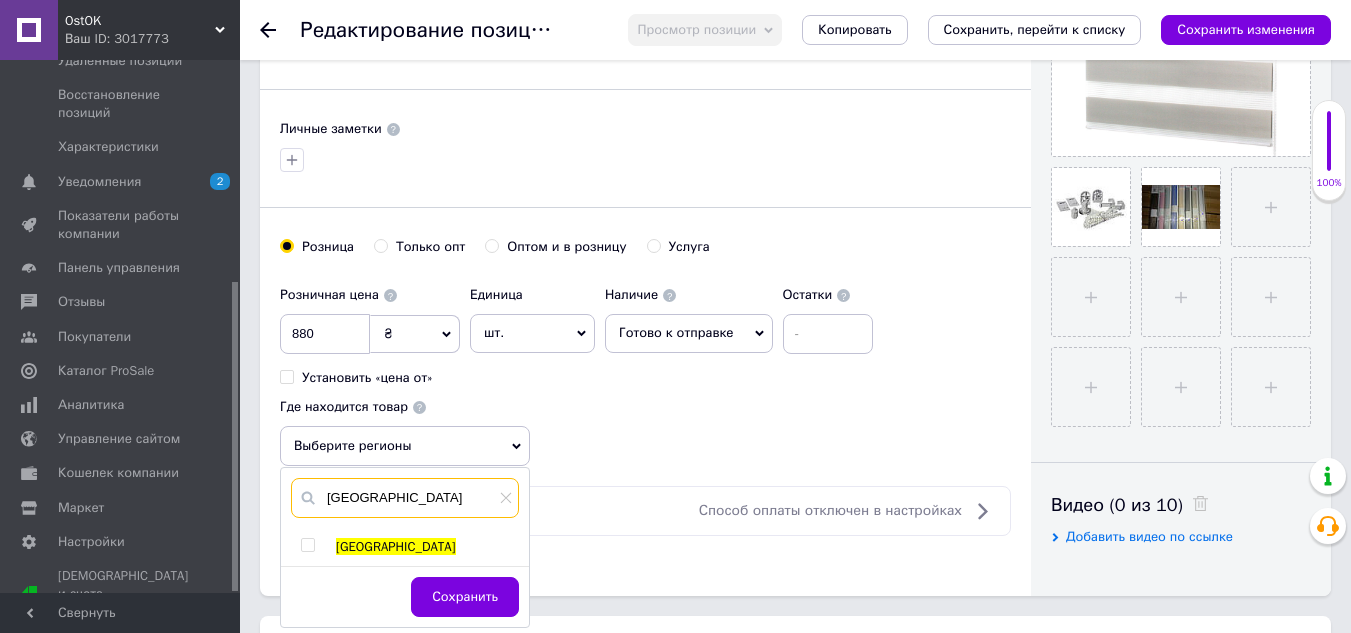 scroll, scrollTop: 700, scrollLeft: 0, axis: vertical 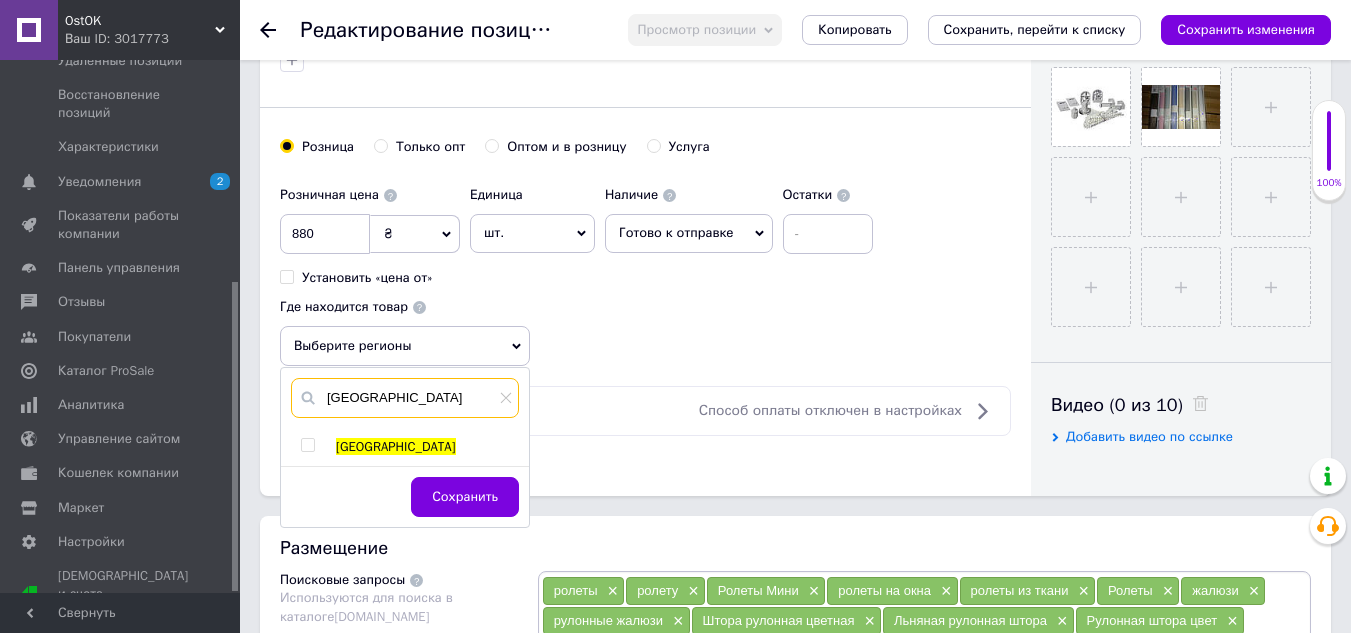 type on "[GEOGRAPHIC_DATA]" 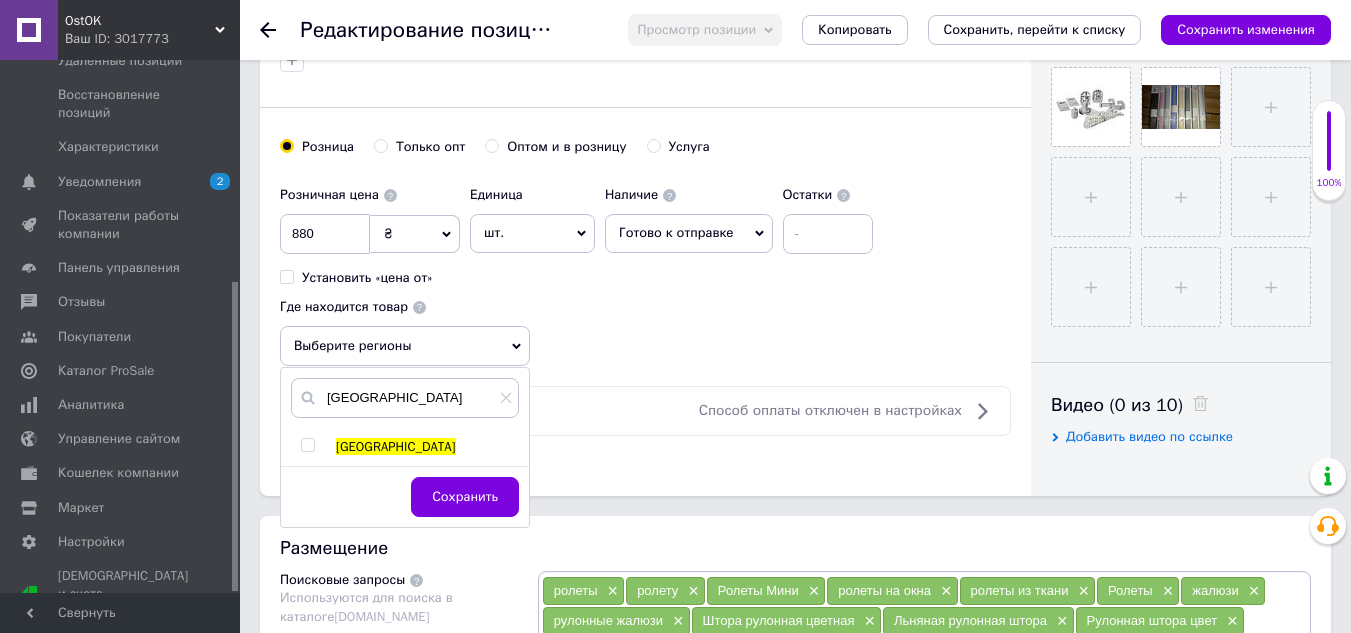 drag, startPoint x: 305, startPoint y: 445, endPoint x: 396, endPoint y: 478, distance: 96.79876 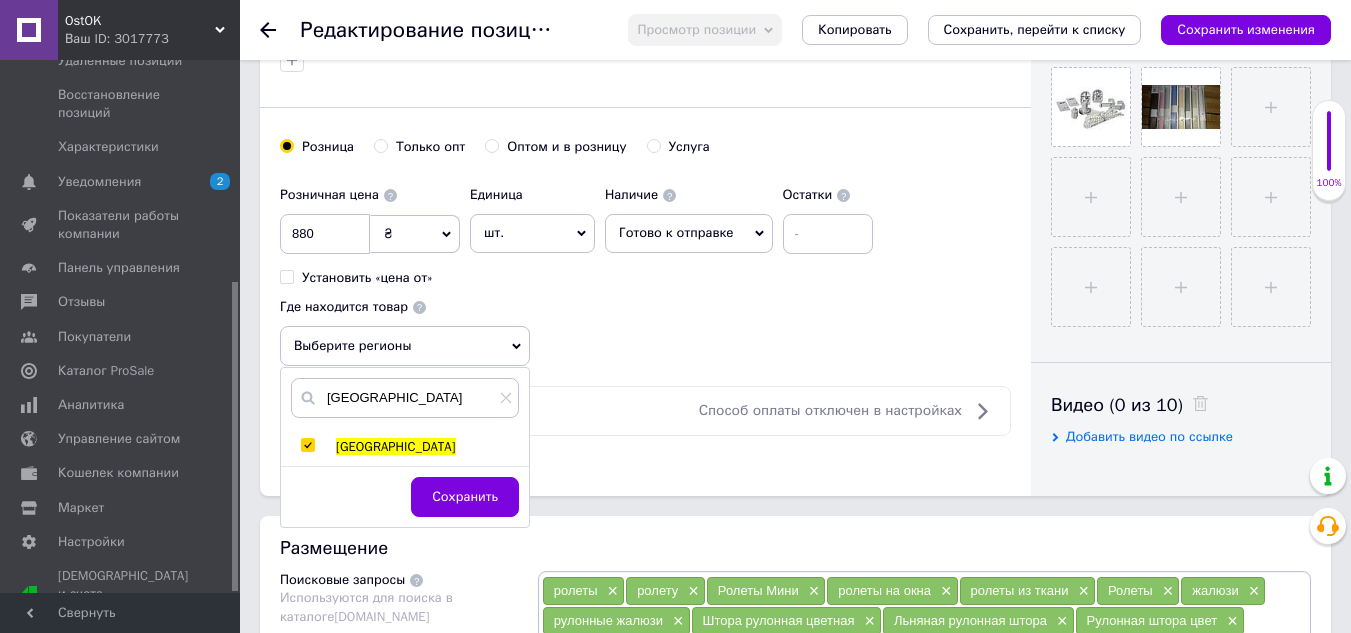 checkbox on "true" 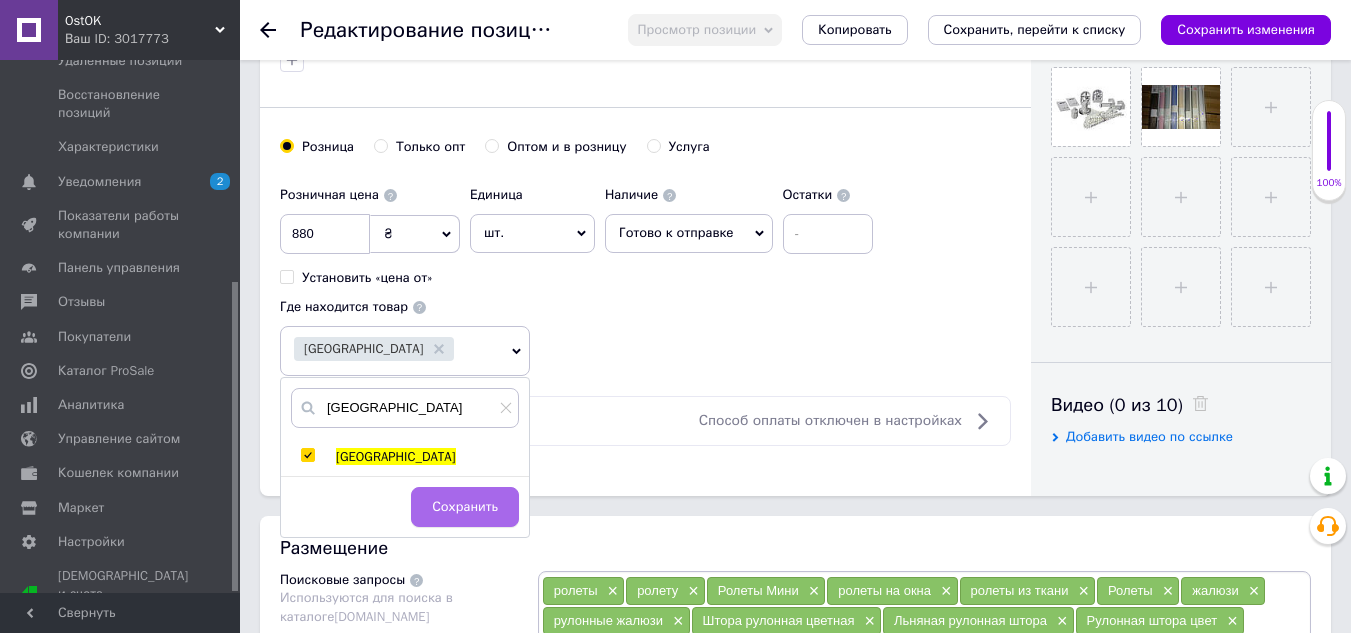 click on "Сохранить" at bounding box center (465, 507) 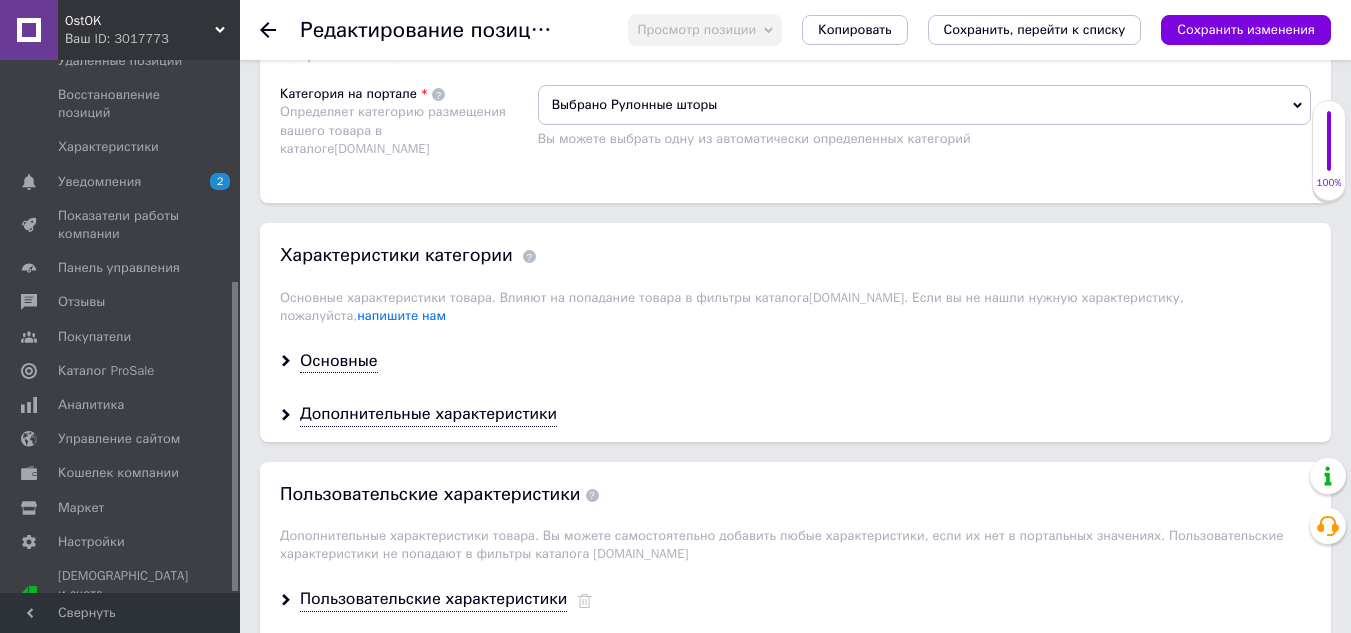 scroll, scrollTop: 1600, scrollLeft: 0, axis: vertical 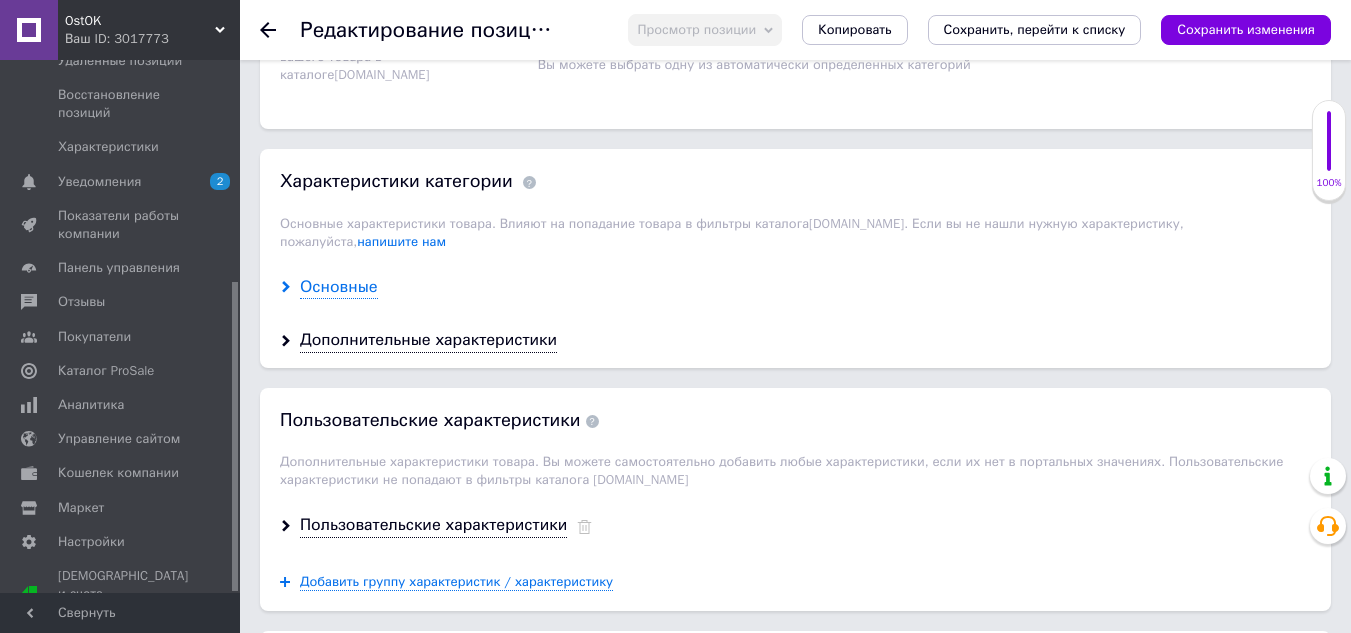 click on "Основные" at bounding box center (339, 287) 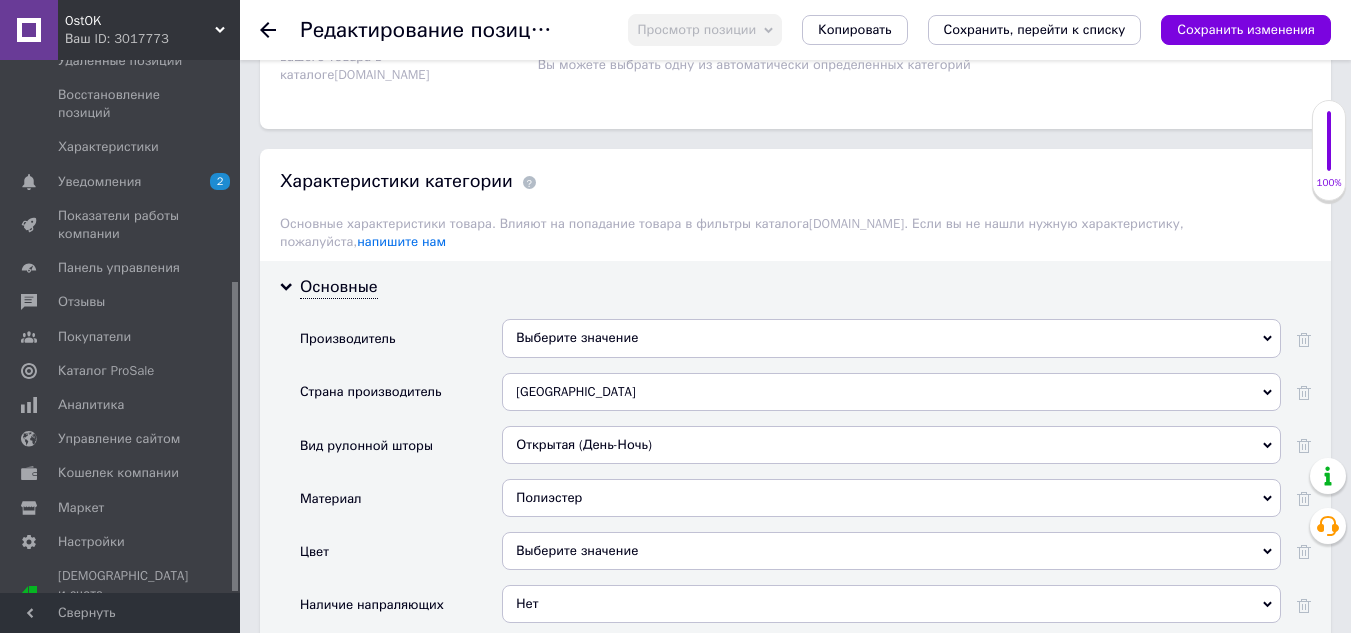 click on "Выберите значение" at bounding box center [891, 338] 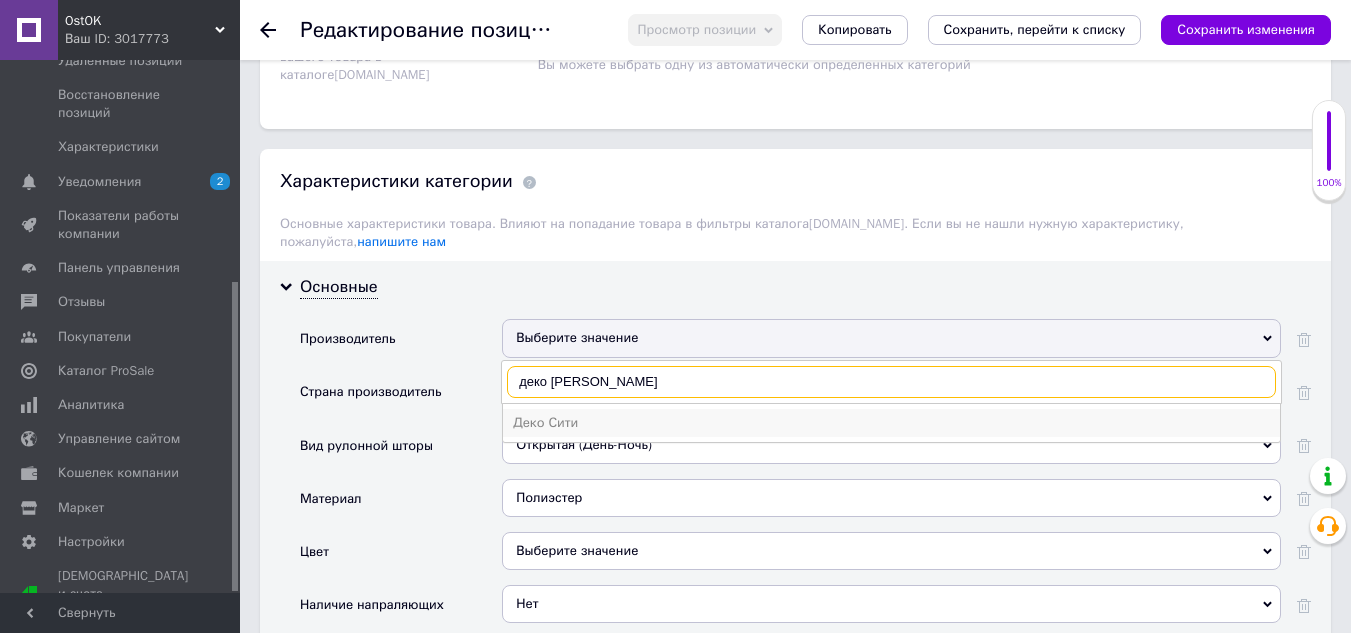 type on "деко [PERSON_NAME]" 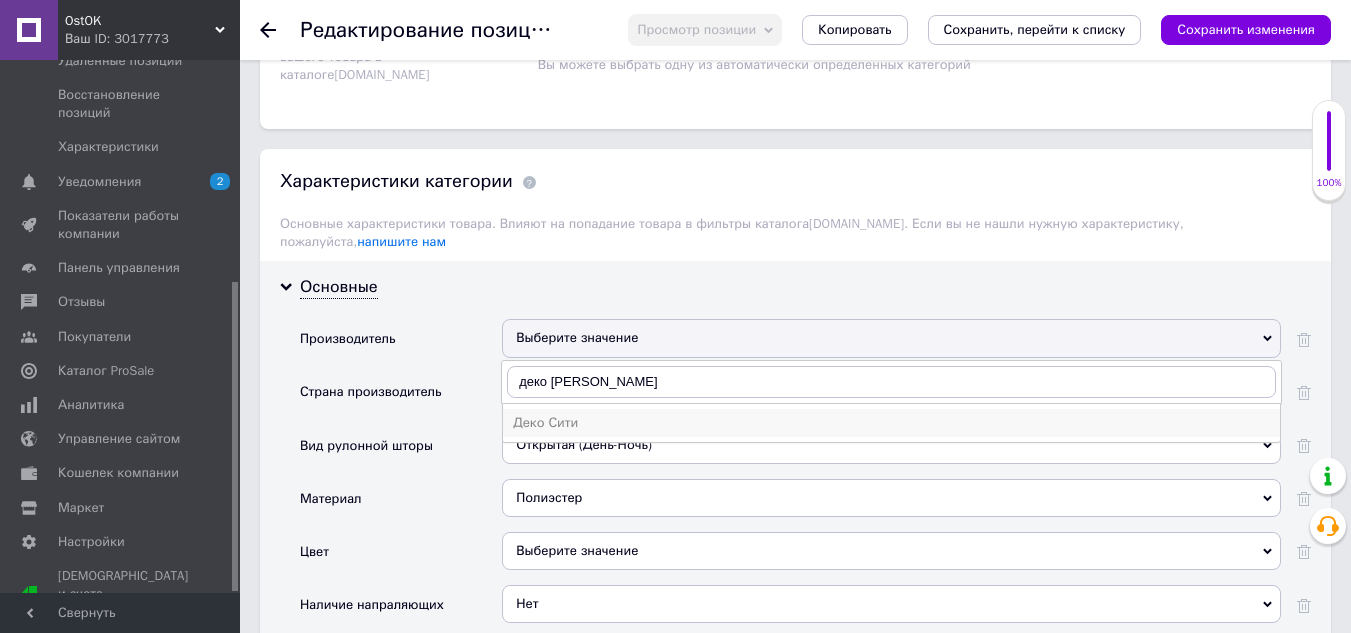 click on "Деко Сити" at bounding box center [891, 423] 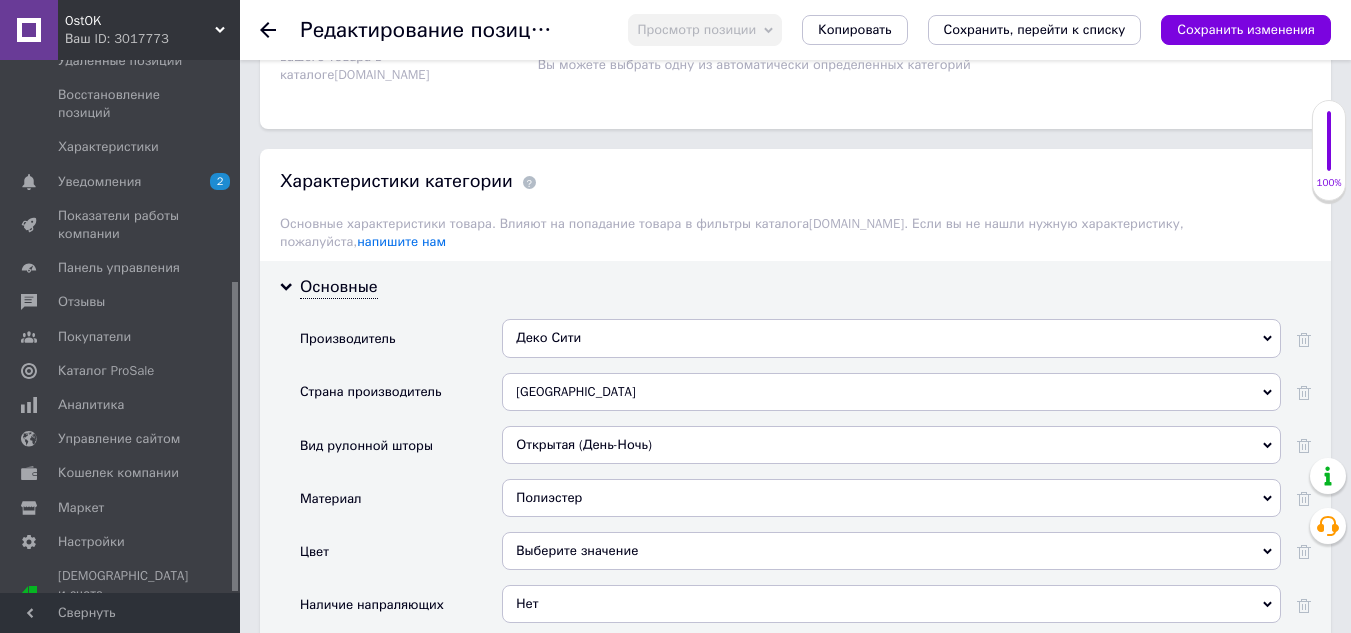 click on "Выберите значение" at bounding box center (891, 551) 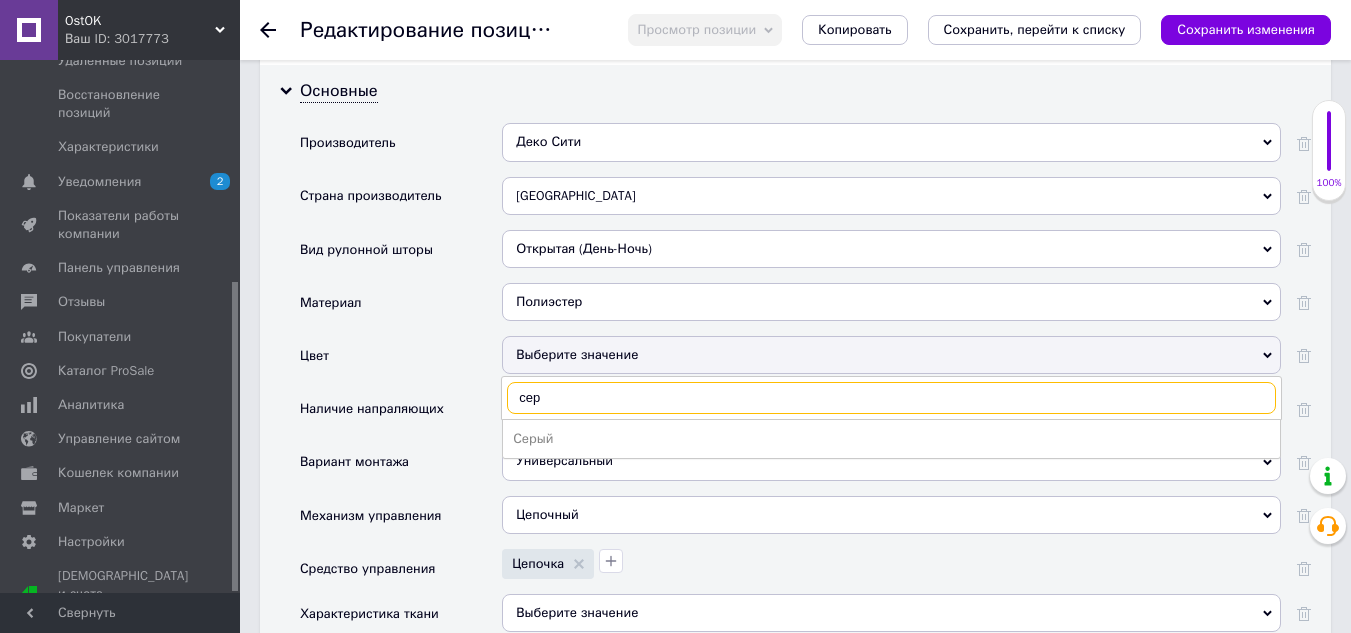 scroll, scrollTop: 1800, scrollLeft: 0, axis: vertical 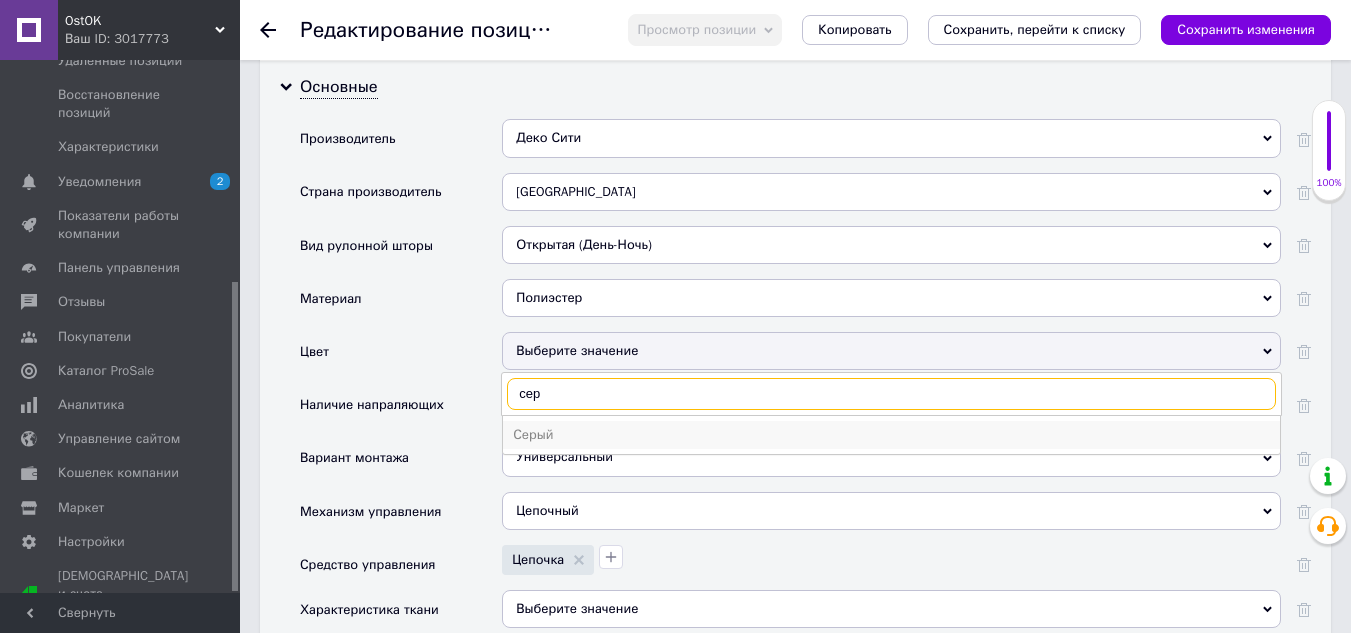 type on "сер" 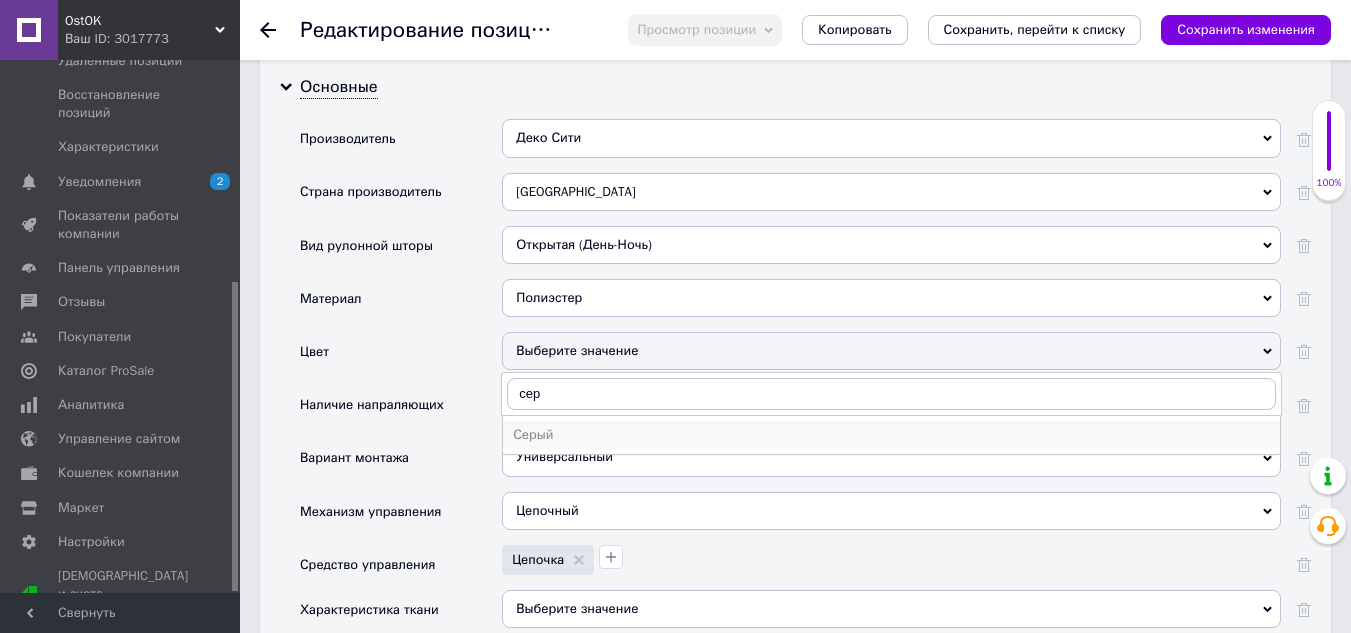 click on "Серый" at bounding box center (891, 435) 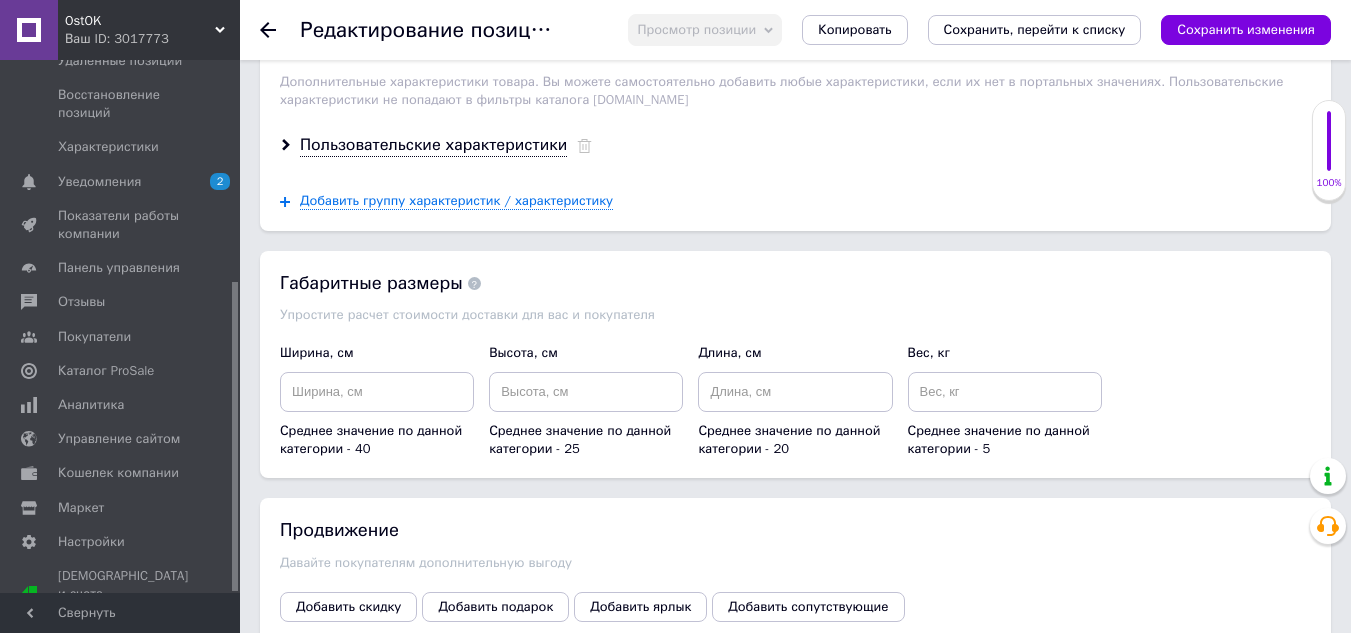 scroll, scrollTop: 2800, scrollLeft: 0, axis: vertical 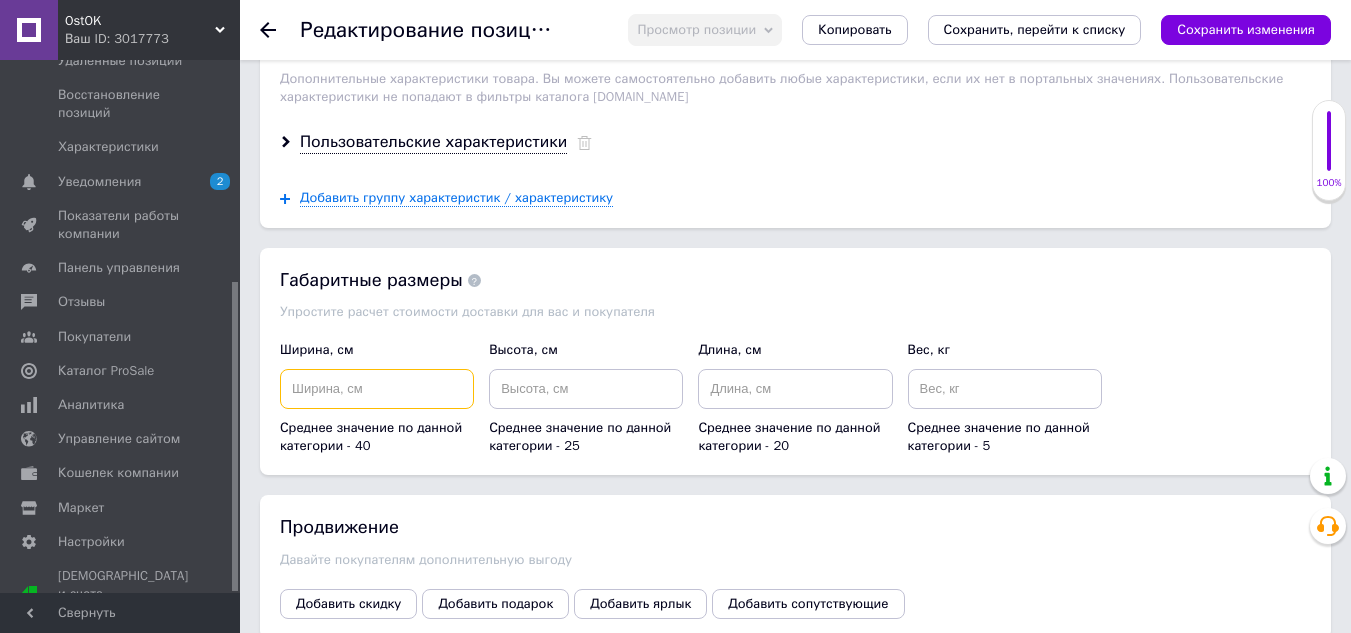 click at bounding box center [377, 389] 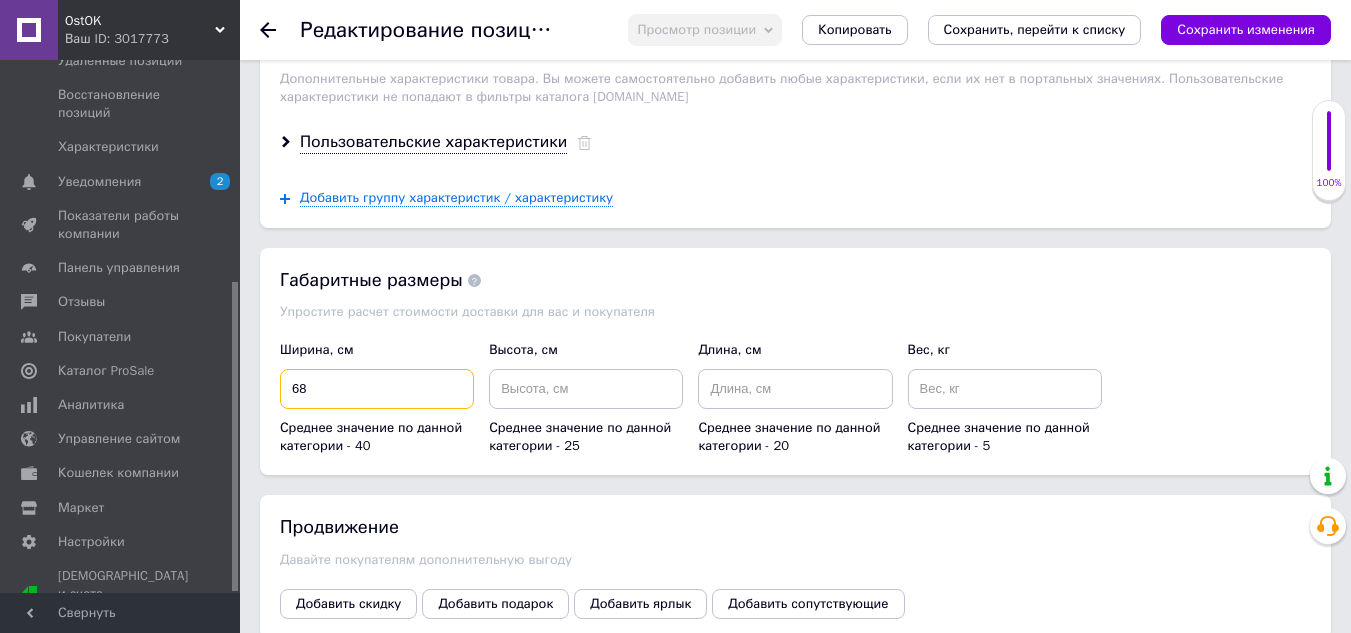 type on "68" 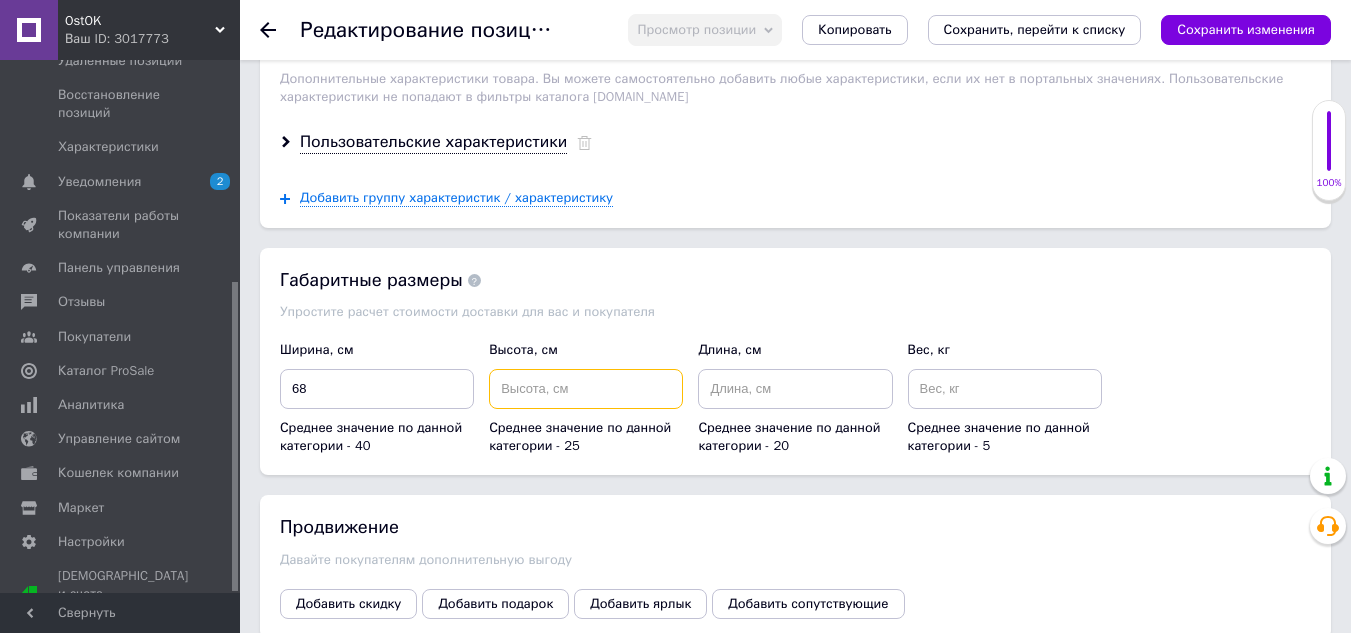 click at bounding box center (586, 389) 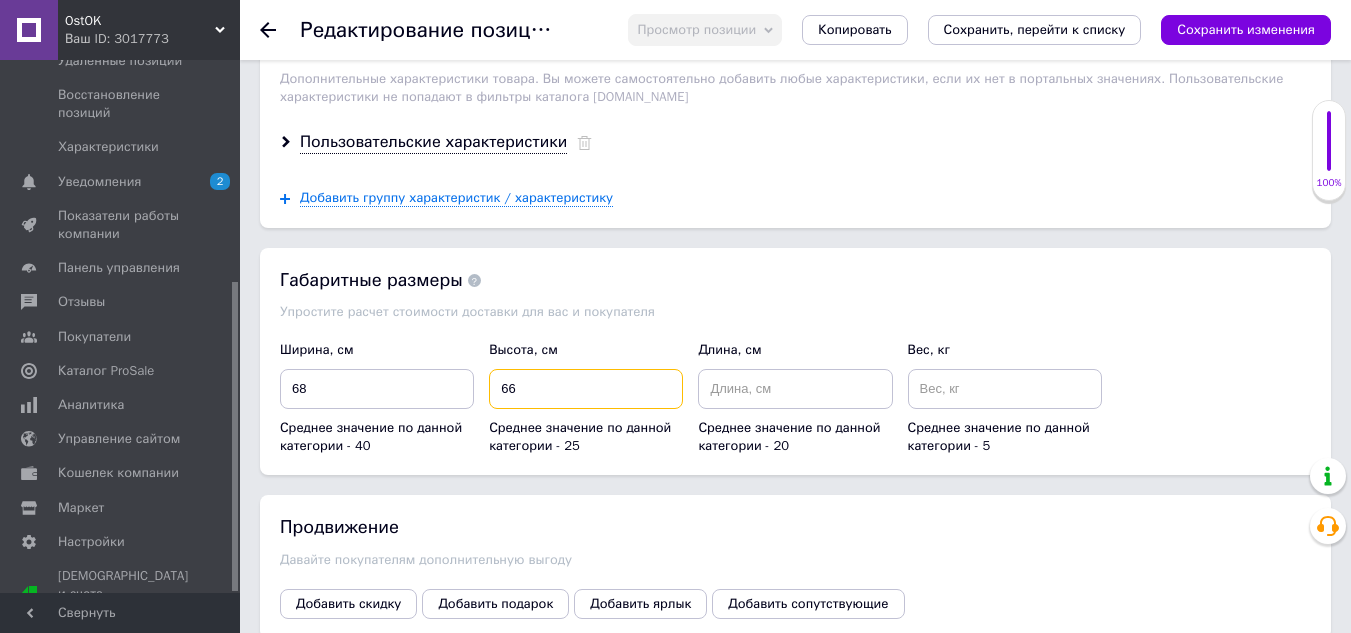 type on "66" 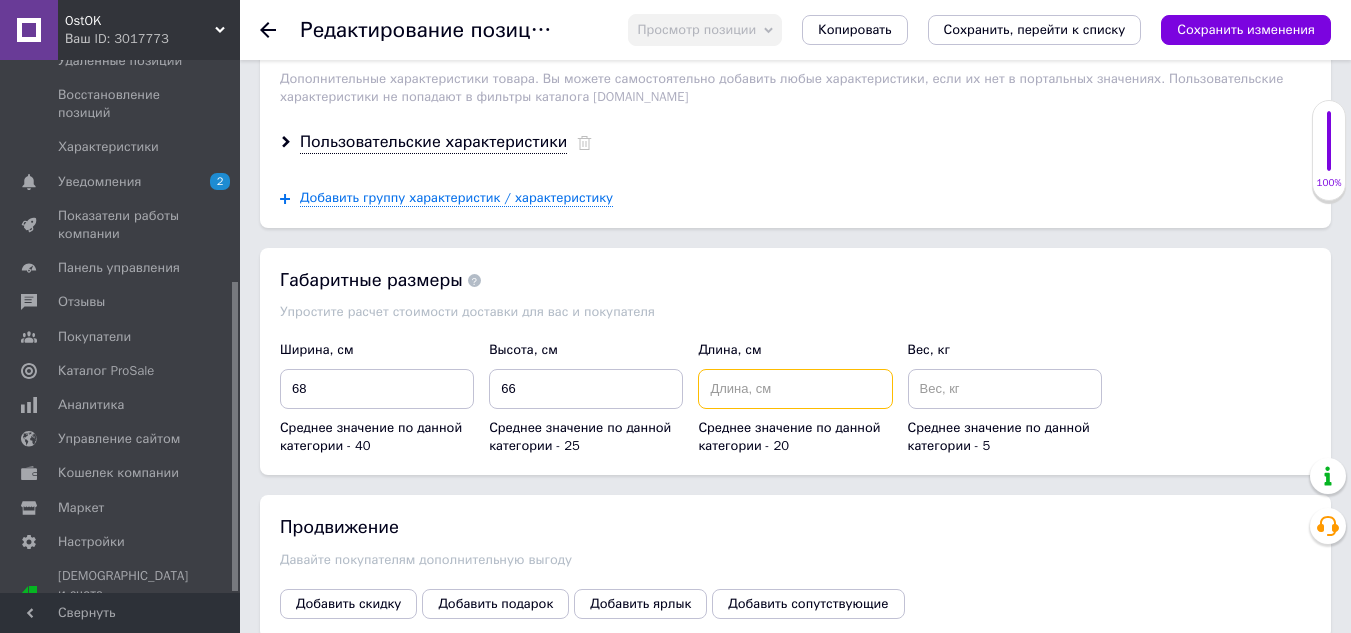 click at bounding box center (795, 389) 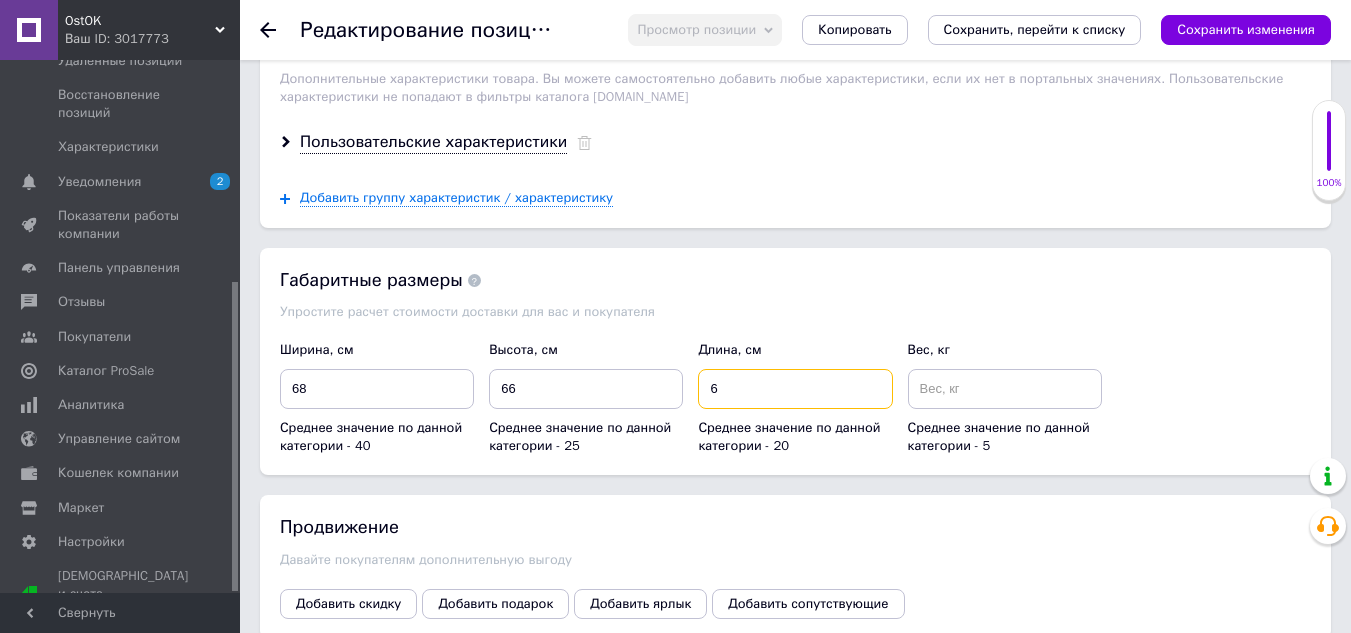 type on "6" 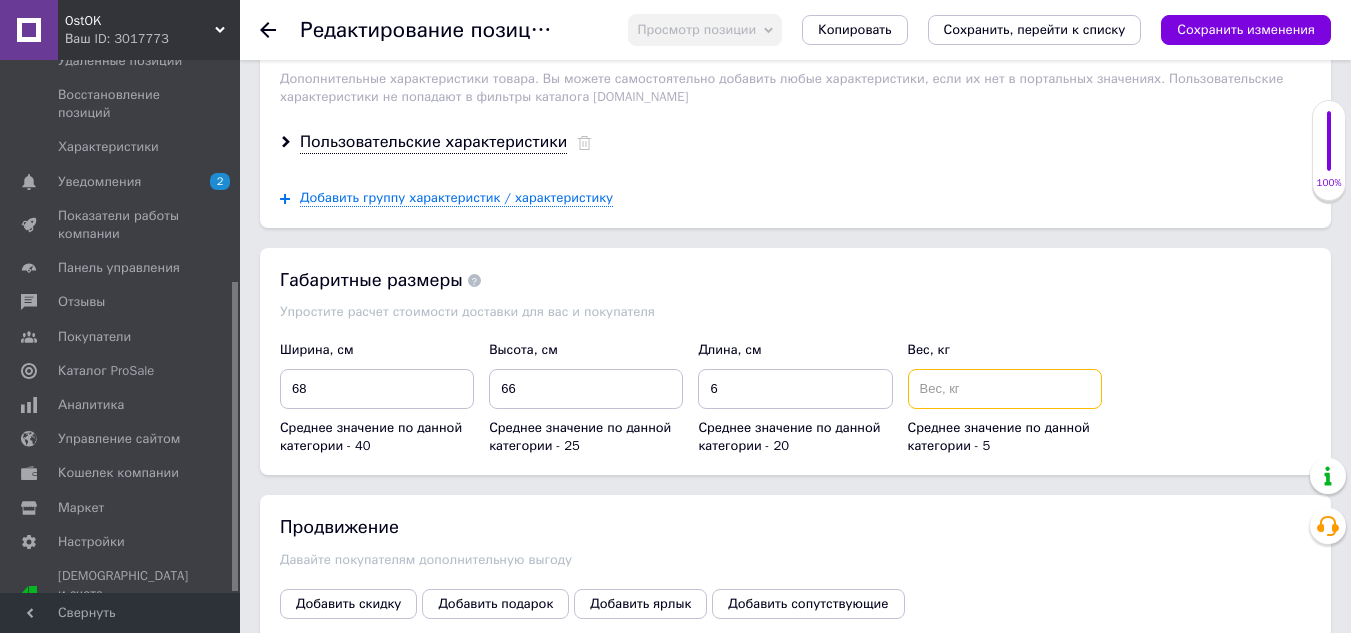 click at bounding box center (1005, 389) 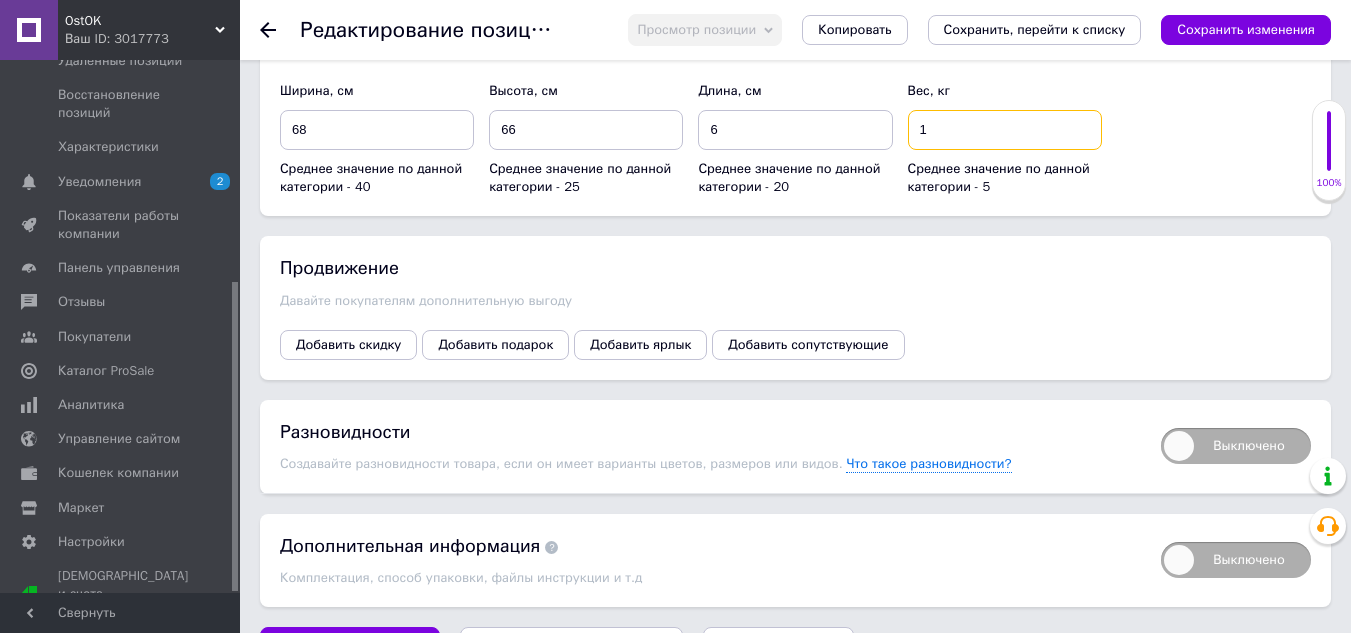 scroll, scrollTop: 3092, scrollLeft: 0, axis: vertical 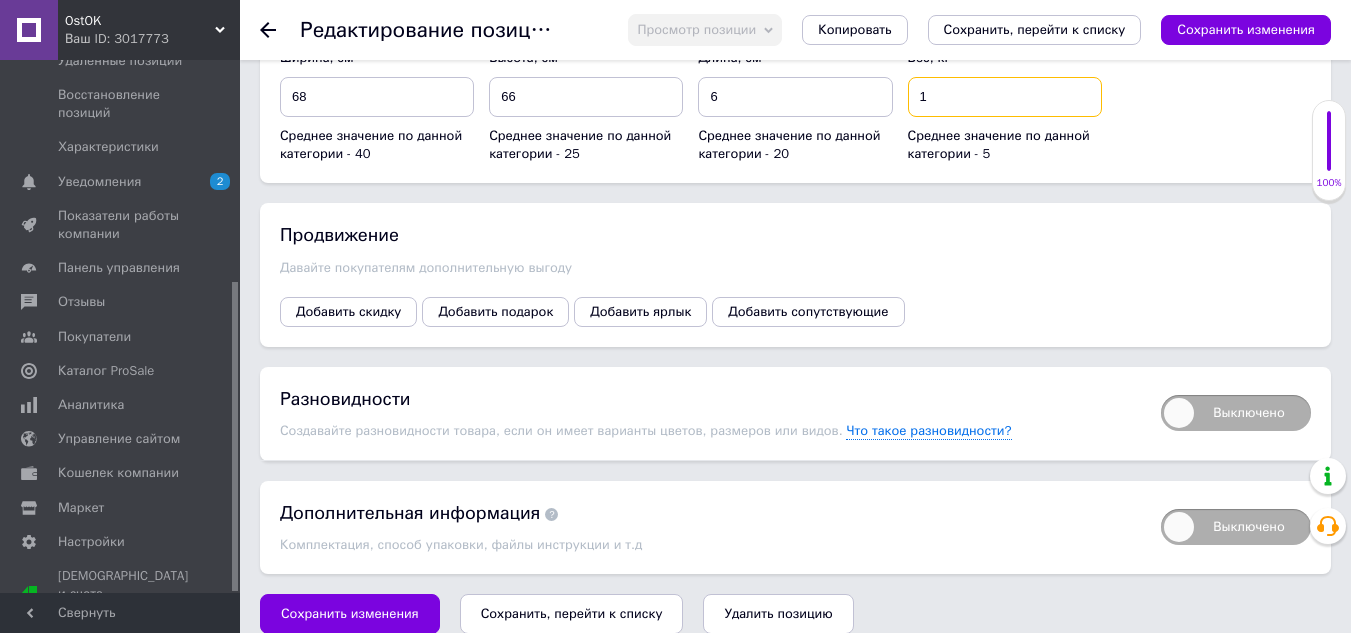 type on "1" 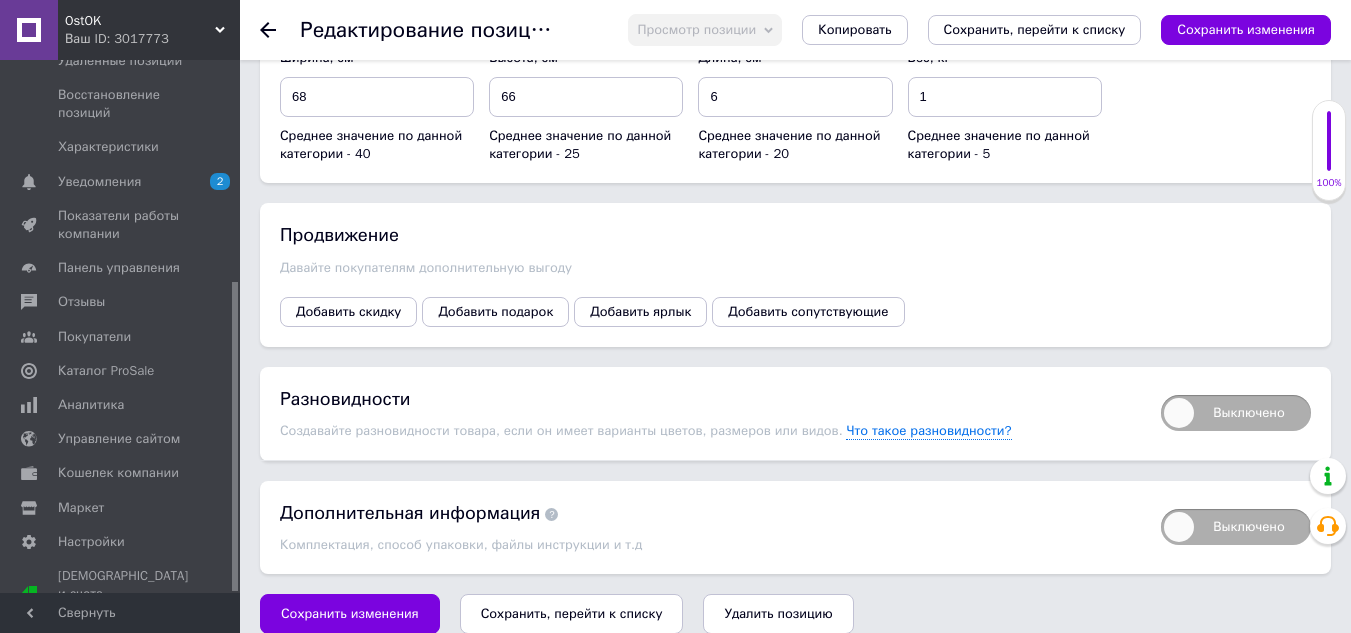 click on "Сохранить, перейти к списку" at bounding box center [572, 613] 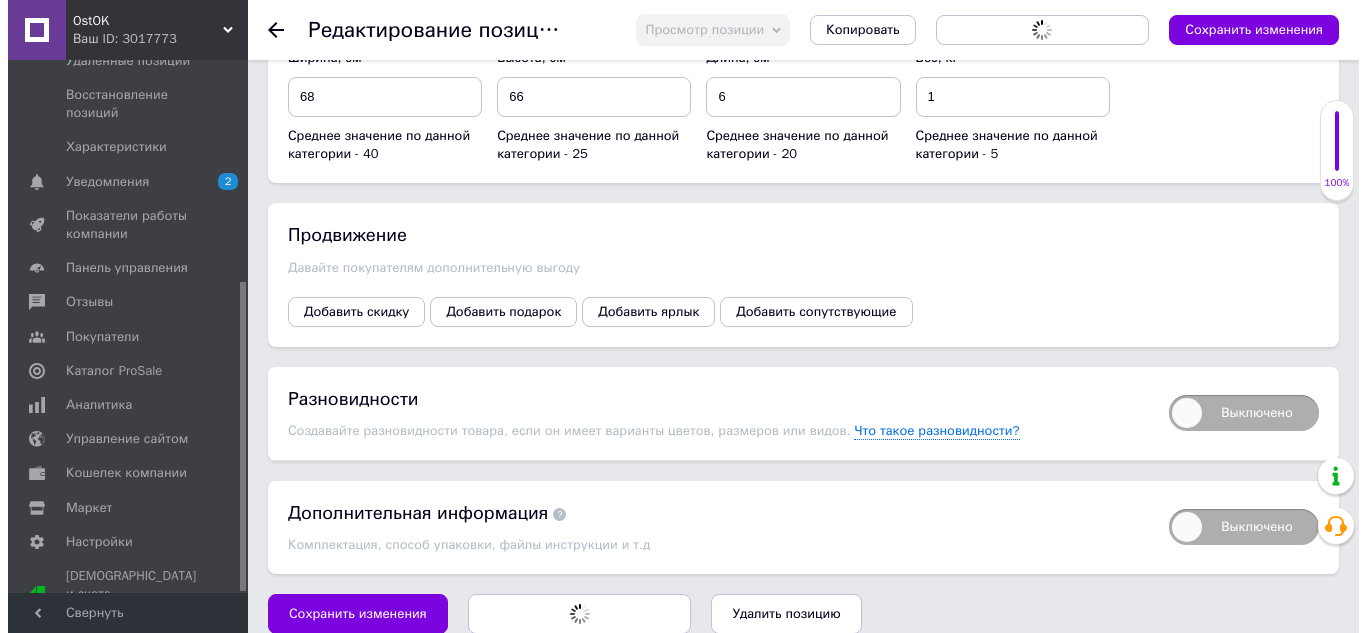 scroll, scrollTop: 0, scrollLeft: 0, axis: both 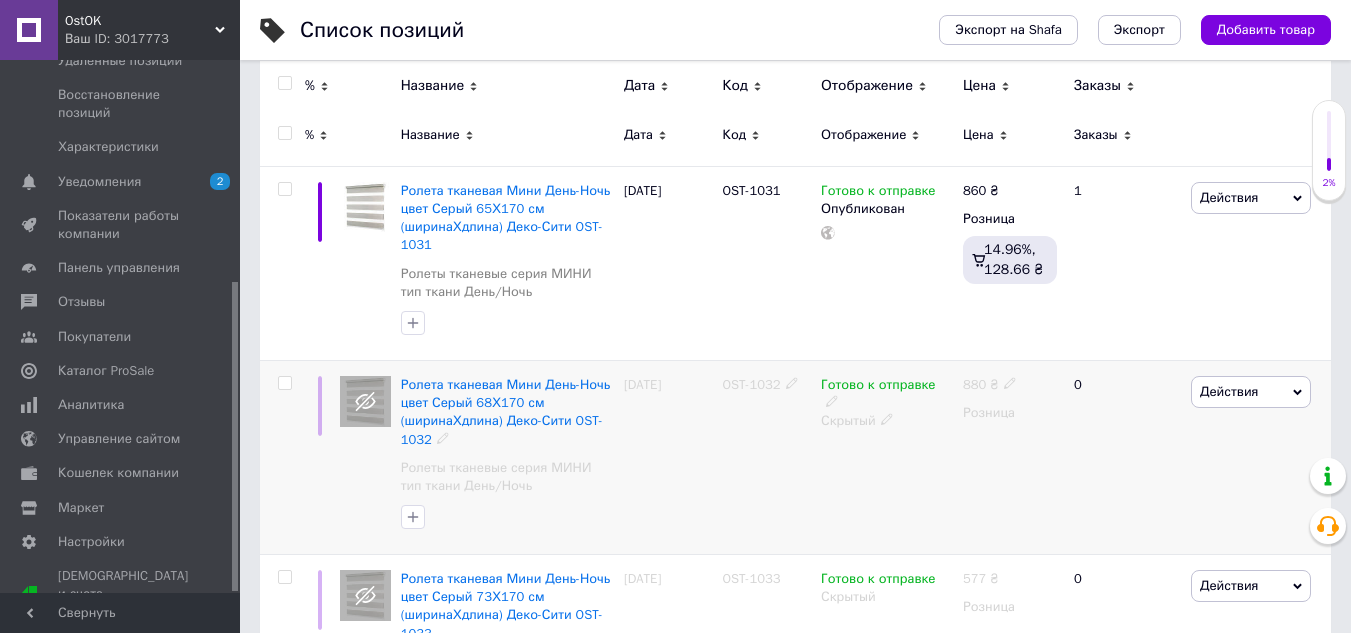 click 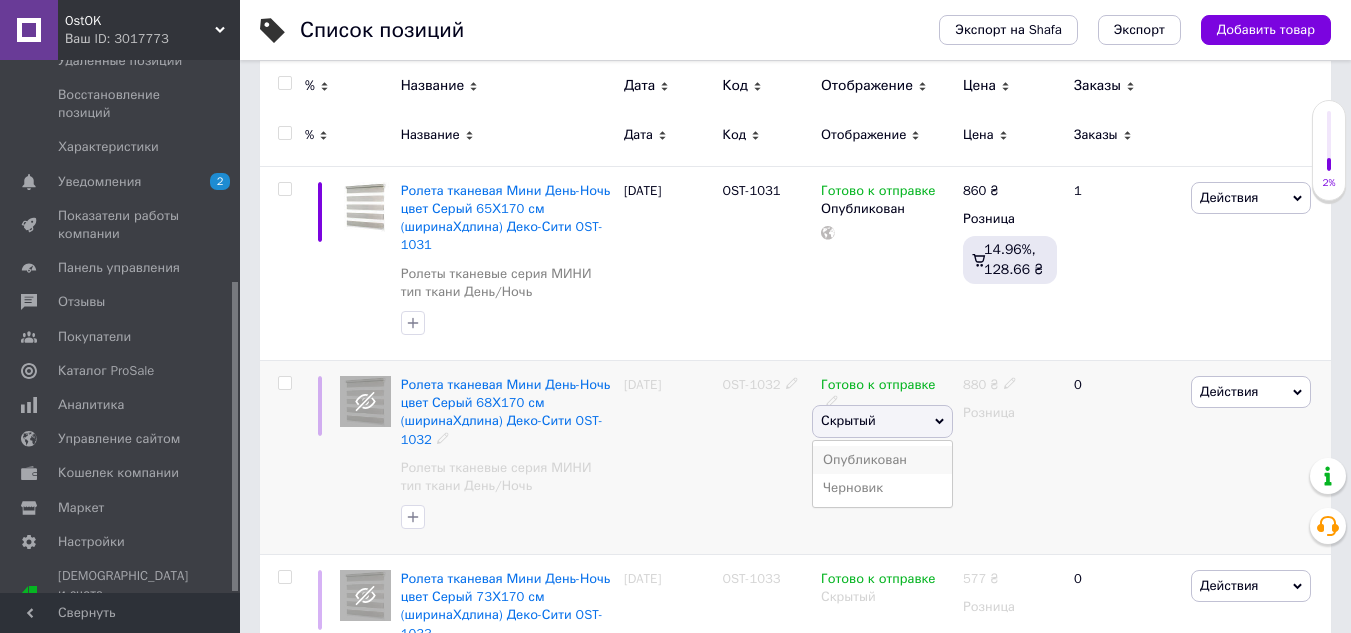 click on "Опубликован" at bounding box center (882, 460) 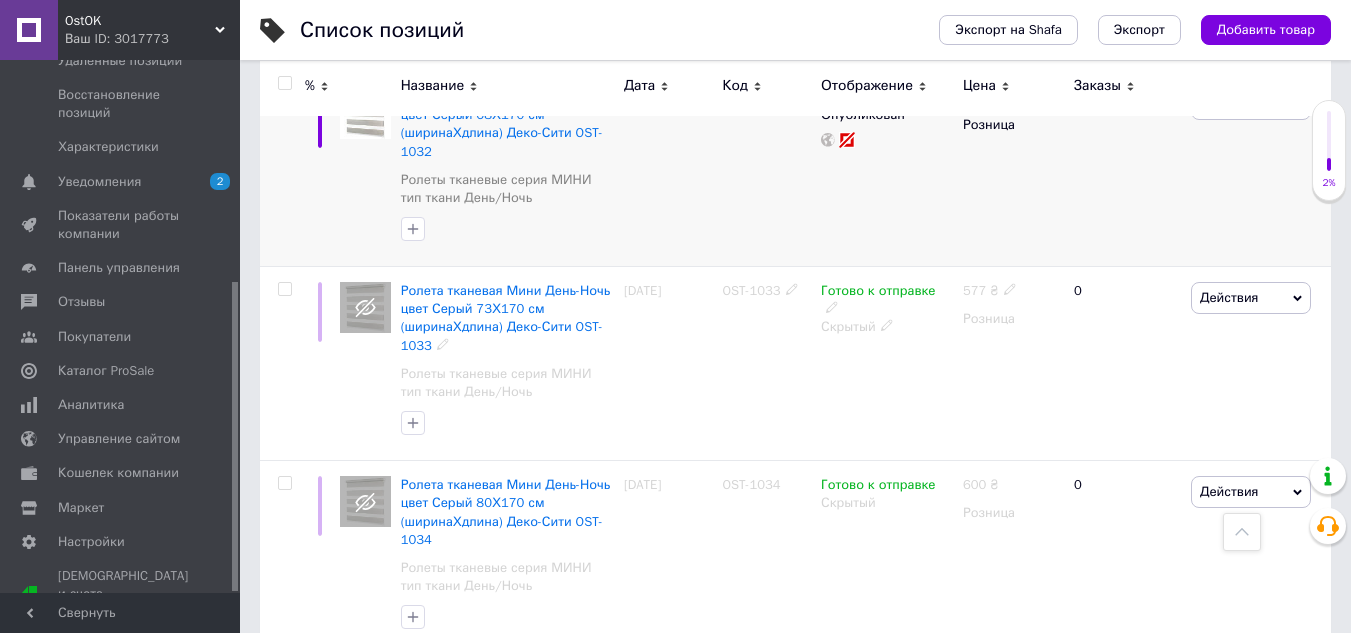 scroll, scrollTop: 600, scrollLeft: 0, axis: vertical 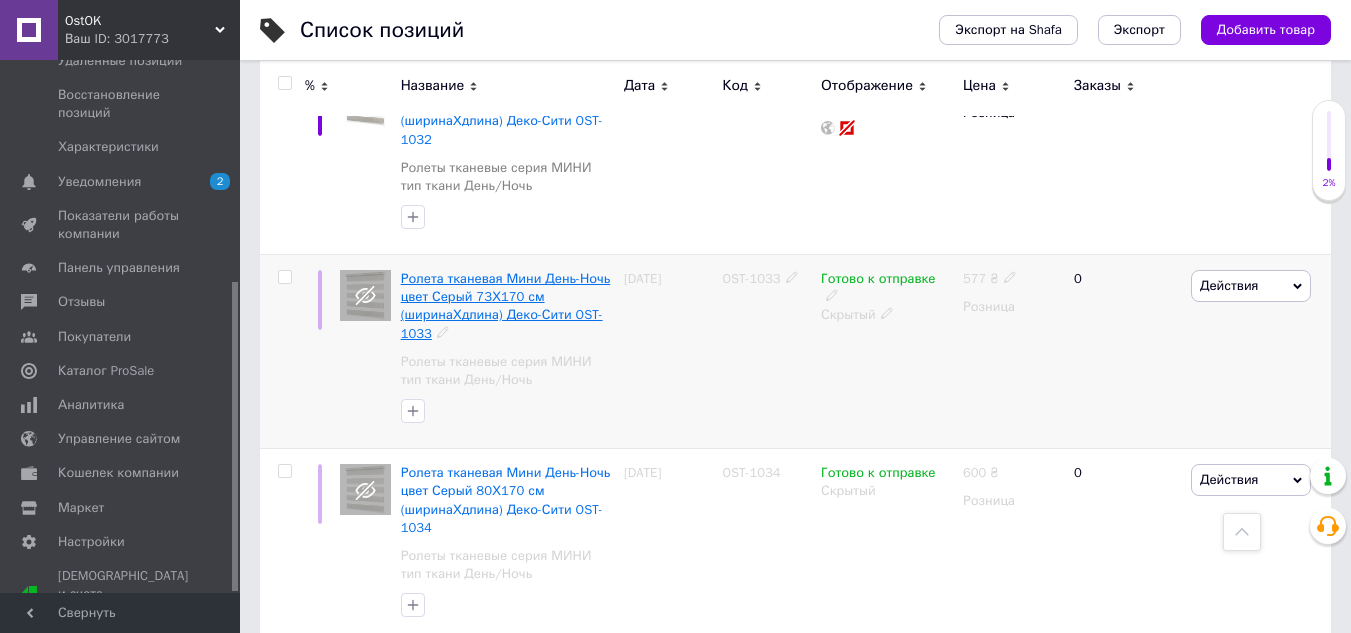 click on "Ролета тканевая Мини День-Ночь цвет Серый 73Х170 см (ширинаХдлина) Деко-Сити OST-1033" at bounding box center (506, 306) 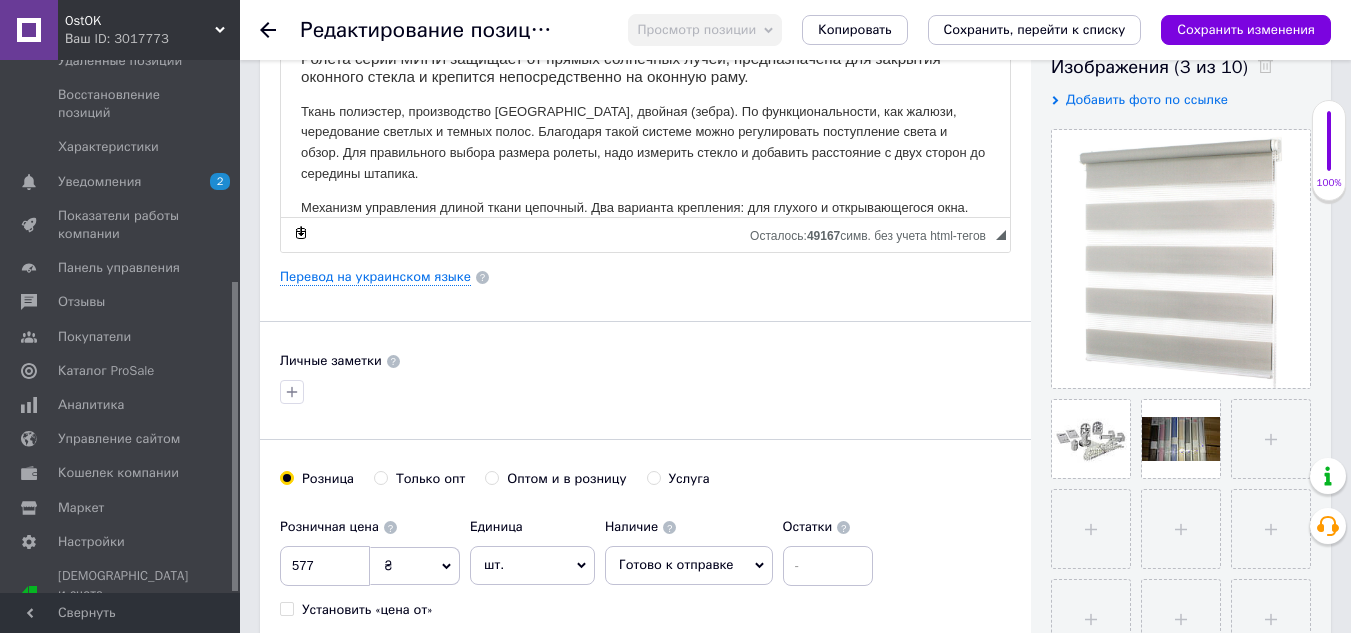scroll, scrollTop: 400, scrollLeft: 0, axis: vertical 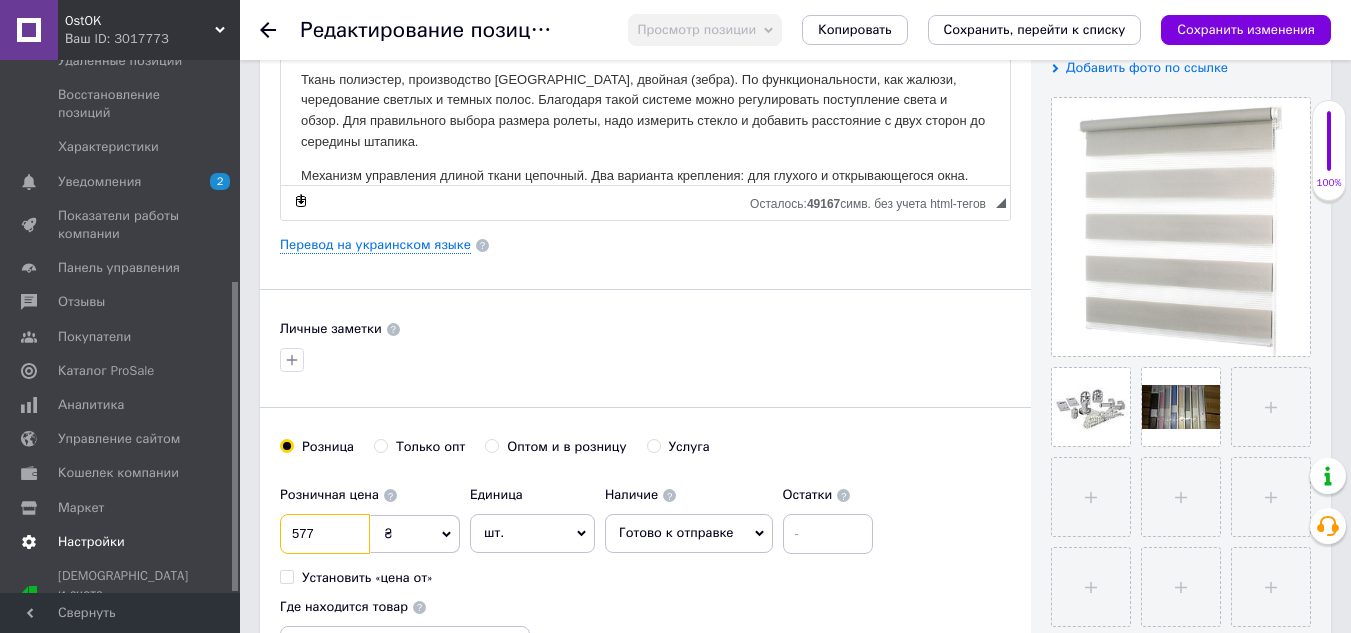drag, startPoint x: 342, startPoint y: 534, endPoint x: 209, endPoint y: 516, distance: 134.21252 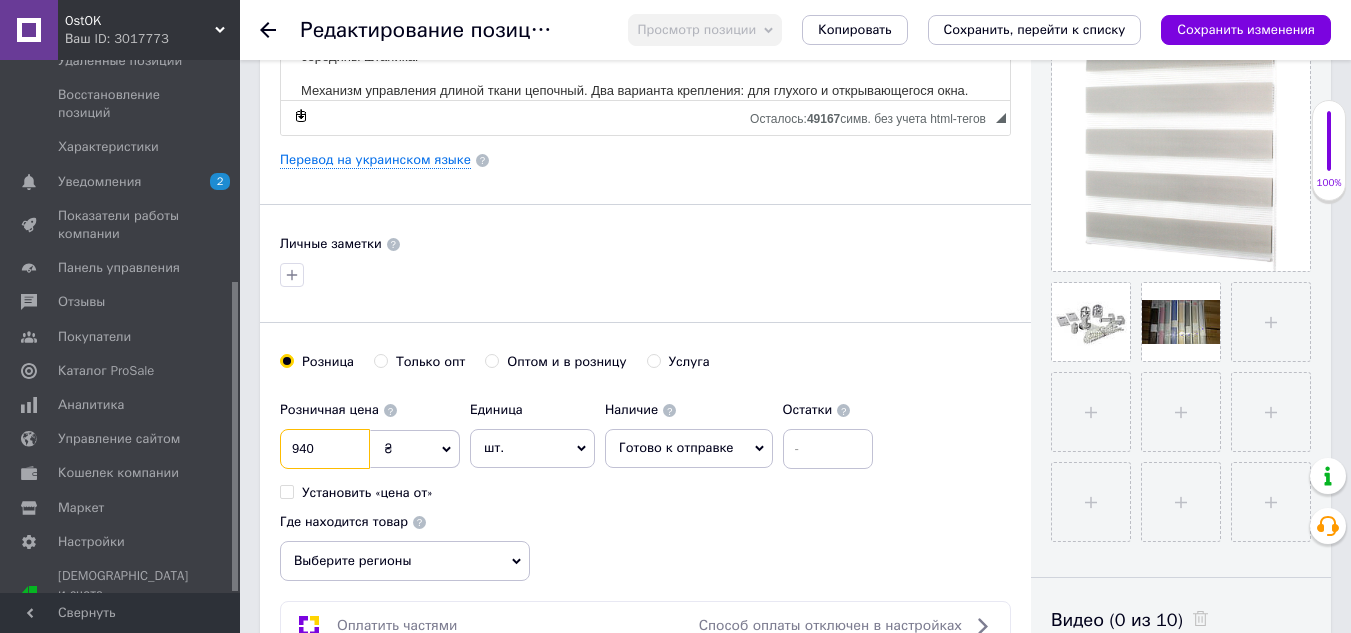 scroll, scrollTop: 700, scrollLeft: 0, axis: vertical 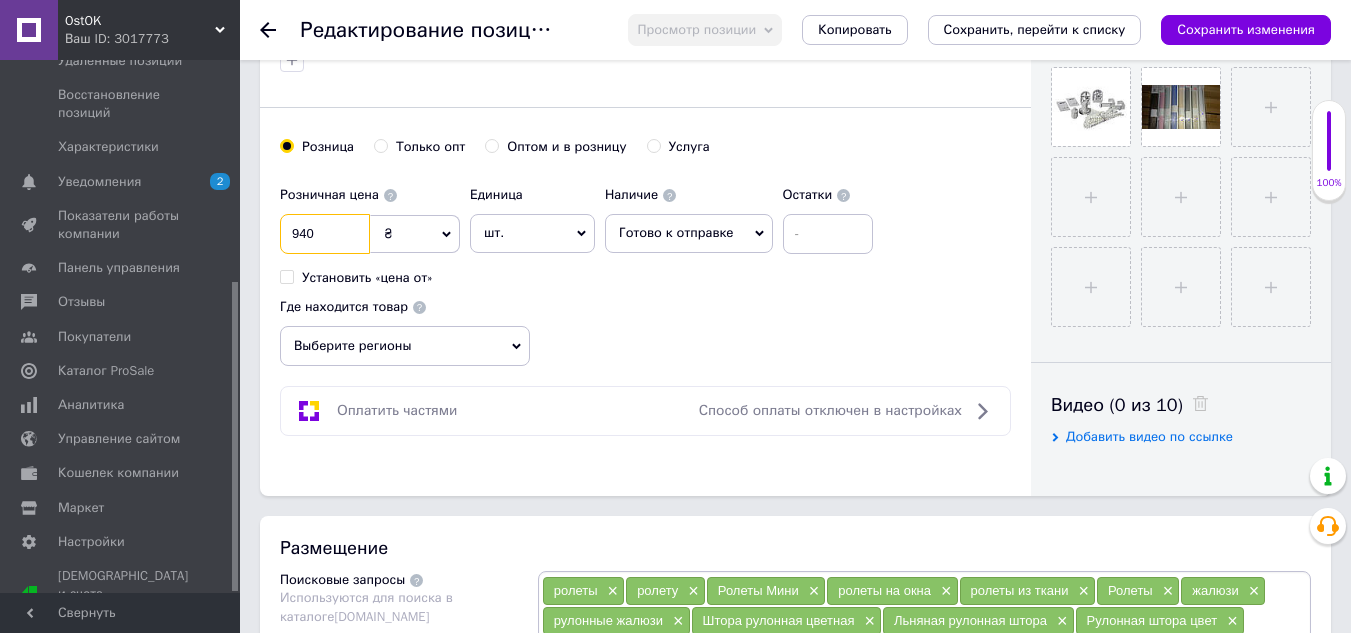 type on "940" 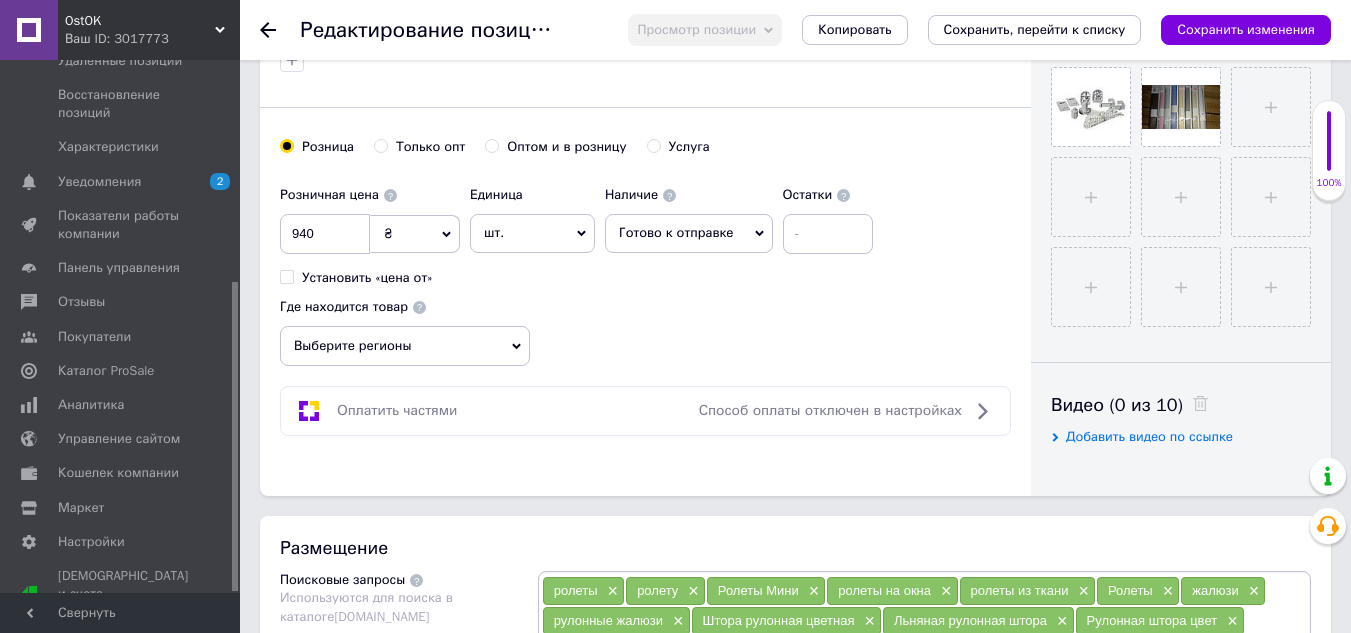 click on "Выберите регионы" at bounding box center [405, 346] 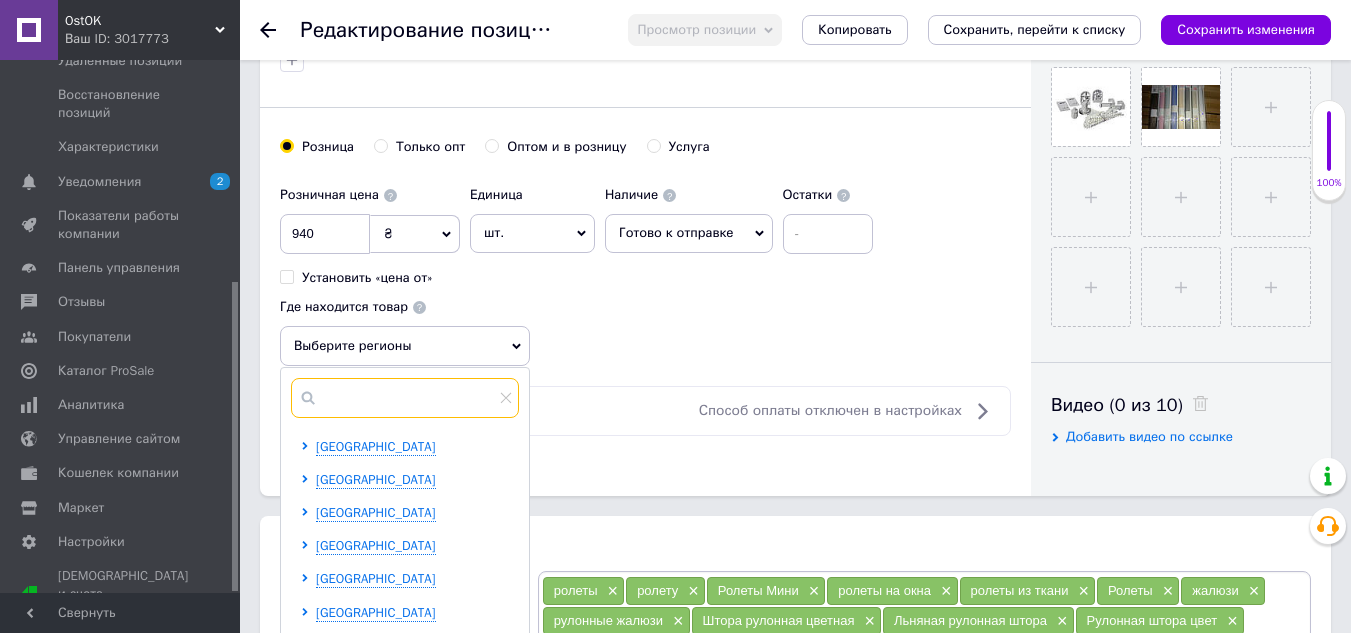 click at bounding box center [405, 398] 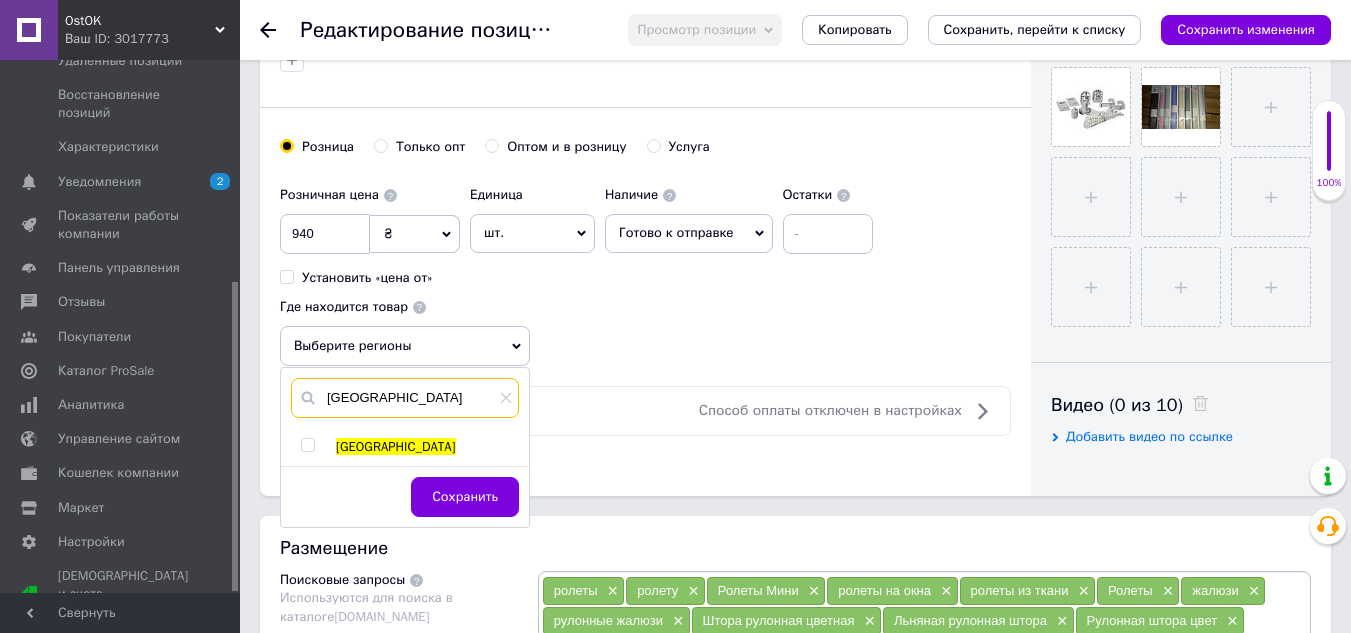 type on "[GEOGRAPHIC_DATA]" 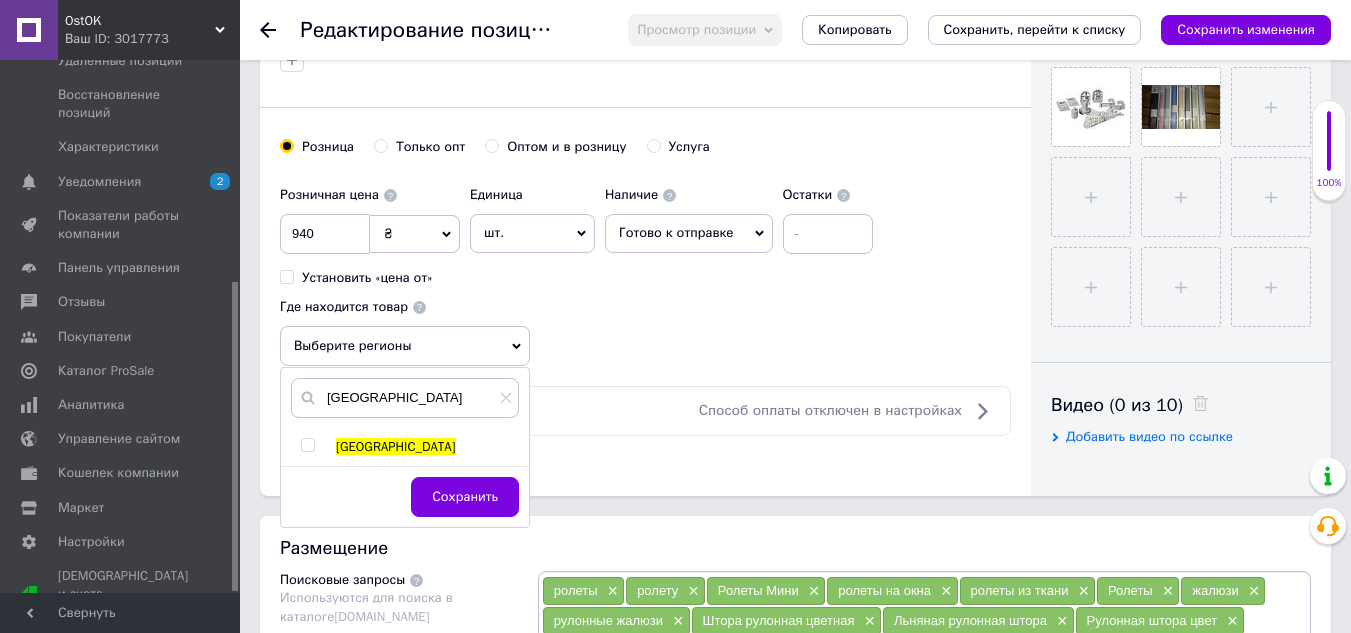 drag, startPoint x: 301, startPoint y: 444, endPoint x: 324, endPoint y: 456, distance: 25.942244 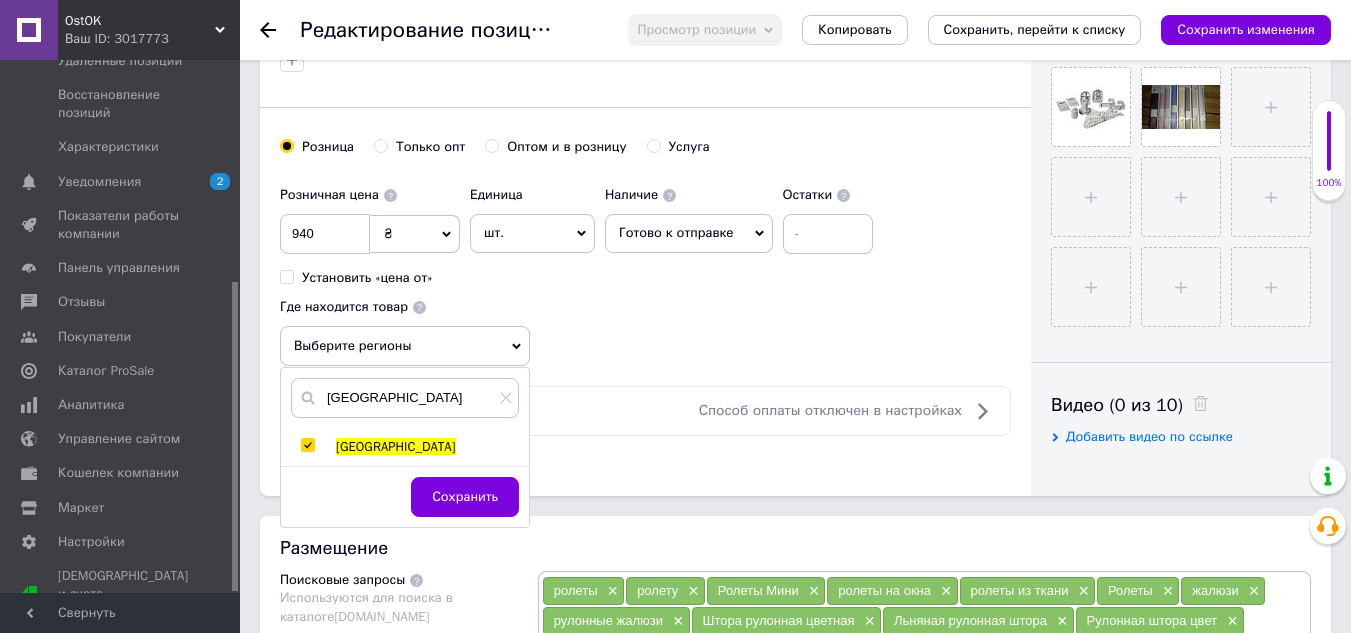 checkbox on "true" 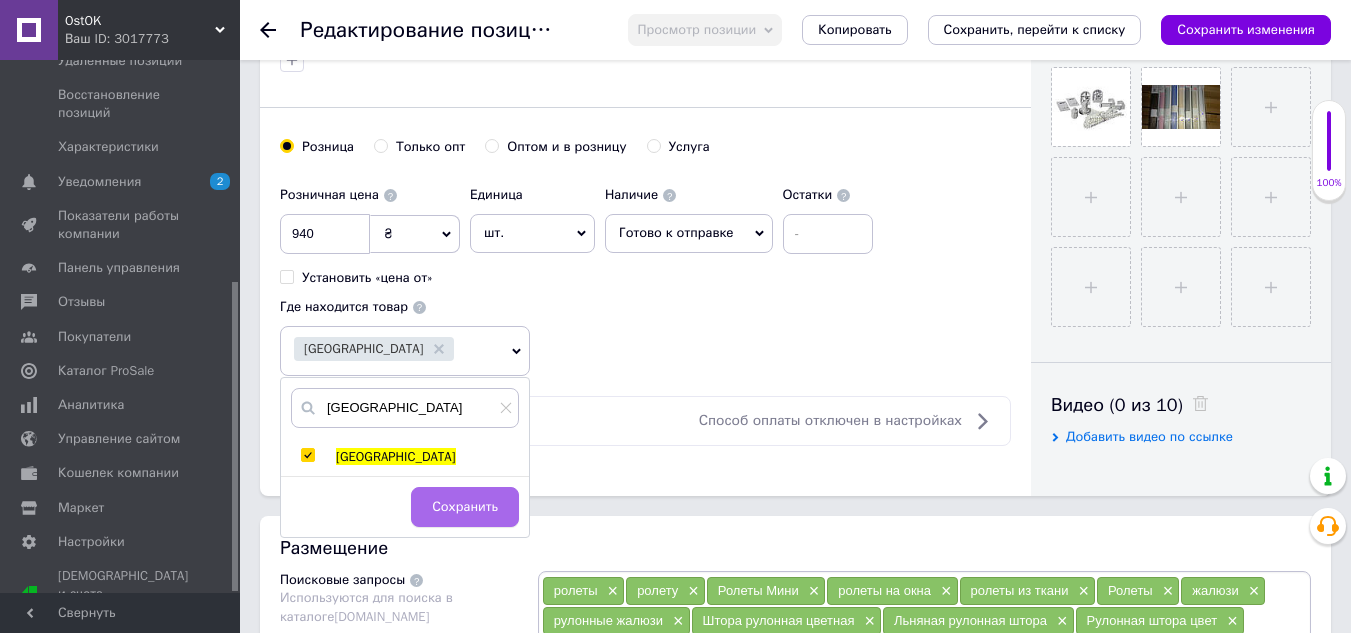 click on "Сохранить" at bounding box center (465, 507) 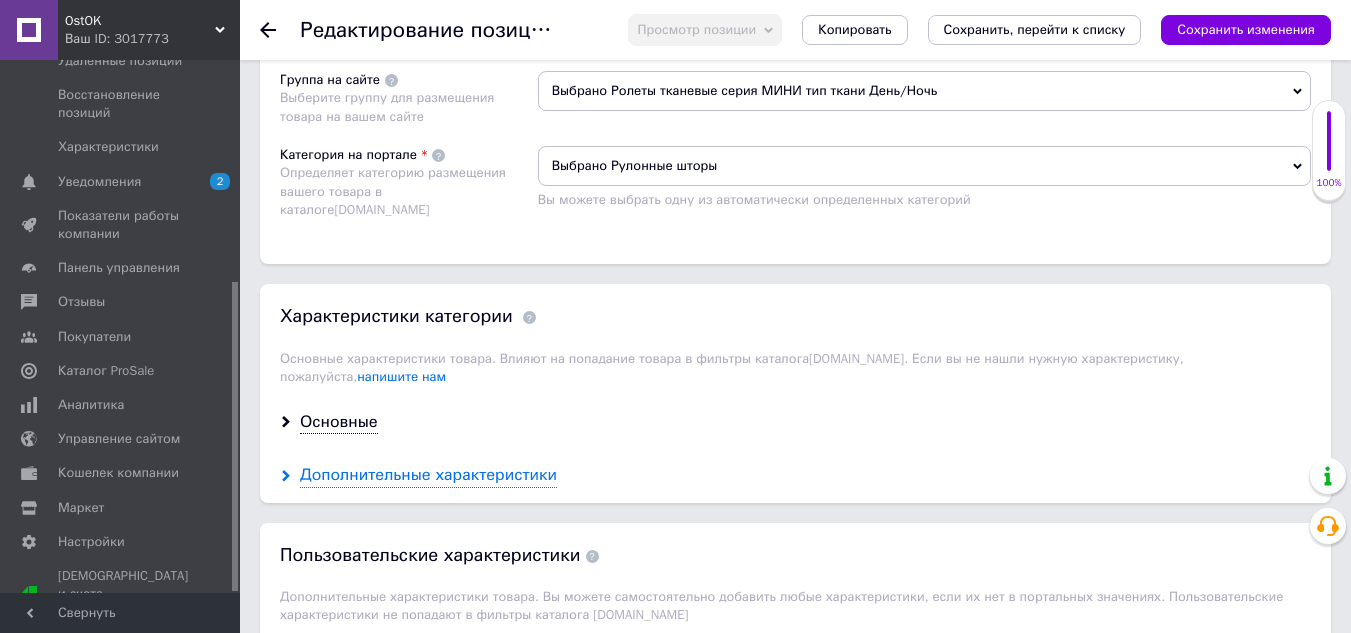 scroll, scrollTop: 1500, scrollLeft: 0, axis: vertical 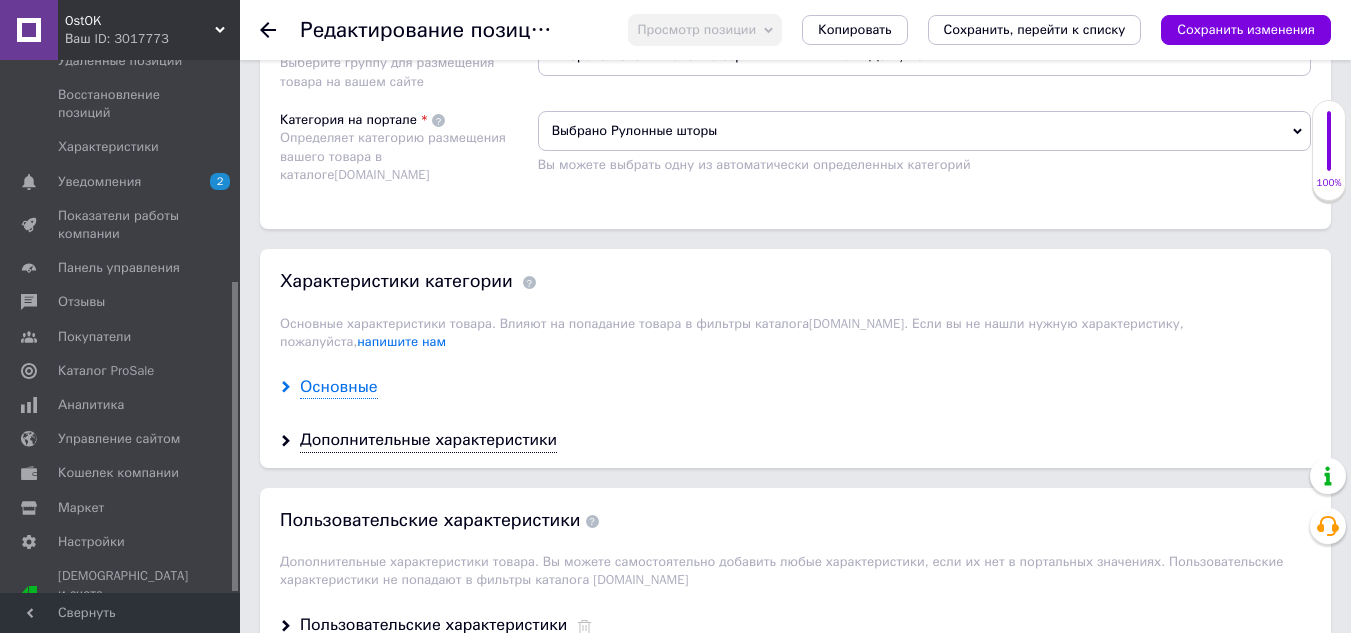 click on "Основные" at bounding box center (339, 387) 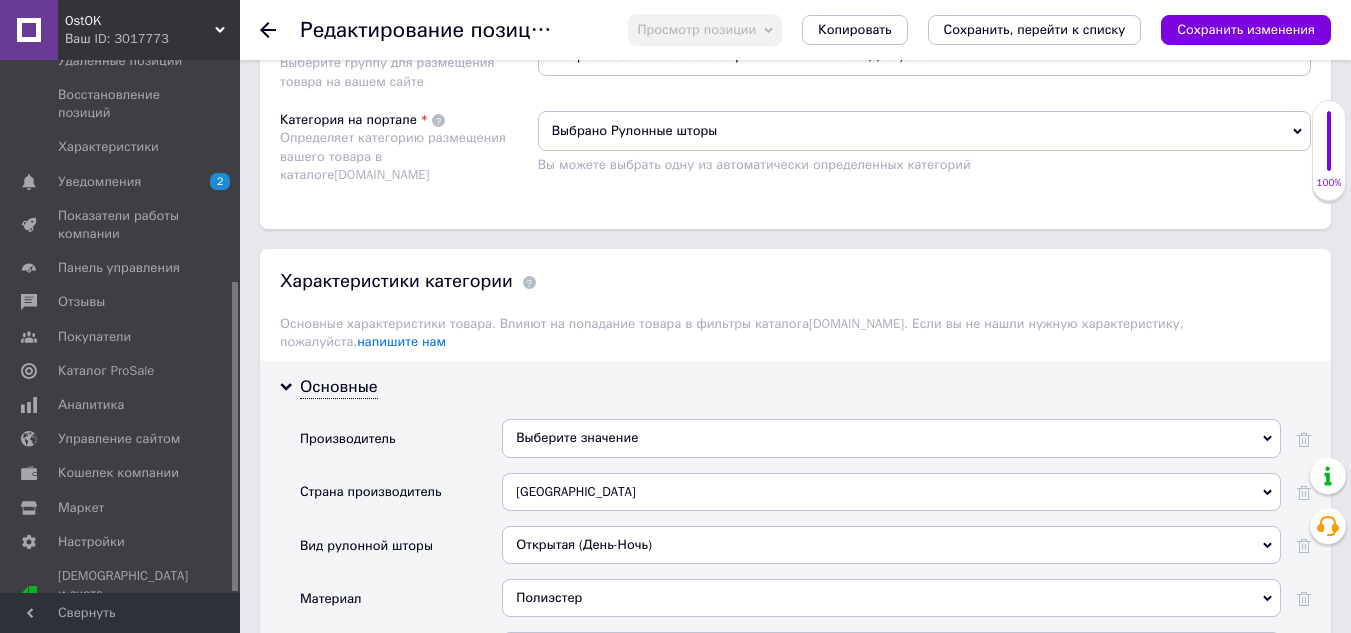 click on "Выберите значение" at bounding box center (891, 438) 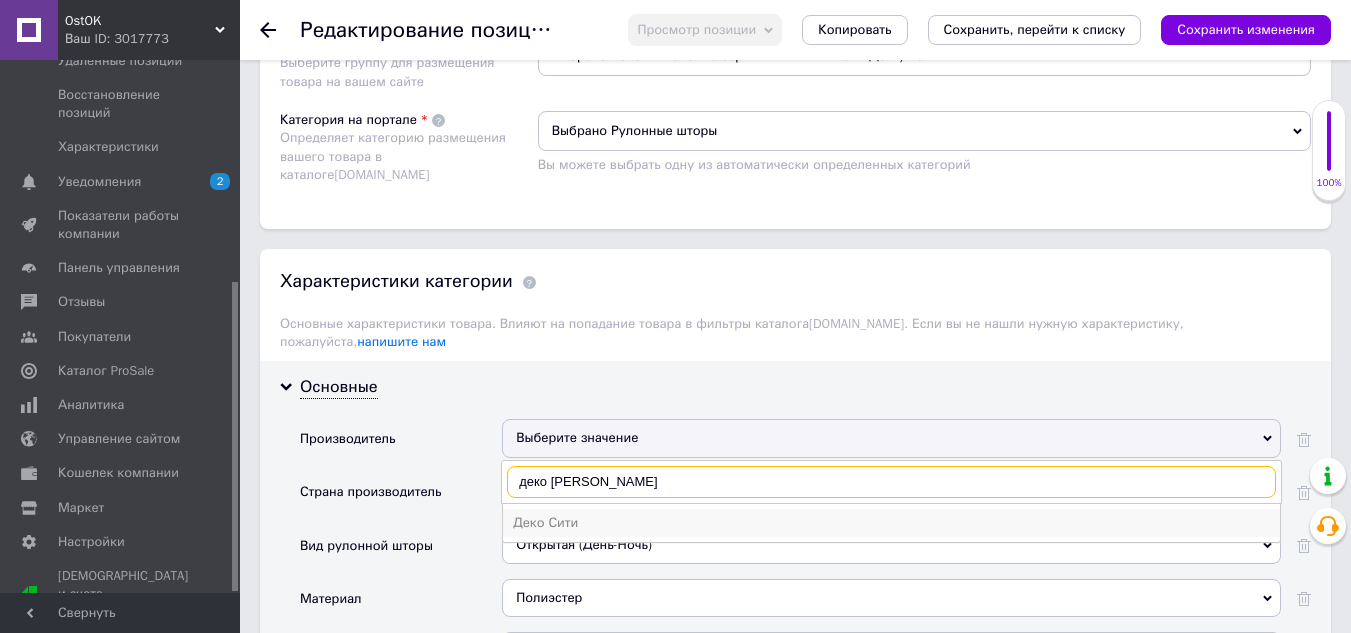 type on "деко [PERSON_NAME]" 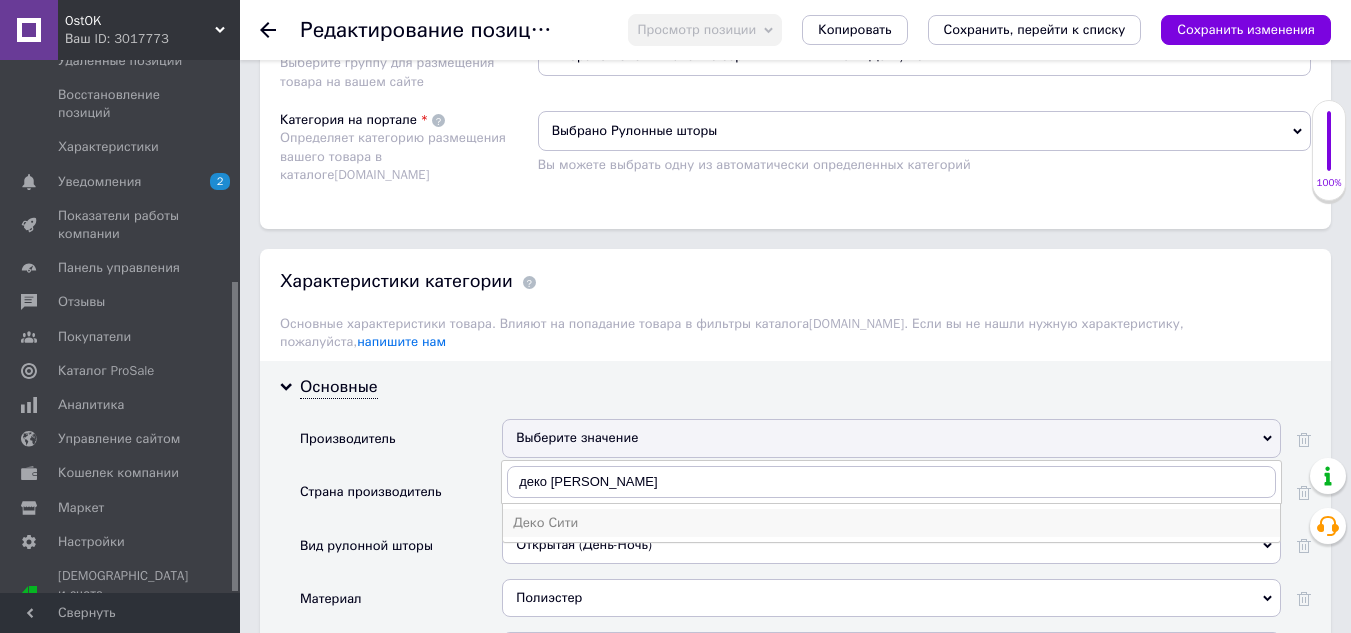 click on "Деко Сити" at bounding box center (891, 523) 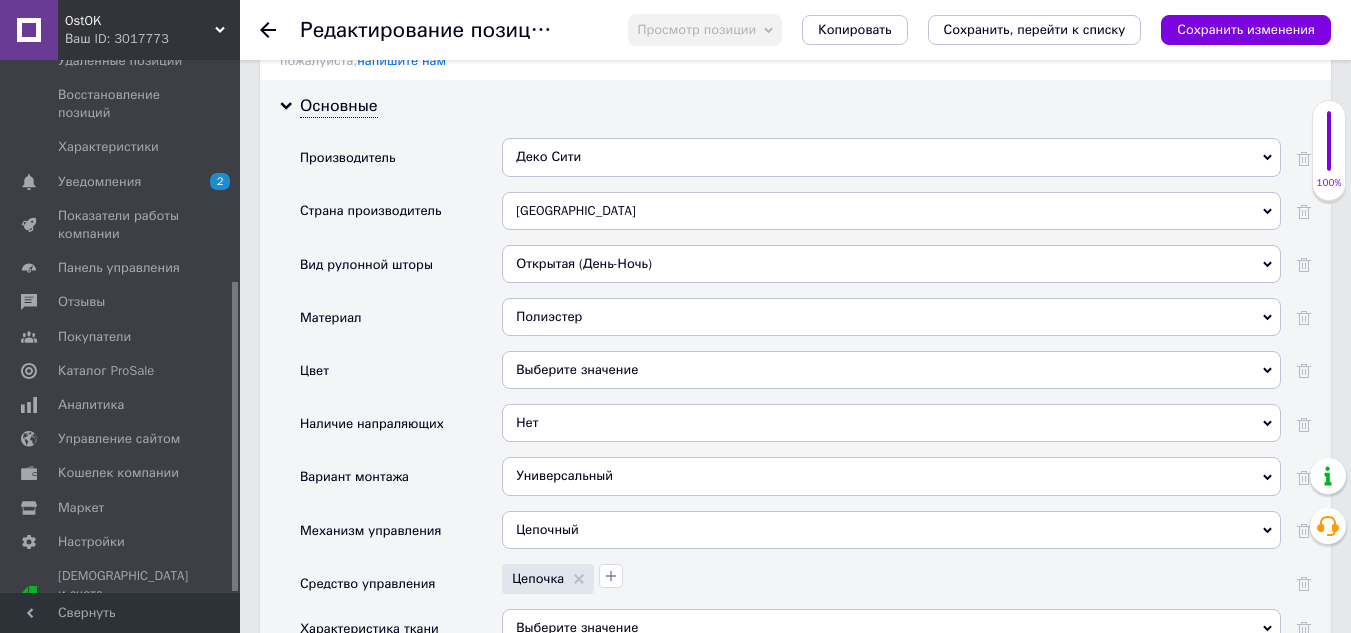 scroll, scrollTop: 1800, scrollLeft: 0, axis: vertical 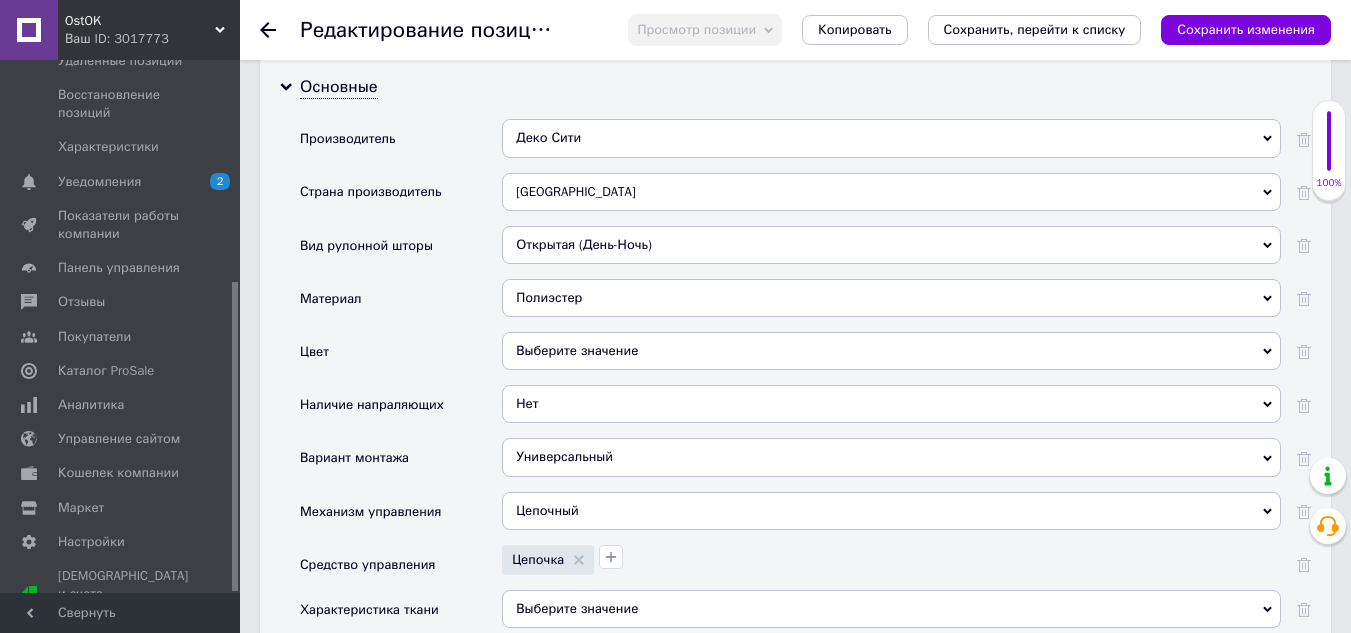 click on "Выберите значение" at bounding box center (891, 351) 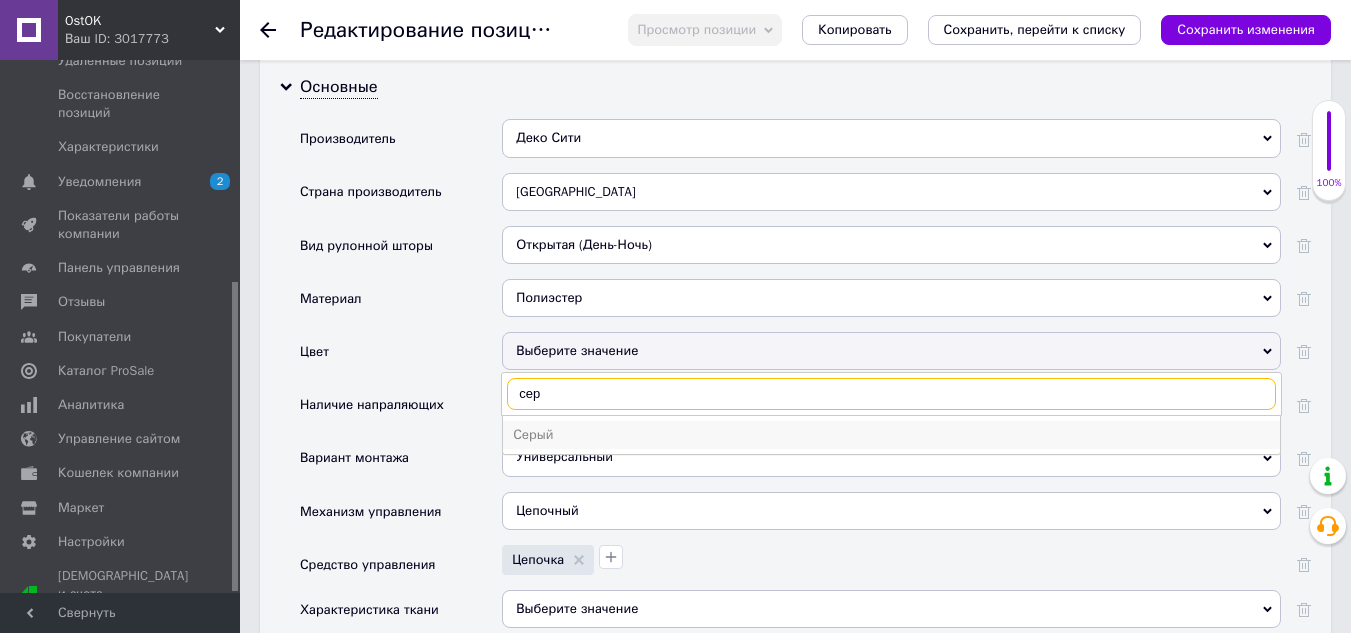 type on "сер" 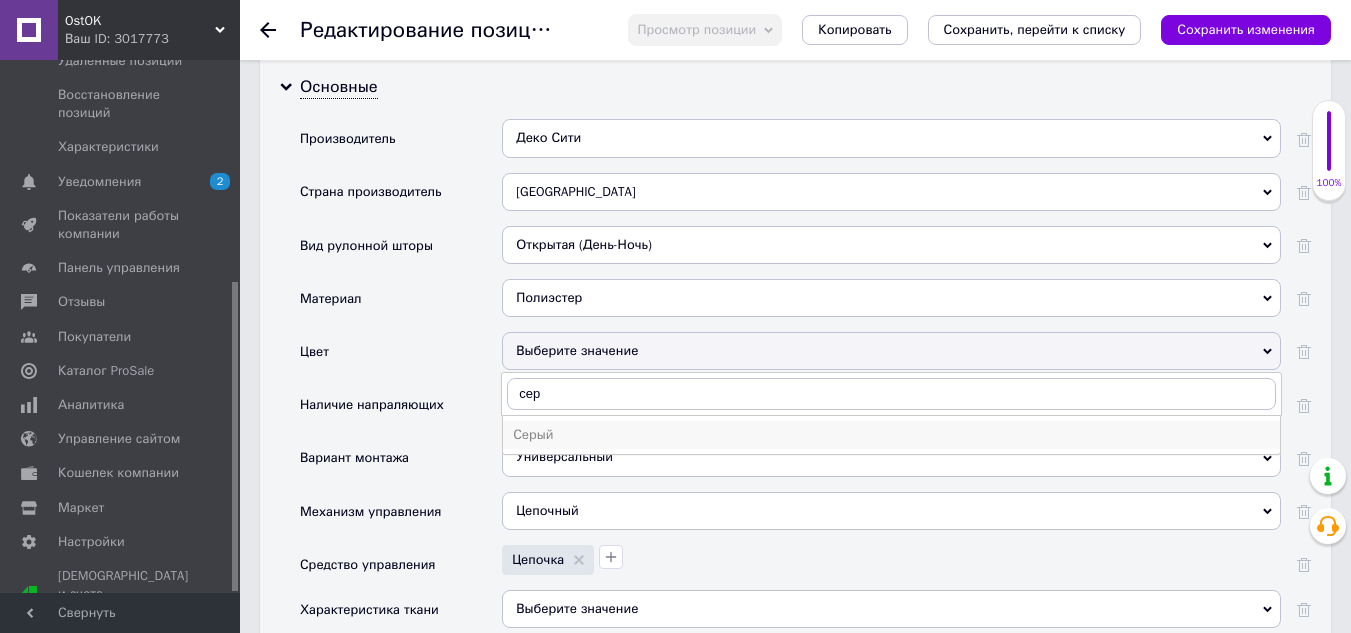 click on "Серый" at bounding box center [891, 435] 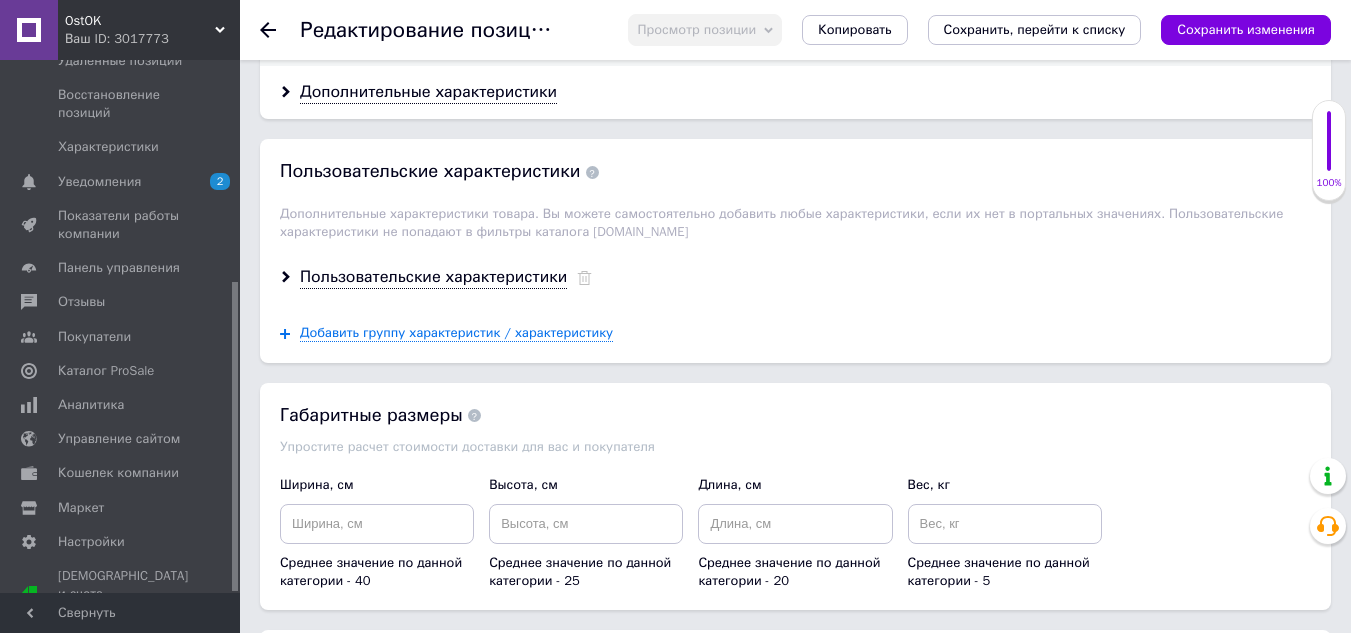 scroll, scrollTop: 2700, scrollLeft: 0, axis: vertical 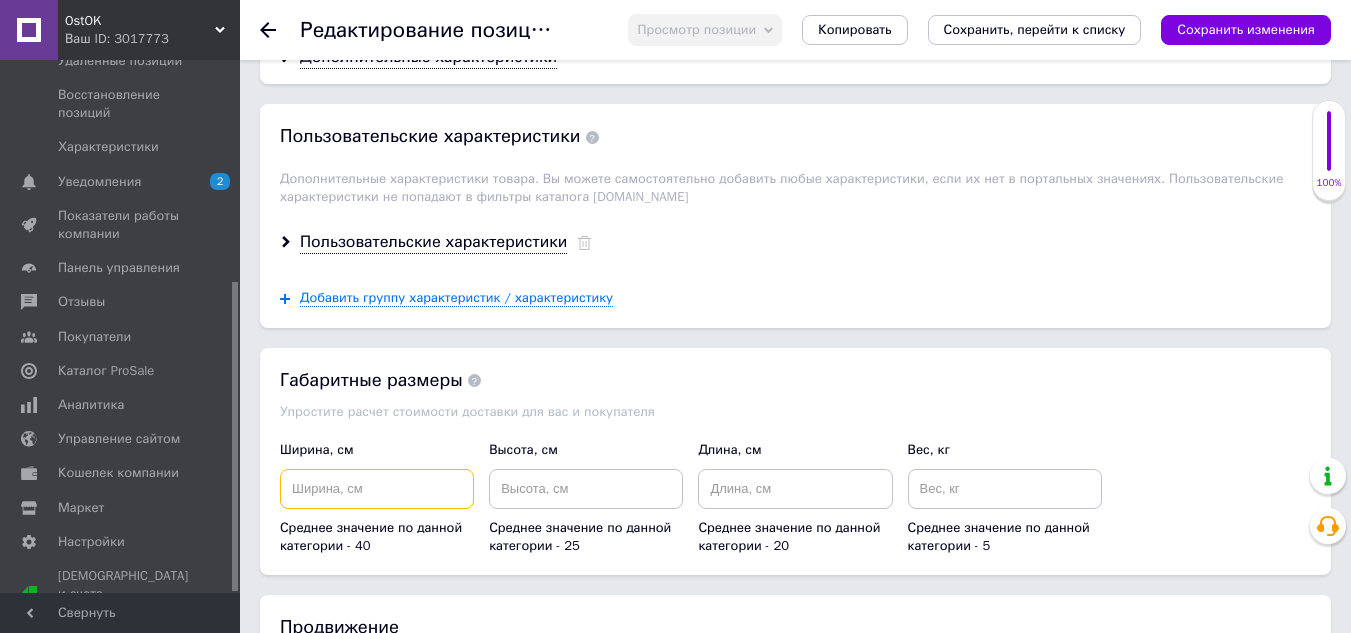 click at bounding box center [377, 489] 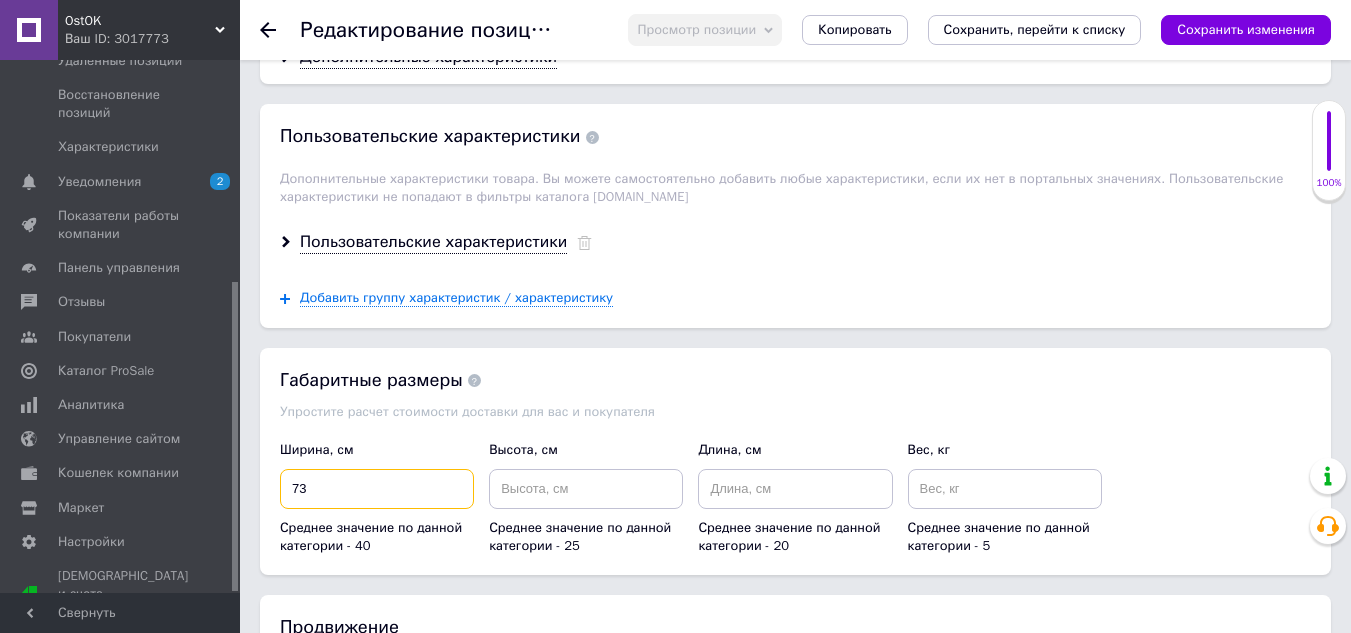 type on "73" 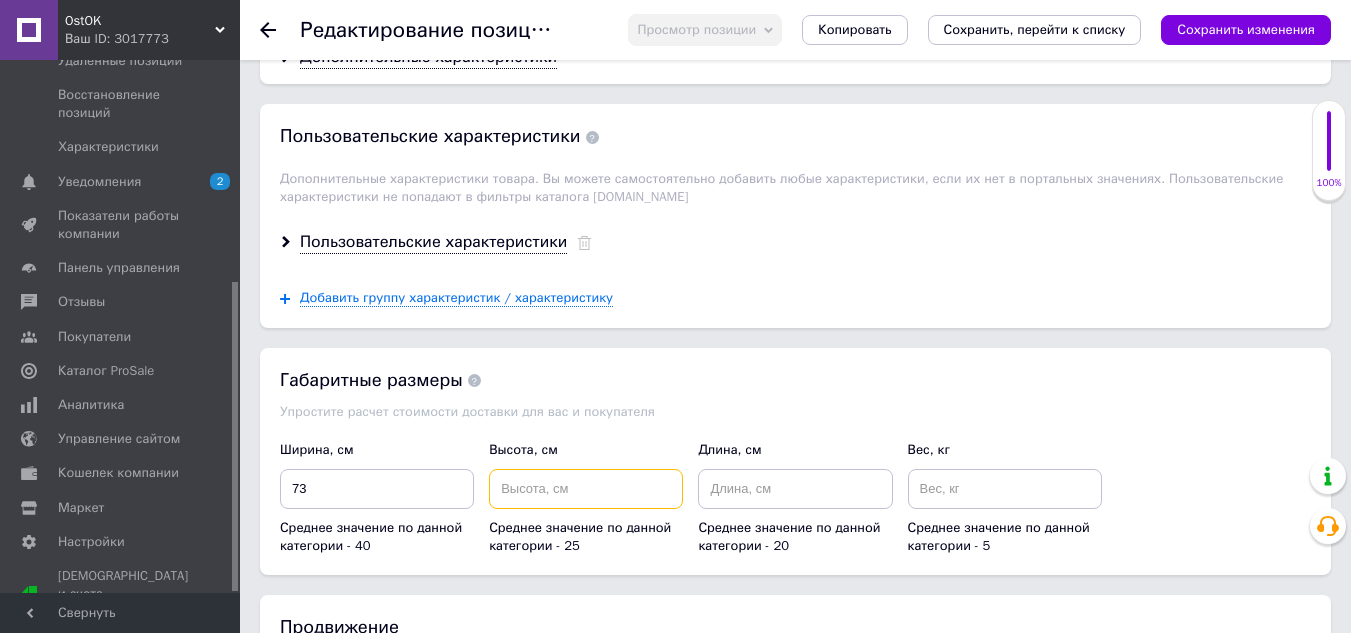 click at bounding box center (586, 489) 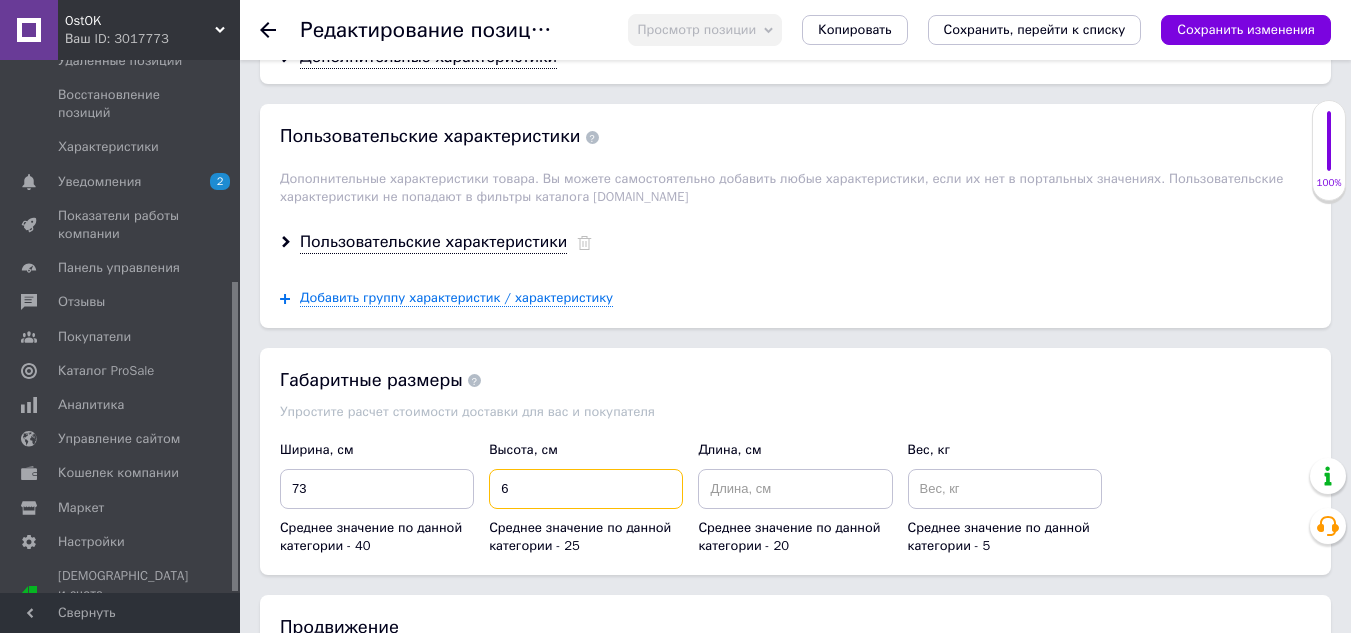 type on "6" 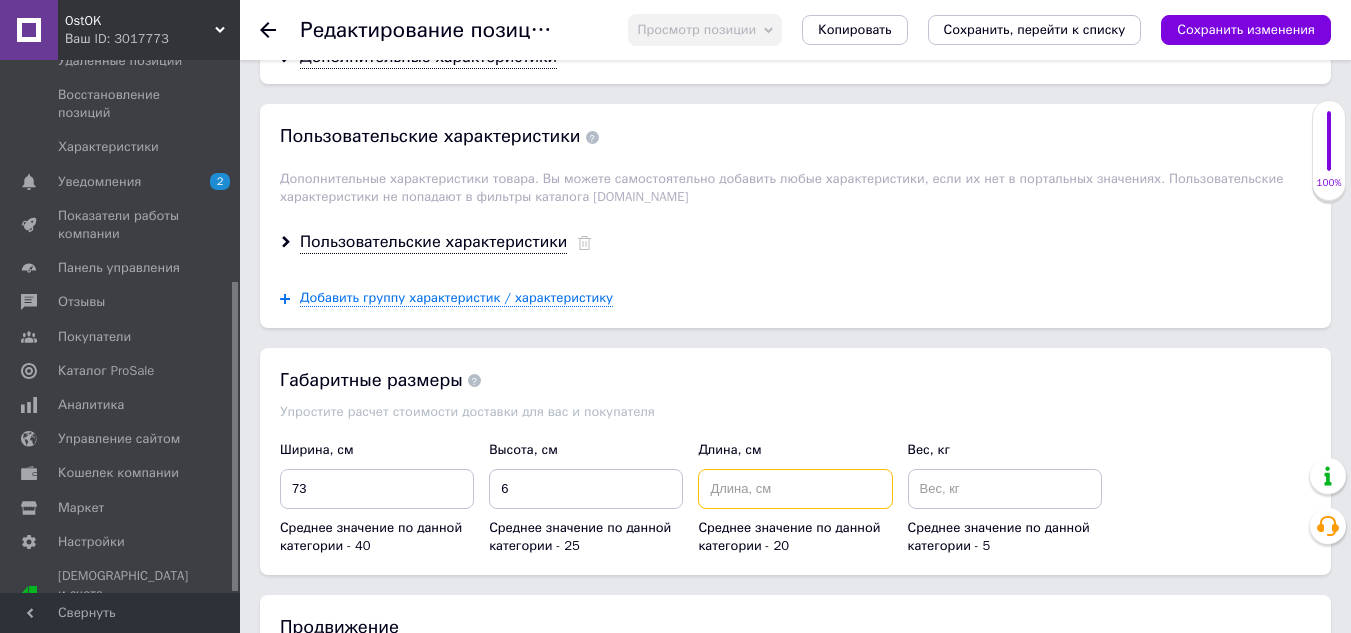 click at bounding box center (795, 489) 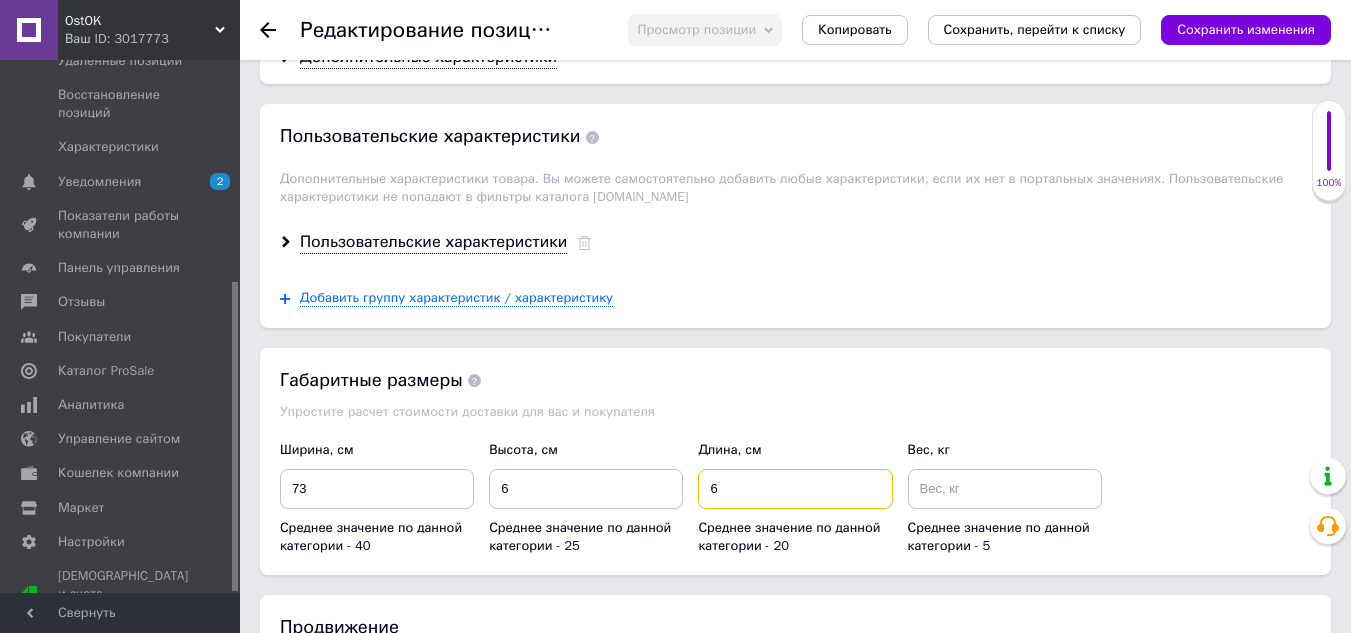type on "6" 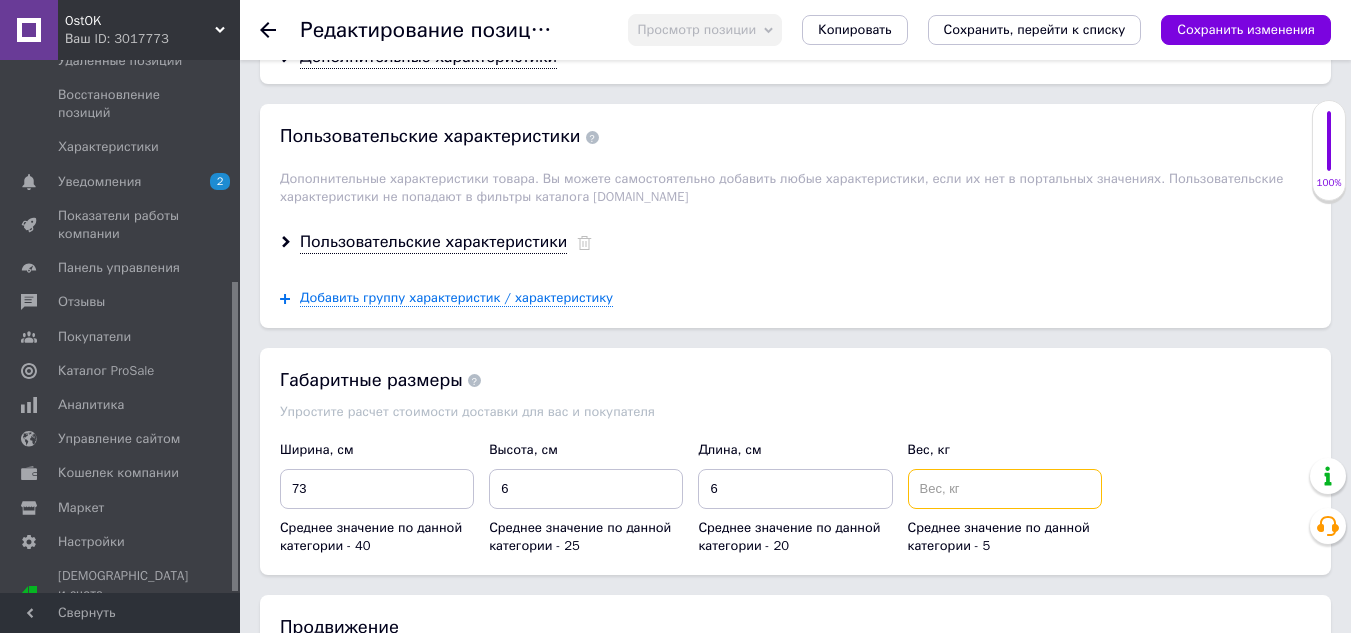 drag, startPoint x: 980, startPoint y: 470, endPoint x: 969, endPoint y: 463, distance: 13.038404 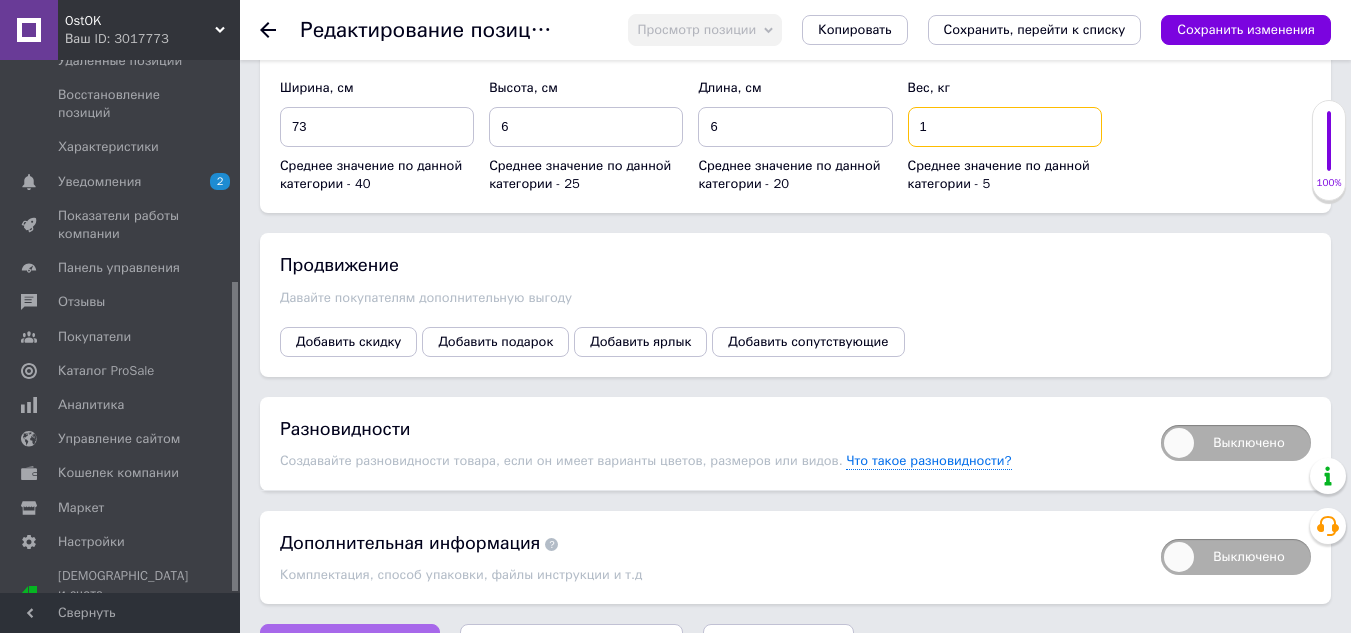 scroll, scrollTop: 3092, scrollLeft: 0, axis: vertical 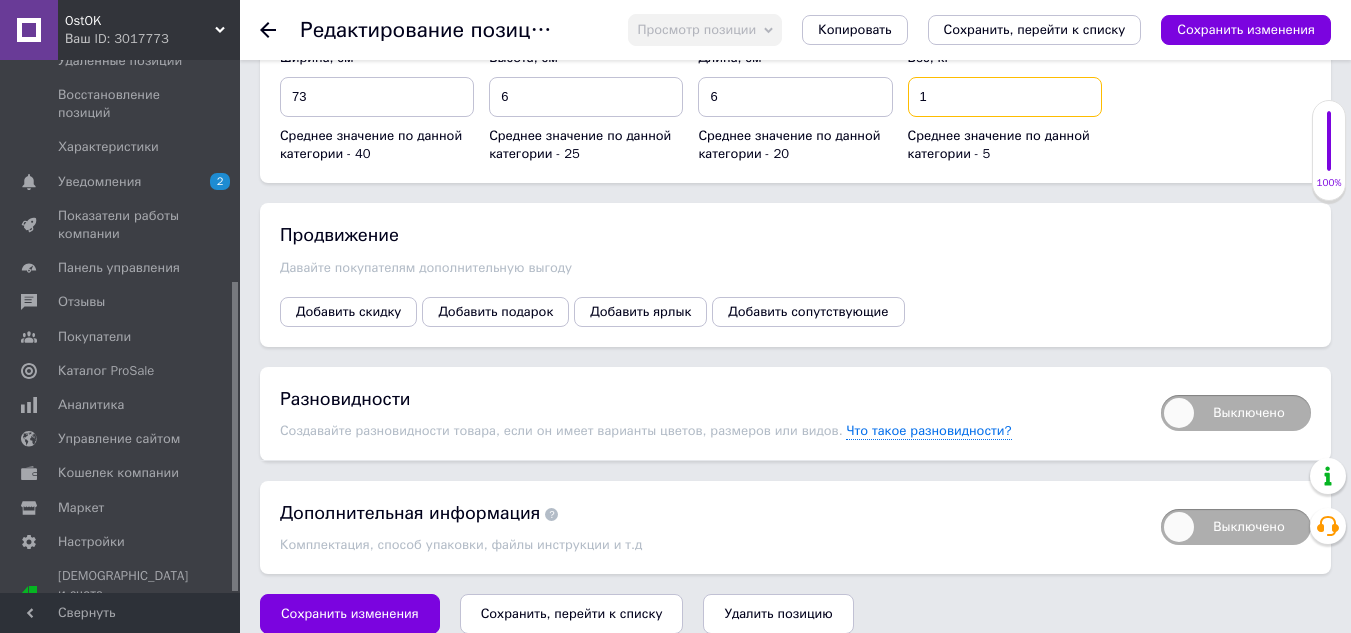 type on "1" 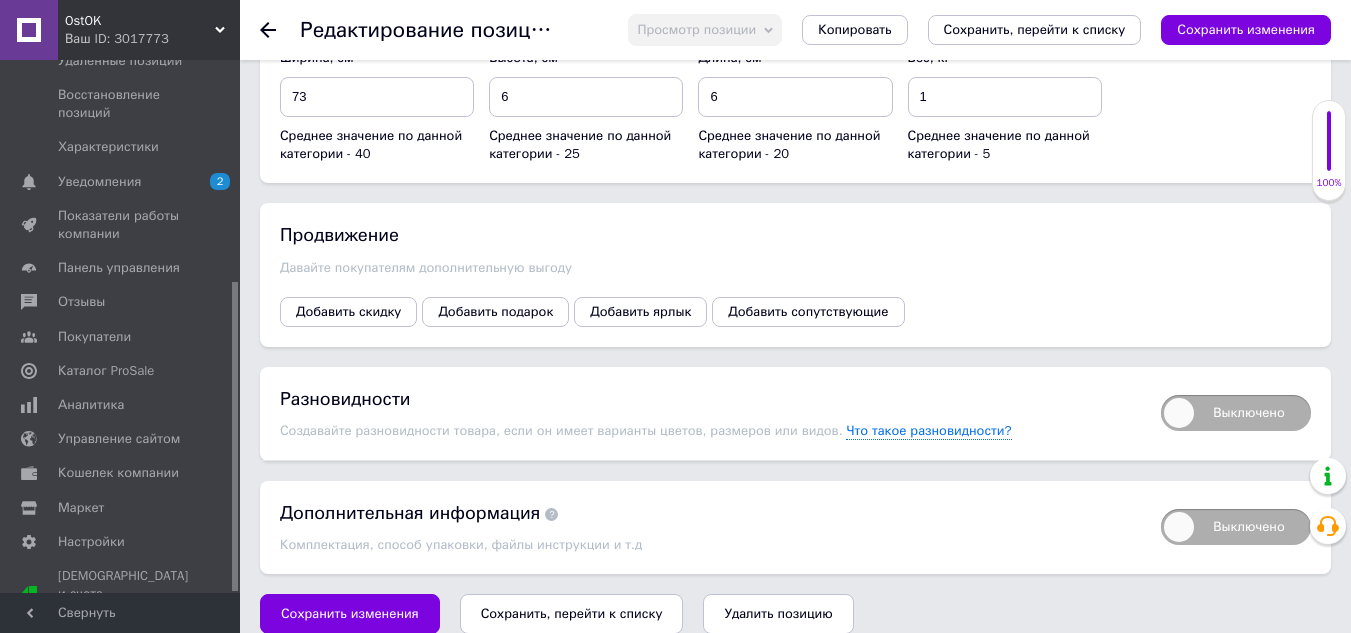 click on "Сохранить, перейти к списку" at bounding box center [572, 613] 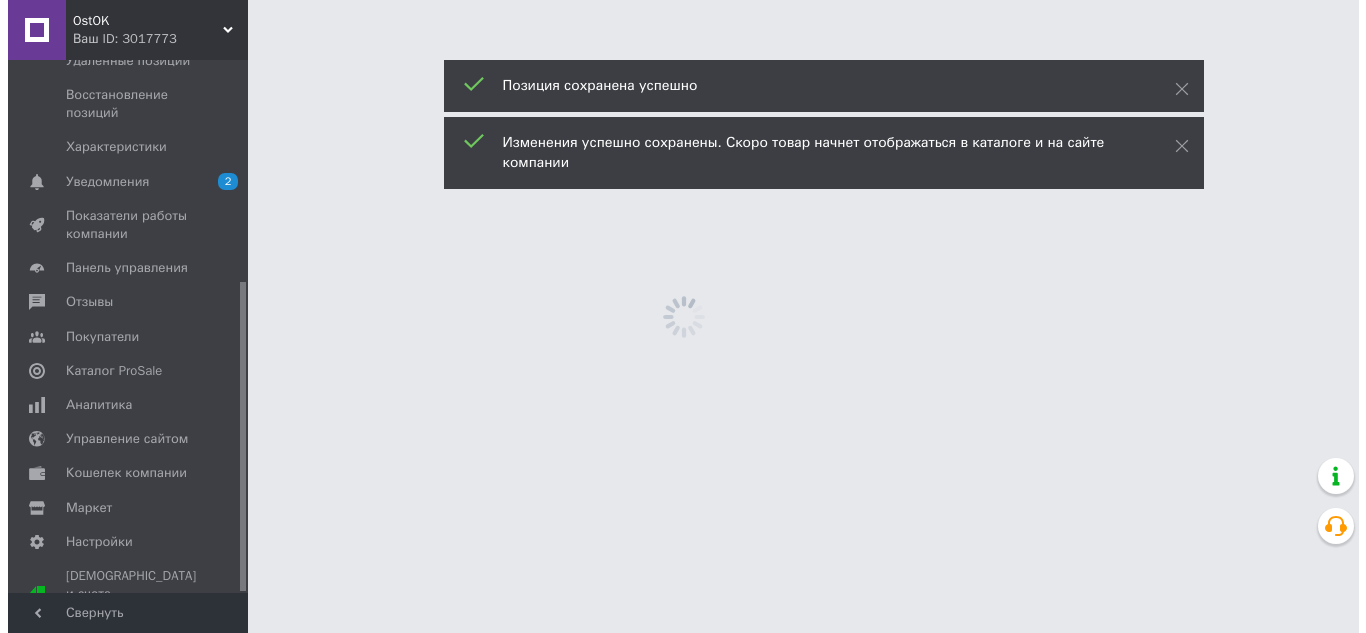 scroll, scrollTop: 0, scrollLeft: 0, axis: both 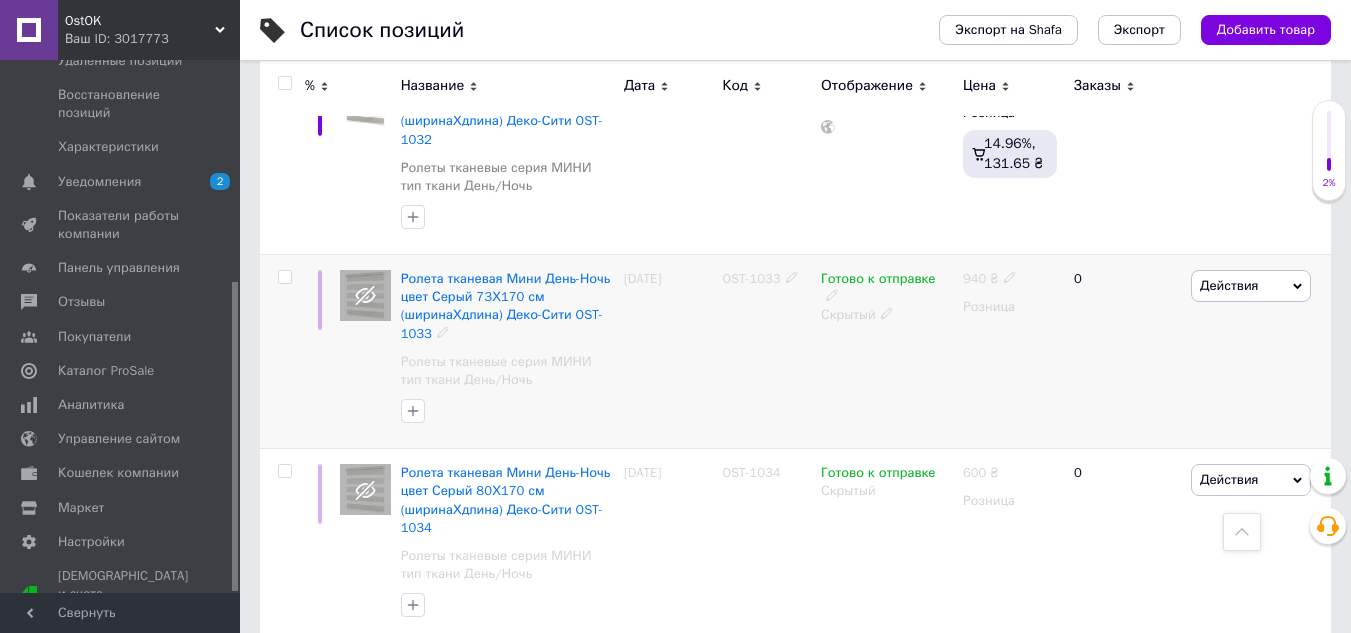 click 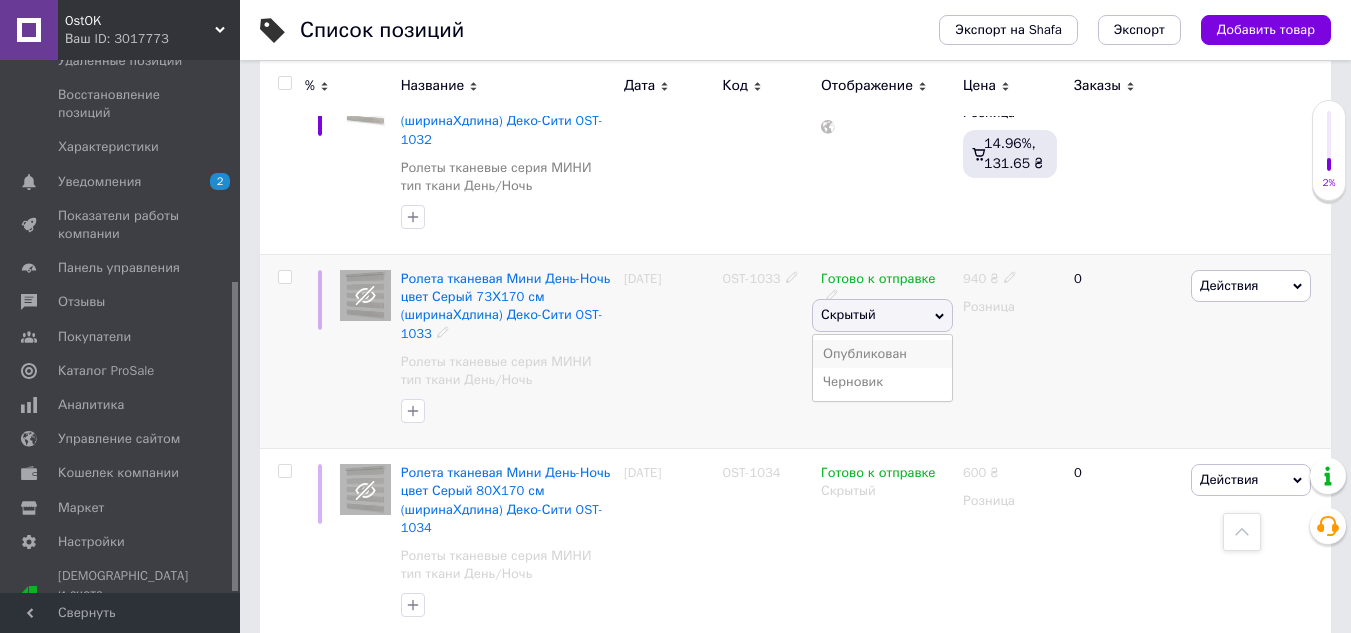 click on "Опубликован" at bounding box center (882, 354) 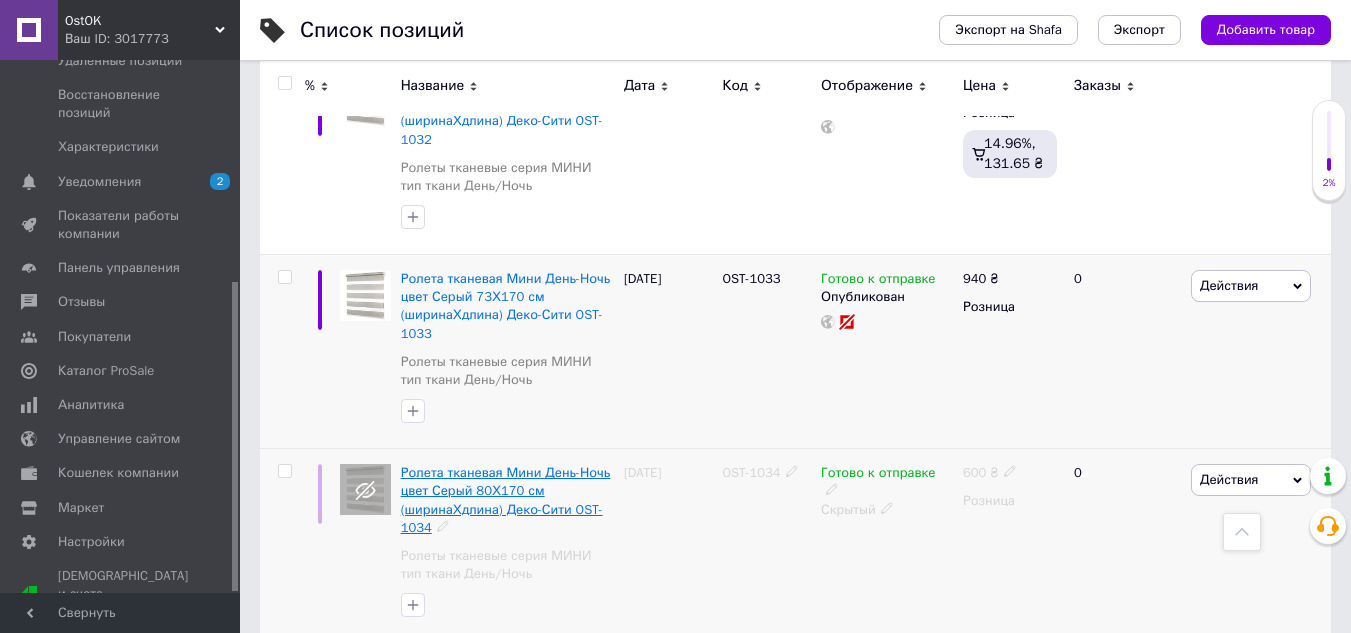 click on "Ролета тканевая Мини День-Ночь цвет Серый 80Х170 см (ширинаХдлина) Деко-Сити OST-1034" at bounding box center (506, 500) 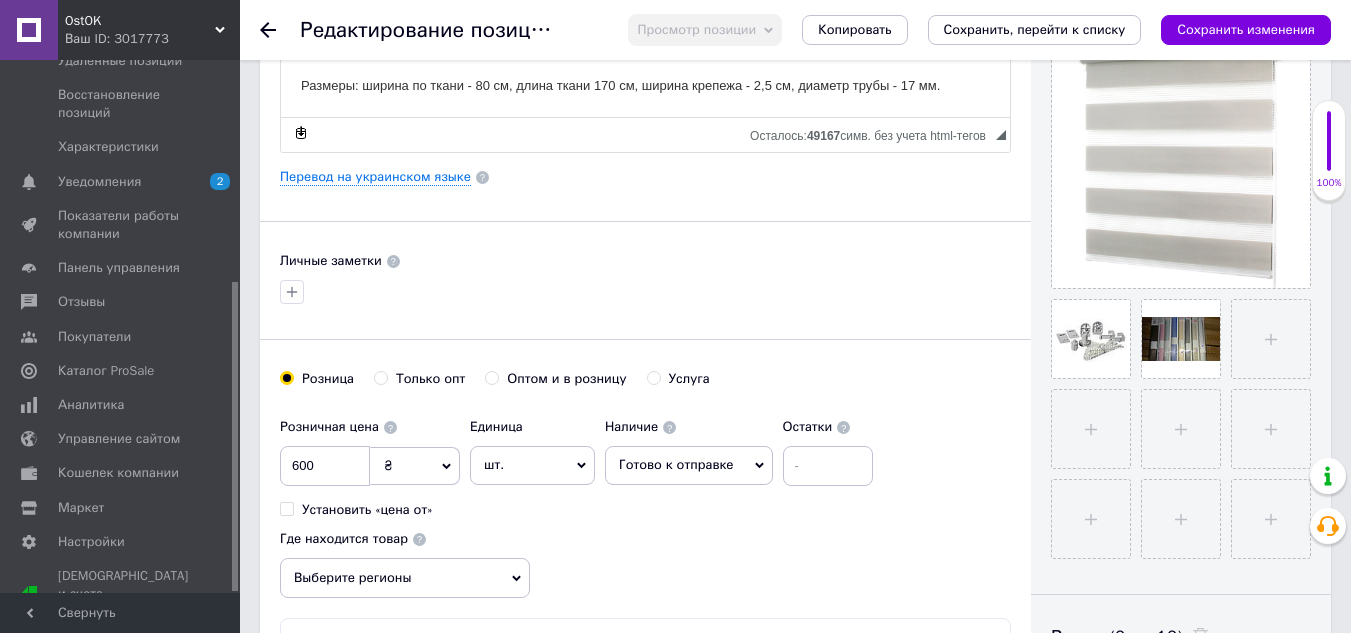 scroll, scrollTop: 500, scrollLeft: 0, axis: vertical 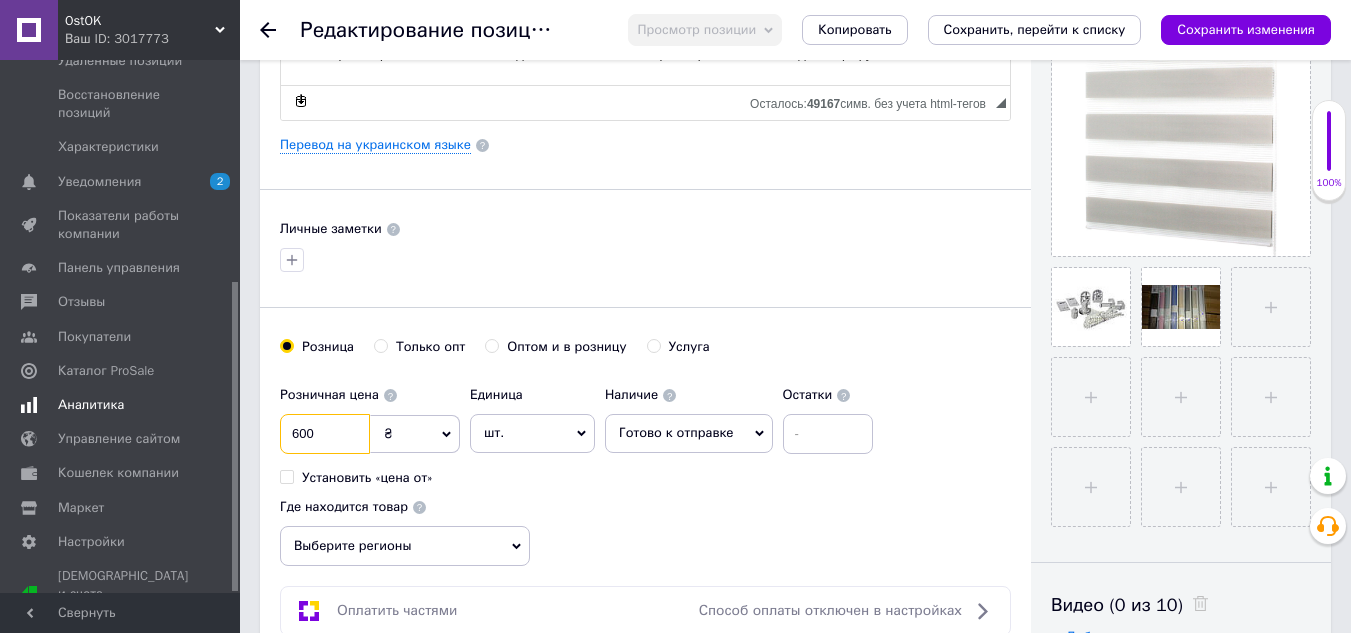 drag, startPoint x: 329, startPoint y: 431, endPoint x: 174, endPoint y: 395, distance: 159.12573 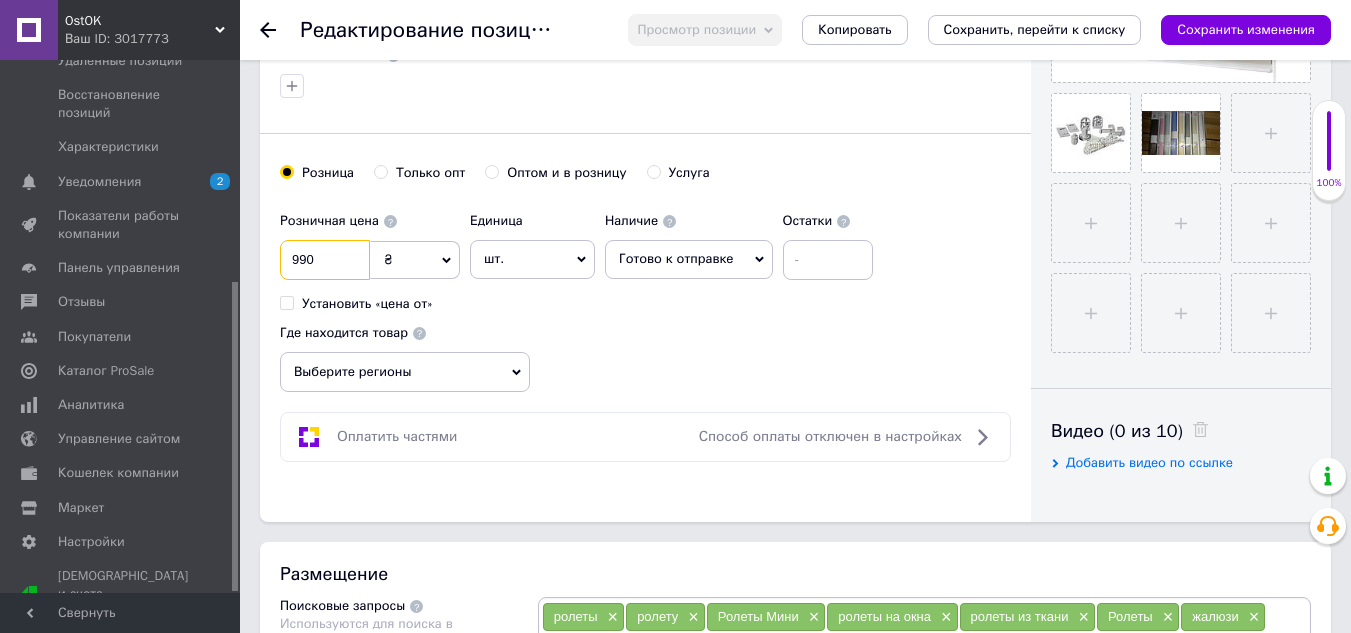 scroll, scrollTop: 700, scrollLeft: 0, axis: vertical 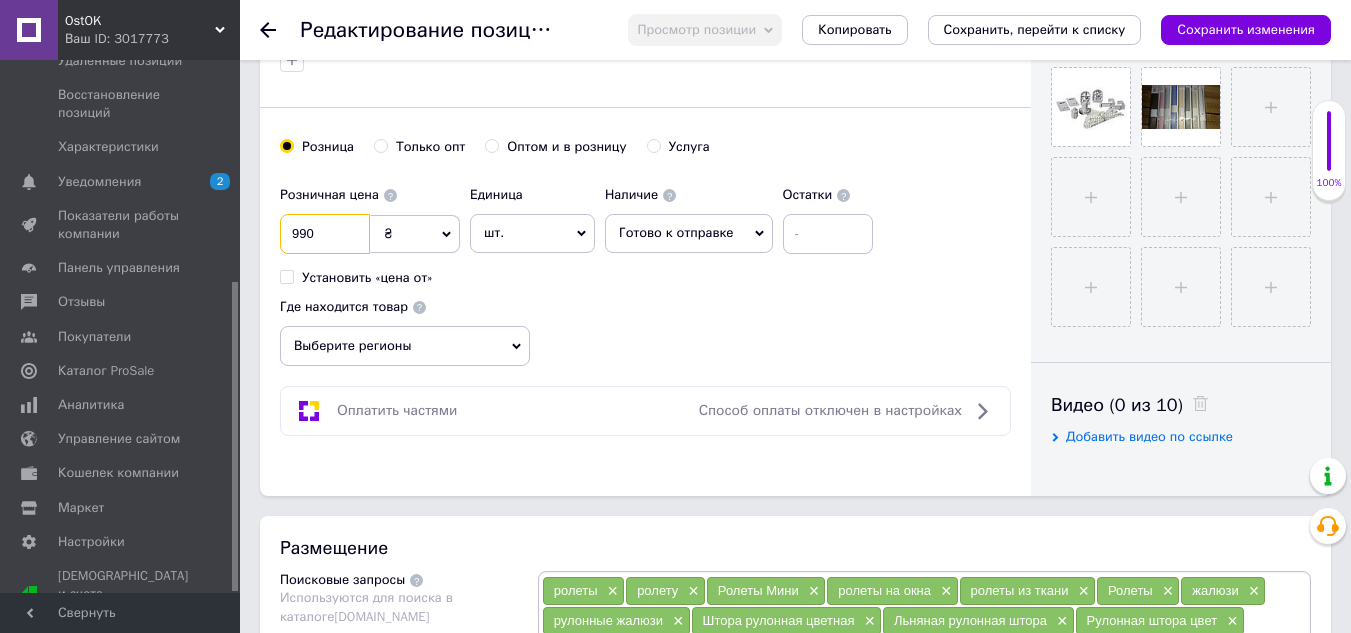 type on "990" 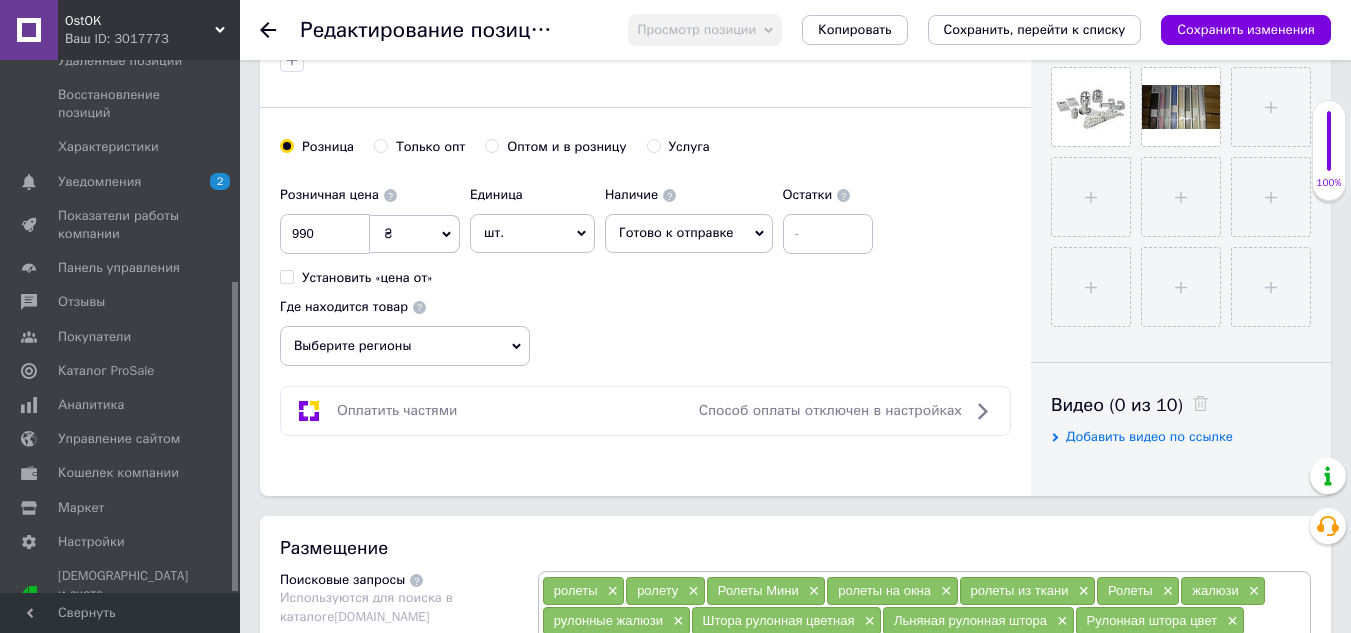 click on "Выберите регионы" at bounding box center (405, 346) 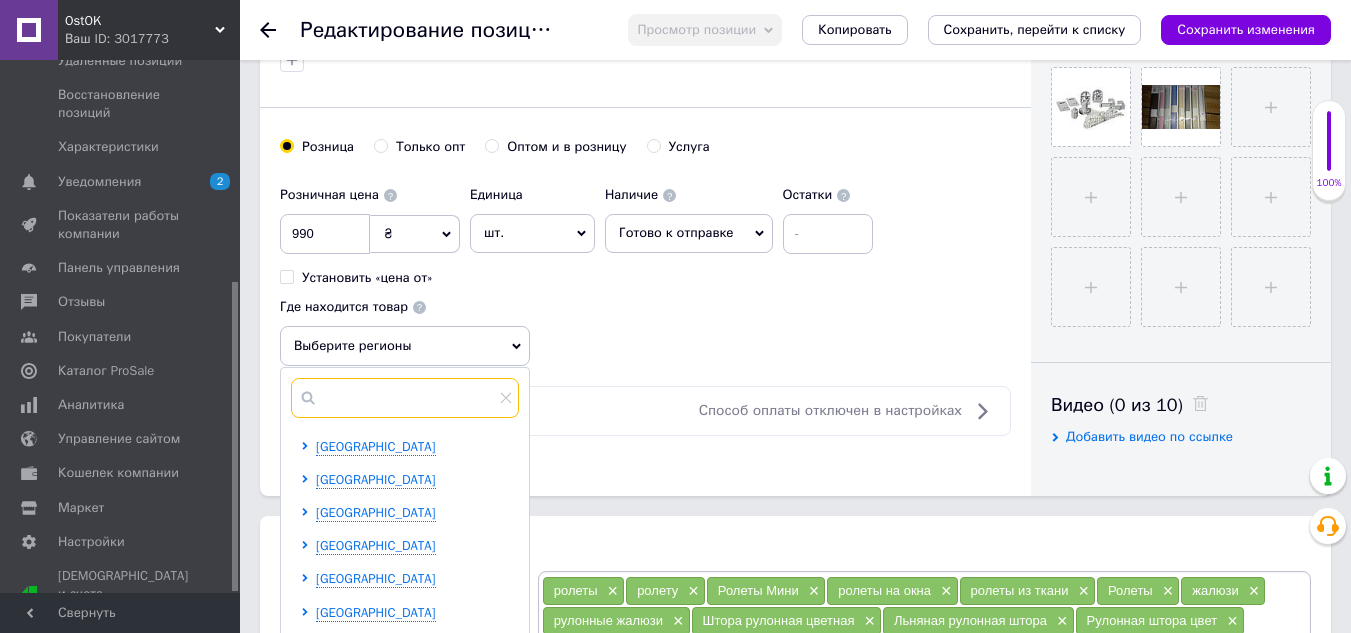 click at bounding box center (405, 398) 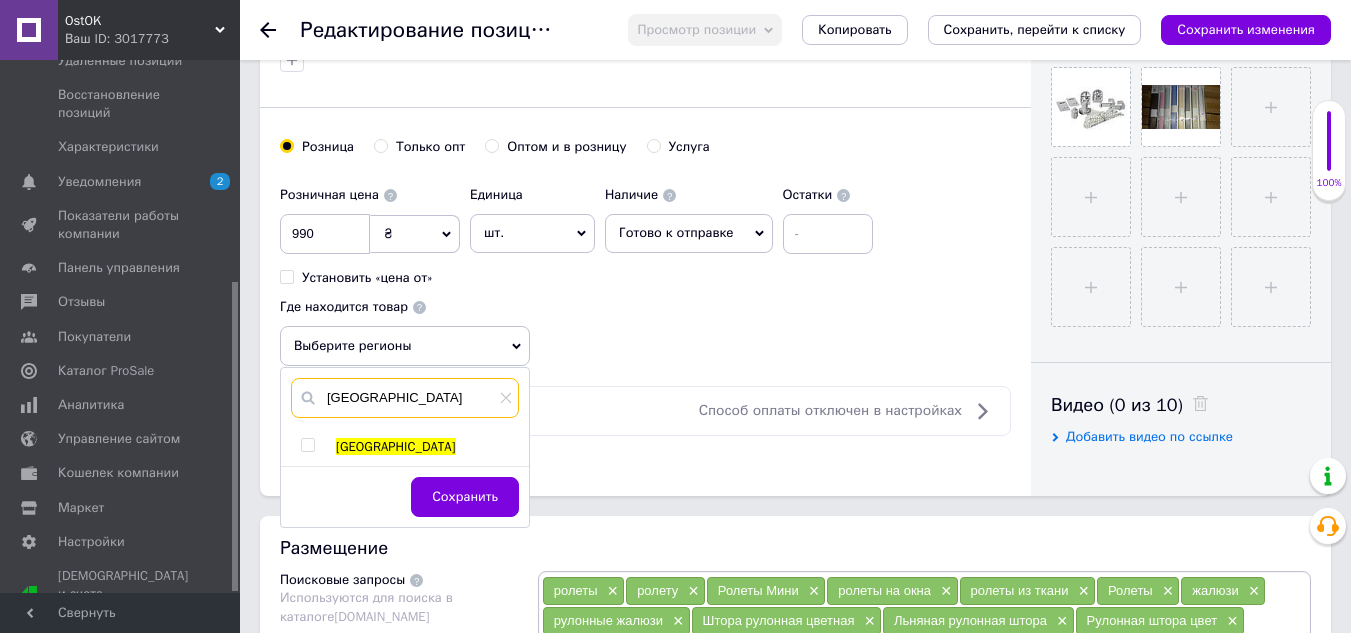 type on "[GEOGRAPHIC_DATA]" 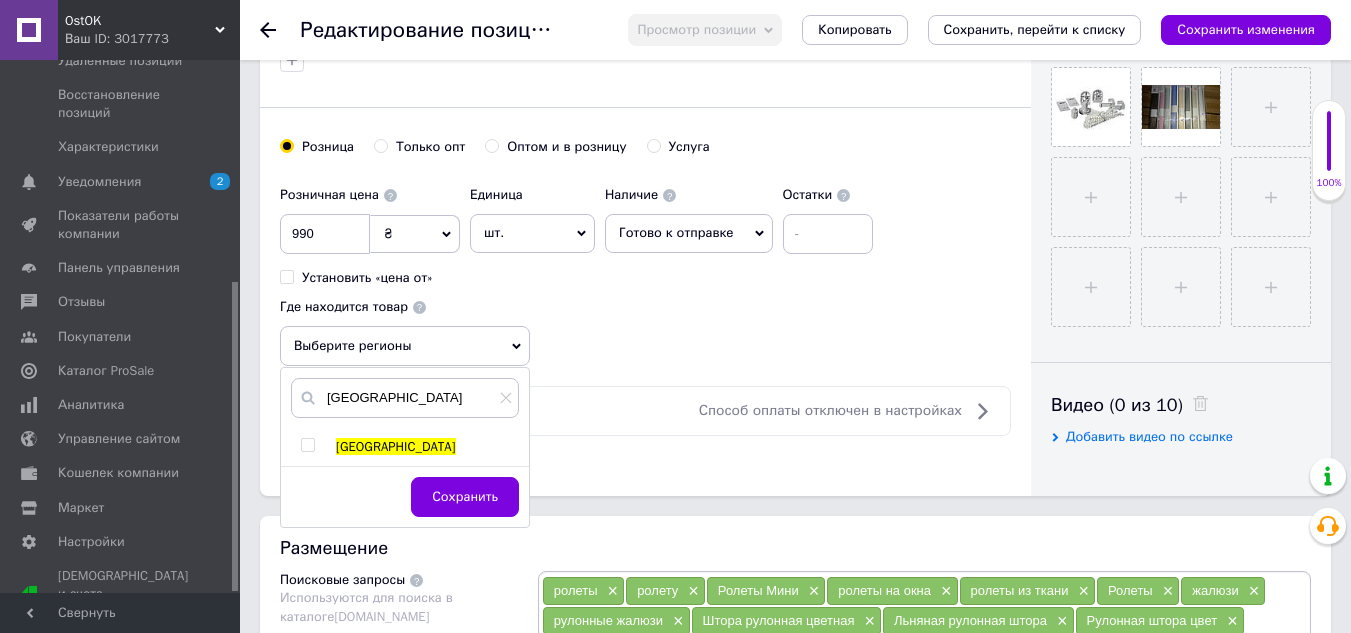 click at bounding box center [307, 445] 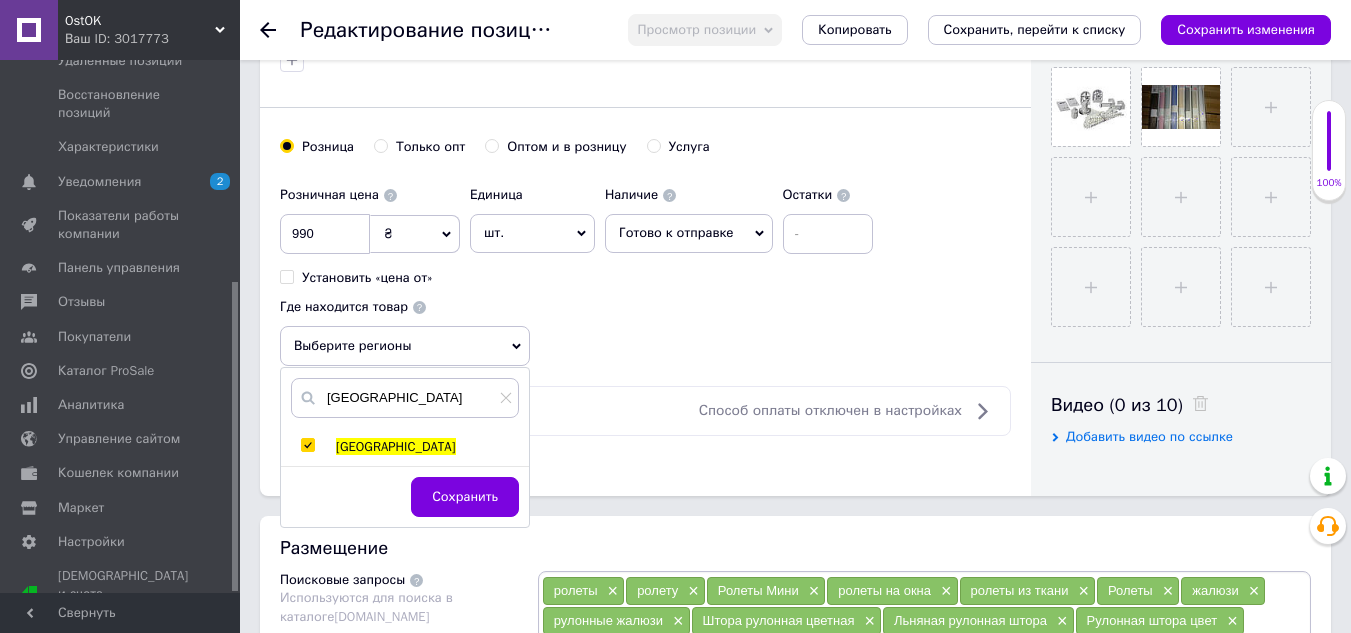 checkbox on "true" 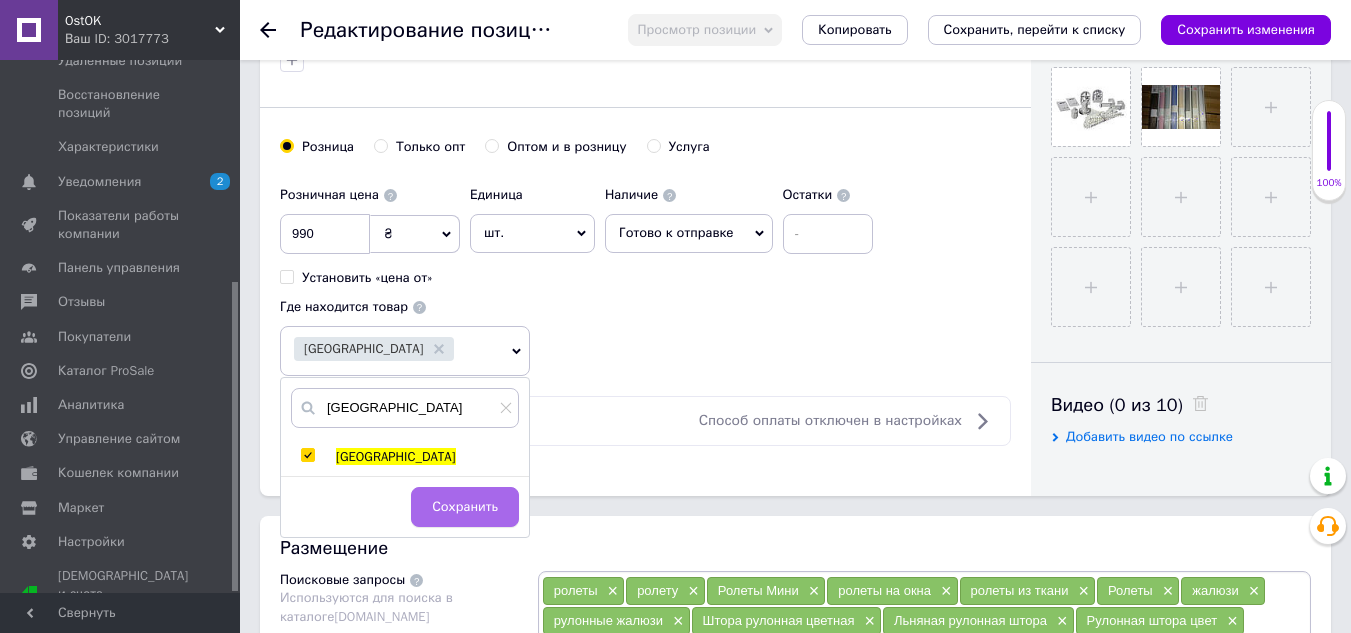 click on "Сохранить" at bounding box center [465, 507] 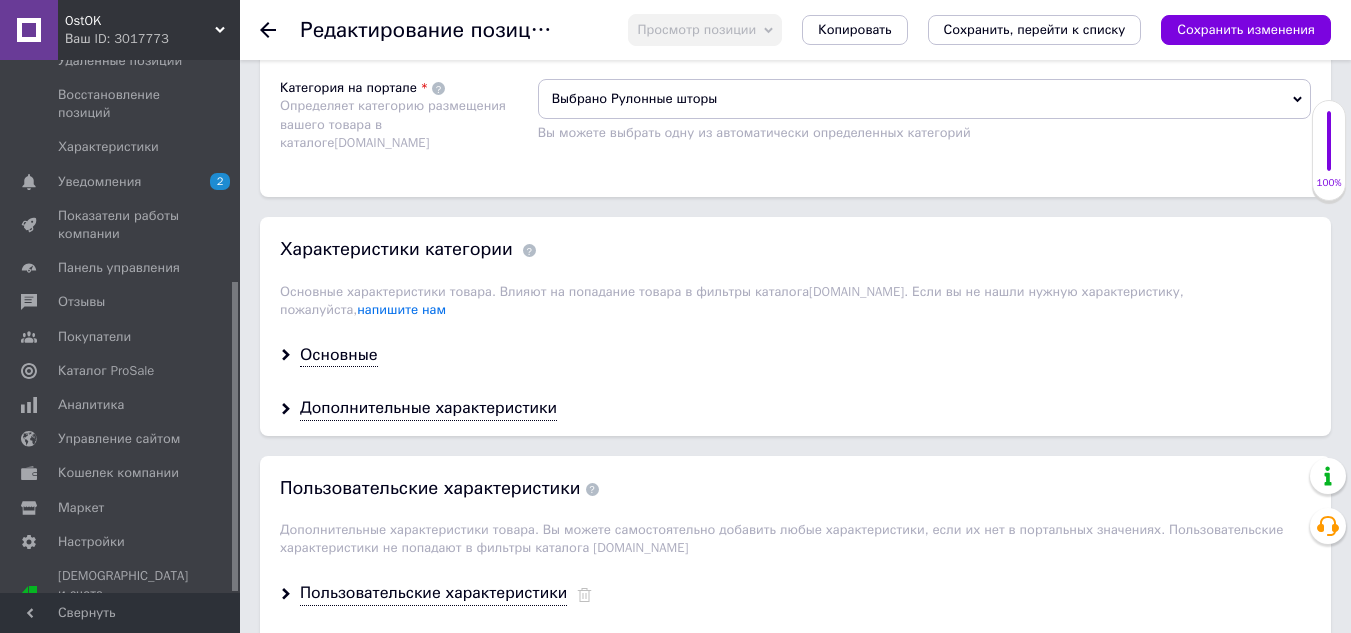 scroll, scrollTop: 1600, scrollLeft: 0, axis: vertical 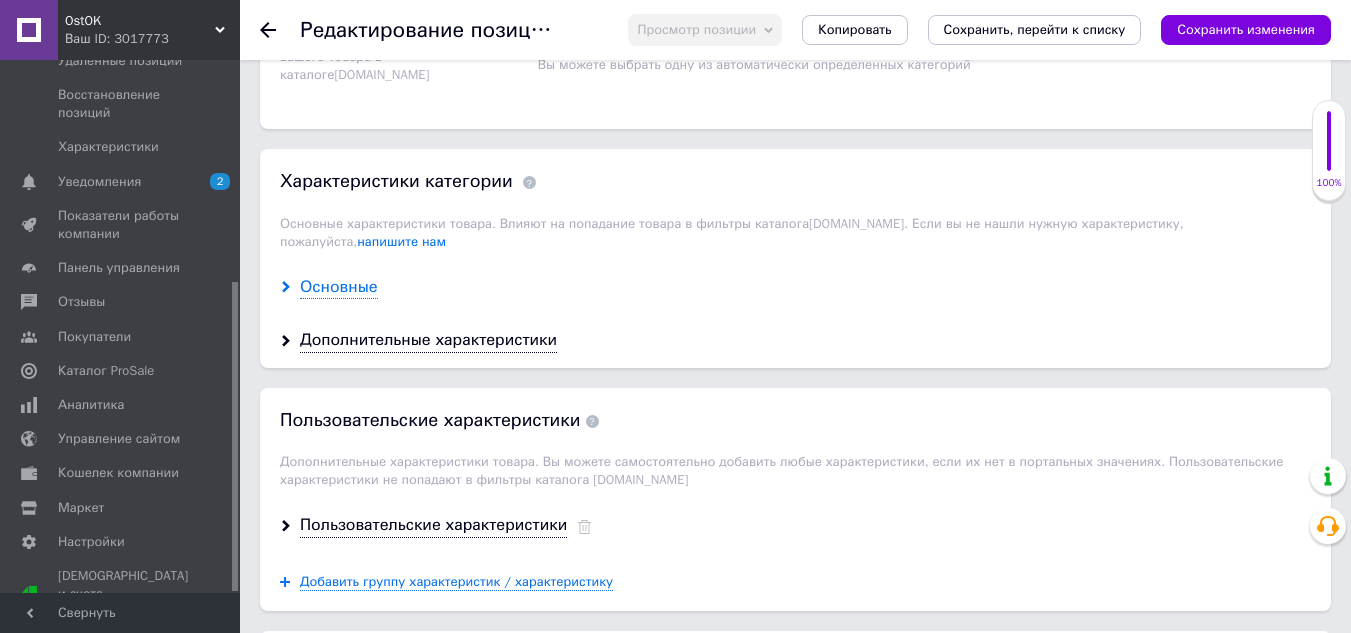 click on "Основные" at bounding box center [339, 287] 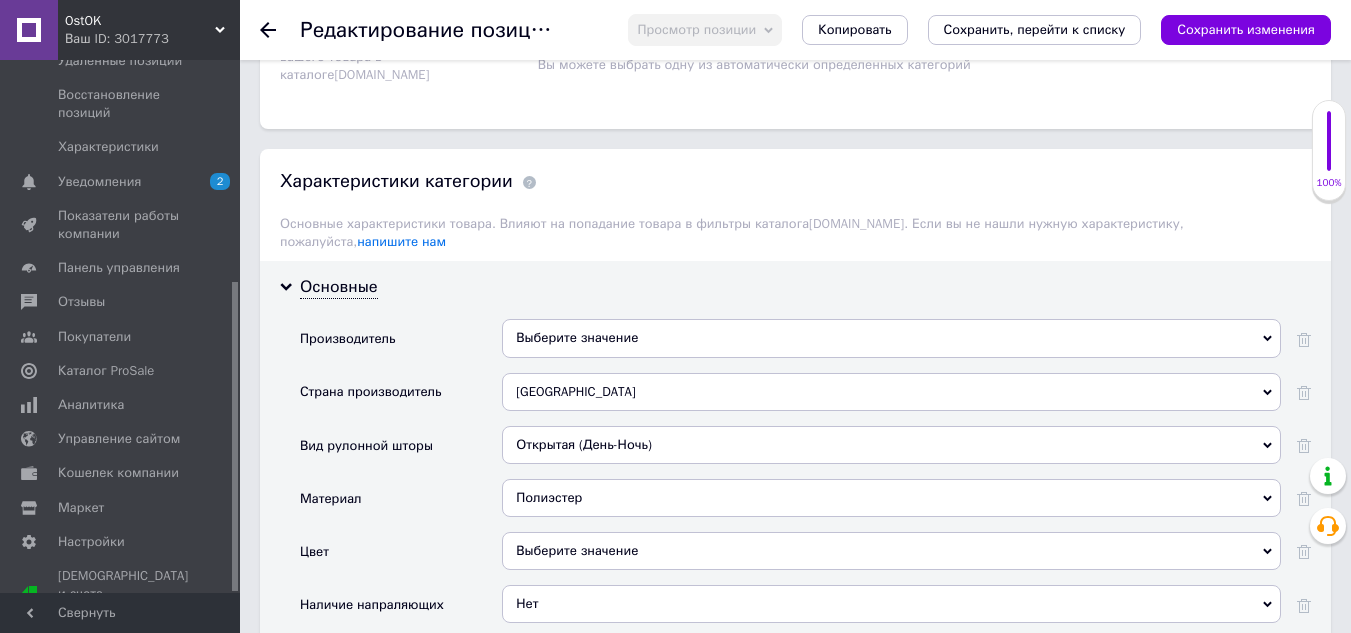 click on "Выберите значение" at bounding box center [891, 338] 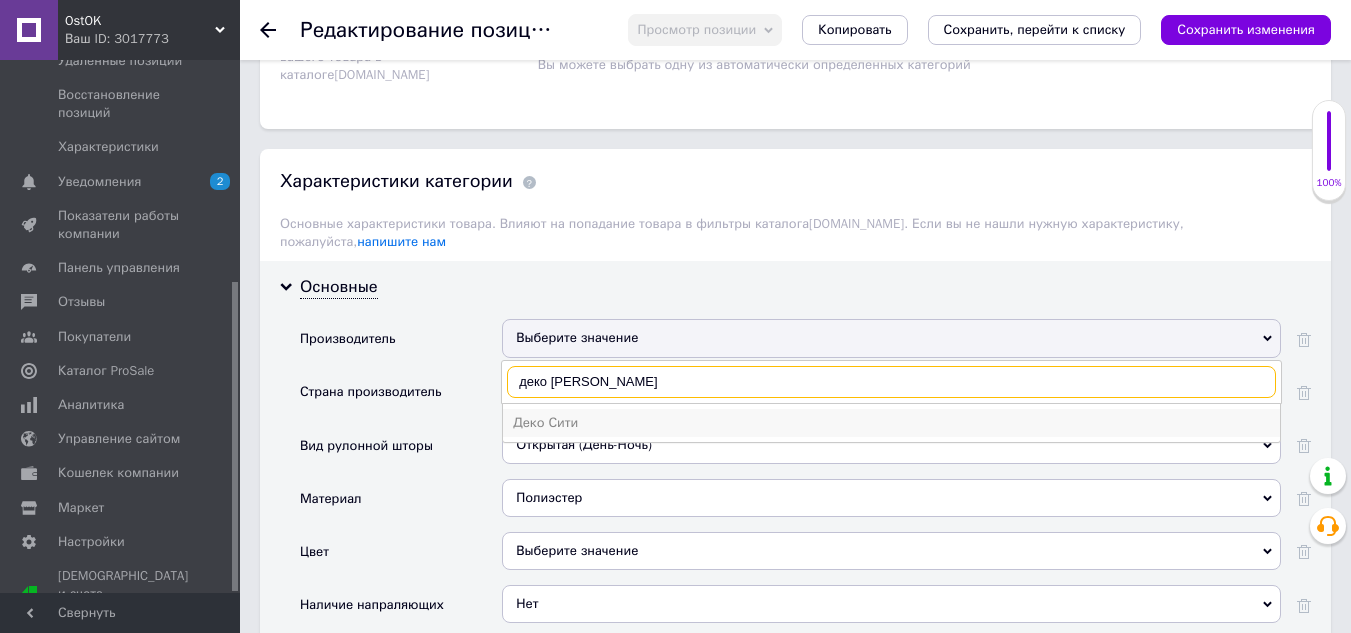 type on "деко [PERSON_NAME]" 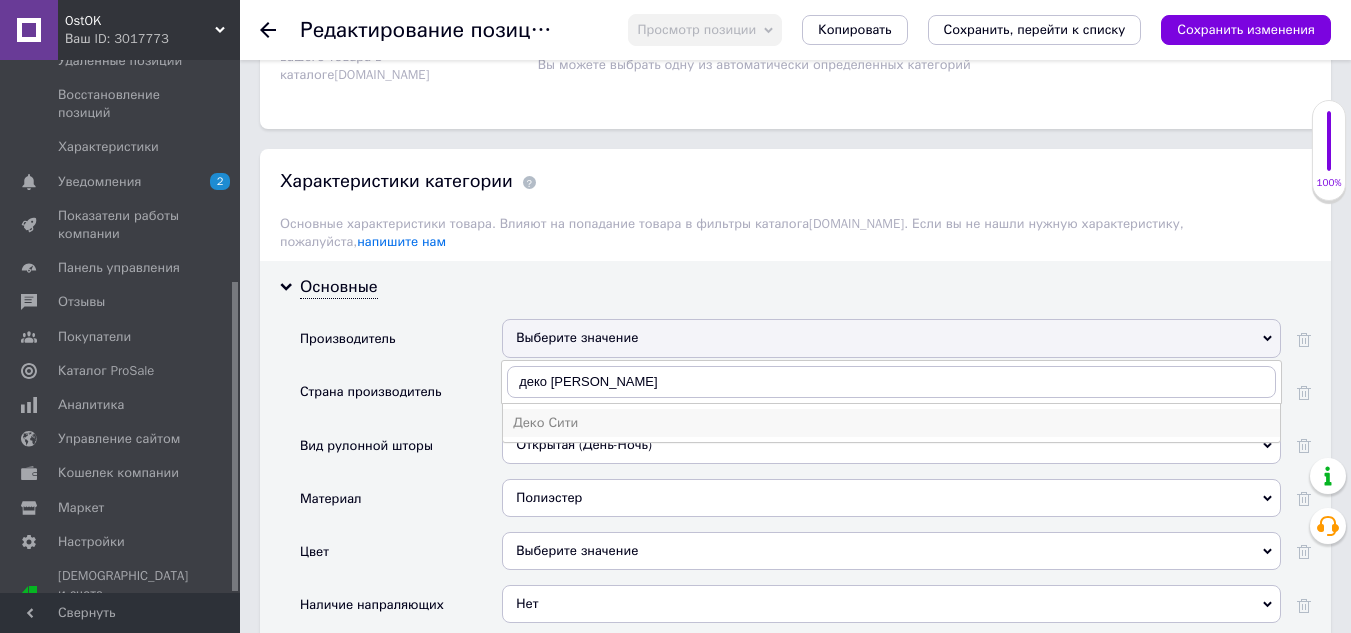 click on "Деко Сити" at bounding box center [891, 423] 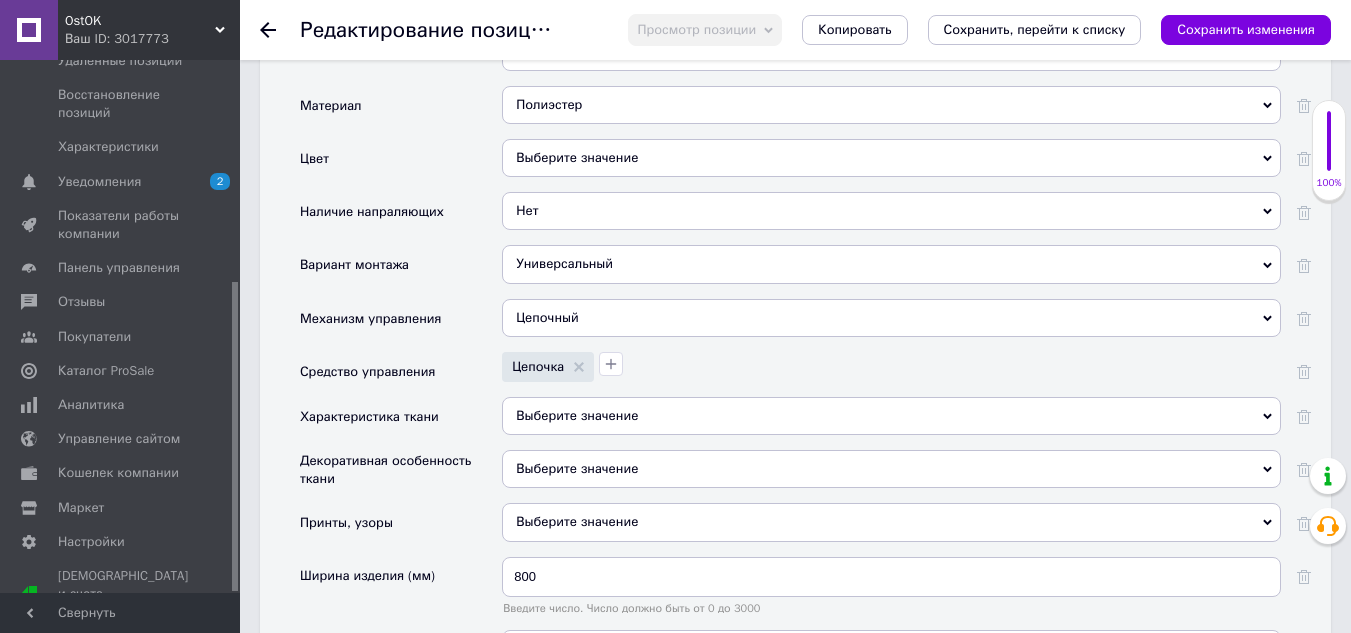 scroll, scrollTop: 2000, scrollLeft: 0, axis: vertical 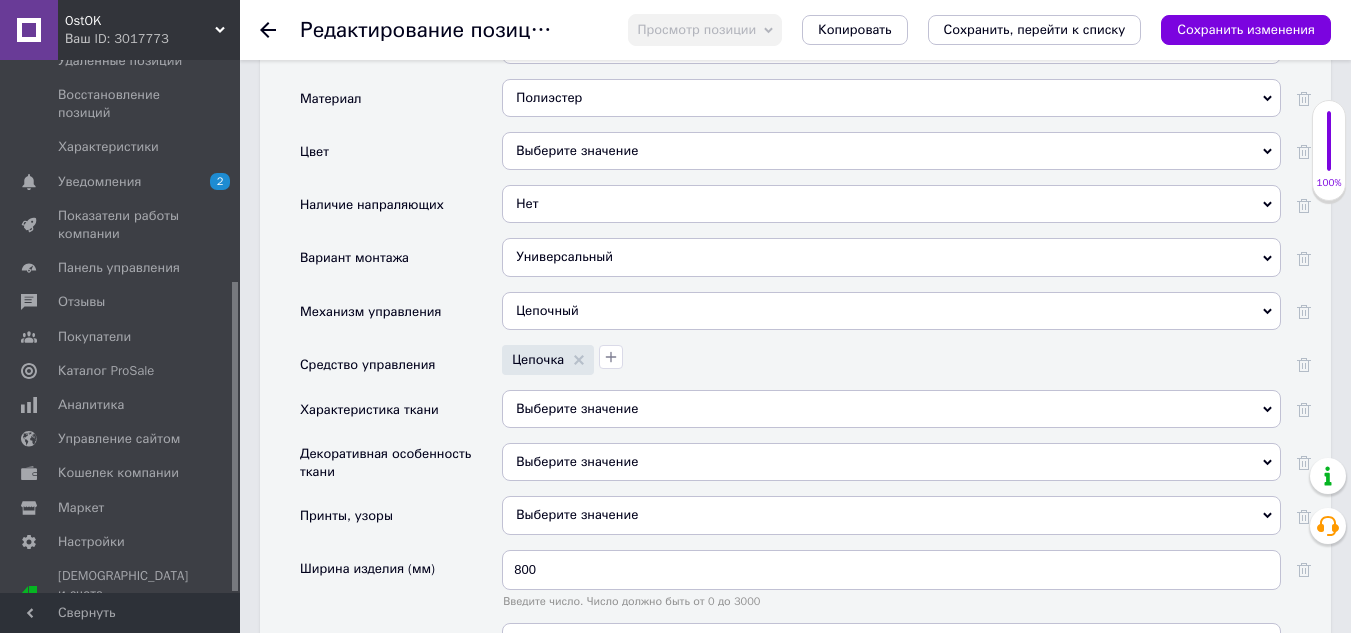 click on "Выберите значение" at bounding box center [891, 151] 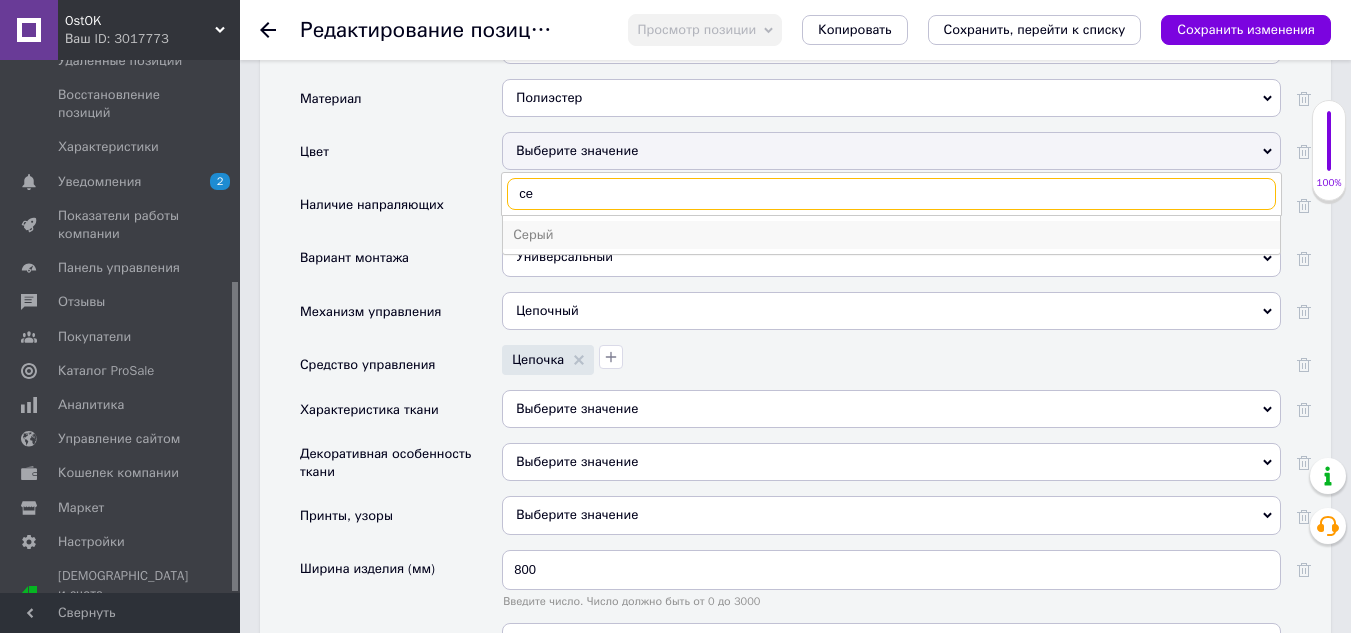 type on "се" 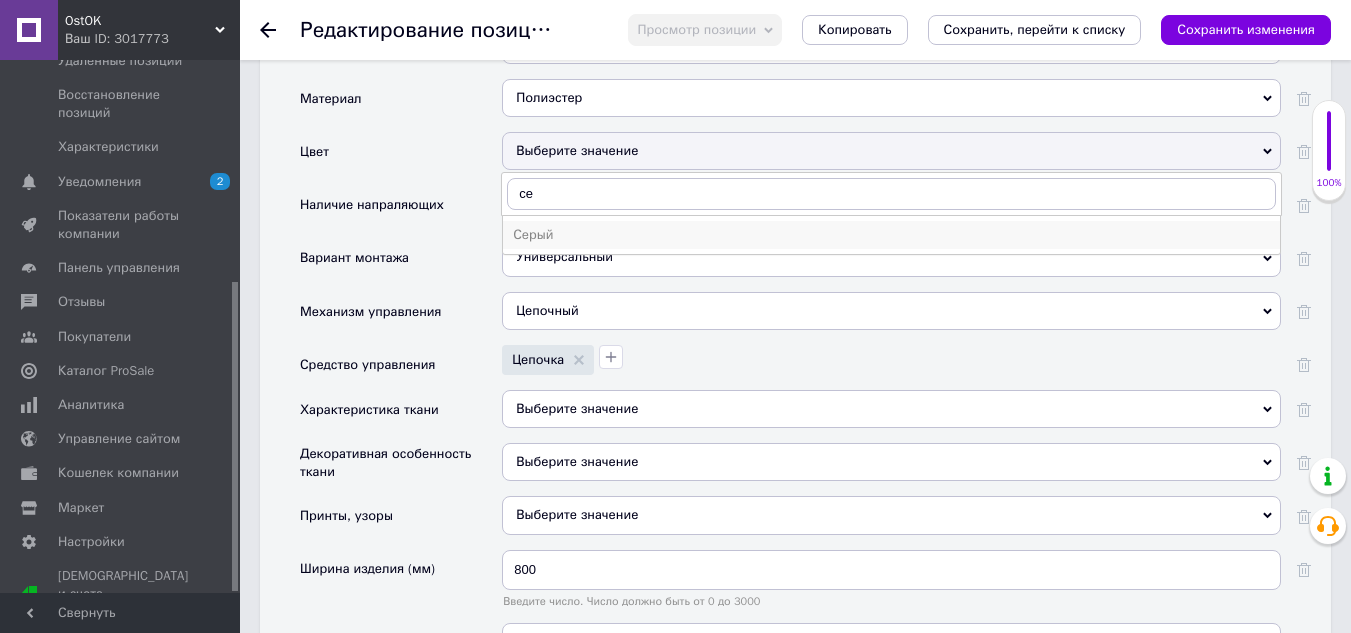 click on "Серый" at bounding box center (891, 235) 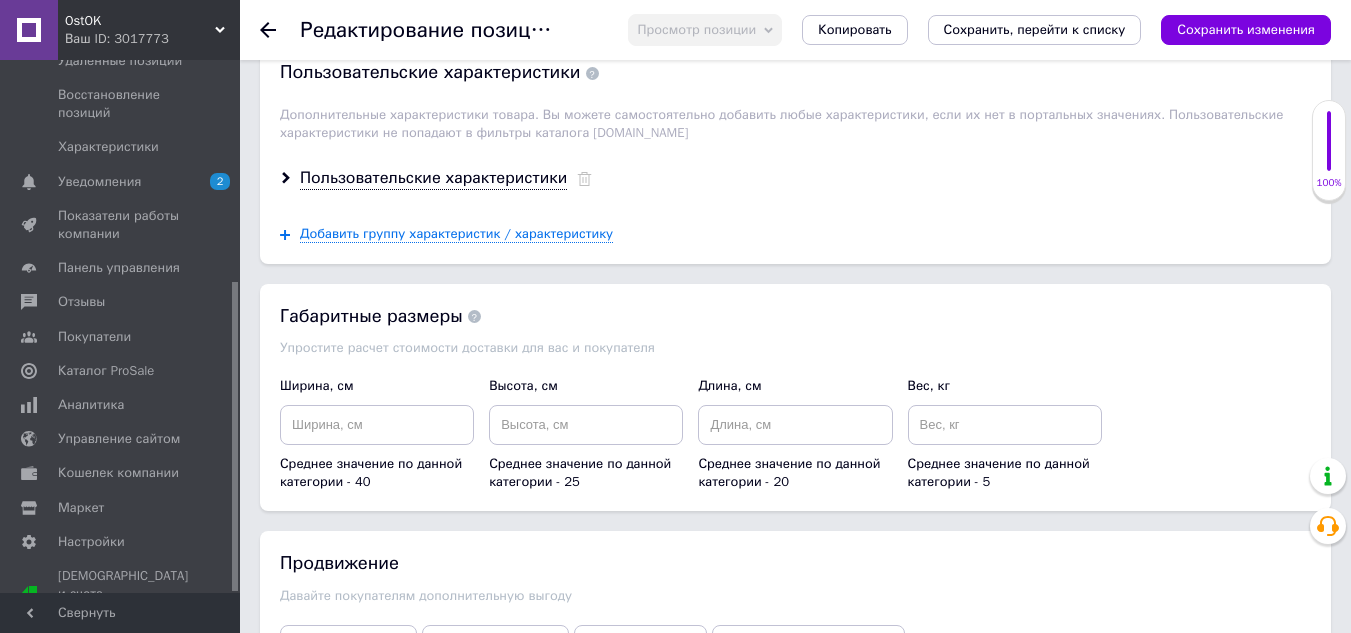 scroll, scrollTop: 2800, scrollLeft: 0, axis: vertical 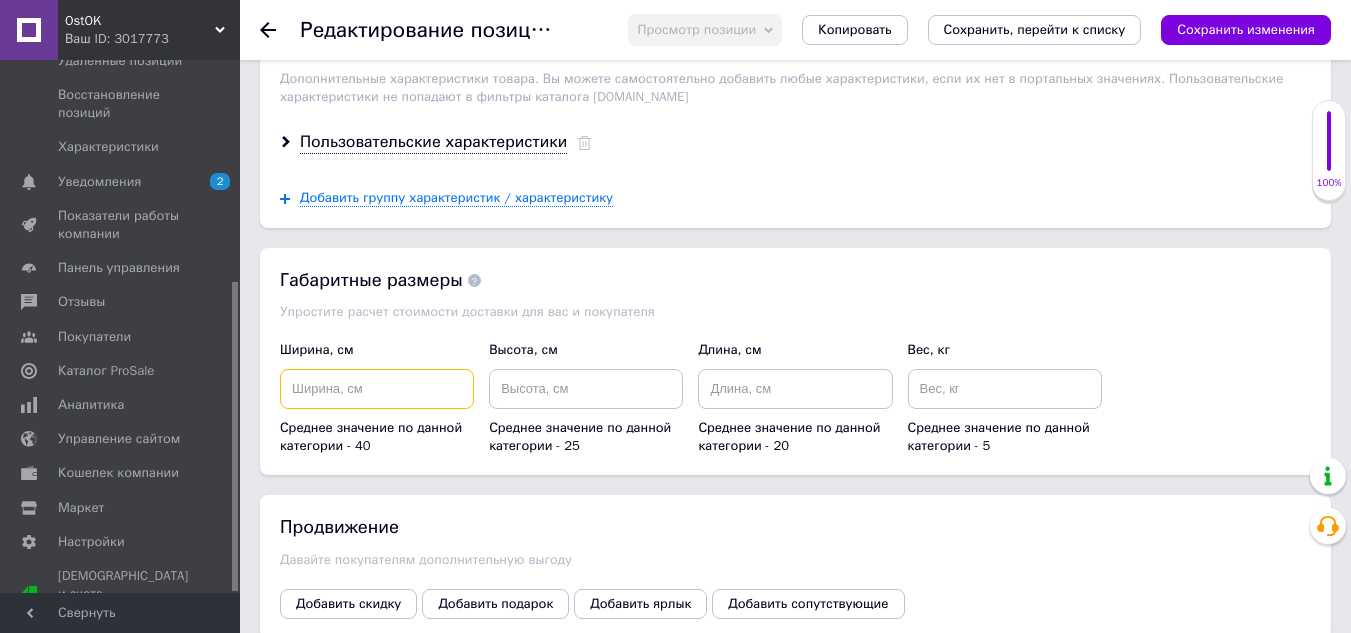 click at bounding box center [377, 389] 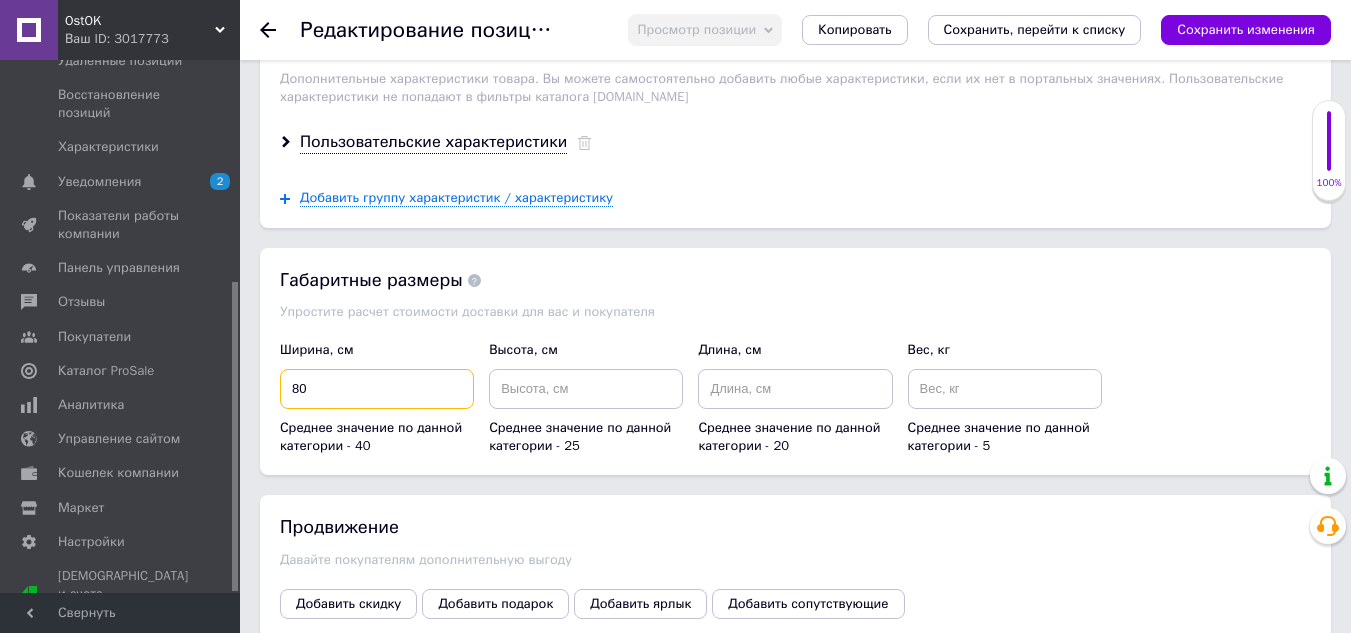 type on "80" 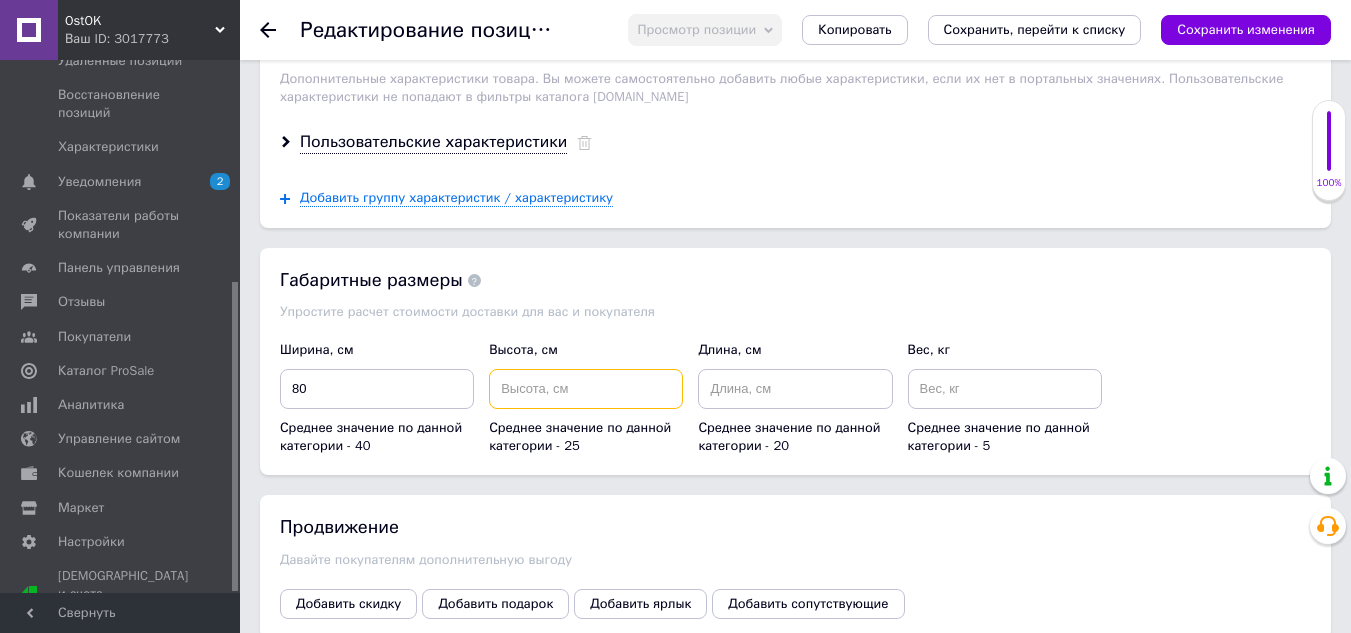click at bounding box center [586, 389] 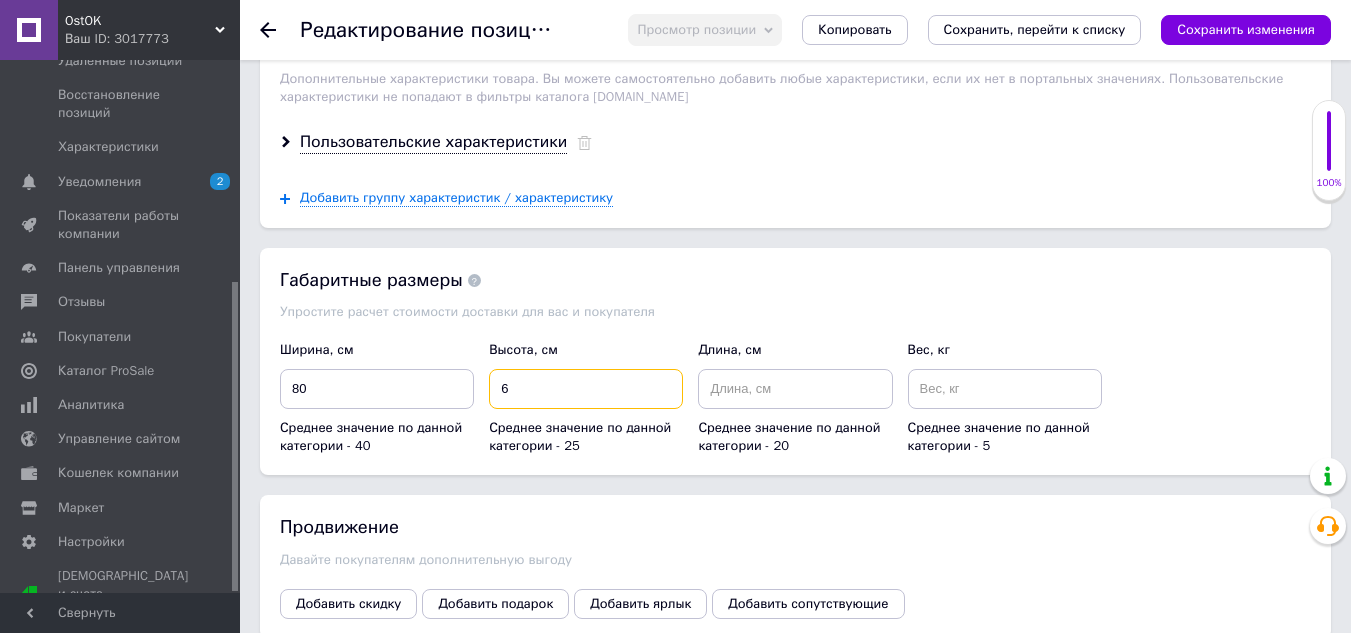 type on "6" 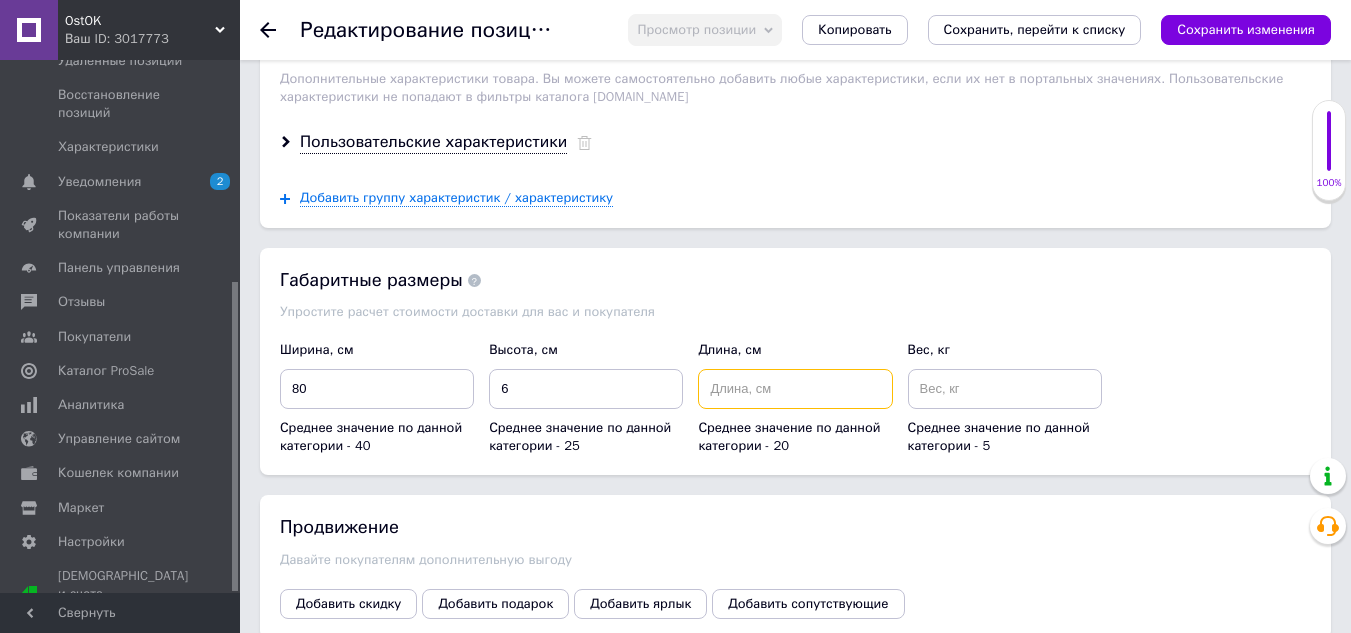 click at bounding box center [795, 389] 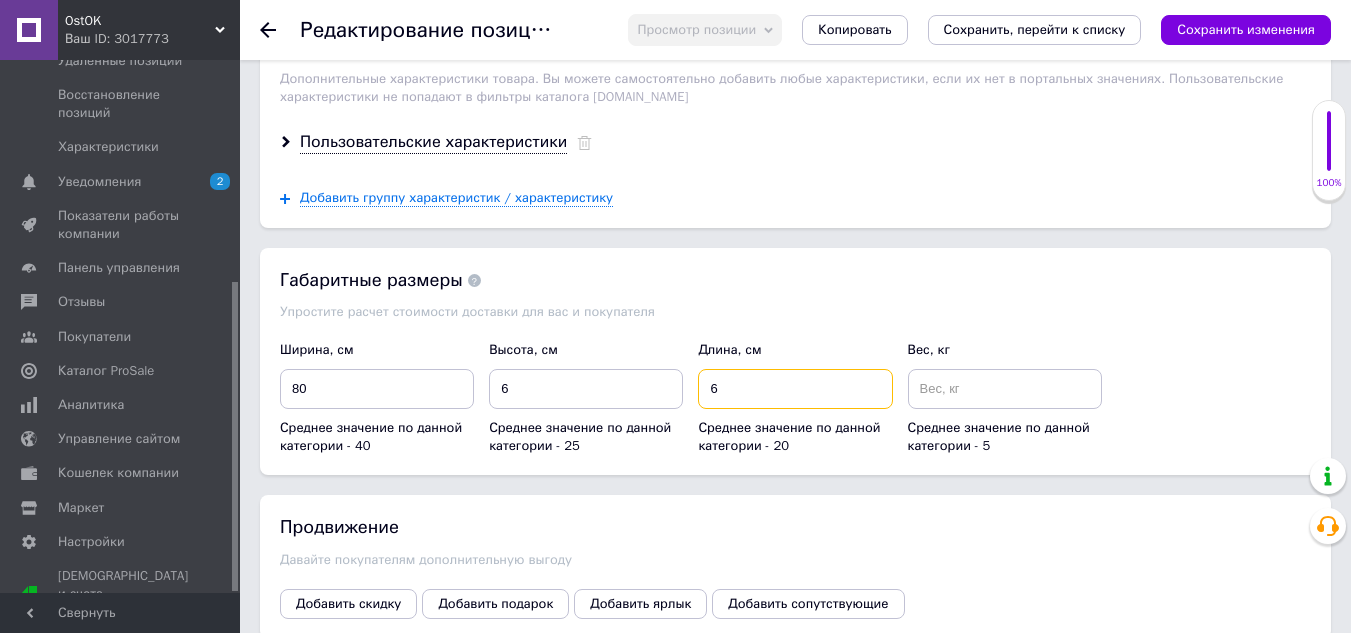 type on "6" 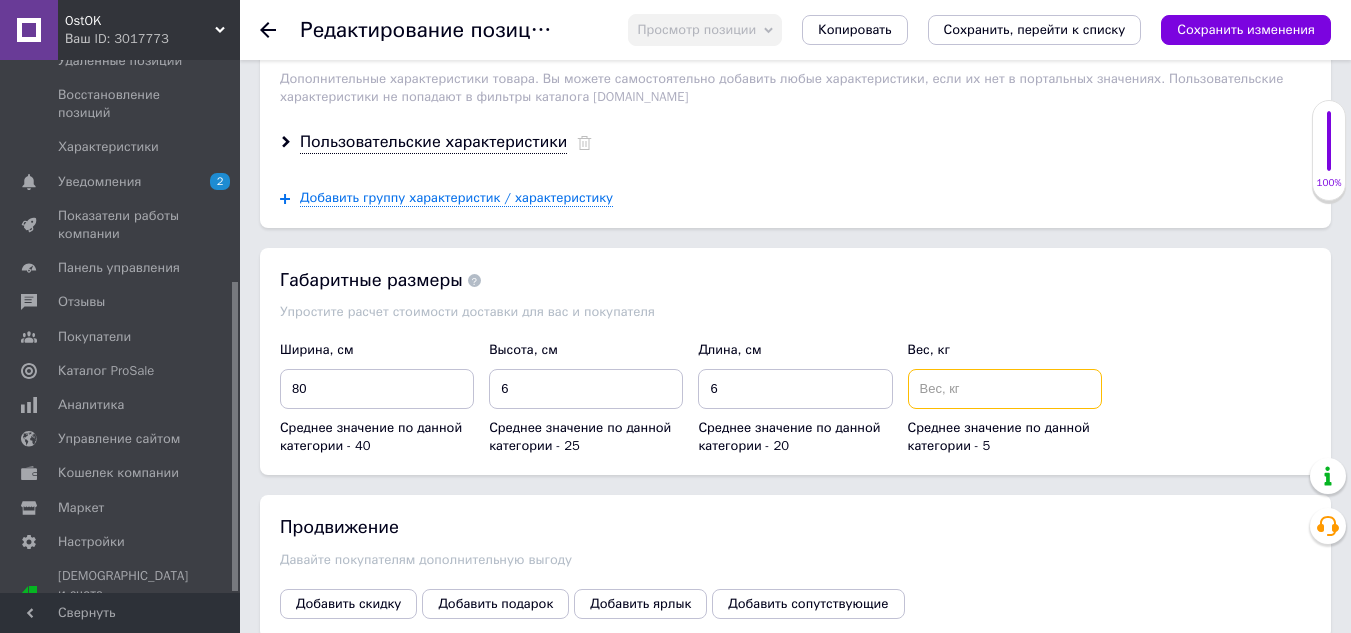 click at bounding box center [1005, 389] 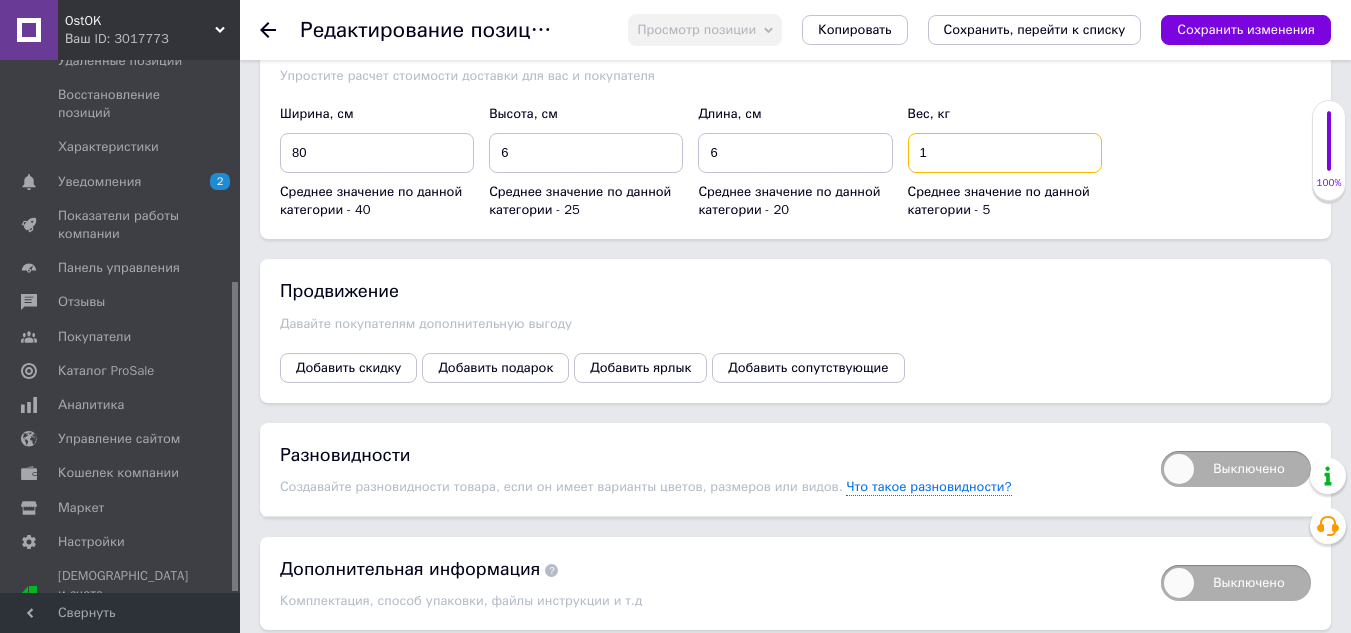 scroll, scrollTop: 3092, scrollLeft: 0, axis: vertical 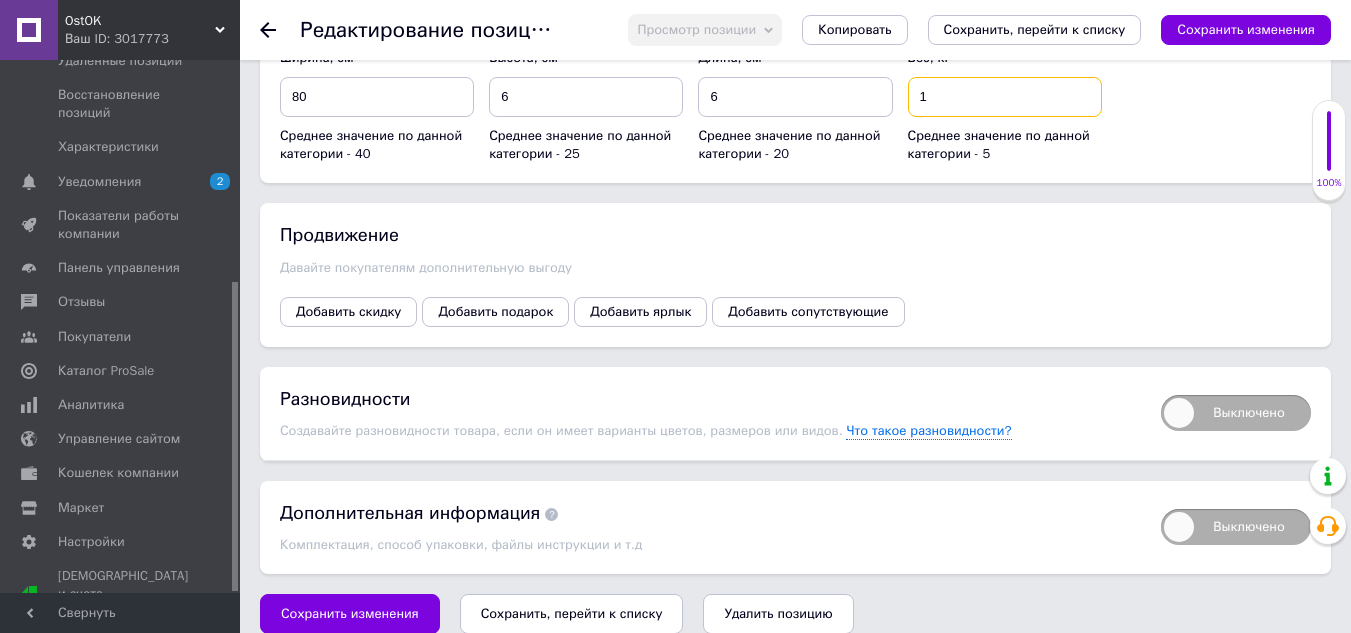 type on "1" 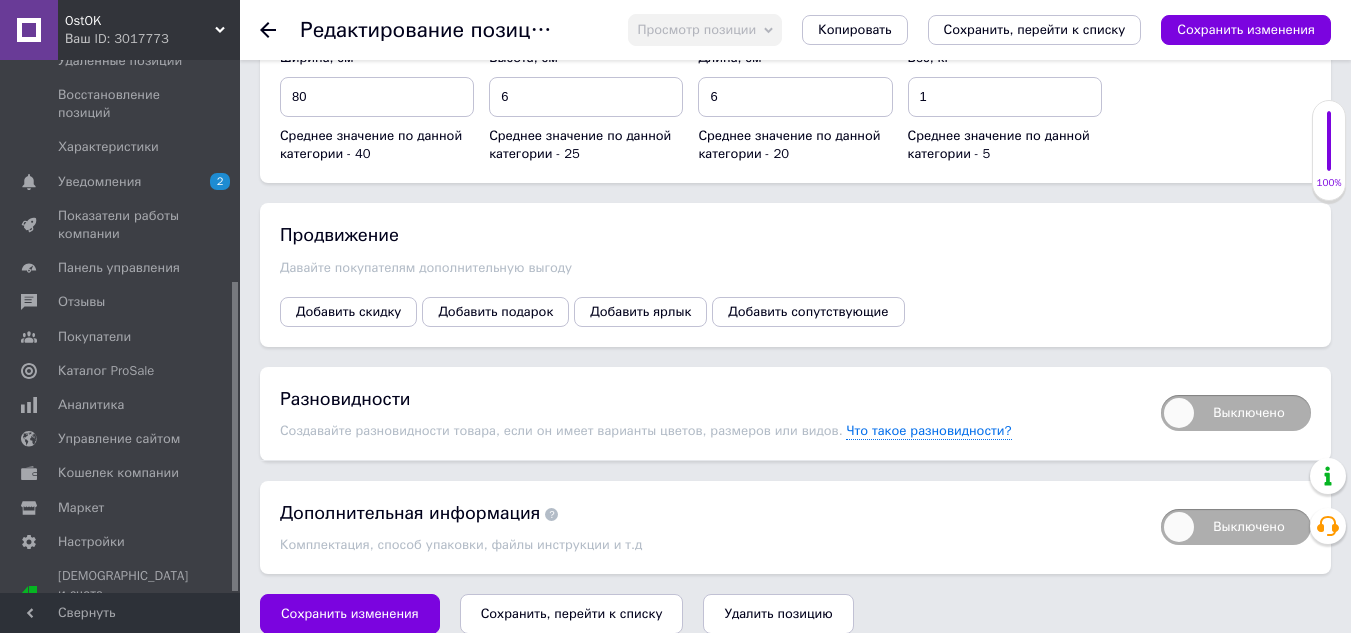 click on "Сохранить, перейти к списку" at bounding box center [572, 613] 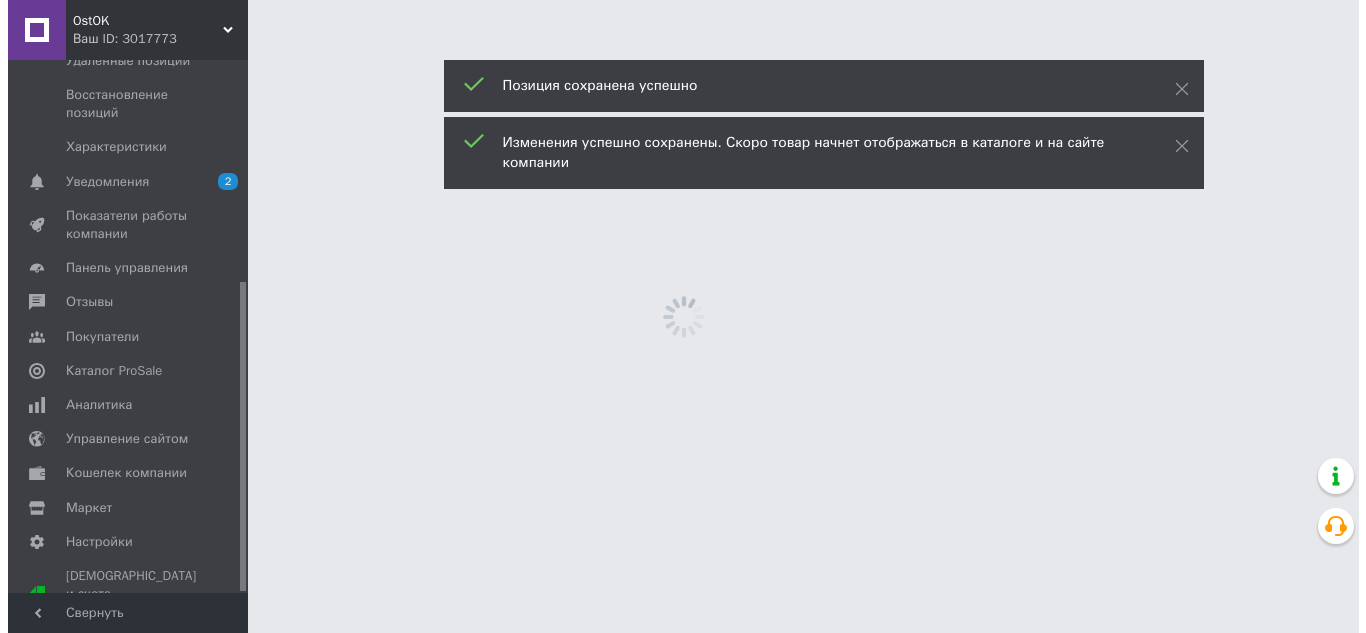scroll, scrollTop: 0, scrollLeft: 0, axis: both 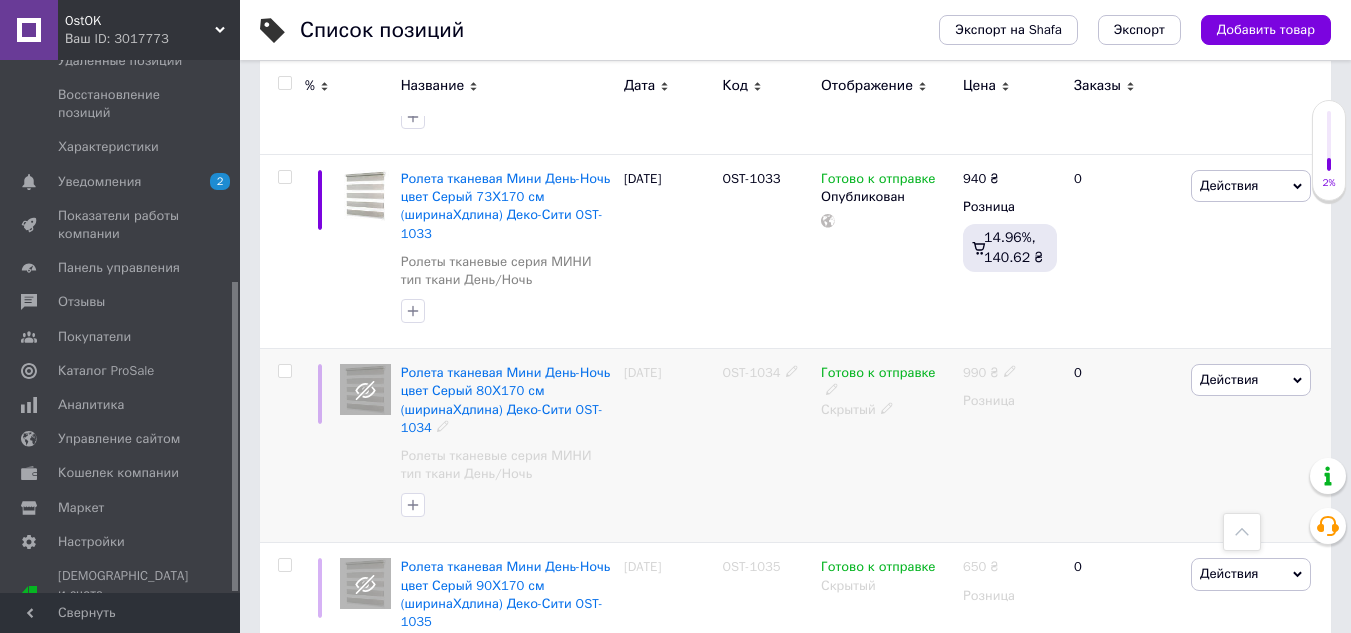 click on "Скрытый" at bounding box center [887, 410] 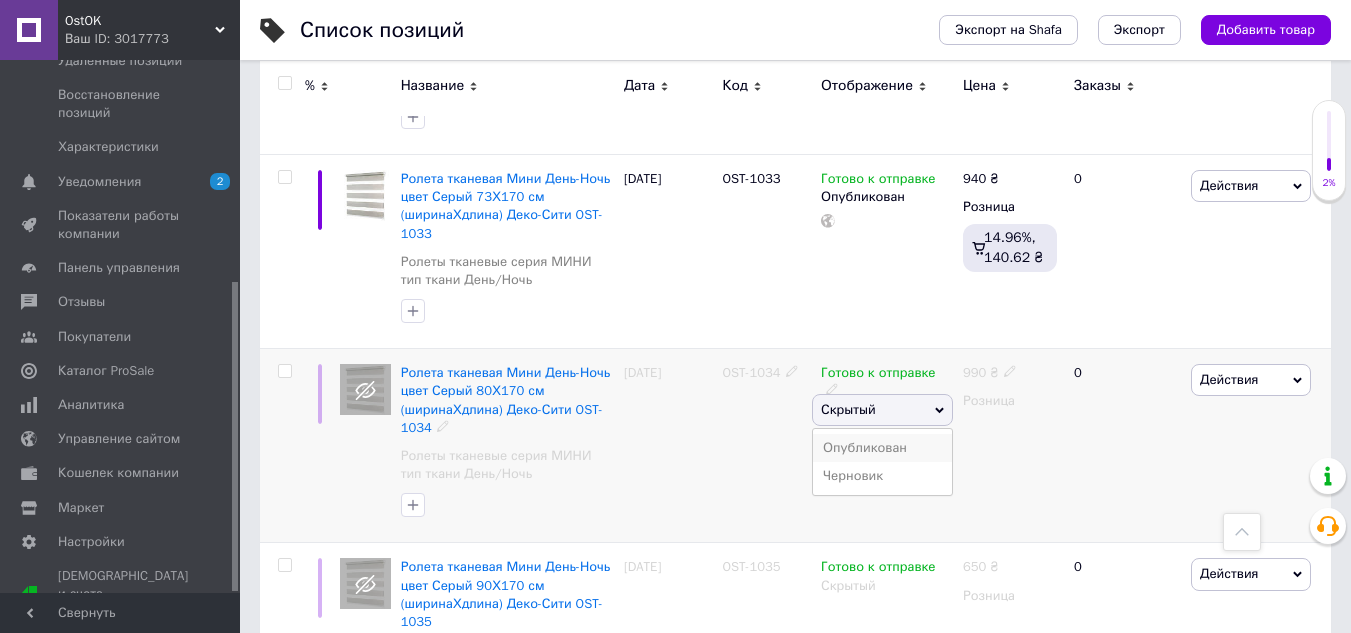 click on "Опубликован" at bounding box center [882, 448] 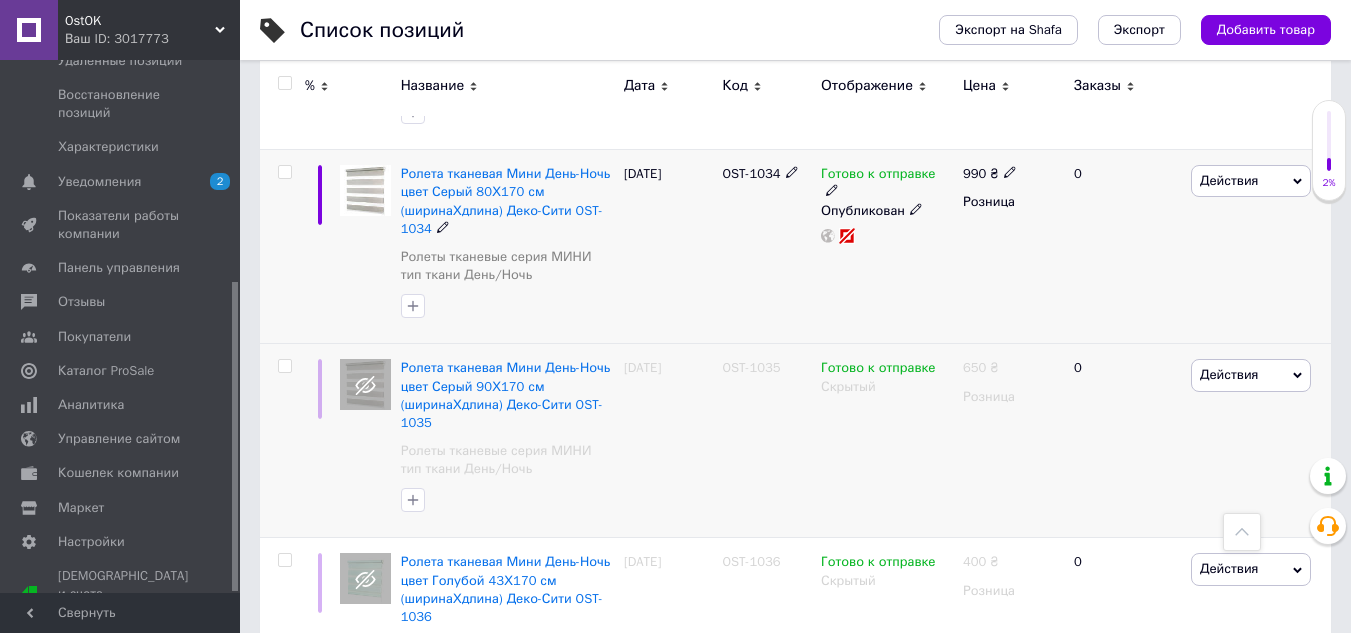 scroll, scrollTop: 900, scrollLeft: 0, axis: vertical 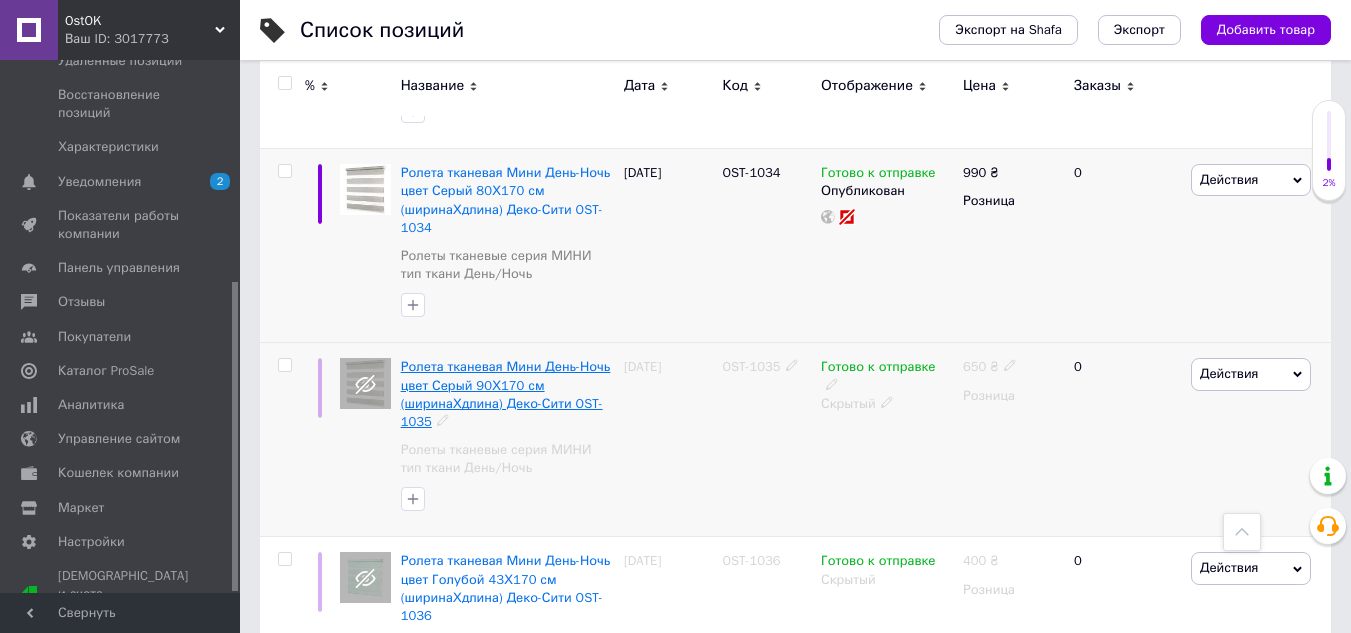 click on "Ролета тканевая Мини День-Ночь цвет Серый 90Х170 см (ширинаХдлина) Деко-Сити OST-1035" at bounding box center (506, 394) 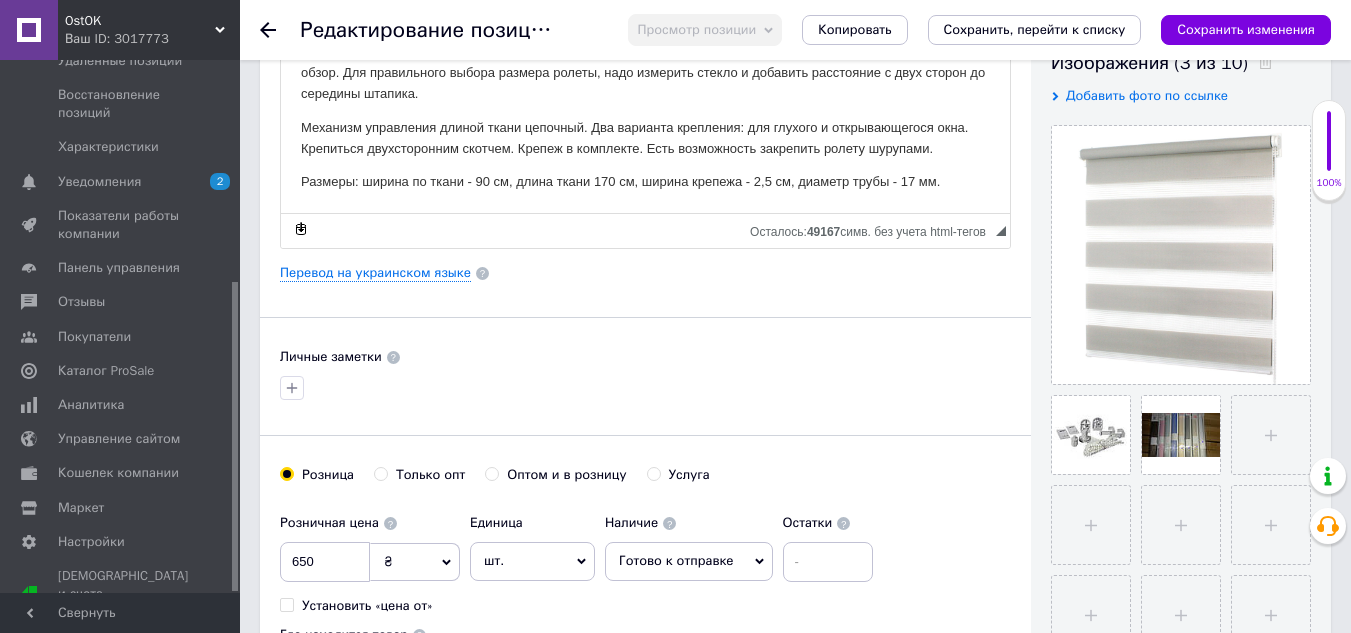 scroll, scrollTop: 600, scrollLeft: 0, axis: vertical 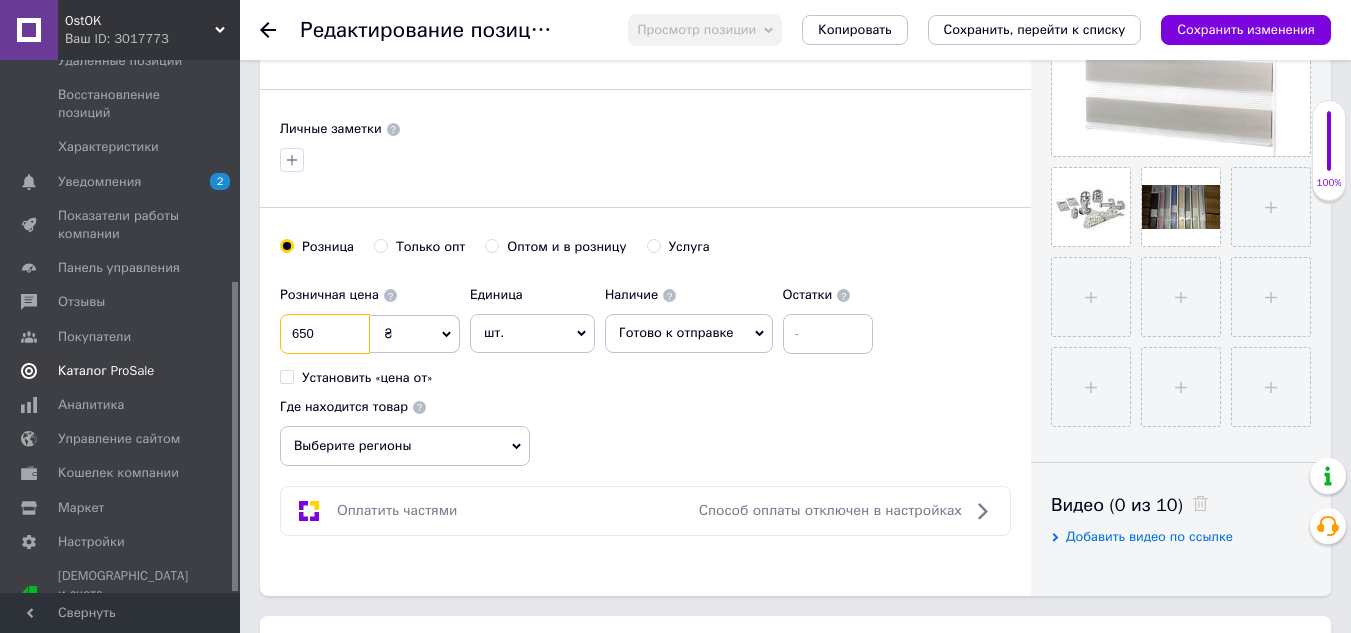 drag, startPoint x: 350, startPoint y: 330, endPoint x: 61, endPoint y: 340, distance: 289.17297 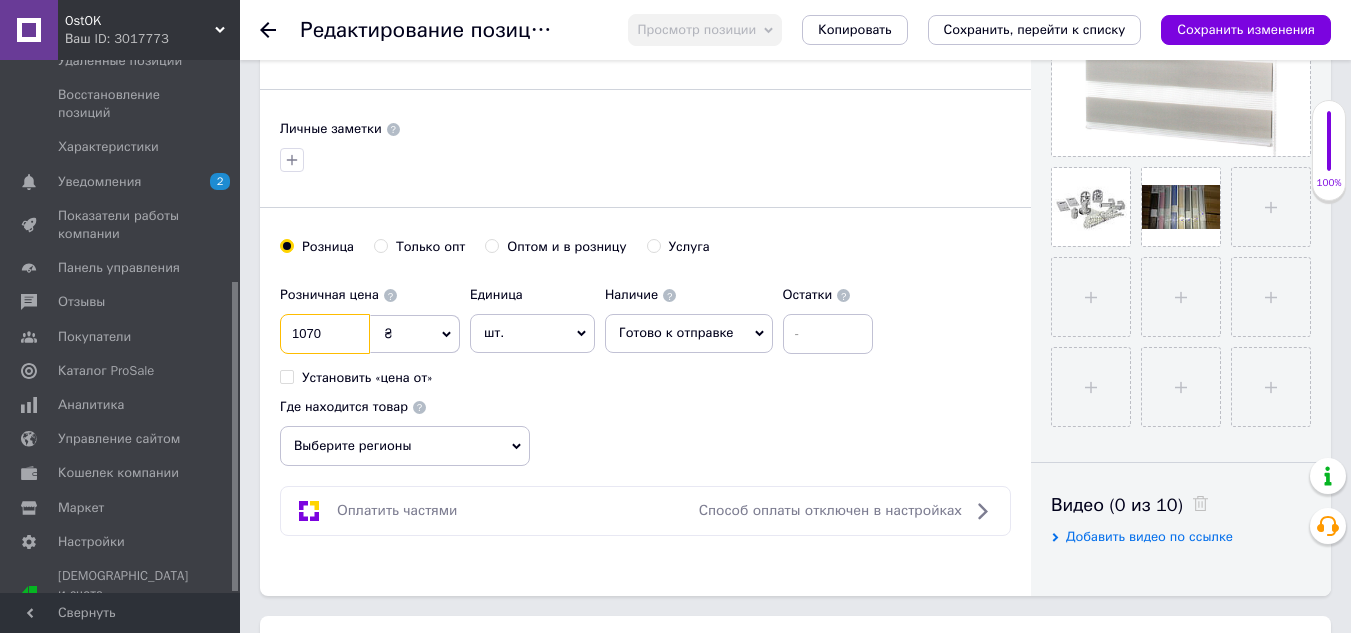 type on "1070" 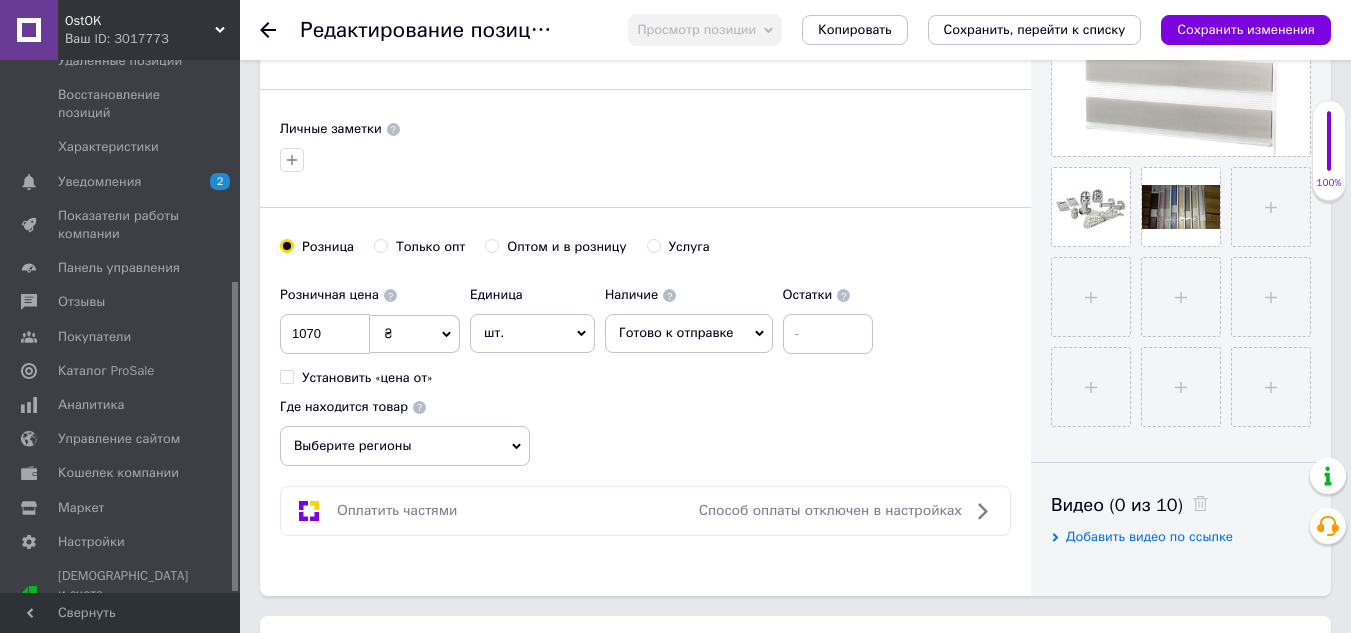 click on "Выберите регионы" at bounding box center [405, 446] 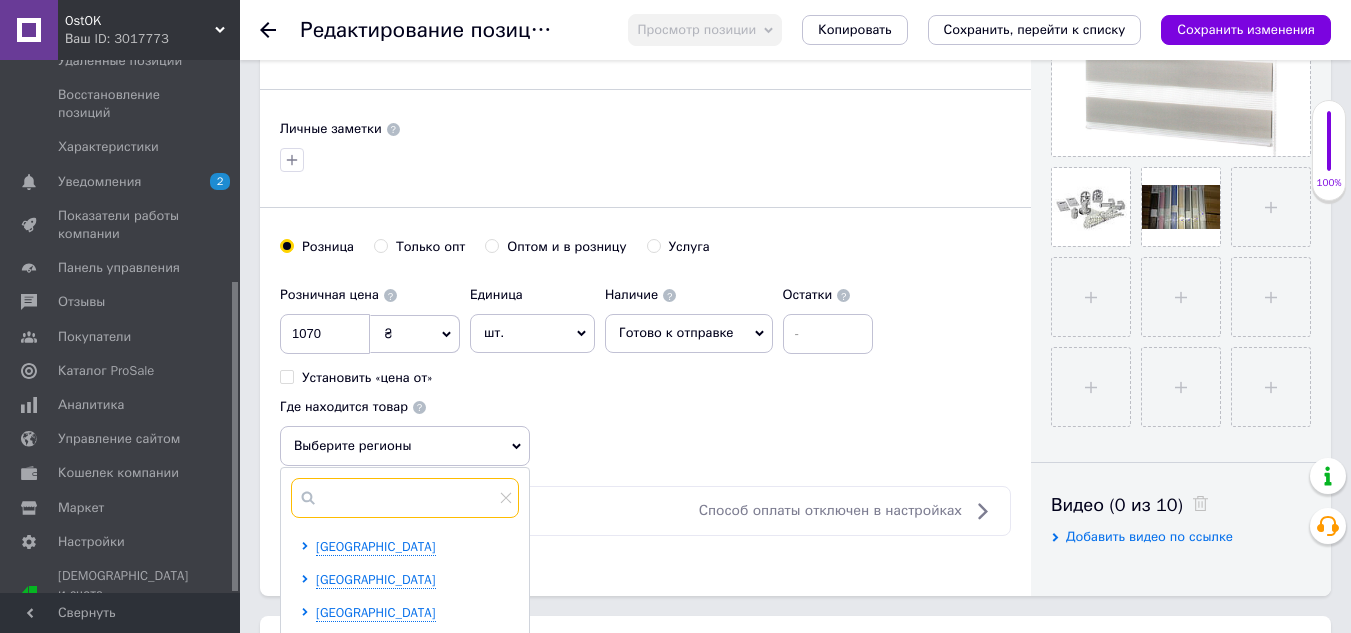 click at bounding box center [405, 498] 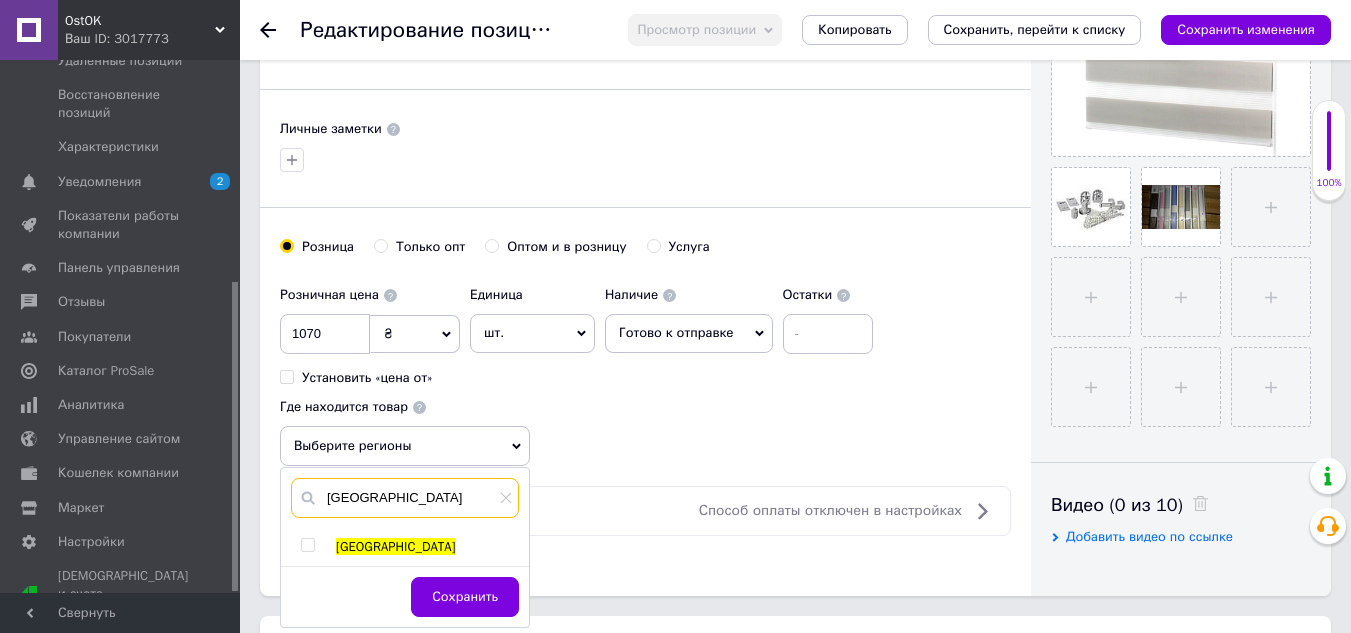 type on "[GEOGRAPHIC_DATA]" 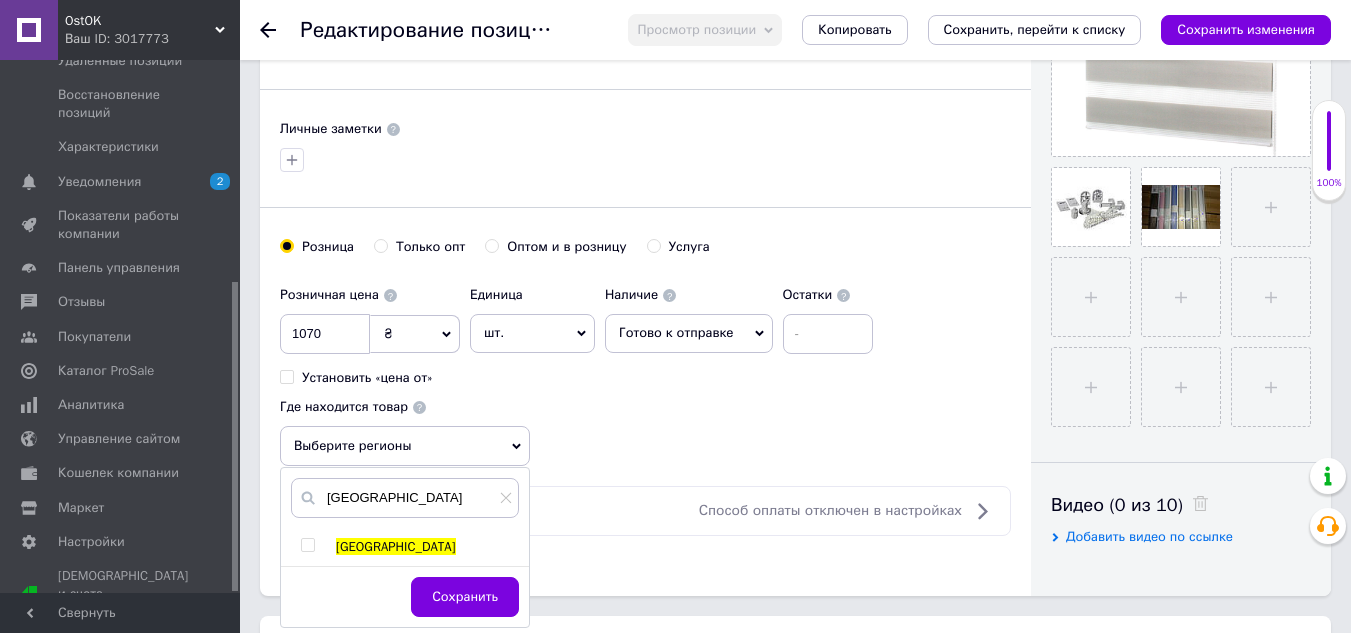 click at bounding box center (307, 545) 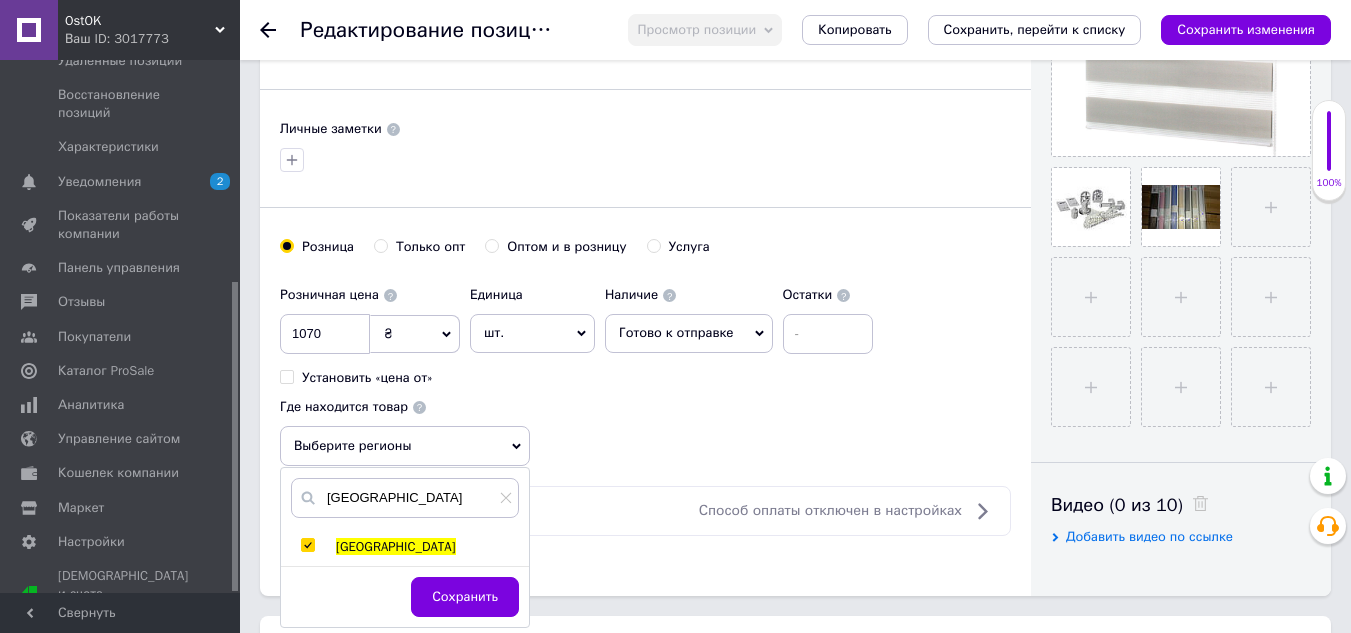 checkbox on "true" 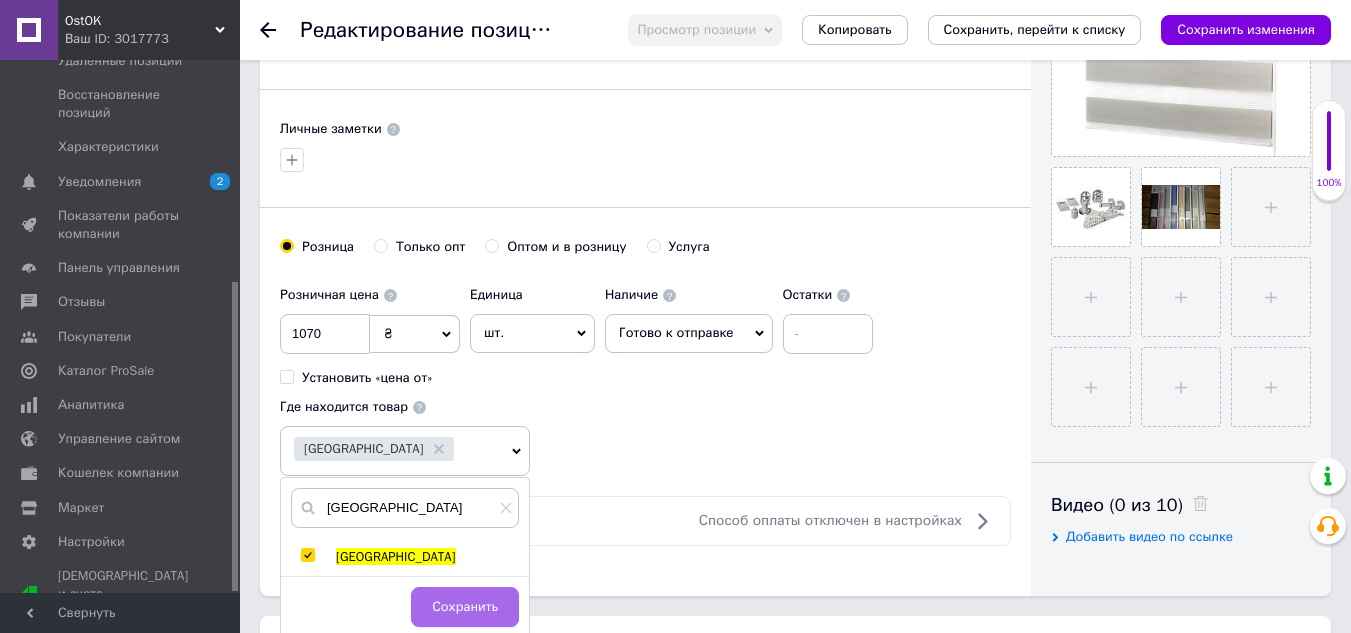 click on "Сохранить" at bounding box center (465, 607) 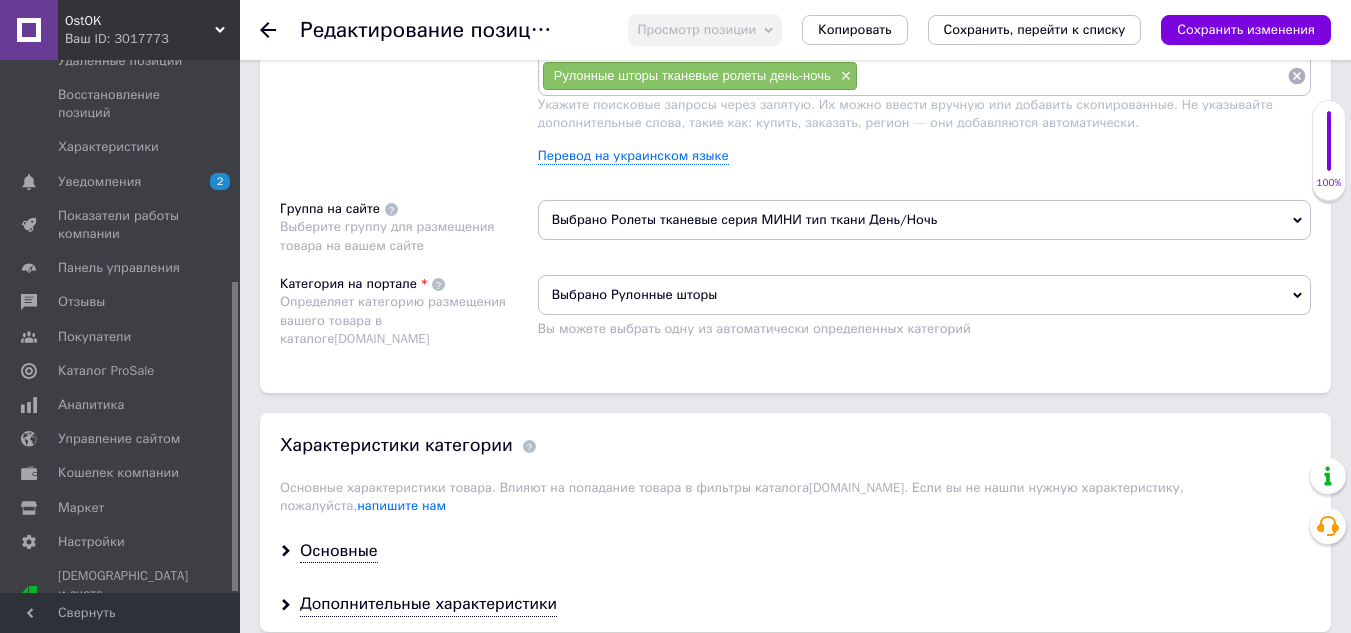 scroll, scrollTop: 1400, scrollLeft: 0, axis: vertical 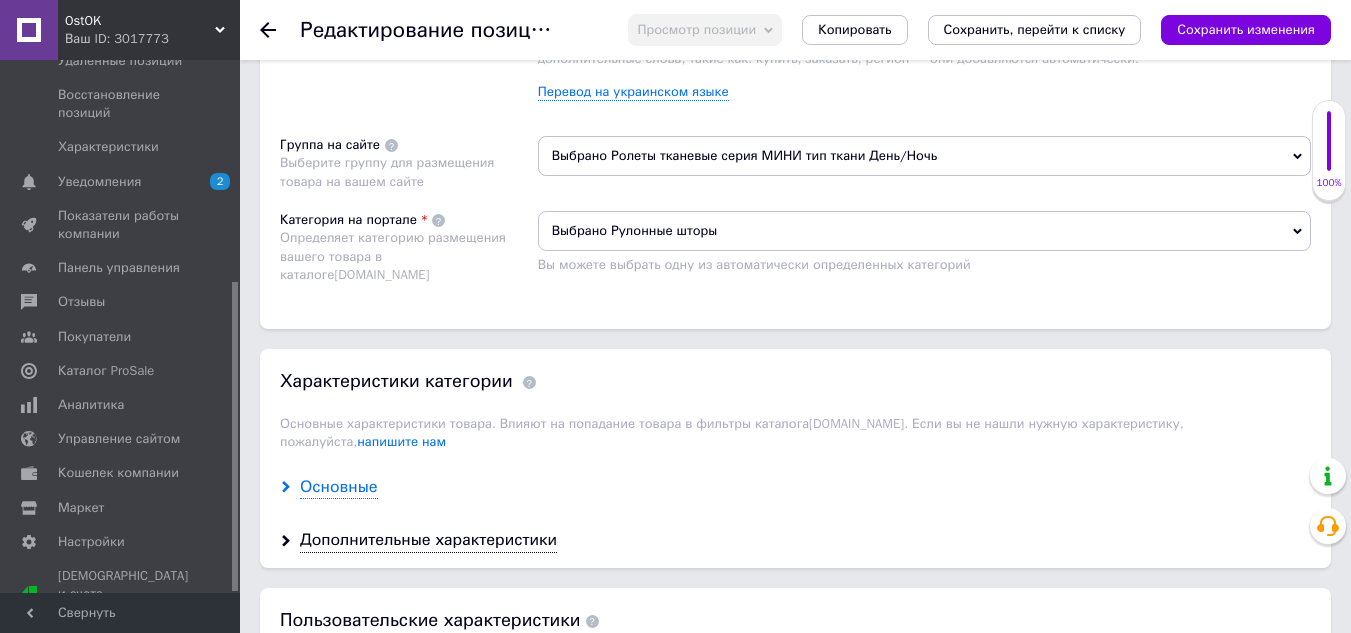 click on "Основные" at bounding box center [339, 487] 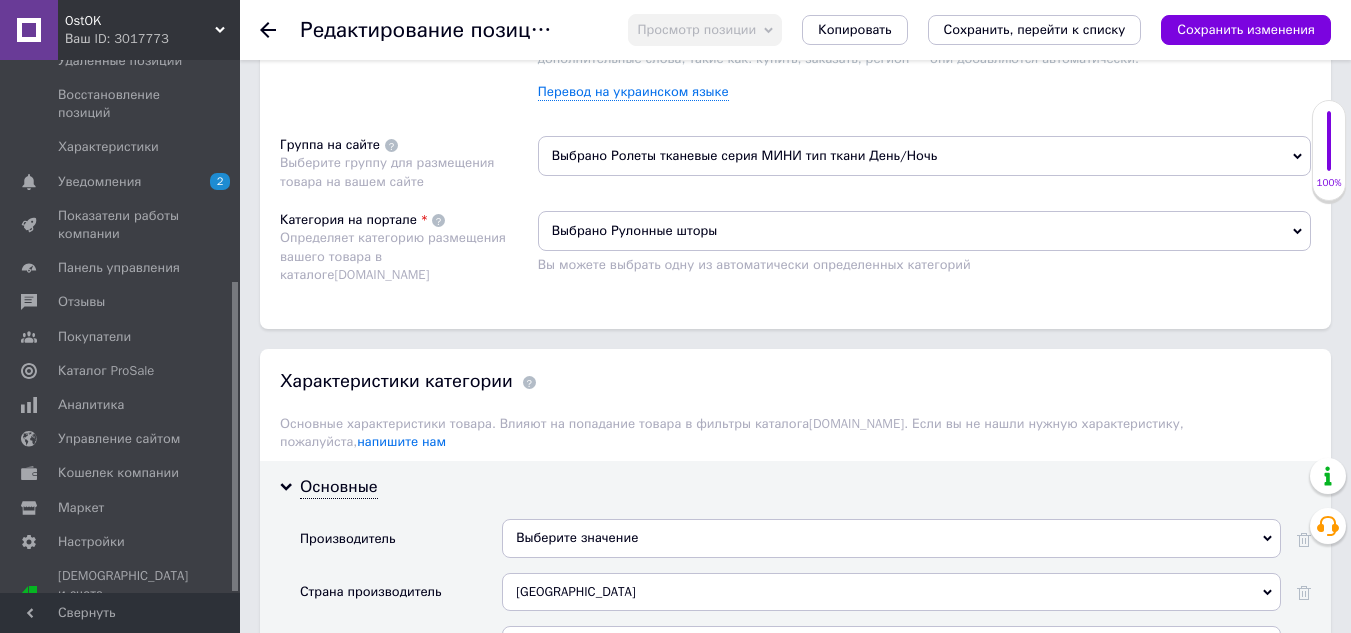 click on "Выберите значение" at bounding box center [891, 538] 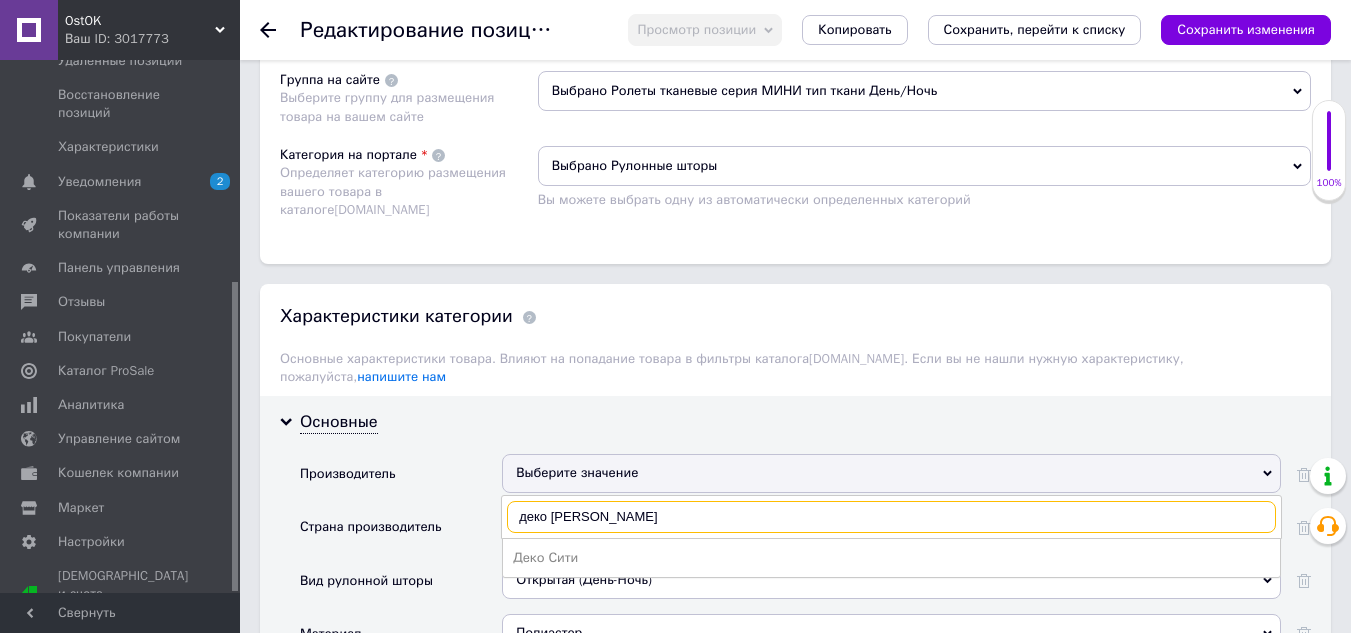 scroll, scrollTop: 1500, scrollLeft: 0, axis: vertical 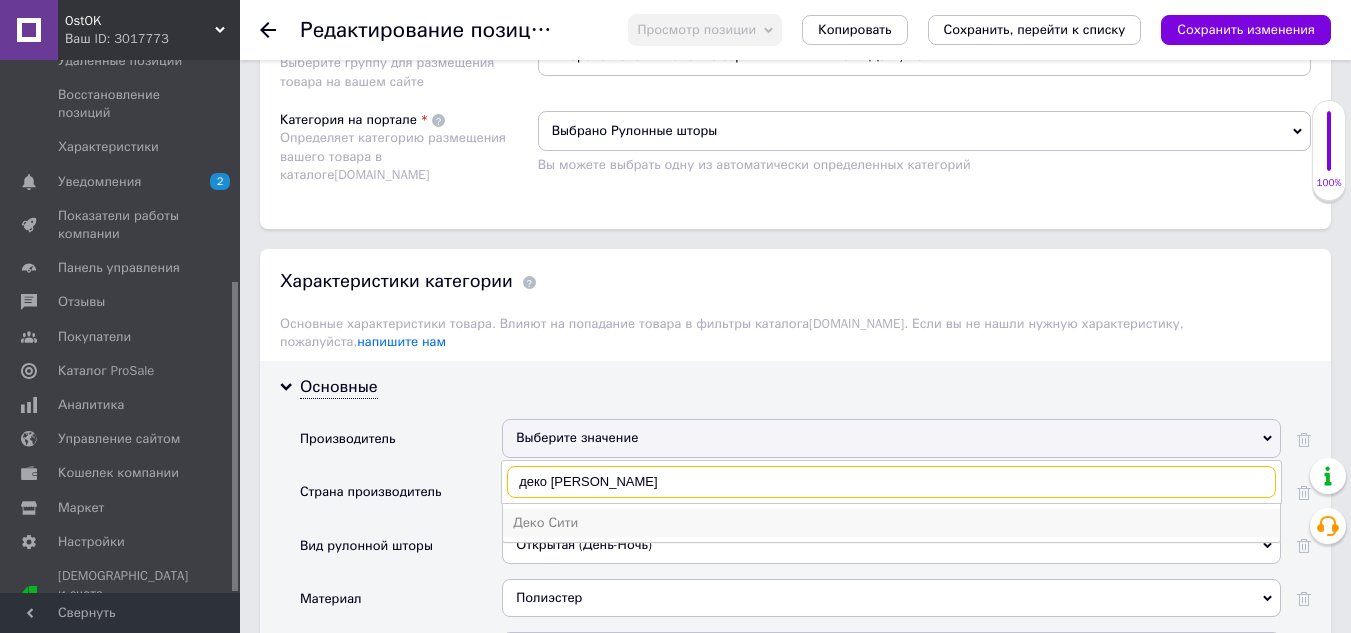 type on "деко [PERSON_NAME]" 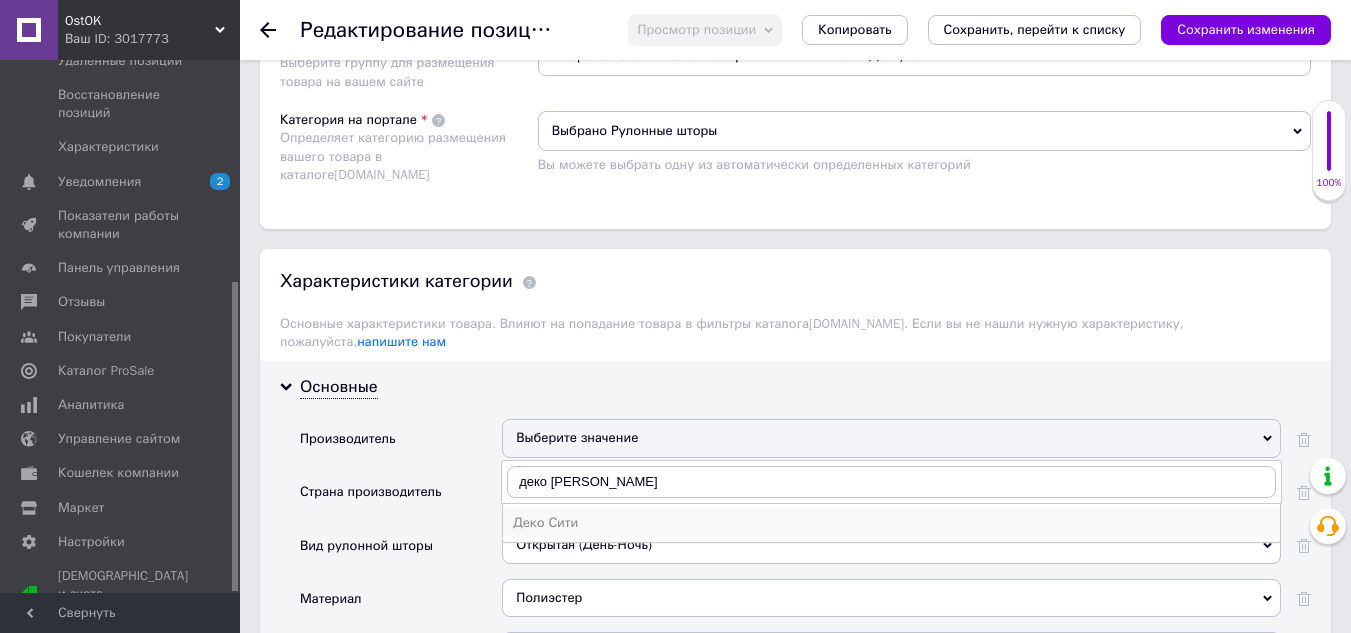 click on "Деко Сити" at bounding box center [891, 523] 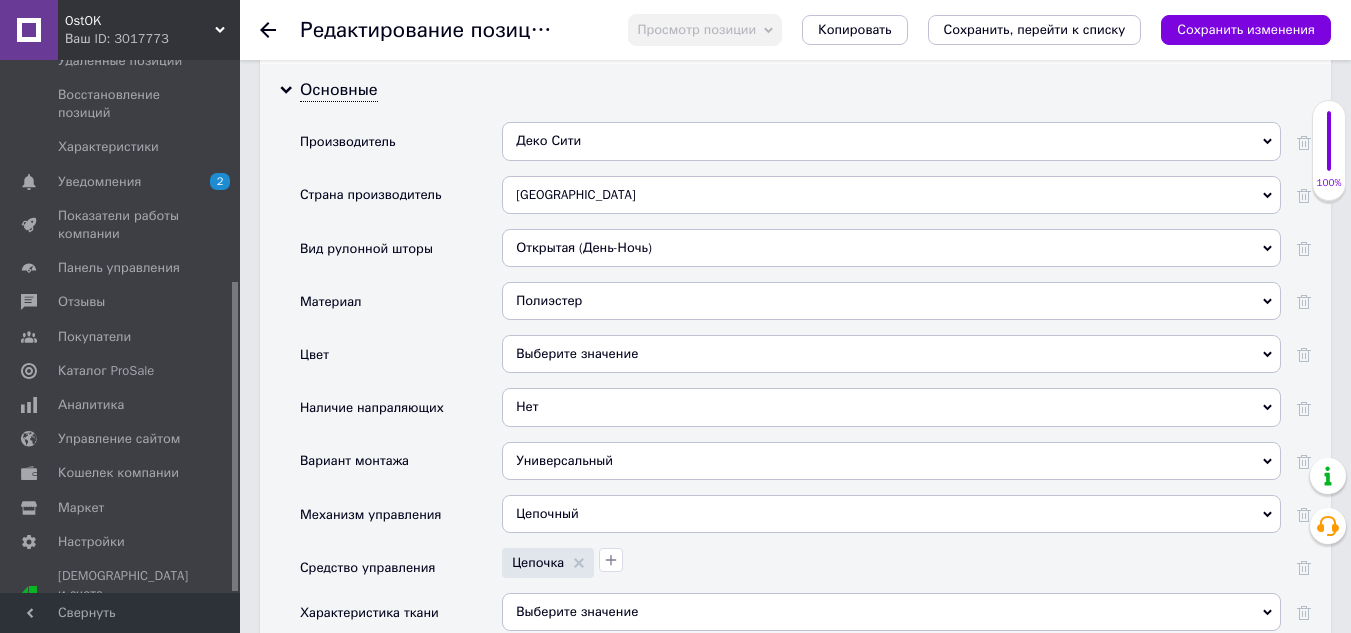 scroll, scrollTop: 1800, scrollLeft: 0, axis: vertical 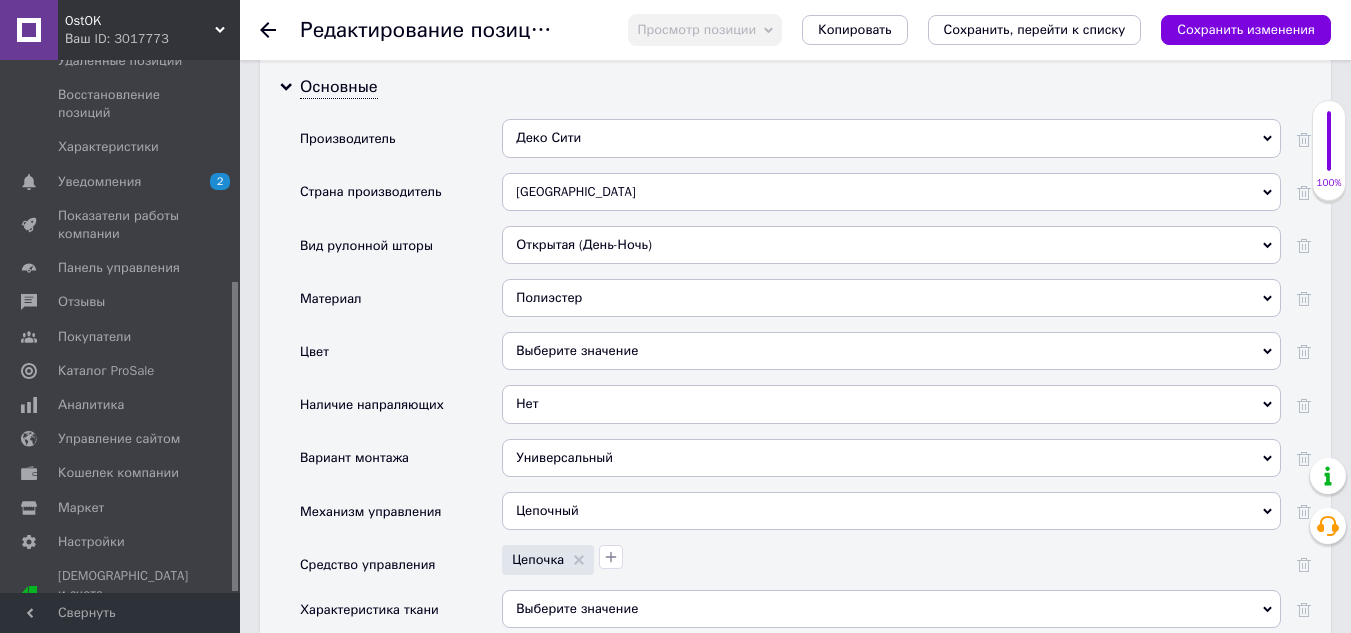 click on "Выберите значение" at bounding box center [891, 351] 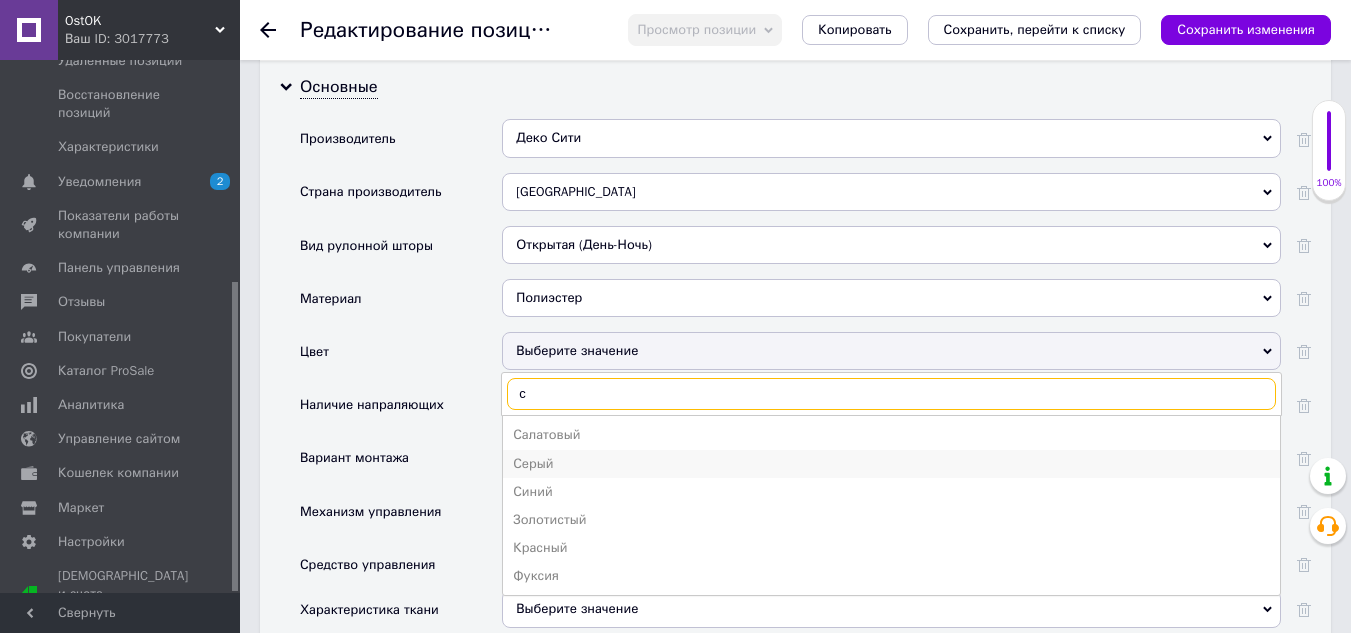 type on "с" 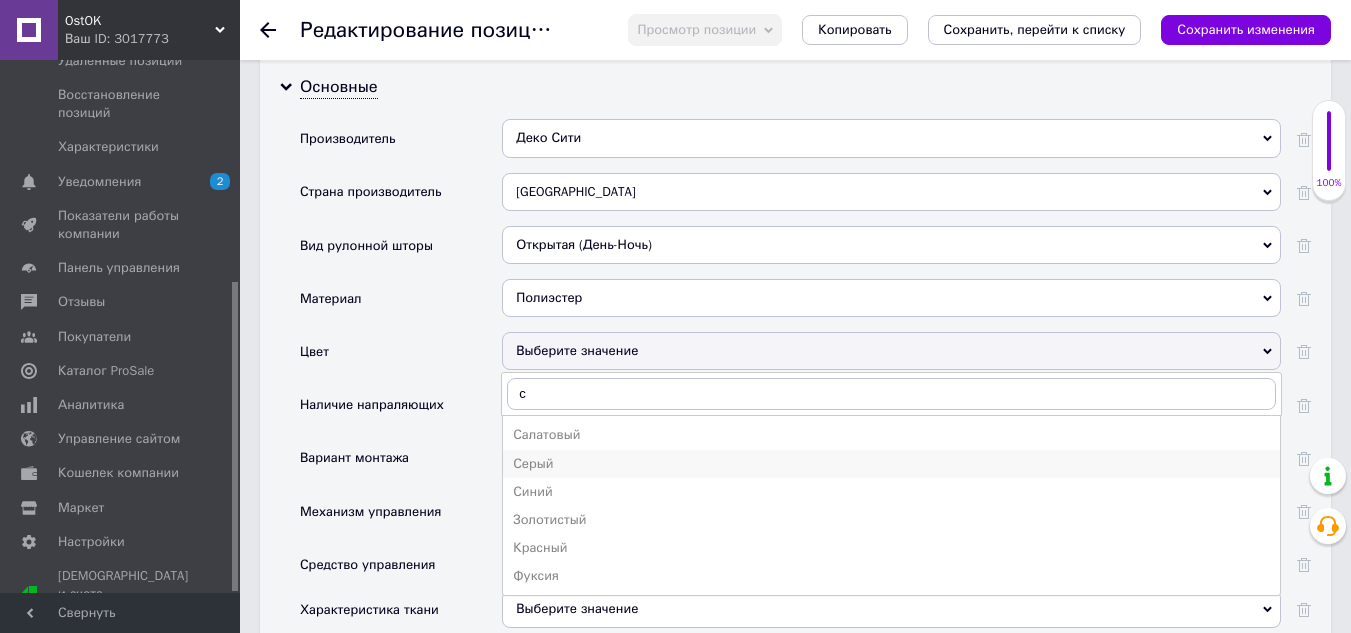 click on "Серый" at bounding box center [891, 464] 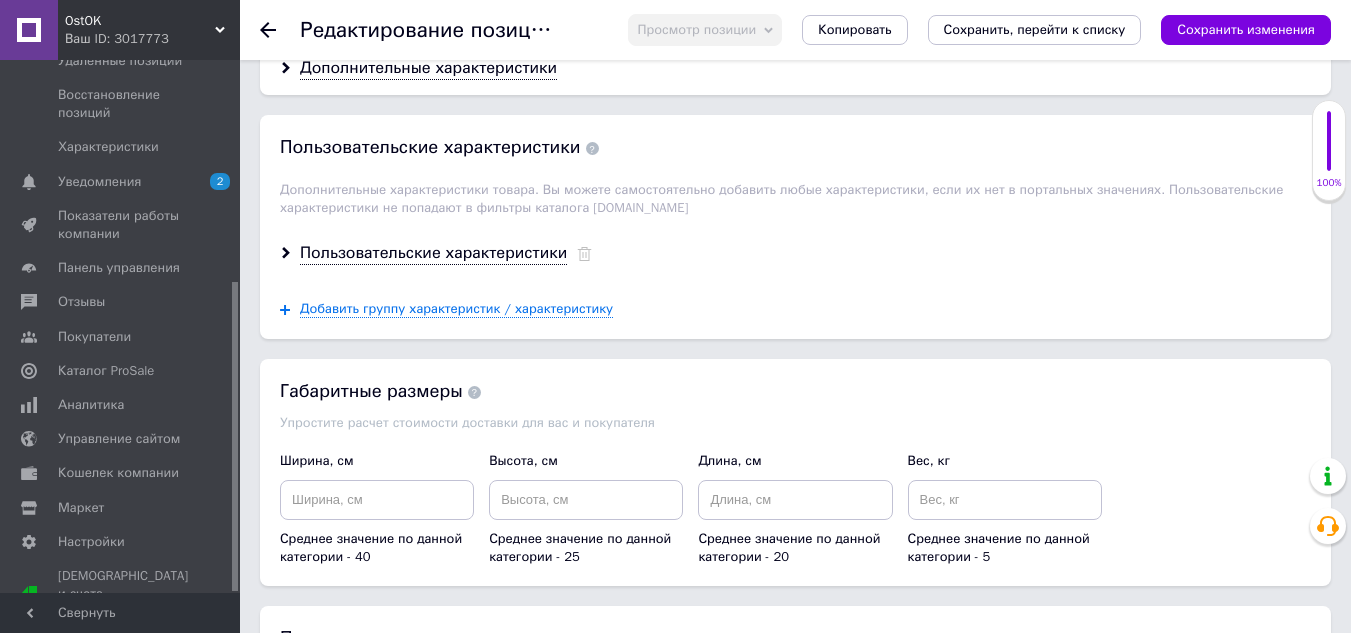 scroll, scrollTop: 2800, scrollLeft: 0, axis: vertical 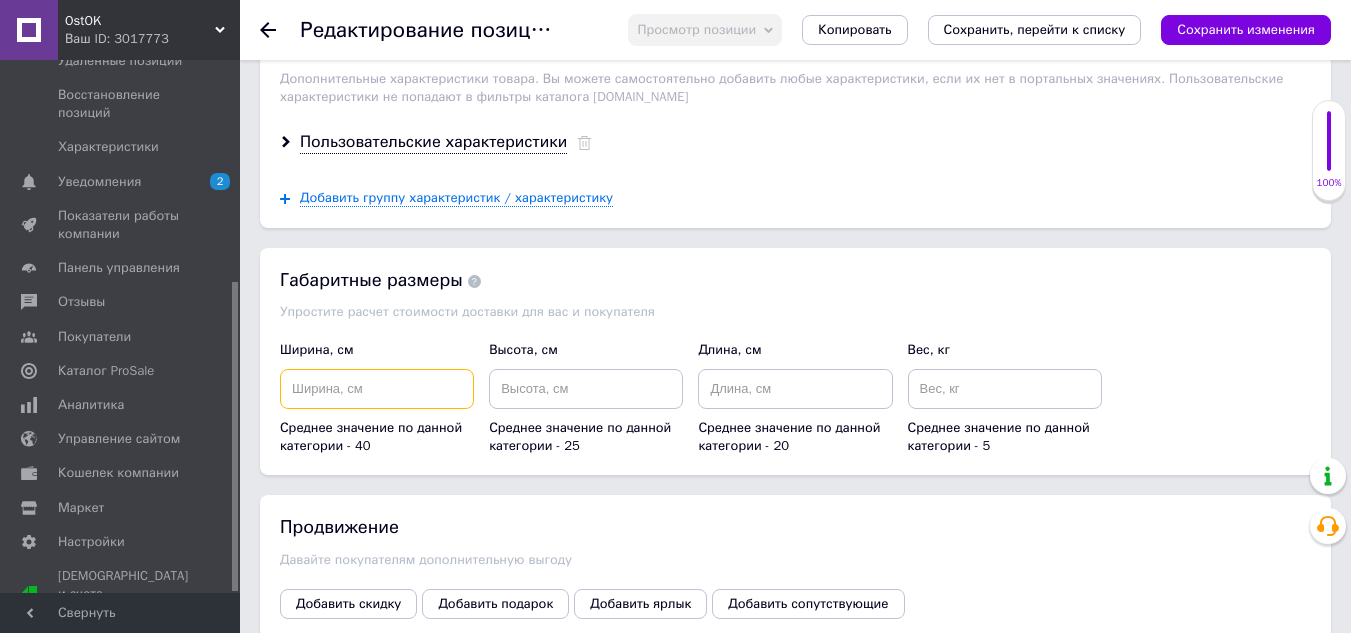 click at bounding box center [377, 389] 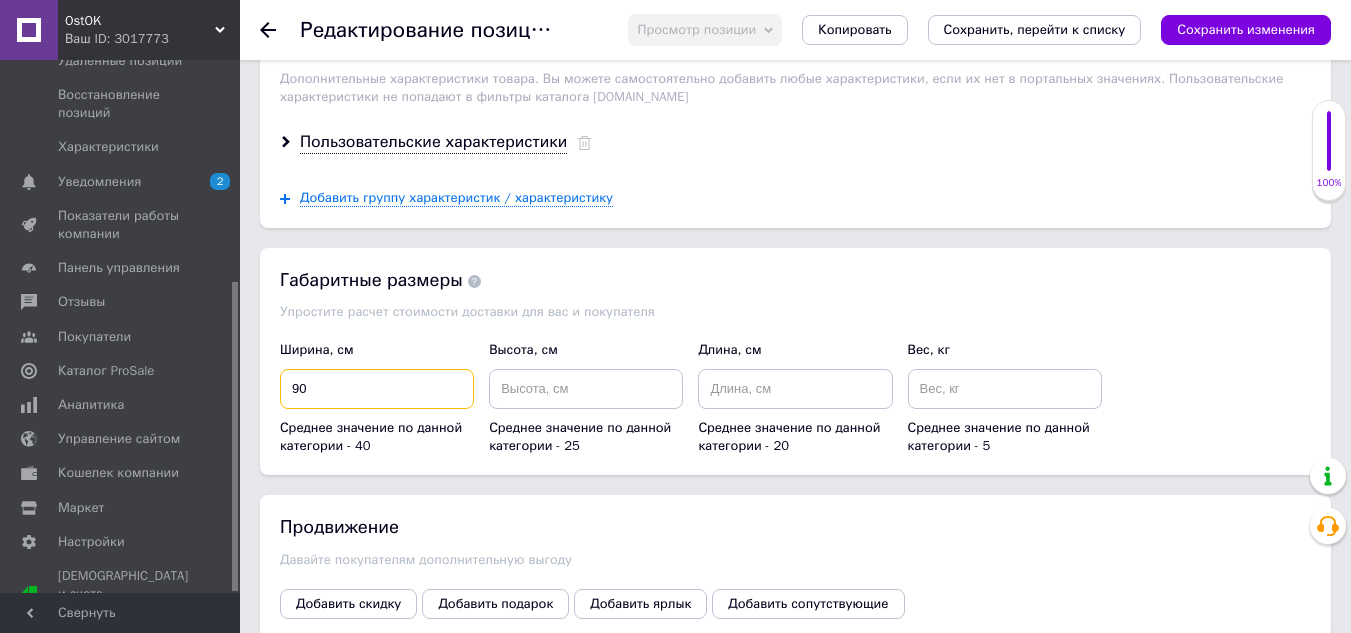 type on "90" 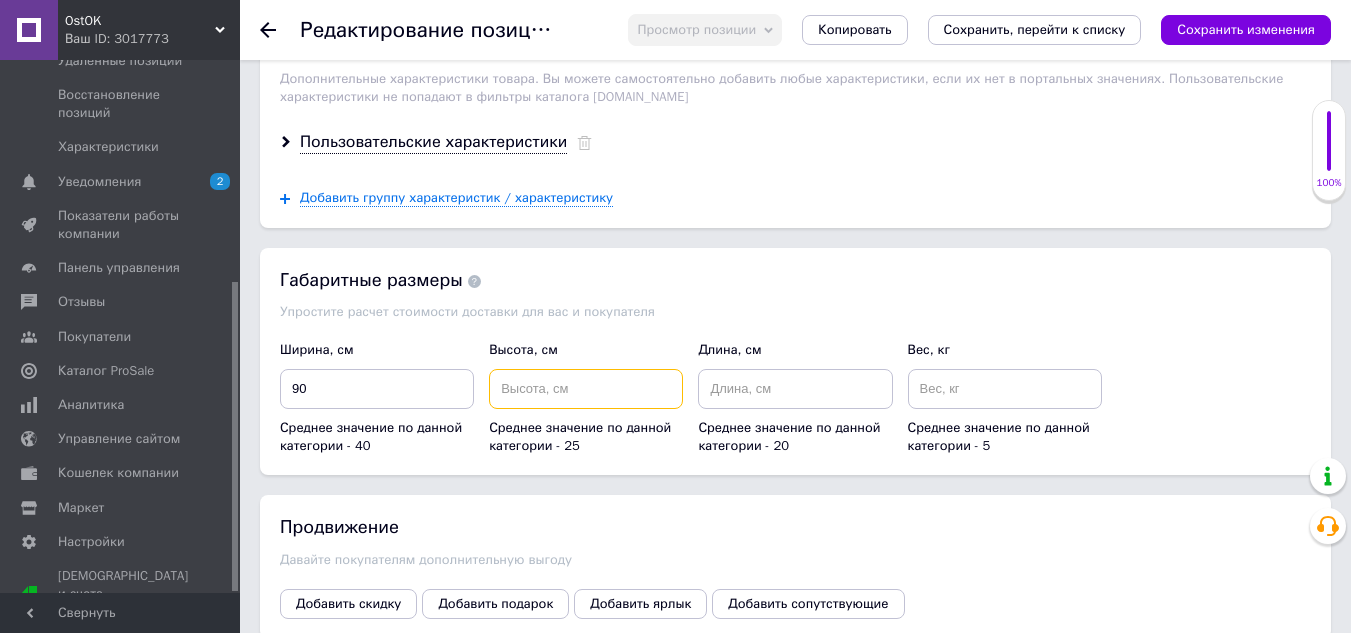 click at bounding box center [586, 389] 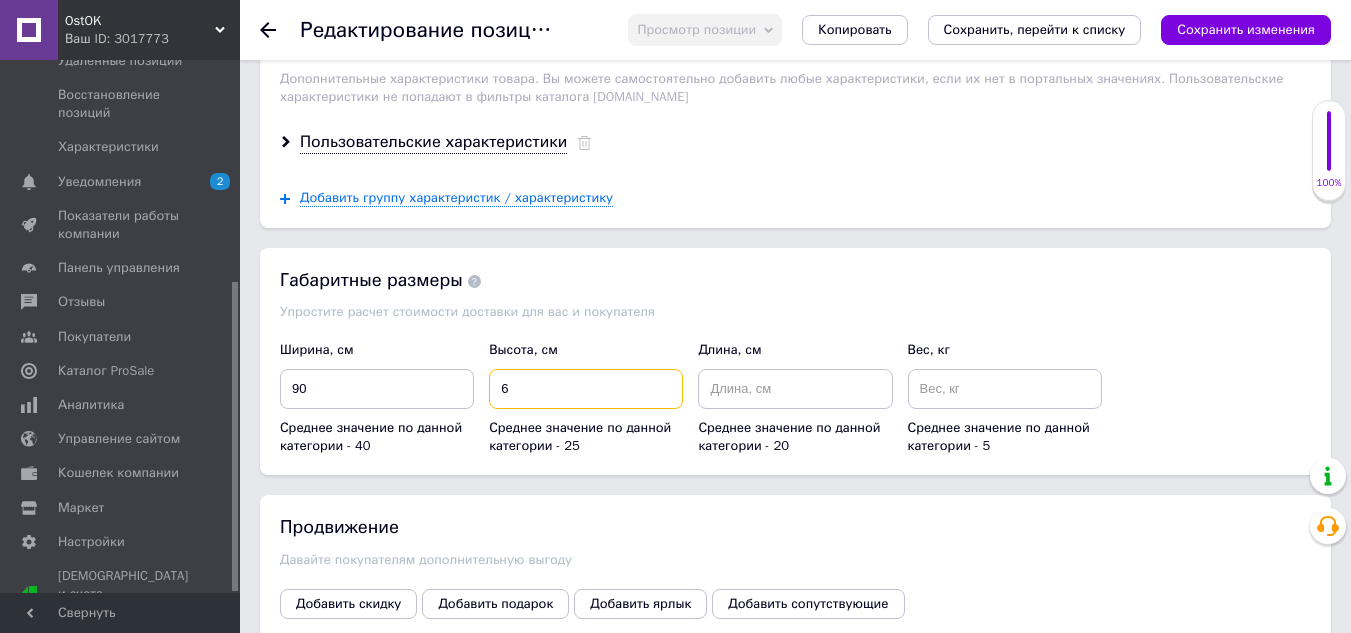 type on "6" 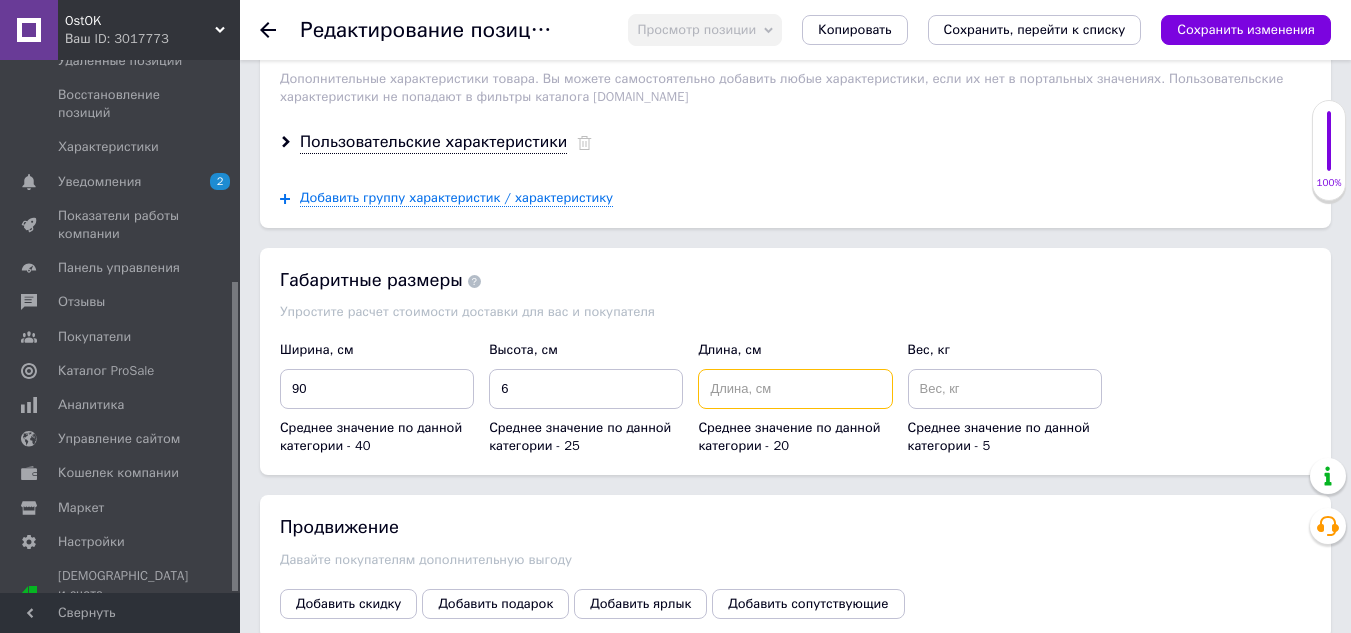 drag, startPoint x: 743, startPoint y: 375, endPoint x: 739, endPoint y: 365, distance: 10.770329 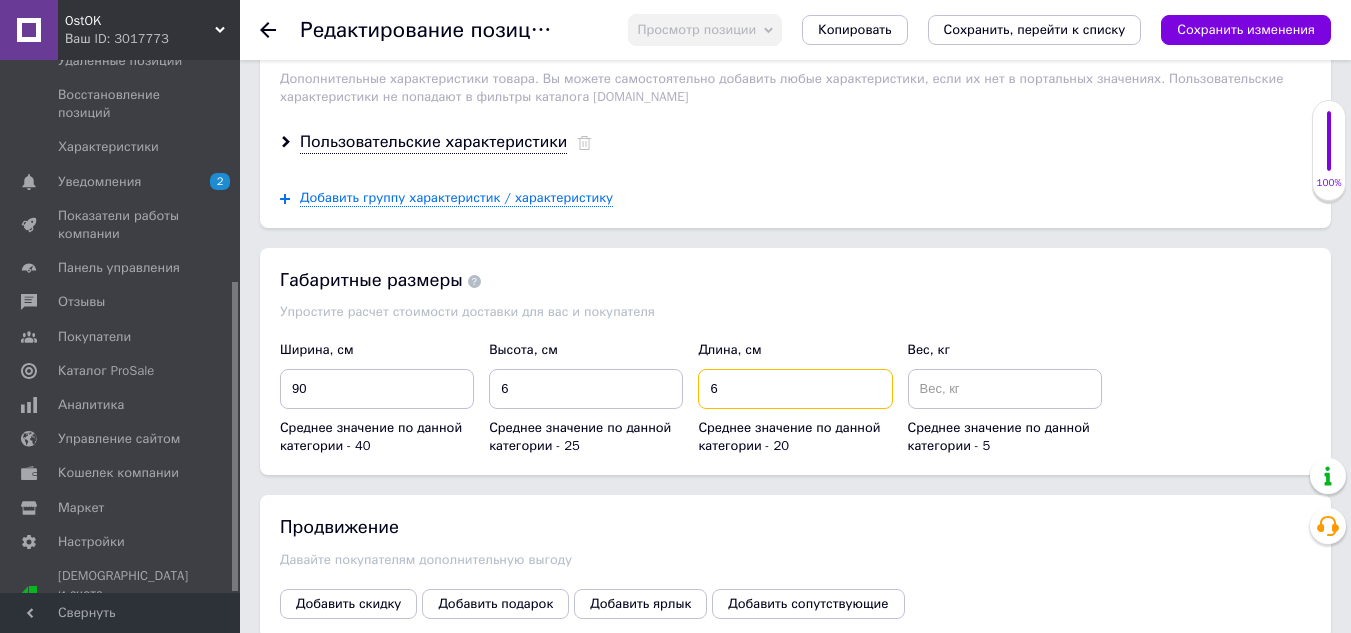 type on "6" 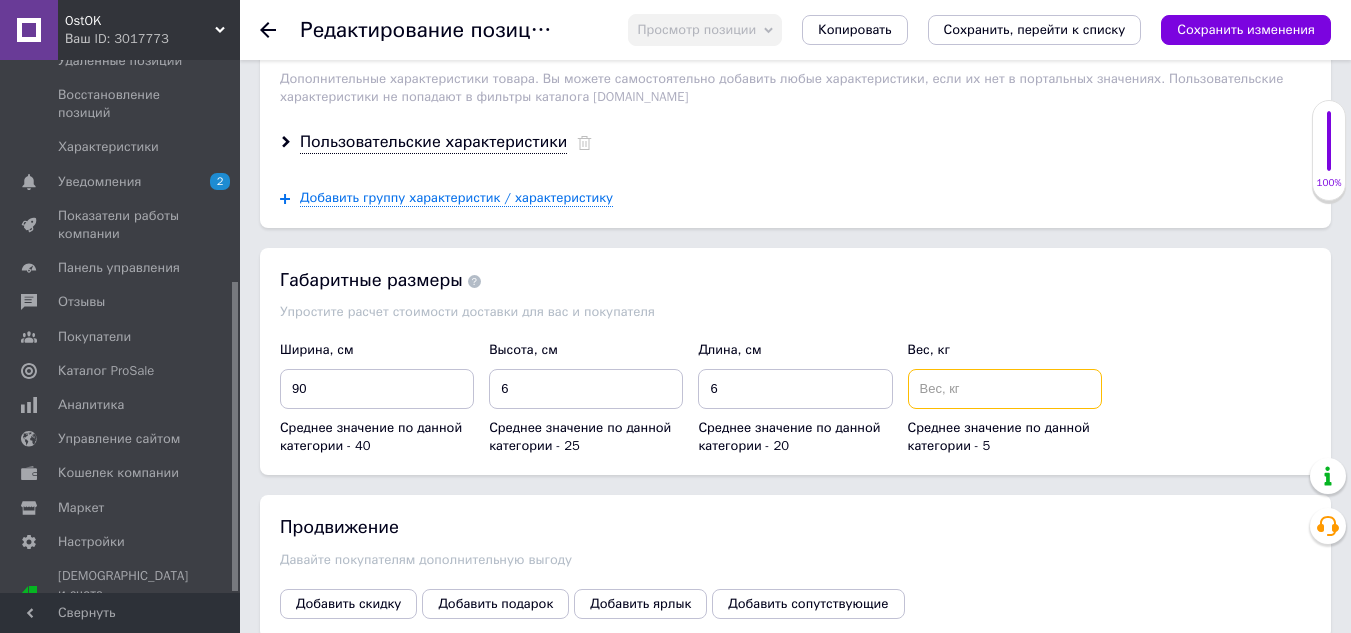click at bounding box center [1005, 389] 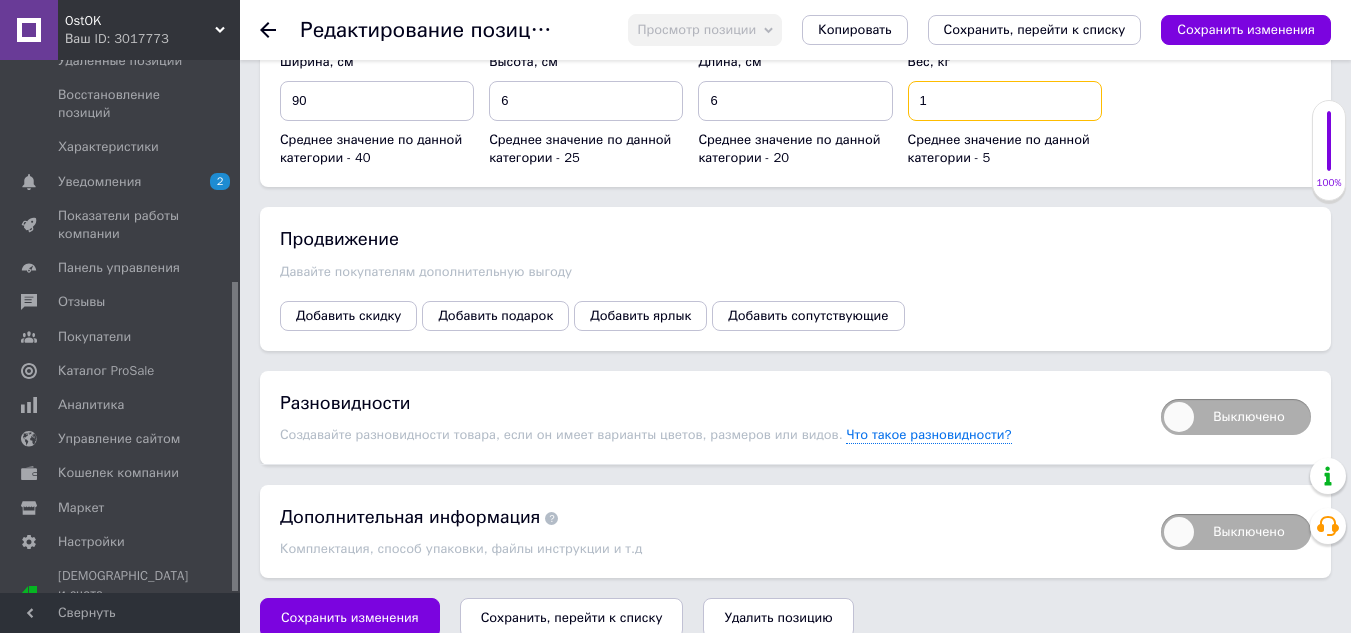 scroll, scrollTop: 3092, scrollLeft: 0, axis: vertical 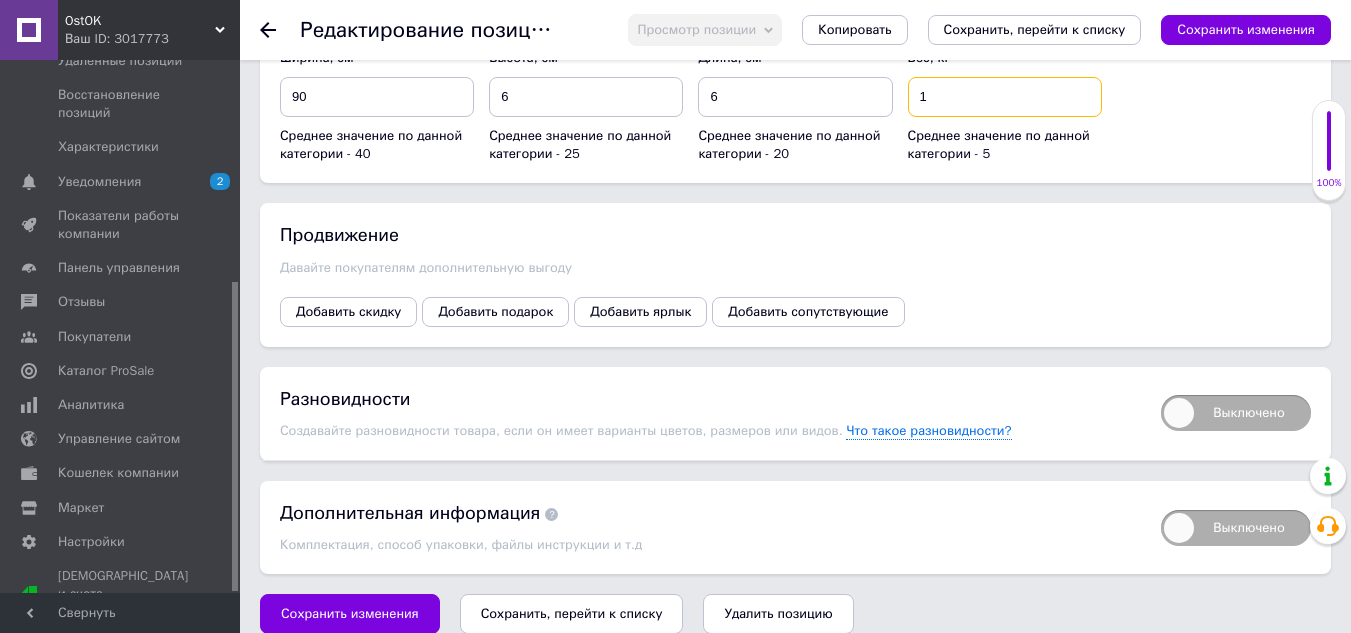 type on "1" 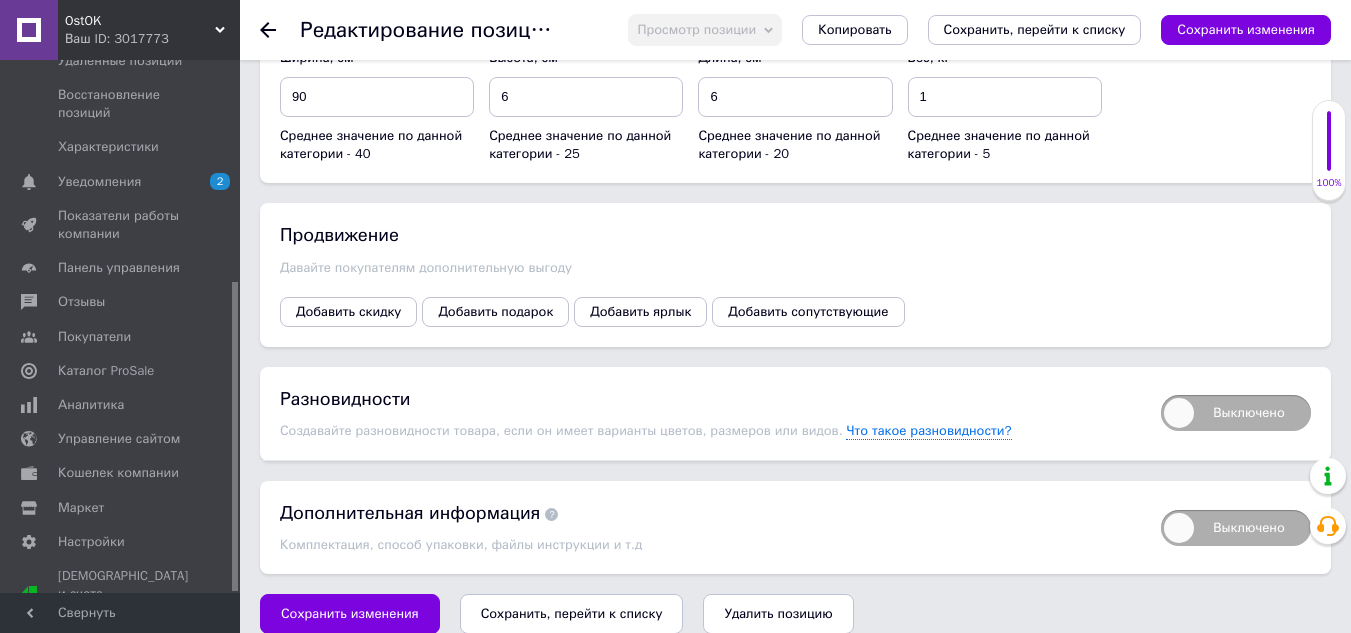 click on "Сохранить, перейти к списку" at bounding box center [572, 613] 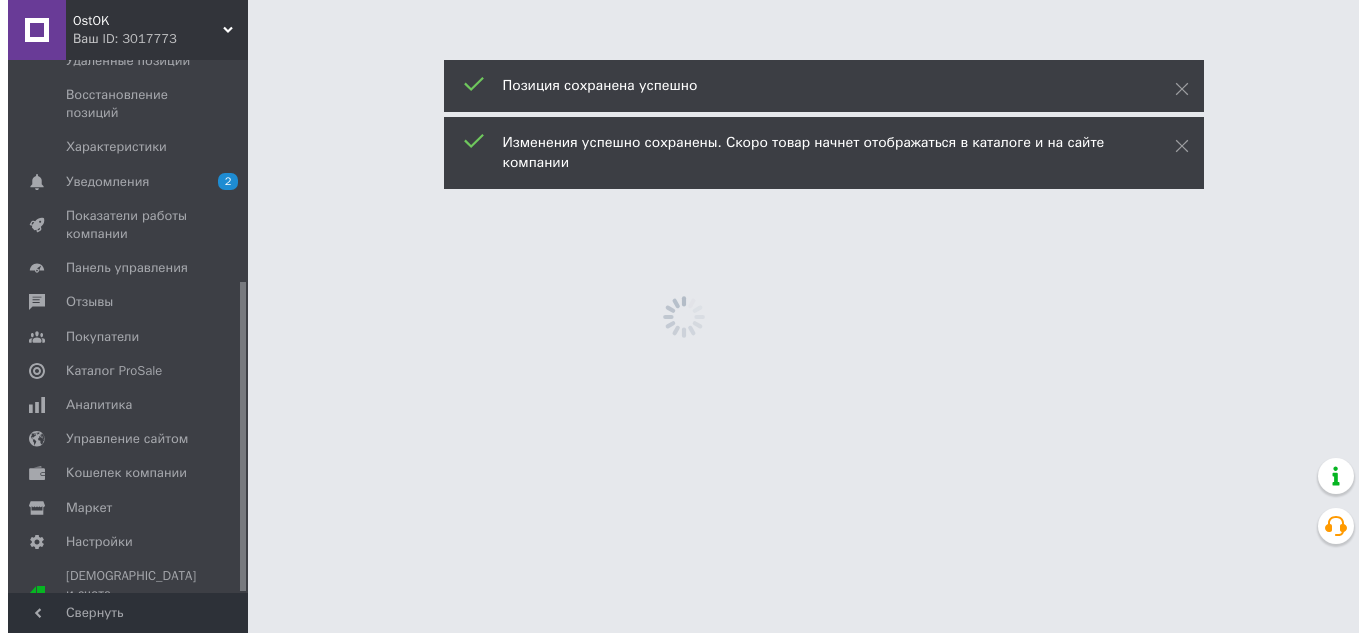 scroll, scrollTop: 0, scrollLeft: 0, axis: both 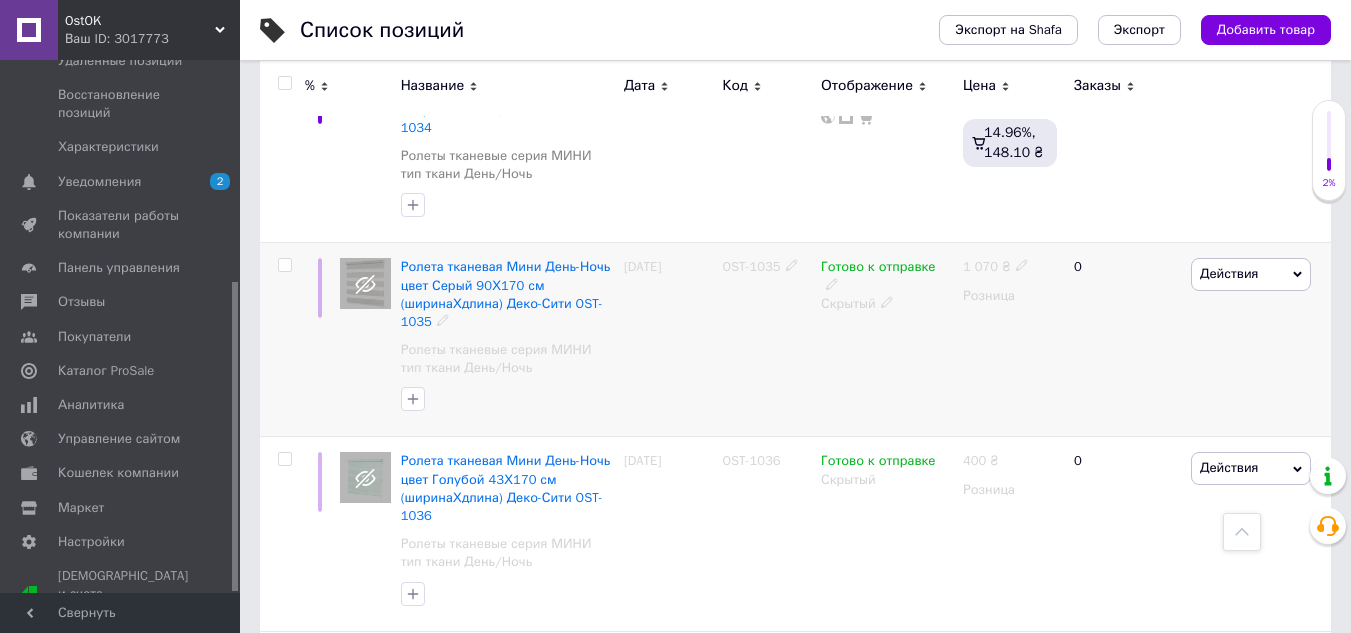 click 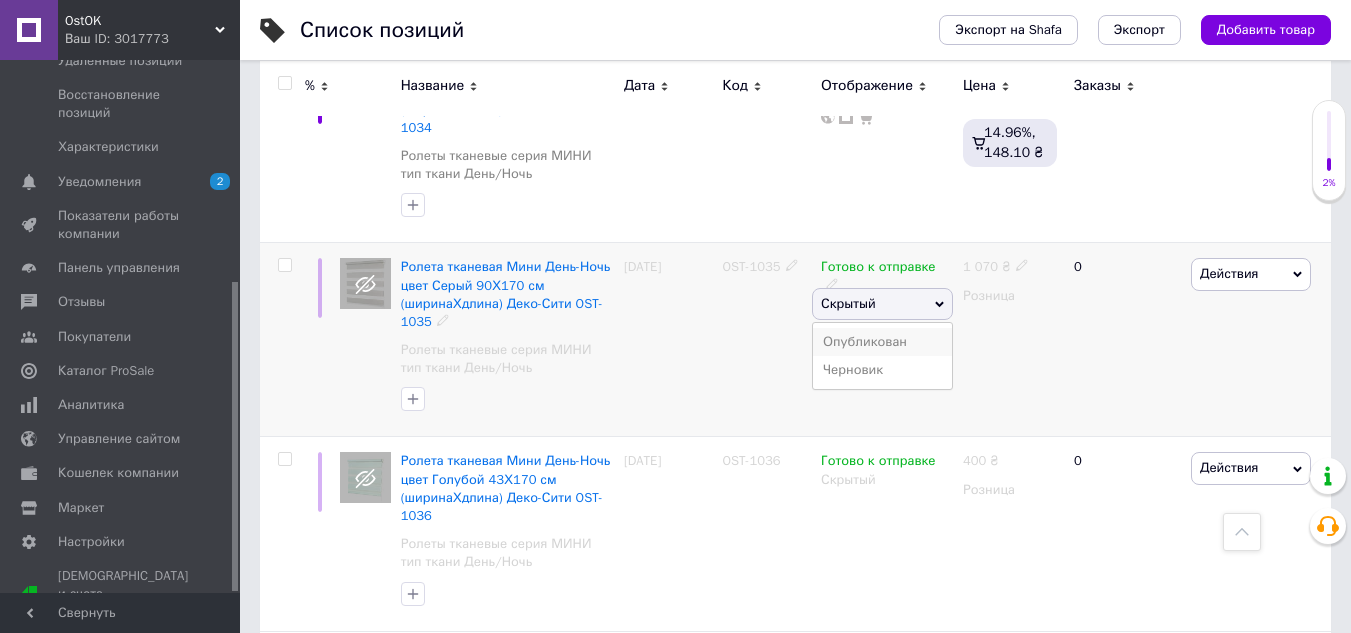 click on "Опубликован" at bounding box center [882, 342] 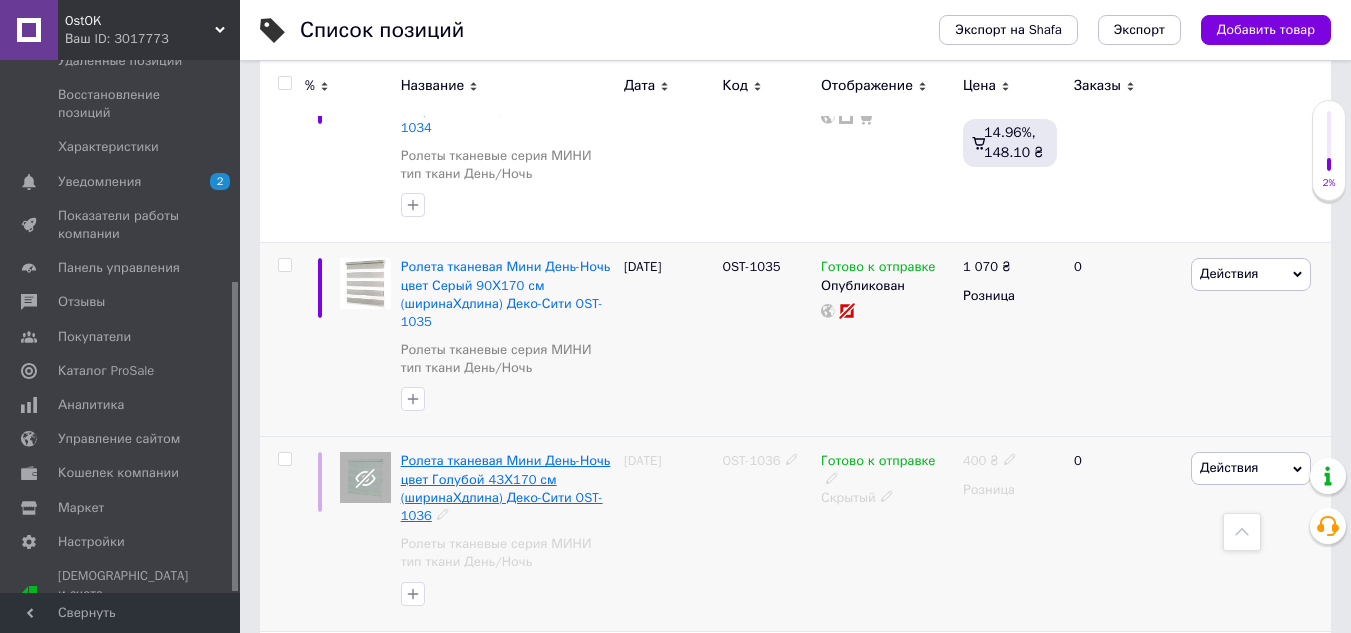 click on "Ролета тканевая Мини День-Ночь цвет Голубой 43Х170 см (ширинаХдлина) Деко-Сити OST-1036" at bounding box center [506, 488] 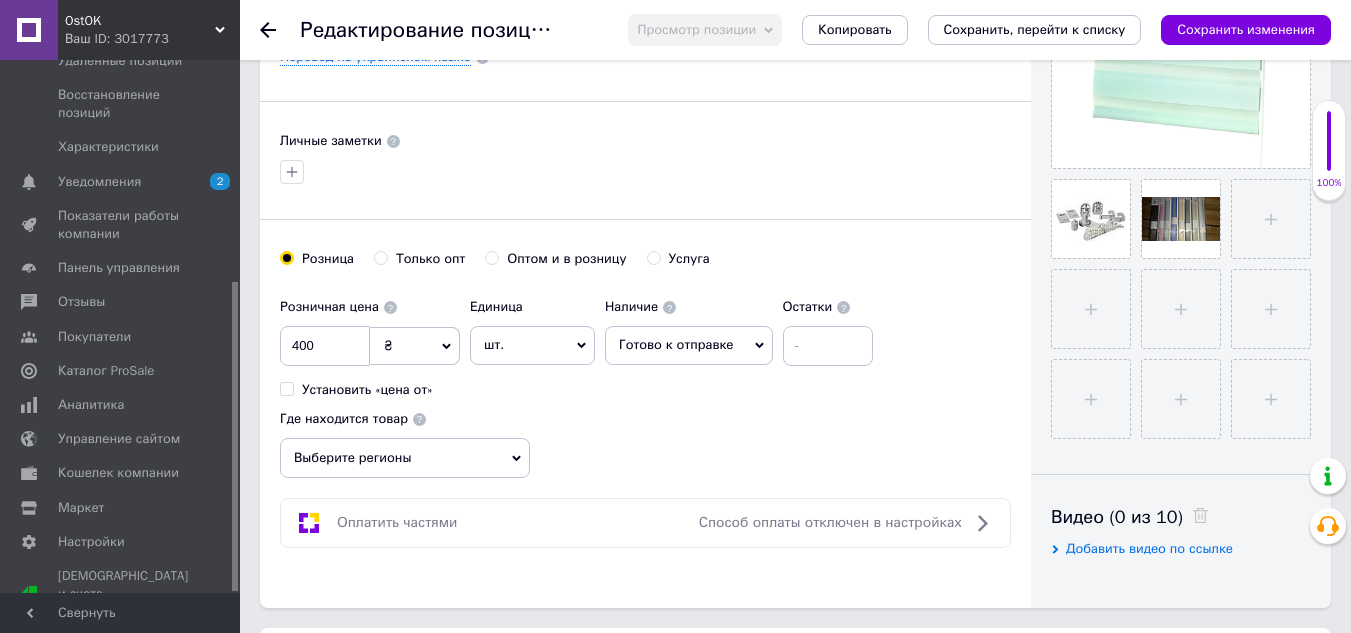 scroll, scrollTop: 600, scrollLeft: 0, axis: vertical 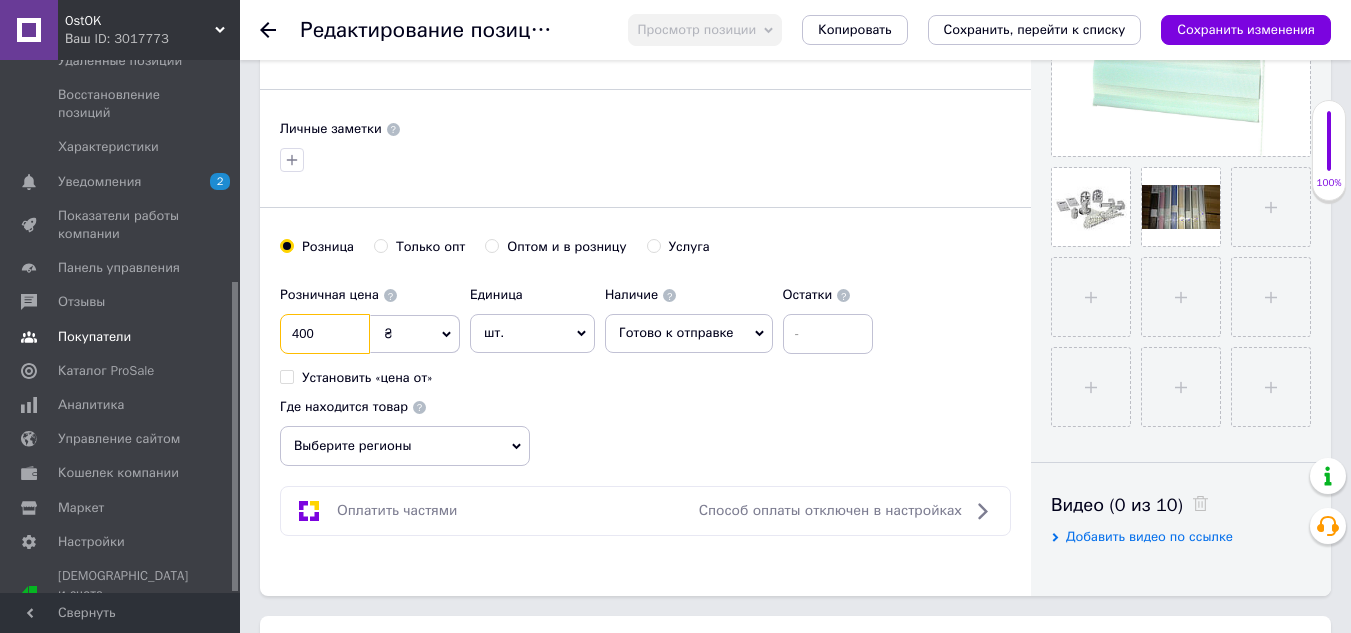 drag, startPoint x: 346, startPoint y: 328, endPoint x: 186, endPoint y: 332, distance: 160.04999 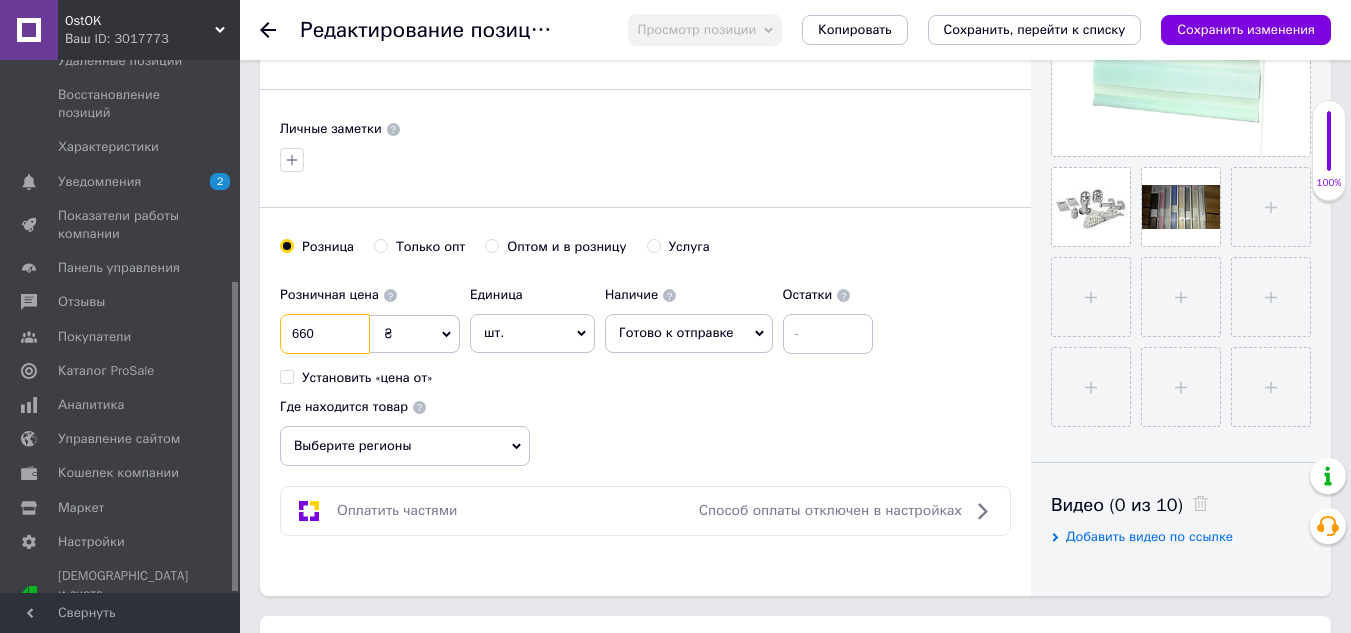 type on "660" 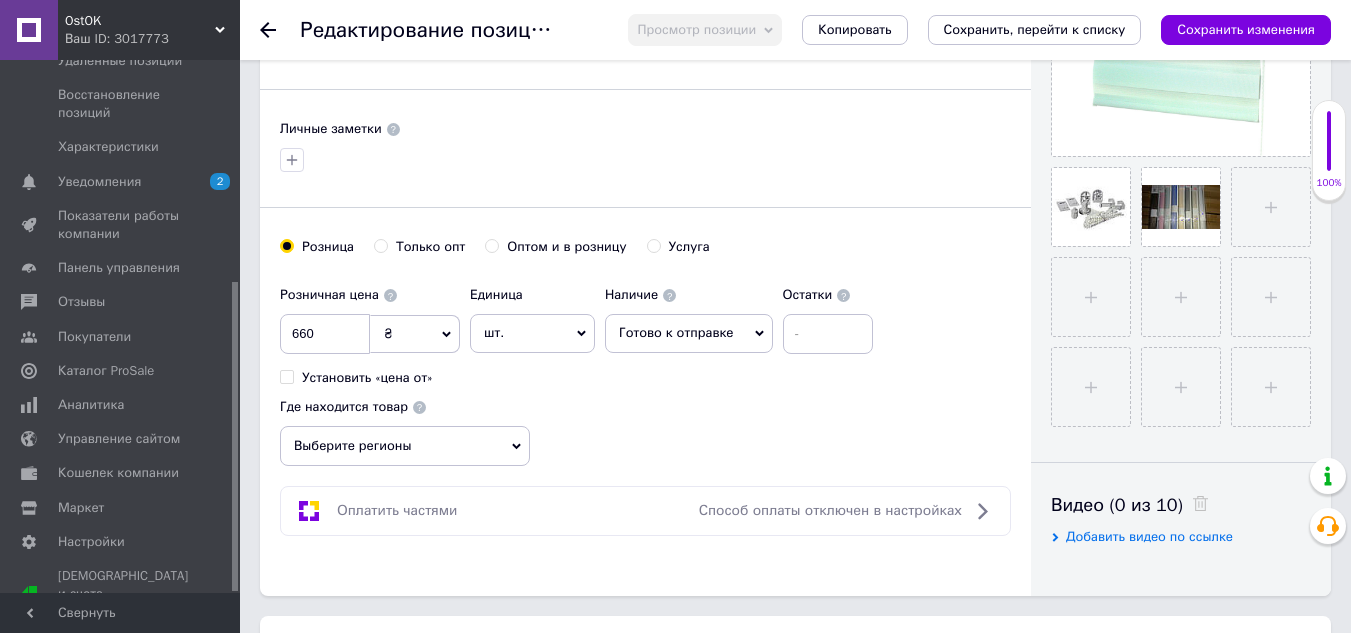 click on "Выберите регионы" at bounding box center [405, 446] 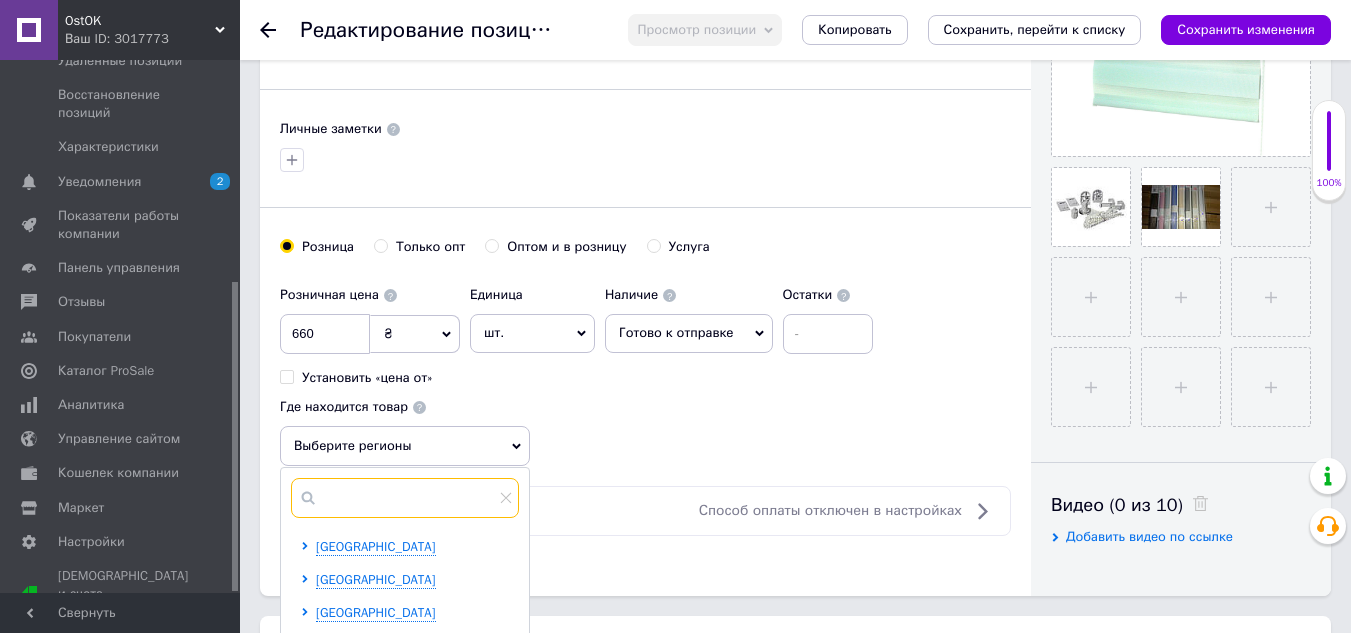 click at bounding box center [405, 498] 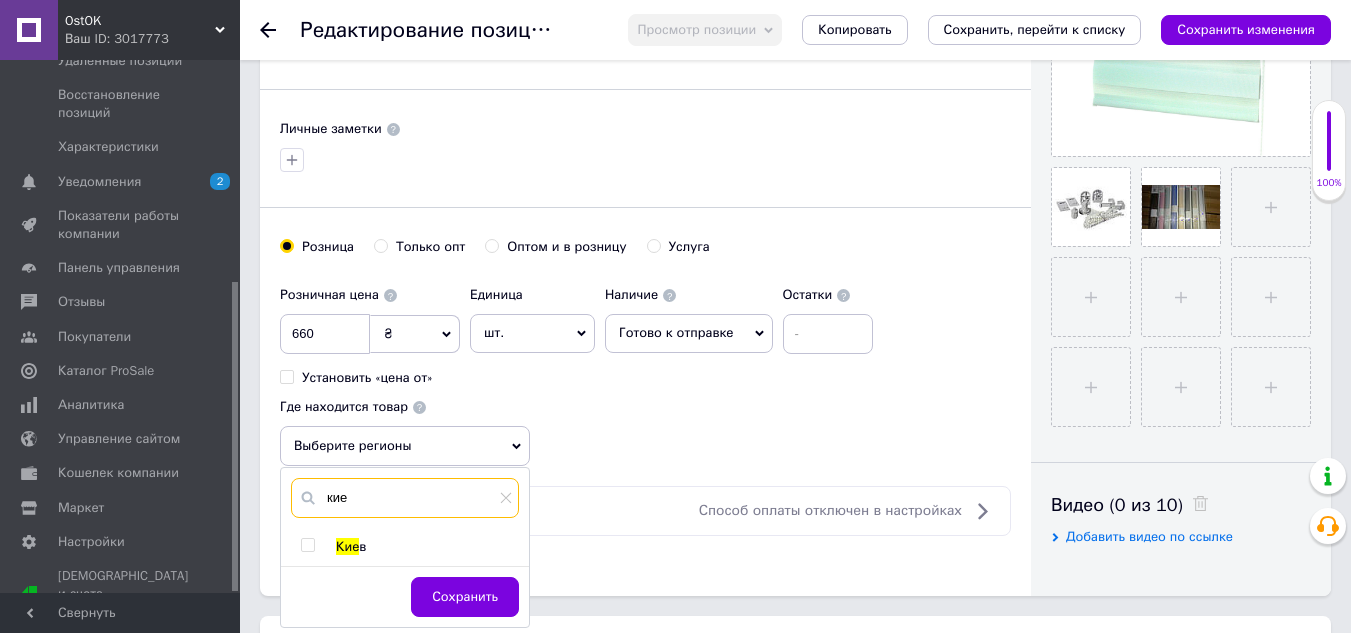 type on "кие" 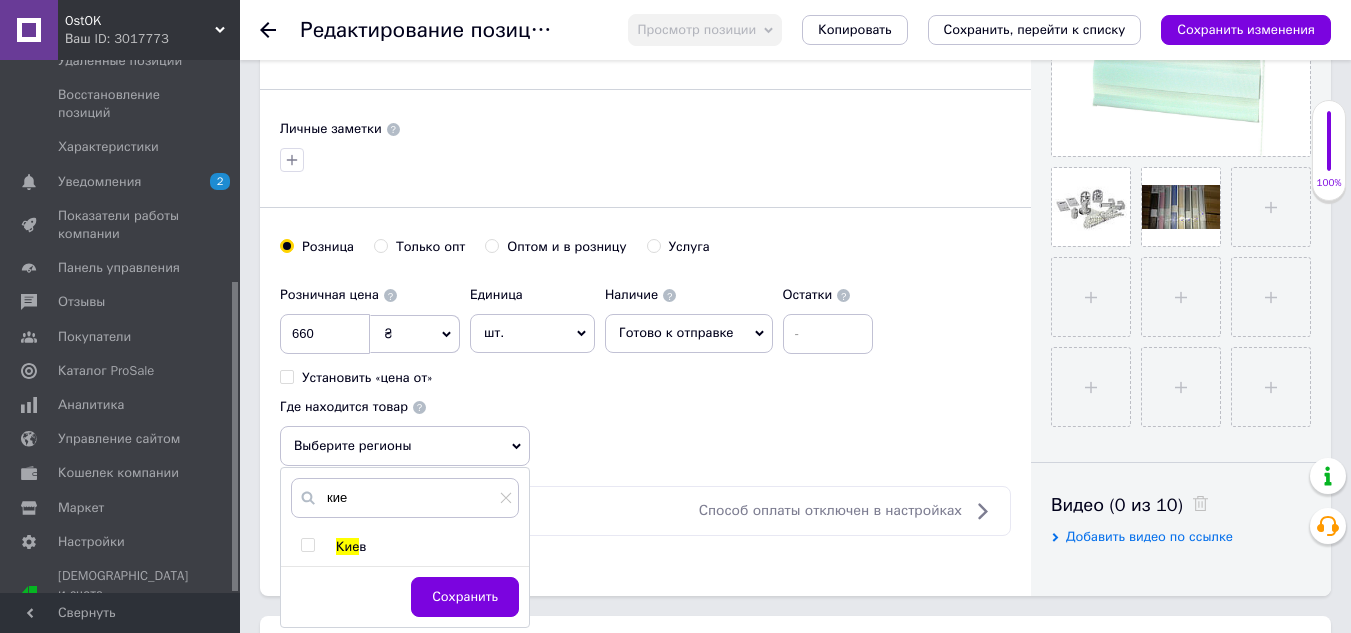 click at bounding box center [307, 545] 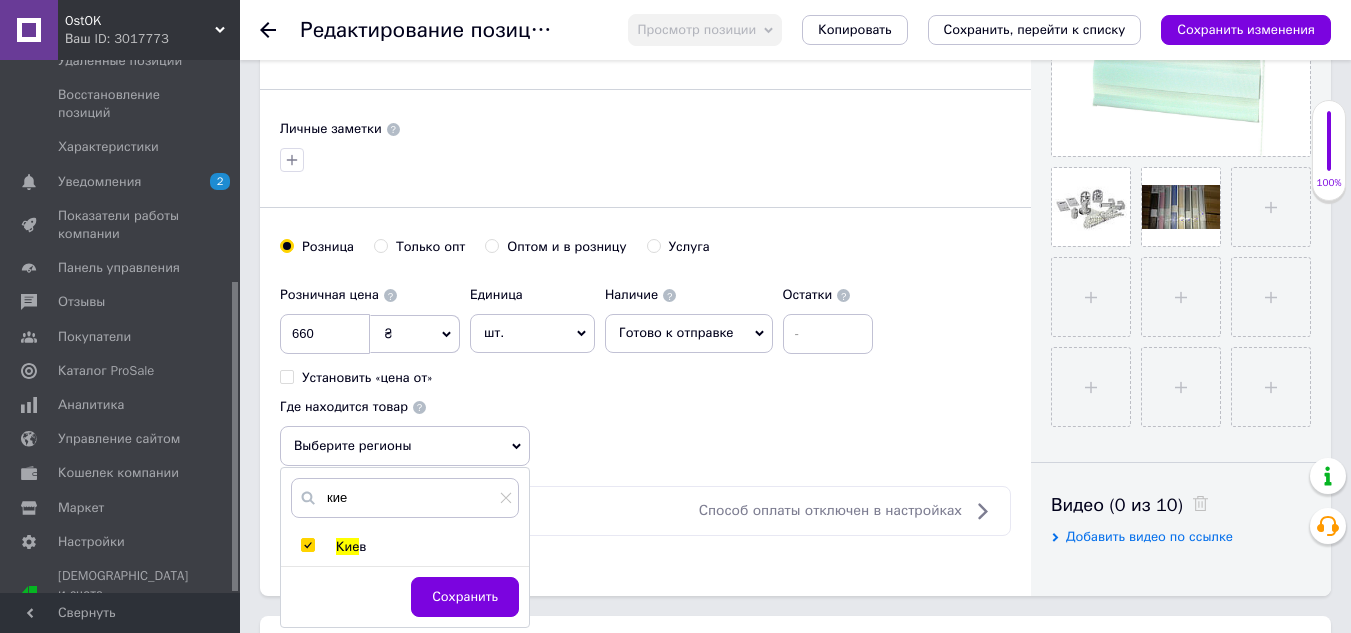 checkbox on "true" 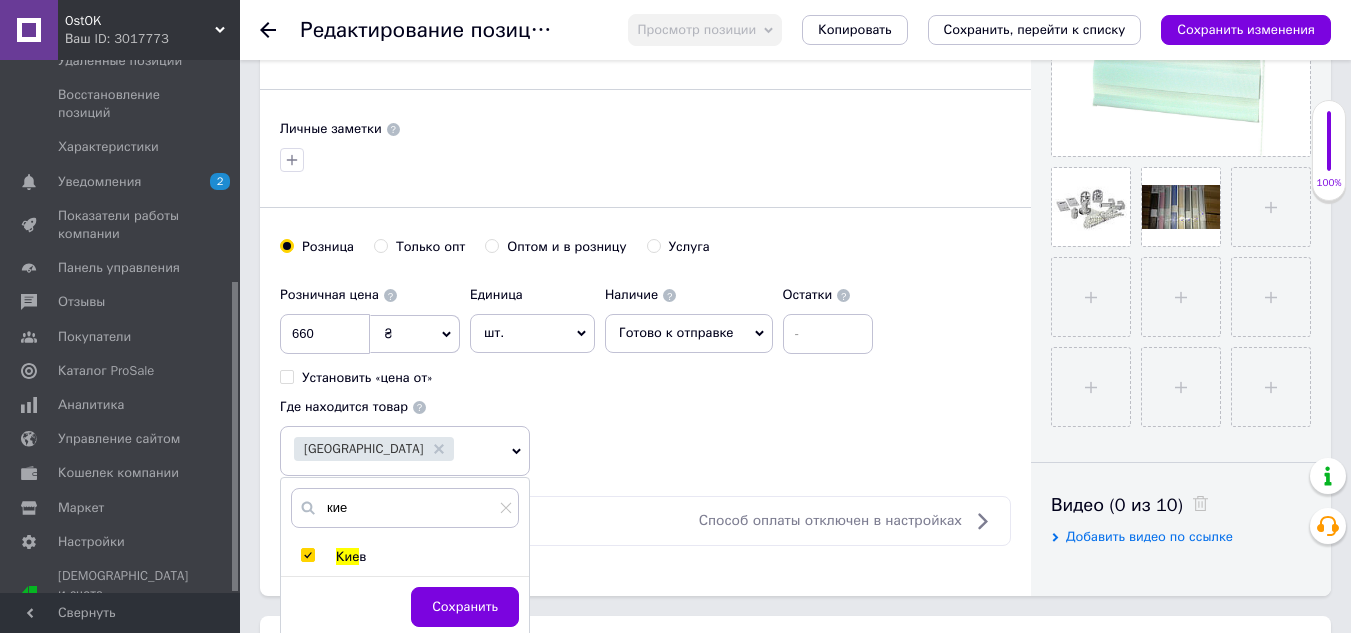 click on "Сохранить" at bounding box center [465, 607] 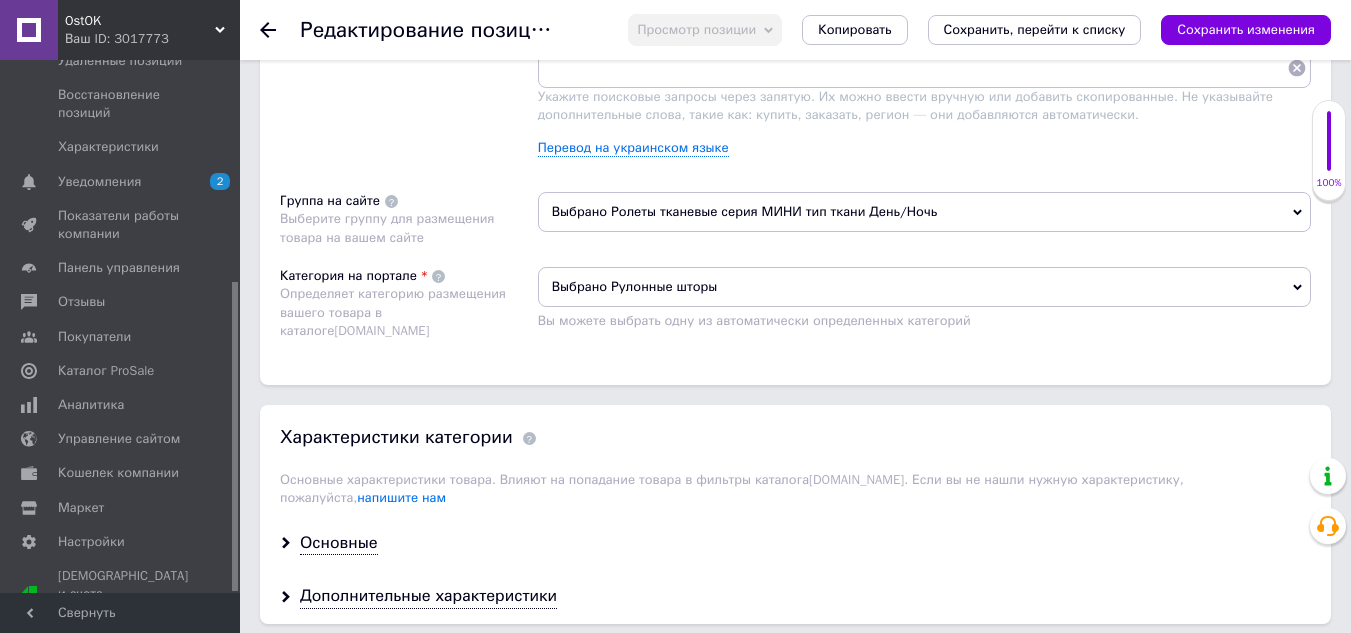 scroll, scrollTop: 1500, scrollLeft: 0, axis: vertical 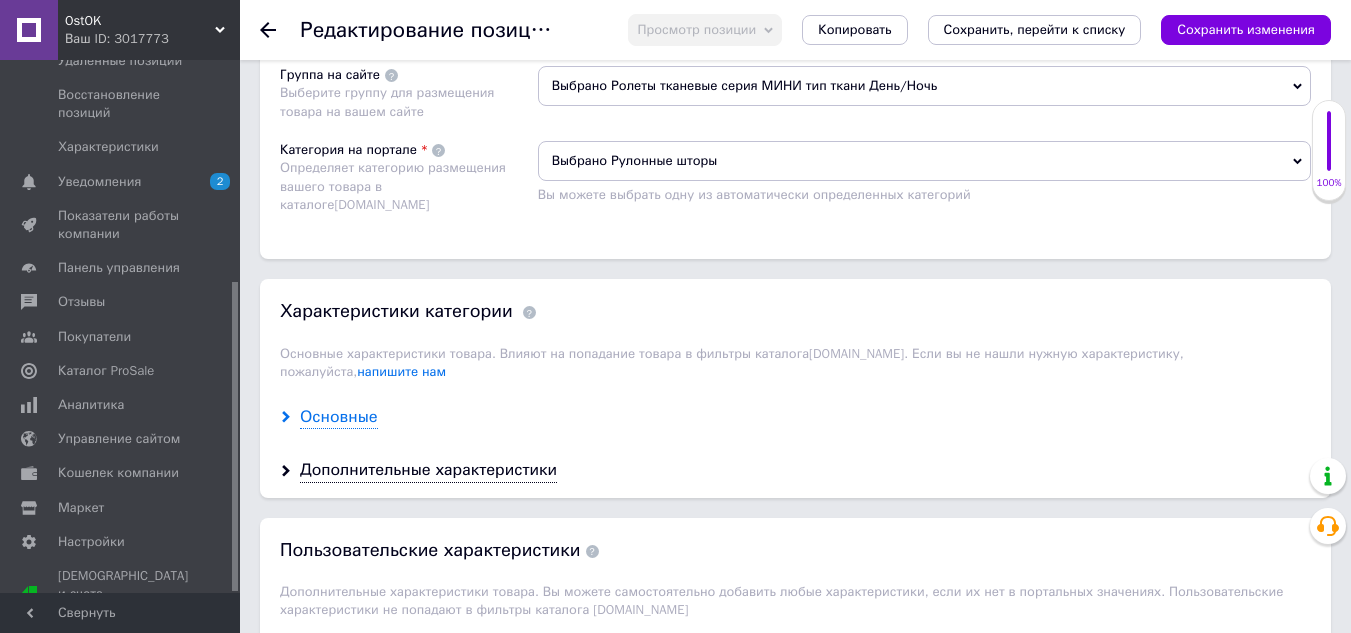 click on "Основные" at bounding box center (339, 417) 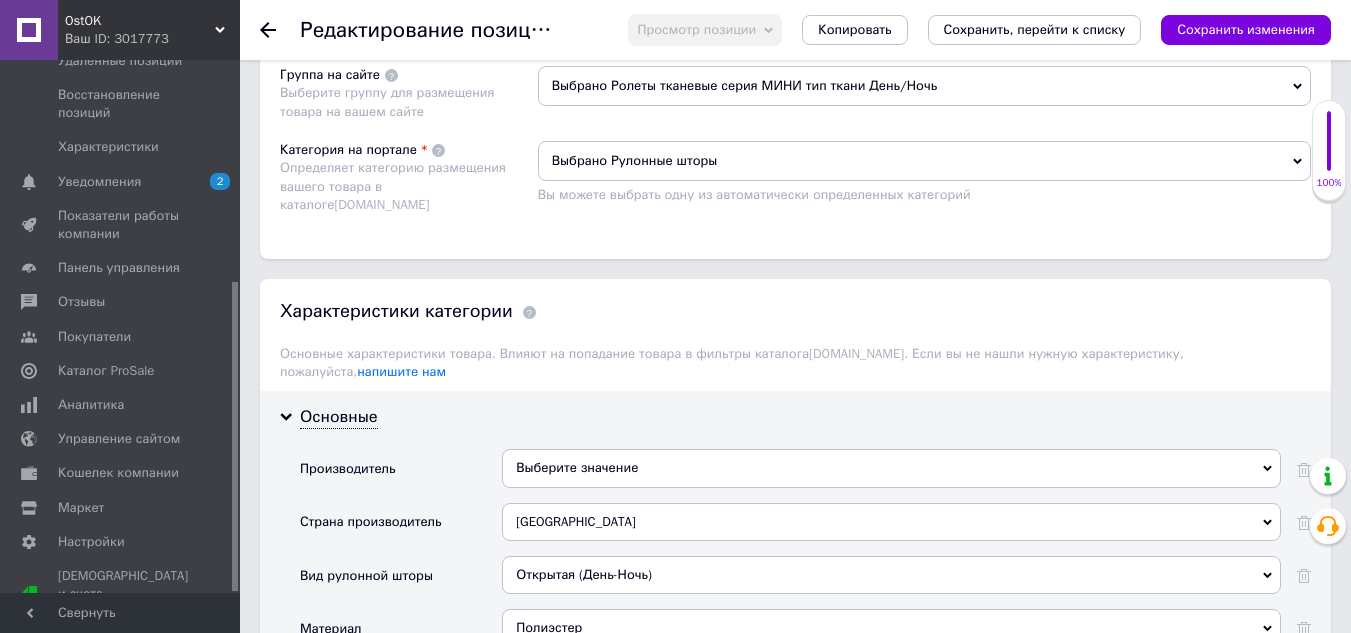 click on "Выберите значение" at bounding box center [891, 468] 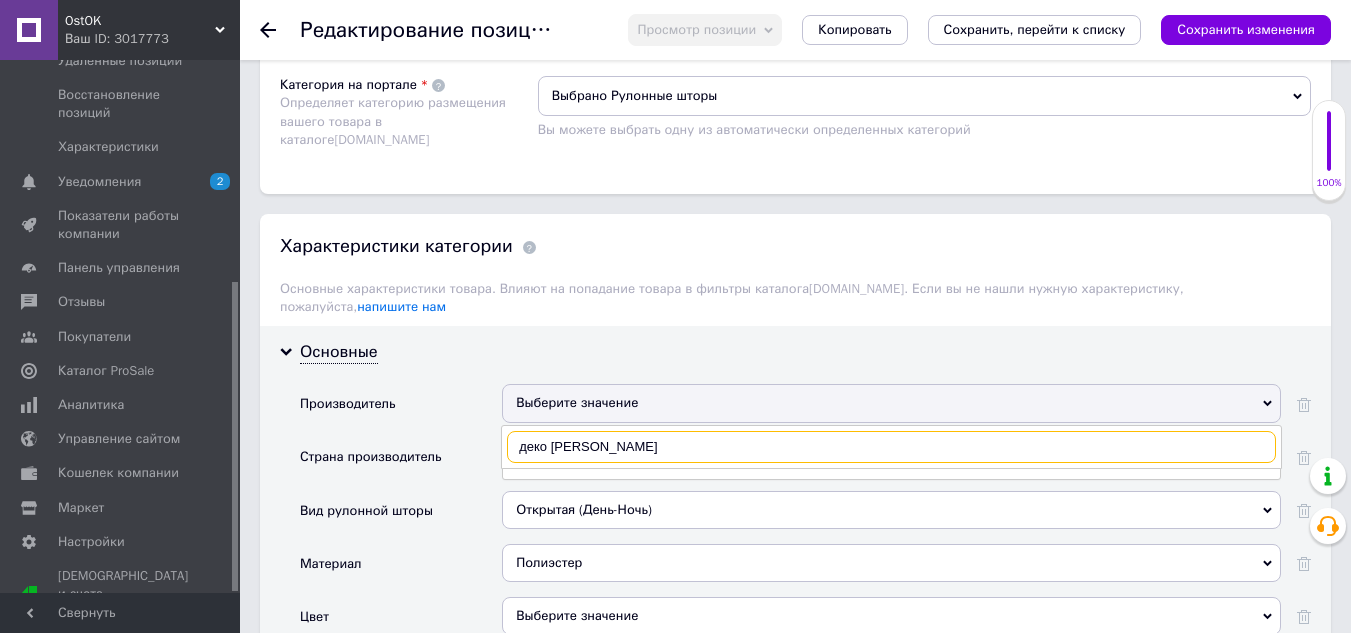 scroll, scrollTop: 1600, scrollLeft: 0, axis: vertical 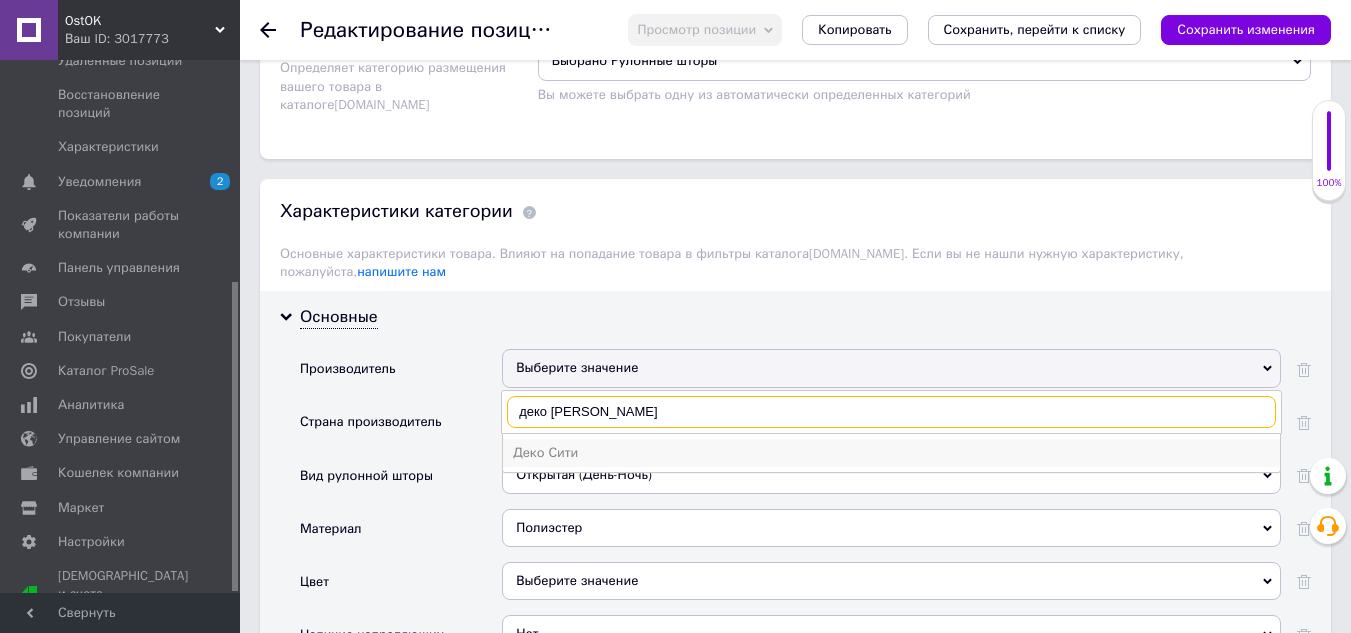 type on "деко [PERSON_NAME]" 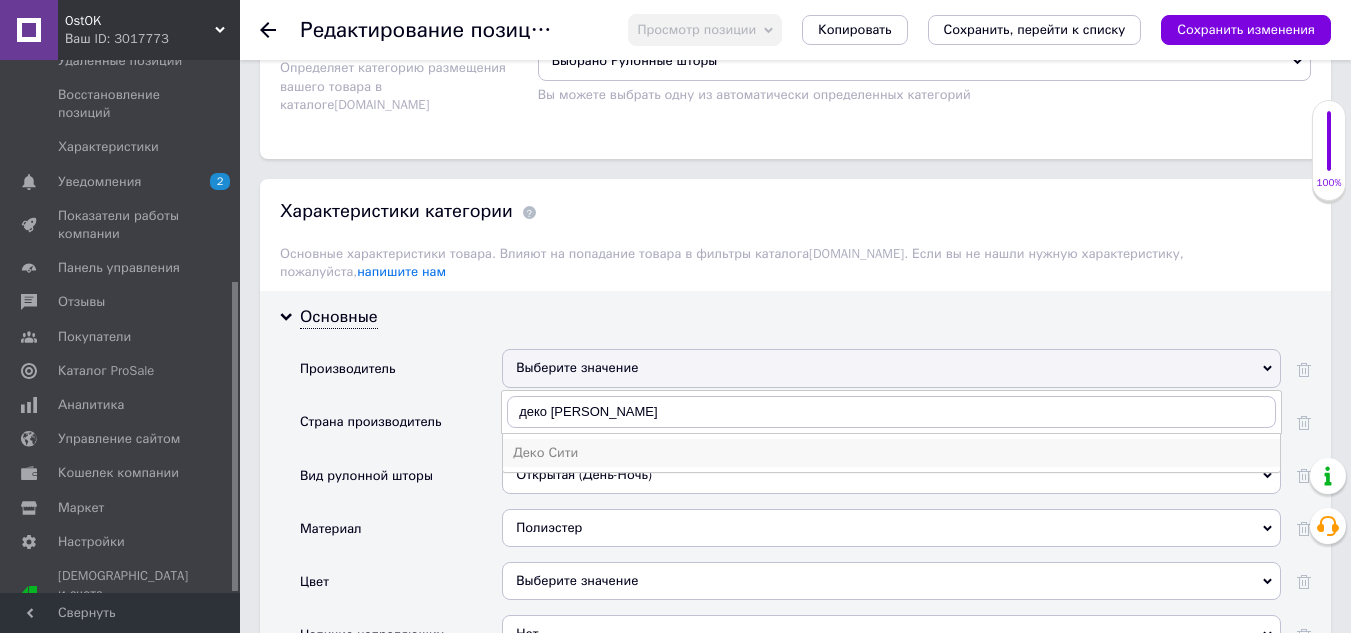 click on "Деко Сити" at bounding box center [891, 453] 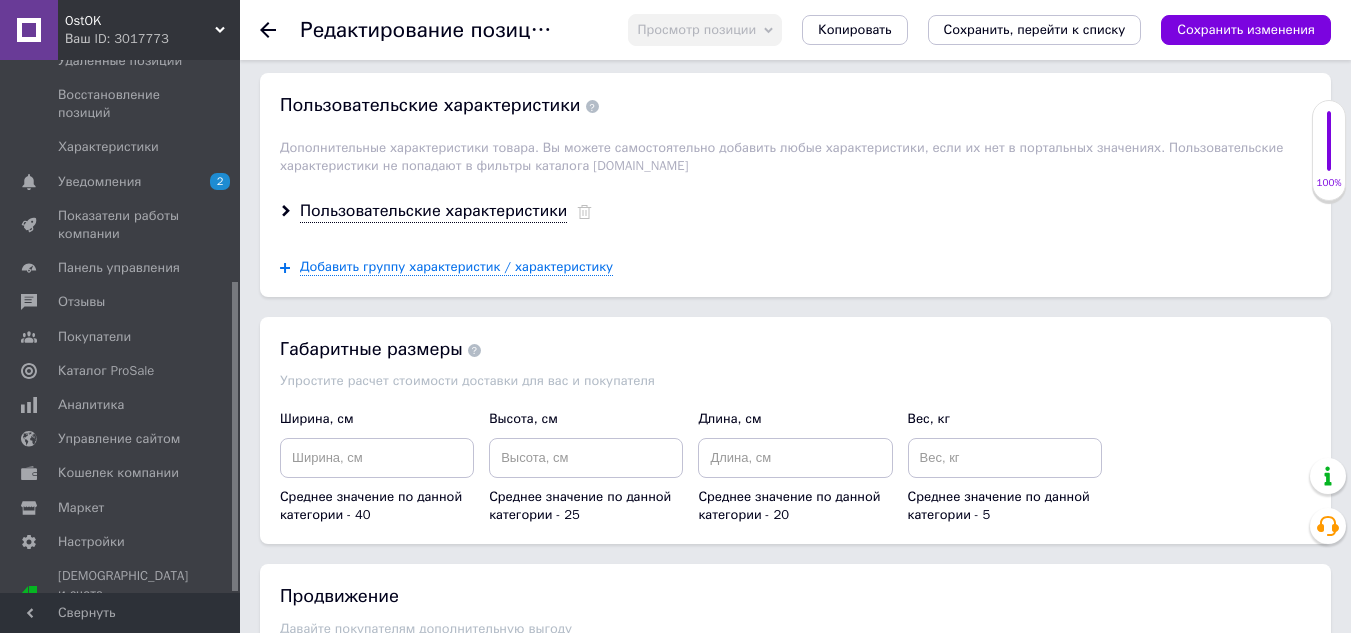 scroll, scrollTop: 2900, scrollLeft: 0, axis: vertical 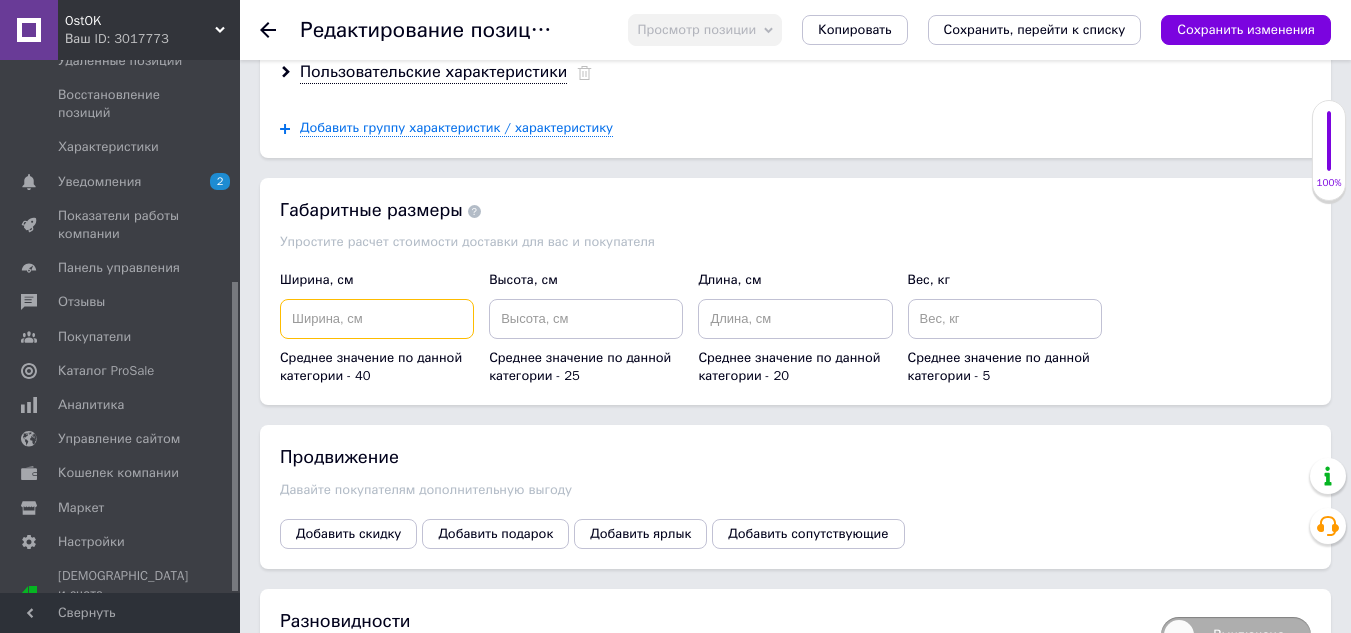 click at bounding box center (377, 319) 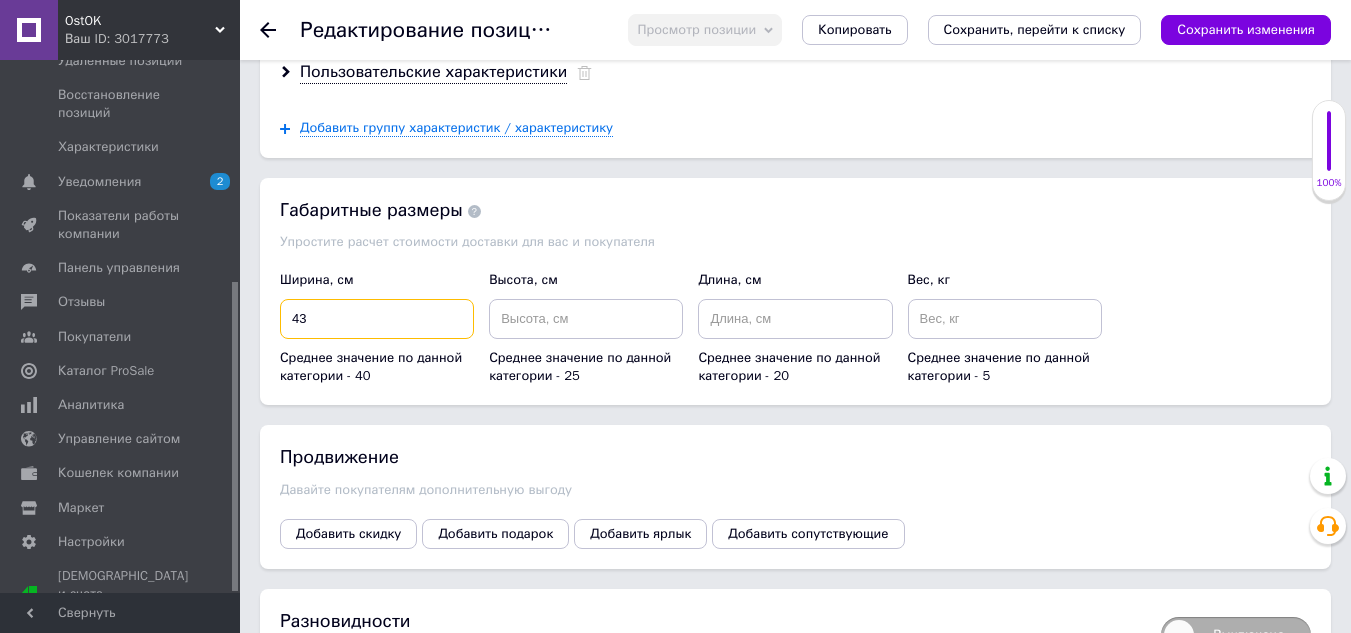 type on "43" 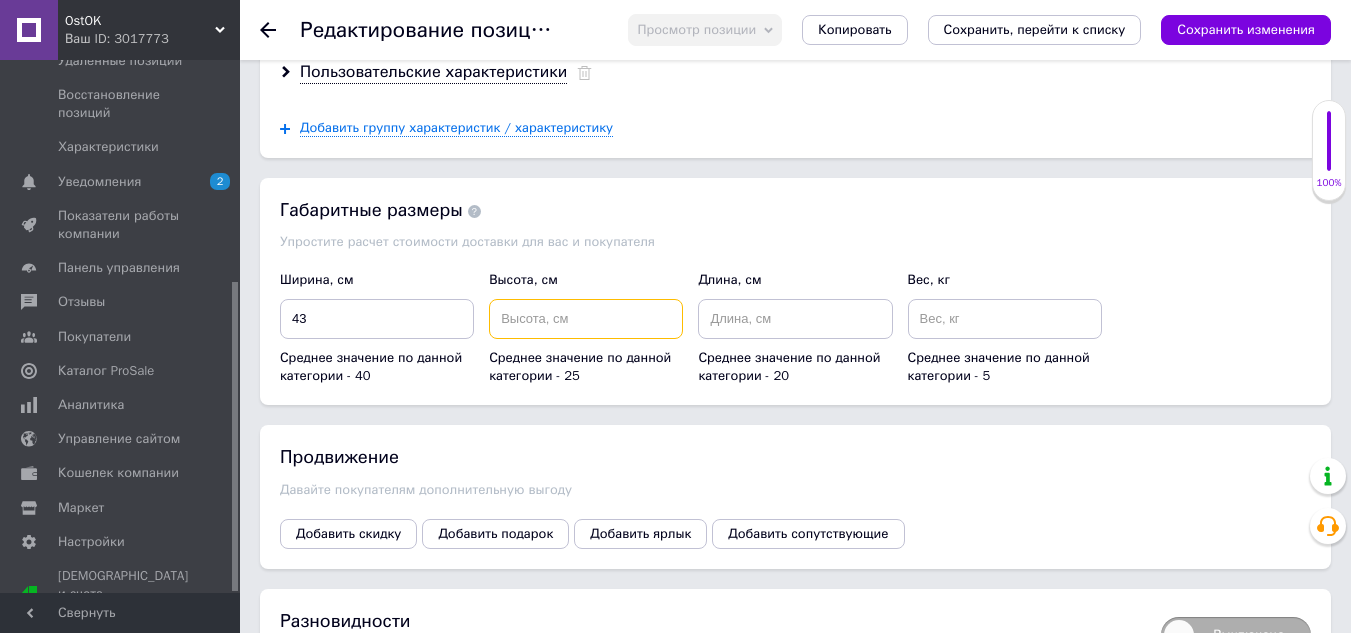 drag, startPoint x: 543, startPoint y: 292, endPoint x: 533, endPoint y: 285, distance: 12.206555 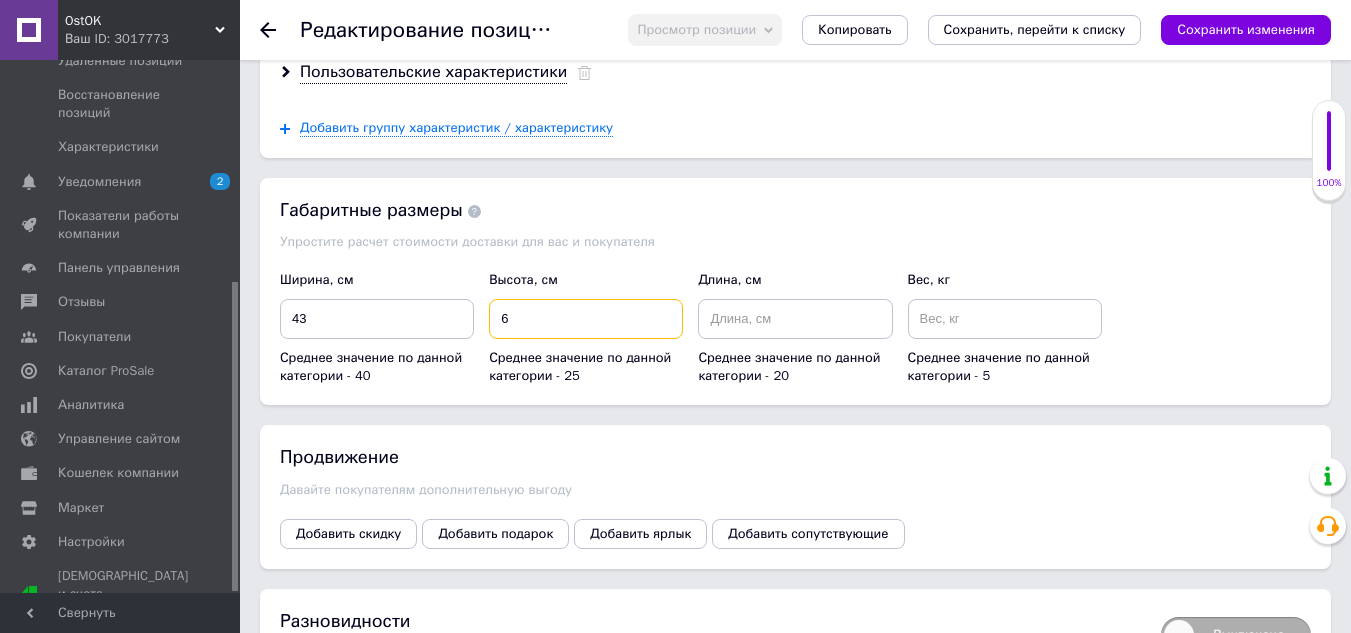type on "6" 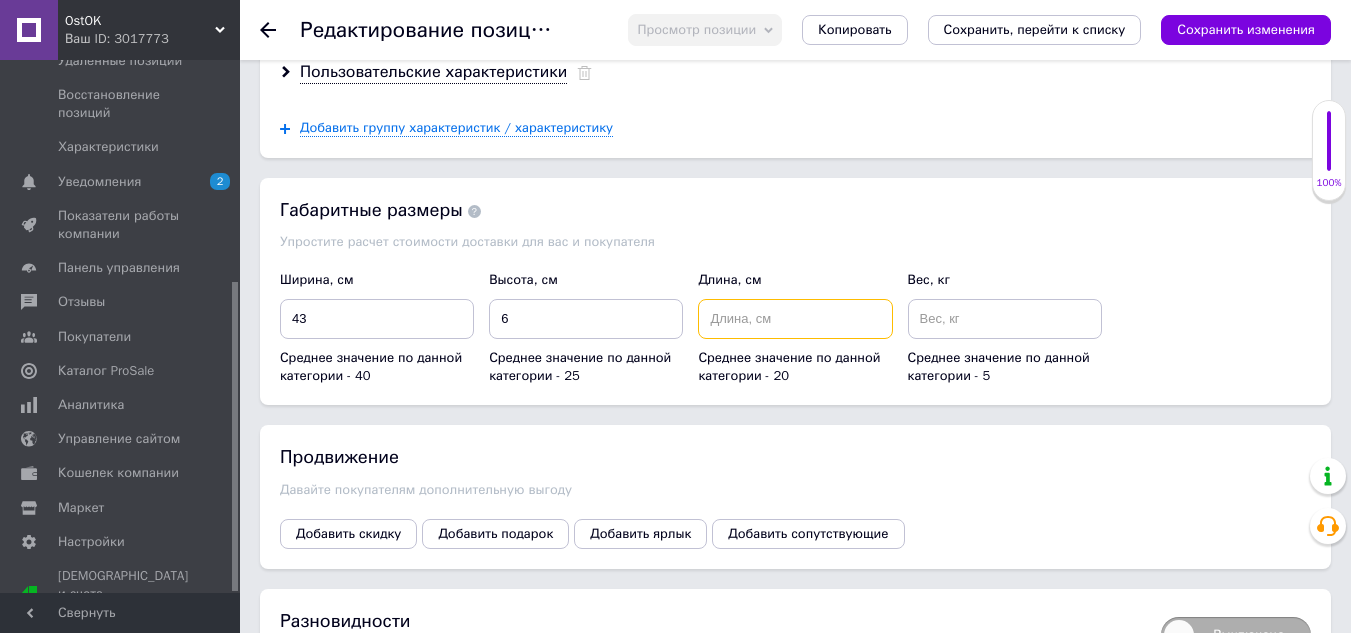 click at bounding box center (795, 319) 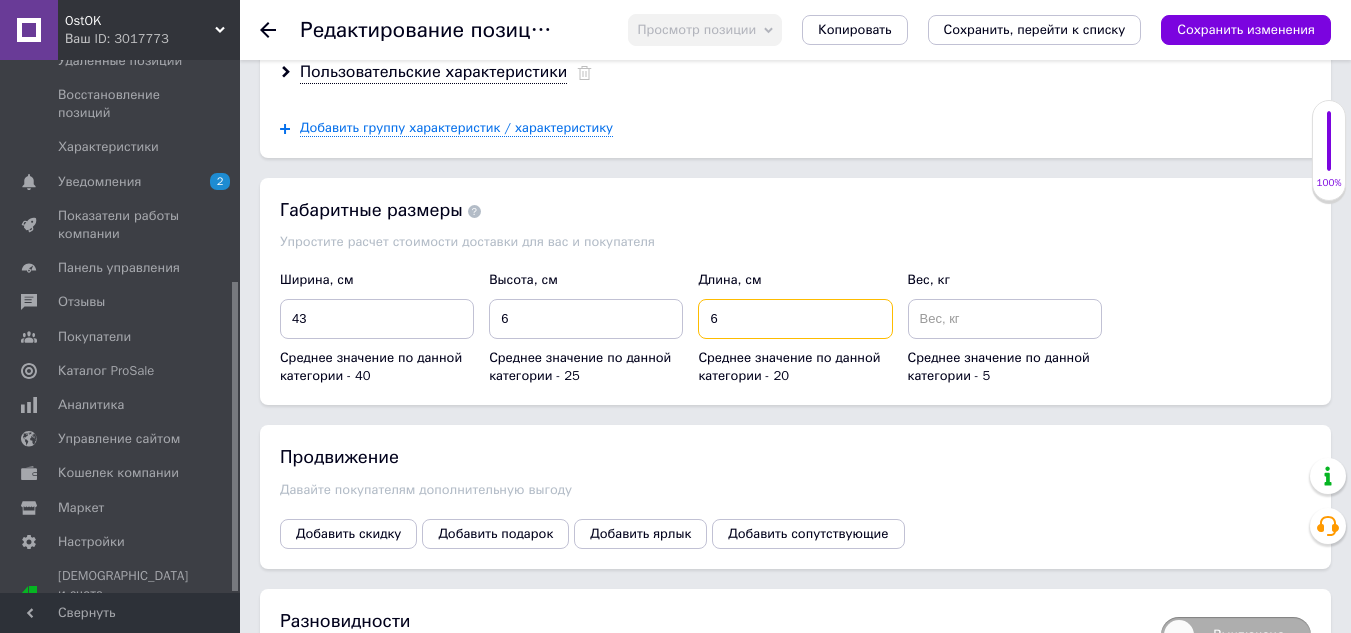type on "6" 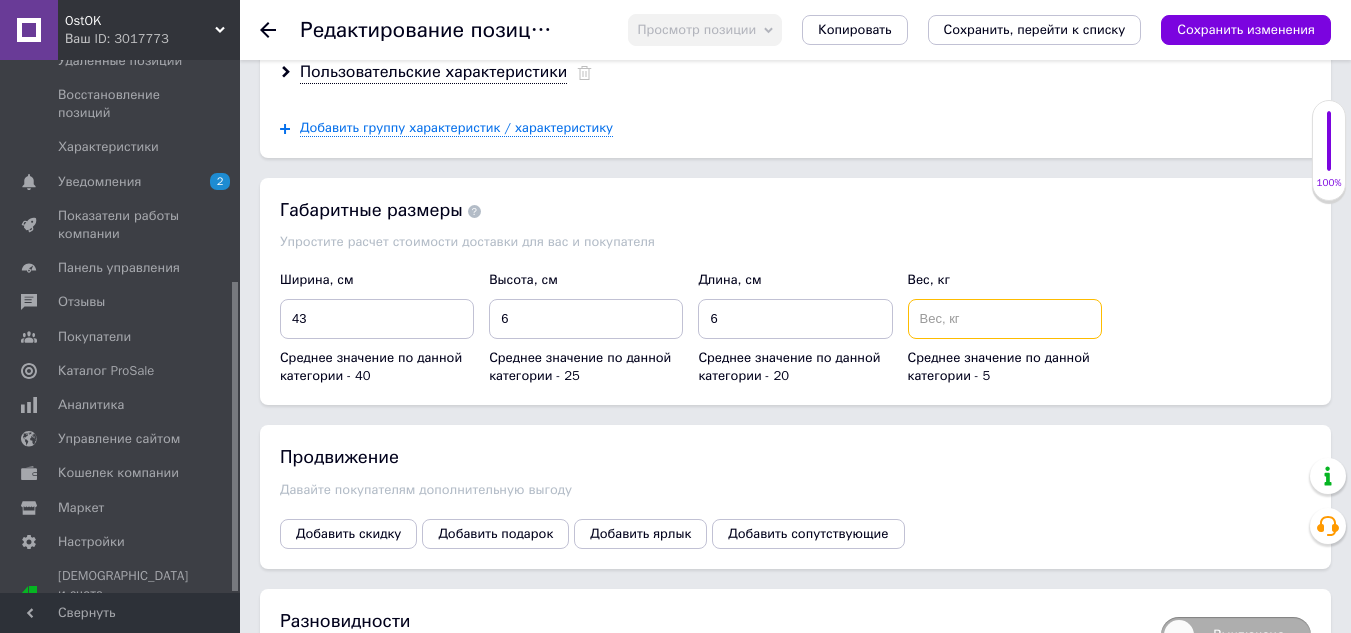click at bounding box center [1005, 319] 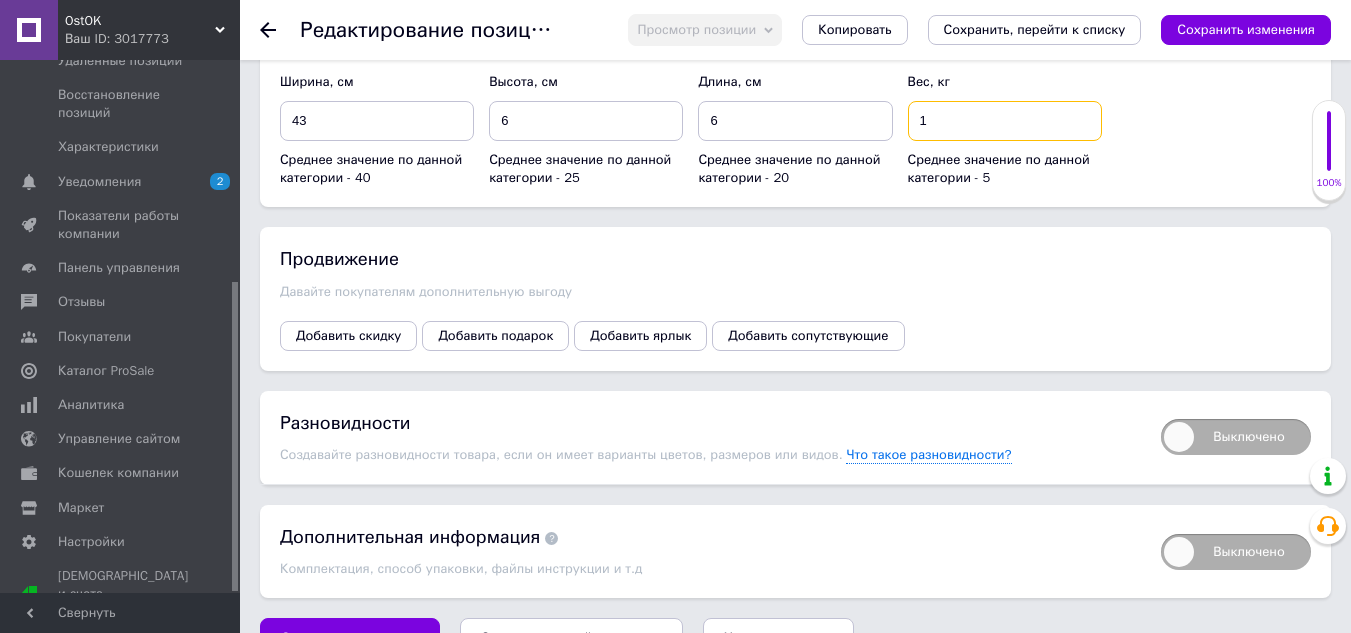 scroll, scrollTop: 3122, scrollLeft: 0, axis: vertical 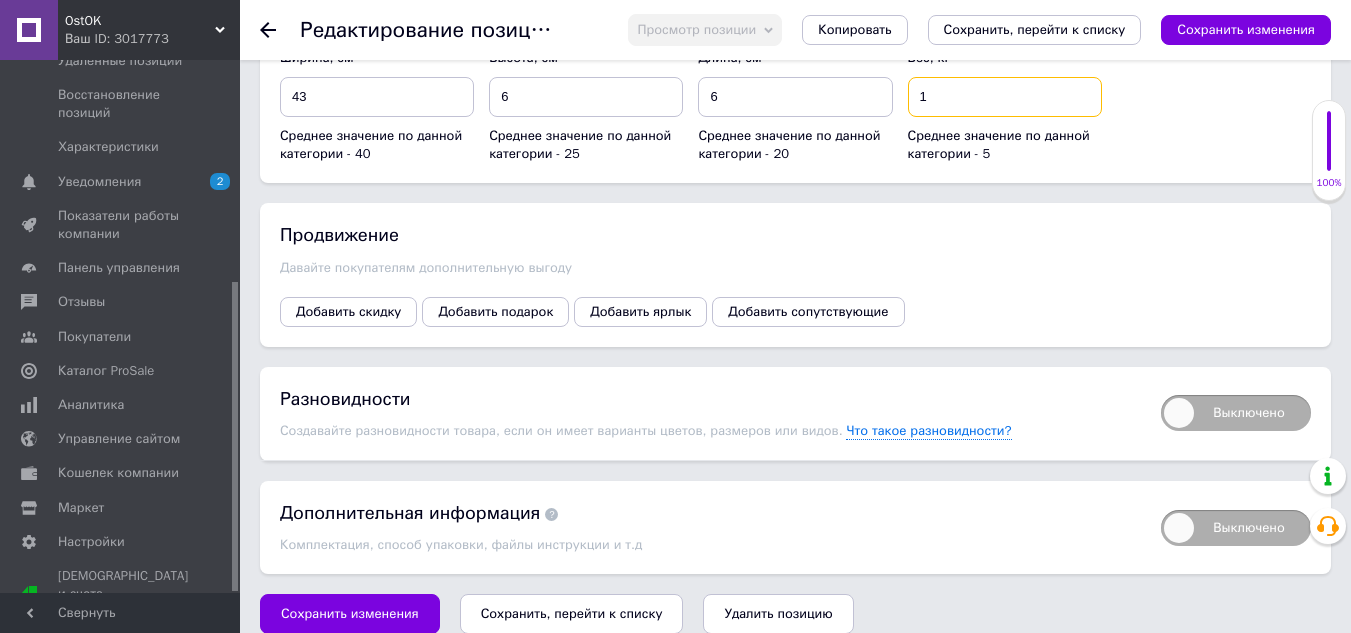 type on "1" 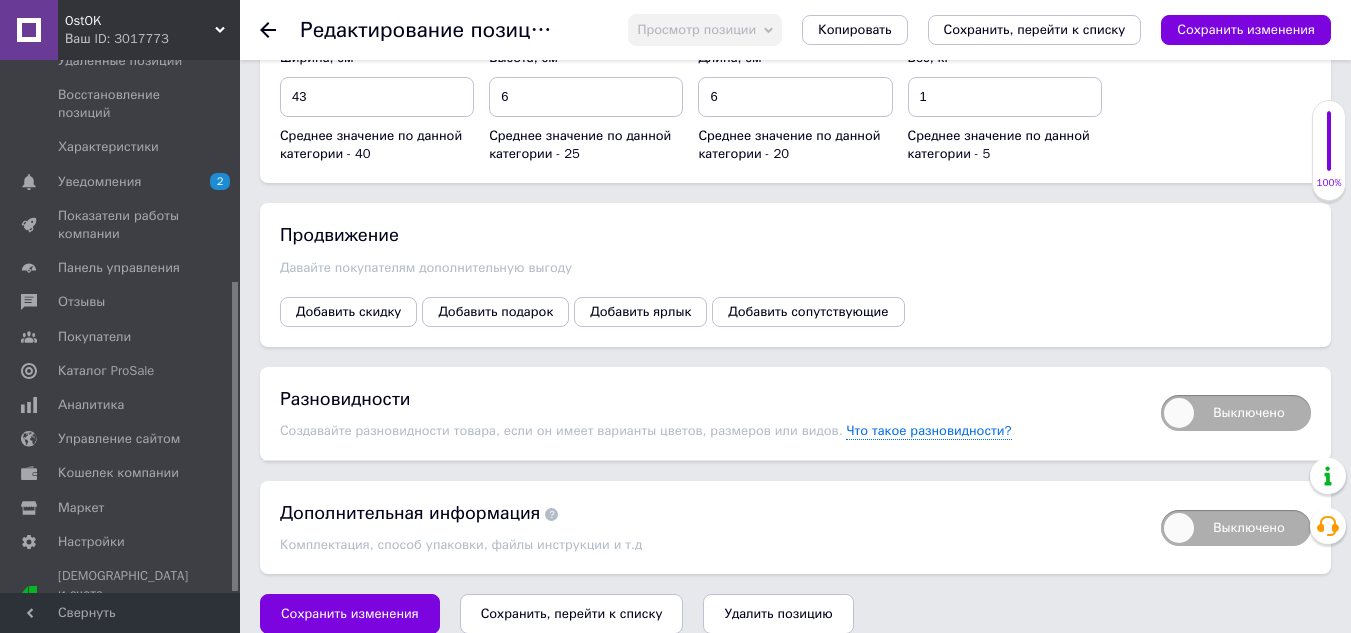 click on "Сохранить, перейти к списку" at bounding box center (572, 613) 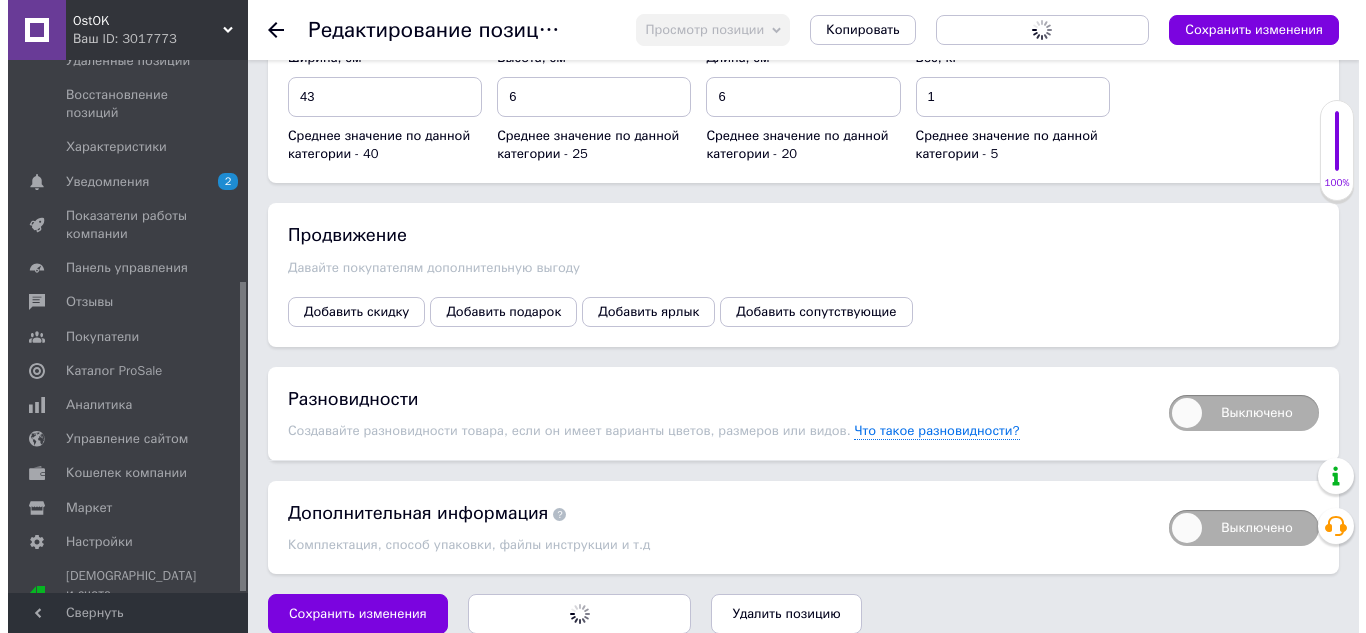 scroll, scrollTop: 0, scrollLeft: 0, axis: both 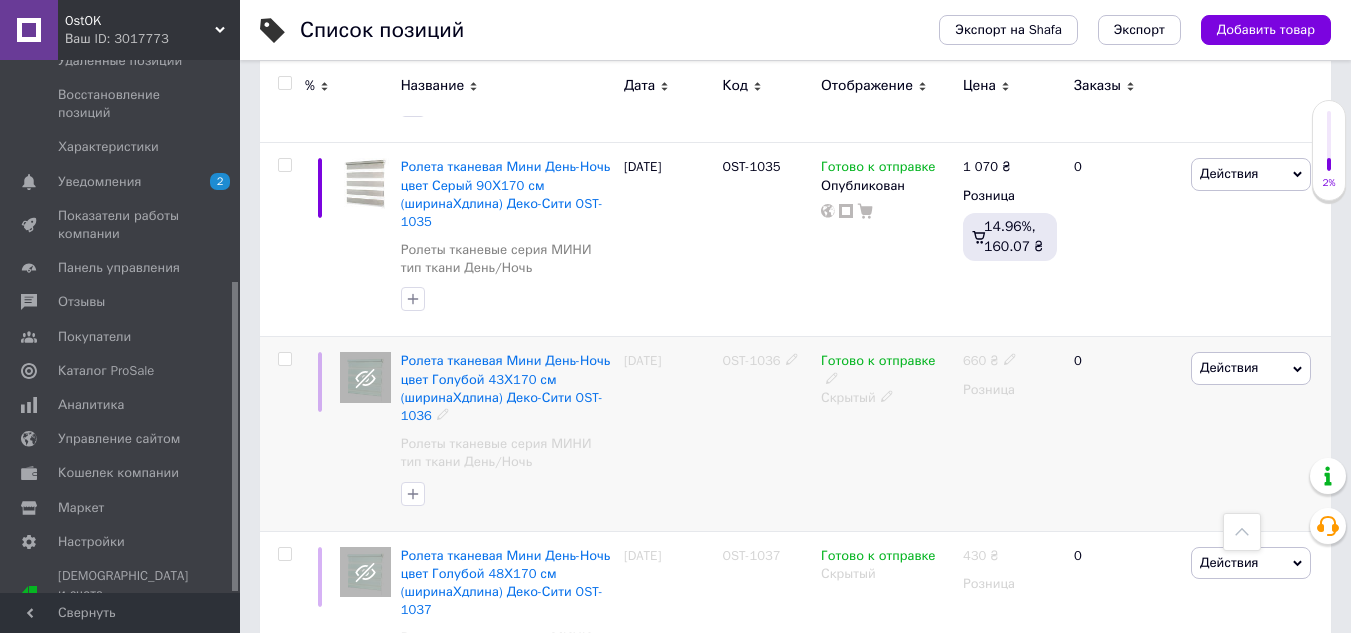 click 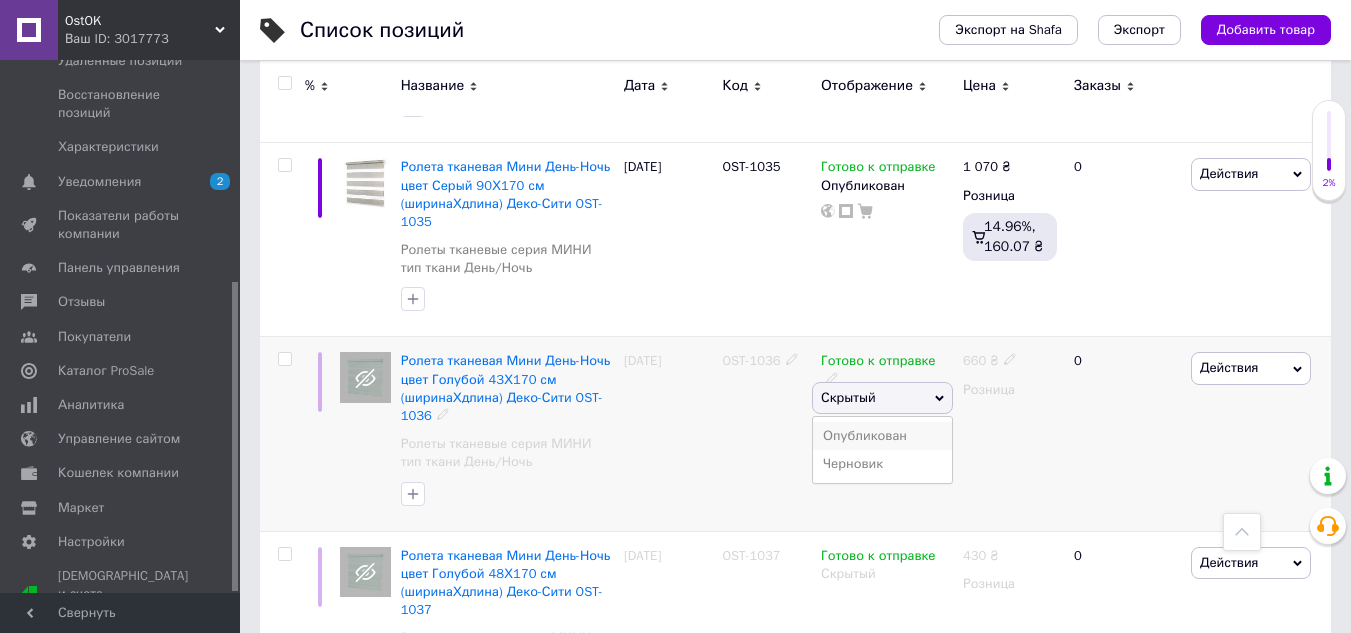 click on "Опубликован" at bounding box center [882, 436] 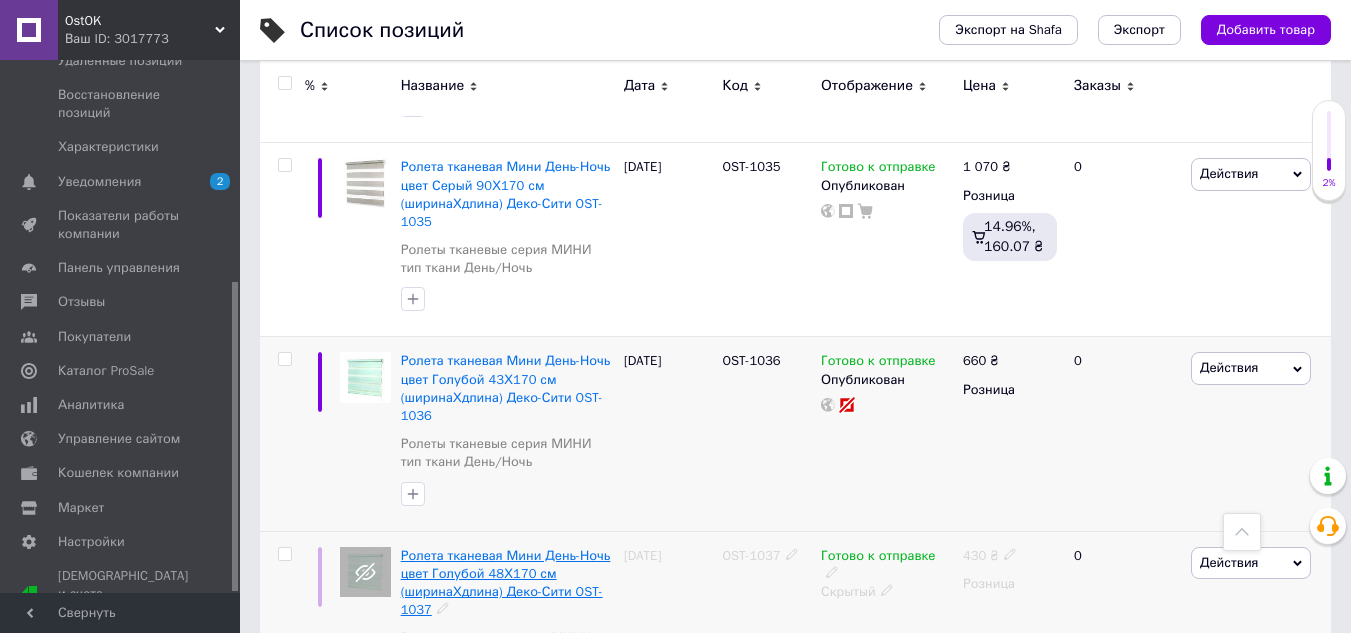 click on "Ролета тканевая Мини День-Ночь цвет Голубой 48Х170 см (ширинаХдлина) Деко-Сити OST-1037" at bounding box center [506, 583] 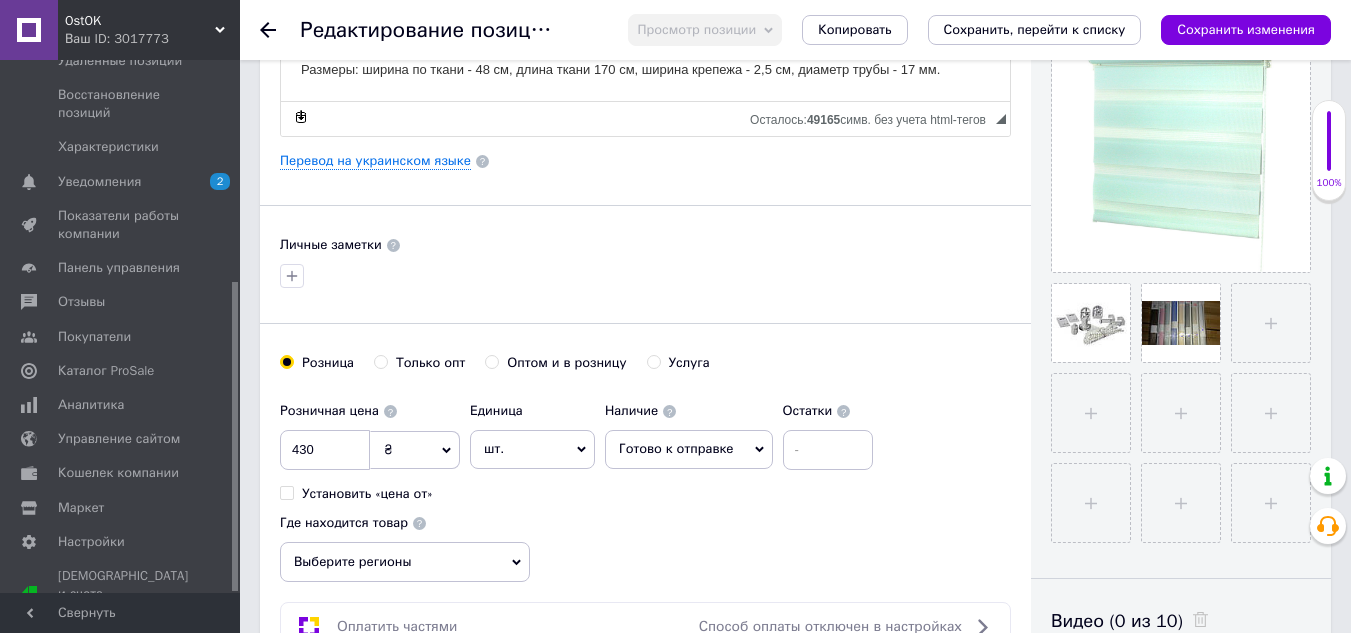 scroll, scrollTop: 500, scrollLeft: 0, axis: vertical 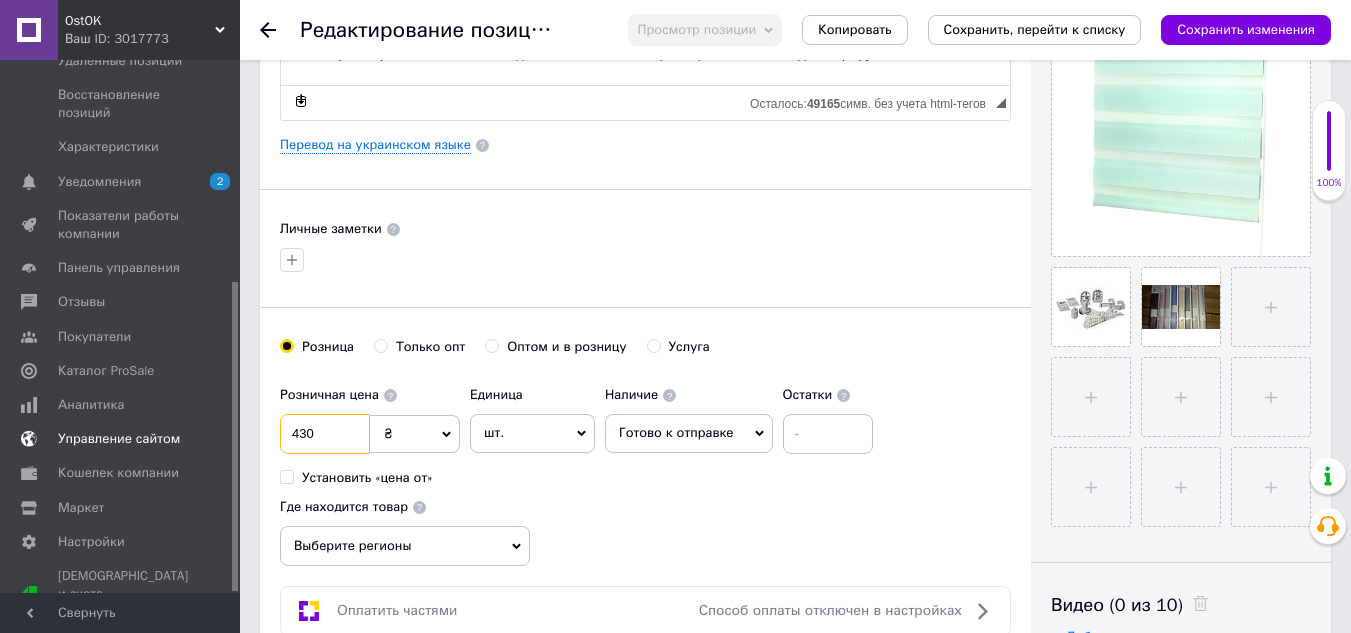 drag, startPoint x: 345, startPoint y: 433, endPoint x: 114, endPoint y: 435, distance: 231.00865 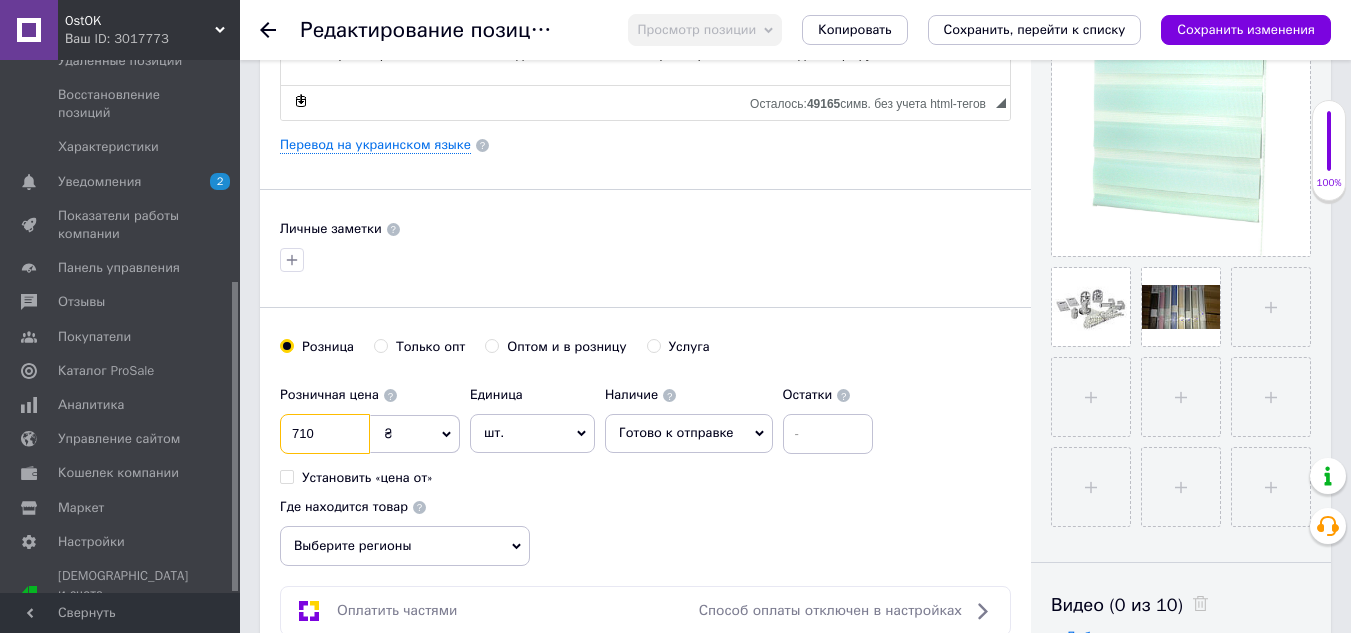 type on "710" 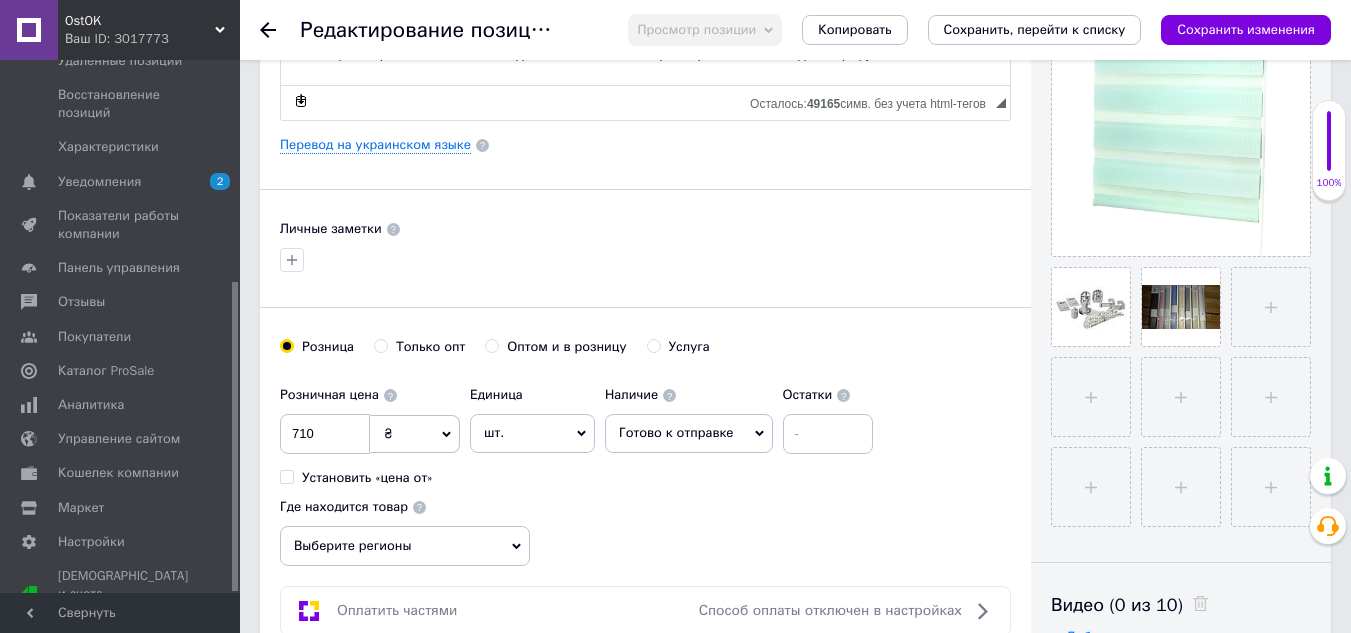 click on "Выберите регионы" at bounding box center (405, 546) 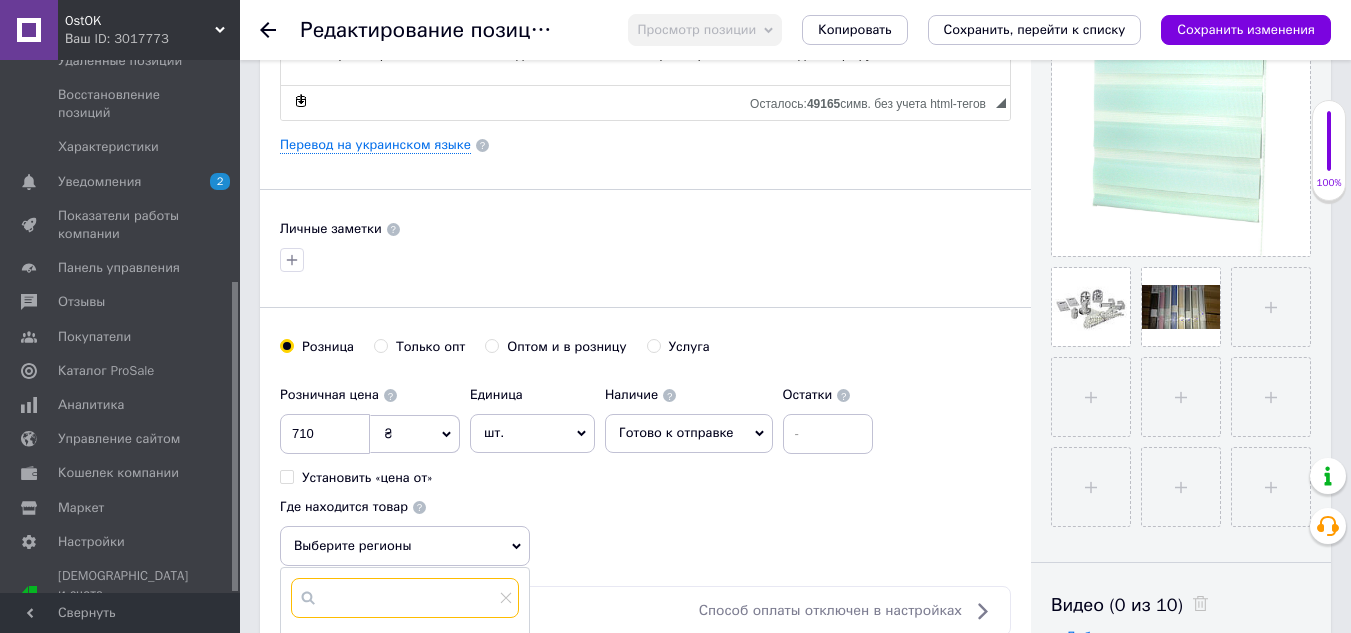 click at bounding box center (405, 598) 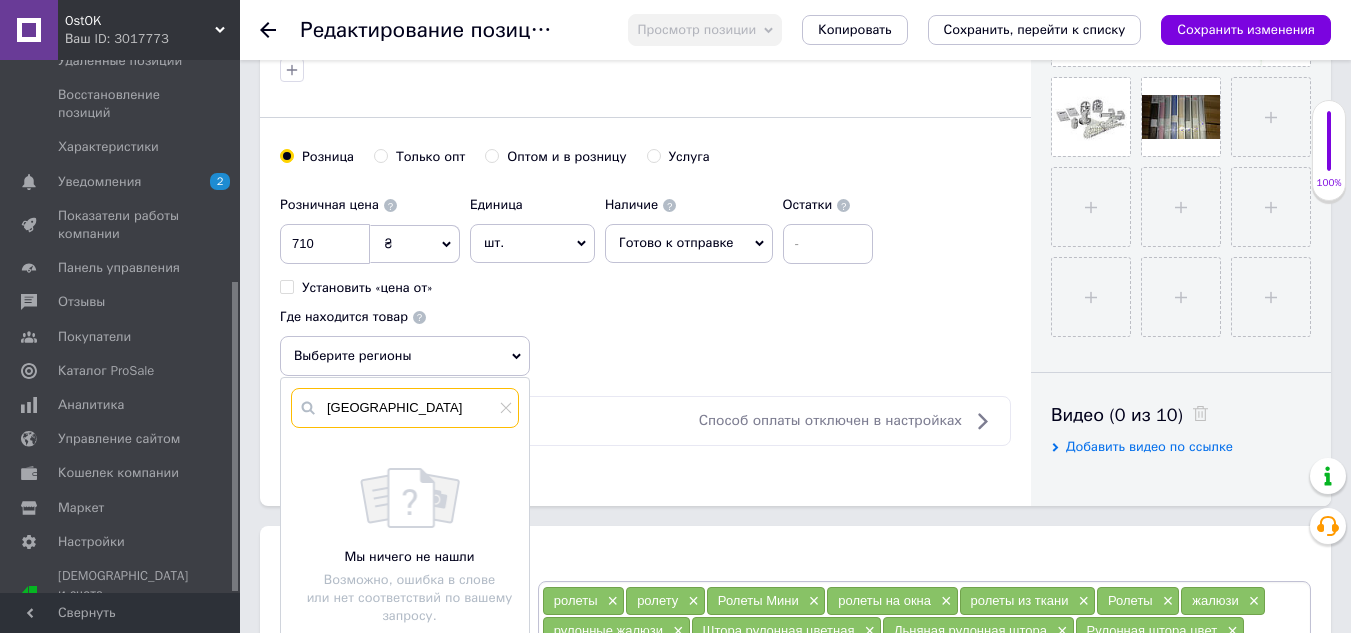 scroll, scrollTop: 700, scrollLeft: 0, axis: vertical 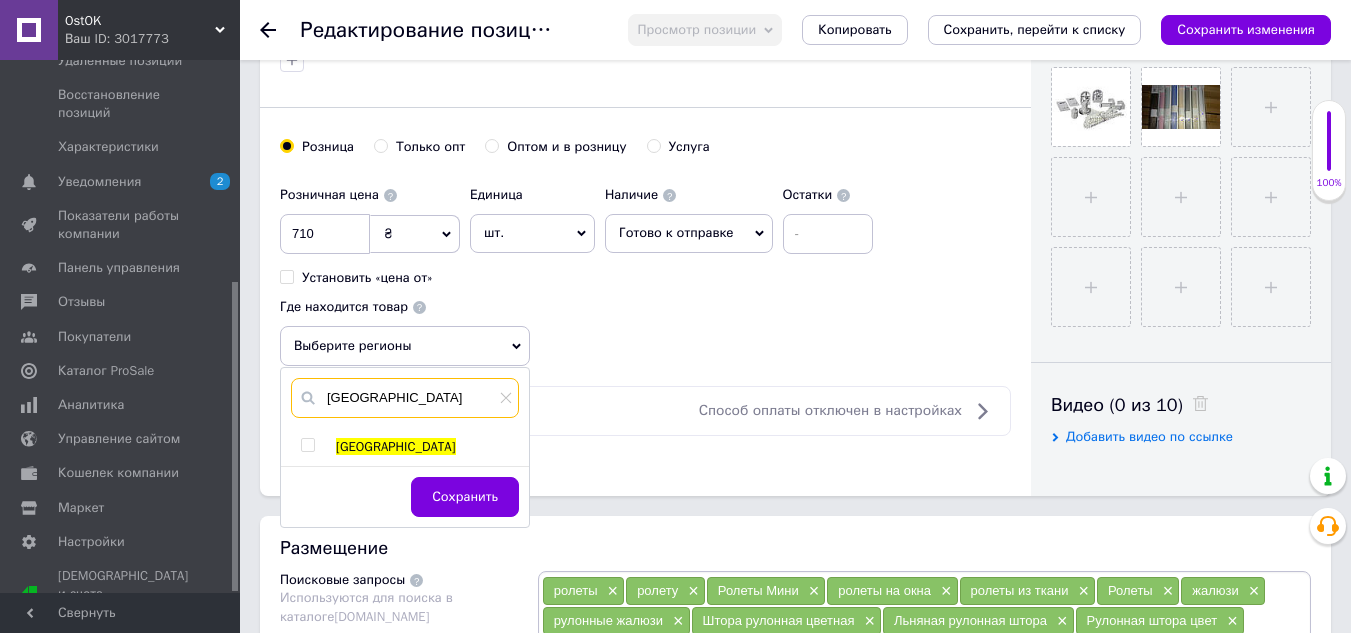 type on "[GEOGRAPHIC_DATA]" 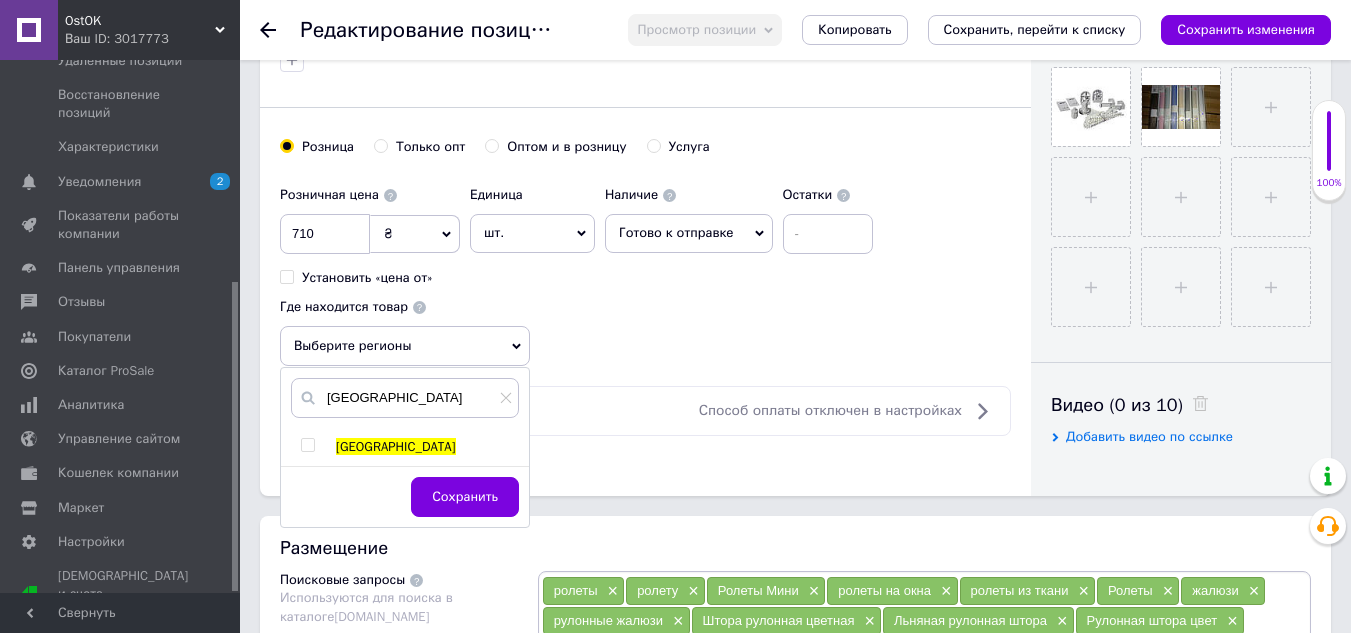 drag, startPoint x: 306, startPoint y: 444, endPoint x: 411, endPoint y: 480, distance: 111 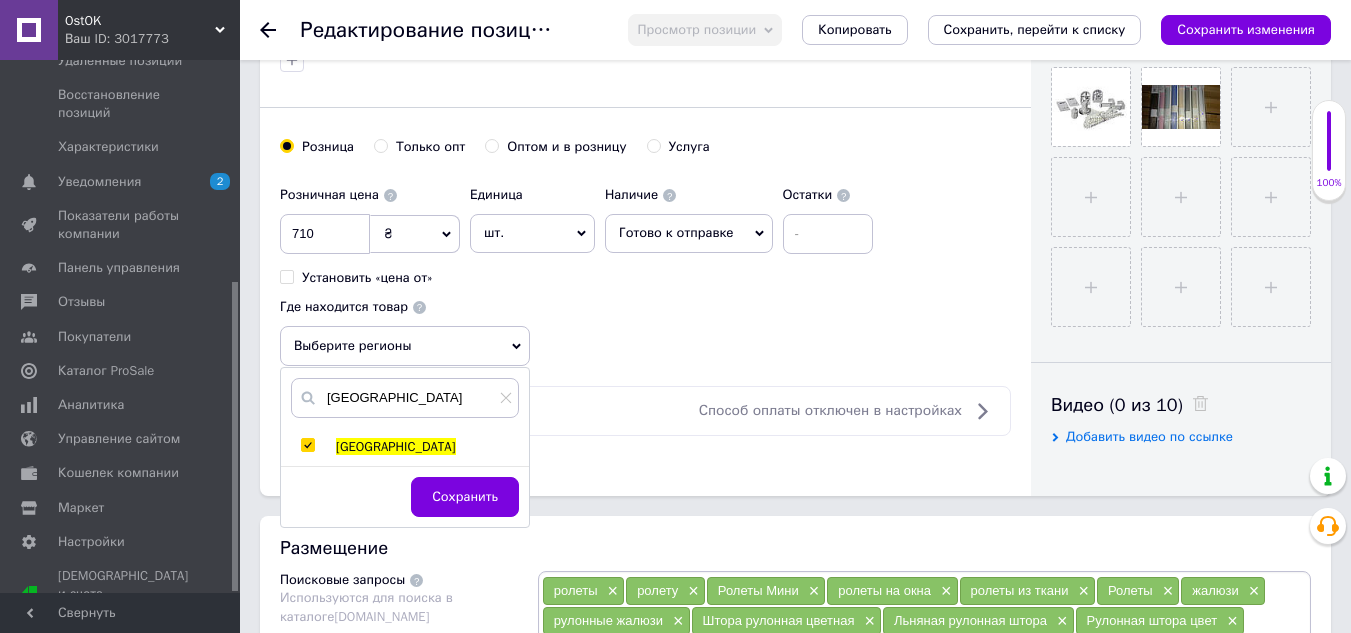 checkbox on "true" 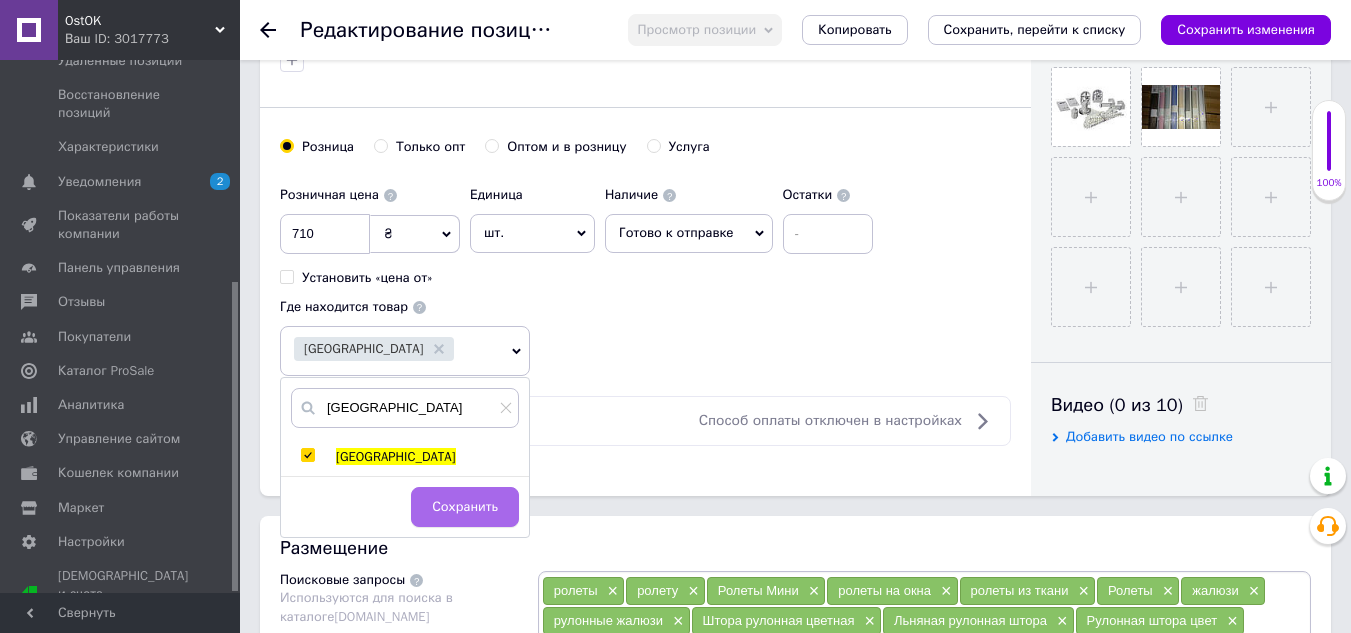 click on "Сохранить" at bounding box center [465, 507] 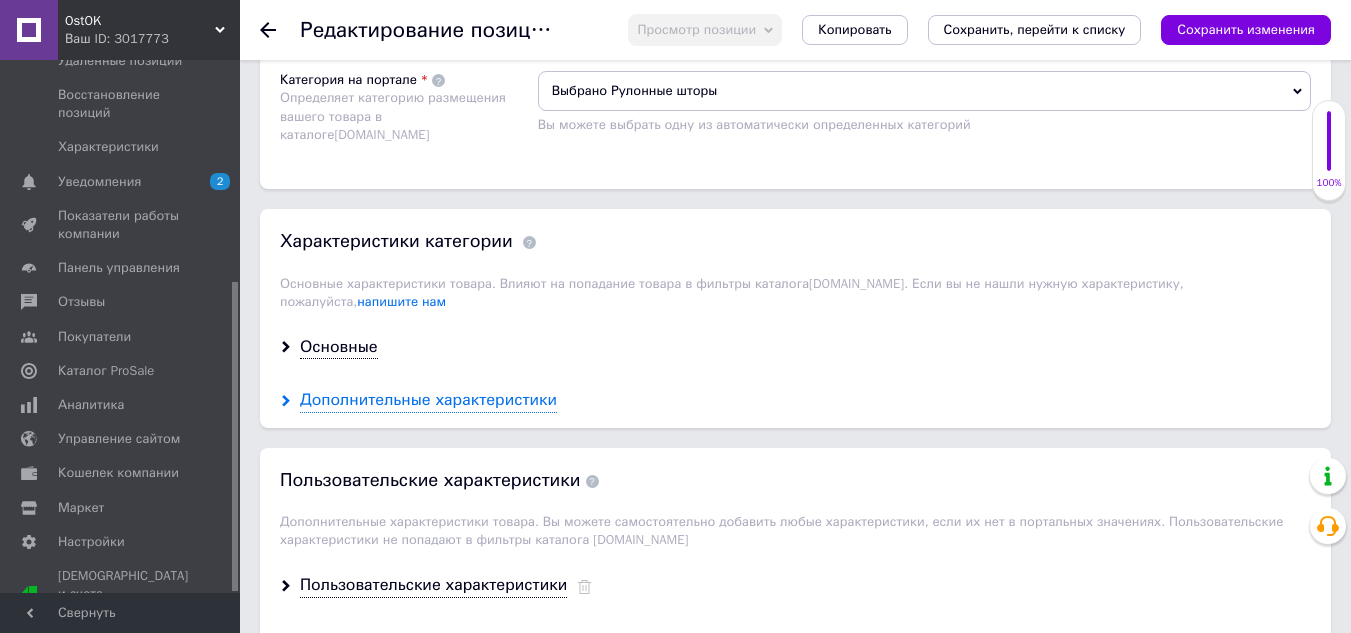 scroll, scrollTop: 1600, scrollLeft: 0, axis: vertical 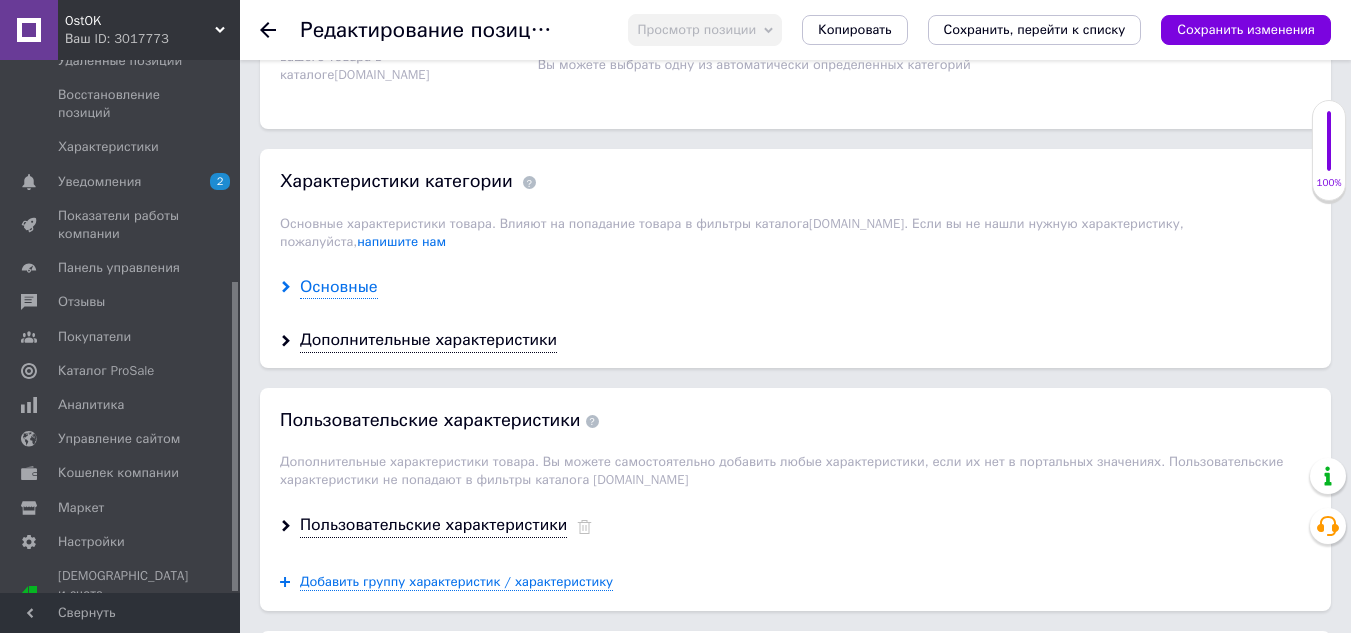 click on "Основные" at bounding box center (339, 287) 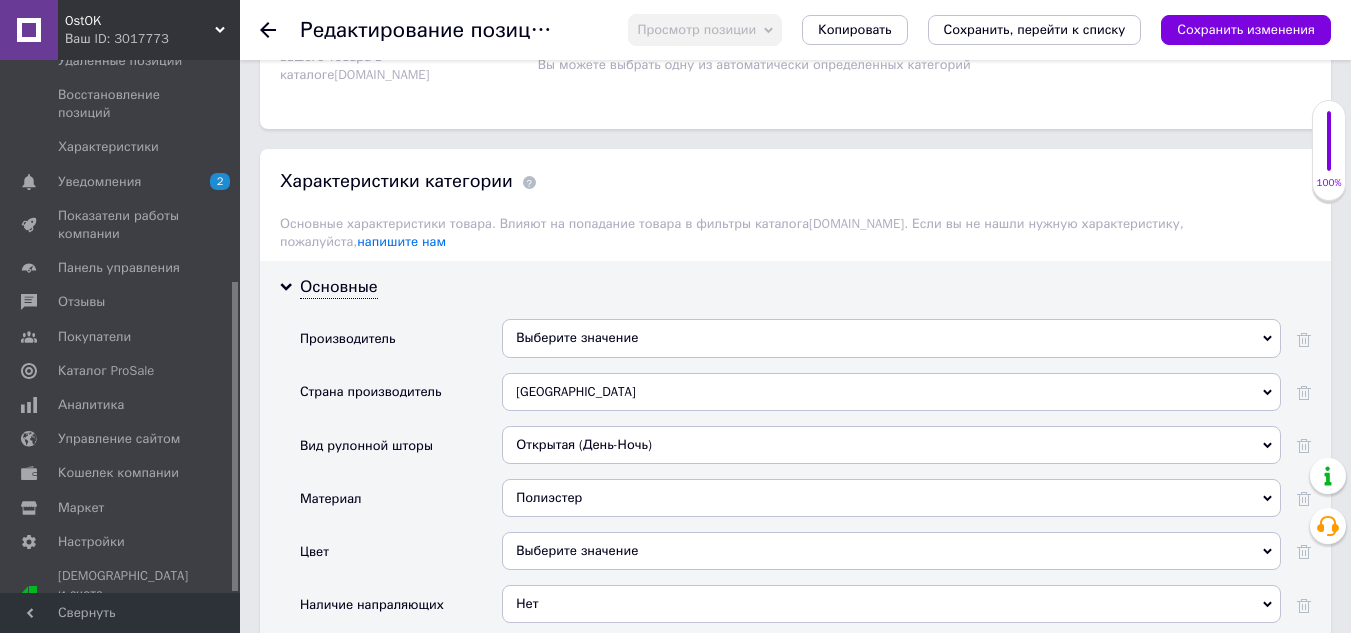 click on "Выберите значение" at bounding box center (891, 338) 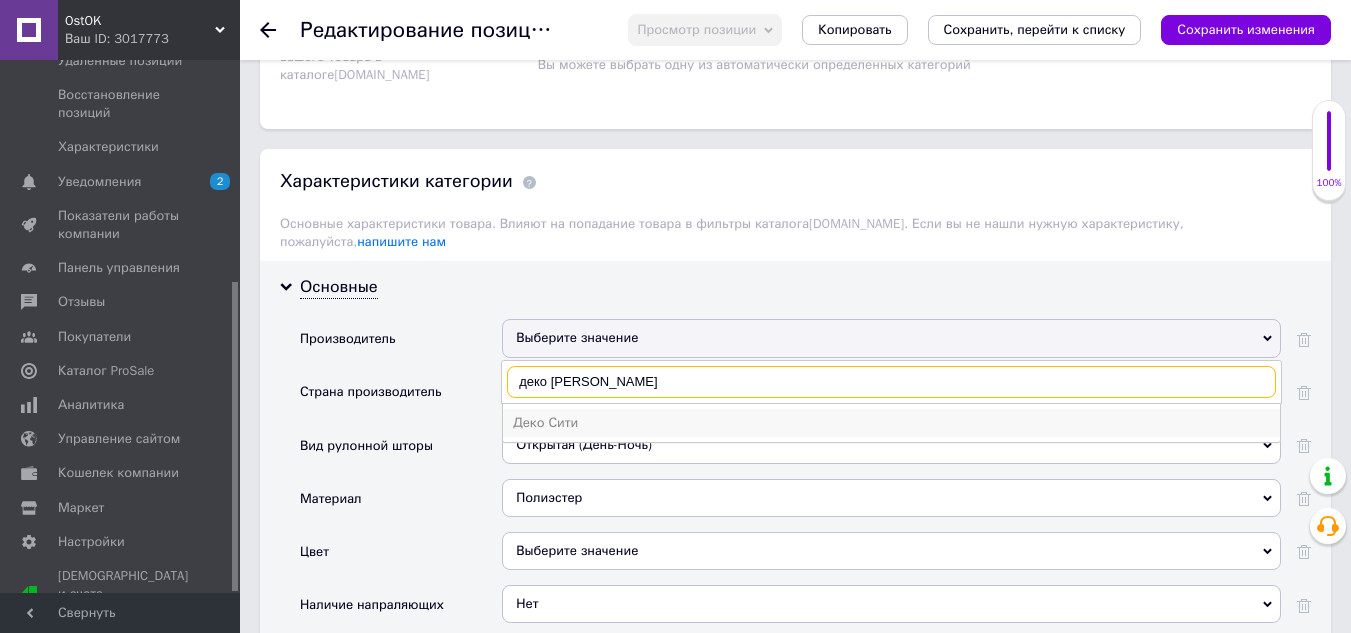 type on "деко [PERSON_NAME]" 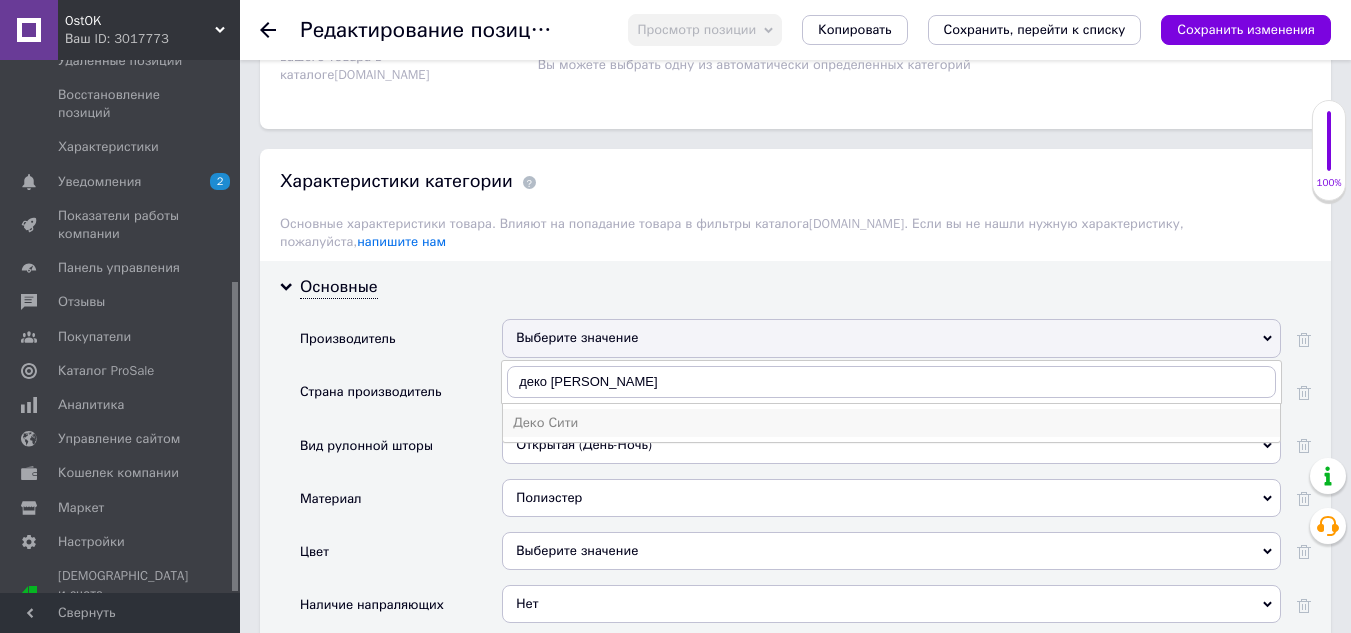 click on "Деко Сити" at bounding box center (891, 423) 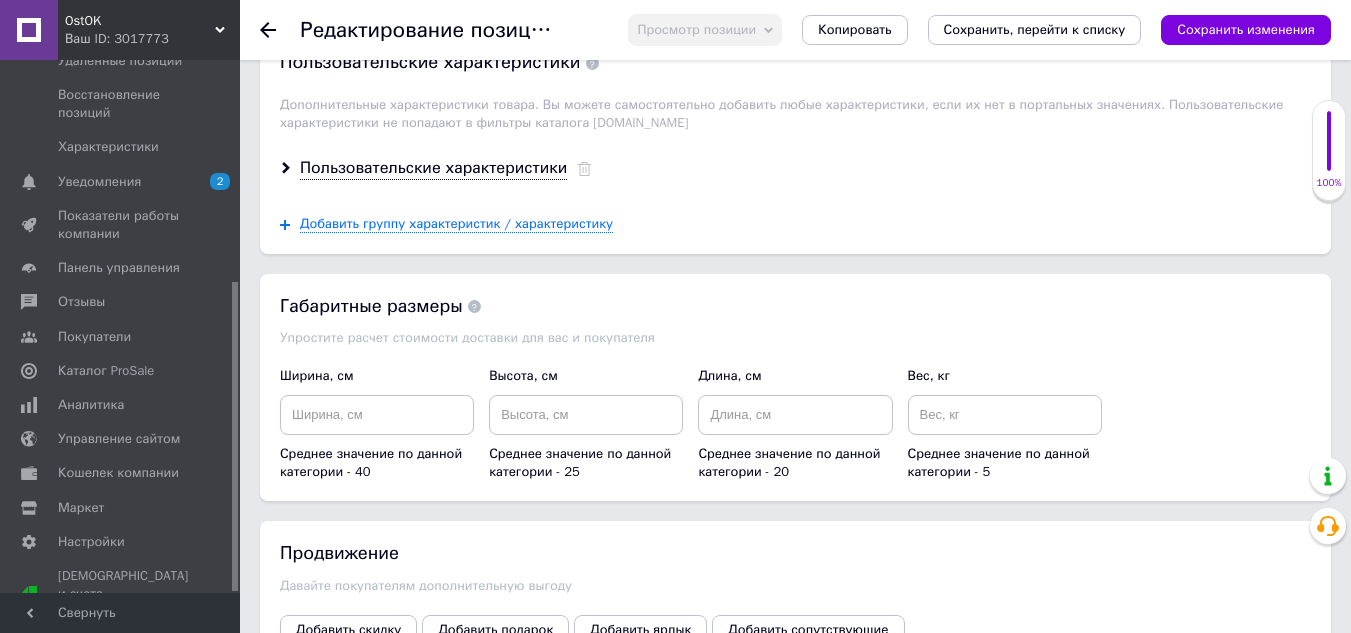 scroll, scrollTop: 2900, scrollLeft: 0, axis: vertical 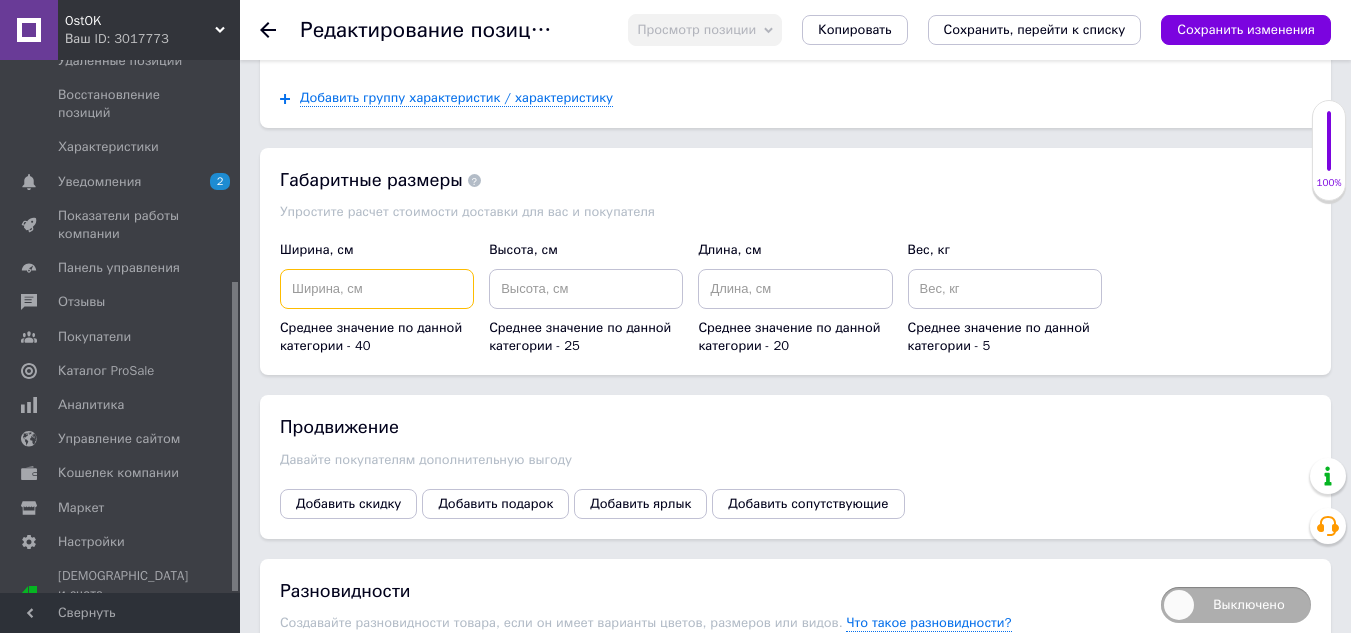 click at bounding box center [377, 289] 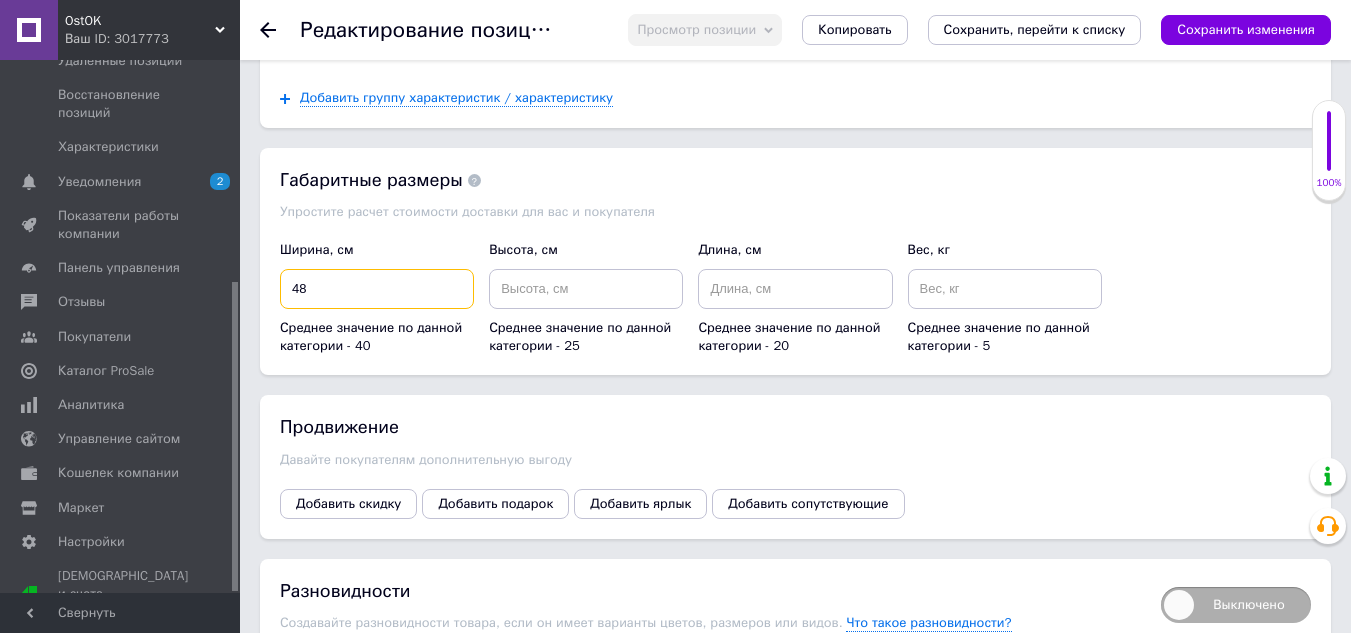 type on "48" 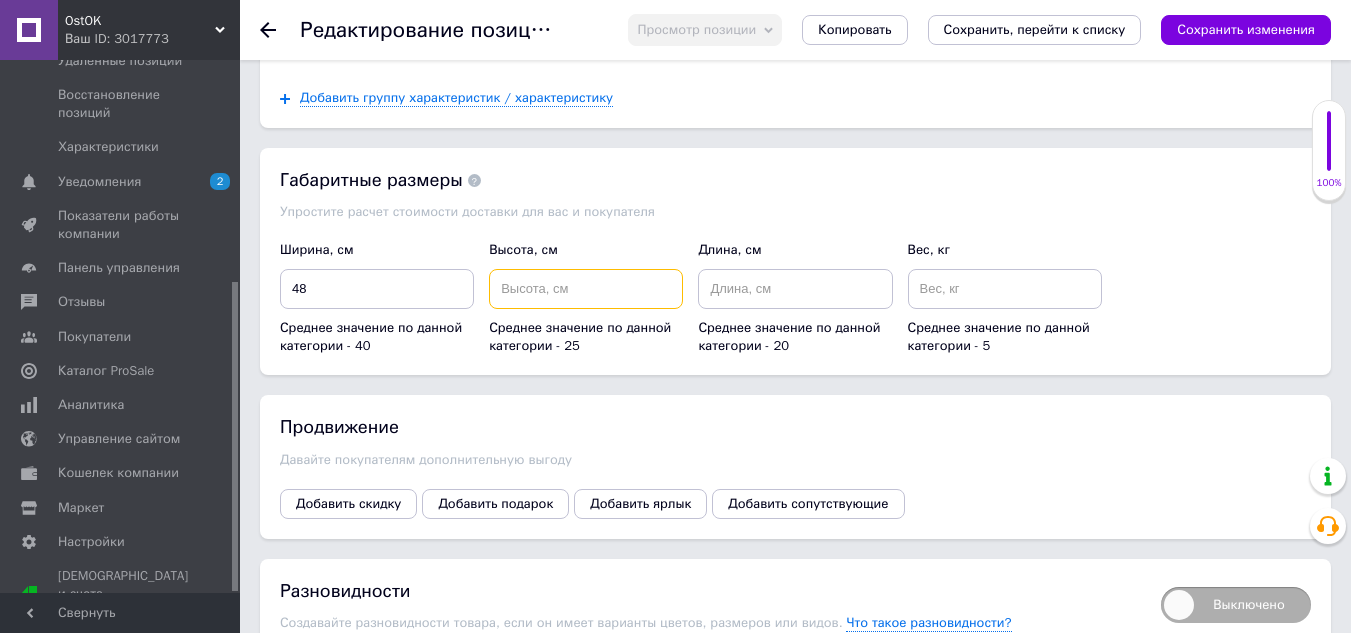 click at bounding box center (586, 289) 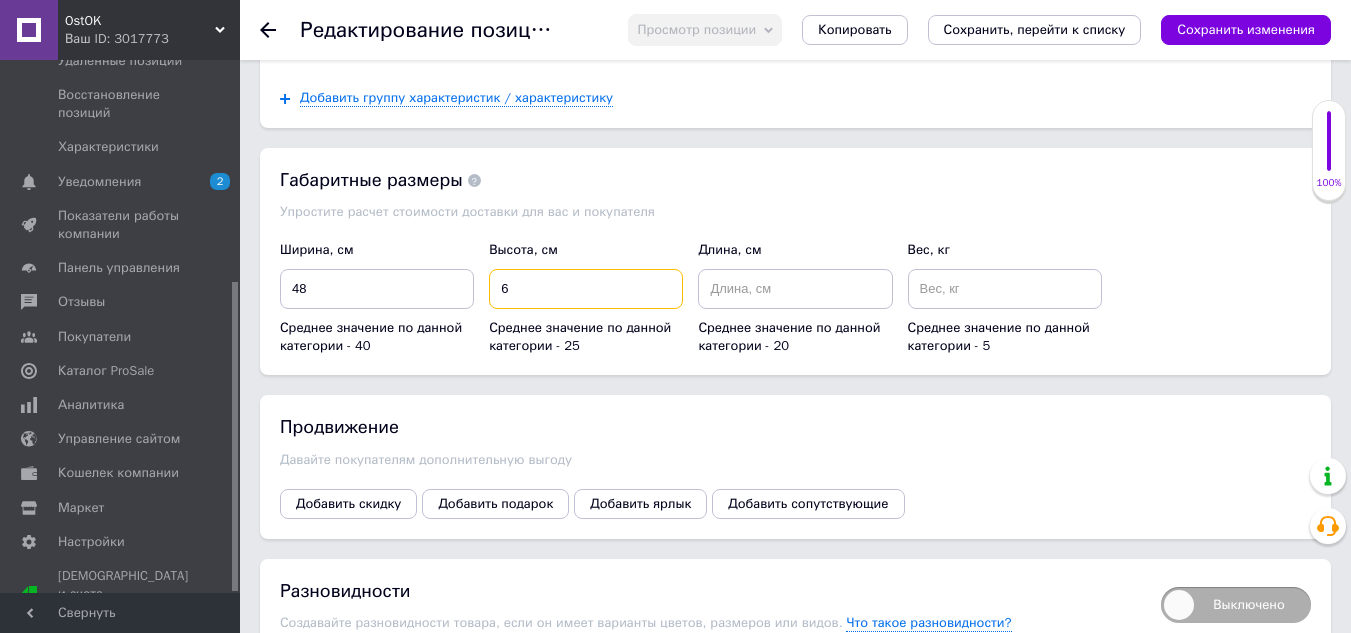 type on "6" 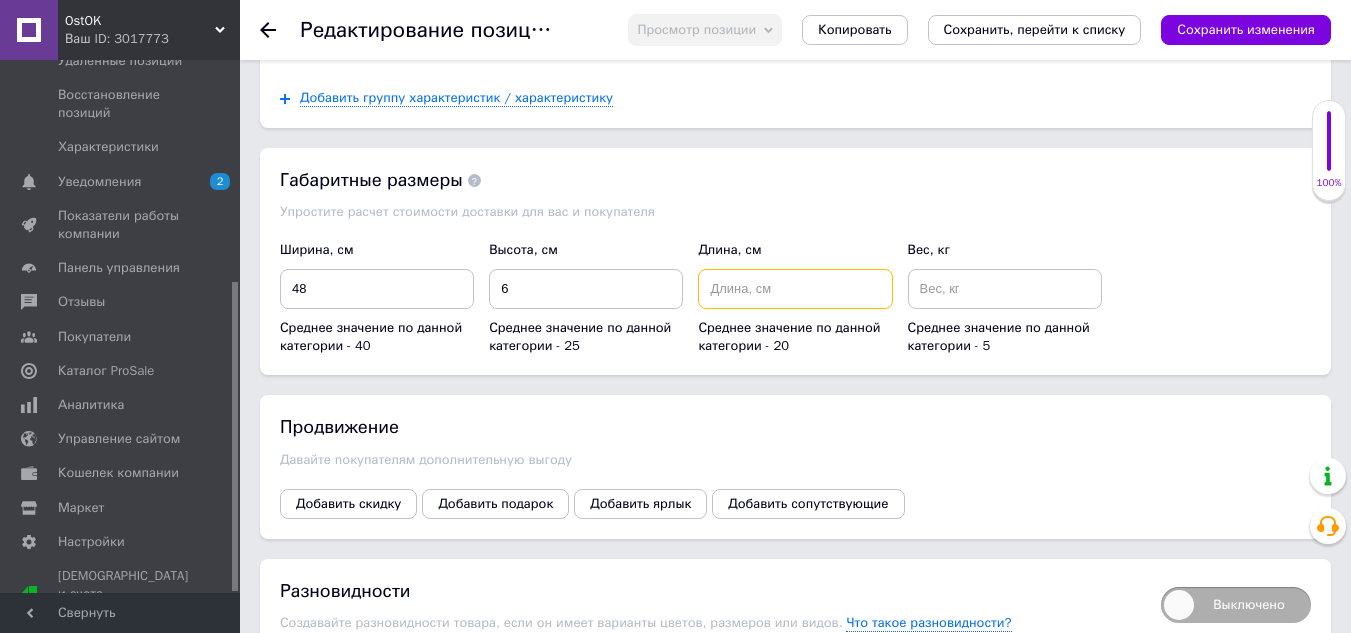 click at bounding box center (795, 289) 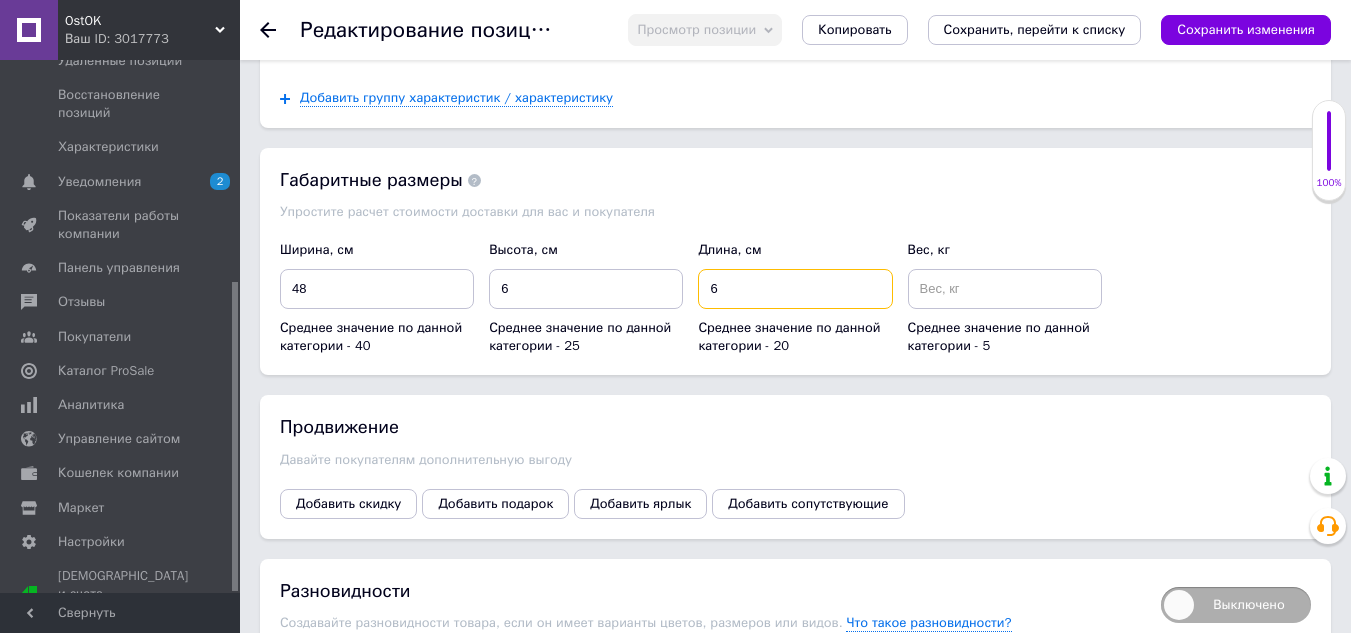 type on "6" 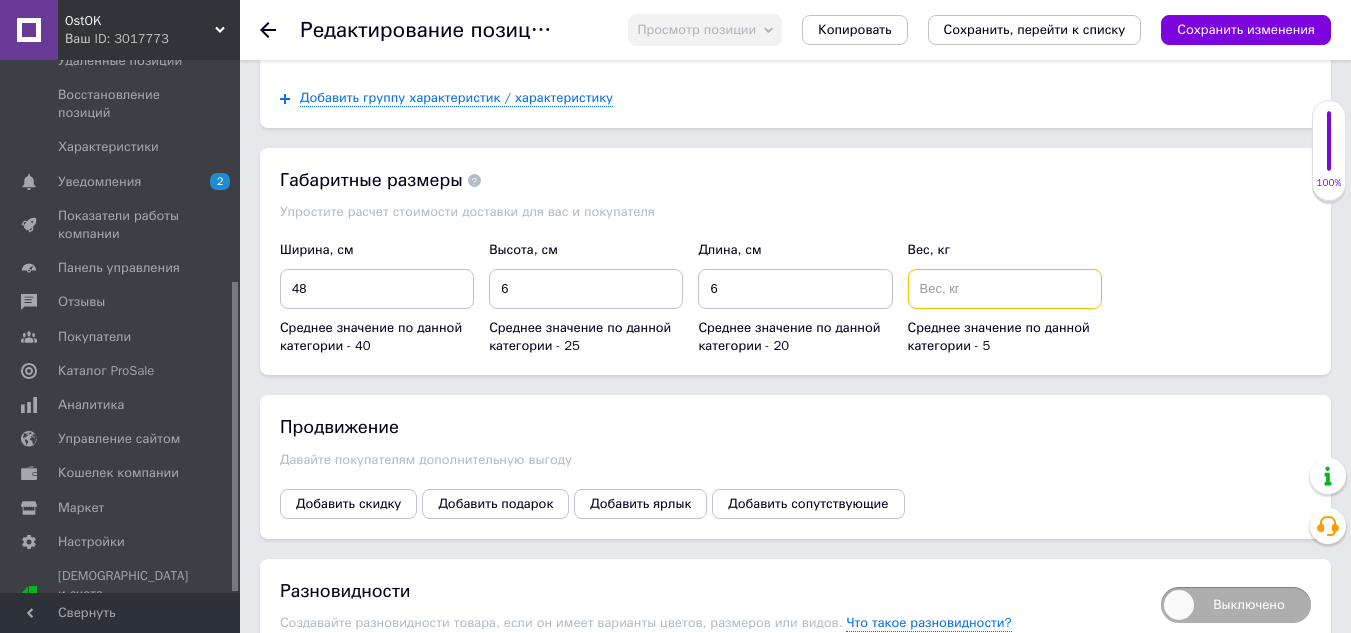 click at bounding box center [1005, 289] 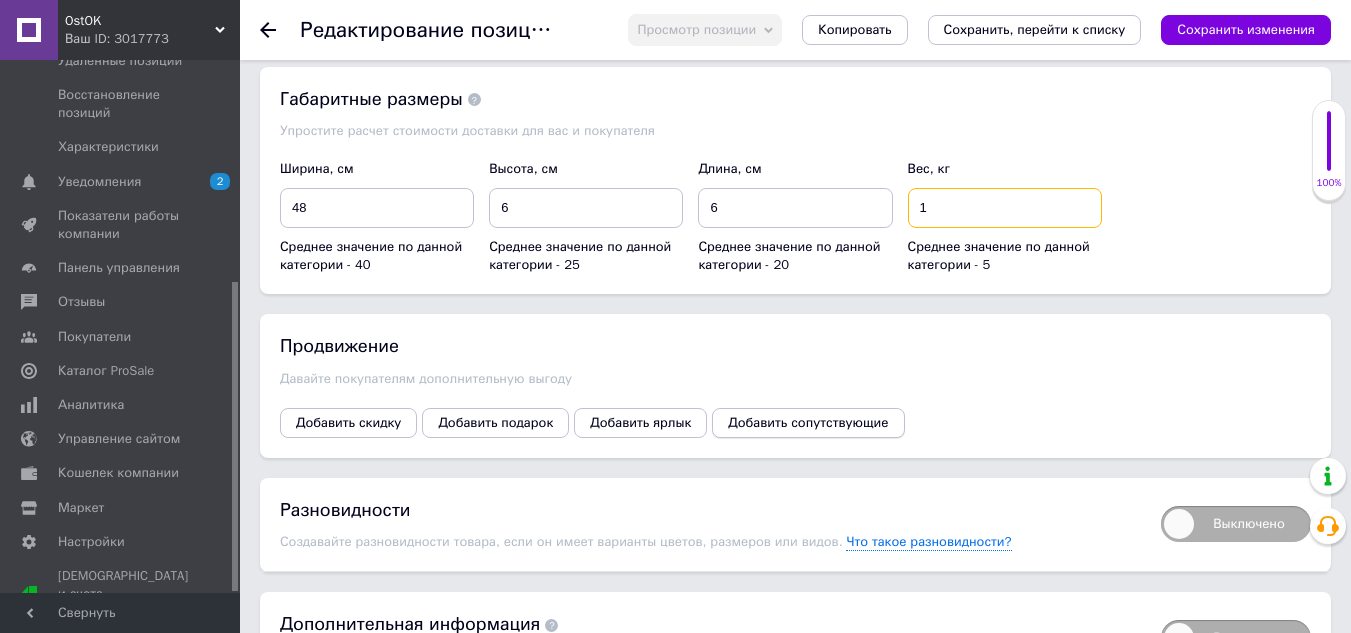 scroll, scrollTop: 3092, scrollLeft: 0, axis: vertical 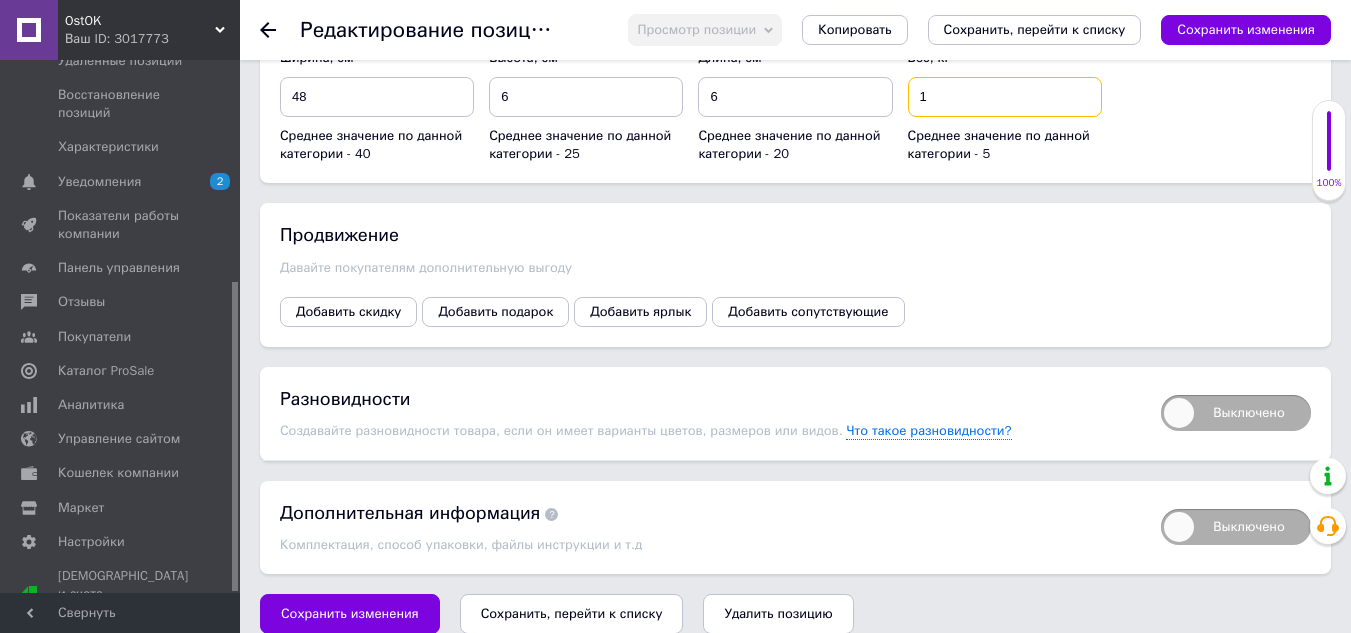 type on "1" 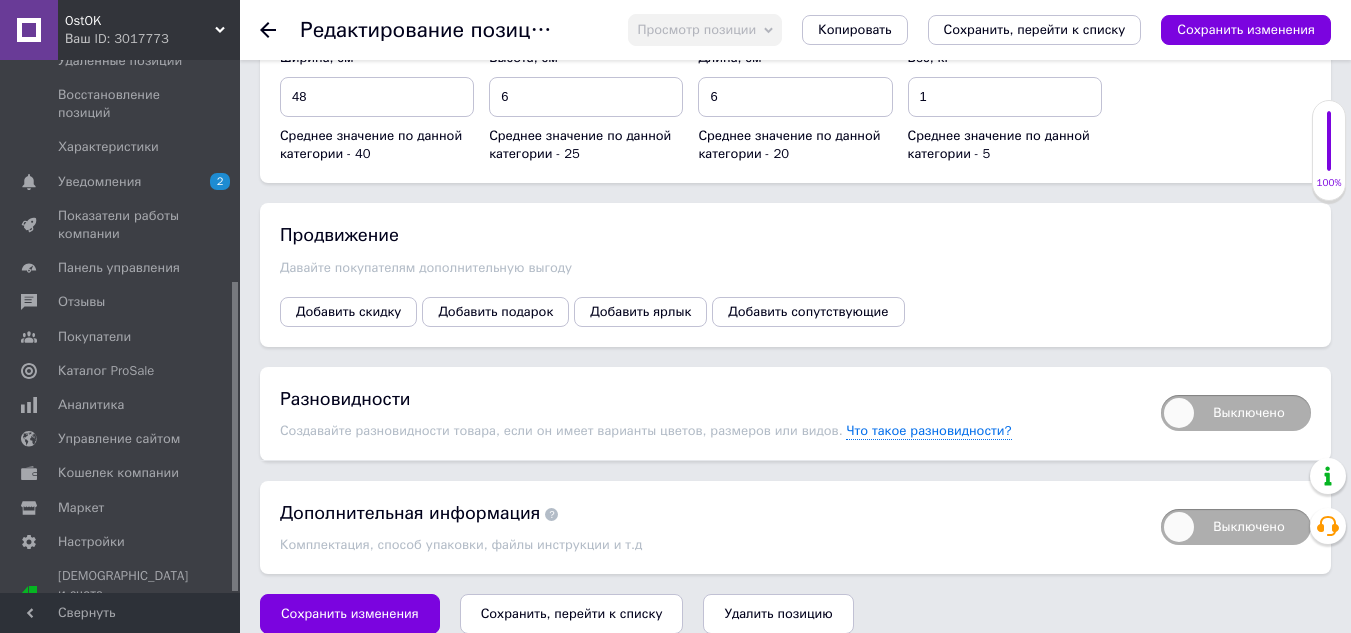 click on "Сохранить, перейти к списку" at bounding box center [572, 613] 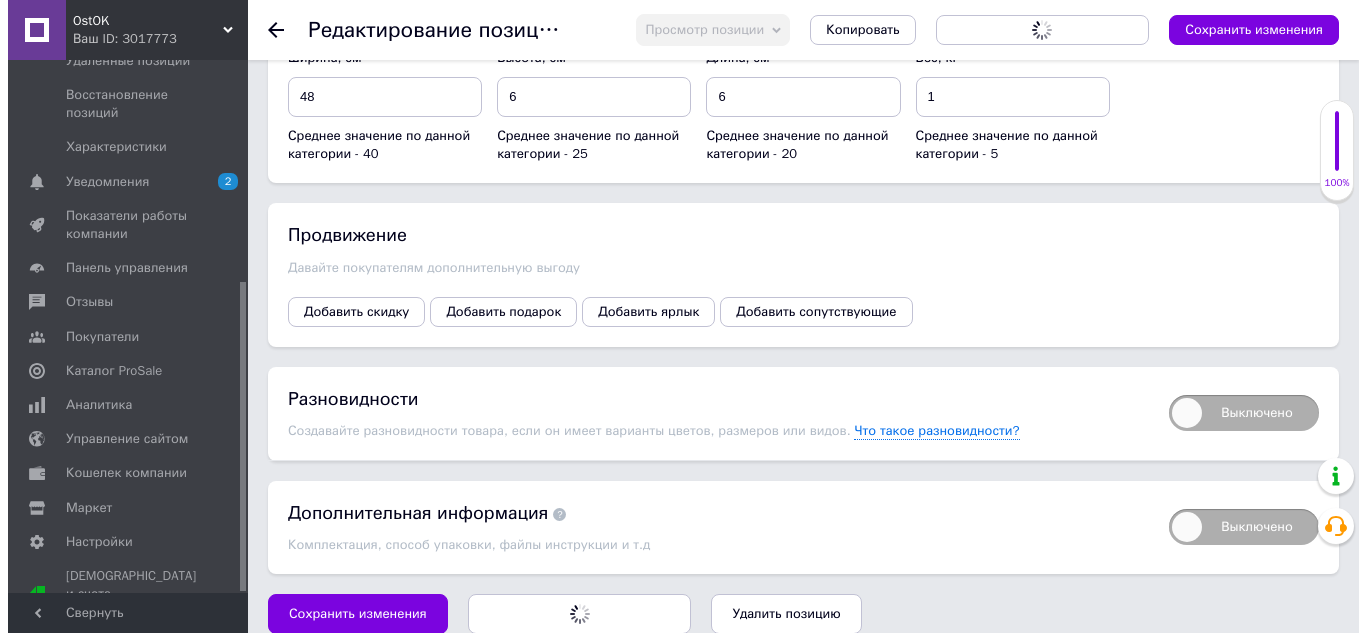 scroll, scrollTop: 0, scrollLeft: 0, axis: both 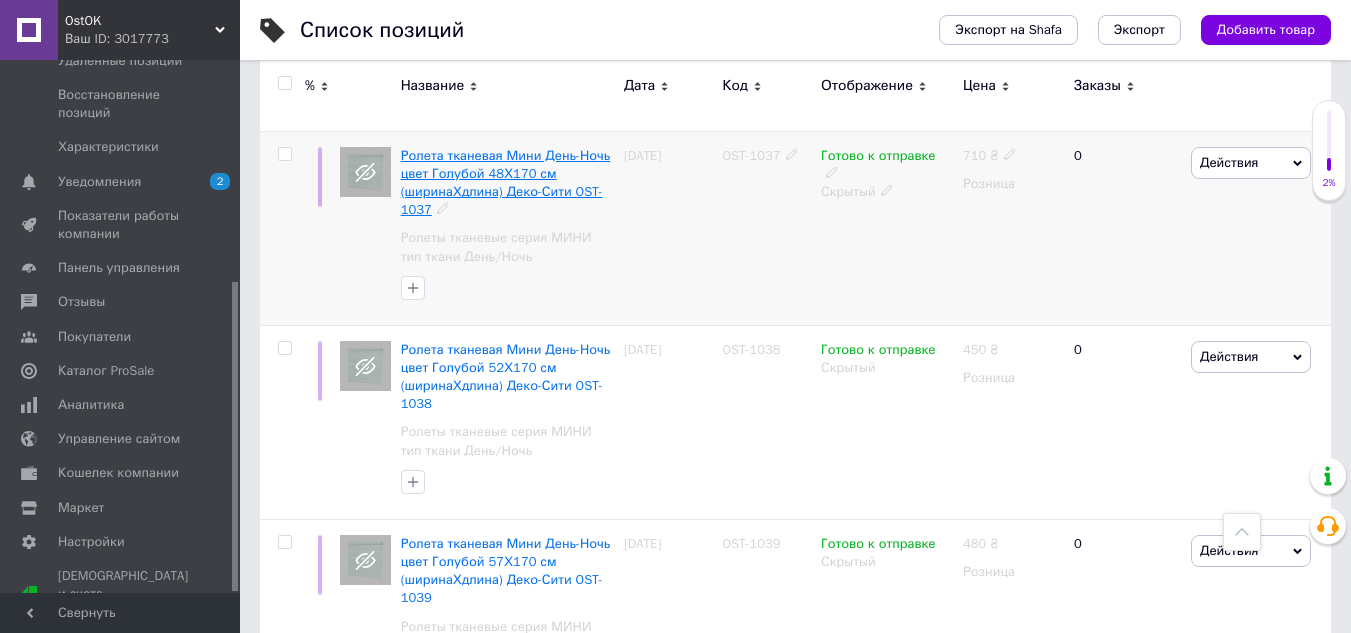 click on "Ролета тканевая Мини День-Ночь цвет Голубой 48Х170 см (ширинаХдлина) Деко-Сити OST-1037" at bounding box center [506, 183] 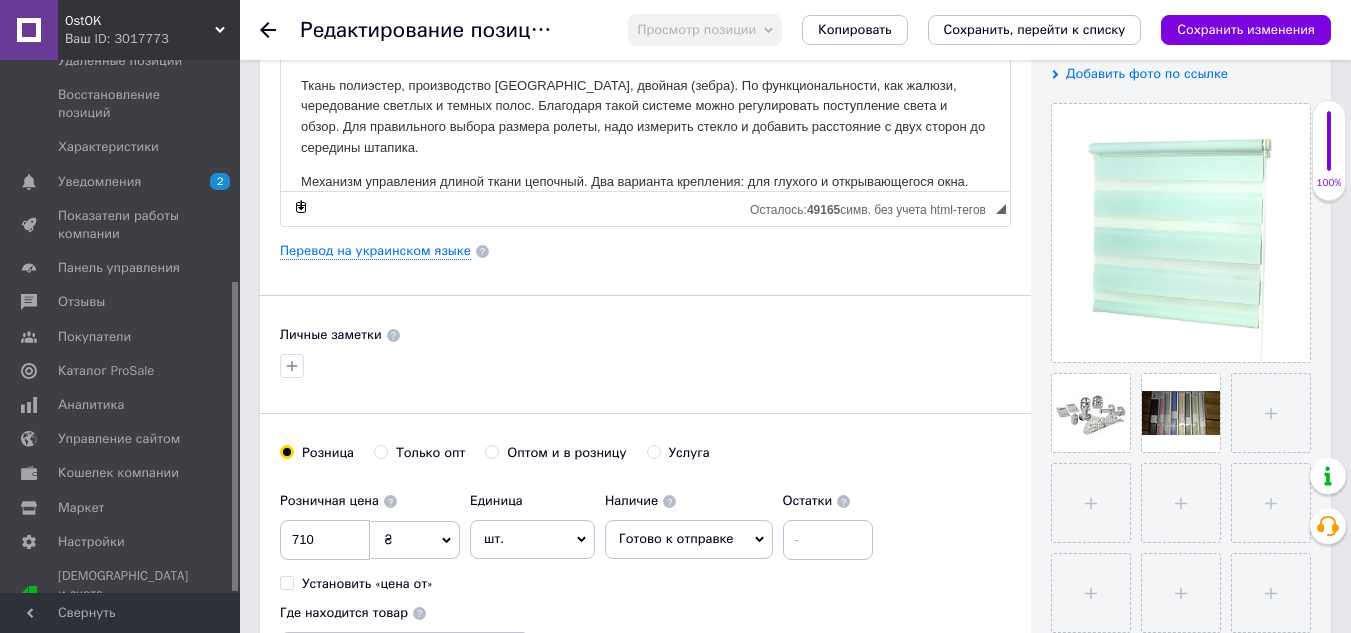 scroll, scrollTop: 400, scrollLeft: 0, axis: vertical 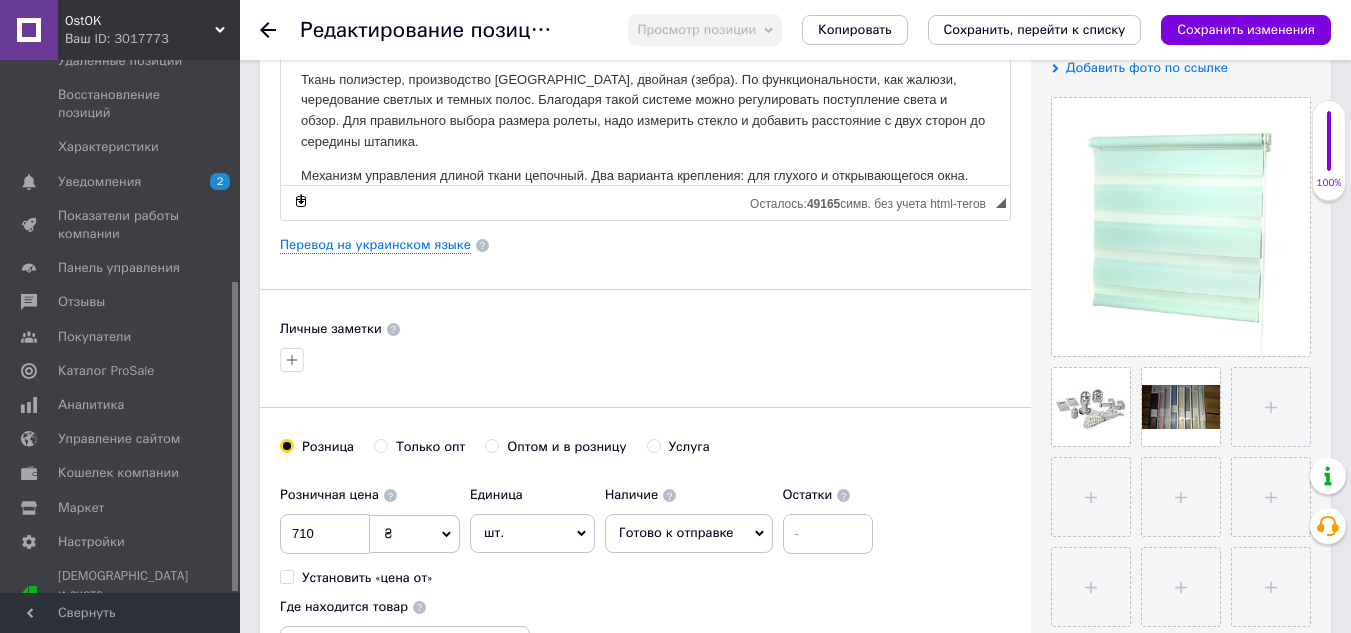 click 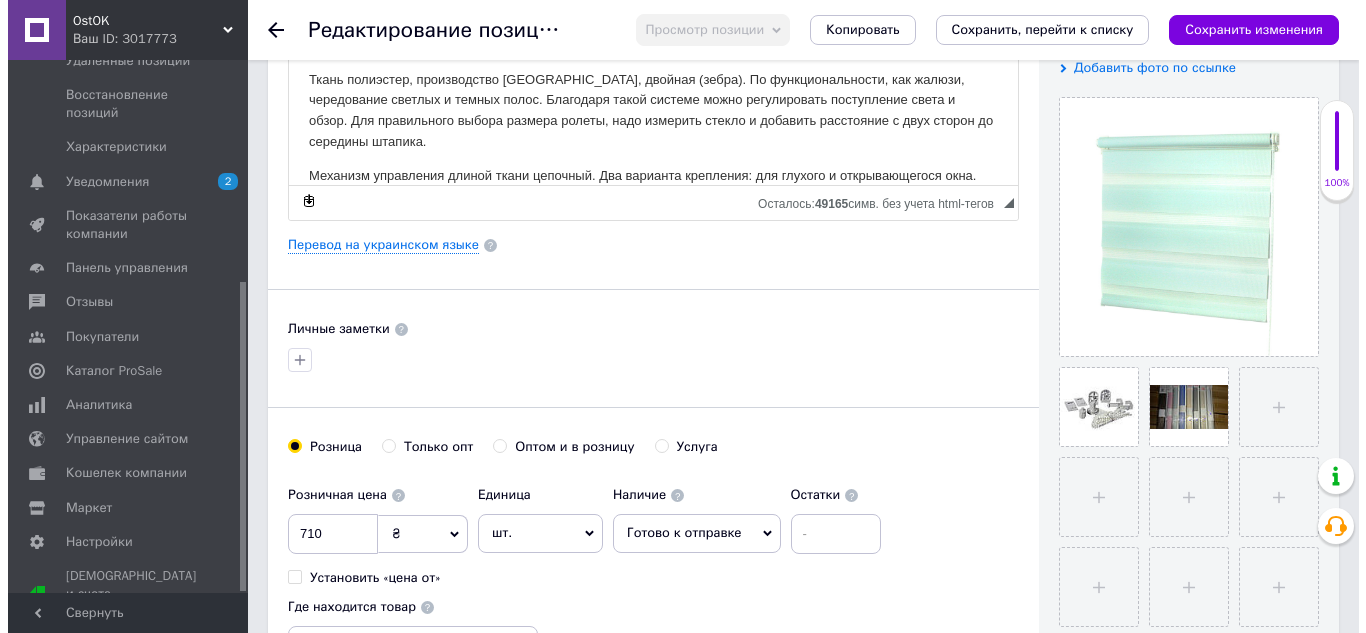 scroll, scrollTop: 0, scrollLeft: 0, axis: both 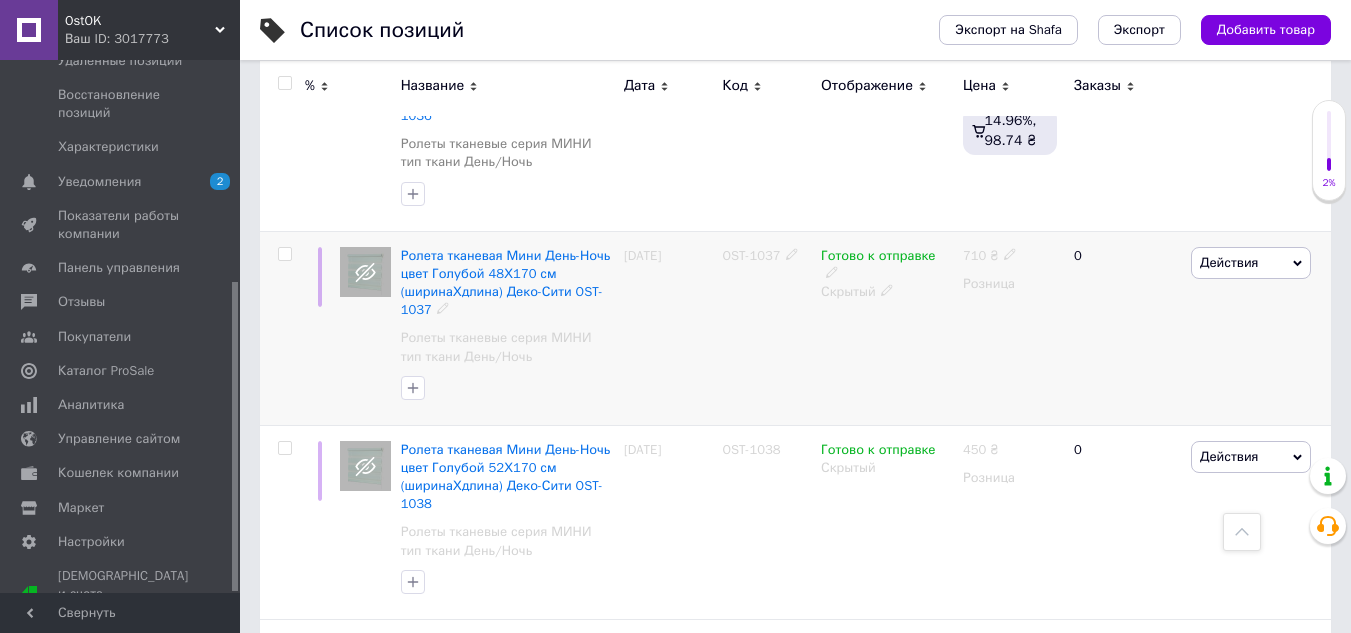 click on "Готово к отправке Скрытый" at bounding box center (887, 328) 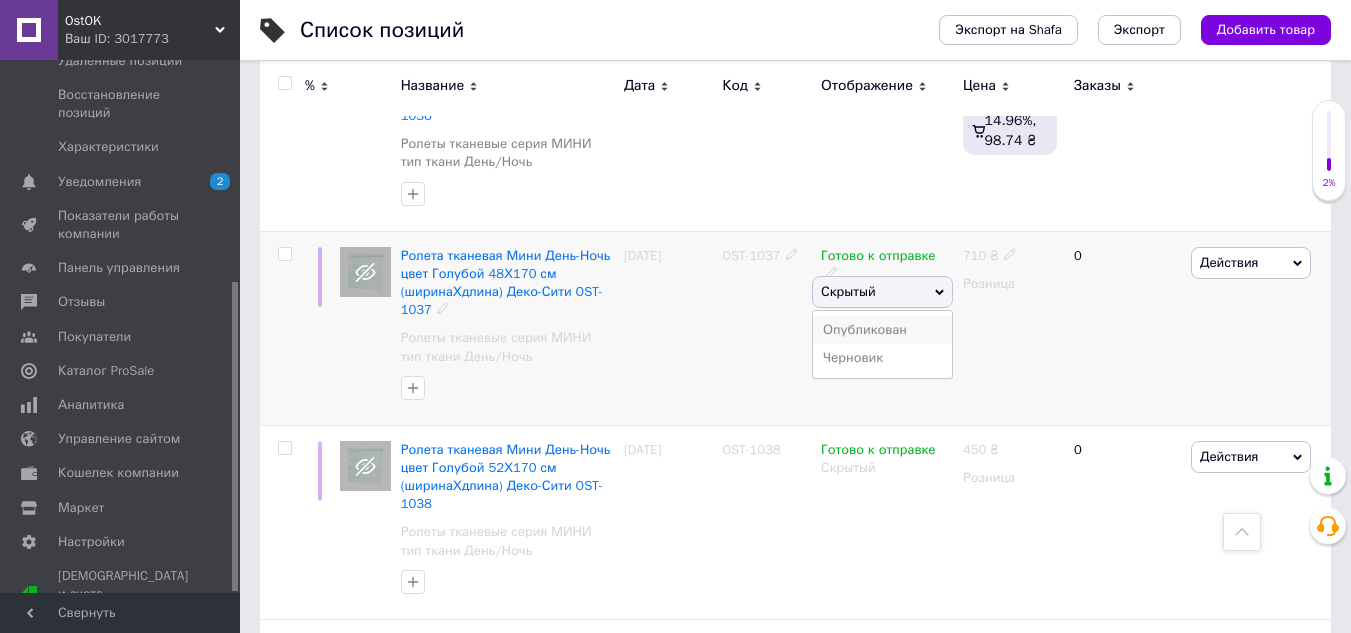 click on "Опубликован" at bounding box center (882, 330) 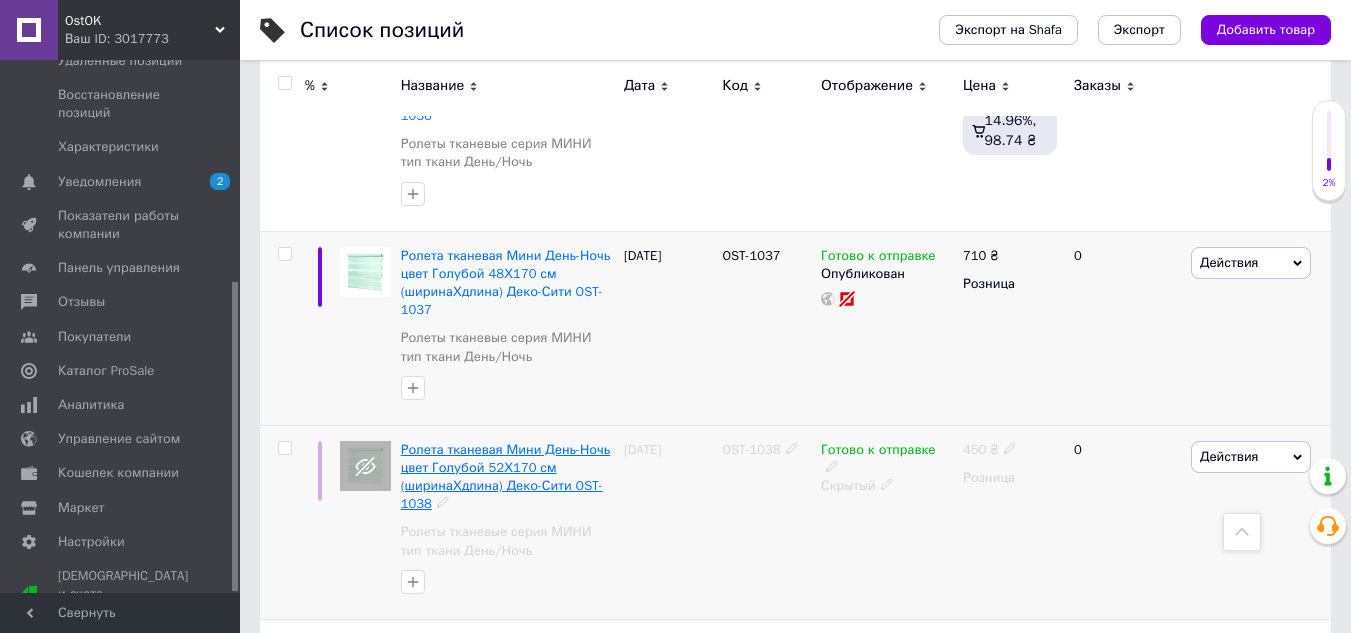 click on "Ролета тканевая Мини День-Ночь цвет Голубой 52Х170 см (ширинаХдлина) Деко-Сити OST-1038" at bounding box center [506, 477] 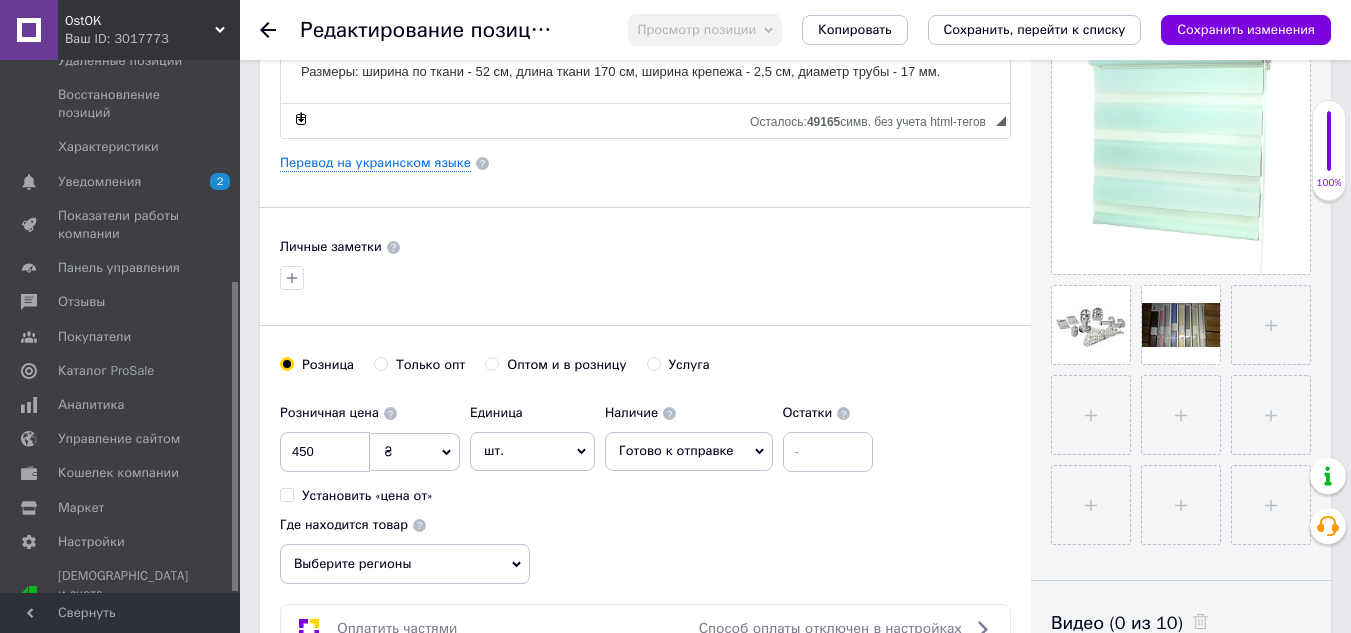 scroll, scrollTop: 500, scrollLeft: 0, axis: vertical 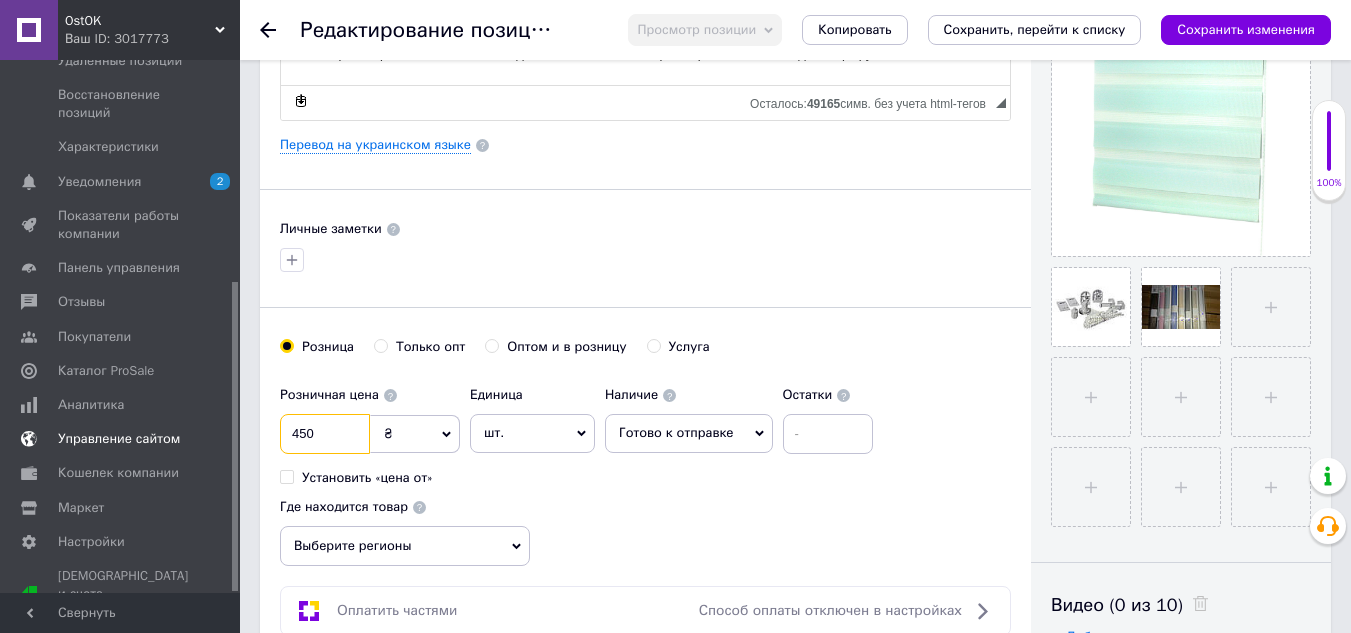 drag, startPoint x: 340, startPoint y: 436, endPoint x: 196, endPoint y: 432, distance: 144.05554 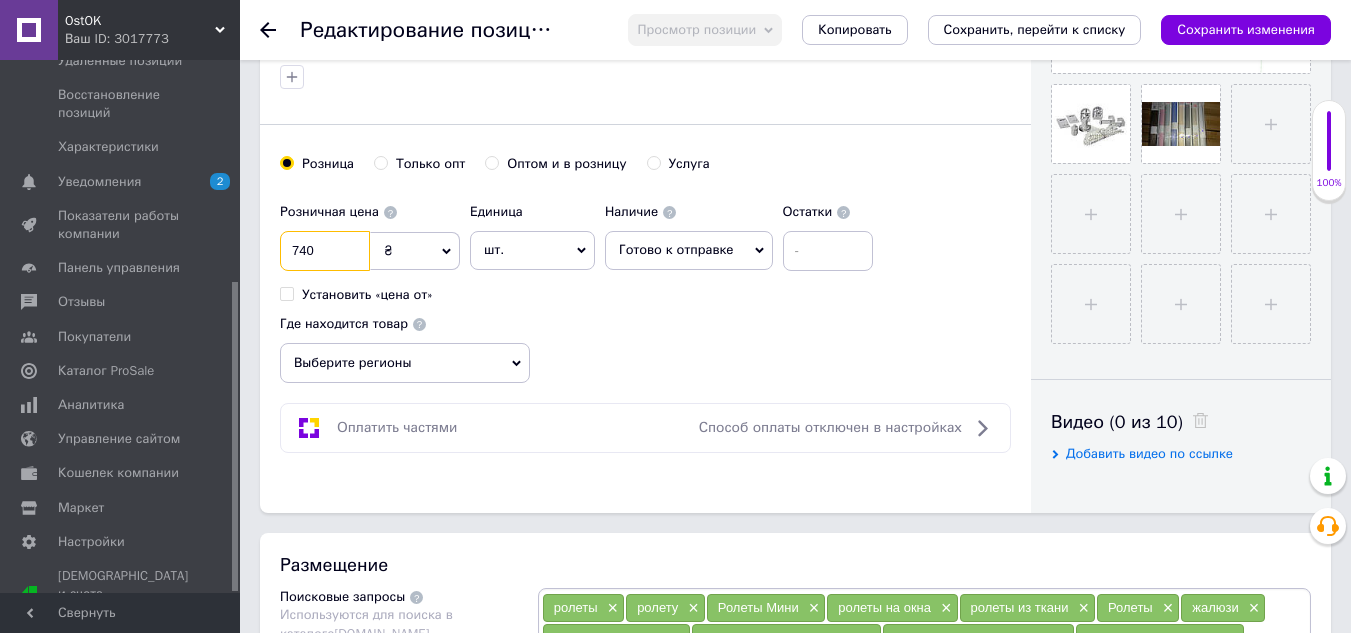 scroll, scrollTop: 700, scrollLeft: 0, axis: vertical 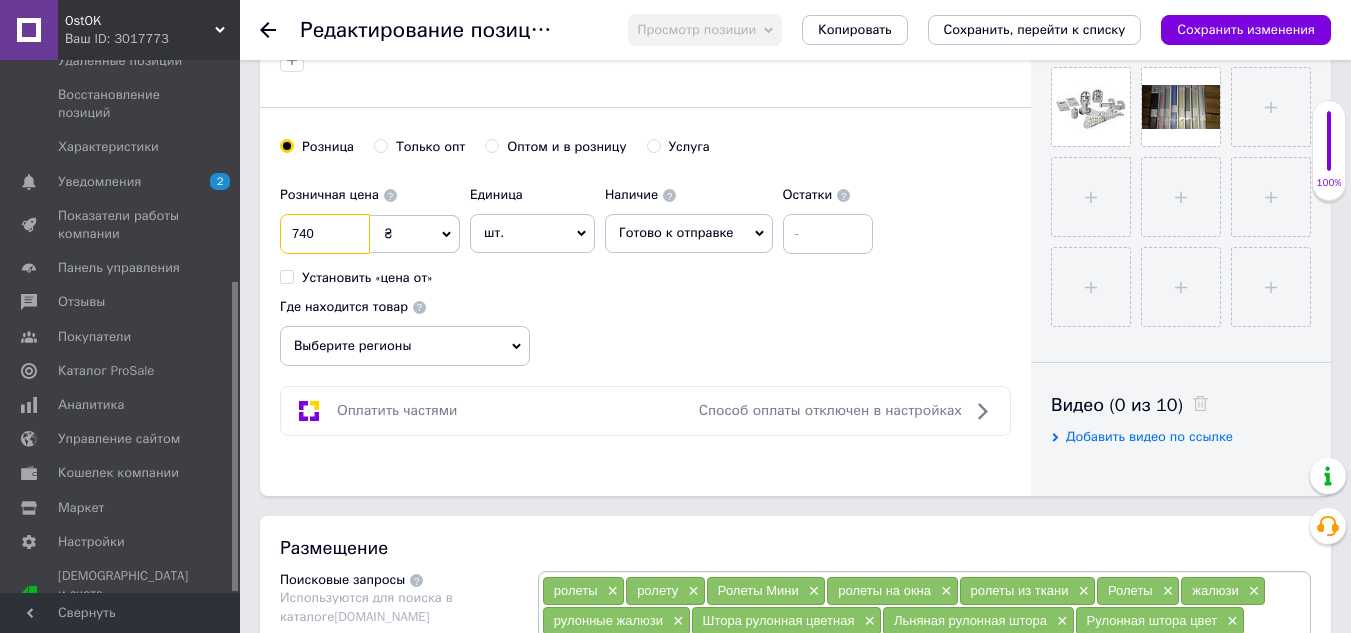 type on "740" 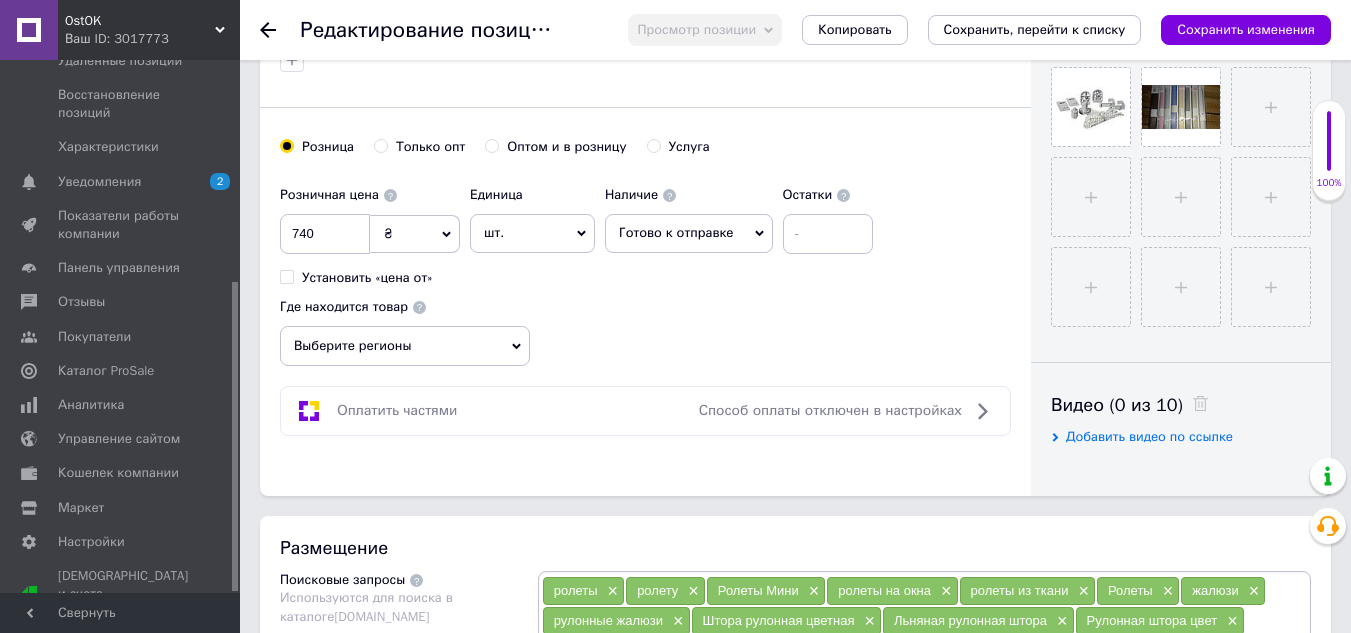 click on "Выберите регионы" at bounding box center (405, 346) 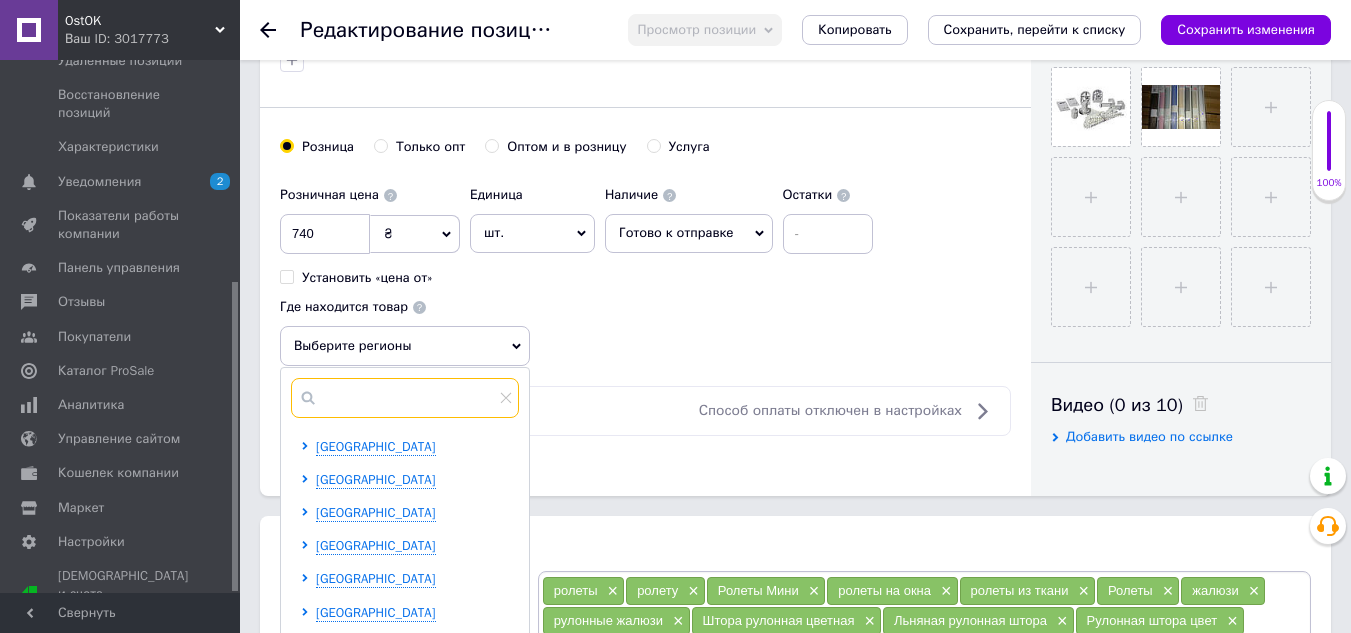 click at bounding box center (405, 398) 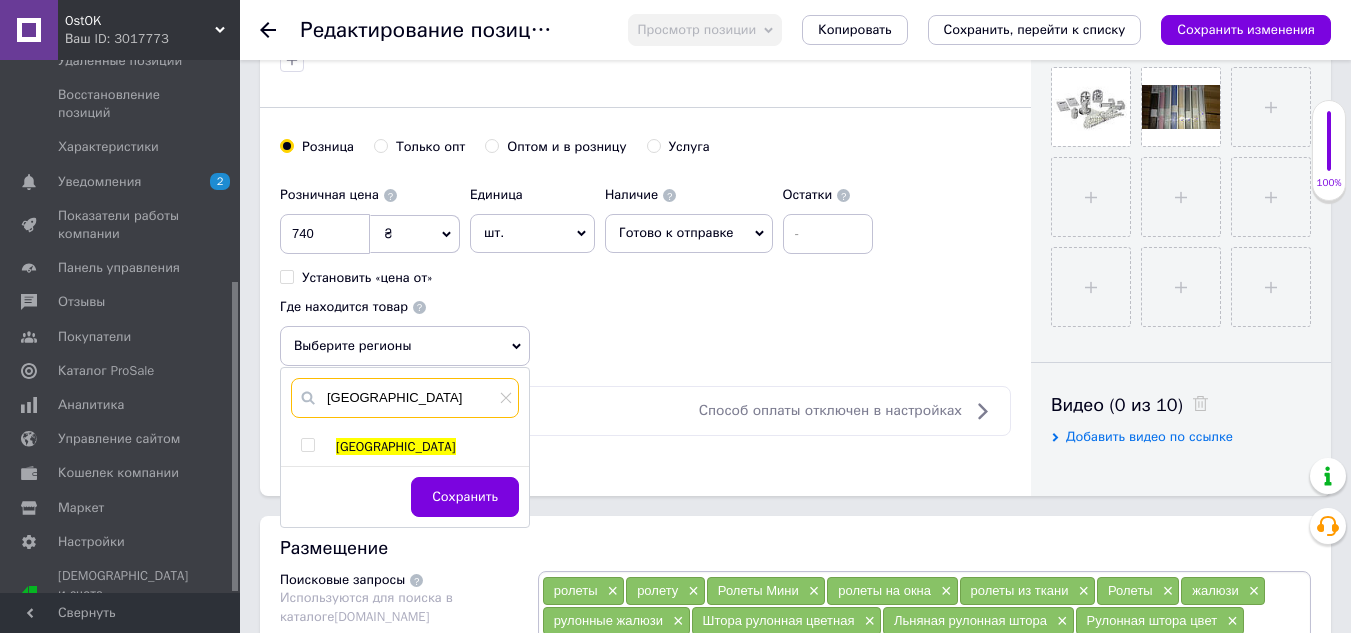 type on "[GEOGRAPHIC_DATA]" 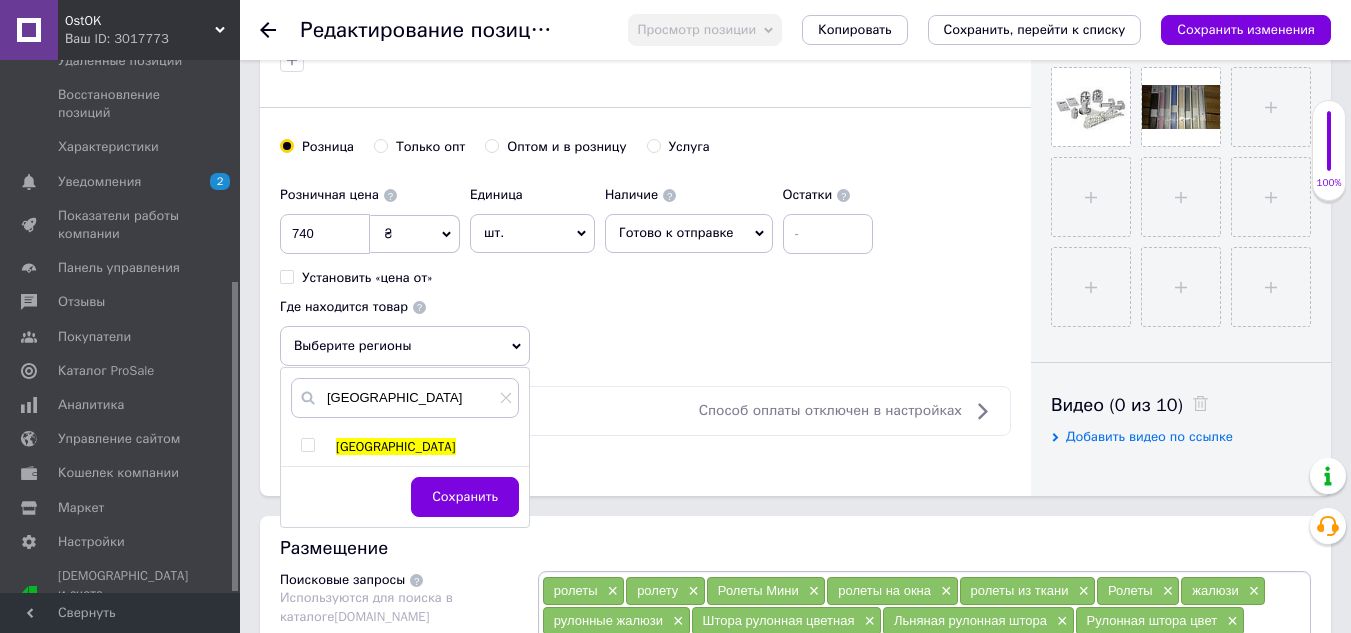click on "[GEOGRAPHIC_DATA]" at bounding box center [404, 447] 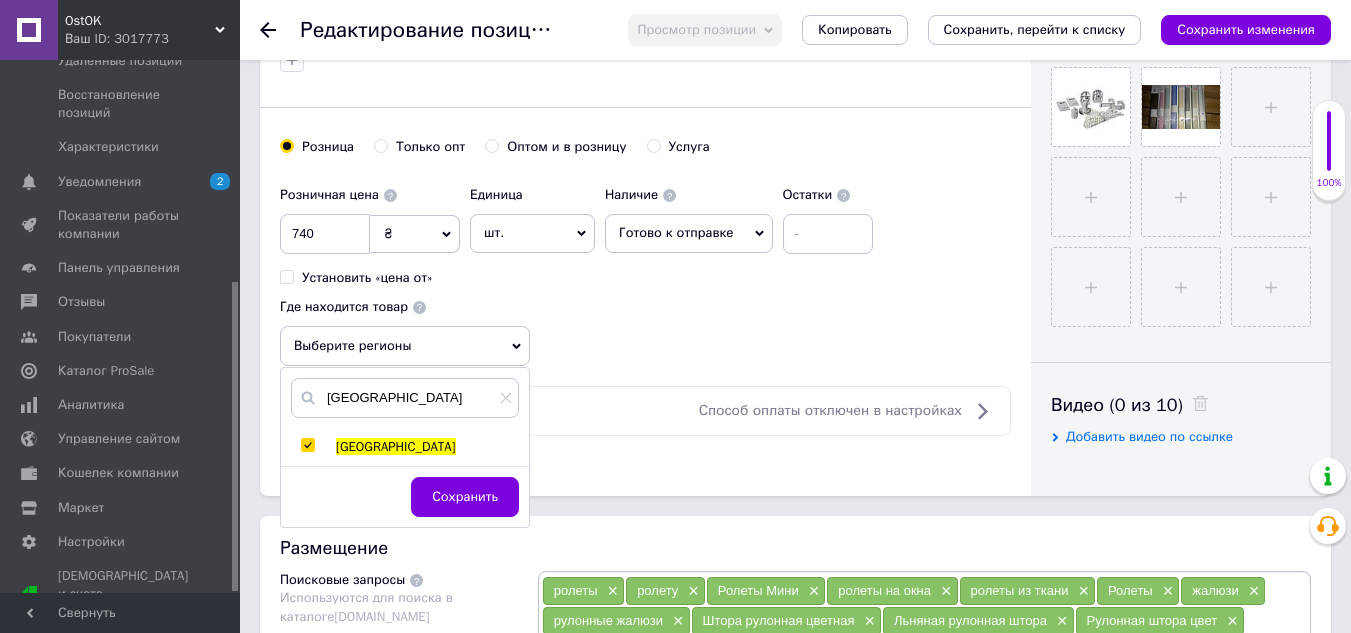 checkbox on "true" 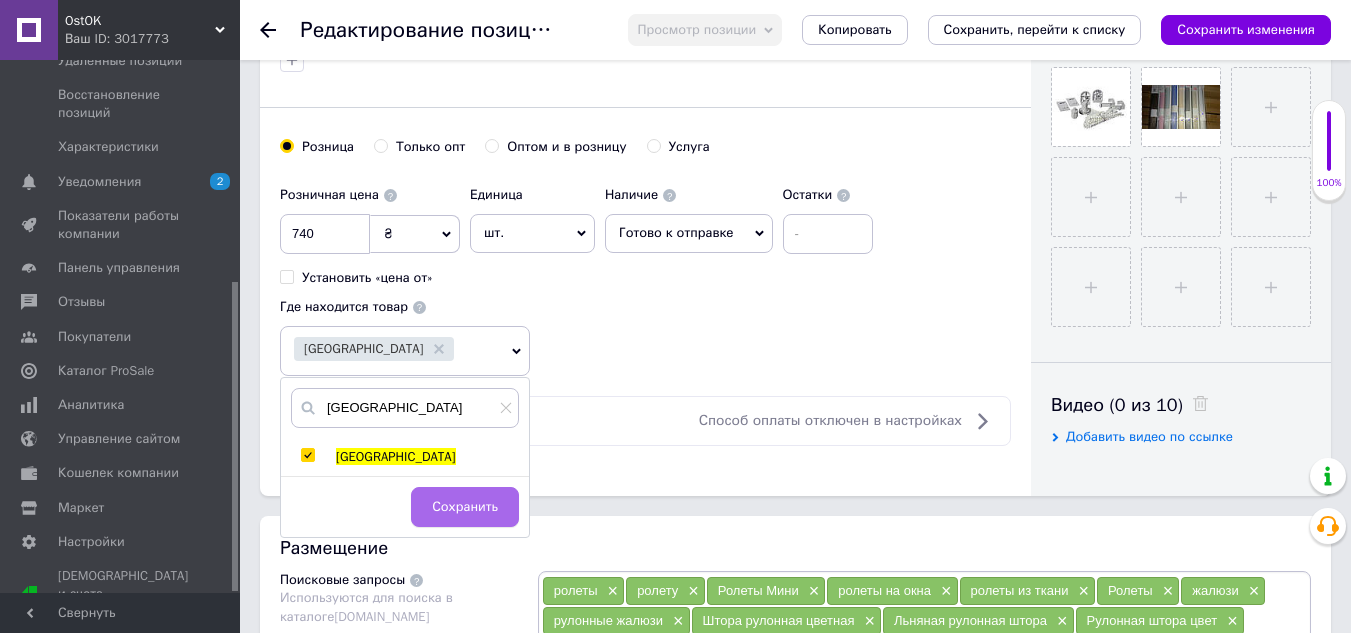 click on "Сохранить" at bounding box center [465, 507] 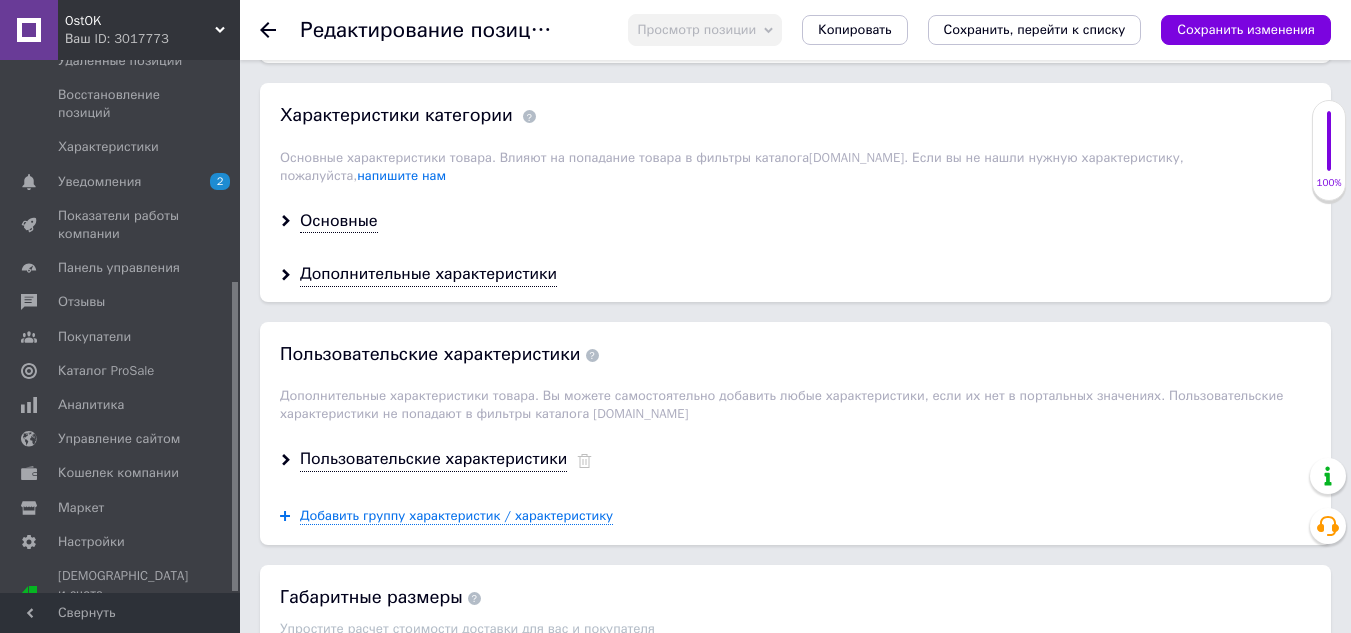 scroll, scrollTop: 1700, scrollLeft: 0, axis: vertical 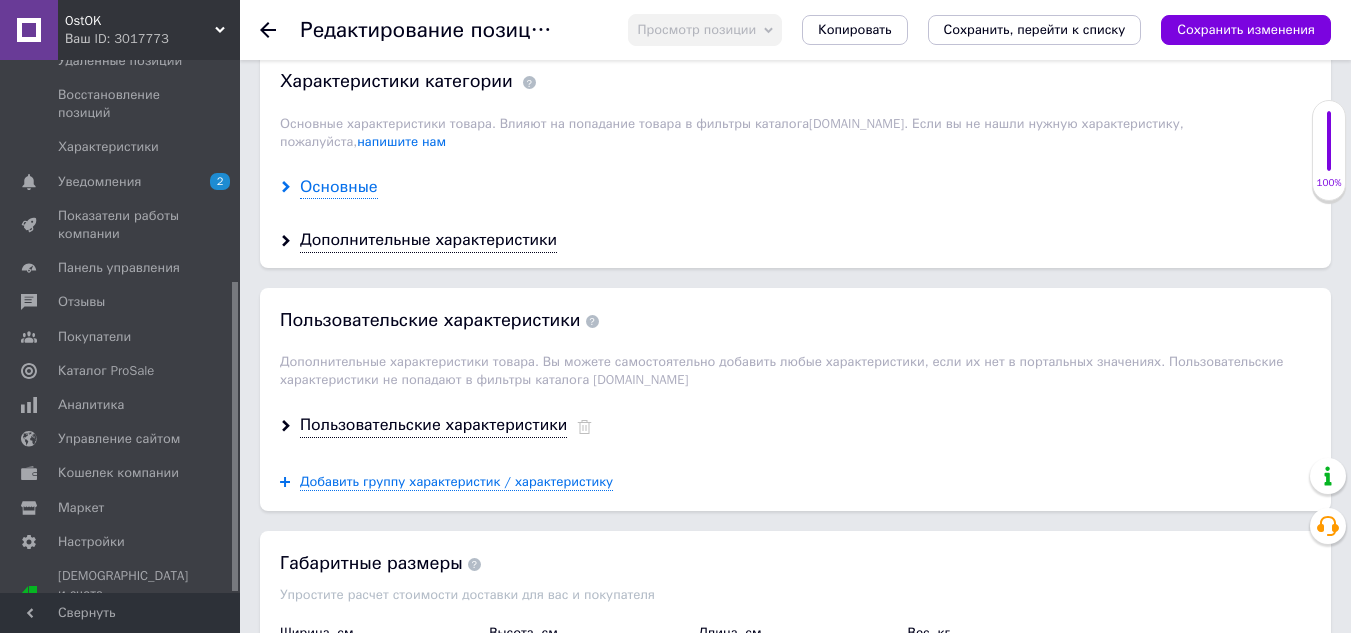 click on "Основные" at bounding box center [339, 187] 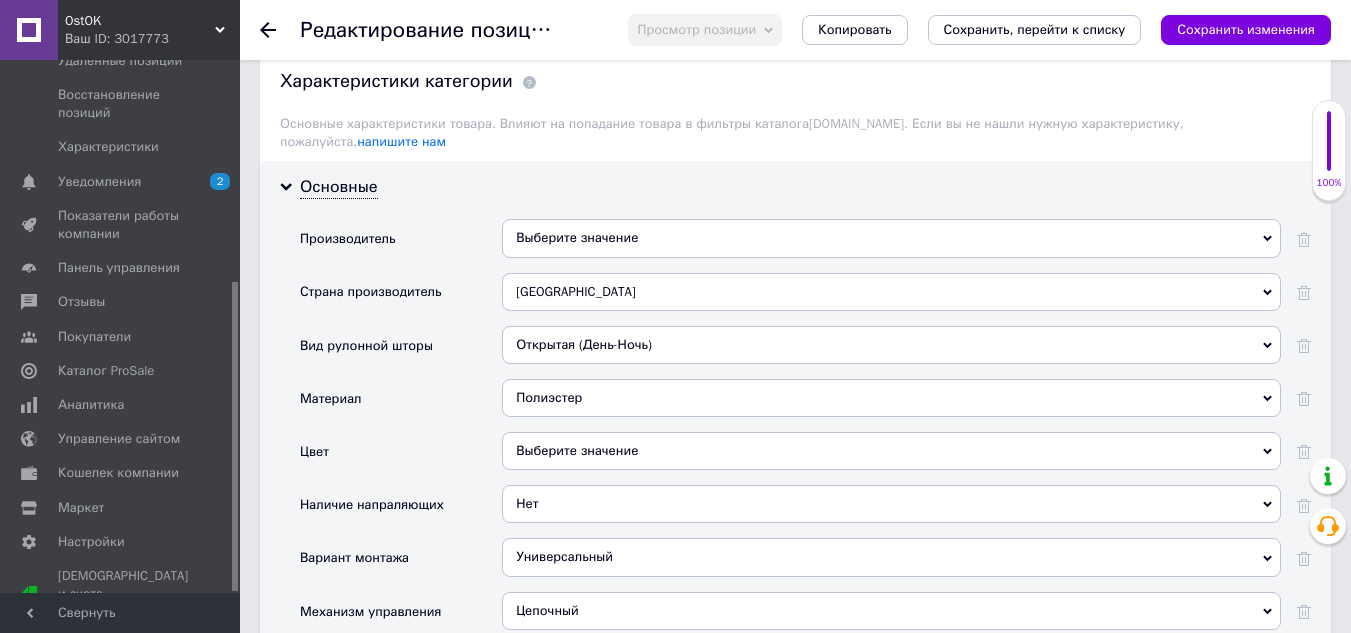 click on "Выберите значение" at bounding box center (891, 238) 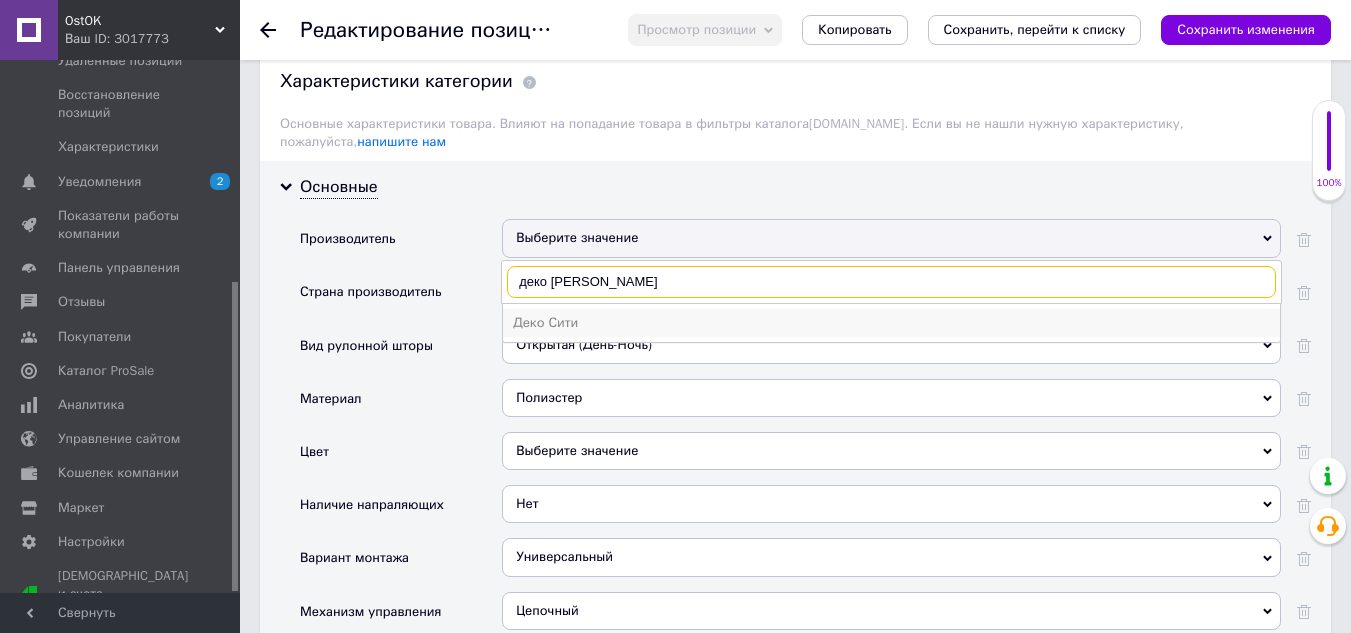 type on "деко [PERSON_NAME]" 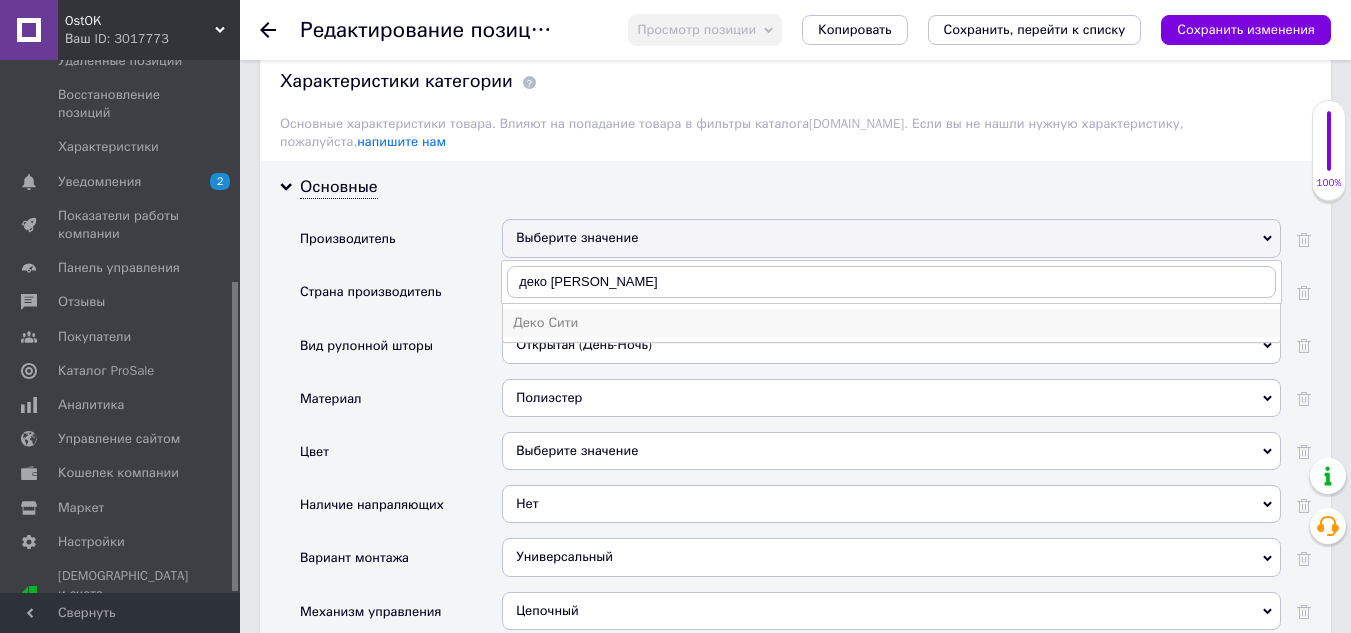 click on "Деко Сити" at bounding box center [891, 323] 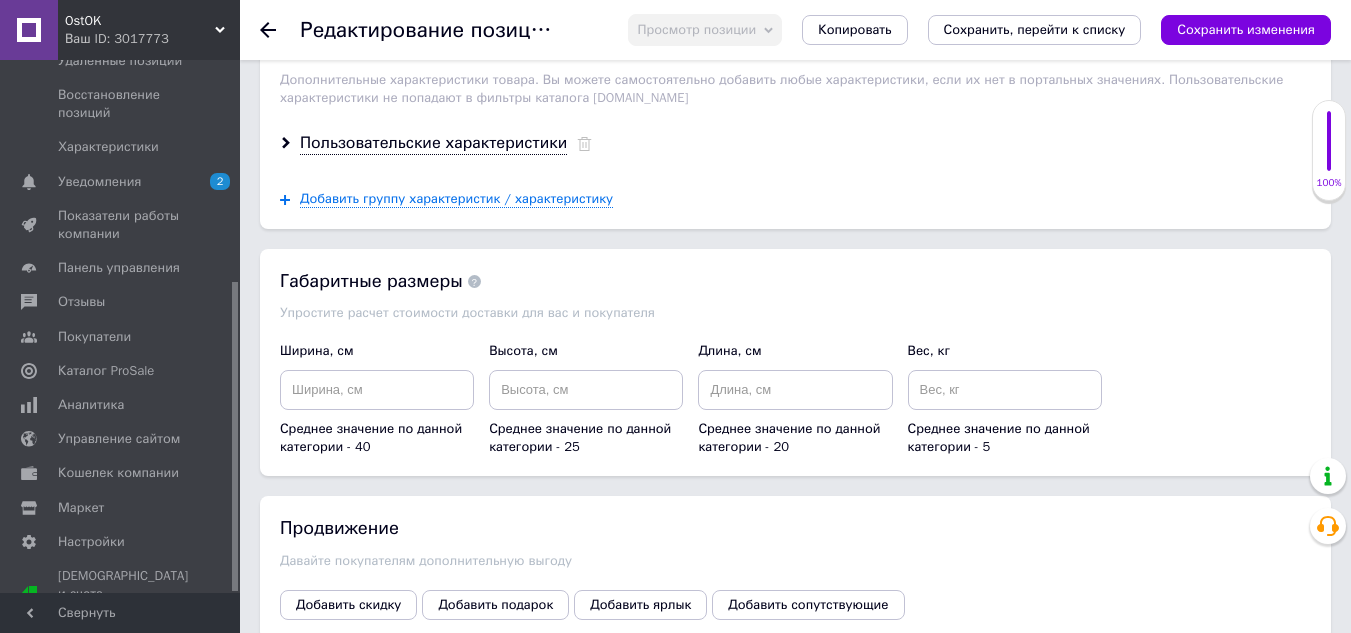 scroll, scrollTop: 2800, scrollLeft: 0, axis: vertical 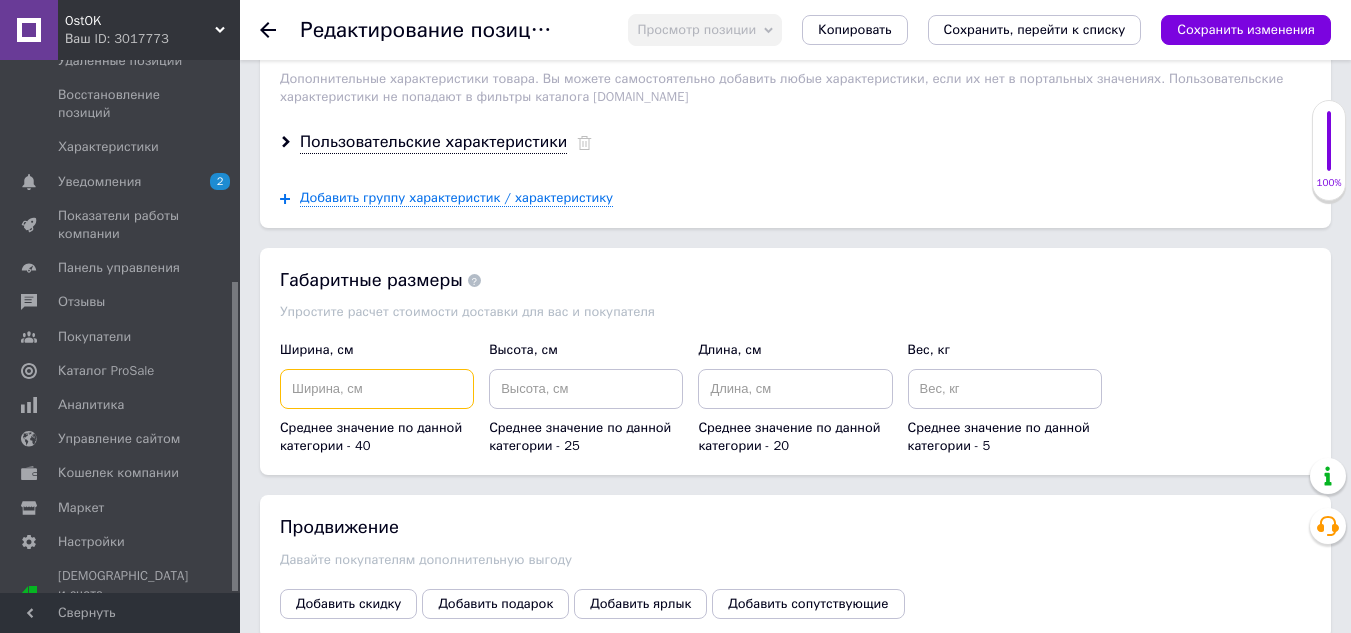 click at bounding box center [377, 389] 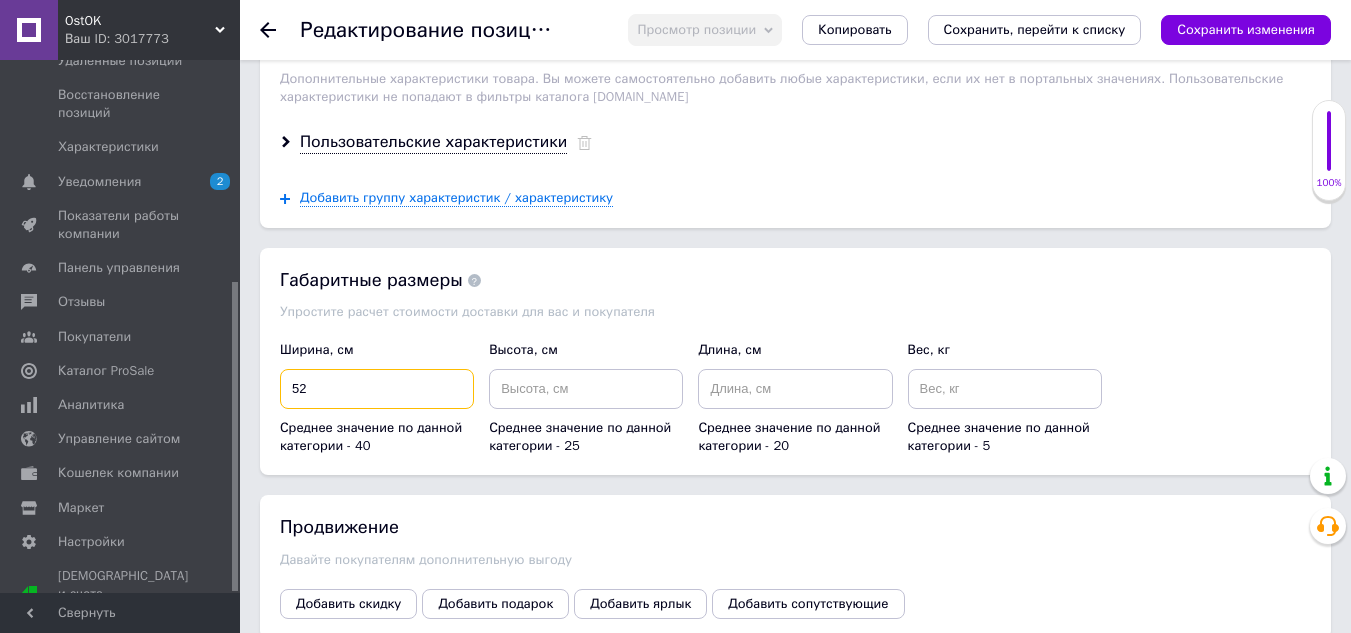 type on "52" 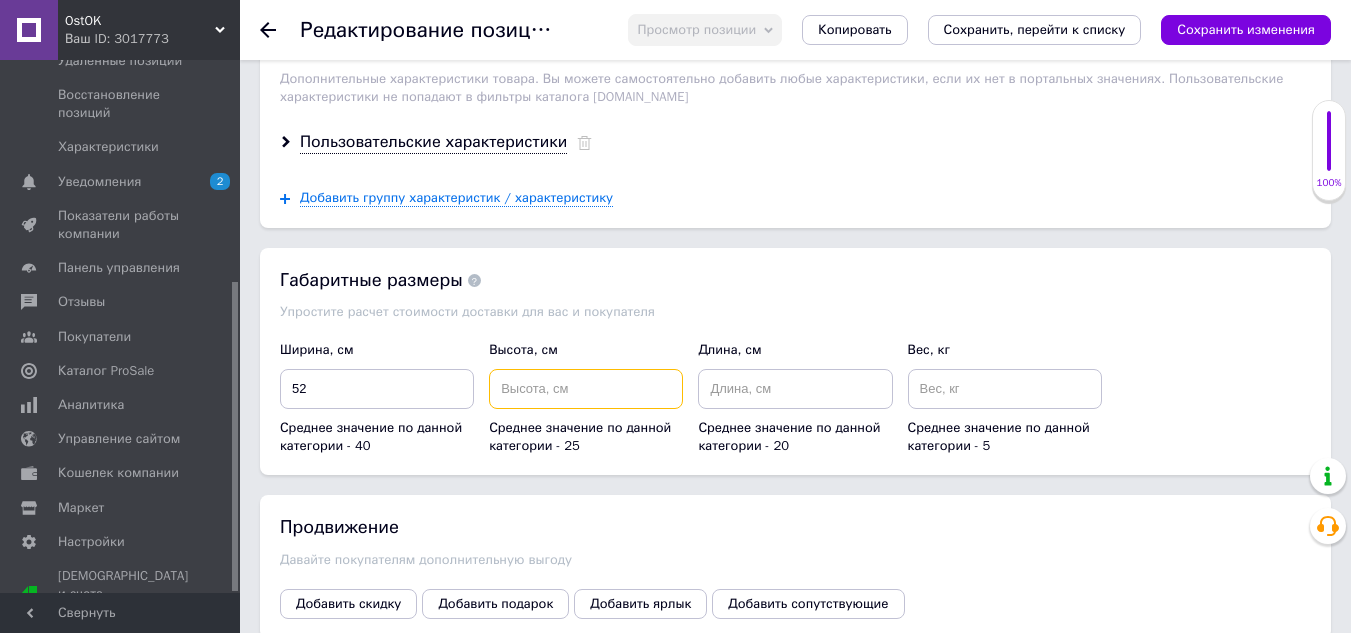 click at bounding box center [586, 389] 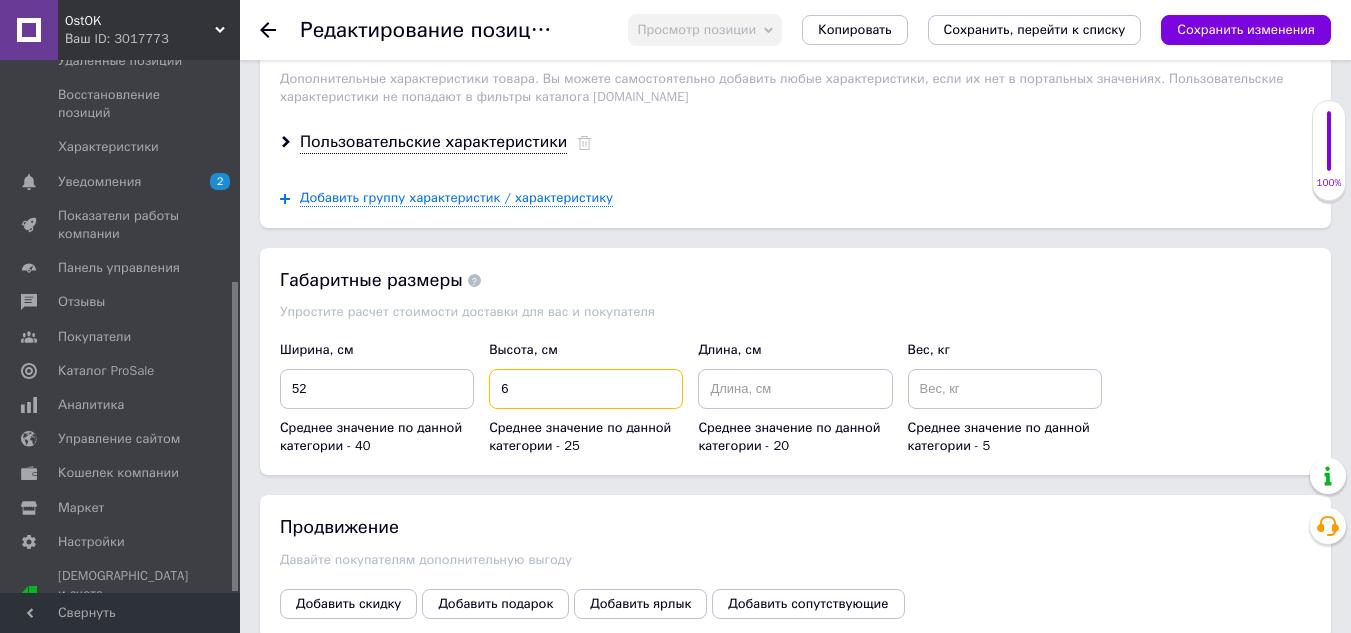 type on "6" 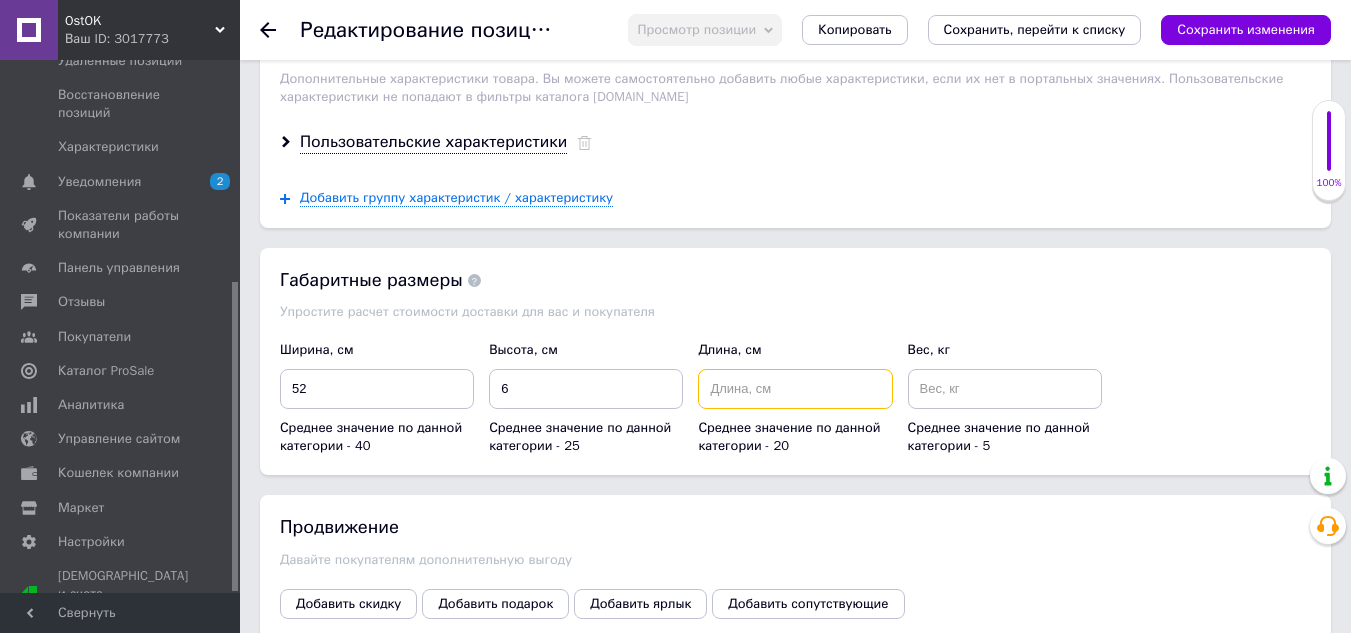 drag, startPoint x: 744, startPoint y: 364, endPoint x: 853, endPoint y: 364, distance: 109 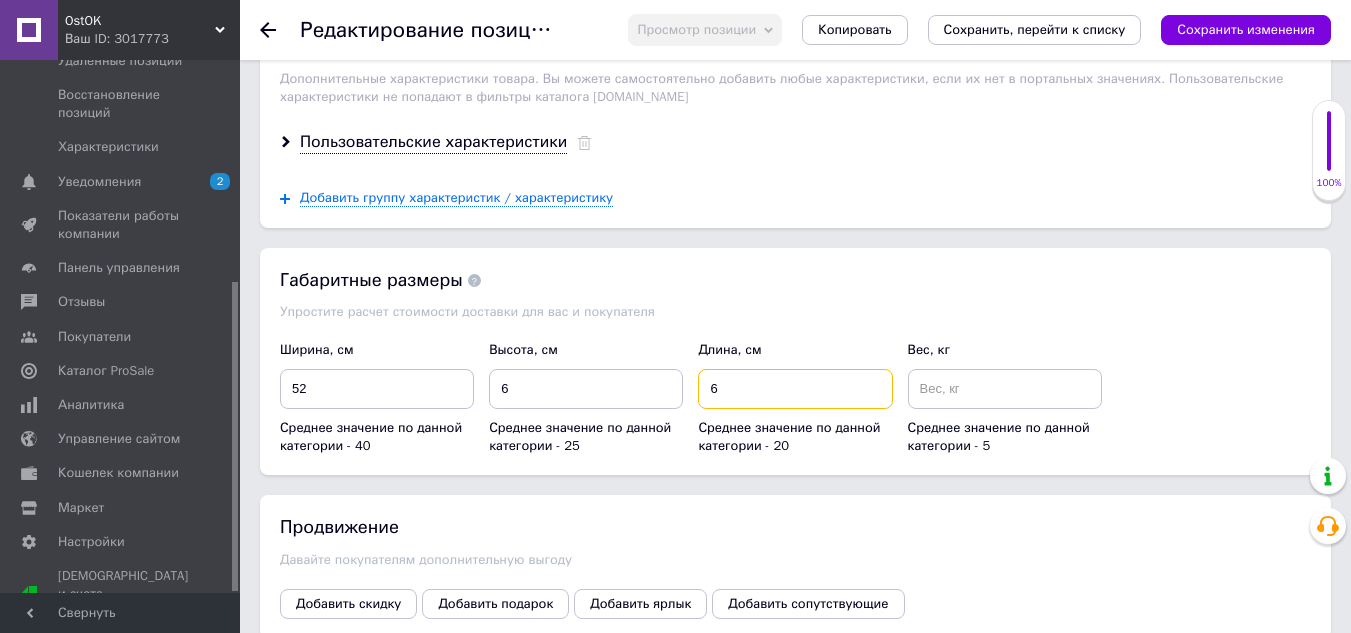 type on "6" 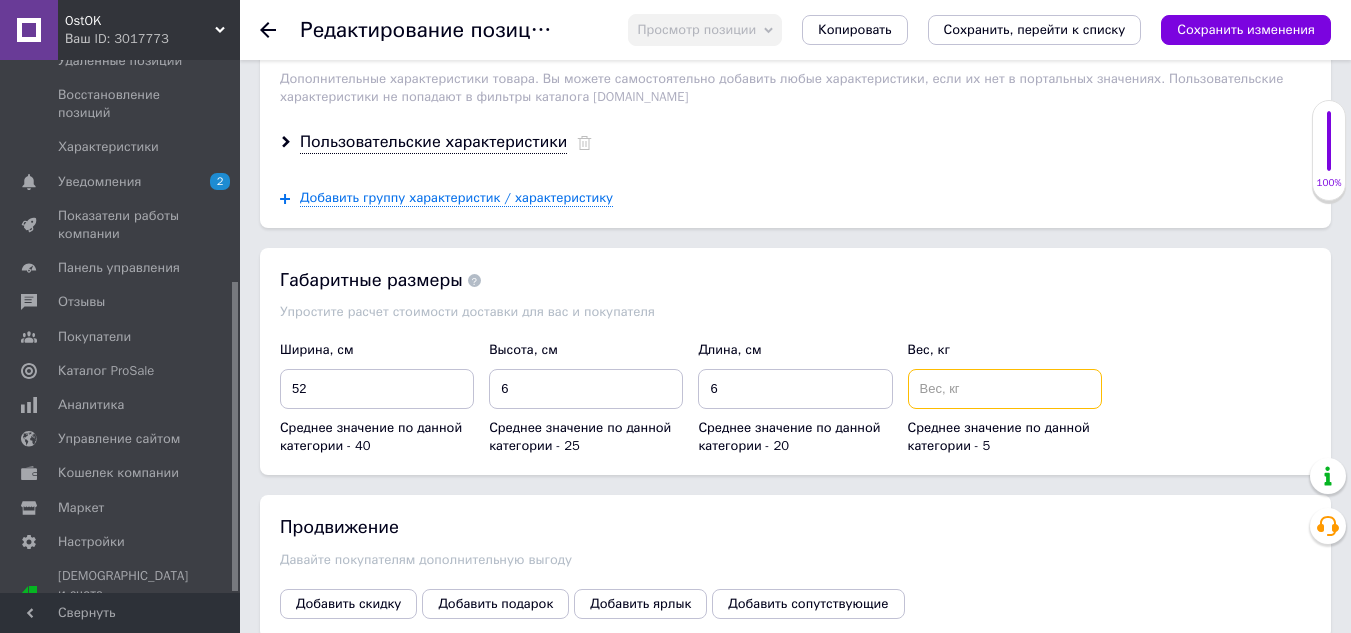 click at bounding box center (1005, 389) 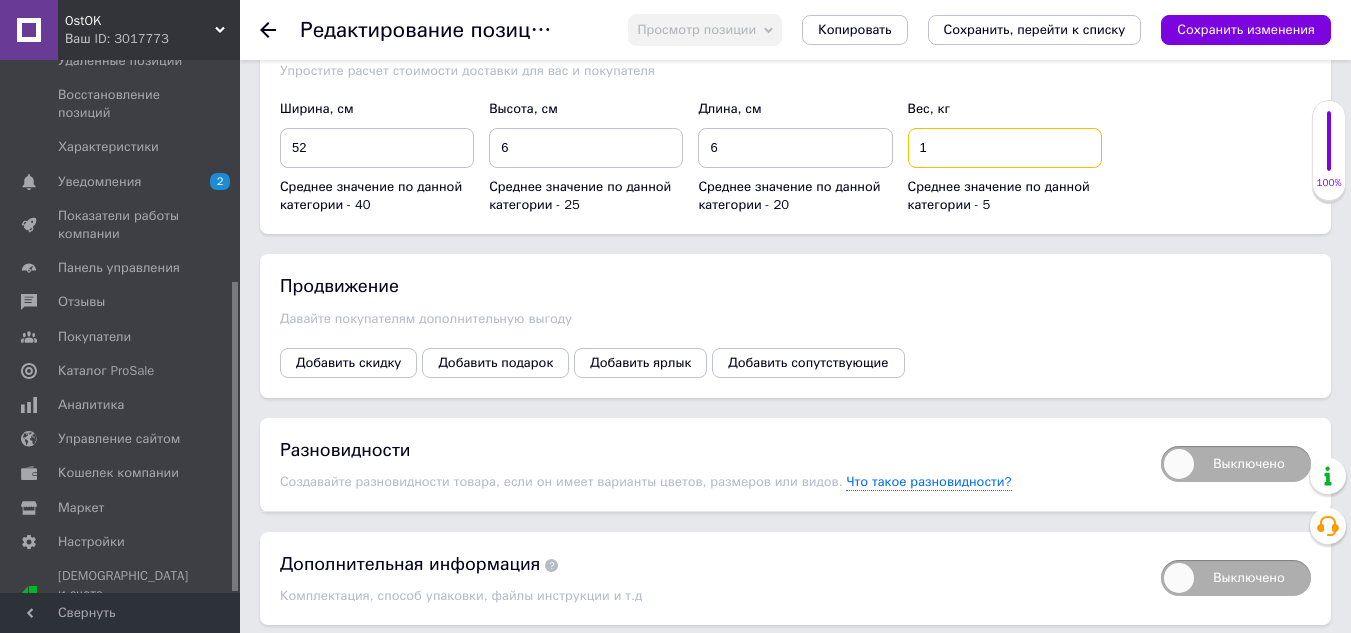 scroll, scrollTop: 3092, scrollLeft: 0, axis: vertical 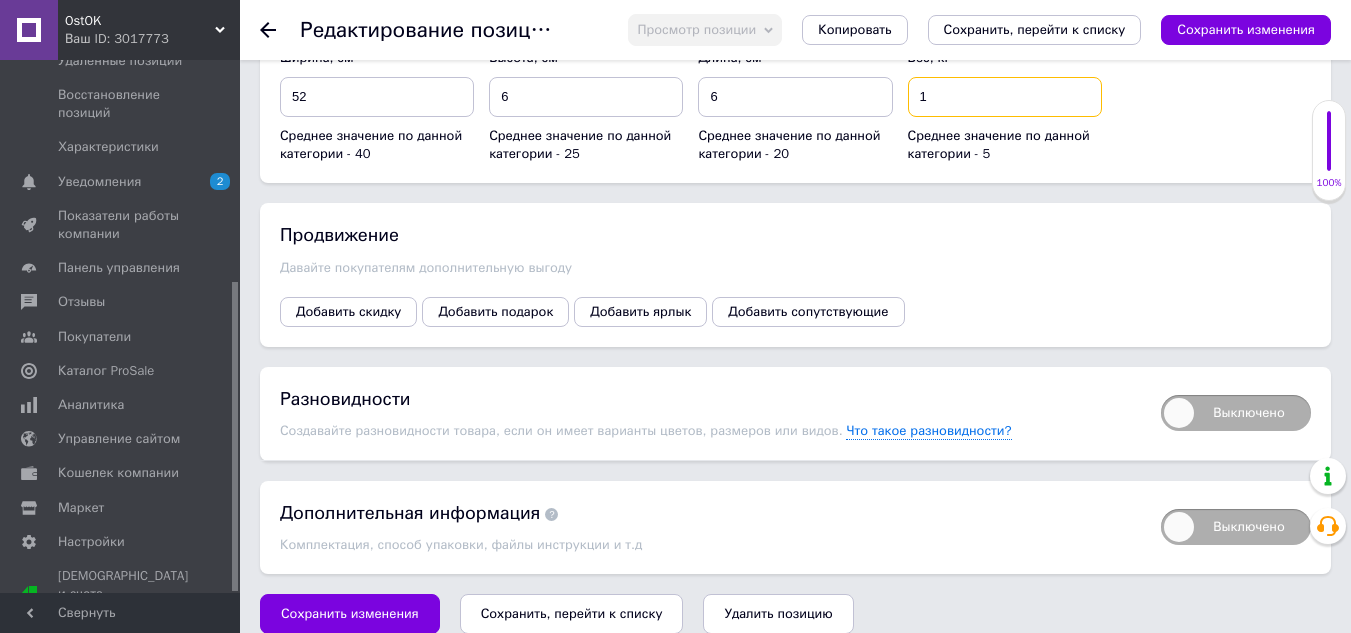 type on "1" 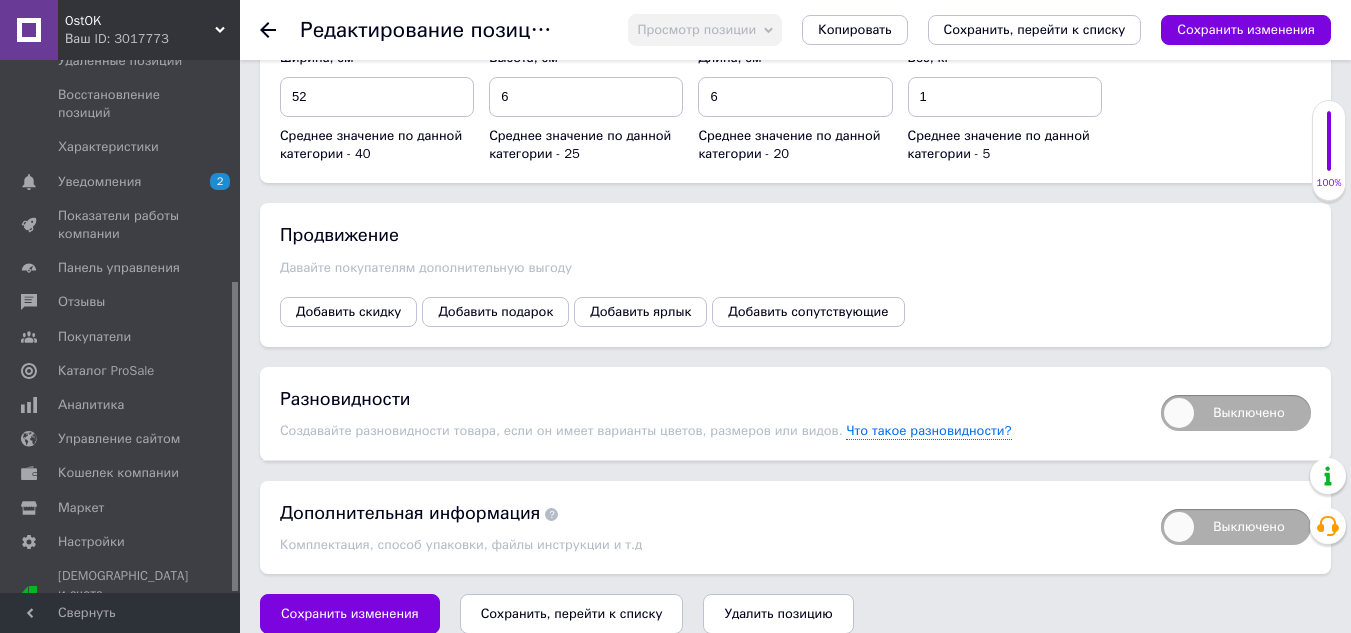 click on "Сохранить, перейти к списку" at bounding box center (572, 613) 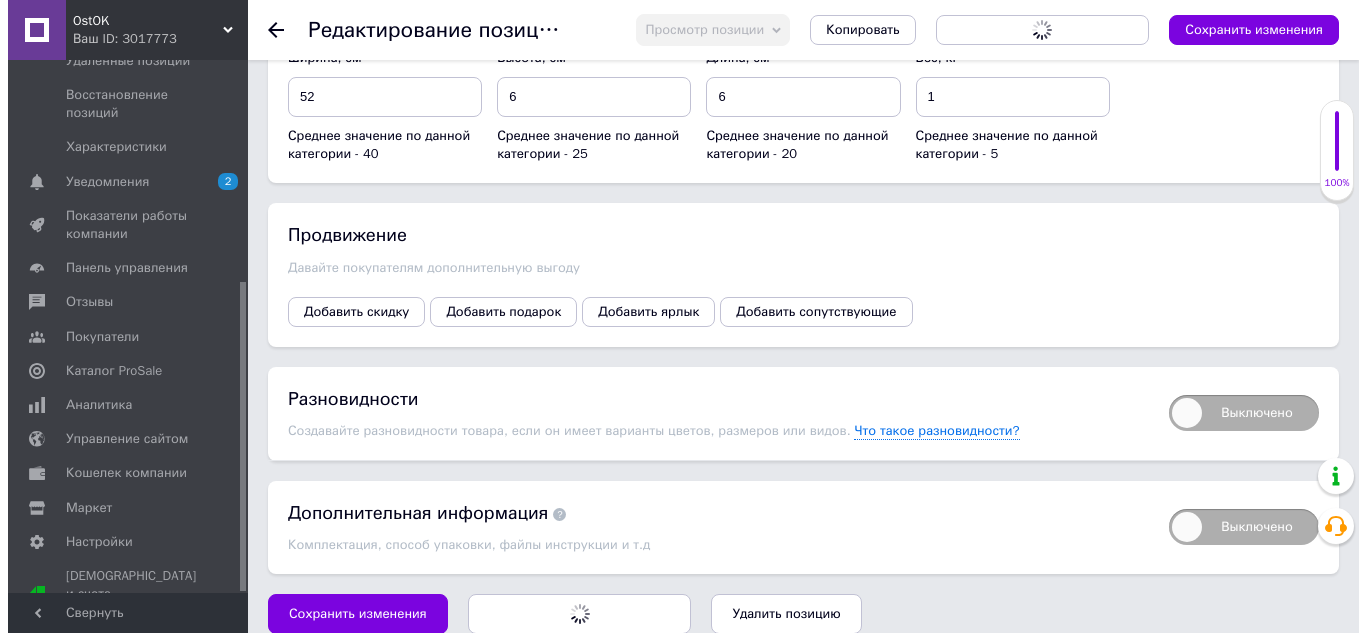 scroll, scrollTop: 0, scrollLeft: 0, axis: both 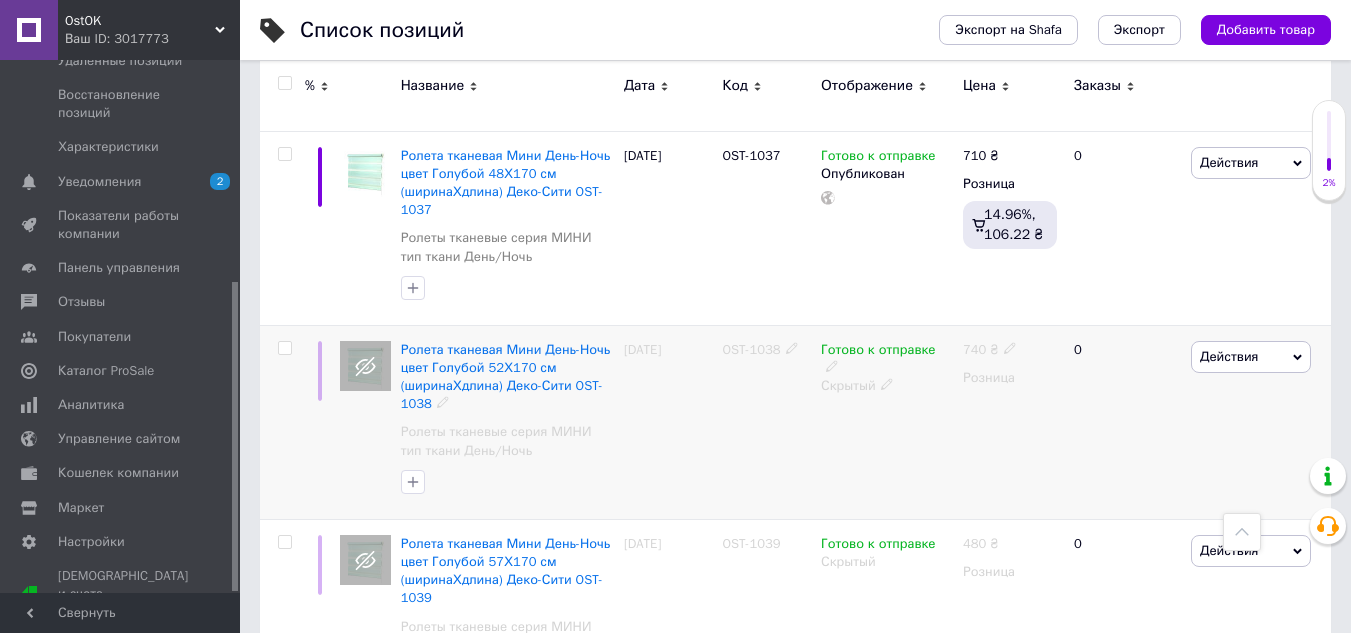click 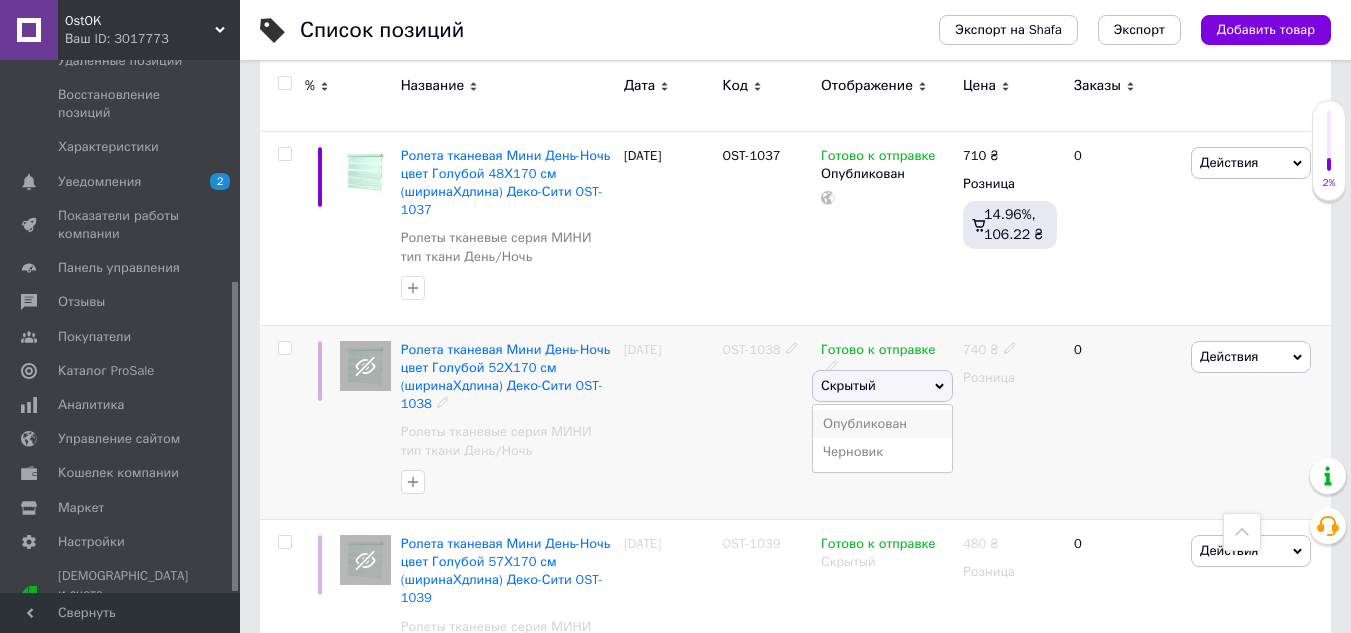 click on "Опубликован" at bounding box center (882, 424) 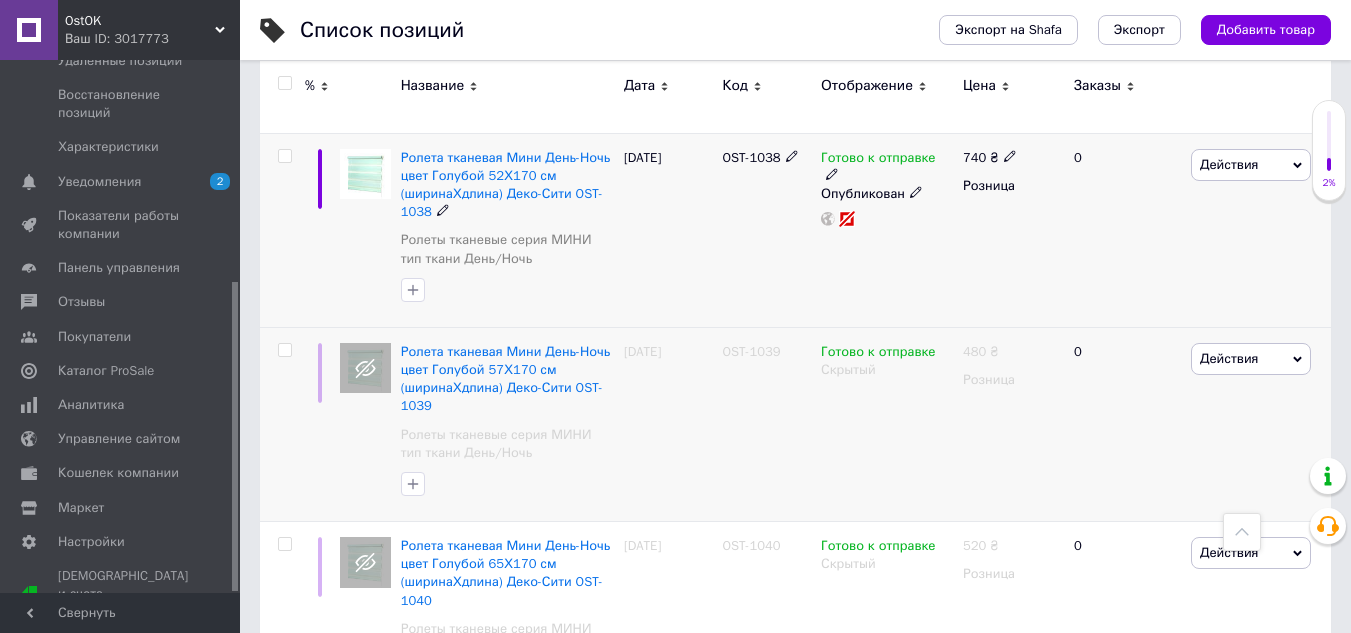 scroll, scrollTop: 1700, scrollLeft: 0, axis: vertical 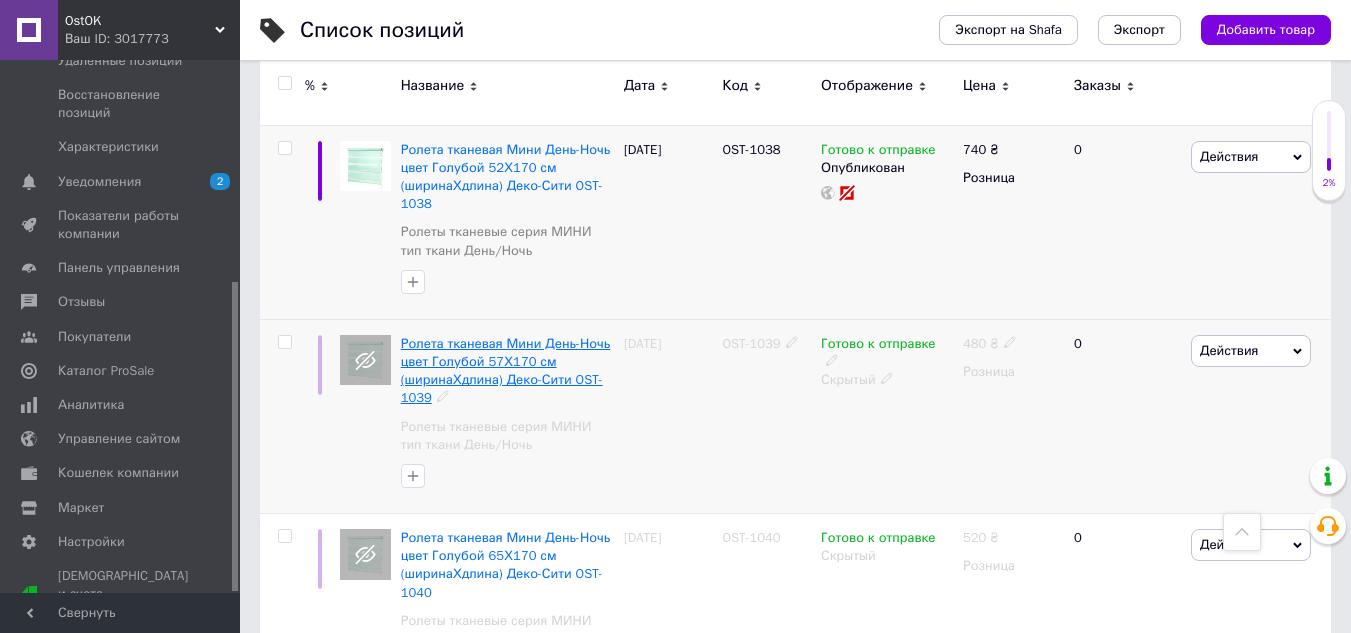 click on "Ролета тканевая Мини День-Ночь цвет Голубой 57Х170 см (ширинаХдлина) Деко-Сити OST-1039" at bounding box center (506, 371) 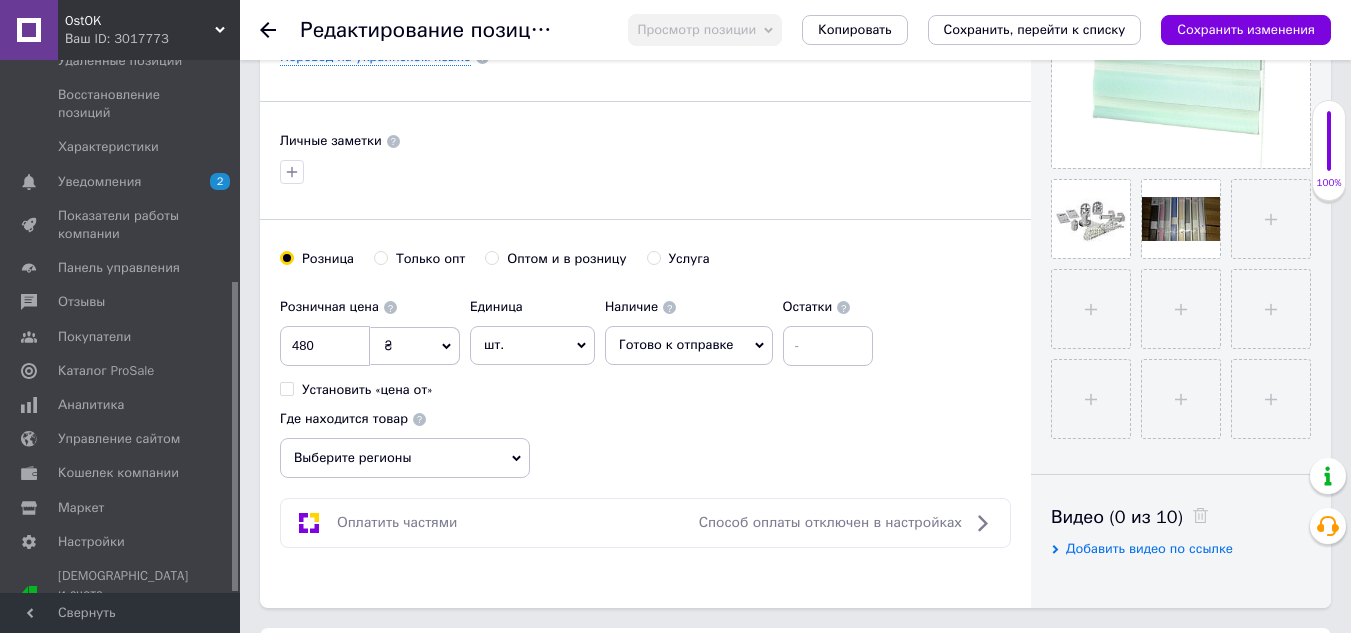 scroll, scrollTop: 700, scrollLeft: 0, axis: vertical 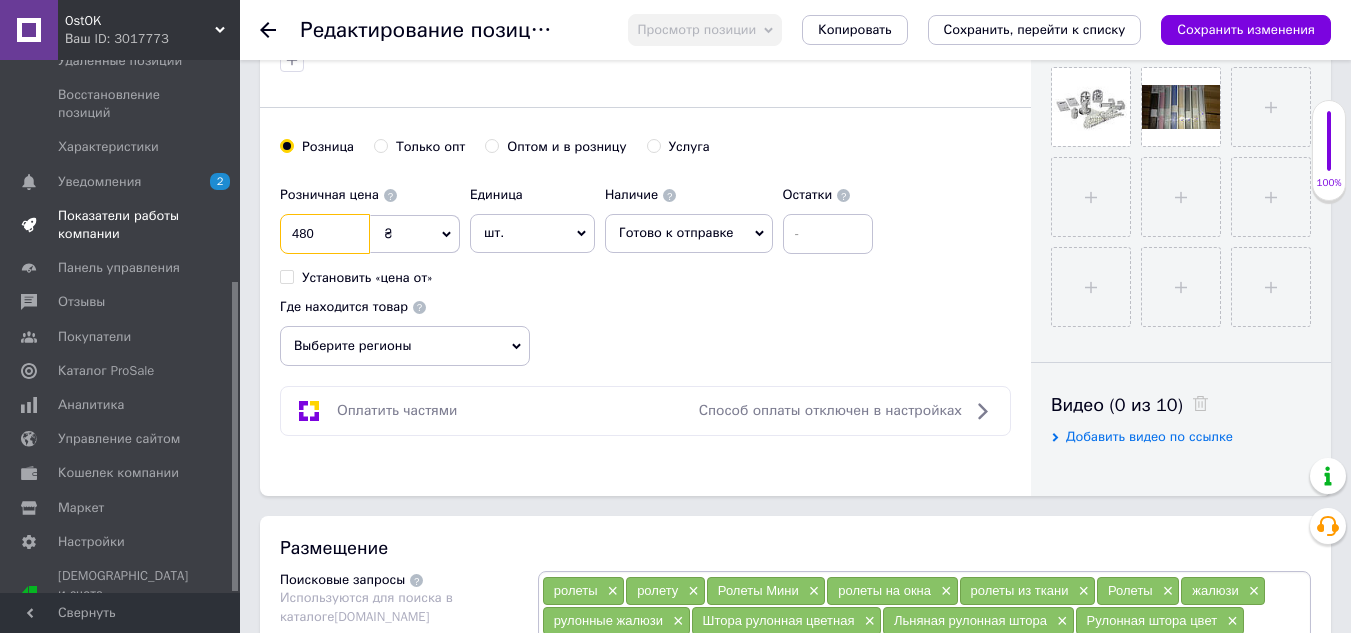 drag, startPoint x: 325, startPoint y: 229, endPoint x: 216, endPoint y: 229, distance: 109 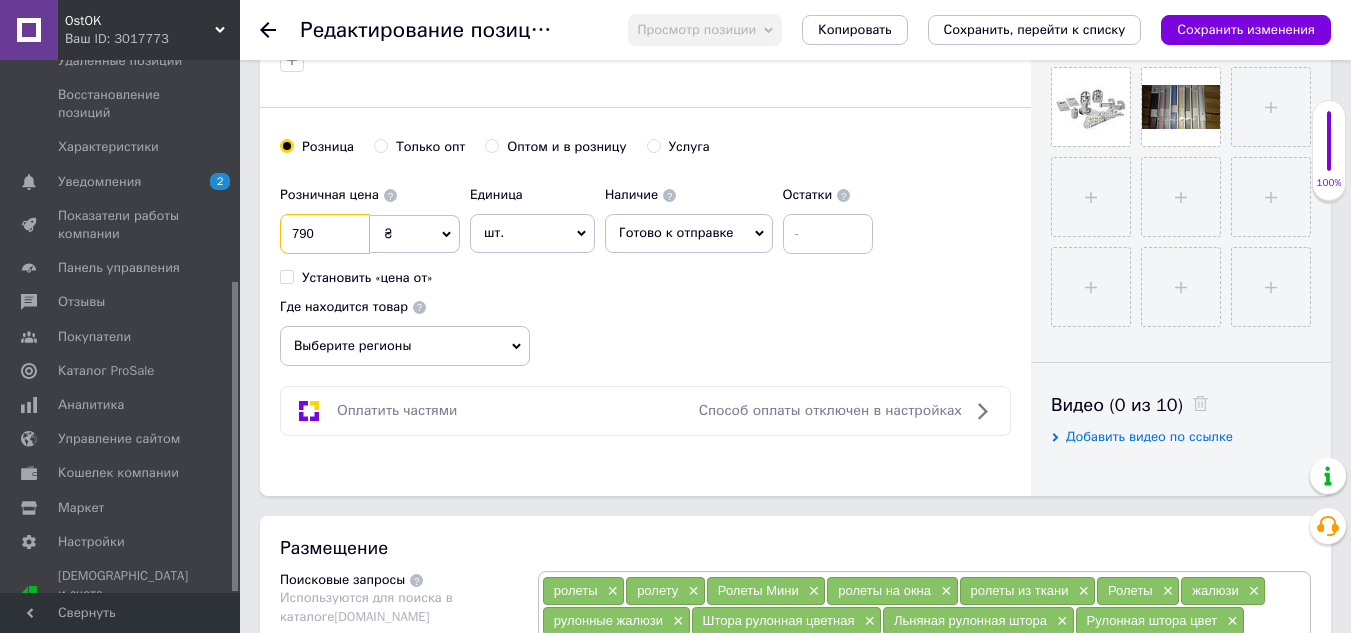 type on "790" 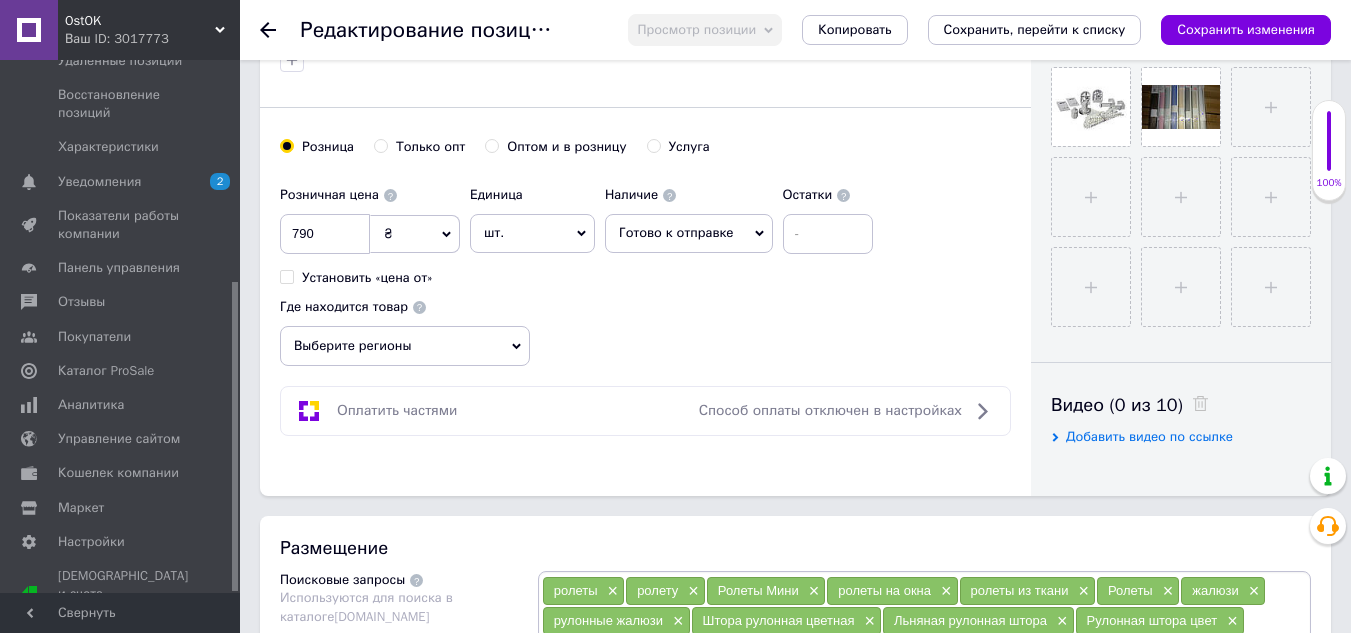 click on "Выберите регионы" at bounding box center (405, 346) 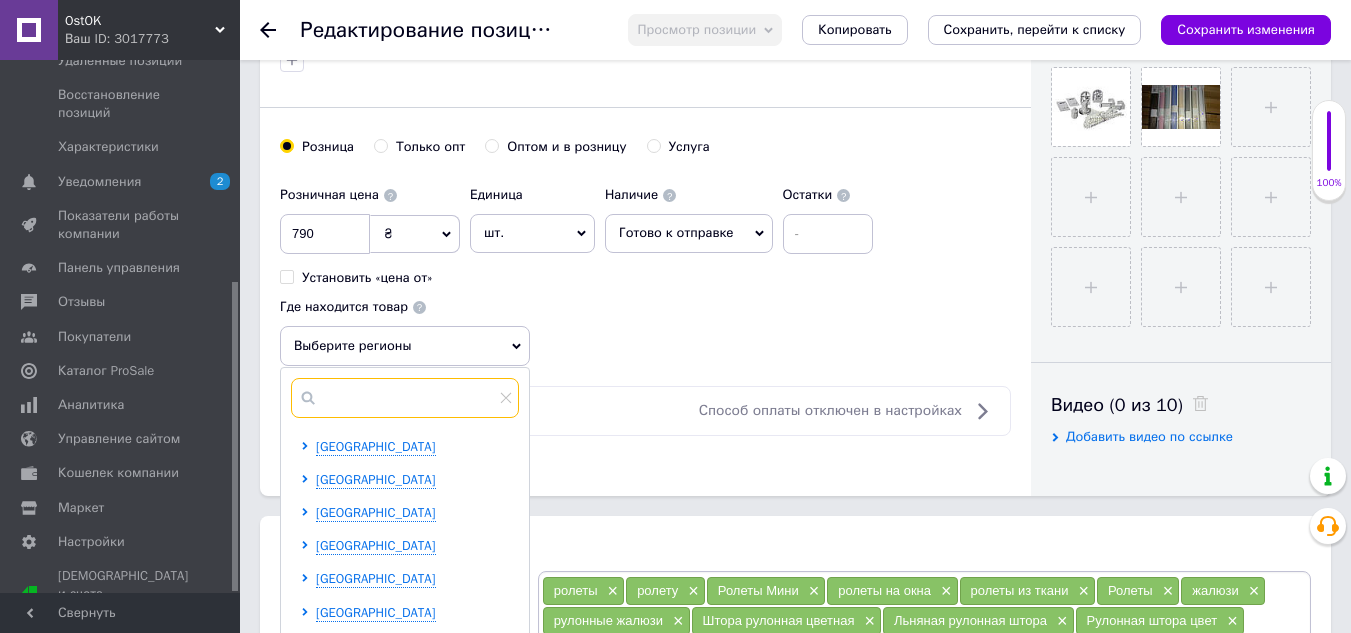 click at bounding box center [405, 398] 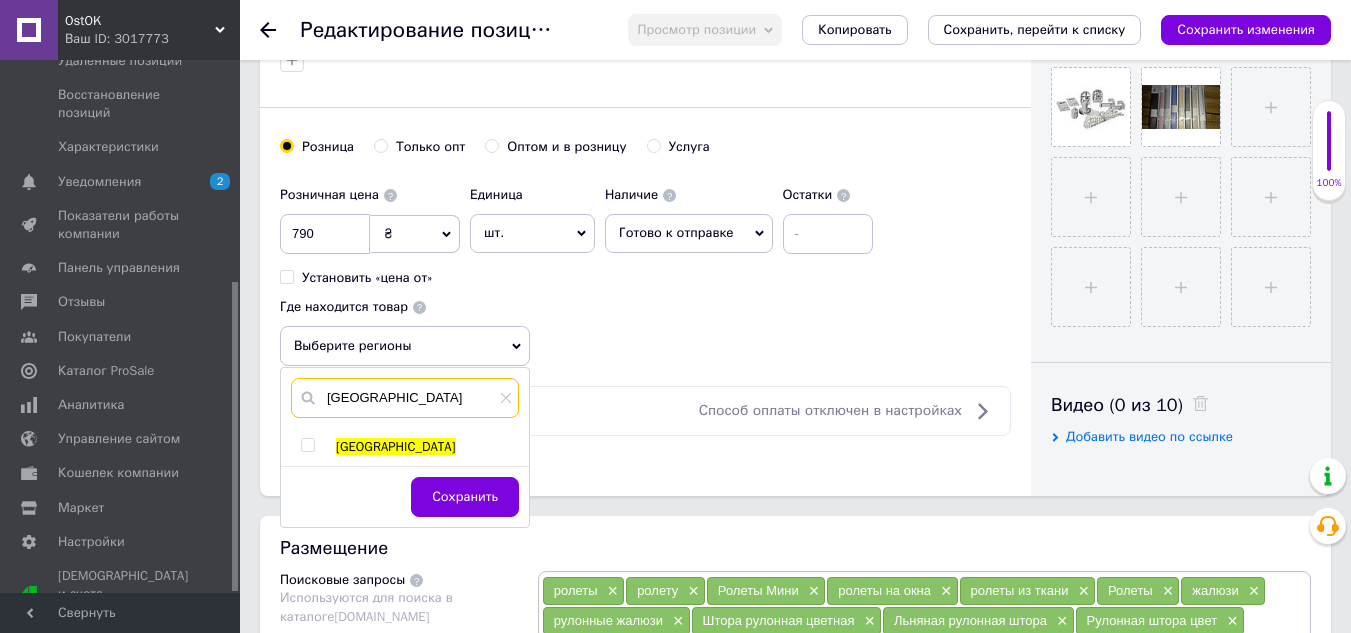 type on "[GEOGRAPHIC_DATA]" 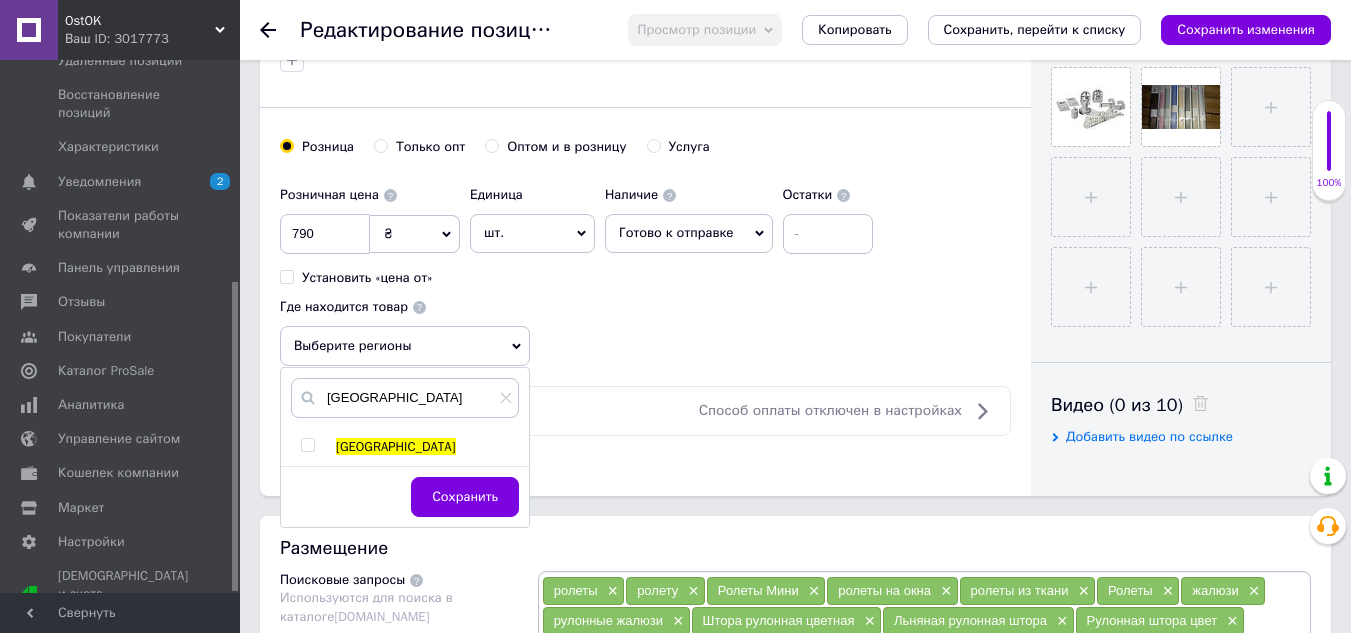 click at bounding box center (307, 445) 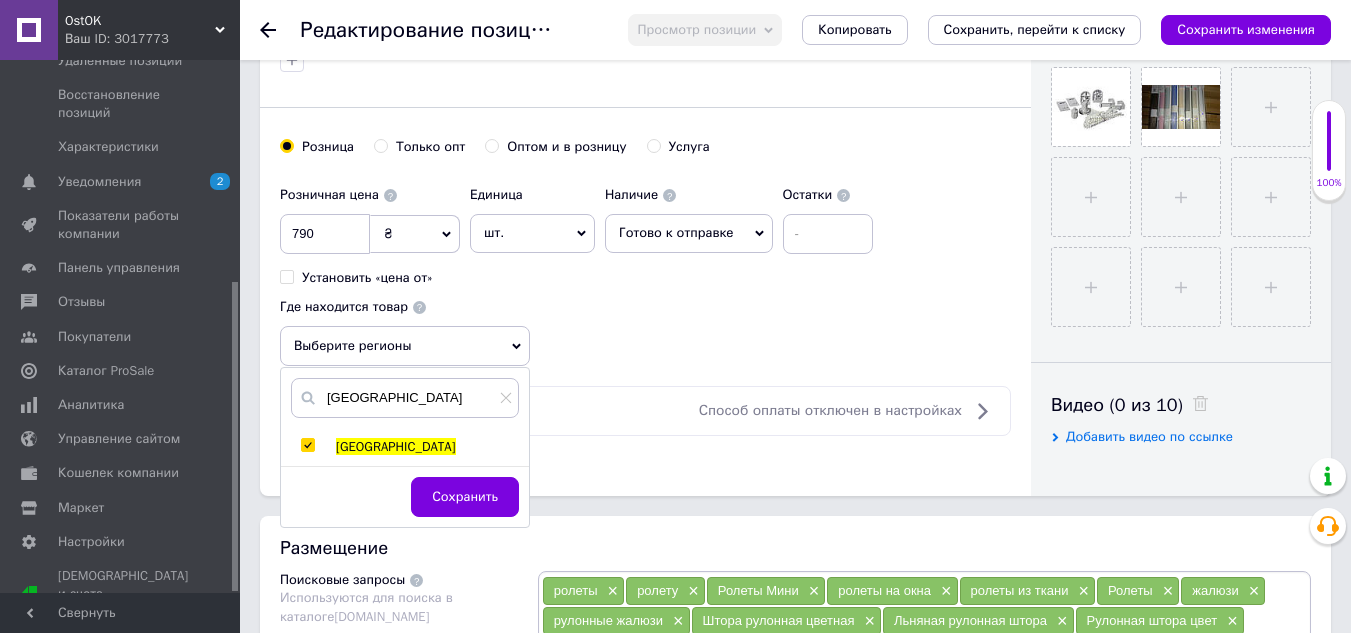 checkbox on "true" 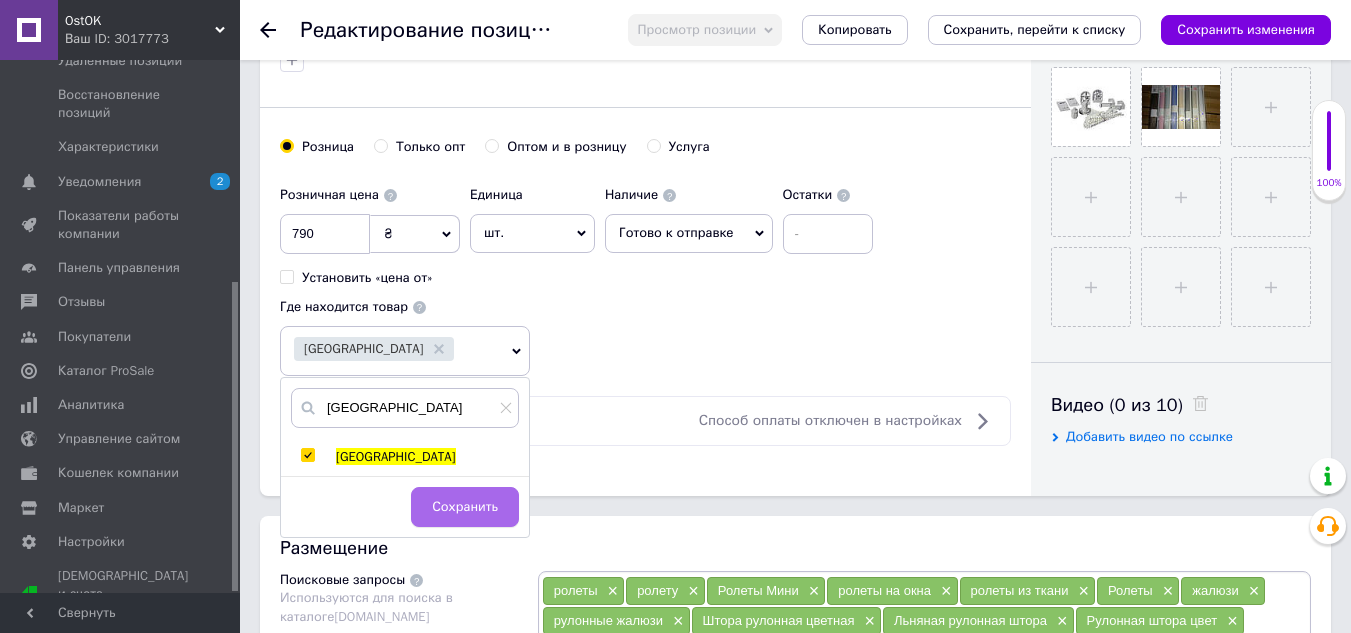 click on "Сохранить" at bounding box center [465, 507] 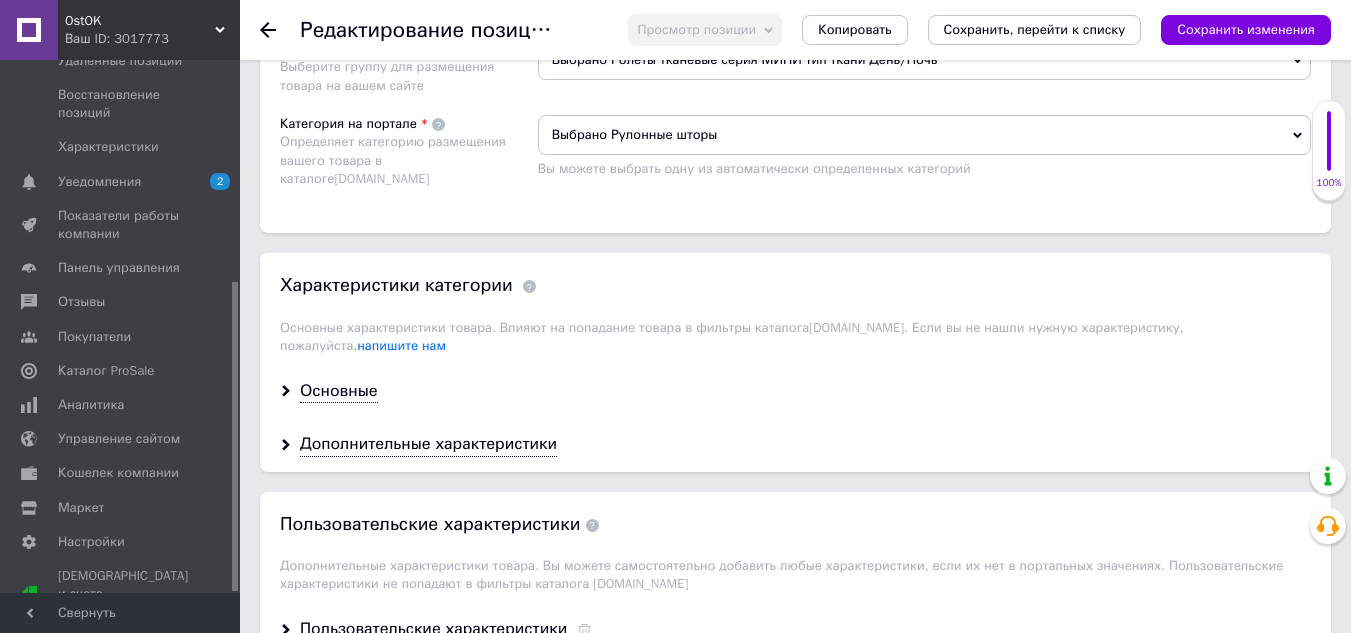 scroll, scrollTop: 1500, scrollLeft: 0, axis: vertical 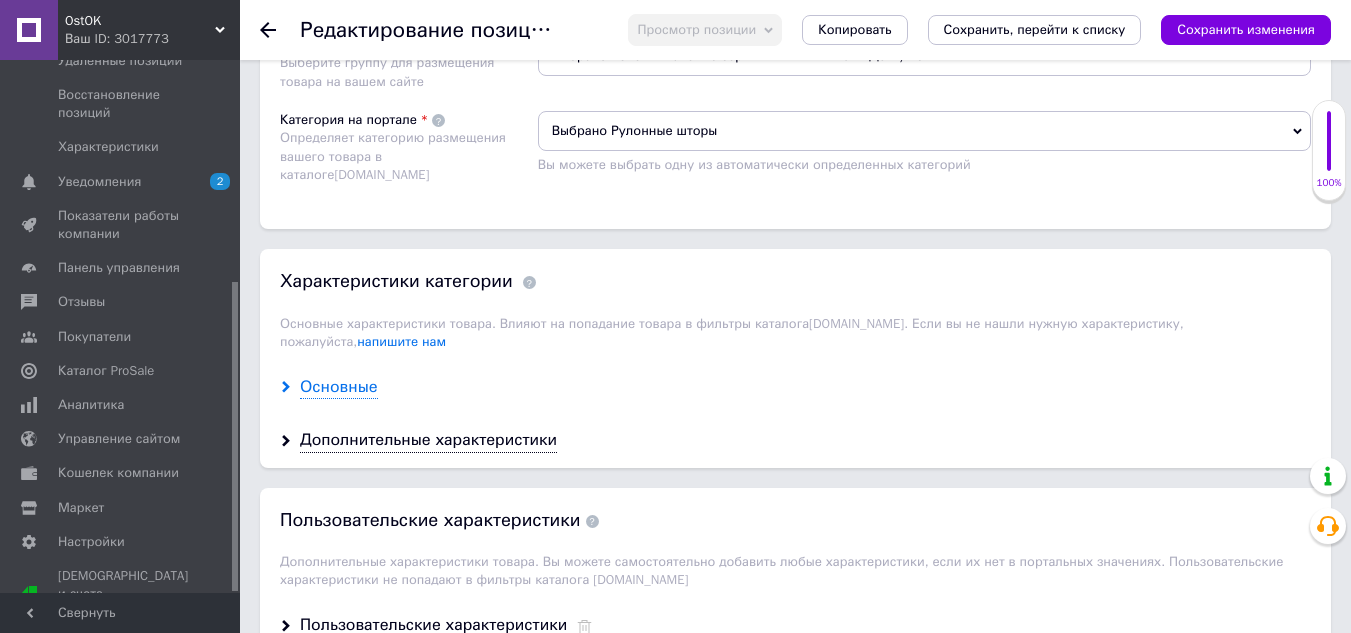 click on "Основные" at bounding box center (339, 387) 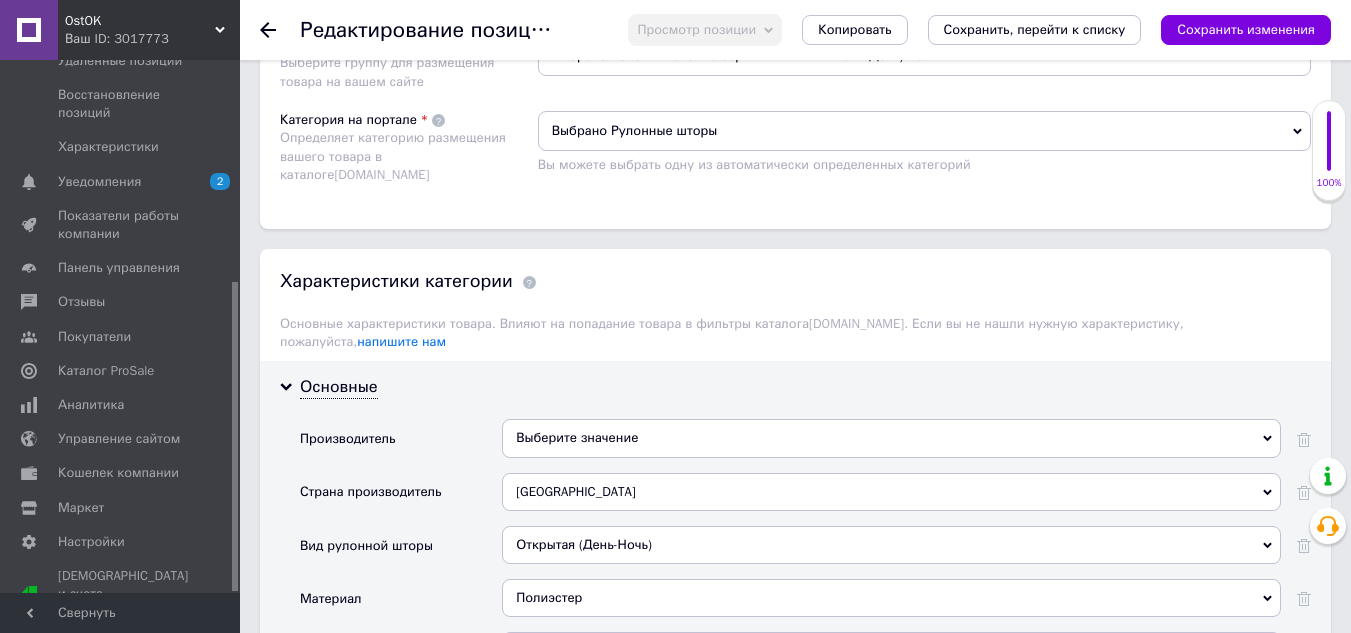 click on "Выберите значение" at bounding box center [891, 438] 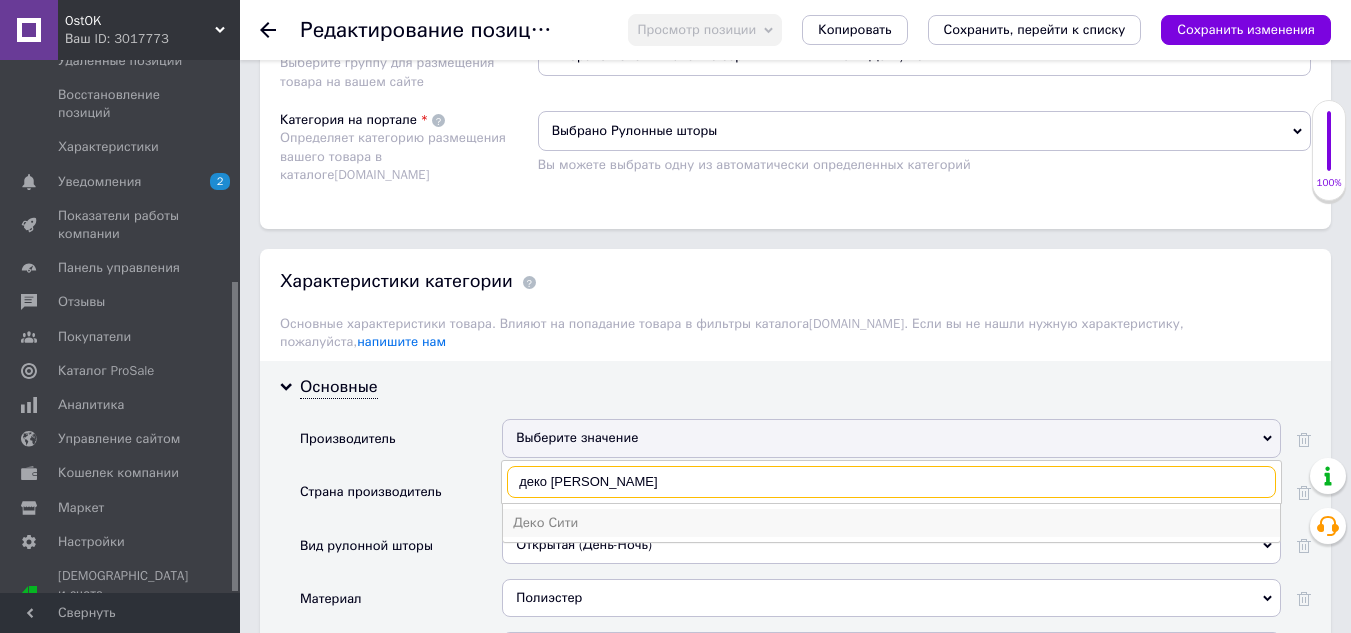 type on "деко [PERSON_NAME]" 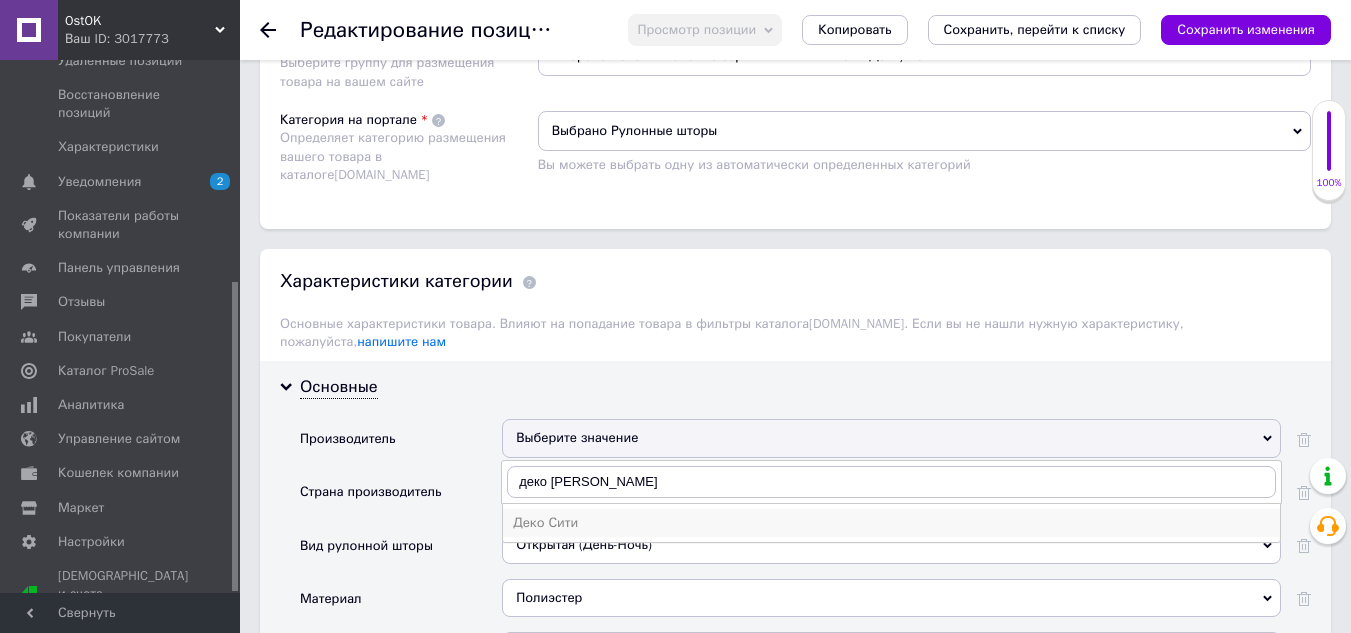 click on "Деко Сити" at bounding box center (891, 523) 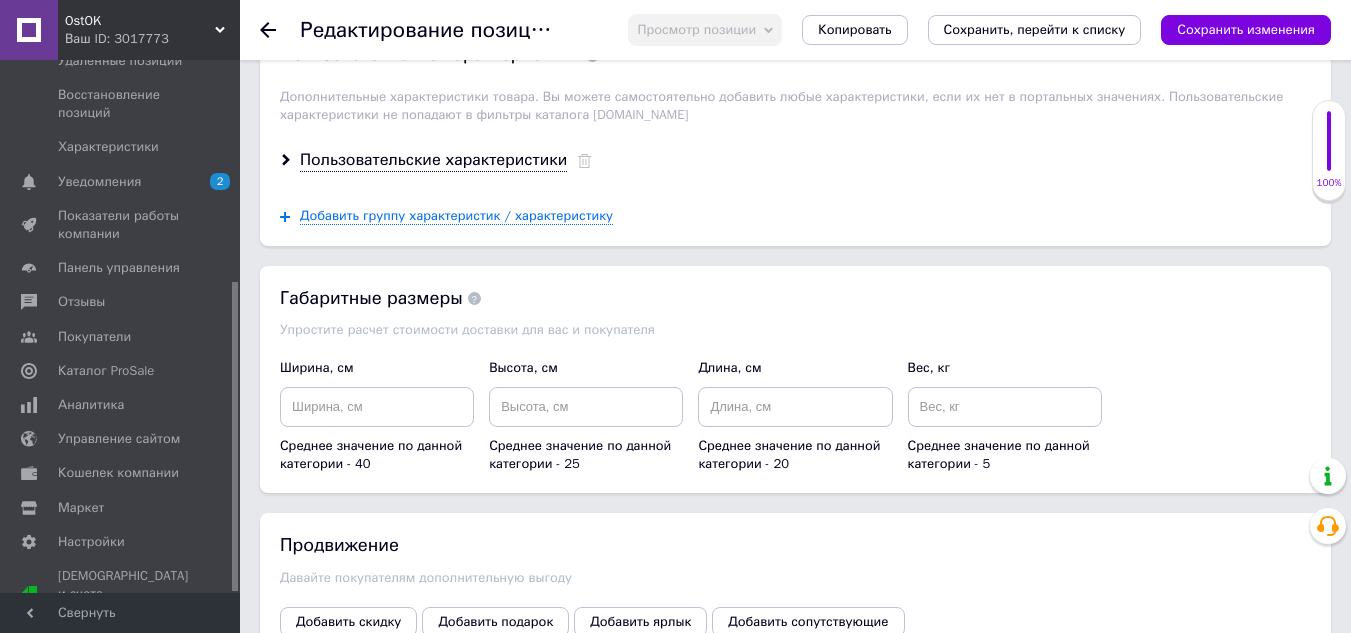 scroll, scrollTop: 2800, scrollLeft: 0, axis: vertical 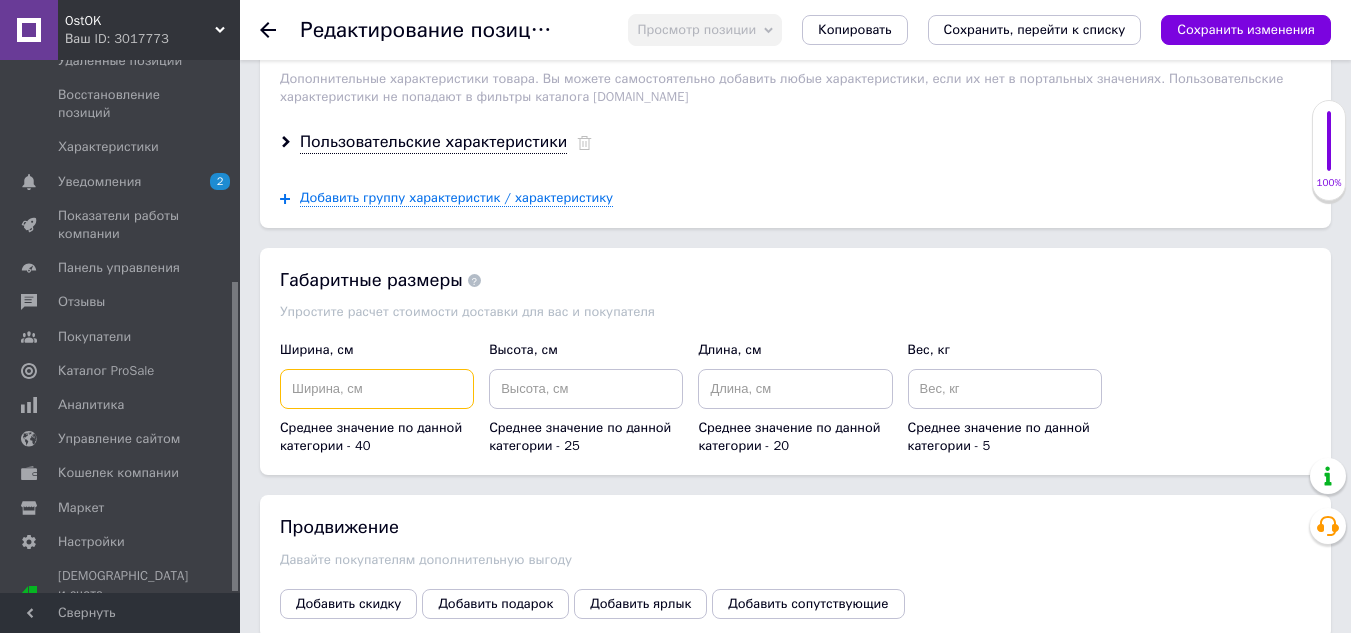 click at bounding box center [377, 389] 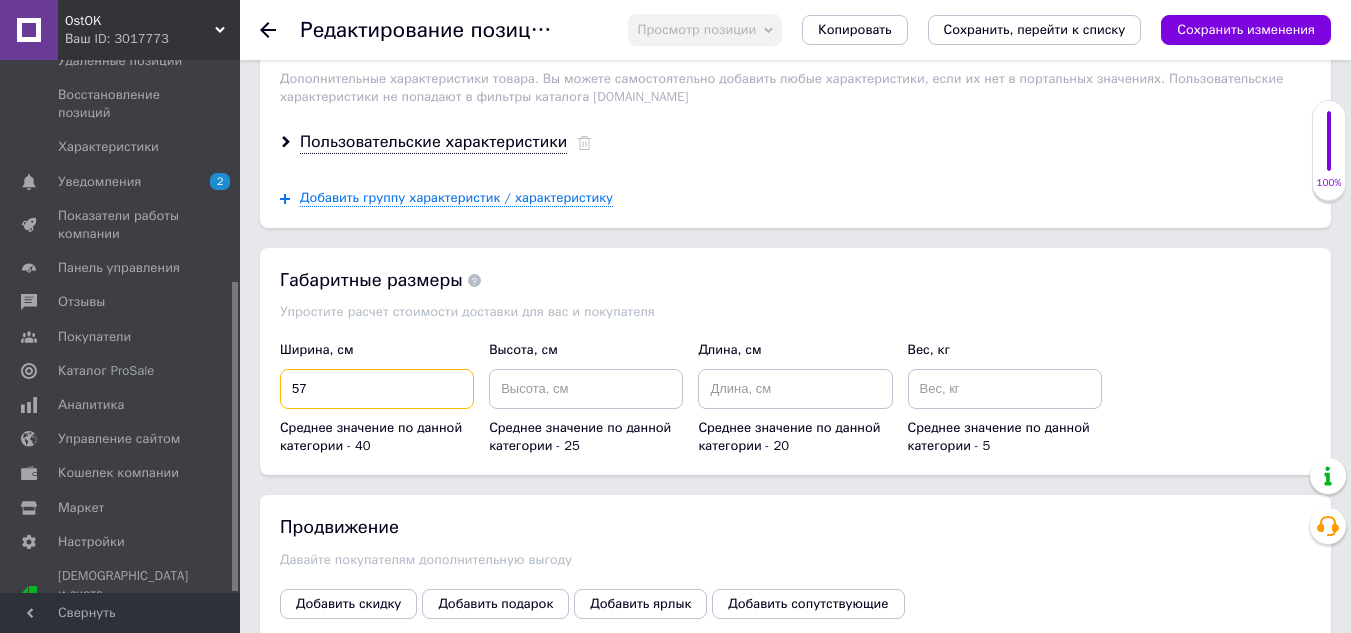 type on "57" 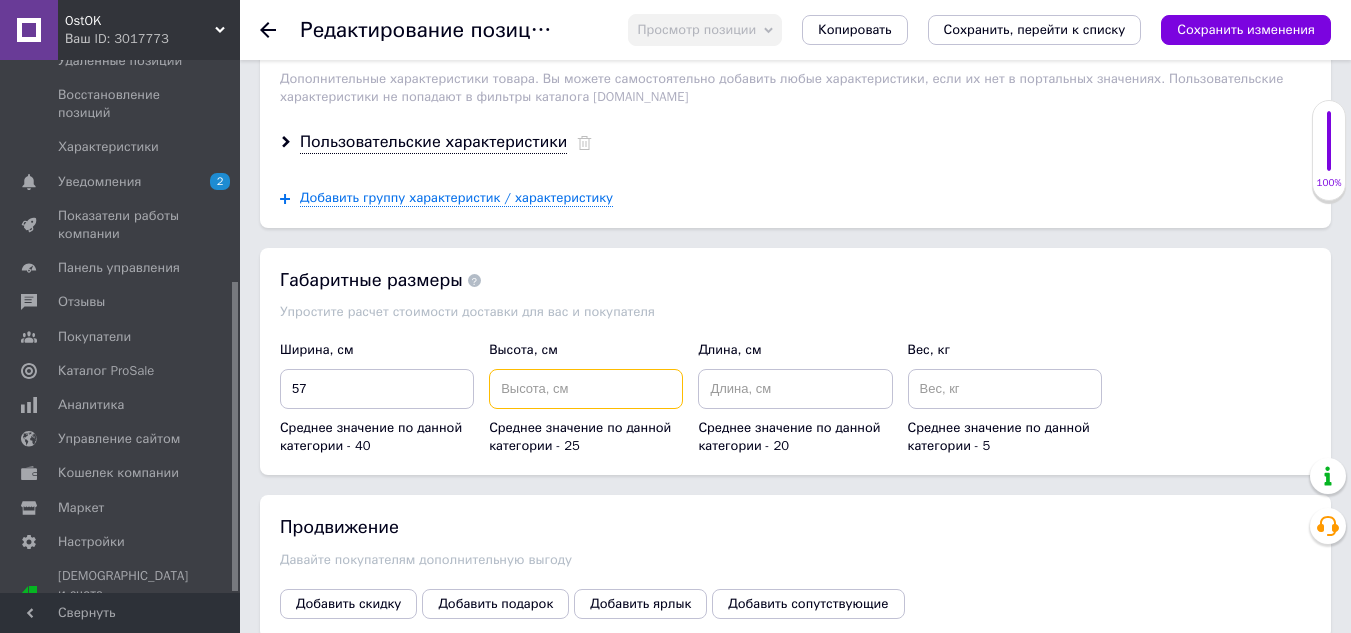 click at bounding box center (586, 389) 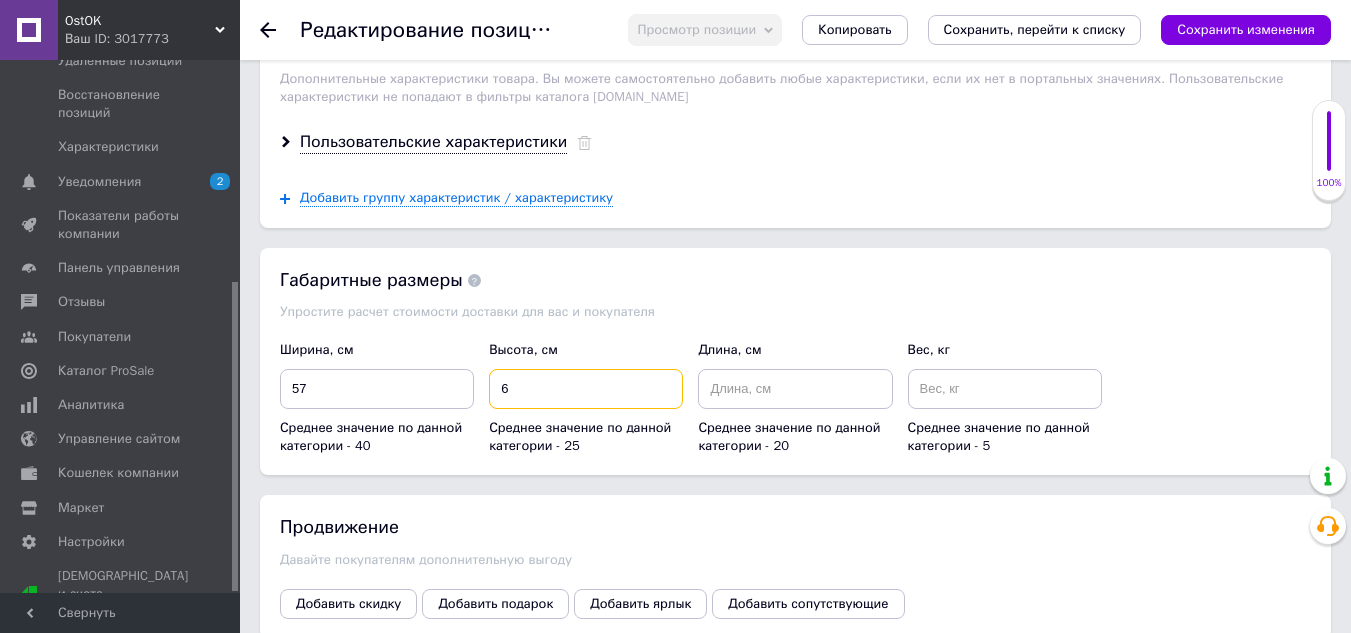 type on "6" 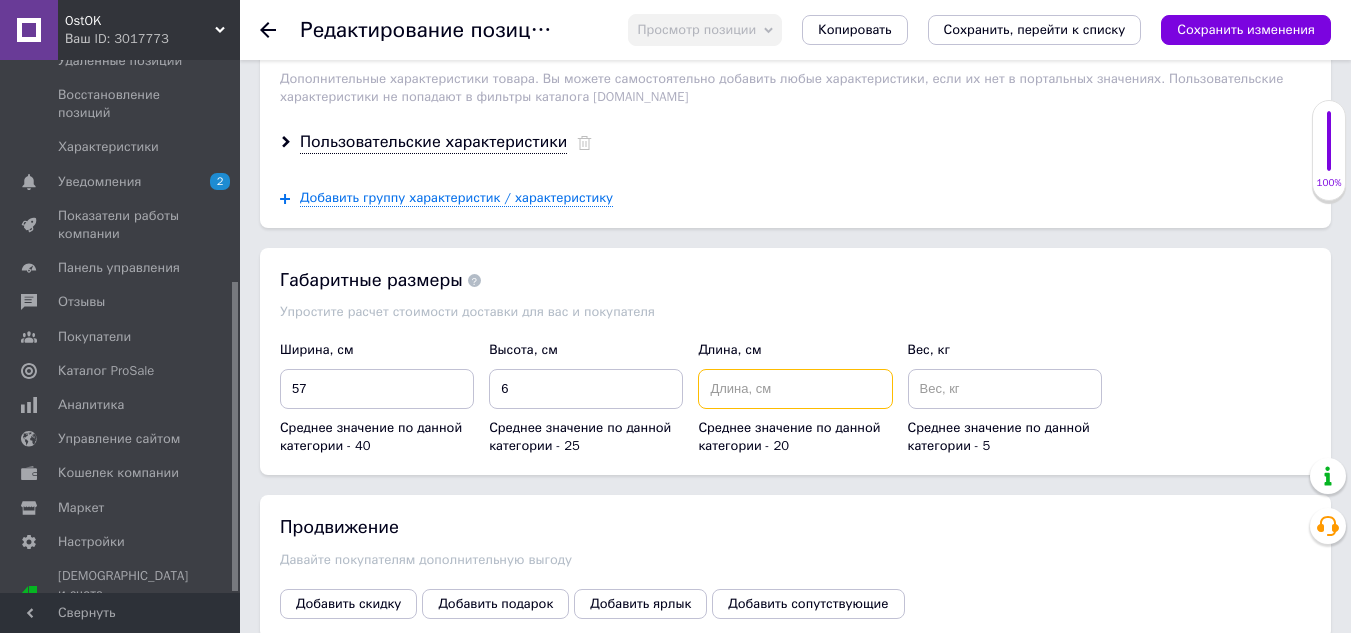 drag, startPoint x: 755, startPoint y: 356, endPoint x: 839, endPoint y: 357, distance: 84.00595 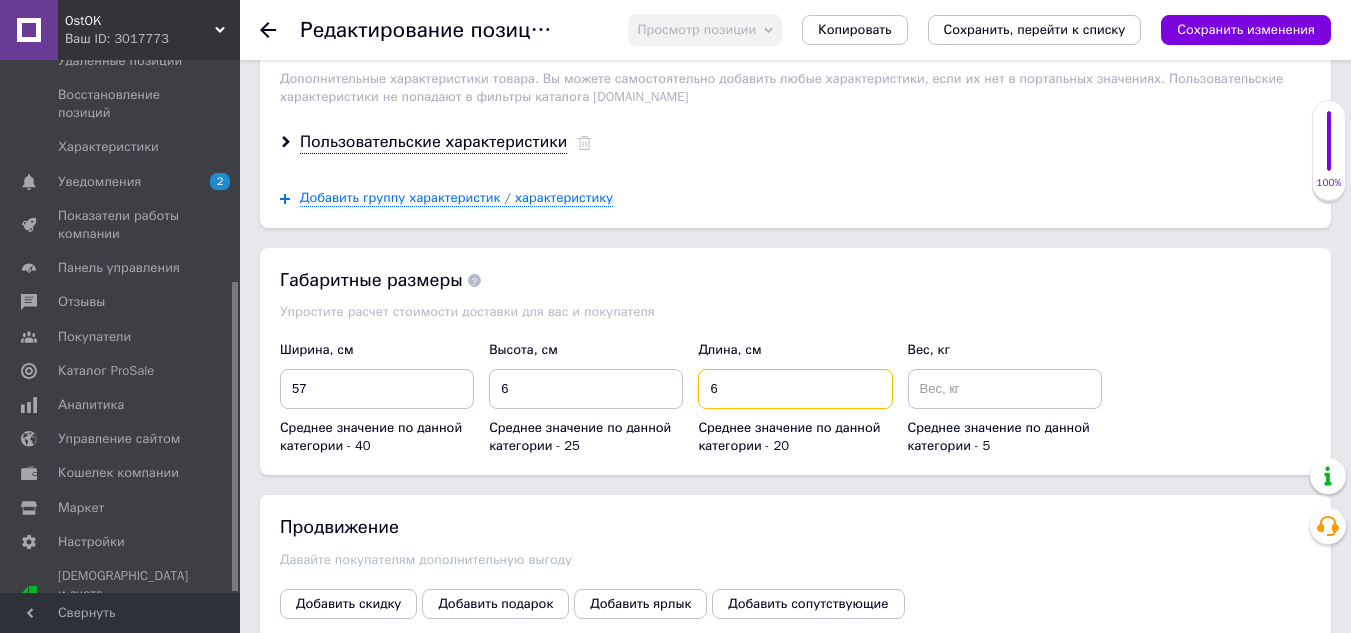type on "6" 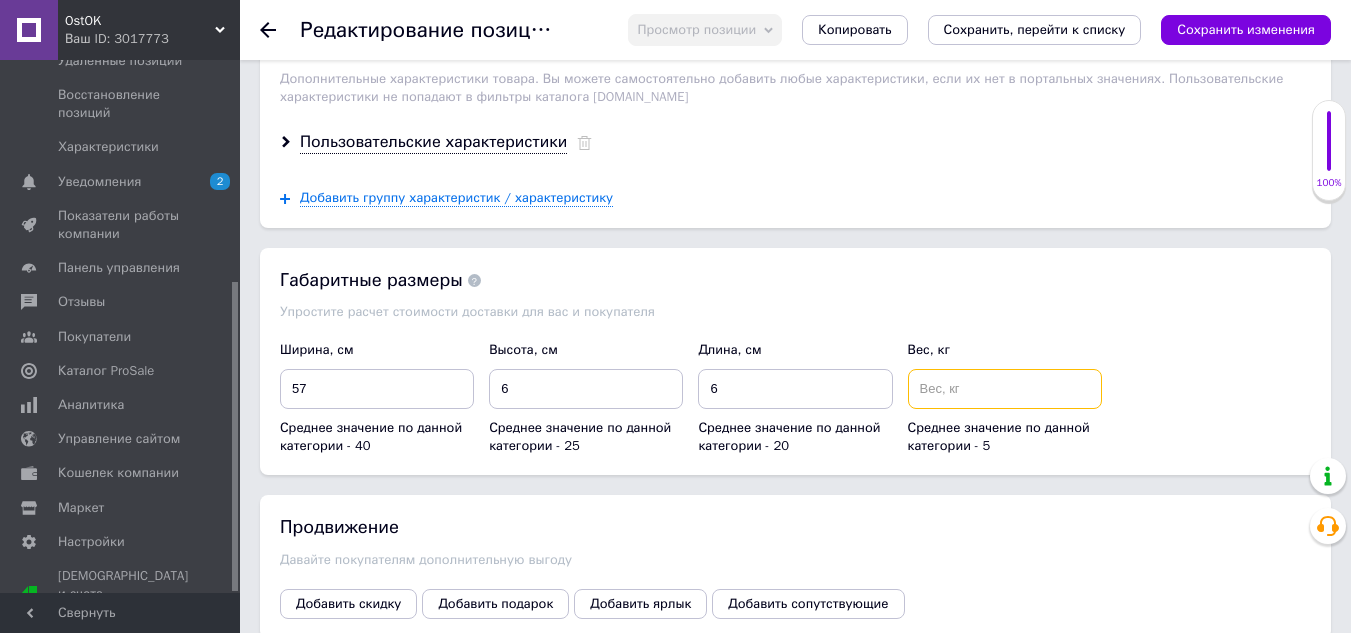 click at bounding box center (1005, 389) 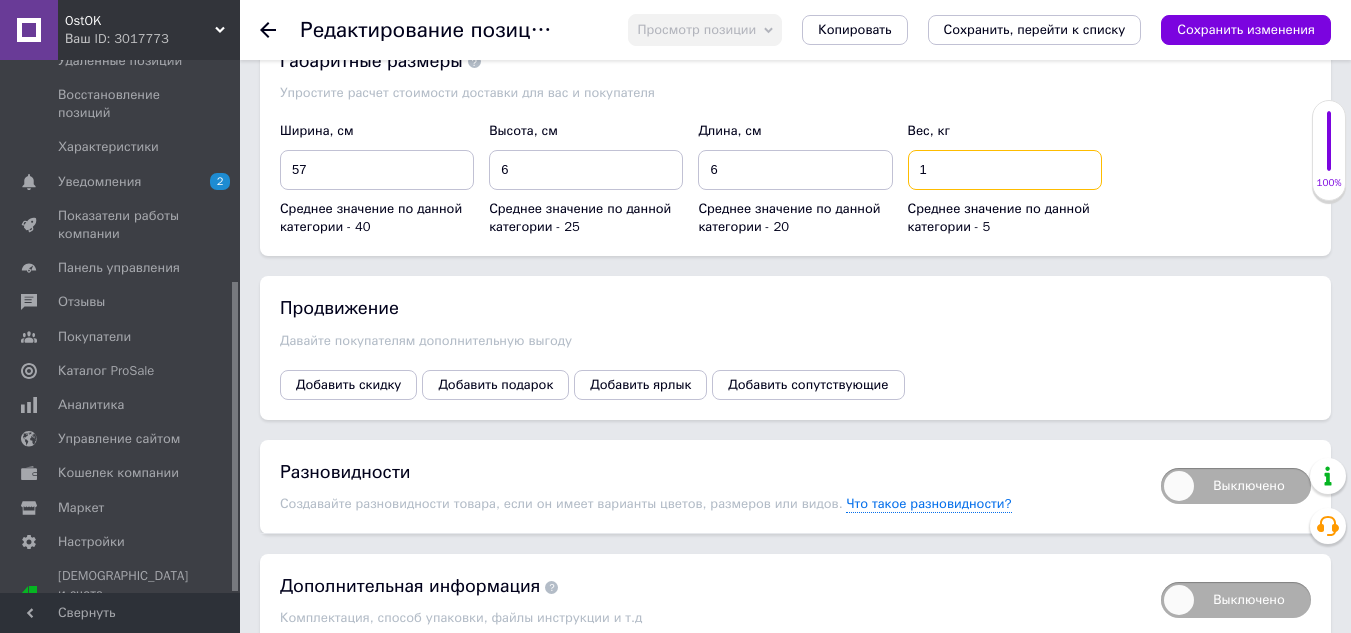 scroll, scrollTop: 3092, scrollLeft: 0, axis: vertical 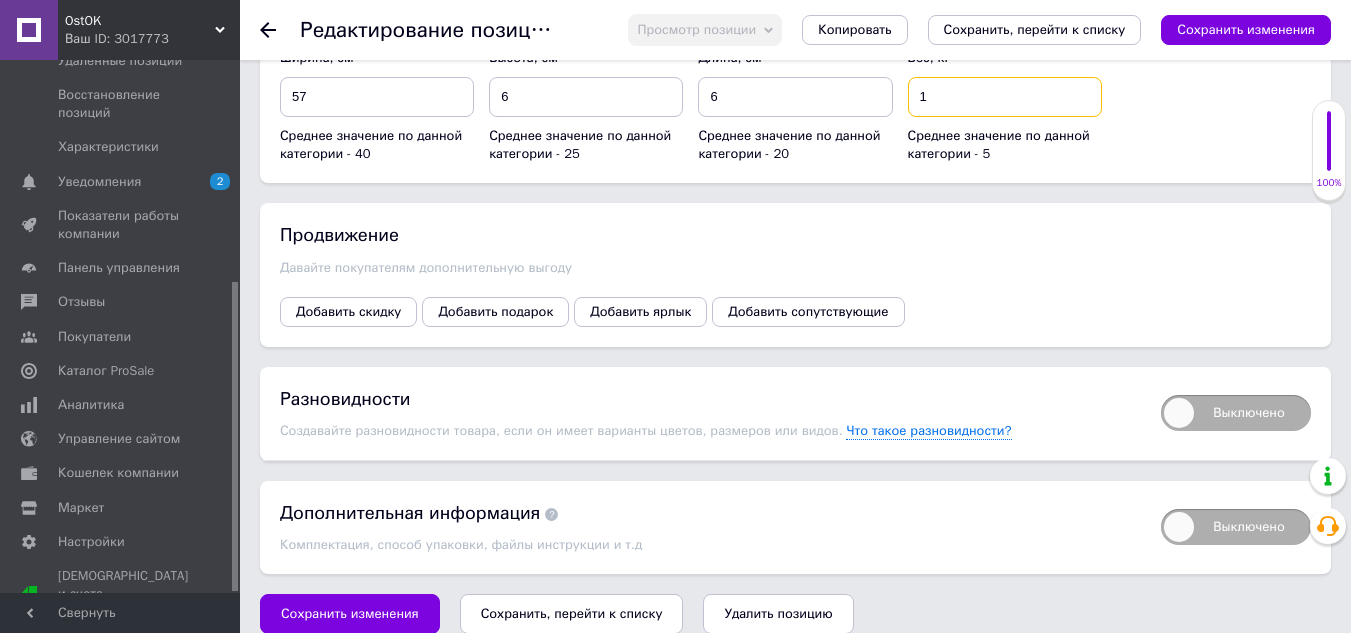 type on "1" 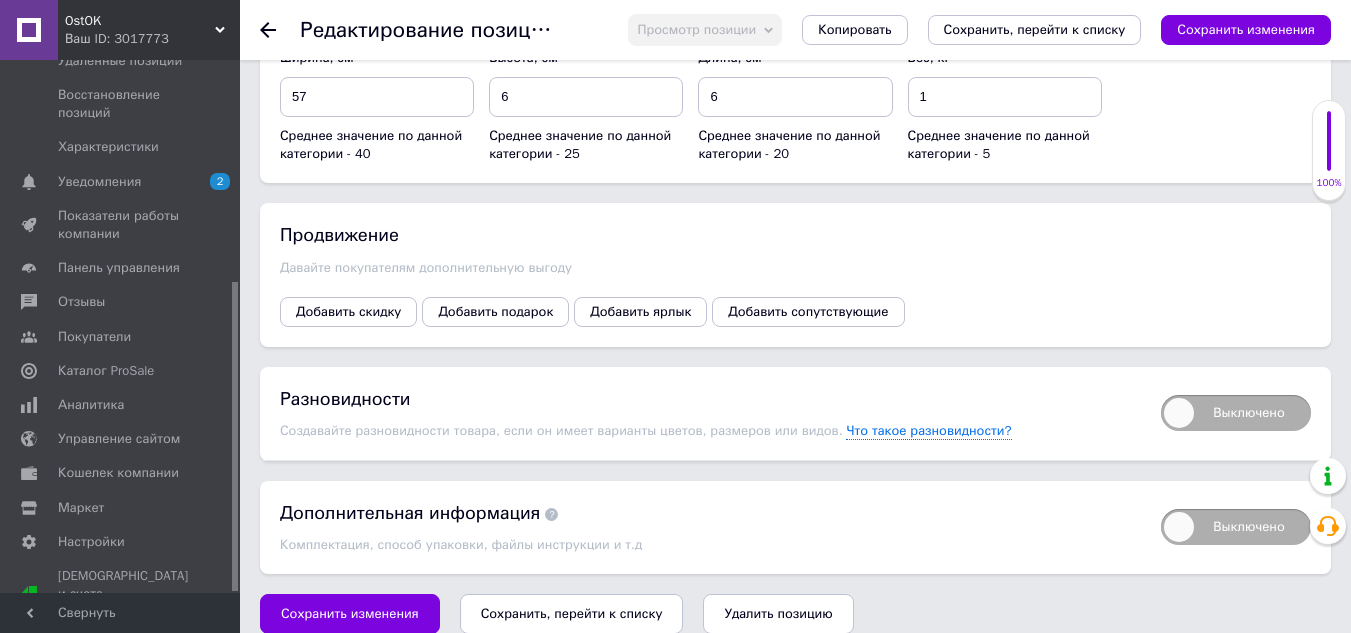 click on "Сохранить, перейти к списку" at bounding box center (572, 613) 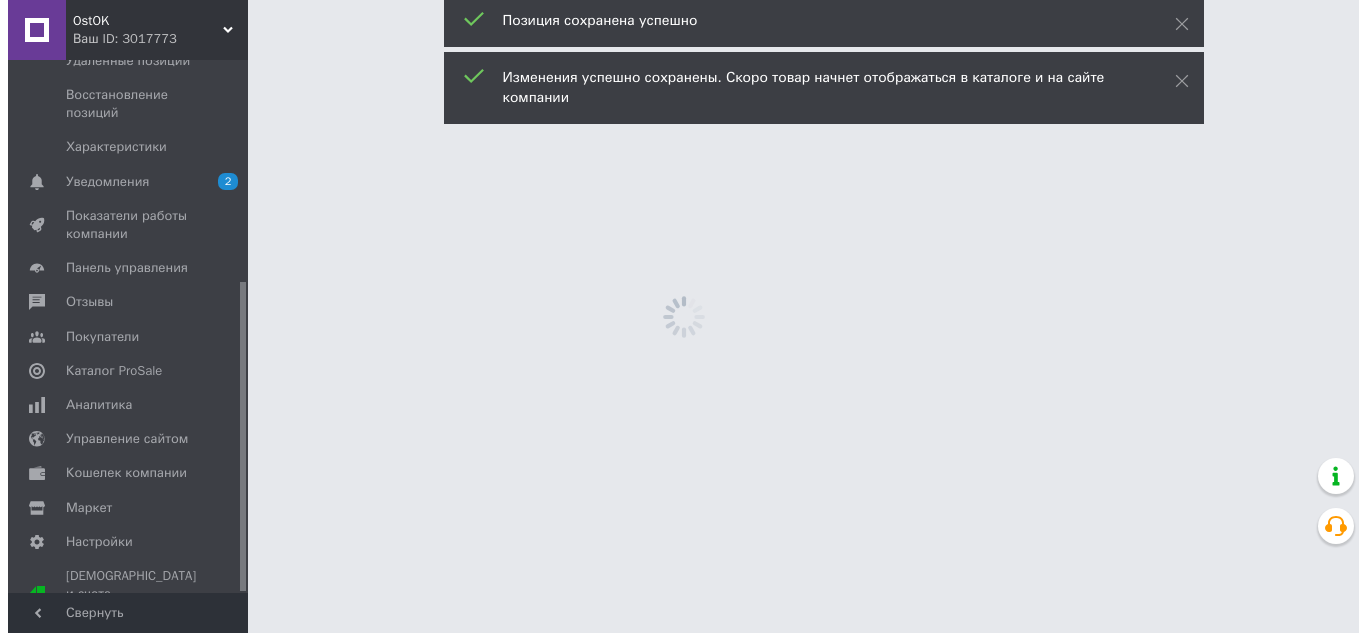 scroll, scrollTop: 0, scrollLeft: 0, axis: both 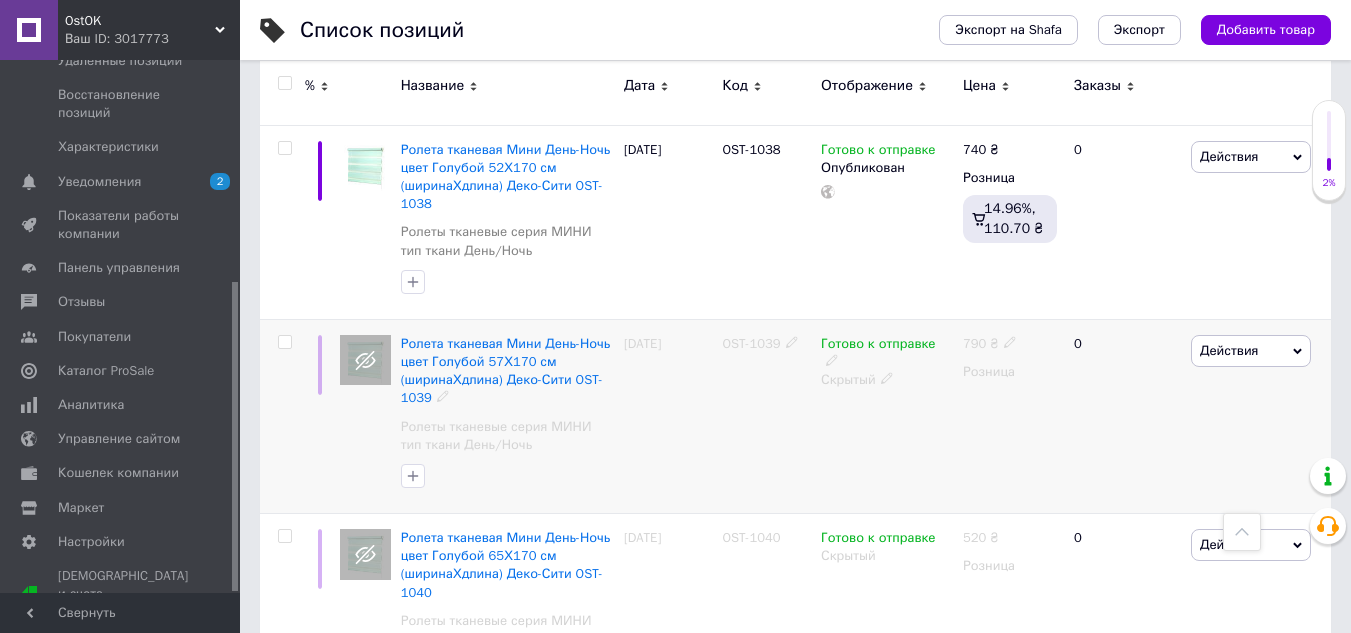 click 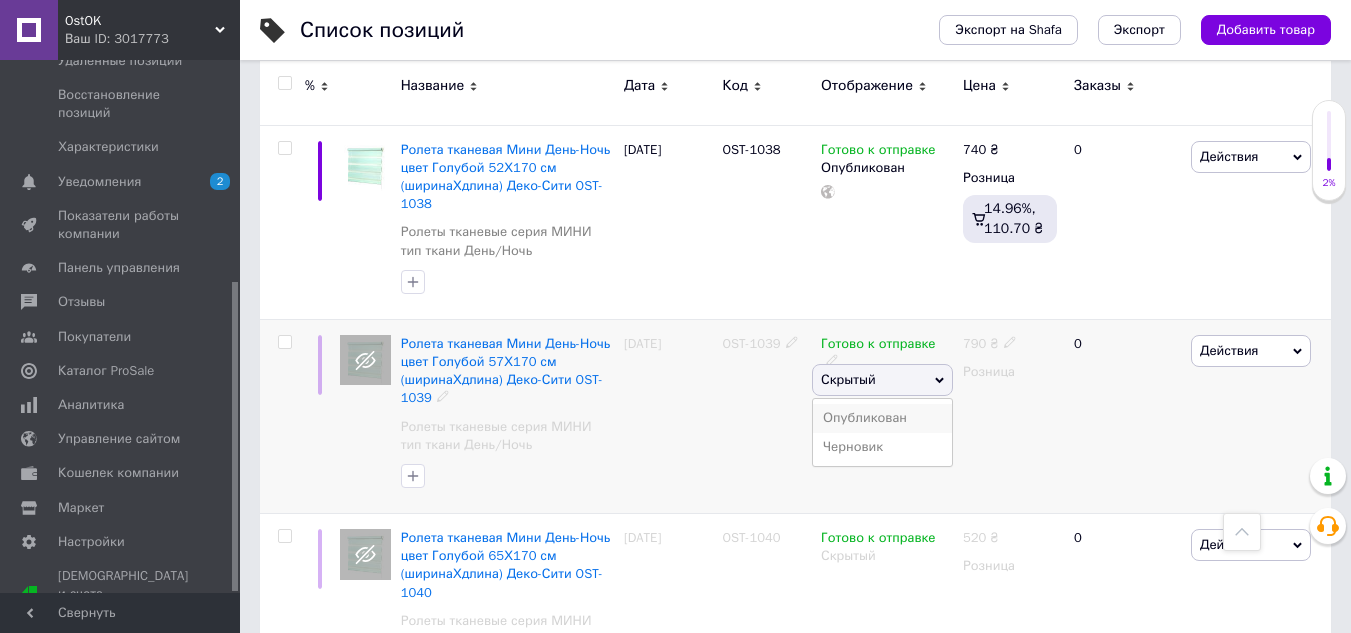 click on "Опубликован" at bounding box center (882, 418) 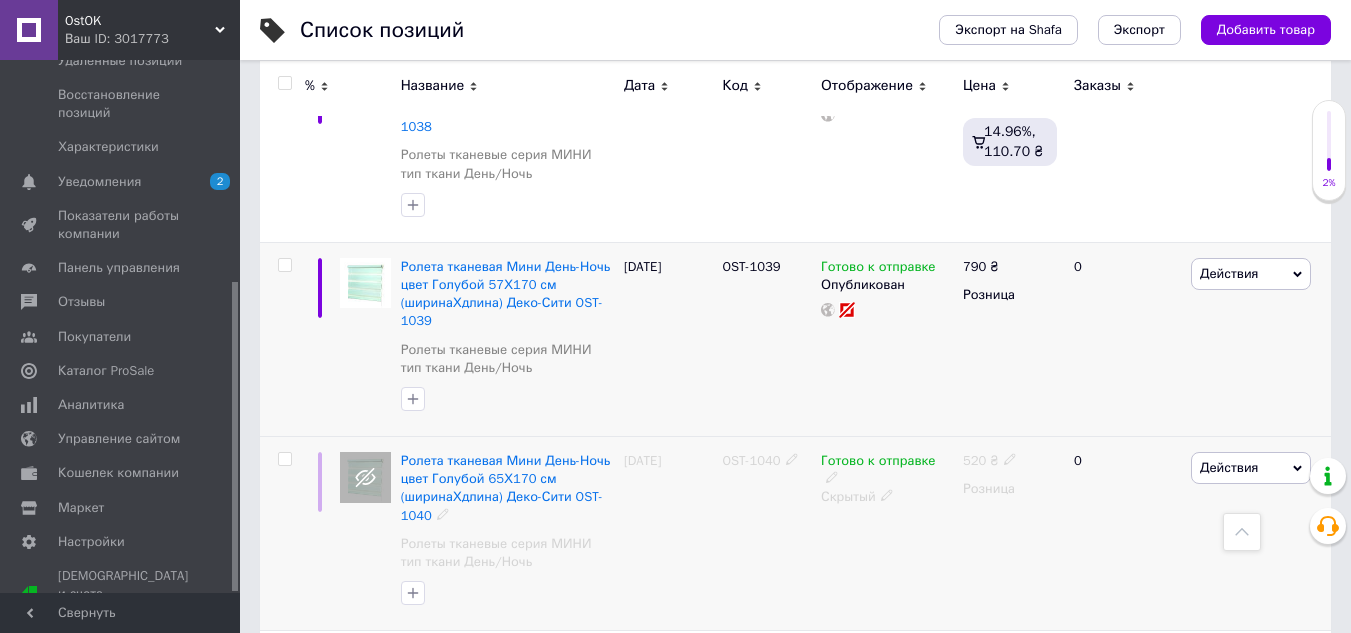 scroll, scrollTop: 1800, scrollLeft: 0, axis: vertical 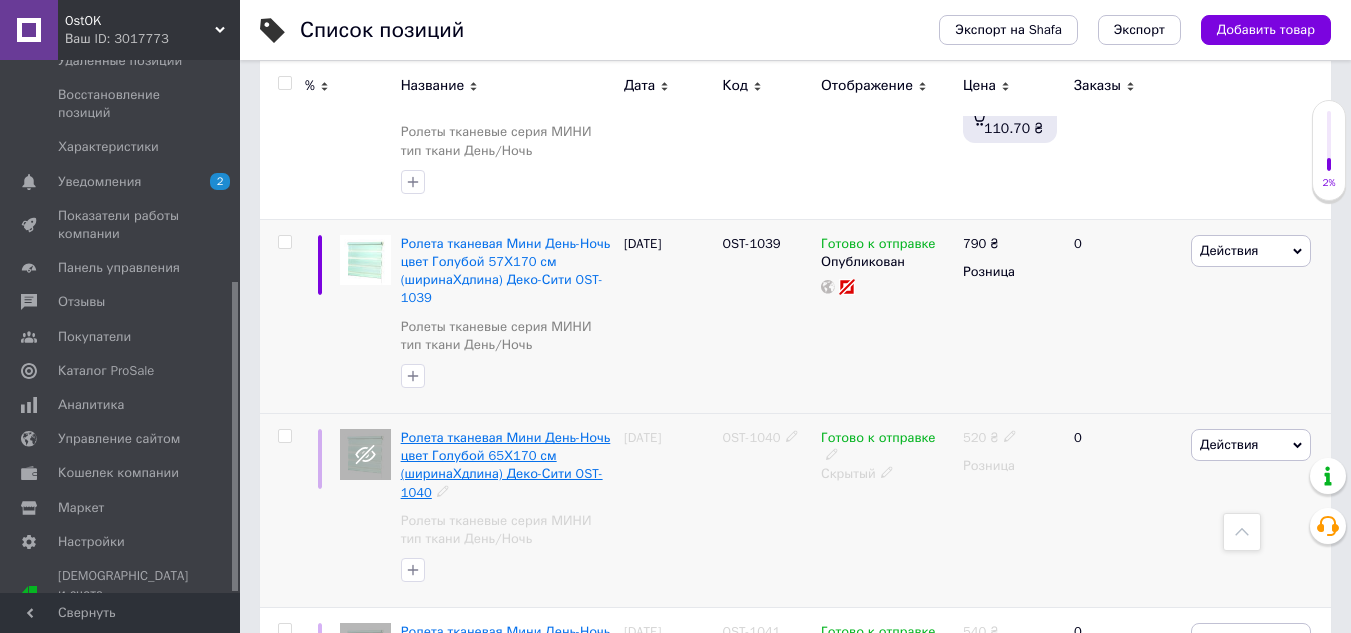 click on "Ролета тканевая Мини День-Ночь цвет Голубой 65Х170 см (ширинаХдлина) Деко-Сити OST-1040" at bounding box center [506, 465] 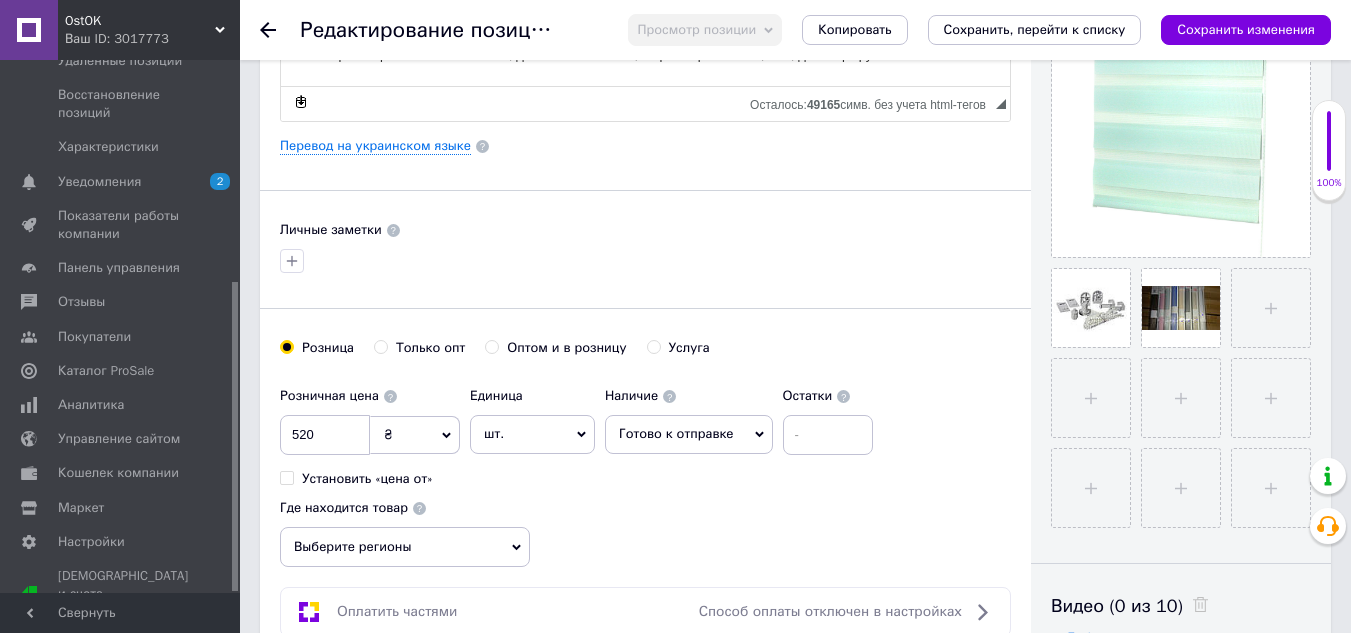scroll, scrollTop: 500, scrollLeft: 0, axis: vertical 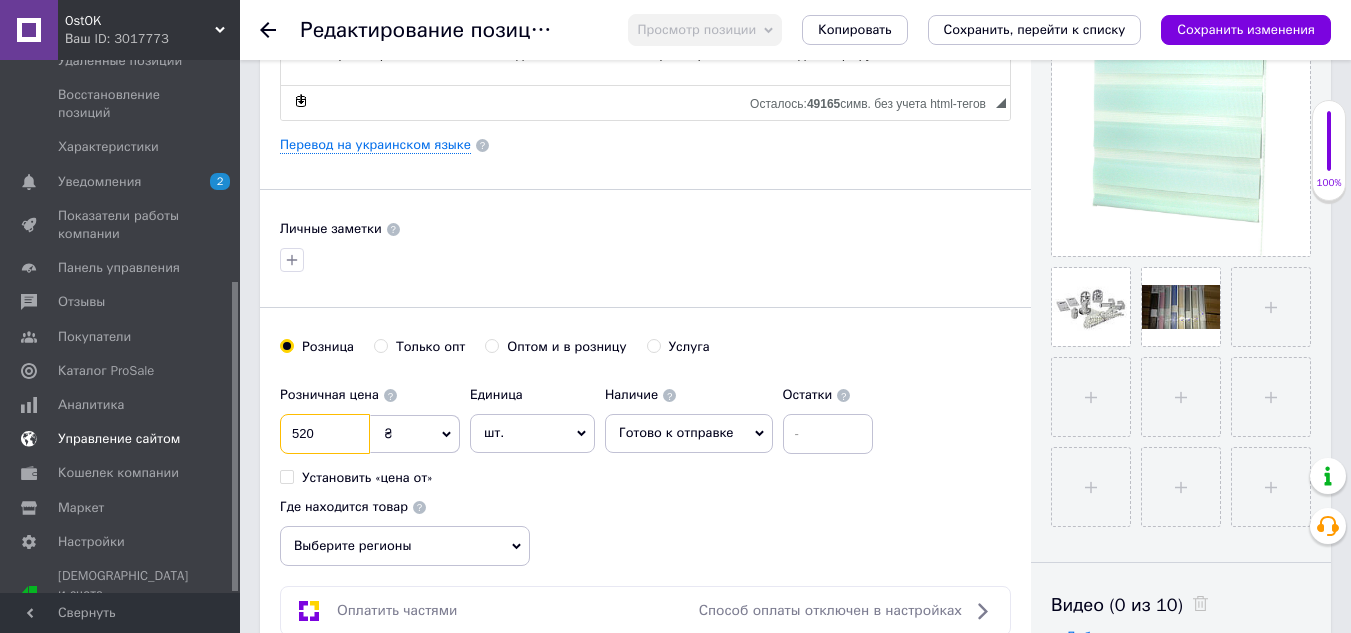 drag, startPoint x: 257, startPoint y: 438, endPoint x: 154, endPoint y: 435, distance: 103.04368 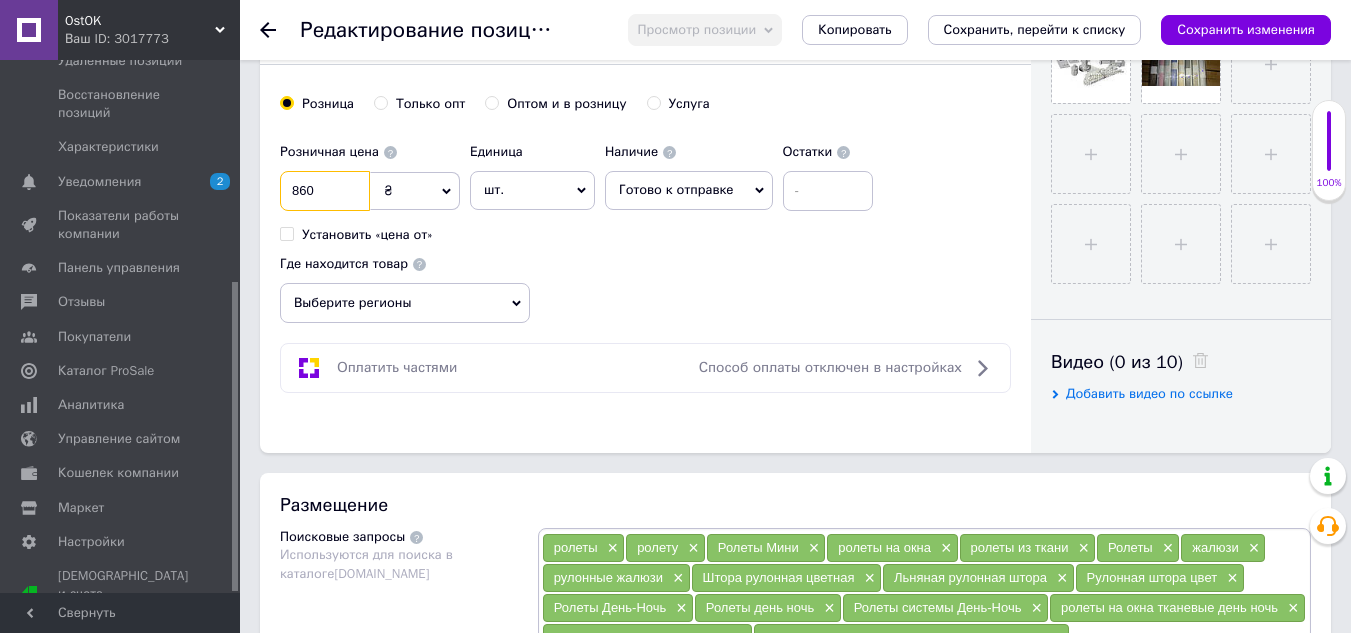 scroll, scrollTop: 800, scrollLeft: 0, axis: vertical 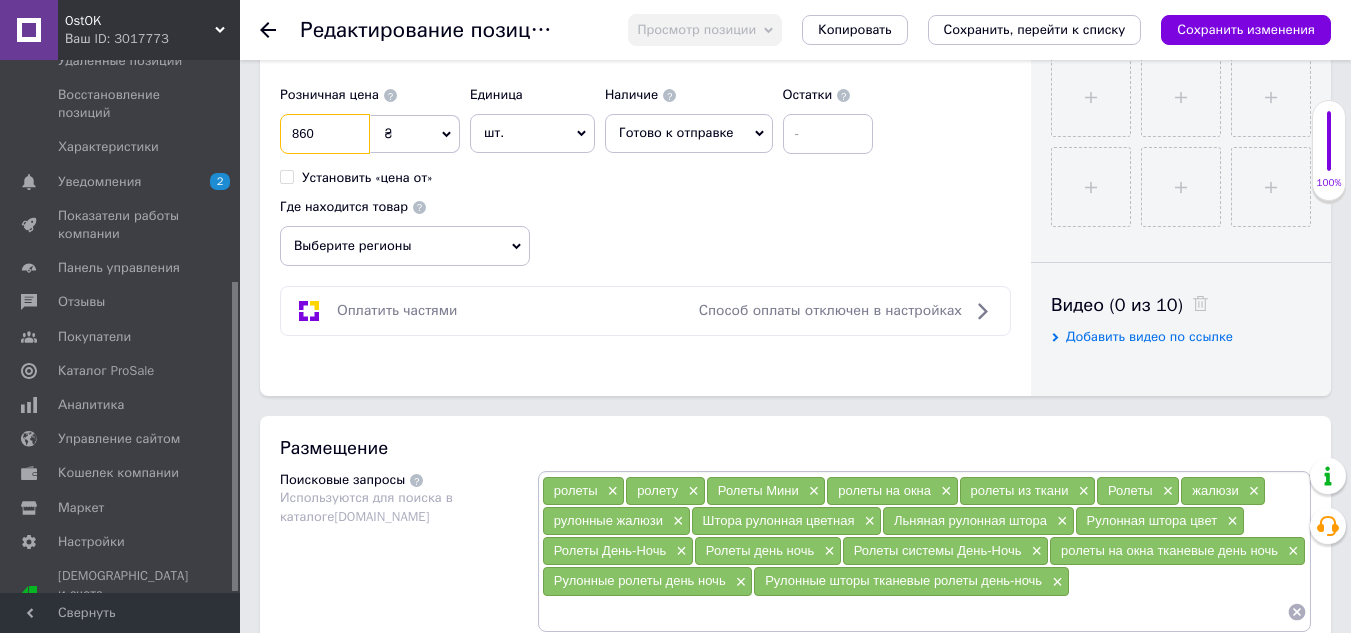 type on "860" 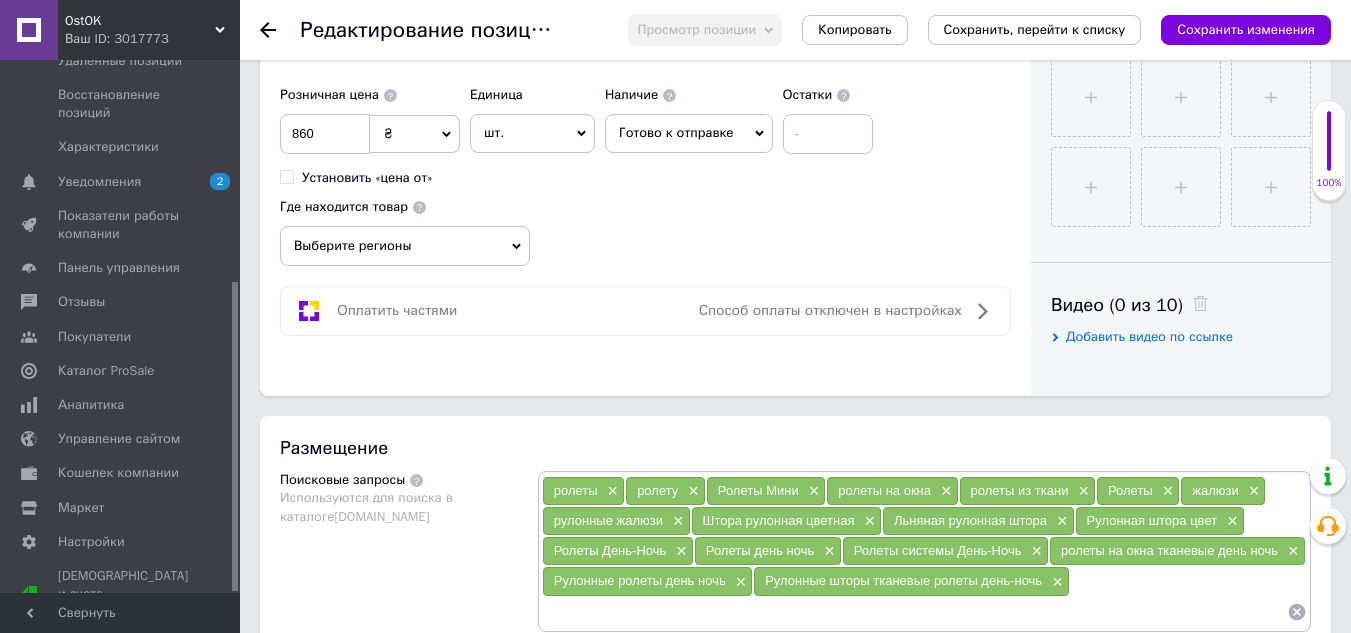 click on "Выберите регионы" at bounding box center (405, 246) 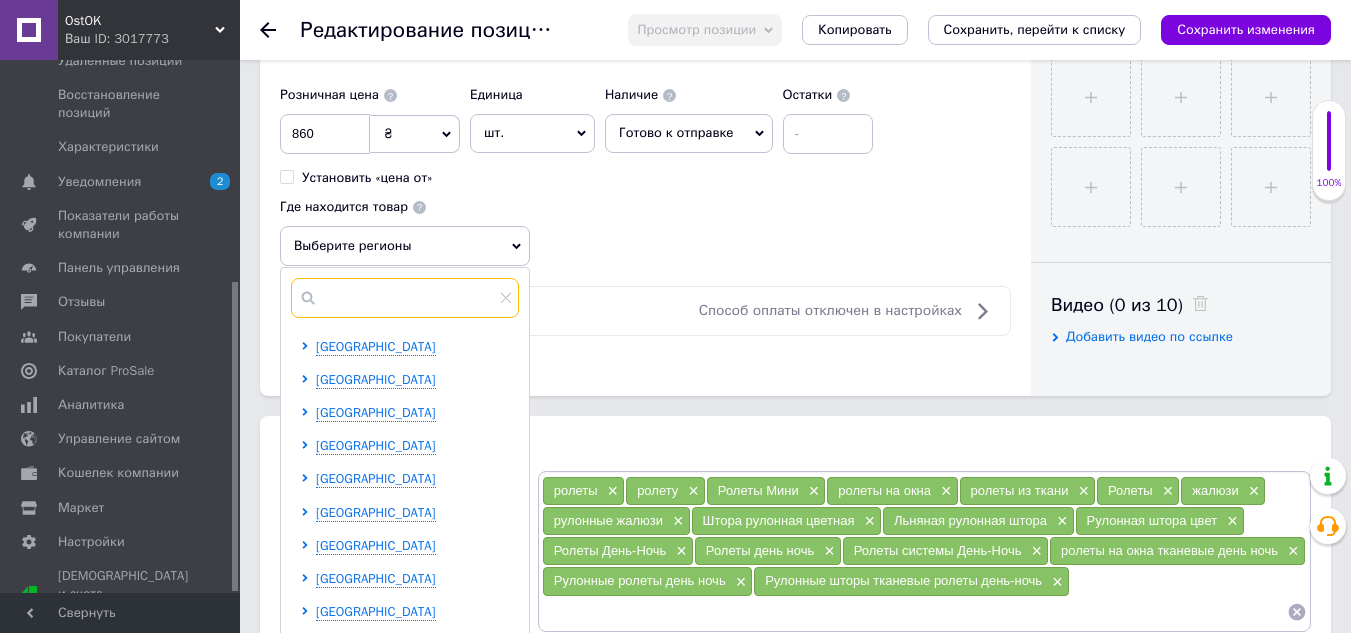 click at bounding box center [405, 298] 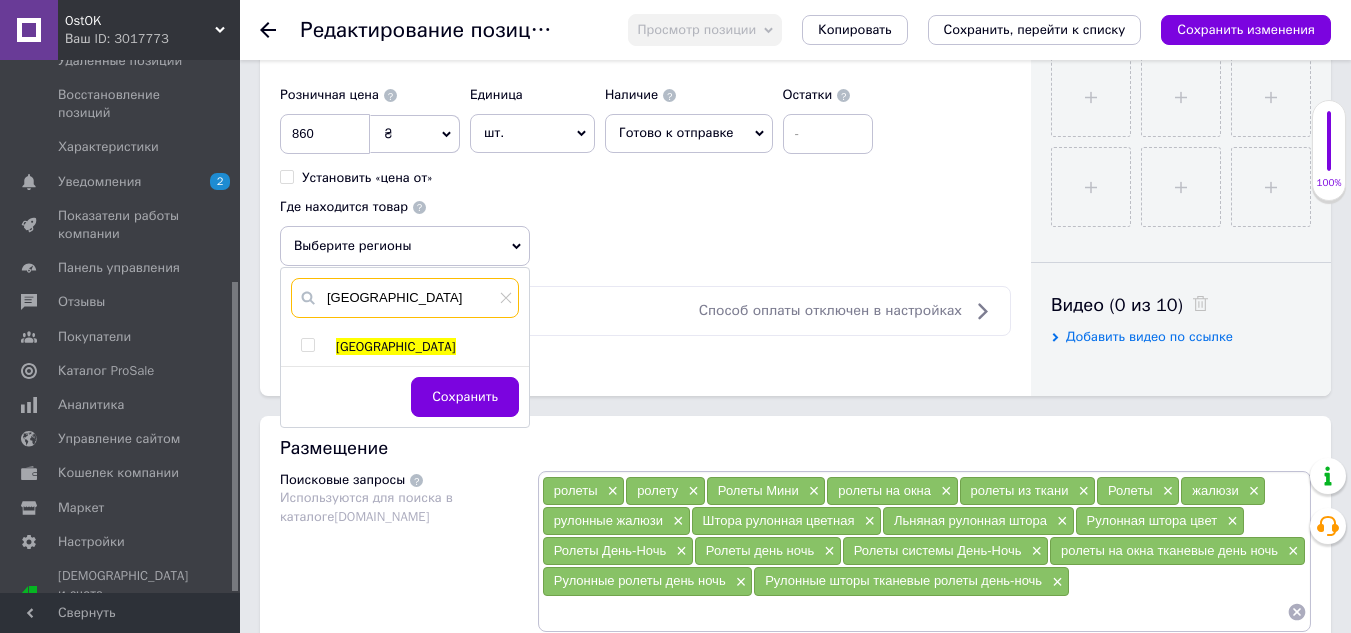 type on "[GEOGRAPHIC_DATA]" 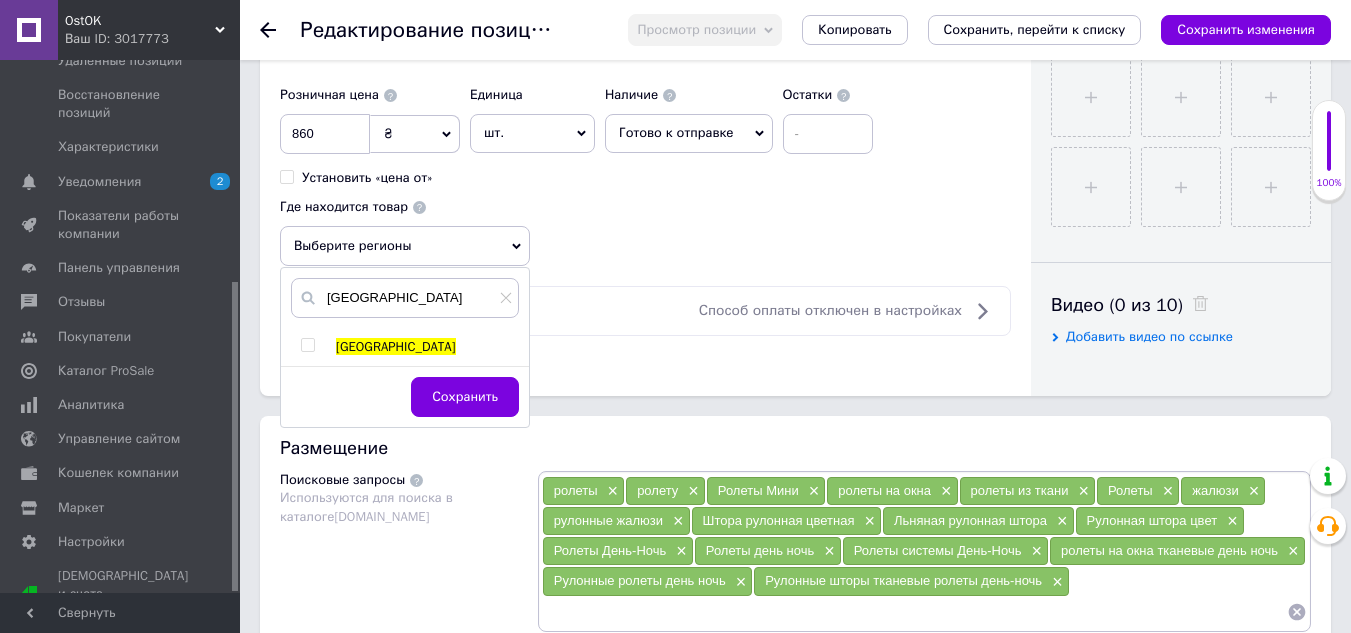 click at bounding box center (307, 345) 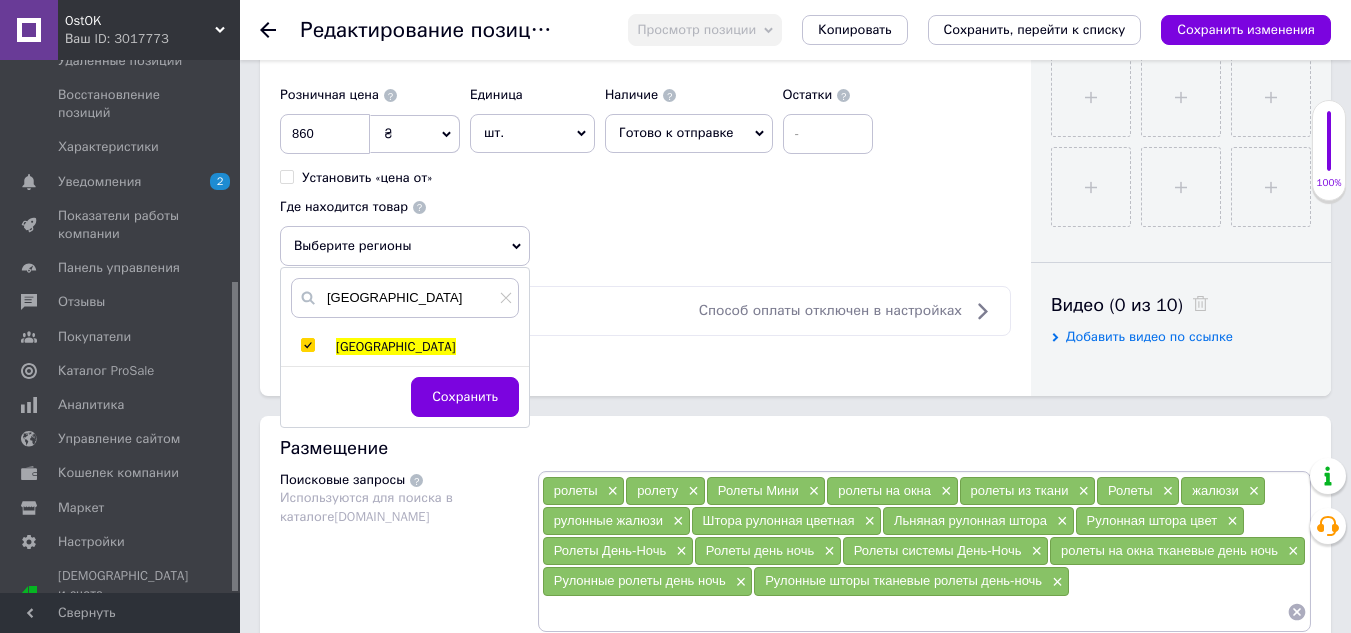 checkbox on "true" 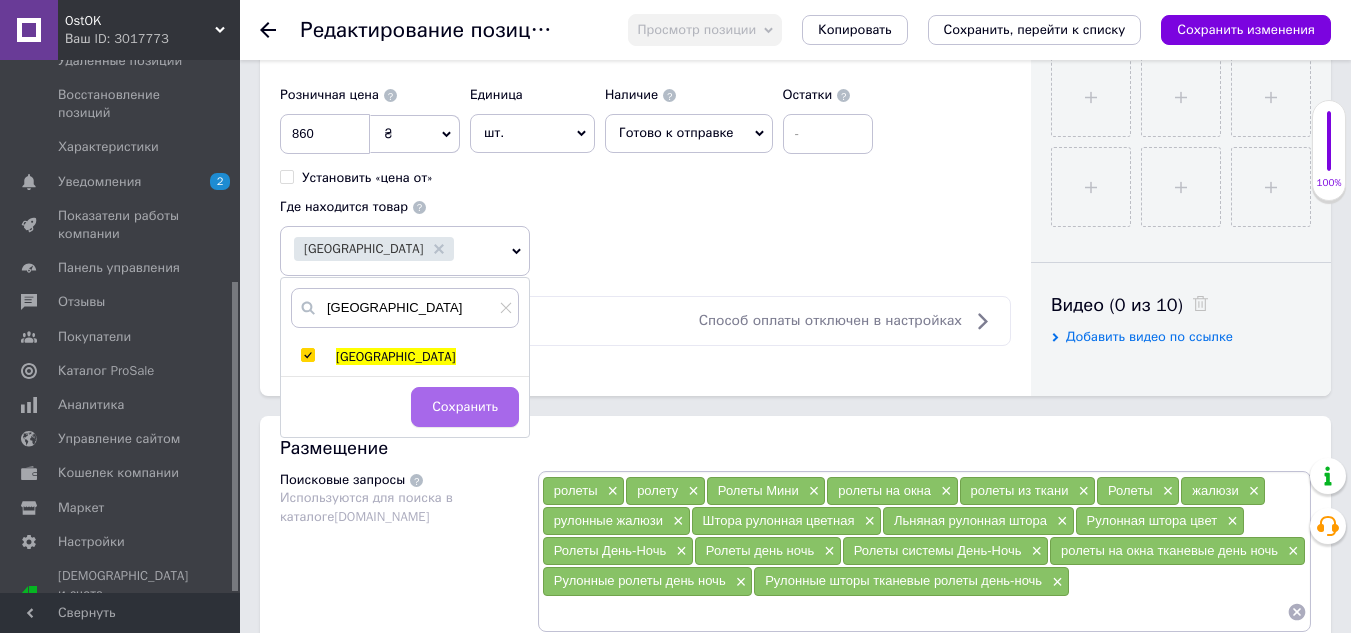 click on "Сохранить" at bounding box center [465, 407] 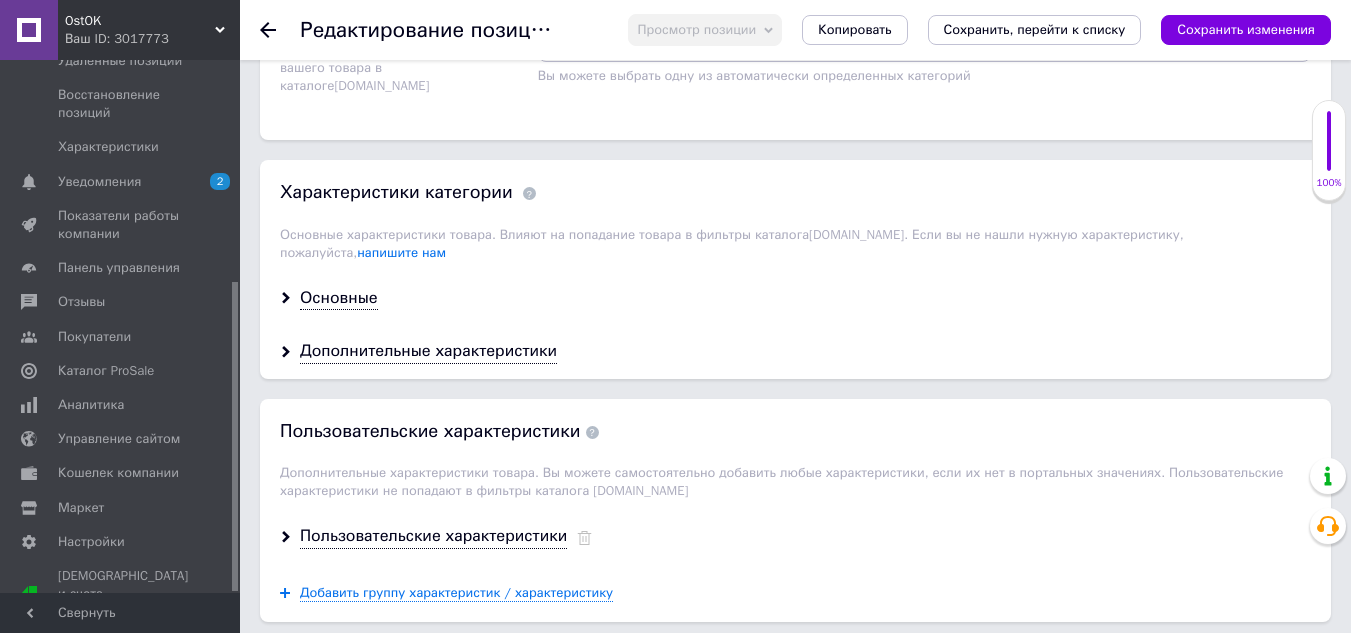 scroll, scrollTop: 1600, scrollLeft: 0, axis: vertical 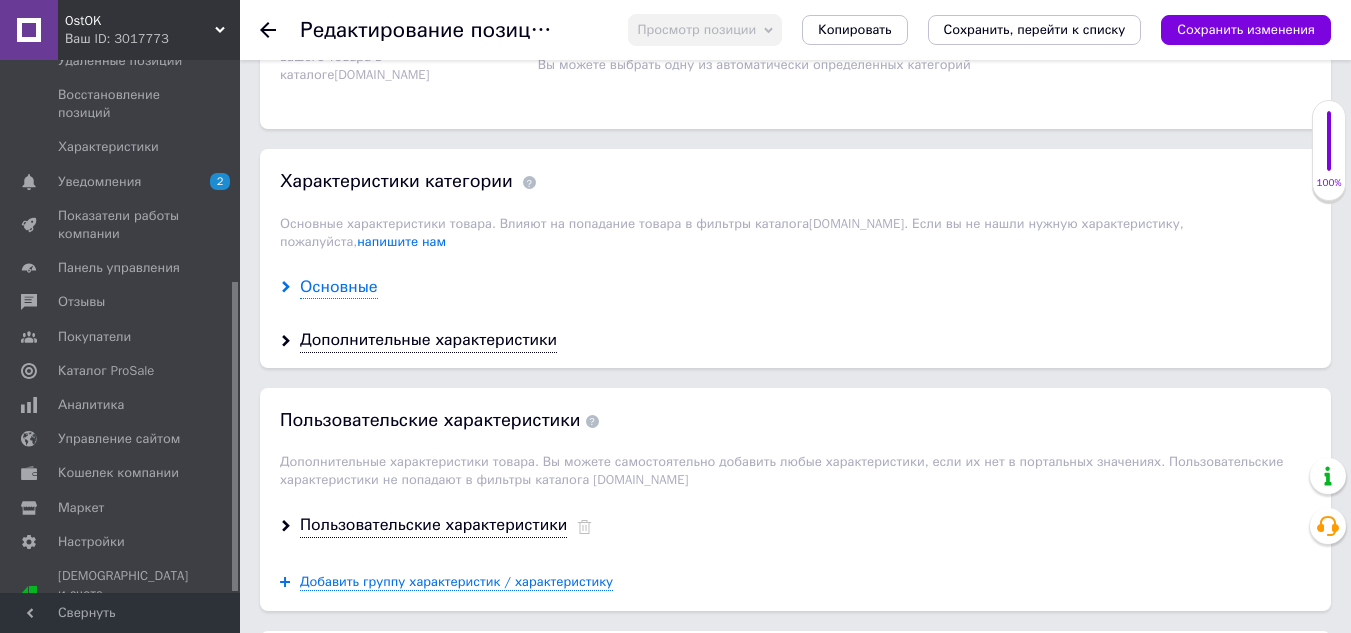 click on "Основные" at bounding box center [339, 287] 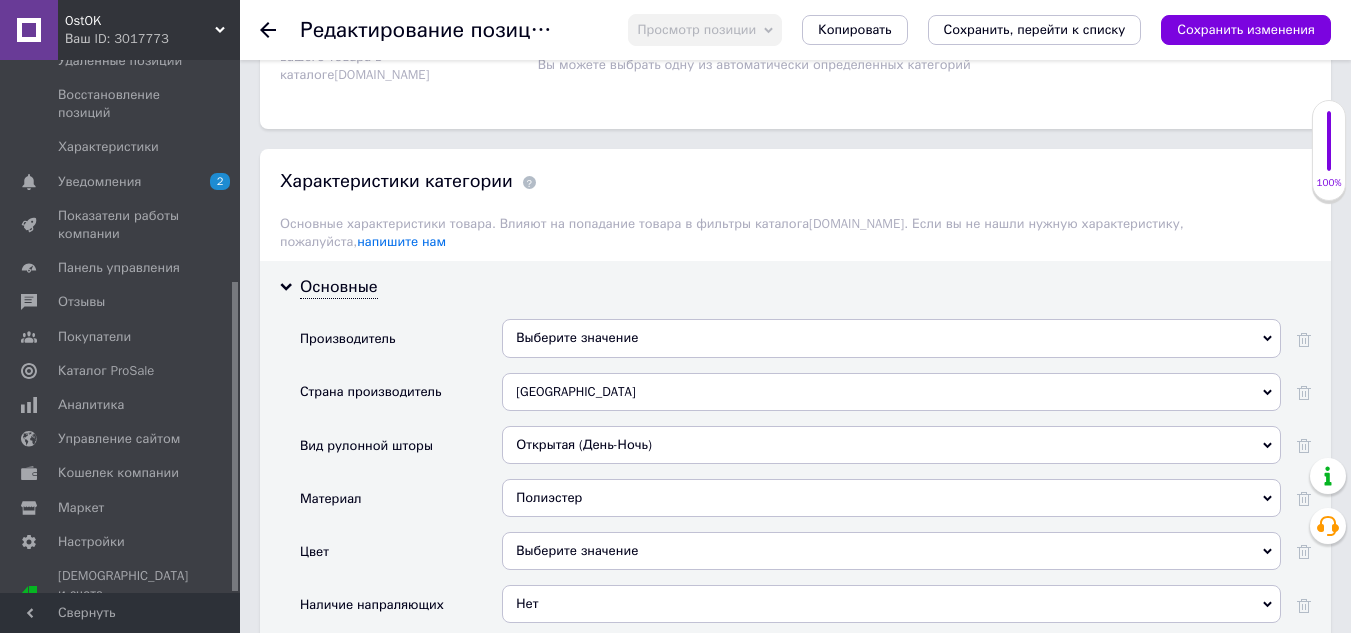 click on "Выберите значение" at bounding box center [891, 338] 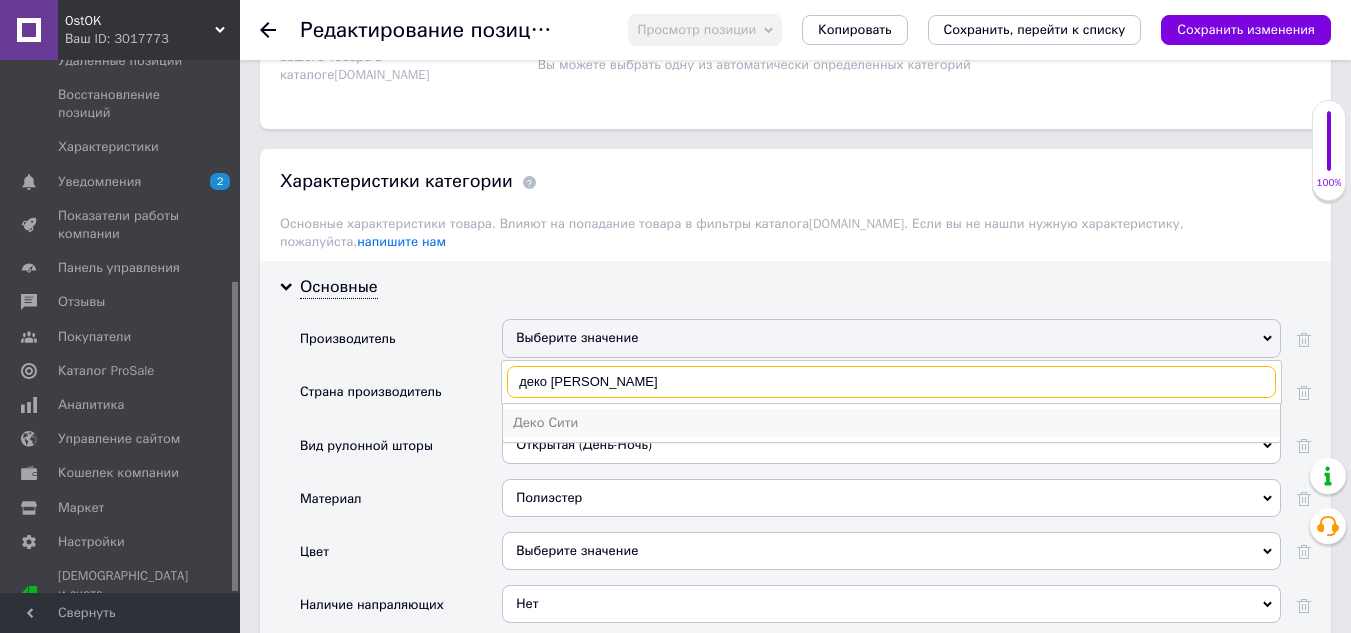 type on "деко [PERSON_NAME]" 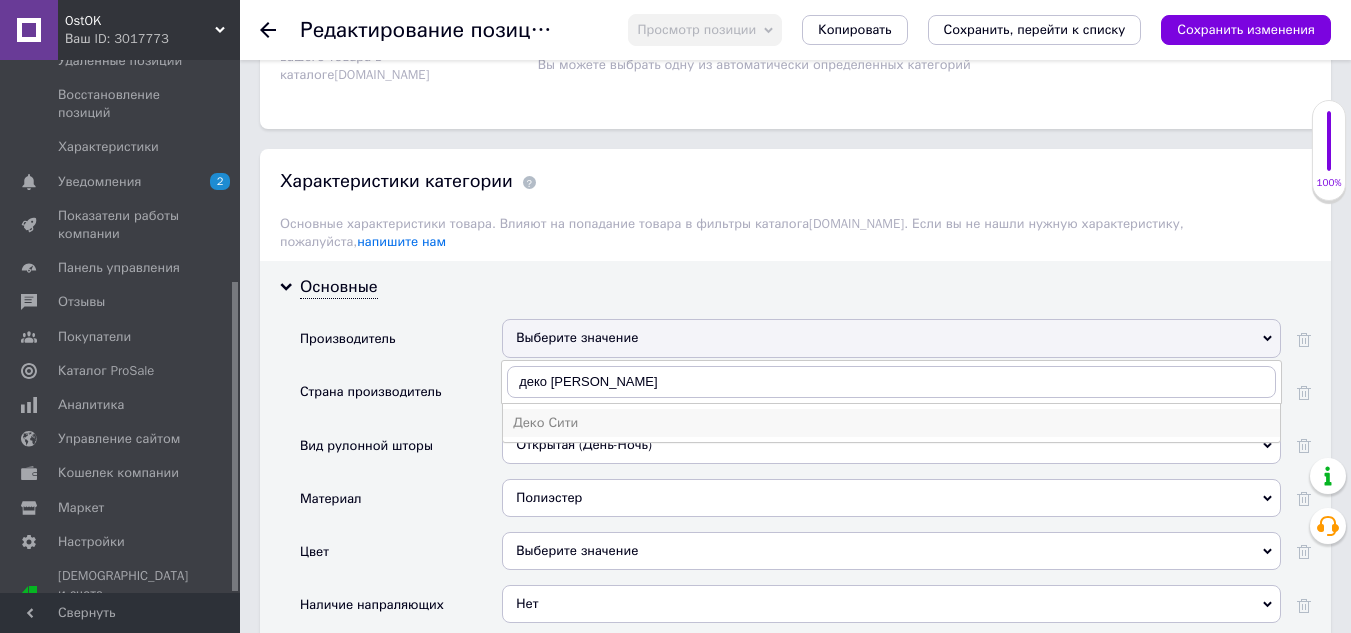 click on "Деко Сити" at bounding box center (891, 423) 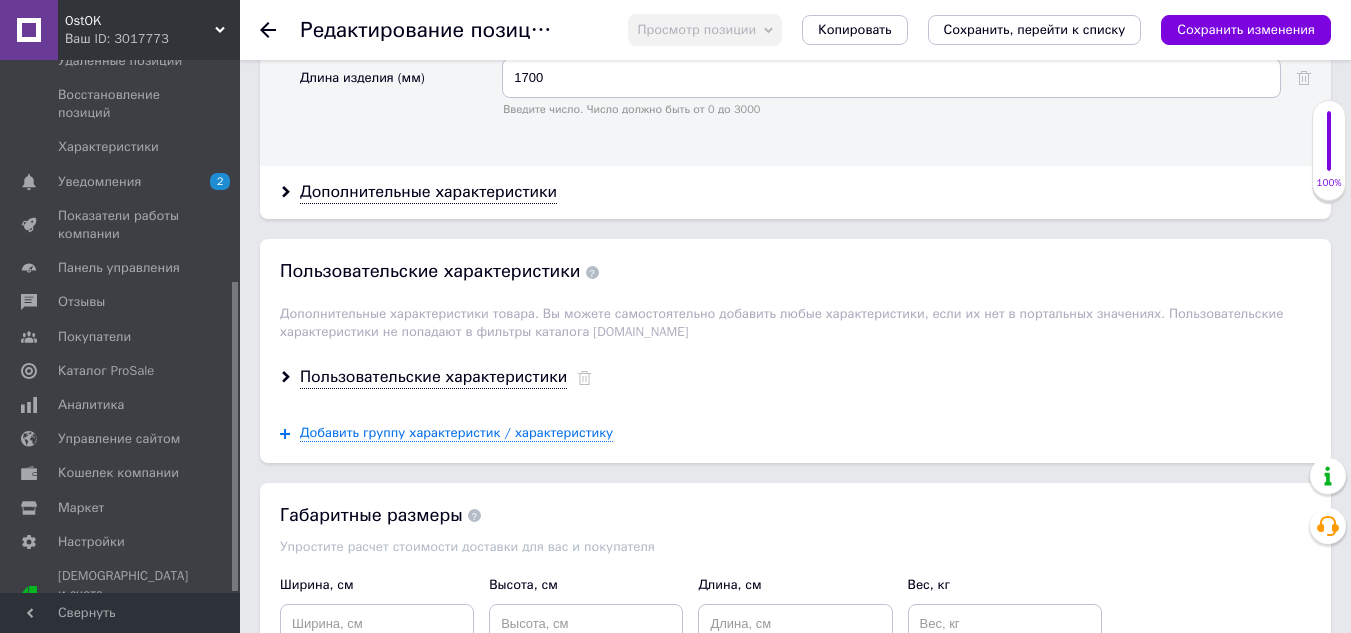 scroll, scrollTop: 2600, scrollLeft: 0, axis: vertical 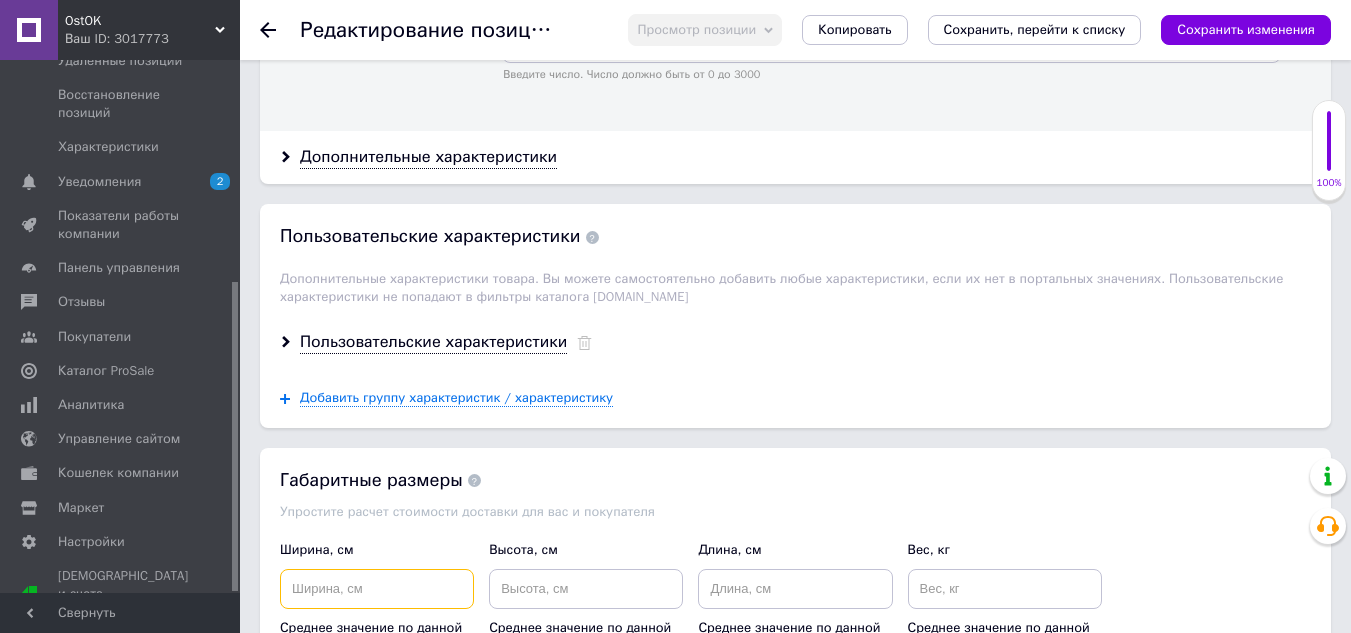 click at bounding box center (377, 589) 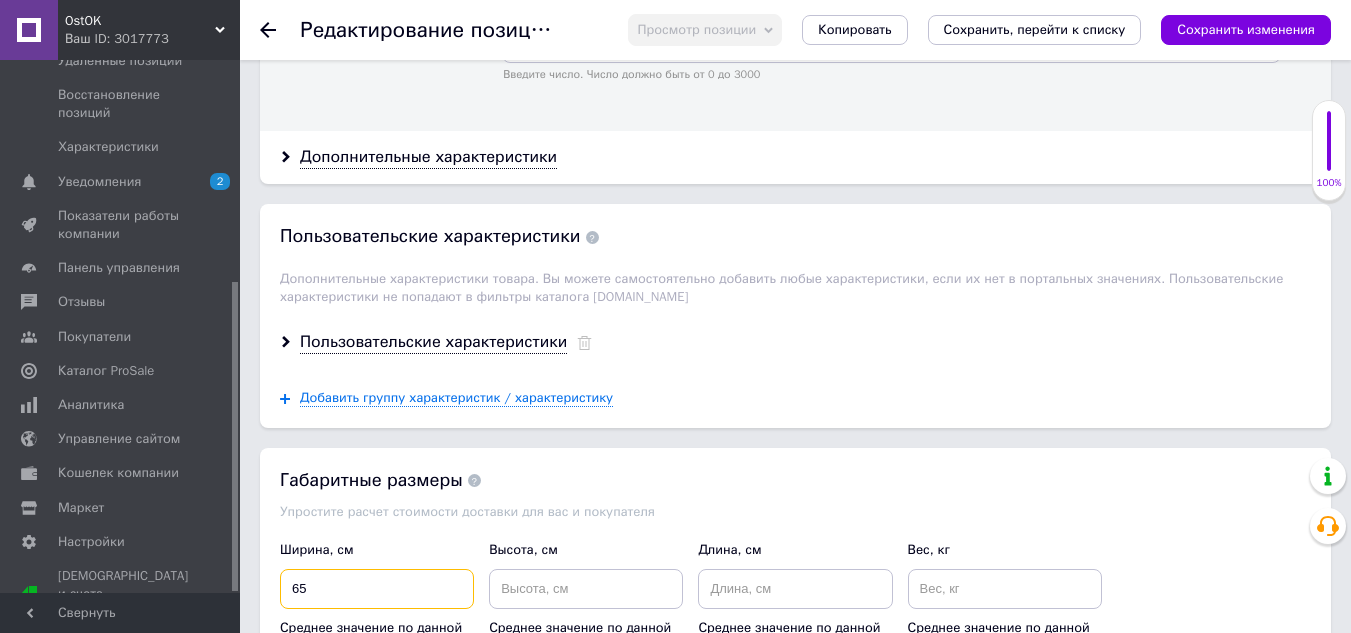 type on "65" 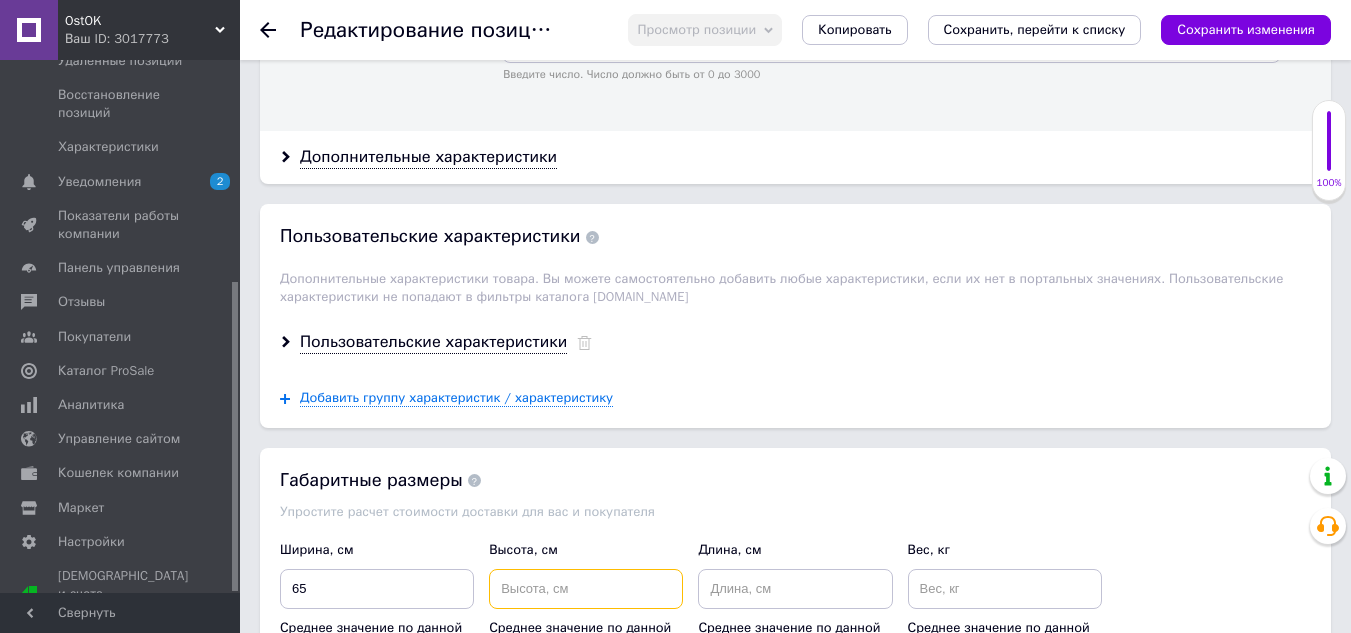 click at bounding box center (586, 589) 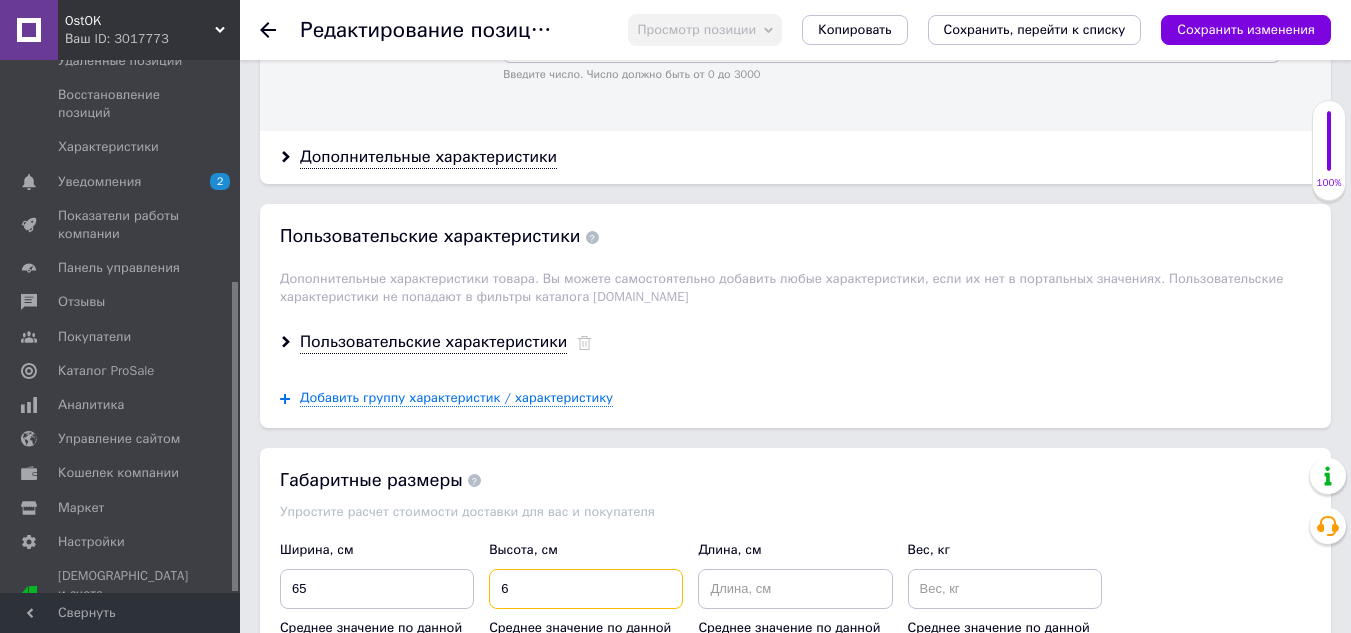 type on "6" 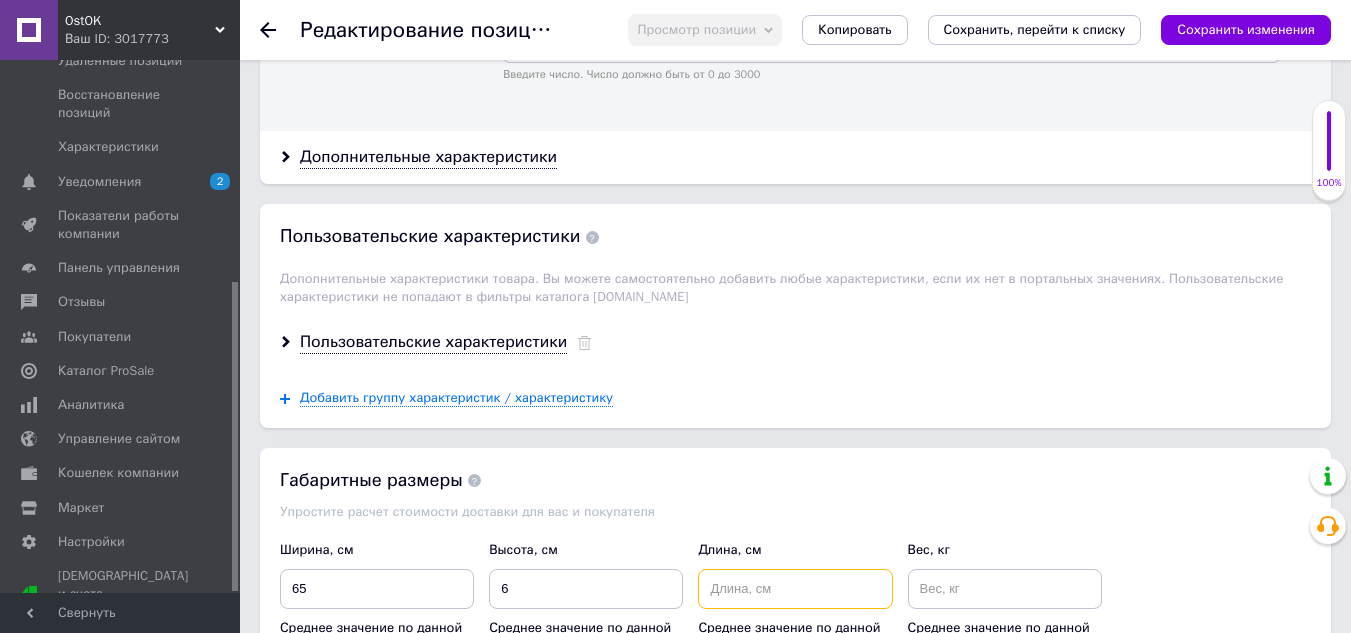 click at bounding box center (795, 589) 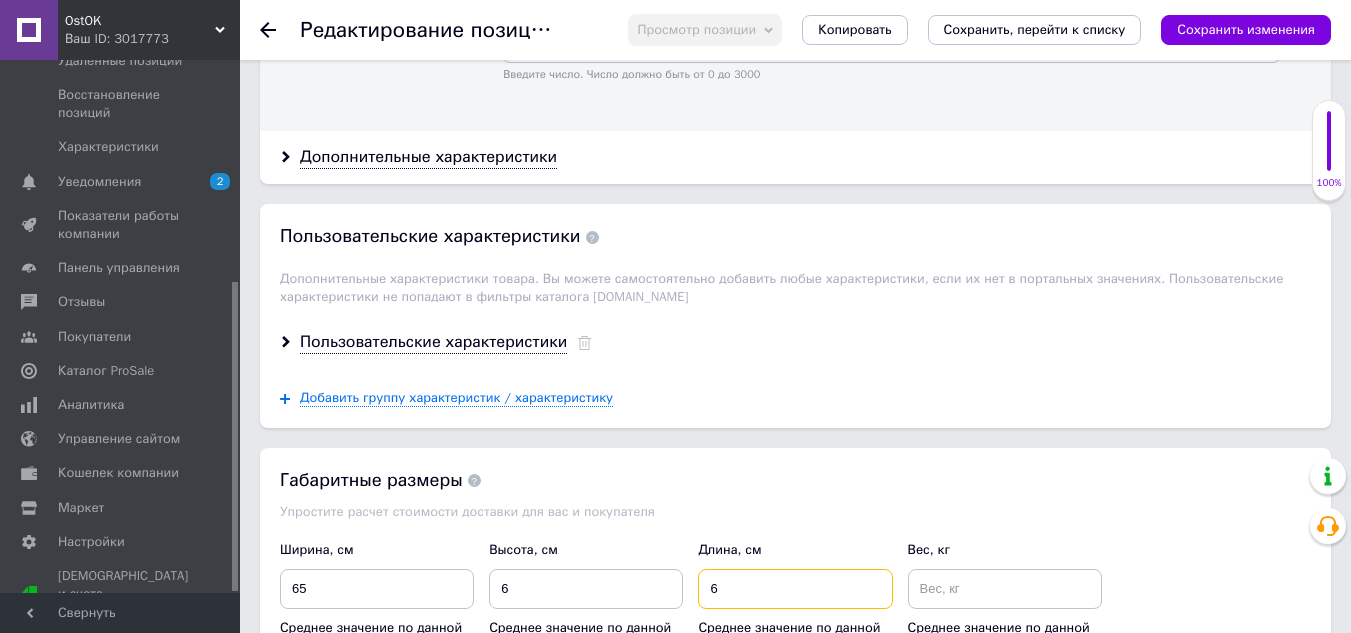 type on "6" 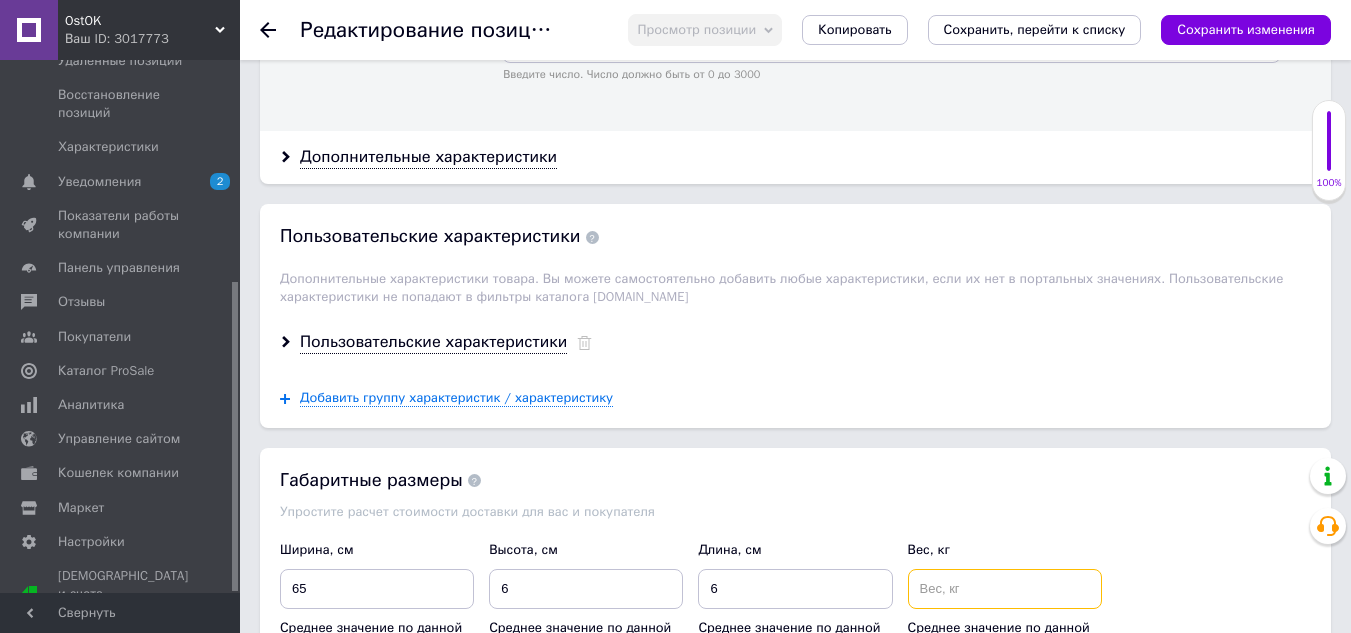 click at bounding box center [1005, 589] 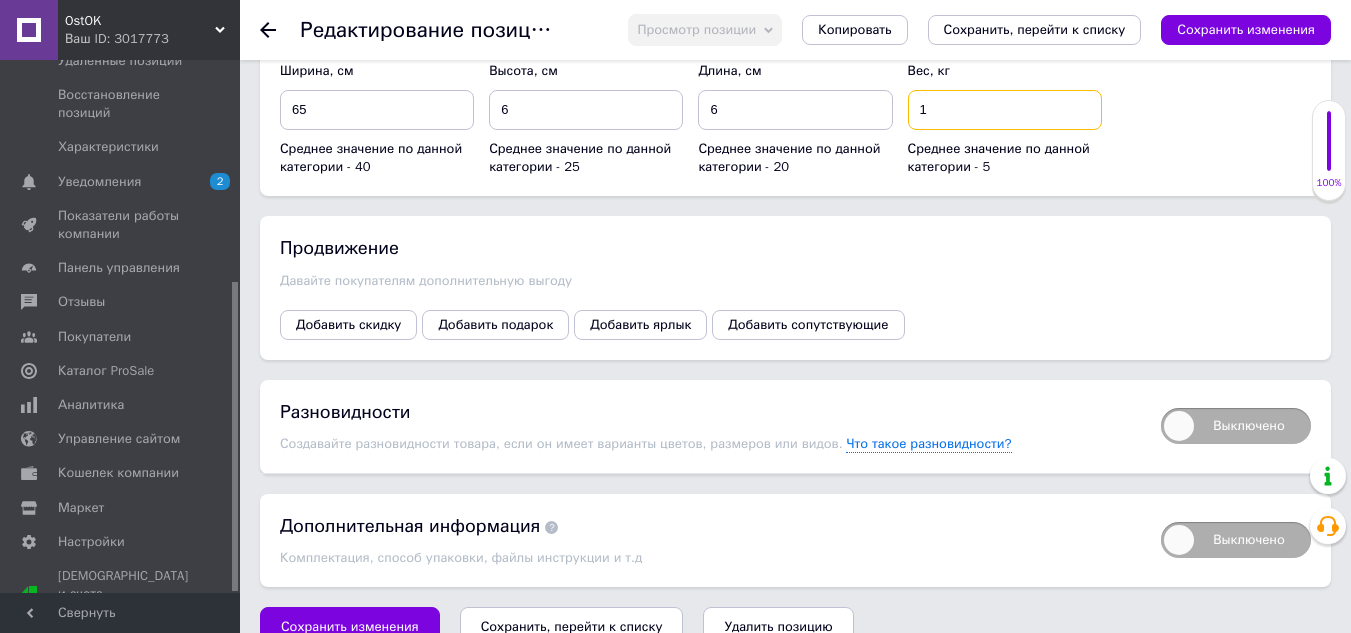 scroll, scrollTop: 3092, scrollLeft: 0, axis: vertical 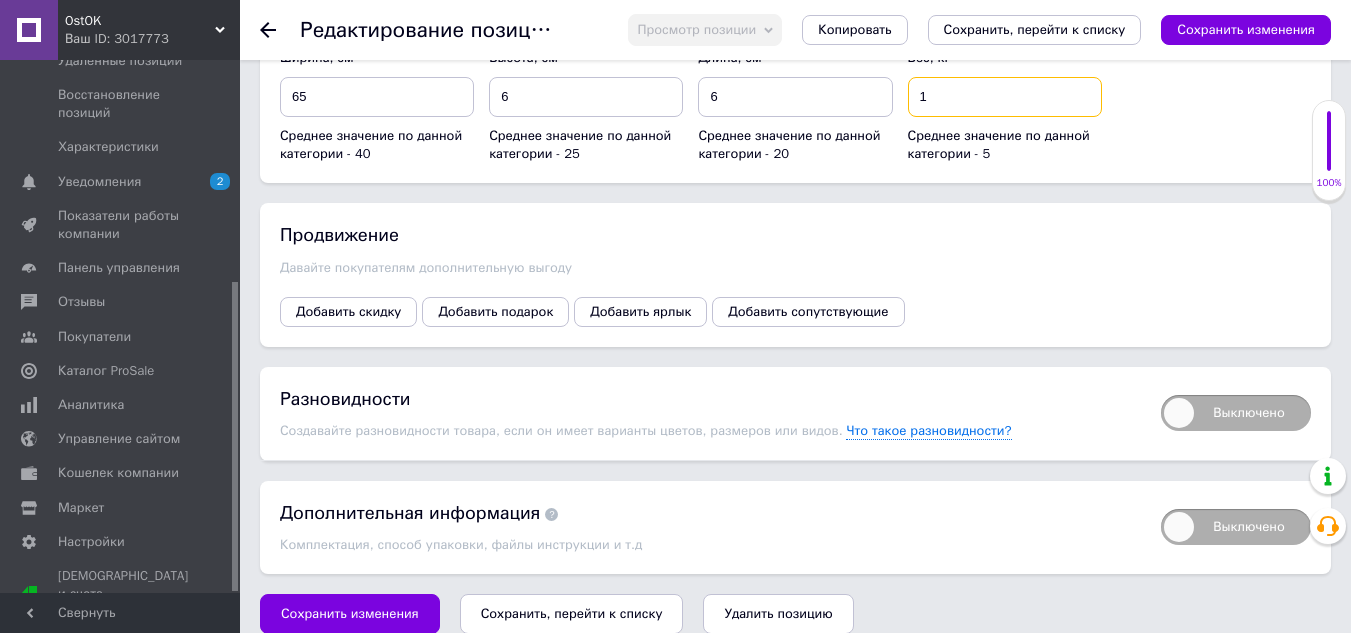 type on "1" 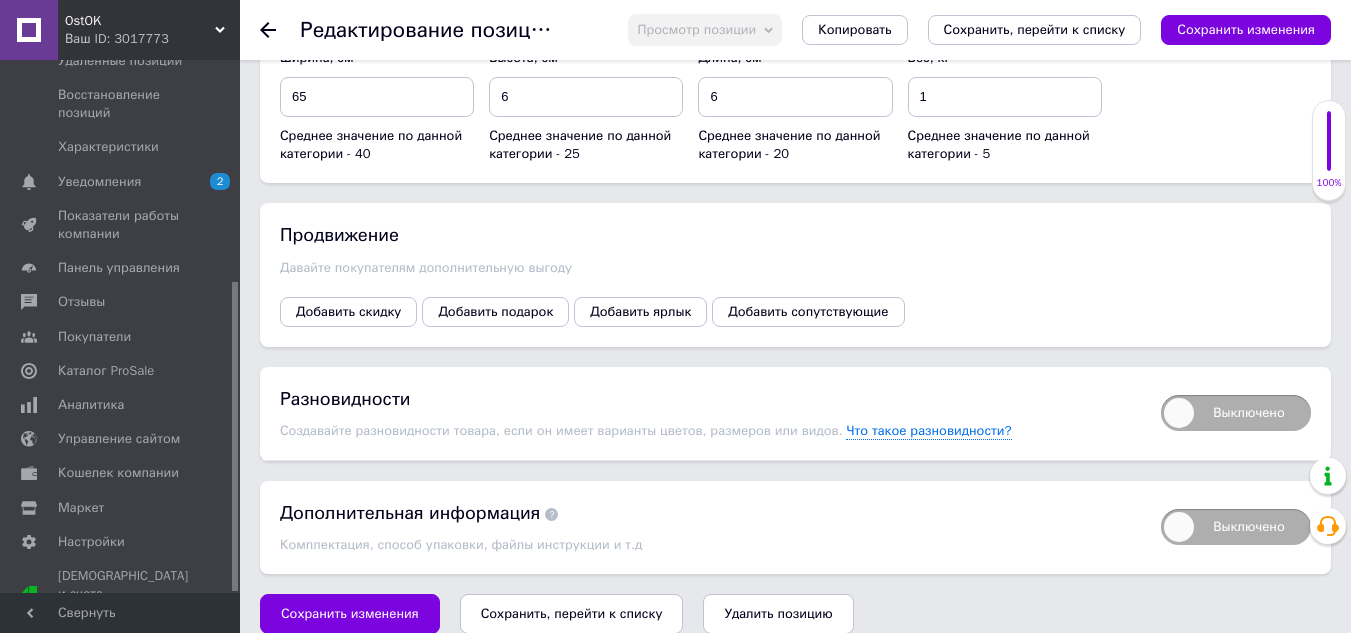 click on "Сохранить, перейти к списку" at bounding box center (572, 613) 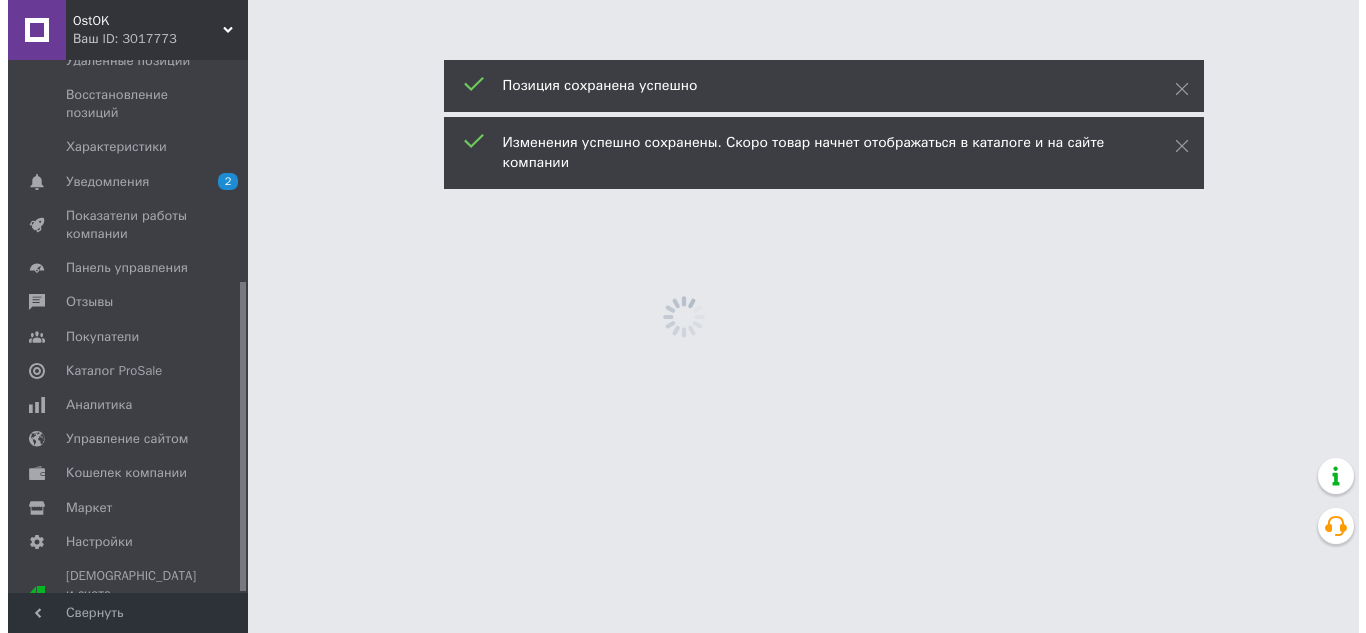 scroll, scrollTop: 0, scrollLeft: 0, axis: both 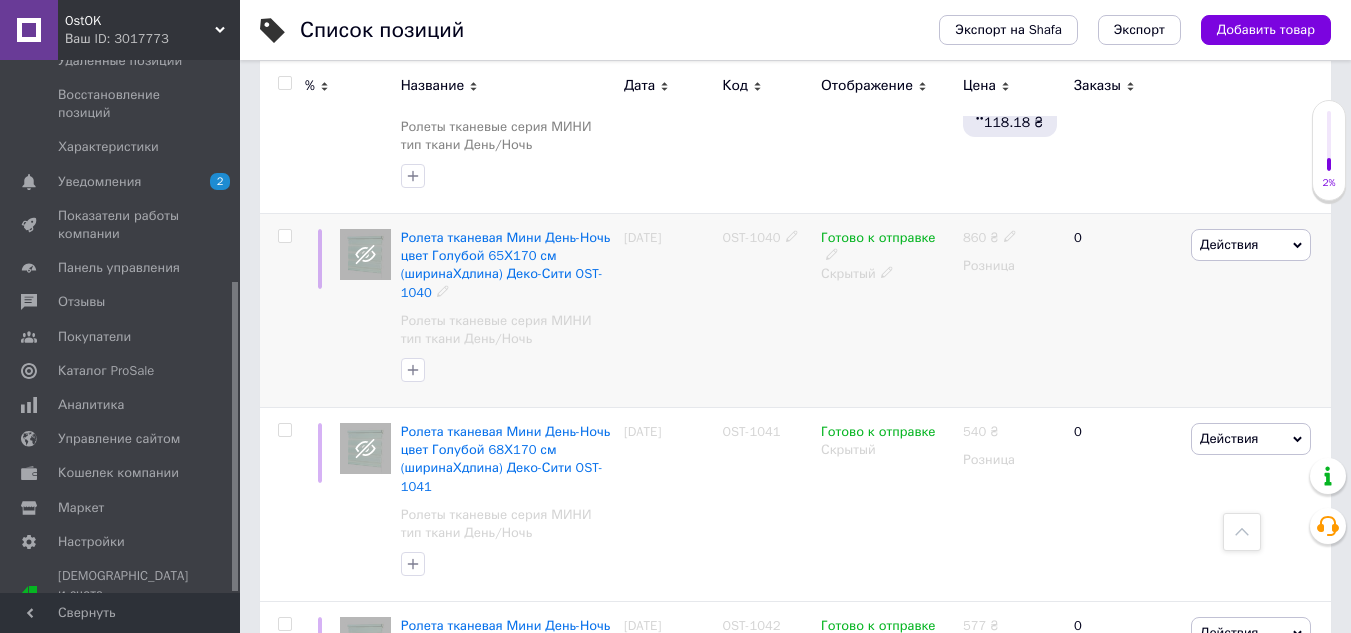 click 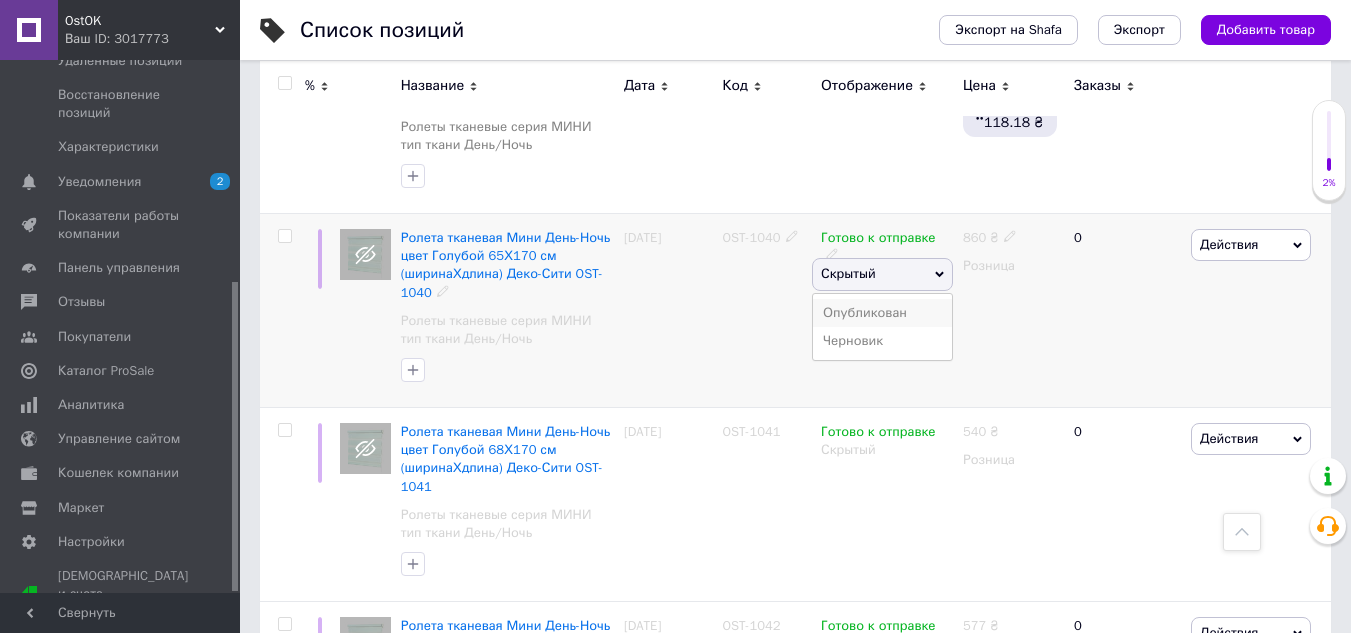 click on "Опубликован" at bounding box center [882, 313] 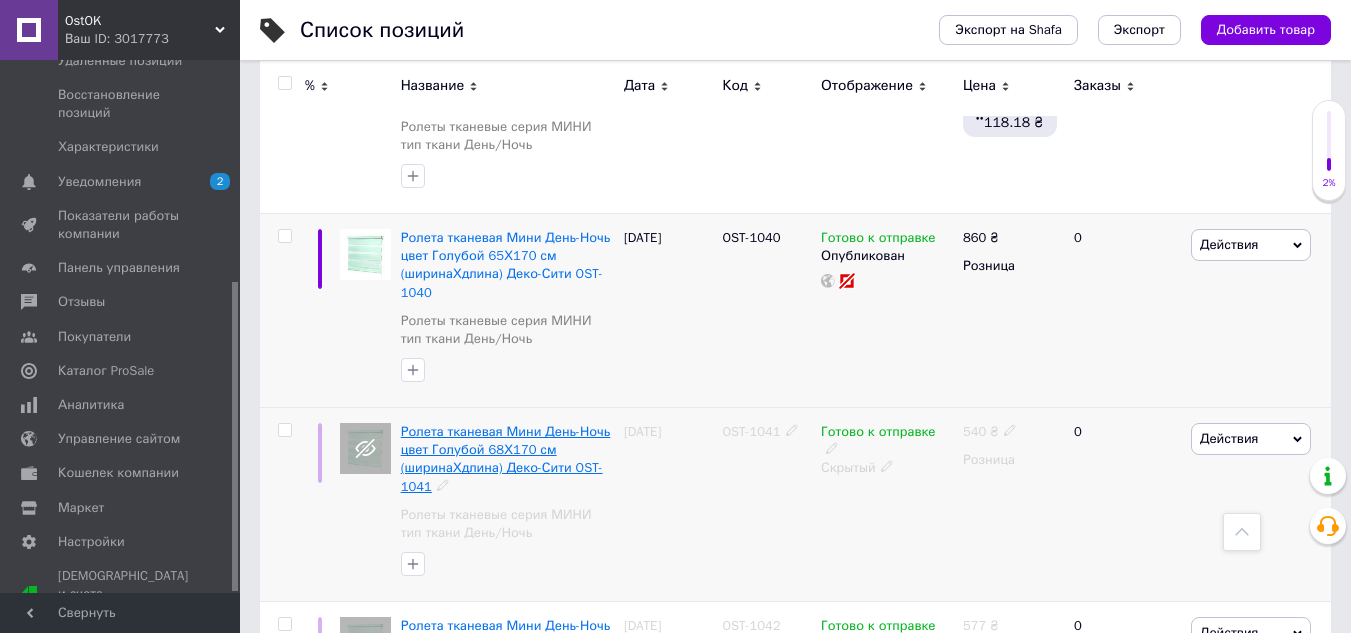 click on "Ролета тканевая Мини День-Ночь цвет Голубой 68Х170 см (ширинаХдлина) Деко-Сити OST-1041" at bounding box center (506, 459) 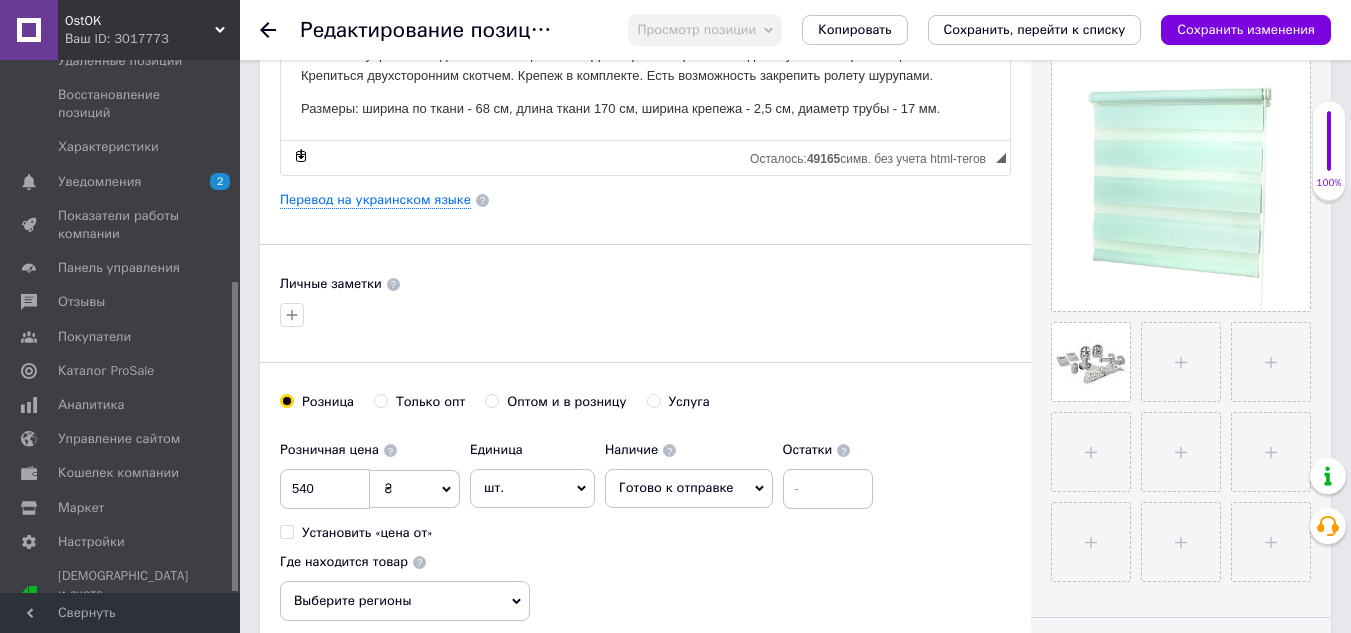 scroll, scrollTop: 500, scrollLeft: 0, axis: vertical 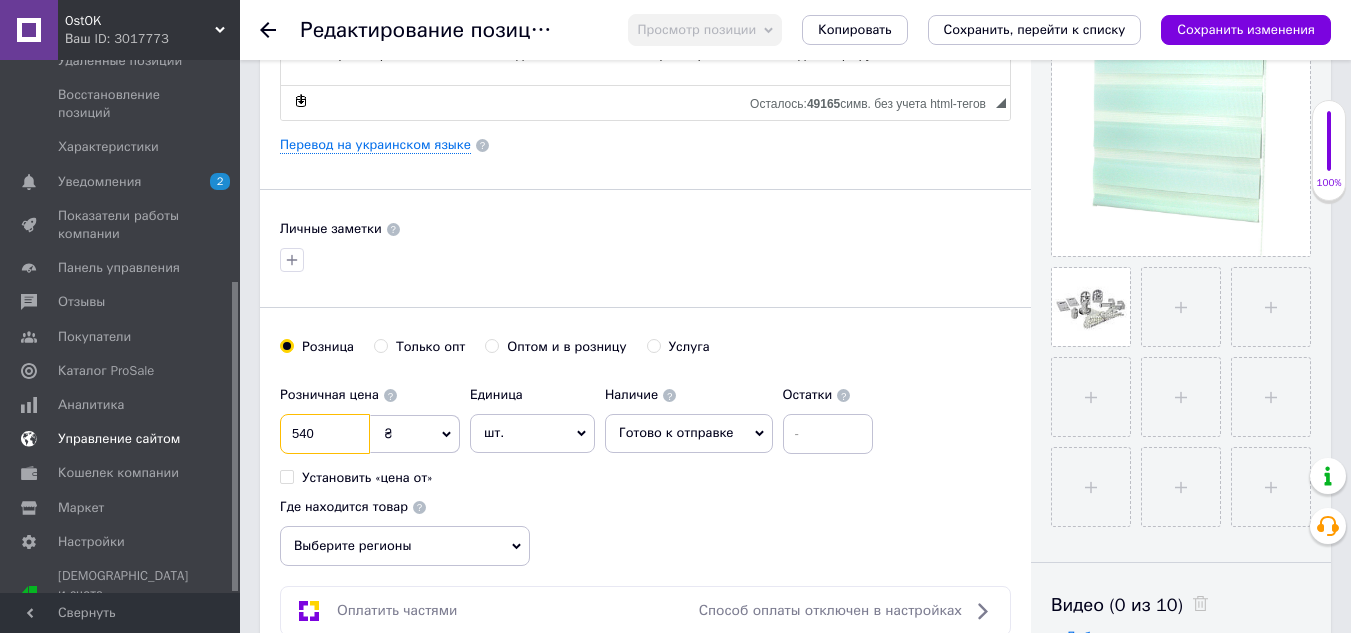 drag, startPoint x: 335, startPoint y: 437, endPoint x: 199, endPoint y: 435, distance: 136.01471 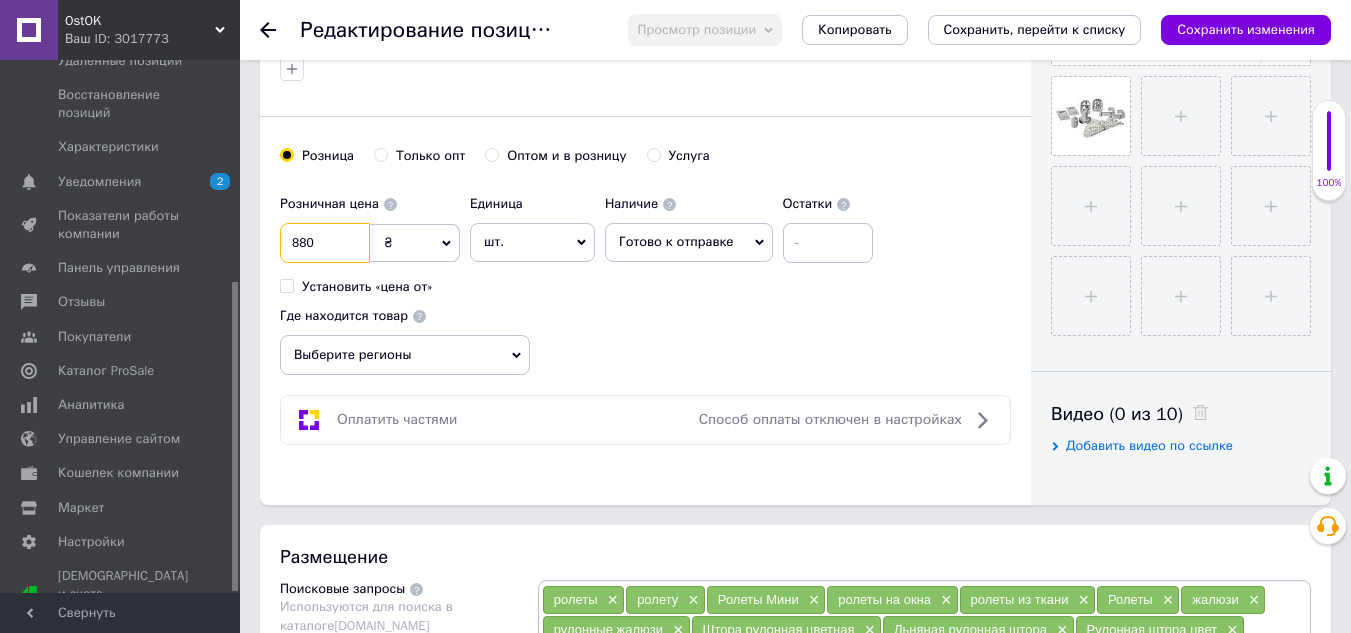 scroll, scrollTop: 700, scrollLeft: 0, axis: vertical 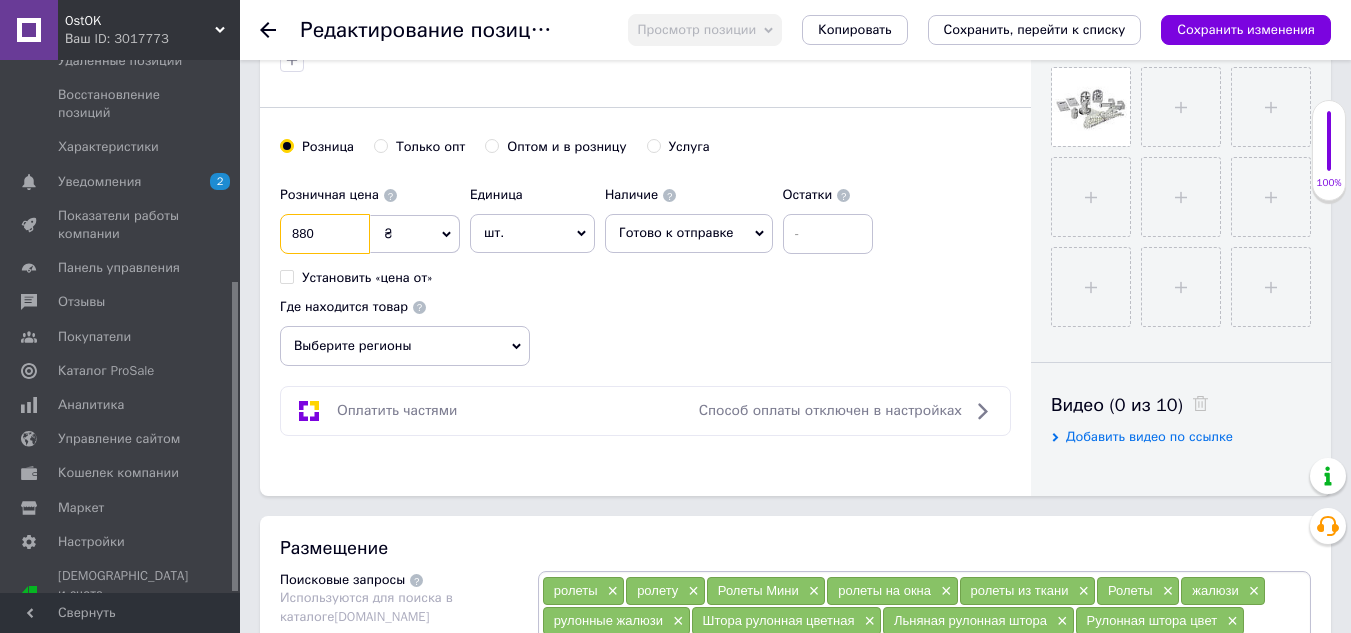 type on "880" 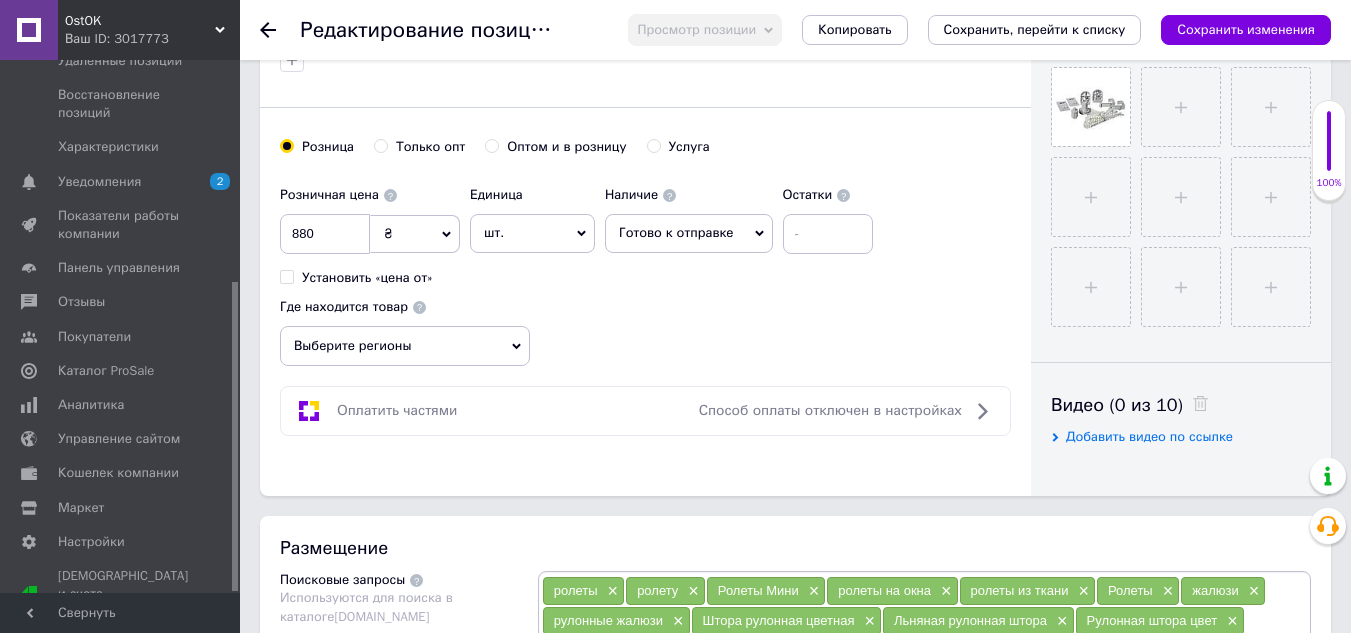 click on "Выберите регионы" at bounding box center [405, 346] 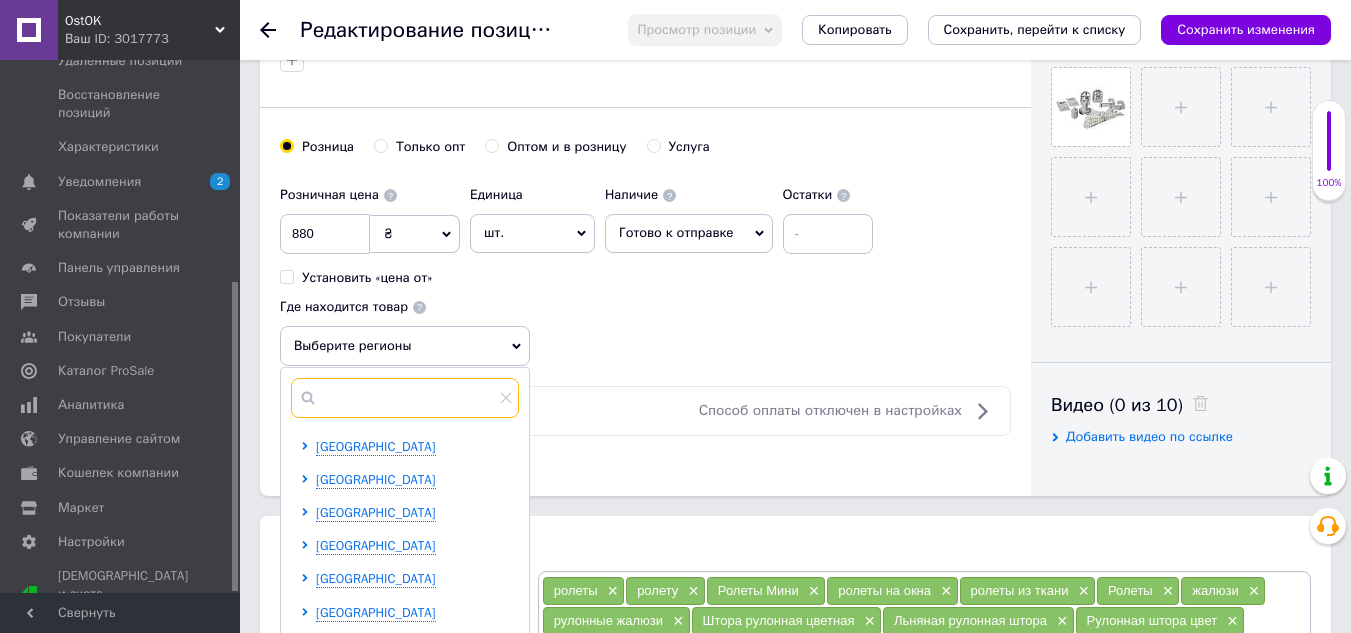 click at bounding box center [405, 398] 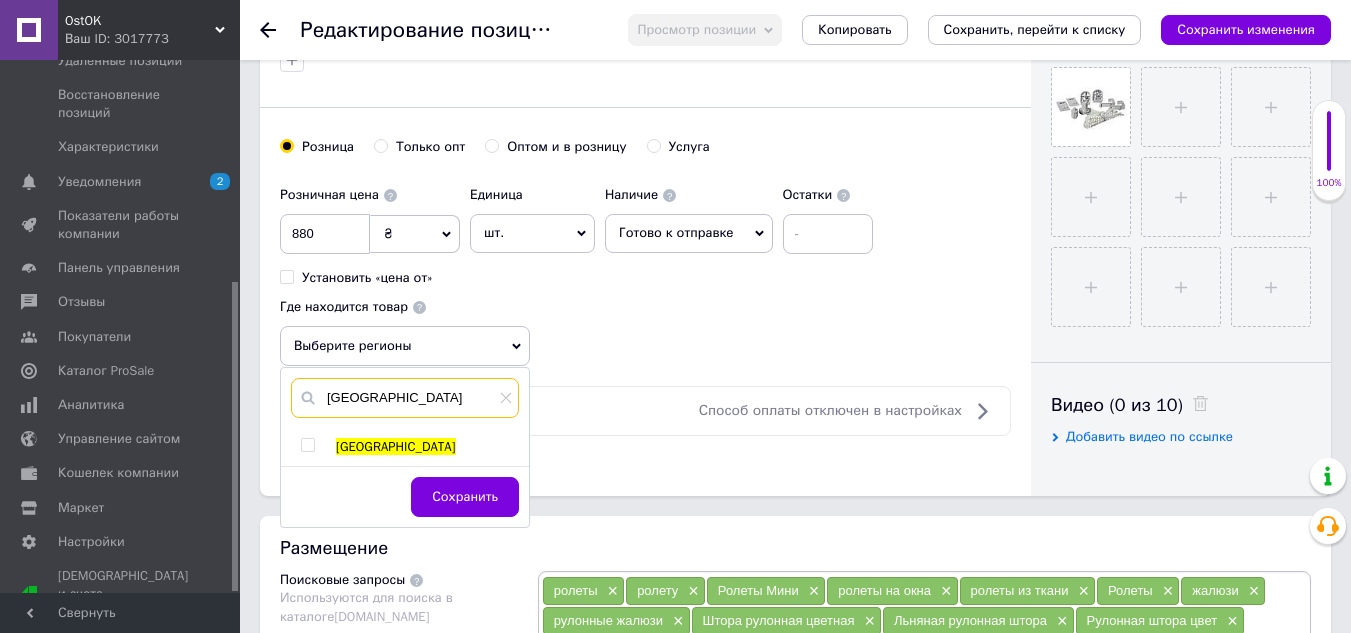 type on "[GEOGRAPHIC_DATA]" 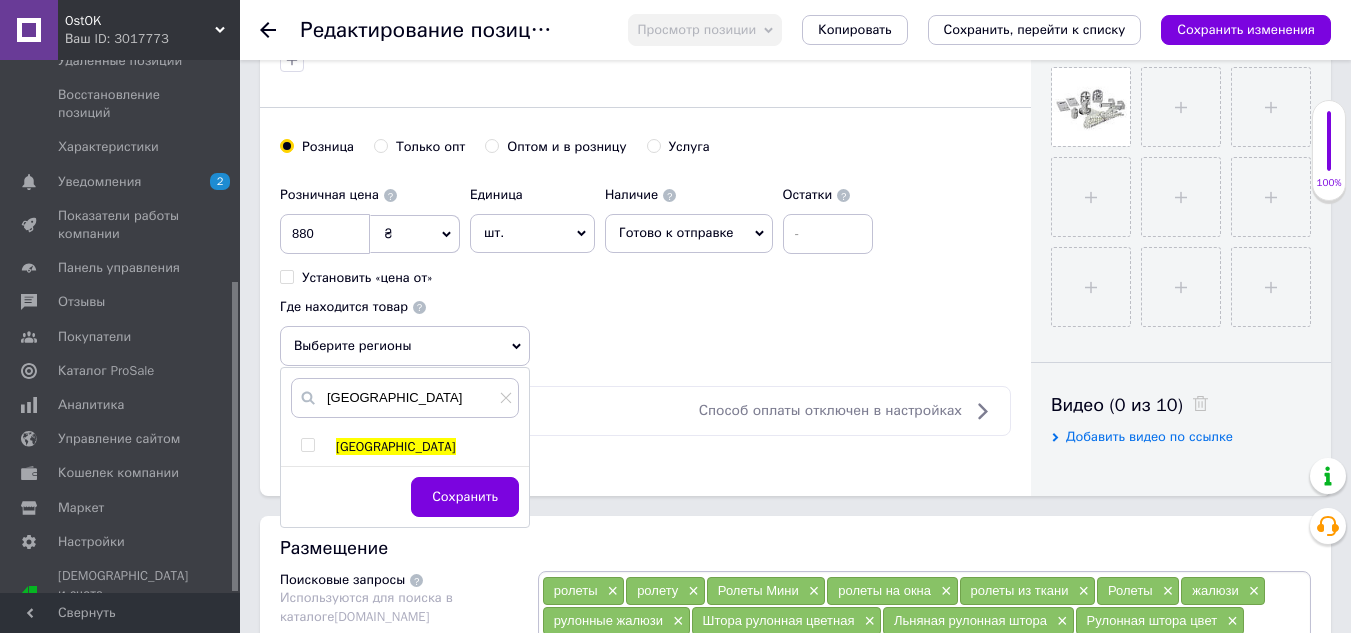 click at bounding box center (307, 445) 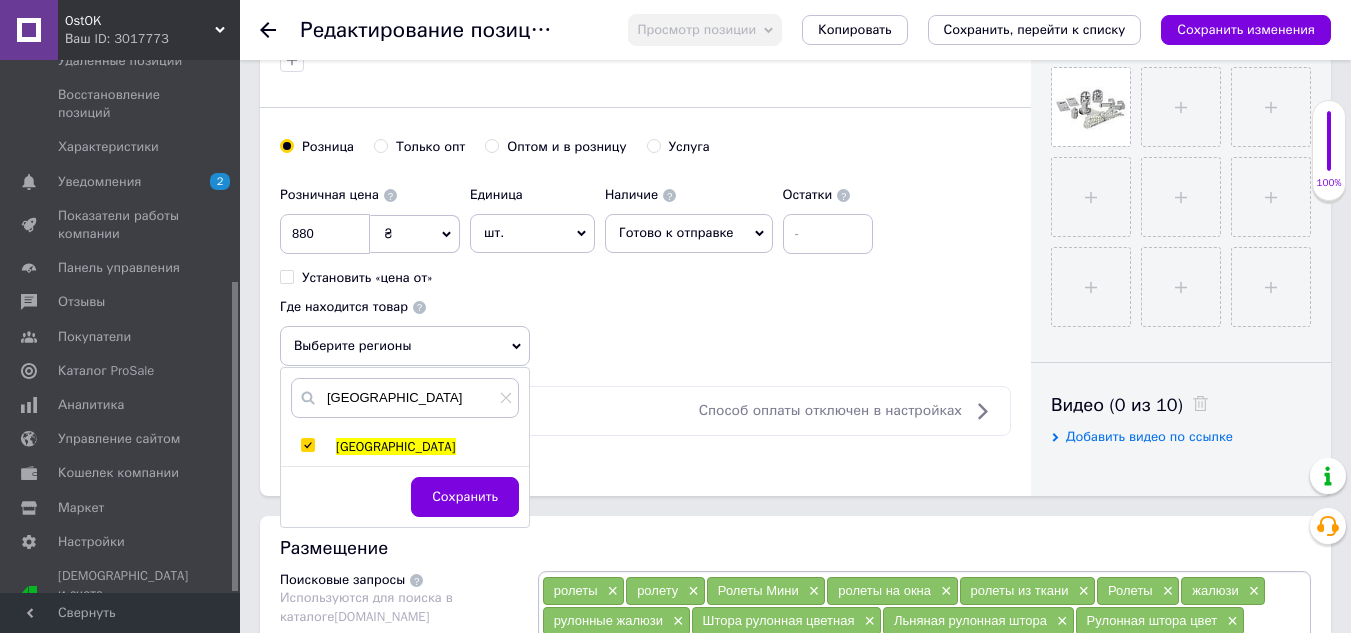 checkbox on "true" 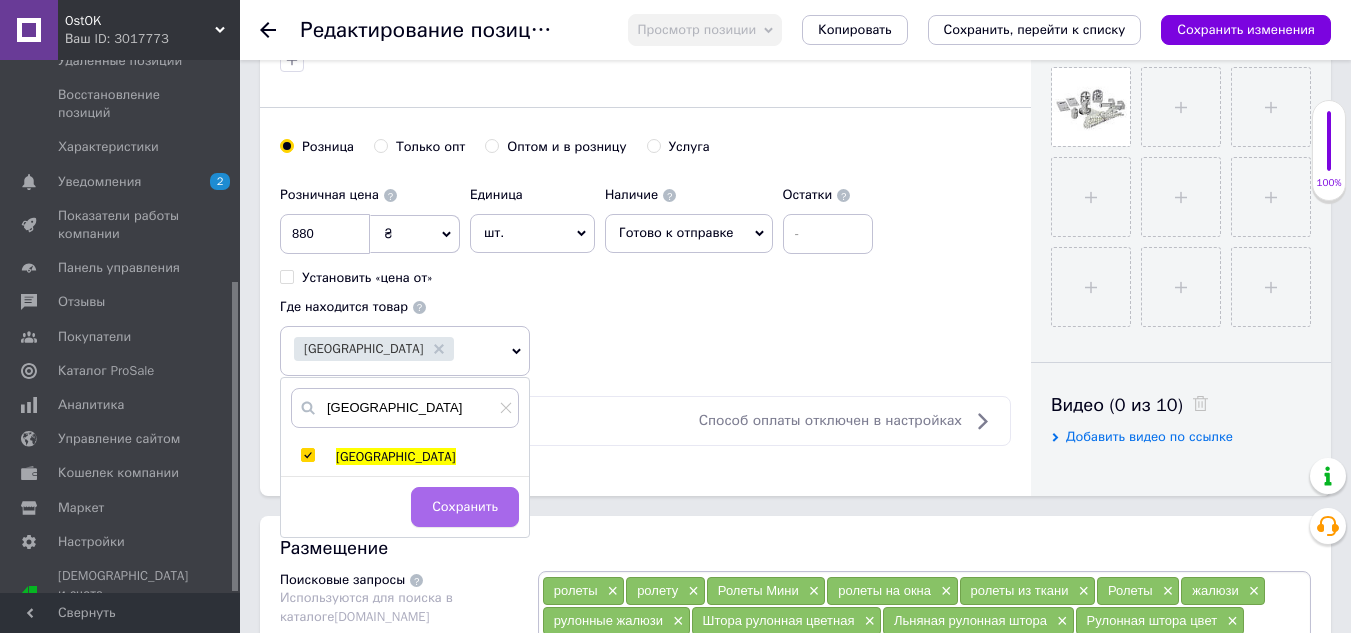 click on "Сохранить" at bounding box center [465, 507] 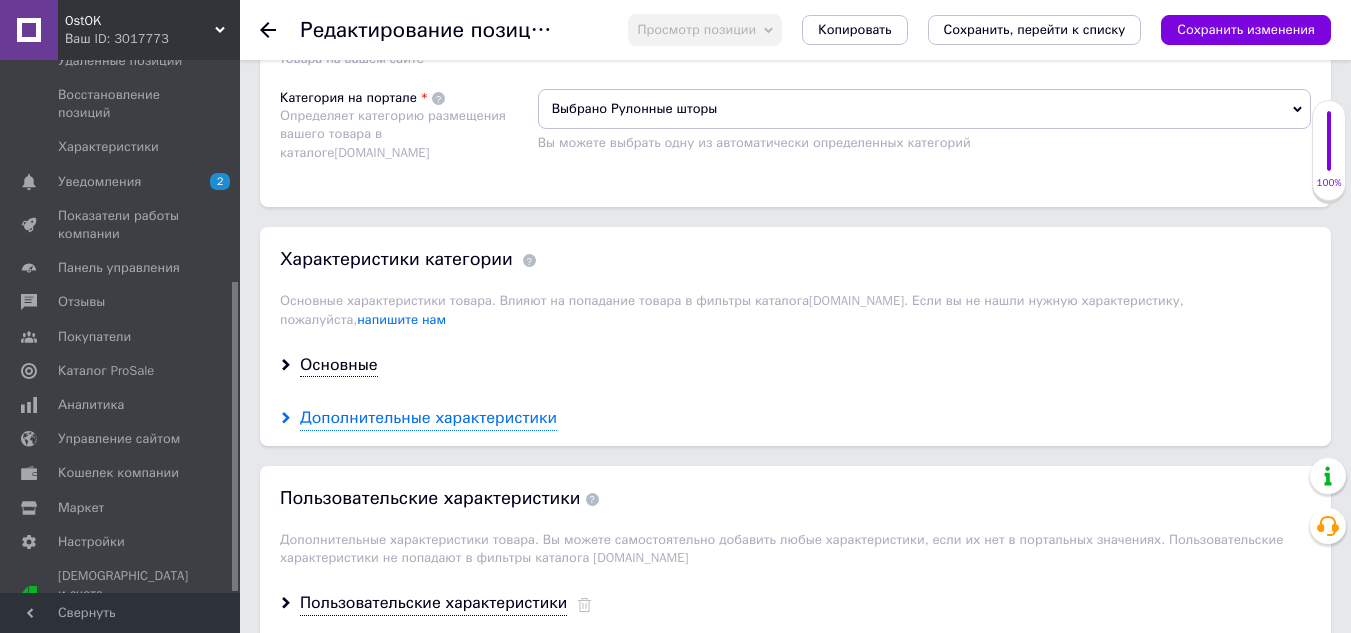 scroll, scrollTop: 1500, scrollLeft: 0, axis: vertical 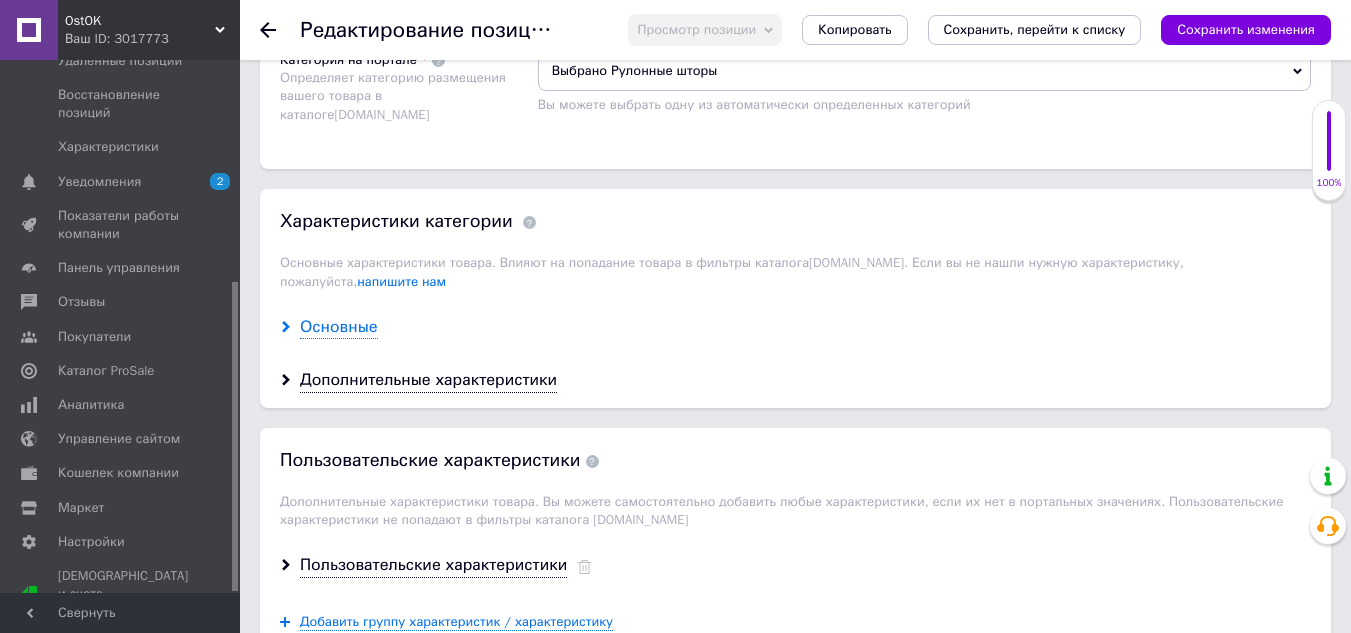 click on "Основные" at bounding box center (339, 327) 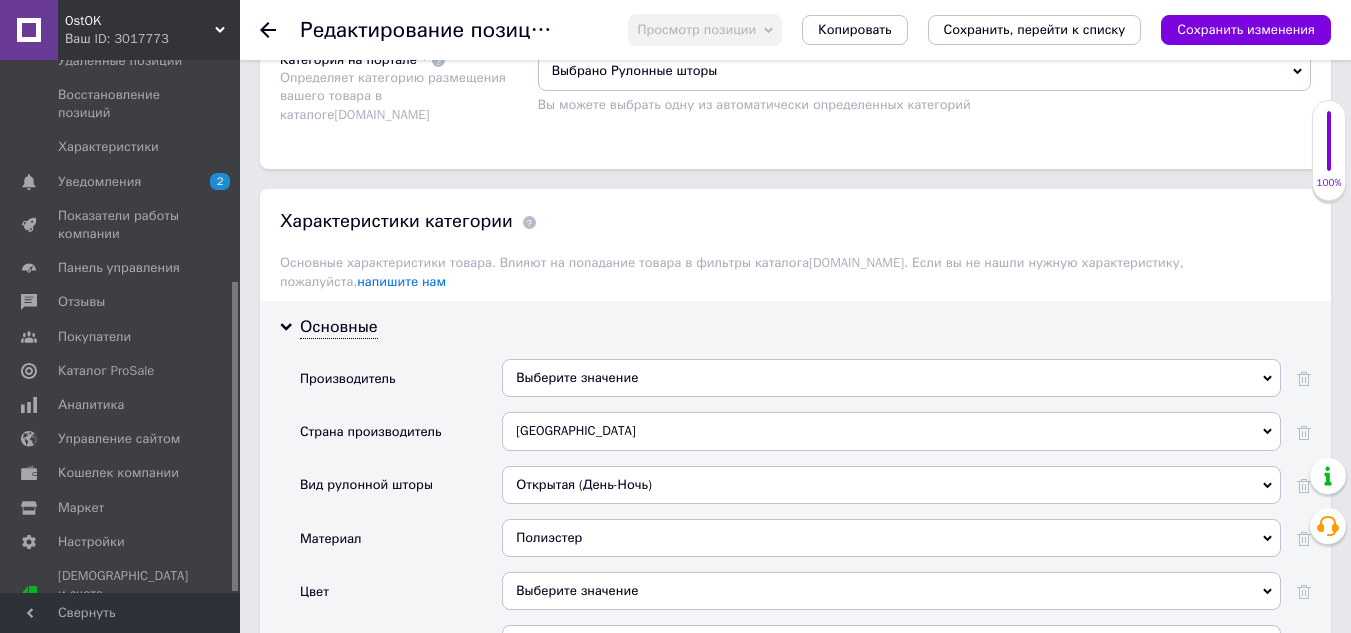 click on "Выберите значение" at bounding box center [891, 378] 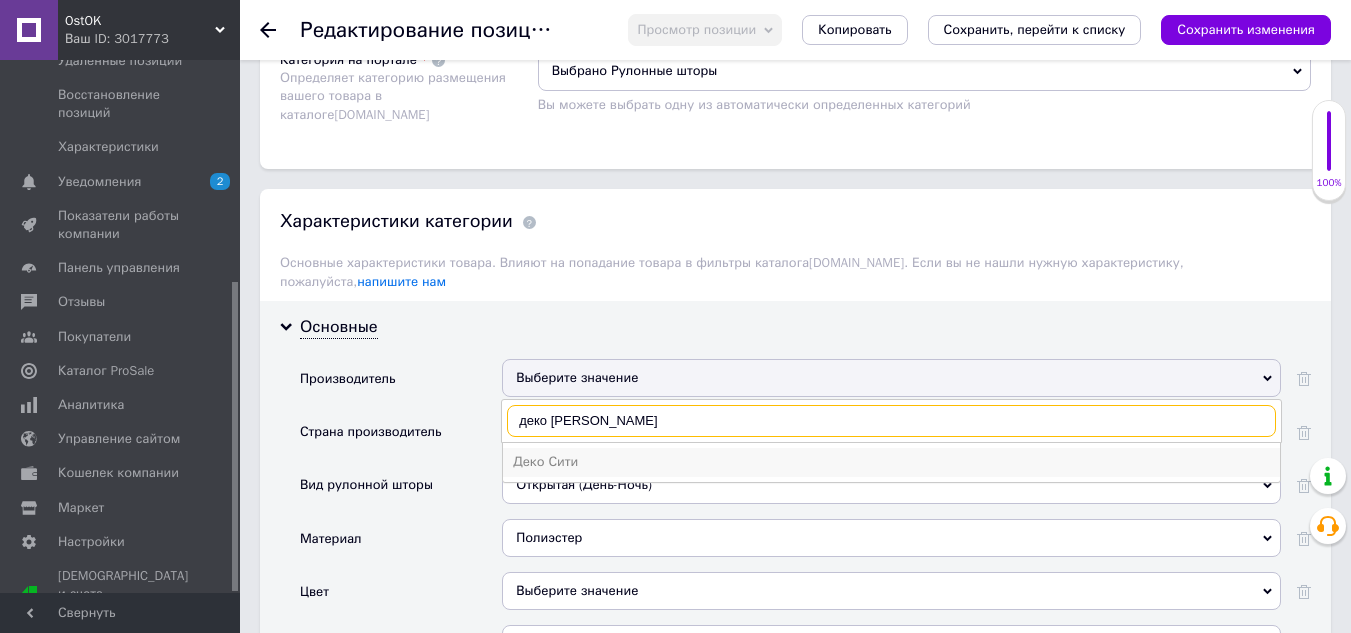 type on "деко [PERSON_NAME]" 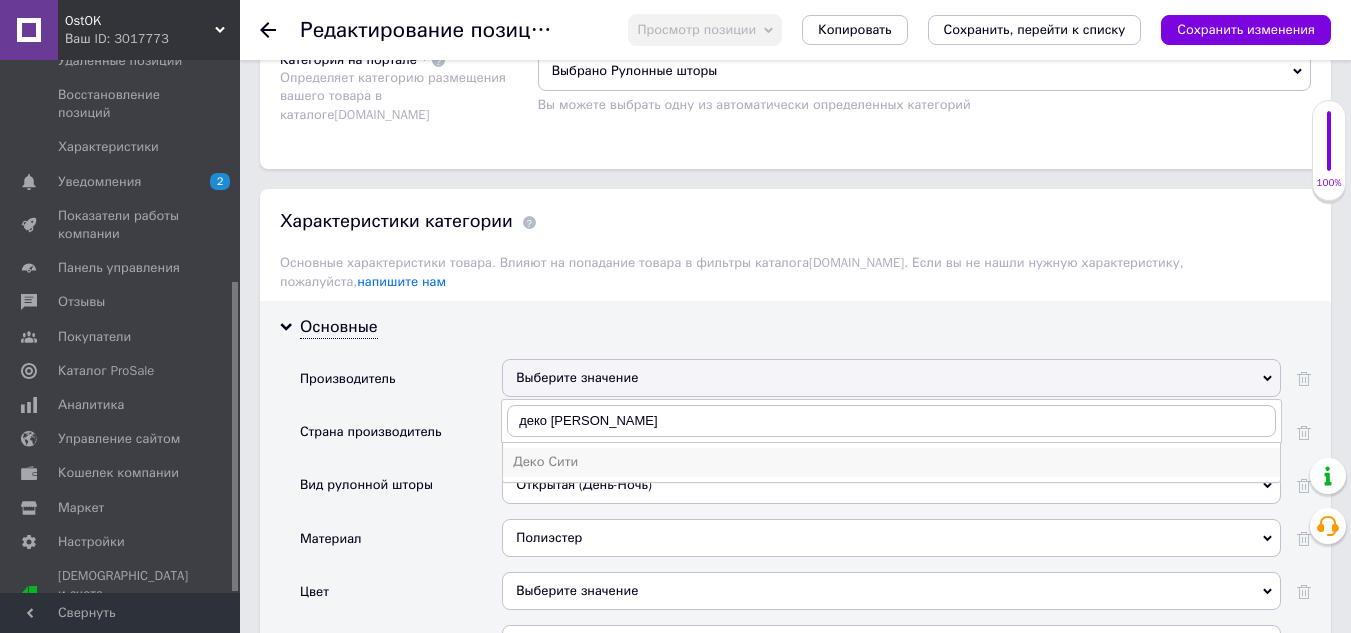 click on "Деко Сити" at bounding box center [891, 462] 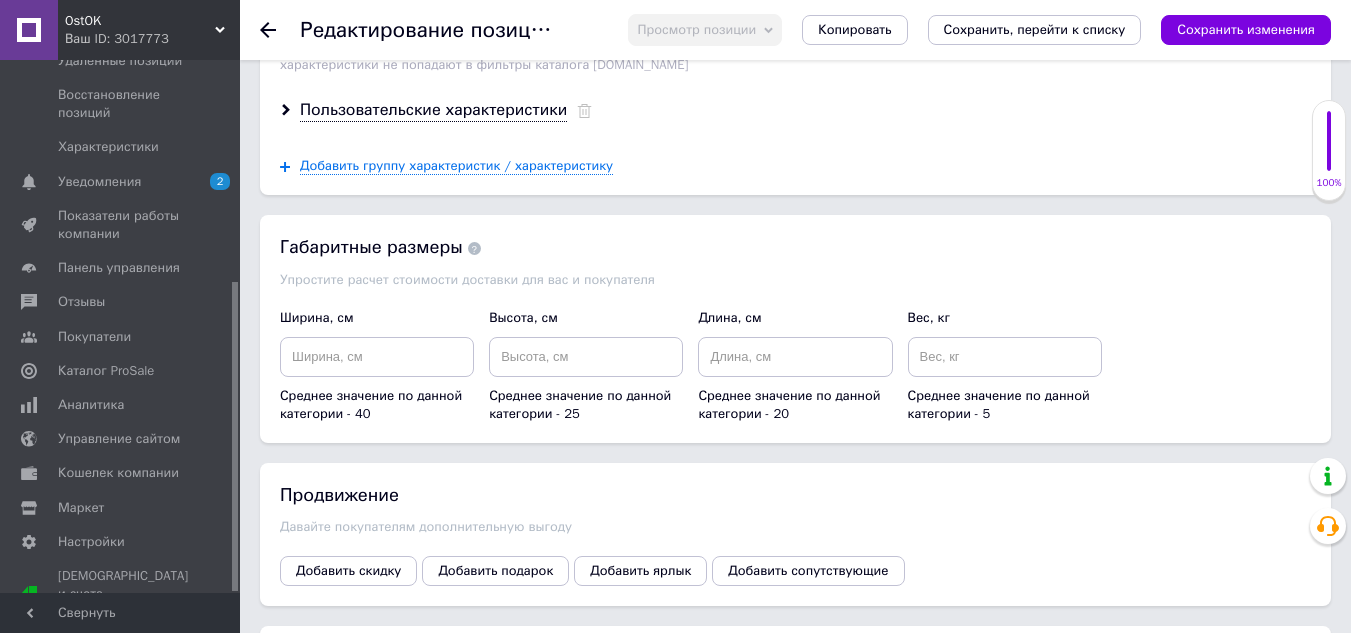 scroll, scrollTop: 2800, scrollLeft: 0, axis: vertical 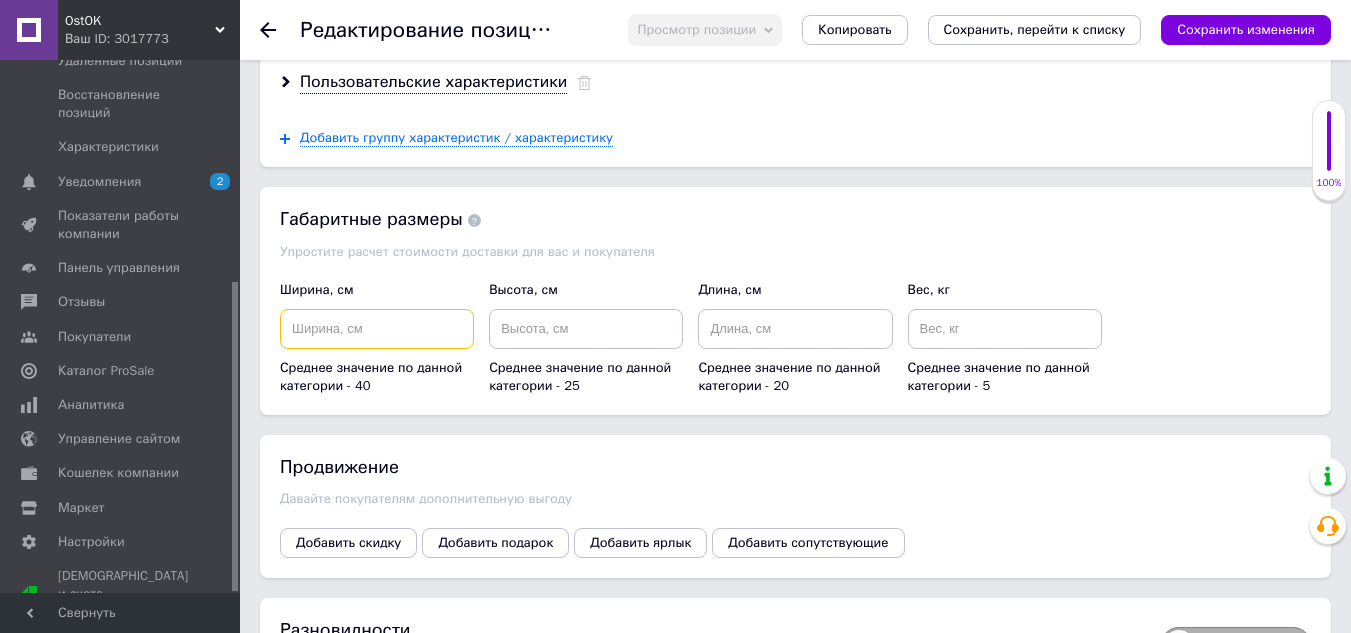 click at bounding box center (377, 329) 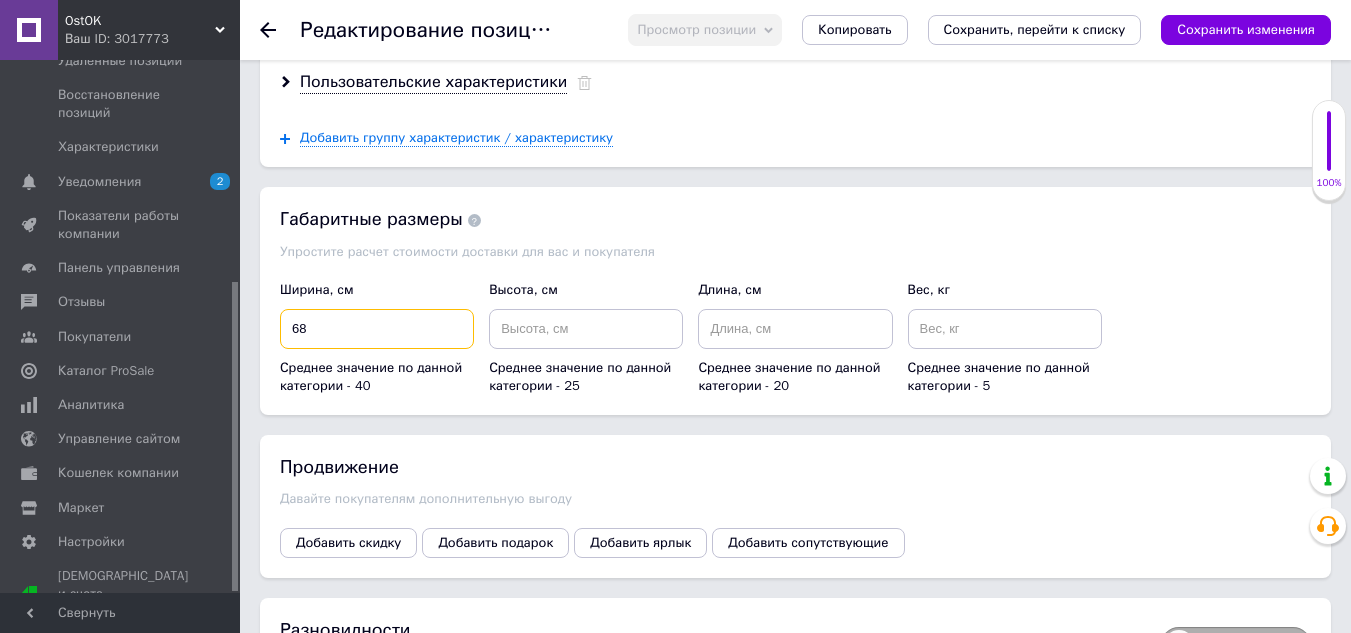 type on "68" 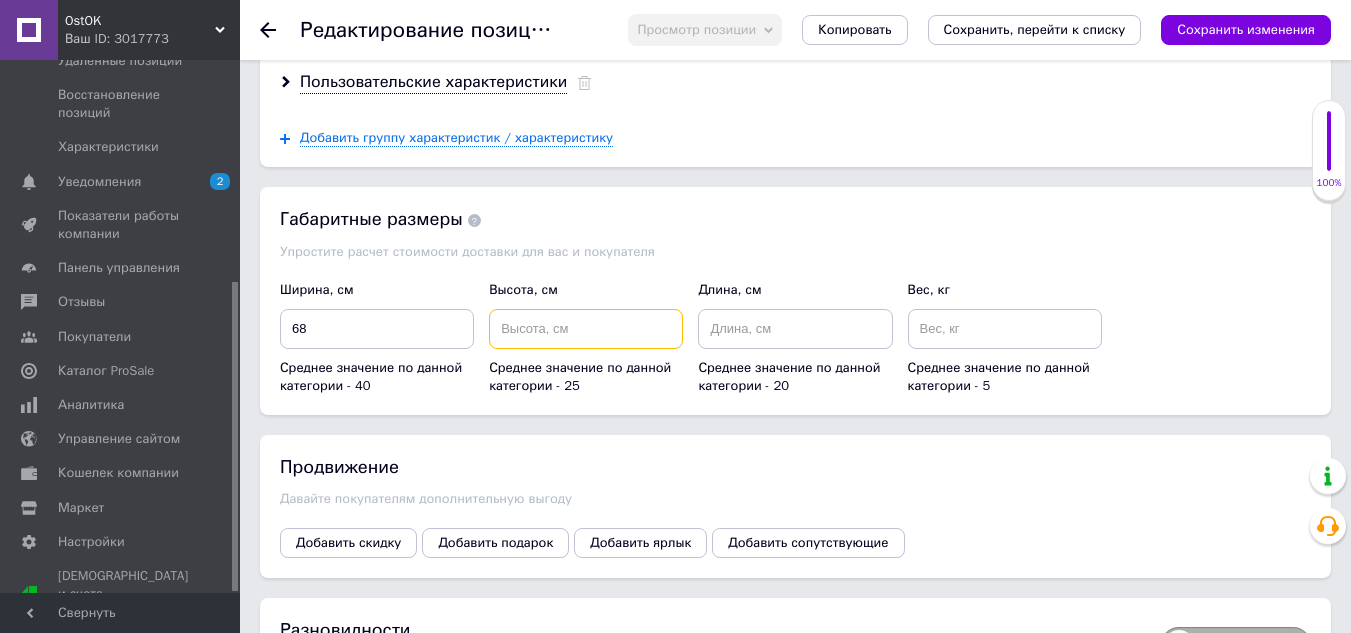 click at bounding box center [586, 329] 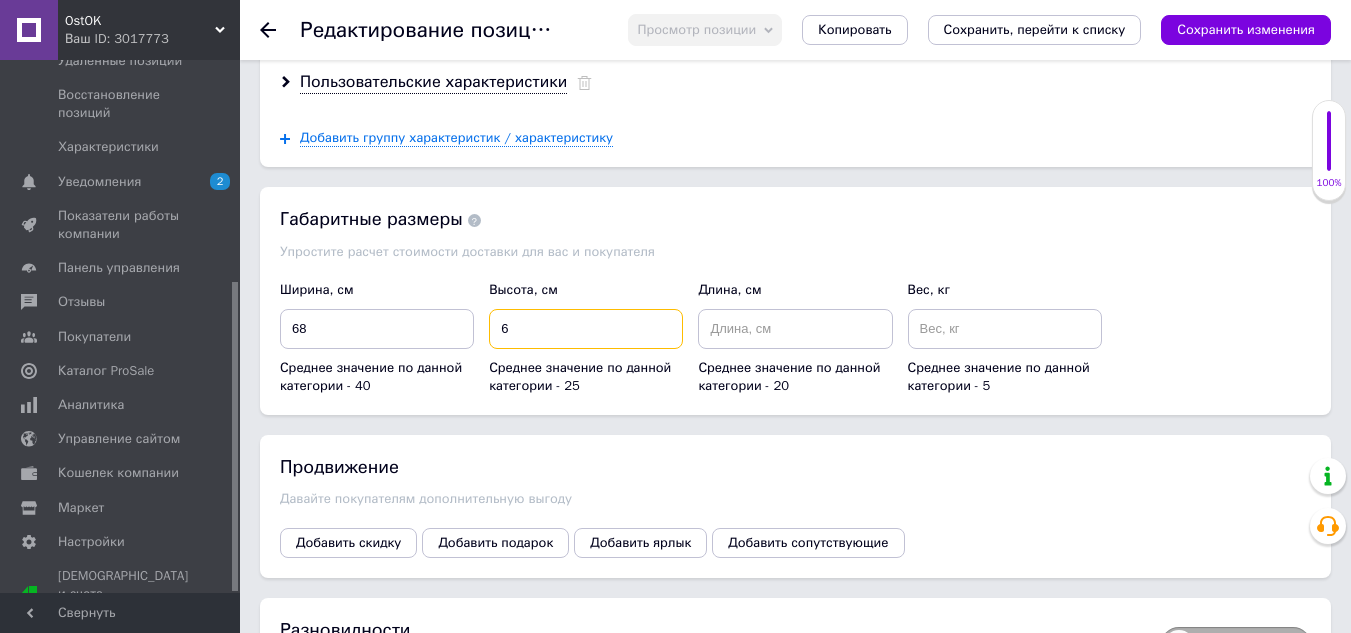 type on "6" 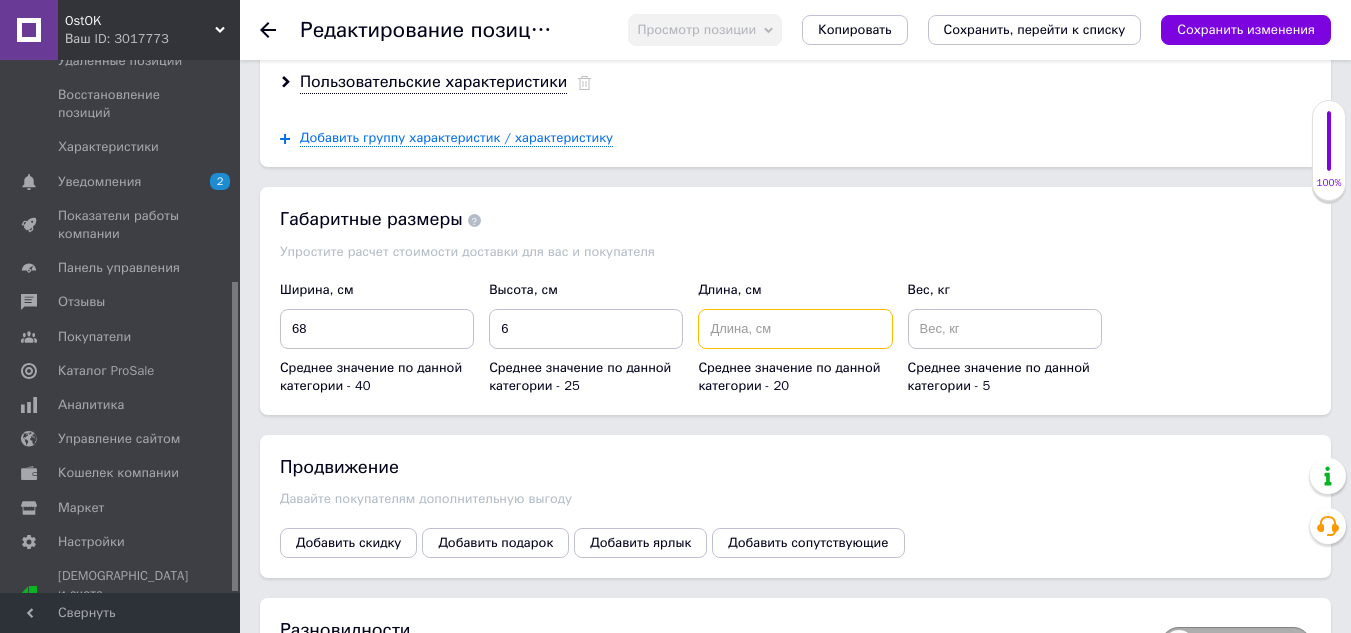 click at bounding box center [795, 329] 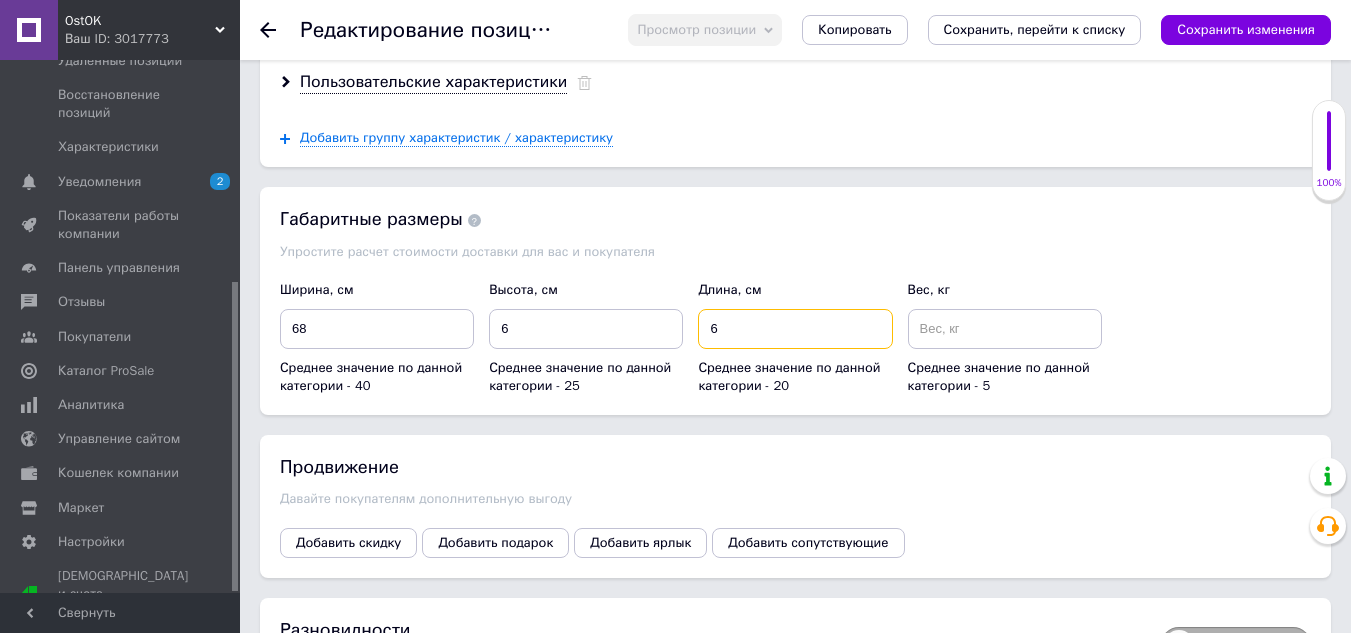 type on "6" 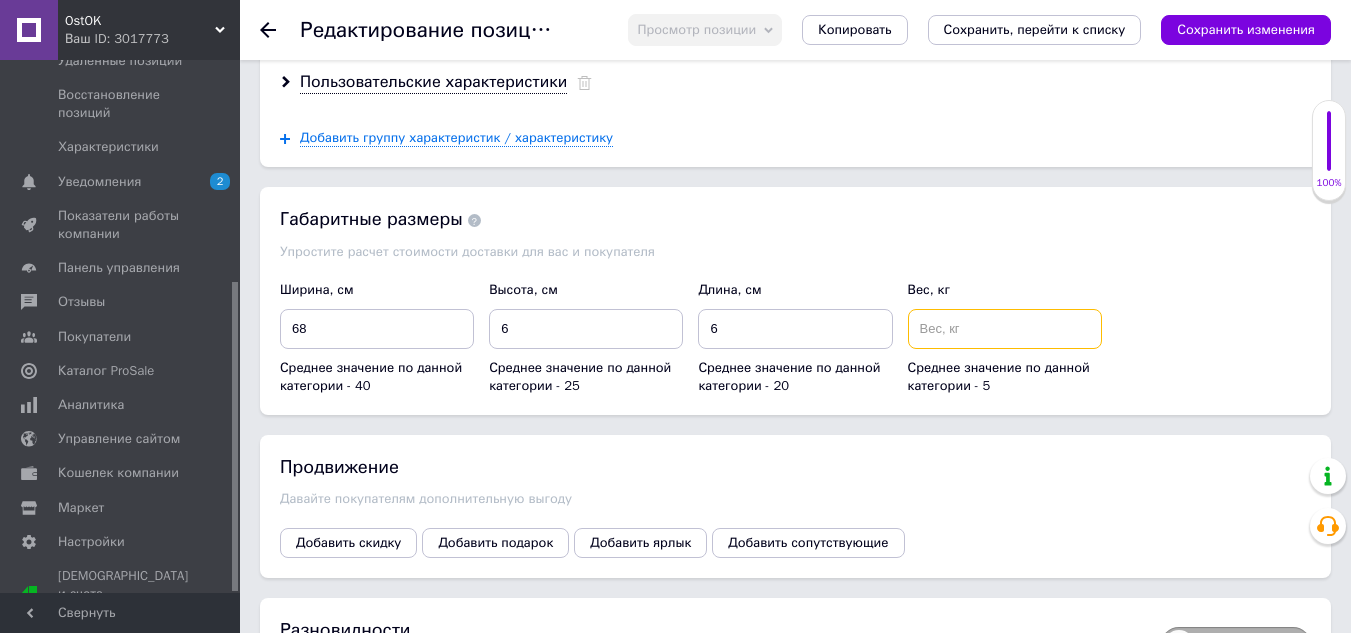 click at bounding box center [1005, 329] 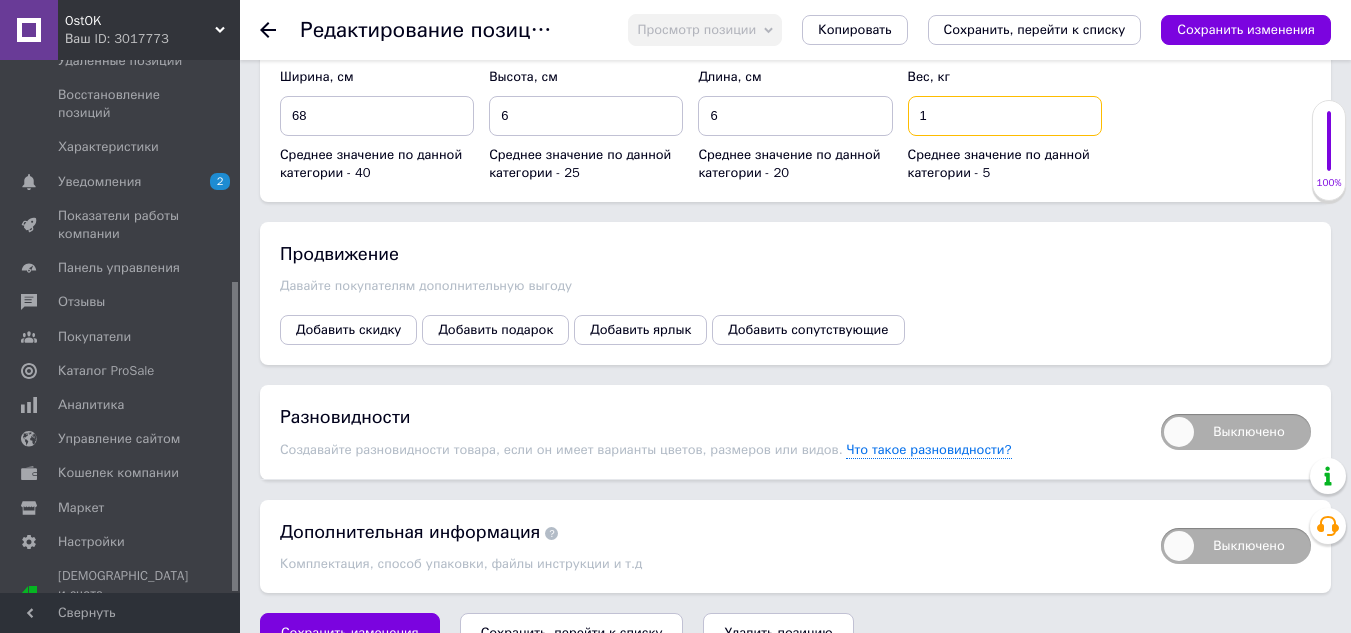 scroll, scrollTop: 3032, scrollLeft: 0, axis: vertical 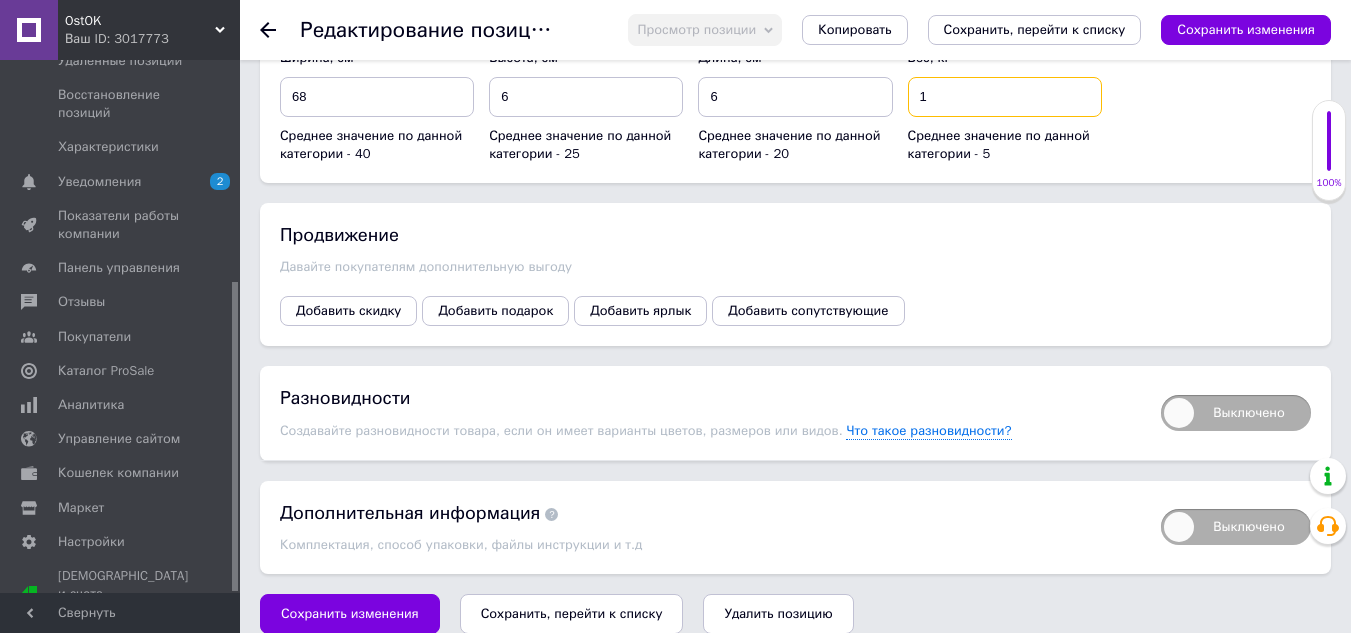 type on "1" 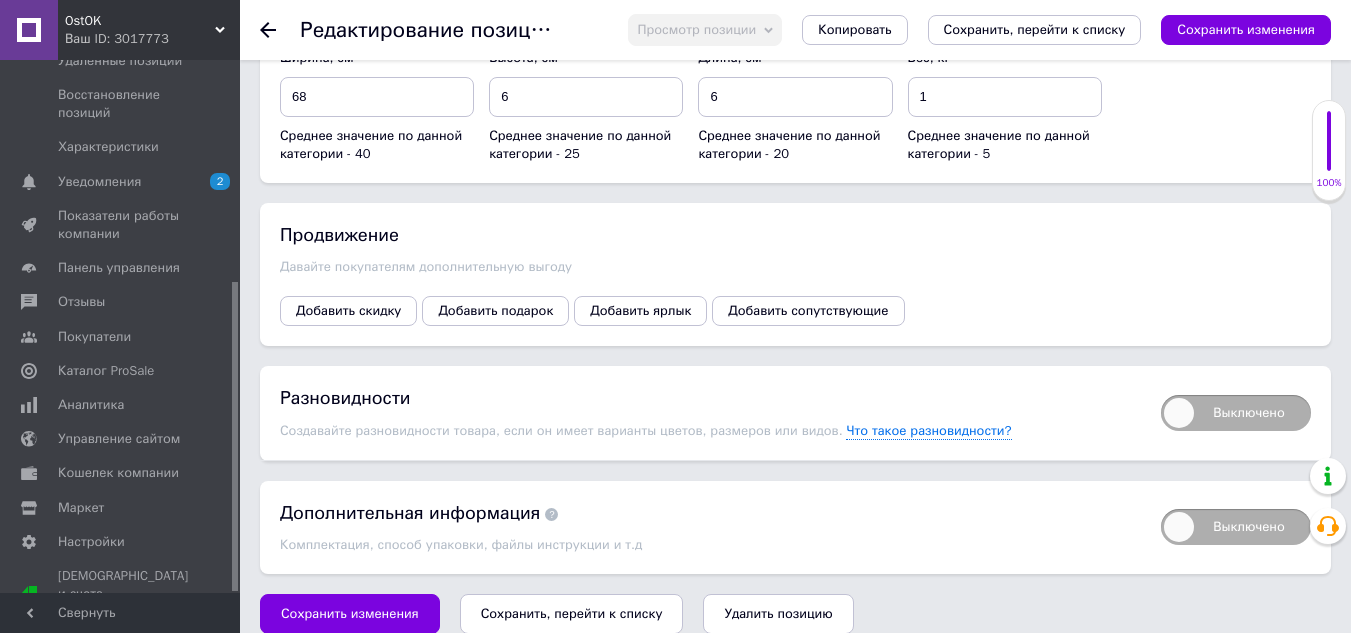 click on "Сохранить, перейти к списку" at bounding box center (572, 613) 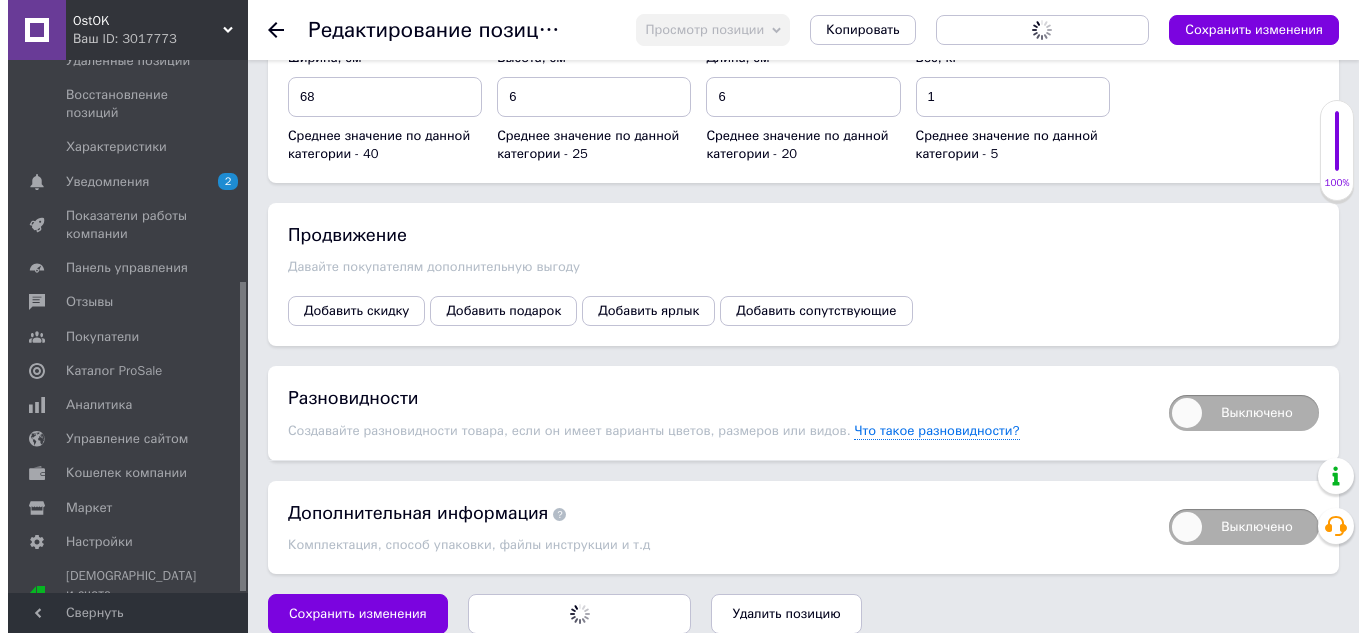 scroll, scrollTop: 0, scrollLeft: 0, axis: both 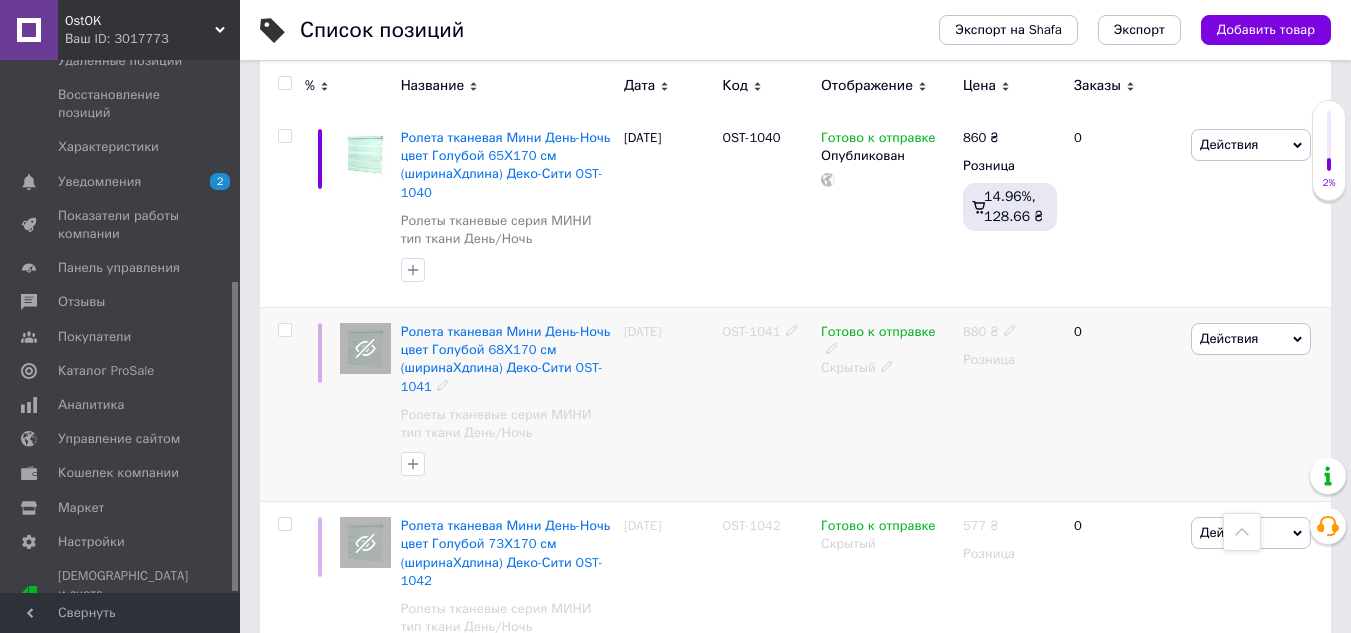 click 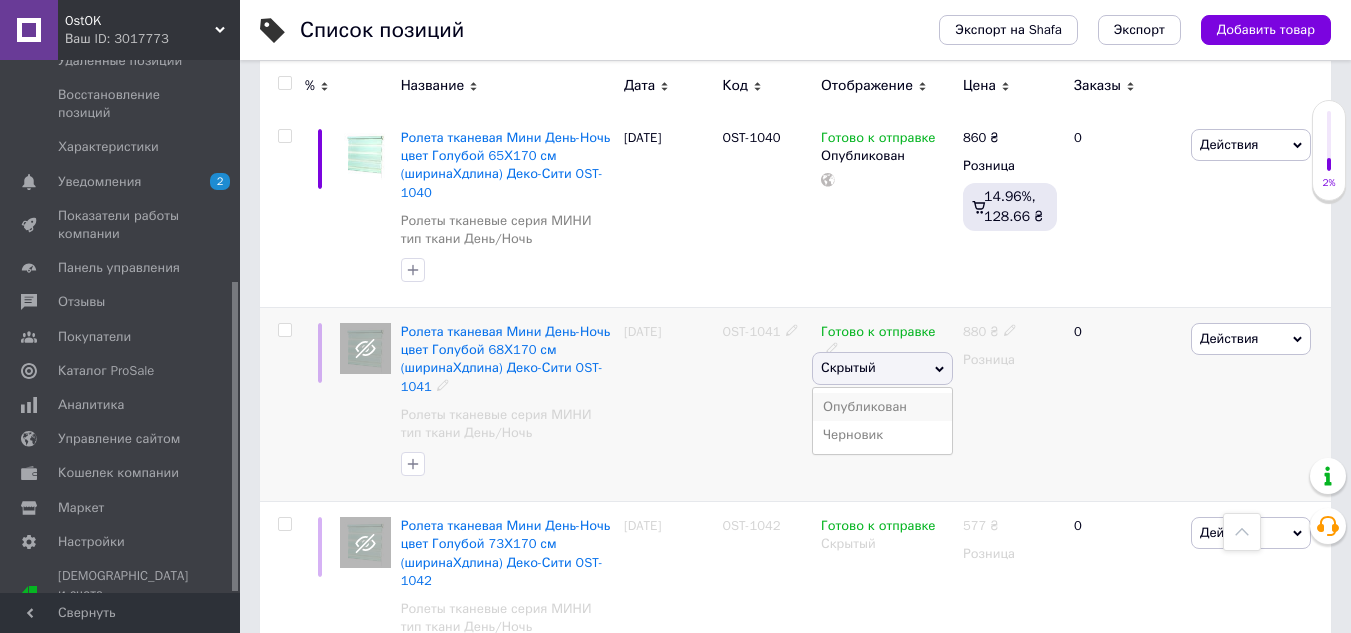 click on "Опубликован" at bounding box center (882, 407) 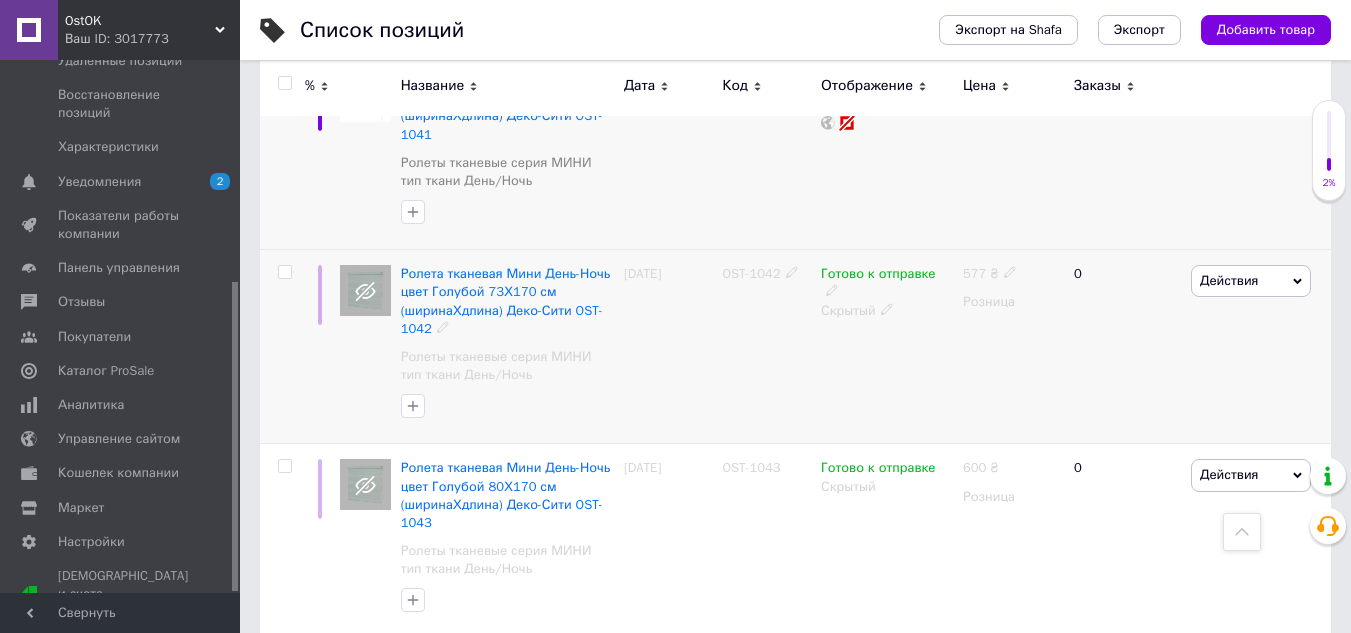 scroll, scrollTop: 2400, scrollLeft: 0, axis: vertical 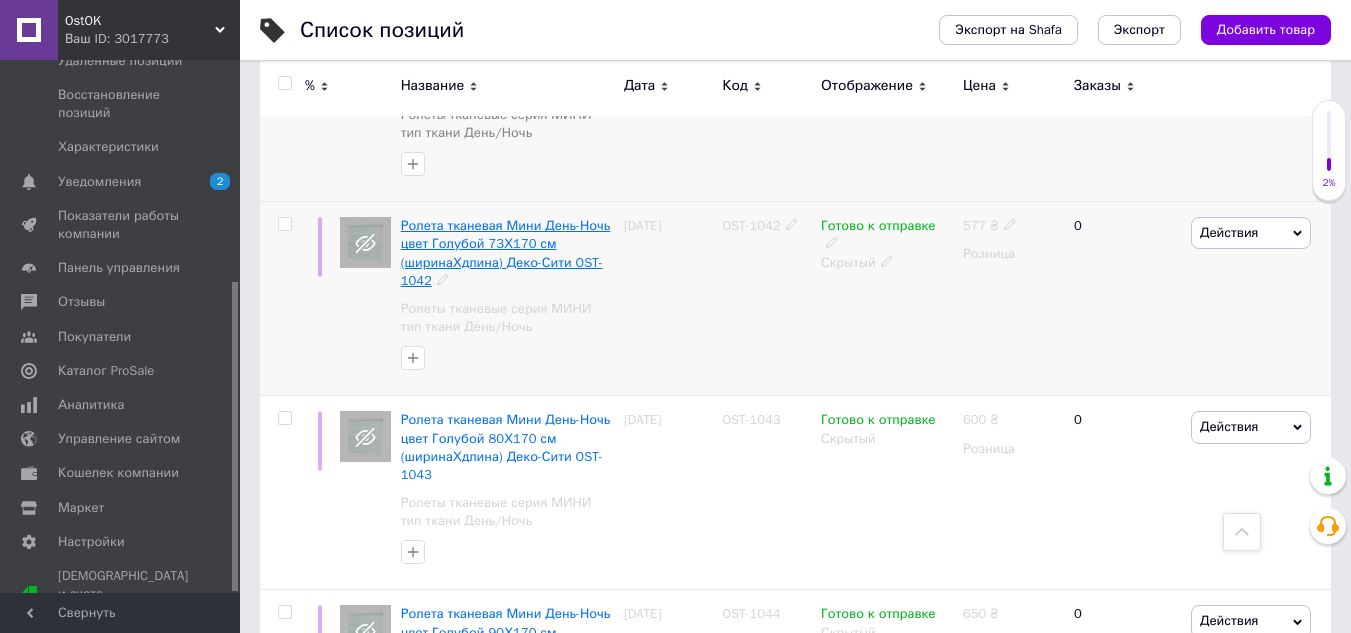 click on "Ролета тканевая Мини День-Ночь цвет Голубой 73Х170 см (ширинаХдлина) Деко-Сити OST-1042" at bounding box center [506, 253] 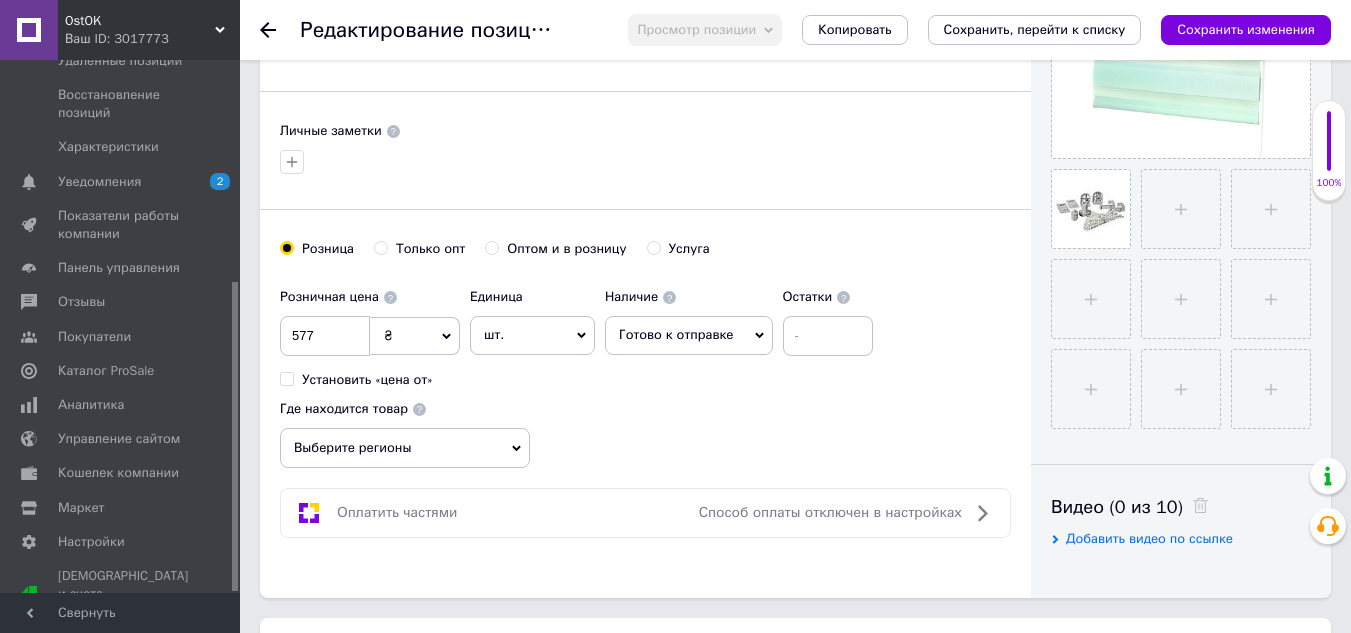 scroll, scrollTop: 600, scrollLeft: 0, axis: vertical 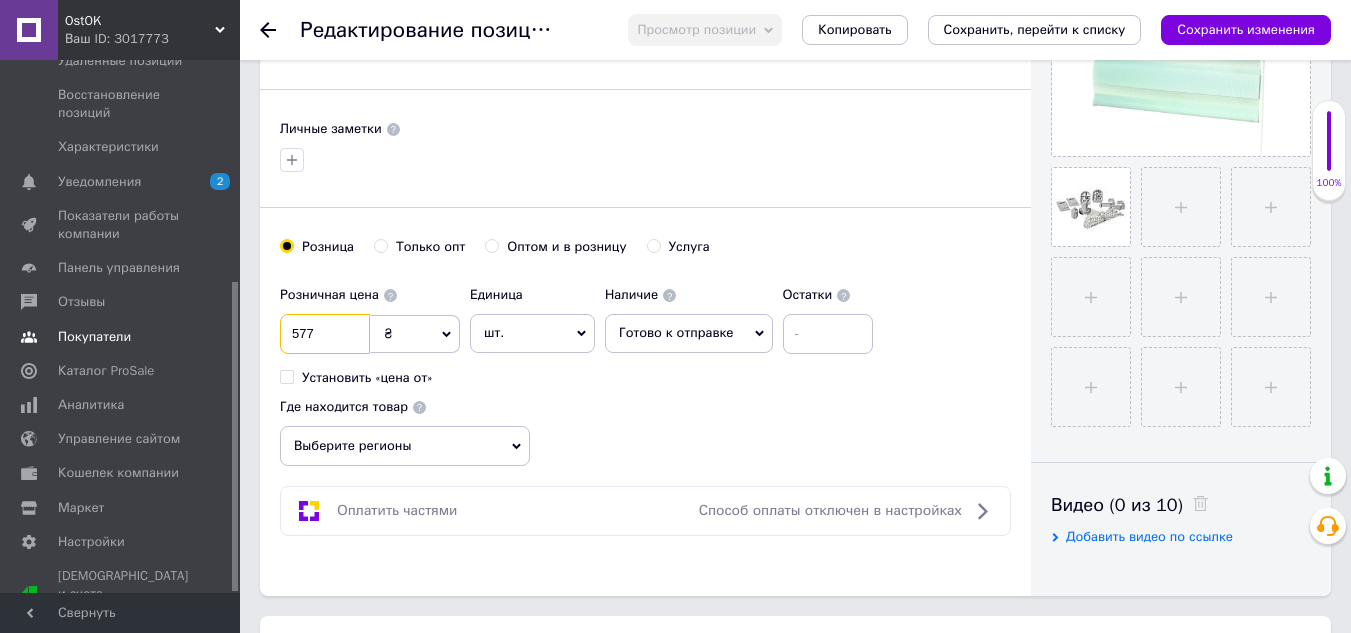 drag, startPoint x: 344, startPoint y: 324, endPoint x: 145, endPoint y: 328, distance: 199.04019 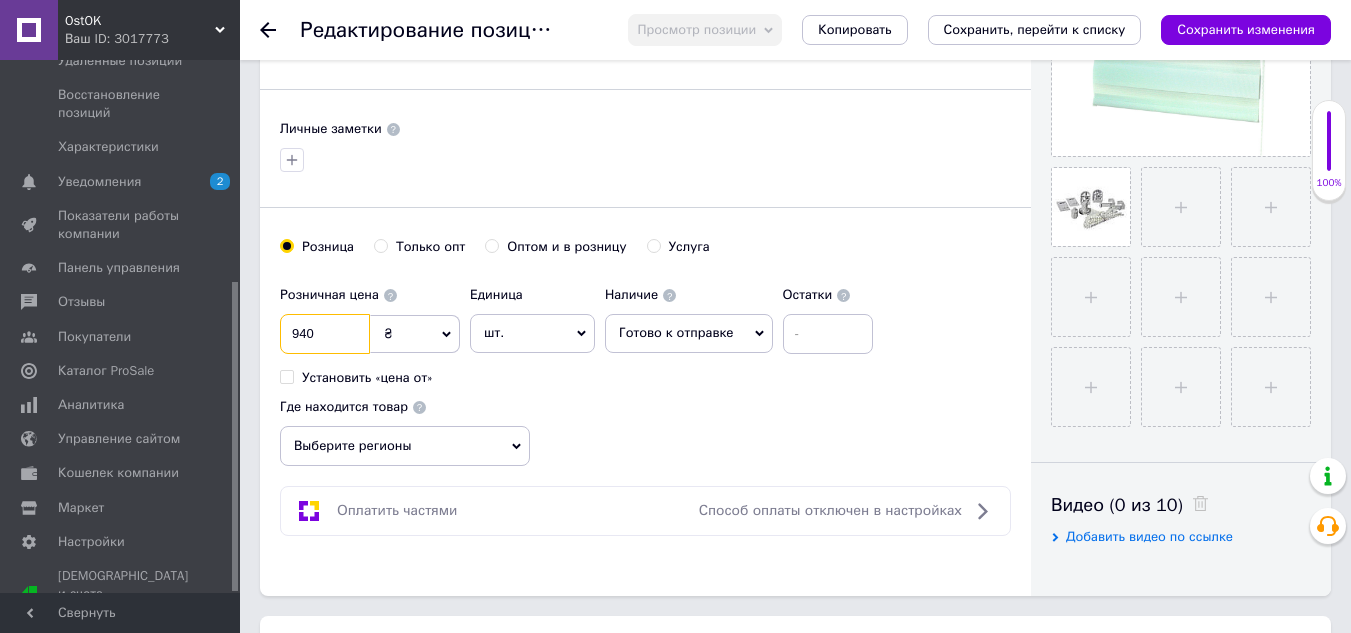 type on "940" 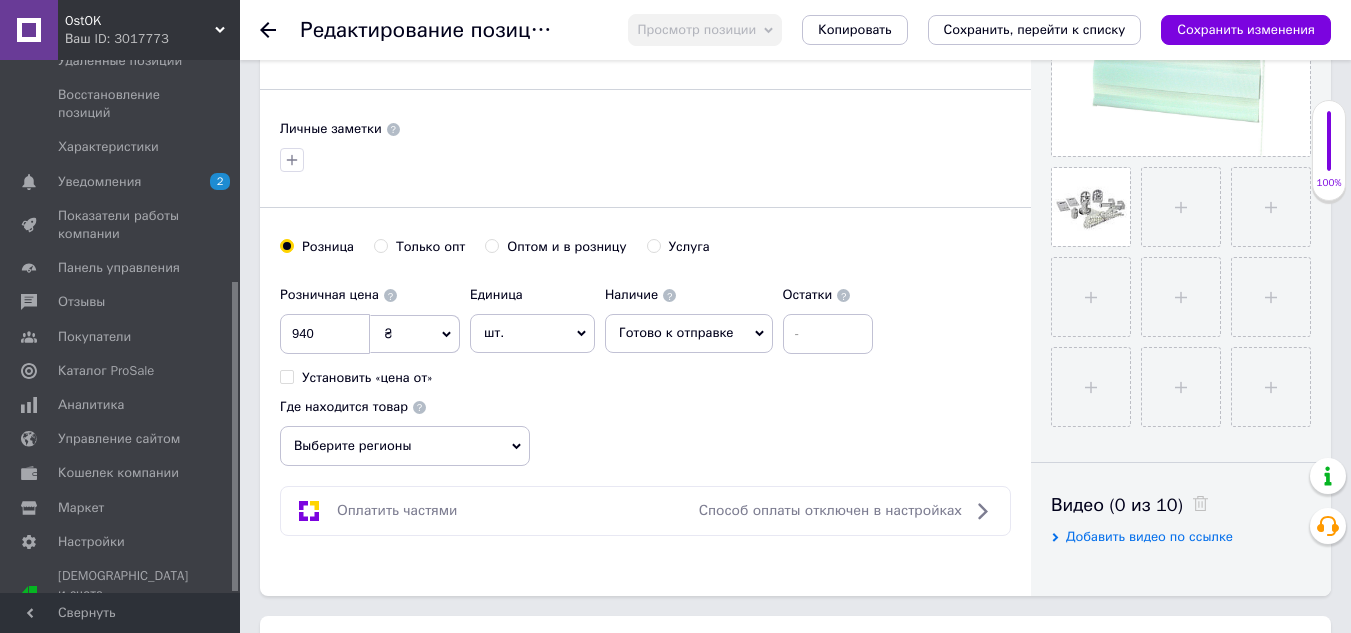 click on "Выберите регионы" at bounding box center [405, 446] 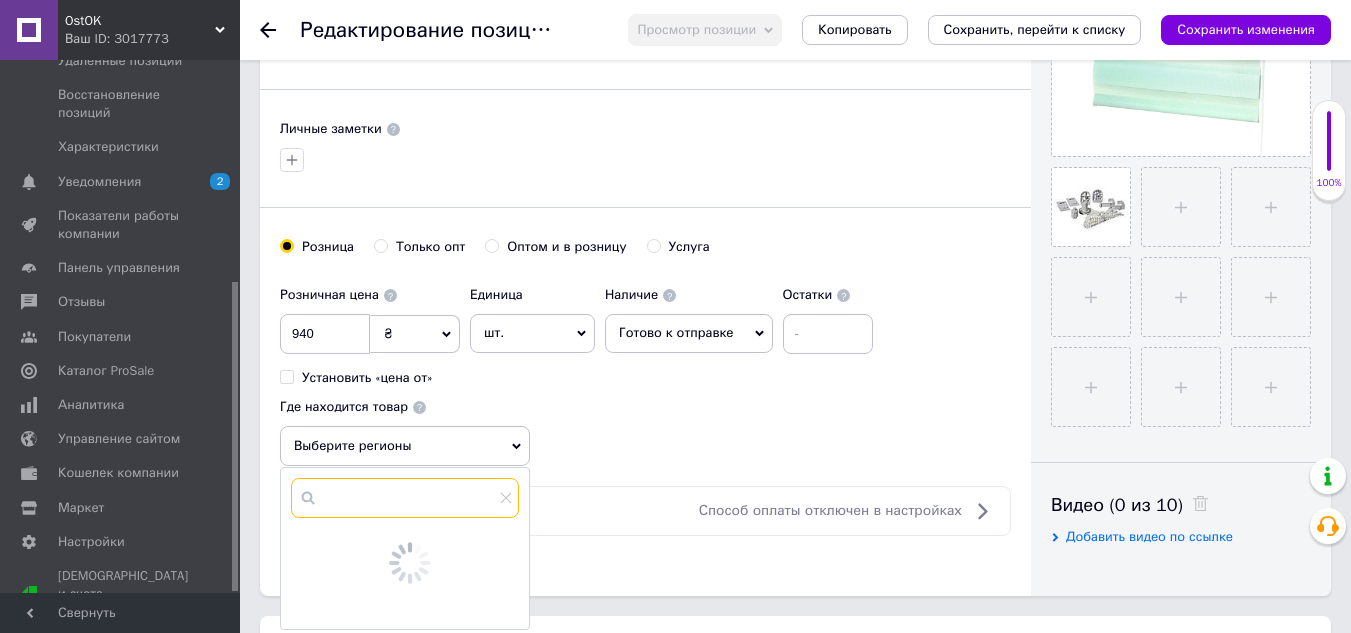 click at bounding box center (405, 498) 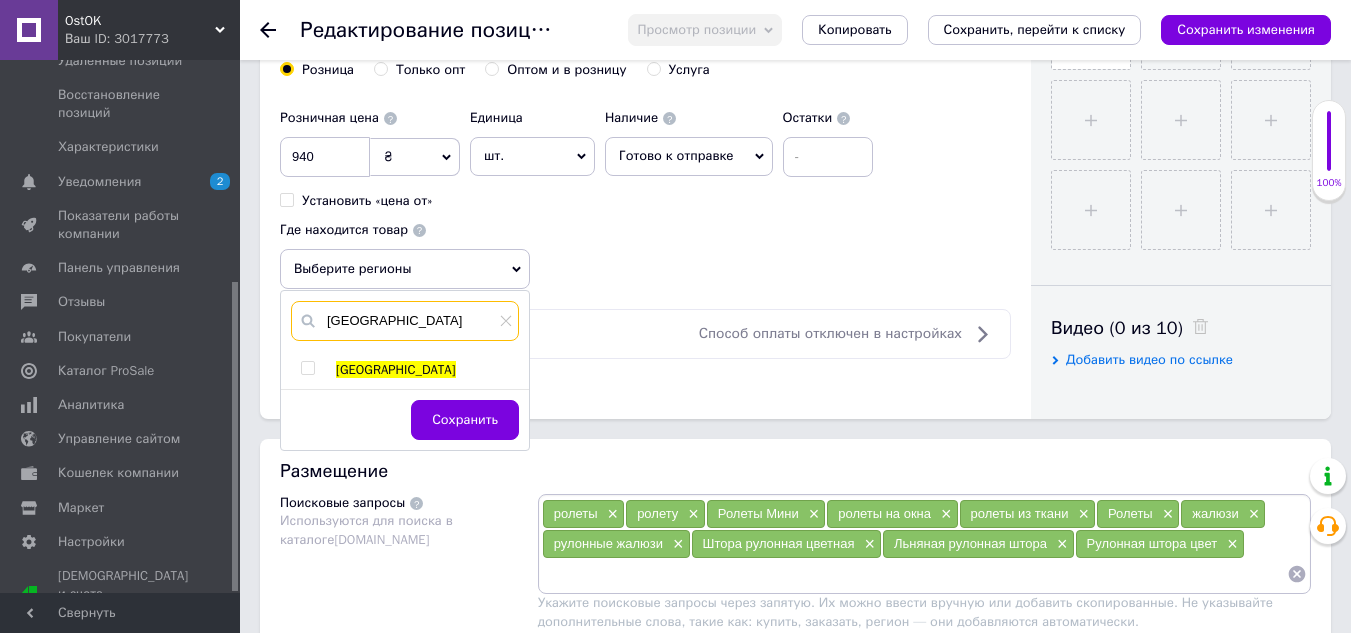 scroll, scrollTop: 800, scrollLeft: 0, axis: vertical 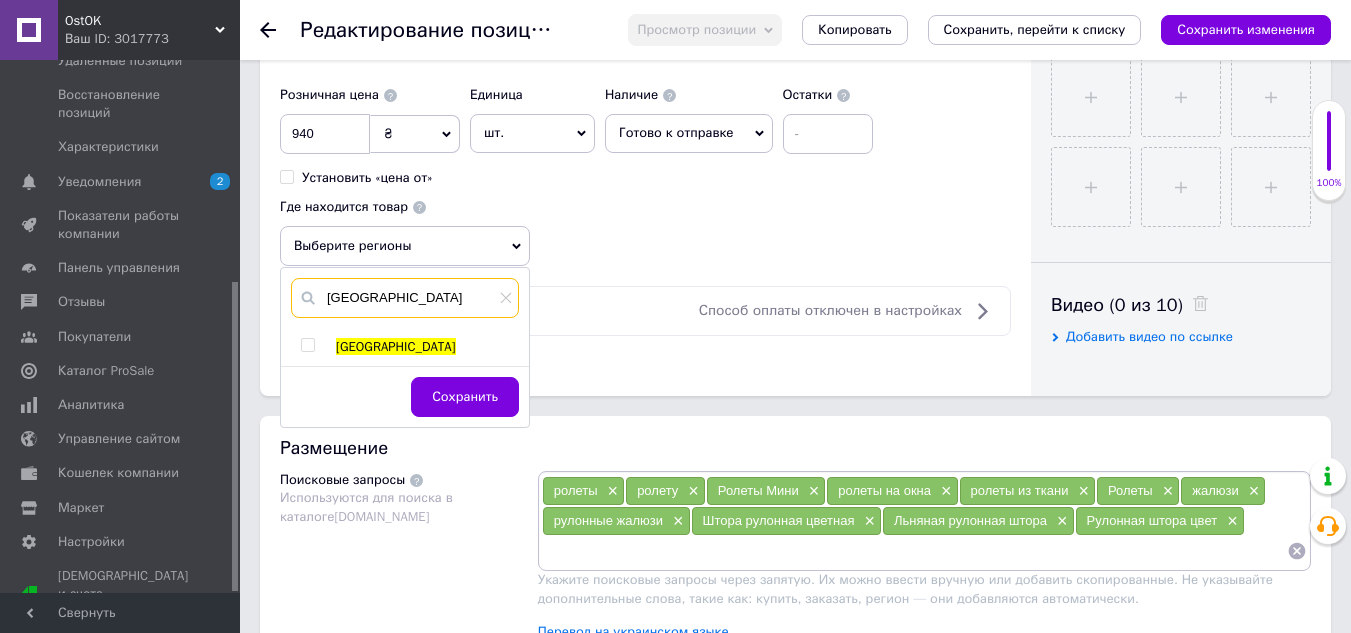 type 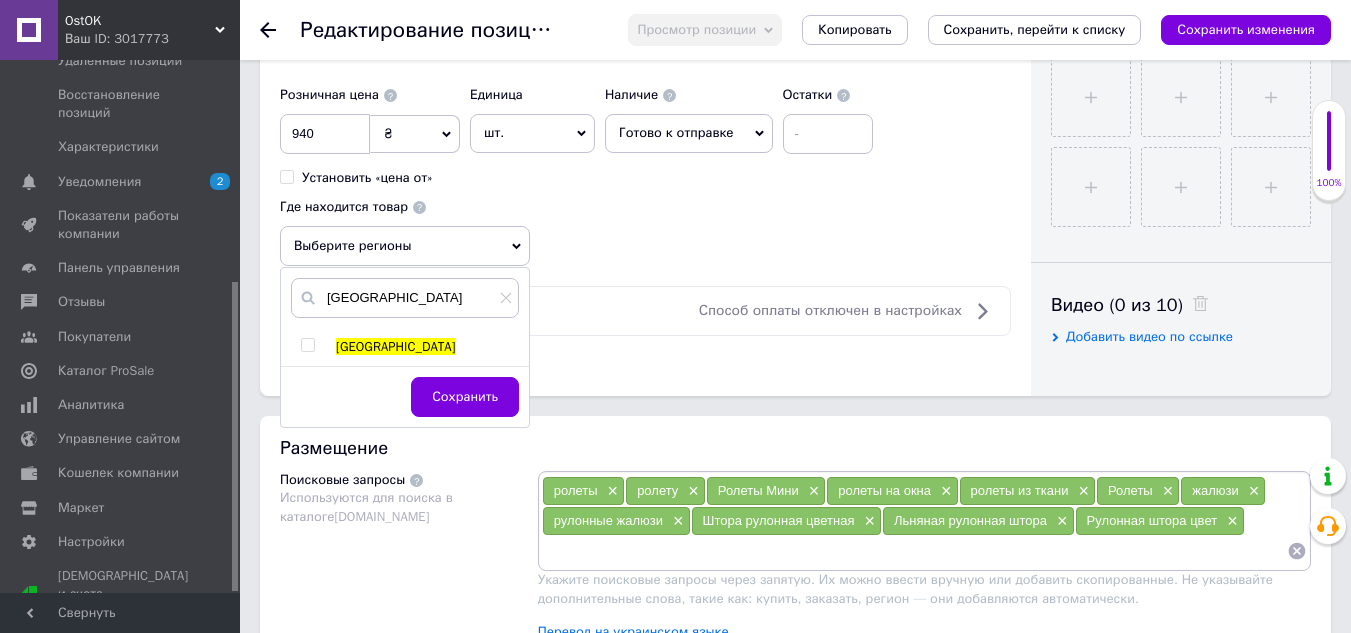 click at bounding box center [307, 345] 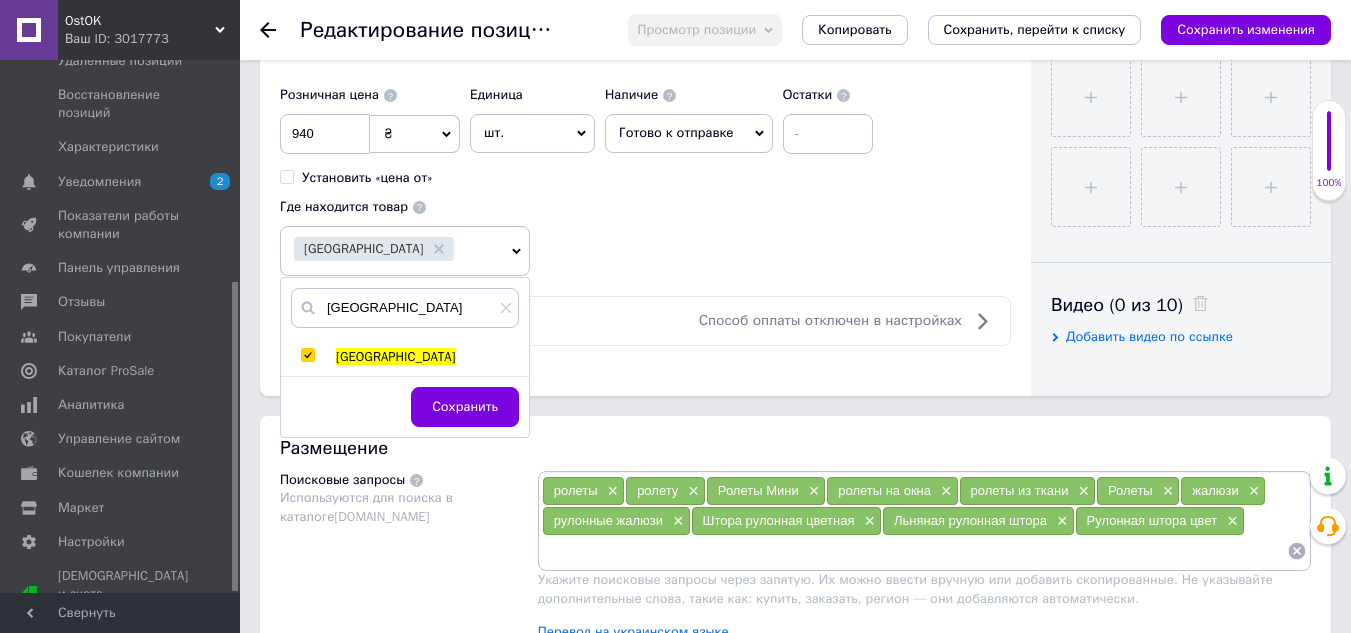 click on "Сохранить" at bounding box center [465, 407] 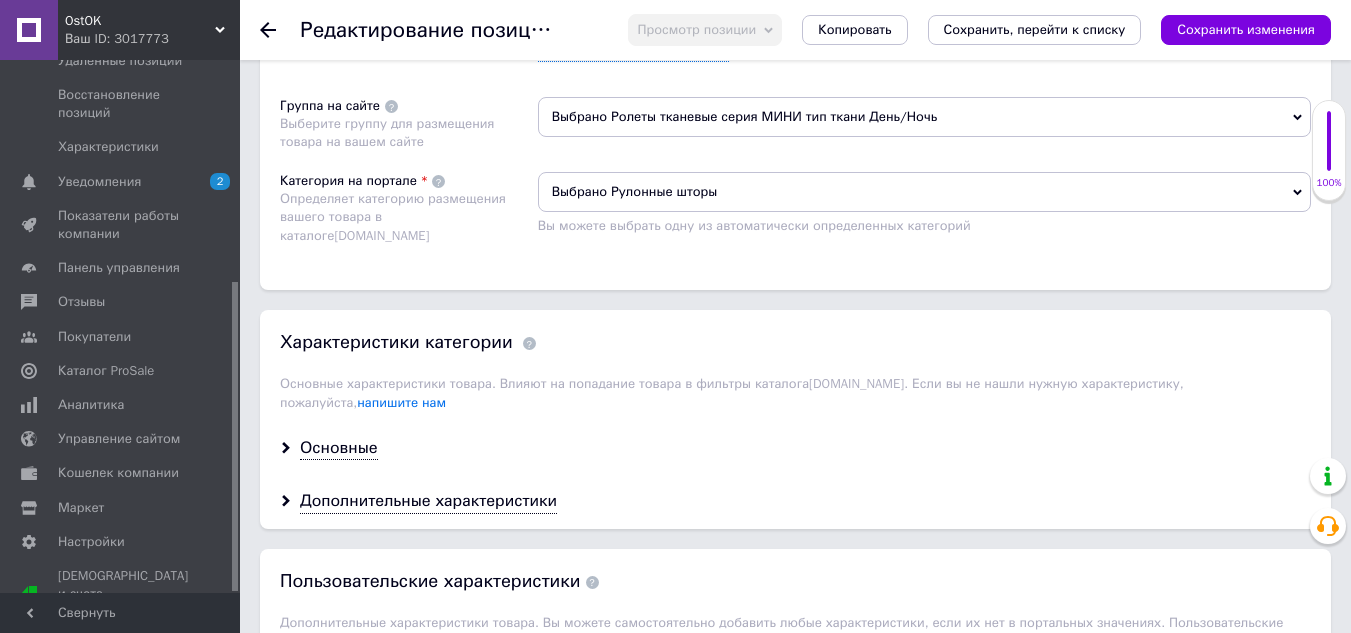 scroll, scrollTop: 1500, scrollLeft: 0, axis: vertical 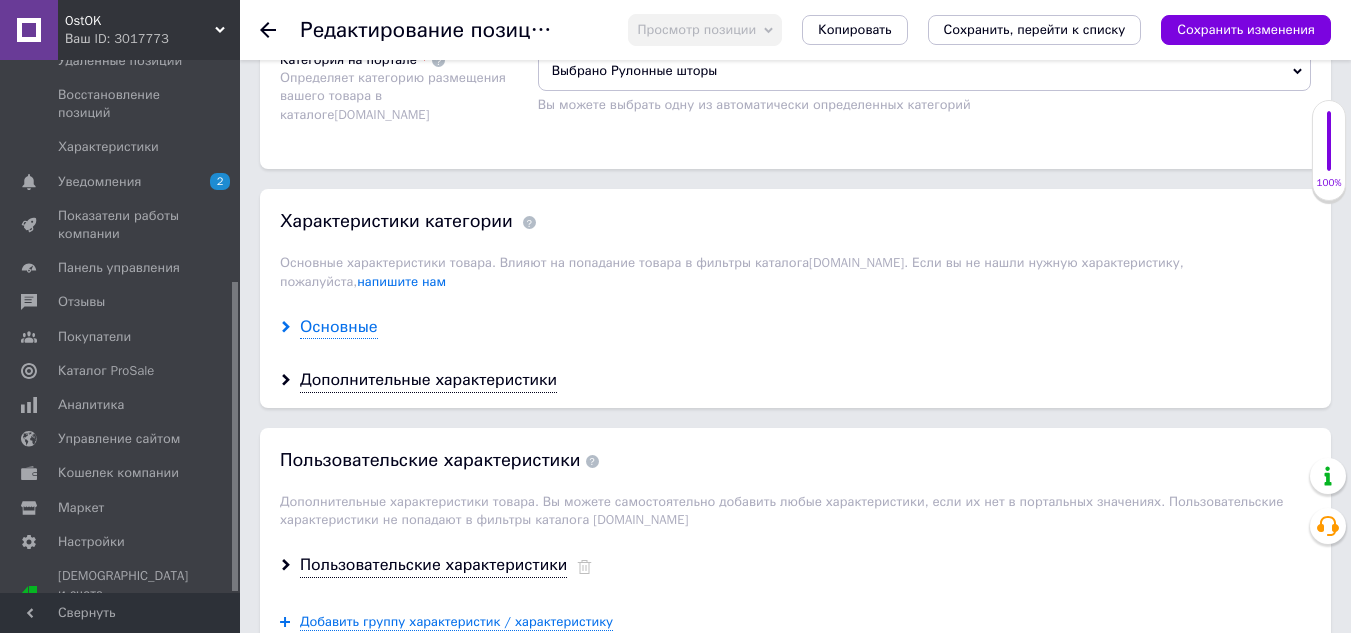 click on "Основные" at bounding box center [339, 327] 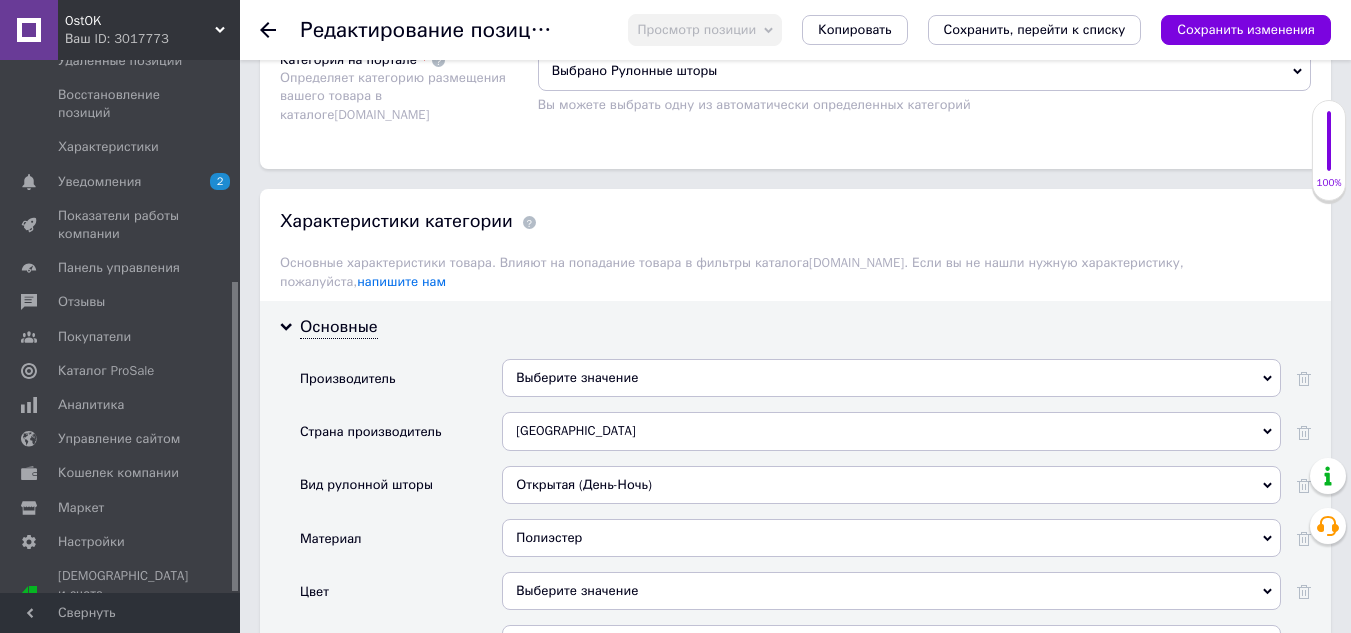 click on "Выберите значение" at bounding box center (891, 378) 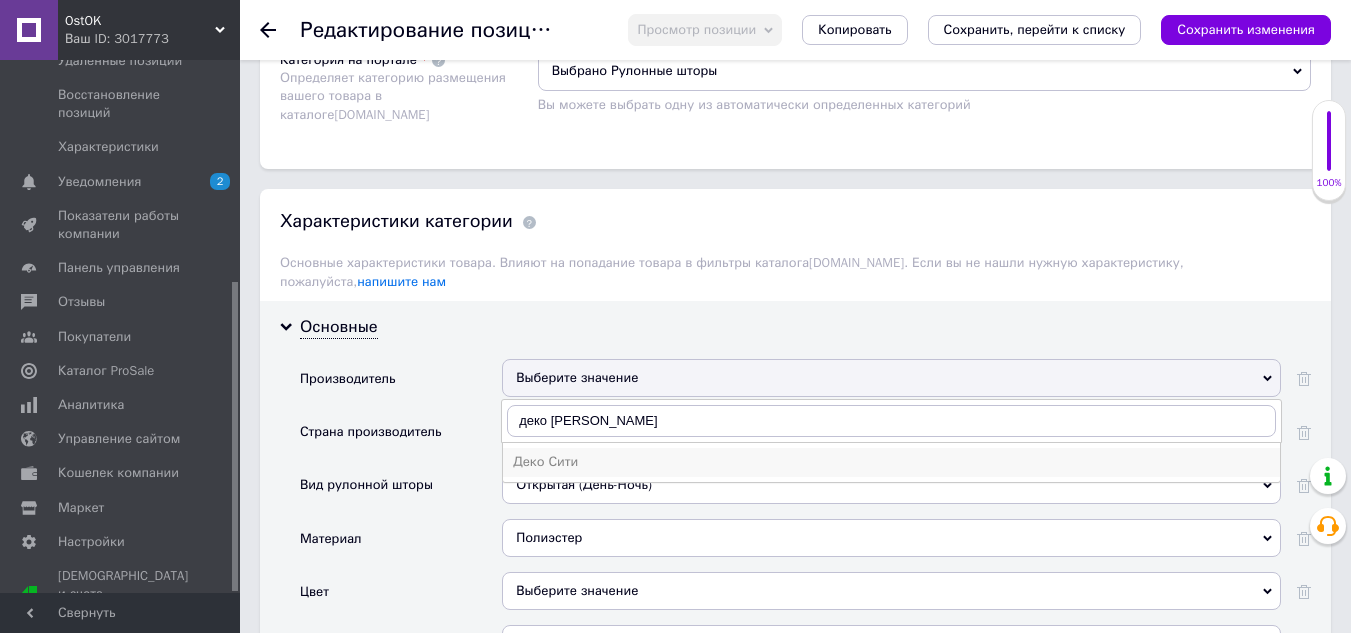 click on "Деко Сити" at bounding box center [891, 462] 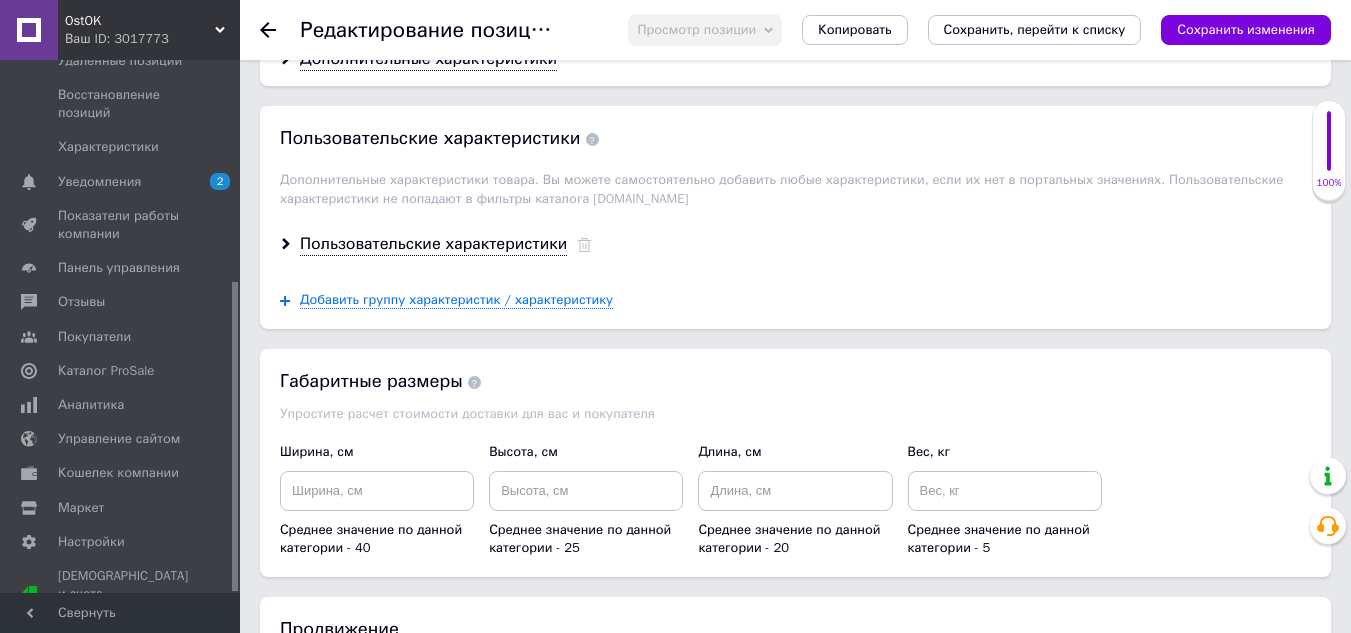 scroll, scrollTop: 2700, scrollLeft: 0, axis: vertical 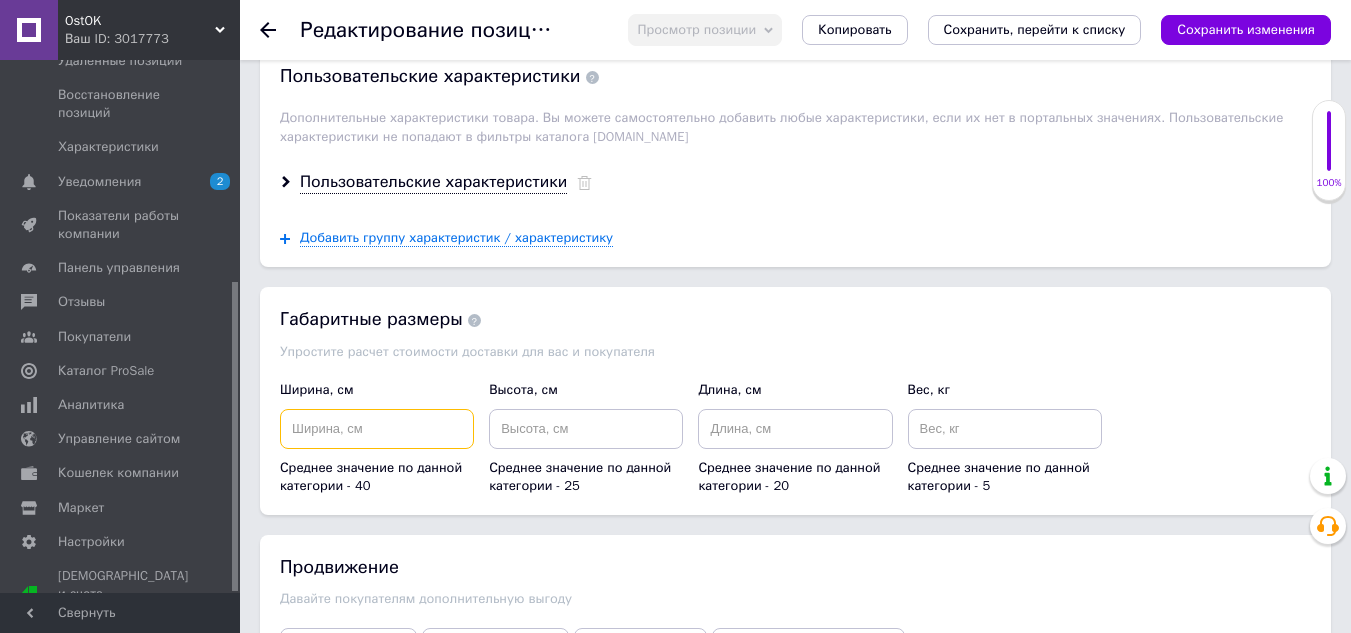 click at bounding box center (377, 429) 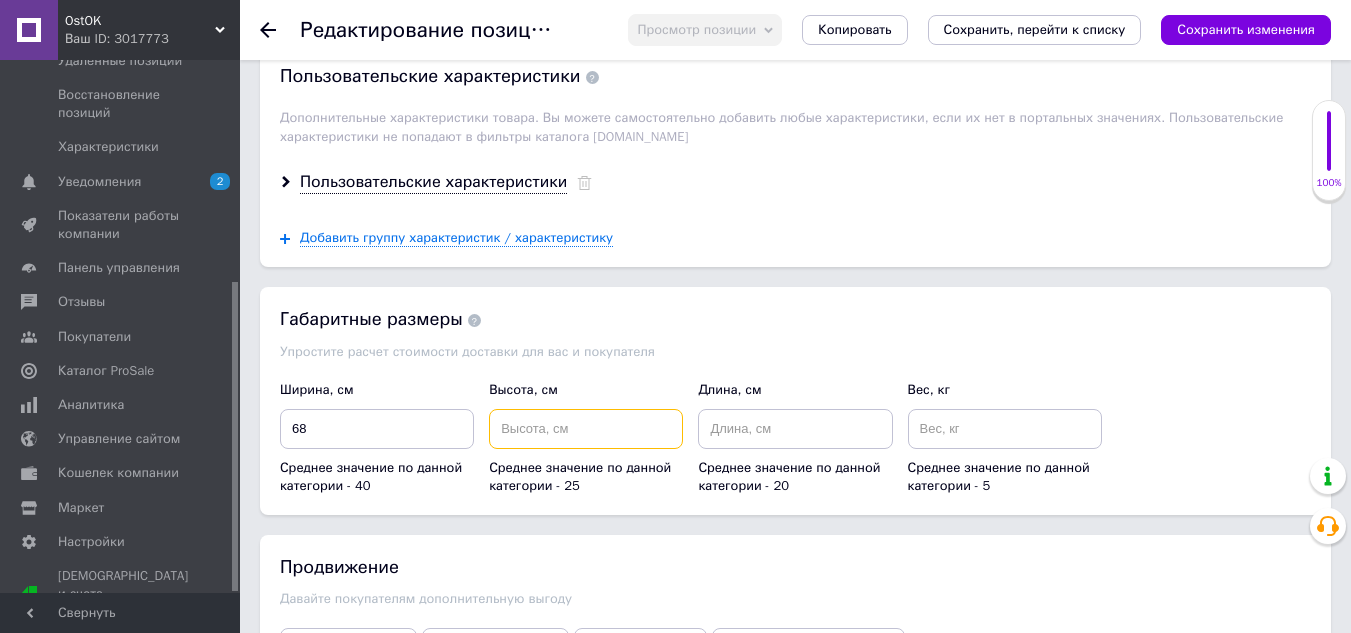 click at bounding box center [586, 429] 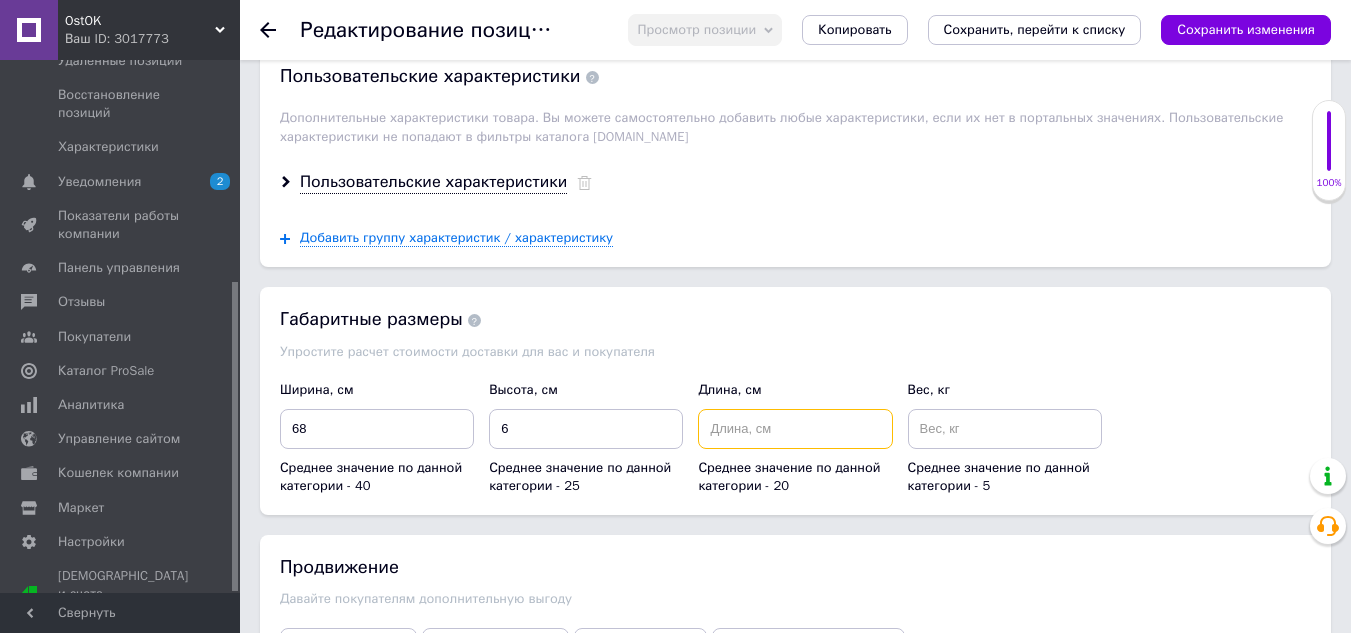 click at bounding box center (795, 429) 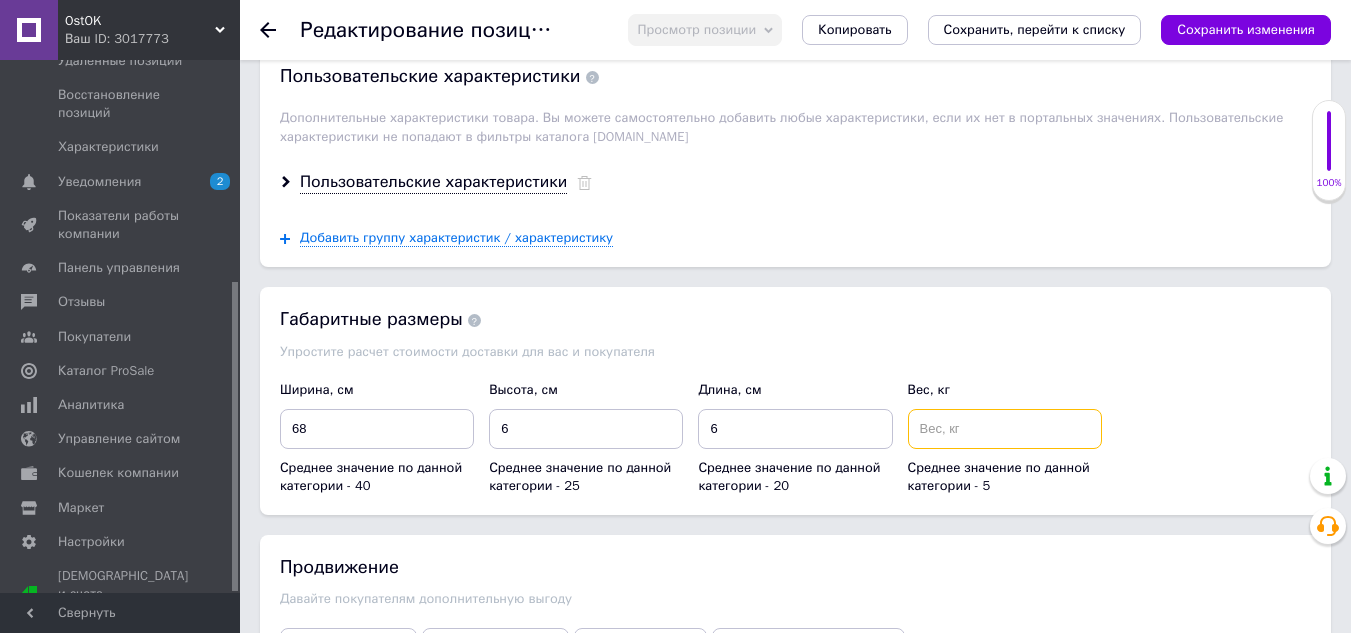 click at bounding box center [1005, 429] 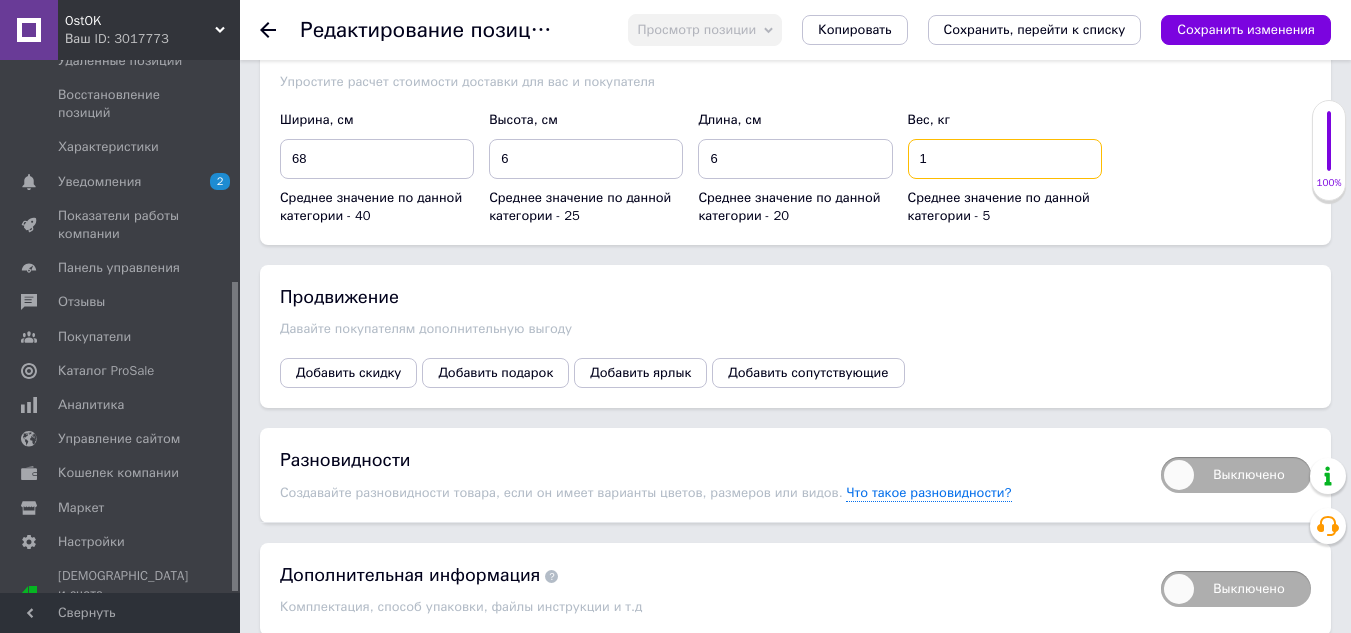 scroll, scrollTop: 3032, scrollLeft: 0, axis: vertical 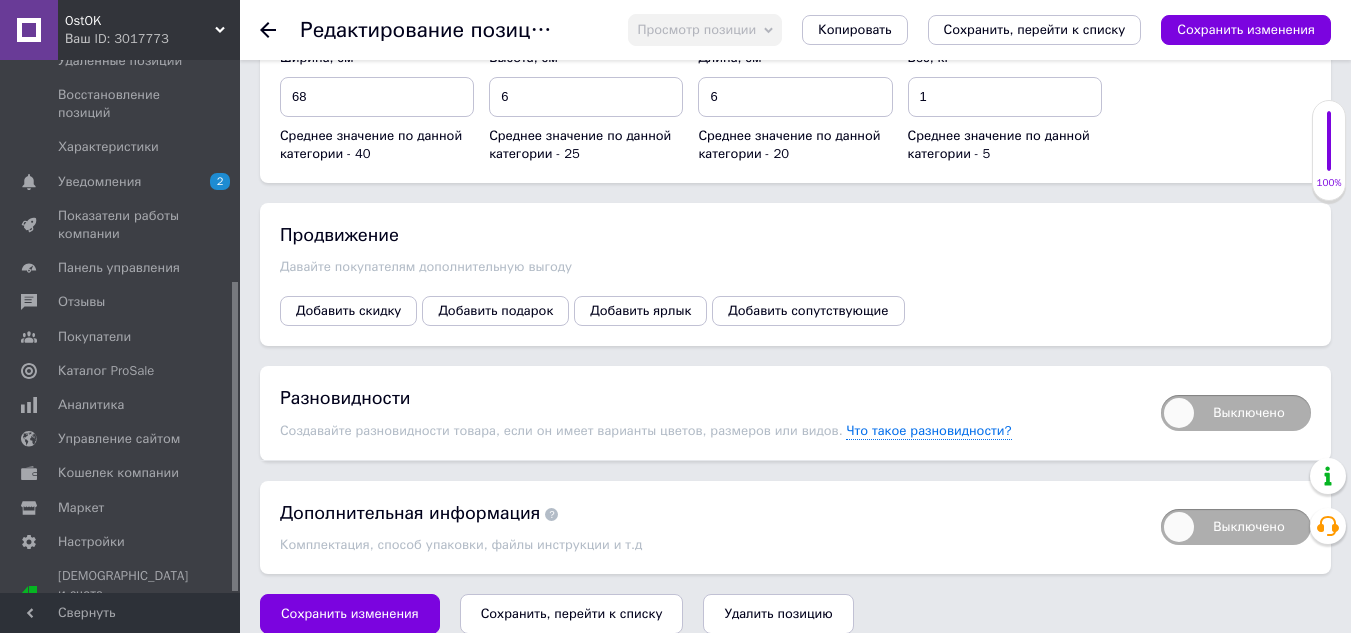 click on "Сохранить, перейти к списку" at bounding box center (572, 613) 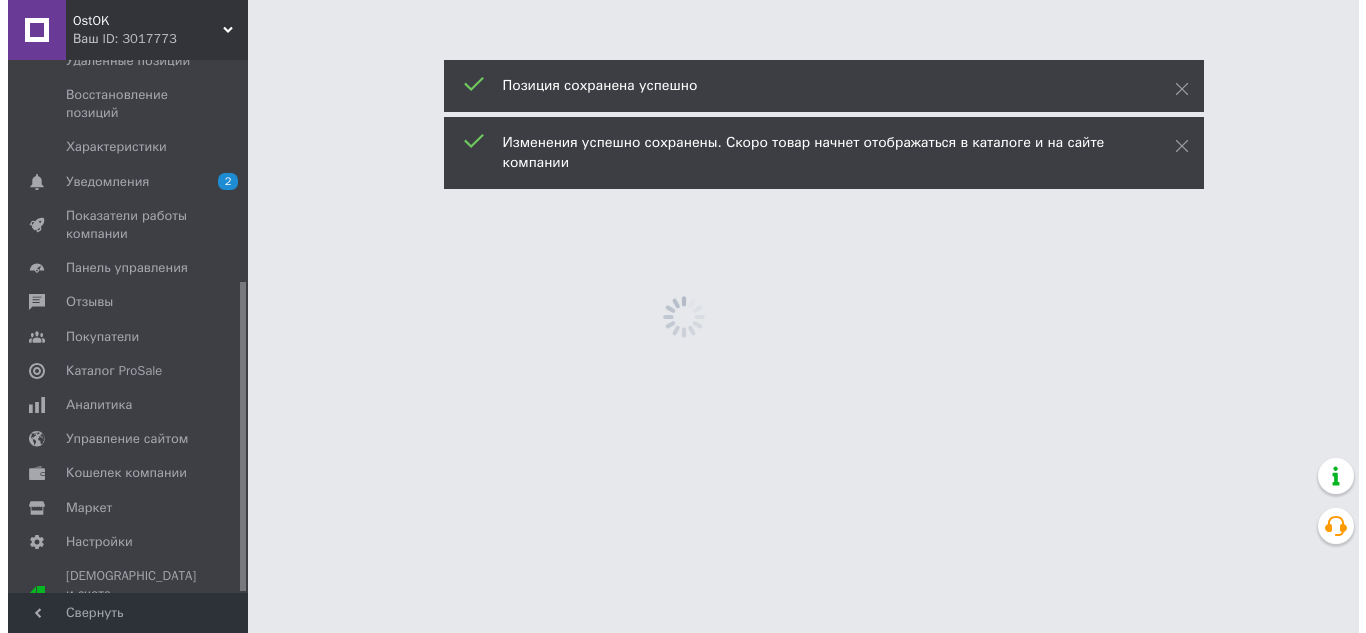 scroll, scrollTop: 0, scrollLeft: 0, axis: both 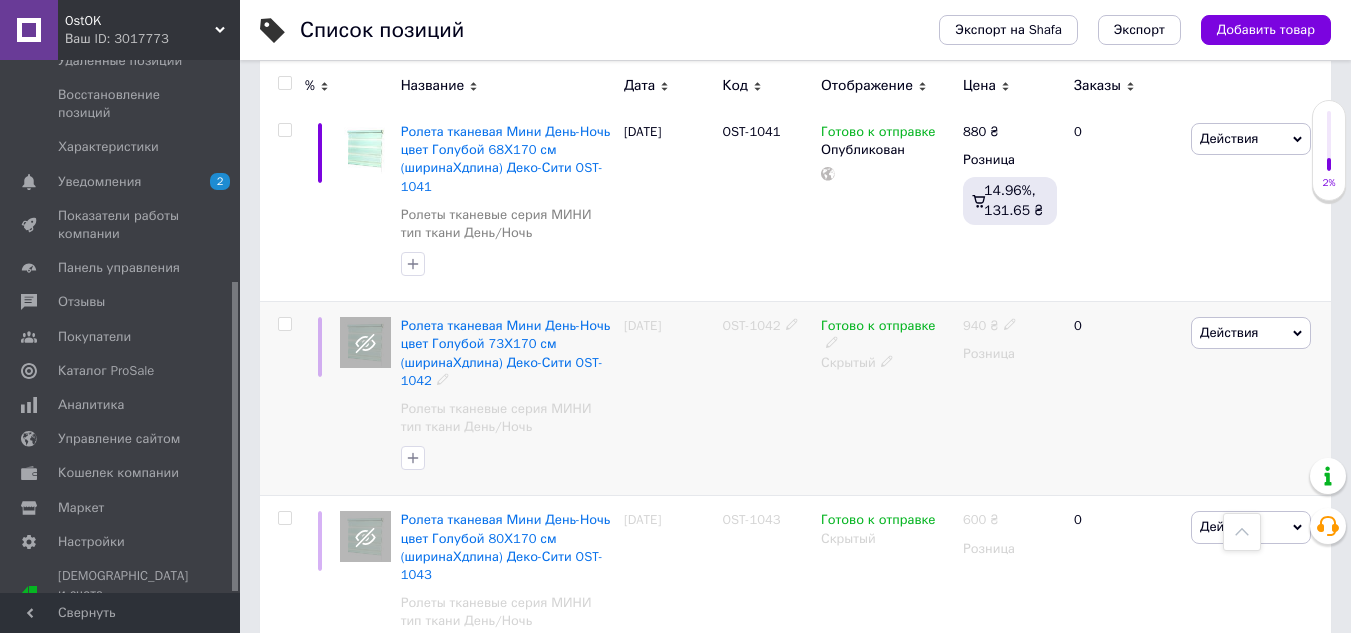 click 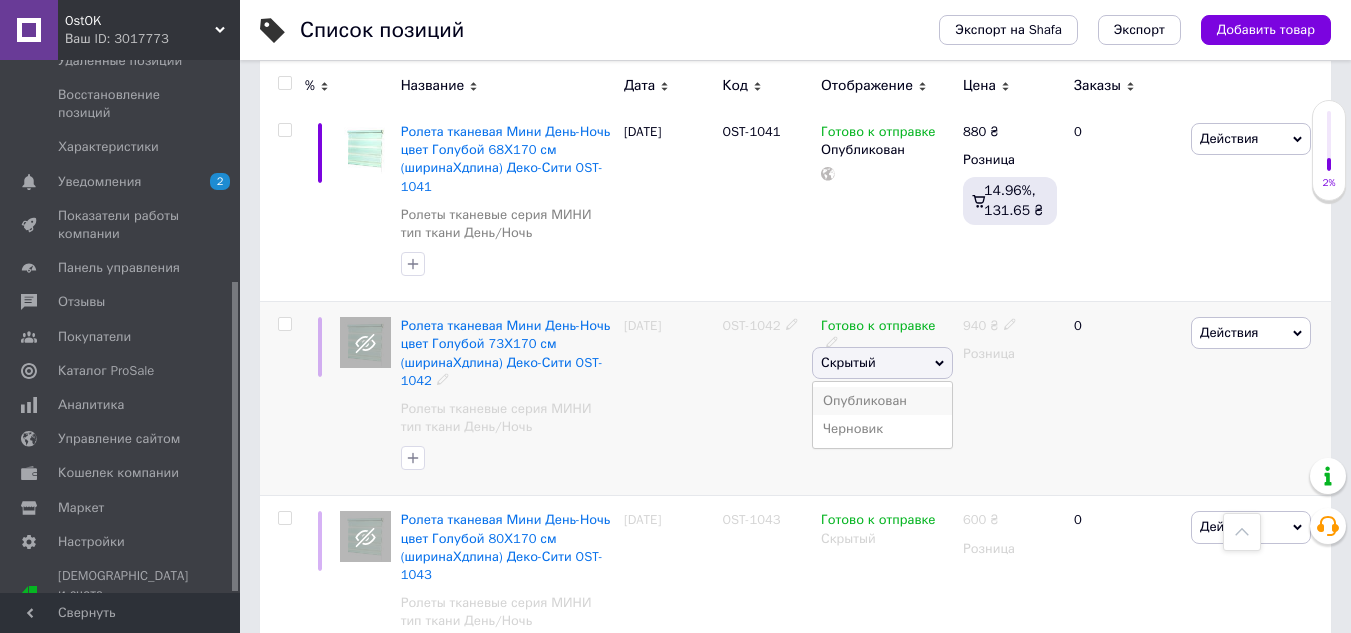 click on "Опубликован" at bounding box center (882, 401) 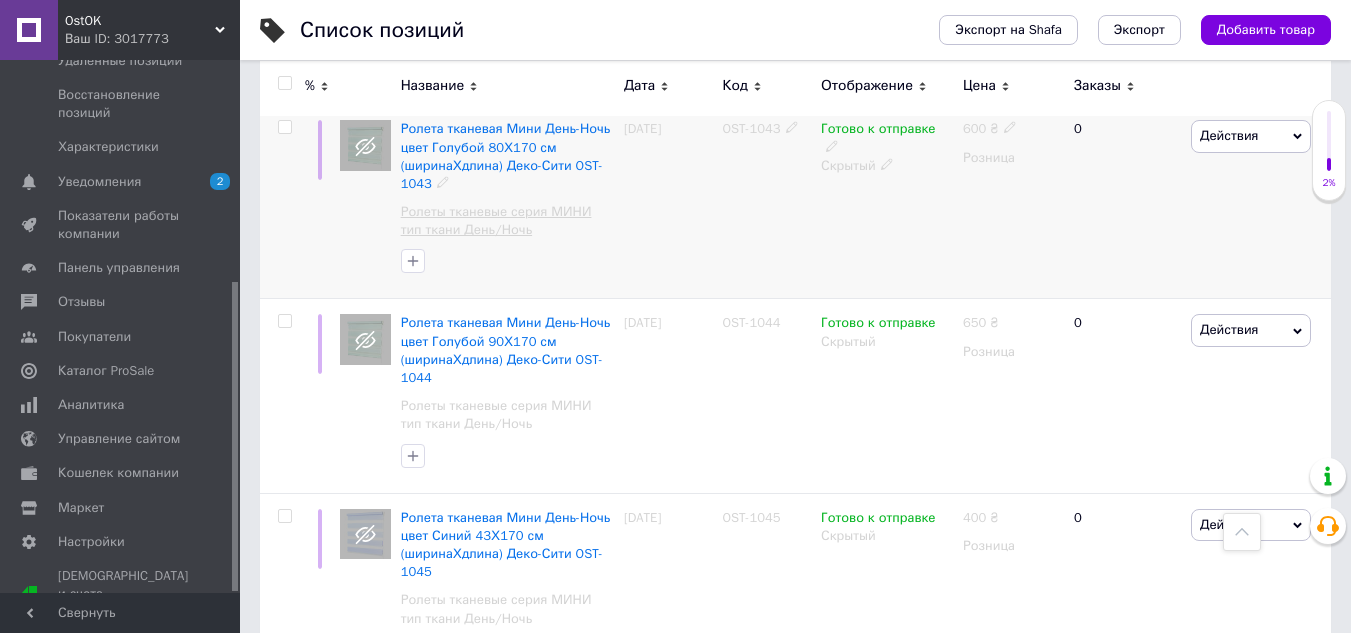 scroll, scrollTop: 2700, scrollLeft: 0, axis: vertical 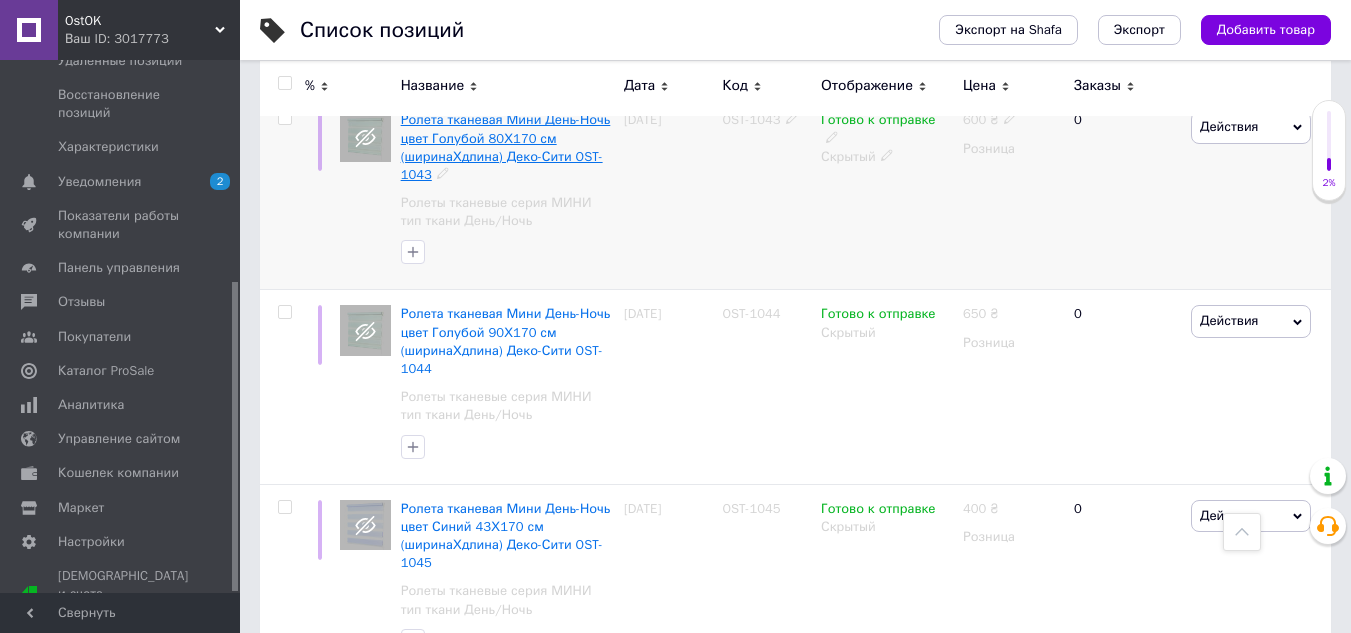 click on "Ролета тканевая Мини День-Ночь цвет Голубой 80Х170 см (ширинаХдлина) Деко-Сити OST-1043" at bounding box center (506, 147) 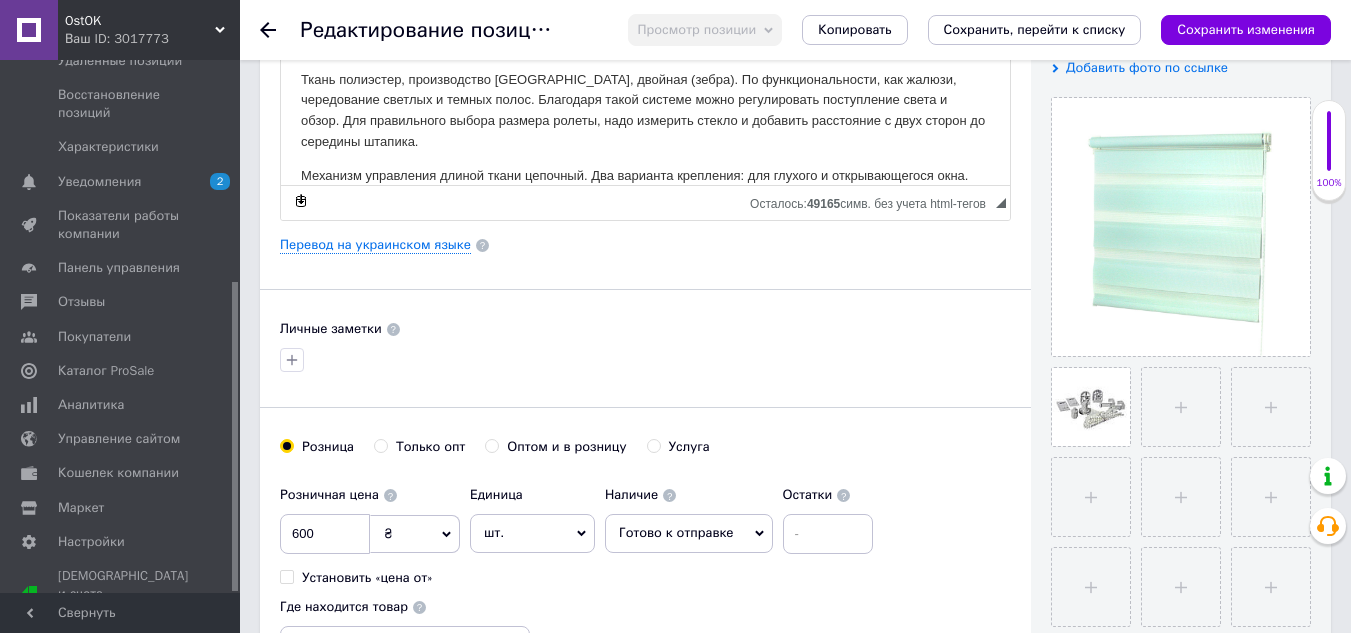 scroll, scrollTop: 600, scrollLeft: 0, axis: vertical 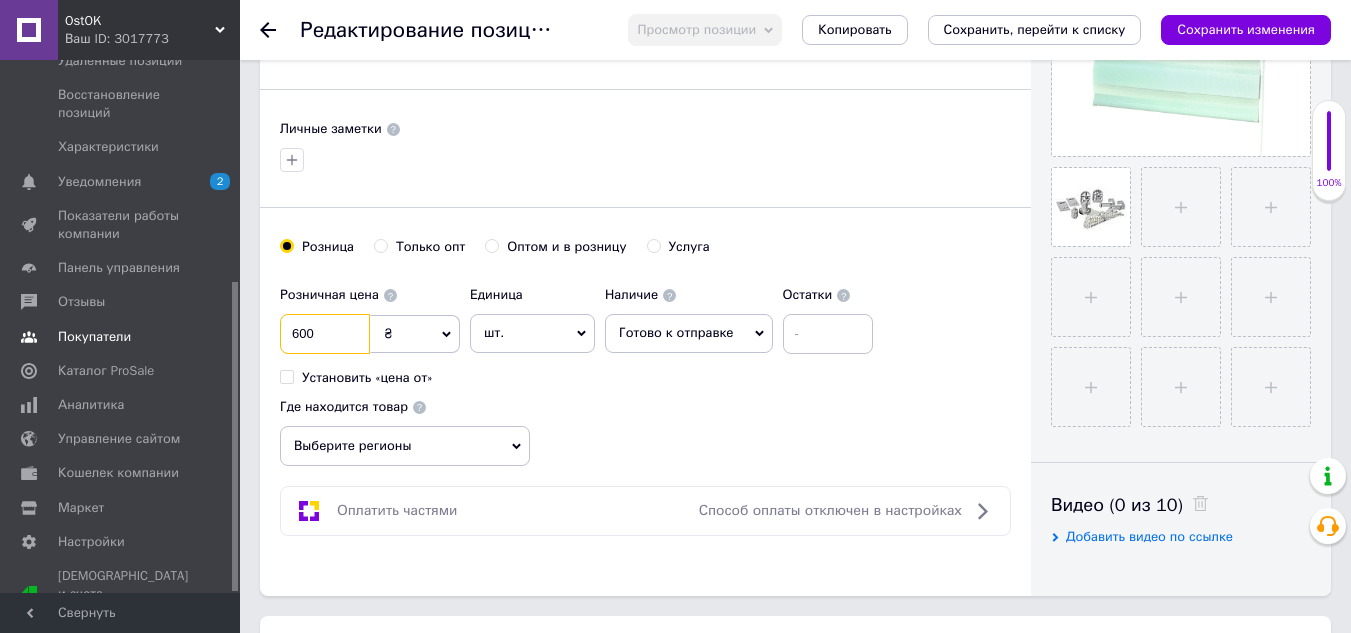 drag, startPoint x: 341, startPoint y: 335, endPoint x: 180, endPoint y: 308, distance: 163.24828 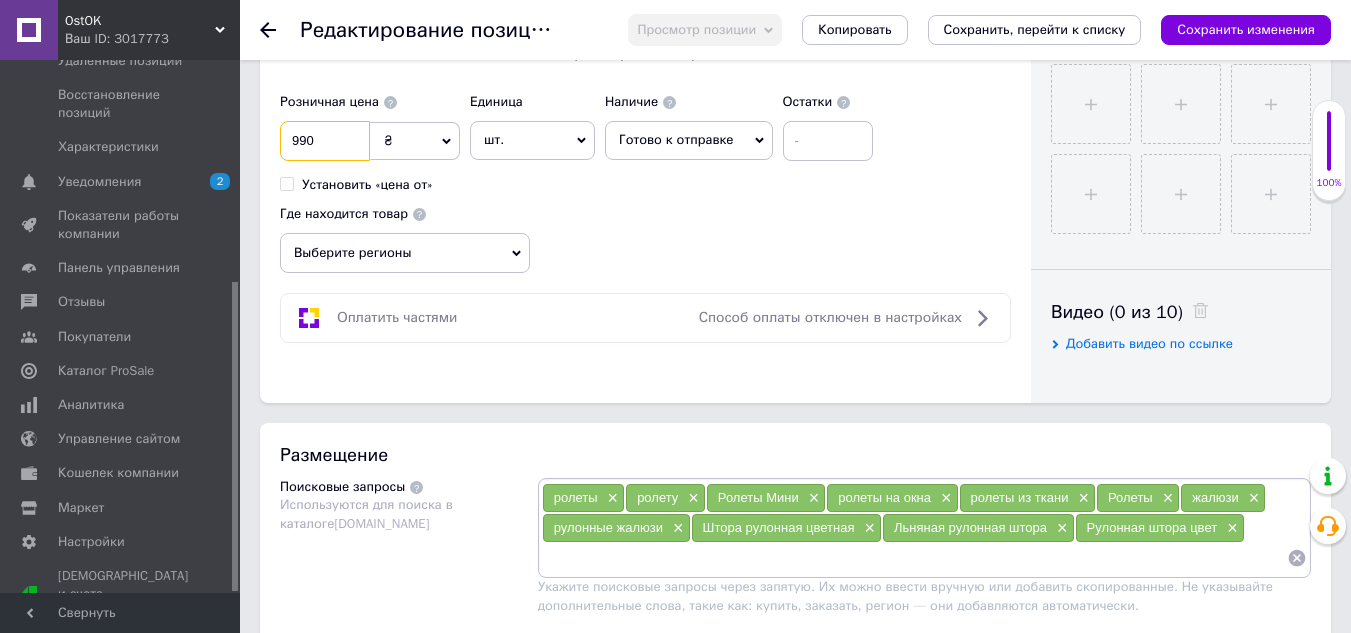 scroll, scrollTop: 800, scrollLeft: 0, axis: vertical 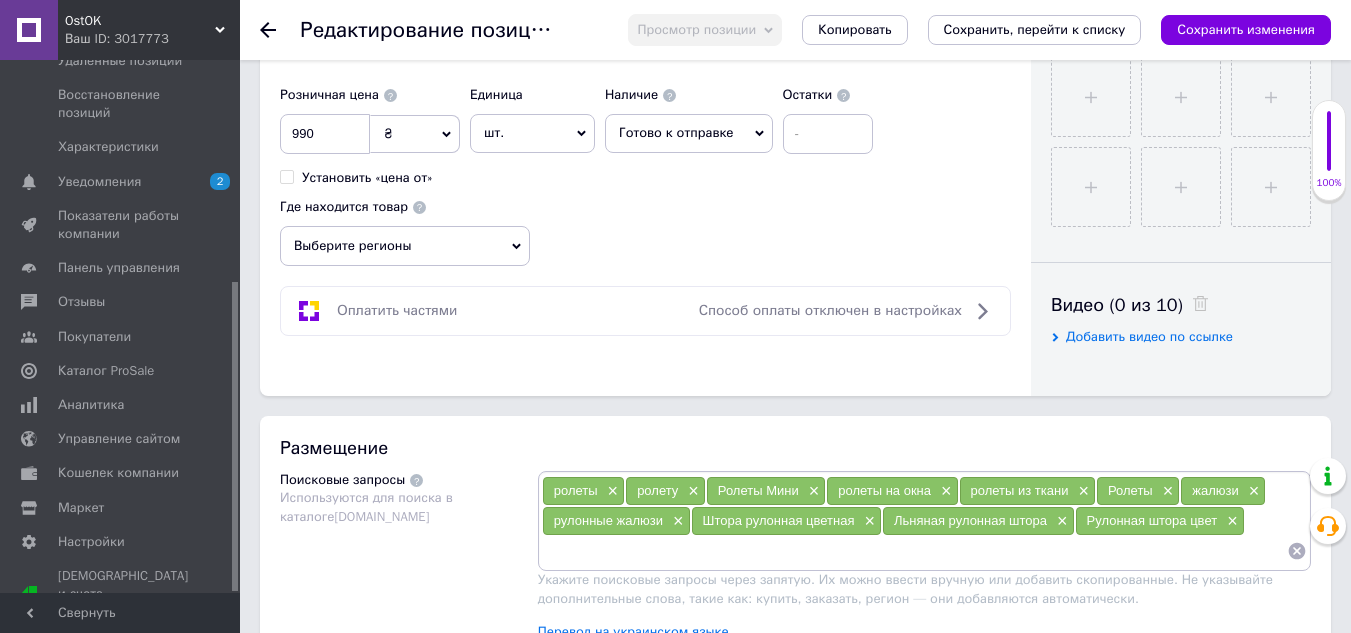 click on "Выберите регионы" at bounding box center (405, 246) 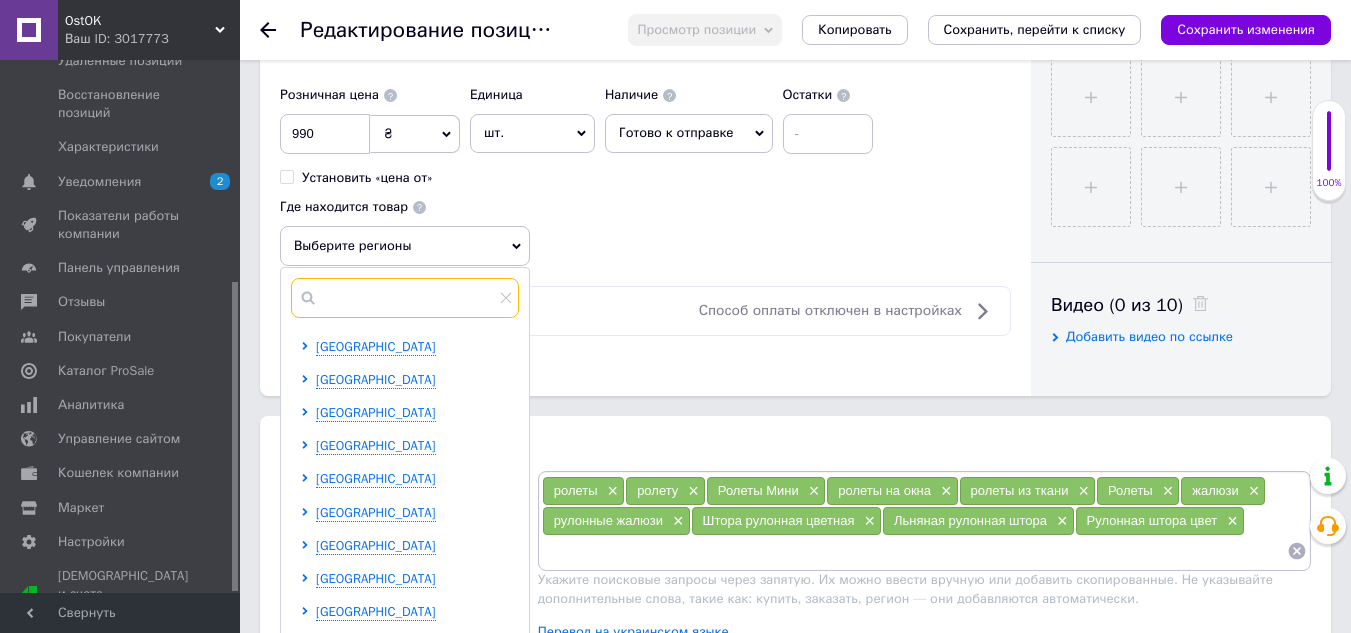 click at bounding box center (405, 298) 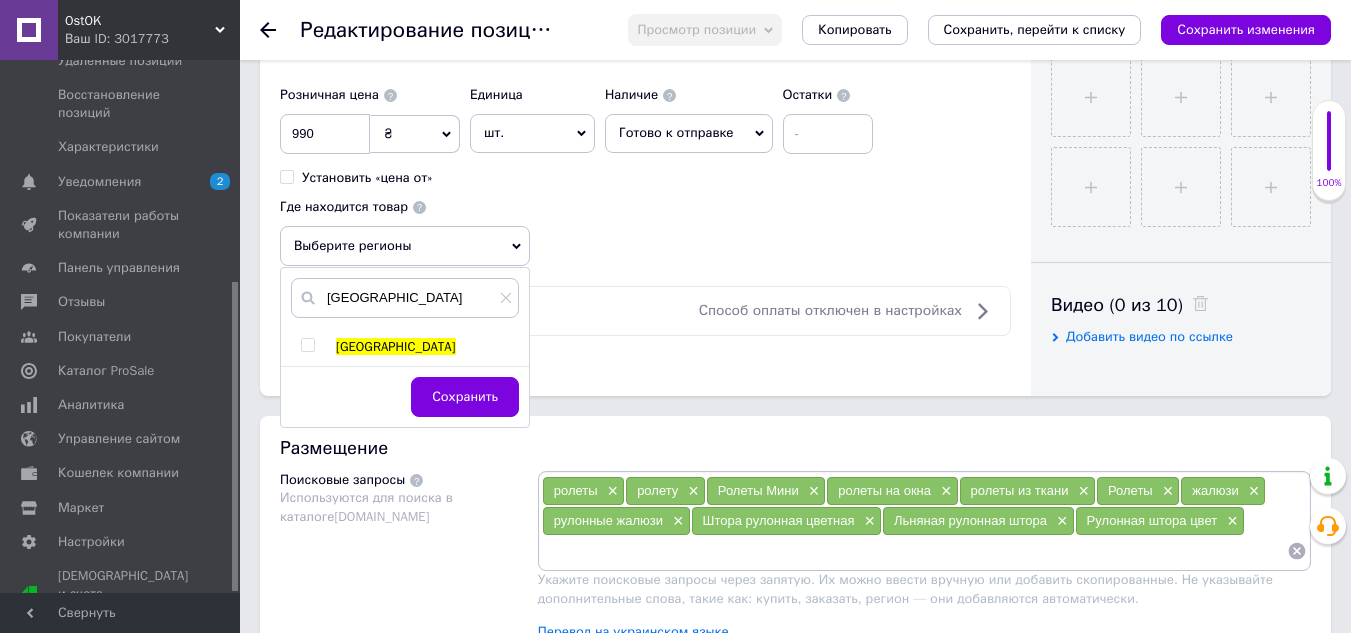click at bounding box center [307, 345] 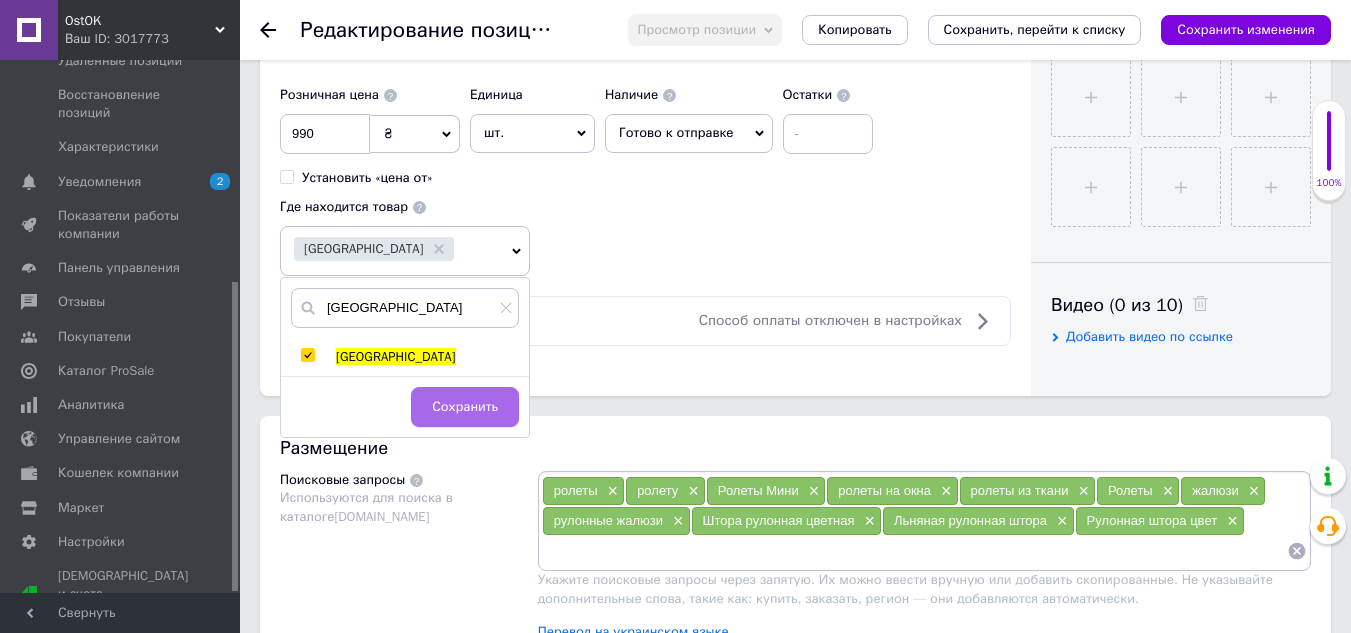 click on "Сохранить" at bounding box center (465, 407) 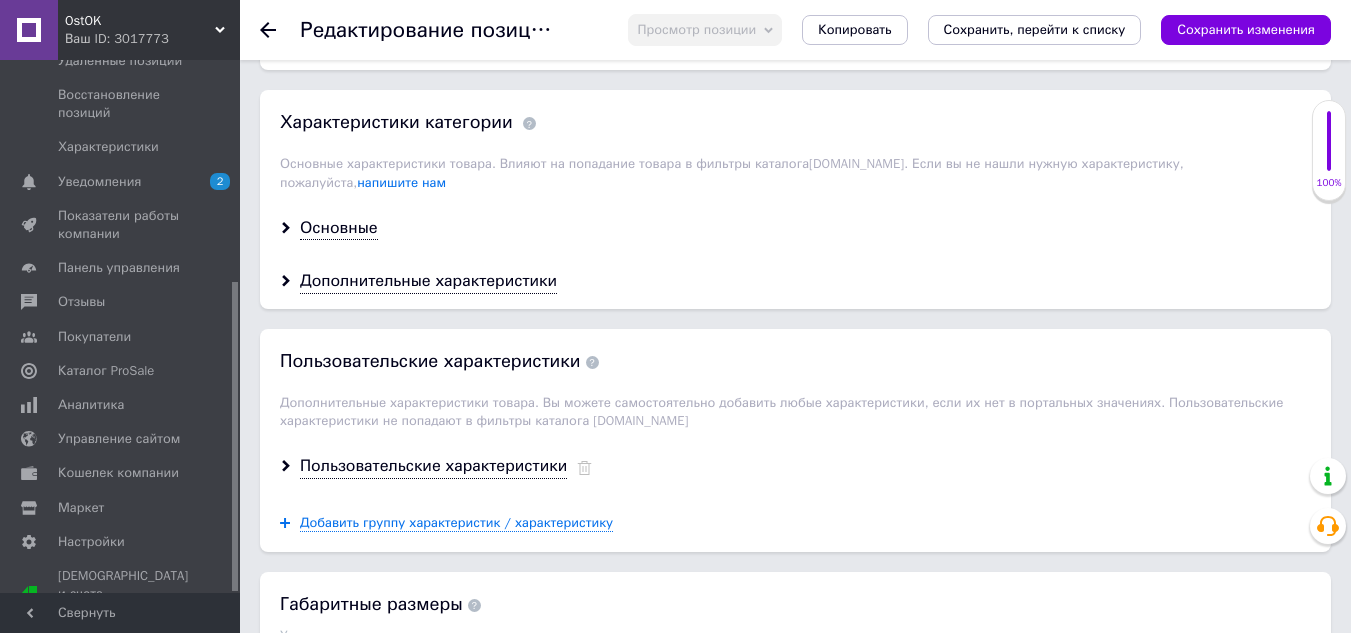 scroll, scrollTop: 1600, scrollLeft: 0, axis: vertical 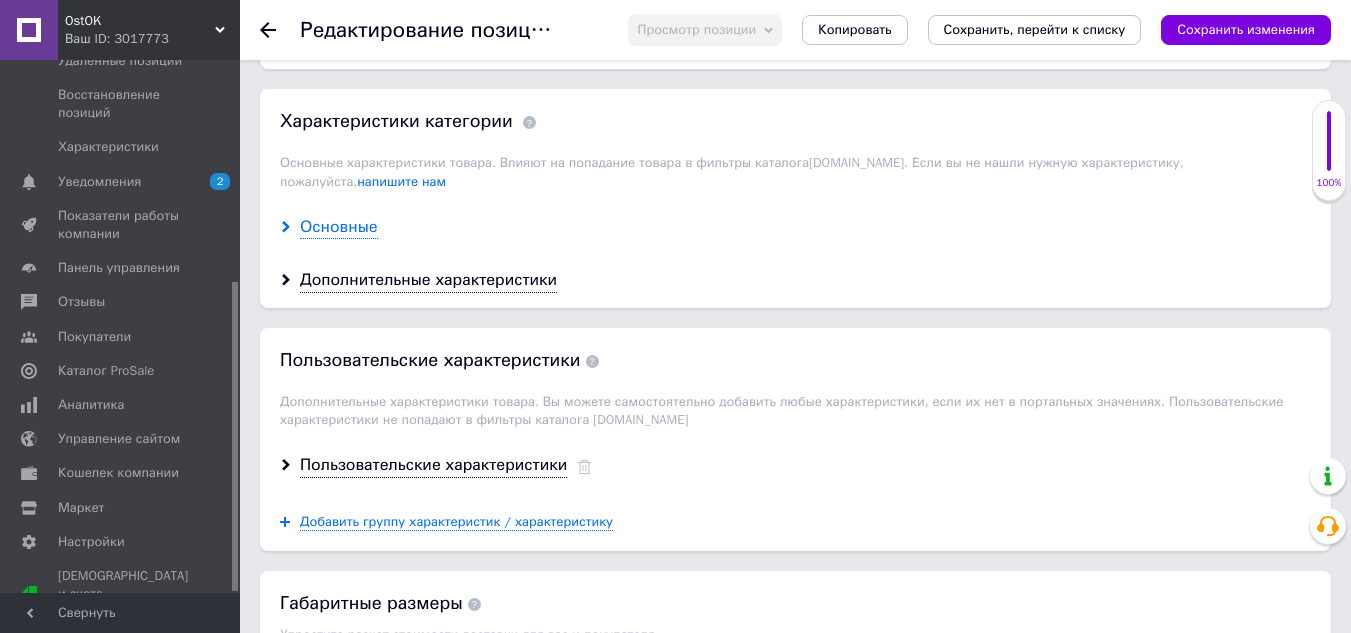 click on "Основные" at bounding box center (339, 227) 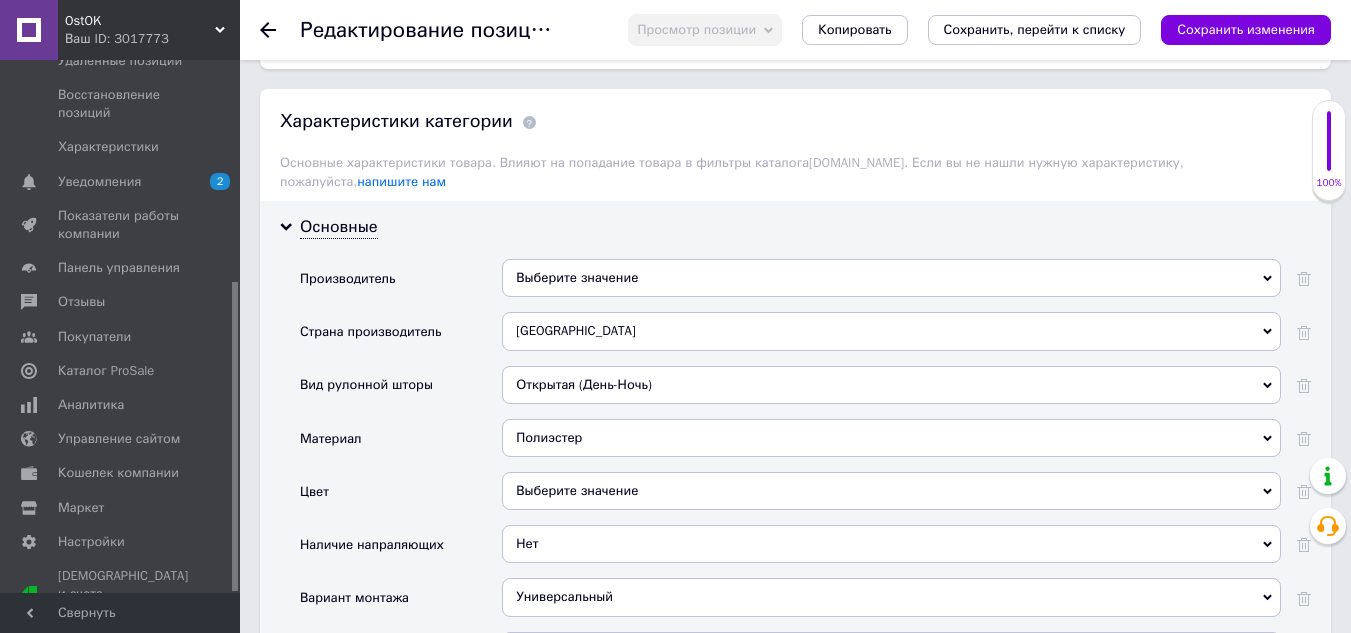 click on "Выберите значение" at bounding box center (891, 278) 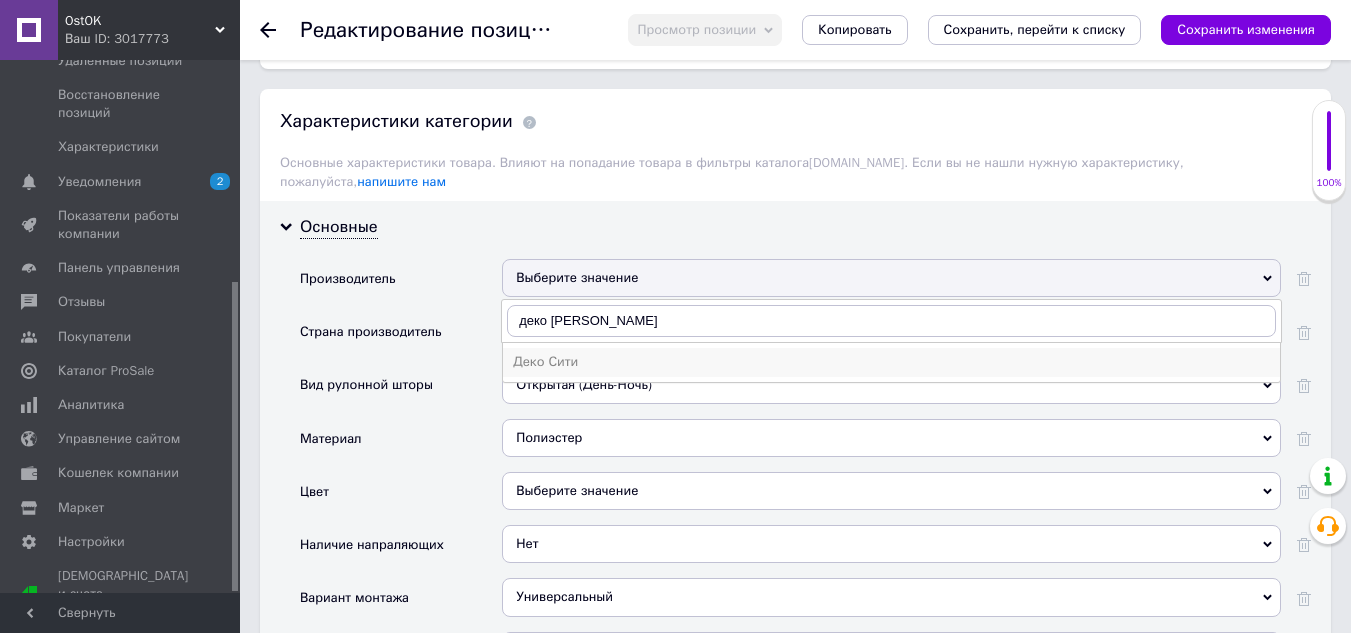 click on "Деко Сити" at bounding box center (891, 362) 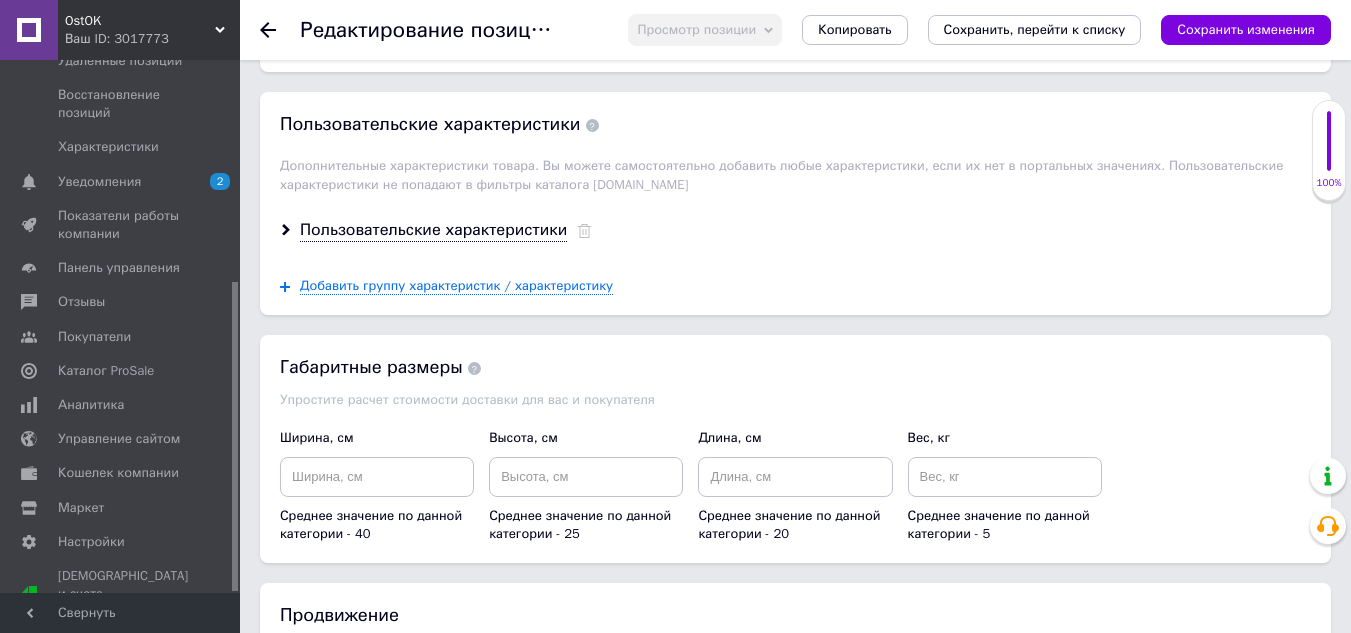 scroll, scrollTop: 2700, scrollLeft: 0, axis: vertical 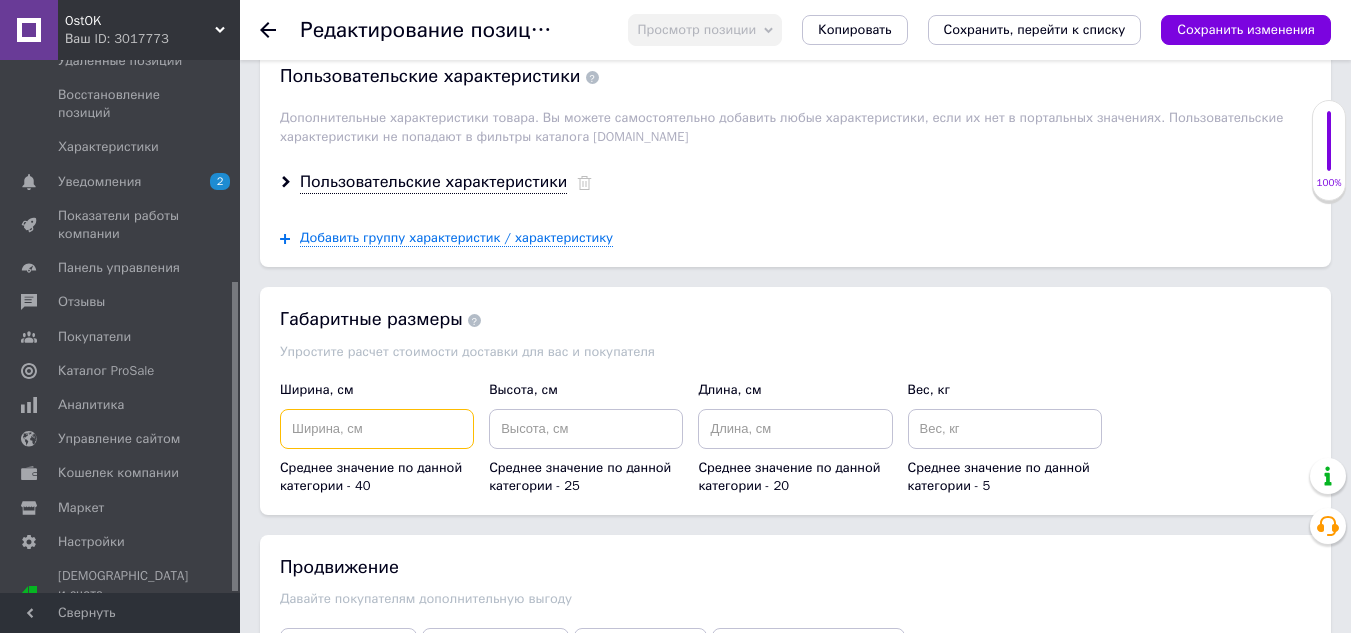 click at bounding box center [377, 429] 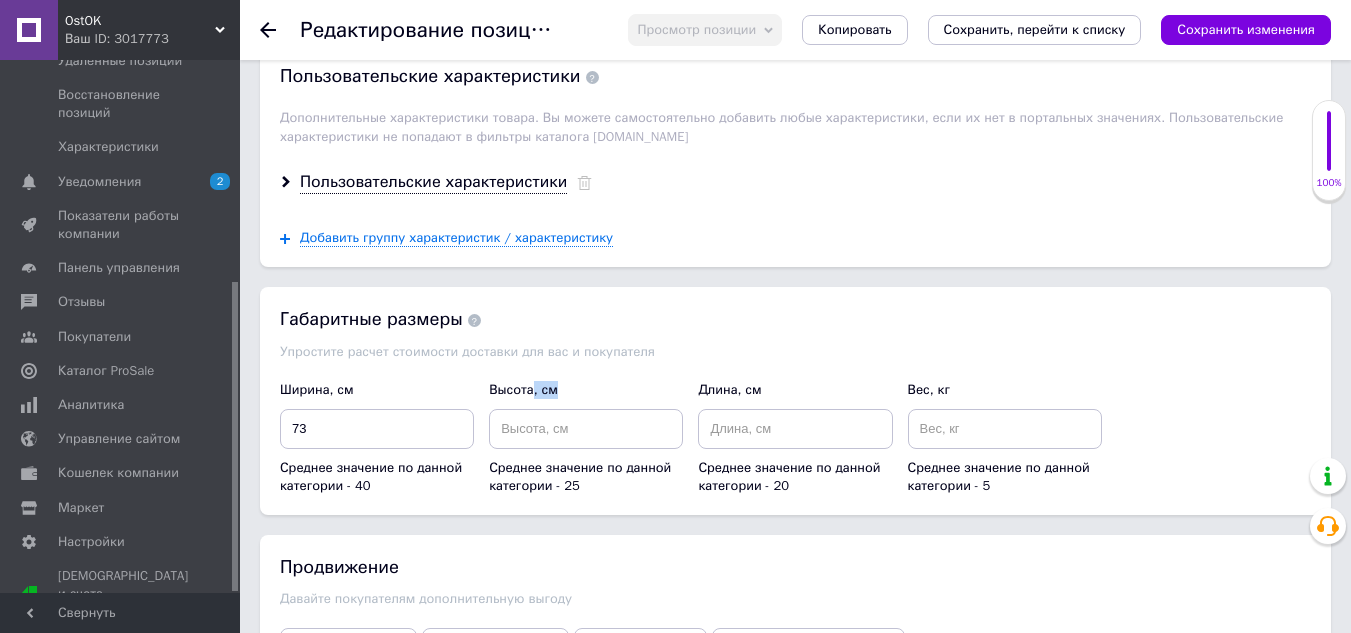 drag, startPoint x: 533, startPoint y: 380, endPoint x: 568, endPoint y: 372, distance: 35.902645 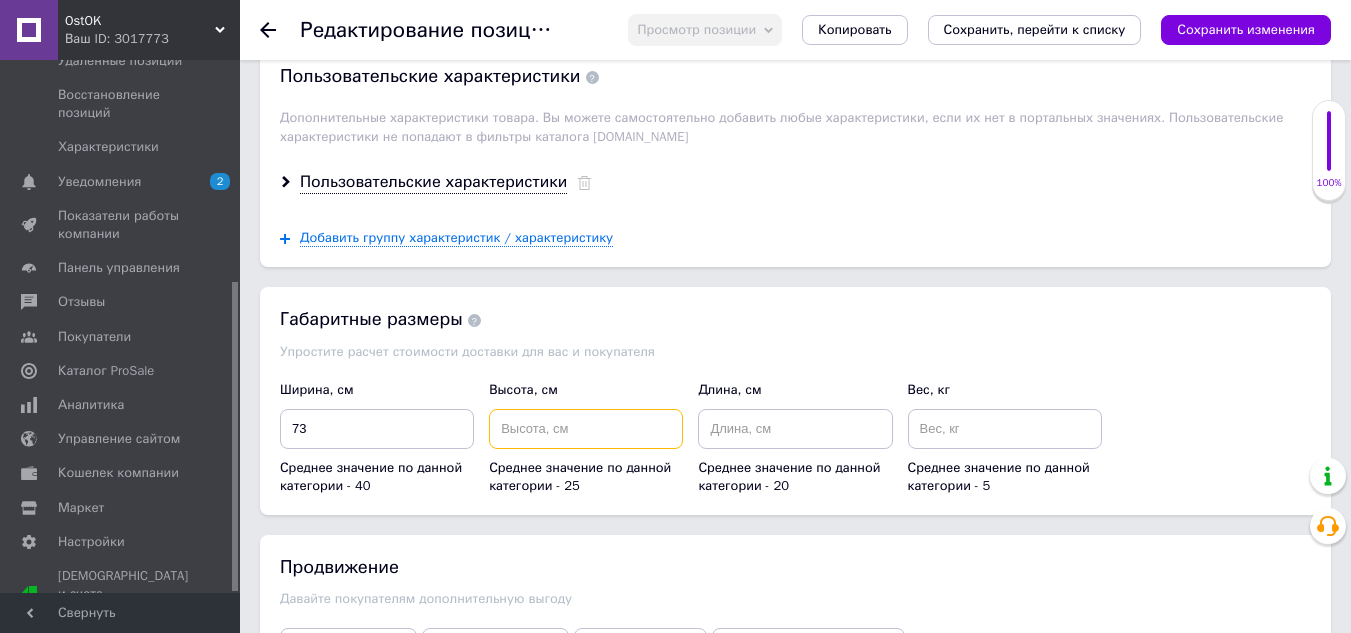 click at bounding box center (586, 429) 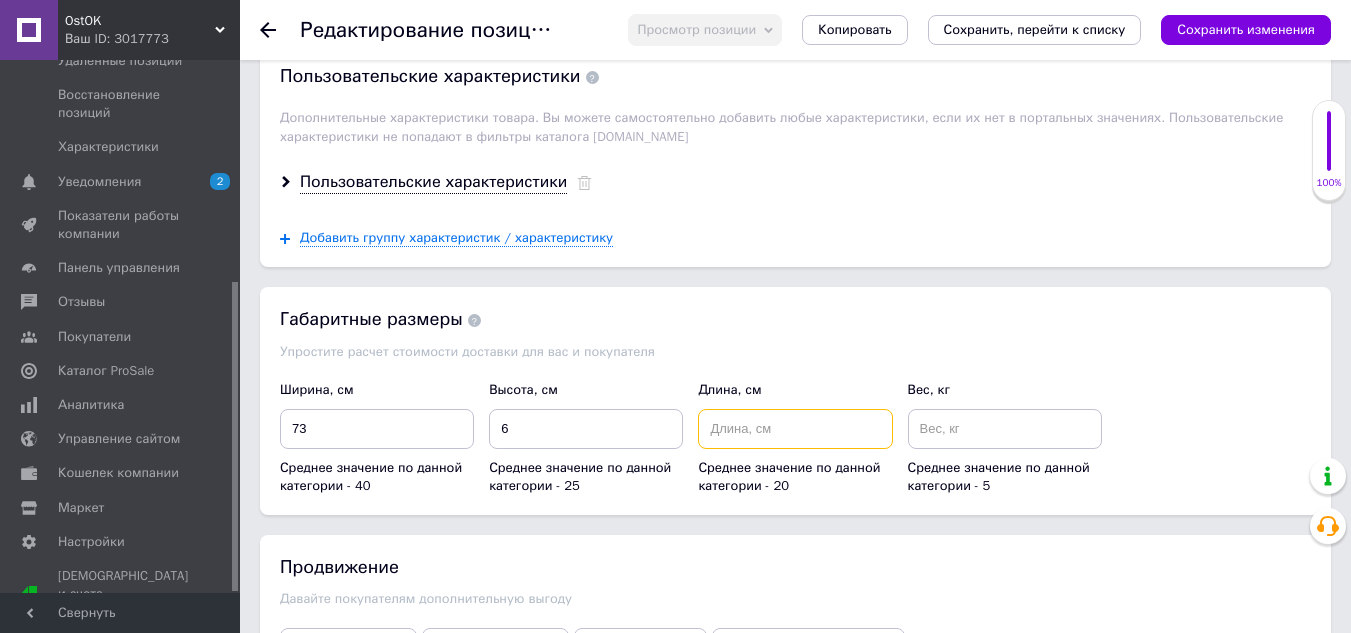 drag, startPoint x: 767, startPoint y: 408, endPoint x: 811, endPoint y: 403, distance: 44.28318 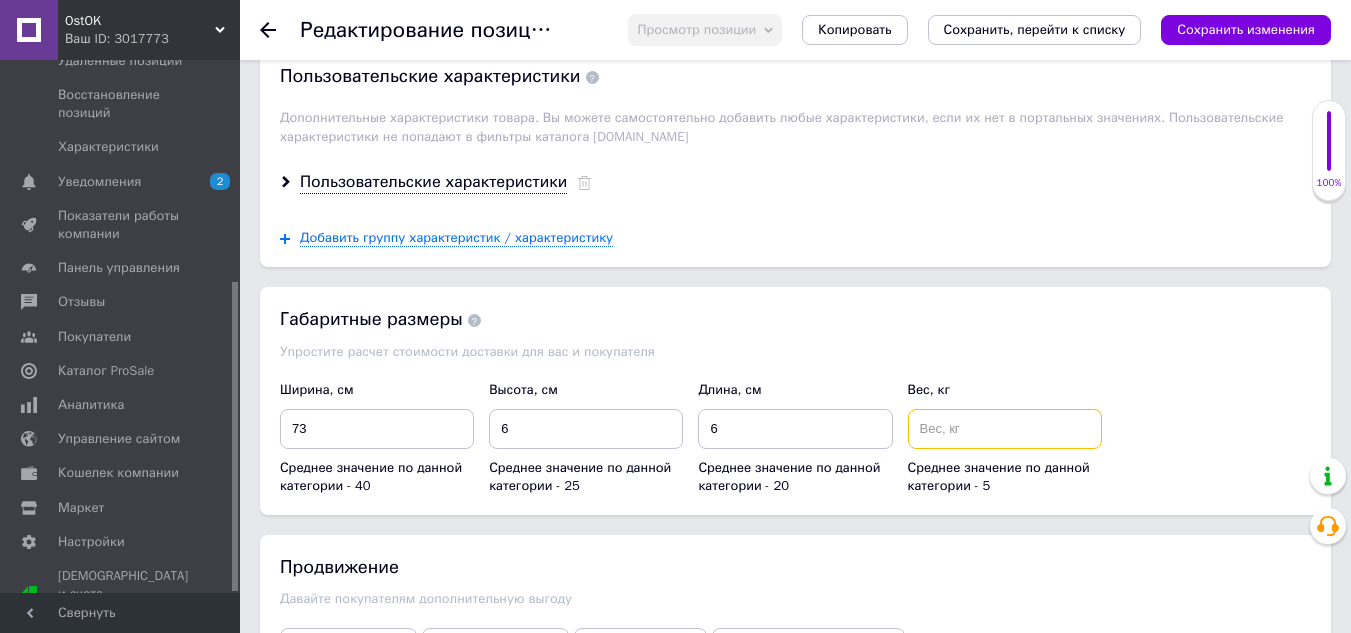 click at bounding box center (1005, 429) 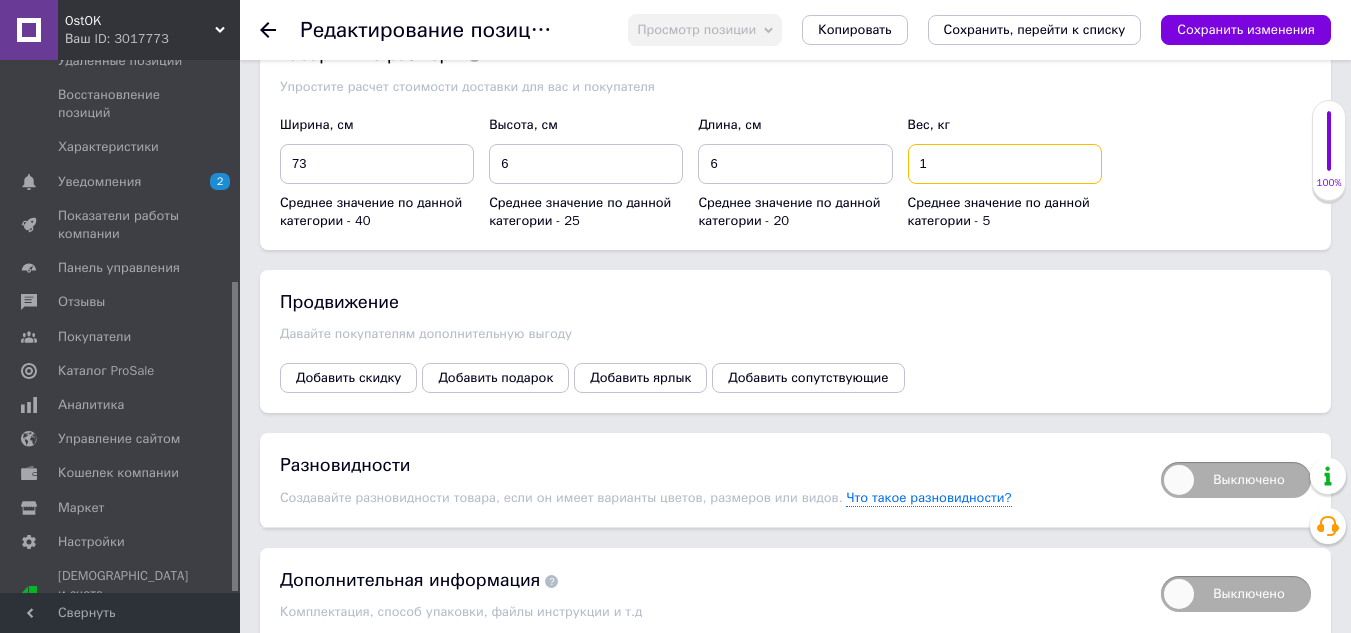 scroll, scrollTop: 3032, scrollLeft: 0, axis: vertical 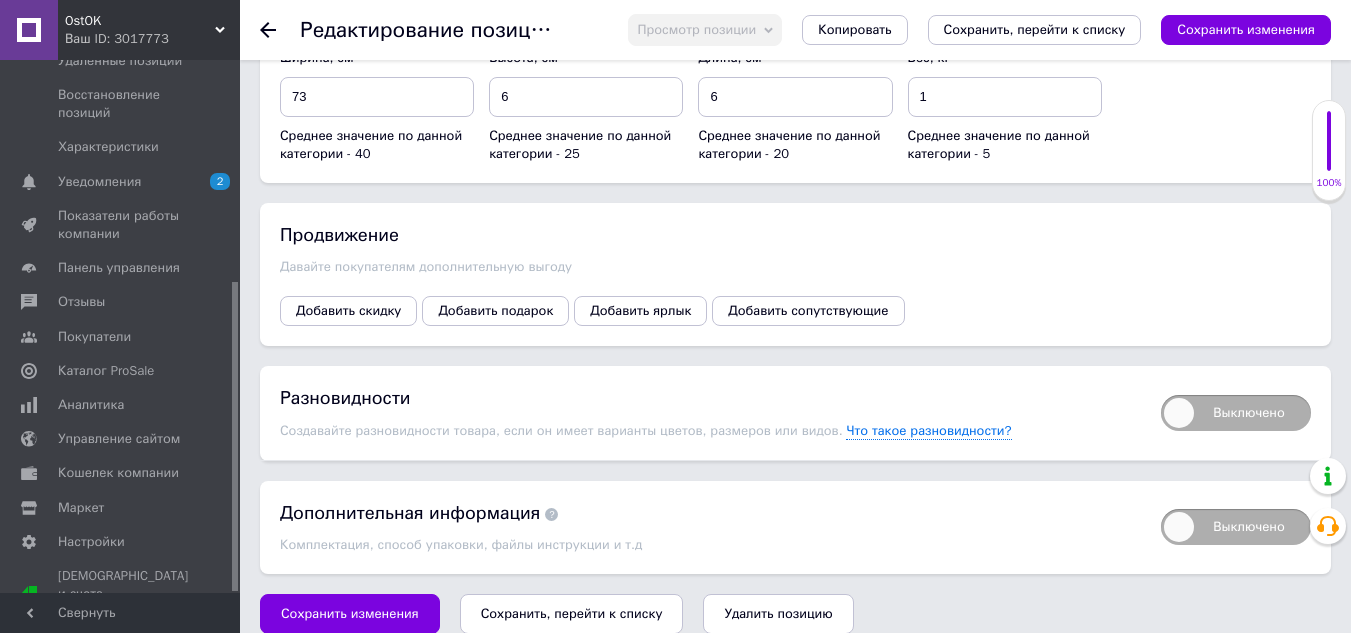 click on "Сохранить, перейти к списку" at bounding box center [572, 613] 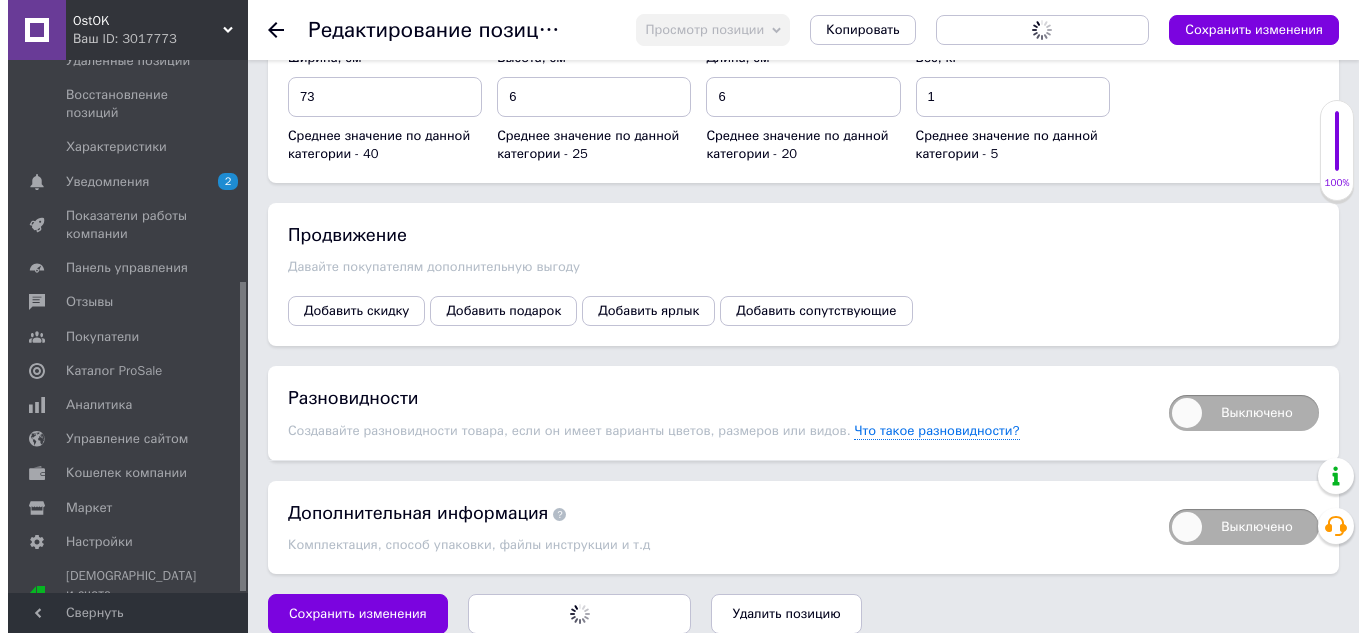 scroll, scrollTop: 0, scrollLeft: 0, axis: both 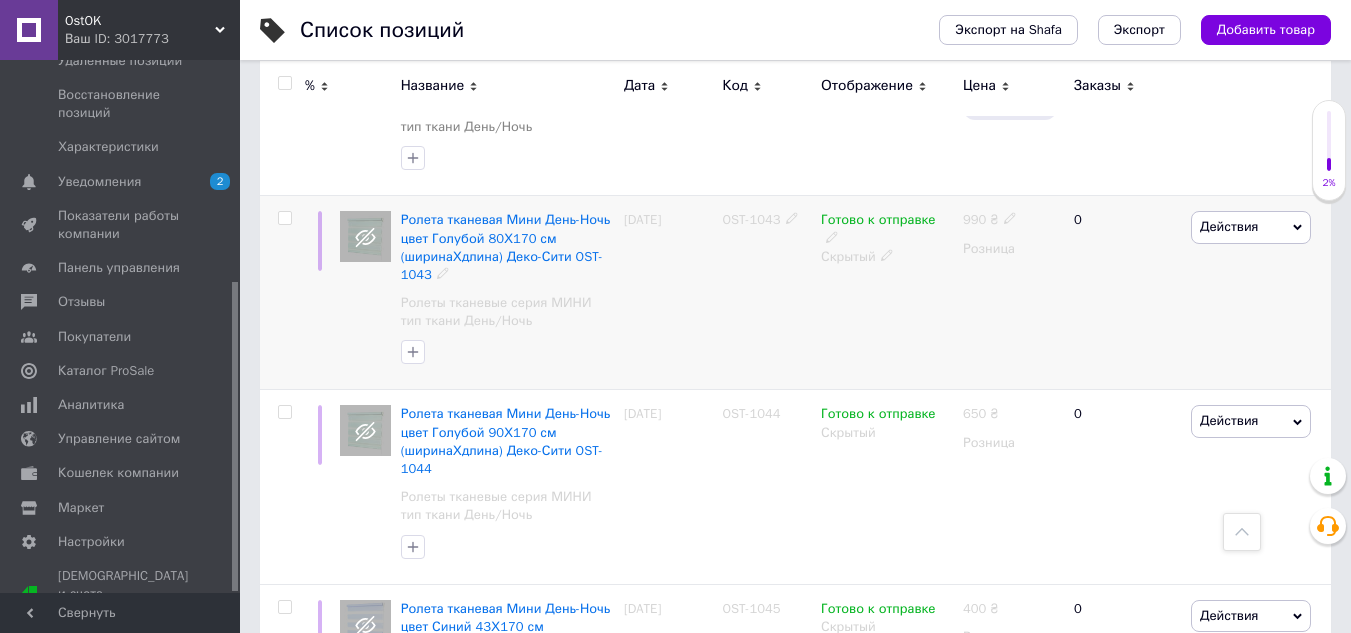 click 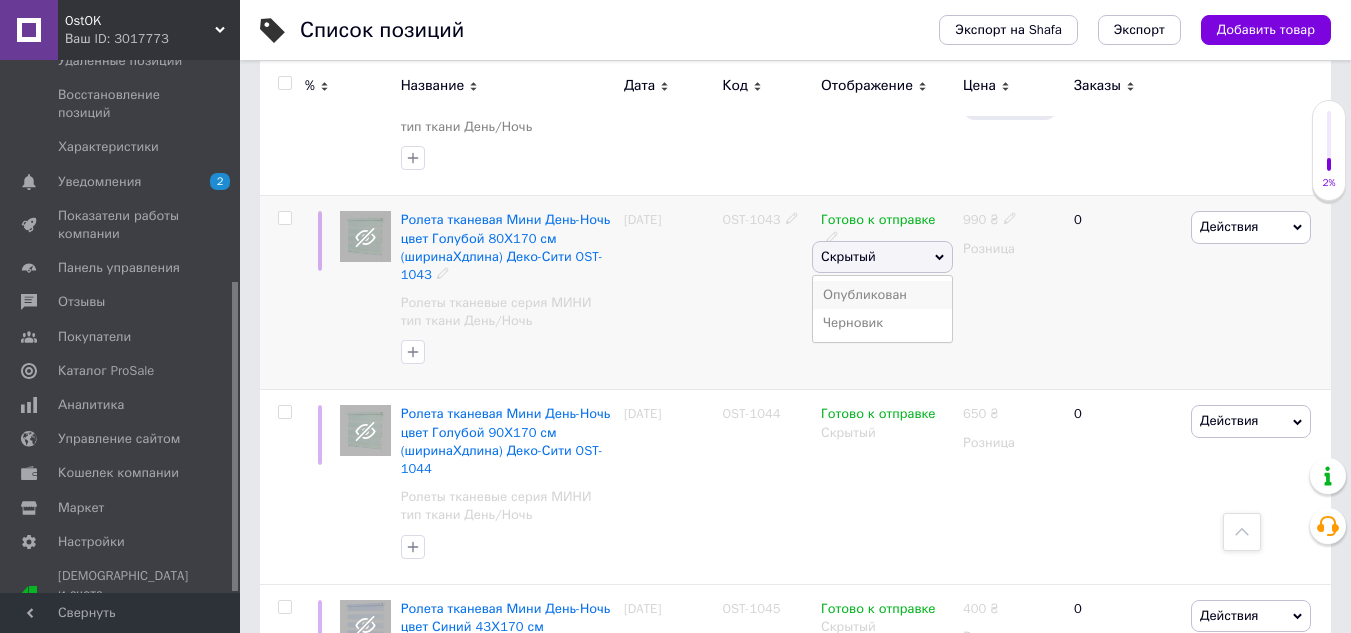 click on "Опубликован" at bounding box center (882, 295) 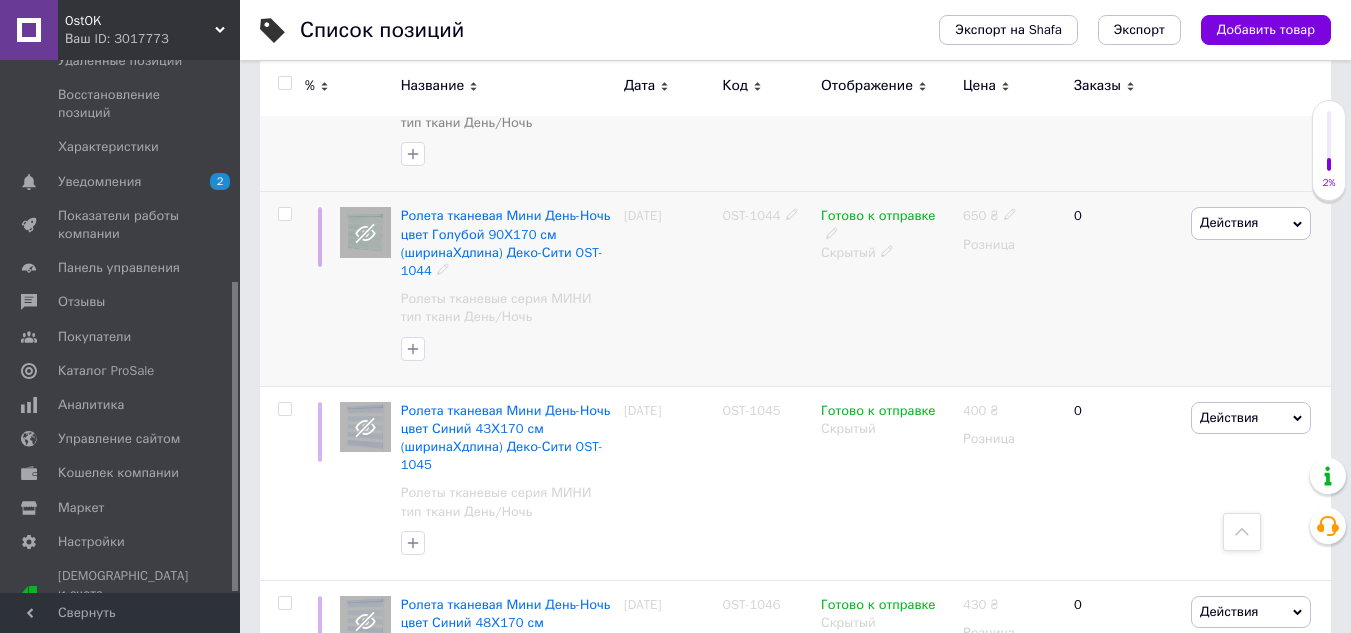 scroll, scrollTop: 2800, scrollLeft: 0, axis: vertical 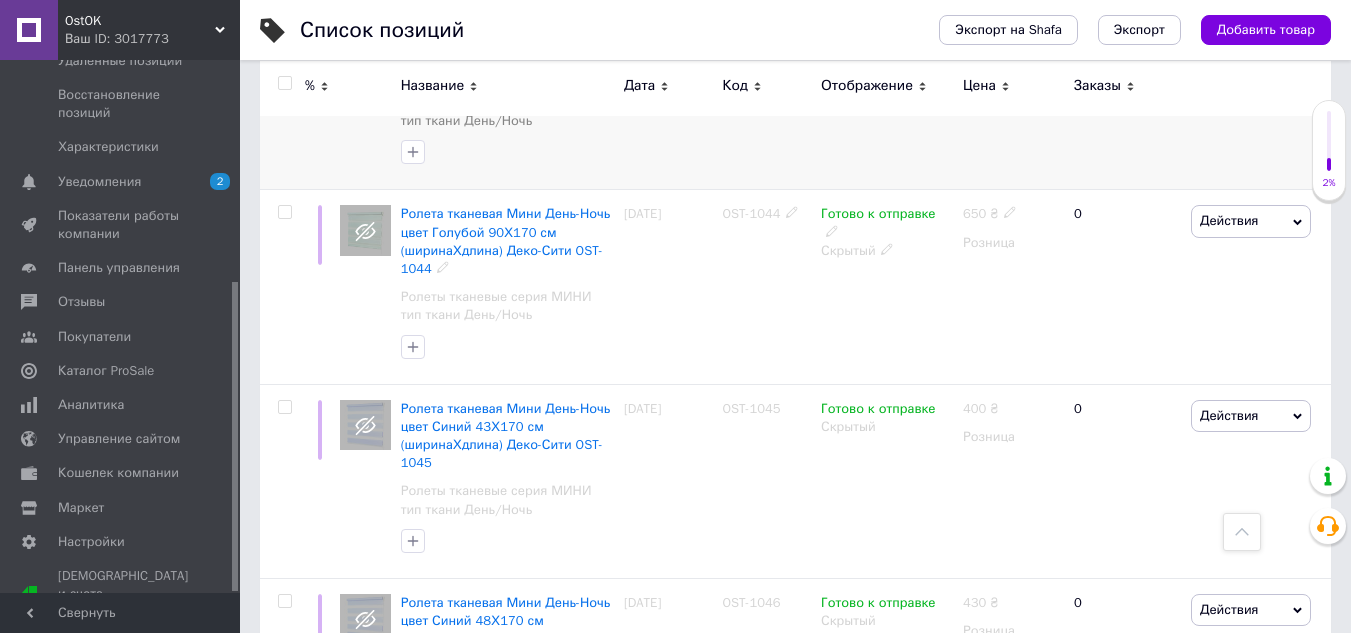 click on "Ролета тканевая Мини День-Ночь цвет Голубой 90Х170 см (ширинаХдлина) Деко-Сити OST-1044" at bounding box center (506, 241) 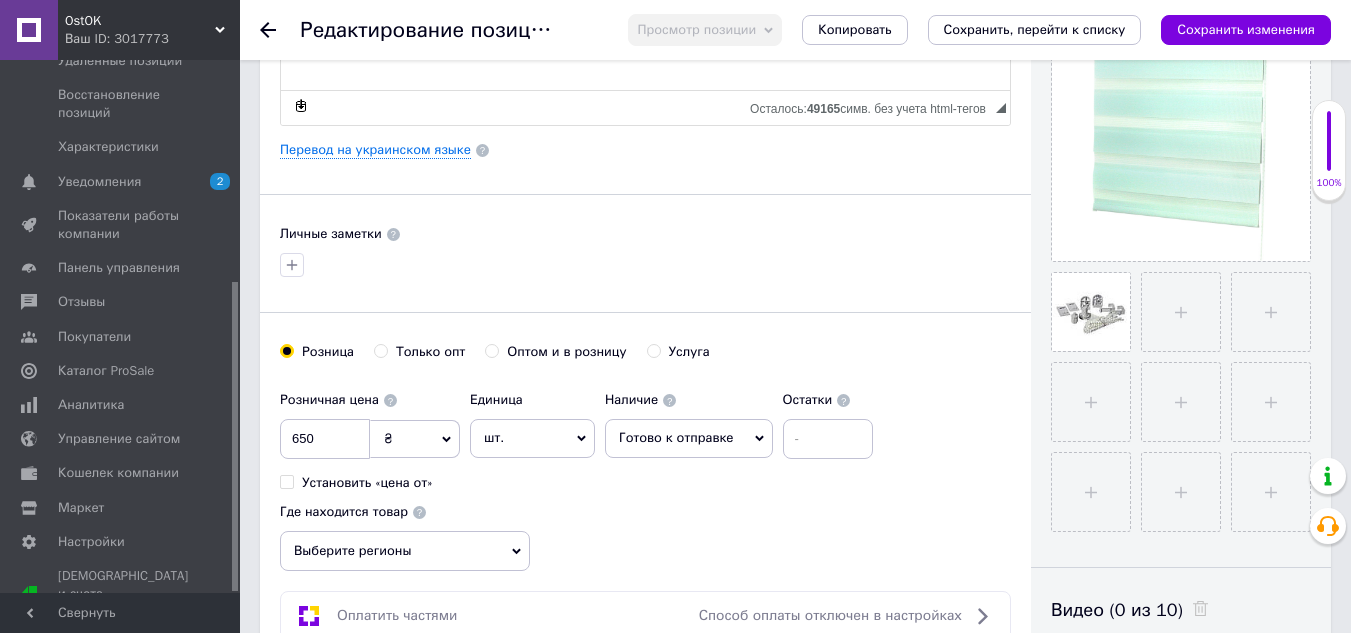 scroll, scrollTop: 500, scrollLeft: 0, axis: vertical 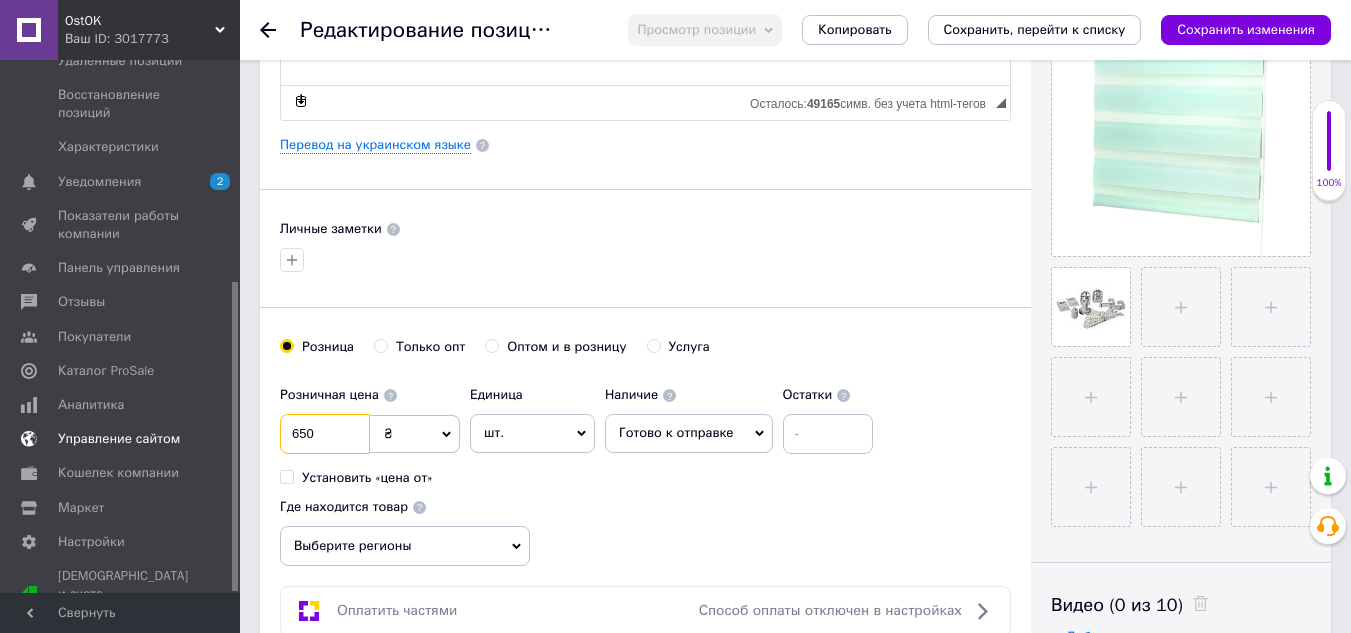 drag, startPoint x: 332, startPoint y: 437, endPoint x: 177, endPoint y: 433, distance: 155.0516 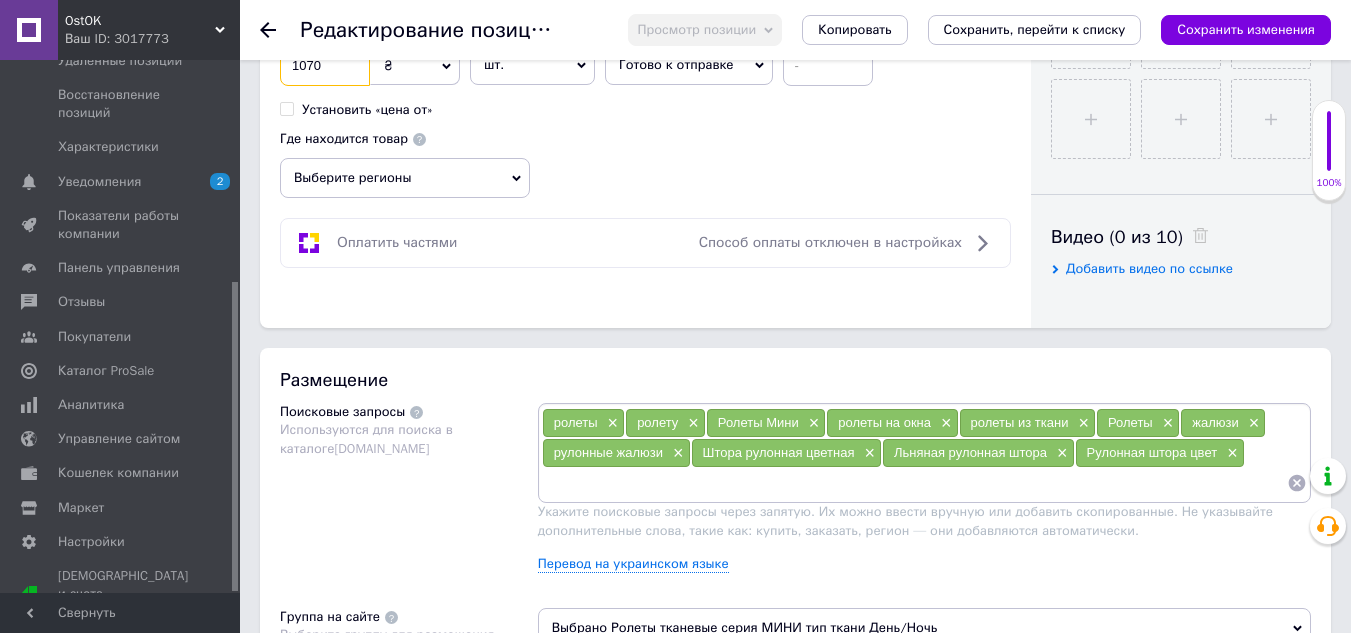scroll, scrollTop: 900, scrollLeft: 0, axis: vertical 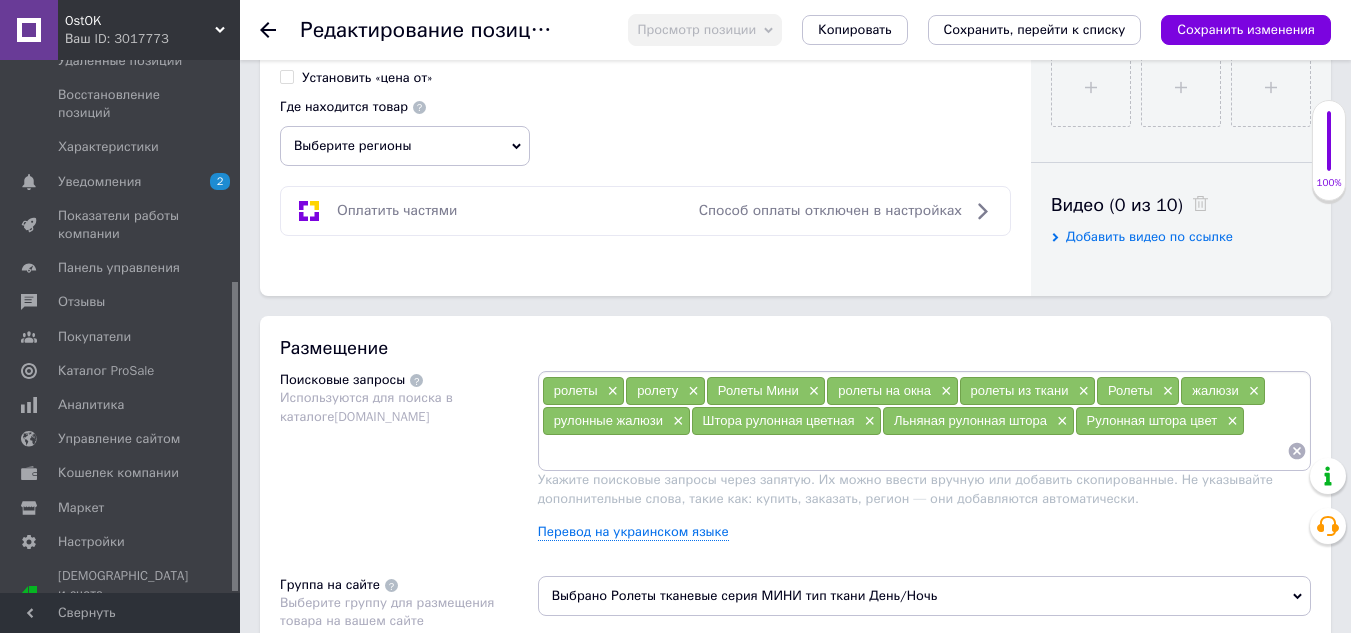 click on "Выберите регионы" at bounding box center (405, 146) 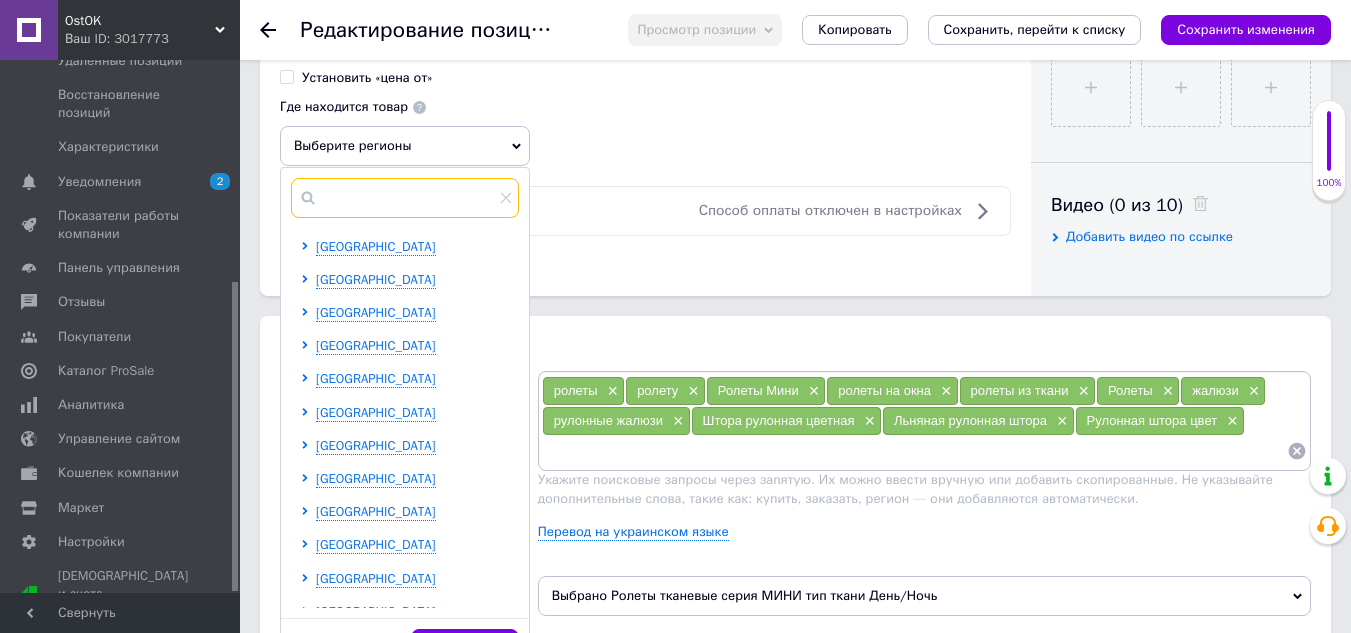 click at bounding box center (405, 198) 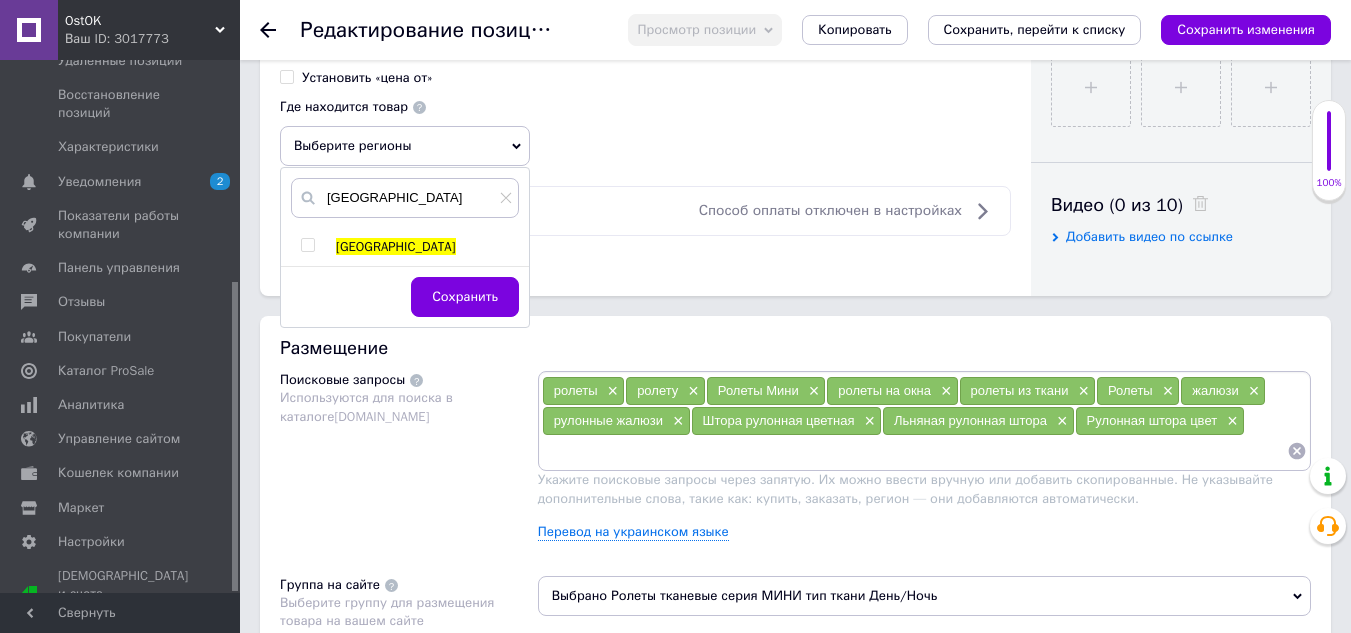 click at bounding box center [307, 245] 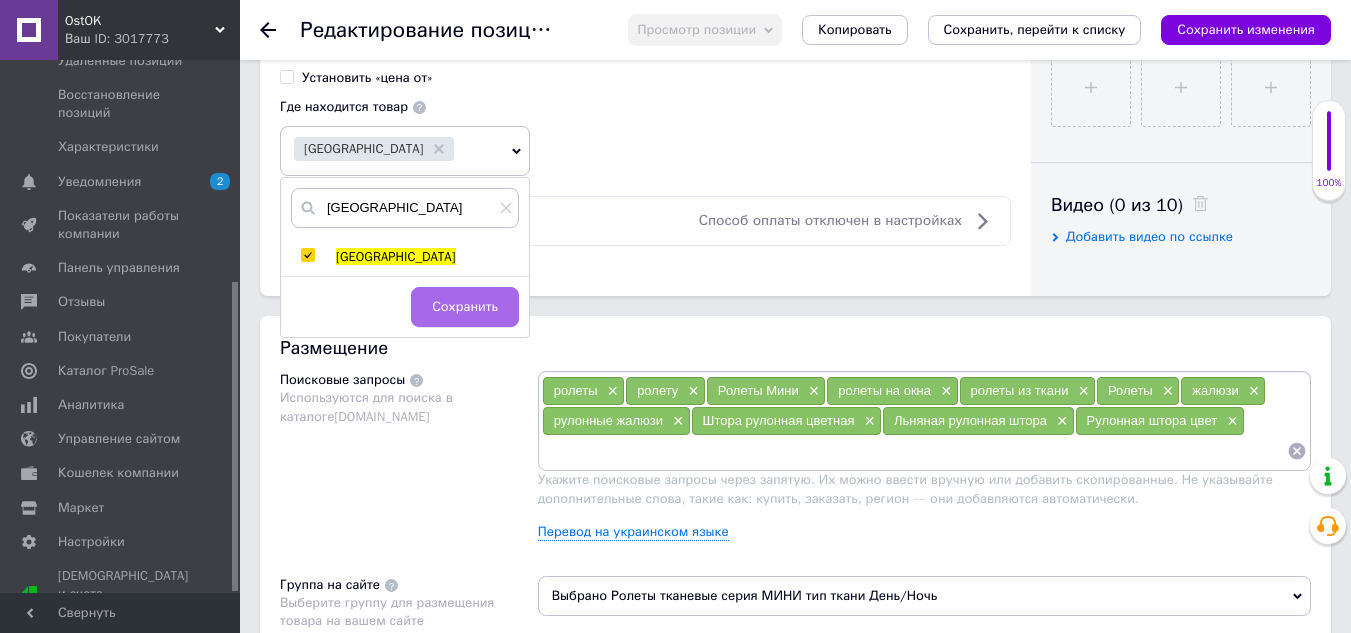 click on "Сохранить" at bounding box center (465, 307) 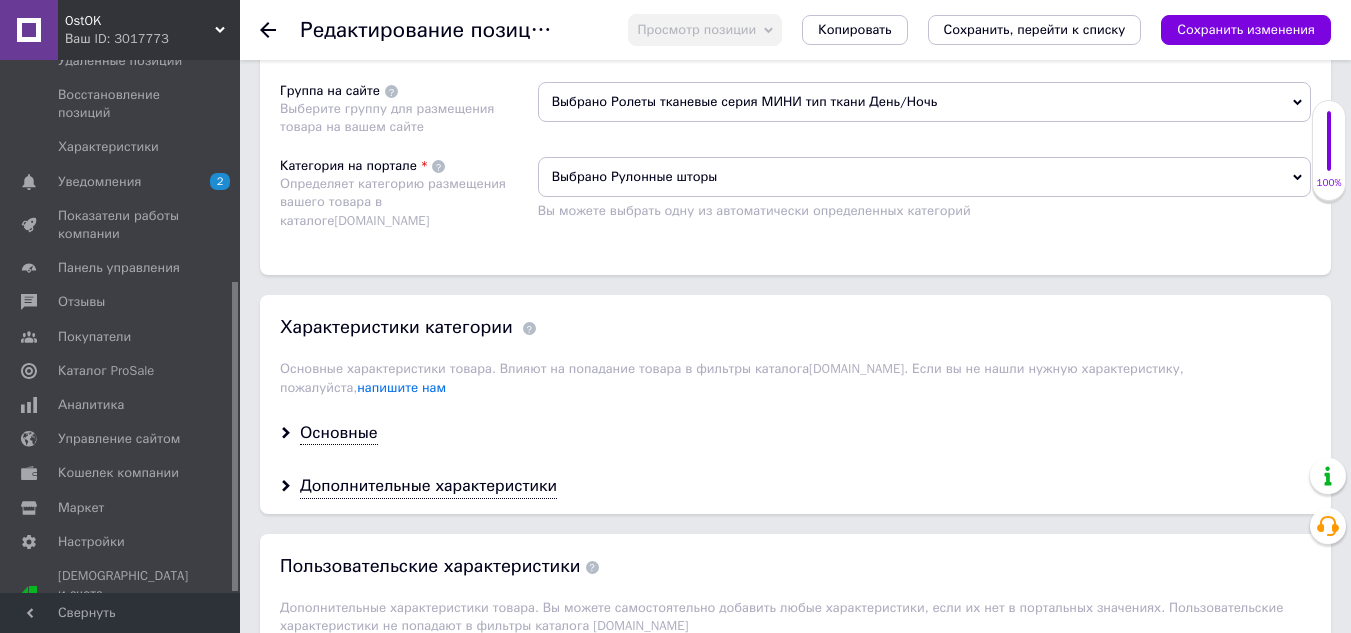 scroll, scrollTop: 1400, scrollLeft: 0, axis: vertical 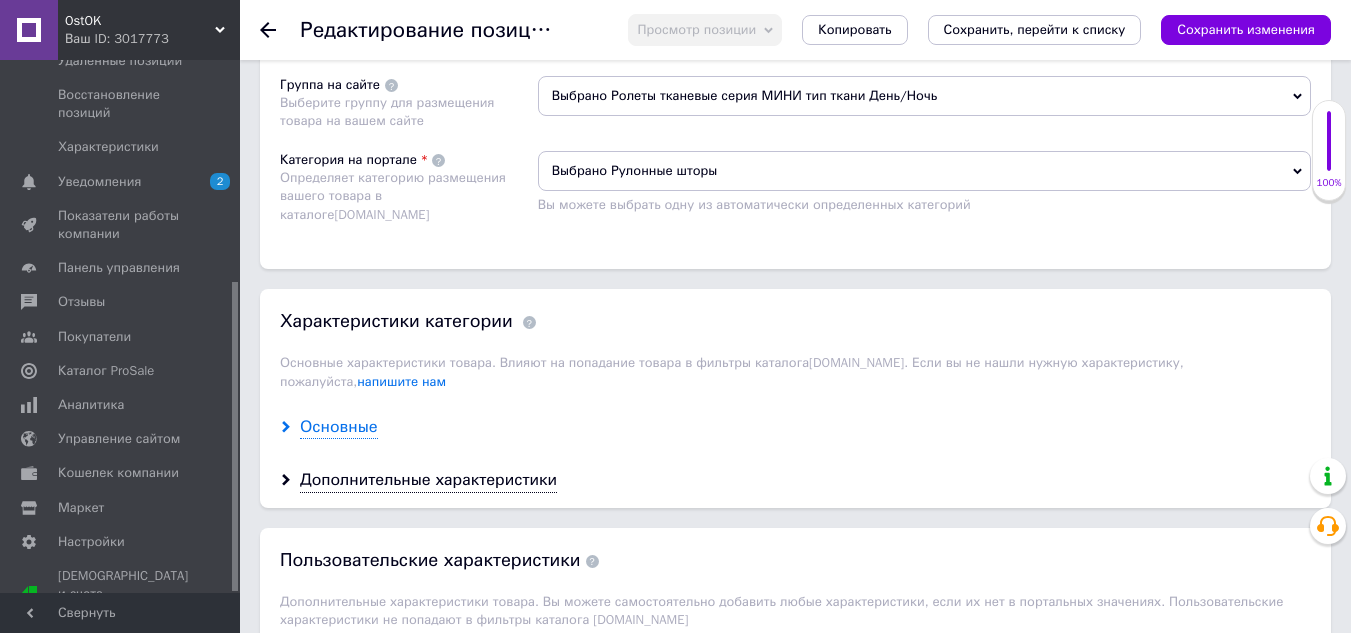 click on "Основные" at bounding box center (339, 427) 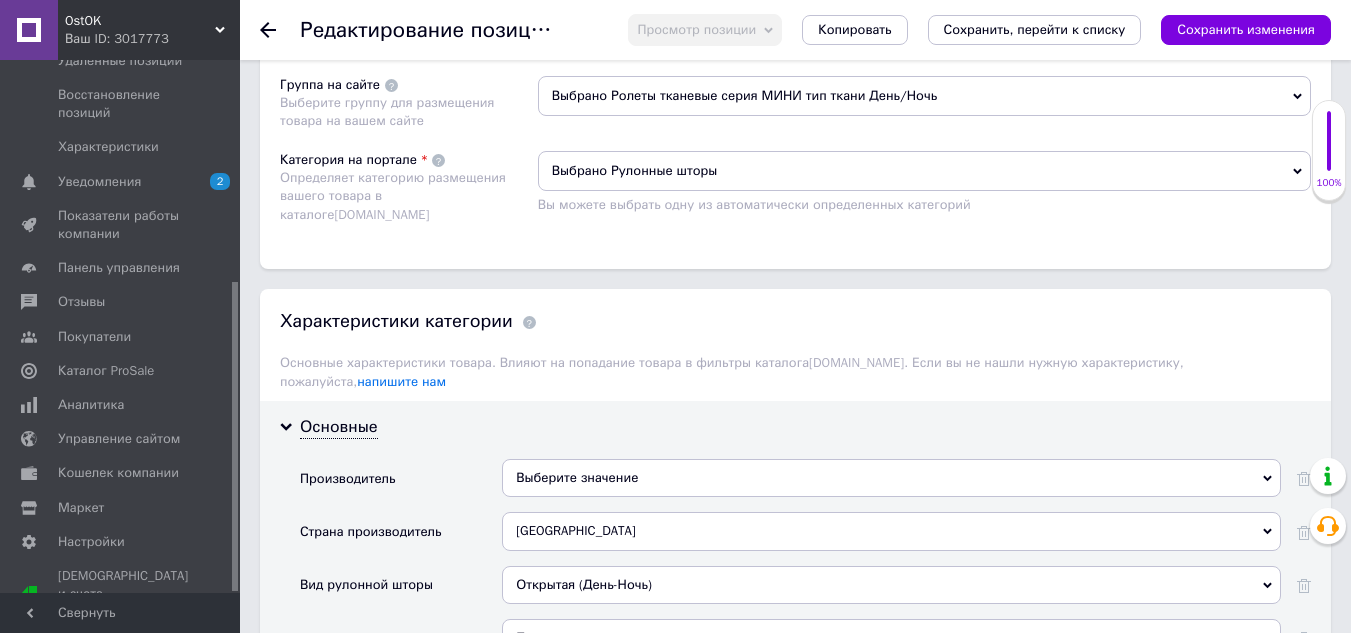 click on "Выберите значение" at bounding box center [891, 478] 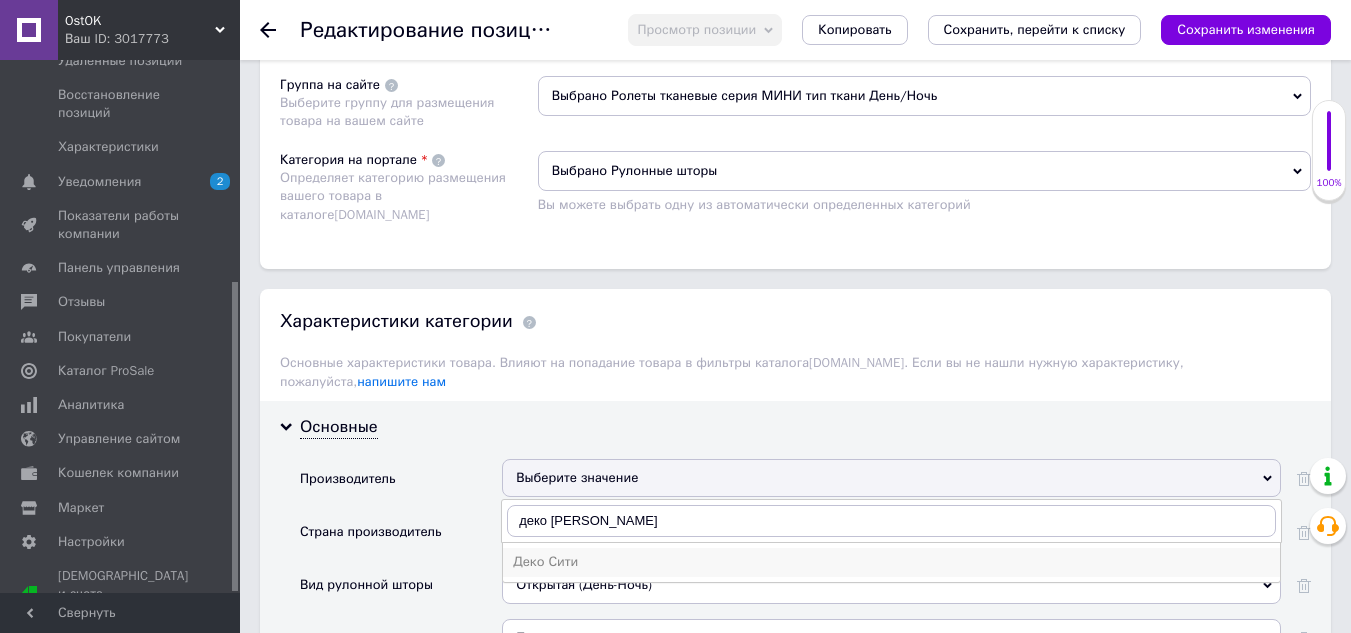 click on "Деко Сити" at bounding box center (891, 562) 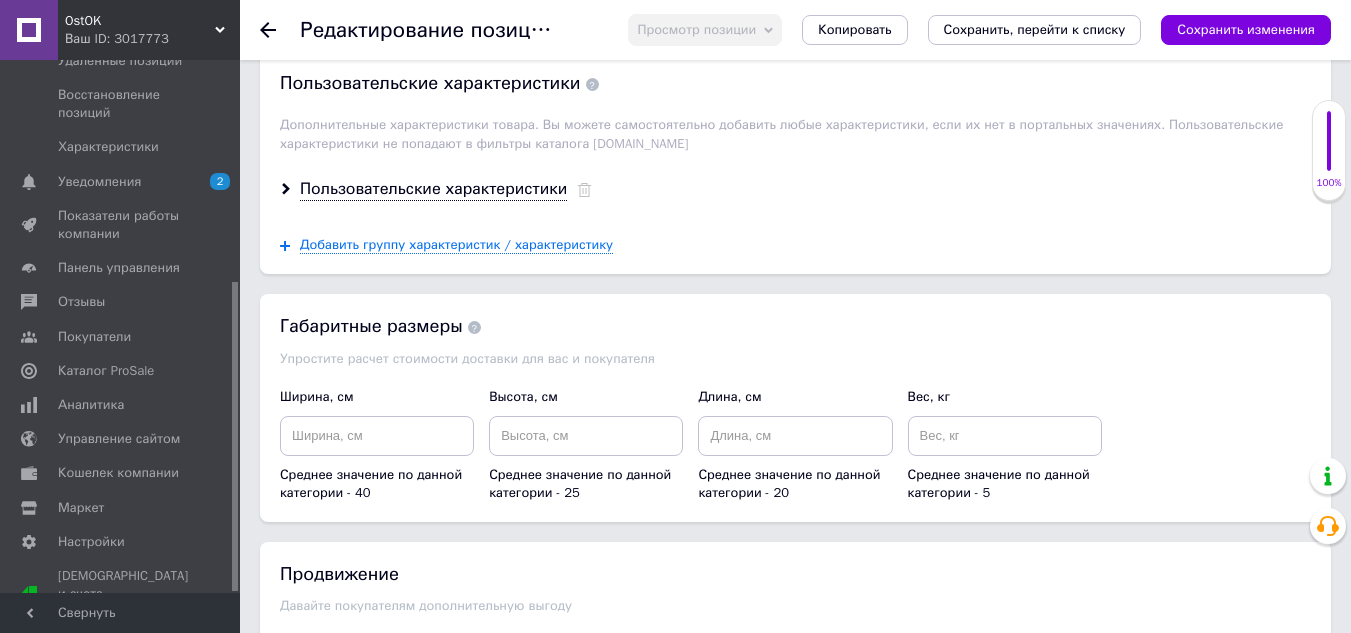 scroll, scrollTop: 2700, scrollLeft: 0, axis: vertical 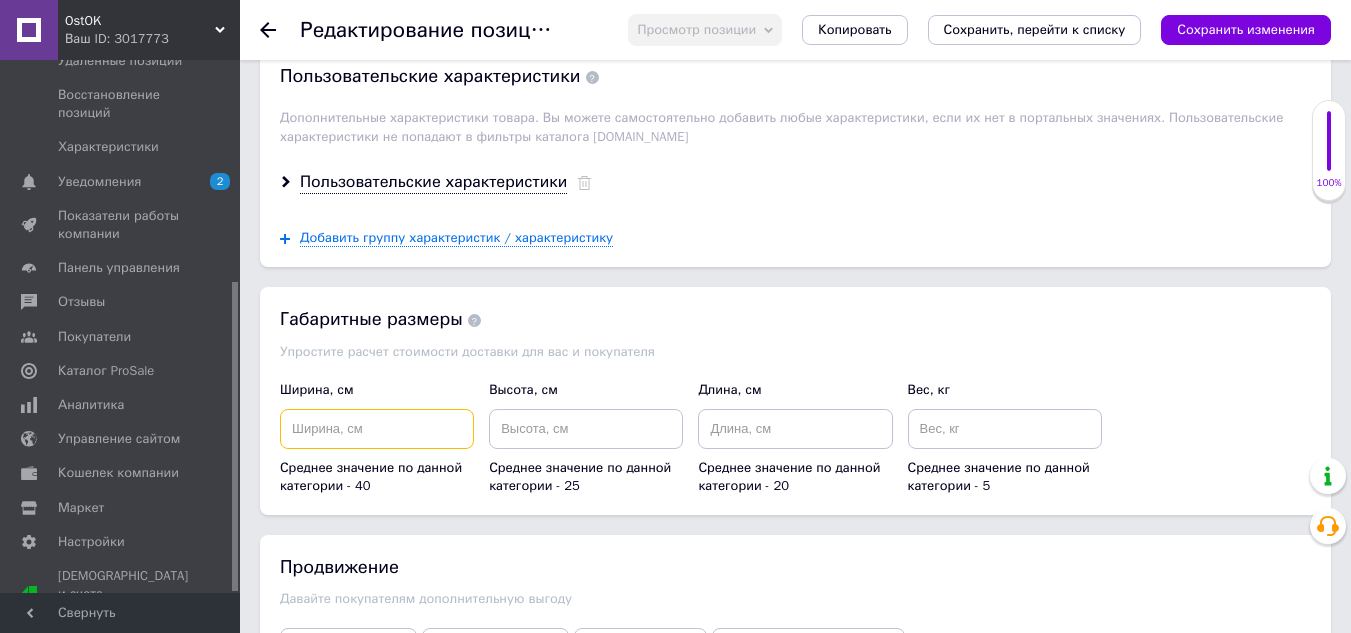 click at bounding box center [377, 429] 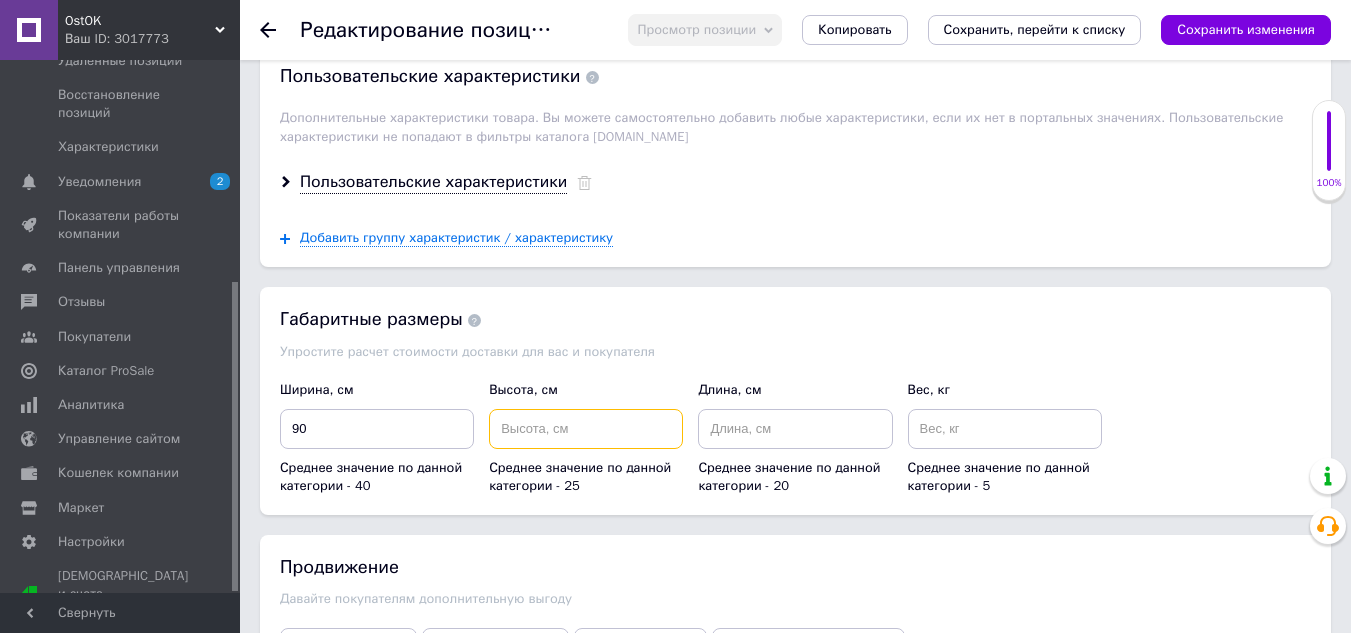 click at bounding box center (586, 429) 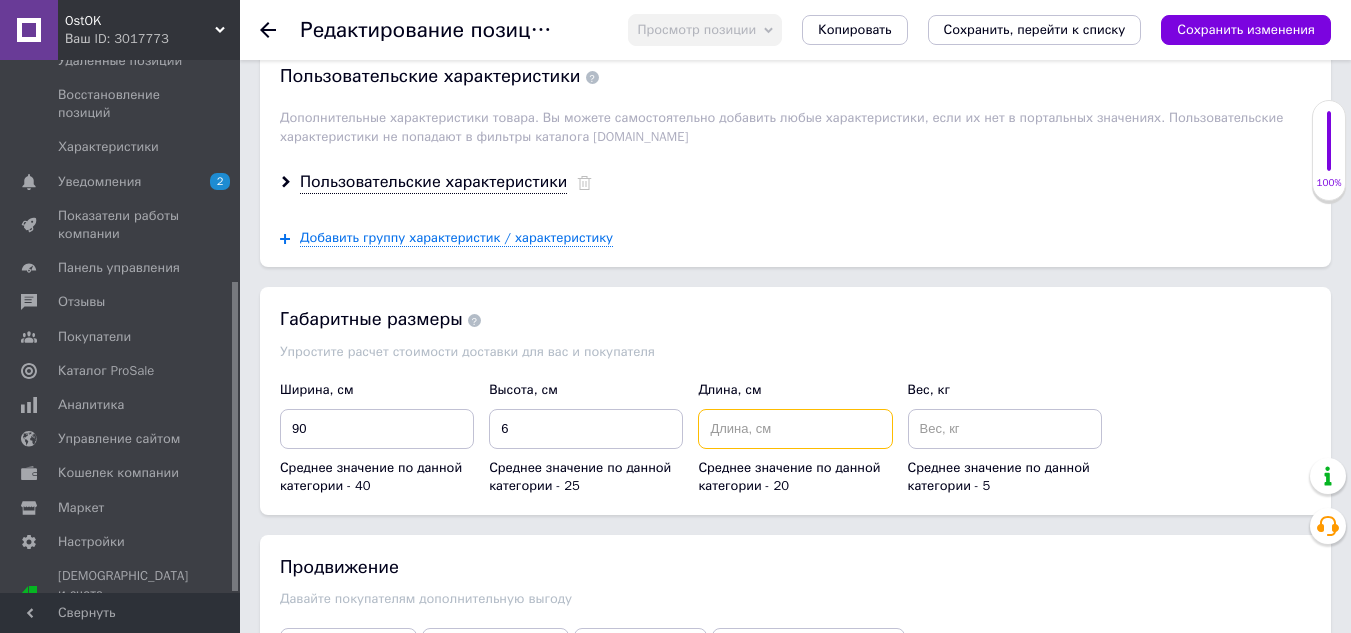 click at bounding box center [795, 429] 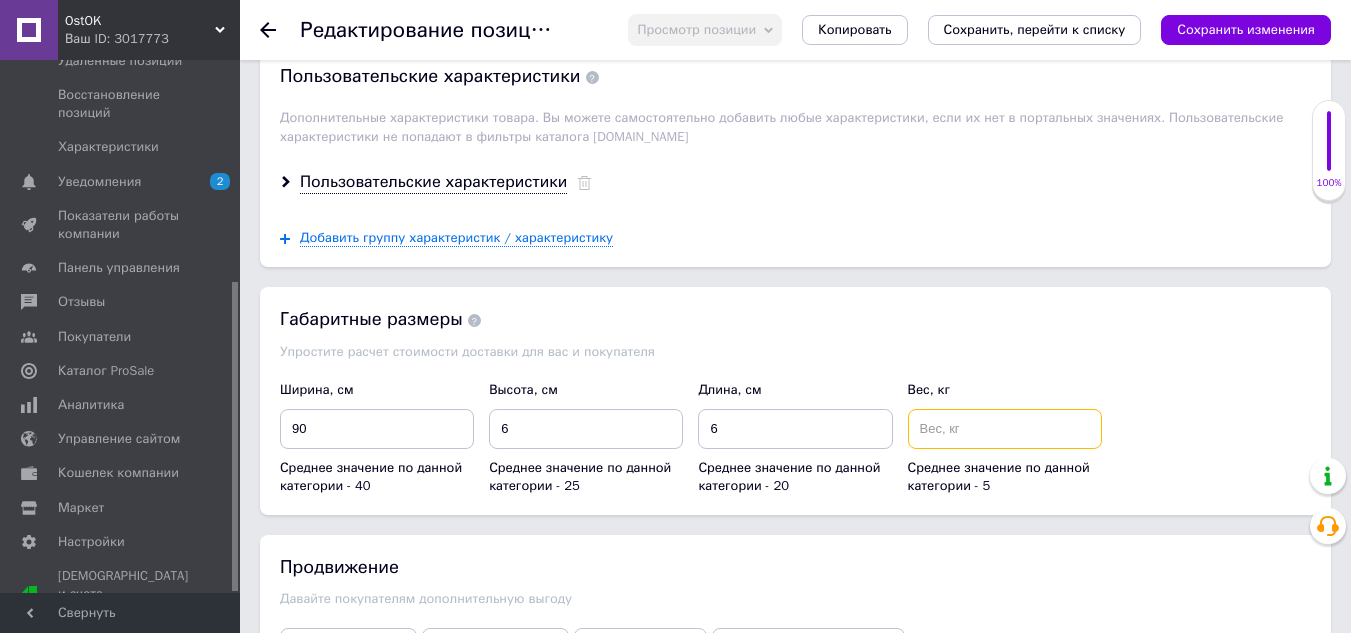 click at bounding box center (1005, 429) 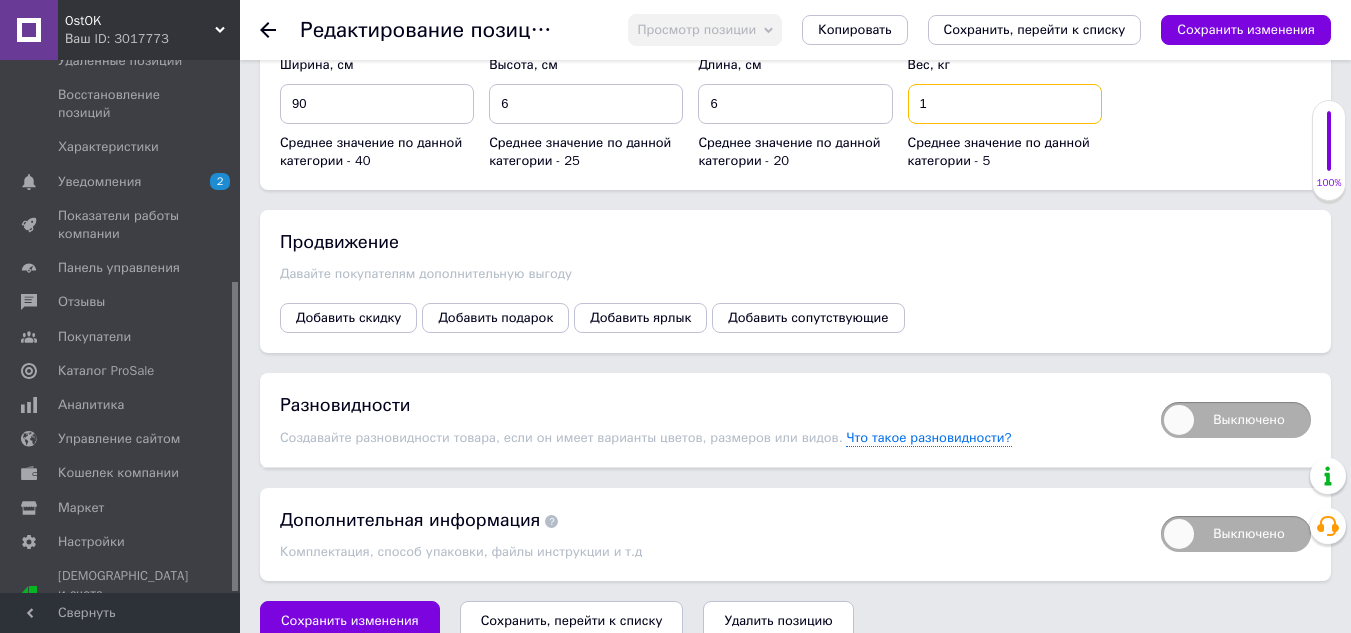 scroll, scrollTop: 3032, scrollLeft: 0, axis: vertical 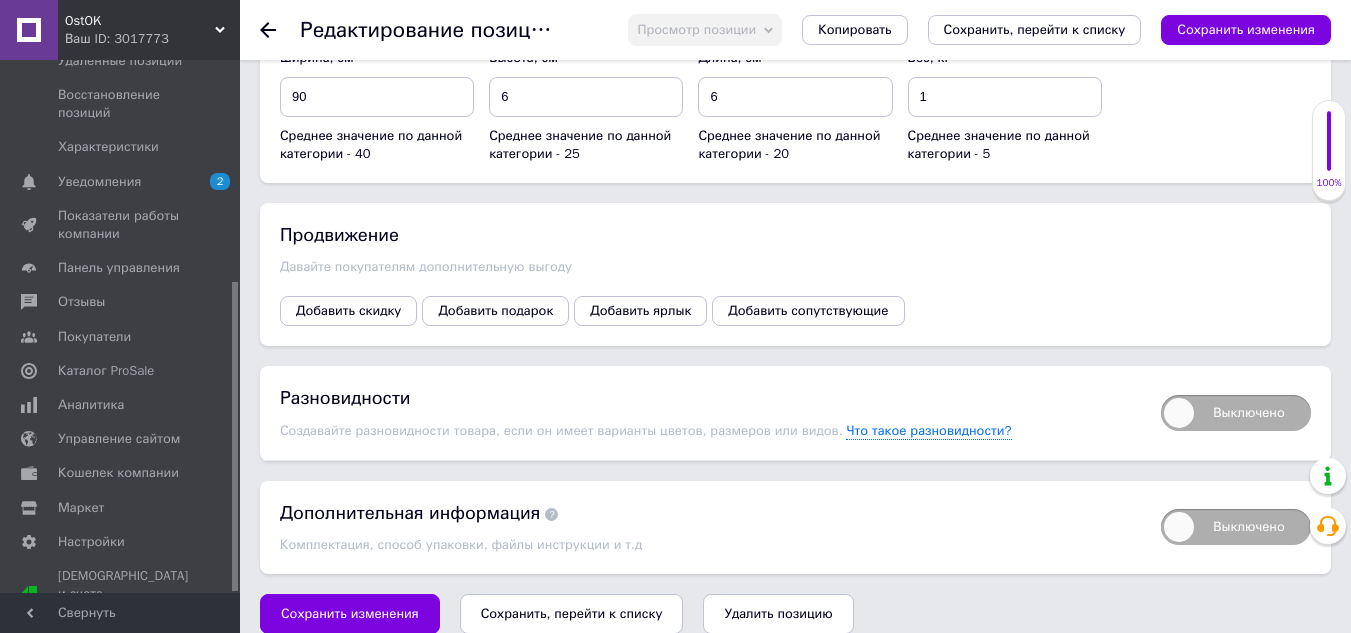 click on "Сохранить, перейти к списку" at bounding box center (572, 613) 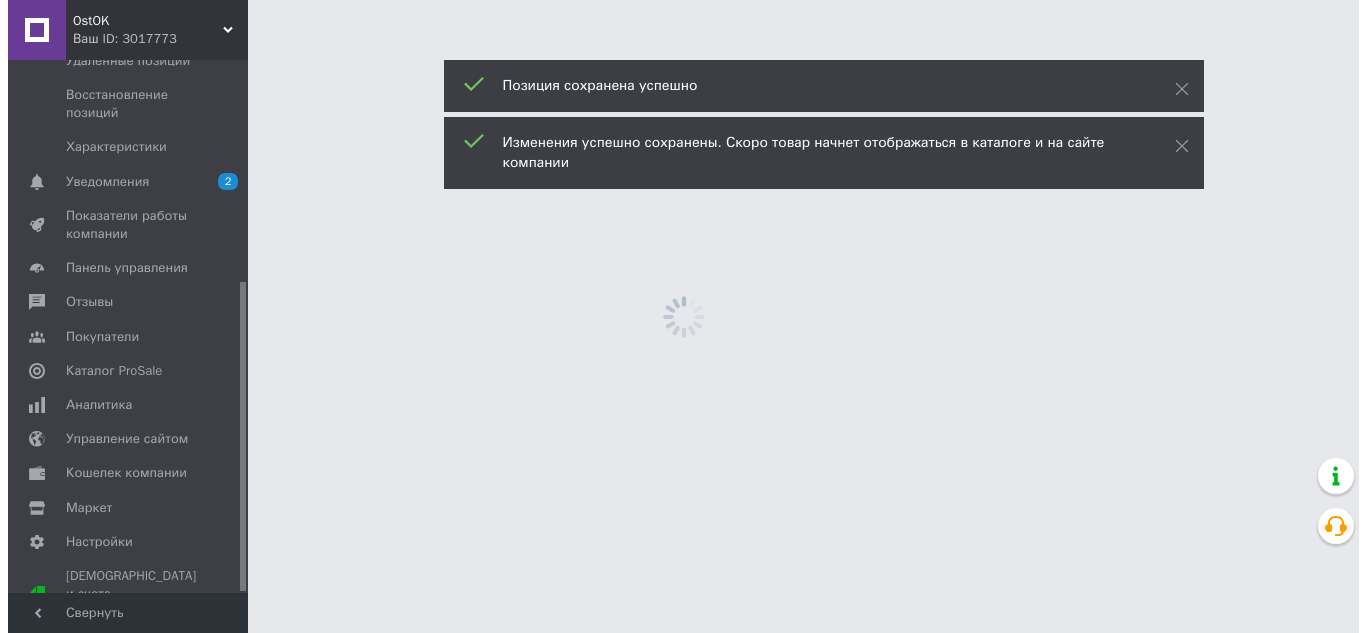 scroll, scrollTop: 0, scrollLeft: 0, axis: both 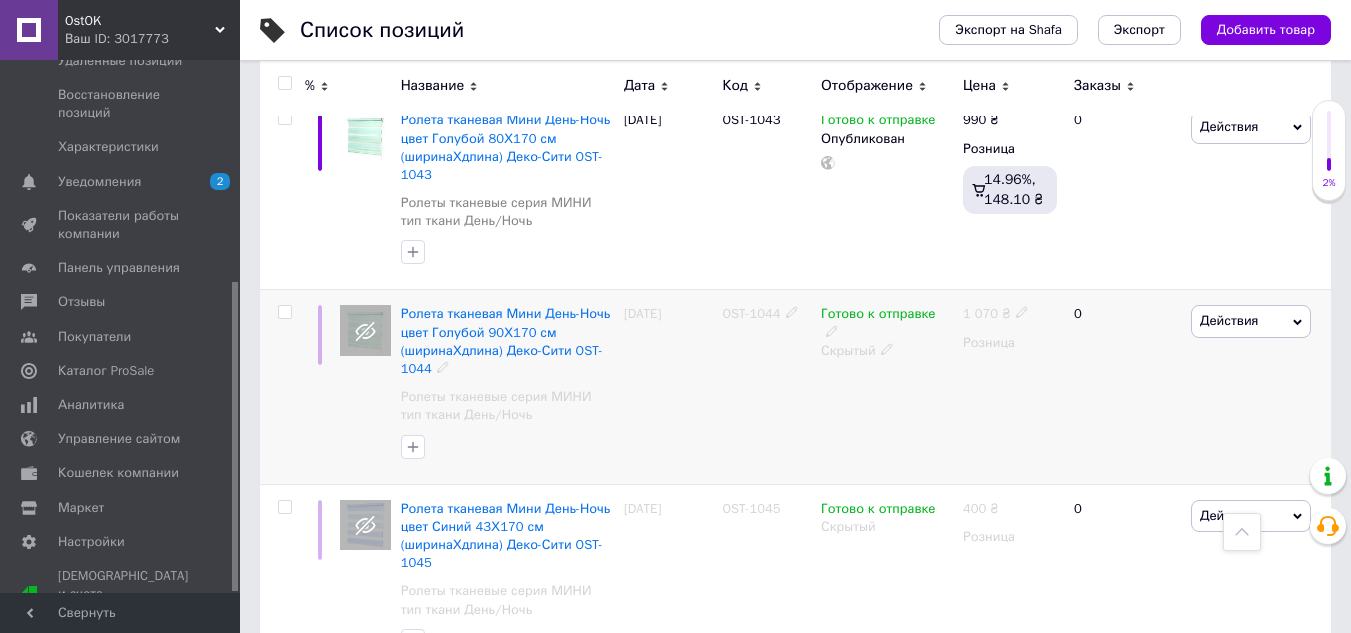 click 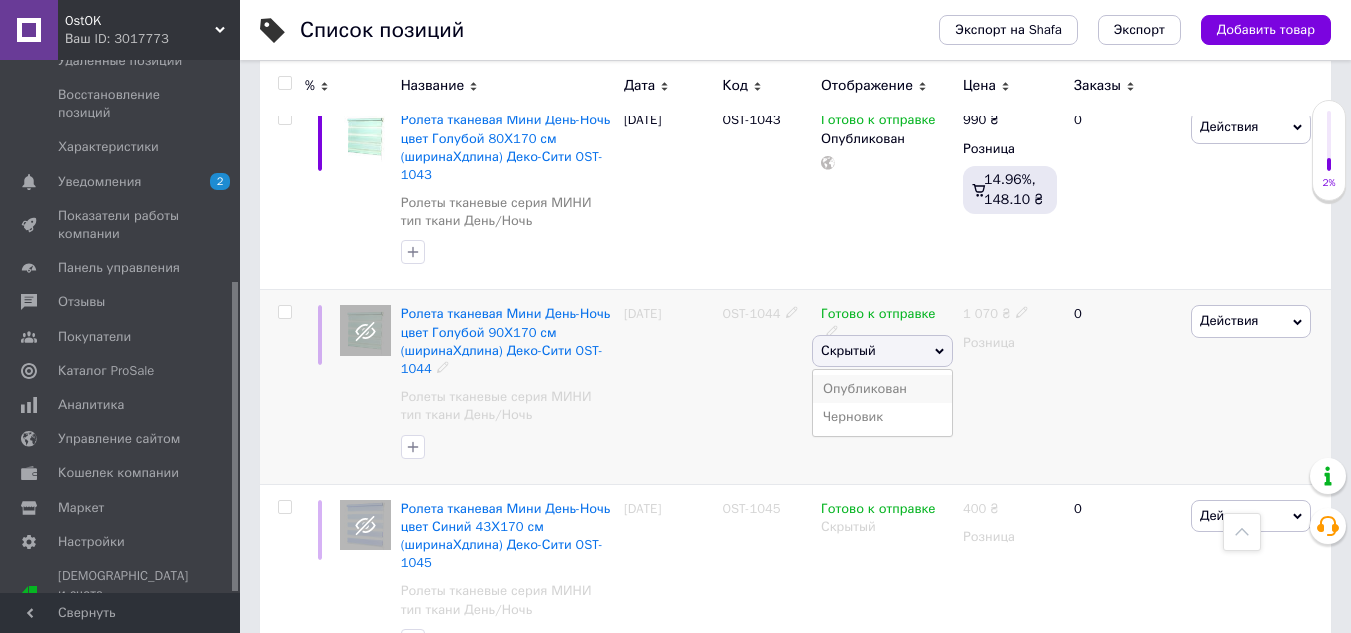 click on "Опубликован" at bounding box center [882, 389] 